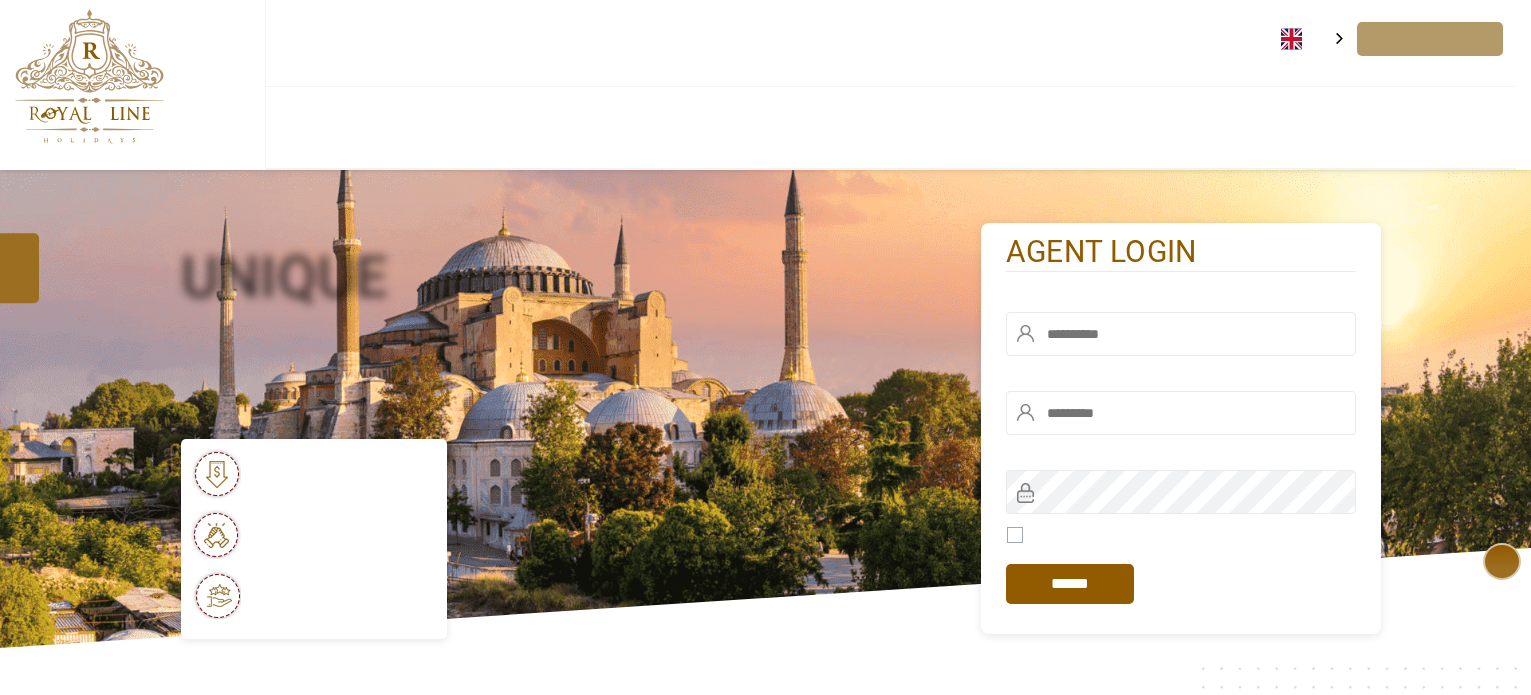 scroll, scrollTop: 0, scrollLeft: 0, axis: both 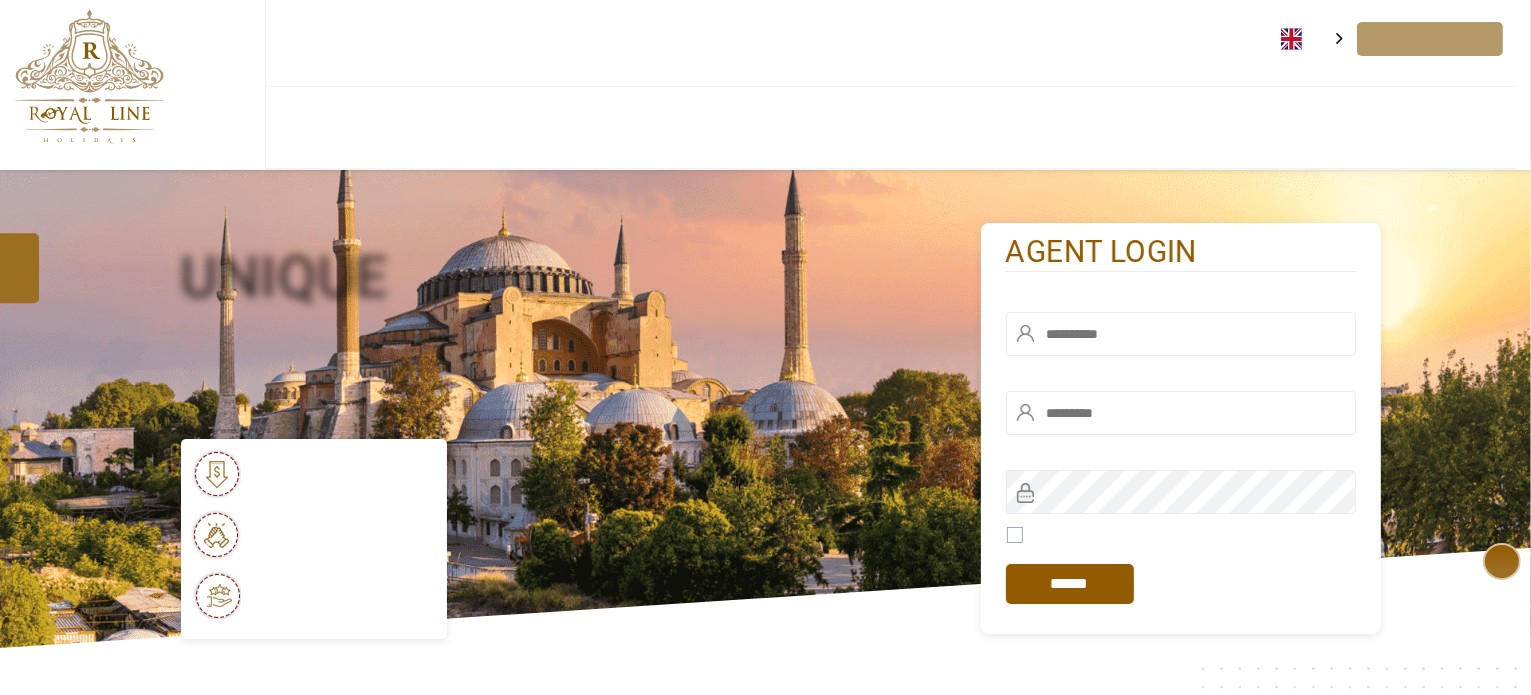 type on "******" 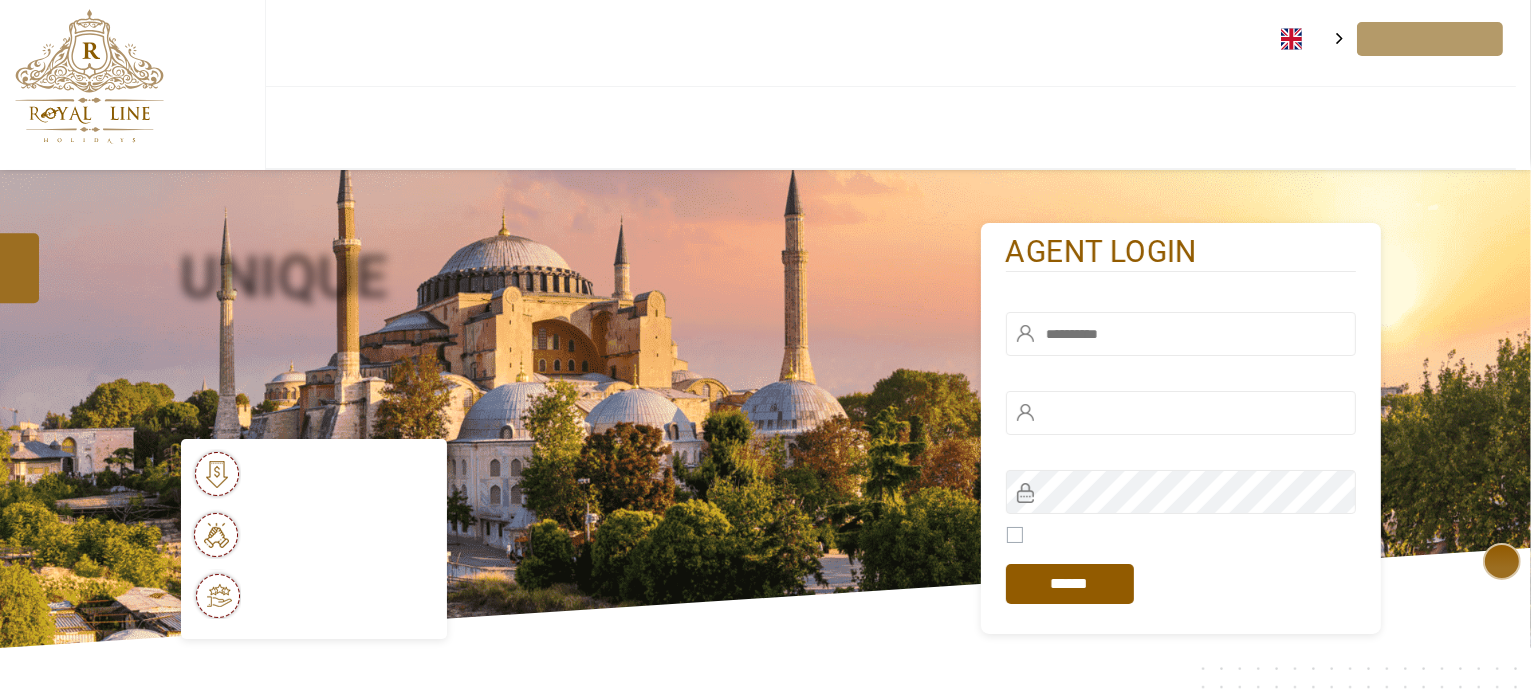 click at bounding box center [1181, 334] 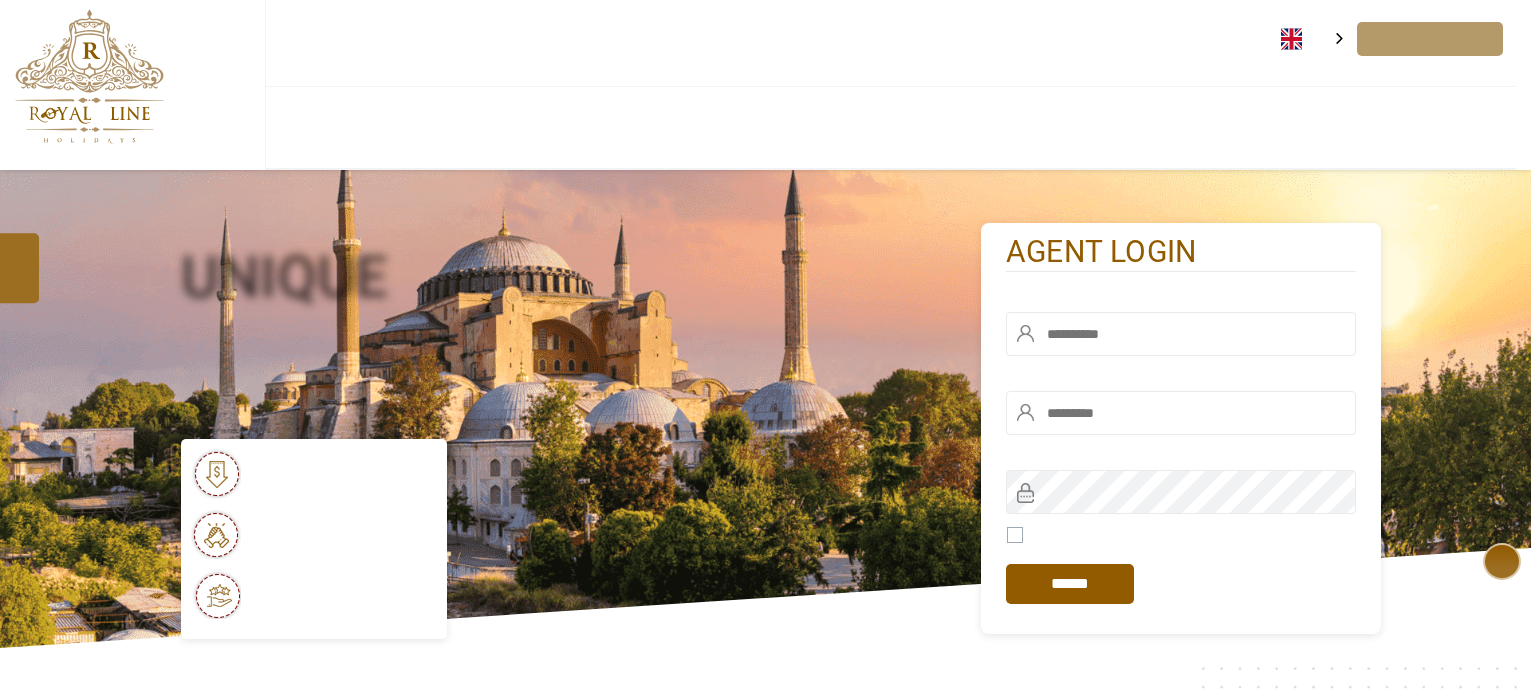 scroll, scrollTop: 0, scrollLeft: 0, axis: both 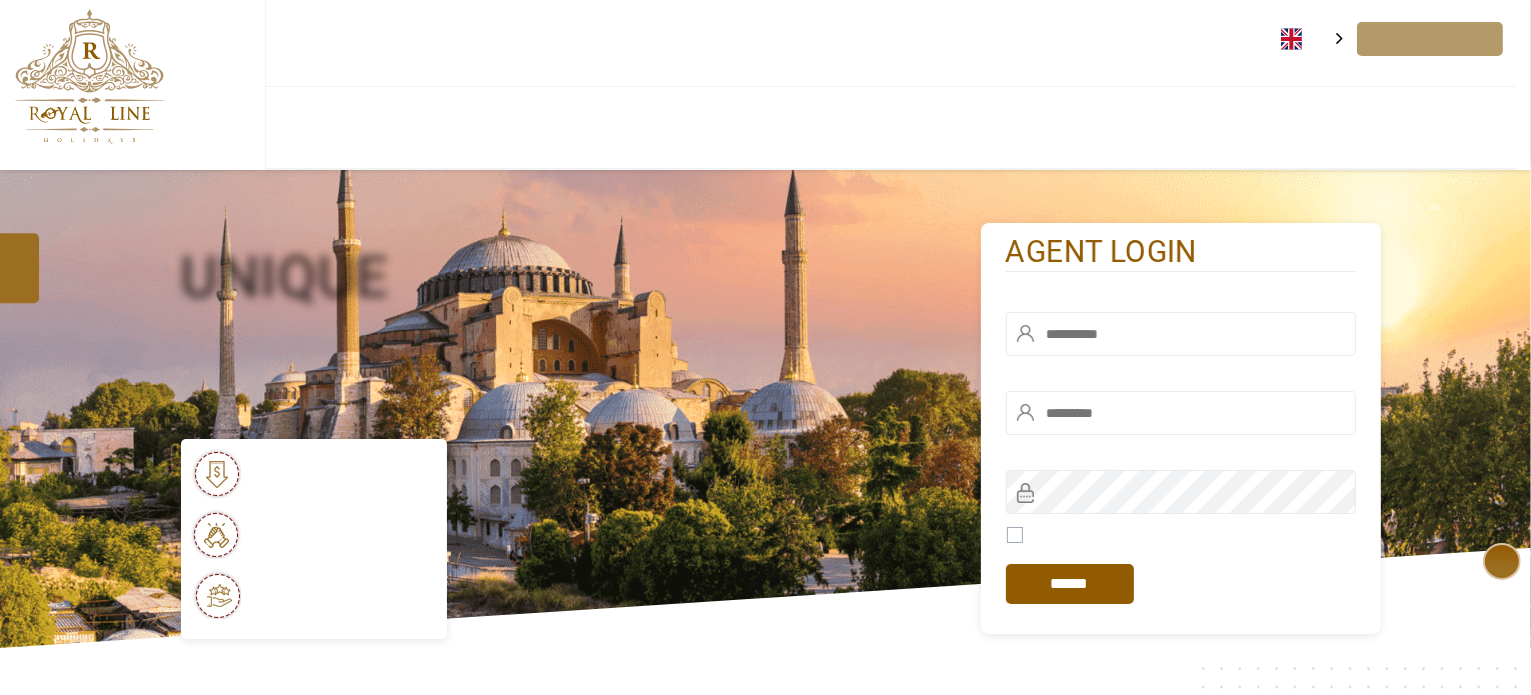type on "******" 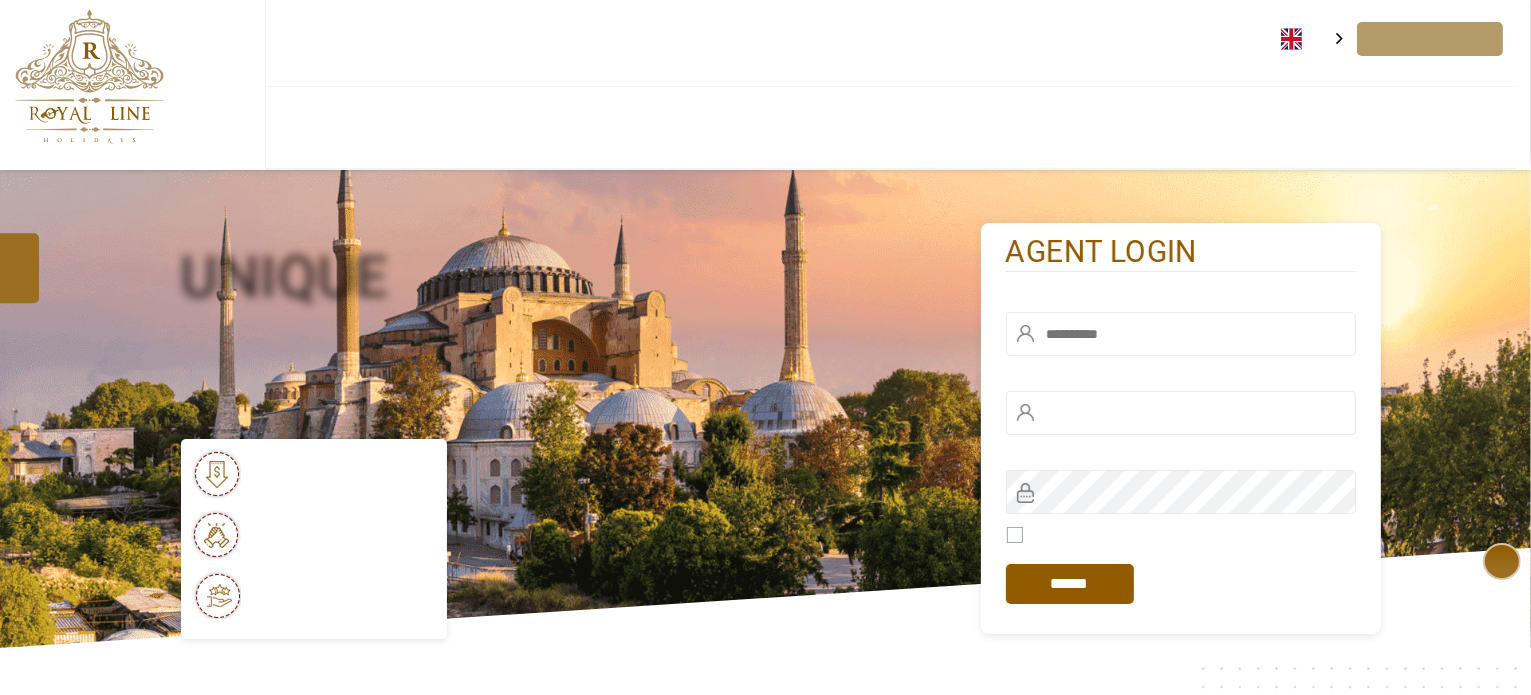 click at bounding box center (1181, 334) 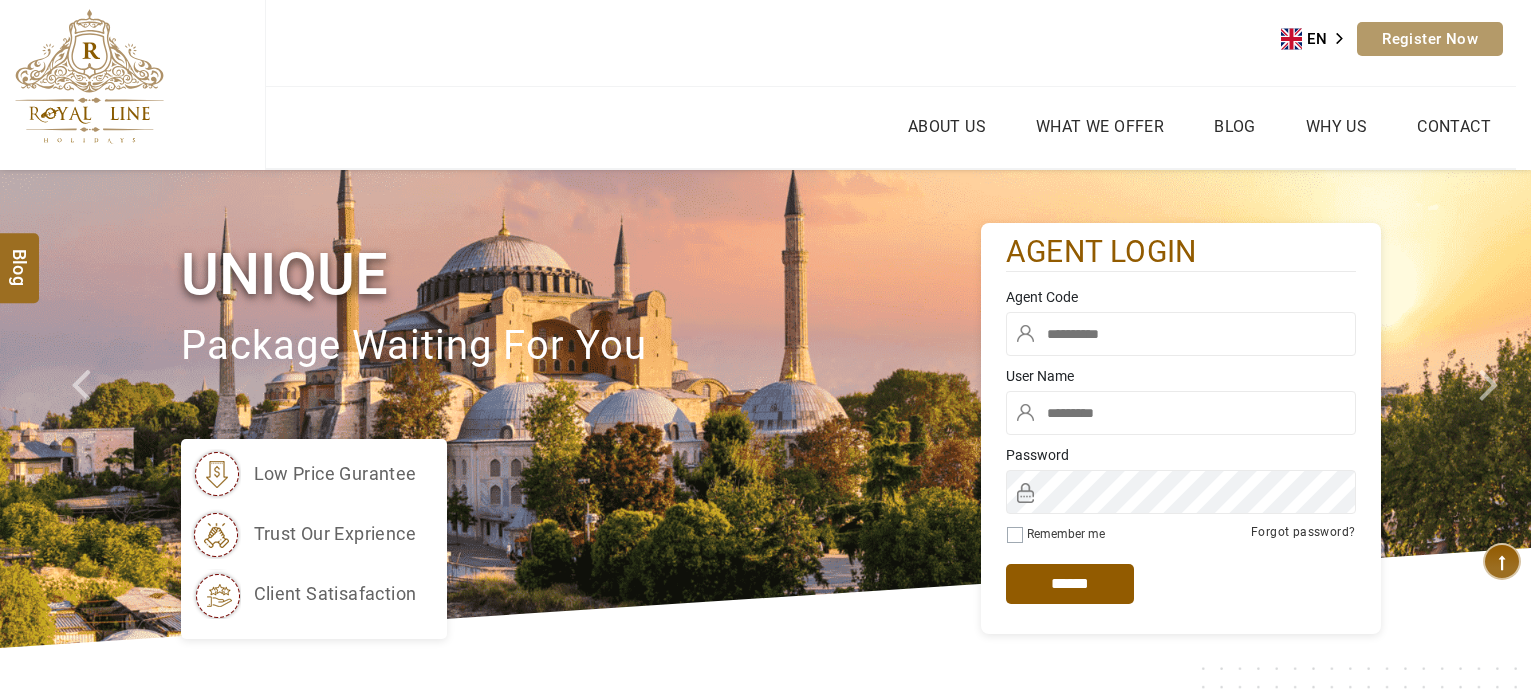 scroll, scrollTop: 0, scrollLeft: 0, axis: both 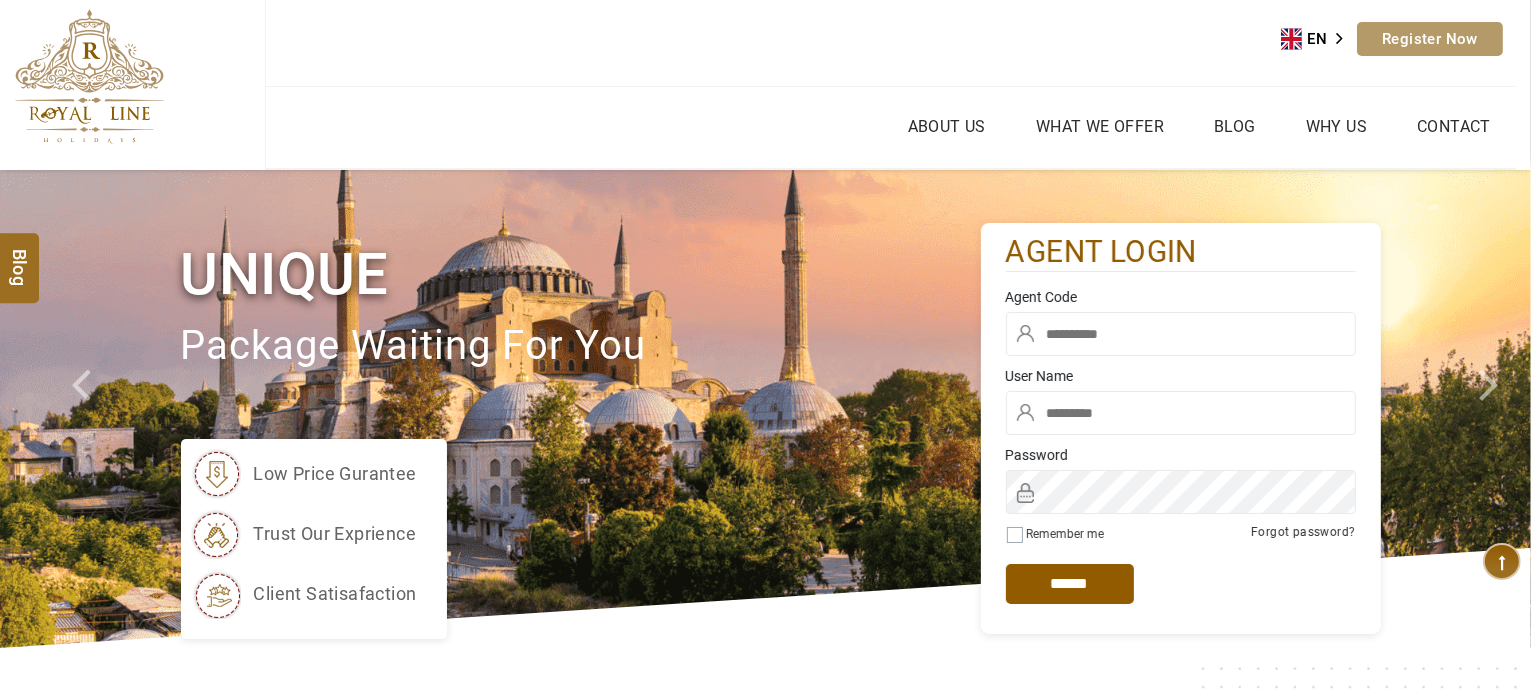 type on "******" 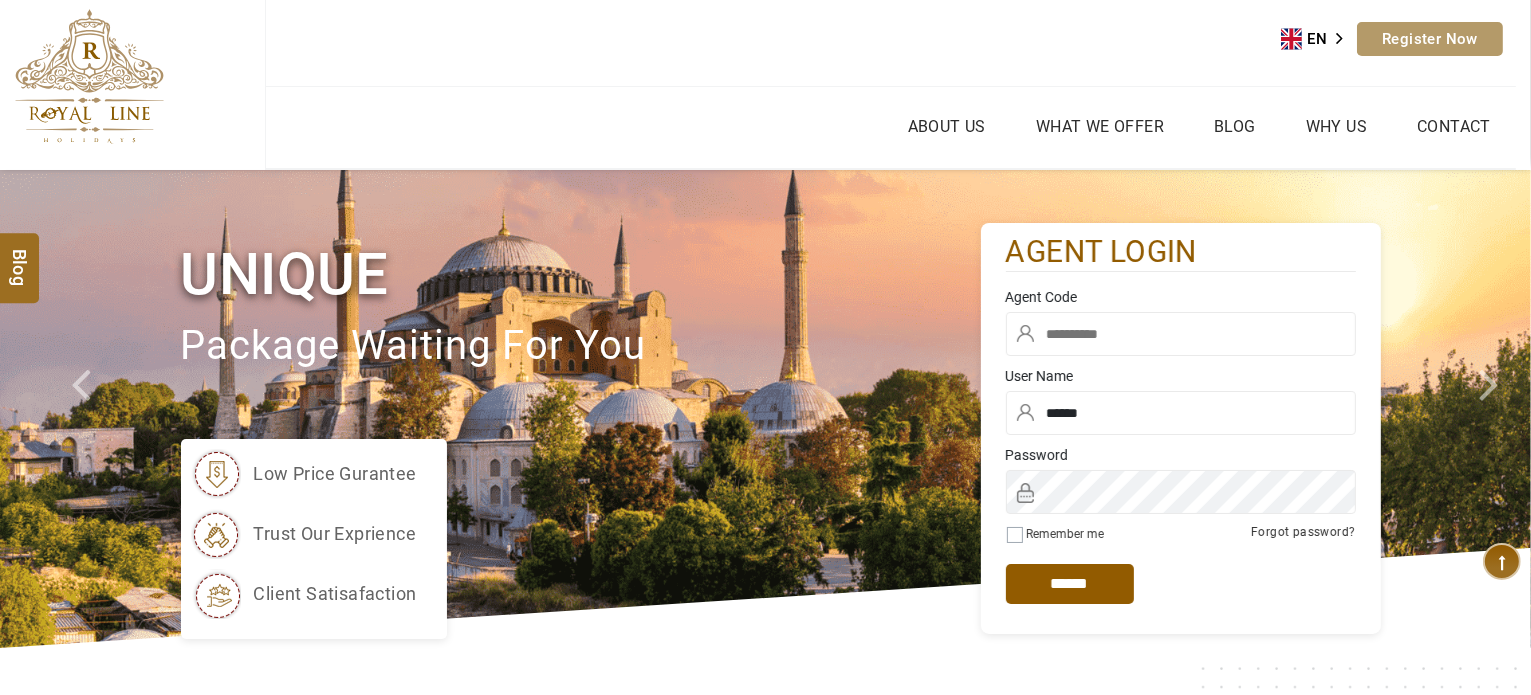 click at bounding box center (1181, 334) 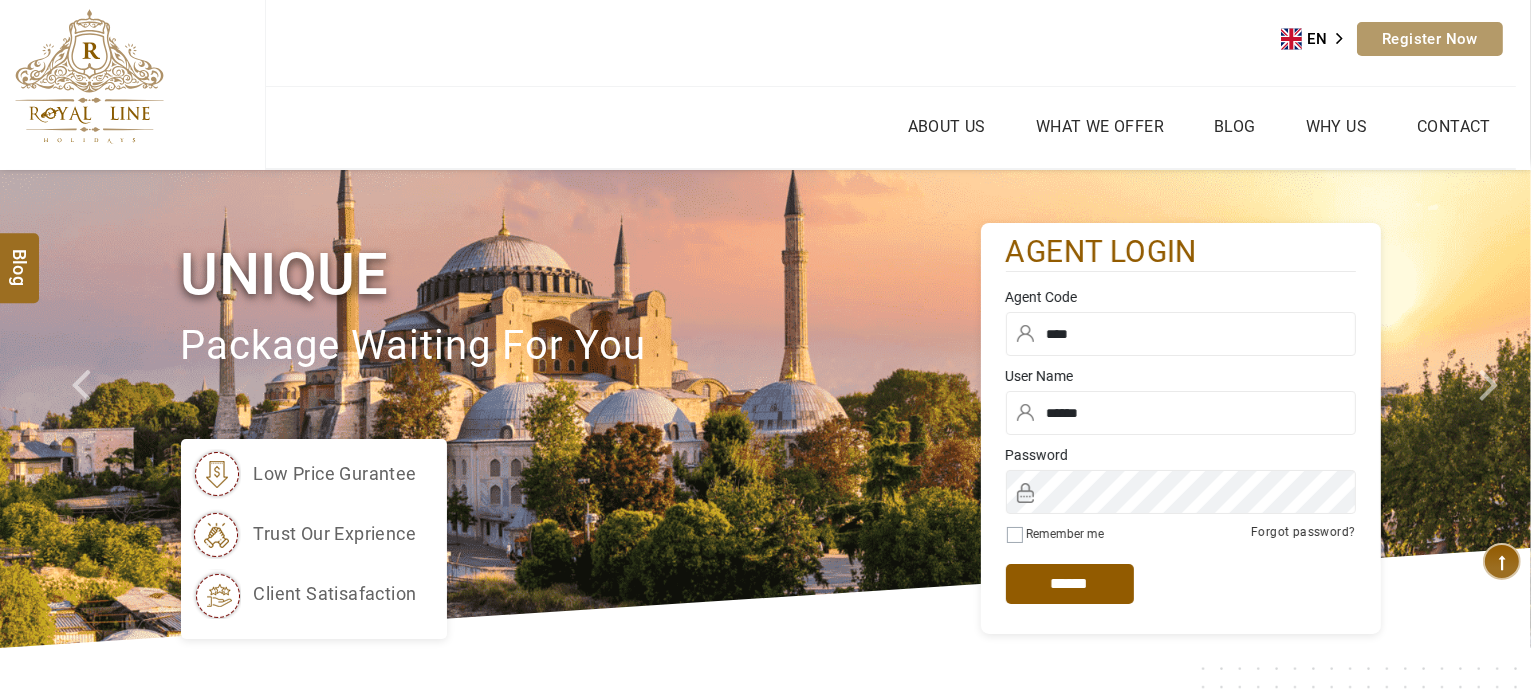 type on "****" 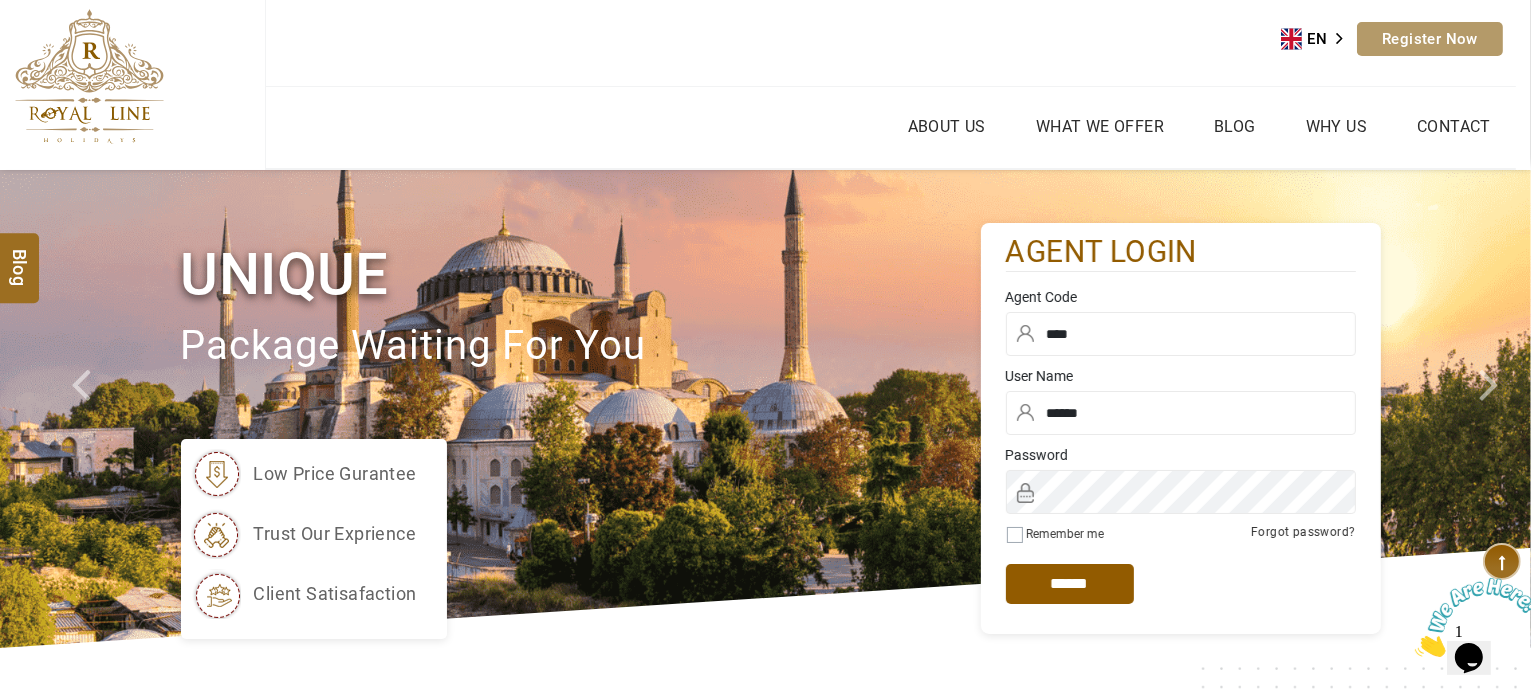 scroll, scrollTop: 0, scrollLeft: 0, axis: both 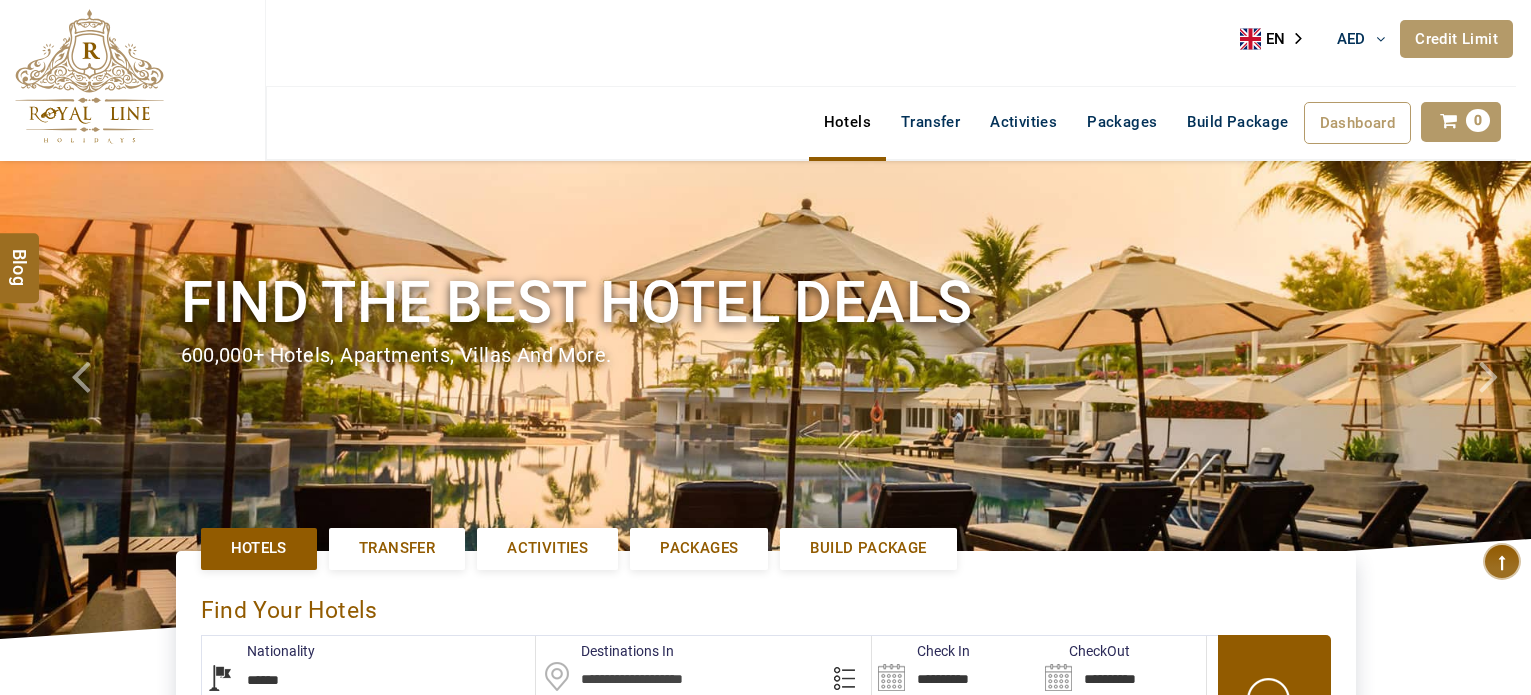 select on "******" 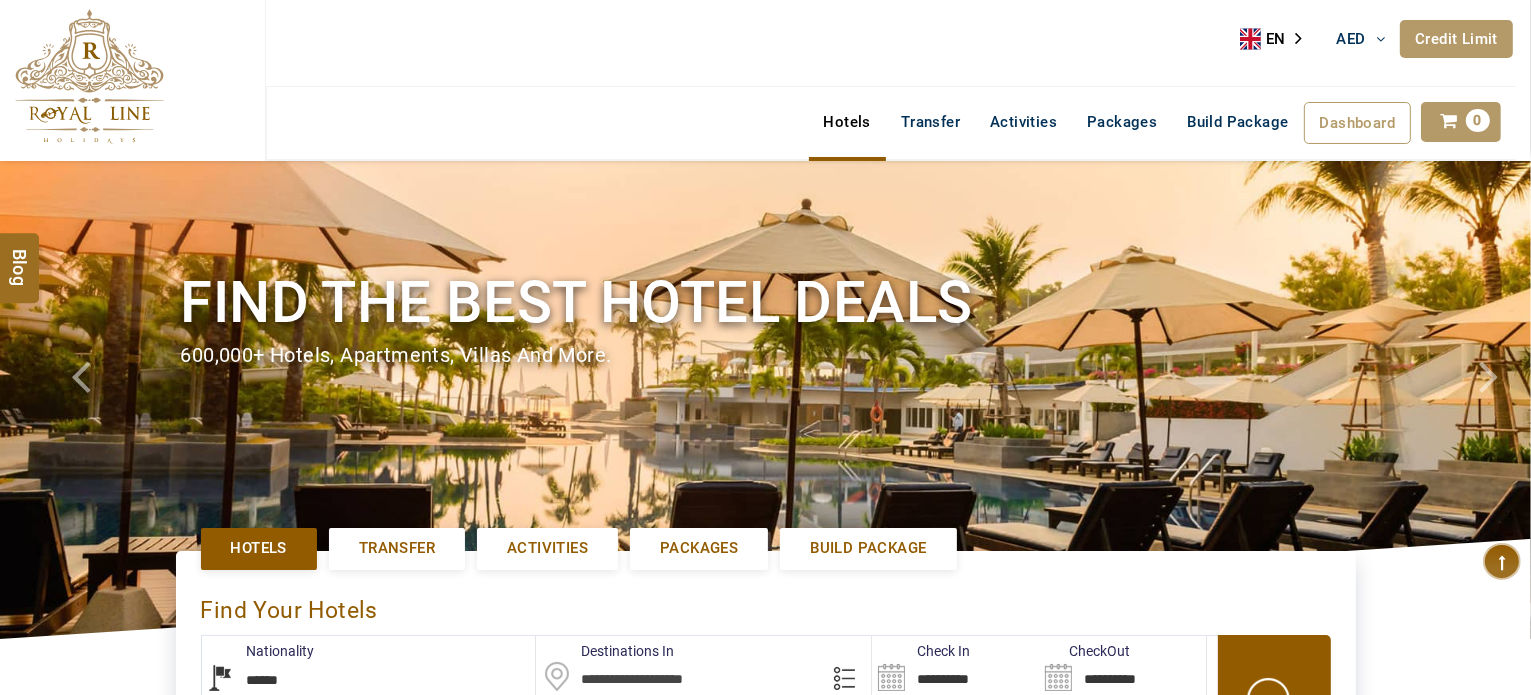 type on "**********" 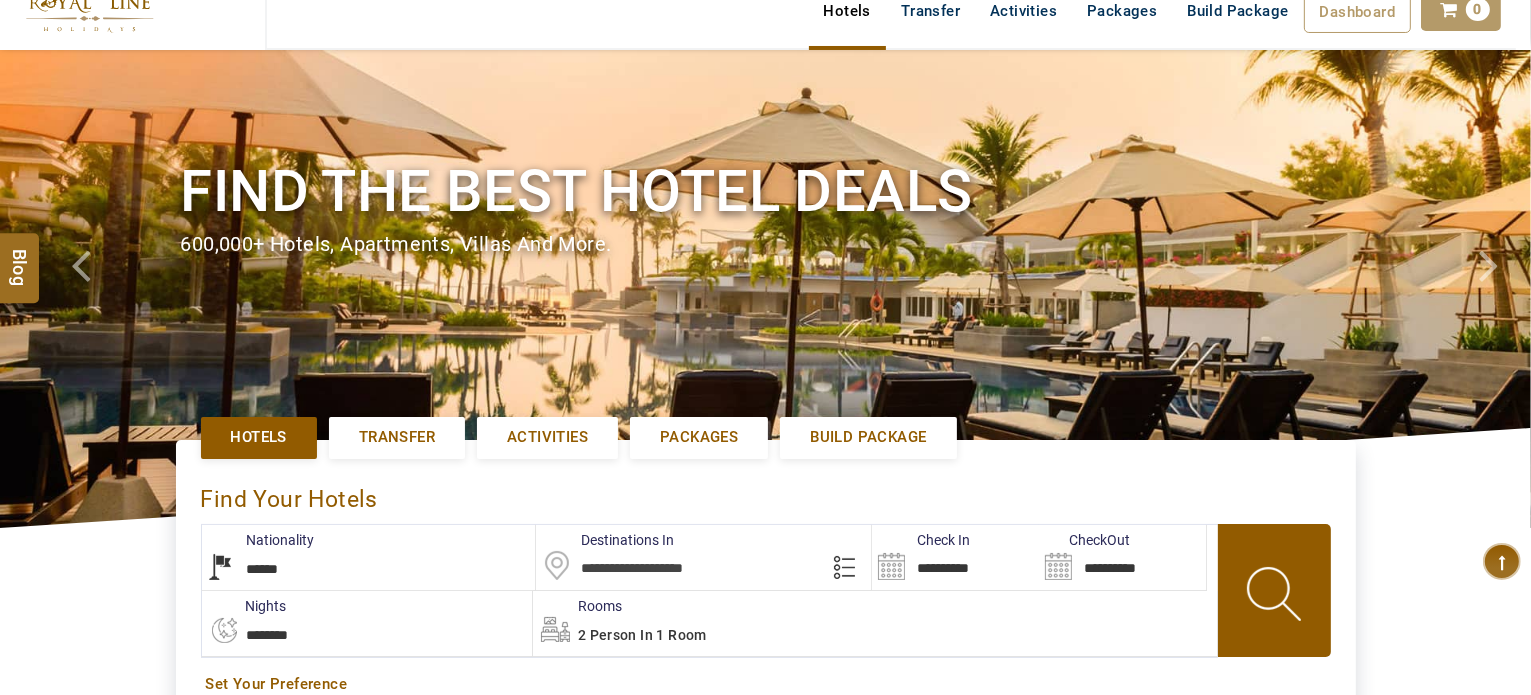 scroll, scrollTop: 300, scrollLeft: 0, axis: vertical 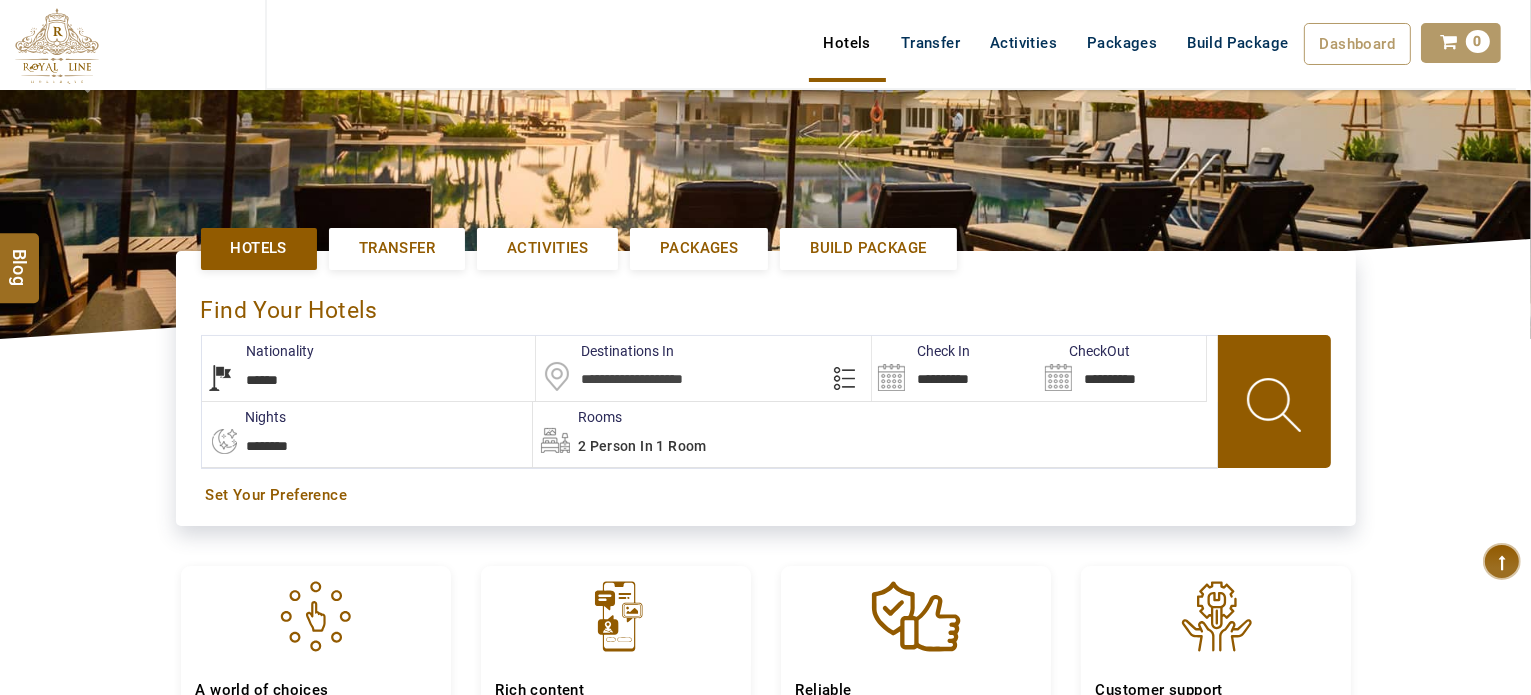 click at bounding box center [703, 368] 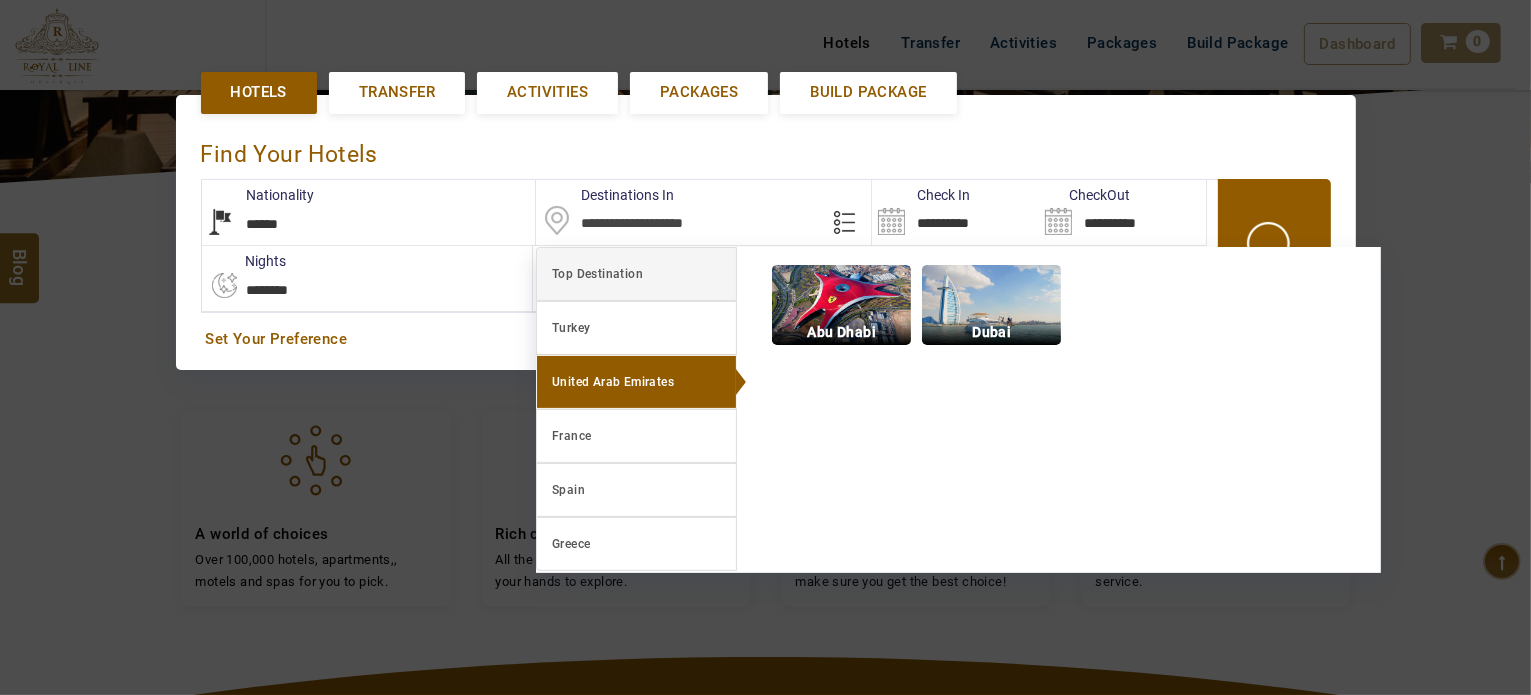 scroll, scrollTop: 460, scrollLeft: 0, axis: vertical 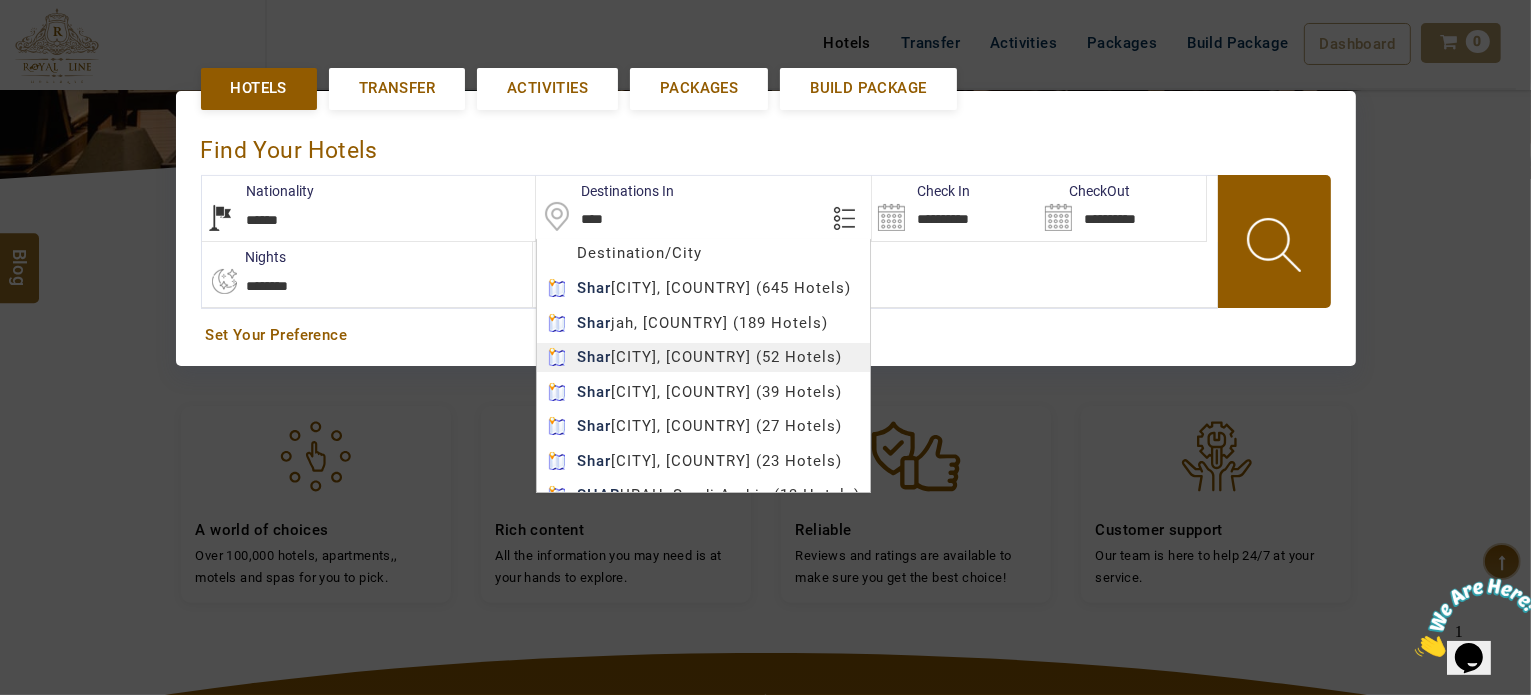 type on "**********" 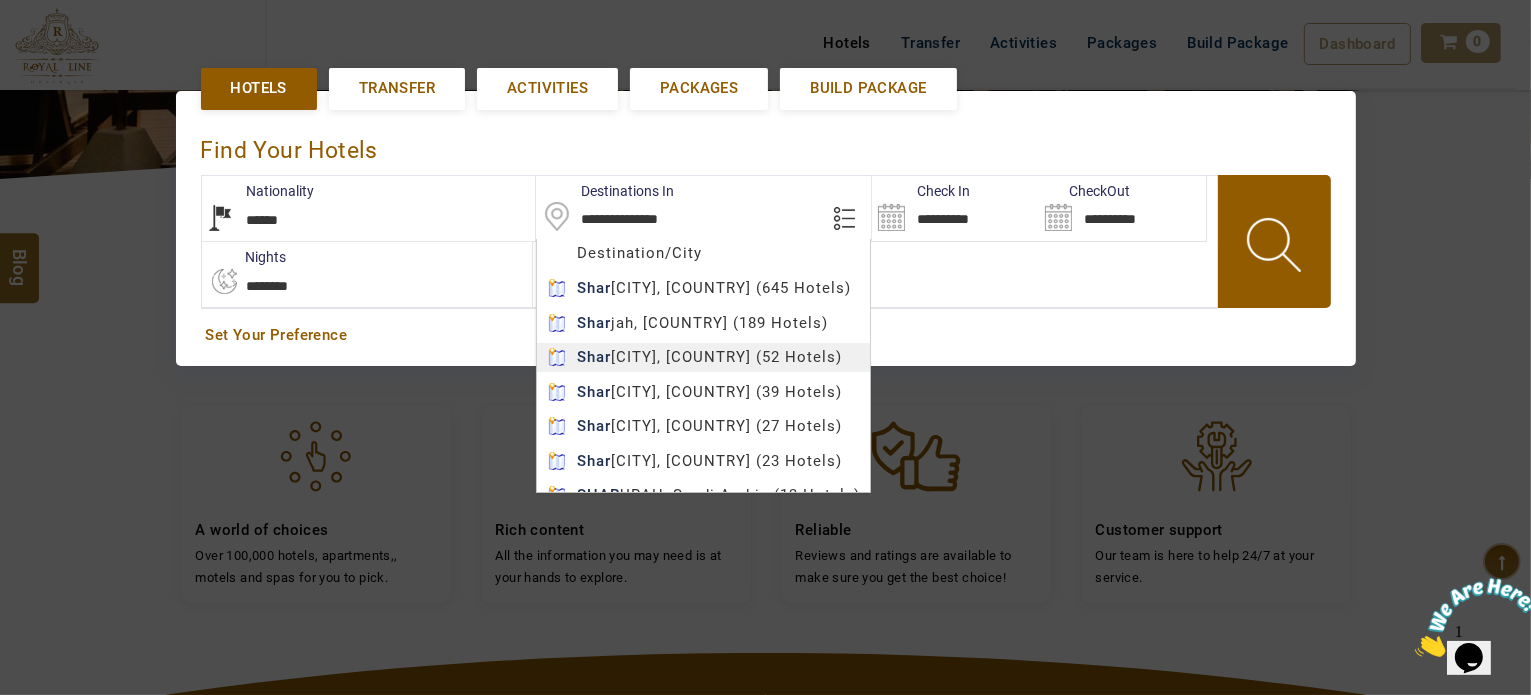 click on "LARISA HAWWARI AED AED  AED EUR  € USD  $ INR  ₹ THB  ฿ IDR  Rp BHD  BHD TRY  ₺ Credit Limit EN HE AR ES PT ZH Helpline
+[COUNTRY CODE] [PHONE] Register Now +[COUNTRY CODE] [PHONE] [EMAIL] About Us What we Offer Blog Why Us Contact Hotels  Transfer Activities Packages Build Package Dashboard My Profile My Booking My Reports My Quotation Sign Out 0 Points Redeem Now To Redeem [POINTS] Points Future Points  [POINTS]   Points Credit Limit Credit Limit USD [AMOUNT] 70% Complete Used USD [AMOUNT] Available USD [AMOUNT] Setting  Looks like you haven't added anything to your cart yet Countinue Shopping ****** ****** Please Wait.. Blog demo
Remember me Forgot
password? LOG IN Don't have an account?   Register Now My Booking View/ Print/Cancel Your Booking without Signing in Submit demo
In A Few Moment, You Will Be Celebrating Best Hotel options galore ! Check In   CheckOut Rooms Rooms Please Wait Find the best hotel deals 600,000+ hotels, apartments, villas and more. Hotels" at bounding box center (765, 358) 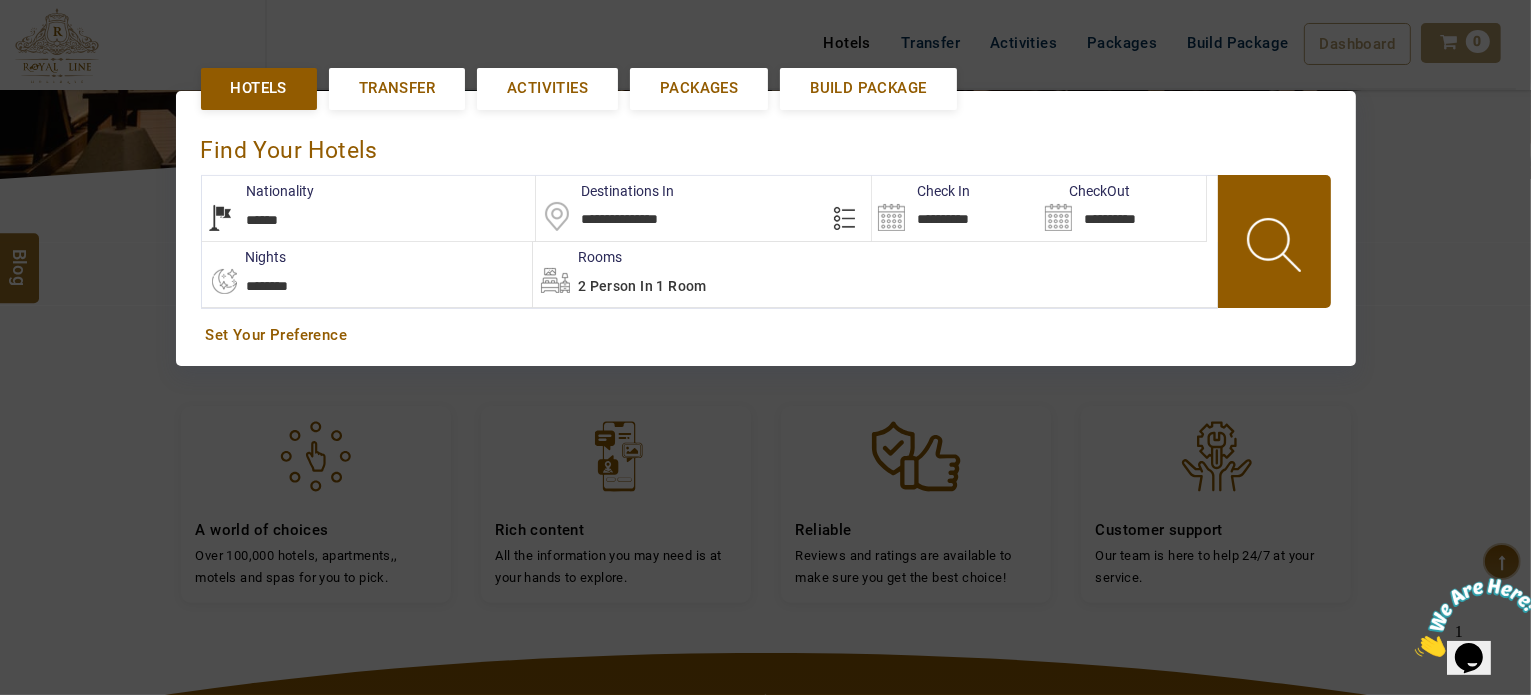 click on "**********" at bounding box center (955, 208) 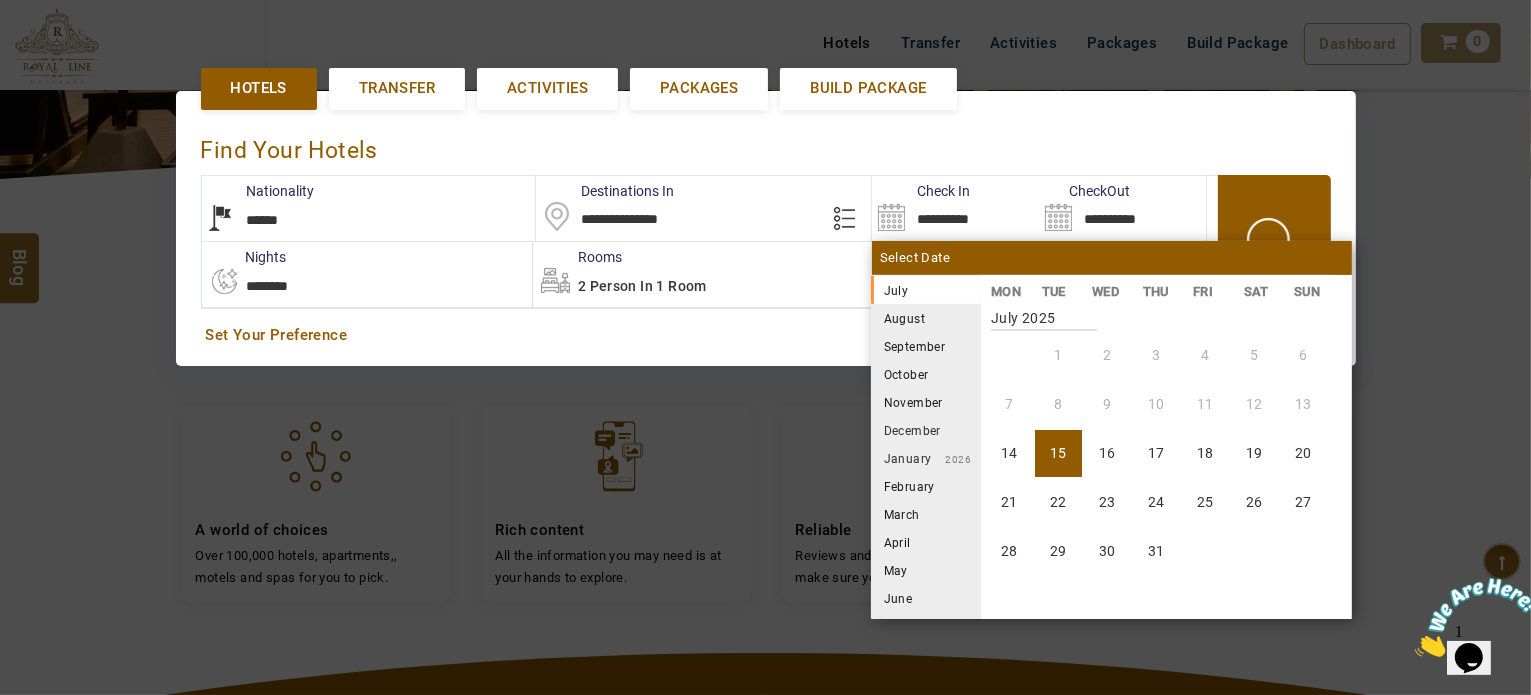 click on "August" at bounding box center [926, 318] 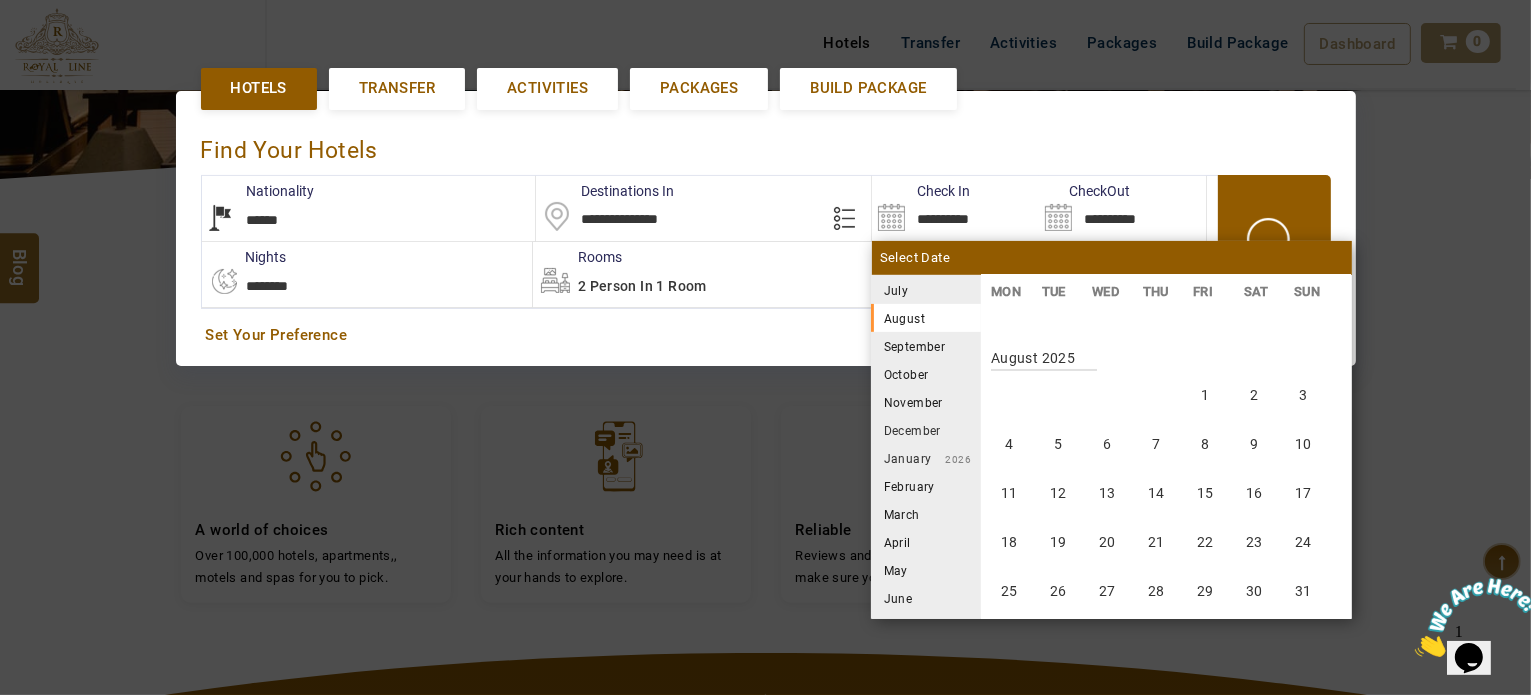 scroll, scrollTop: 370, scrollLeft: 0, axis: vertical 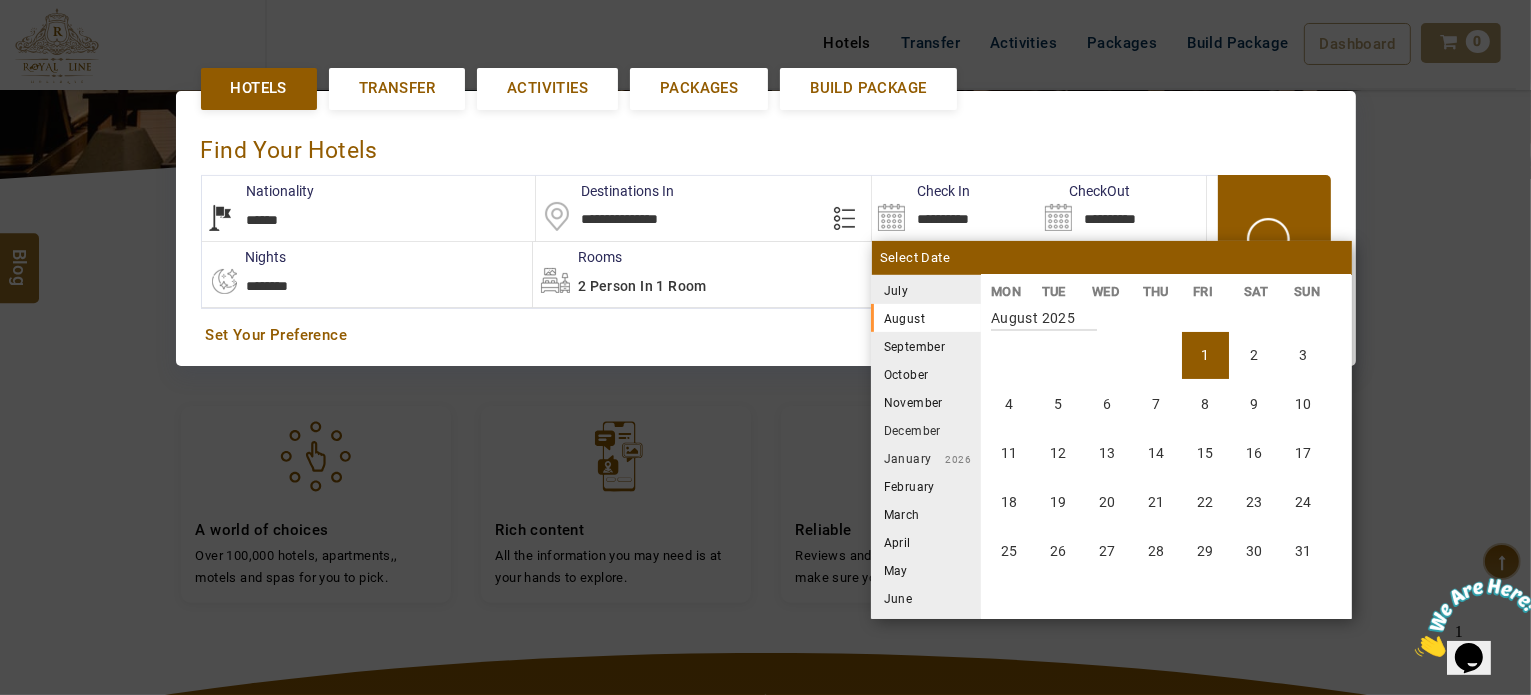 click on "1" at bounding box center (1205, 355) 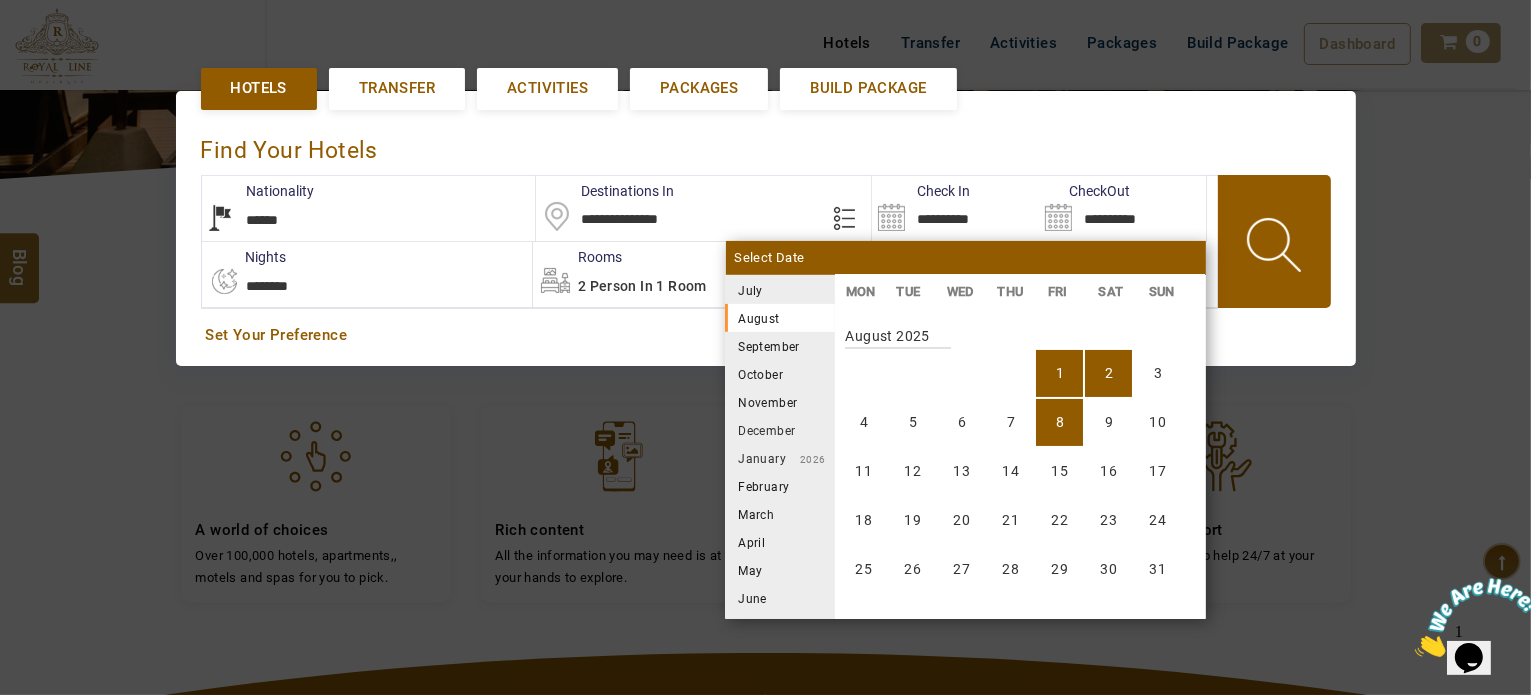 scroll, scrollTop: 370, scrollLeft: 0, axis: vertical 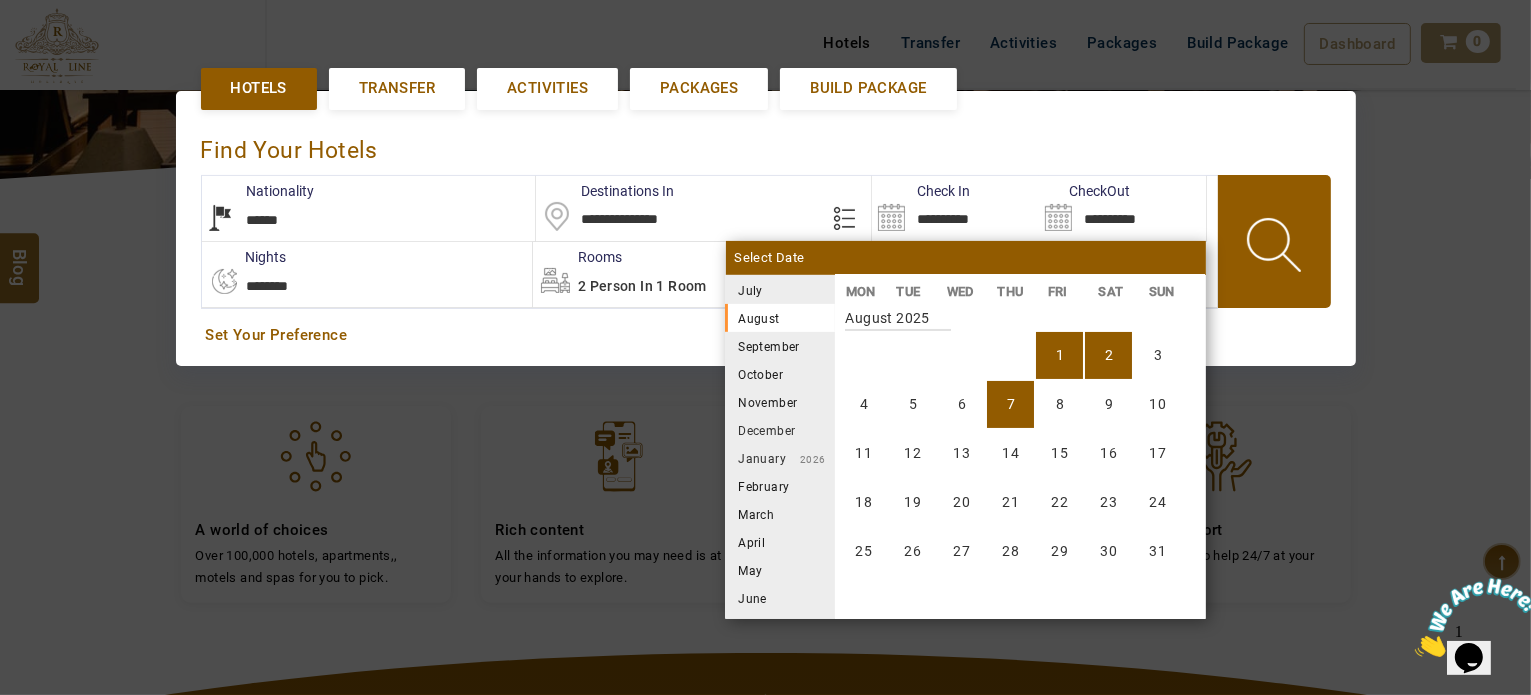 click on "7" at bounding box center [1010, 404] 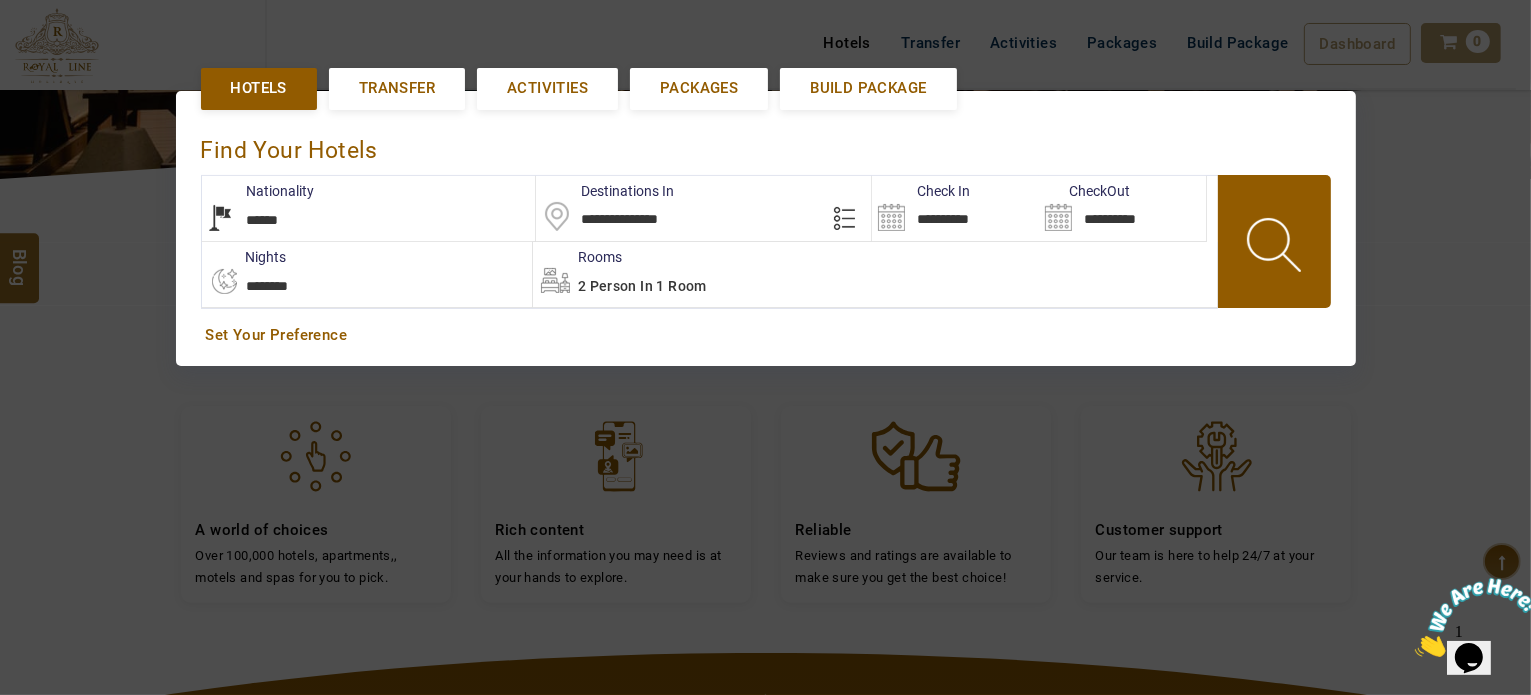 click on "**********" at bounding box center [1122, 208] 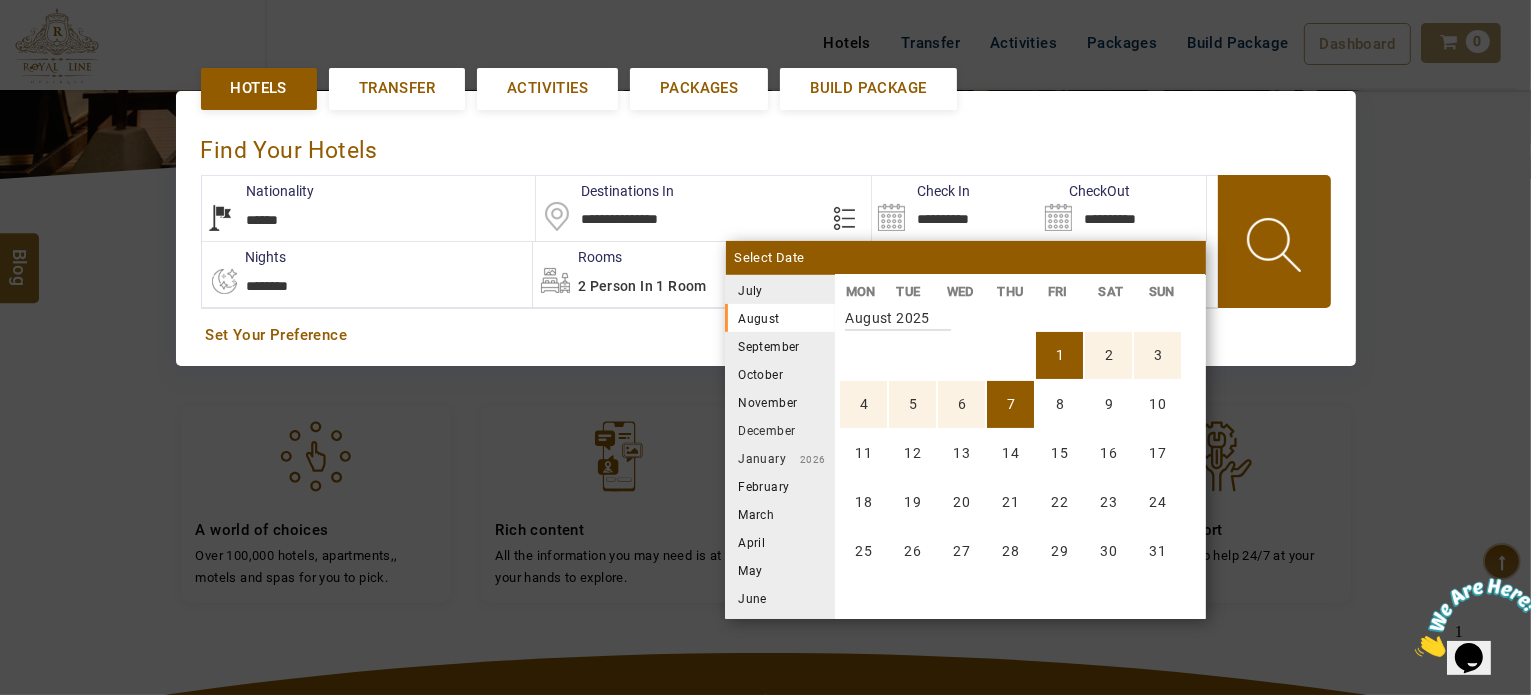 click on "2 Person in    1 Room" at bounding box center (642, 286) 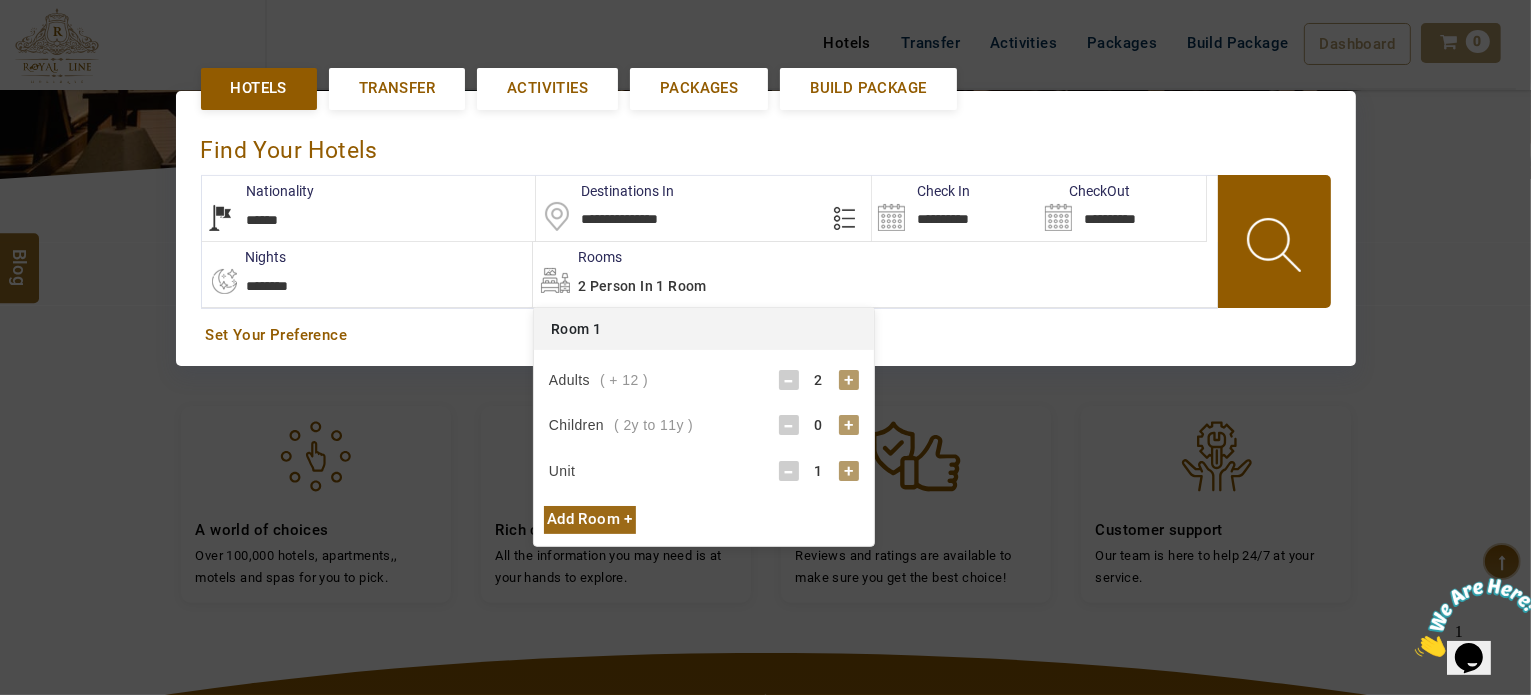 click on "+" at bounding box center [849, 425] 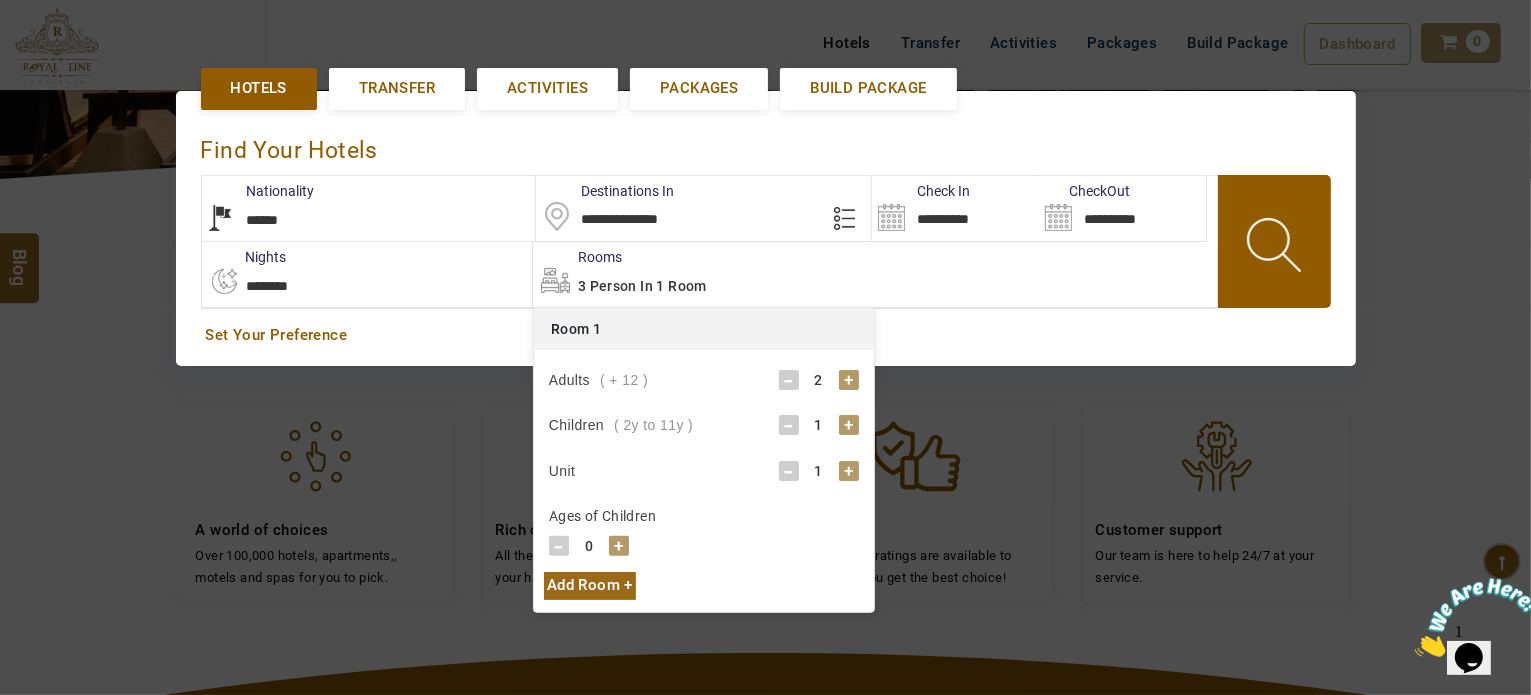 click on "+" at bounding box center [619, 546] 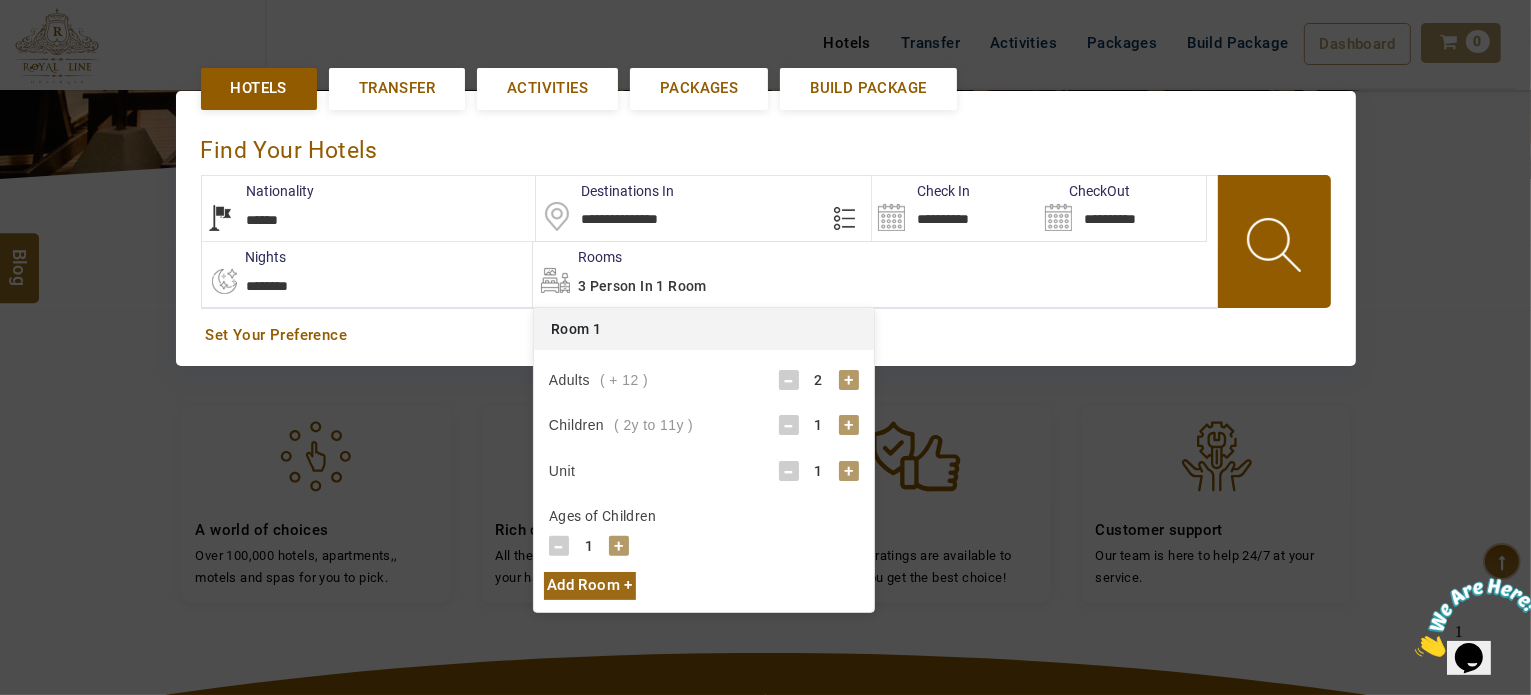 click on "+" at bounding box center [619, 546] 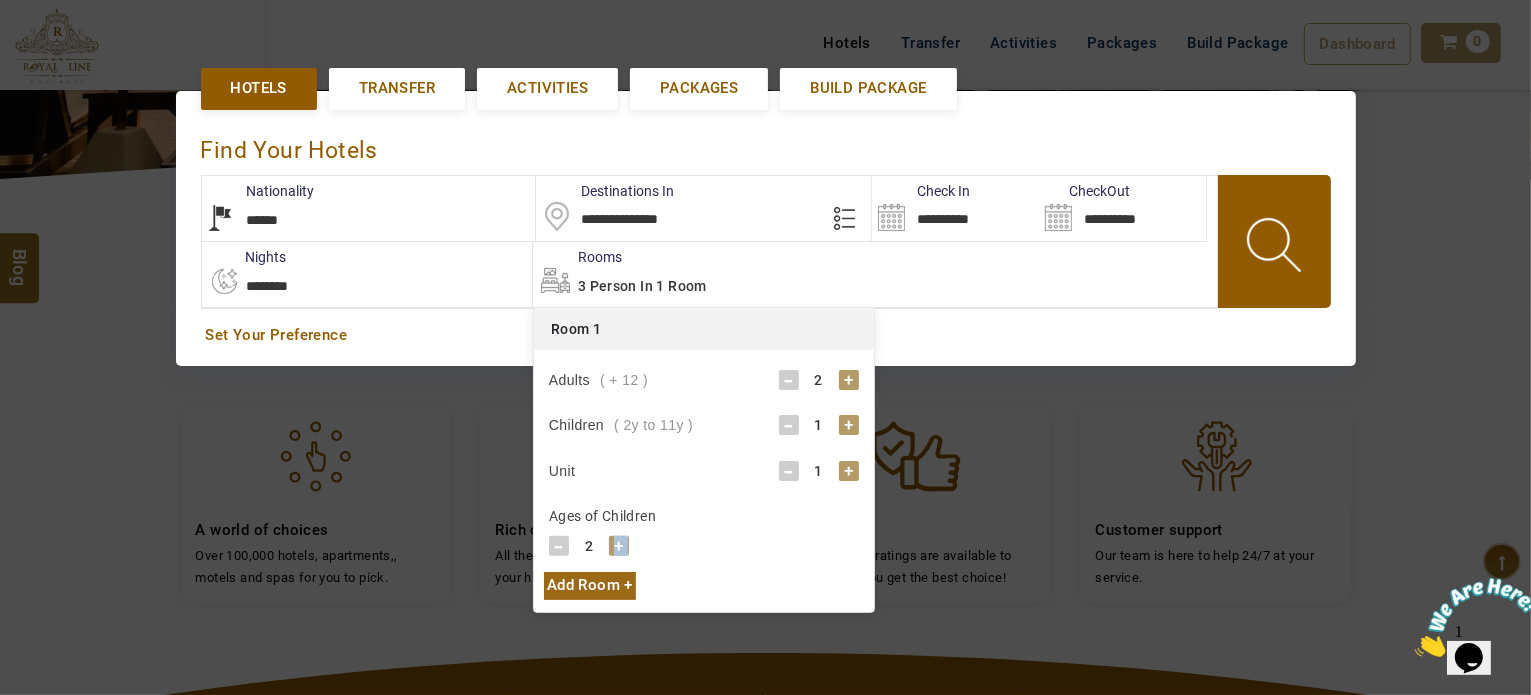 click on "+" at bounding box center [619, 546] 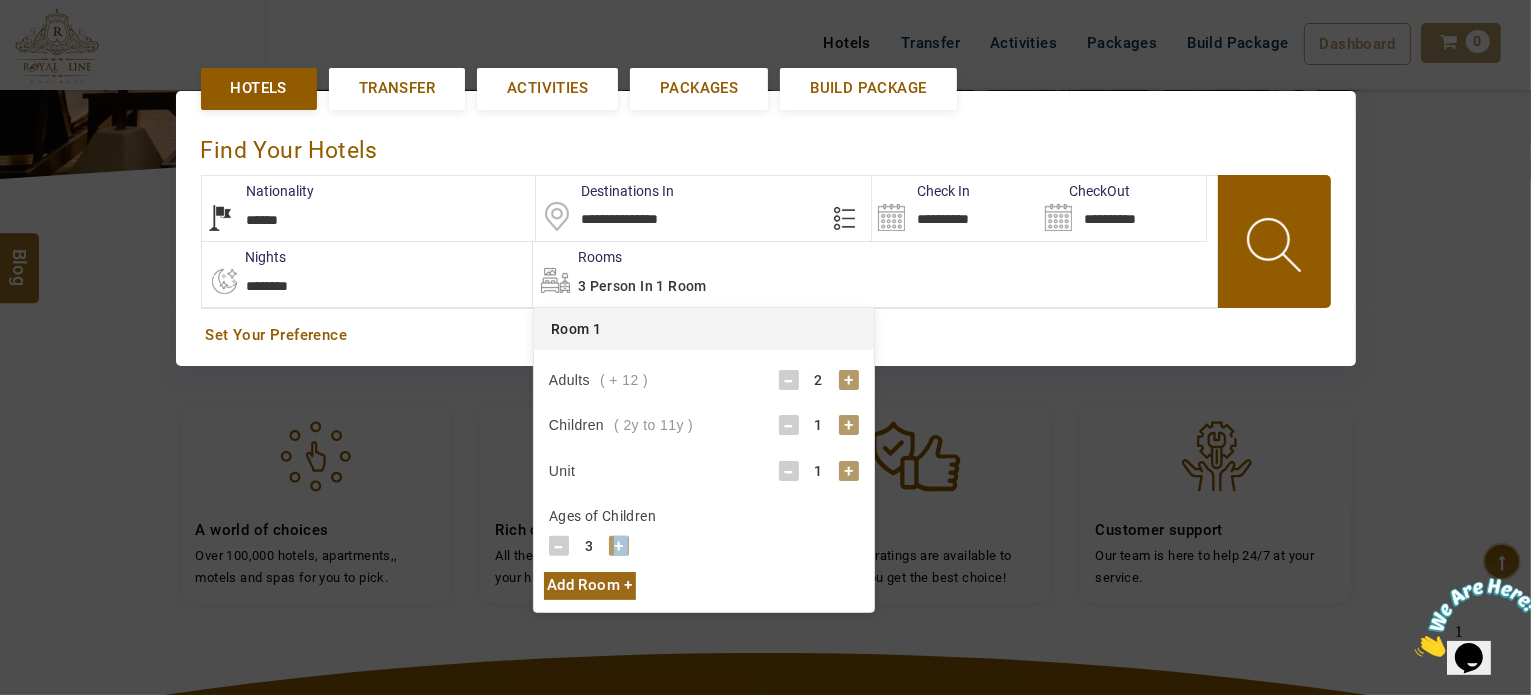 click on "+" at bounding box center (619, 546) 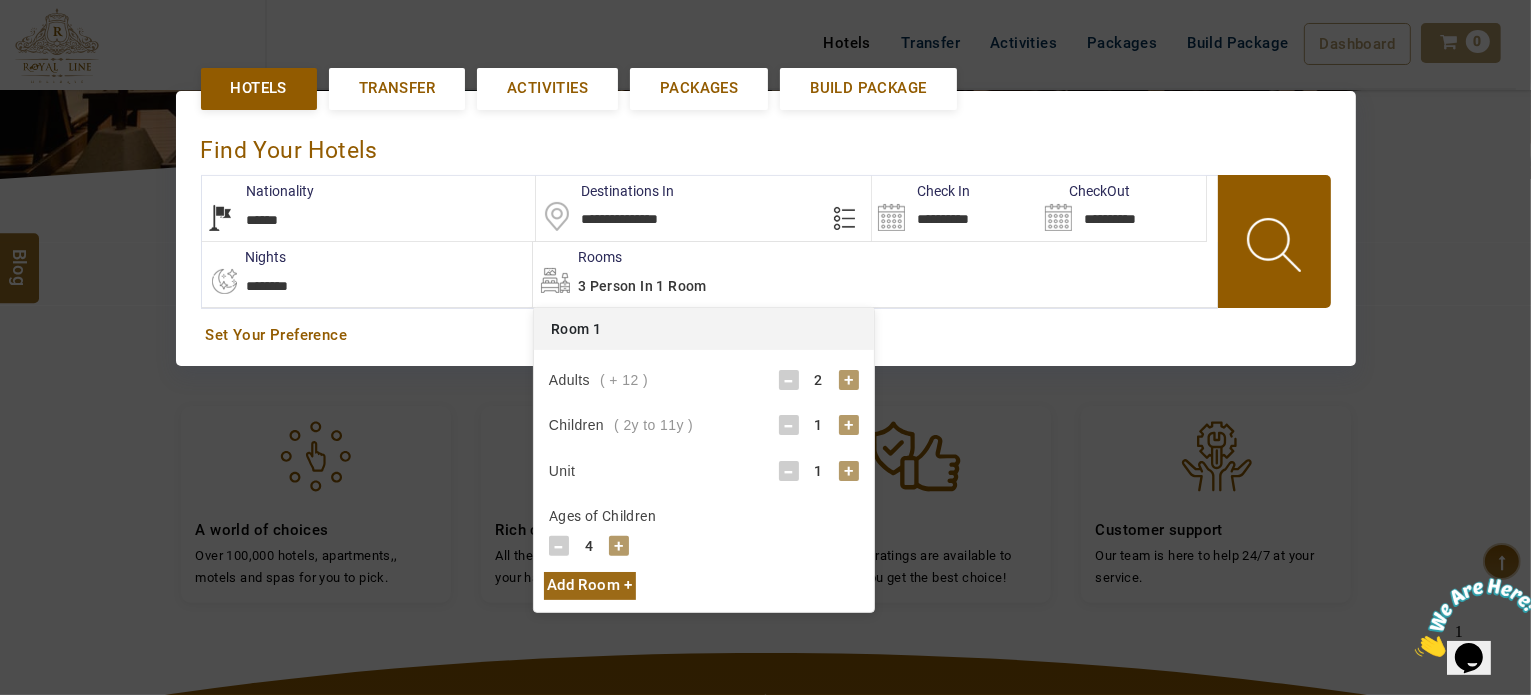 click on "+" at bounding box center (849, 425) 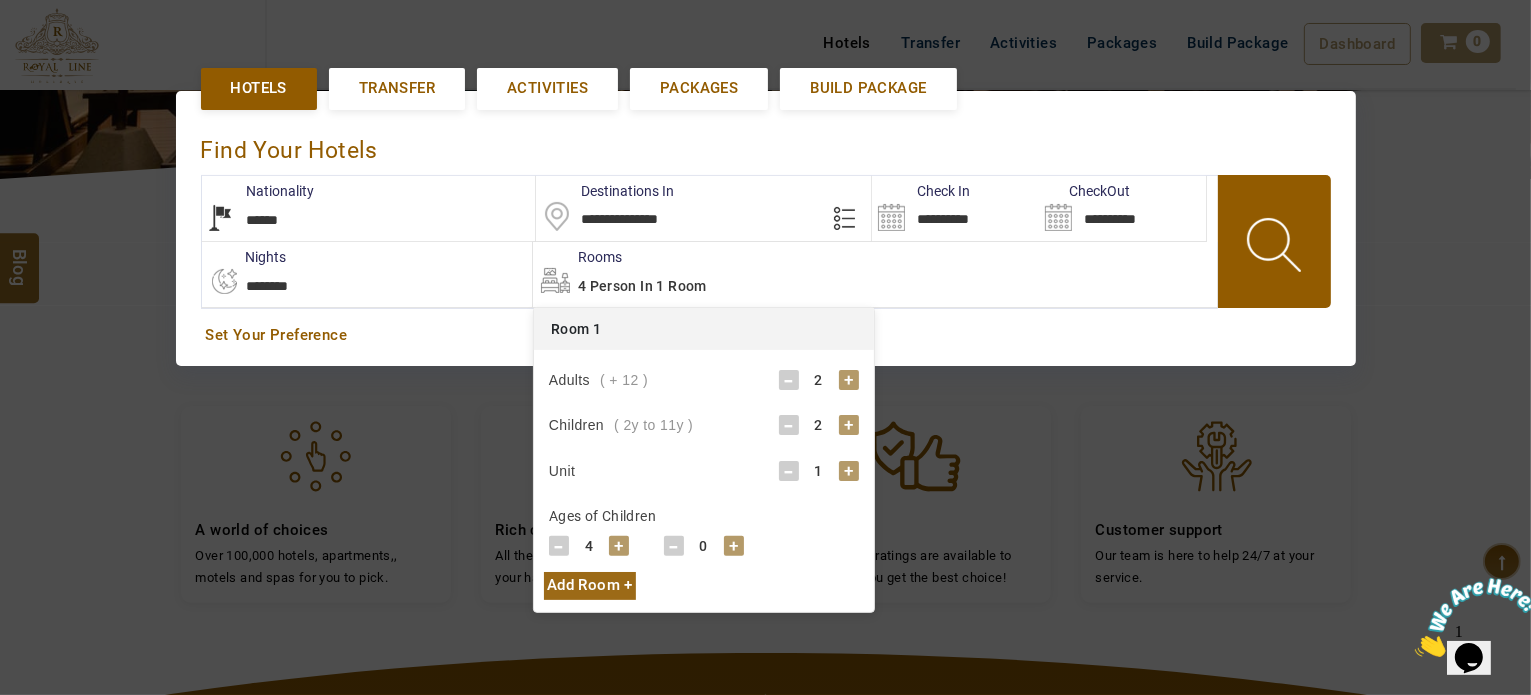click on "+" at bounding box center [734, 546] 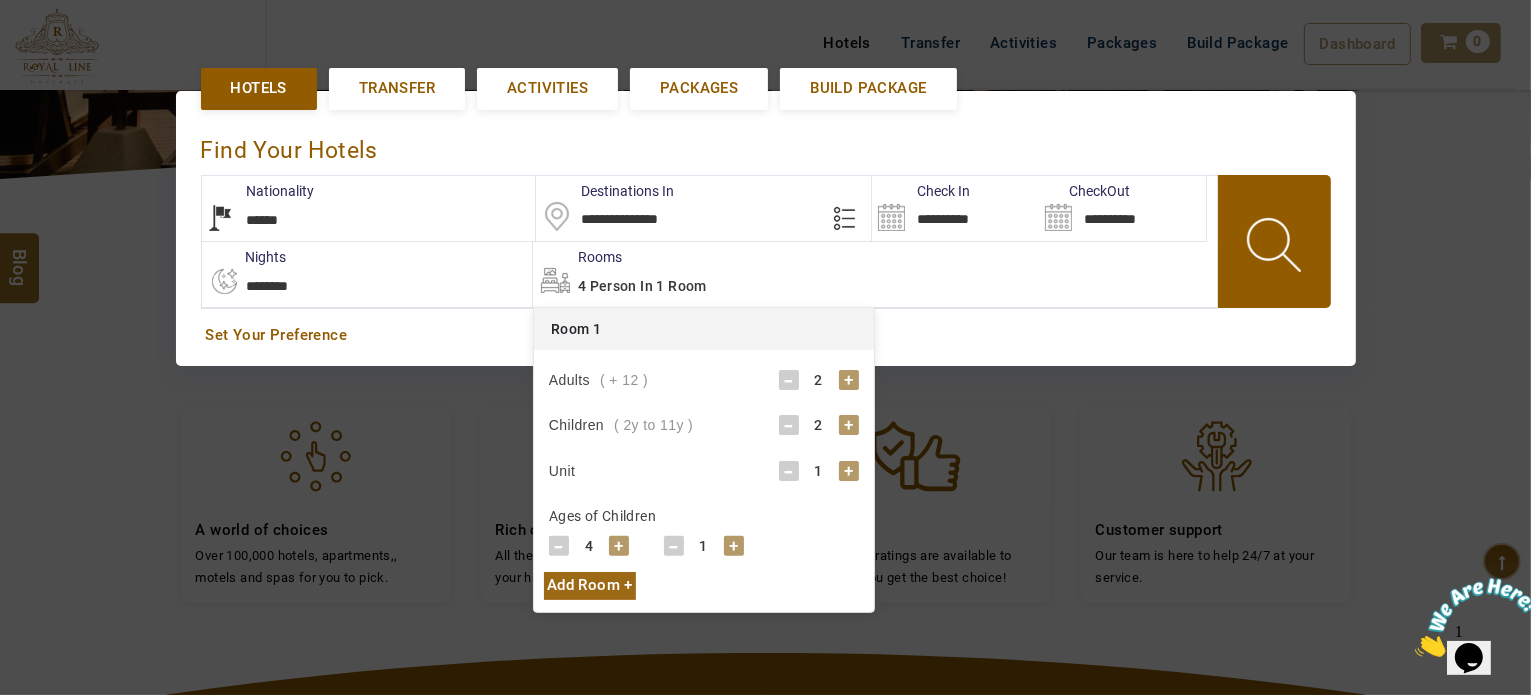 click on "+" at bounding box center (734, 546) 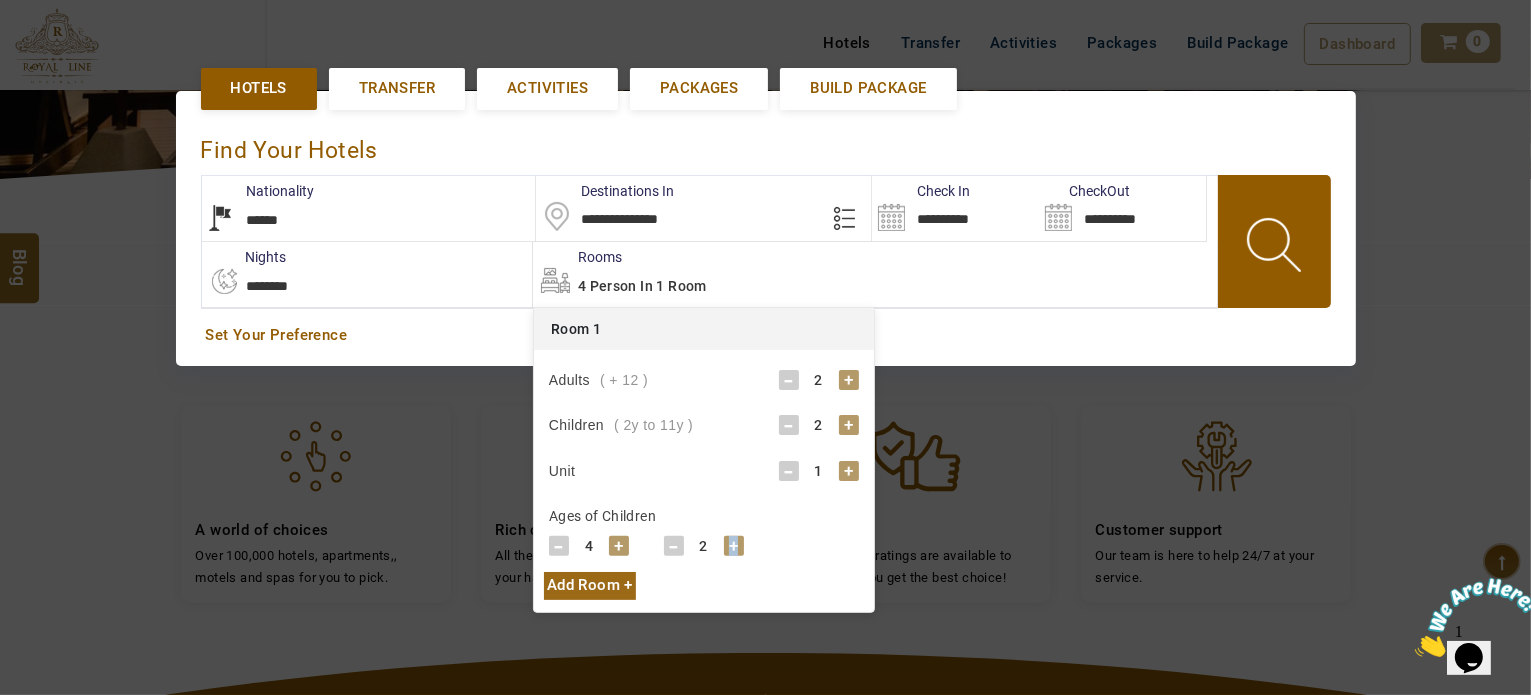 click on "+" at bounding box center [734, 546] 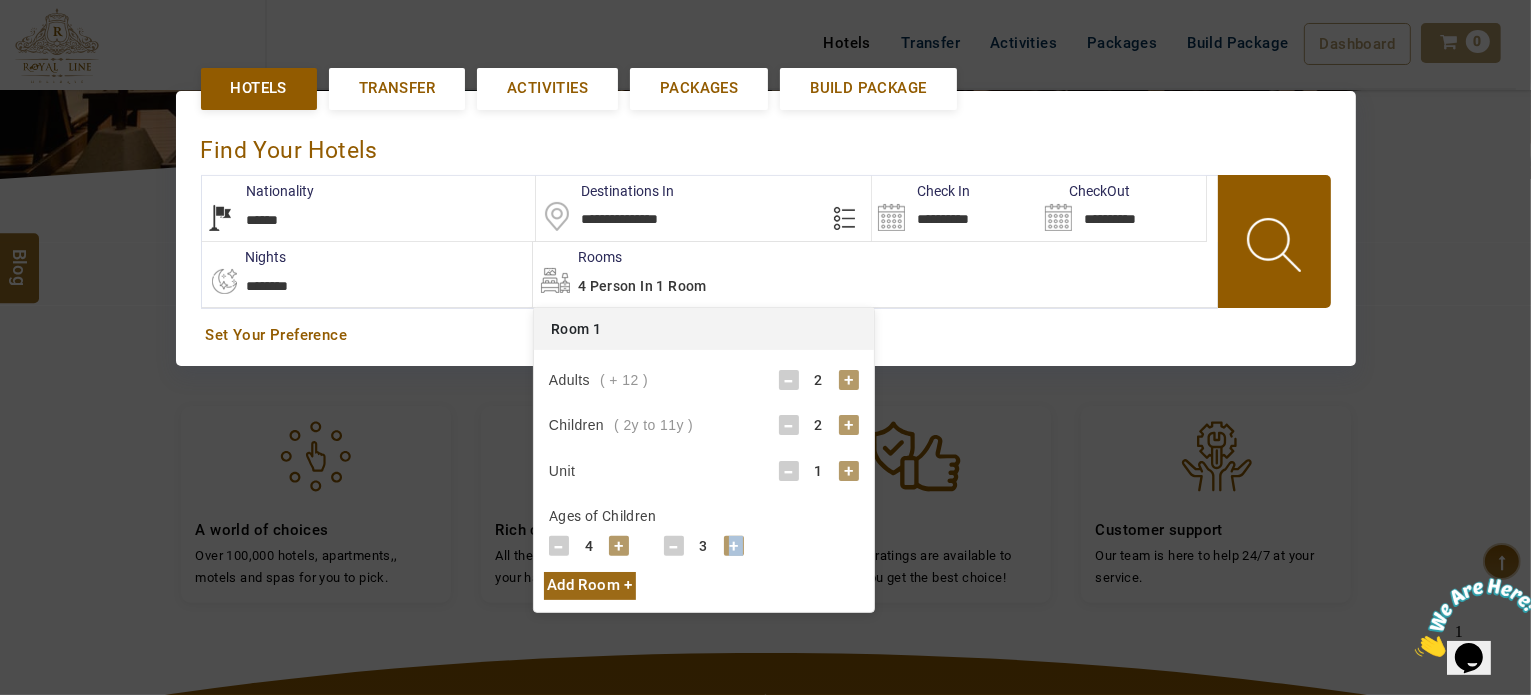 click on "+" at bounding box center (734, 546) 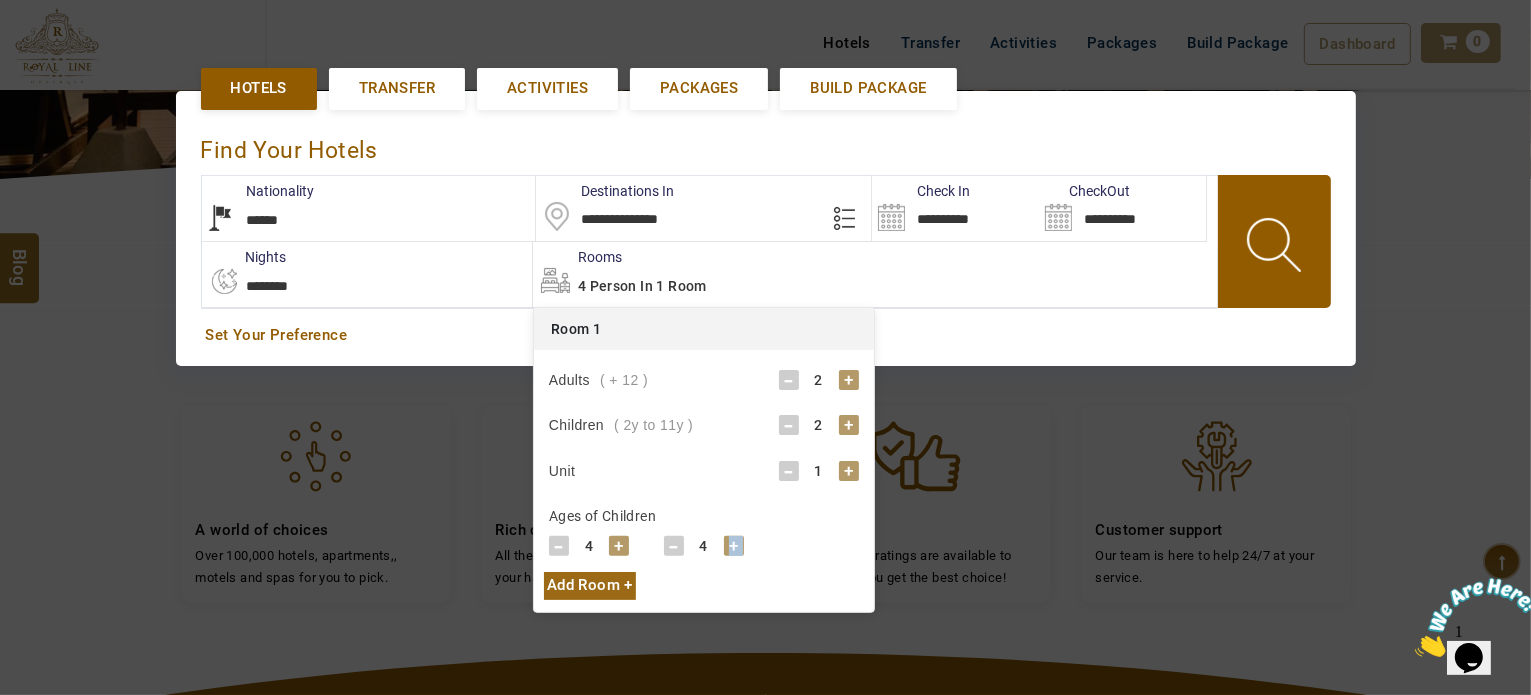 click at bounding box center (1276, 248) 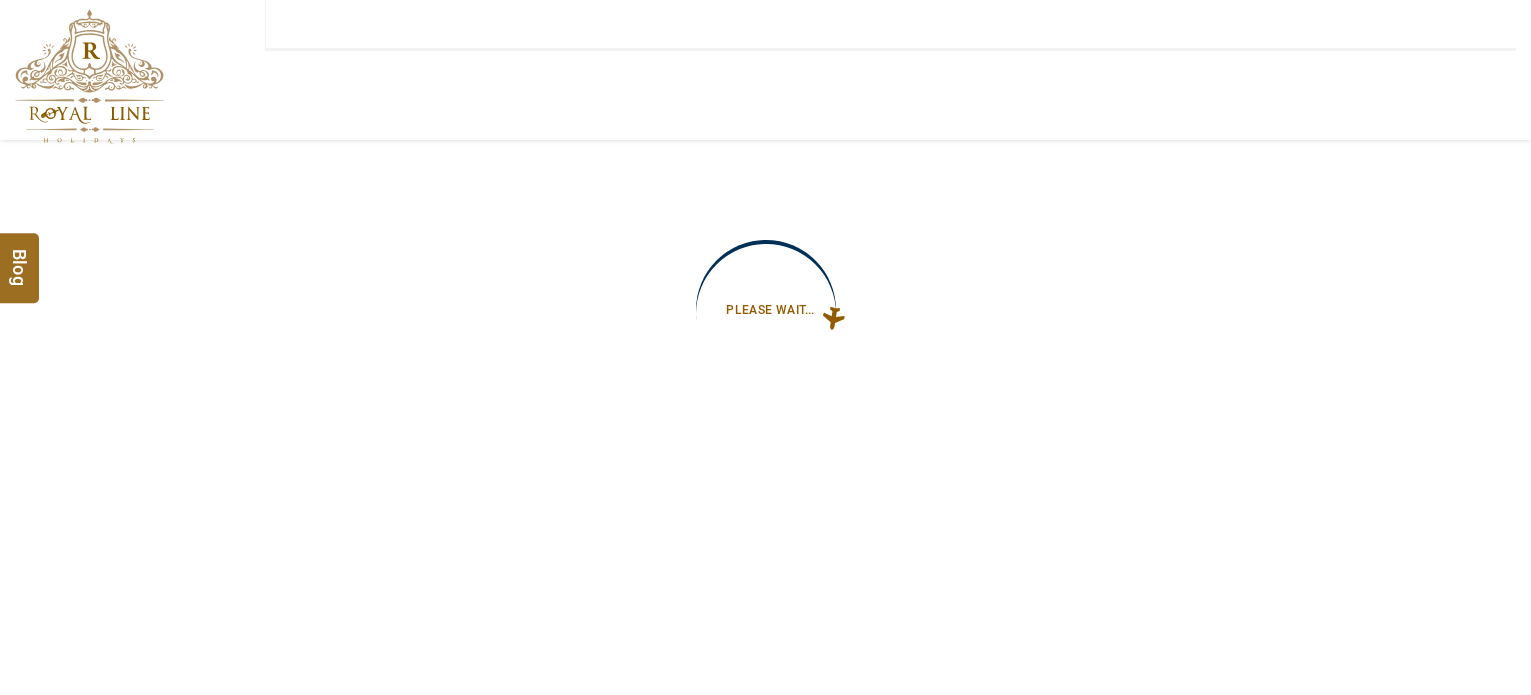 scroll, scrollTop: 0, scrollLeft: 0, axis: both 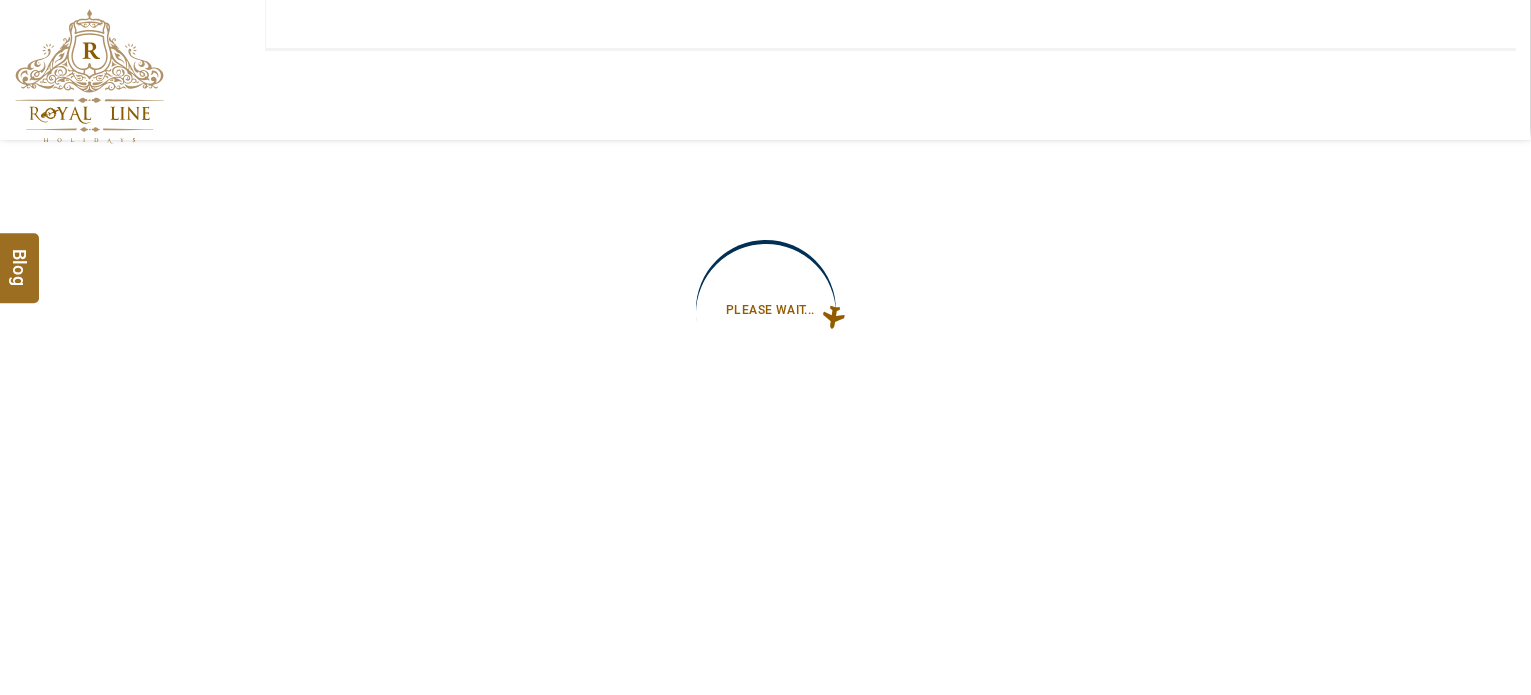 type on "**********" 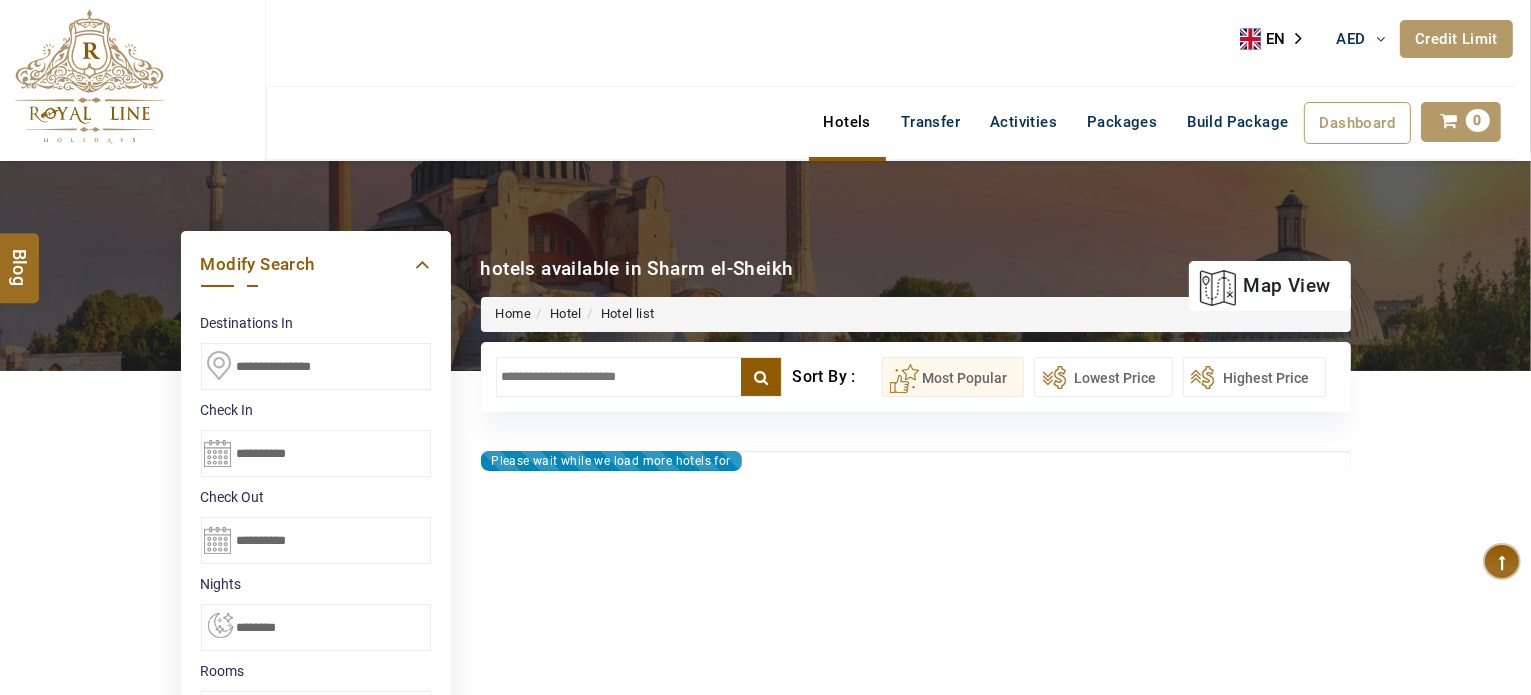 type on "**********" 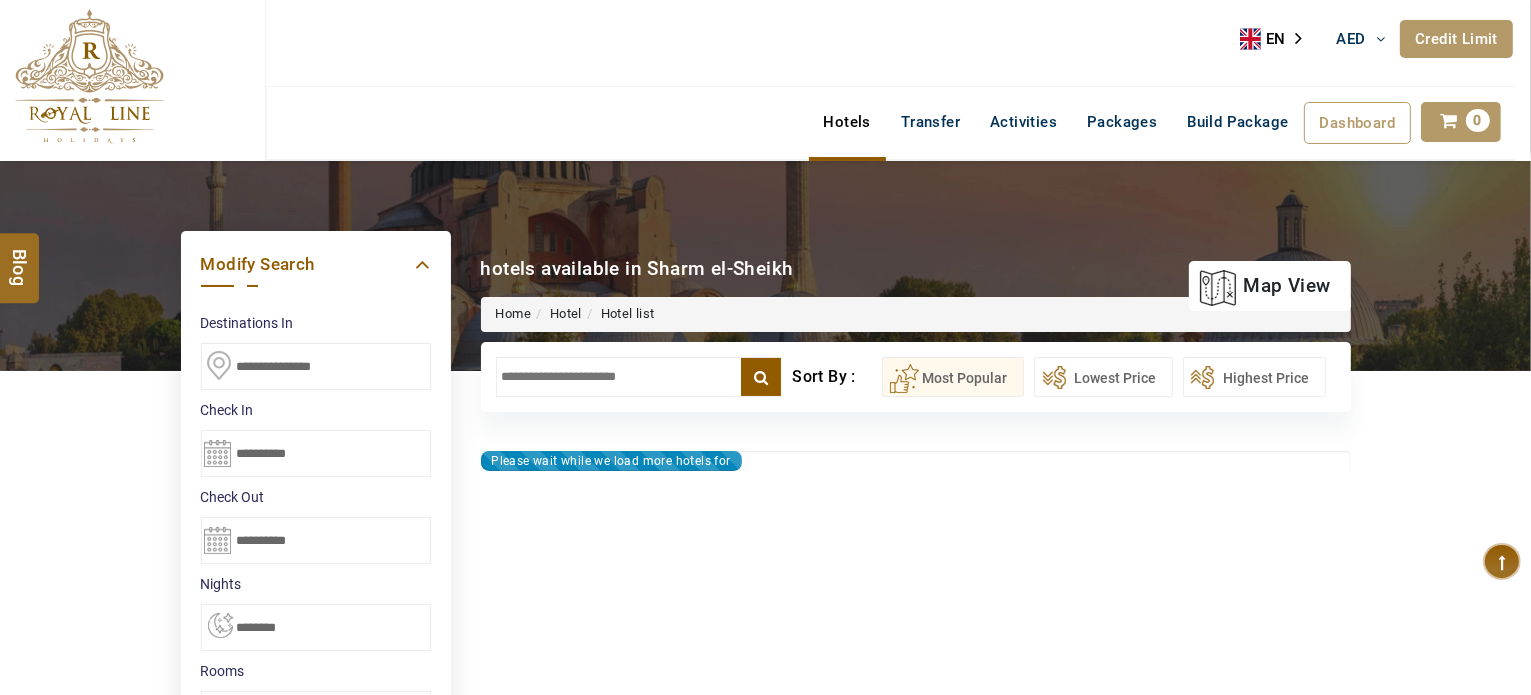 type on "**********" 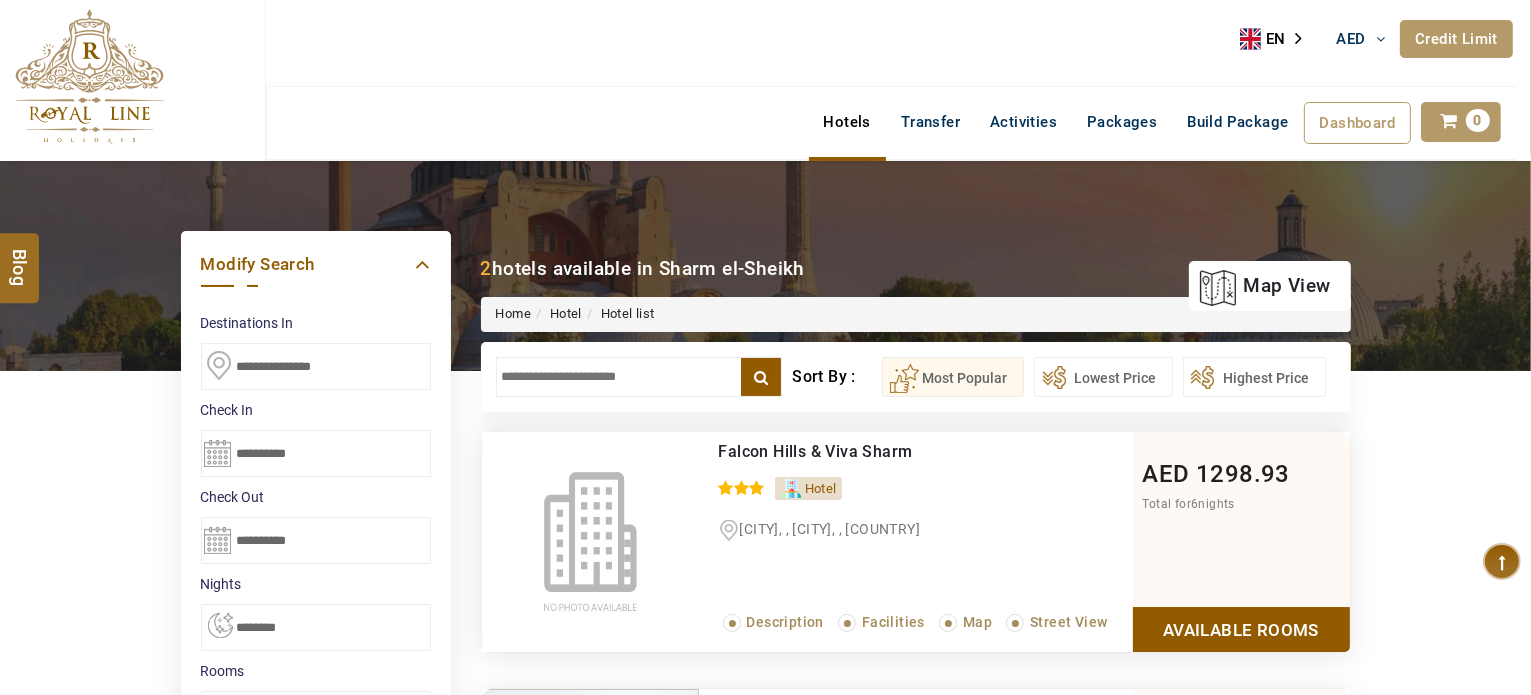 click at bounding box center [639, 377] 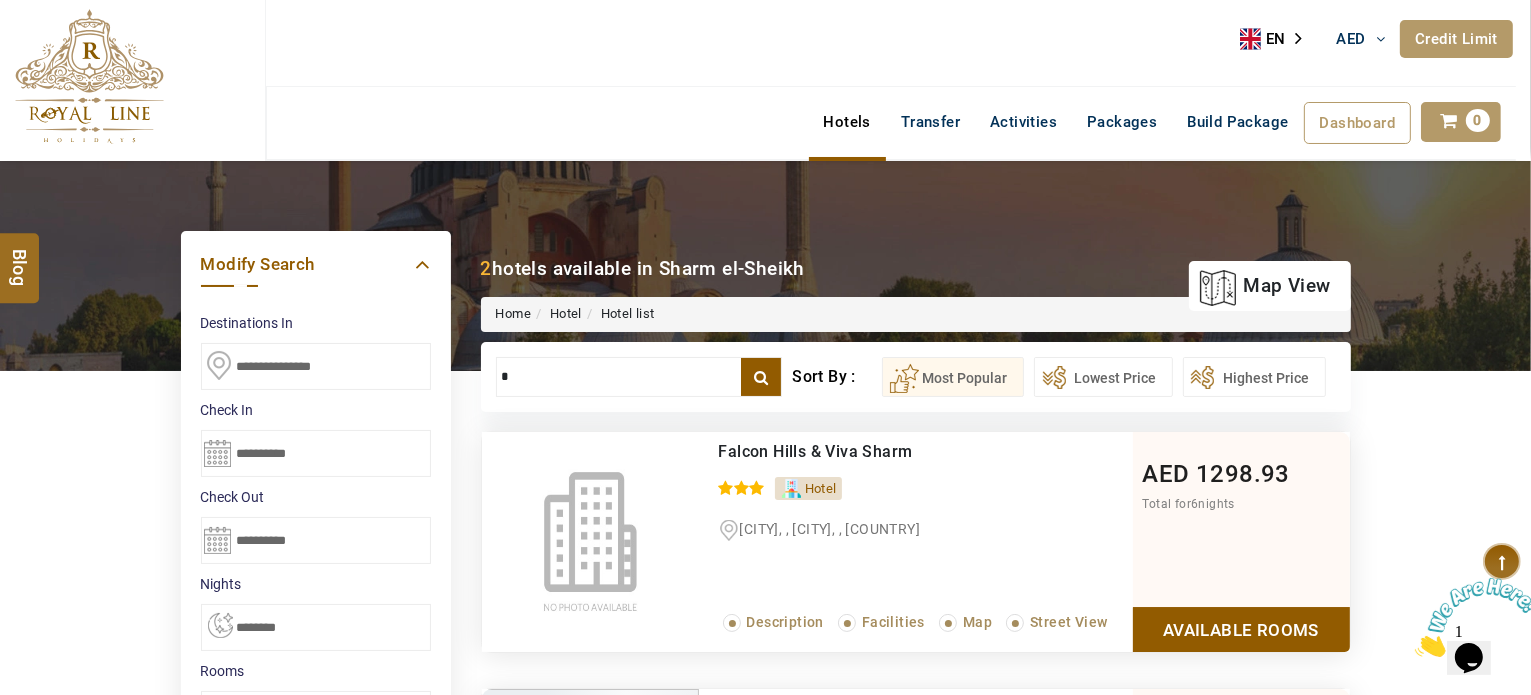 scroll, scrollTop: 0, scrollLeft: 0, axis: both 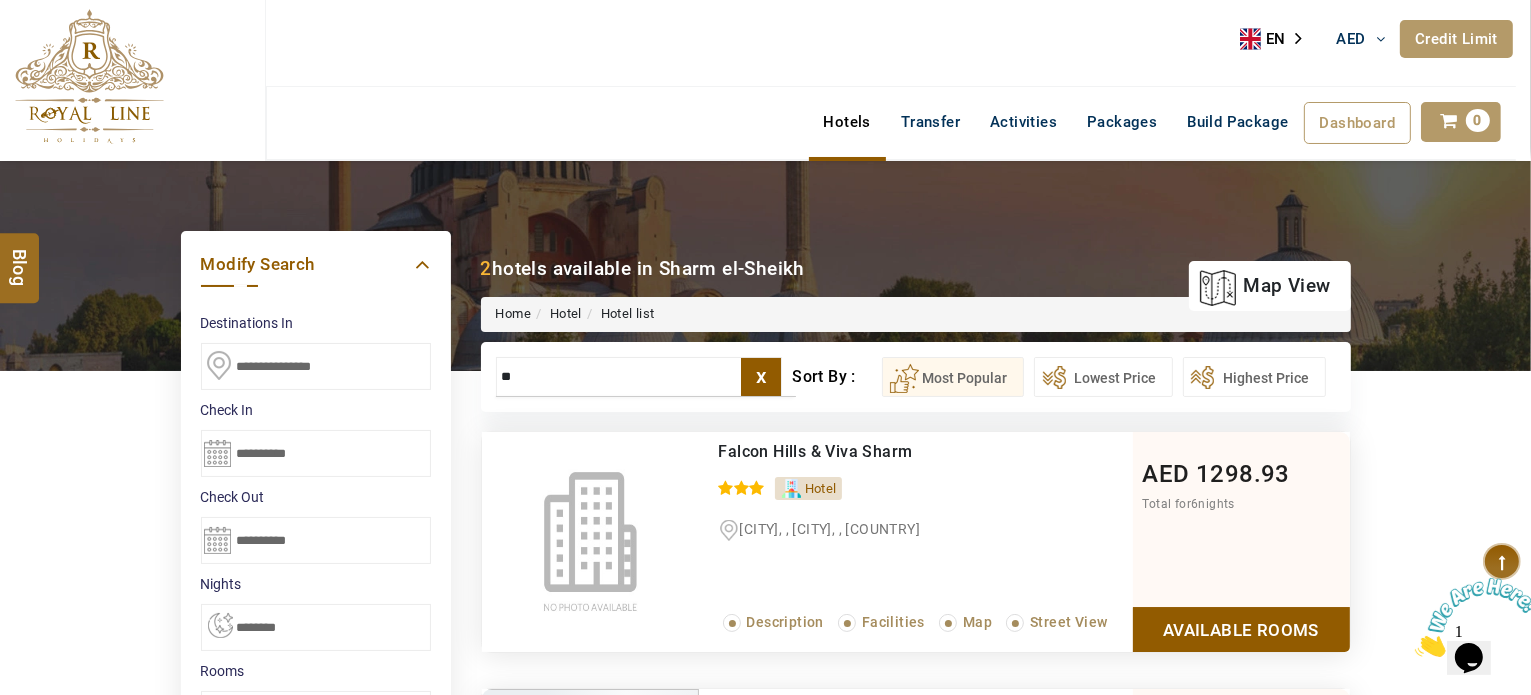 type on "*" 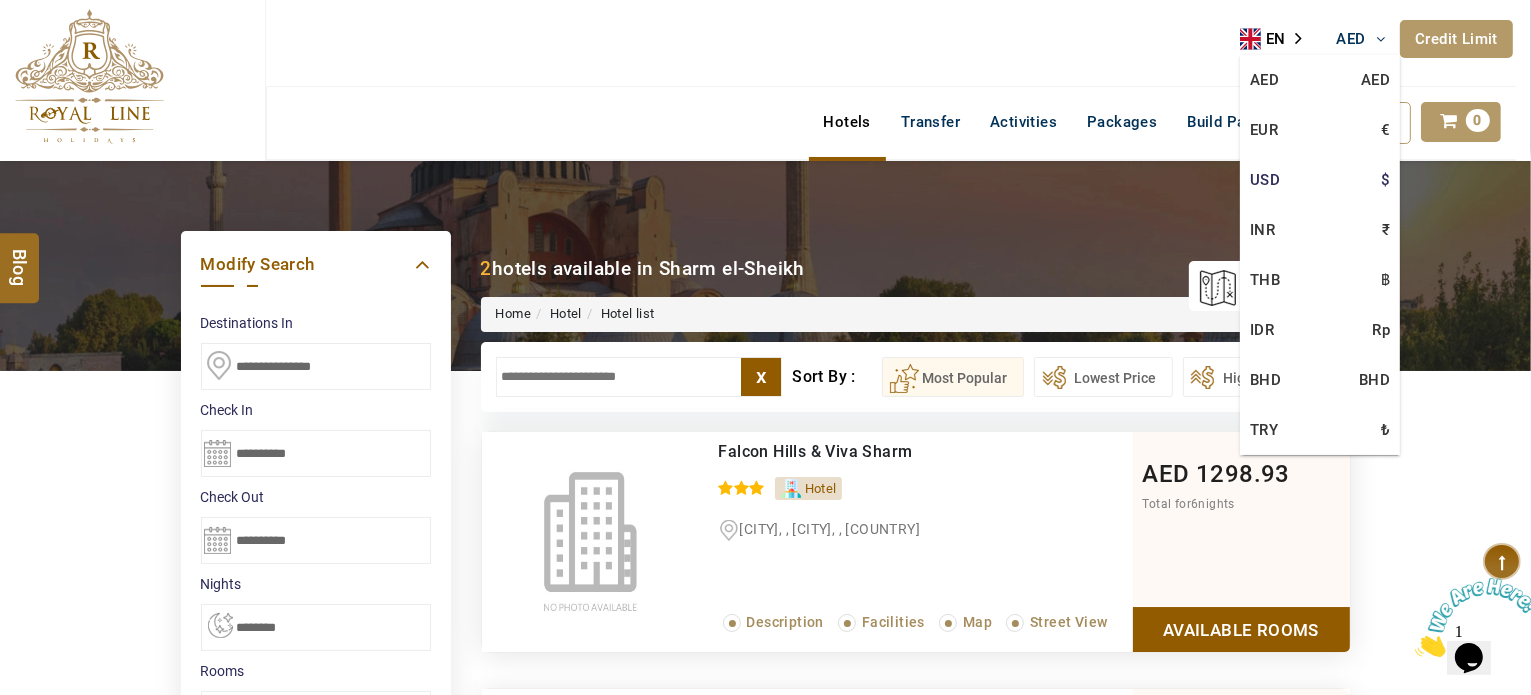 click on "USD  $" at bounding box center [1320, 180] 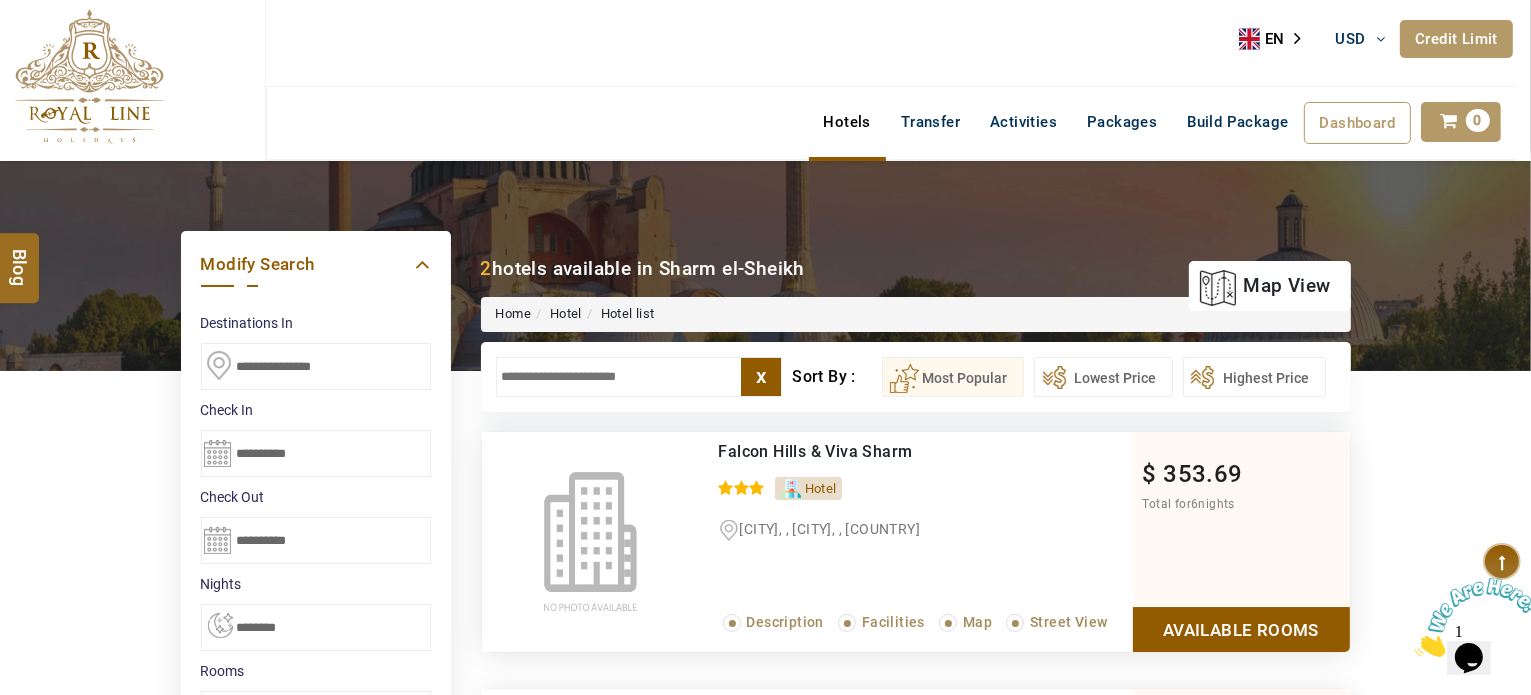 click at bounding box center (639, 377) 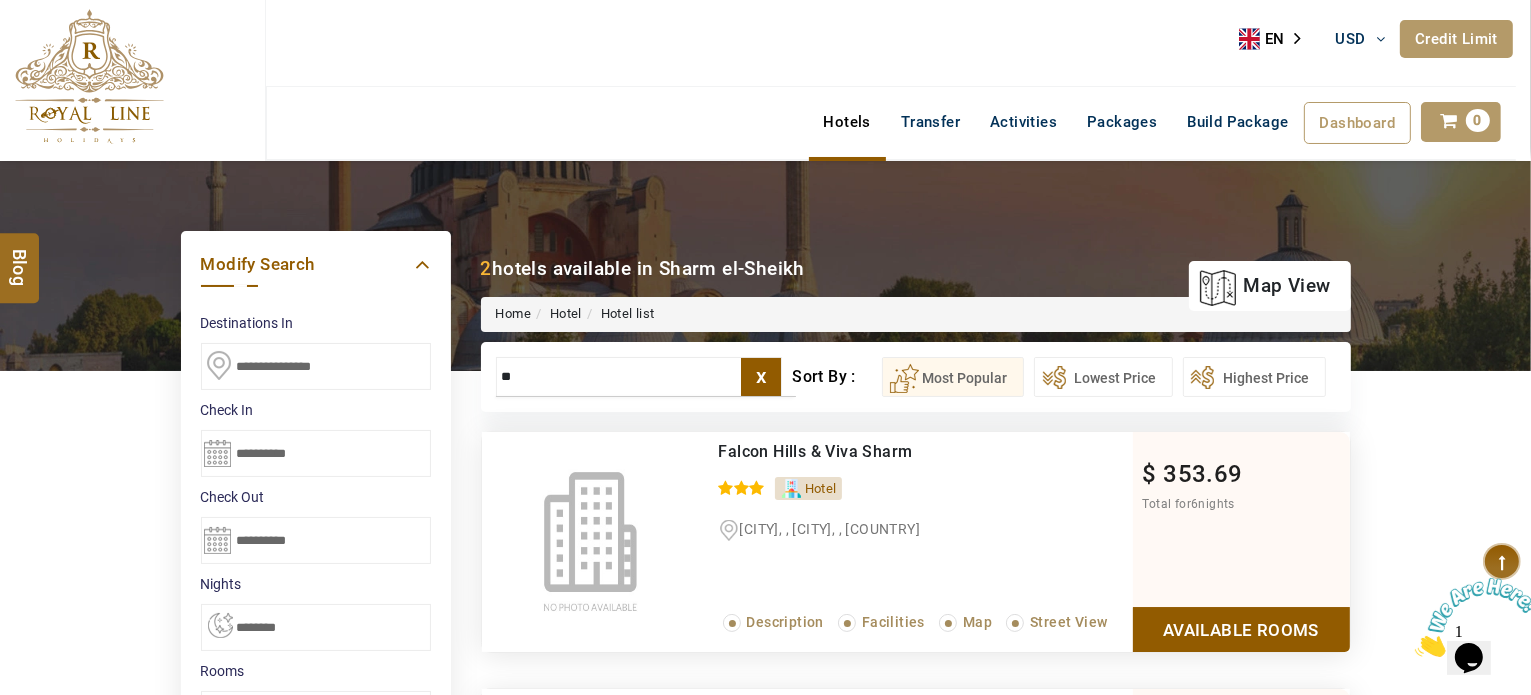 type on "*" 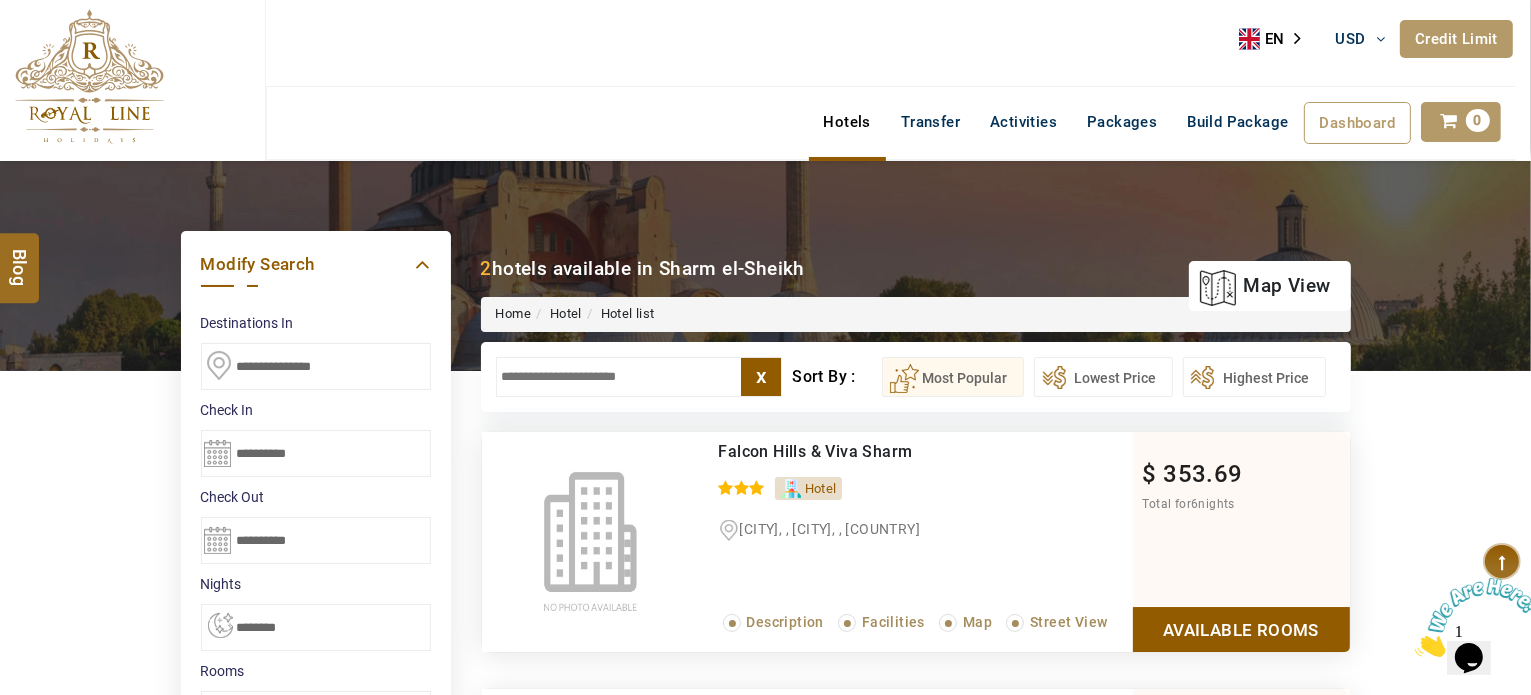 click at bounding box center (639, 377) 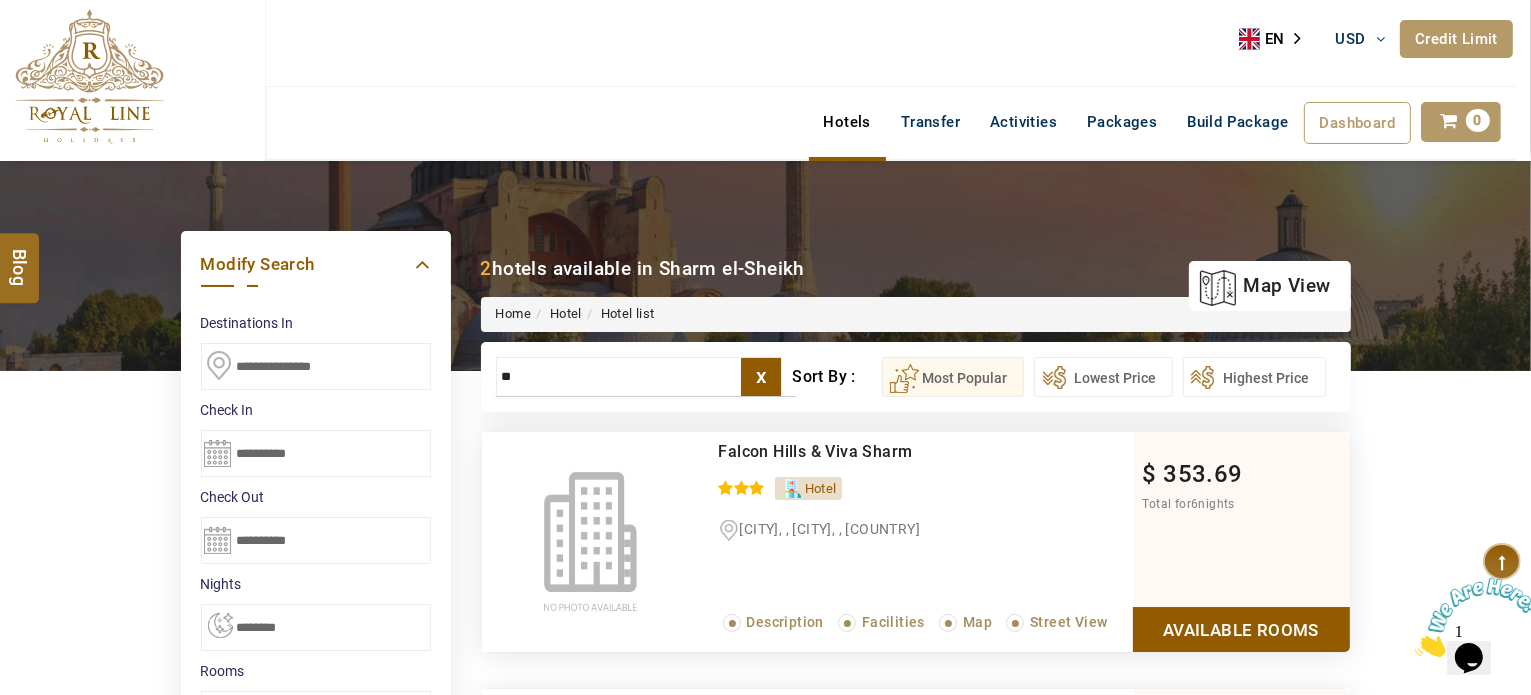 type on "*" 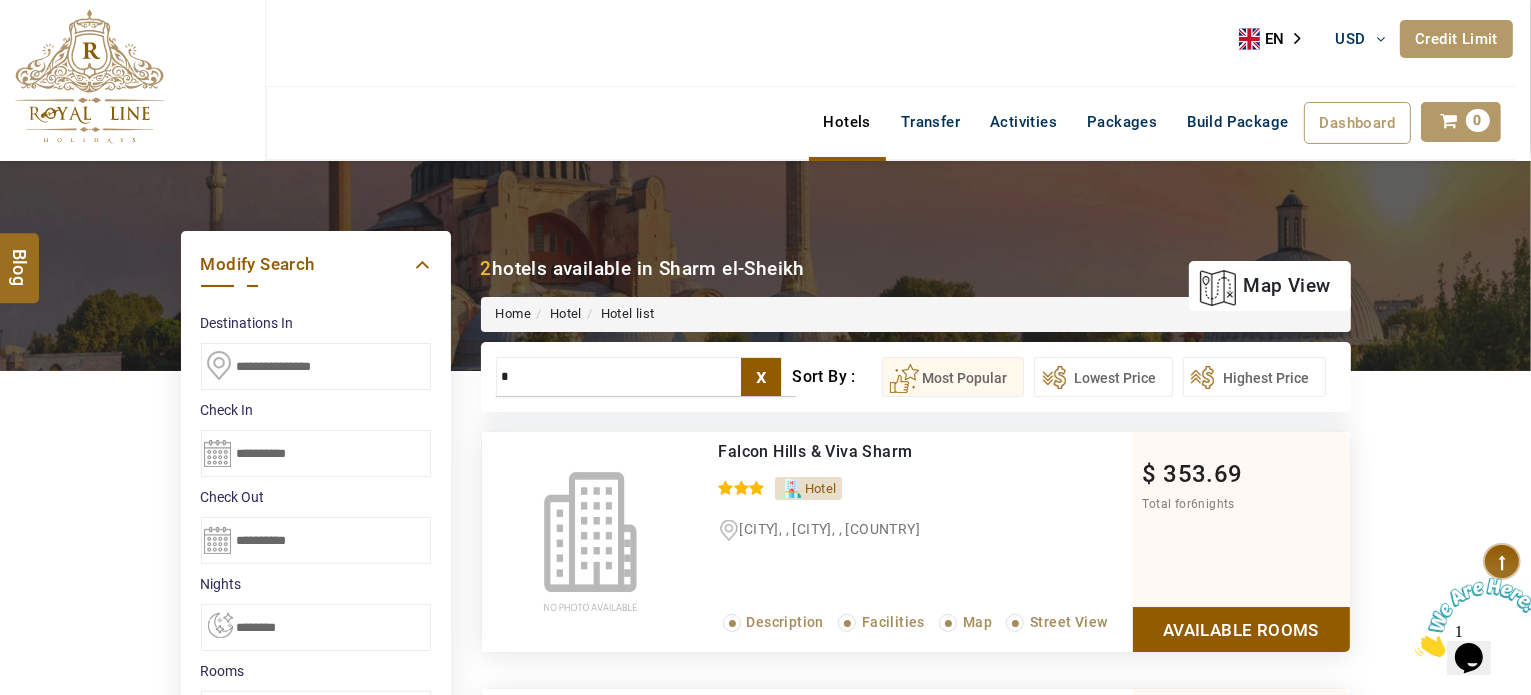 type 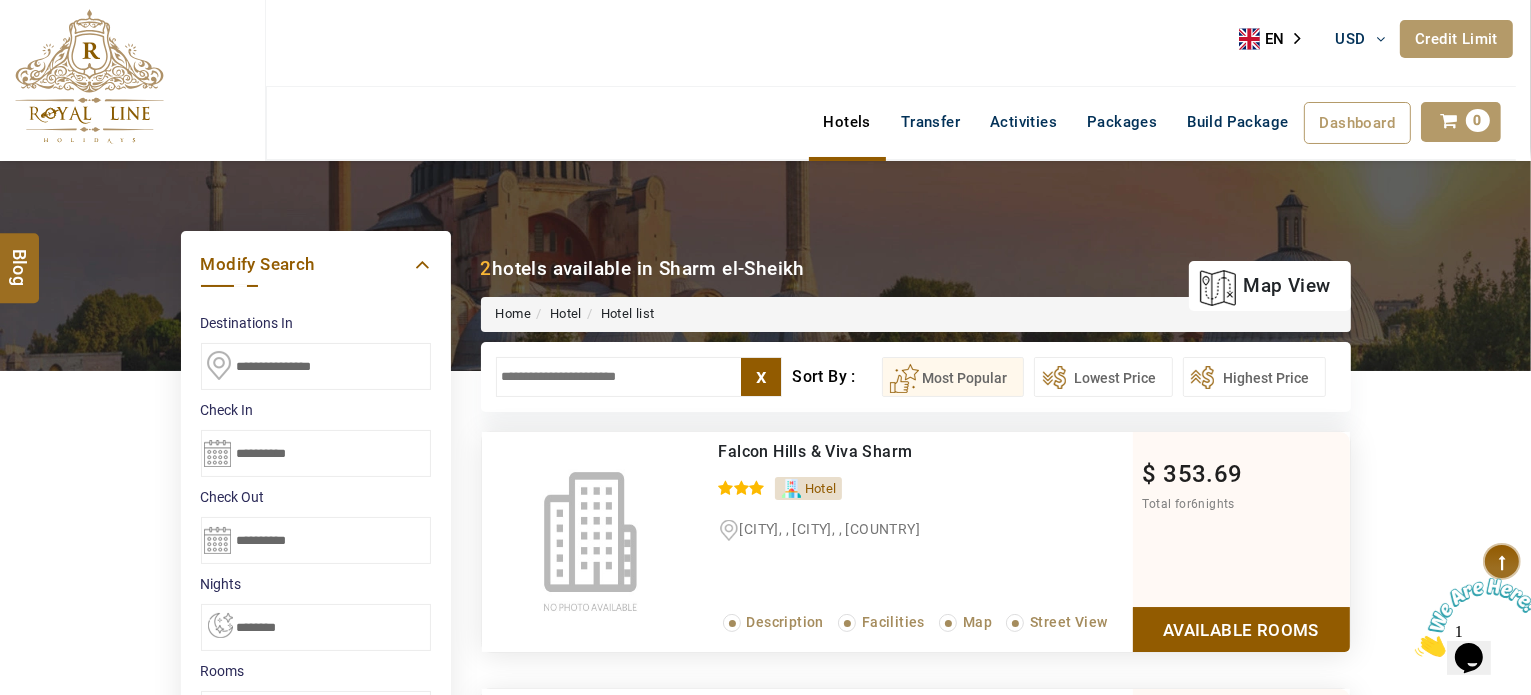 click at bounding box center [89, 76] 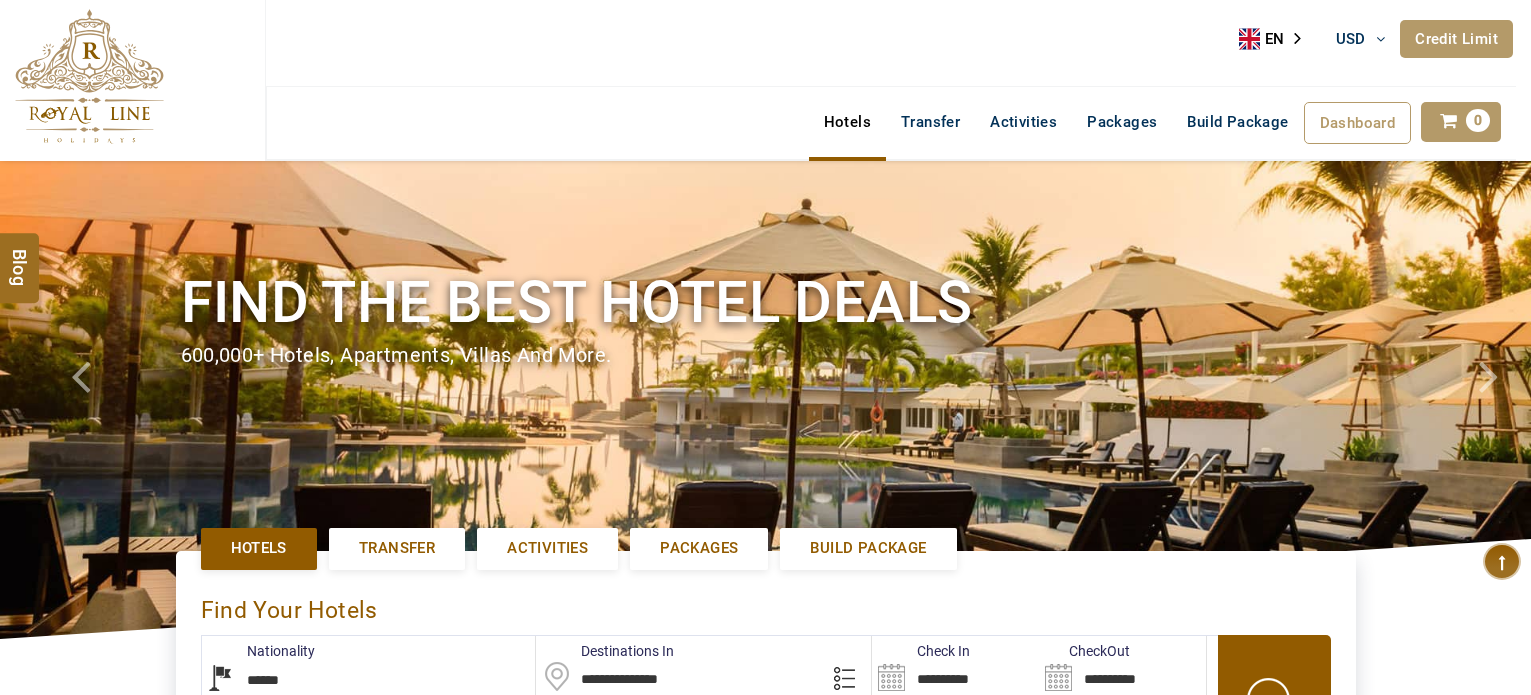 select on "******" 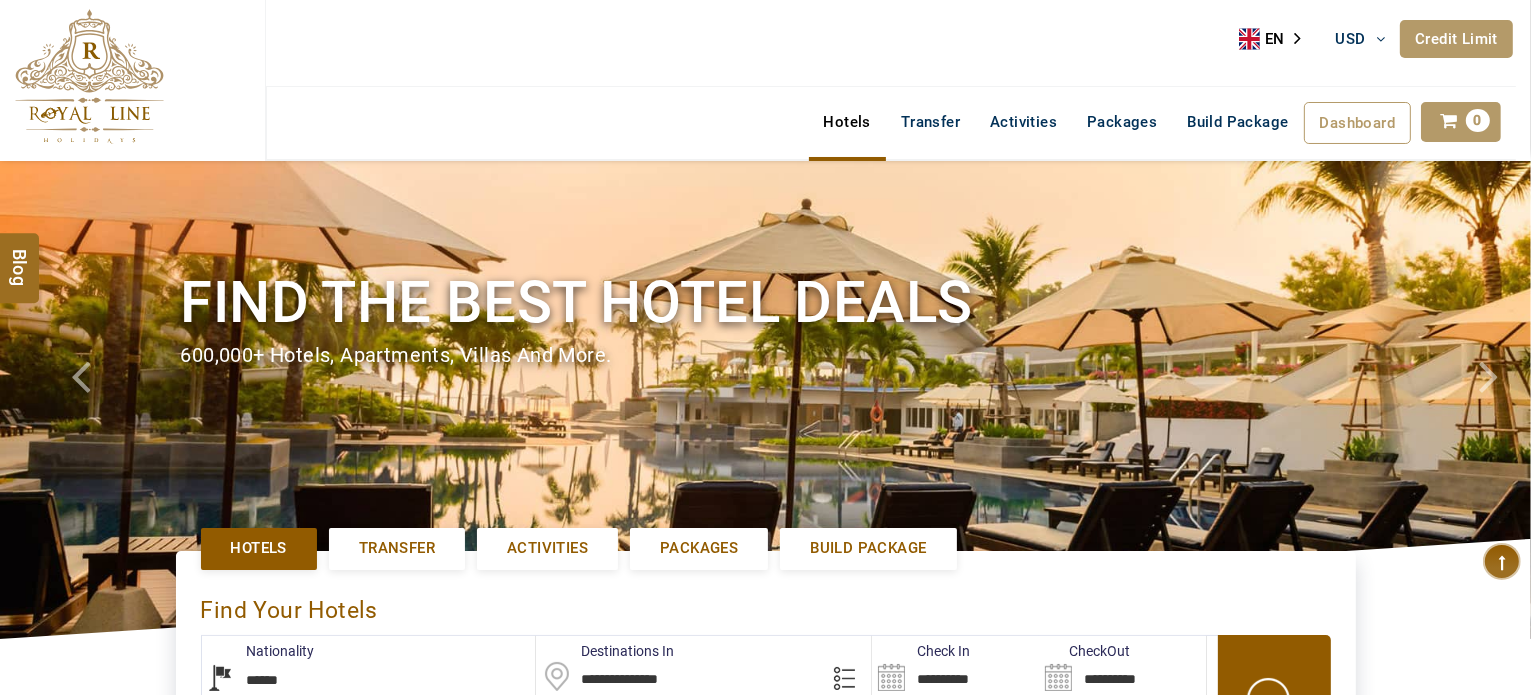 scroll, scrollTop: 200, scrollLeft: 0, axis: vertical 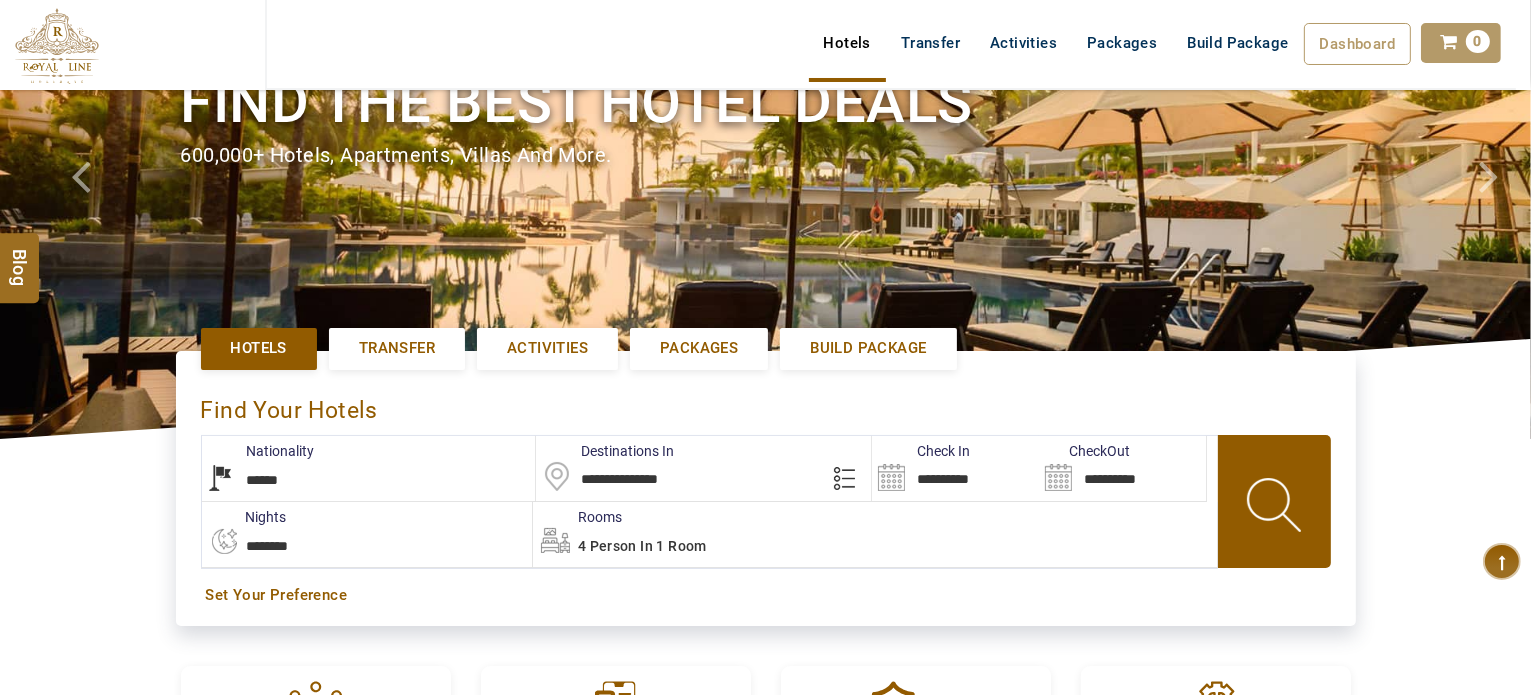 click on "**********" at bounding box center [703, 468] 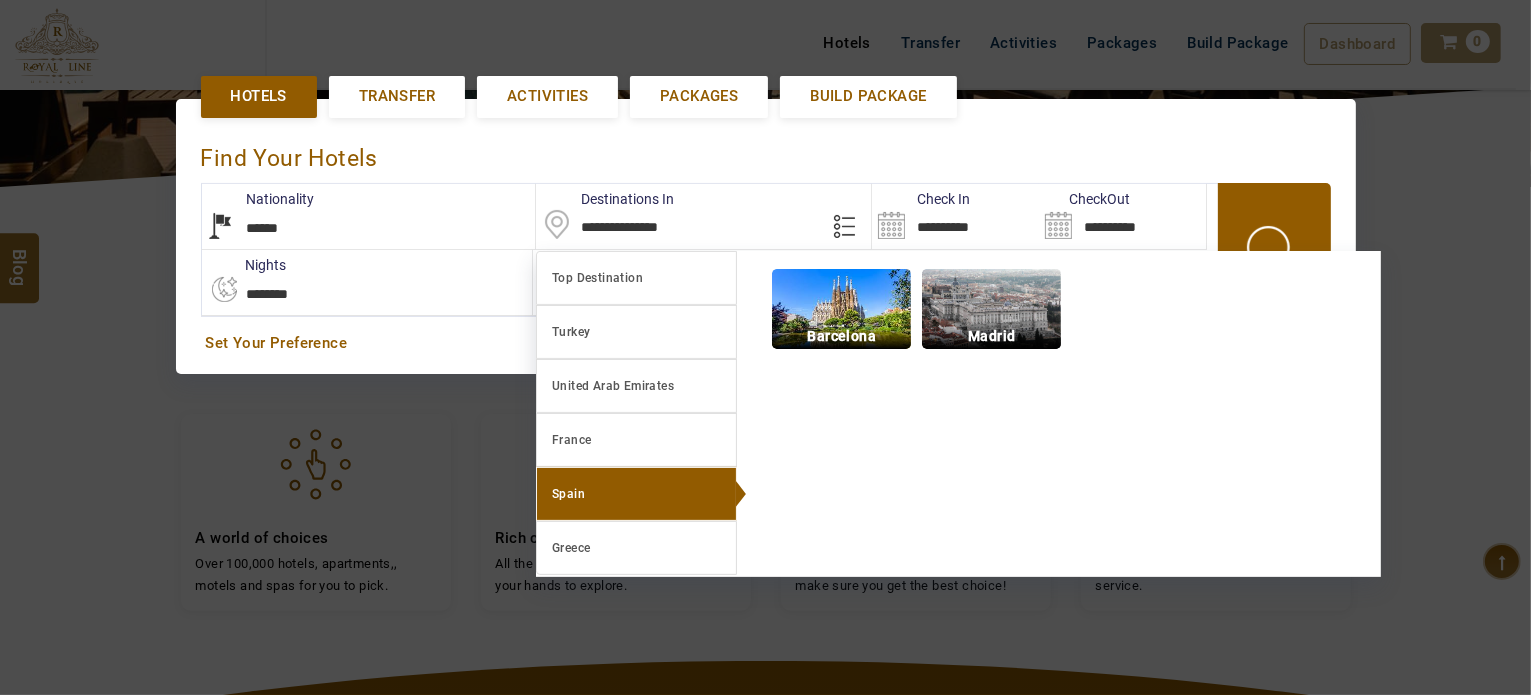 scroll, scrollTop: 460, scrollLeft: 0, axis: vertical 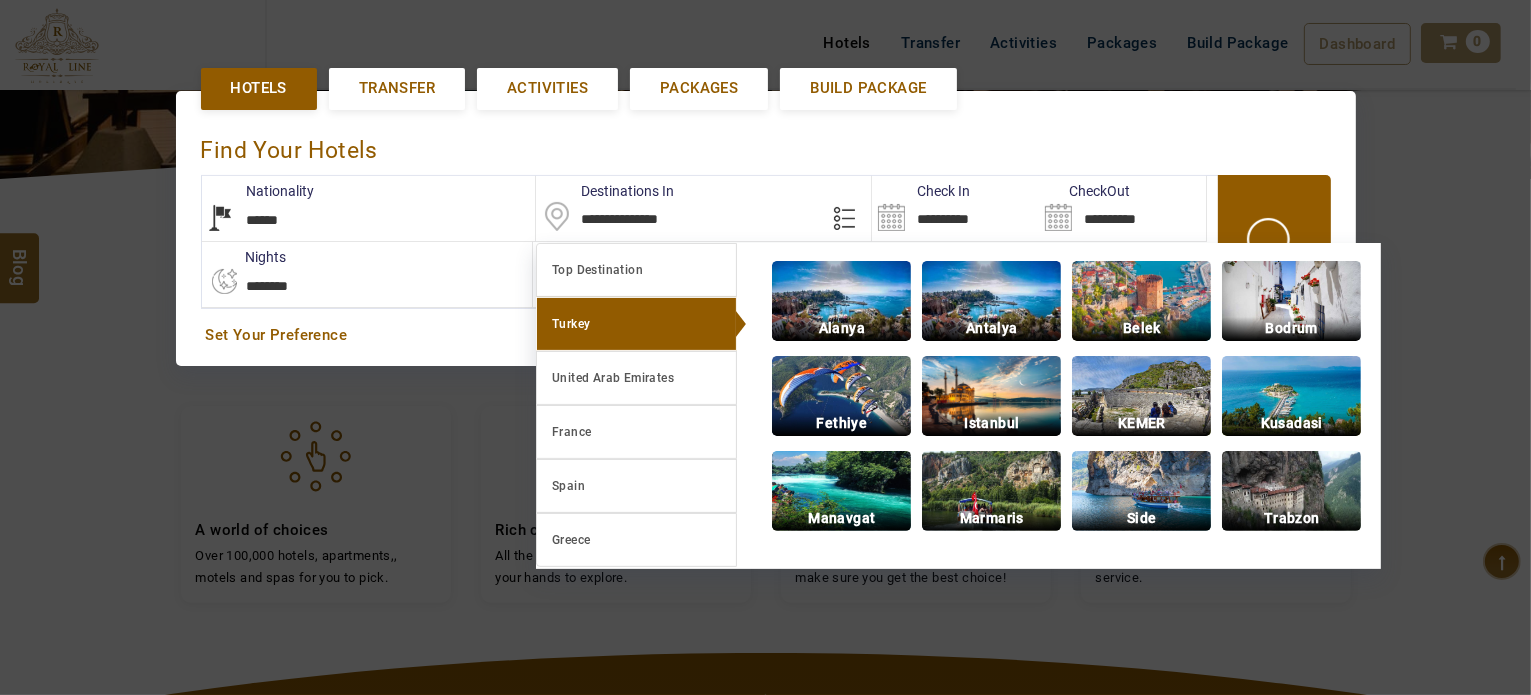 click on "**********" at bounding box center (703, 208) 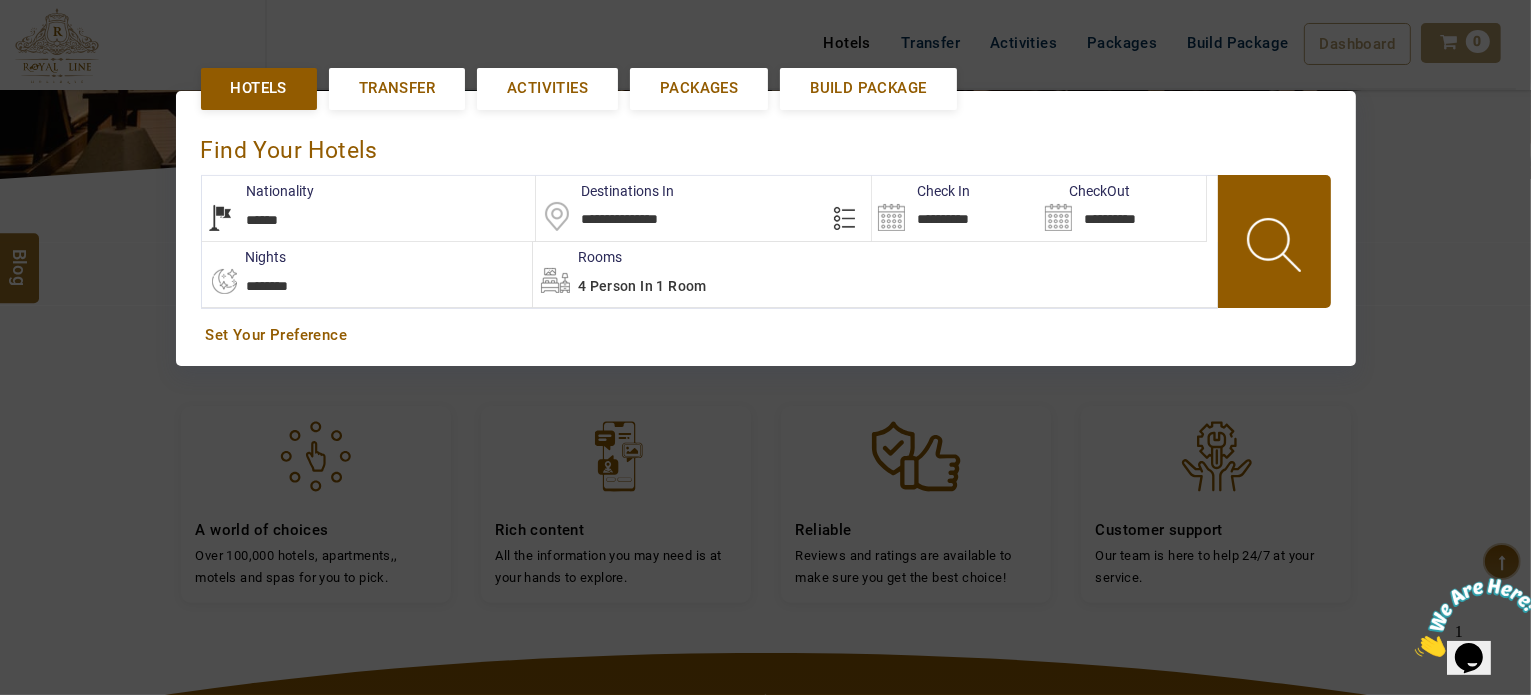 scroll, scrollTop: 0, scrollLeft: 0, axis: both 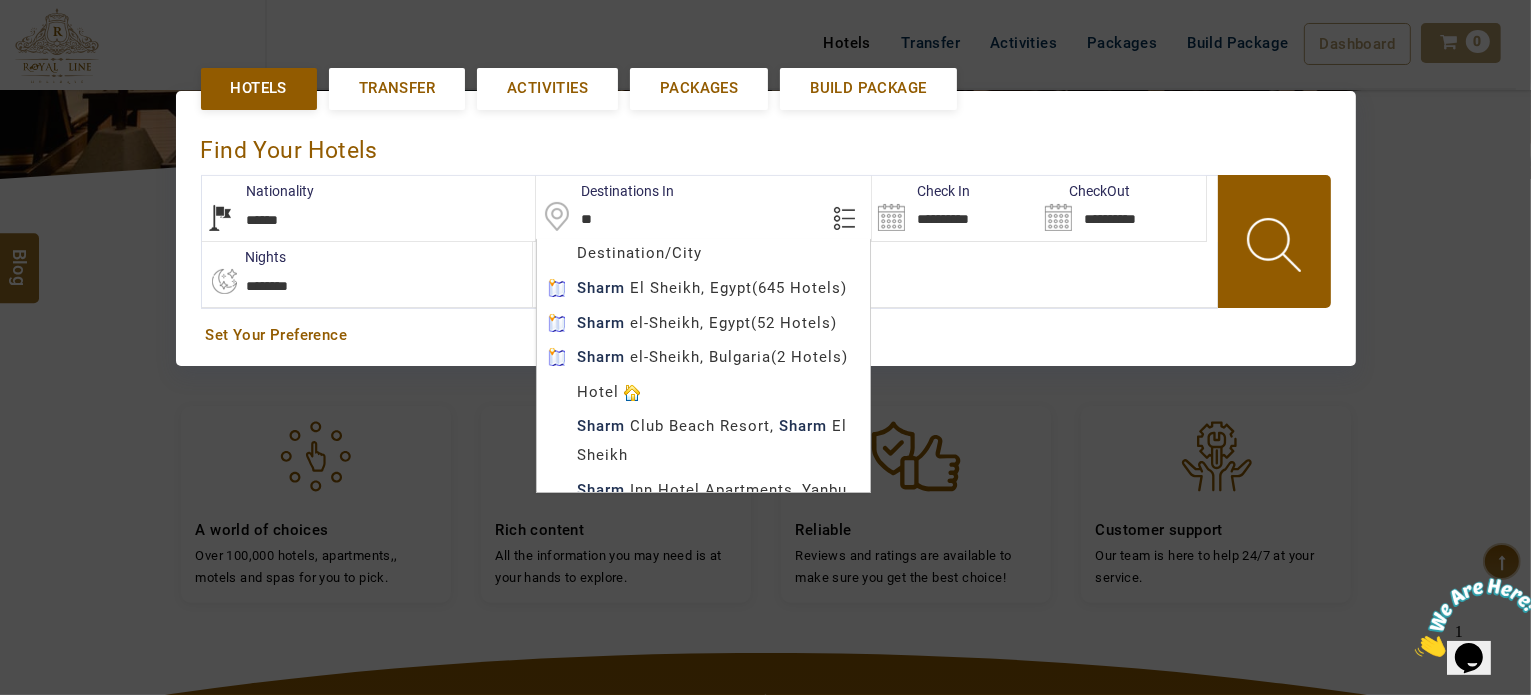 type on "*" 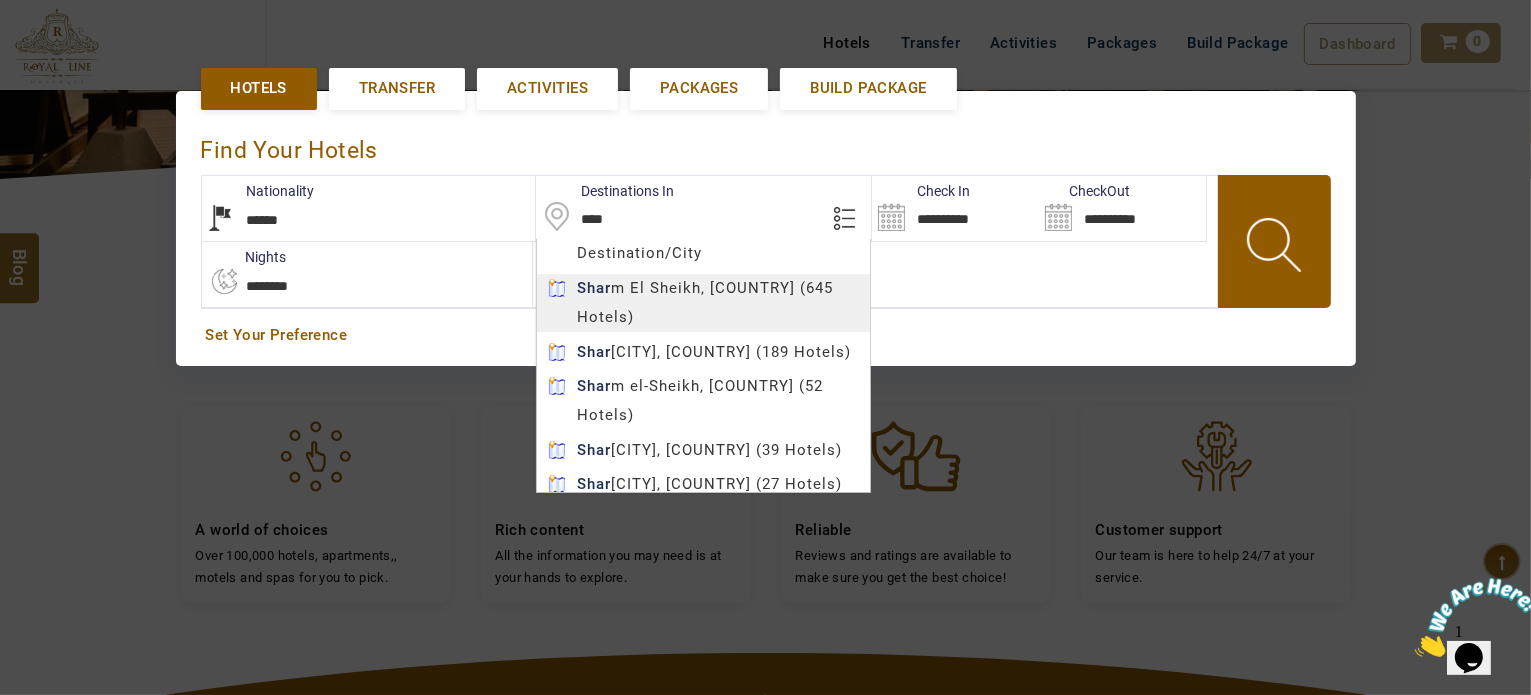 type on "**********" 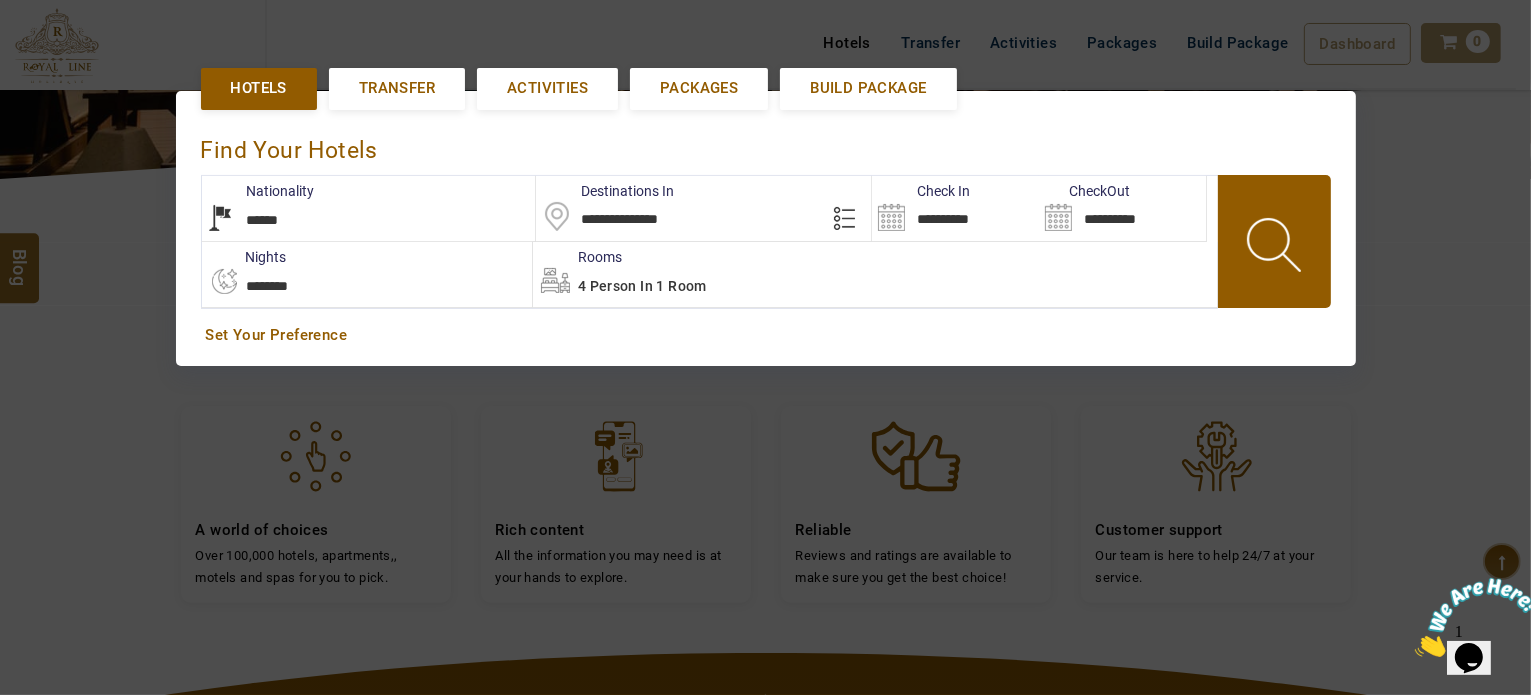 click on "LARISA HAWWARI USD AED  AED EUR  € USD  $ INR  ₹ THB  ฿ IDR  Rp BHD  BHD TRY  ₺ Credit Limit EN HE AR ES PT ZH Helpline
+971 55 344 0168 Register Now +971 55 344 0168 info@royallineholidays.com About Us What we Offer Blog Why Us Contact Hotels  Transfer Activities Packages Build Package Dashboard My Profile My Booking My Reports My Quotation Sign Out 0 Points Redeem Now To Redeem 8664  Points Future Points  1597   Points Credit Limit Credit Limit USD 10500.00 70% Complete Used USD 3756.19 Available USD 6743.81 Setting  Looks like you haven't added anything to your cart yet Countinue Shopping ****** ****** Please Wait.. Blog demo
Remember me Forgot
password? LOG IN Don't have an account?   Register Now My Booking View/ Print/Cancel Your Booking without Signing in Submit demo
In A Few Moment, You Will Be Celebrating Best Hotel options galore ! Check In   CheckOut Rooms Rooms Please Wait Find the best hotel deals 600,000+ hotels, apartments, villas and more. ******" at bounding box center [765, 358] 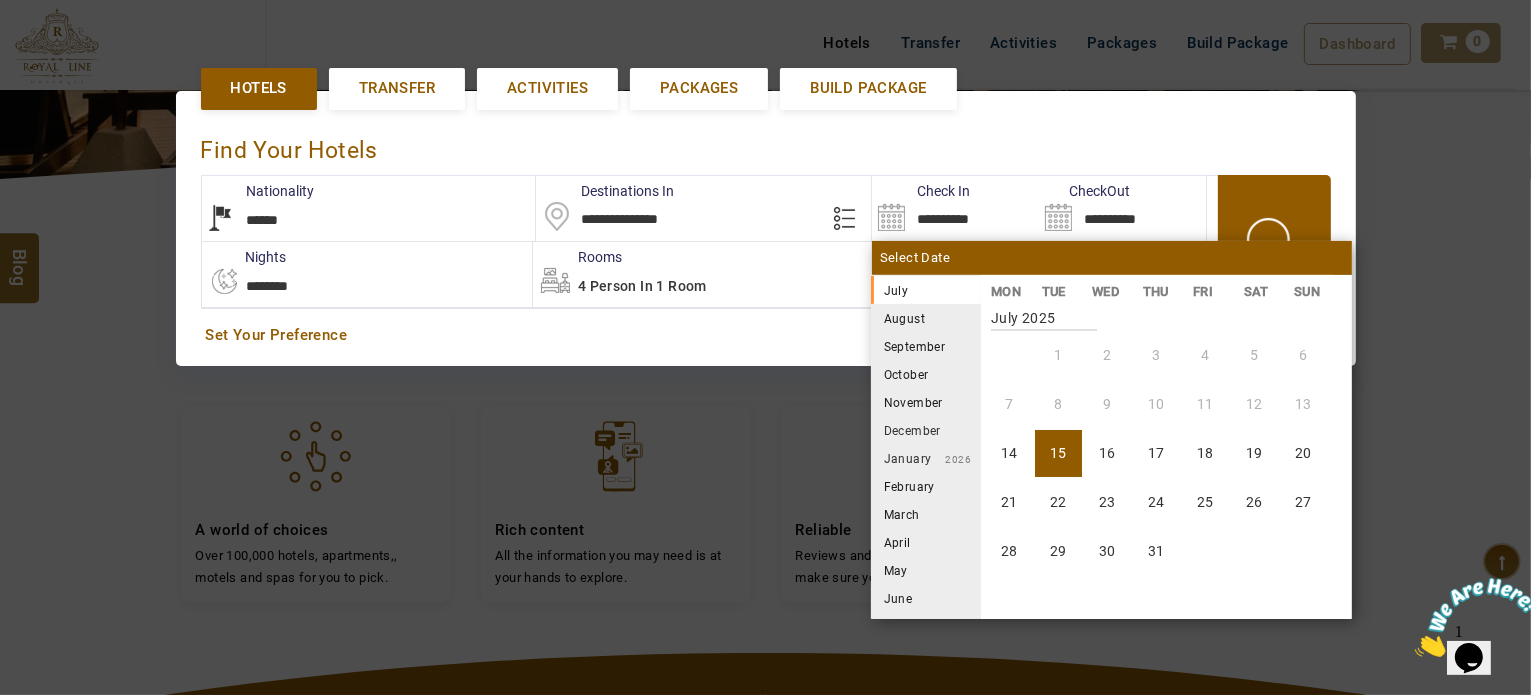 click on "August" at bounding box center (926, 318) 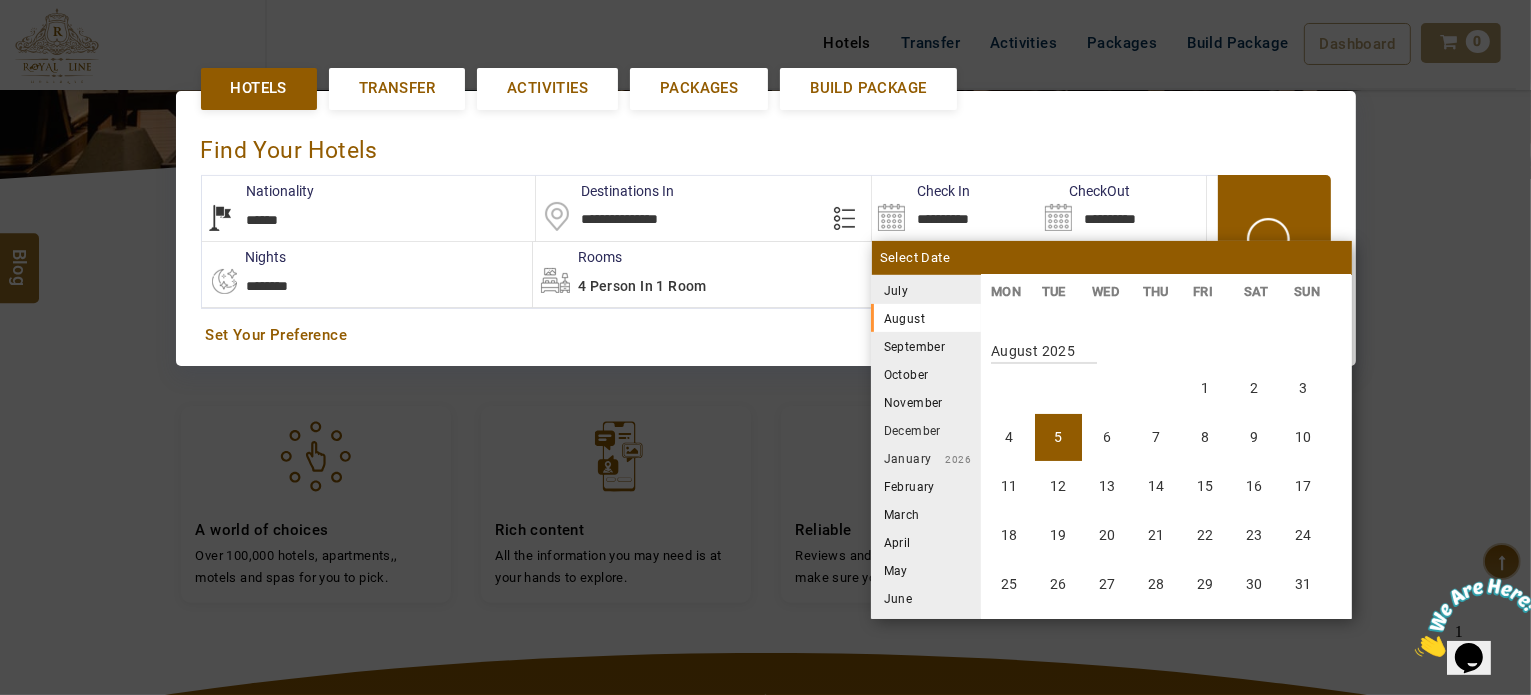 scroll, scrollTop: 370, scrollLeft: 0, axis: vertical 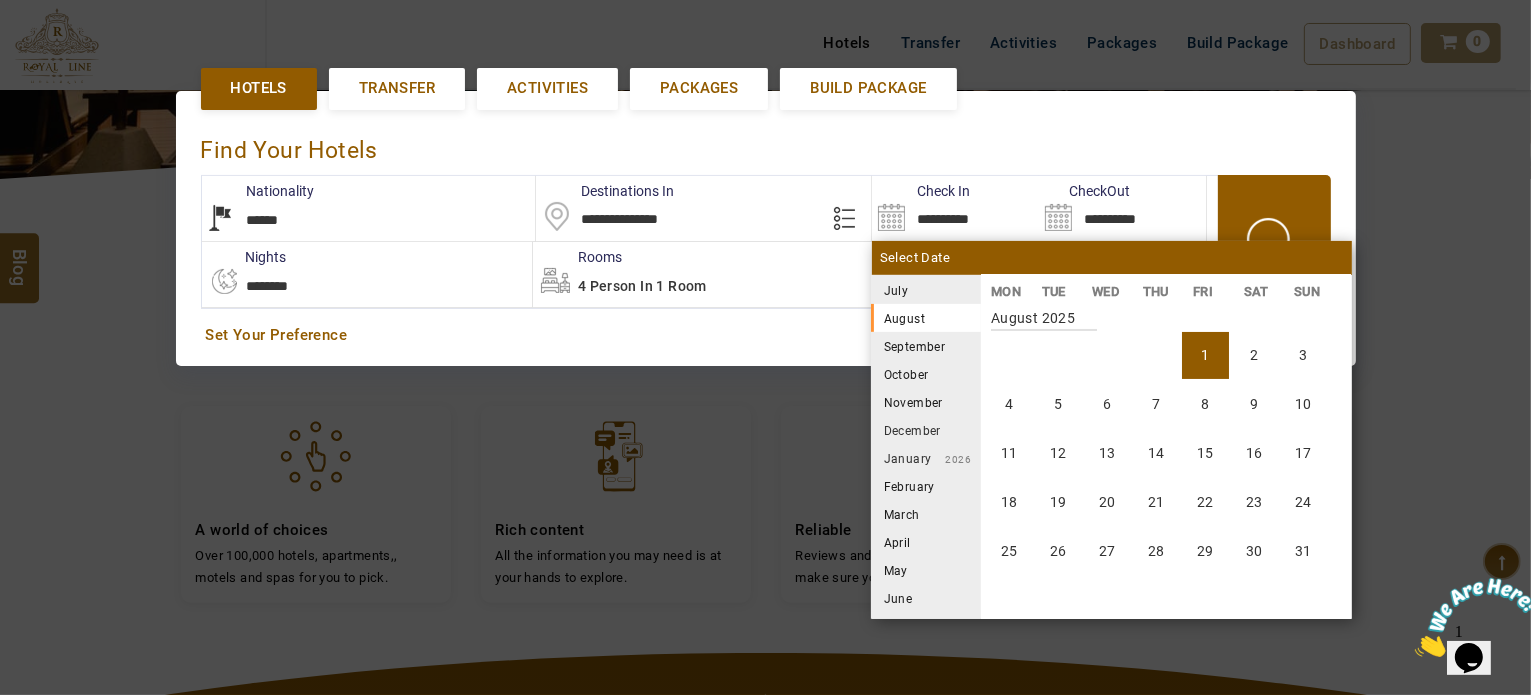 click on "1" at bounding box center [1205, 355] 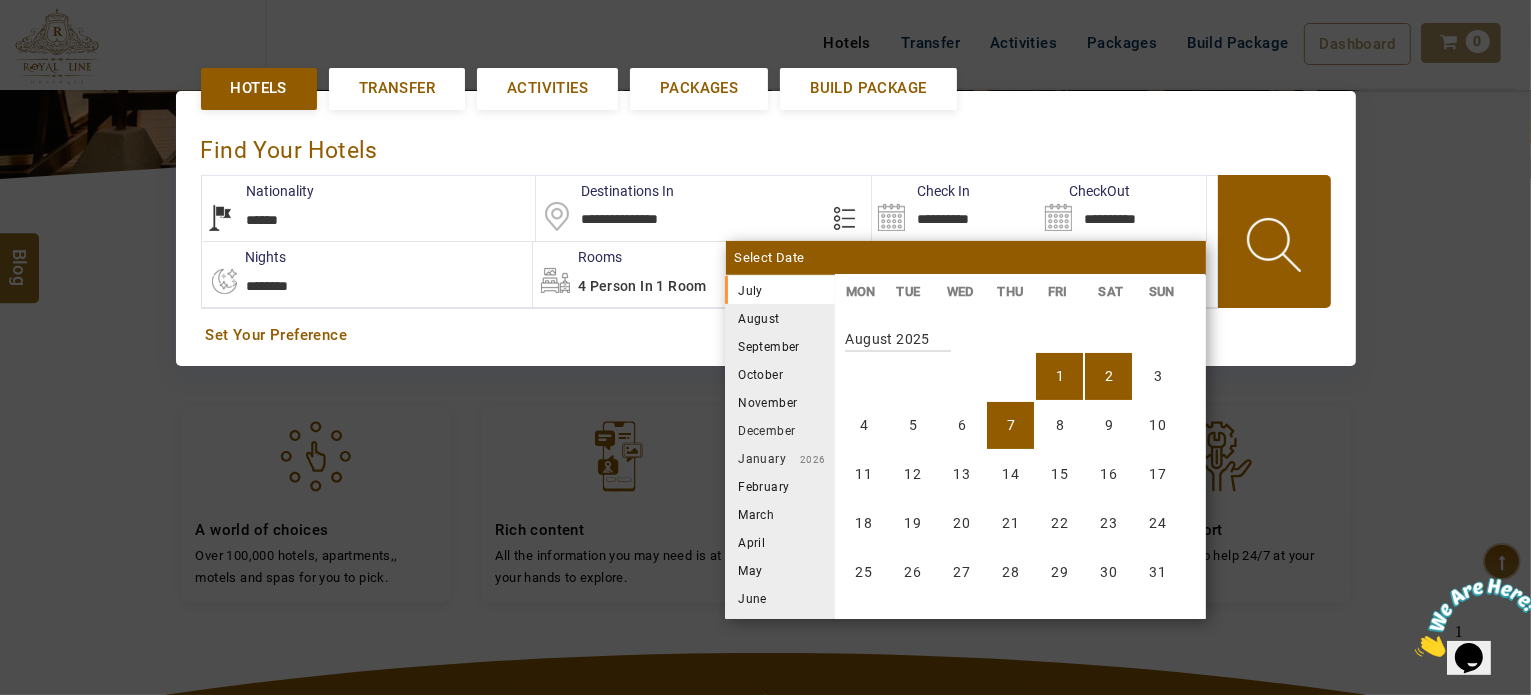 scroll, scrollTop: 370, scrollLeft: 0, axis: vertical 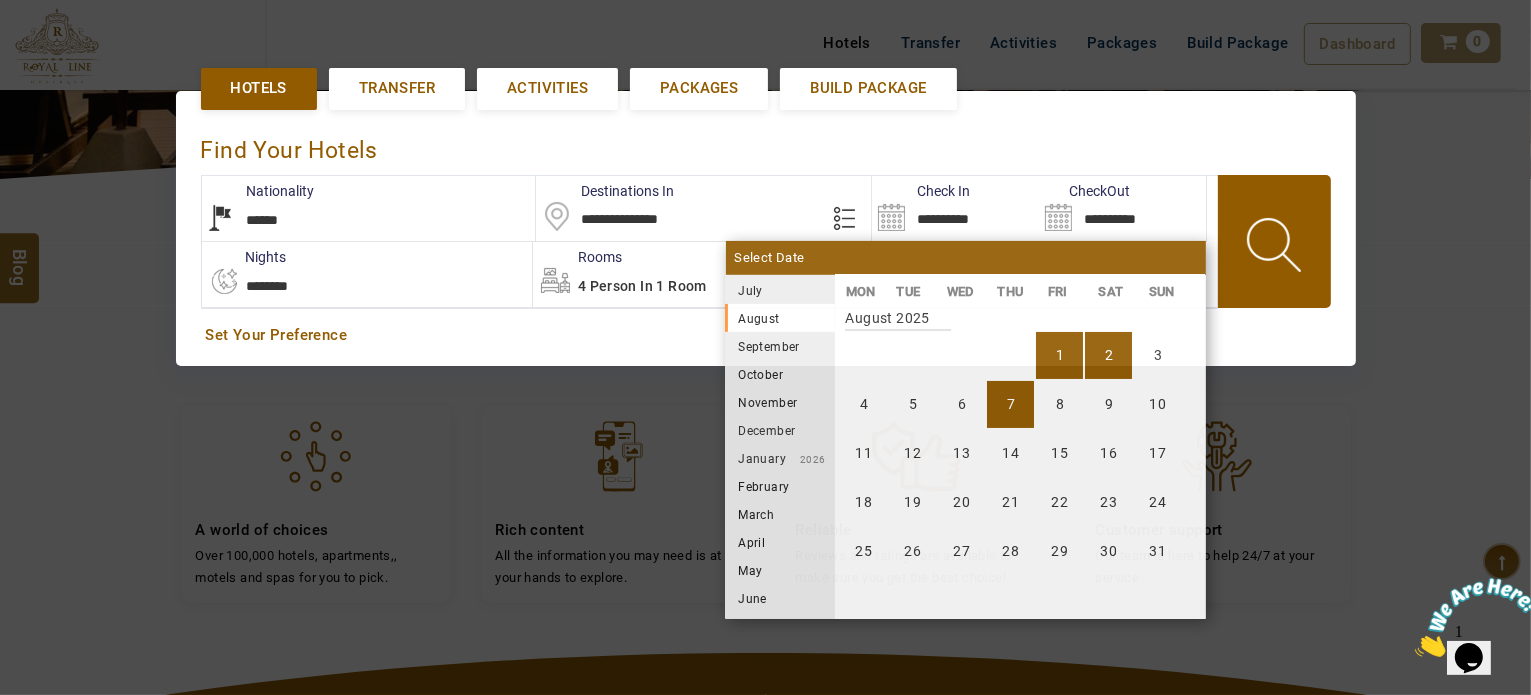 click on "7" at bounding box center (1010, 404) 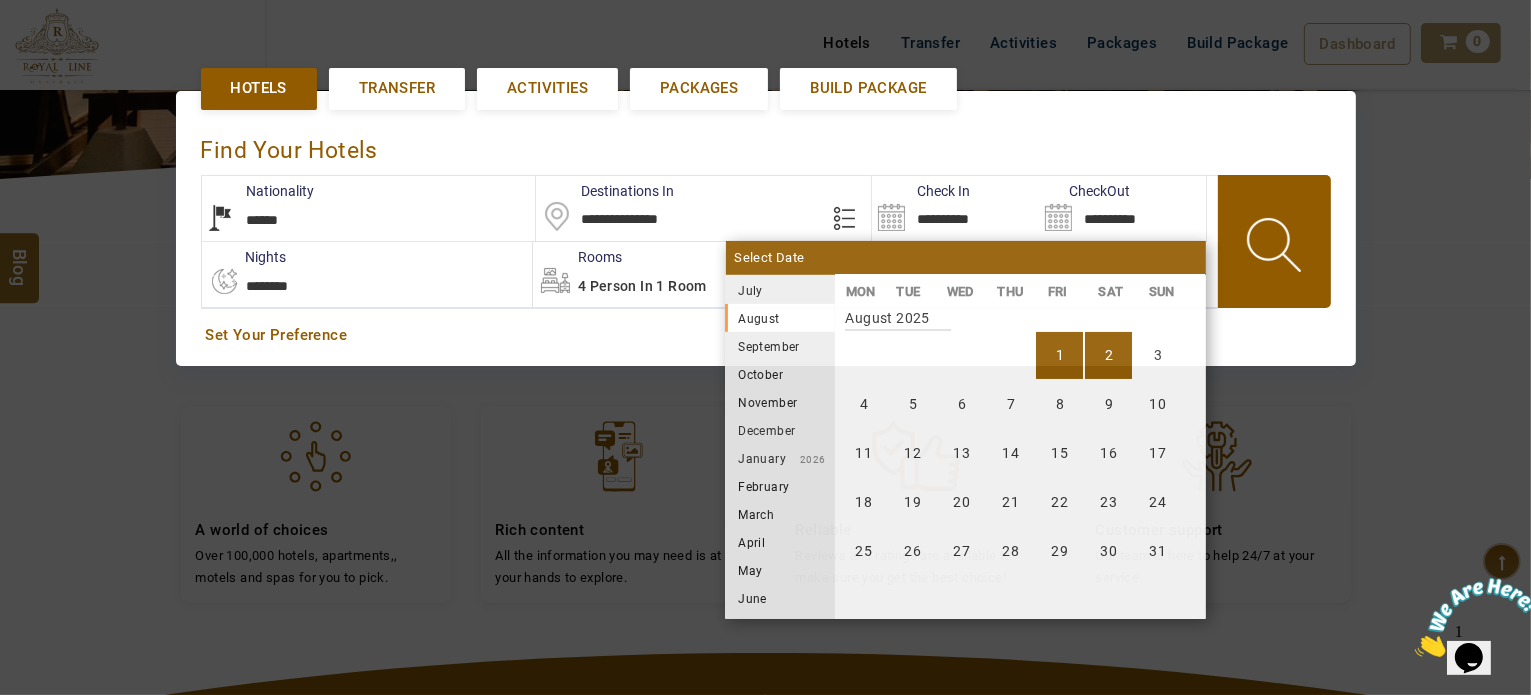 type on "**********" 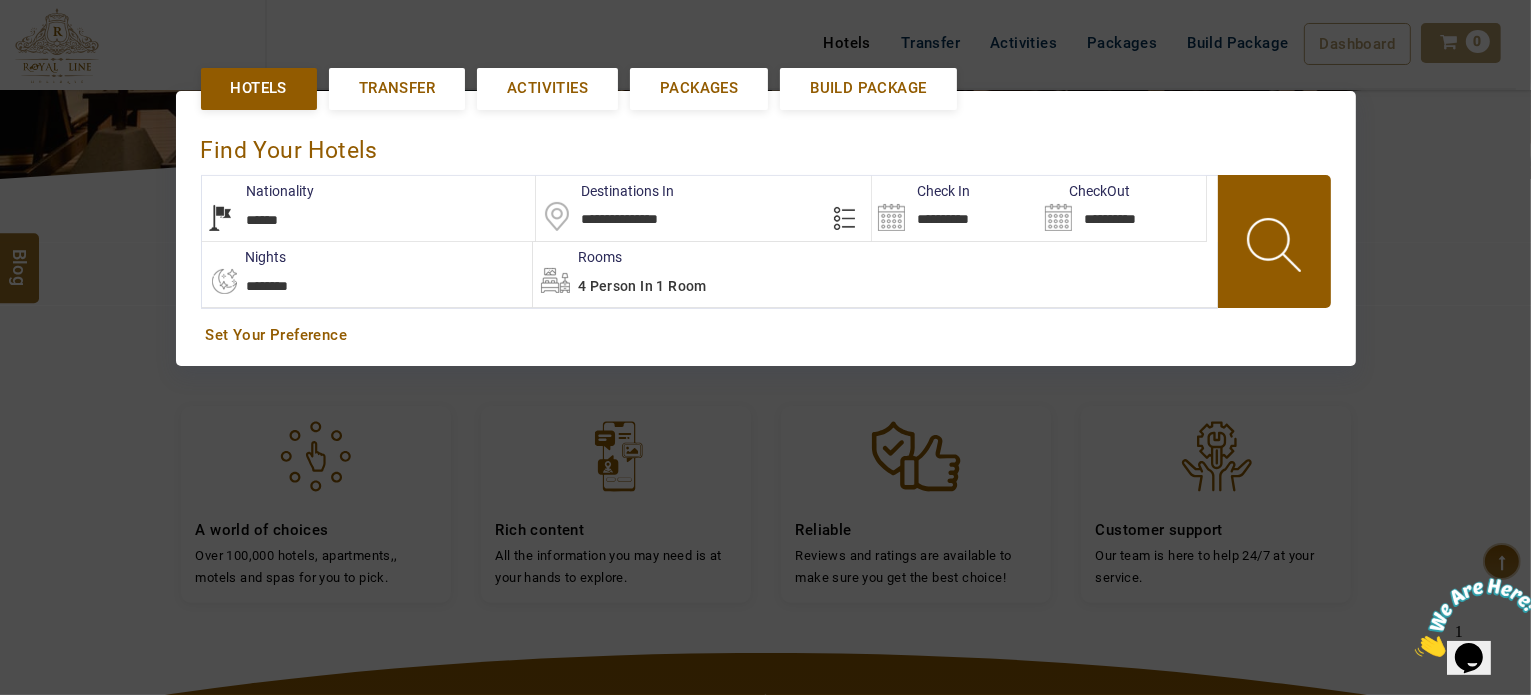 click at bounding box center [1276, 248] 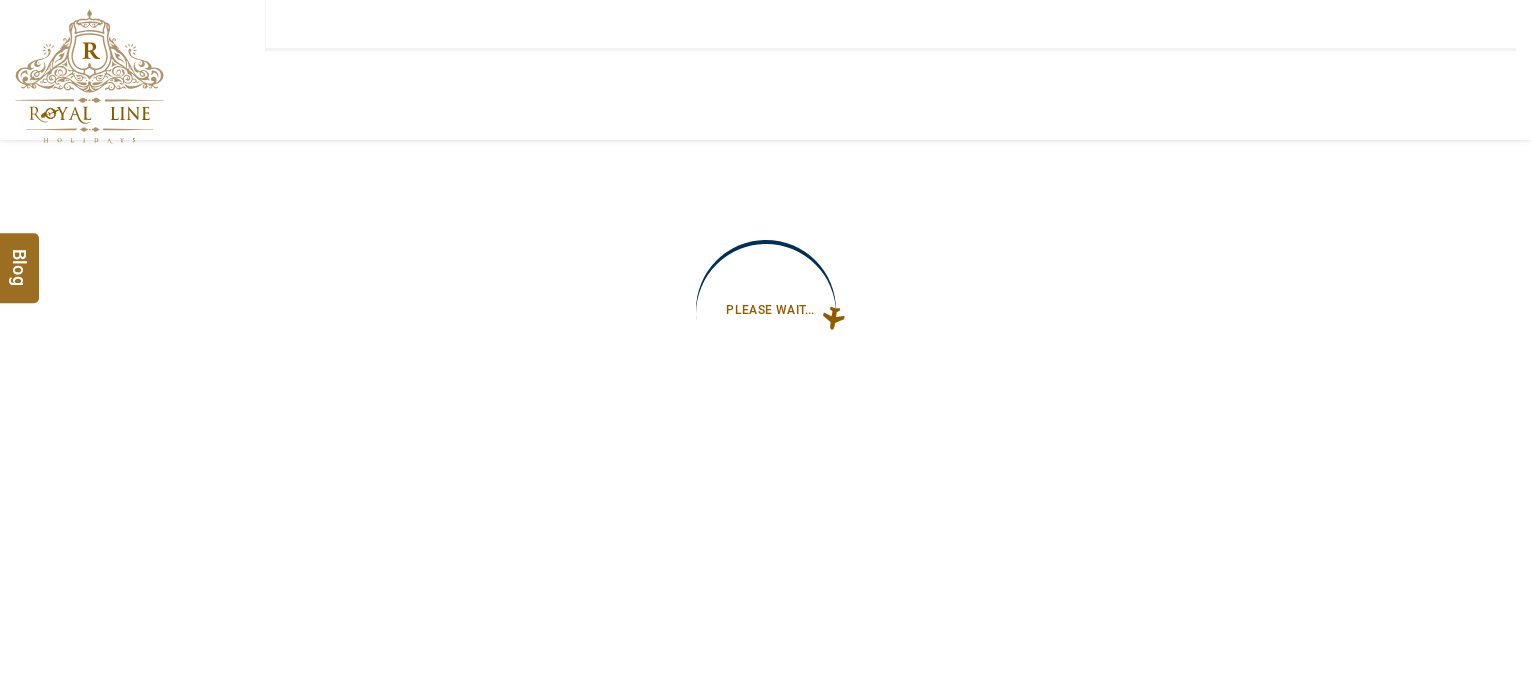 scroll, scrollTop: 0, scrollLeft: 0, axis: both 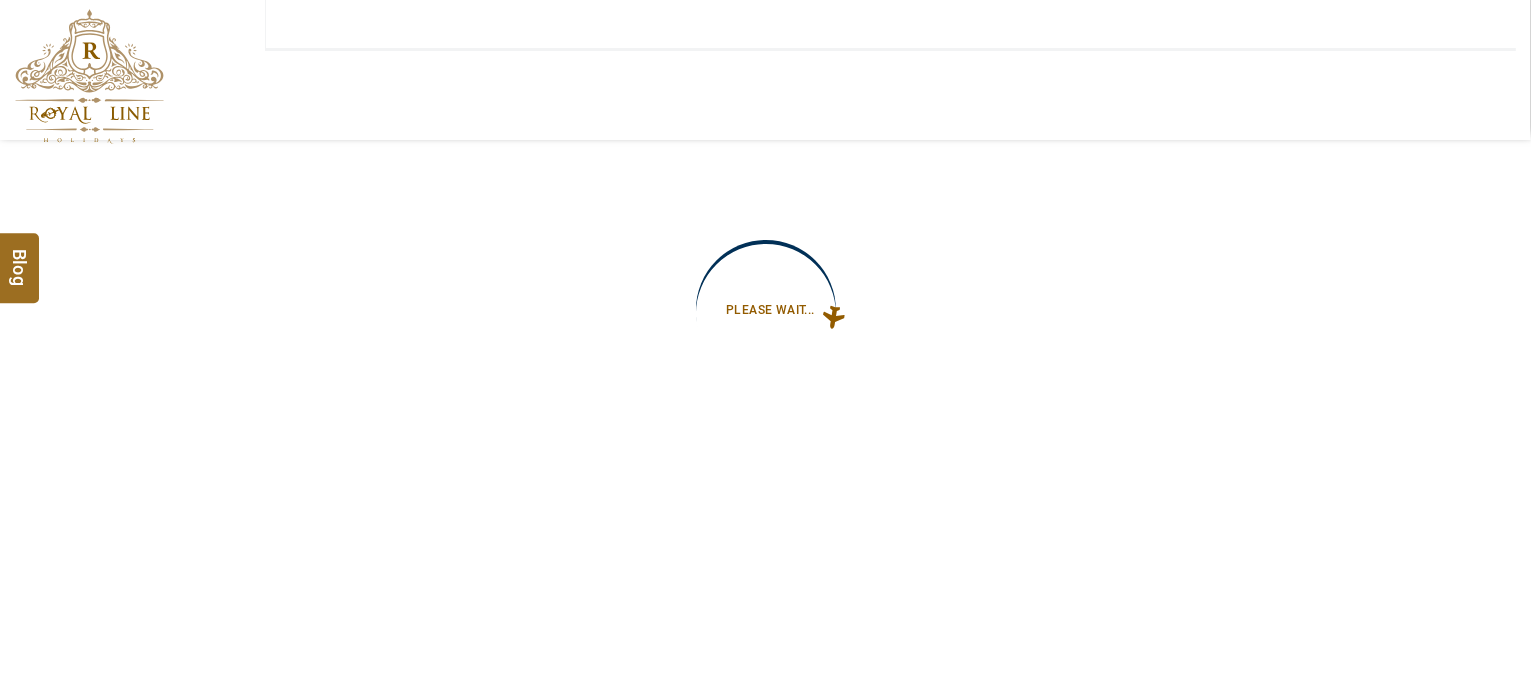 type on "**********" 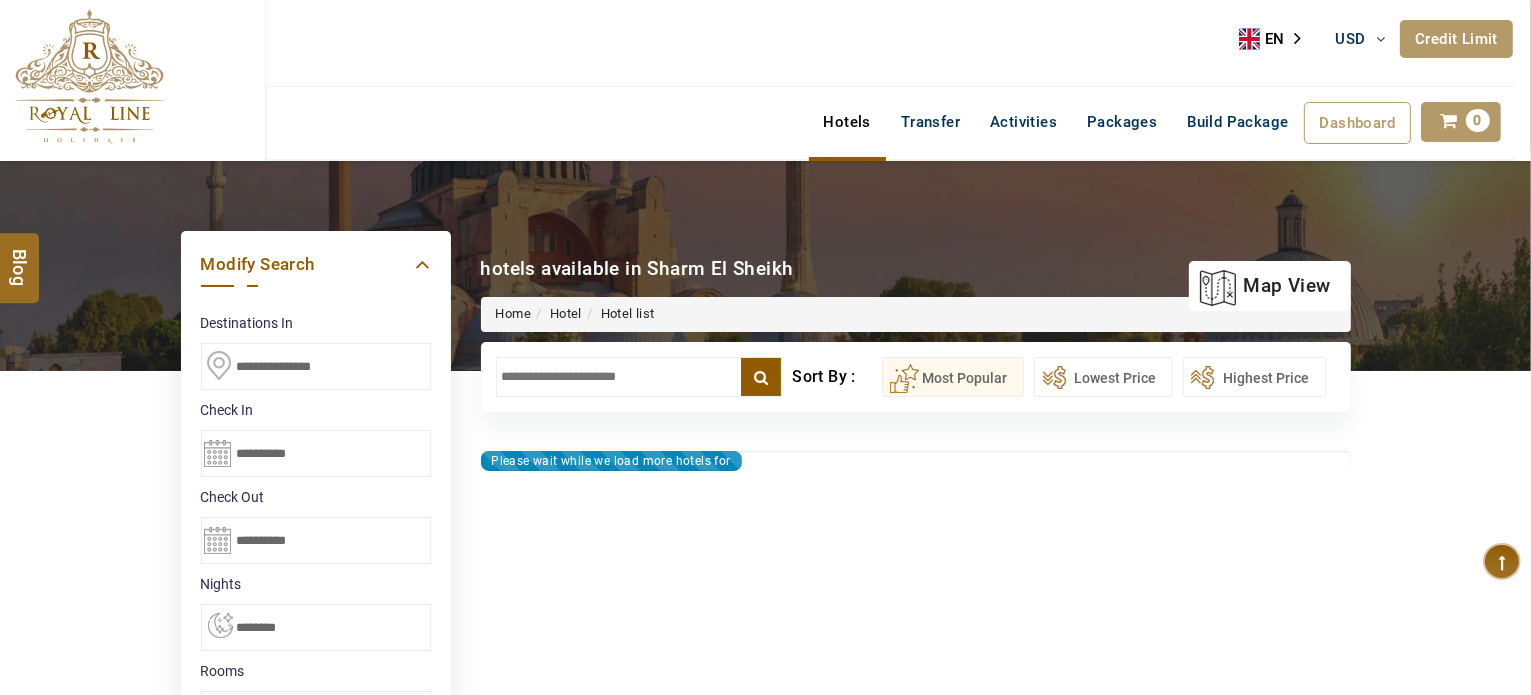 type on "**********" 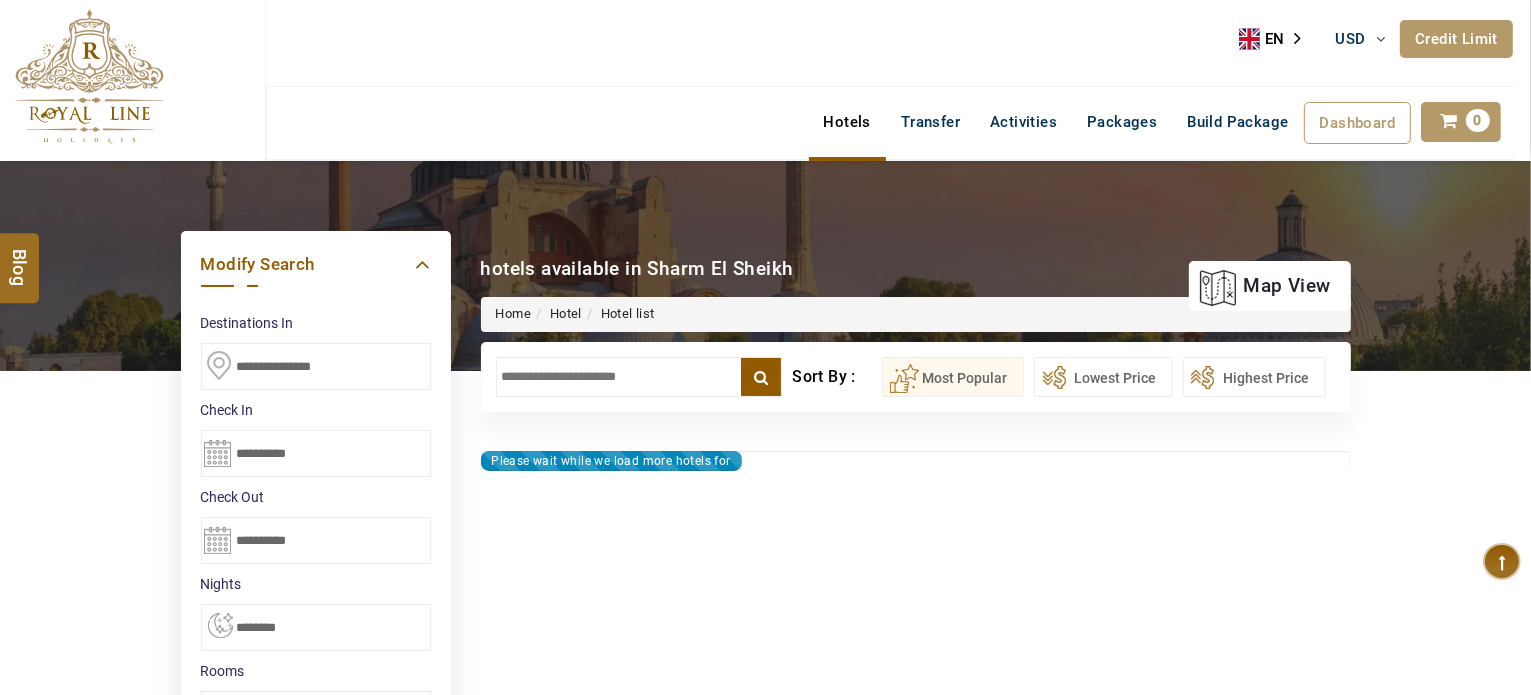 type on "**********" 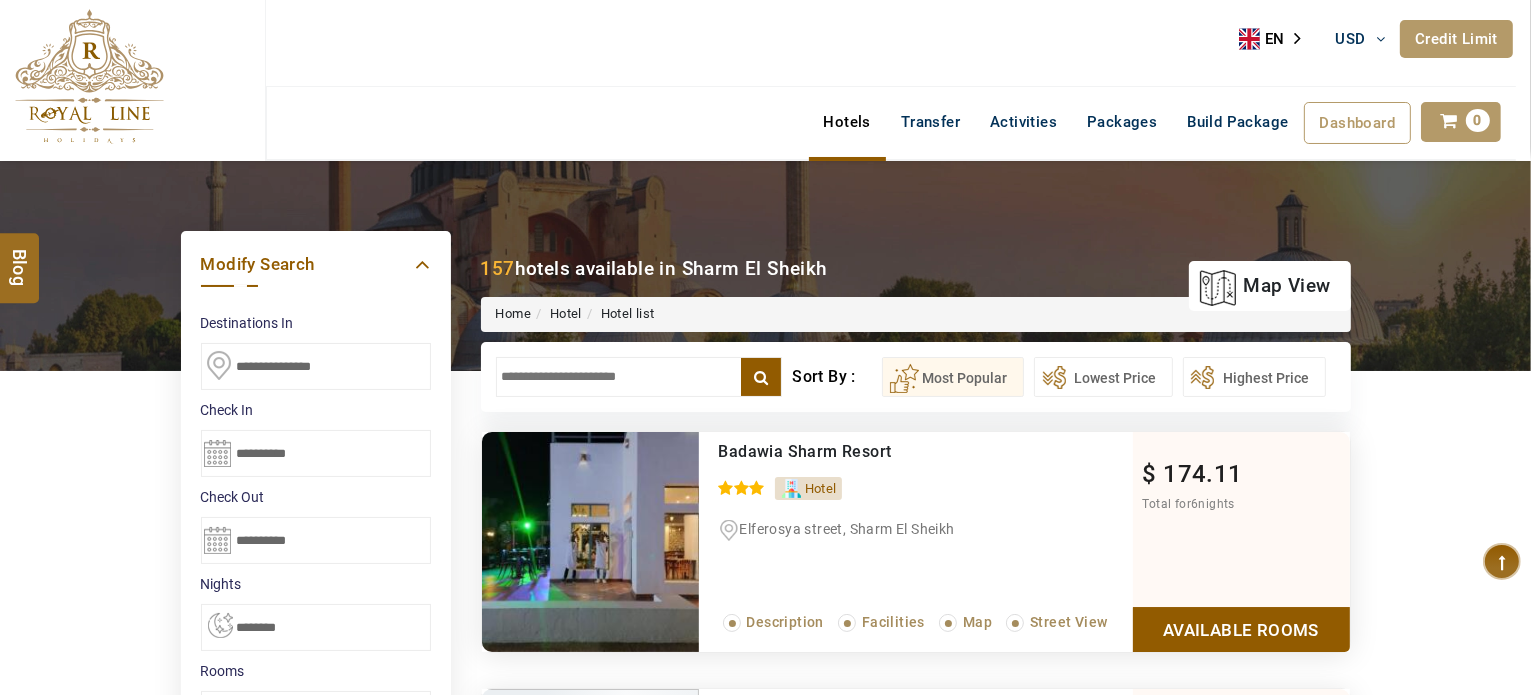 click at bounding box center (639, 377) 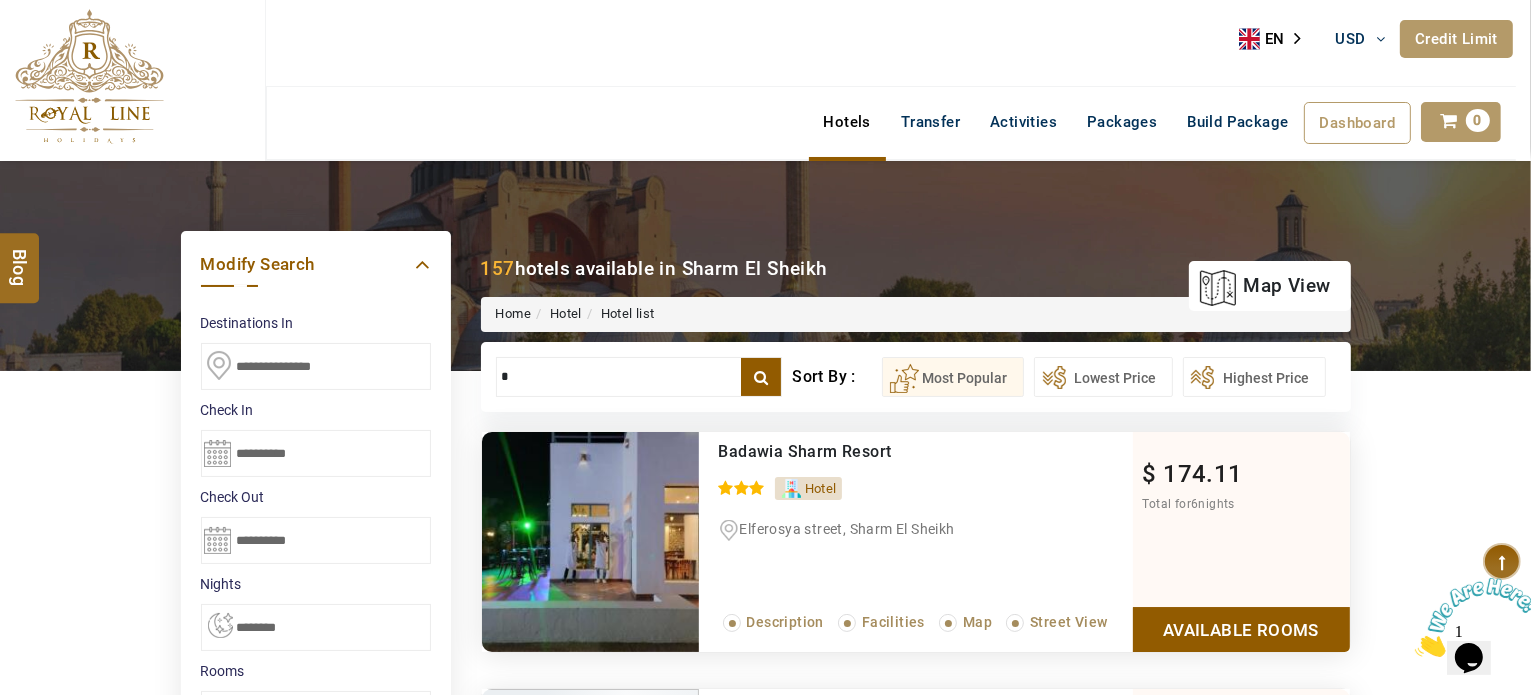 scroll, scrollTop: 0, scrollLeft: 0, axis: both 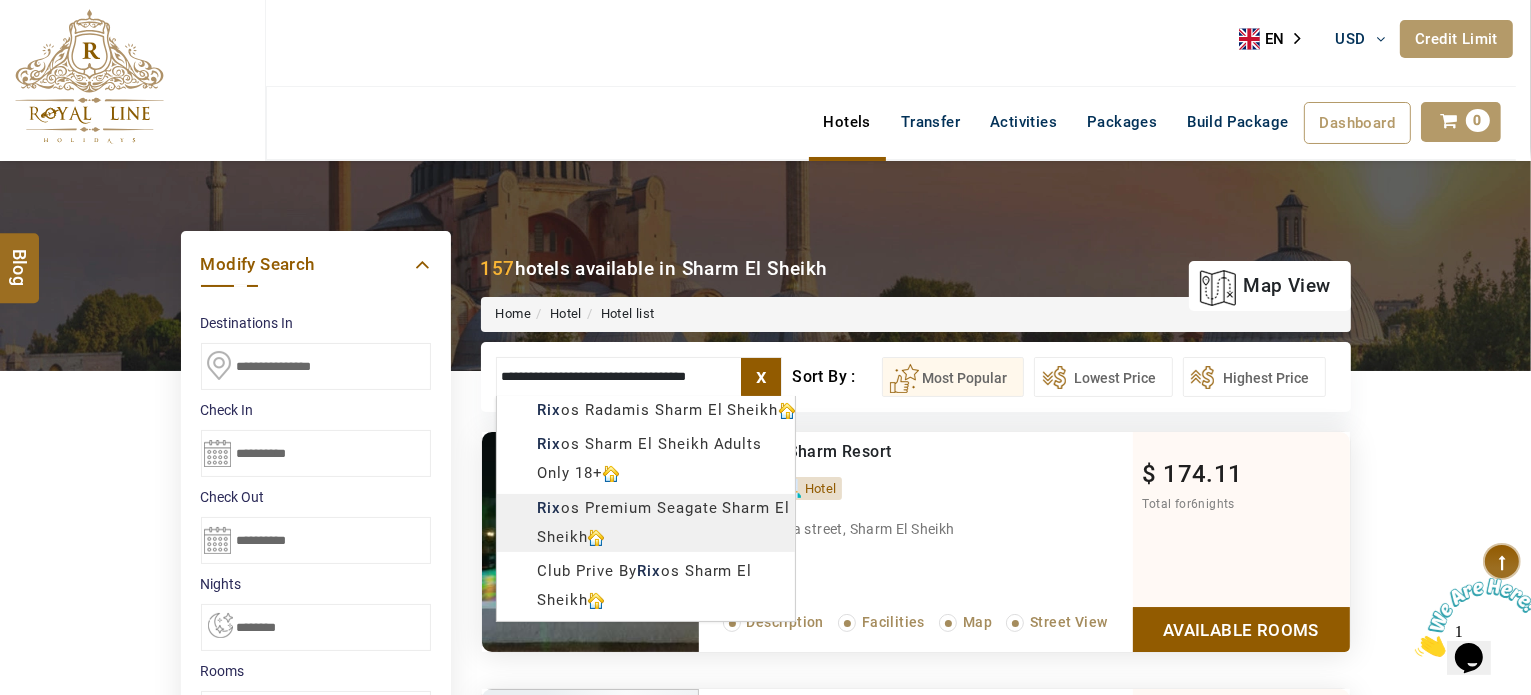 click on "LARISA HAWWARI USD AED  AED EUR  € USD  $ INR  ₹ THB  ฿ IDR  Rp BHD  BHD TRY  ₺ Credit Limit EN HE AR ES PT ZH Helpline
+971 55 344 0168 Register Now +971 55 344 0168 info@royallineholidays.com About Us What we Offer Blog Why Us Contact Hotels  Transfer Activities Packages Build Package Dashboard My Profile My Booking My Reports My Quotation Sign Out 0 Points Redeem Now To Redeem 8664  Points Future Points  1597   Points Credit Limit Credit Limit USD 10500.00 70% Complete Used USD 3756.19 Available USD 6743.81 Setting  Looks like you haven't added anything to your cart yet Countinue Shopping ****** ****** Please Wait.. Blog demo
Remember me Forgot
password? LOG IN Don't have an account?   Register Now My Booking View/ Print/Cancel Your Booking without Signing in Submit Applying Filters...... Hotels For You Will Be Loading Soon demo
In A Few Moment, You Will Be Celebrating Best Hotel options galore ! Check In   CheckOut Rooms Rooms Please Wait Please Wait ... X 1" at bounding box center [765, 1137] 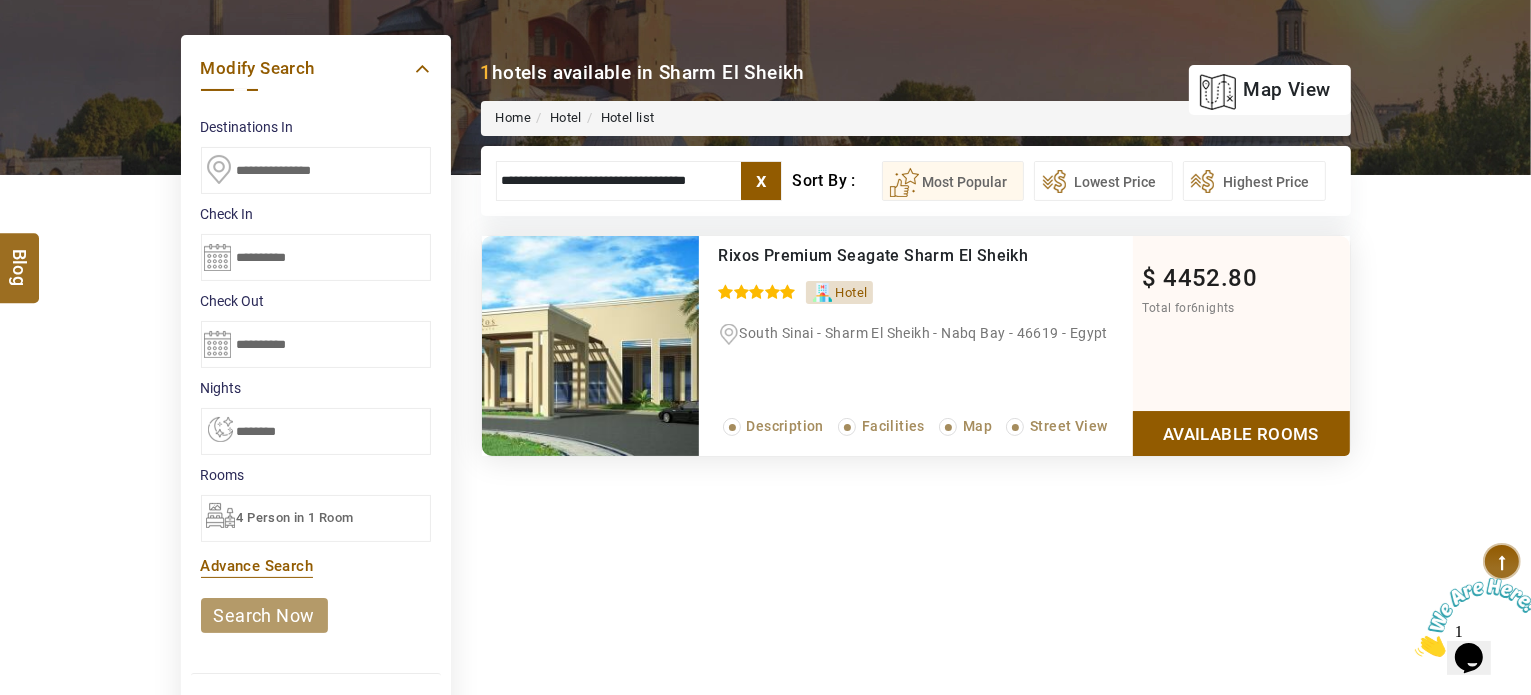 scroll, scrollTop: 200, scrollLeft: 0, axis: vertical 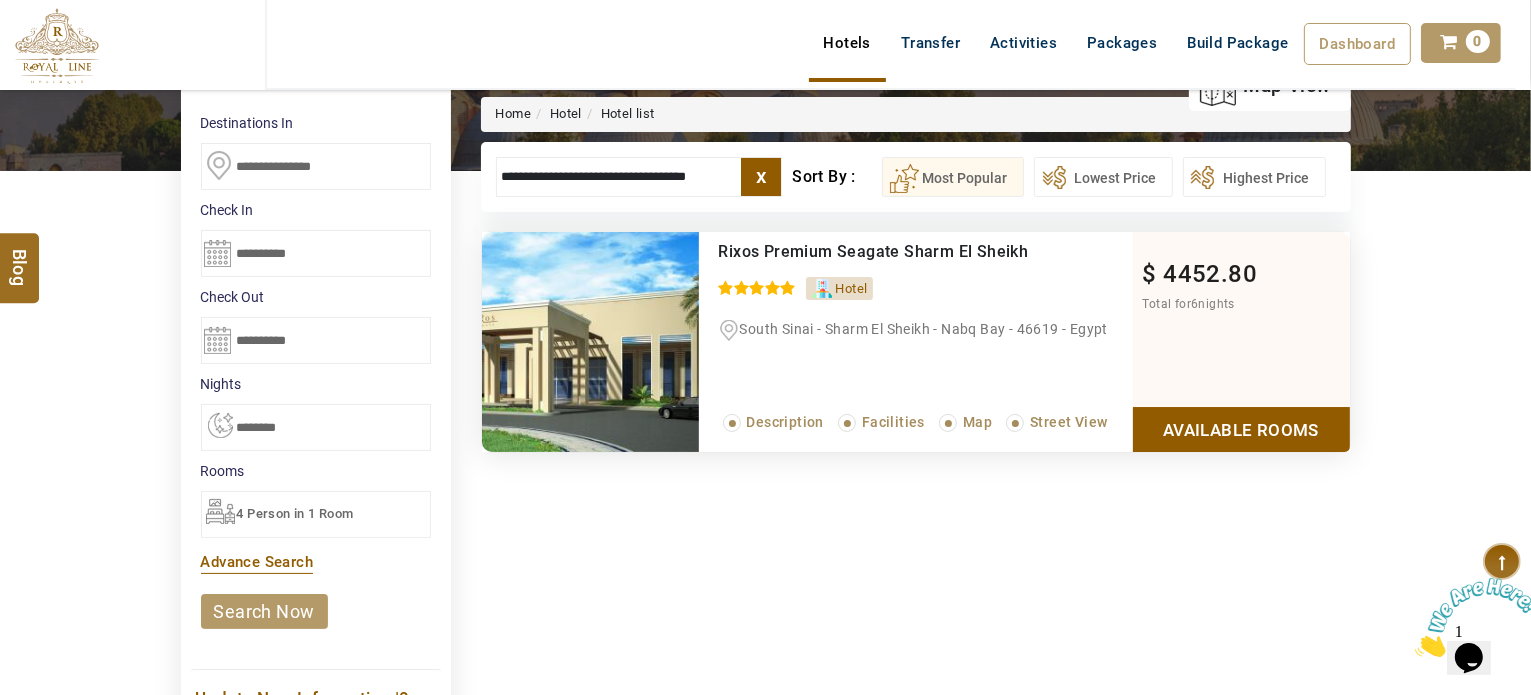 type on "**********" 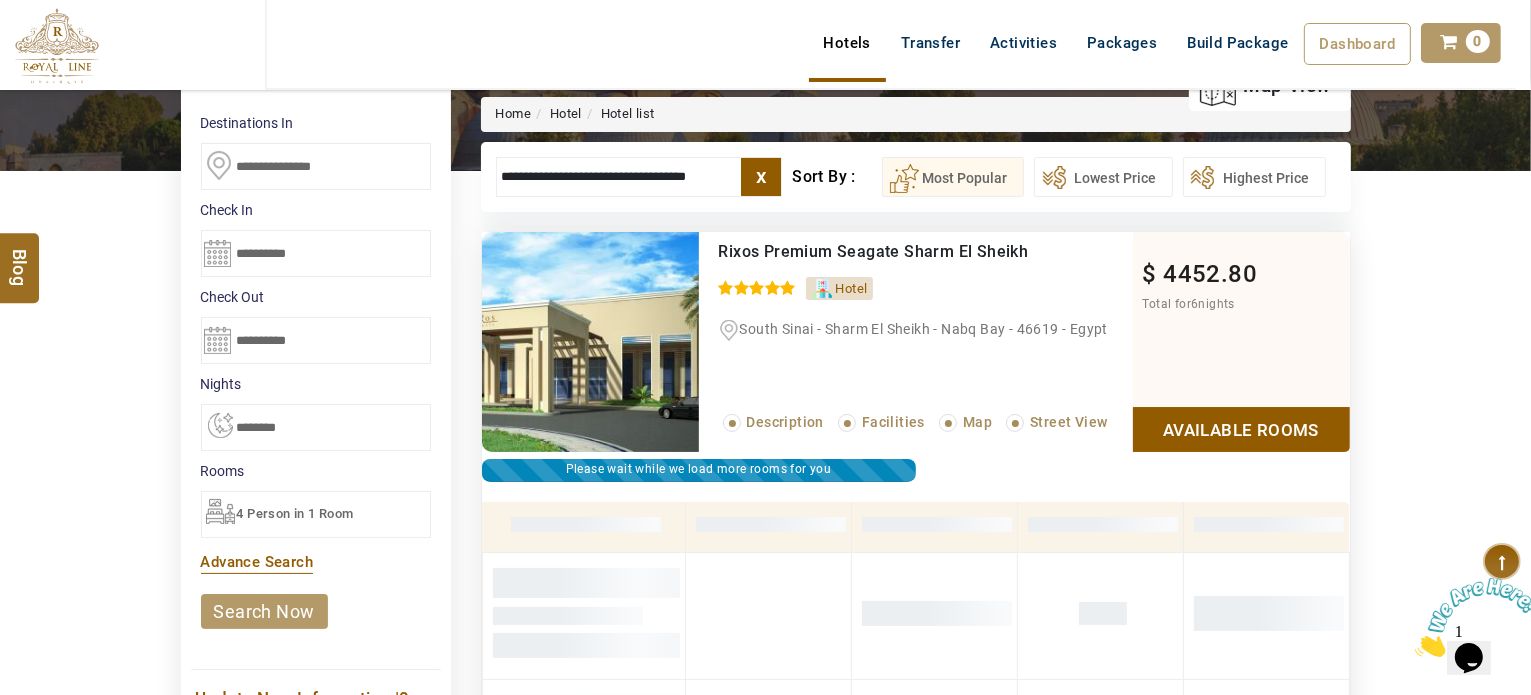 scroll, scrollTop: 380, scrollLeft: 0, axis: vertical 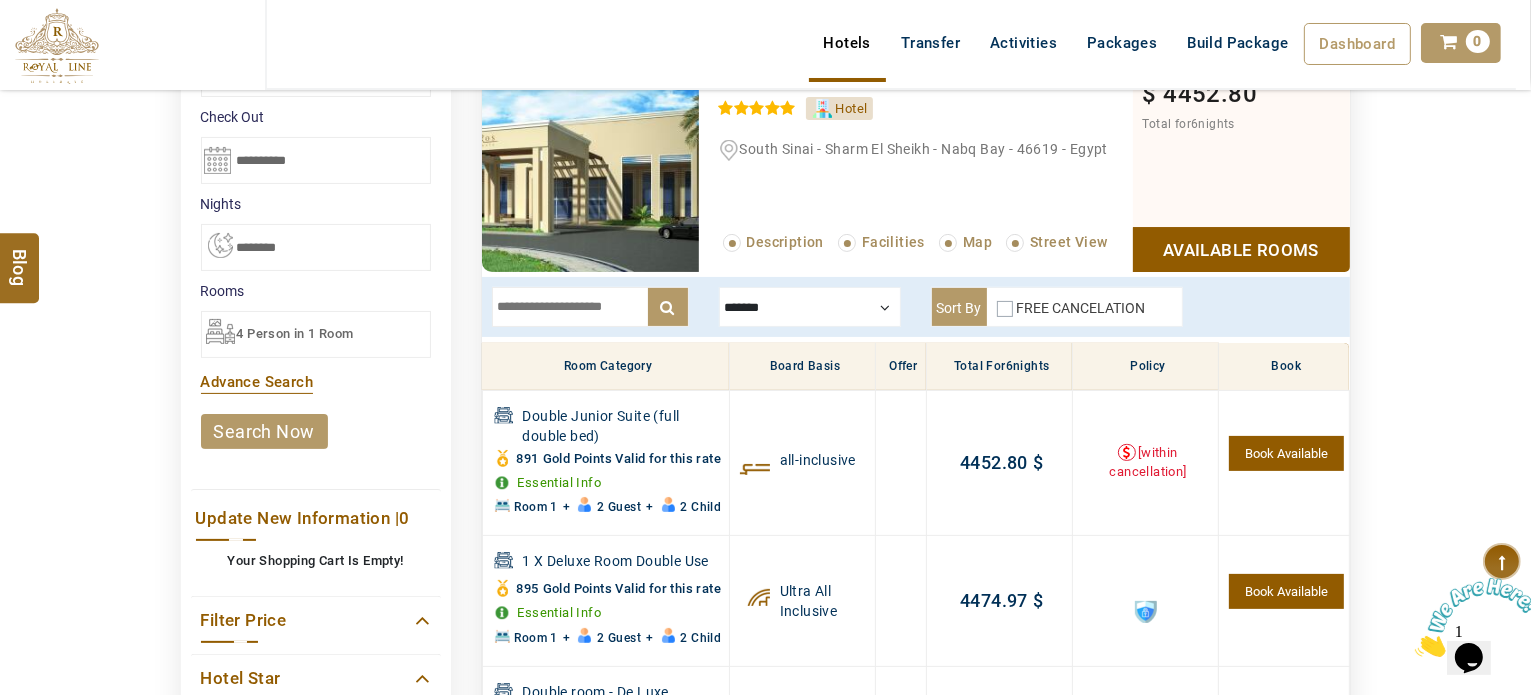 click on "4 Person in    1 Room" at bounding box center (295, 333) 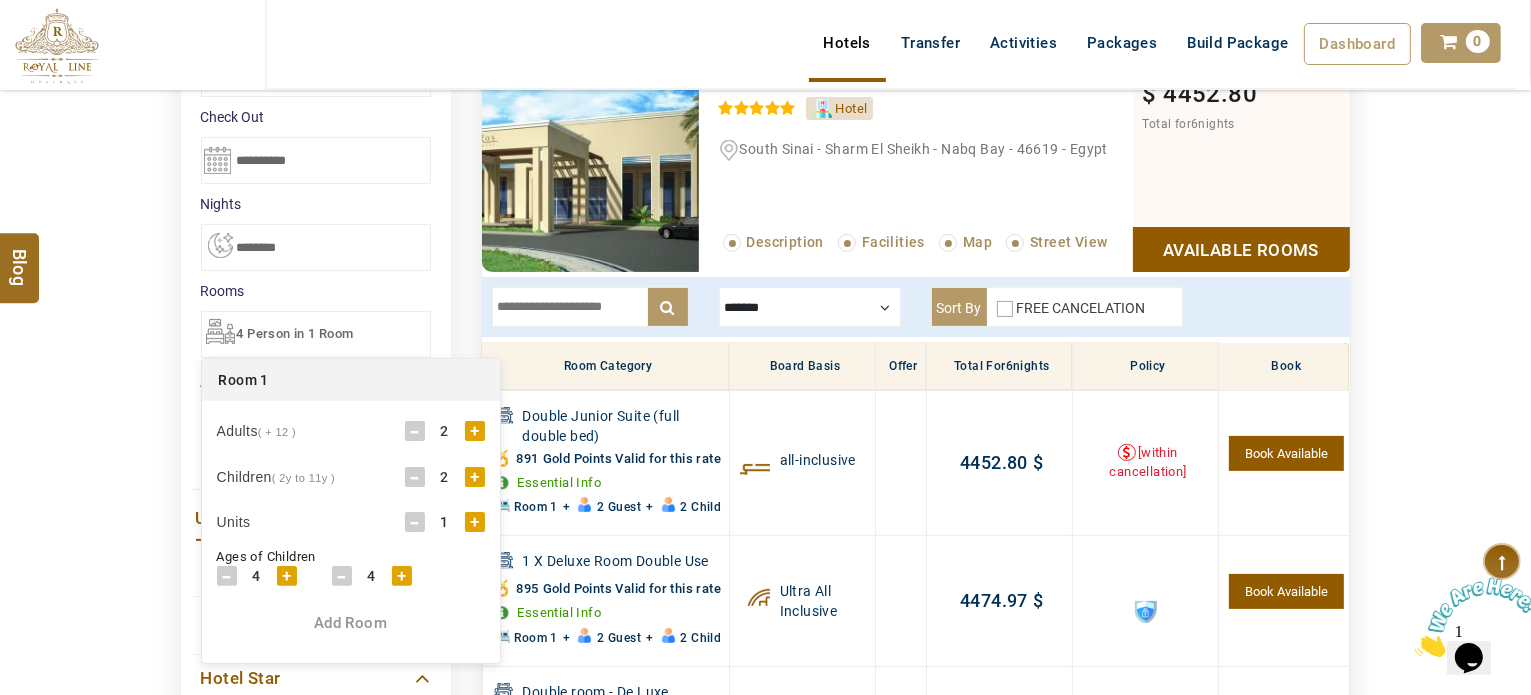 click on "-" at bounding box center [415, 477] 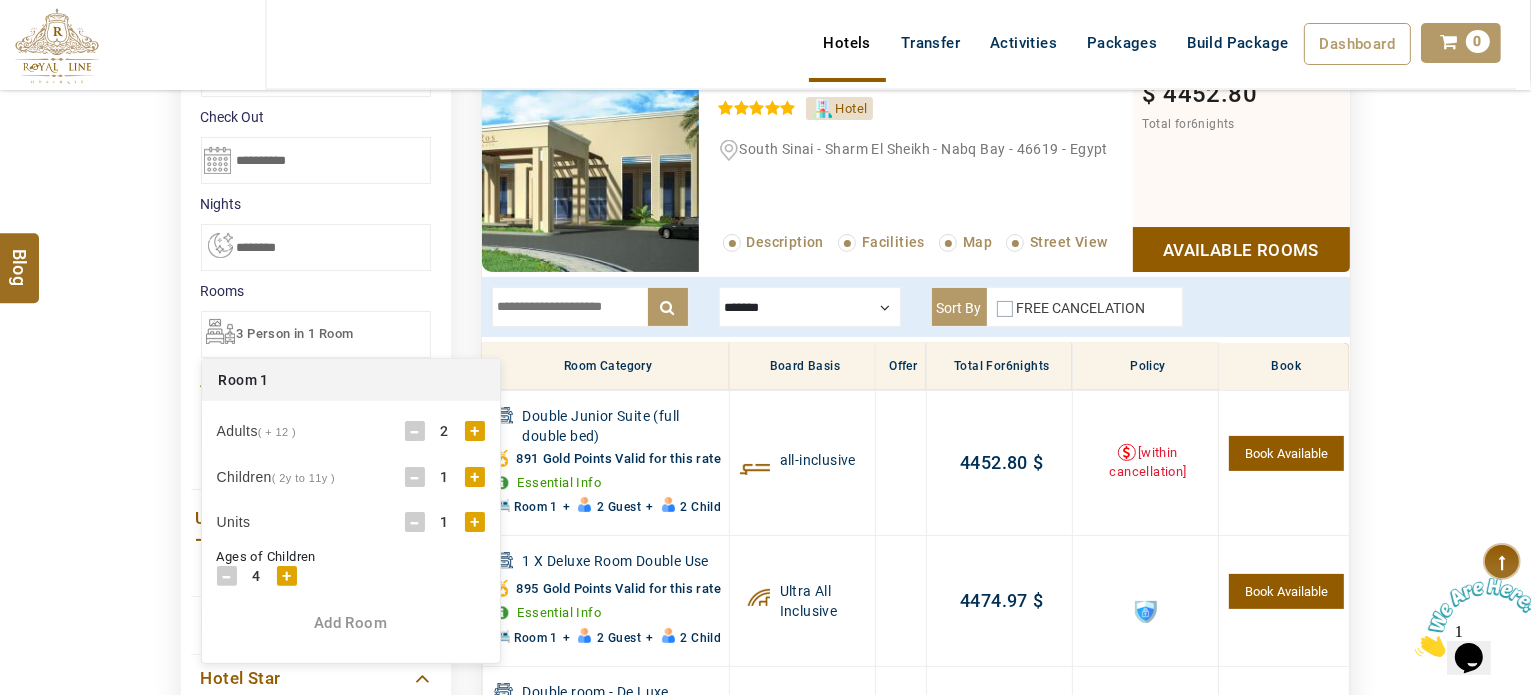 click on "DESTINATION + Add Destination  Nationality Afghanistan Albania Algeria American Samoa Andorra Angola Anguilla Antigua And Barbuda Argentina Armenia Aruba Australia Austria Azerbaijan Bahamas Bahrain Bangladesh Barbados Belarus Belgium Belize Benin Bermuda Bhutan Bolivia Bosnia Herzegovina Botswana Brazil British Indian Ocean Territory British Virgin Islands Brunei Darussalam Bulgaria Burkina Faso Burundi Cambodia Cameroon Canada Cape Verde Caribbean Cayman Islands Central African Republic Chad Chile China Christmas Island Cocos (Keeling) Islands Colombia Comoros Congo (Democratic Republic) Congo (Republic Of) Cook Islands Costa Rica Croatia Cuba Cyprus Czech Republic Denmark Djibouti Dominica Dominican Republic East Timor Ecuador Egypt El Salvador Equatorial Guinea Eritrea Estonia Ethiopia Falkland Islands(Malvinas) Faroe Islands Fiji Finland France French Guiana French Polynesia French Southern Territories Gabon Gambia Georgia Germany Ghana Gibraltar Greece Greenland Grenada Guadeloupe Guam Guatemala Guinea" at bounding box center [765, 490] 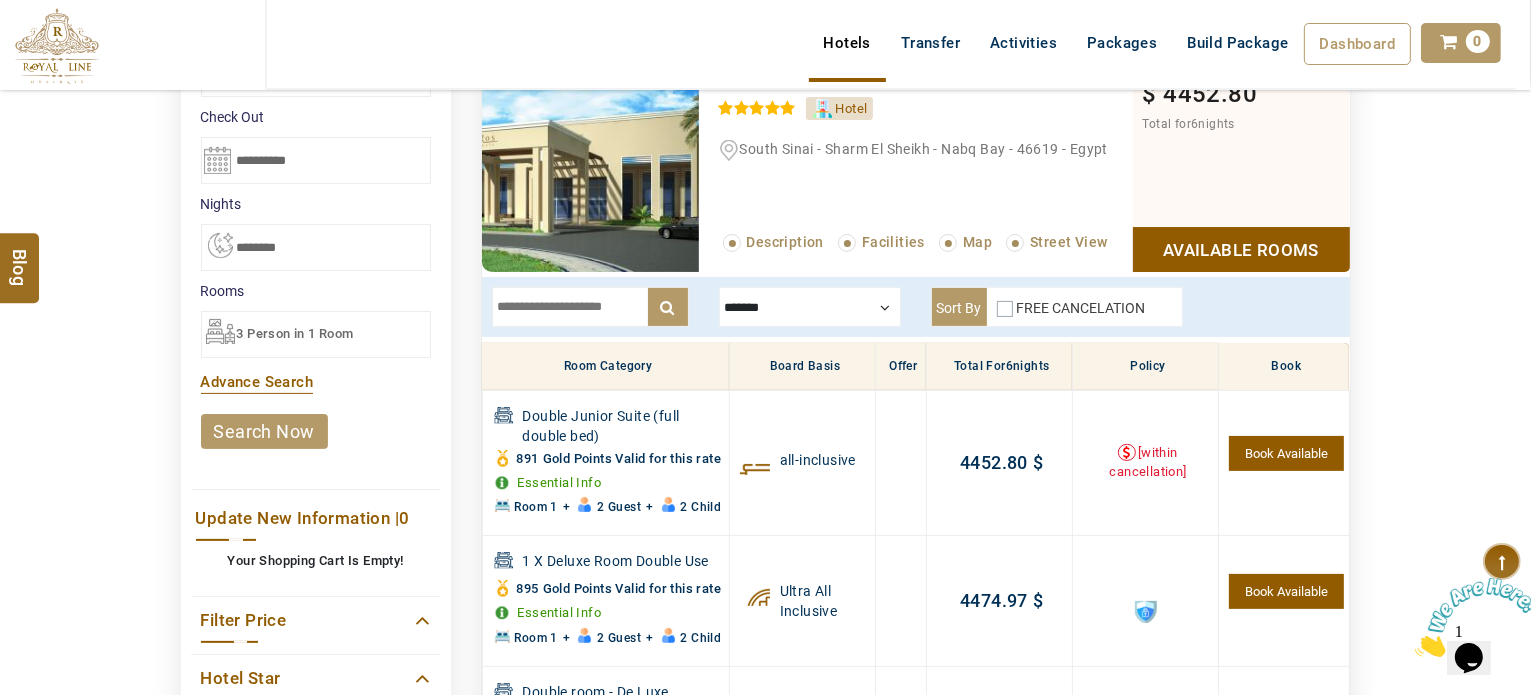click on "search now" at bounding box center (264, 431) 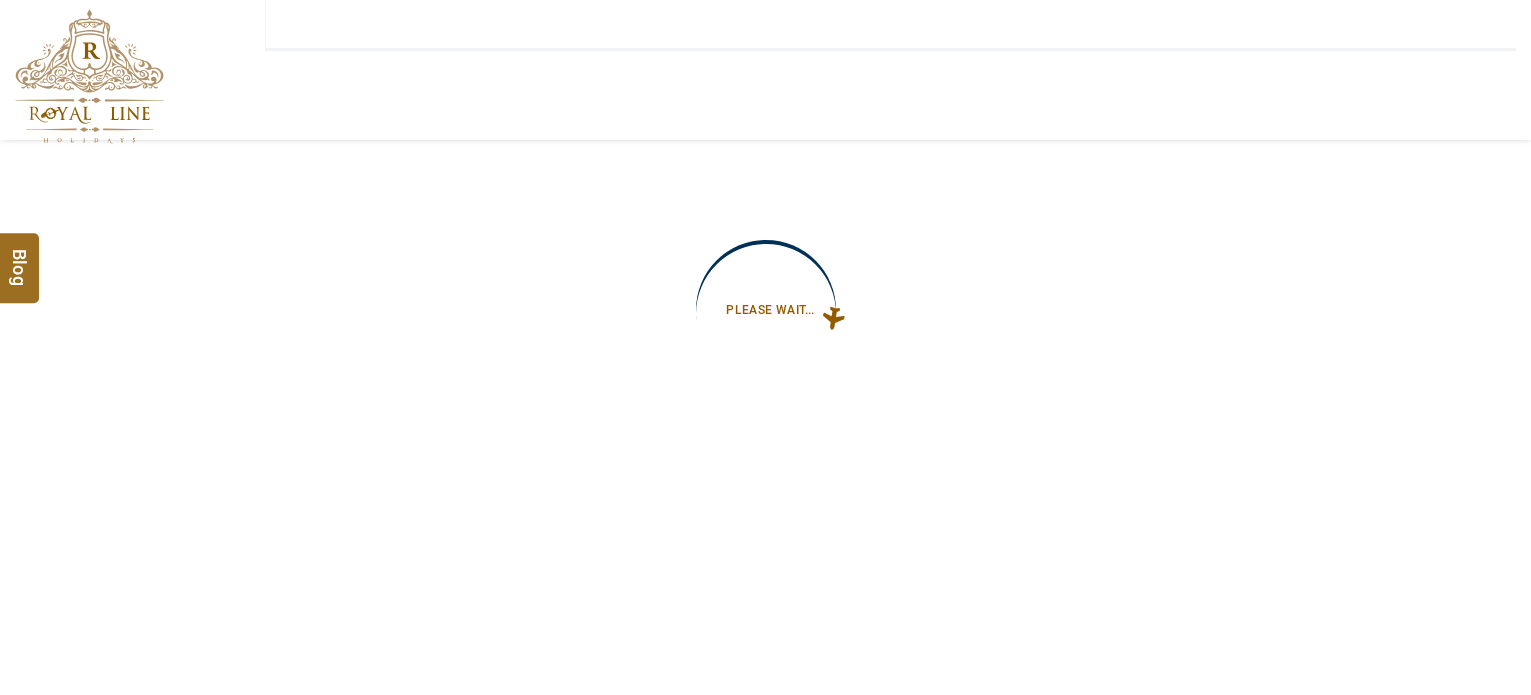 type on "**********" 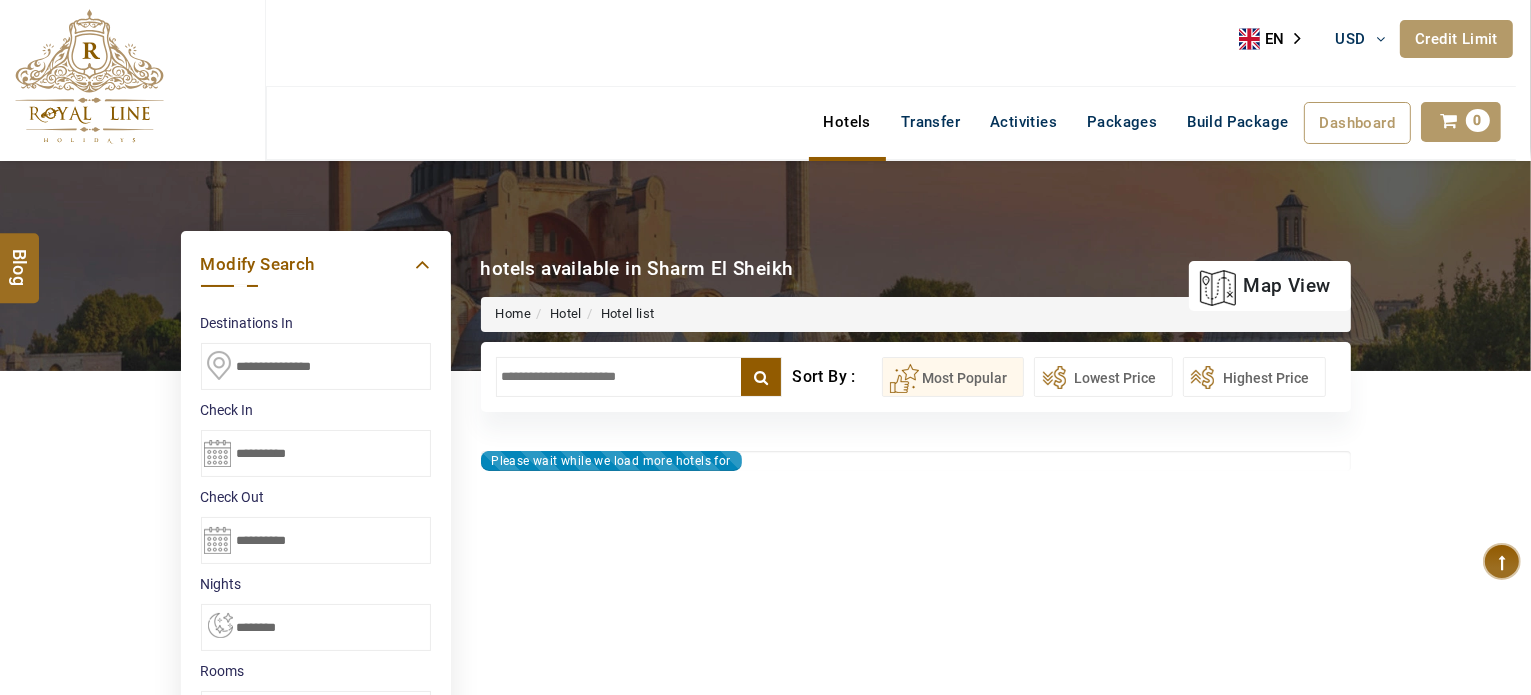 type on "**********" 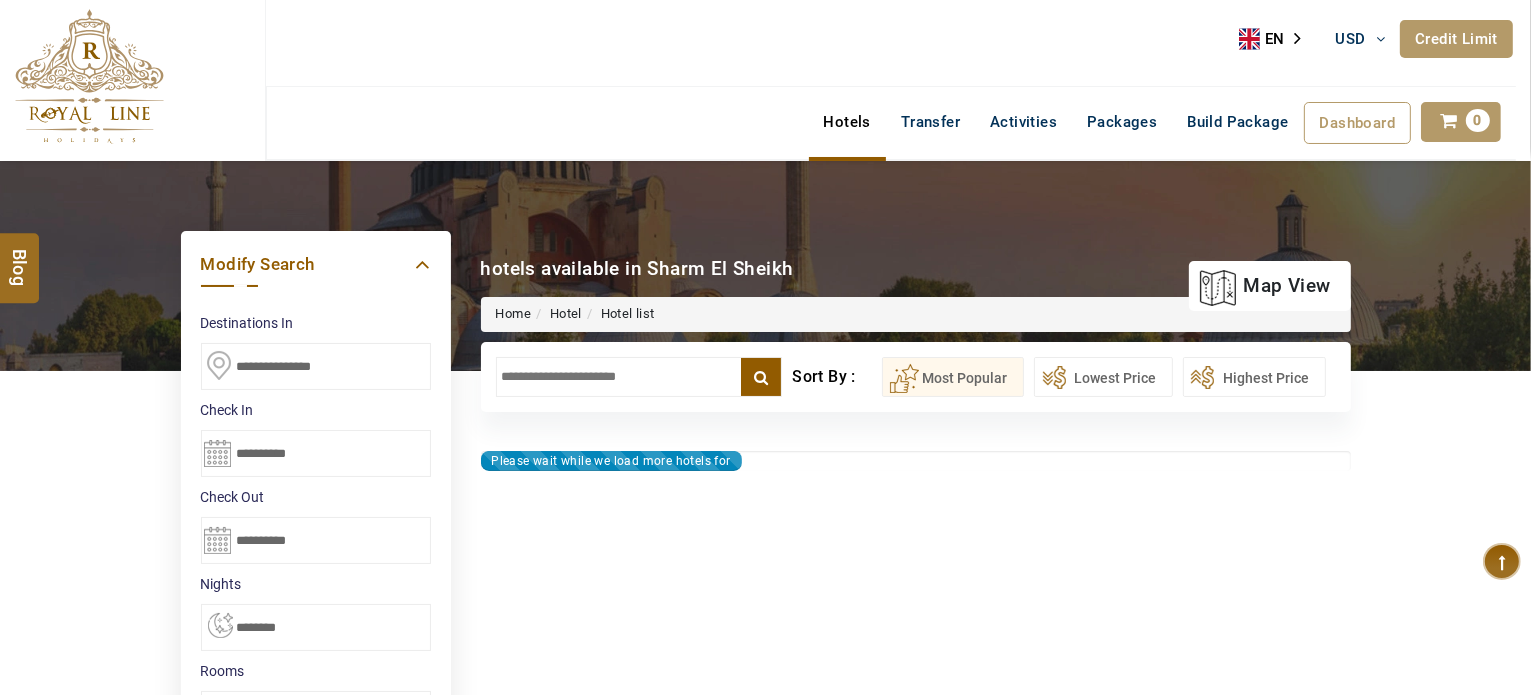 type on "**********" 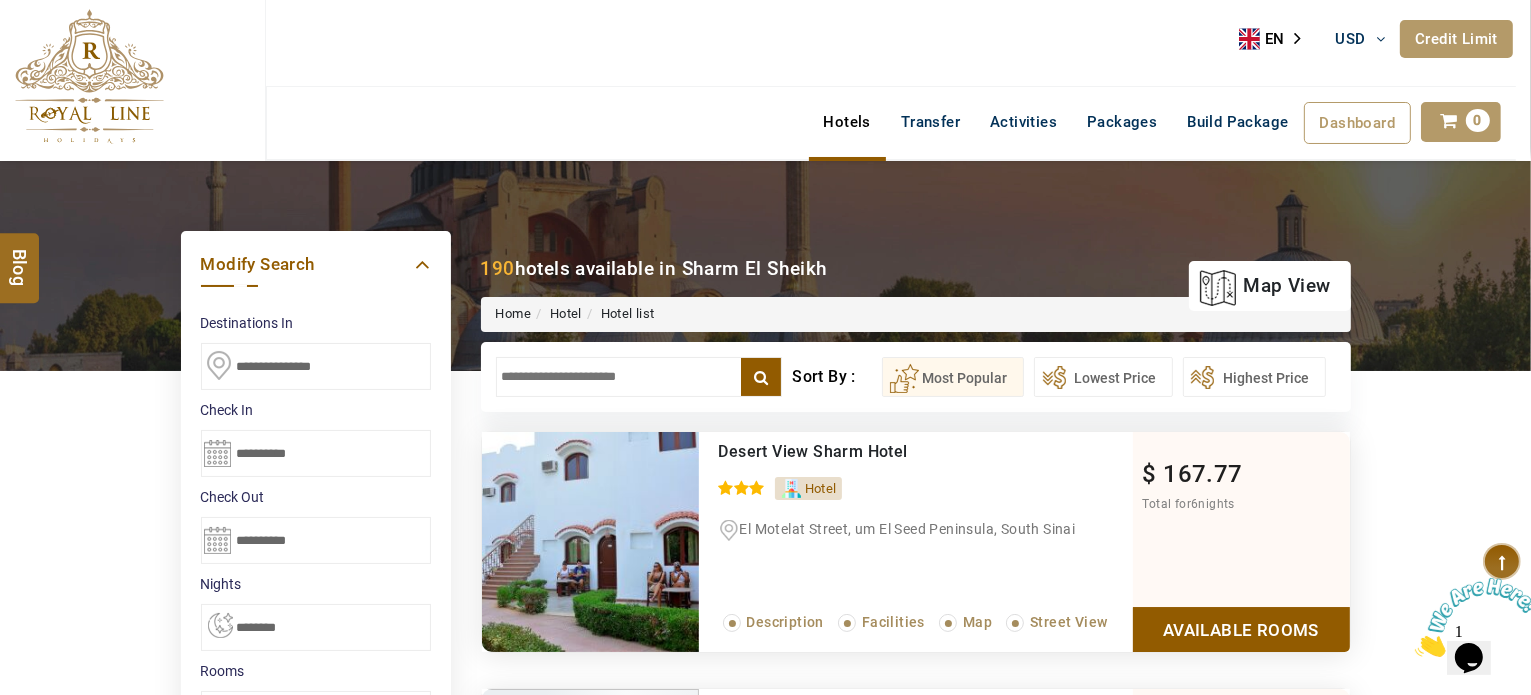 scroll, scrollTop: 0, scrollLeft: 0, axis: both 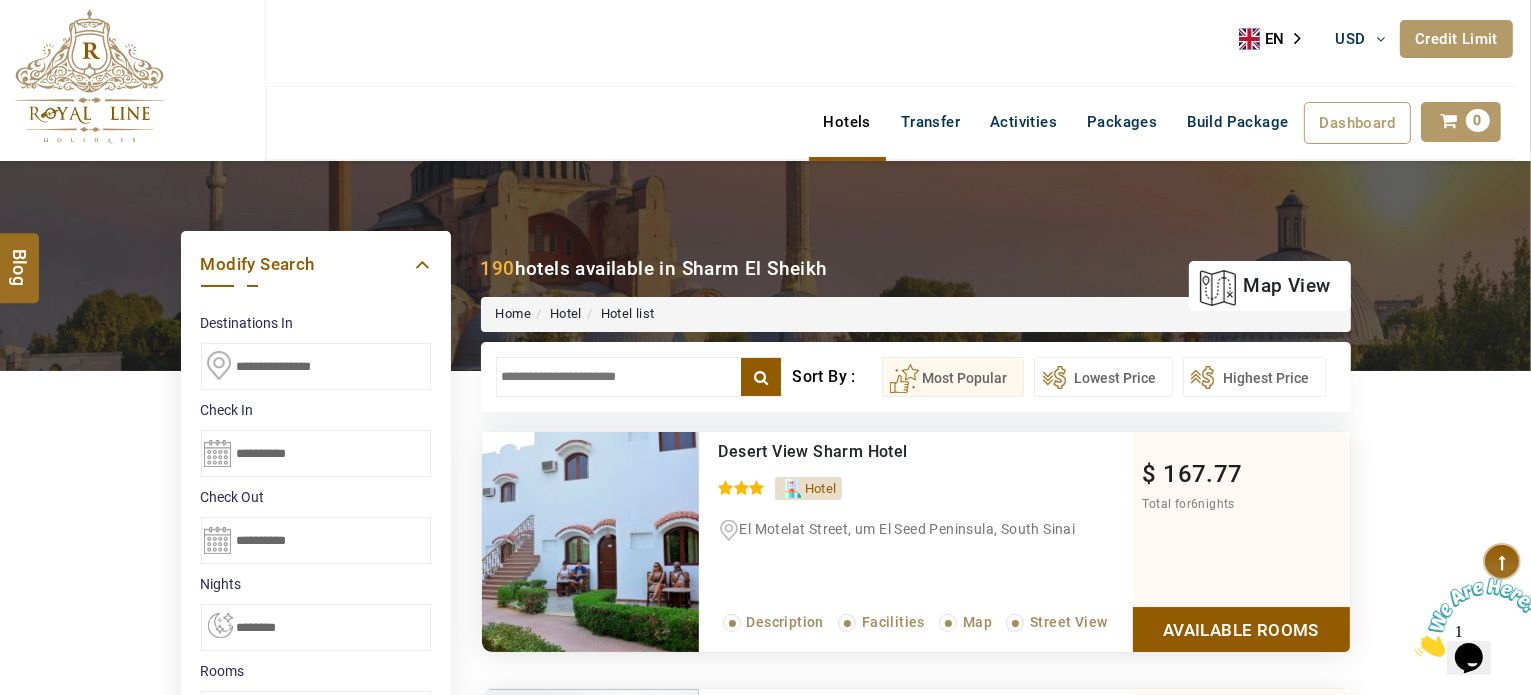 click at bounding box center (639, 377) 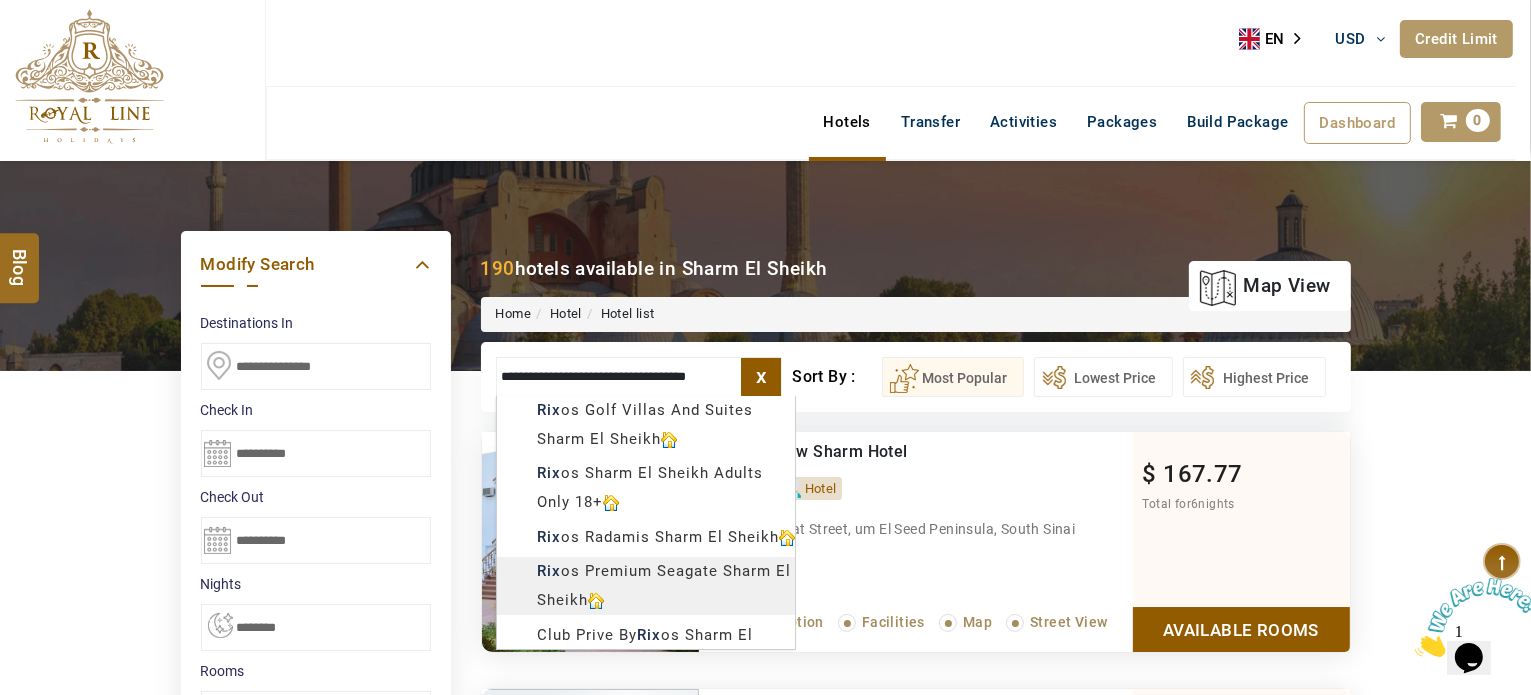 click on "LARISA HAWWARI USD AED  AED EUR  € USD  $ INR  ₹ THB  ฿ IDR  Rp BHD  BHD TRY  ₺ Credit Limit EN HE AR ES PT ZH Helpline
+971 55 344 0168 Register Now +971 55 344 0168 info@royallineholidays.com About Us What we Offer Blog Why Us Contact Hotels  Transfer Activities Packages Build Package Dashboard My Profile My Booking My Reports My Quotation Sign Out 0 Points Redeem Now To Redeem 8664  Points Future Points  1597   Points Credit Limit Credit Limit USD 10500.00 70% Complete Used USD 3756.19 Available USD 6743.81 Setting  Looks like you haven't added anything to your cart yet Countinue Shopping ****** ****** Please Wait.. Blog demo
Remember me Forgot
password? LOG IN Don't have an account?   Register Now My Booking View/ Print/Cancel Your Booking without Signing in Submit Applying Filters...... Hotels For You Will Be Loading Soon demo
In A Few Moment, You Will Be Celebrating Best Hotel options galore ! Check In   CheckOut Rooms Rooms Please Wait Please Wait ... X 1" at bounding box center (765, 1137) 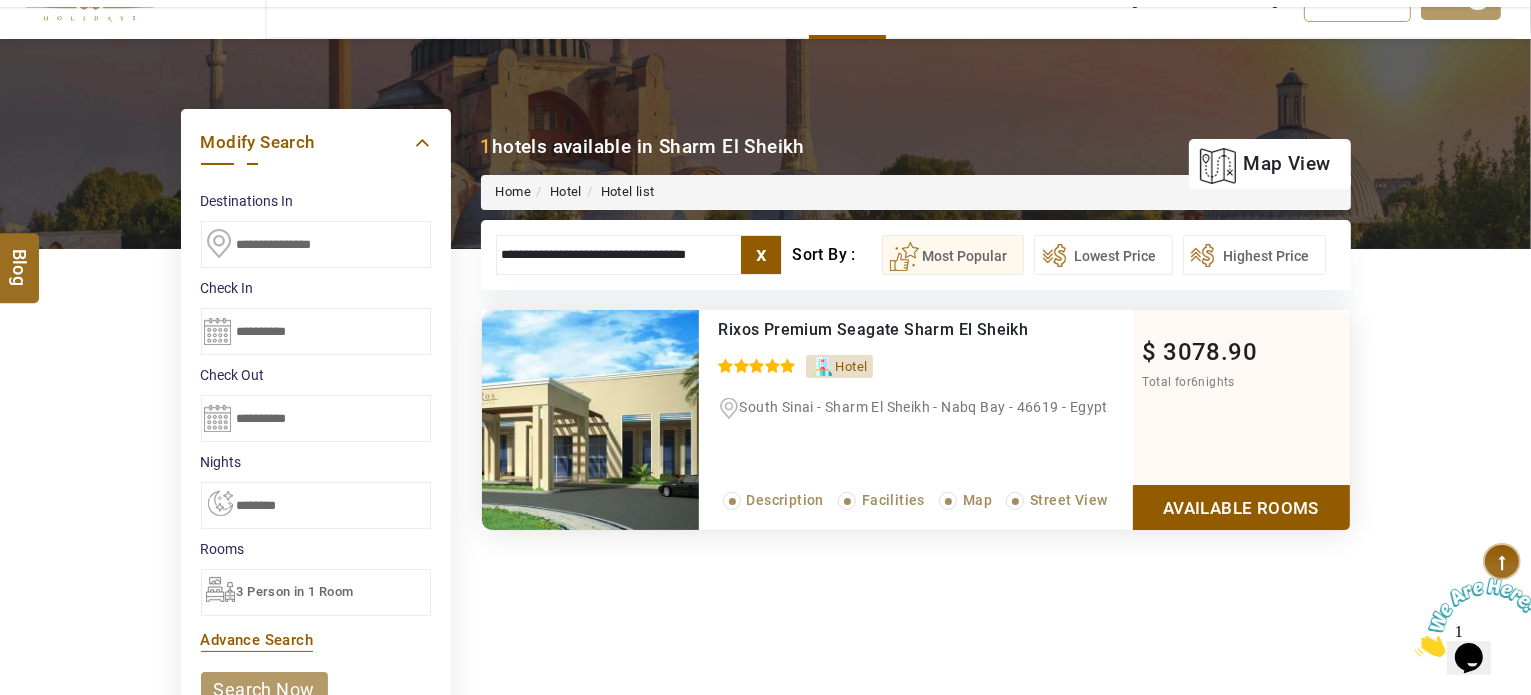 scroll, scrollTop: 200, scrollLeft: 0, axis: vertical 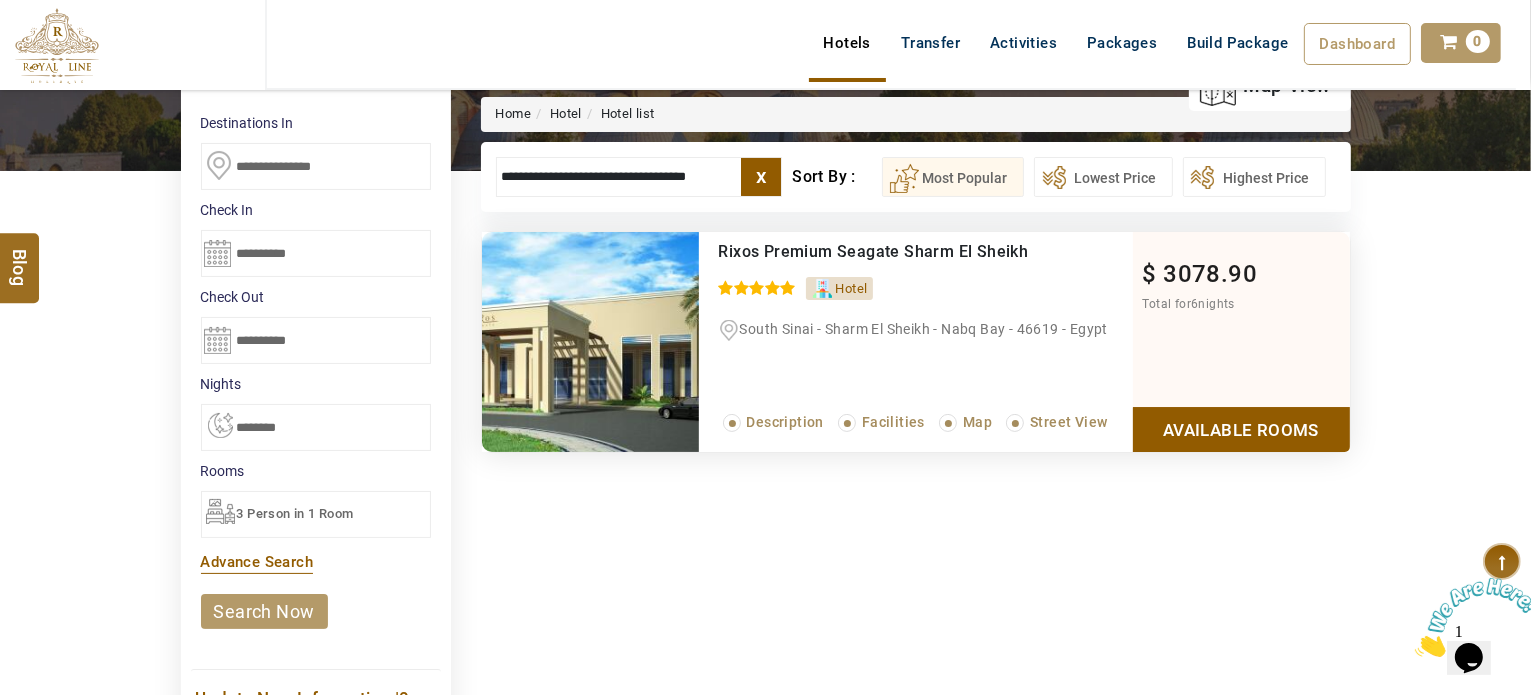 type on "**********" 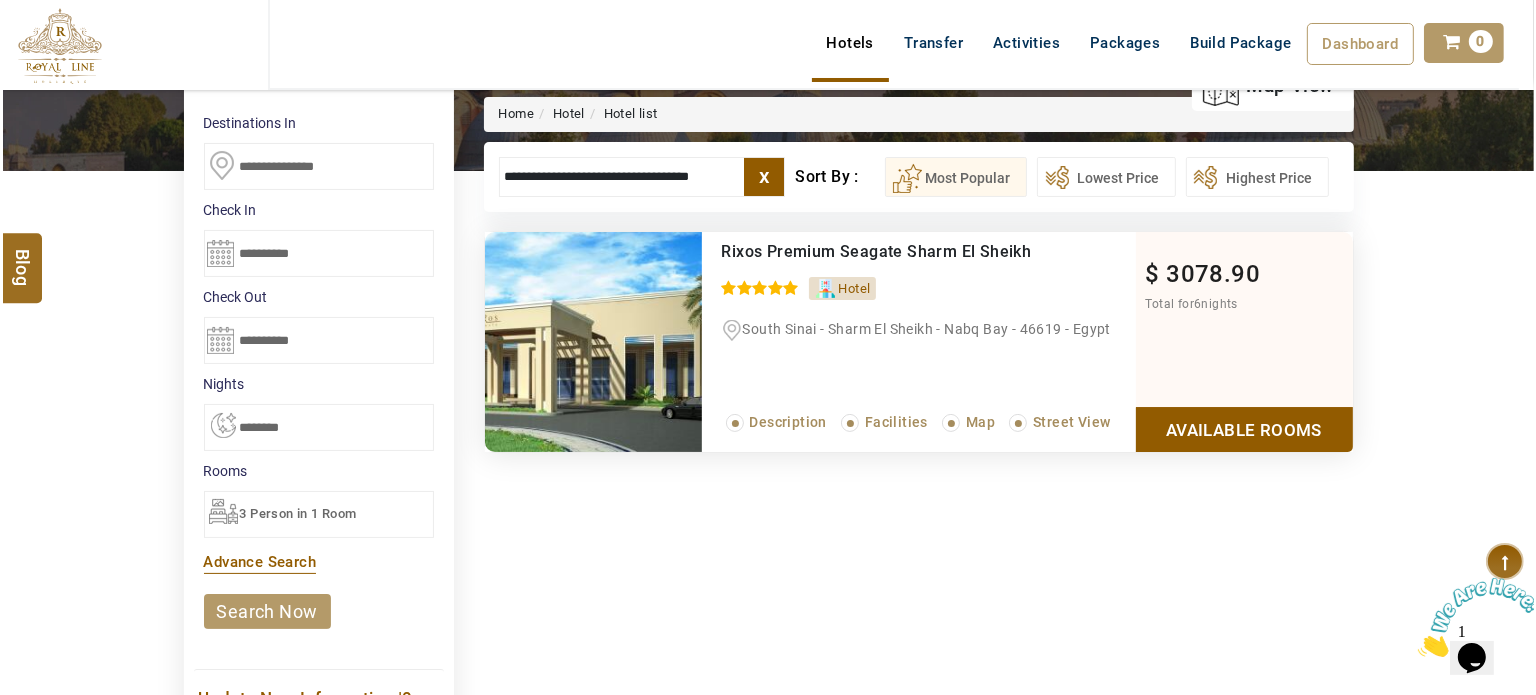 scroll, scrollTop: 380, scrollLeft: 0, axis: vertical 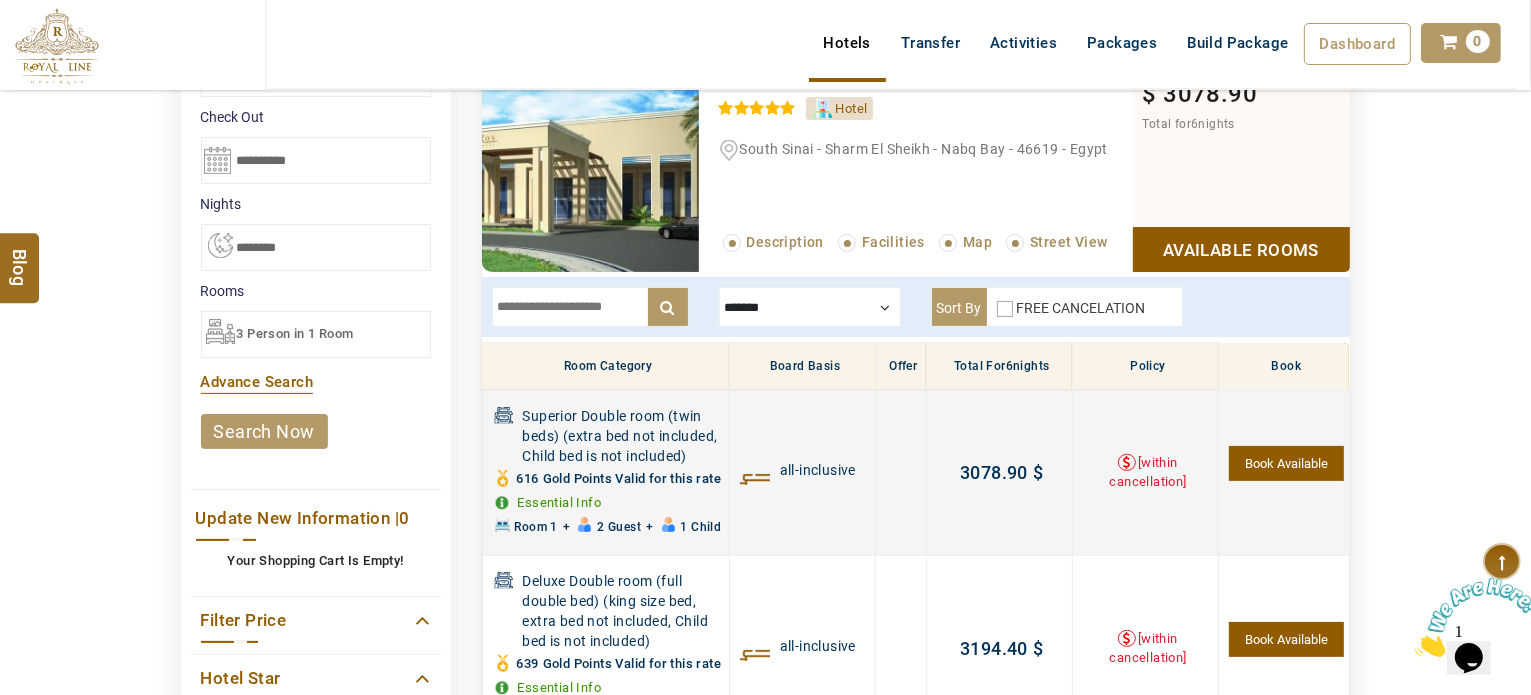 click on "Book Available" at bounding box center (1286, 463) 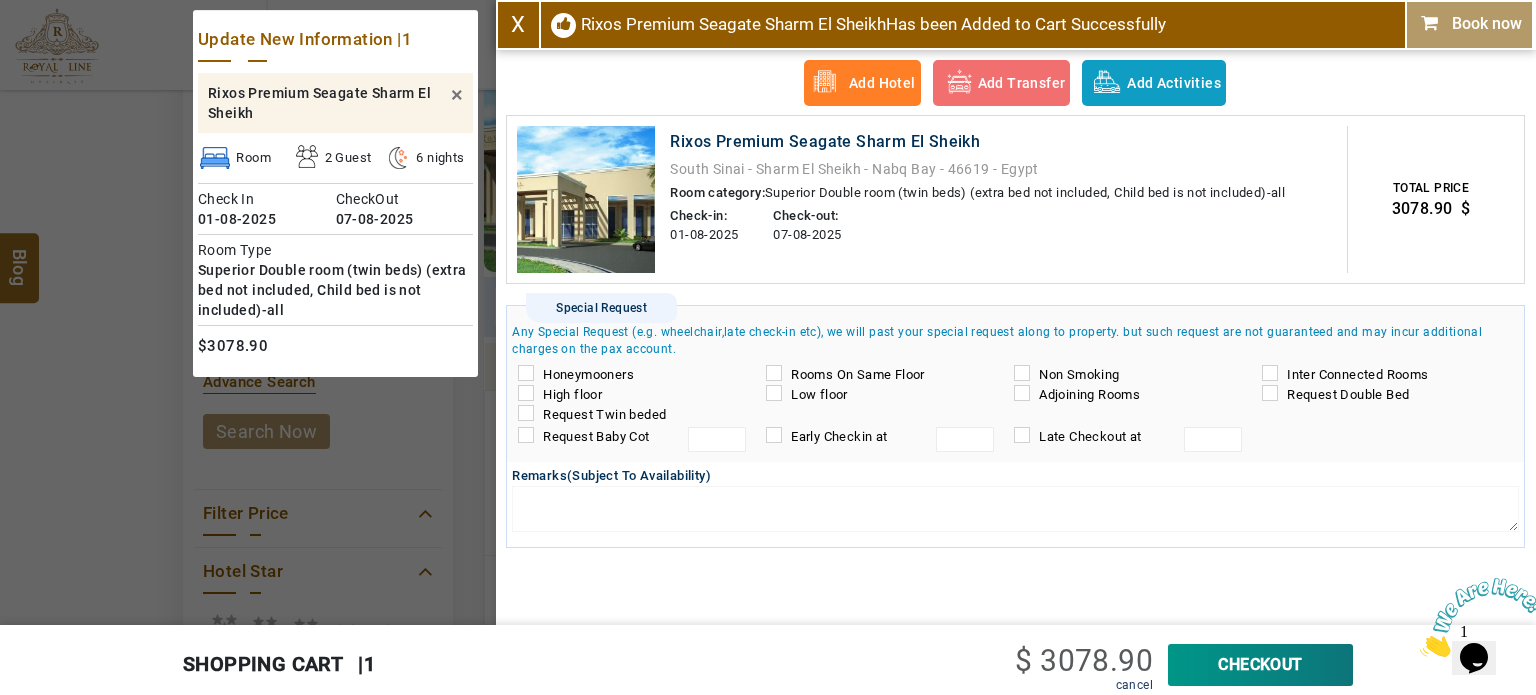 click on "Book now" at bounding box center (1469, 24) 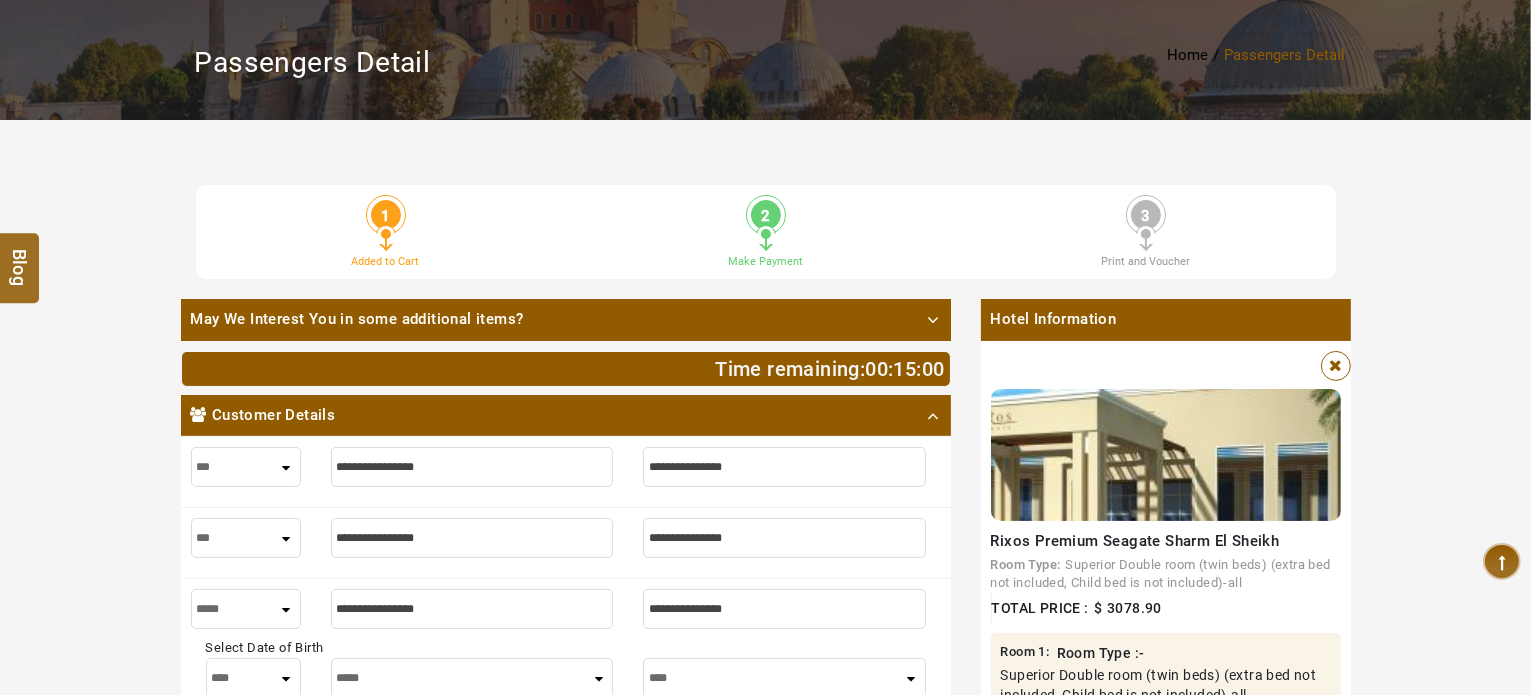 scroll, scrollTop: 300, scrollLeft: 0, axis: vertical 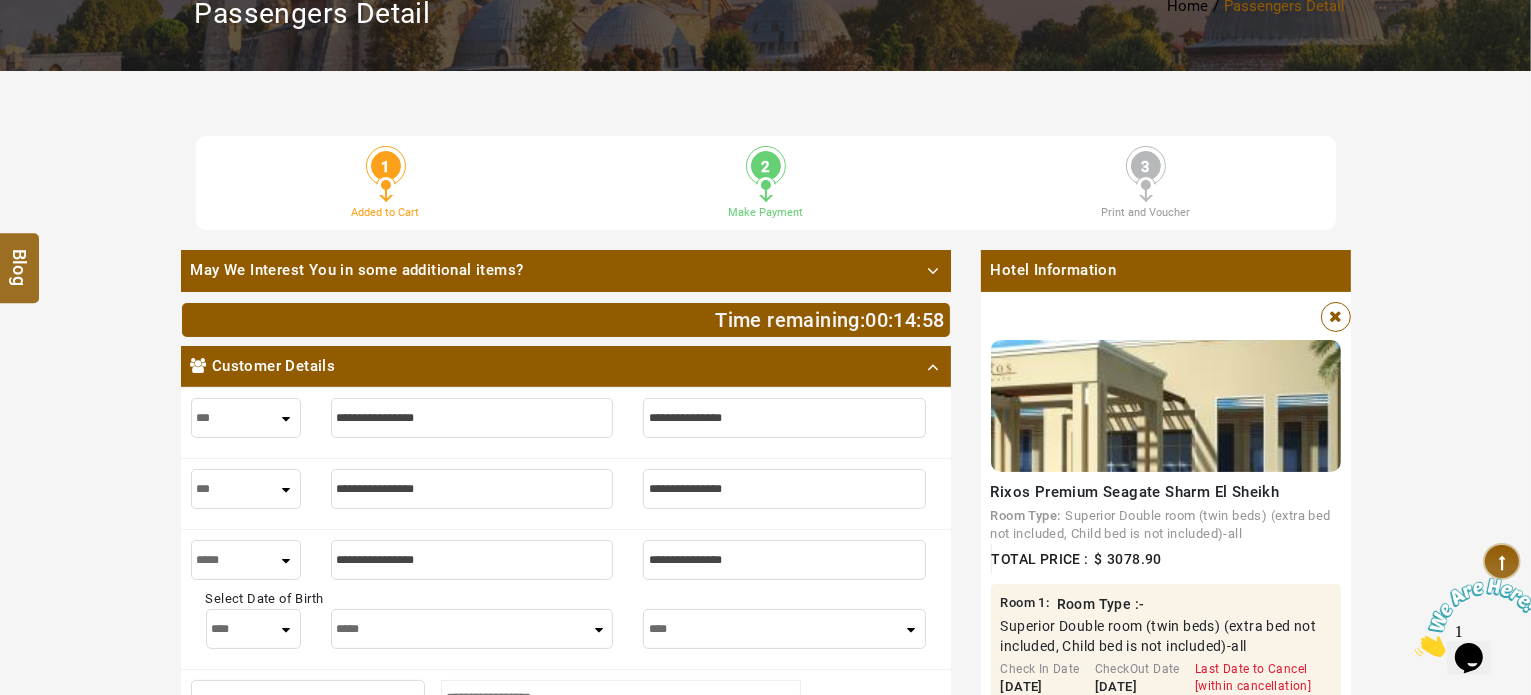 click at bounding box center [472, 418] 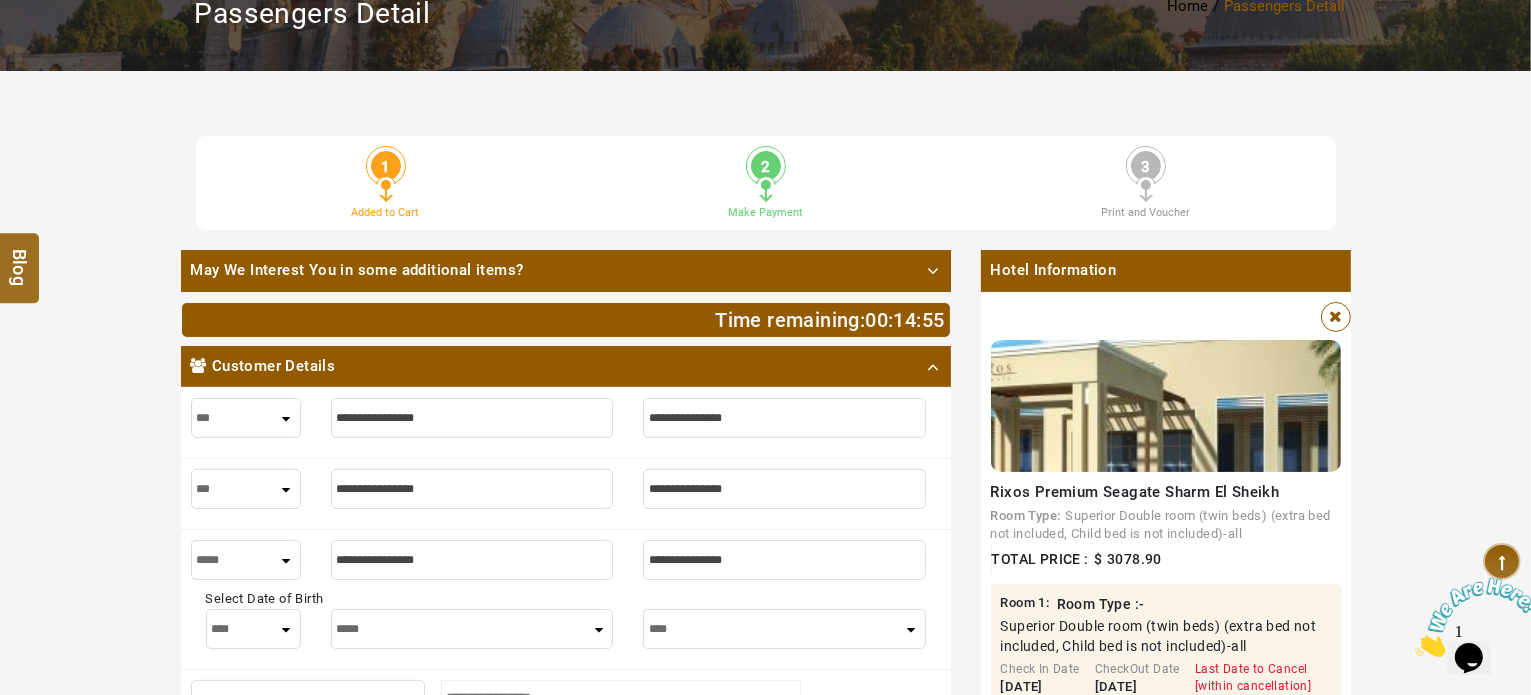 type on "*" 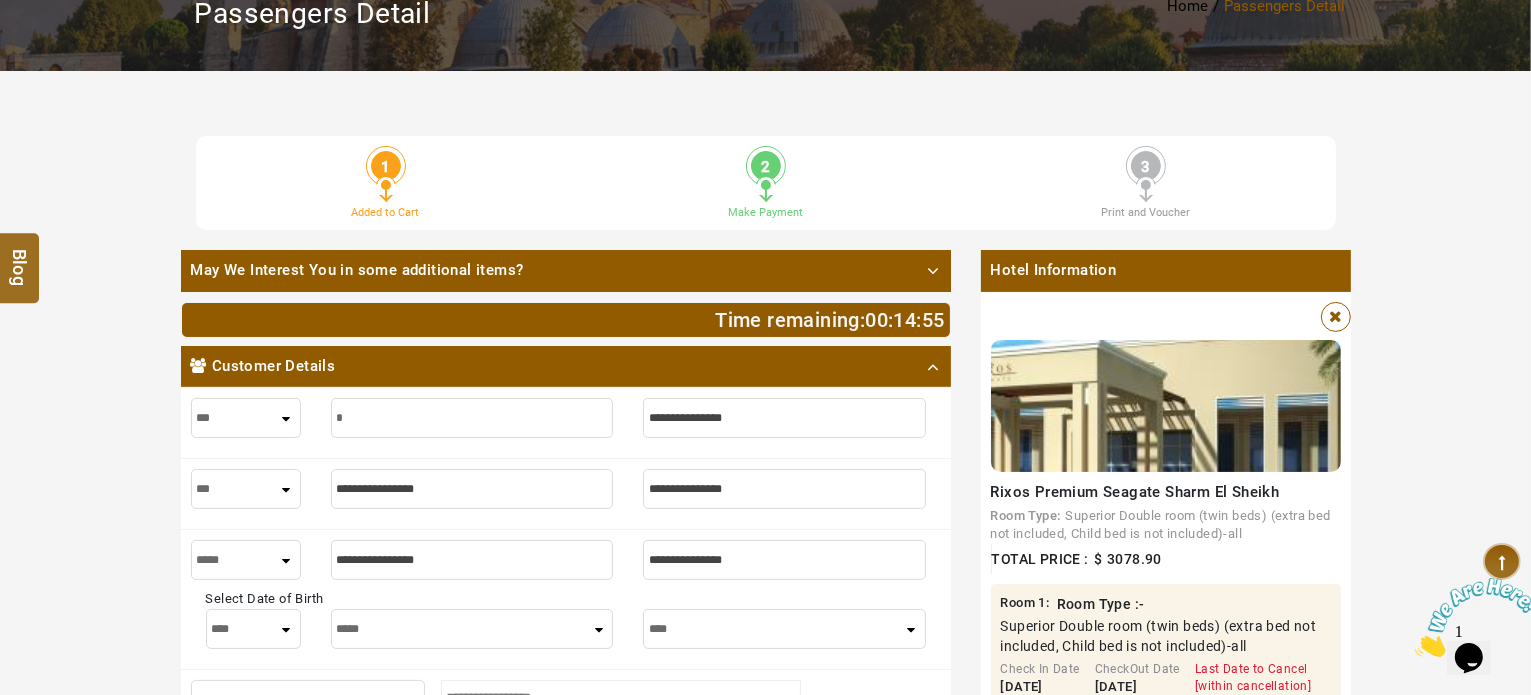 type on "*" 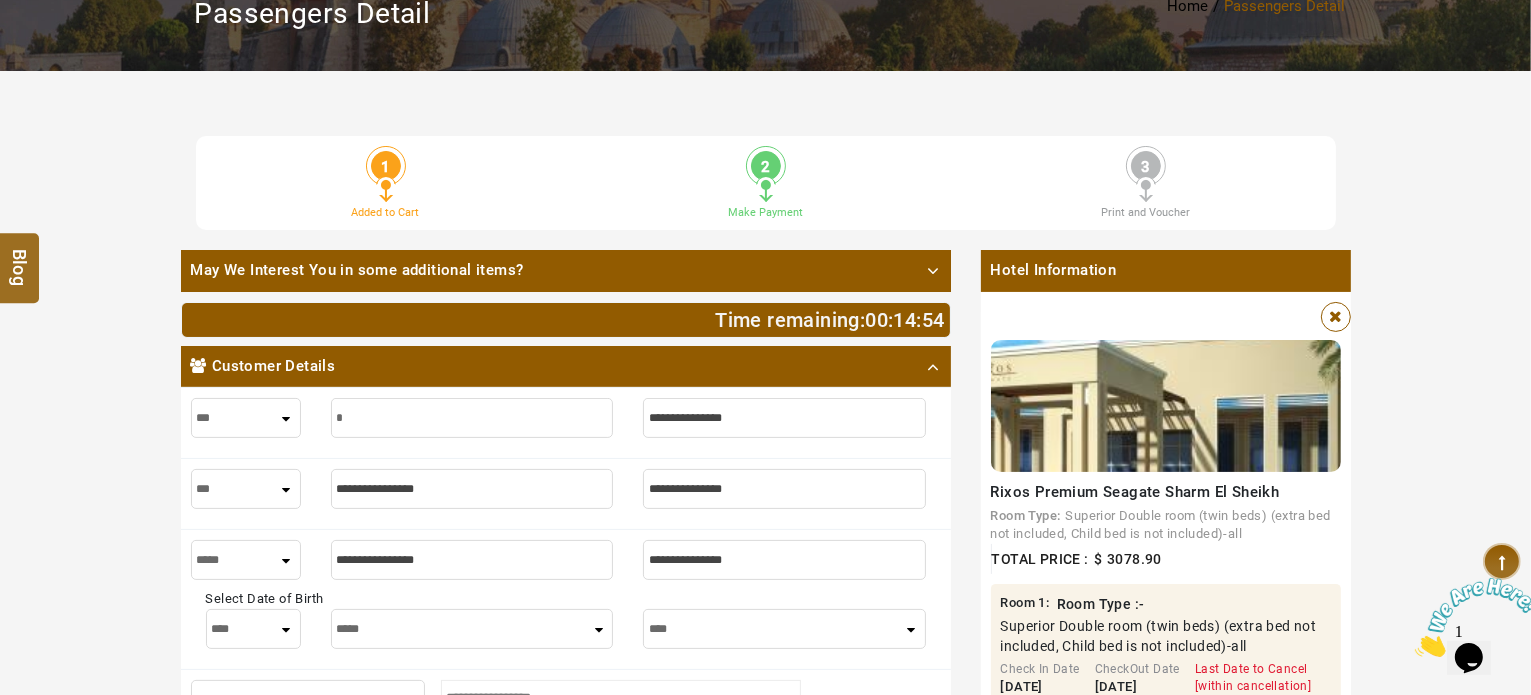 type on "**" 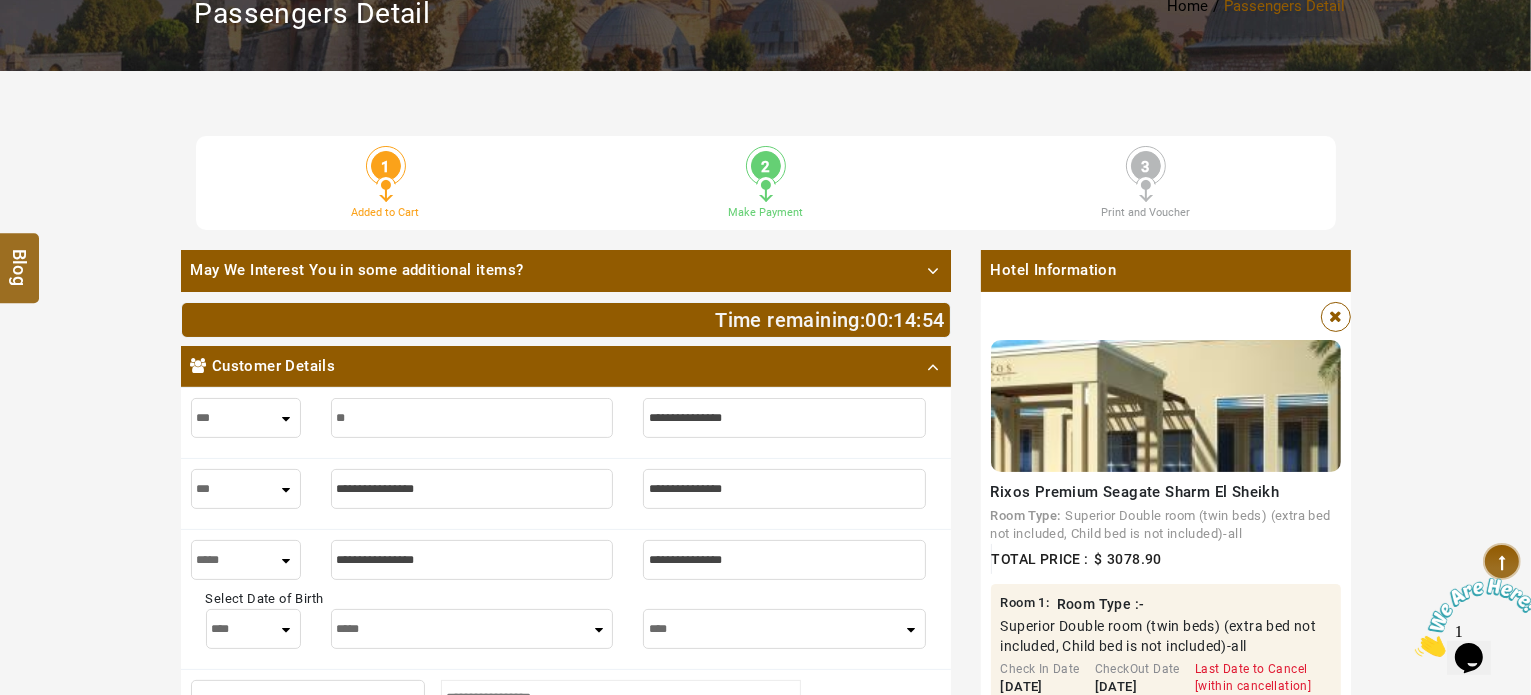 type on "**" 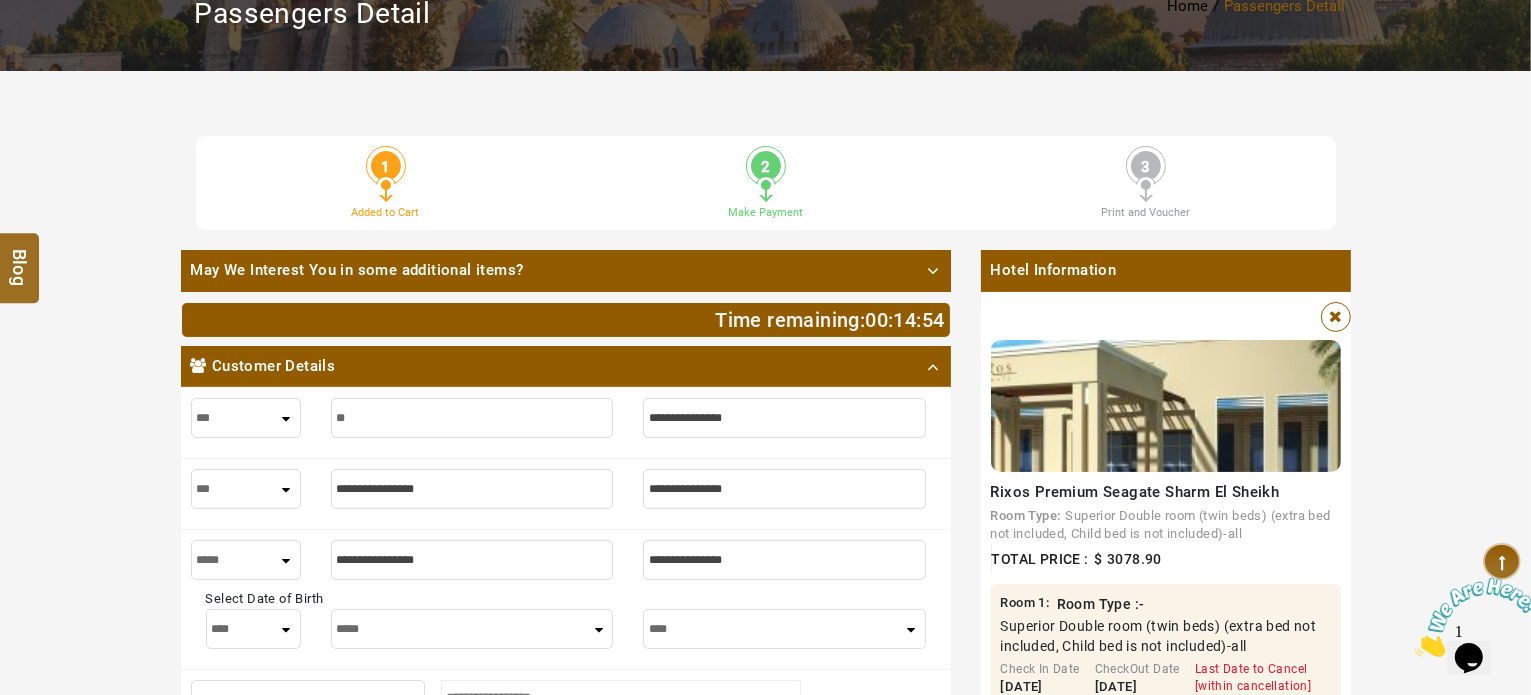 type on "***" 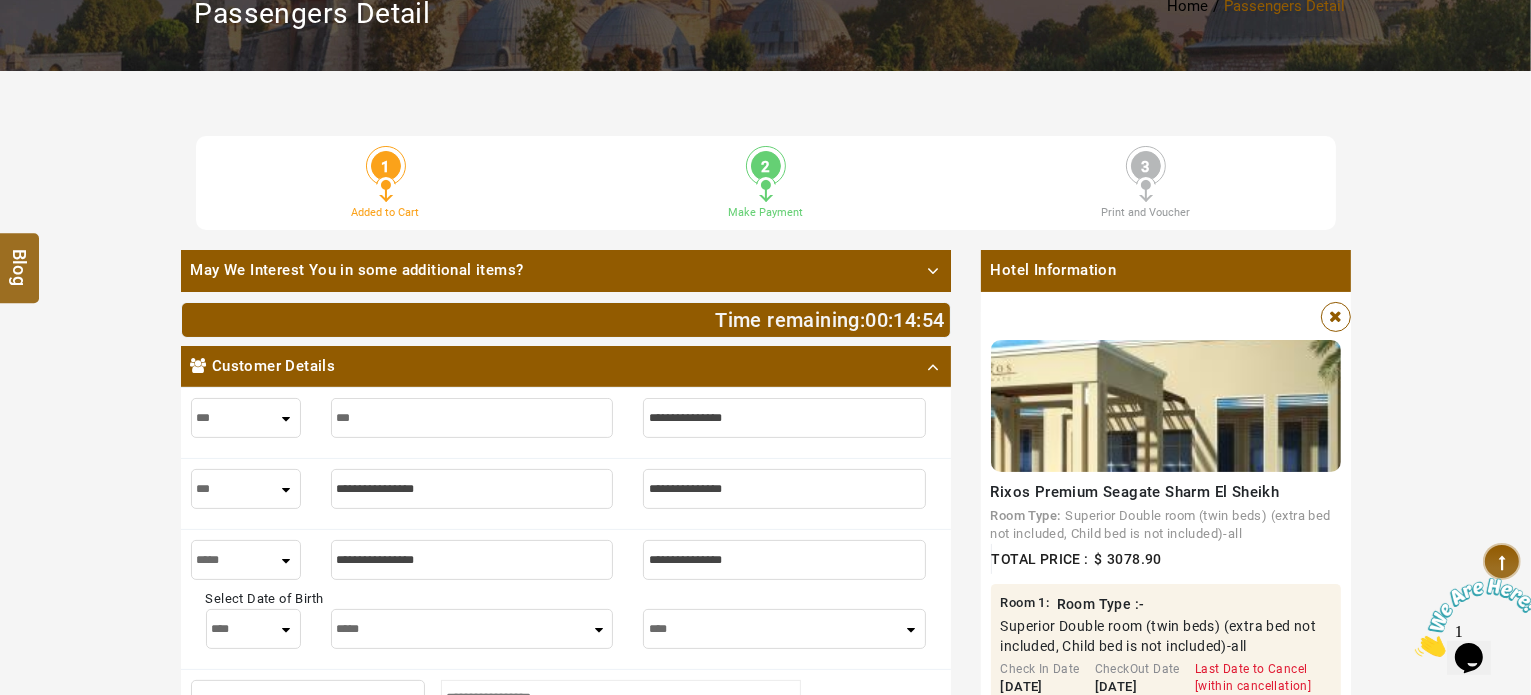 type on "***" 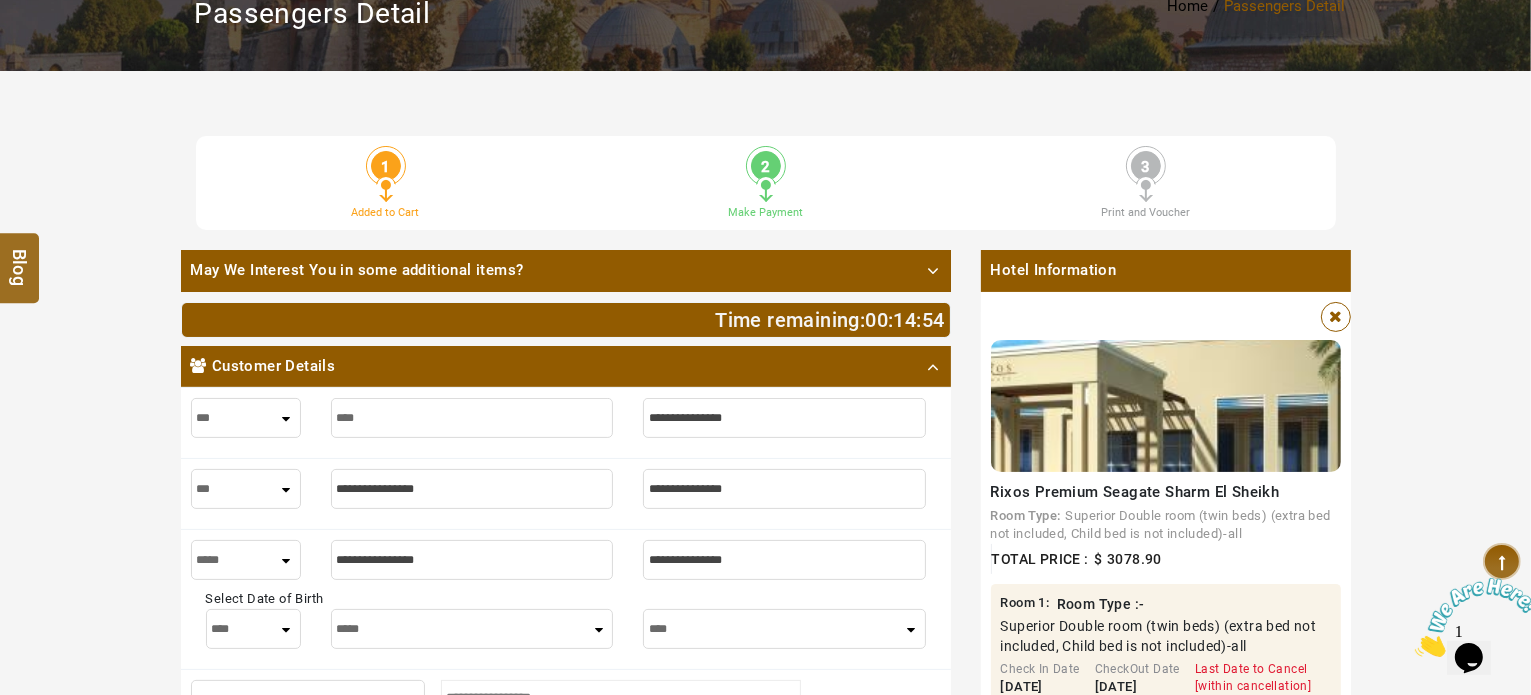 type on "****" 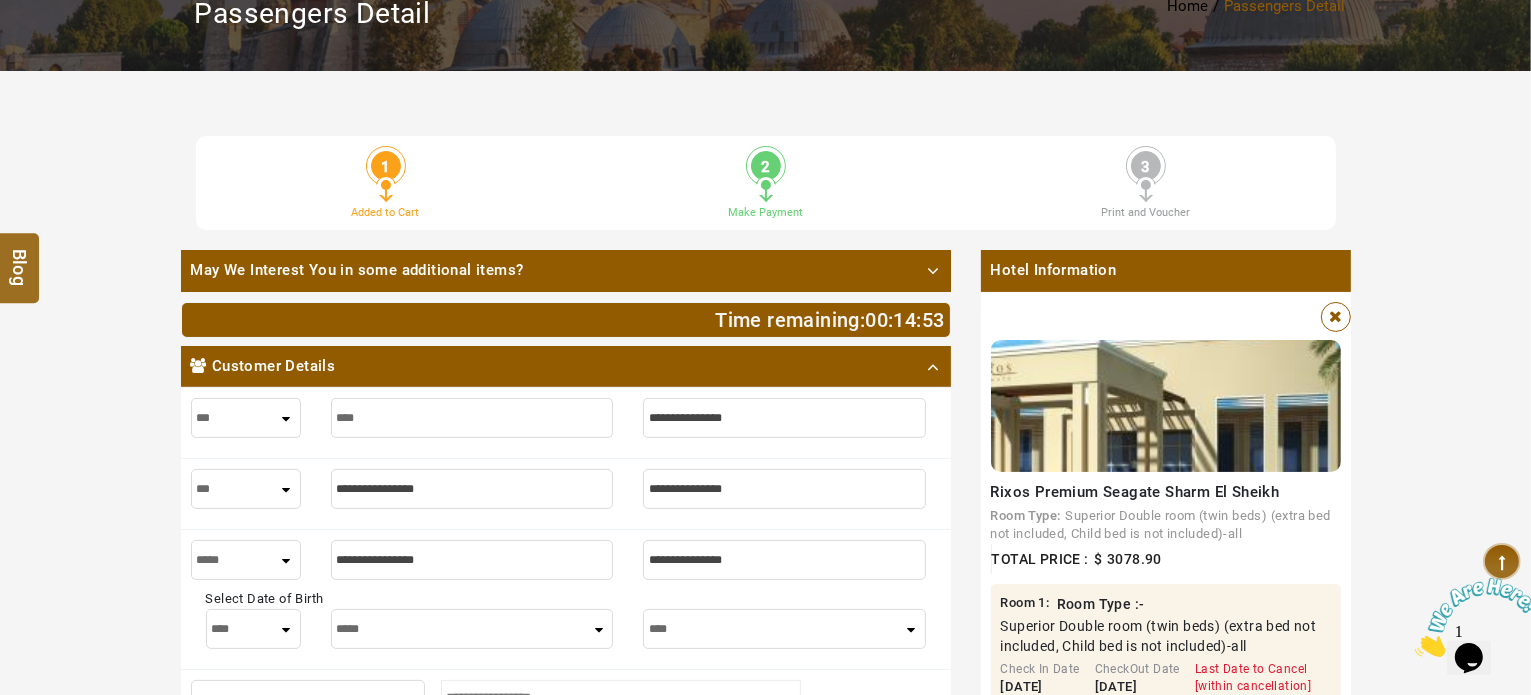 type on "*****" 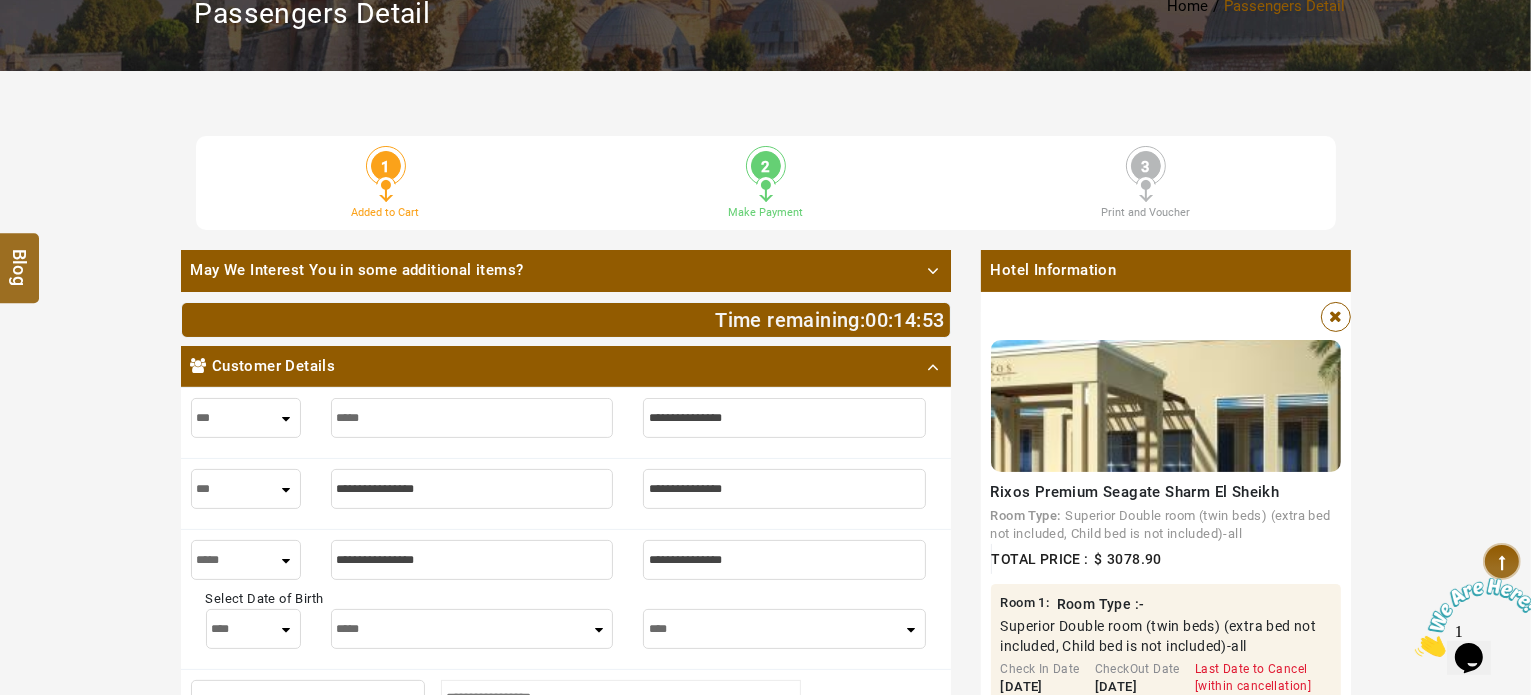 type on "*****" 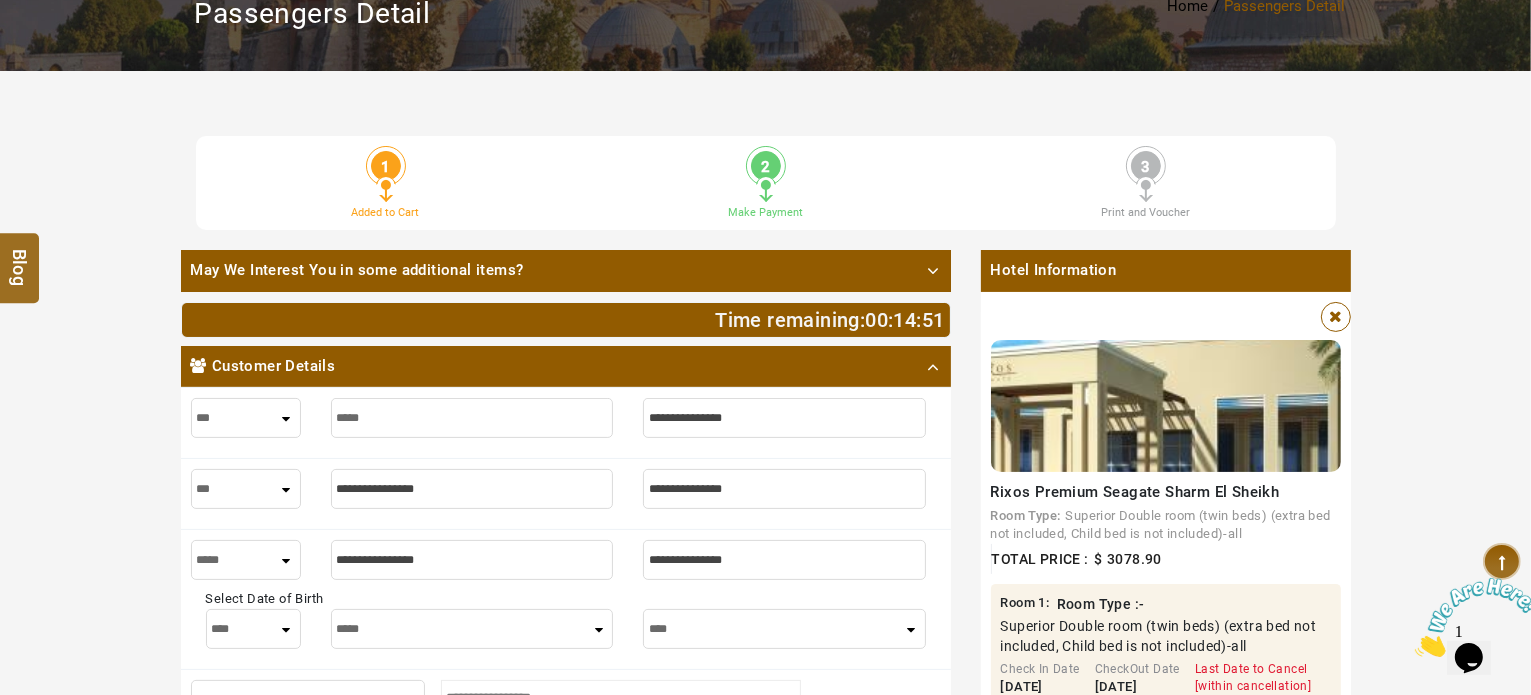 type on "*****" 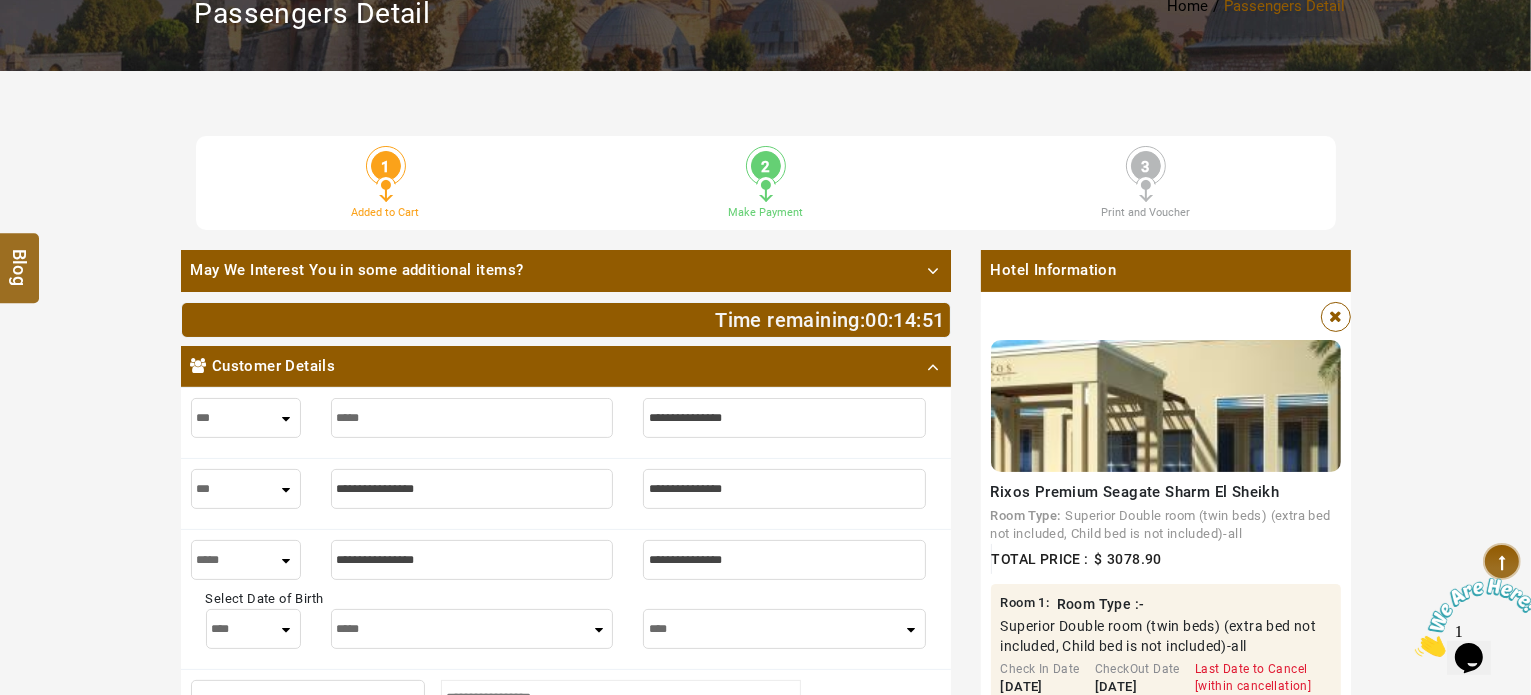click at bounding box center [784, 418] 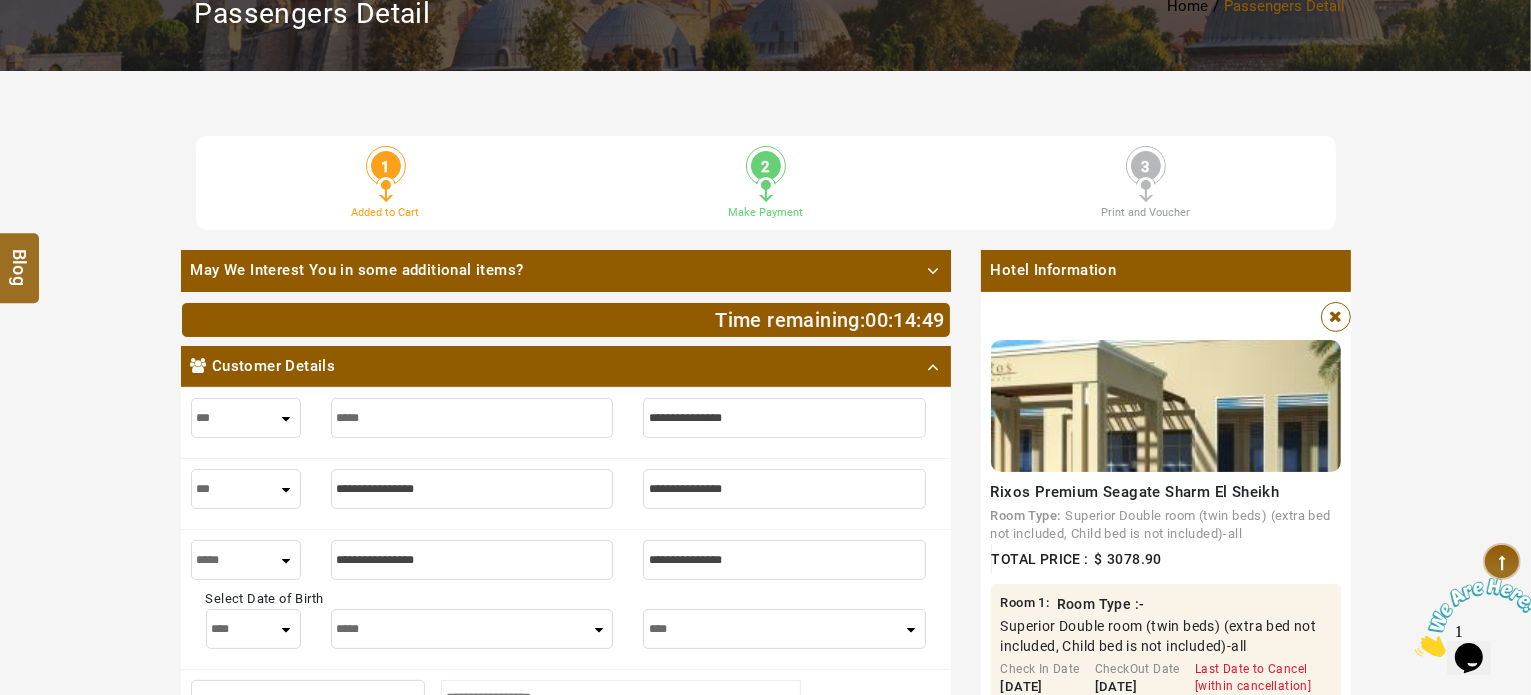 type on "*" 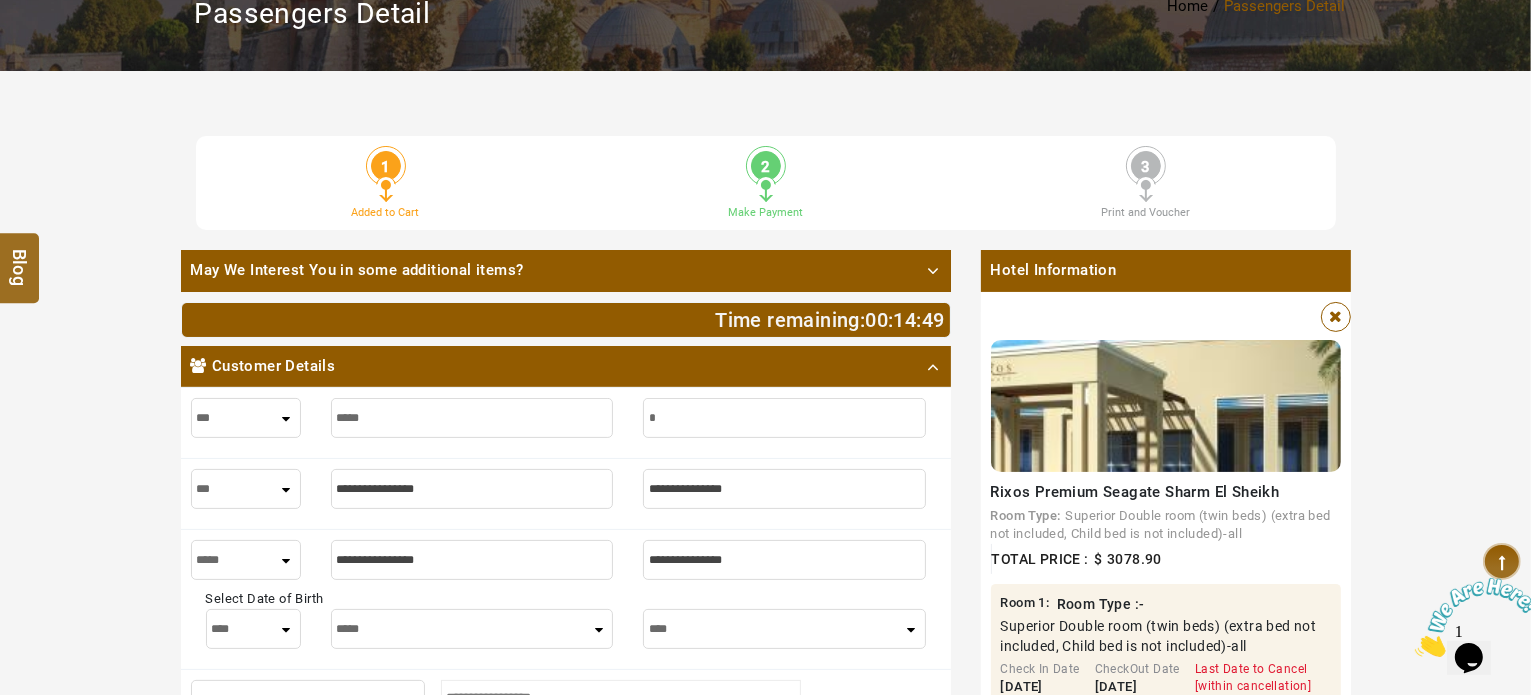 type on "*" 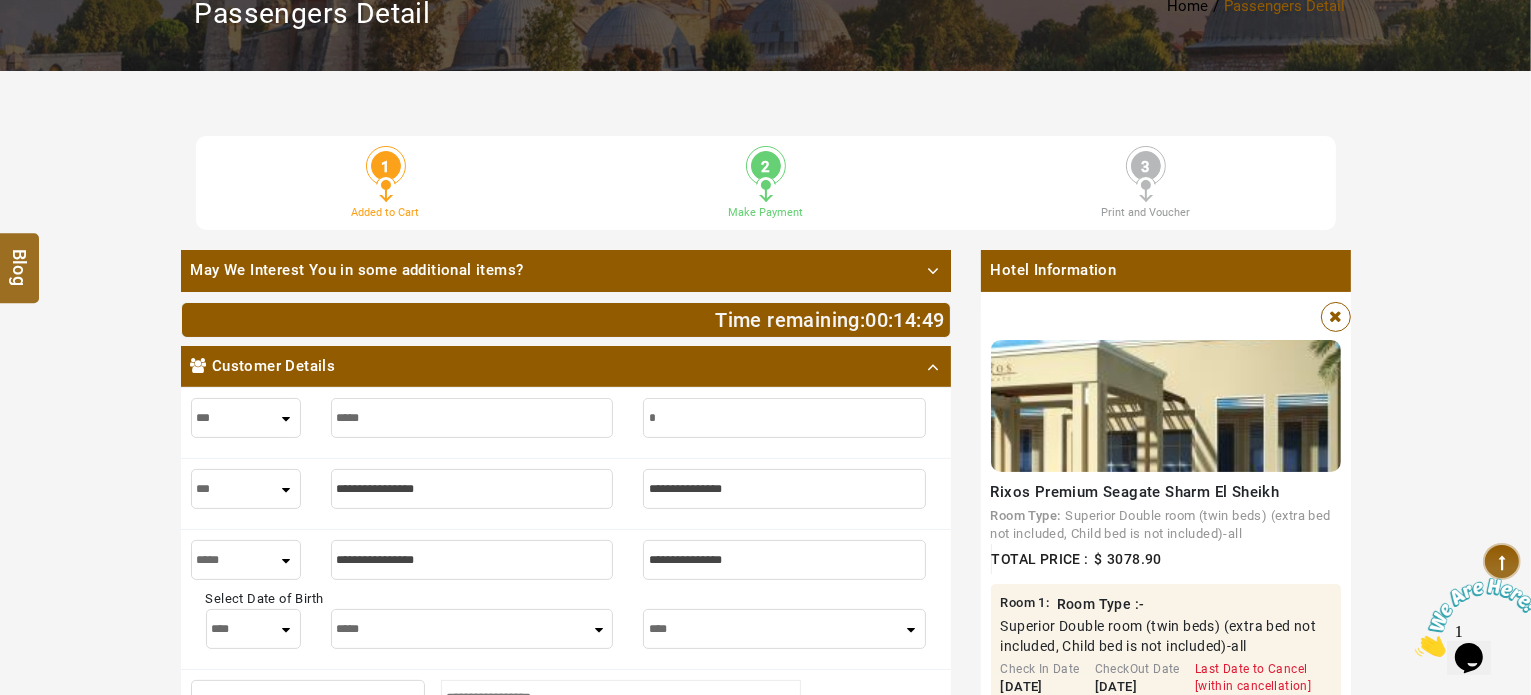 type on "**" 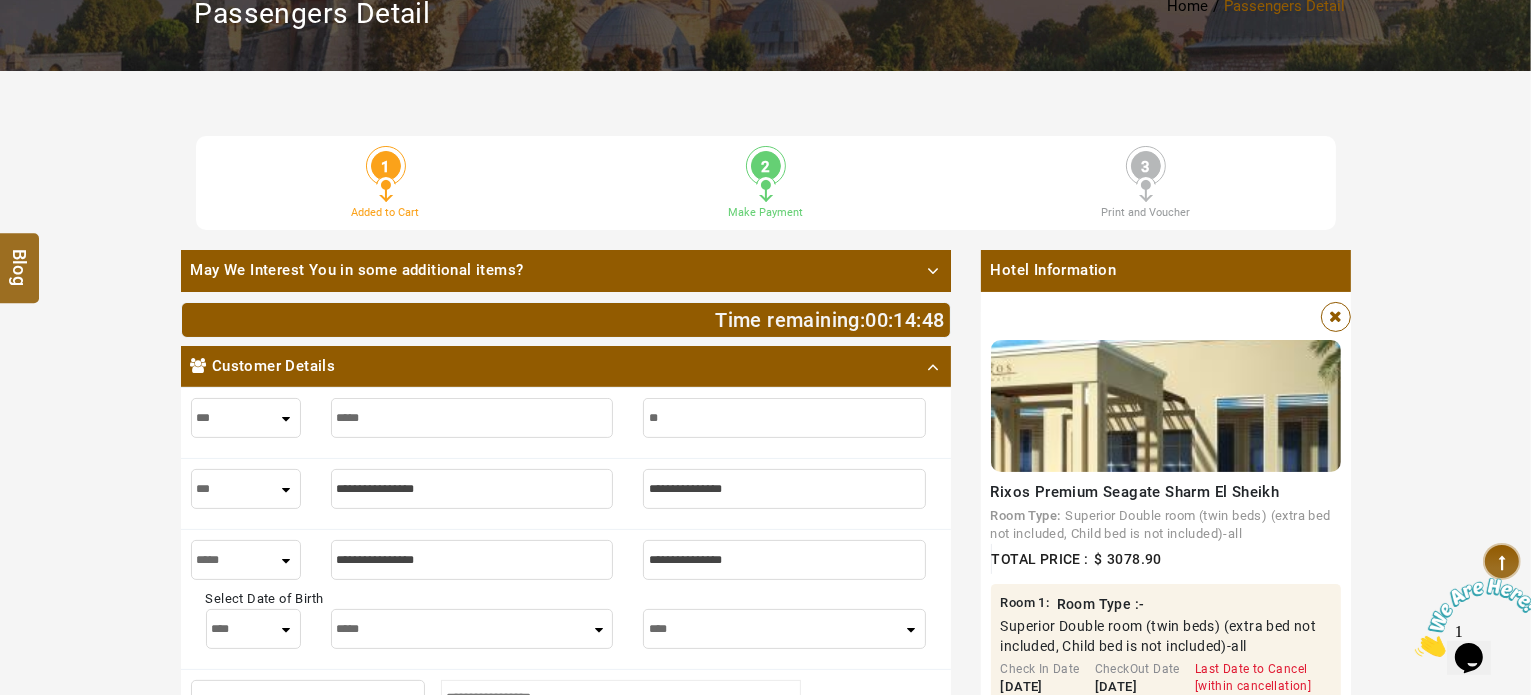 type on "**" 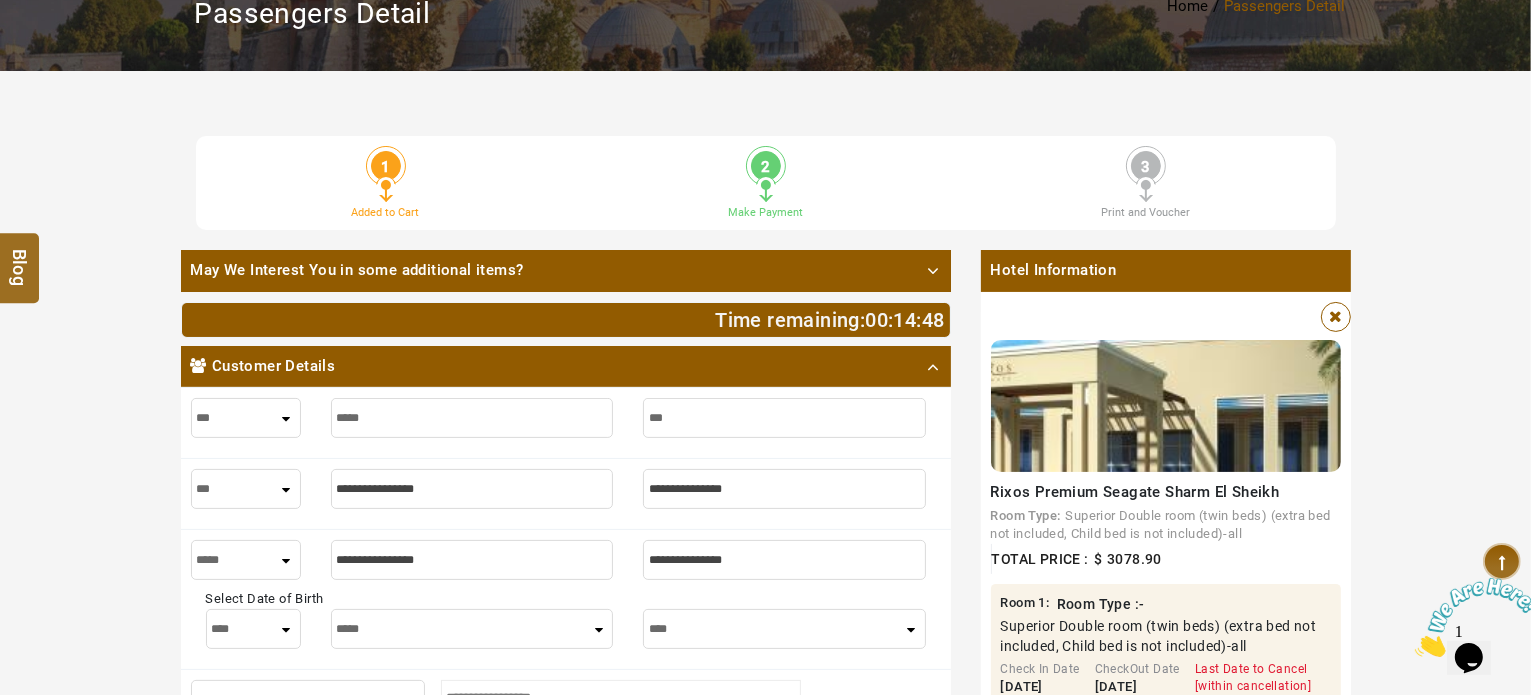 type on "***" 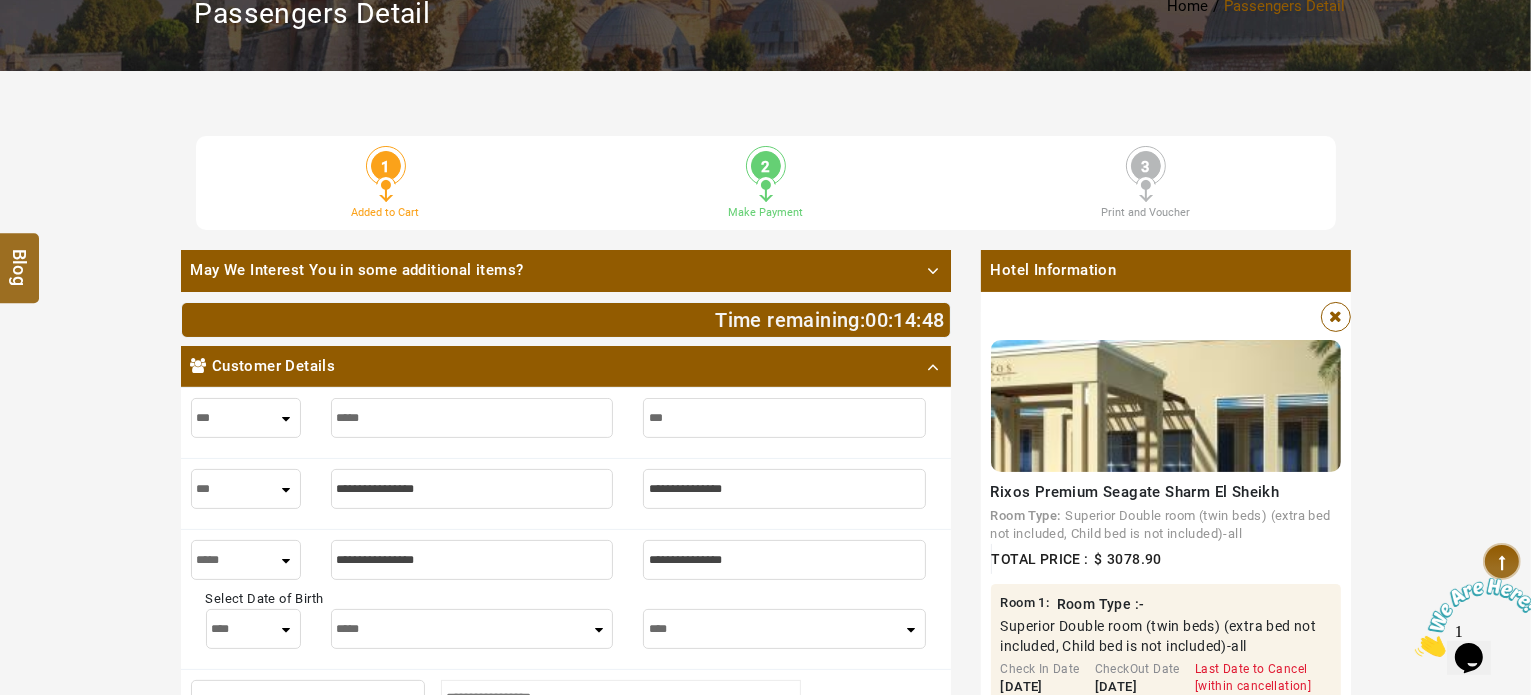 type on "****" 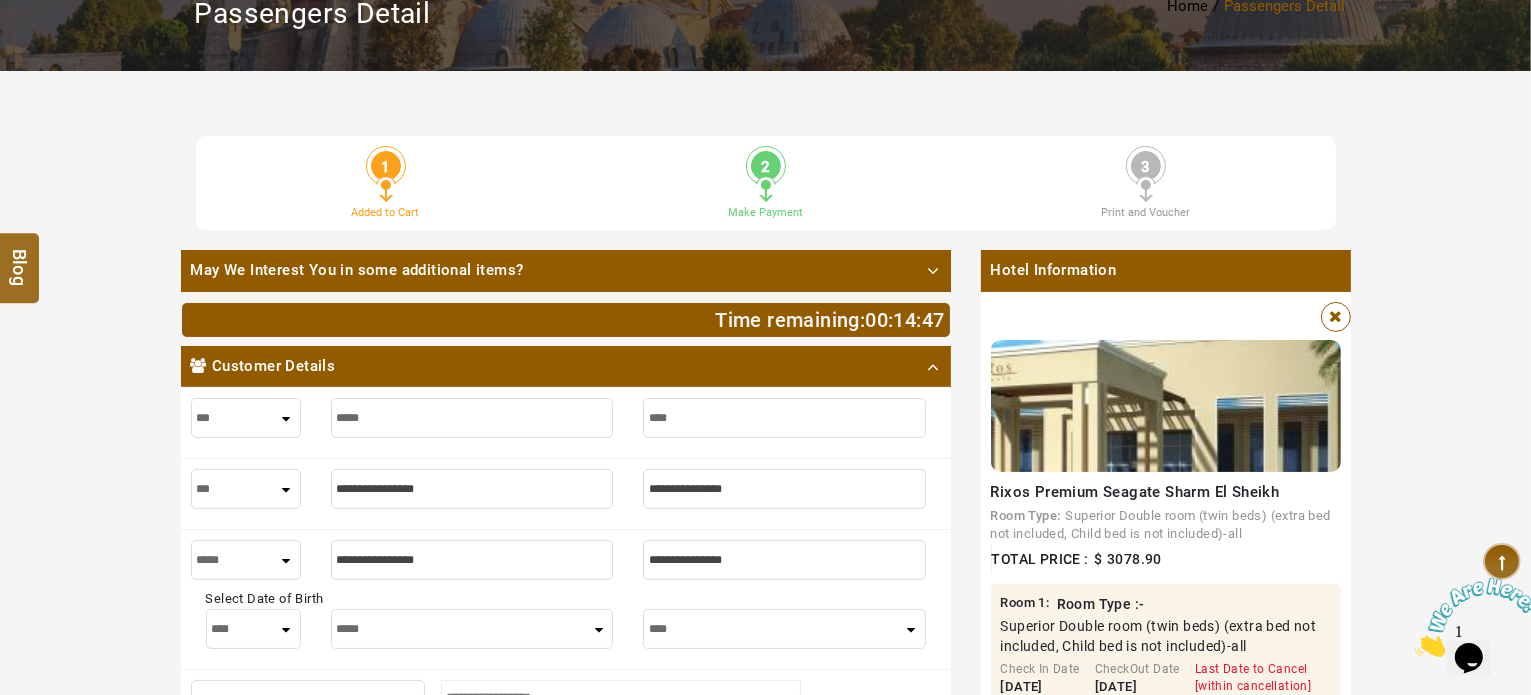 type on "****" 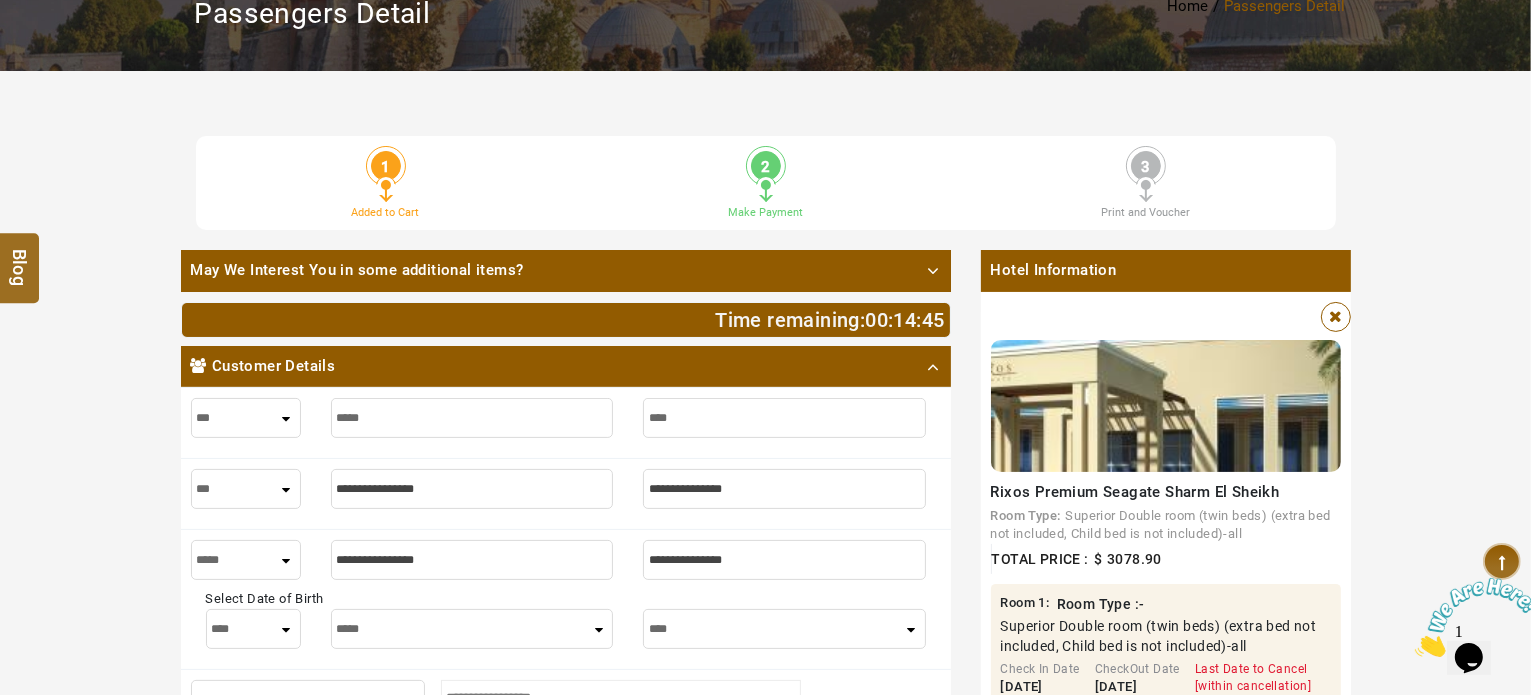 type on "****" 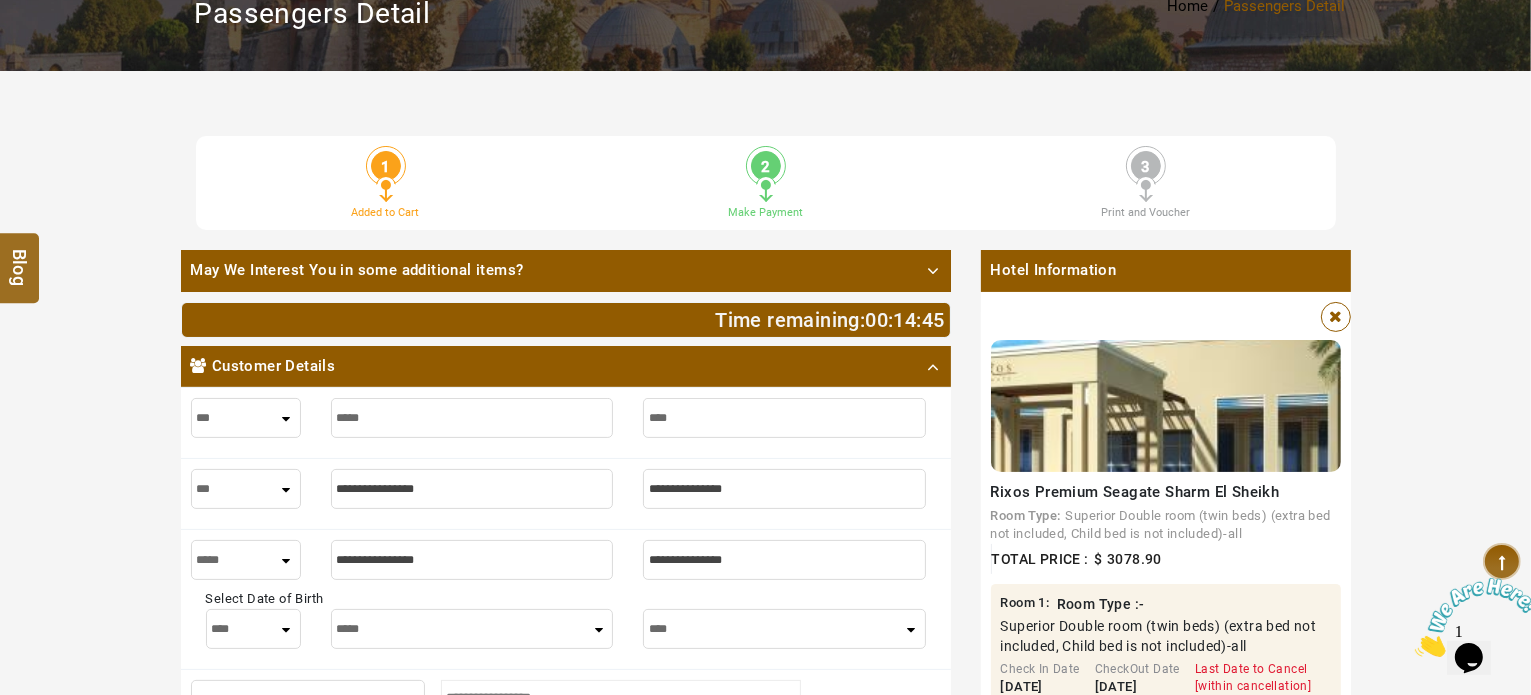 click at bounding box center [472, 489] 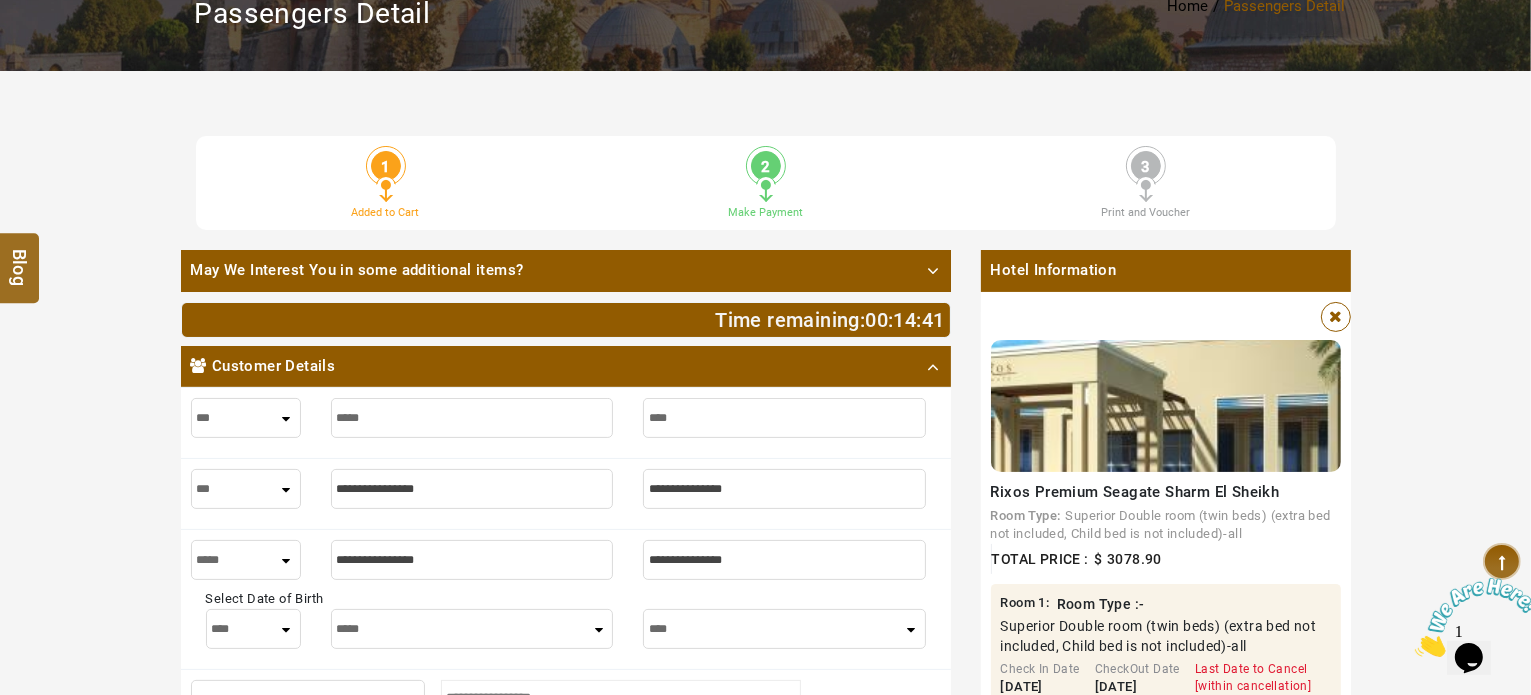 type on "*" 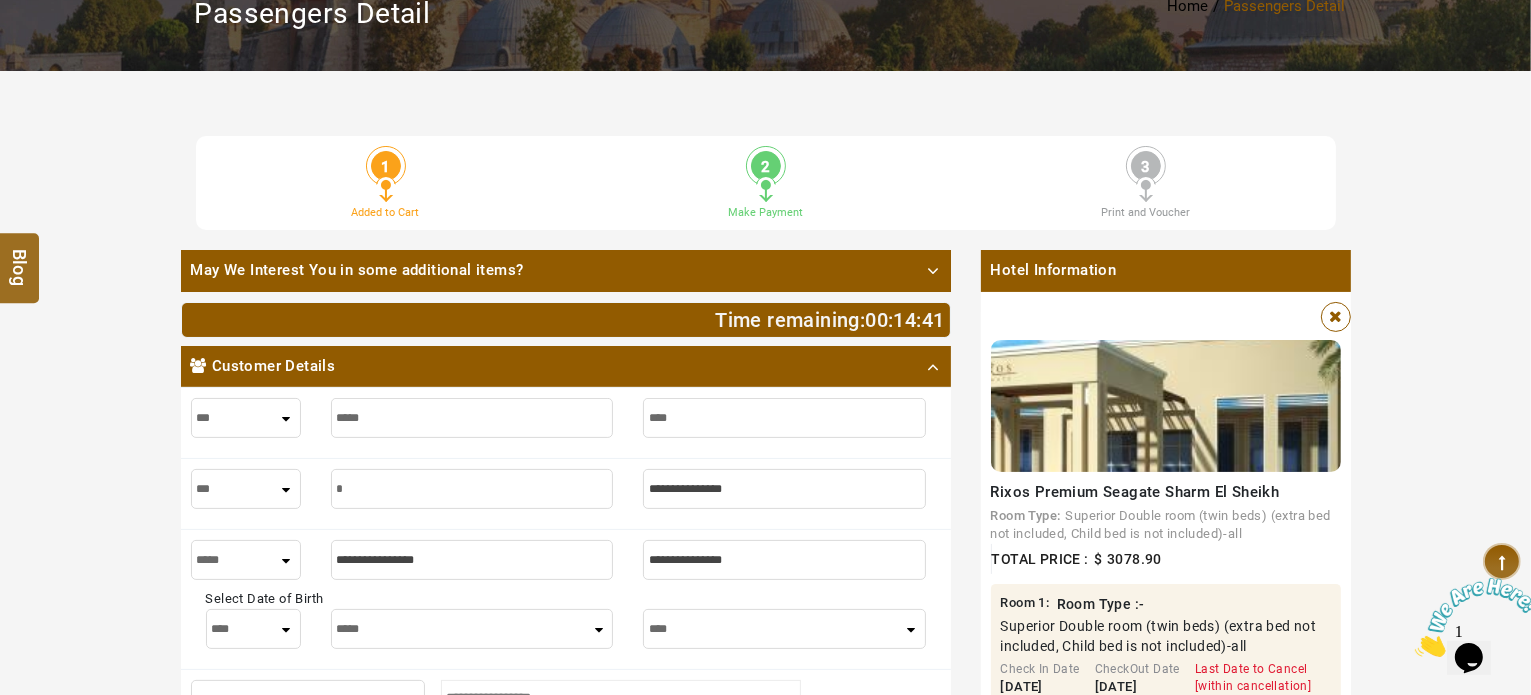 type on "*" 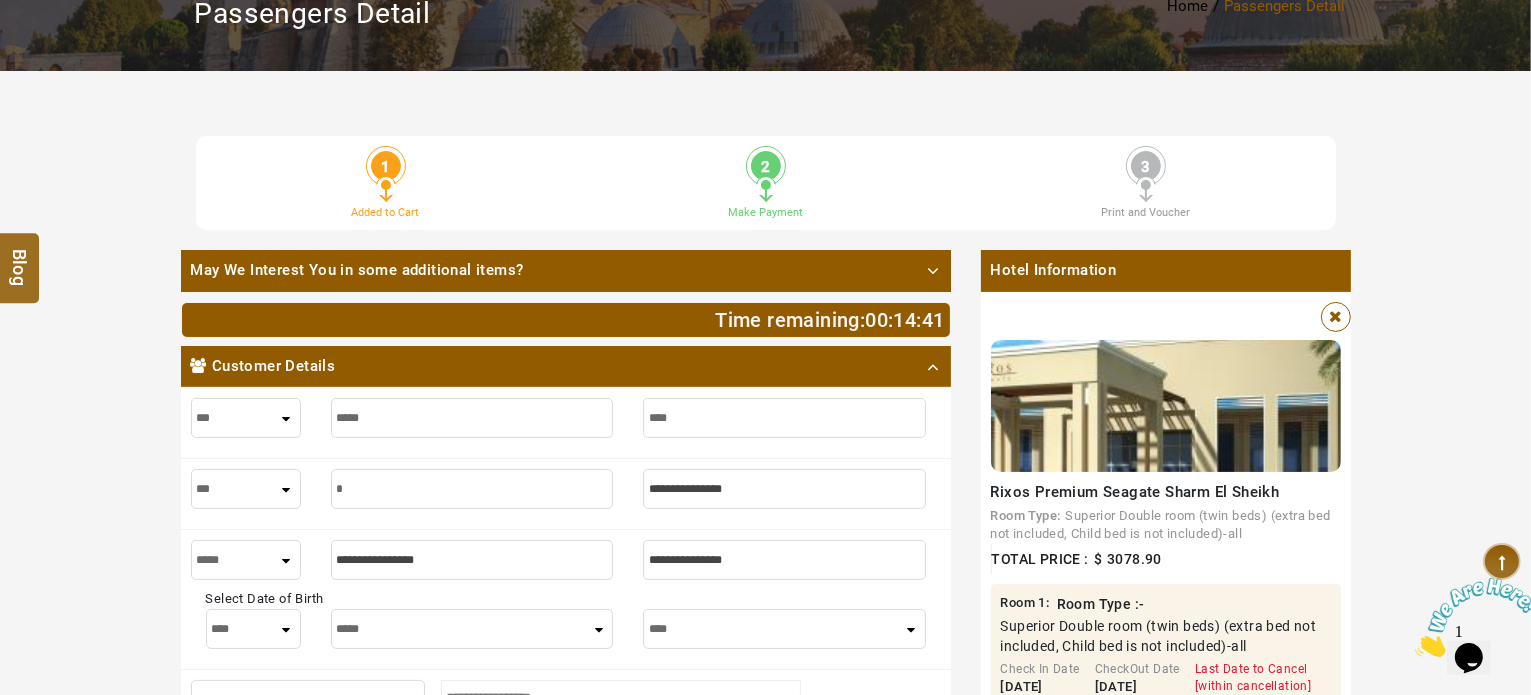 type on "**" 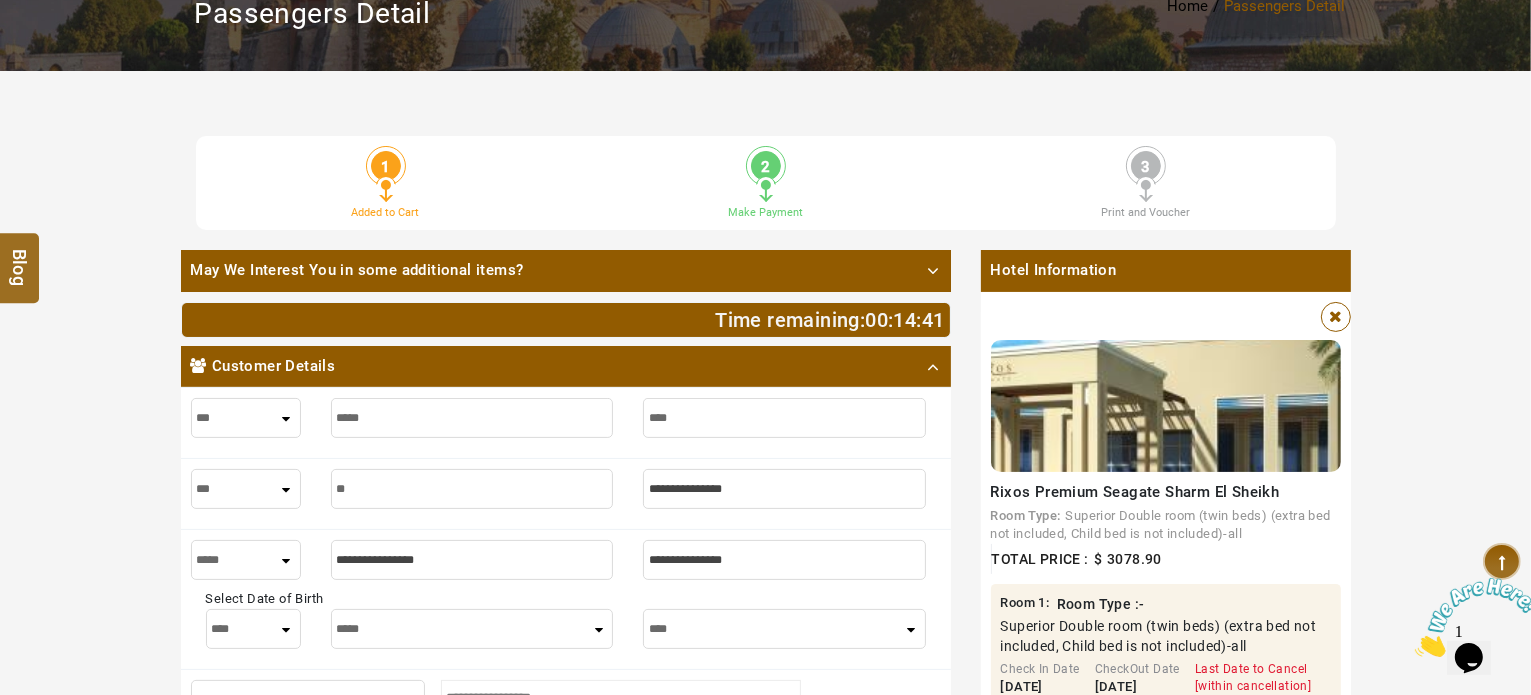 type on "**" 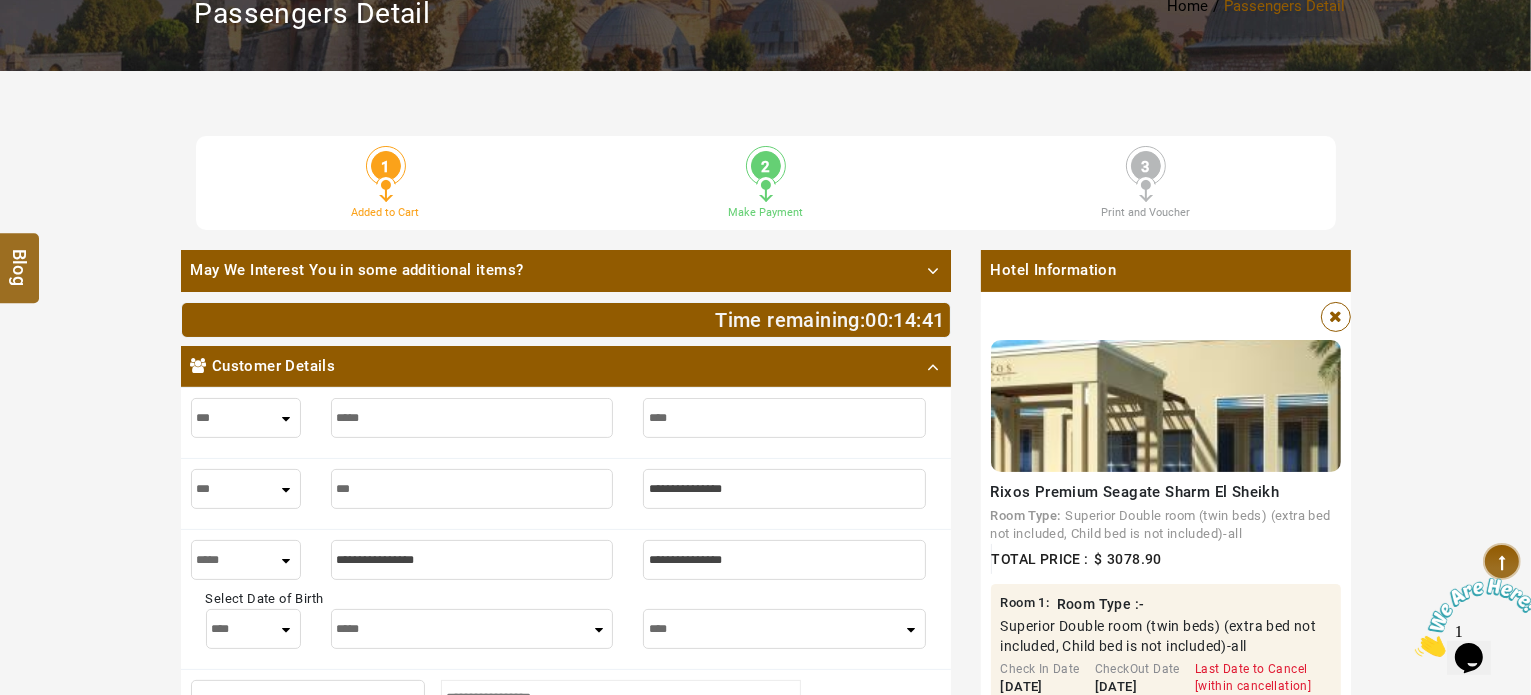 type on "***" 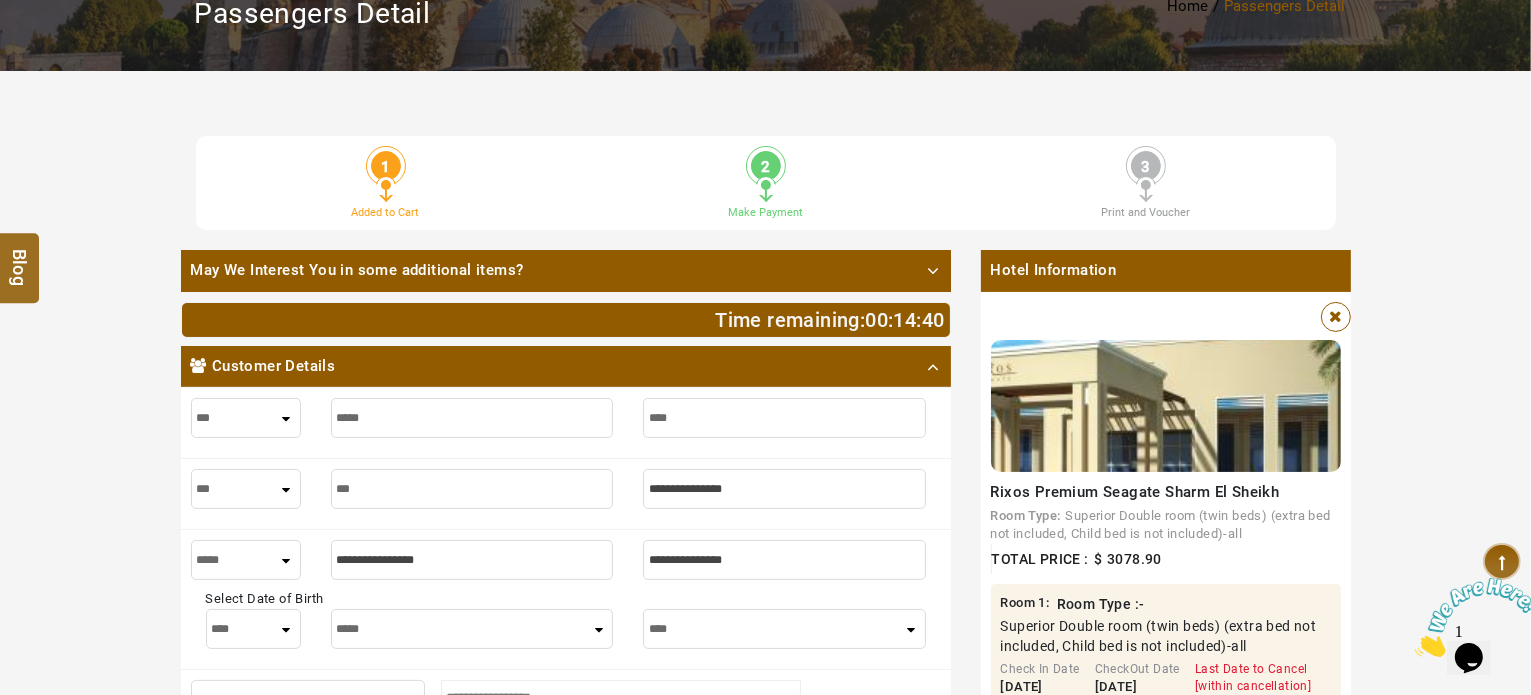 type on "****" 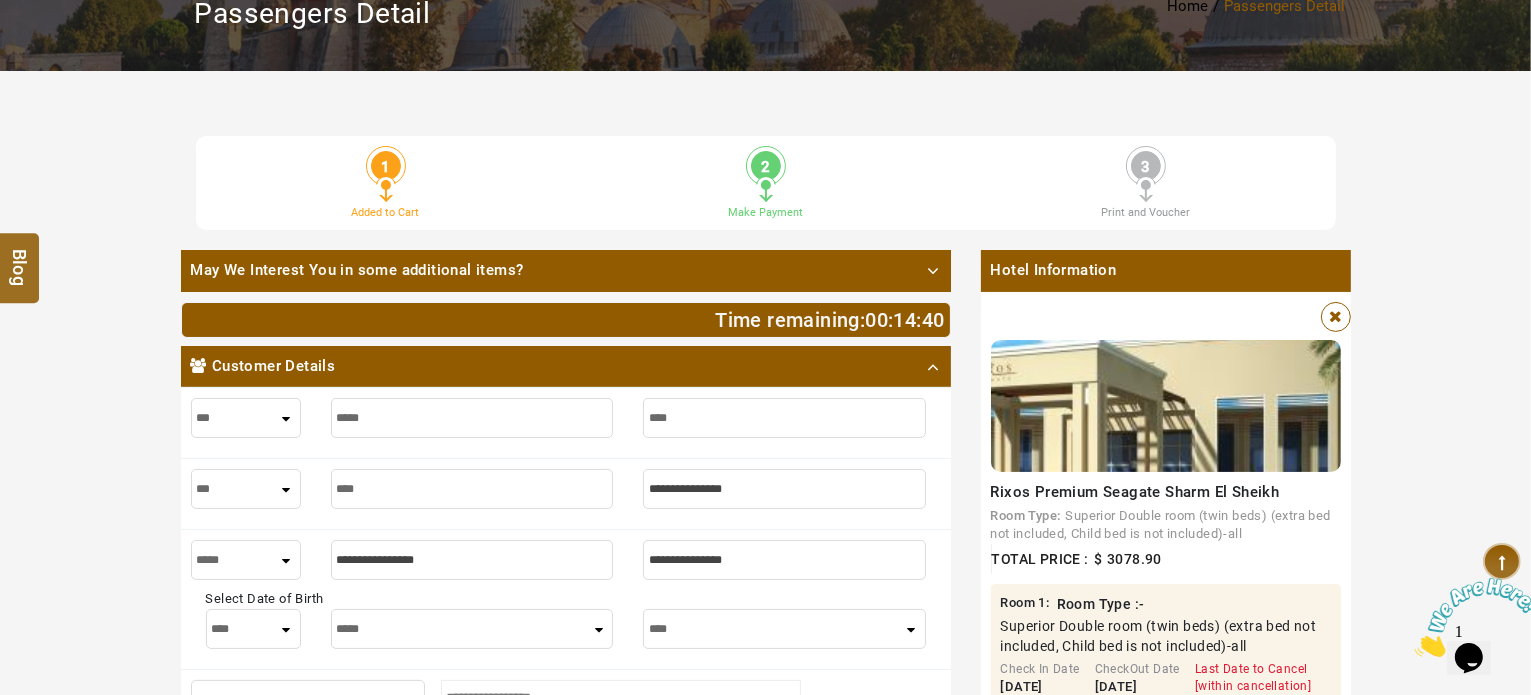 type on "****" 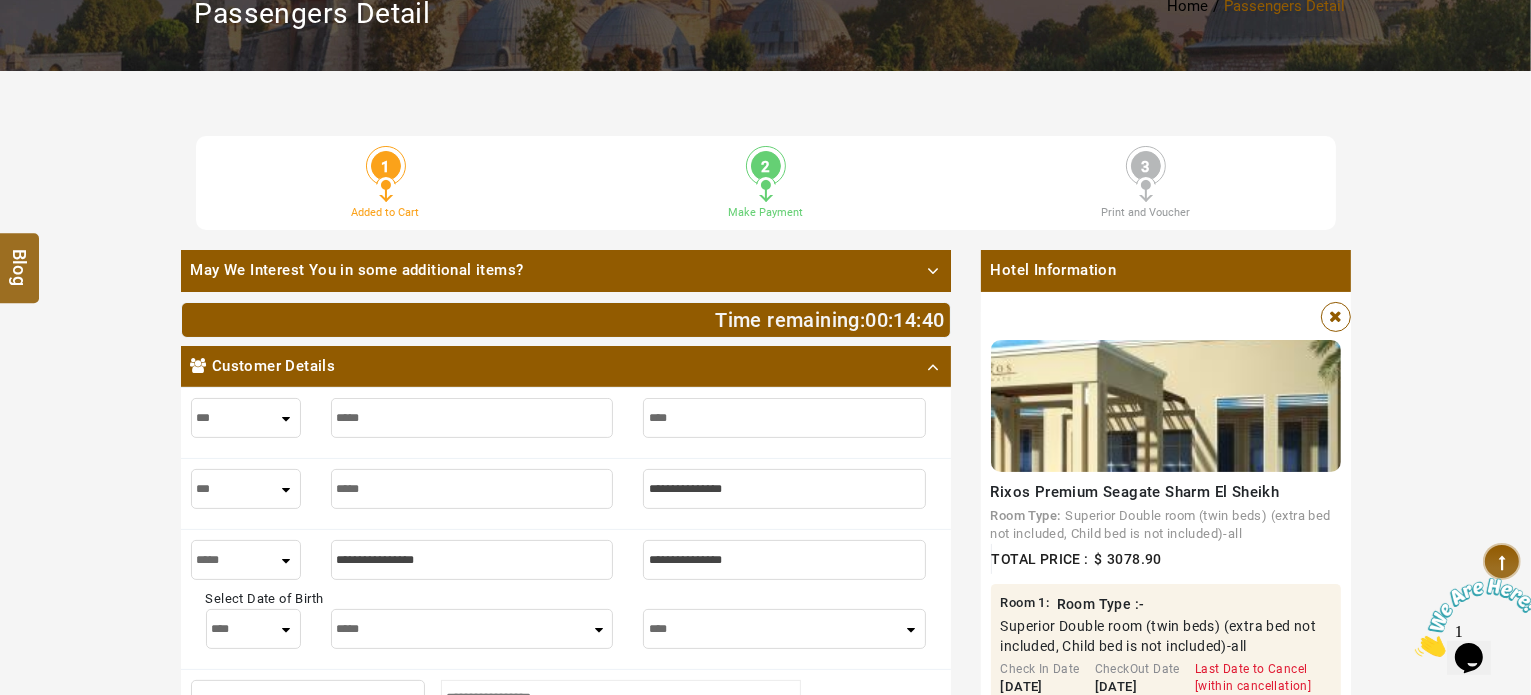 type on "*****" 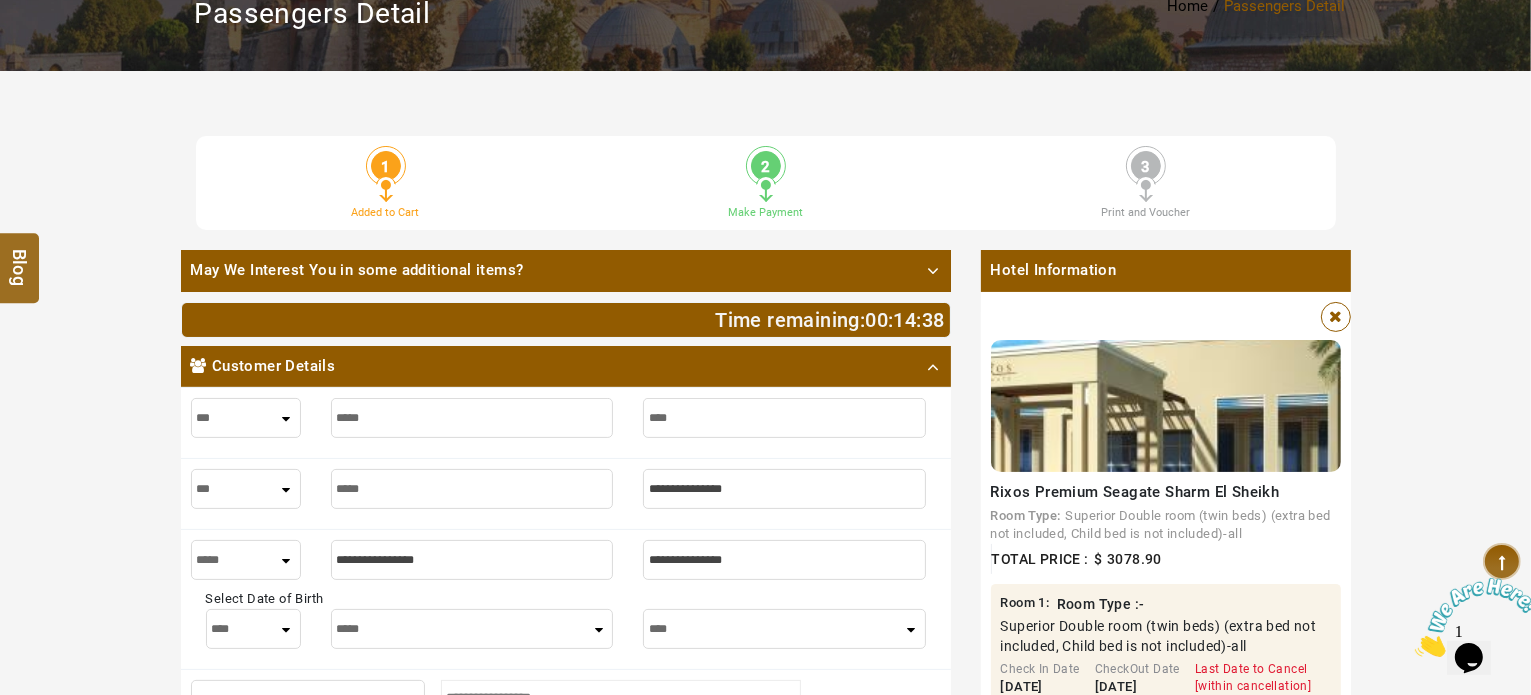type on "*****" 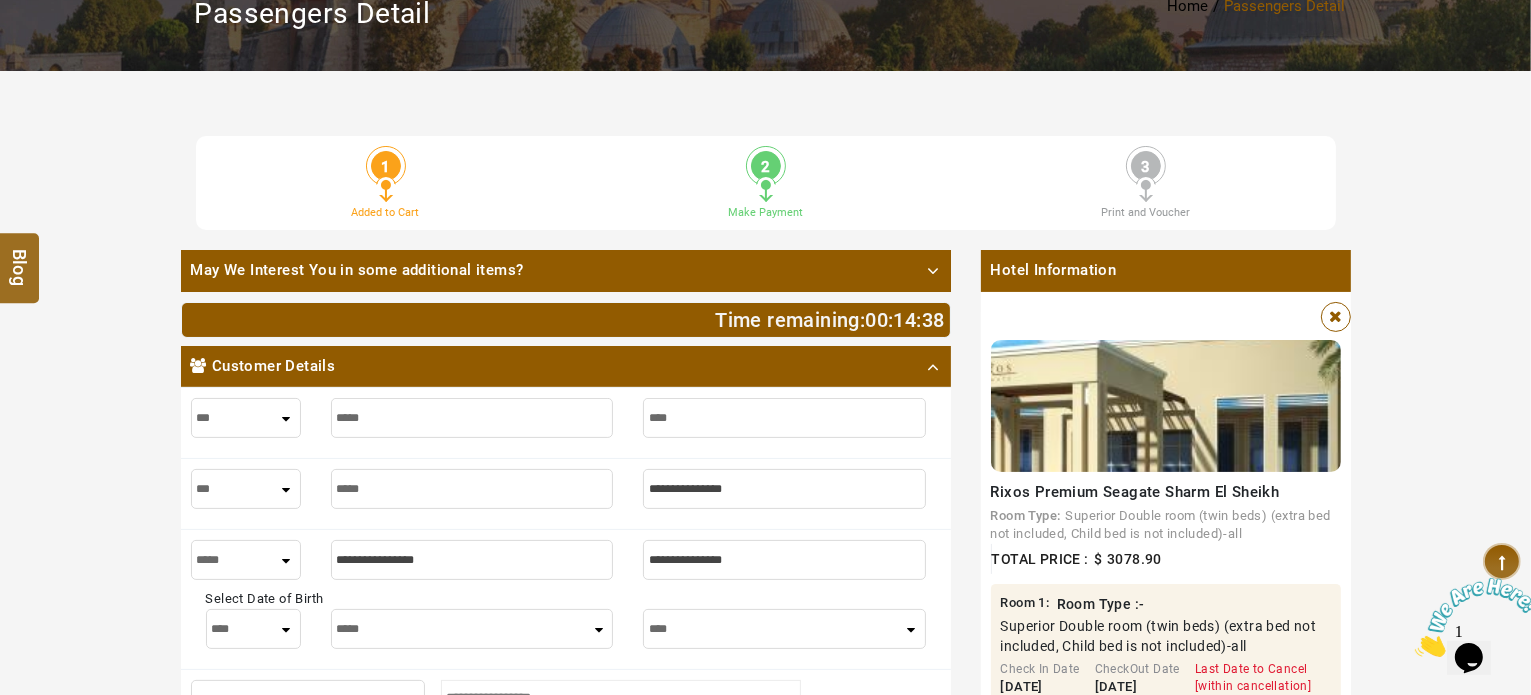 click at bounding box center (784, 489) 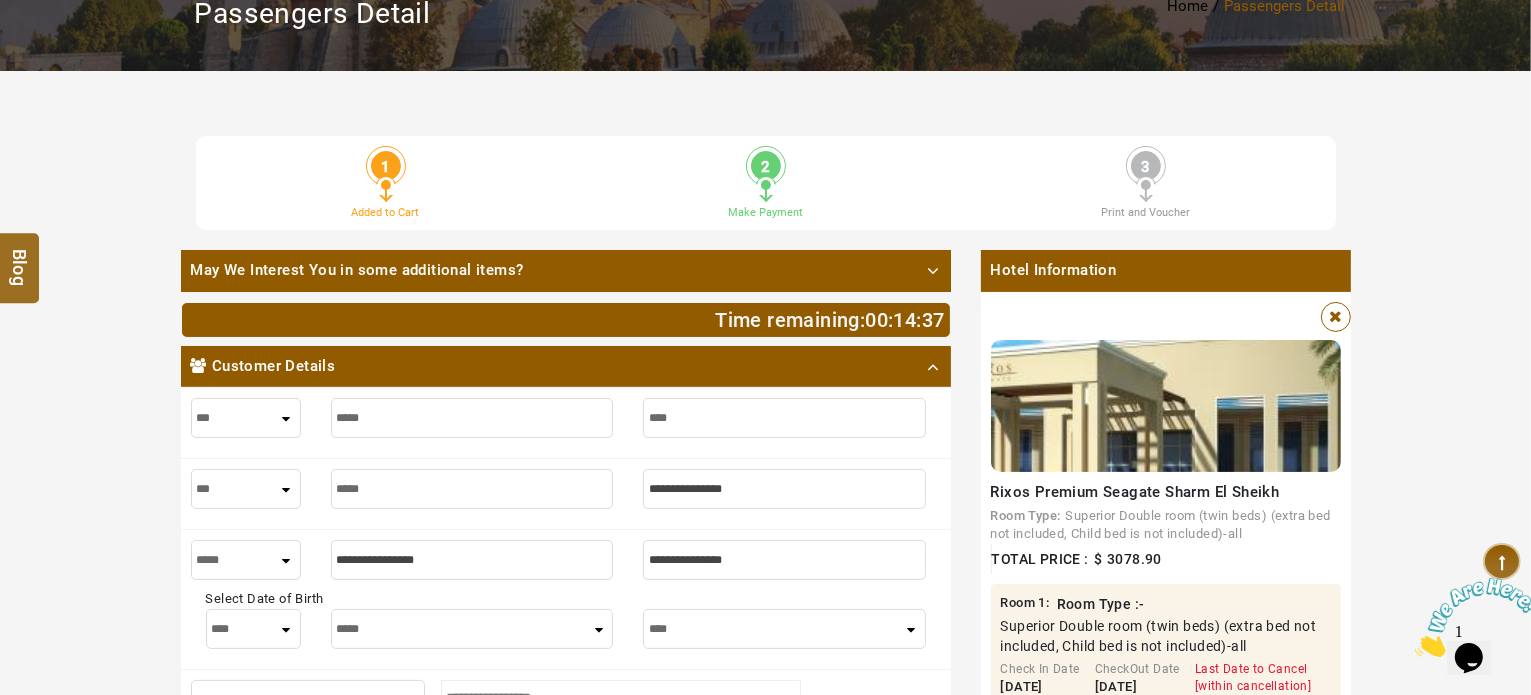 type on "*" 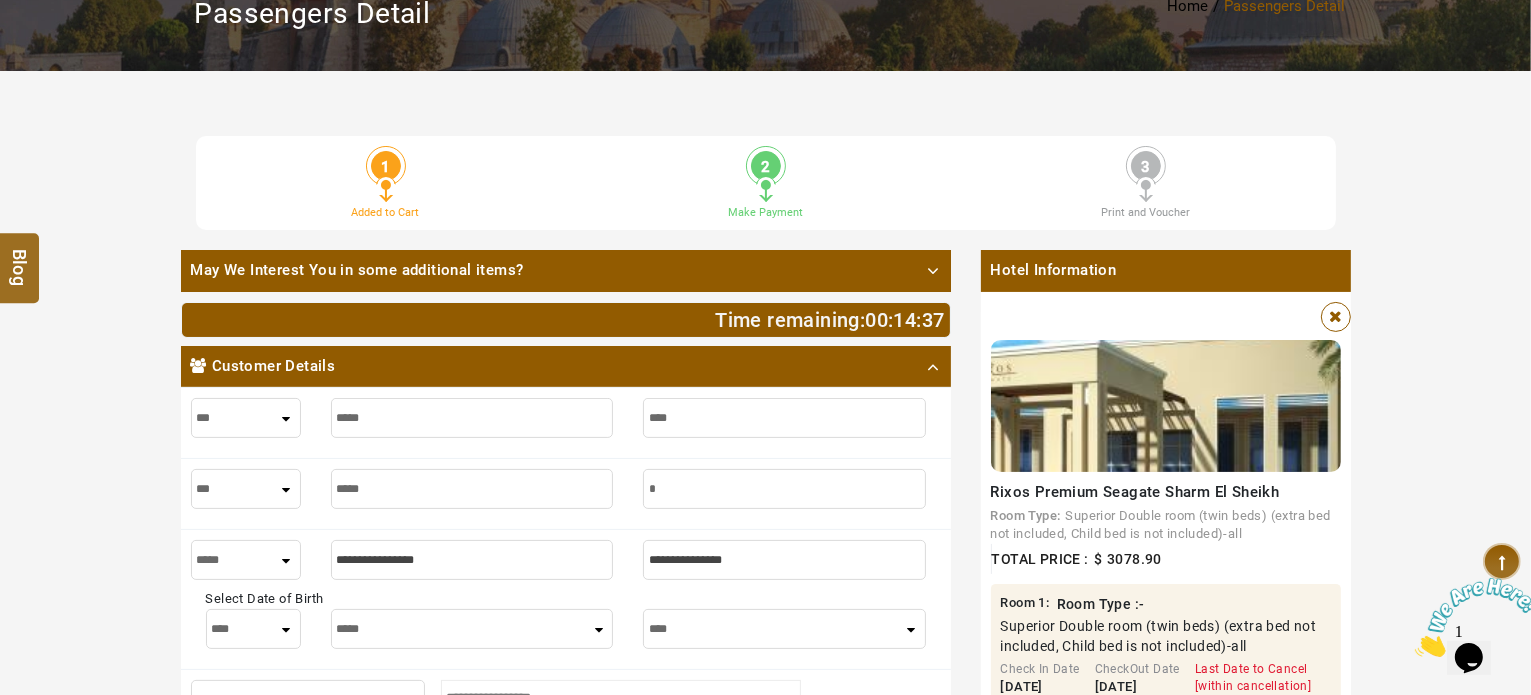 type on "*" 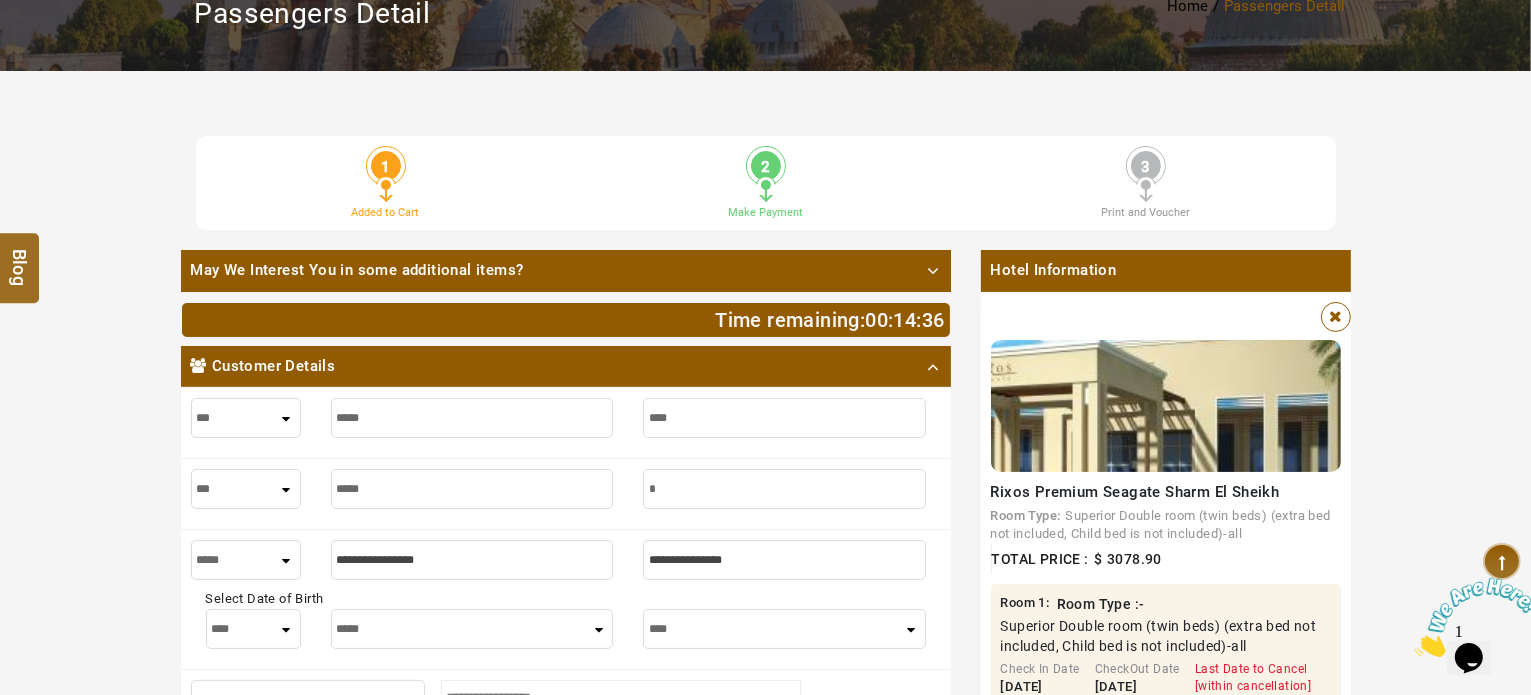 type on "**" 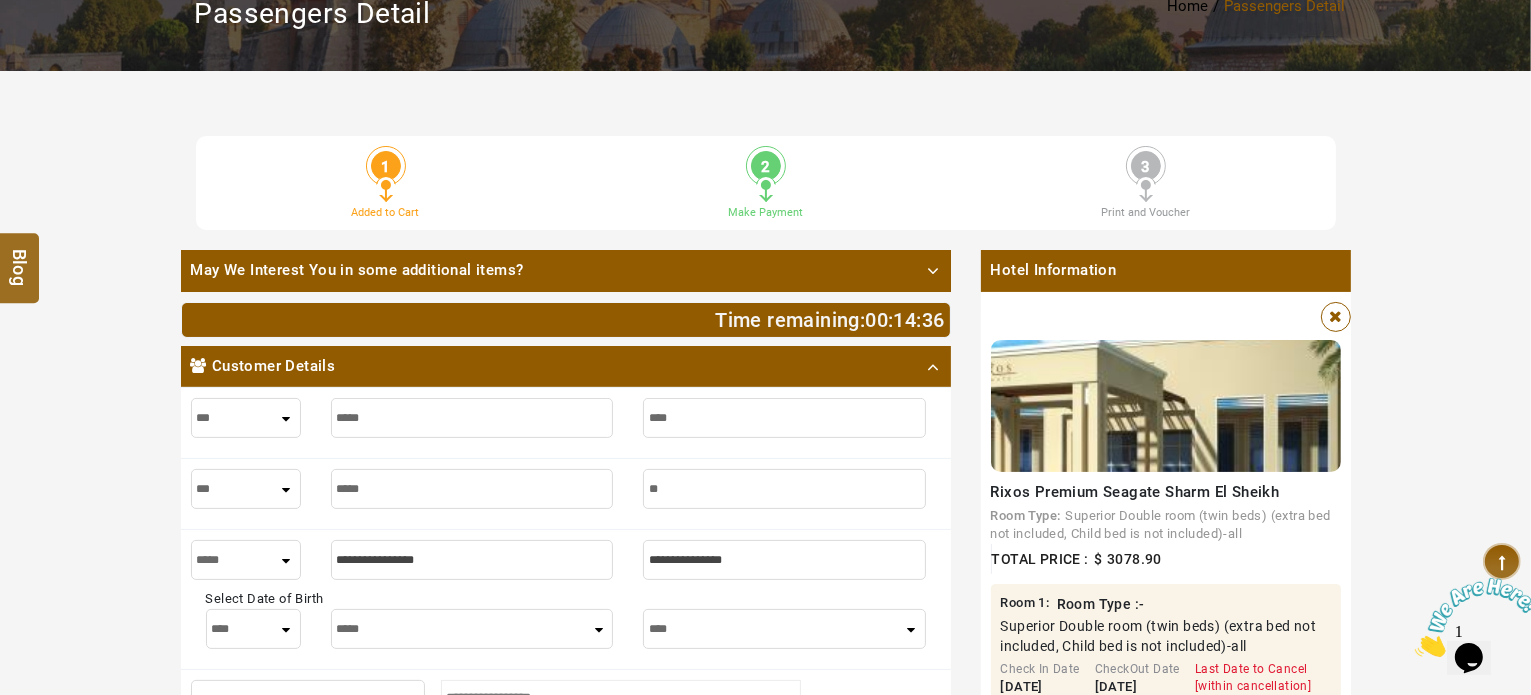 type on "**" 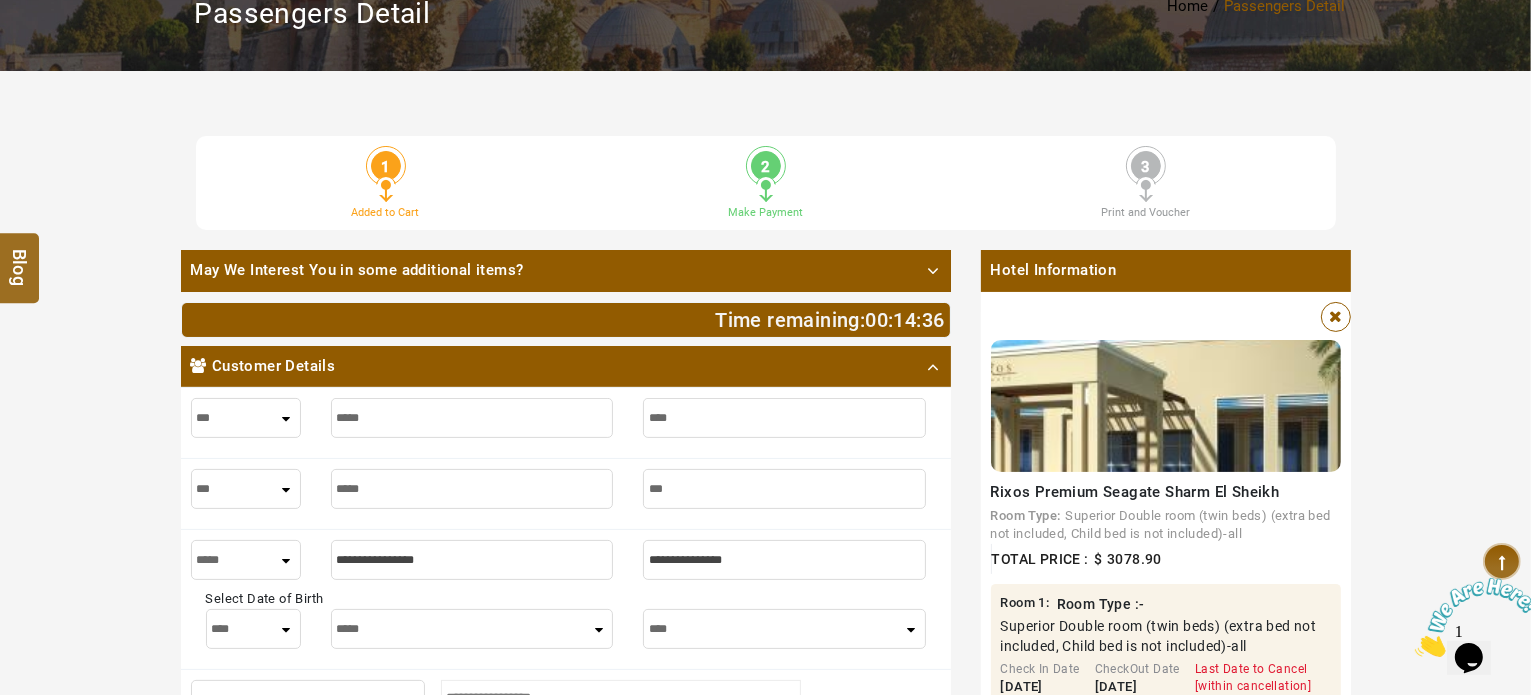 type on "***" 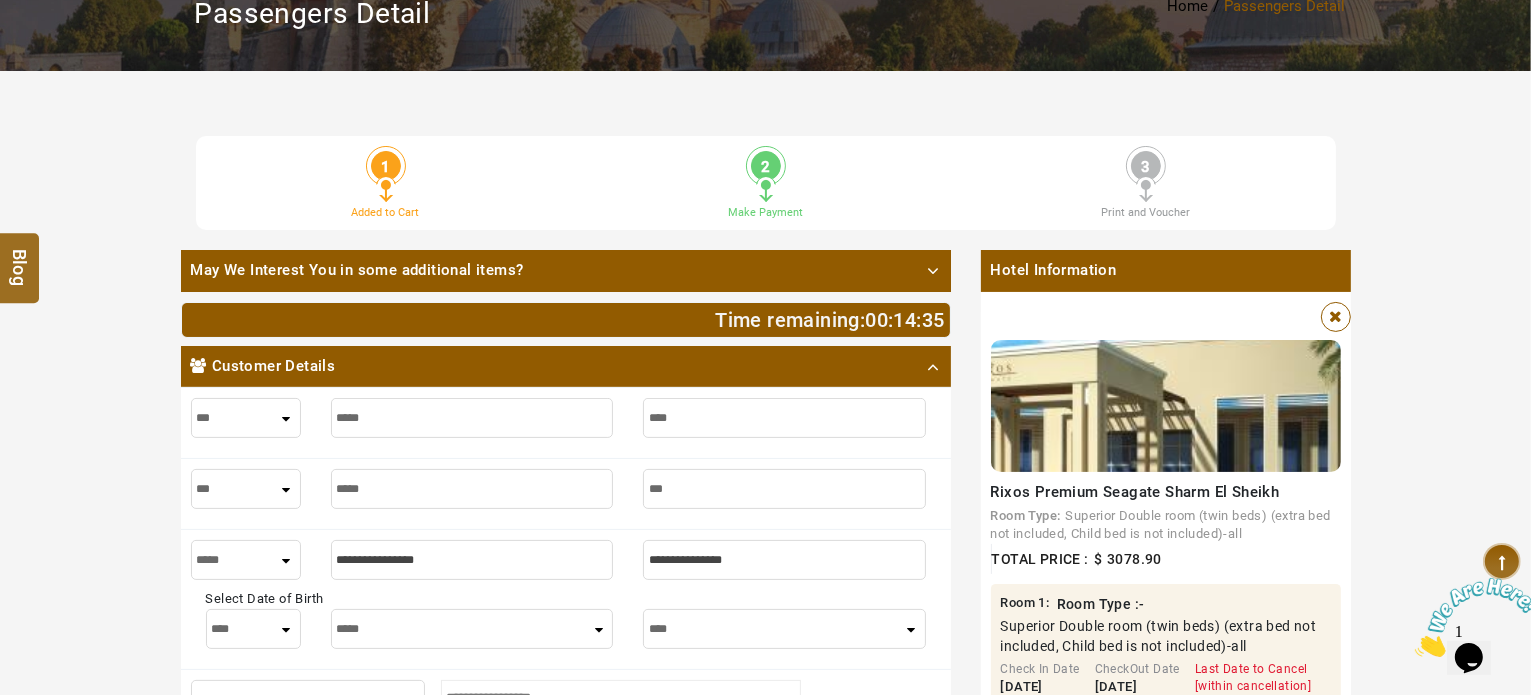 type on "**" 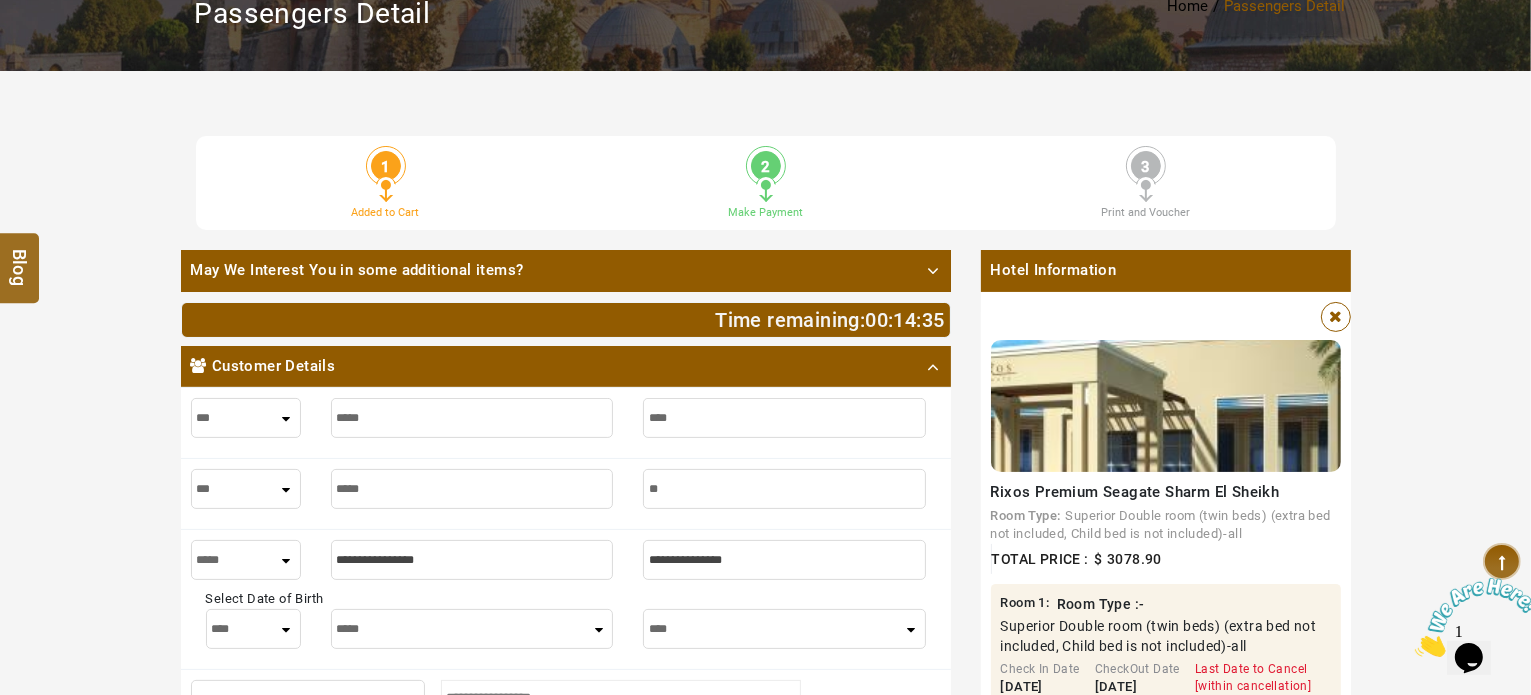 type on "**" 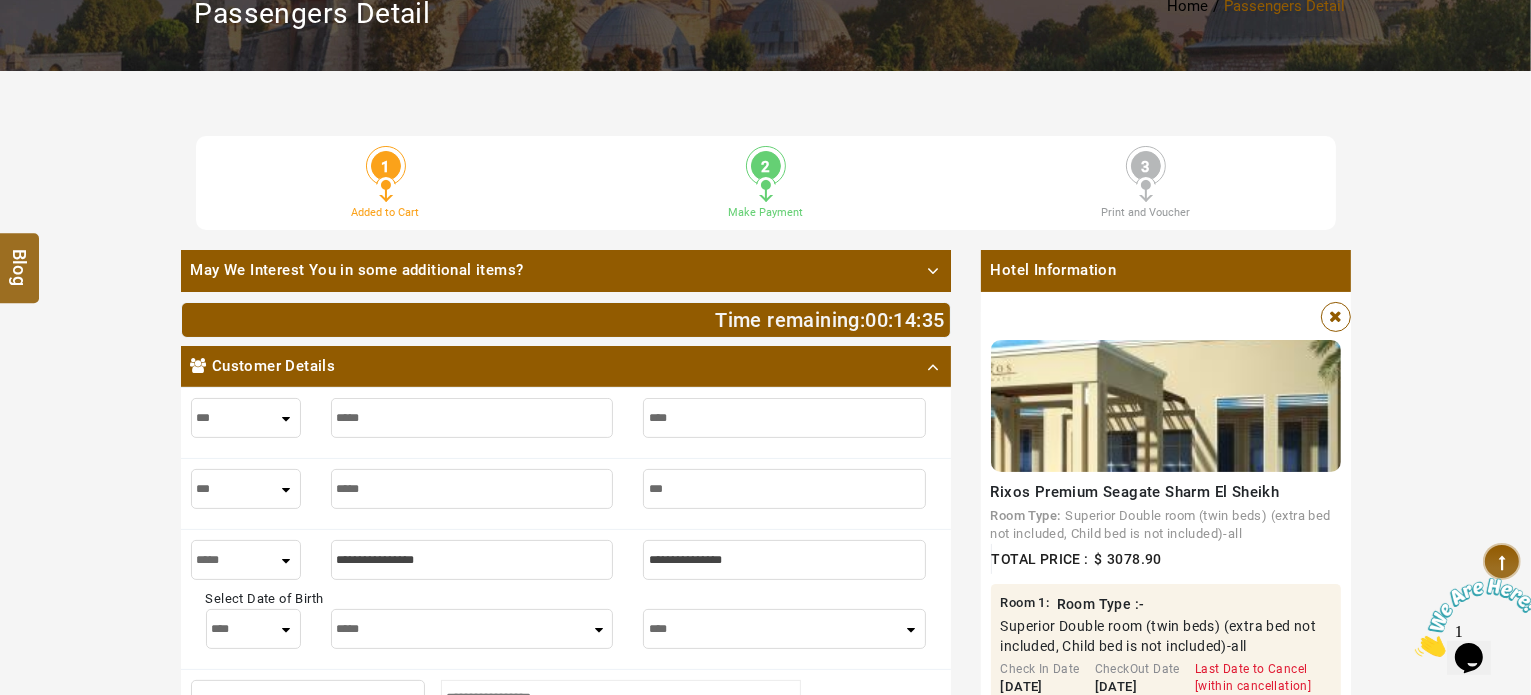 type on "***" 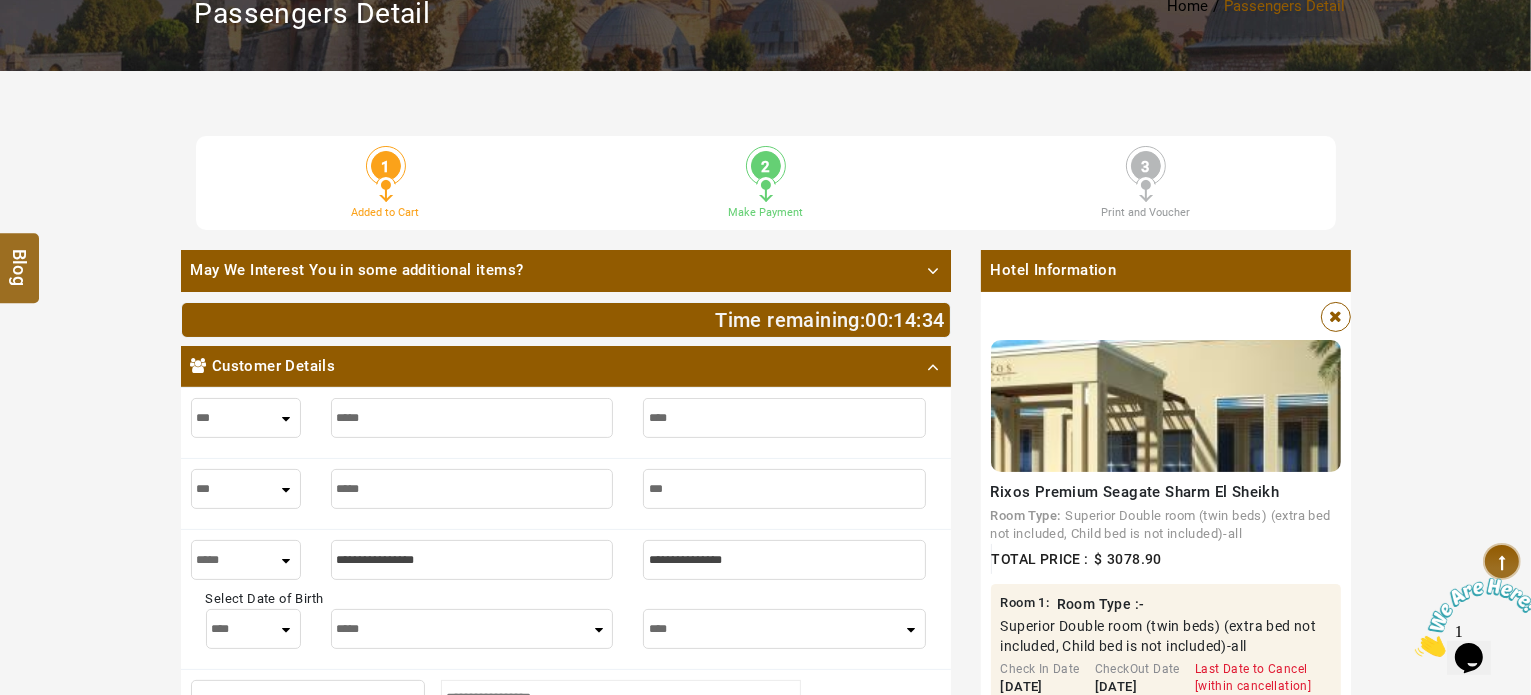 type on "****" 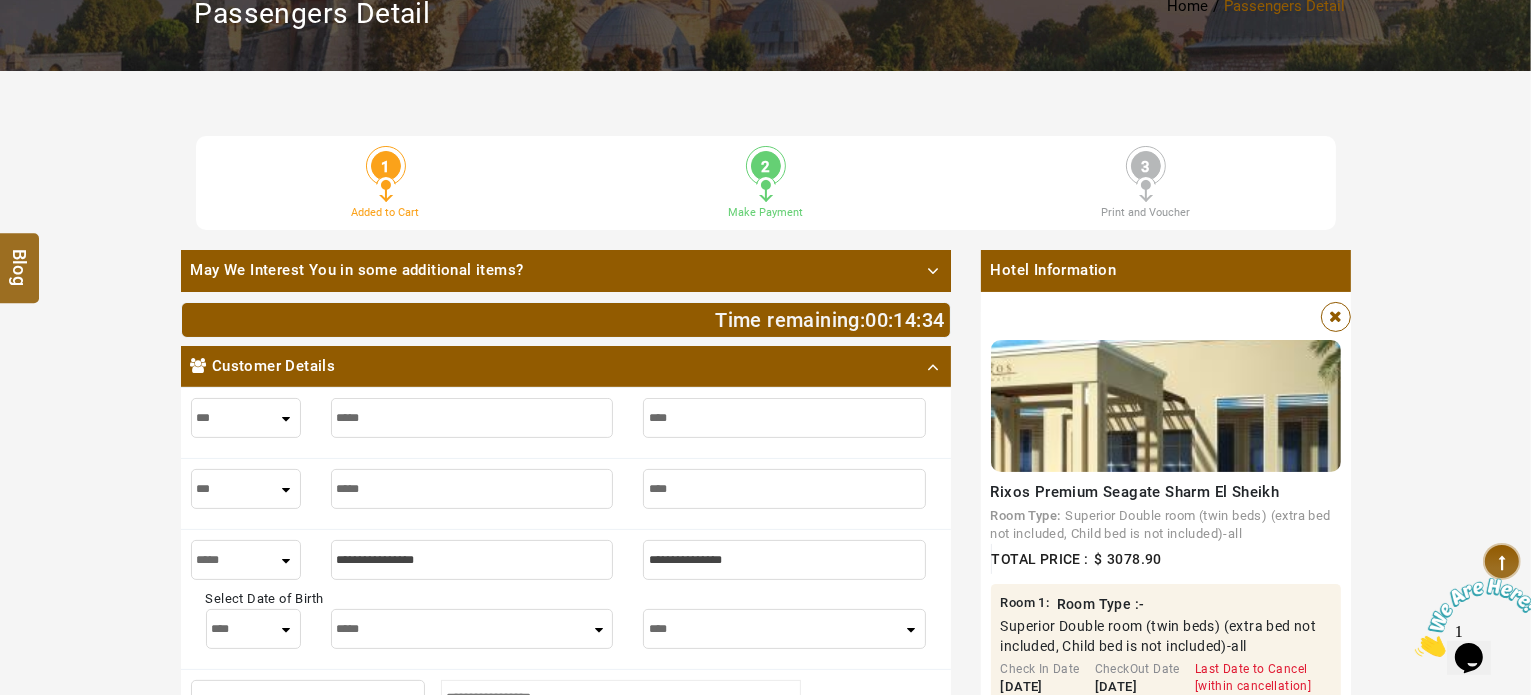 type on "****" 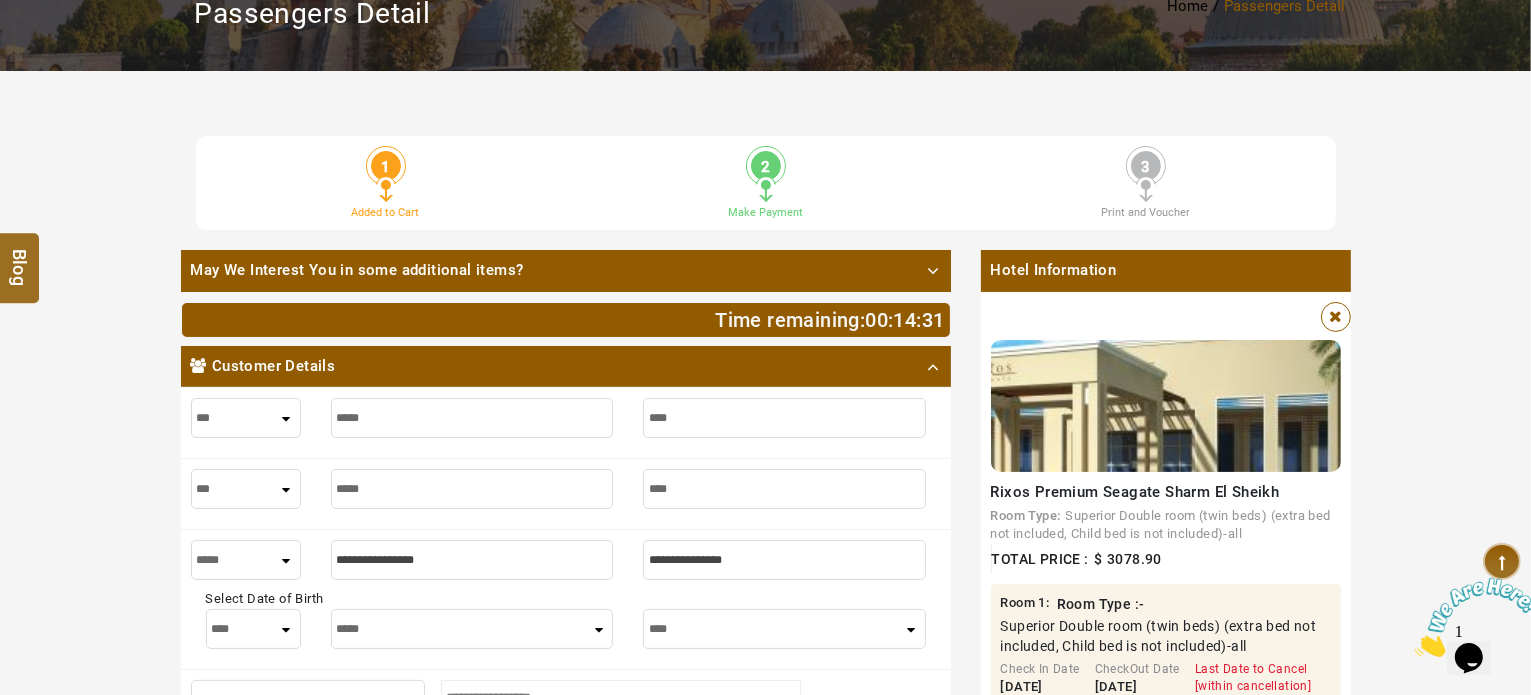 type on "****" 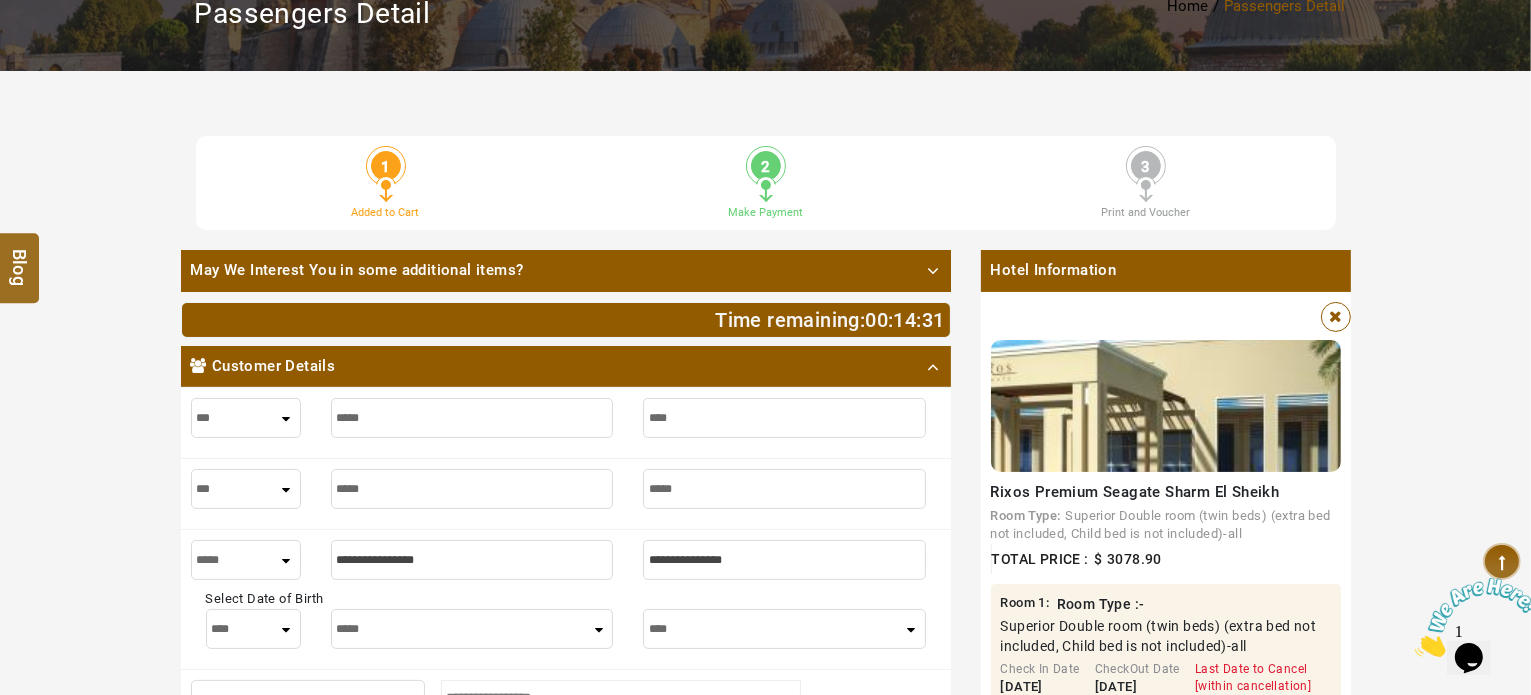 type on "****" 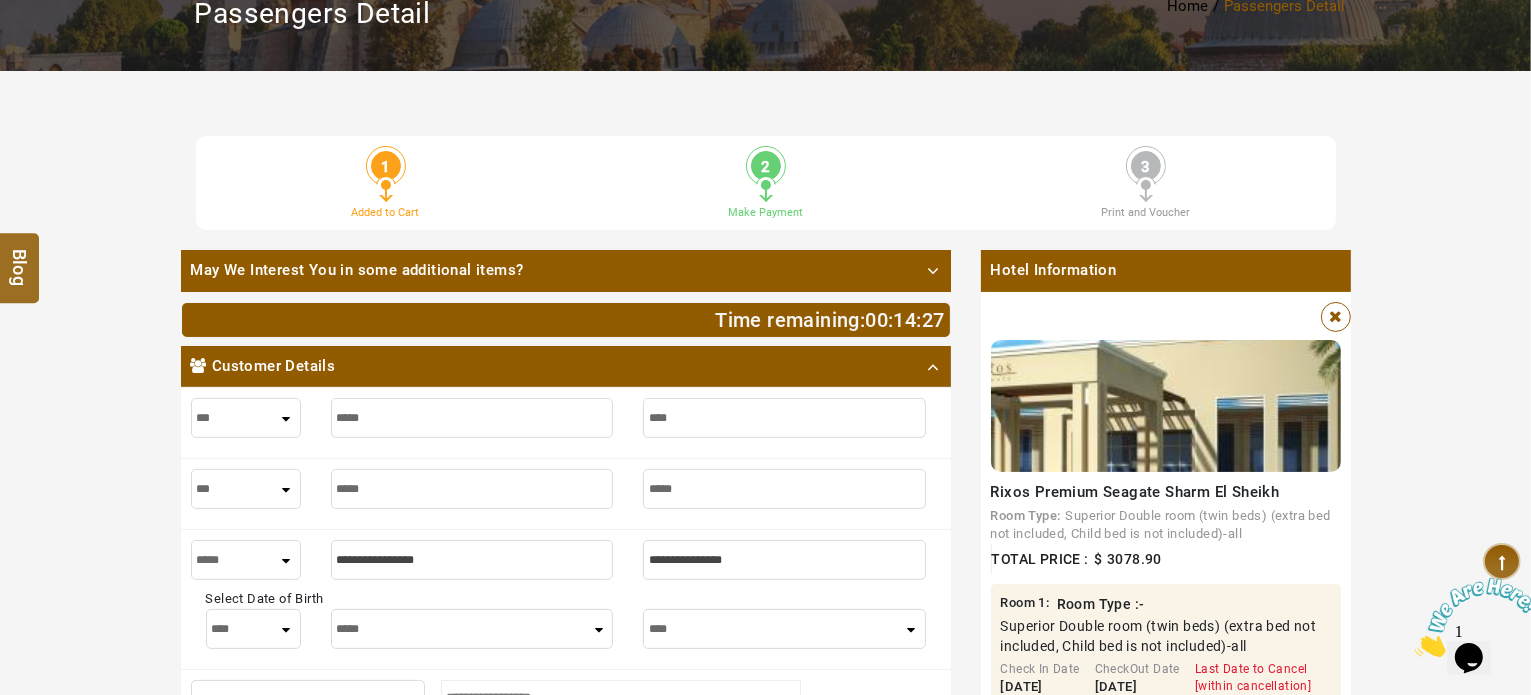 type on "****" 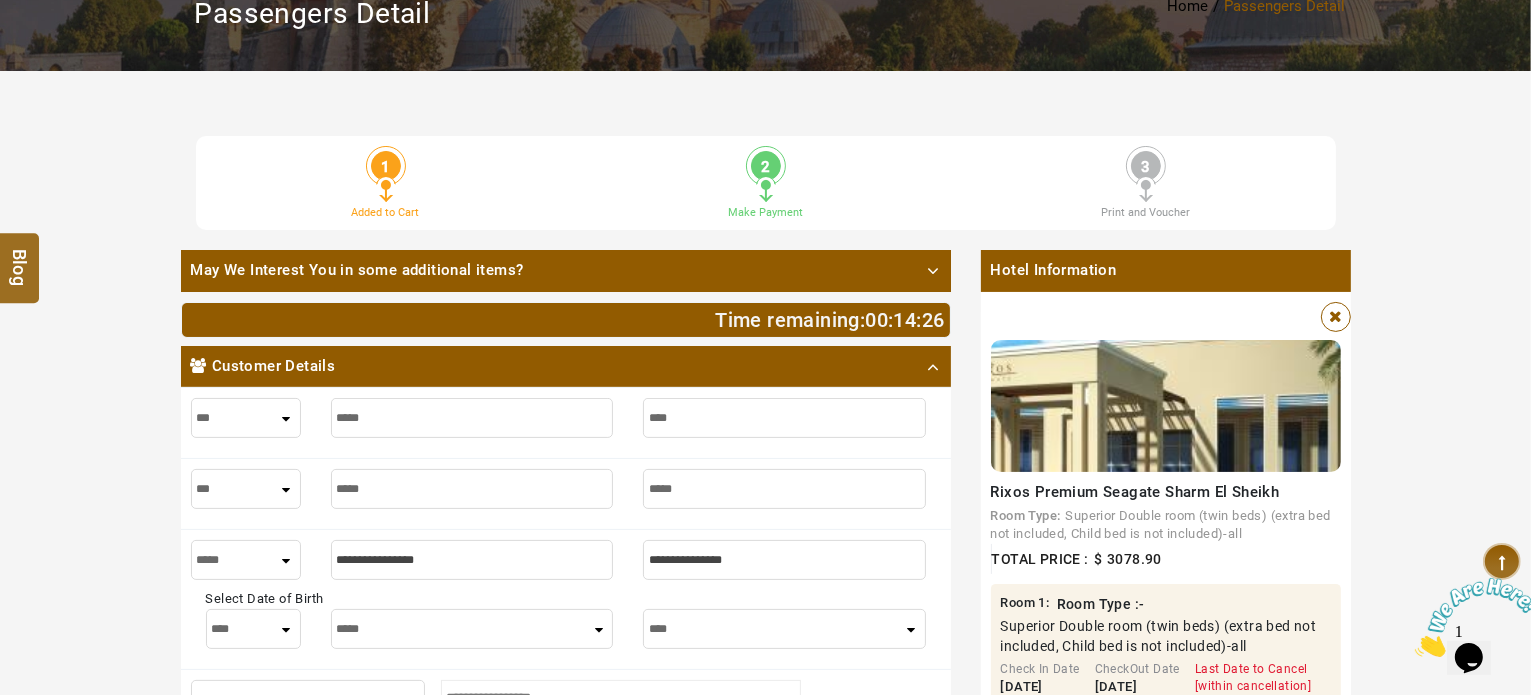 click on "*** **** ***" at bounding box center [246, 489] 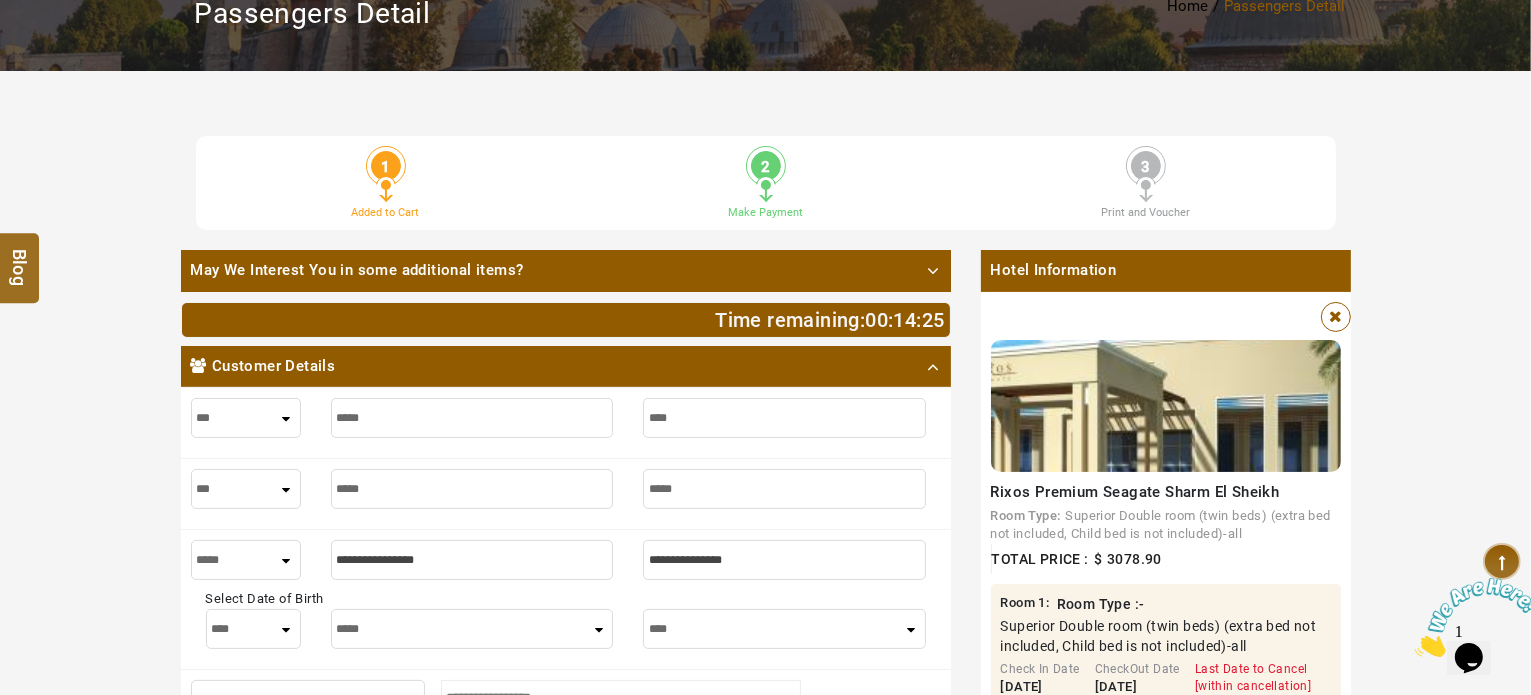 select on "****" 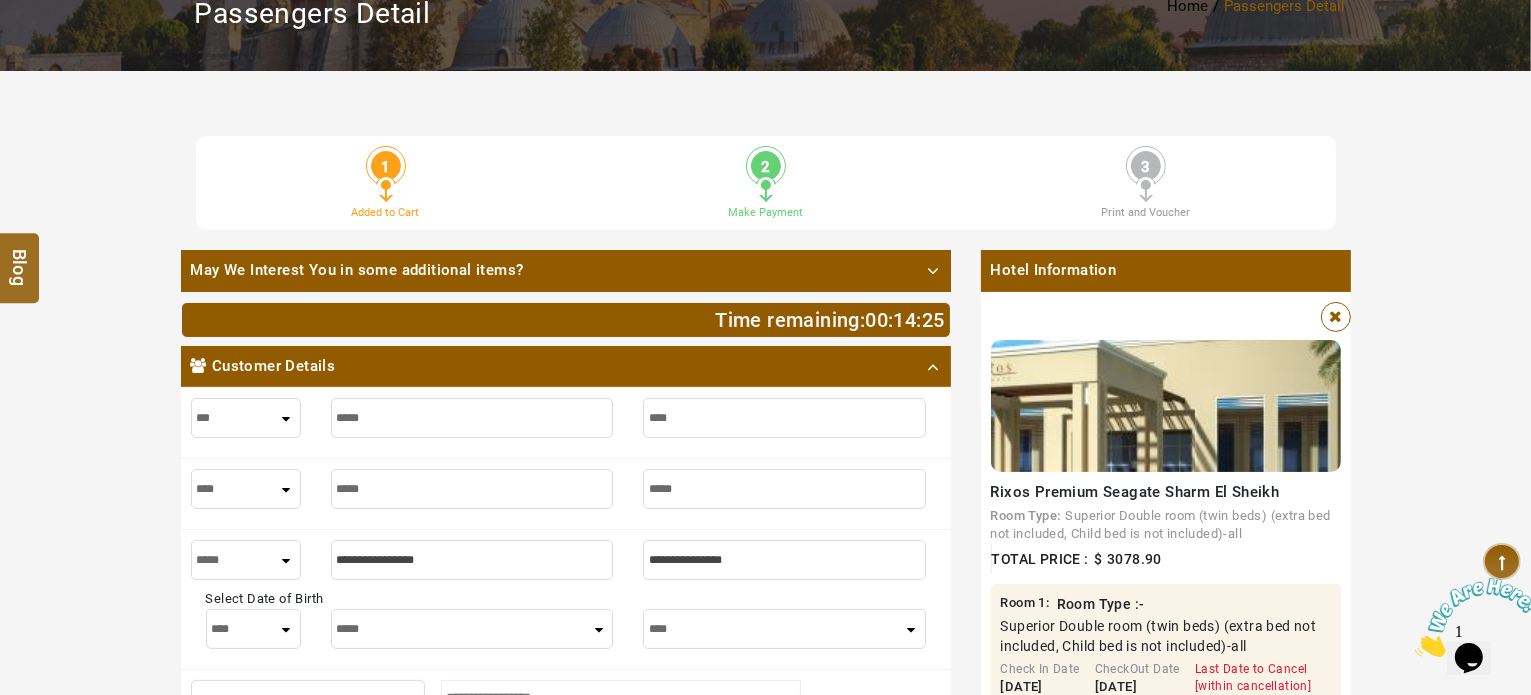 click on "*** **** ***" at bounding box center [246, 489] 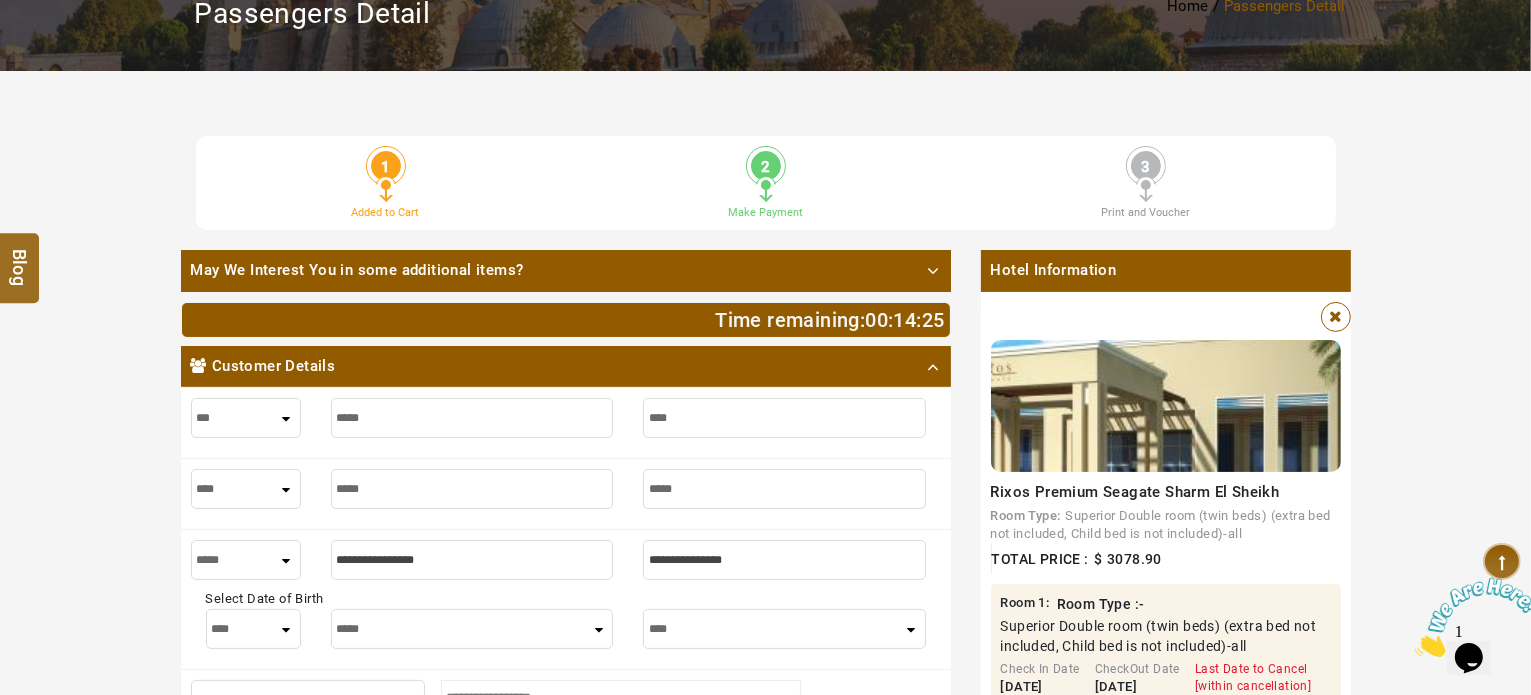 select on "****" 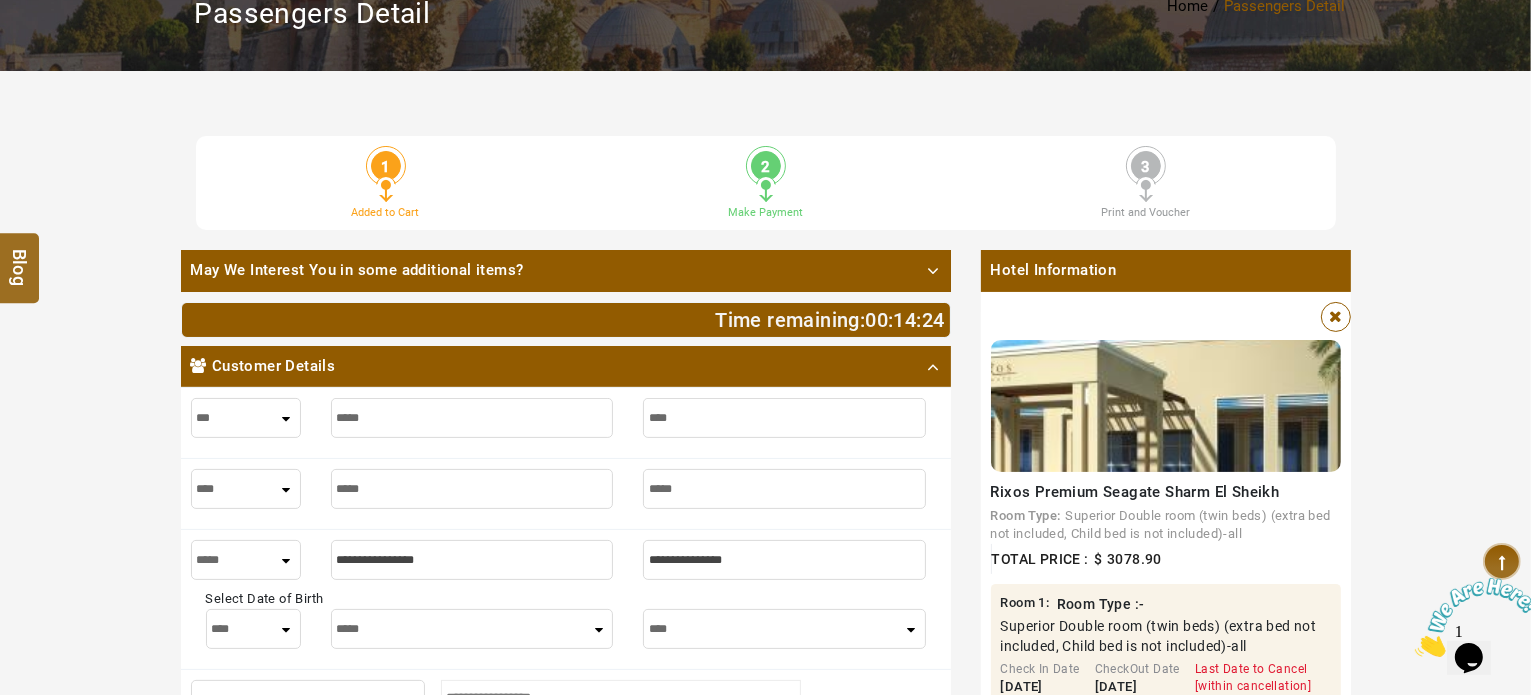 click at bounding box center [472, 560] 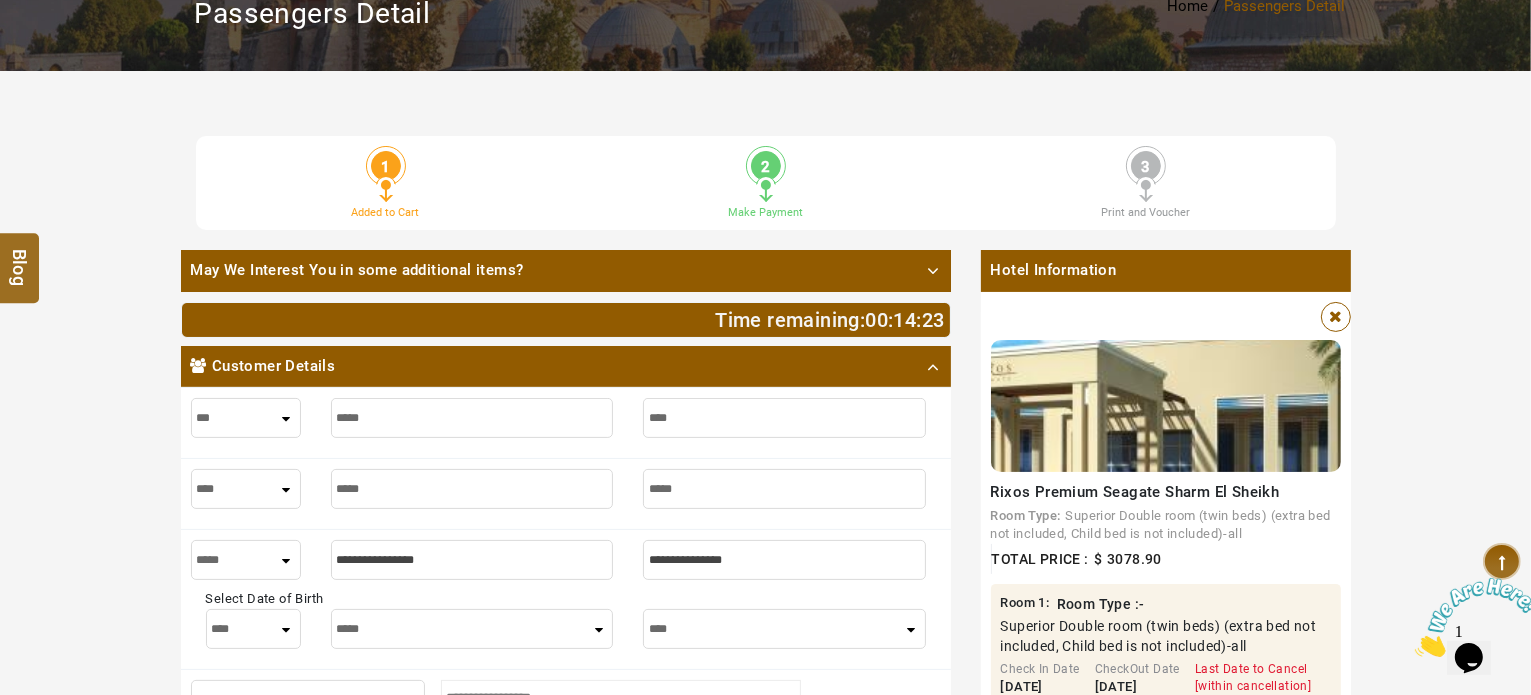 type on "*" 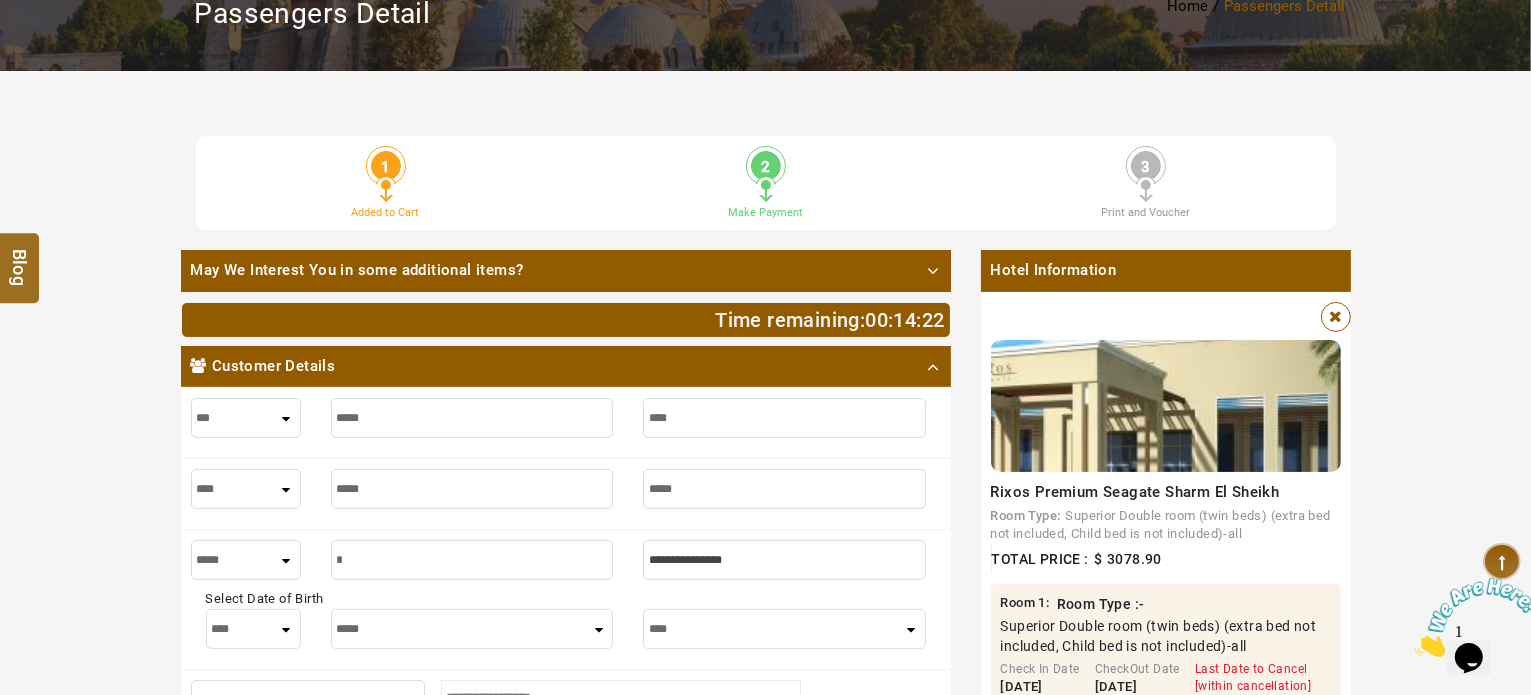 type on "*" 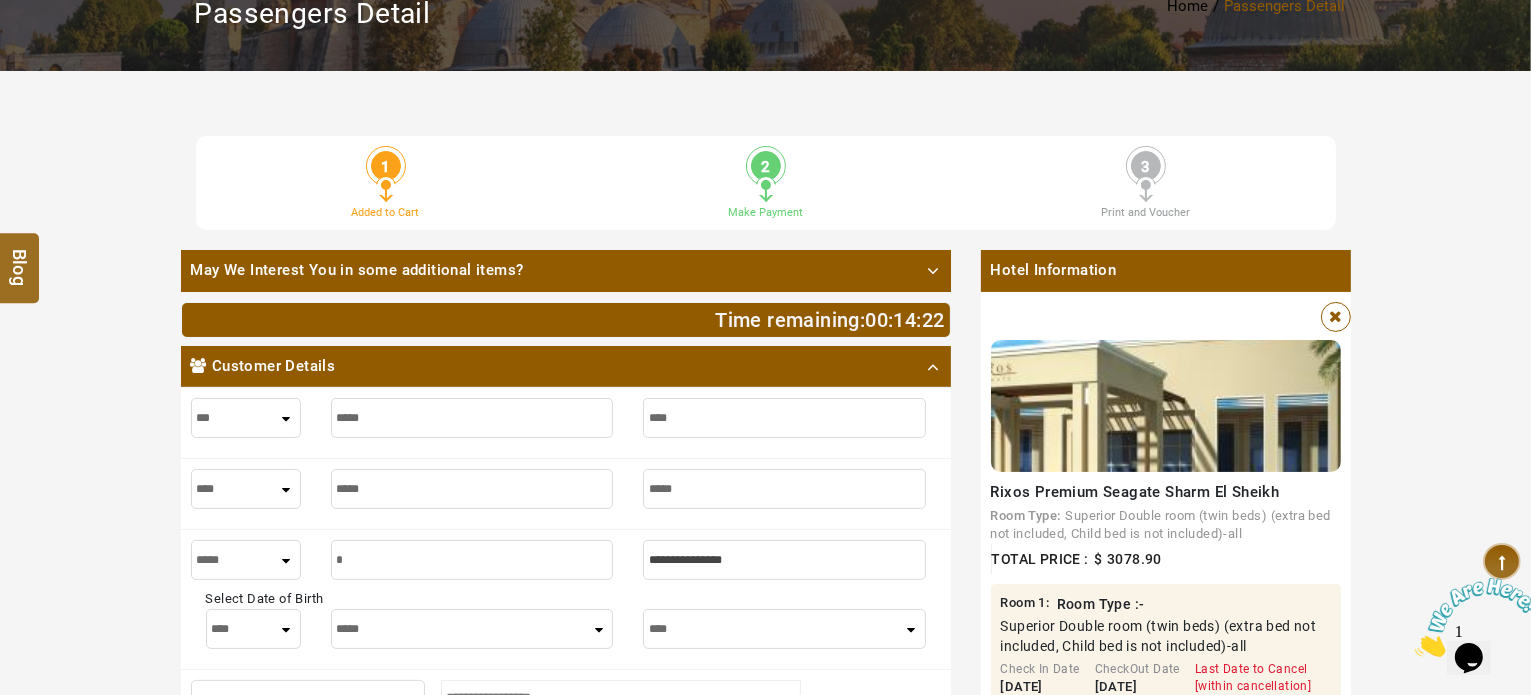 type on "**" 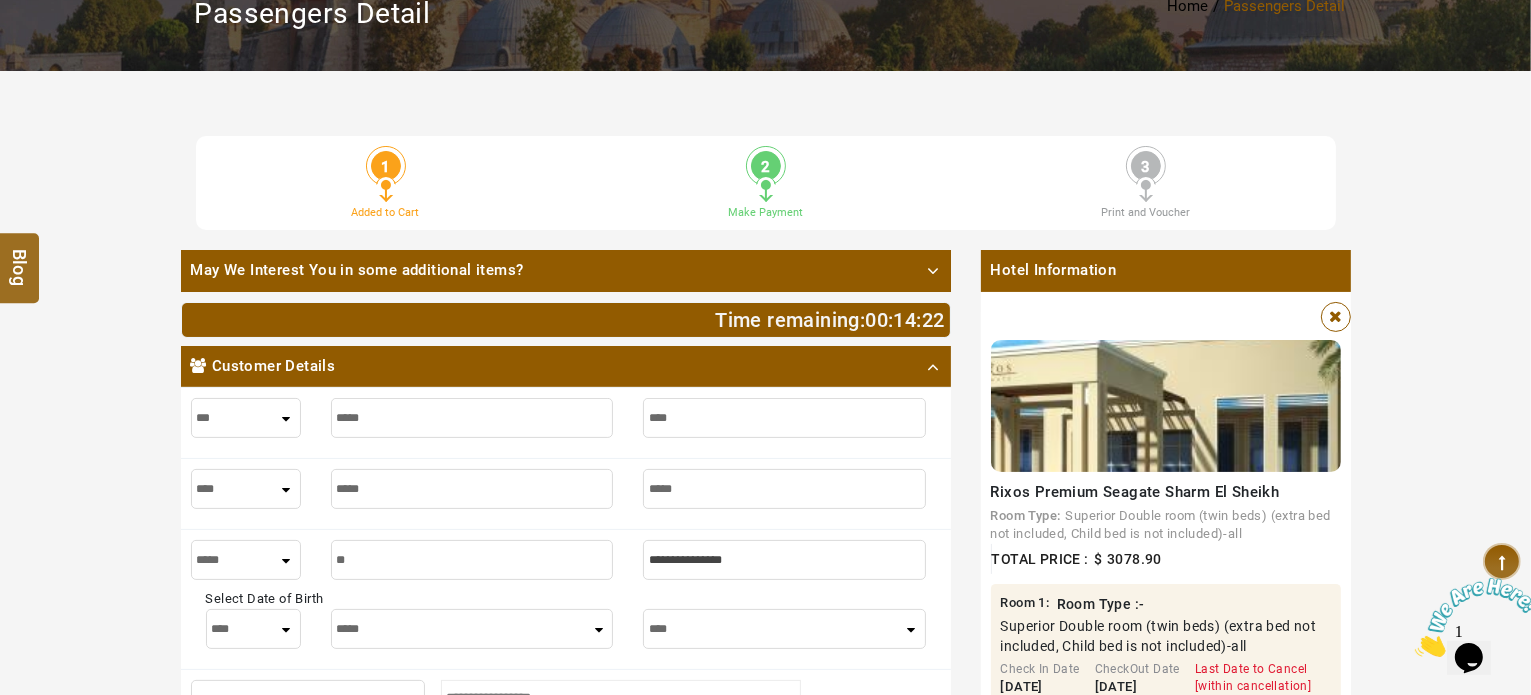 type on "**" 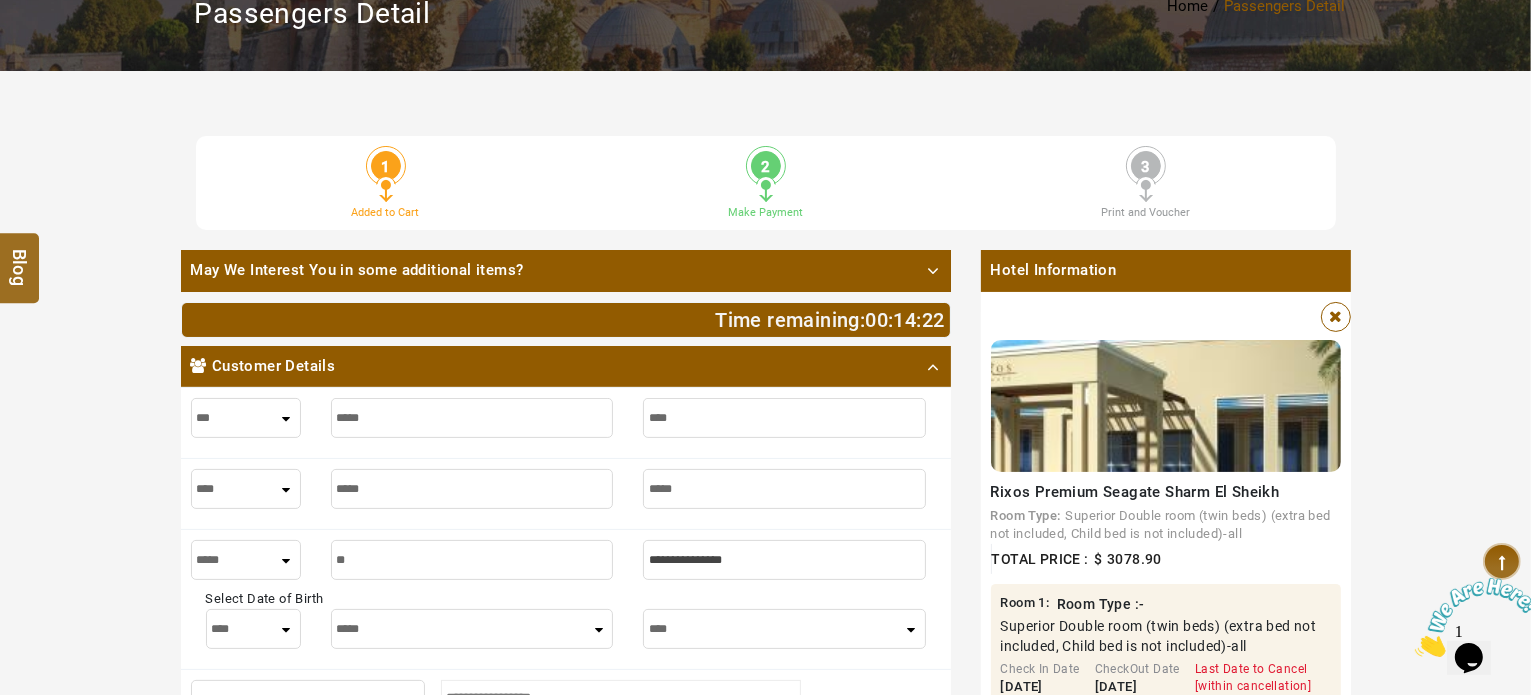 type on "***" 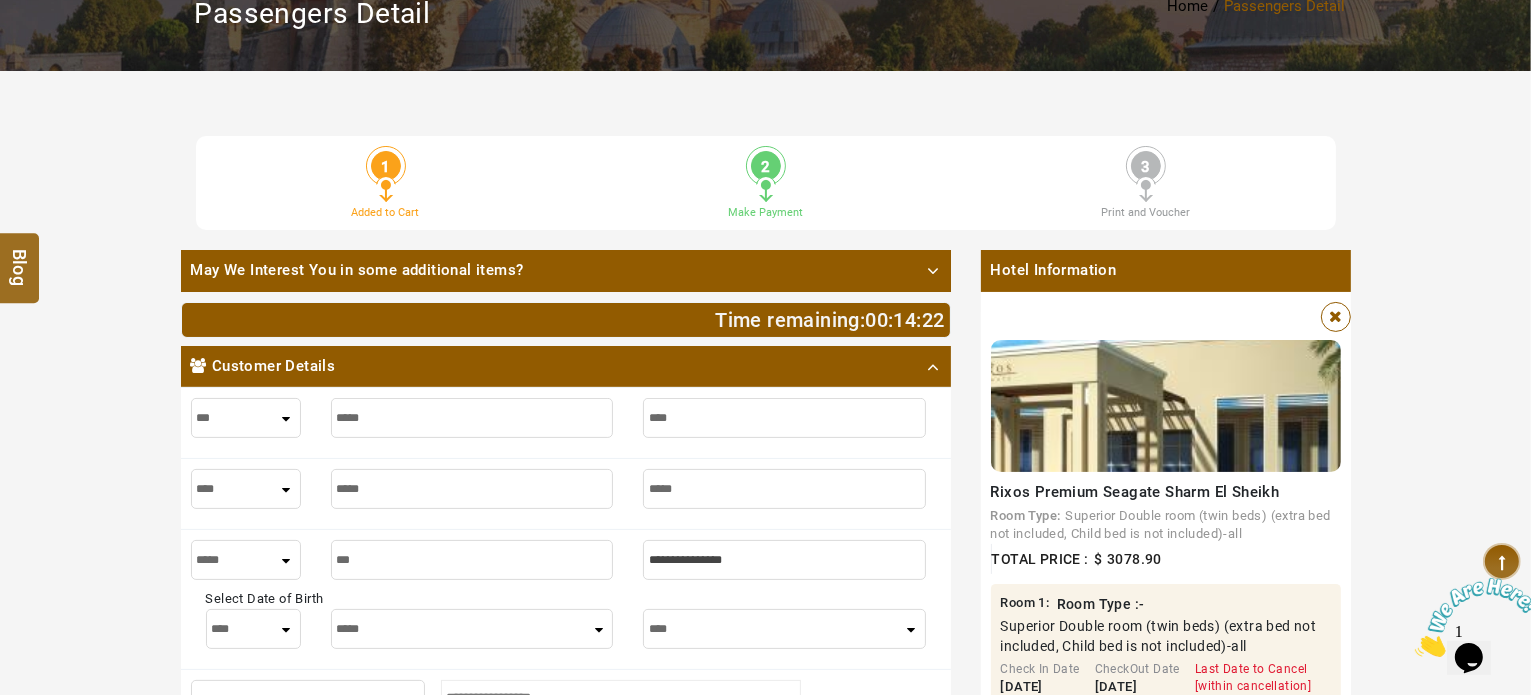 type on "***" 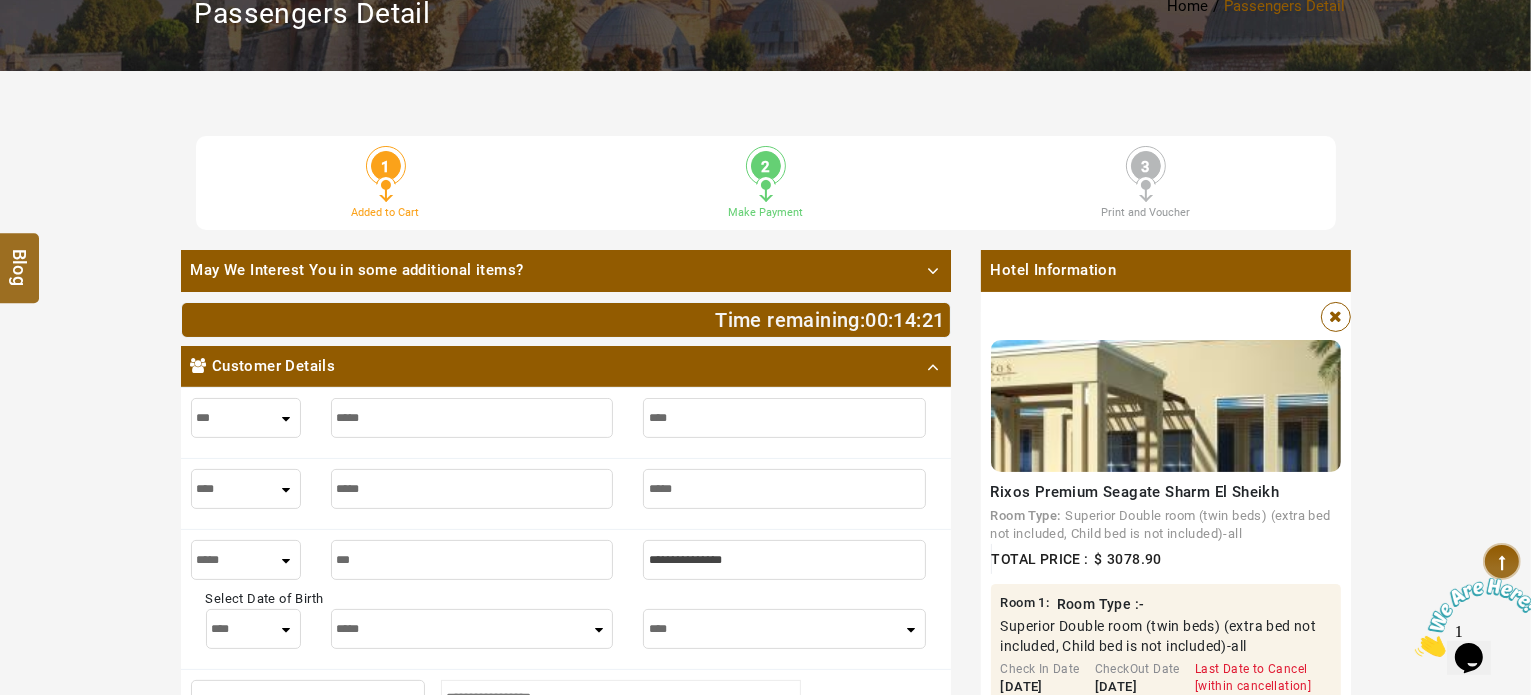 type on "****" 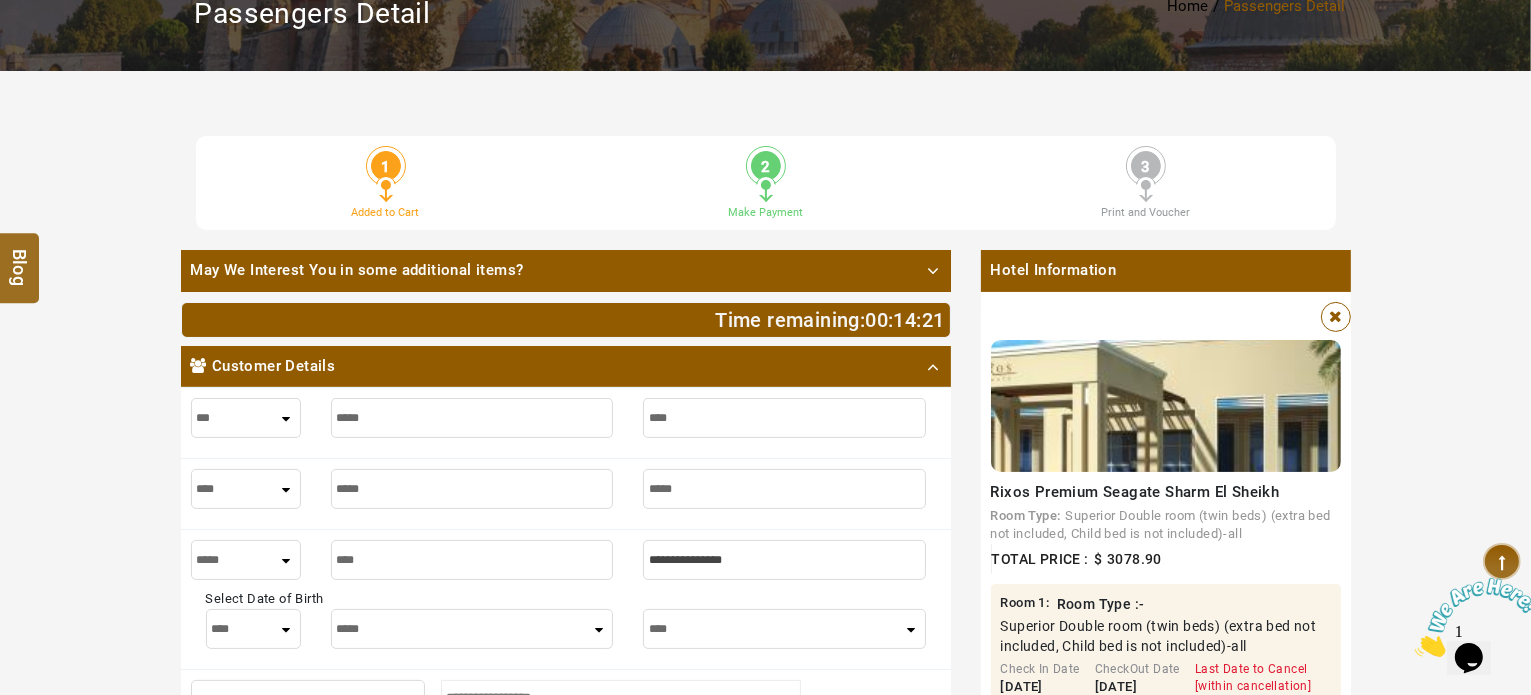 type on "****" 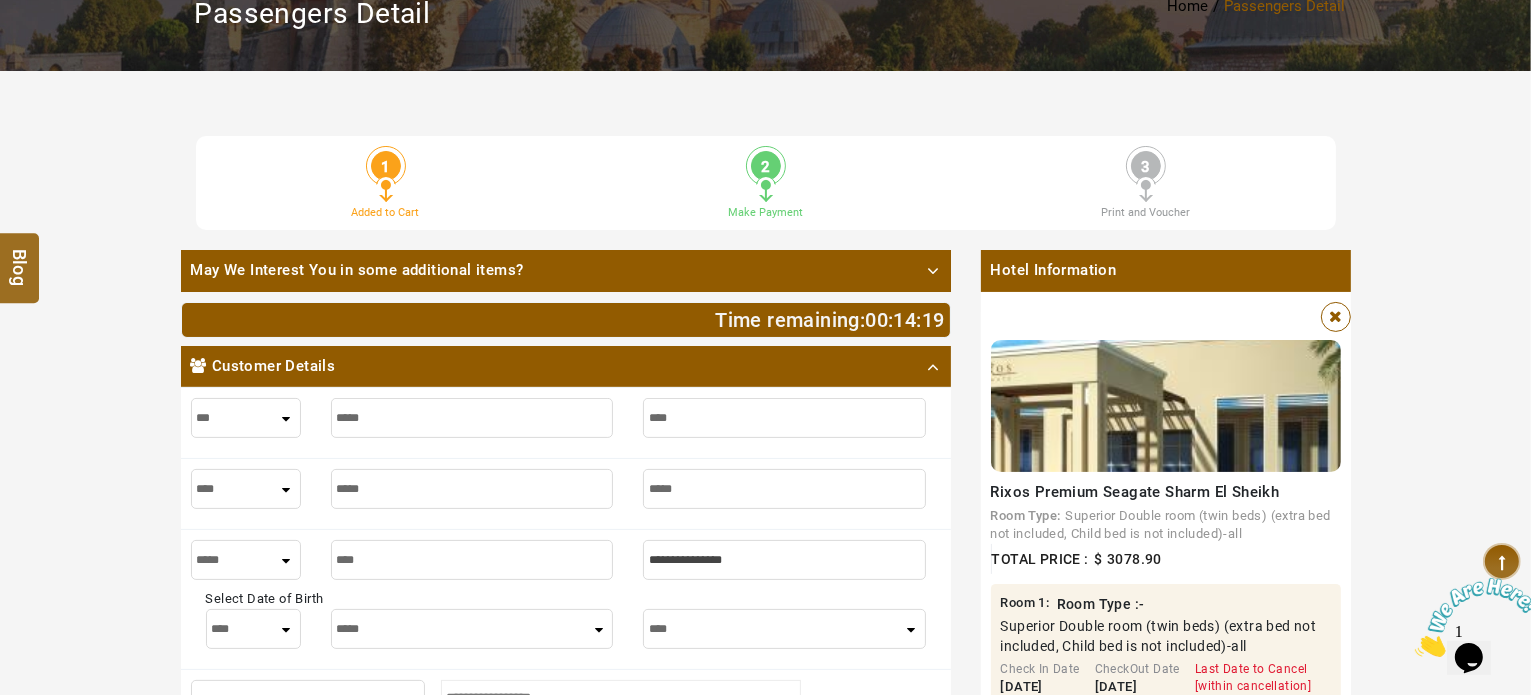type on "****" 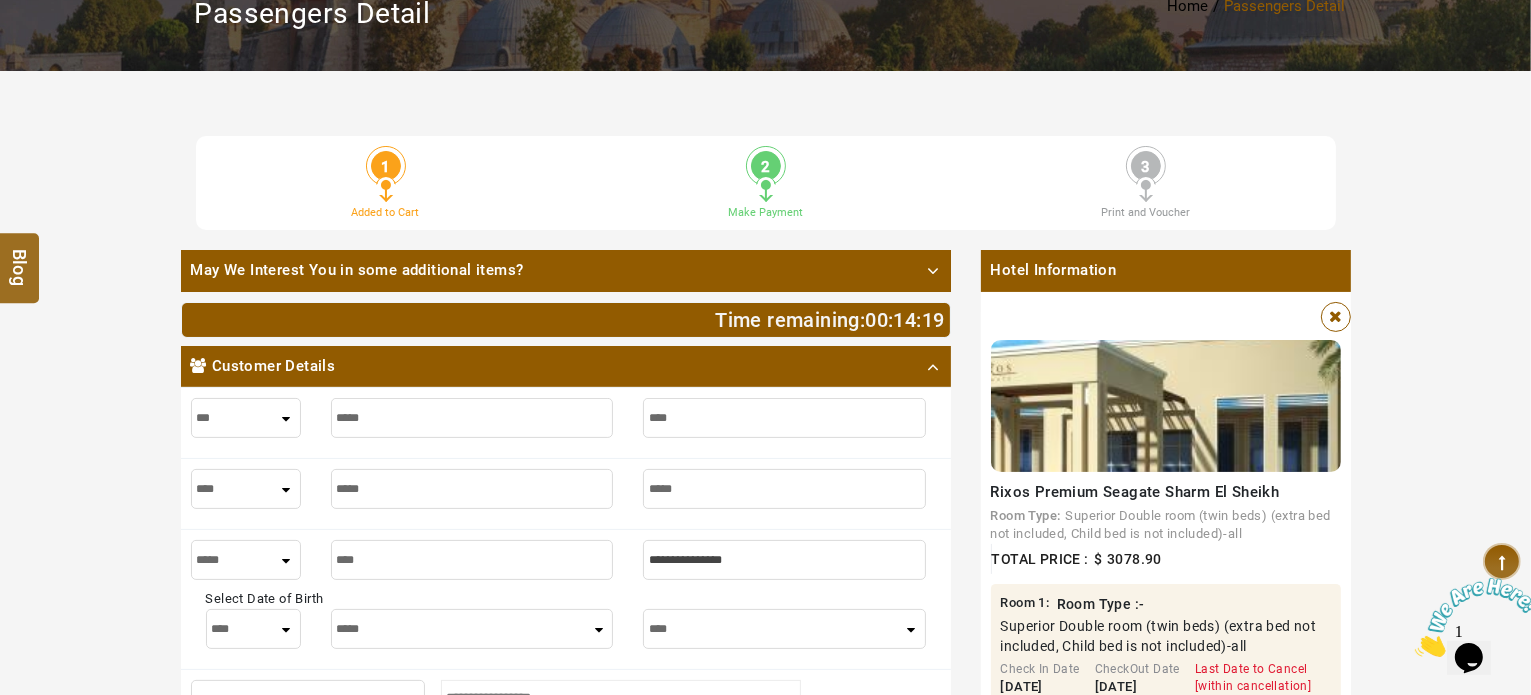 click at bounding box center [784, 560] 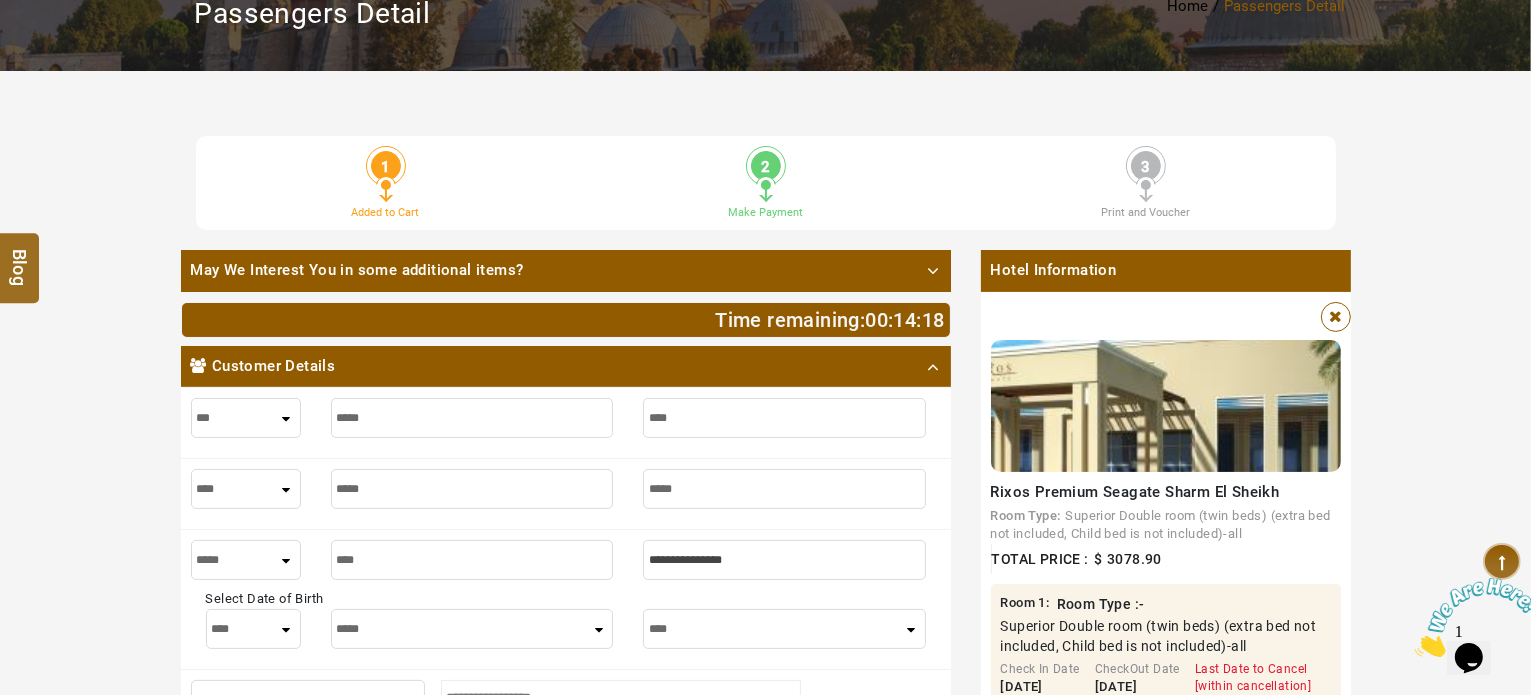 type on "*" 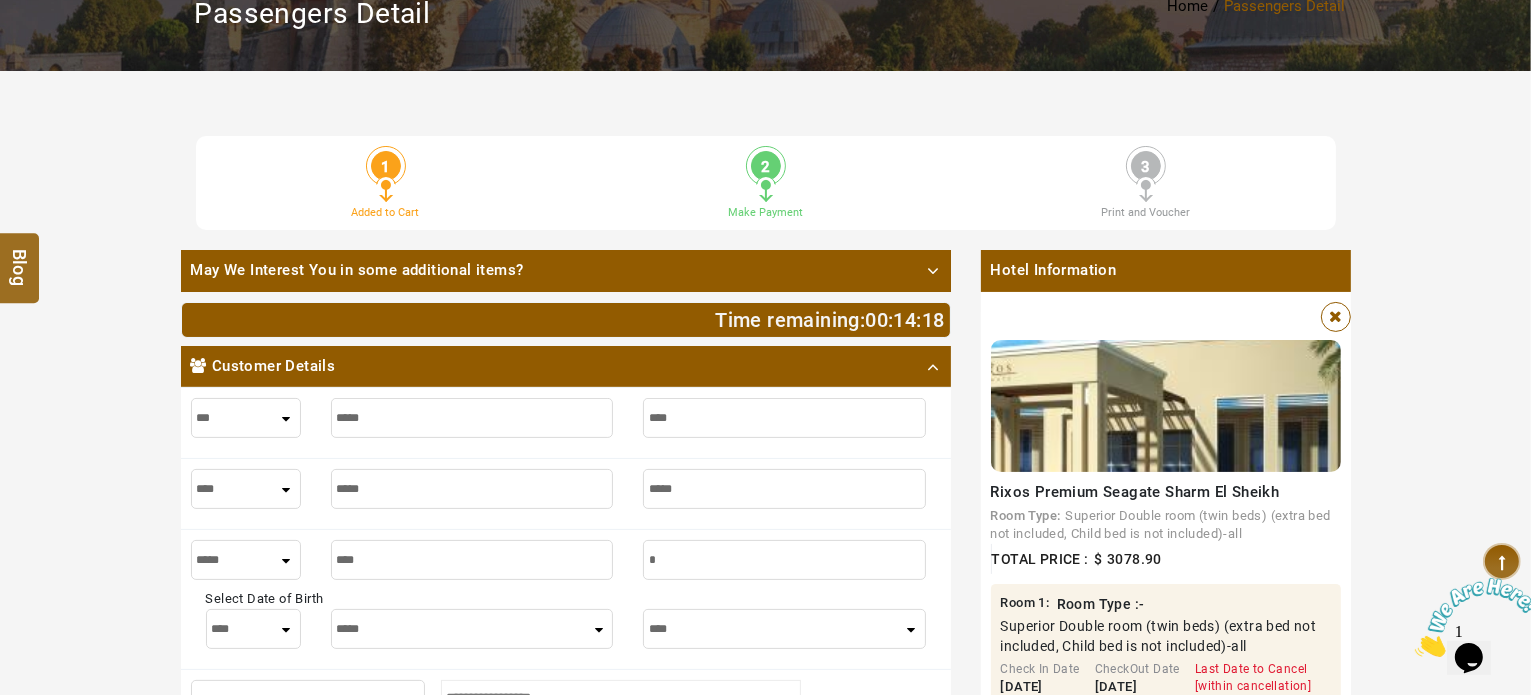 type on "*" 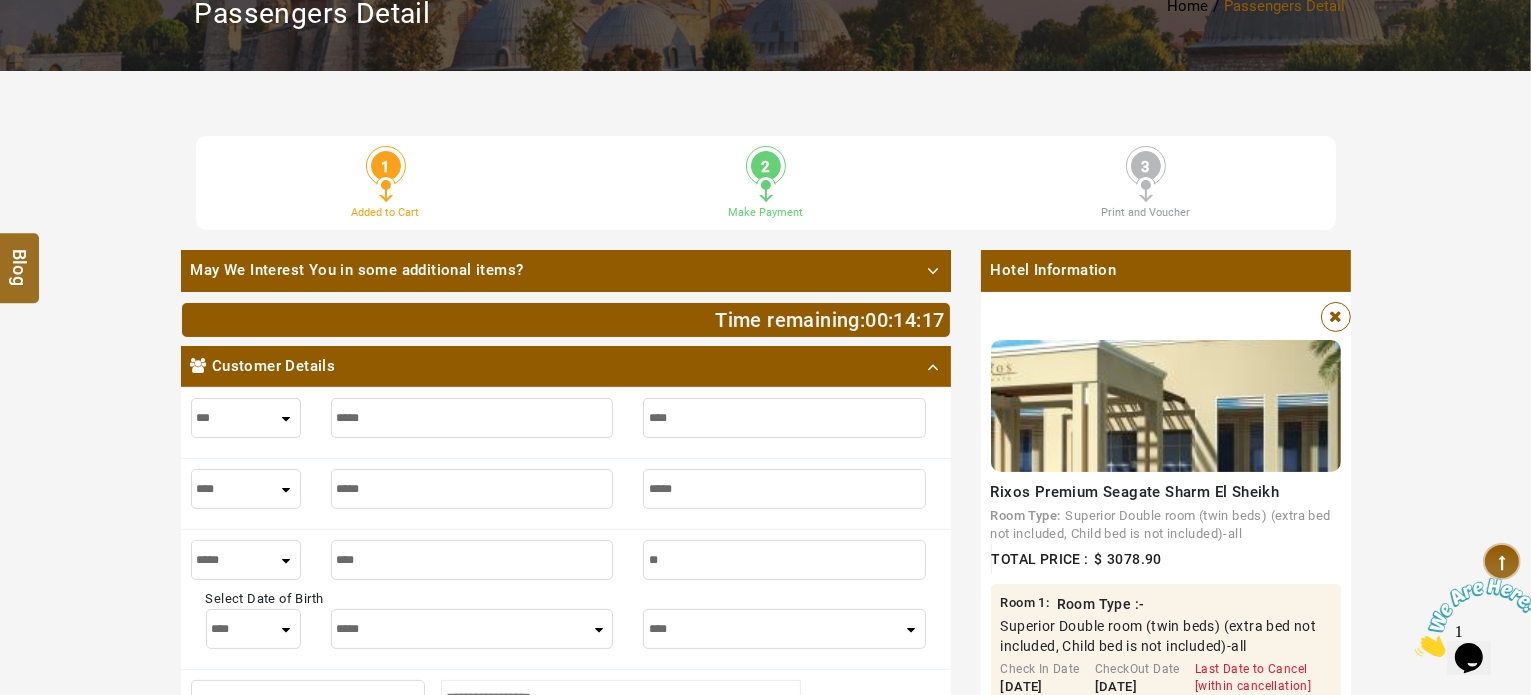 type on "**" 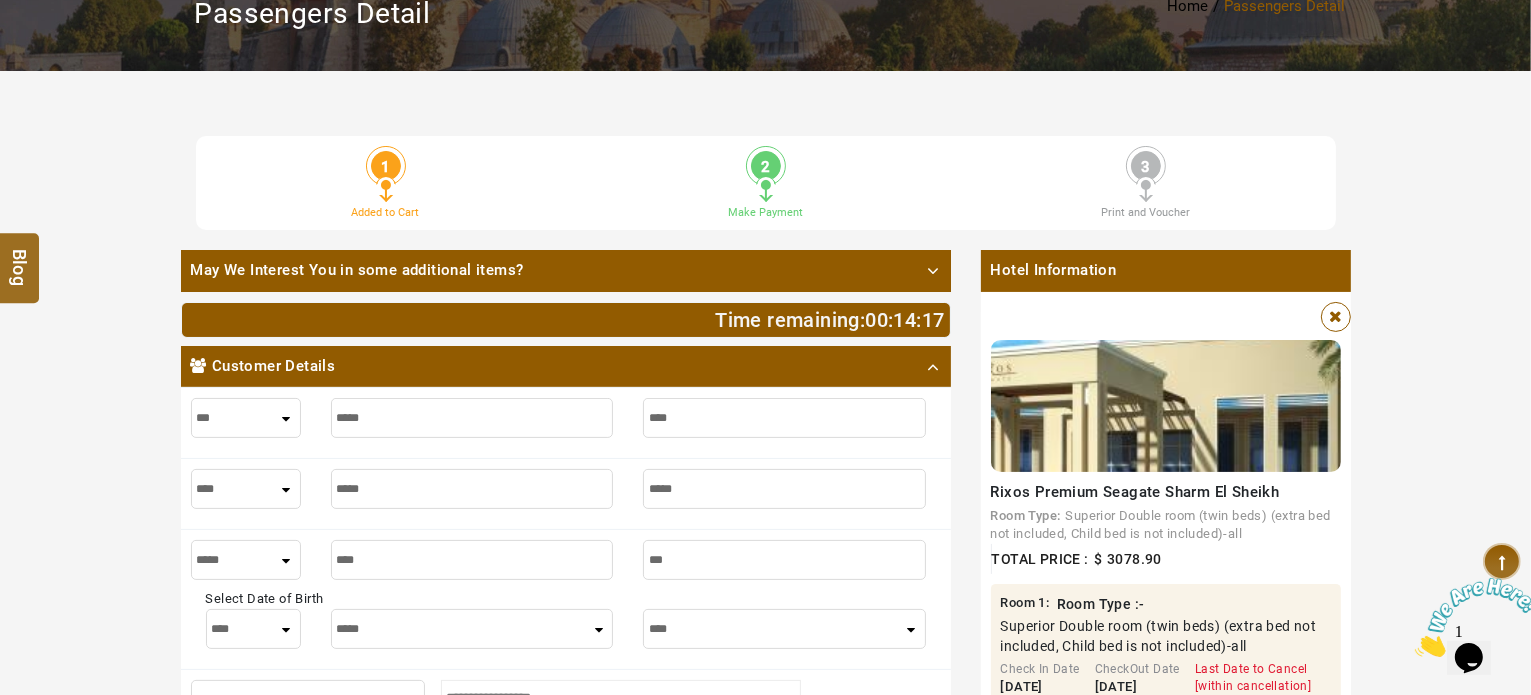 type on "***" 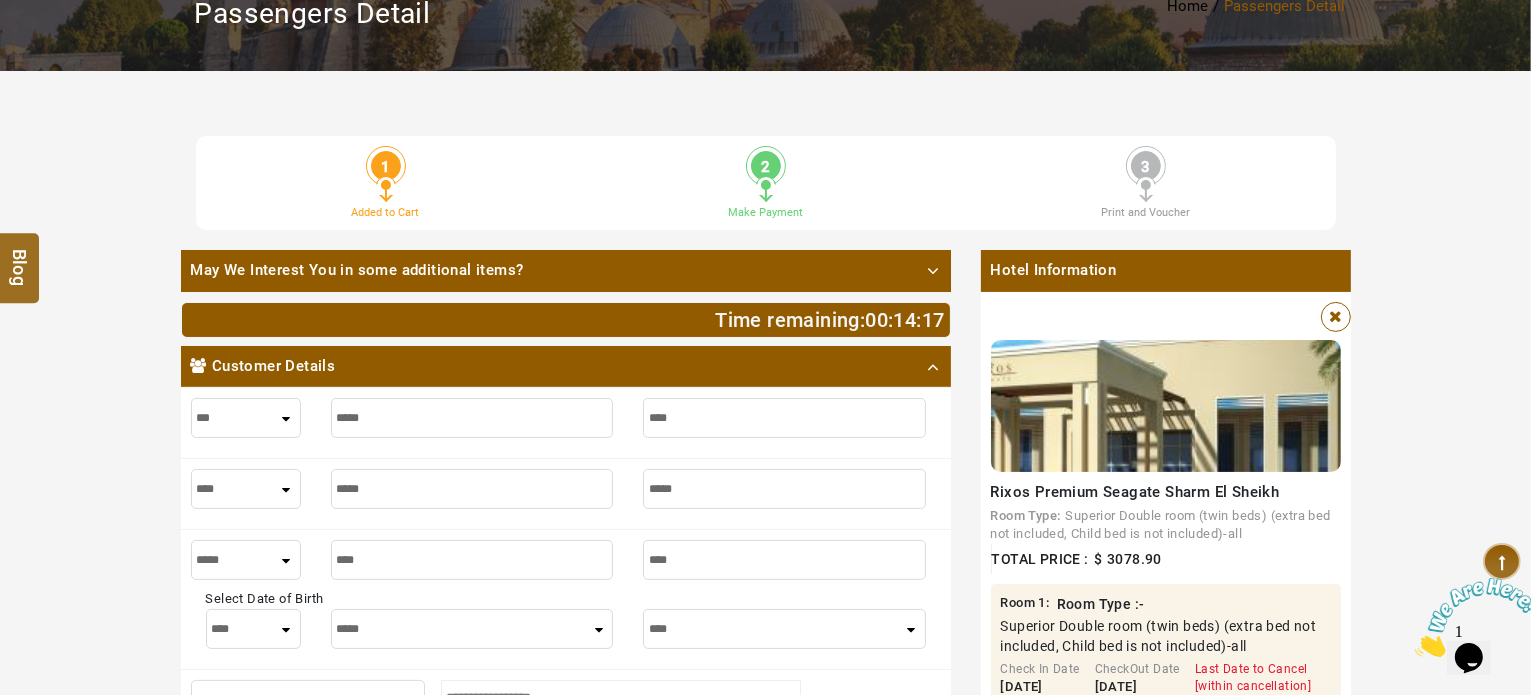 type on "****" 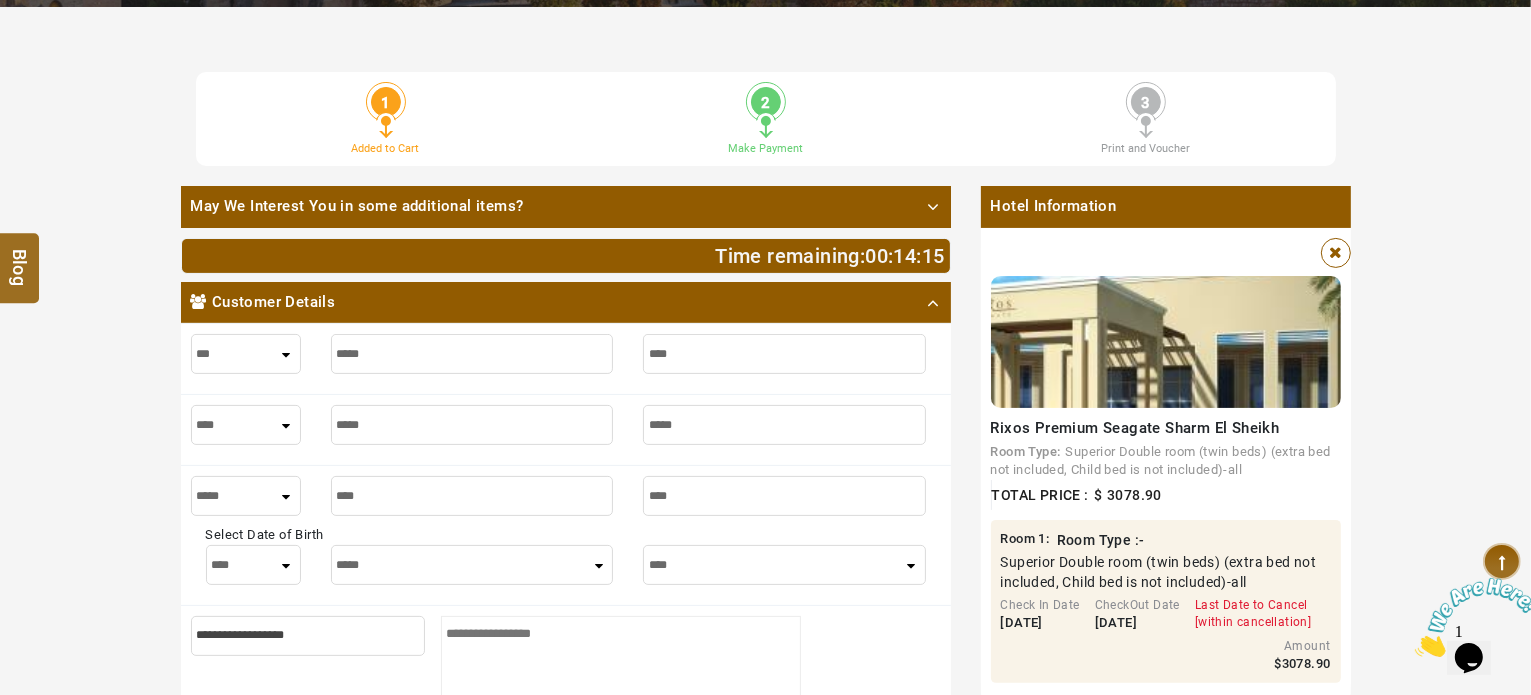 scroll, scrollTop: 400, scrollLeft: 0, axis: vertical 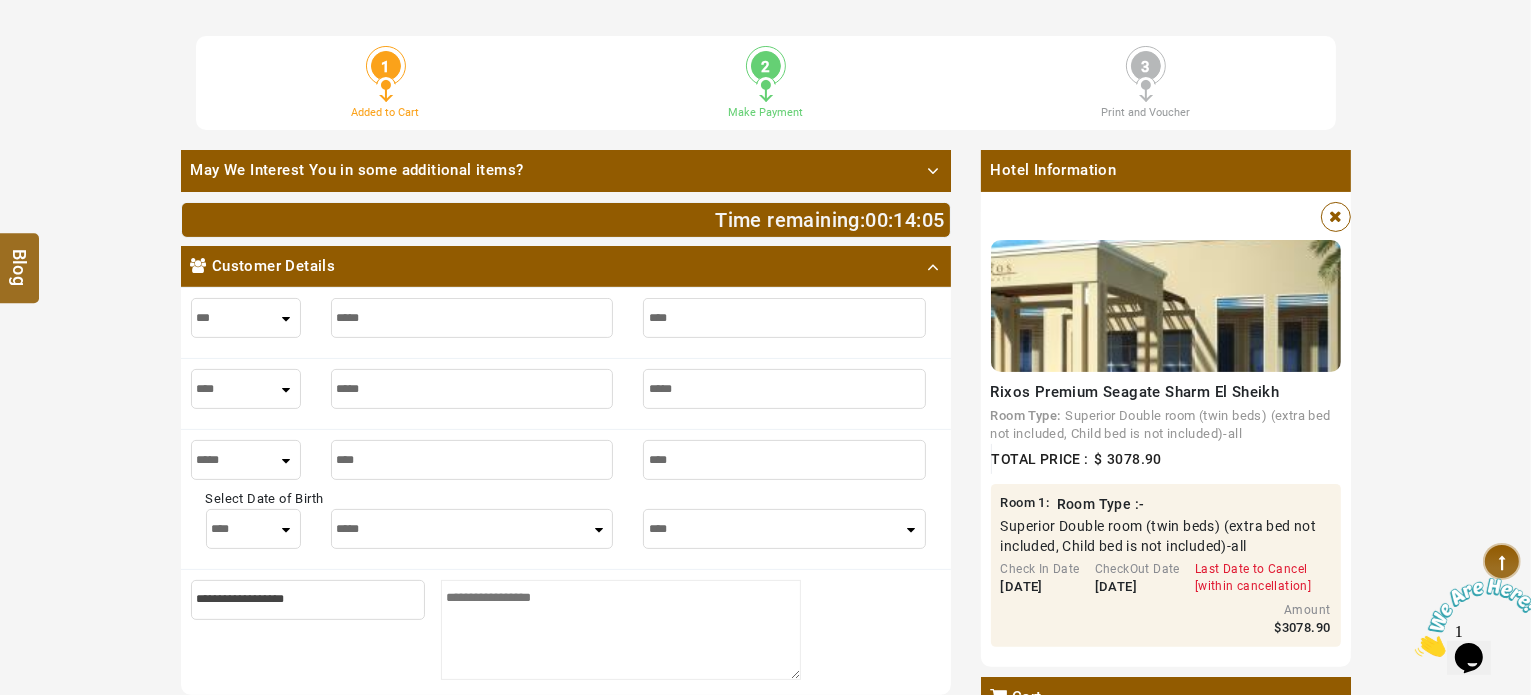 type on "****" 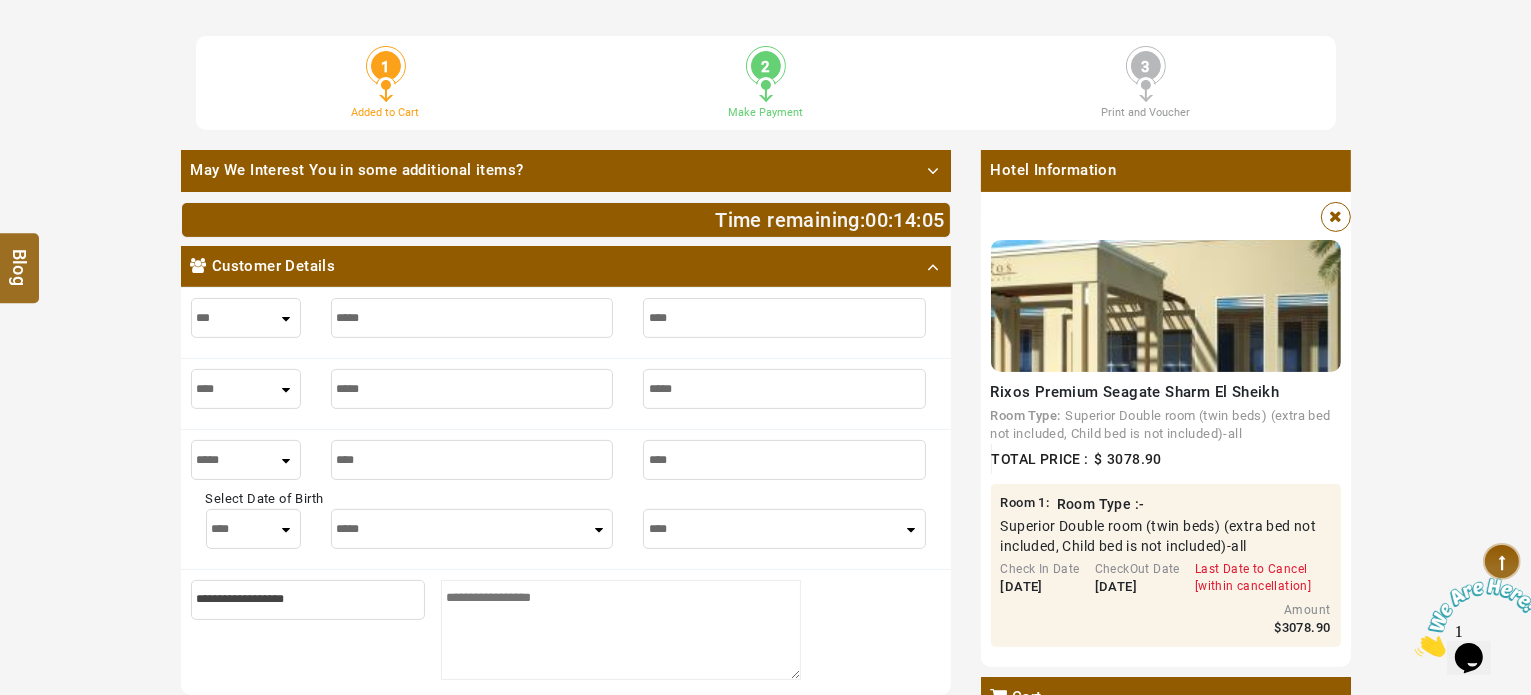 click on "**** * * * * * * * * * ** ** ** ** ** ** ** ** ** ** ** ** ** ** ** ** ** ** ** ** ** **" at bounding box center (253, 529) 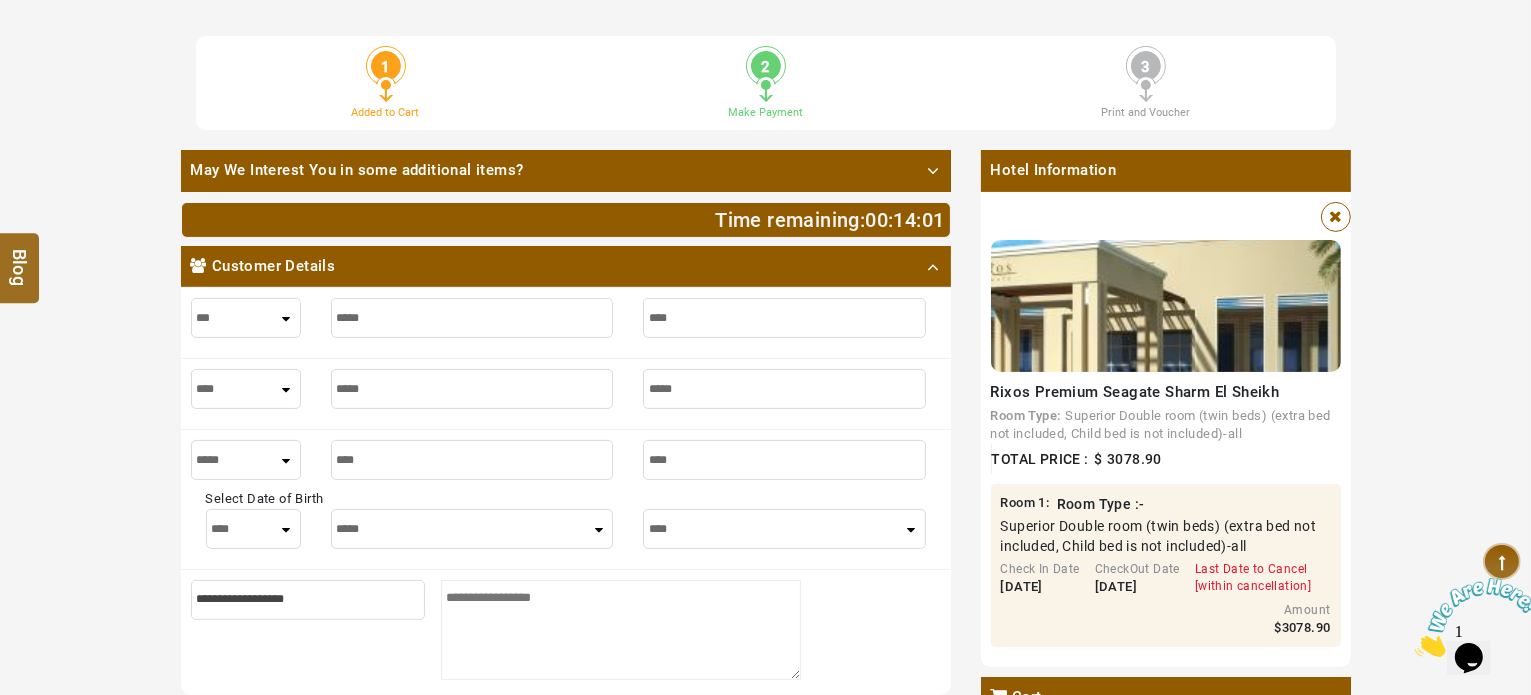 select on "**" 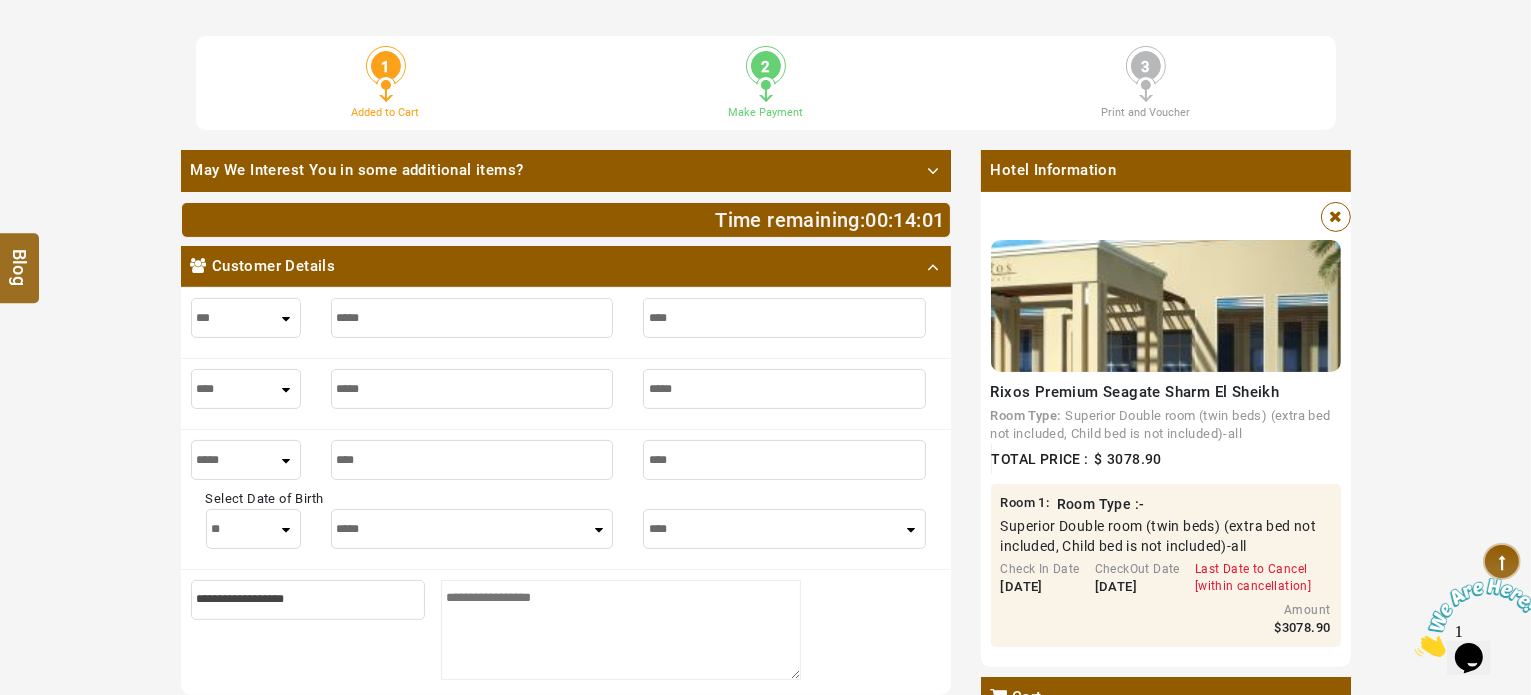 click on "***** ******* ******** ***** ***** *** **** **** ****** ********* ******* ******** ********" at bounding box center [472, 534] 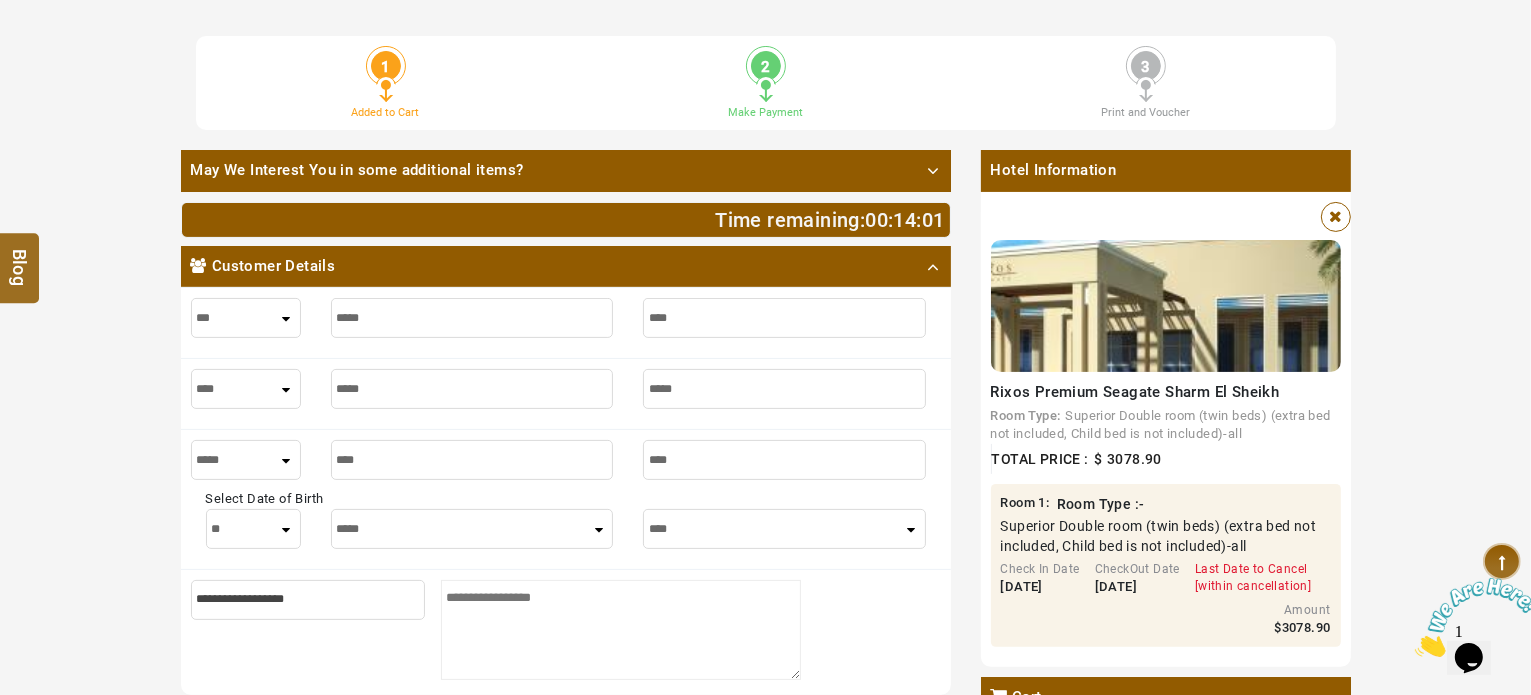 click on "***** ******* ******** ***** ***** *** **** **** ****** ********* ******* ******** ********" at bounding box center (472, 529) 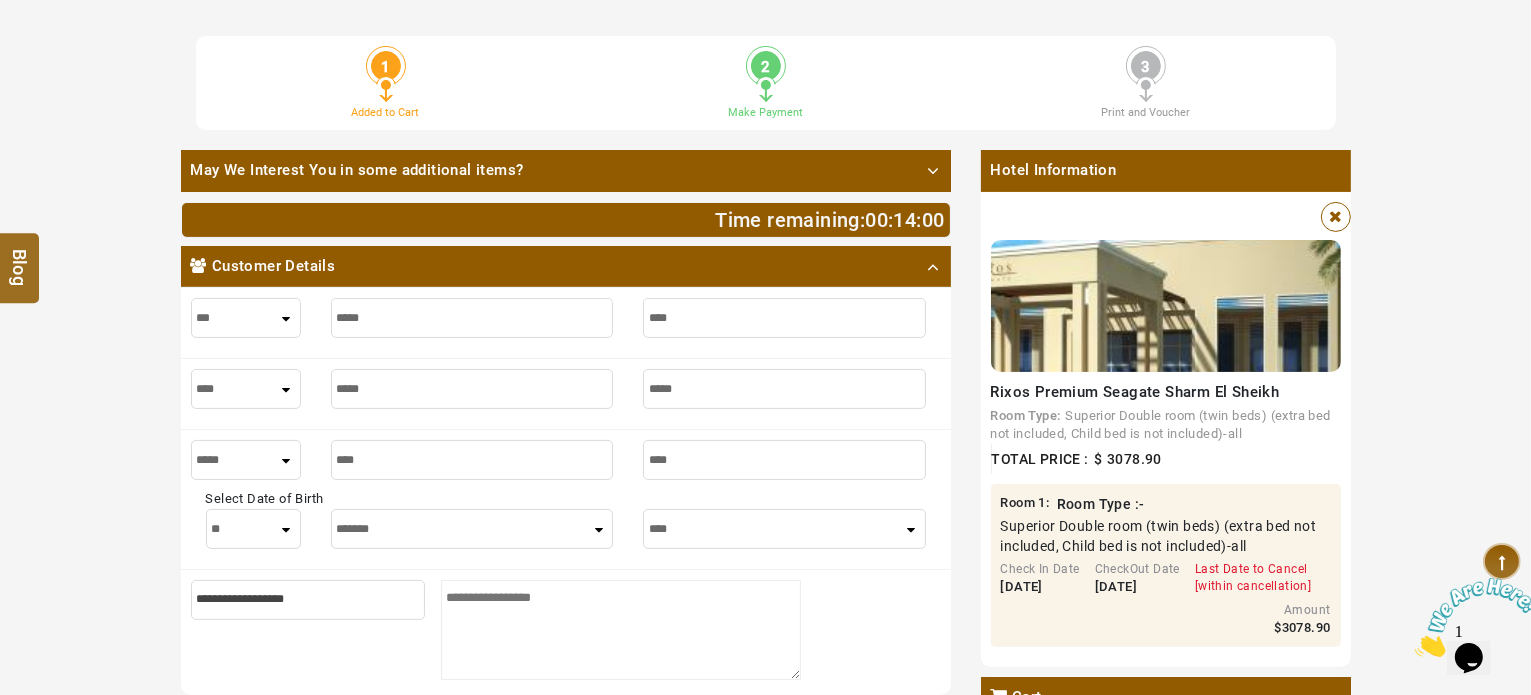 click on "***** ******* ******** ***** ***** *** **** **** ****** ********* ******* ******** ********" at bounding box center (472, 529) 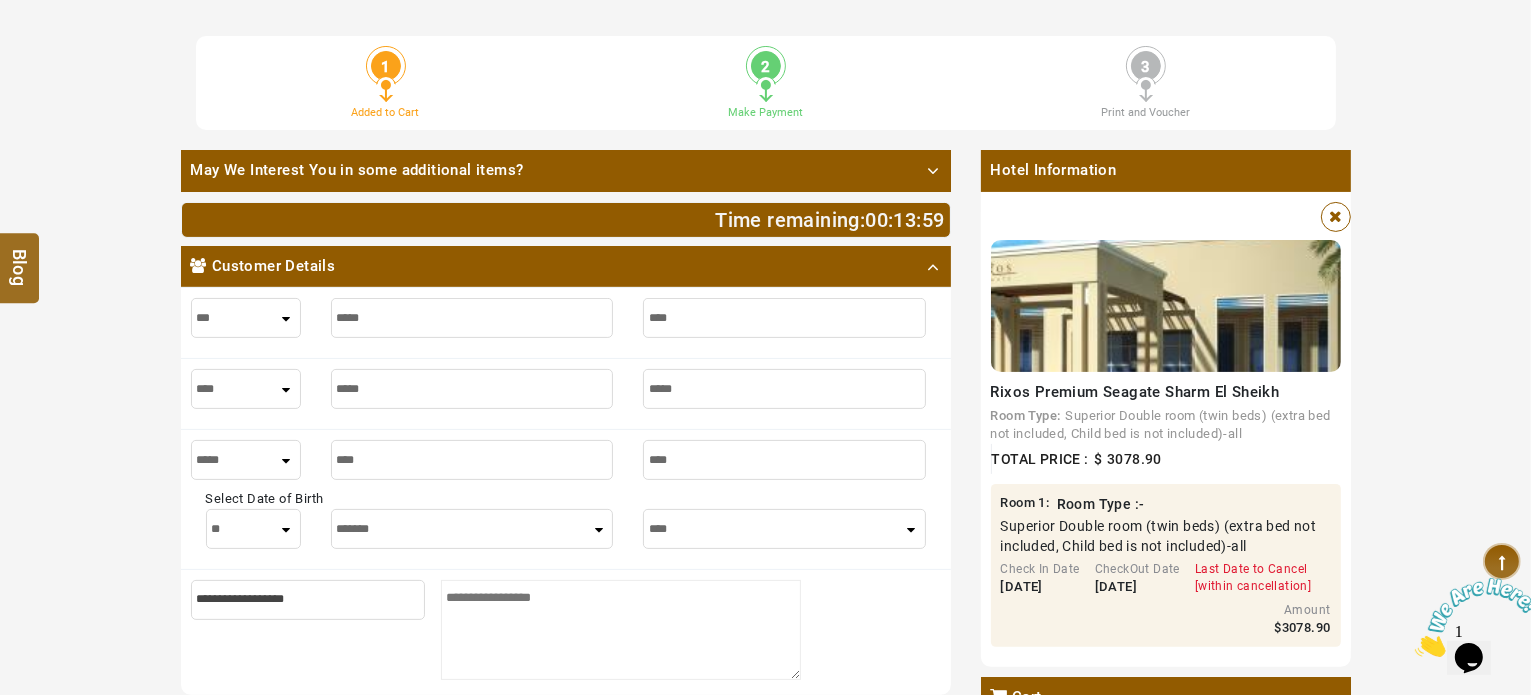 click on "***** ******* ******** ***** ***** *** **** **** ****** ********* ******* ******** ********" at bounding box center (472, 534) 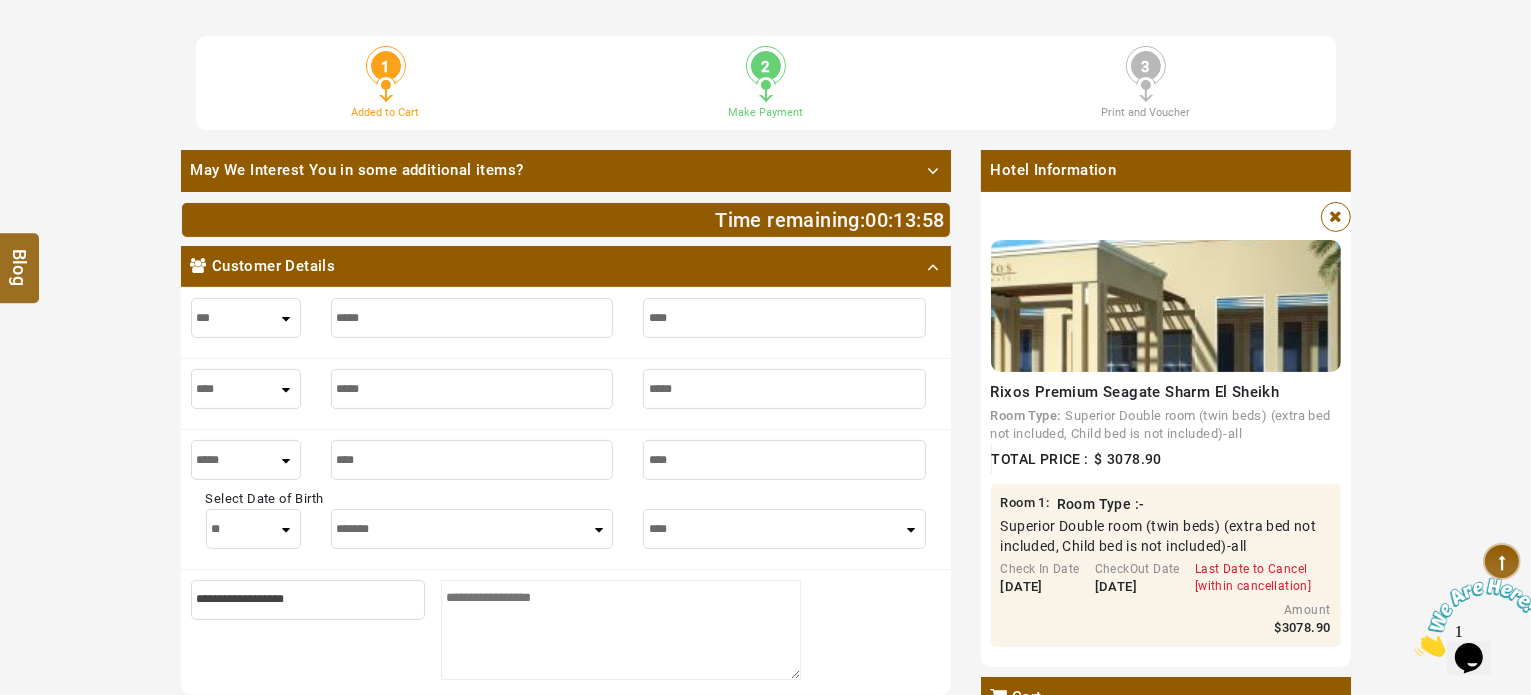 click on "***** ******* ******** ***** ***** *** **** **** ****** ********* ******* ******** ********" at bounding box center [472, 529] 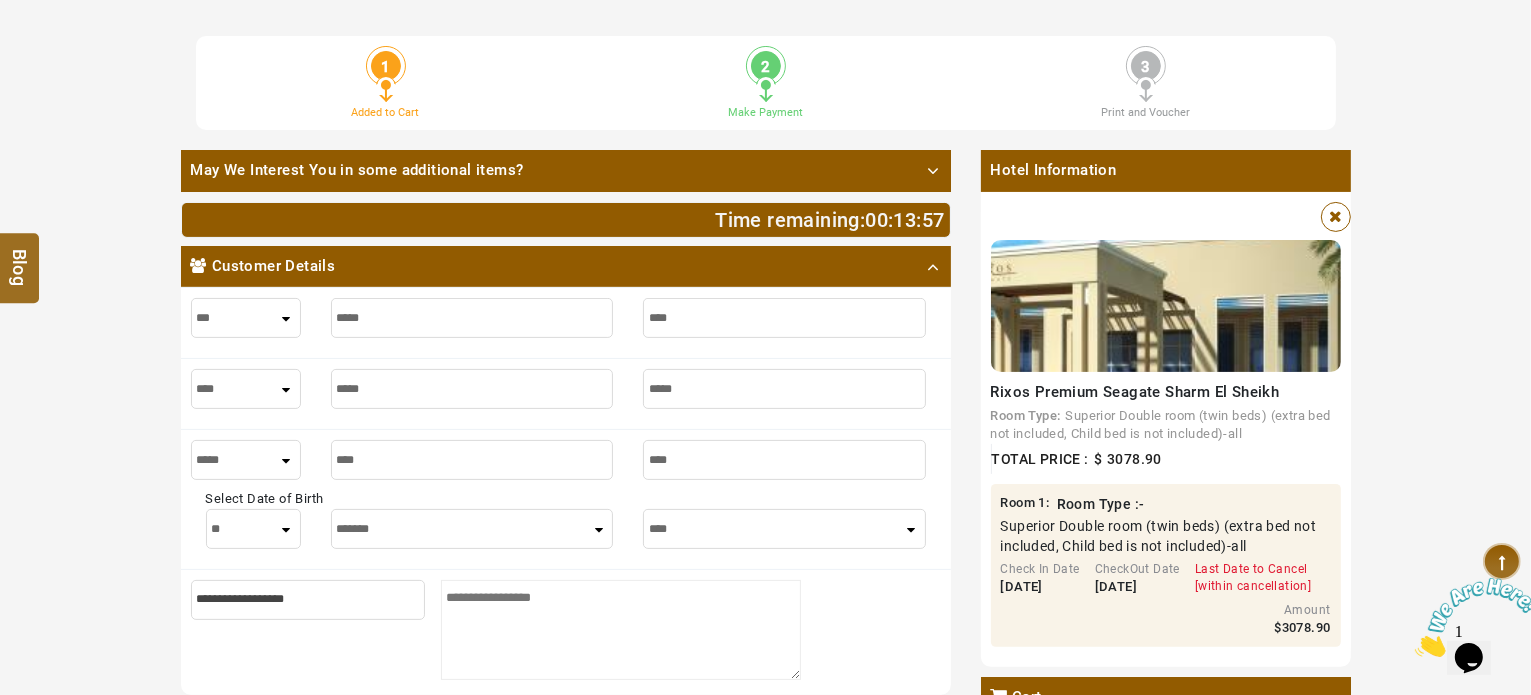 select on "**" 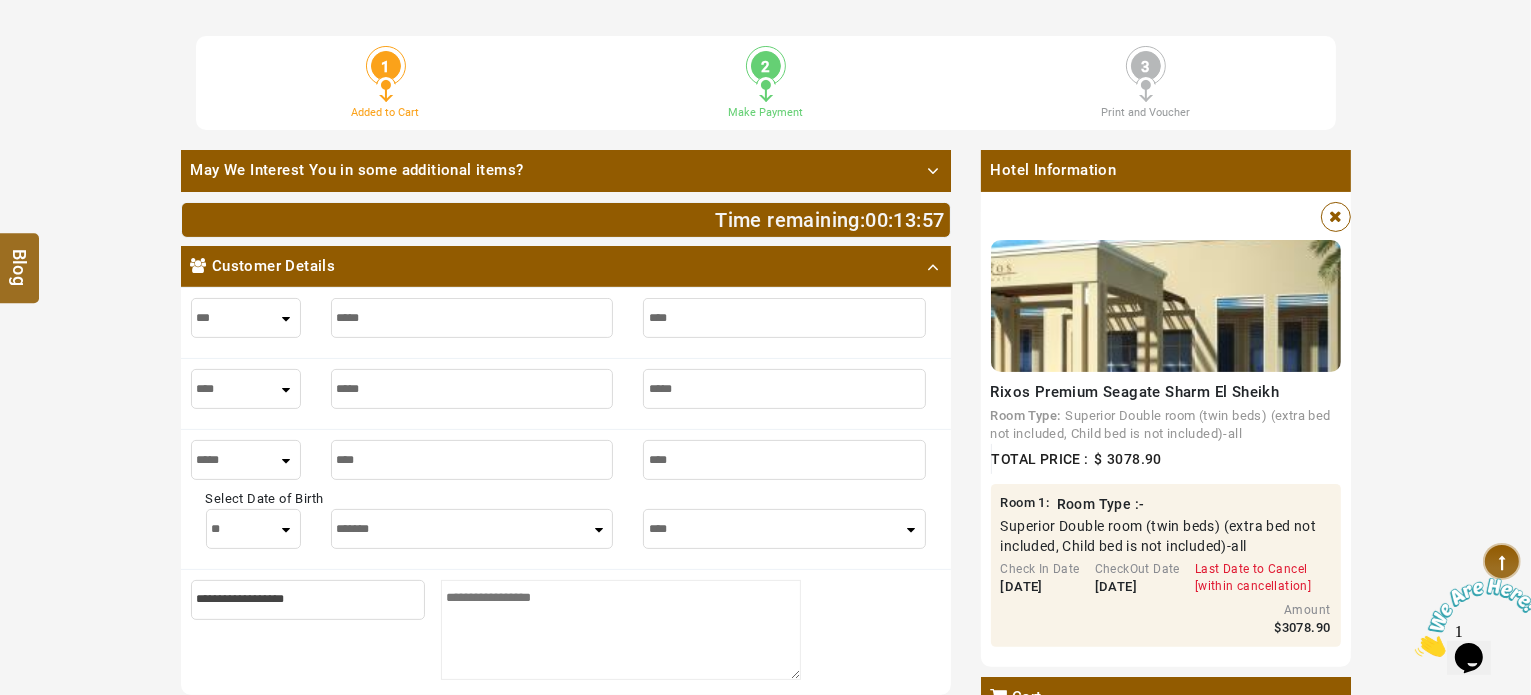 click on "***** ******* ******** ***** ***** *** **** **** ****** ********* ******* ******** ********" at bounding box center [472, 529] 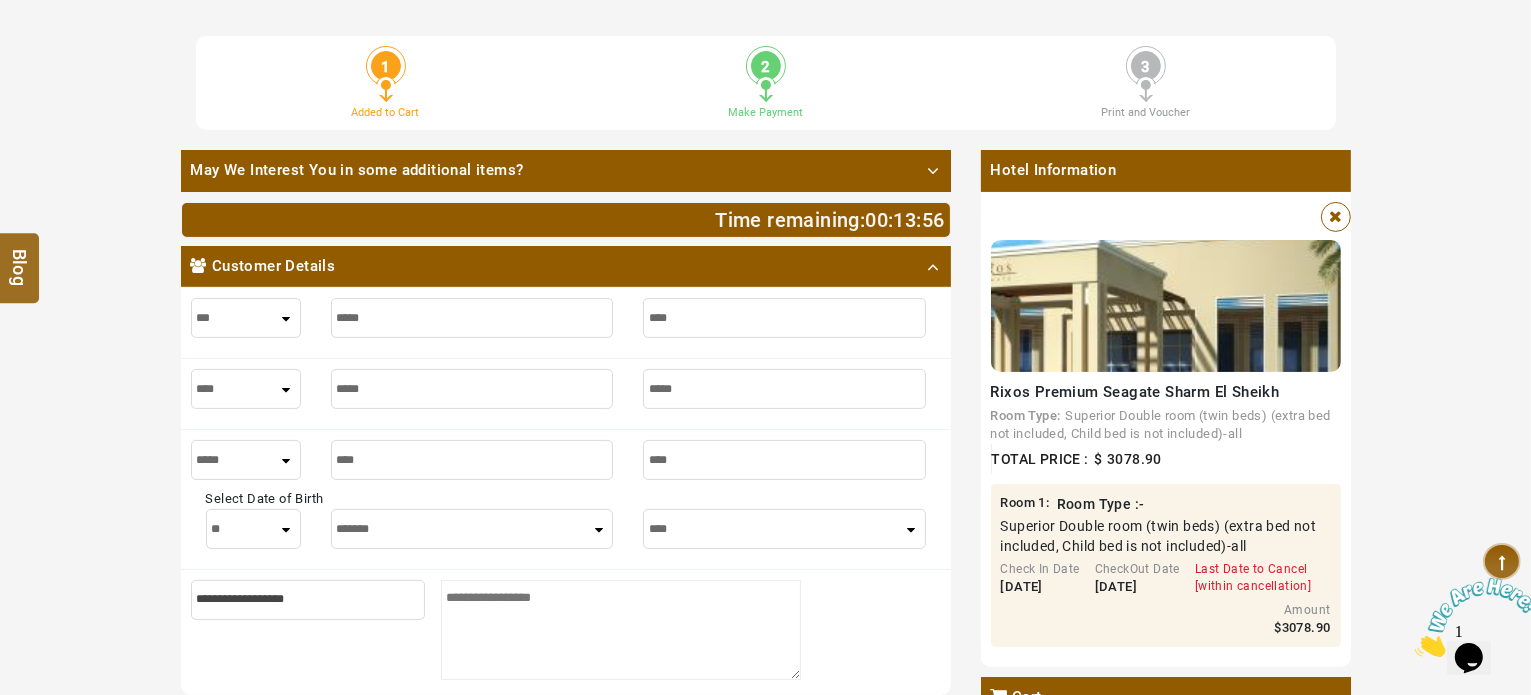 click on "**** **** **** **** **** **** **** **** **** **** **** **** ****" at bounding box center [784, 529] 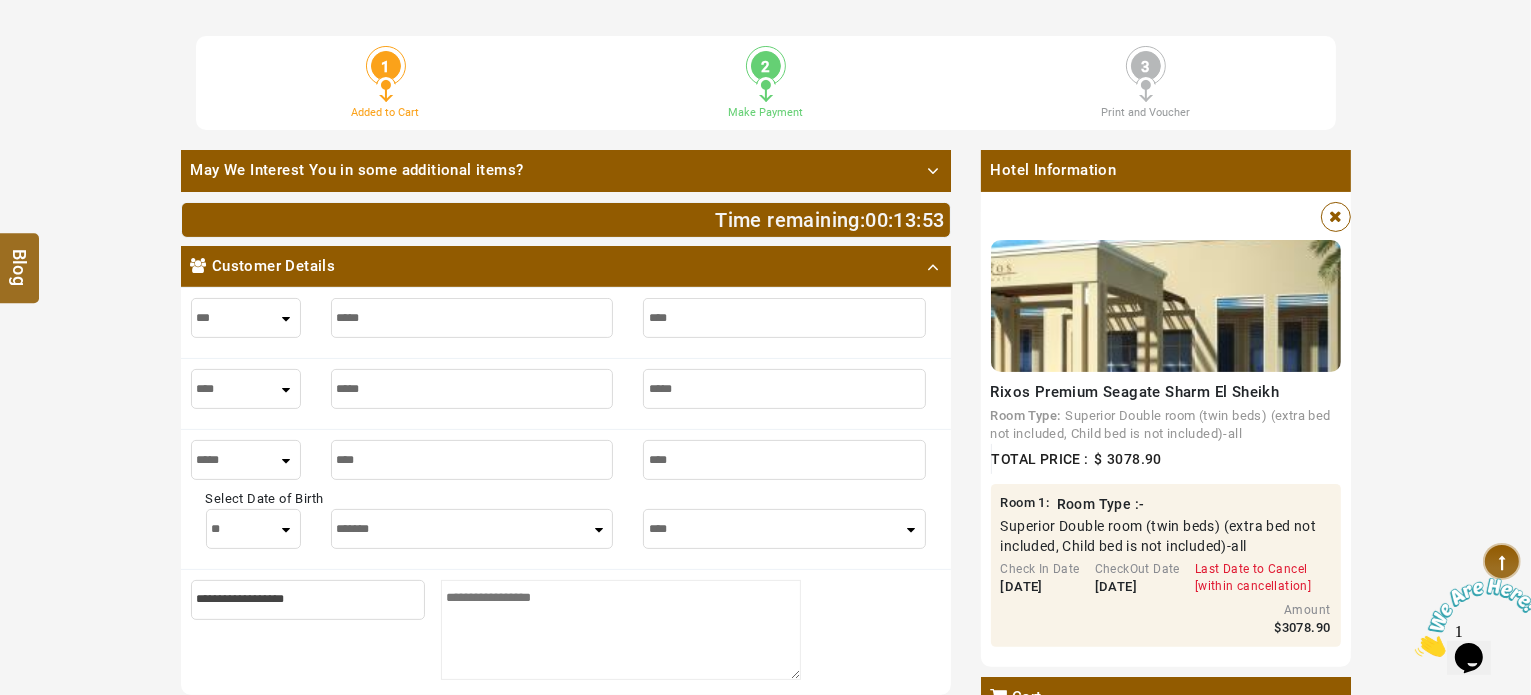 select on "****" 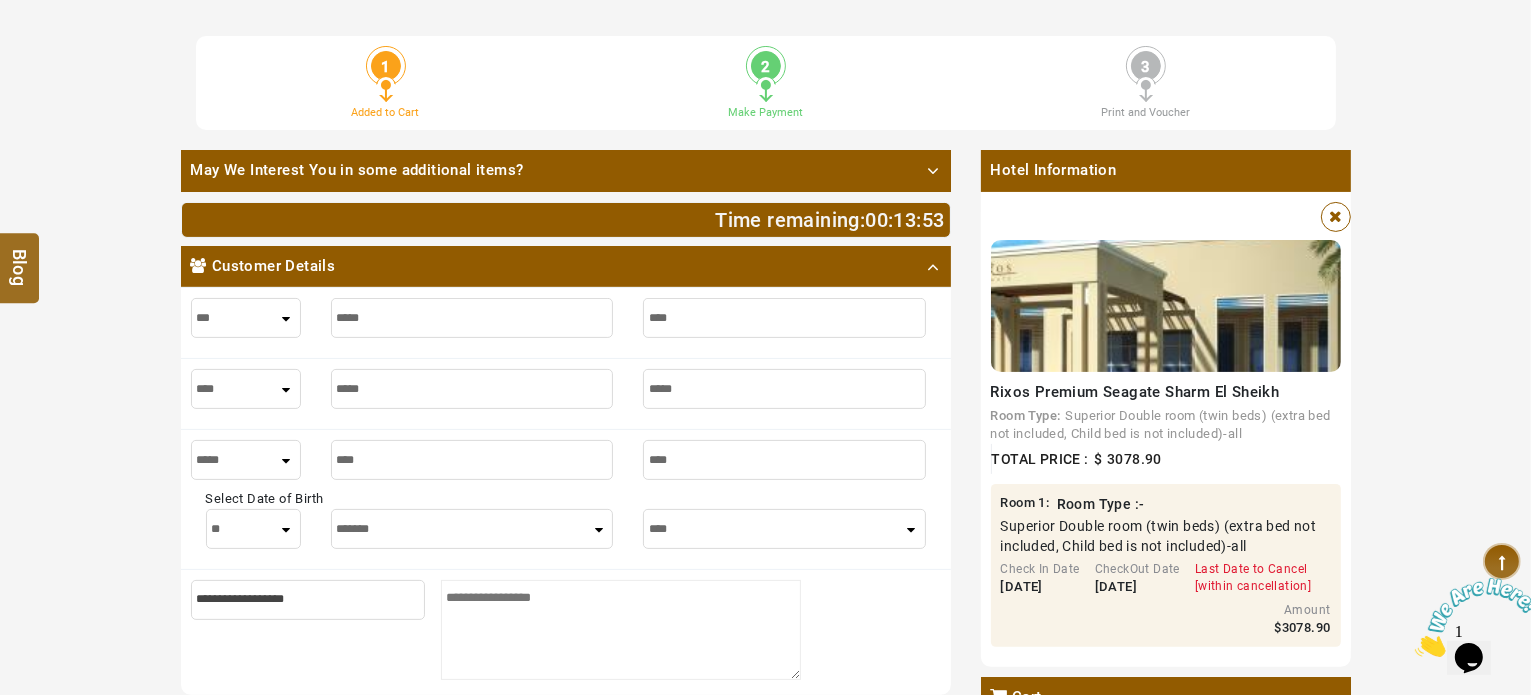 click on "**** **** **** **** **** **** **** **** **** **** **** **** ****" at bounding box center (784, 529) 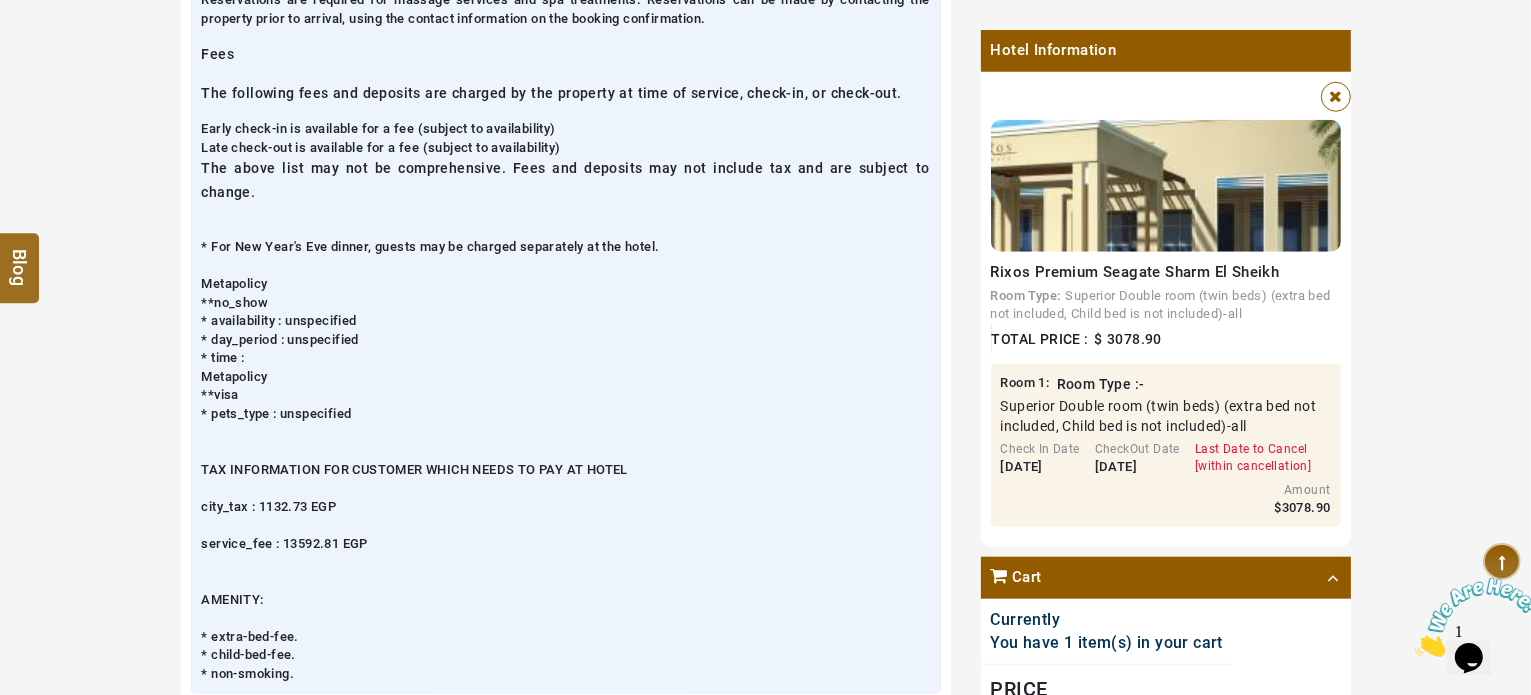 scroll, scrollTop: 2500, scrollLeft: 0, axis: vertical 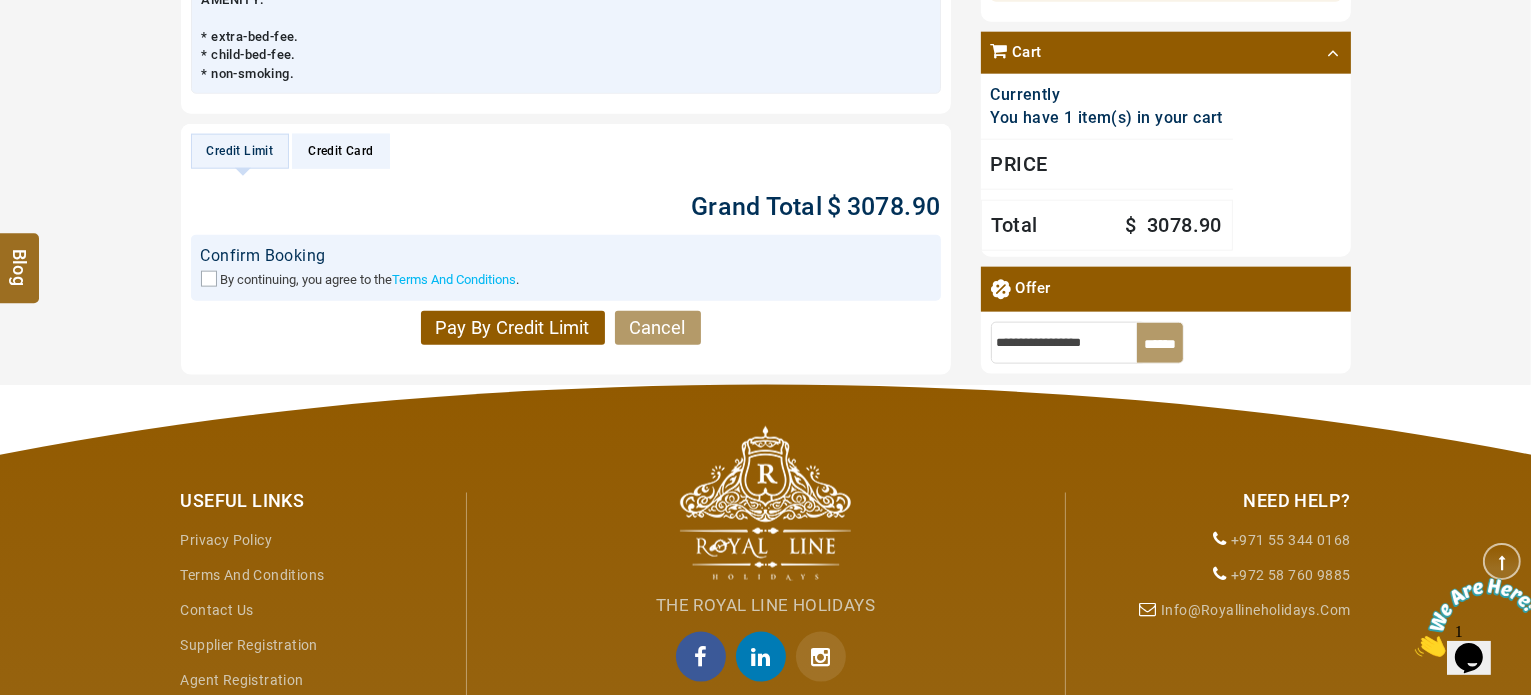 click on "By continuing, you agree to the" at bounding box center [307, 279] 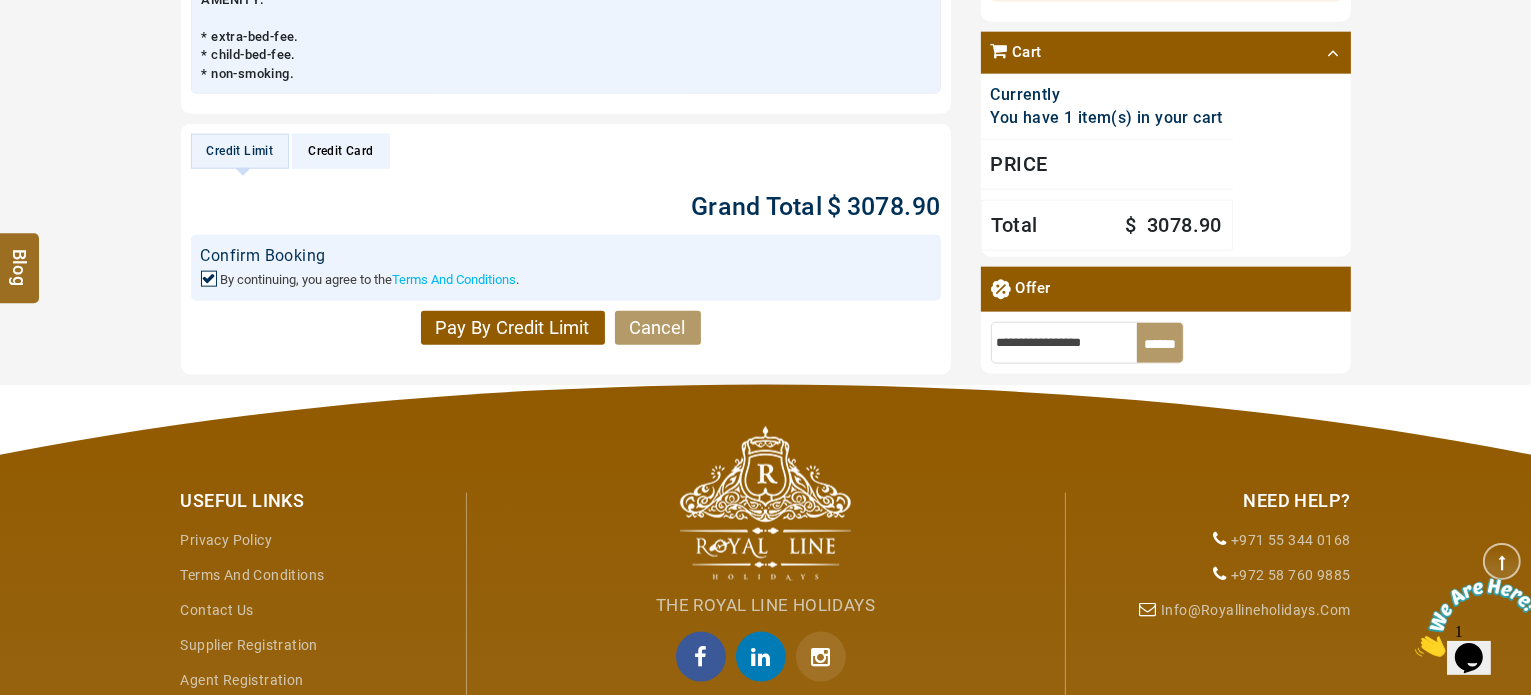 click on "Pay By Credit Limit" at bounding box center (513, 328) 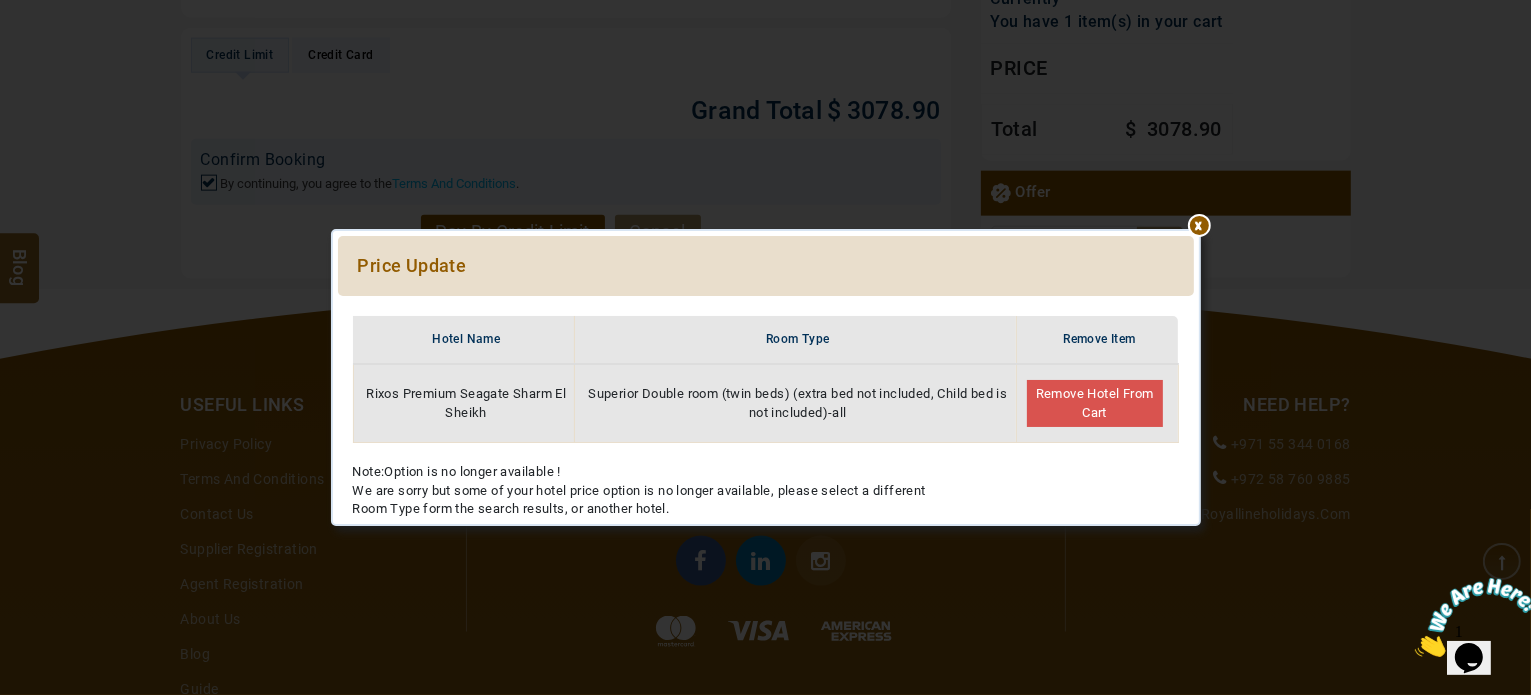 scroll, scrollTop: 2684, scrollLeft: 0, axis: vertical 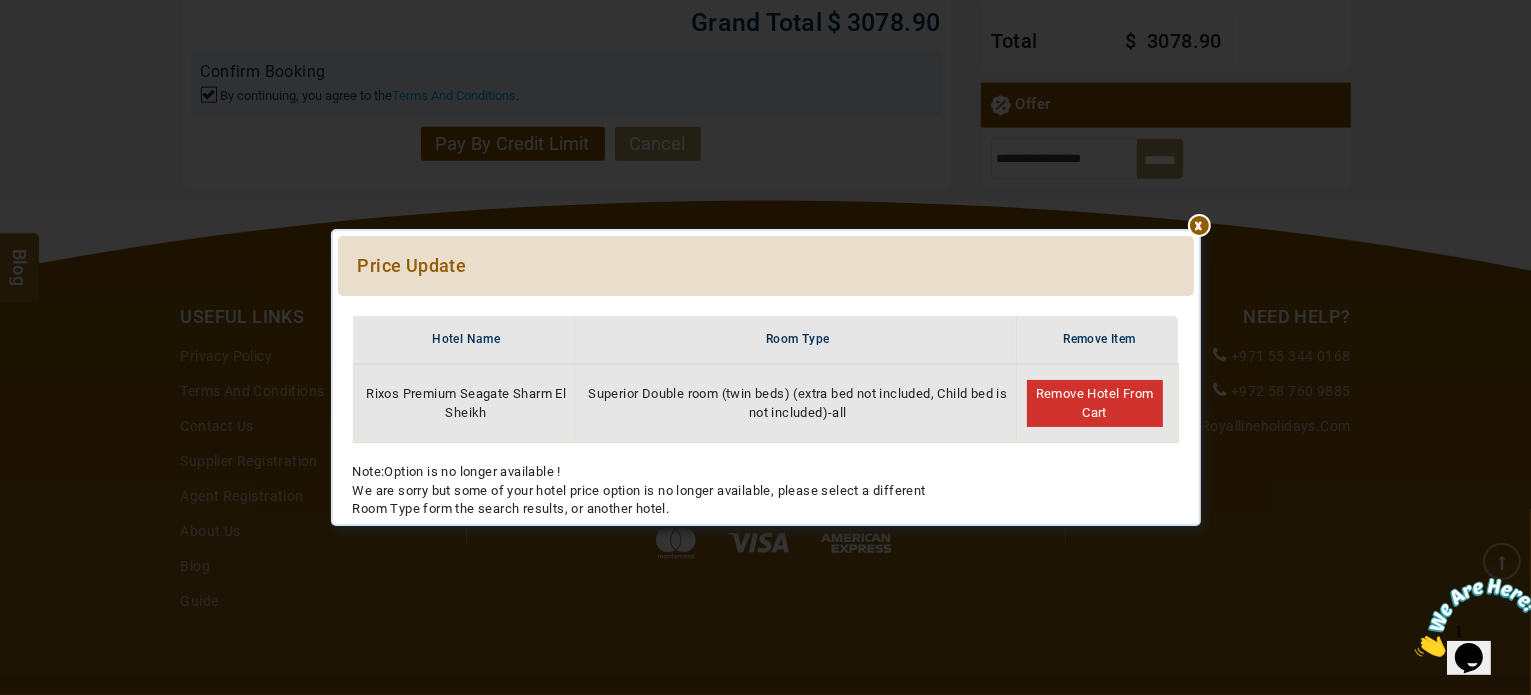 click on "Remove Hotel From Cart" at bounding box center [1095, 403] 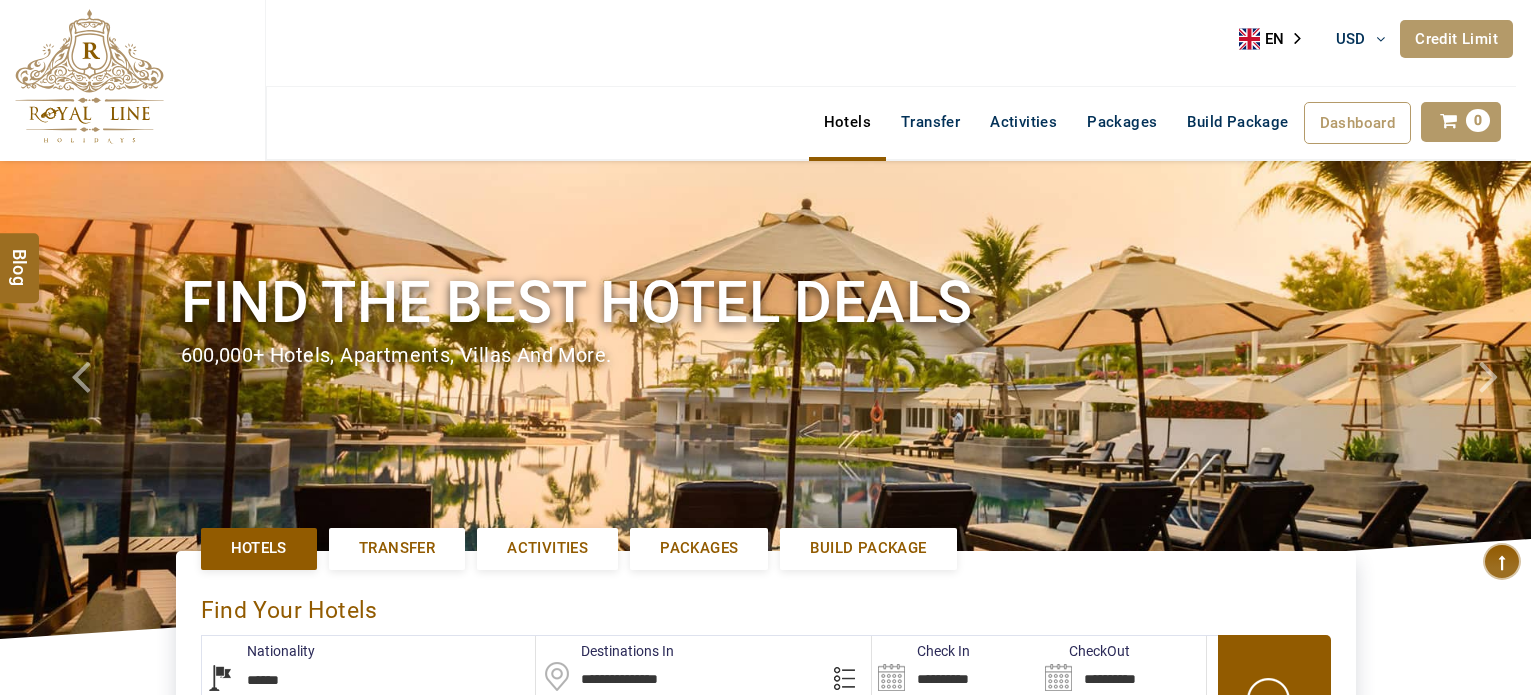 select on "******" 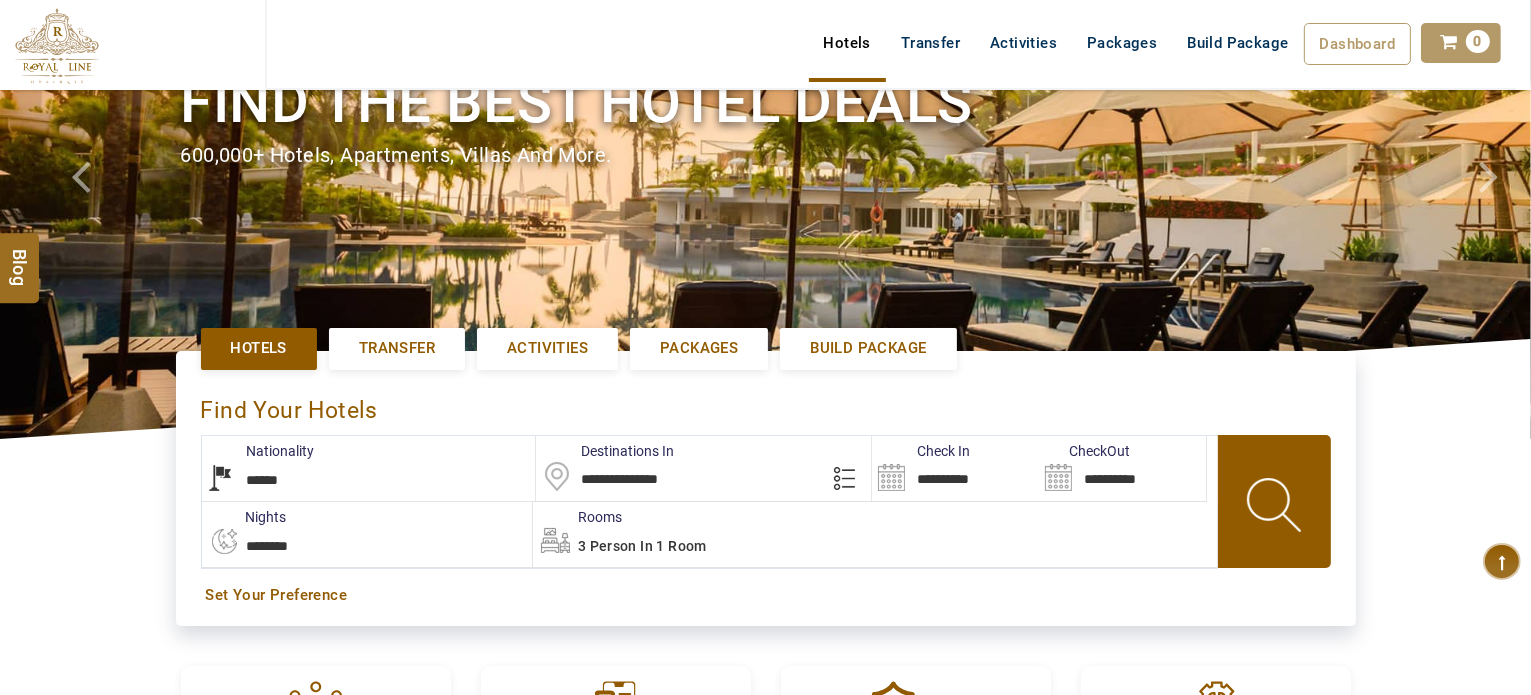 scroll, scrollTop: 400, scrollLeft: 0, axis: vertical 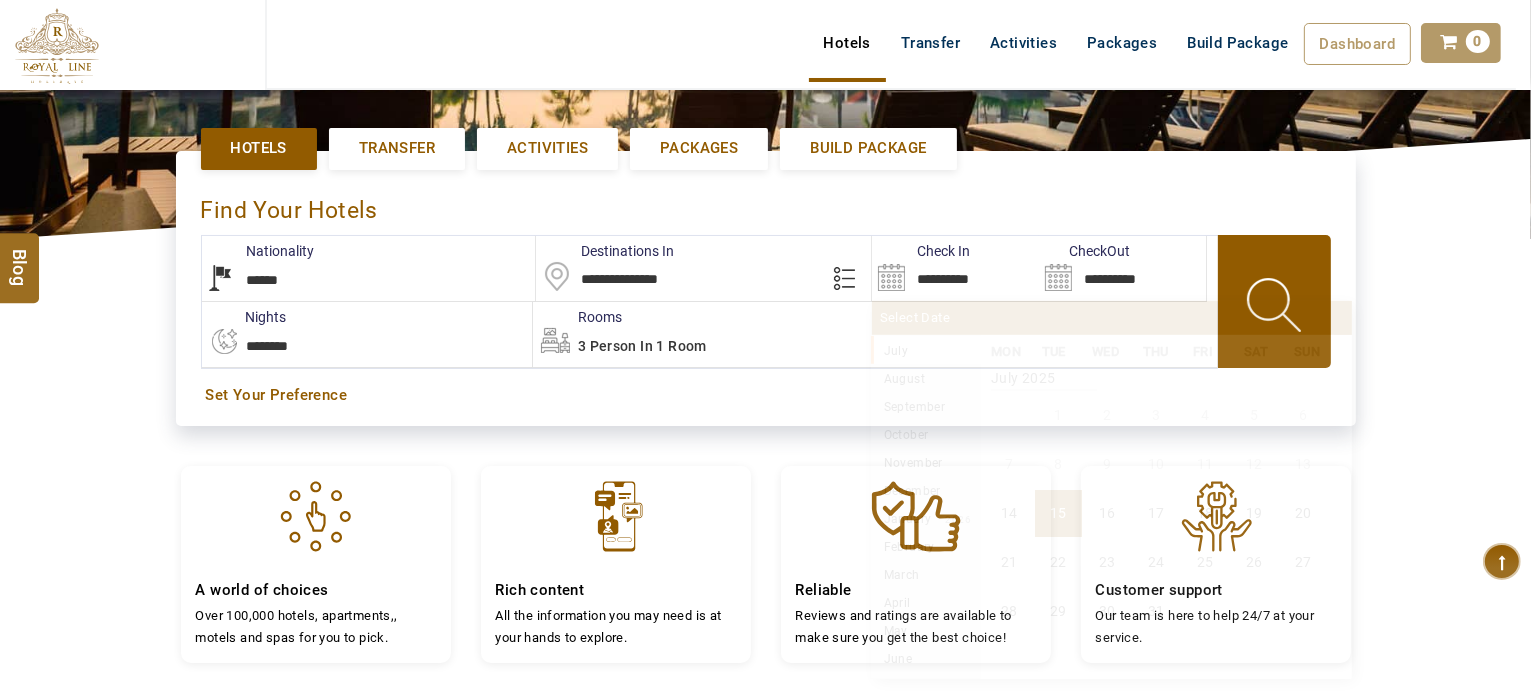 click on "**********" at bounding box center [955, 268] 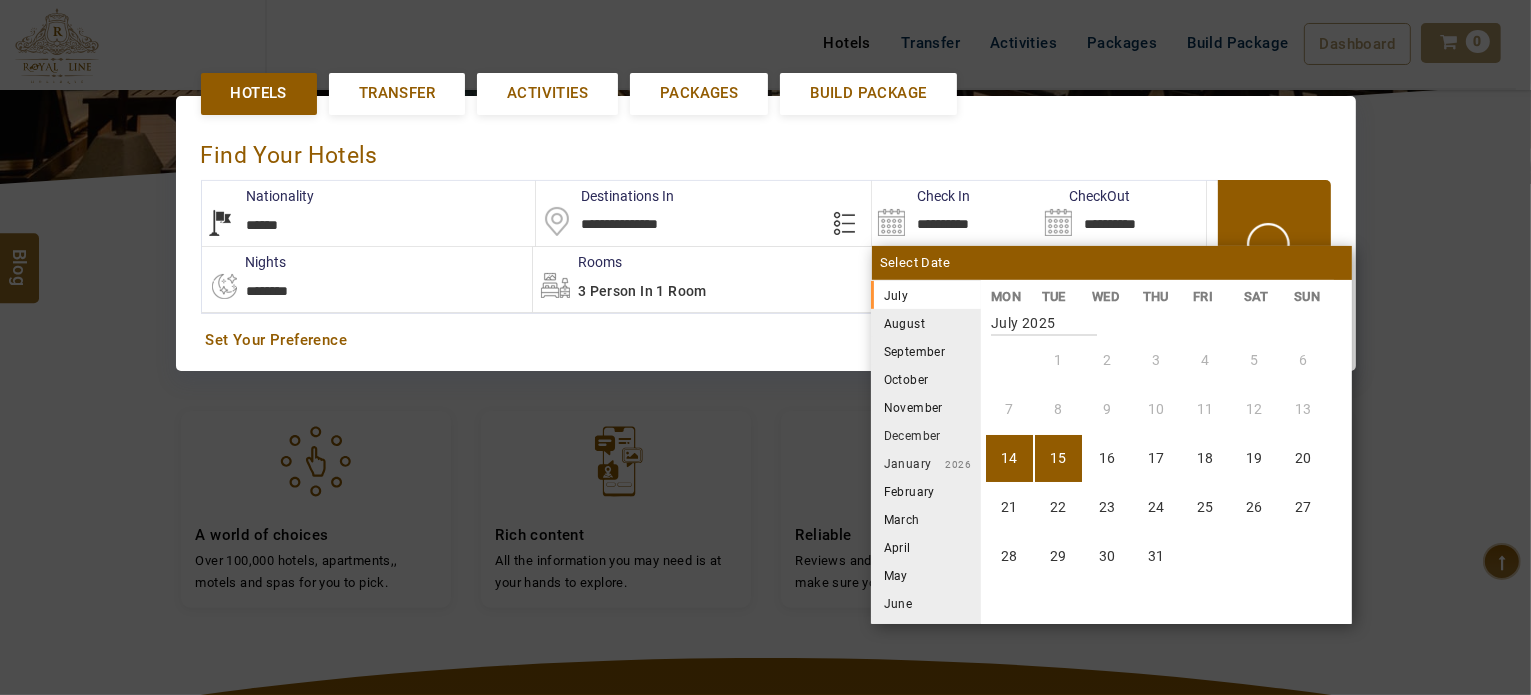 scroll, scrollTop: 460, scrollLeft: 0, axis: vertical 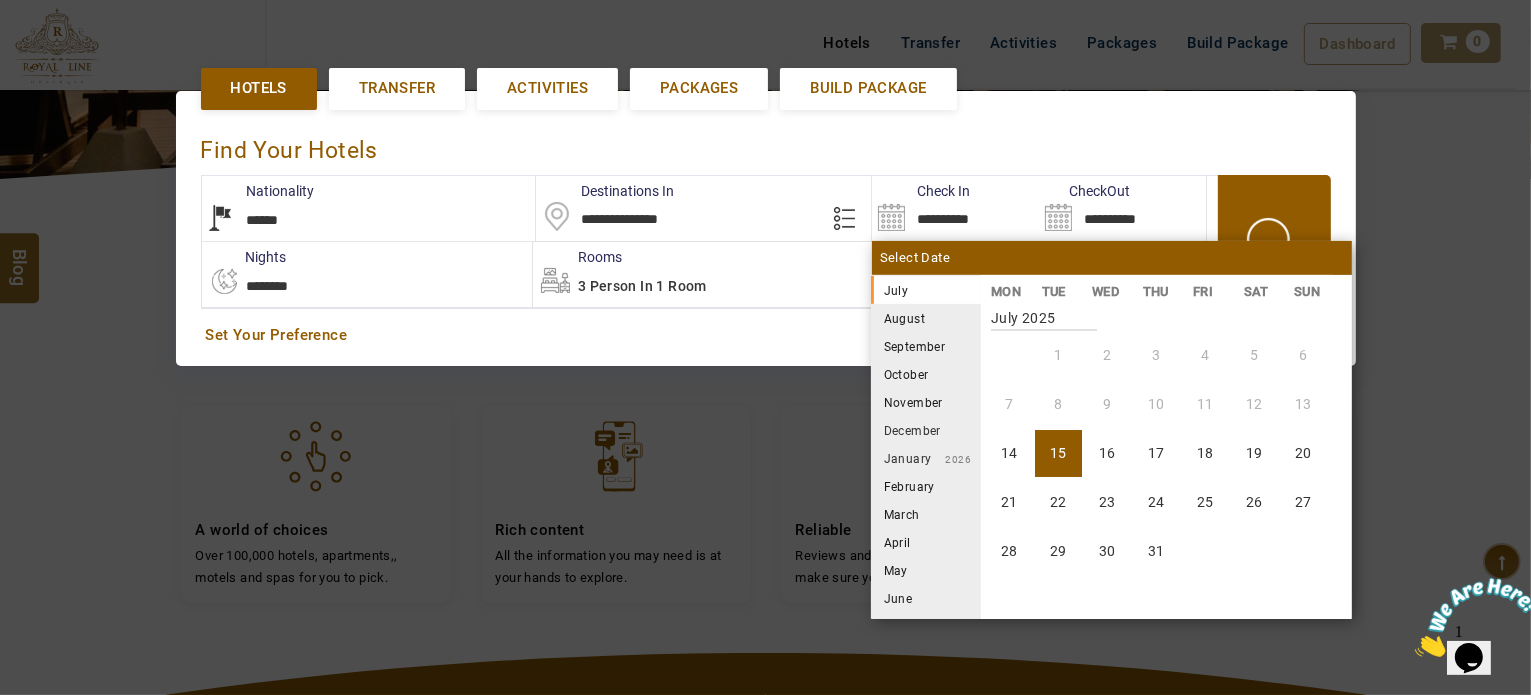 click on "August" at bounding box center [926, 318] 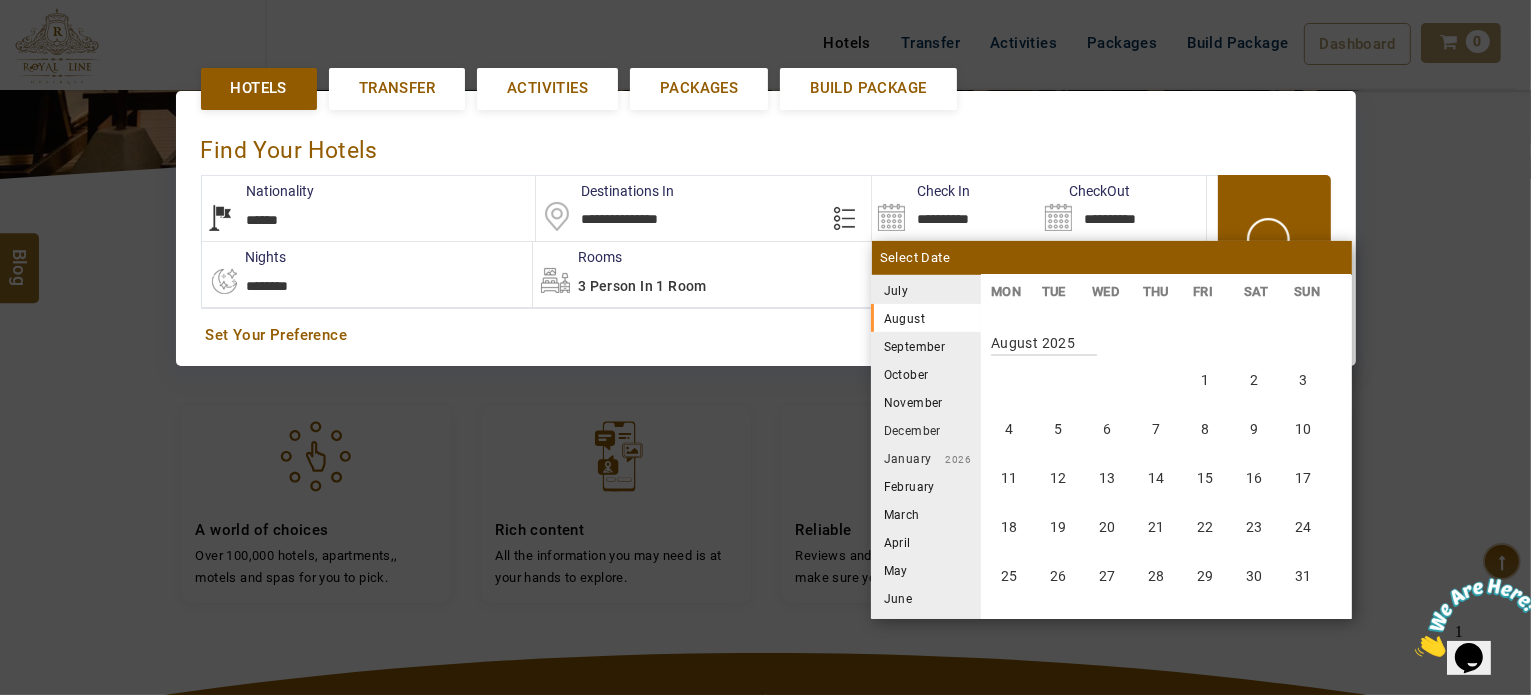 scroll, scrollTop: 370, scrollLeft: 0, axis: vertical 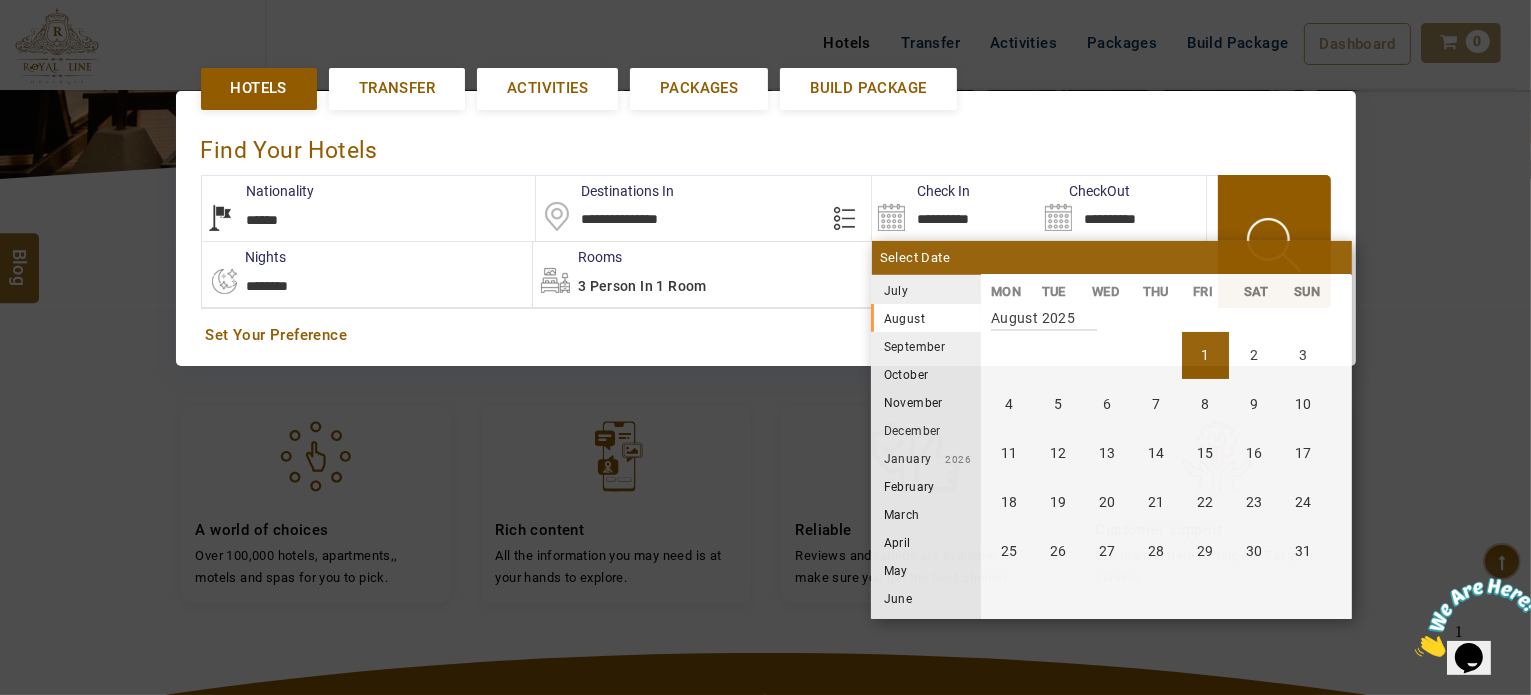 click on "1" at bounding box center (1205, 355) 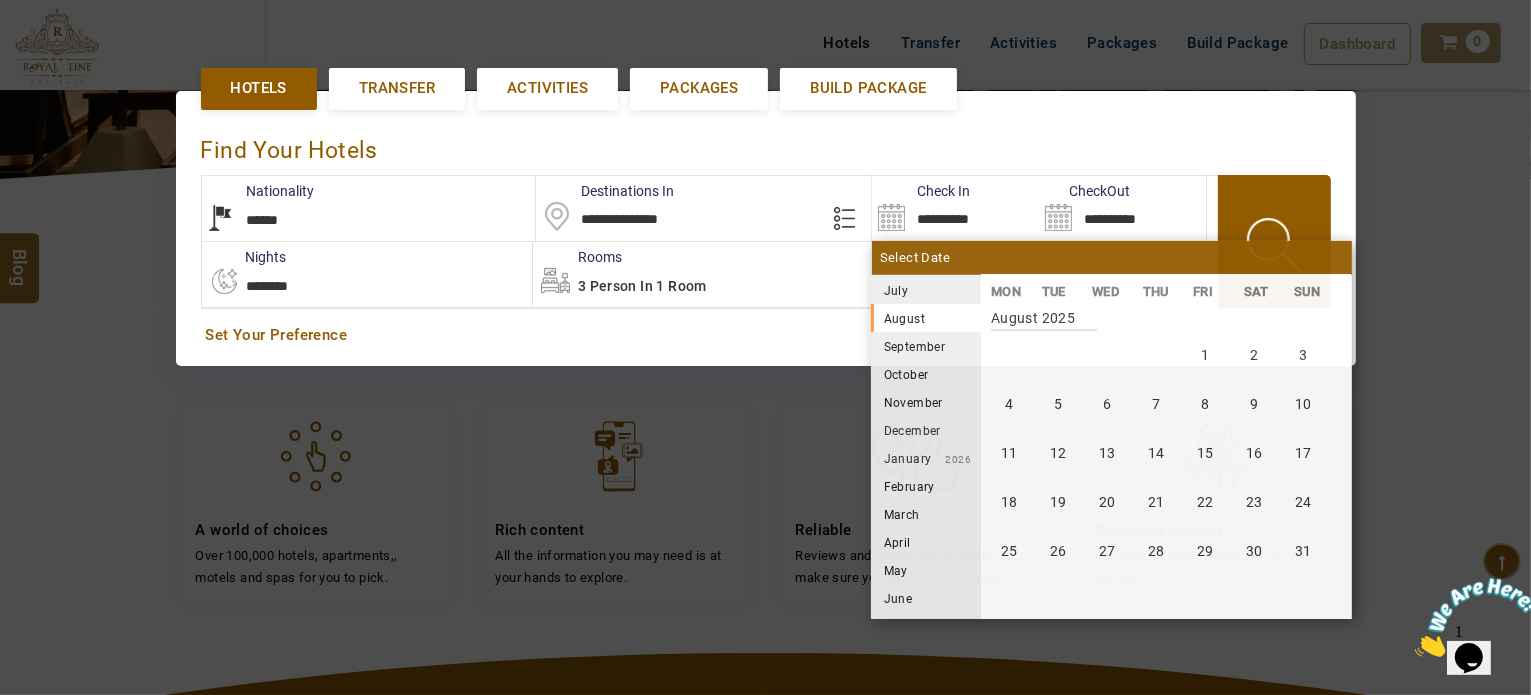 type on "**********" 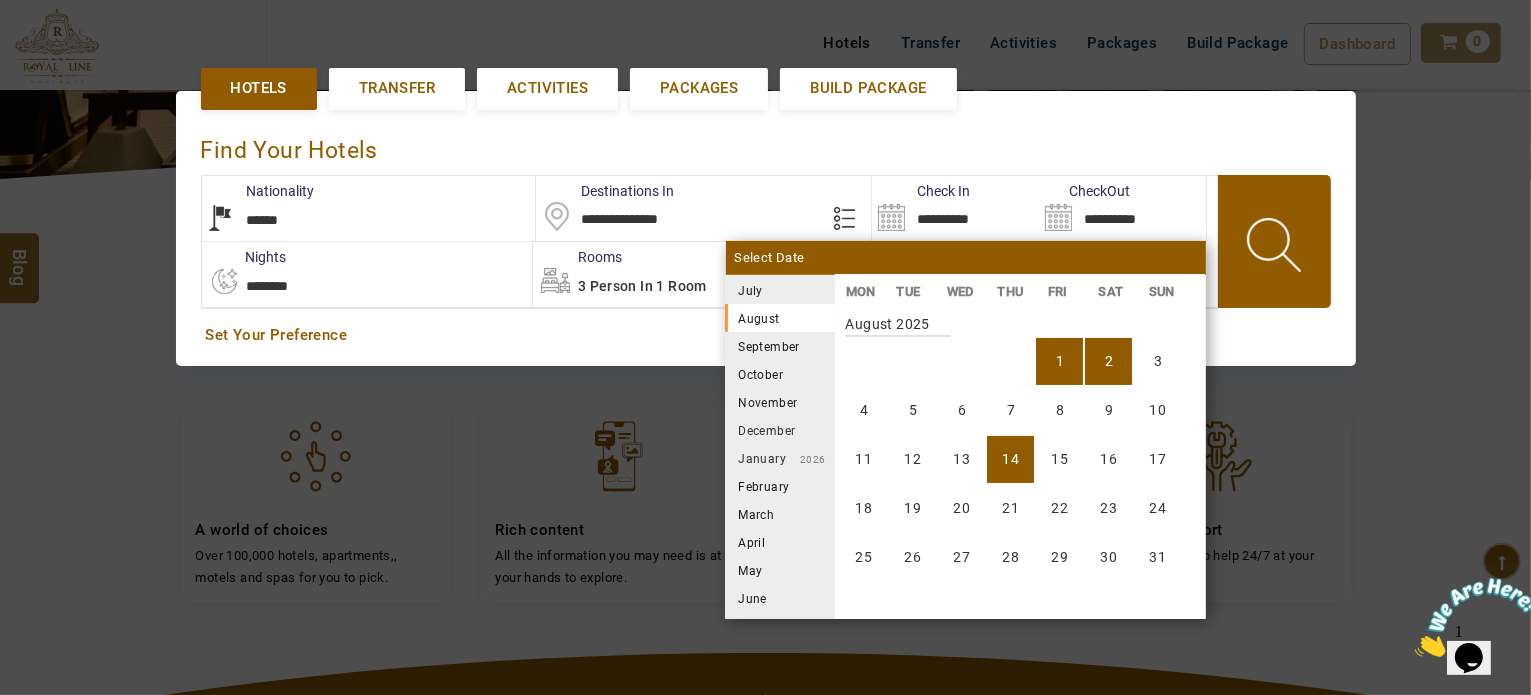 scroll, scrollTop: 370, scrollLeft: 0, axis: vertical 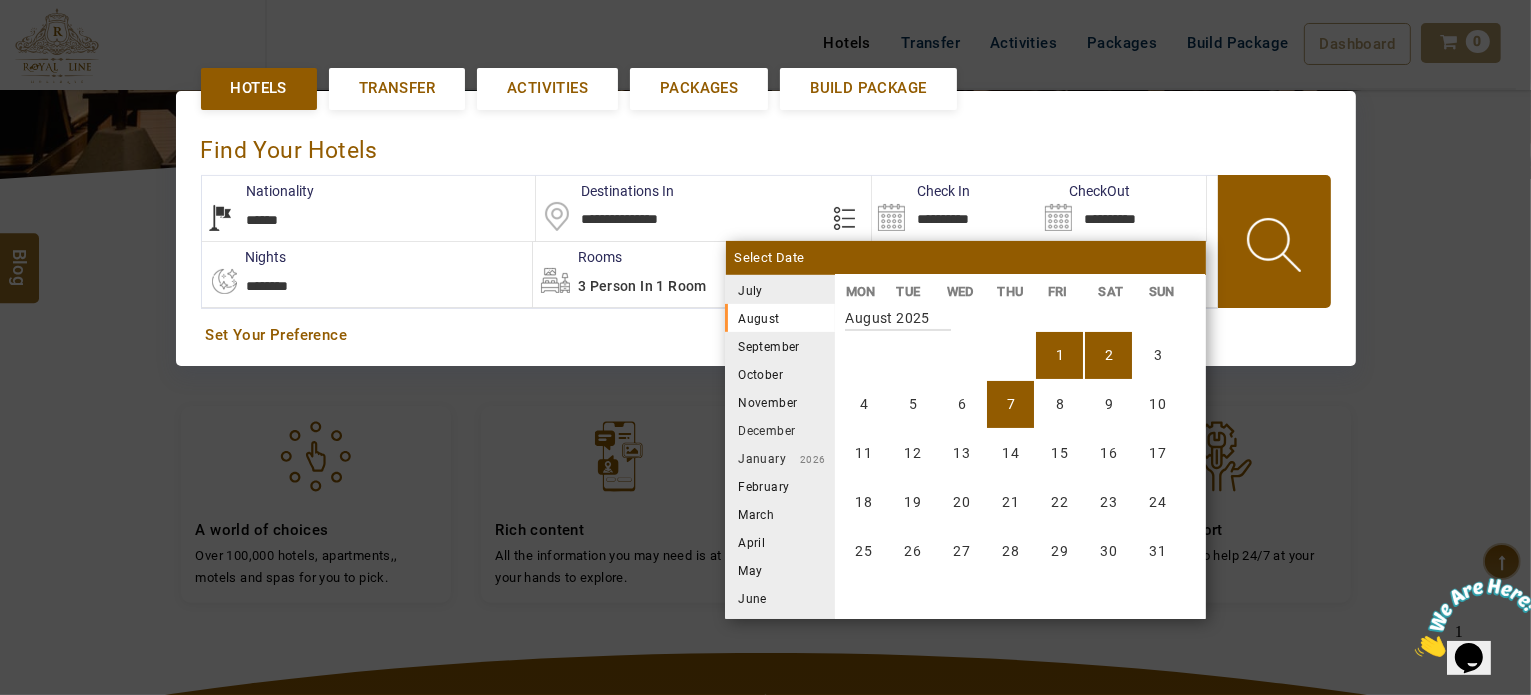 click on "7" at bounding box center (1010, 404) 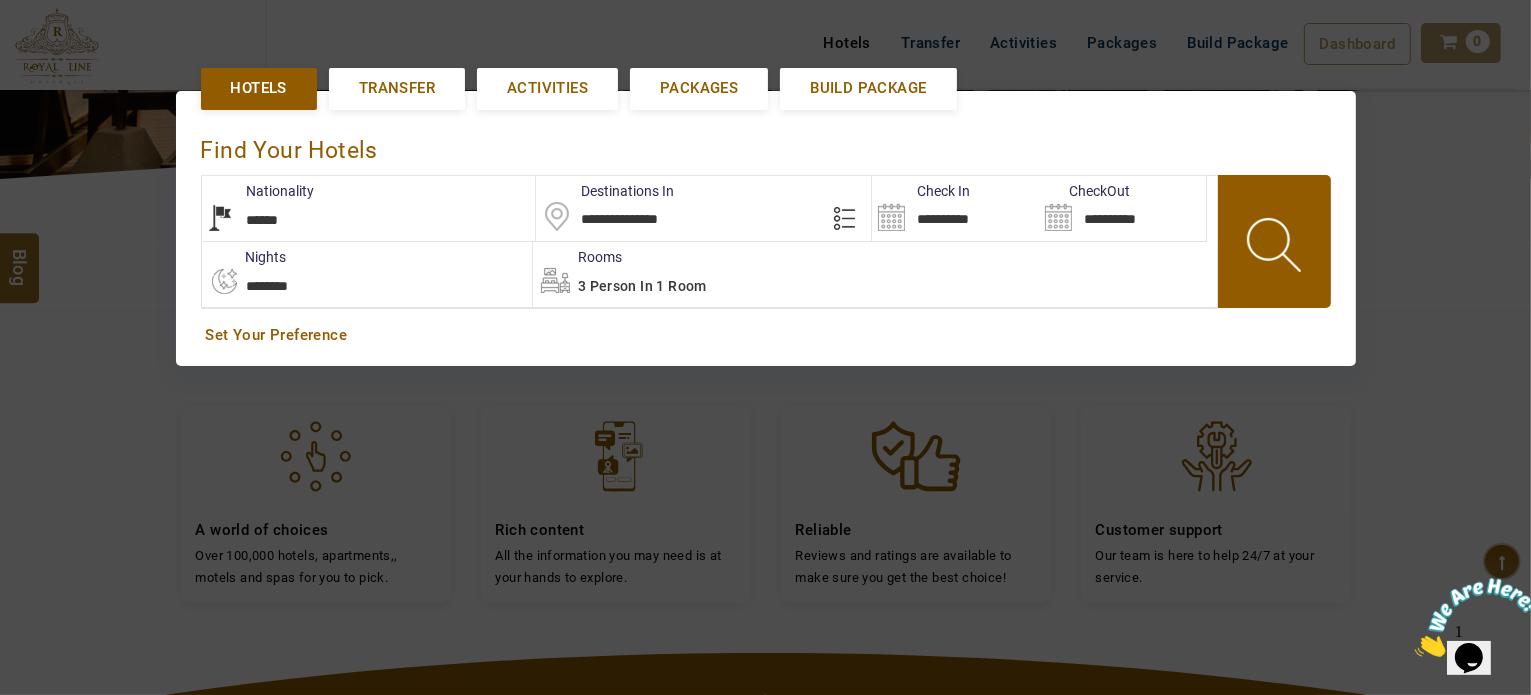 click at bounding box center [1276, 248] 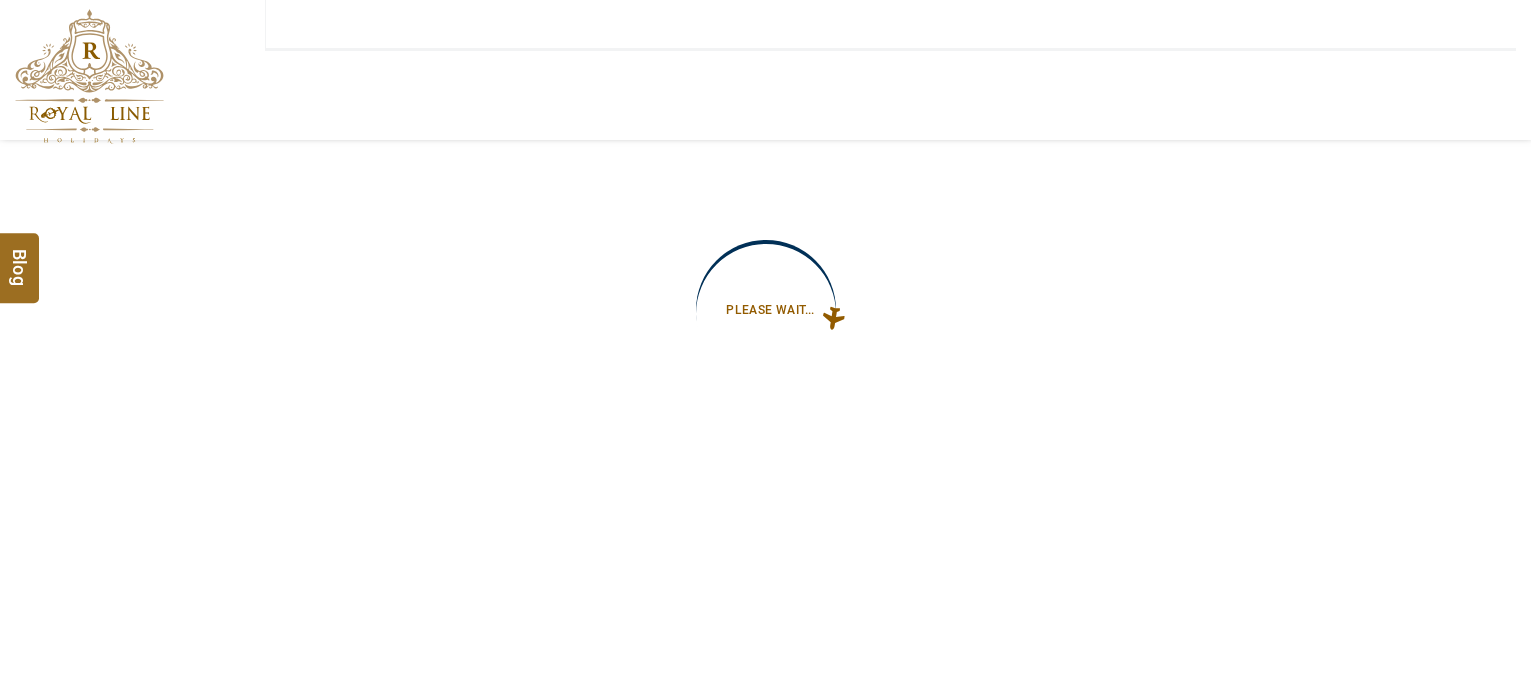 type on "**********" 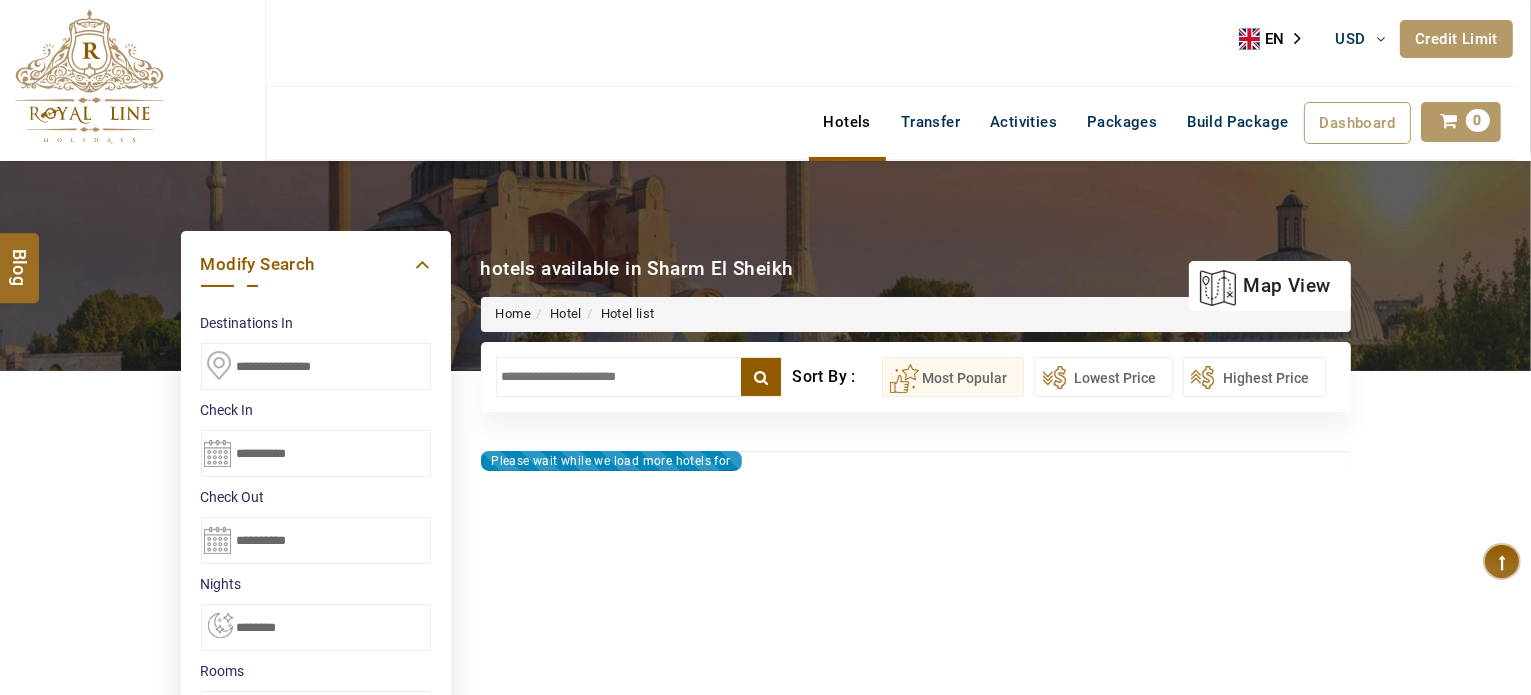 type on "**********" 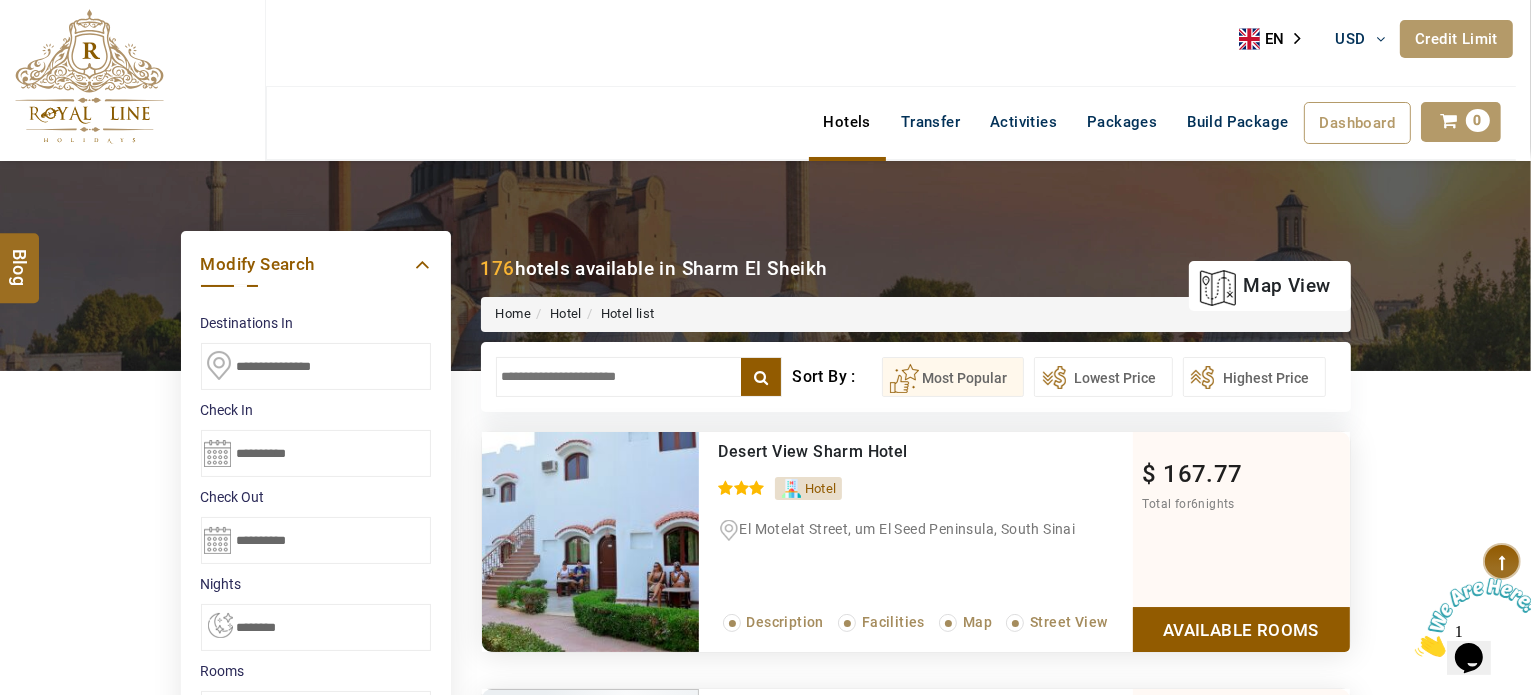 scroll, scrollTop: 0, scrollLeft: 0, axis: both 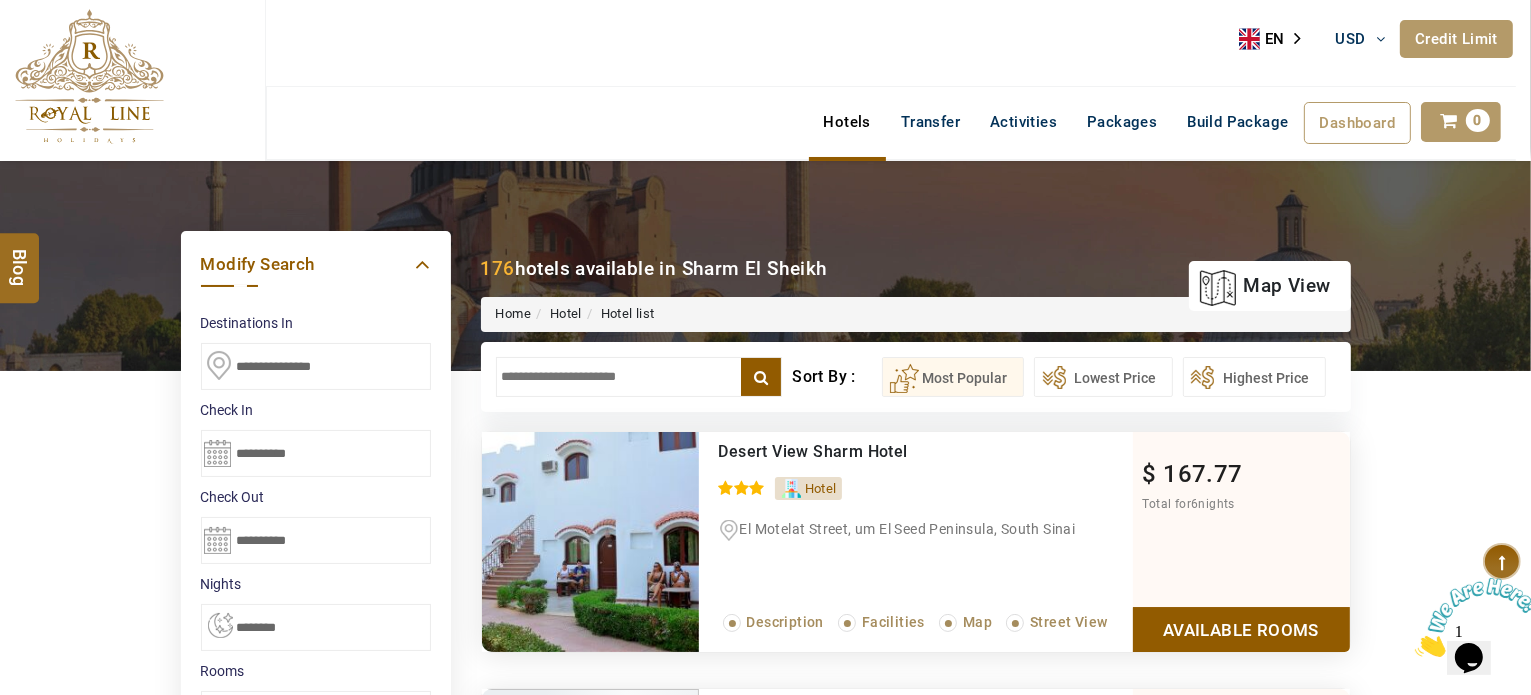click at bounding box center [639, 377] 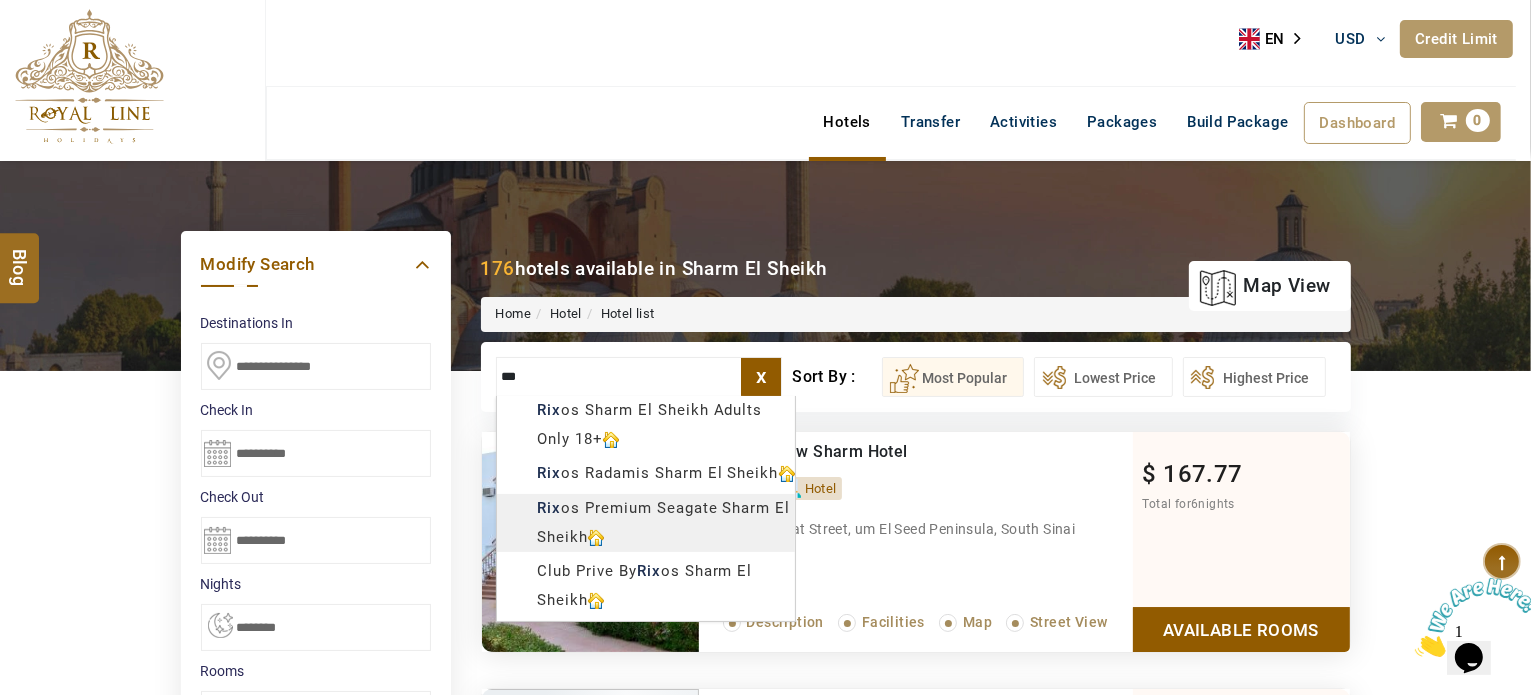 click on "LARISA HAWWARI USD AED  AED EUR  € USD  $ INR  ₹ THB  ฿ IDR  Rp BHD  BHD TRY  ₺ Credit Limit EN HE AR ES PT ZH Helpline
[PHONE] Register Now [PHONE] [EMAIL] About Us What we Offer Blog Why Us Contact Hotels  Transfer Activities Packages Build Package Dashboard My Profile My Booking My Reports My Quotation Sign Out 0 Points Redeem Now To Redeem 8664  Points Future Points  1597   Points Credit Limit Credit Limit USD 10500.00 70% Complete Used USD 3756.19 Available USD 6743.81 Setting  Looks like you haven't added anything to your cart yet Countinue Shopping ****** ****** Please Wait.. Blog demo
Remember me Forgot
password? LOG IN Don't have an account?   Register Now My Booking View/ Print/Cancel Your Booking without Signing in Submit Applying Filters...... Hotels For You Will Be Loading Soon demo
In A Few Moment, You Will Be Celebrating Best Hotel options galore ! Check In   CheckOut Rooms Rooms Please Wait Please Wait ... X 1" at bounding box center (765, 1137) 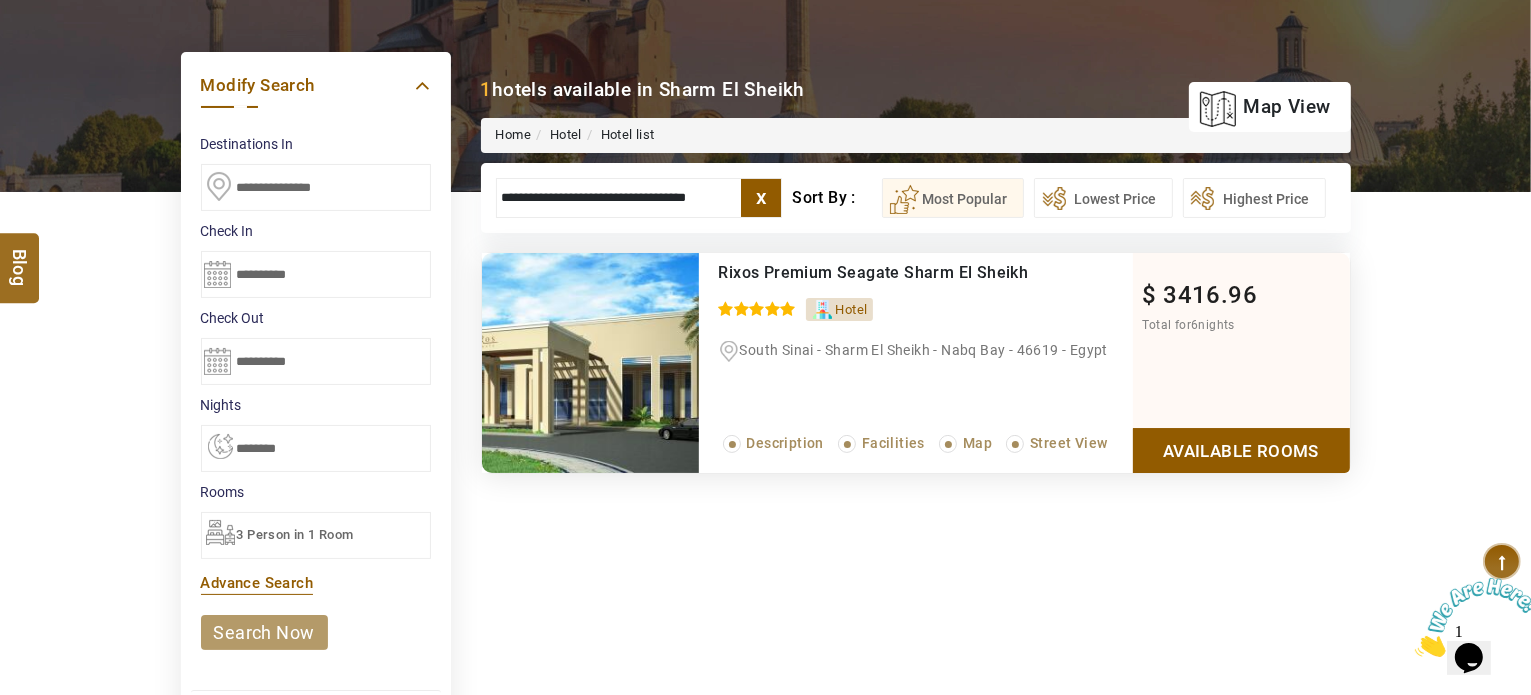 scroll, scrollTop: 300, scrollLeft: 0, axis: vertical 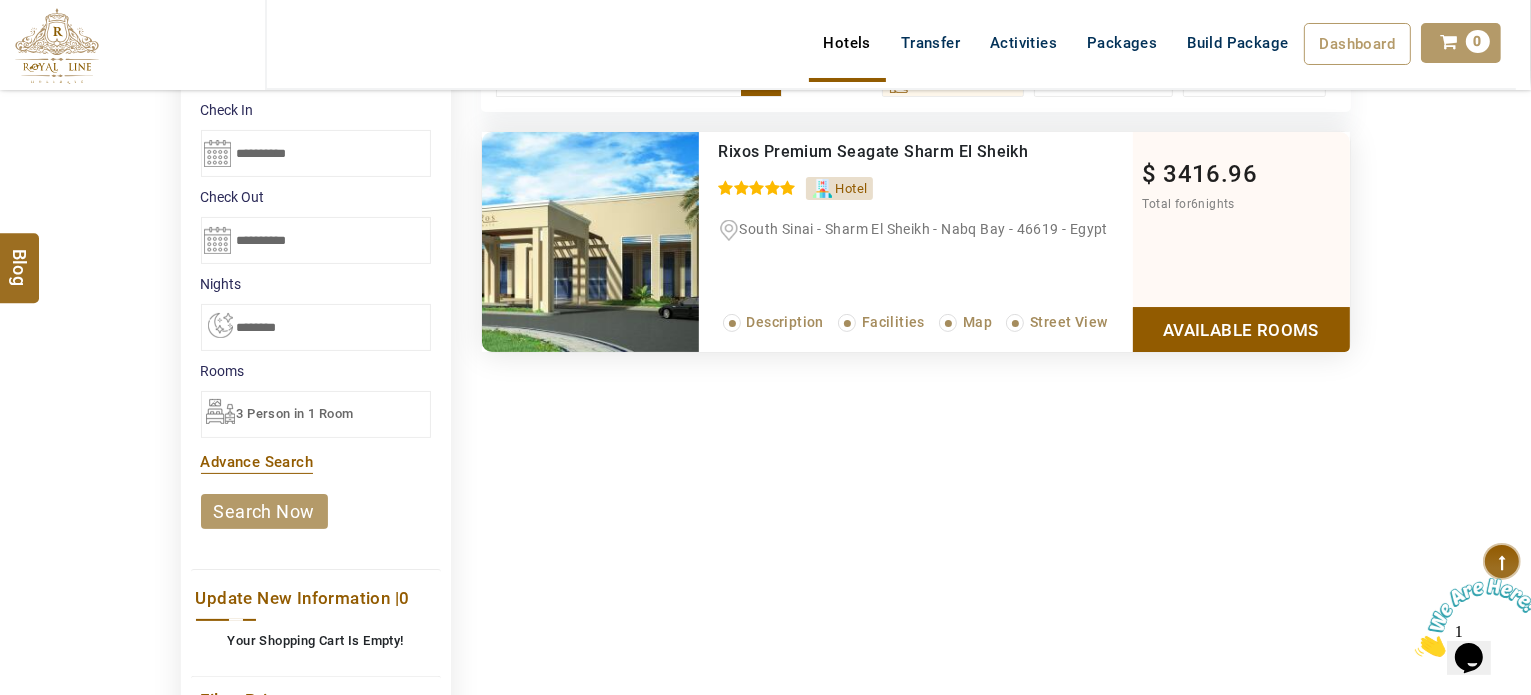 type on "**********" 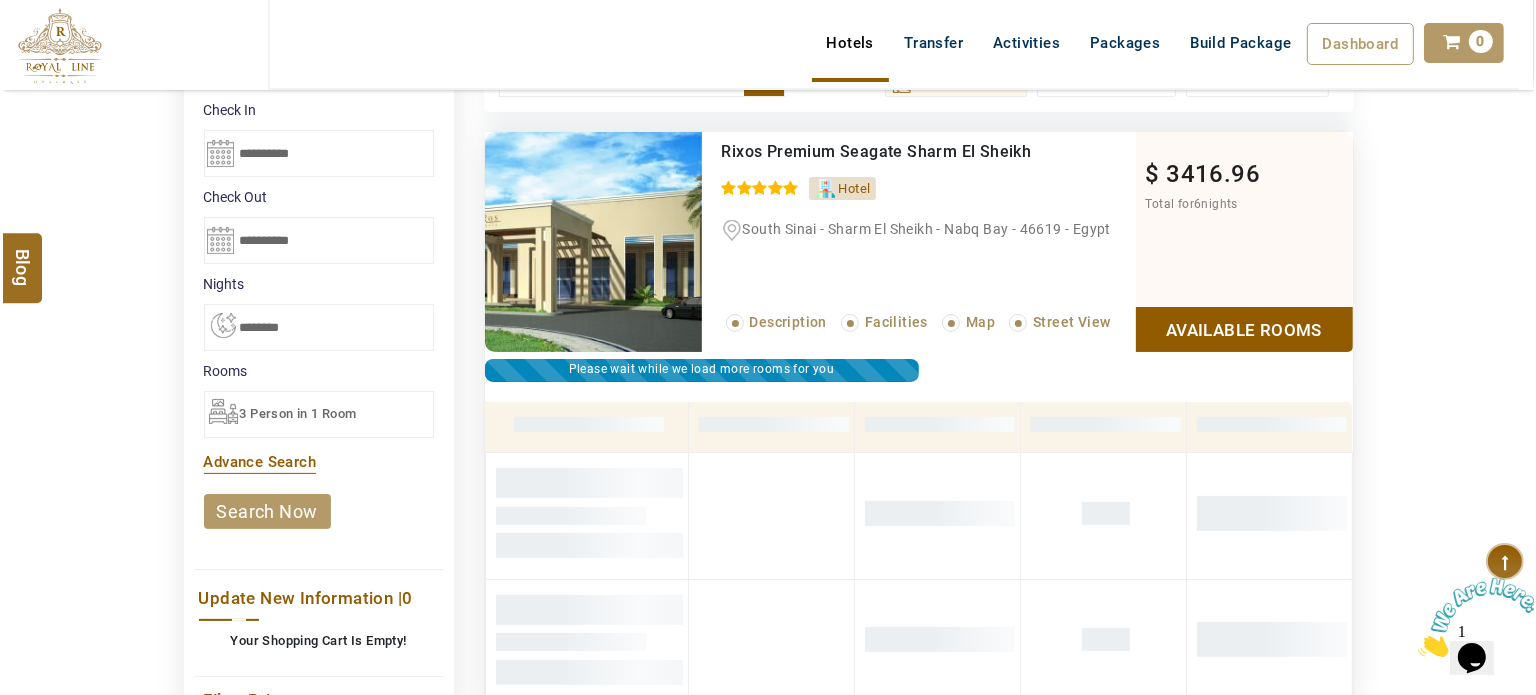 scroll, scrollTop: 380, scrollLeft: 0, axis: vertical 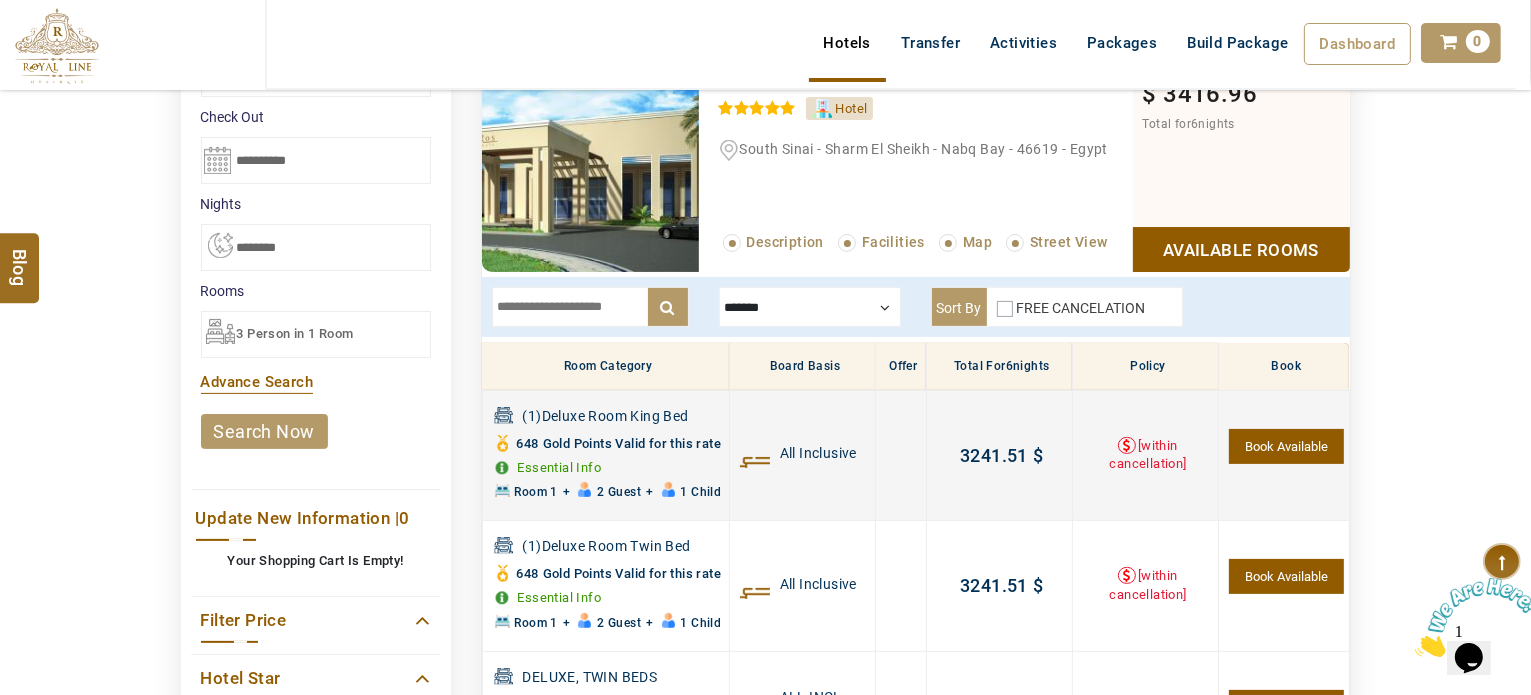 click on "Book Available" at bounding box center (1286, 446) 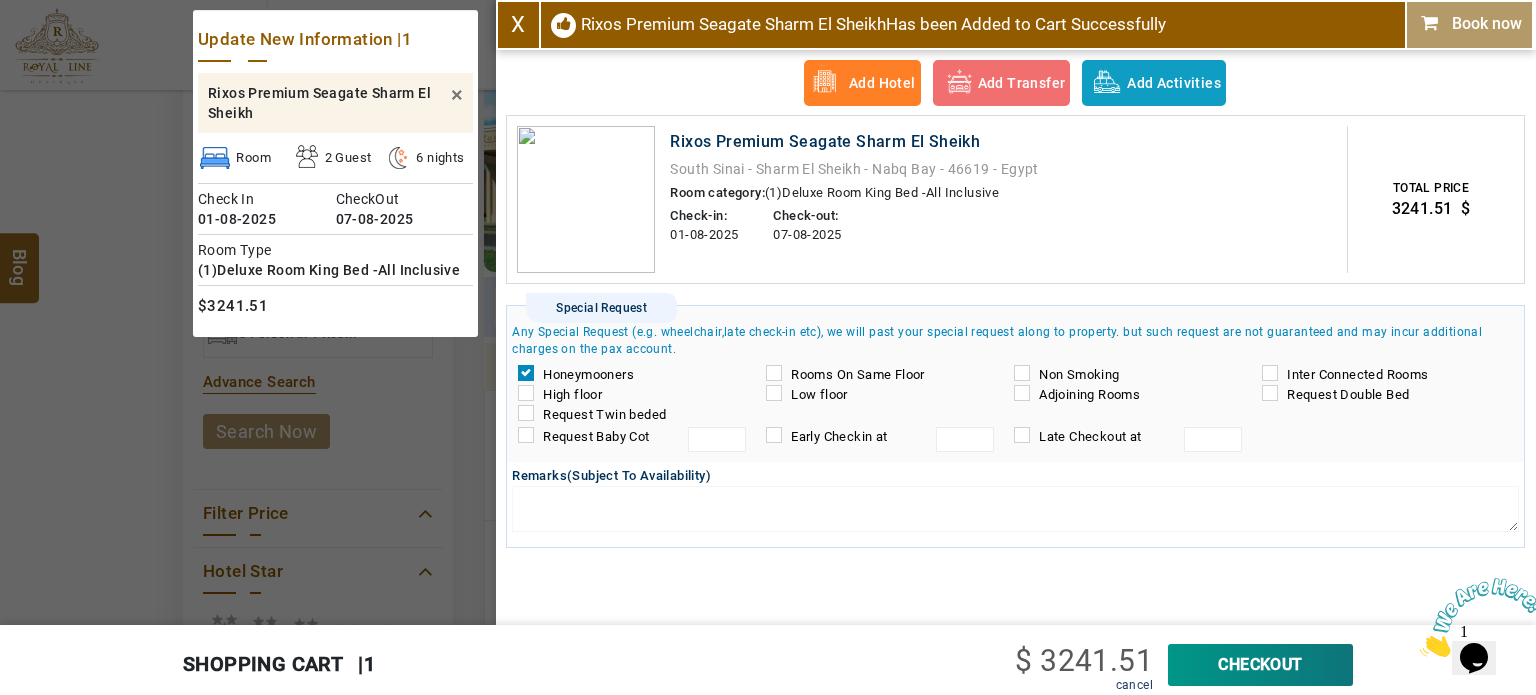 click on "Book now" at bounding box center [1469, 24] 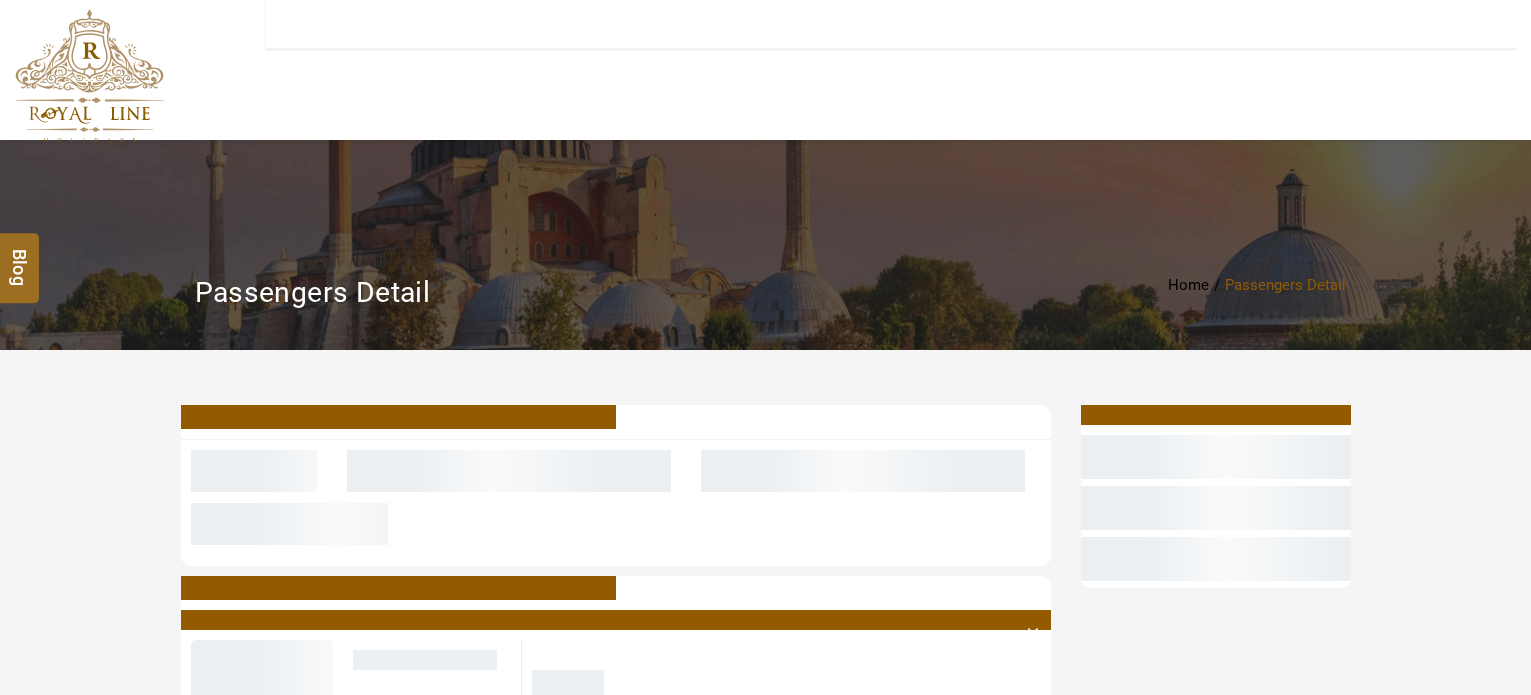 scroll, scrollTop: 0, scrollLeft: 0, axis: both 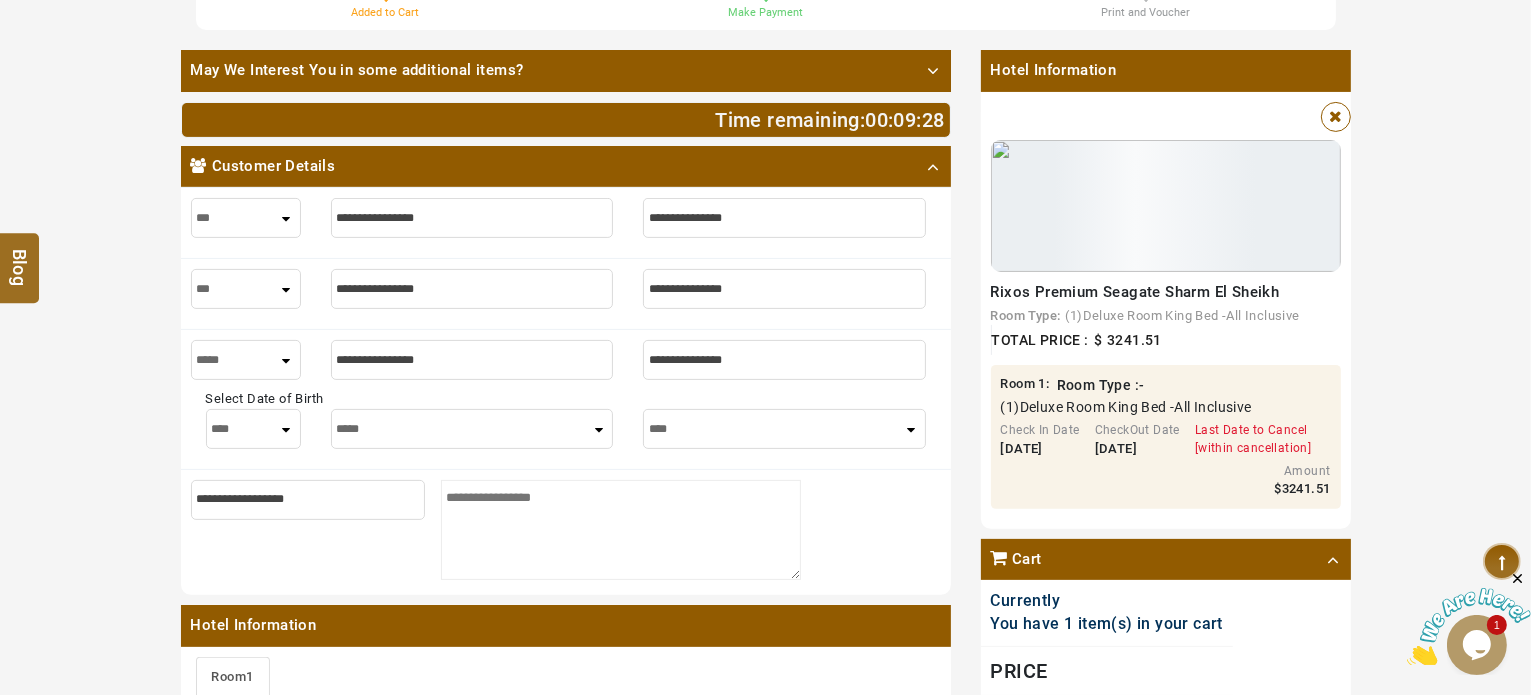 click at bounding box center (472, 218) 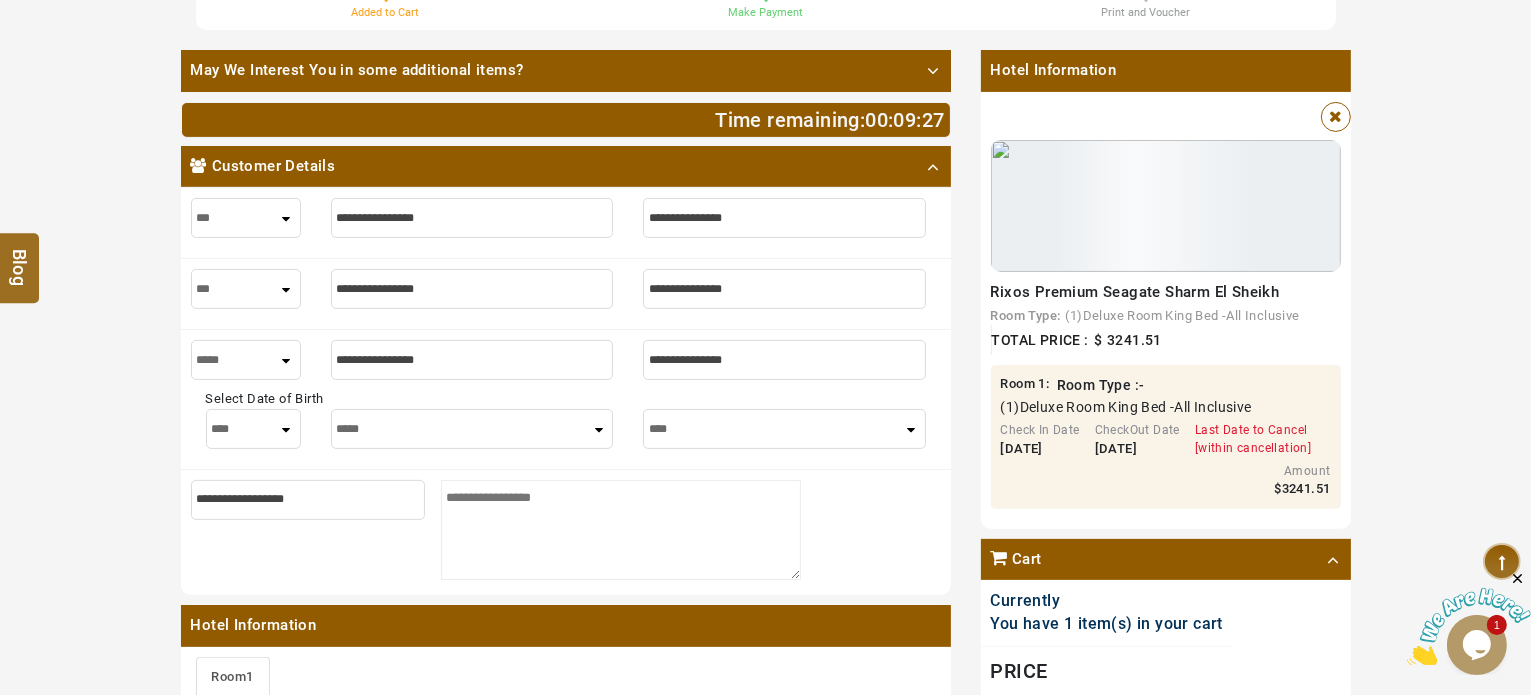 type on "*" 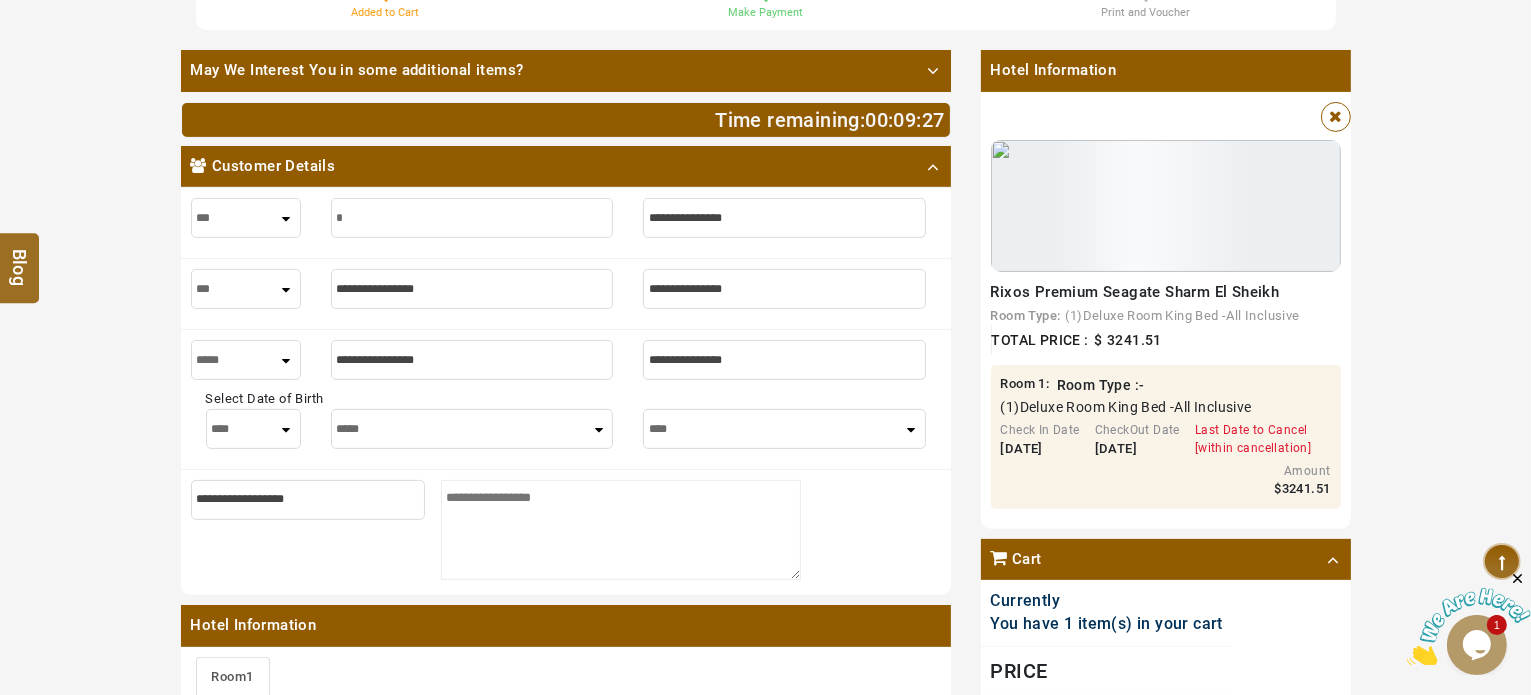 type on "*" 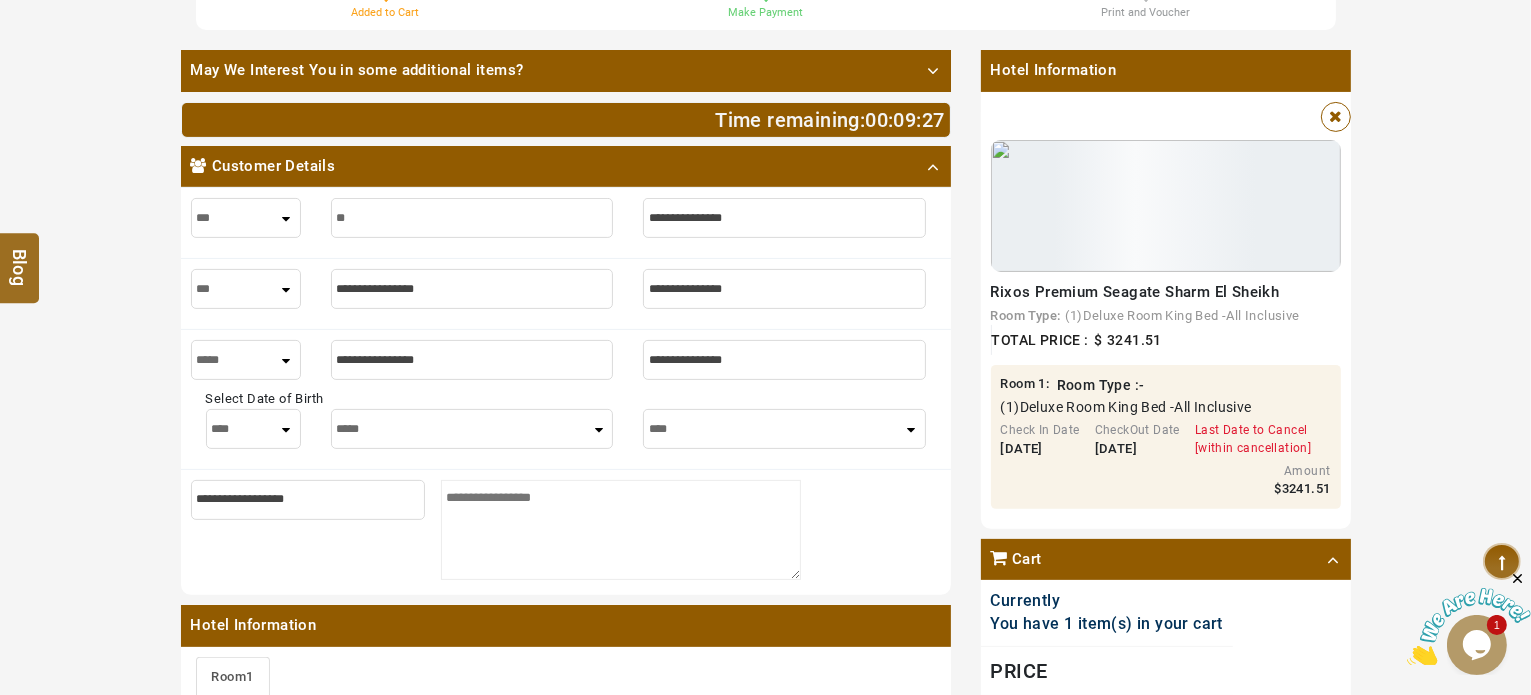type on "**" 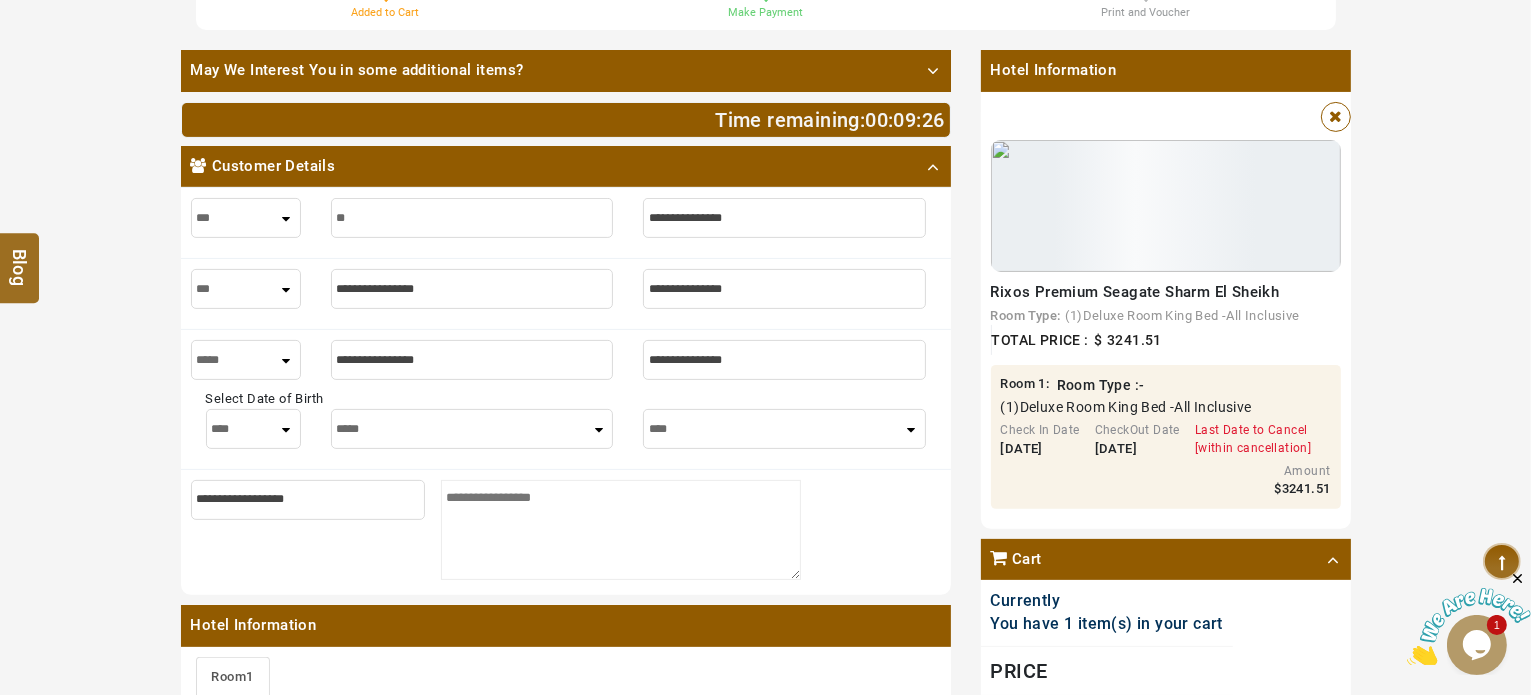 type on "***" 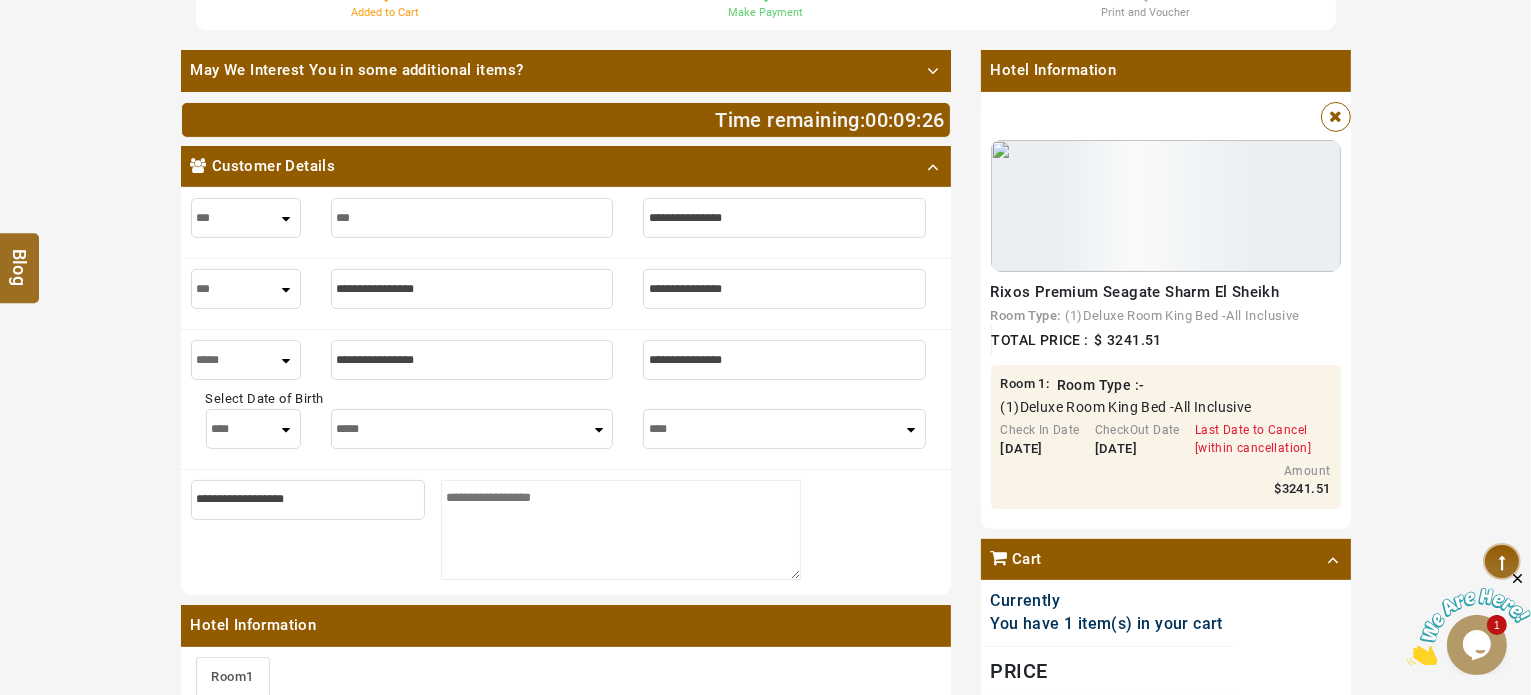 type on "***" 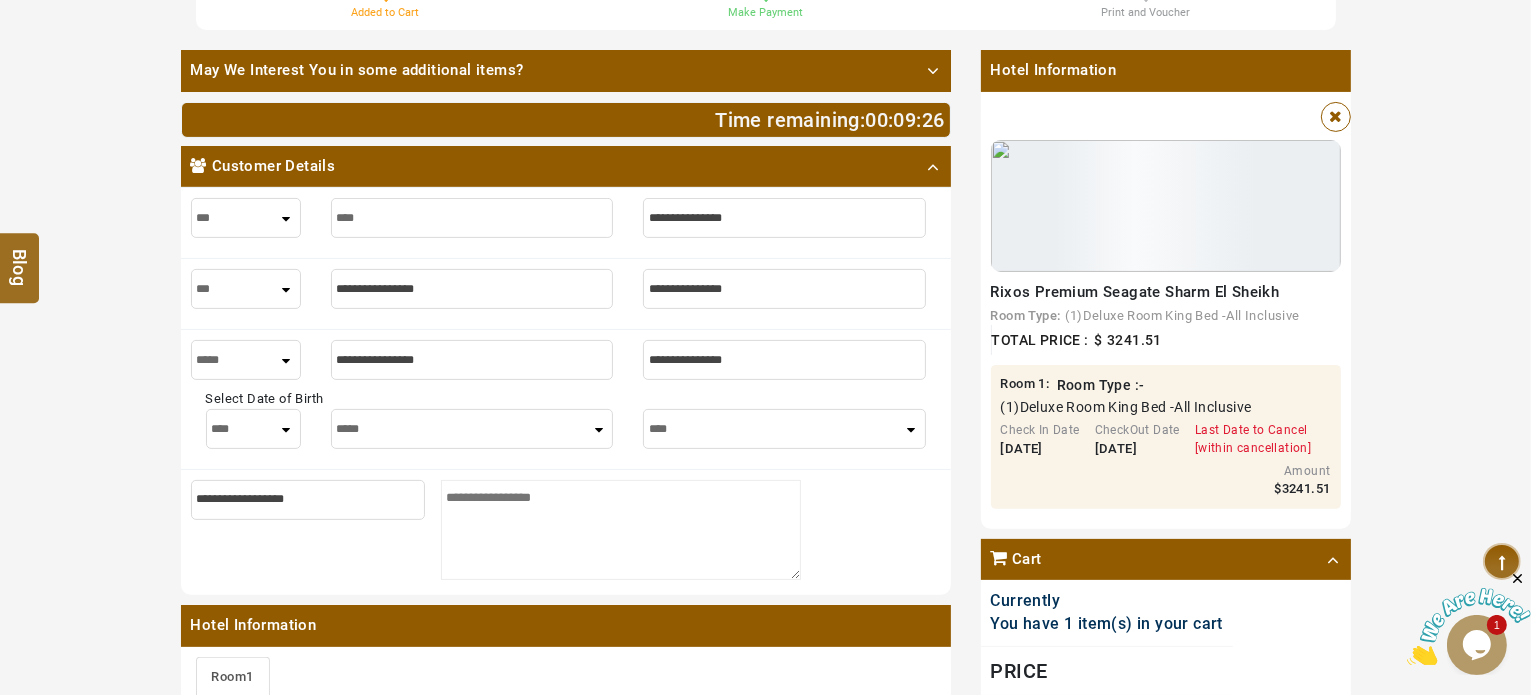 type on "****" 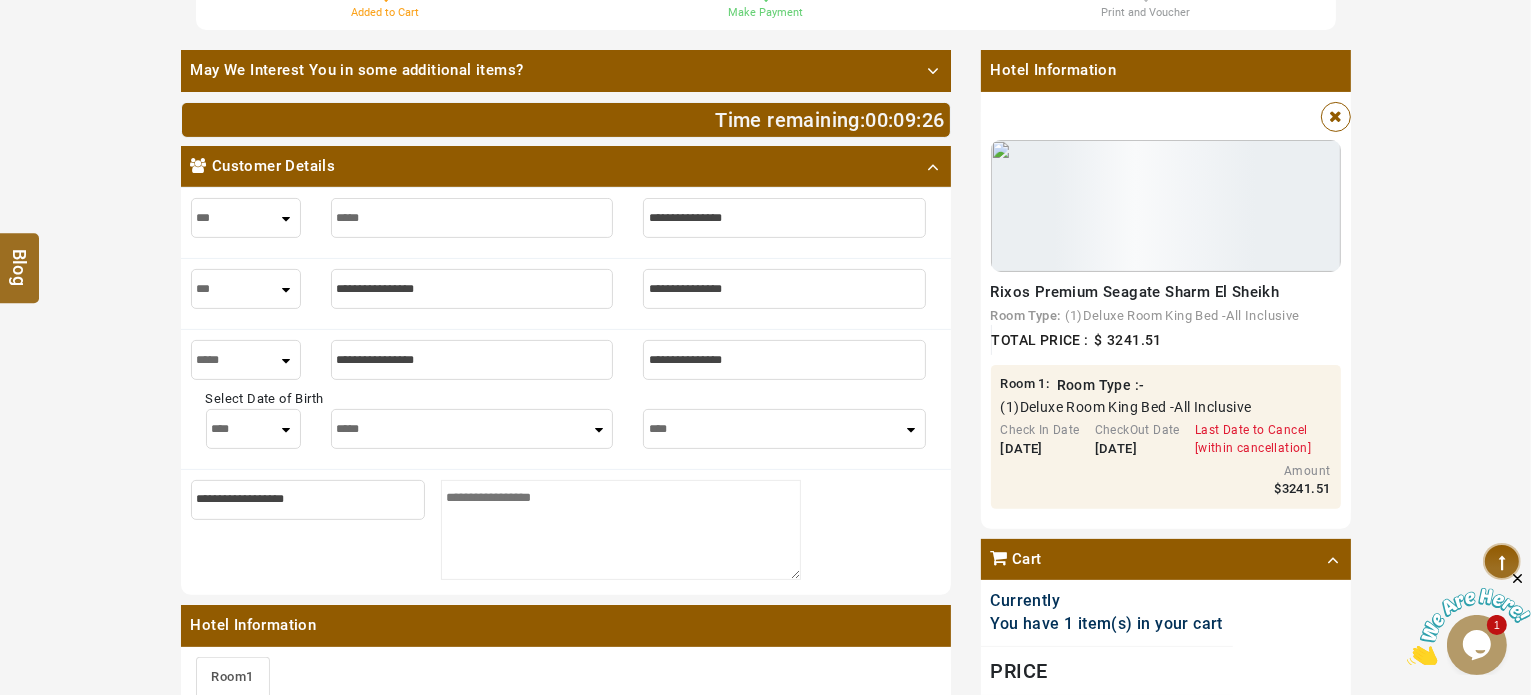 type on "*****" 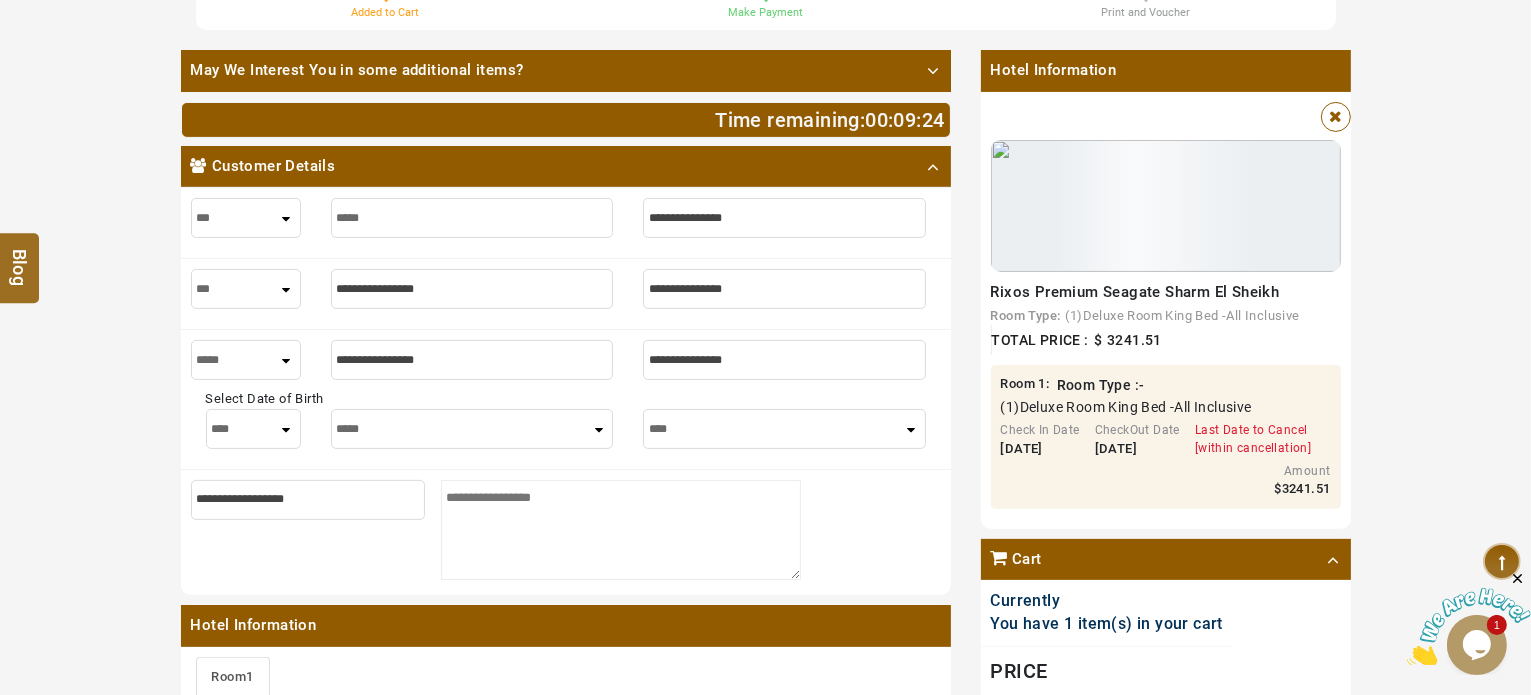 type on "*****" 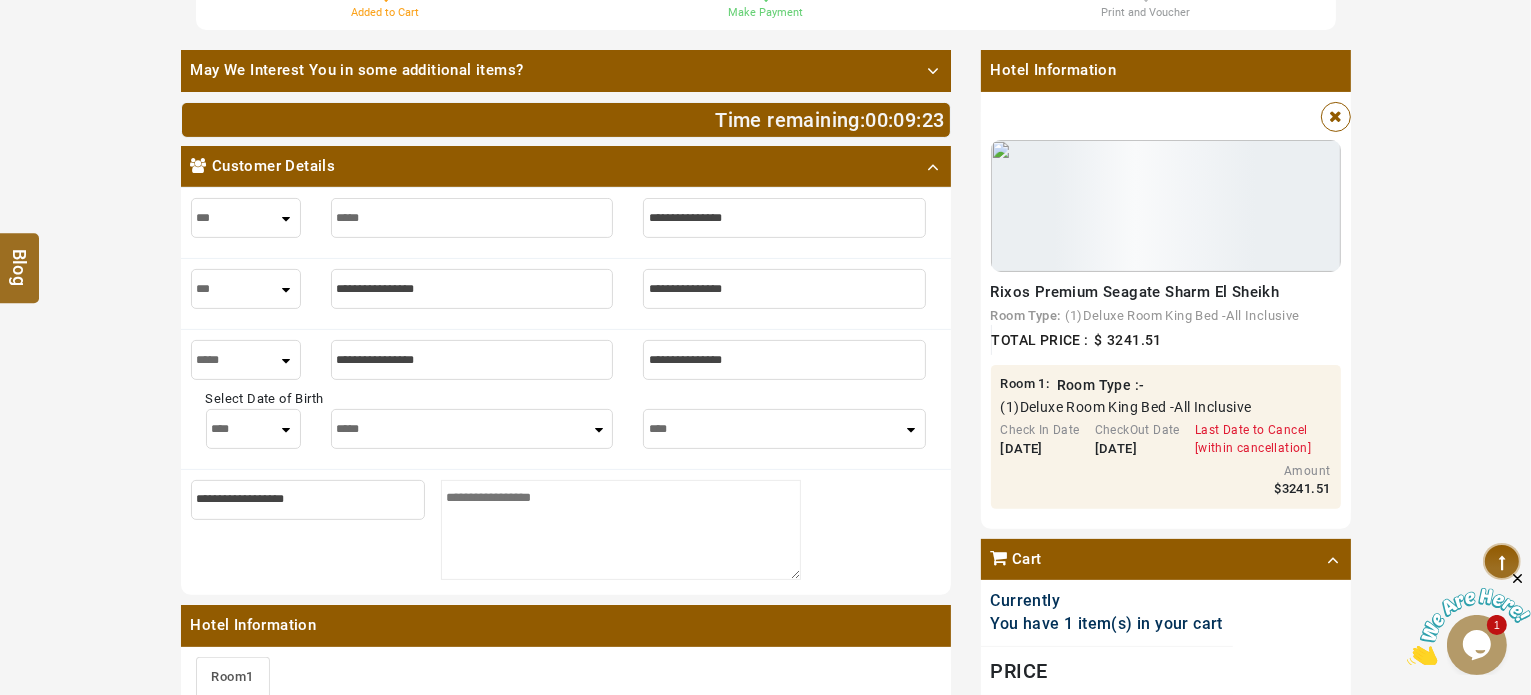 type on "*" 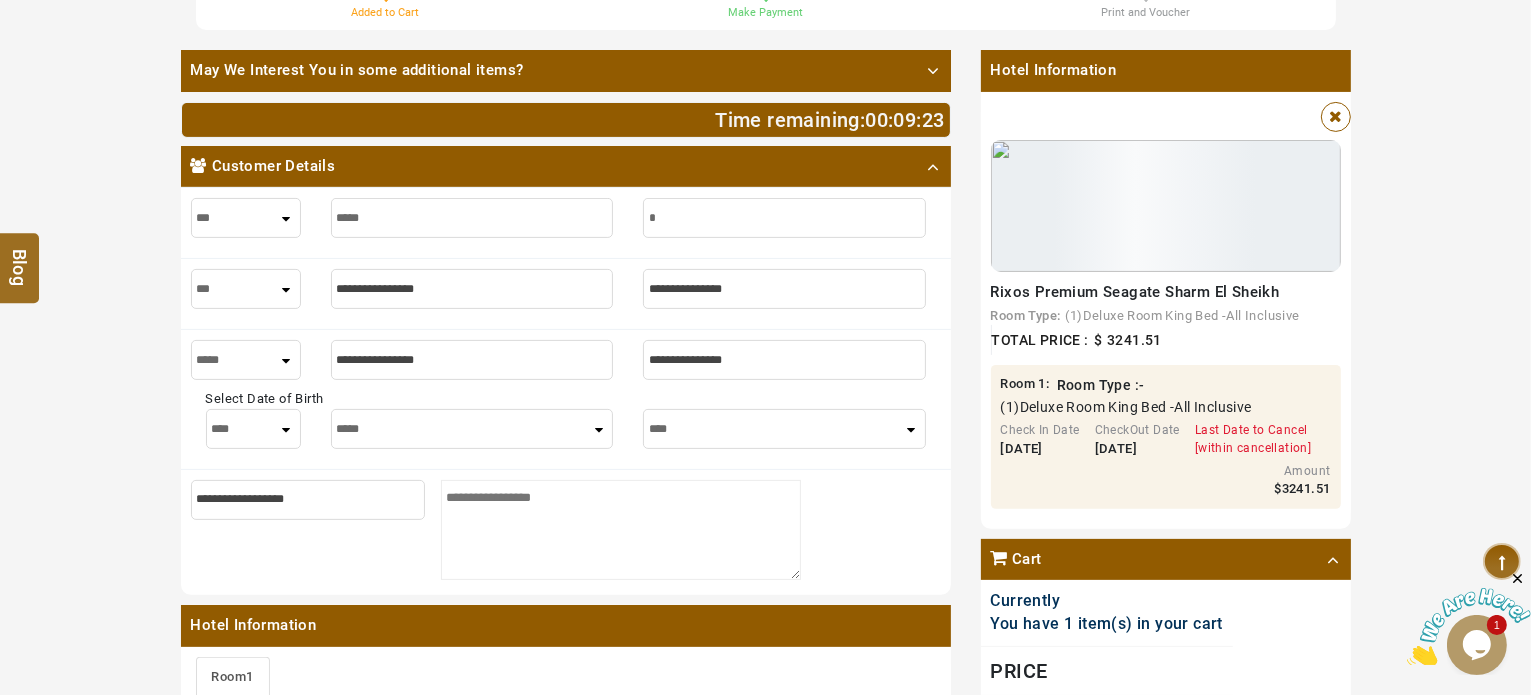 type on "*" 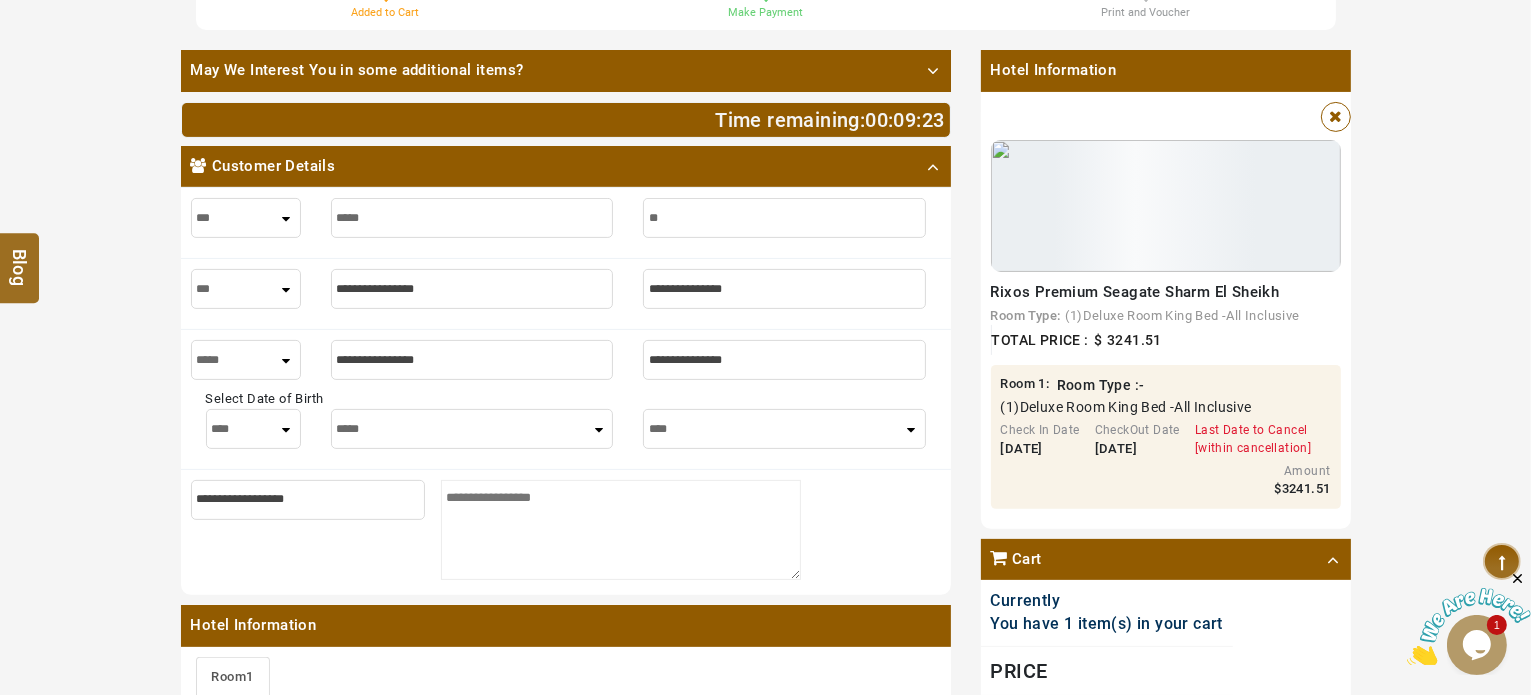 type on "**" 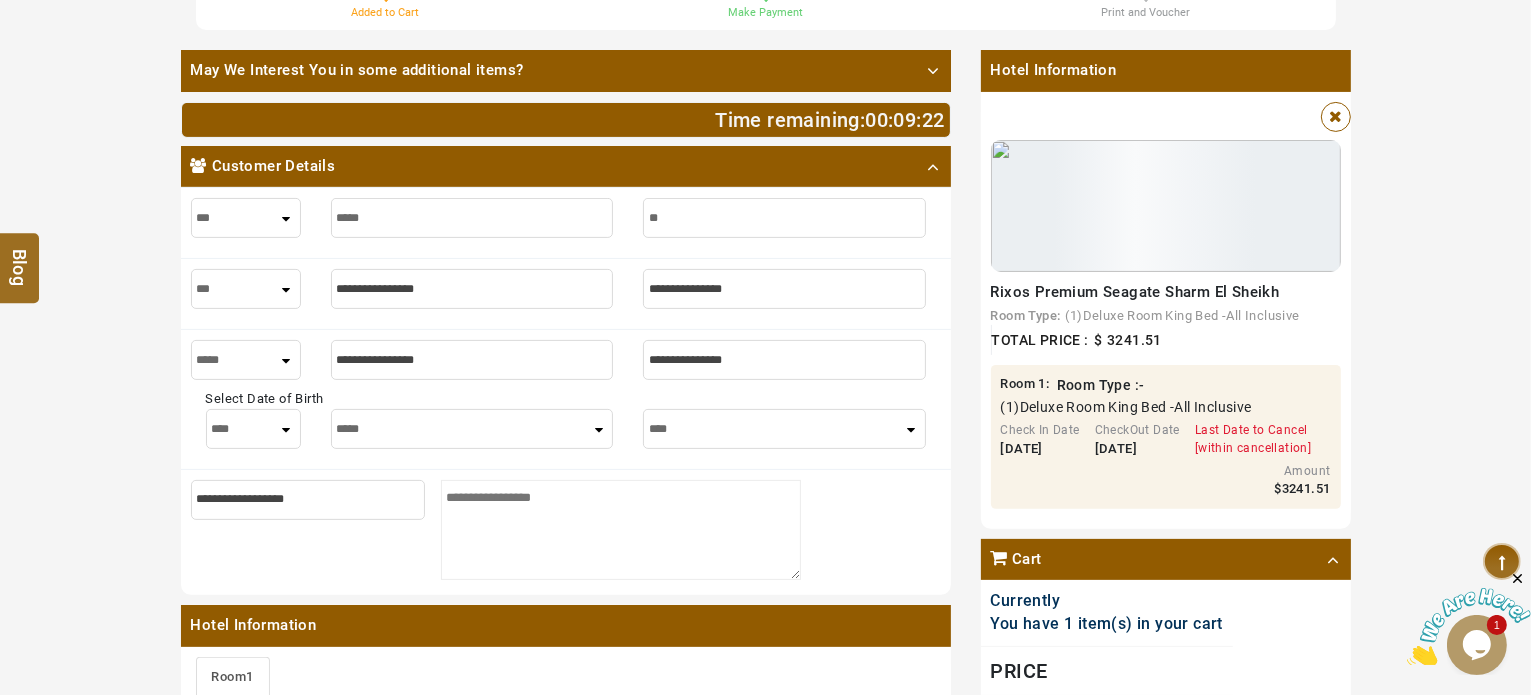 type on "***" 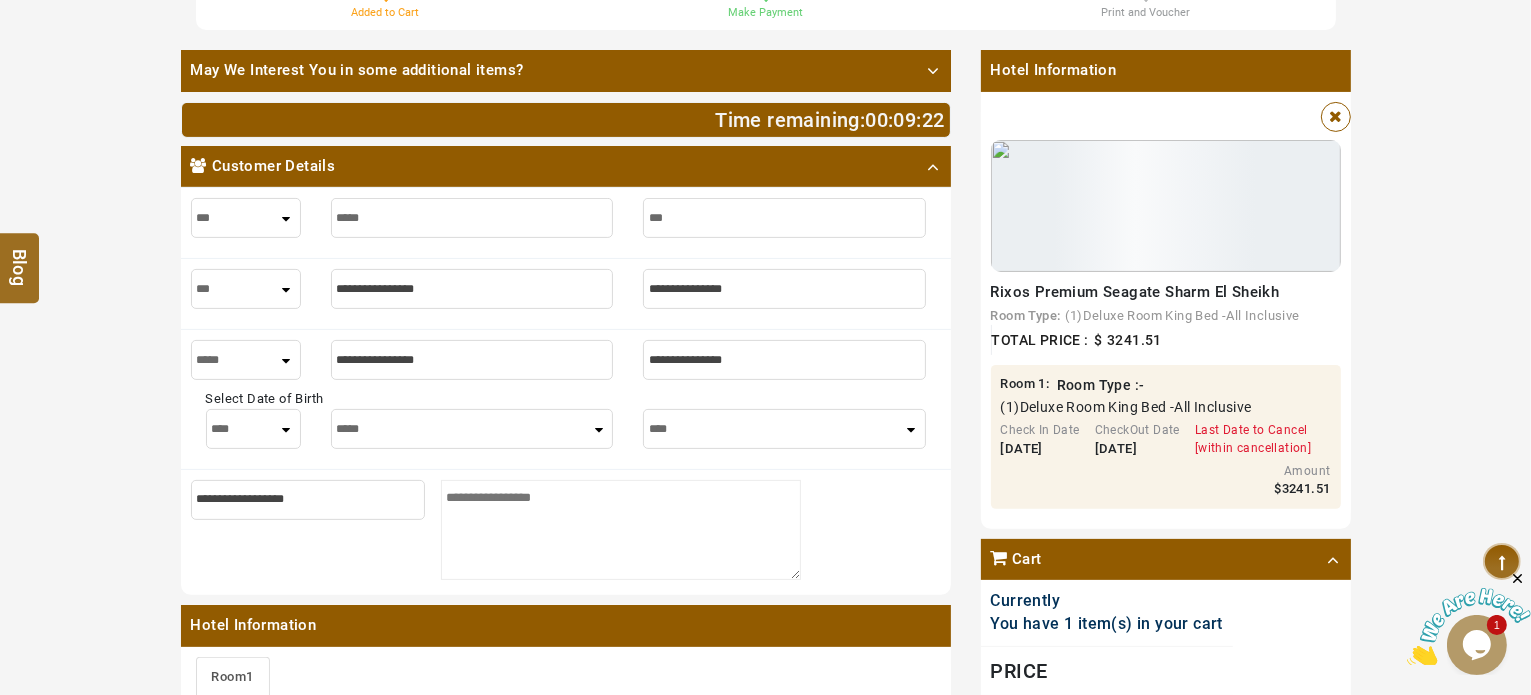 type on "***" 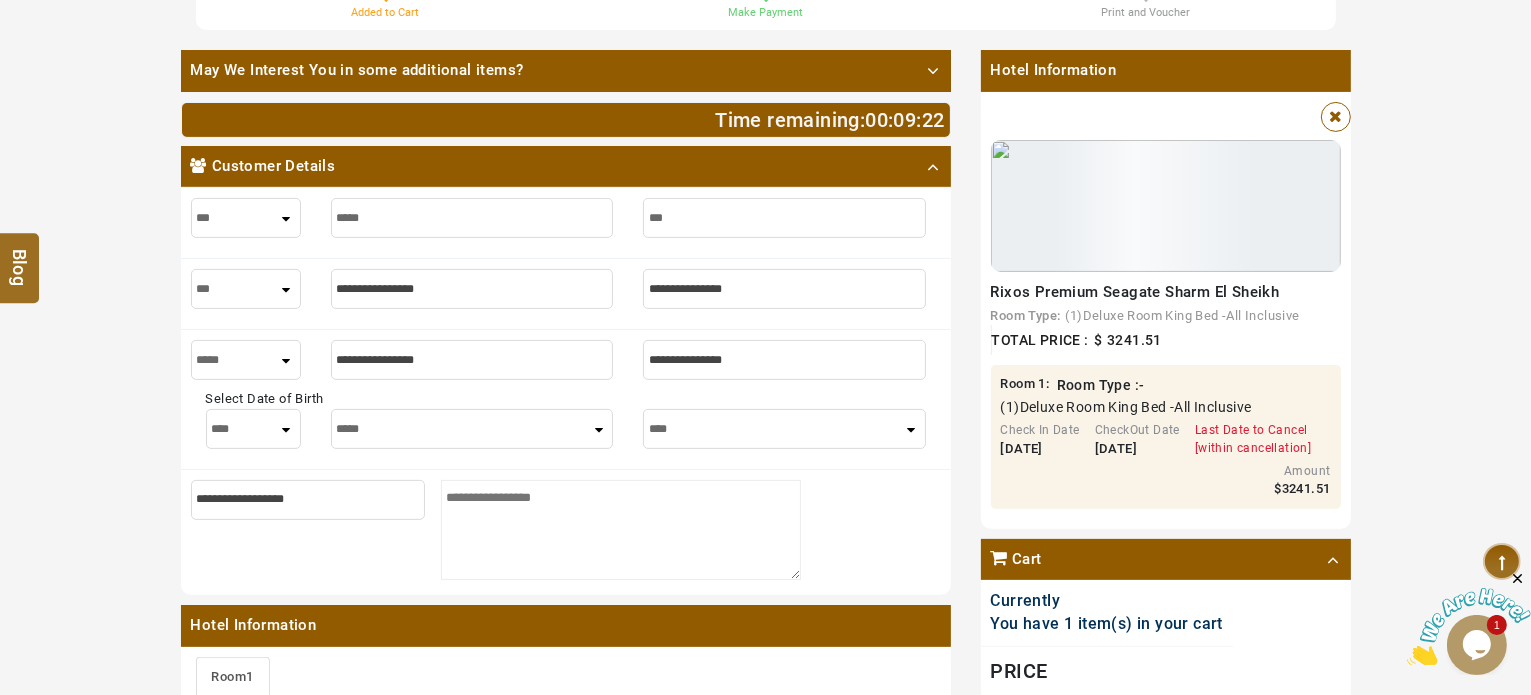 type on "****" 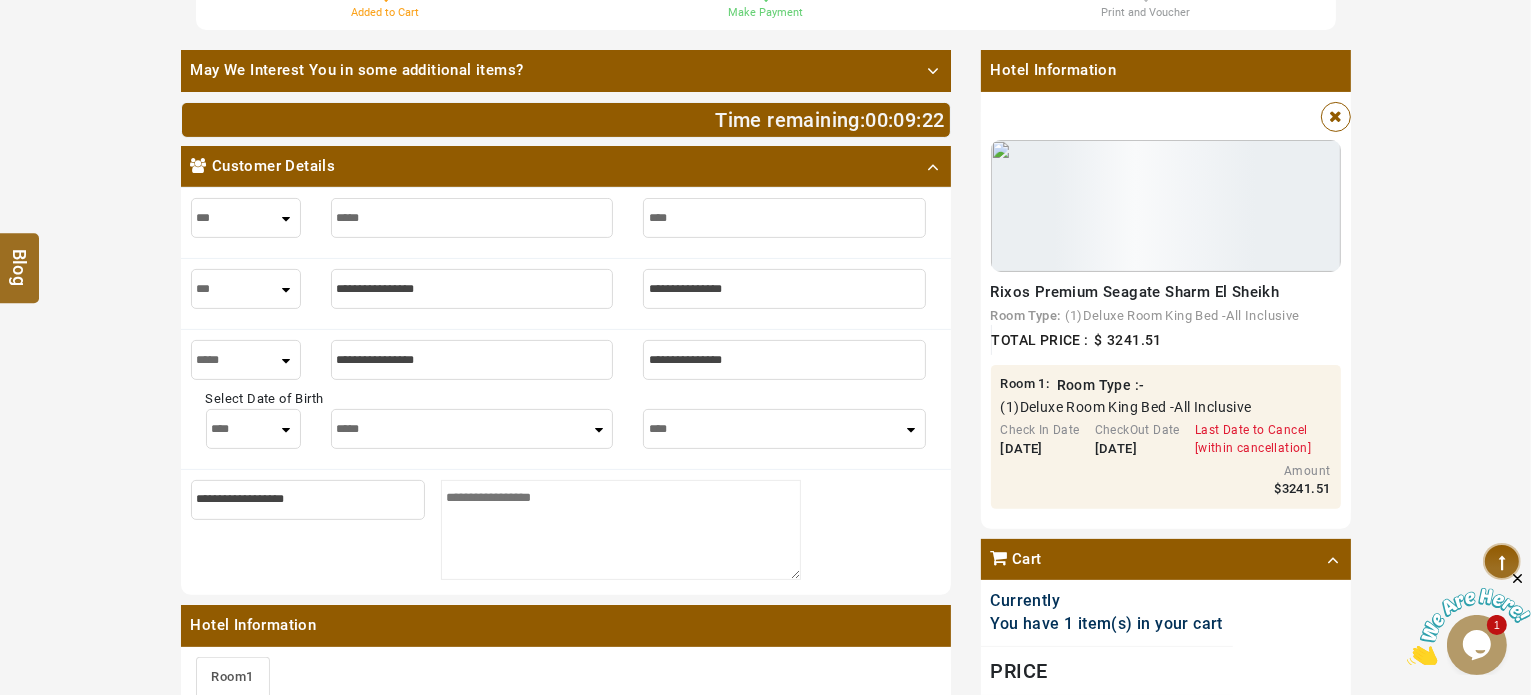type on "****" 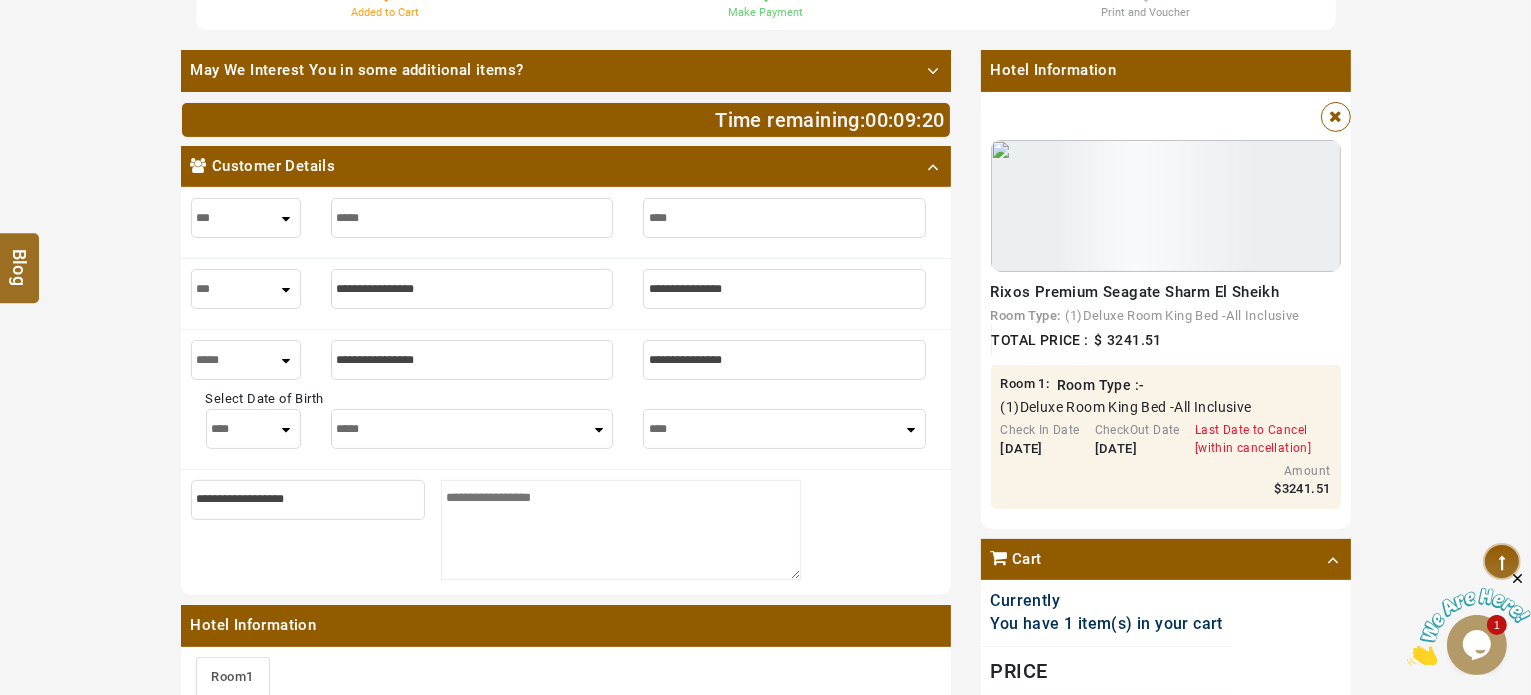 type on "****" 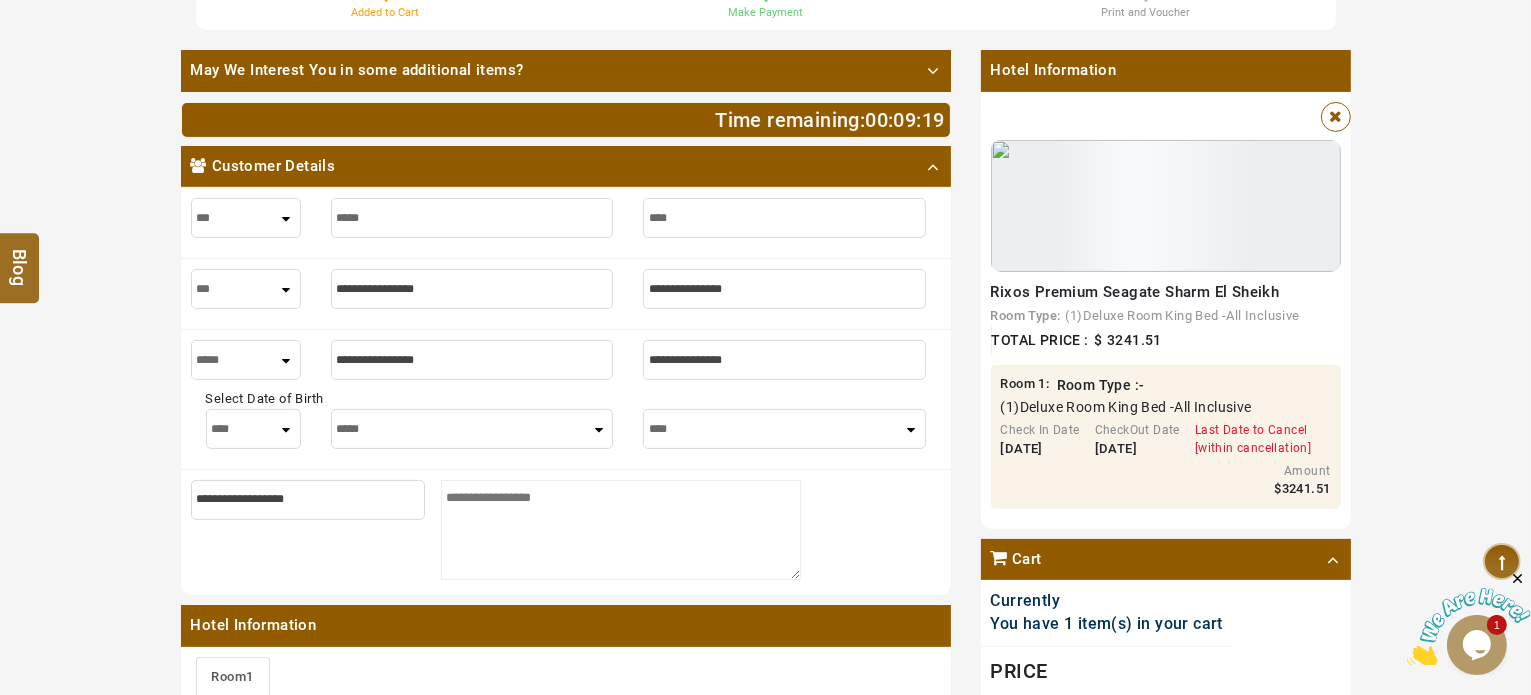 select on "****" 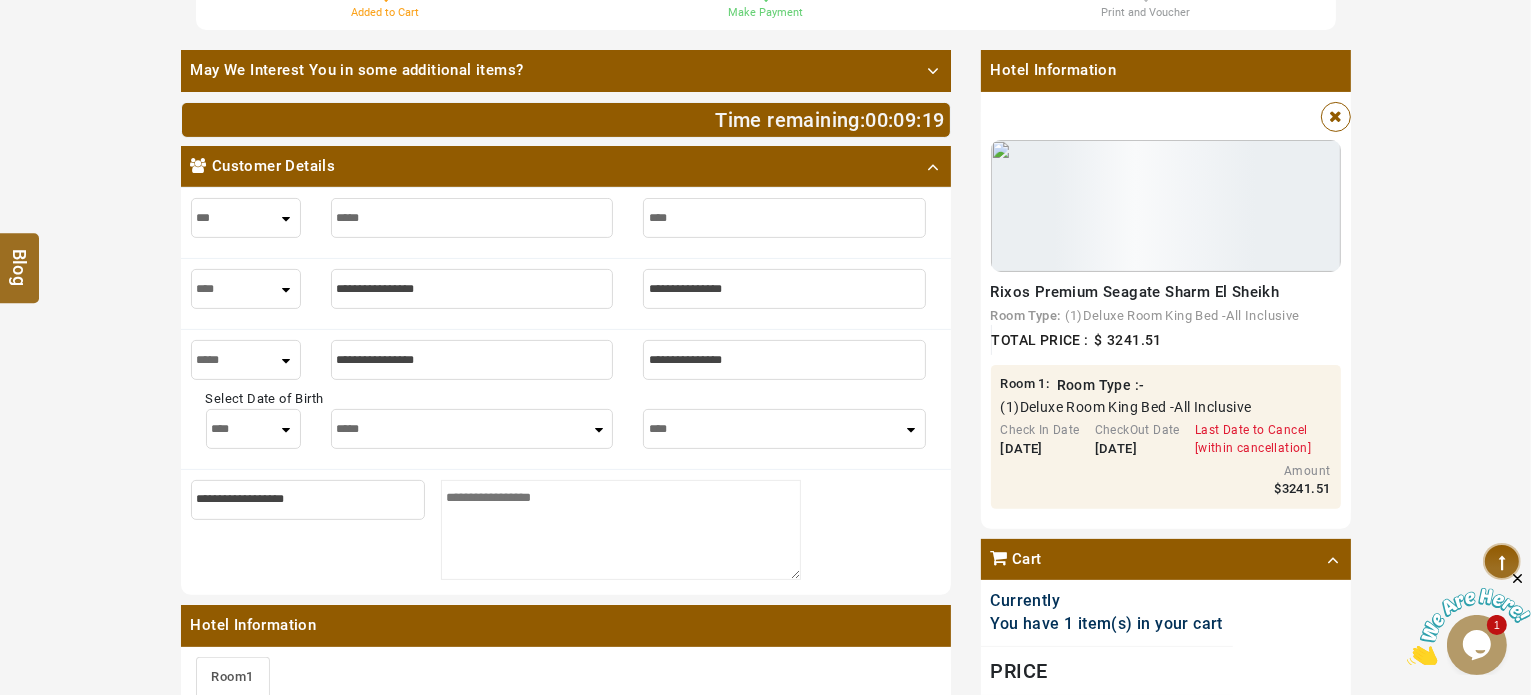 click on "*** **** ***" at bounding box center (246, 289) 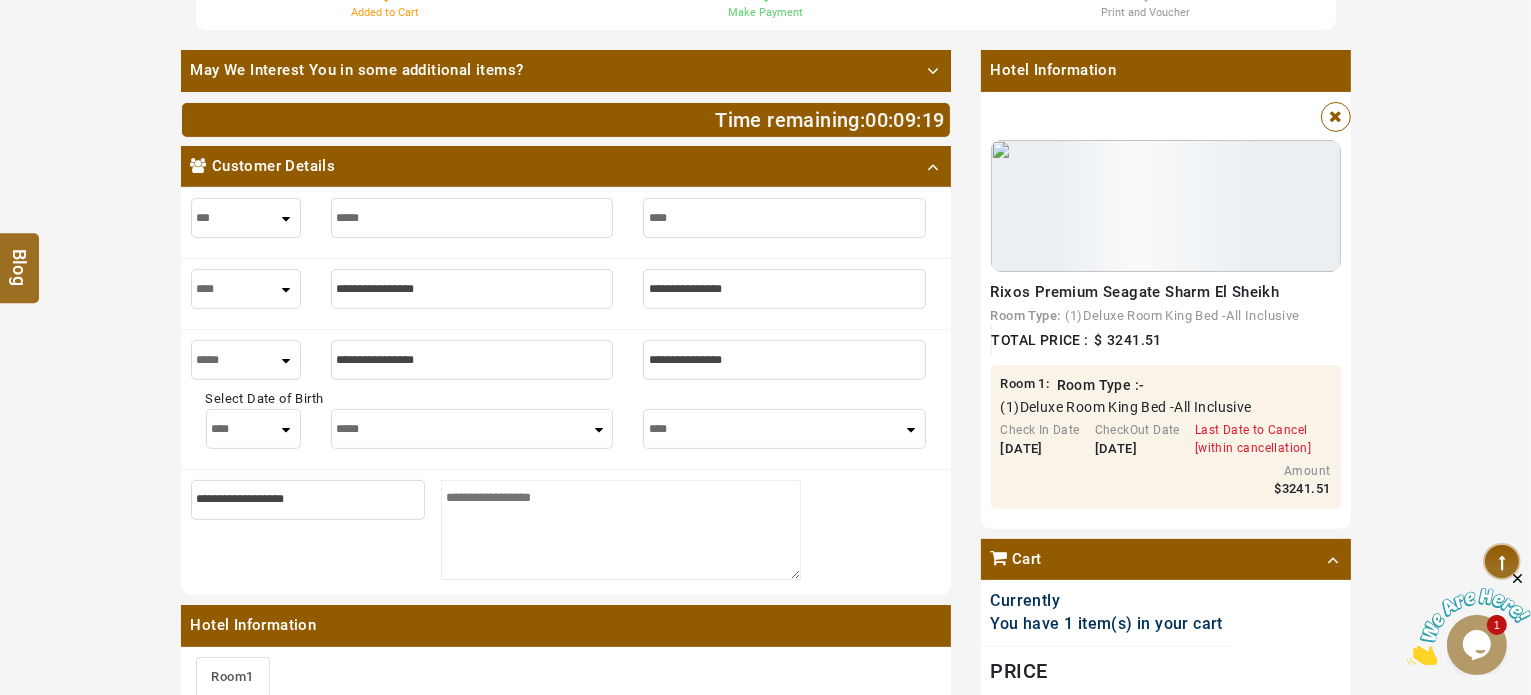 select on "****" 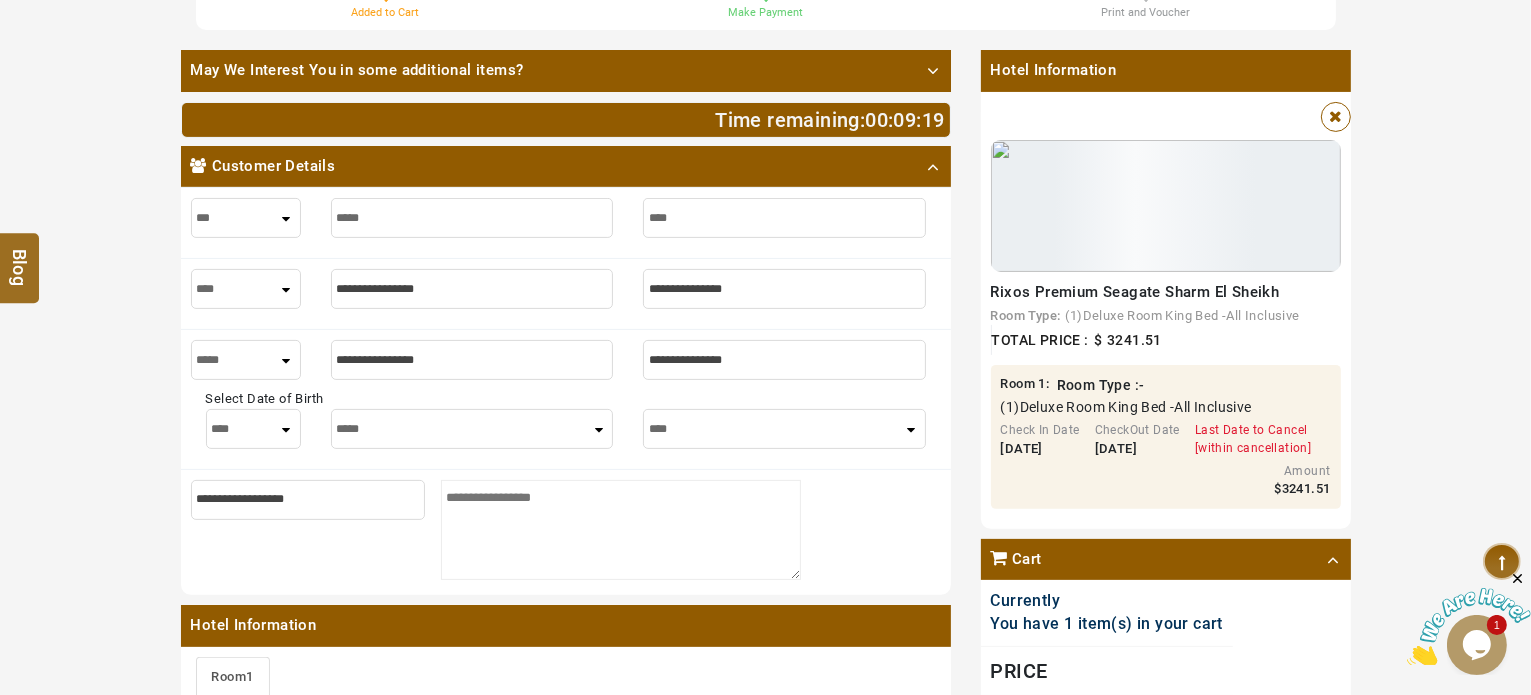 click at bounding box center [472, 289] 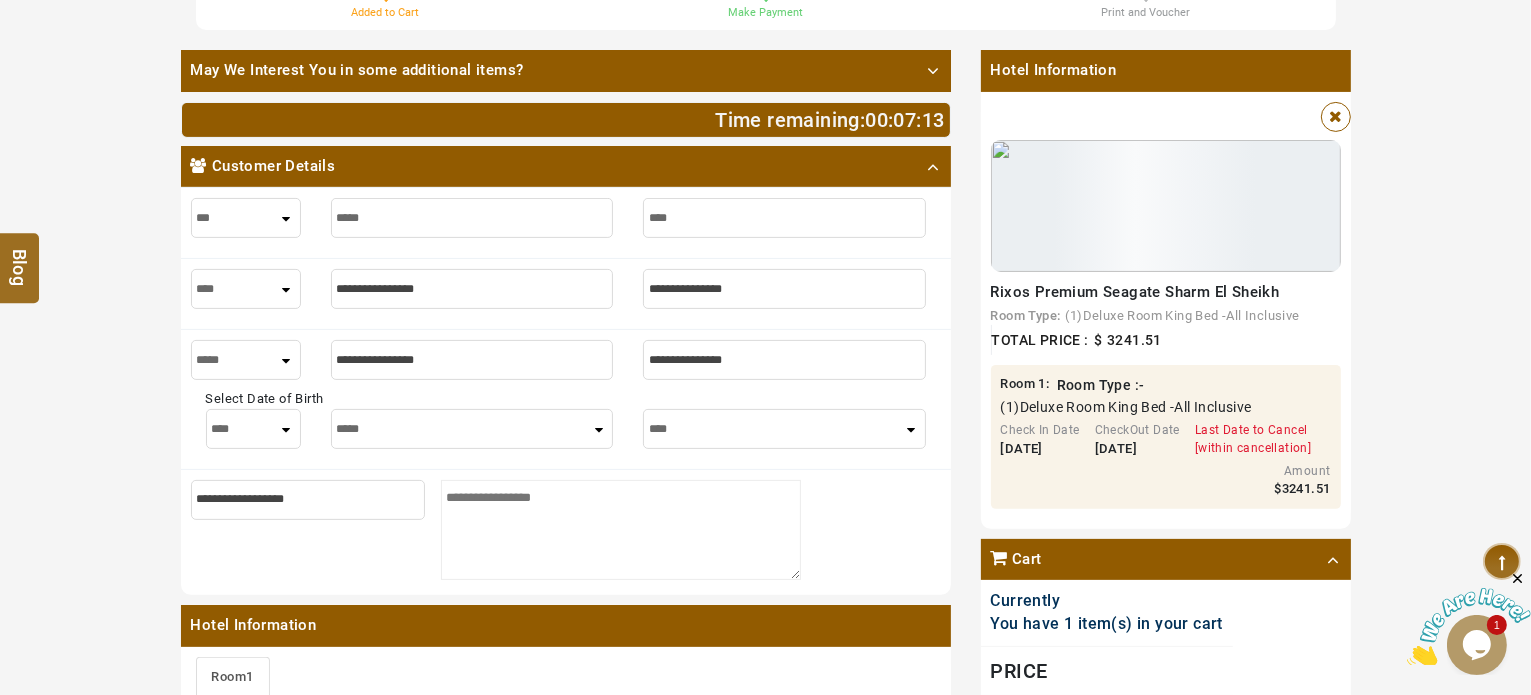 click at bounding box center (472, 289) 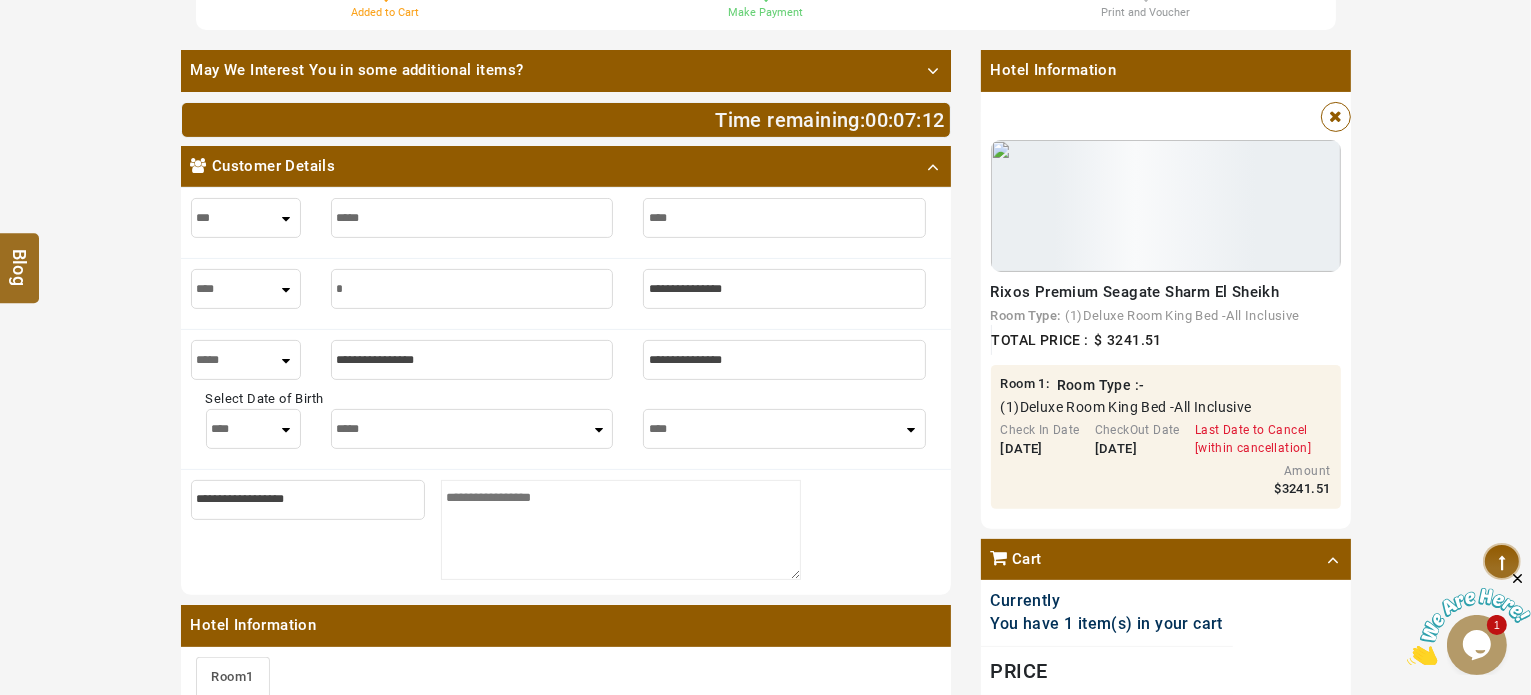 type on "*" 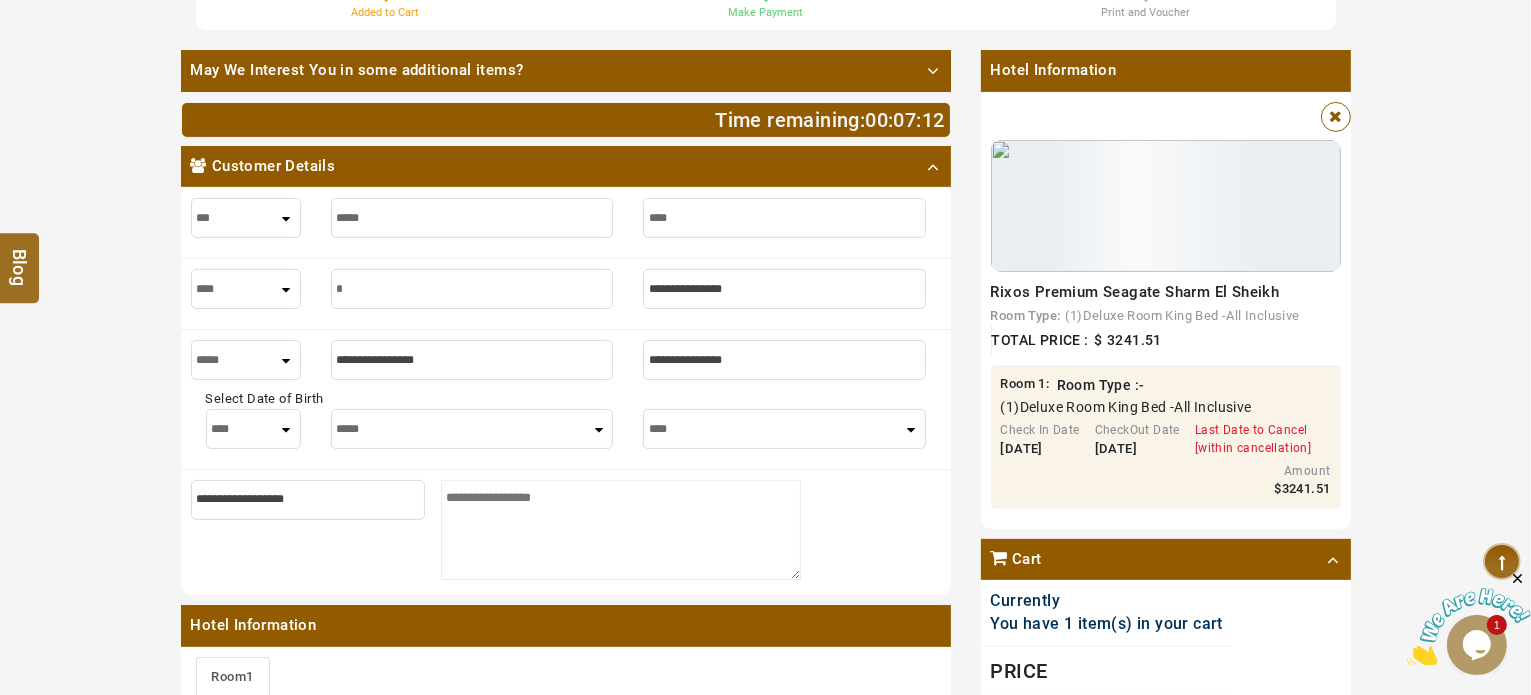 type on "**" 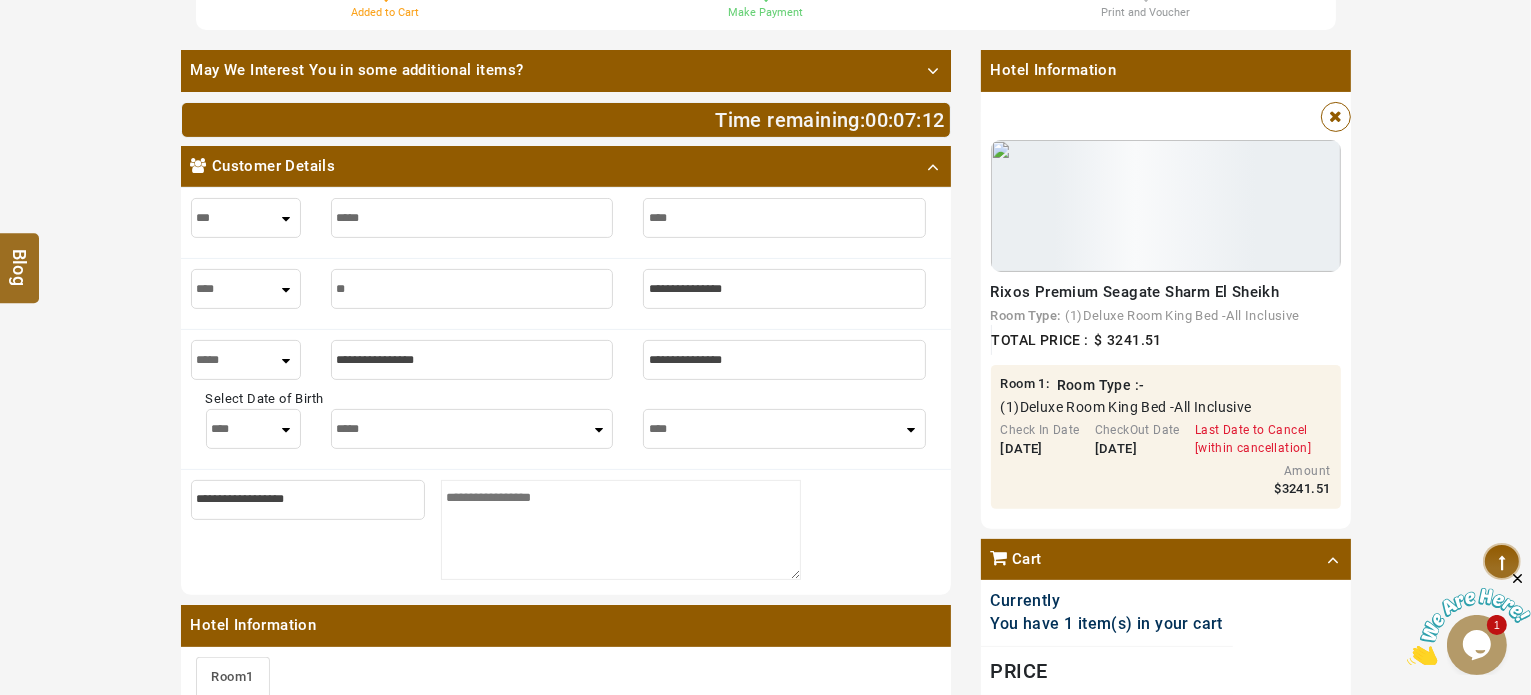 type on "**" 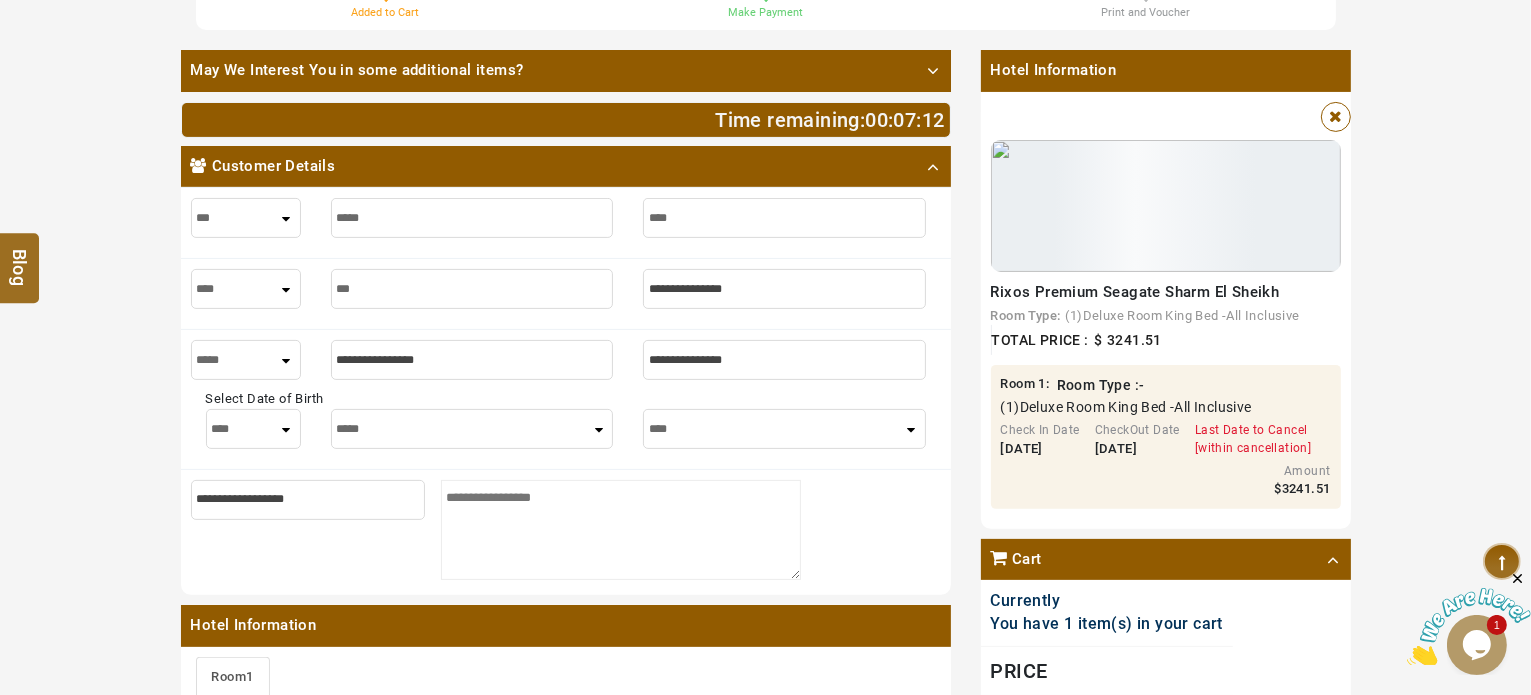 type on "***" 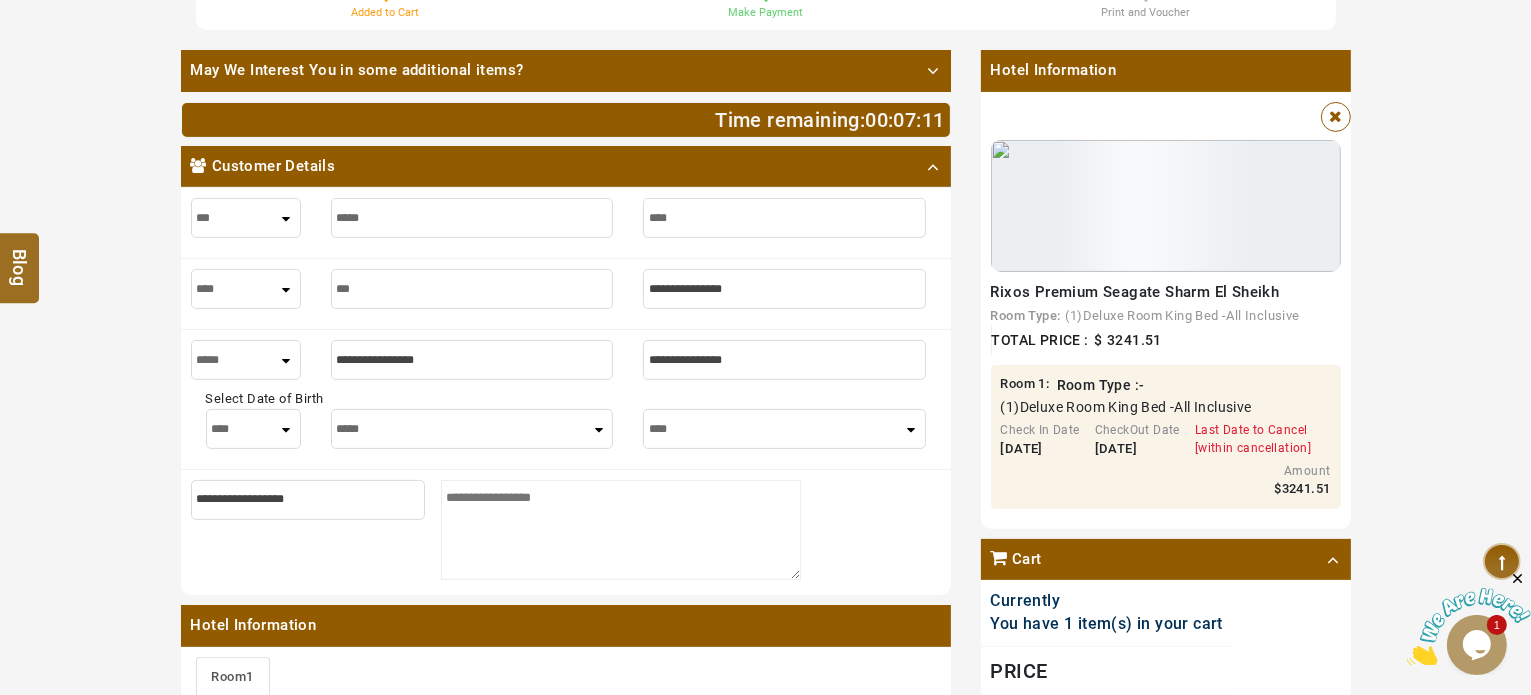 type on "****" 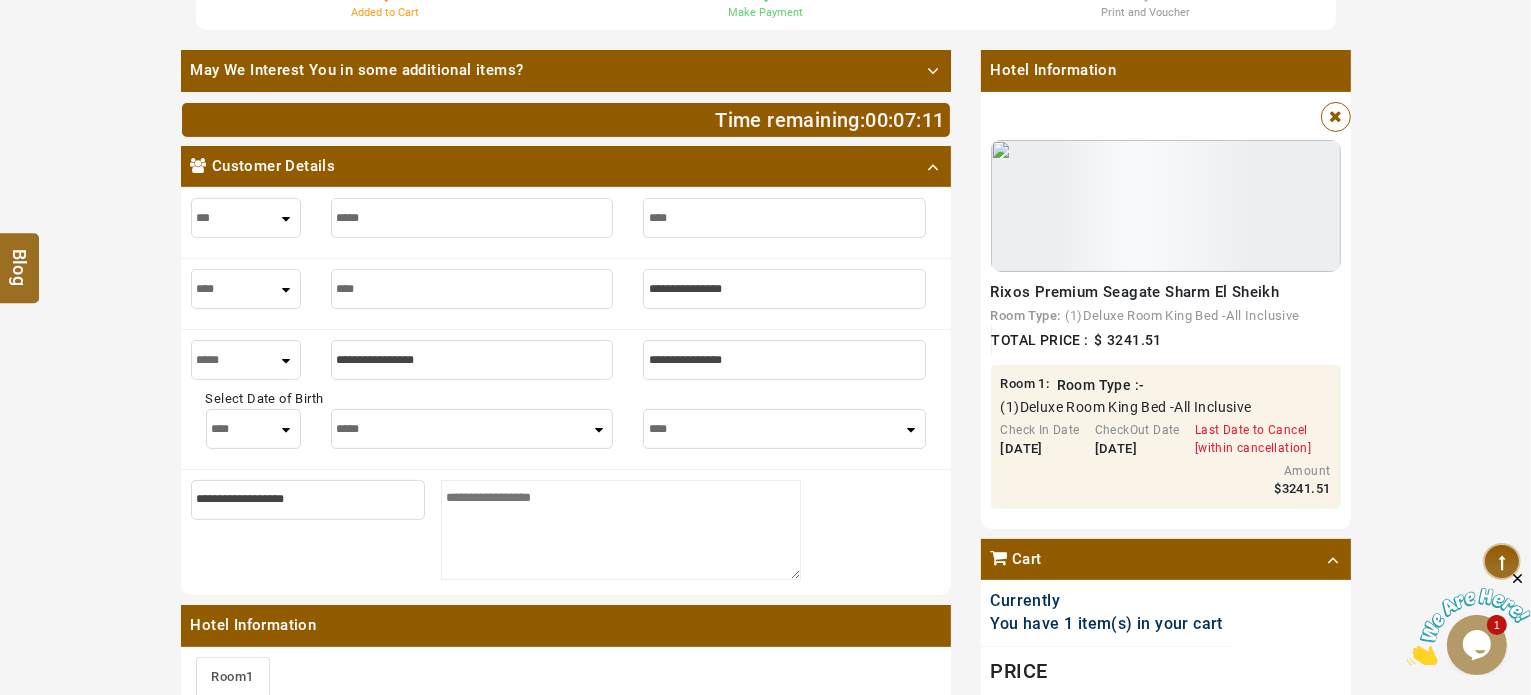 type on "****" 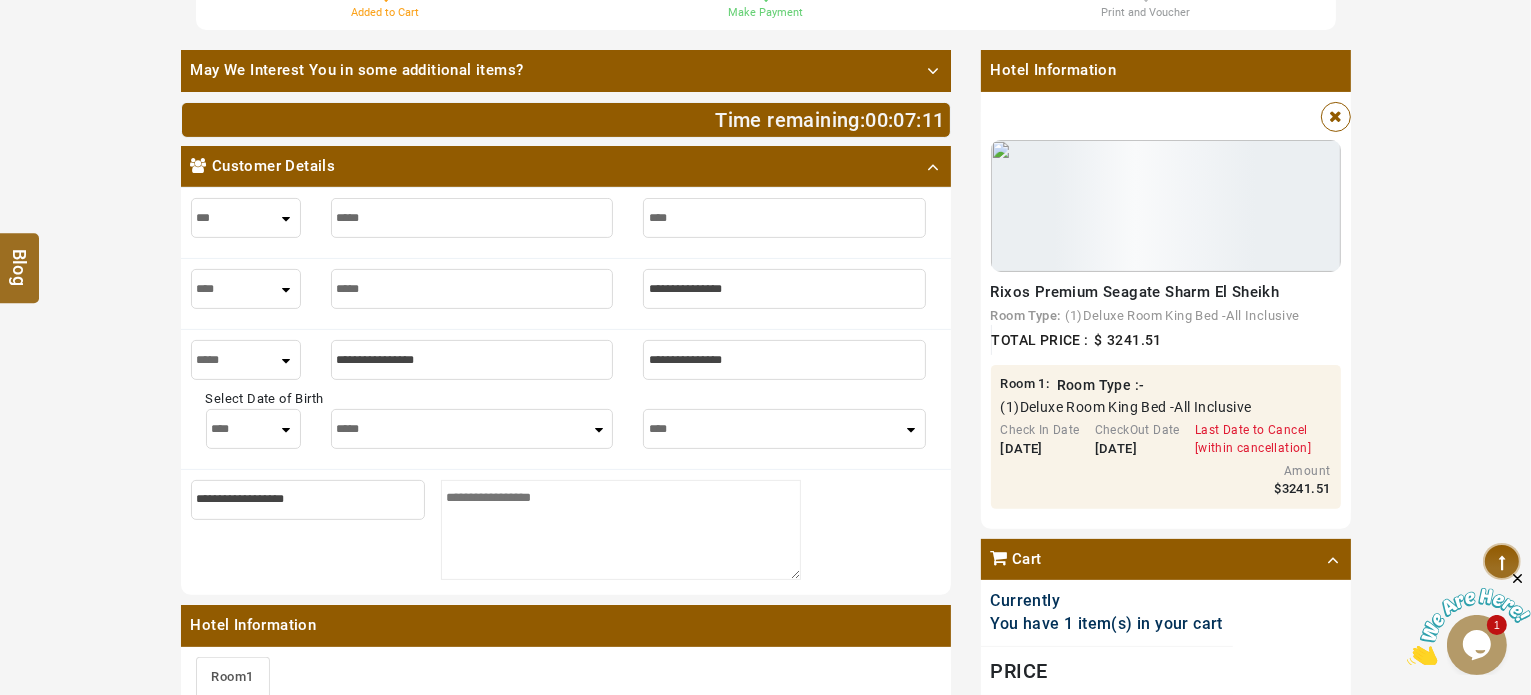 type on "*****" 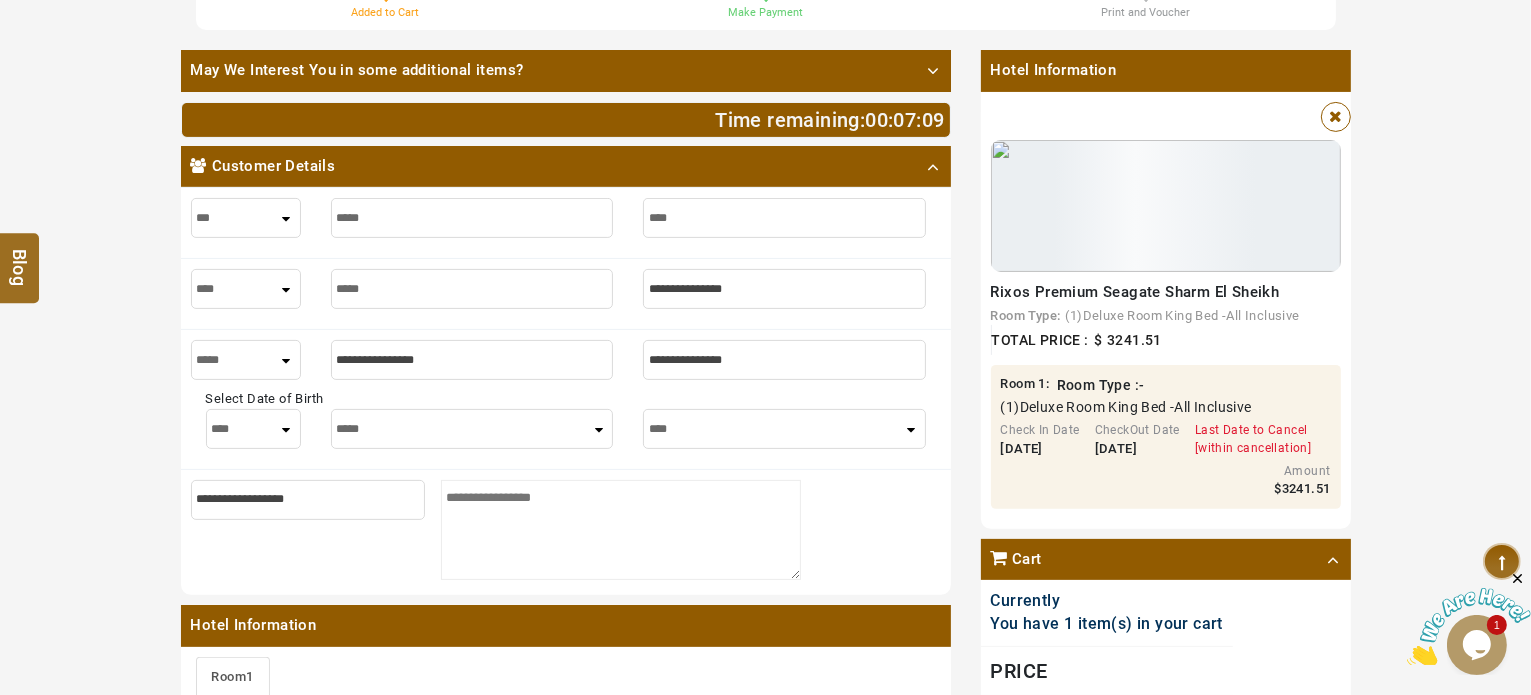 type on "*****" 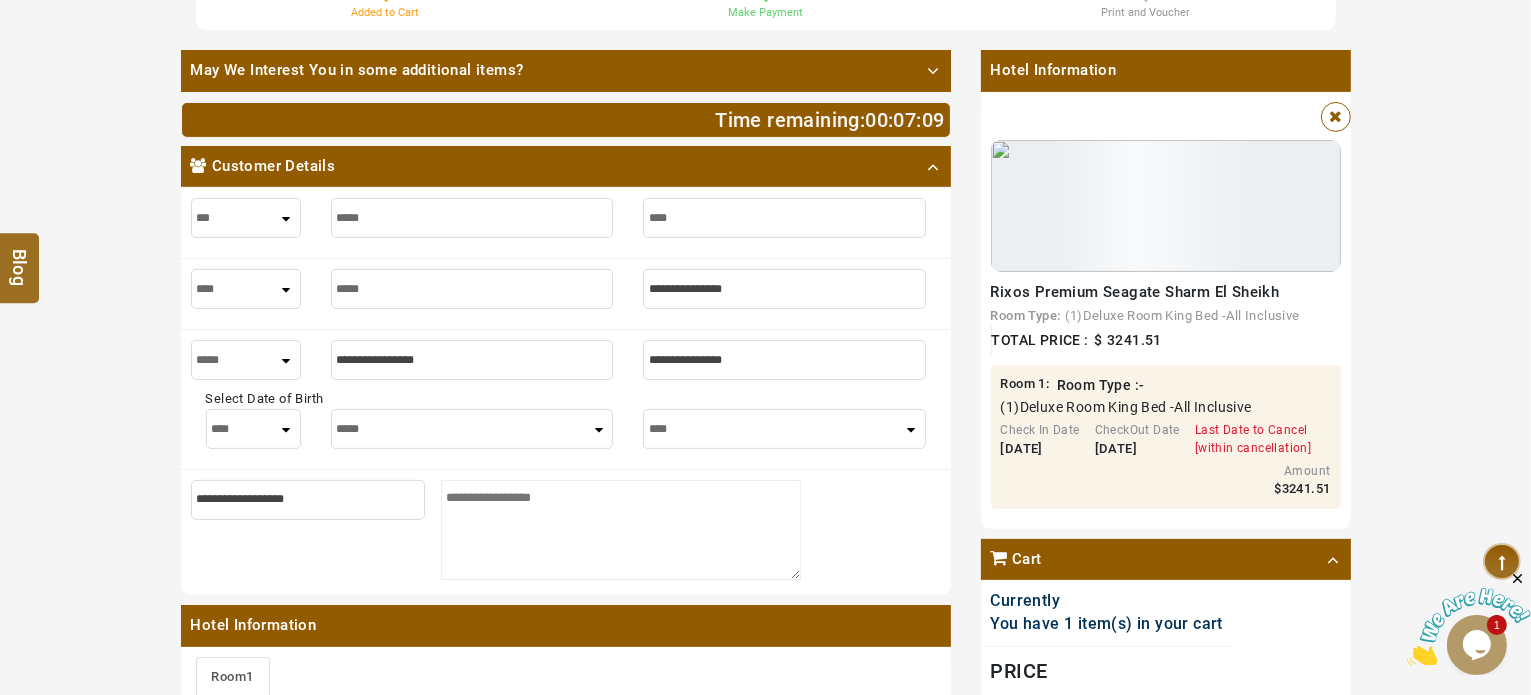 click at bounding box center [784, 289] 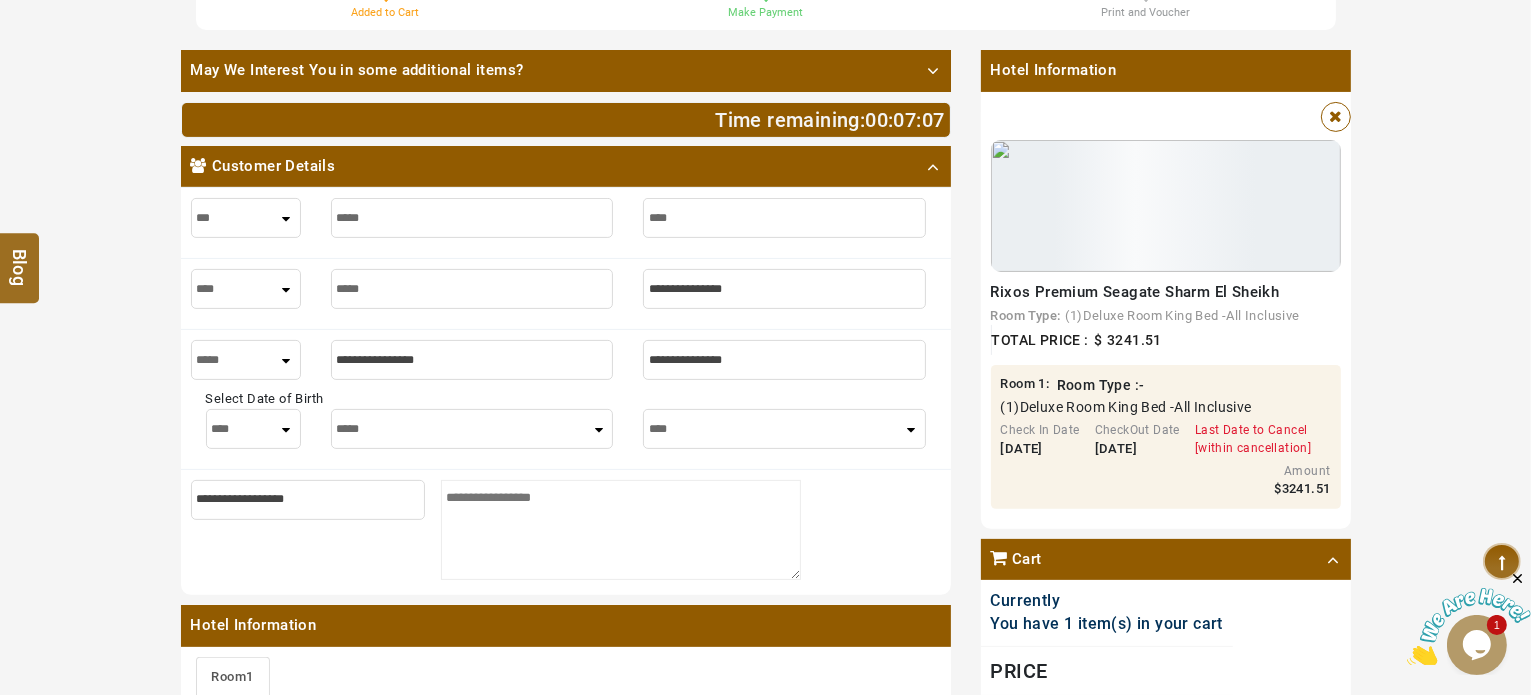 type on "*" 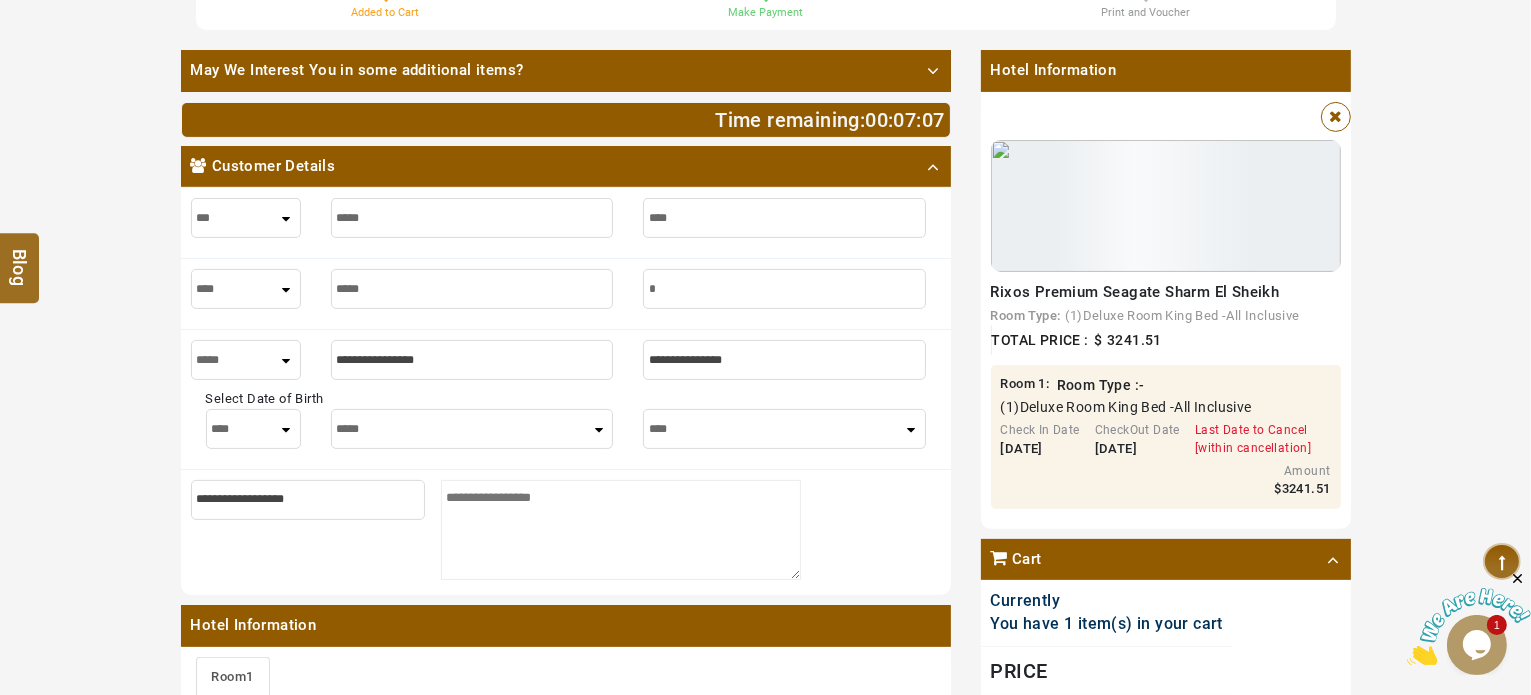 type on "*" 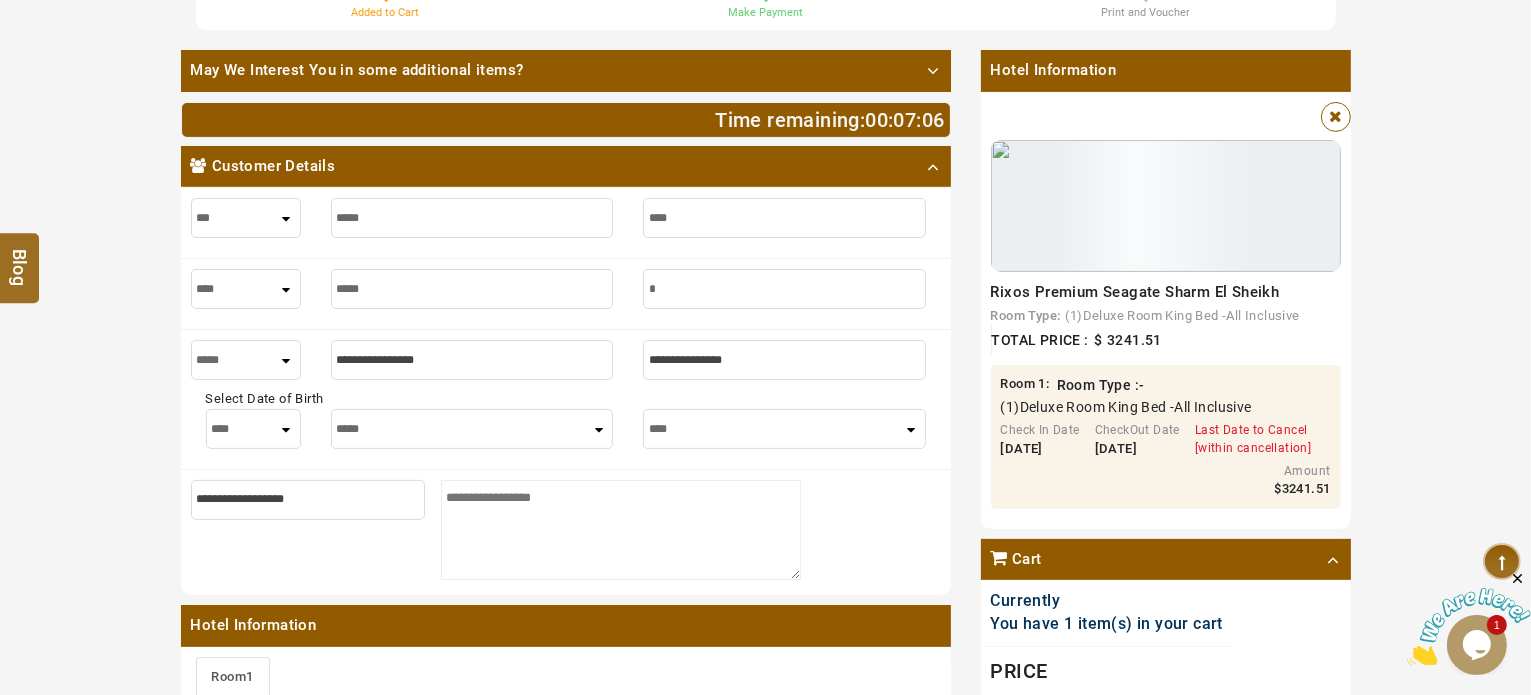 type on "**" 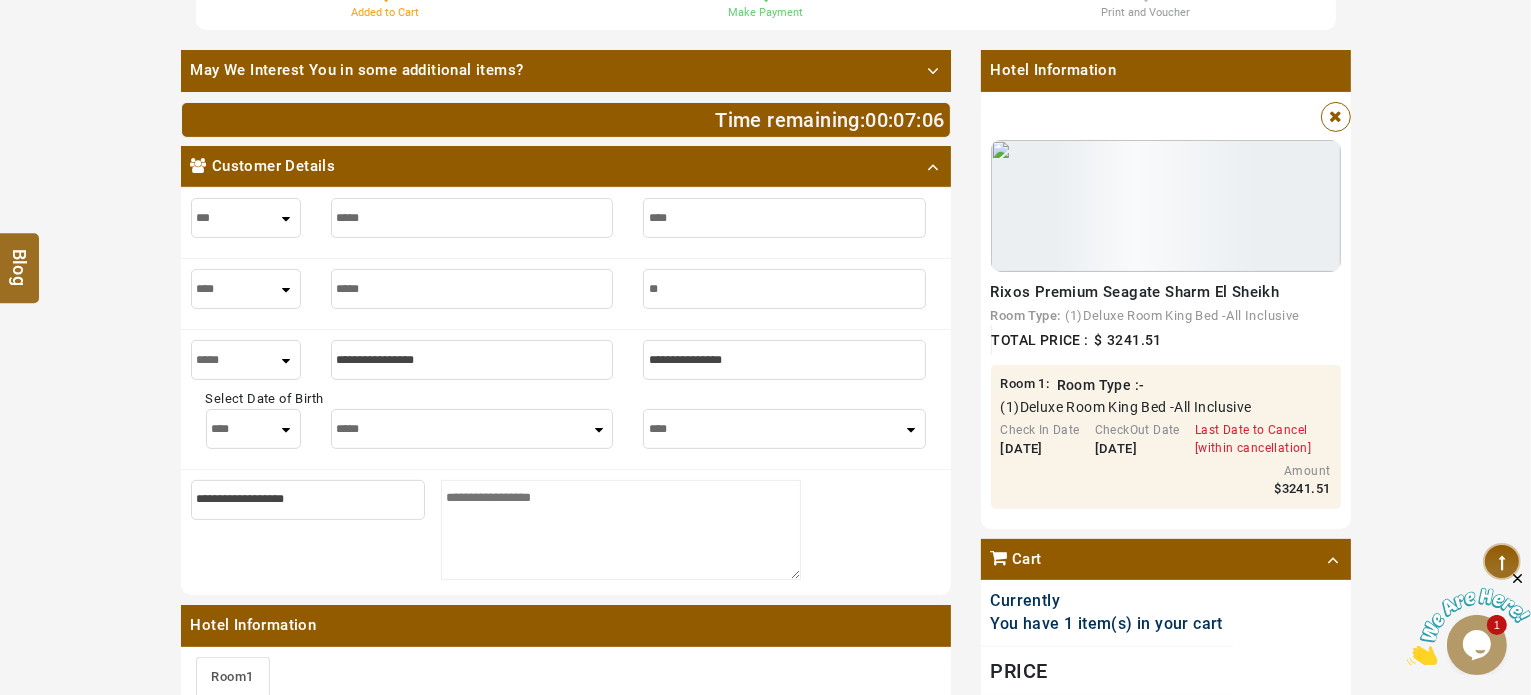 type on "**" 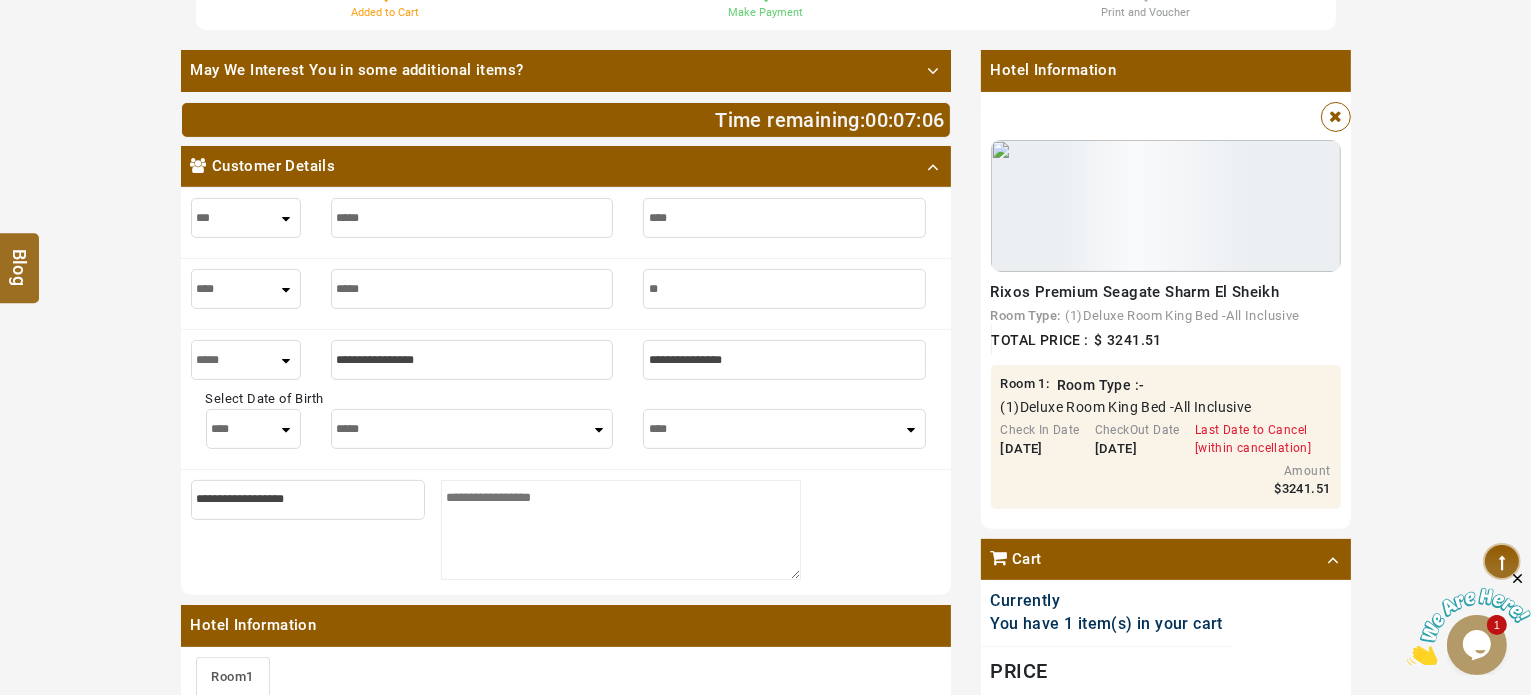 type on "***" 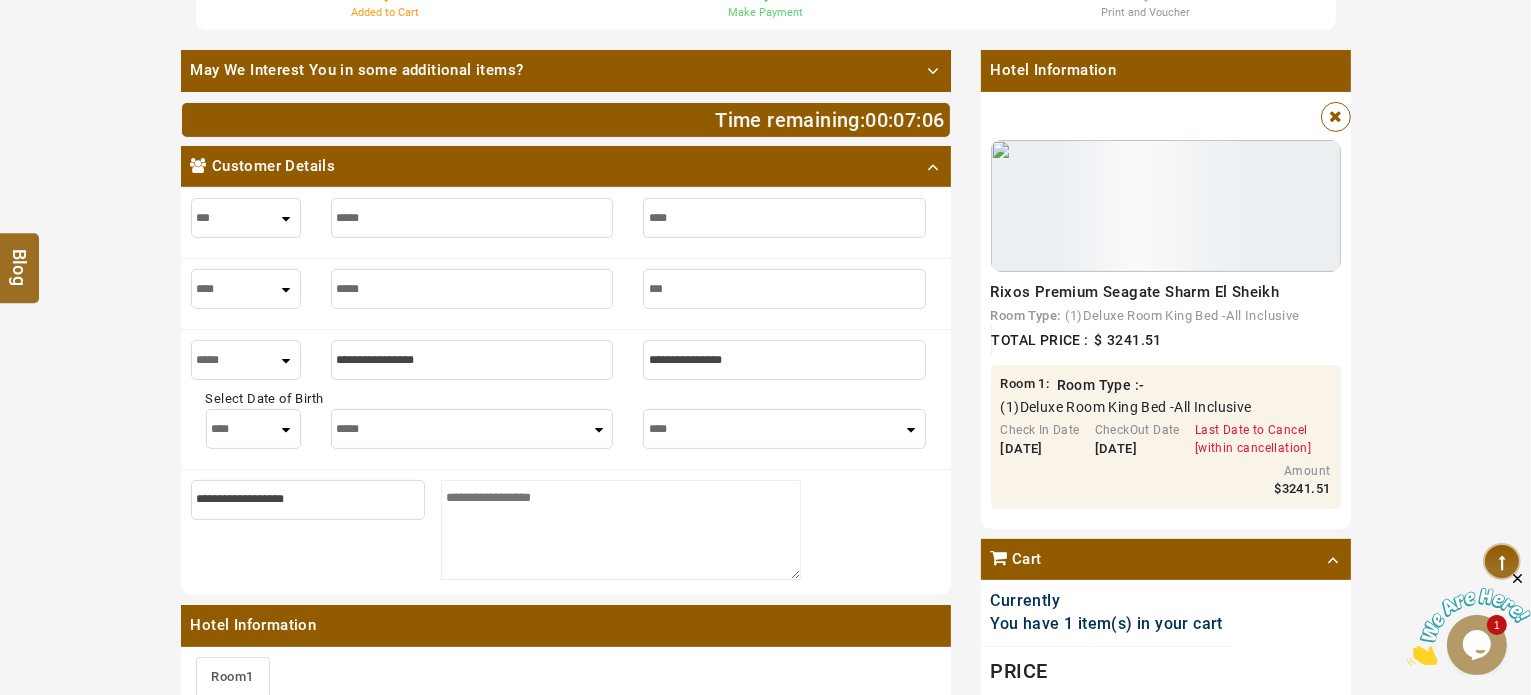 type on "***" 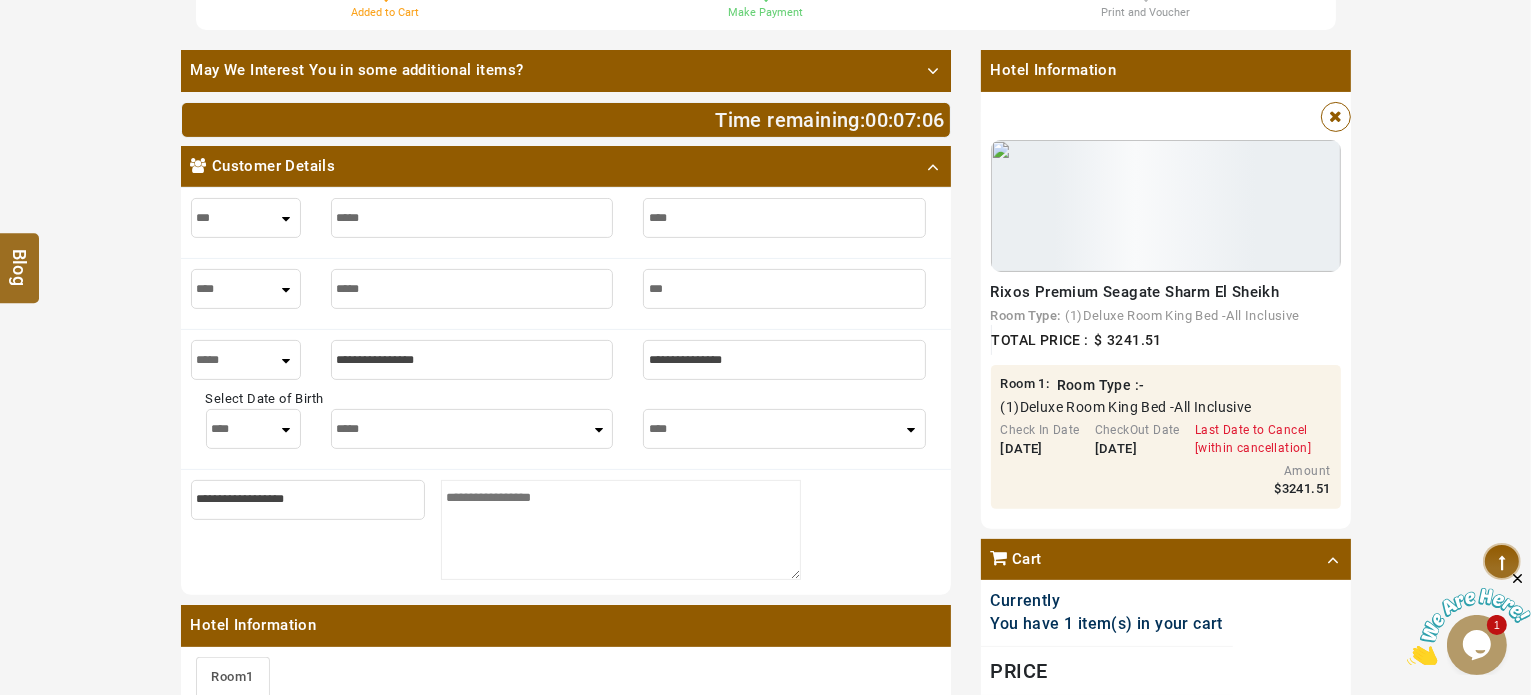 type on "****" 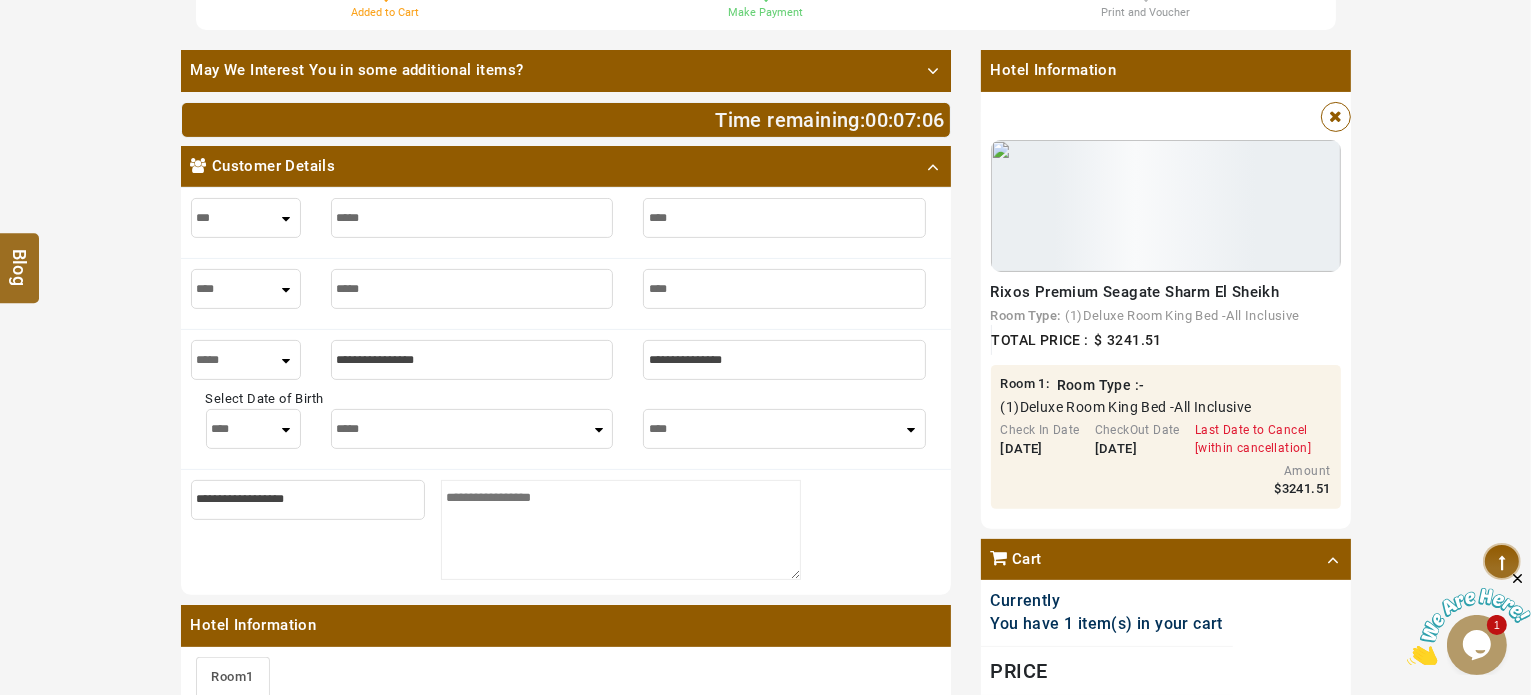 type on "****" 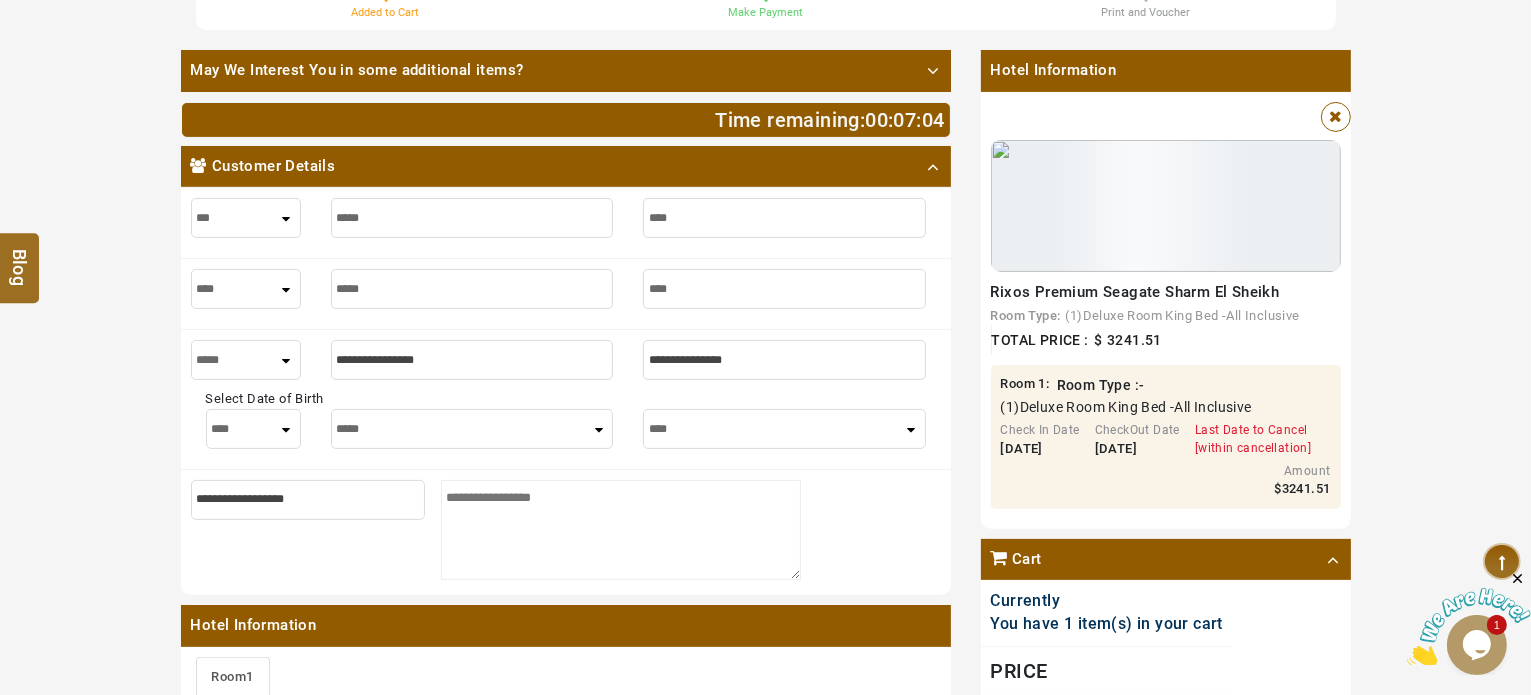 type on "****" 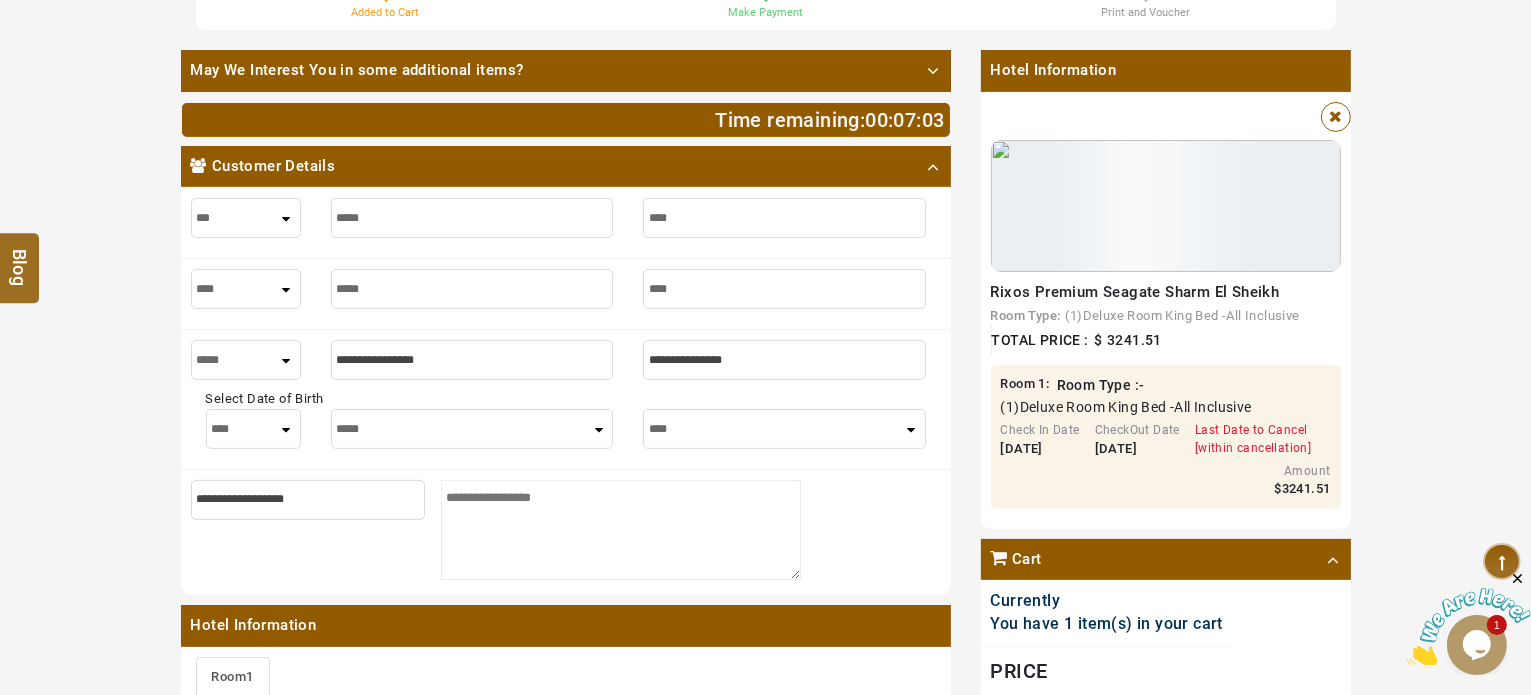 click on "*****" at bounding box center [246, 360] 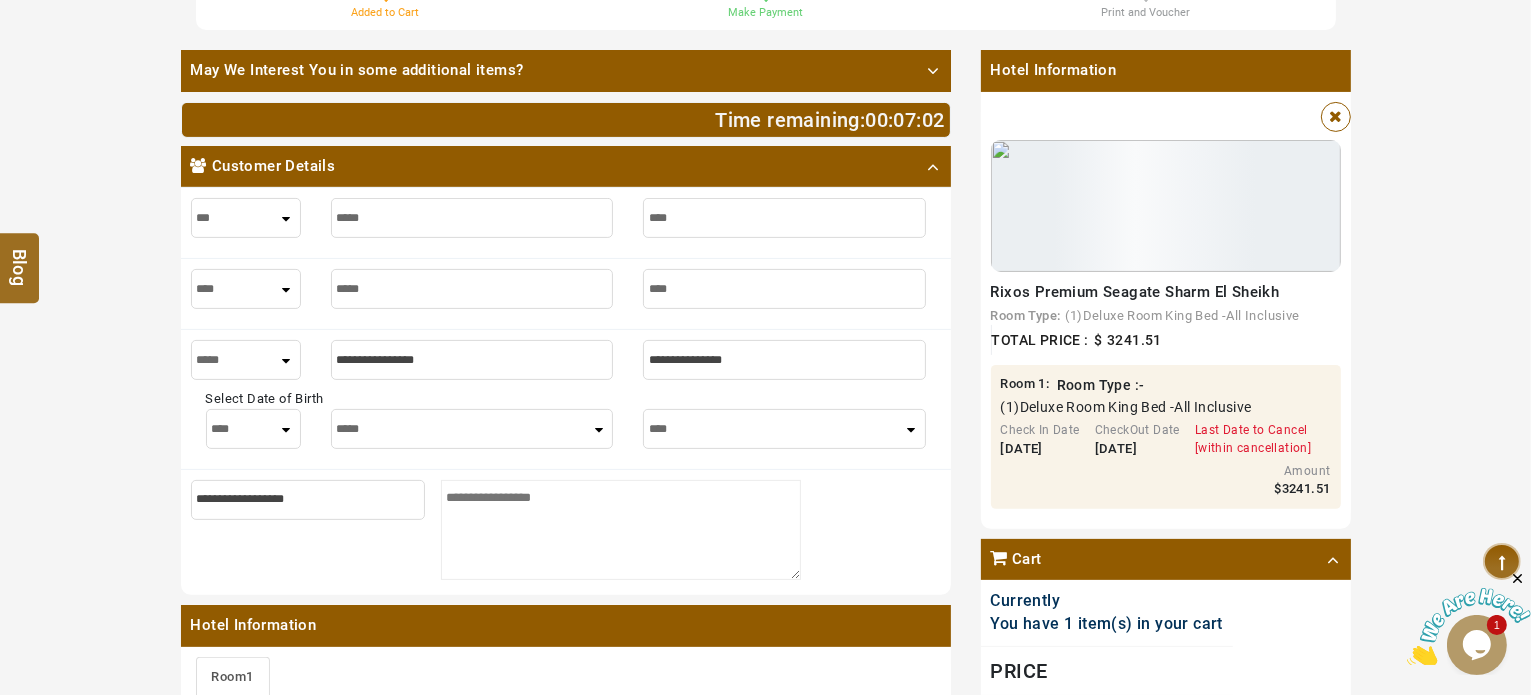 click at bounding box center [472, 360] 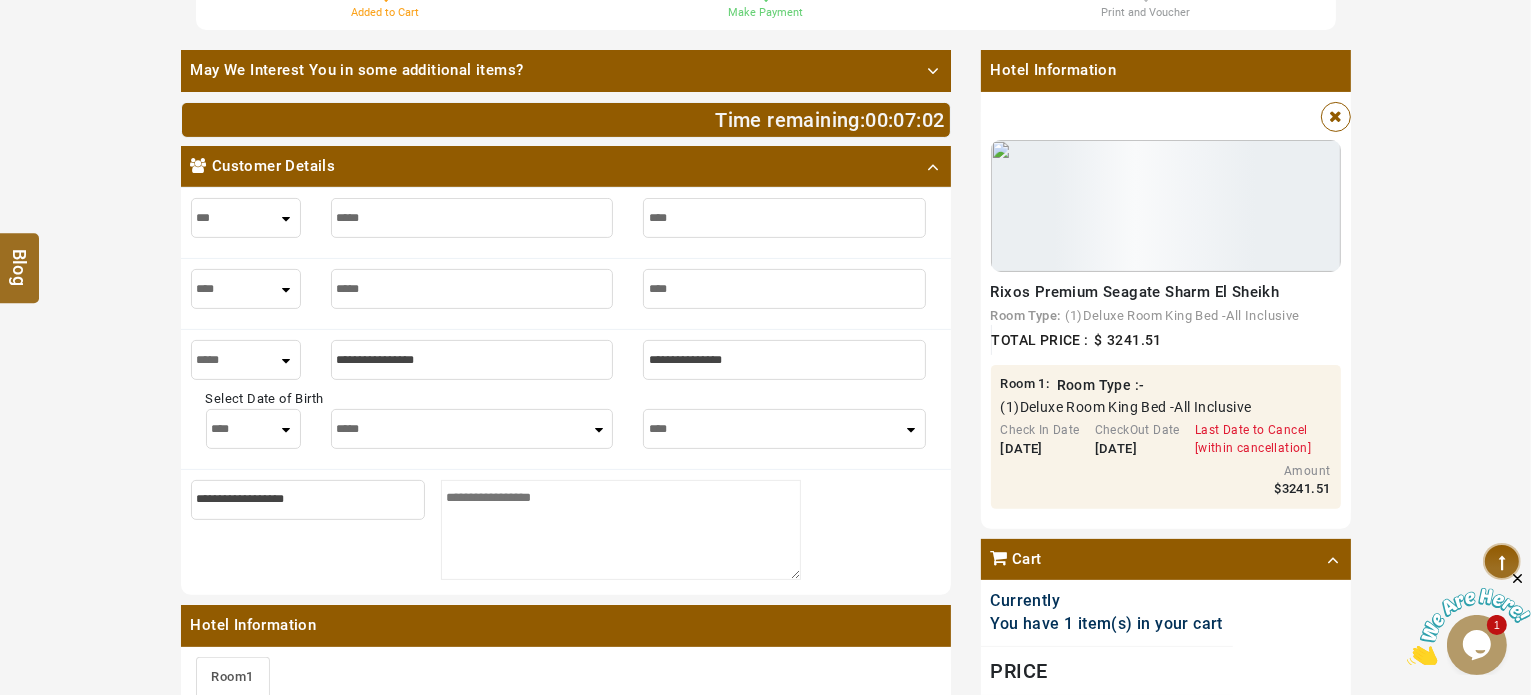 type on "*" 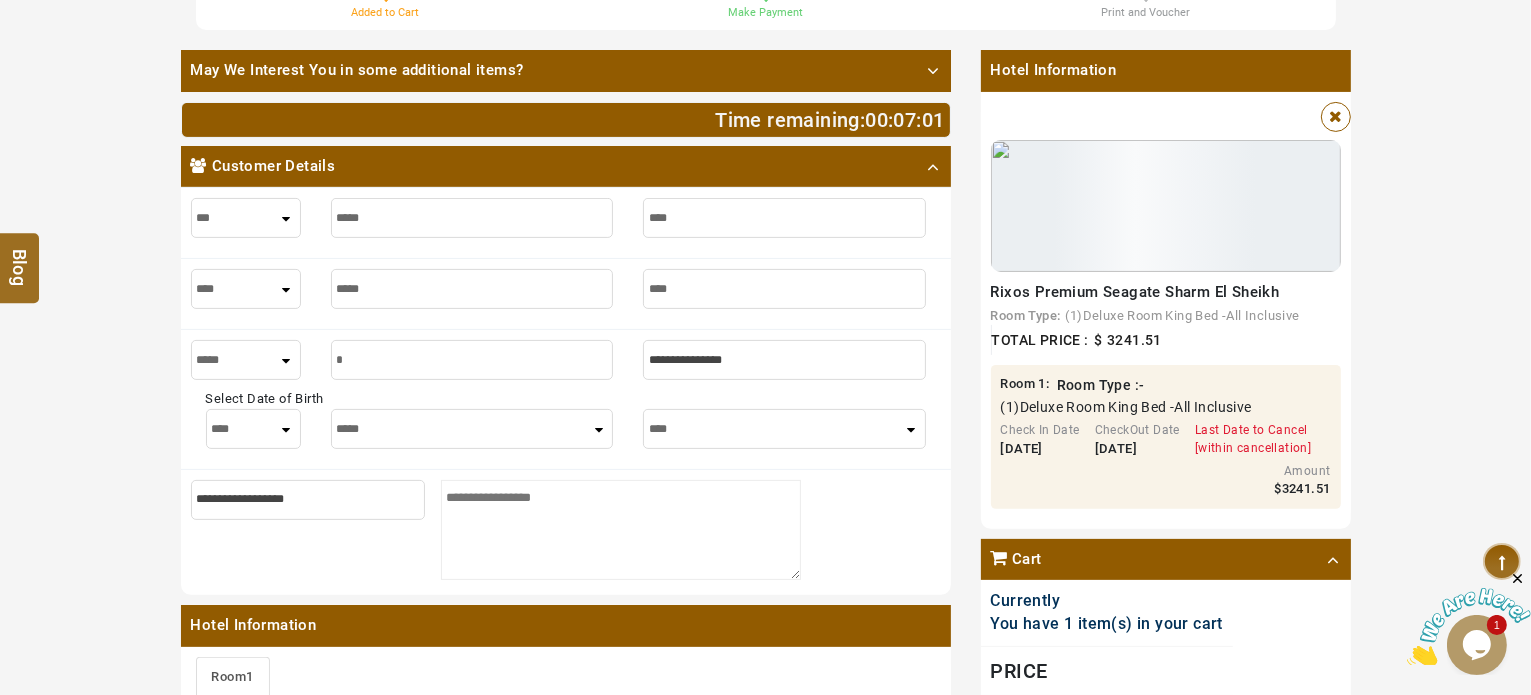 type on "*" 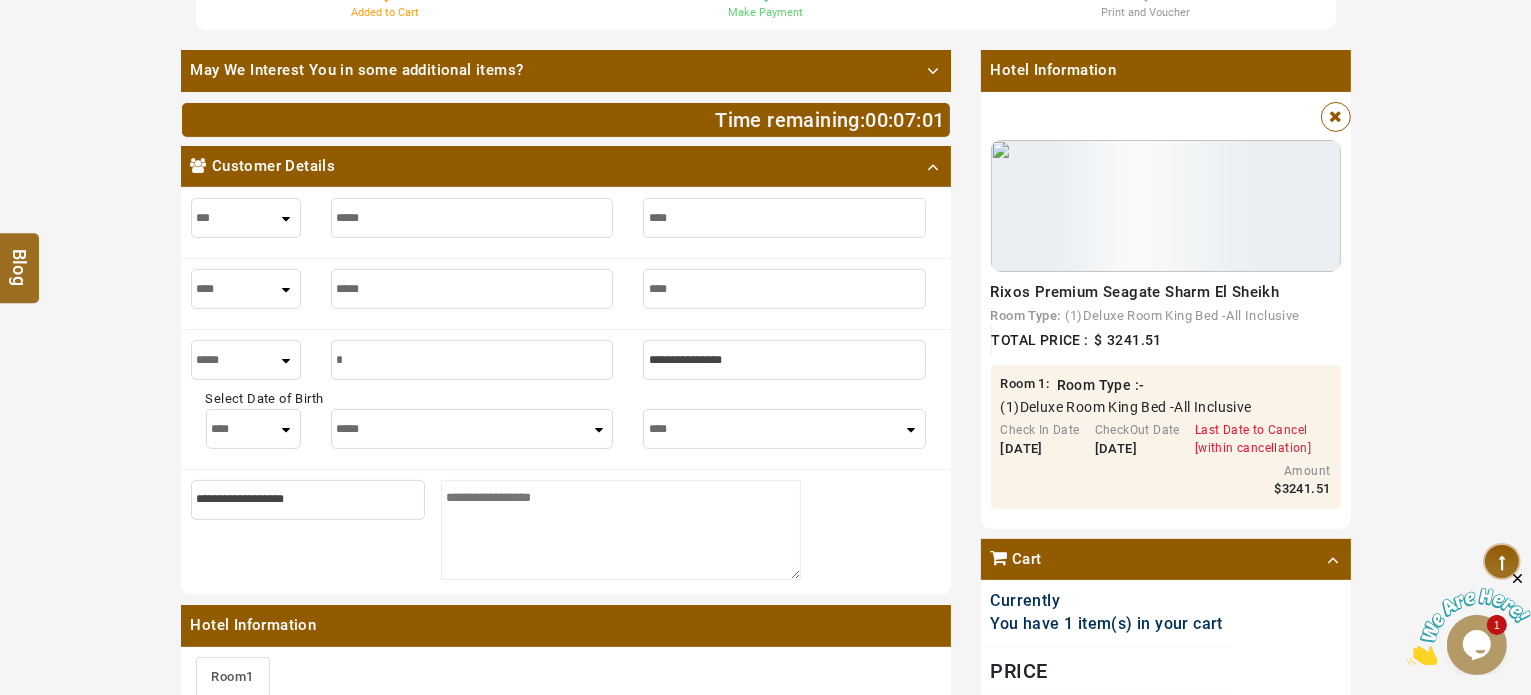 type on "**" 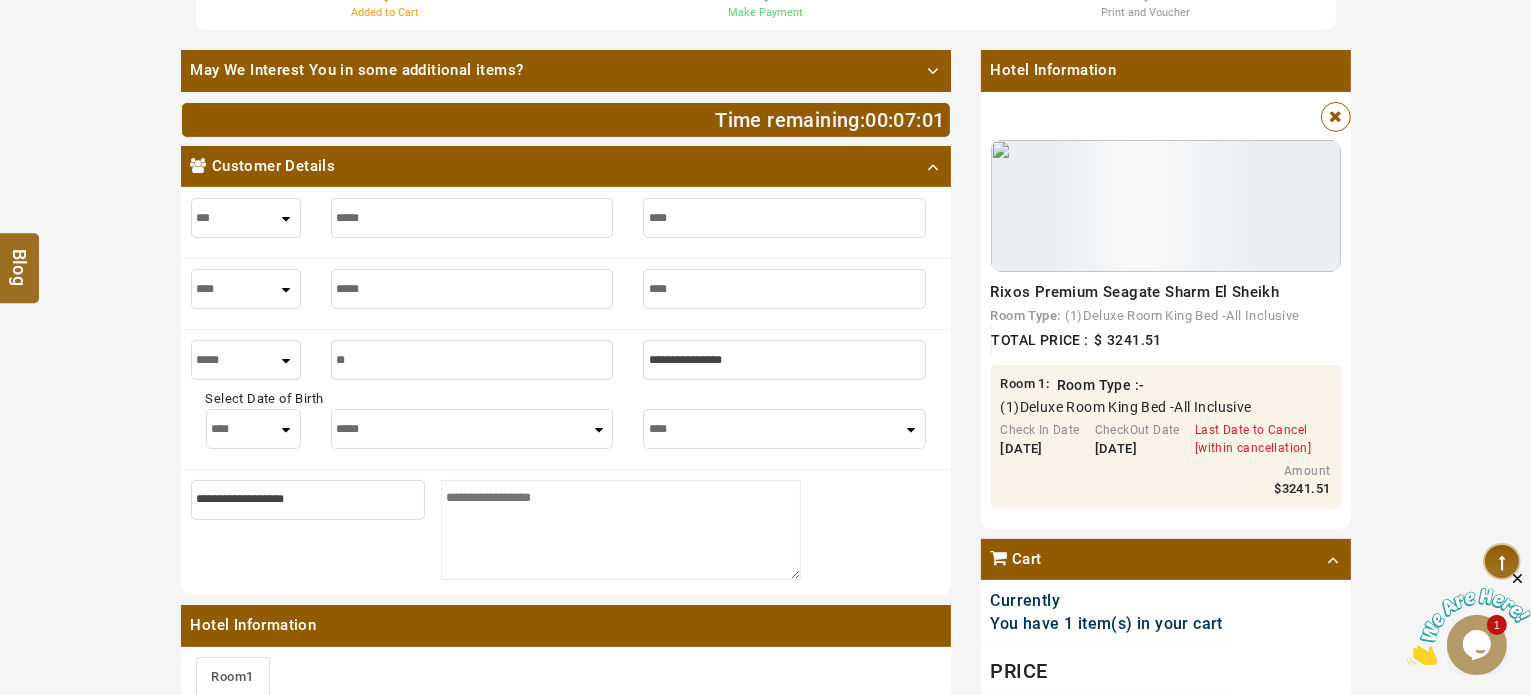type on "**" 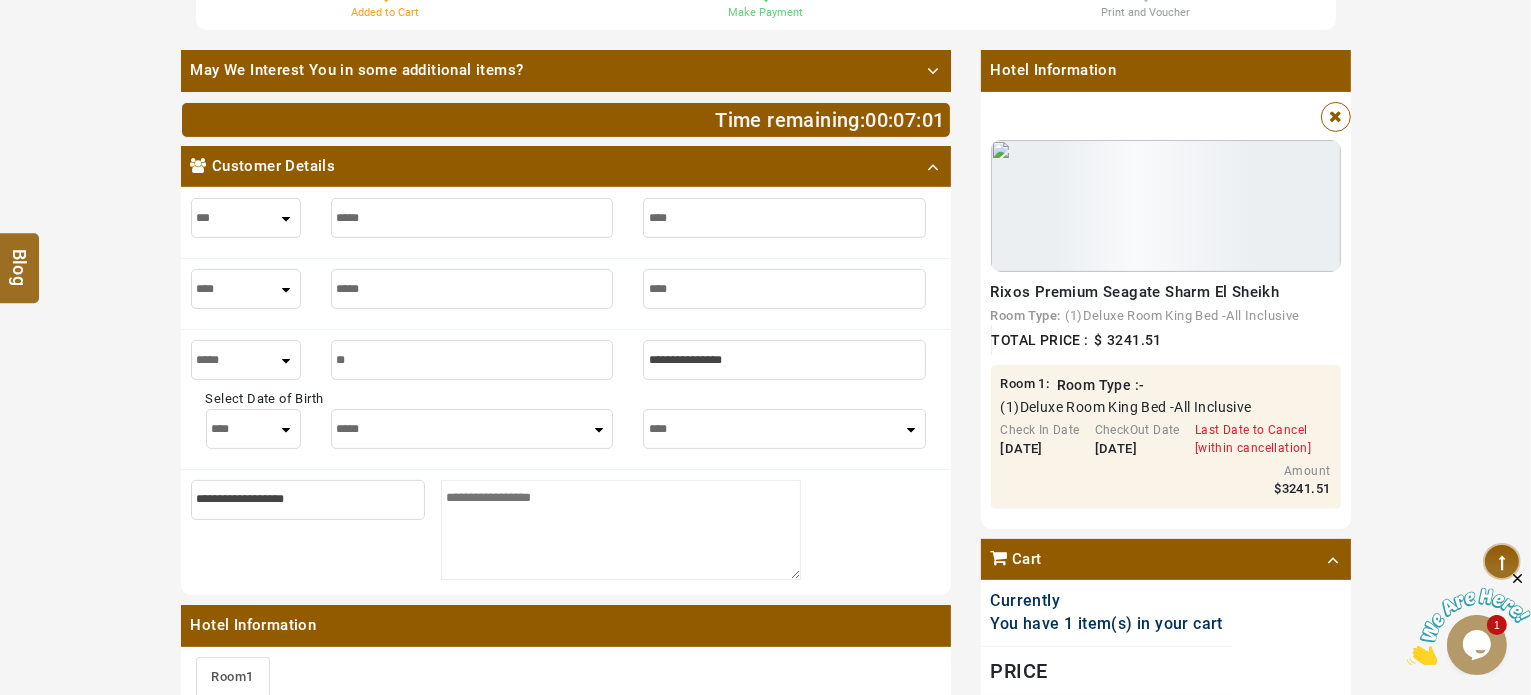 type on "***" 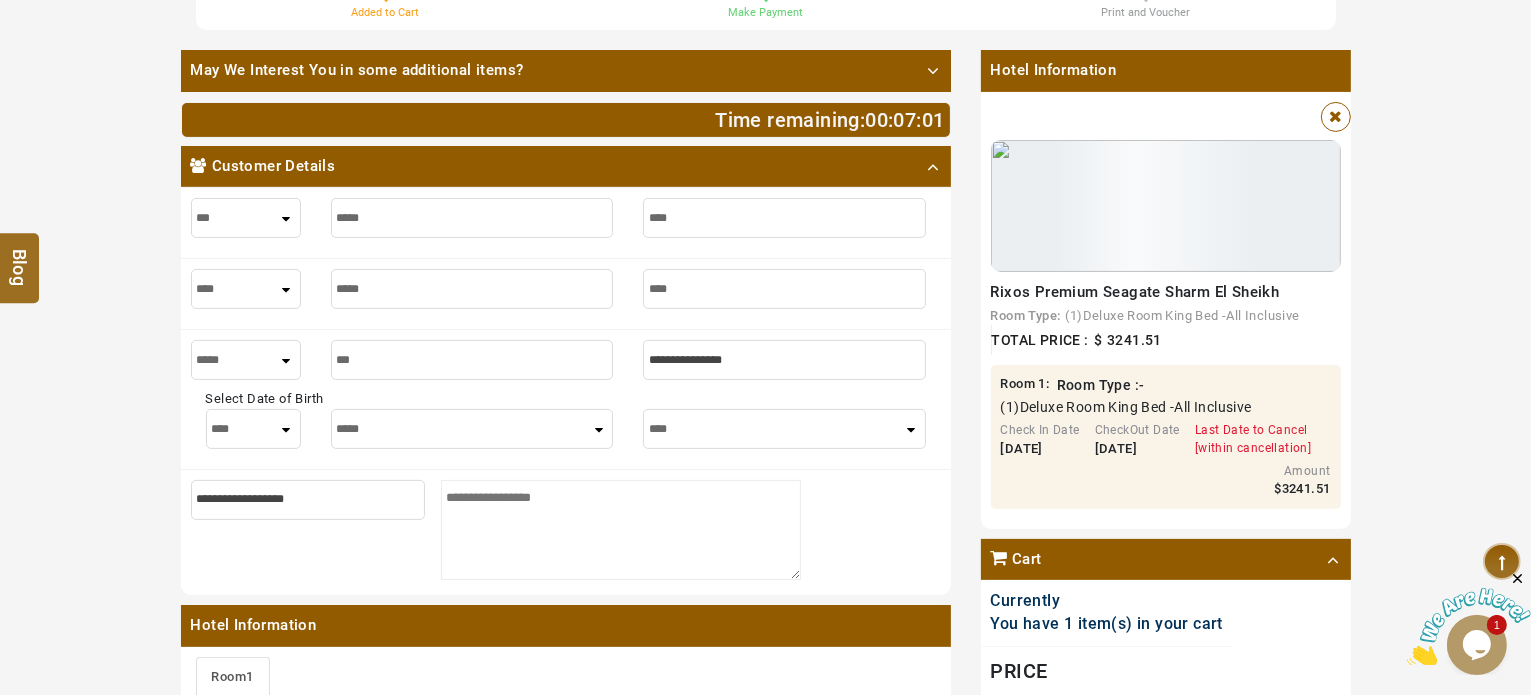 type on "***" 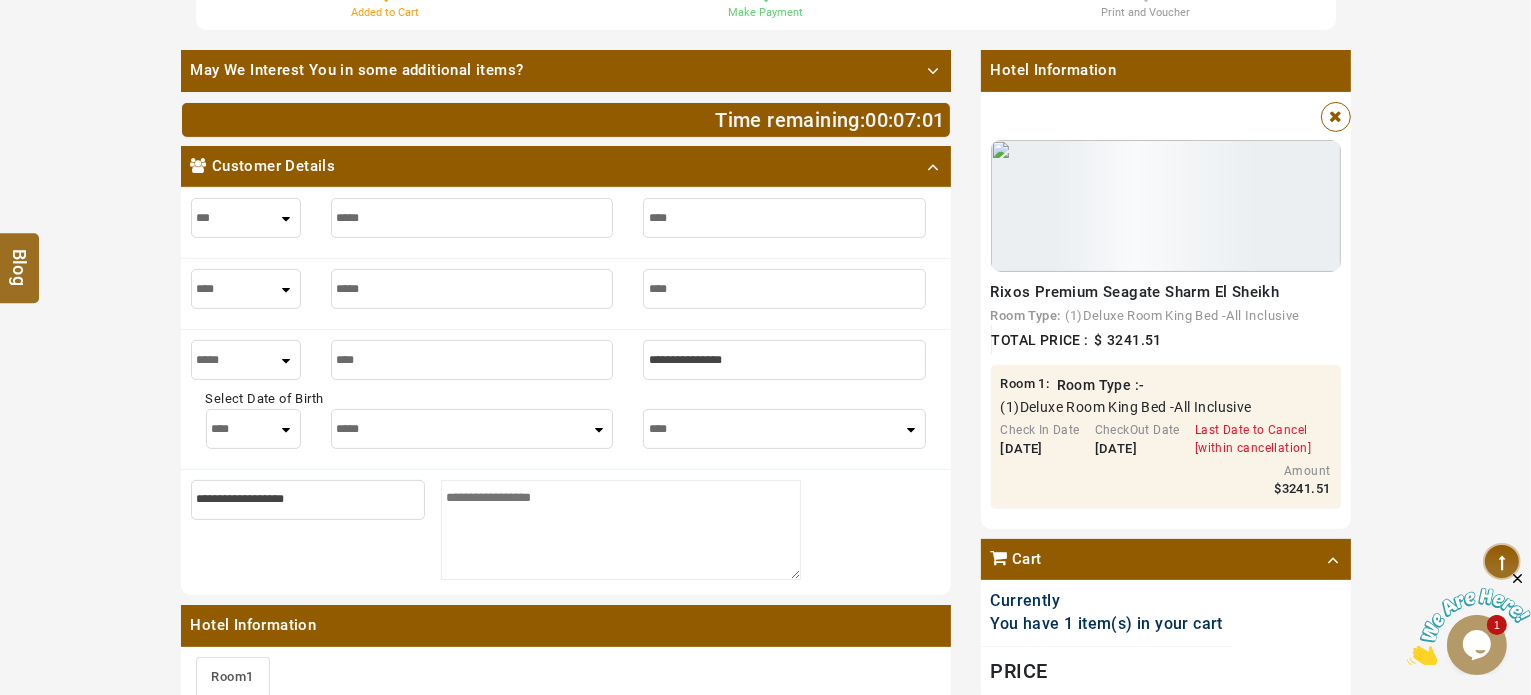 type on "****" 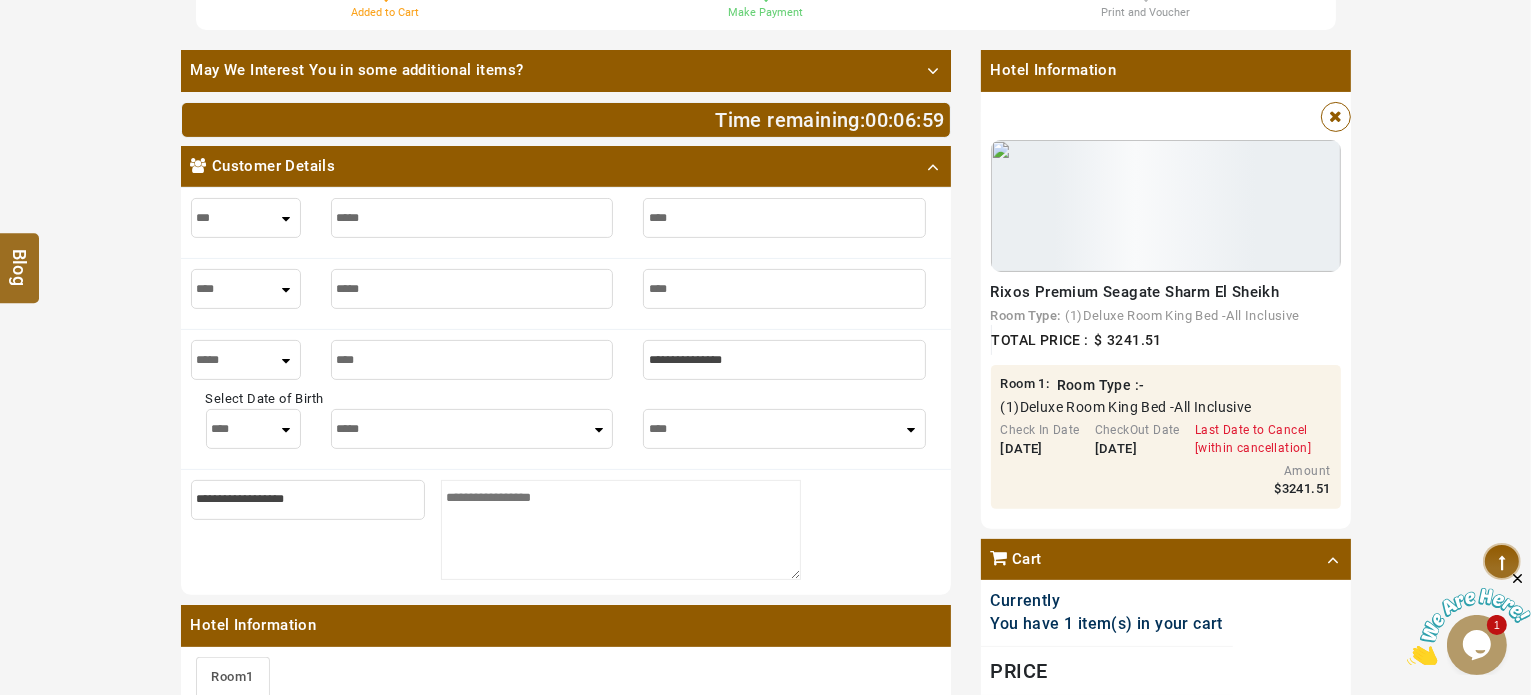 type on "****" 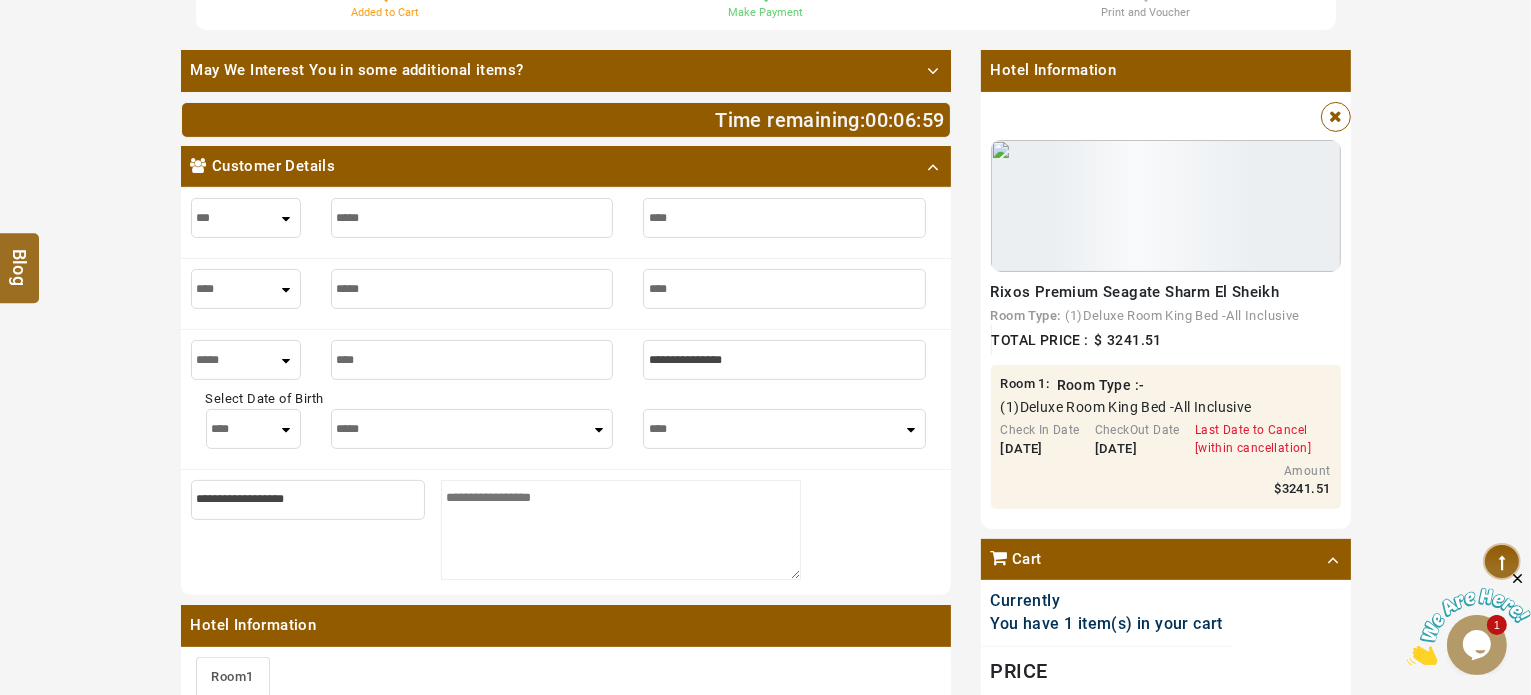 click at bounding box center (784, 360) 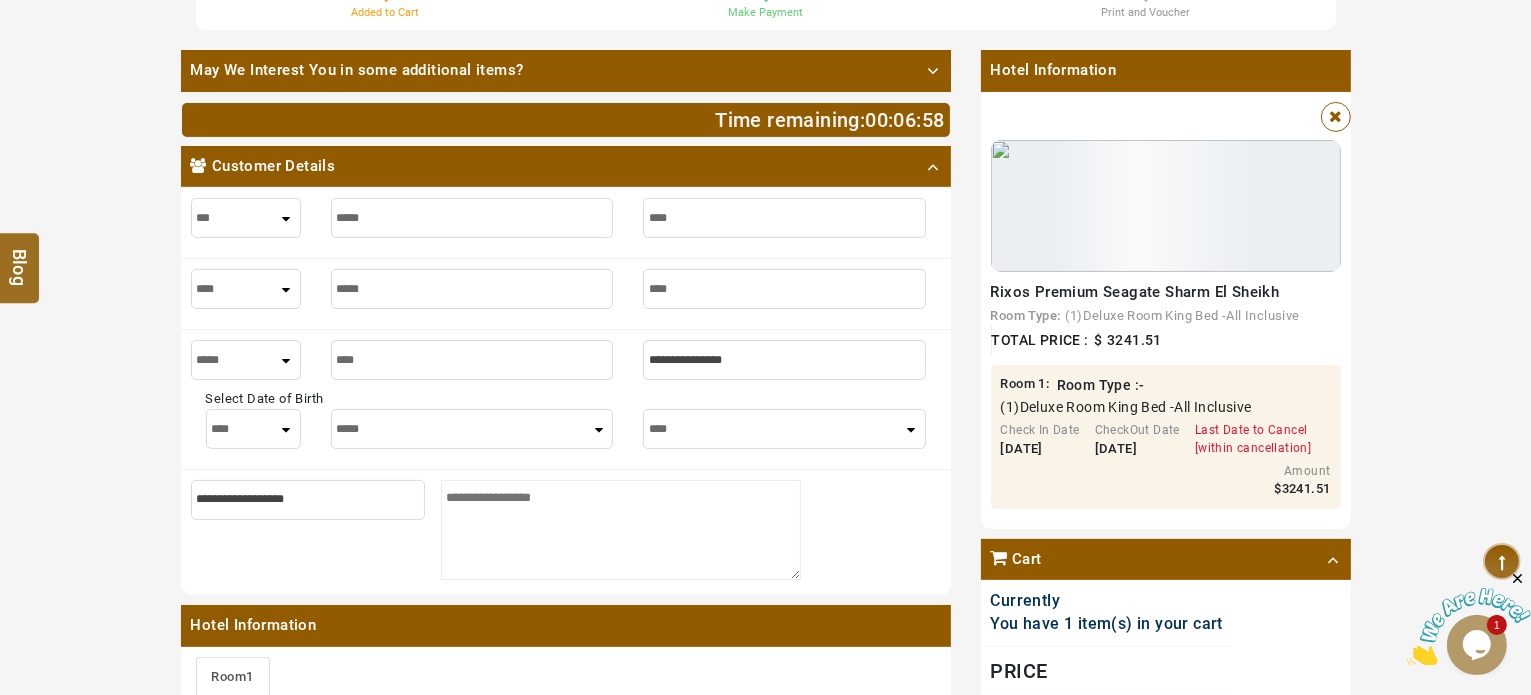 type on "*" 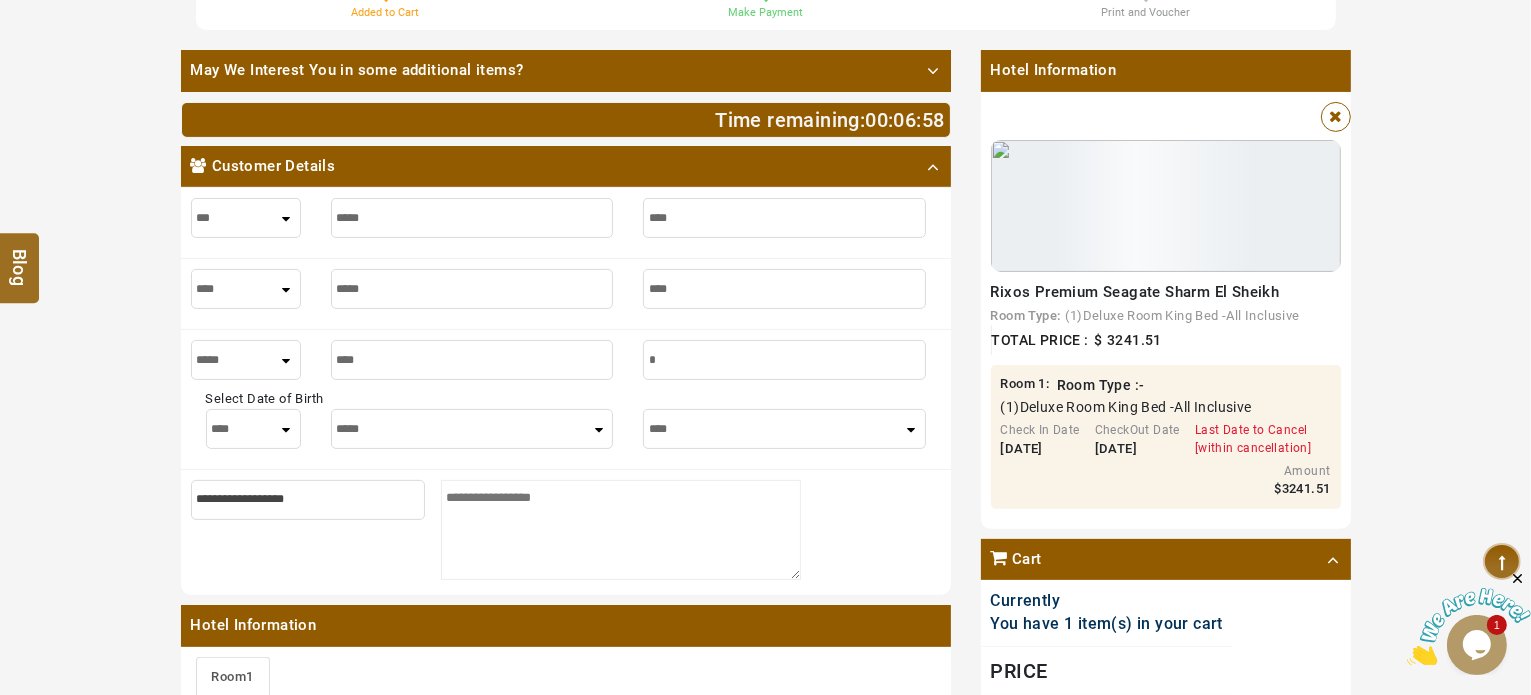 type on "*" 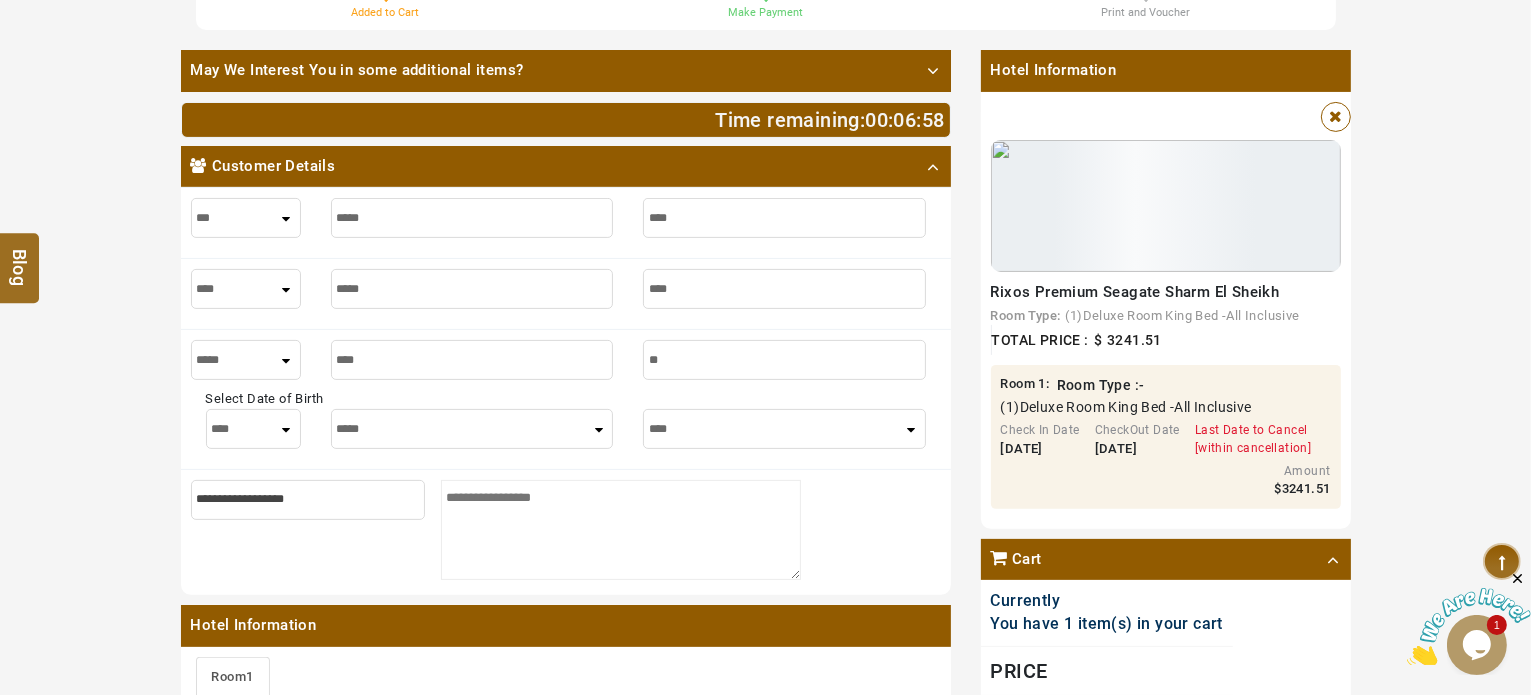 type on "**" 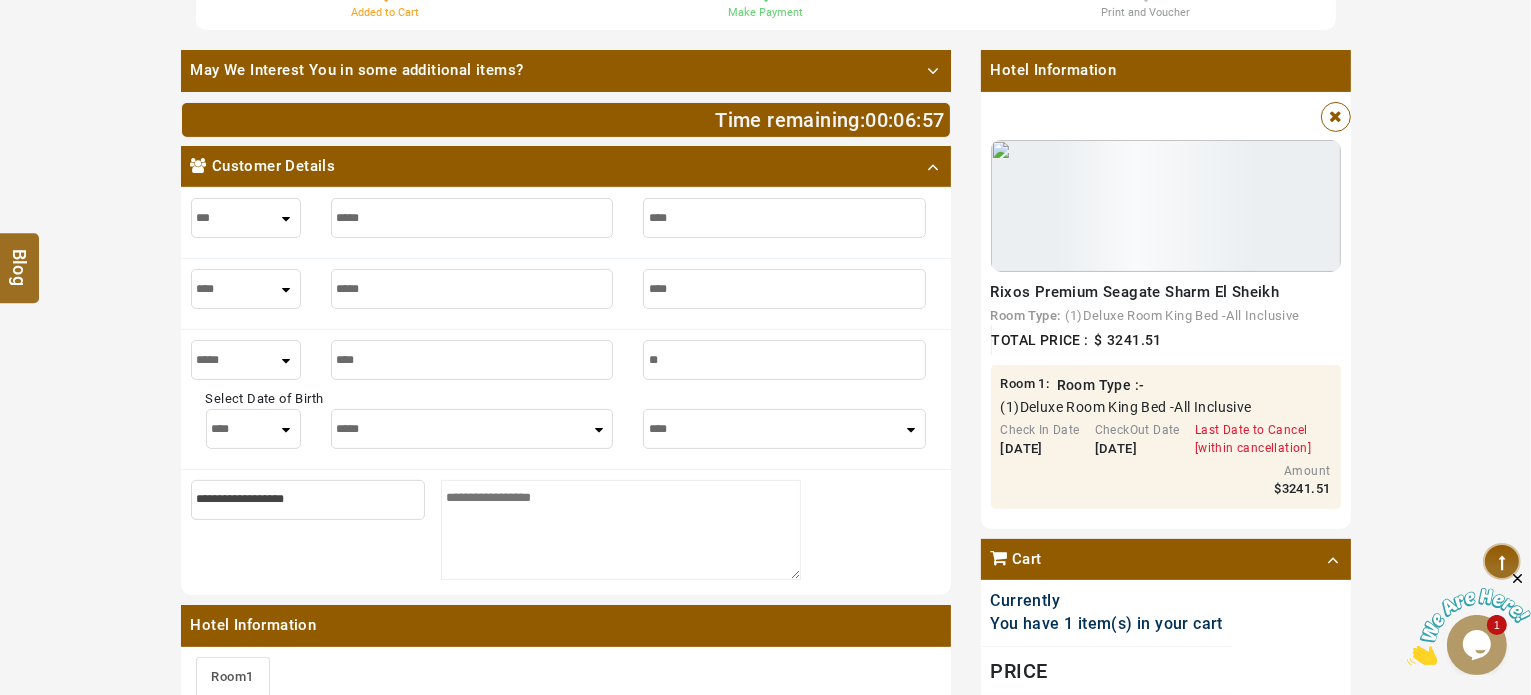 type on "***" 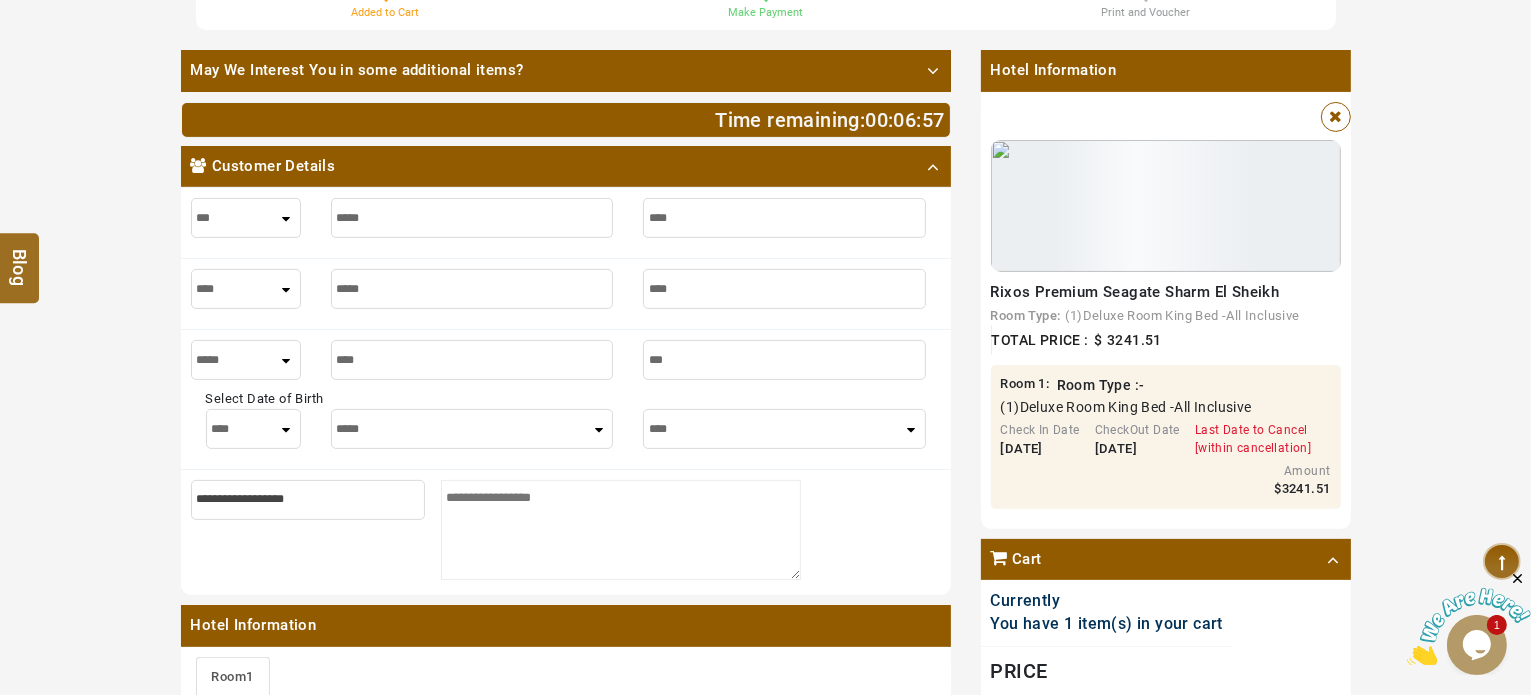 type on "***" 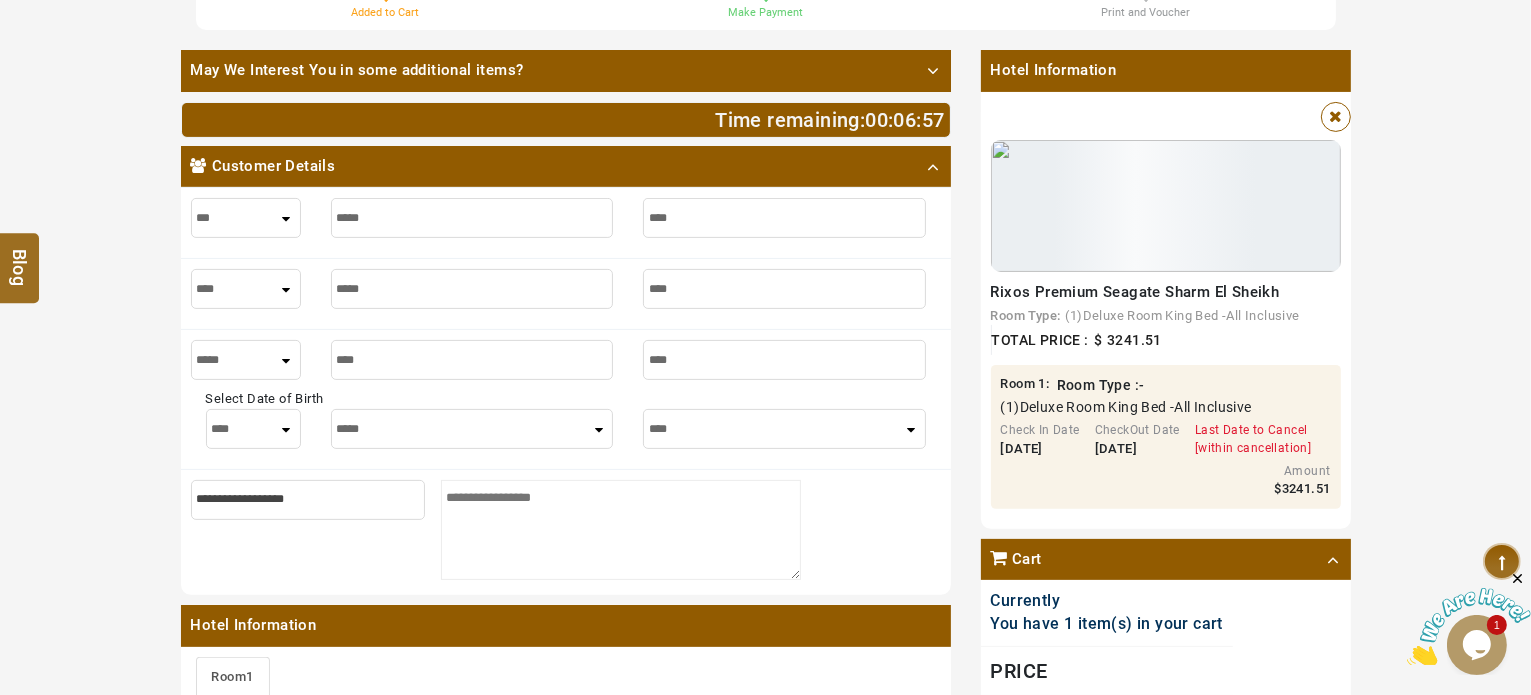 type on "****" 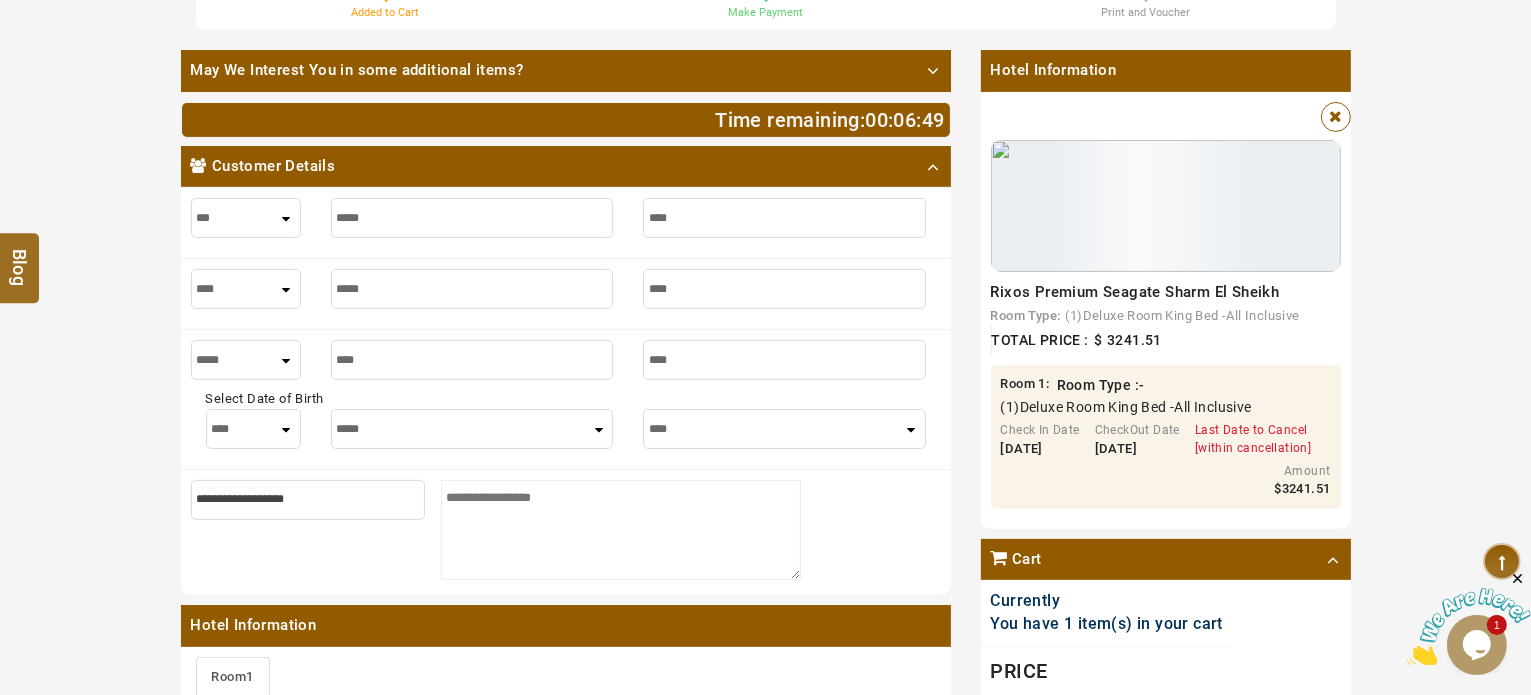 type on "****" 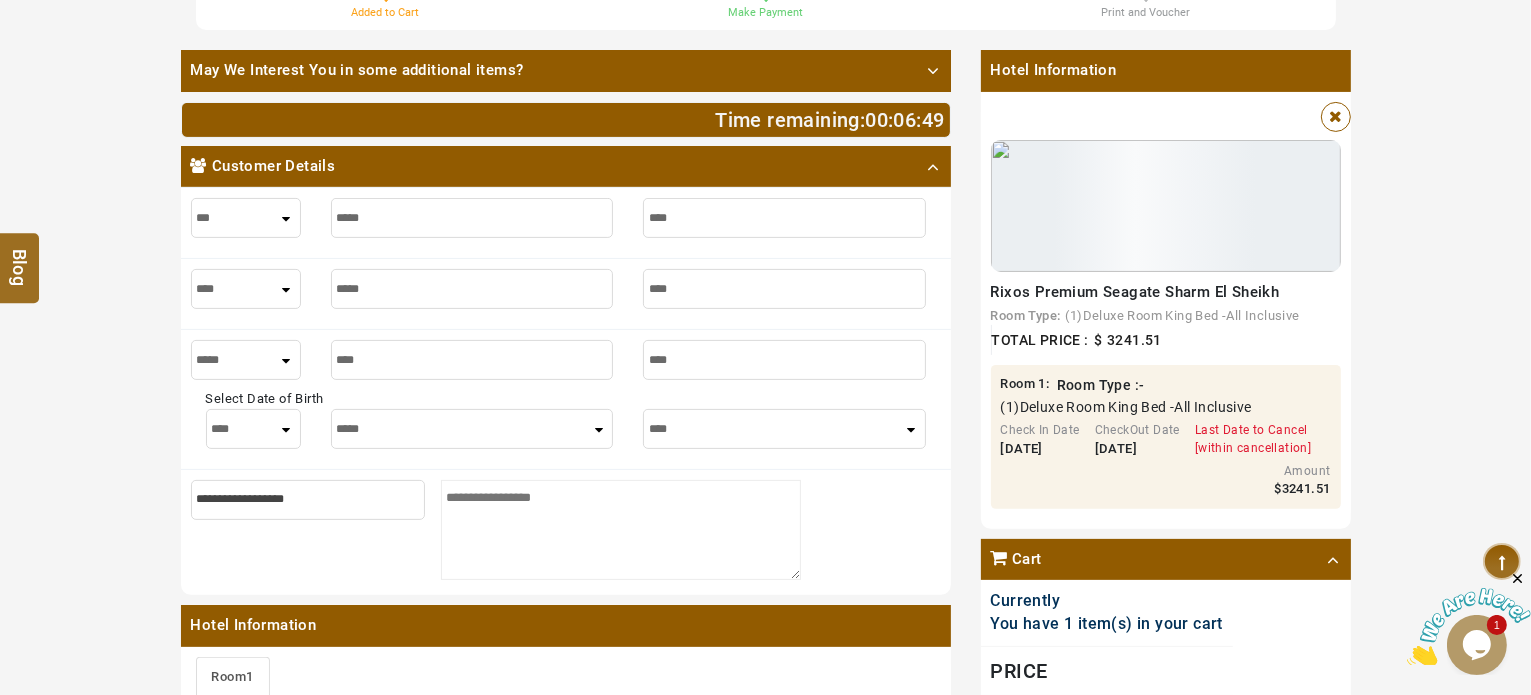 type on "***" 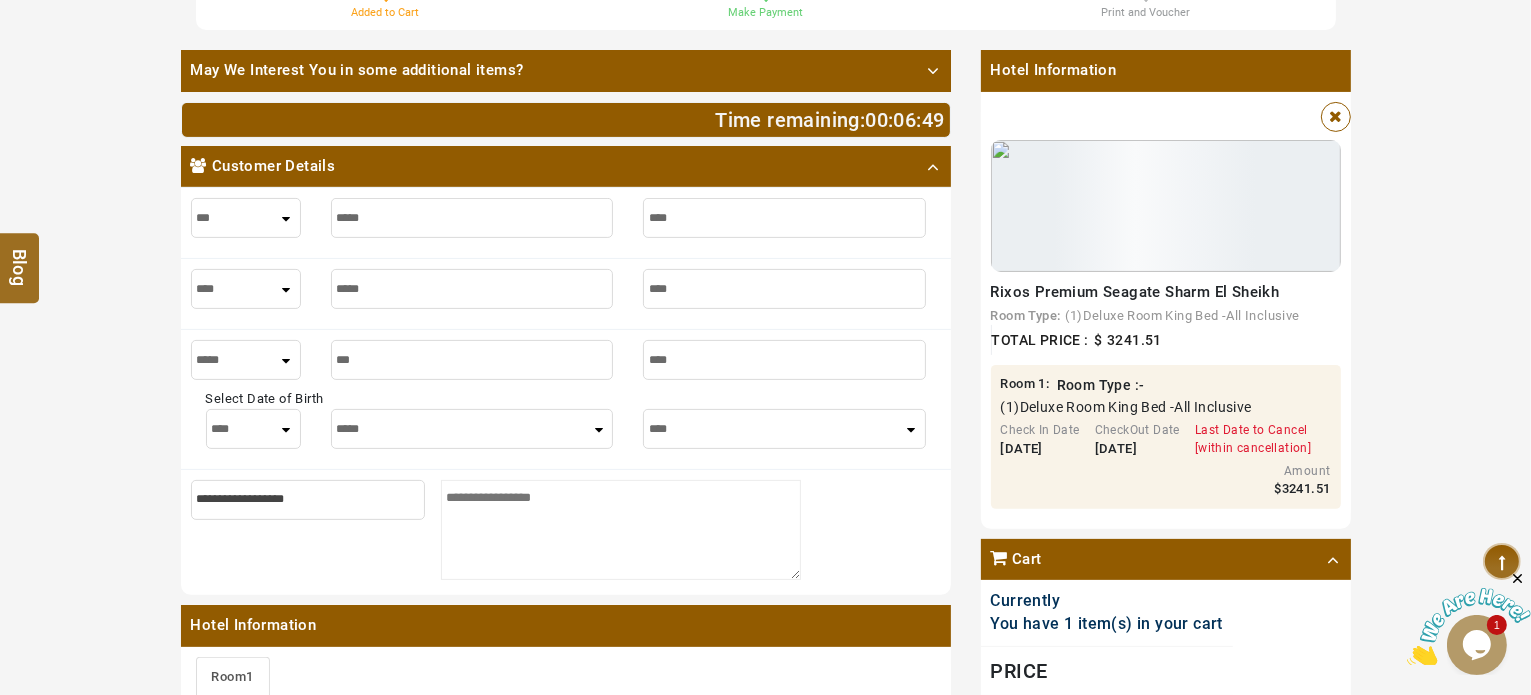 type on "***" 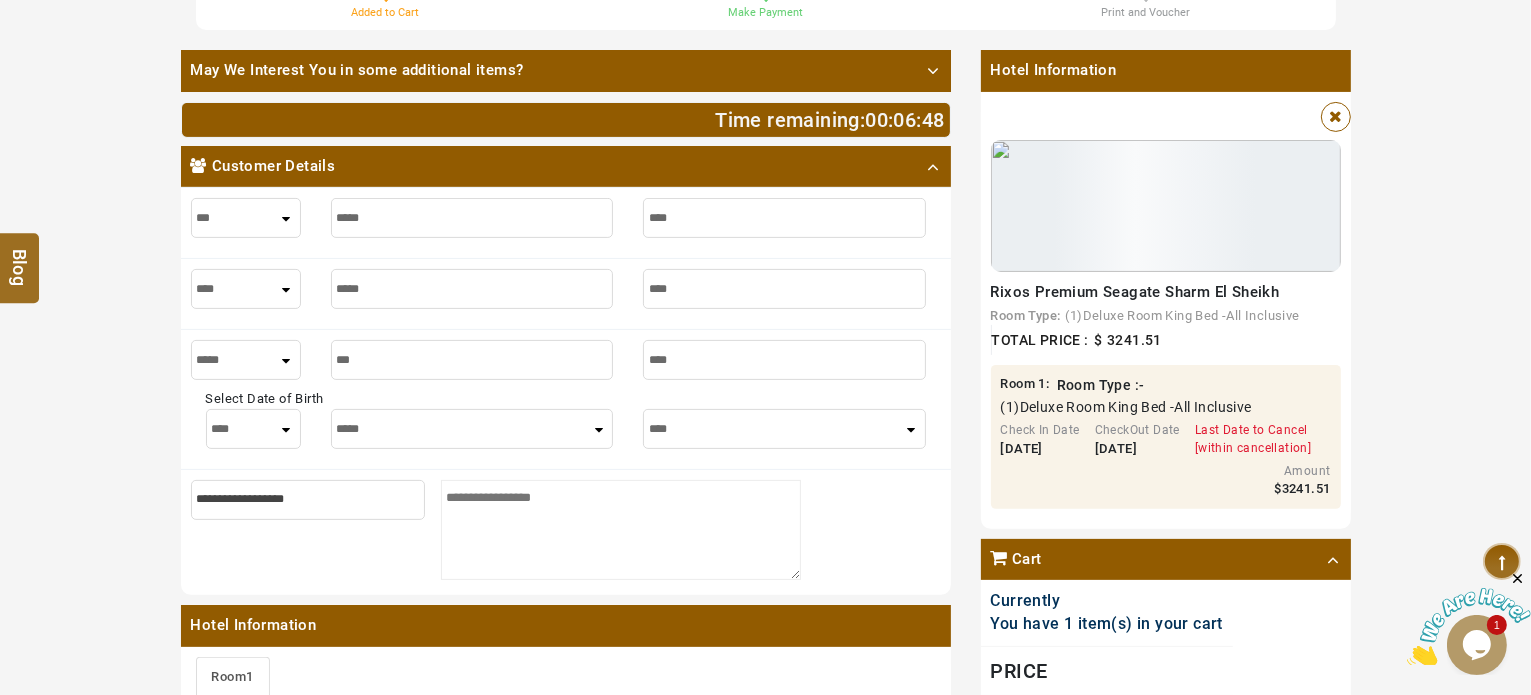 type on "****" 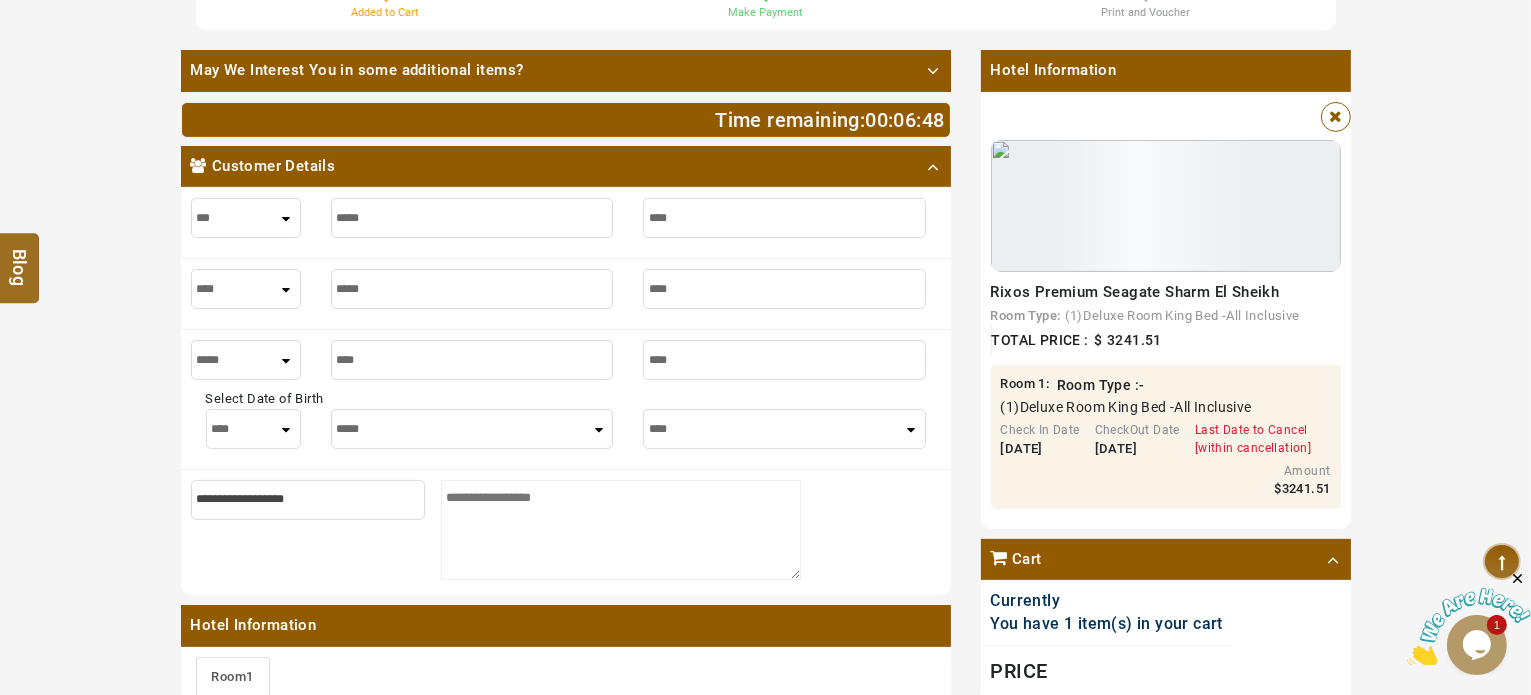 type on "****" 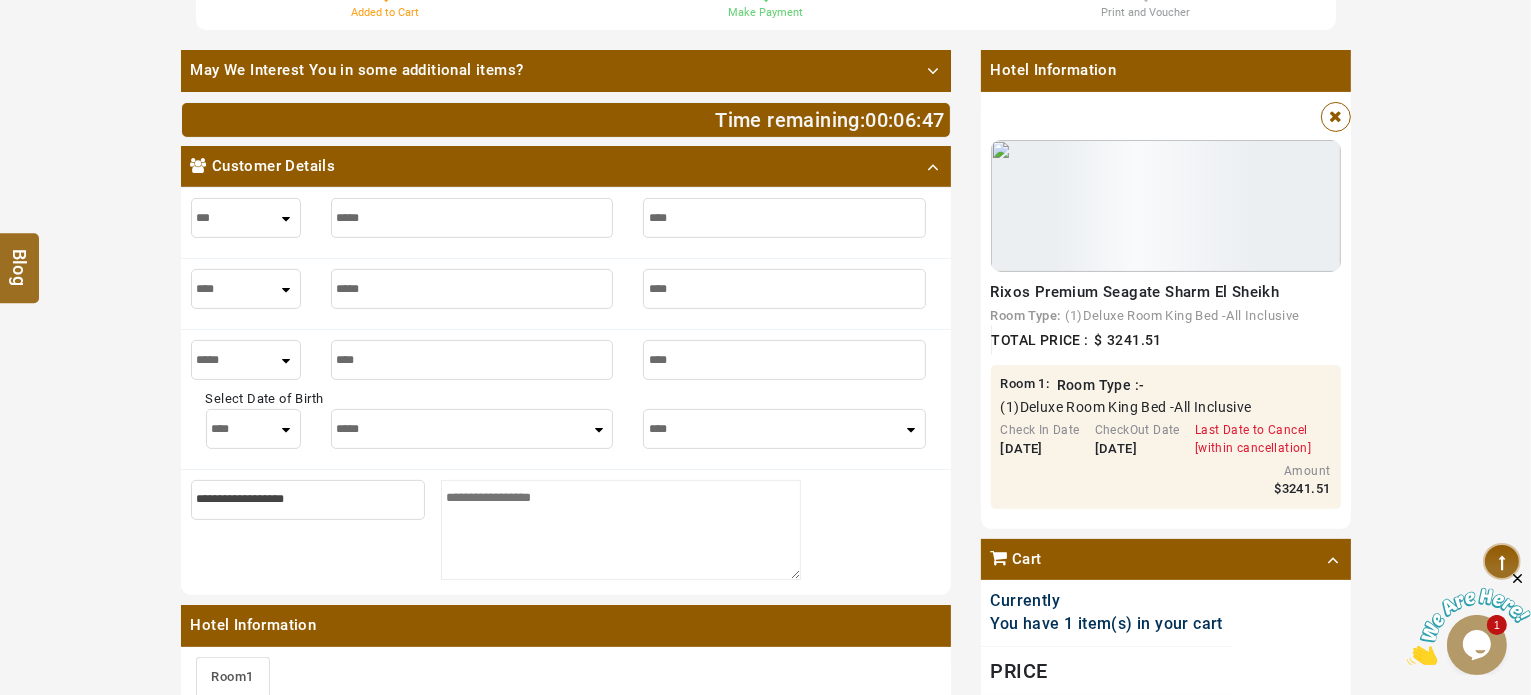 type on "***" 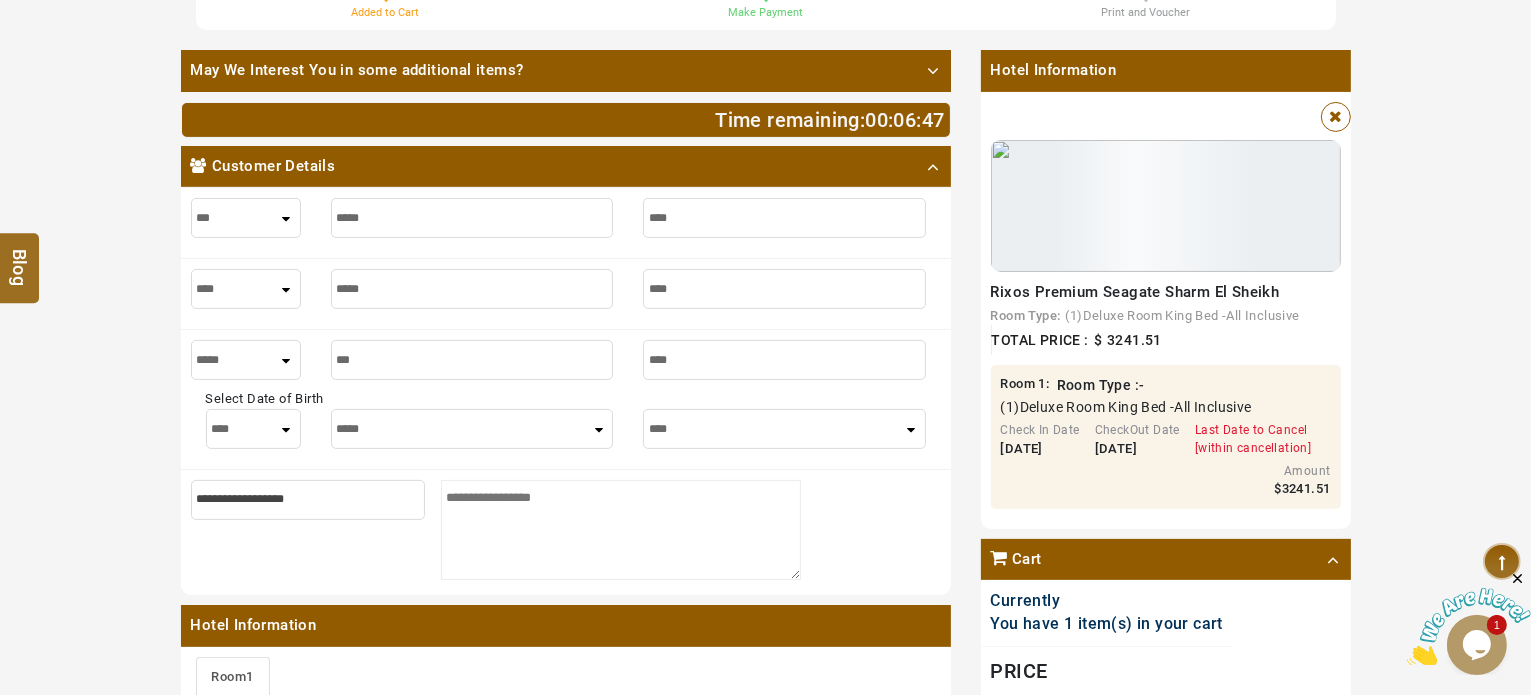 type on "***" 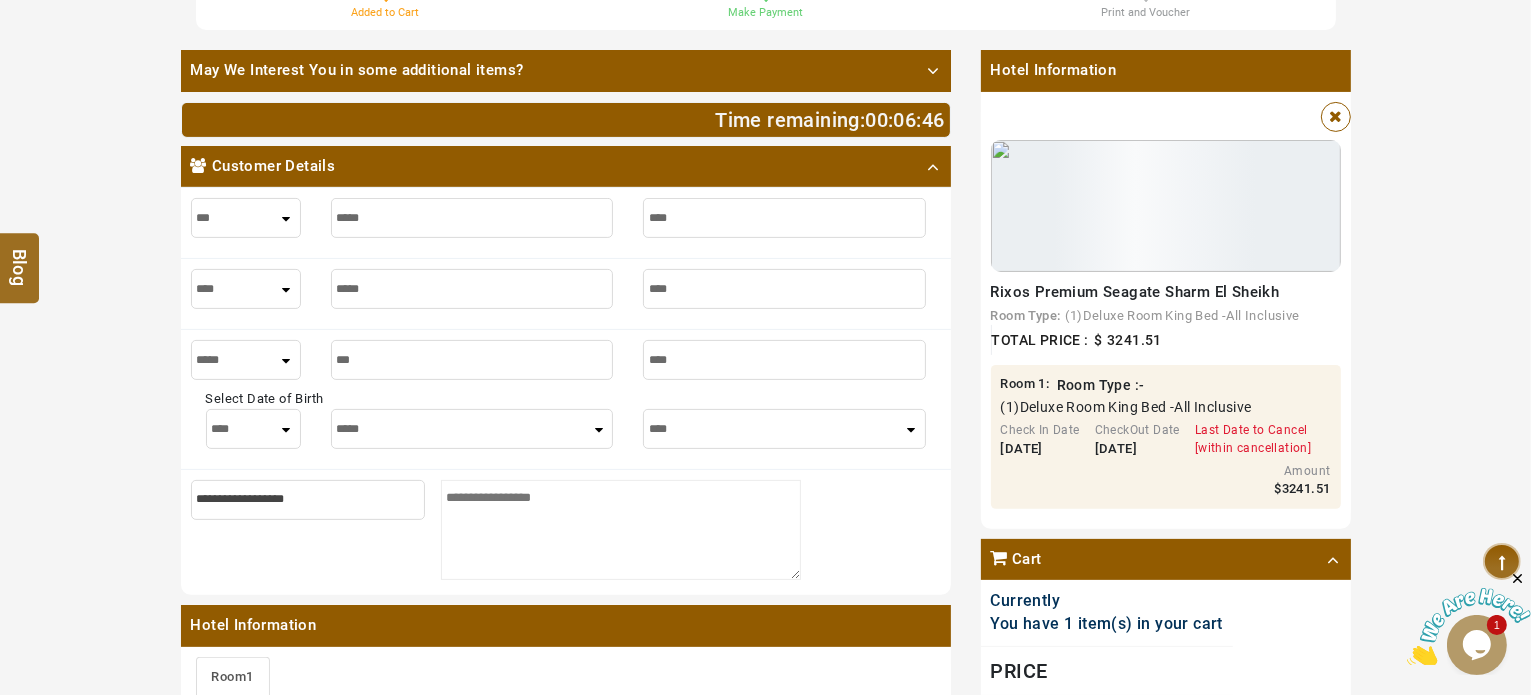 type on "**" 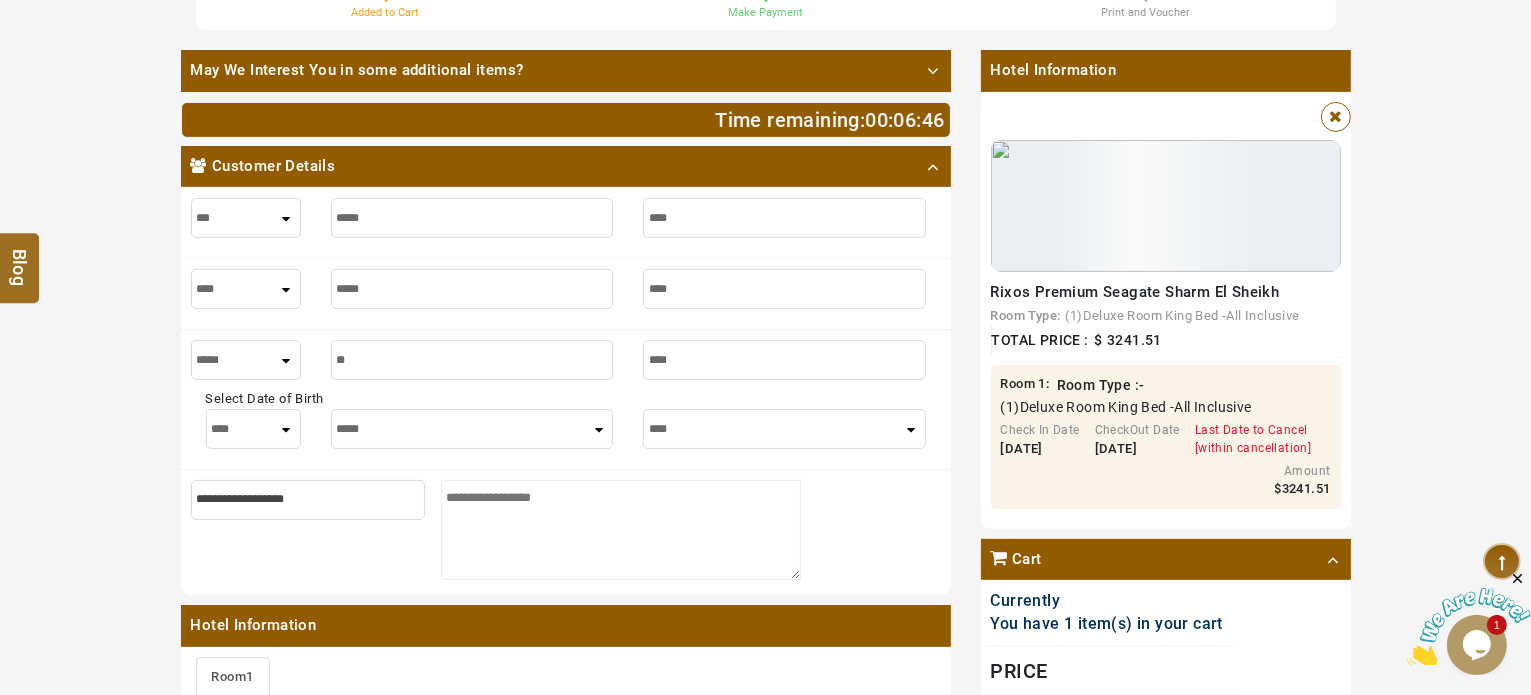 type on "**" 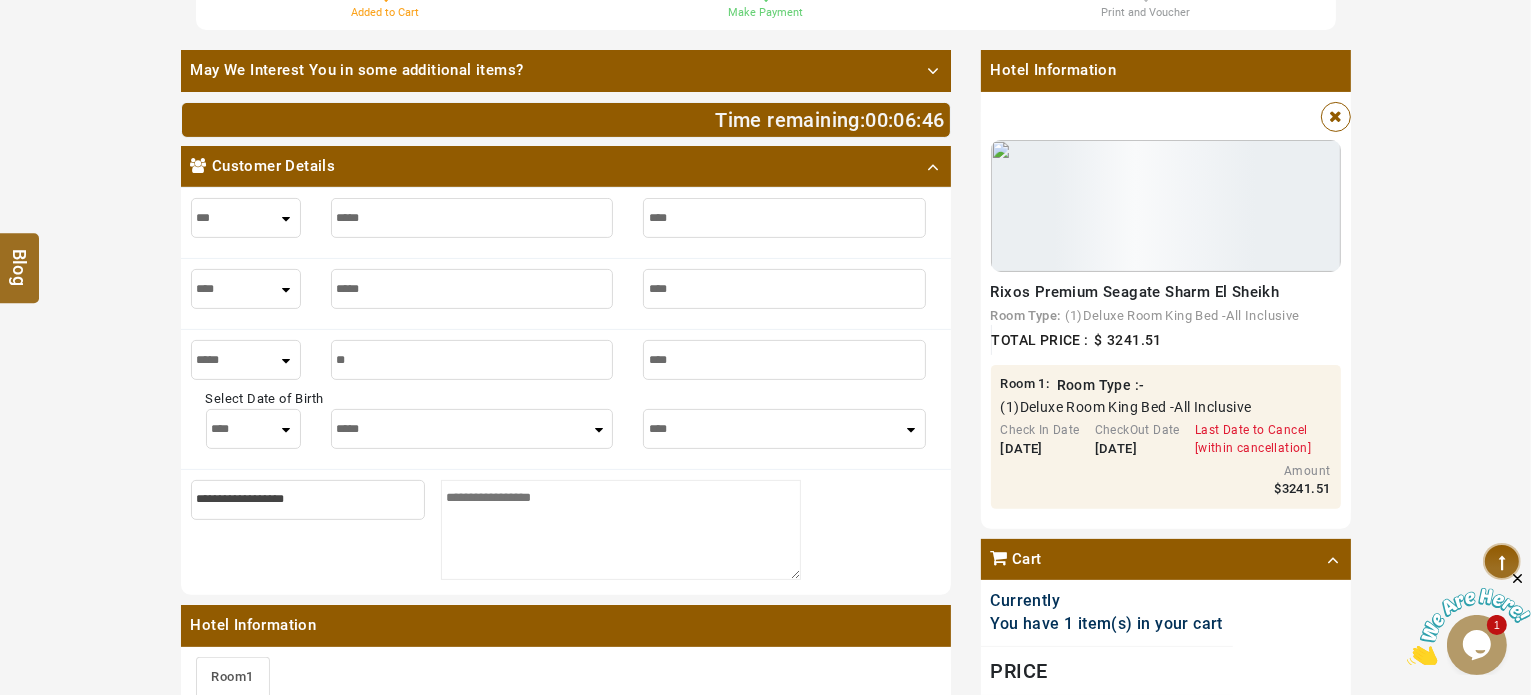 type on "*" 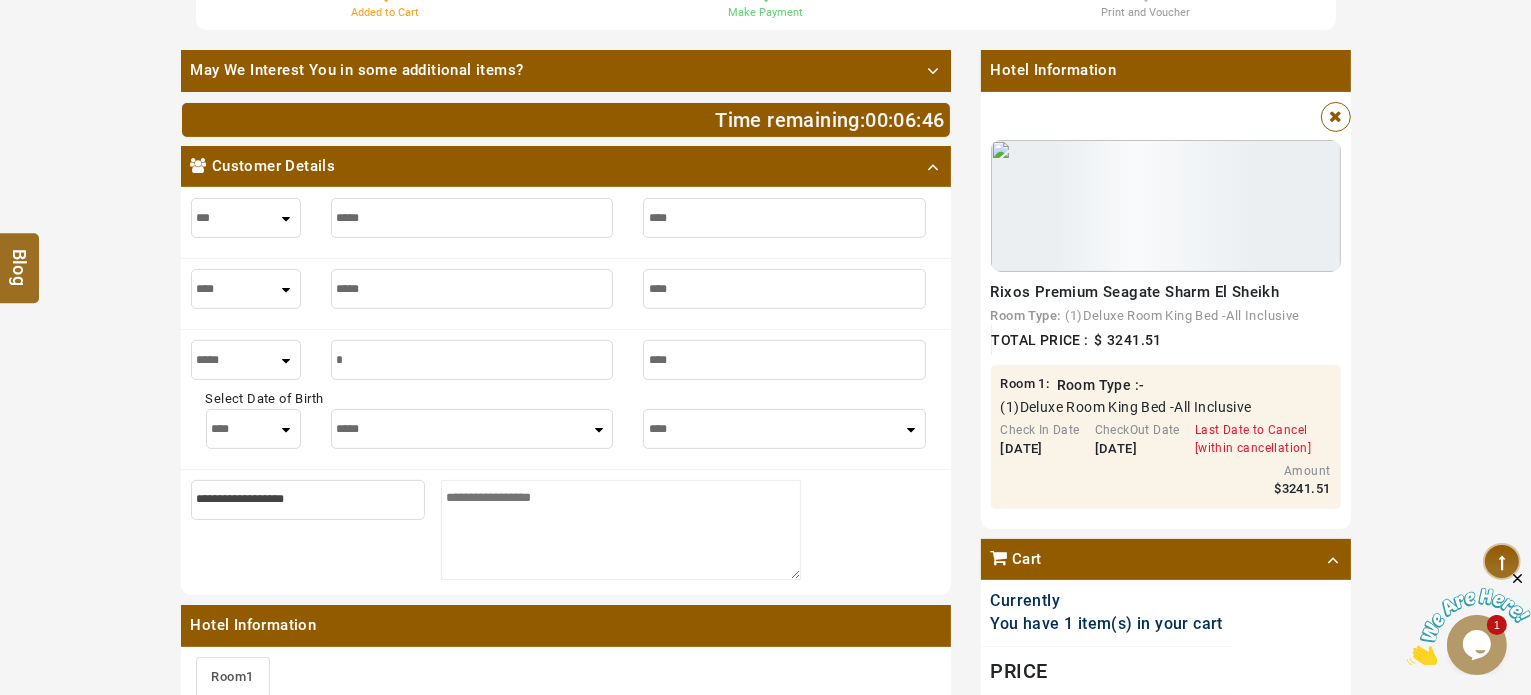 type on "*" 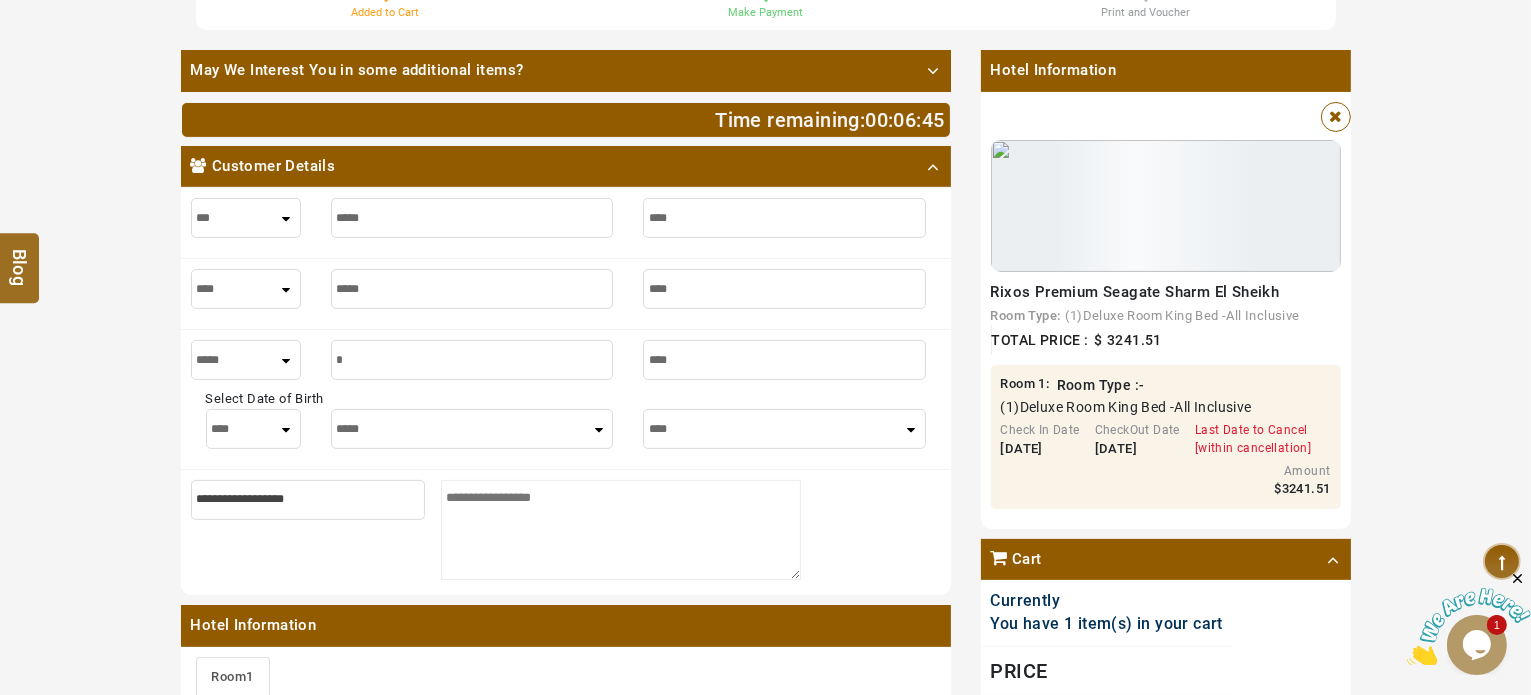 type on "**" 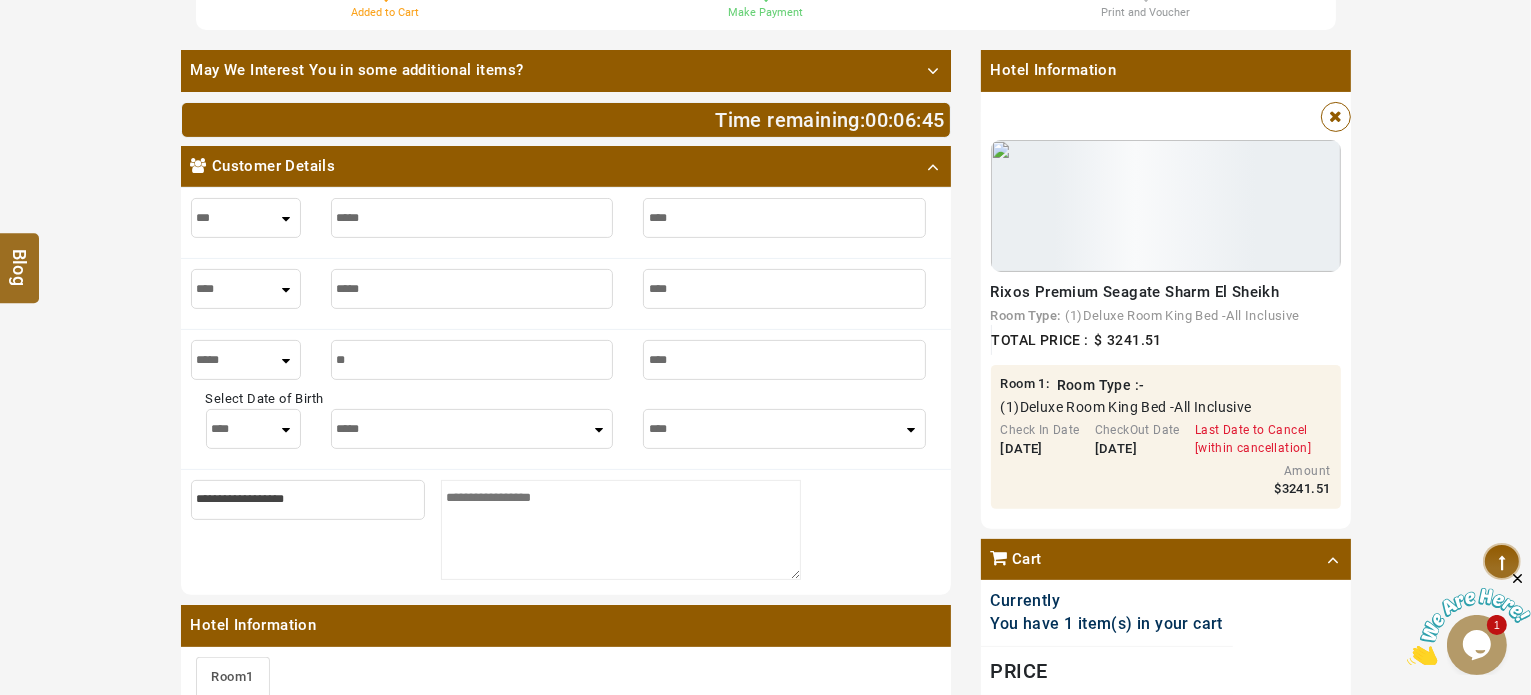 type on "**" 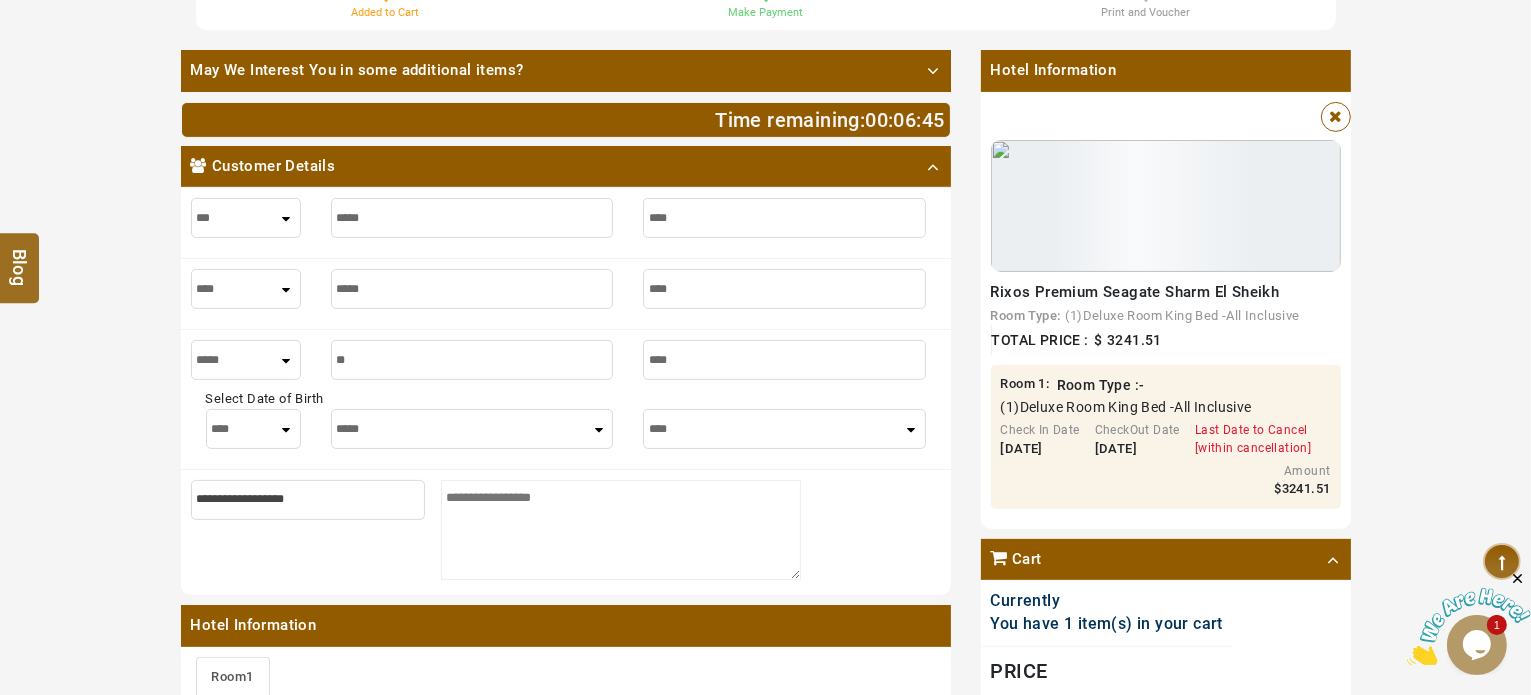 type on "***" 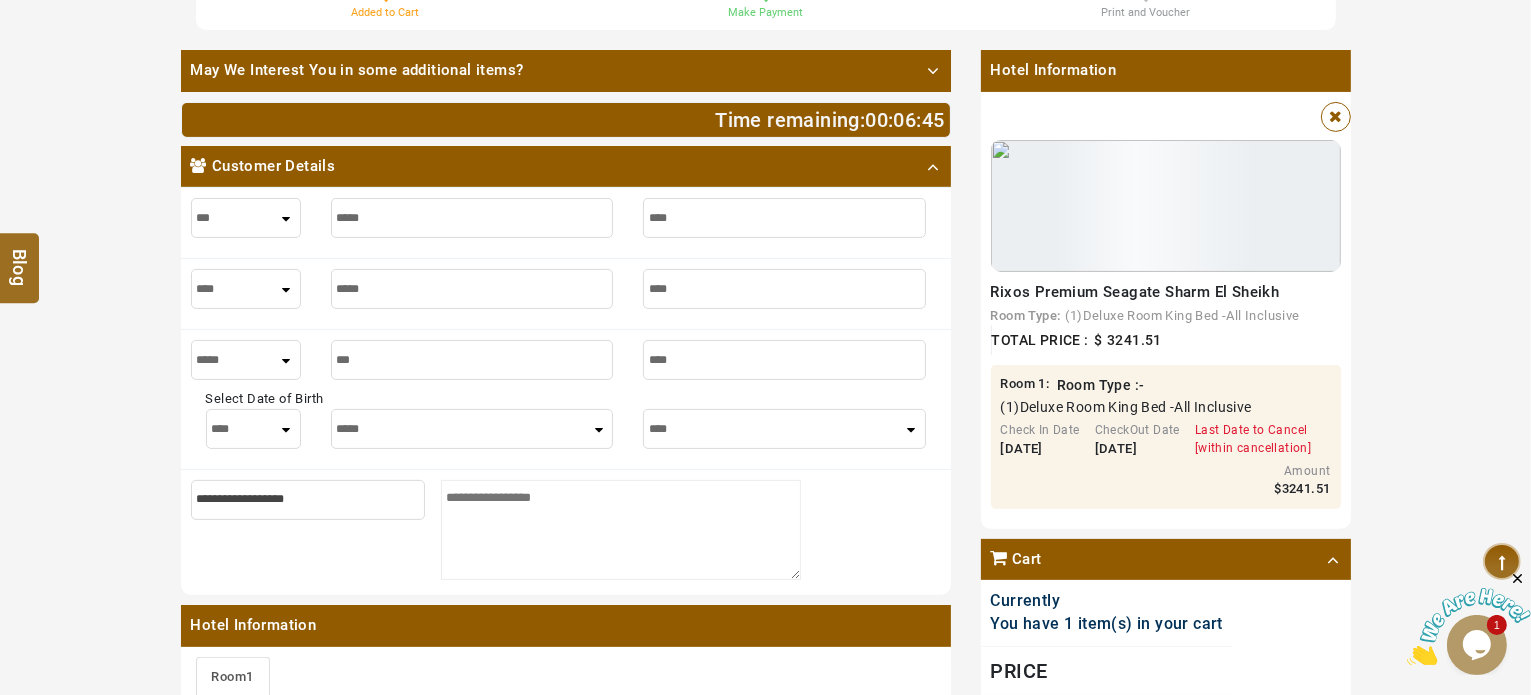 type on "***" 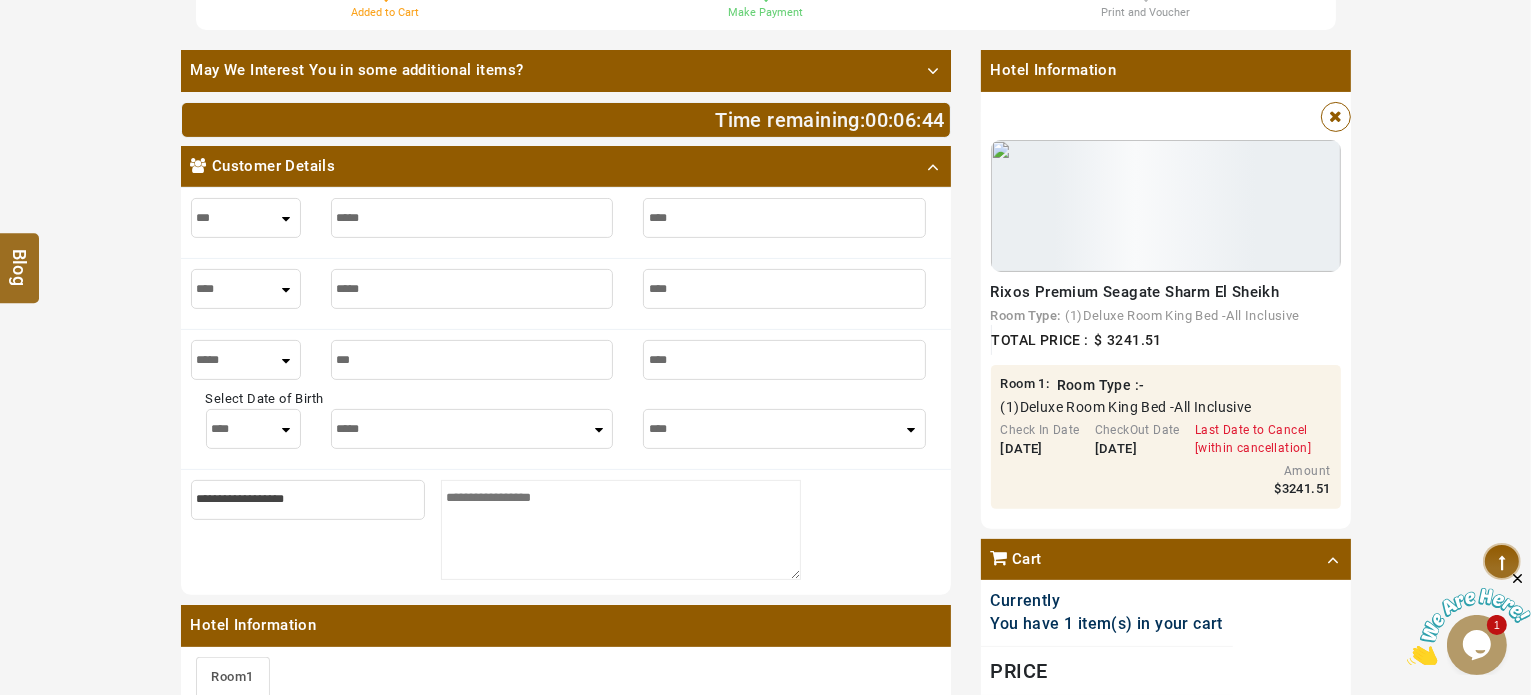 type on "****" 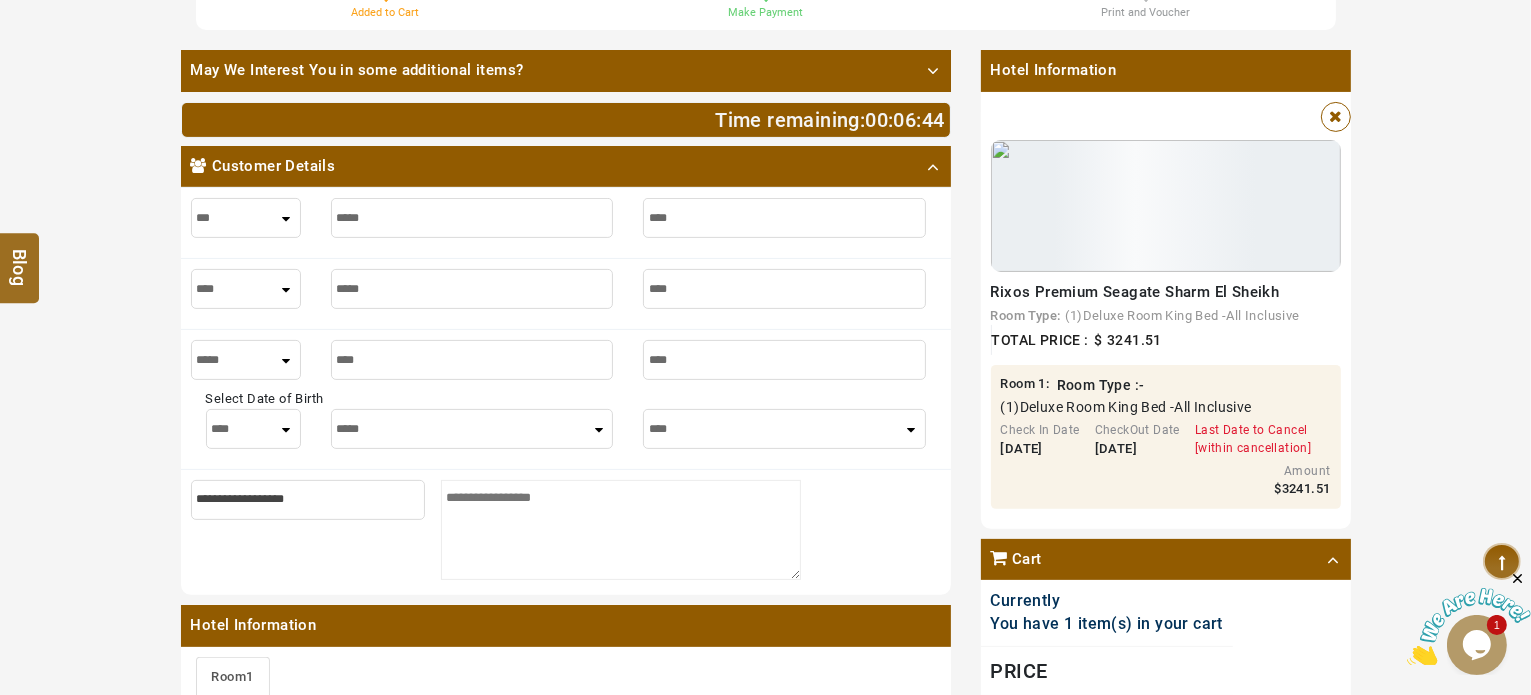 type on "****" 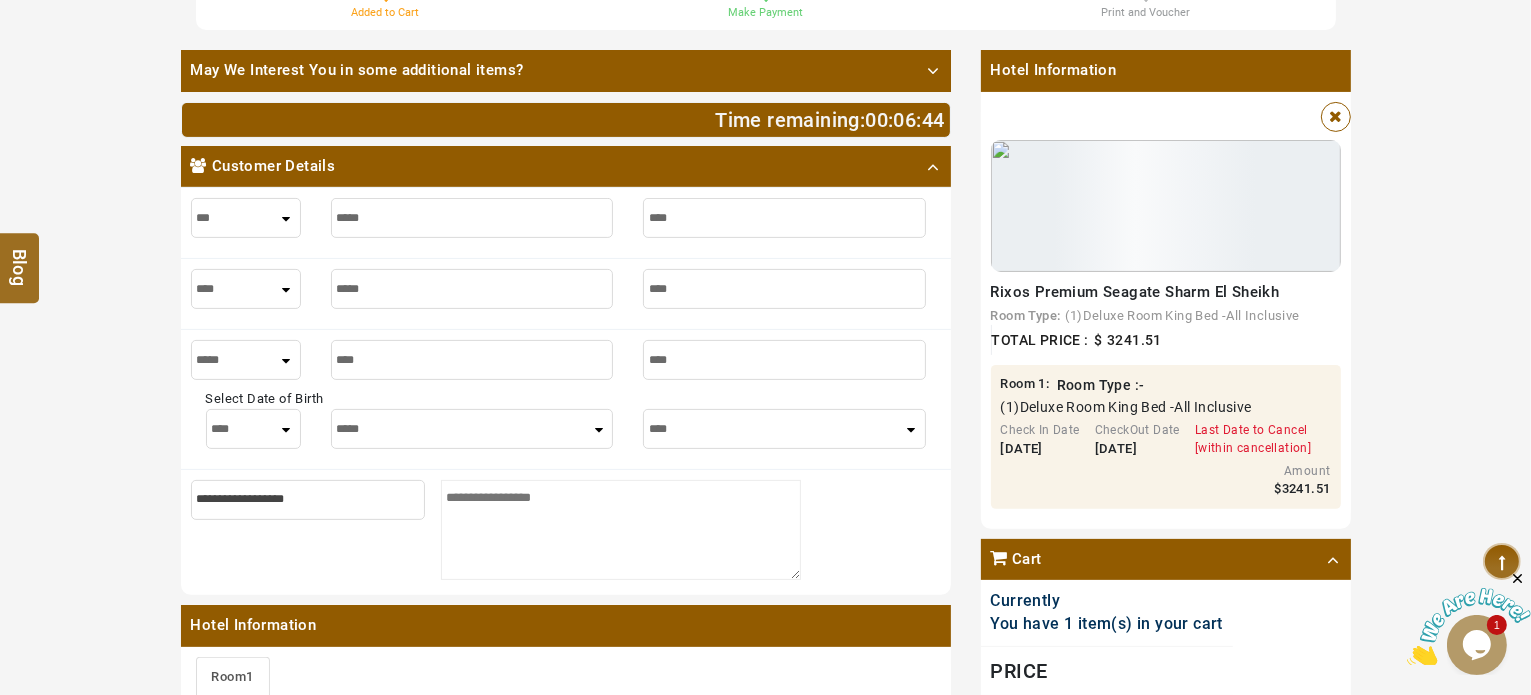 type on "***" 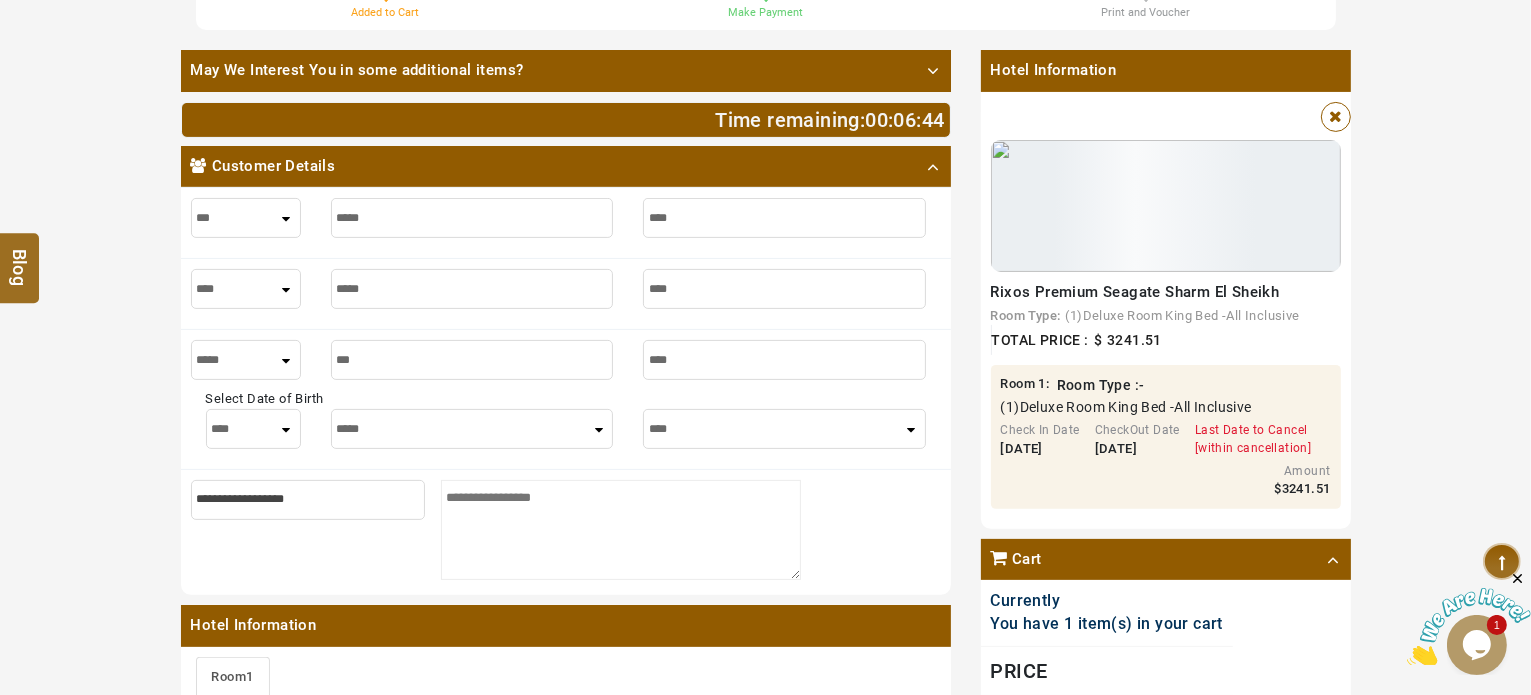 type on "***" 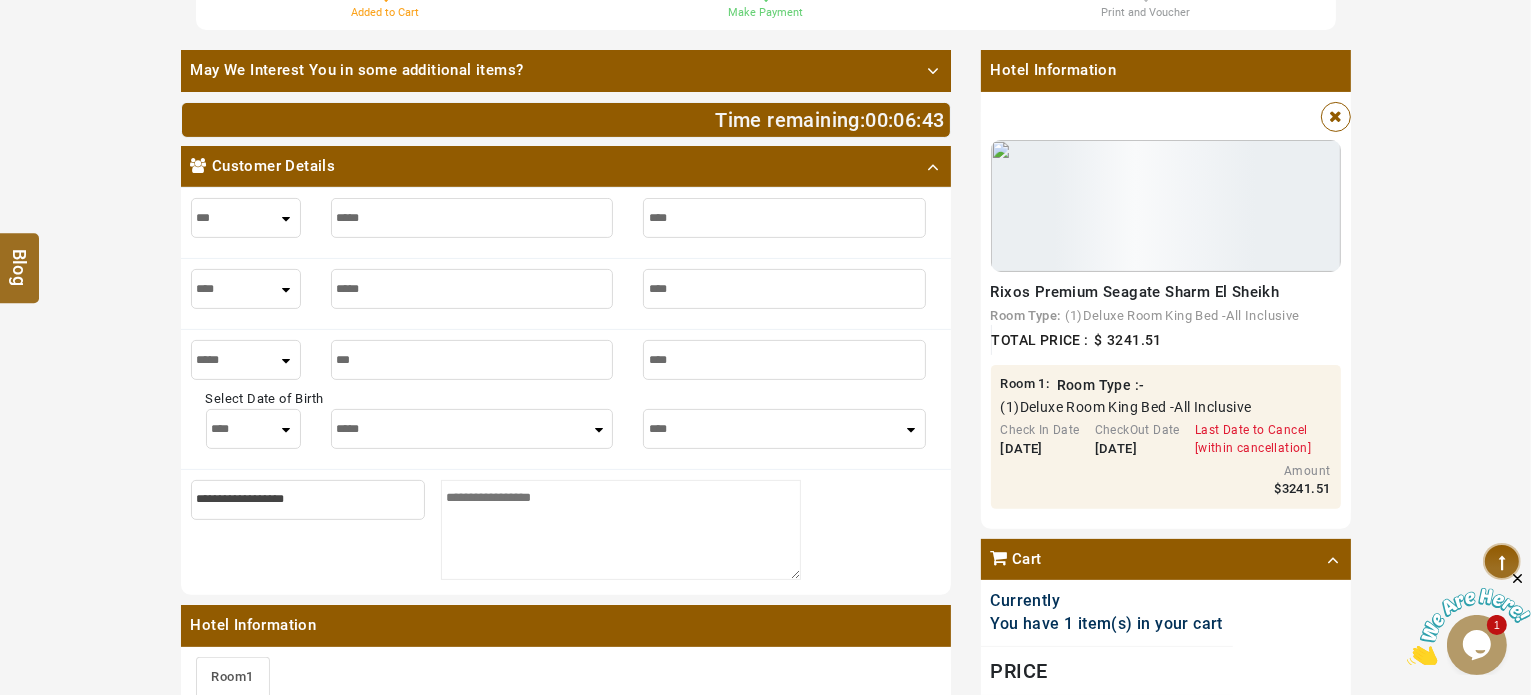 type on "****" 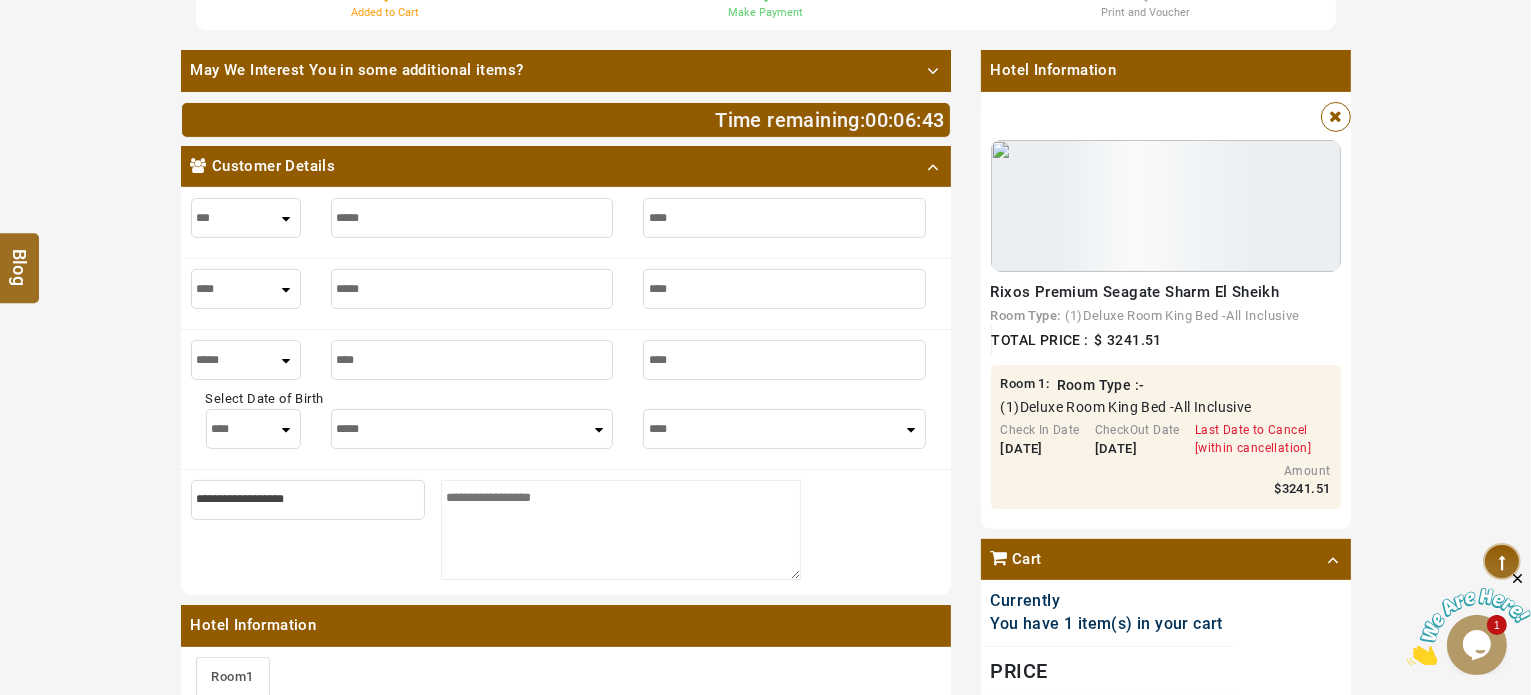 type on "****" 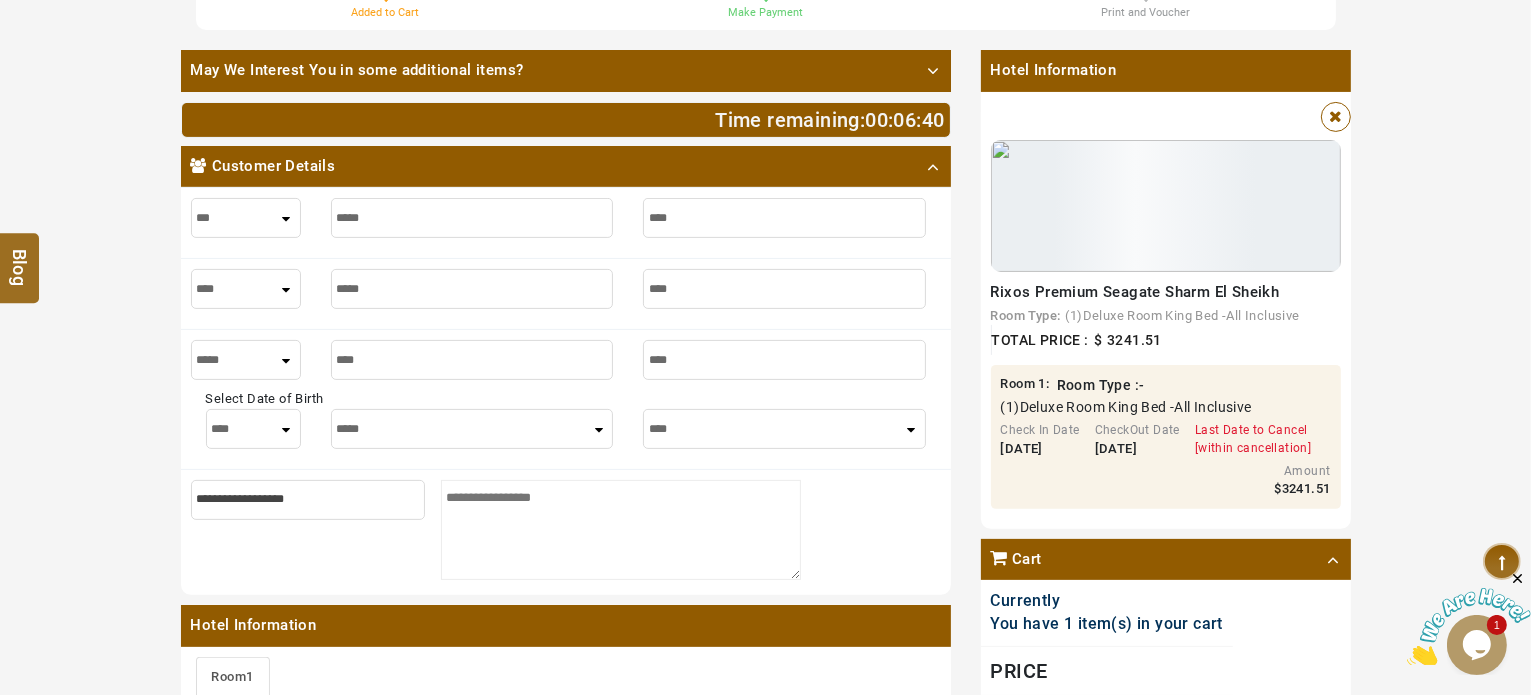 type on "****" 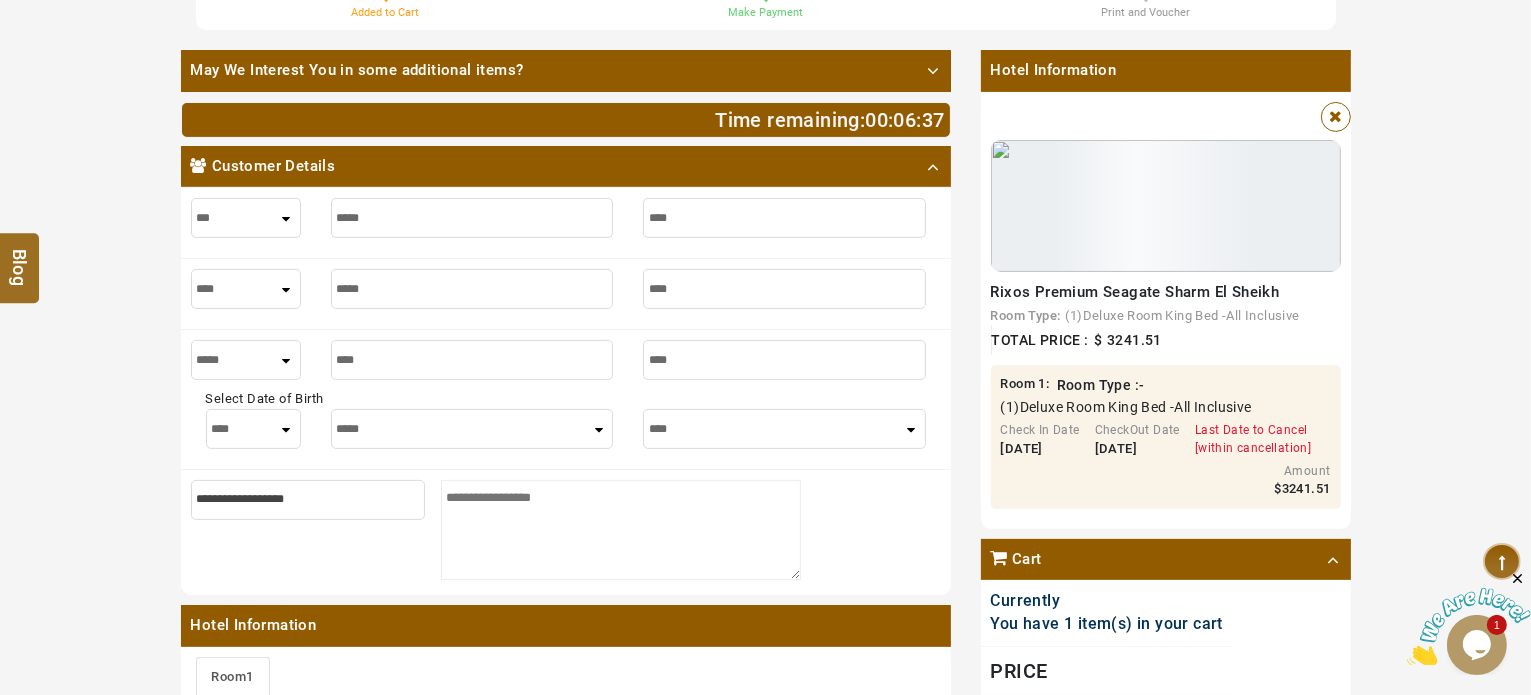 select on "**" 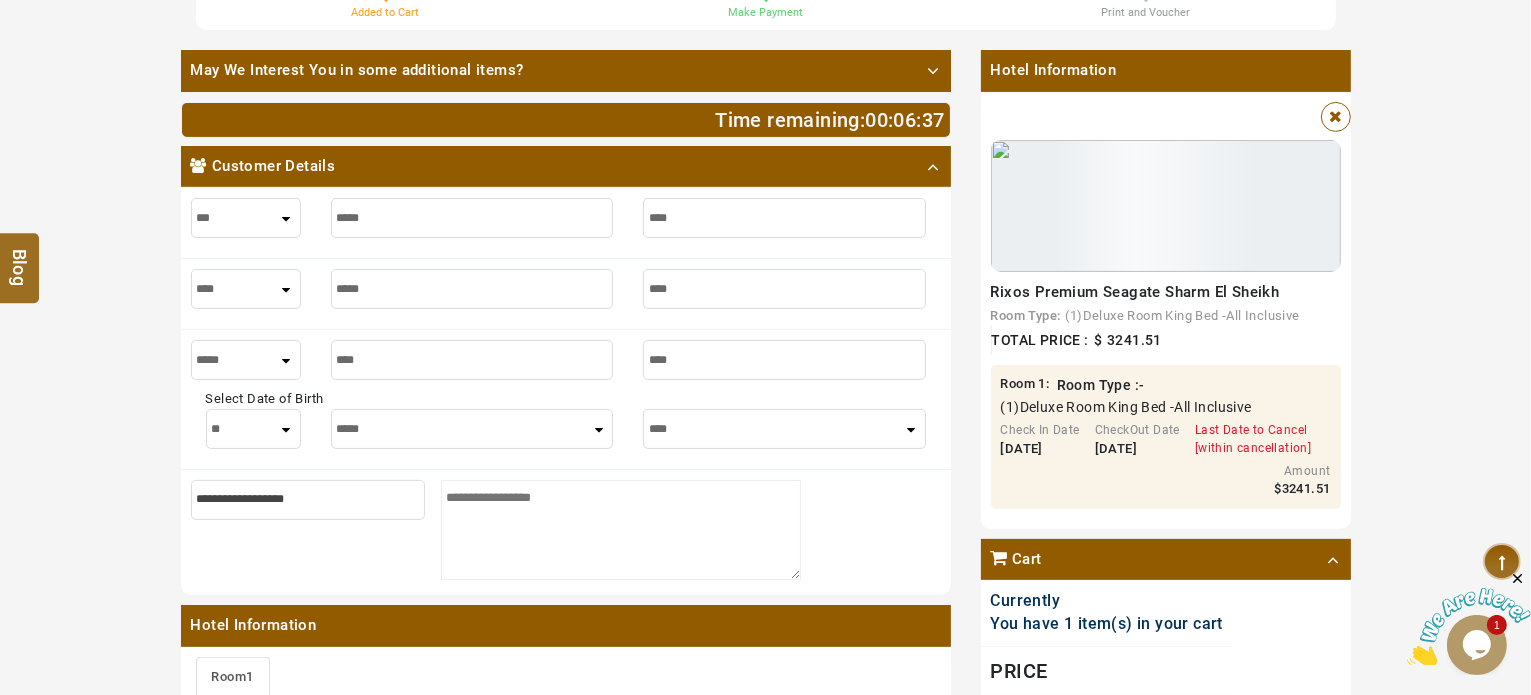 click on "***** ******* ******** ***** ***** *** **** **** ****** ********* ******* ******** ********" at bounding box center (472, 429) 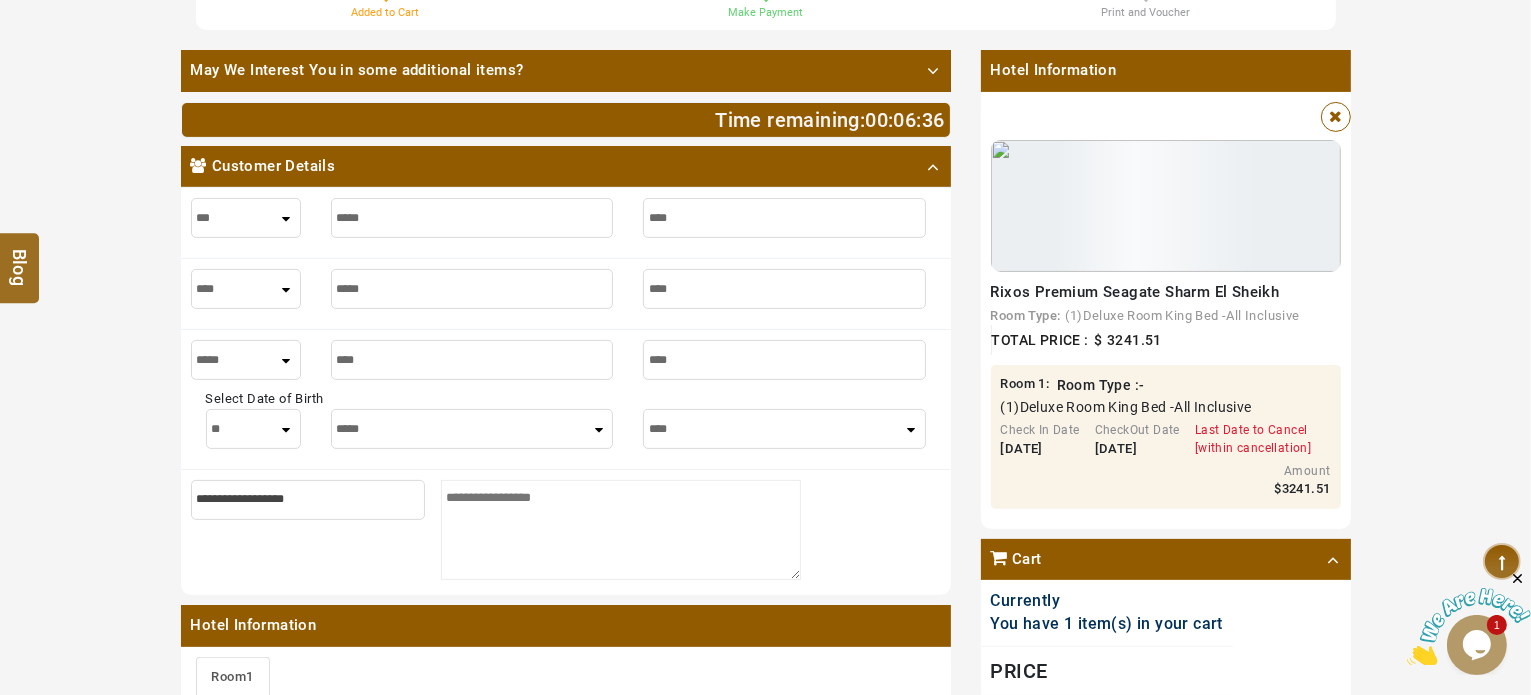 select on "**" 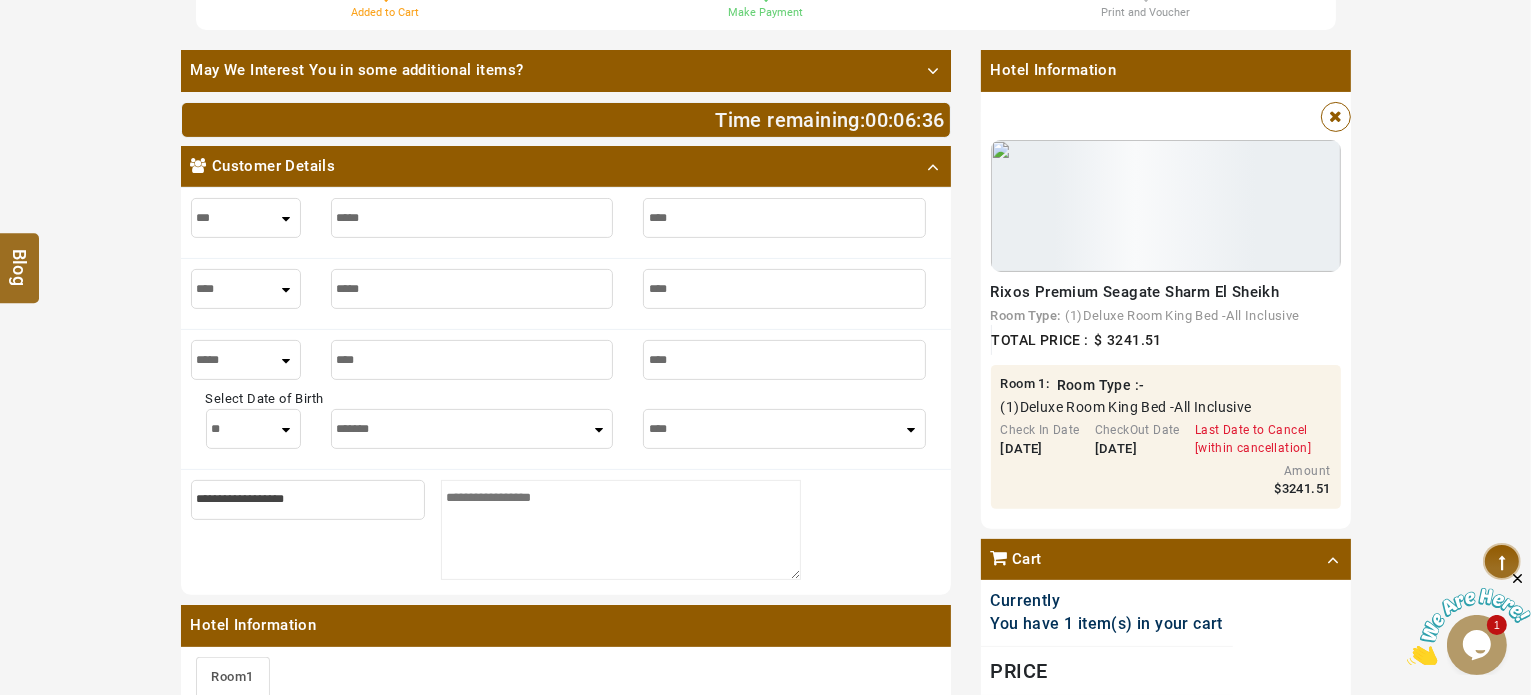 click on "***** ******* ******** ***** ***** *** **** **** ****** ********* ******* ******** ********" at bounding box center (472, 429) 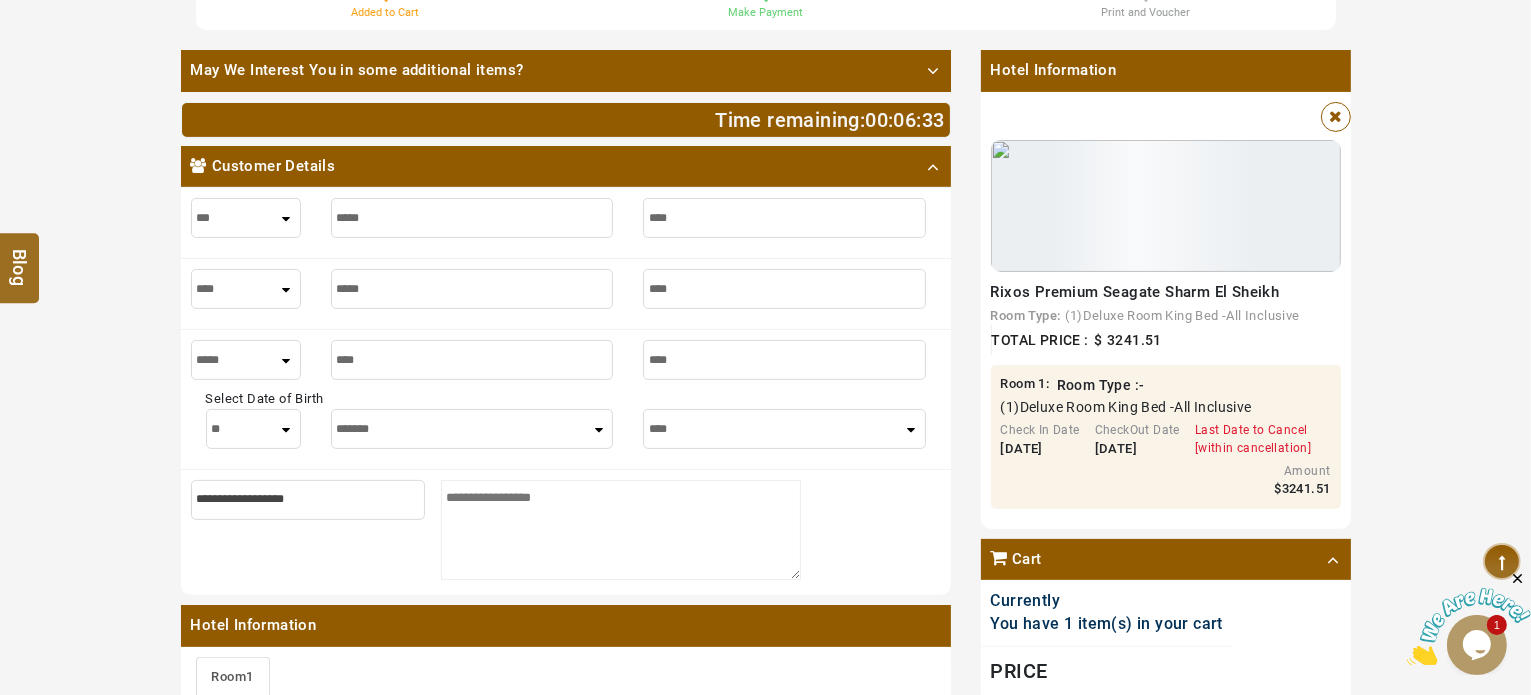 click on "**** **** **** **** **** **** **** **** **** **** **** **** ****" at bounding box center [784, 429] 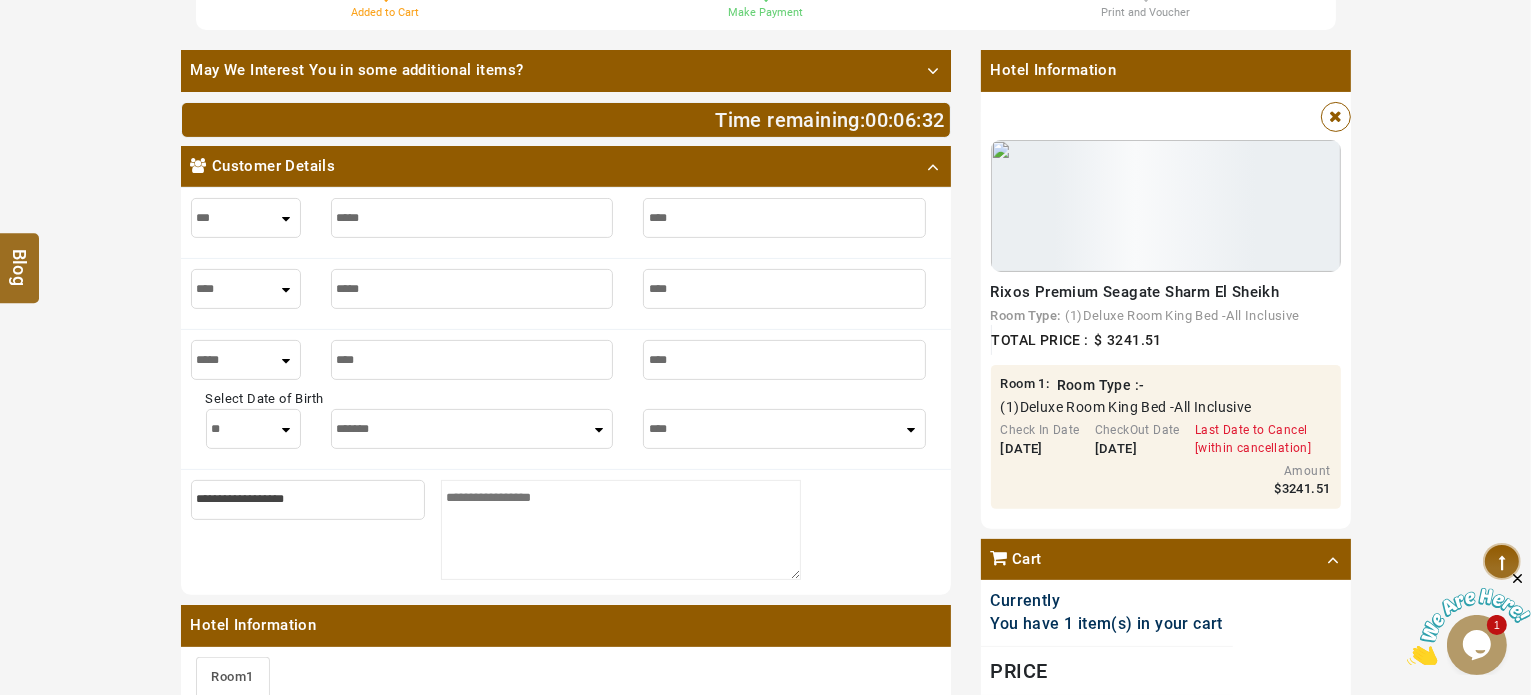 select on "****" 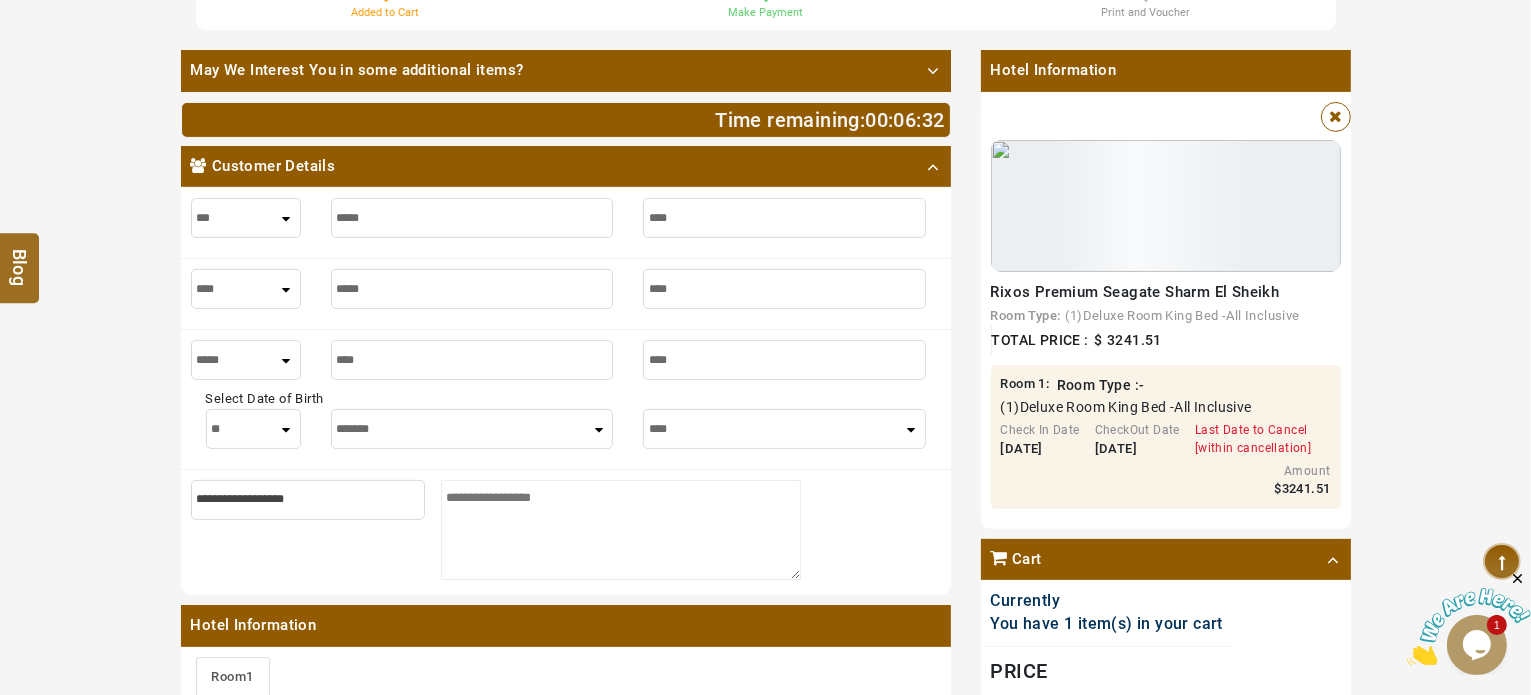 click on "**** **** **** **** **** **** **** **** **** **** **** **** ****" at bounding box center [784, 429] 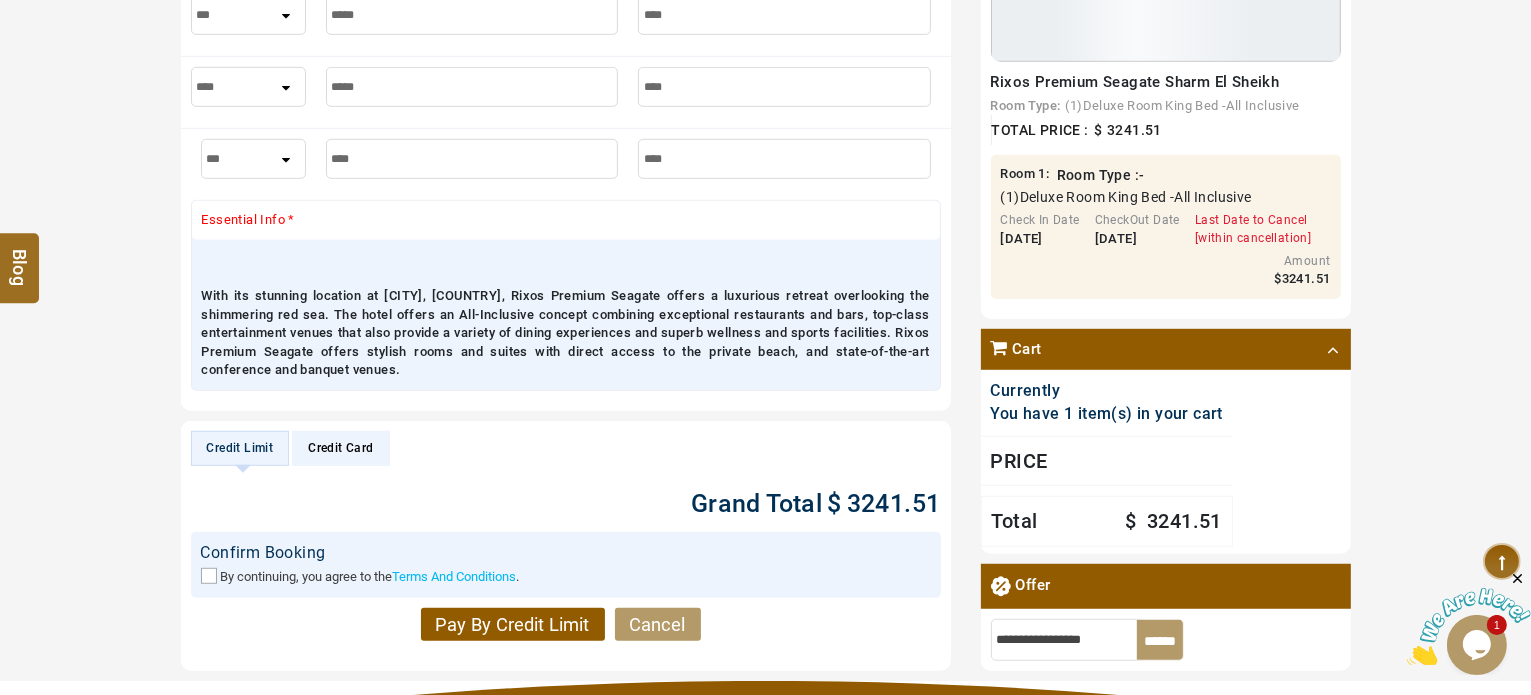 scroll, scrollTop: 1400, scrollLeft: 0, axis: vertical 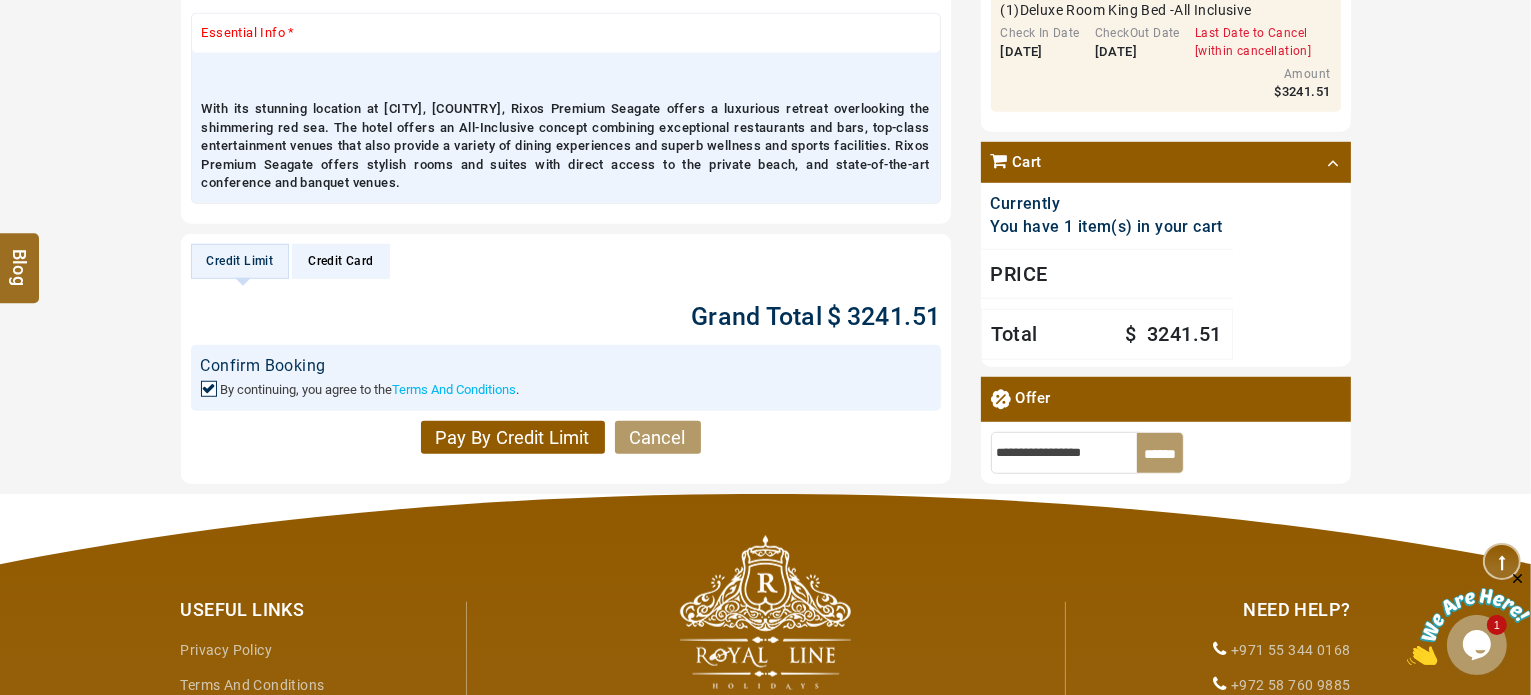 click on "Pay By Credit Limit" at bounding box center [513, 438] 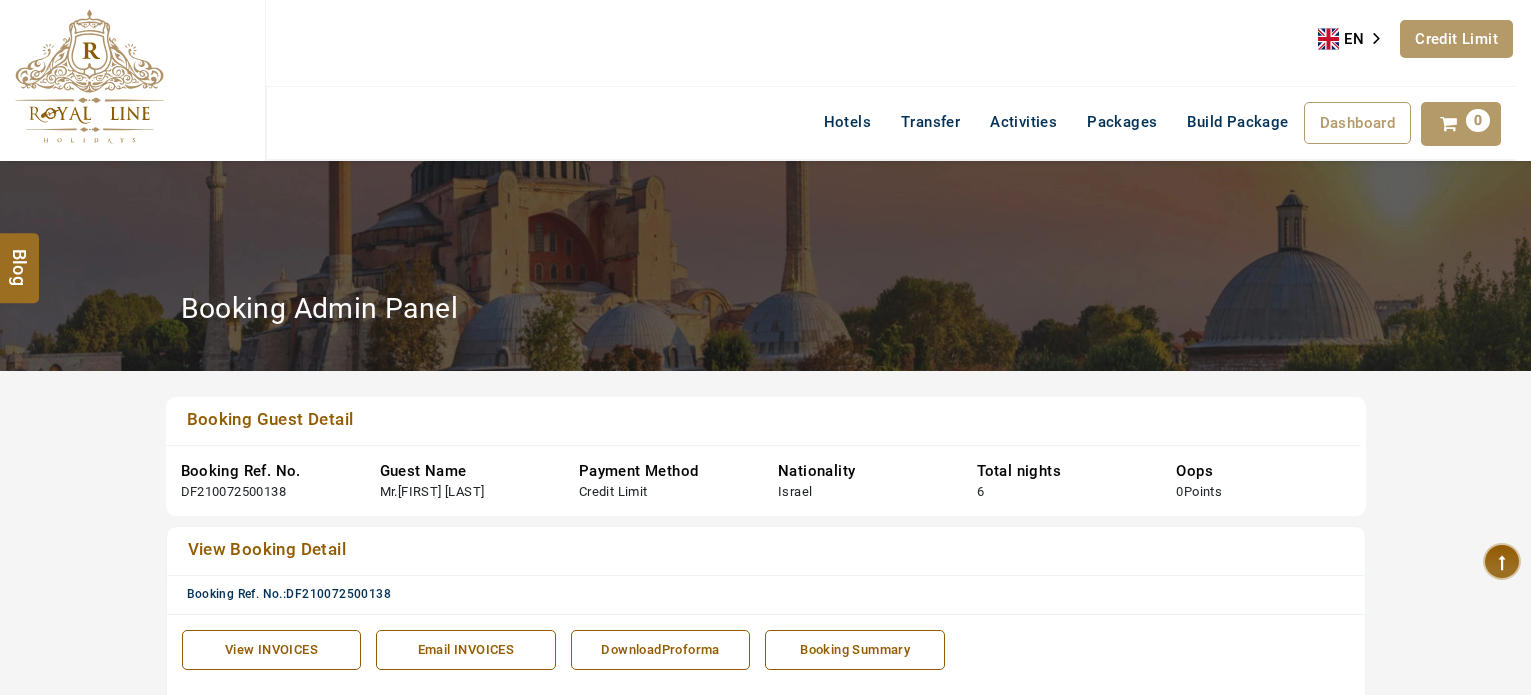 scroll, scrollTop: 0, scrollLeft: 0, axis: both 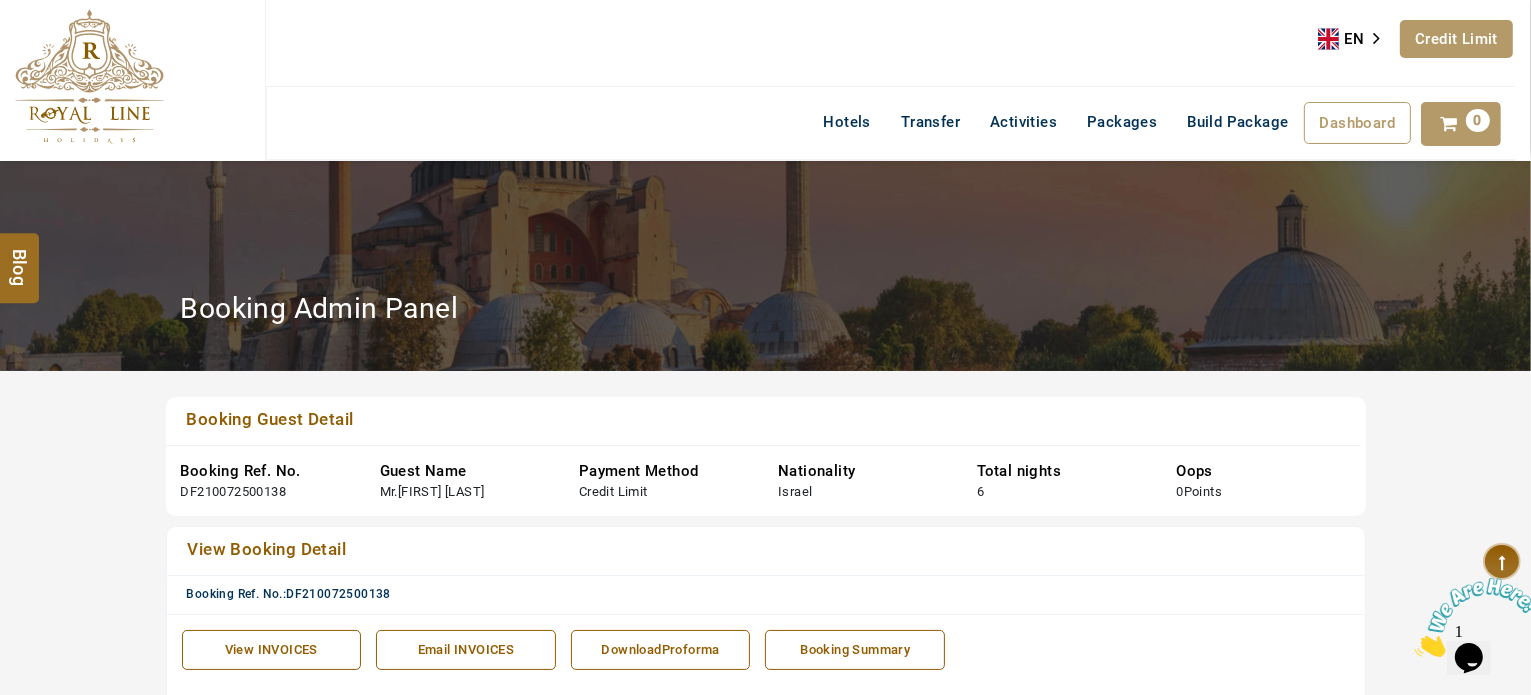 click at bounding box center [89, 76] 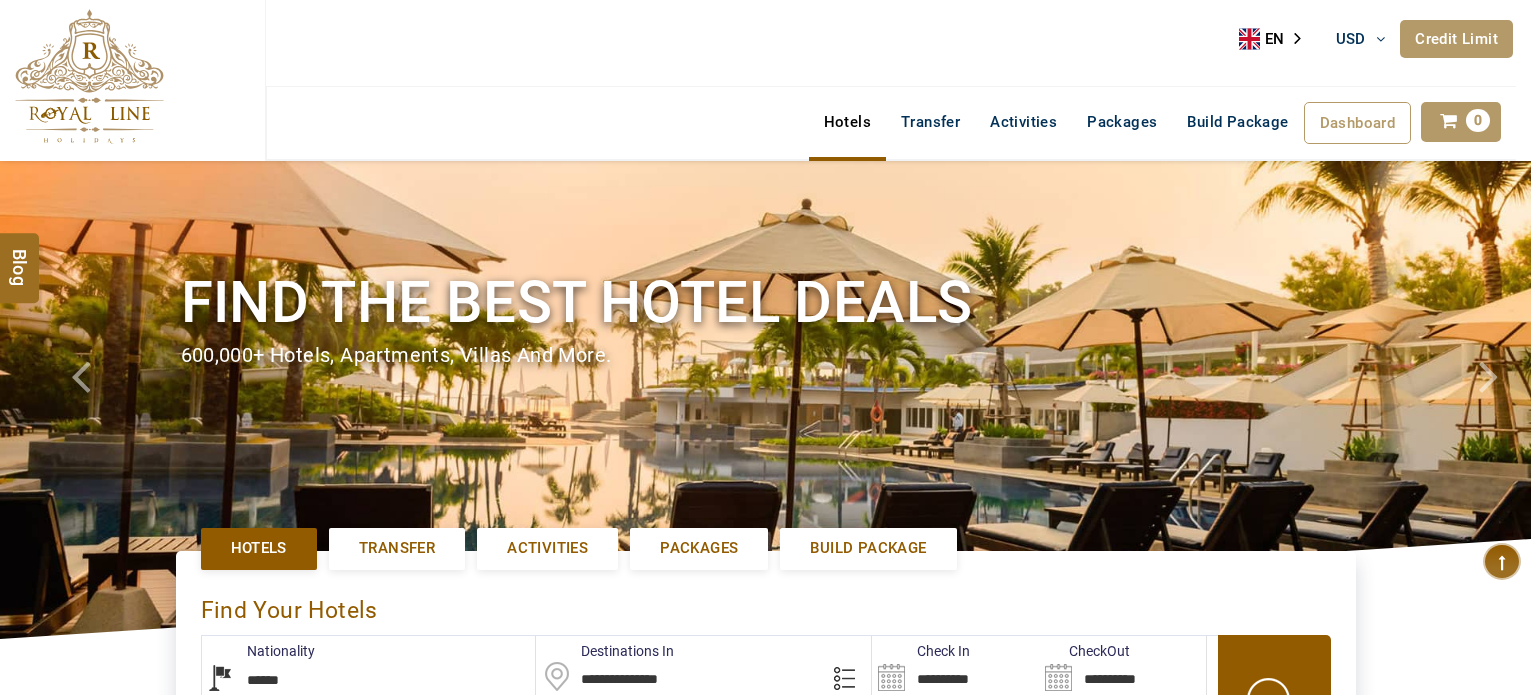 select on "******" 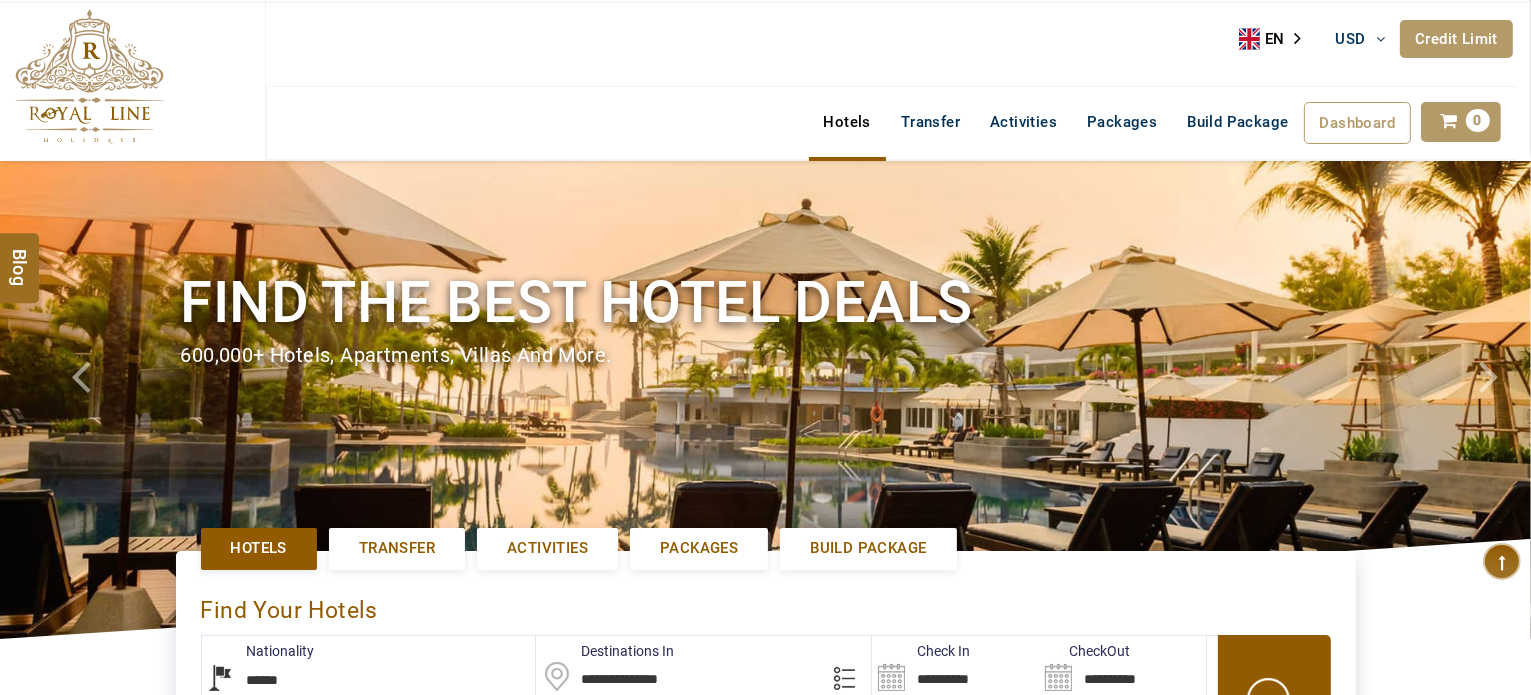 scroll, scrollTop: 400, scrollLeft: 0, axis: vertical 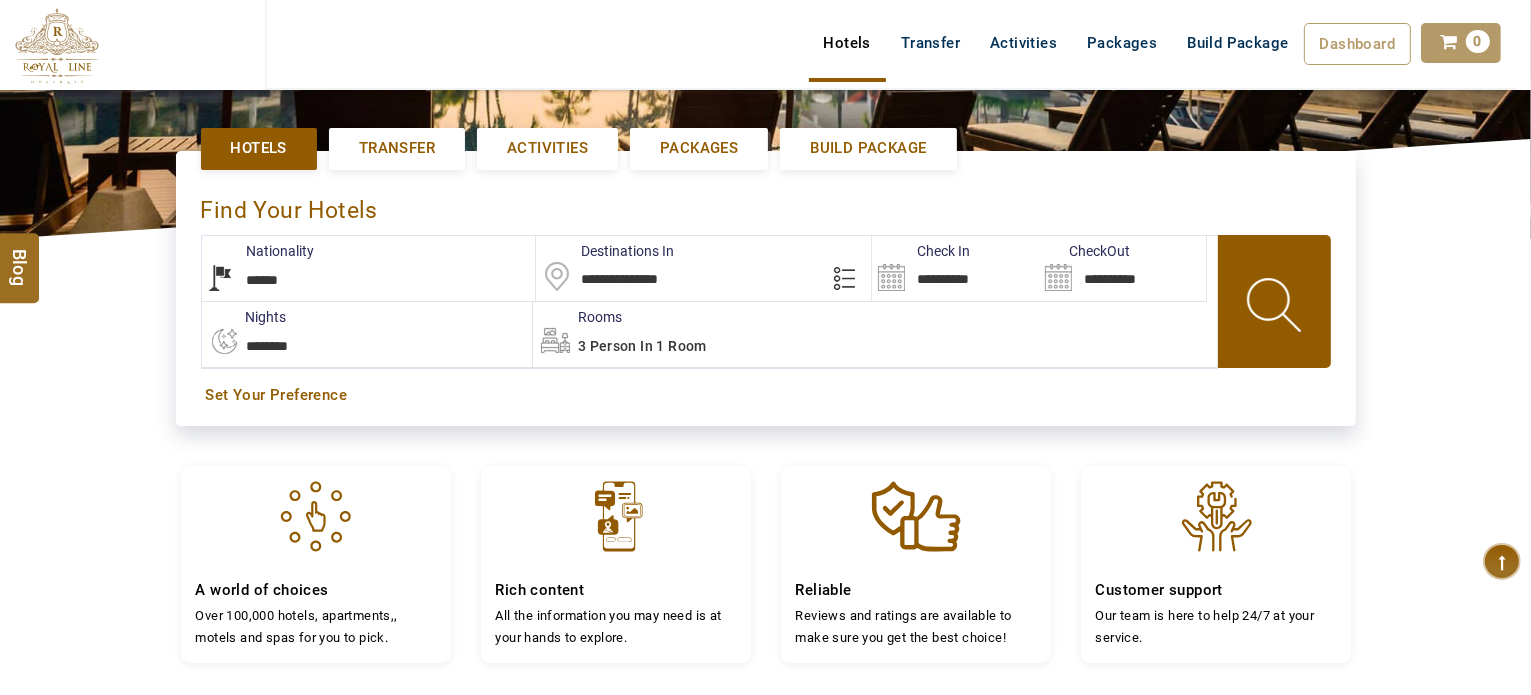 click on "**********" at bounding box center (955, 268) 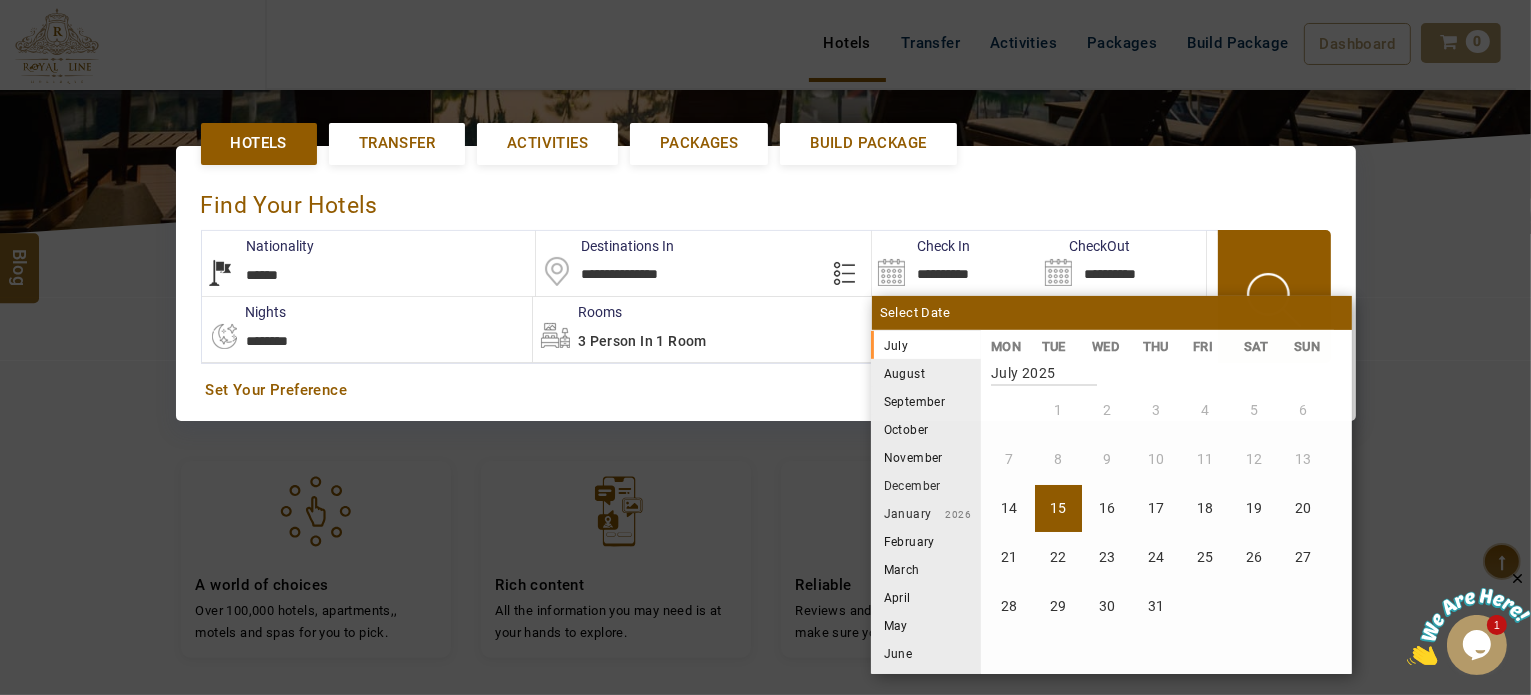 scroll, scrollTop: 0, scrollLeft: 0, axis: both 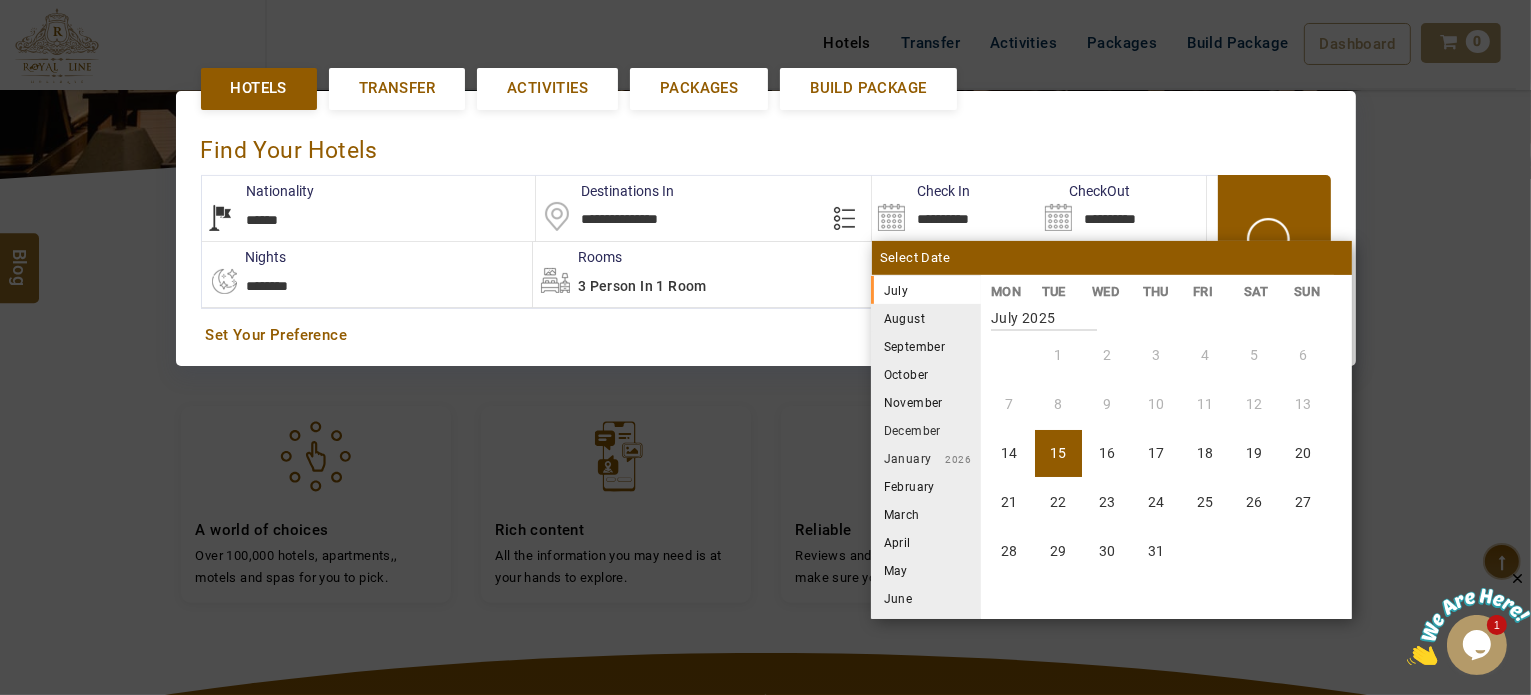 click on "August" at bounding box center (926, 318) 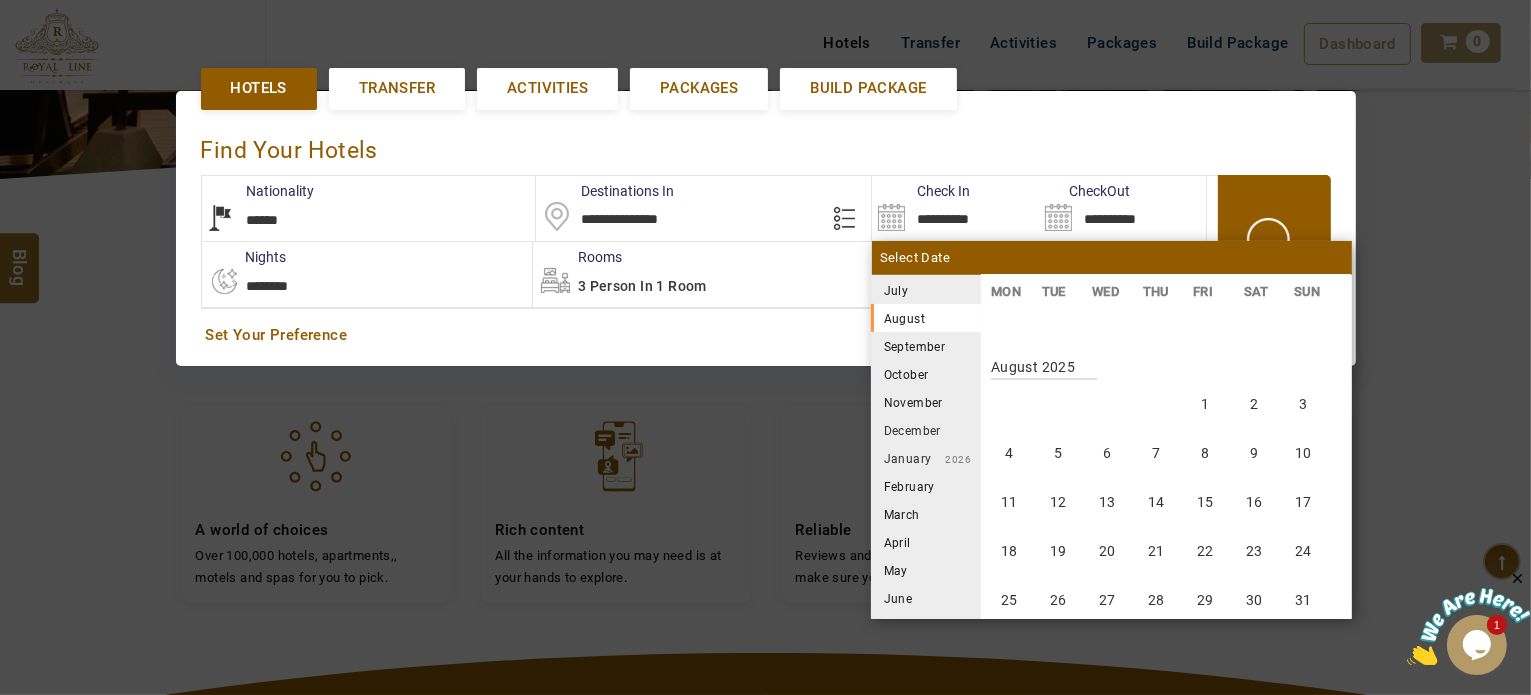 scroll, scrollTop: 370, scrollLeft: 0, axis: vertical 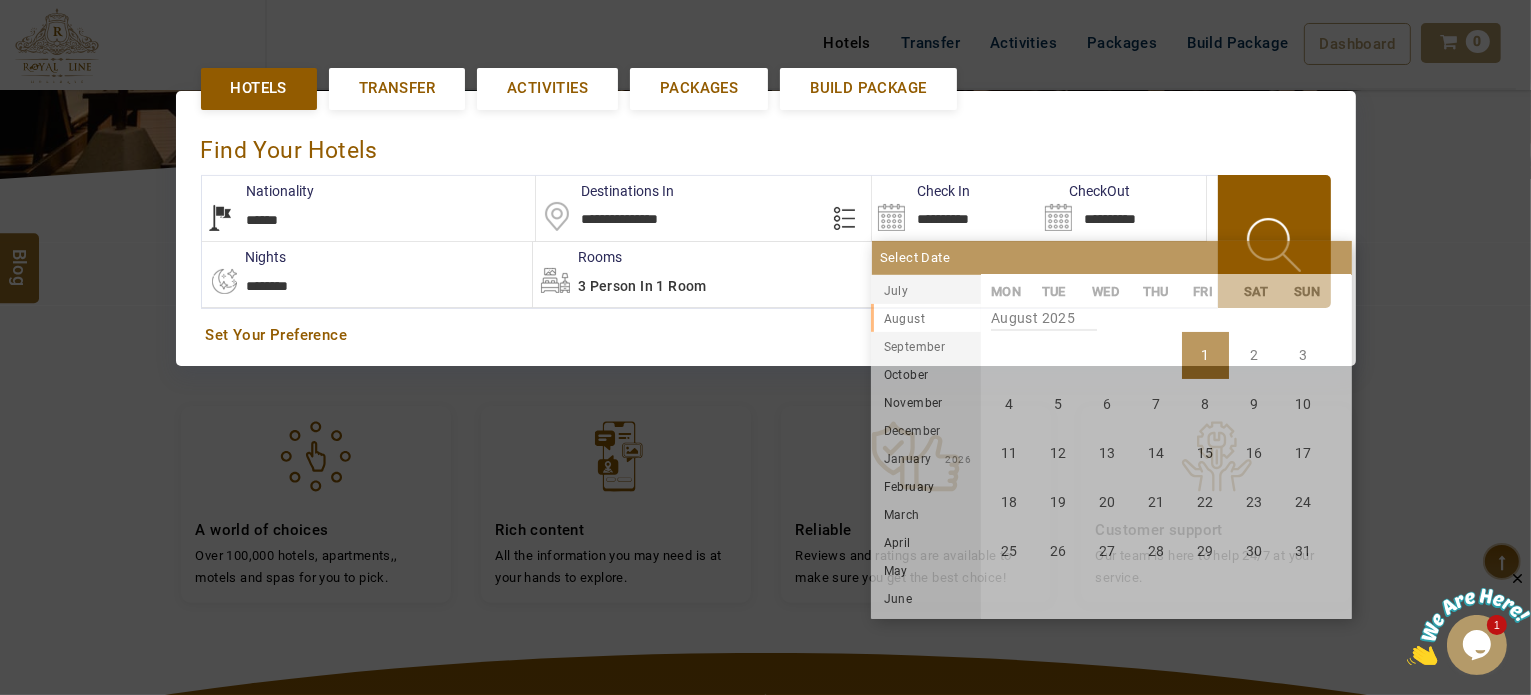 click on "1" at bounding box center (1205, 355) 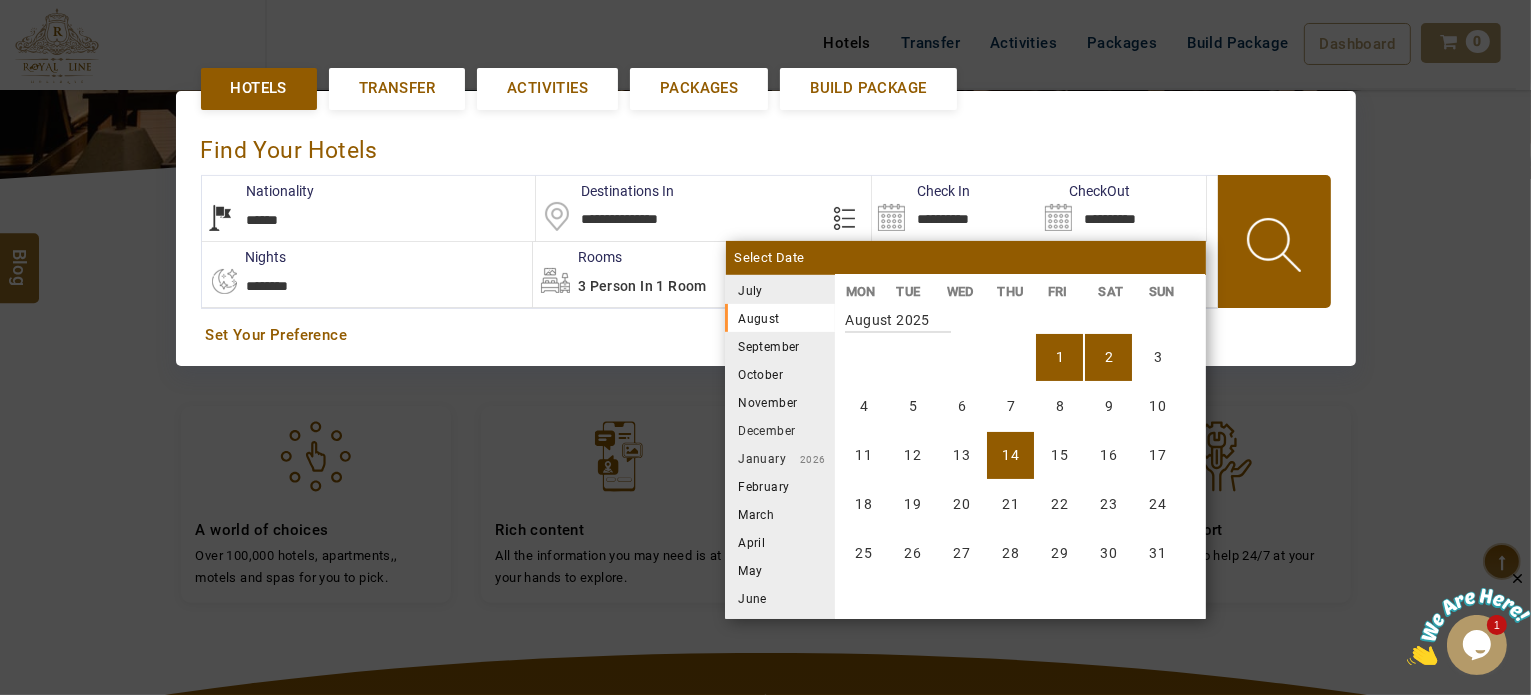 scroll, scrollTop: 370, scrollLeft: 0, axis: vertical 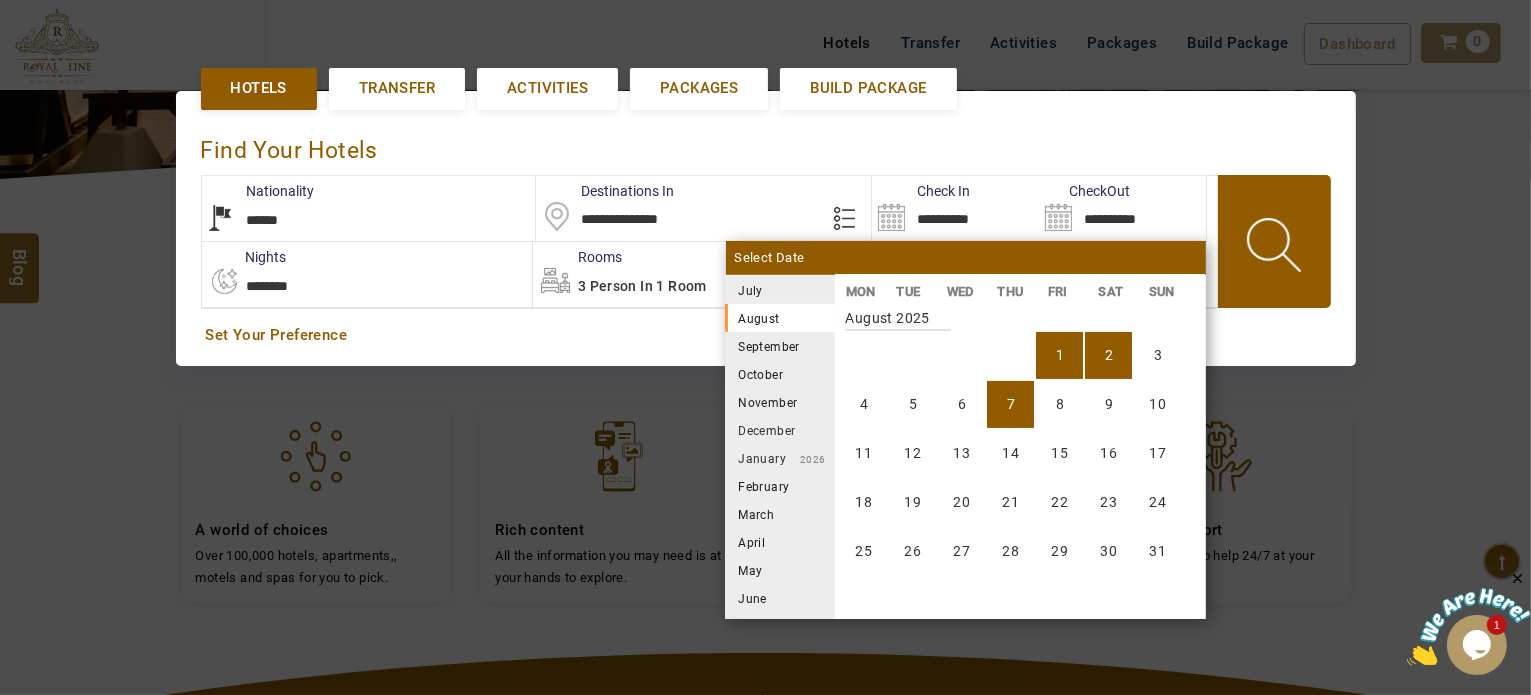 click on "7" at bounding box center [1010, 404] 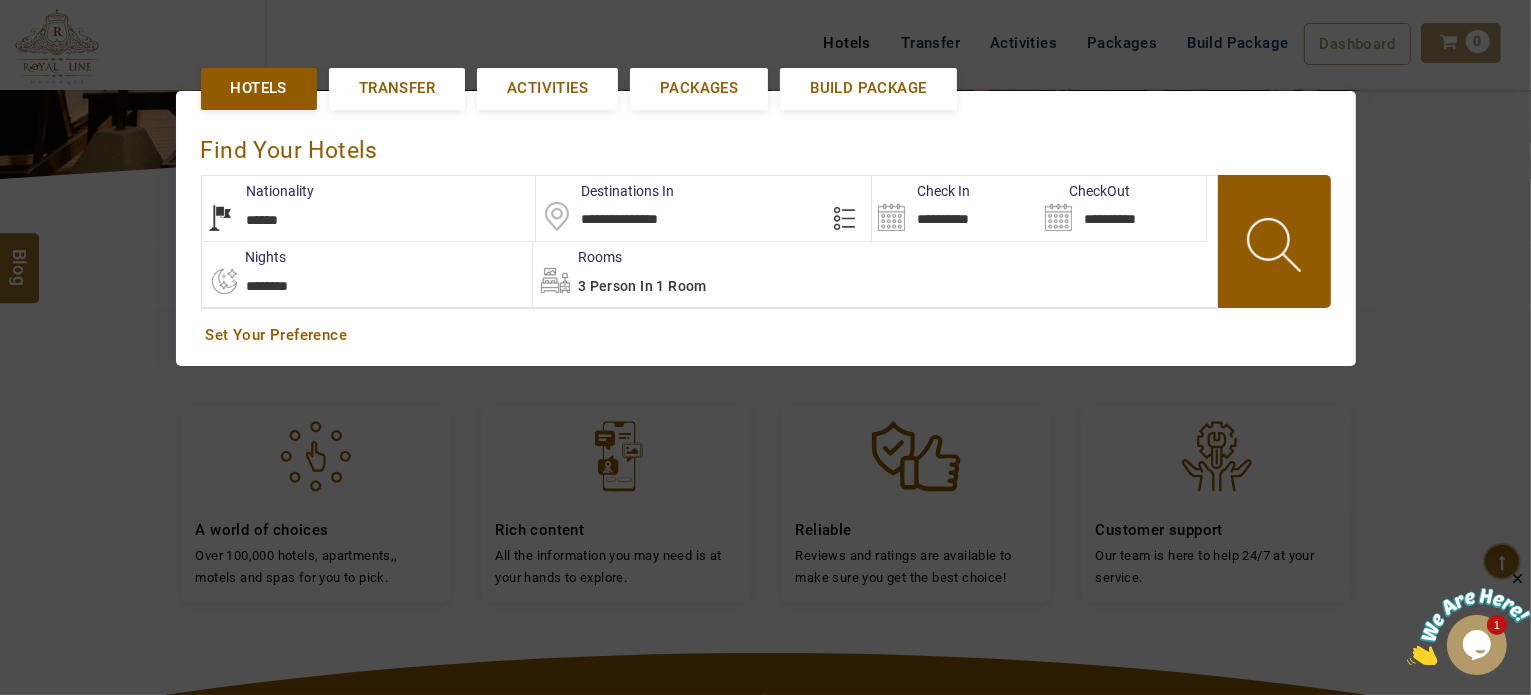click at bounding box center [1276, 248] 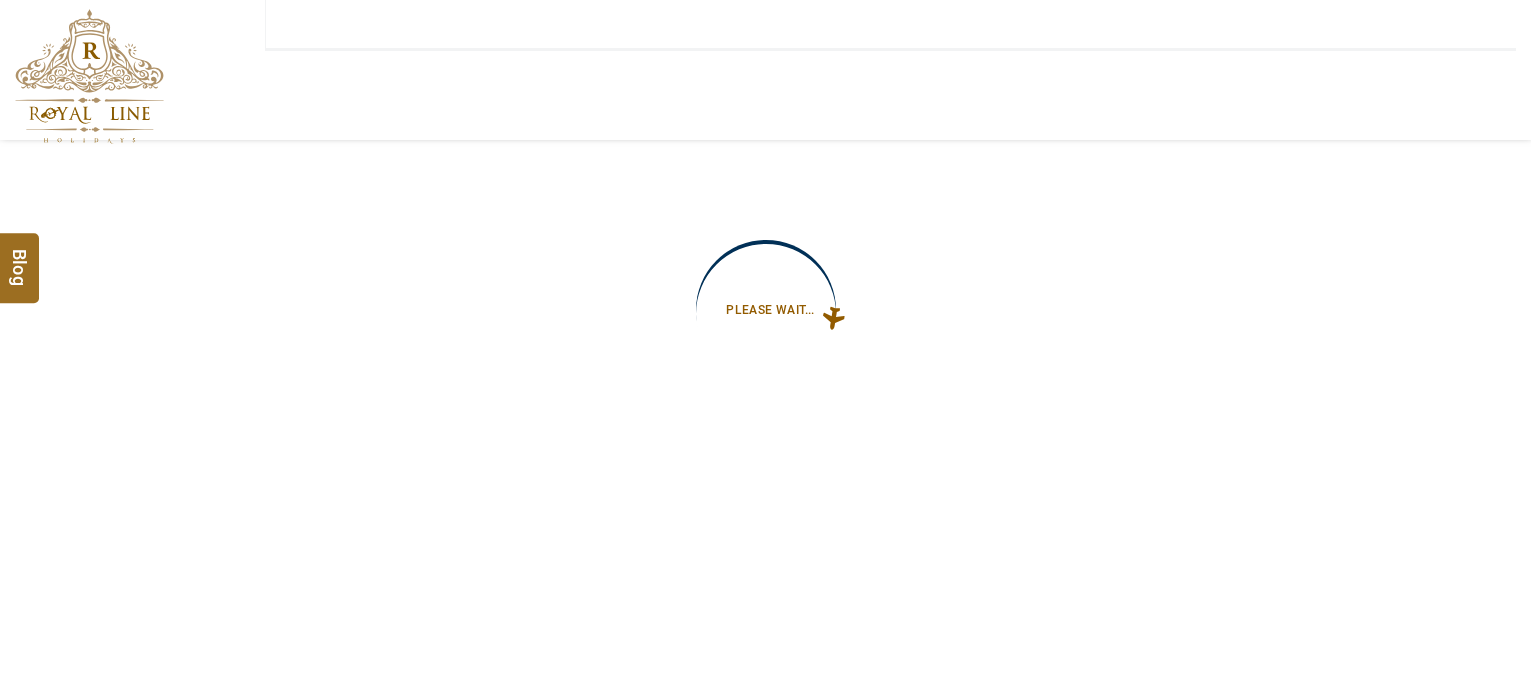 type on "**********" 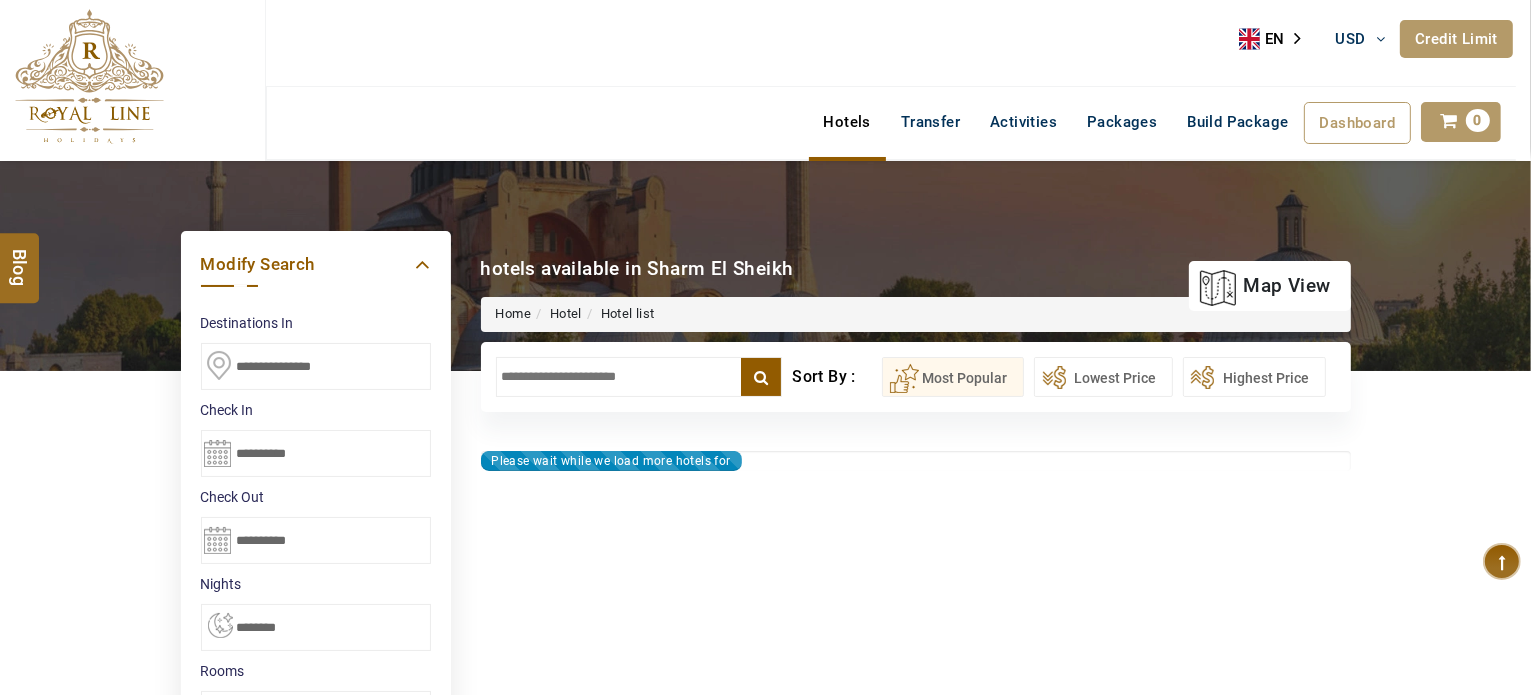 type on "**********" 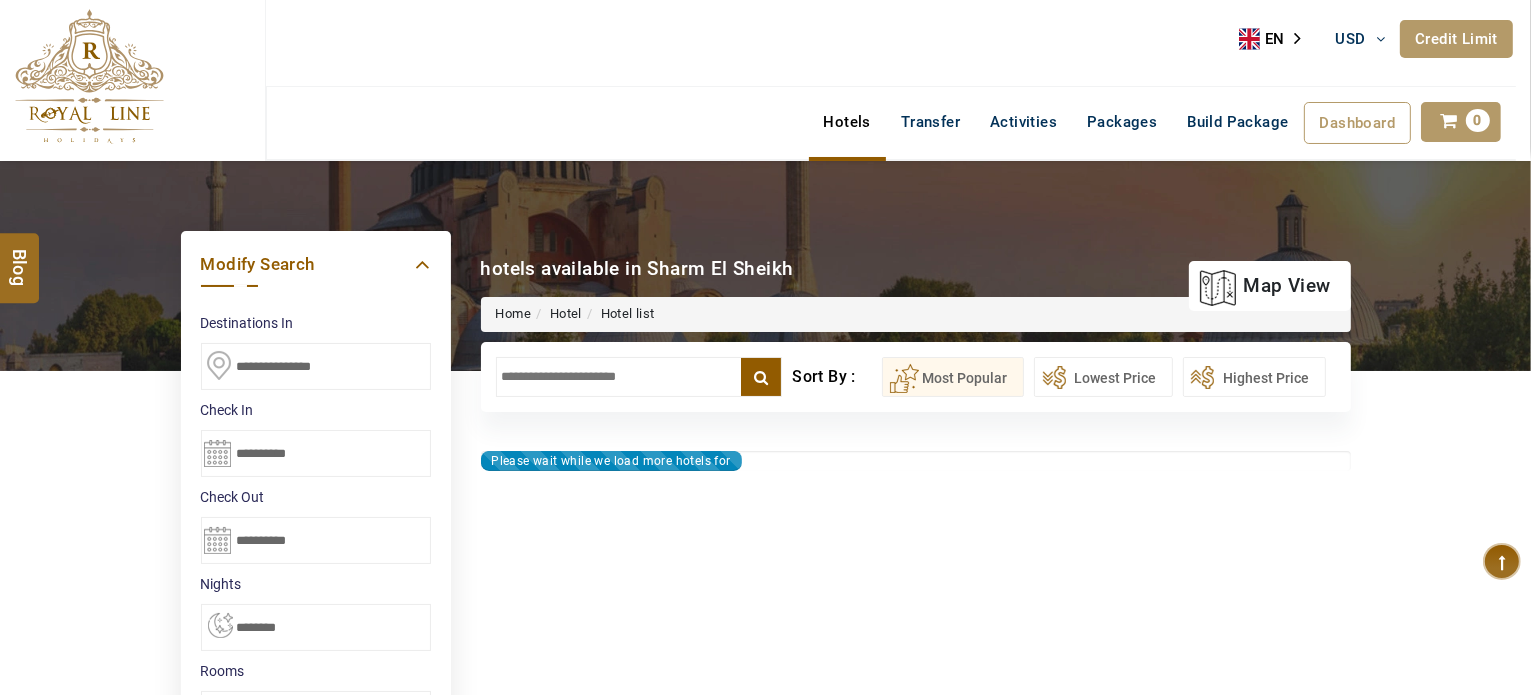 type on "**********" 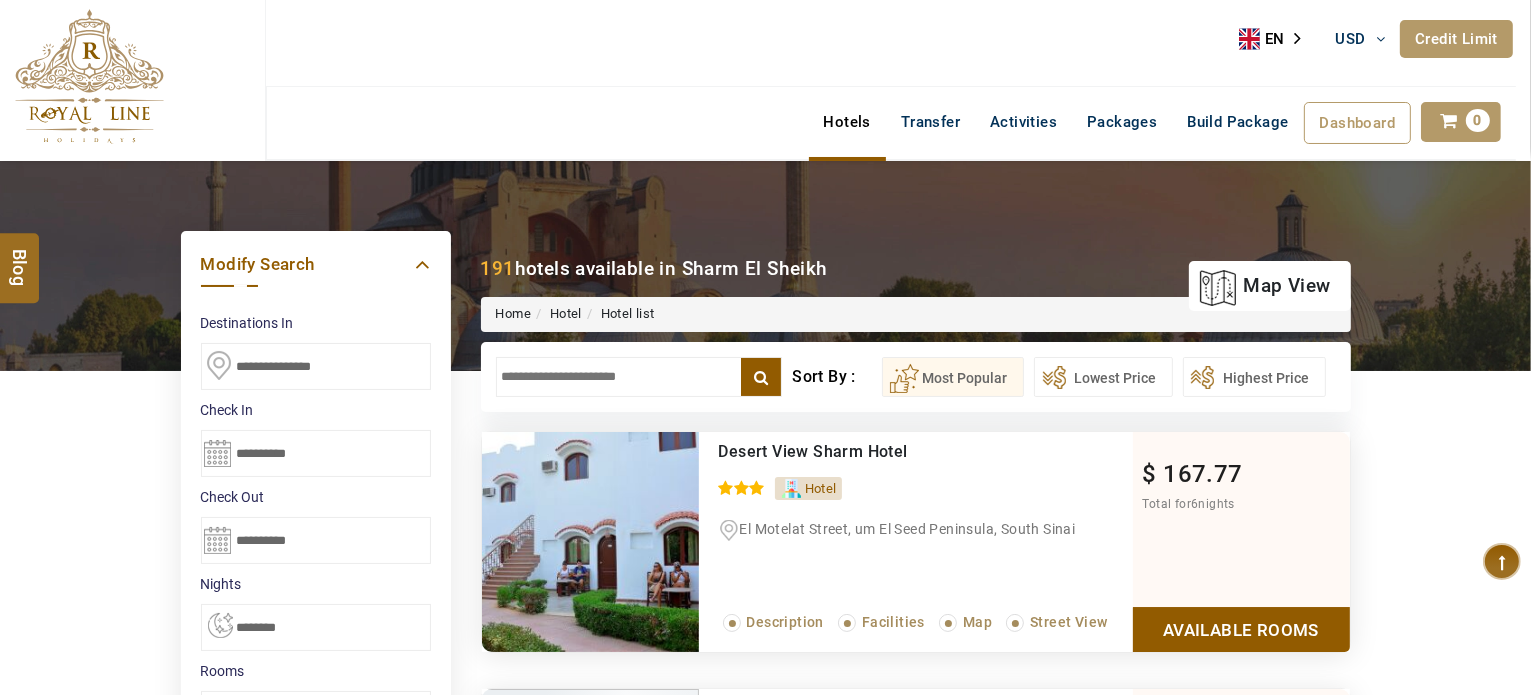 click at bounding box center (639, 377) 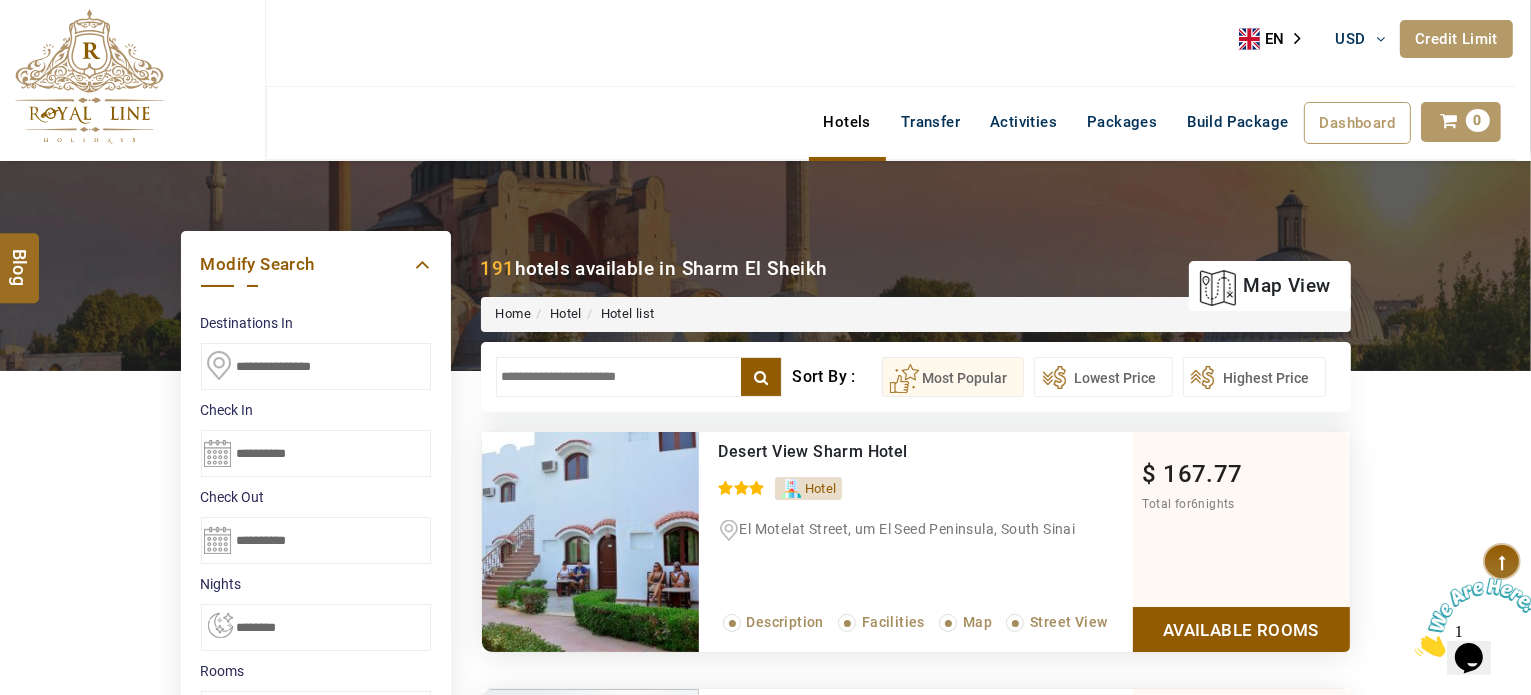 scroll, scrollTop: 0, scrollLeft: 0, axis: both 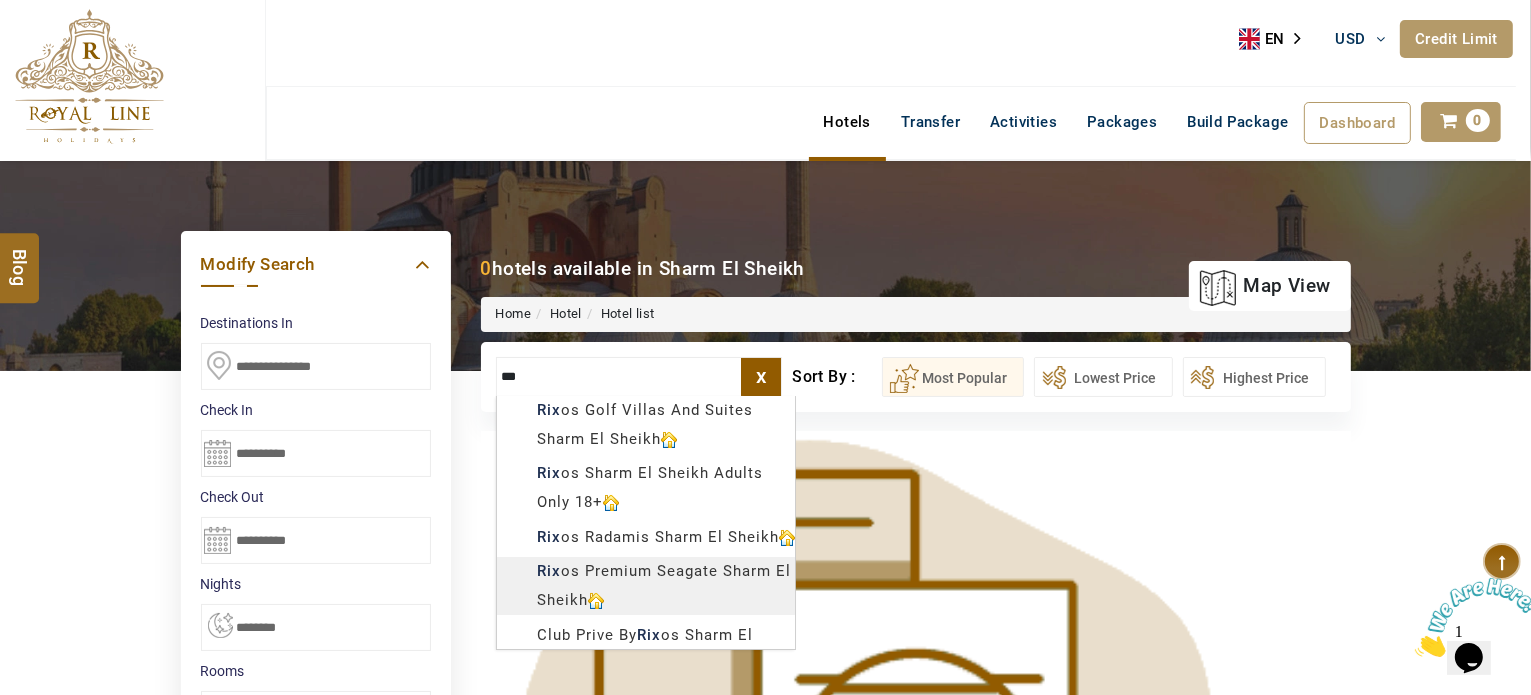 click on "LARISA HAWWARI USD AED  AED EUR  € USD  $ INR  ₹ THB  ฿ IDR  Rp BHD  BHD TRY  ₺ Credit Limit EN HE AR ES PT ZH Helpline
[PHONE] Register Now [PHONE] [EMAIL] About Us What we Offer Blog Why Us Contact Hotels  Transfer Activities Packages Build Package Dashboard My Profile My Booking My Reports My Quotation Sign Out 0 Points Redeem Now To Redeem 8664  Points Future Points  1597   Points Credit Limit Credit Limit USD 10500.00 70% Complete Used USD 3756.19 Available USD 6743.81 Setting  Looks like you haven't added anything to your cart yet Countinue Shopping ****** ****** Please Wait.. Blog demo
Remember me Forgot
password? LOG IN Don't have an account?   Register Now My Booking View/ Print/Cancel Your Booking without Signing in Submit Applying Filters...... Hotels For You Will Be Loading Soon demo
In A Few Moment, You Will Be Celebrating Best Hotel options galore ! Check In   CheckOut Rooms Rooms Please Wait Please Wait ... X 1" at bounding box center [765, 936] 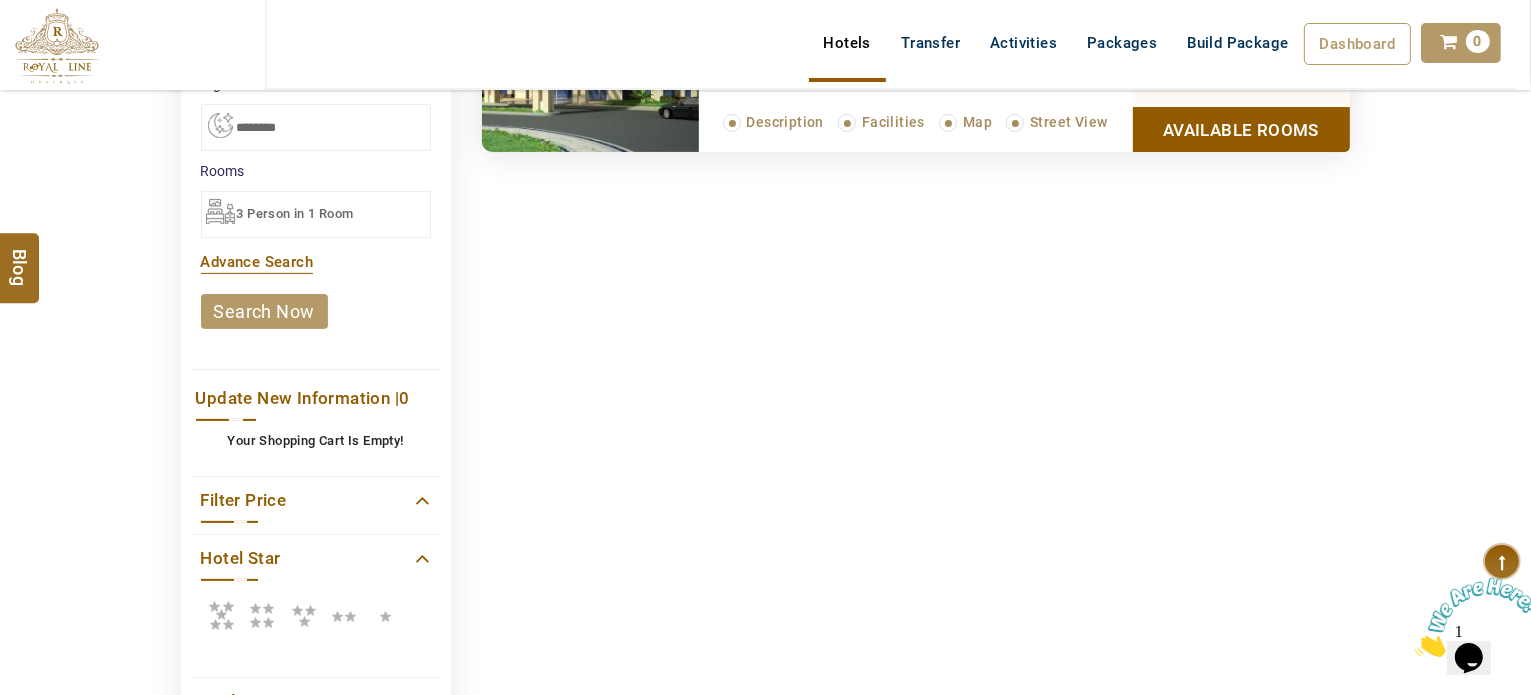 scroll, scrollTop: 200, scrollLeft: 0, axis: vertical 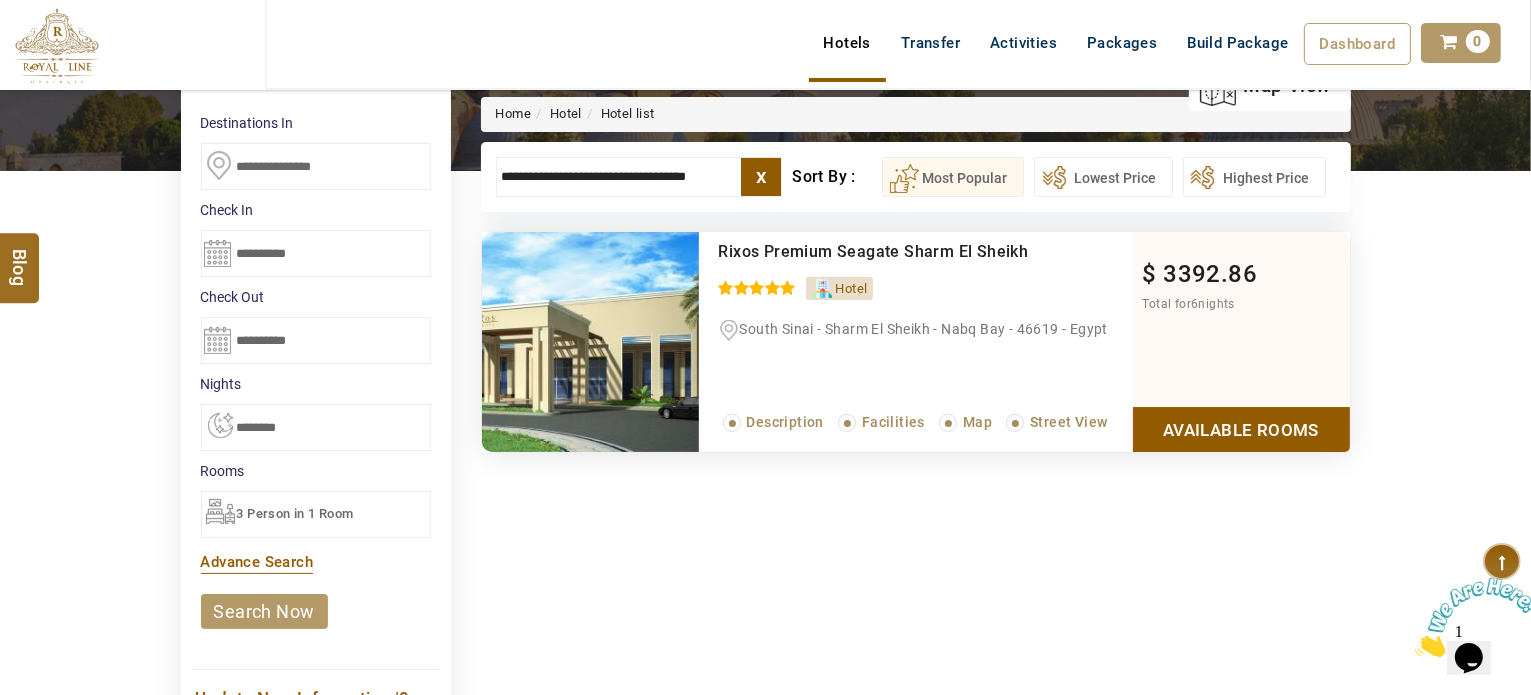 type on "**********" 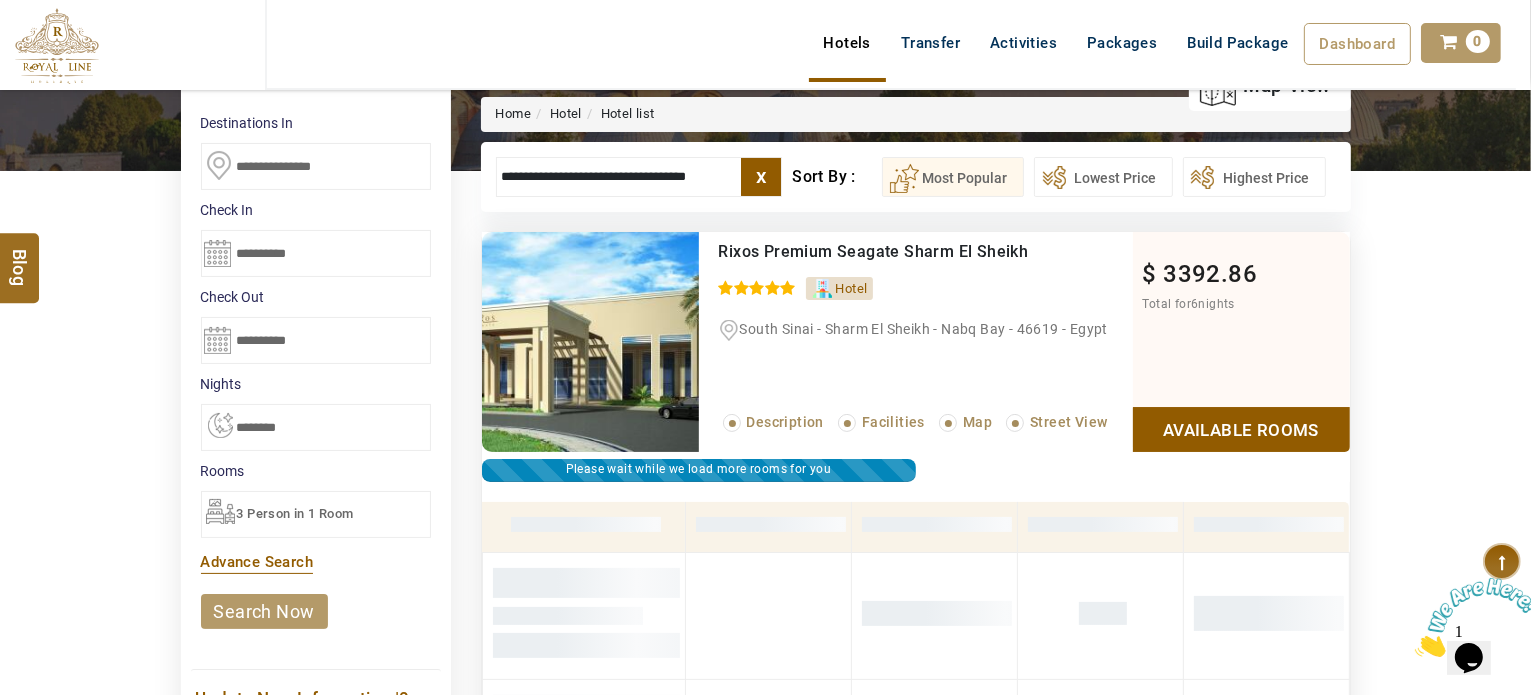 scroll, scrollTop: 380, scrollLeft: 0, axis: vertical 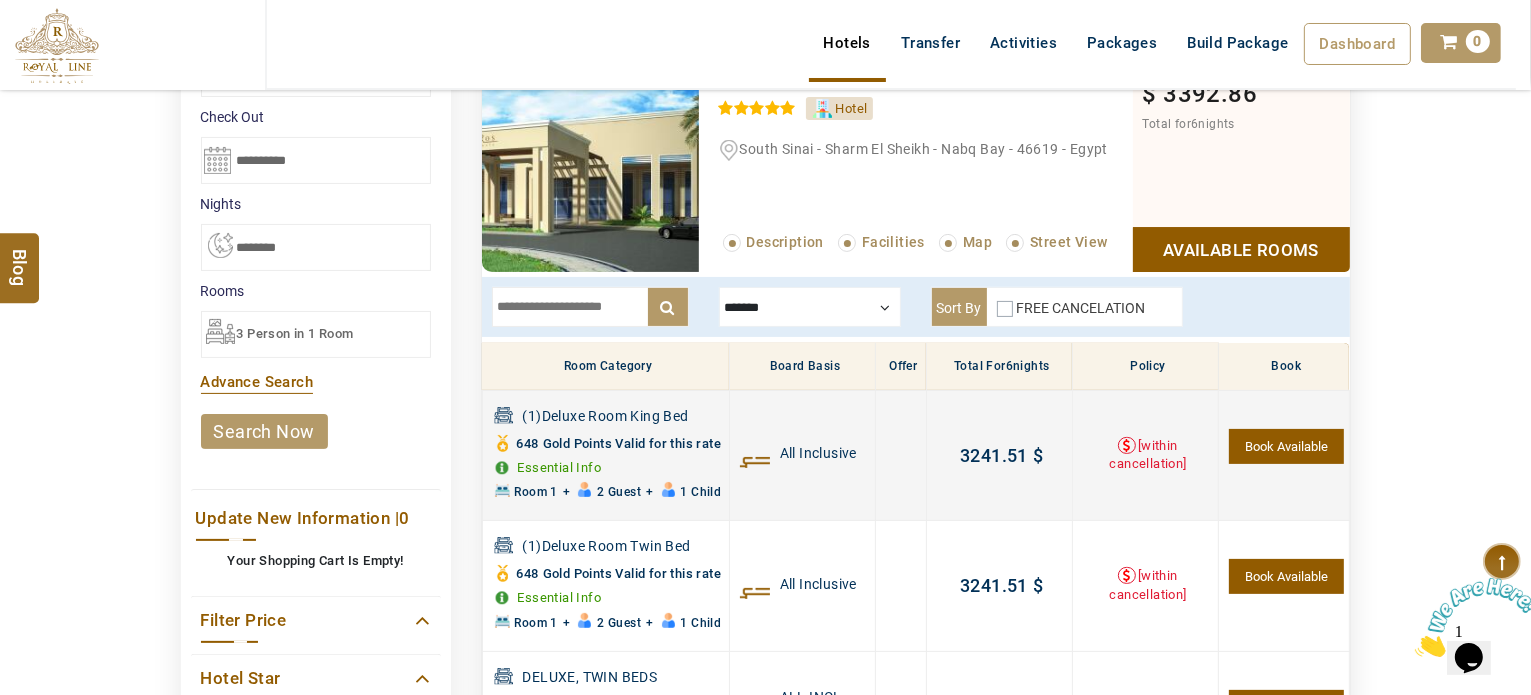 click on "Book Available" at bounding box center [1286, 446] 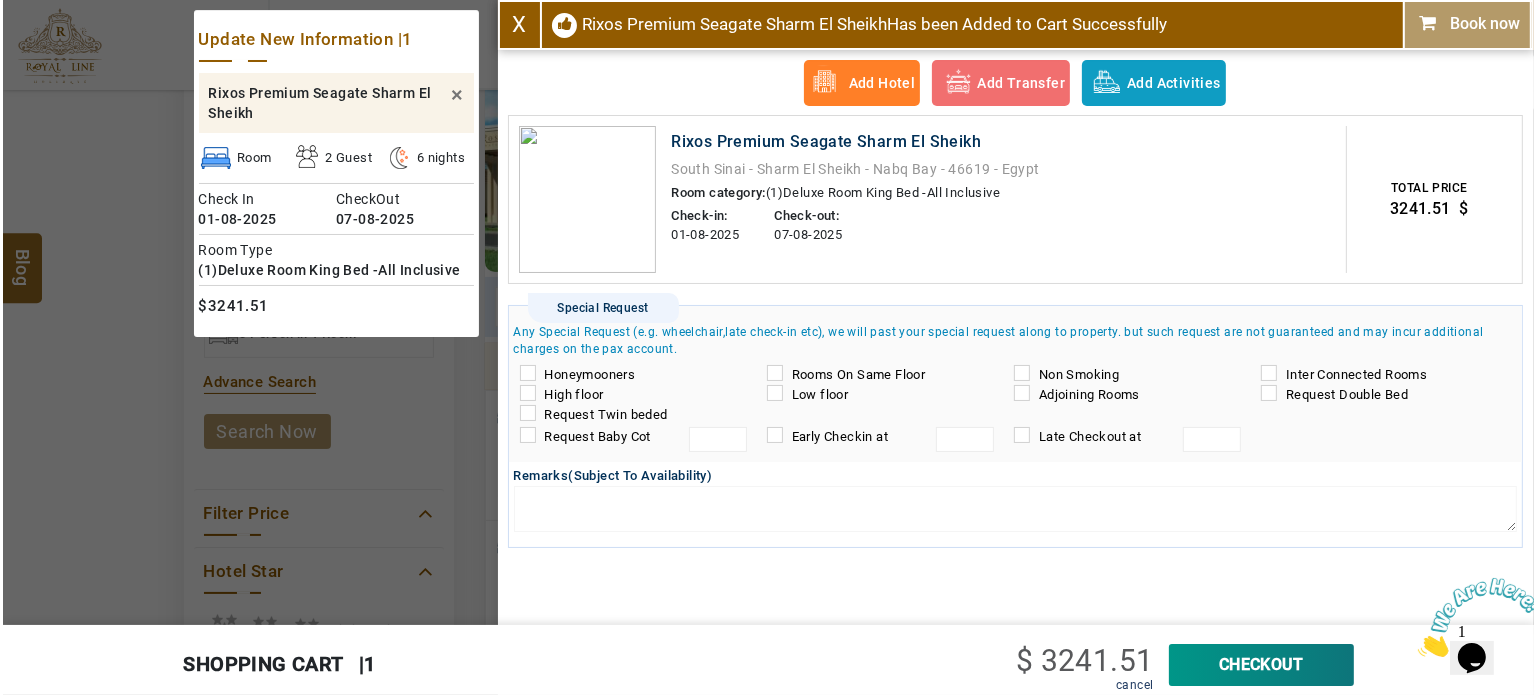 scroll, scrollTop: 480, scrollLeft: 0, axis: vertical 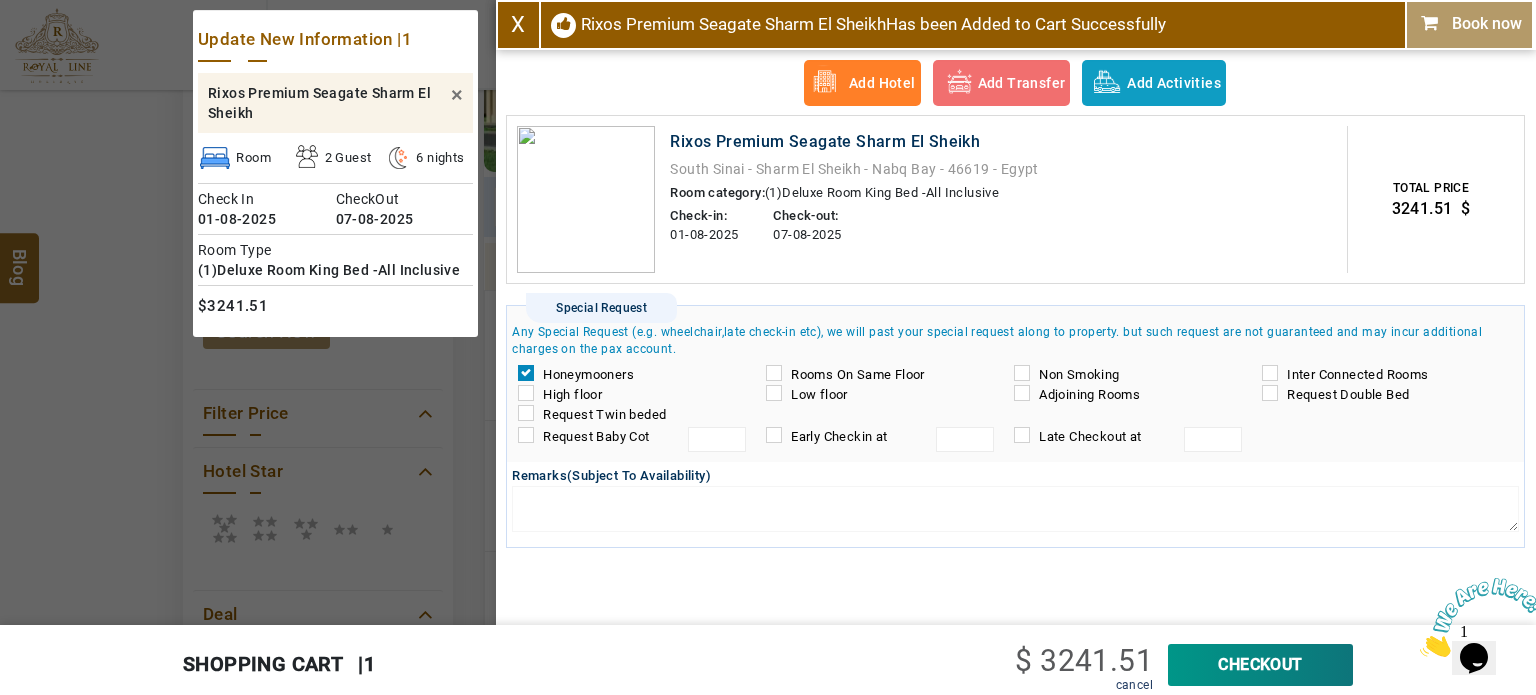 click on "Book now" at bounding box center (1469, 24) 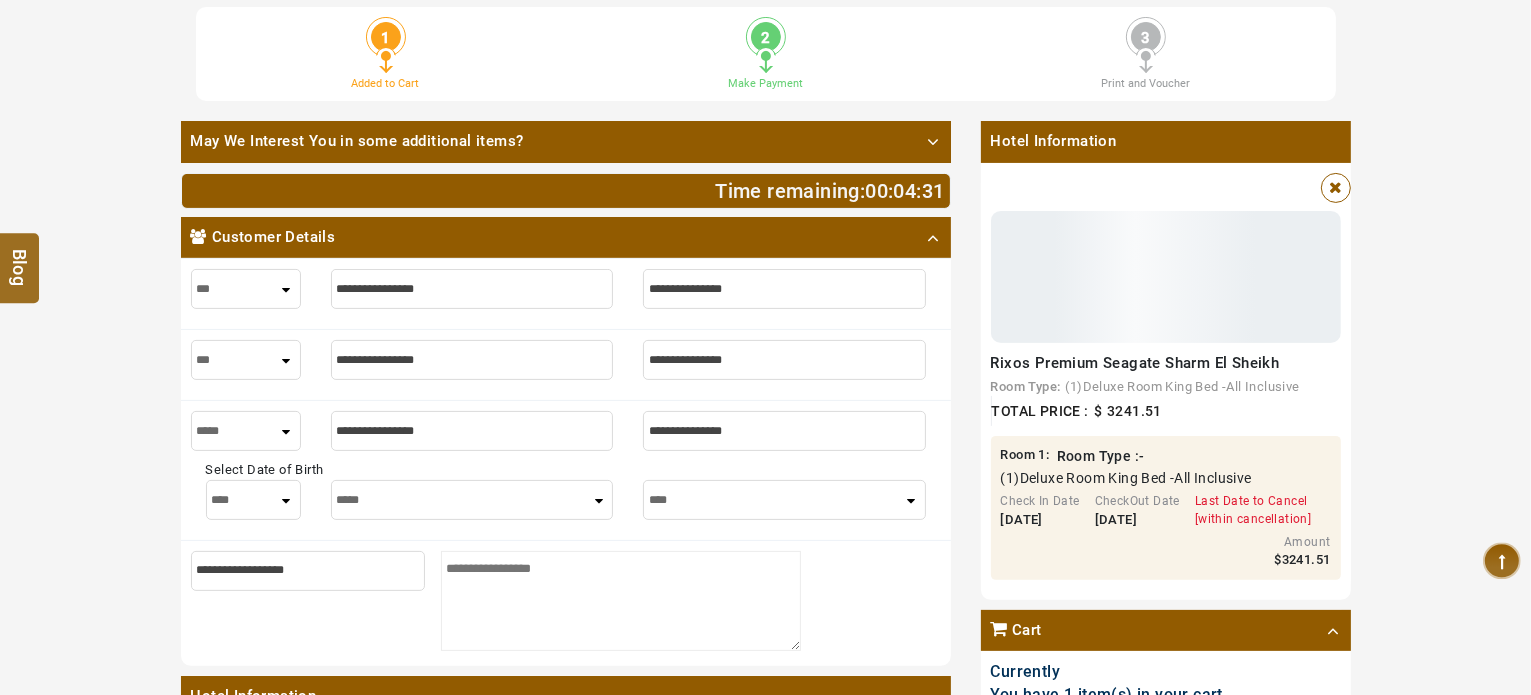 scroll, scrollTop: 500, scrollLeft: 0, axis: vertical 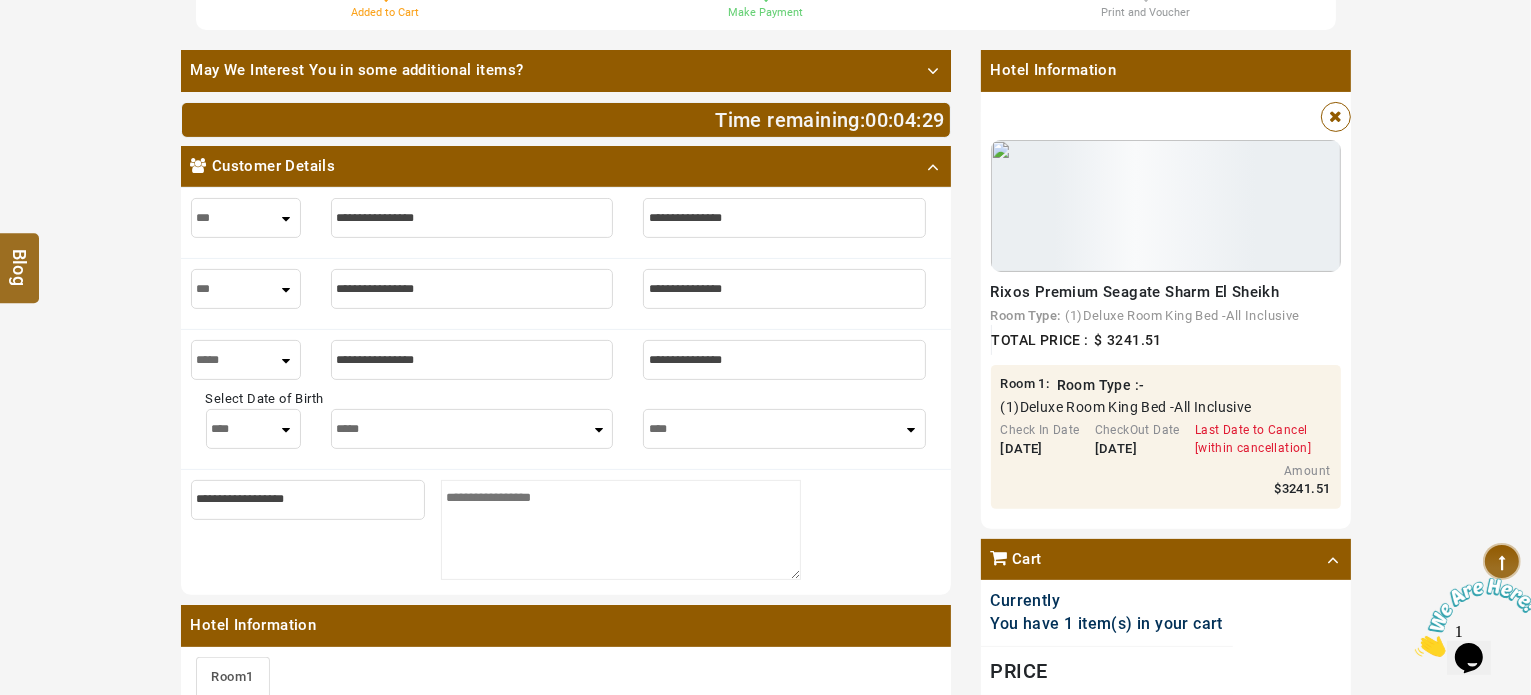 click on "*** **** ***" at bounding box center [246, 218] 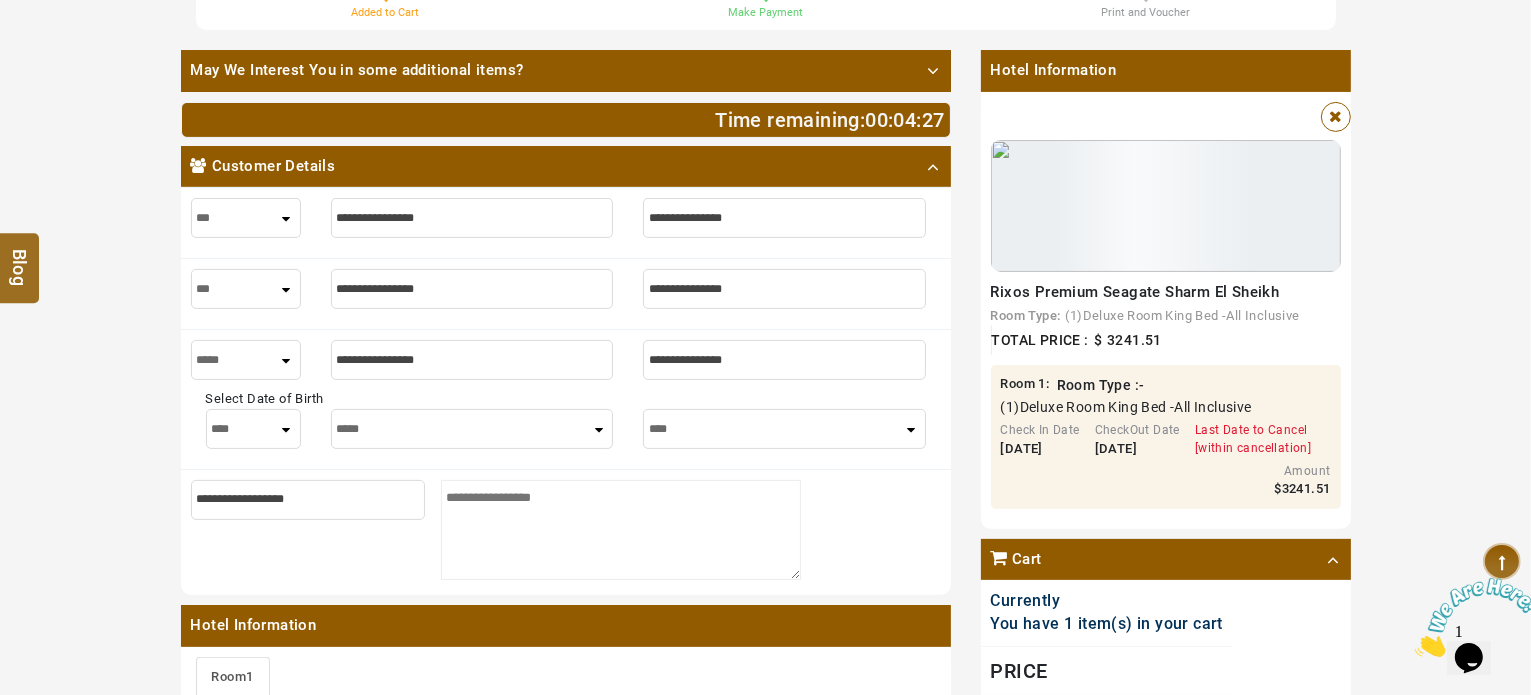 click at bounding box center [472, 218] 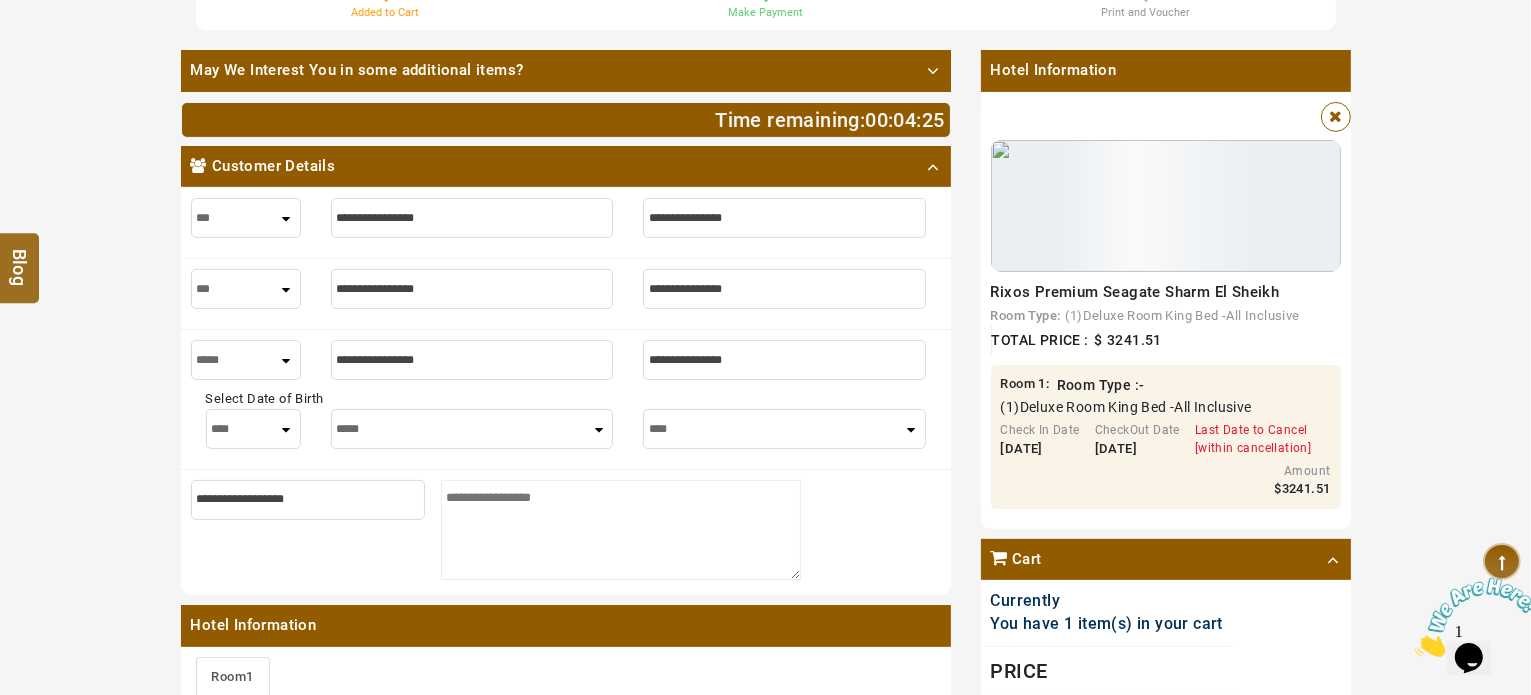 type on "*" 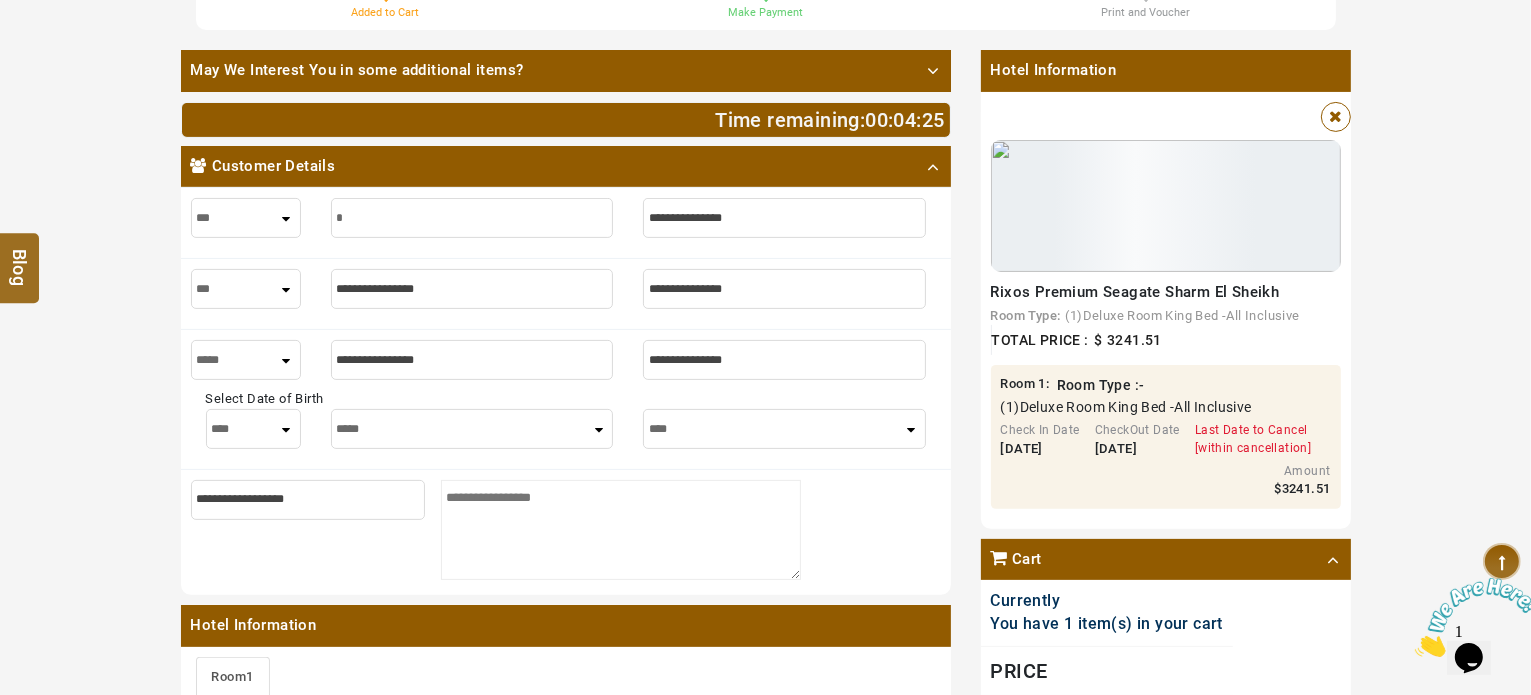 type on "*" 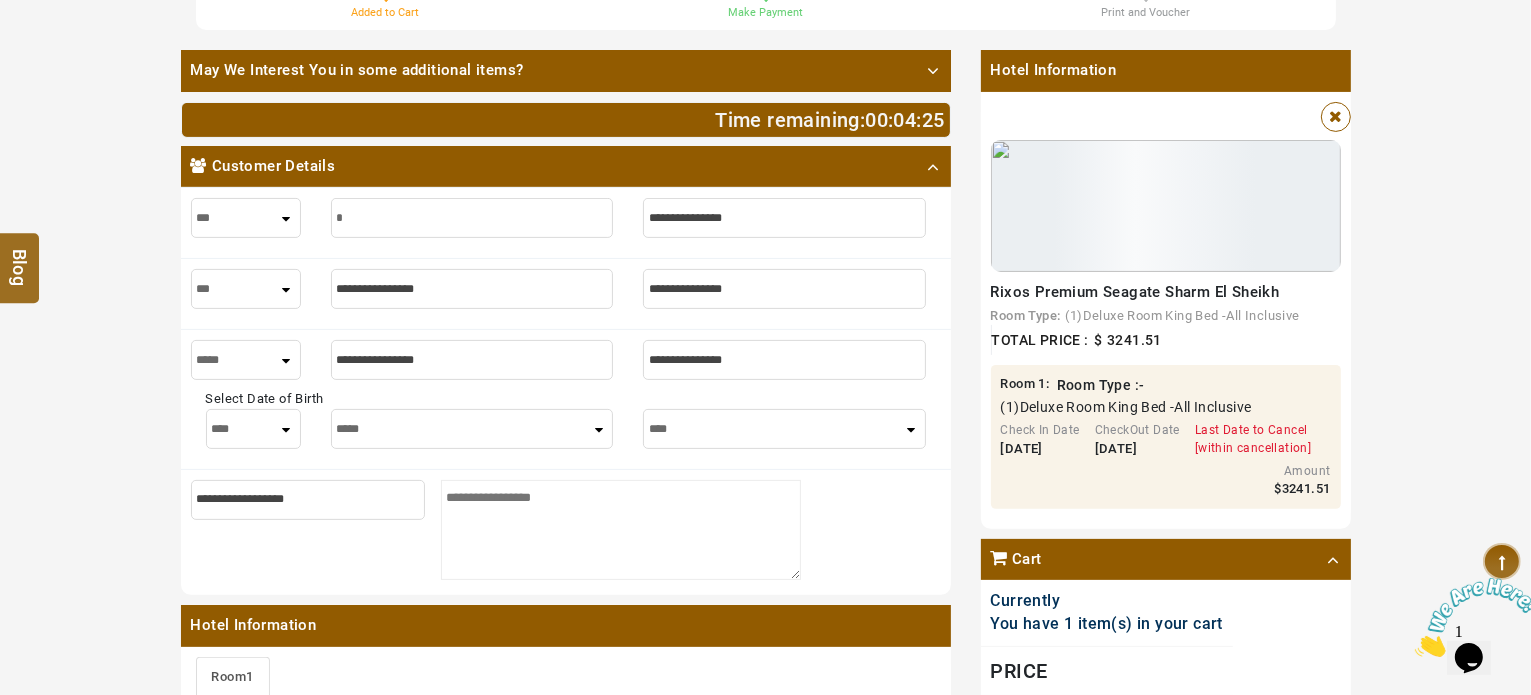 type on "**" 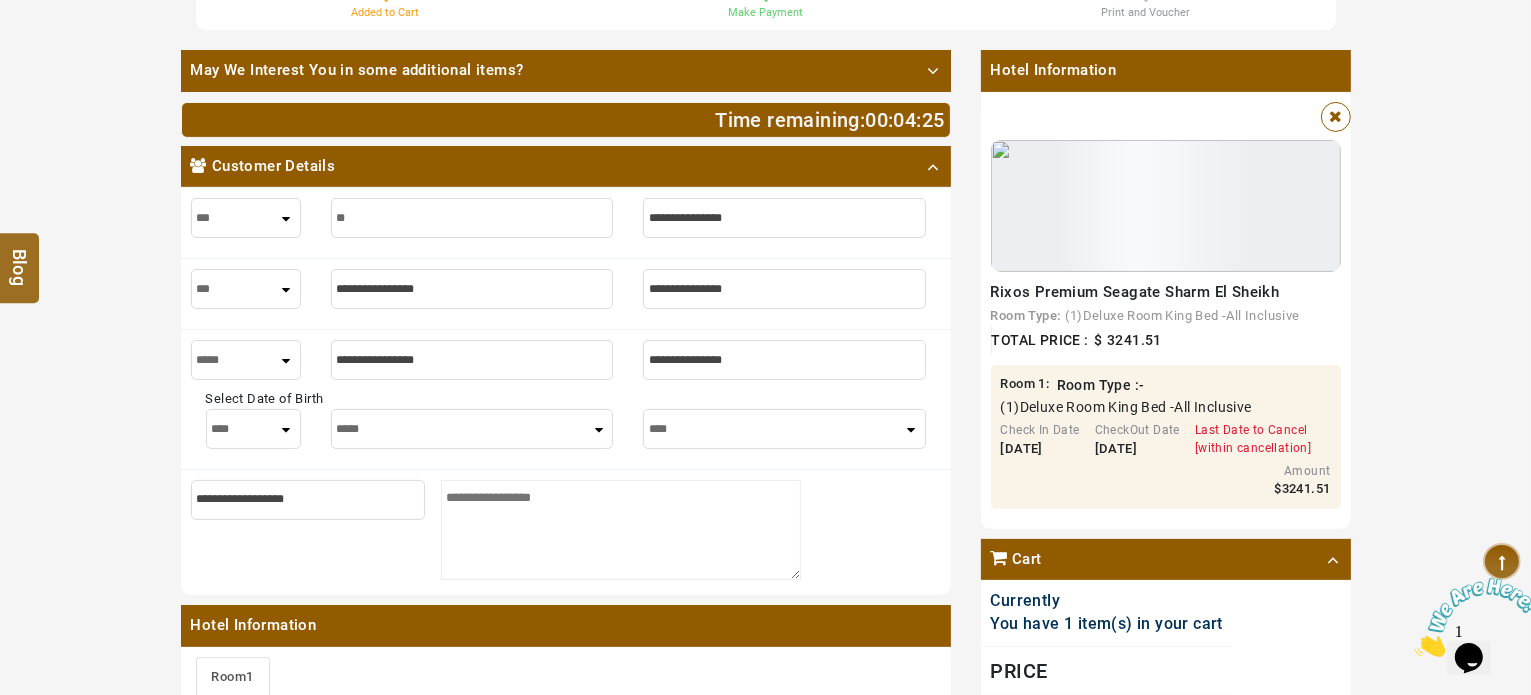 type on "**" 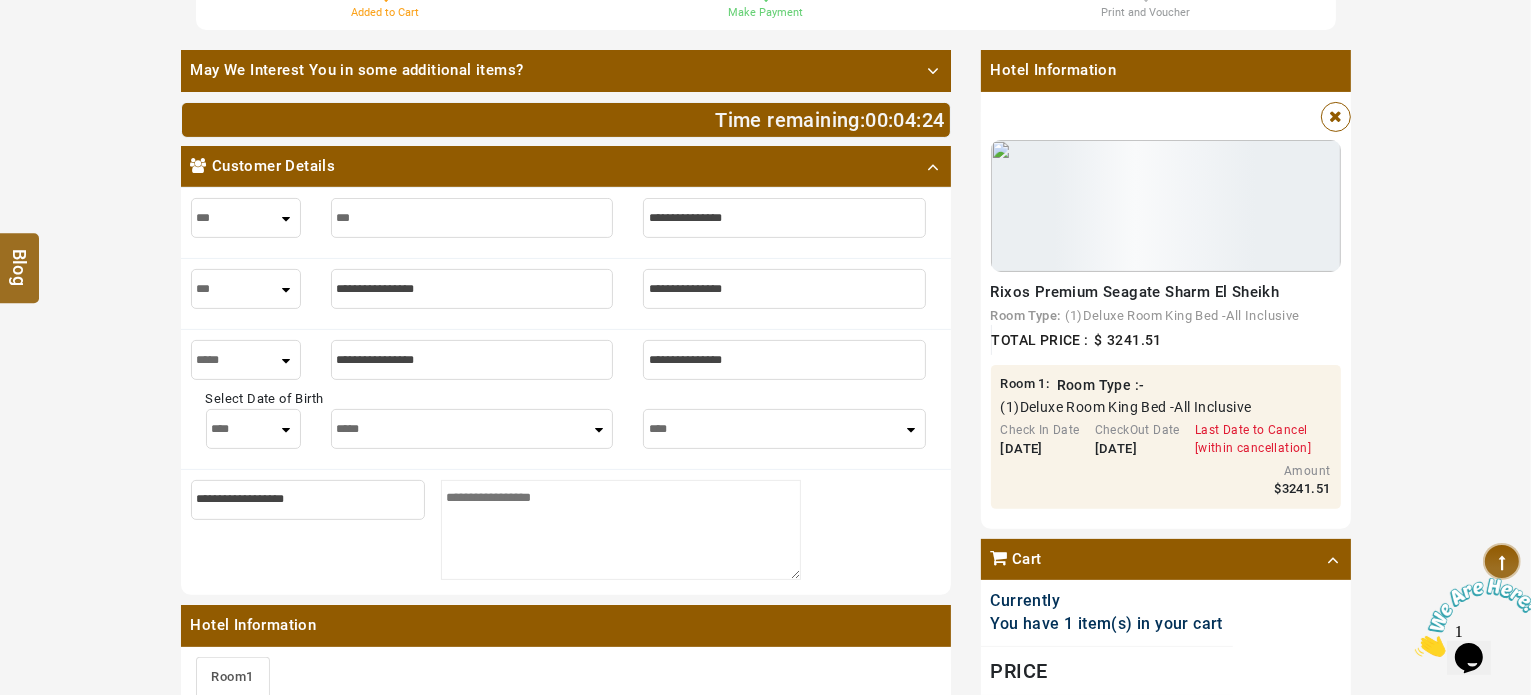 type on "***" 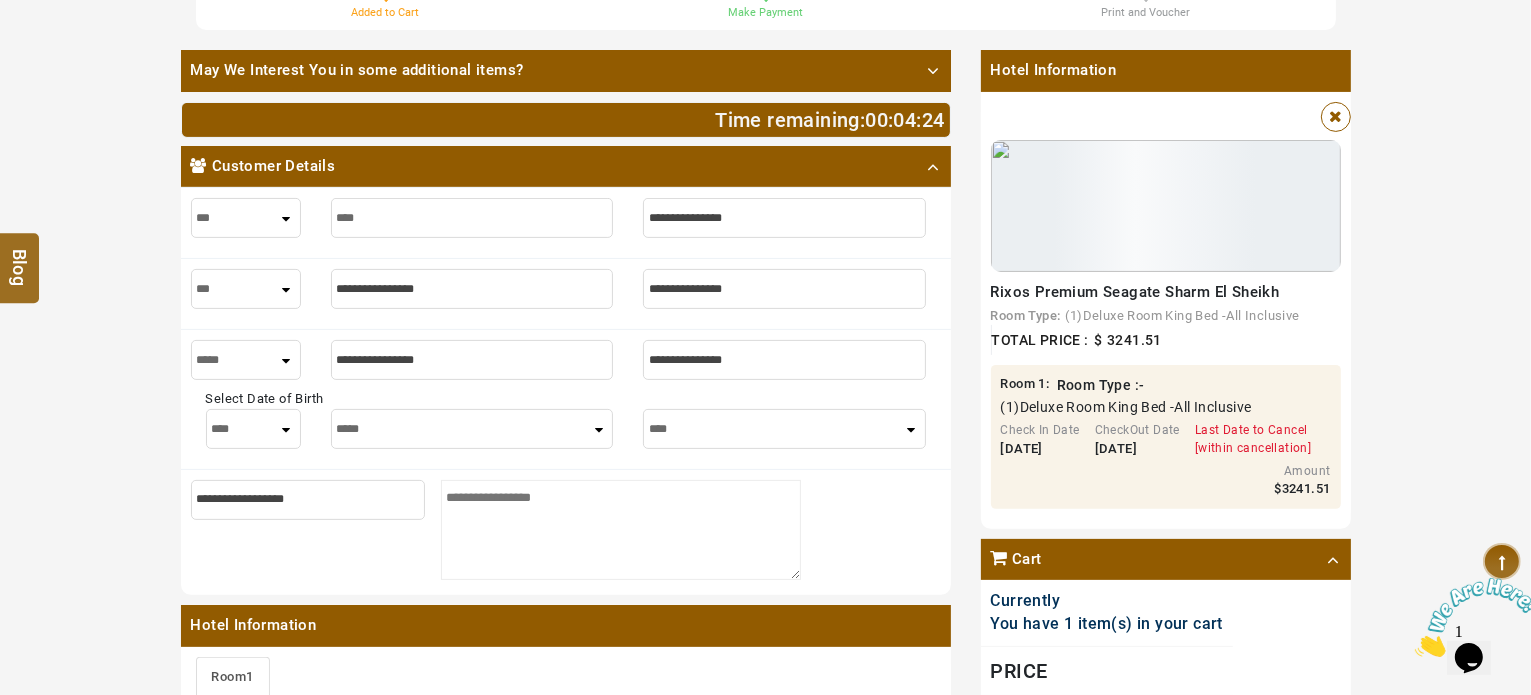 type on "****" 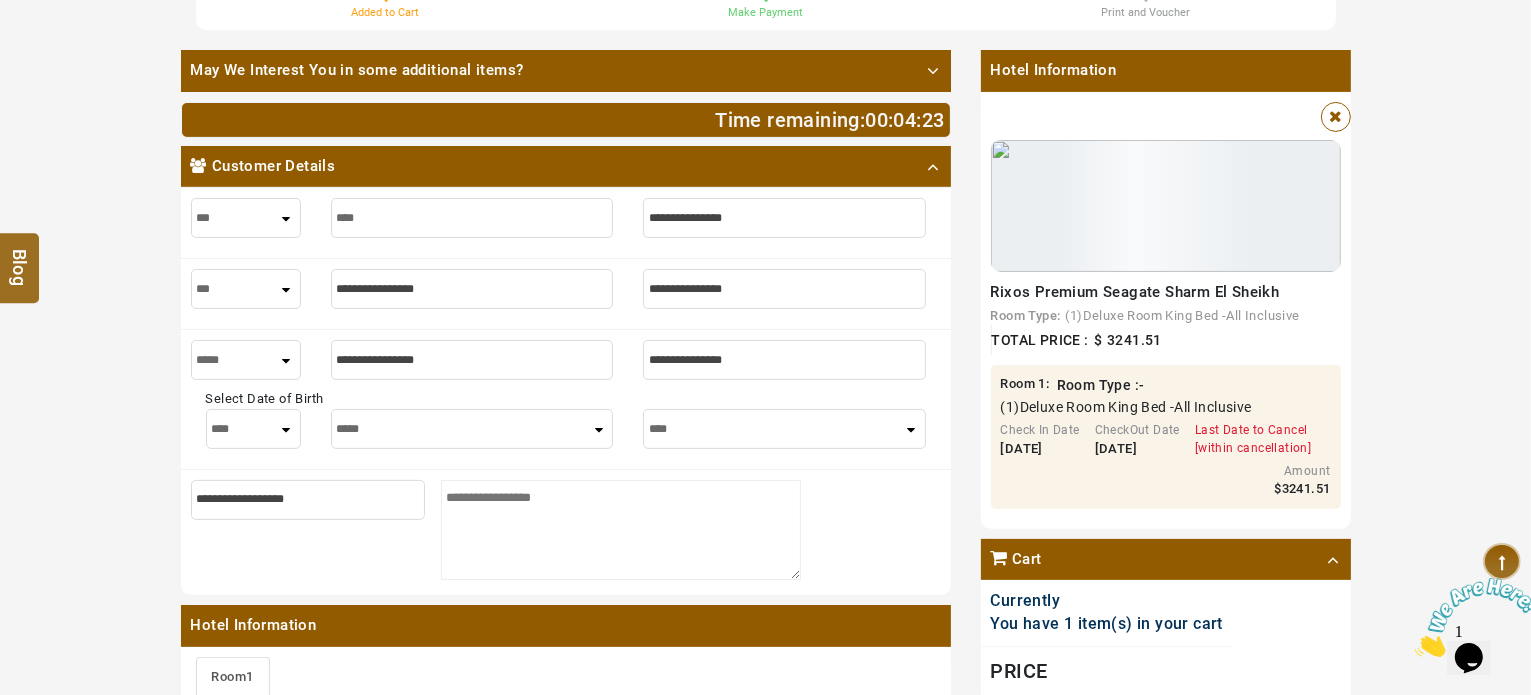 type on "****" 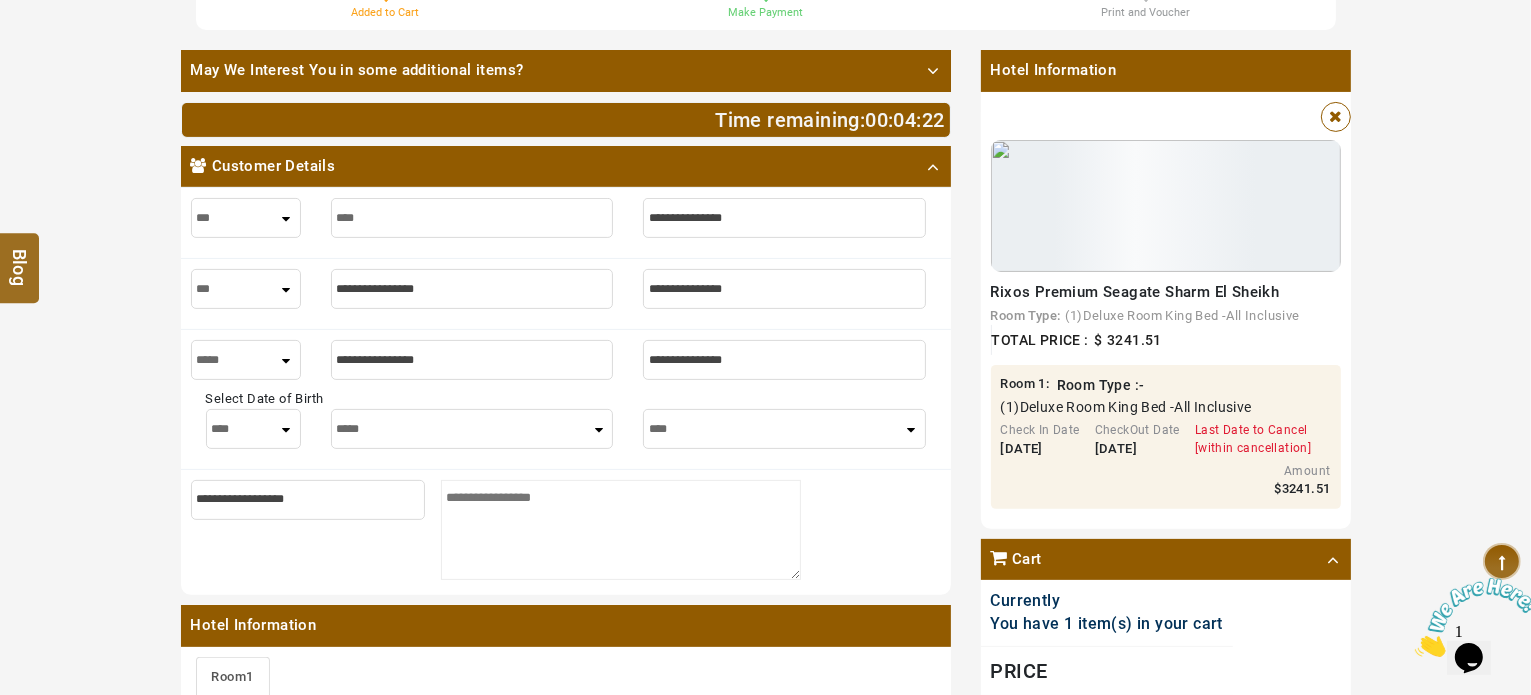type on "*" 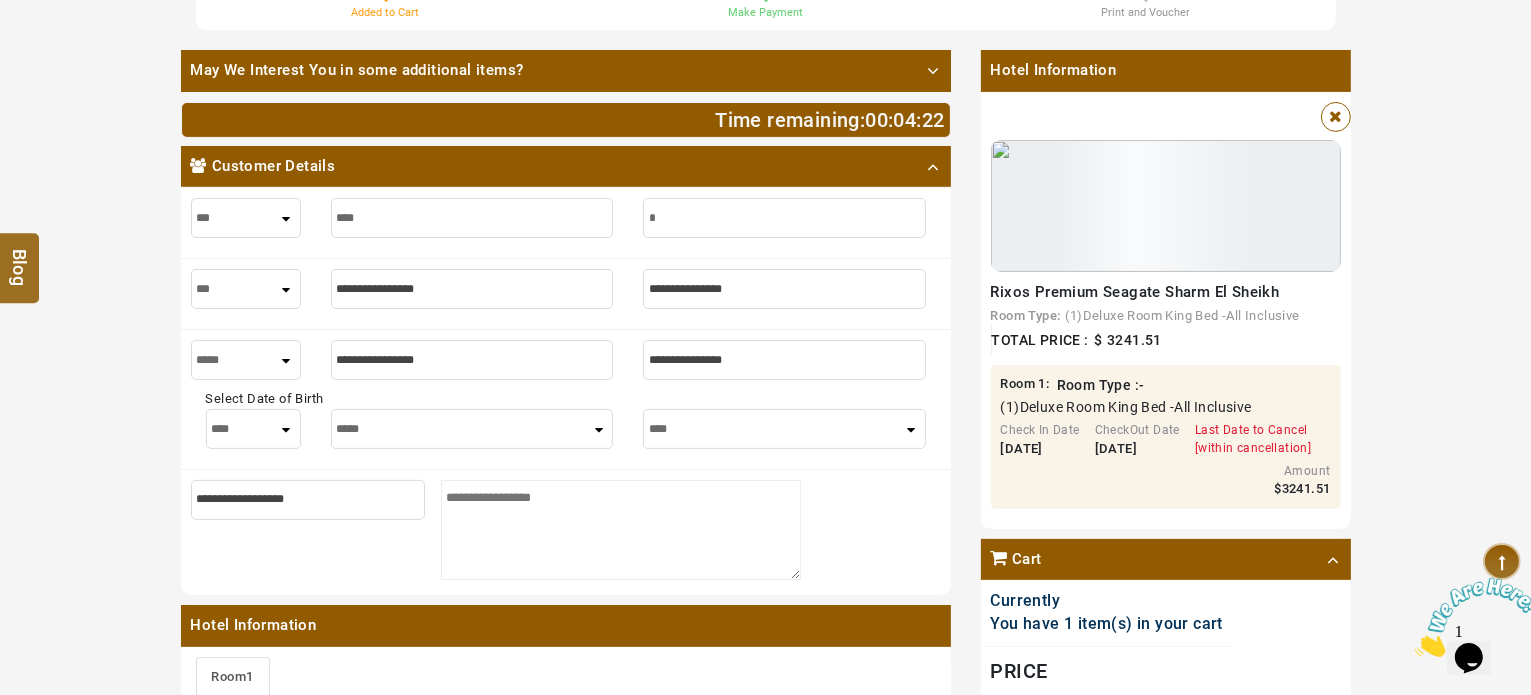 type on "*" 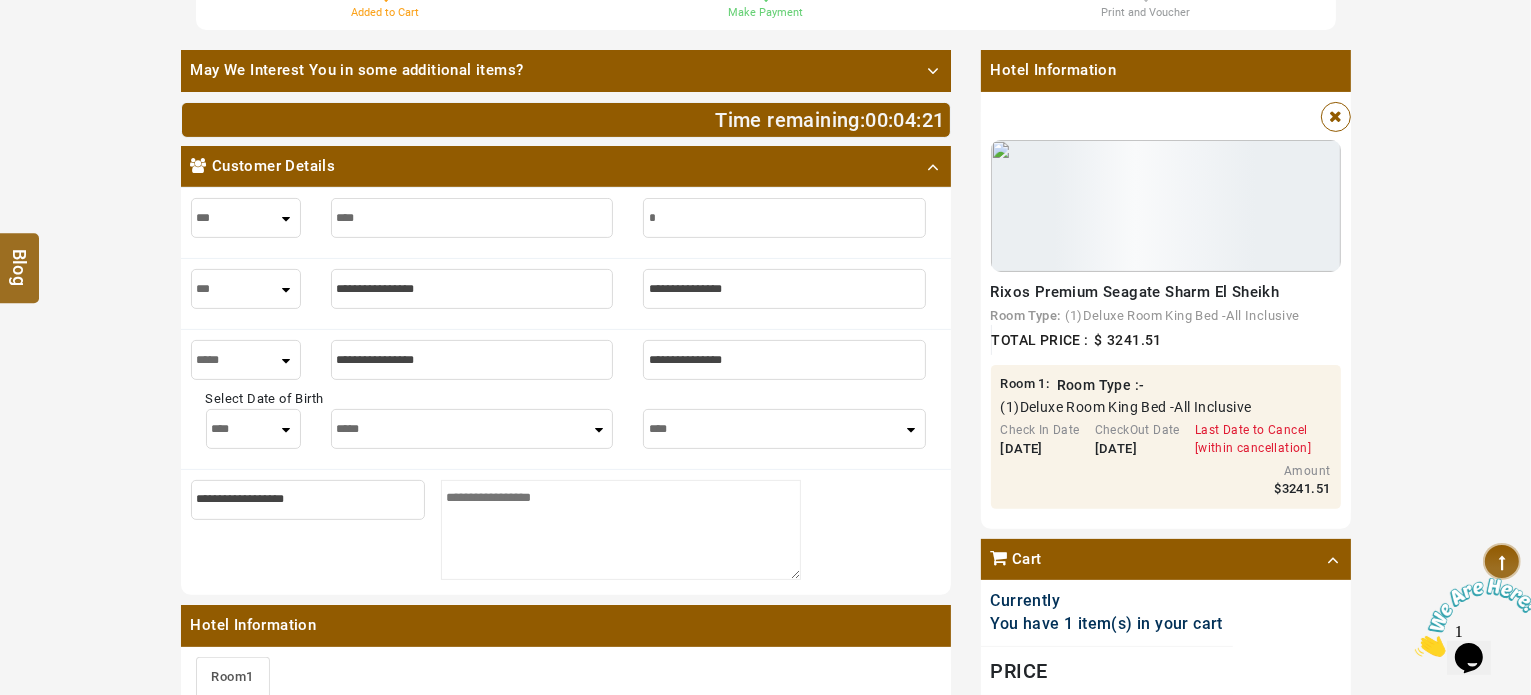 type on "**" 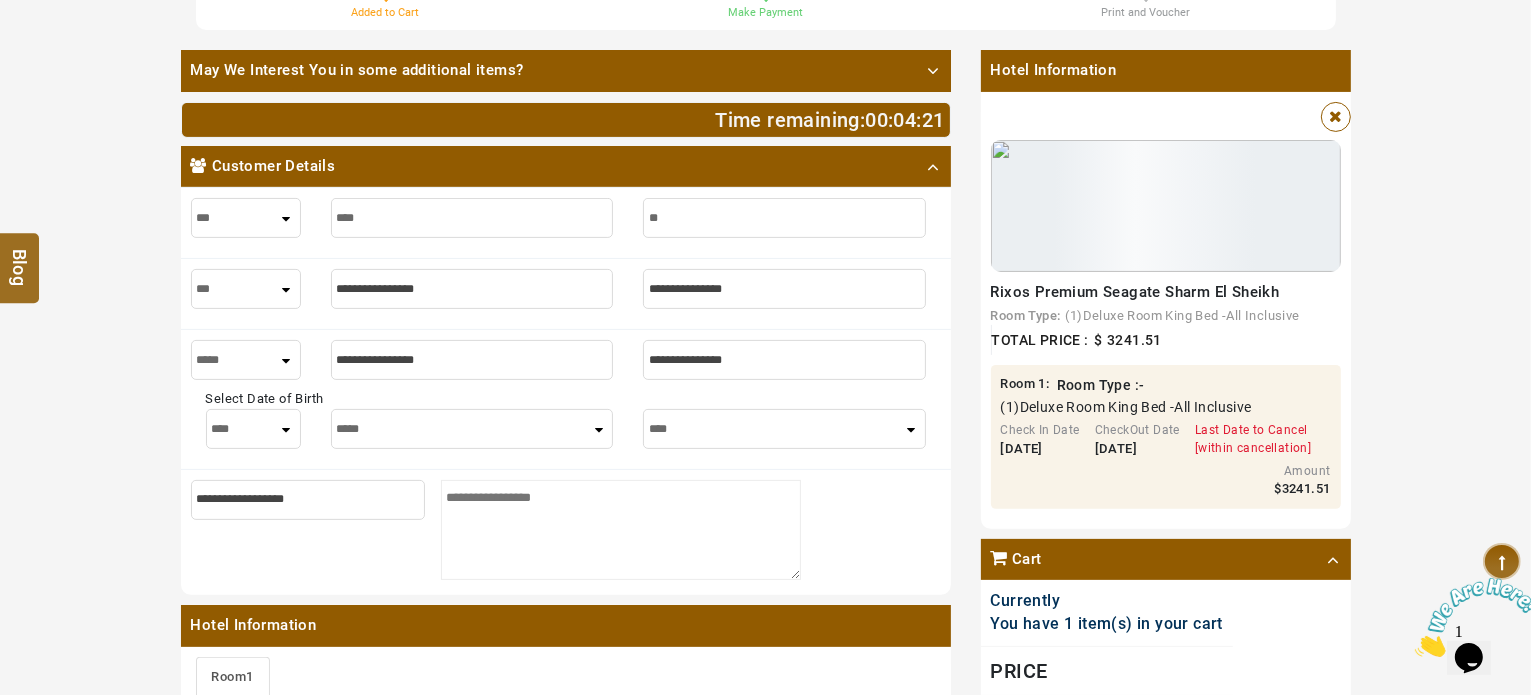 type on "**" 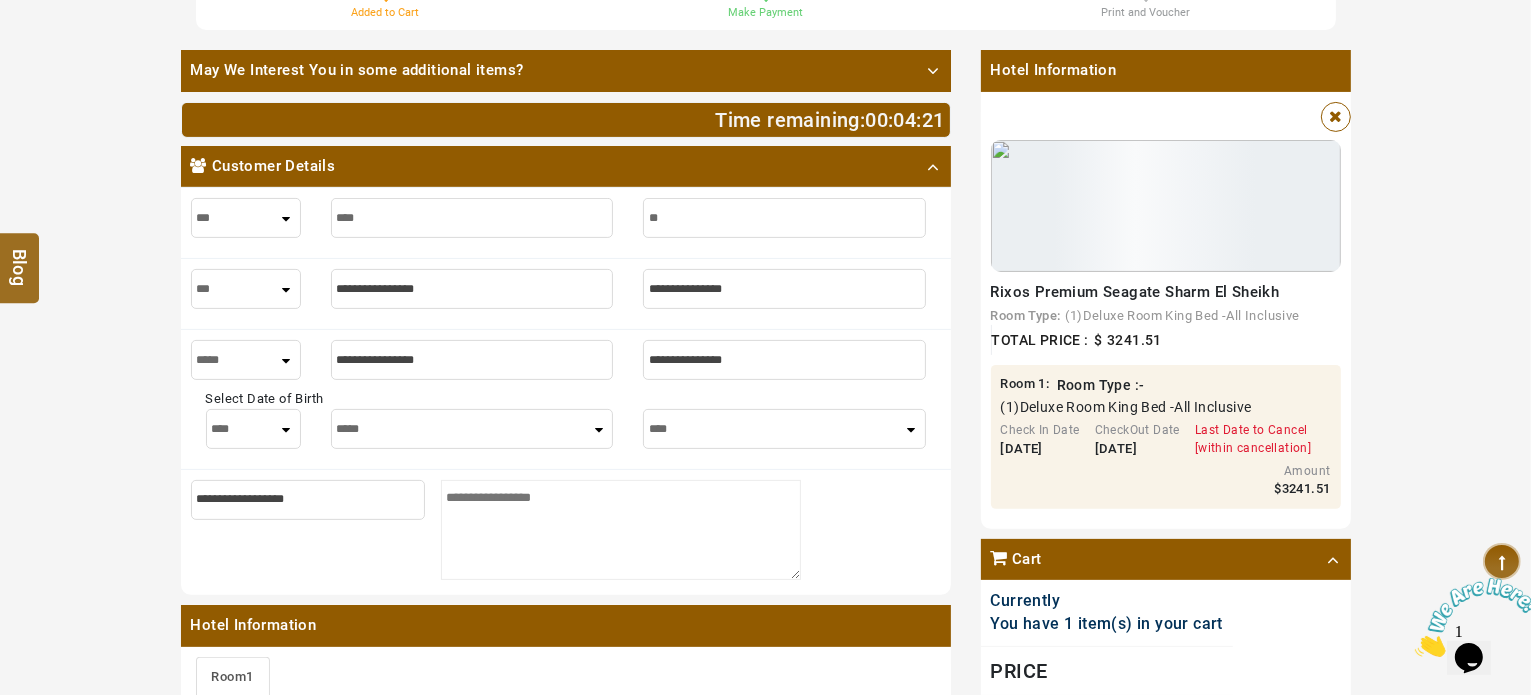 type on "***" 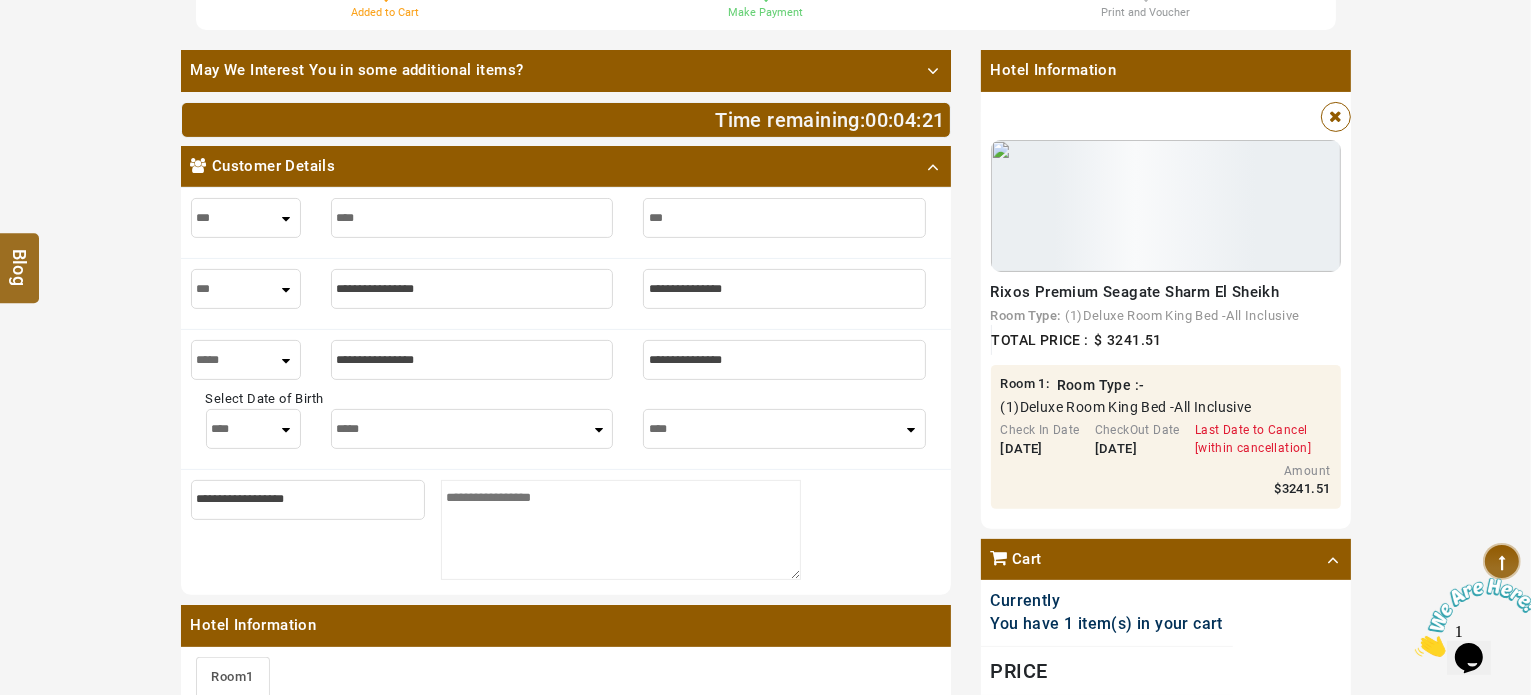 type on "***" 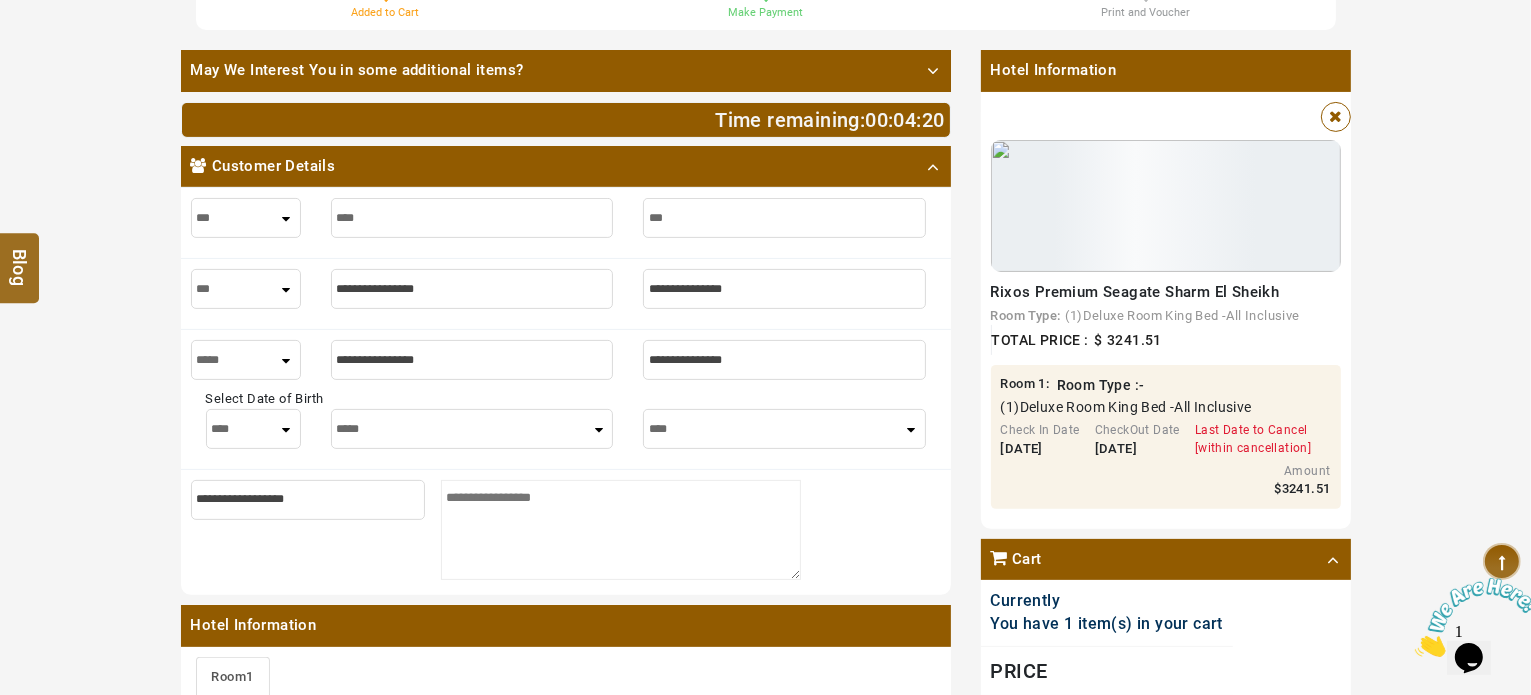 type on "****" 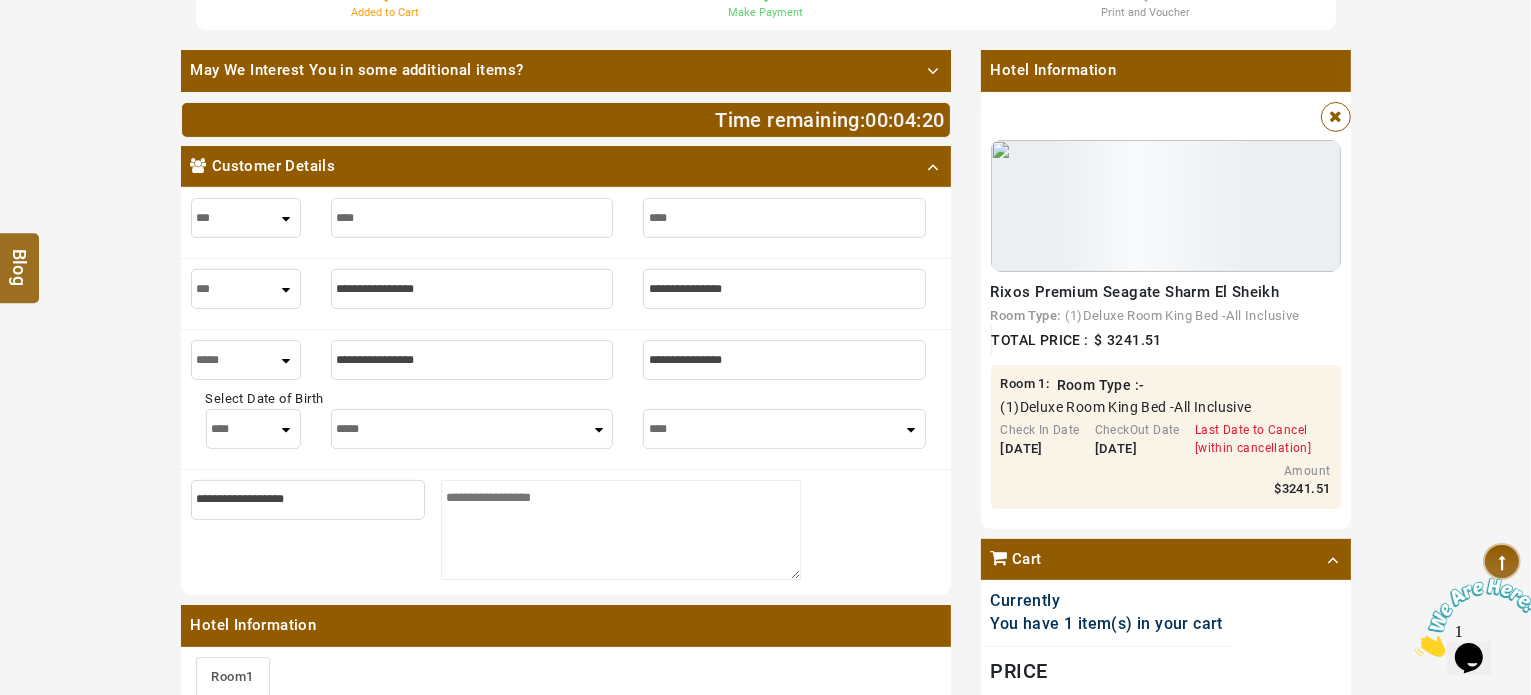 type on "****" 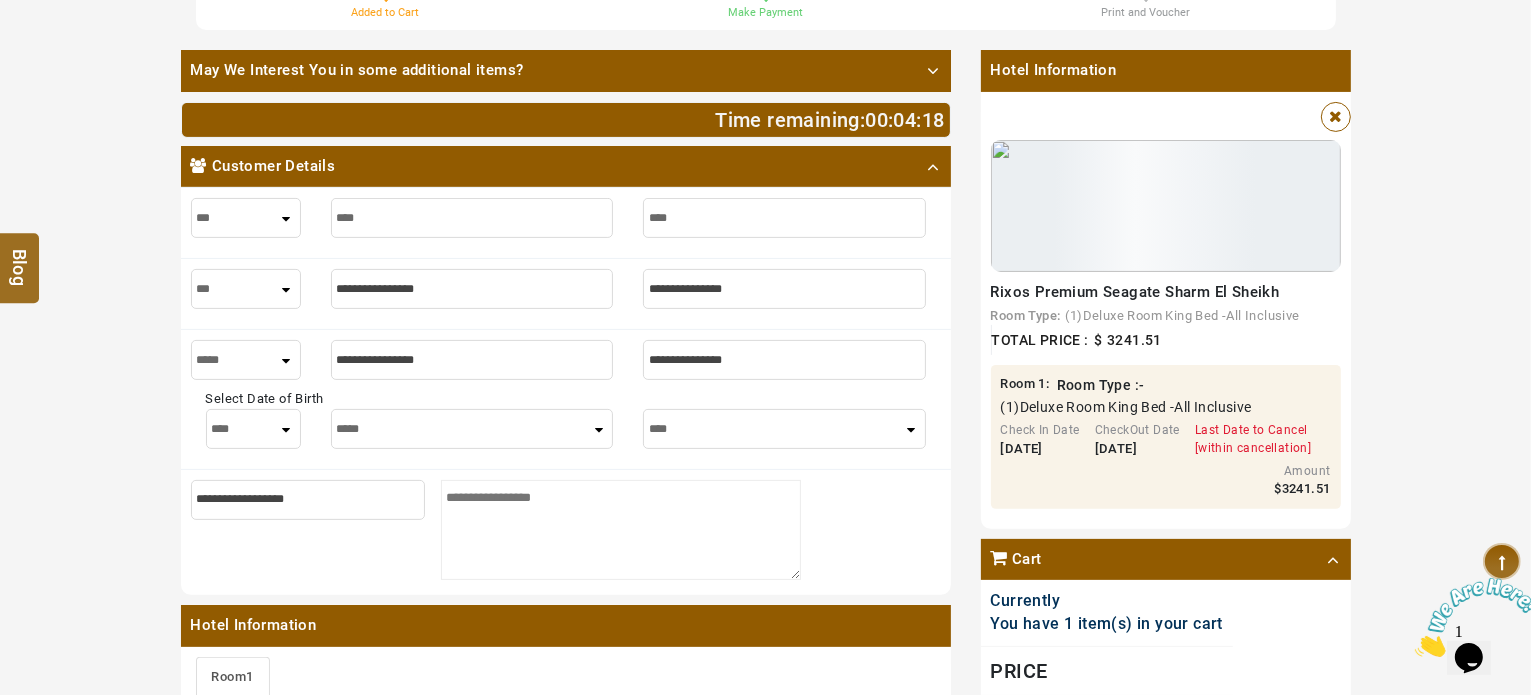 type on "****" 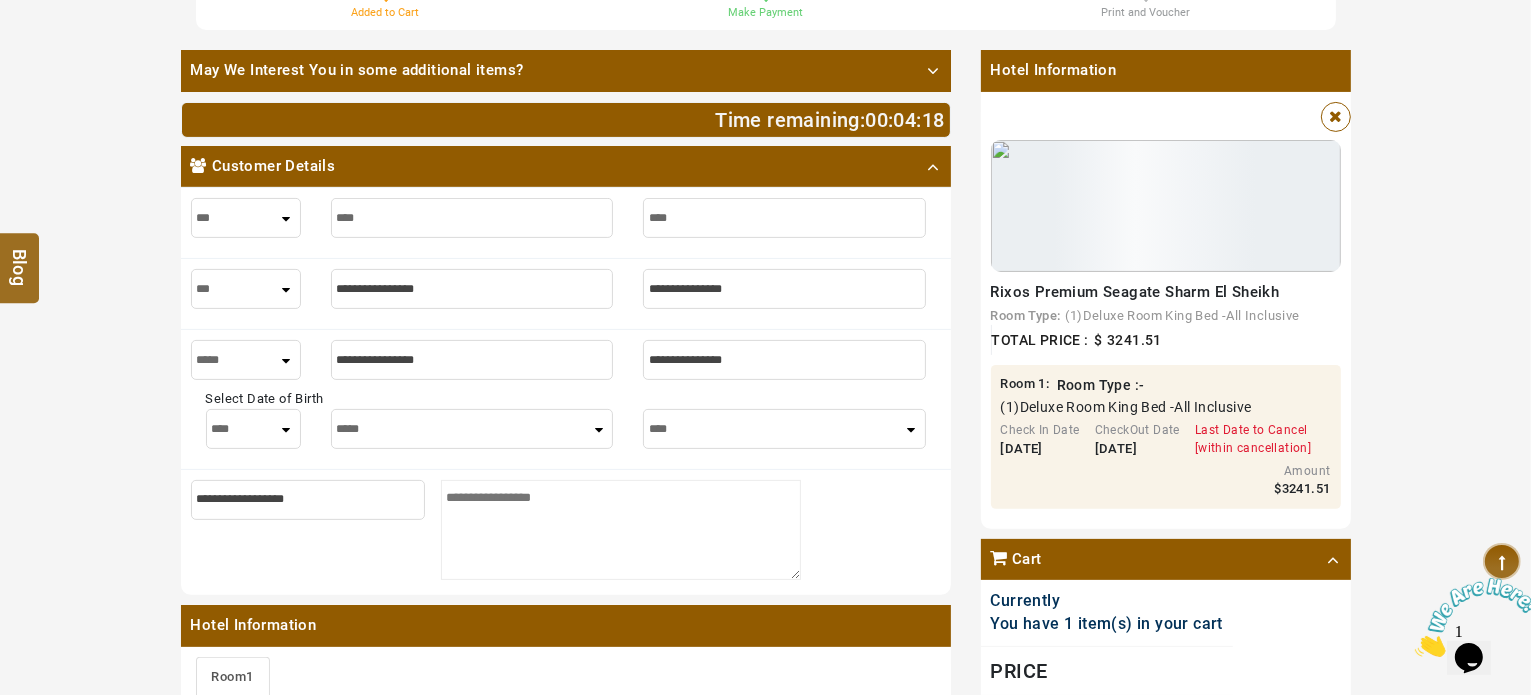click on "*** **** ***" at bounding box center (246, 289) 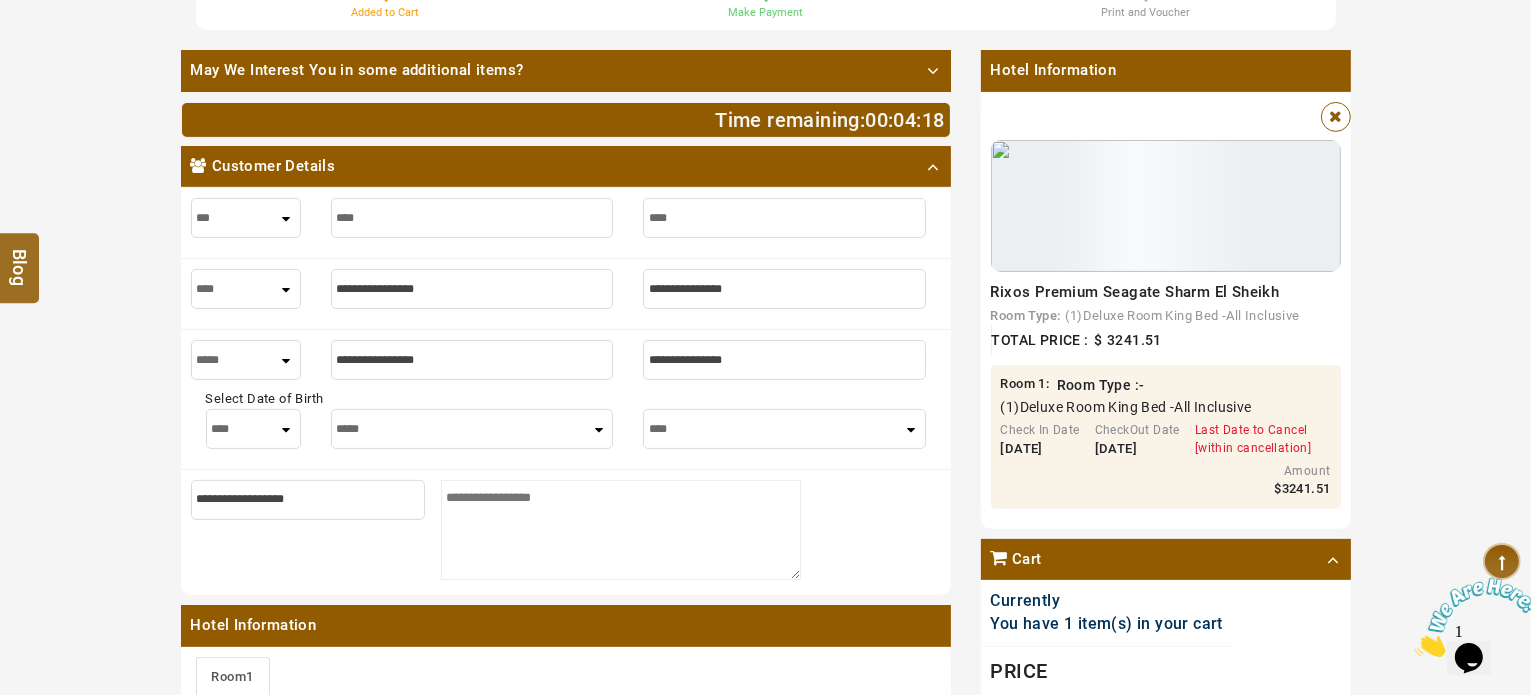 click on "*** **** ***" at bounding box center (246, 289) 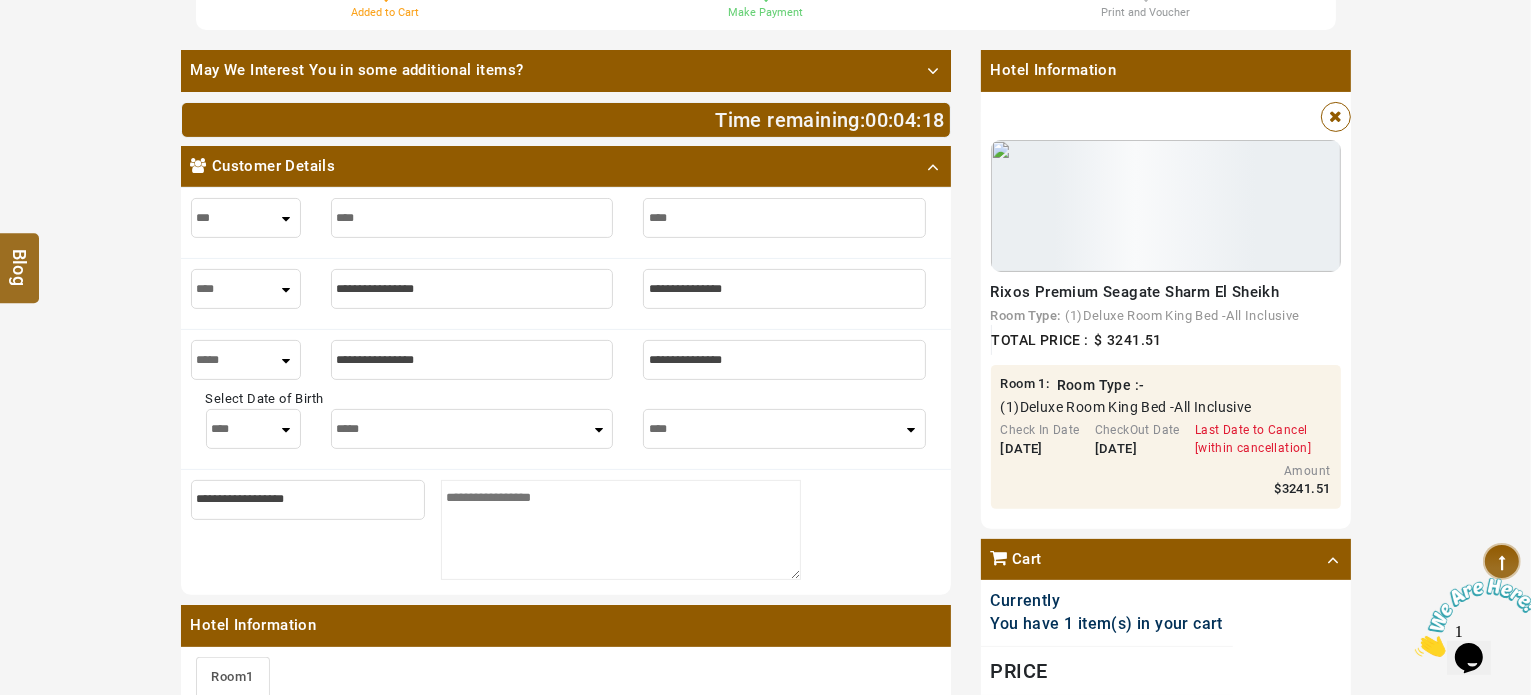 select on "****" 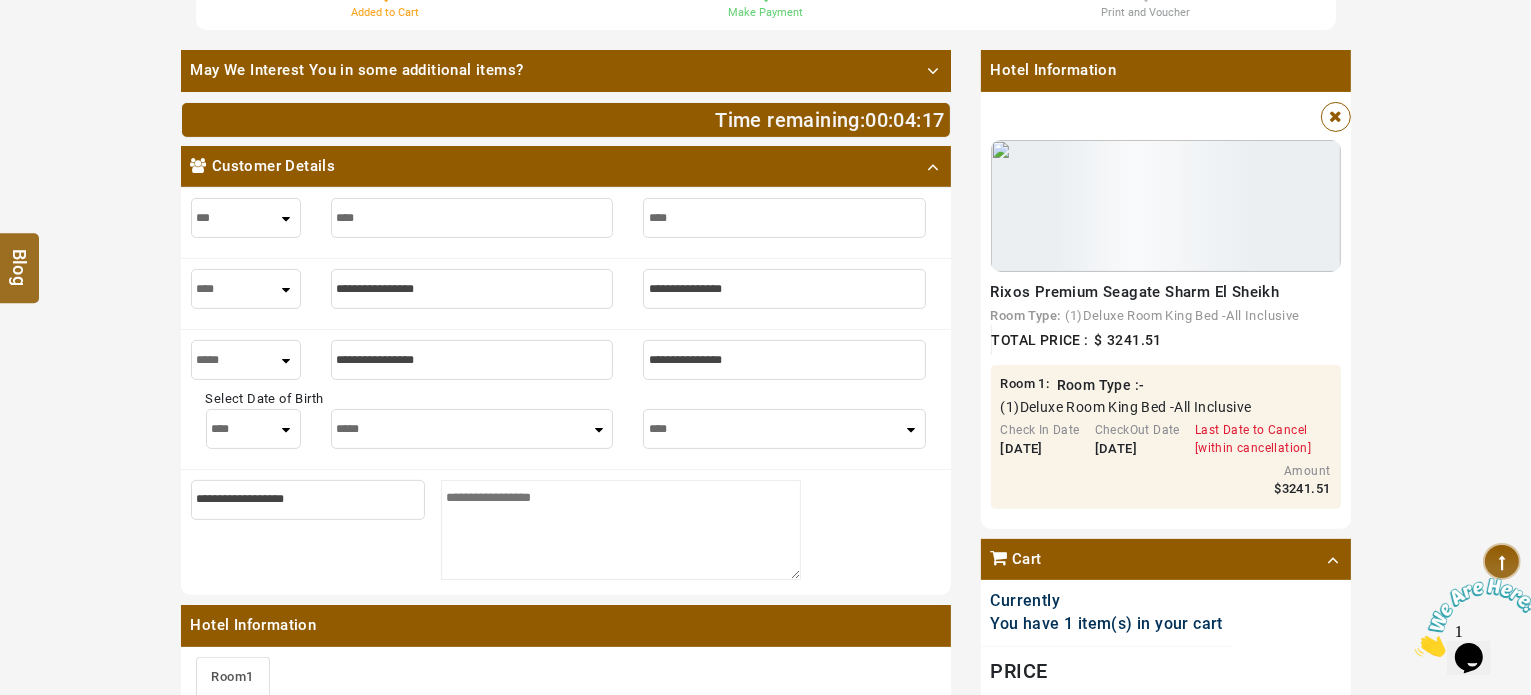 click at bounding box center (472, 289) 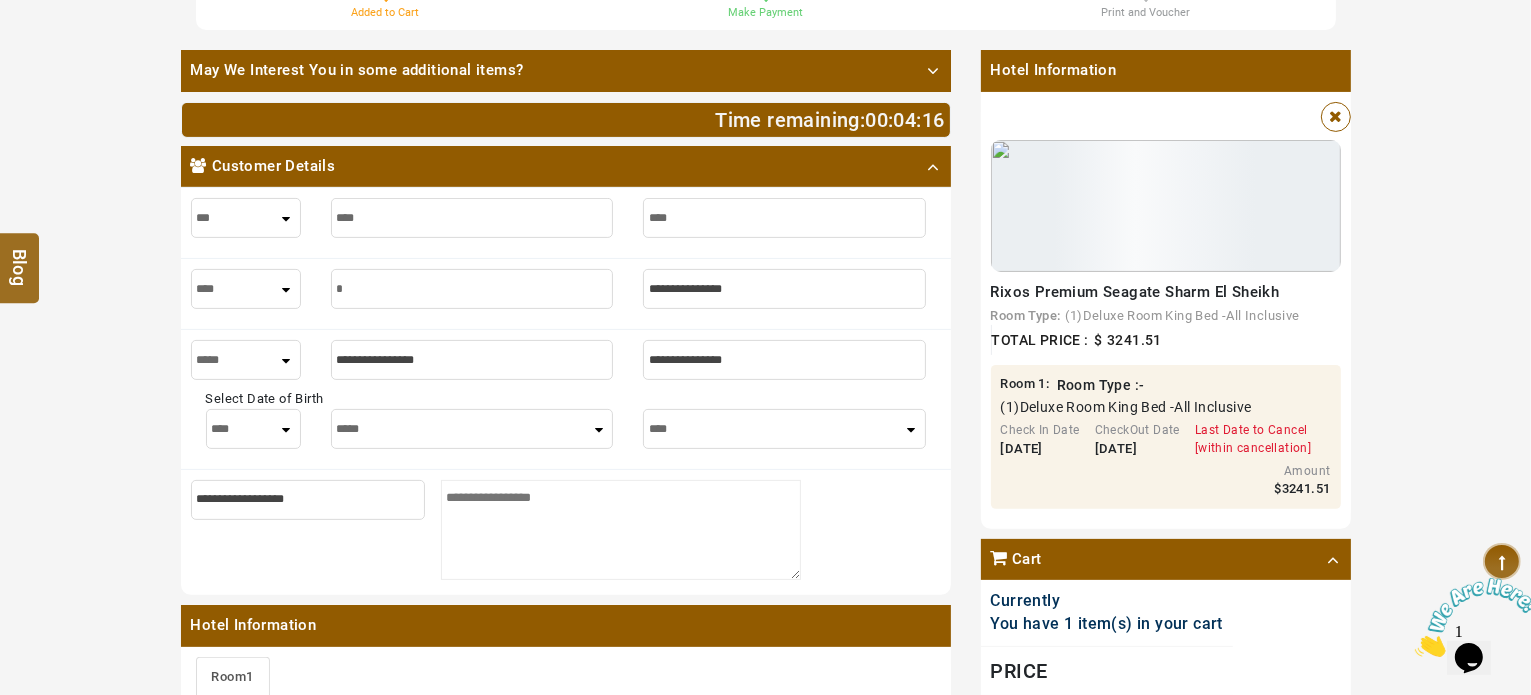 type on "*" 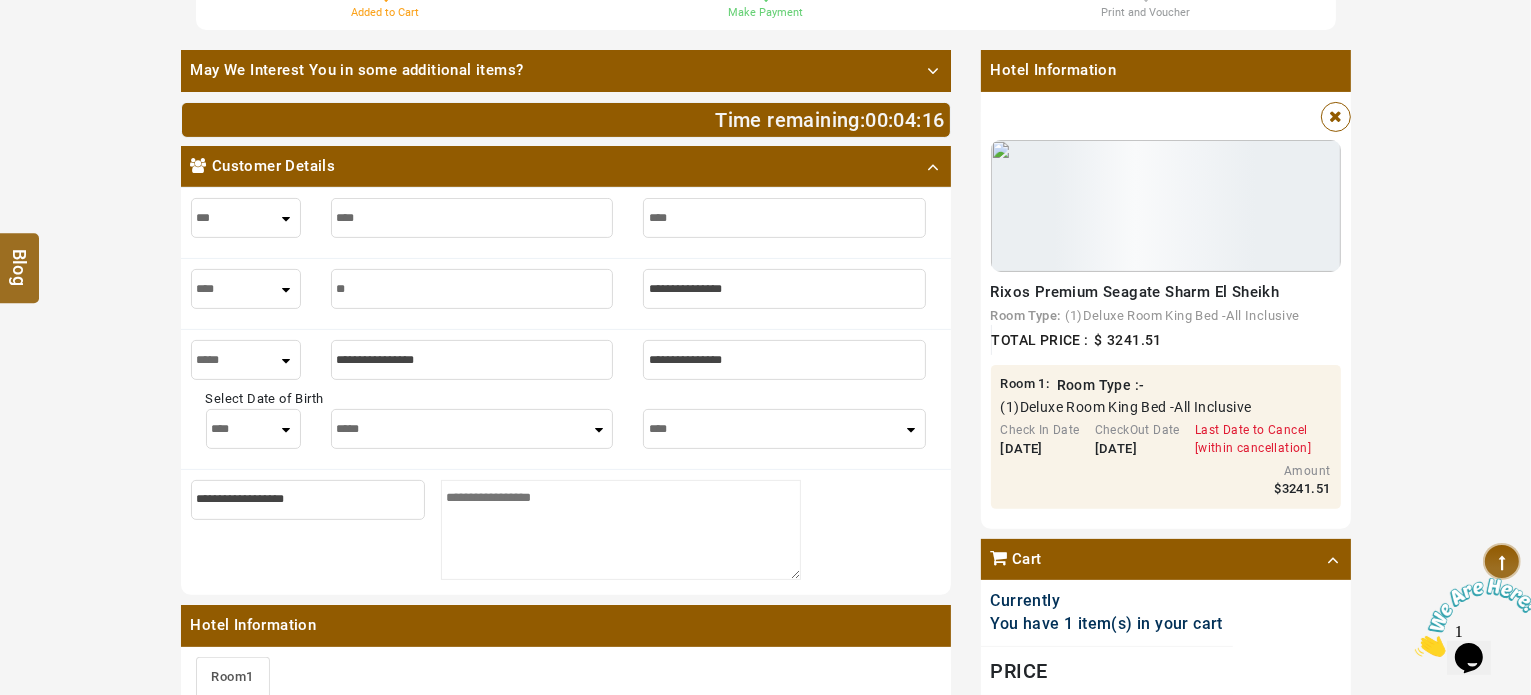 type on "**" 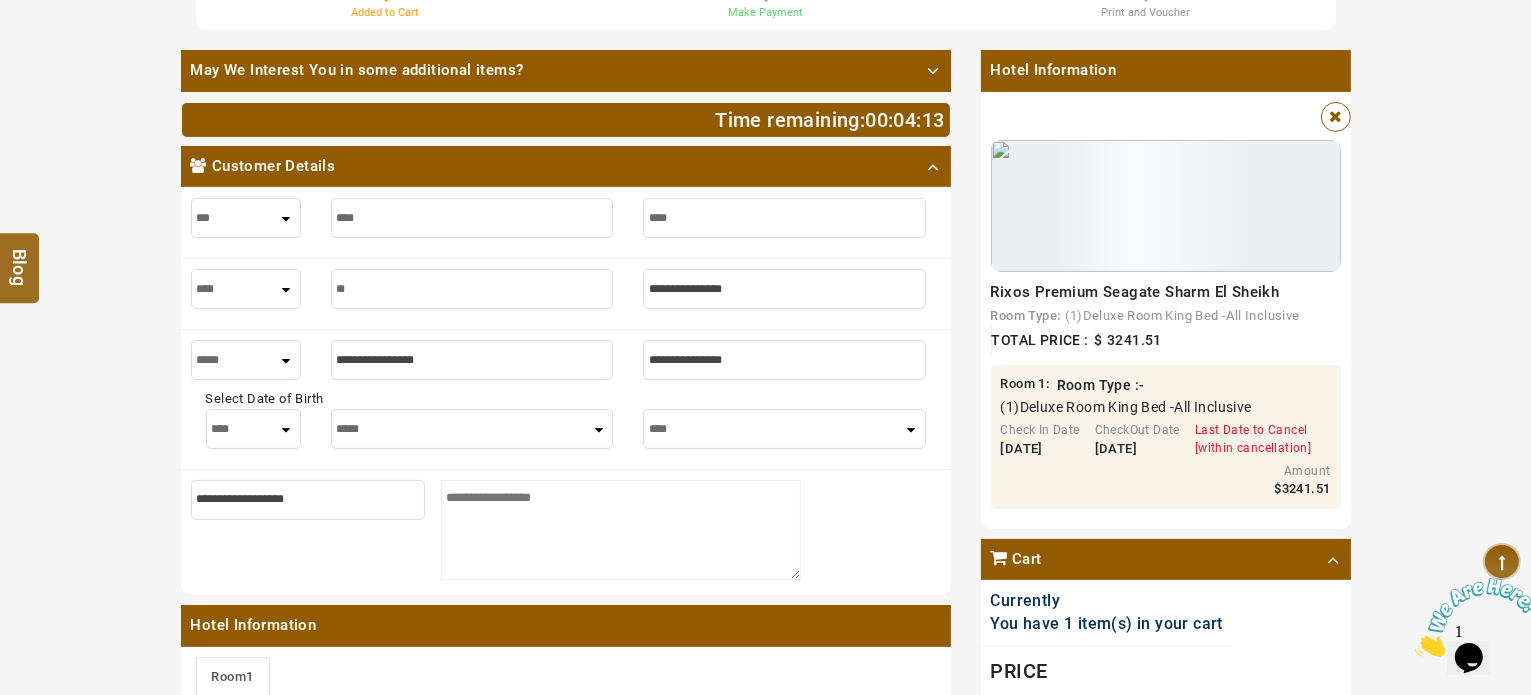 type on "***" 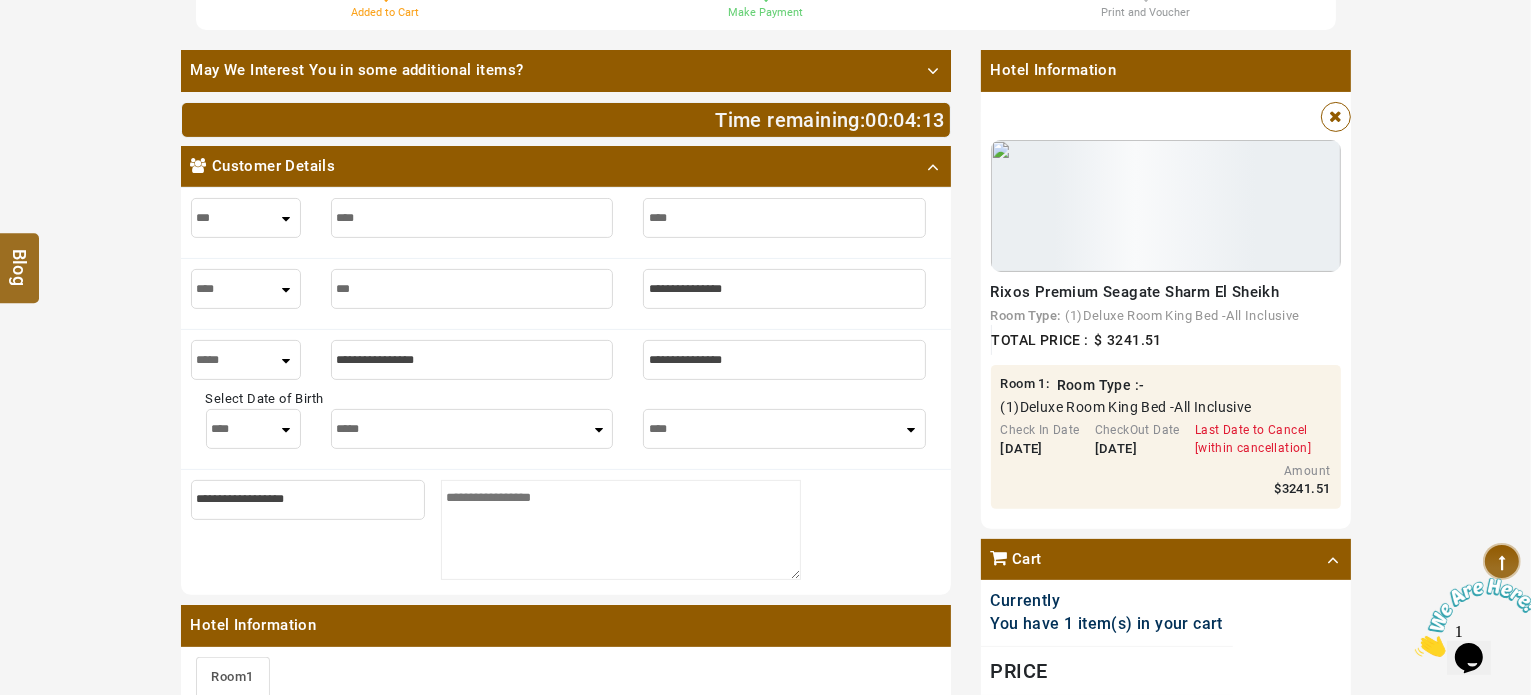 type on "***" 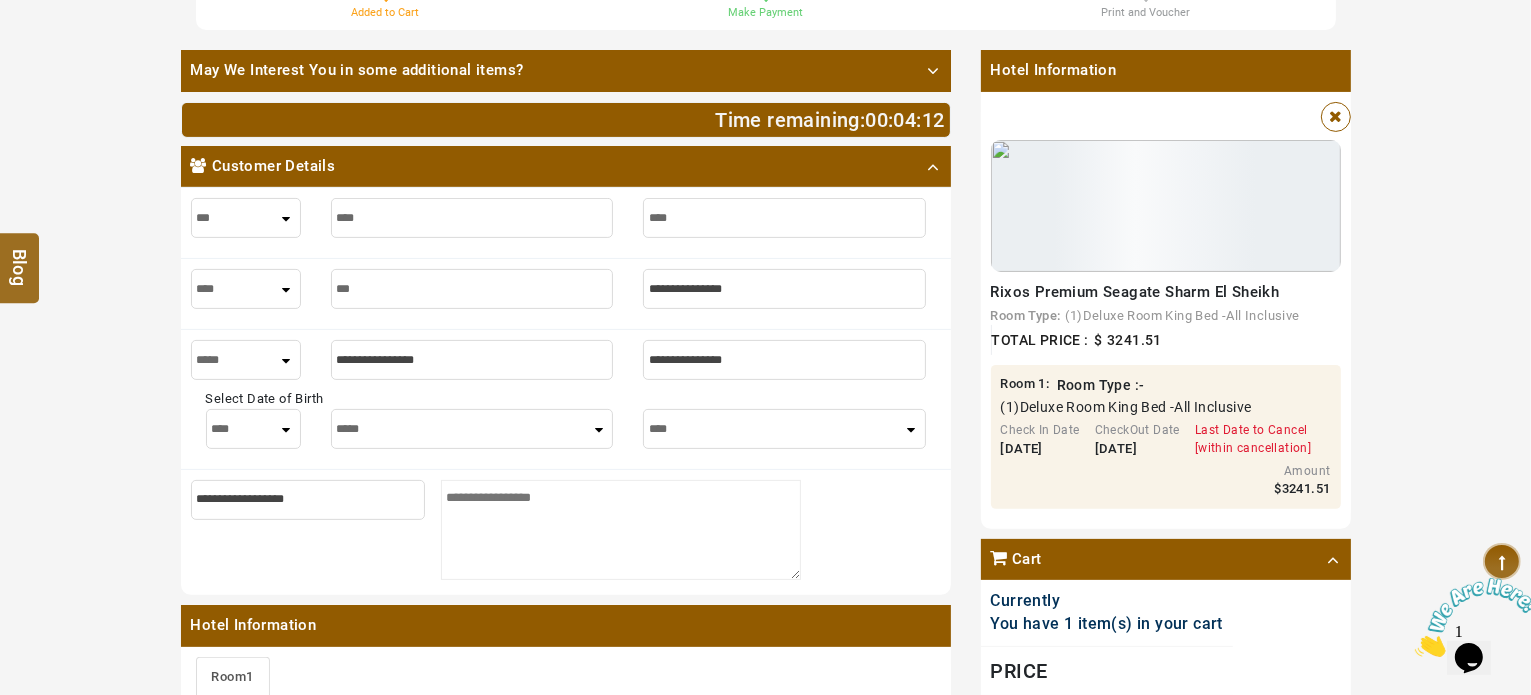 type on "****" 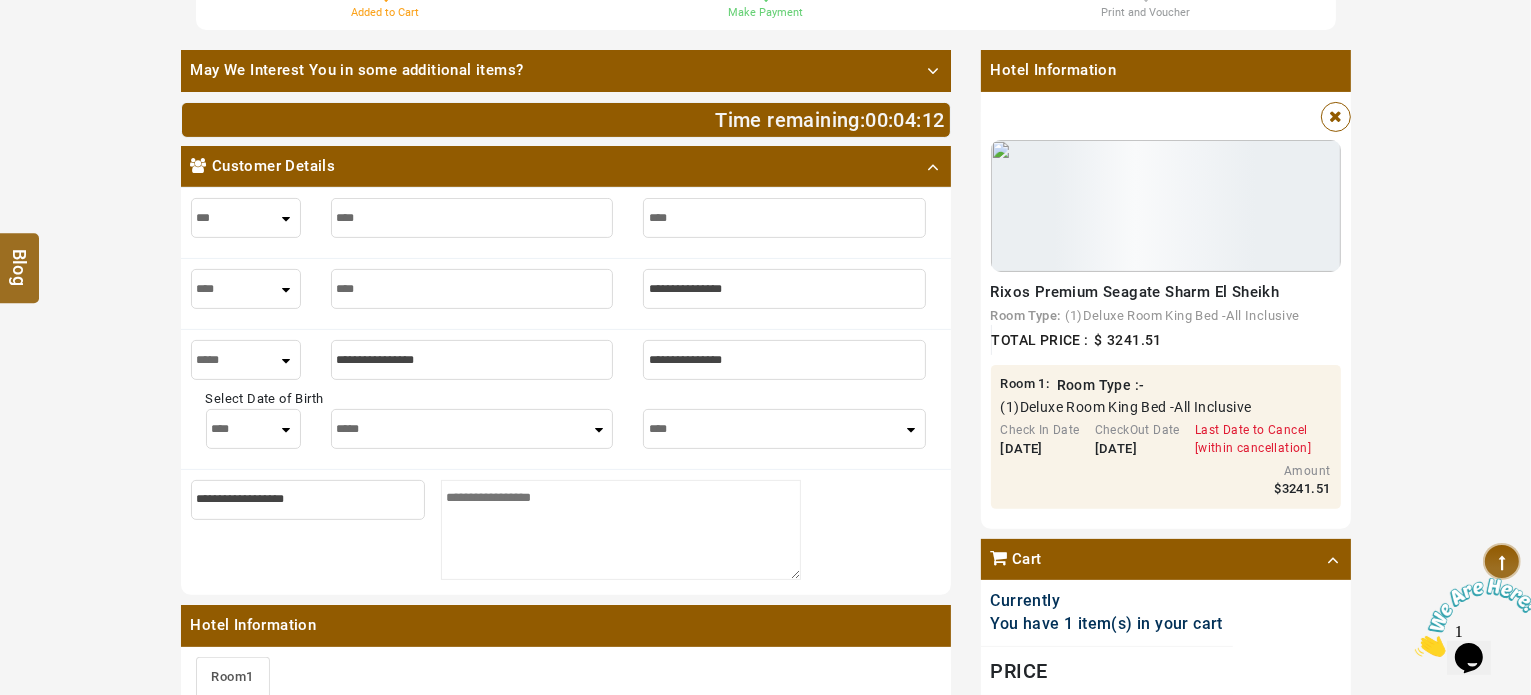 type on "****" 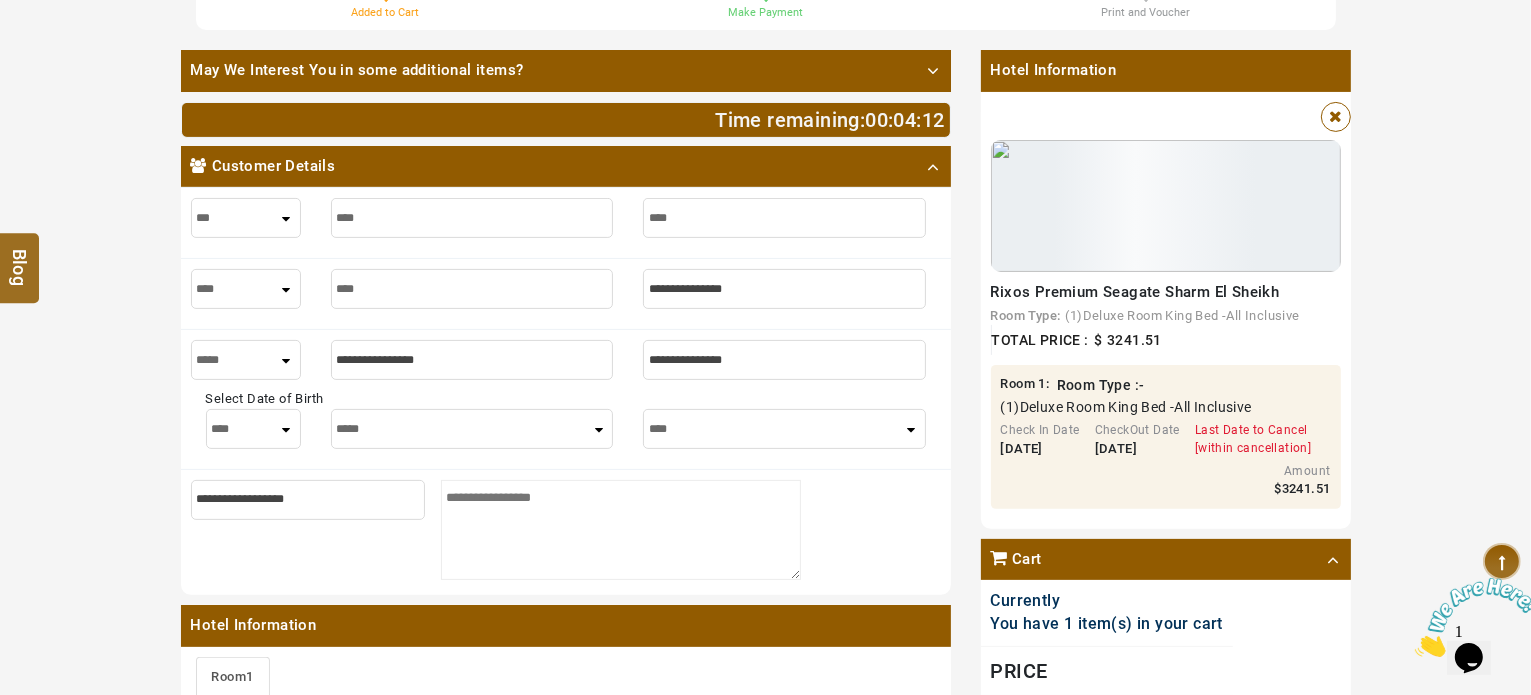 type on "*****" 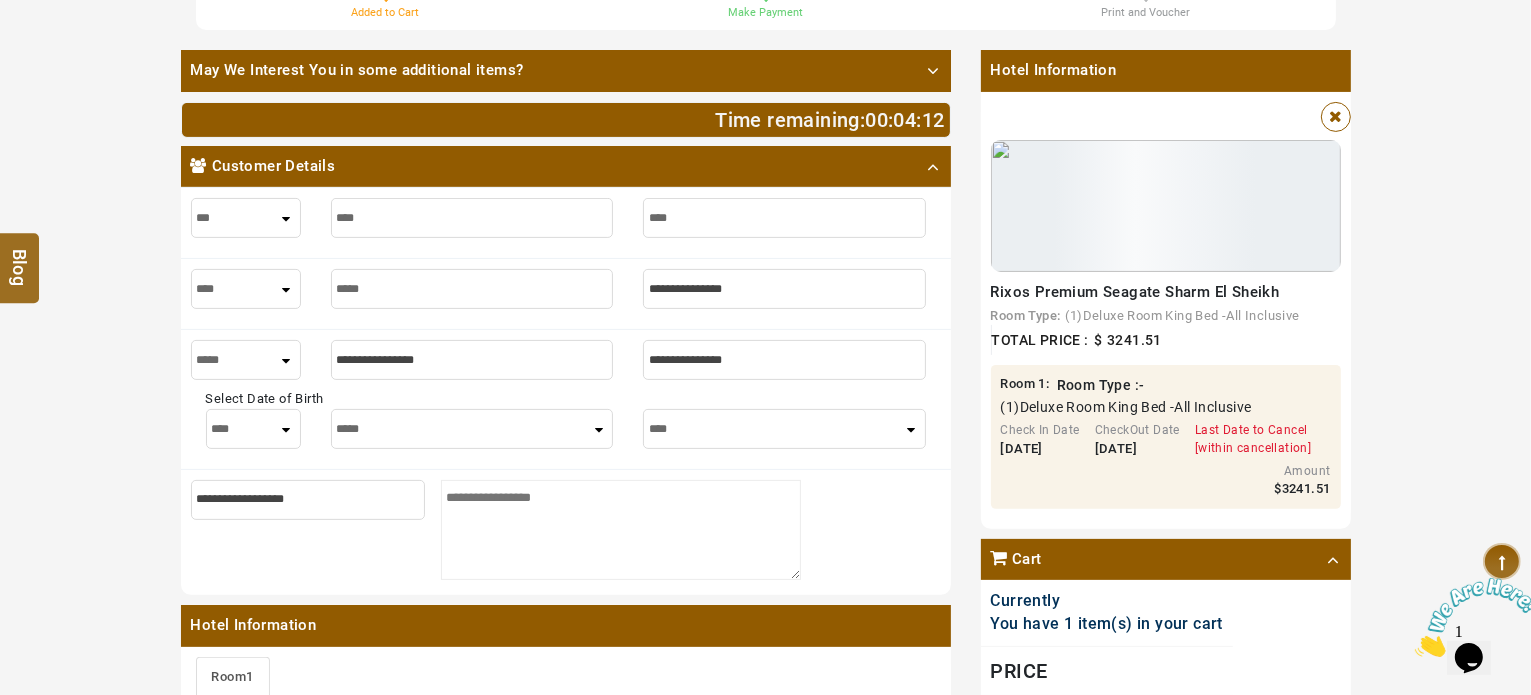 type on "*****" 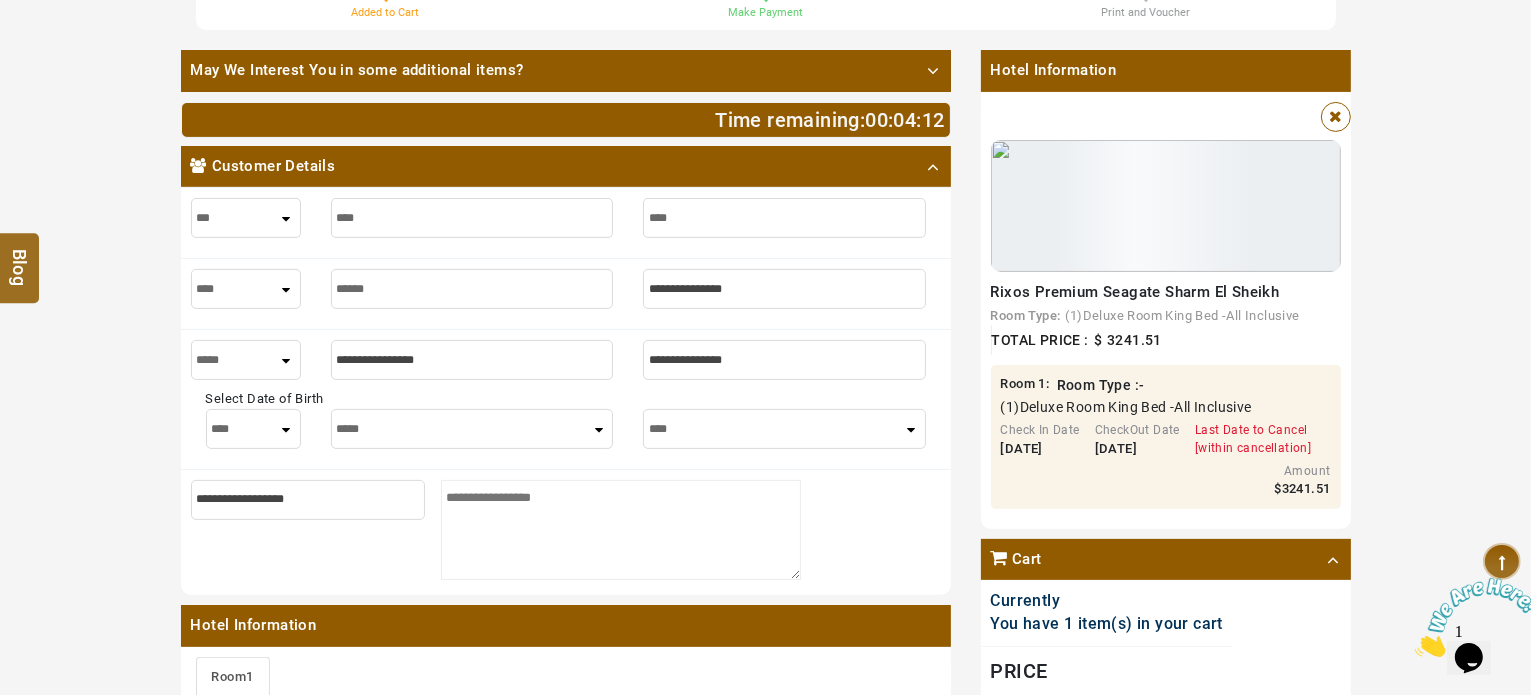 type on "******" 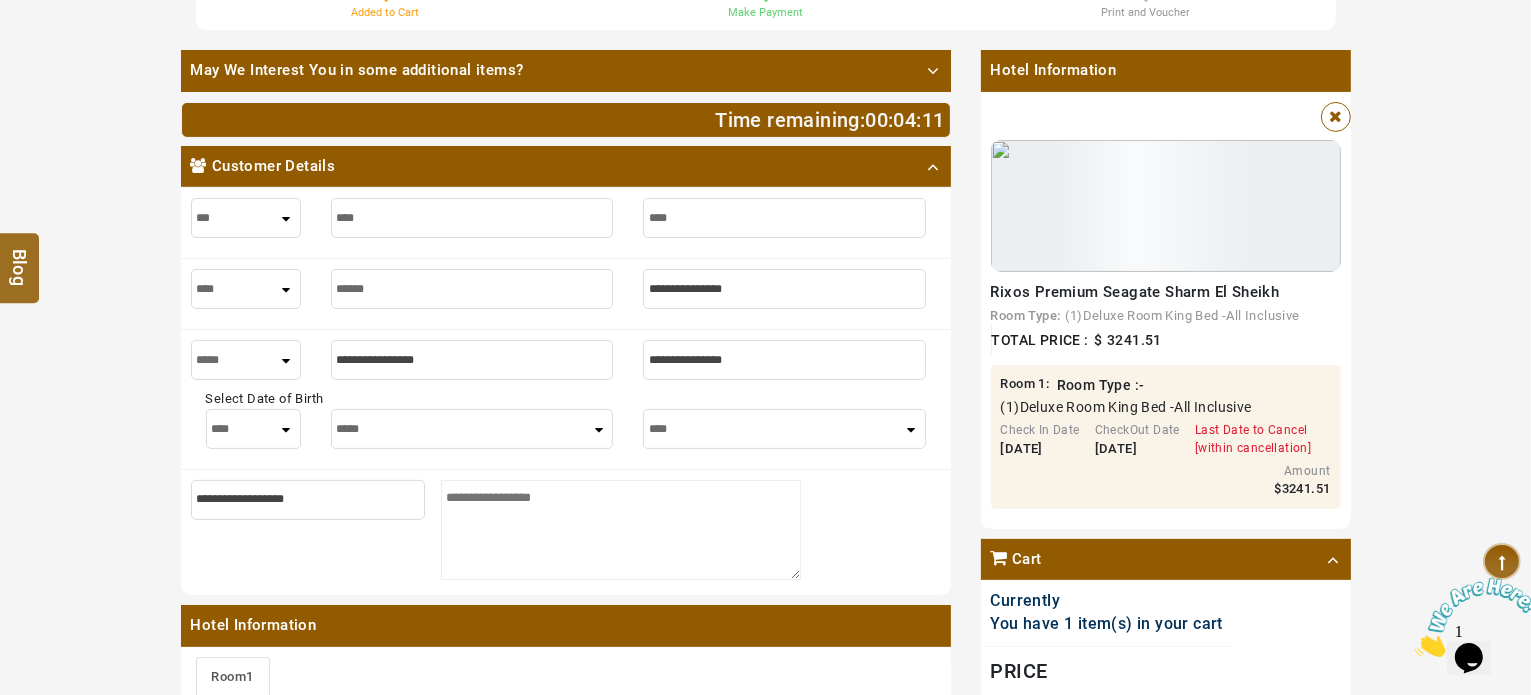 type on "******" 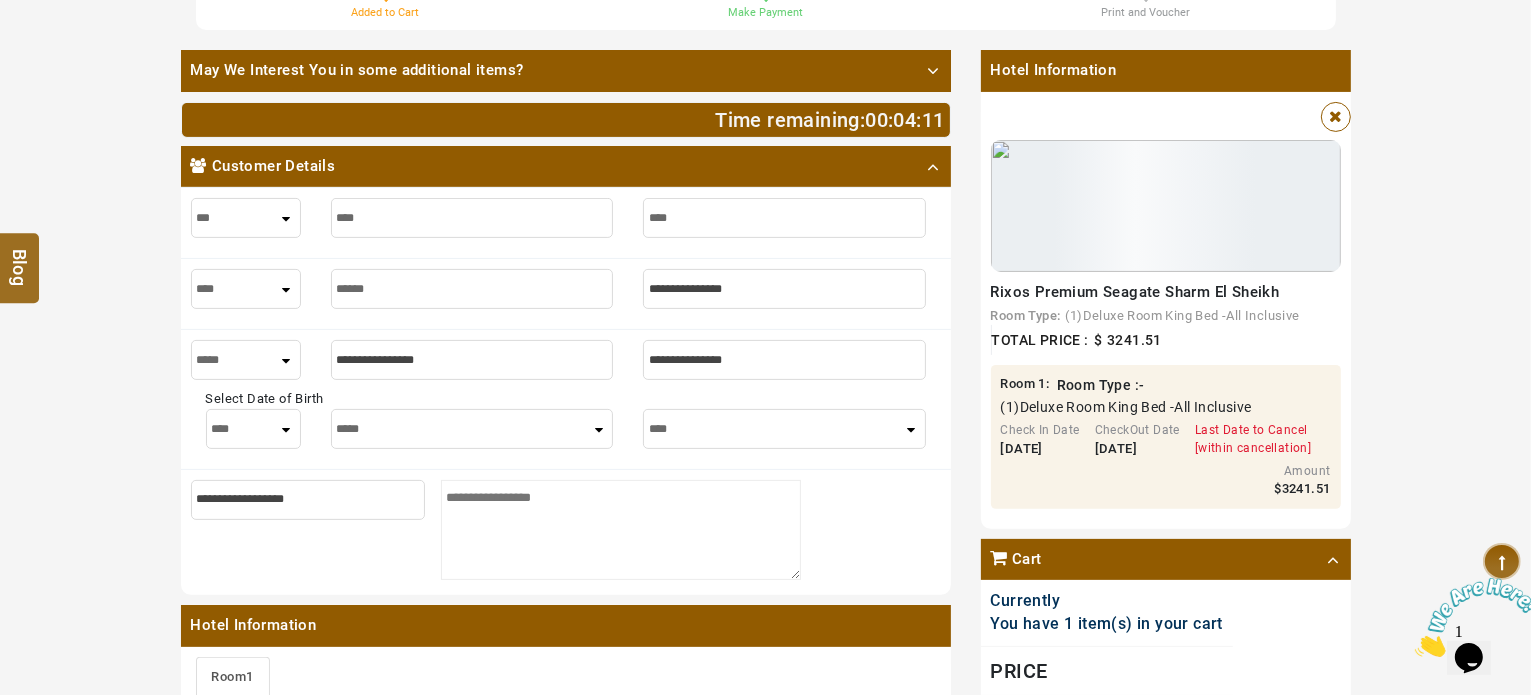 click at bounding box center (784, 289) 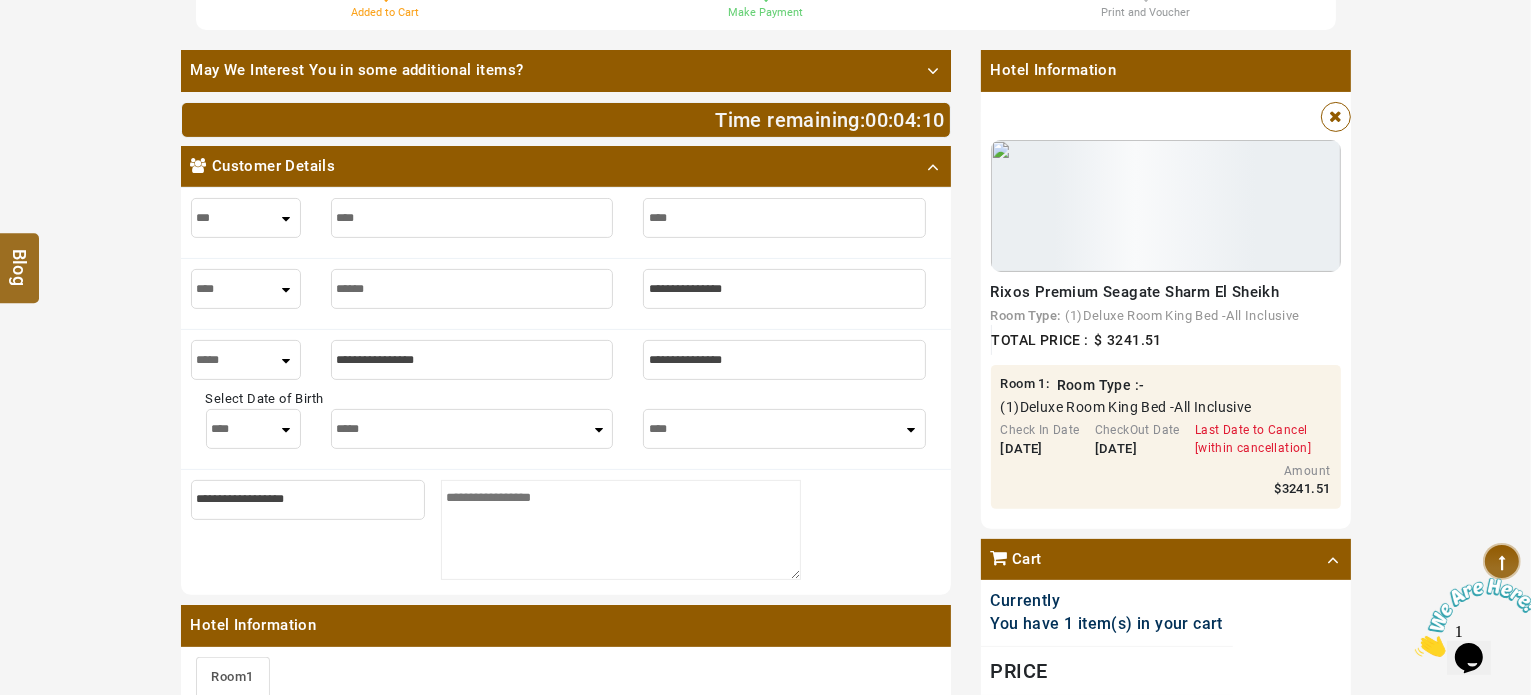 type on "*" 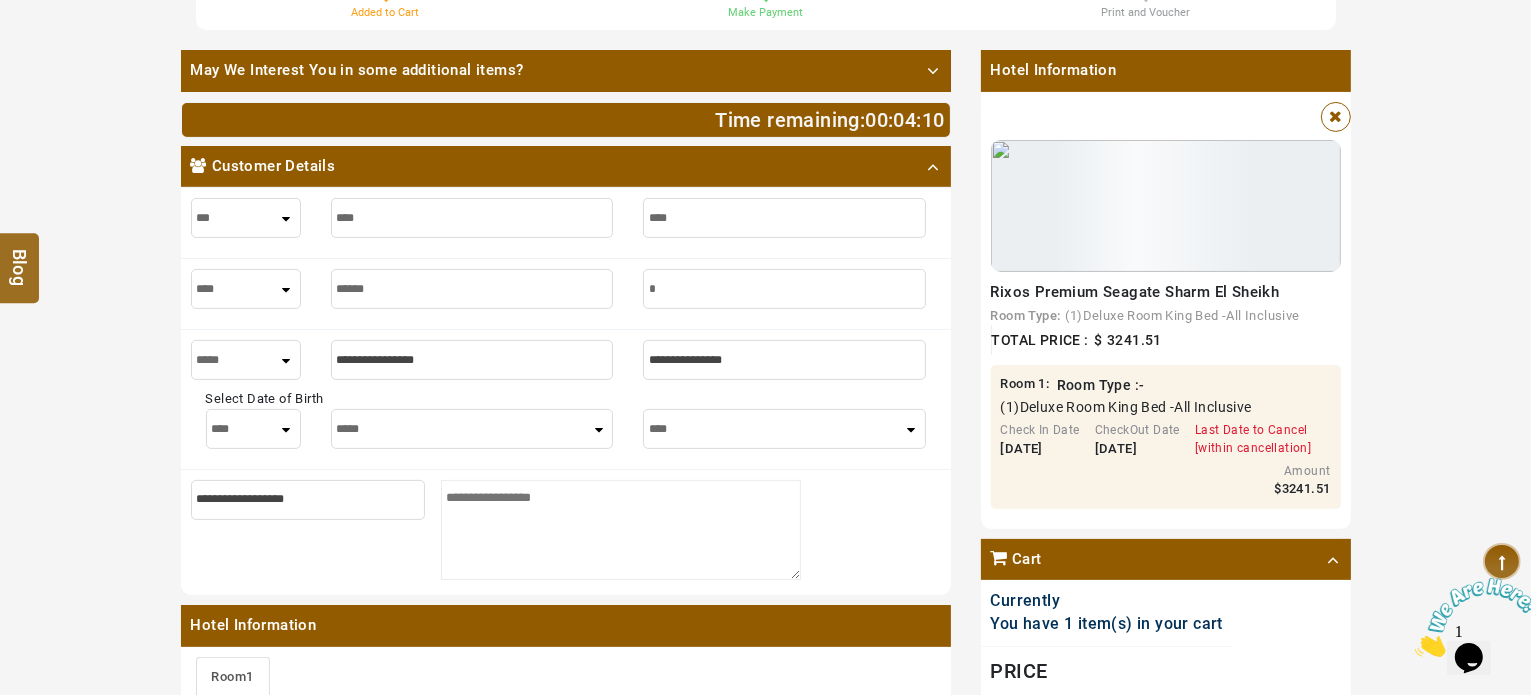 type on "*" 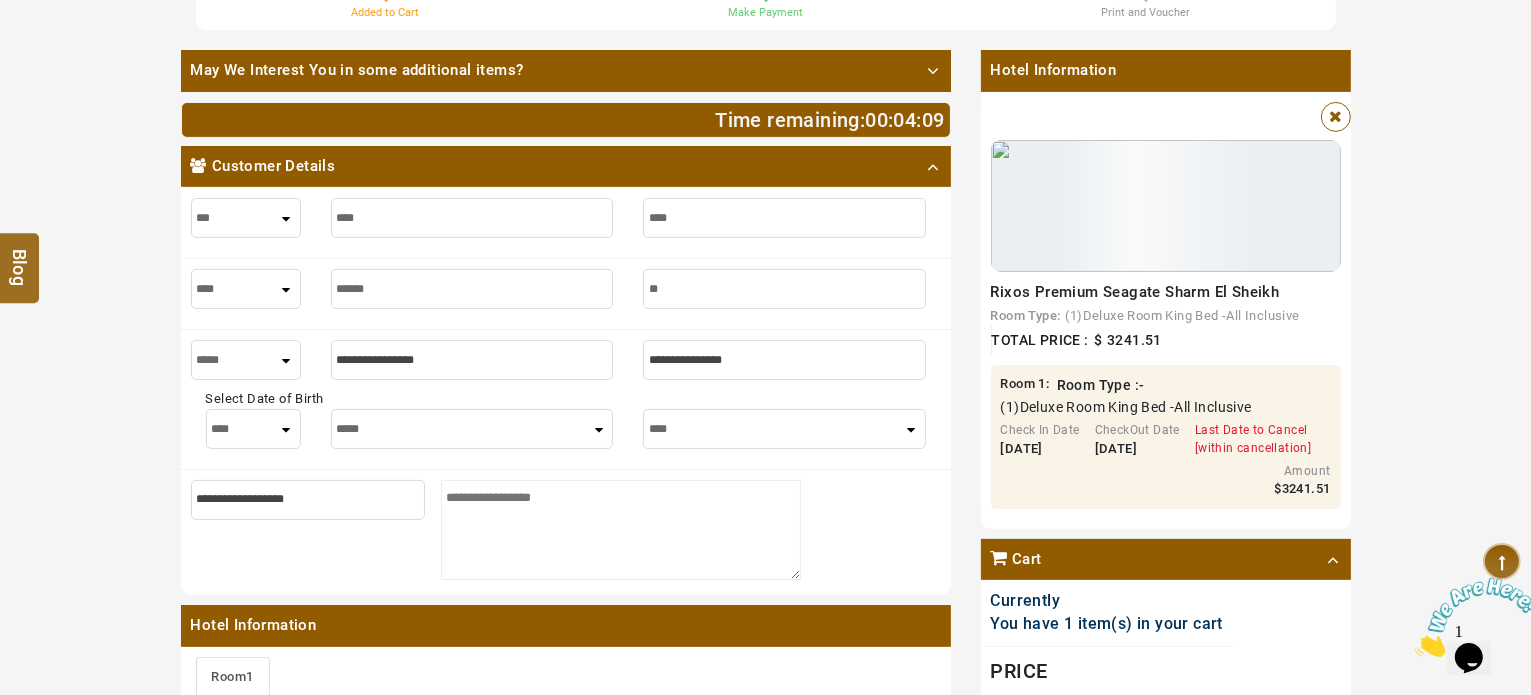 type on "**" 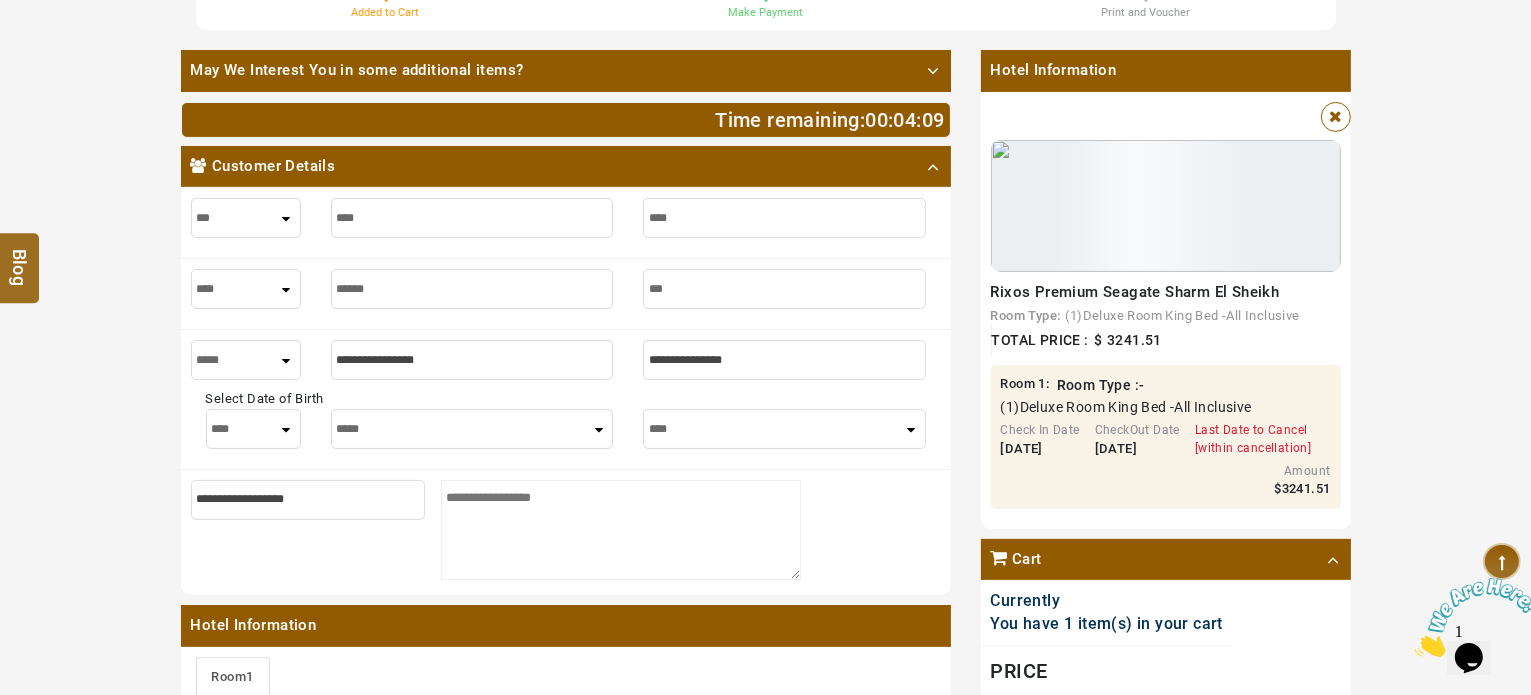 type on "***" 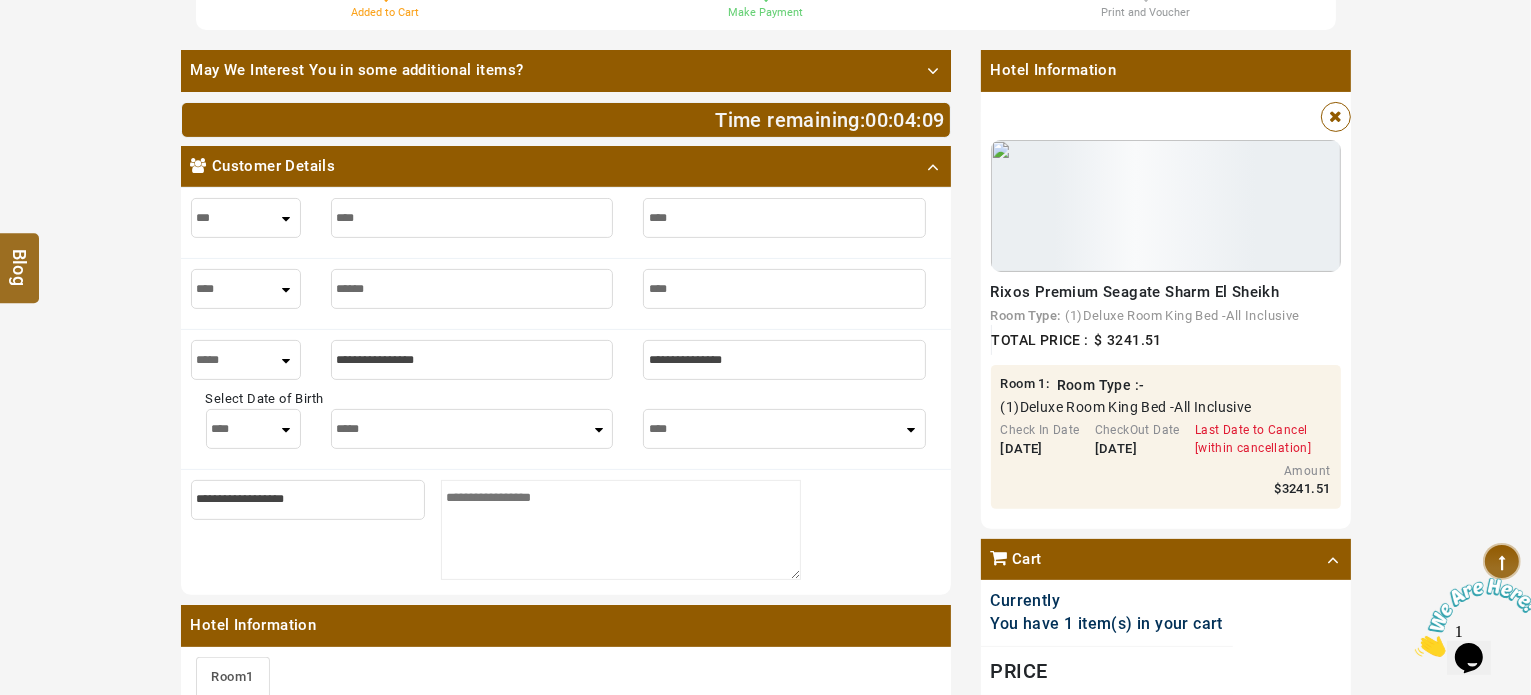 type on "****" 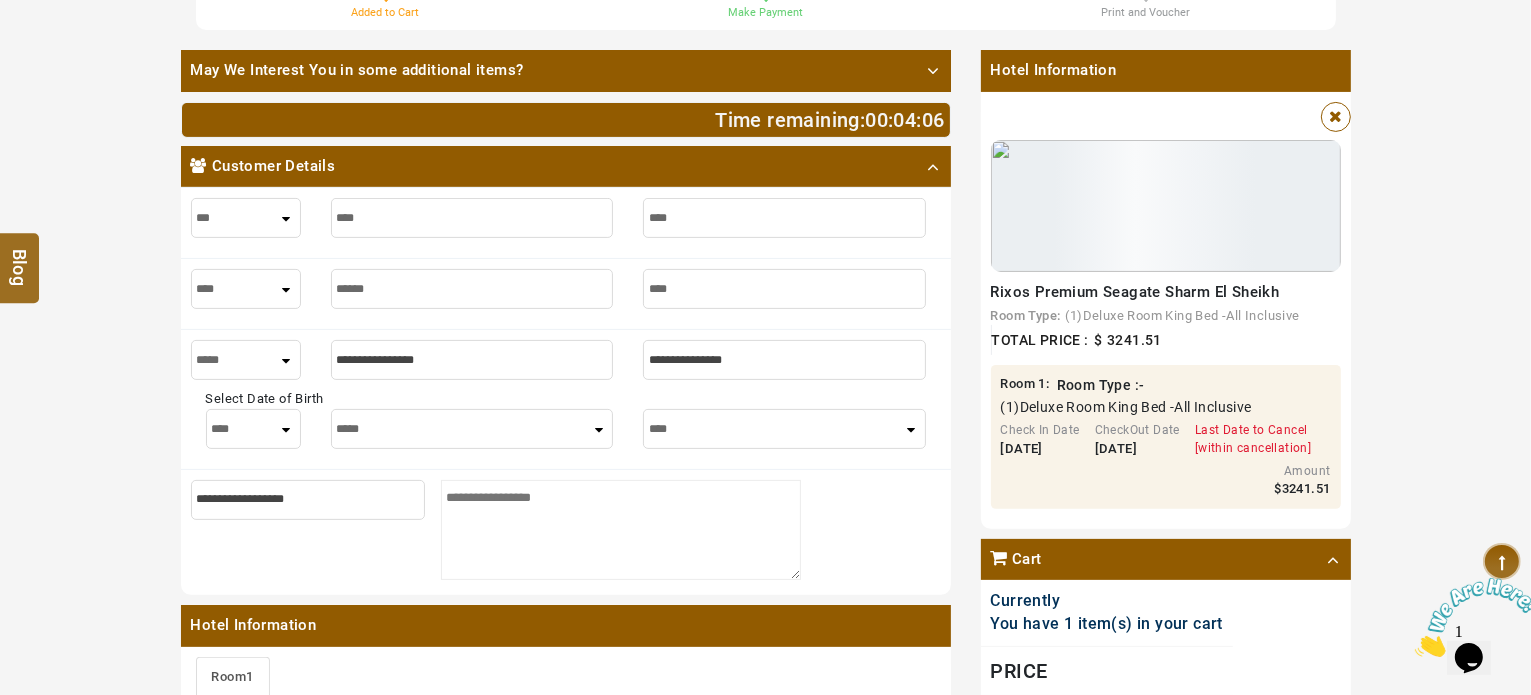 type on "****" 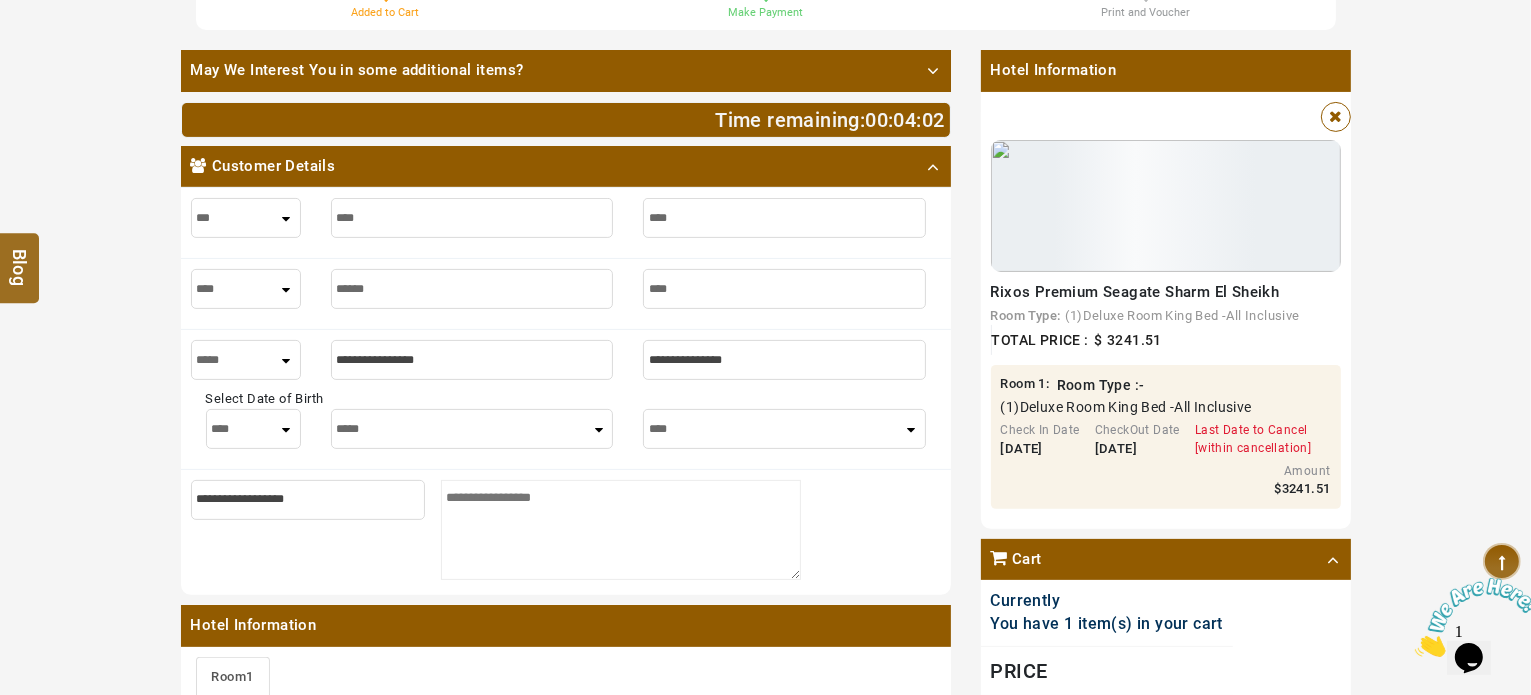 type on "*" 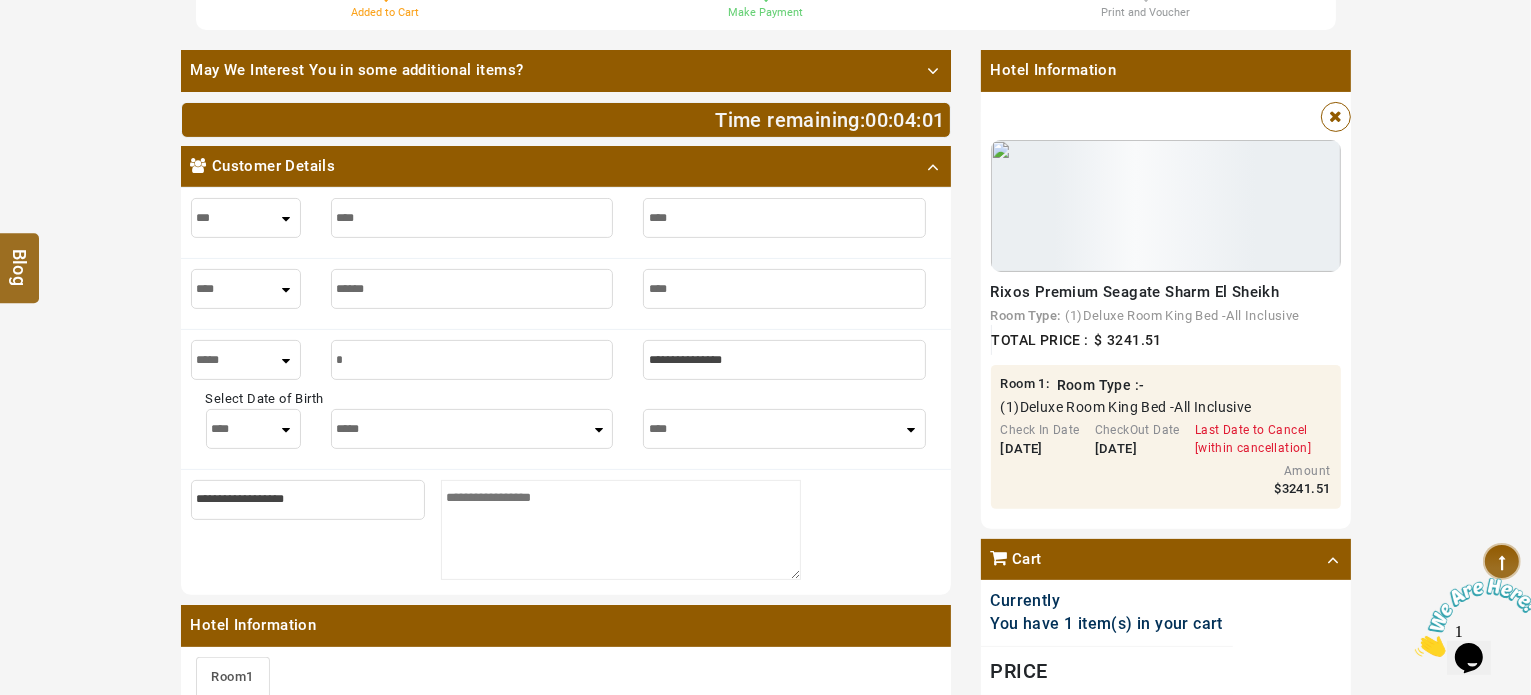 type on "*" 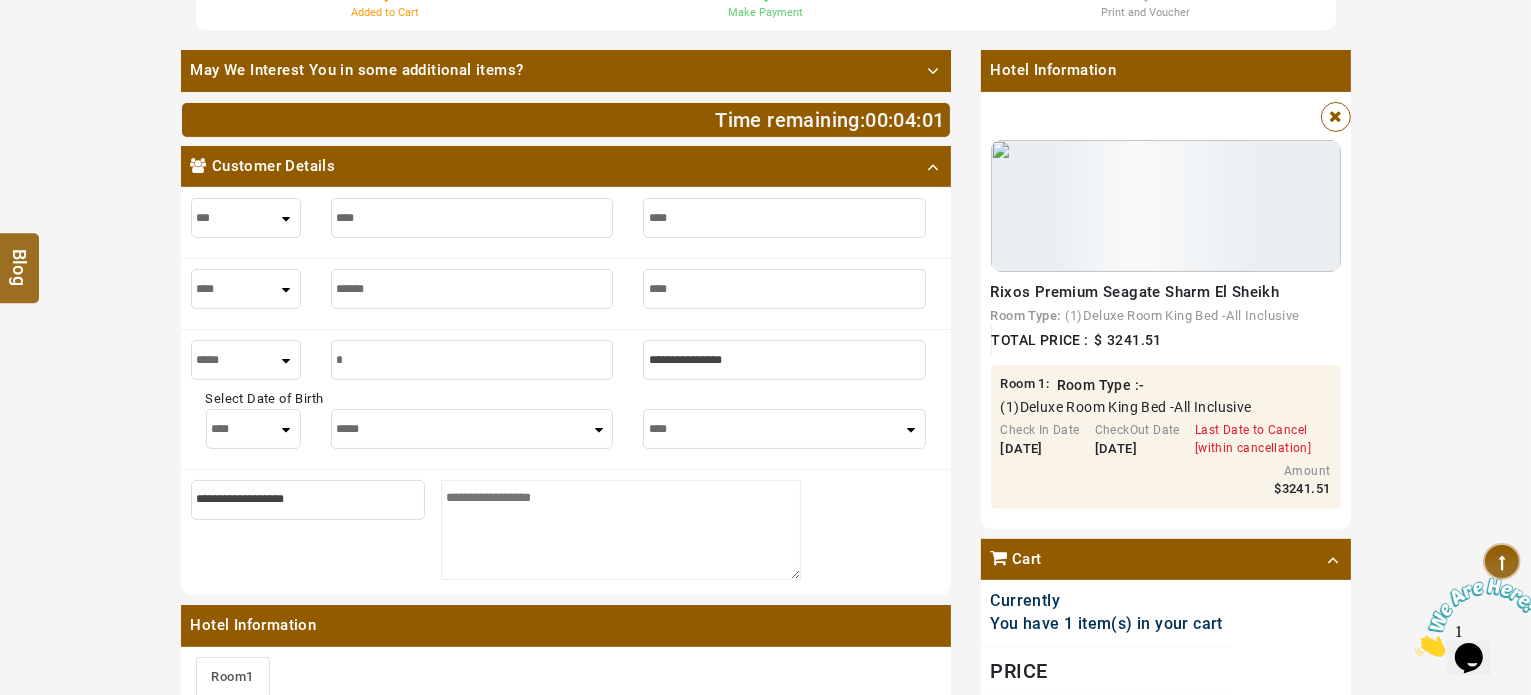 type on "**" 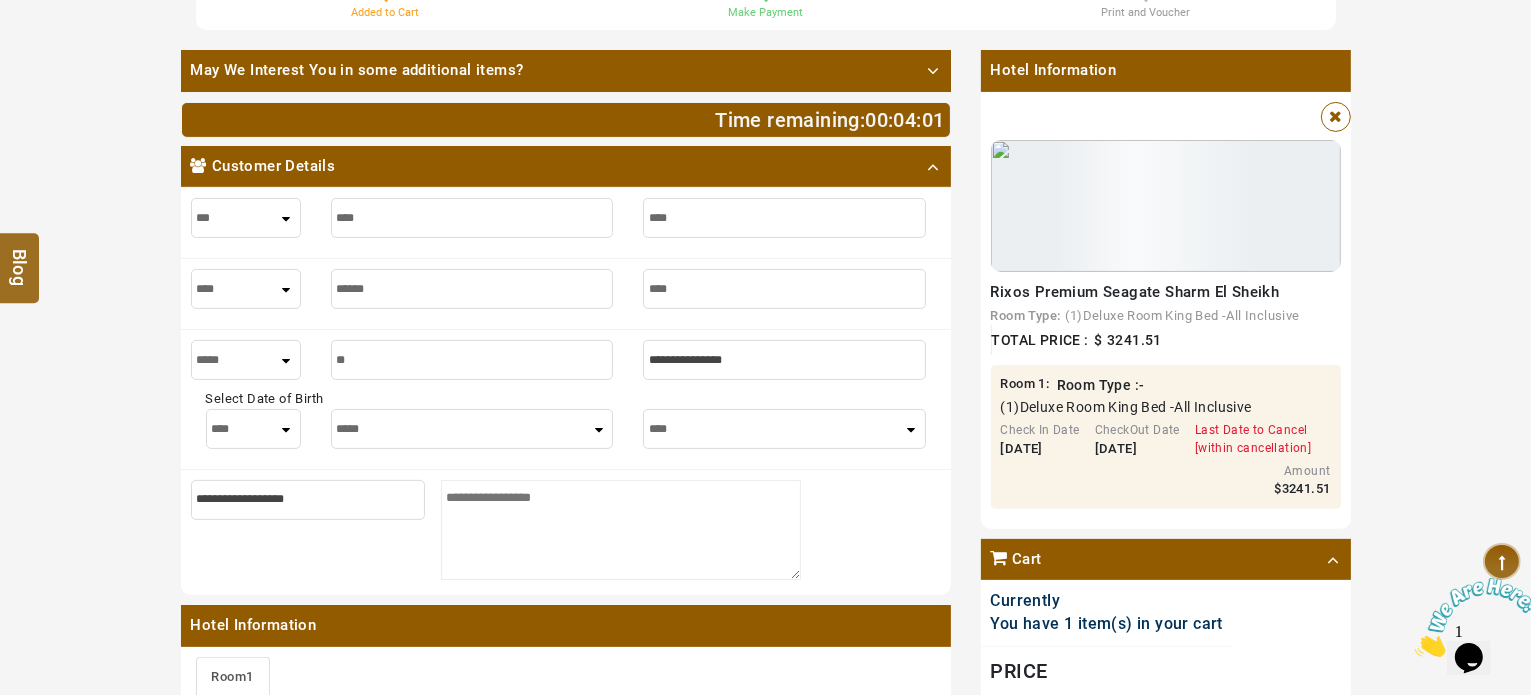 type on "**" 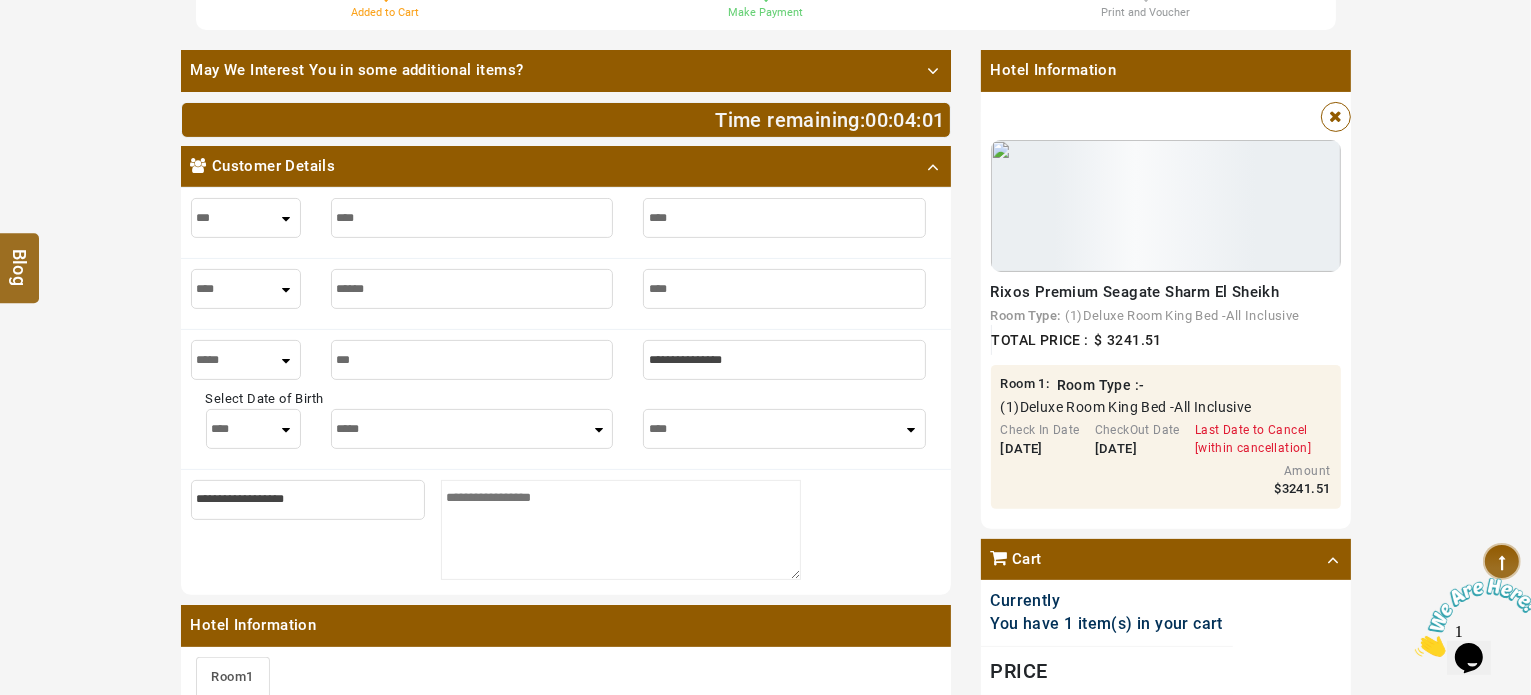 type on "***" 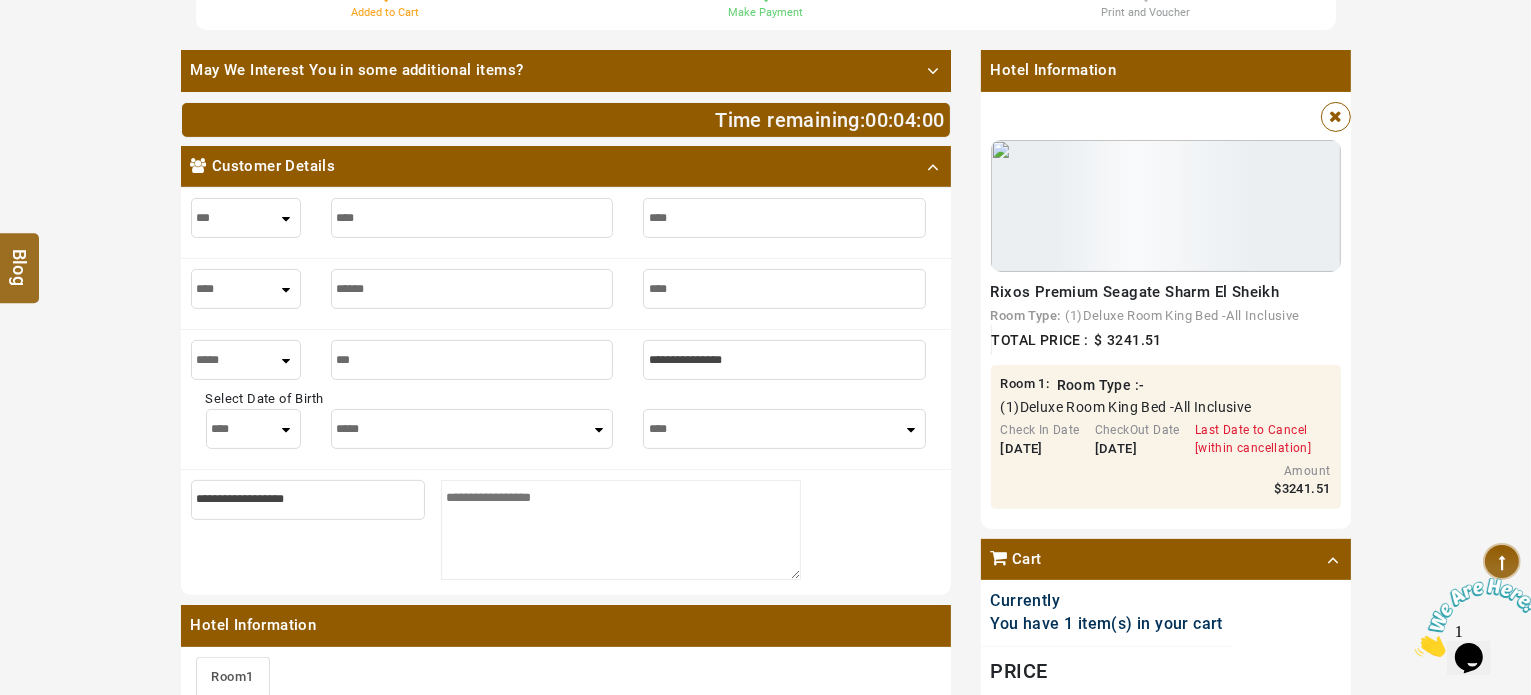 type on "****" 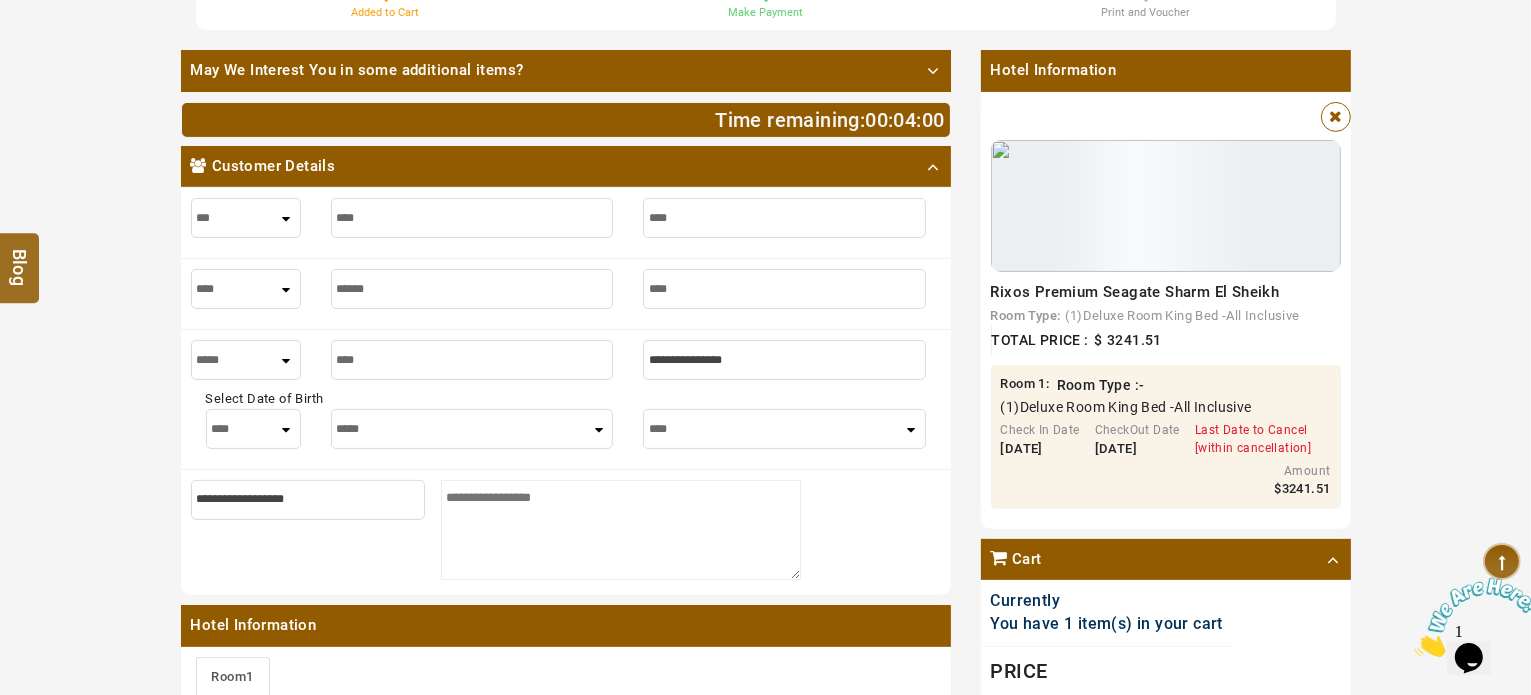 type on "****" 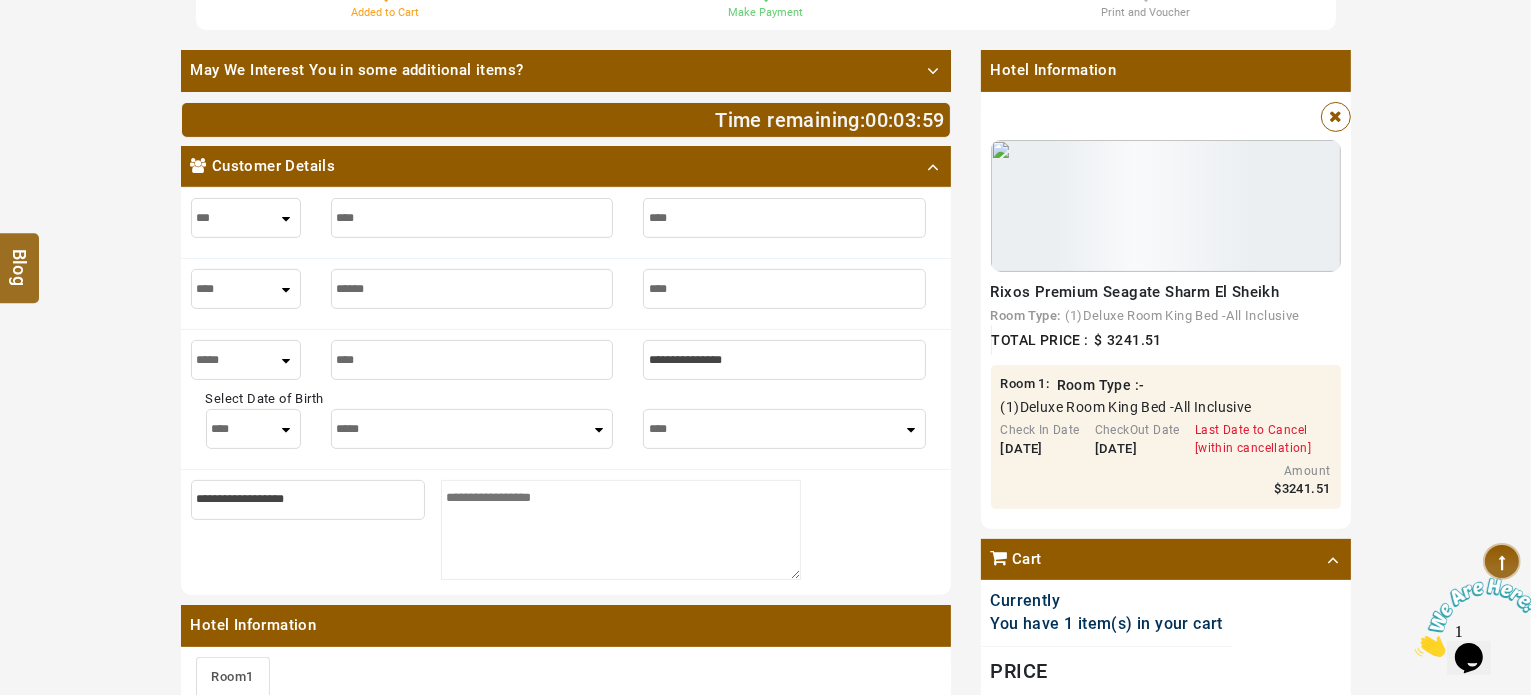 type on "****" 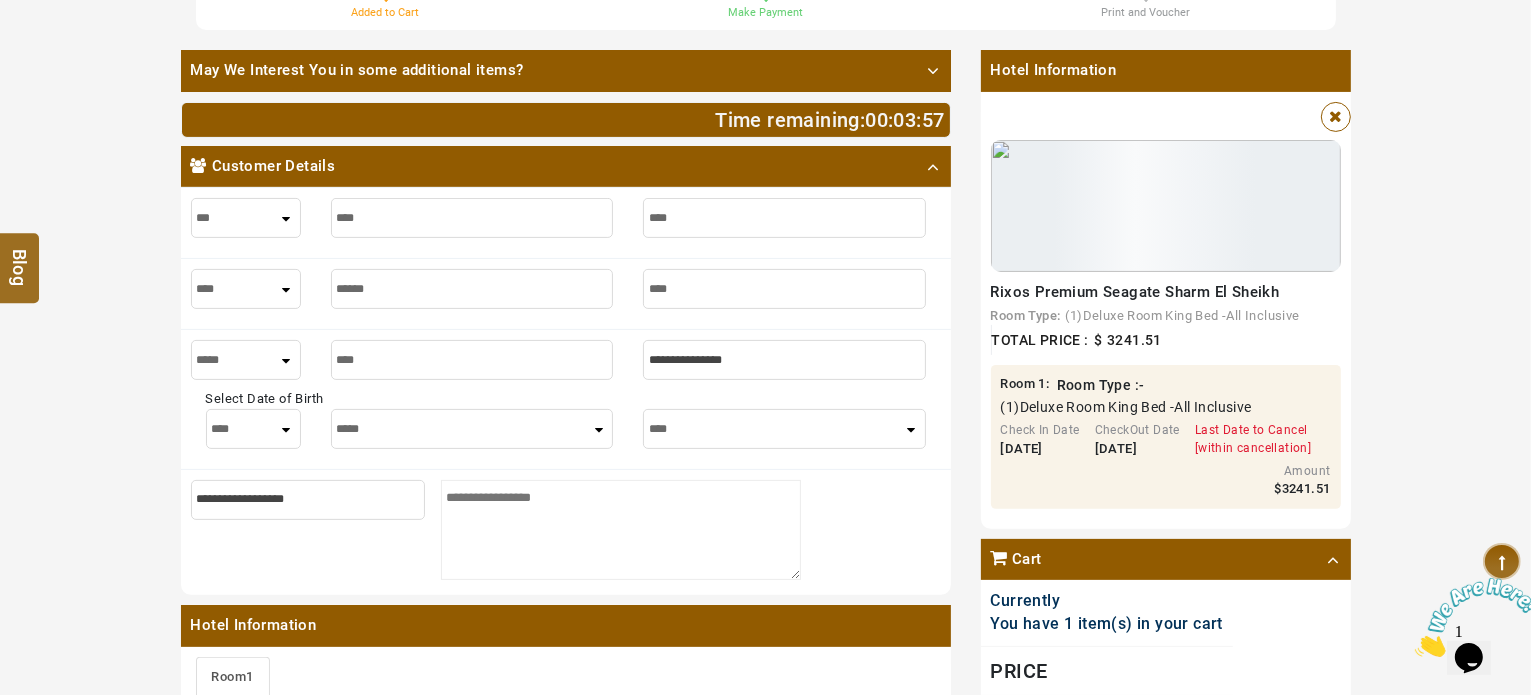 type on "*" 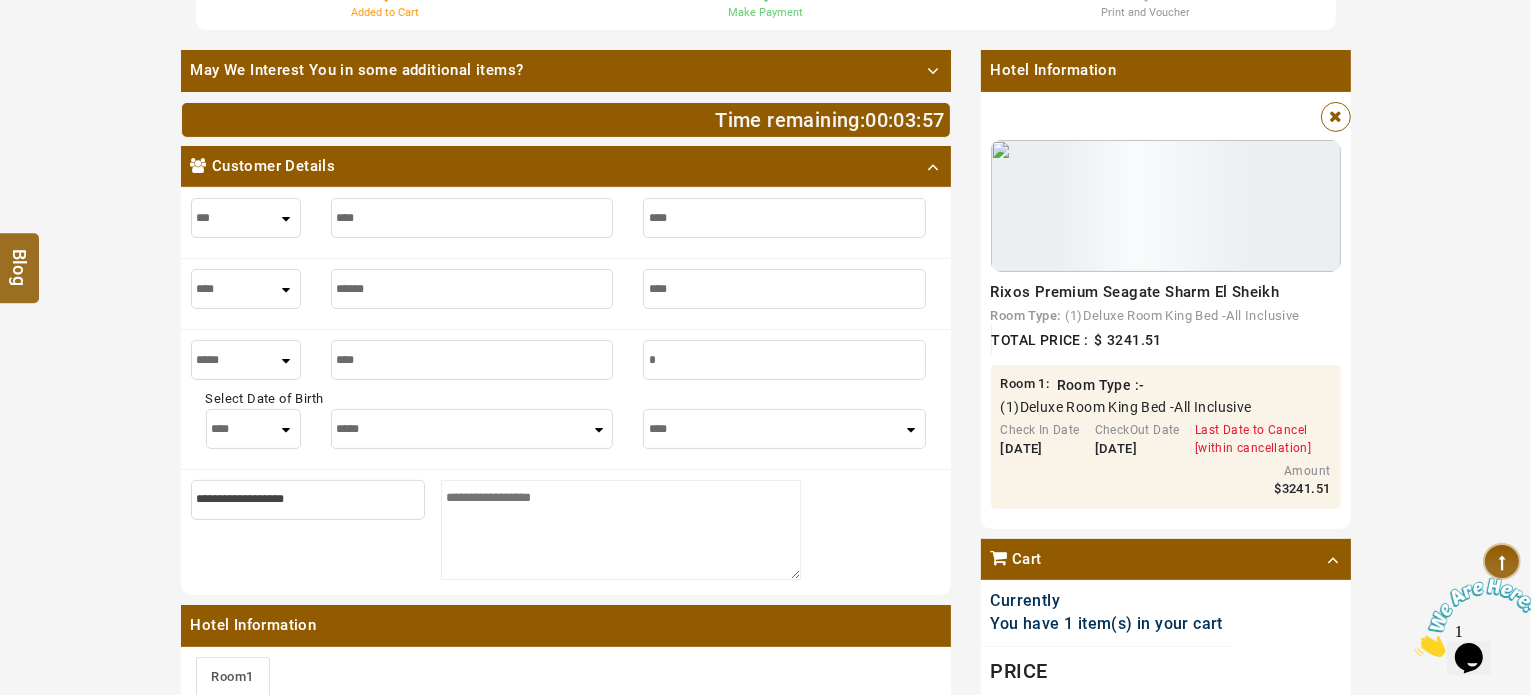 type on "*" 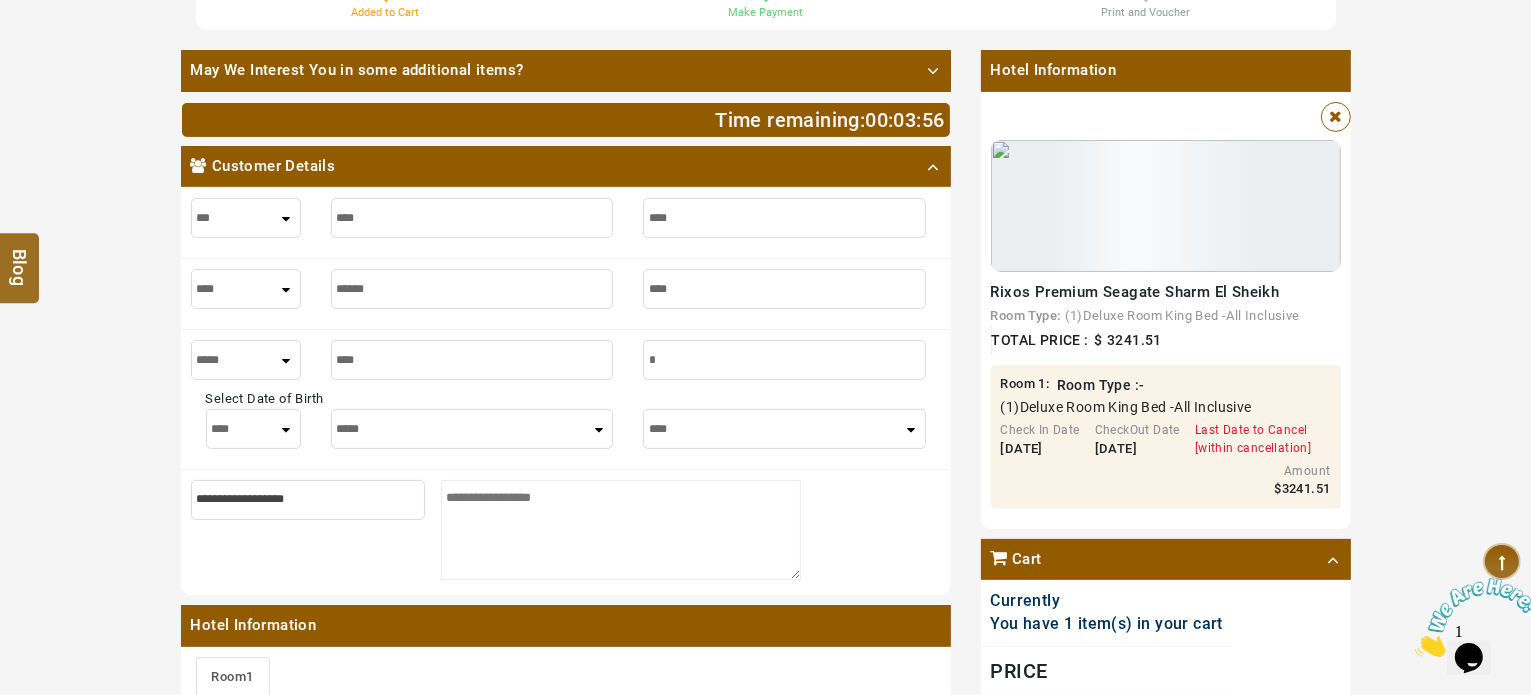 type on "**" 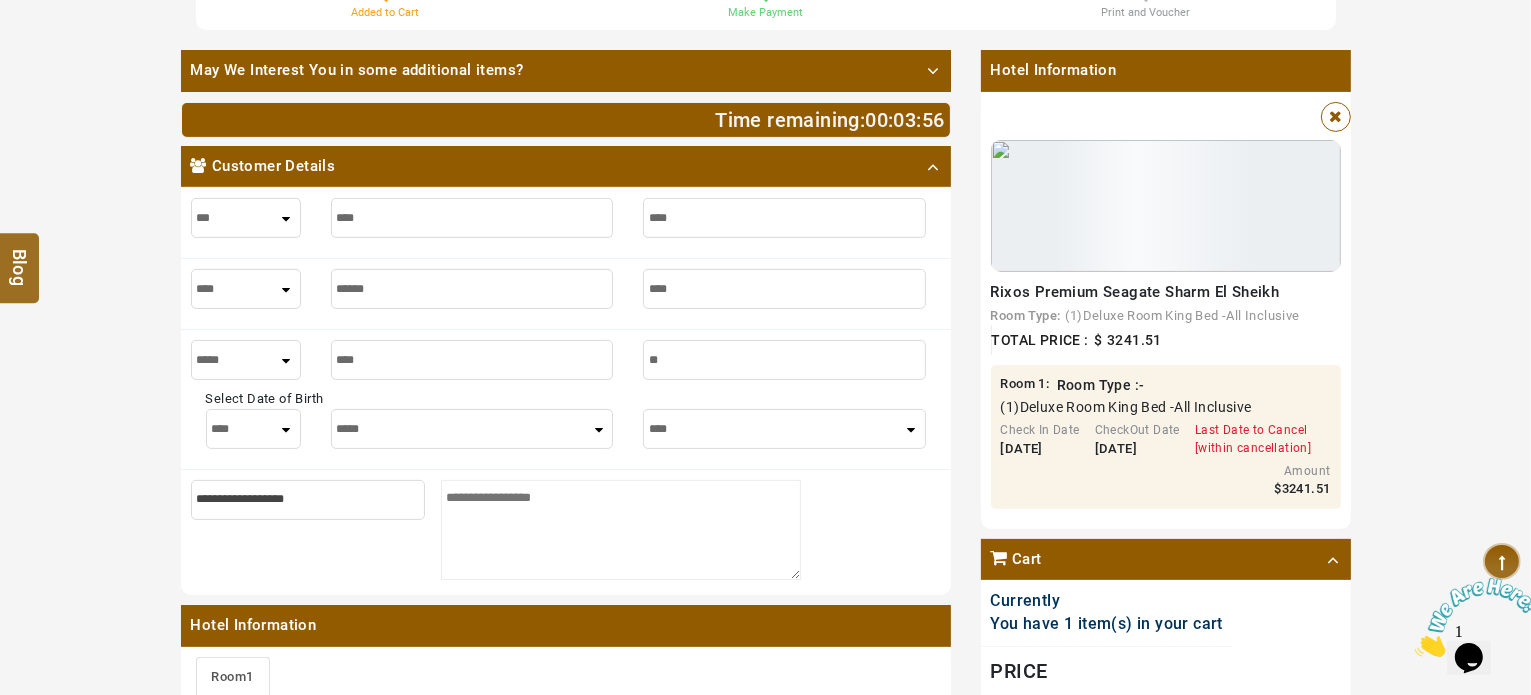 type on "**" 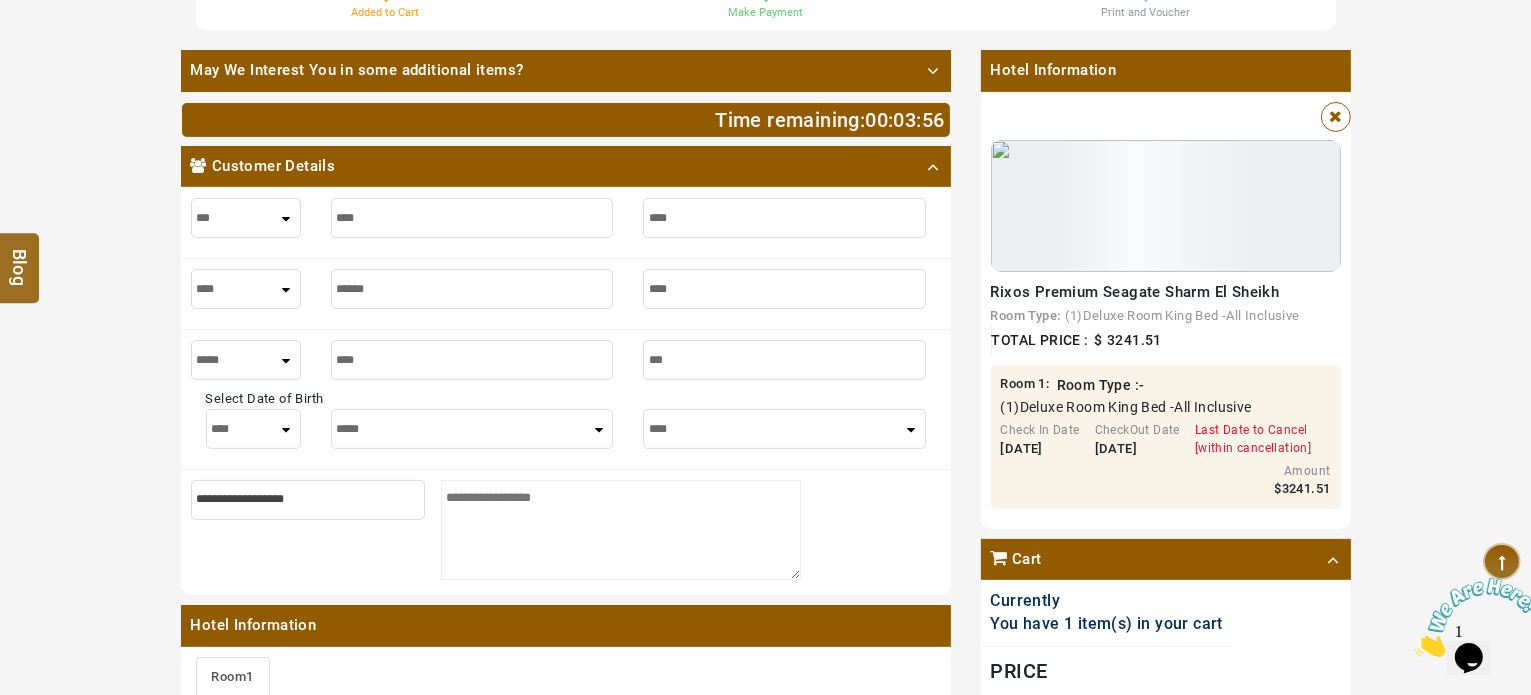 type on "***" 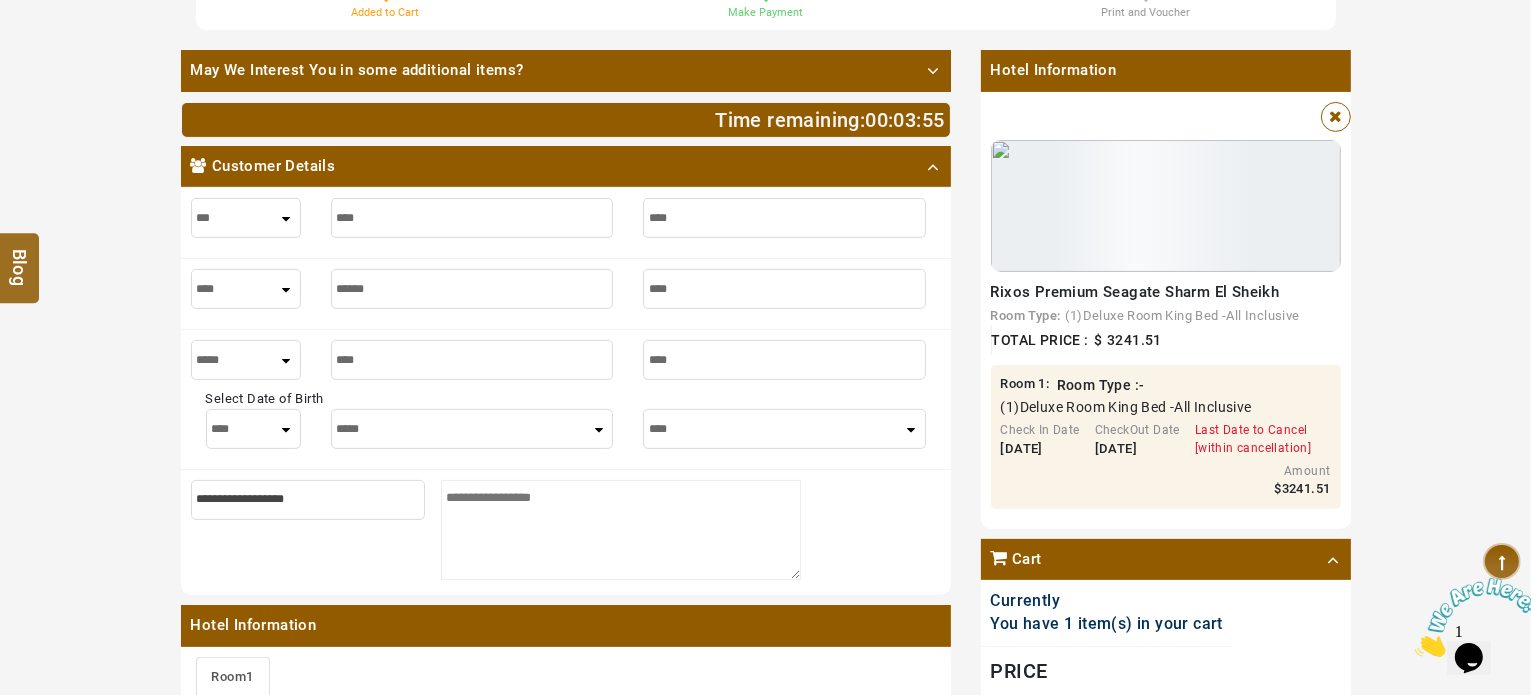 type on "****" 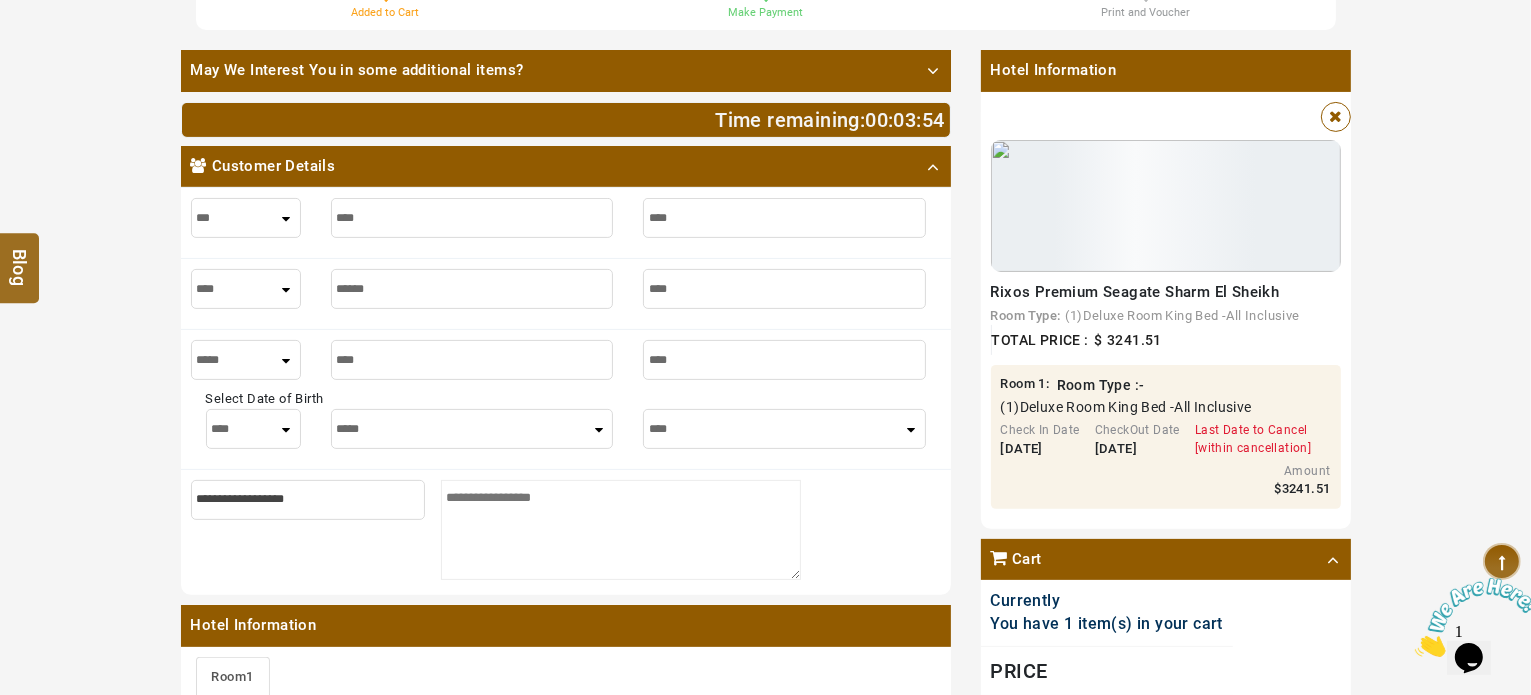 type on "****" 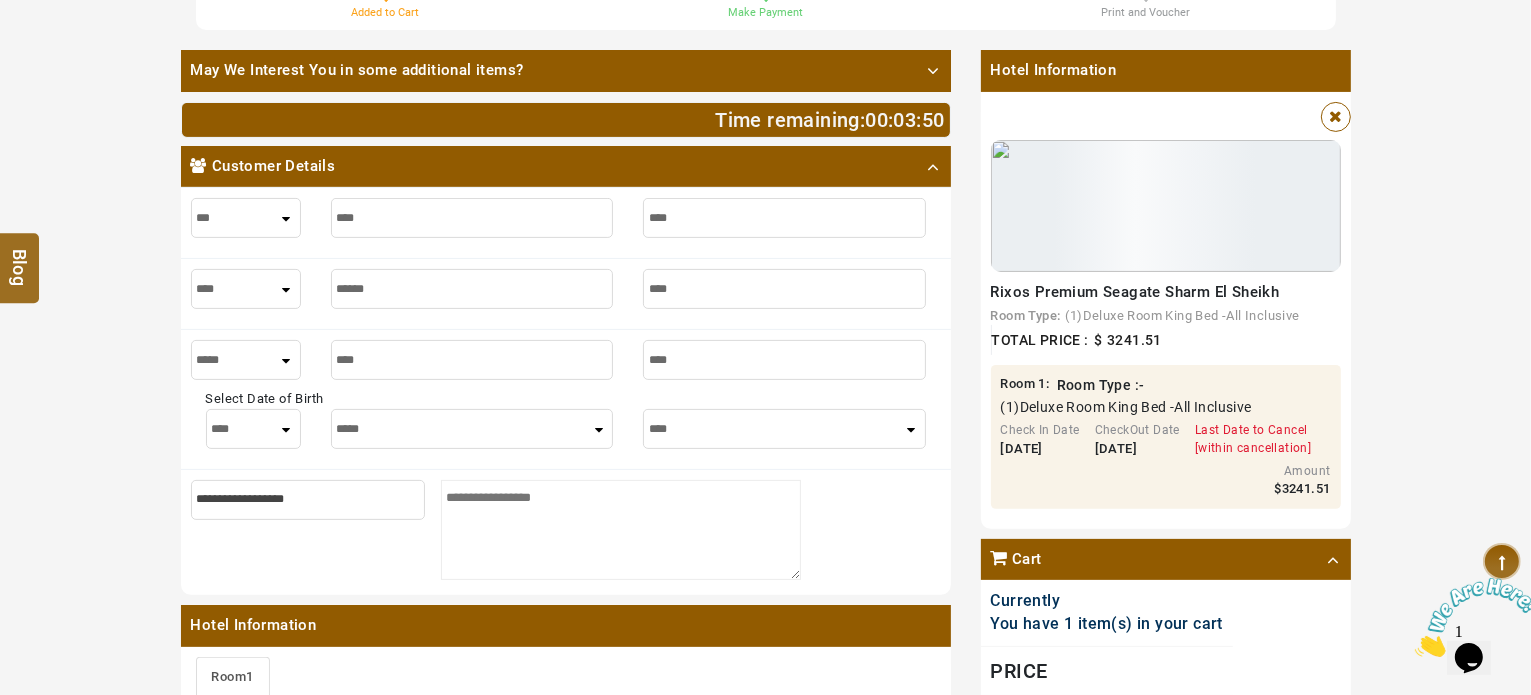 select on "**" 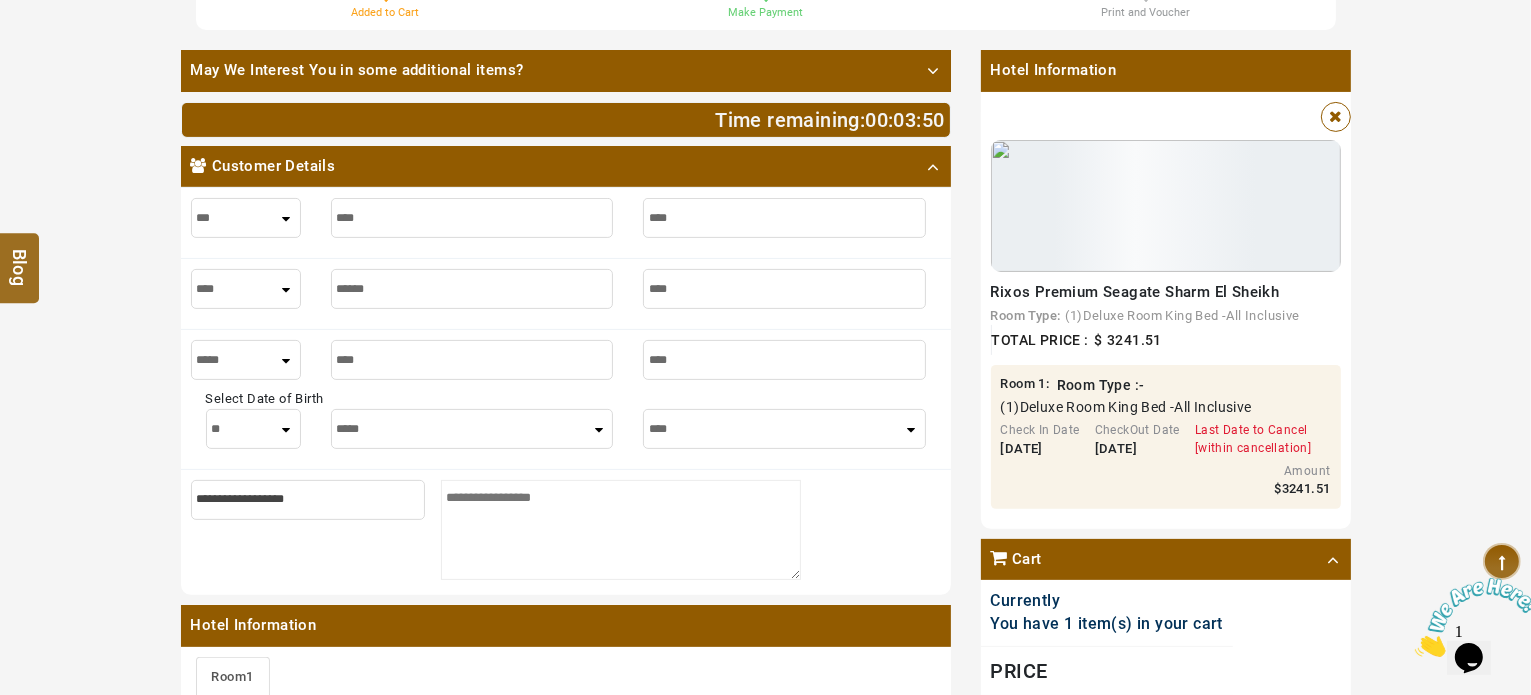 click on "**** * * * * * * * * * ** ** ** ** ** ** ** ** ** ** ** ** ** ** ** ** ** ** ** ** ** **" at bounding box center [253, 429] 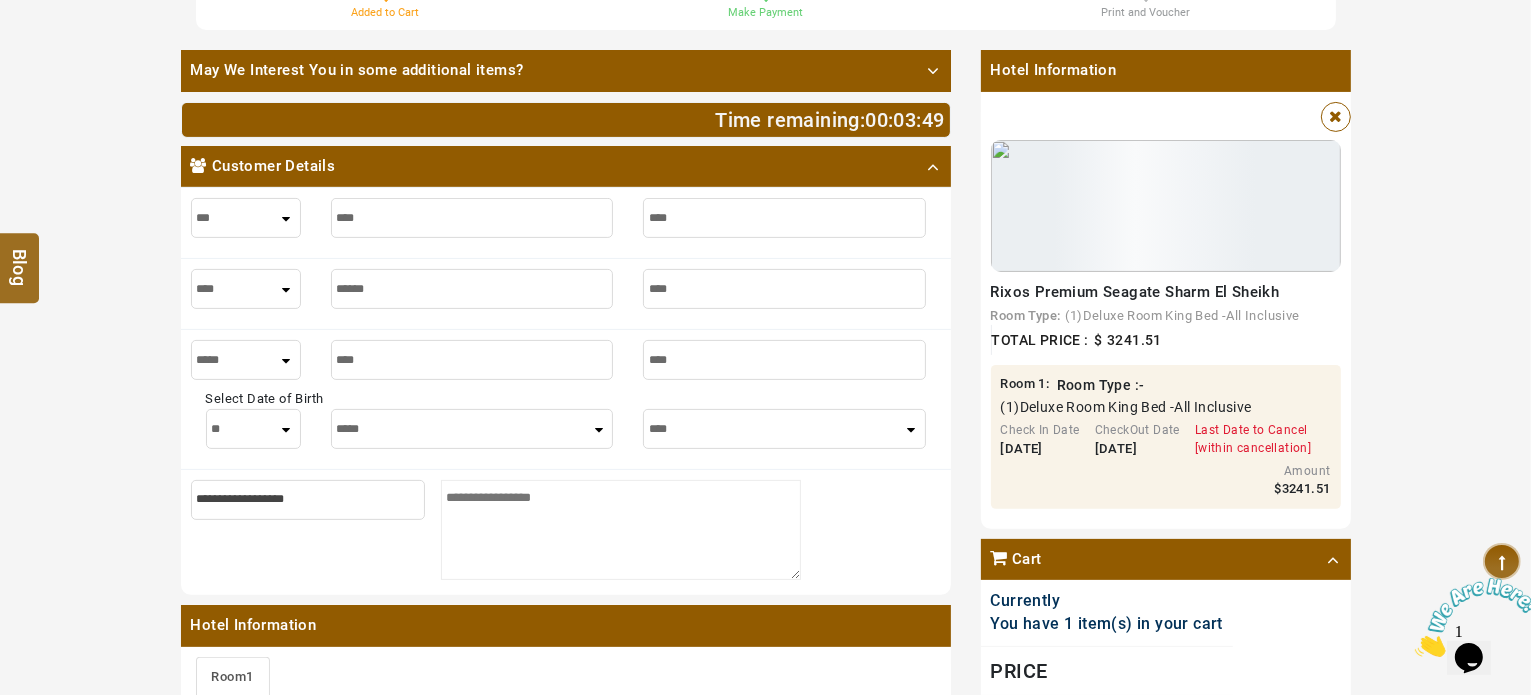 click on "***** ******* ******** ***** ***** *** **** **** ****** ********* ******* ******** ********" at bounding box center (472, 429) 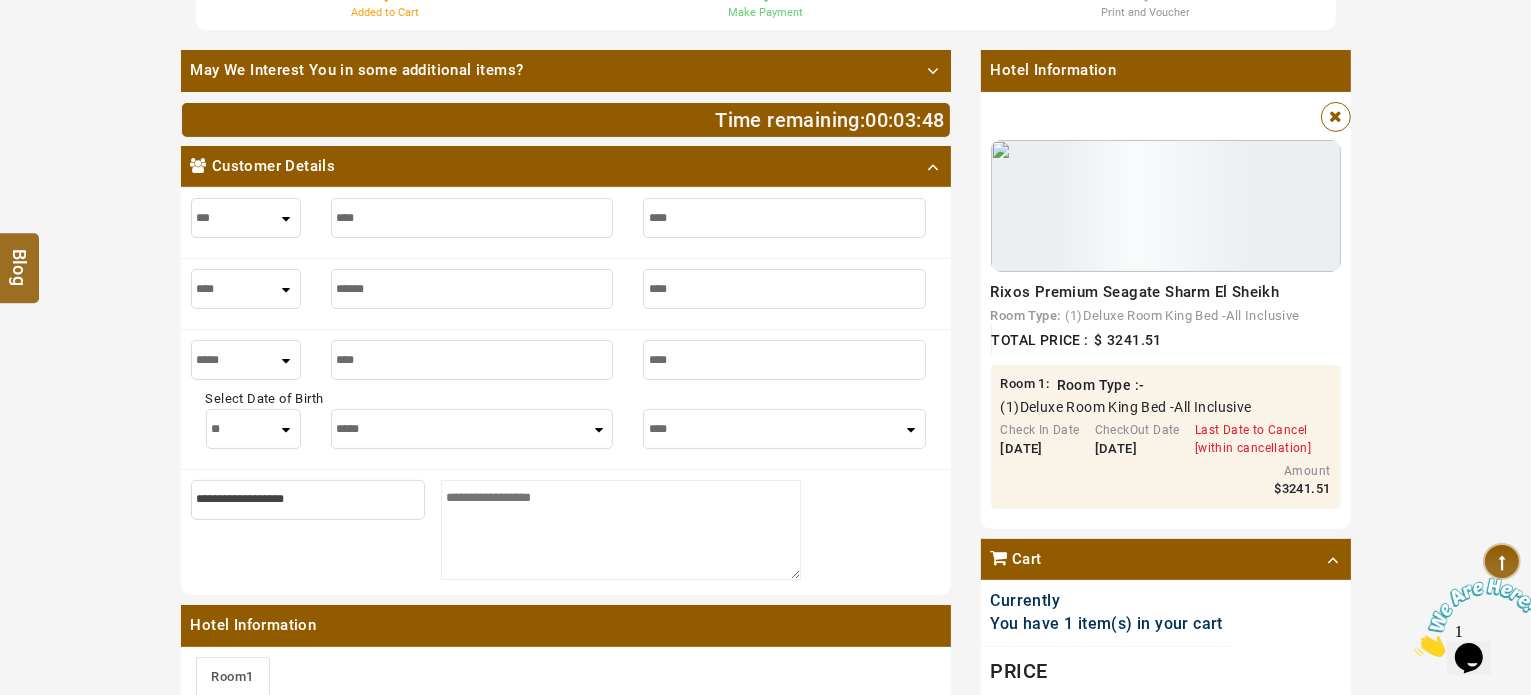 select on "**" 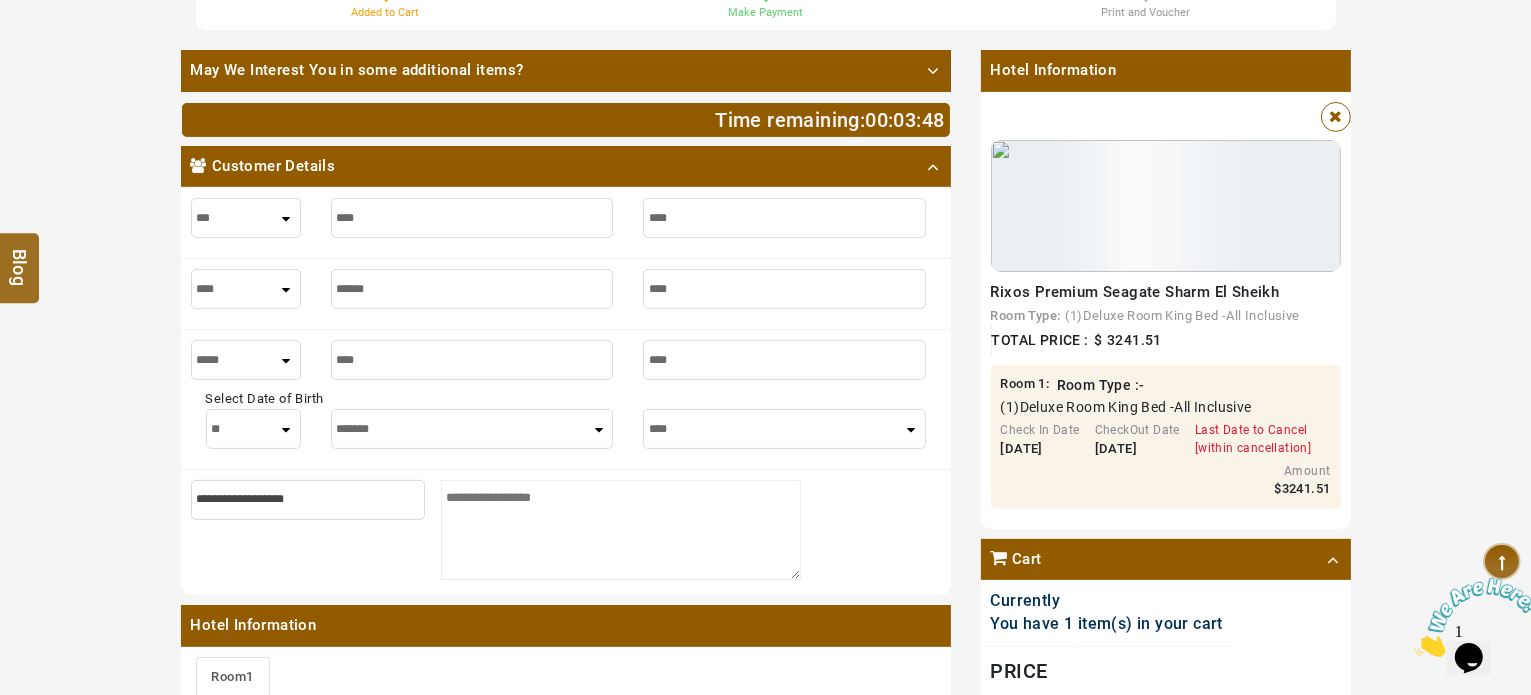 click on "***** ******* ******** ***** ***** *** **** **** ****** ********* ******* ******** ********" at bounding box center [472, 429] 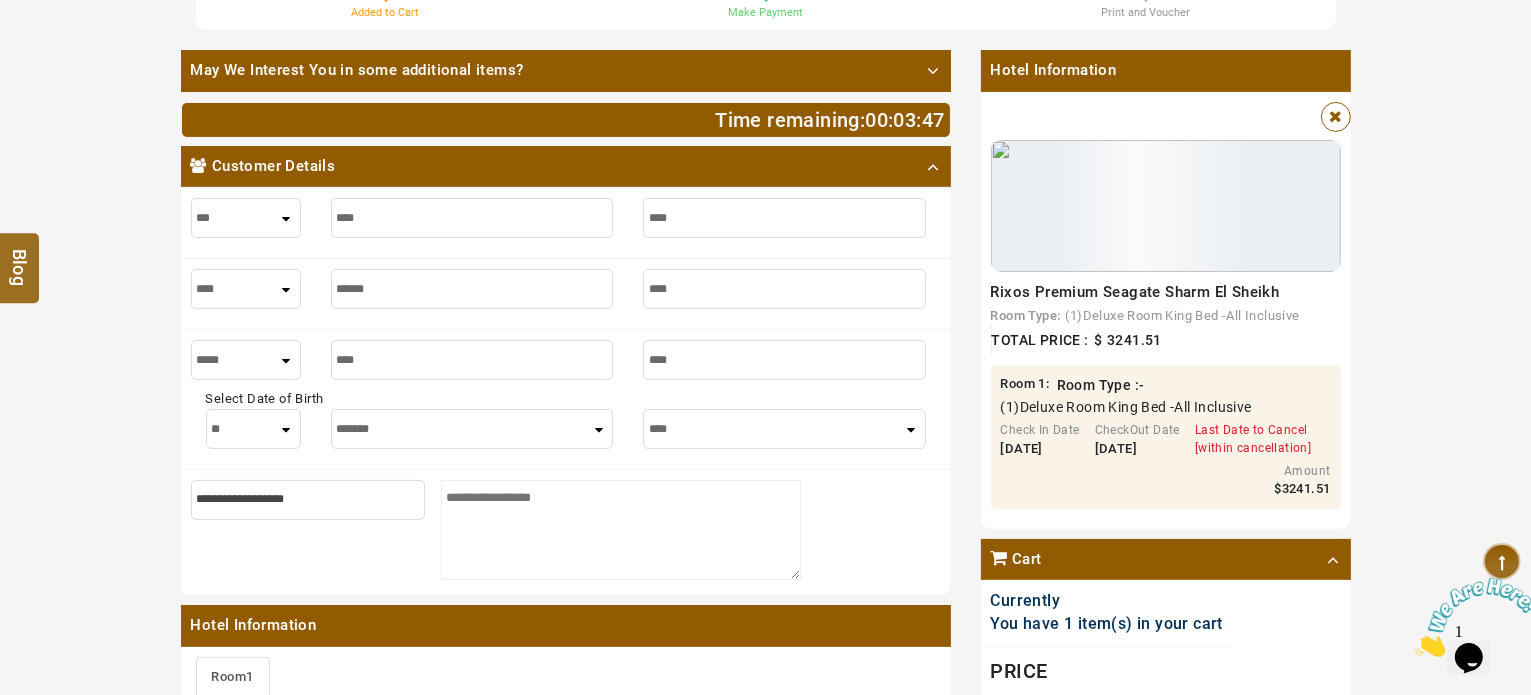 click on "**** **** **** **** **** **** **** **** **** **** **** **** ****" at bounding box center [784, 429] 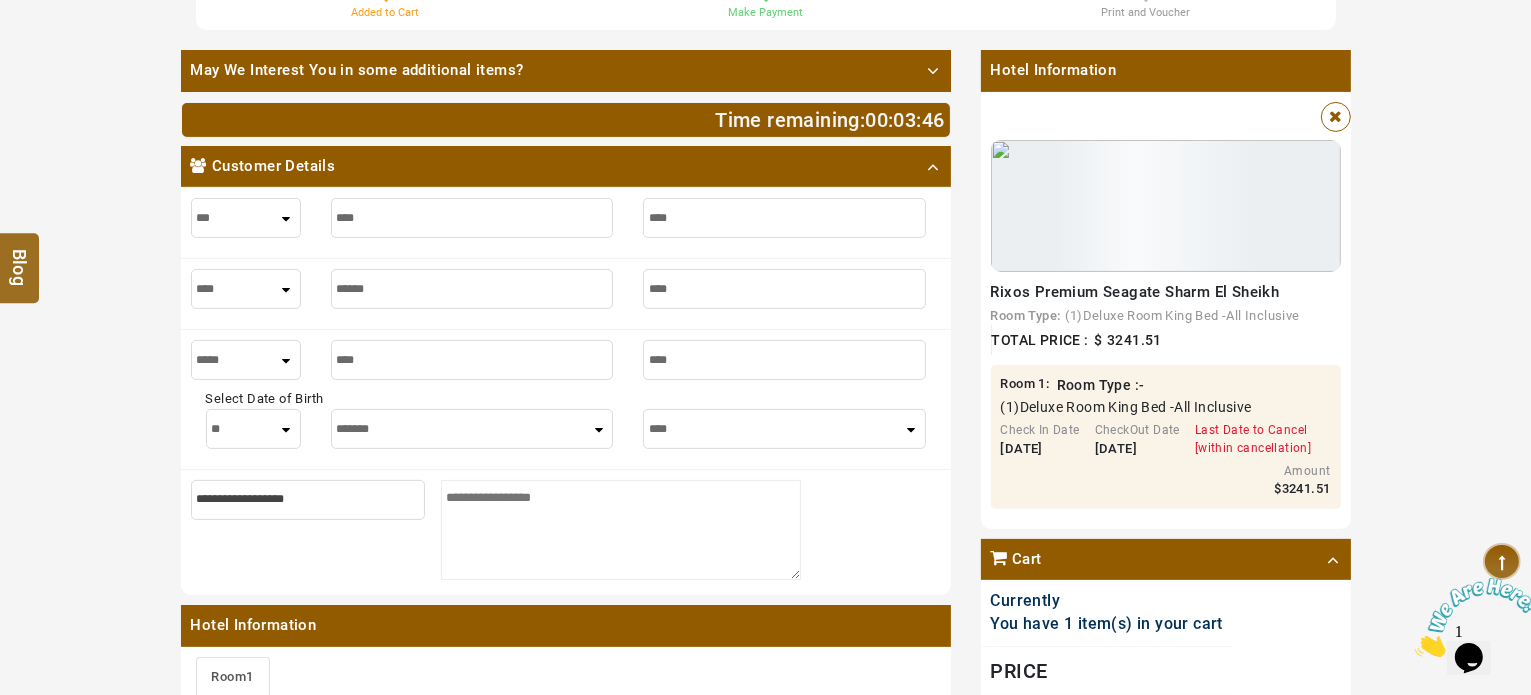 click on "**** **** **** **** **** **** **** **** **** **** **** **** ****" at bounding box center (784, 429) 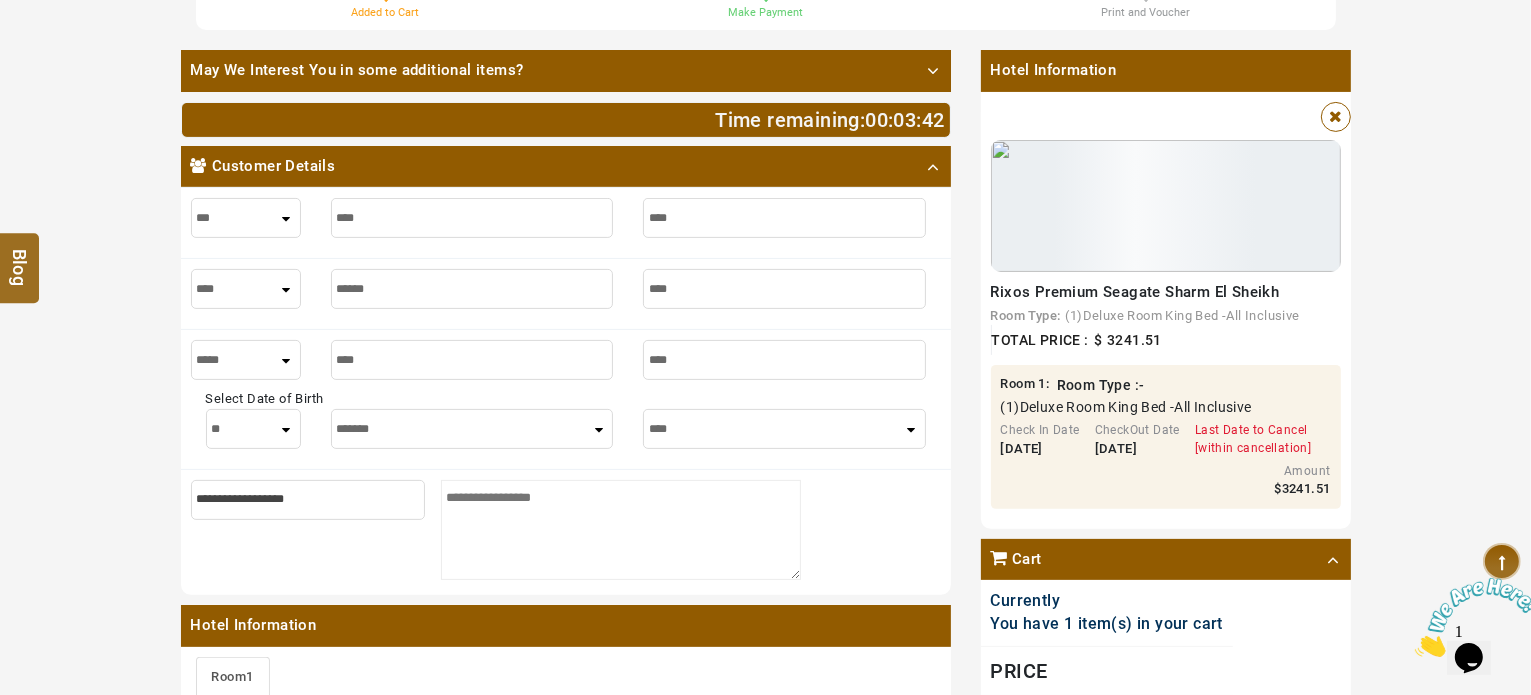 select on "****" 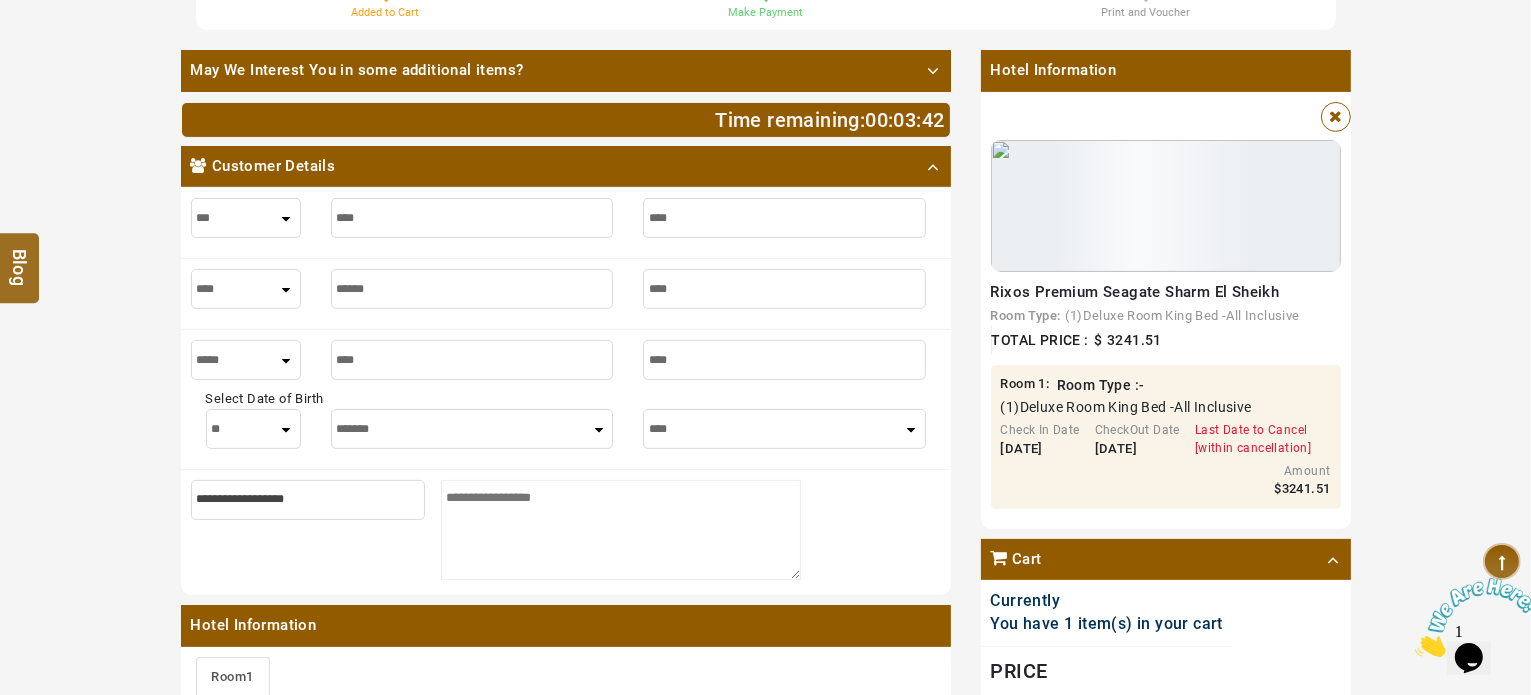 click on "**** **** **** **** **** **** **** **** **** **** **** **** ****" at bounding box center [784, 429] 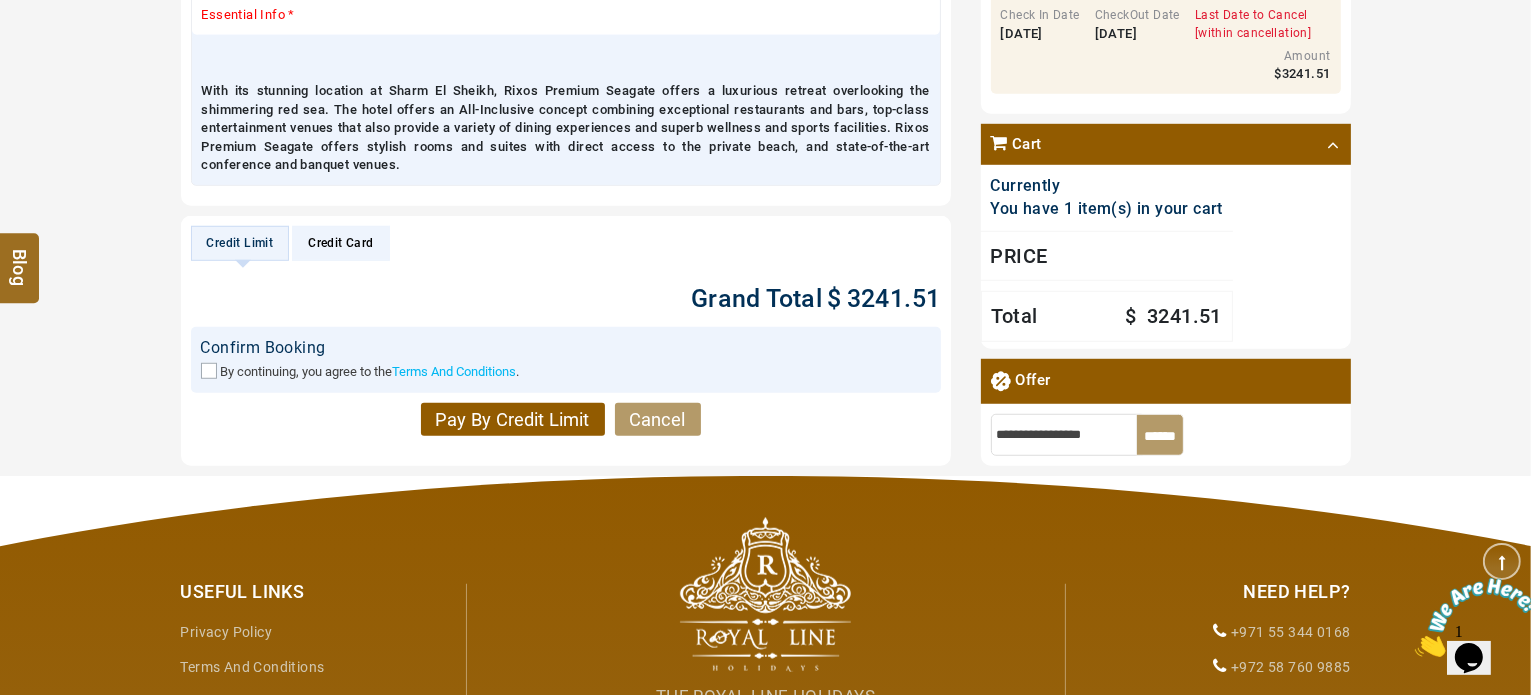 scroll, scrollTop: 1600, scrollLeft: 0, axis: vertical 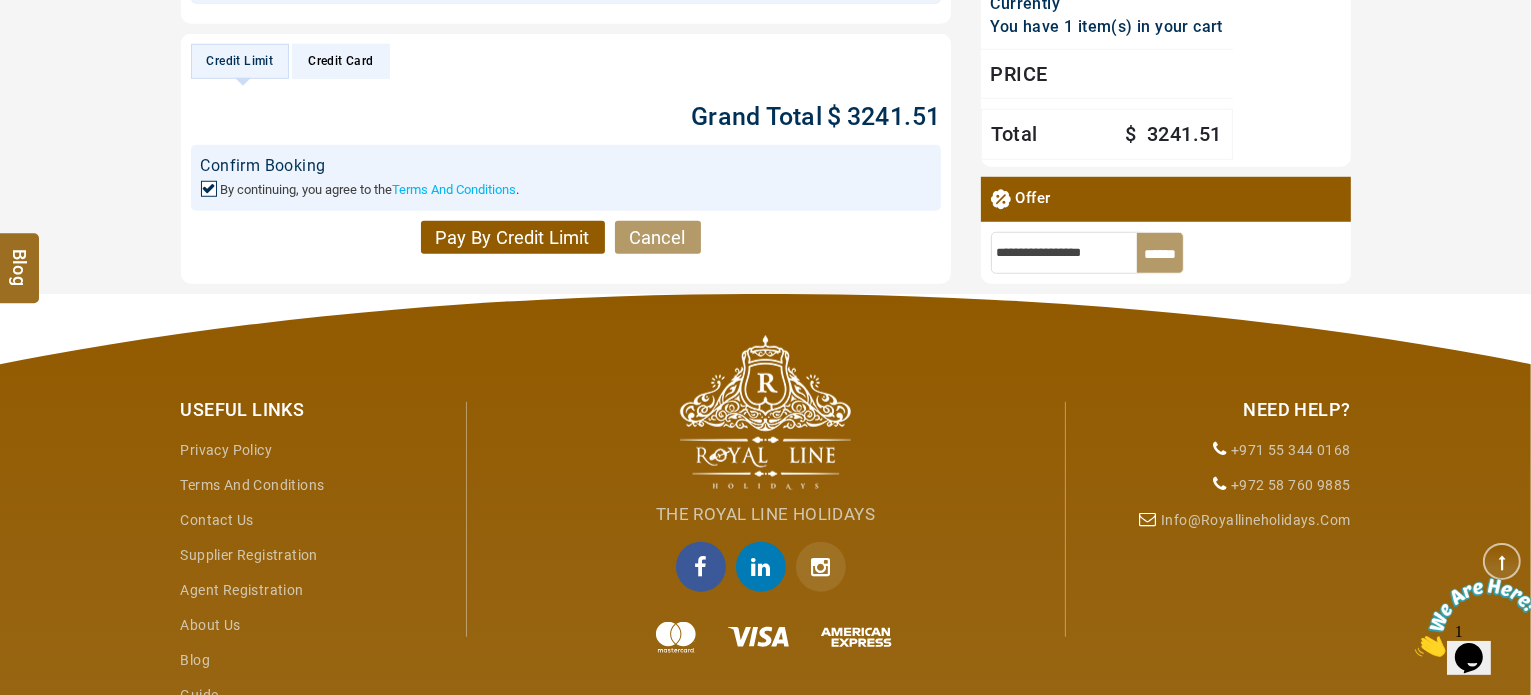 click on "Pay By Credit Limit" at bounding box center (513, 238) 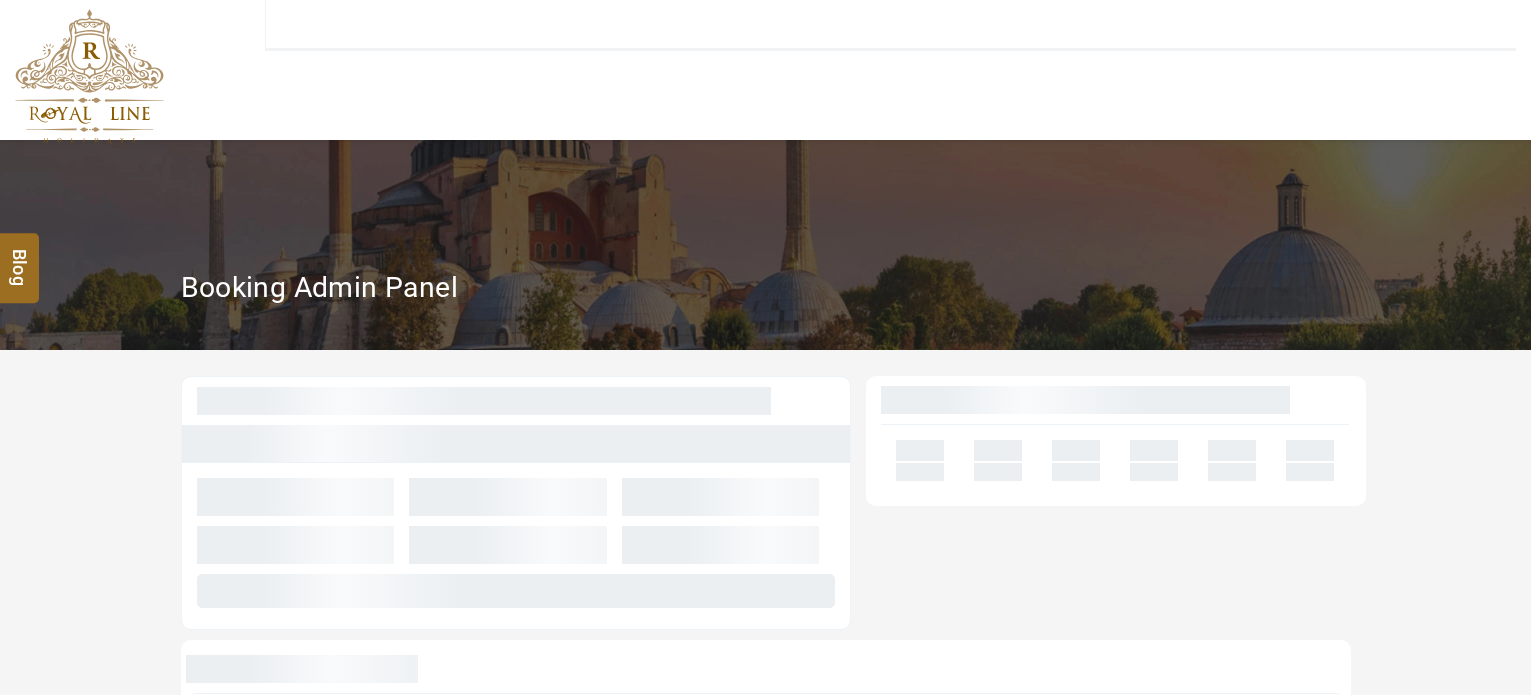 scroll, scrollTop: 0, scrollLeft: 0, axis: both 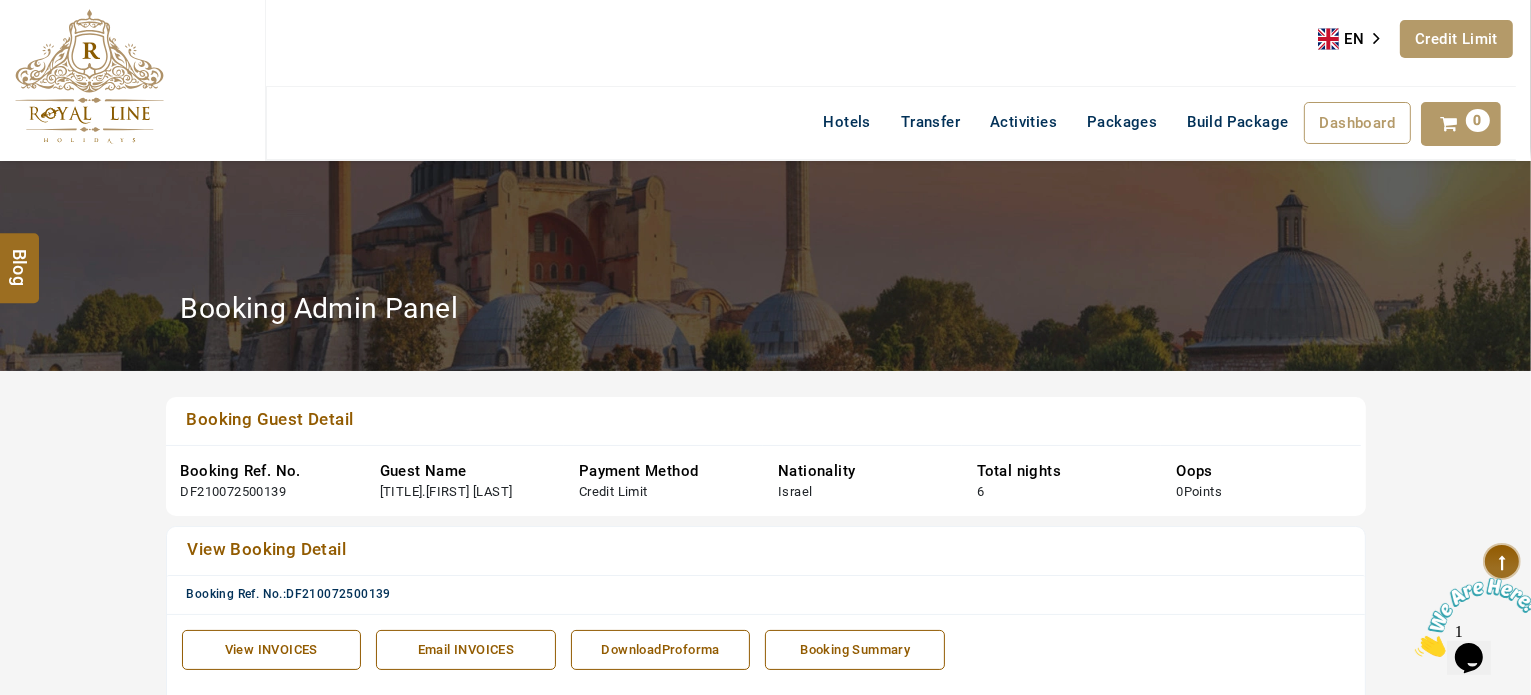 click at bounding box center (89, 76) 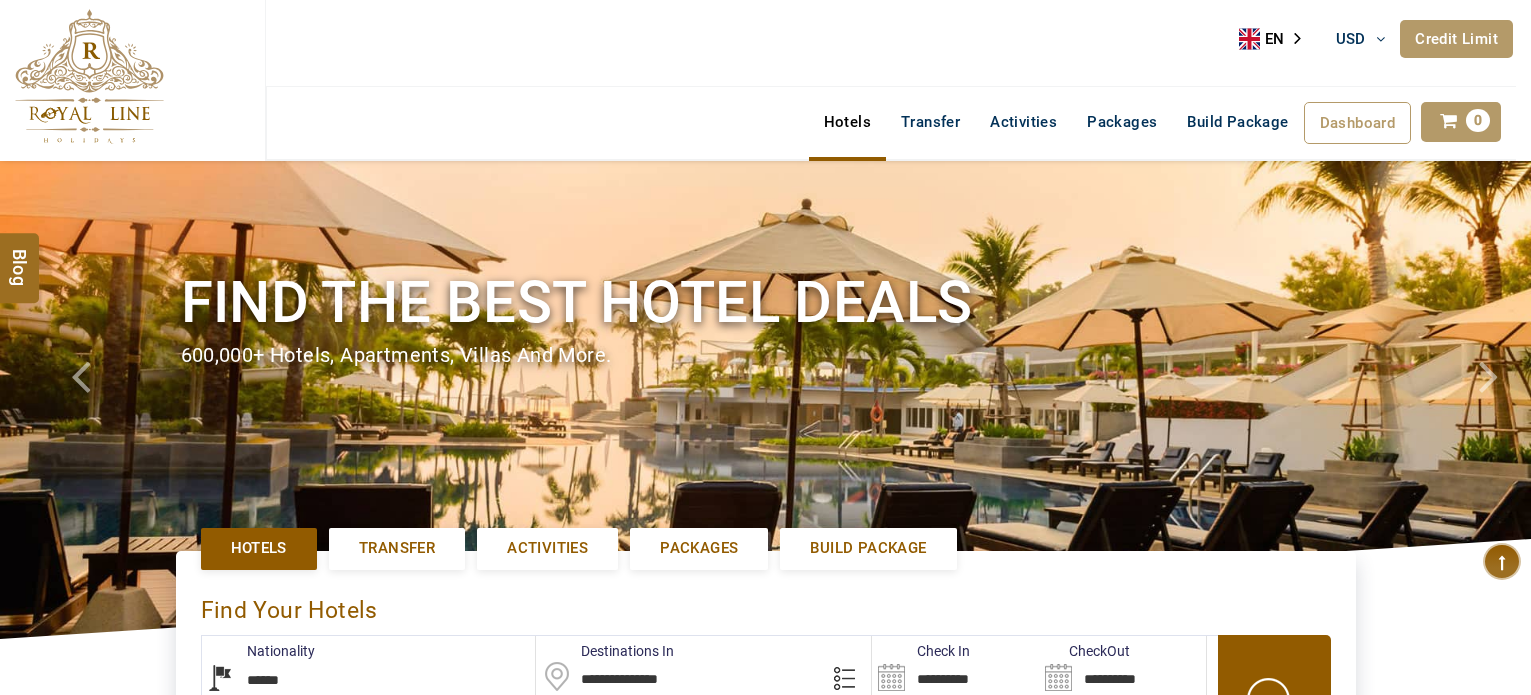select on "******" 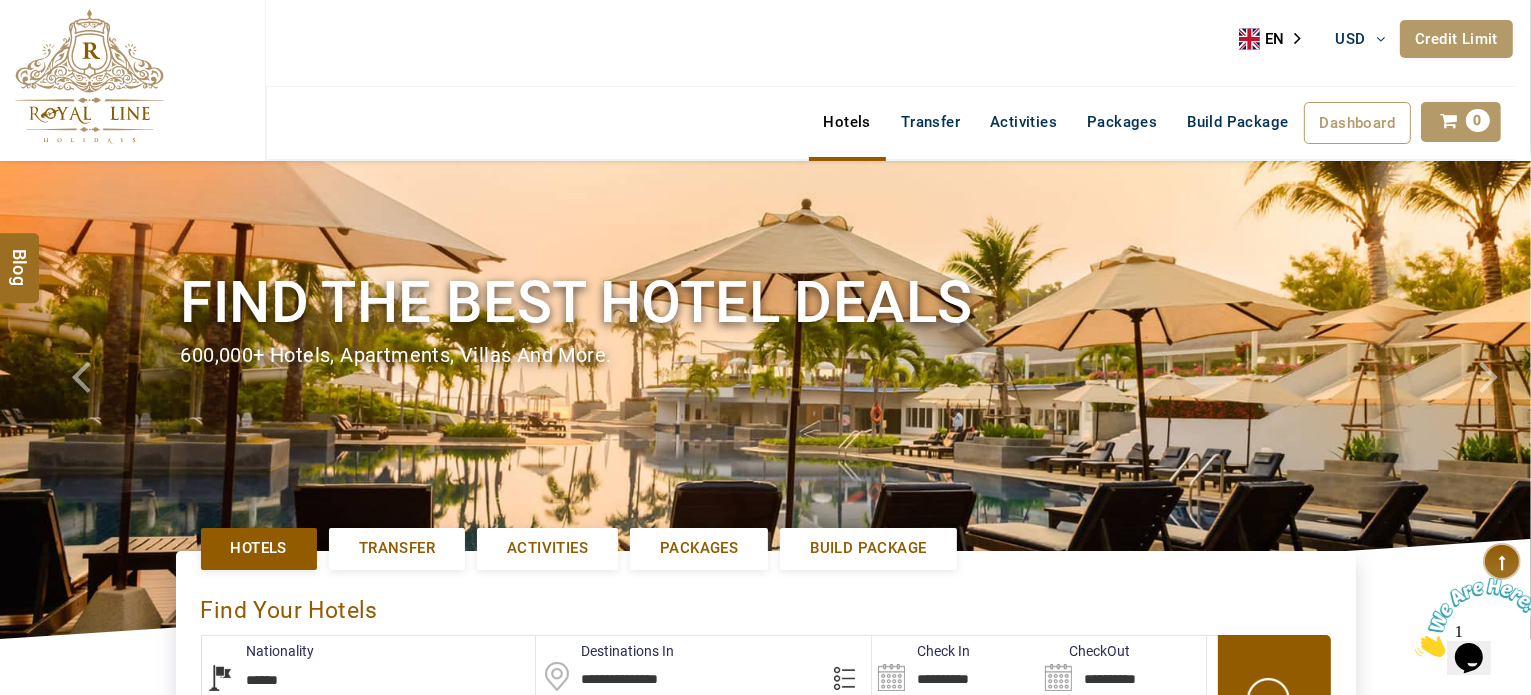 scroll, scrollTop: 0, scrollLeft: 0, axis: both 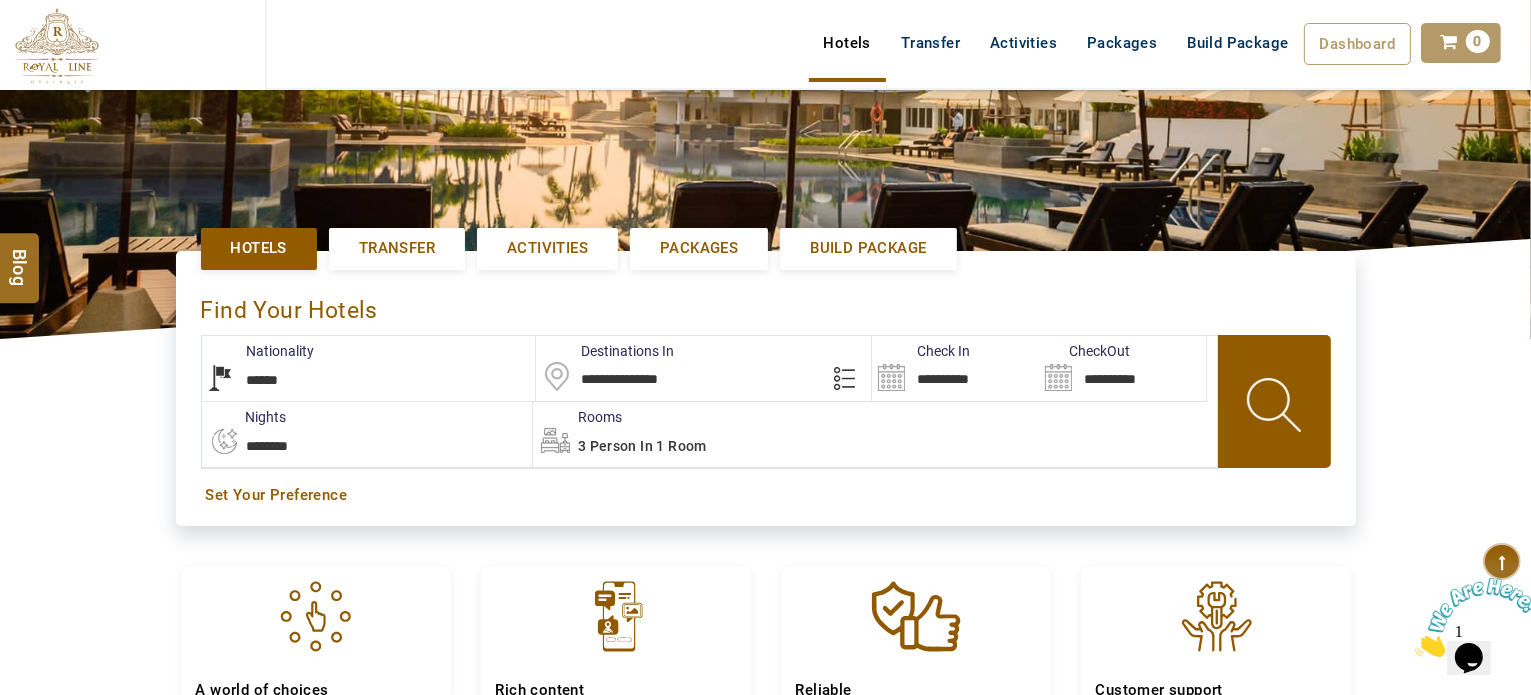 click on "**********" at bounding box center [703, 368] 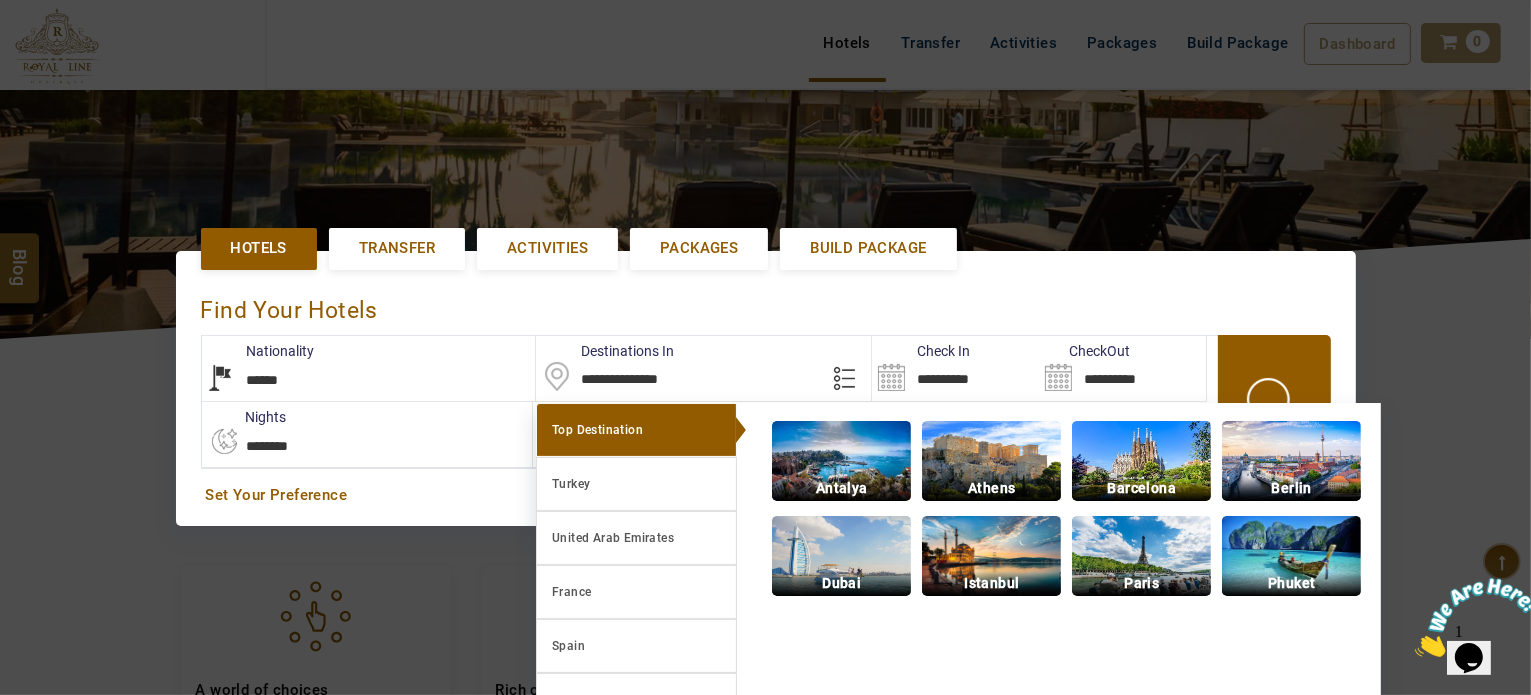 click on "**********" at bounding box center [703, 368] 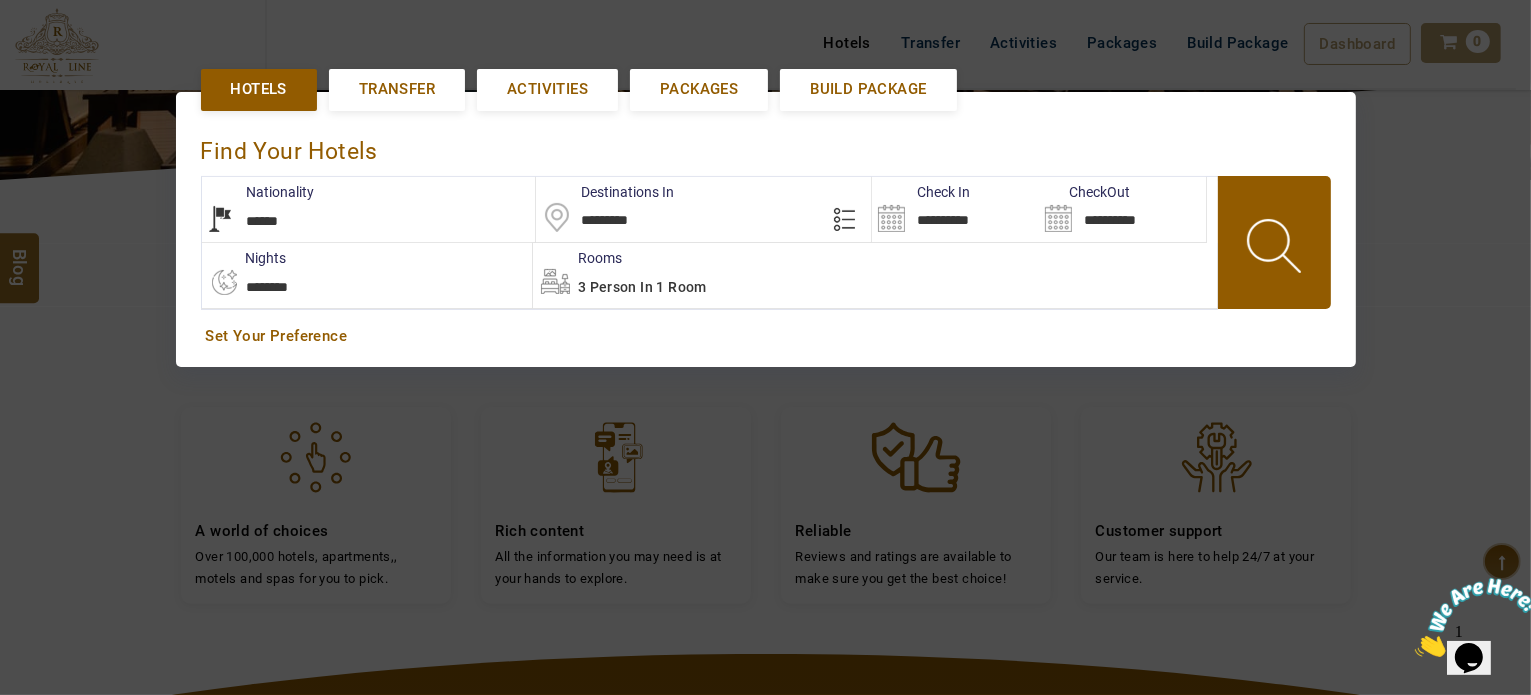 scroll, scrollTop: 460, scrollLeft: 0, axis: vertical 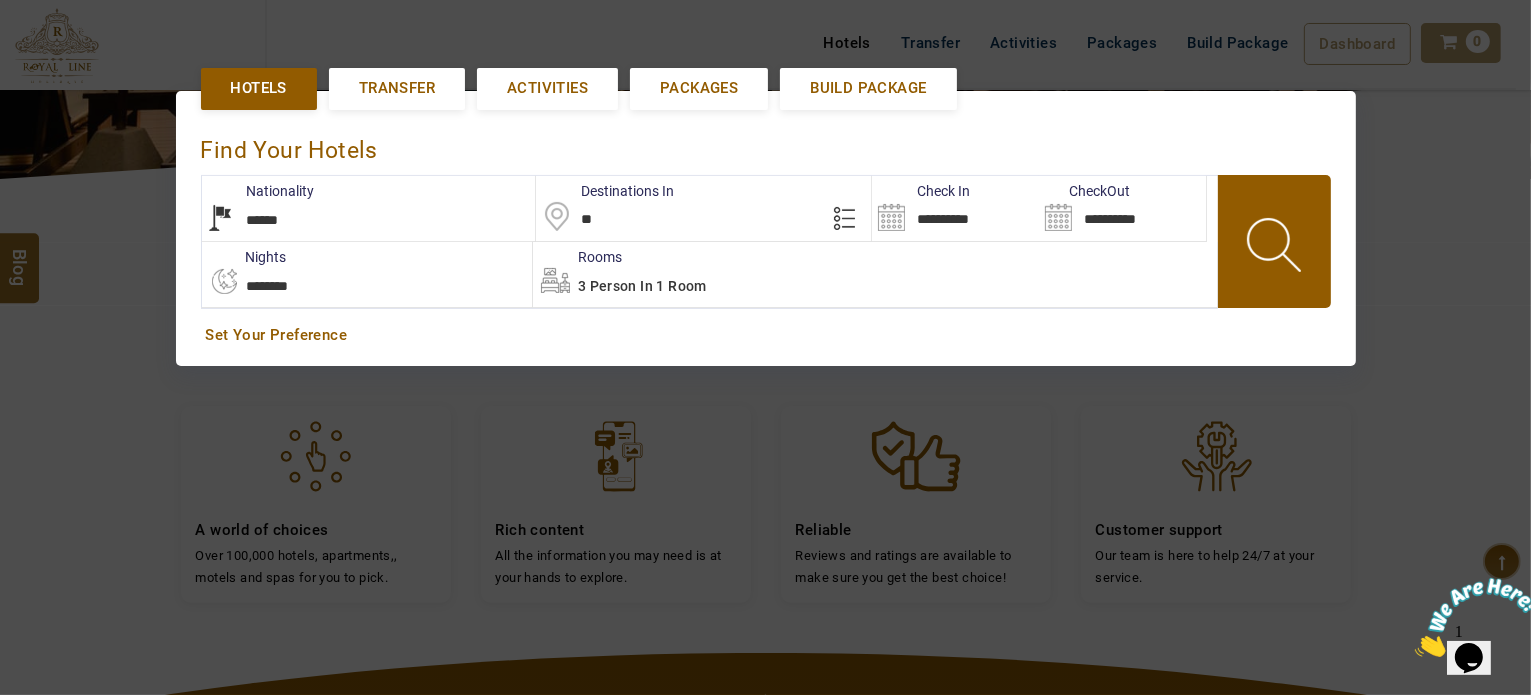 type on "*" 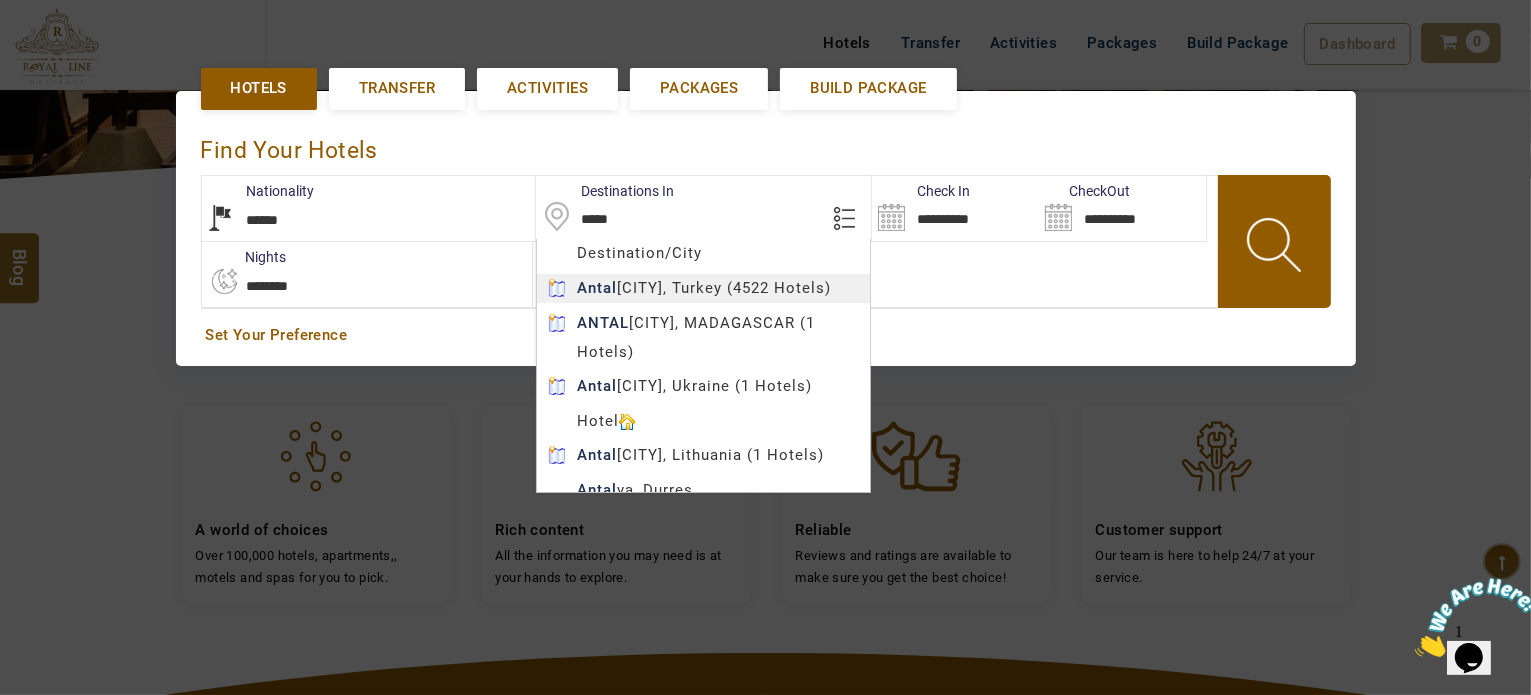 type on "*******" 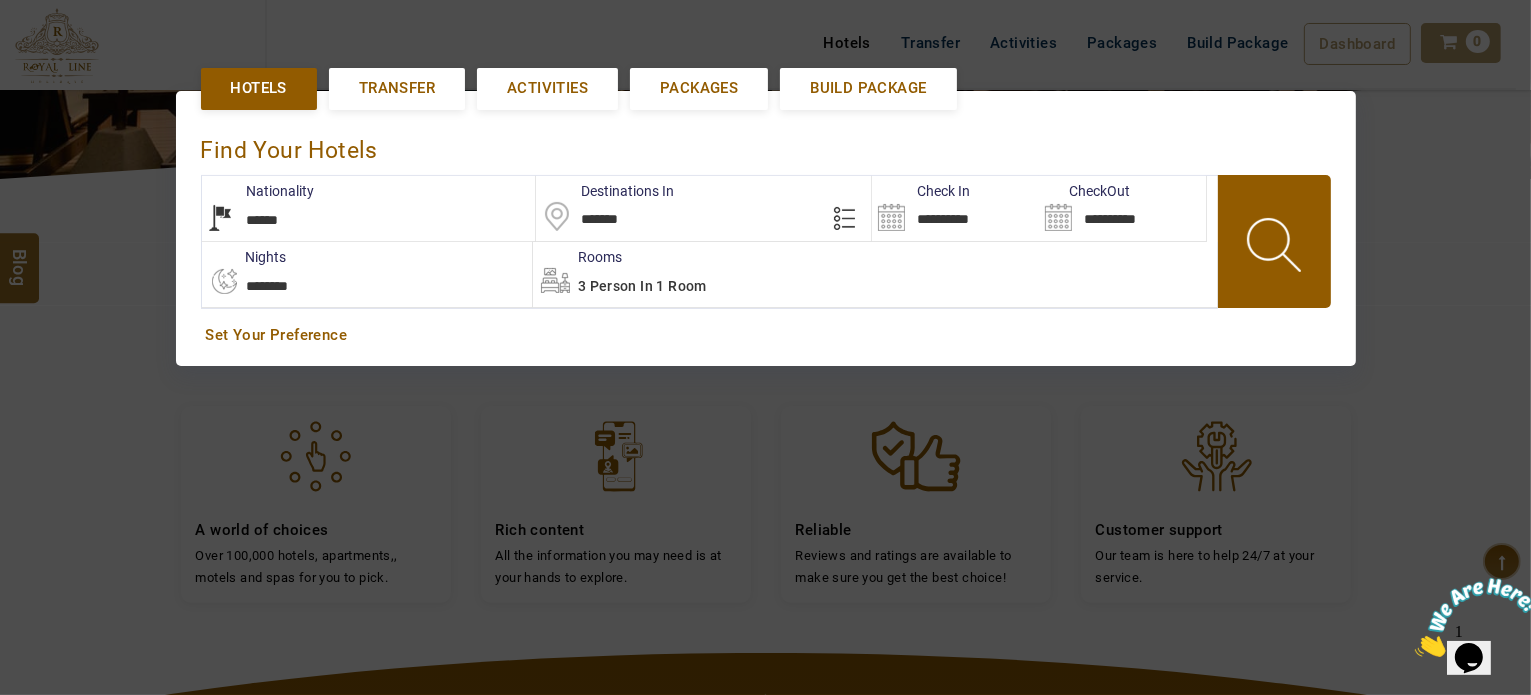 click on "LARISA HAWWARI USD AED  AED EUR  € USD  $ INR  ₹ THB  ฿ IDR  Rp BHD  BHD TRY  ₺ Credit Limit EN HE AR ES PT ZH Helpline
+971 55 344 0168 Register Now +971 55 344 0168 info@royallineholidays.com About Us What we Offer Blog Why Us Contact Hotels  Transfer Activities Packages Build Package Dashboard My Profile My Booking My Reports My Quotation Sign Out 0 Points Redeem Now To Redeem 8664  Points Future Points  1597   Points Credit Limit Credit Limit USD 10500.00 70% Complete Used USD 3756.19 Available USD 6743.81 Setting  Looks like you haven't added anything to your cart yet Countinue Shopping ****** ****** Please Wait.. Blog demo
Remember me Forgot
password? LOG IN Don't have an account?   Register Now My Booking View/ Print/Cancel Your Booking without Signing in Submit demo
In A Few Moment, You Will Be Celebrating Best Hotel options galore ! Check In   CheckOut Rooms Rooms Please Wait Find the best hotel deals 600,000+ hotels, apartments, villas and more. ******" at bounding box center (765, 358) 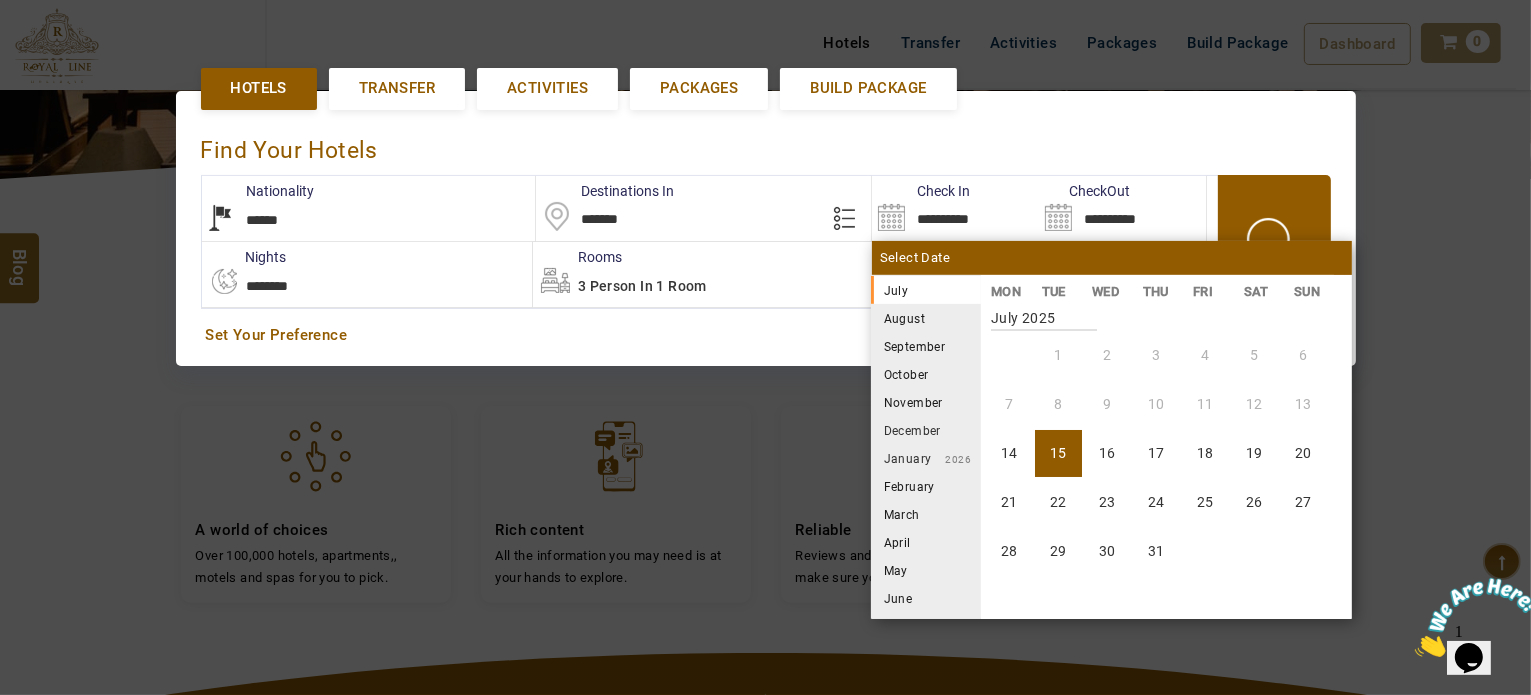 click on "August" at bounding box center [926, 318] 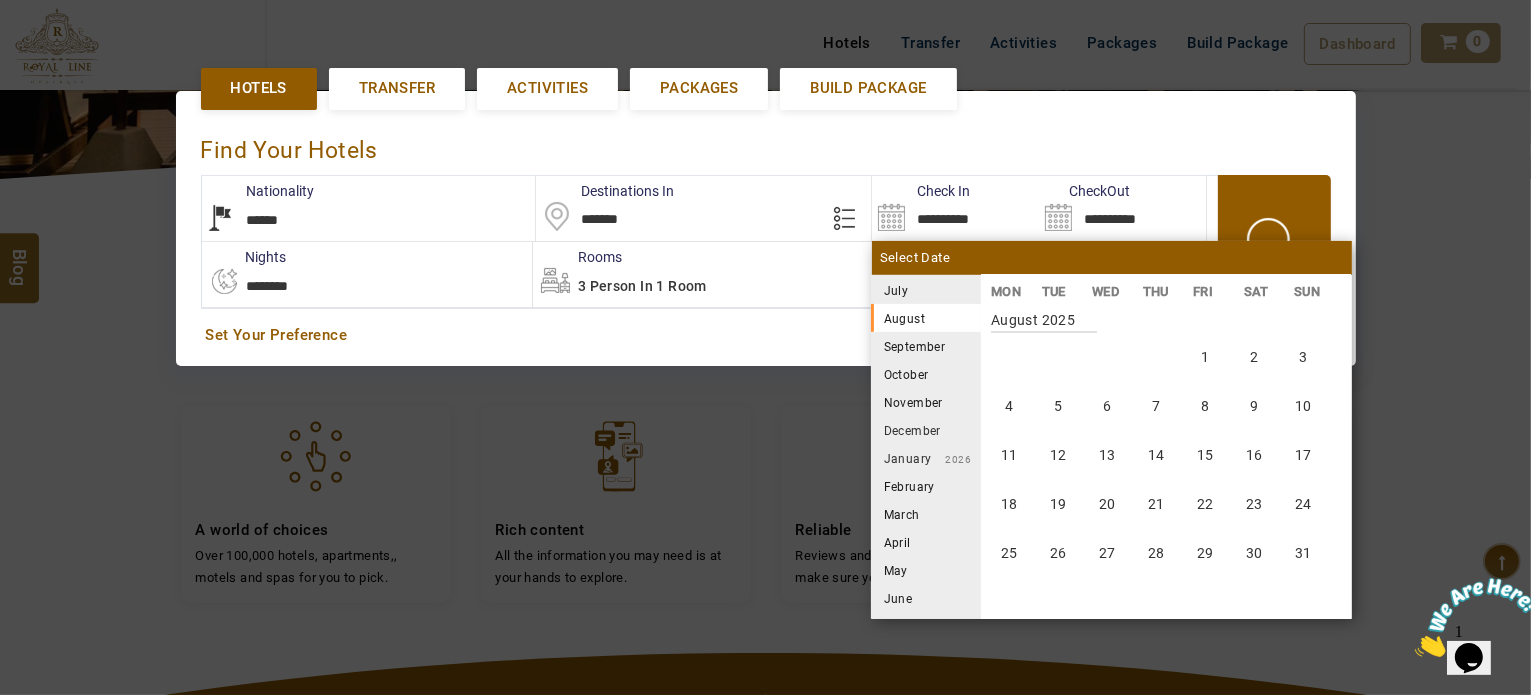 scroll, scrollTop: 370, scrollLeft: 0, axis: vertical 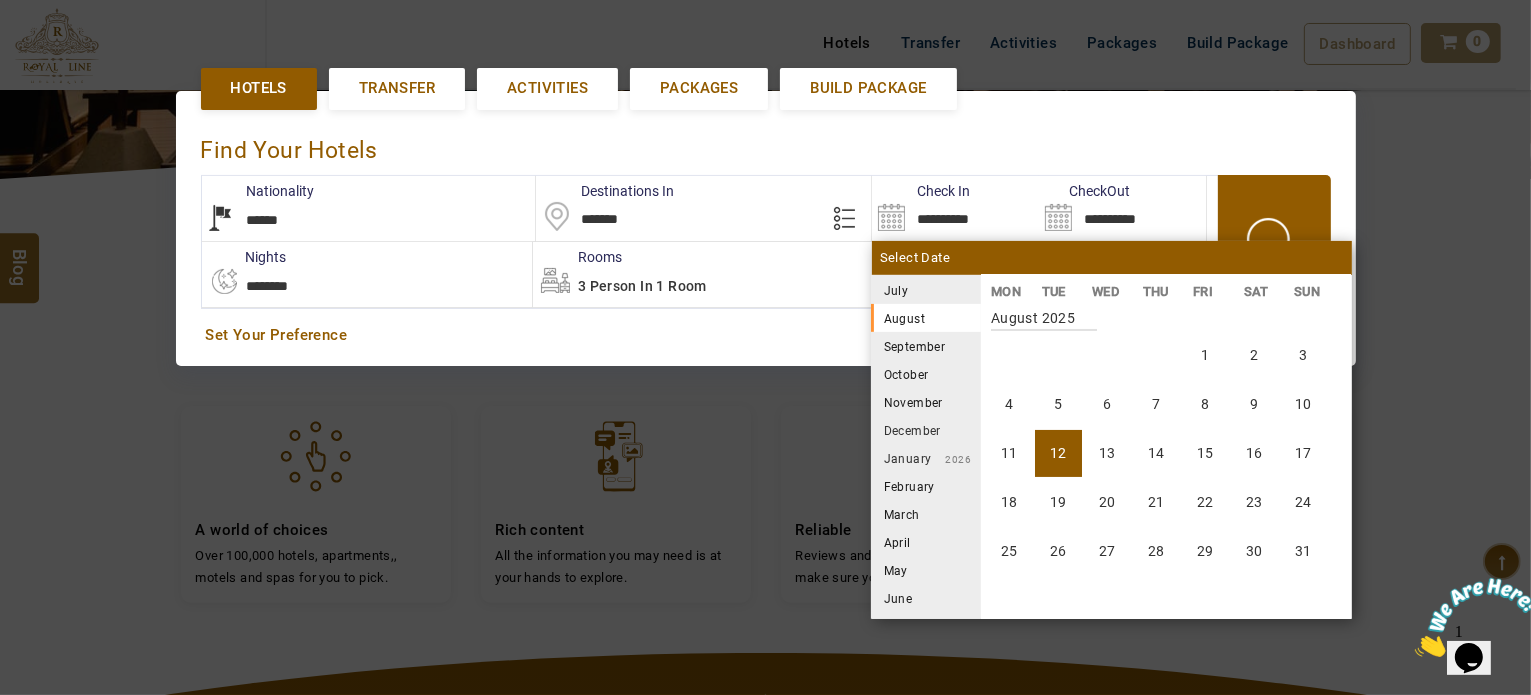 click on "12" at bounding box center (1058, 453) 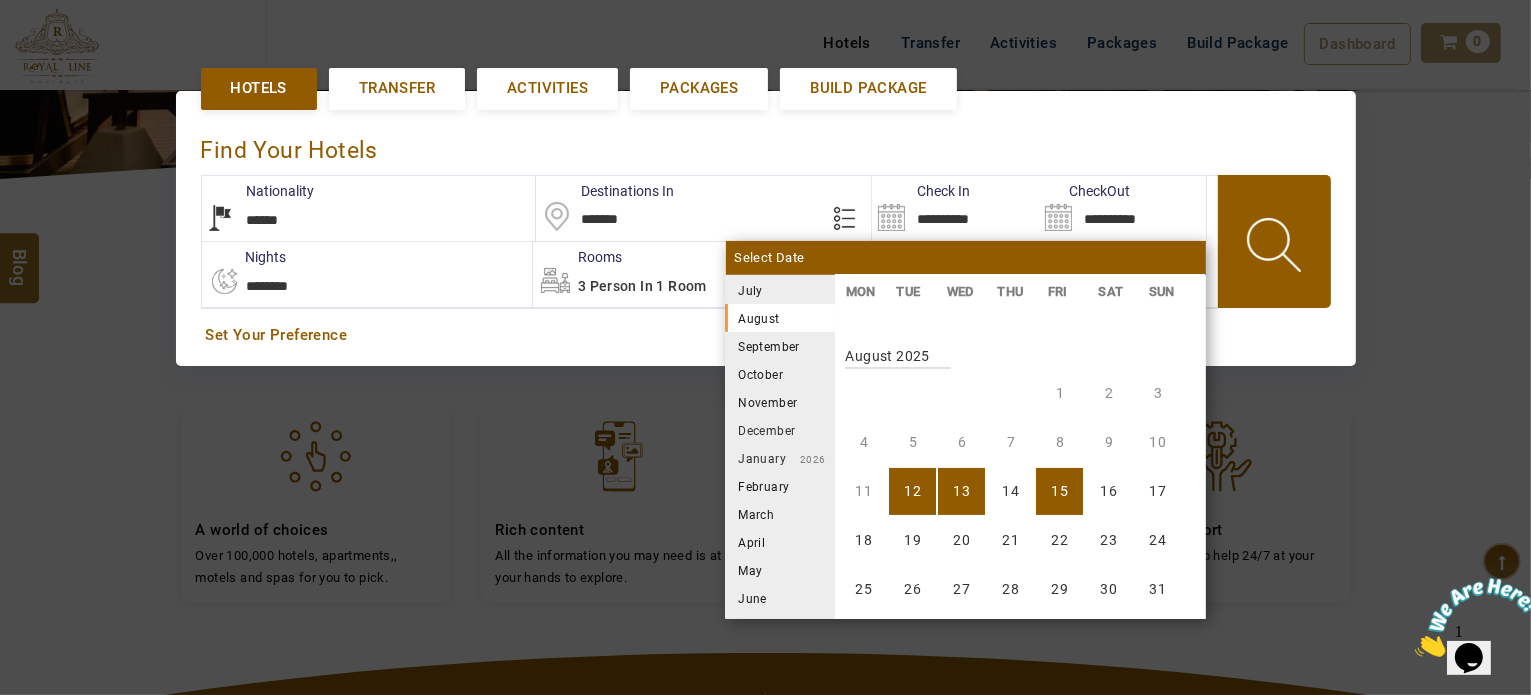 scroll, scrollTop: 370, scrollLeft: 0, axis: vertical 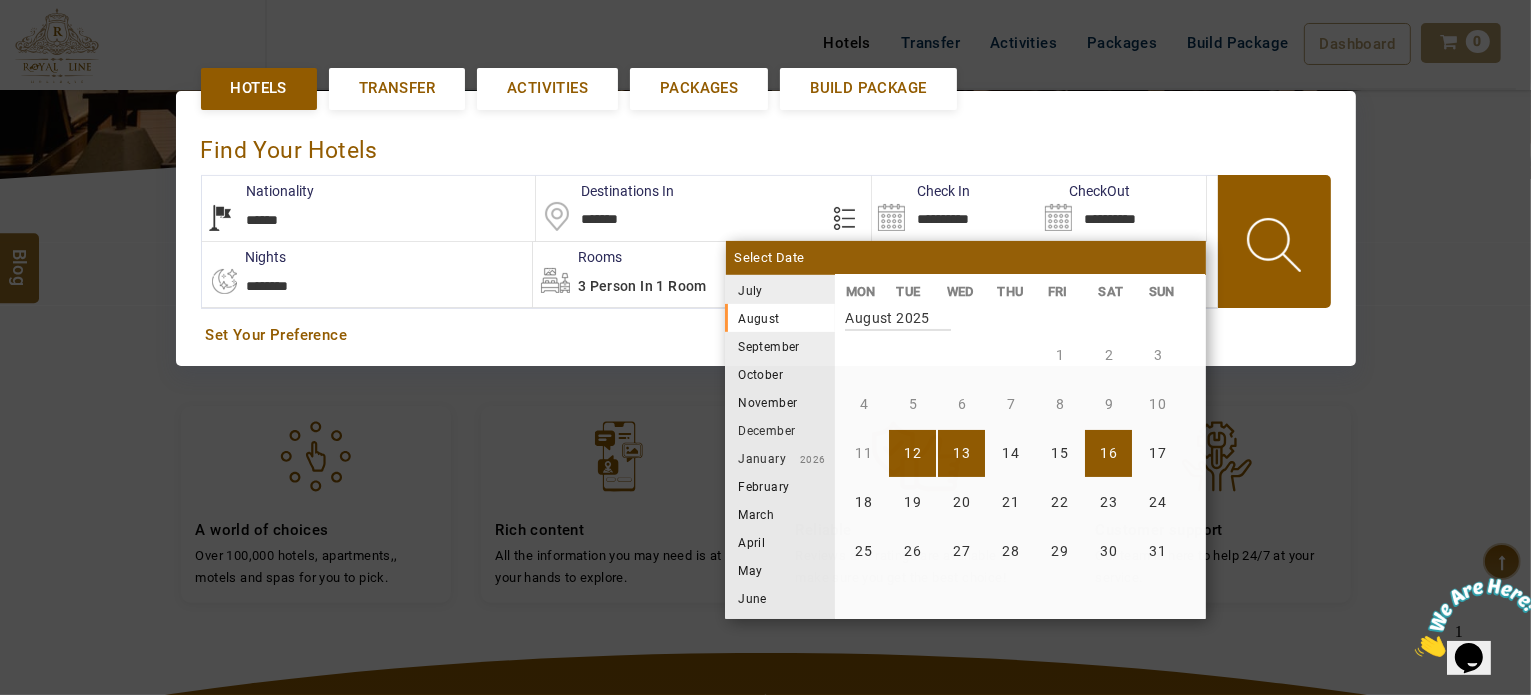 click on "16" at bounding box center (1108, 453) 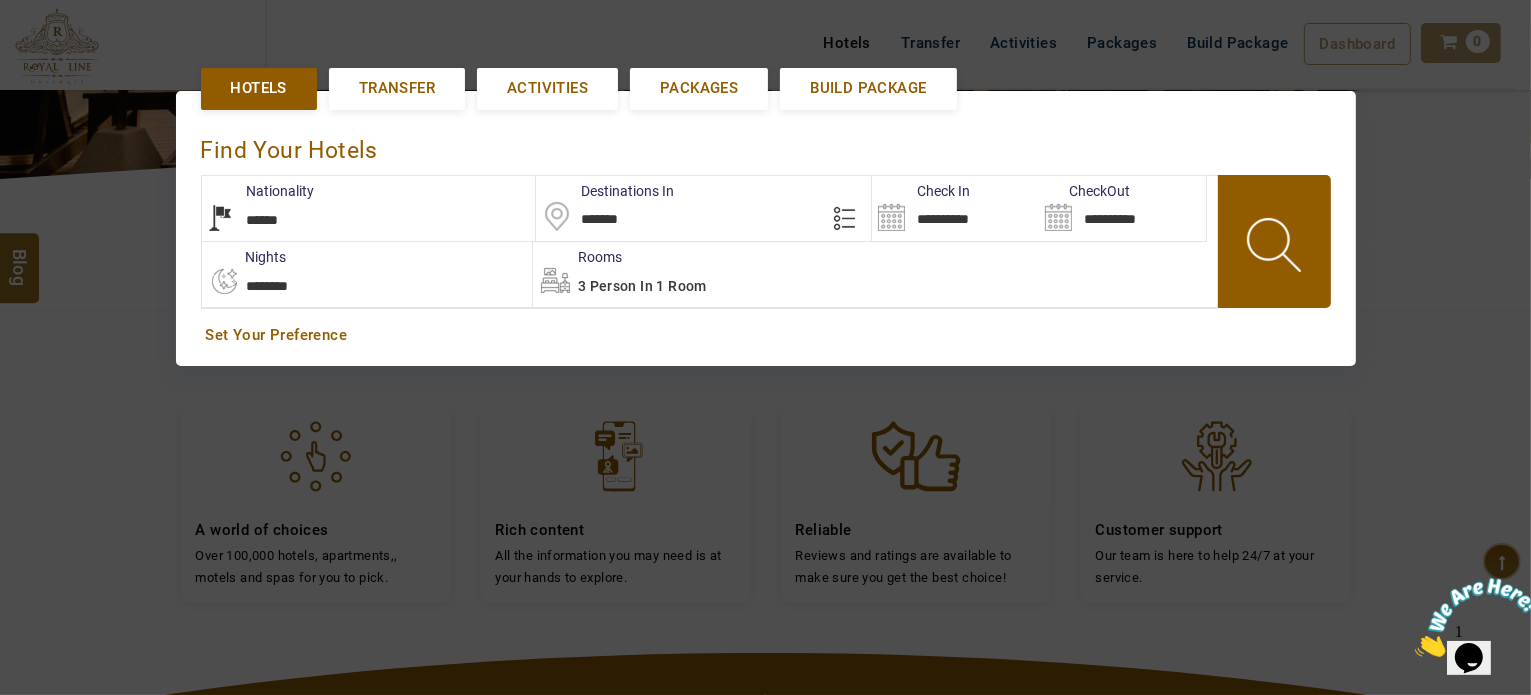 click on "3 Person in    1 Room" at bounding box center [642, 286] 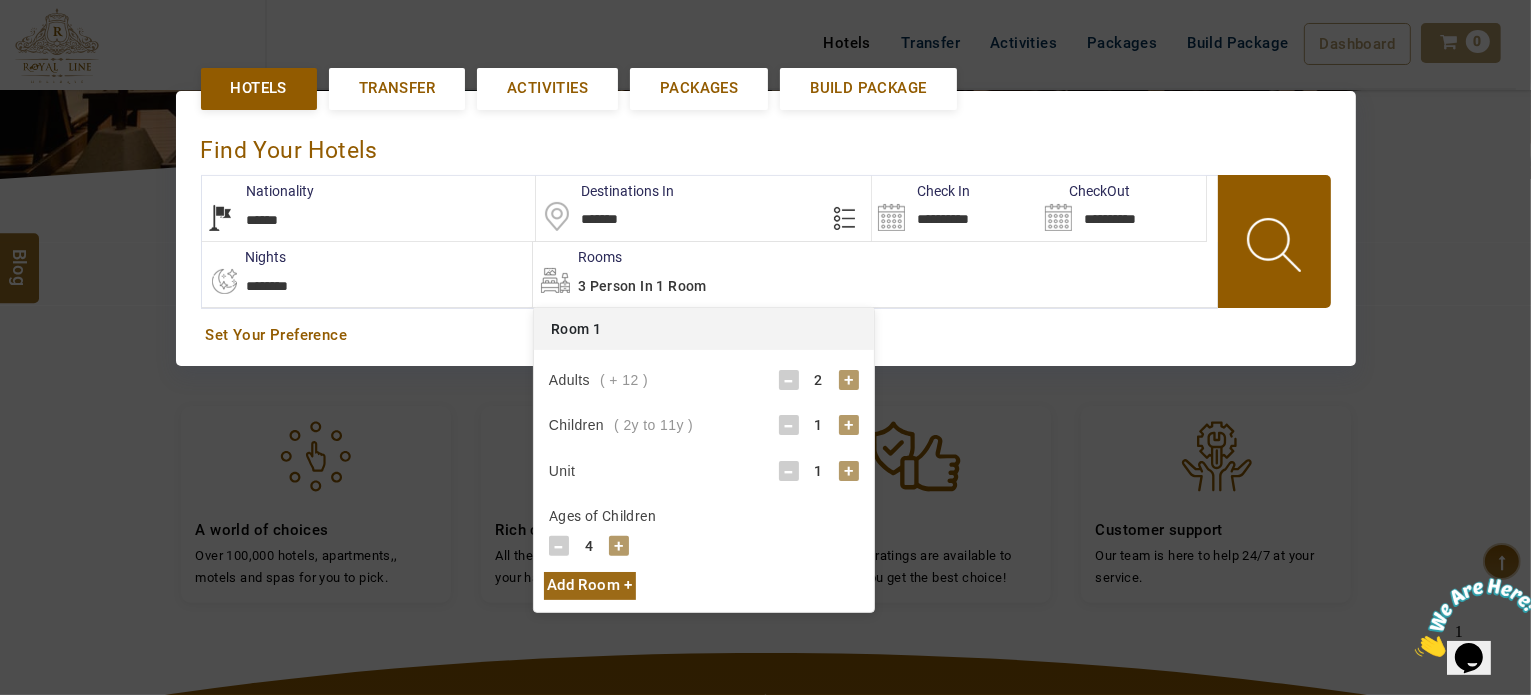 click on "-" at bounding box center (789, 425) 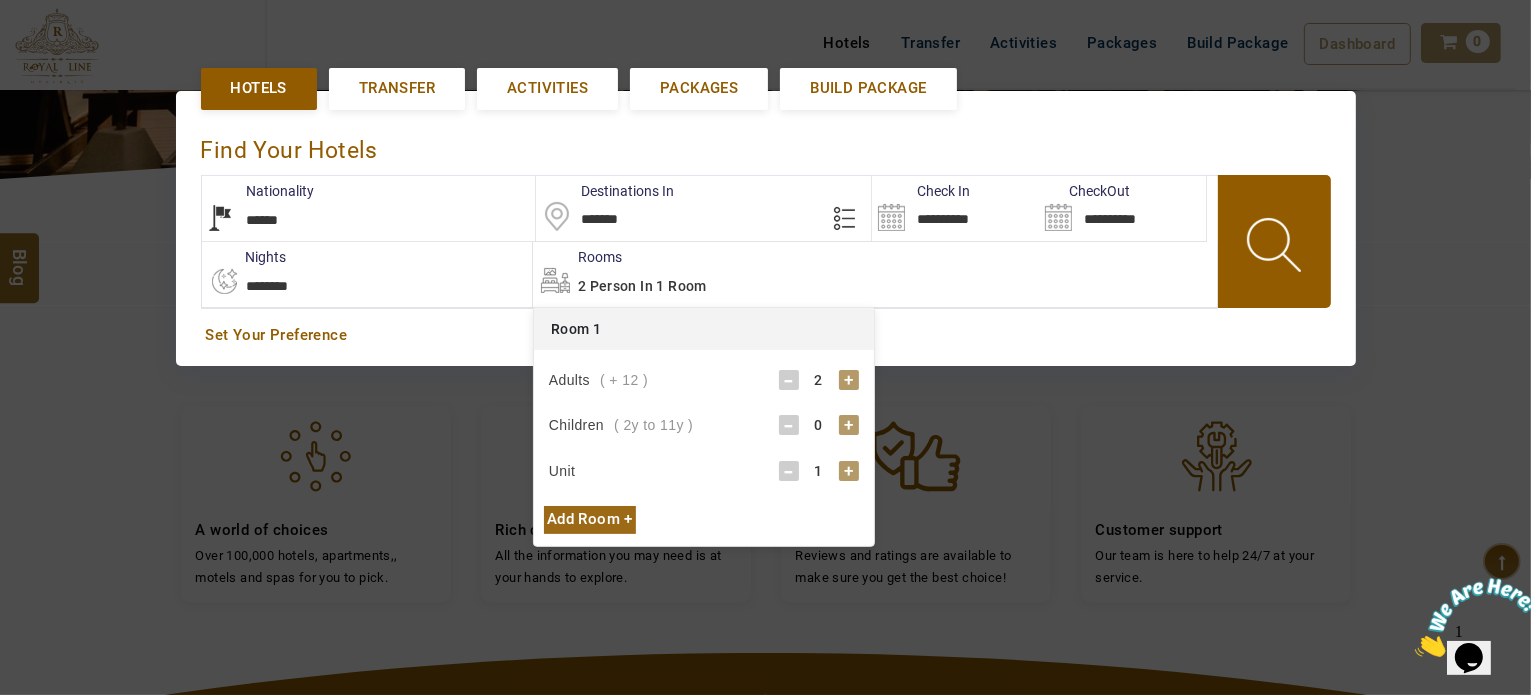 click on "+" at bounding box center (849, 425) 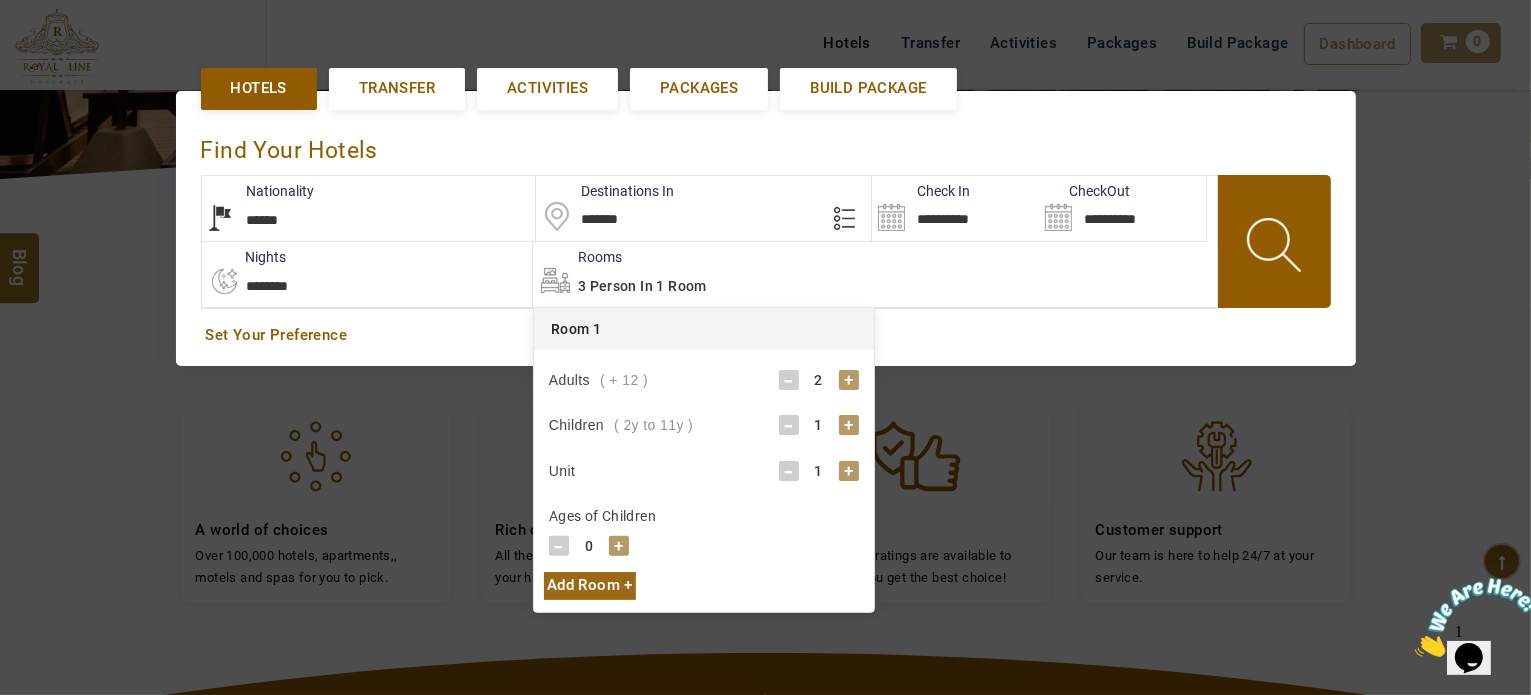 click on "+" at bounding box center [619, 546] 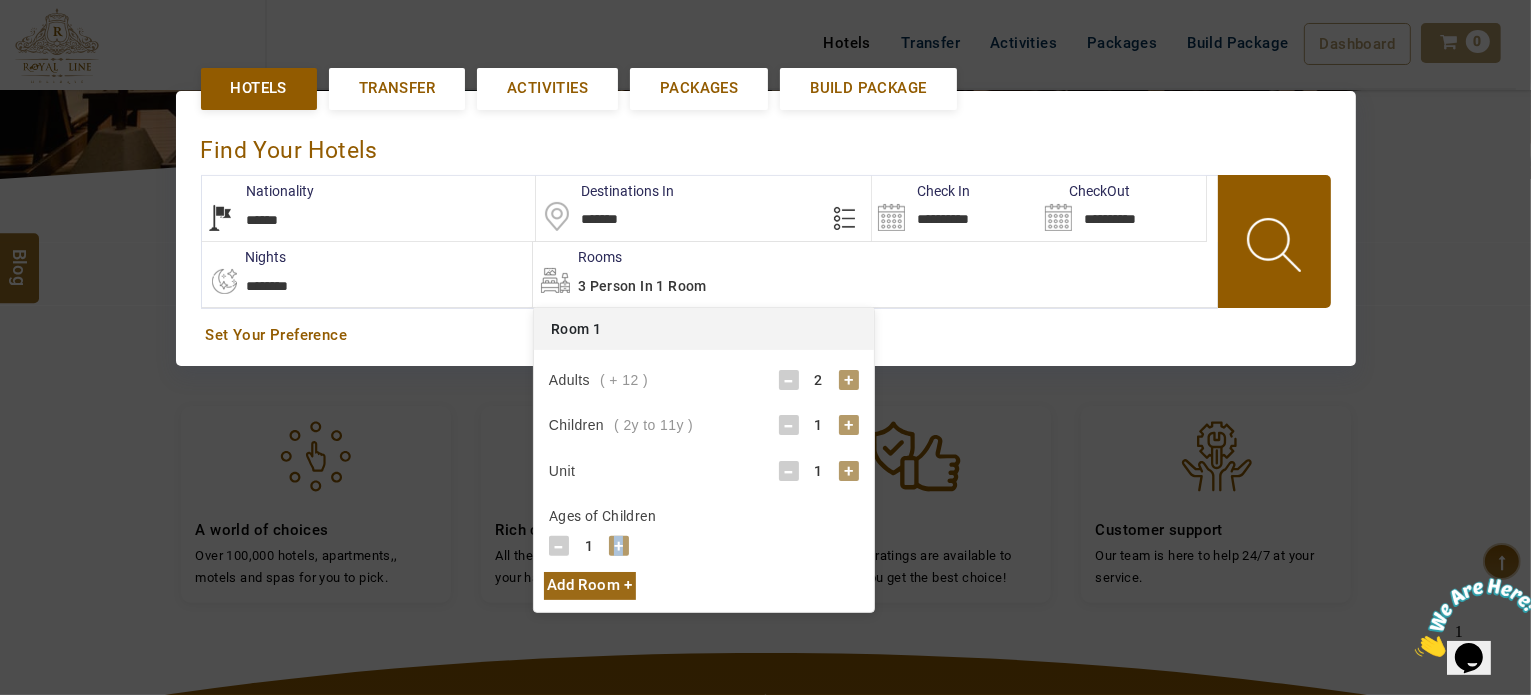 click on "+" at bounding box center (619, 546) 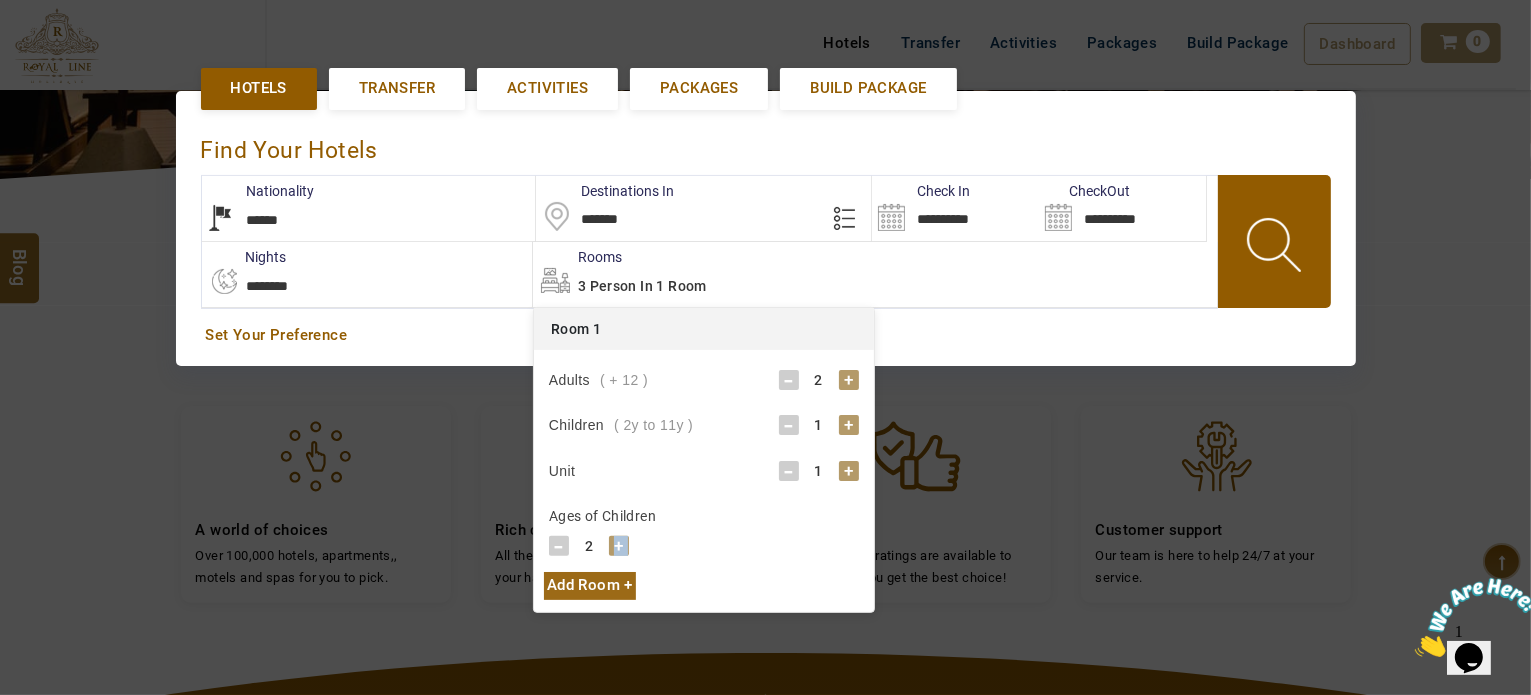 click on "+" at bounding box center (619, 546) 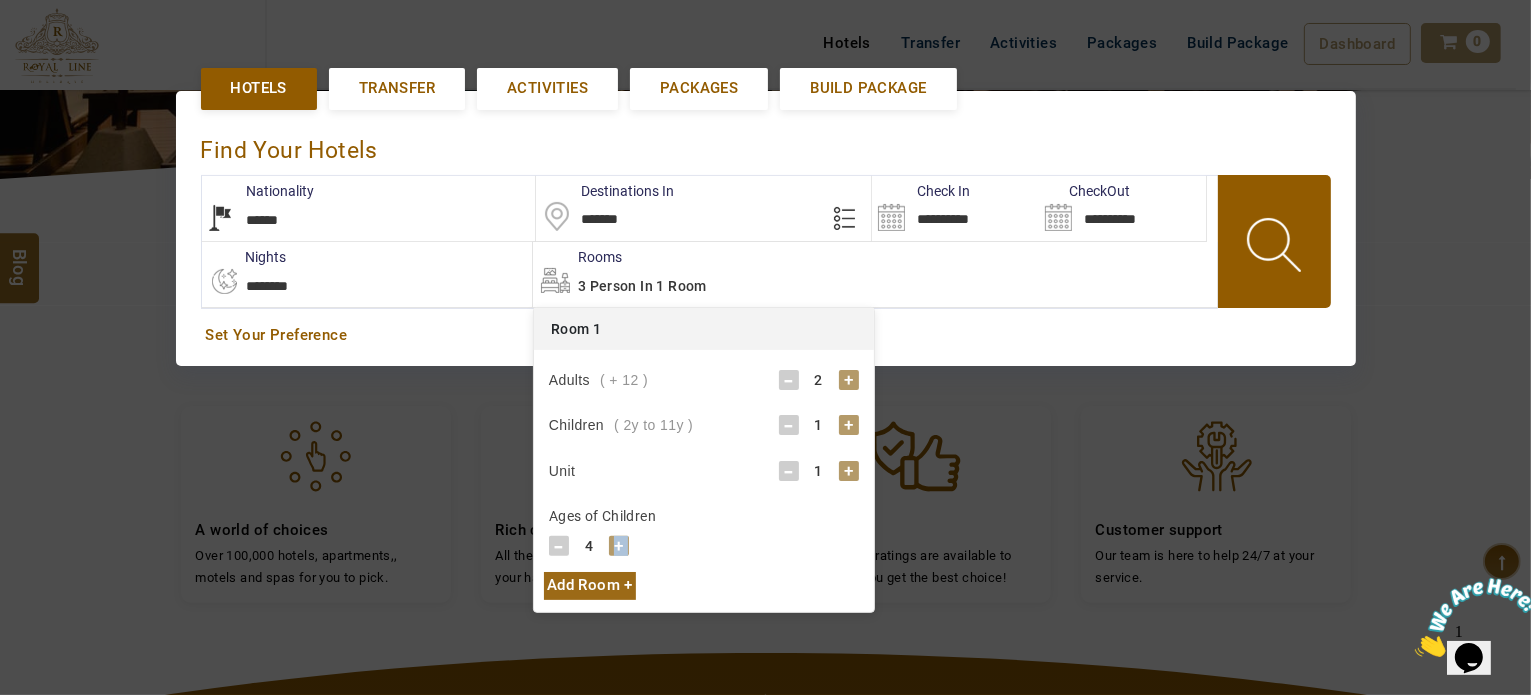 click on "+" at bounding box center (619, 546) 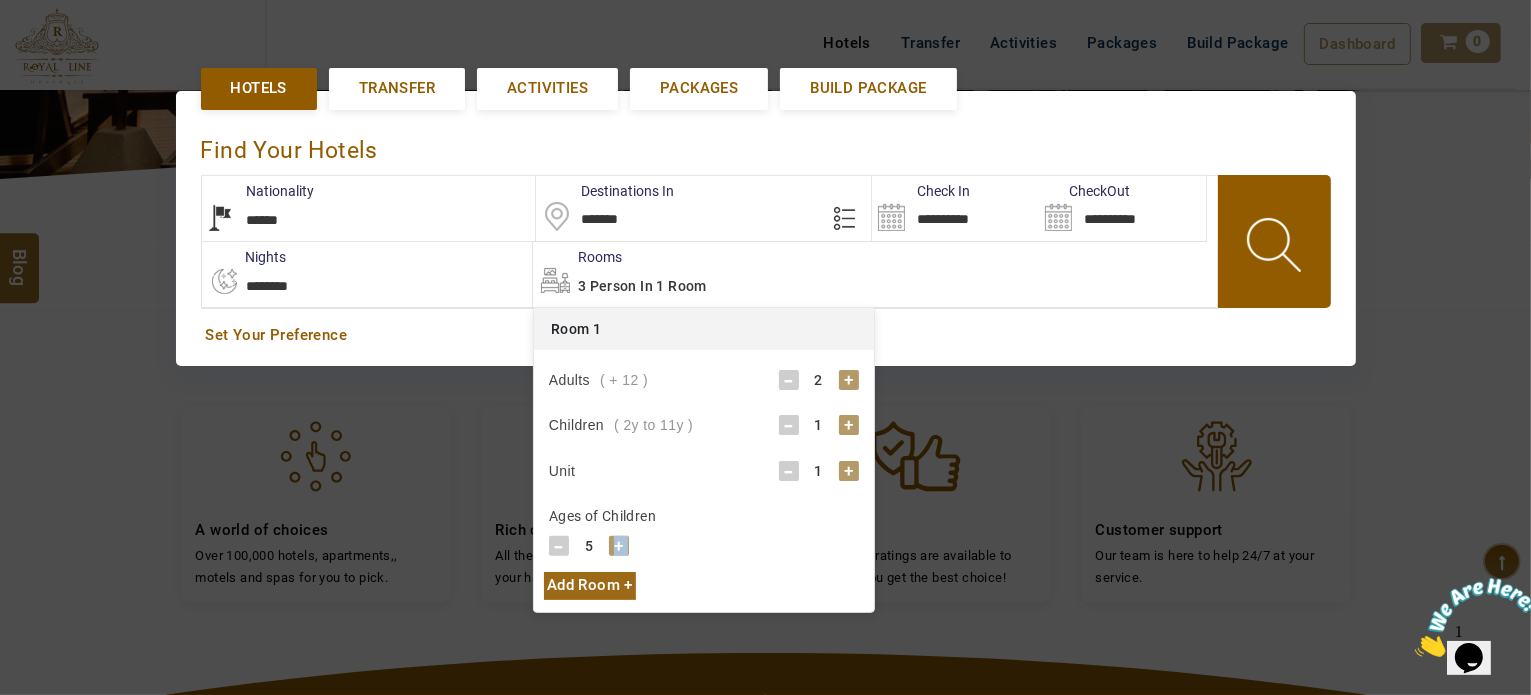 click on "+" at bounding box center [619, 546] 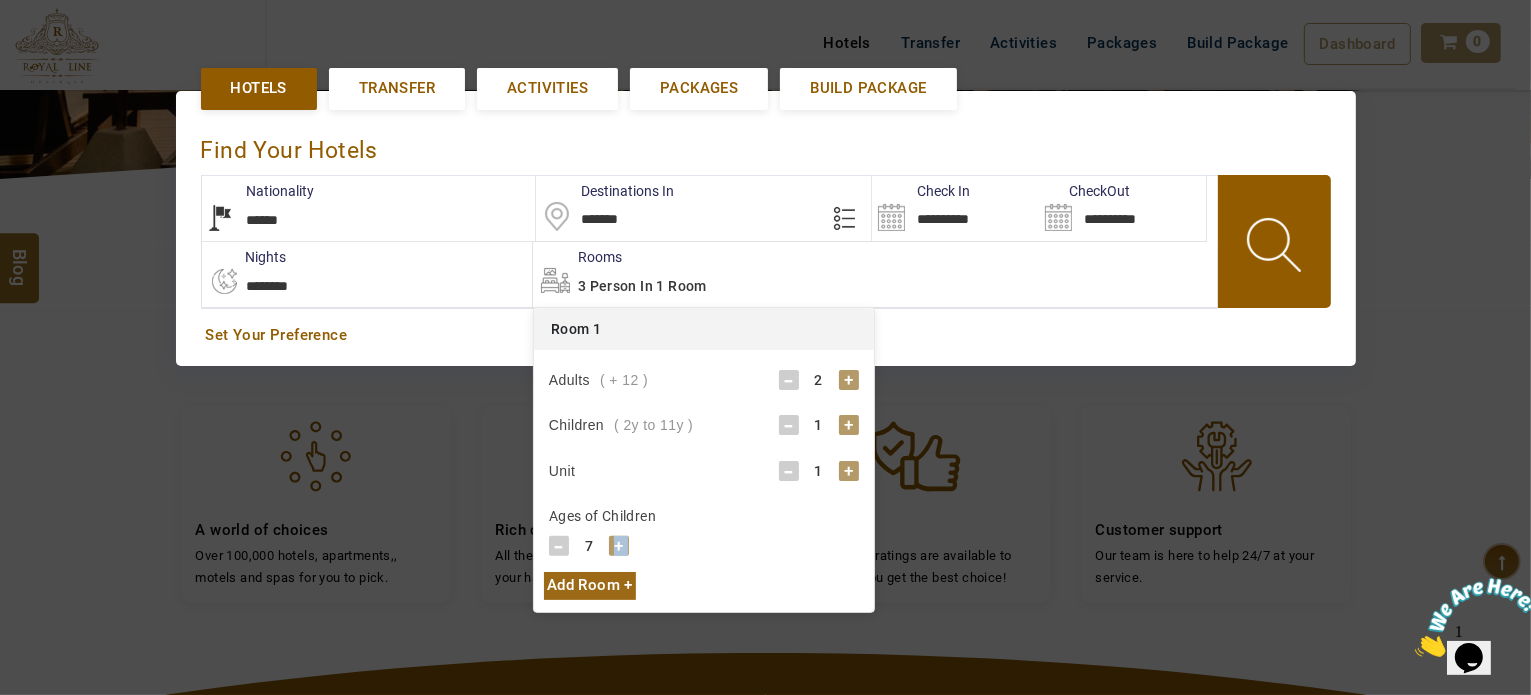click on "+" at bounding box center (619, 546) 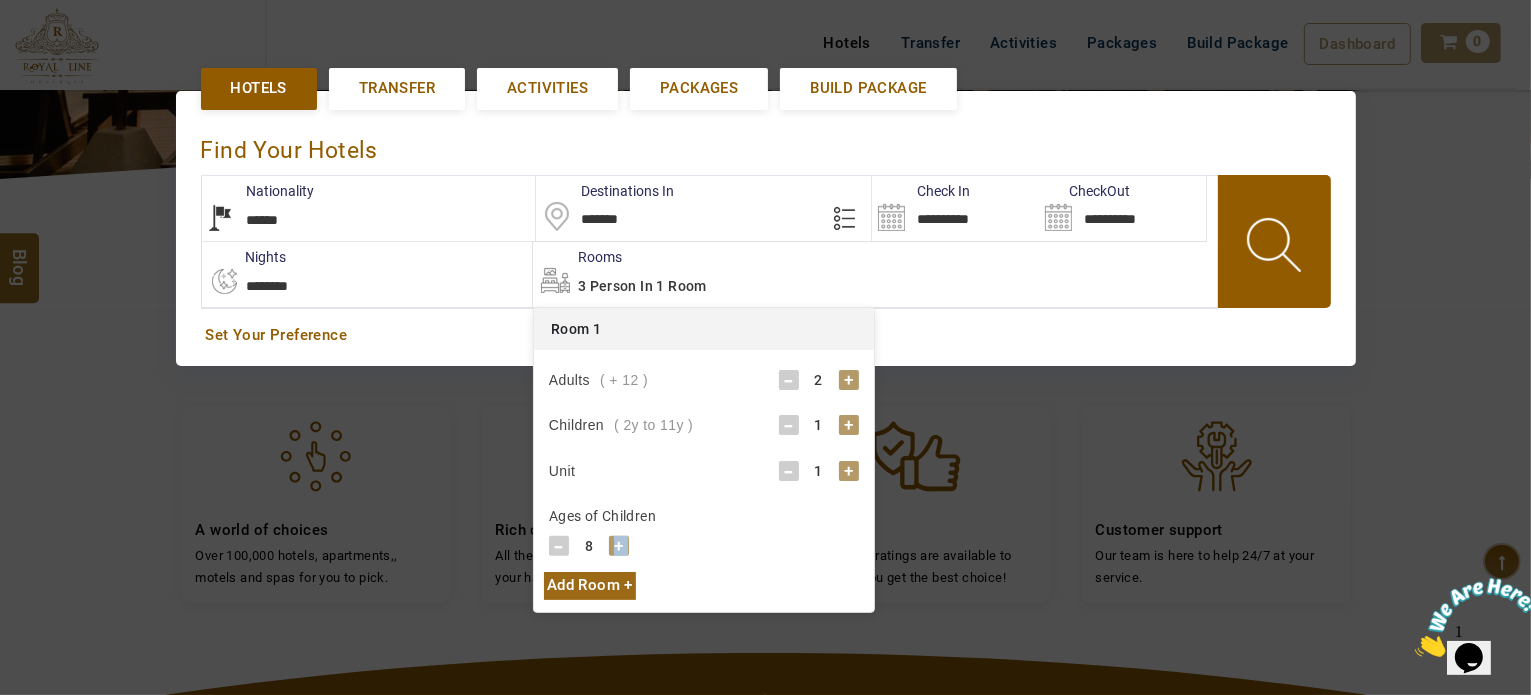 click on "+" at bounding box center [619, 546] 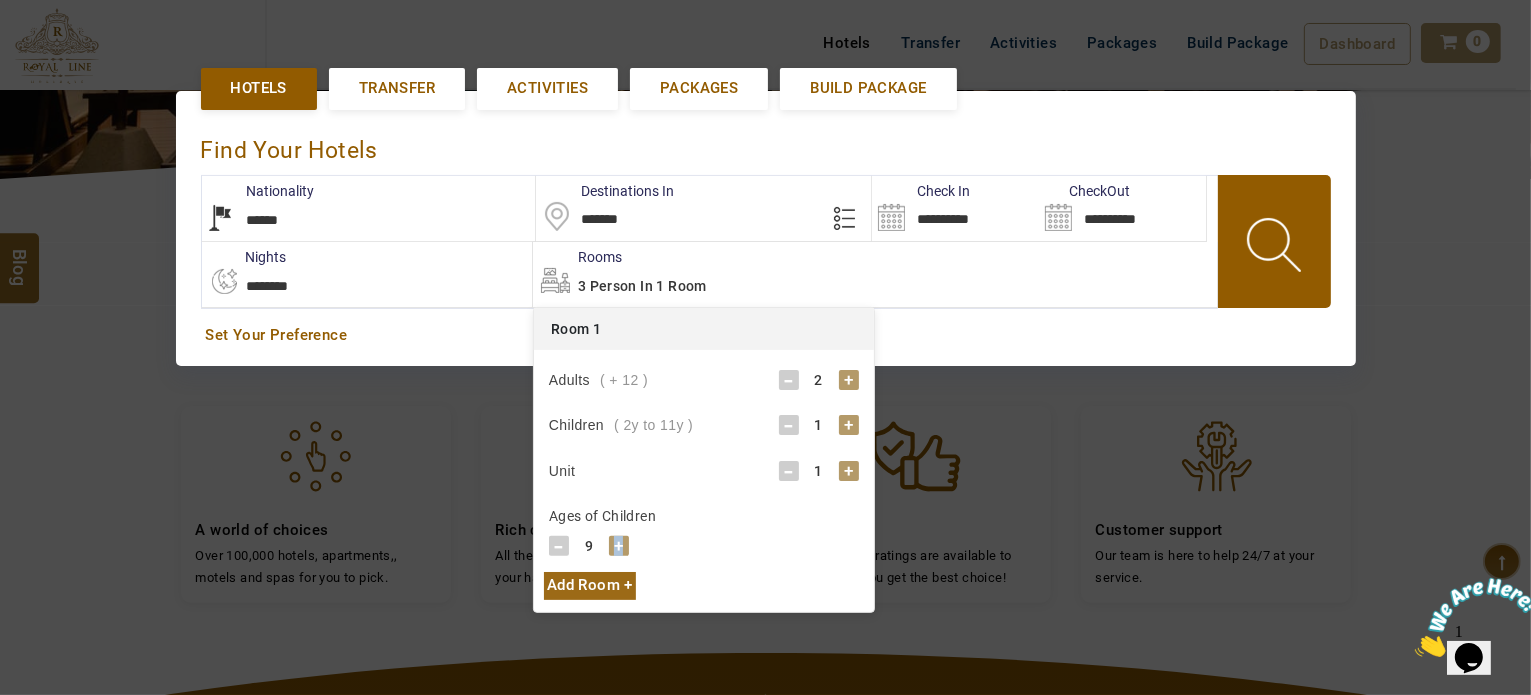 click on "+" at bounding box center (619, 546) 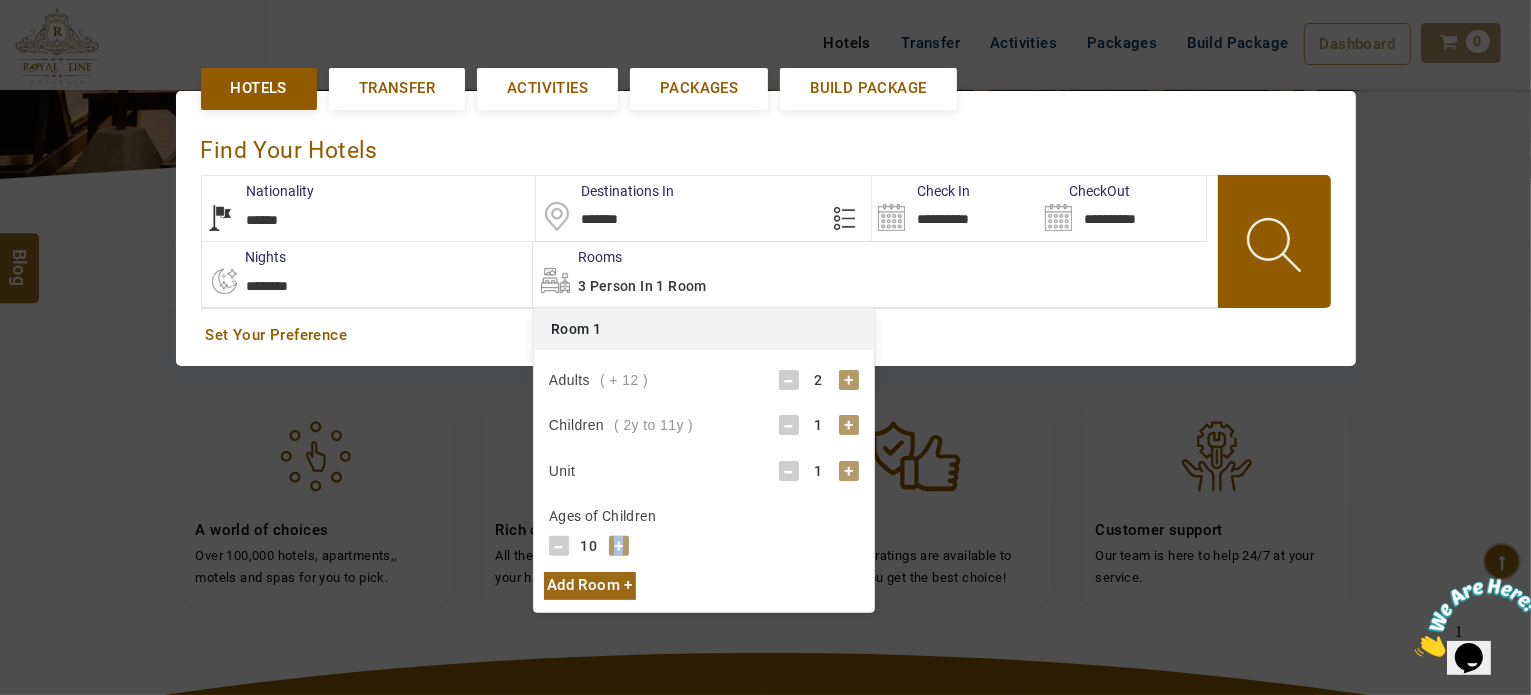 click at bounding box center (1276, 248) 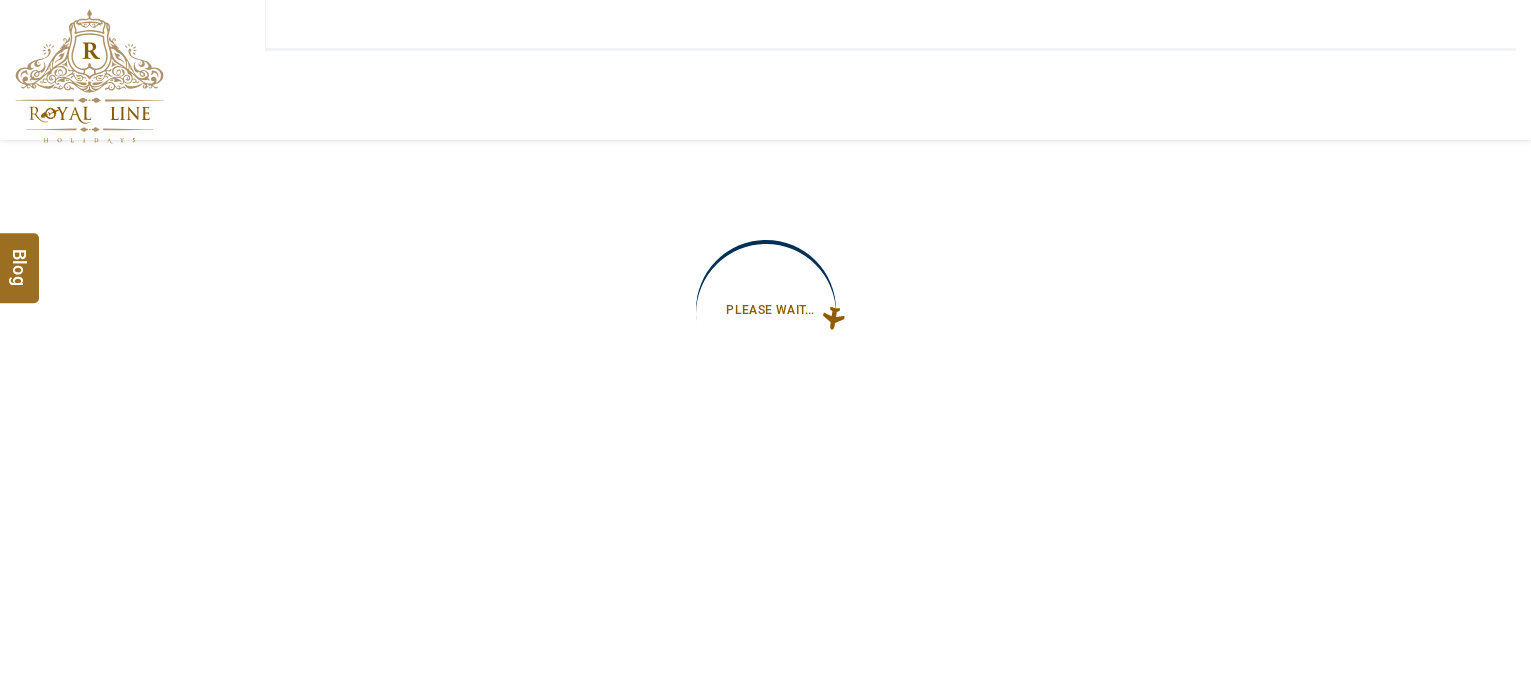 type on "**********" 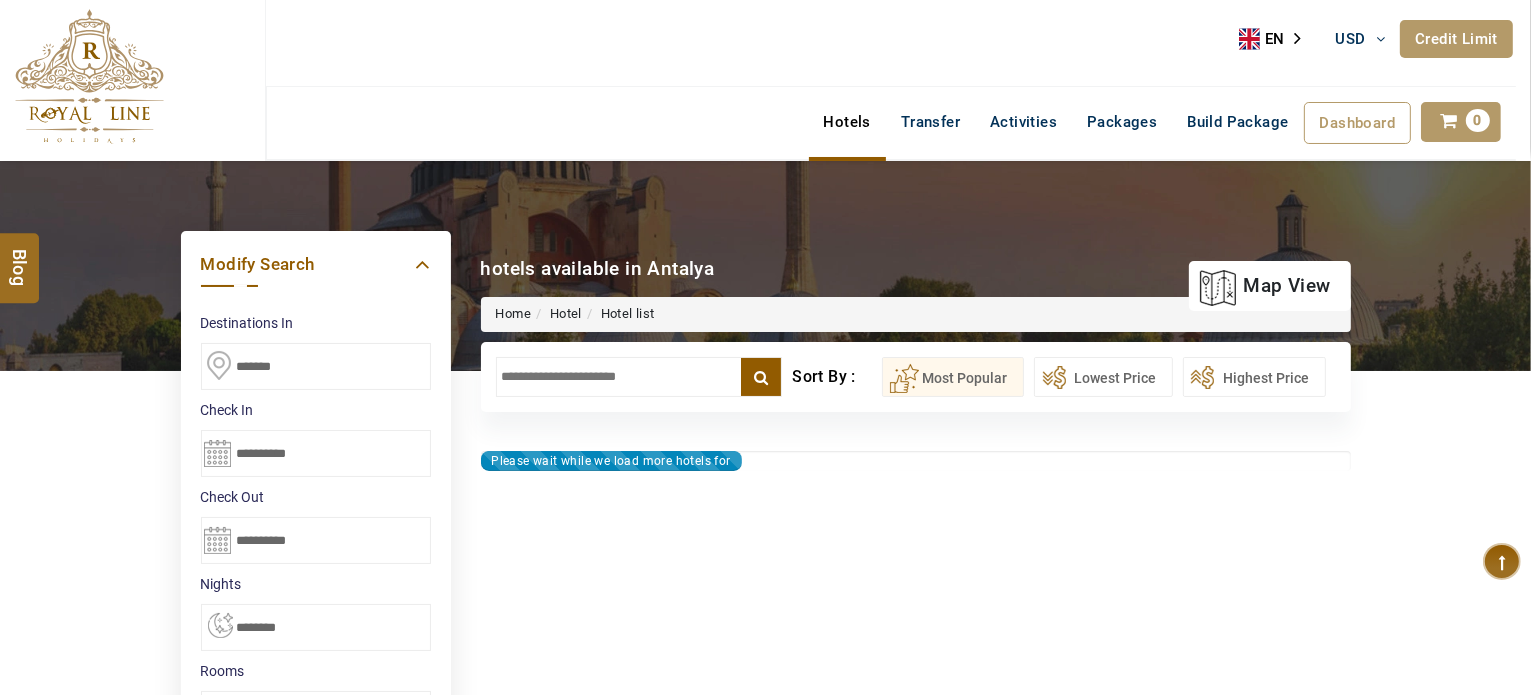 type on "**********" 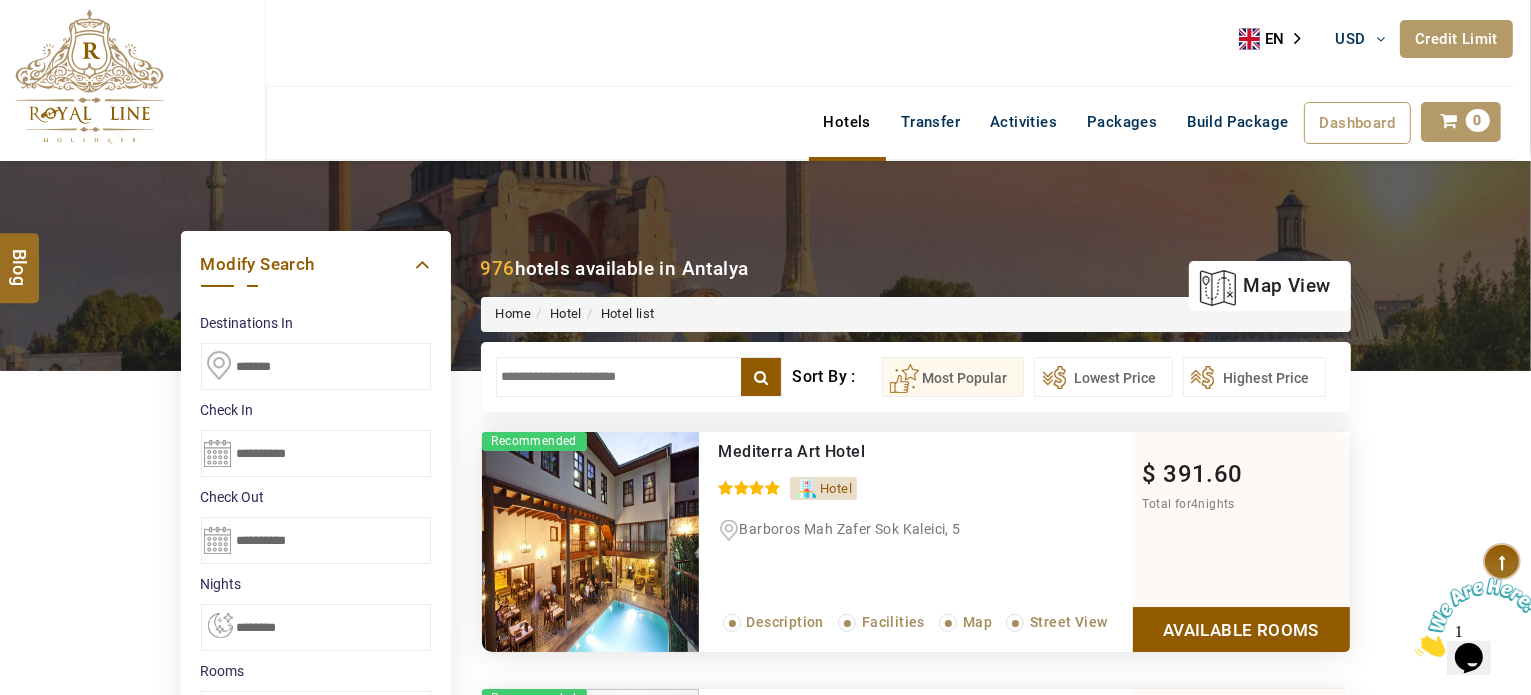 scroll, scrollTop: 0, scrollLeft: 0, axis: both 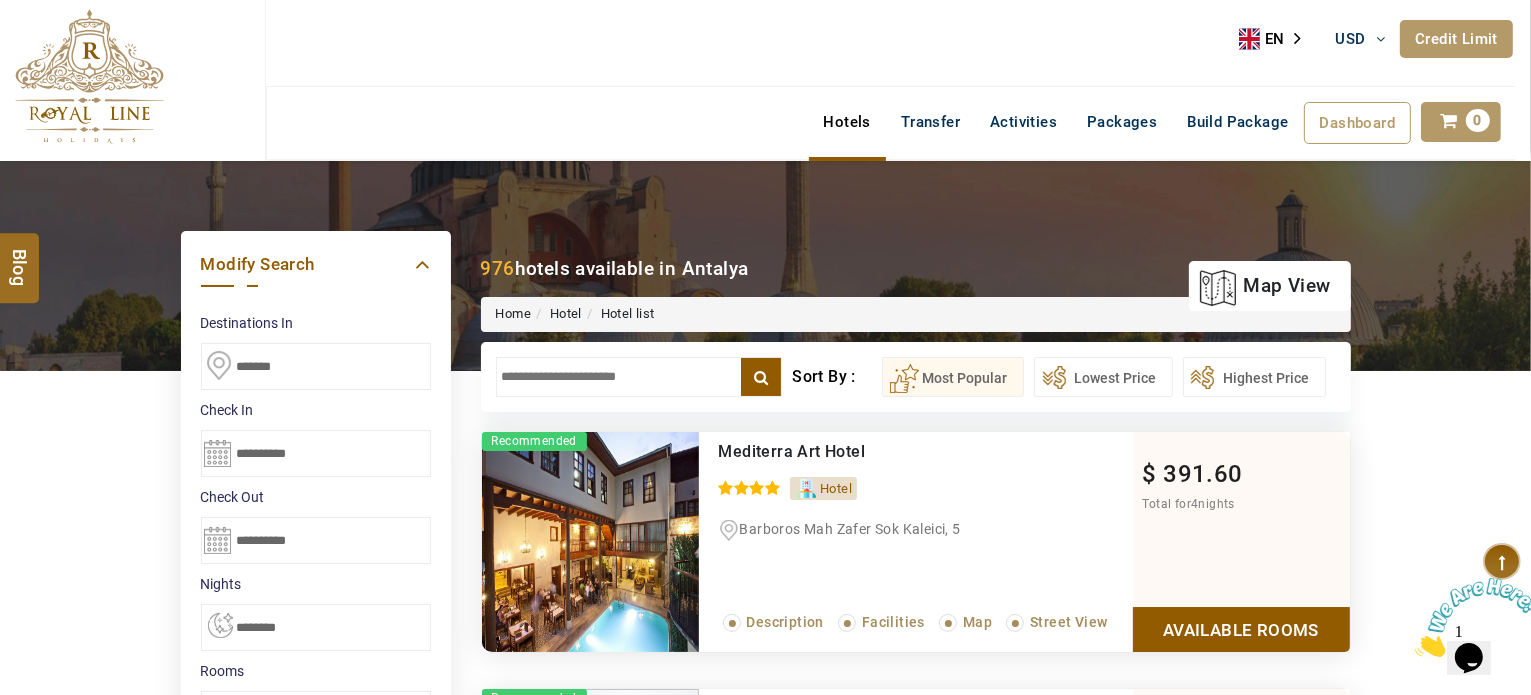 click at bounding box center (639, 377) 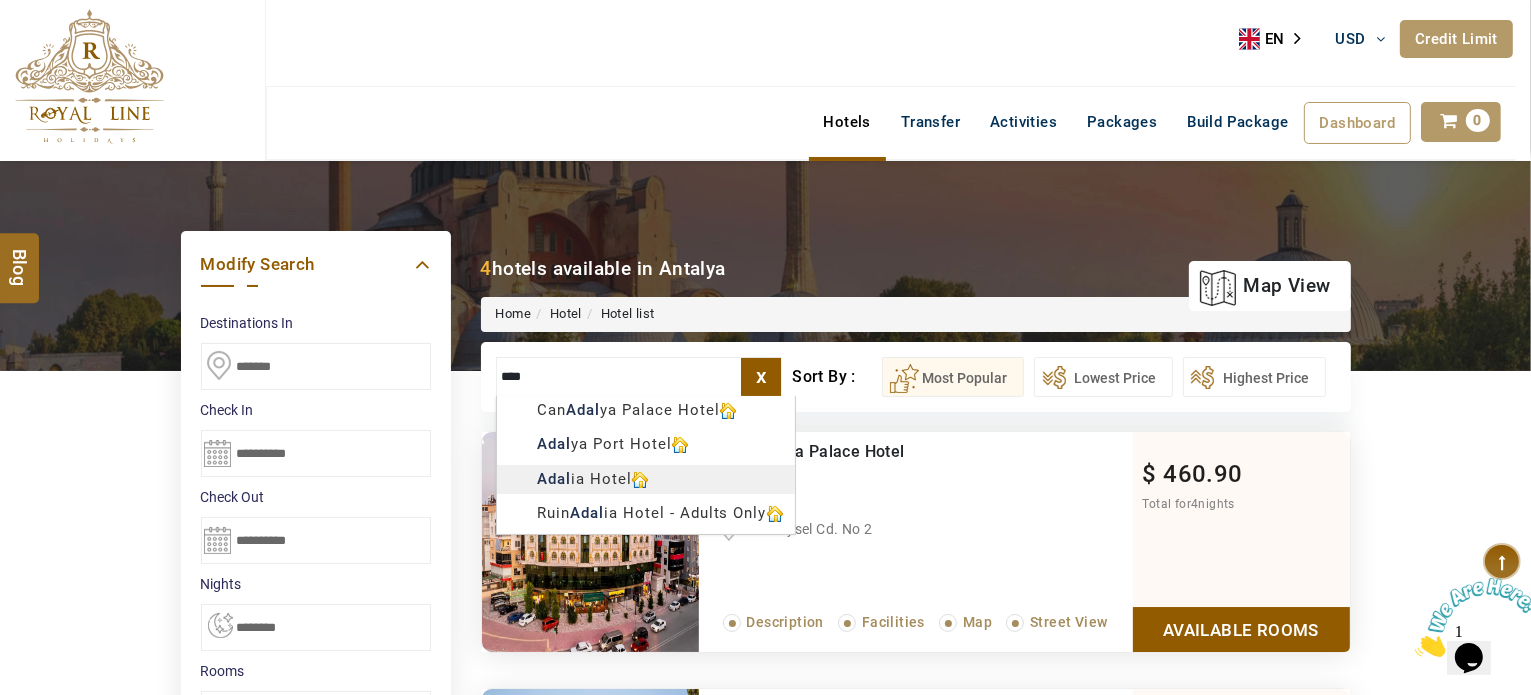 click on "LARISA HAWWARI USD AED  AED EUR  € USD  $ INR  ₹ THB  ฿ IDR  Rp BHD  BHD TRY  ₺ Credit Limit EN HE AR ES PT ZH Helpline
+[COUNTRY_CODE] [PHONE] Register Now +[COUNTRY_CODE] [PHONE] info@royallineholidays.com About Us What we Offer Blog Why Us Contact Hotels  Transfer Activities Packages Build Package Dashboard My Profile My Booking My Reports My Quotation Sign Out 0 Points Redeem Now To Redeem 8664  Points Future Points  1597   Points Credit Limit Credit Limit USD 10500.00 70% Complete Used USD 3756.19 Available USD 6743.81 Setting  Looks like you haven't added anything to your cart yet Countinue Shopping ****** ****** Please Wait.. Blog demo
Remember me Forgot
password? LOG IN Don't have an account?   Register Now My Booking View/ Print/Cancel Your Booking without Signing in Submit Applying Filters...... Hotels For You Will Be Loading Soon demo
In A Few Moment, You Will Be Celebrating Best Hotel options galore ! Check In   CheckOut Rooms Rooms Please Wait Please Wait ... X 1" at bounding box center (765, 1009) 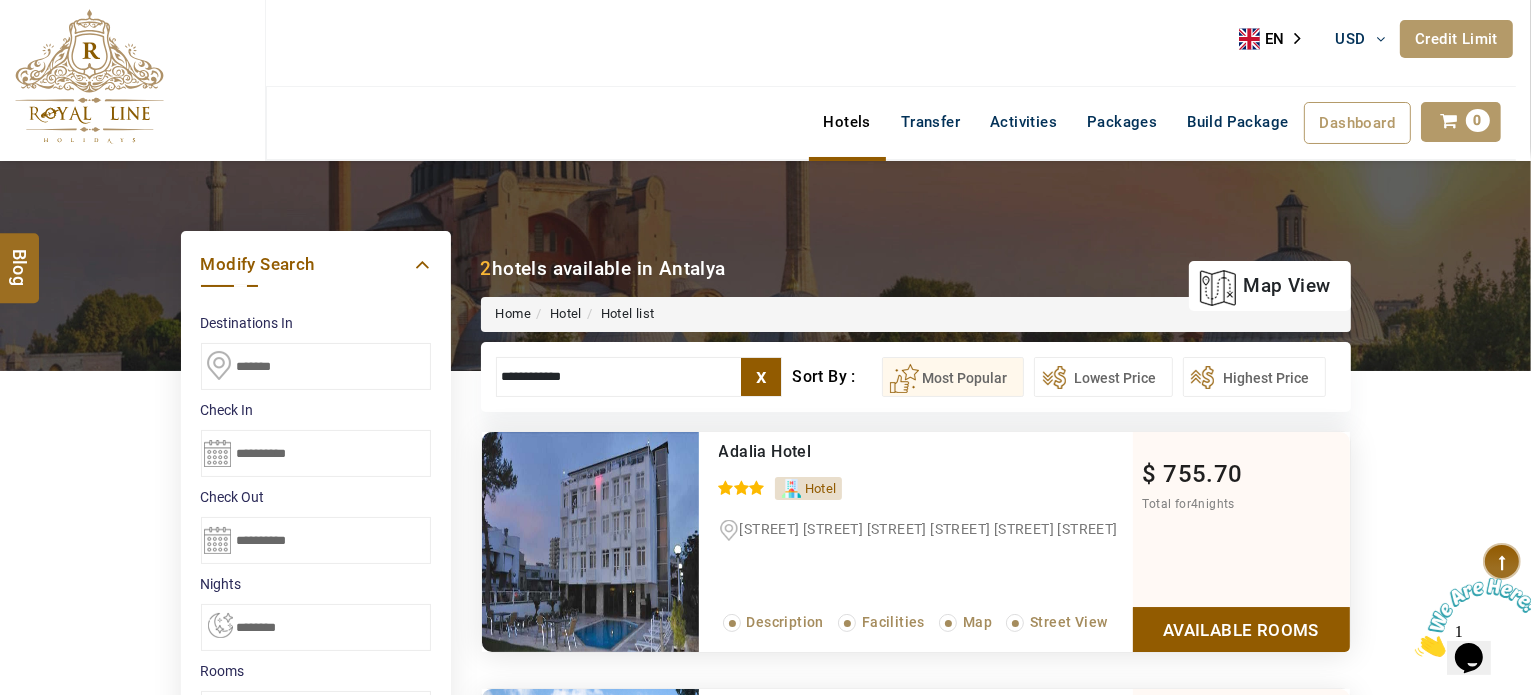click on "**********" at bounding box center [639, 377] 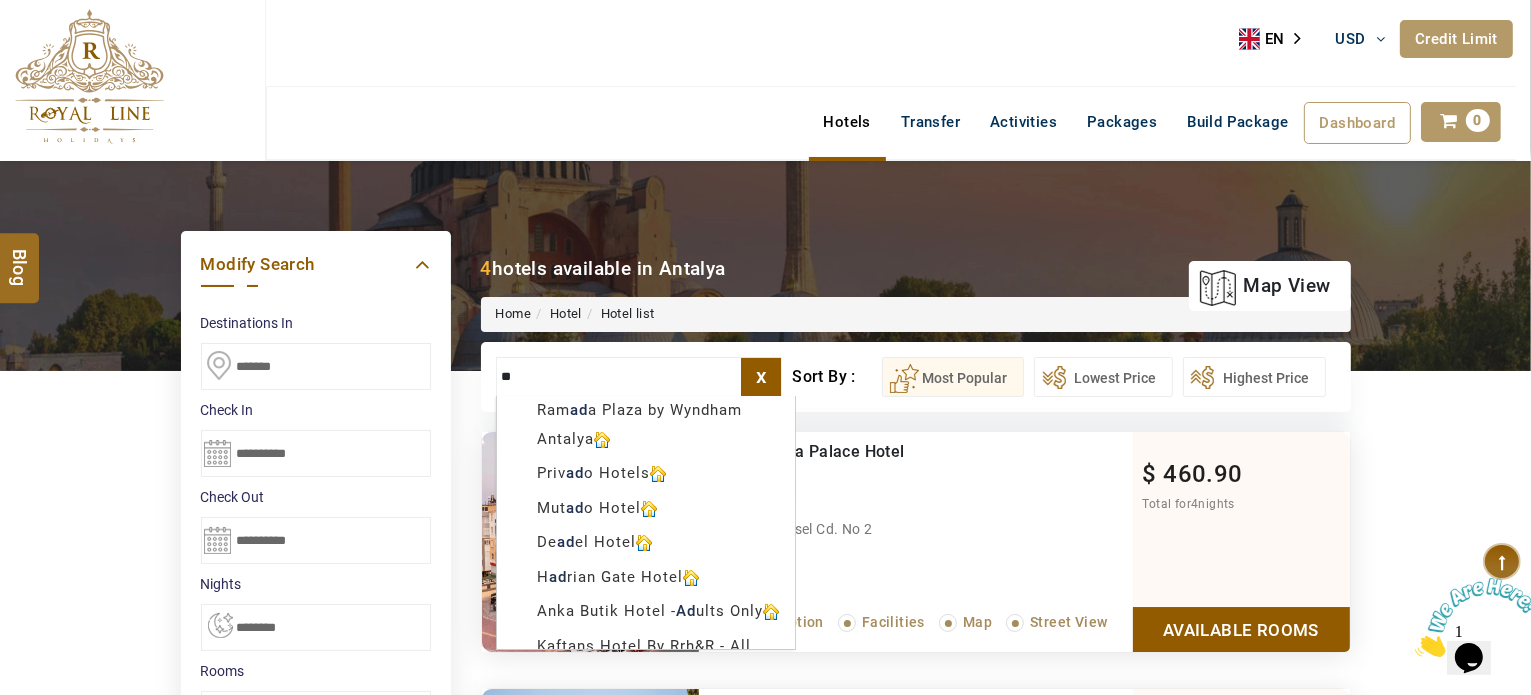 type on "*" 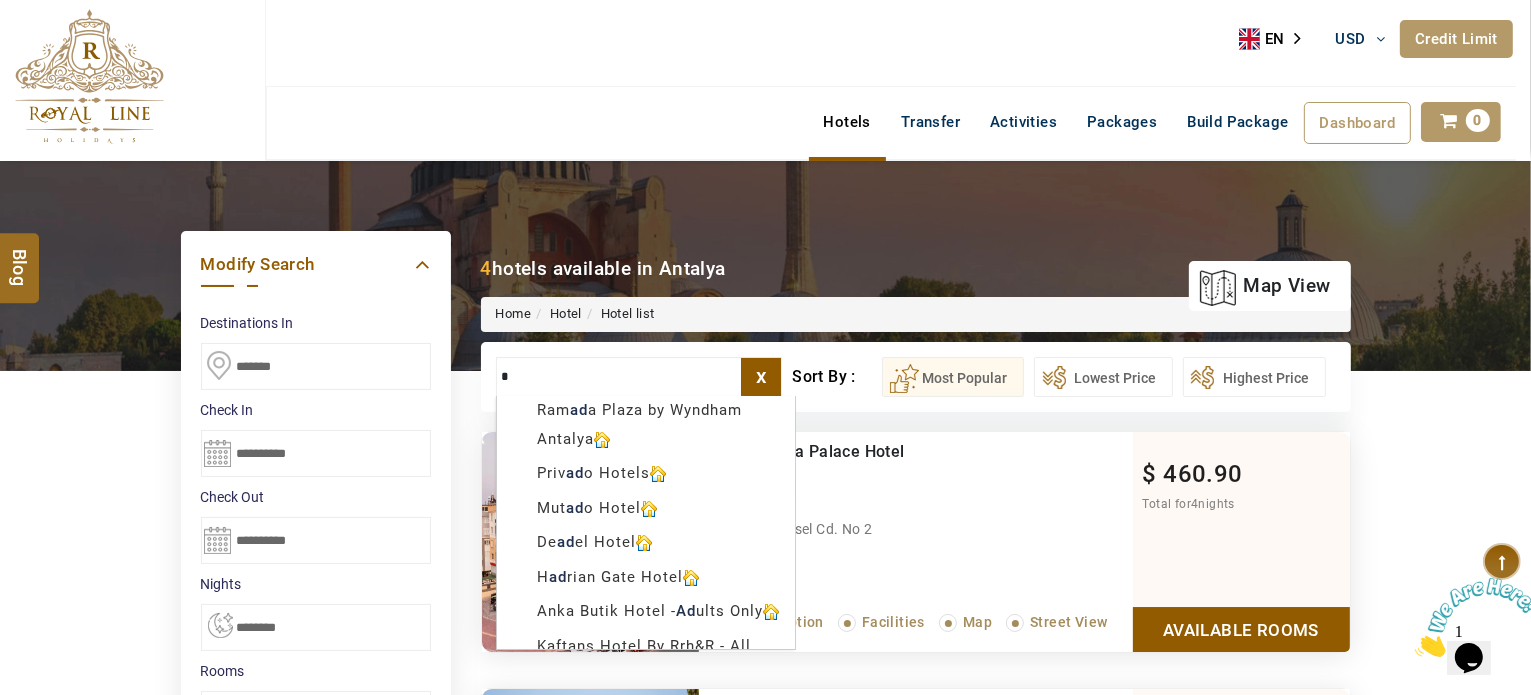type 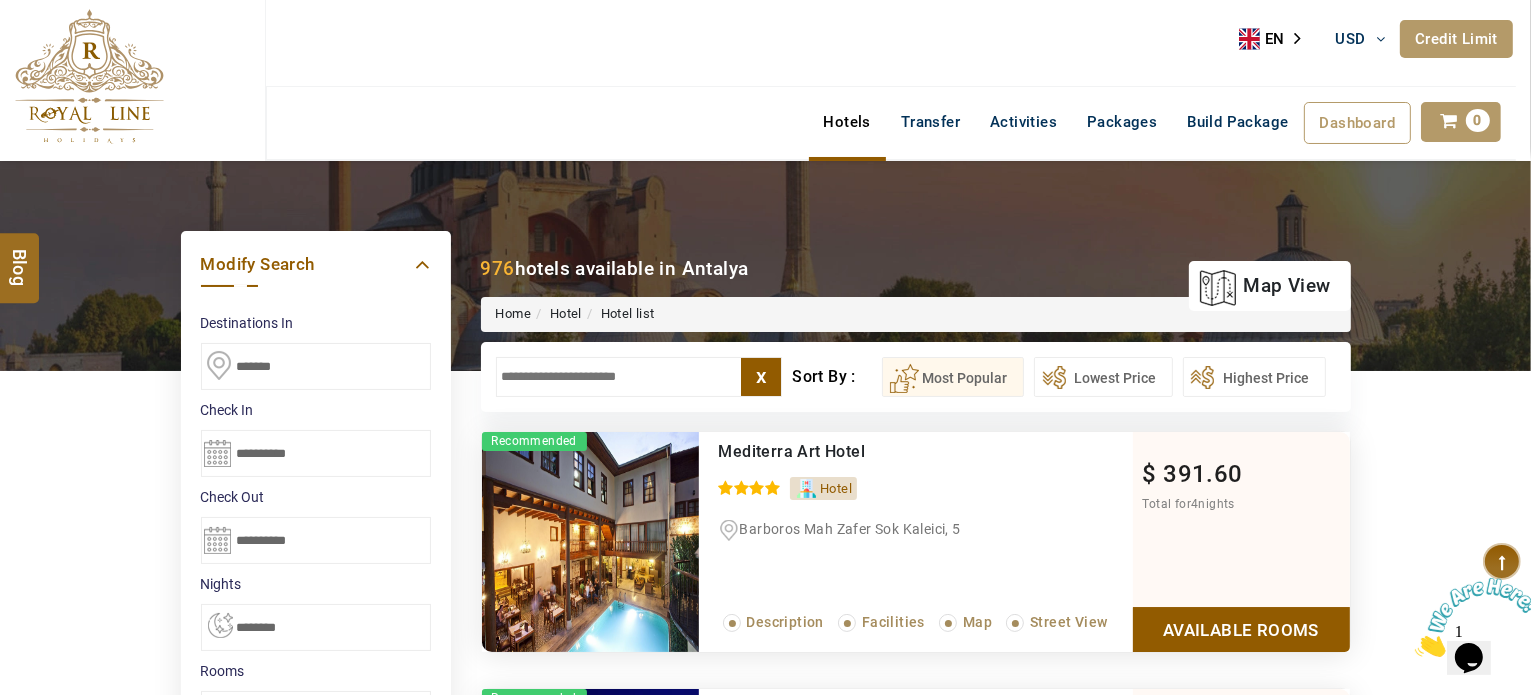 click on "*******" at bounding box center [316, 366] 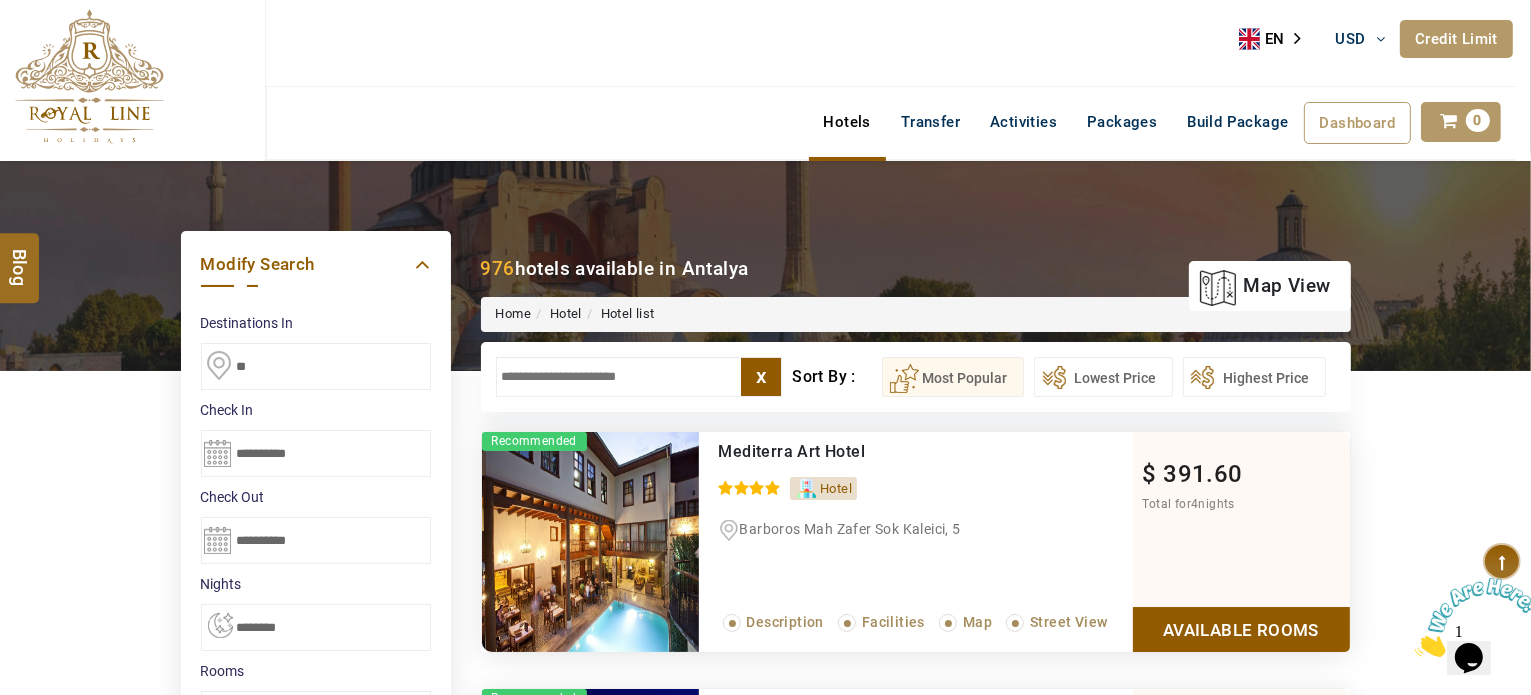 type on "*" 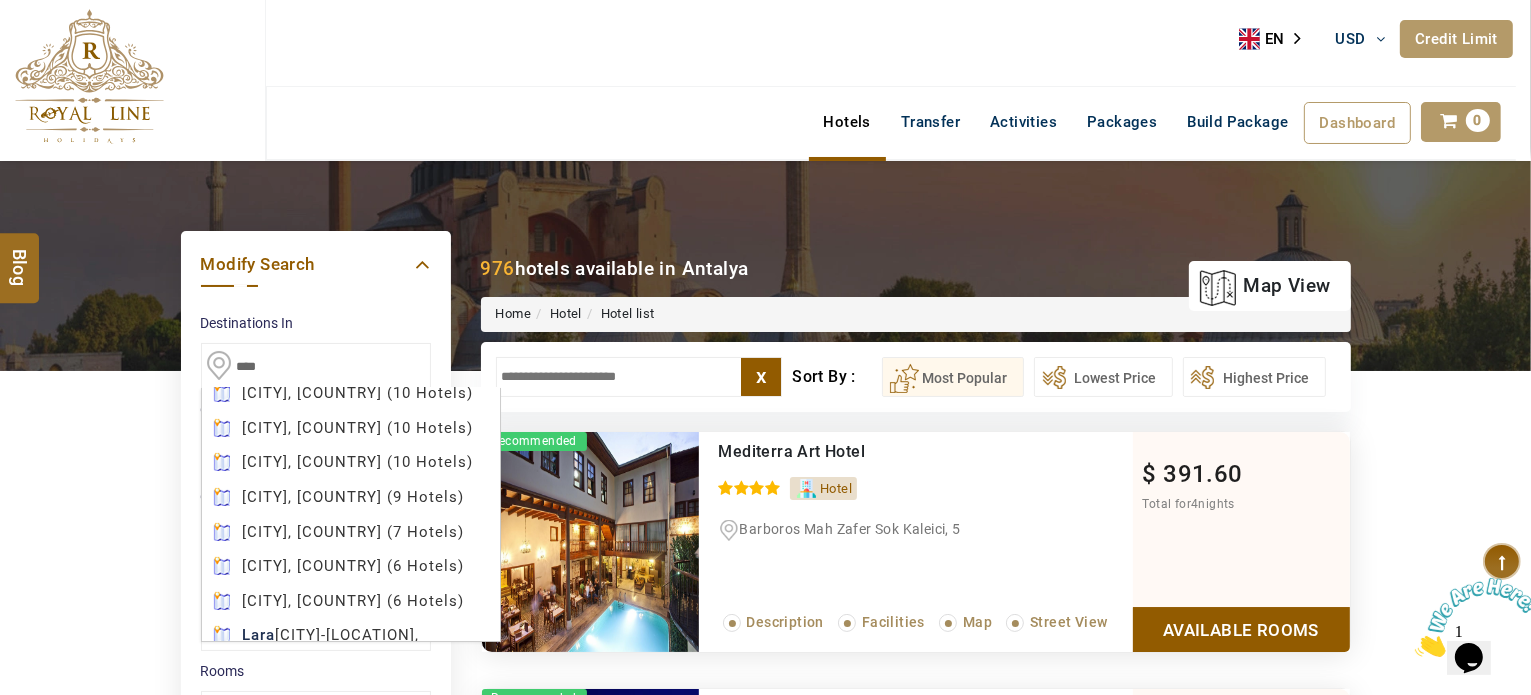 scroll, scrollTop: 800, scrollLeft: 0, axis: vertical 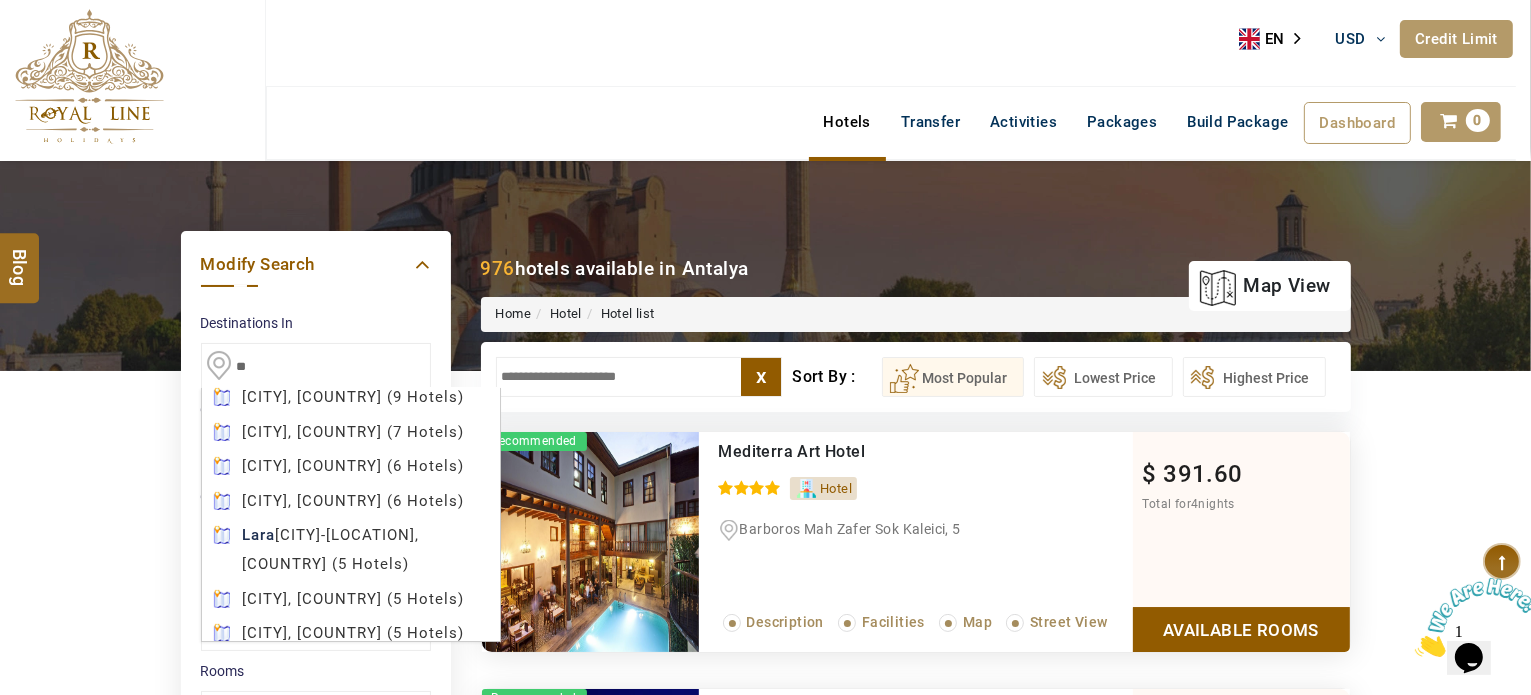 type on "*" 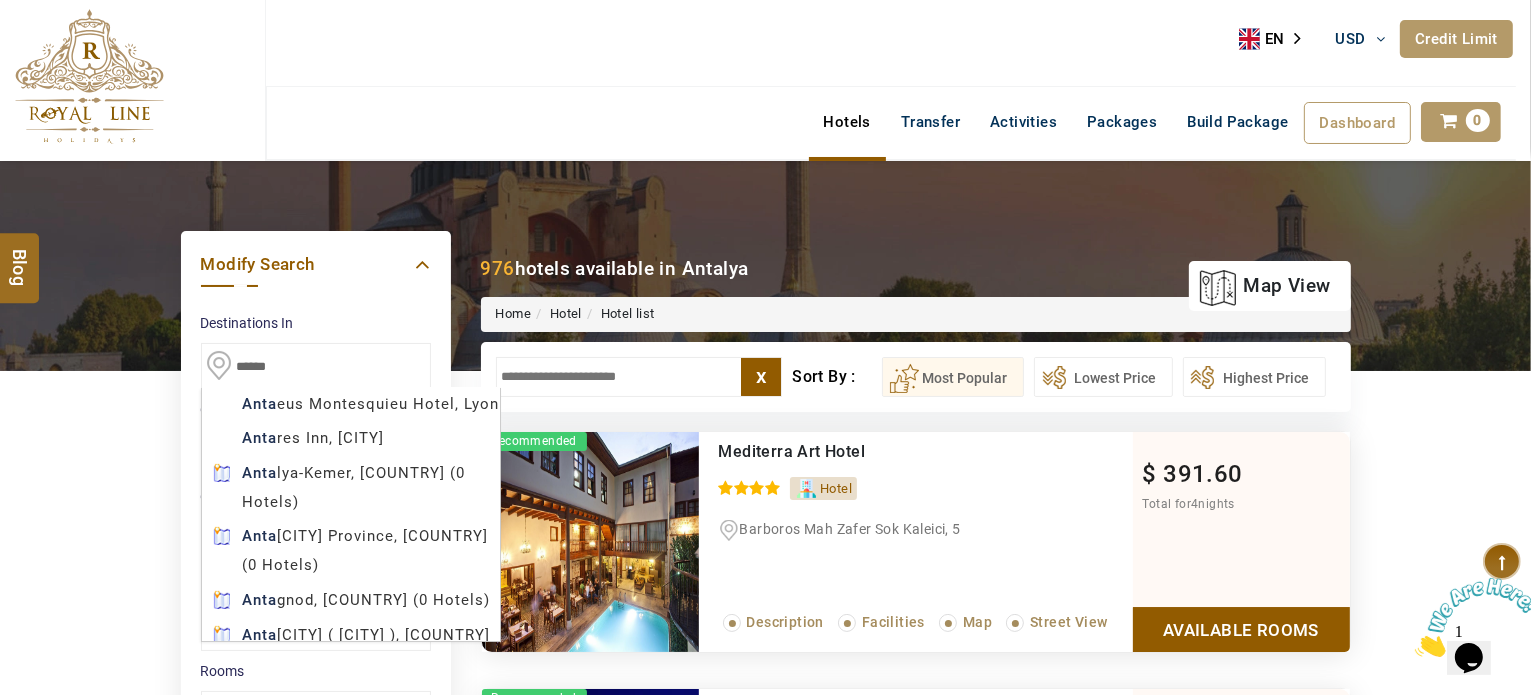 scroll, scrollTop: 0, scrollLeft: 0, axis: both 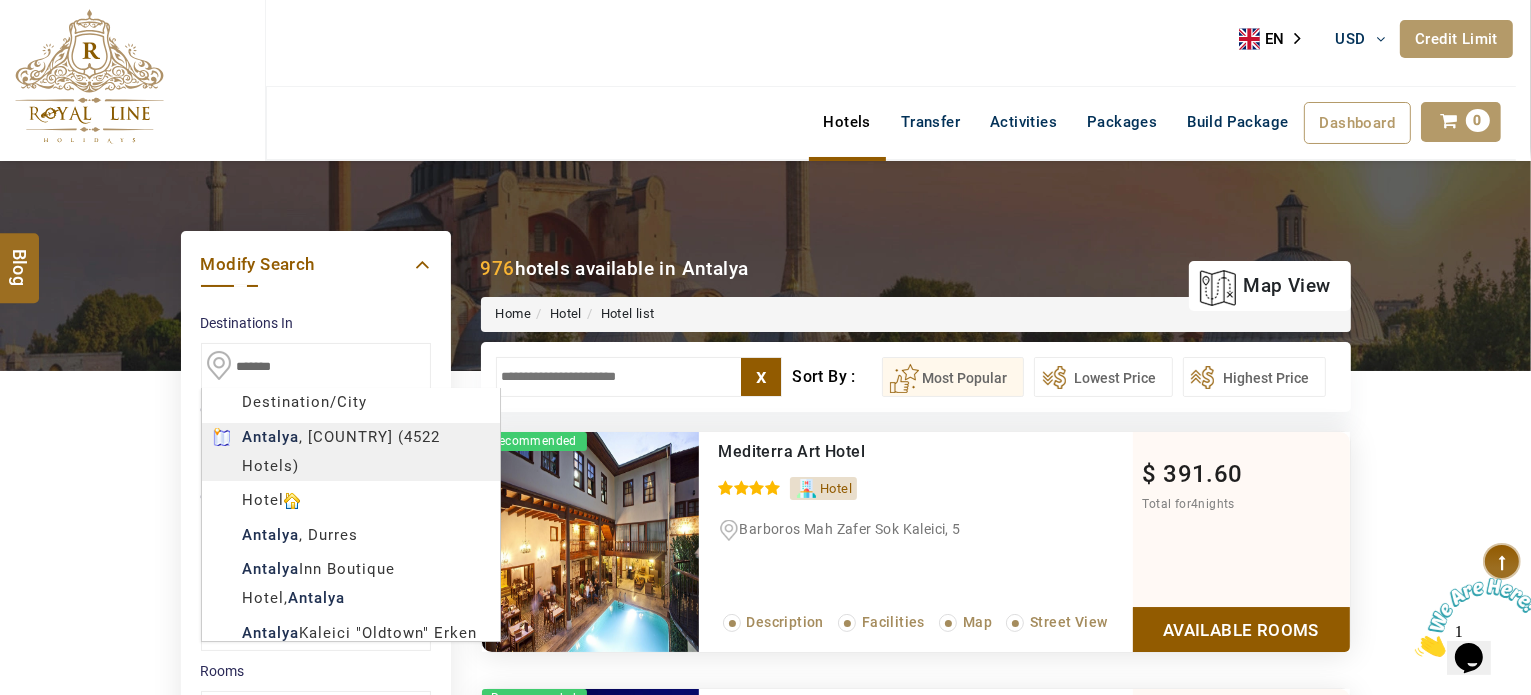 type on "*******" 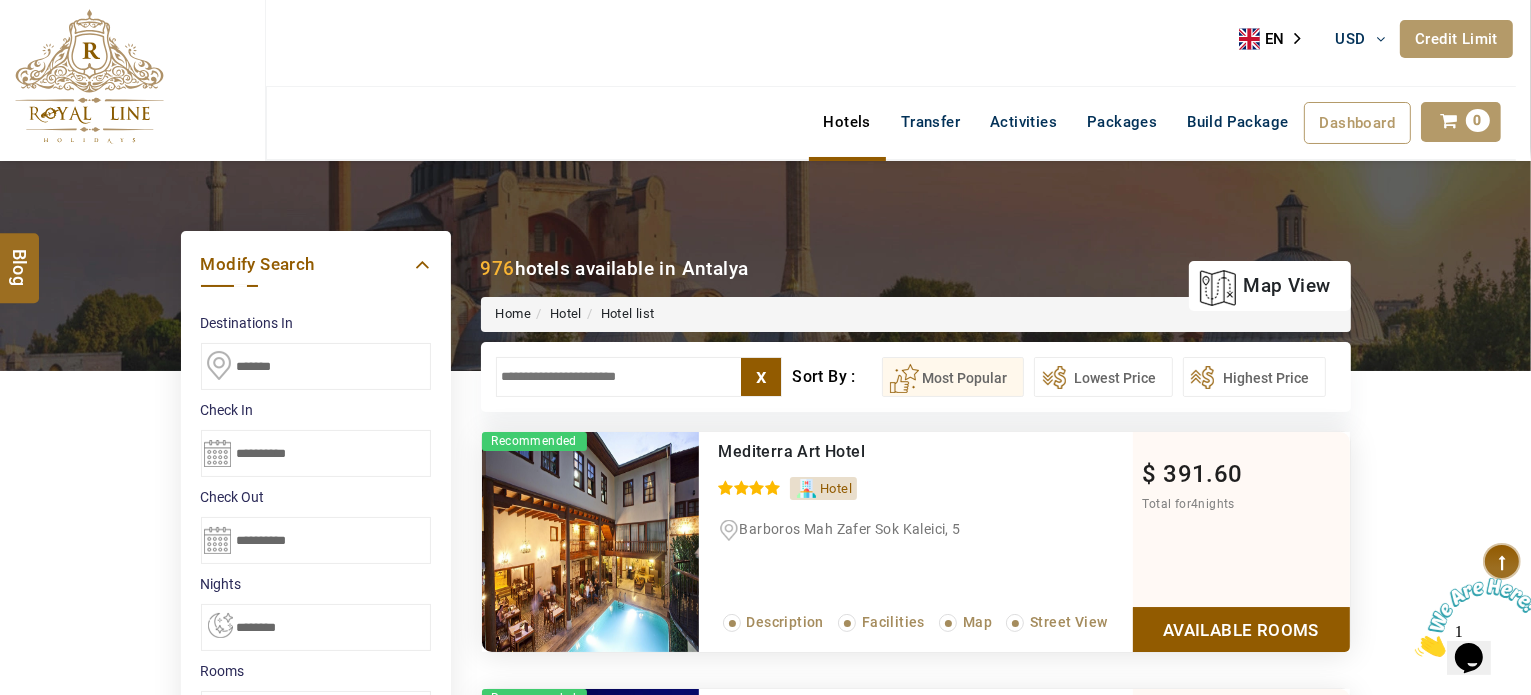click on "LARISA HAWWARI USD AED  AED EUR  € USD  $ INR  ₹ THB  ฿ IDR  Rp BHD  BHD TRY  ₺ Credit Limit EN HE AR ES PT ZH Helpline
+971 55 344 0168 Register Now +971 55 344 0168 info@royallineholidays.com About Us What we Offer Blog Why Us Contact Hotels  Transfer Activities Packages Build Package Dashboard My Profile My Booking My Reports My Quotation Sign Out 0 Points Redeem Now To Redeem 8664  Points Future Points  1597   Points Credit Limit Credit Limit USD 10500.00 70% Complete Used USD 3756.19 Available USD 6743.81 Setting  Looks like you haven't added anything to your cart yet Countinue Shopping ****** ****** Please Wait.. Blog demo
Remember me Forgot
password? LOG IN Don't have an account?   Register Now My Booking View/ Print/Cancel Your Booking without Signing in Submit Applying Filters...... Hotels For You Will Be Loading Soon demo
In A Few Moment, You Will Be Celebrating Best Hotel options galore ! Check In   CheckOut Rooms Rooms Please Wait Please Wait ... X 1" at bounding box center (765, 1137) 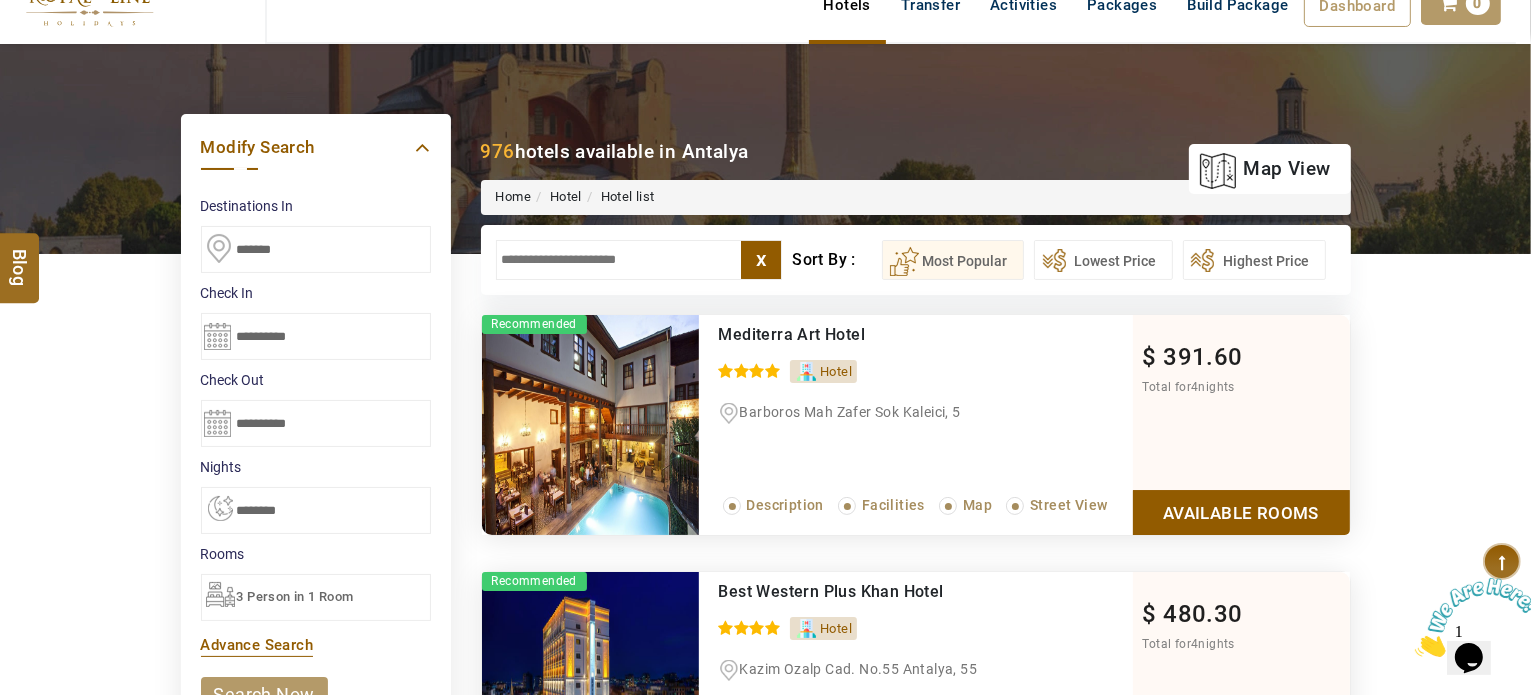 scroll, scrollTop: 400, scrollLeft: 0, axis: vertical 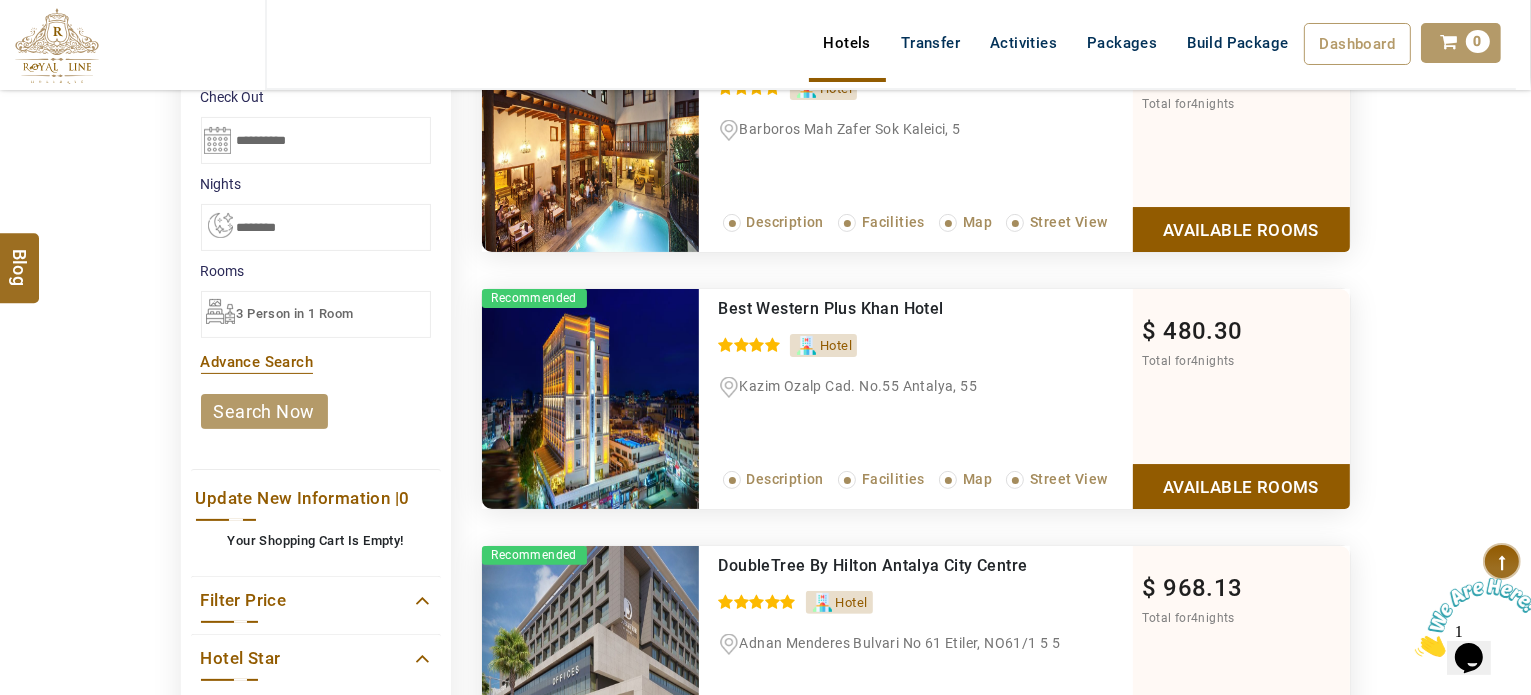 click on "search now" at bounding box center (264, 411) 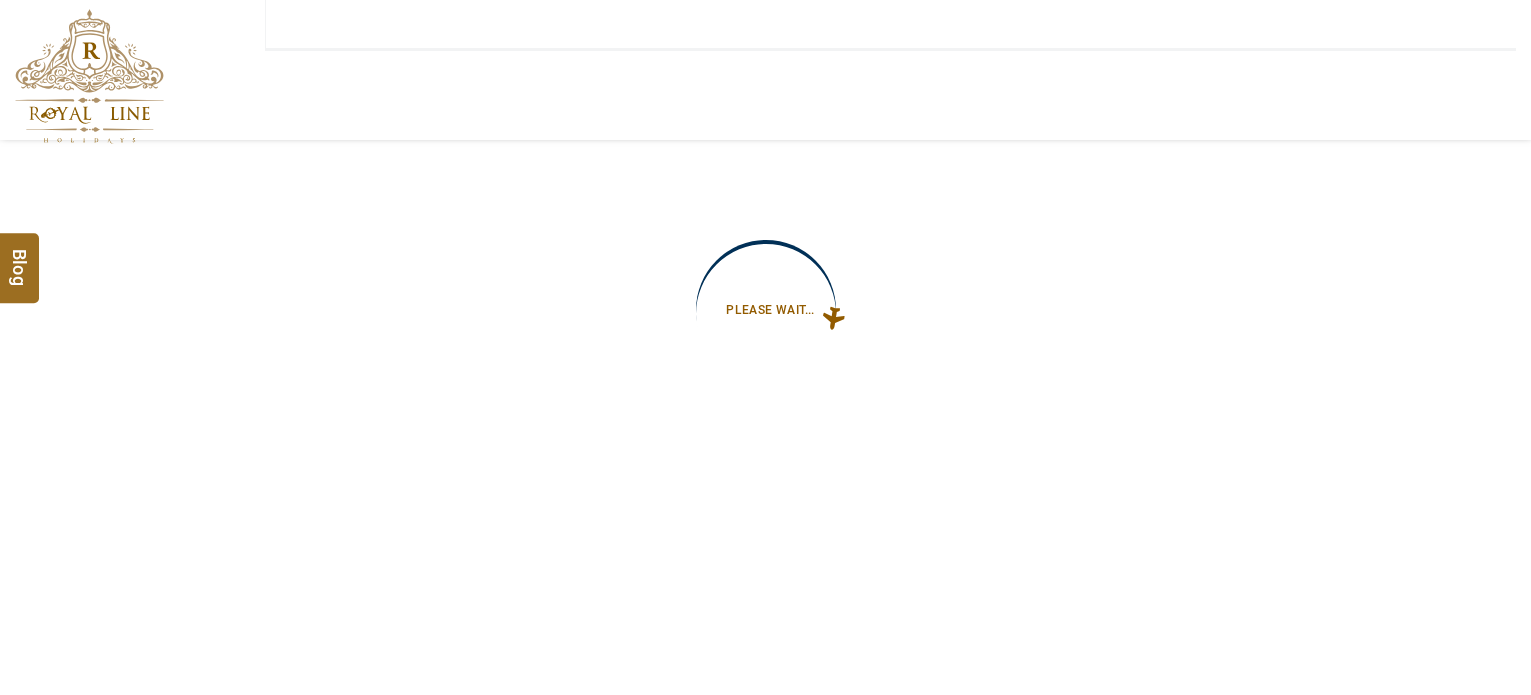 type on "**********" 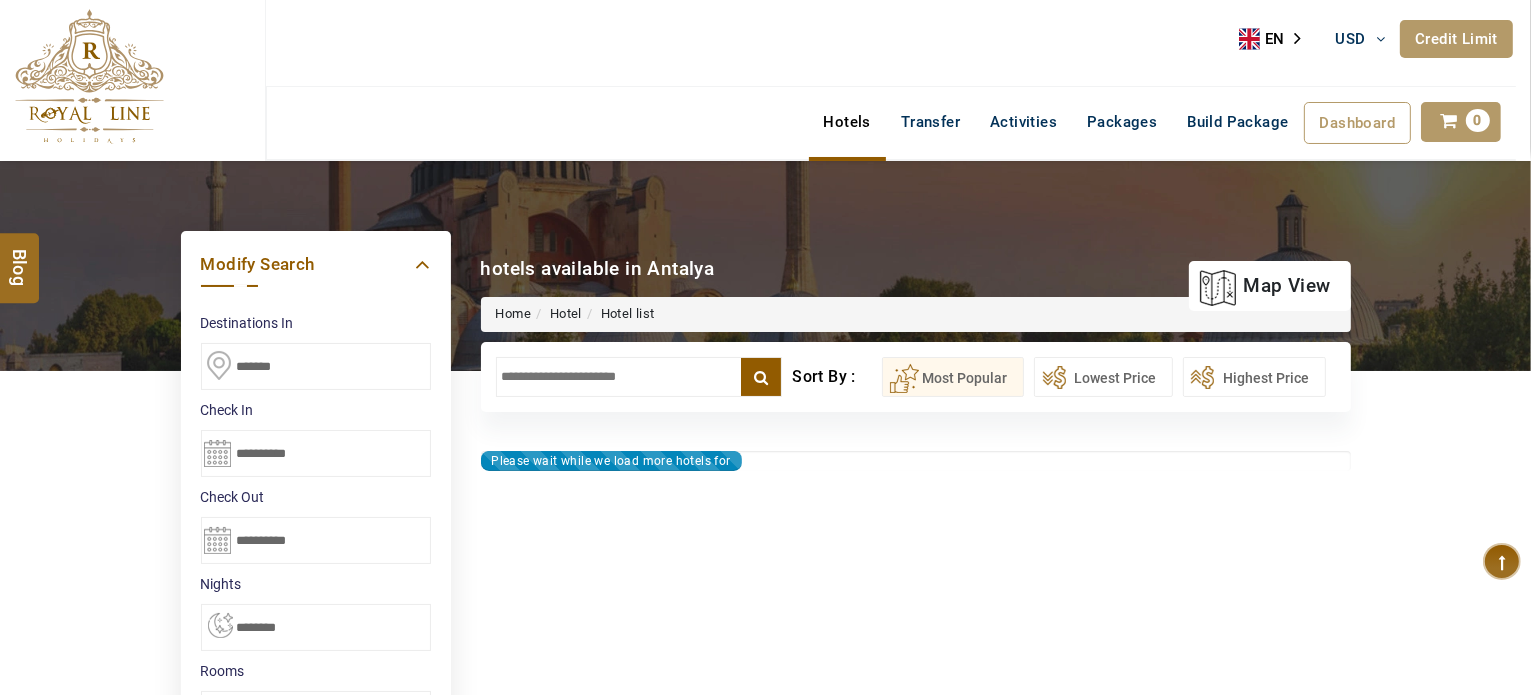 type on "**********" 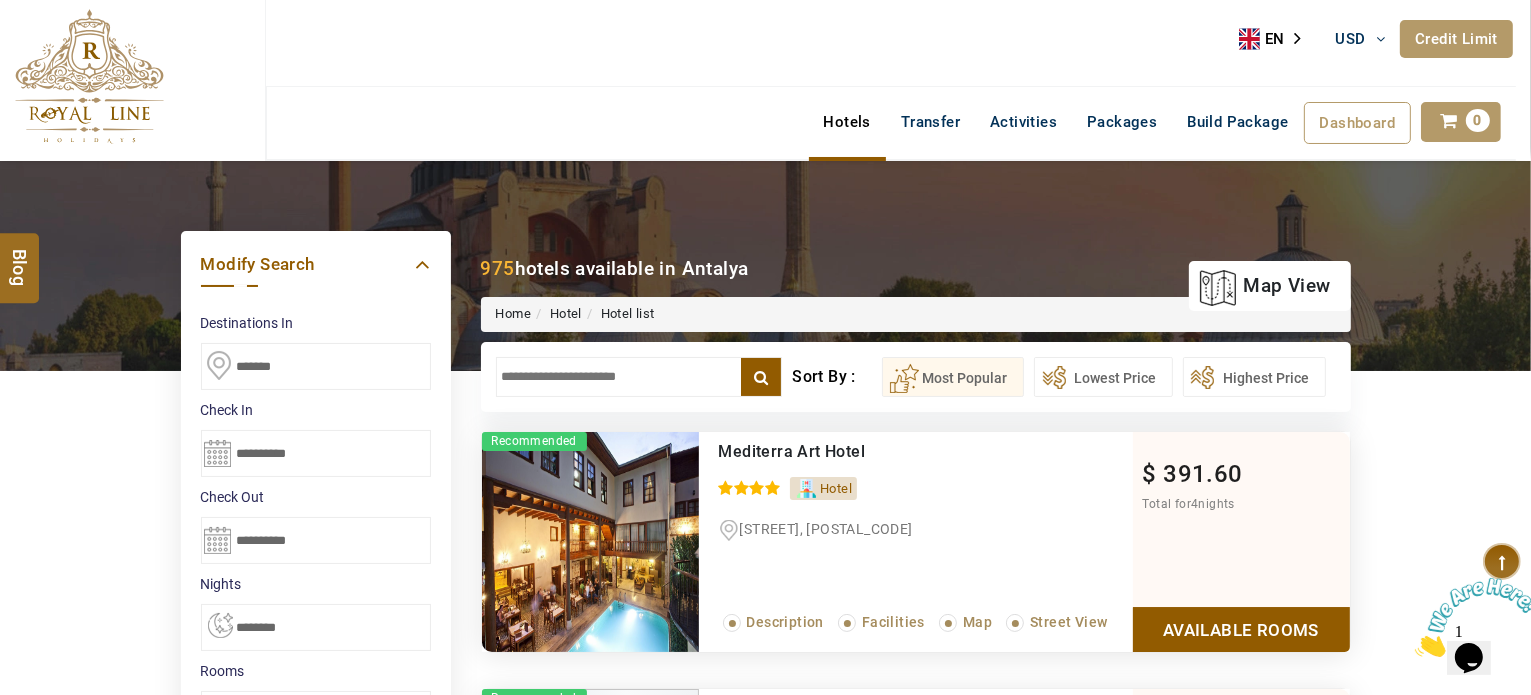 scroll, scrollTop: 0, scrollLeft: 0, axis: both 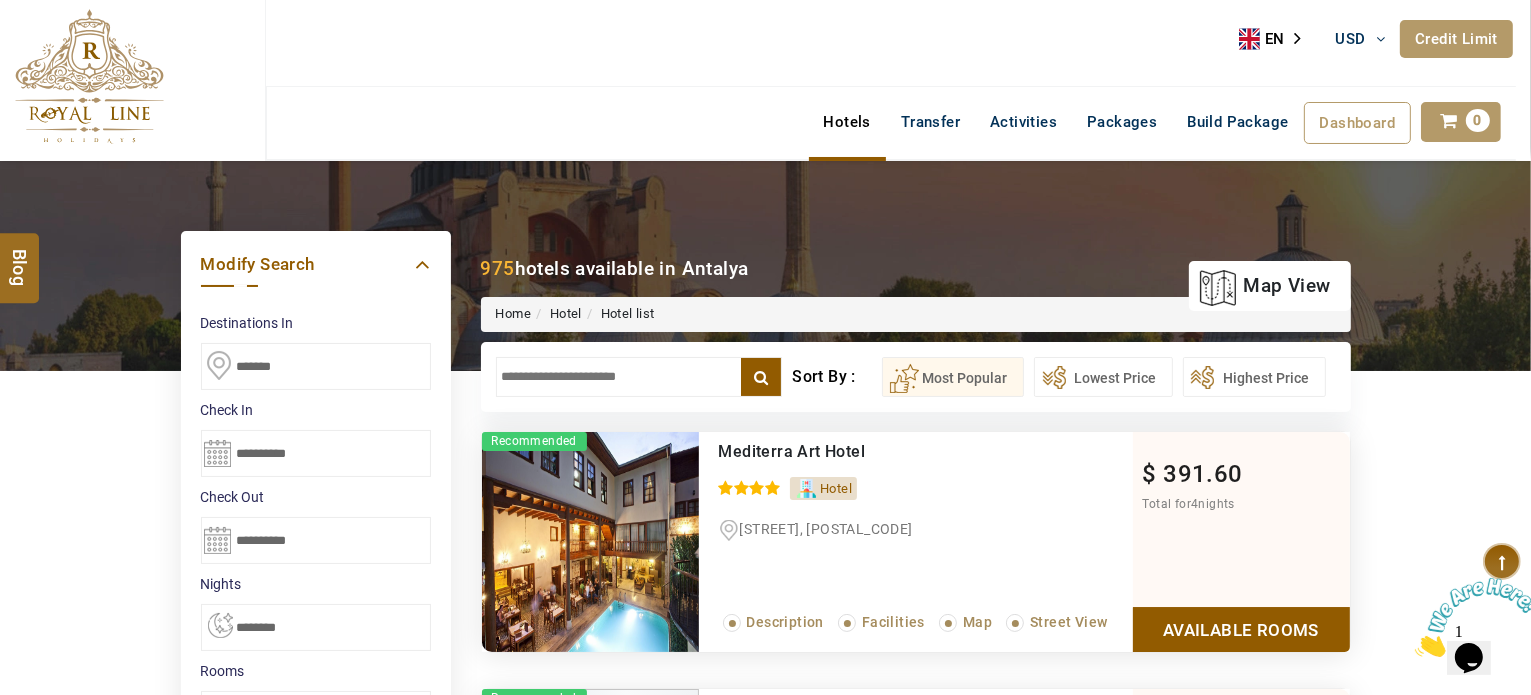 click at bounding box center [639, 377] 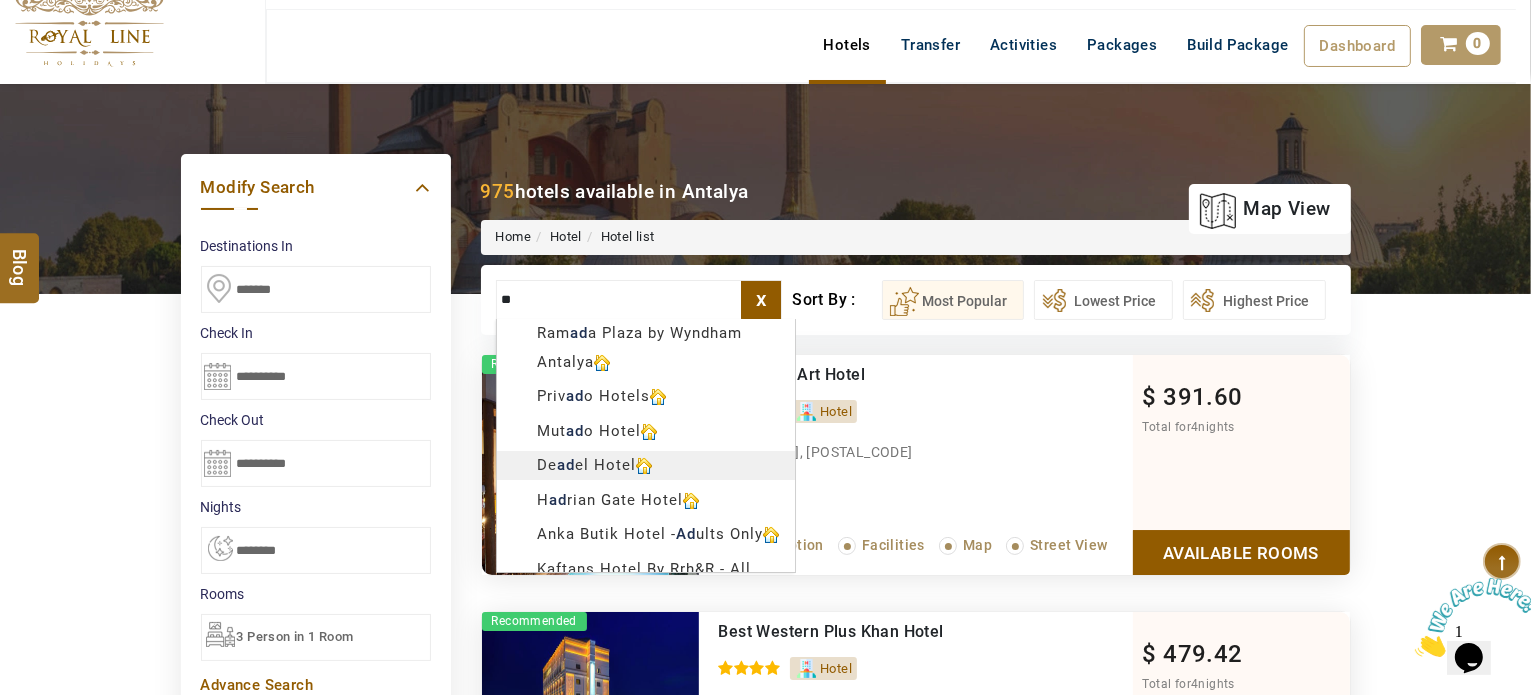 scroll, scrollTop: 100, scrollLeft: 0, axis: vertical 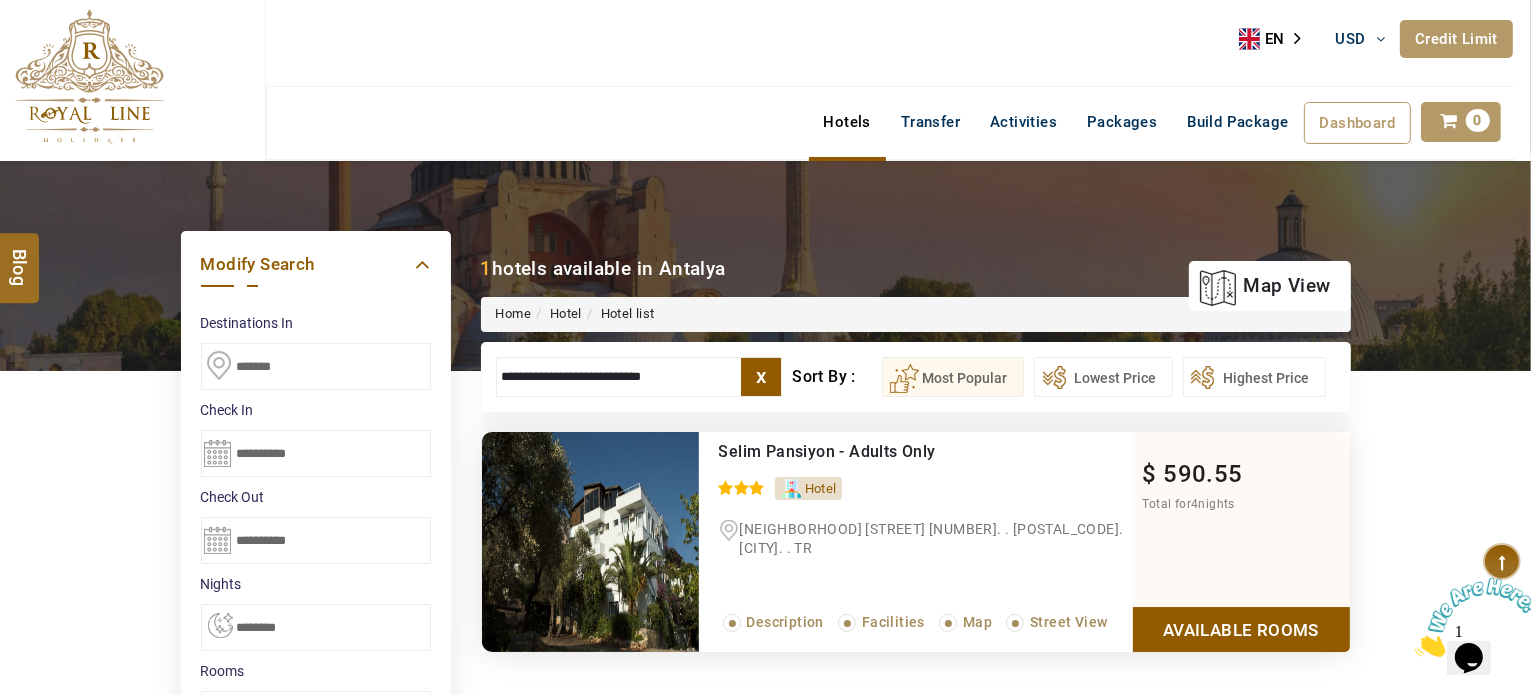 type on "**********" 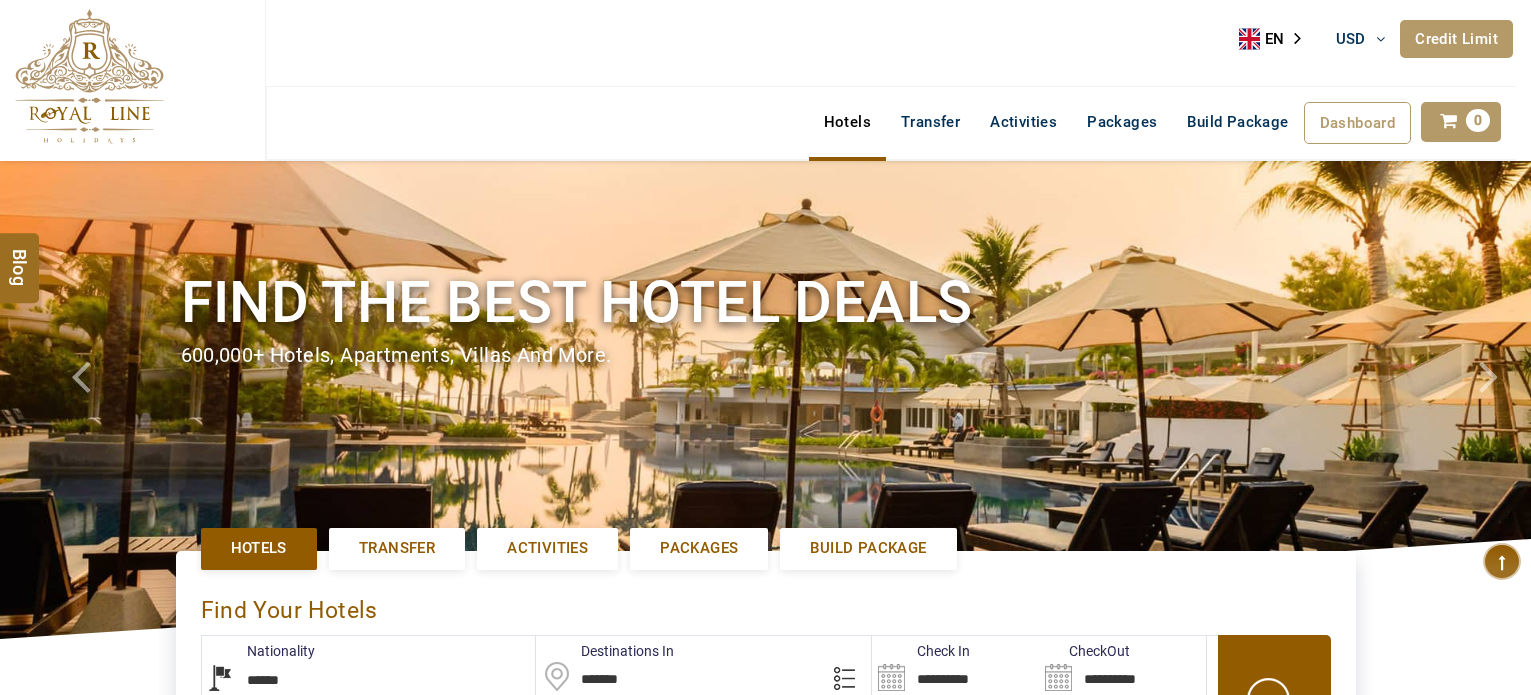 select on "******" 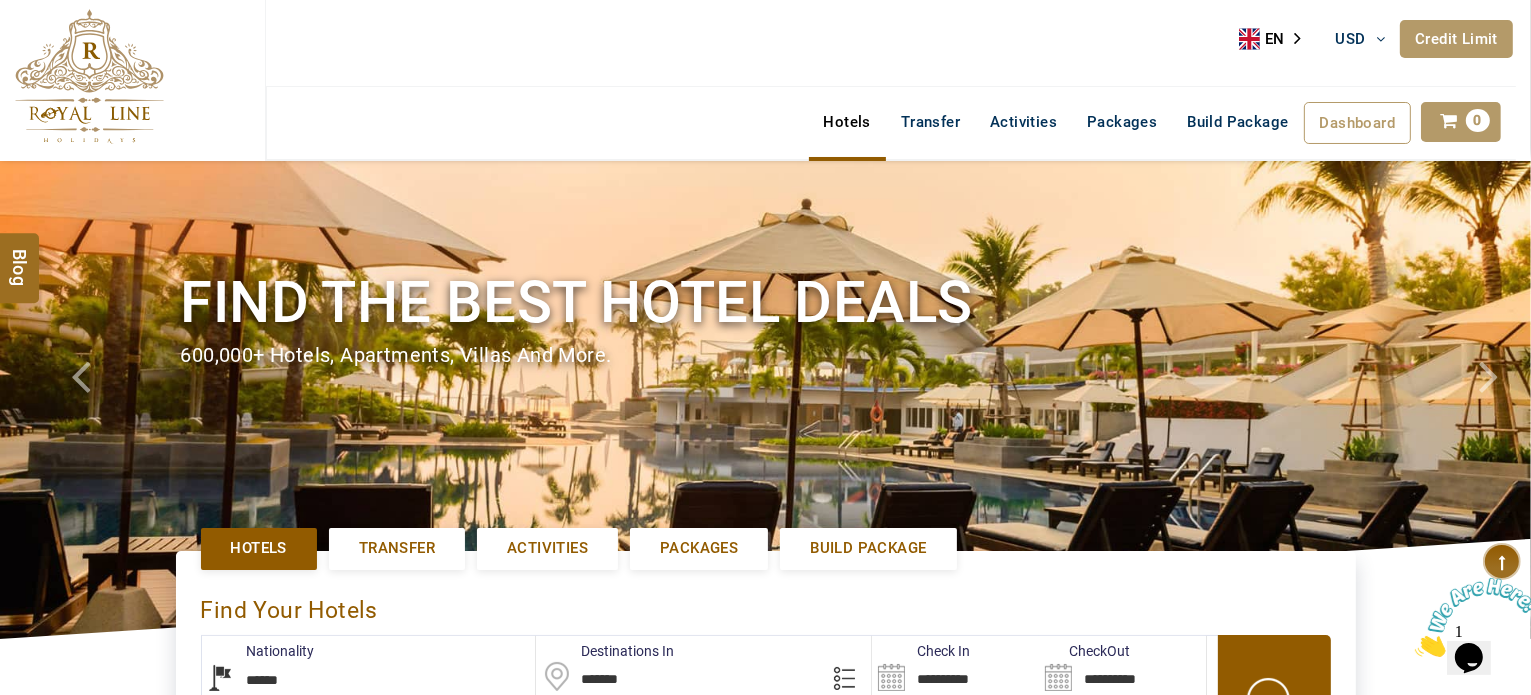 scroll, scrollTop: 0, scrollLeft: 0, axis: both 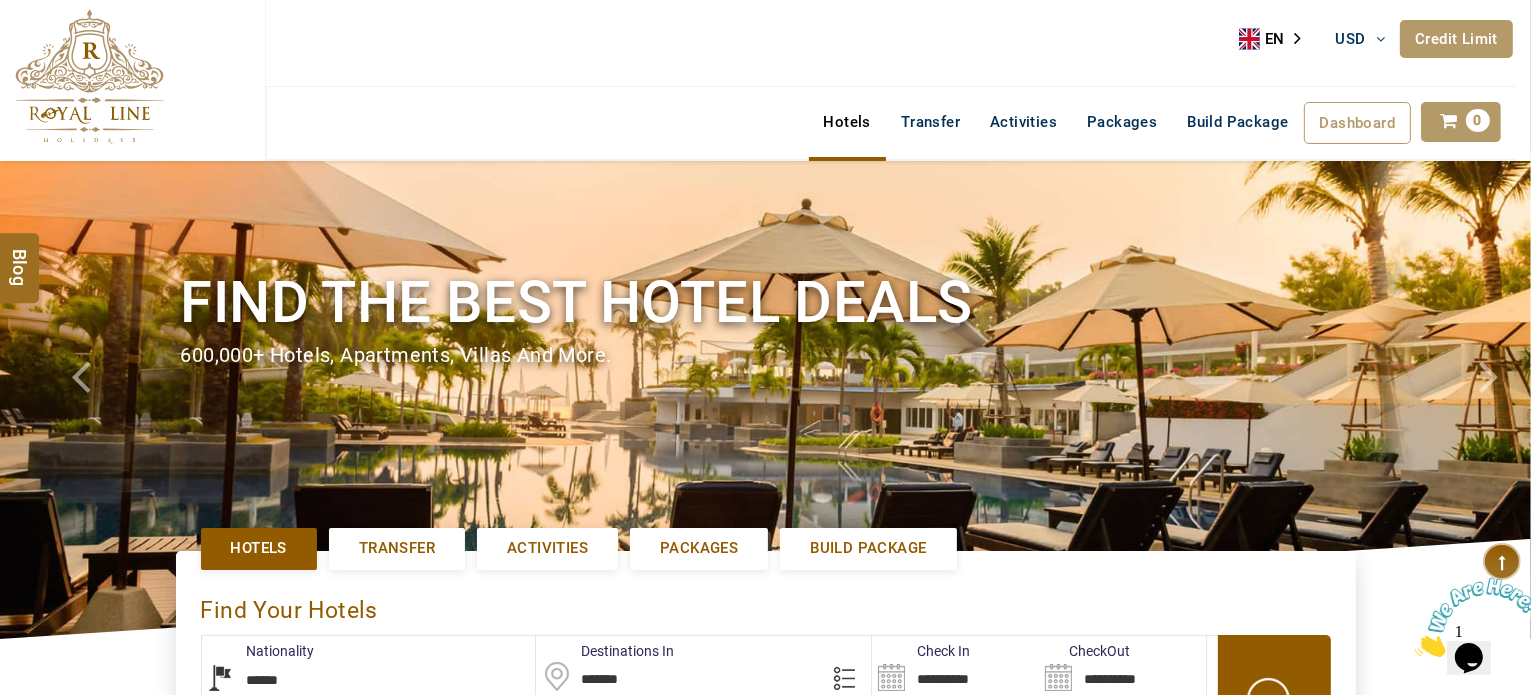 click at bounding box center (89, 76) 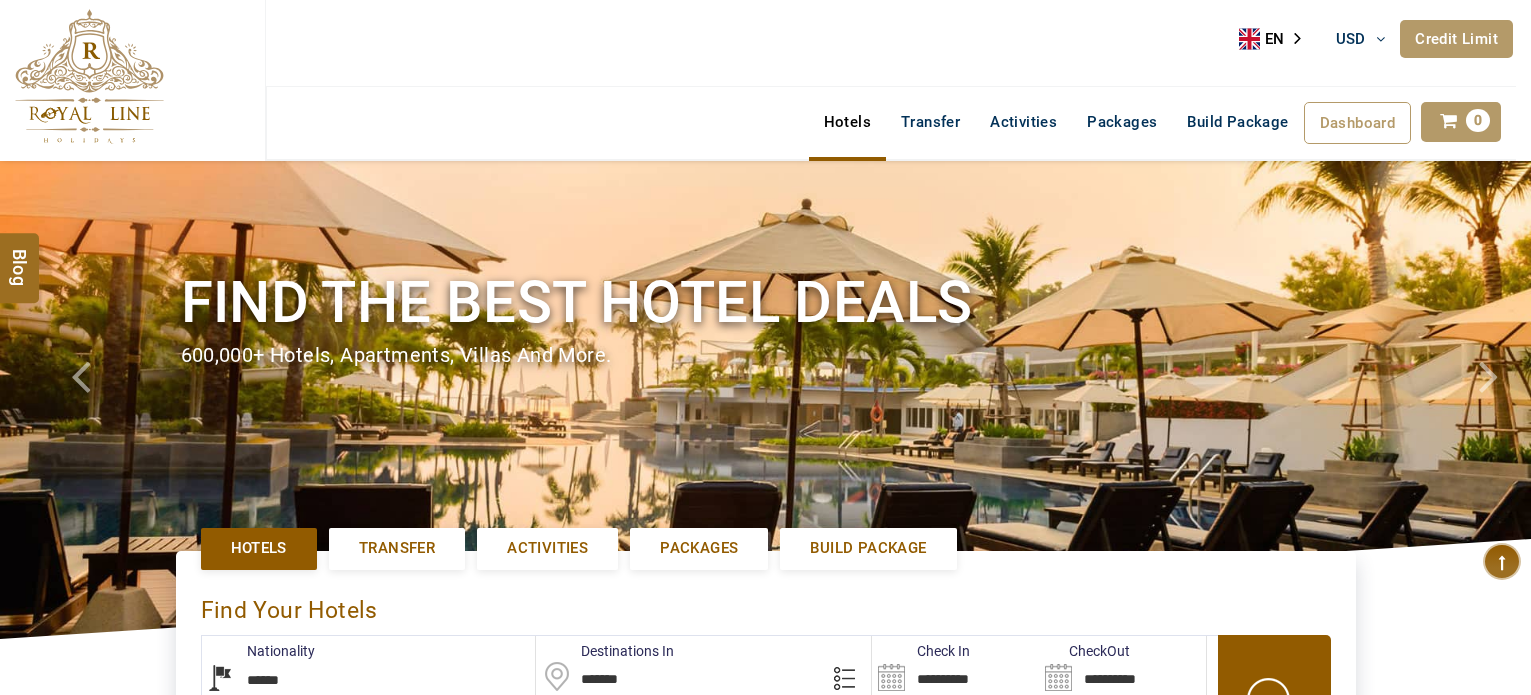 select on "******" 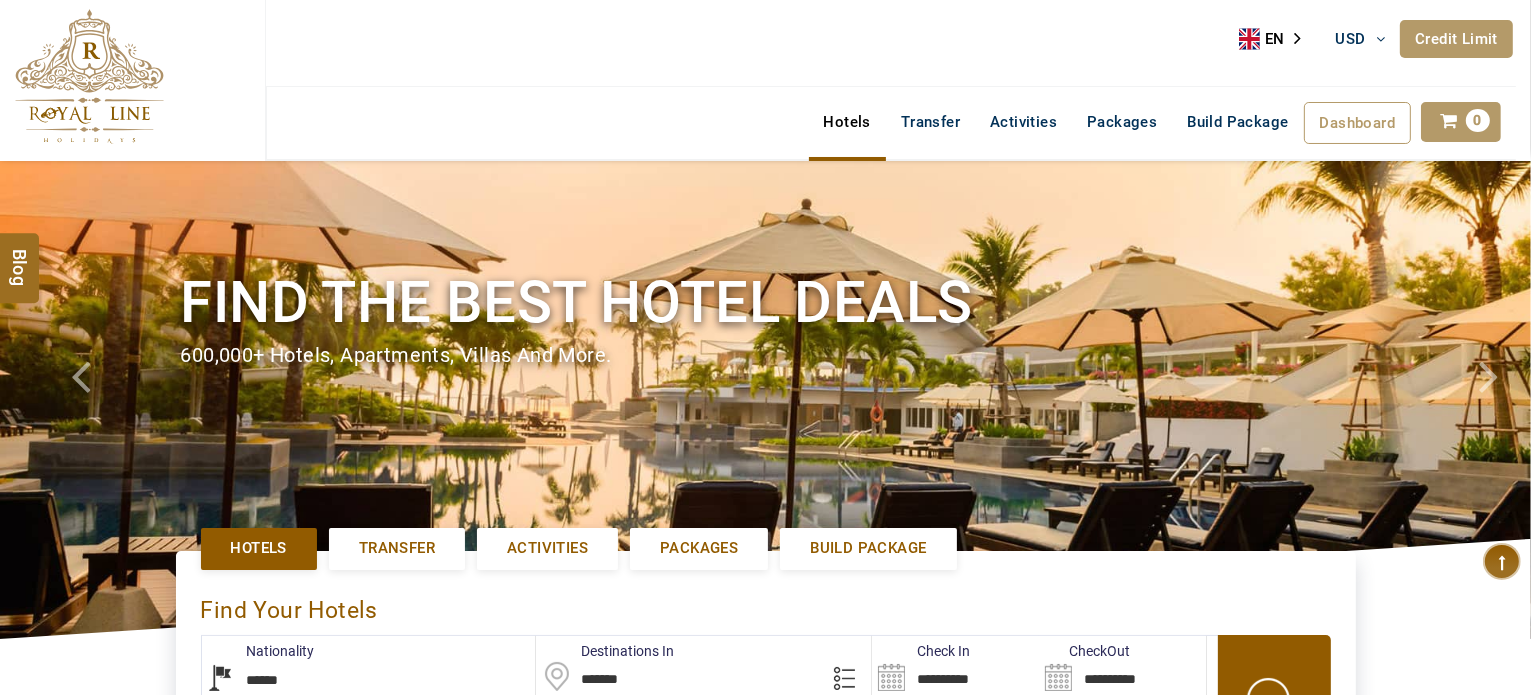 click at bounding box center [89, 76] 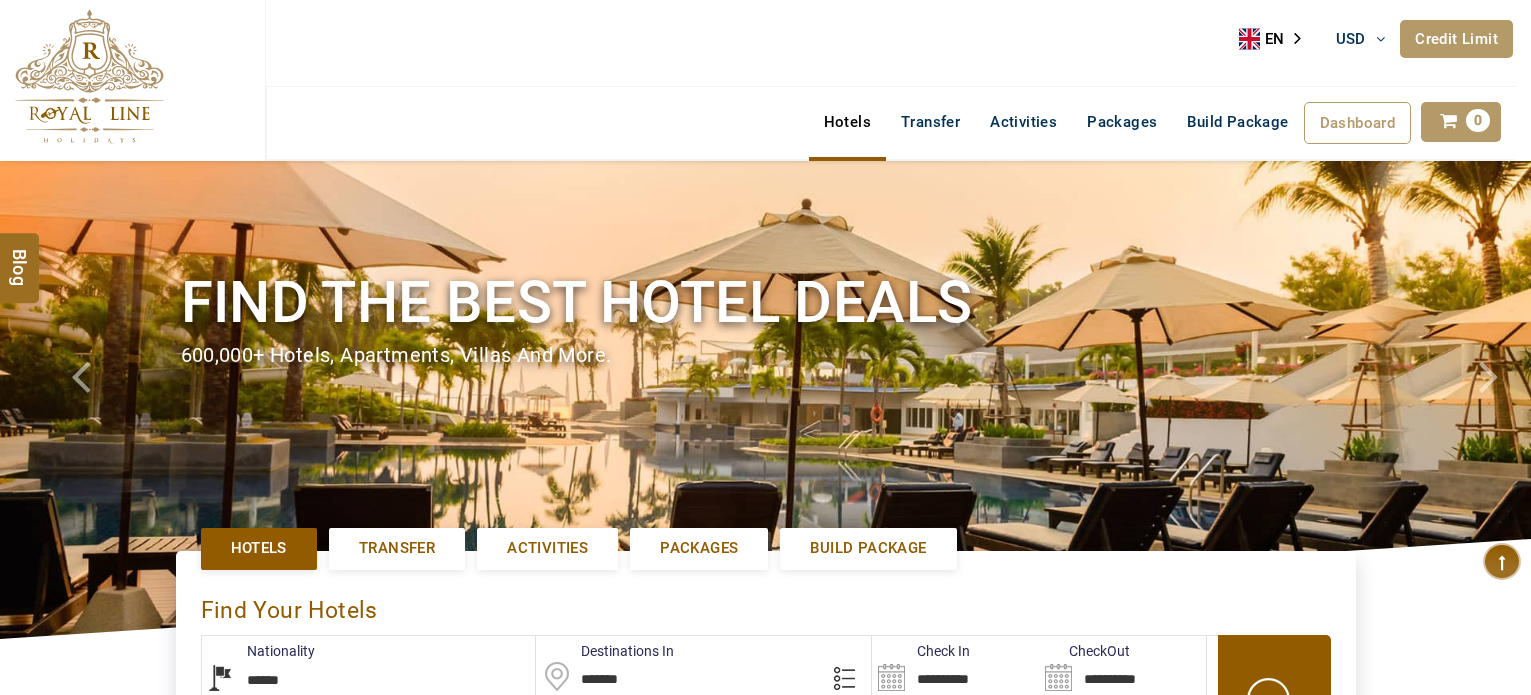 select on "******" 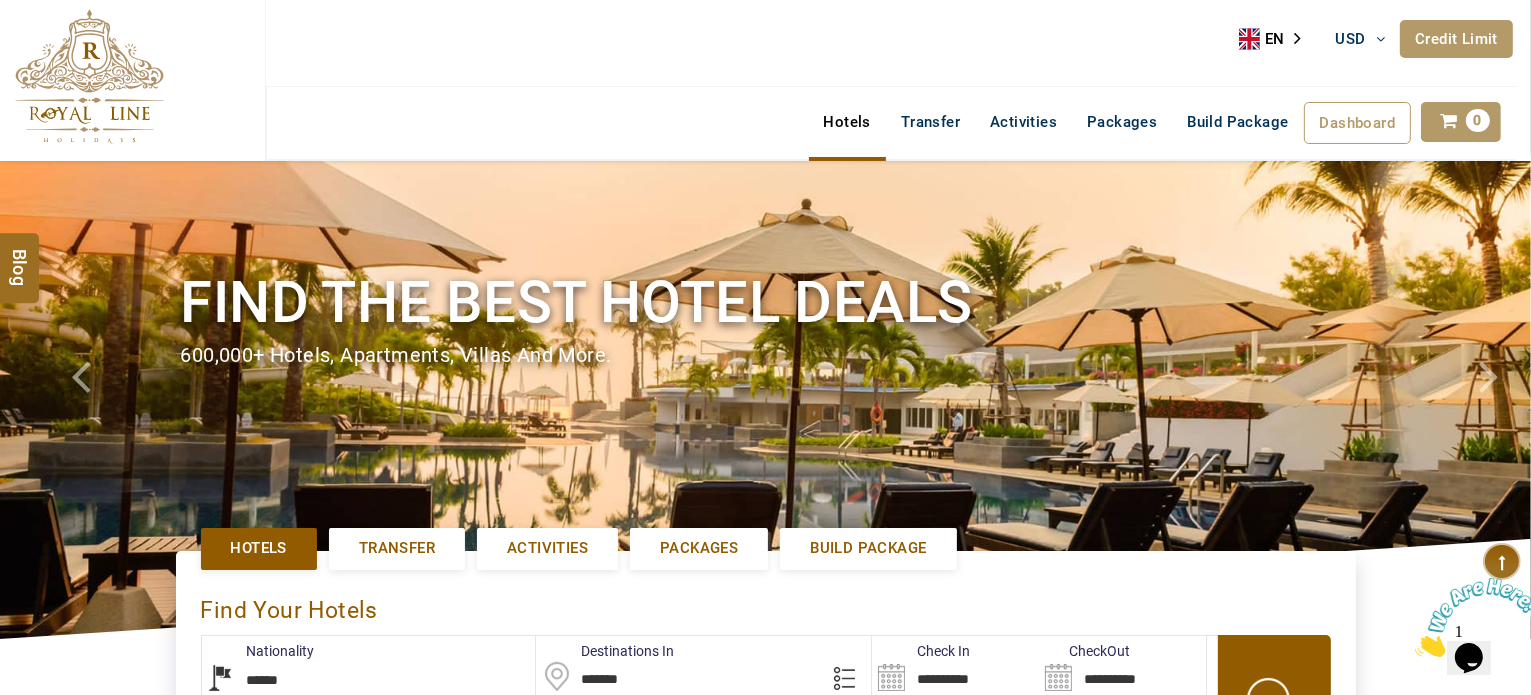 scroll, scrollTop: 0, scrollLeft: 0, axis: both 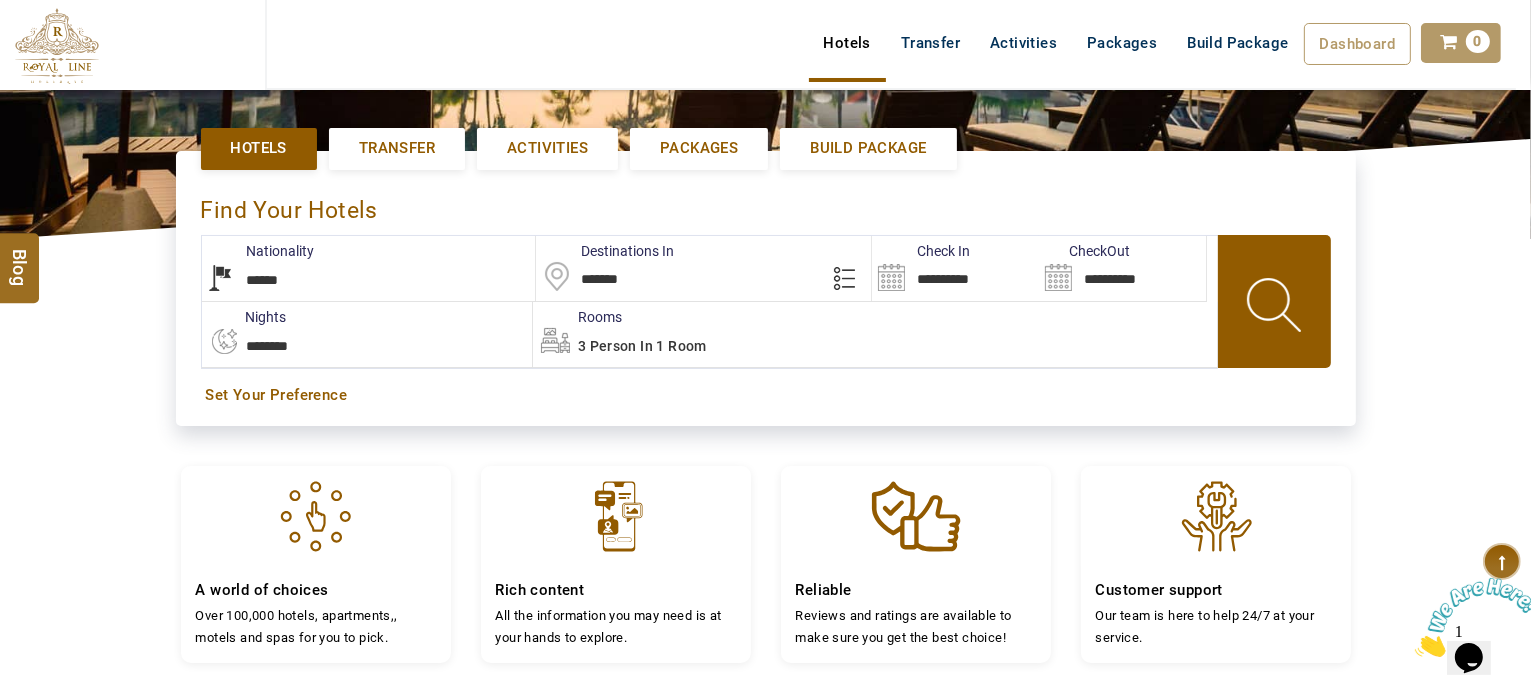click on "*******" at bounding box center (703, 268) 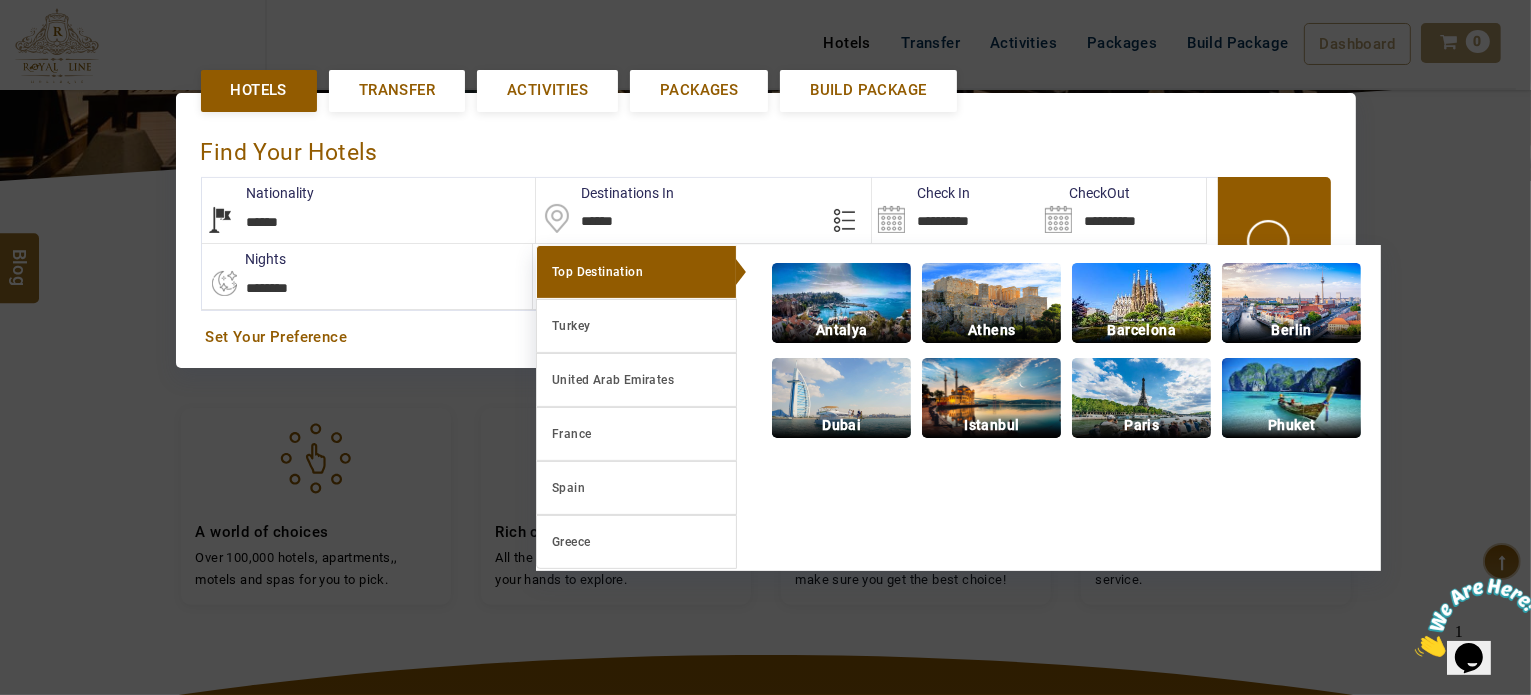 scroll, scrollTop: 460, scrollLeft: 0, axis: vertical 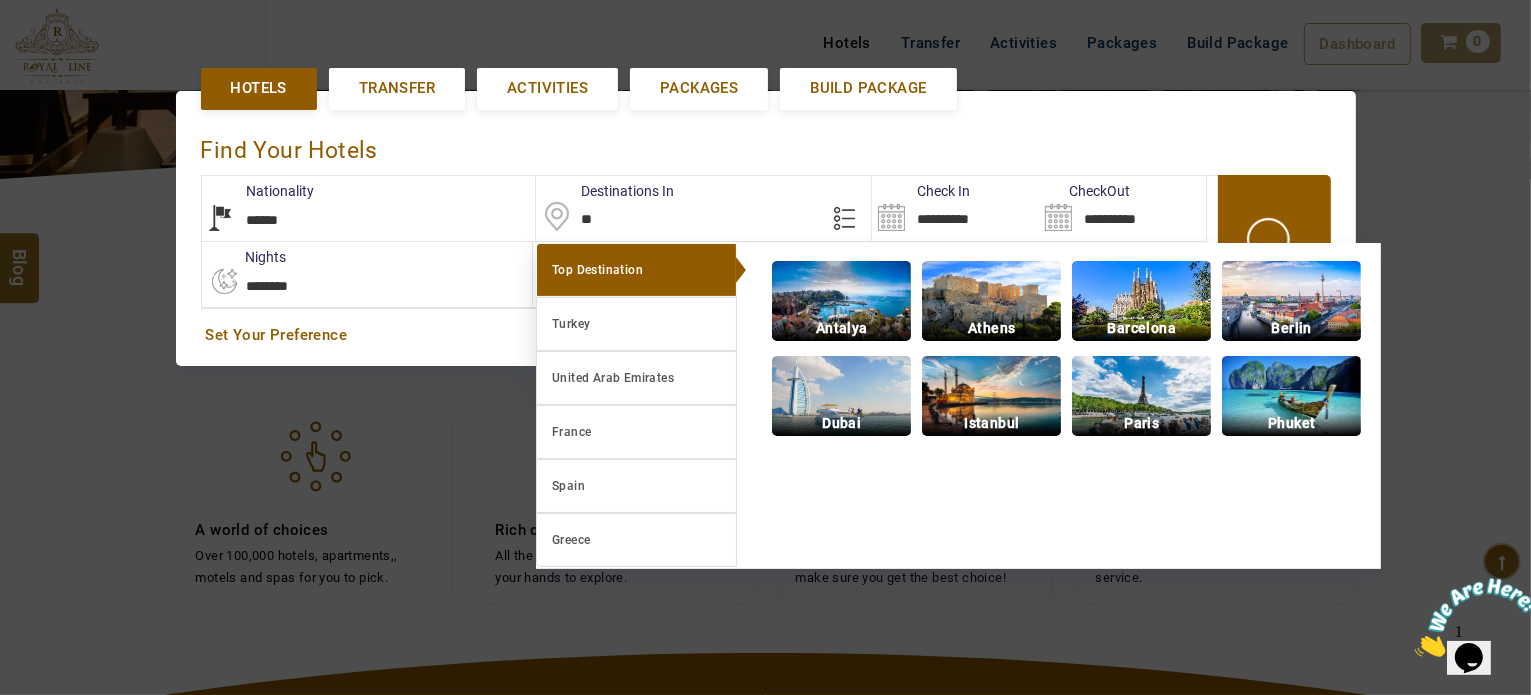 type on "*" 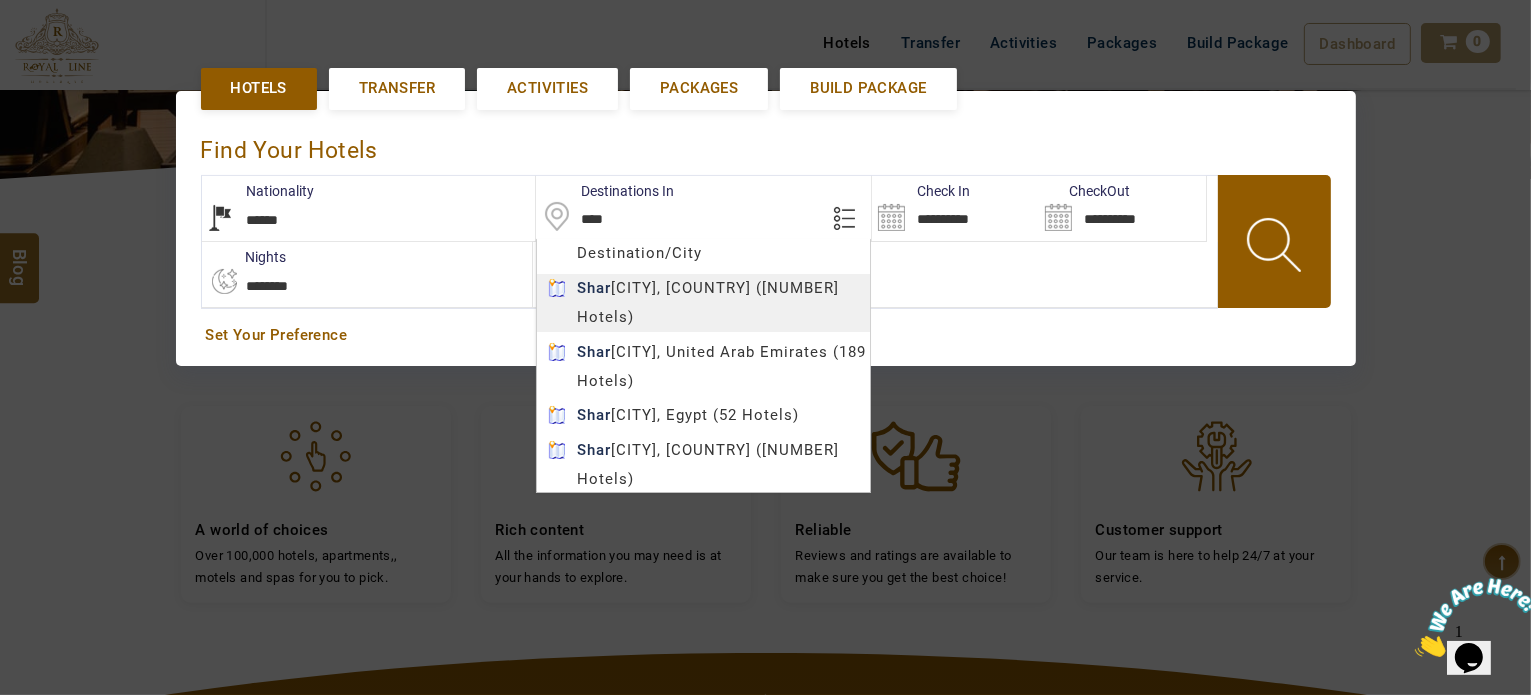type on "**********" 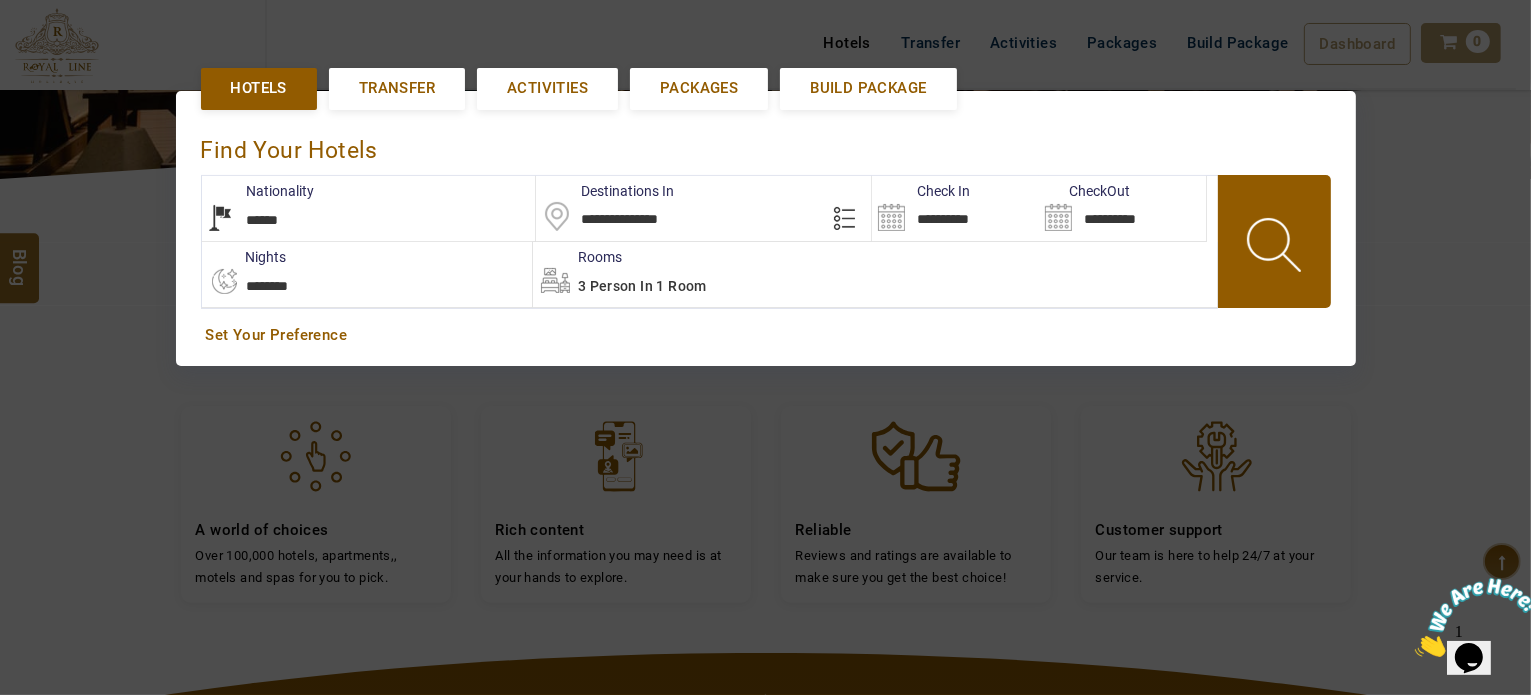click on "LARISA HAWWARI USD AED AED EUR € USD $ INR ₹ THB IDR Rp BHD BHD TRY ₺ Credit Limit EN HE AR ES PT ZH Helpline
+[PHONE] Register Now +[PHONE] [EMAIL] About Us What we Offer Blog Why Us Contact Hotels Transfer Activities Packages Build Package Dashboard My Profile My Booking My Reports My Quotation Sign Out 0 Points Redeem Now To Redeem [POINTS] Points Future Points [POINTS] Points Credit Limit Credit Limit USD [AMOUNT] 70% Complete Used USD [AMOUNT] Available USD [AMOUNT] Setting Looks like you haven't added anything to your cart yet Countinue Shopping ****** ****** Please Wait.. Blog demo
Remember me Forgot
password? LOG IN Don't have an account? Register Now My Booking View/ Print/Cancel Your Booking without Signing in Submit demo
In A Few Moment, You Will Be Celebrating Best Hotel options galore ! Check In CheckOut Rooms Rooms Please Wait Find the best hotel deals 600,000+ hotels, apartments, villas and more. ******" at bounding box center [765, 358] 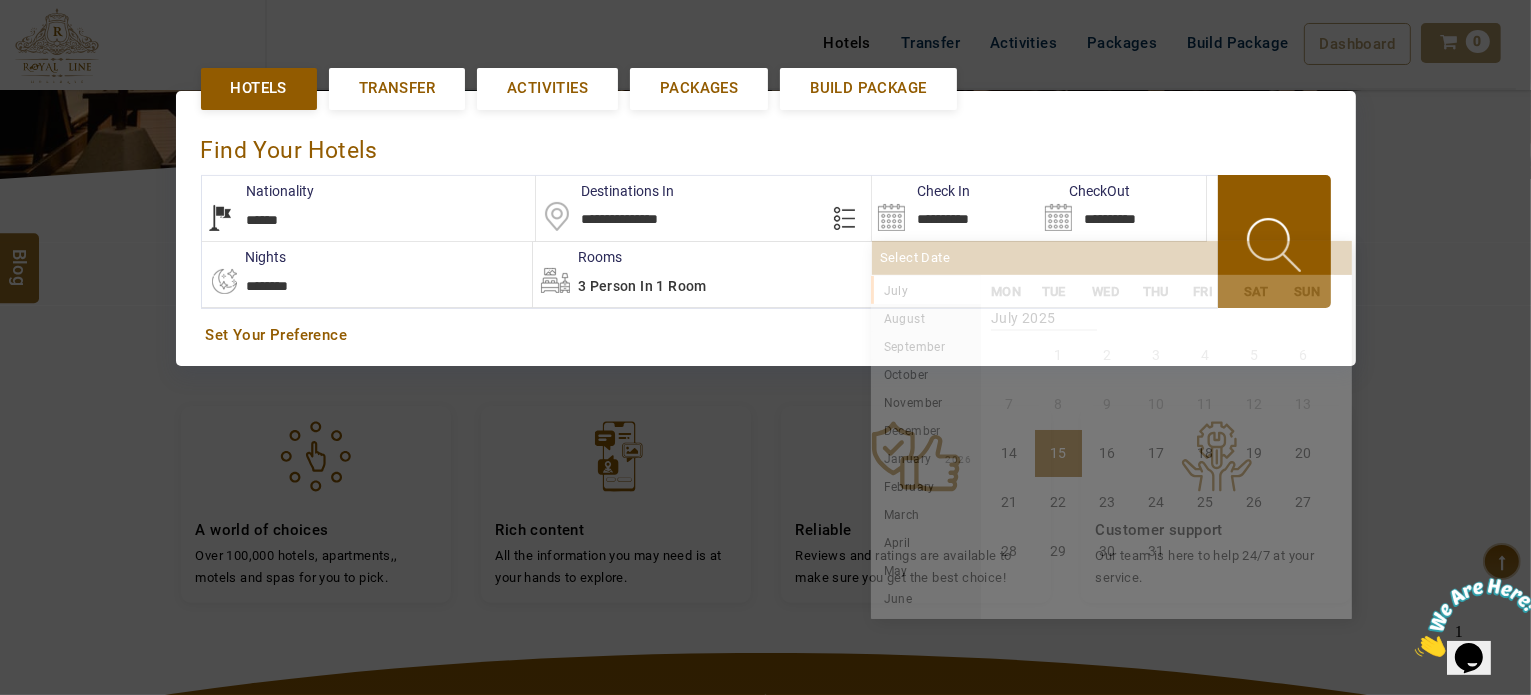 click on "**********" at bounding box center [955, 208] 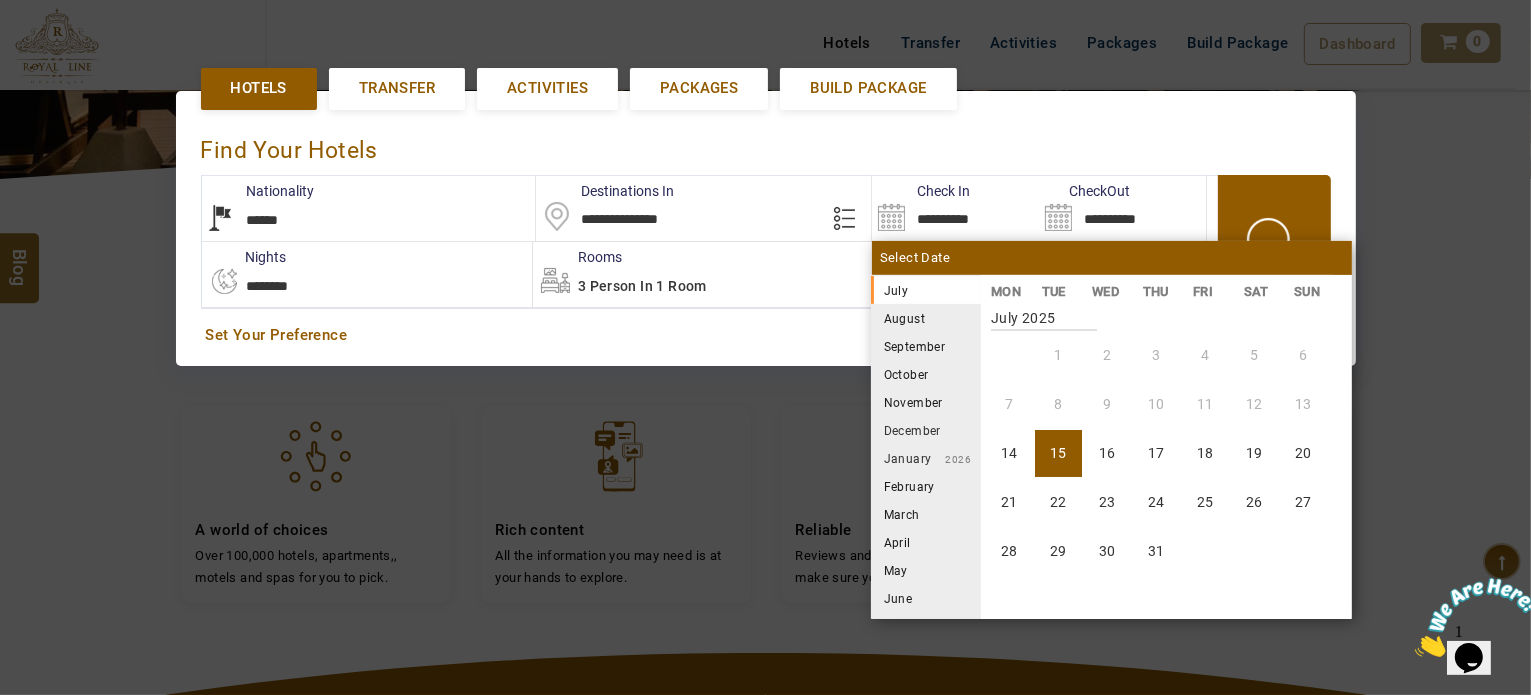 click on "August" at bounding box center [926, 318] 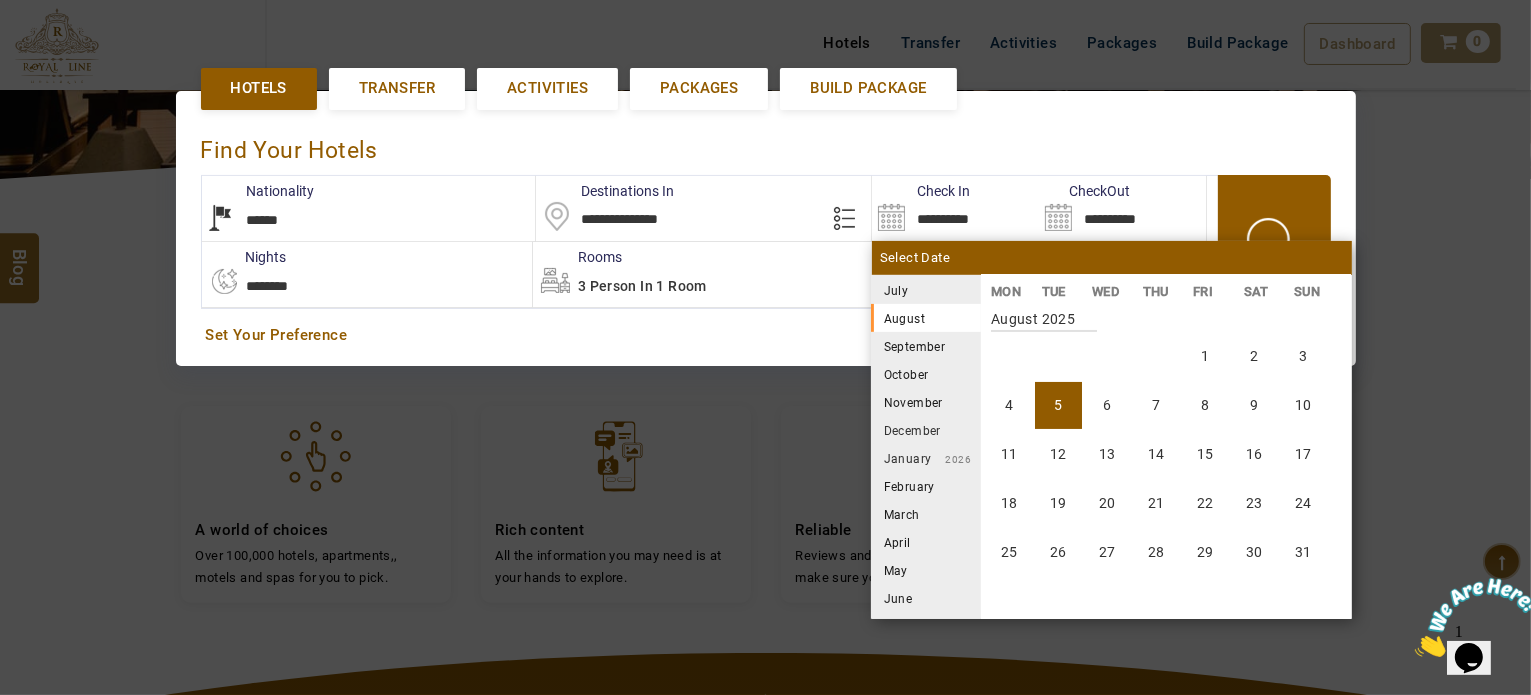 scroll, scrollTop: 370, scrollLeft: 0, axis: vertical 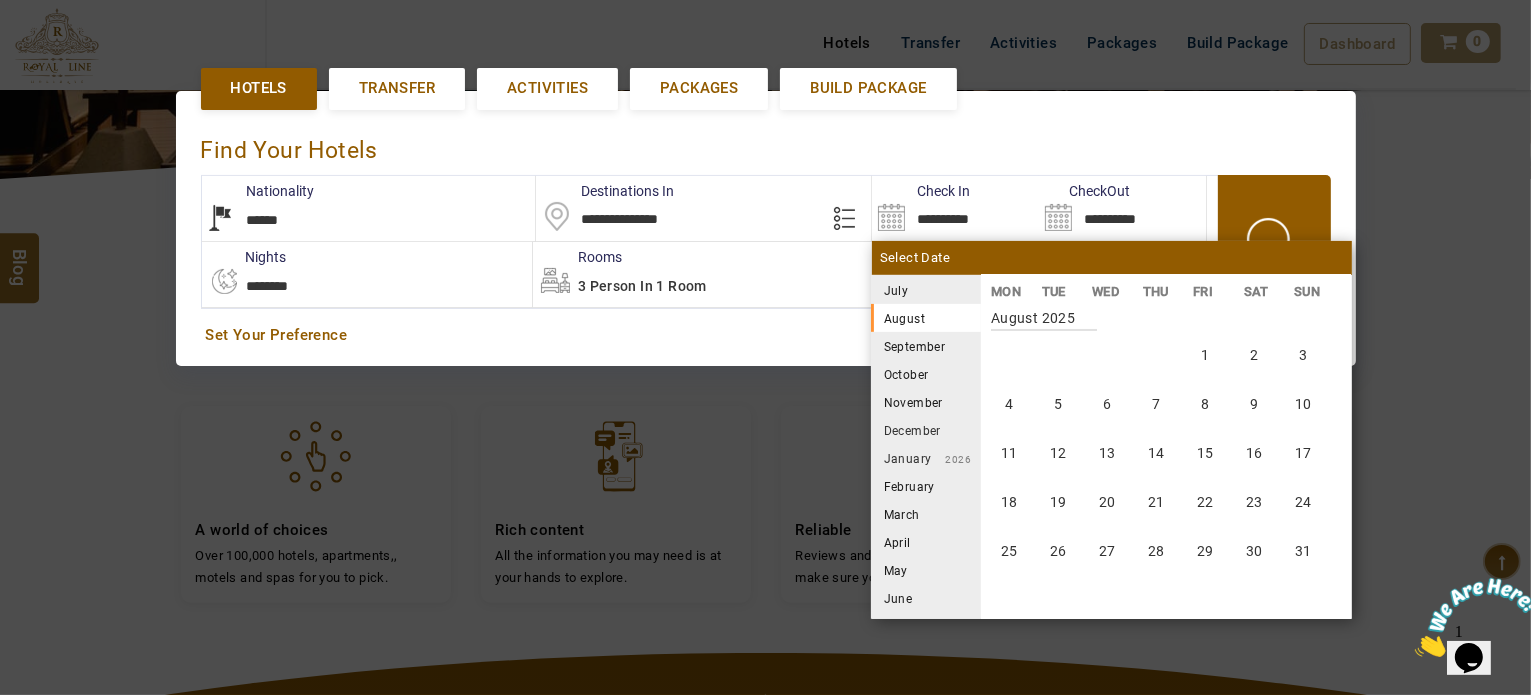 click on "1" at bounding box center (1205, 355) 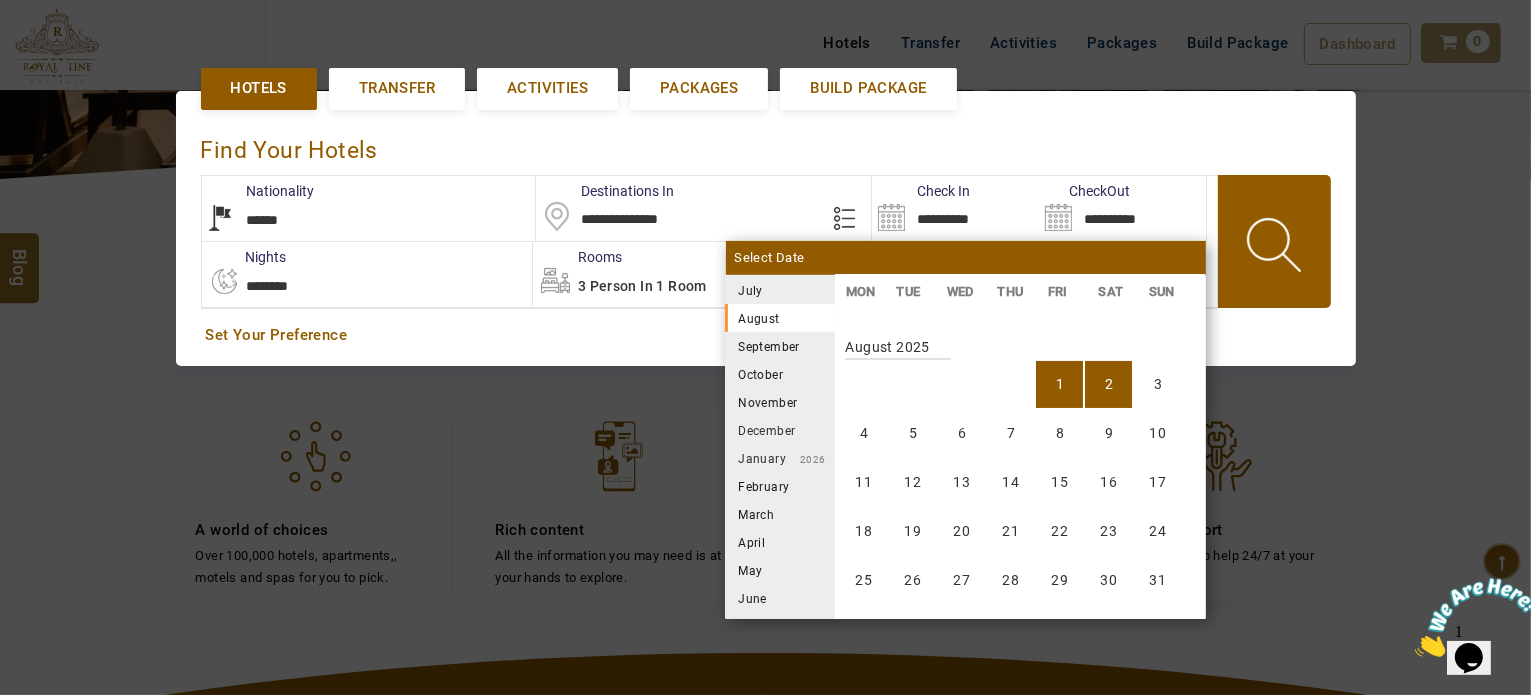 scroll, scrollTop: 370, scrollLeft: 0, axis: vertical 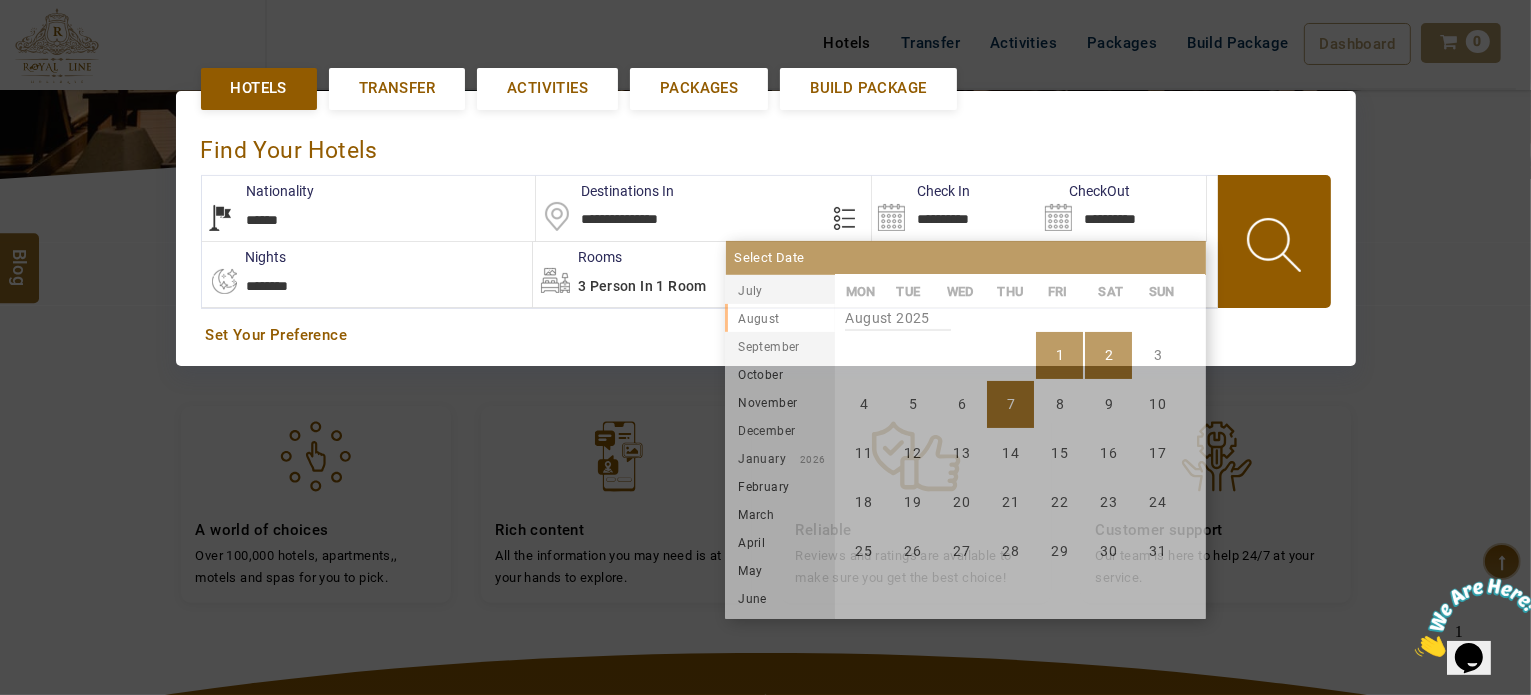 click on "7" at bounding box center (1010, 404) 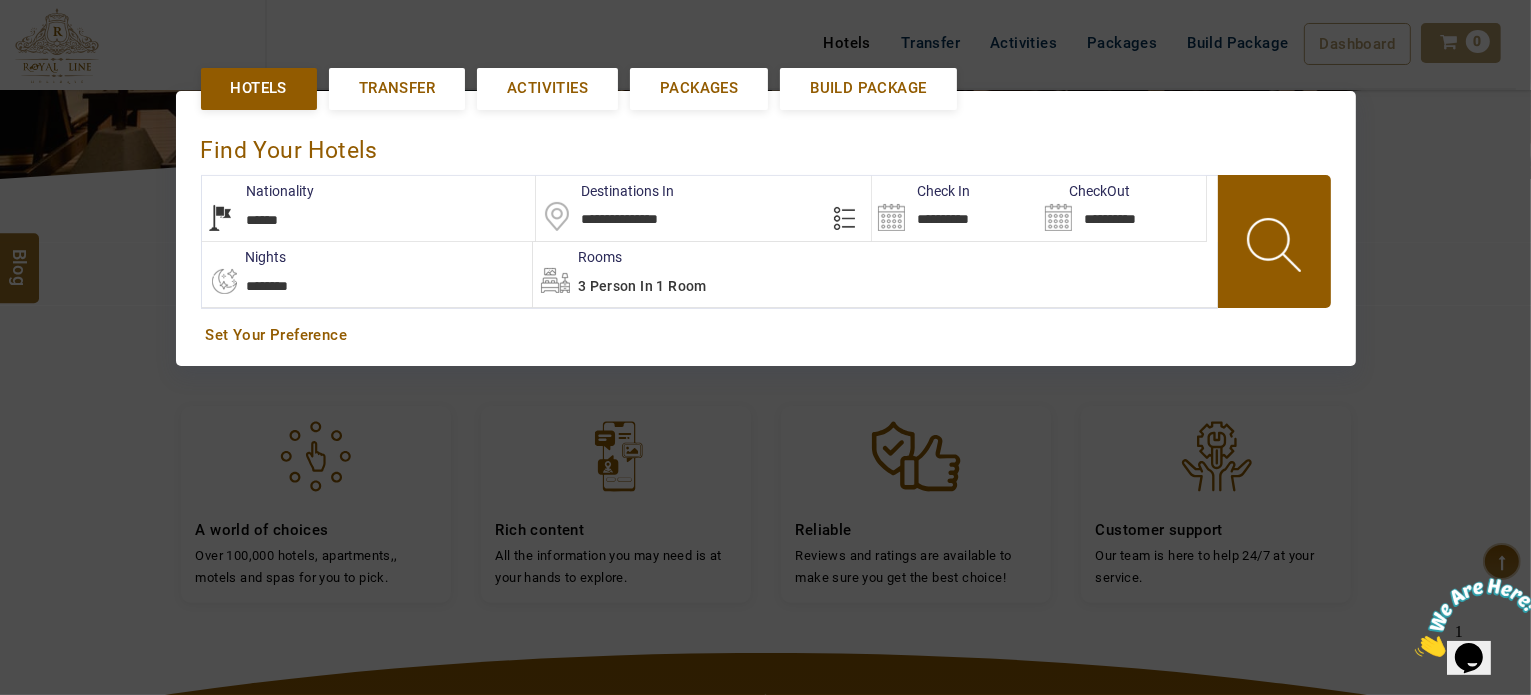 click on "3 Person in    1 Room" at bounding box center (642, 286) 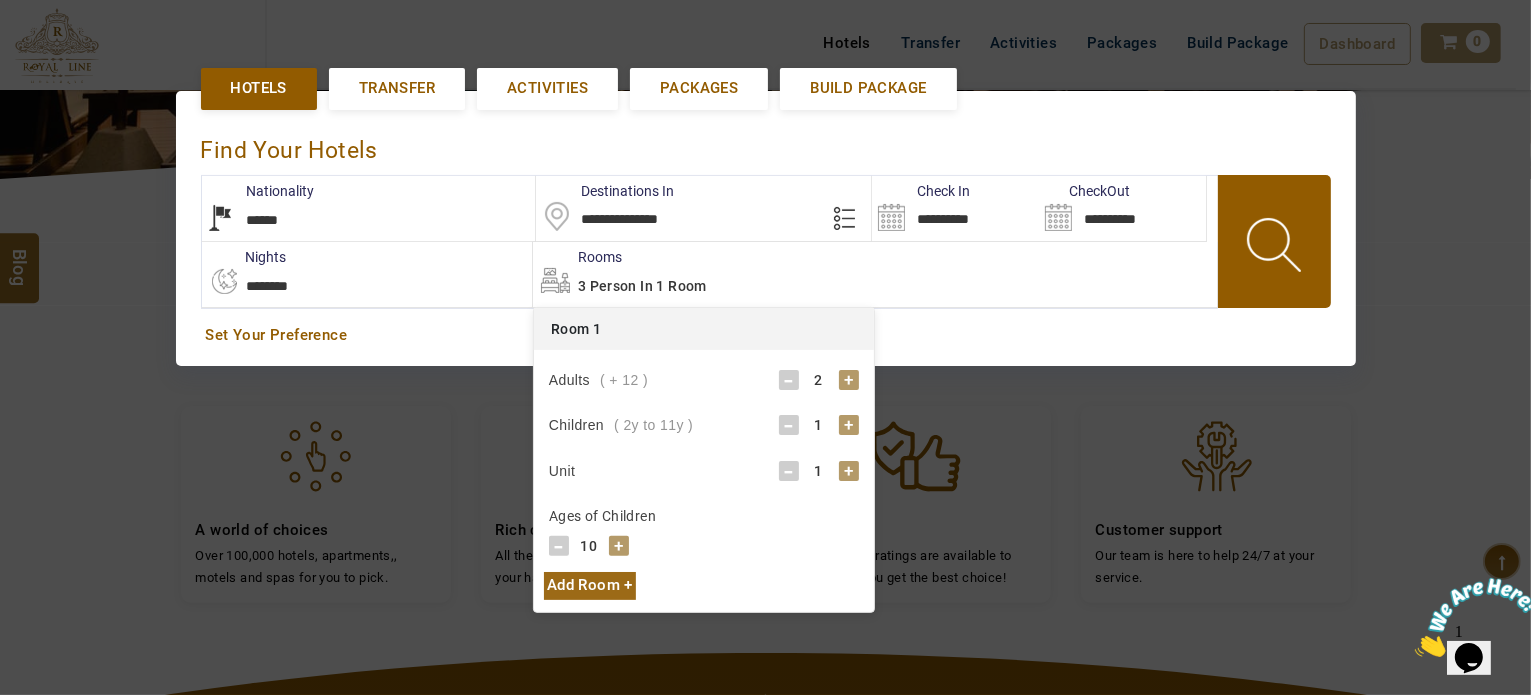 click on "Add Room +" at bounding box center [590, 585] 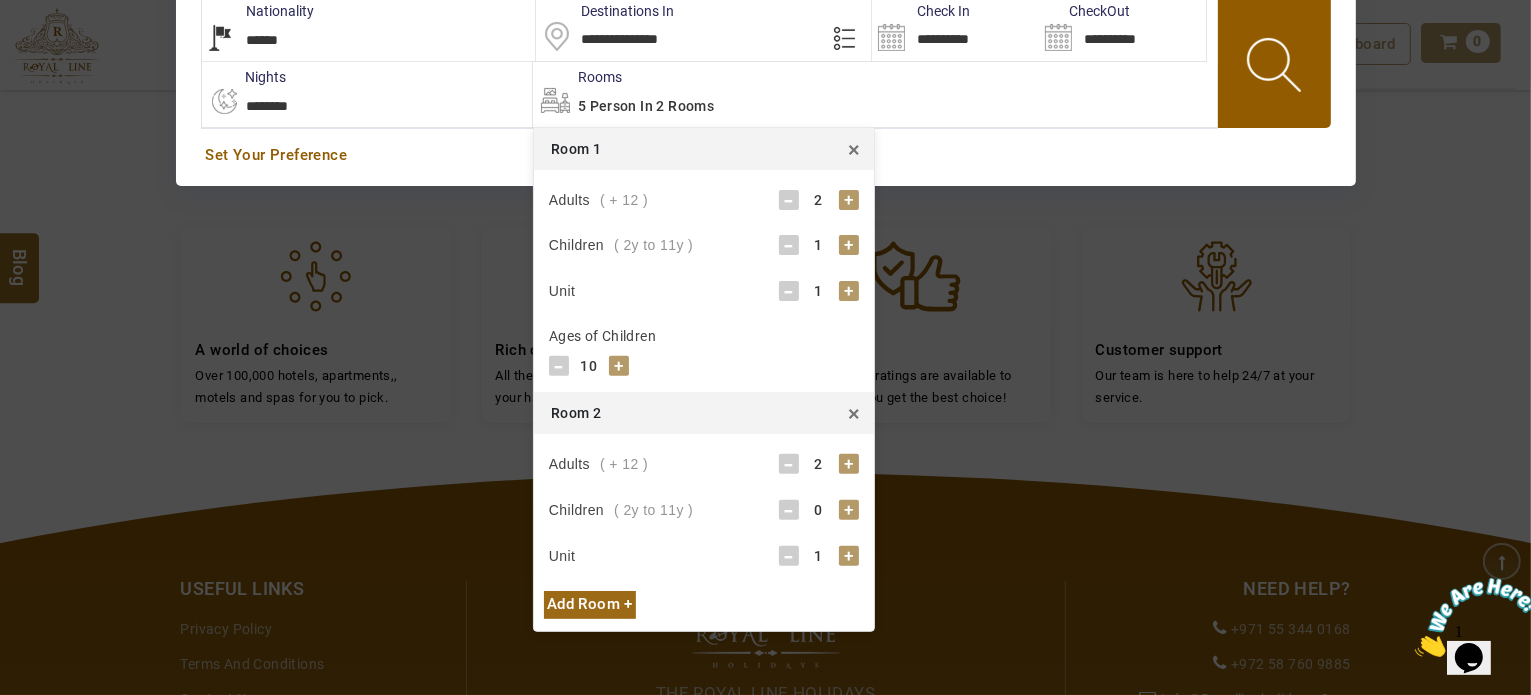 scroll, scrollTop: 660, scrollLeft: 0, axis: vertical 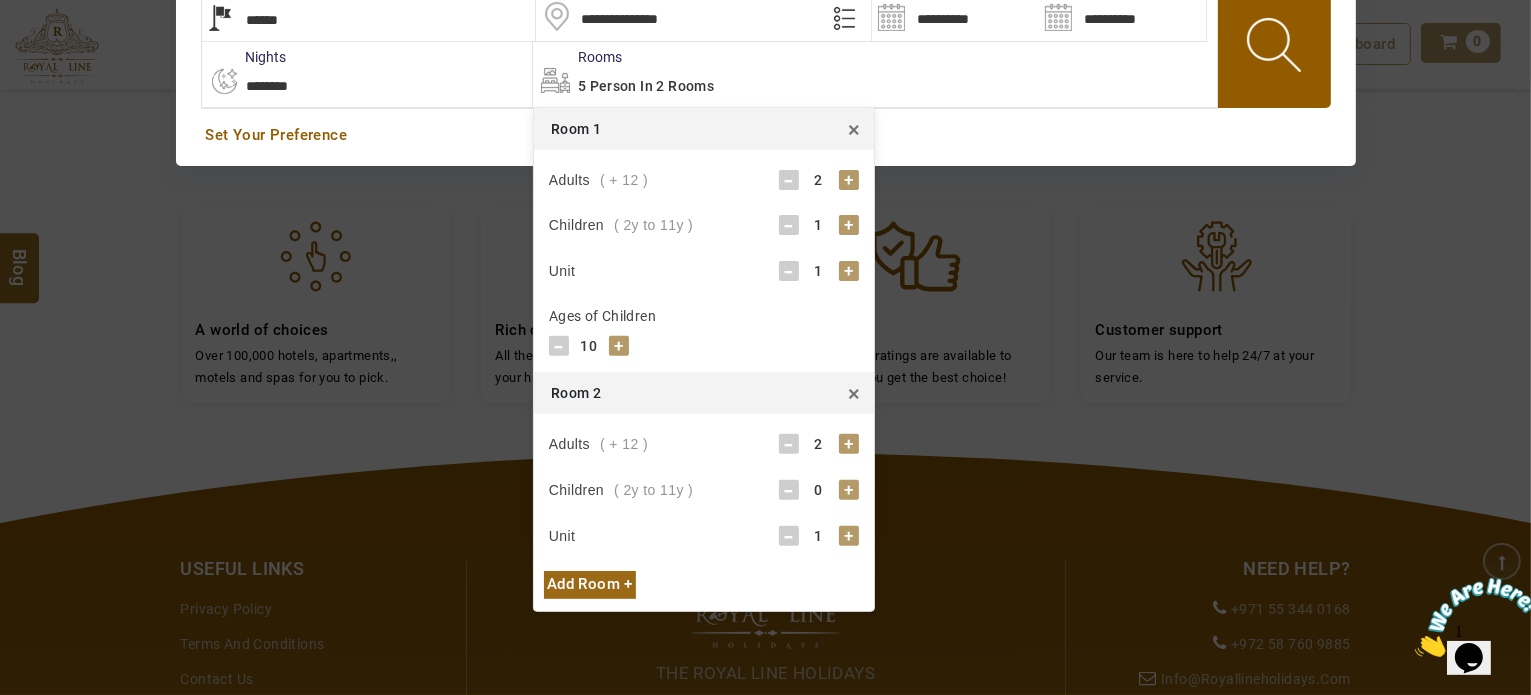 click at bounding box center (1276, 48) 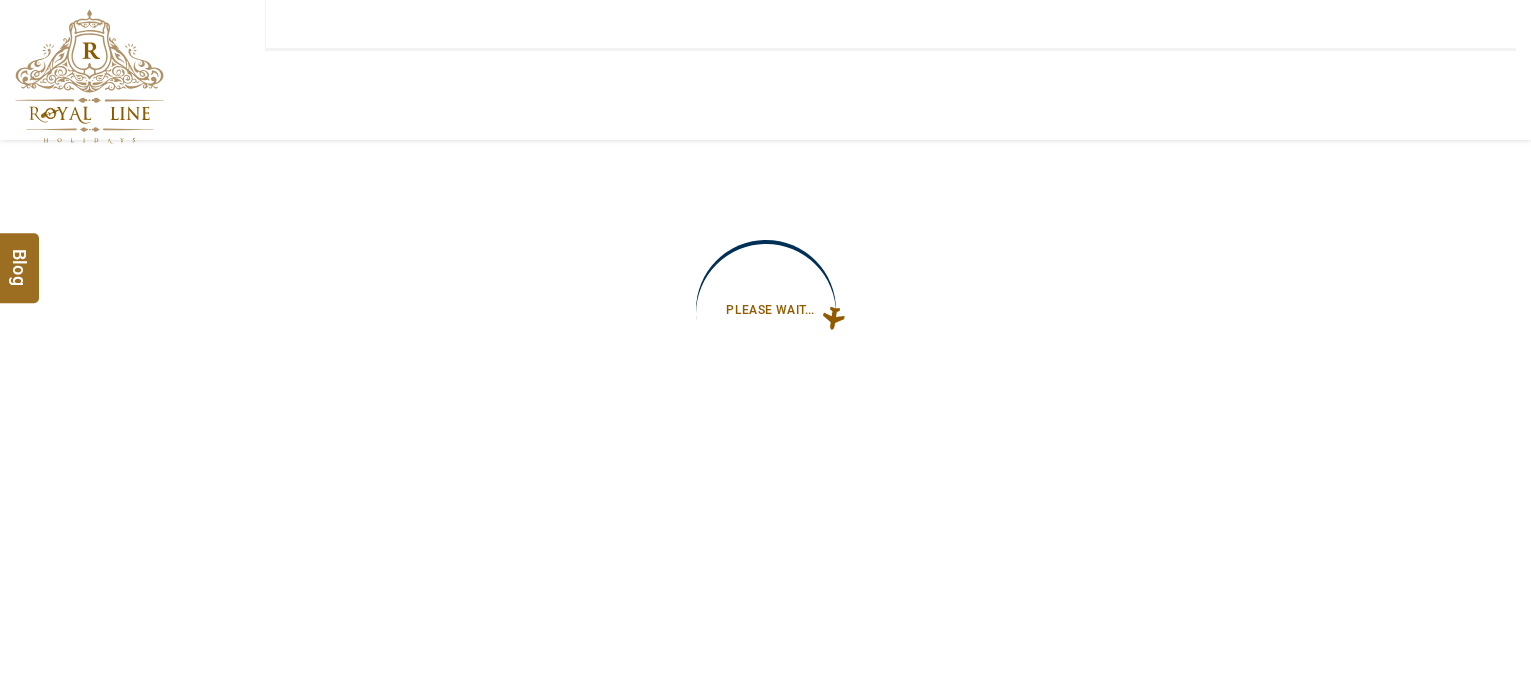 scroll, scrollTop: 0, scrollLeft: 0, axis: both 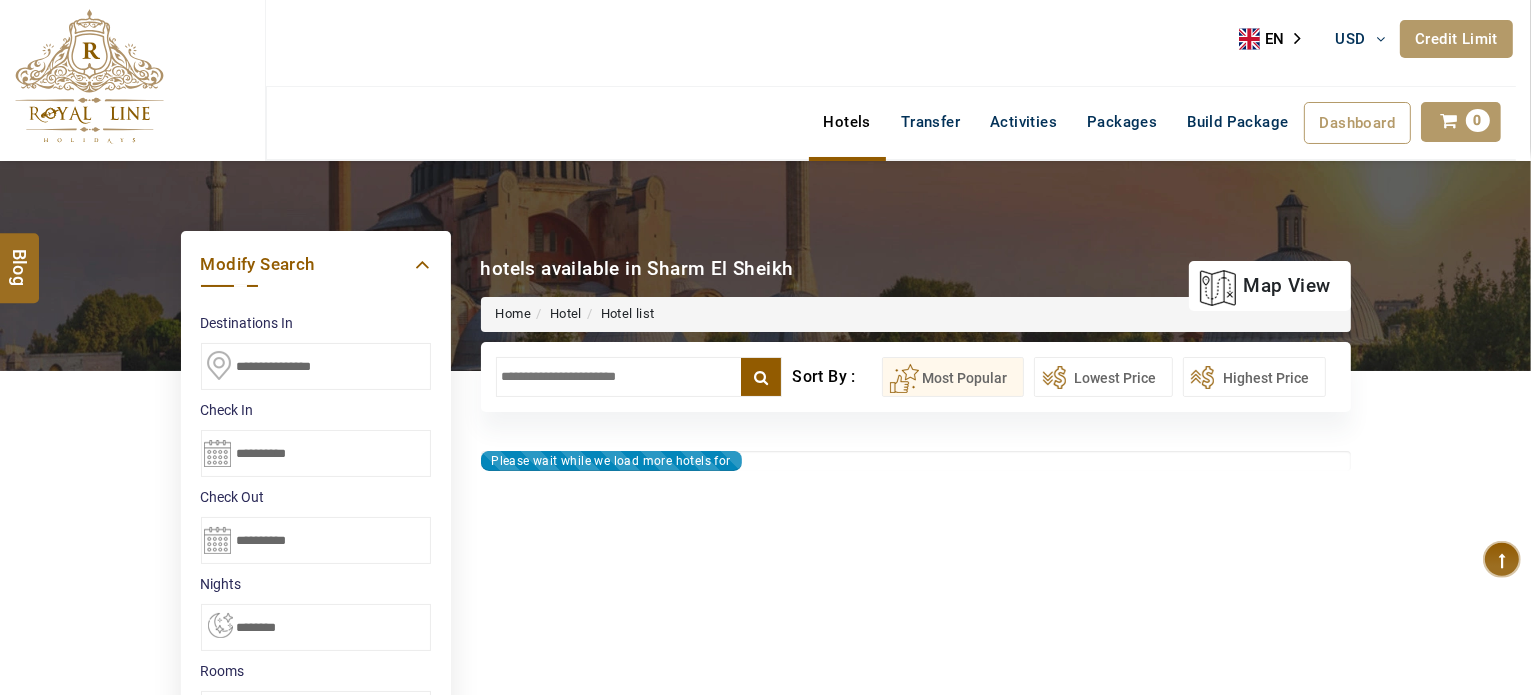 select on "*" 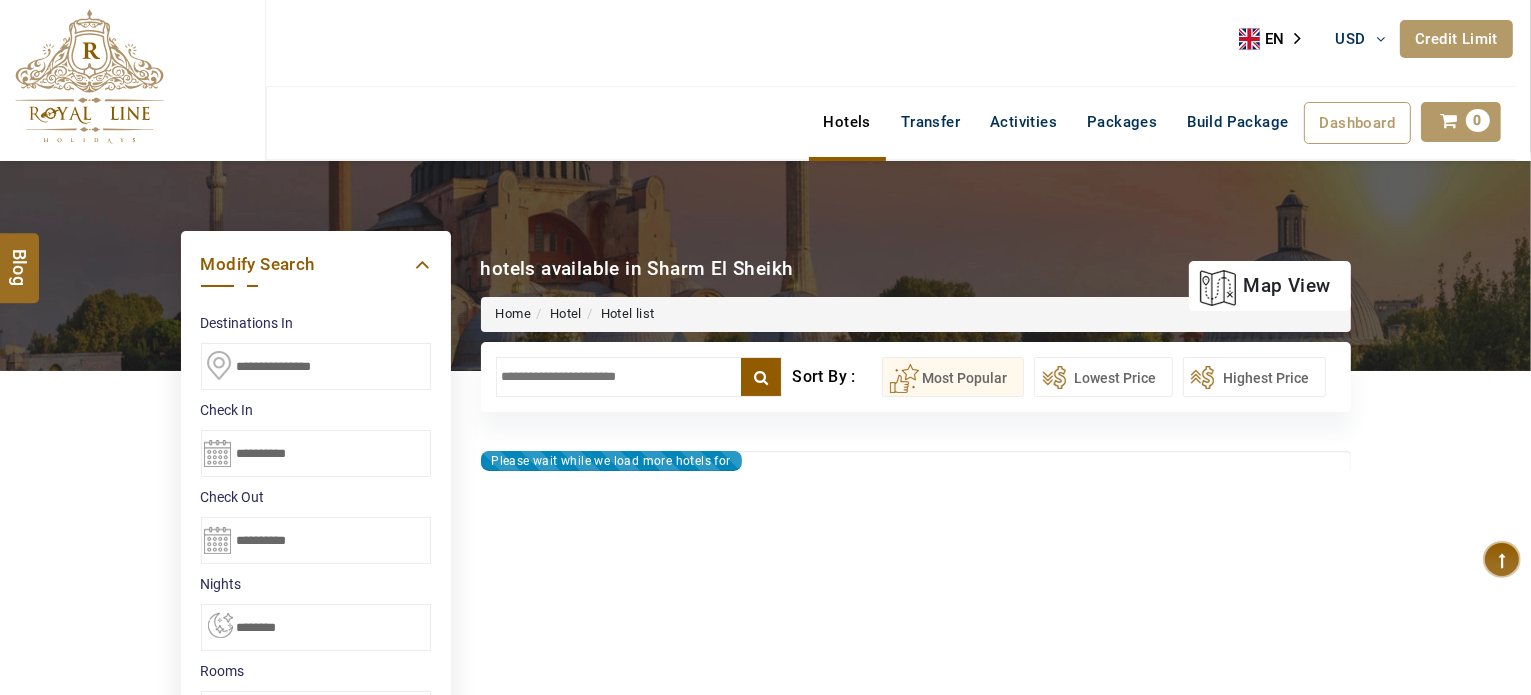 type on "**********" 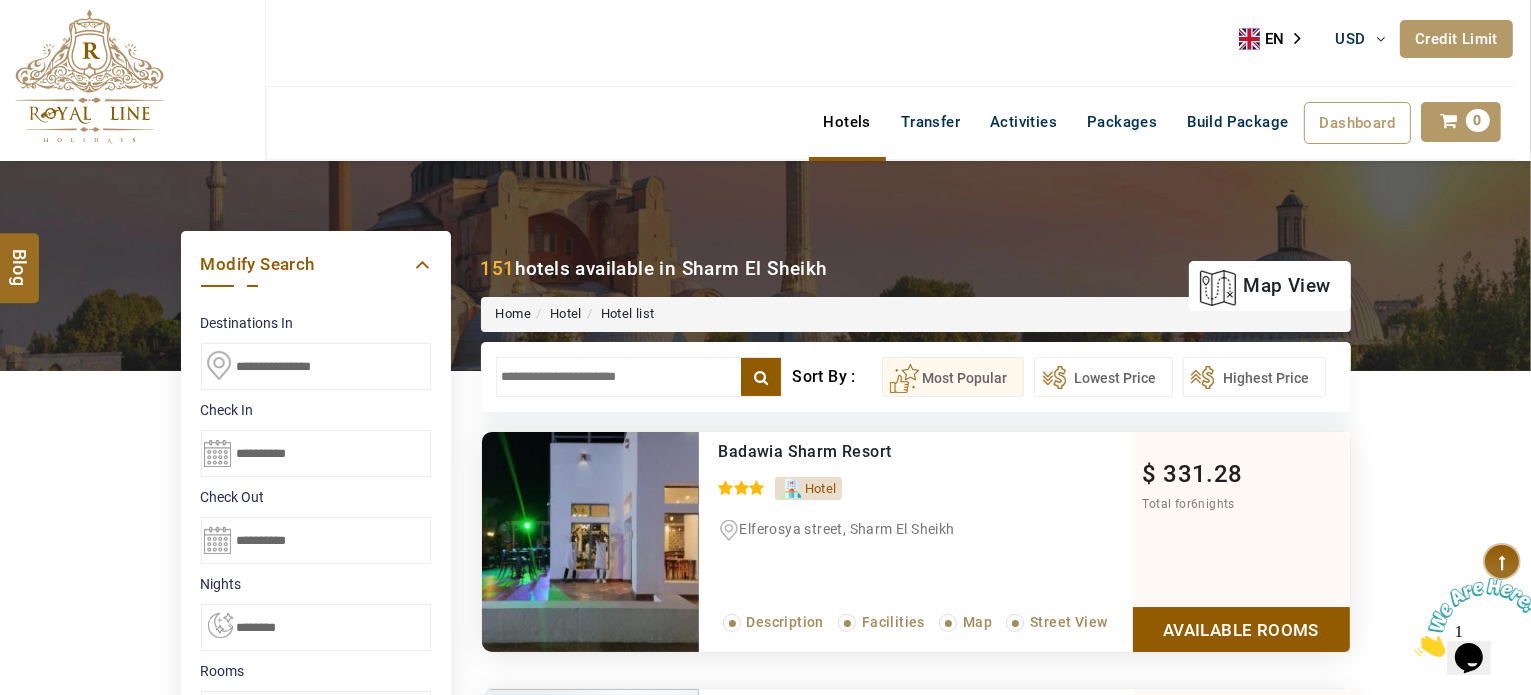scroll, scrollTop: 0, scrollLeft: 0, axis: both 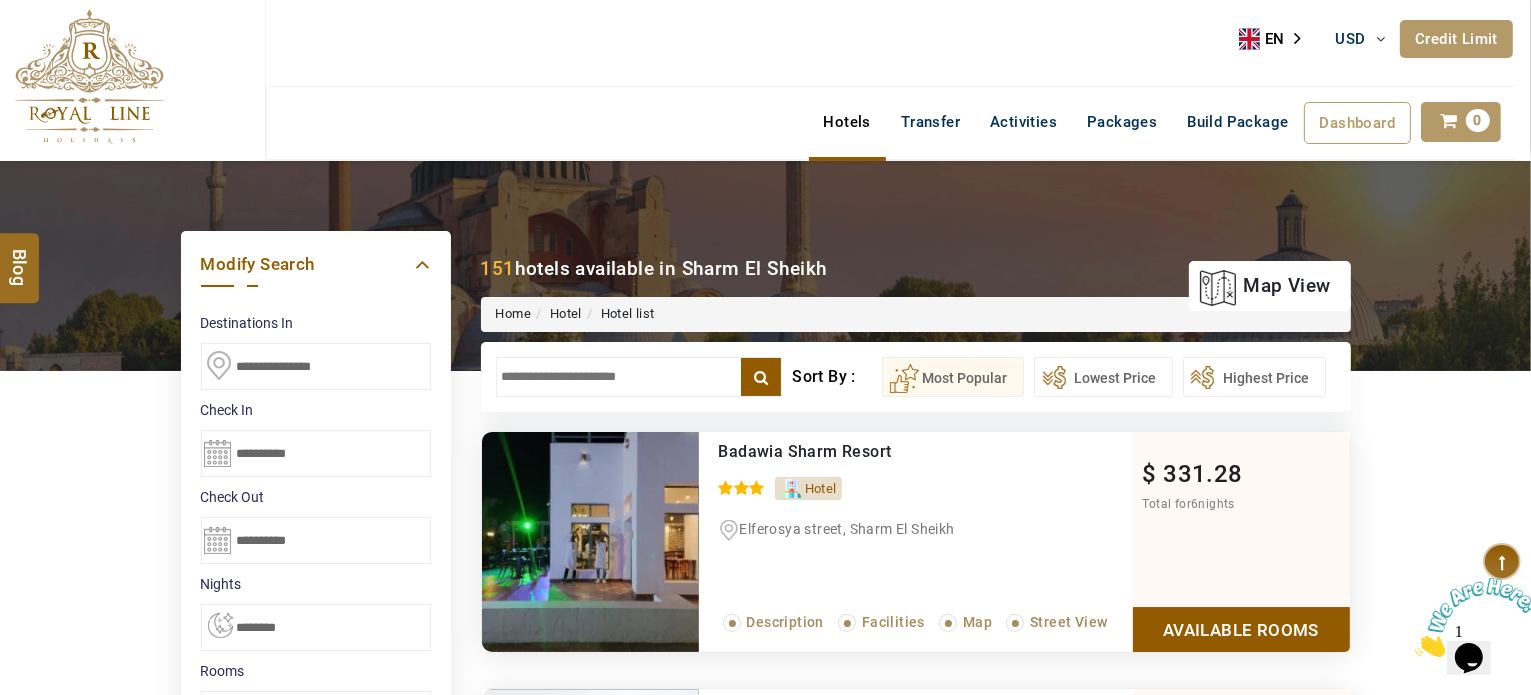 click on "**********" at bounding box center (916, 377) 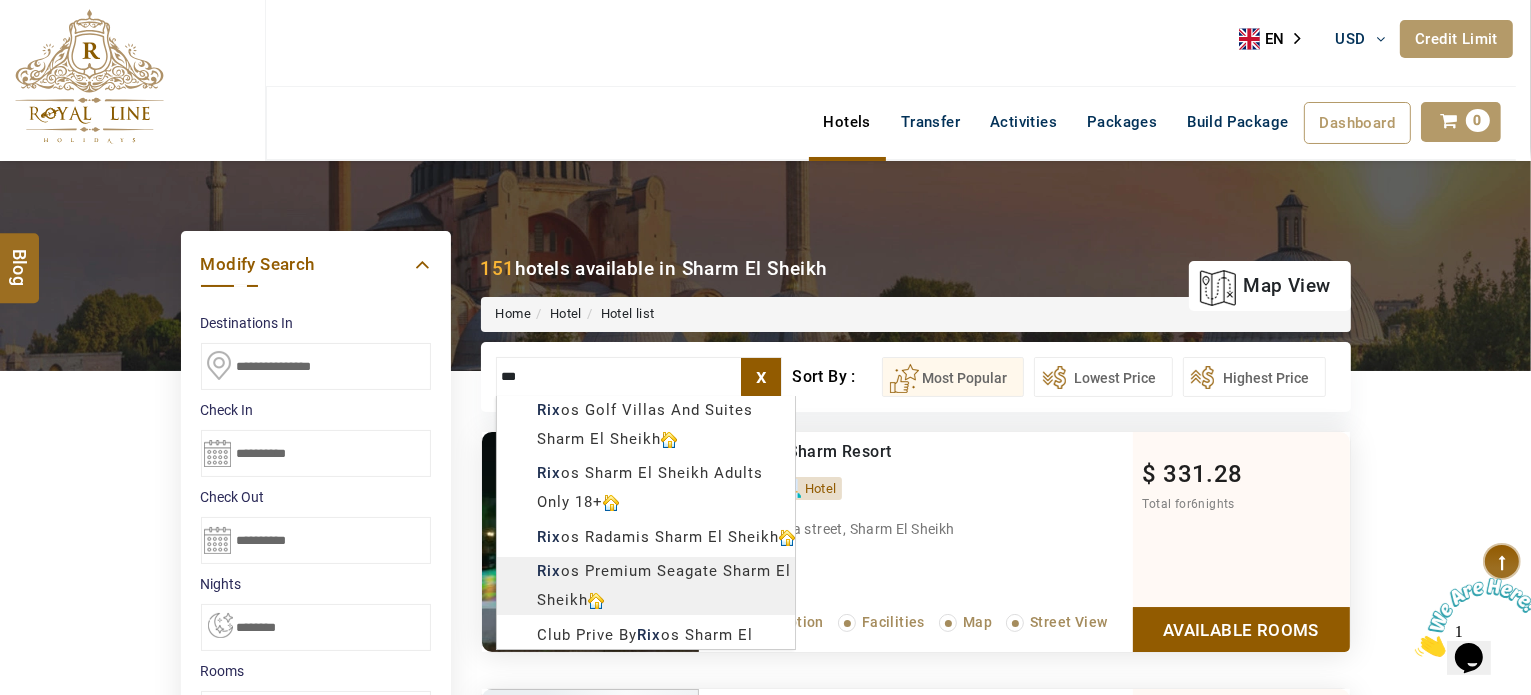 click on "LARISA HAWWARI USD AED  AED EUR  € USD  $ INR  ₹ THB  ฿ IDR  Rp BHD  BHD TRY  ₺ Credit Limit EN HE AR ES PT ZH Helpline
+971 55 344 0168 Register Now +971 55 344 0168 info@royallineholidays.com About Us What we Offer Blog Why Us Contact Hotels  Transfer Activities Packages Build Package Dashboard My Profile My Booking My Reports My Quotation Sign Out 0 Points Redeem Now To Redeem 8664  Points Future Points  1597   Points Credit Limit Credit Limit USD 10500.00 70% Complete Used USD 3756.19 Available USD 6743.81 Setting  Looks like you haven't added anything to your cart yet Countinue Shopping ****** ****** Please Wait.. Blog demo
Remember me Forgot
password? LOG IN Don't have an account?   Register Now My Booking View/ Print/Cancel Your Booking without Signing in Submit Applying Filters...... Hotels For You Will Be Loading Soon demo
In A Few Moment, You Will Be Celebrating Best Hotel options galore ! Check In   CheckOut Rooms Rooms Please Wait Please Wait ... X 1" at bounding box center [765, 1137] 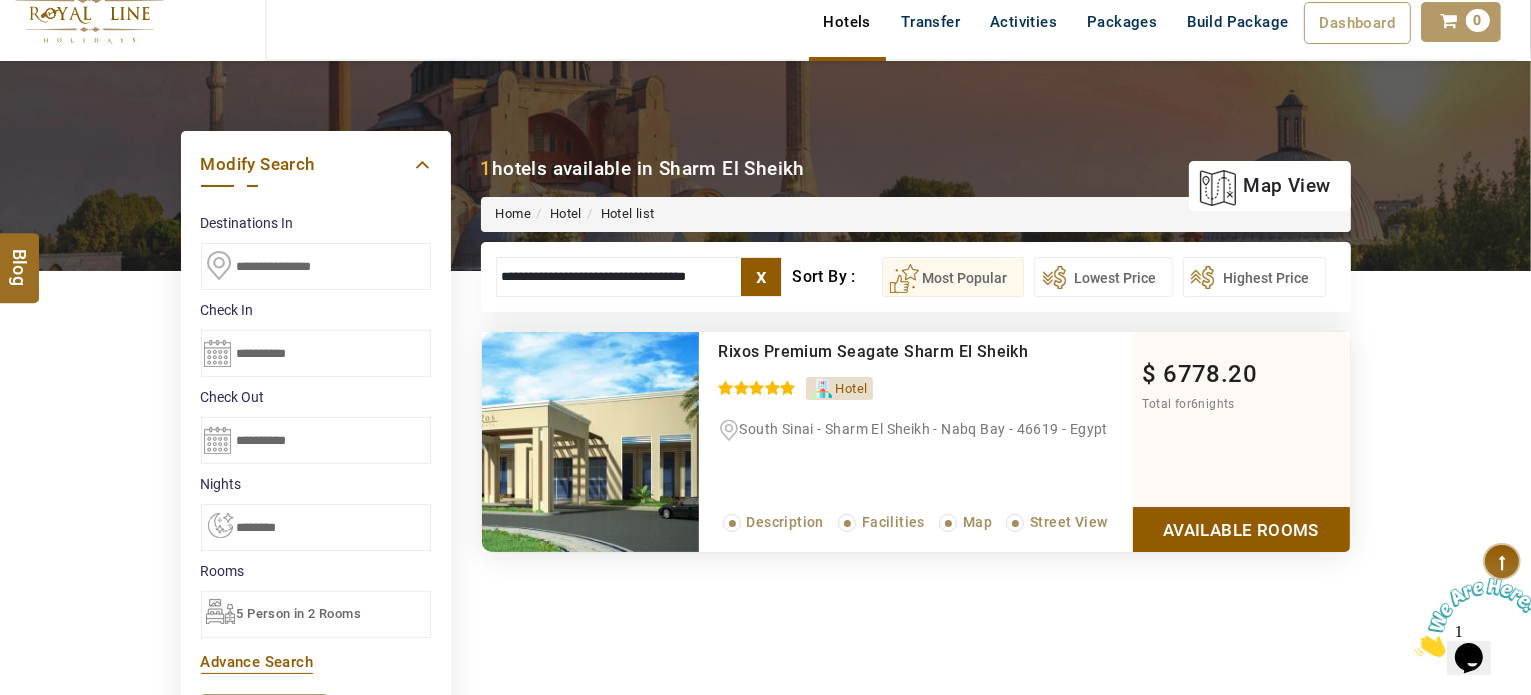 type on "**********" 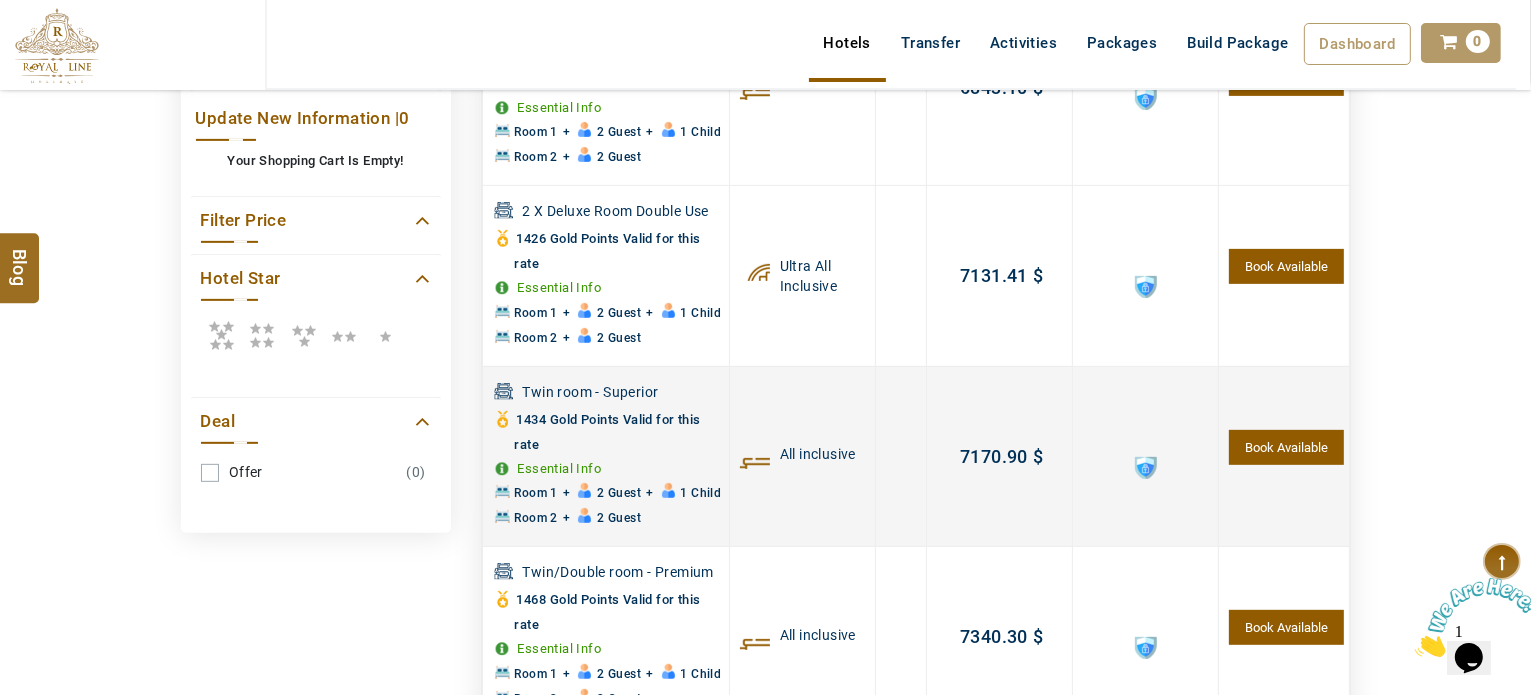 scroll, scrollTop: 380, scrollLeft: 0, axis: vertical 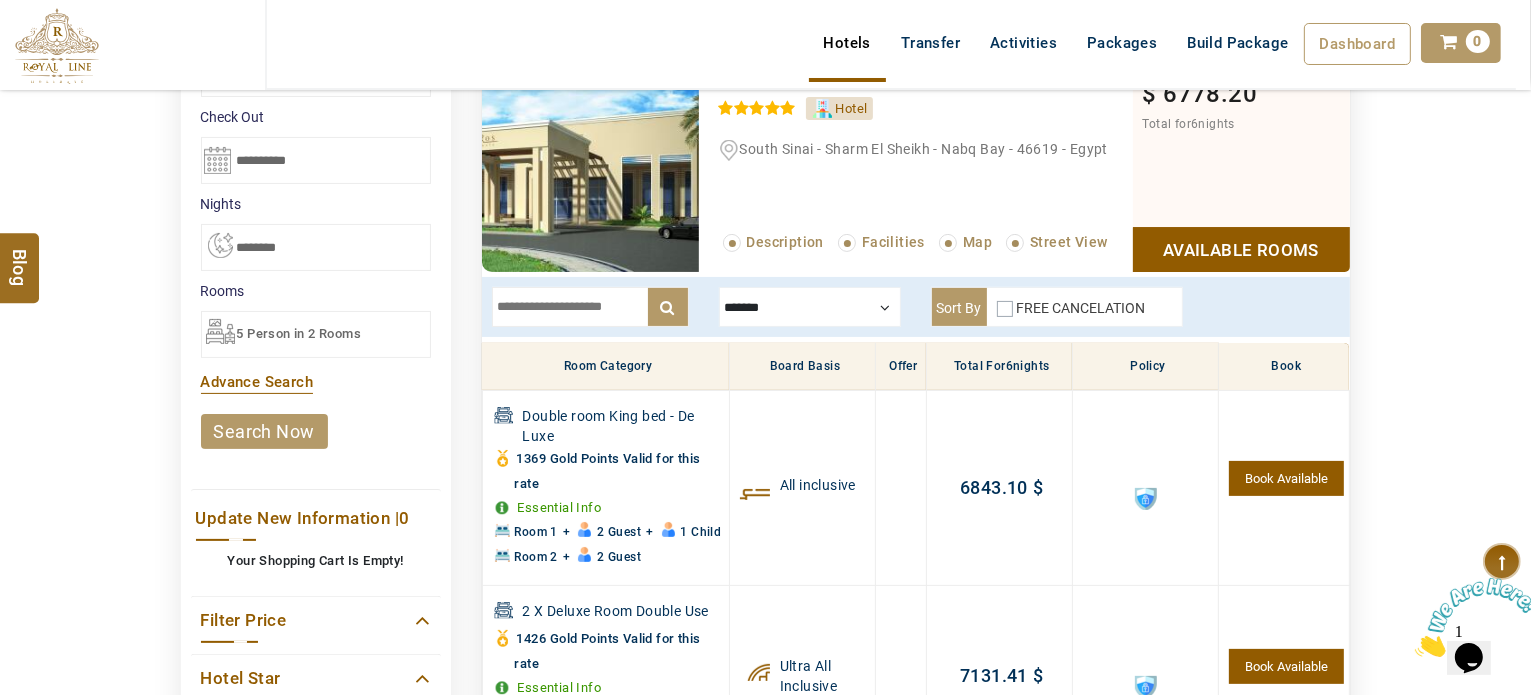 click on "5 Person in    2 Rooms" at bounding box center [316, 334] 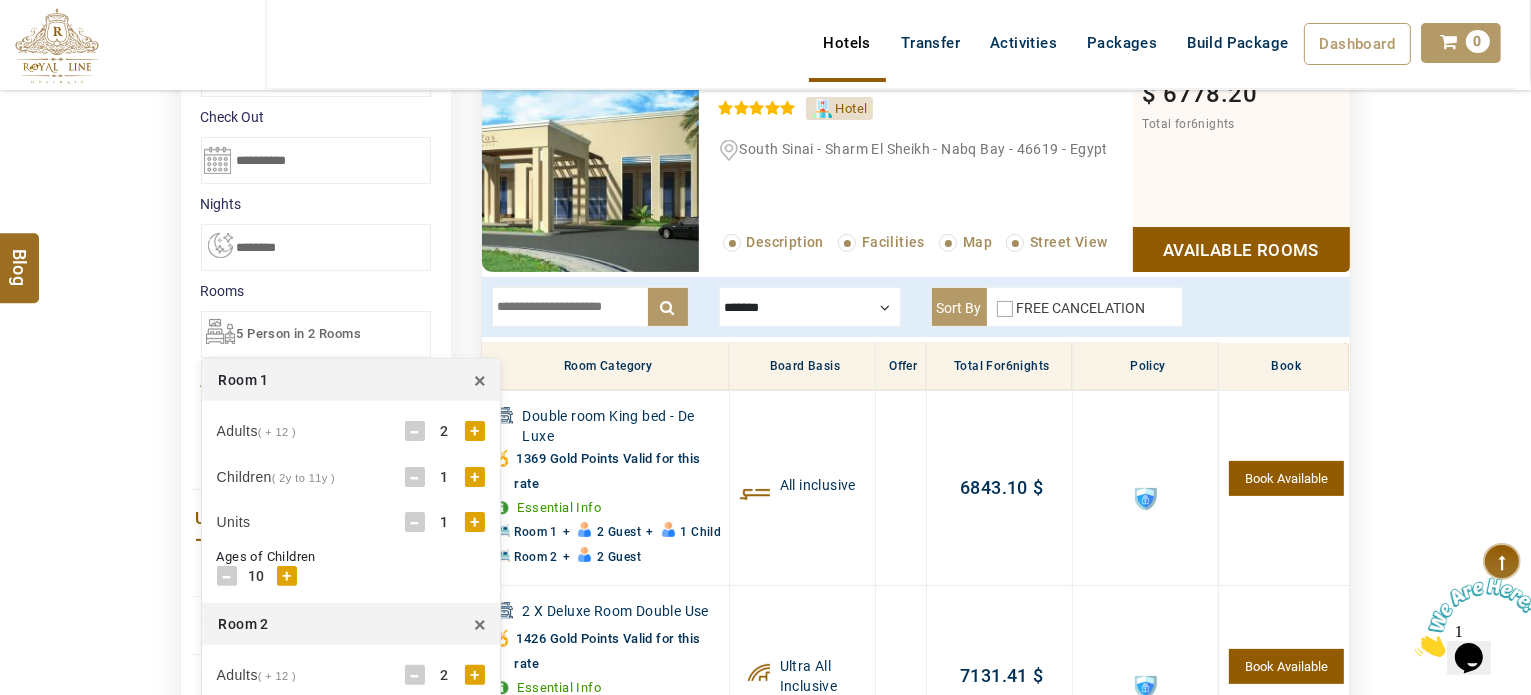 click on "×" at bounding box center (480, 624) 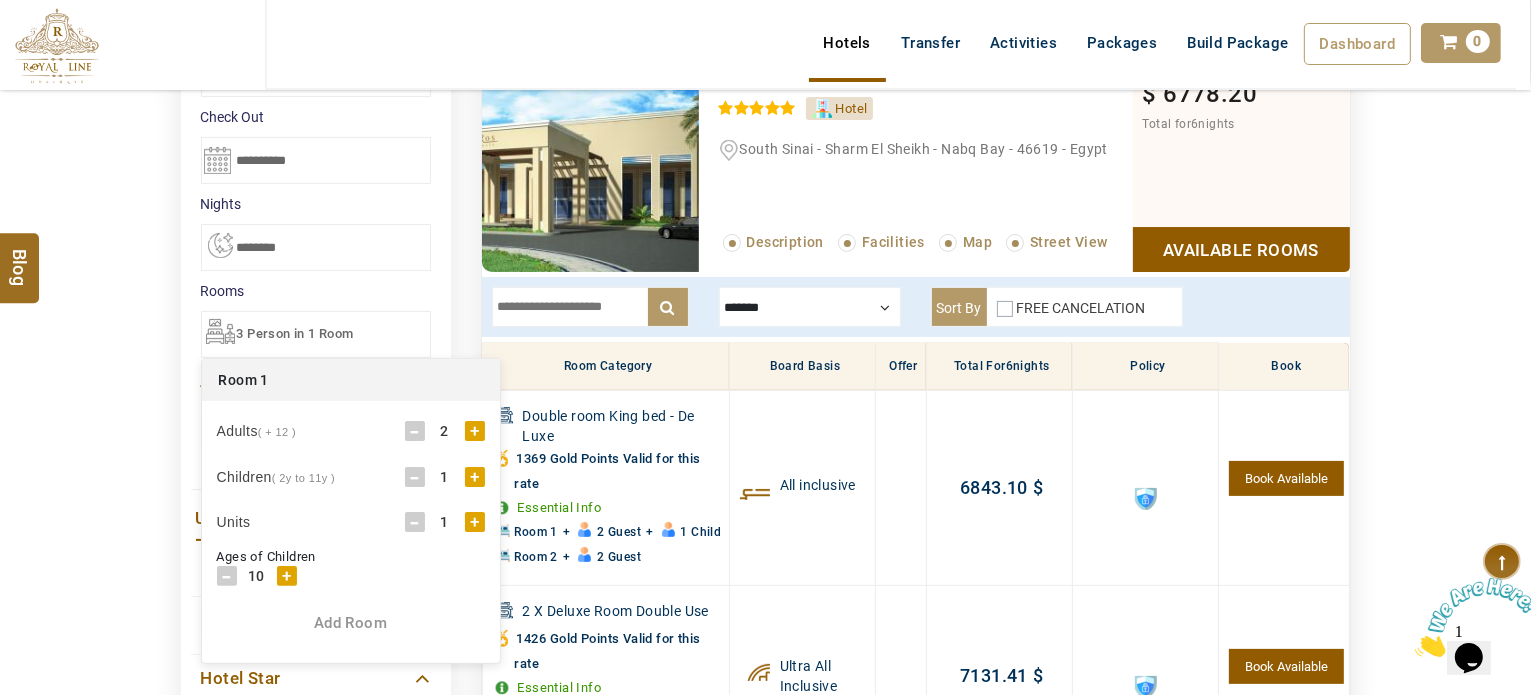 click on "DESTINATION + Add Destination  Nationality Afghanistan Albania Algeria American Samoa Andorra Angola Anguilla Antigua And Barbuda Argentina Armenia Aruba Australia Austria Azerbaijan Bahamas Bahrain Bangladesh Barbados Belarus Belgium Belize Benin Bermuda Bhutan Bolivia Bosnia Herzegovina Botswana Brazil British Indian Ocean Territory British Virgin Islands Brunei Darussalam Bulgaria Burkina Faso Burundi Cambodia Cameroon Canada Cape Verde Caribbean Cayman Islands Central African Republic Chad Chile China Christmas Island Cocos (Keeling) Islands Colombia Comoros Congo (Democratic Republic) Congo (Republic Of) Cook Islands Costa Rica Croatia Cuba Cyprus Czech Republic Denmark Djibouti Dominica Dominican Republic East Timor Ecuador Egypt El Salvador Equatorial Guinea Eritrea Estonia Ethiopia Falkland Islands(Malvinas) Faroe Islands Fiji Finland France French Guiana French Polynesia French Southern Territories Gabon Gambia Georgia Germany Ghana Gibraltar Greece Greenland Grenada Guadeloupe Guam Guatemala Guinea" at bounding box center (765, 600) 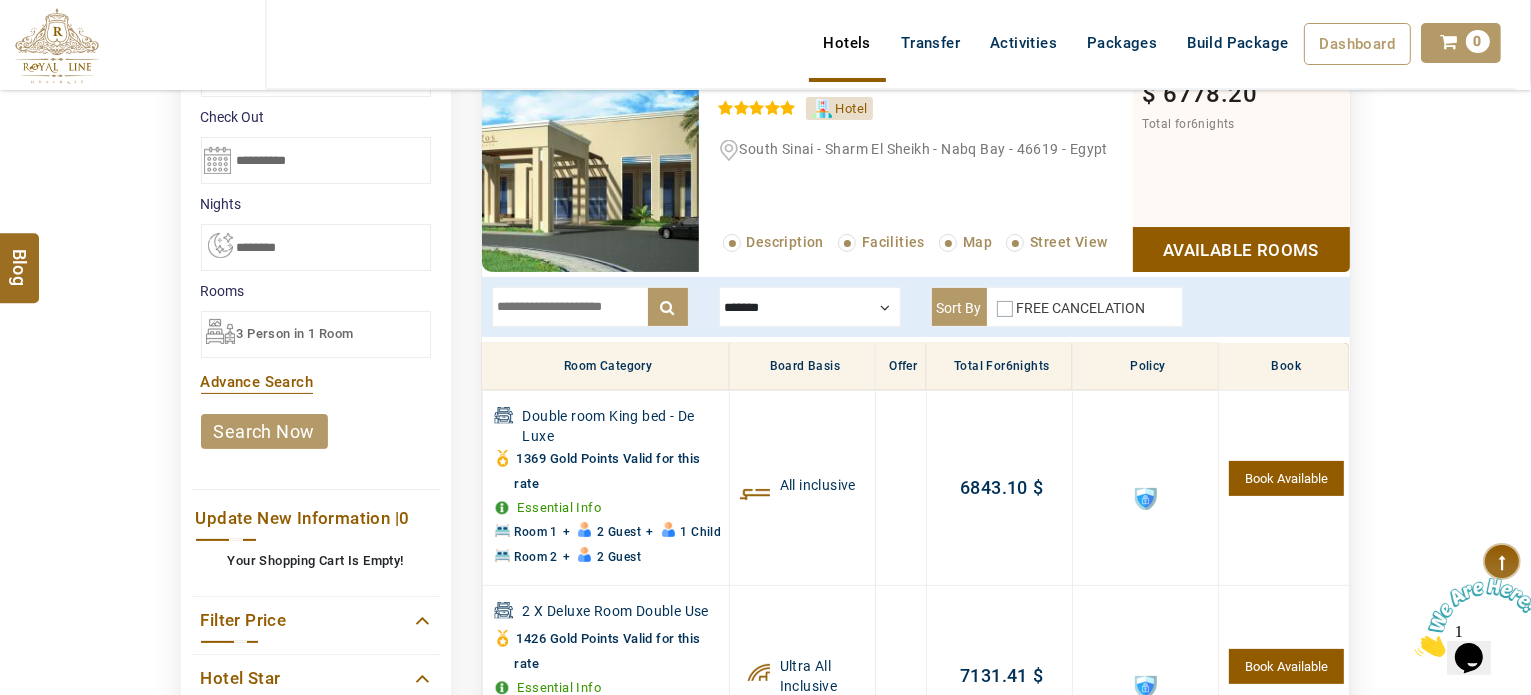 click on "search now" at bounding box center (264, 431) 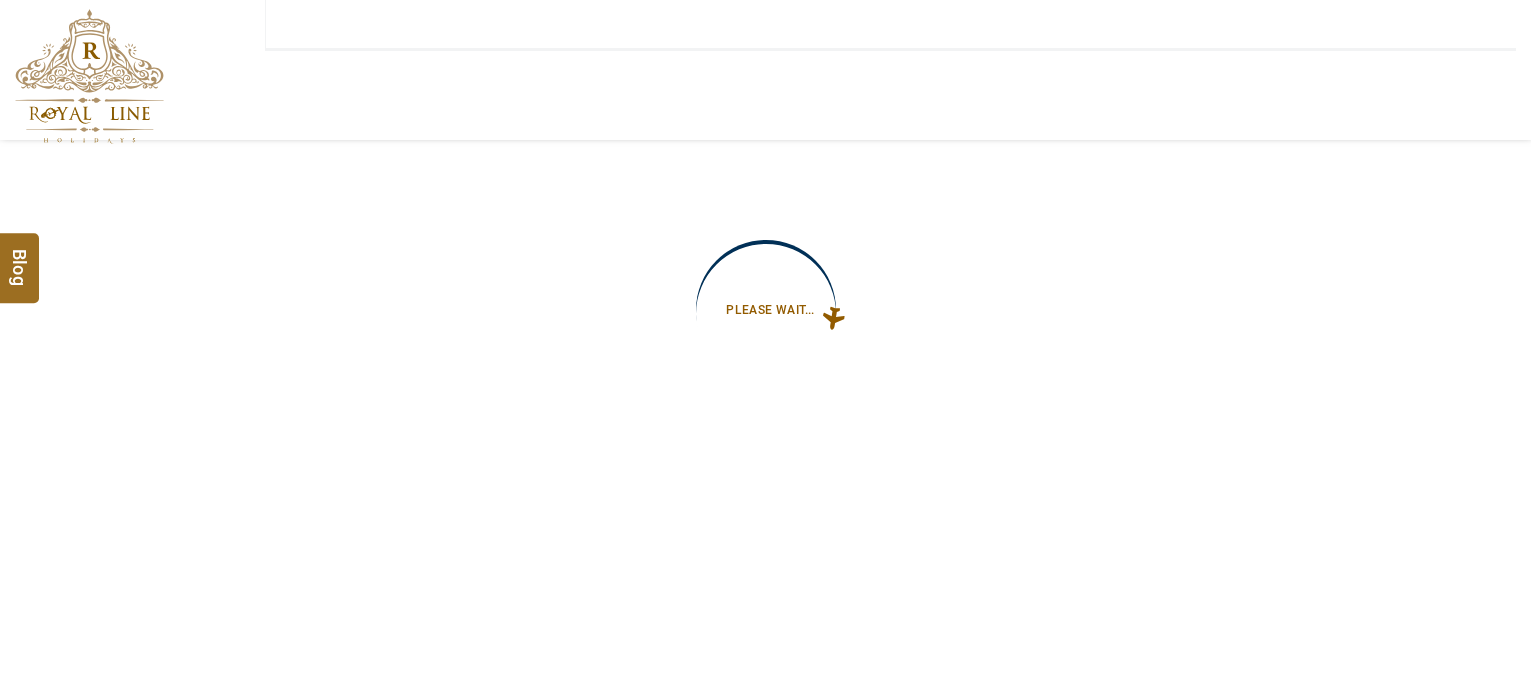 type on "**********" 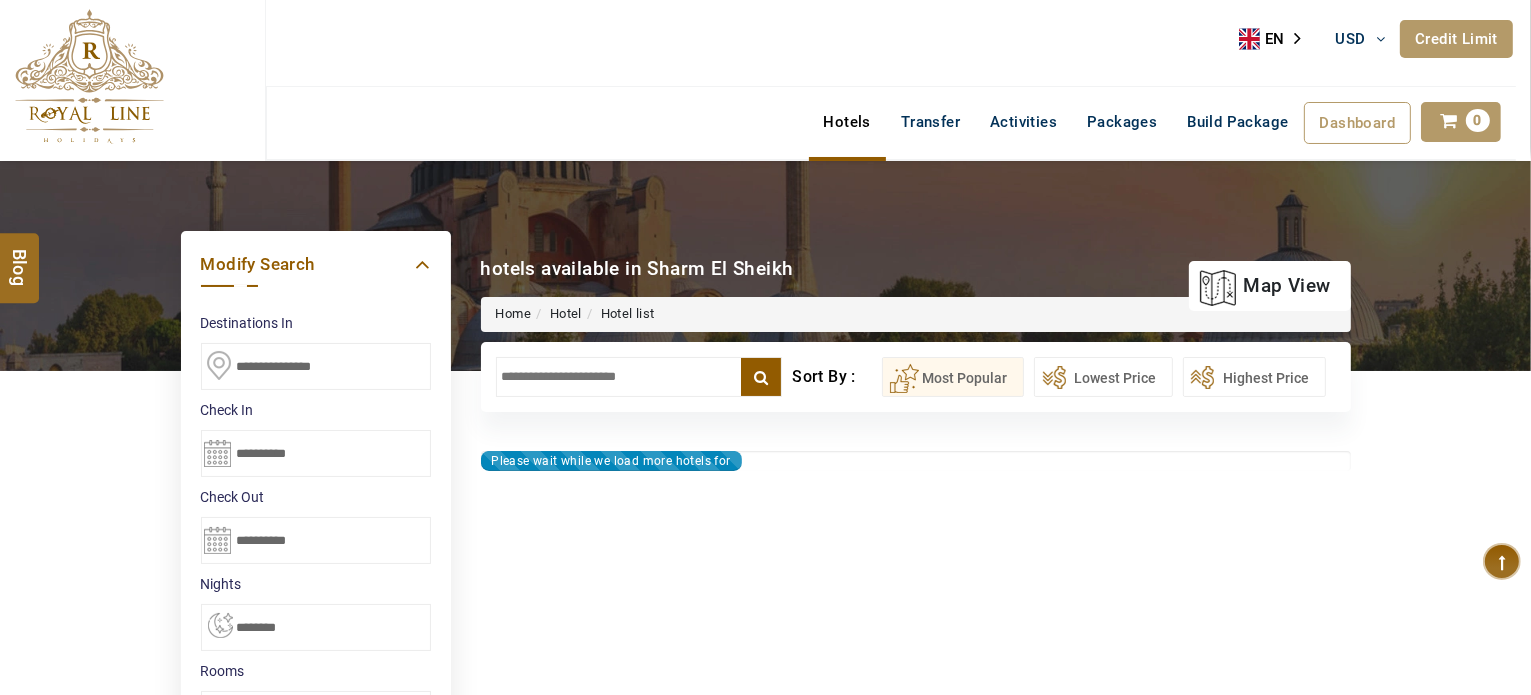 type on "**********" 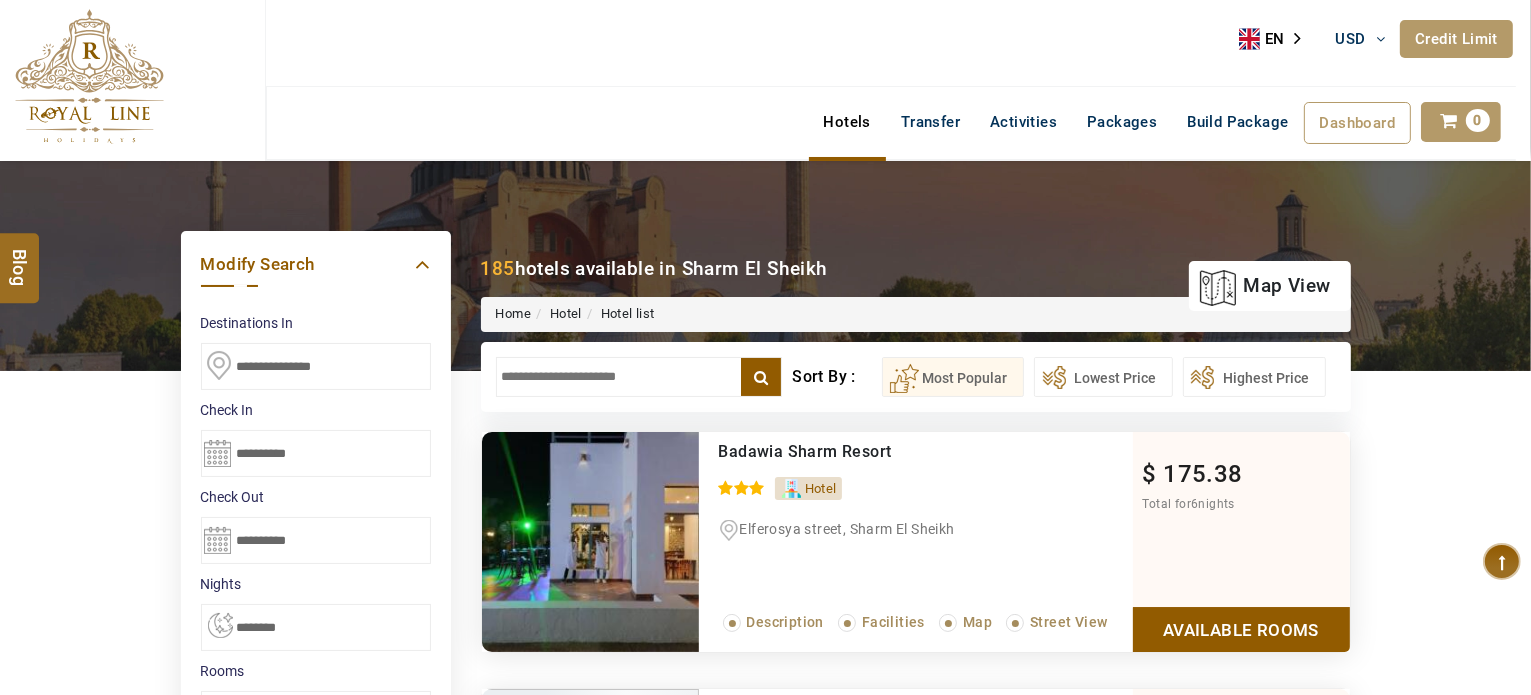 click at bounding box center [639, 377] 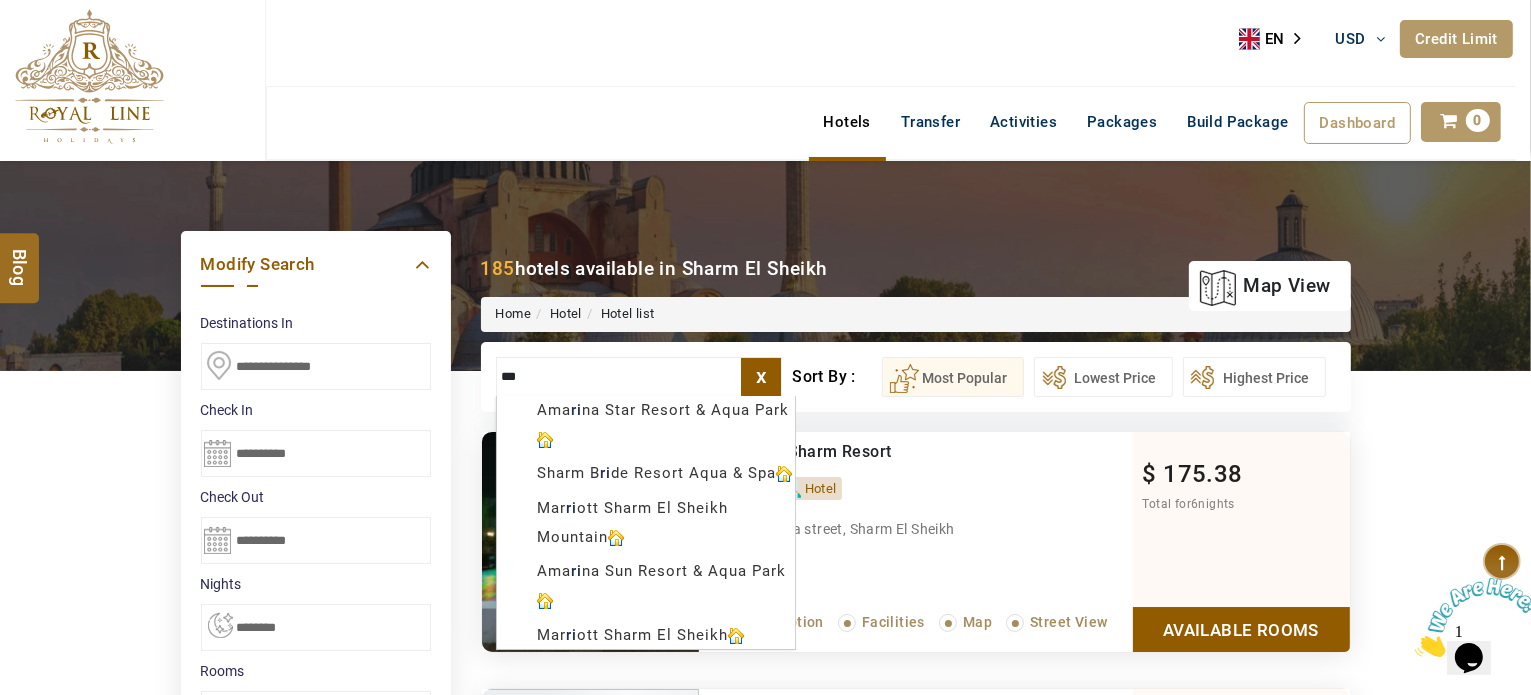 scroll, scrollTop: 0, scrollLeft: 0, axis: both 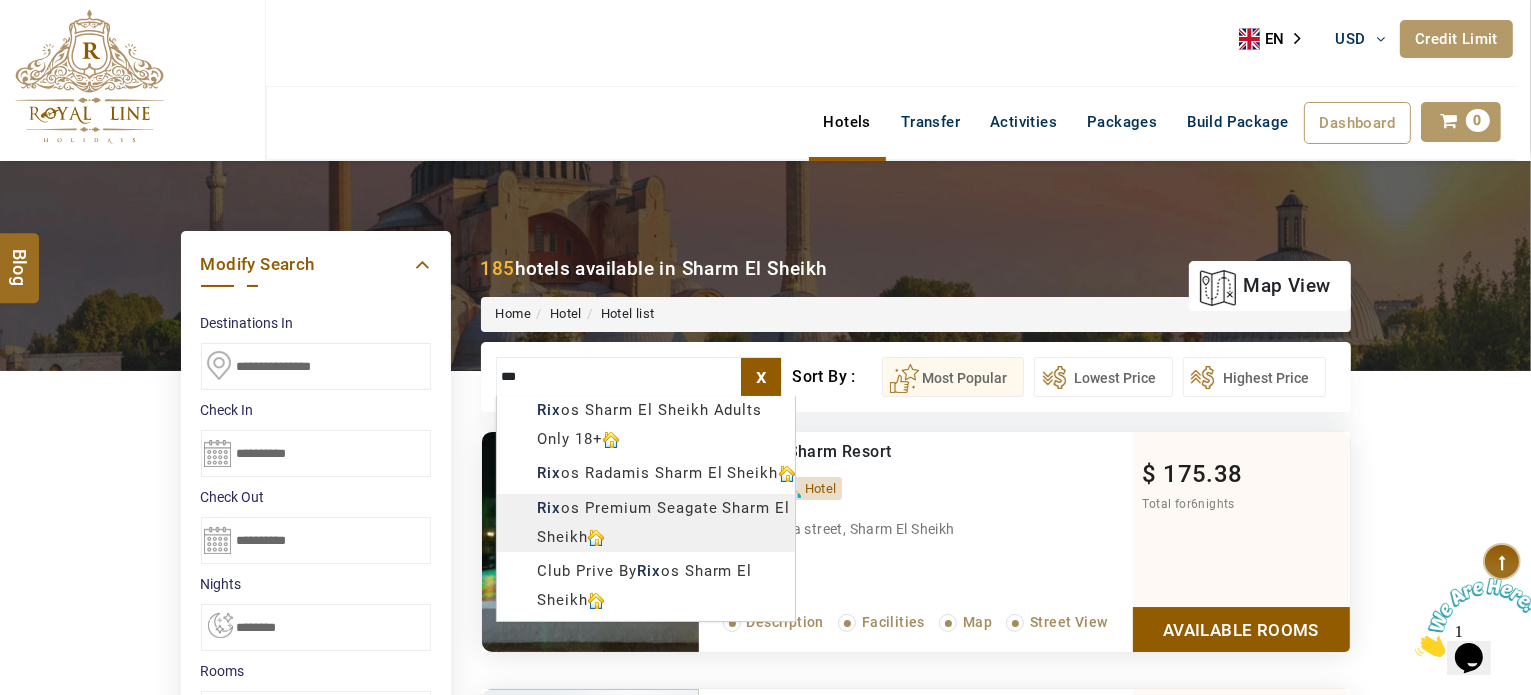 click on "LARISA HAWWARI USD AED  AED EUR  € USD  $ INR  ₹ THB  ฿ IDR  Rp BHD  BHD TRY  ₺ Credit Limit EN HE AR ES PT ZH Helpline
+971 55 344 0168 Register Now +971 55 344 0168 info@royallineholidays.com About Us What we Offer Blog Why Us Contact Hotels  Transfer Activities Packages Build Package Dashboard My Profile My Booking My Reports My Quotation Sign Out 0 Points Redeem Now To Redeem 8664  Points Future Points  1597   Points Credit Limit Credit Limit USD 10500.00 70% Complete Used USD 3756.19 Available USD 6743.81 Setting  Looks like you haven't added anything to your cart yet Countinue Shopping ****** ****** Please Wait.. Blog demo
Remember me Forgot
password? LOG IN Don't have an account?   Register Now My Booking View/ Print/Cancel Your Booking without Signing in Submit Applying Filters...... Hotels For You Will Be Loading Soon demo
In A Few Moment, You Will Be Celebrating Best Hotel options galore ! Check In   CheckOut Rooms Rooms Please Wait Please Wait ... X 1" at bounding box center [765, 1137] 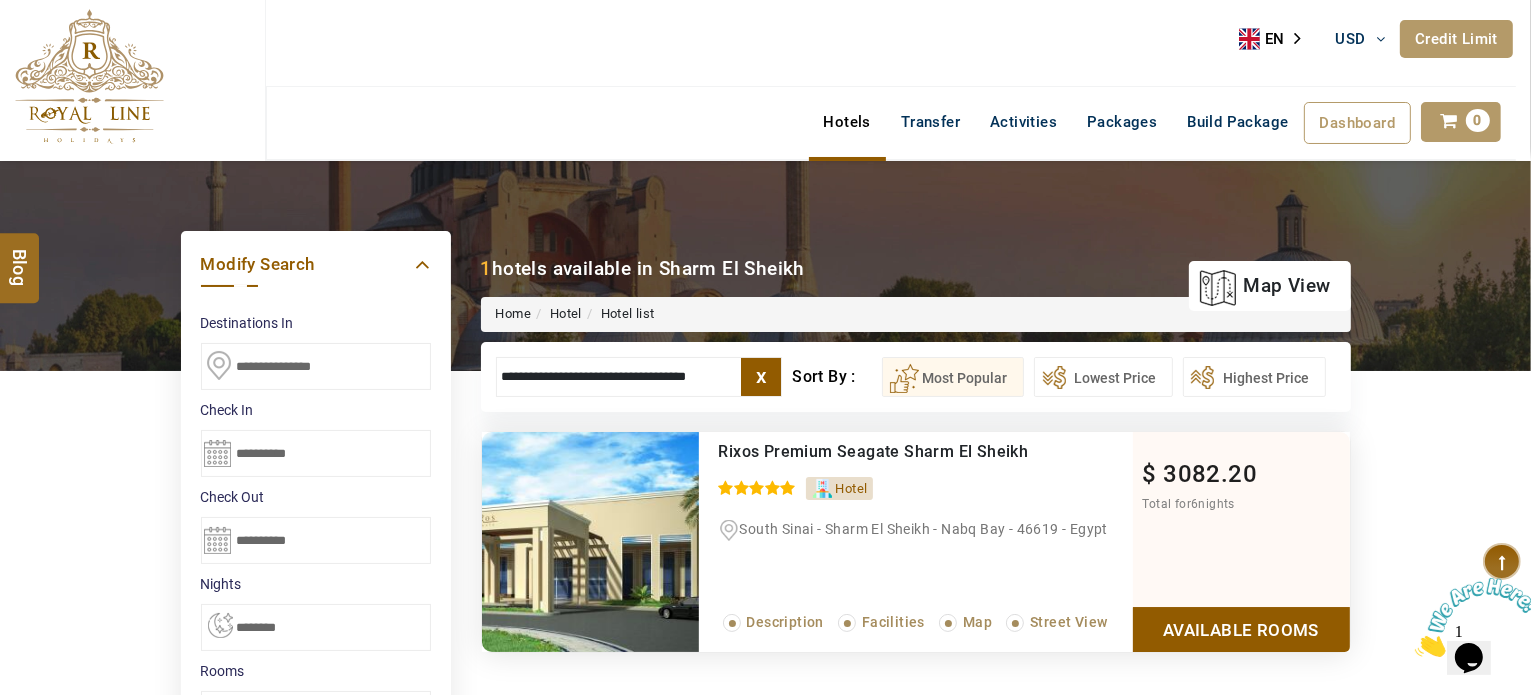 type on "**********" 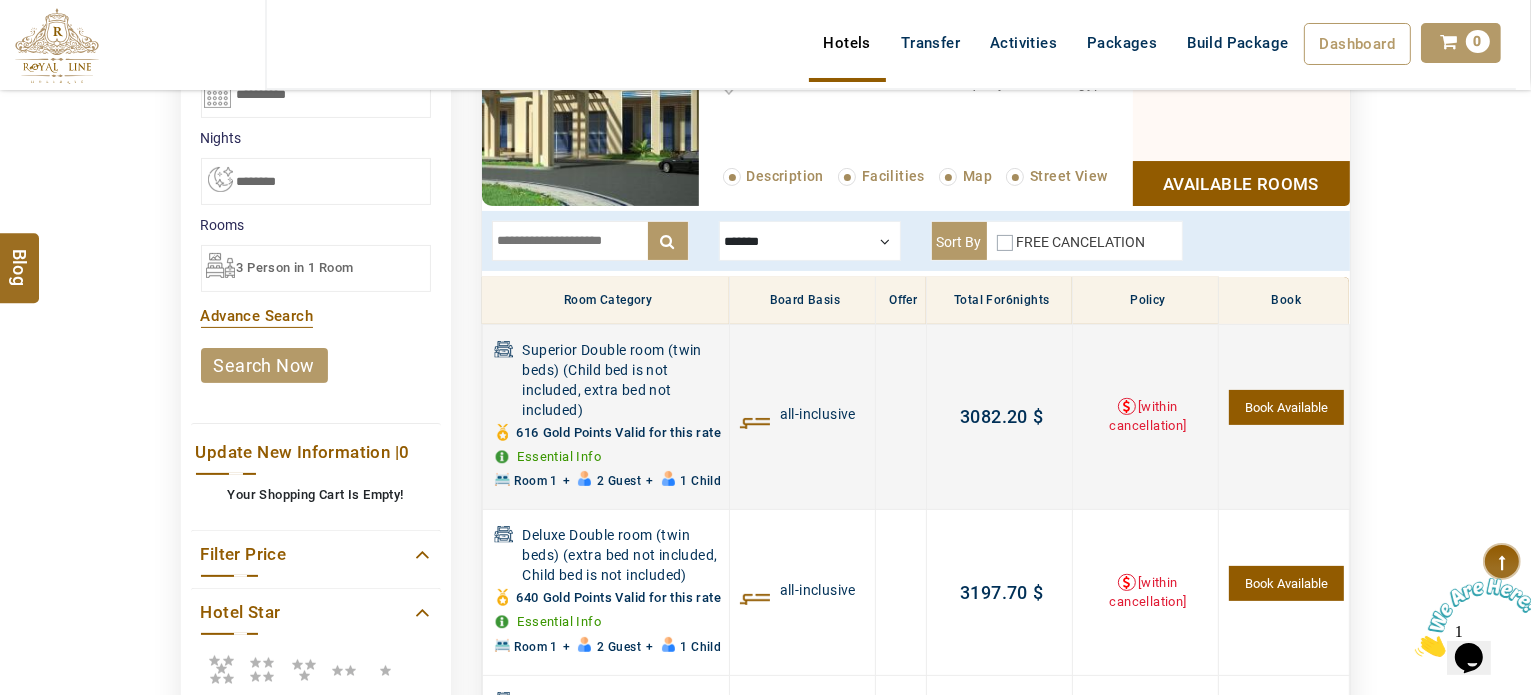 scroll, scrollTop: 480, scrollLeft: 0, axis: vertical 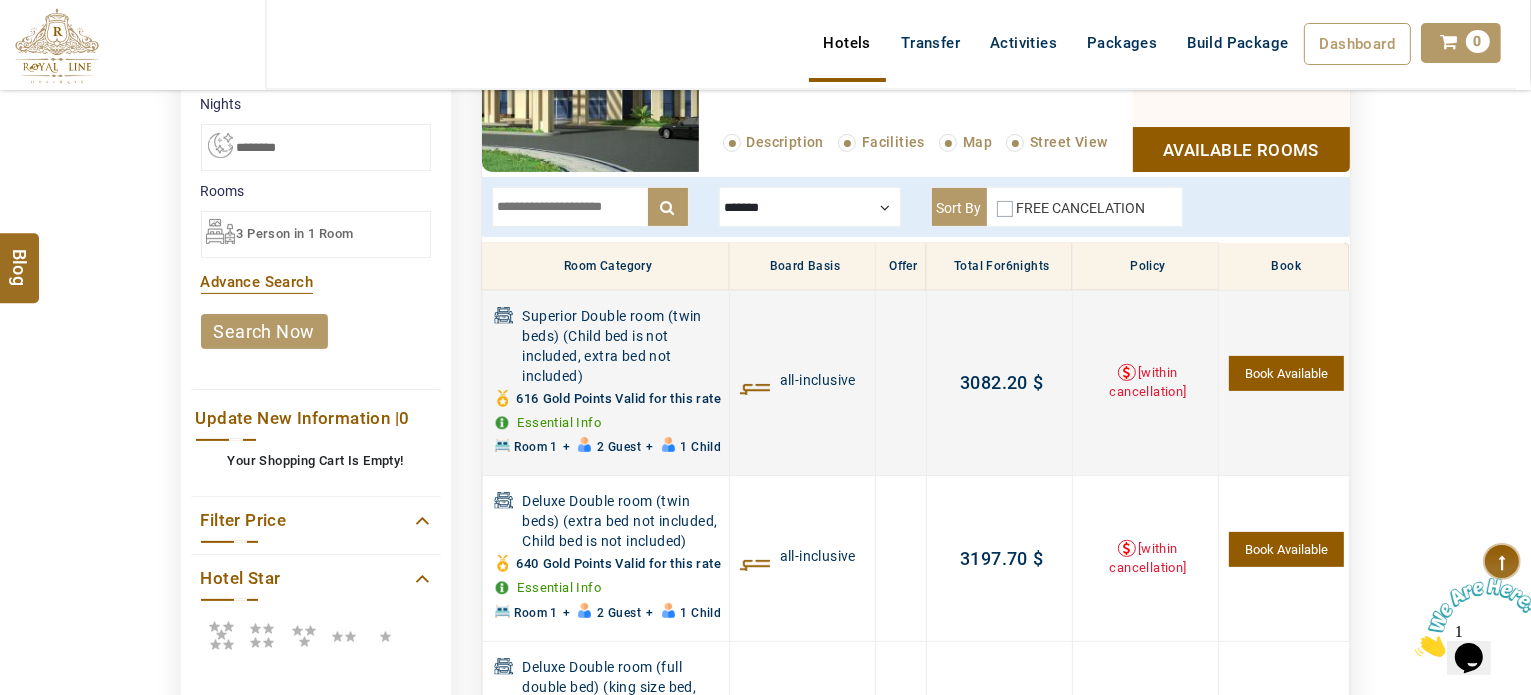 click on "Book Available" at bounding box center (1286, 373) 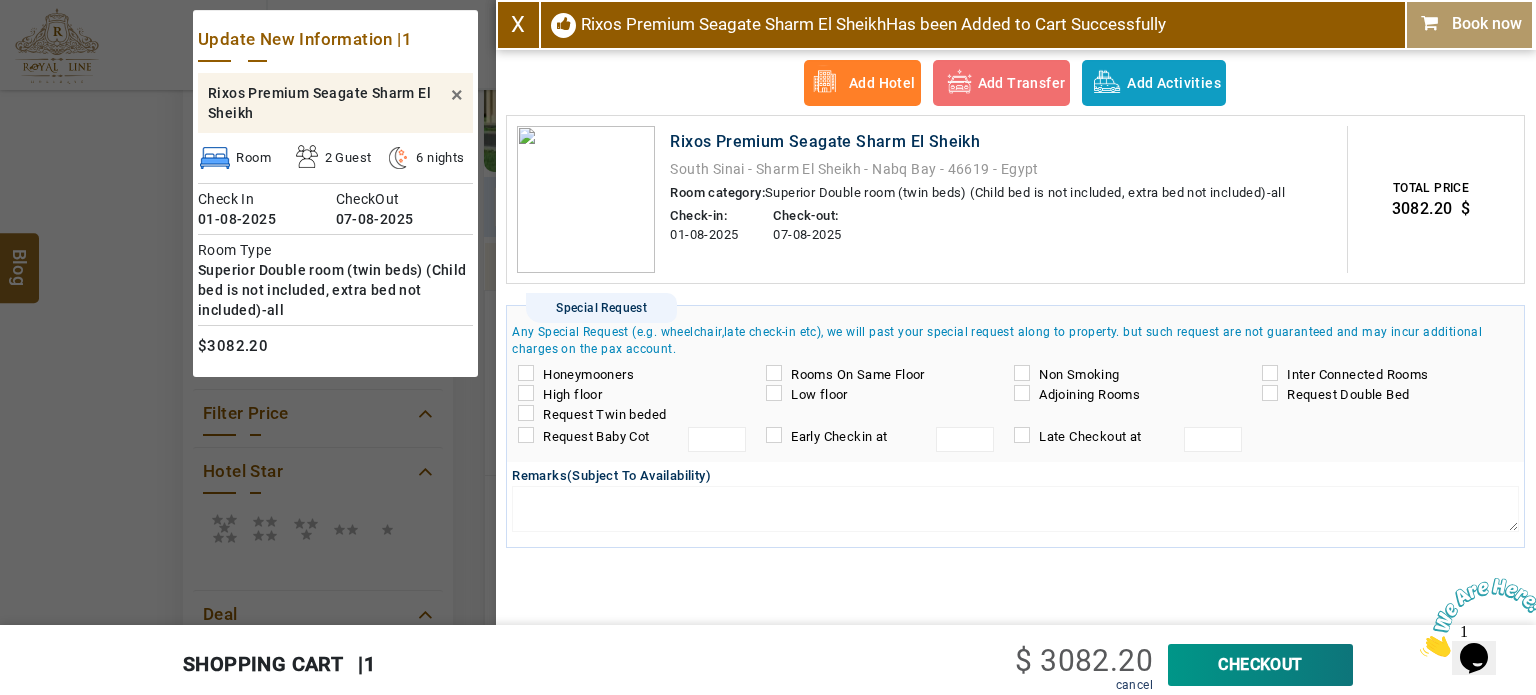 click on "X" at bounding box center [518, 24] 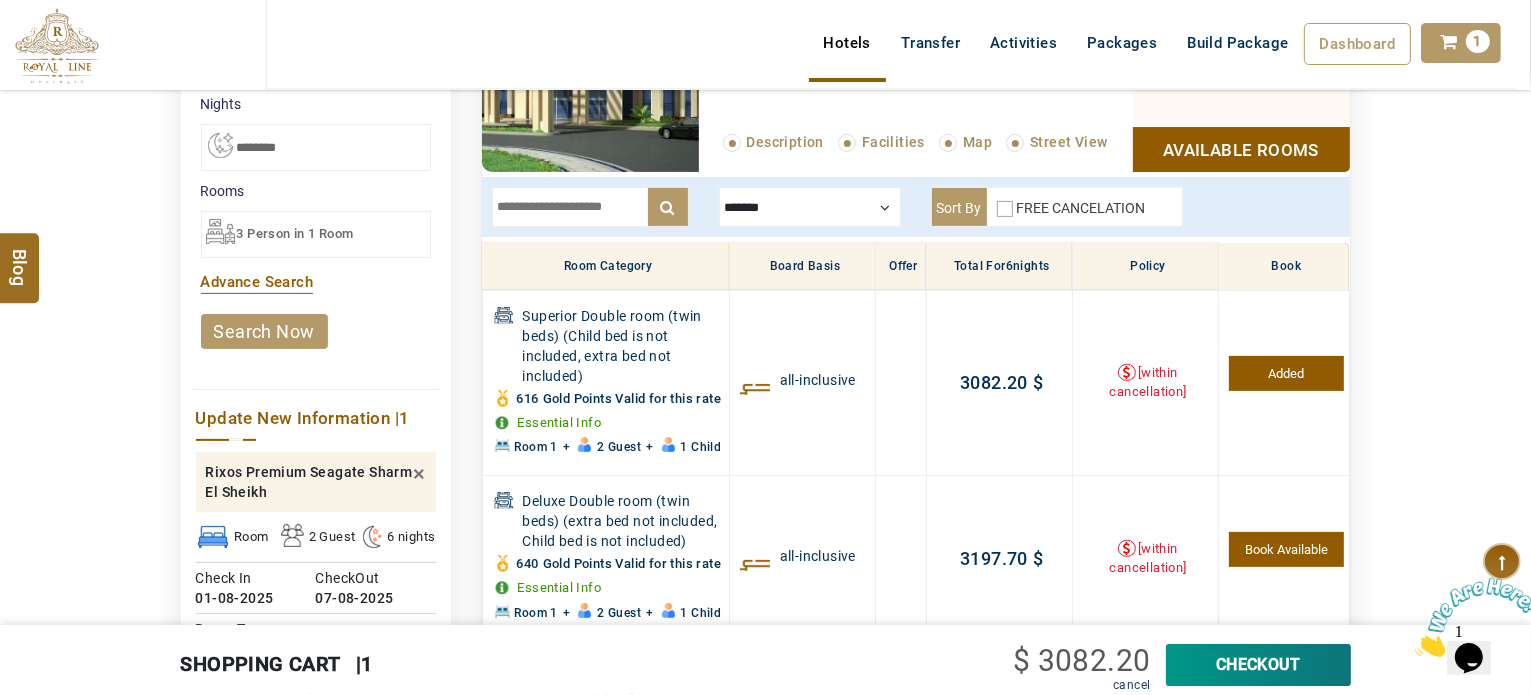 click on "3 Person in    1 Room" at bounding box center (316, 234) 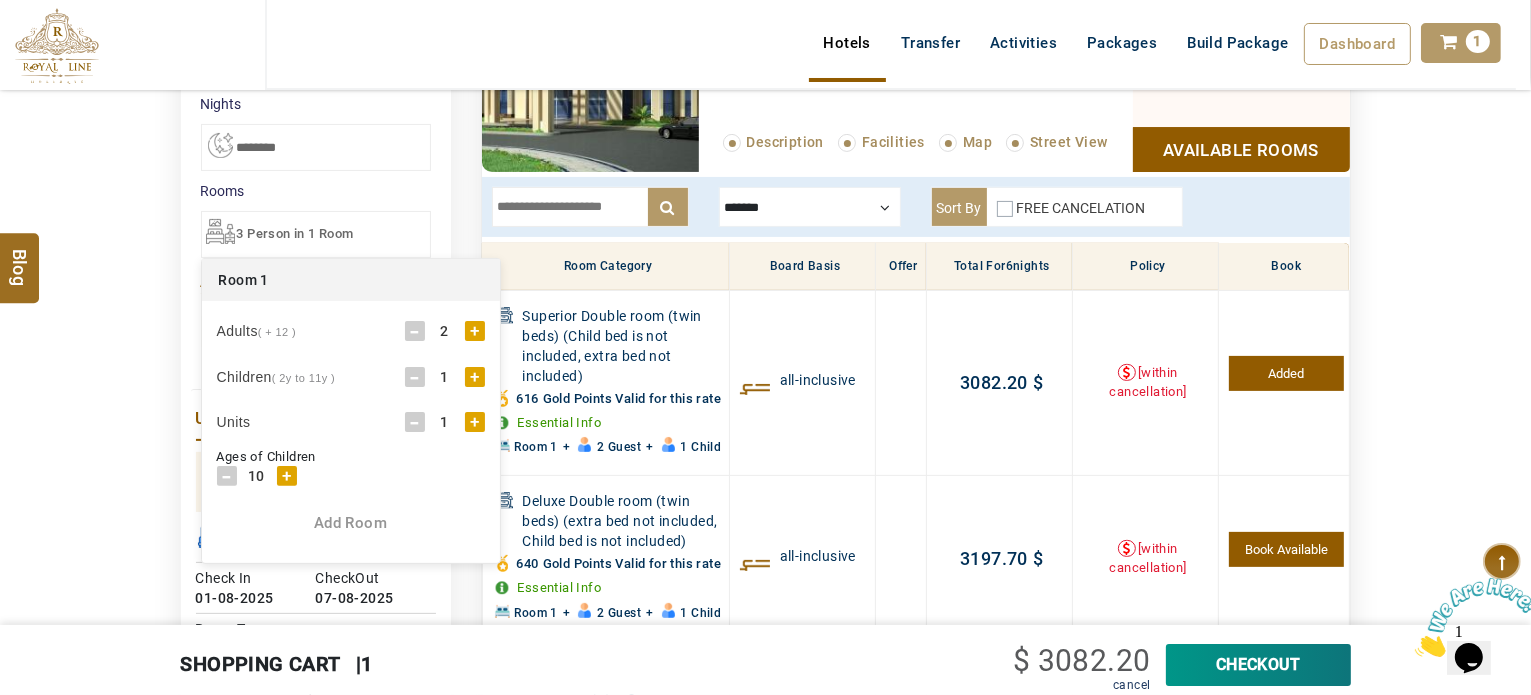 click on "-" at bounding box center [415, 377] 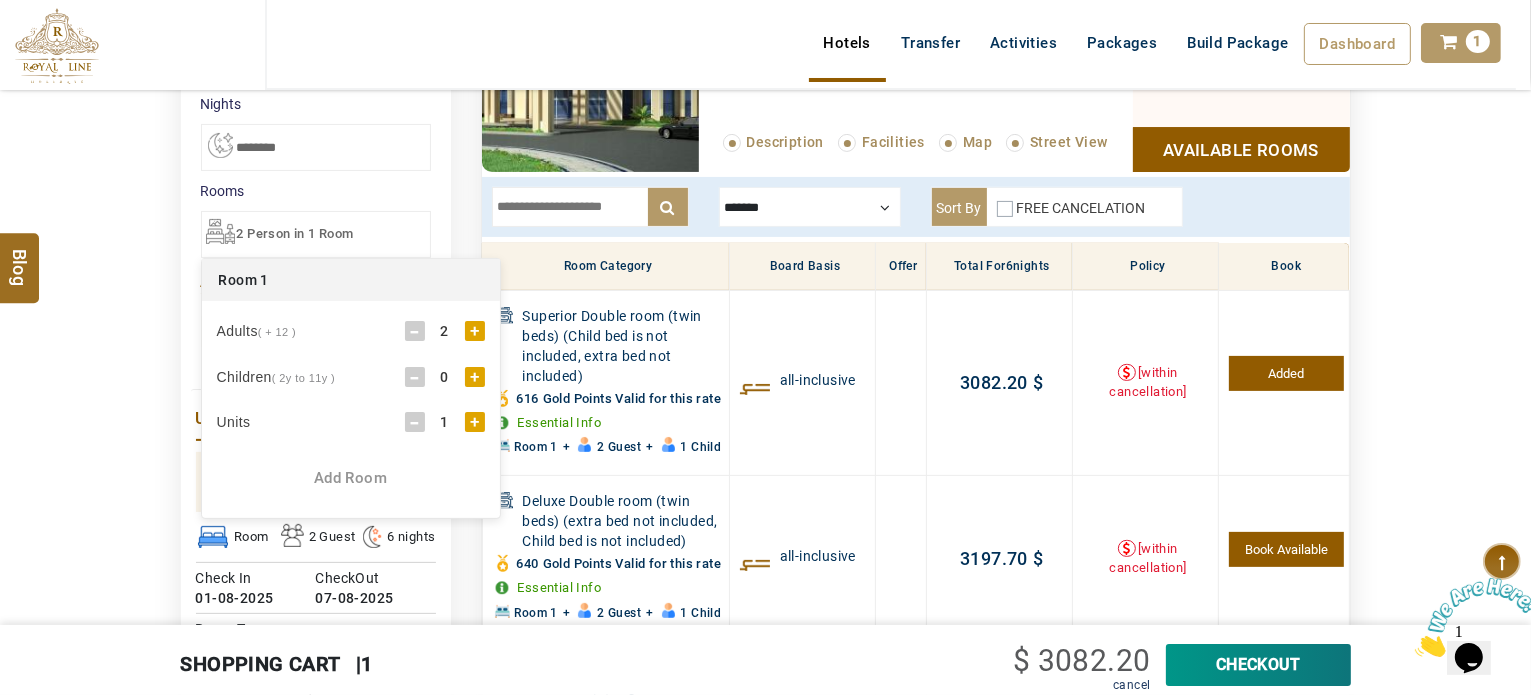 click on "DESTINATION + Add Destination  Nationality Afghanistan Albania Algeria American Samoa Andorra Angola Anguilla Antigua And Barbuda Argentina Armenia Aruba Australia Austria Azerbaijan Bahamas Bahrain Bangladesh Barbados Belarus Belgium Belize Benin Bermuda Bhutan Bolivia Bosnia Herzegovina Botswana Brazil British Indian Ocean Territory British Virgin Islands Brunei Darussalam Bulgaria Burkina Faso Burundi Cambodia Cameroon Canada Cape Verde Caribbean Cayman Islands Central African Republic Chad Chile China Christmas Island Cocos (Keeling) Islands Colombia Comoros Congo (Democratic Republic) Congo (Republic Of) Cook Islands Costa Rica Croatia Cuba Cyprus Czech Republic Denmark Djibouti Dominica Dominican Republic East Timor Ecuador Egypt El Salvador Equatorial Guinea Eritrea Estonia Ethiopia Falkland Islands(Malvinas) Faroe Islands Fiji Finland France French Guiana French Polynesia French Southern Territories Gabon Gambia Georgia Germany Ghana Gibraltar Greece Greenland Grenada Guadeloupe Guam Guatemala Guinea" at bounding box center (765, 440) 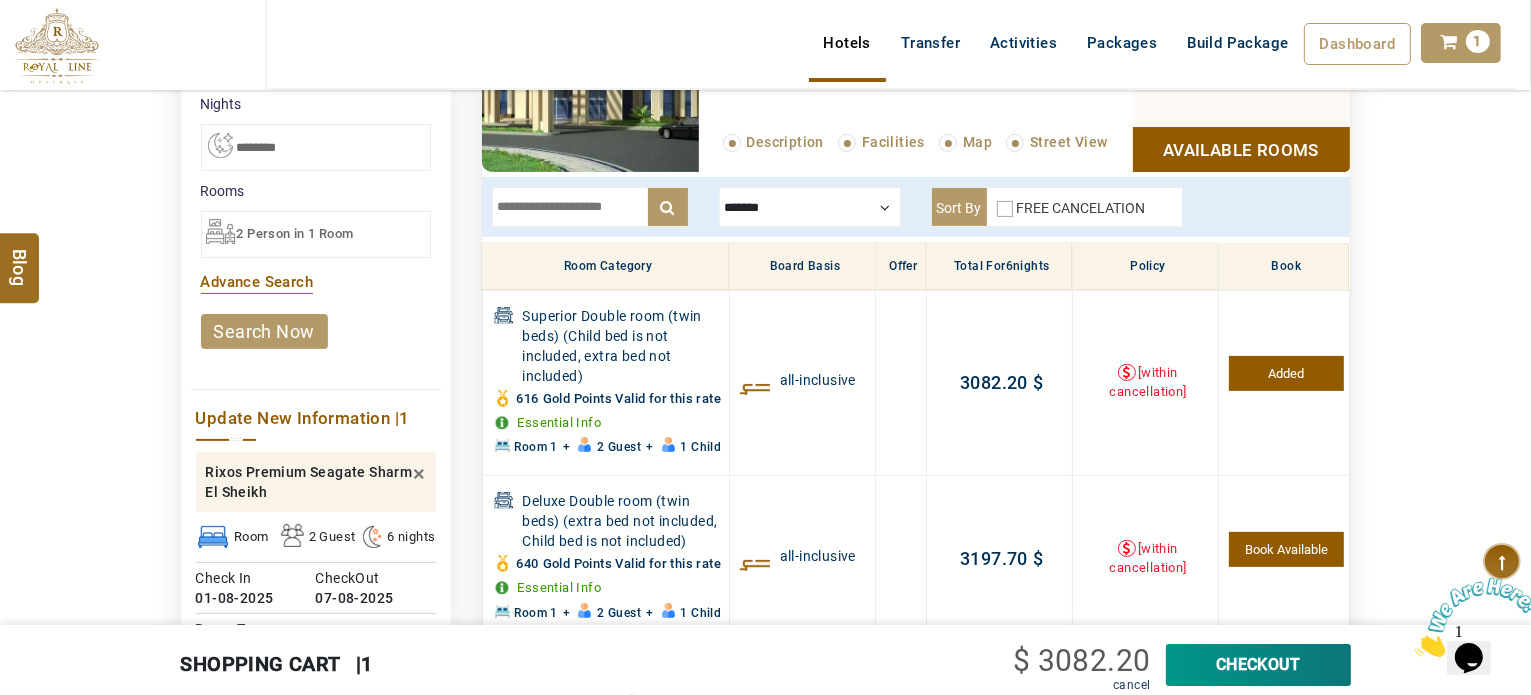 click on "search now" at bounding box center (264, 331) 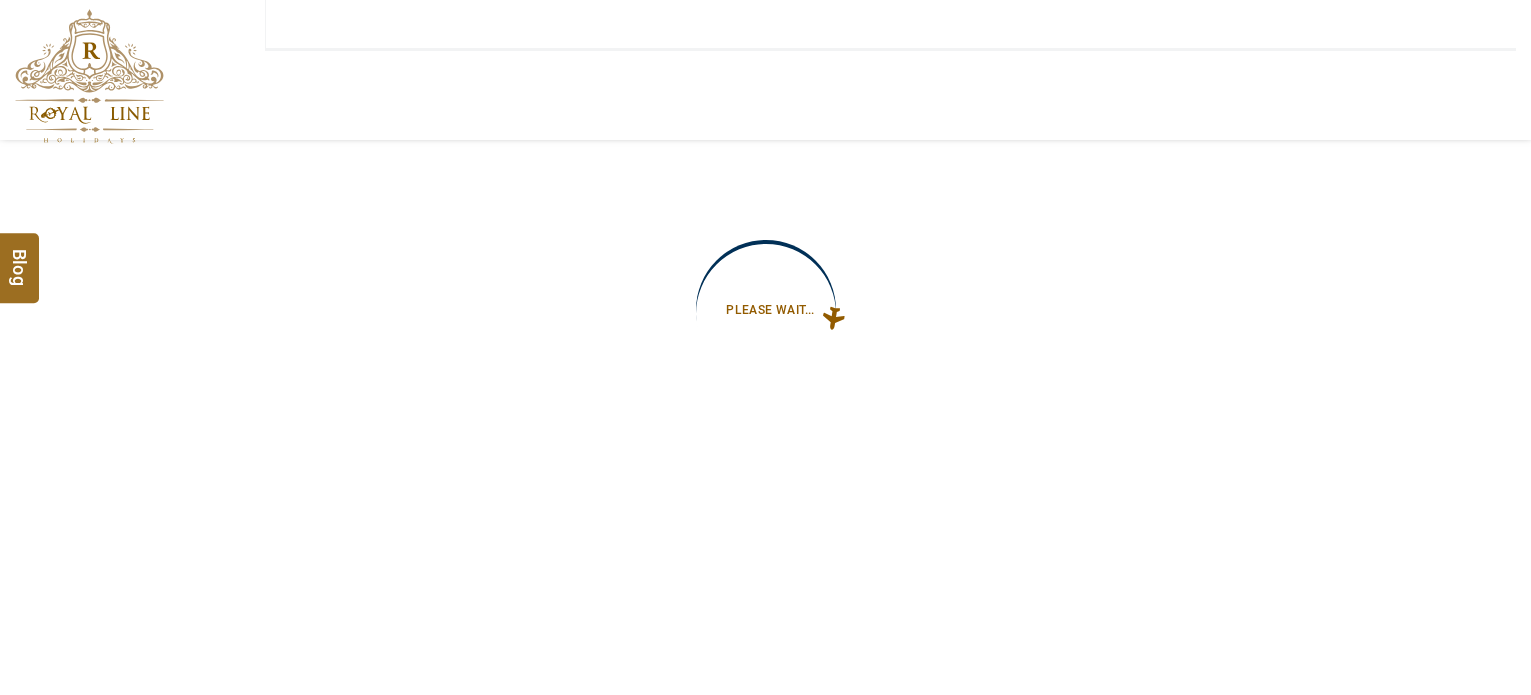 type on "**********" 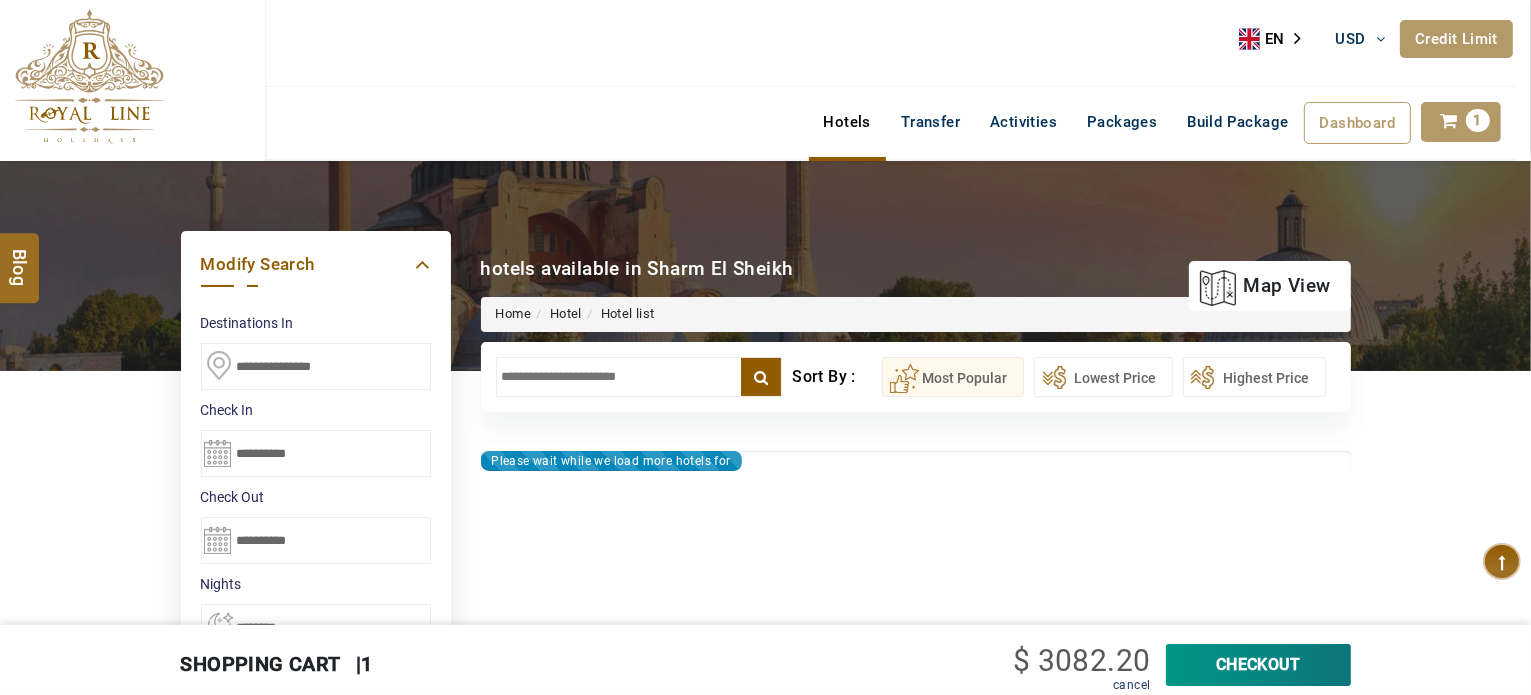 type on "**********" 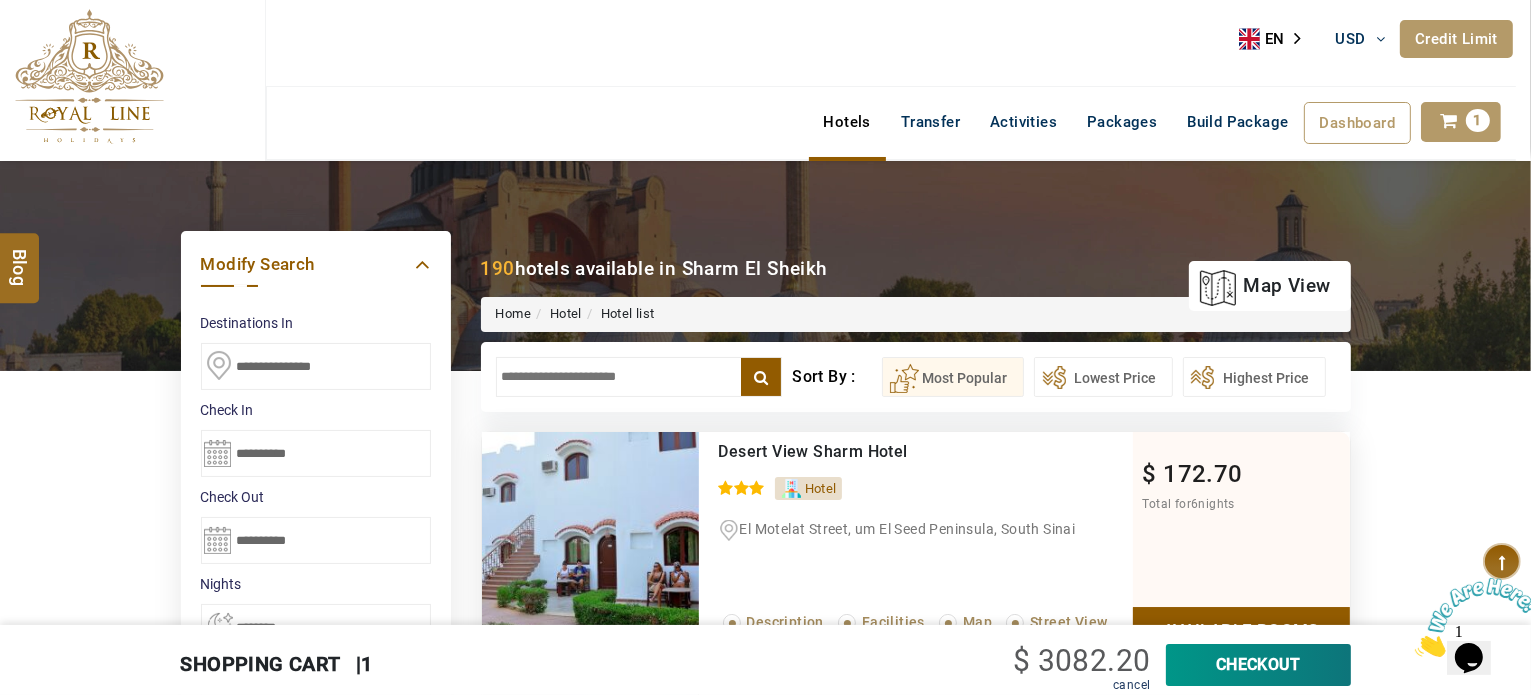 scroll, scrollTop: 0, scrollLeft: 0, axis: both 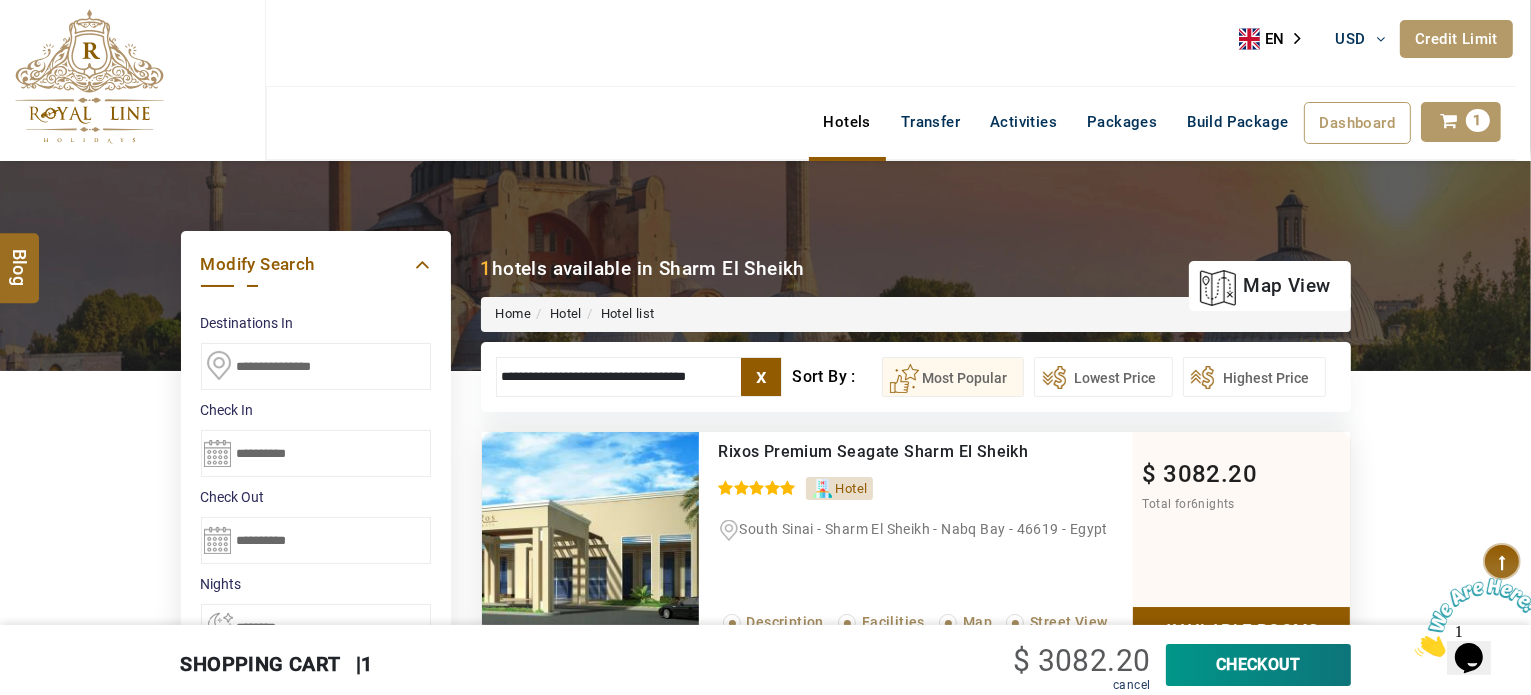 click on "LARISA HAWWARI USD AED  AED EUR  € USD  $ INR  ₹ THB  ฿ IDR  Rp BHD  BHD TRY  ₺ Credit Limit EN HE AR ES PT ZH Helpline
+971 55 344 0168 Register Now +971 55 344 0168 info@royallineholidays.com About Us What we Offer Blog Why Us Contact Hotels  Transfer Activities Packages Build Package Dashboard My Profile My Booking My Reports My Quotation Sign Out 1 Points Redeem Now To Redeem 8664  Points Future Points  1597   Points Credit Limit Credit Limit USD 10500.00 70% Complete Used USD 3756.19 Available USD 6743.81 Setting  Looks like you haven't added anything to your cart yet Countinue Shopping ****** ****** Please Wait.. Blog demo
Remember me Forgot
password? LOG IN Don't have an account?   Register Now My Booking View/ Print/Cancel Your Booking without Signing in Submit Applying Filters...... Hotels For You Will Be Loading Soon demo
In A Few Moment, You Will Be Celebrating Best Hotel options galore ! Check In   CheckOut Rooms Rooms Please Wait Please Wait ... X 1" at bounding box center (765, 1071) 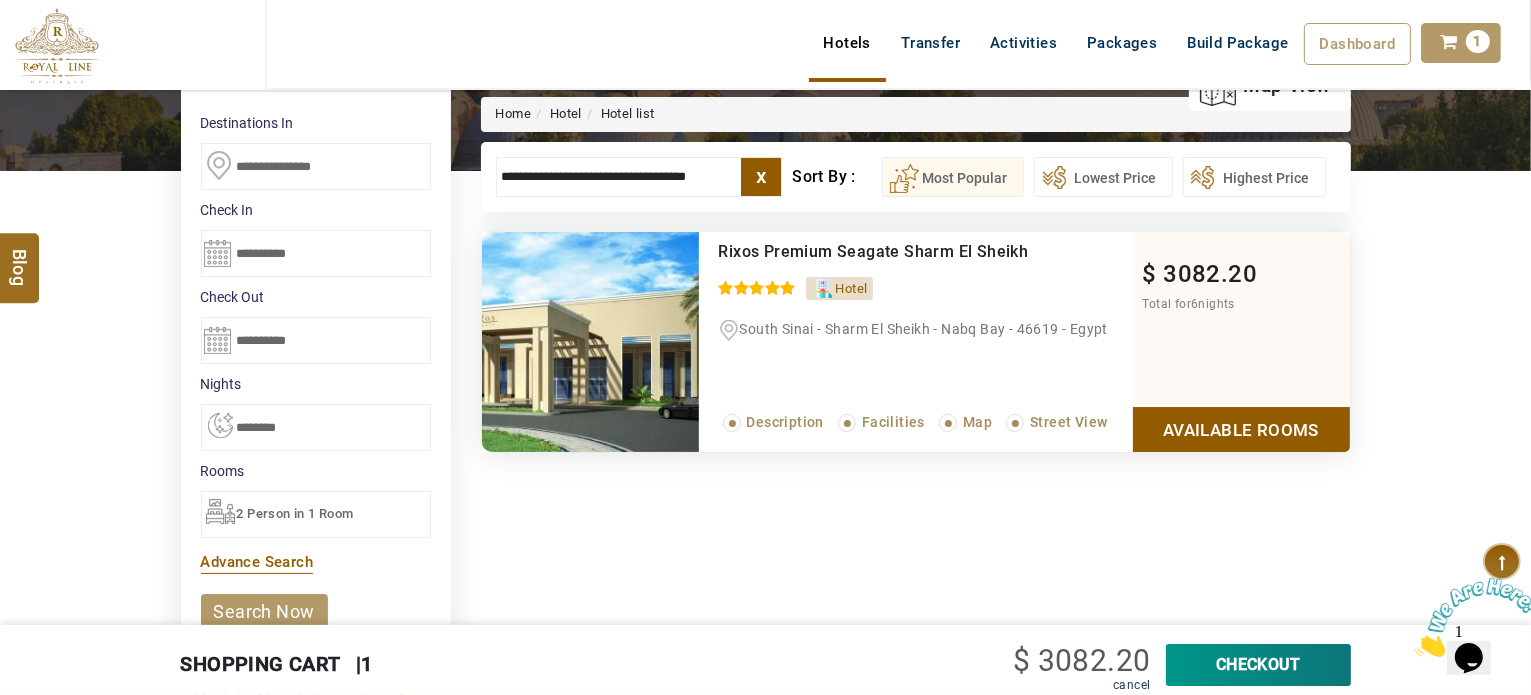 type on "**********" 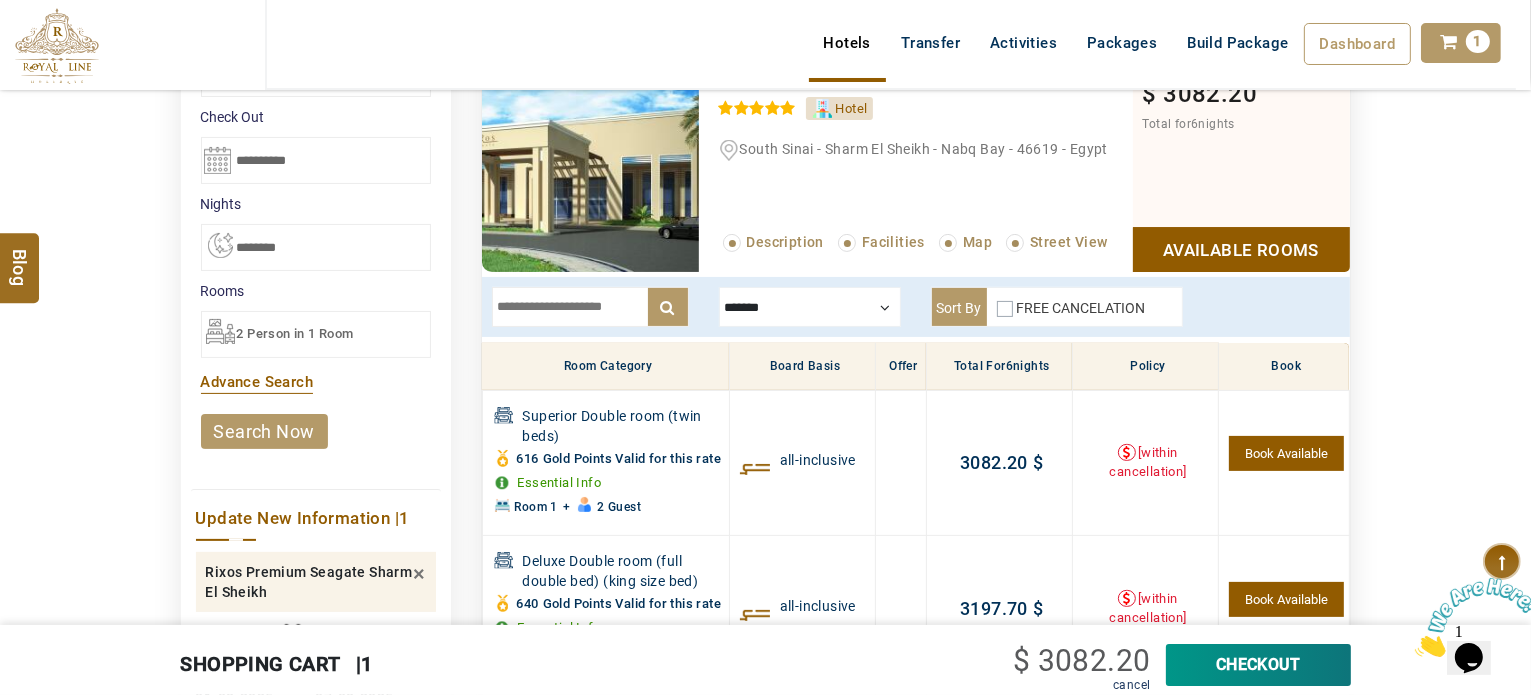 click on "**********" at bounding box center [316, 247] 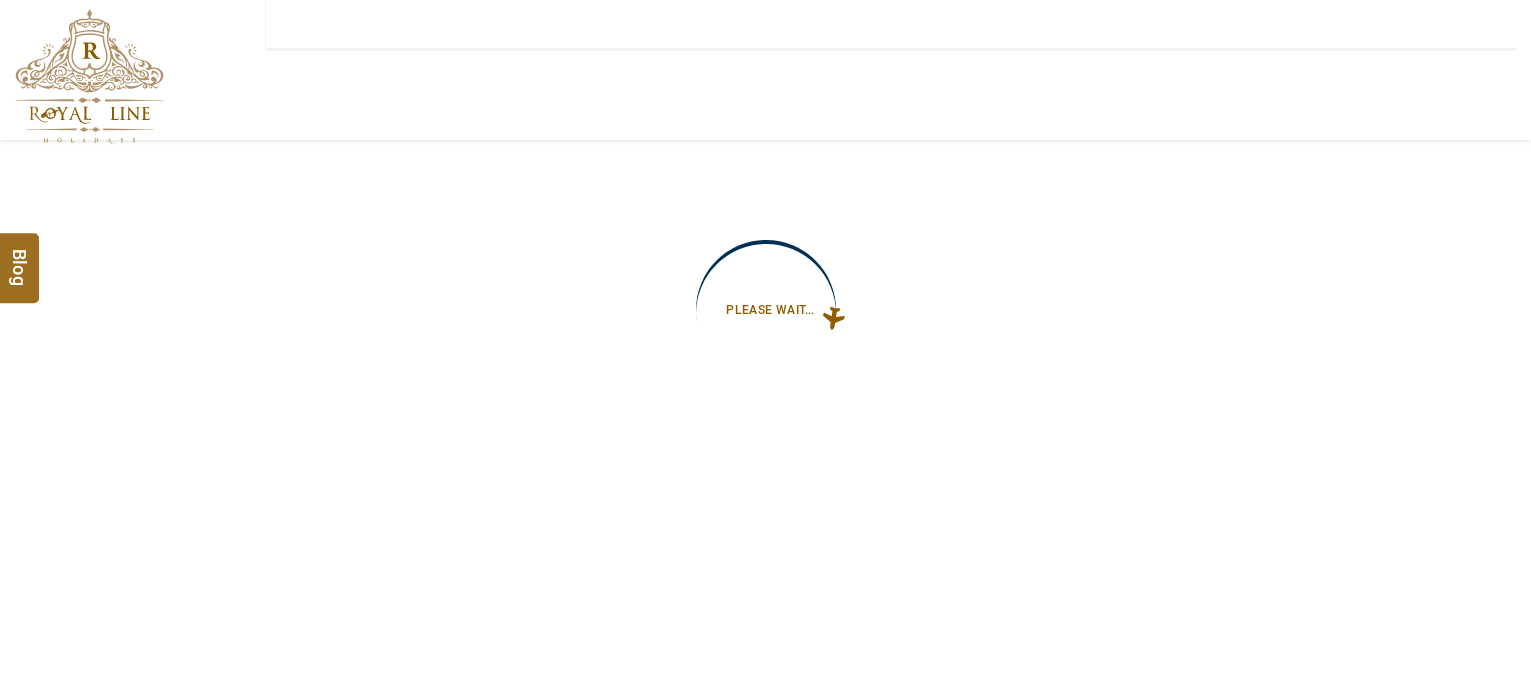 type on "**********" 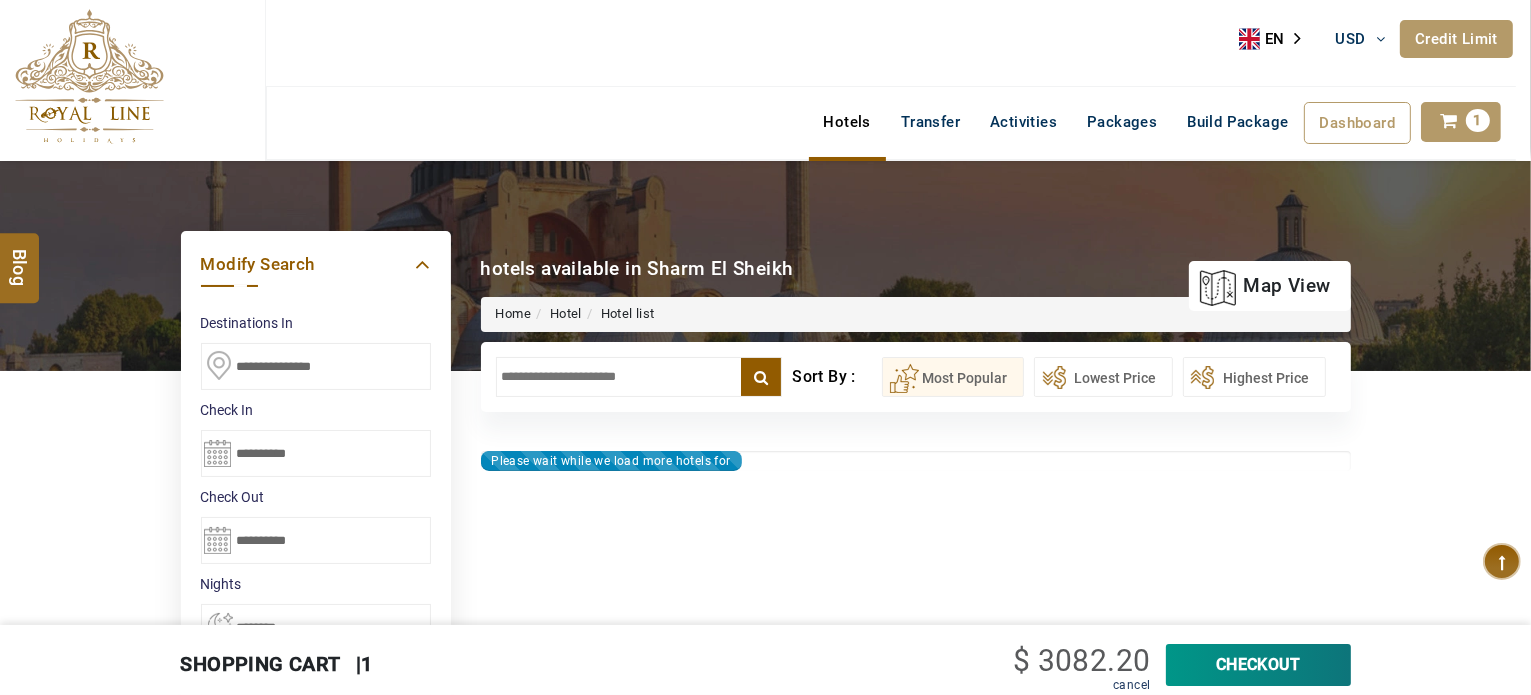 type on "**********" 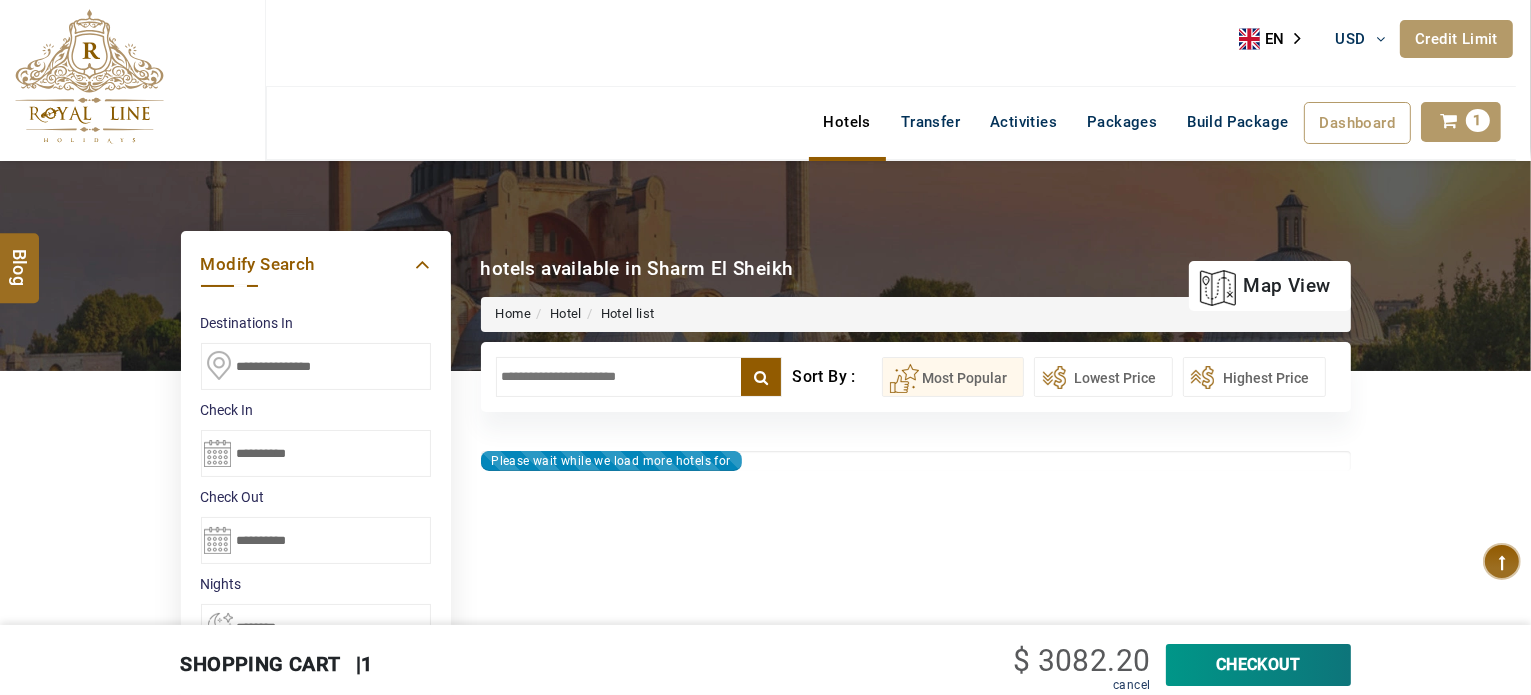 type on "**********" 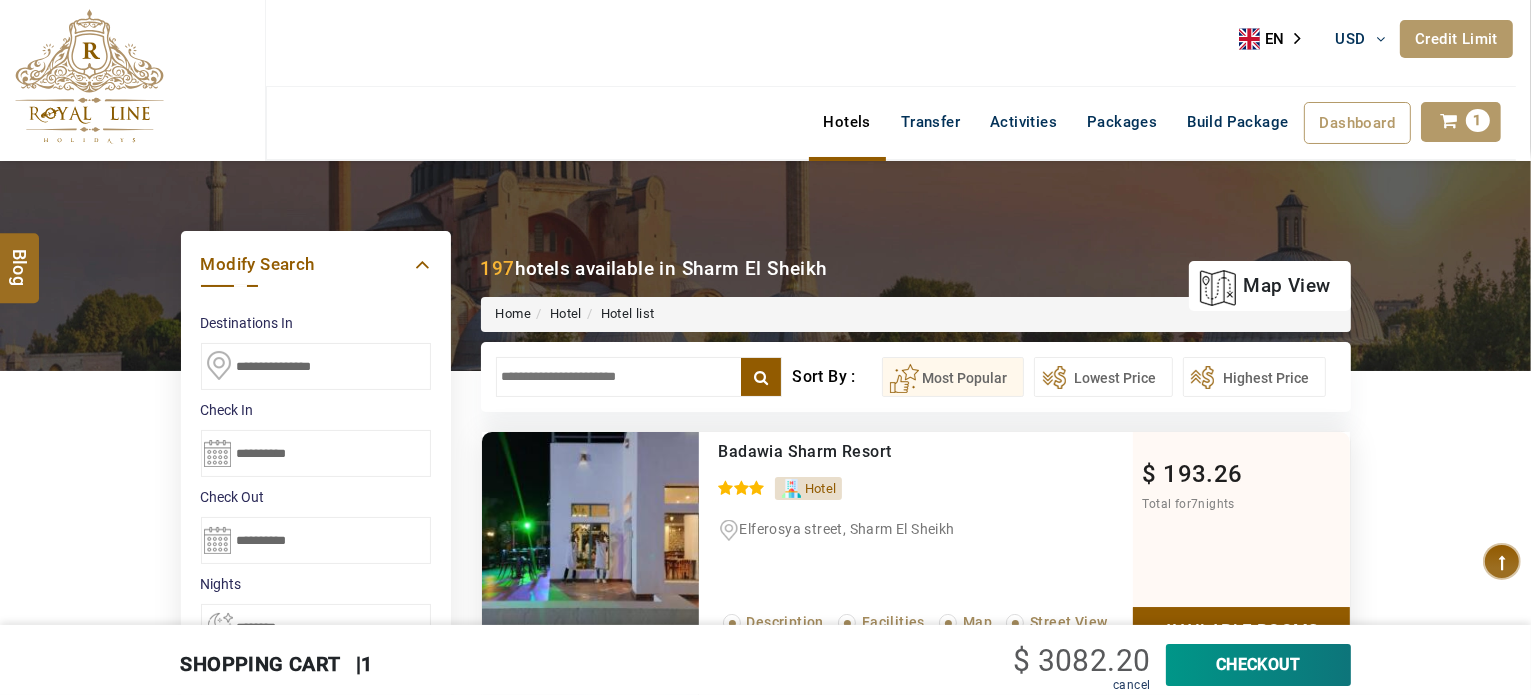 click at bounding box center [639, 377] 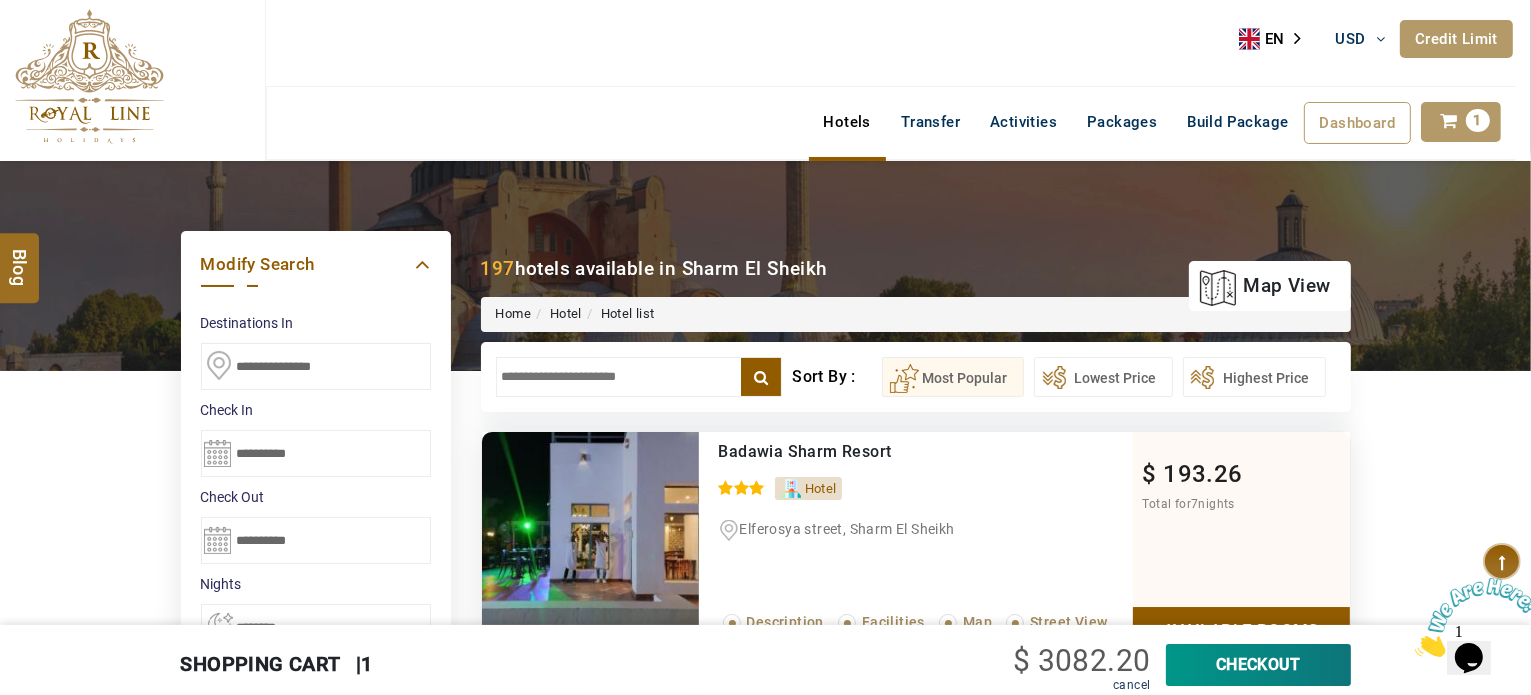scroll, scrollTop: 0, scrollLeft: 0, axis: both 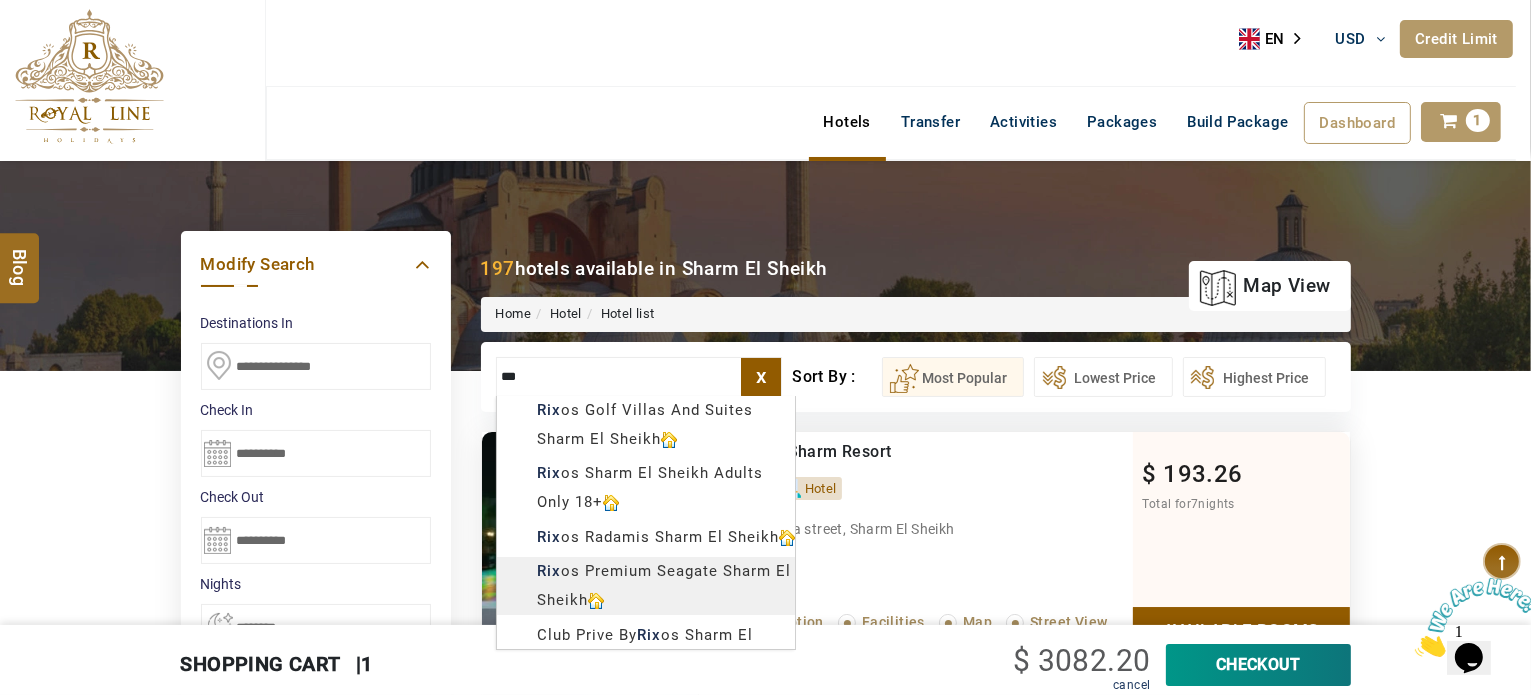 click on "LARISA HAWWARI USD AED  AED EUR  € USD  $ INR  ₹ THB  ฿ IDR  Rp BHD  BHD TRY  ₺ Credit Limit EN HE AR ES PT ZH Helpline
[PHONE] Register Now [PHONE] [EMAIL] About Us What we Offer Blog Why Us Contact Hotels  Transfer Activities Packages Build Package Dashboard My Profile My Booking My Reports My Quotation Sign Out 1 Points Redeem Now To Redeem 8664  Points Future Points  1597   Points Credit Limit Credit Limit USD 10500.00 70% Complete Used USD 3756.19 Available USD 6743.81 Setting  Looks like you haven't added anything to your cart yet Countinue Shopping ****** ****** Please Wait.. Blog demo
Remember me Forgot
password? LOG IN Don't have an account?   Register Now My Booking View/ Print/Cancel Your Booking without Signing in Submit Applying Filters...... Hotels For You Will Be Loading Soon demo
In A Few Moment, You Will Be Celebrating Best Hotel options galore ! Check In   CheckOut Rooms Rooms Please Wait Please Wait ... X 1" at bounding box center (765, 1137) 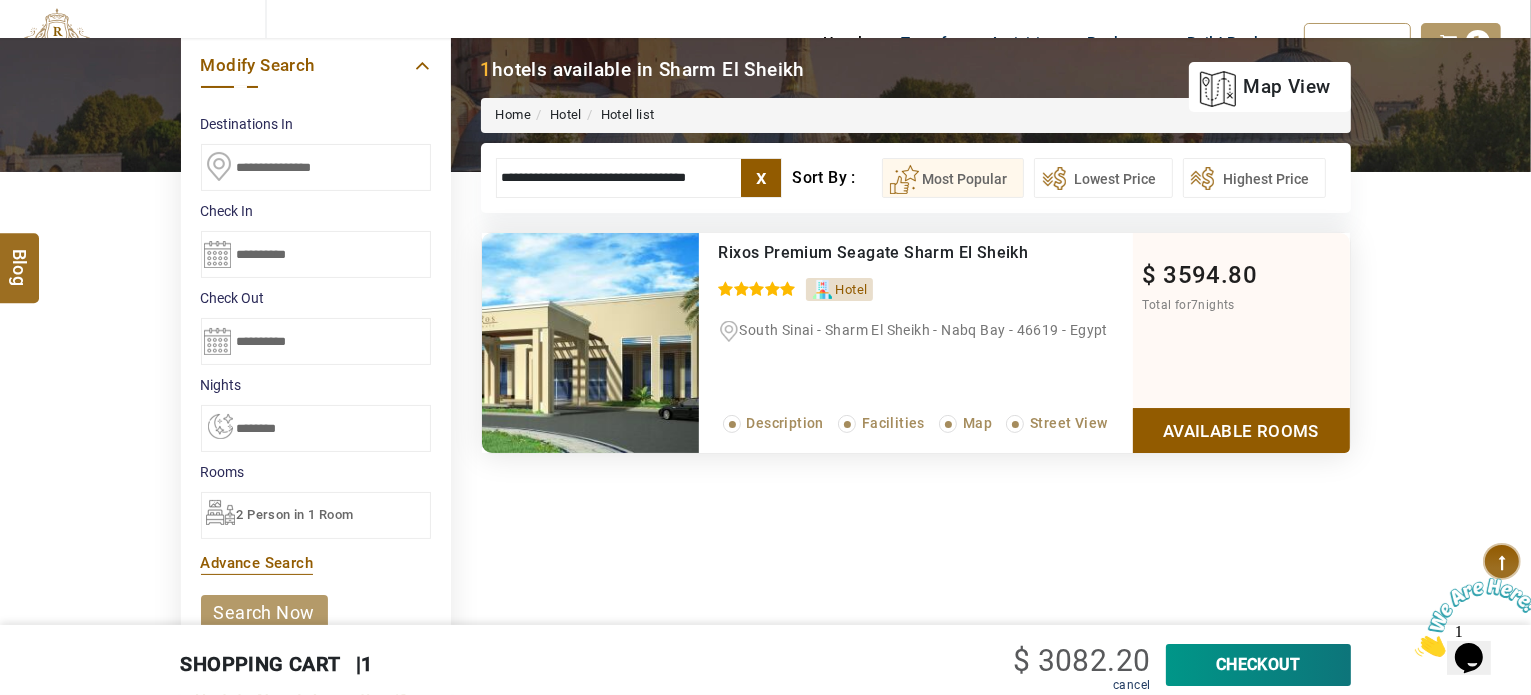 scroll, scrollTop: 200, scrollLeft: 0, axis: vertical 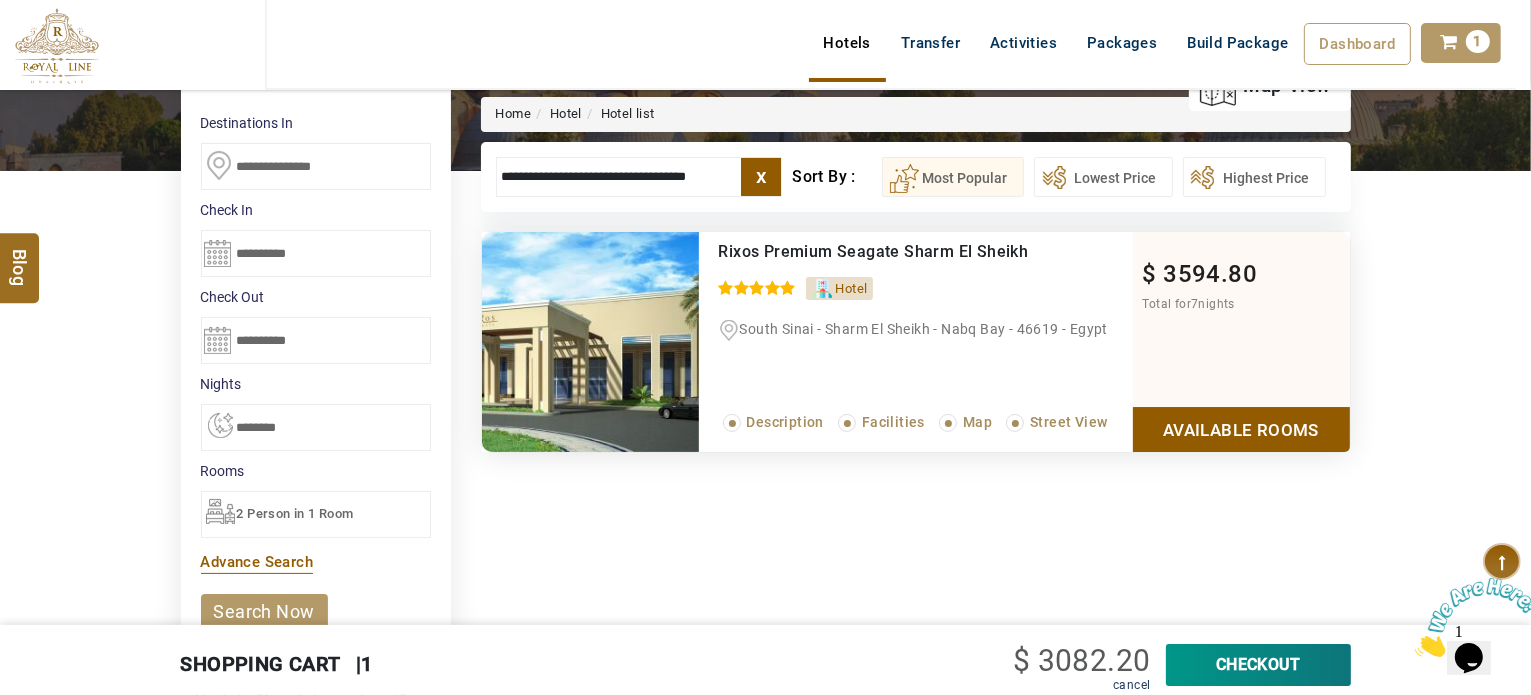 type on "**********" 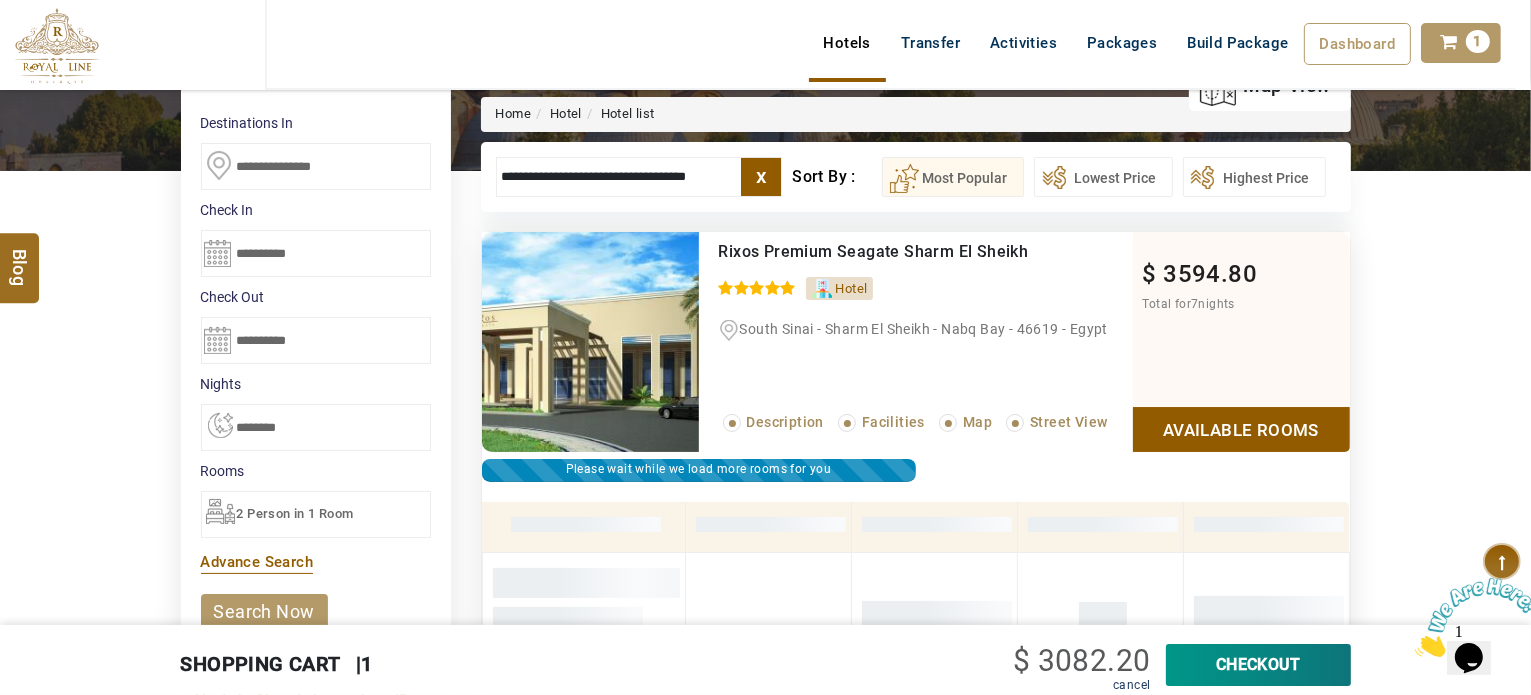scroll, scrollTop: 380, scrollLeft: 0, axis: vertical 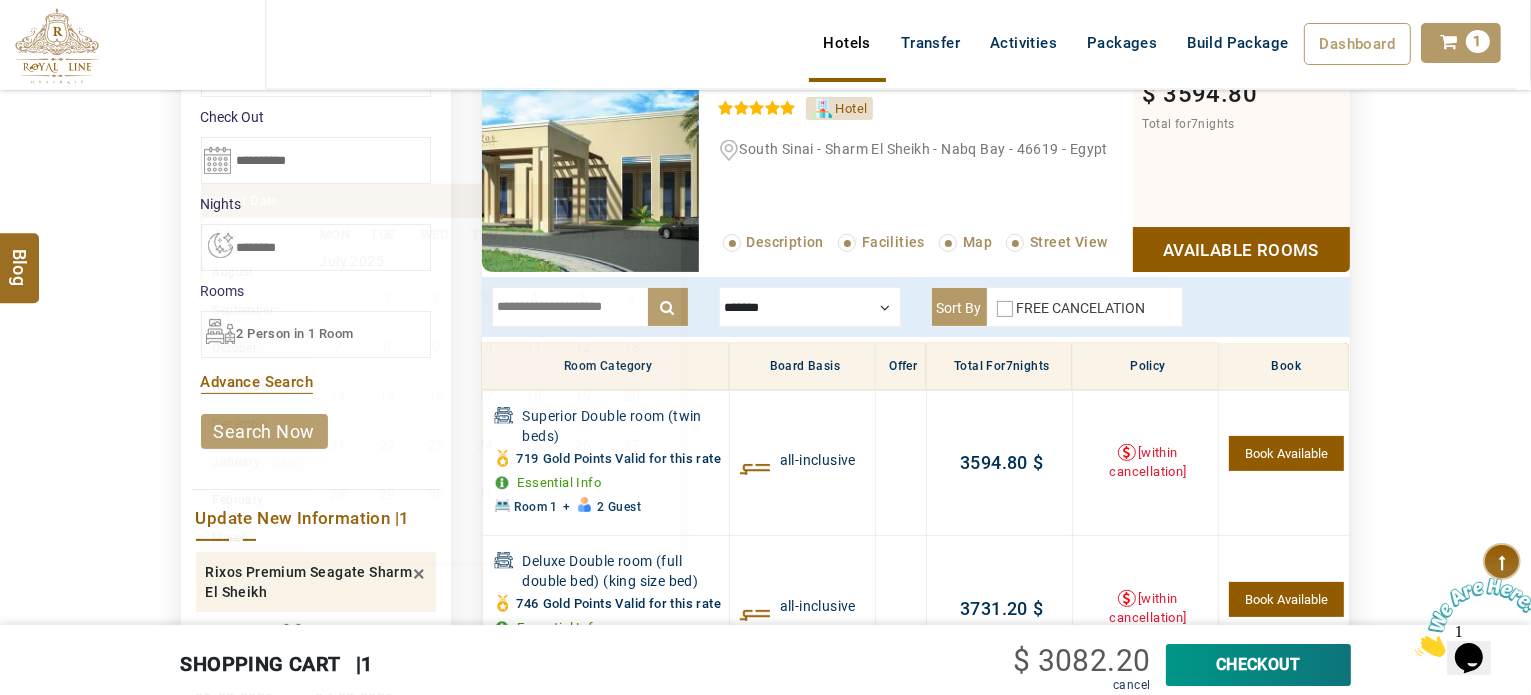 click on "**********" at bounding box center [316, 160] 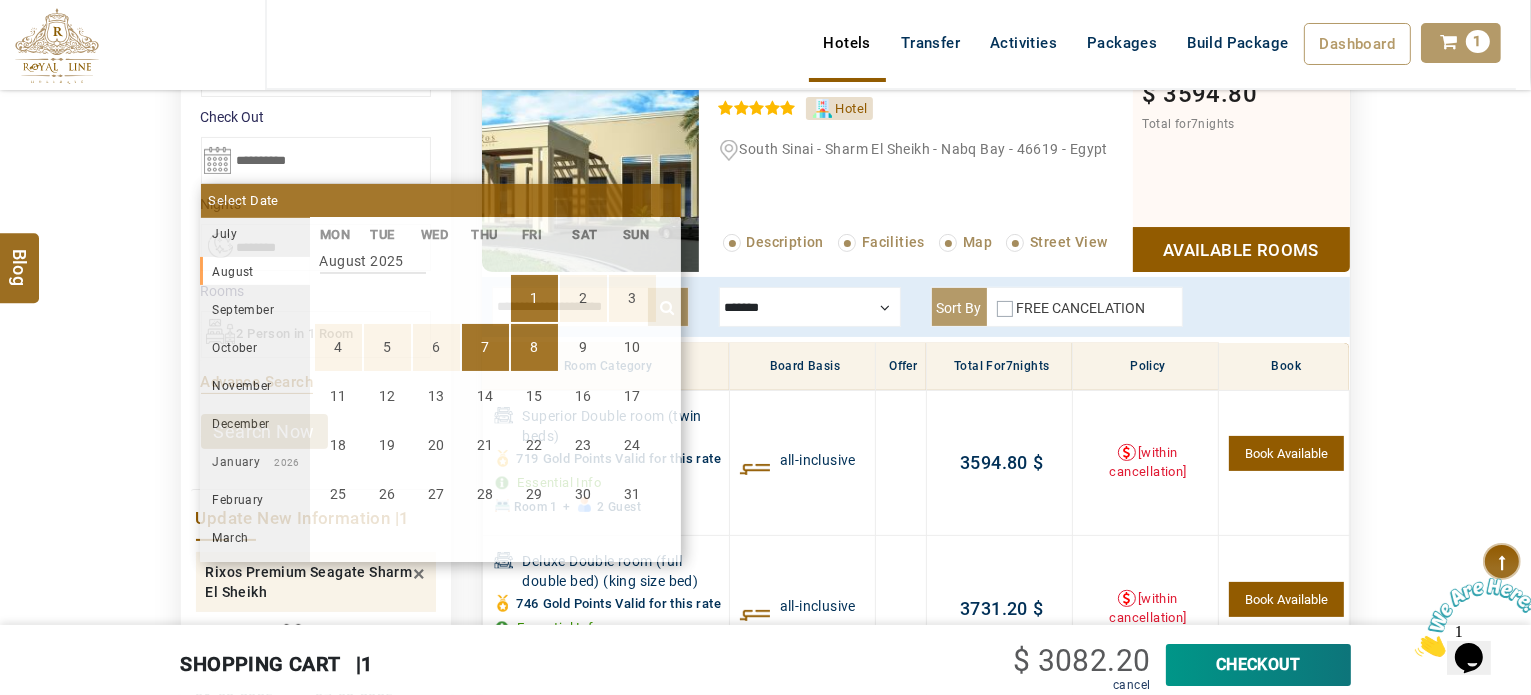 click on "7" at bounding box center (485, 347) 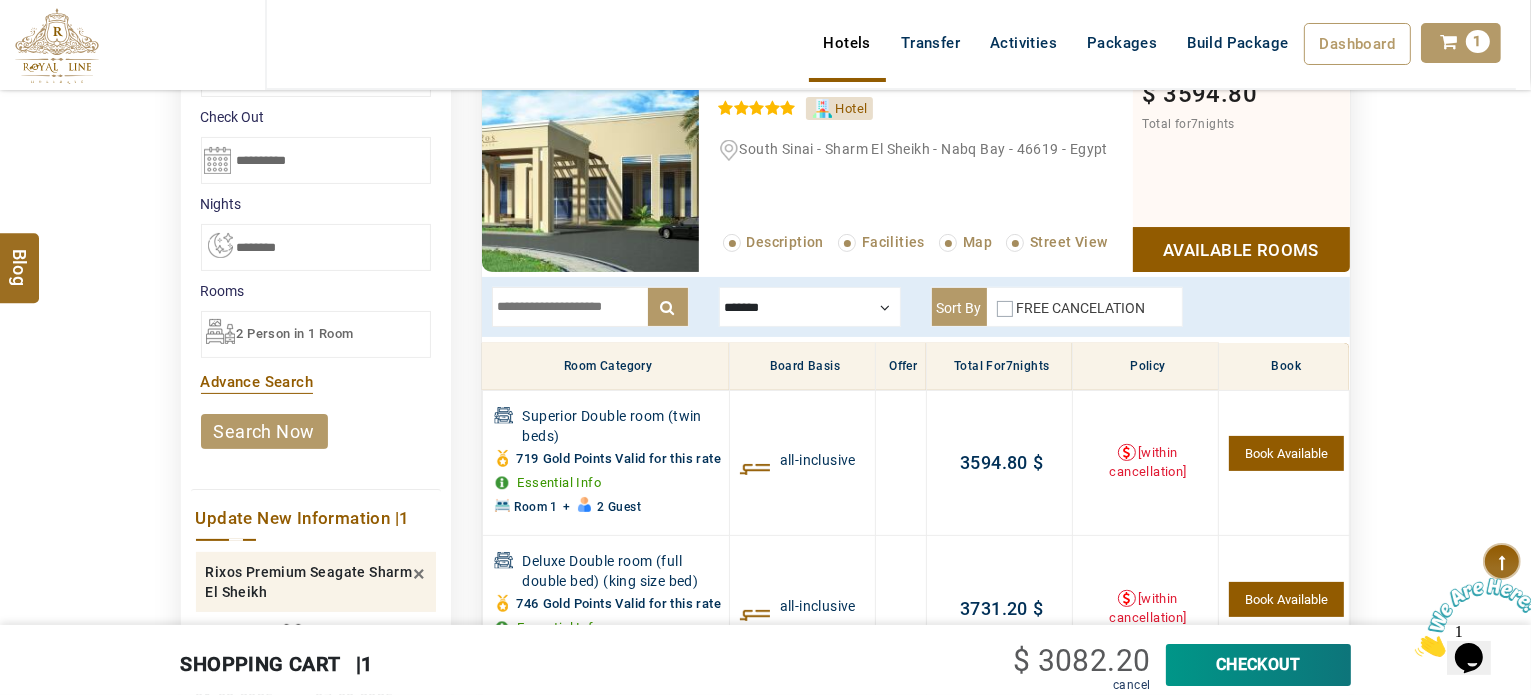 click on "search now" at bounding box center [264, 431] 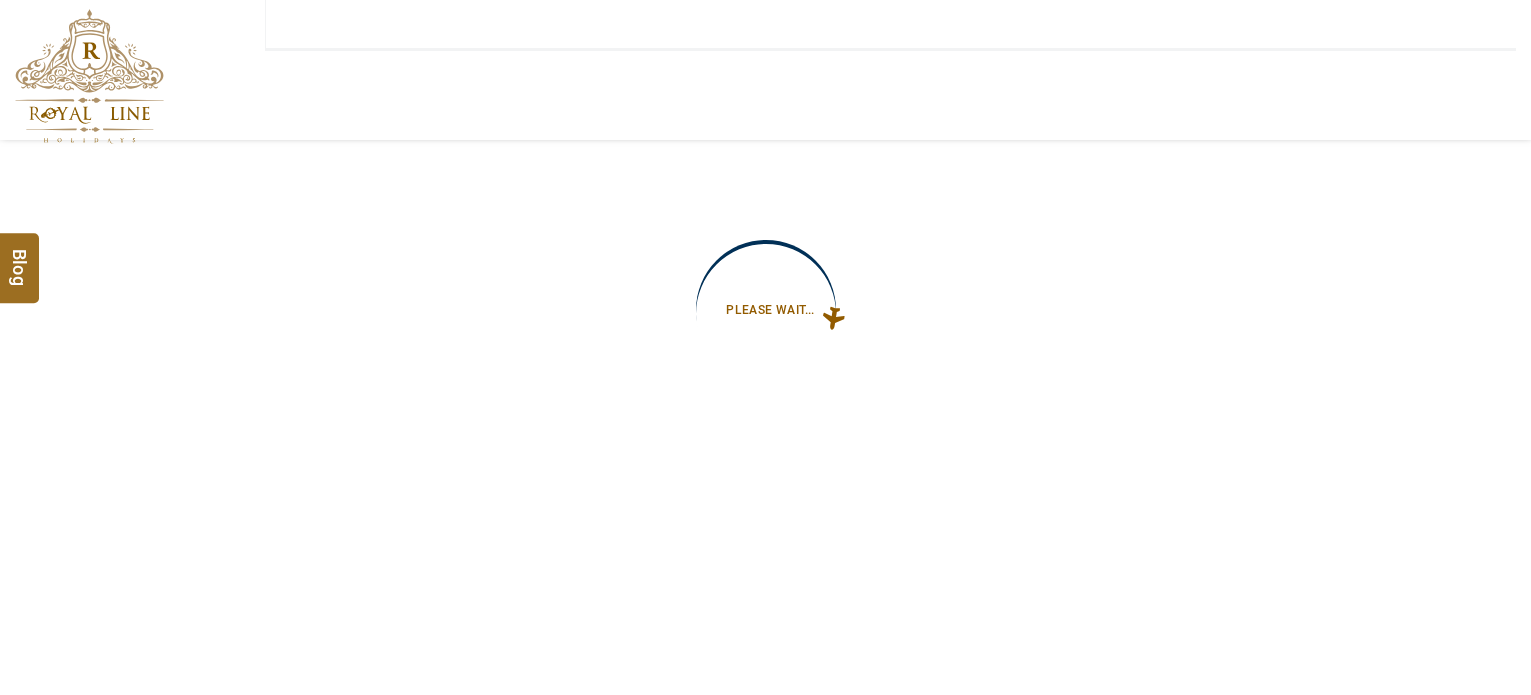 scroll, scrollTop: 0, scrollLeft: 0, axis: both 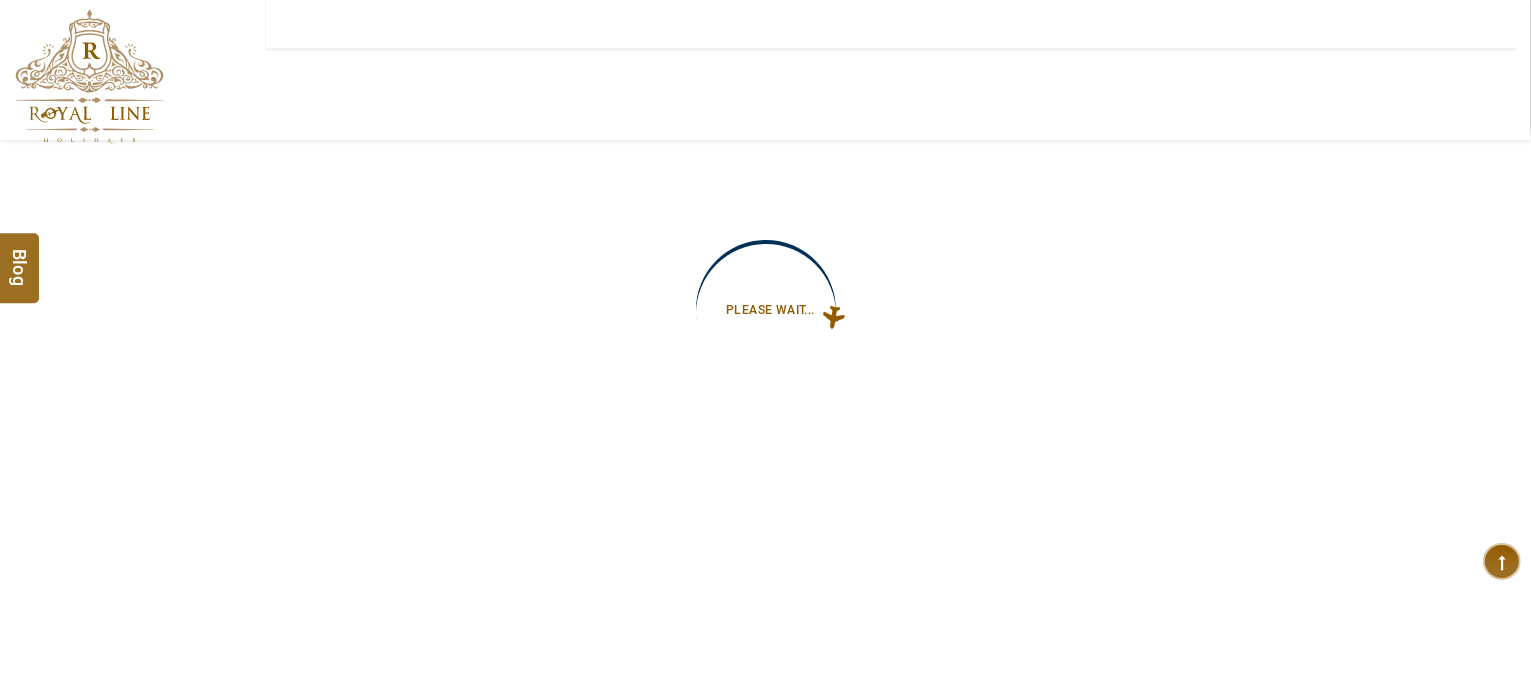 type on "**********" 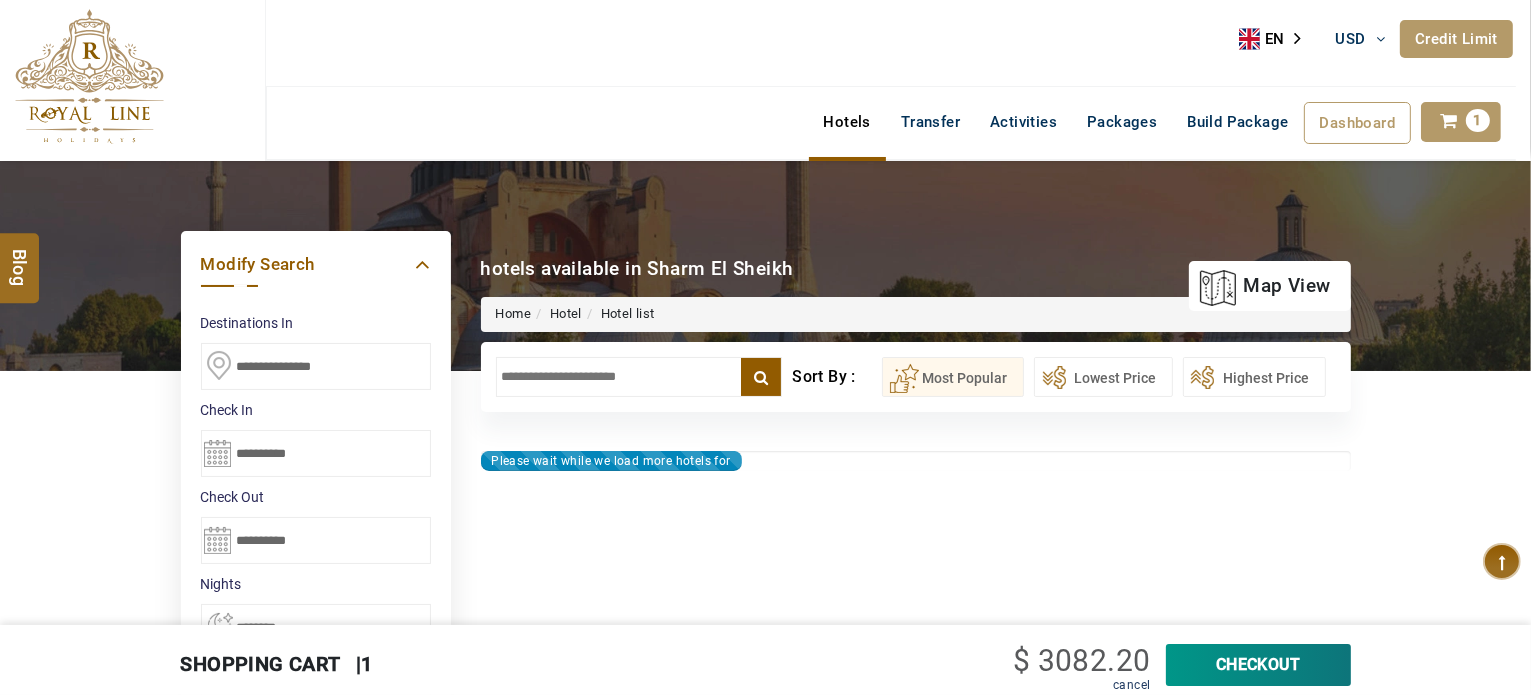 type on "**********" 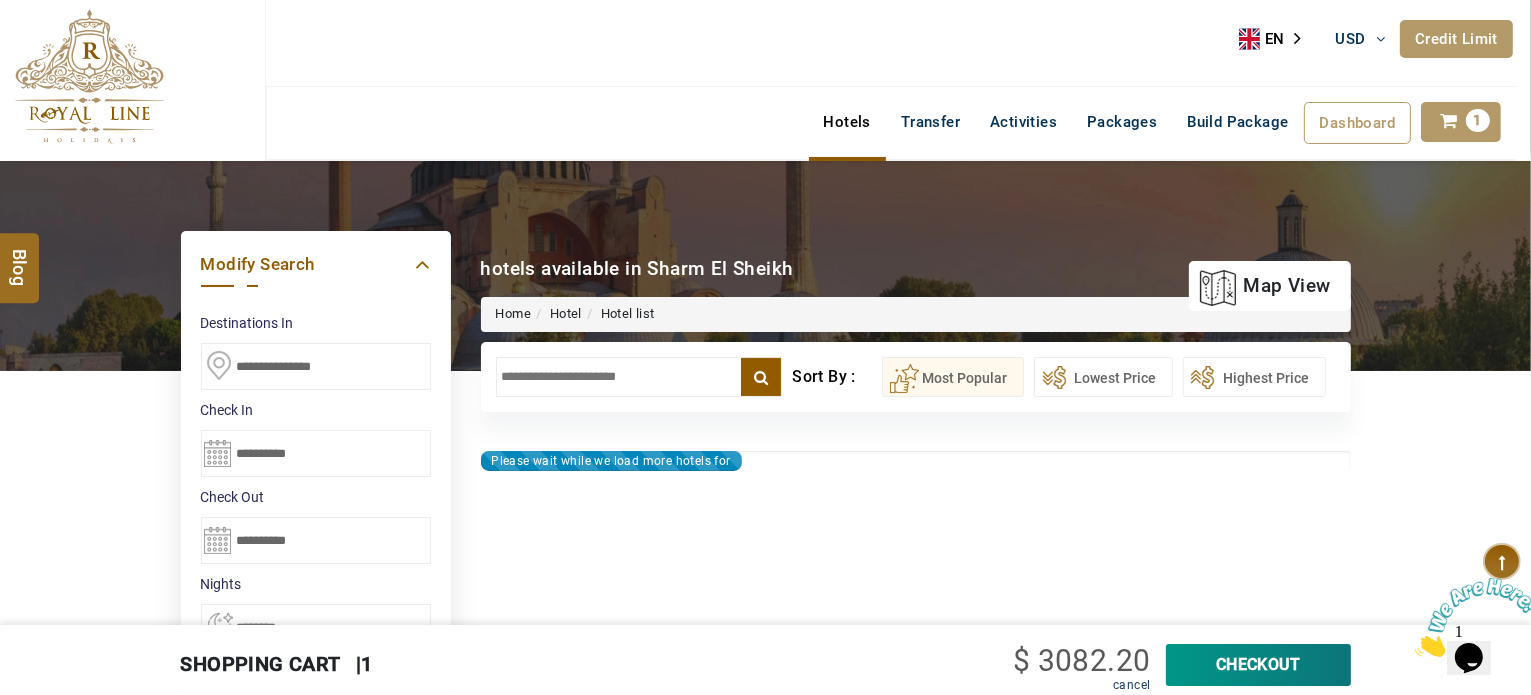 scroll, scrollTop: 0, scrollLeft: 0, axis: both 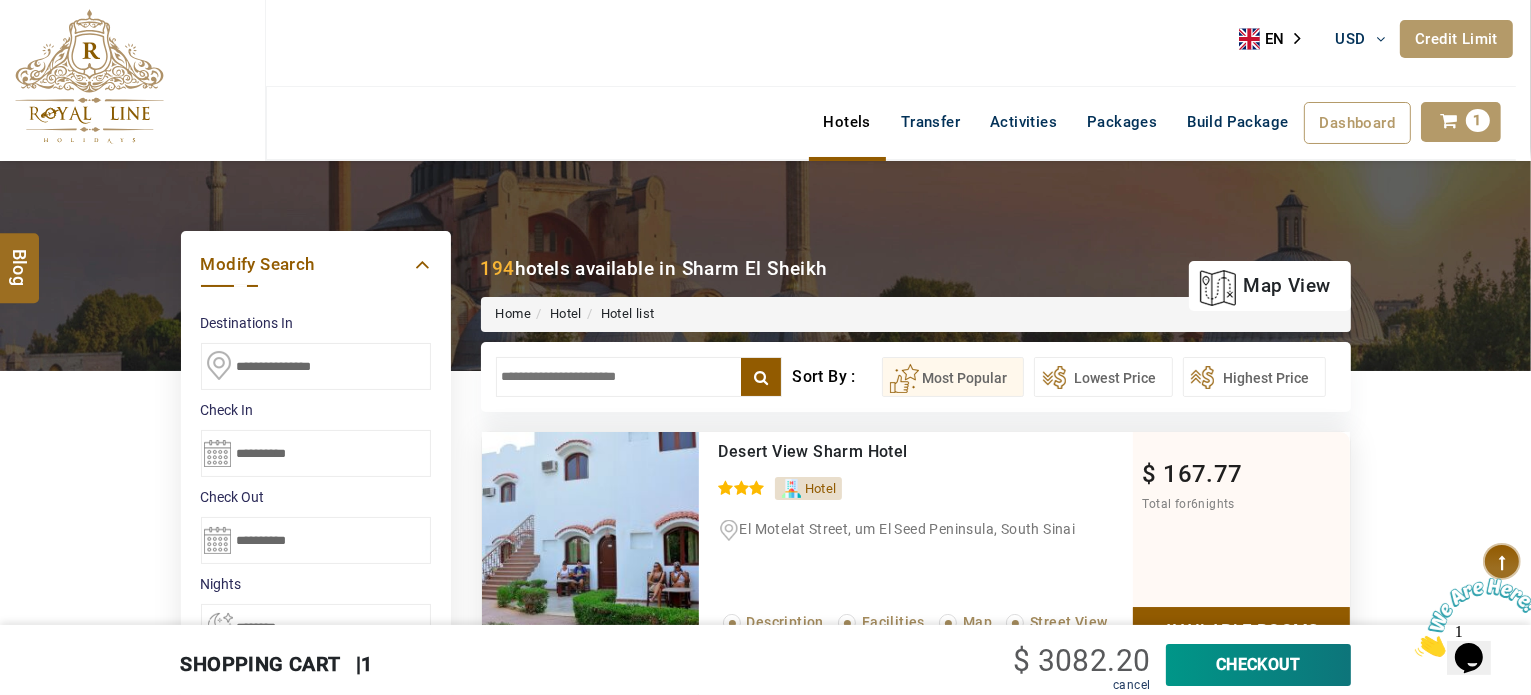 click on "**********" at bounding box center (916, 377) 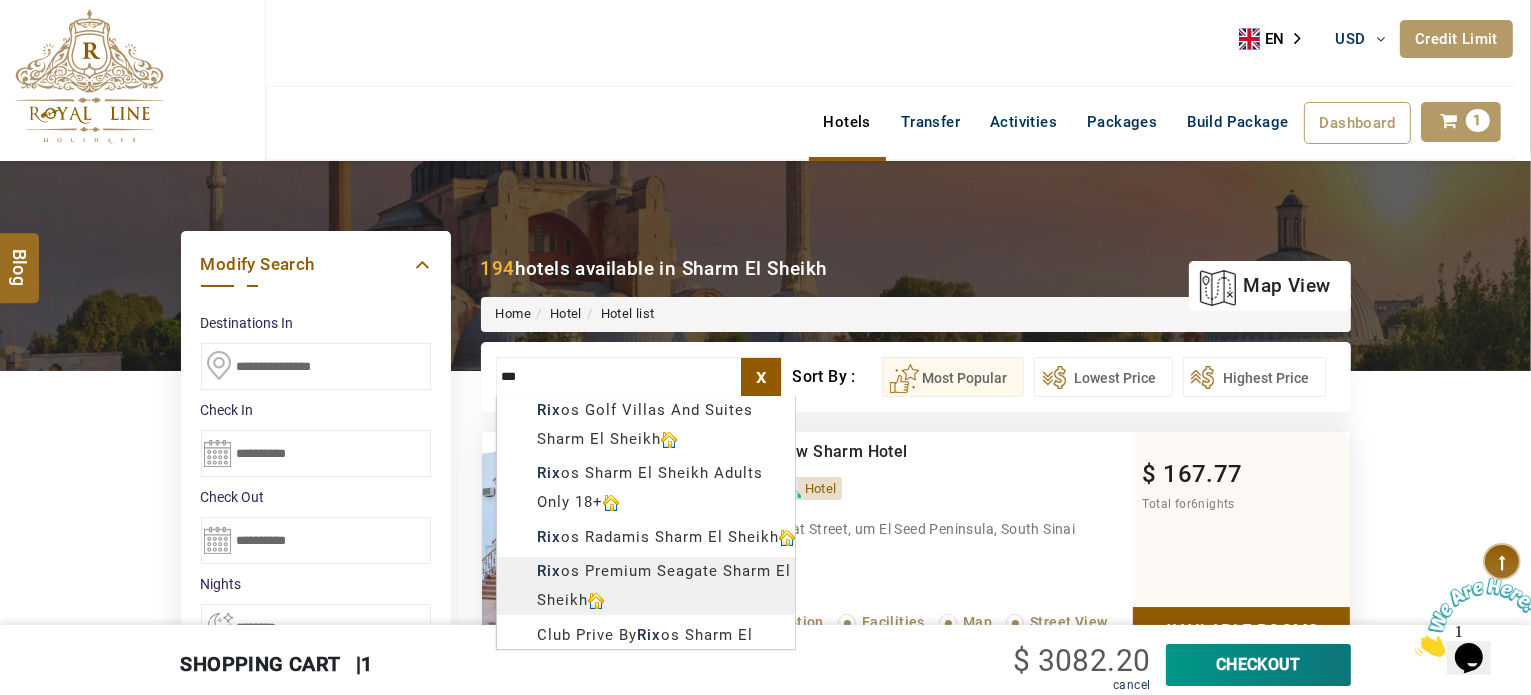 click on "LARISA HAWWARI USD AED  AED EUR  € USD  $ INR  ₹ THB  ฿ IDR  Rp BHD  BHD TRY  ₺ Credit Limit EN HE AR ES PT ZH Helpline
+971 55 344 0168 Register Now +971 55 344 0168 info@royallineholidays.com About Us What we Offer Blog Why Us Contact Hotels  Transfer Activities Packages Build Package Dashboard My Profile My Booking My Reports My Quotation Sign Out 1 Points Redeem Now To Redeem 8664  Points Future Points  1597   Points Credit Limit Credit Limit USD 10500.00 70% Complete Used USD 3756.19 Available USD 6743.81 Setting  Looks like you haven't added anything to your cart yet Countinue Shopping ****** ****** Please Wait.. Blog demo
Remember me Forgot
password? LOG IN Don't have an account?   Register Now My Booking View/ Print/Cancel Your Booking without Signing in Submit Applying Filters...... Hotels For You Will Be Loading Soon demo
In A Few Moment, You Will Be Celebrating Best Hotel options galore ! Check In   CheckOut Rooms Rooms Please Wait Please Wait ... X 1" at bounding box center (765, 1137) 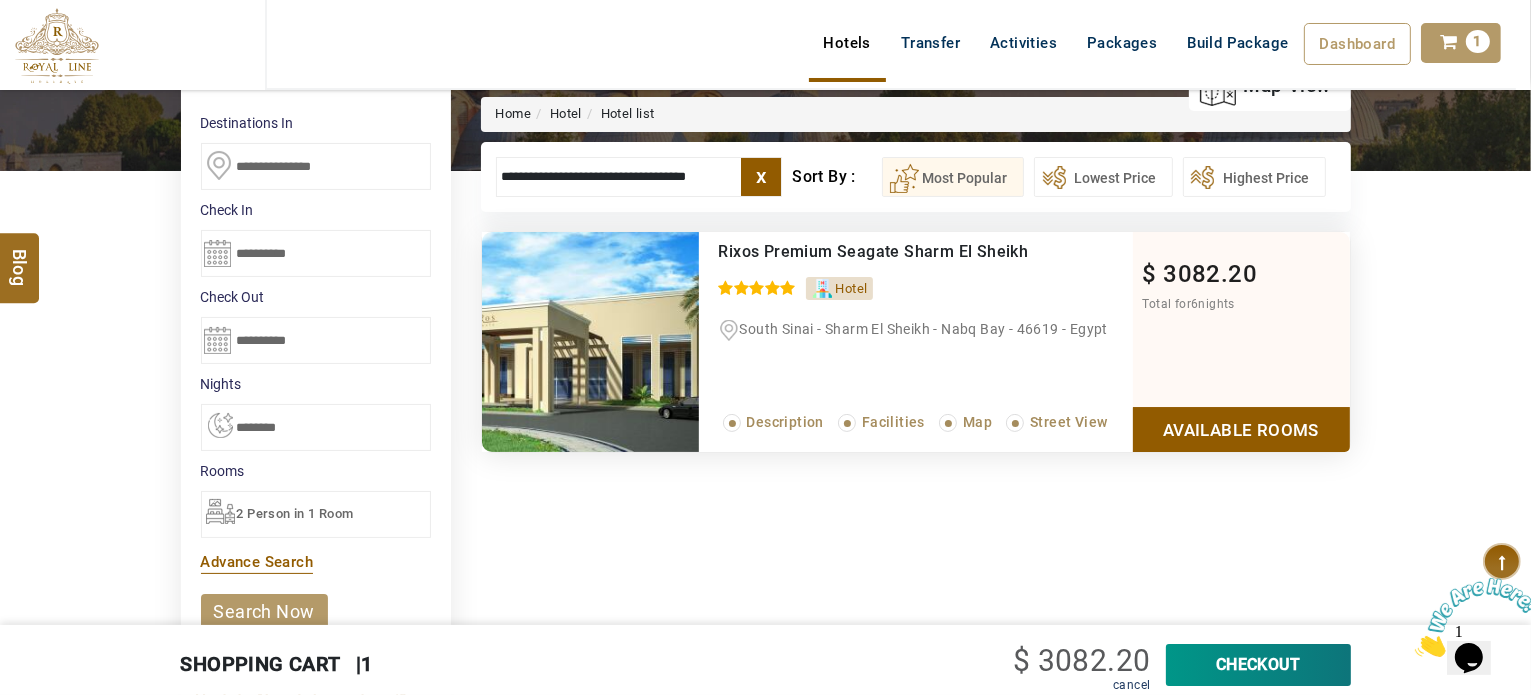type on "**********" 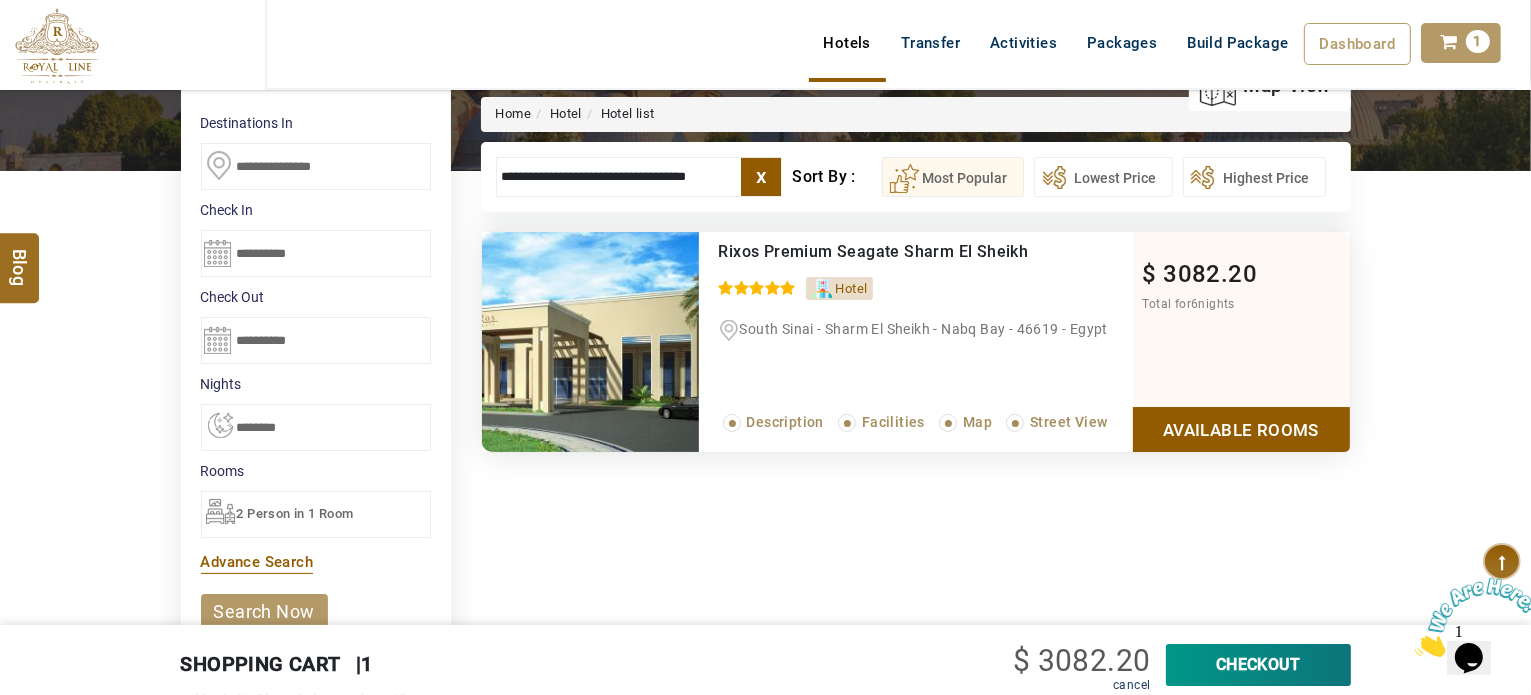 click on "Available Rooms" at bounding box center (1241, 429) 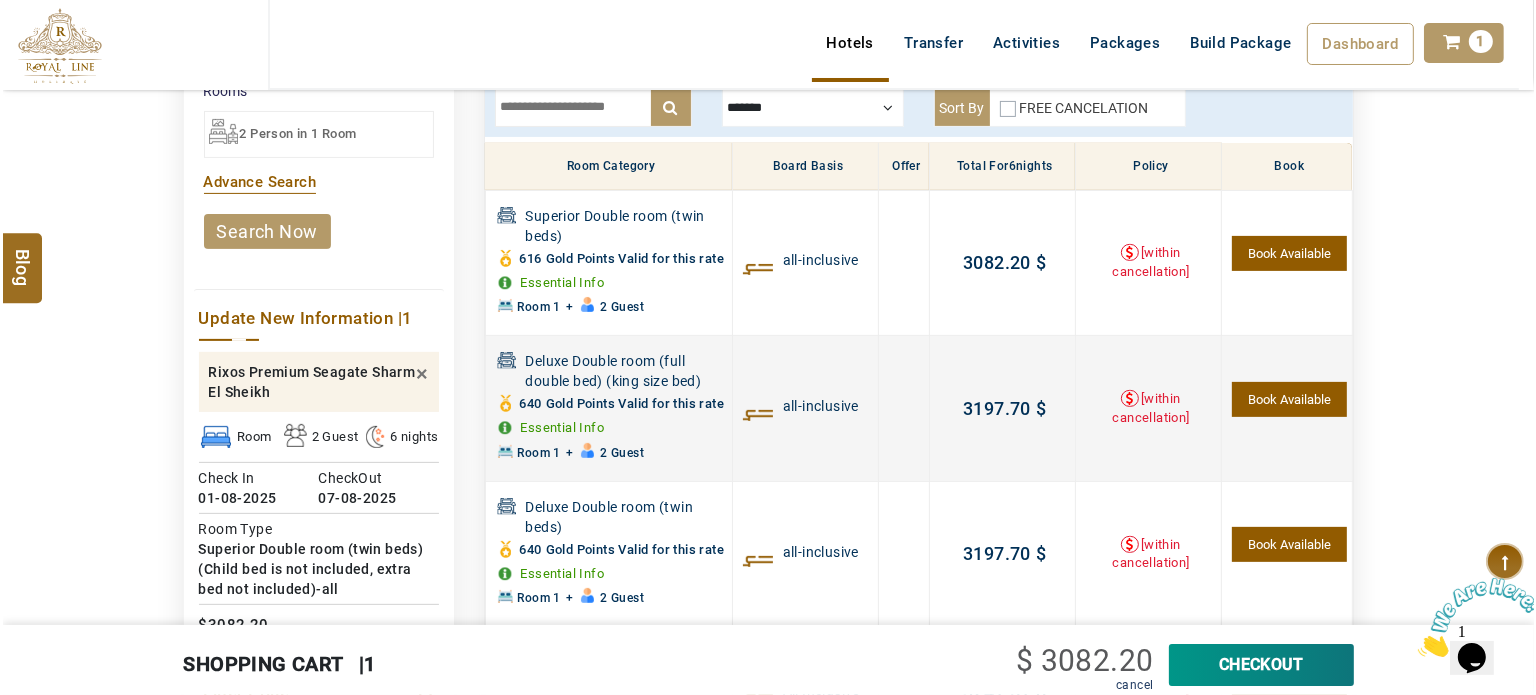 scroll, scrollTop: 680, scrollLeft: 0, axis: vertical 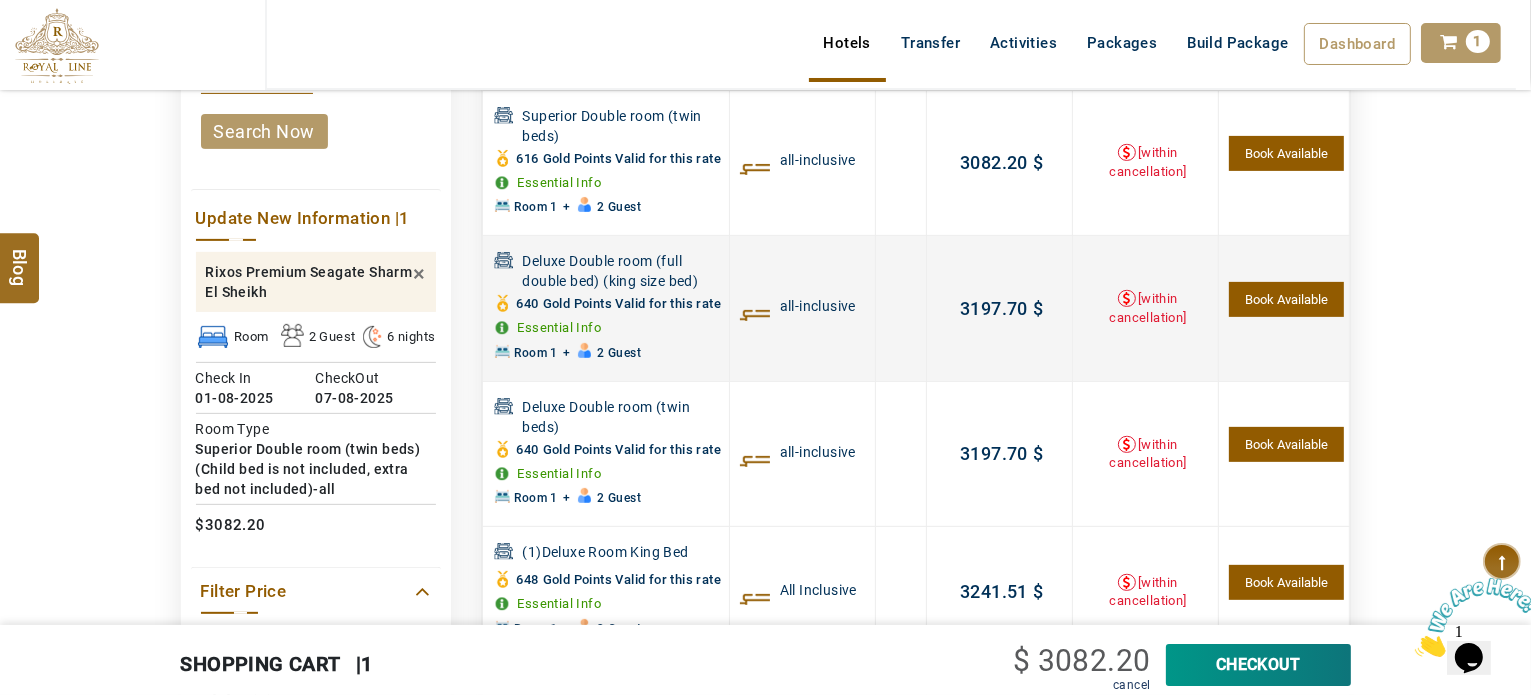 click on "Book Available" at bounding box center (1286, 299) 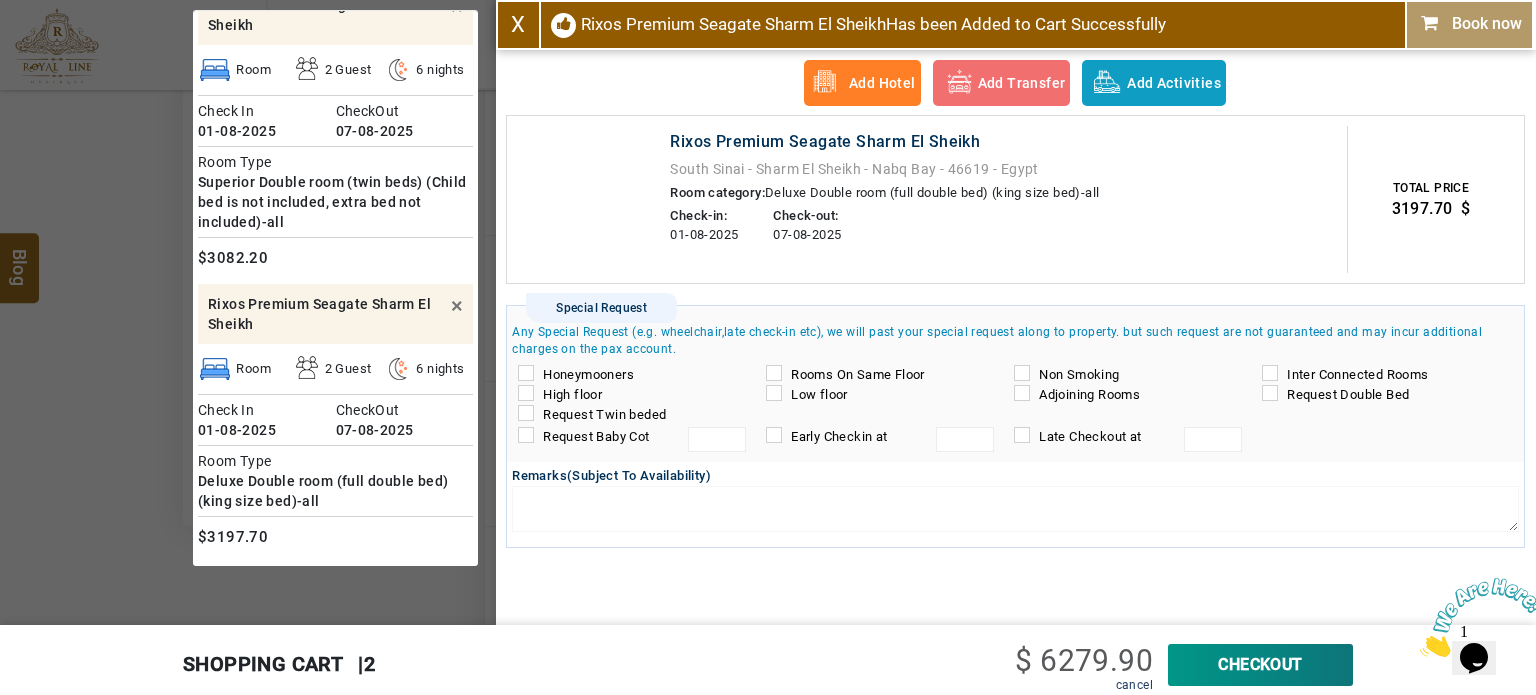scroll, scrollTop: 0, scrollLeft: 0, axis: both 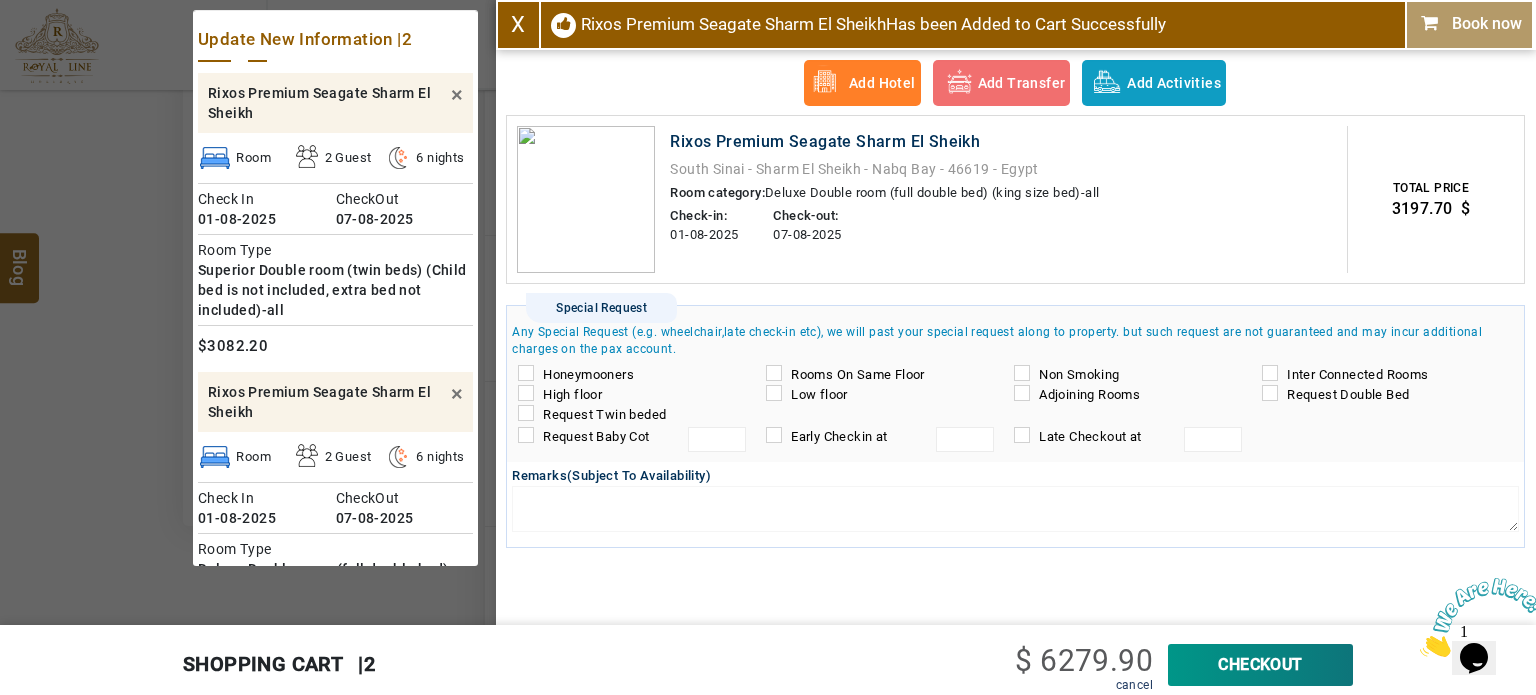 click on "×" at bounding box center [457, 94] 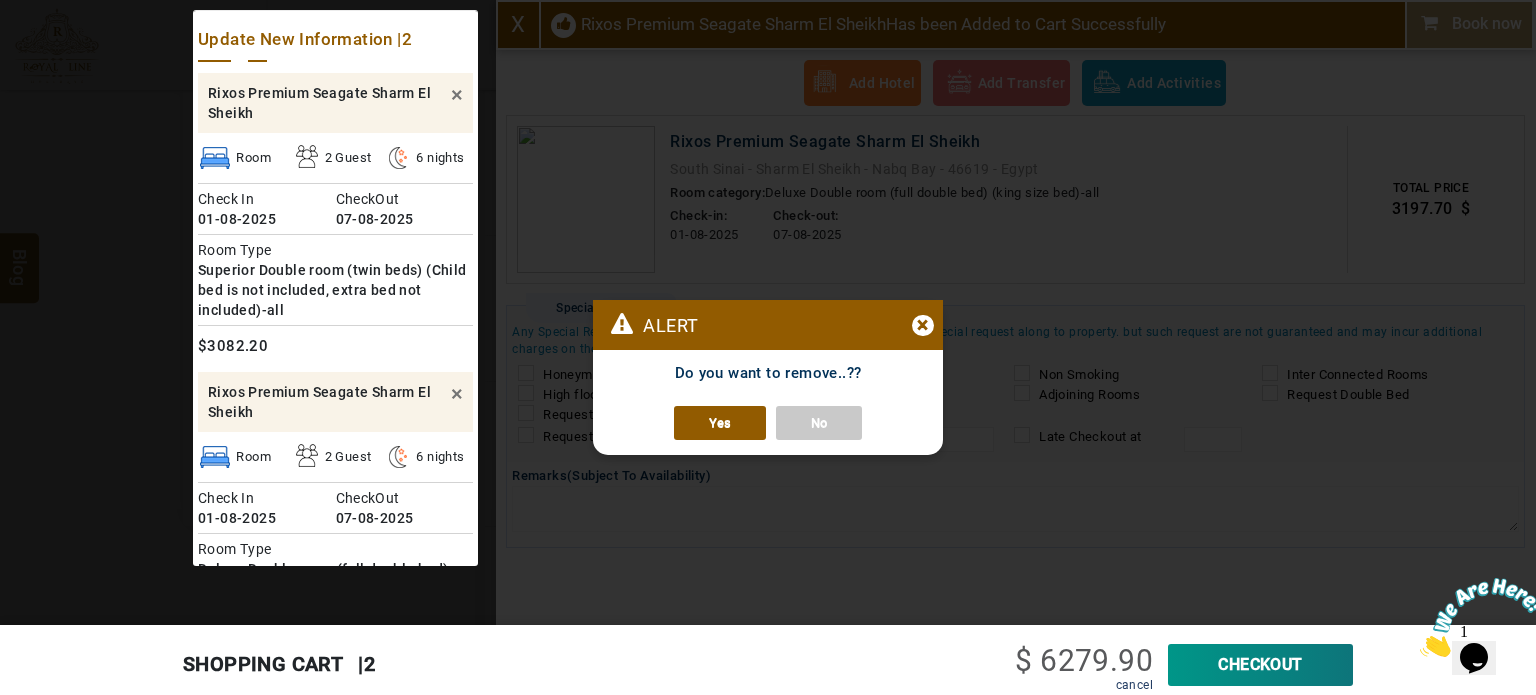 click on "Yes" at bounding box center (720, 423) 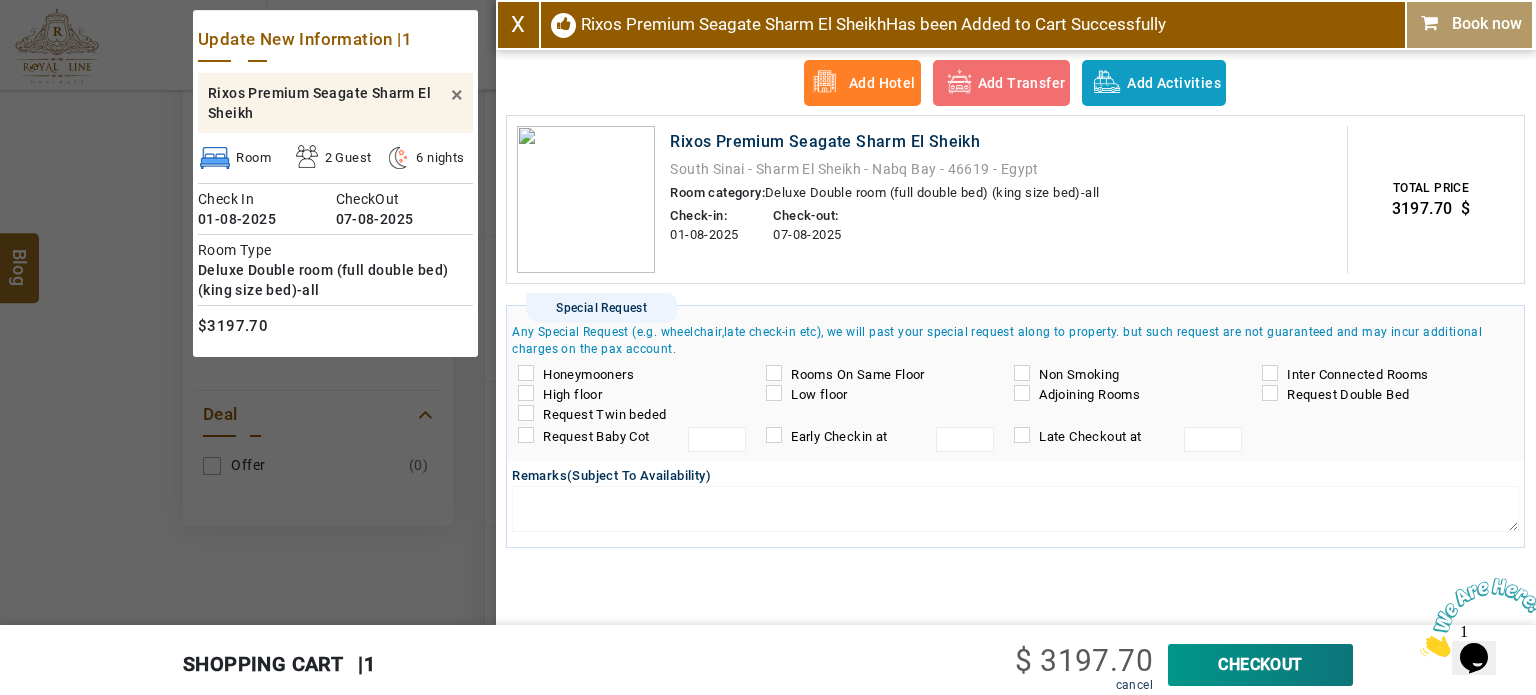 click on "Honeymooners" at bounding box center [631, 375] 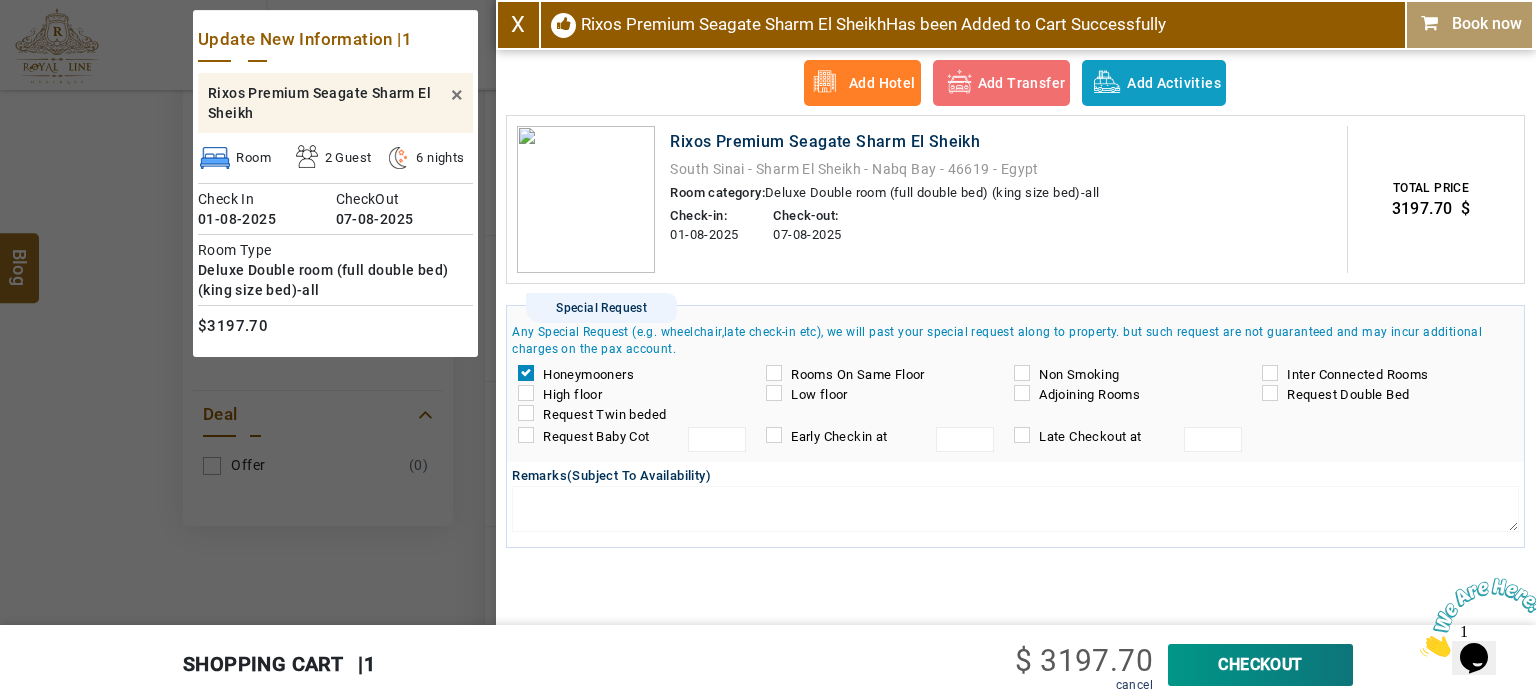 click on "Book now" at bounding box center (1469, 24) 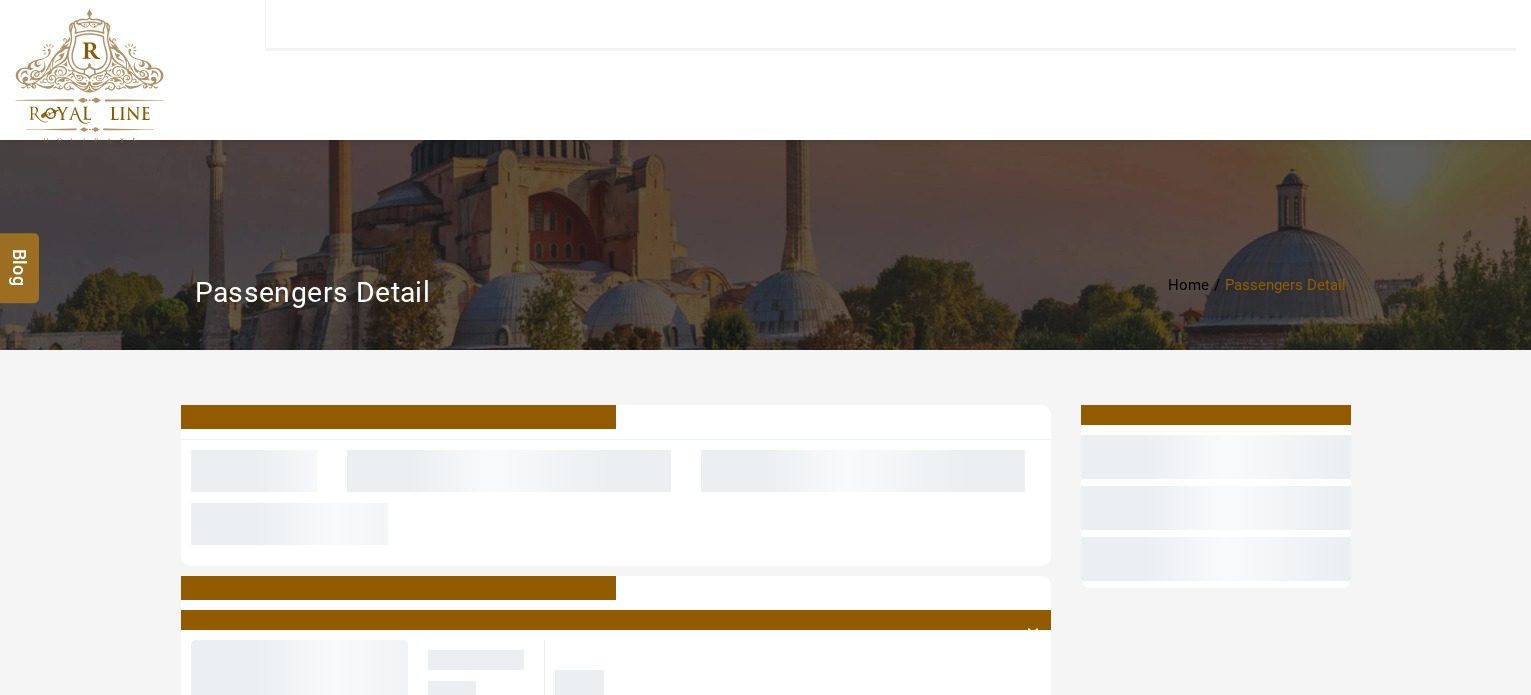 scroll, scrollTop: 0, scrollLeft: 0, axis: both 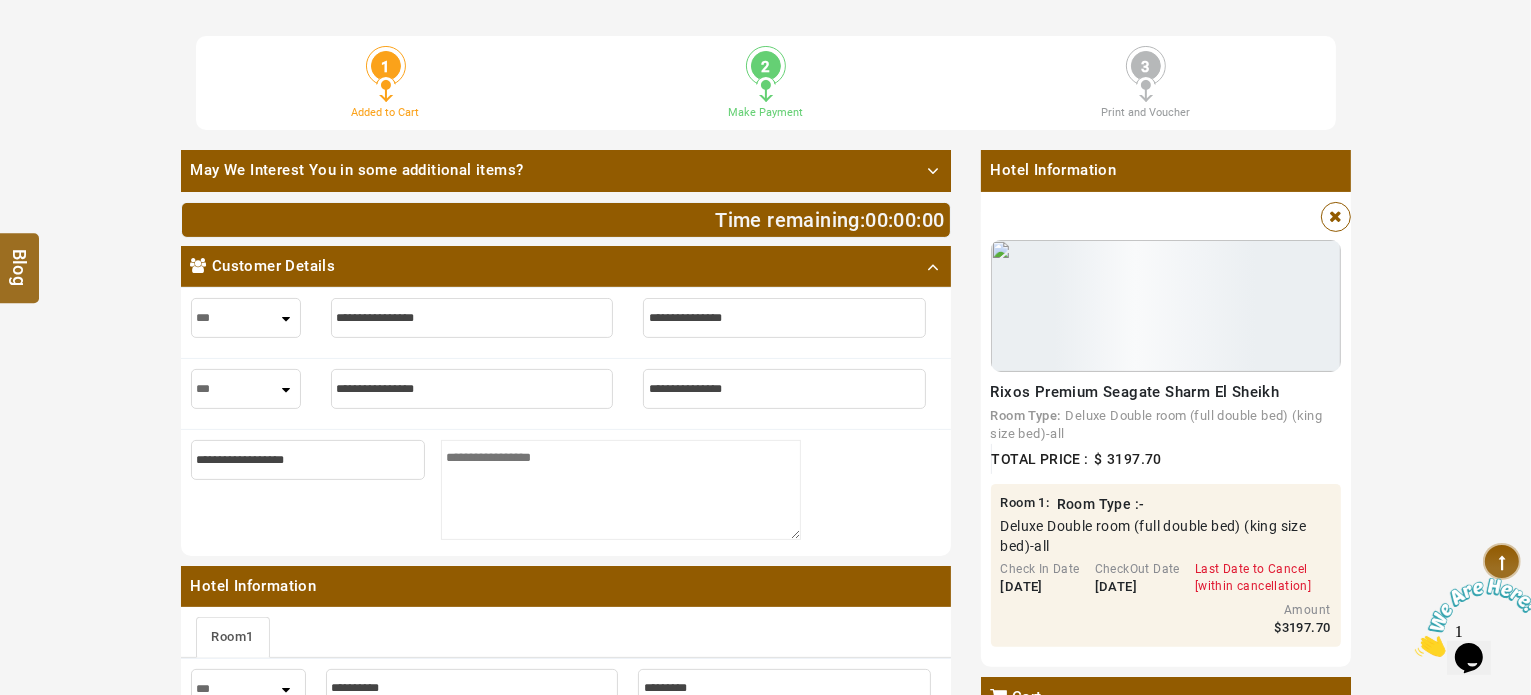 click at bounding box center [472, 318] 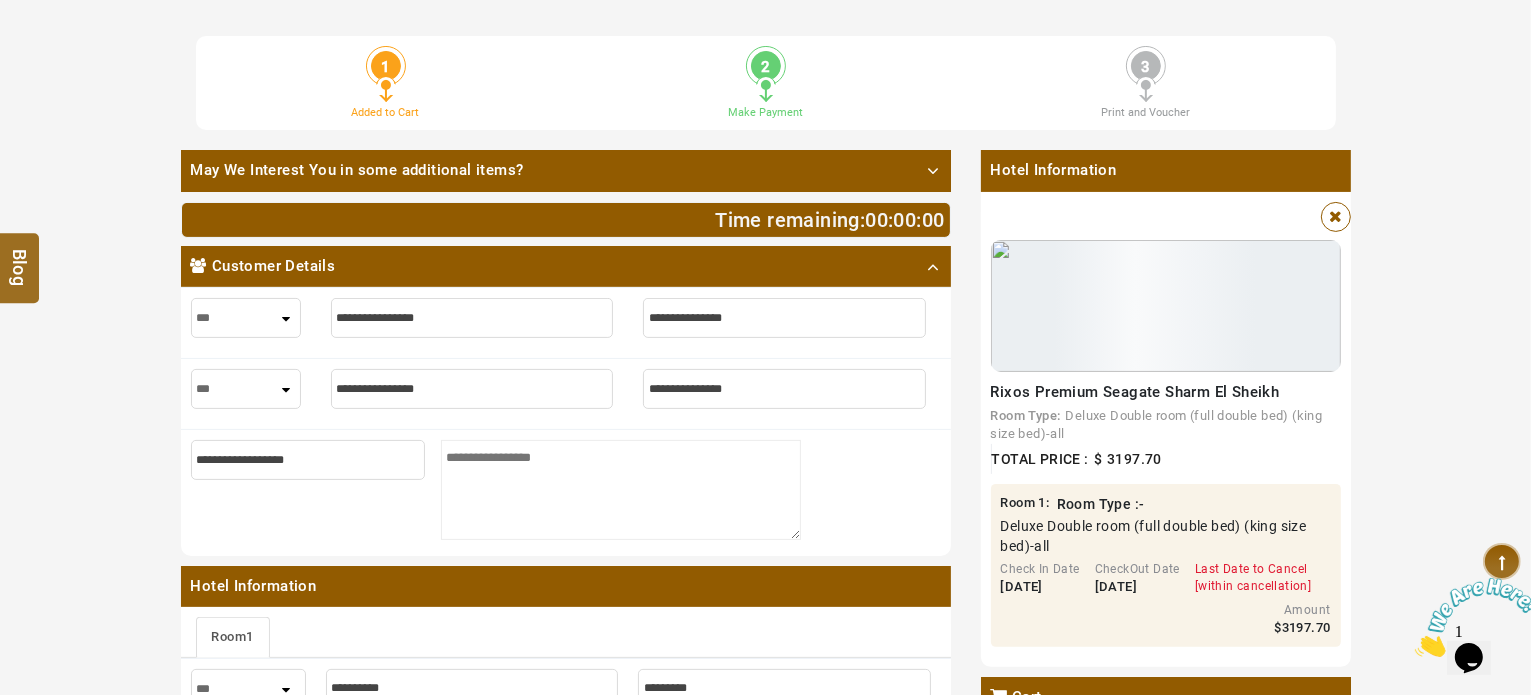 type on "*" 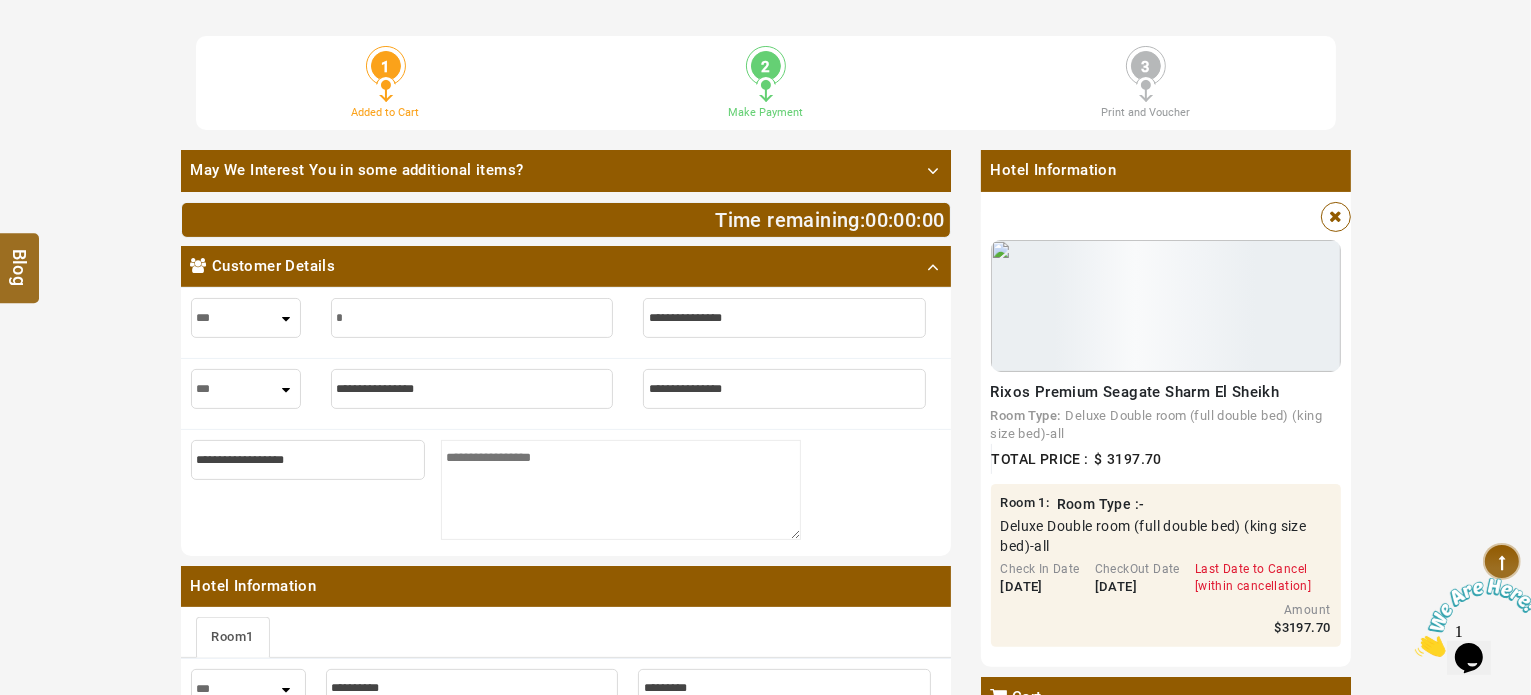 type on "*" 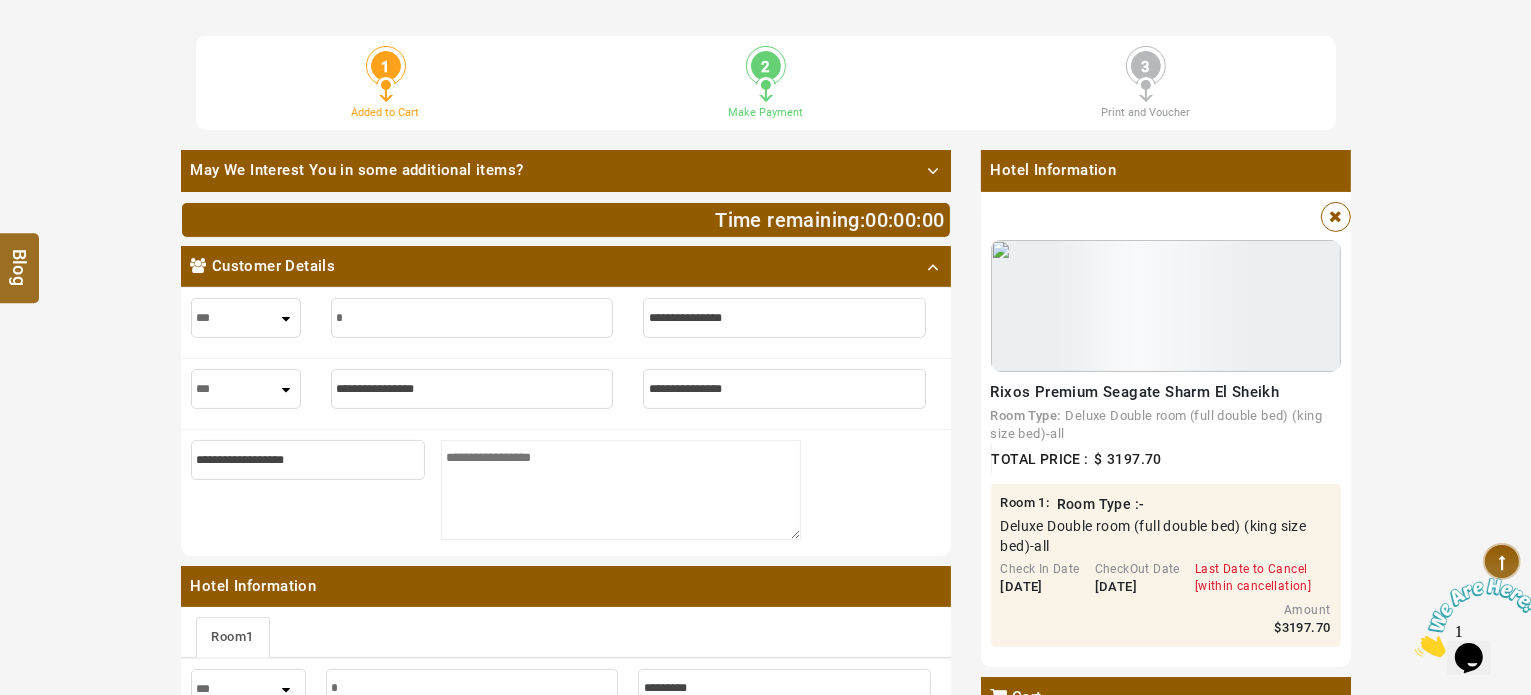 type on "**" 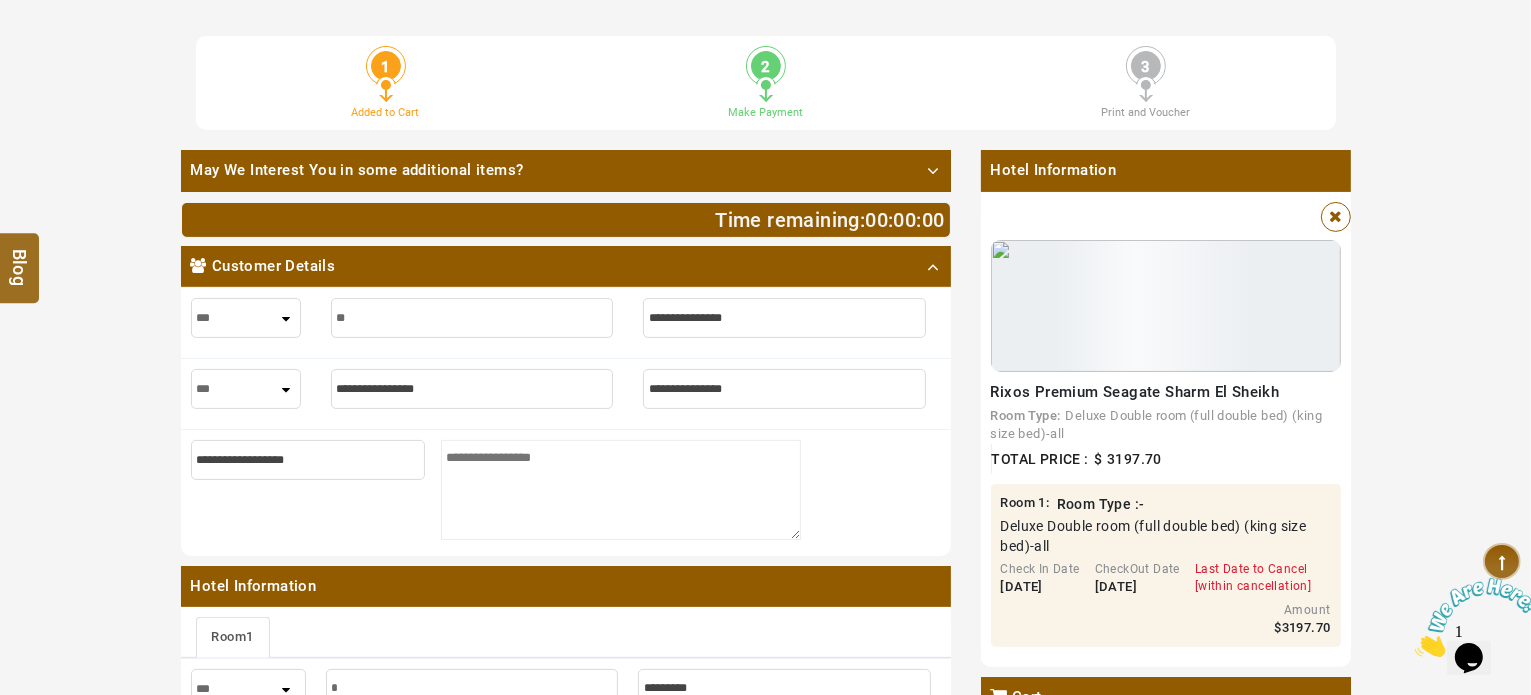 type on "**" 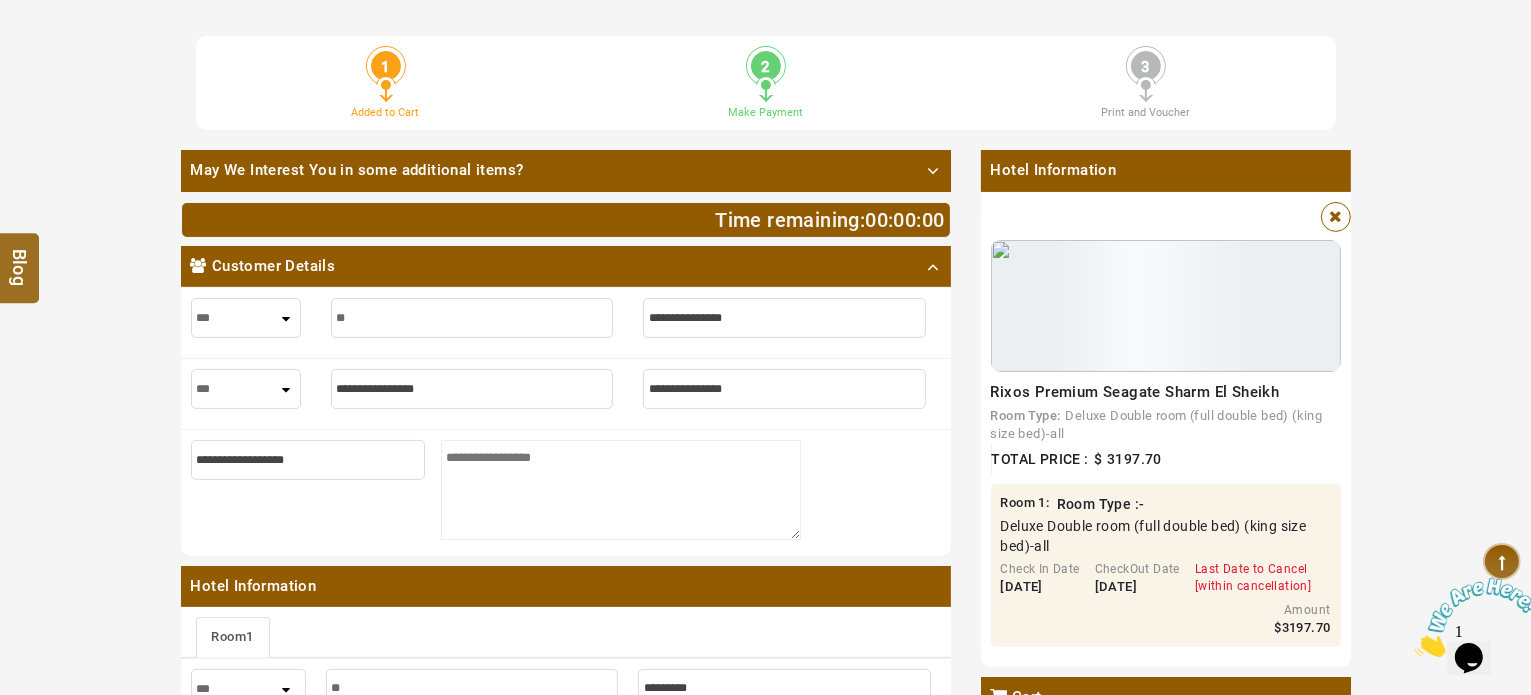 type on "*" 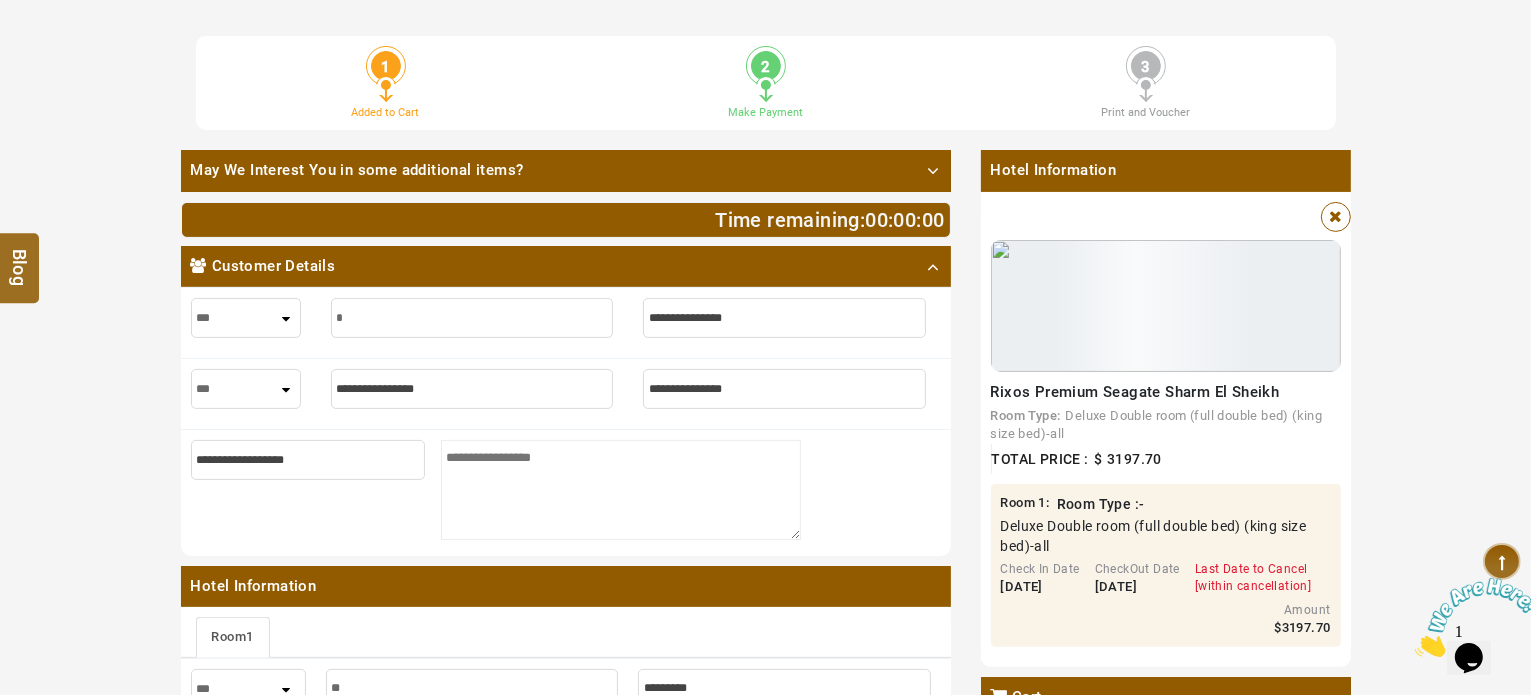 type on "*" 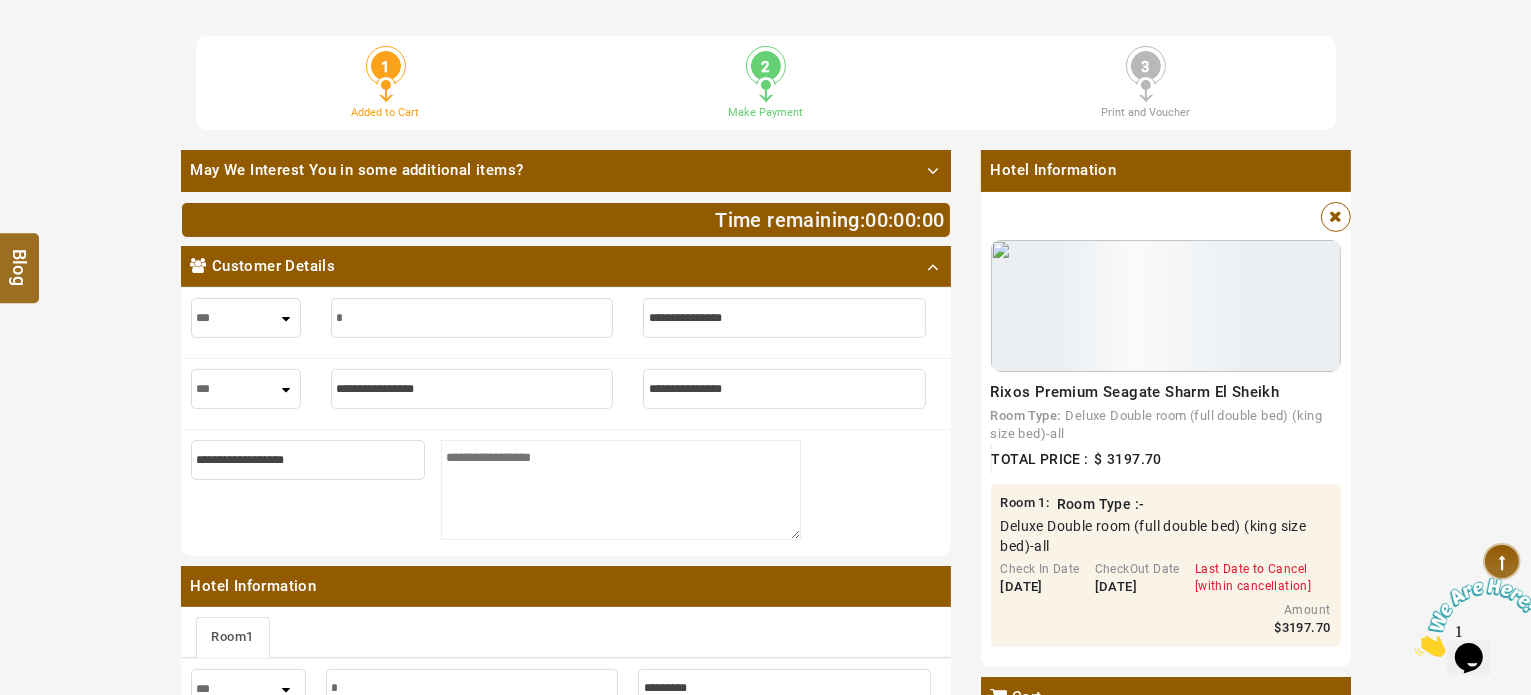 type 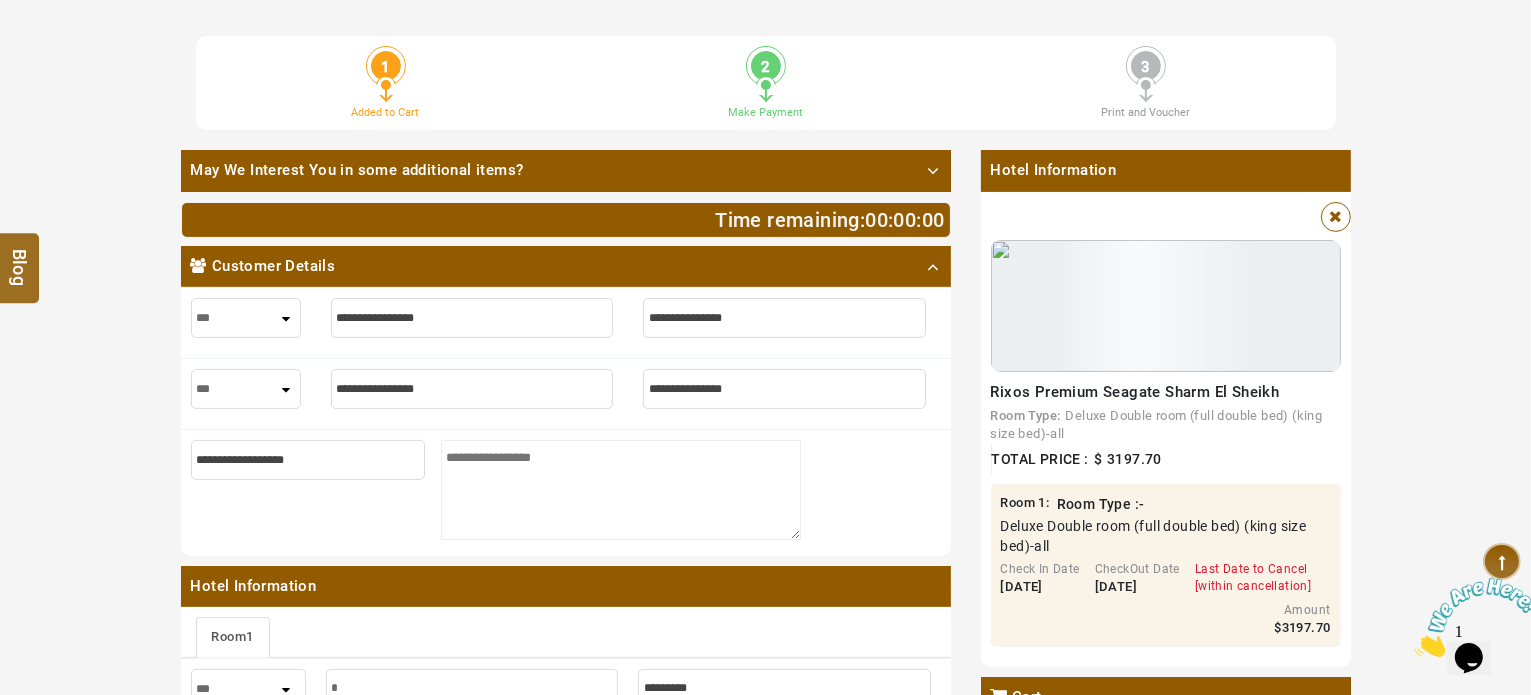 type 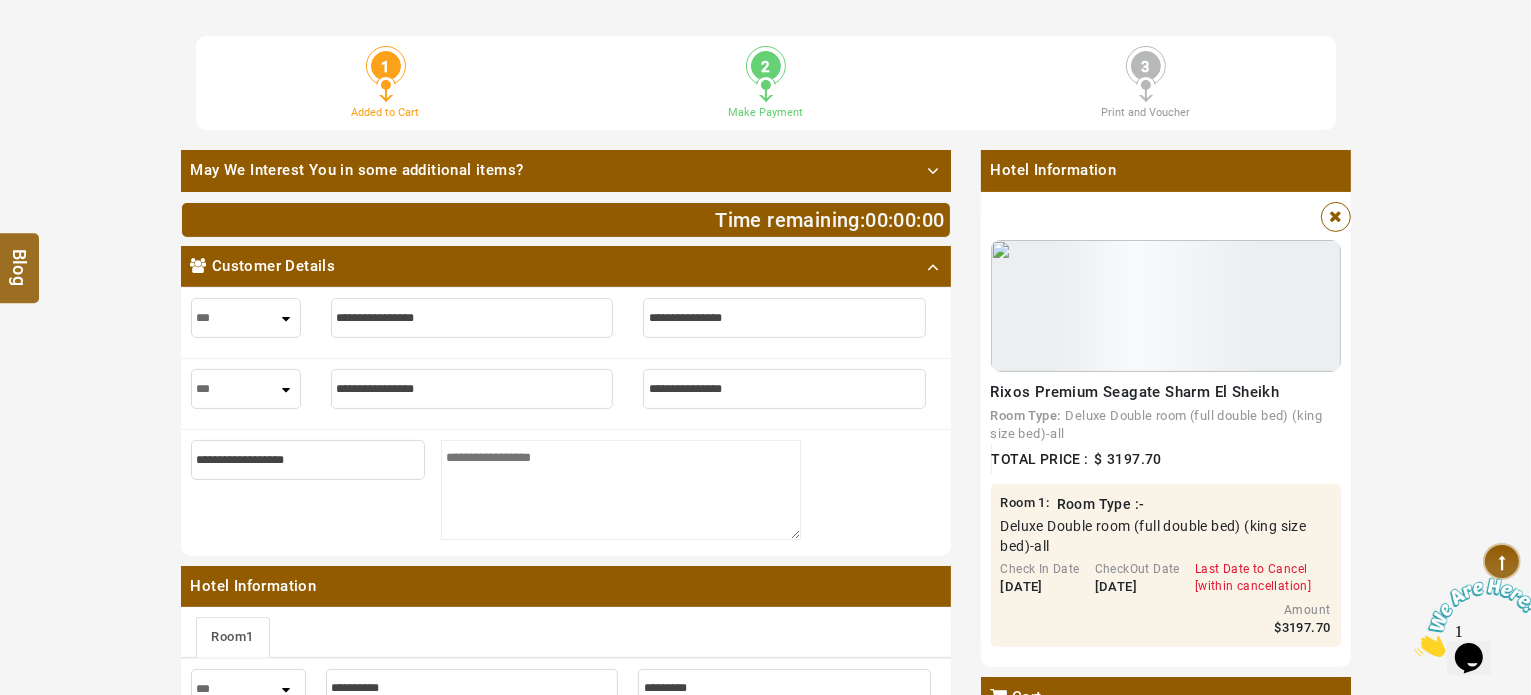 type on "*" 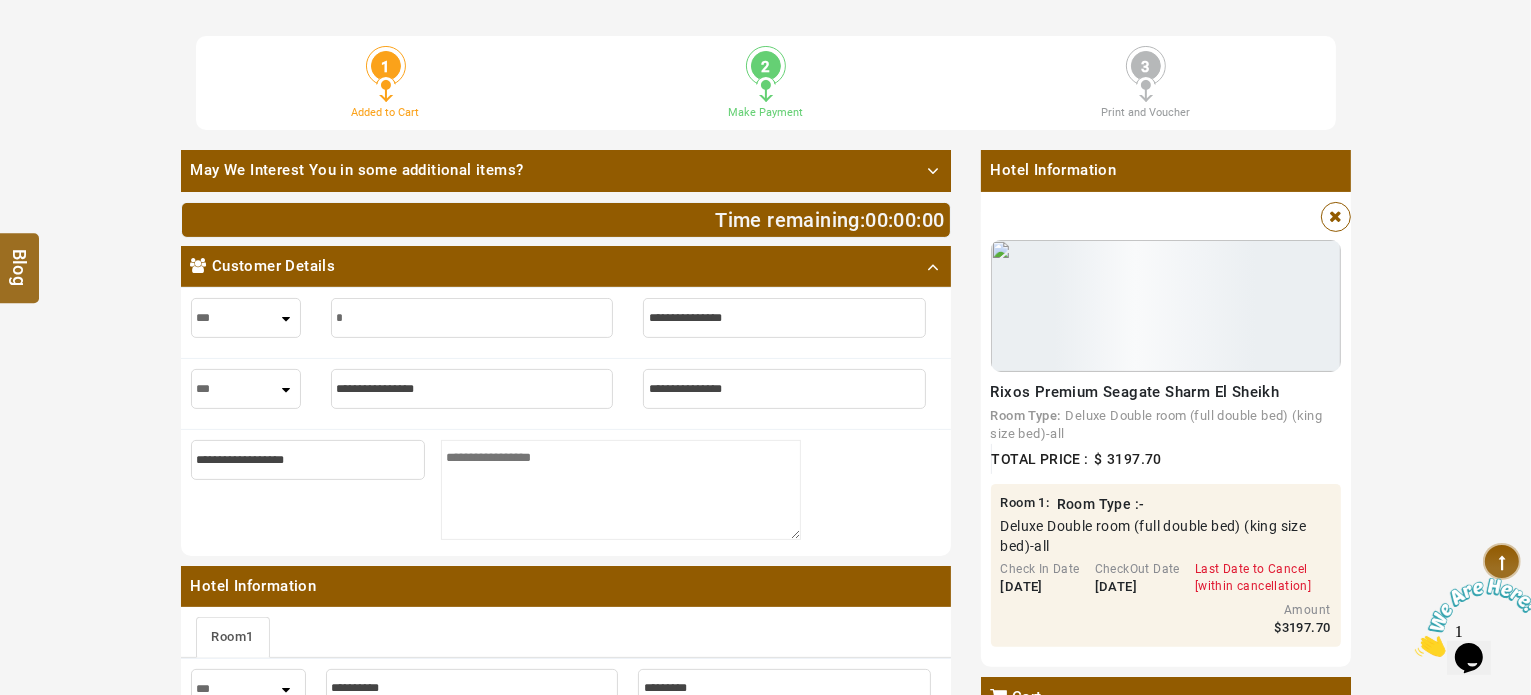 type on "*" 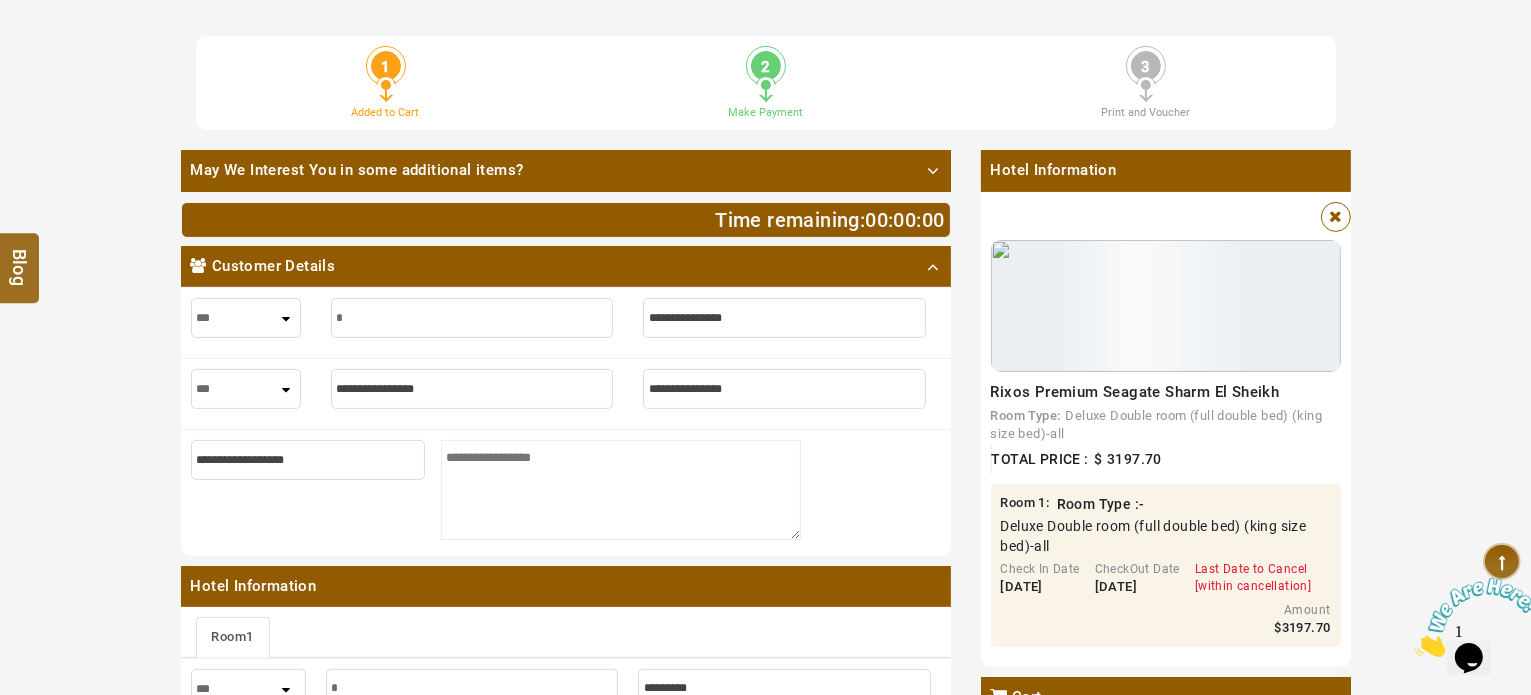 type on "**" 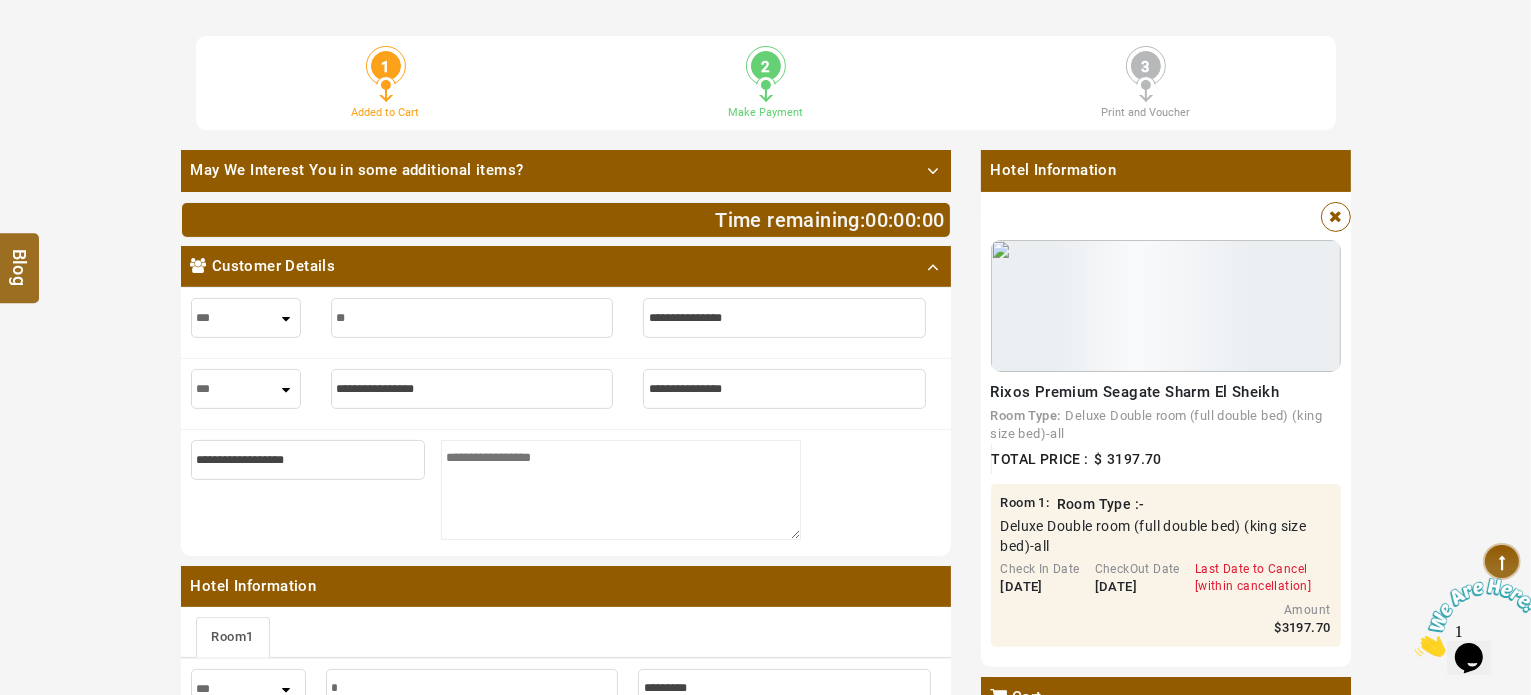 type on "**" 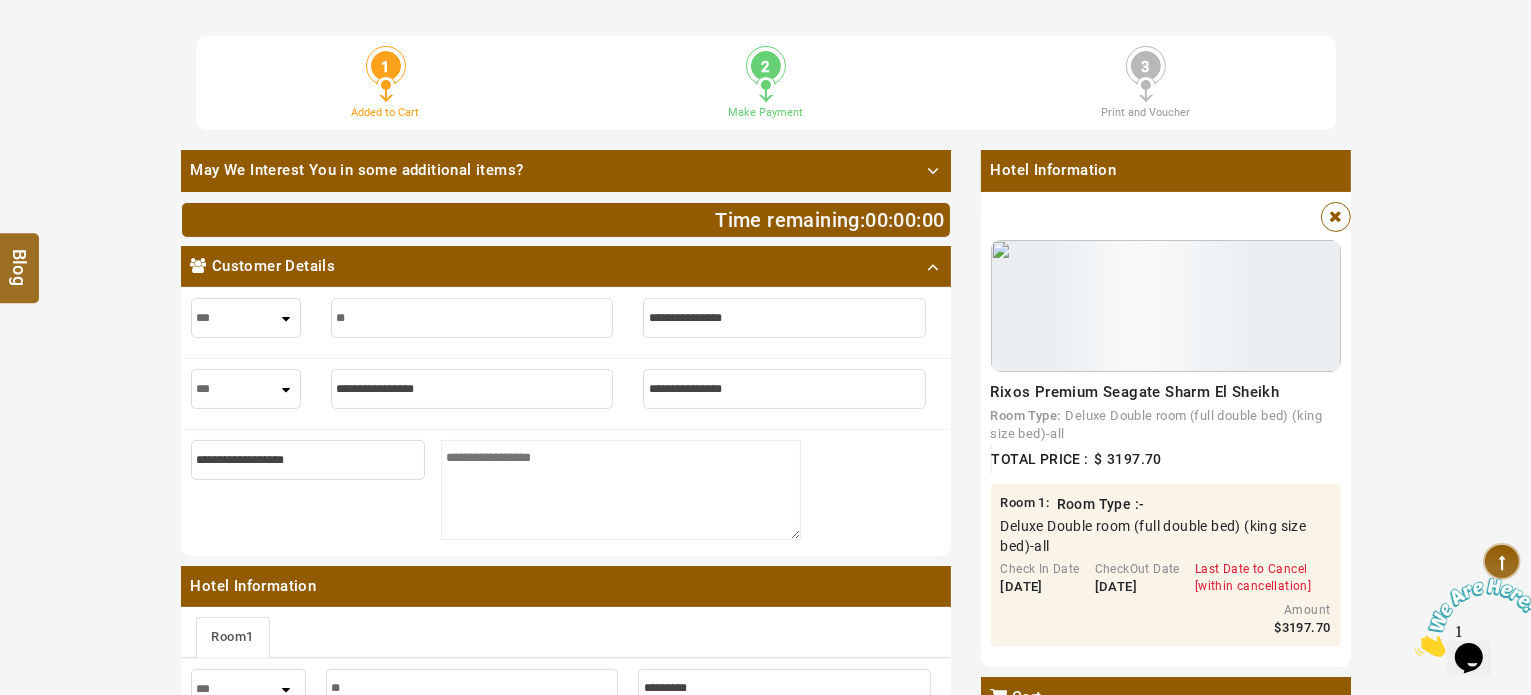 type on "***" 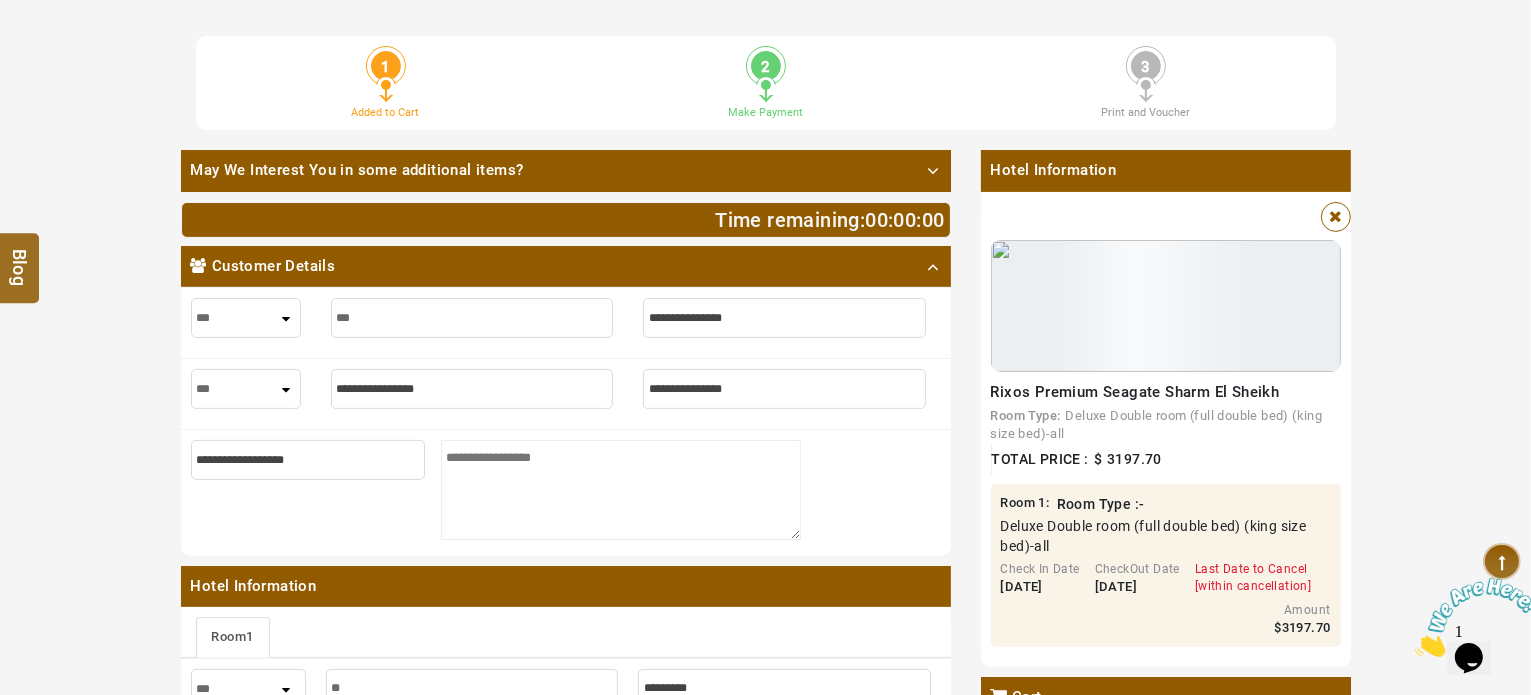 type on "***" 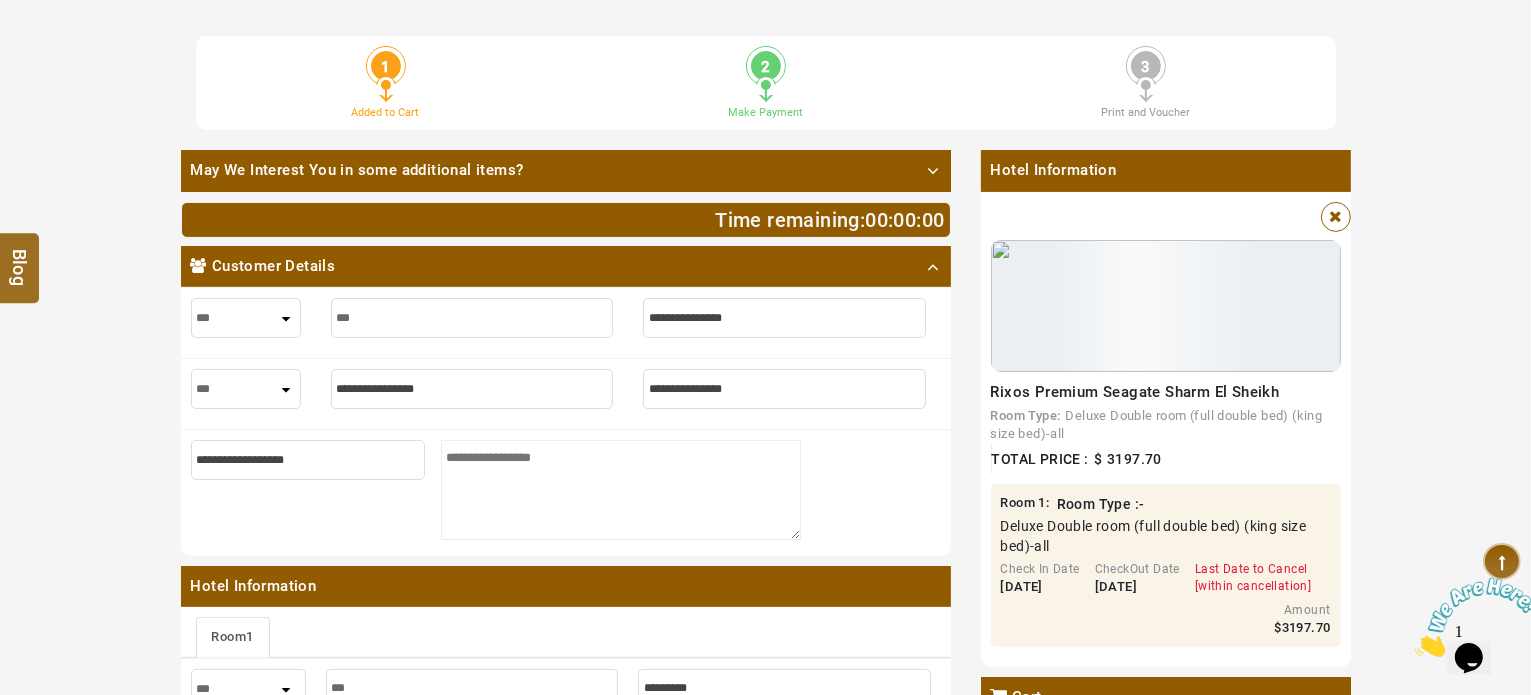 type on "****" 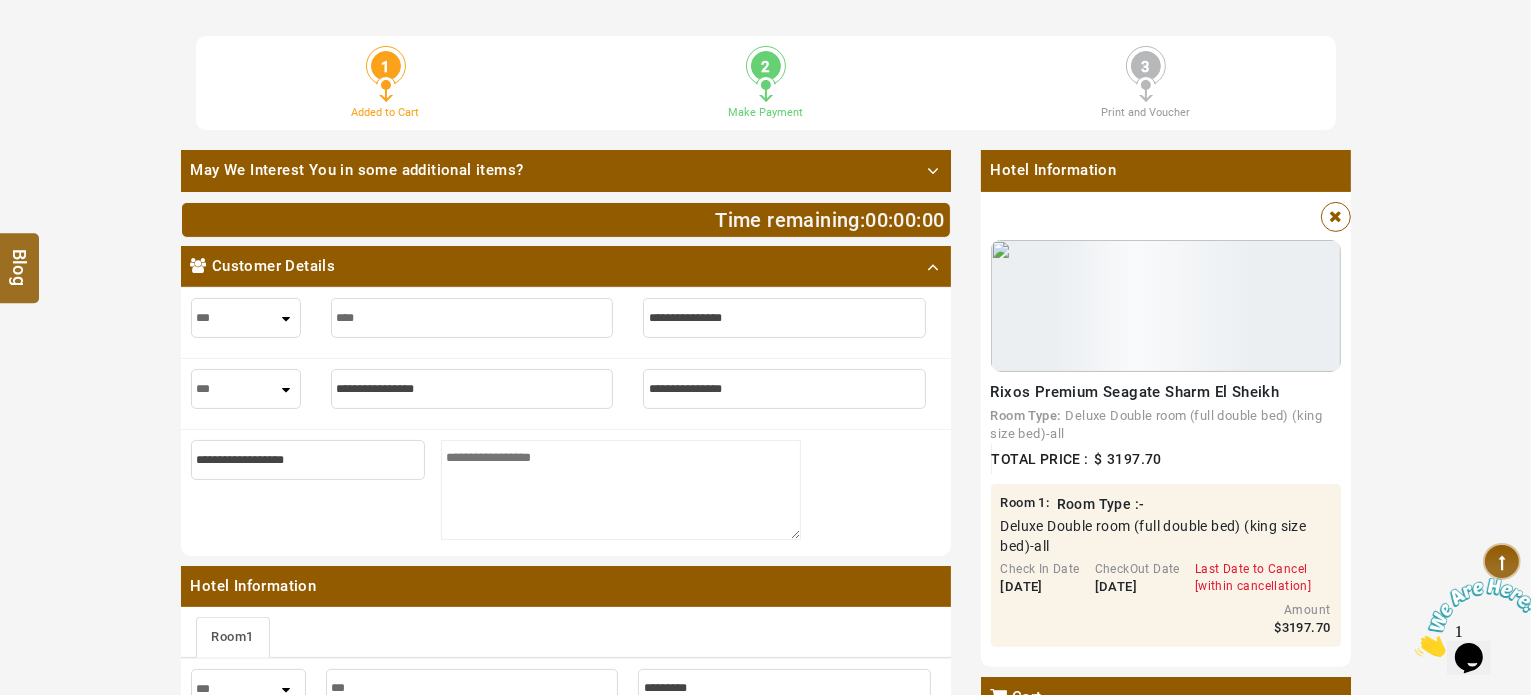 type on "****" 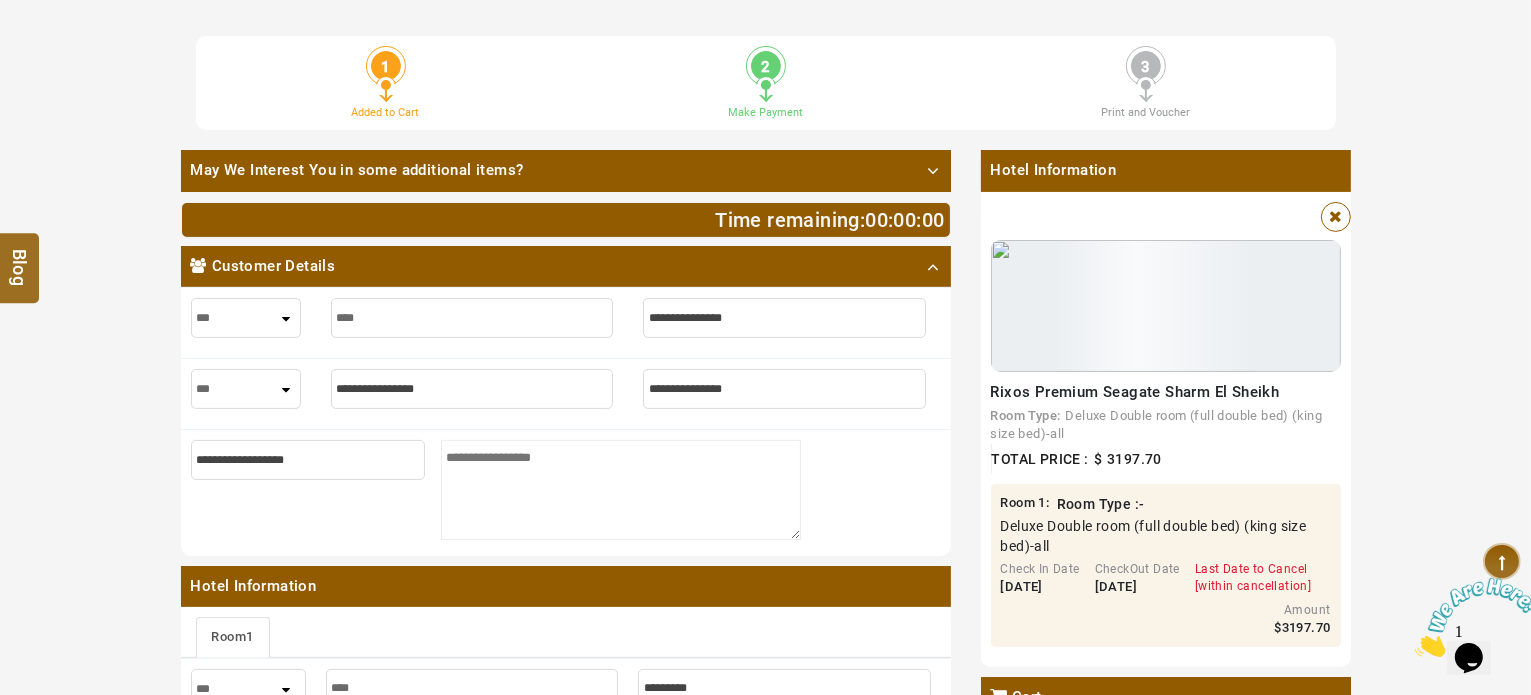 type on "*****" 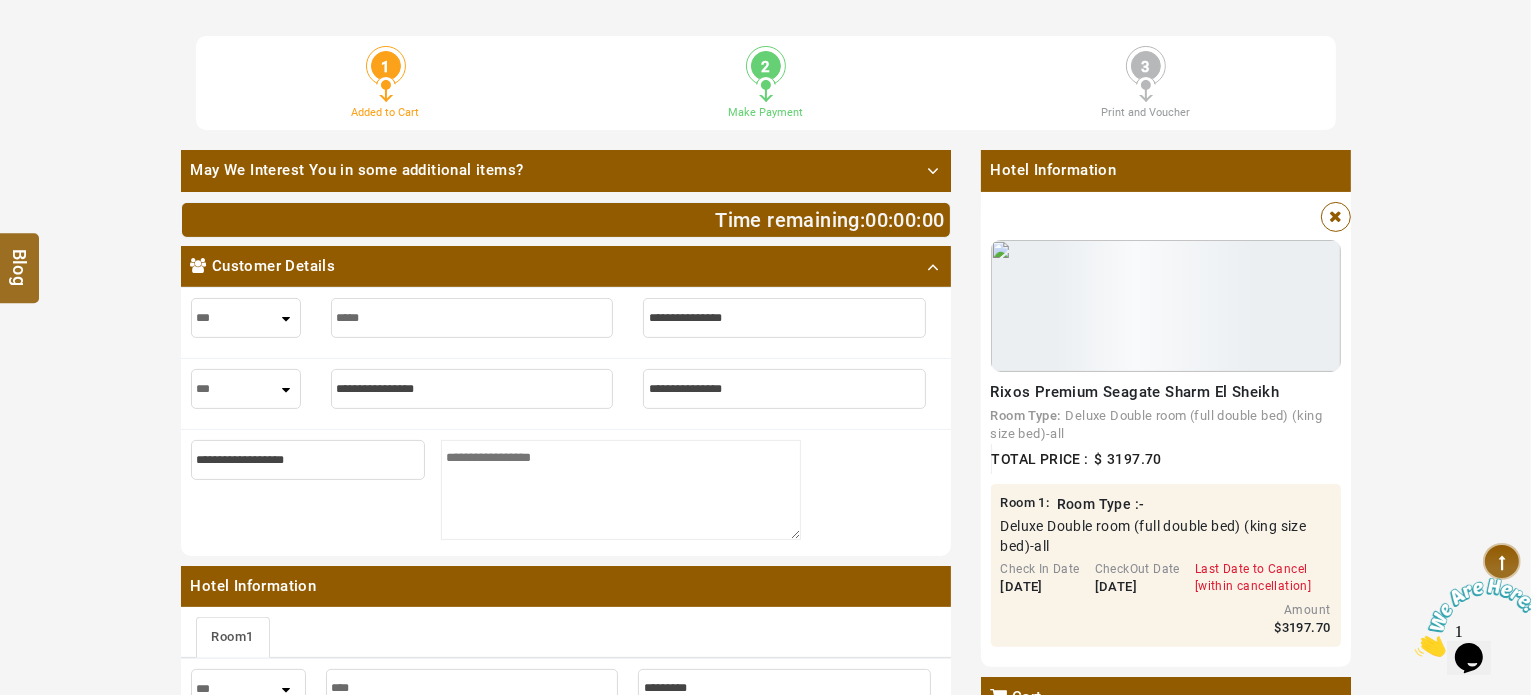 type on "*****" 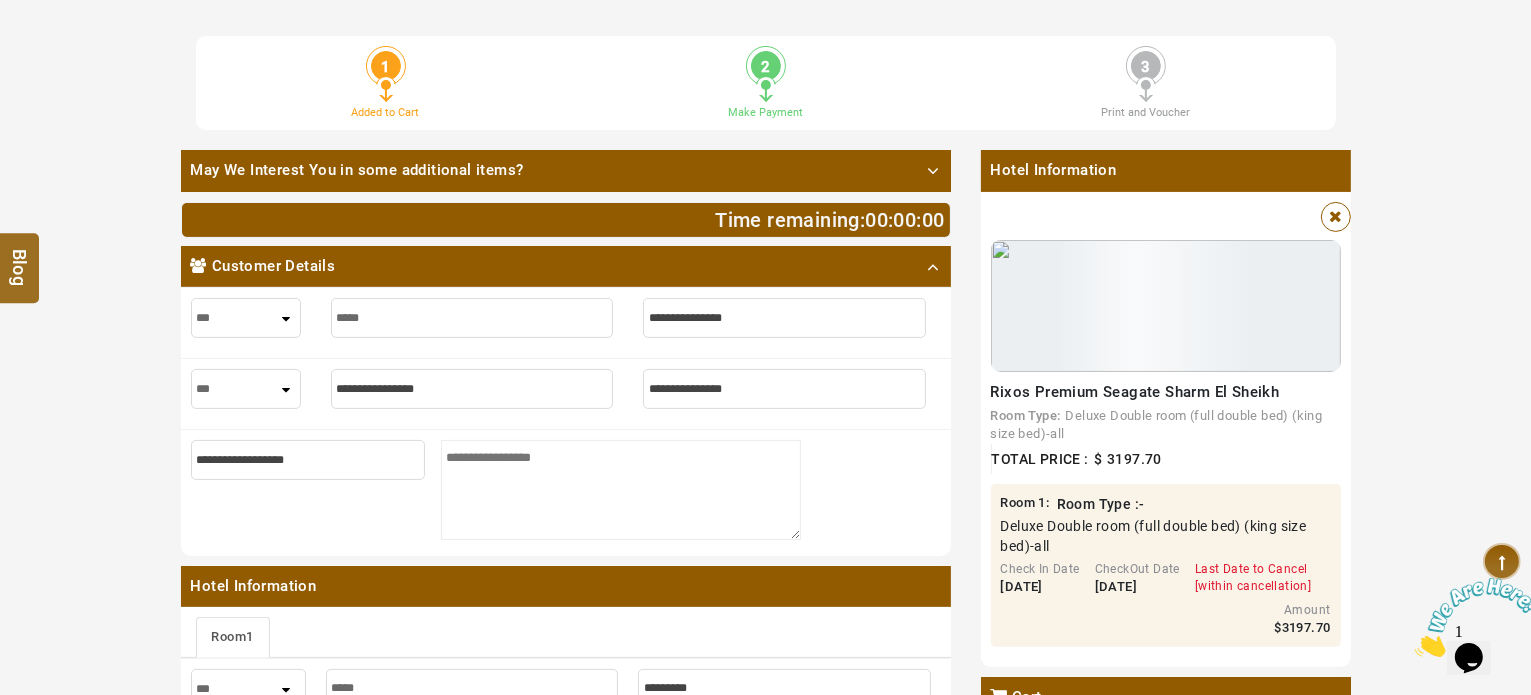 type on "******" 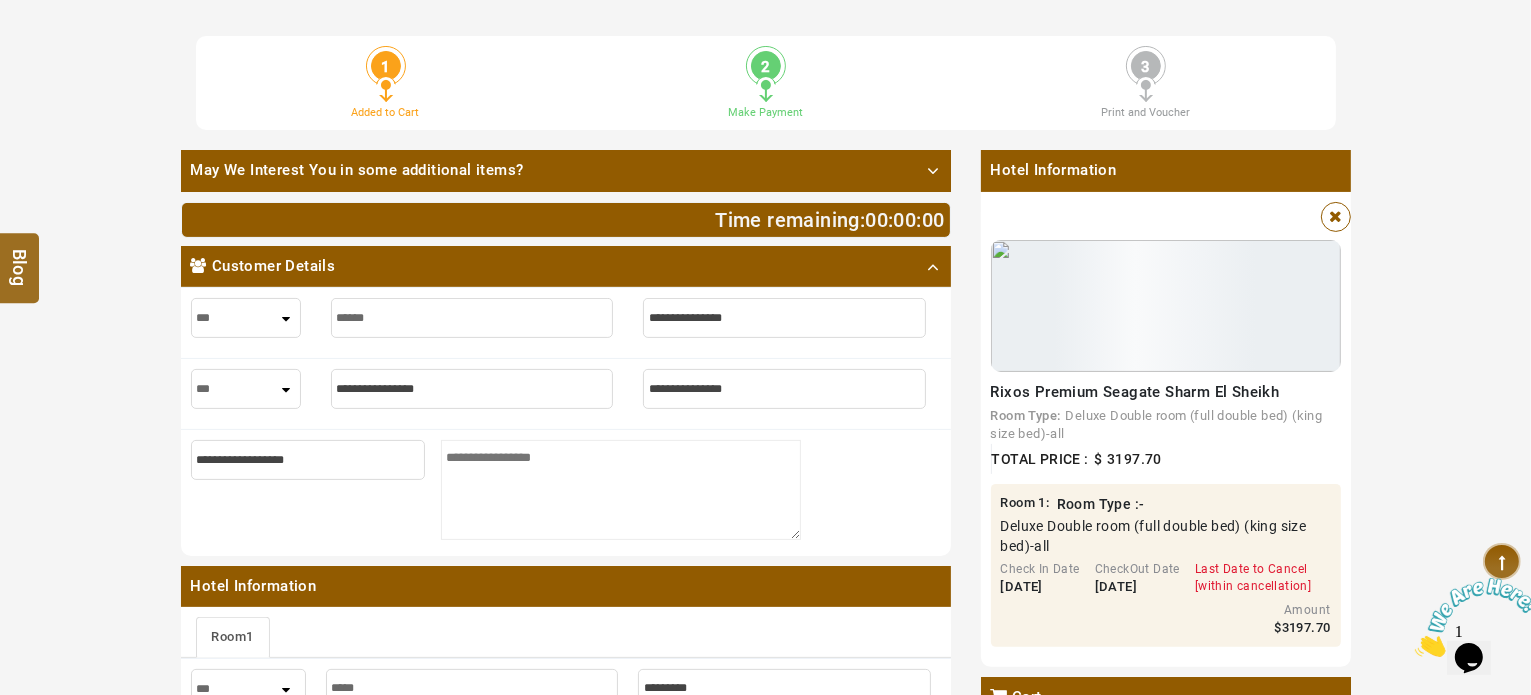 type on "******" 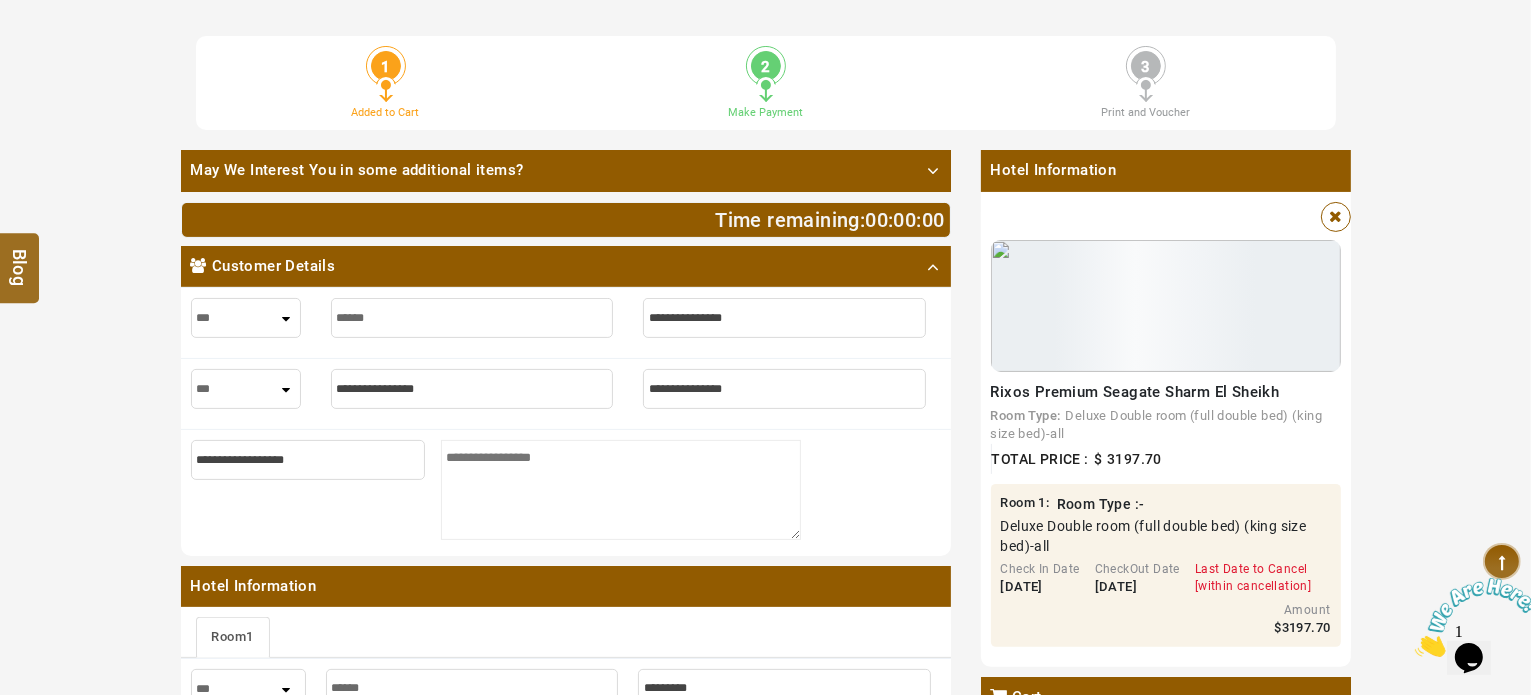 type on "*******" 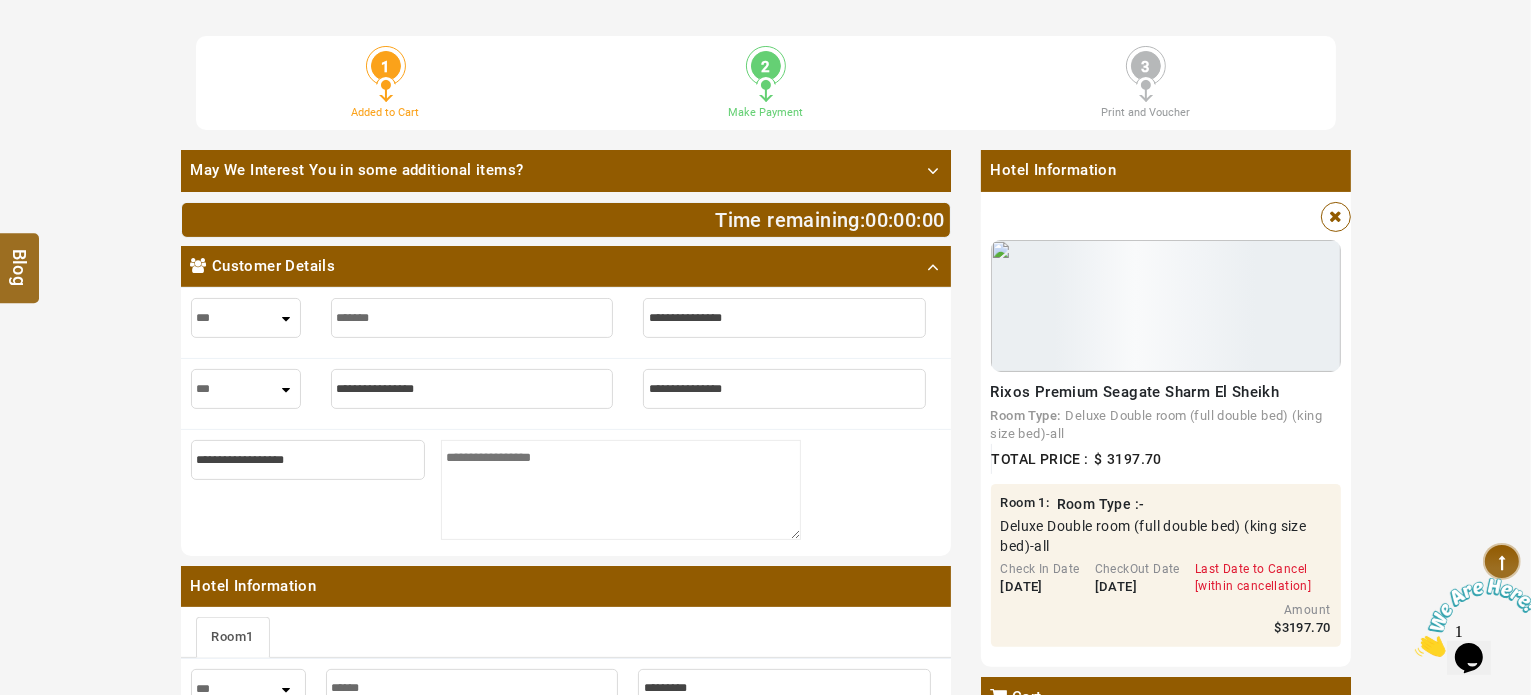 type on "*******" 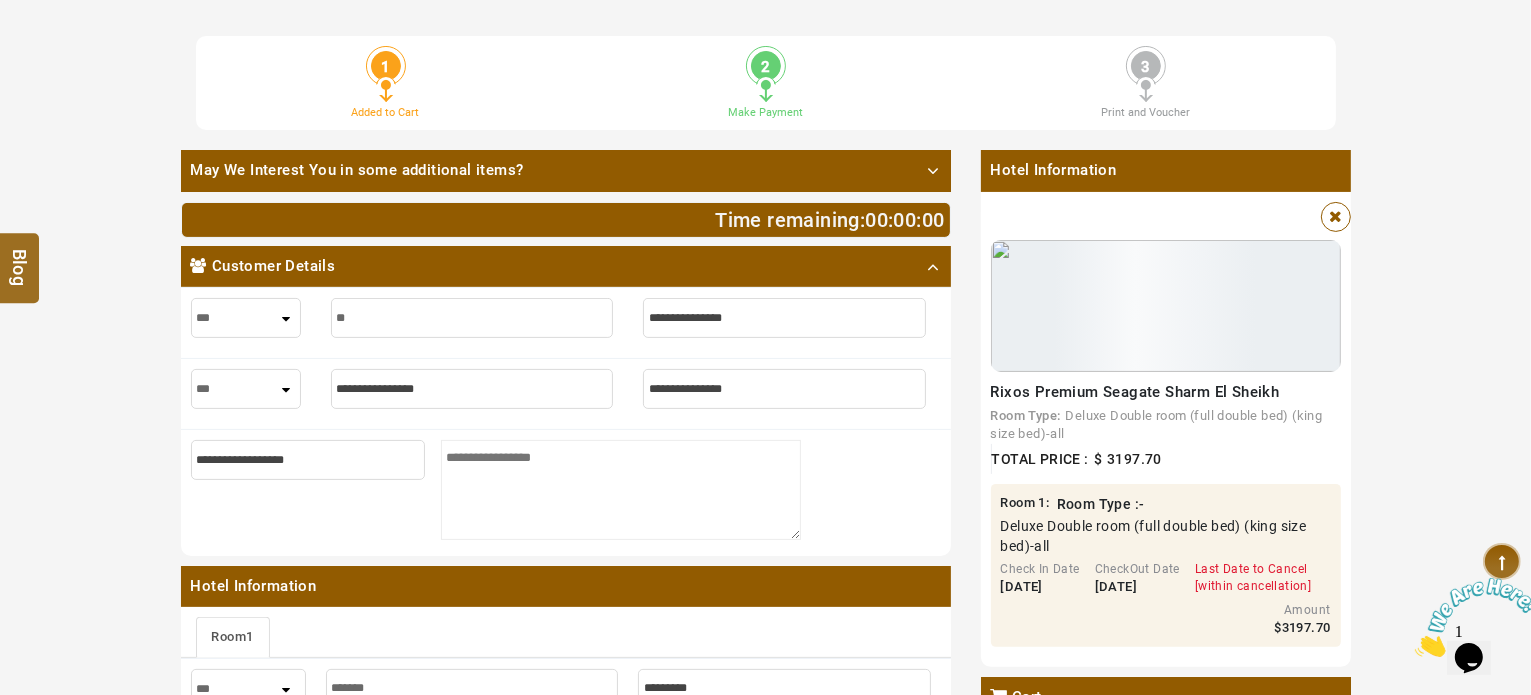 type on "*" 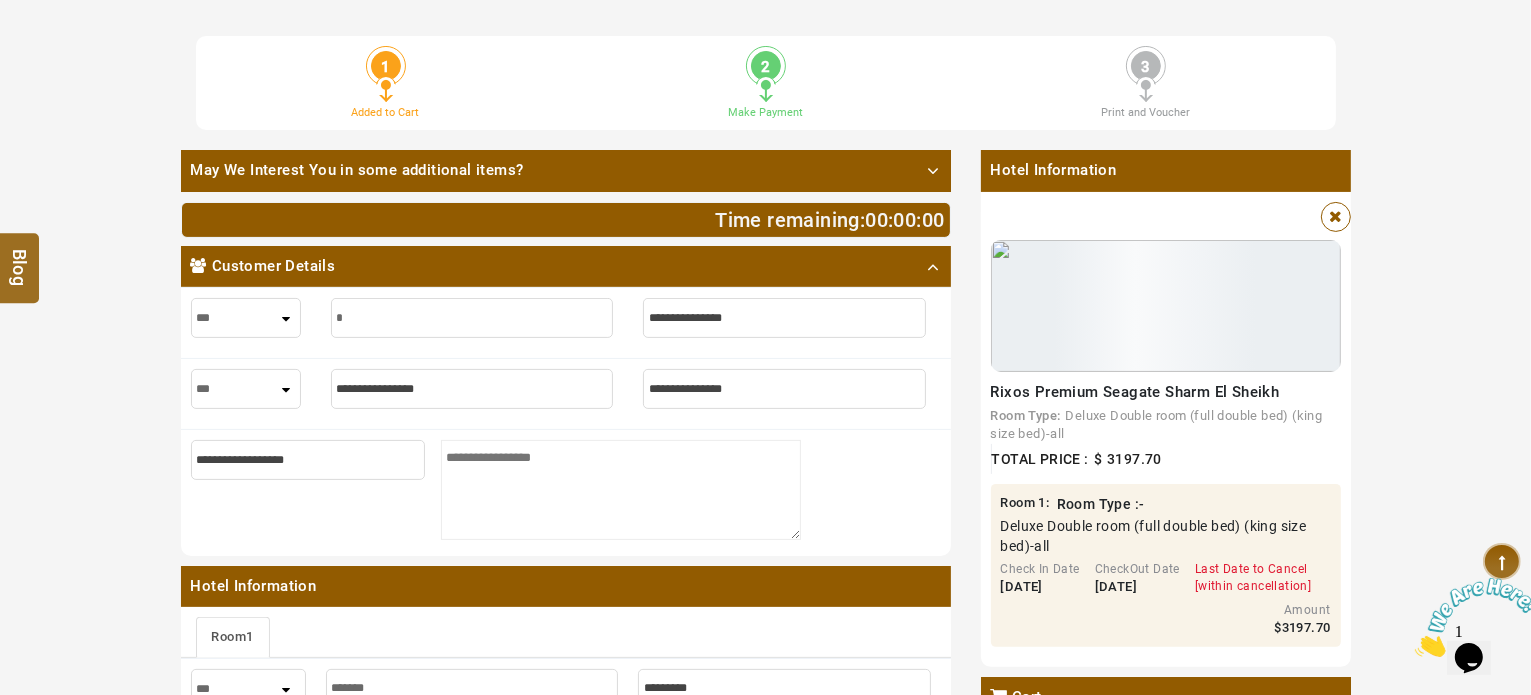 type 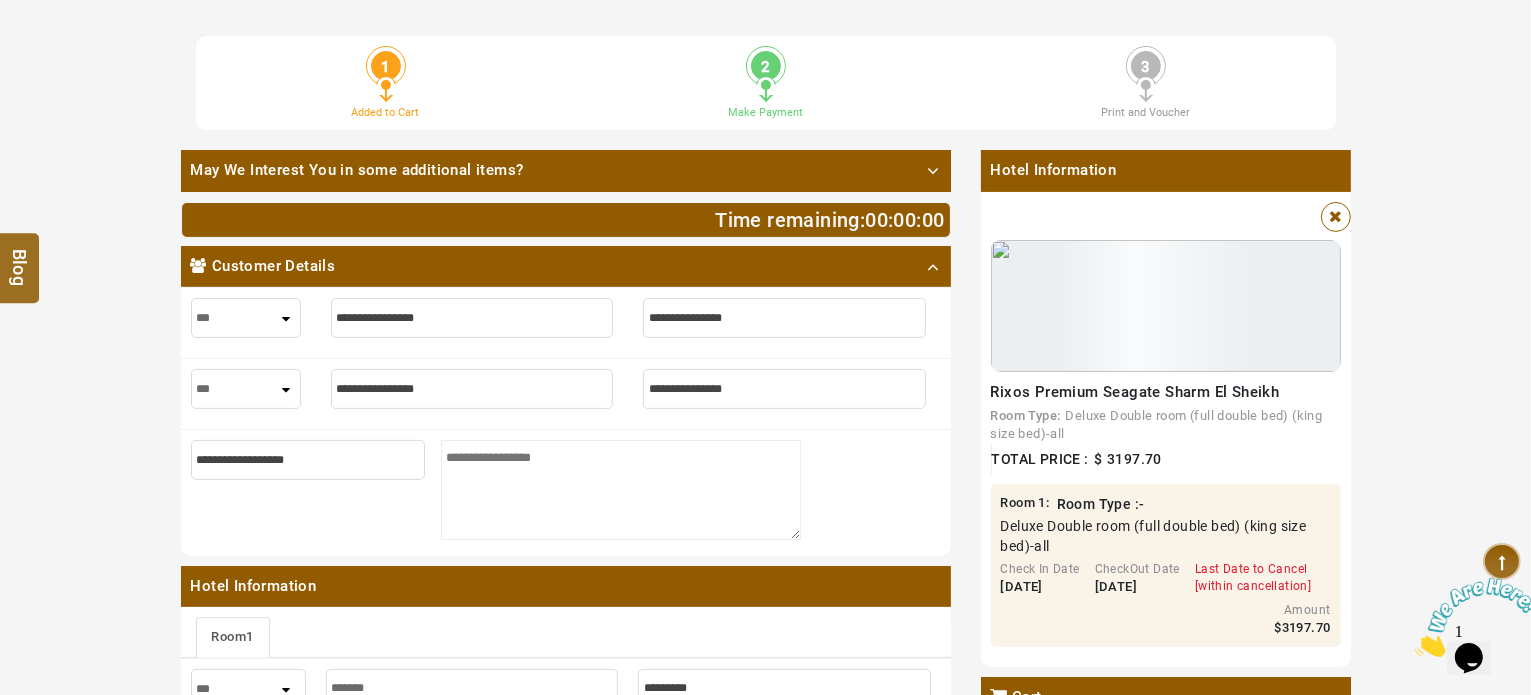 type 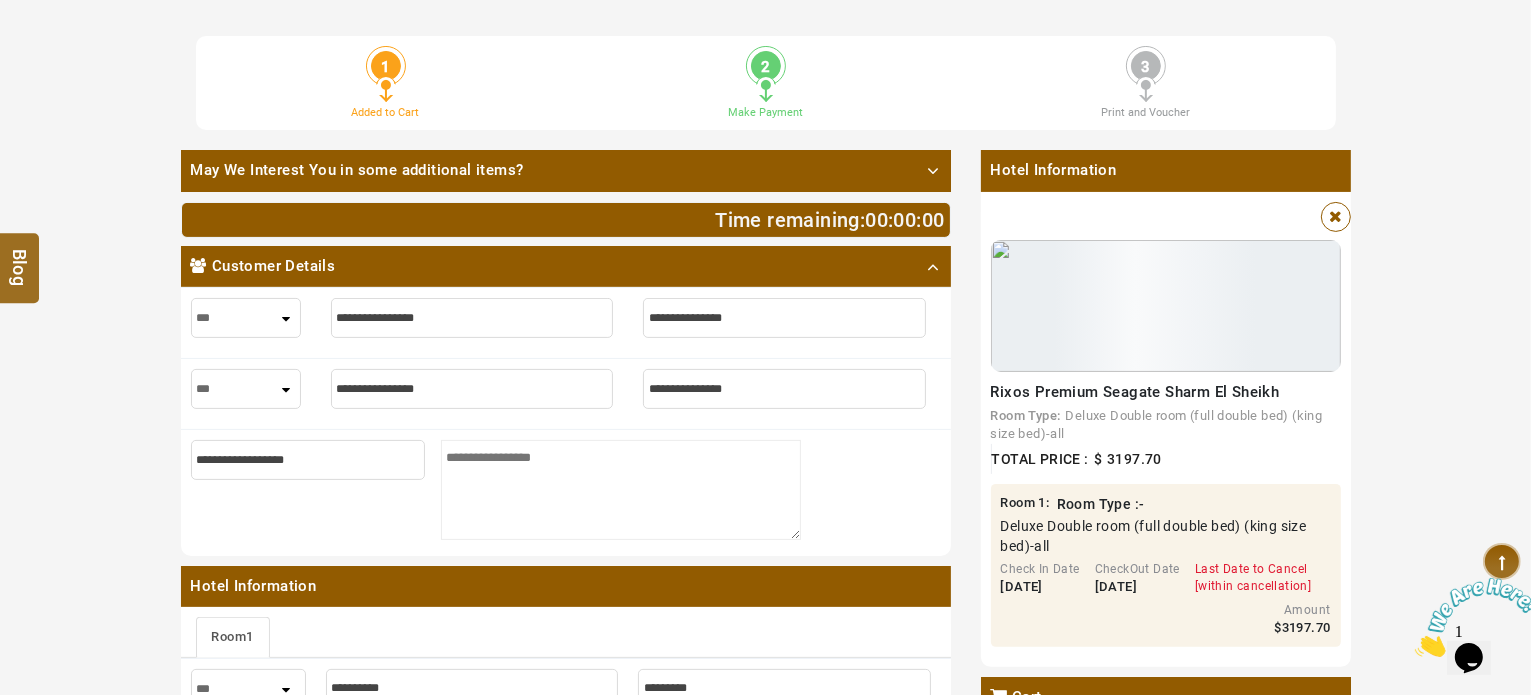 type on "*" 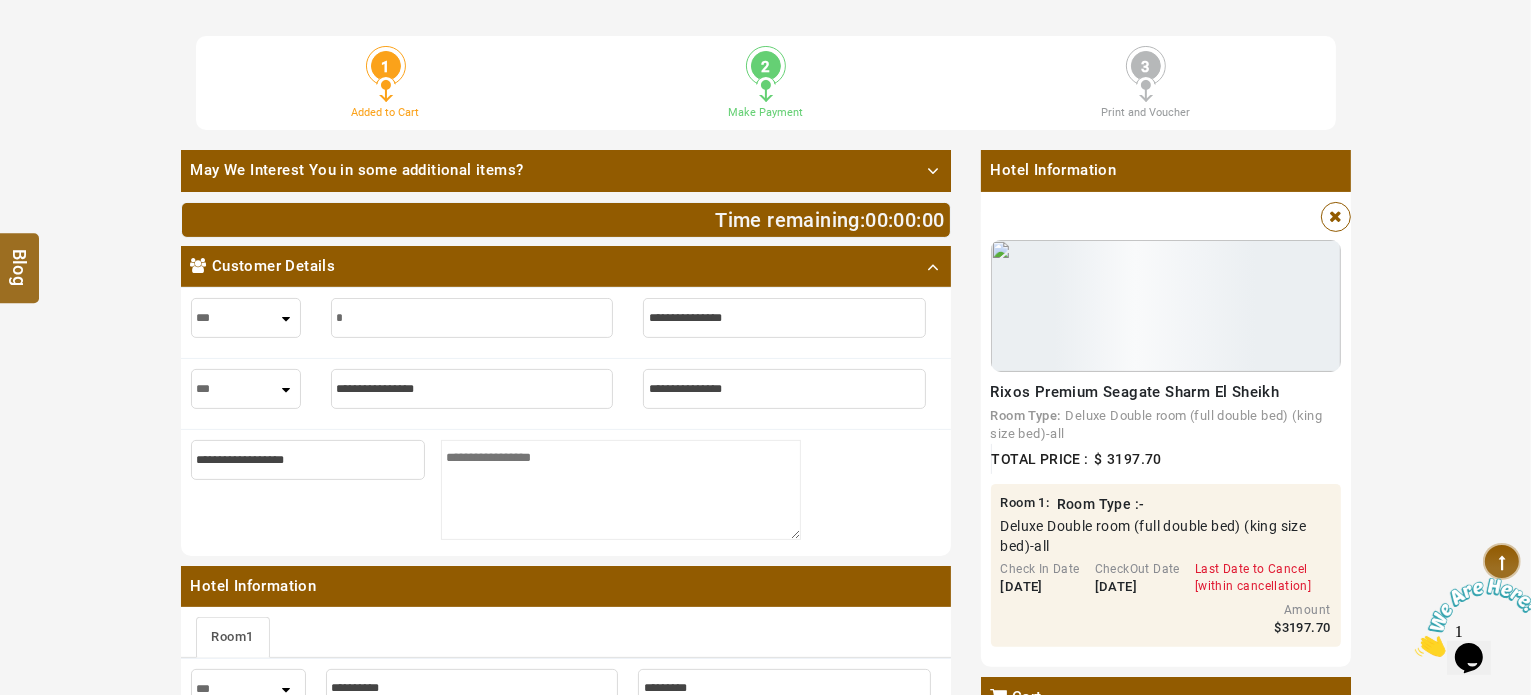 type on "*" 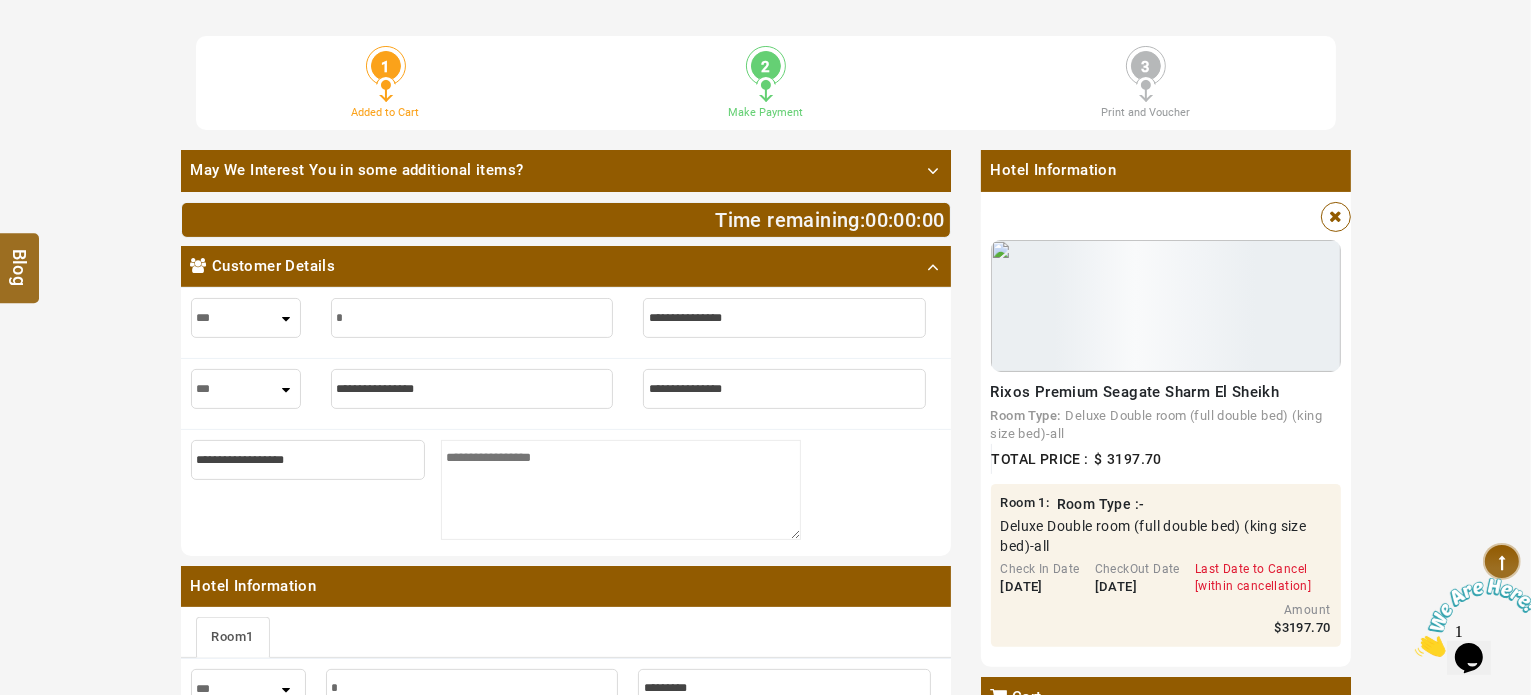type on "**" 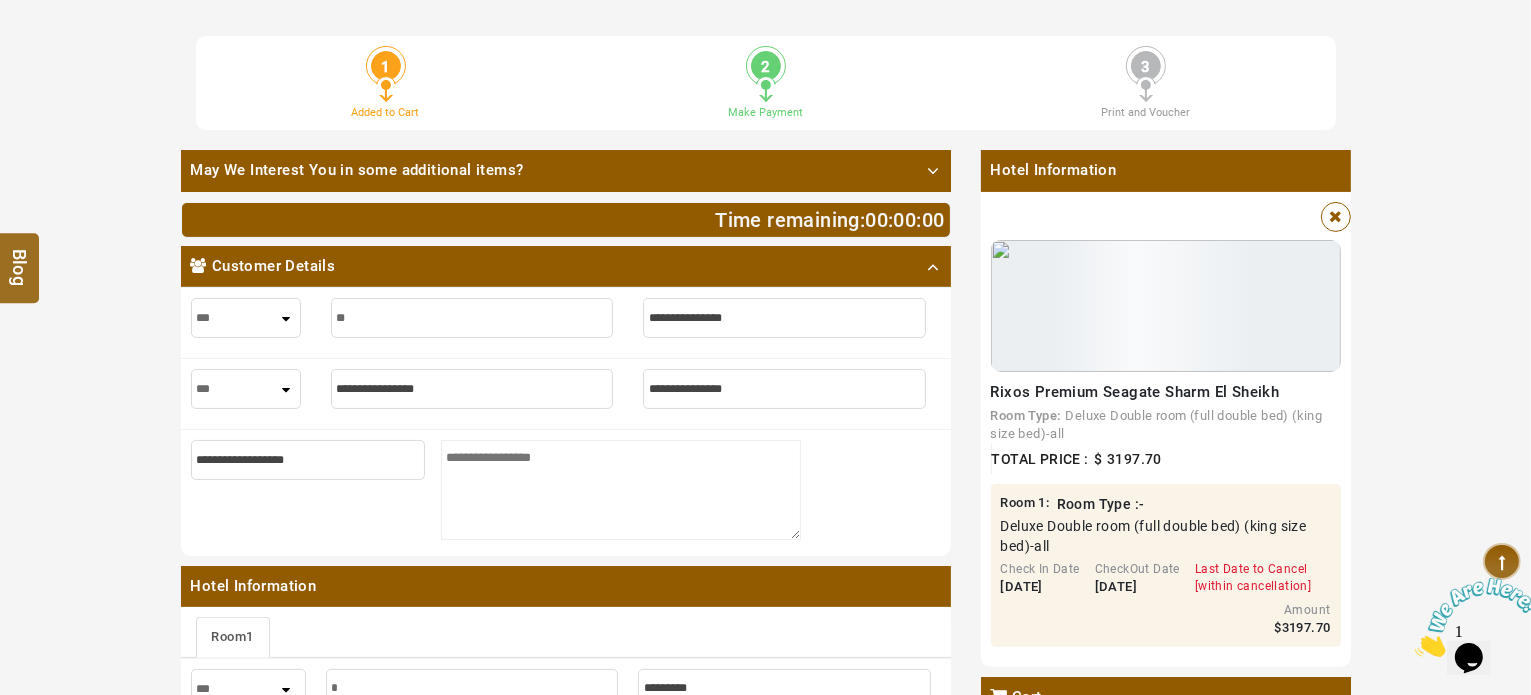 type on "**" 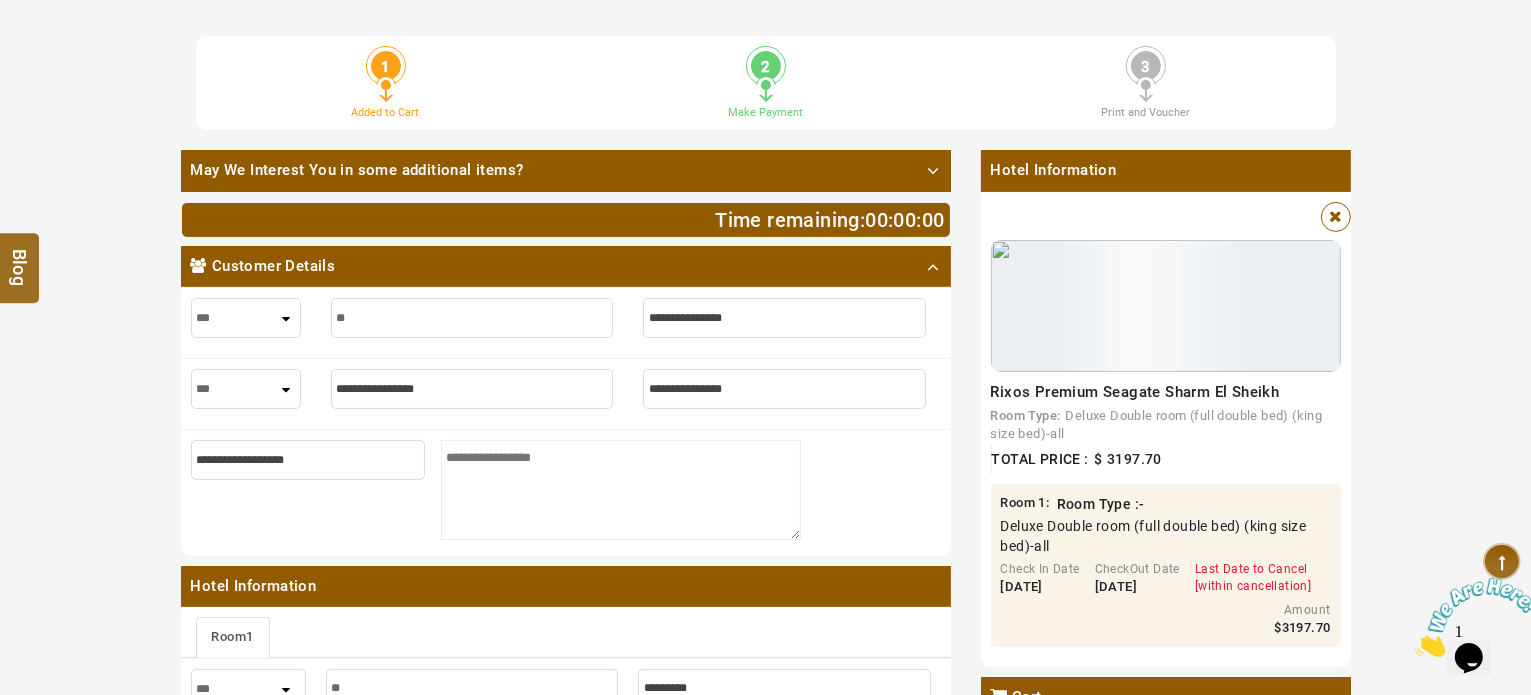type on "***" 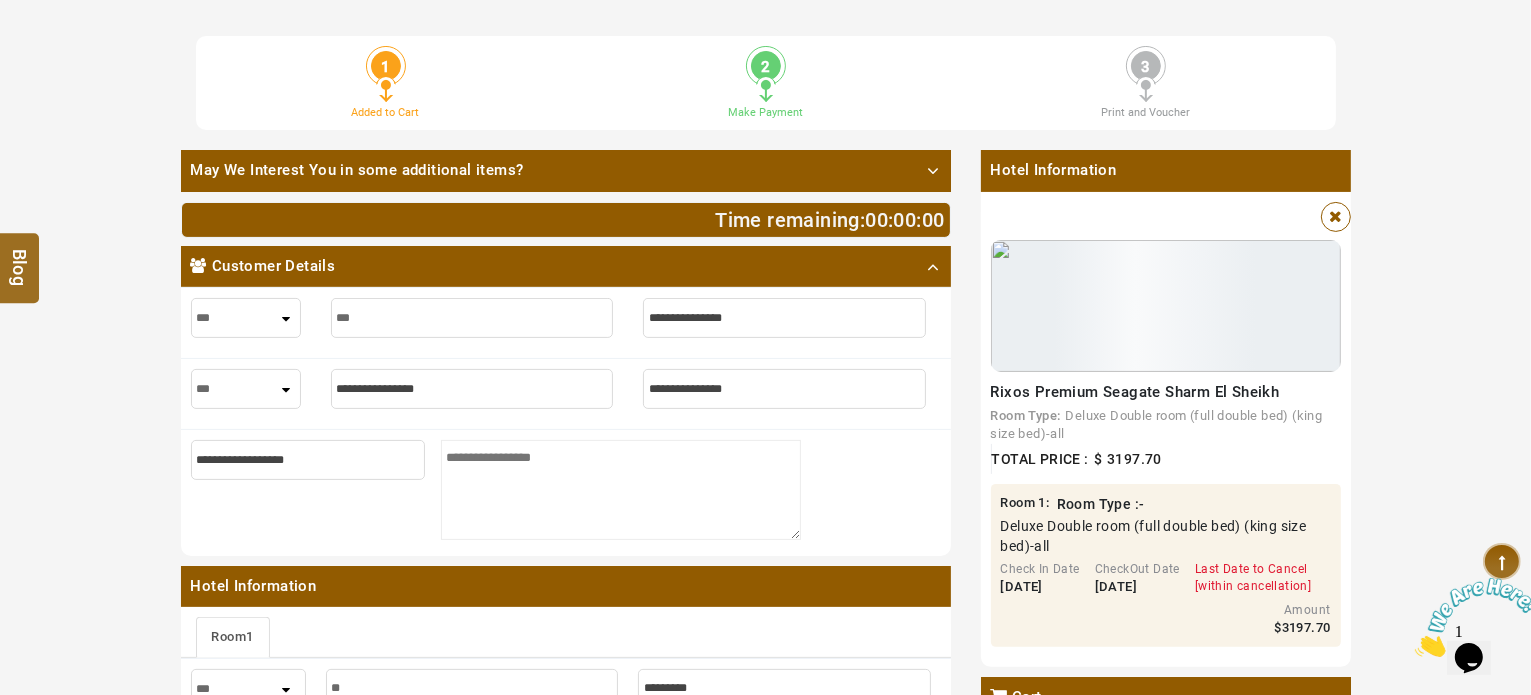 type on "***" 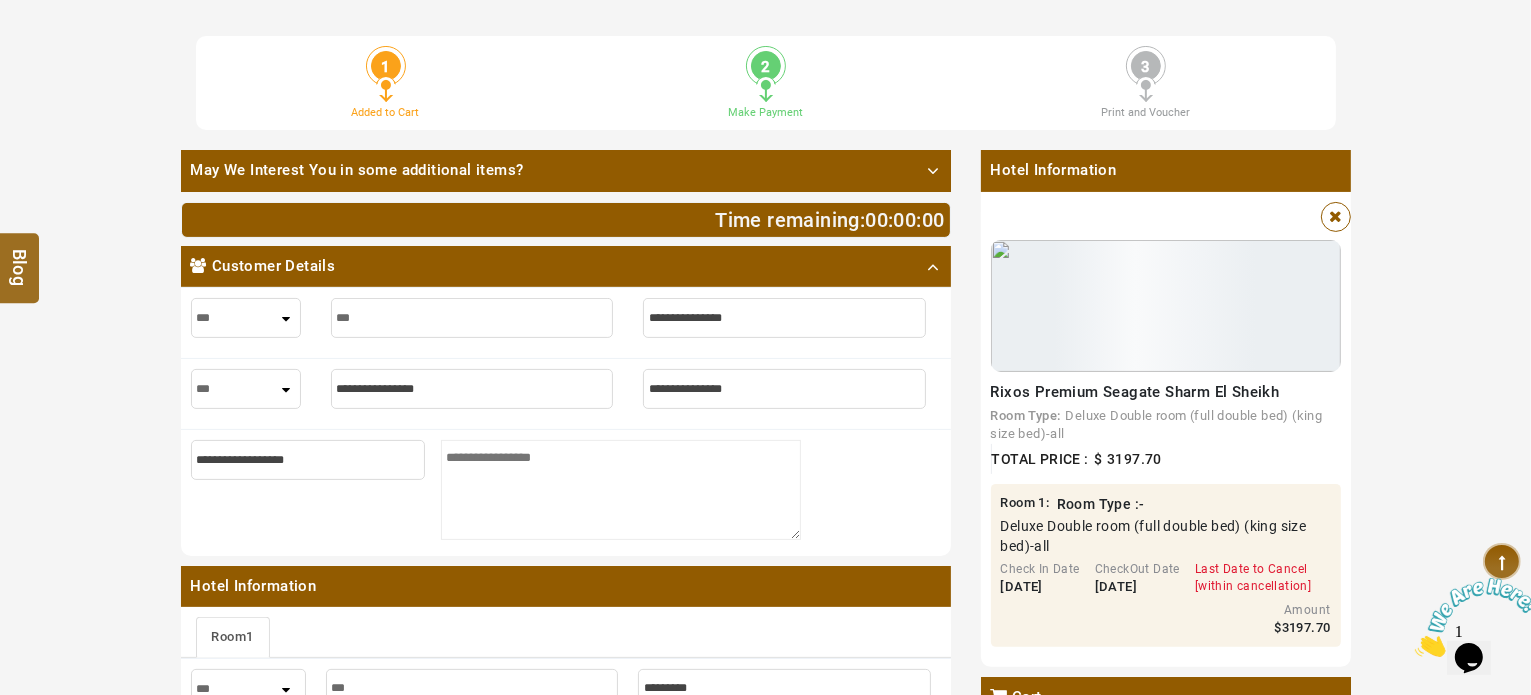 type on "****" 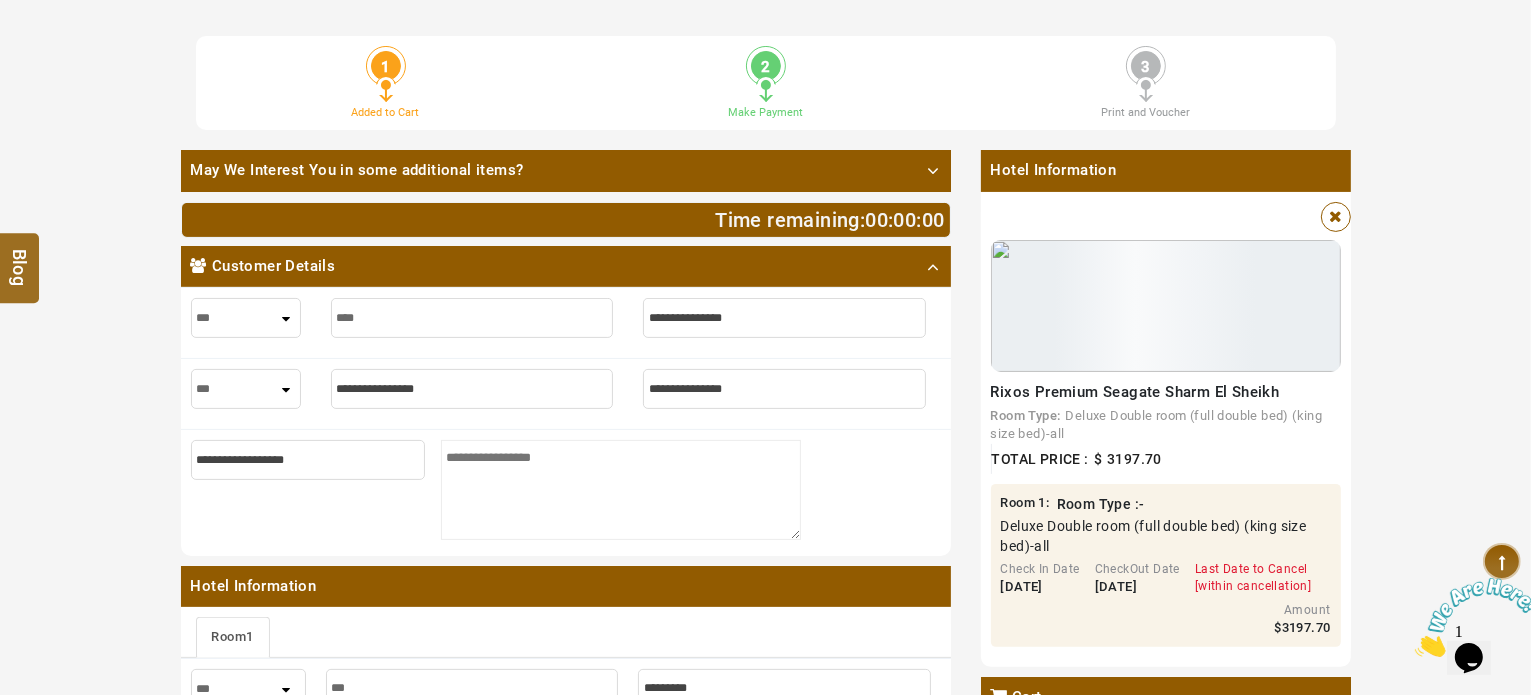 type on "****" 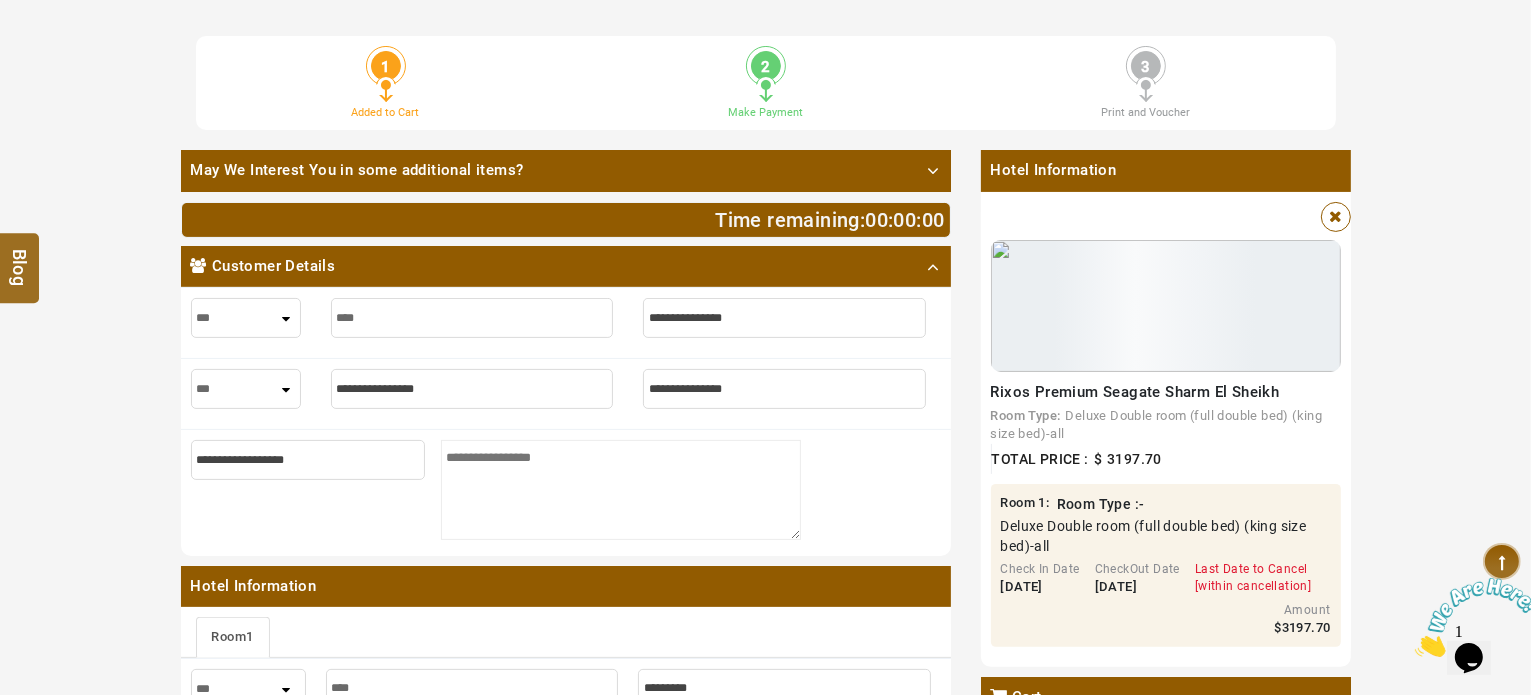 type on "****" 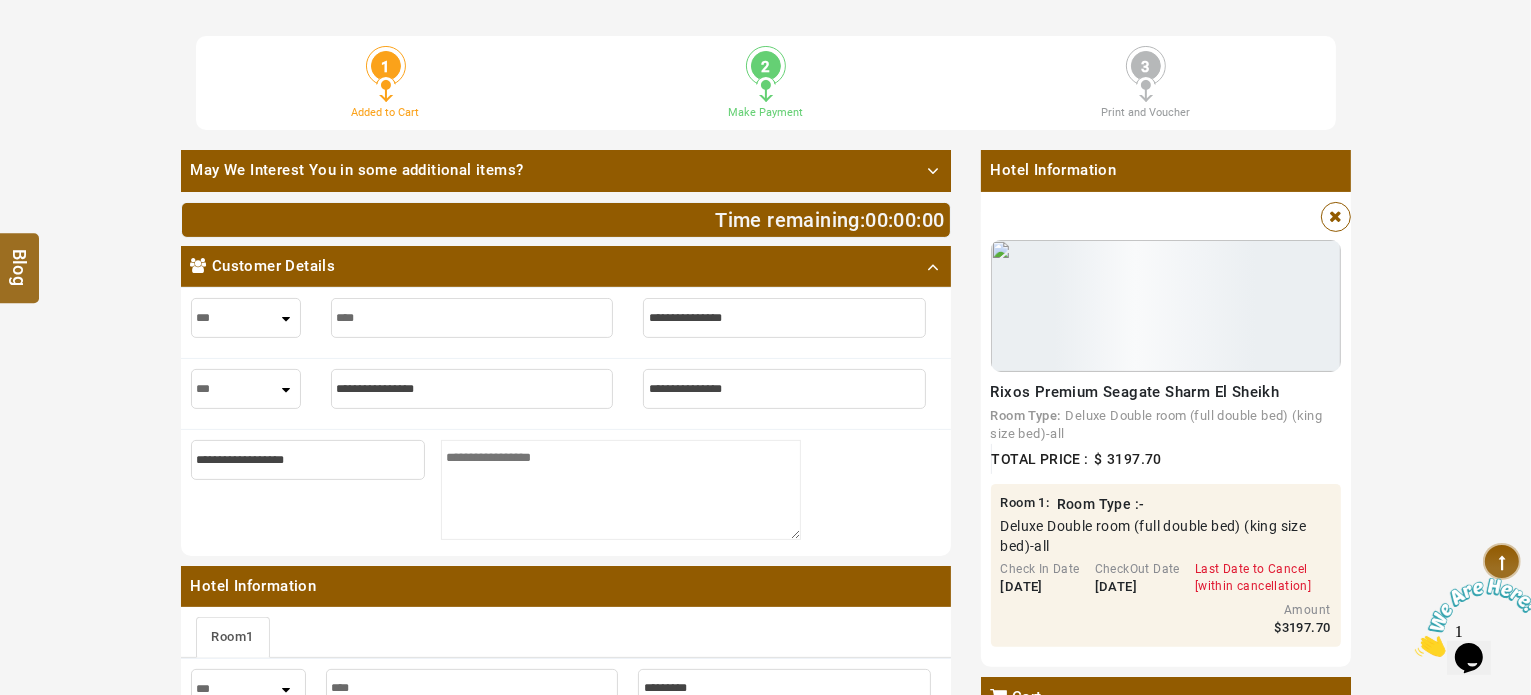 click at bounding box center [784, 318] 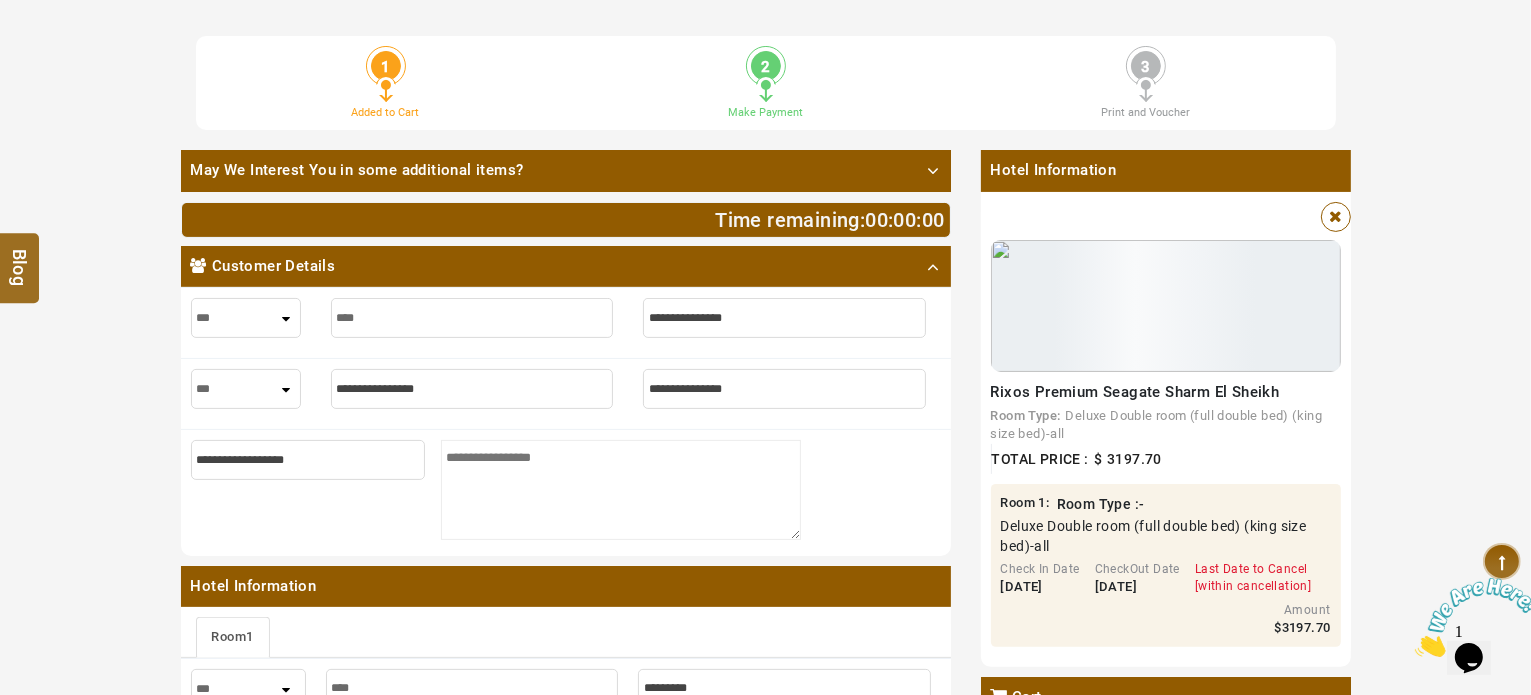 type on "*" 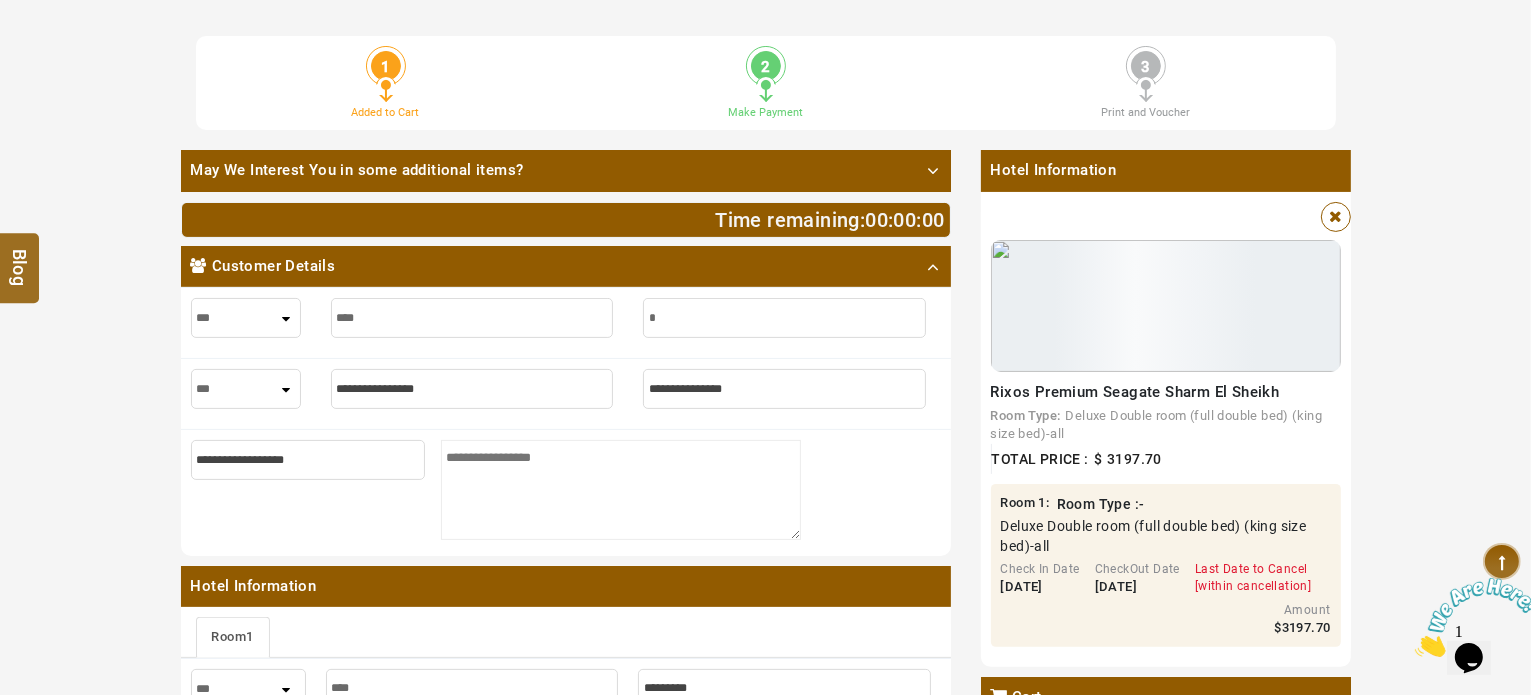 type on "*" 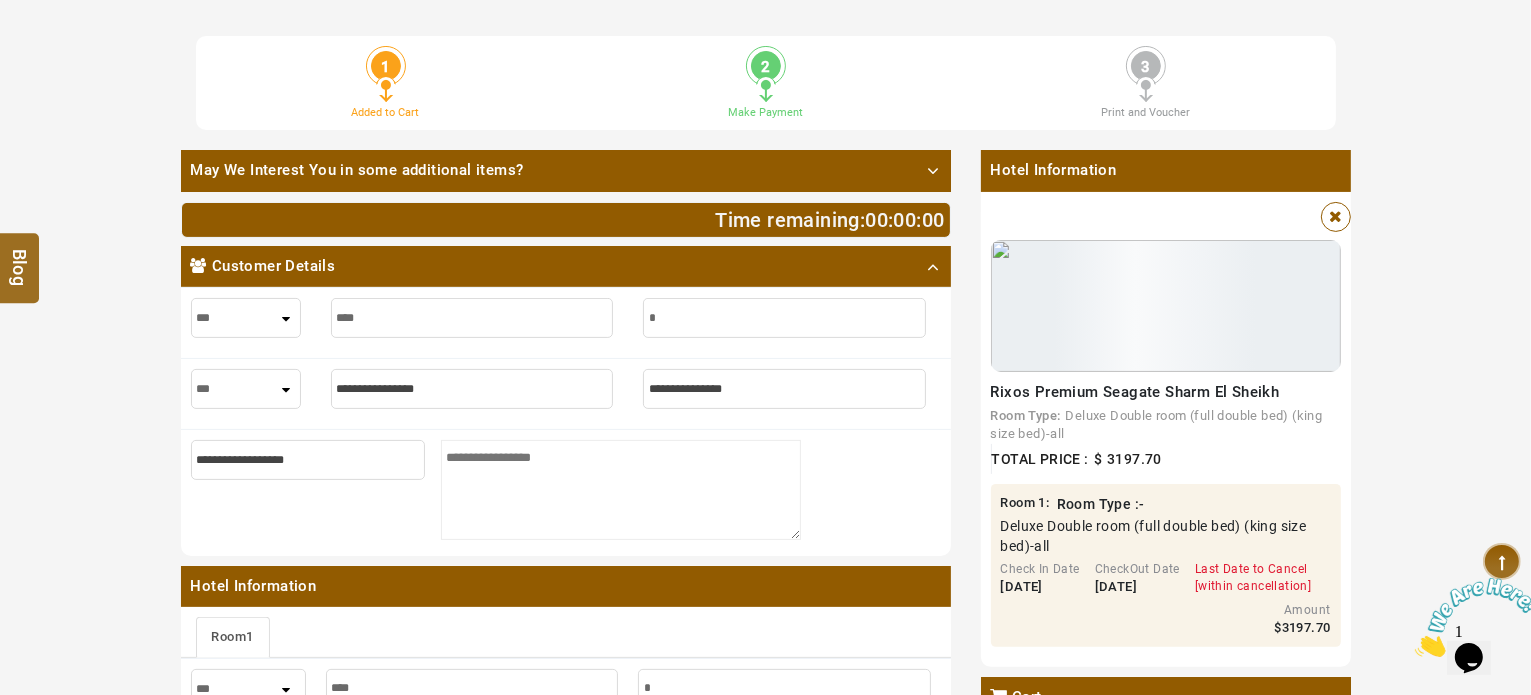 type on "**" 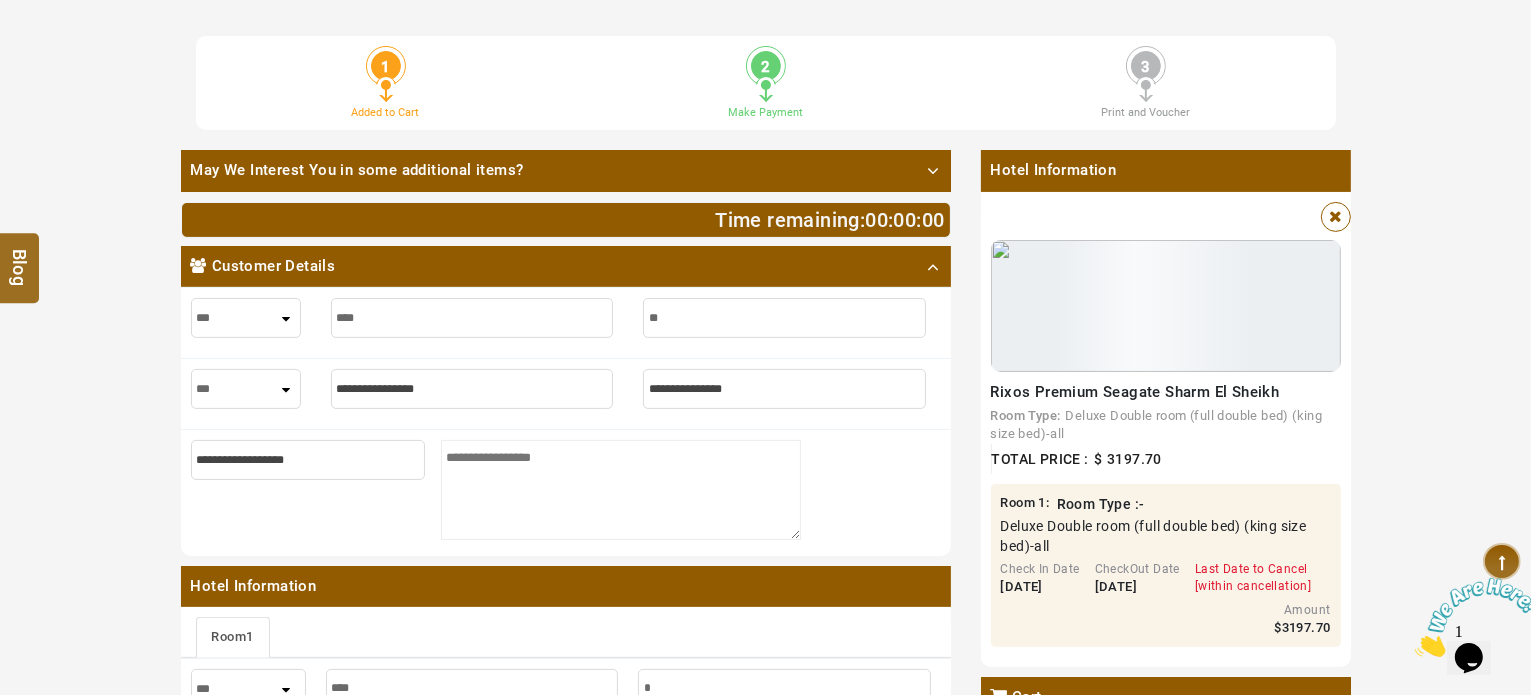 type on "**" 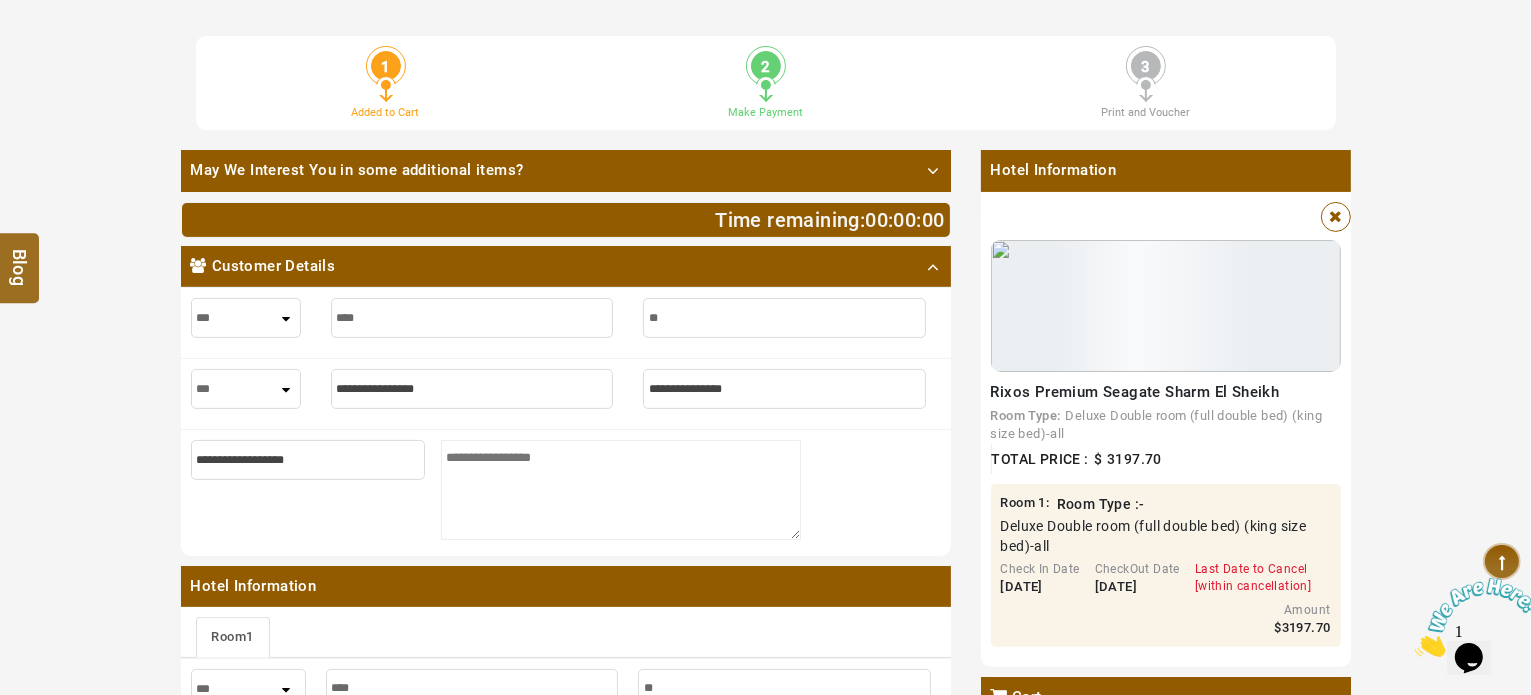 type on "*" 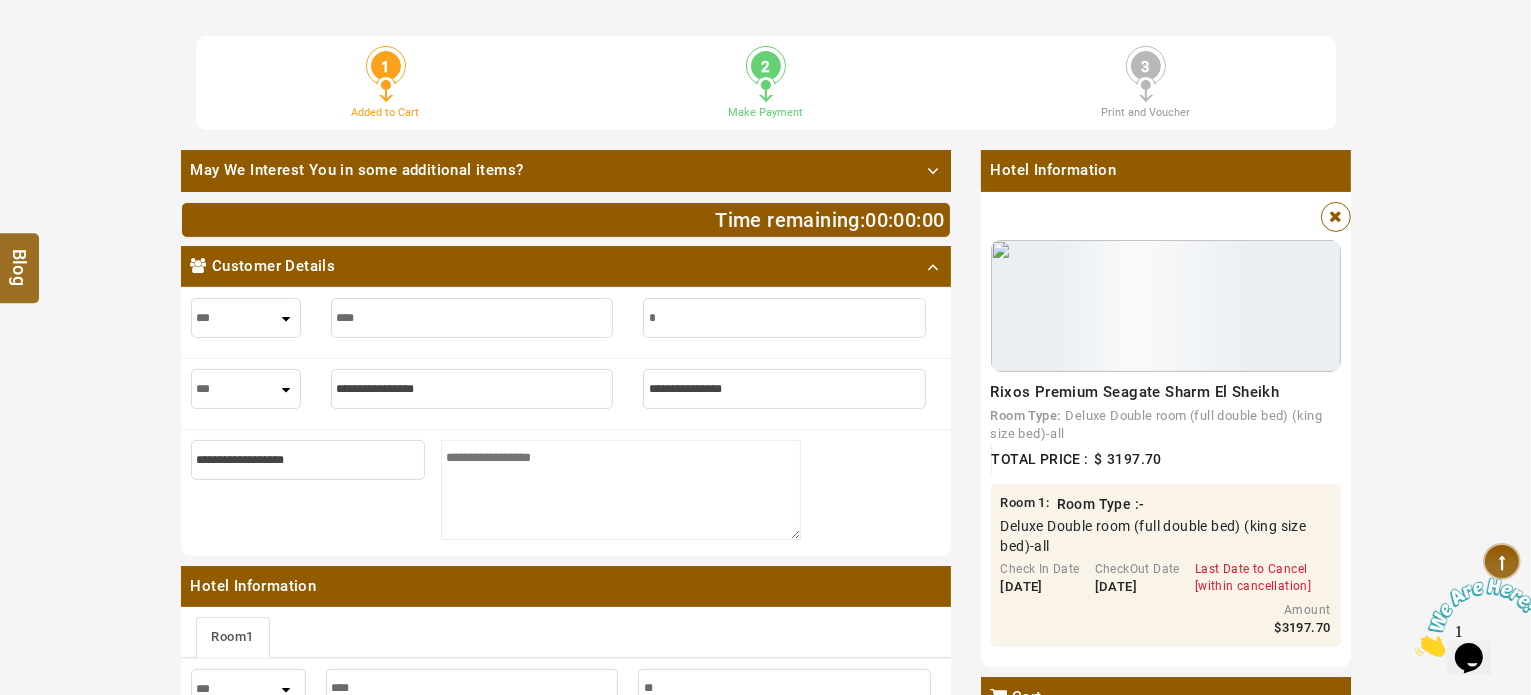 type on "*" 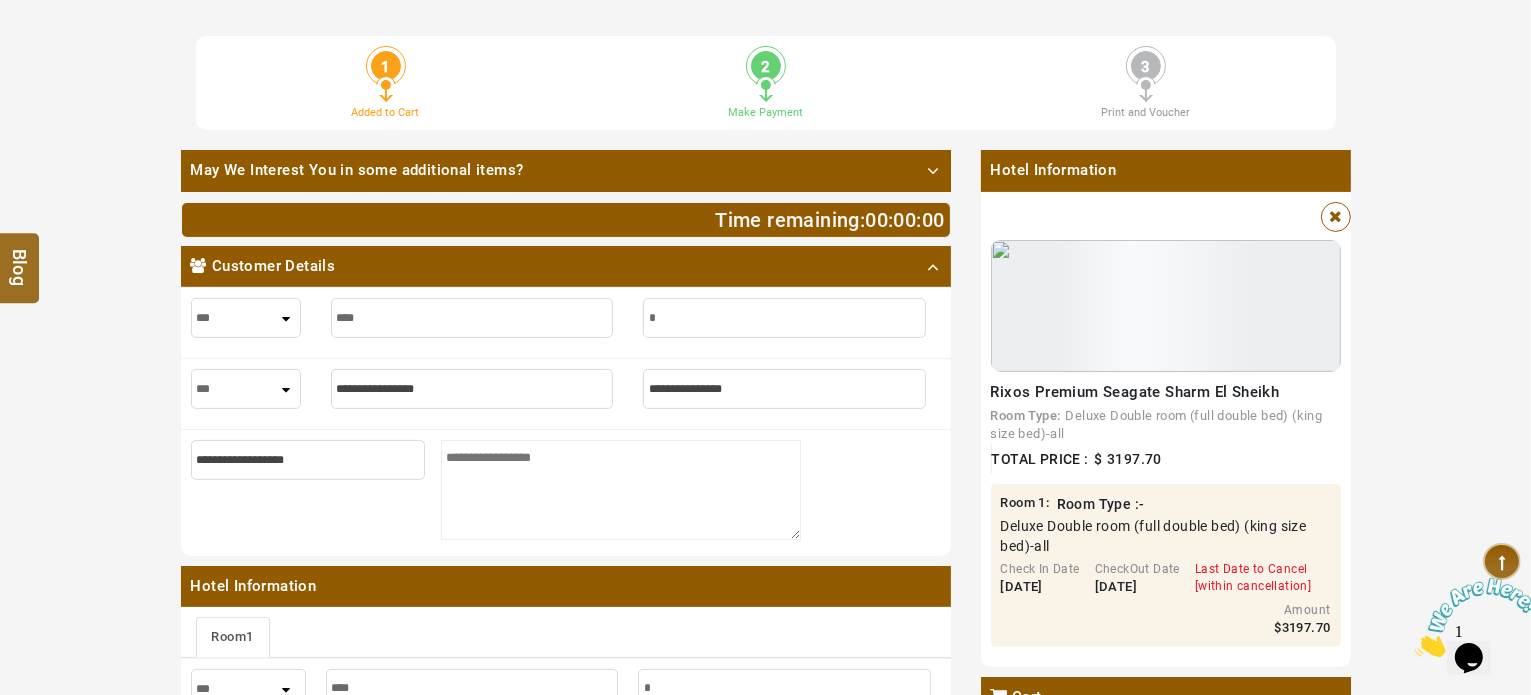 type 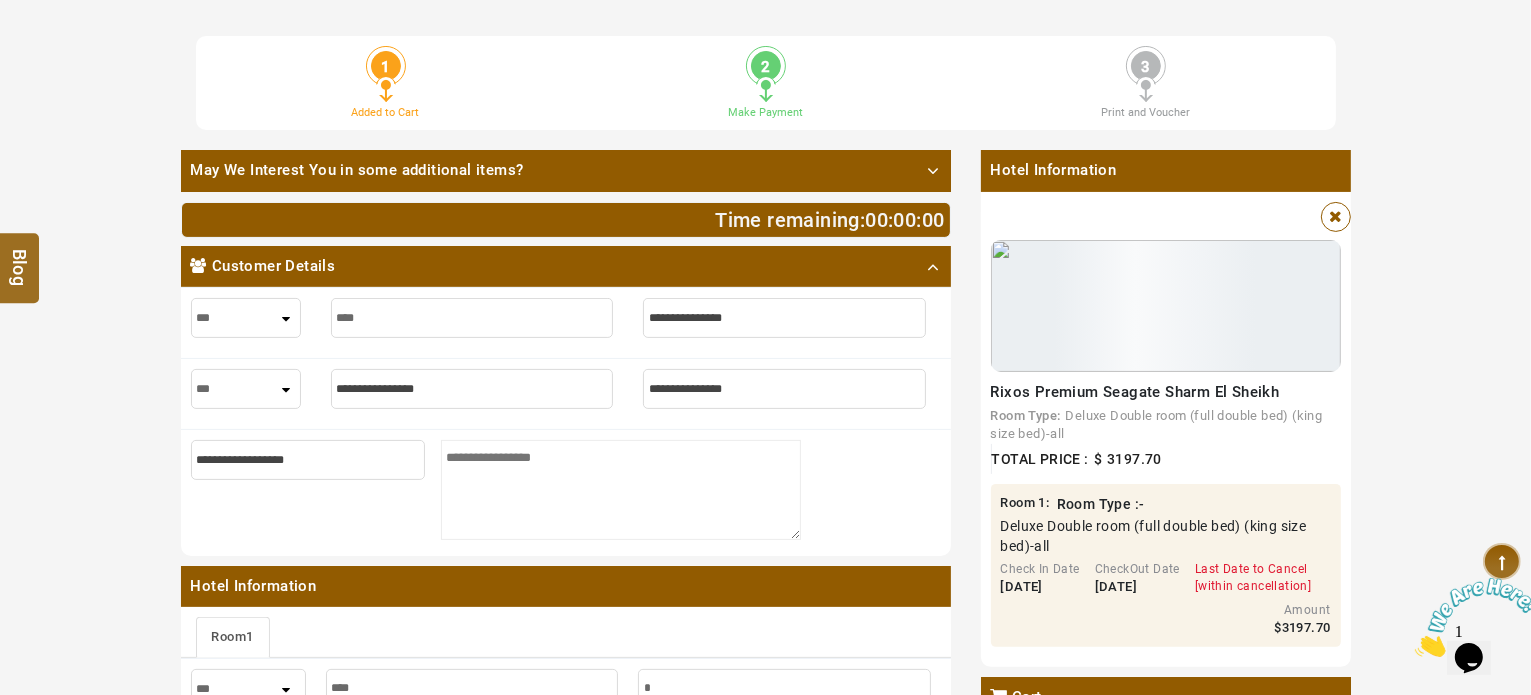 type 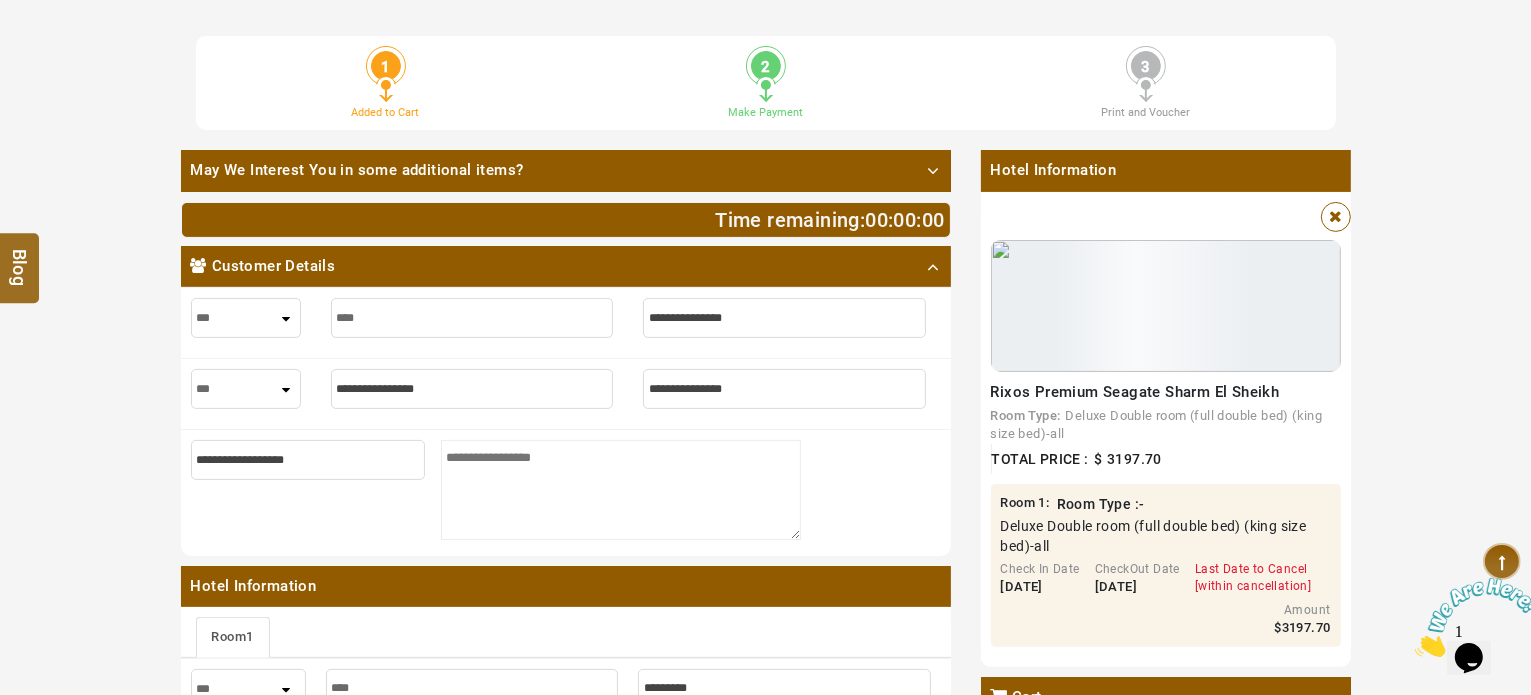 type on "*" 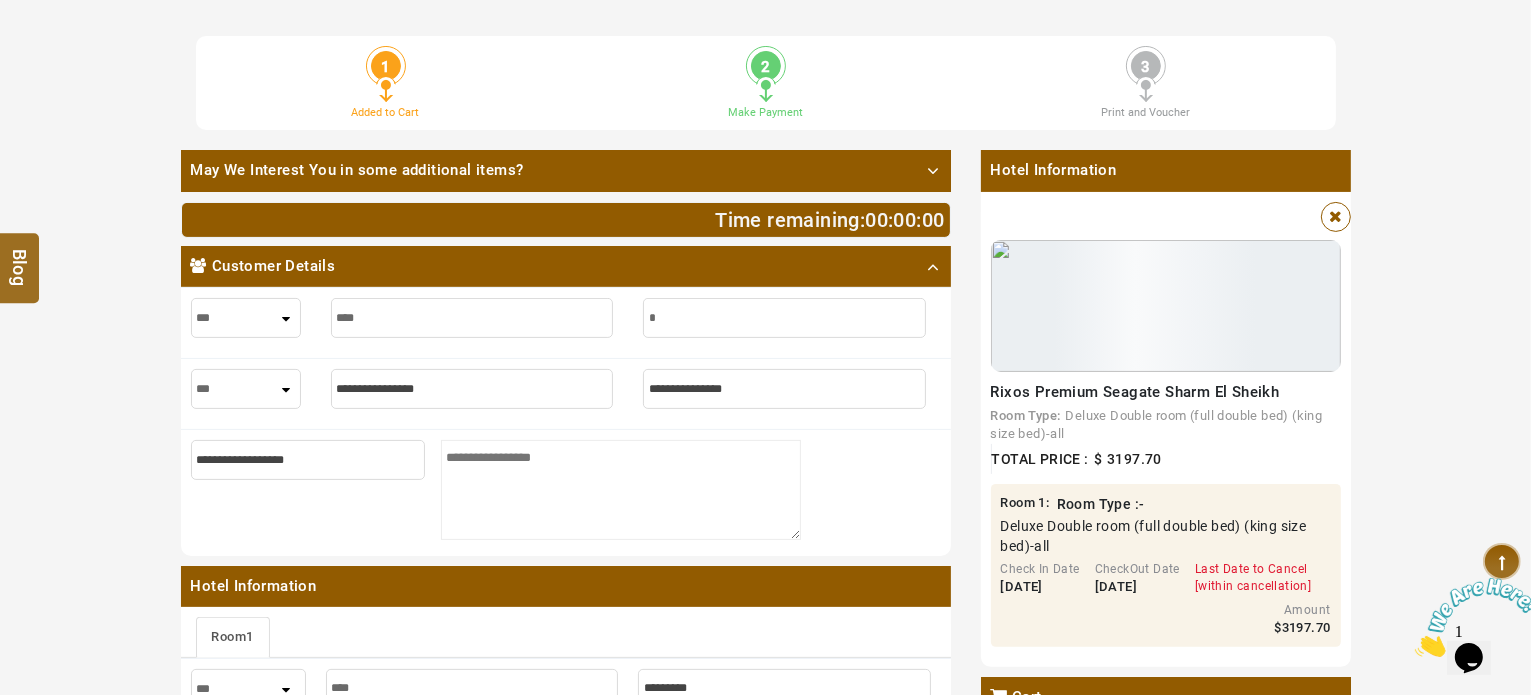type on "*" 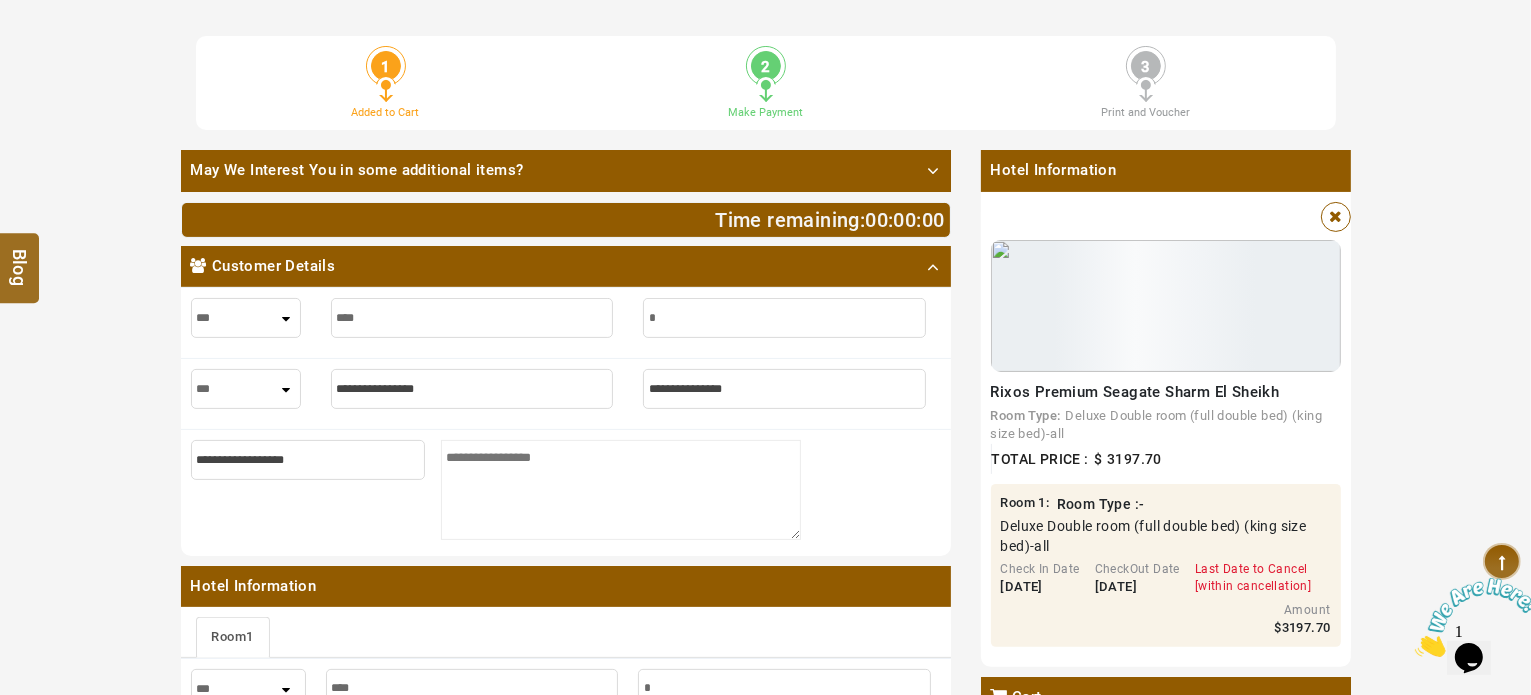 type on "**" 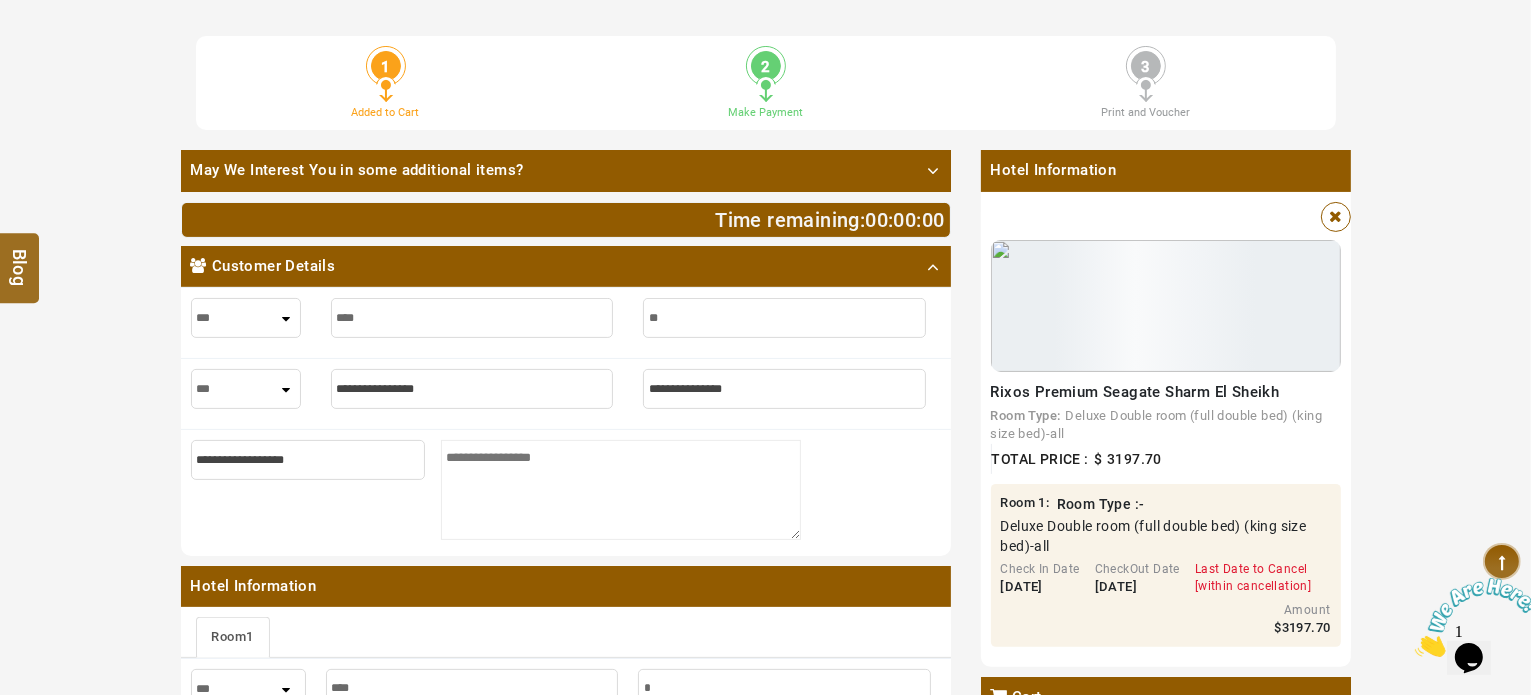 type on "**" 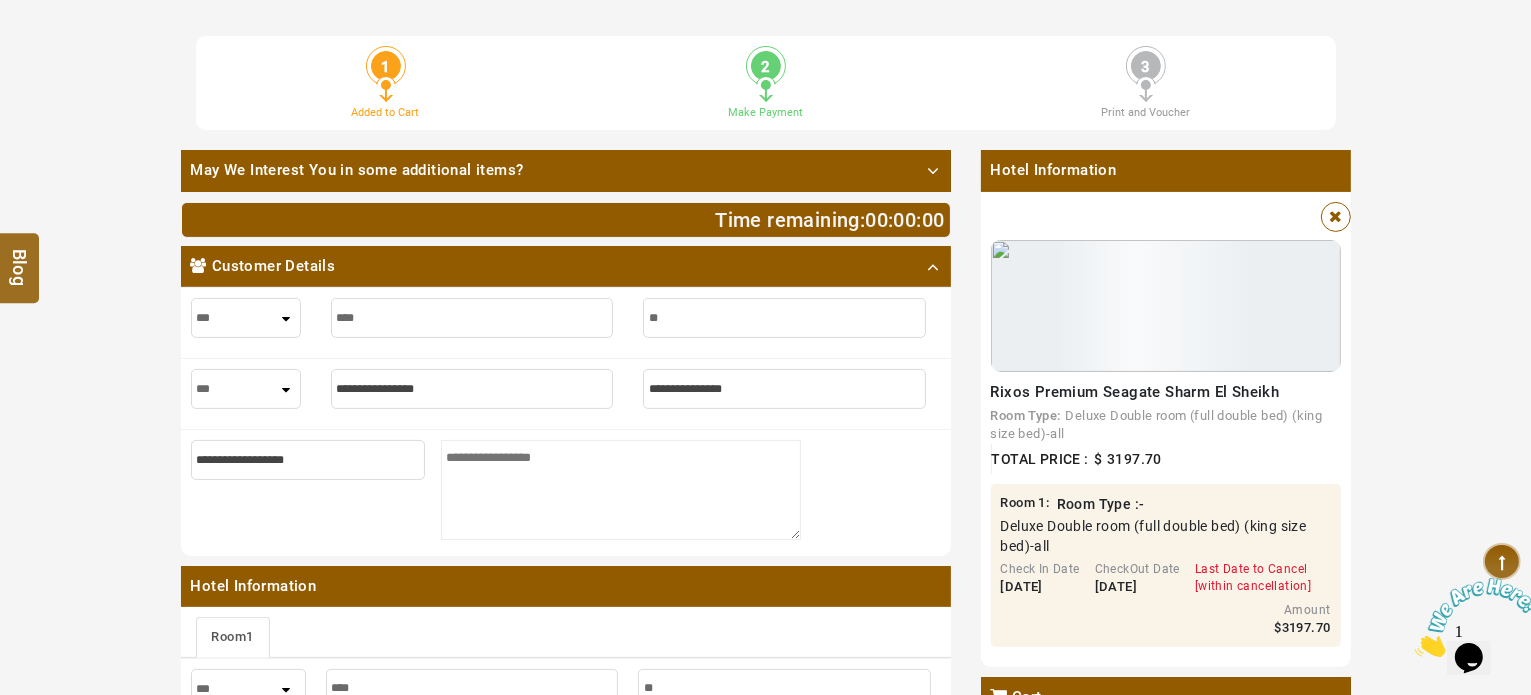type on "***" 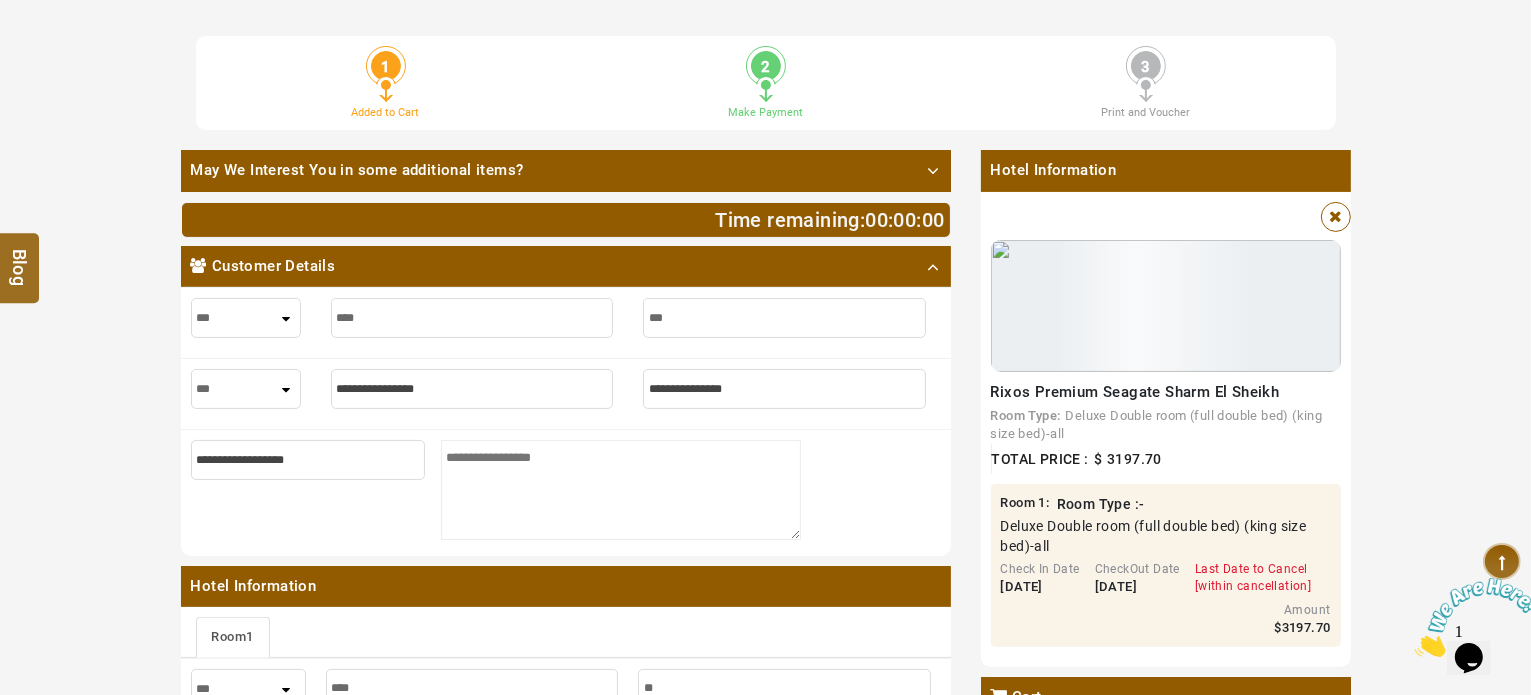 type on "***" 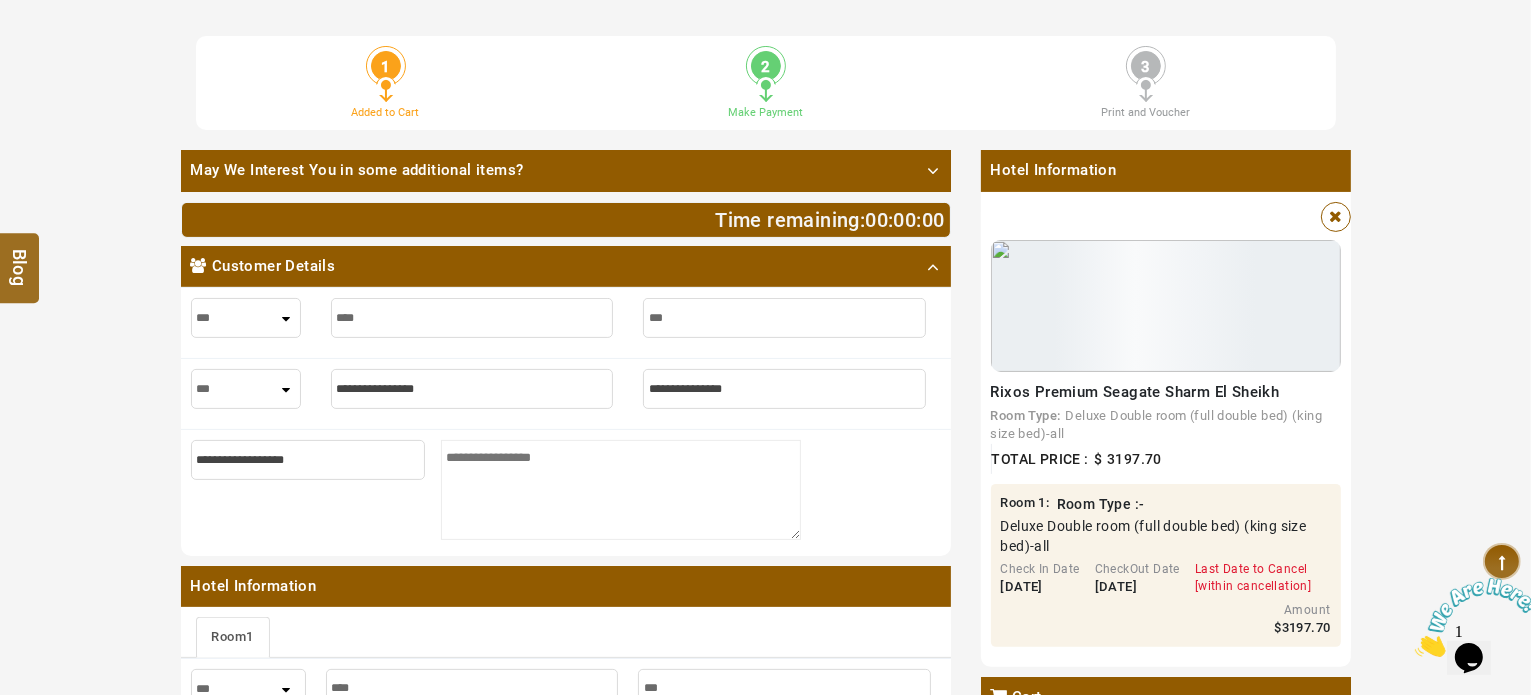 type on "****" 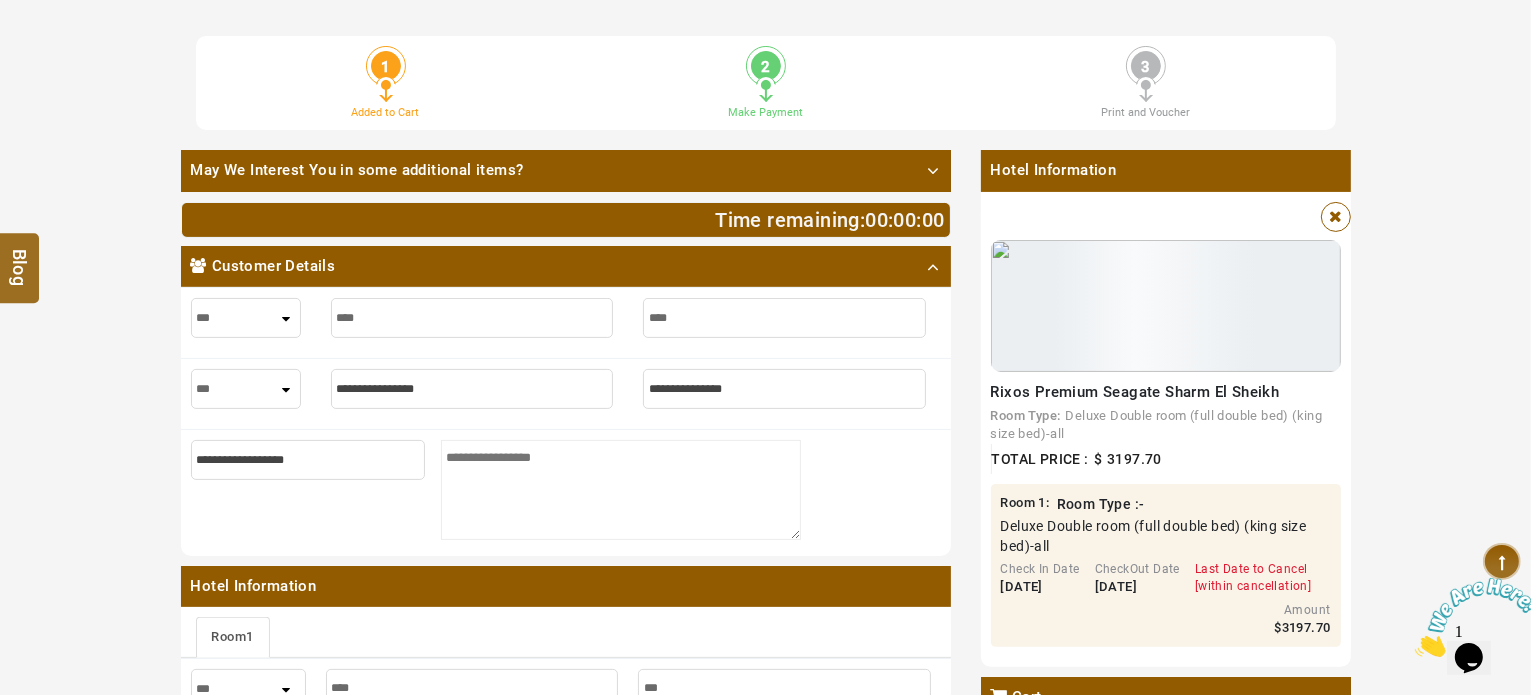 type on "****" 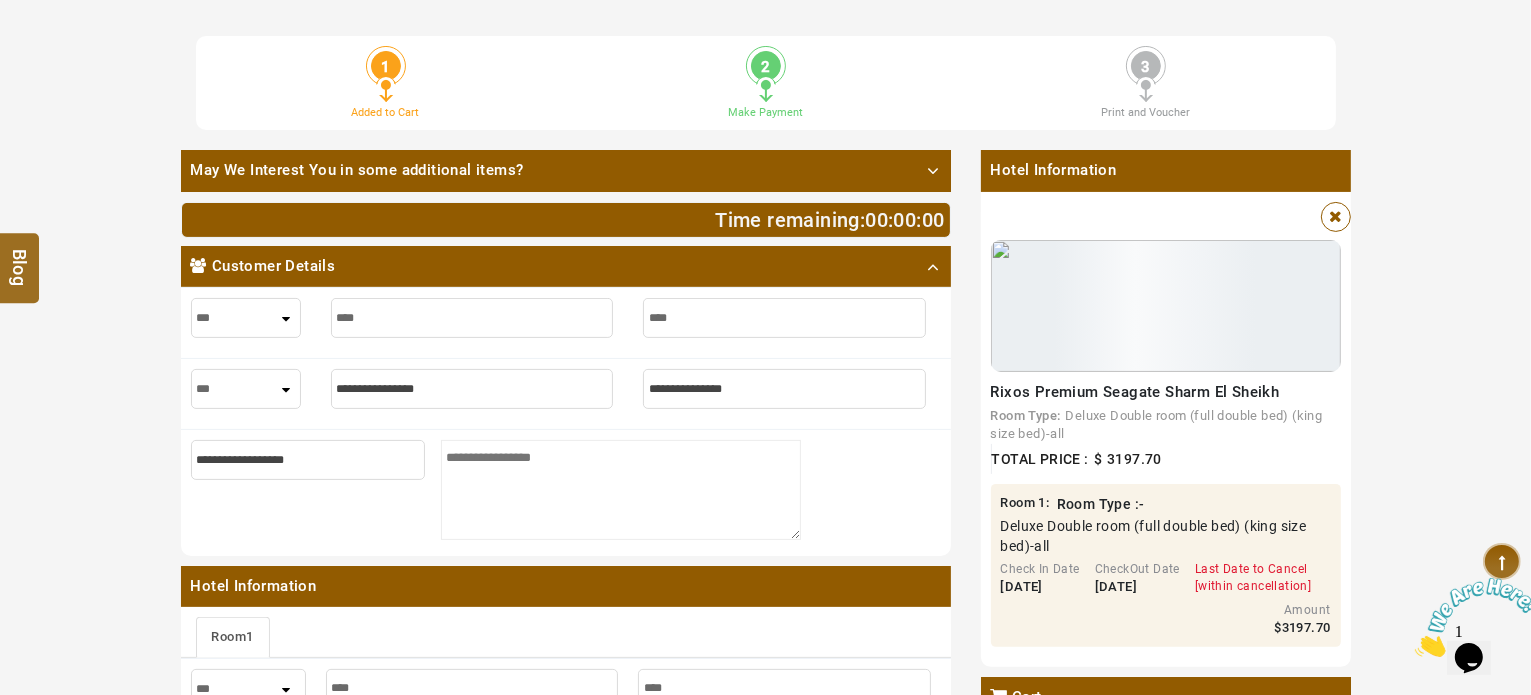 type on "*****" 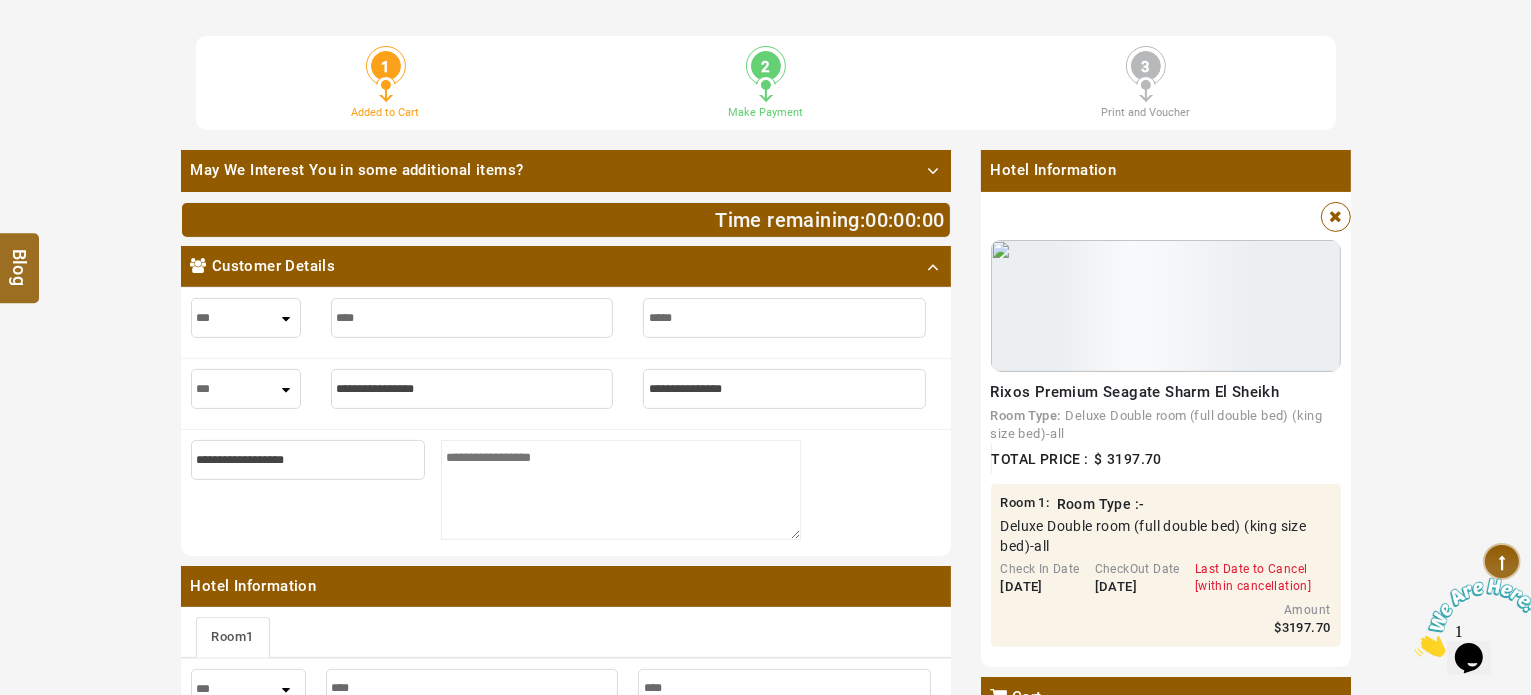 type on "*****" 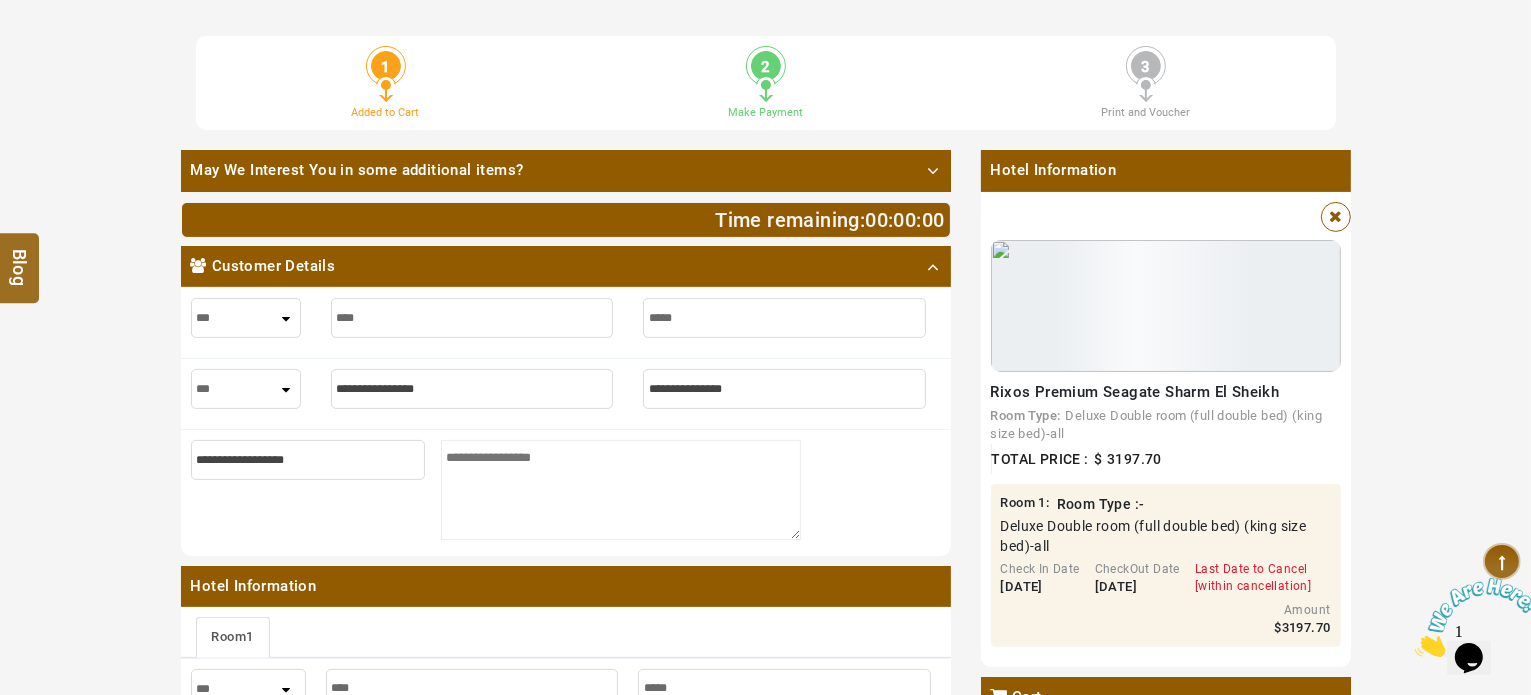 type on "******" 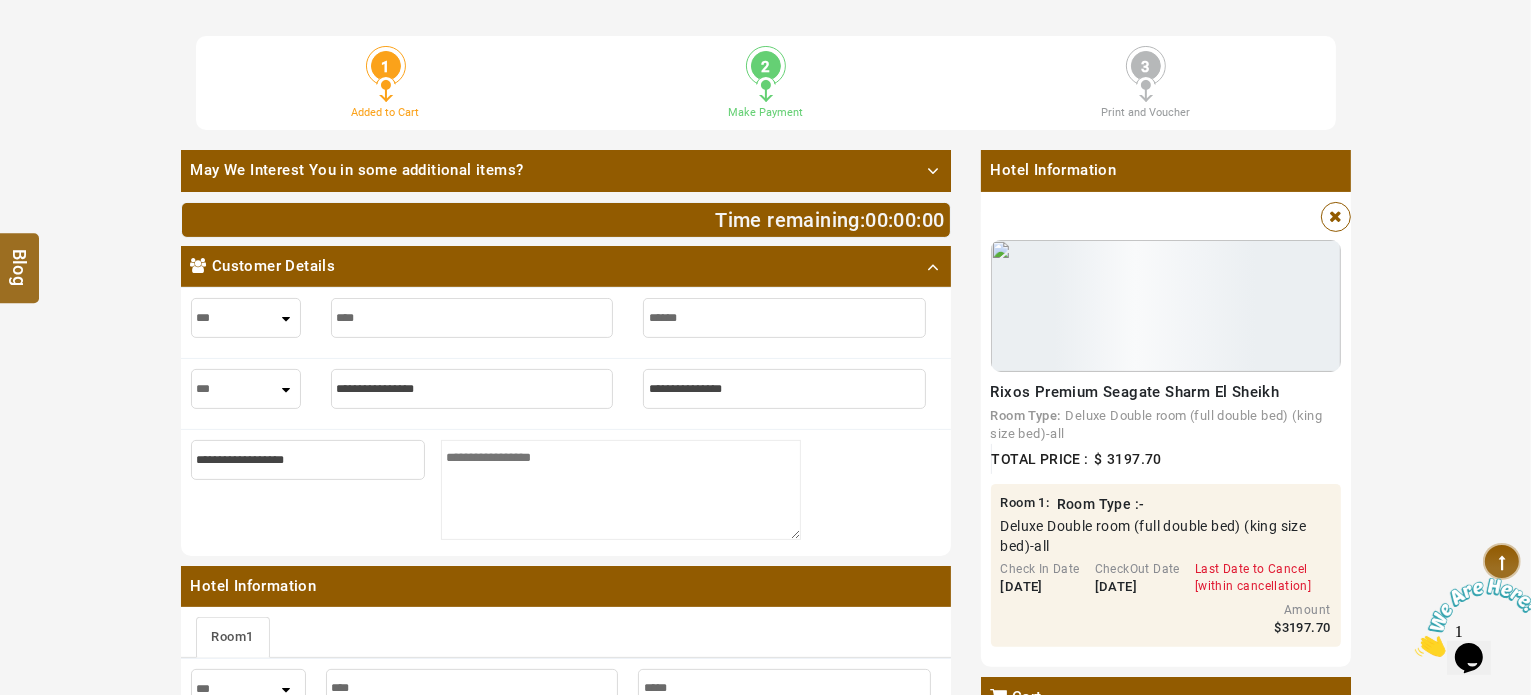 type on "******" 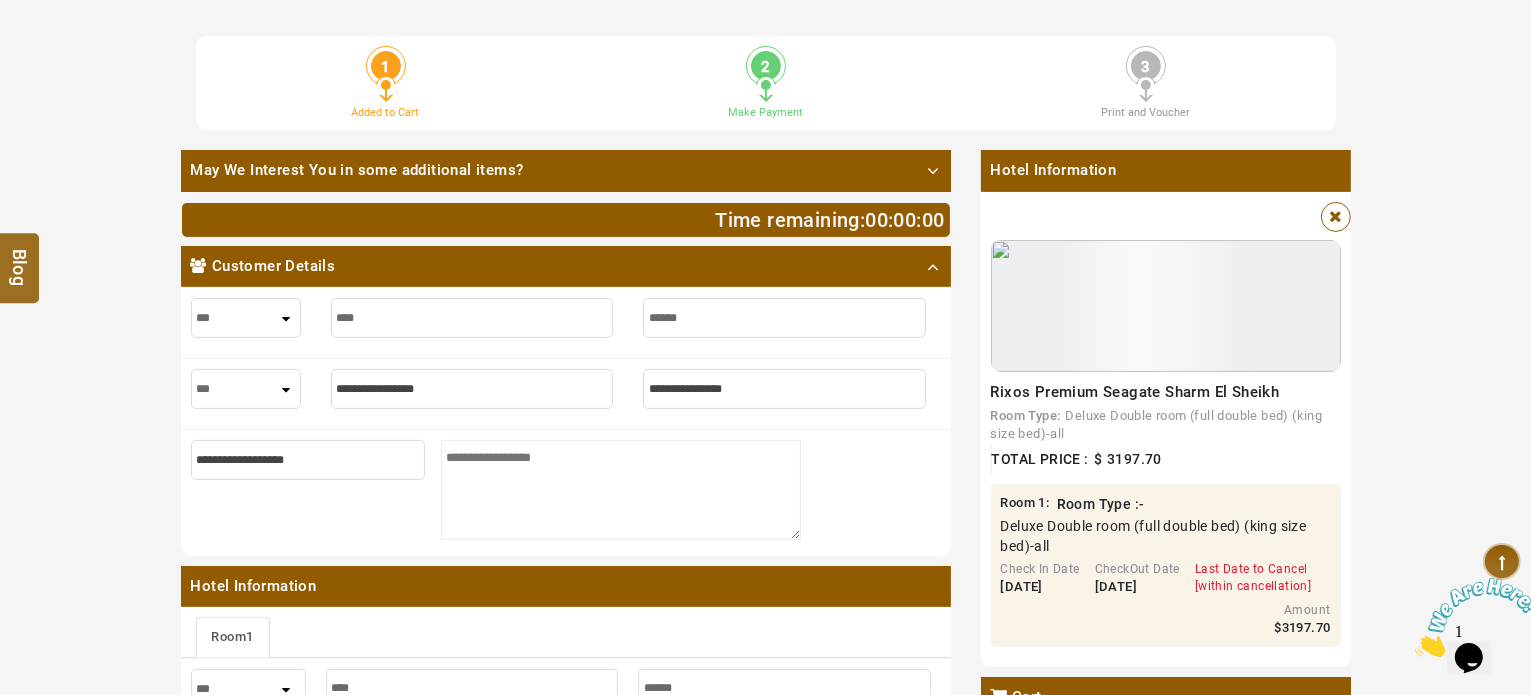 type on "*******" 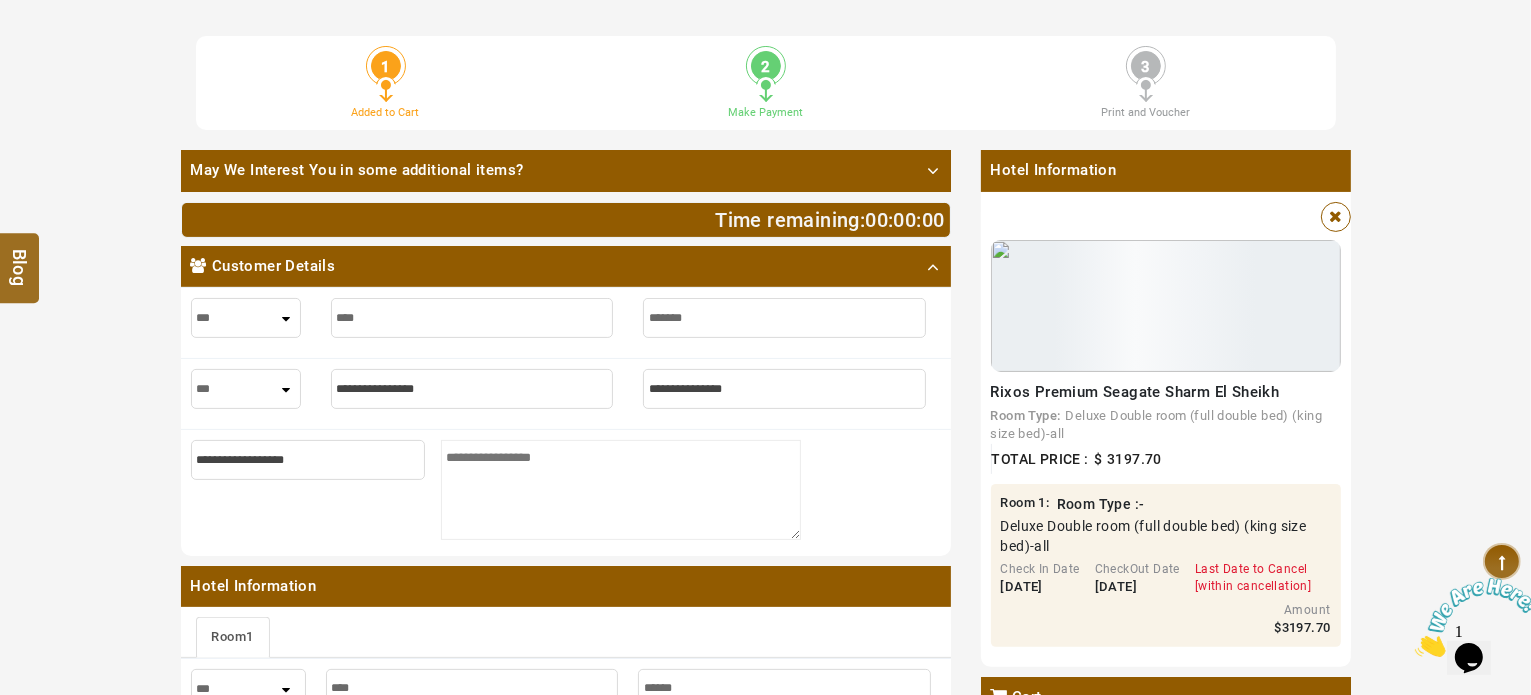 type on "*******" 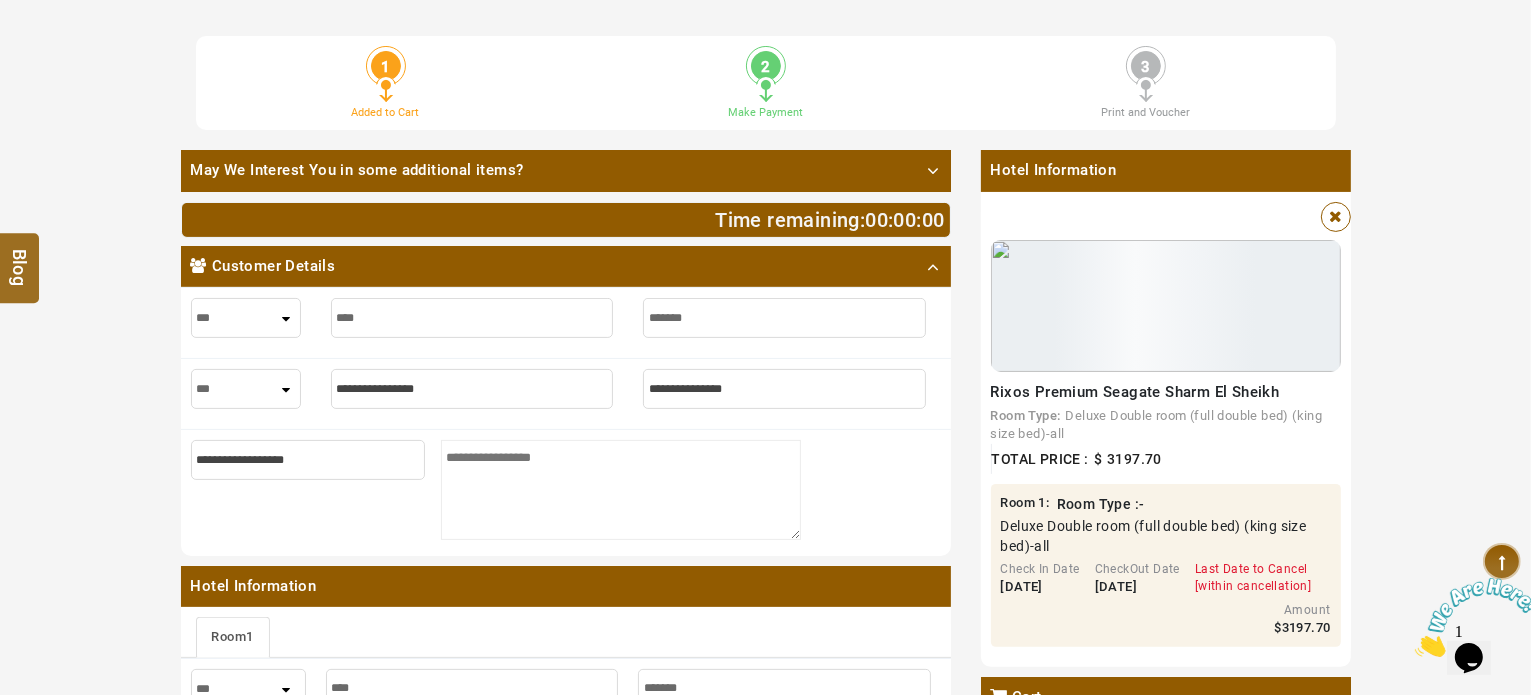type on "*******" 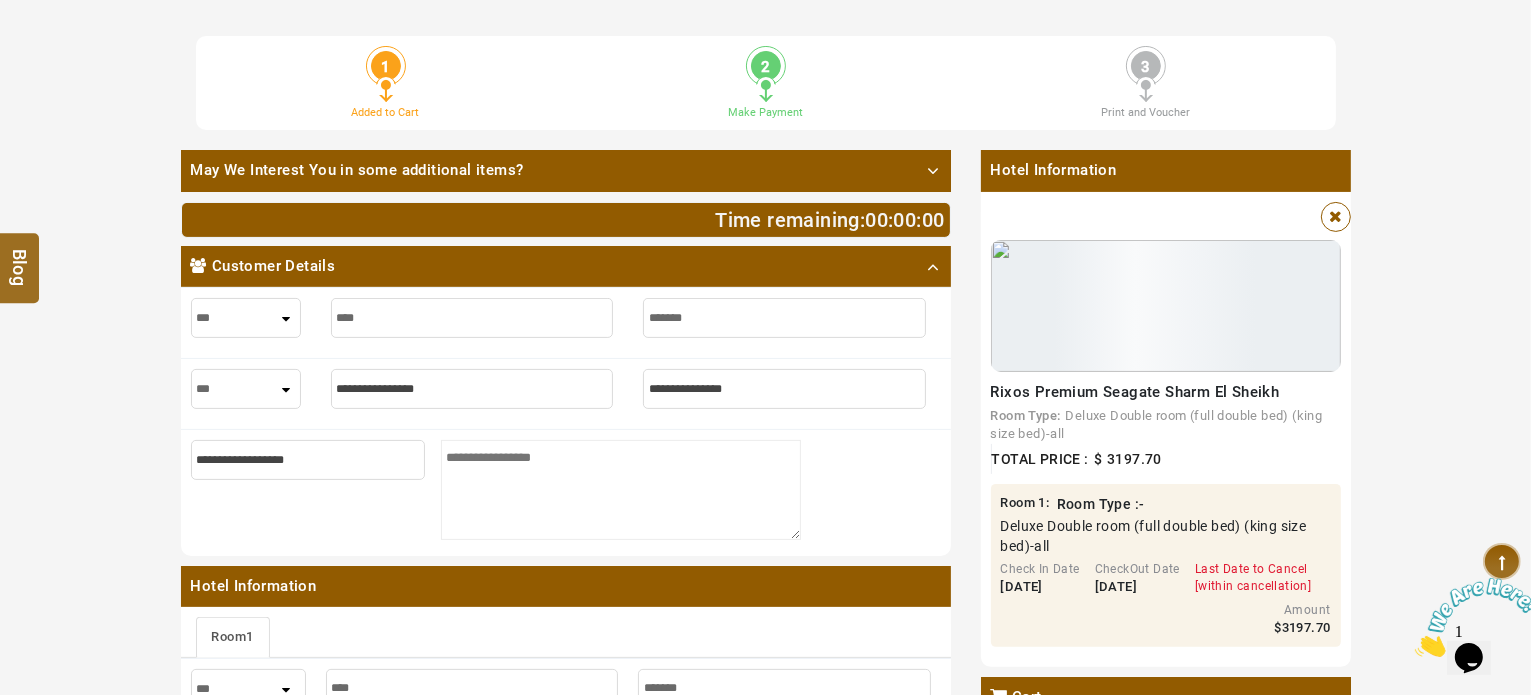 click on "*** **** ***" at bounding box center (246, 389) 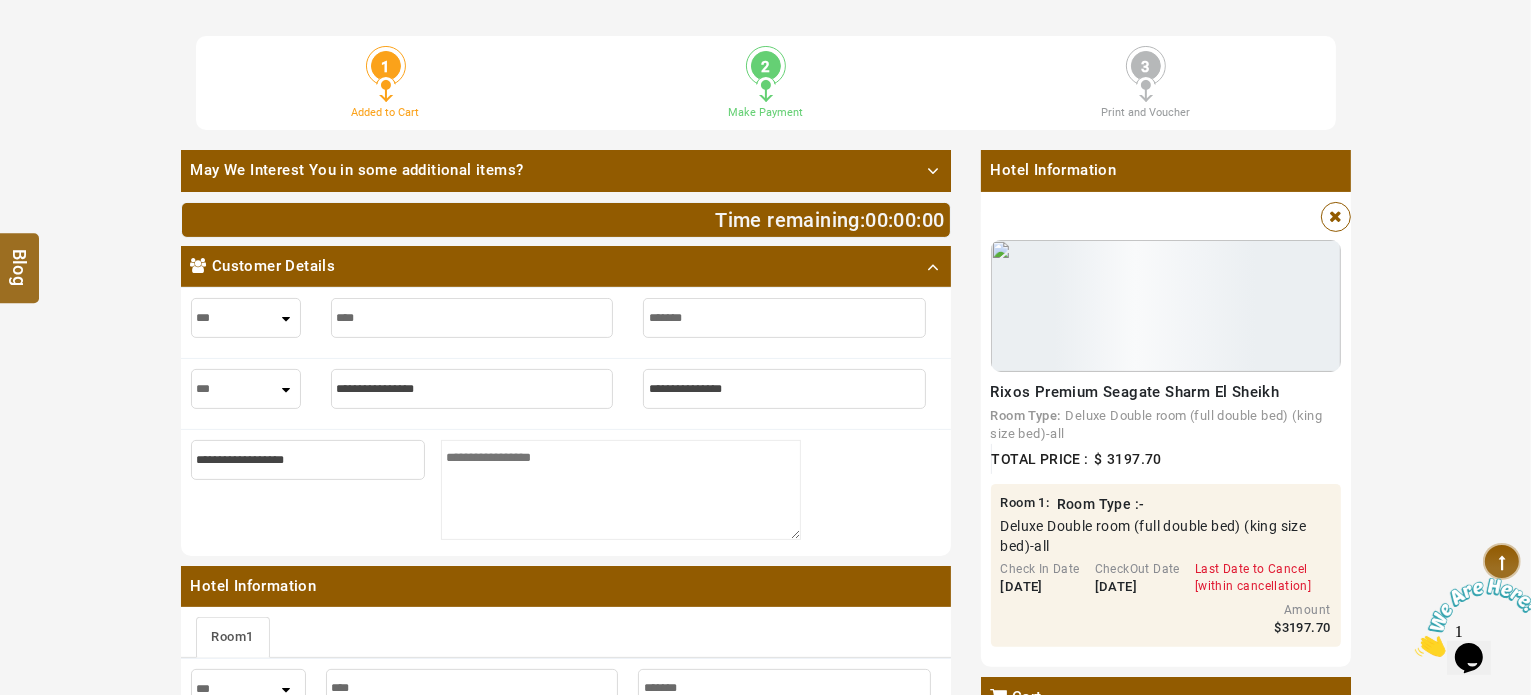 select on "****" 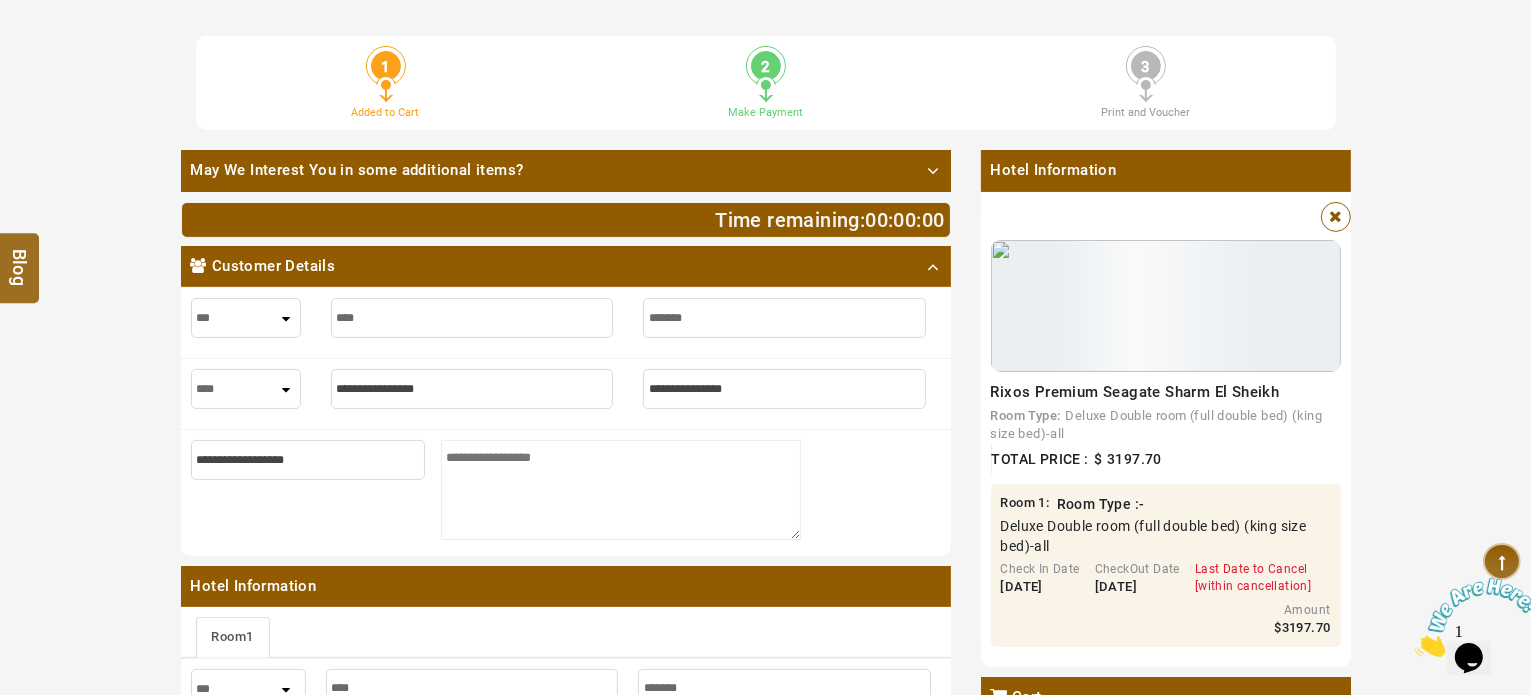 click on "*** **** ***" at bounding box center (246, 389) 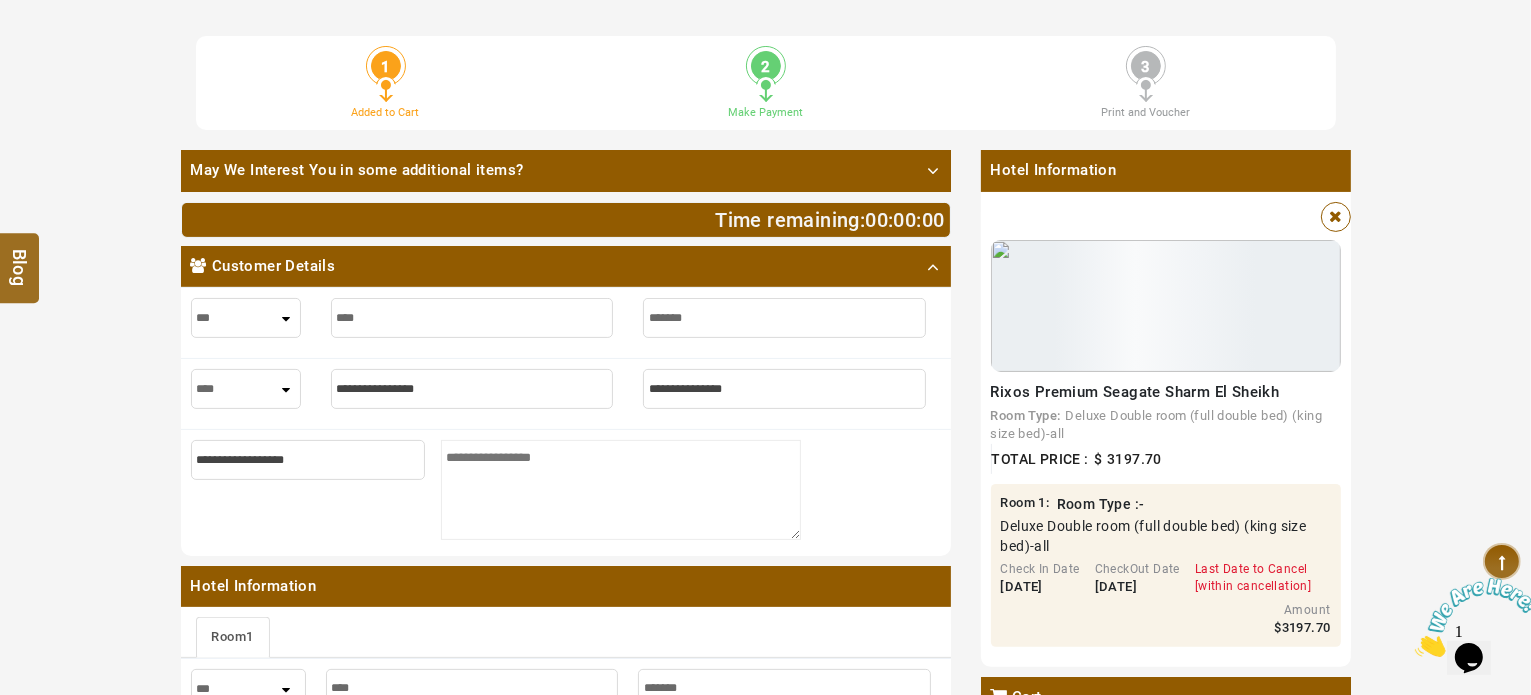 select on "****" 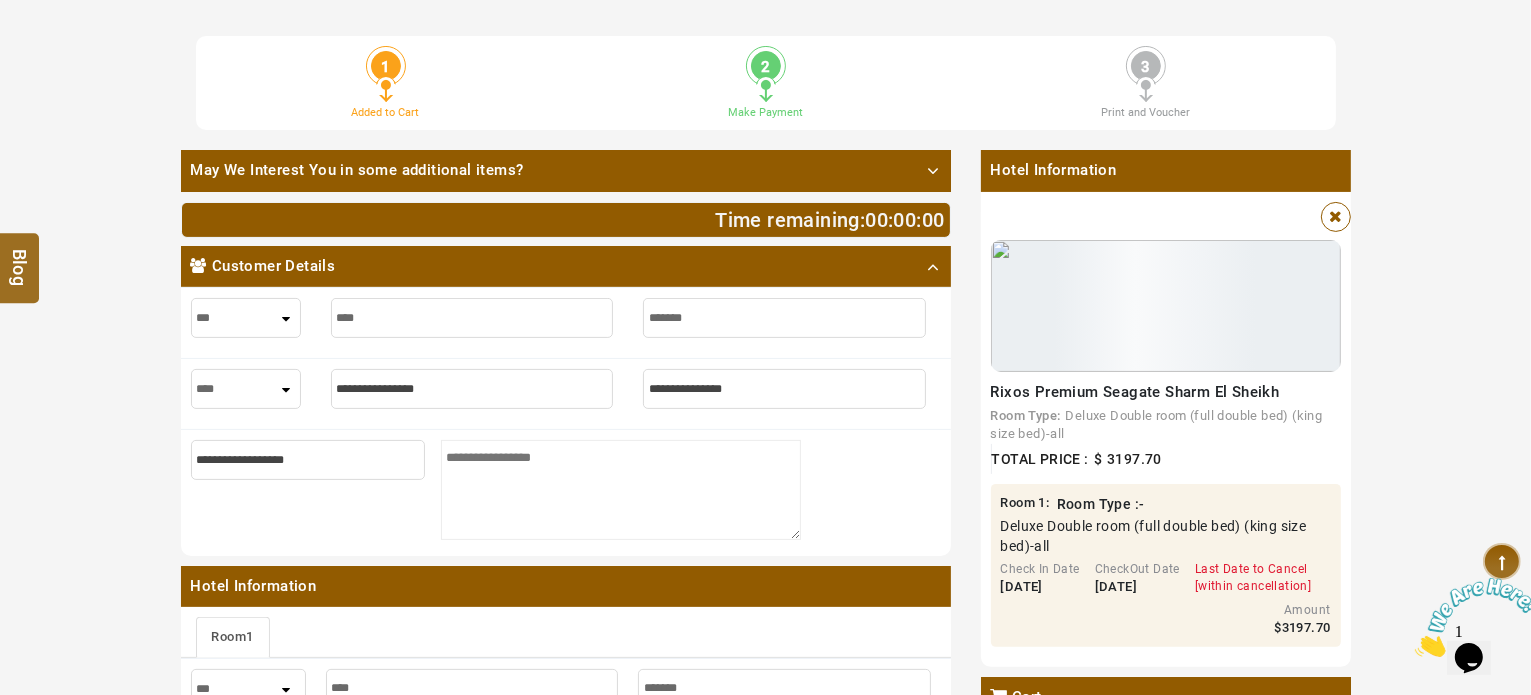 click at bounding box center (472, 389) 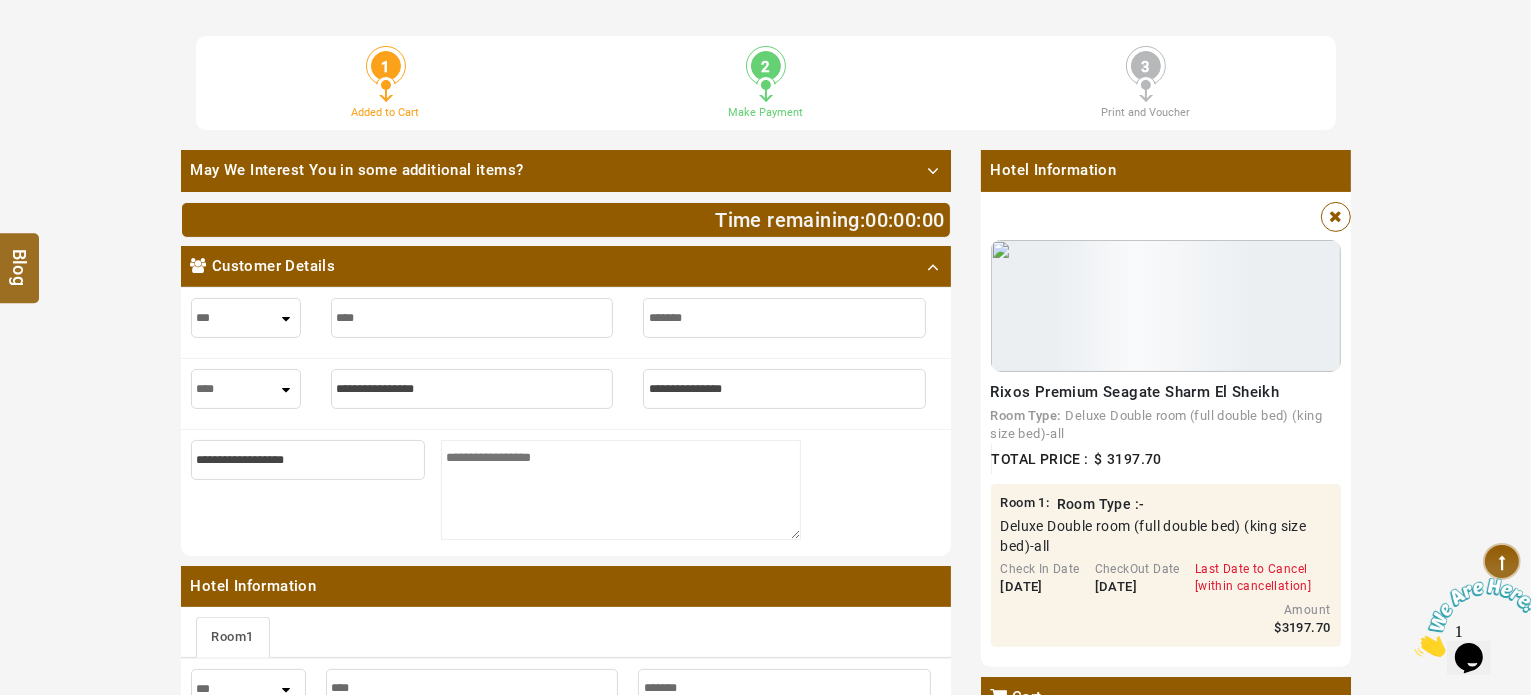 click at bounding box center [472, 389] 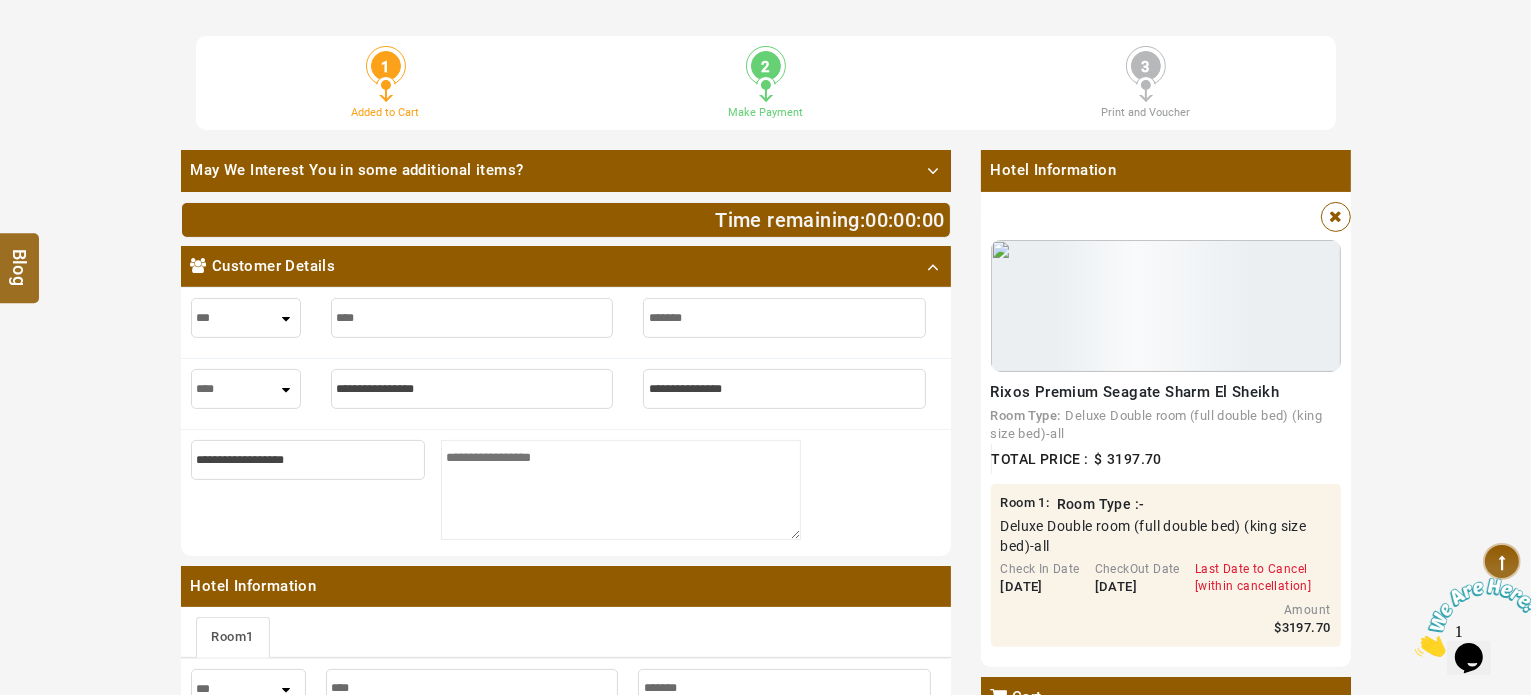 type on "*" 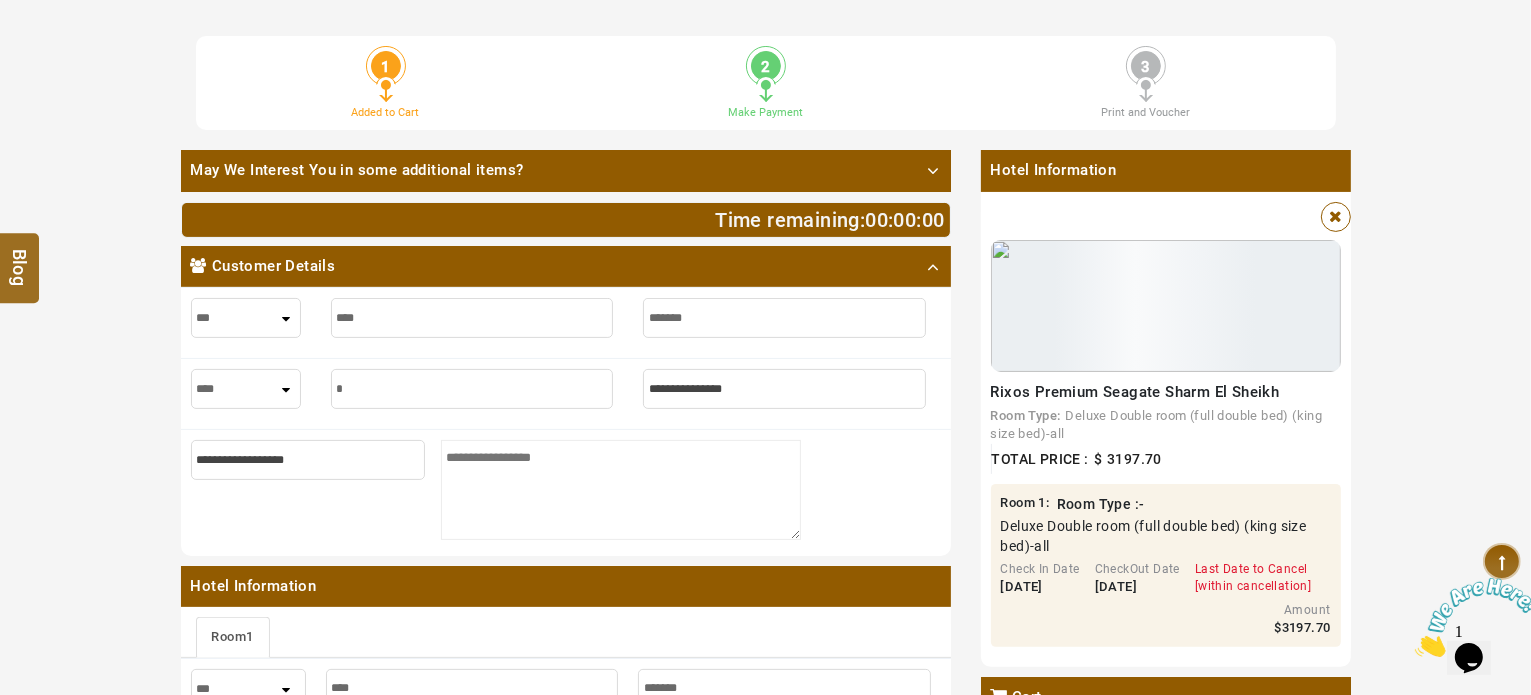 type on "*" 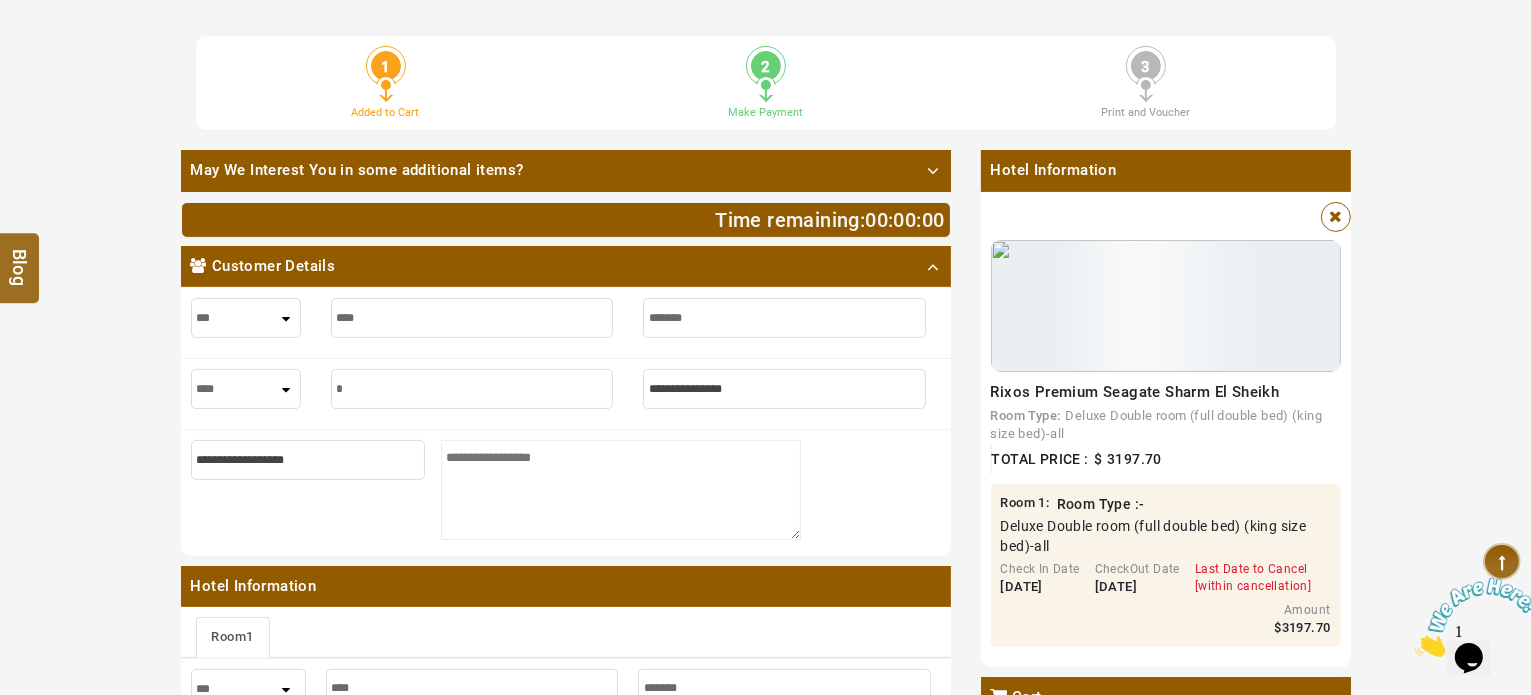 type on "**" 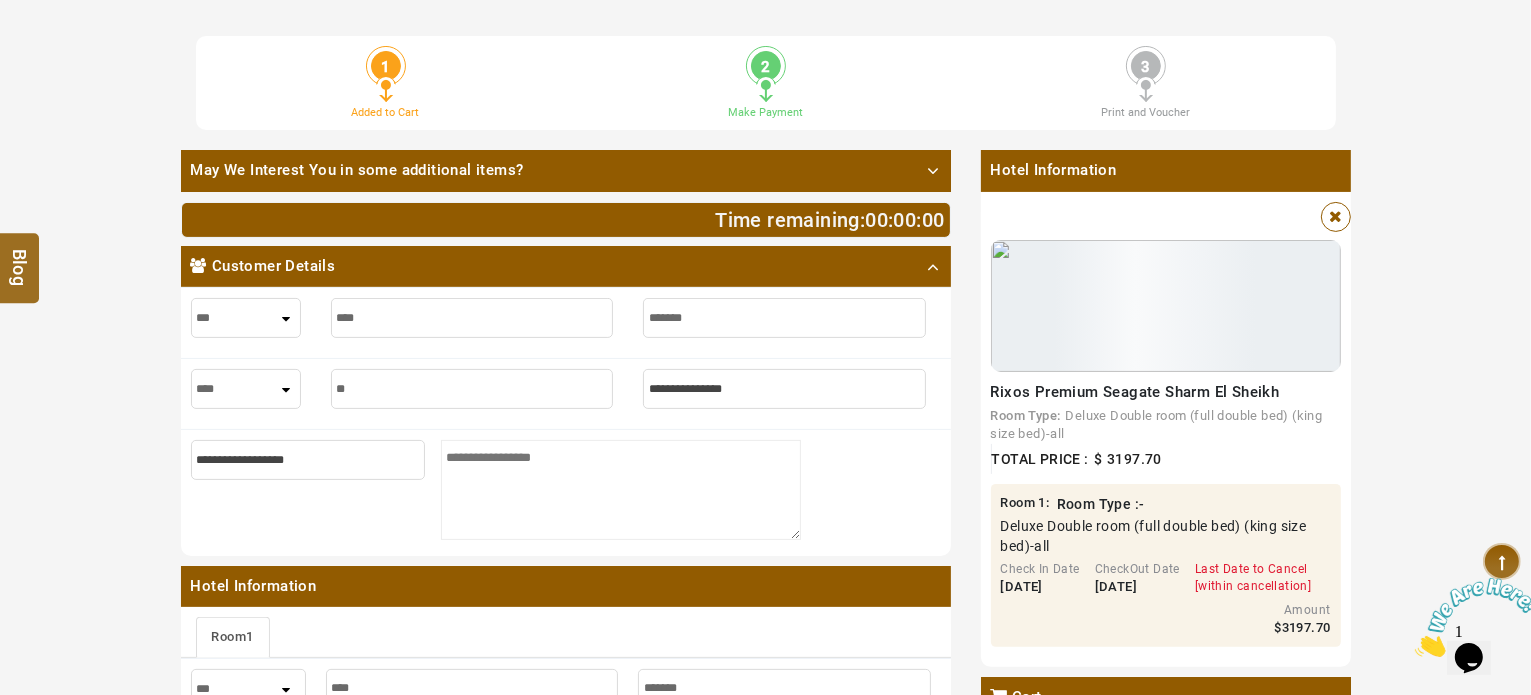 type on "**" 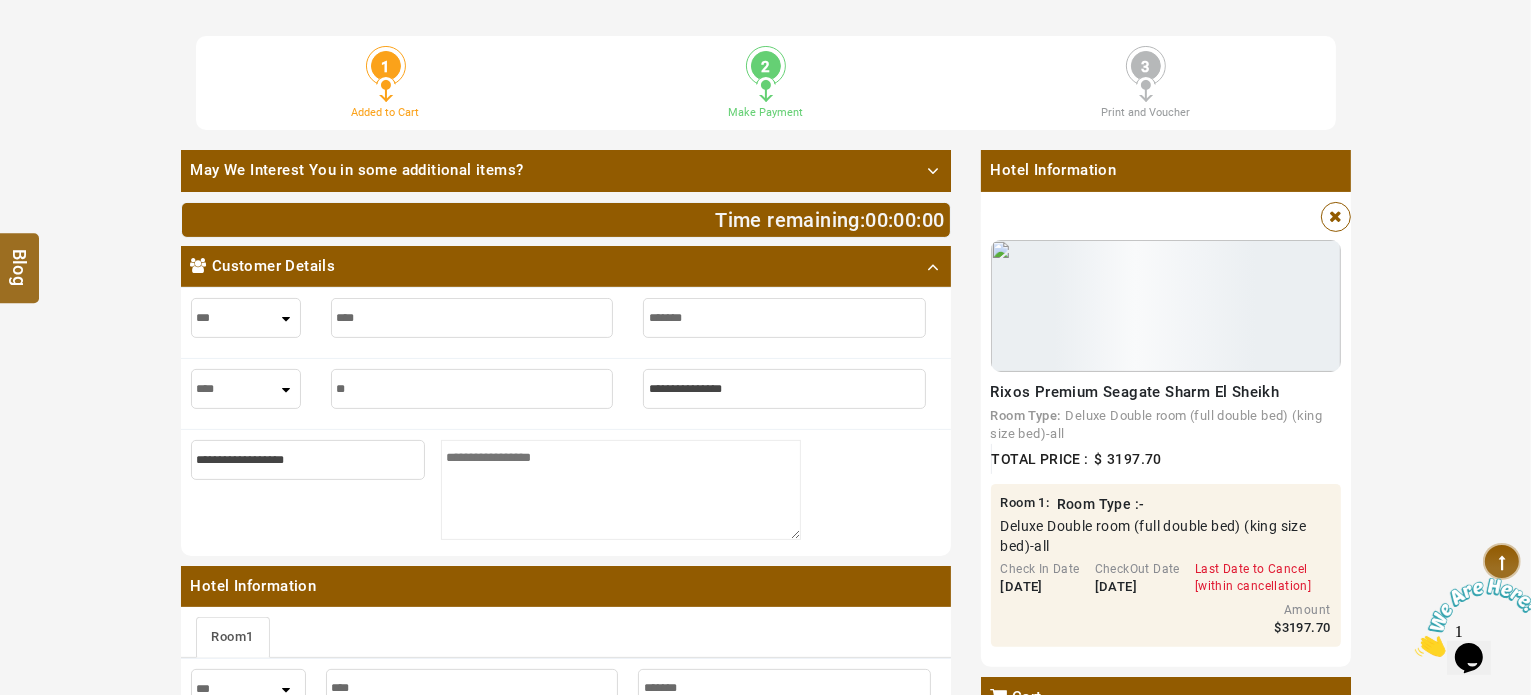 type on "***" 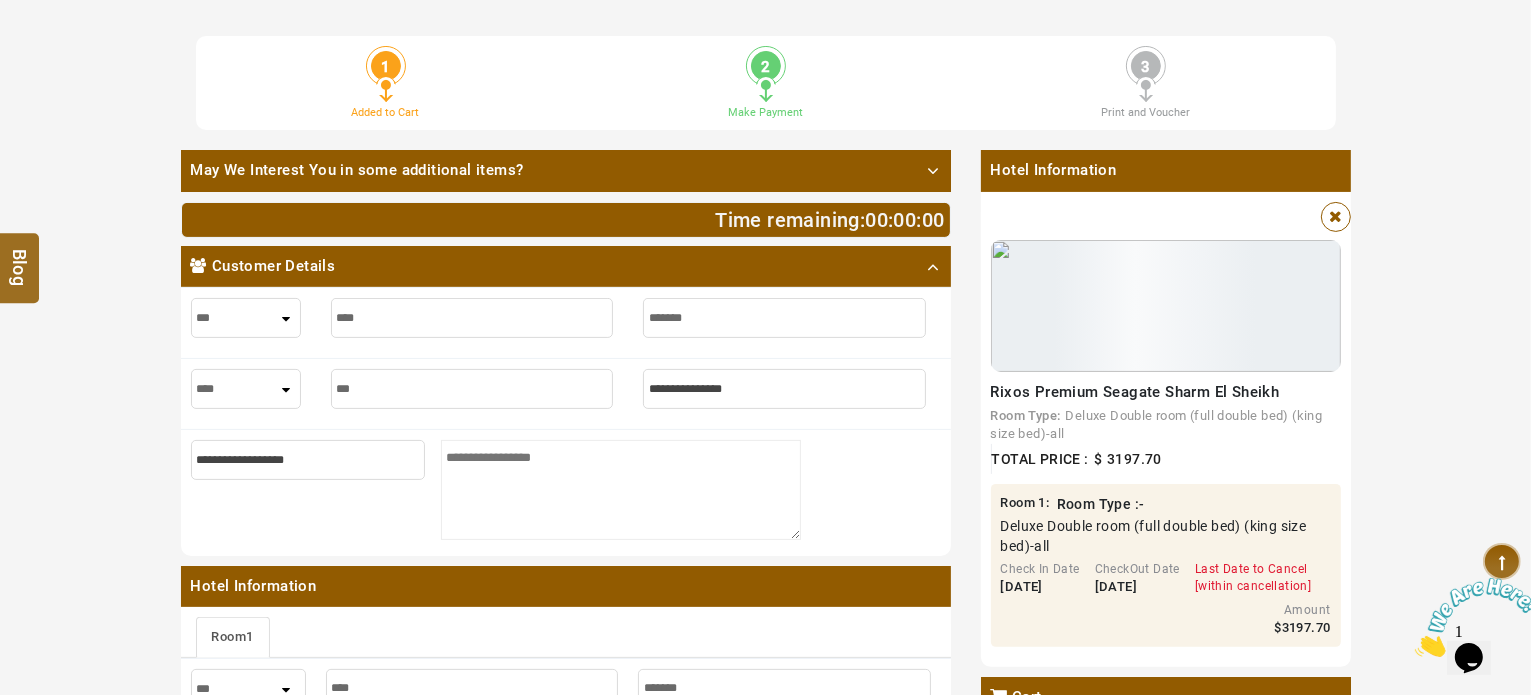 type on "***" 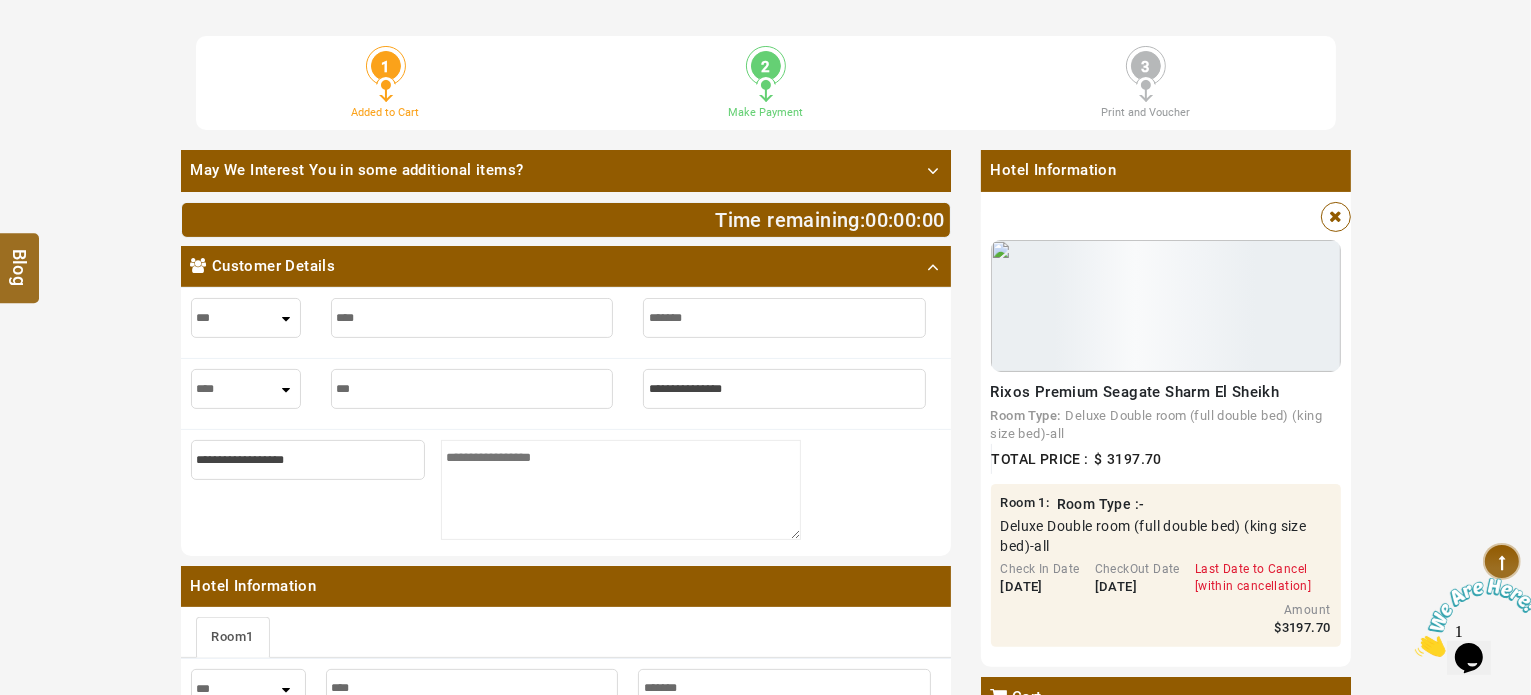 type on "****" 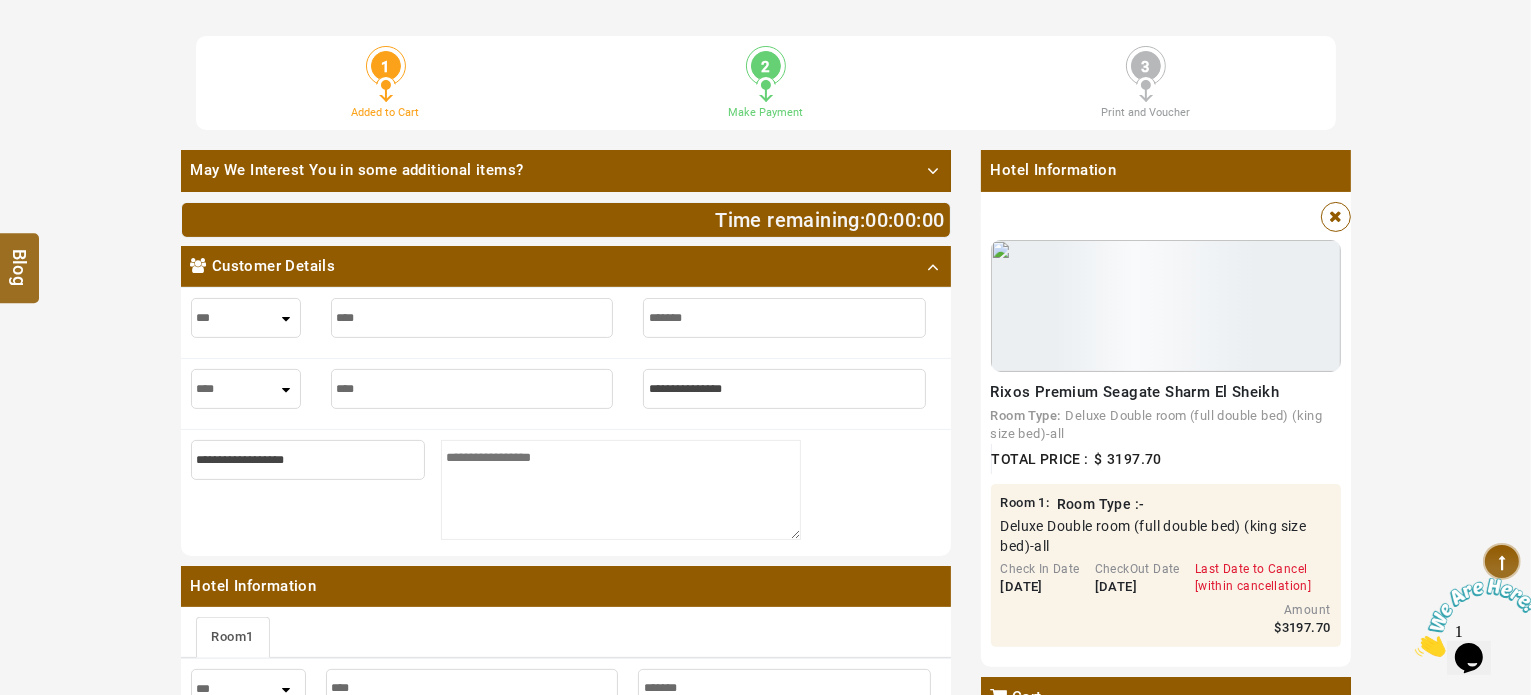 type on "****" 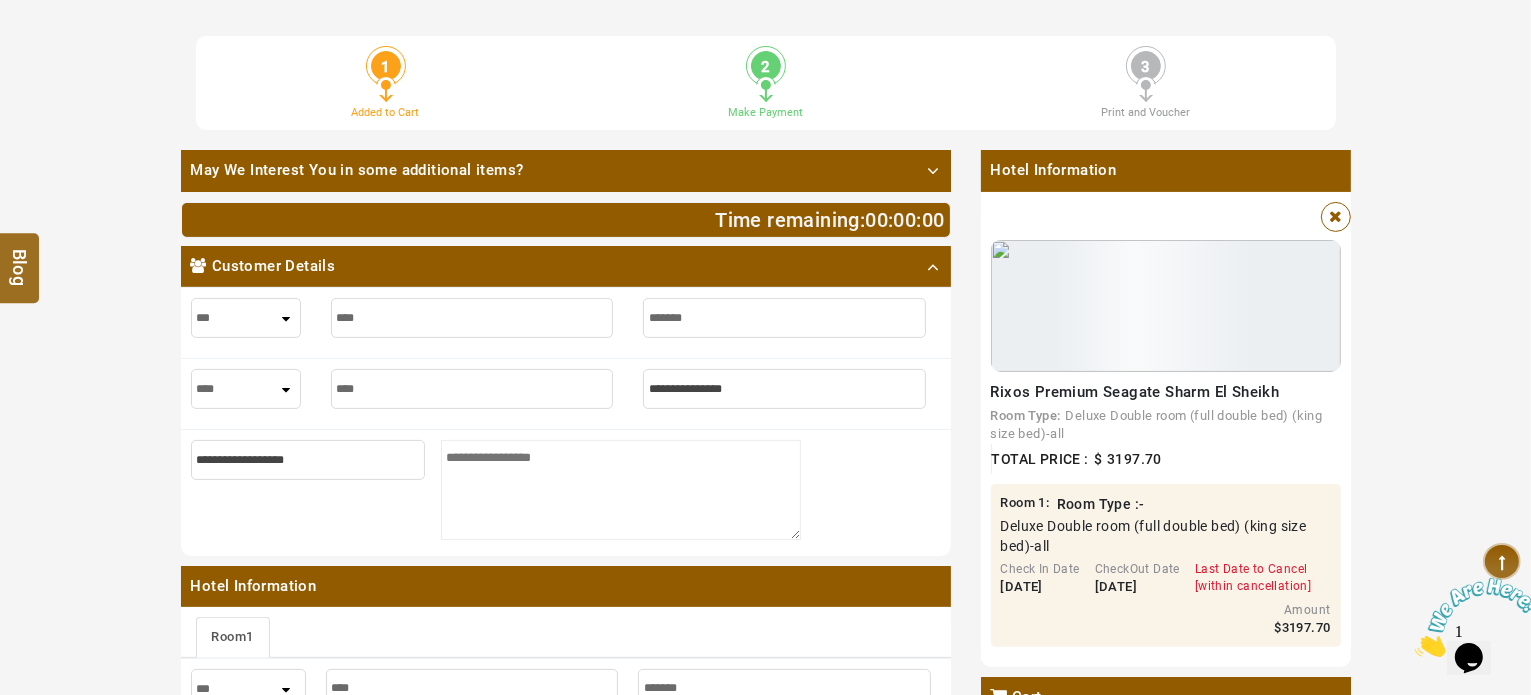 type on "*****" 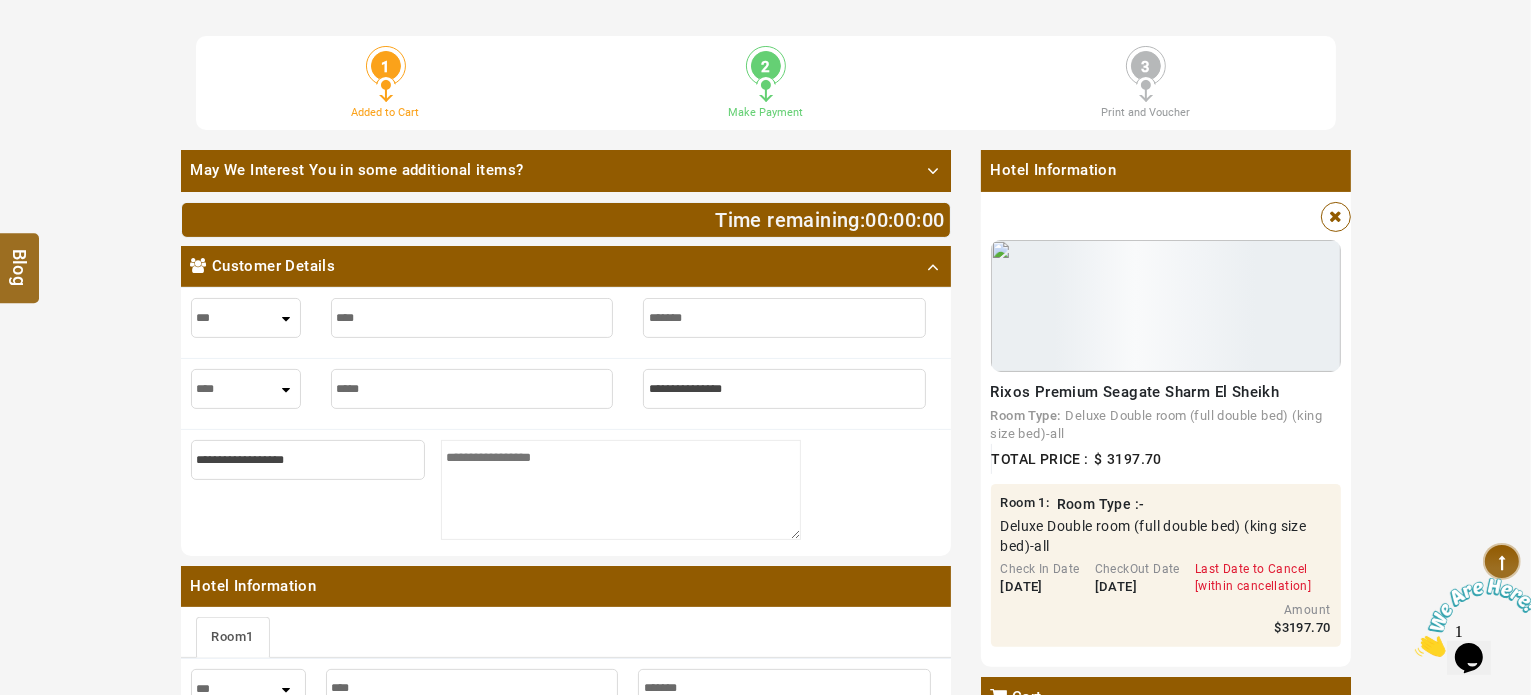 type on "*****" 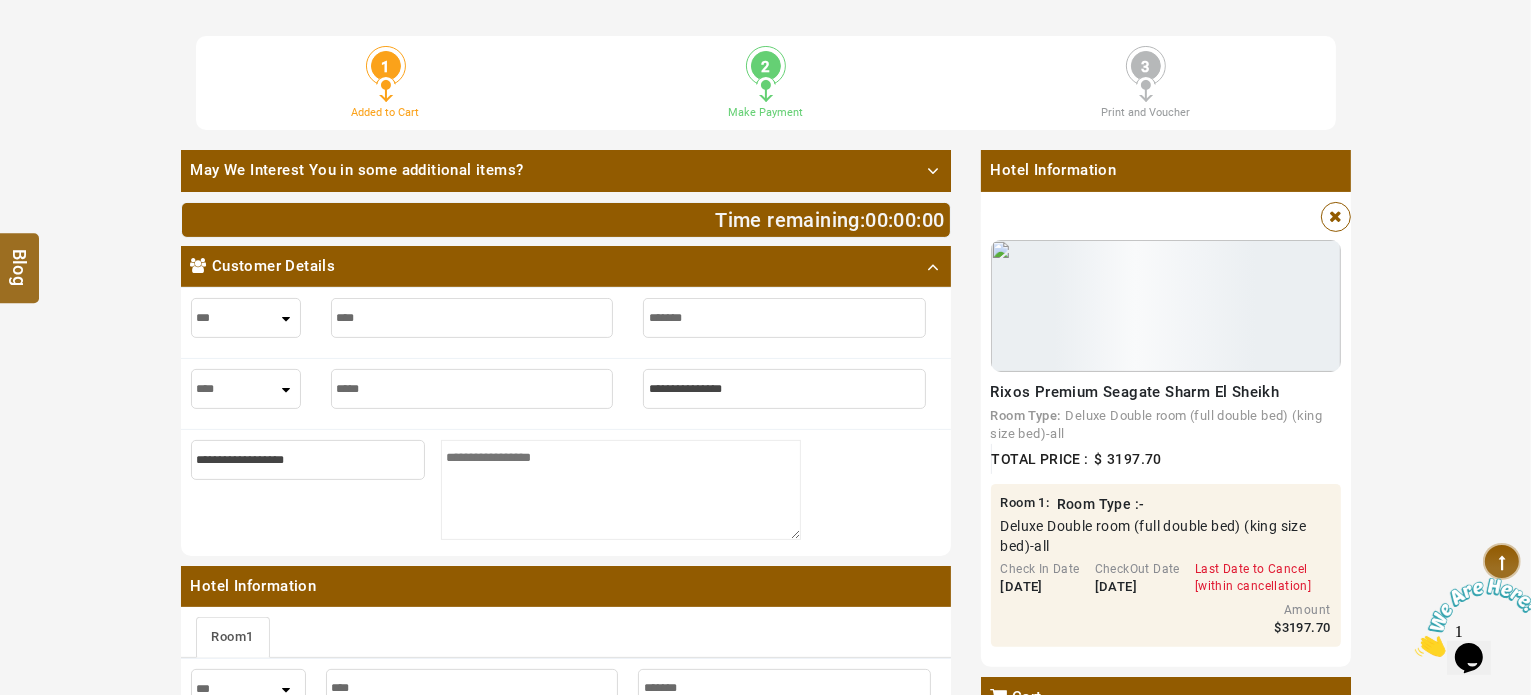 type on "*" 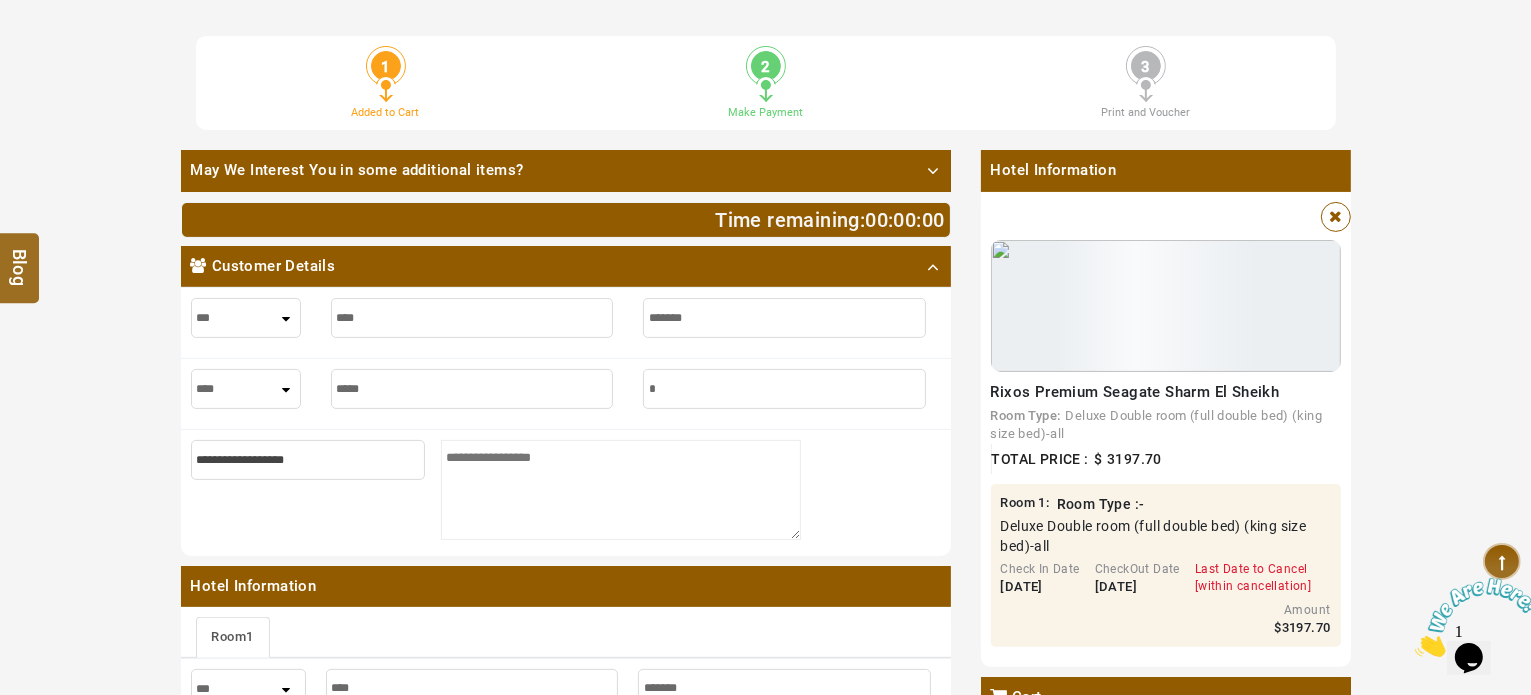 type on "*" 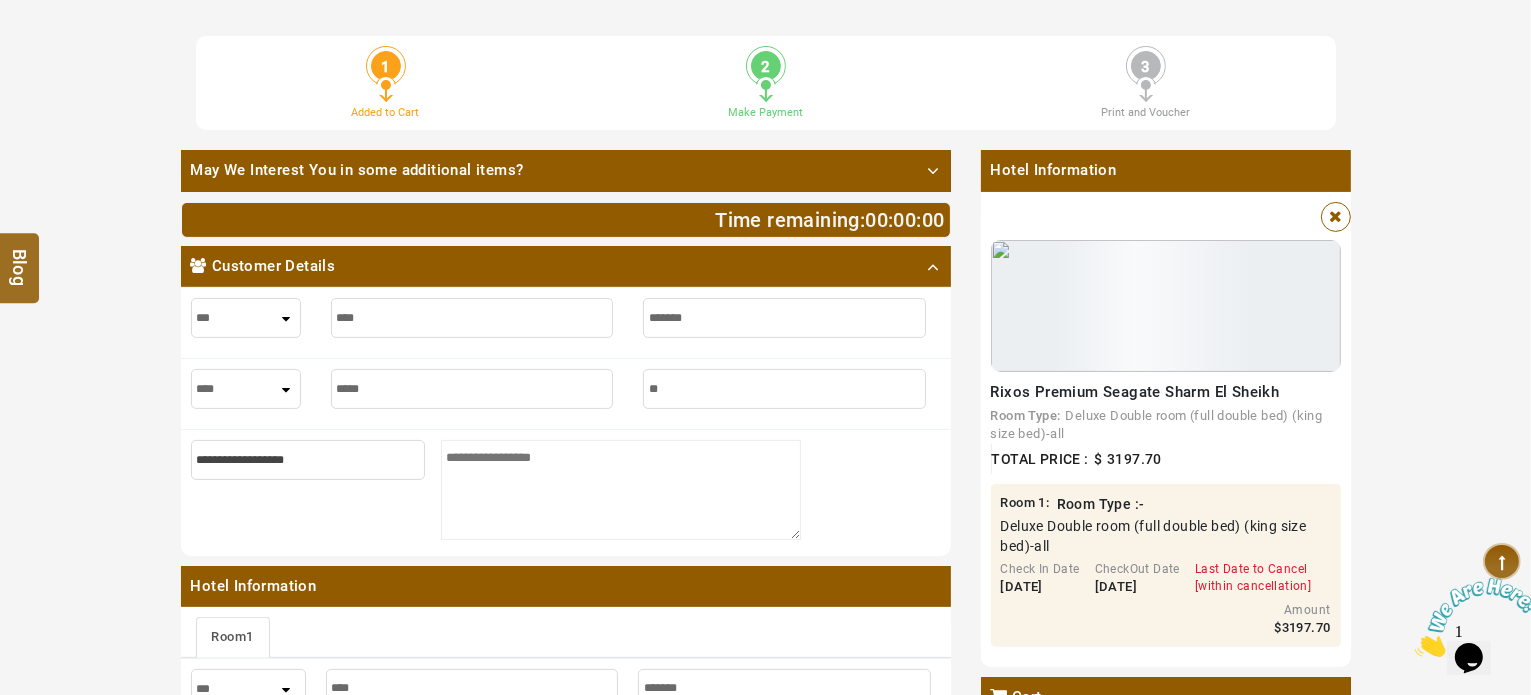 type on "**" 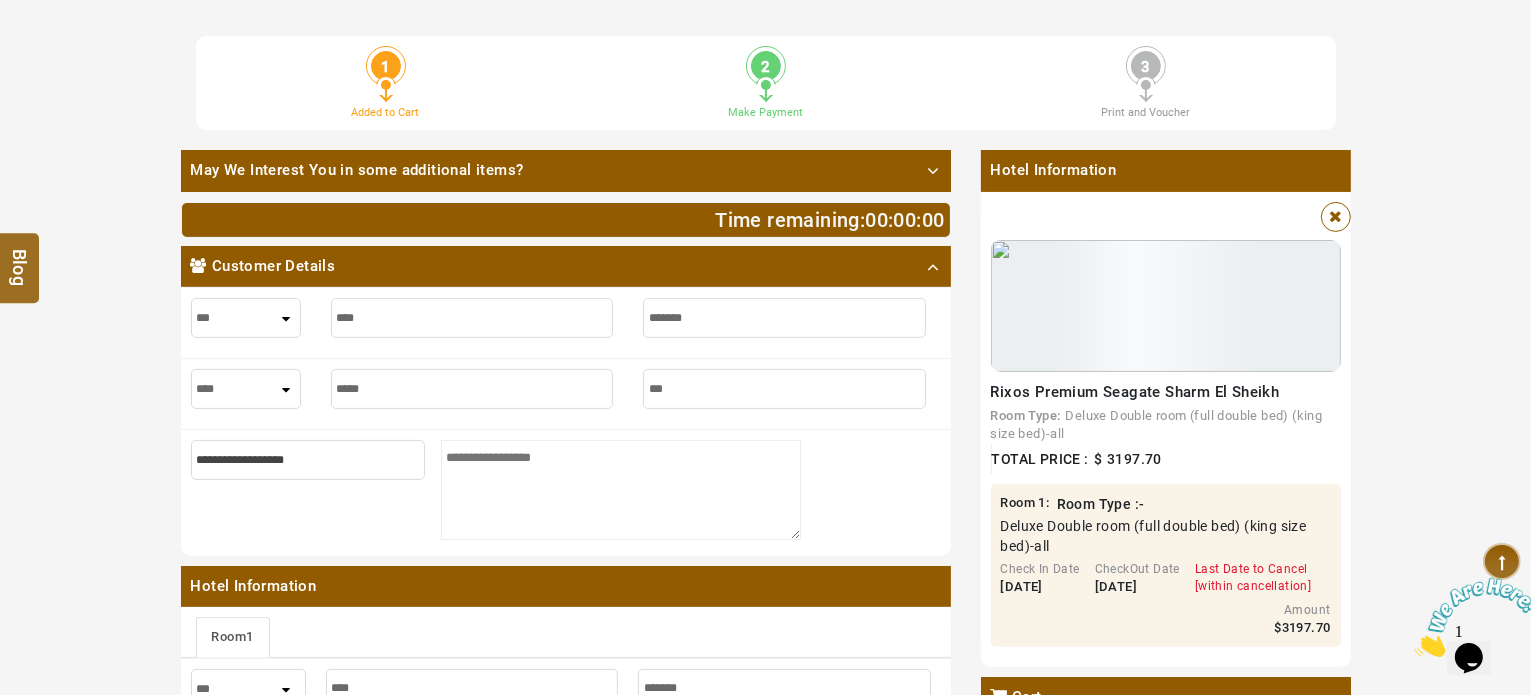 type on "***" 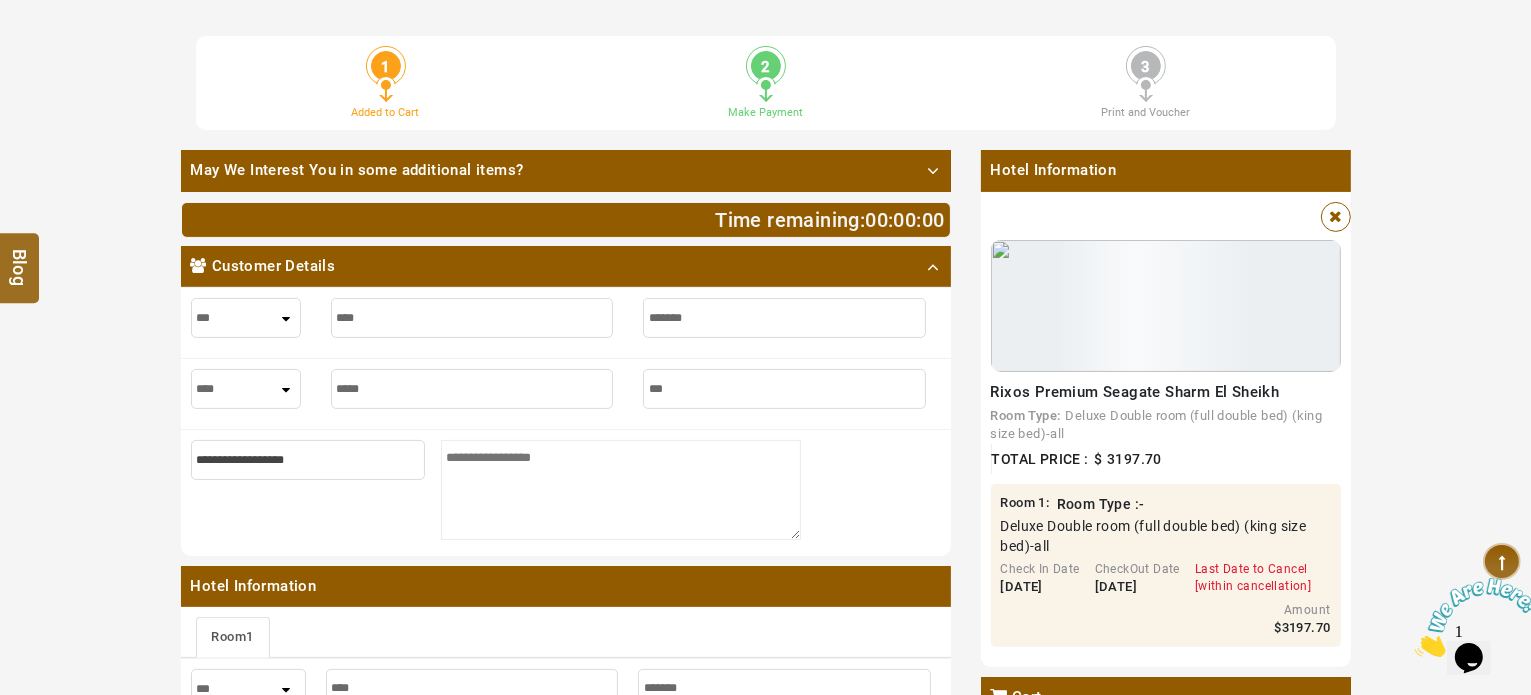 type on "****" 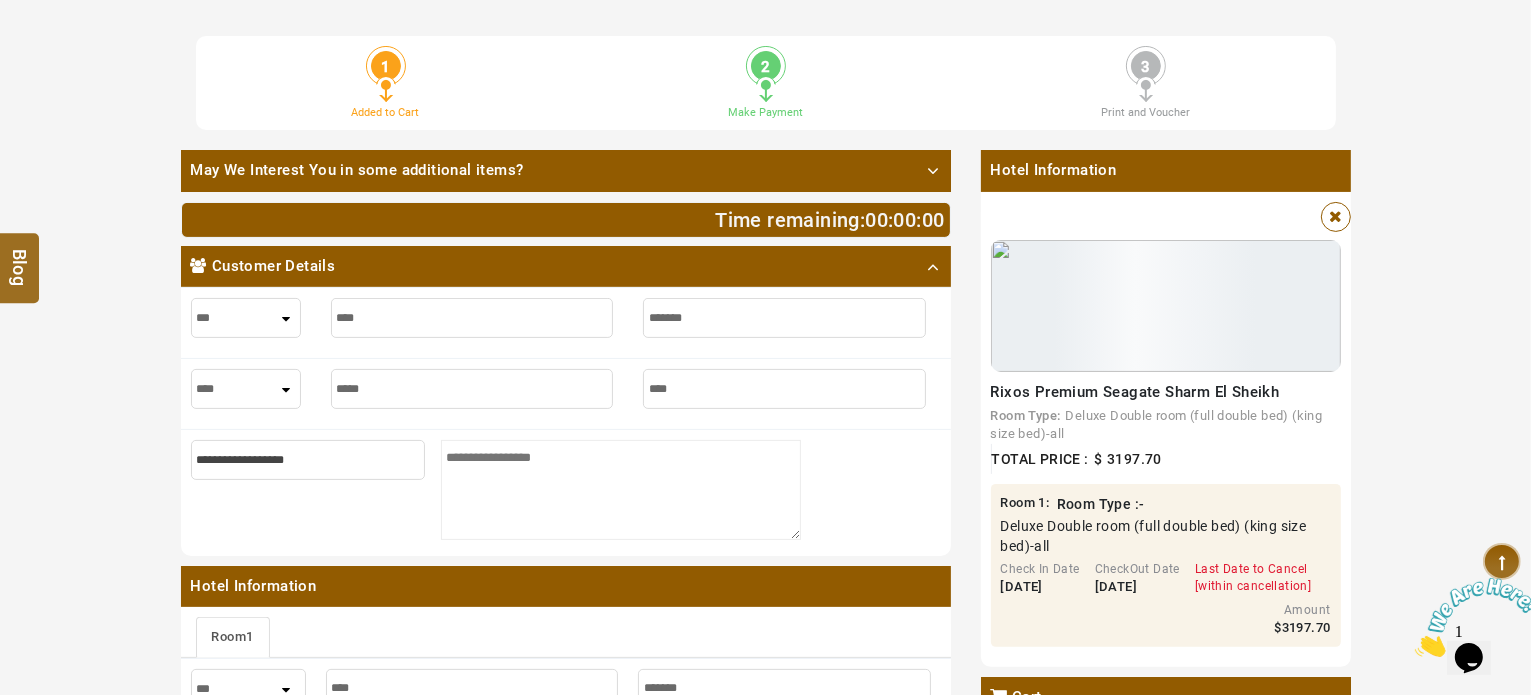 type on "****" 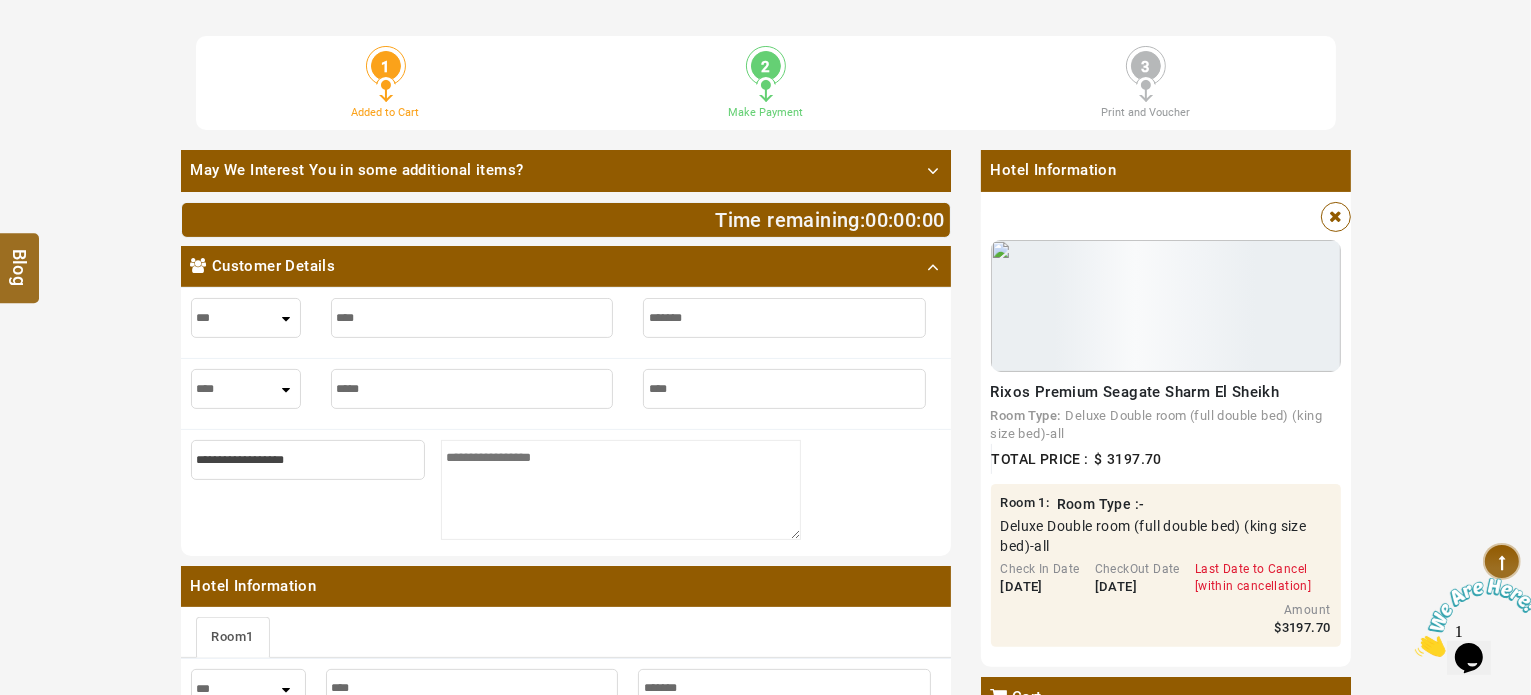 type on "*****" 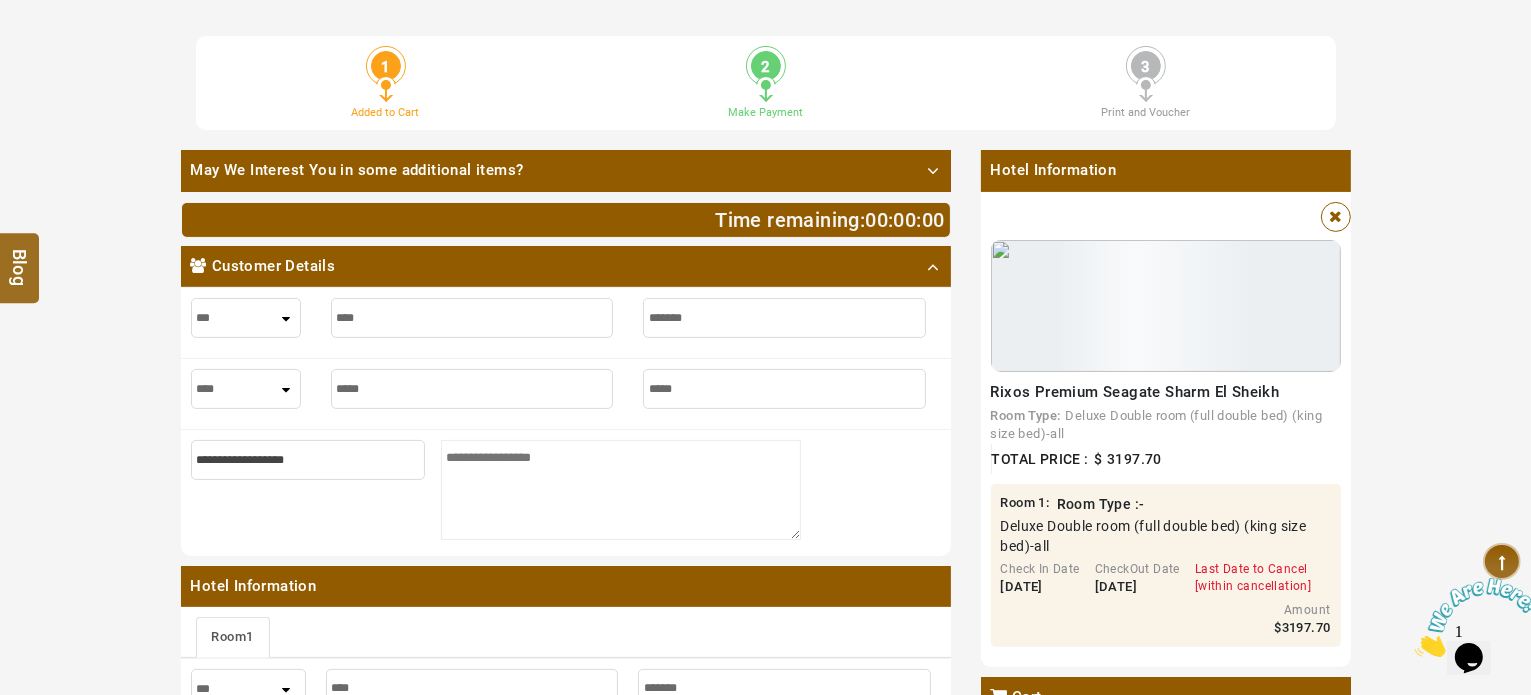 type on "*****" 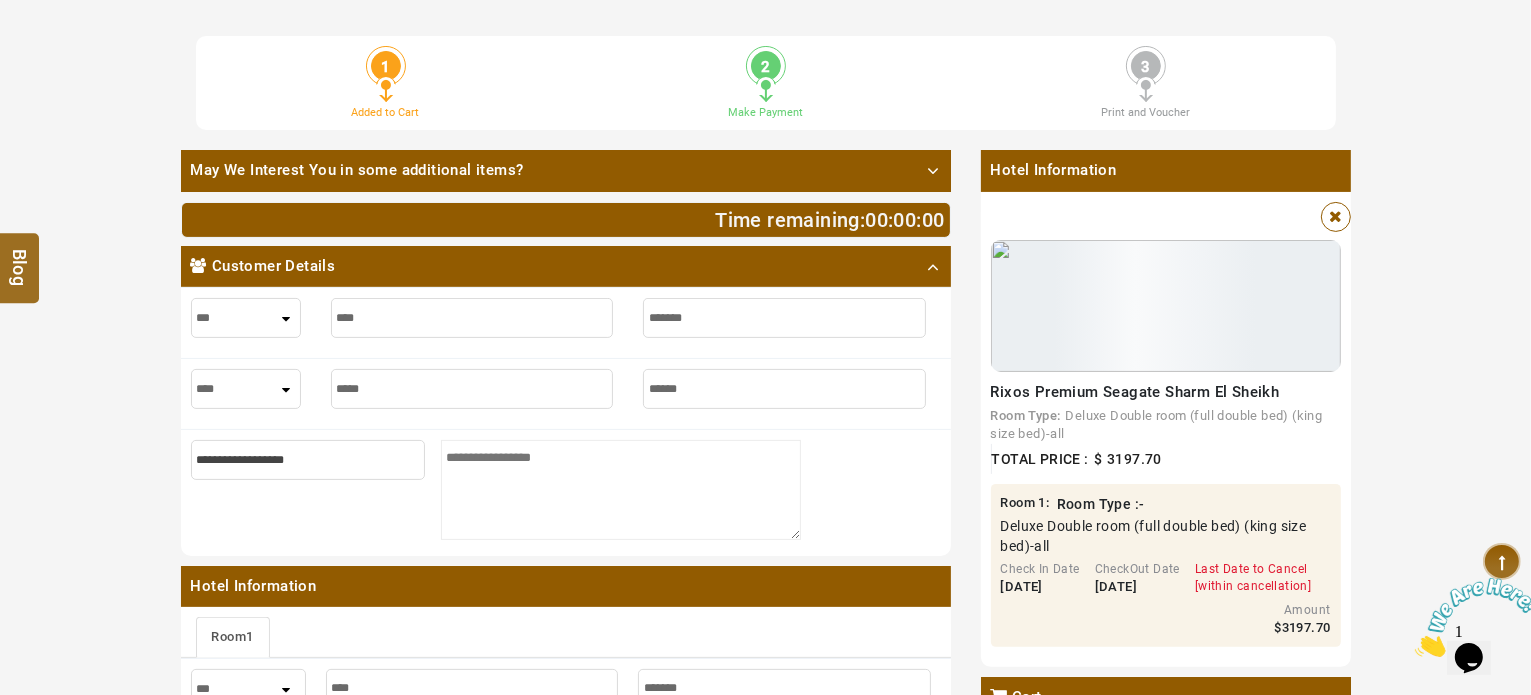 type on "******" 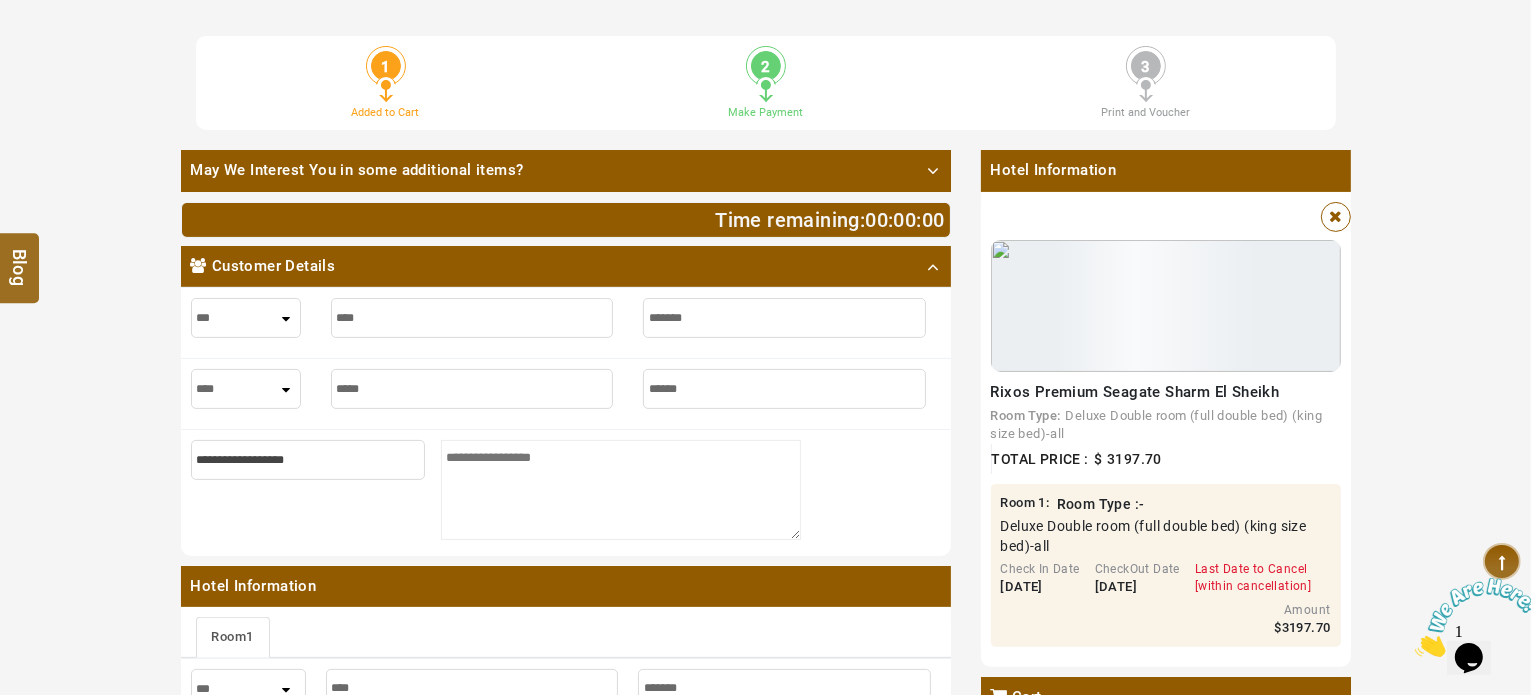 type on "*******" 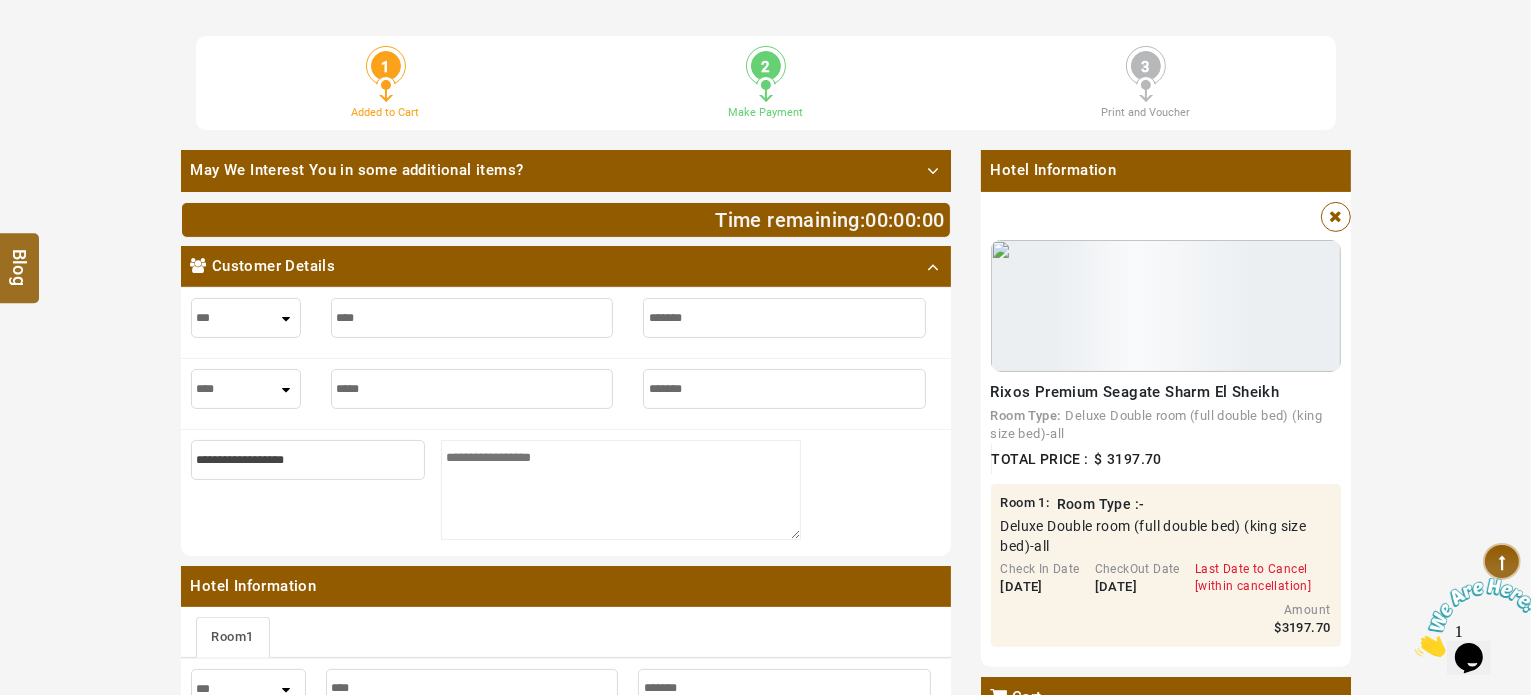 type on "*******" 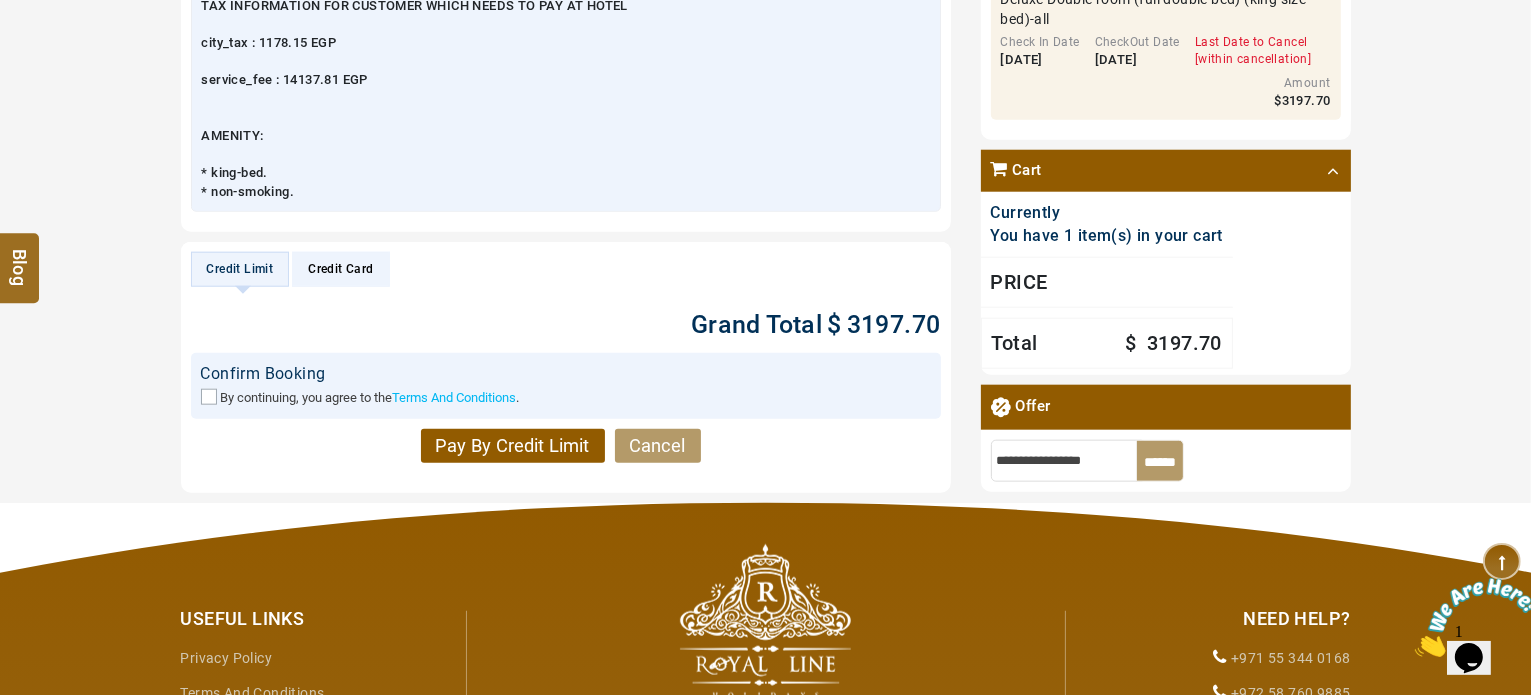 scroll, scrollTop: 2200, scrollLeft: 0, axis: vertical 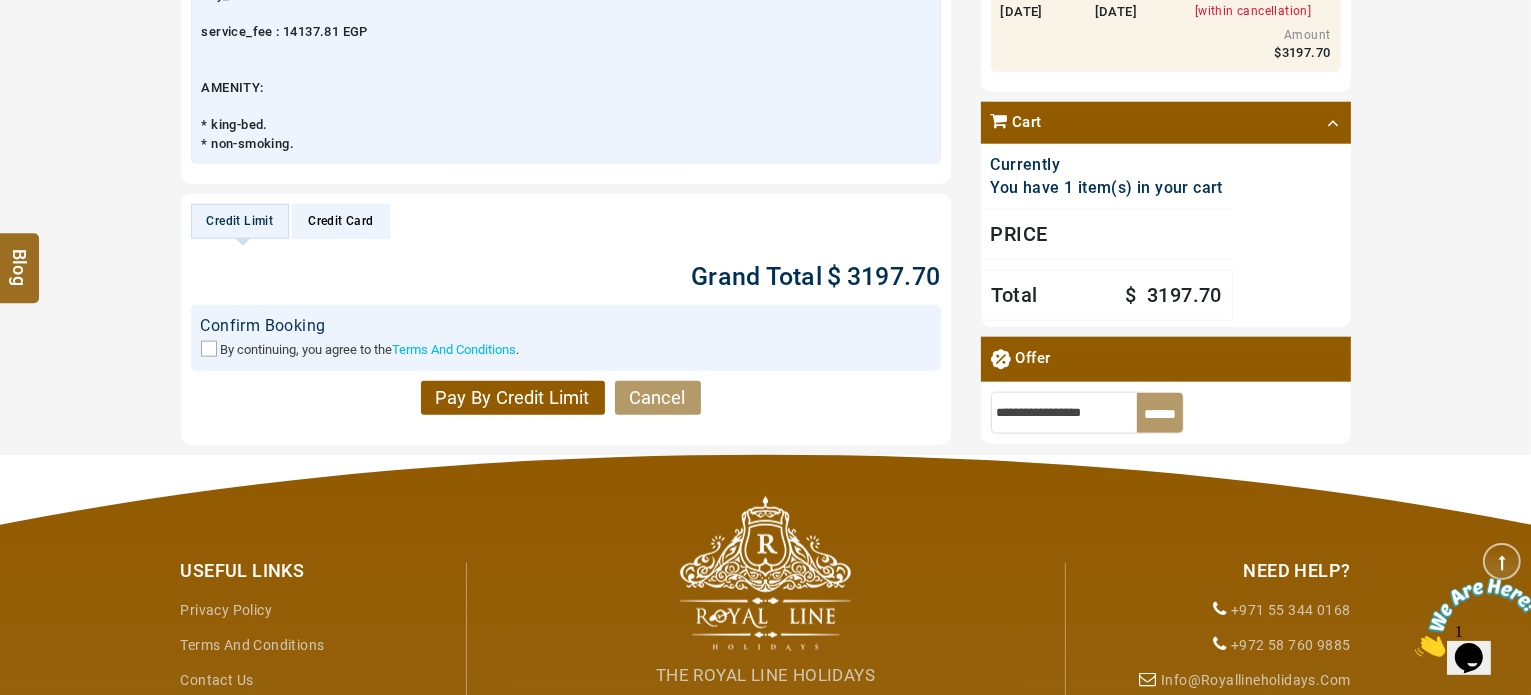 type on "*******" 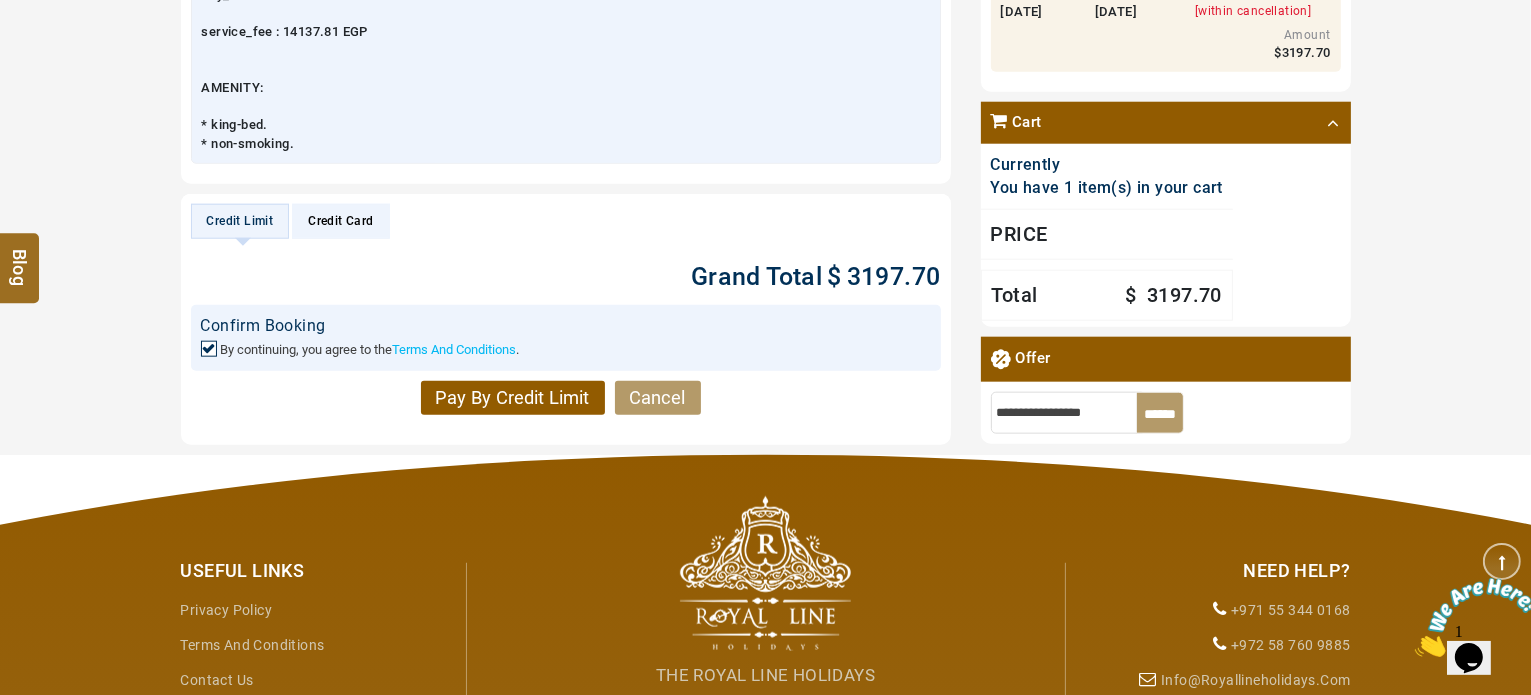 click on "Pay By Credit Limit" at bounding box center (513, 398) 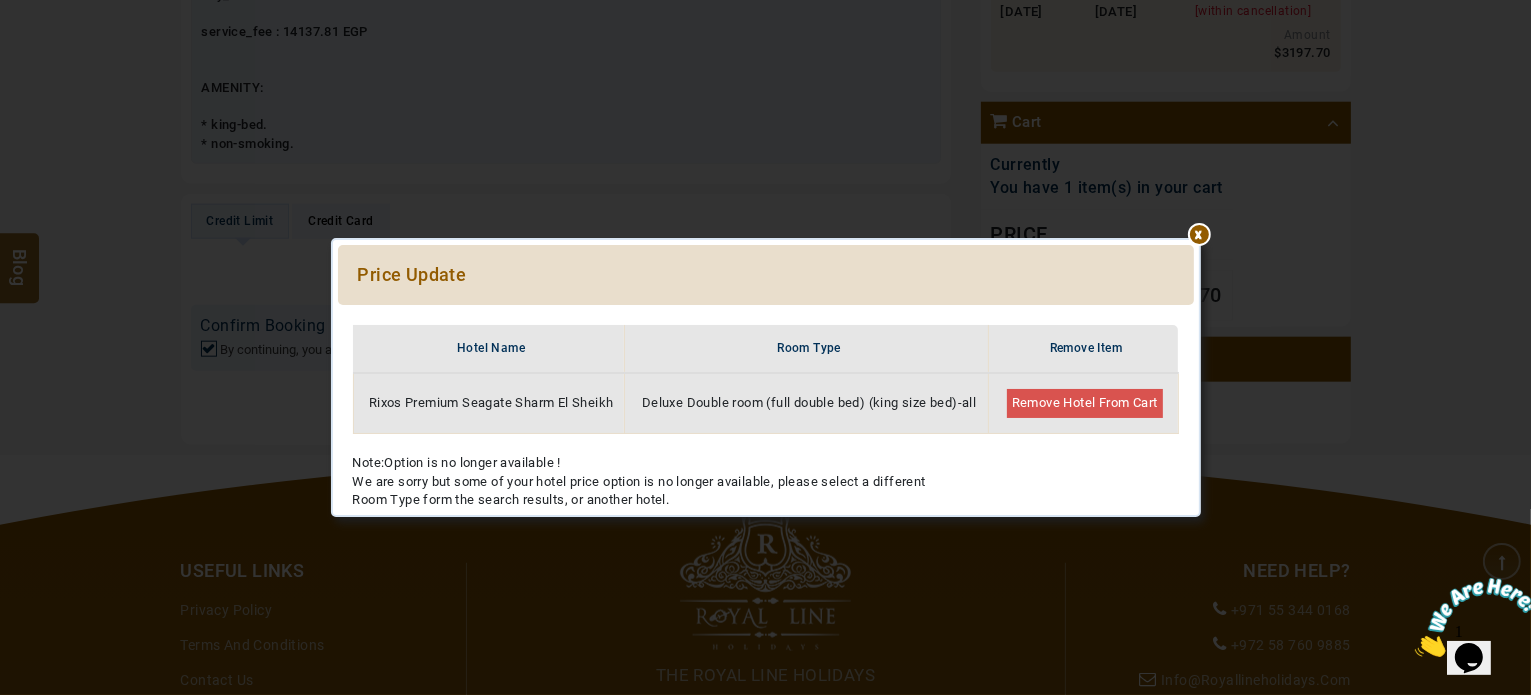 click at bounding box center (766, 315) 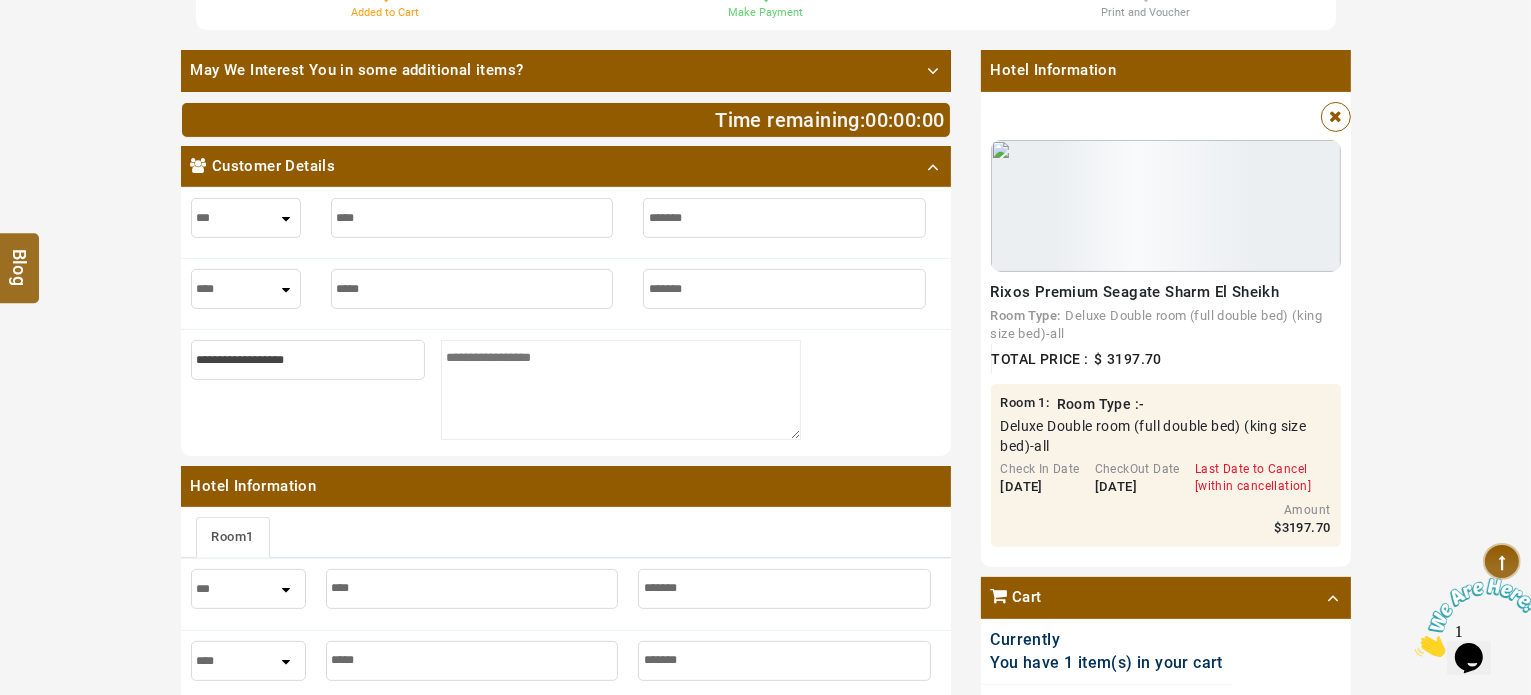 scroll, scrollTop: 0, scrollLeft: 0, axis: both 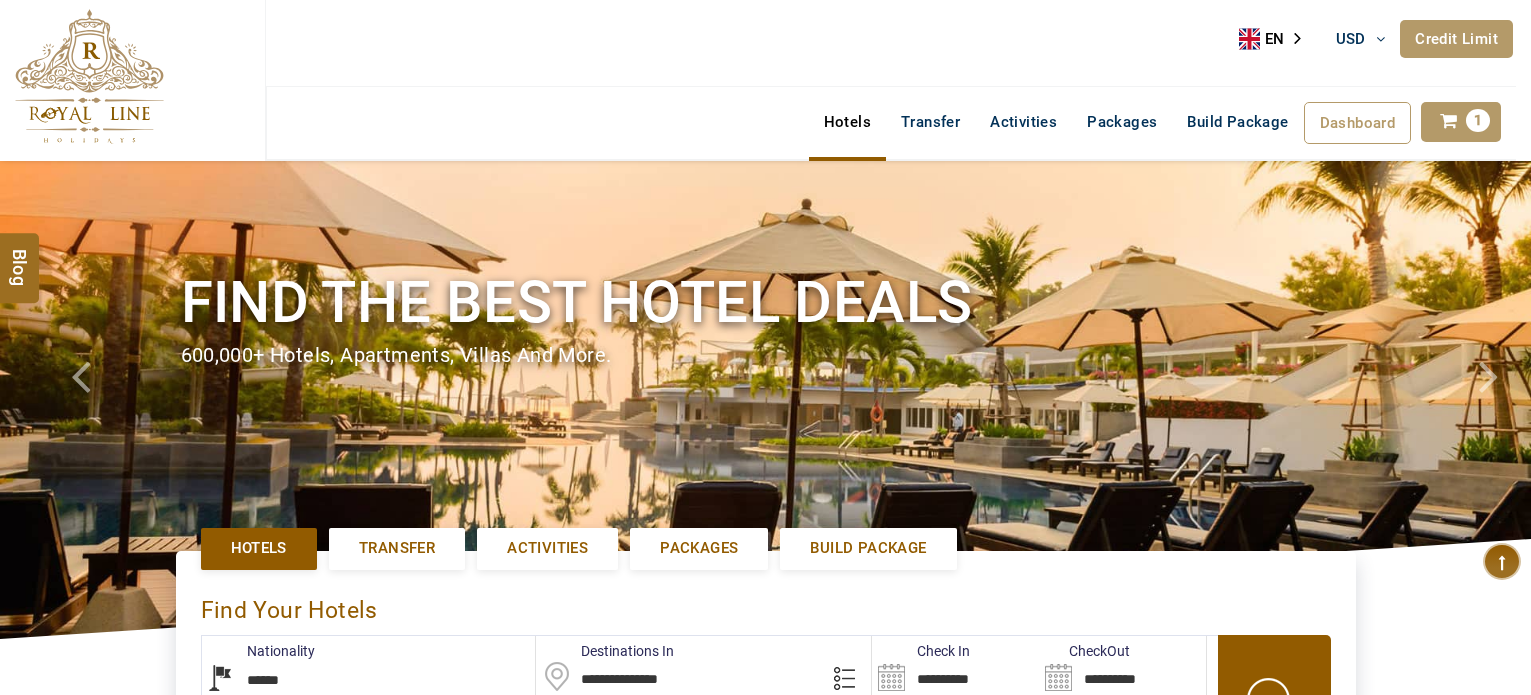 select on "******" 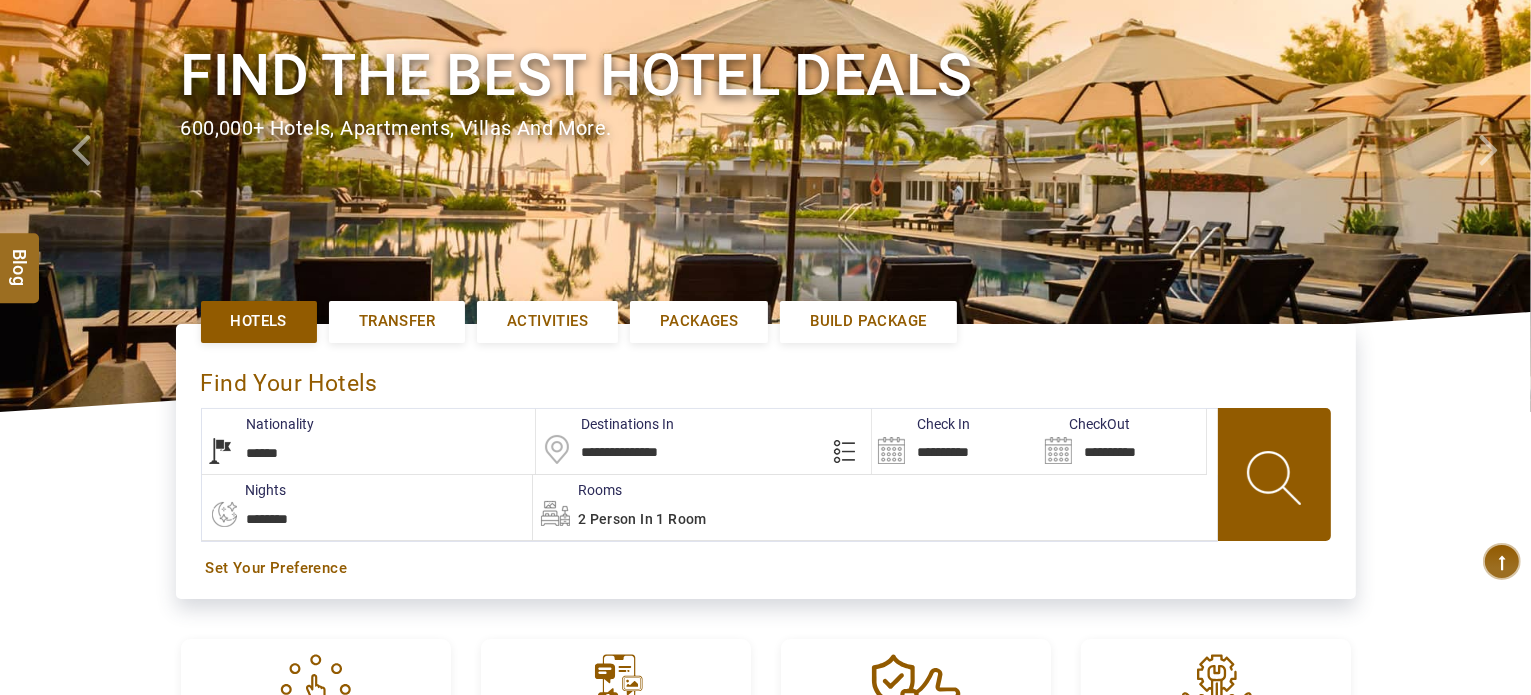scroll, scrollTop: 400, scrollLeft: 0, axis: vertical 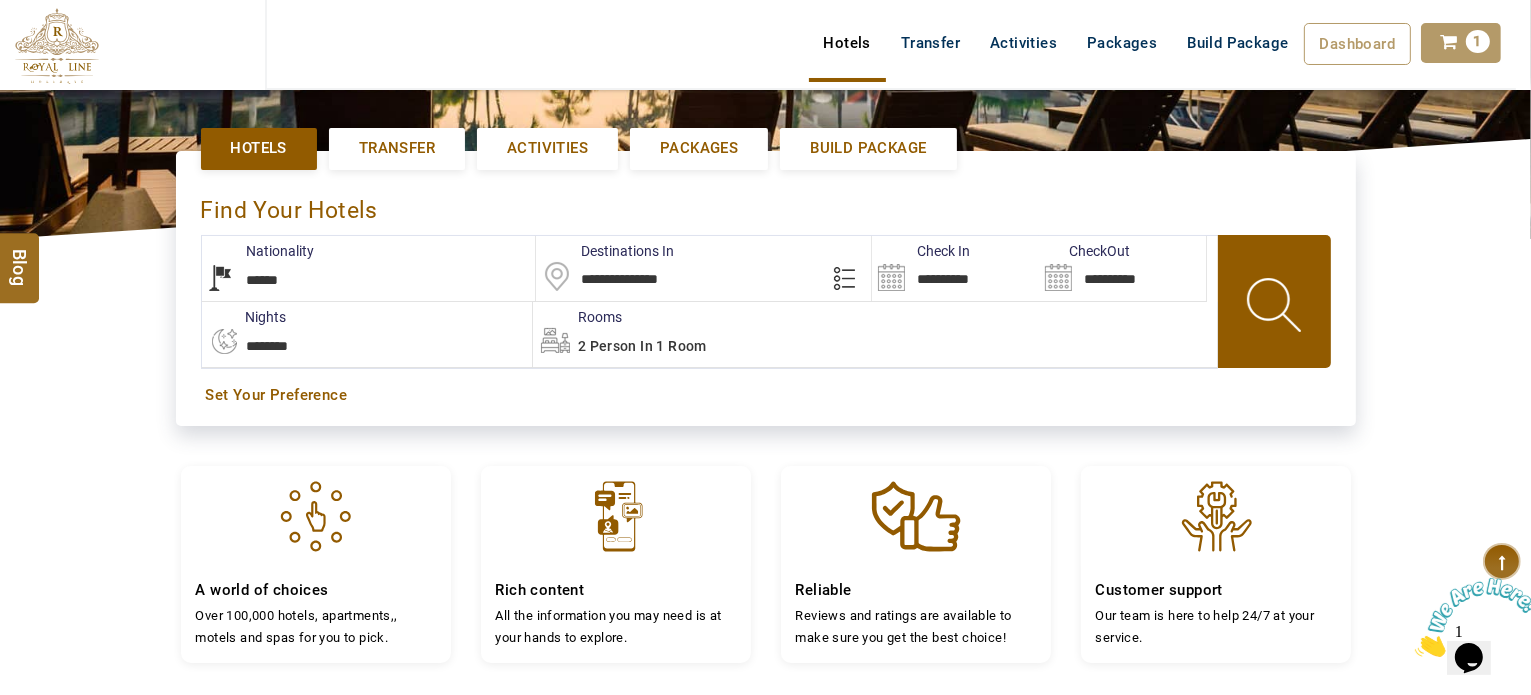 click on "**********" at bounding box center [955, 268] 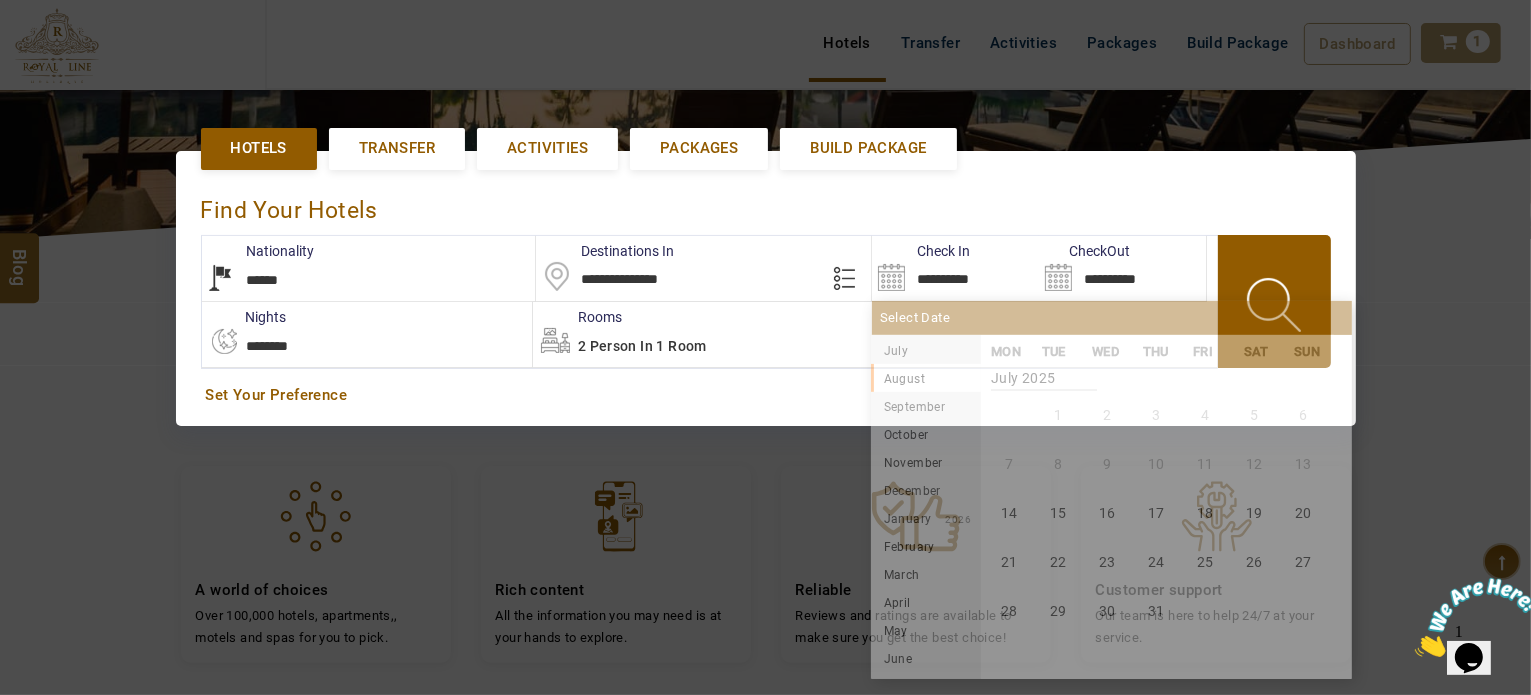 scroll, scrollTop: 404, scrollLeft: 0, axis: vertical 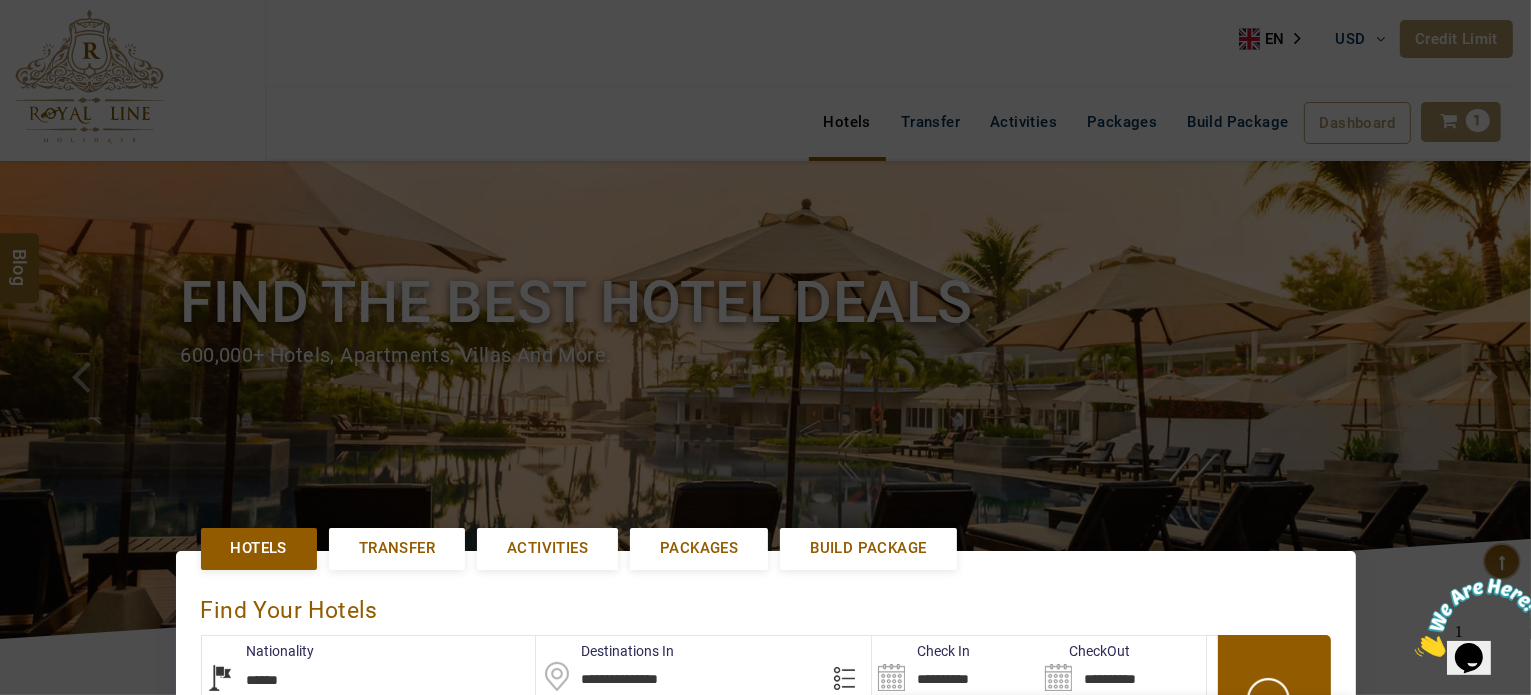 click at bounding box center [765, 347] 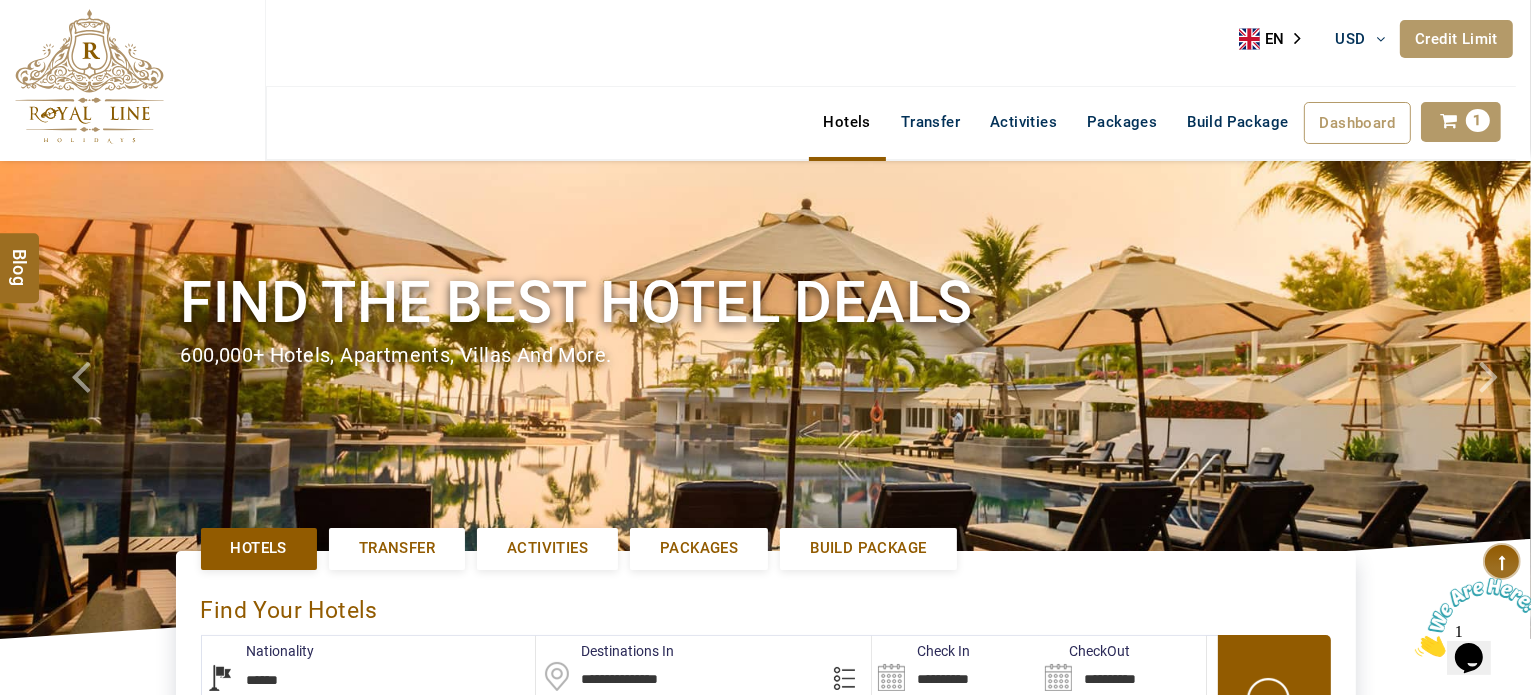 click at bounding box center [89, 76] 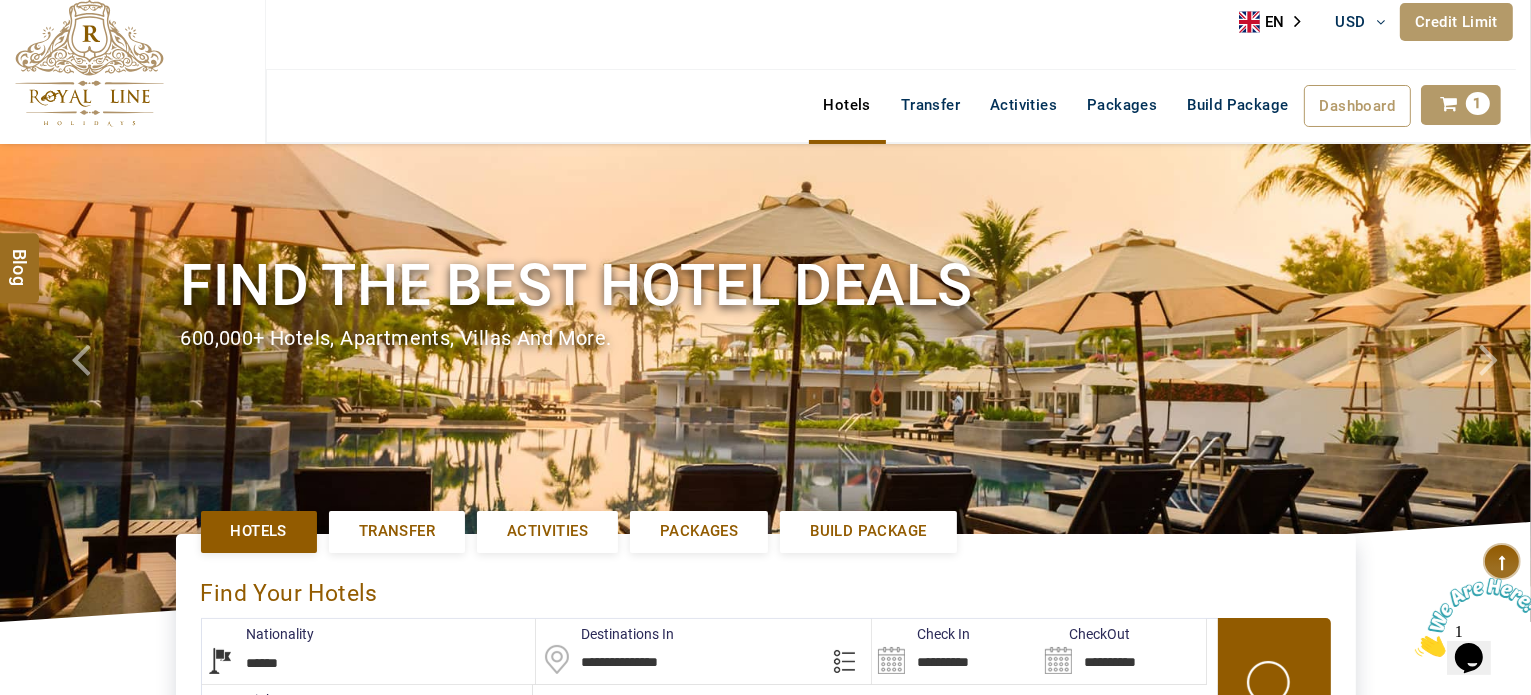 scroll, scrollTop: 0, scrollLeft: 0, axis: both 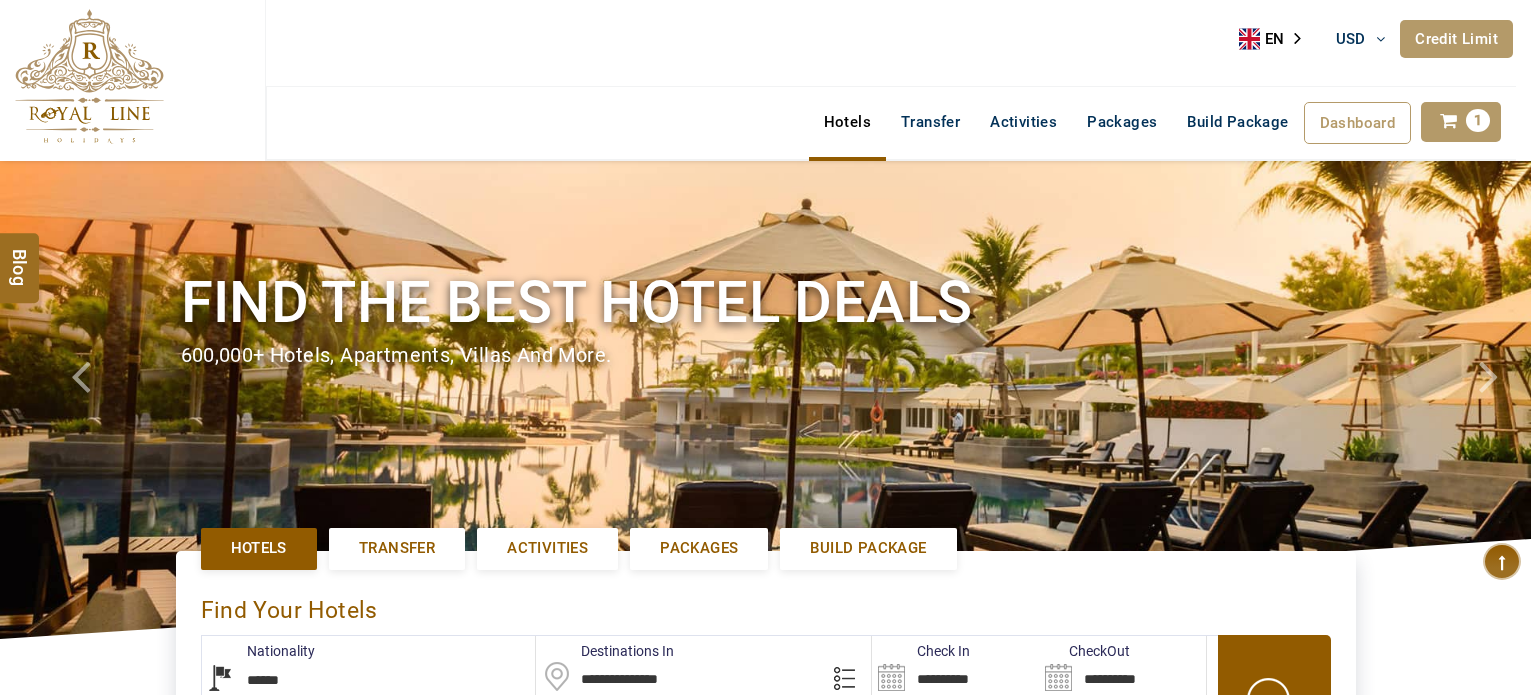 select on "******" 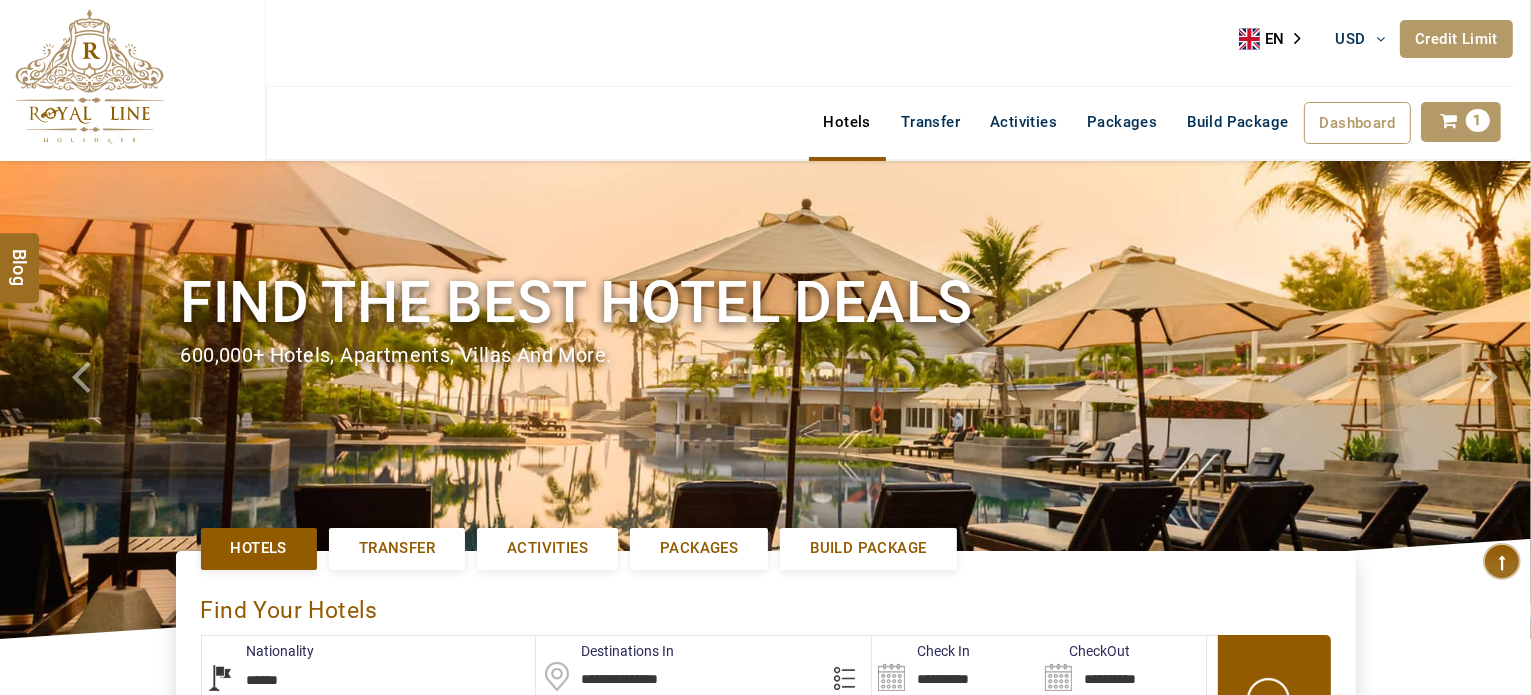 click at bounding box center (89, 76) 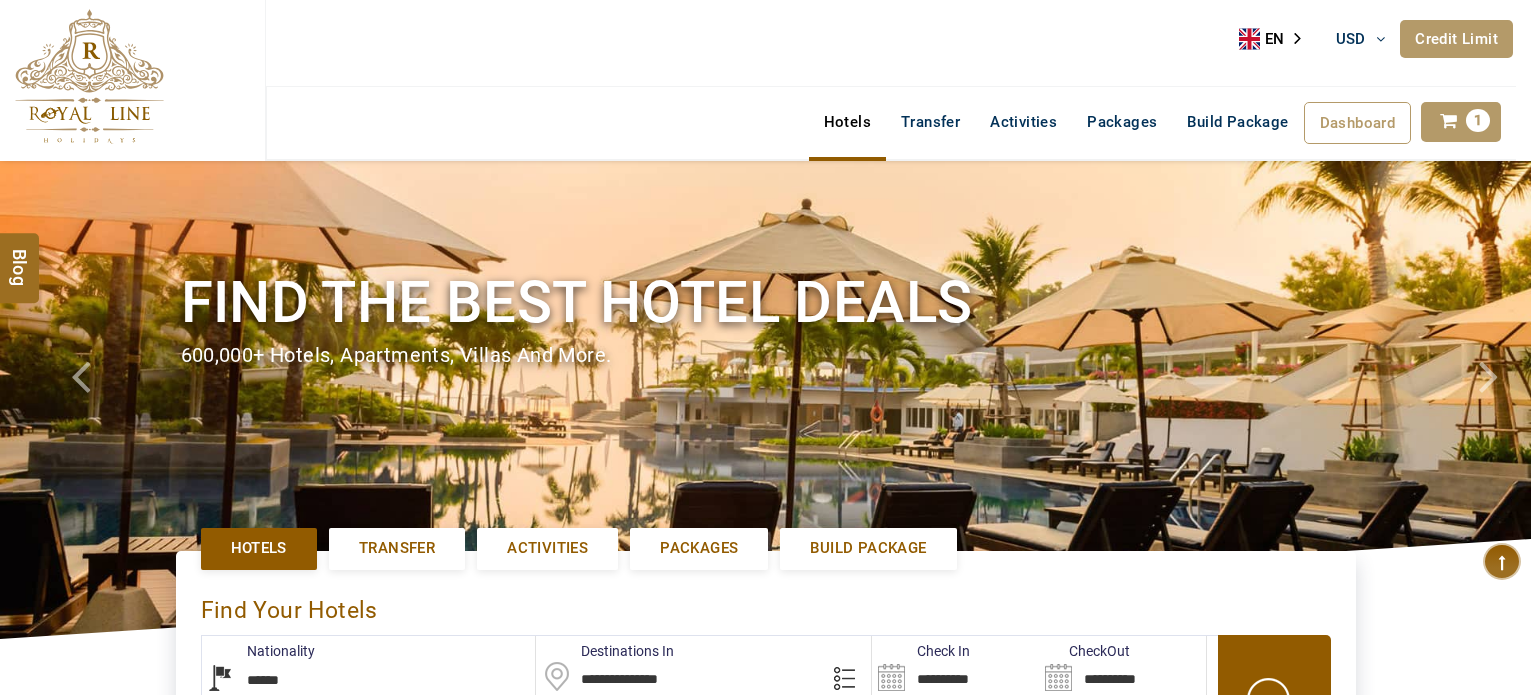 select on "******" 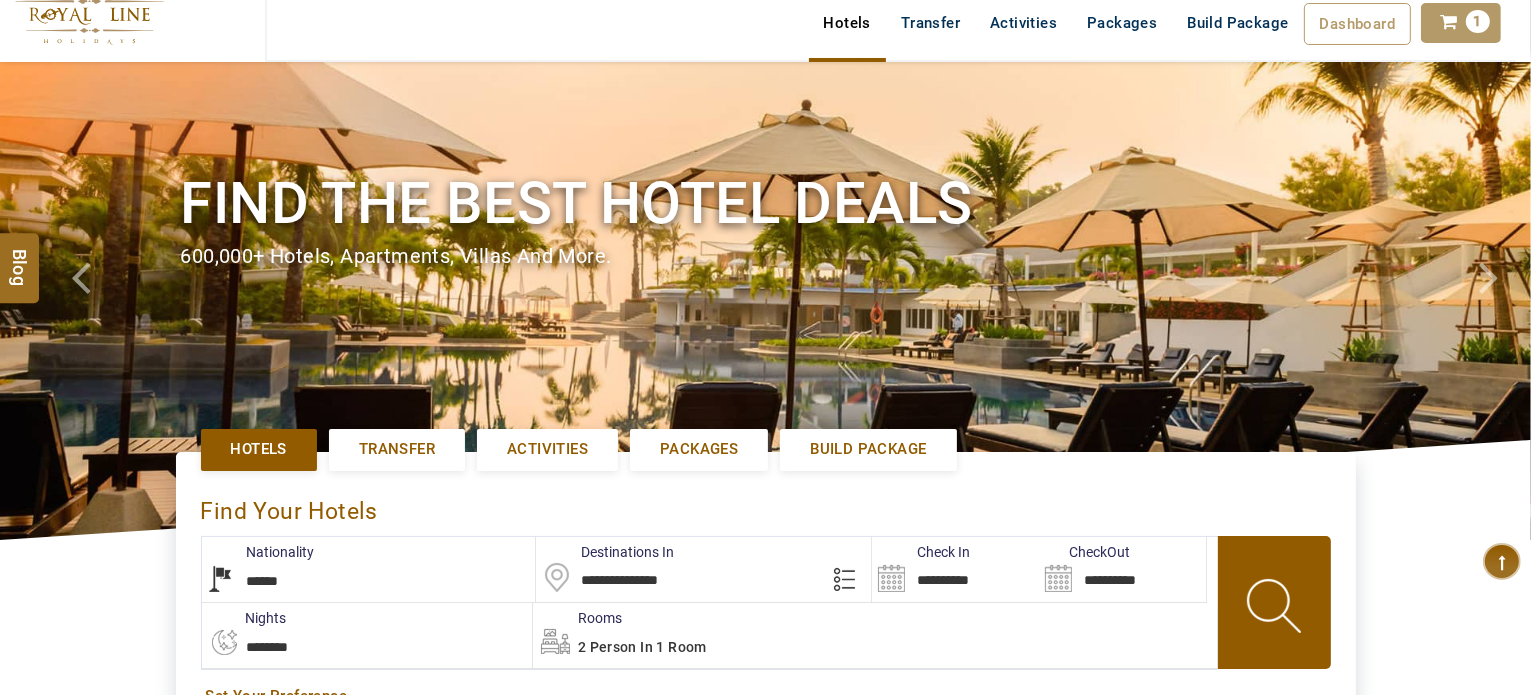 scroll, scrollTop: 300, scrollLeft: 0, axis: vertical 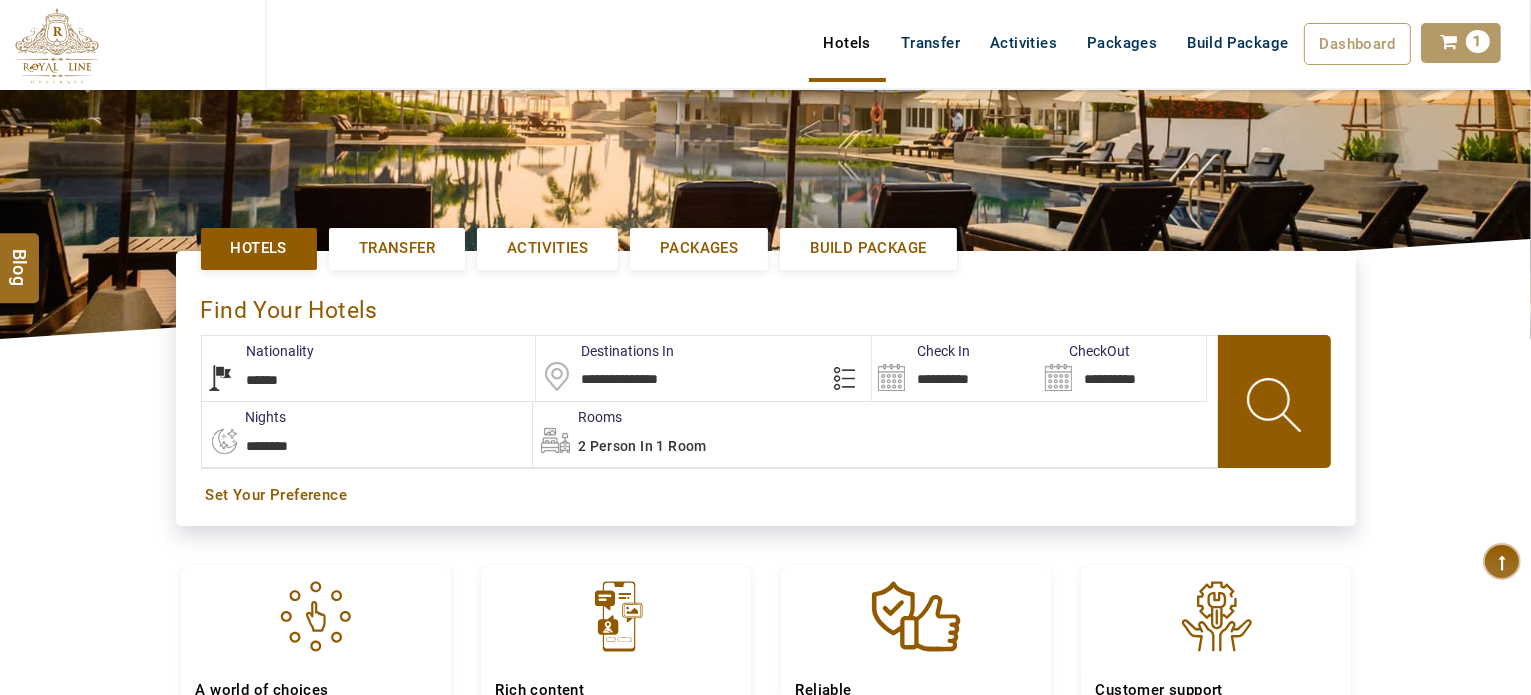 click on "**********" at bounding box center [1122, 368] 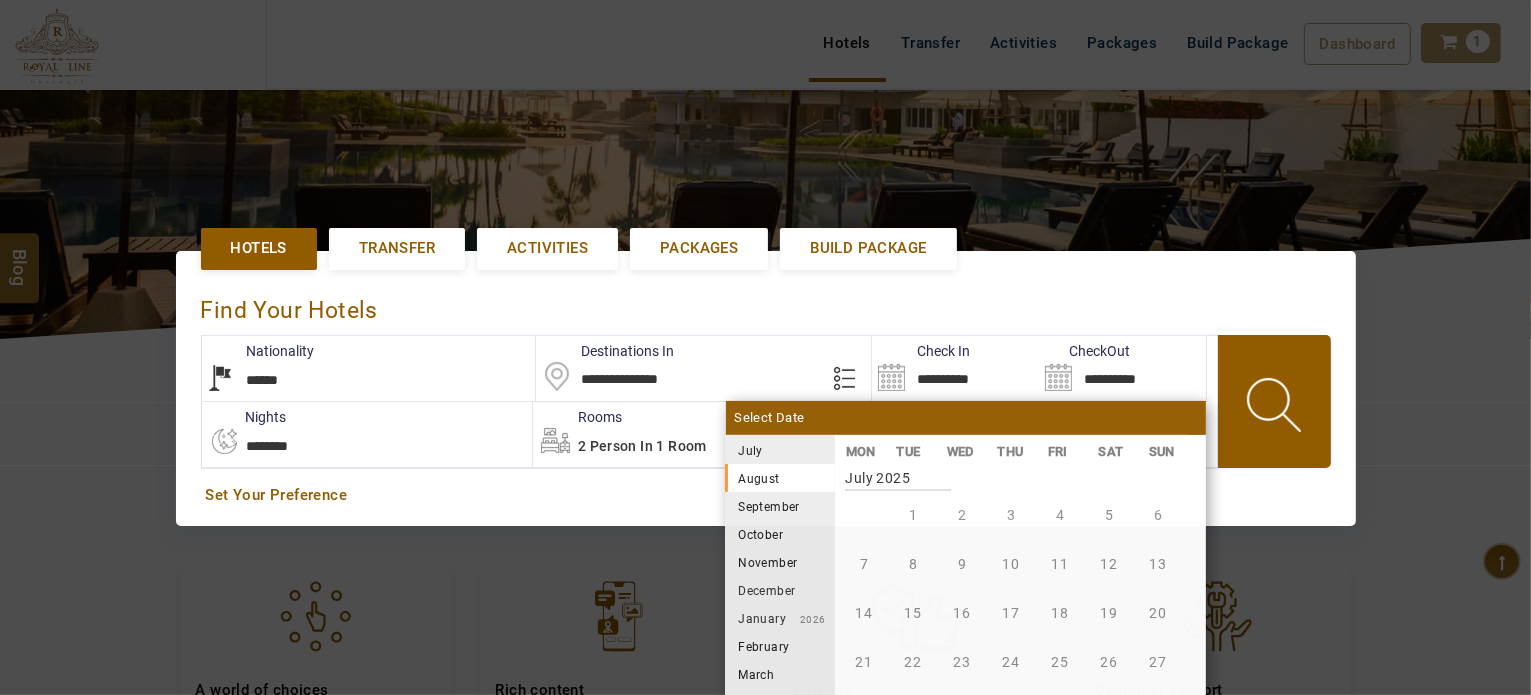 scroll, scrollTop: 370, scrollLeft: 0, axis: vertical 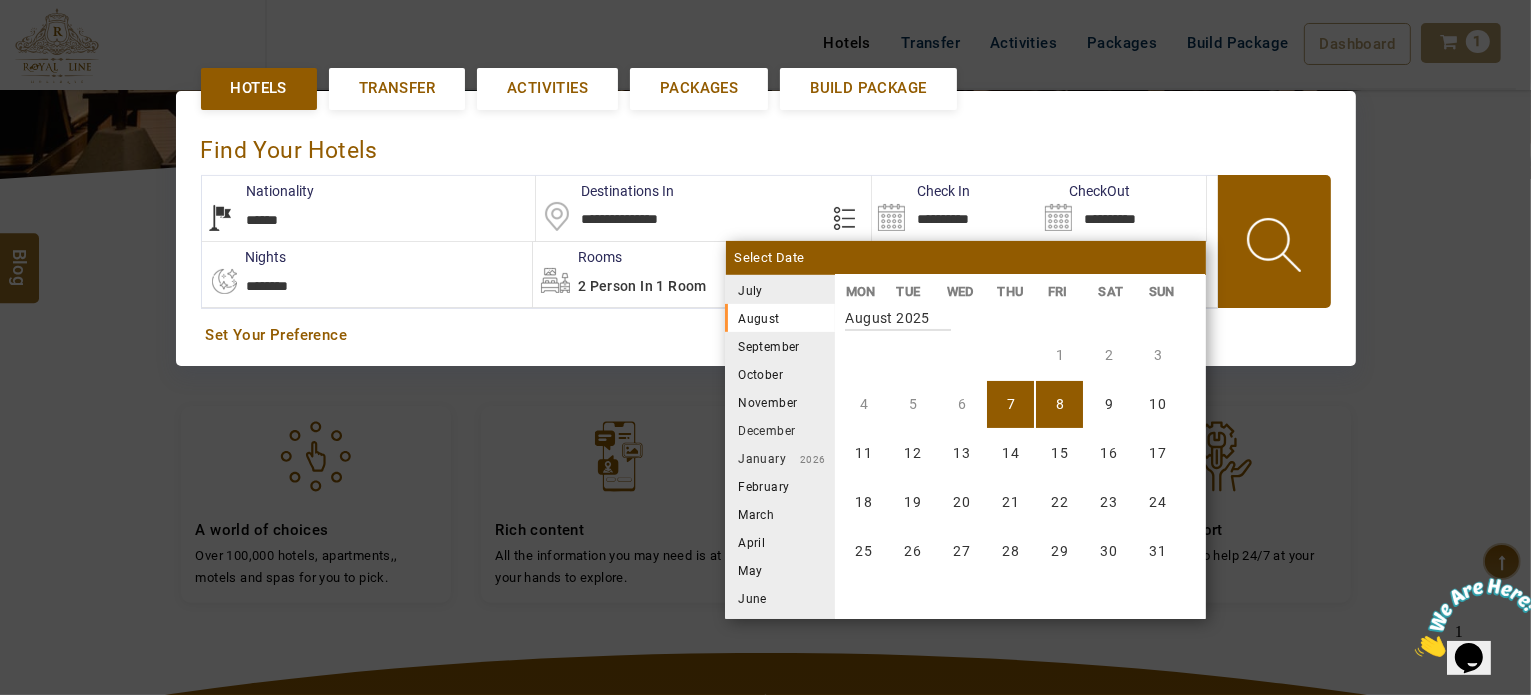 click on "September" at bounding box center [780, 346] 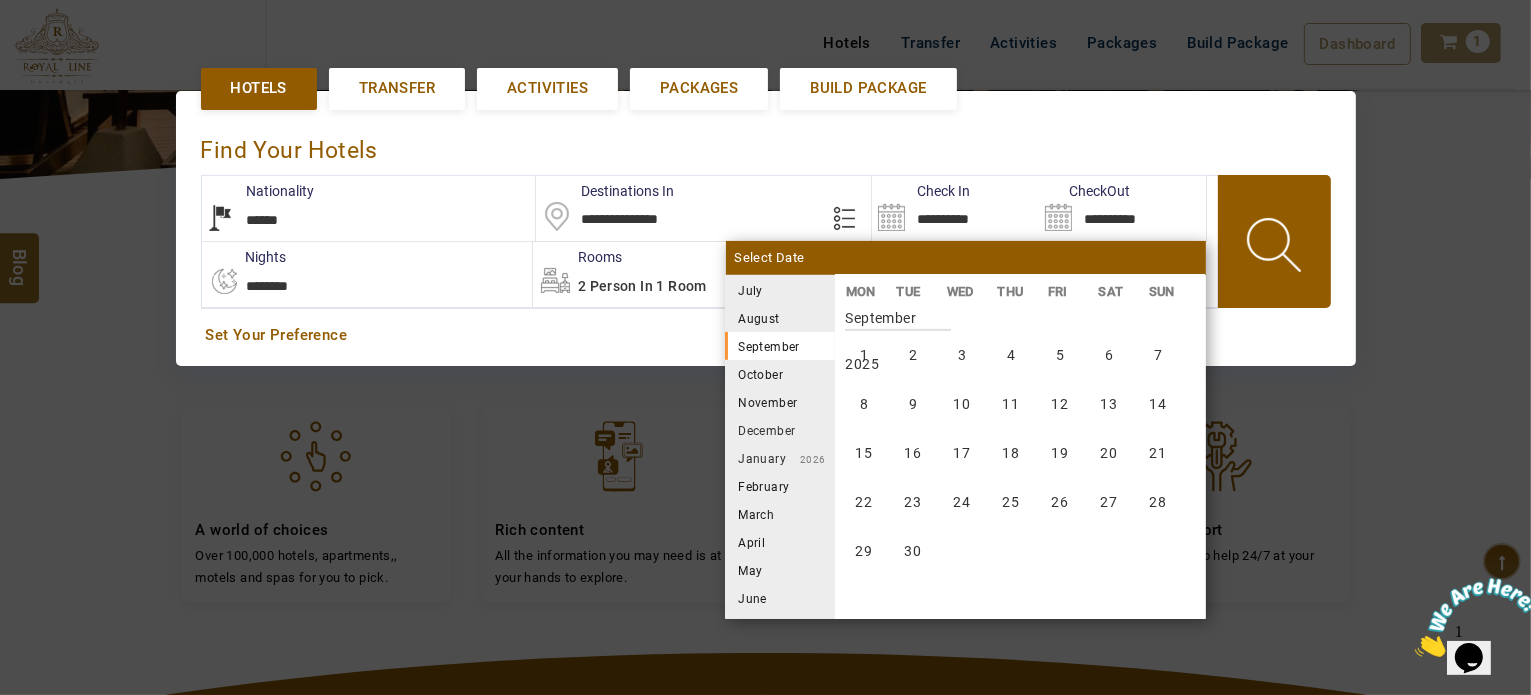 click on "August" at bounding box center (780, 318) 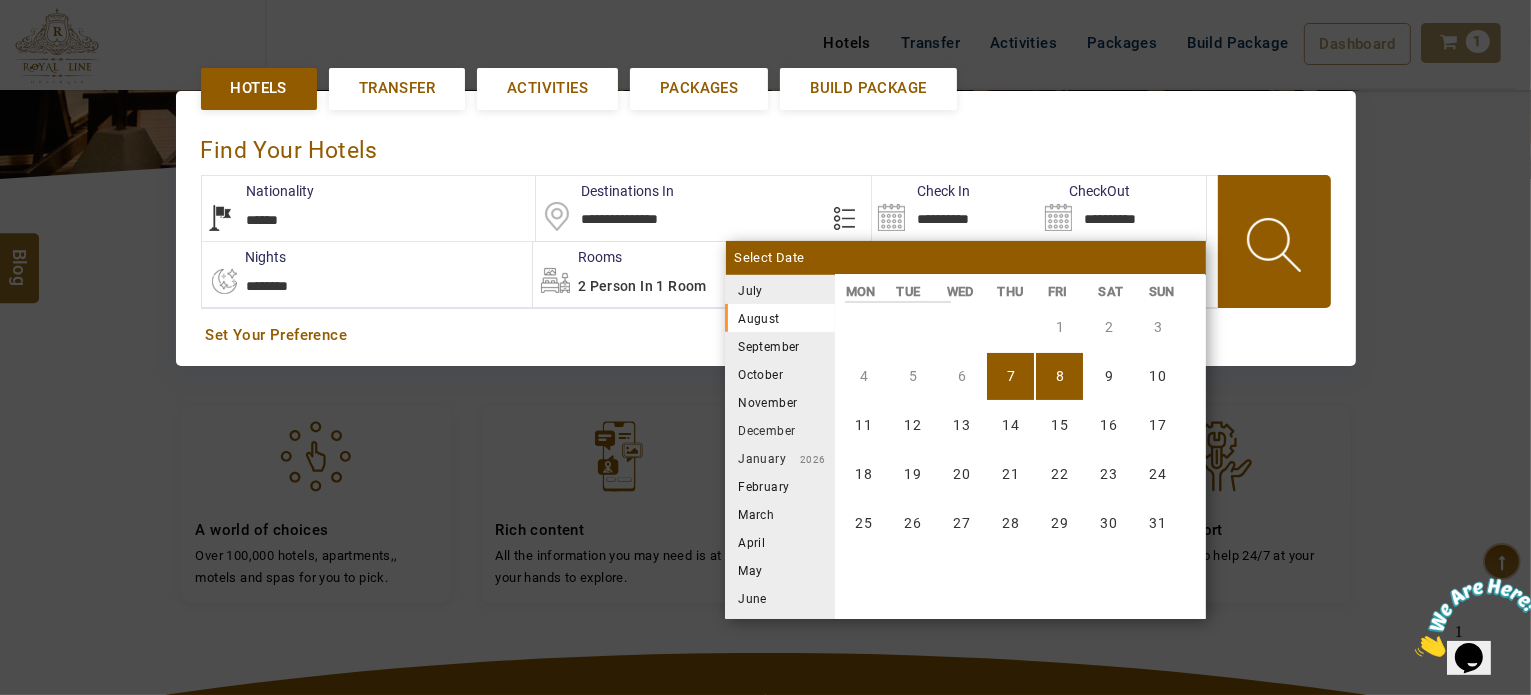 scroll, scrollTop: 370, scrollLeft: 0, axis: vertical 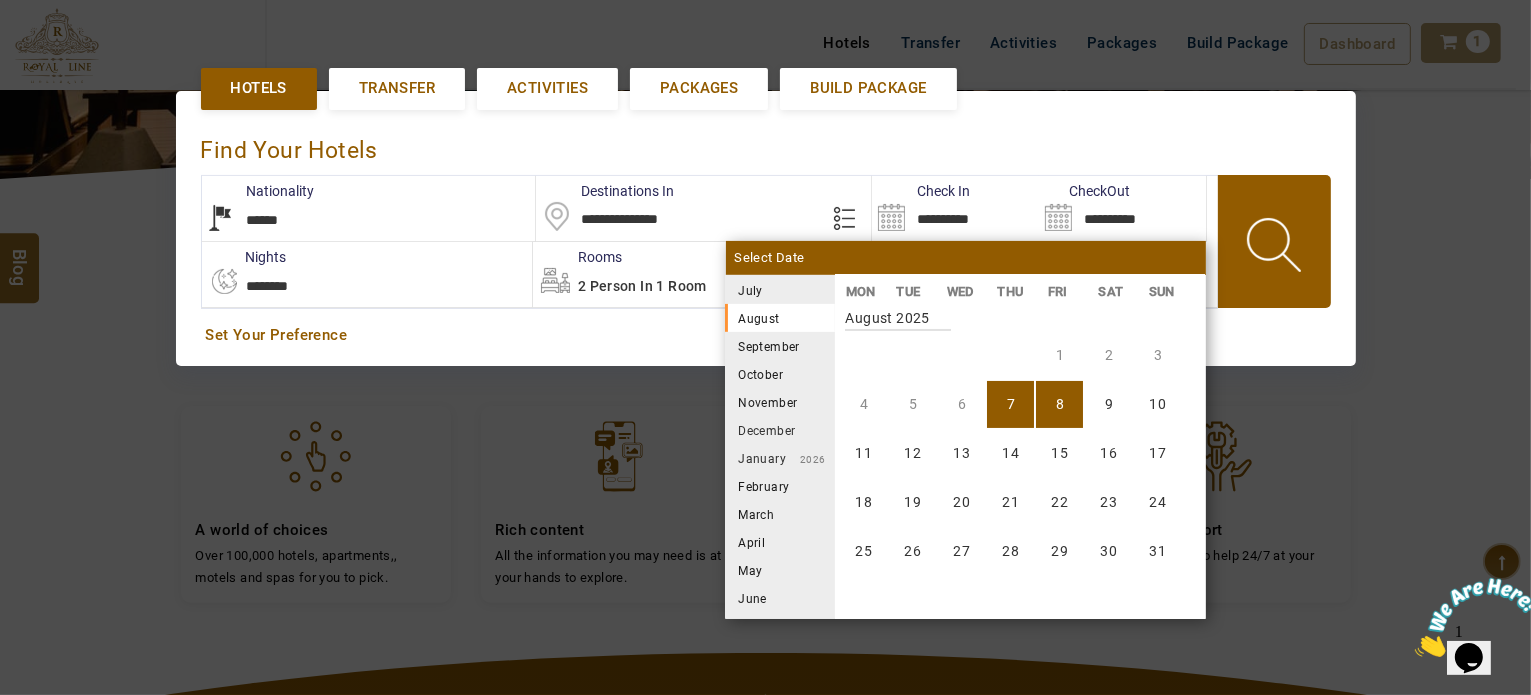 click on "1 2 3 4 5 6 7 8 9 10 11 12 13 14 15 16 17 18 19 20 21 22 23 24 25 26 27 28 29 30 31" at bounding box center (1020, 488) 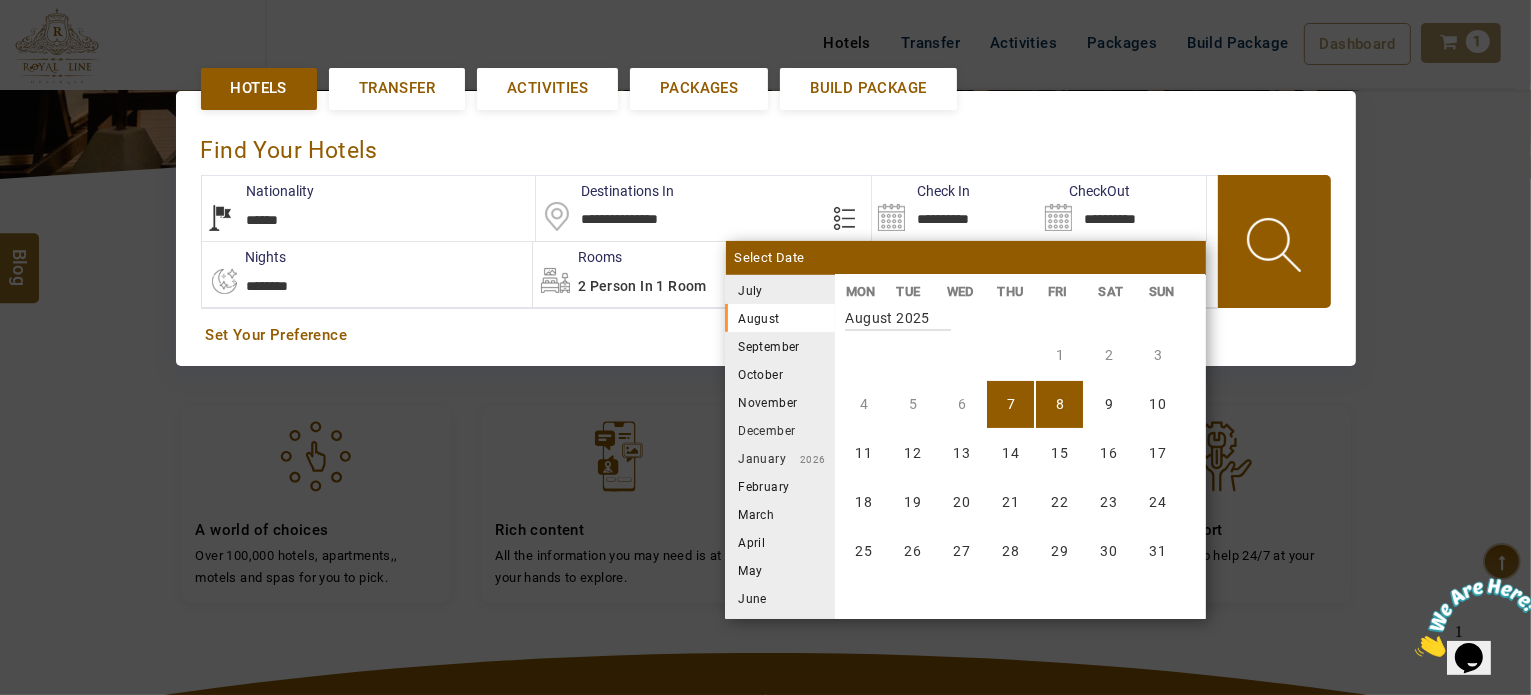 scroll, scrollTop: 0, scrollLeft: 0, axis: both 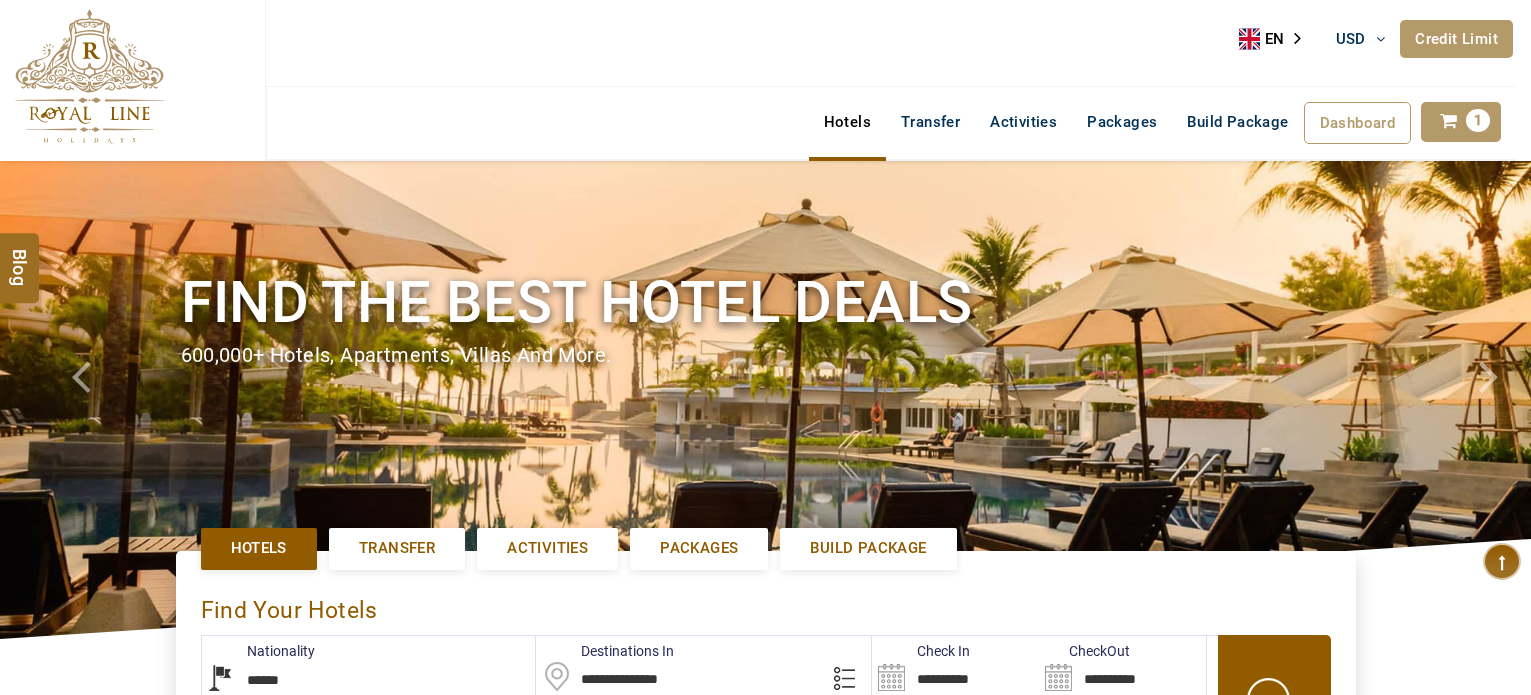select on "******" 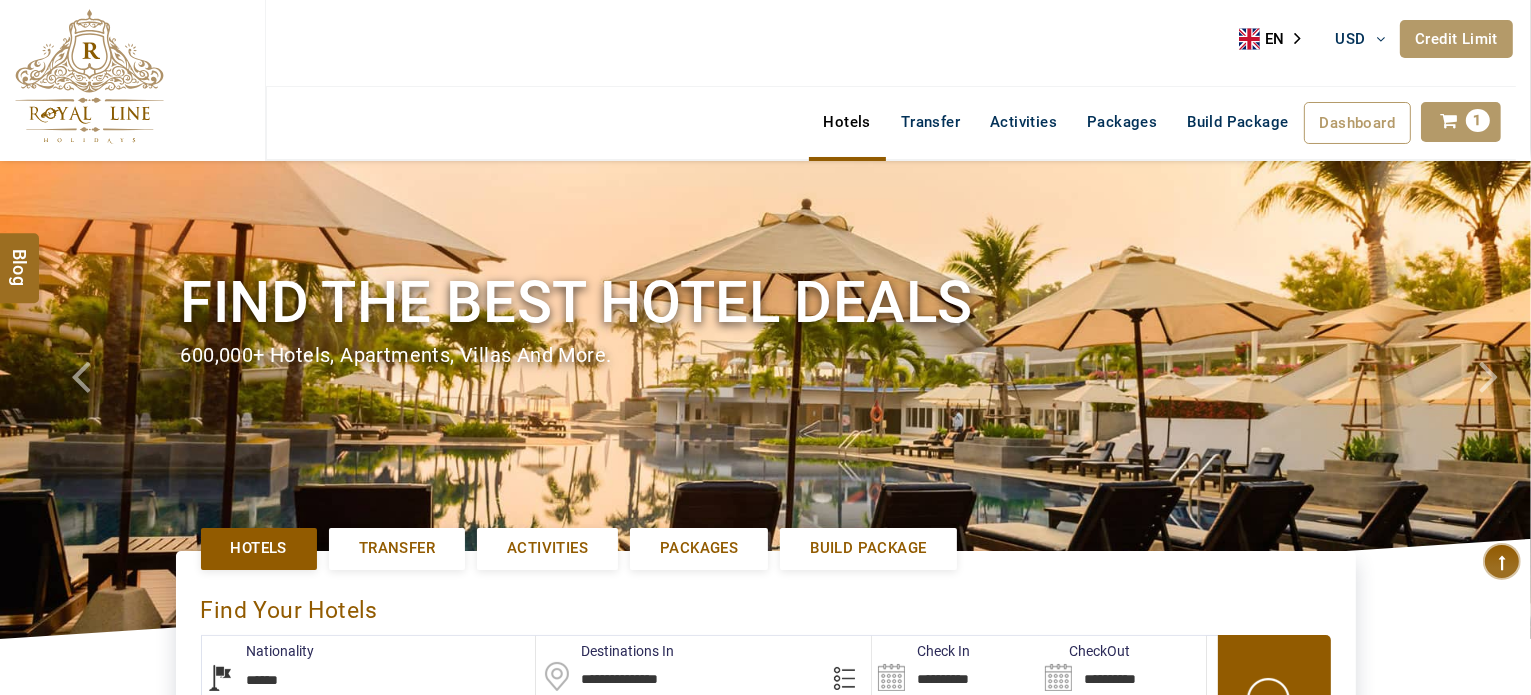 click at bounding box center [89, 76] 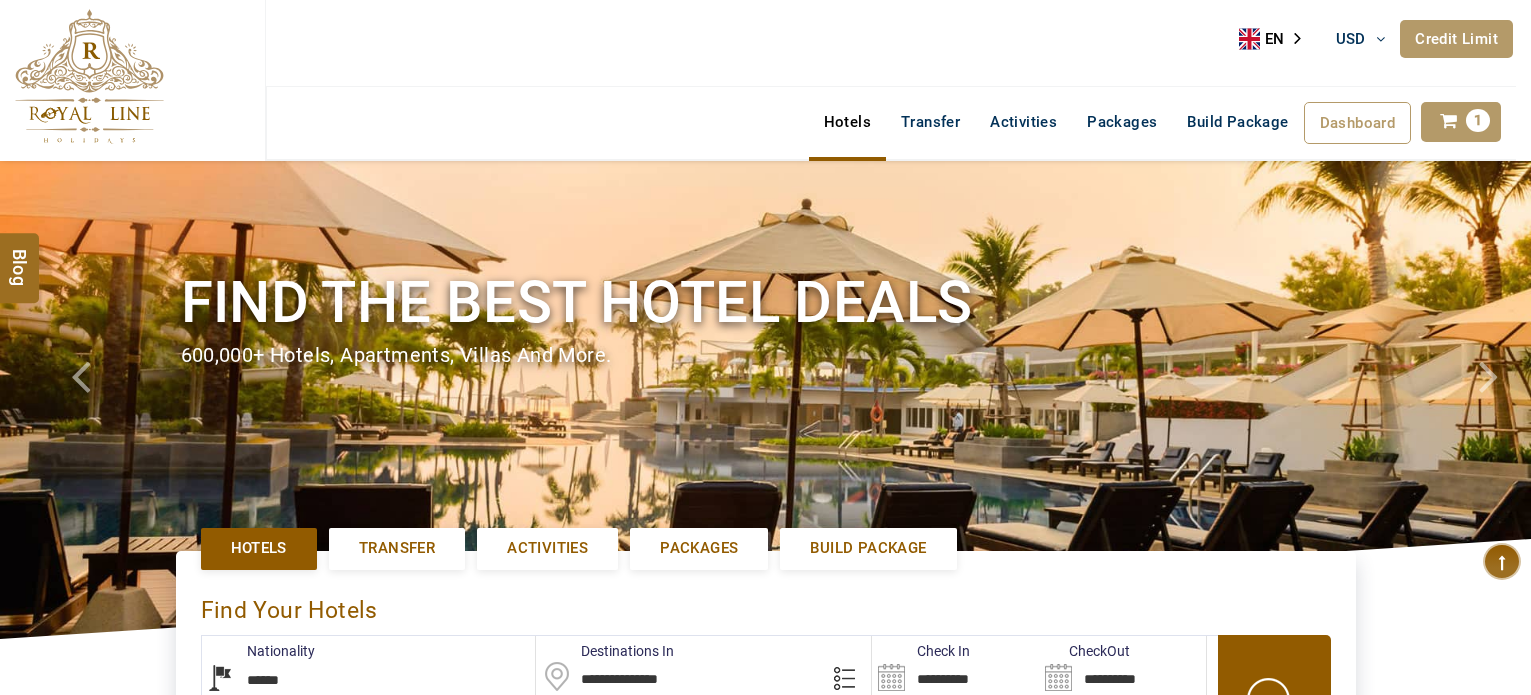 select on "******" 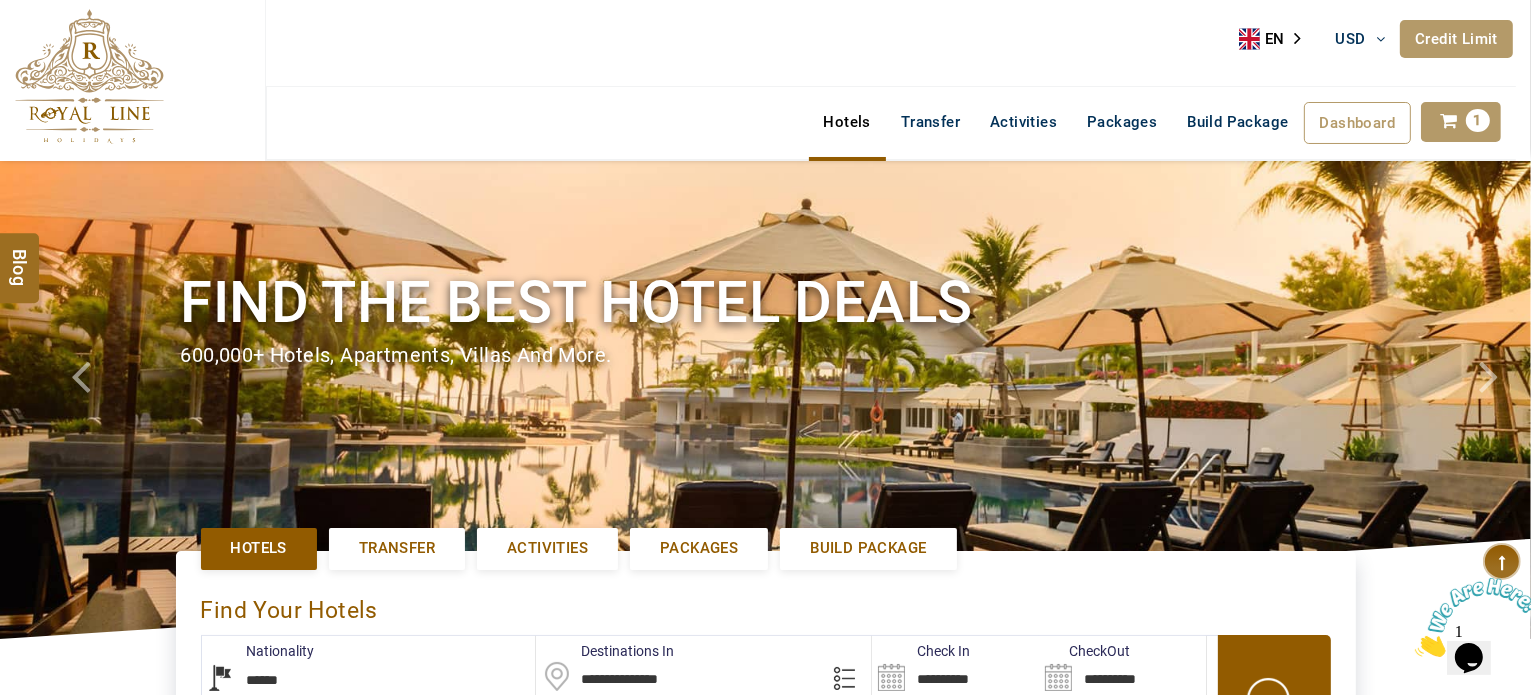 scroll, scrollTop: 0, scrollLeft: 0, axis: both 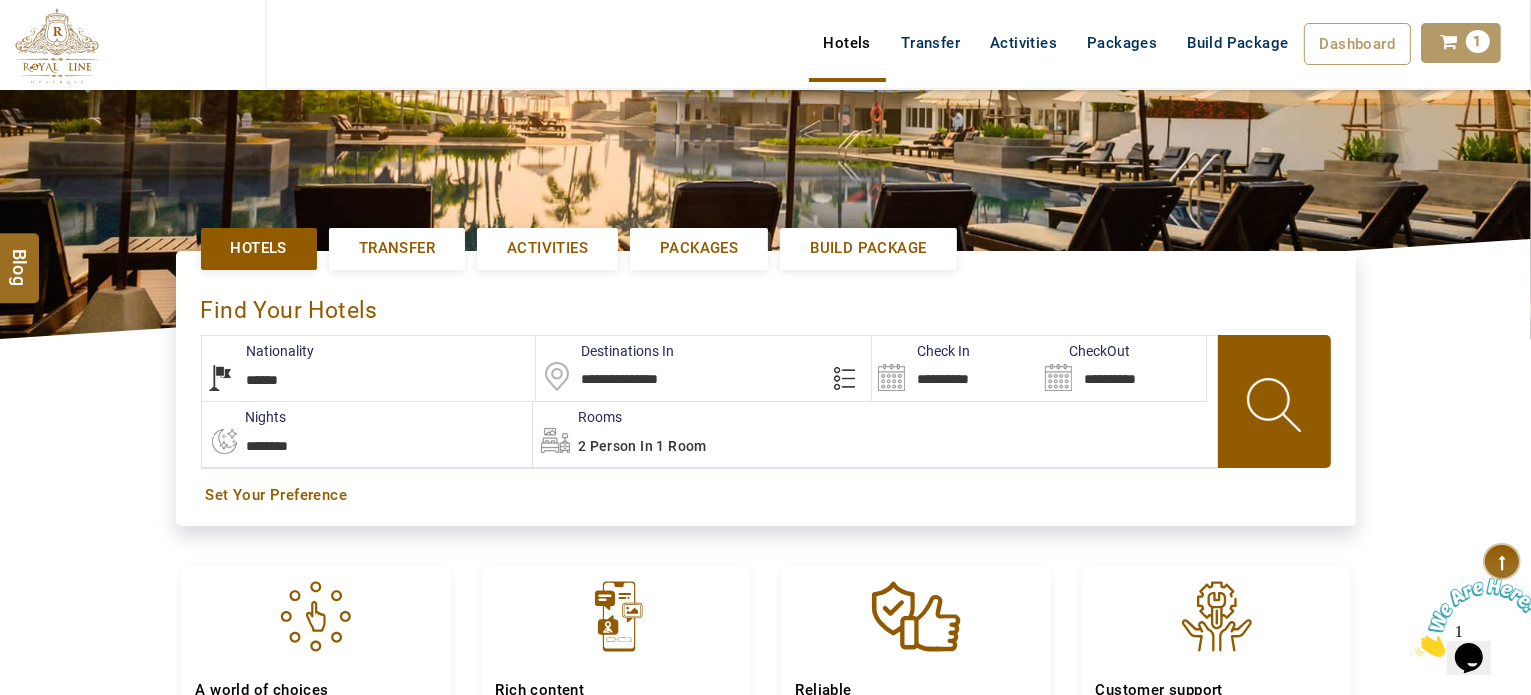 click on "**********" at bounding box center [703, 368] 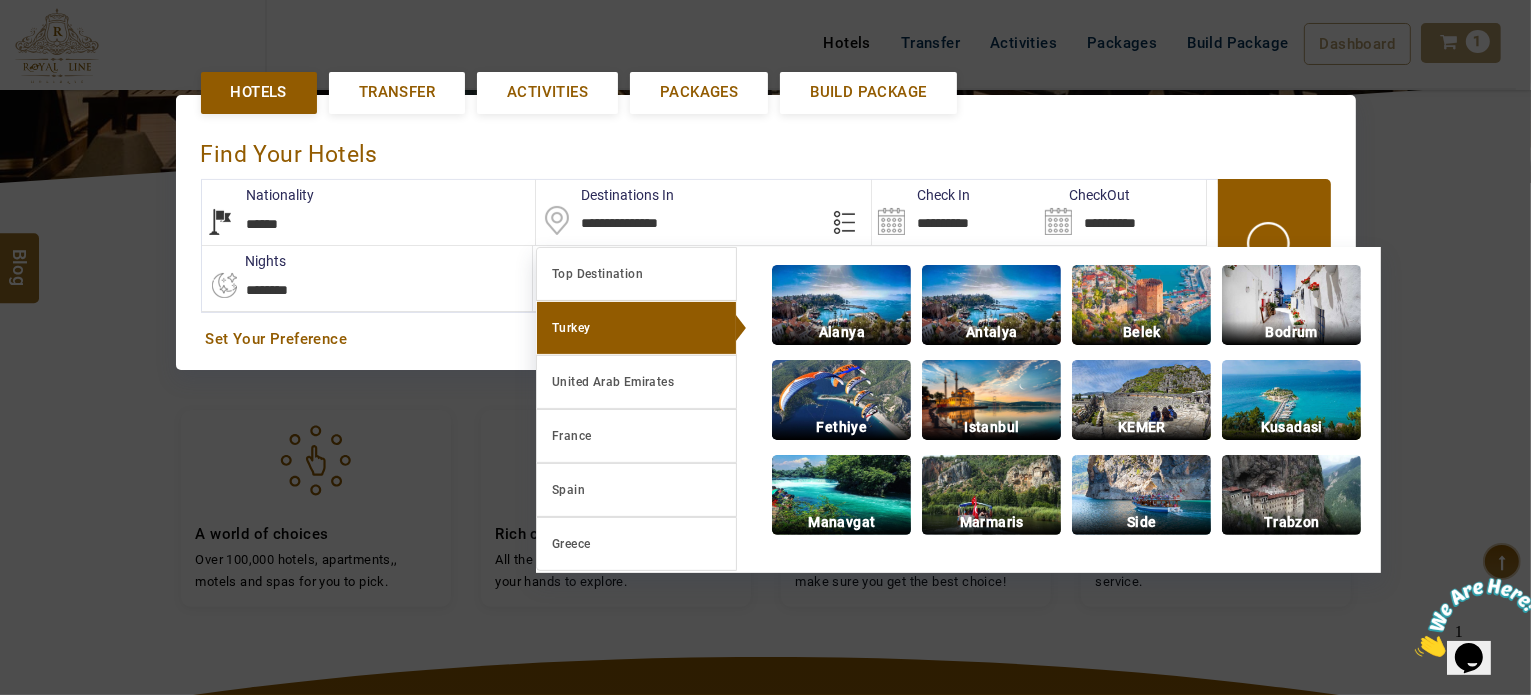 scroll, scrollTop: 460, scrollLeft: 0, axis: vertical 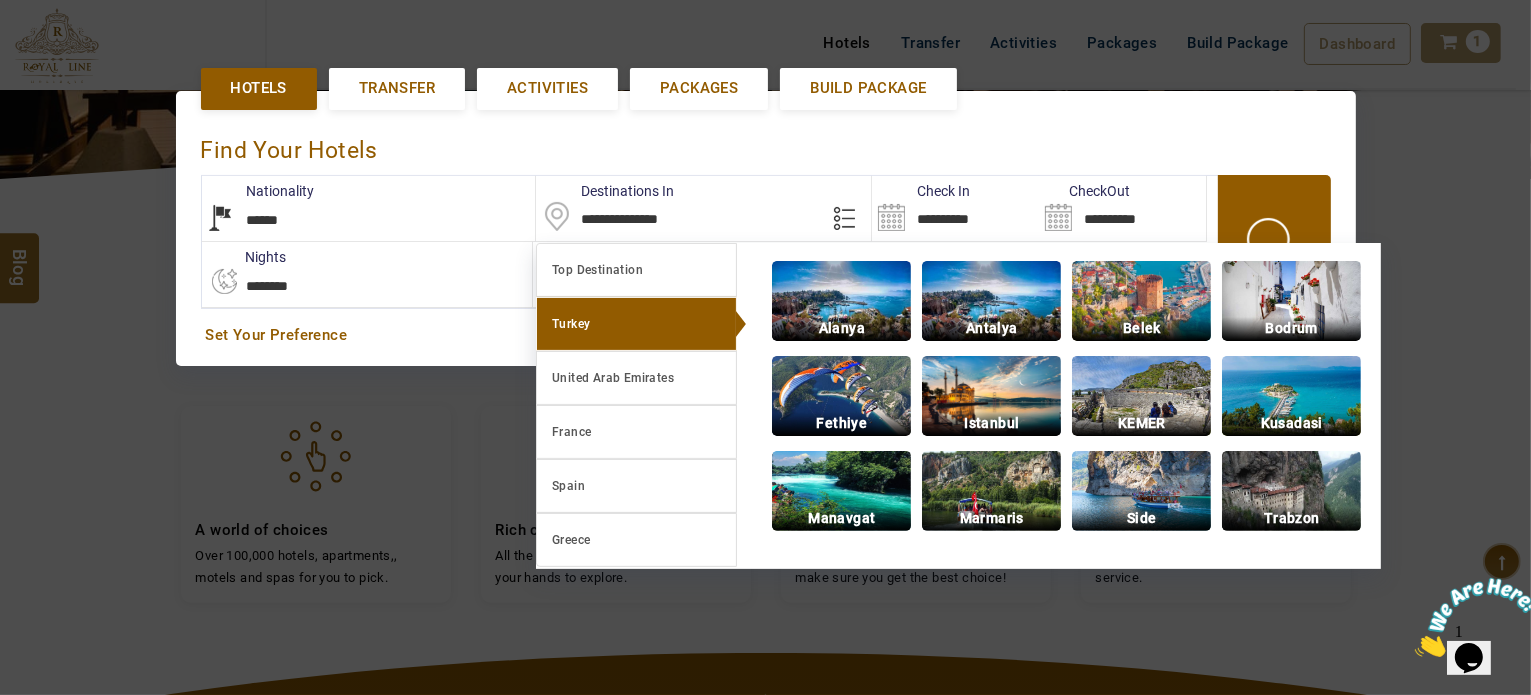 click on "**********" at bounding box center [955, 208] 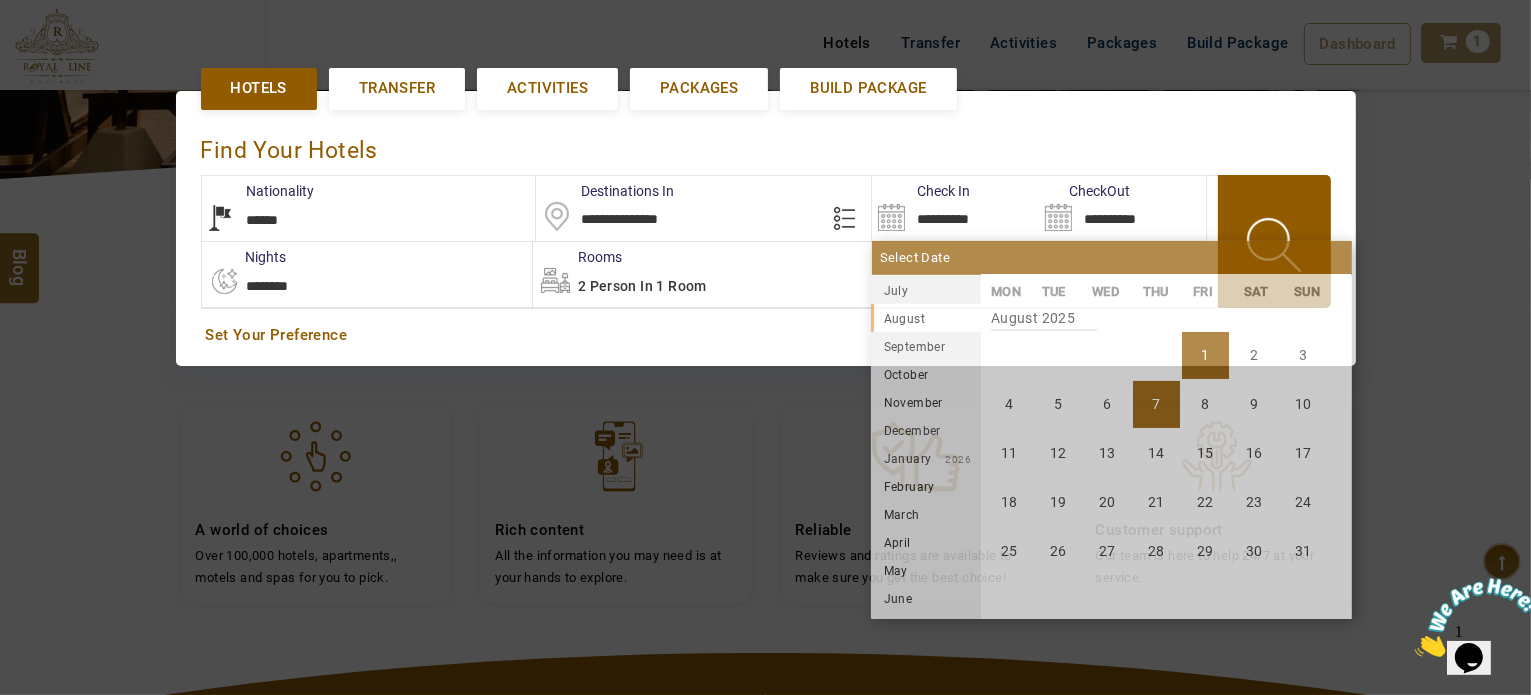 click on "1" at bounding box center (1205, 355) 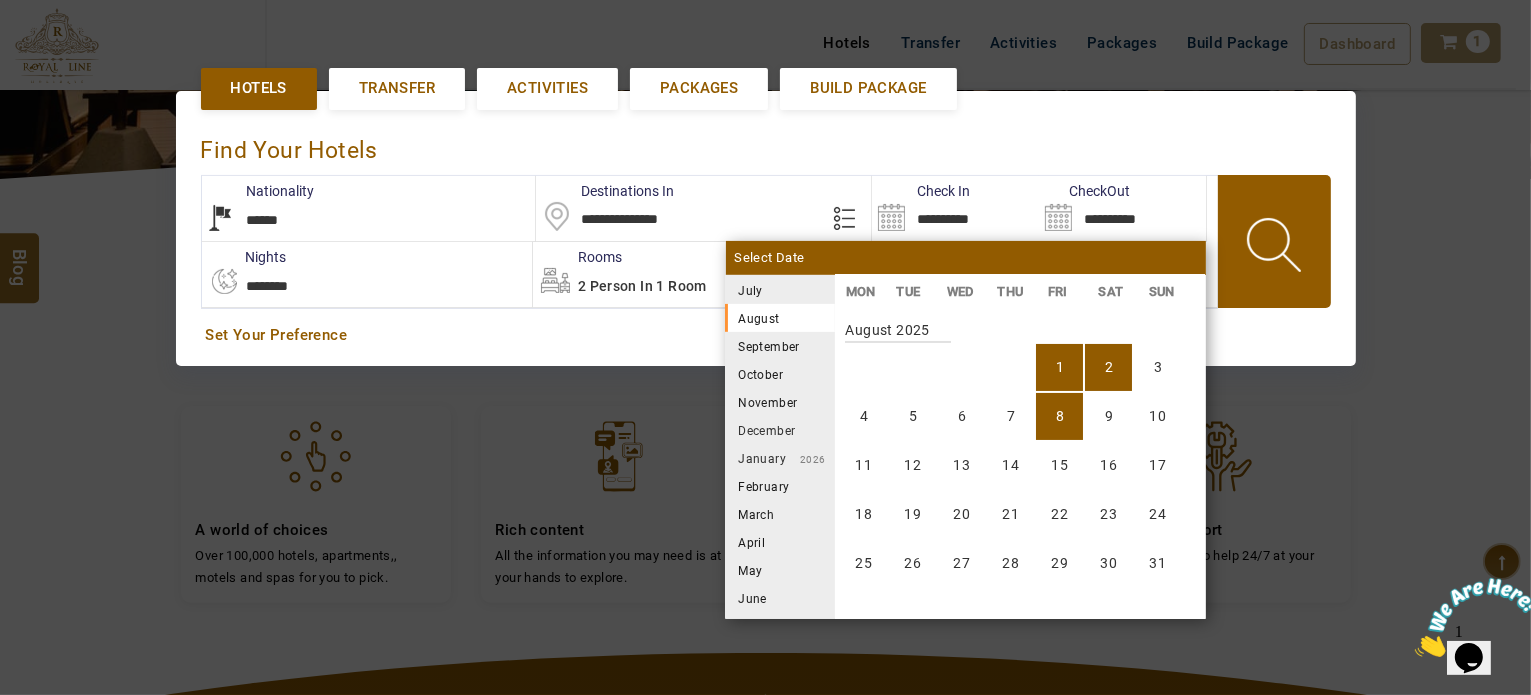 scroll, scrollTop: 370, scrollLeft: 0, axis: vertical 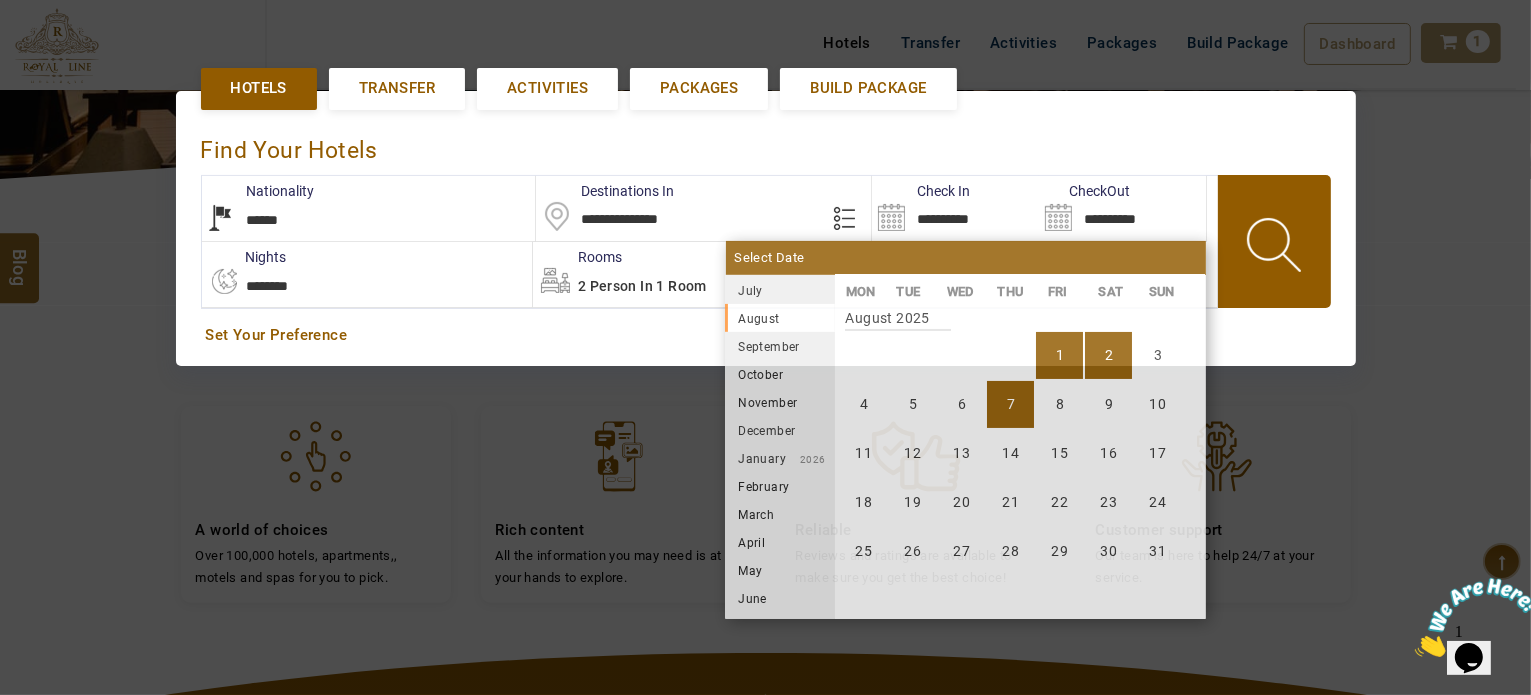 click on "7" at bounding box center (1010, 404) 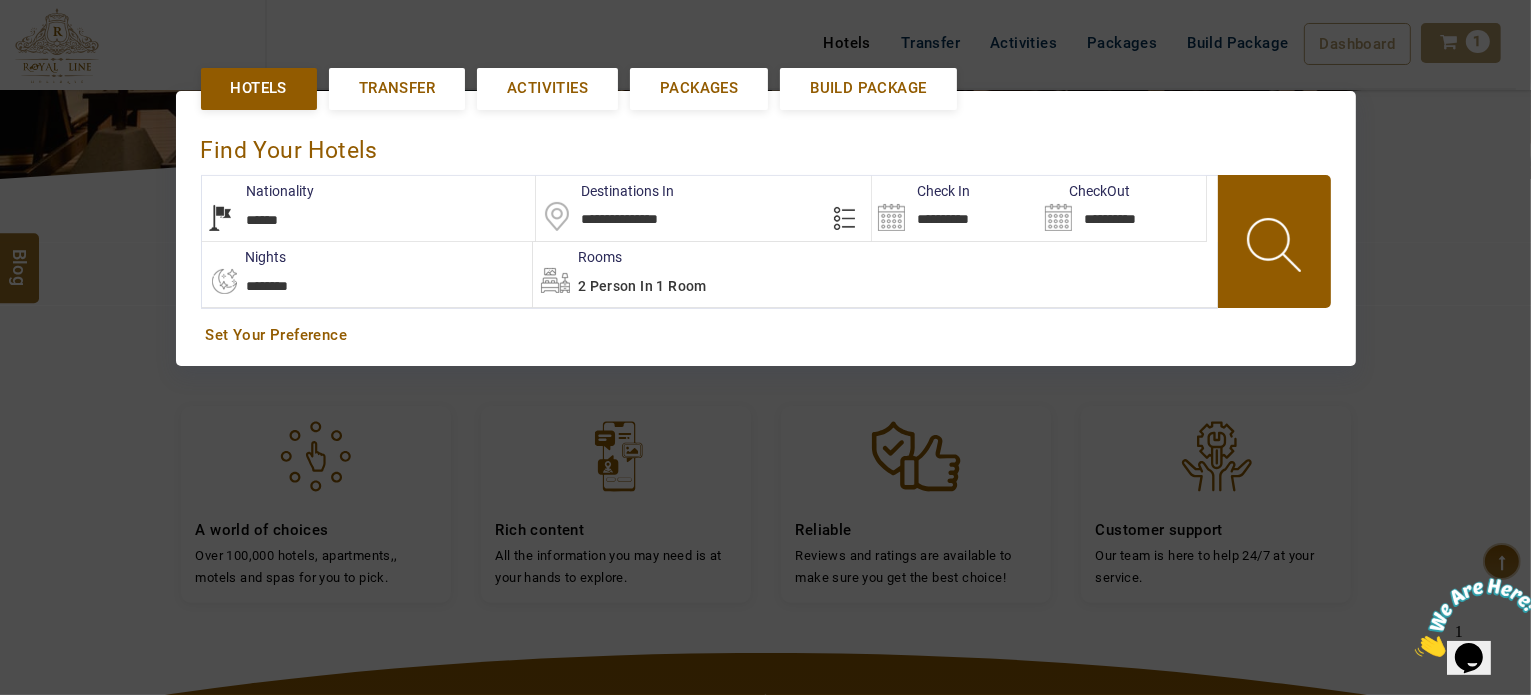 click on "2 Person in    1 Room" at bounding box center [875, 274] 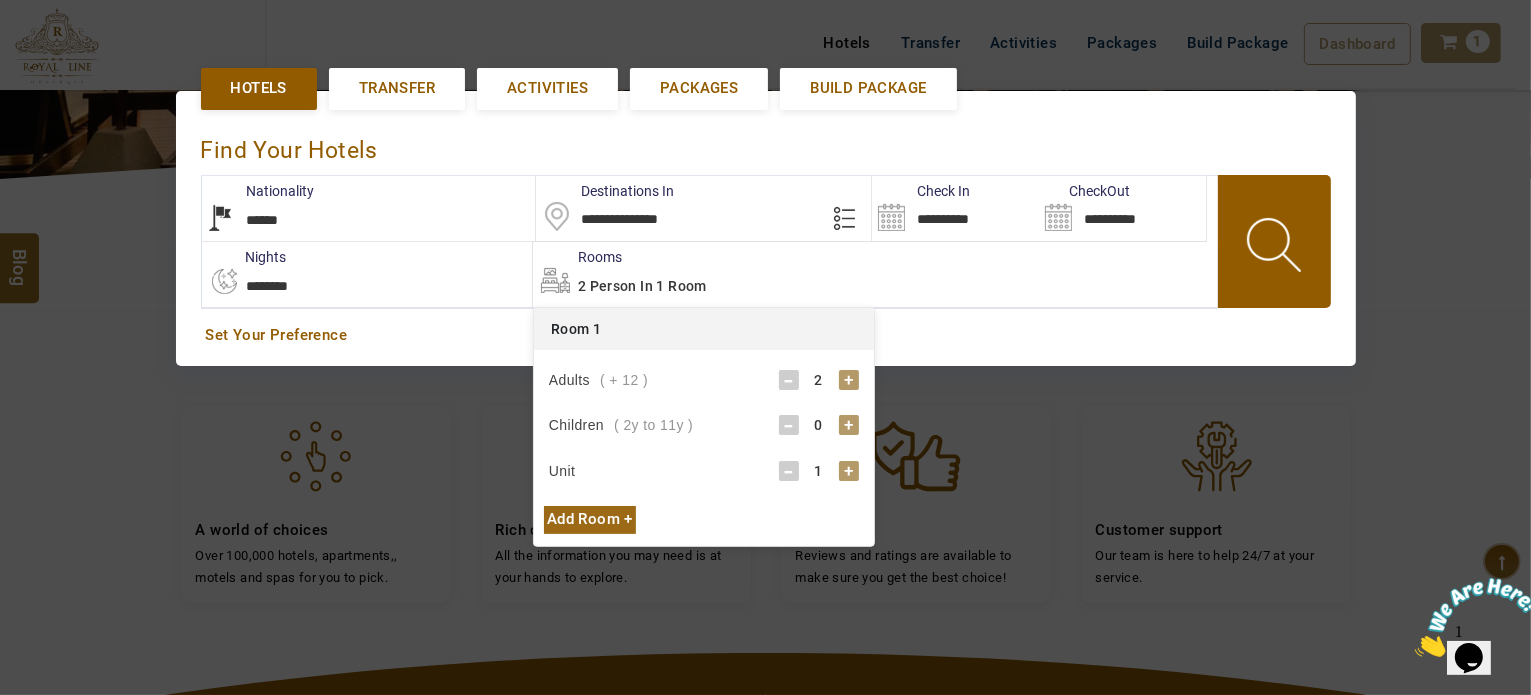 click on "+" at bounding box center (849, 425) 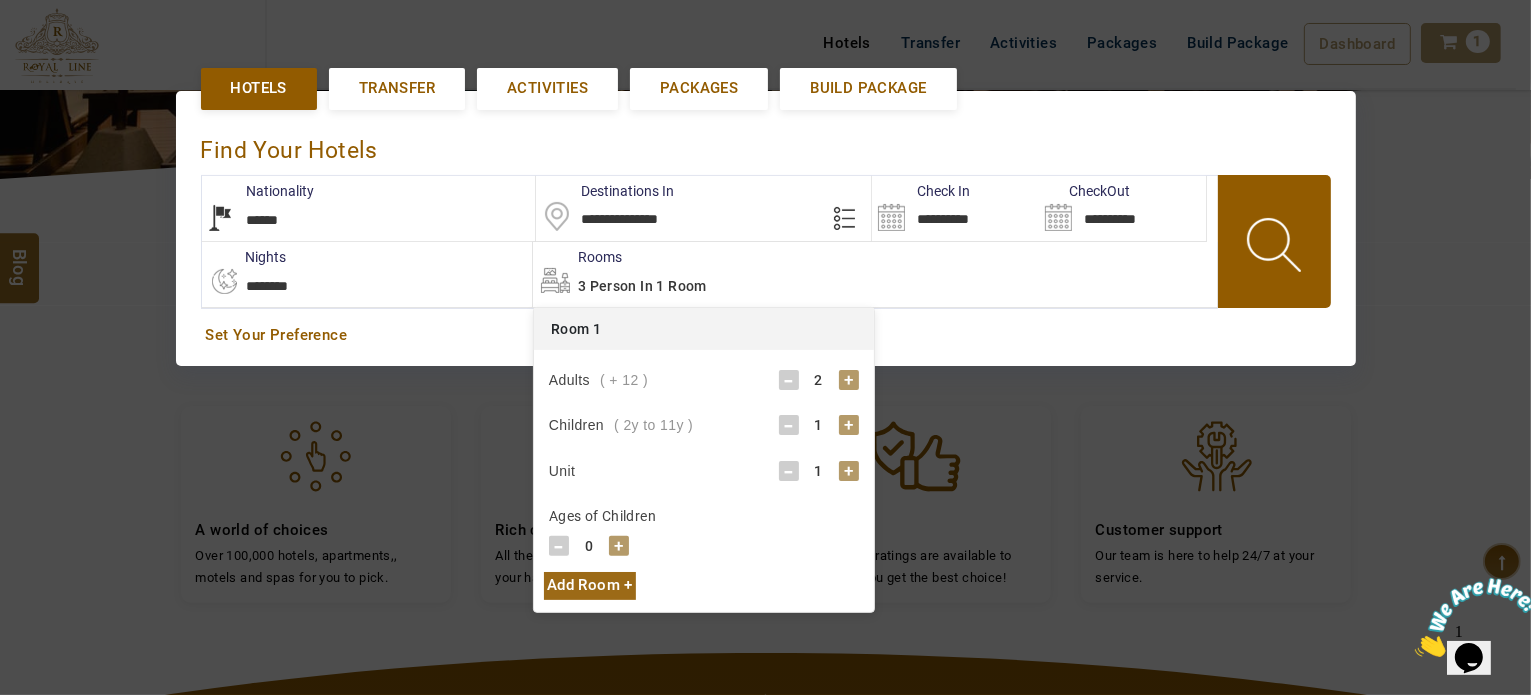 click on "+" at bounding box center (619, 546) 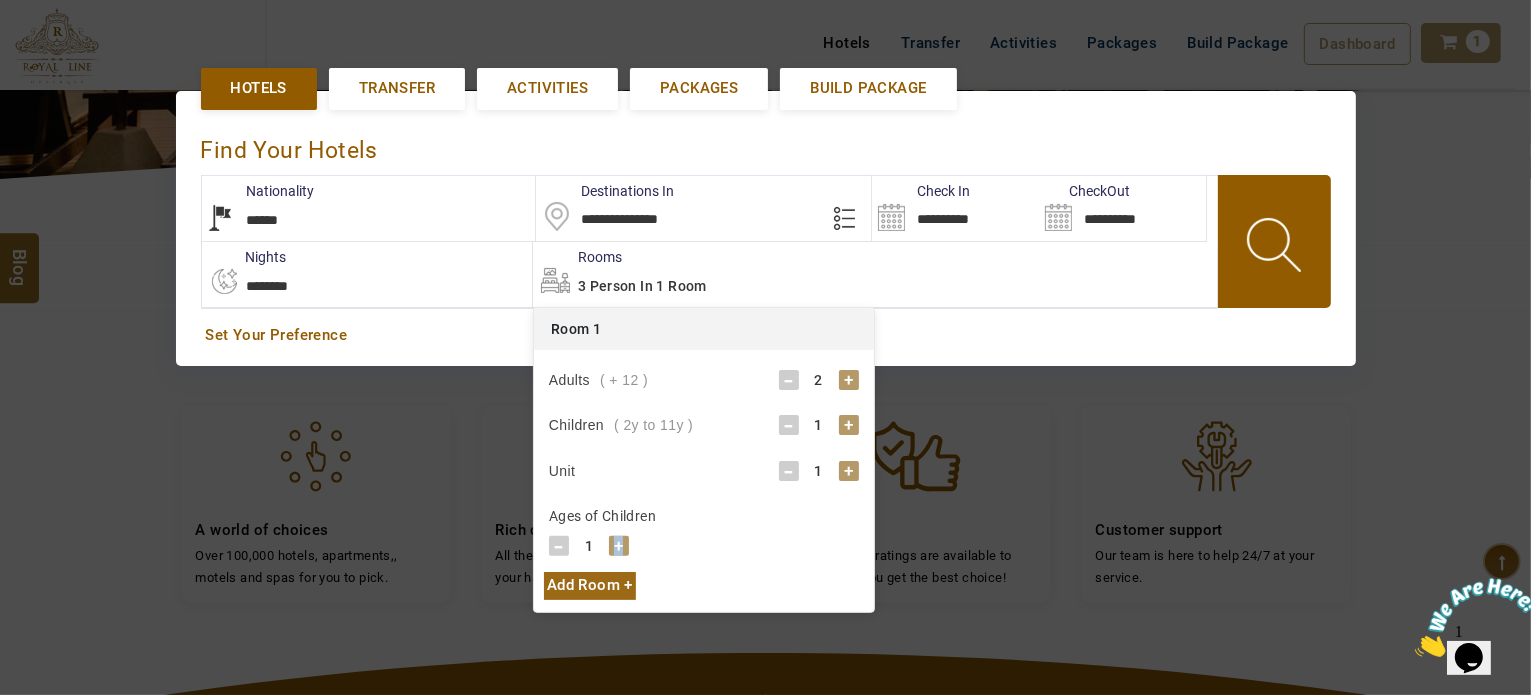 click on "+" at bounding box center [619, 546] 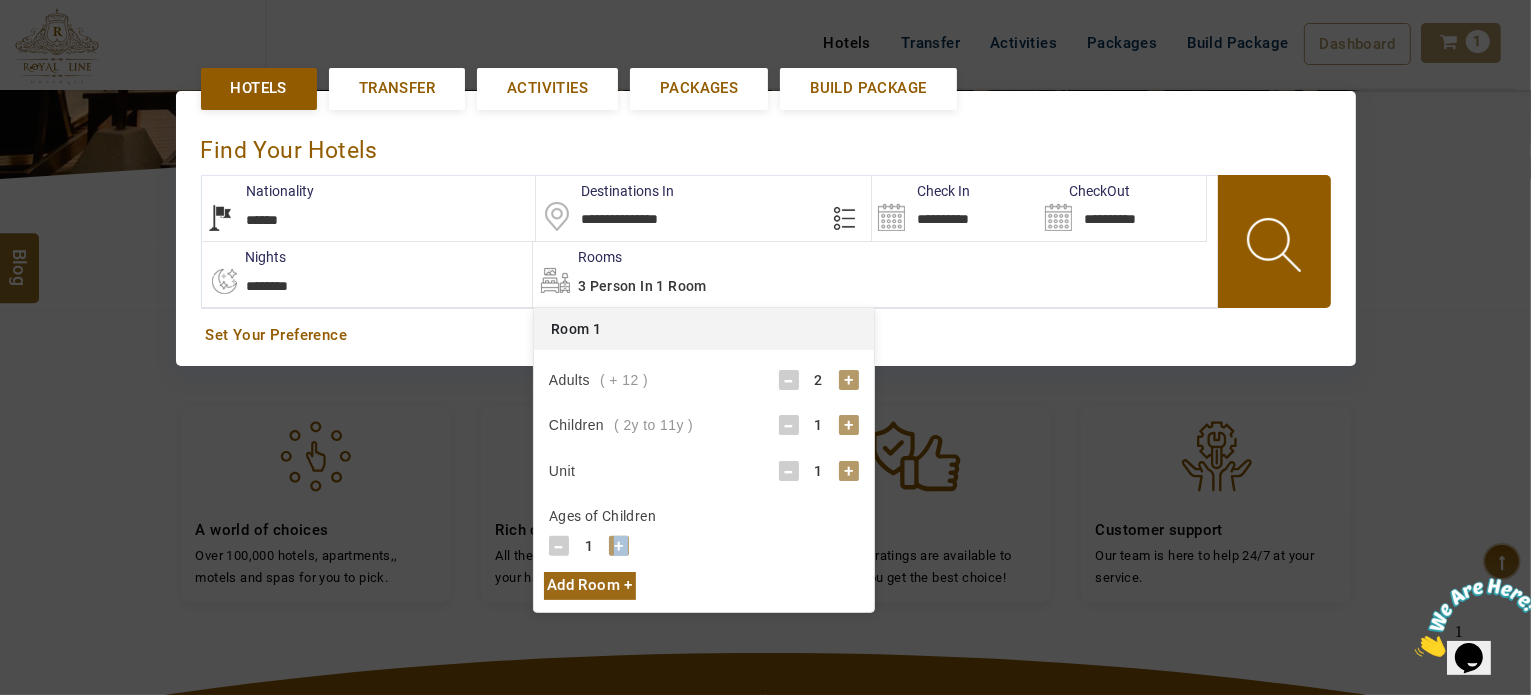 click on "+" at bounding box center [619, 546] 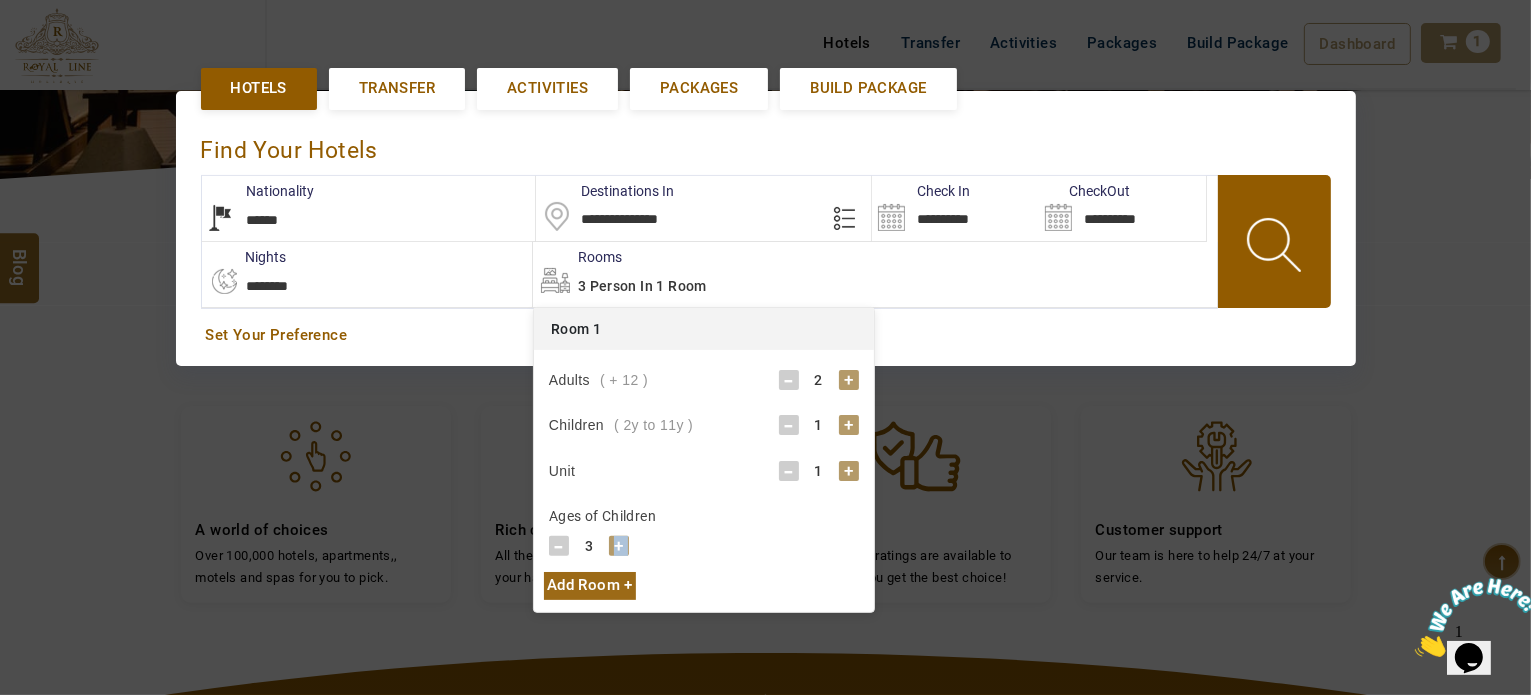 click on "+" at bounding box center [619, 546] 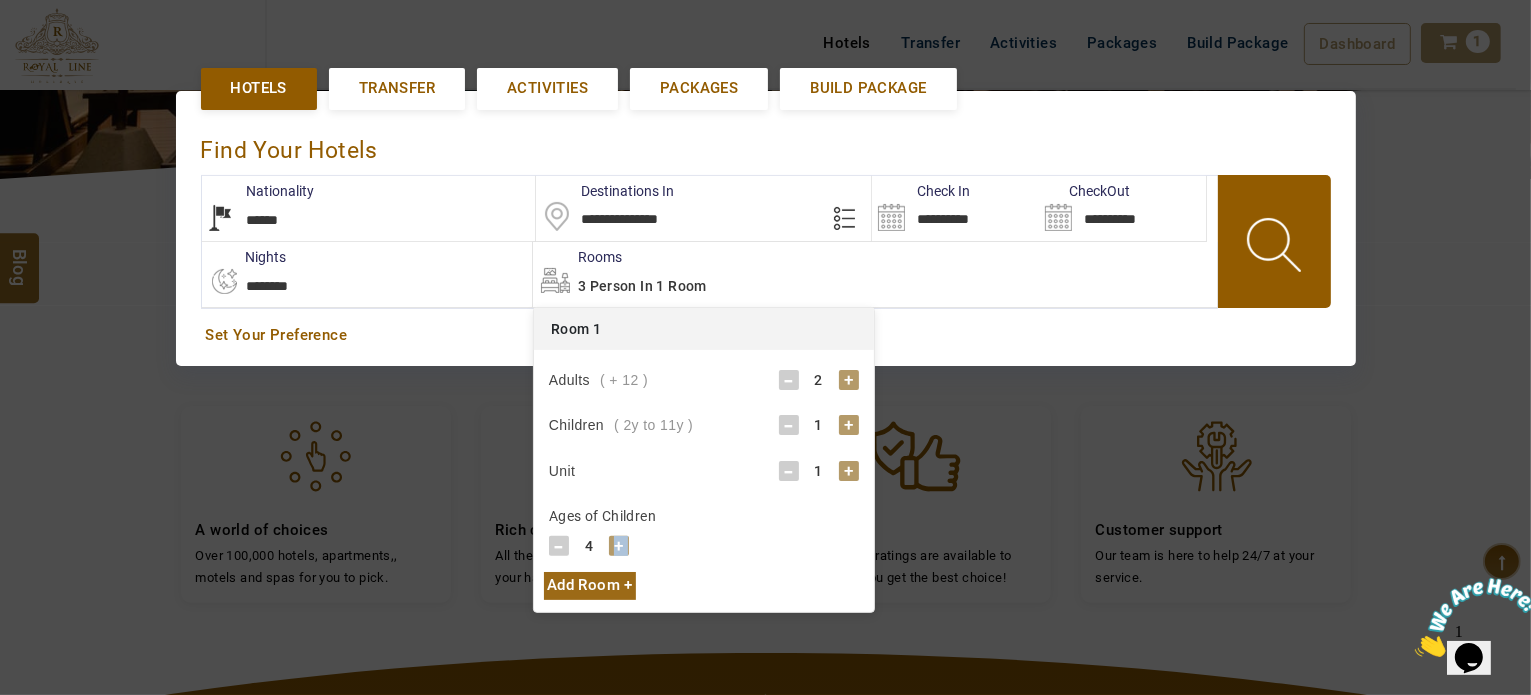 click on "+" at bounding box center [619, 546] 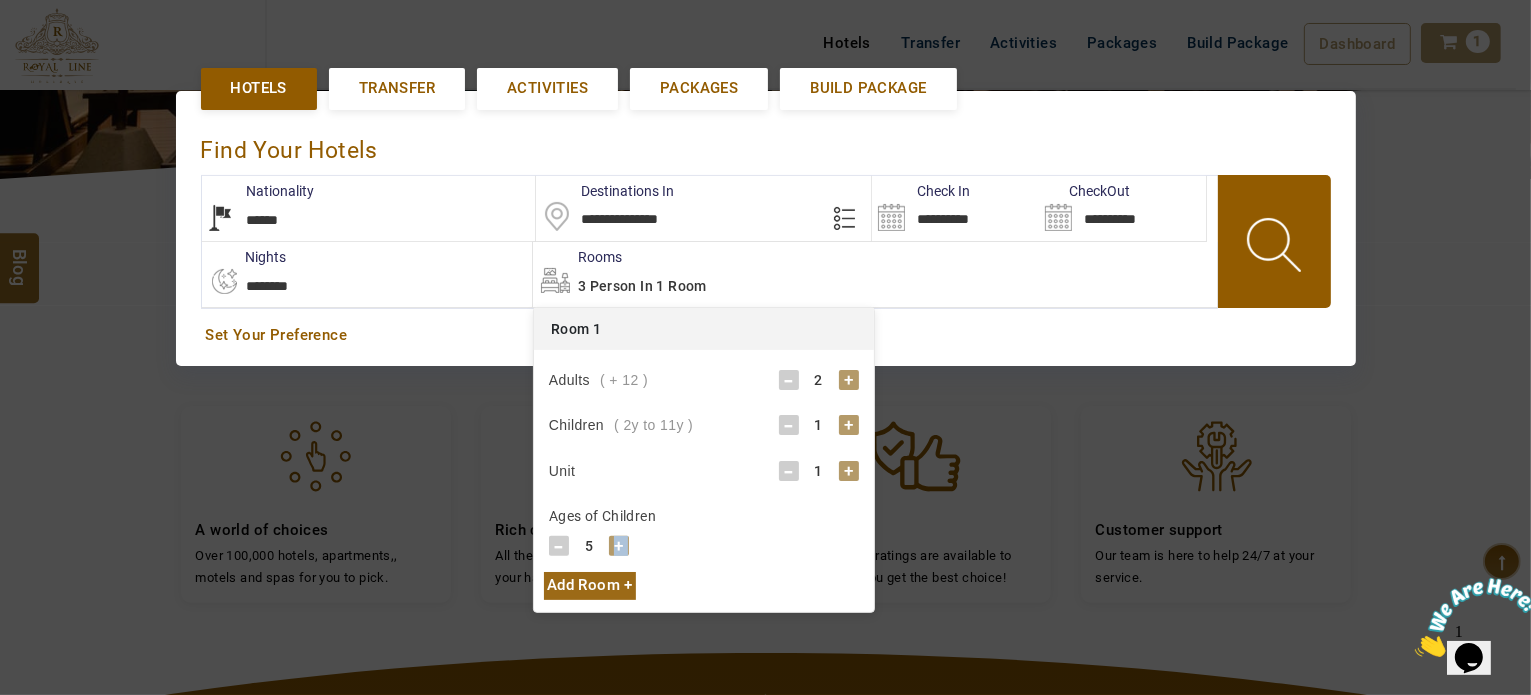 click on "+" at bounding box center (619, 546) 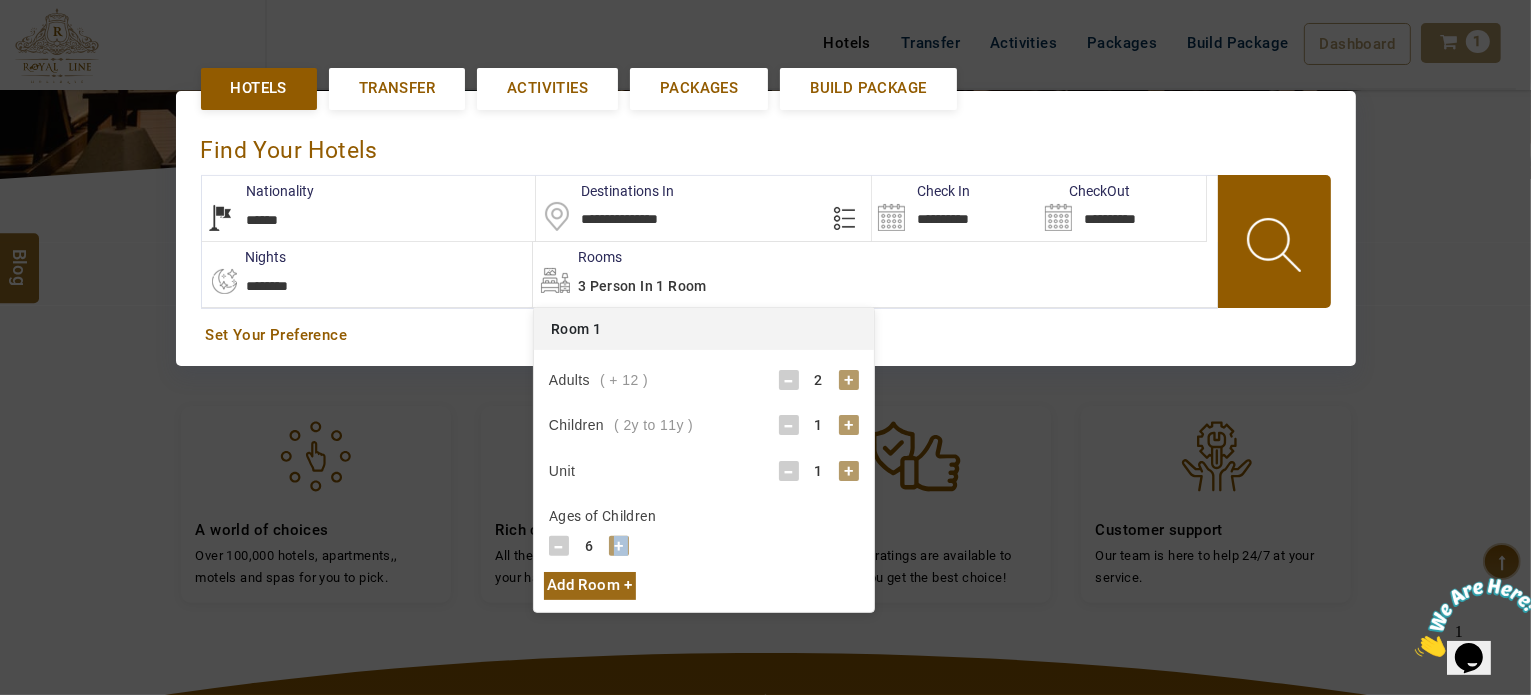 click on "+" at bounding box center [619, 546] 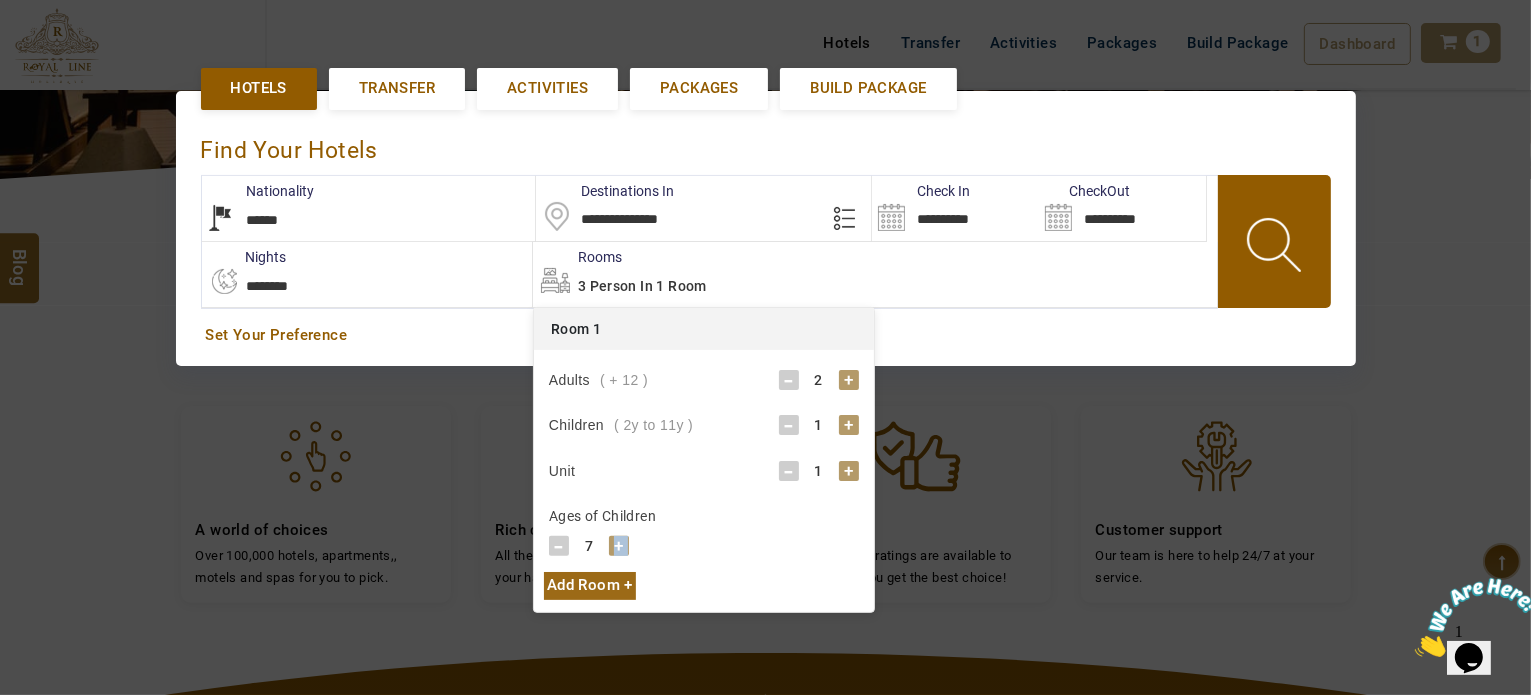 click on "+" at bounding box center [619, 546] 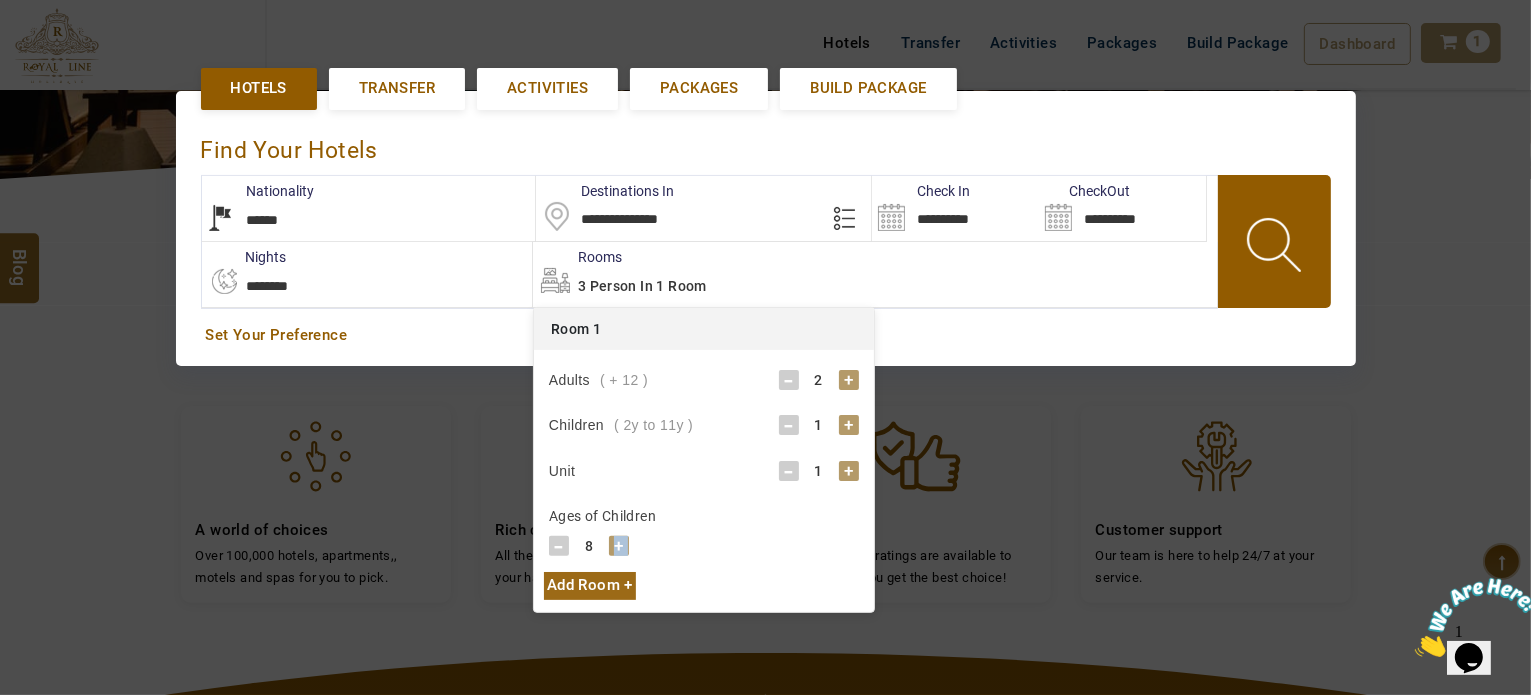 click on "+" at bounding box center [619, 546] 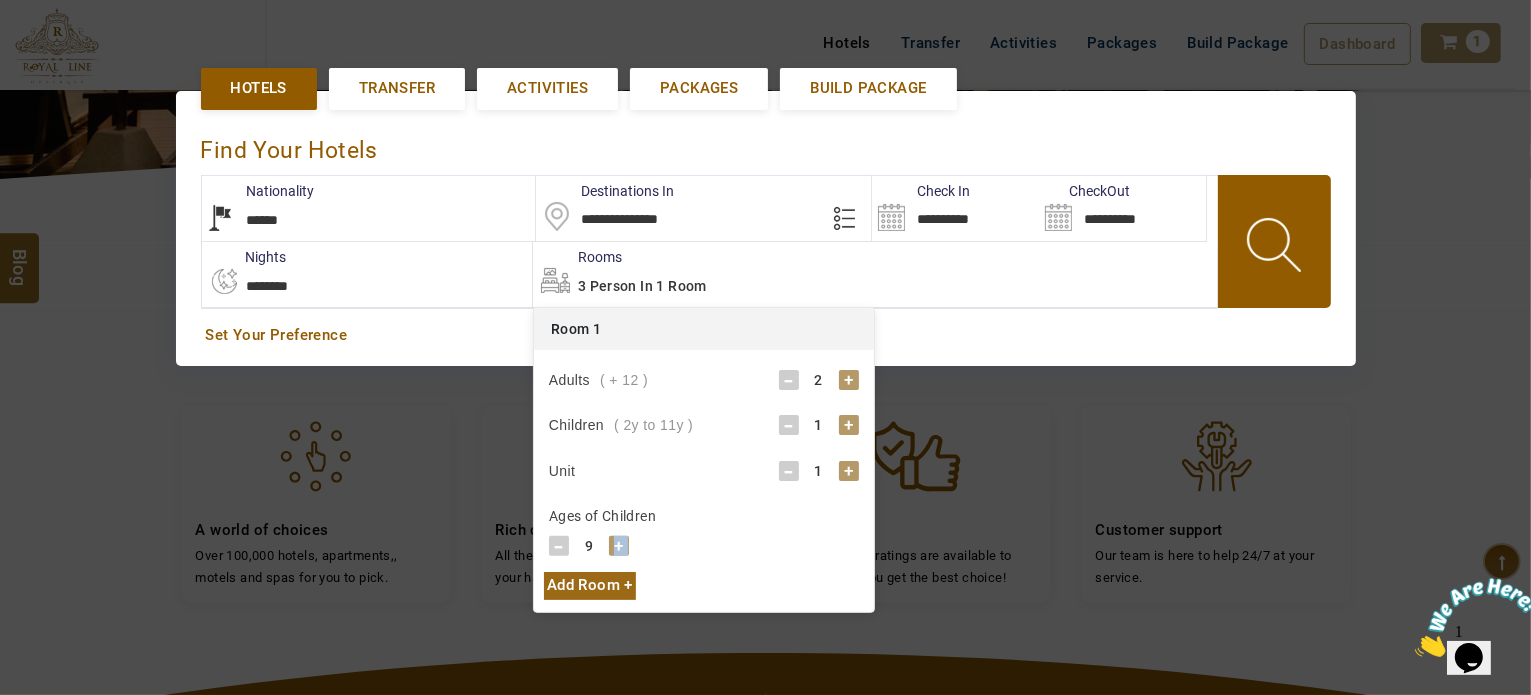 click on "+" at bounding box center (619, 546) 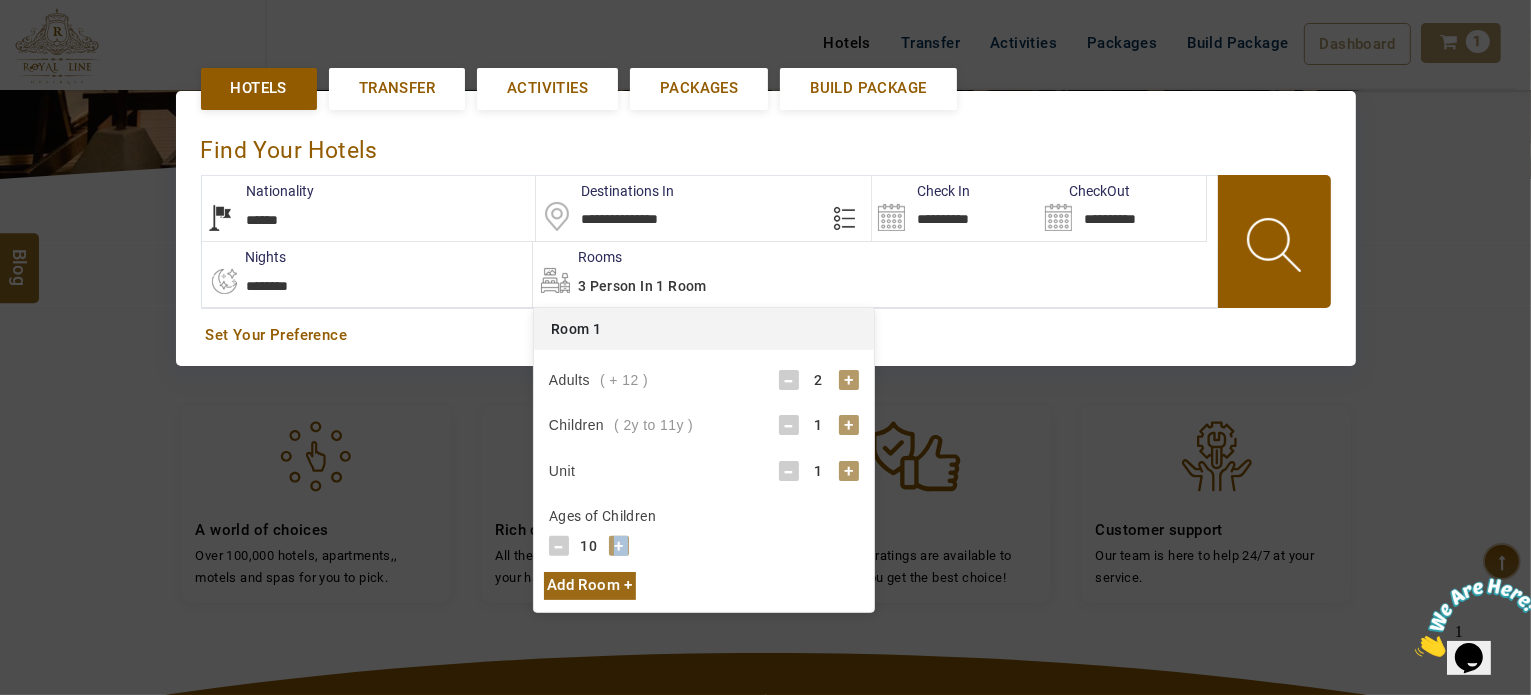 click at bounding box center [1276, 248] 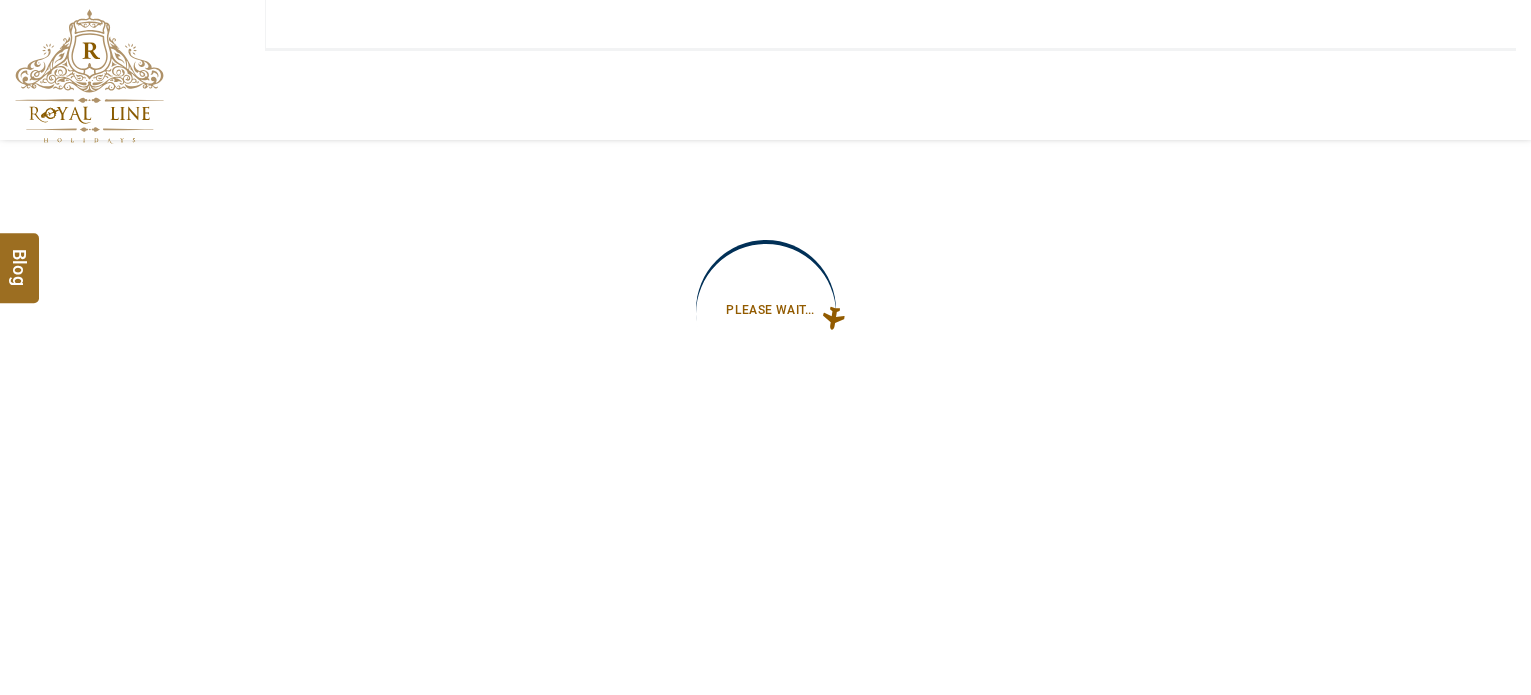 type on "**********" 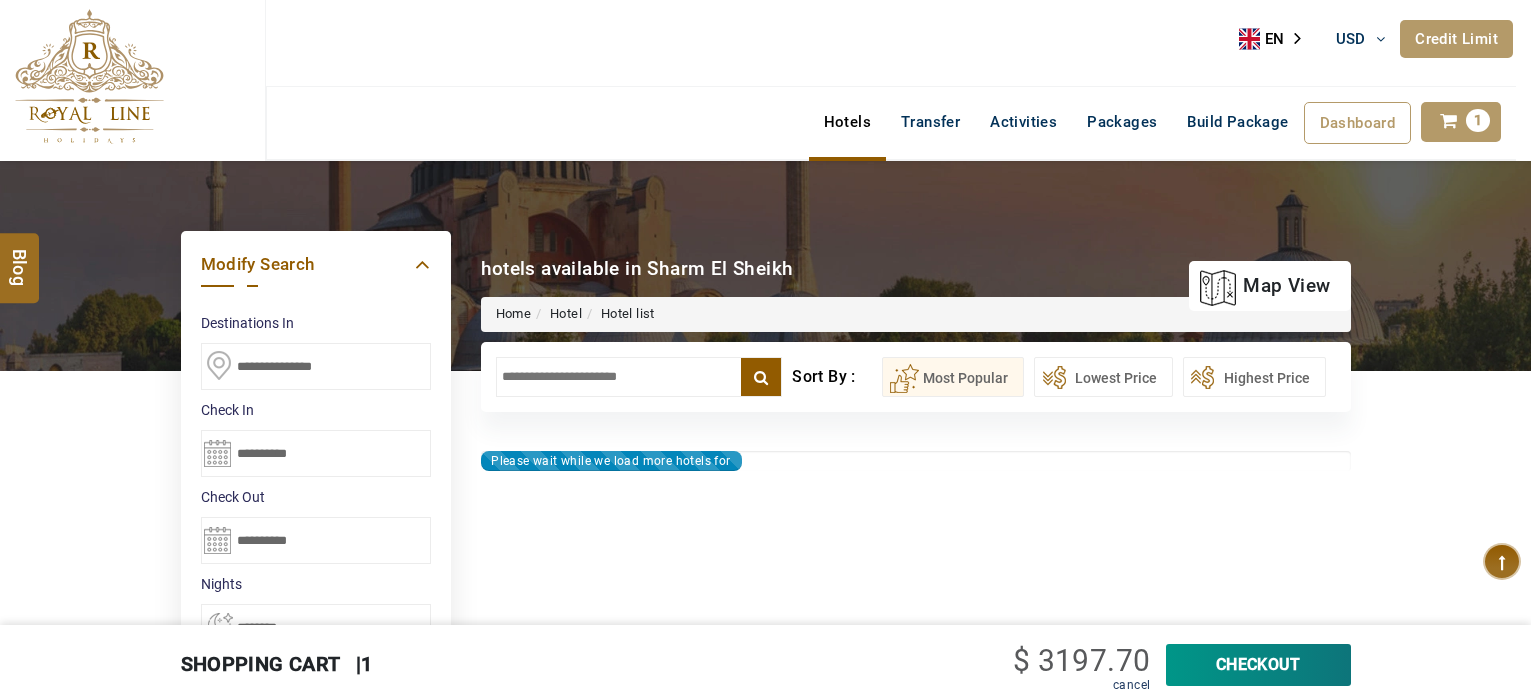 scroll, scrollTop: 0, scrollLeft: 0, axis: both 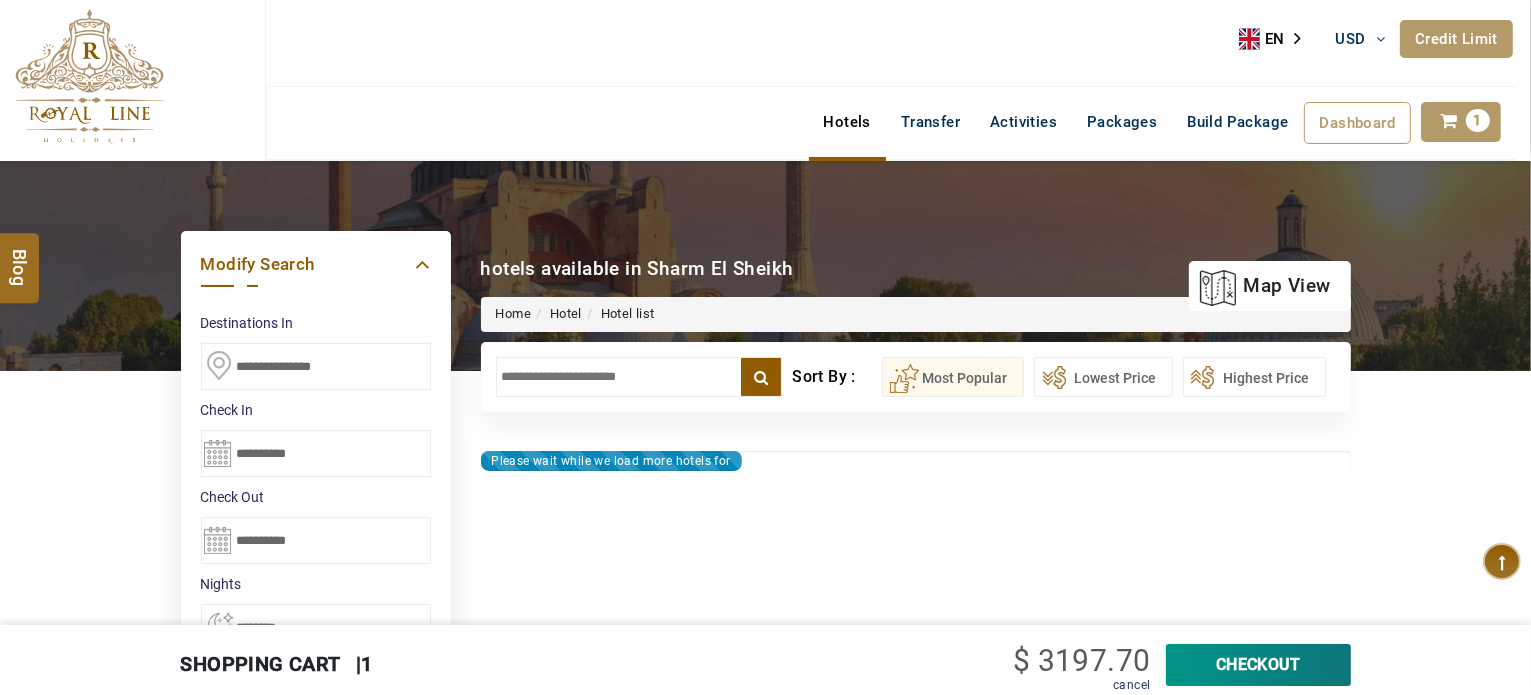 type on "**********" 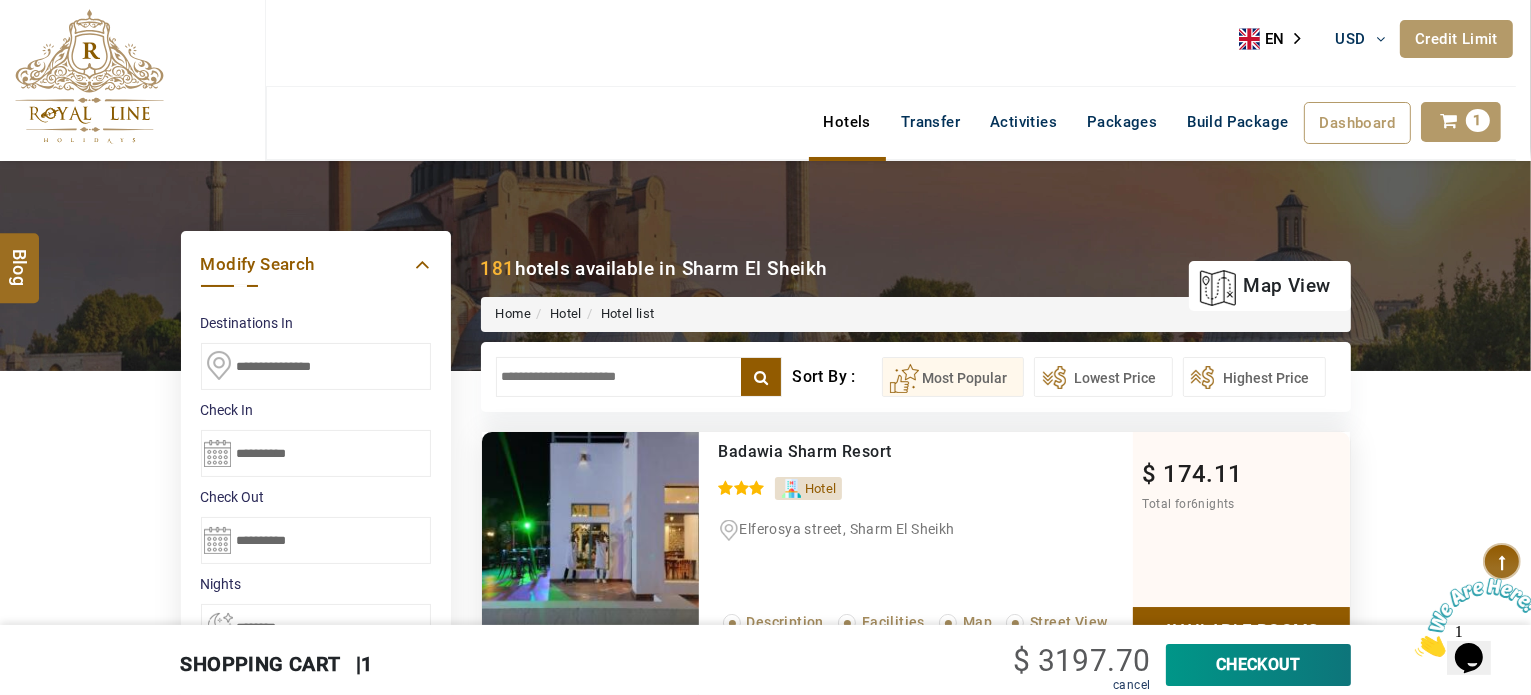scroll, scrollTop: 0, scrollLeft: 0, axis: both 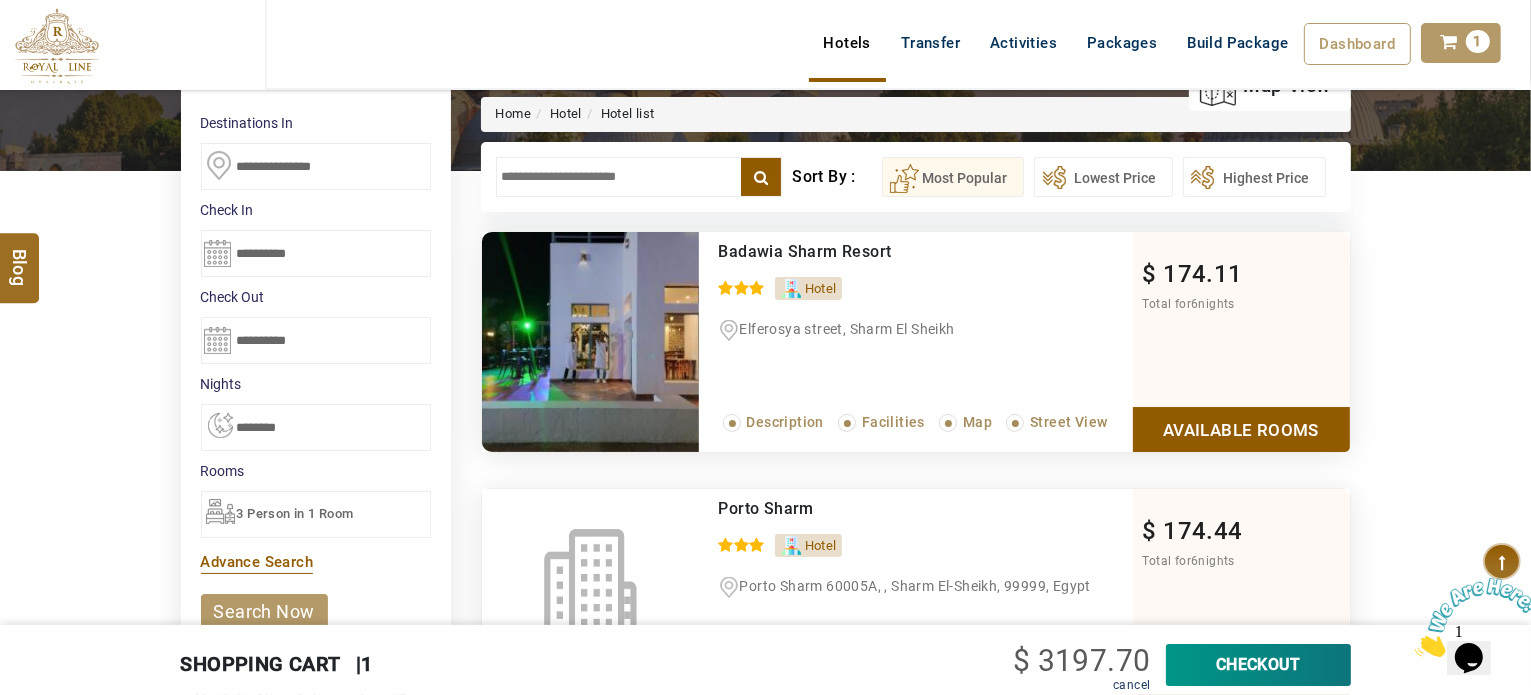 click at bounding box center [639, 177] 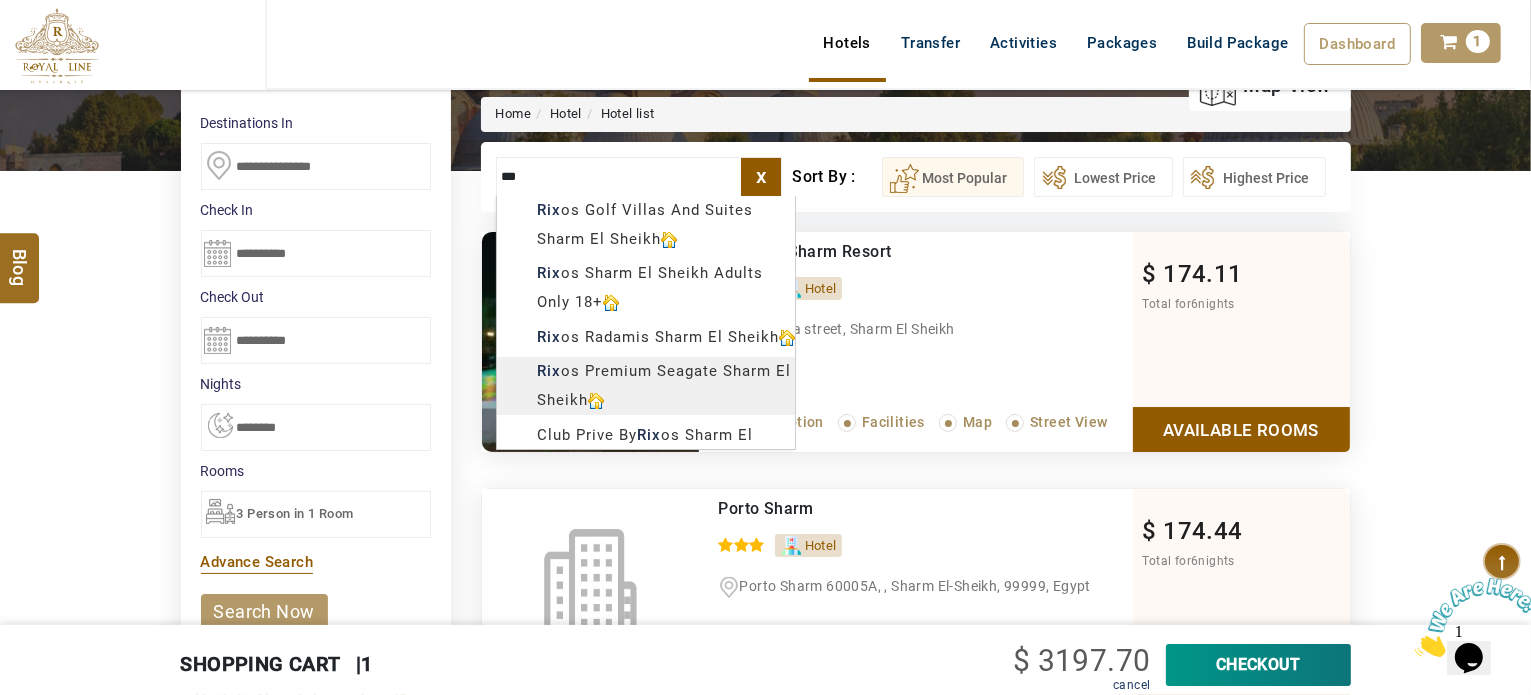 click on "LARISA HAWWARI USD AED  AED EUR  € USD  $ INR  ₹ THB  ฿ IDR  Rp BHD  BHD TRY  ₺ Credit Limit EN HE AR ES PT ZH Helpline
+971 55 344 0168 Register Now +971 55 344 0168 info@royallineholidays.com About Us What we Offer Blog Why Us Contact Hotels  Transfer Activities Packages Build Package Dashboard My Profile My Booking My Reports My Quotation Sign Out 1 Points Redeem Now To Redeem 8664  Points Future Points  1597   Points Credit Limit Credit Limit USD 10500.00 70% Complete Used USD 3756.19 Available USD 6743.81 Setting  Looks like you haven't added anything to your cart yet Countinue Shopping ****** ****** Please Wait.. Blog demo
Remember me Forgot
password? LOG IN Don't have an account?   Register Now My Booking View/ Print/Cancel Your Booking without Signing in Submit Applying Filters...... Hotels For You Will Be Loading Soon demo
In A Few Moment, You Will Be Celebrating Best Hotel options galore ! Check In   CheckOut Rooms Rooms Please Wait Please Wait ... X 1" at bounding box center [765, 937] 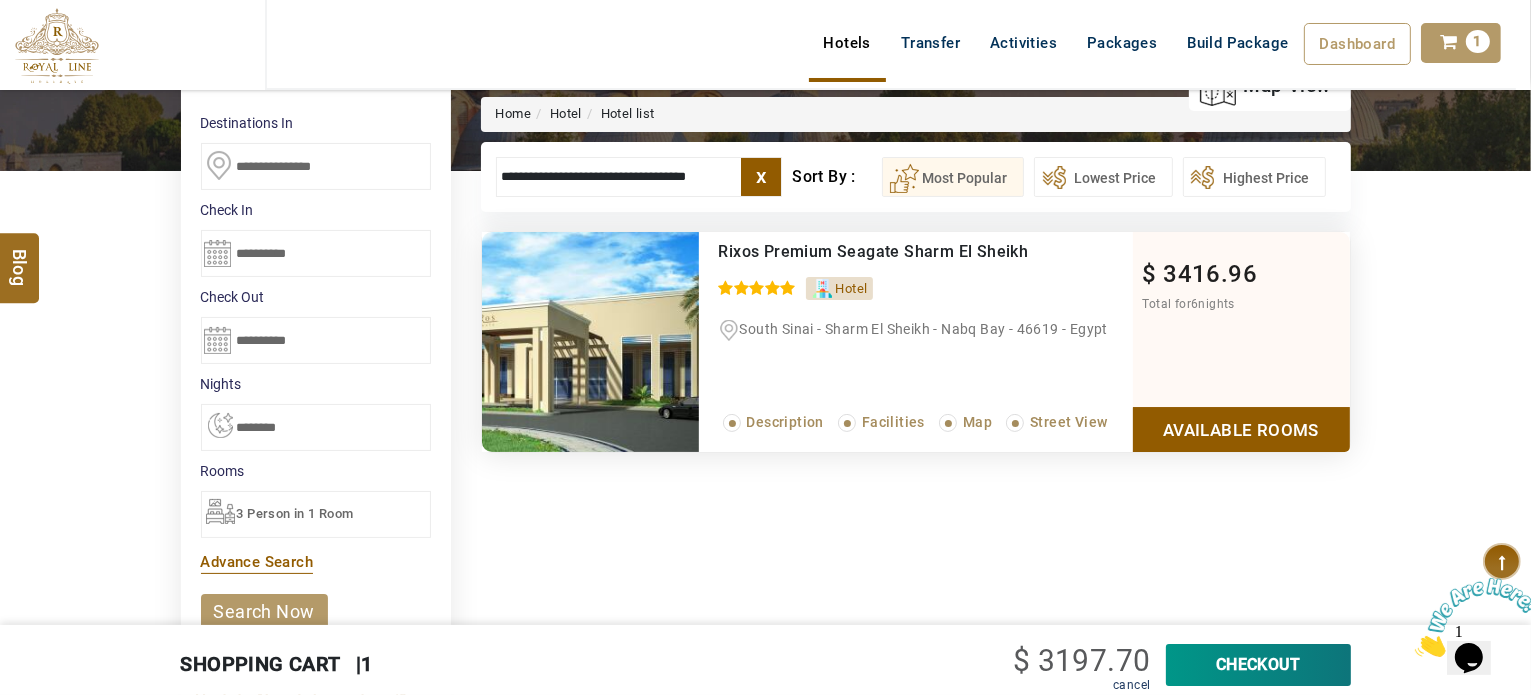 type on "**********" 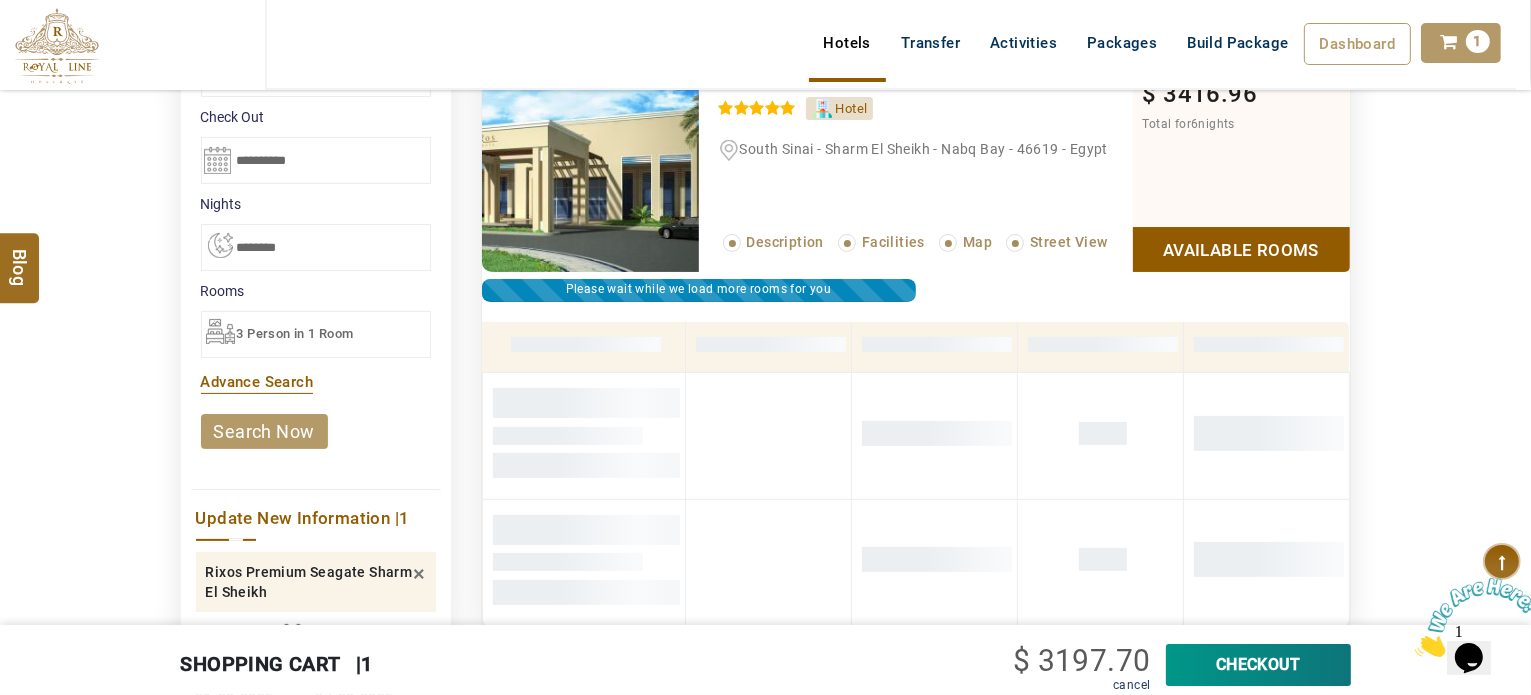 click on "CheckOut" at bounding box center [1258, 665] 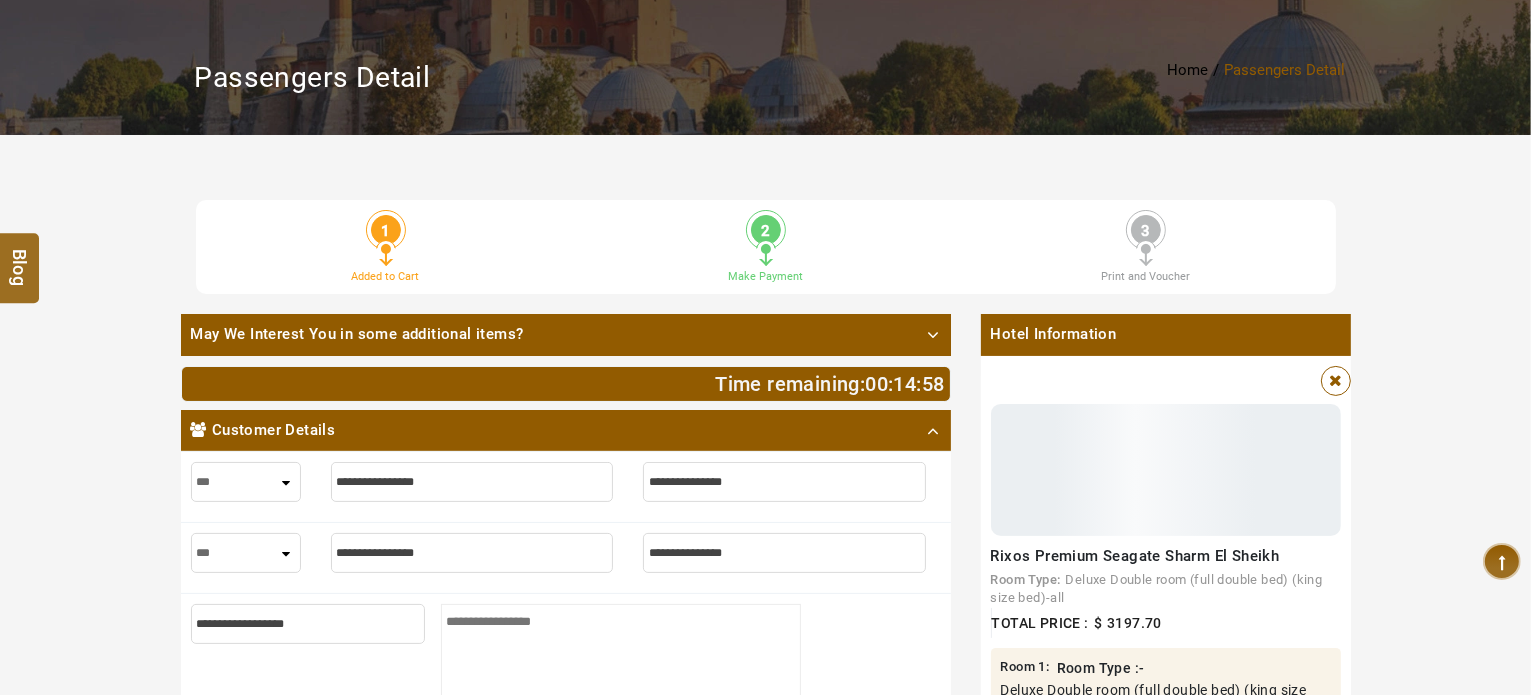 scroll, scrollTop: 500, scrollLeft: 0, axis: vertical 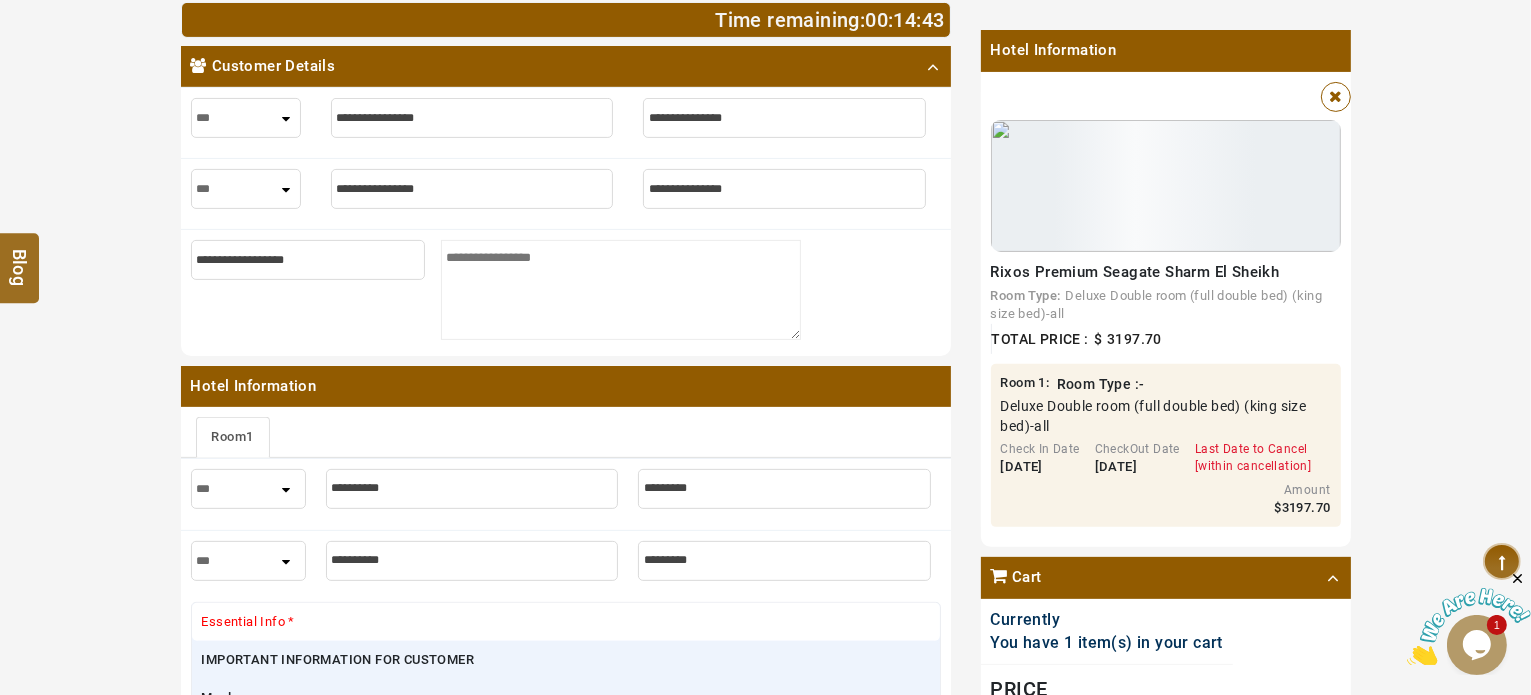 click at bounding box center [1336, 96] 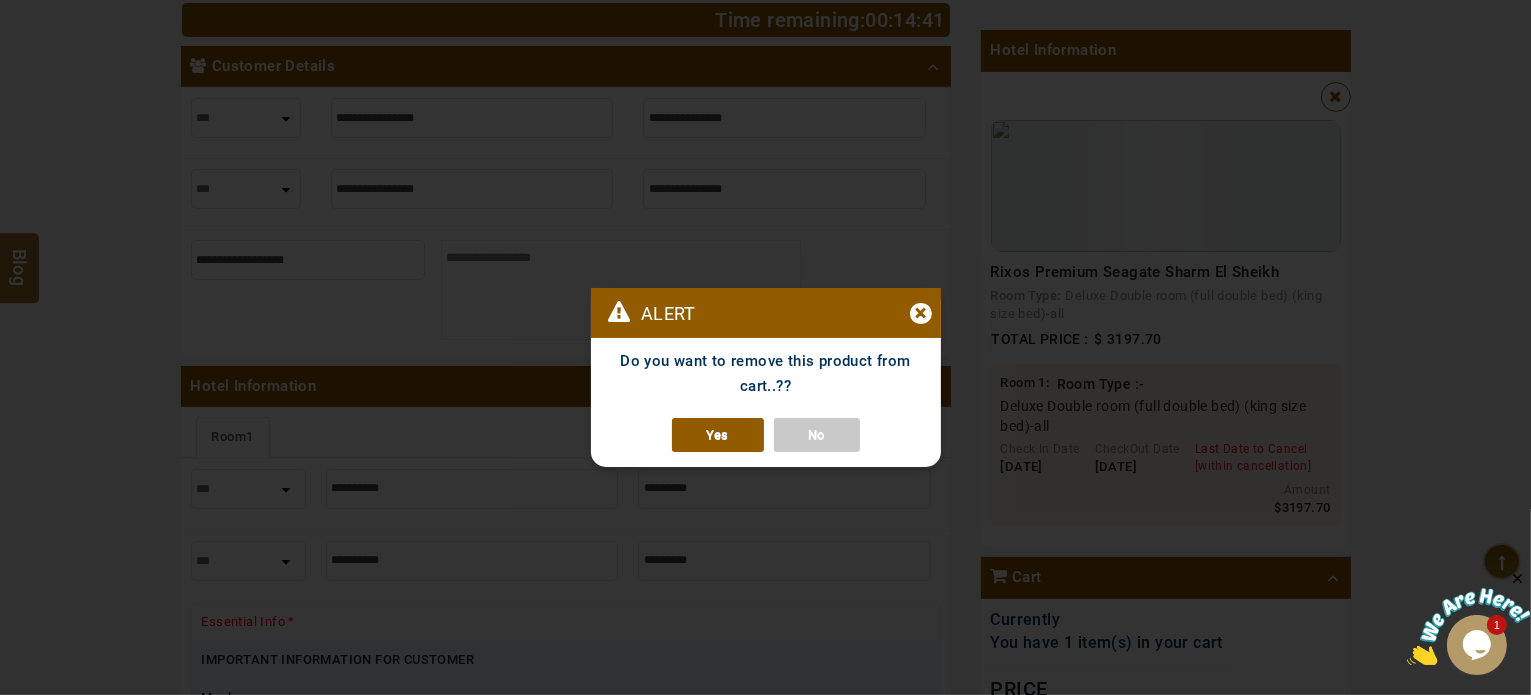 click on "Yes" at bounding box center [718, 435] 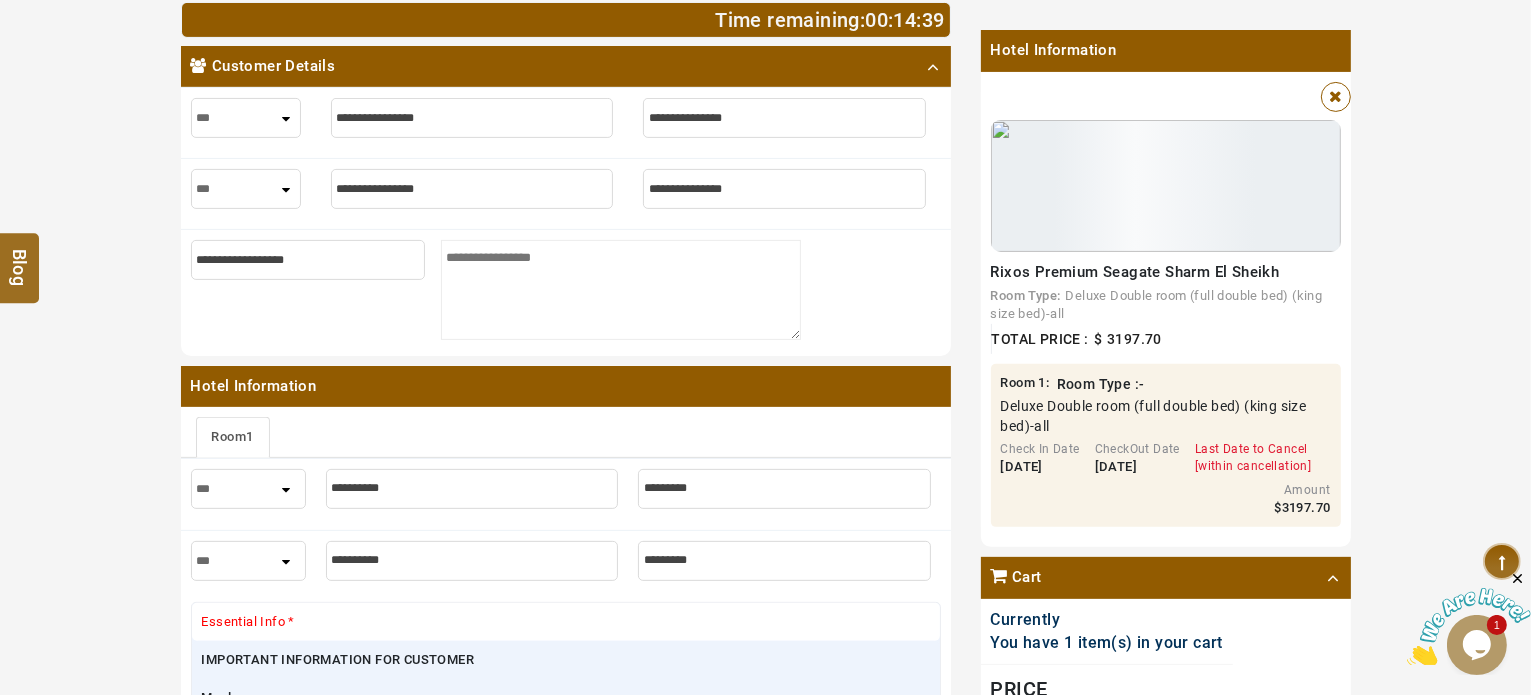 scroll, scrollTop: 388, scrollLeft: 0, axis: vertical 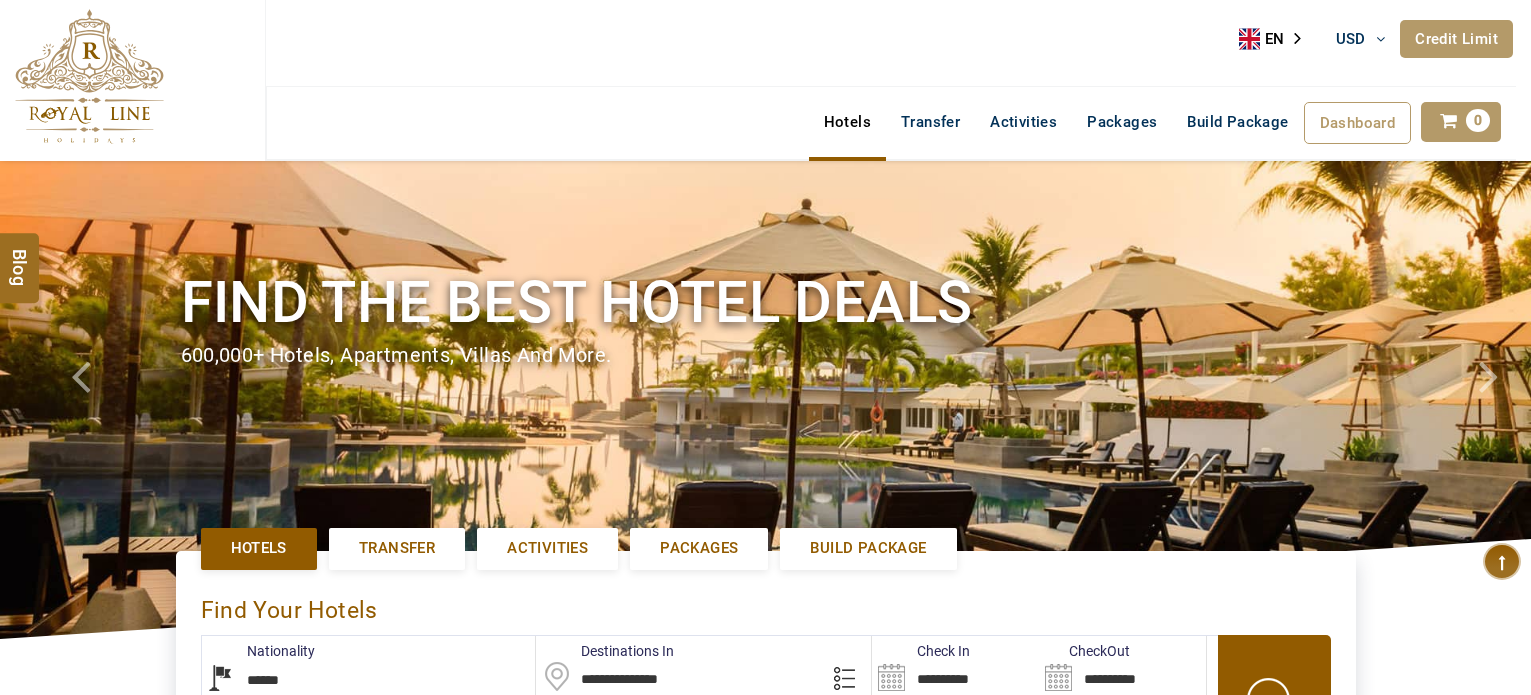 select on "******" 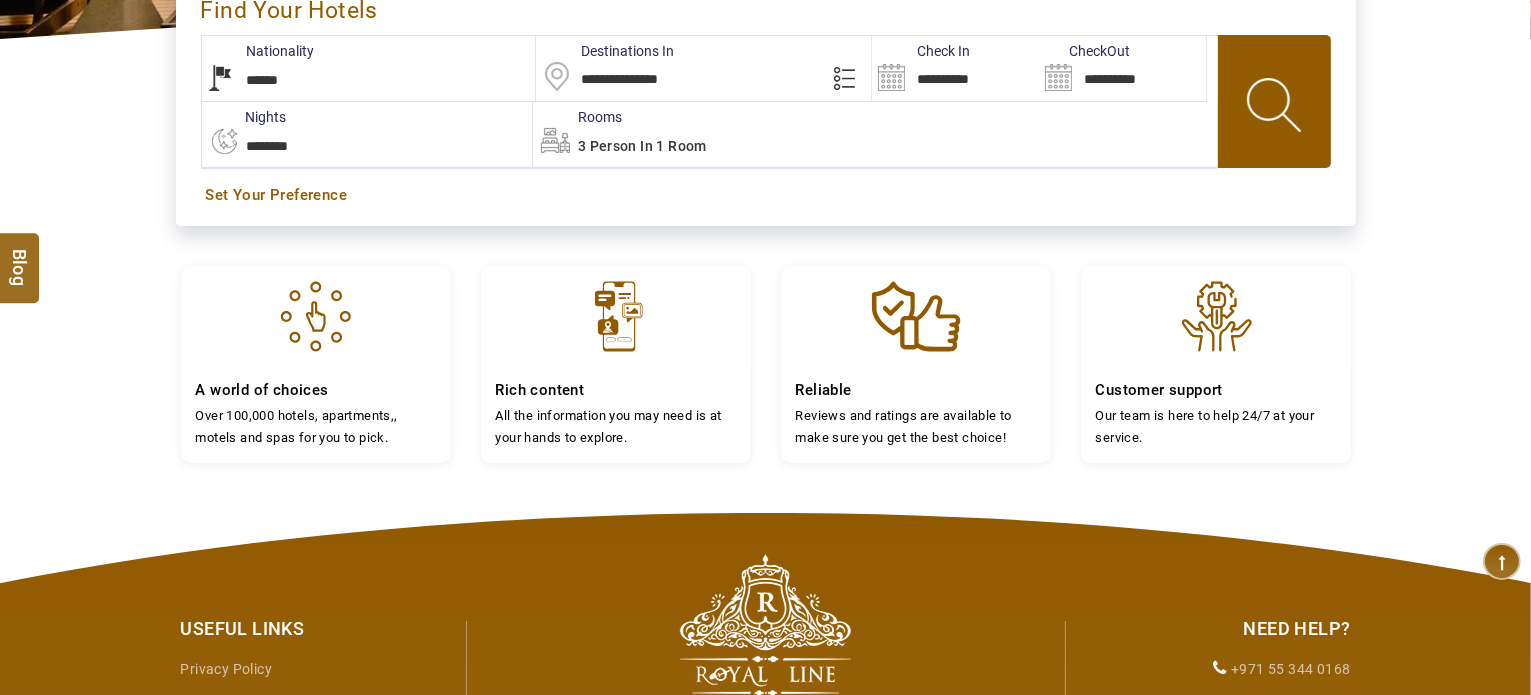 click on "**********" at bounding box center [955, 68] 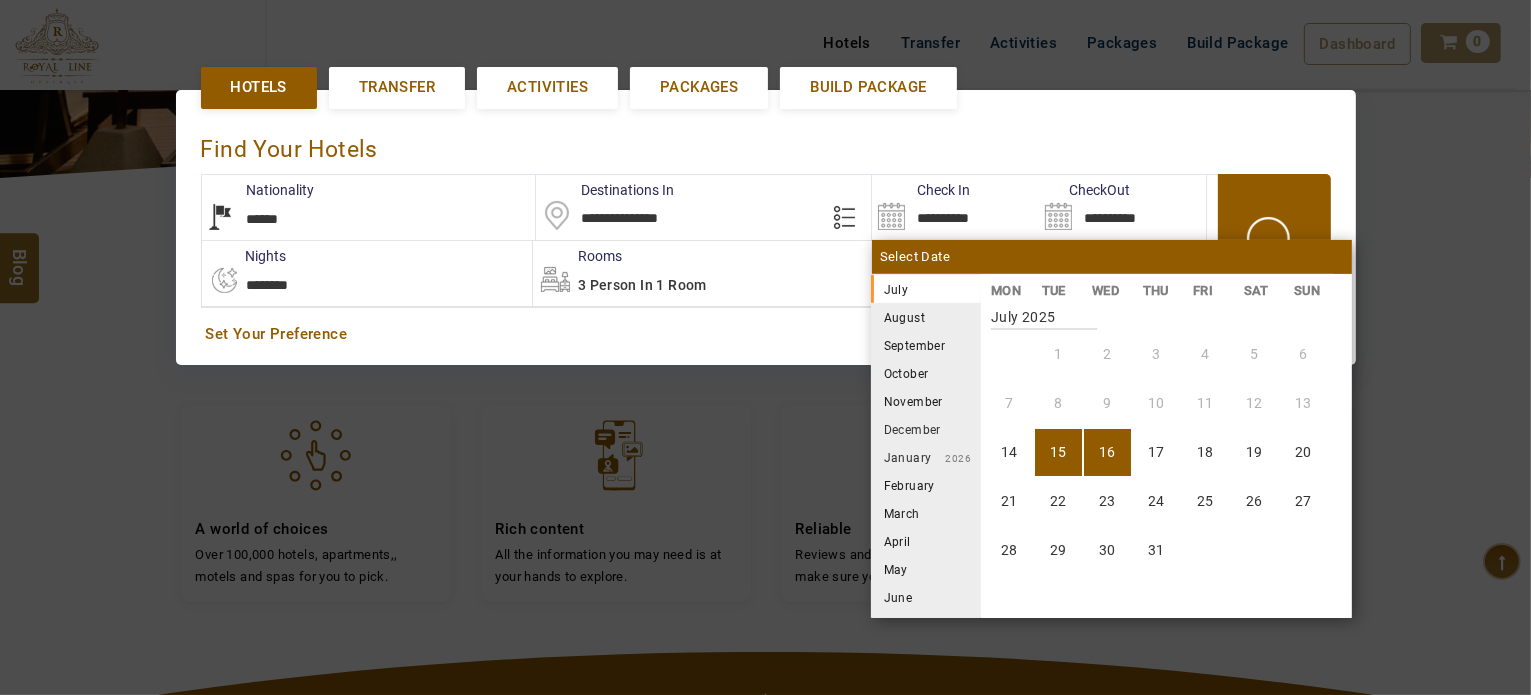 scroll, scrollTop: 460, scrollLeft: 0, axis: vertical 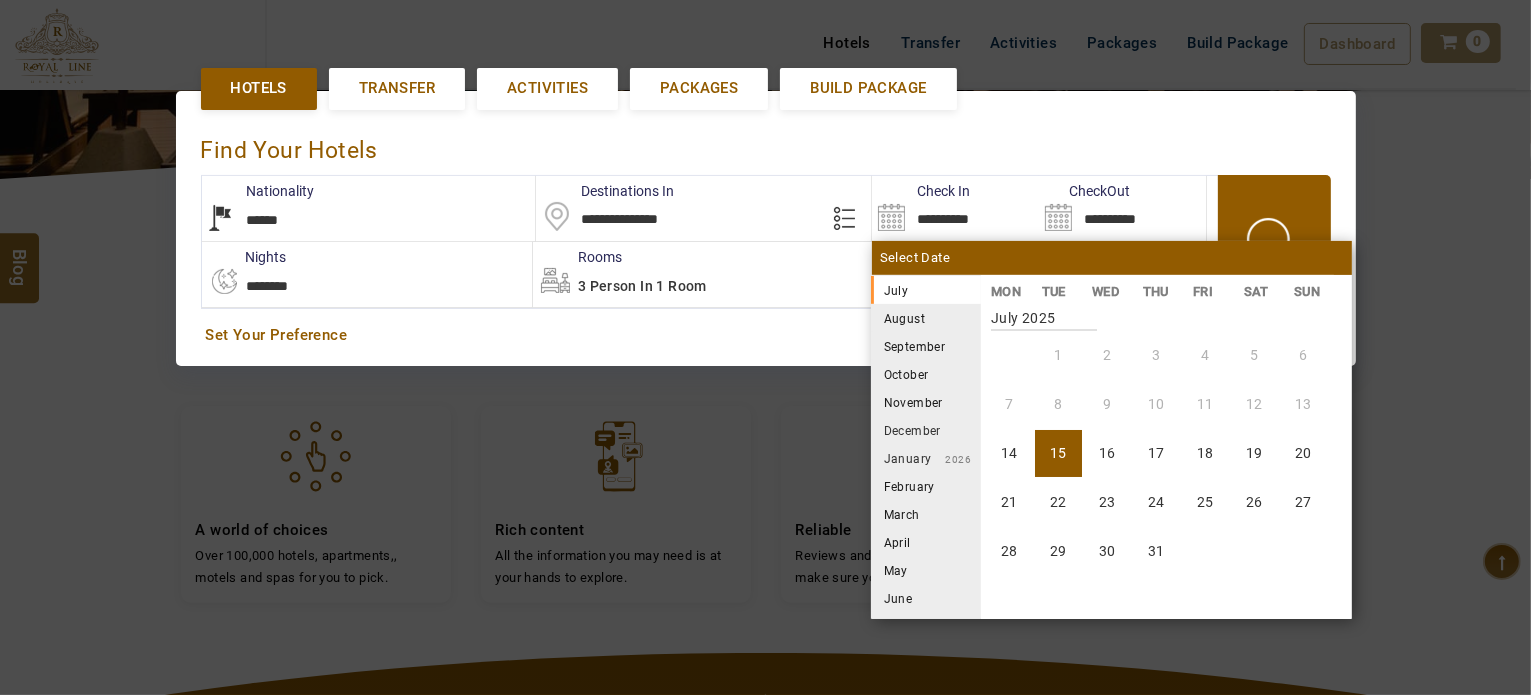click on "August" at bounding box center [926, 318] 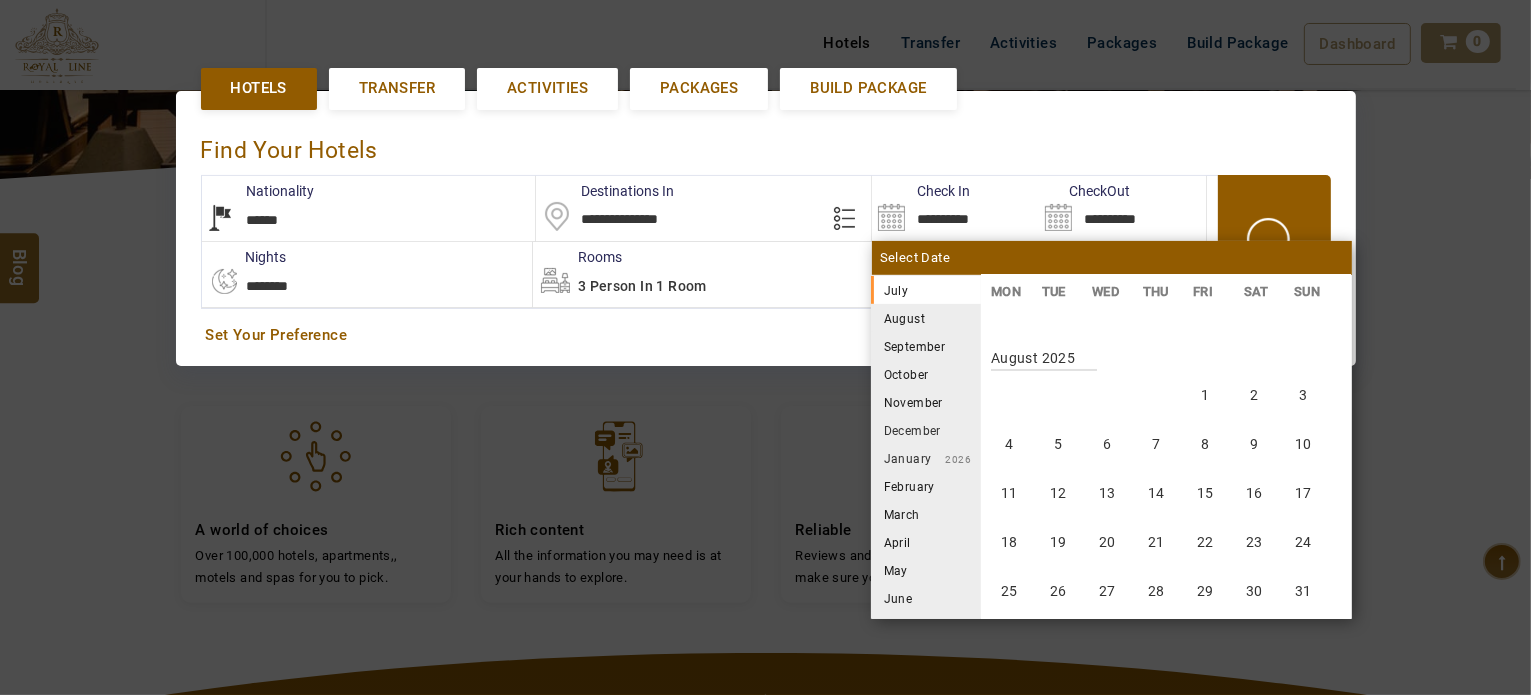 scroll, scrollTop: 370, scrollLeft: 0, axis: vertical 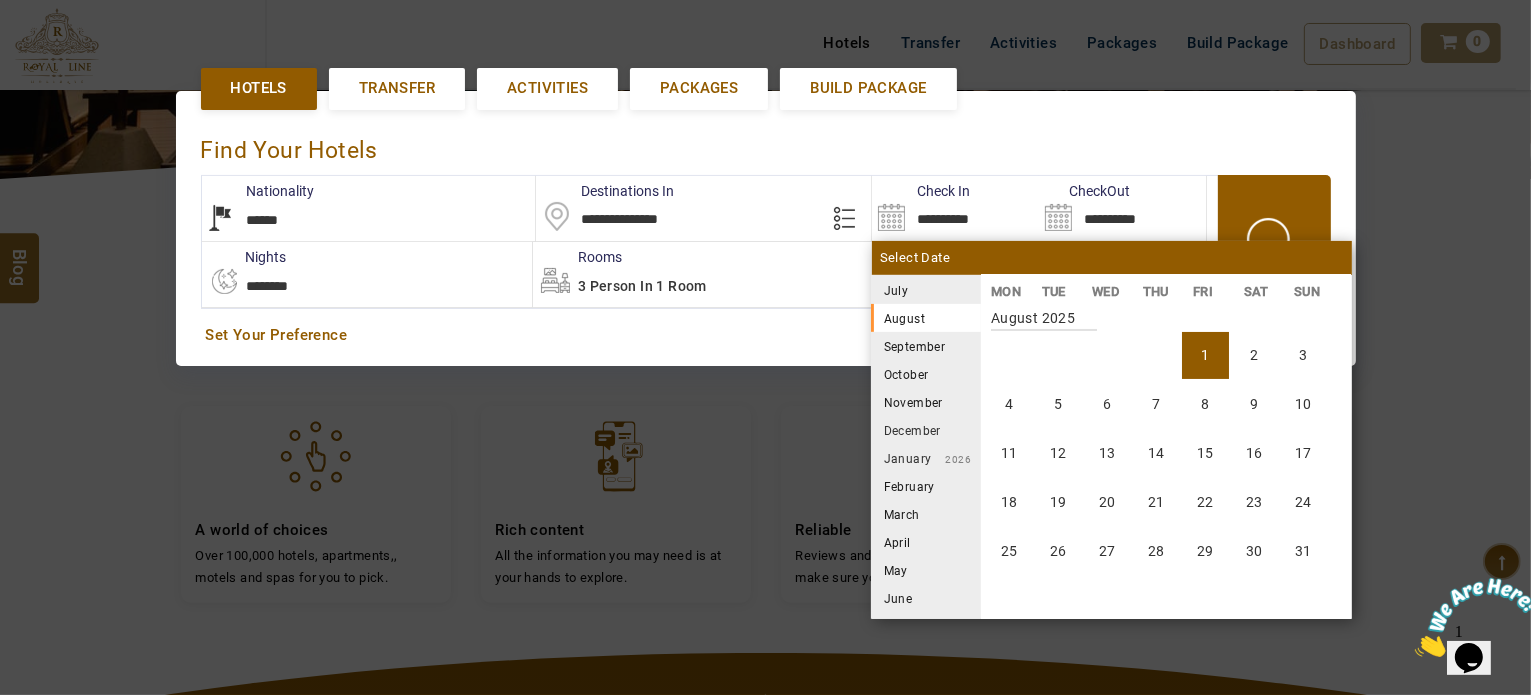 click on "1" at bounding box center [1205, 355] 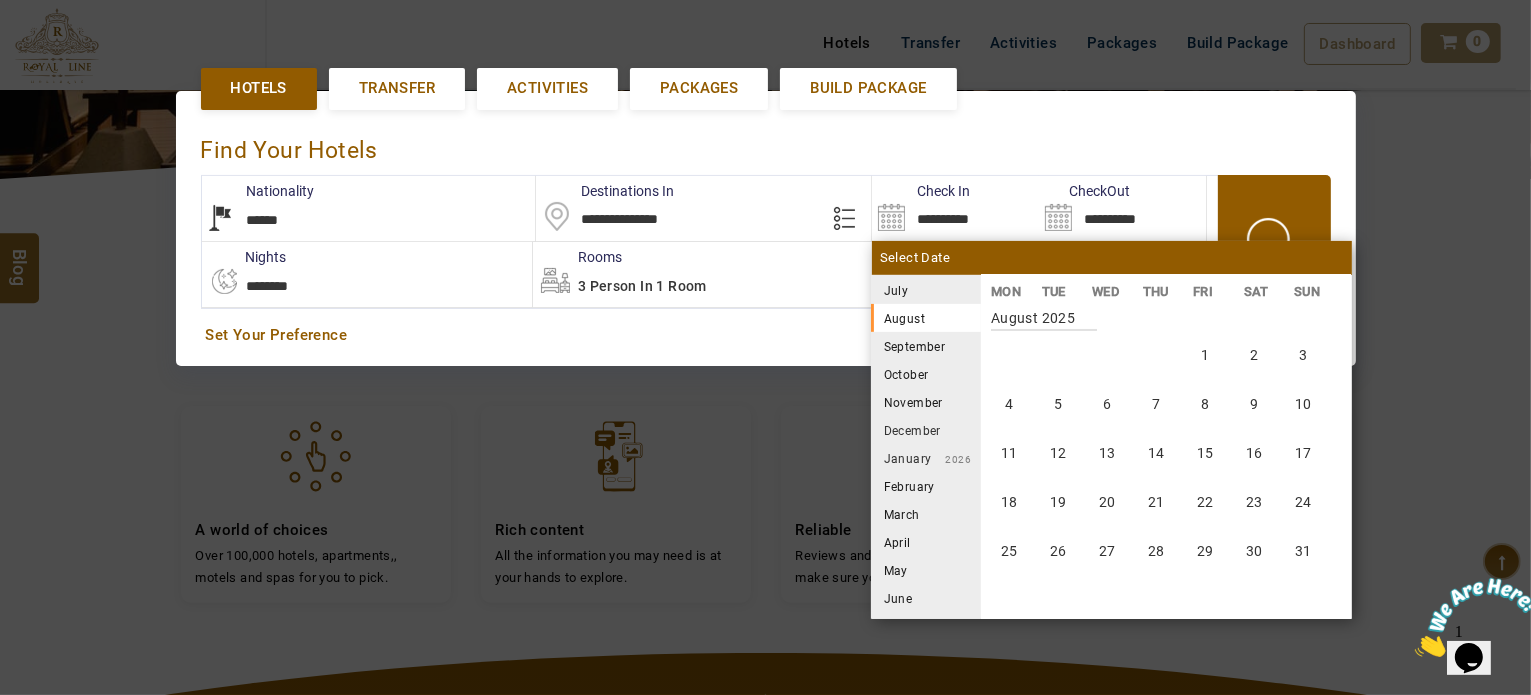 type on "**********" 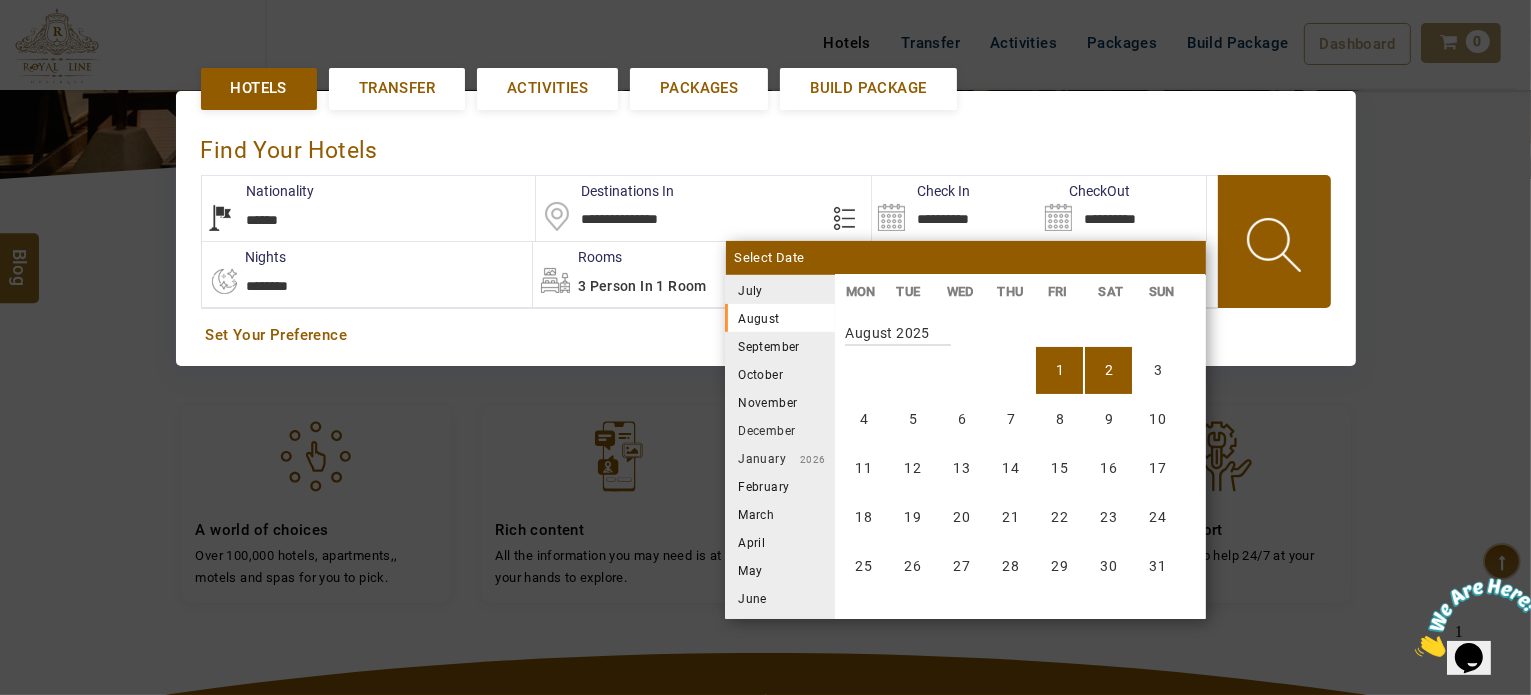 scroll, scrollTop: 370, scrollLeft: 0, axis: vertical 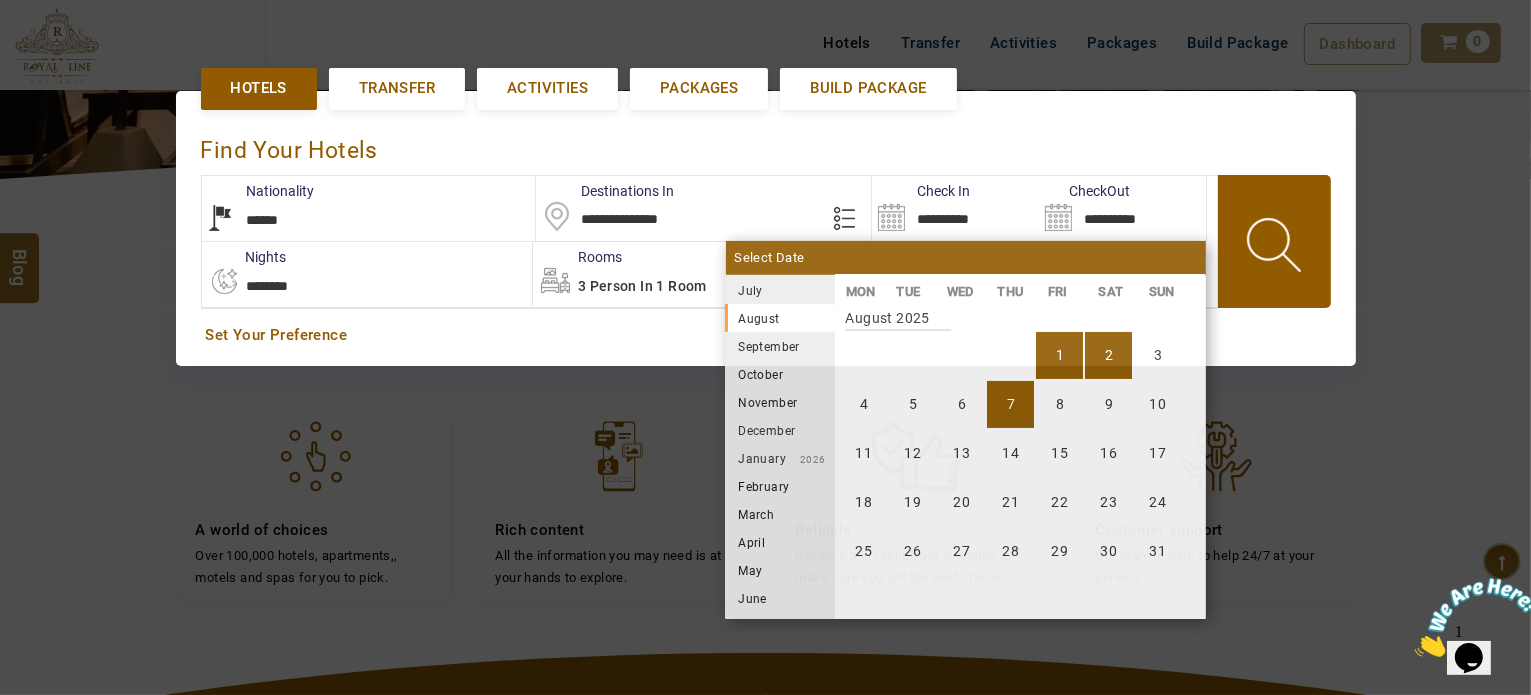 click on "7" at bounding box center [1010, 404] 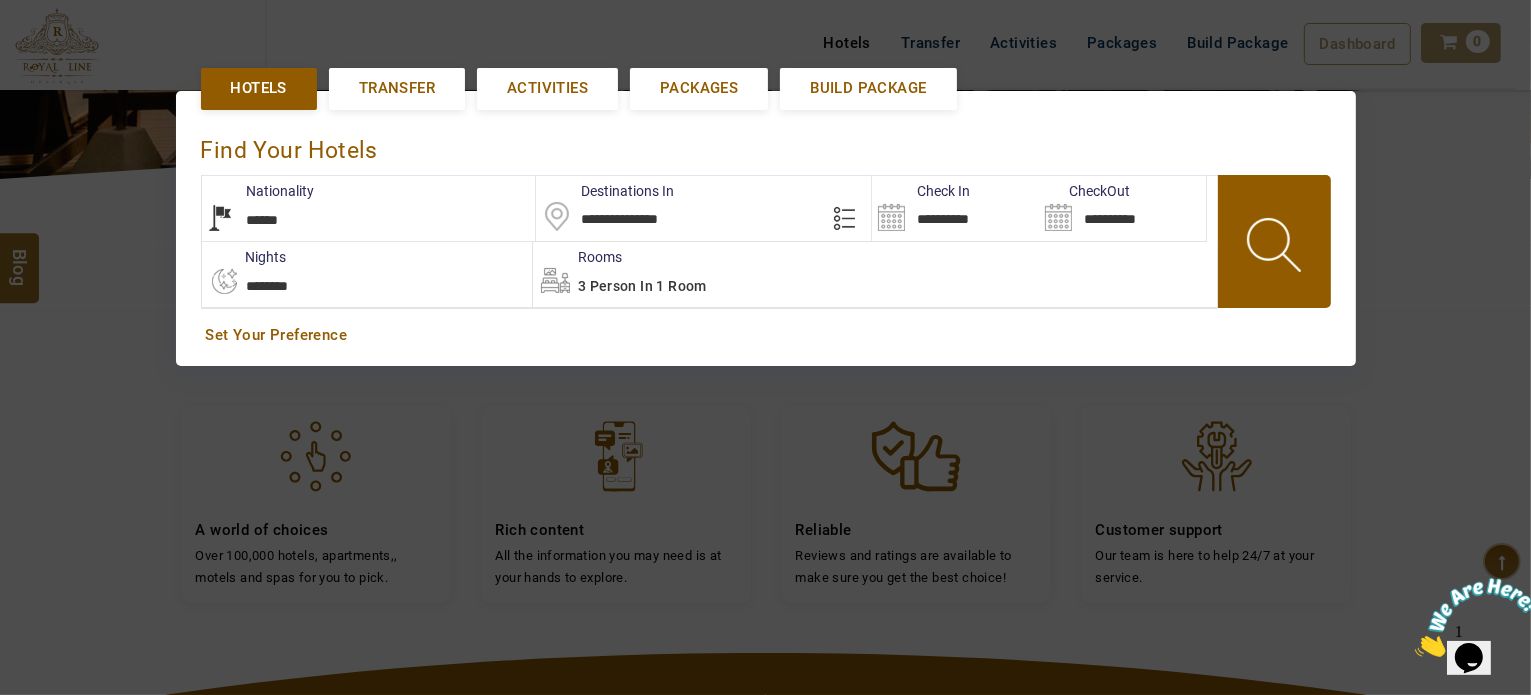 click on "3 Person in    1 Room" at bounding box center [642, 286] 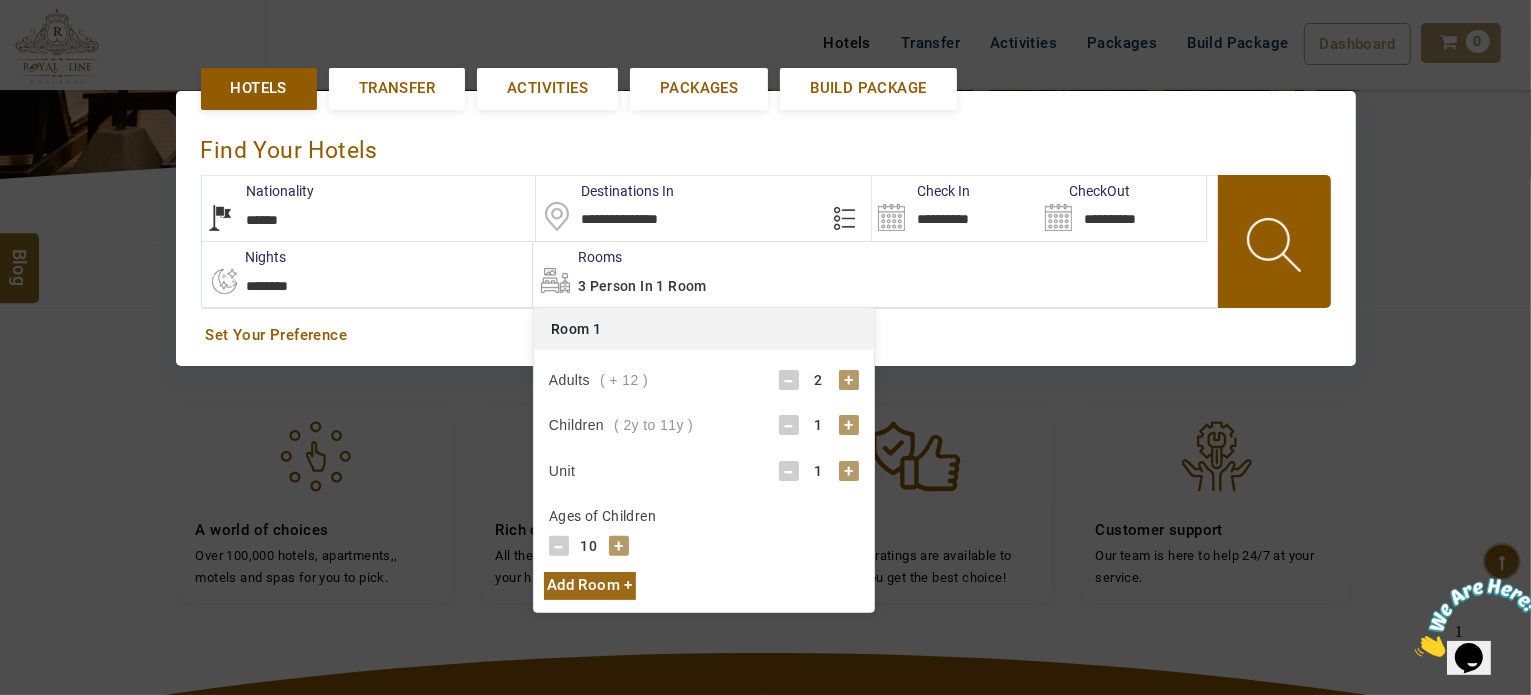 click at bounding box center [1276, 248] 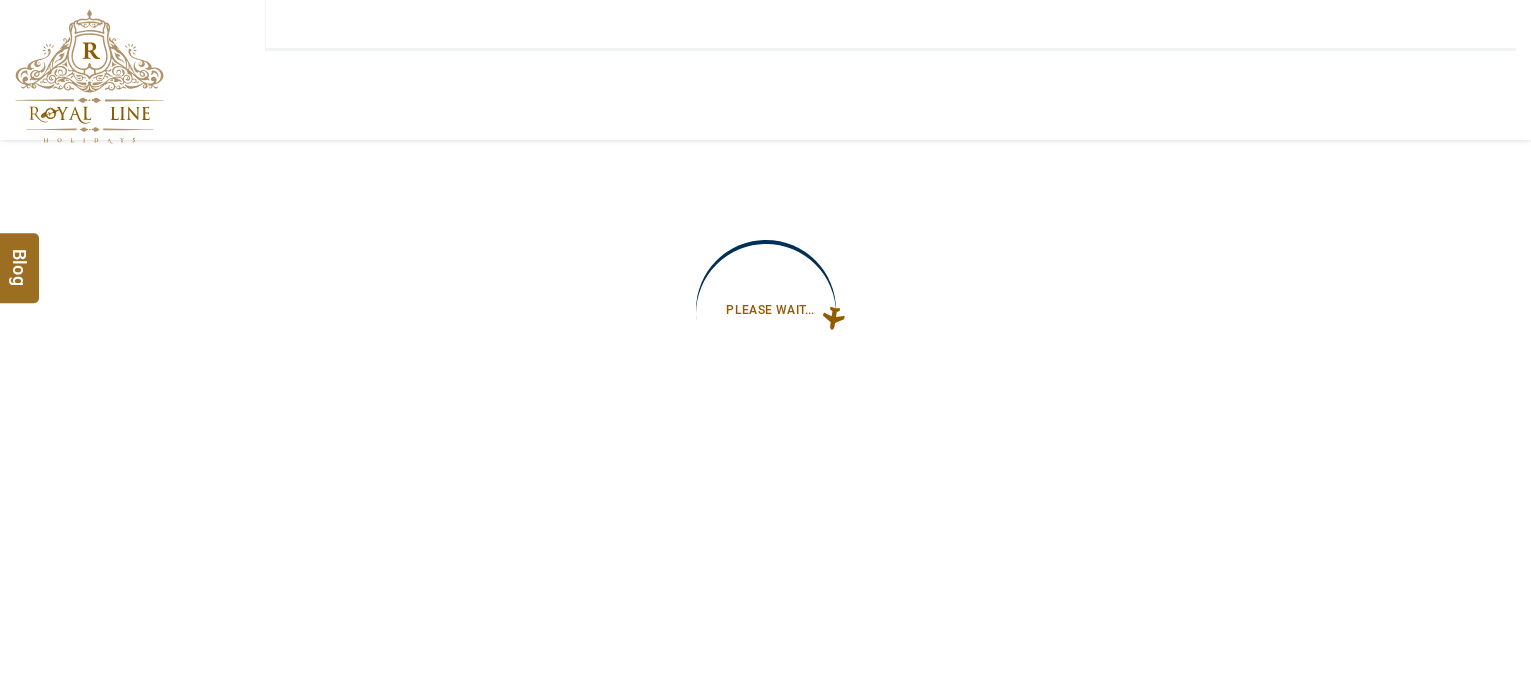 type on "**********" 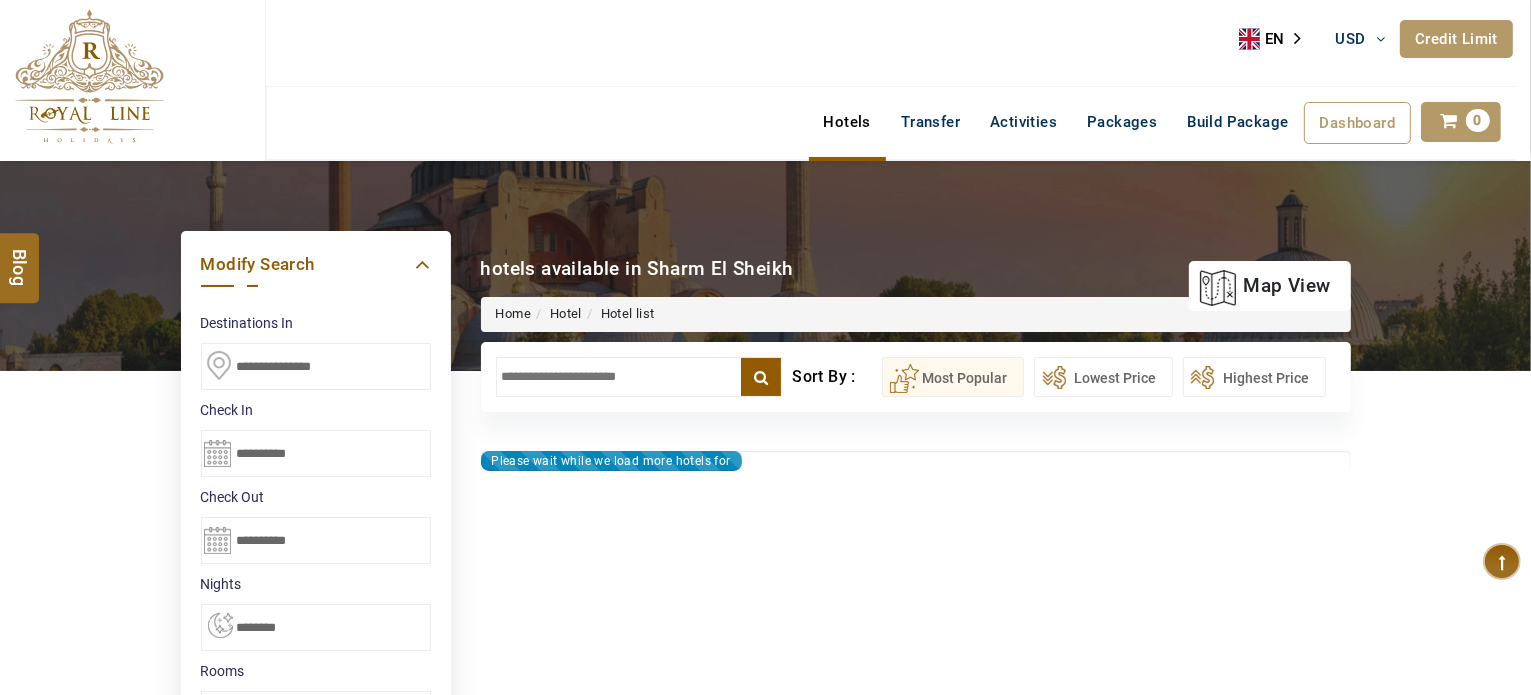 type on "**********" 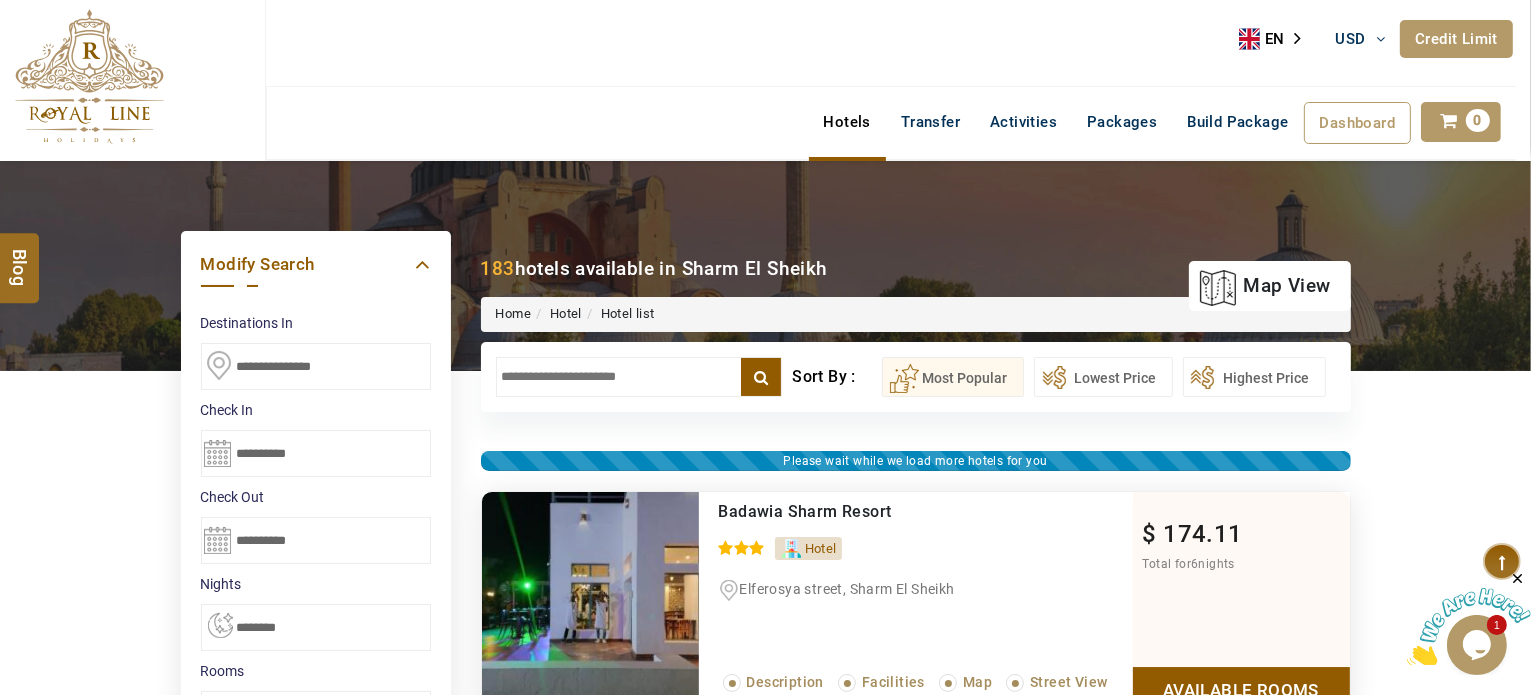 scroll, scrollTop: 0, scrollLeft: 0, axis: both 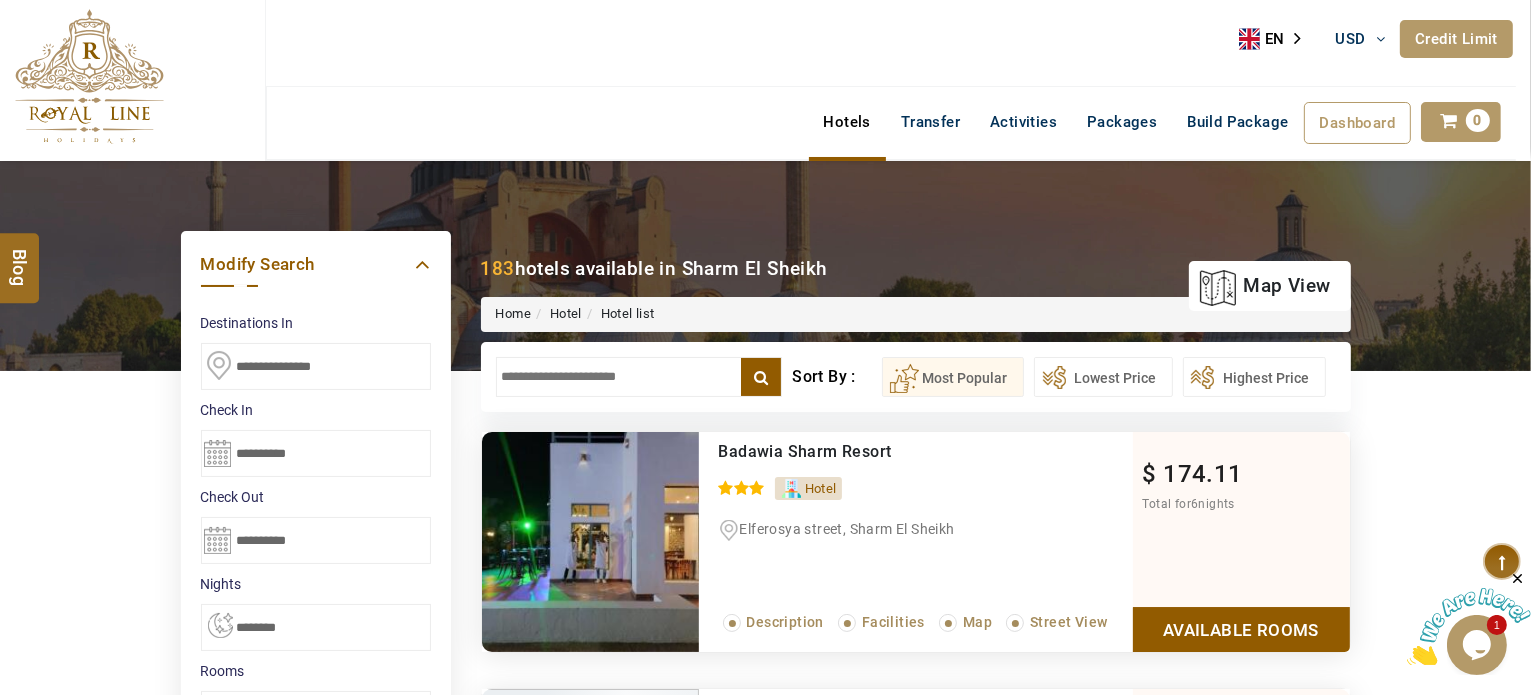 click at bounding box center (639, 377) 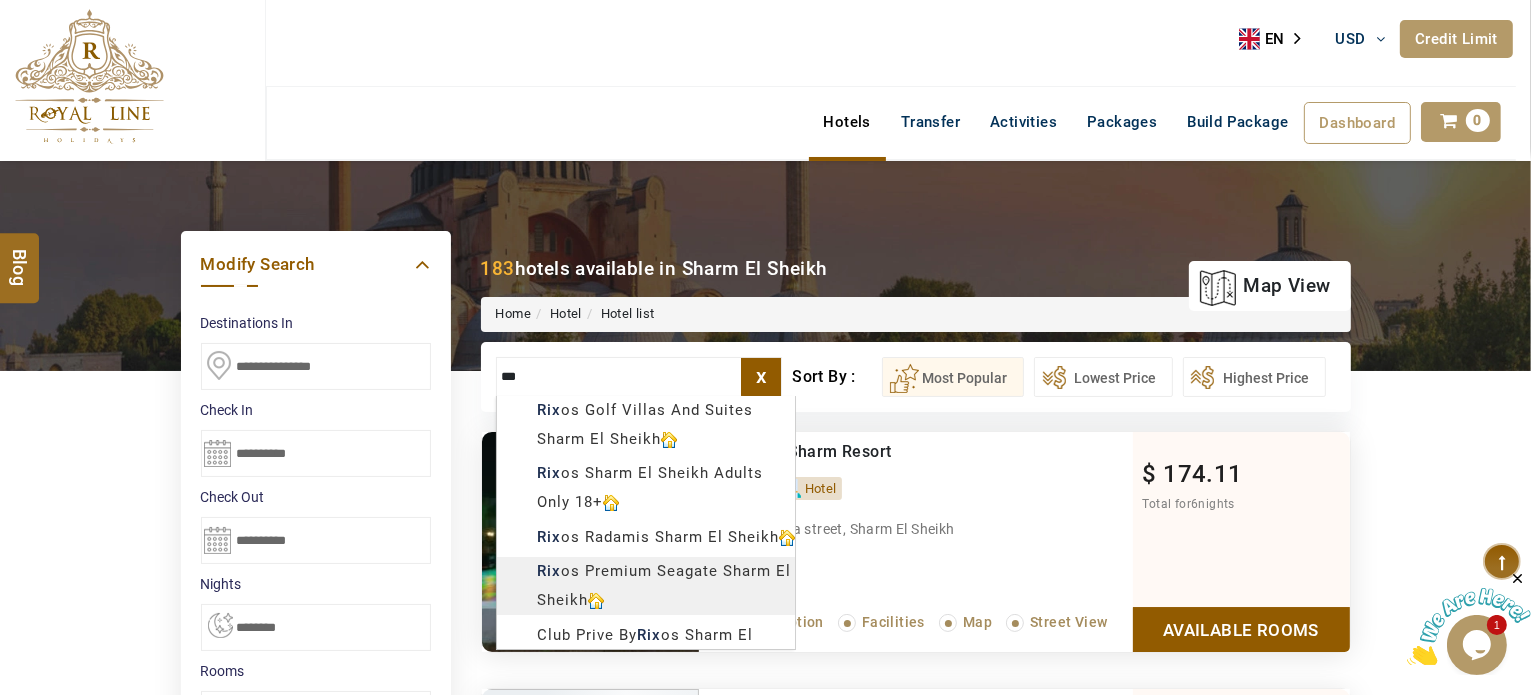 click on "LARISA HAWWARI USD AED  AED EUR  € USD  $ INR  ₹ THB  ฿ IDR  Rp BHD  BHD TRY  ₺ Credit Limit EN HE AR ES PT ZH Helpline
[PHONE] Register Now [PHONE] [EMAIL] About Us What we Offer Blog Why Us Contact Hotels  Transfer Activities Packages Build Package Dashboard My Profile My Booking My Reports My Quotation Sign Out 0 Points Redeem Now To Redeem 8664  Points Future Points  1597   Points Credit Limit Credit Limit USD 10500.00 70% Complete Used USD 3756.19 Available USD 6743.81 Setting  Looks like you haven't added anything to your cart yet Countinue Shopping ****** ****** Please Wait.. Blog demo
Remember me Forgot
password? LOG IN Don't have an account?   Register Now My Booking View/ Print/Cancel Your Booking without Signing in Submit Applying Filters...... Hotels For You Will Be Loading Soon demo
In A Few Moment, You Will Be Celebrating Best Hotel options galore ! Check In   CheckOut Rooms Rooms Please Wait Please Wait ... X 1" at bounding box center [765, 1137] 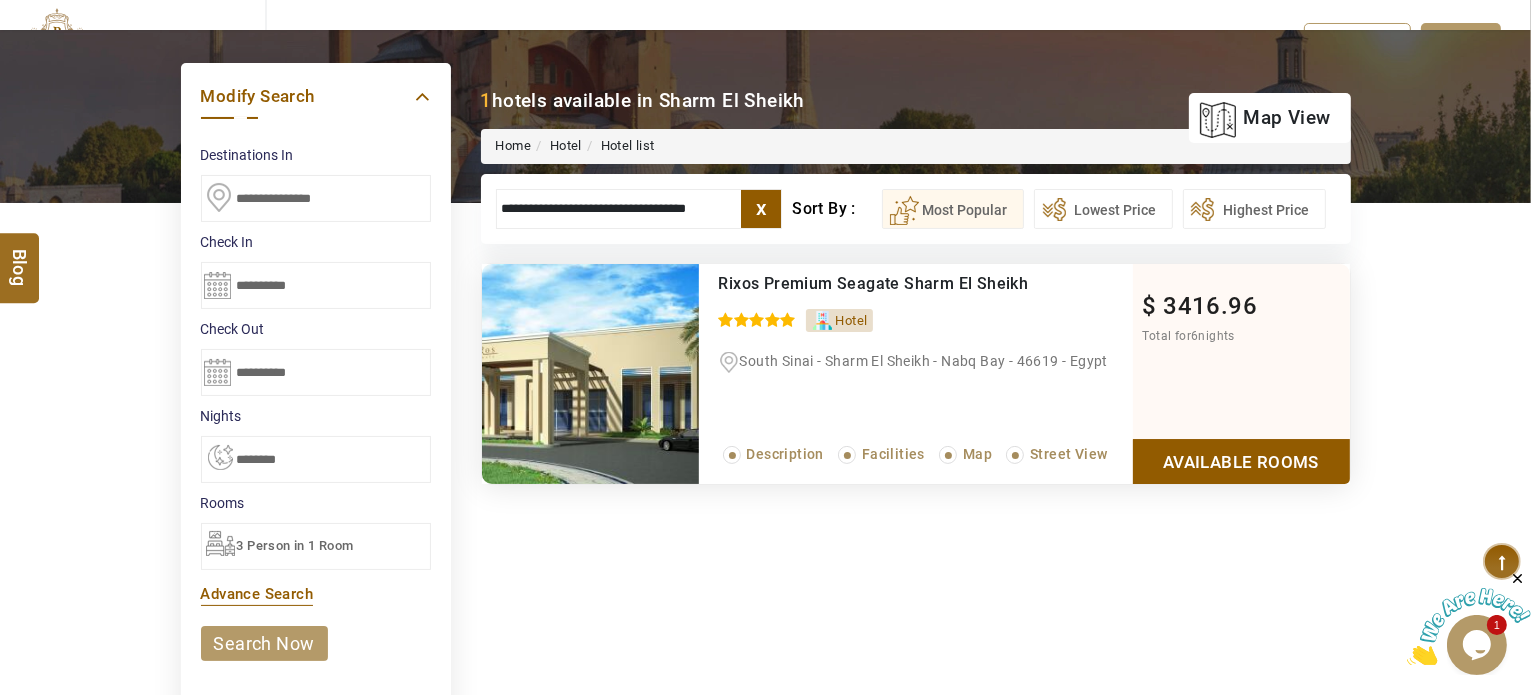 scroll, scrollTop: 400, scrollLeft: 0, axis: vertical 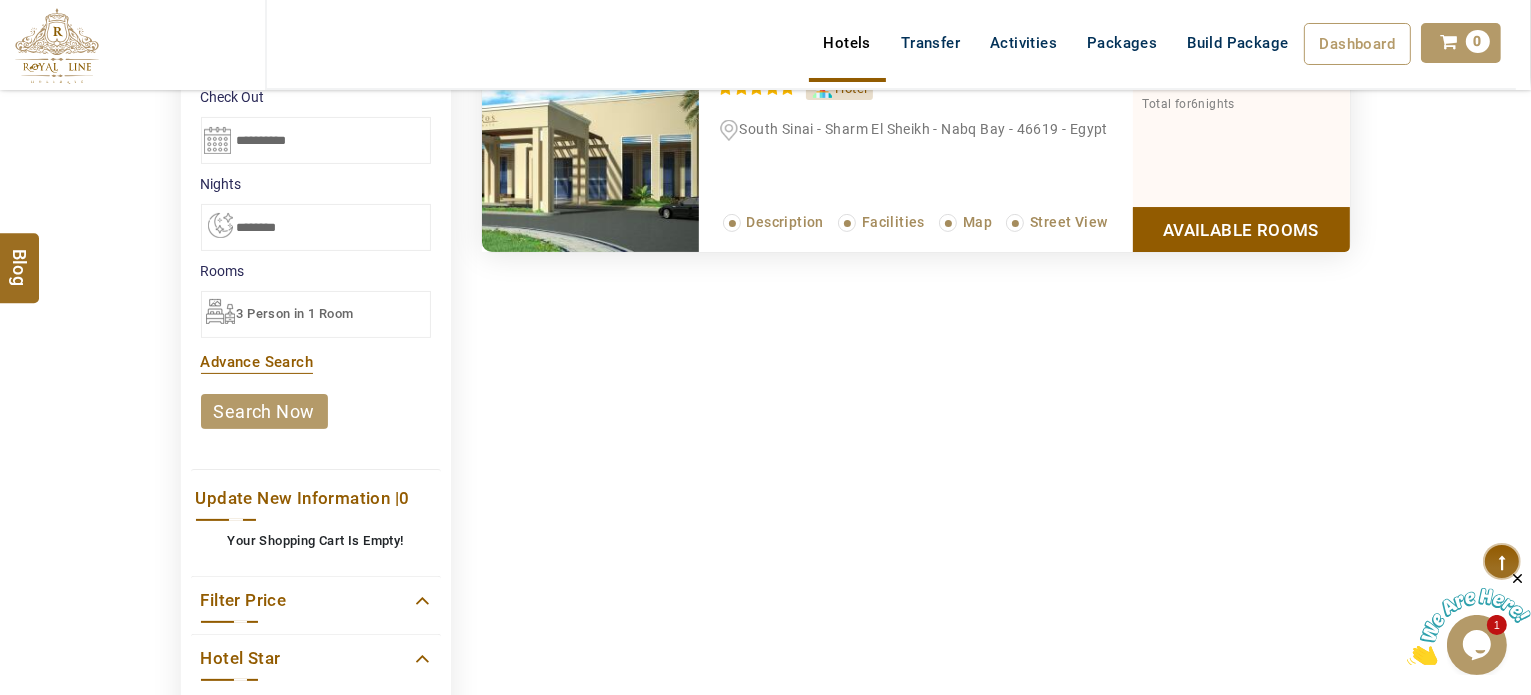 type on "**********" 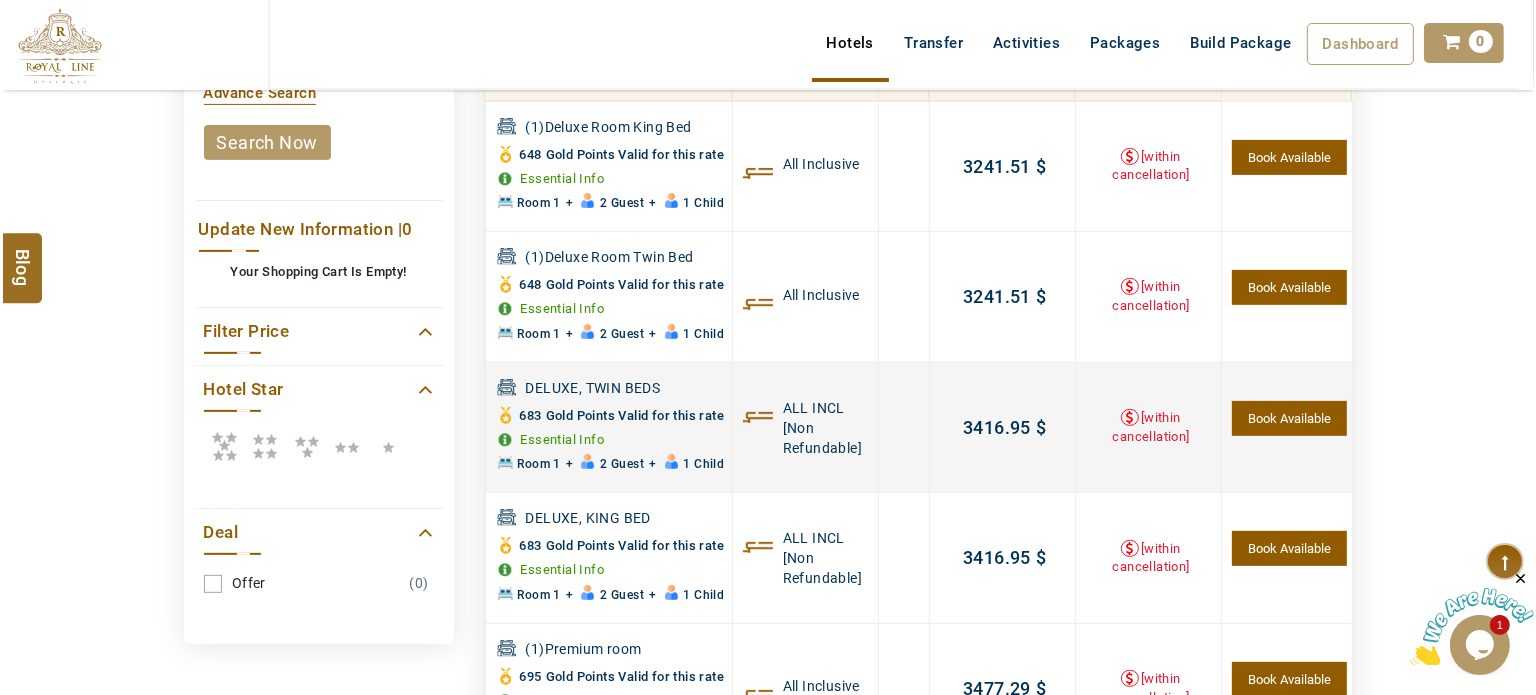scroll, scrollTop: 680, scrollLeft: 0, axis: vertical 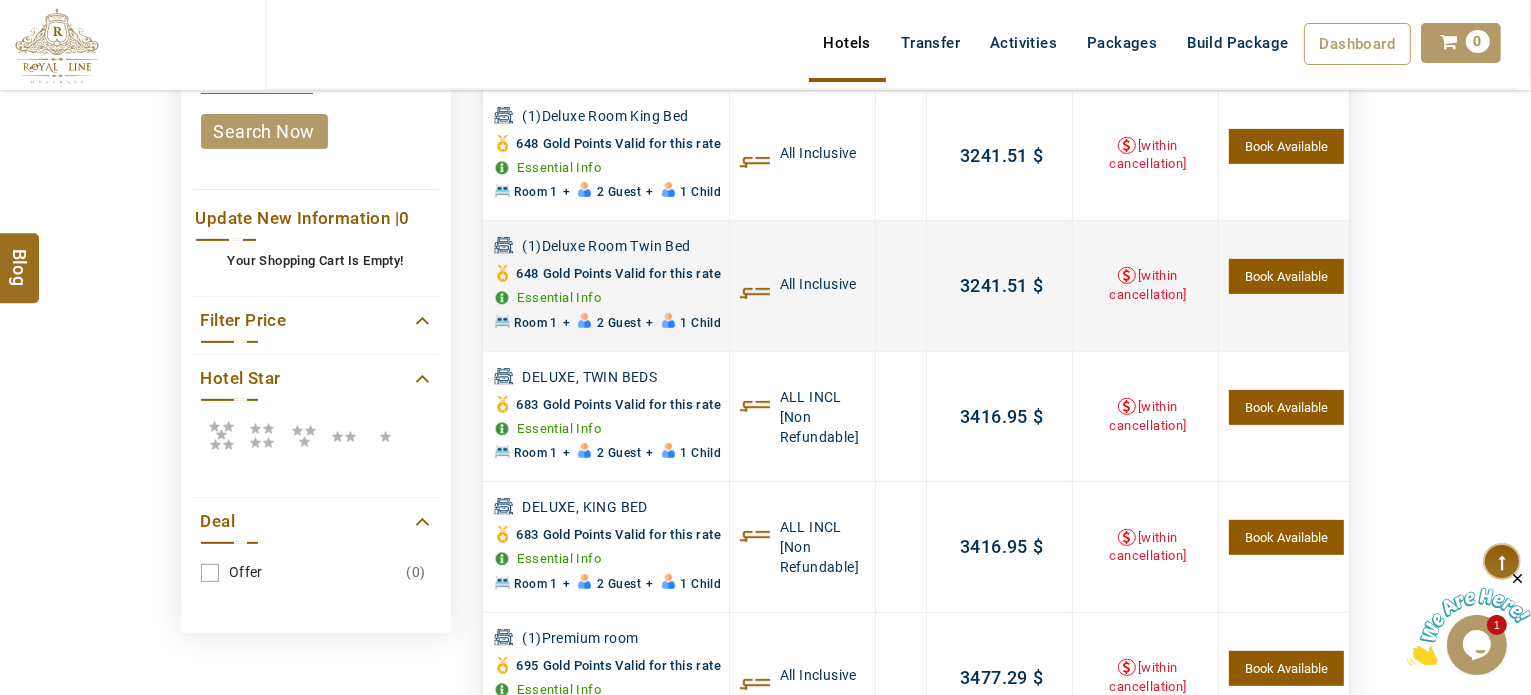 click on "Book Available" at bounding box center [1286, 276] 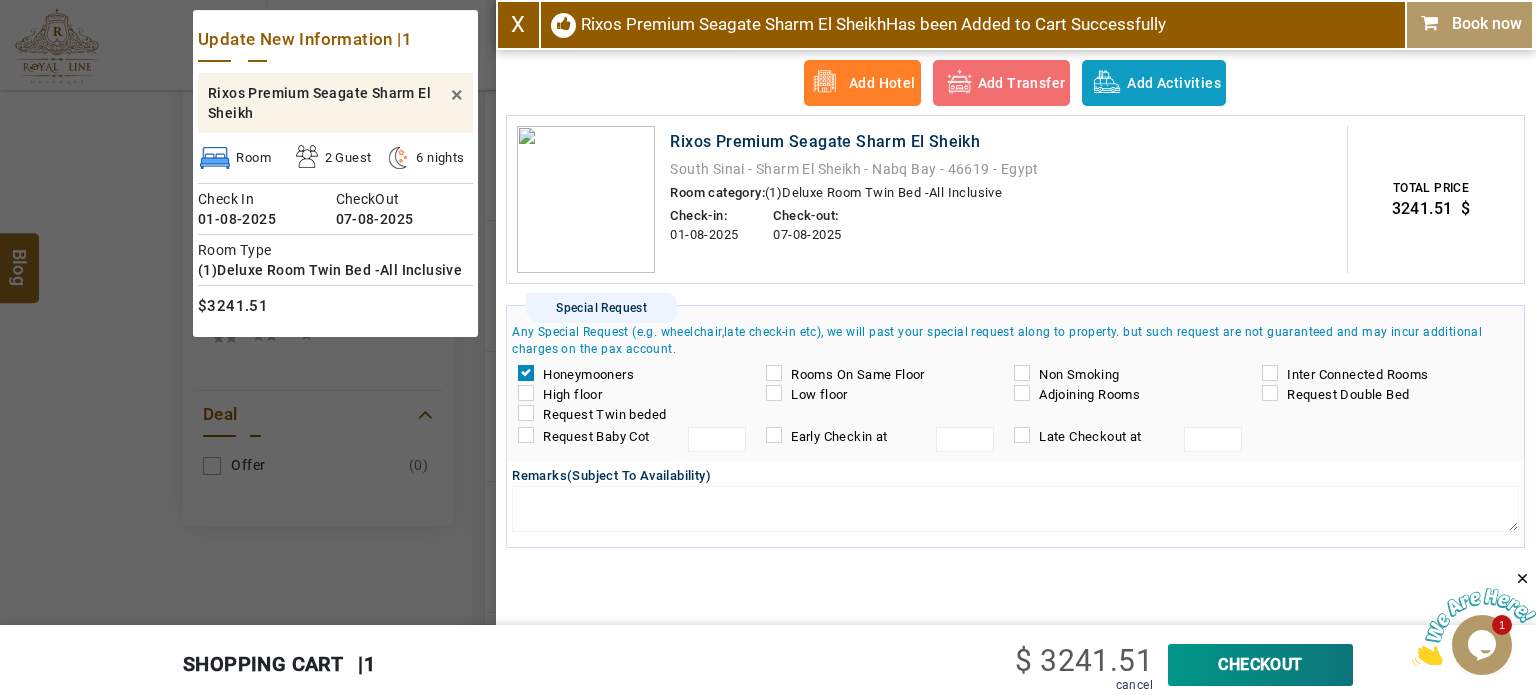 click on "Honeymooners" at bounding box center [631, 375] 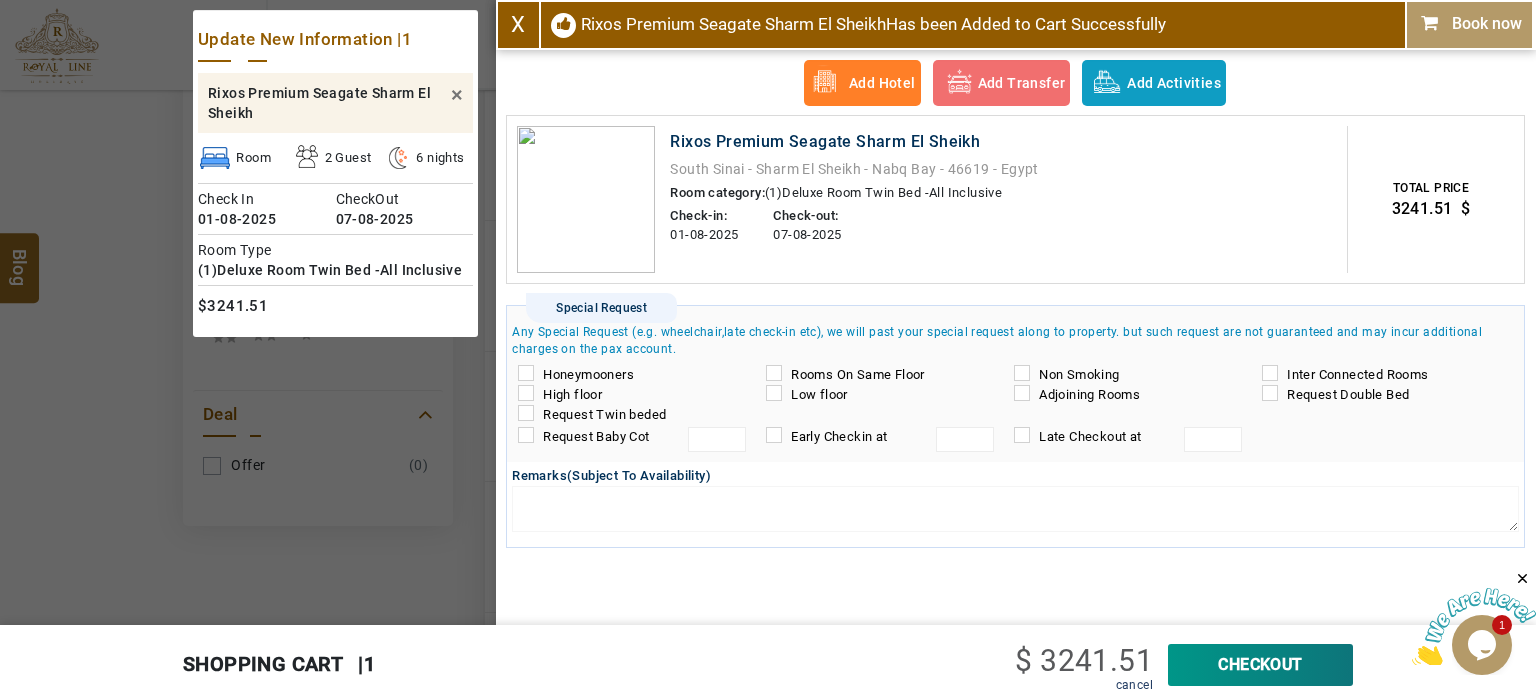 click on "Book now" at bounding box center (1469, 24) 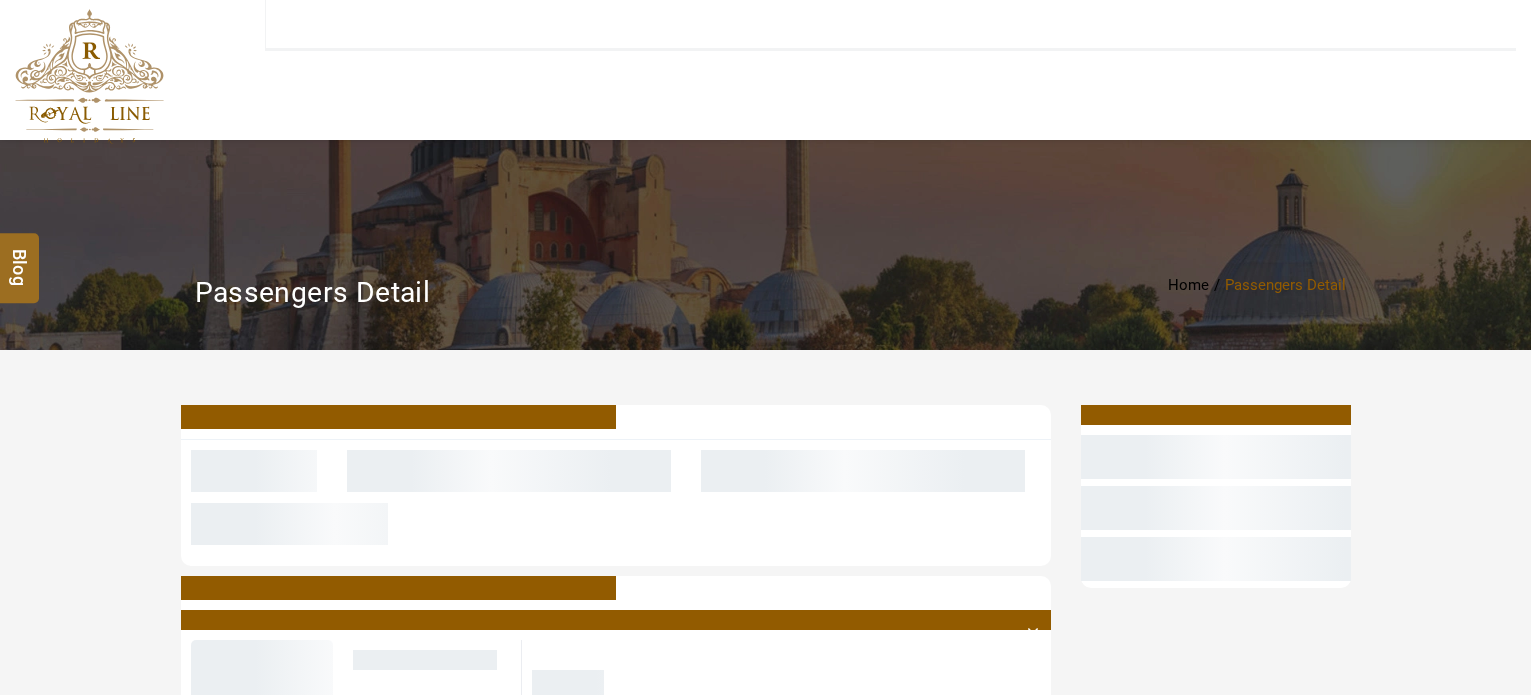 scroll, scrollTop: 0, scrollLeft: 0, axis: both 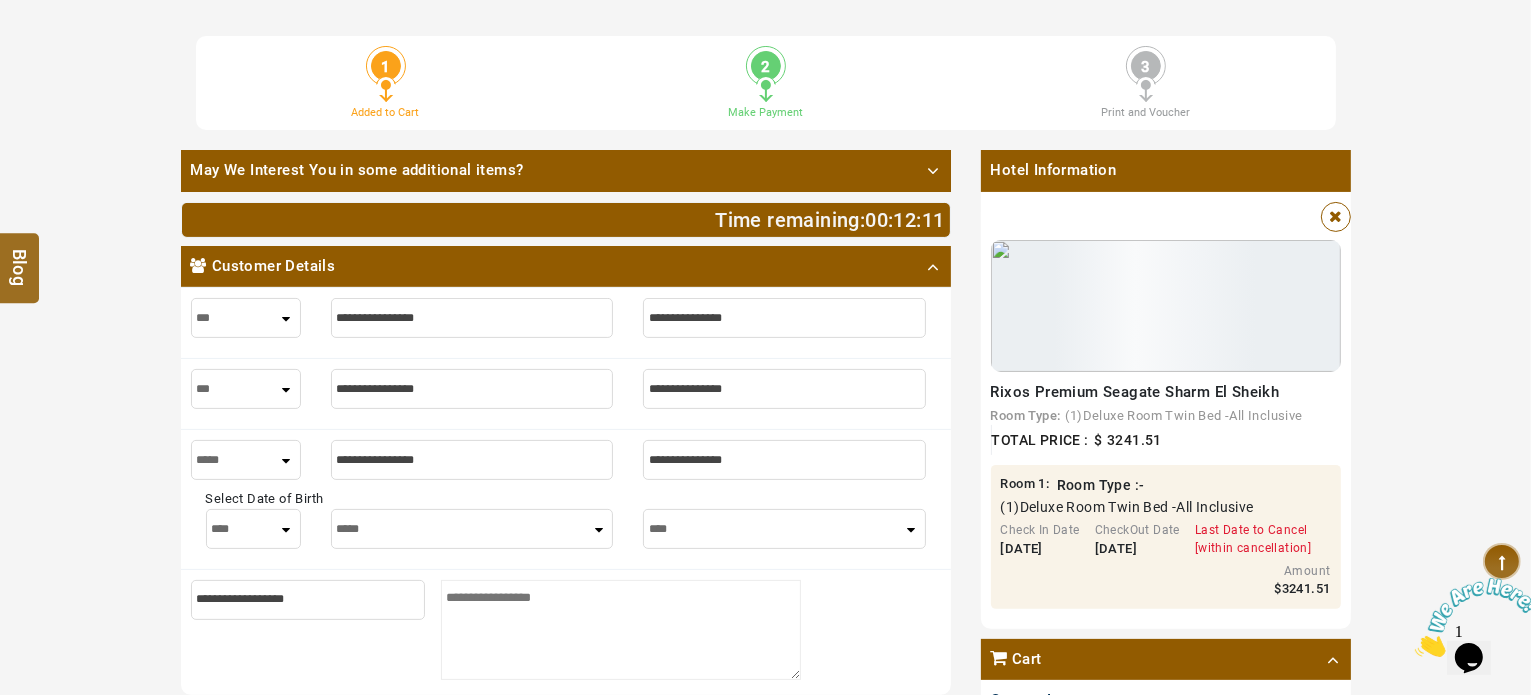 click at bounding box center [472, 318] 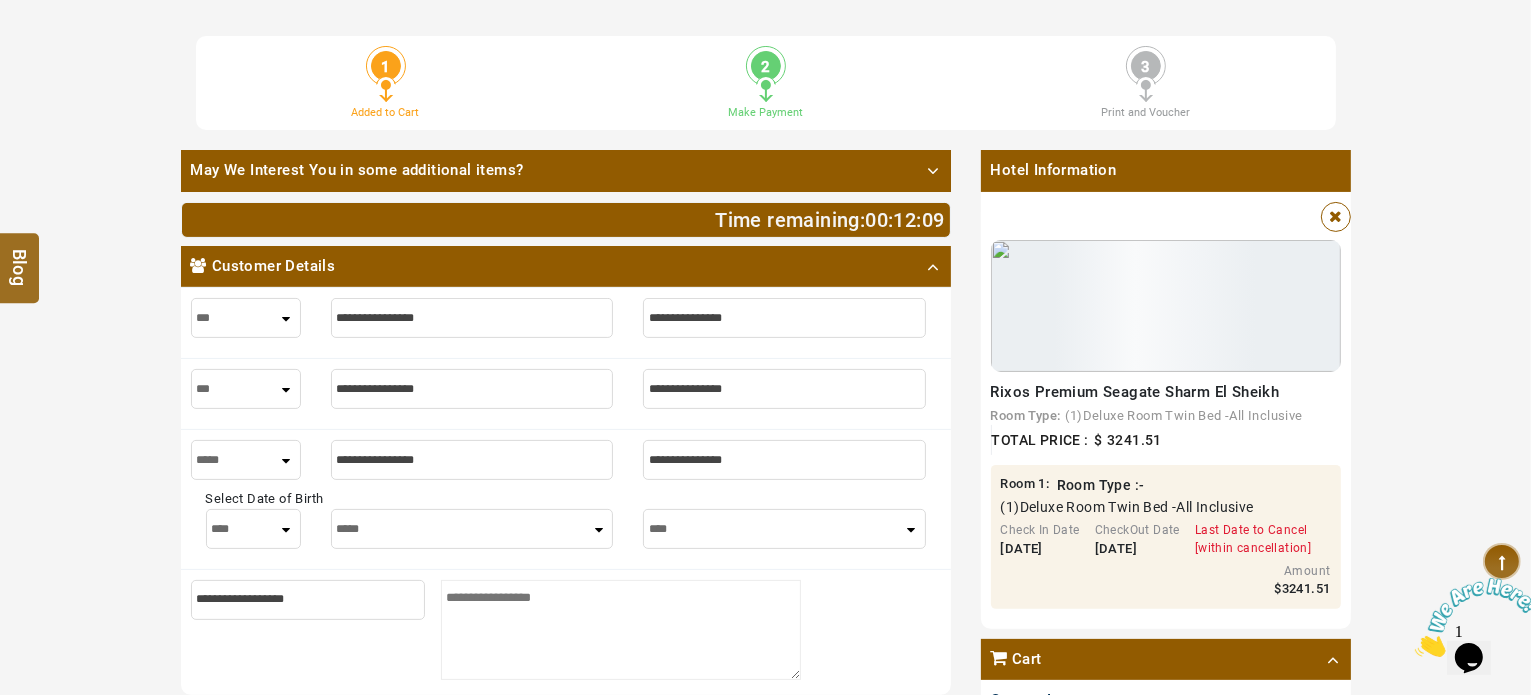type on "*" 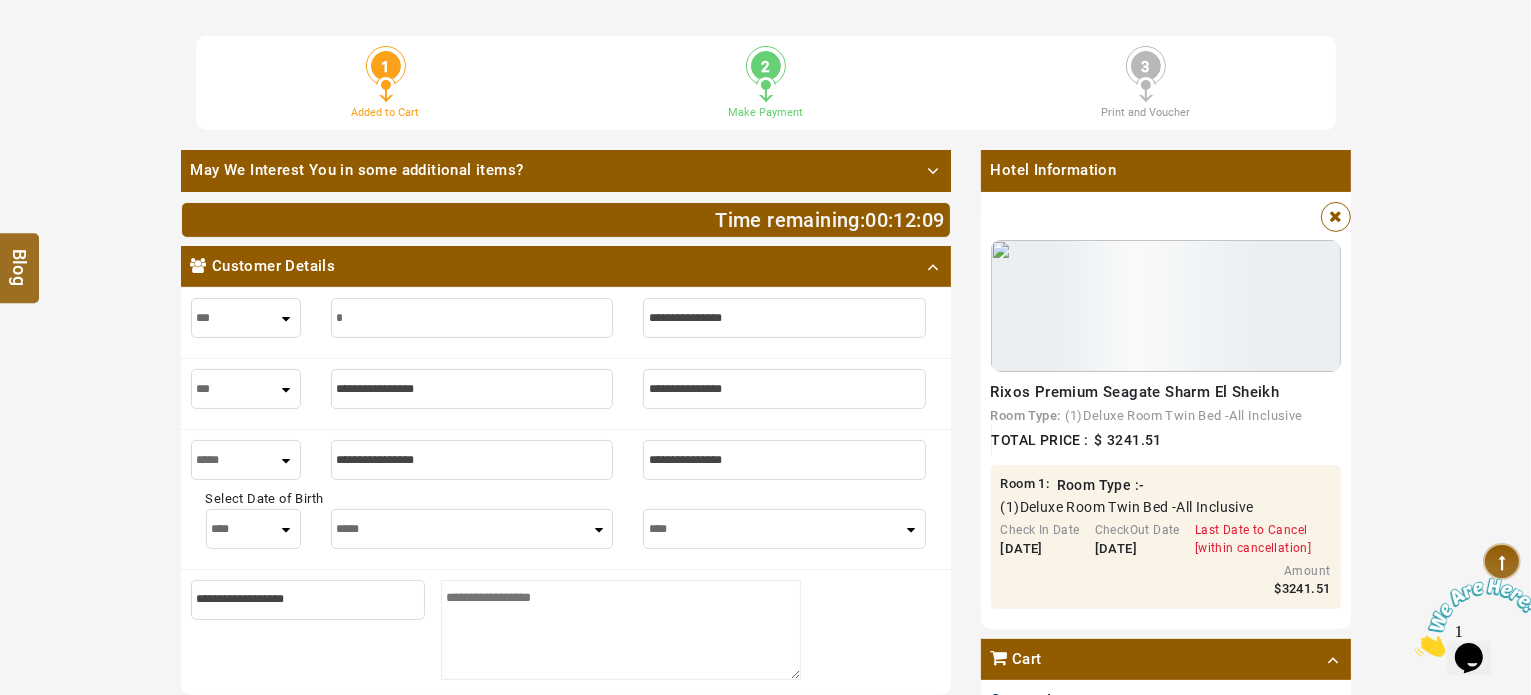 type on "*" 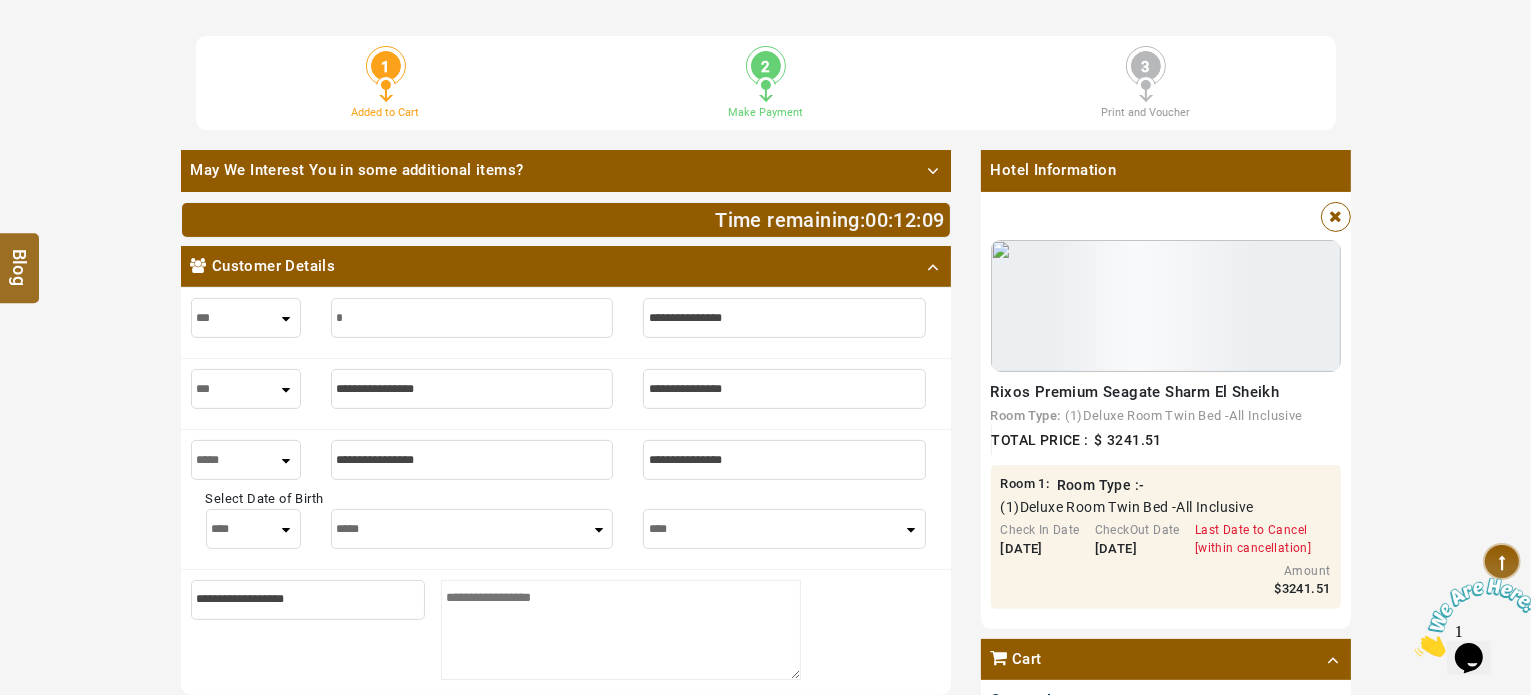 type on "**" 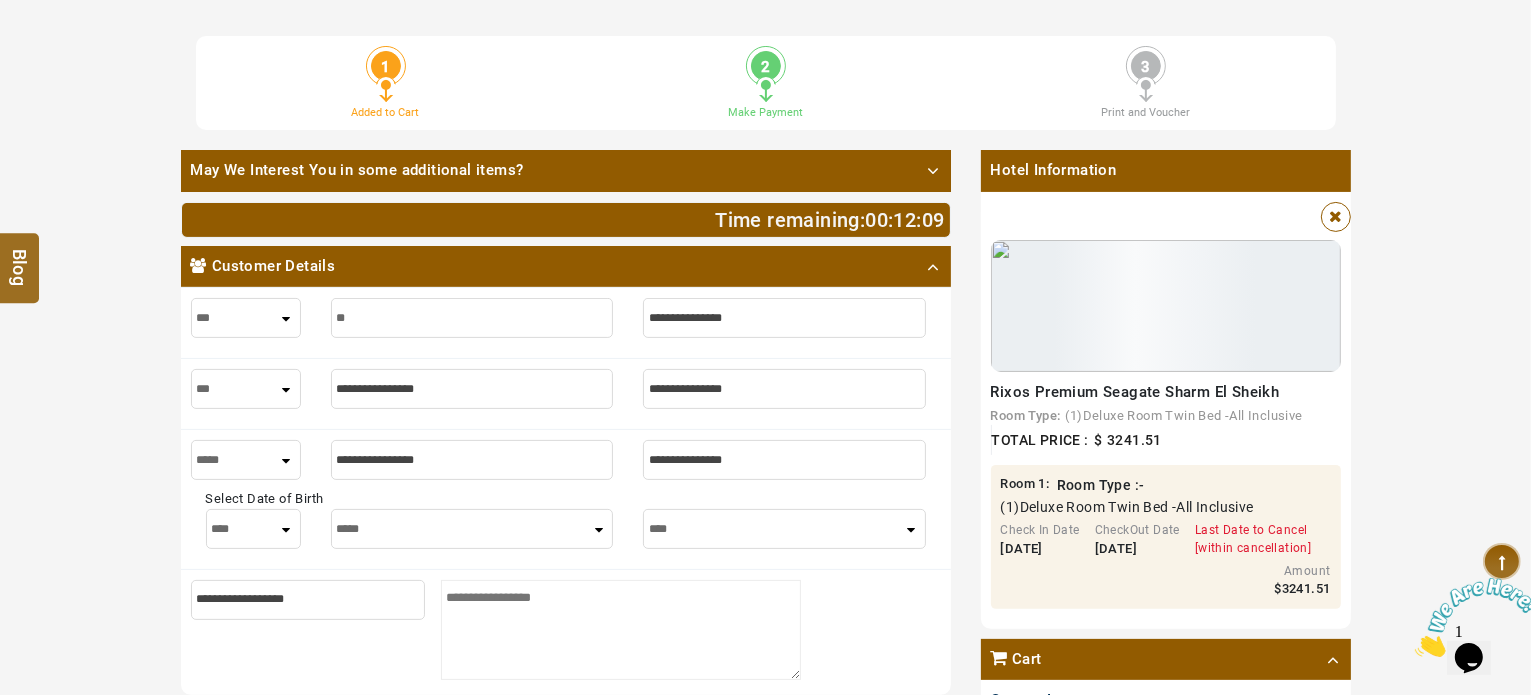 type on "**" 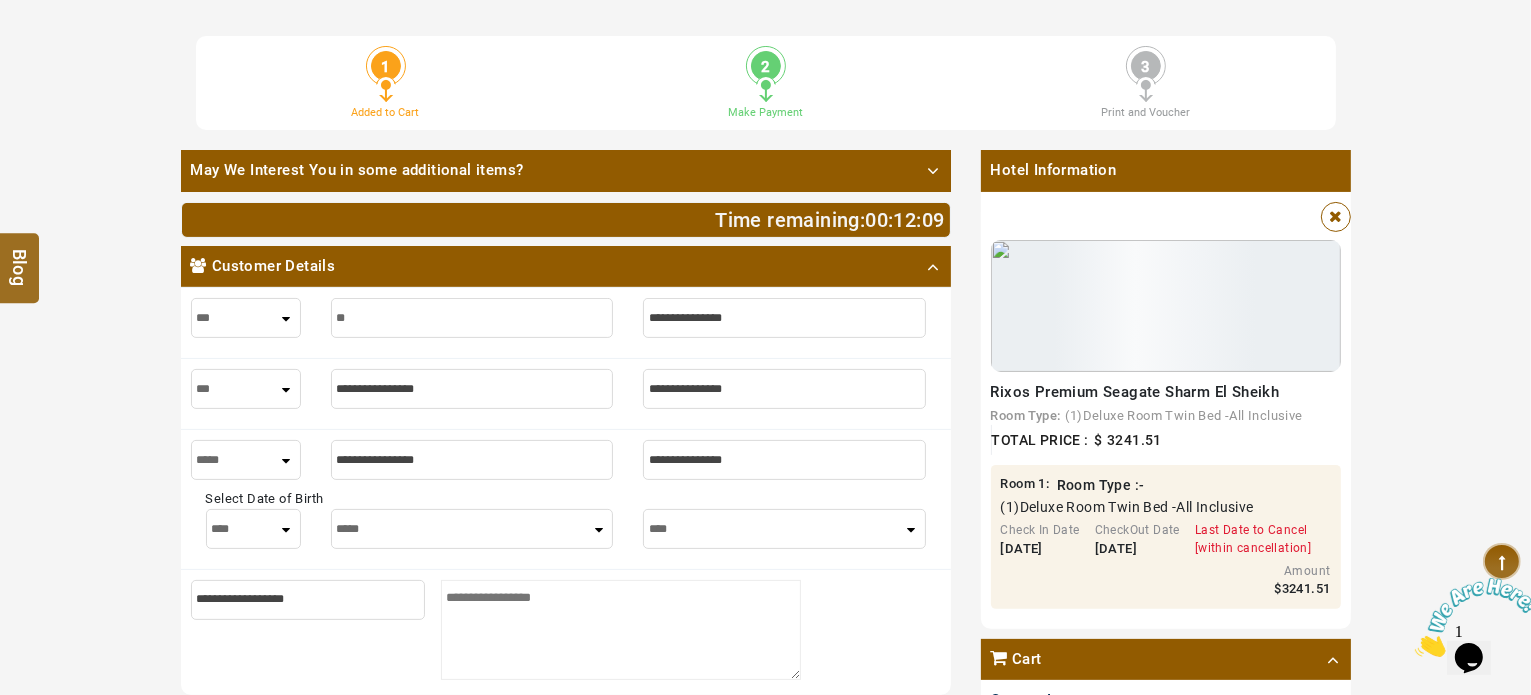 type on "***" 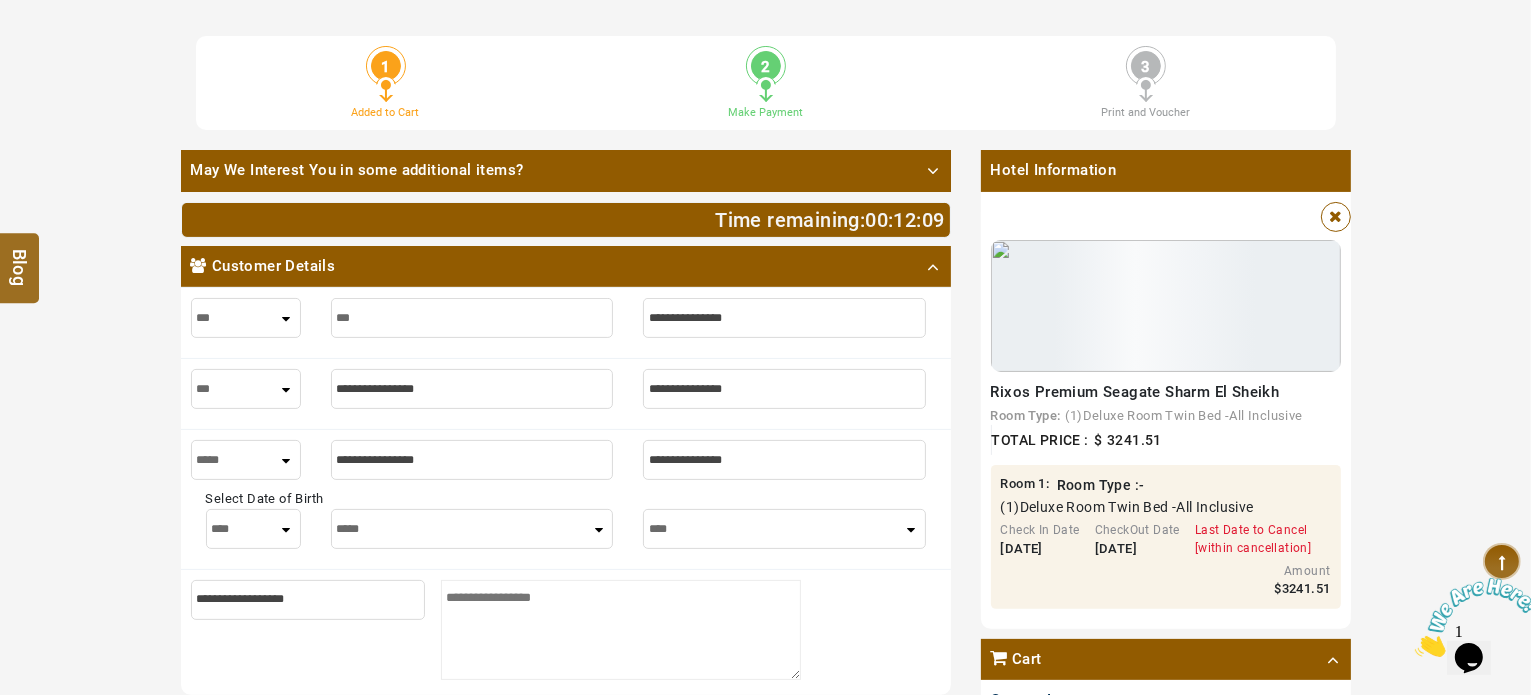 type on "***" 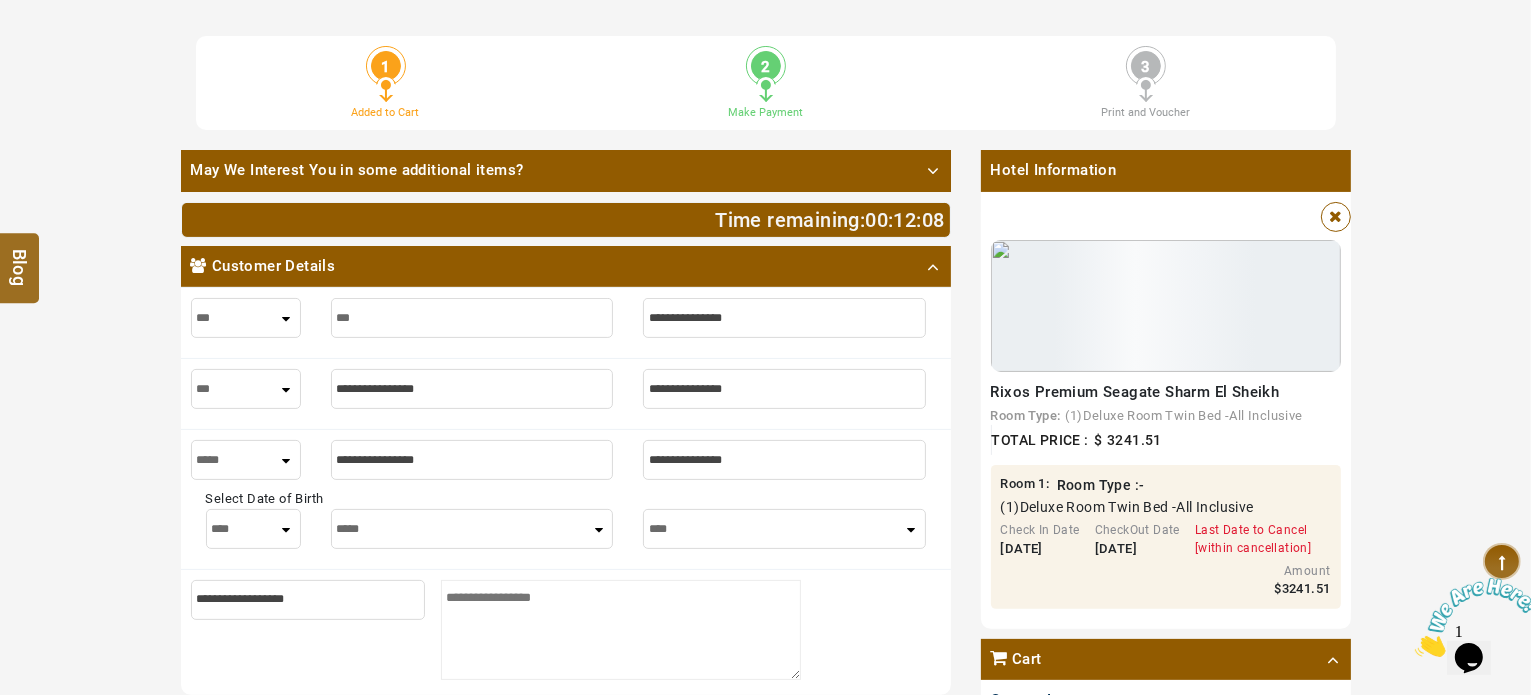 type on "****" 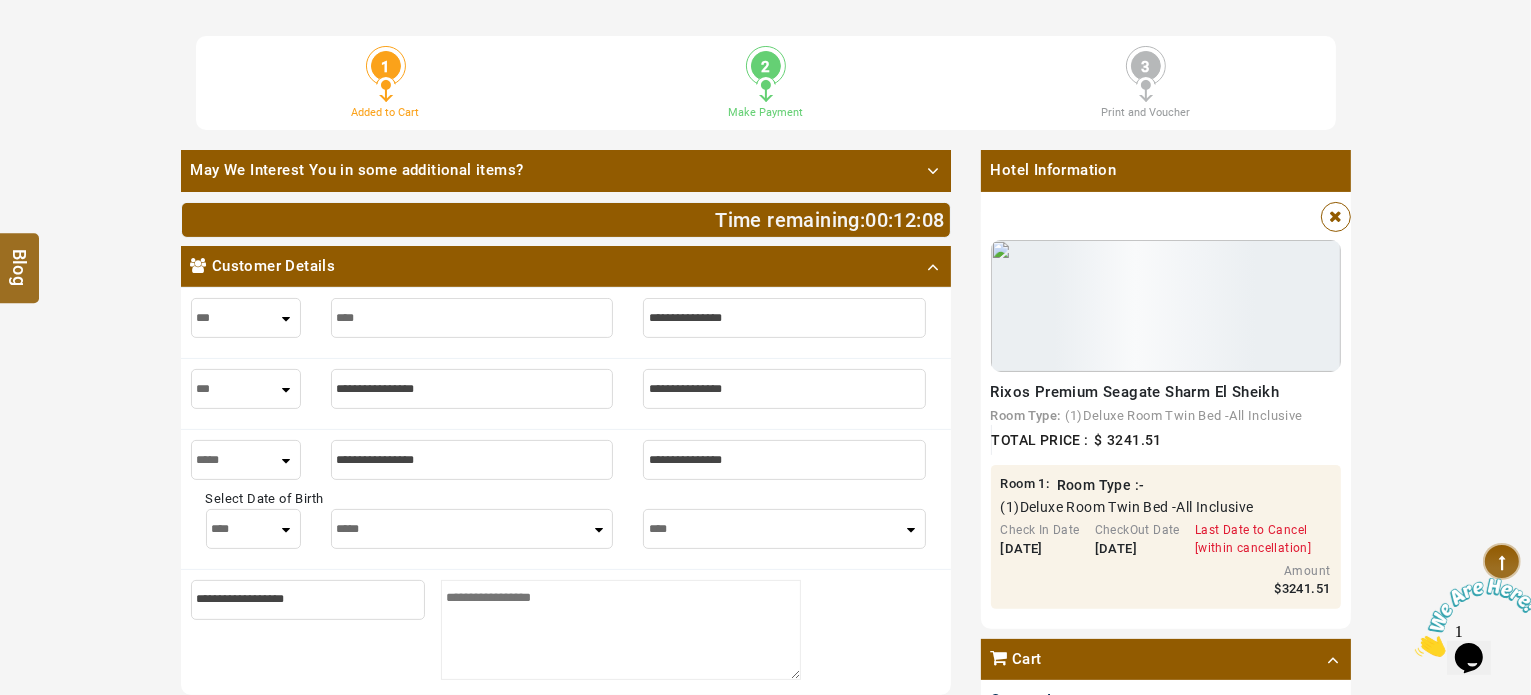 type on "****" 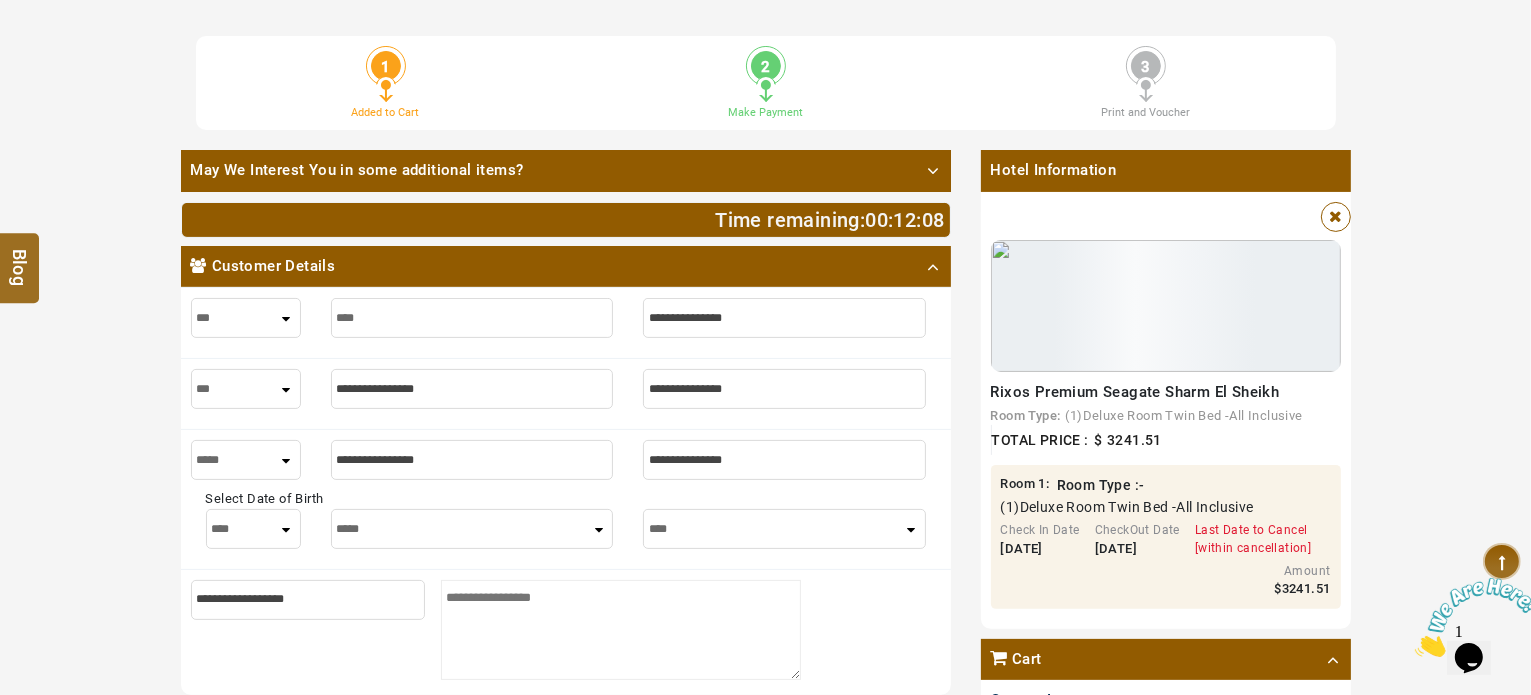 type on "*****" 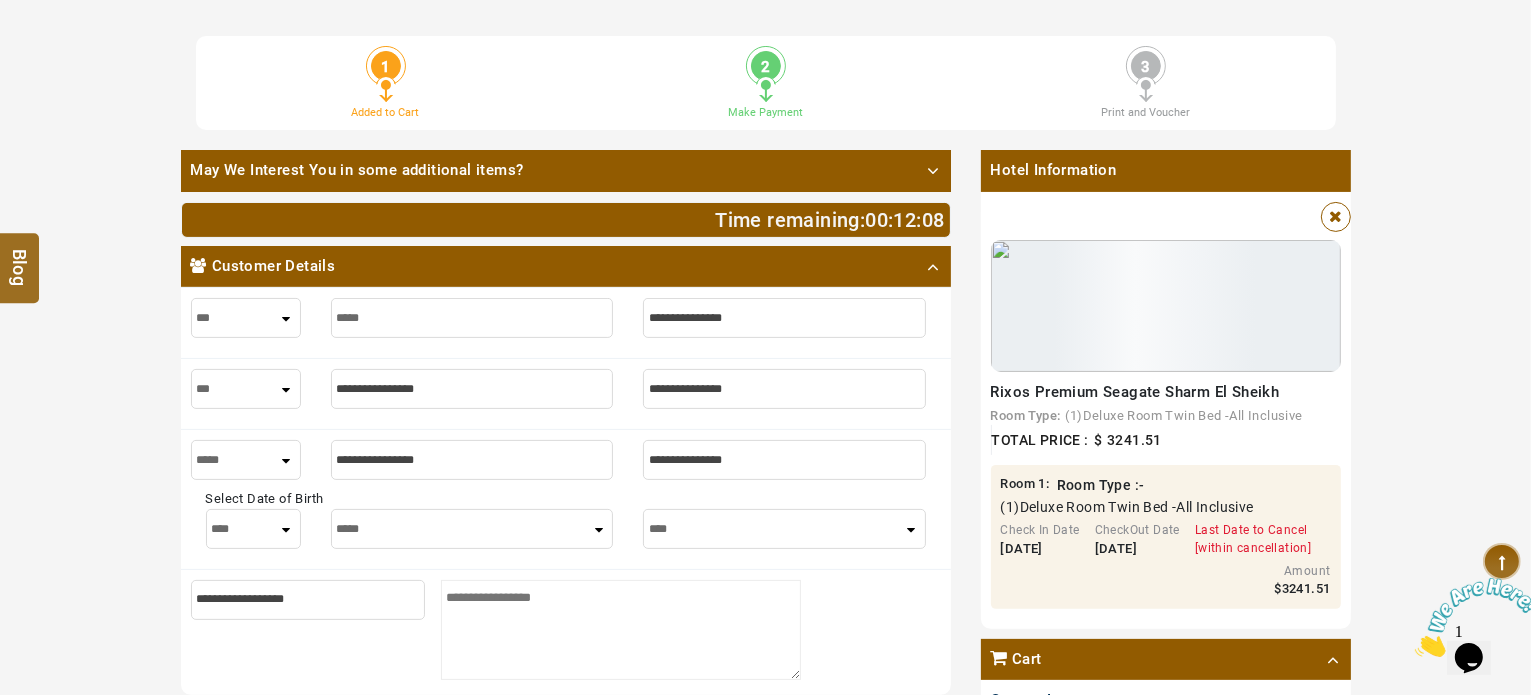 type on "*****" 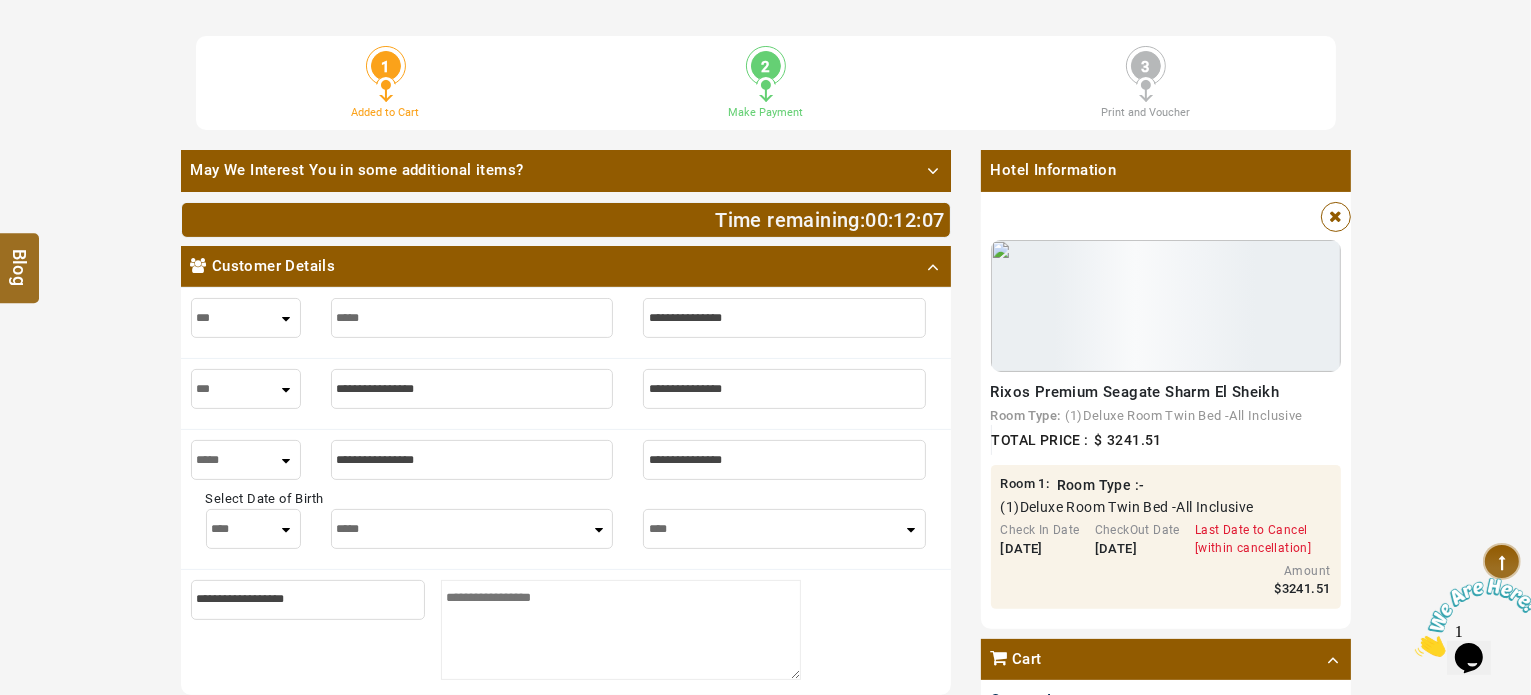 type on "*****" 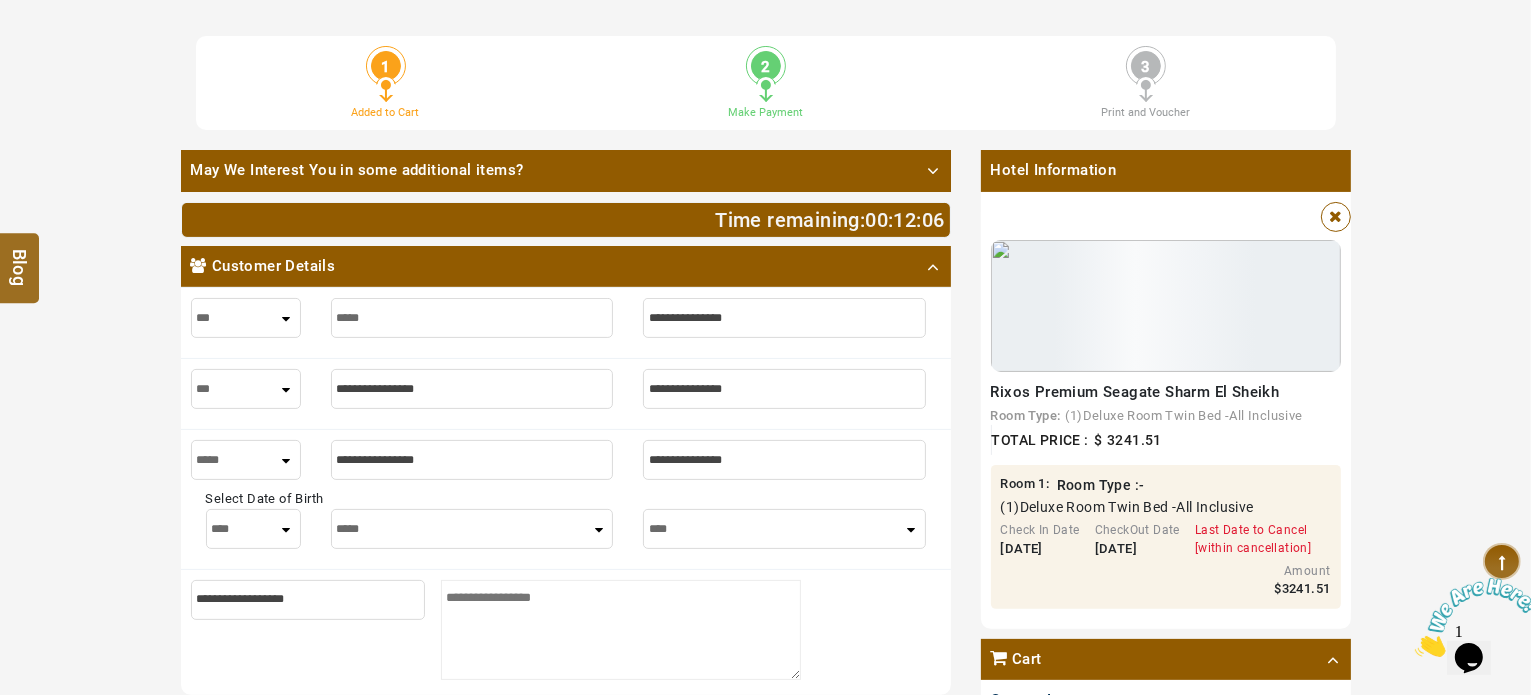 type on "*" 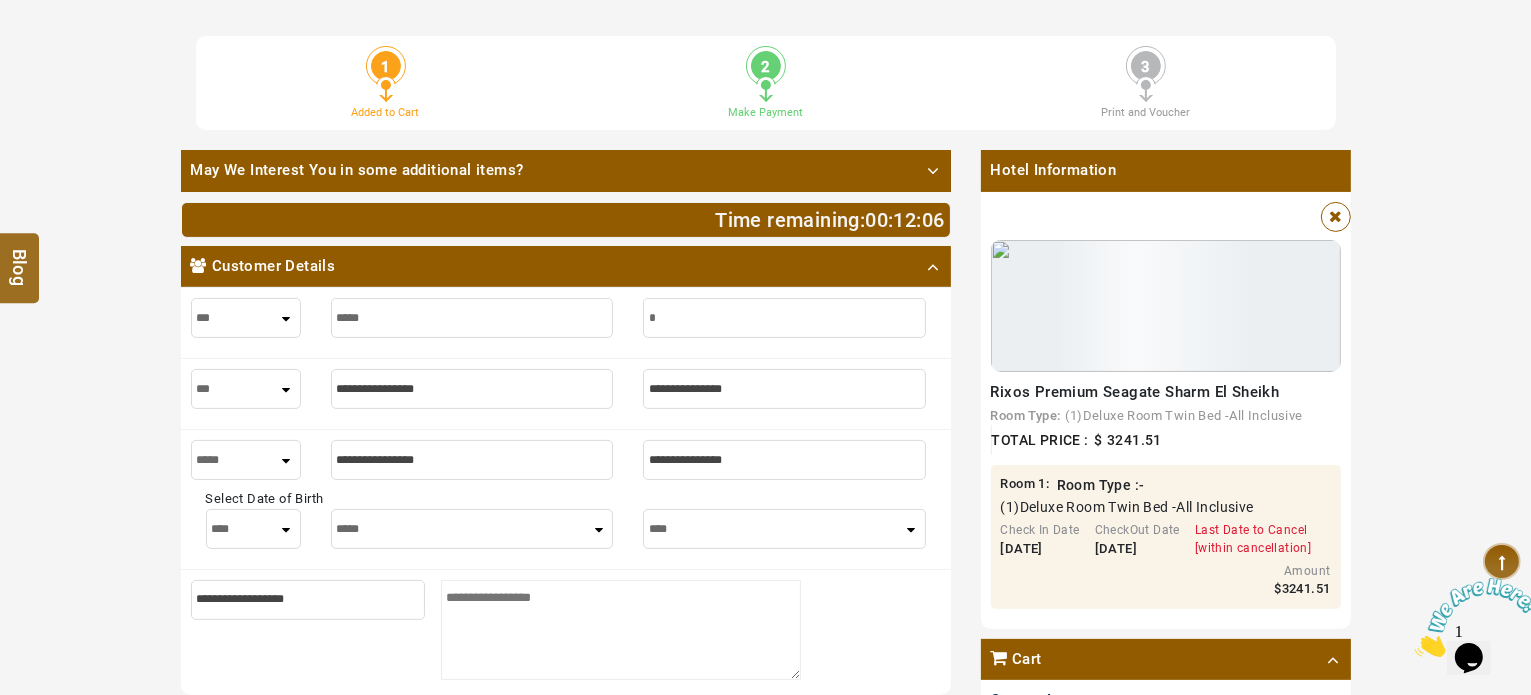 type on "*" 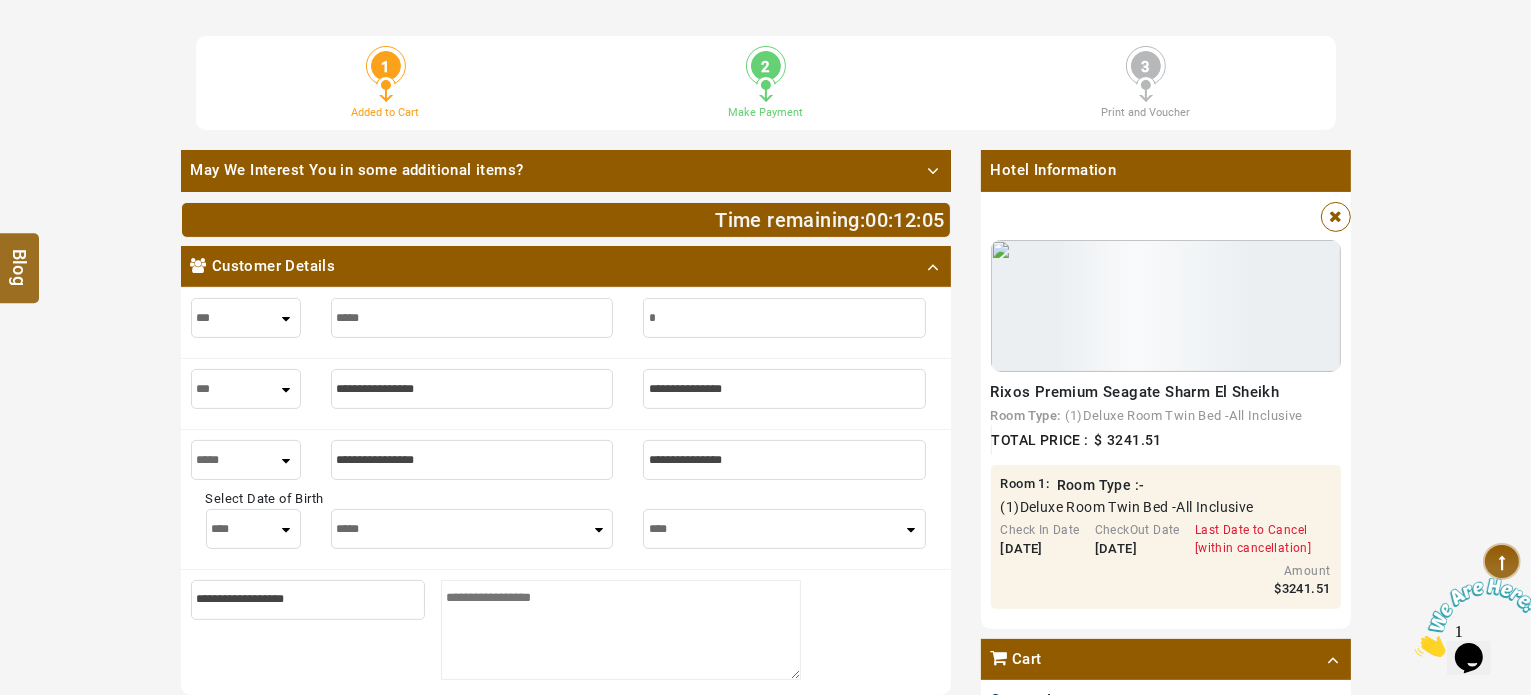 type on "**" 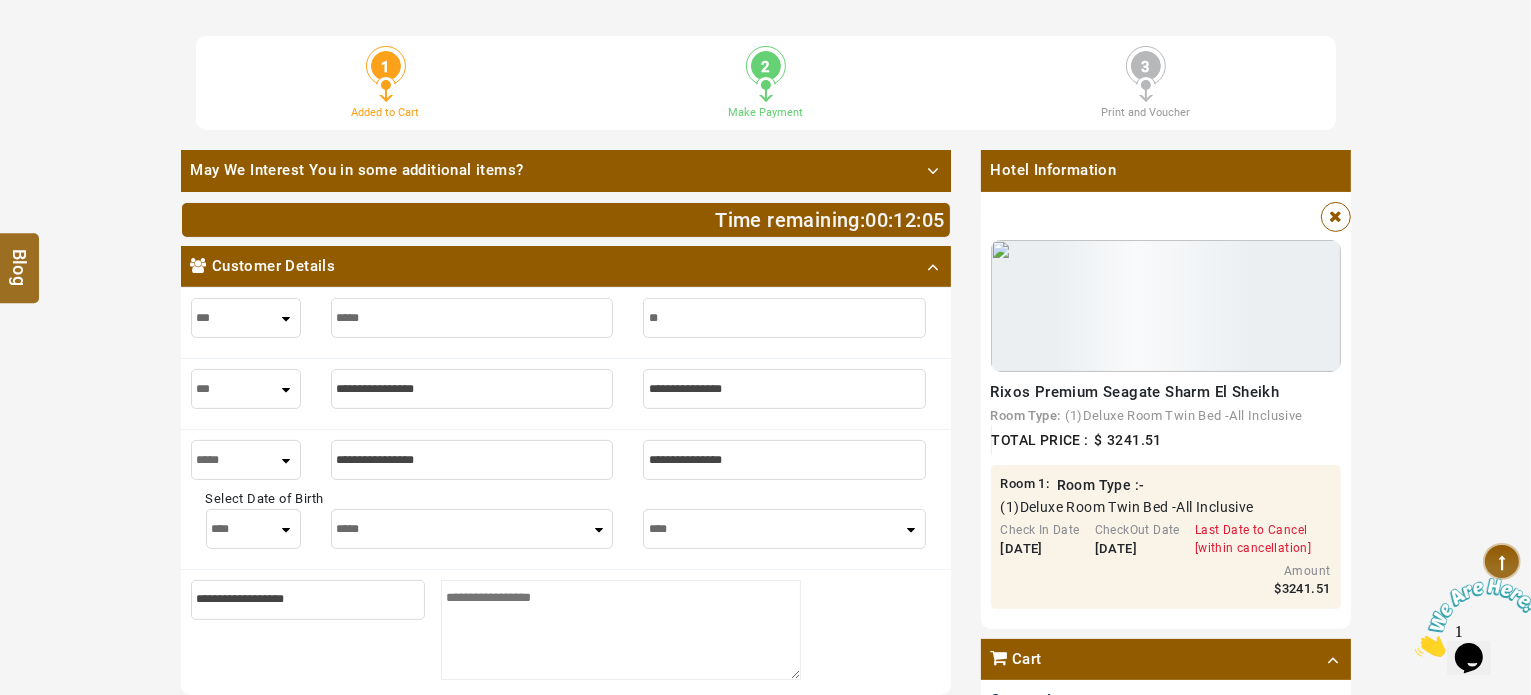 type on "**" 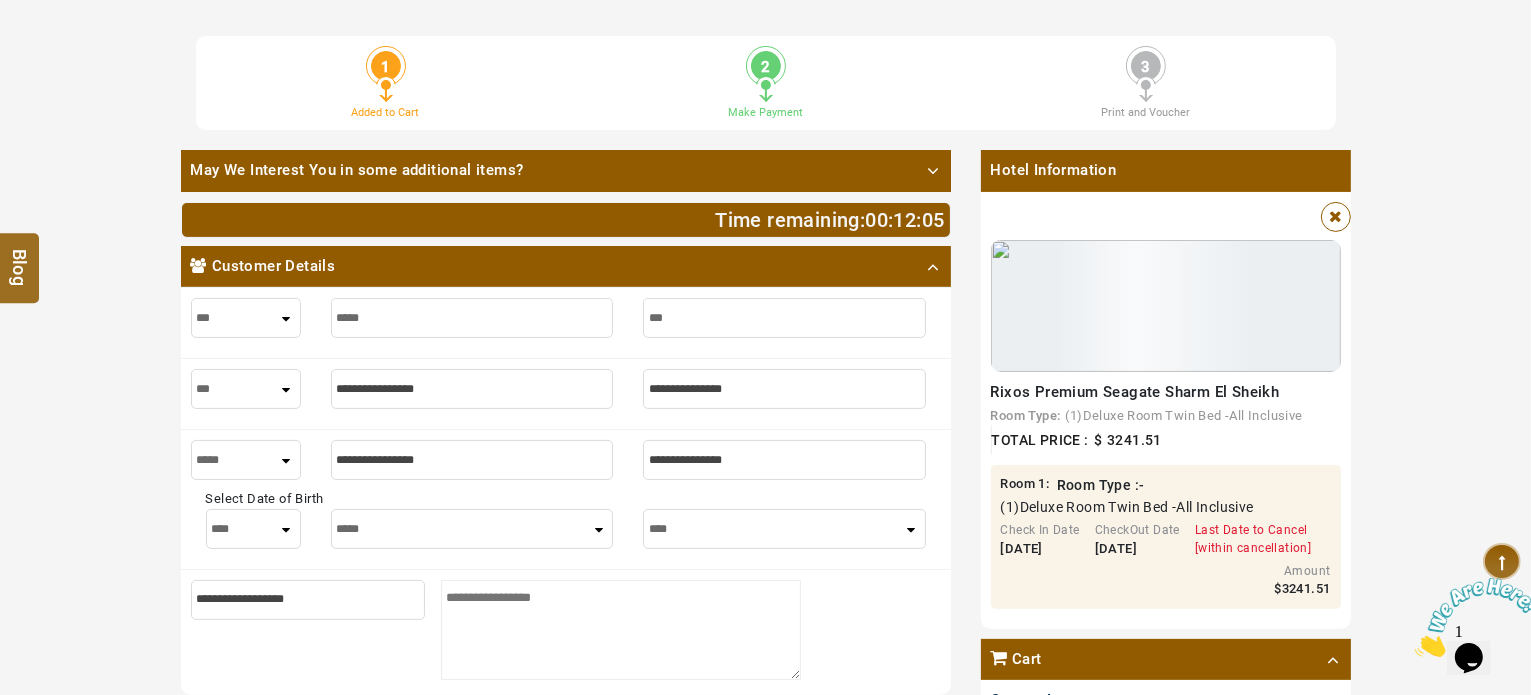 type on "***" 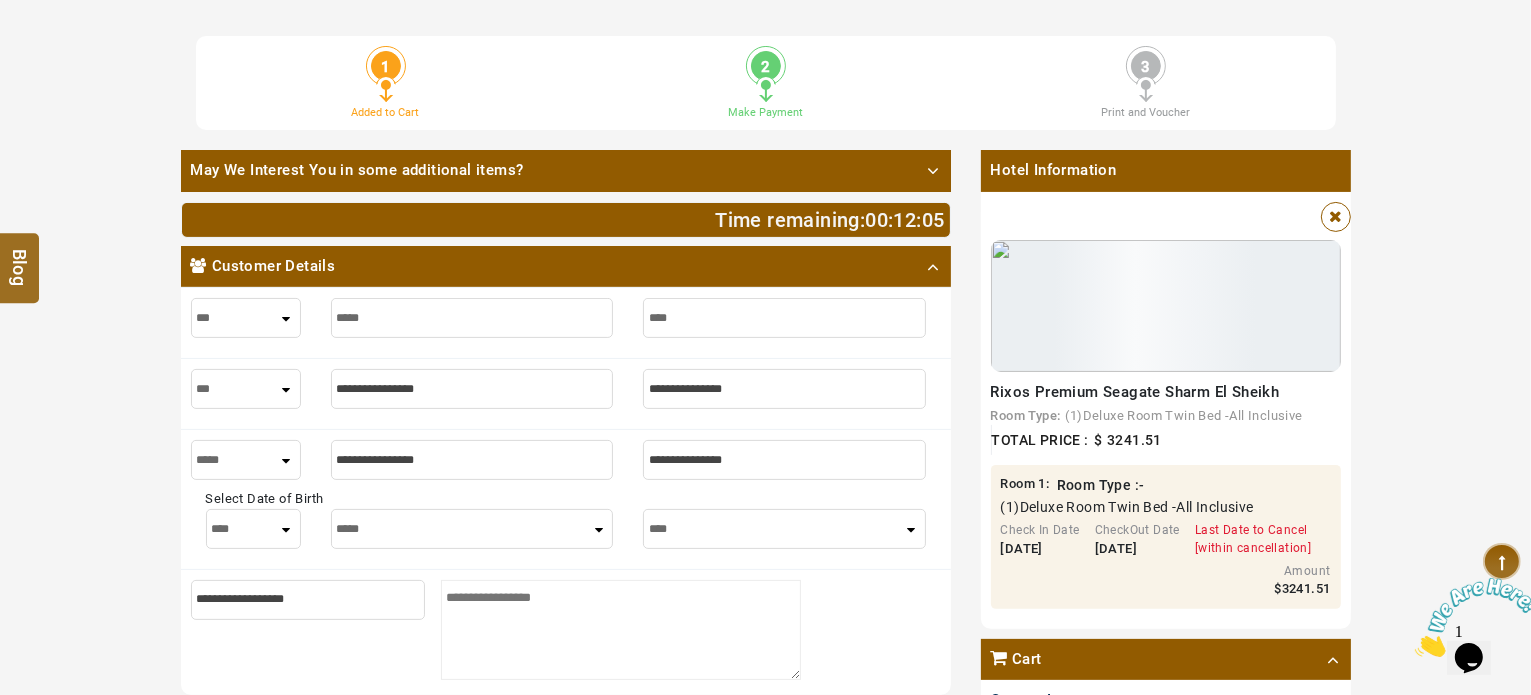 type on "****" 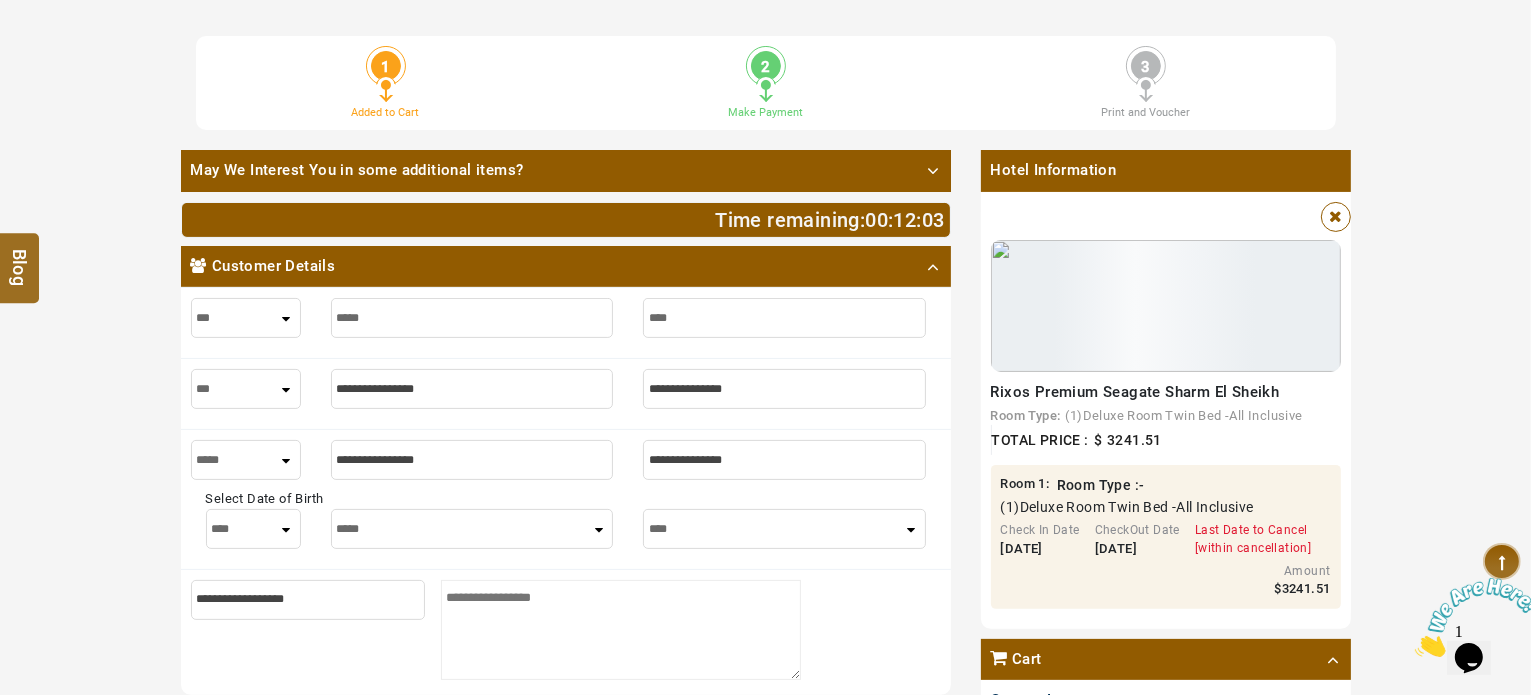 type on "****" 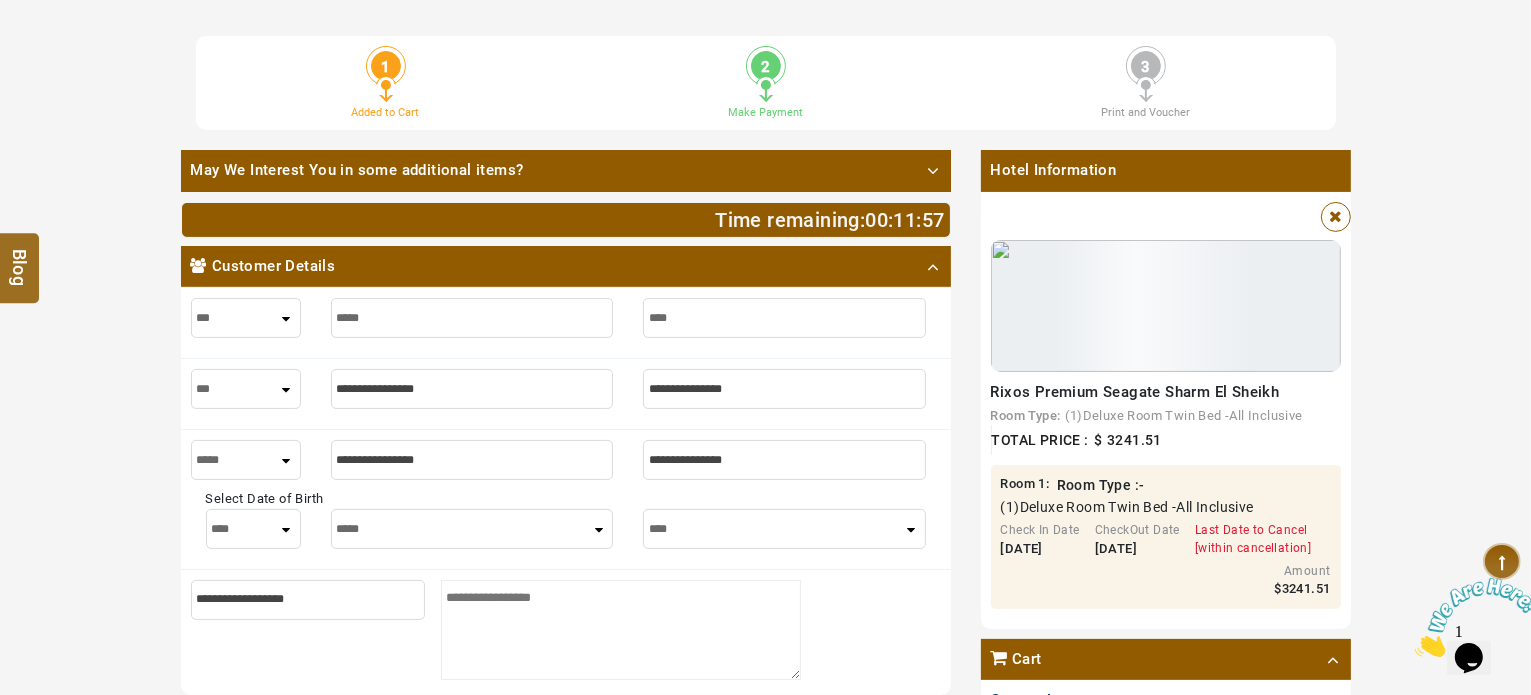 click at bounding box center (472, 389) 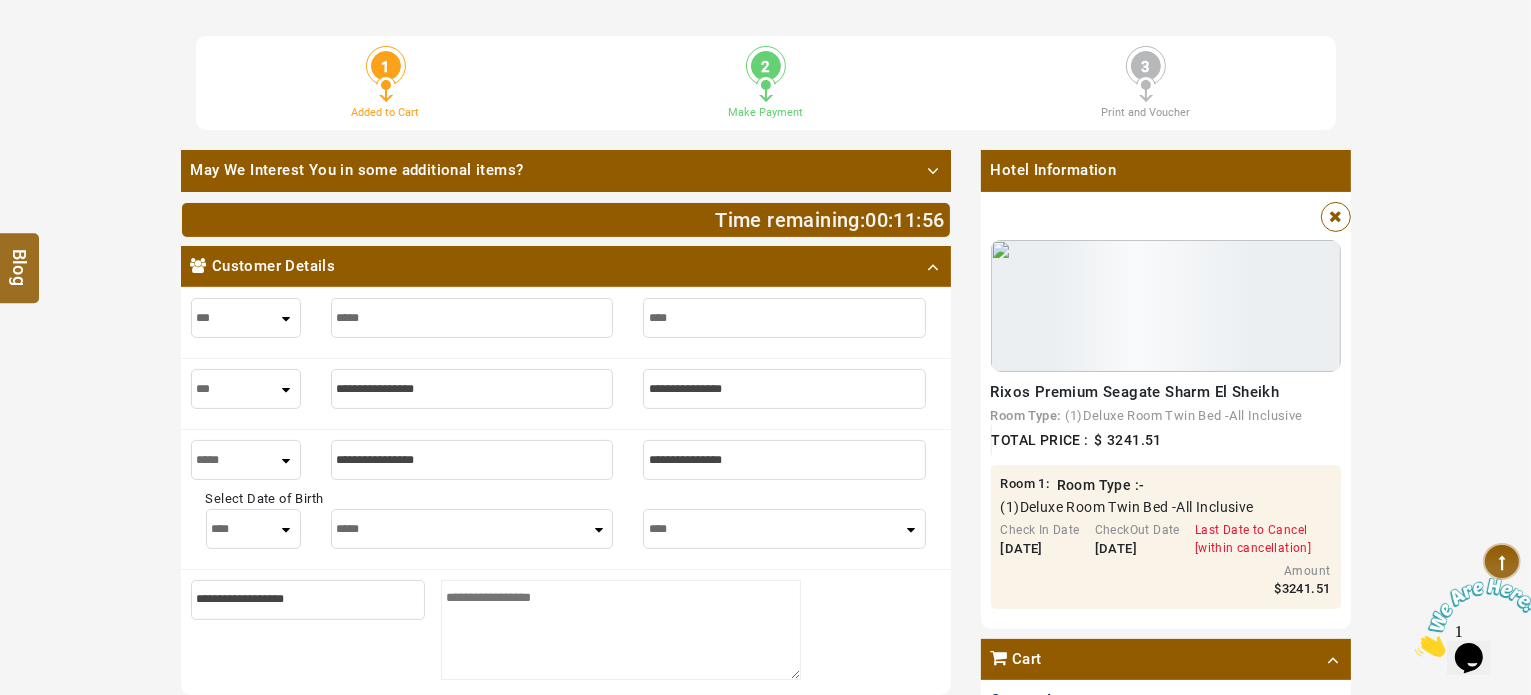 type on "*" 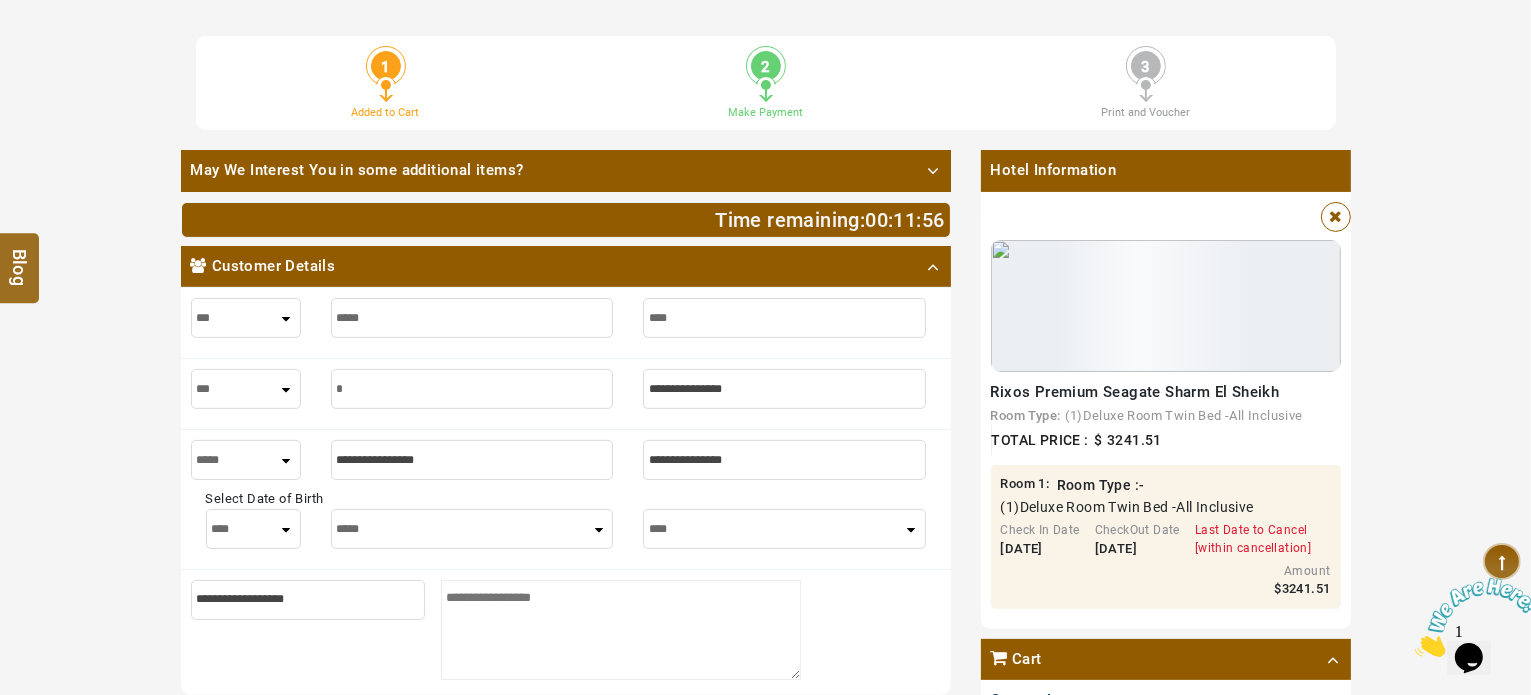 type on "*" 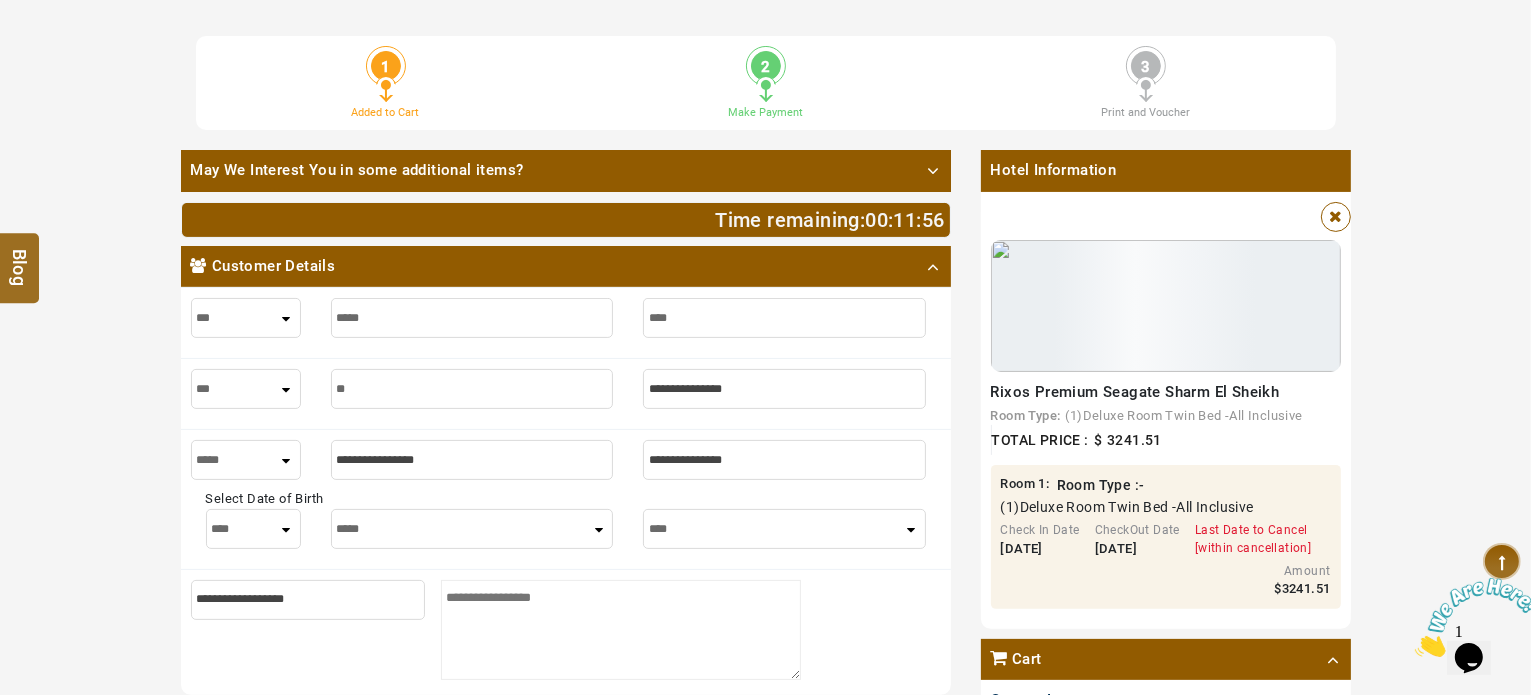 type on "**" 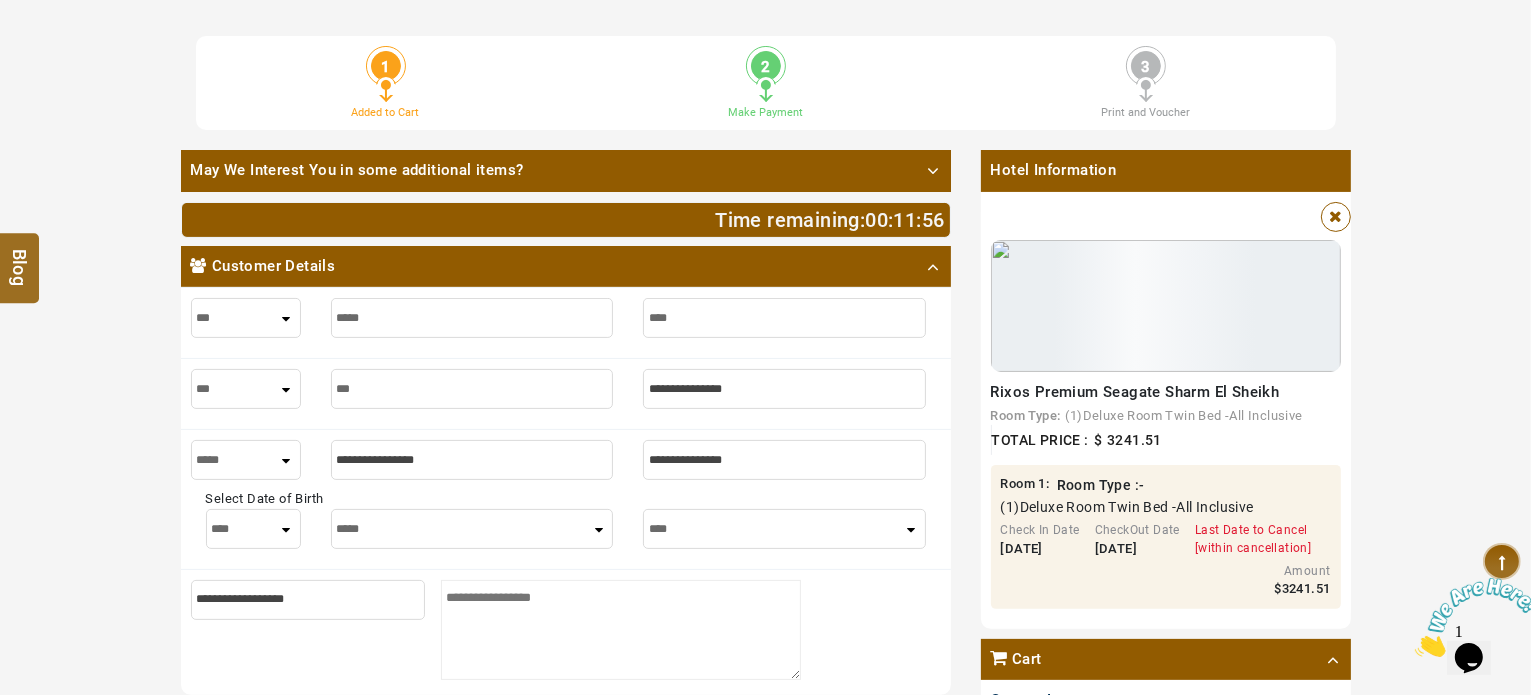 type on "***" 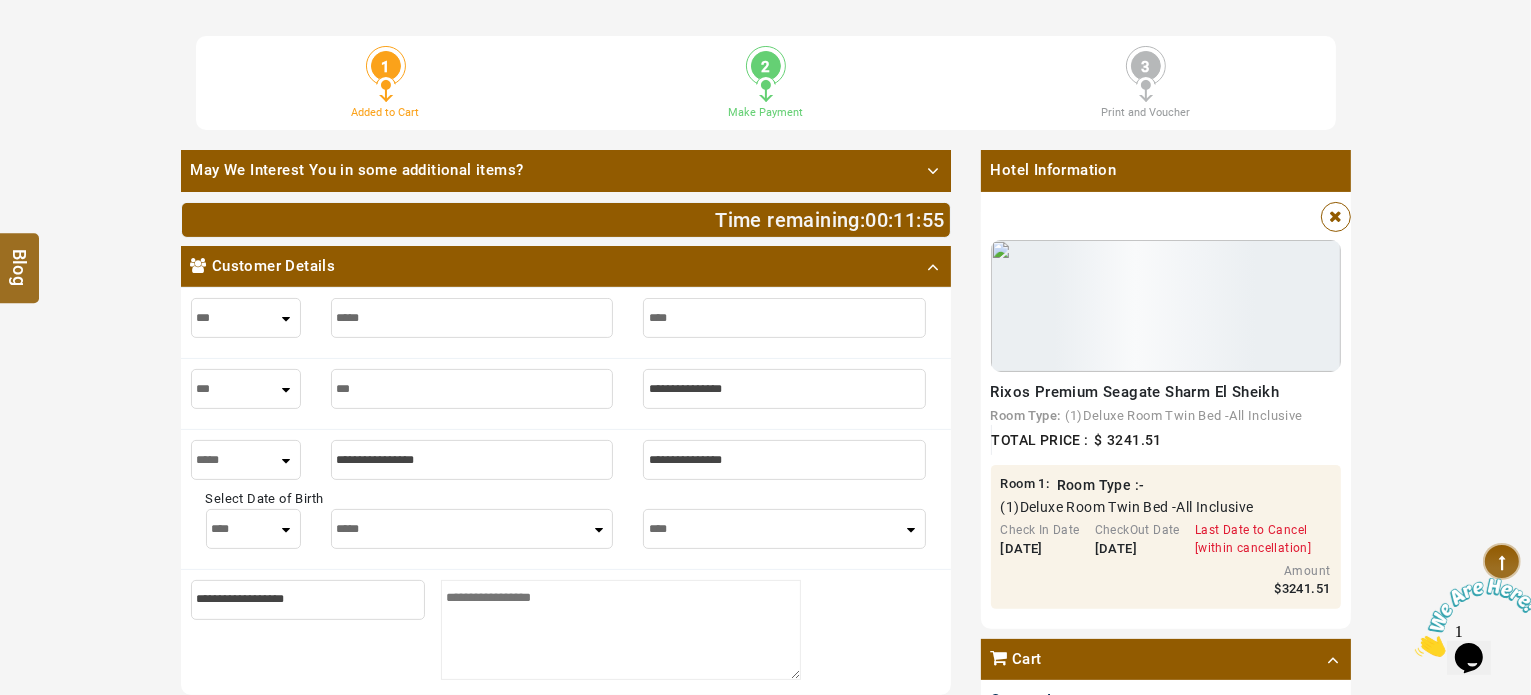 type on "****" 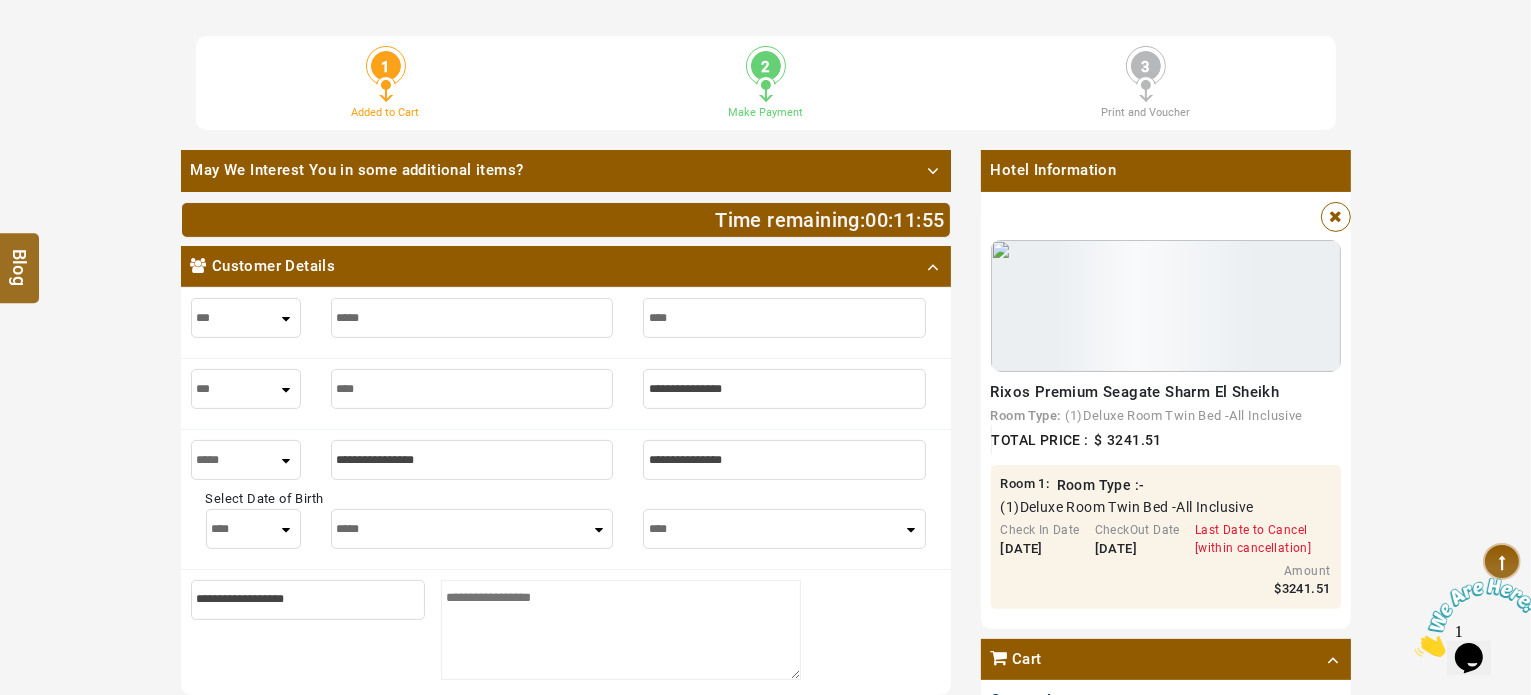 type on "****" 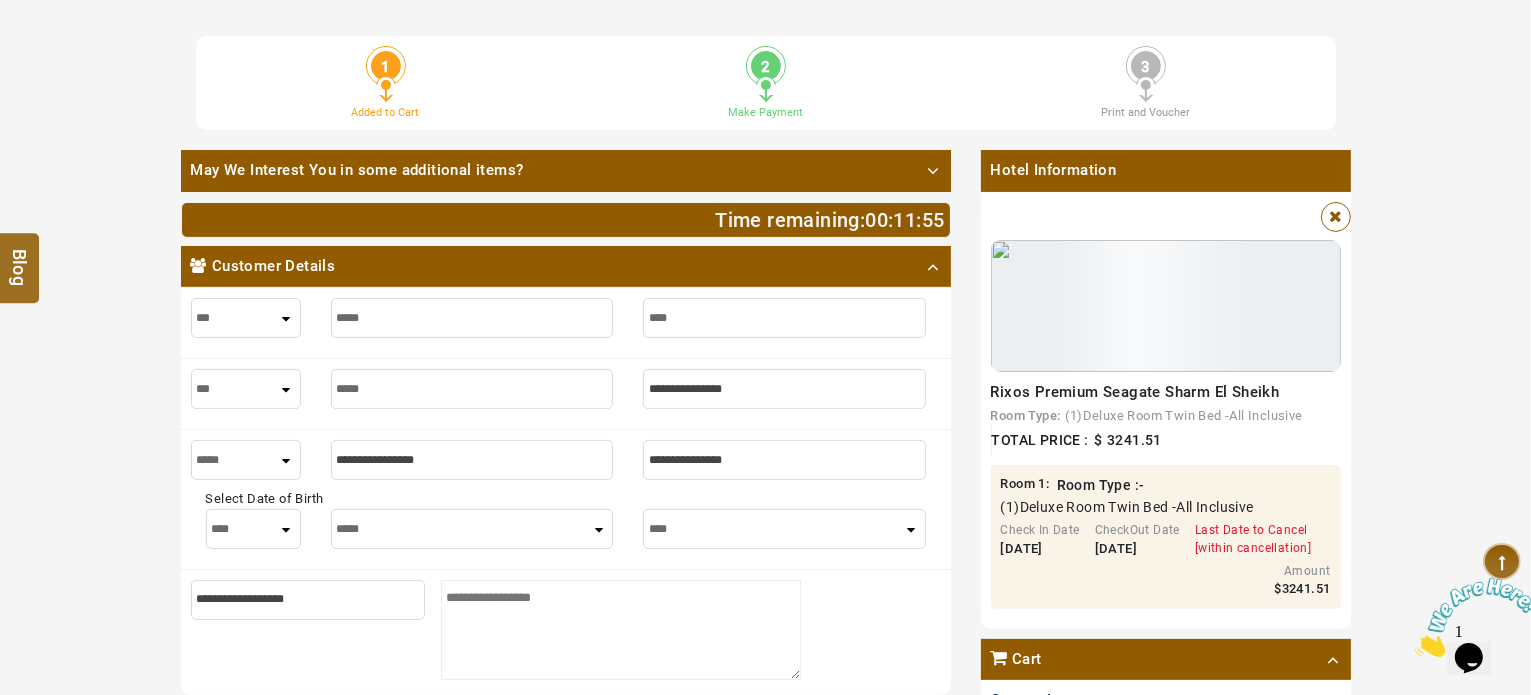 type on "*****" 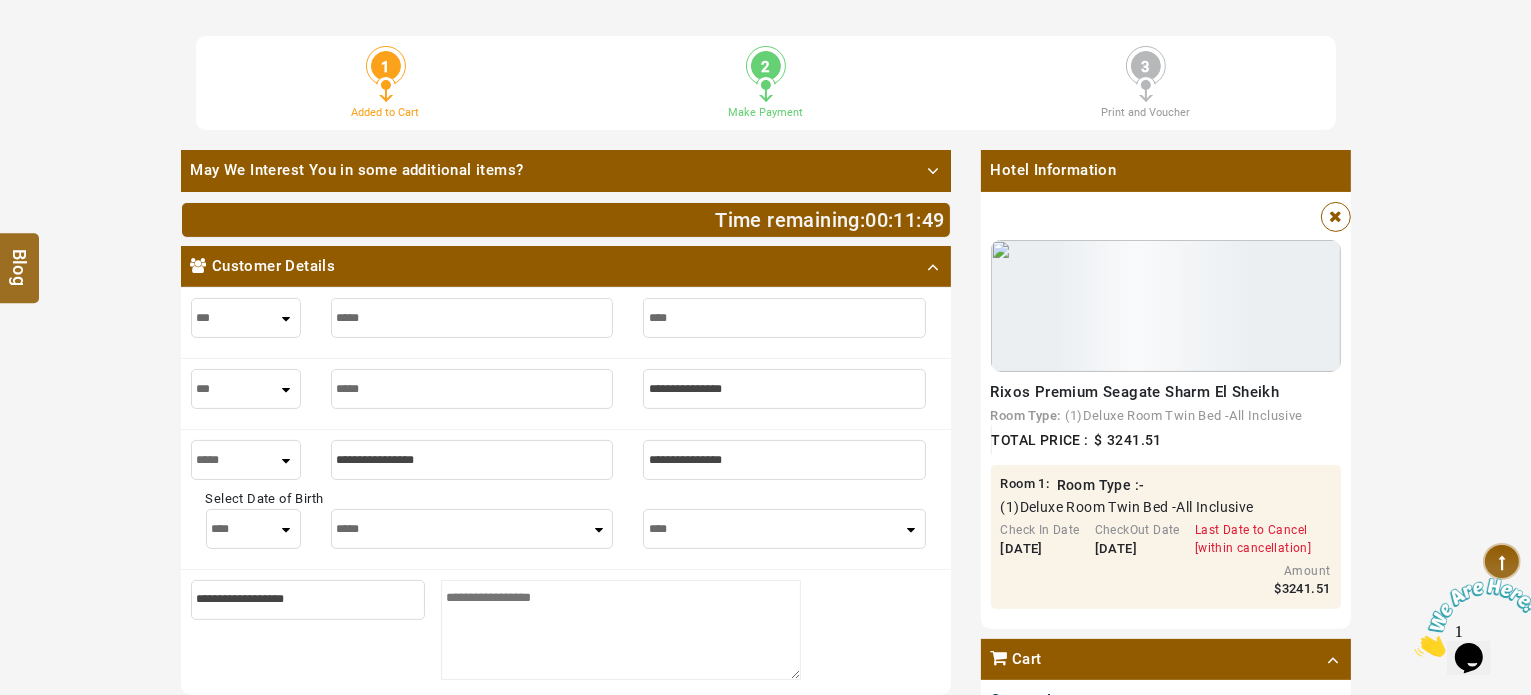 type on "******" 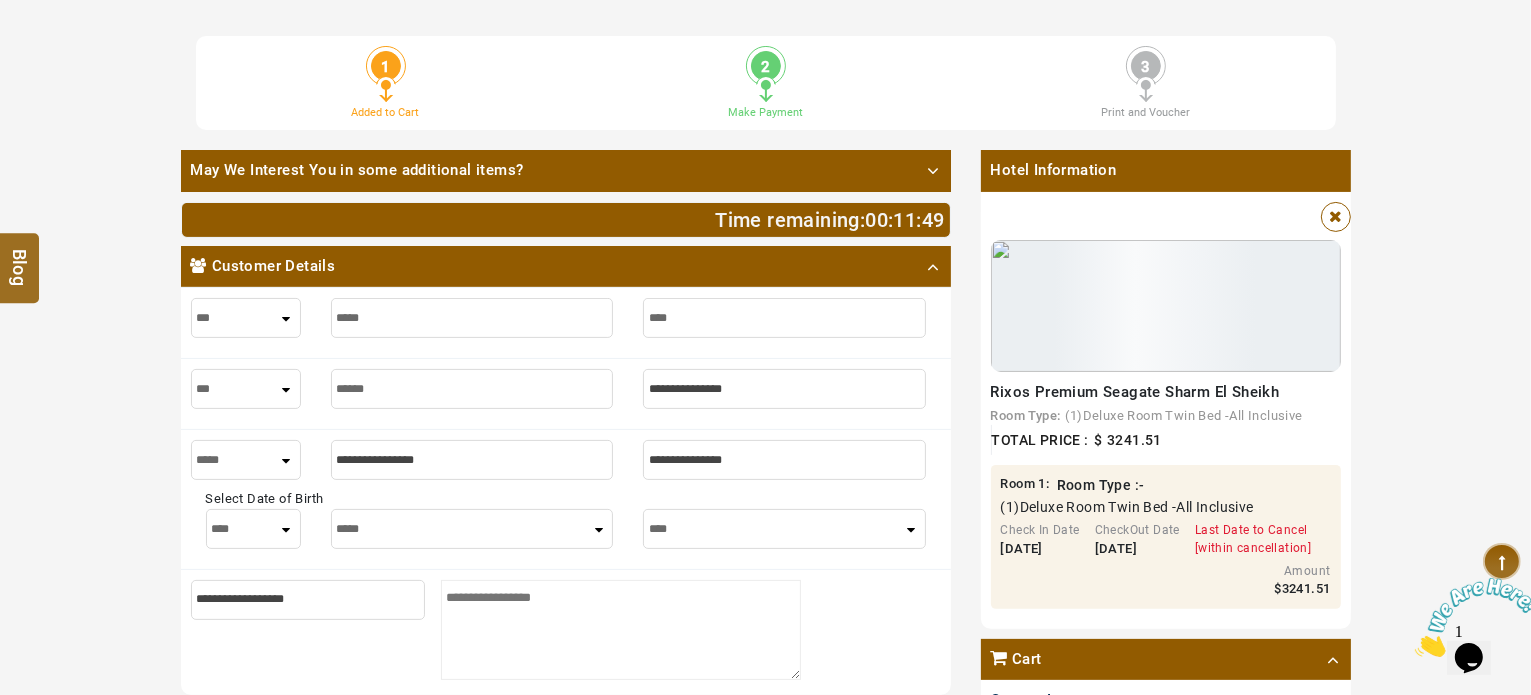 type on "******" 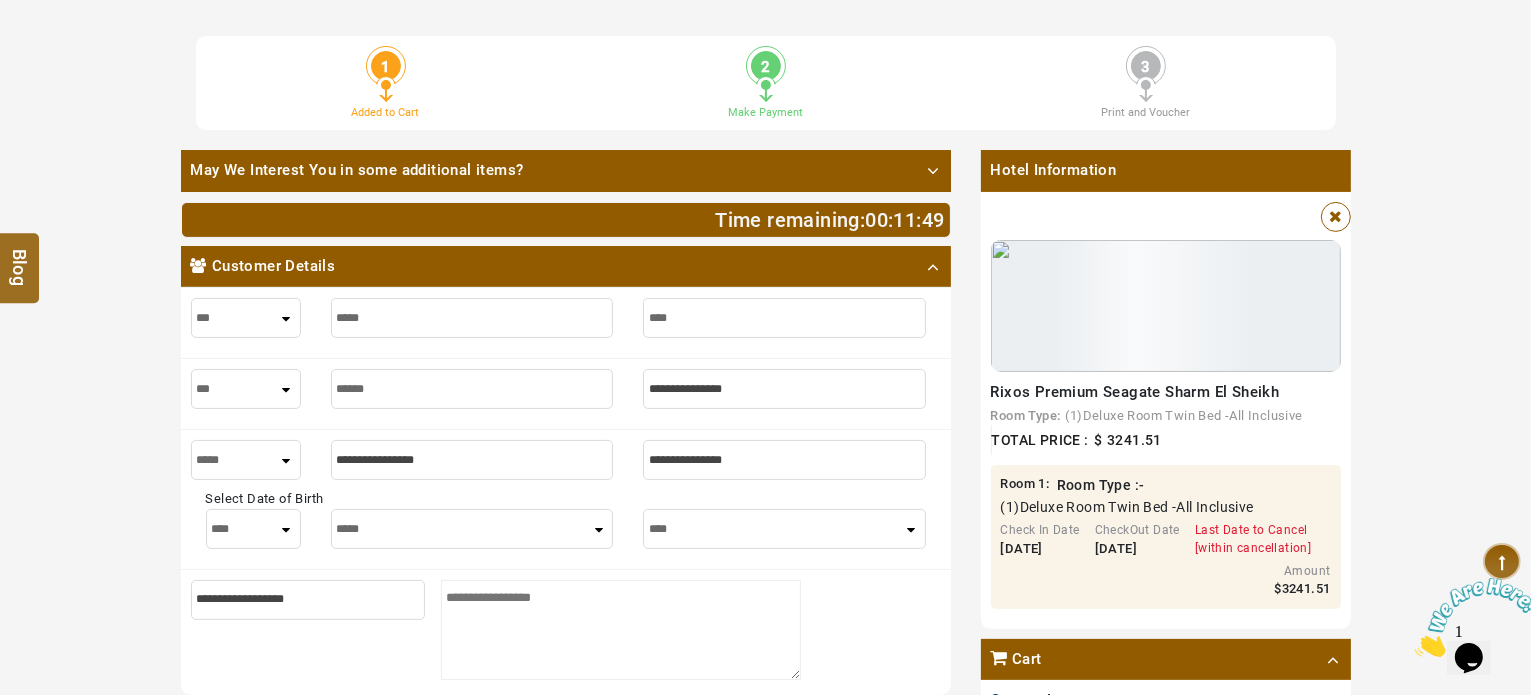 type on "*******" 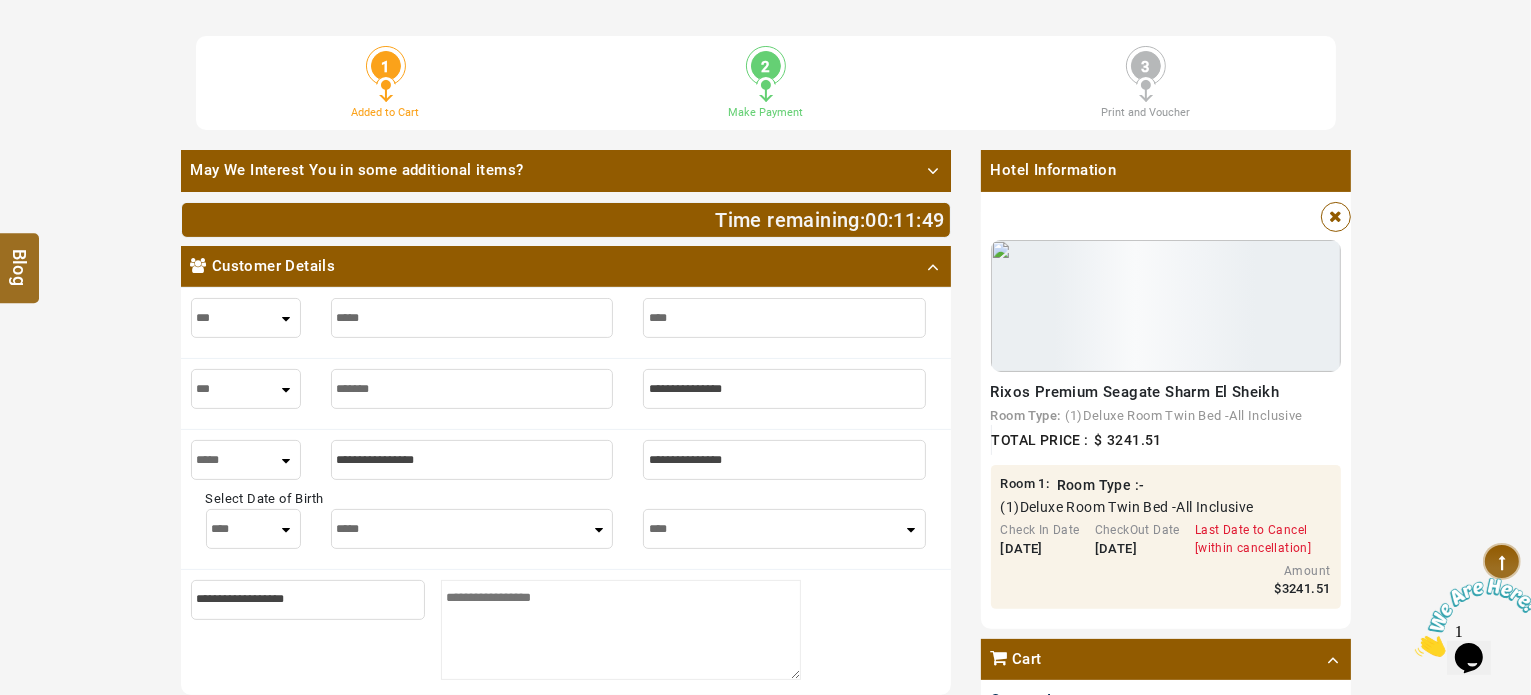 type on "*******" 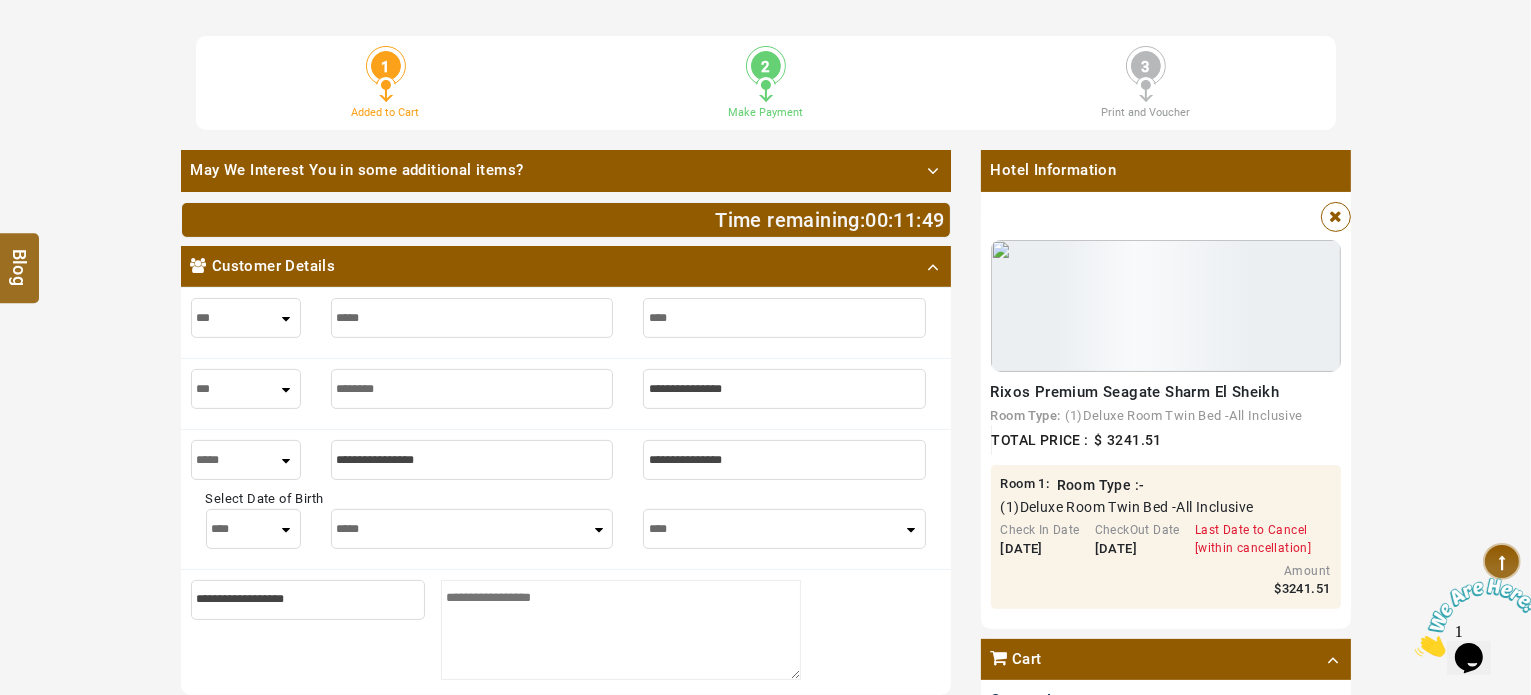 type on "********" 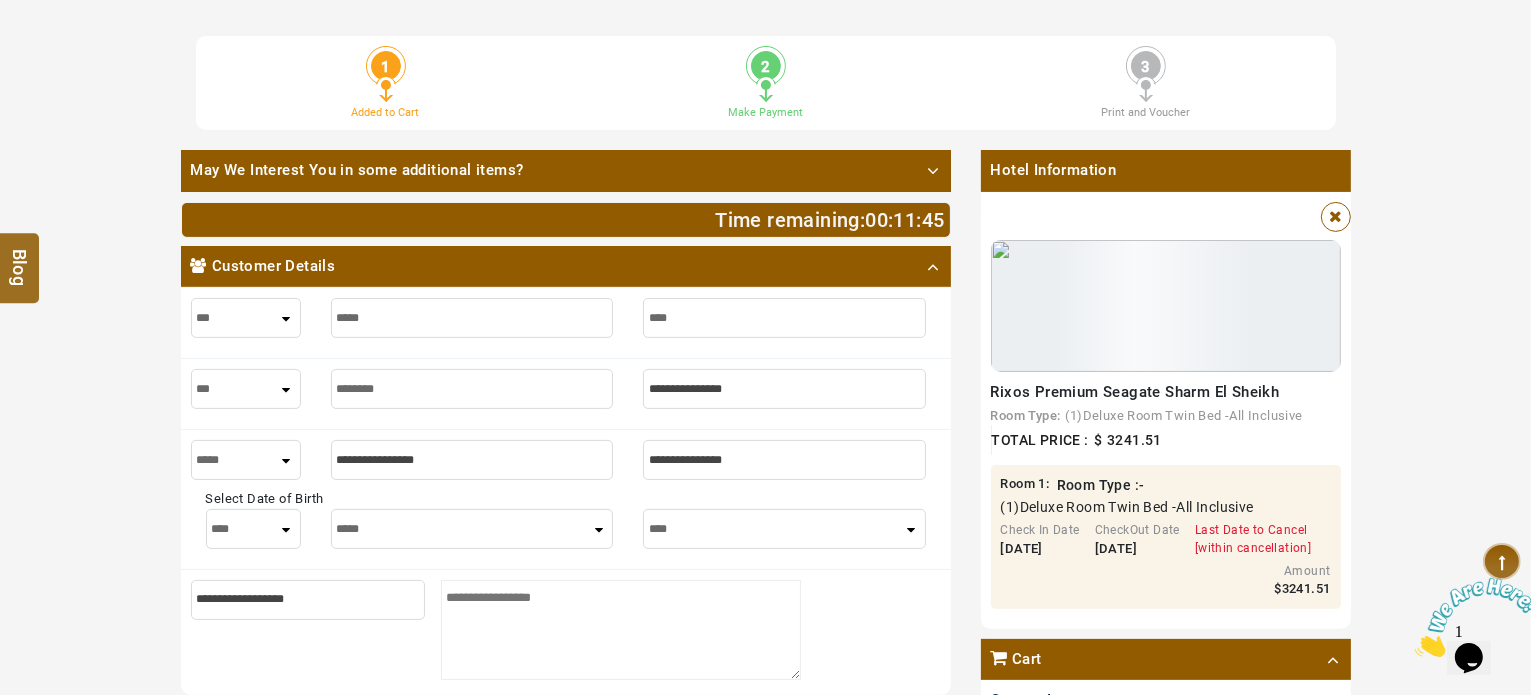 type on "********" 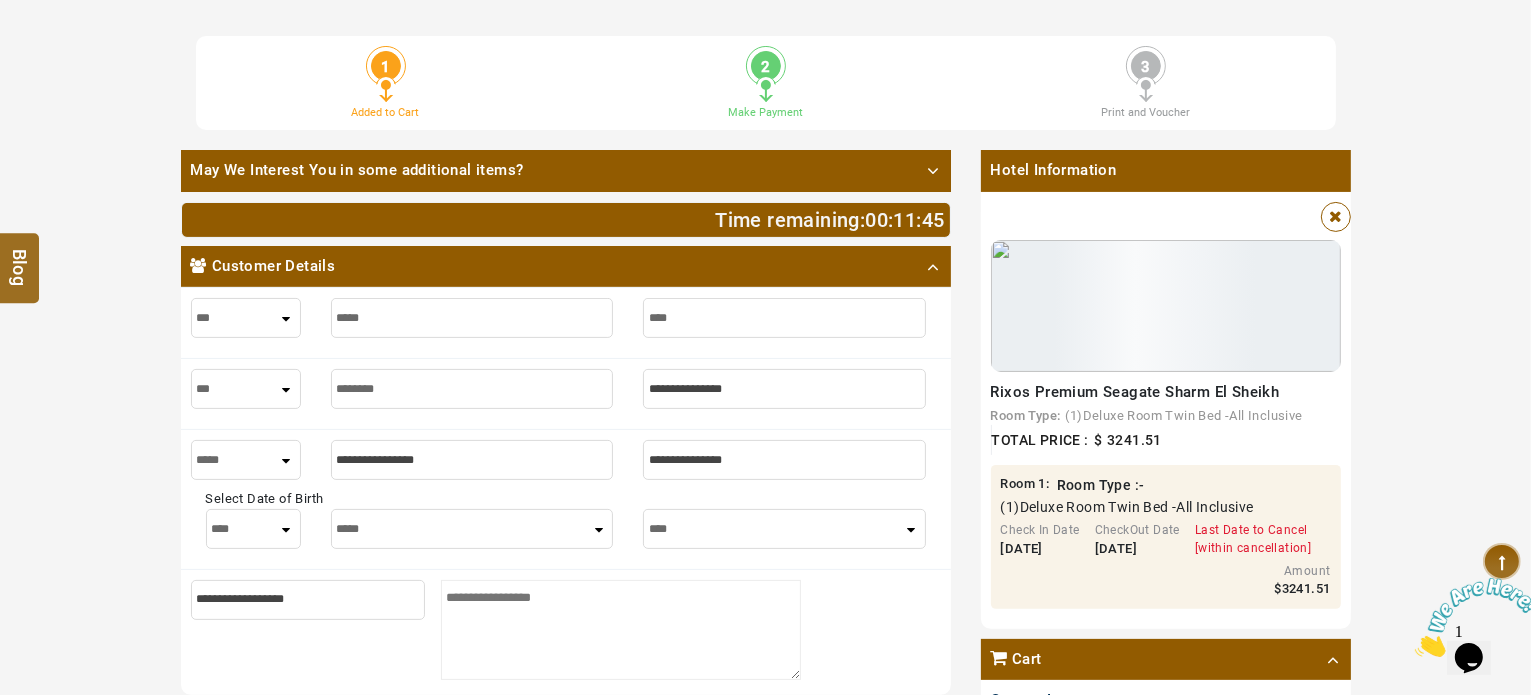 click at bounding box center (784, 389) 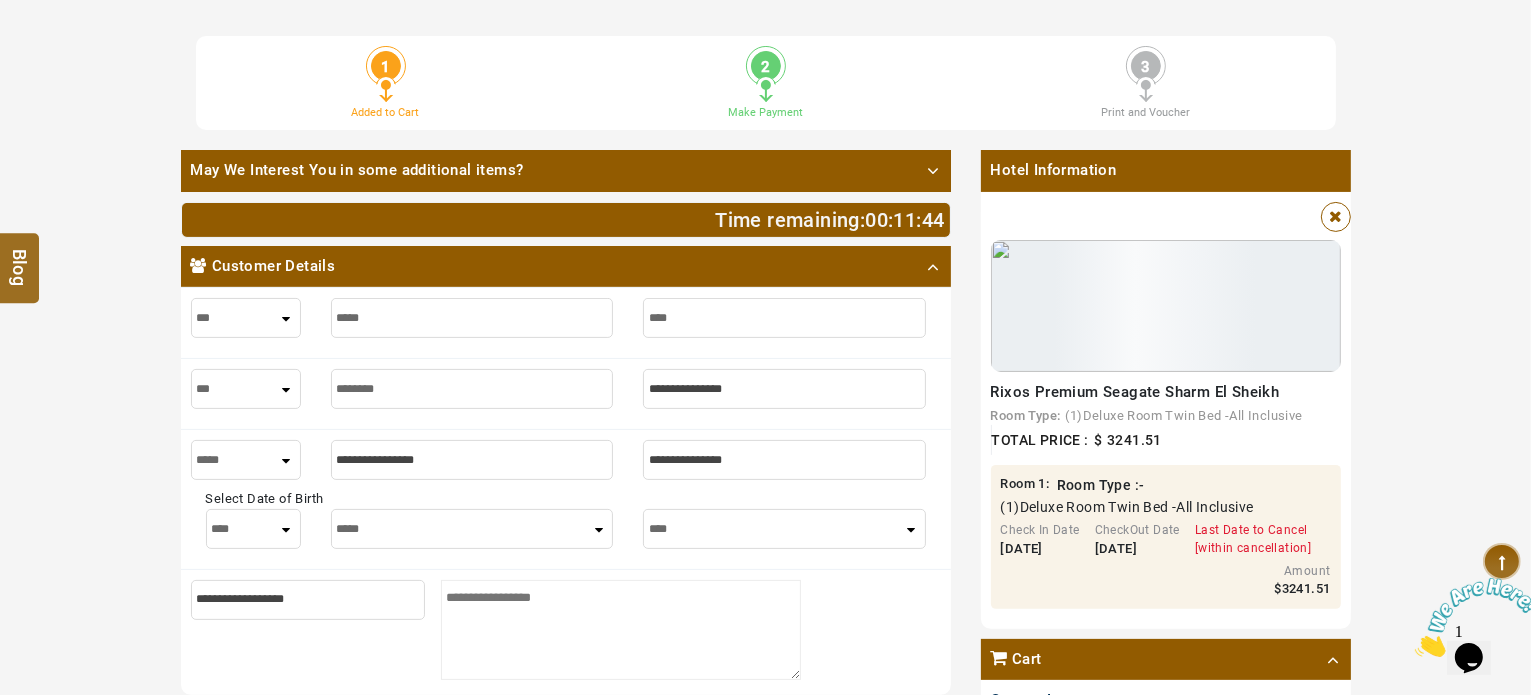 type on "*" 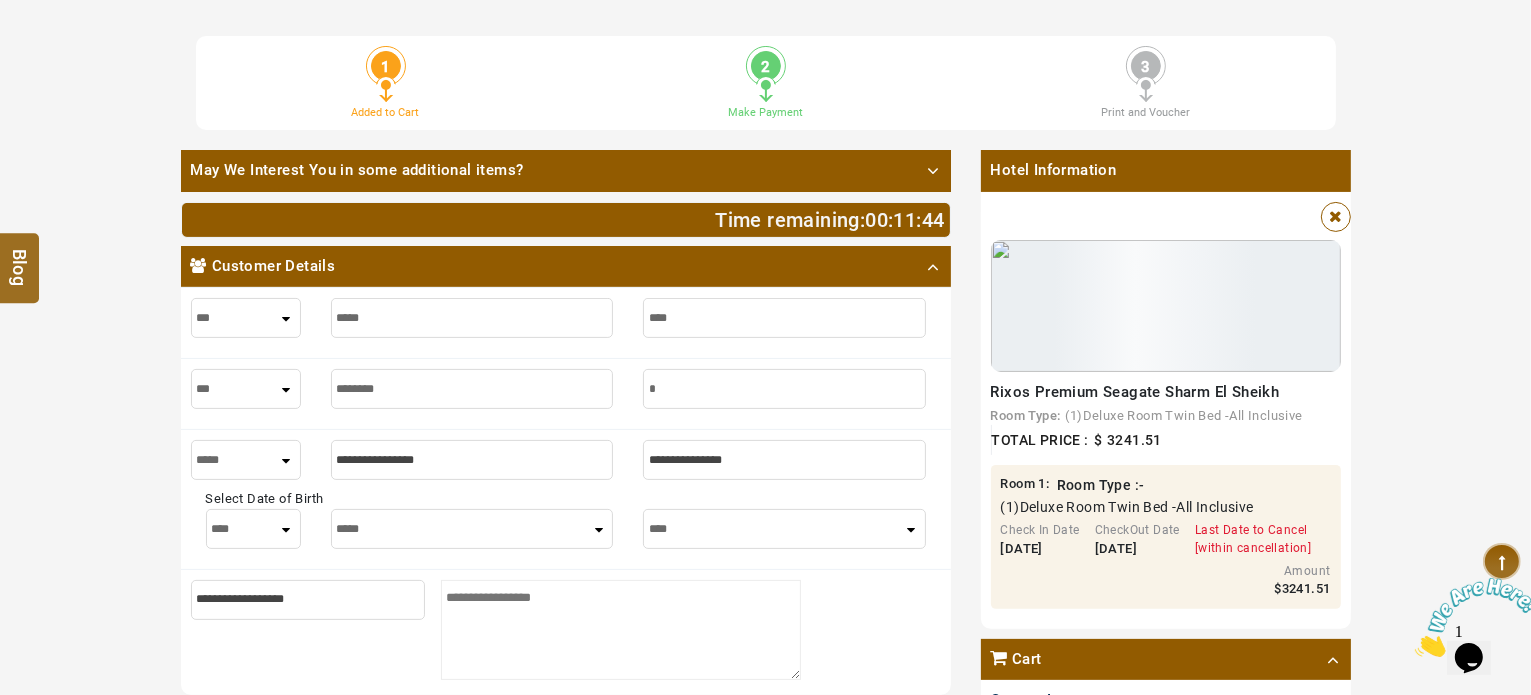 type on "*" 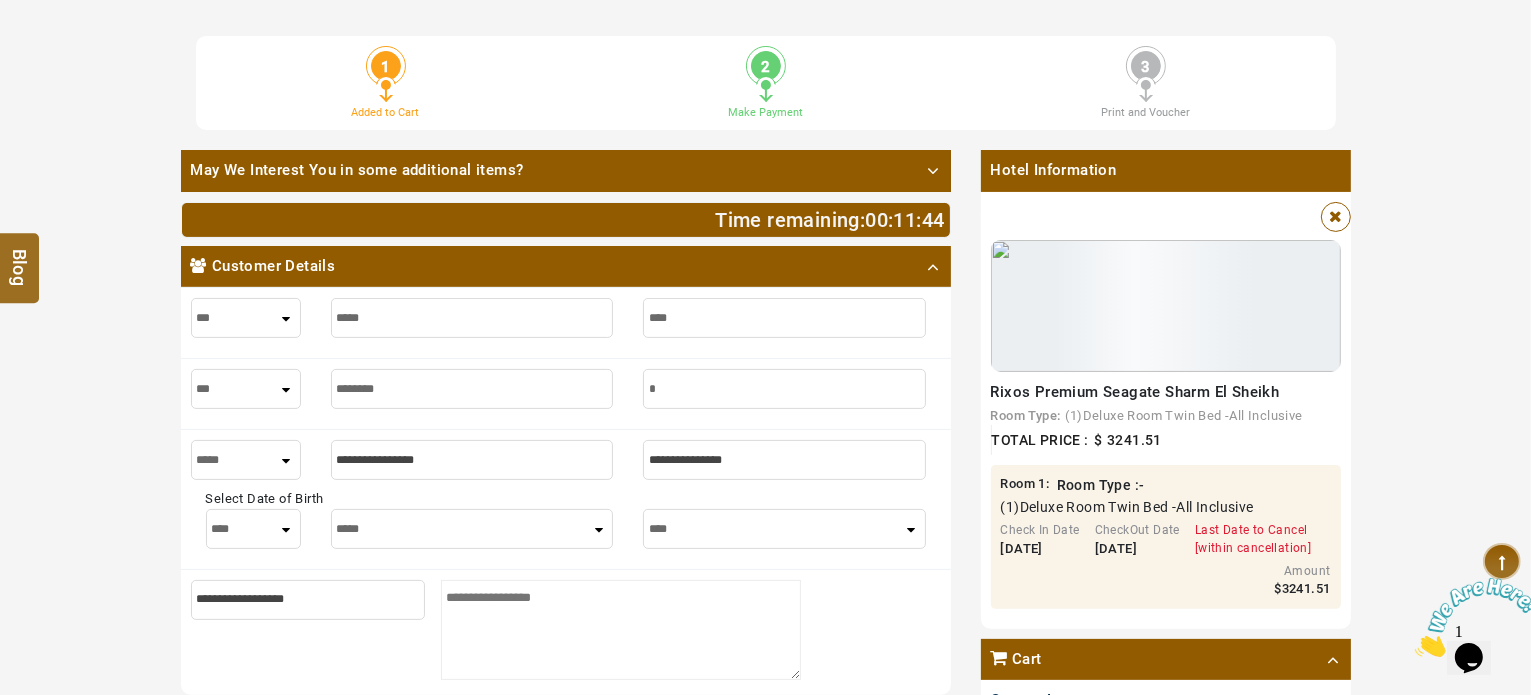 type on "**" 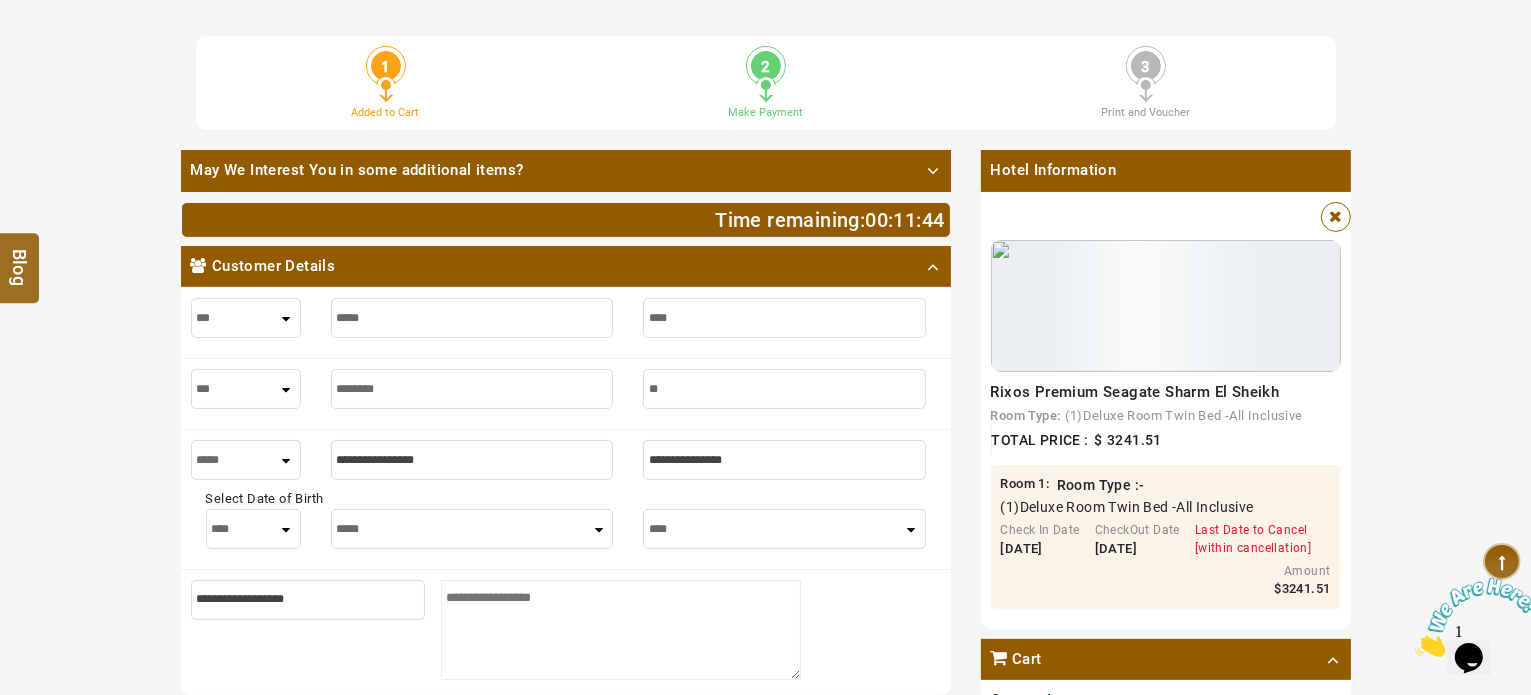 type on "**" 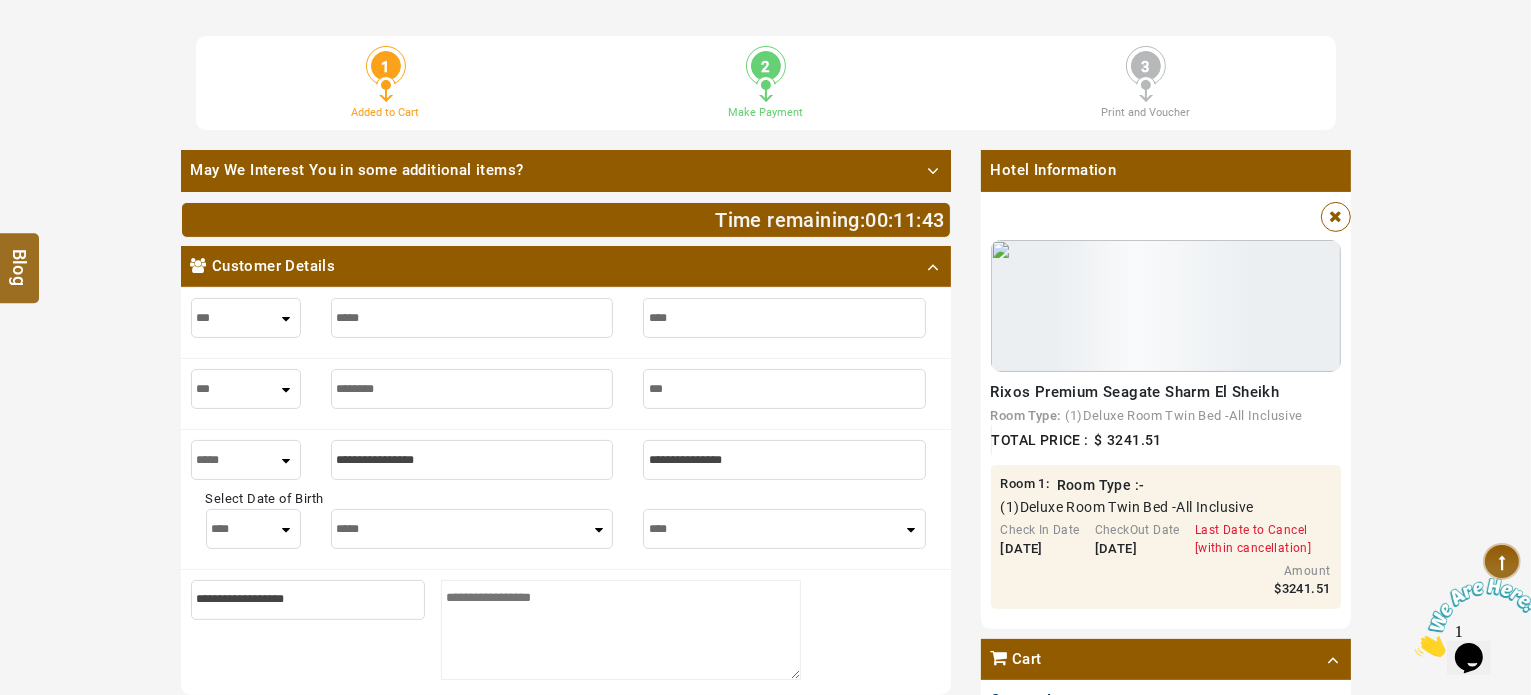 type on "***" 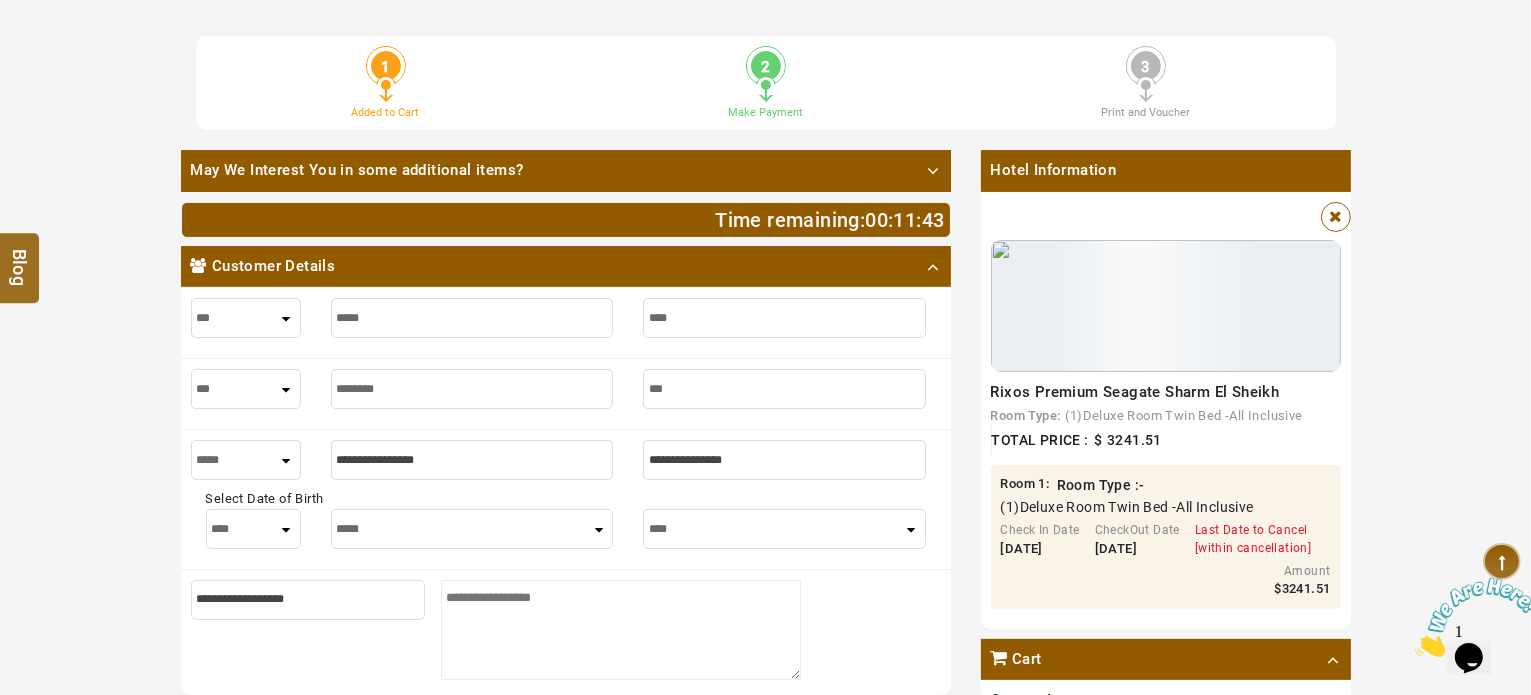type on "****" 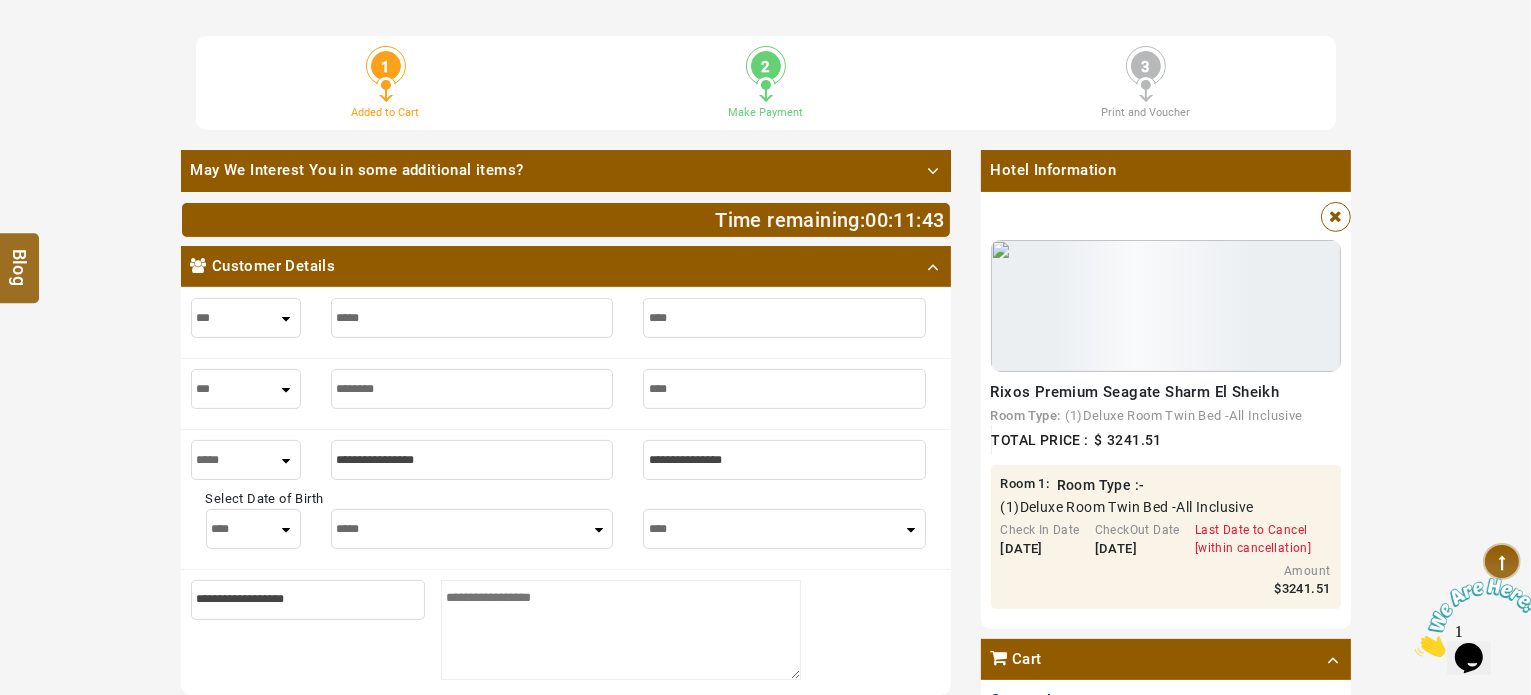 type on "****" 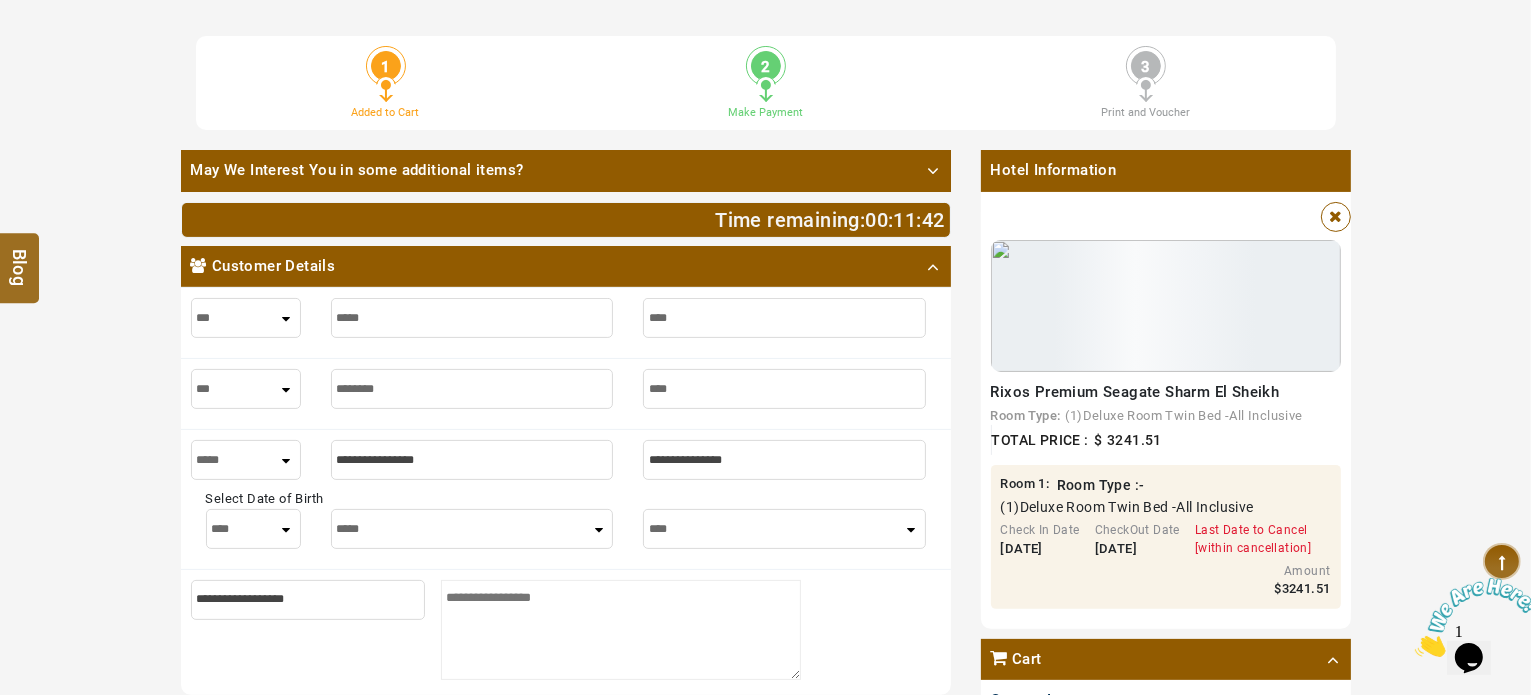type on "****" 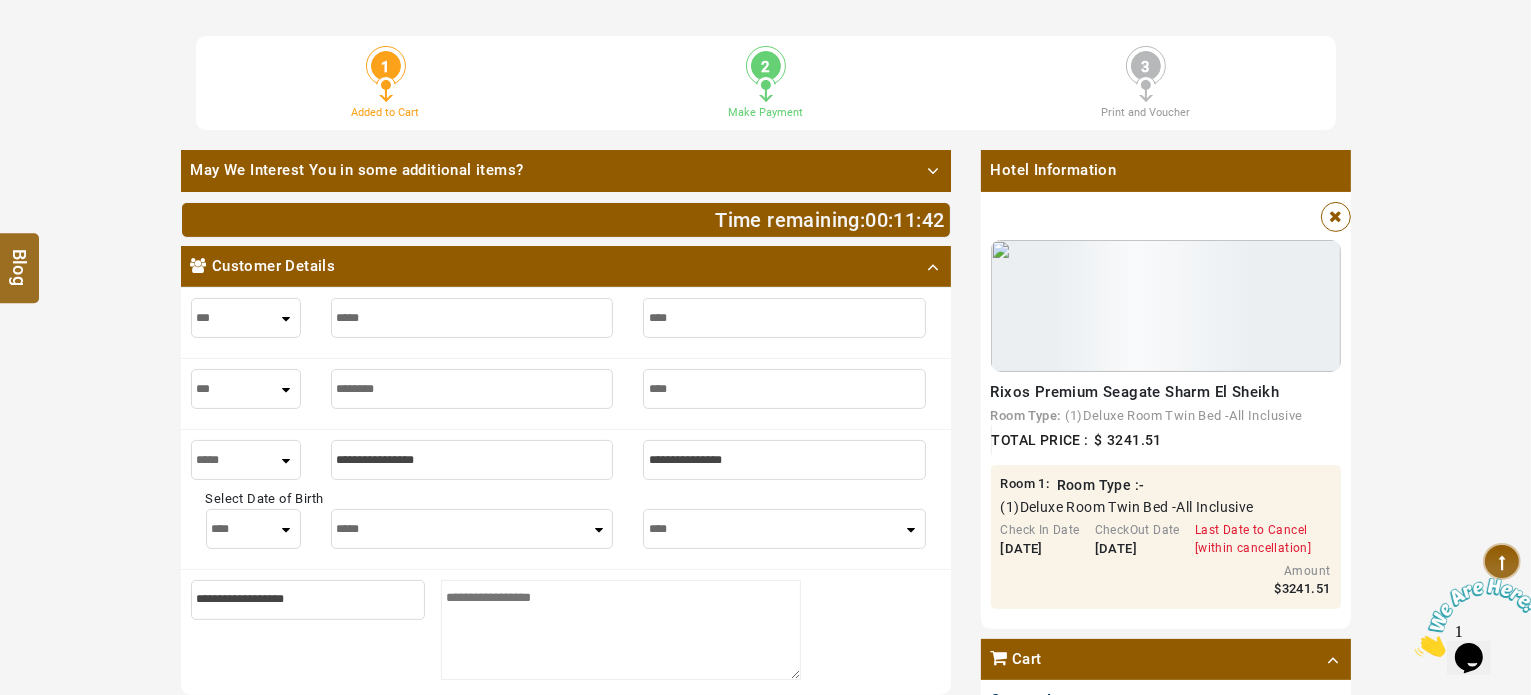 click at bounding box center [472, 460] 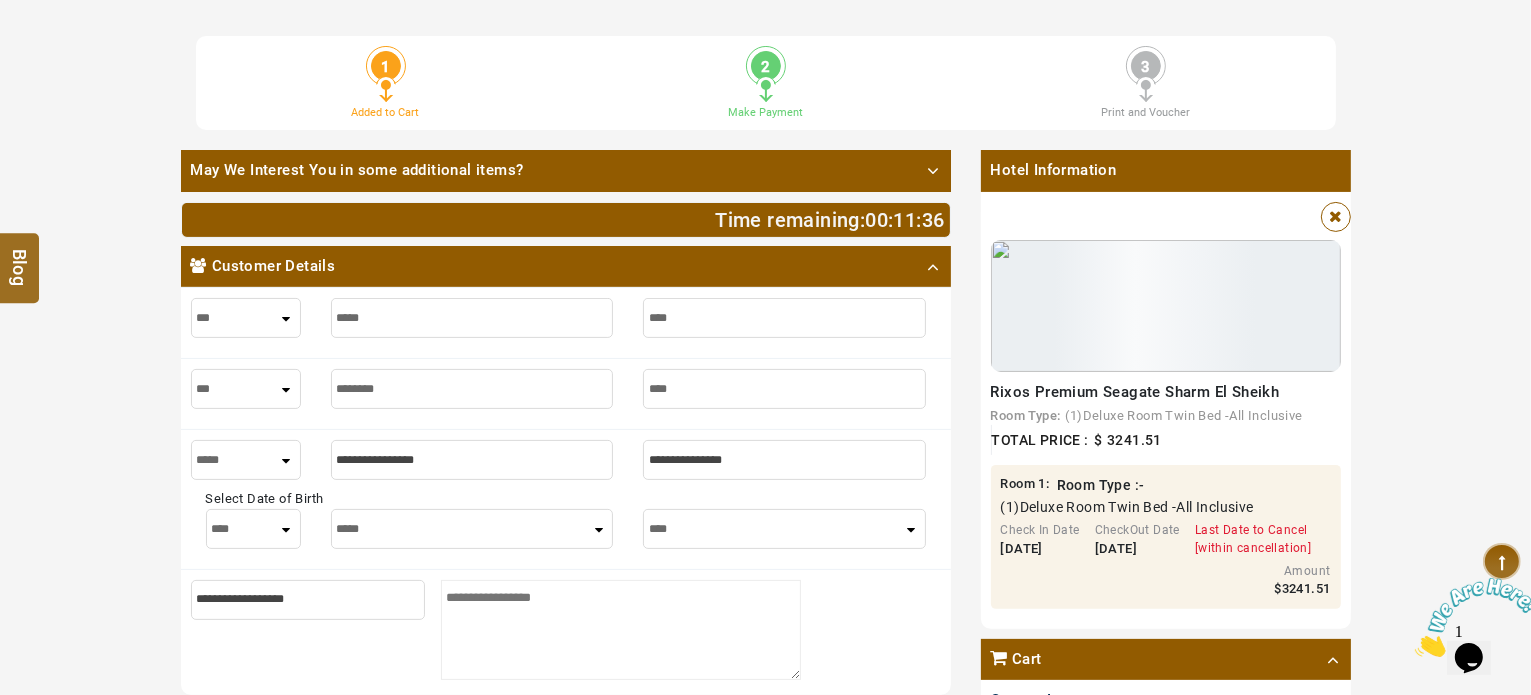 type on "*" 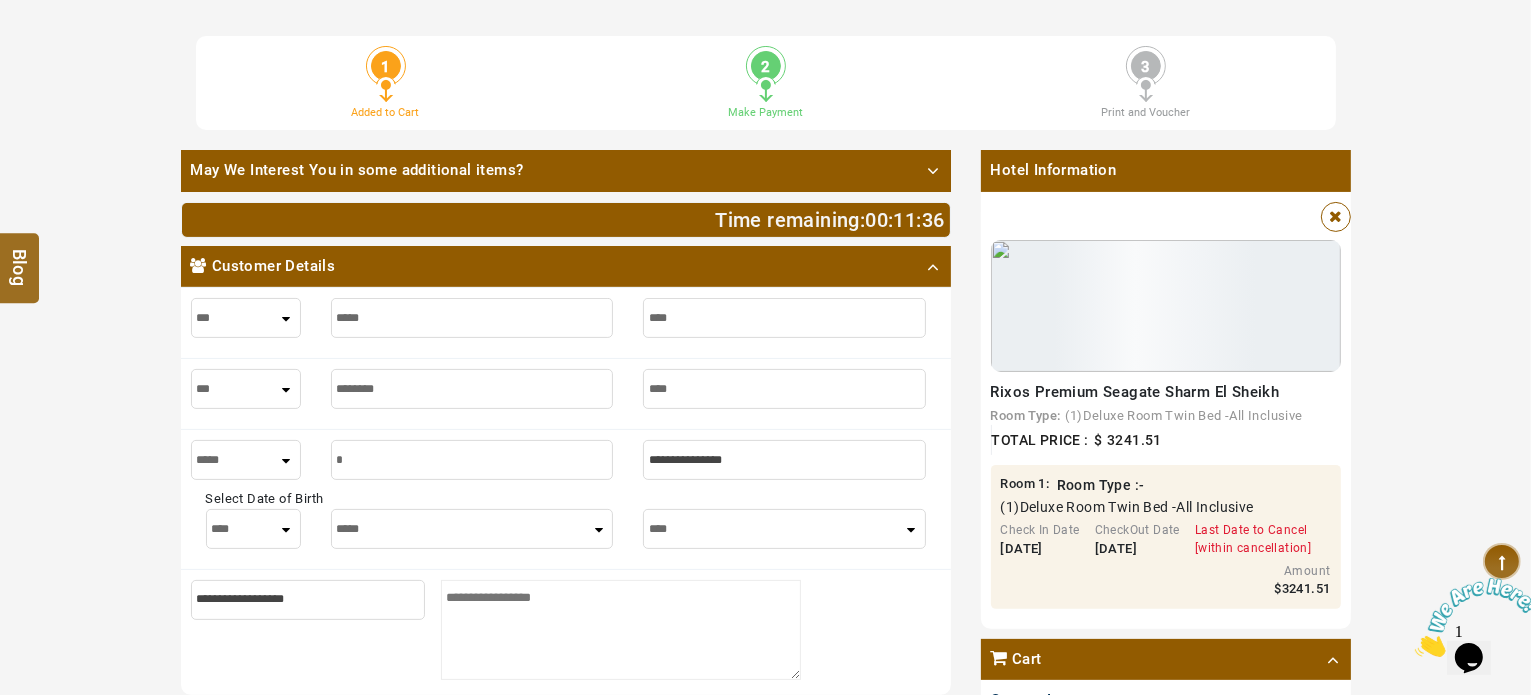 type on "*" 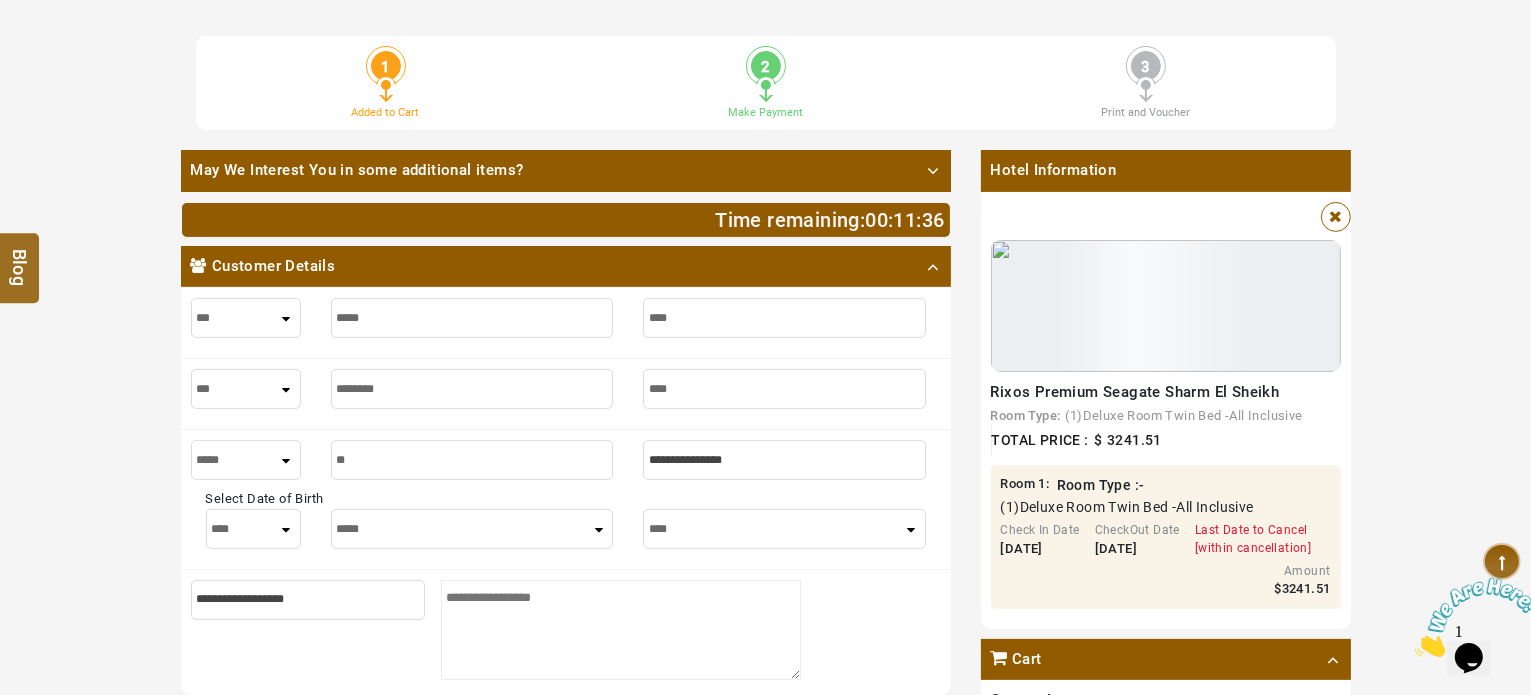 type on "**" 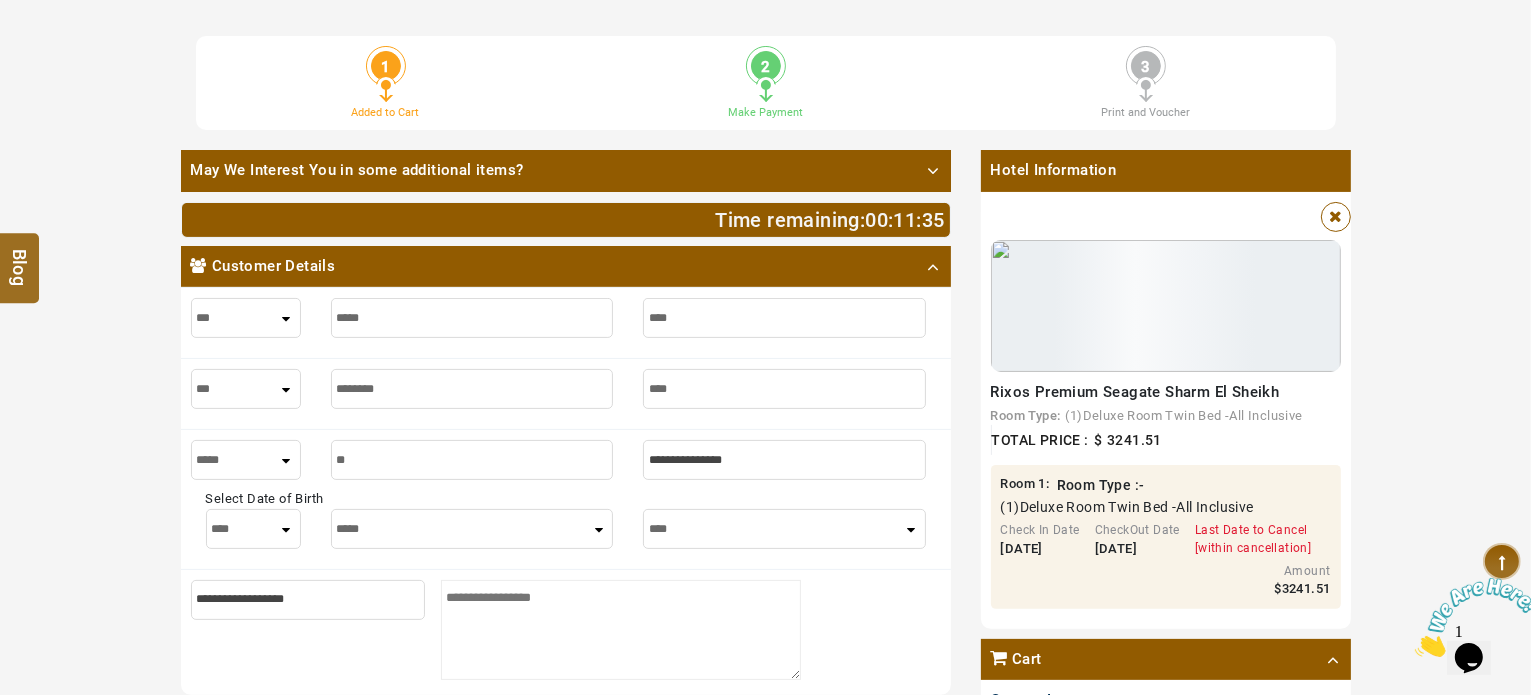 type on "***" 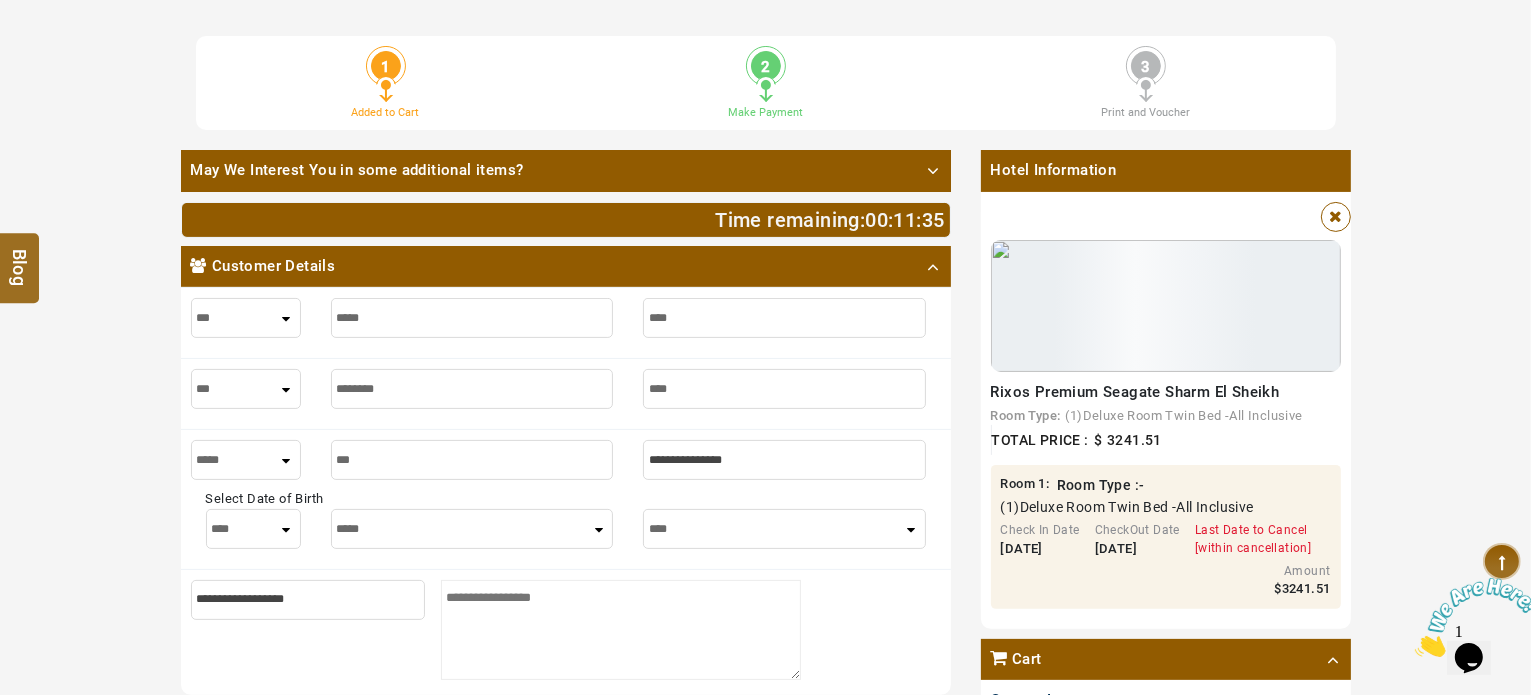 type on "***" 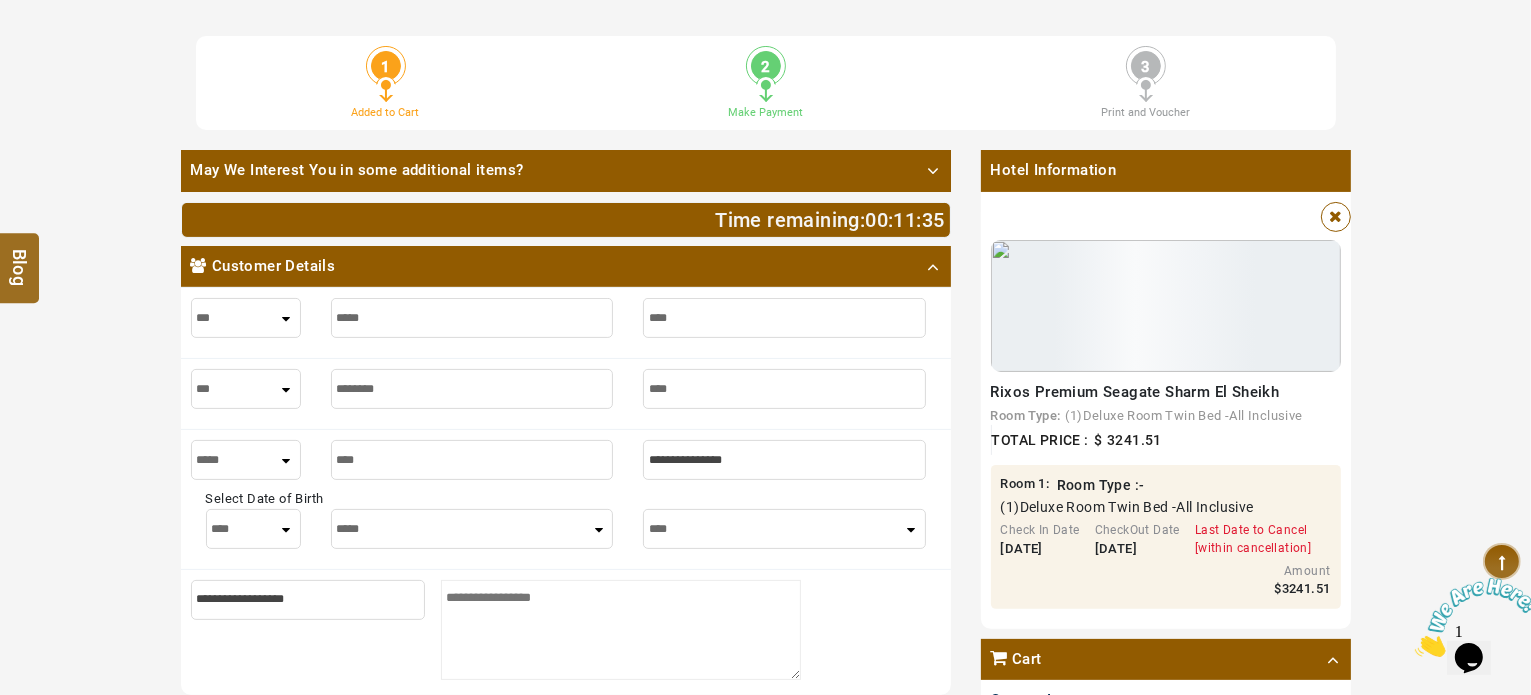type on "****" 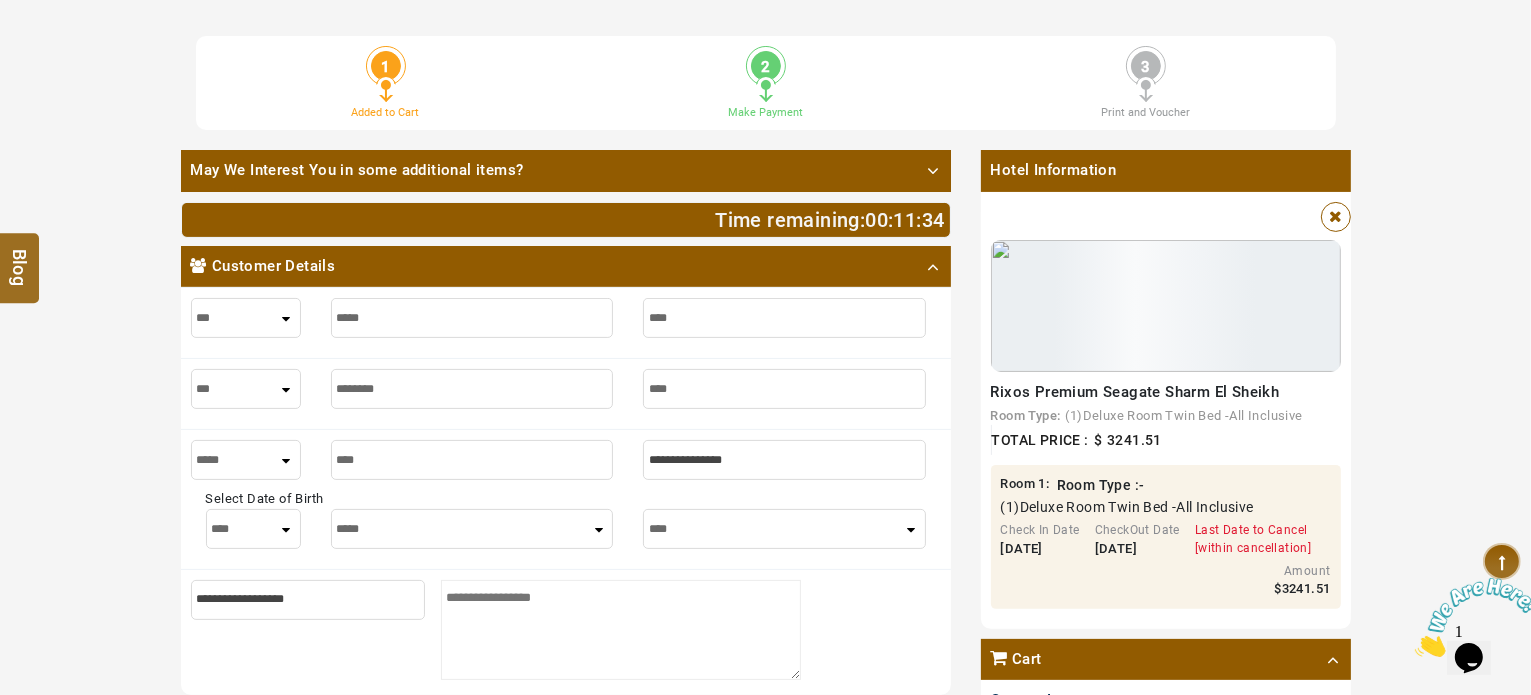 type on "*****" 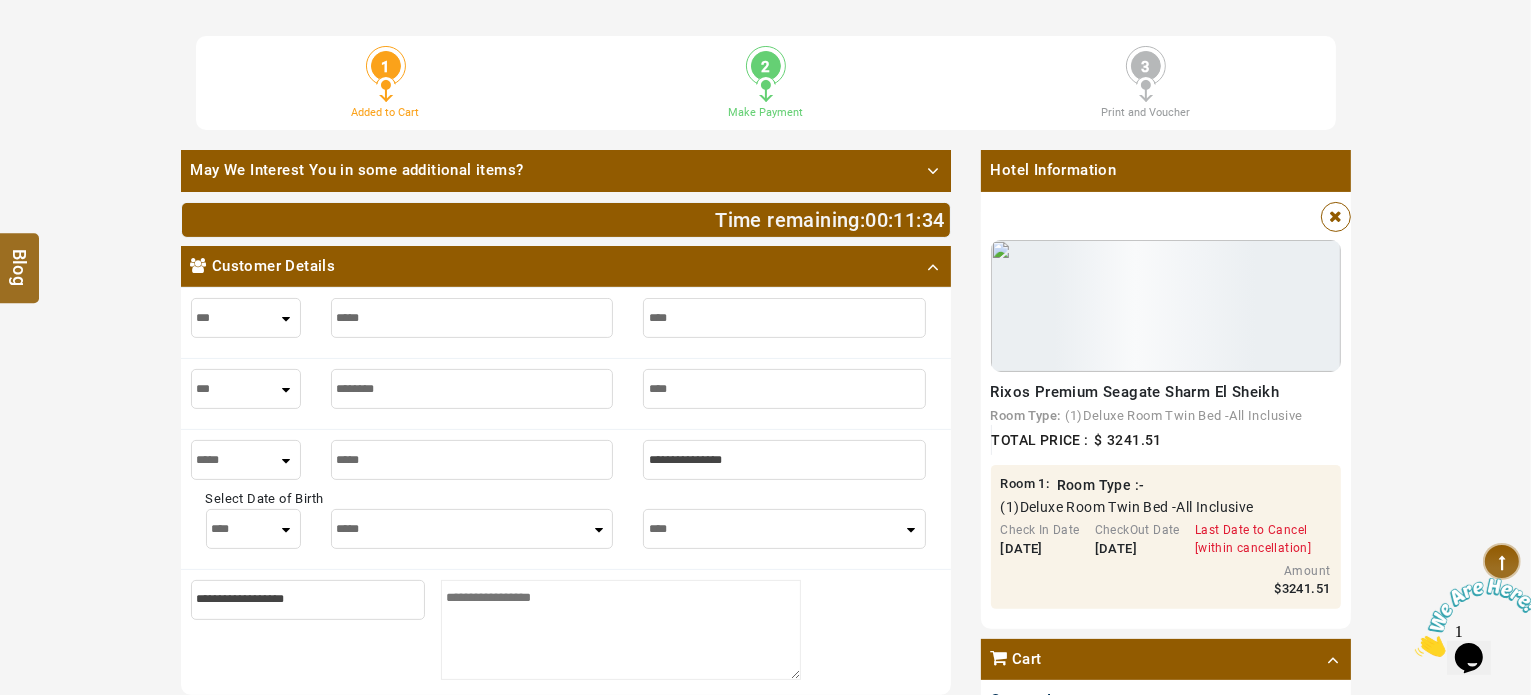 type on "*****" 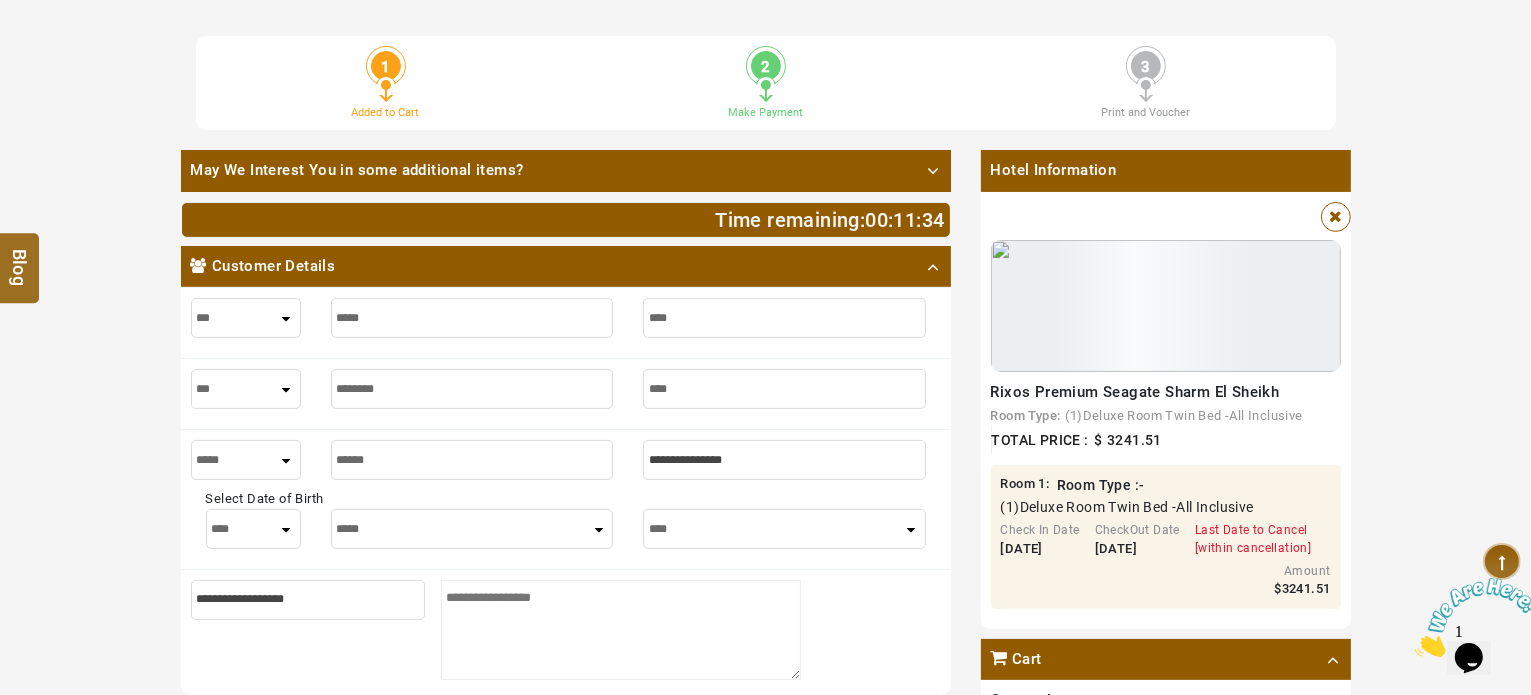 type on "******" 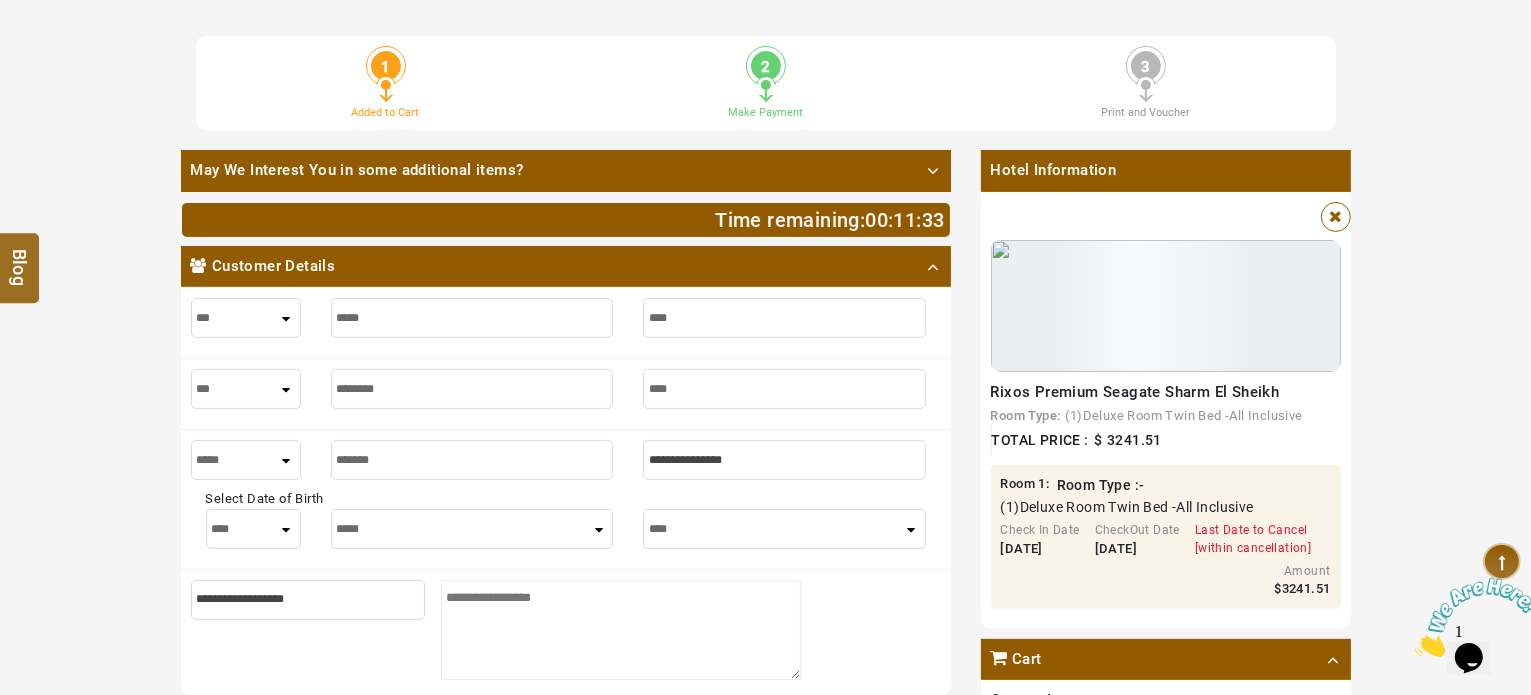 type on "*******" 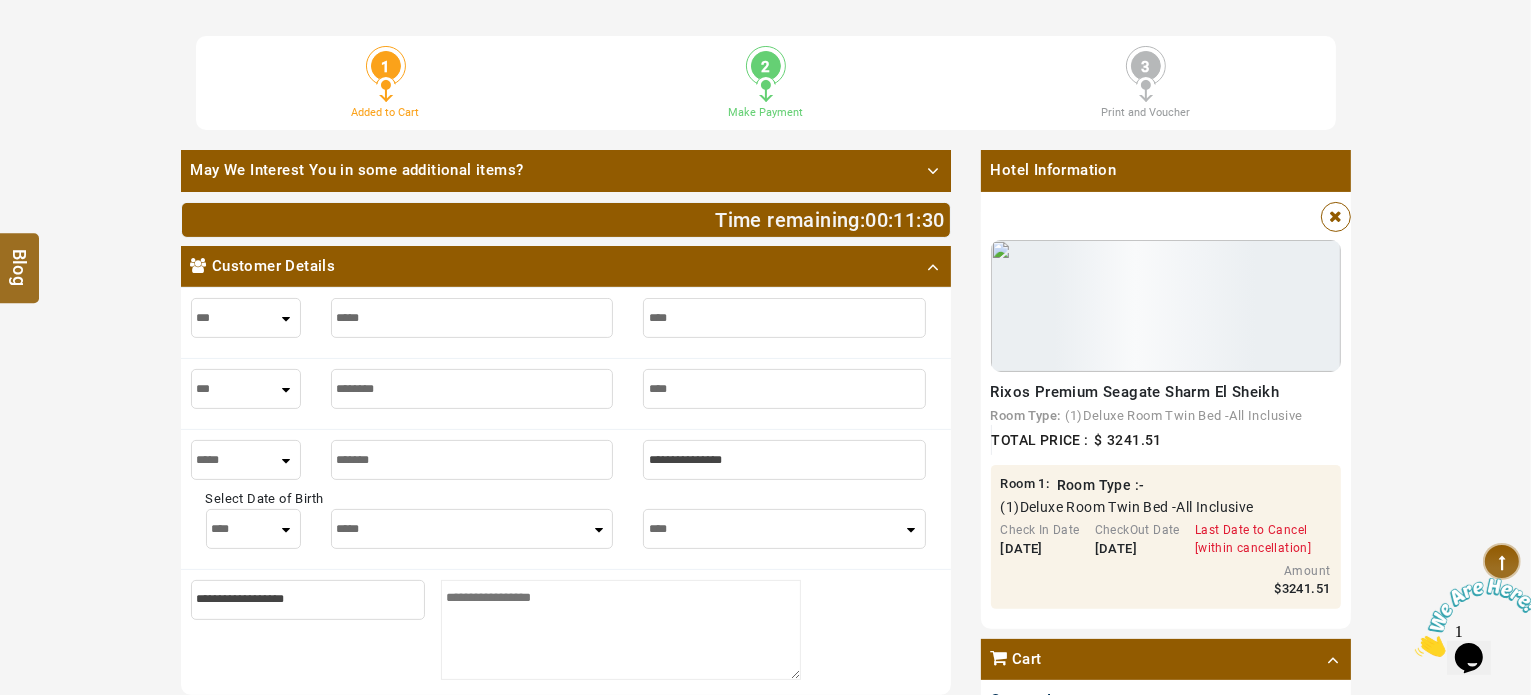 type on "*******" 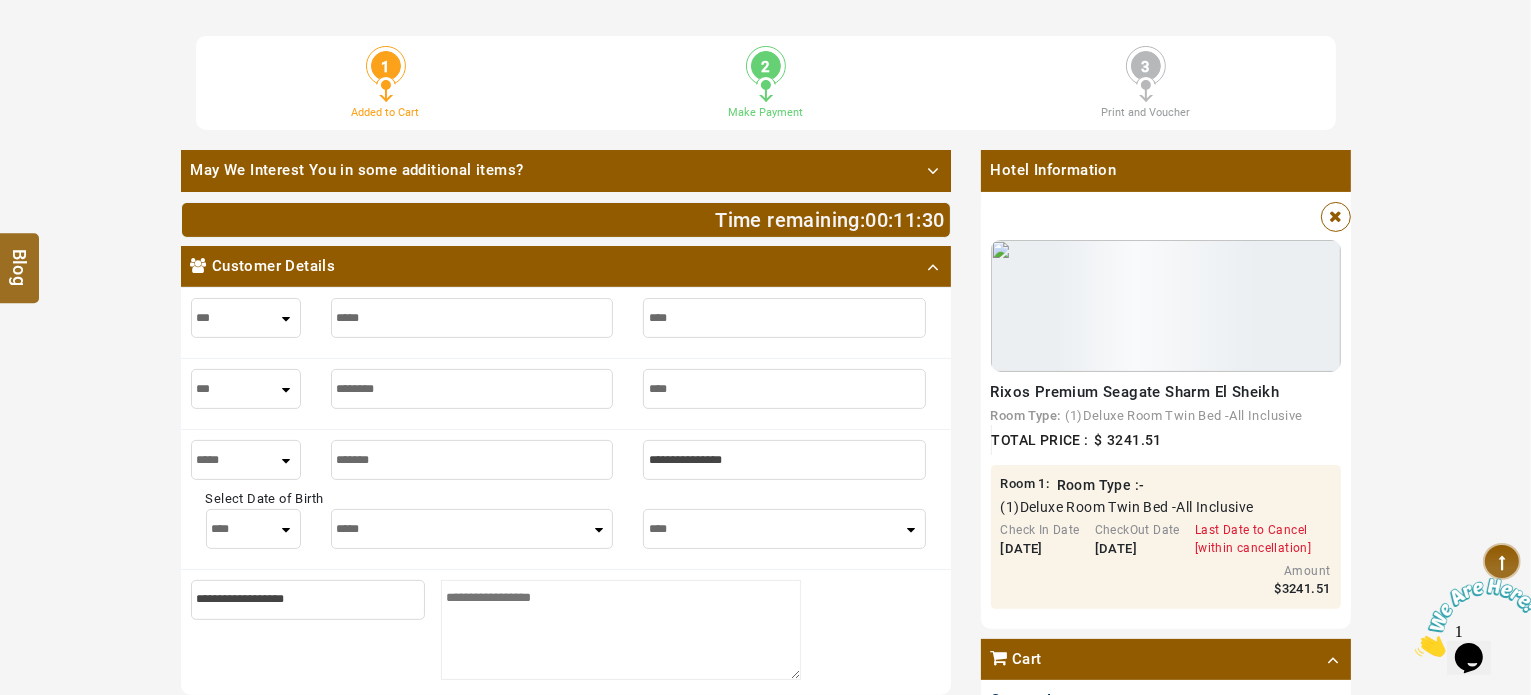 click at bounding box center [784, 460] 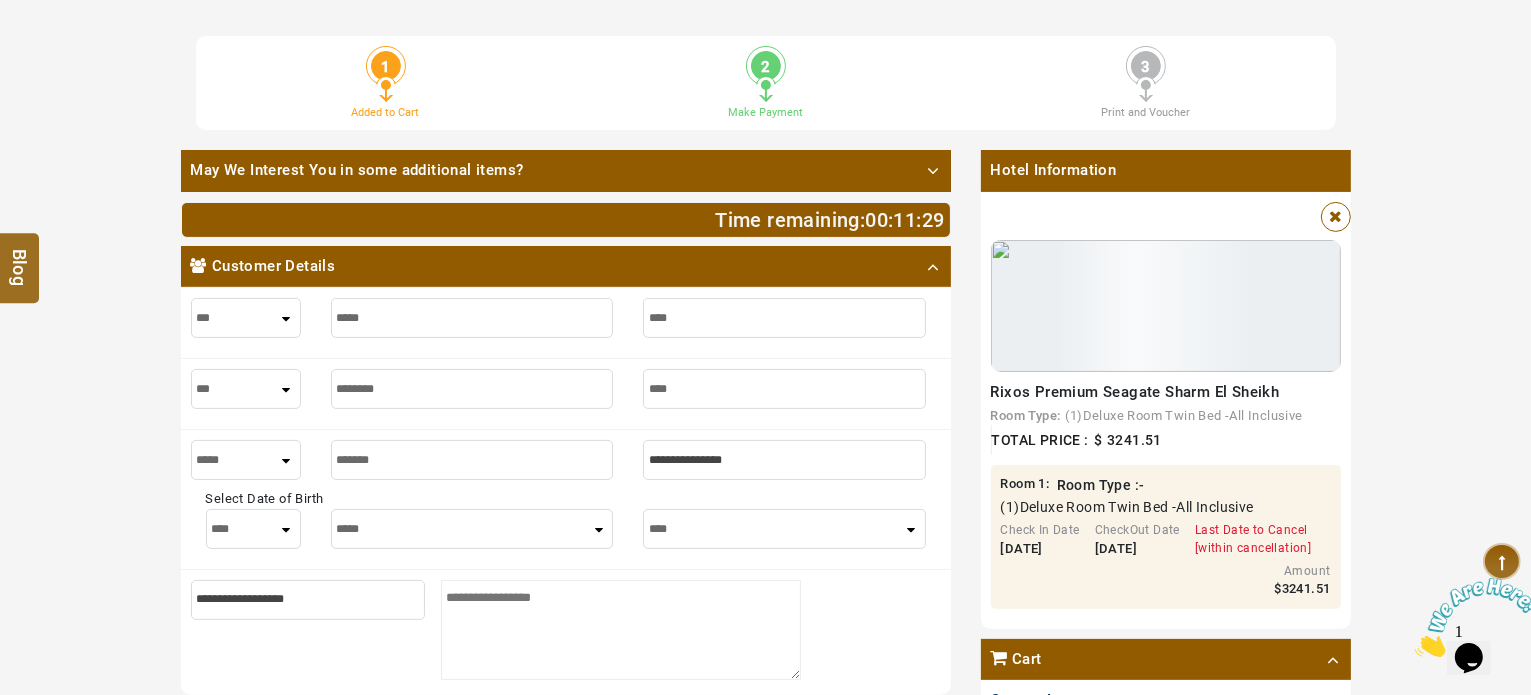 type on "*" 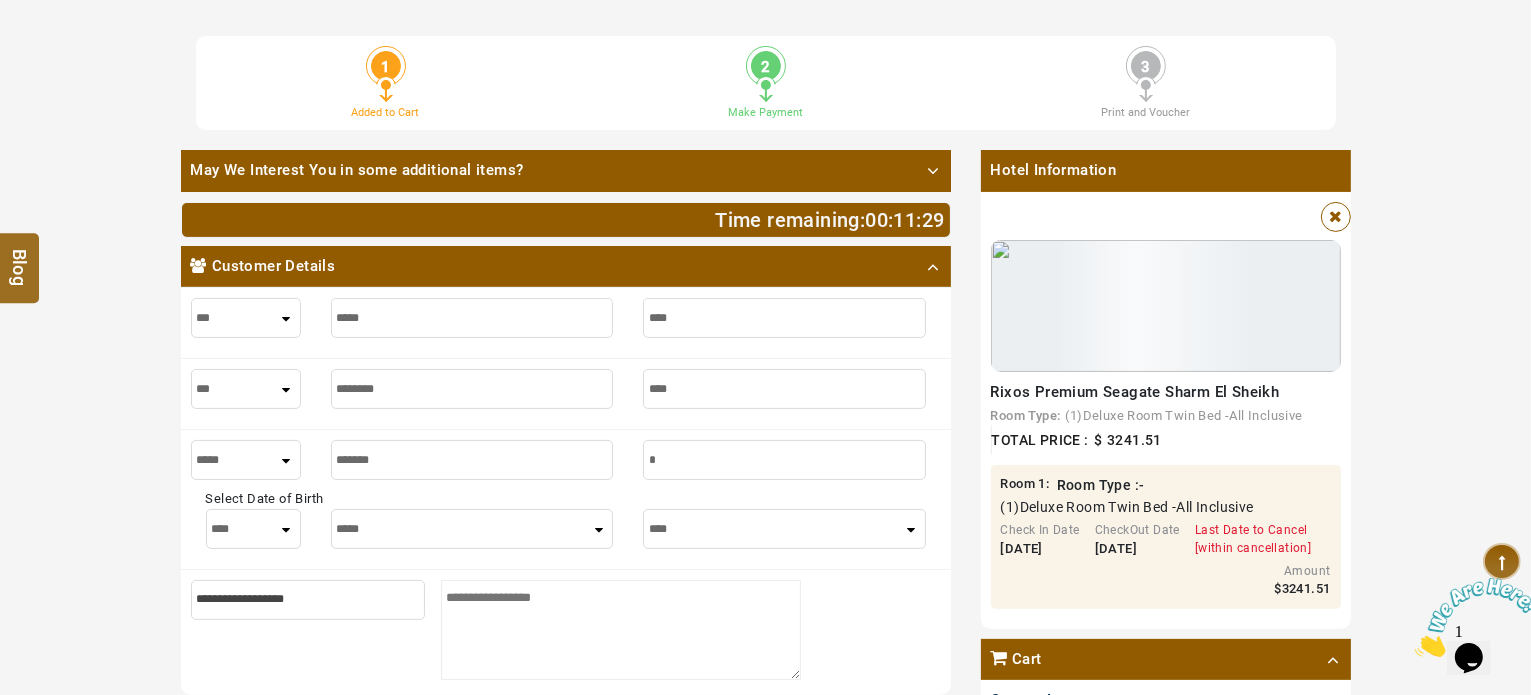 type on "*" 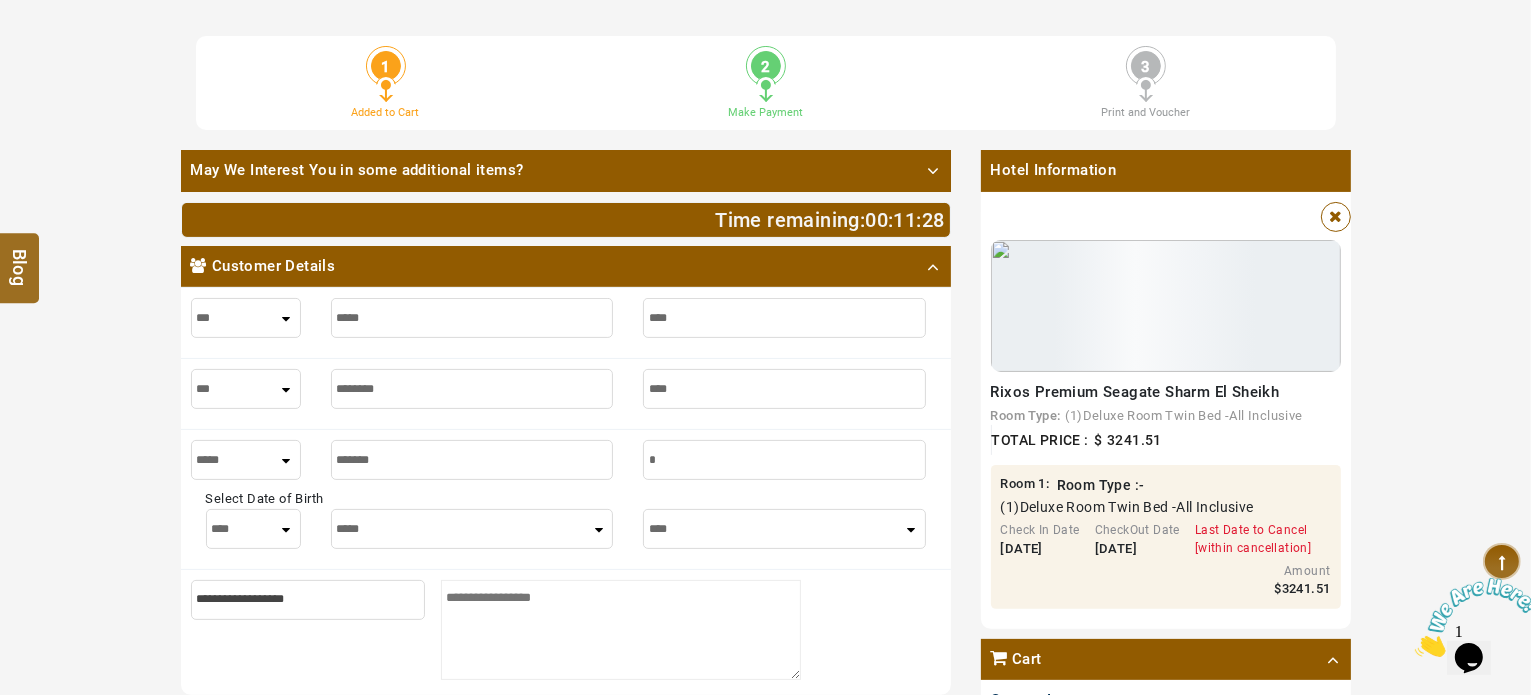 type on "**" 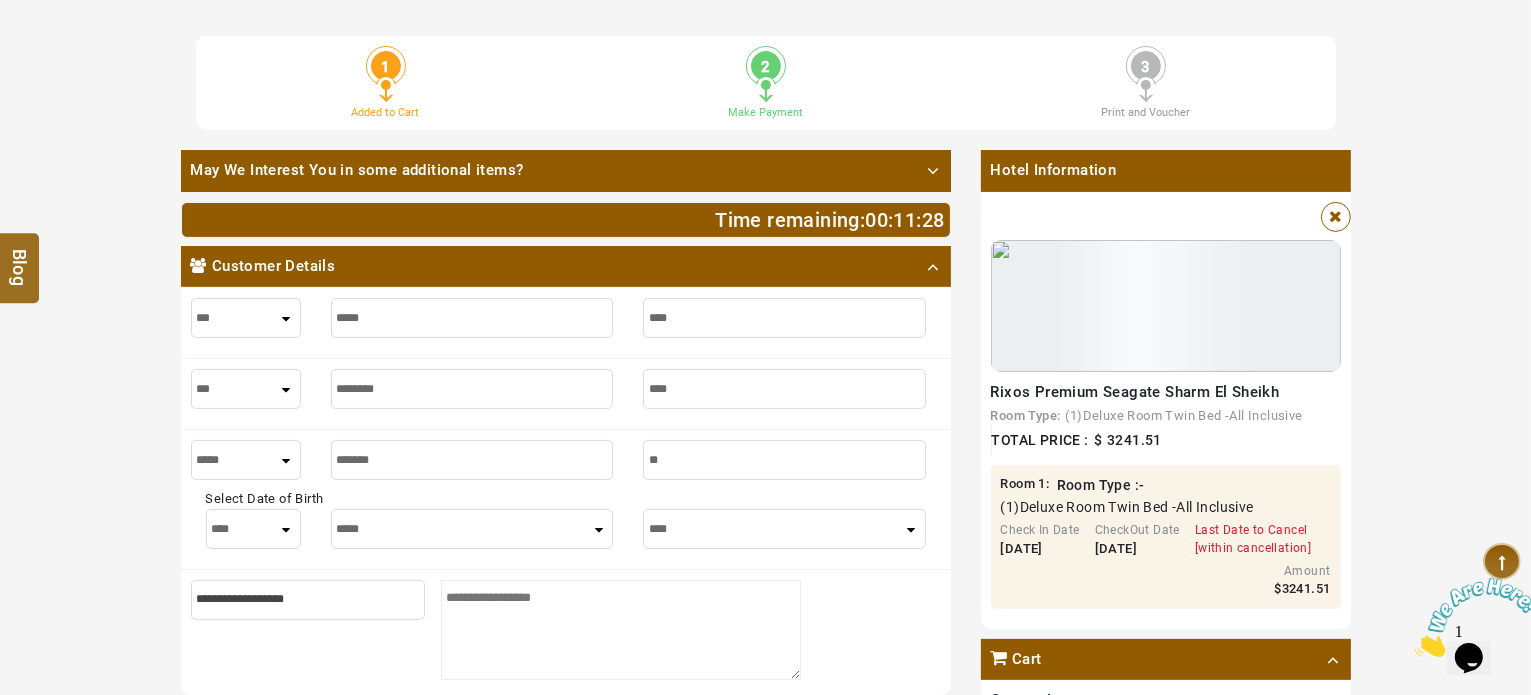 type on "**" 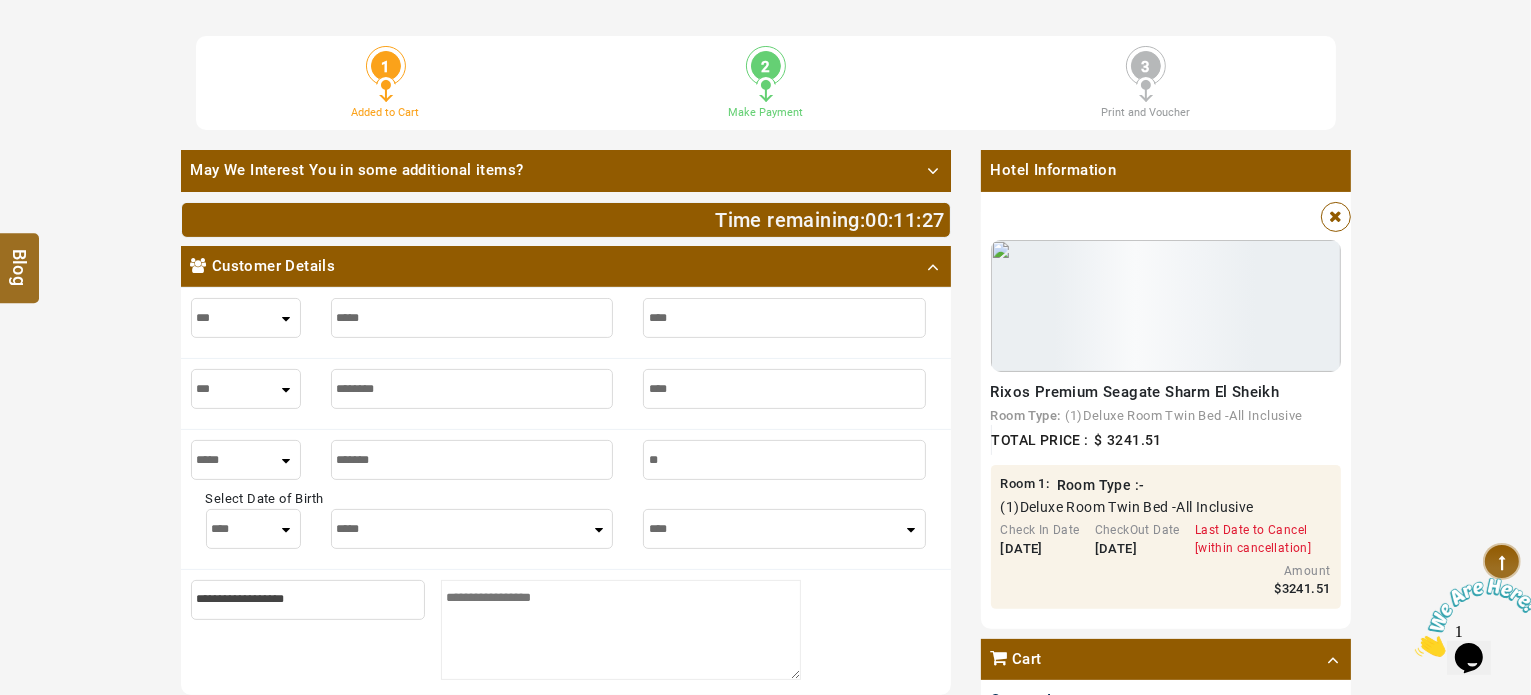 type on "***" 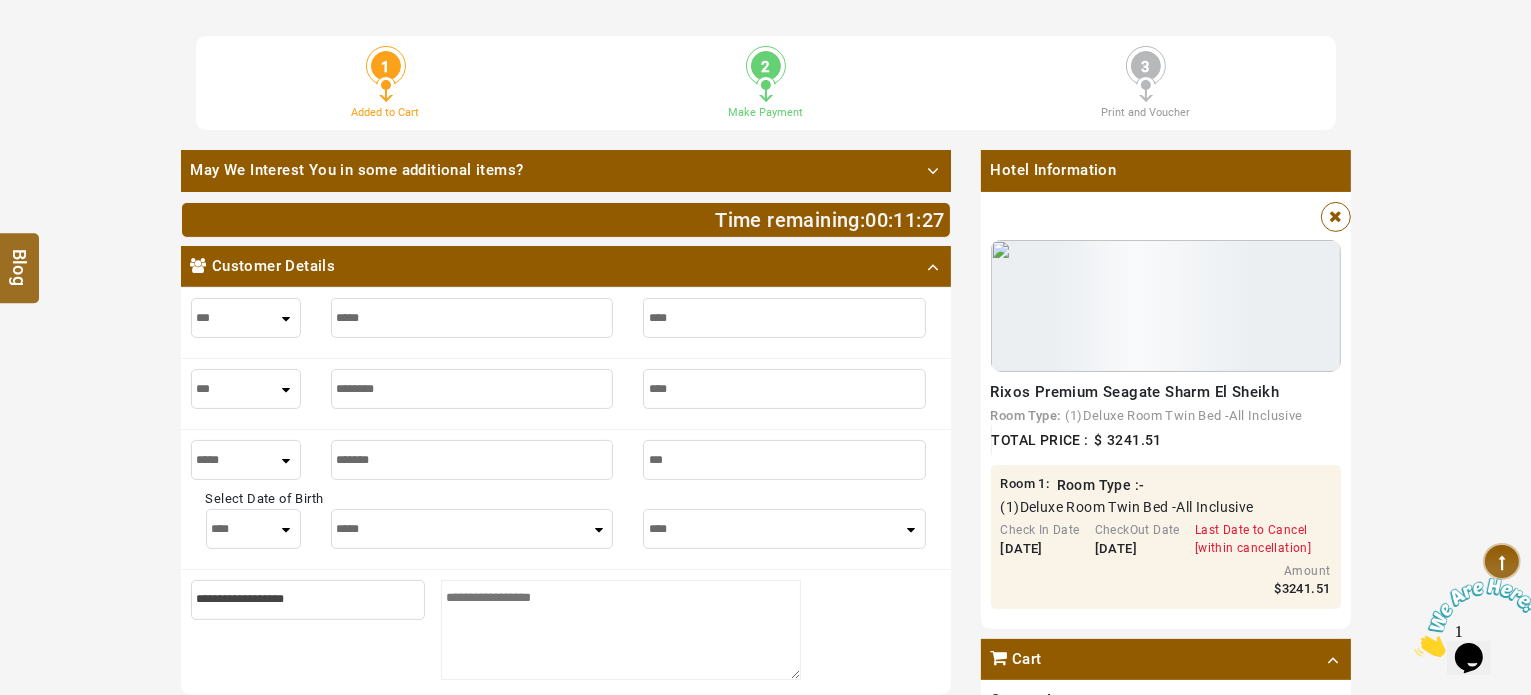 type on "***" 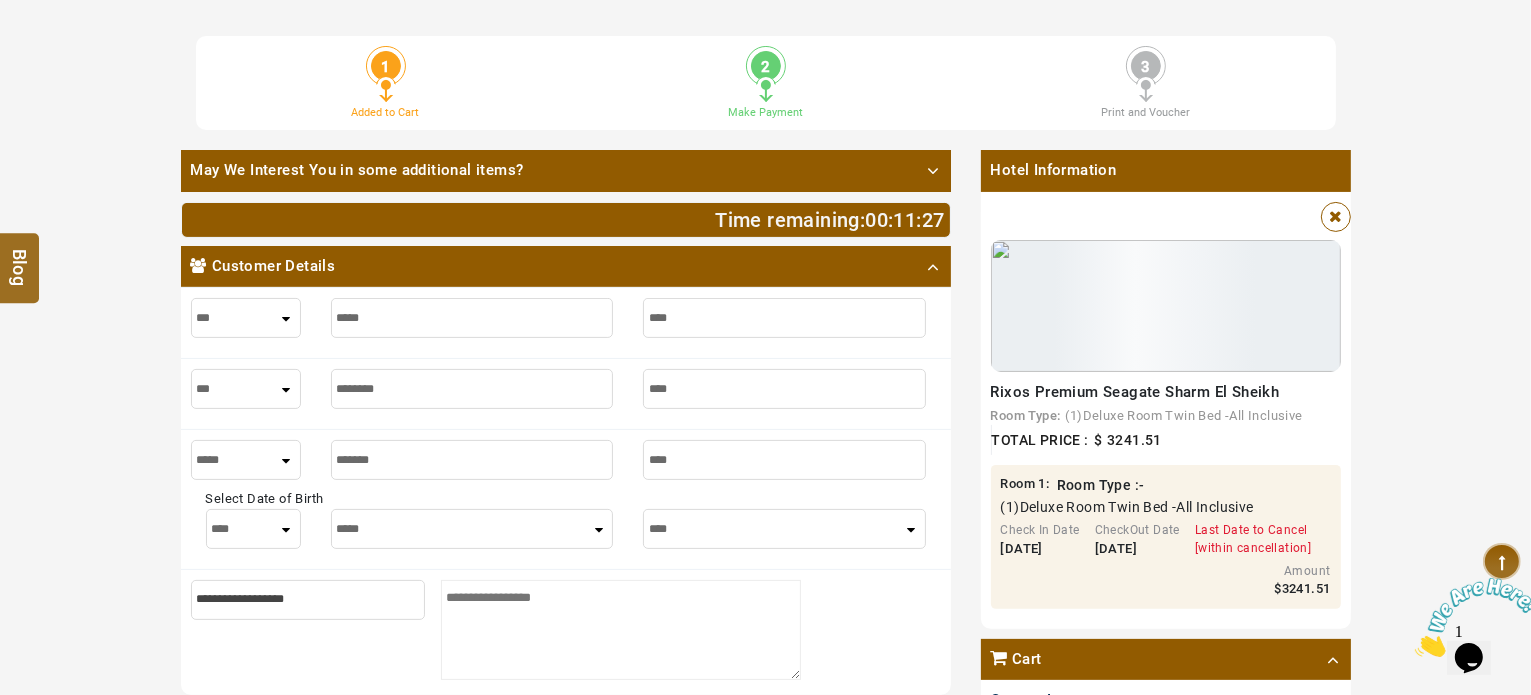 type on "****" 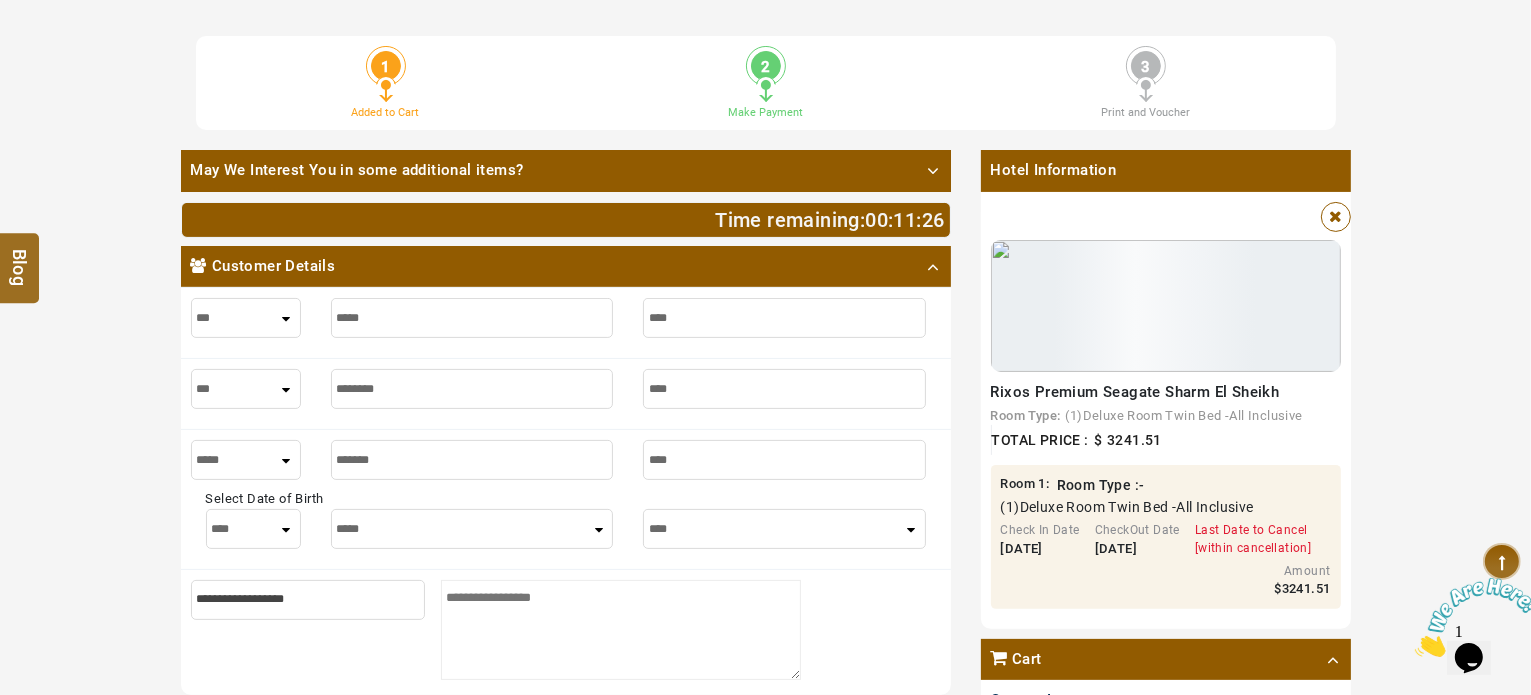 type on "****" 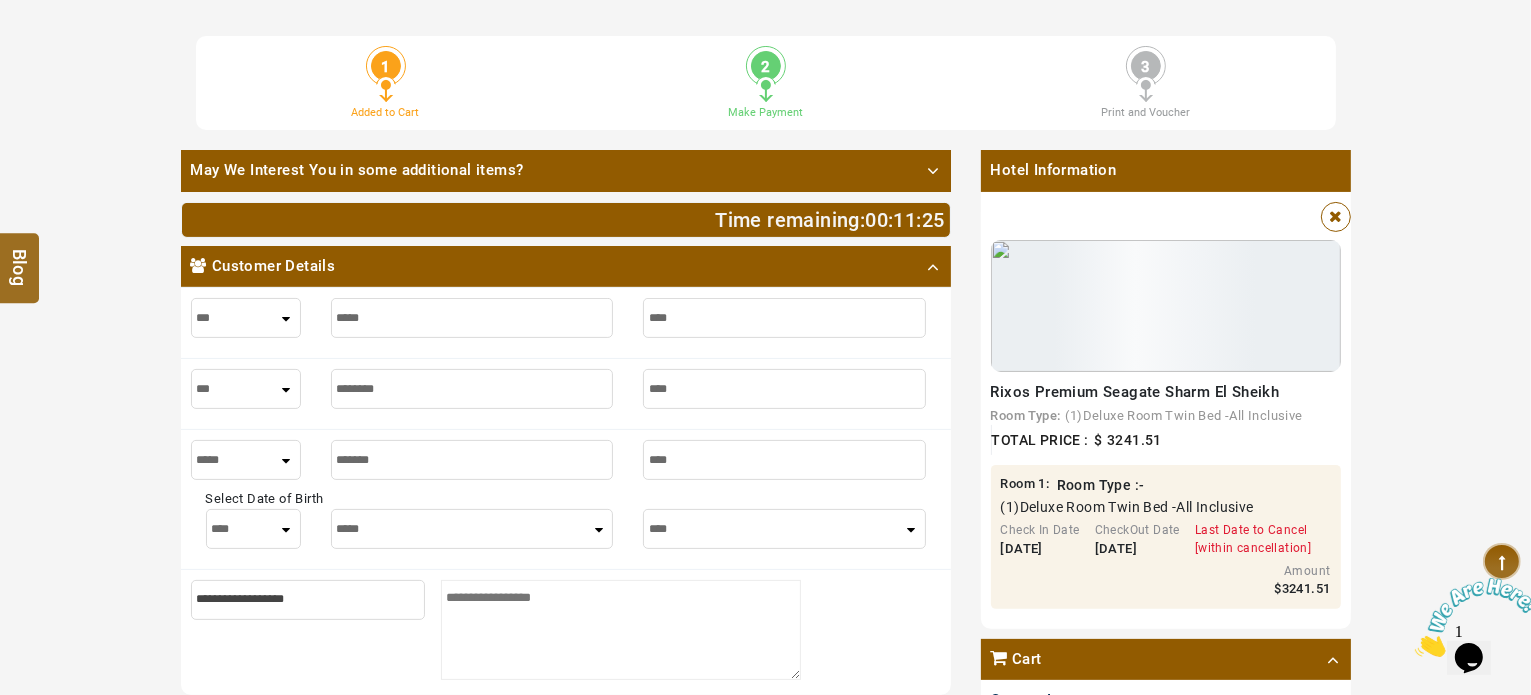 click on "**** * * * * * * * * * ** ** ** ** ** ** ** ** ** ** ** ** ** ** ** ** ** ** ** ** ** **" at bounding box center (253, 529) 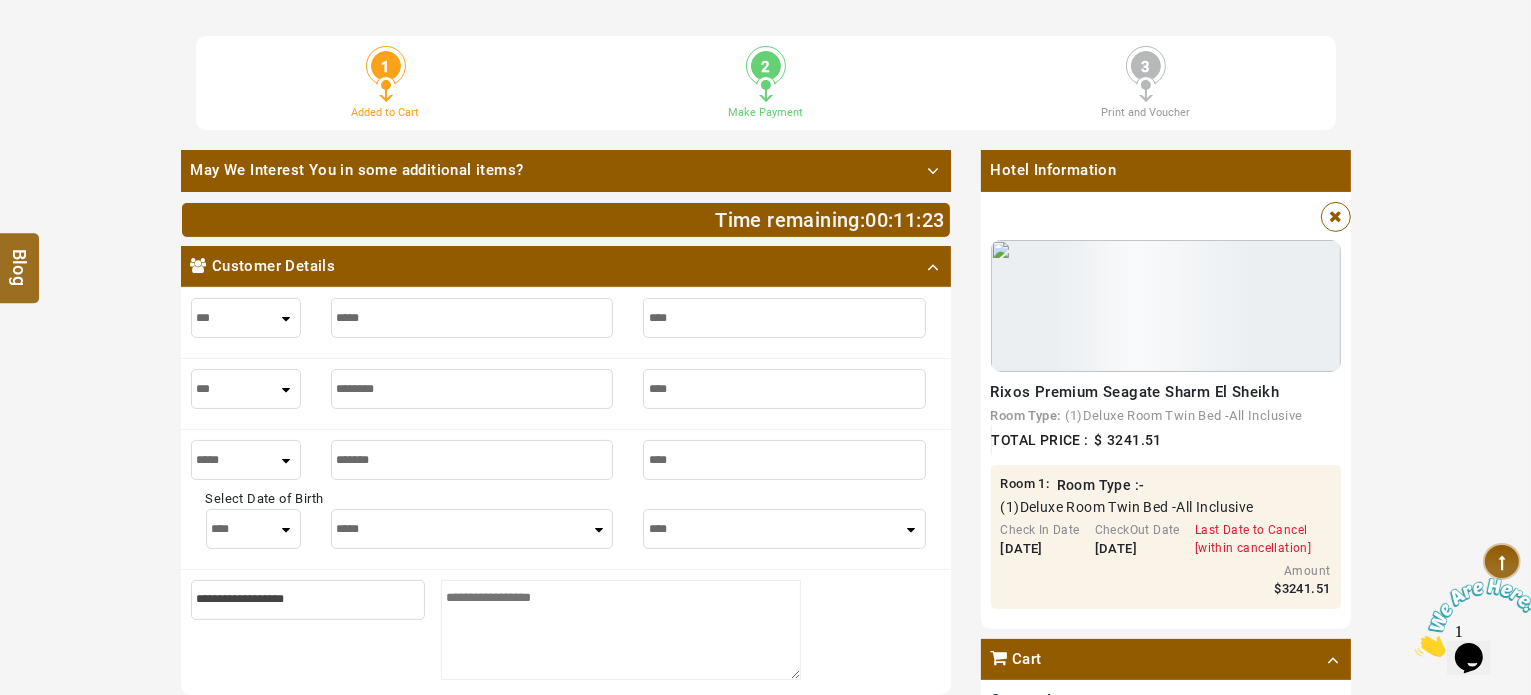 select on "**" 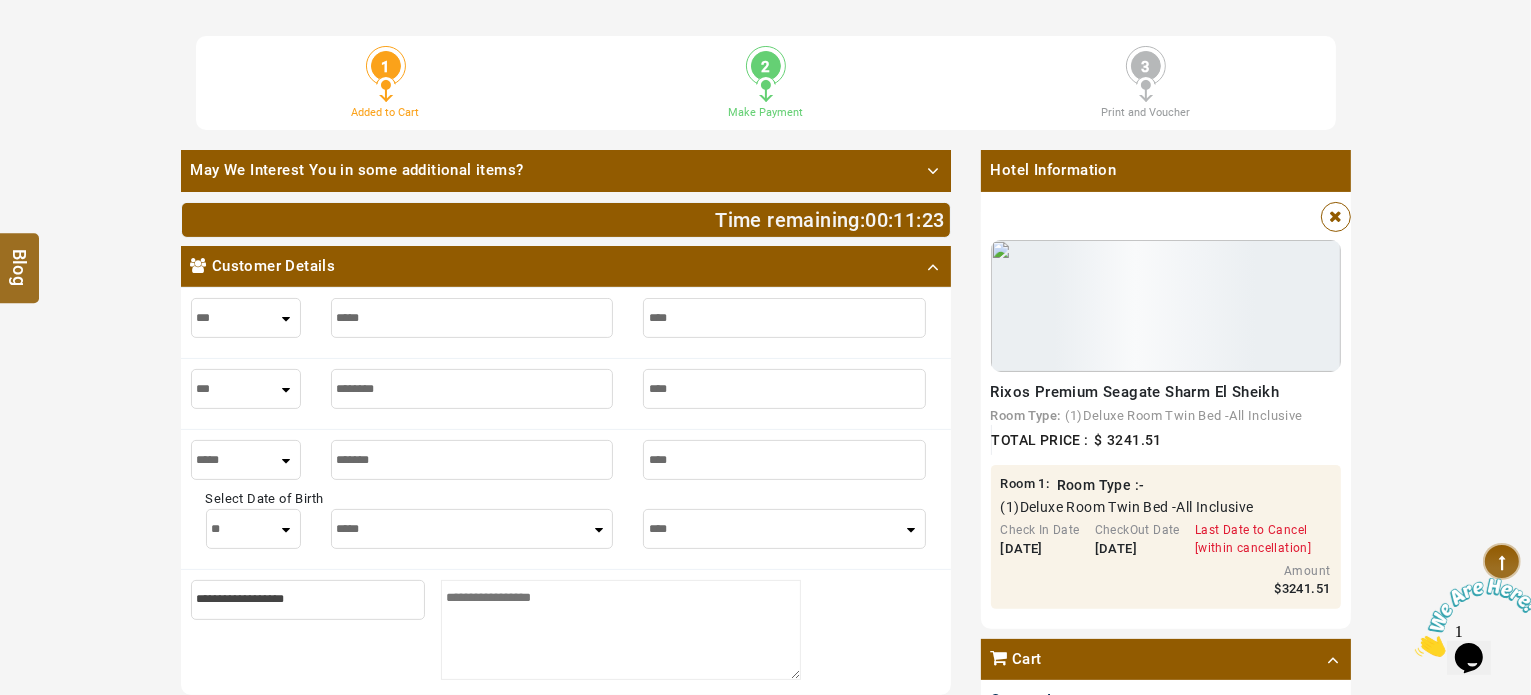 click on "***** ******* ******** ***** ***** *** **** **** ****** ********* ******* ******** ********" at bounding box center (472, 529) 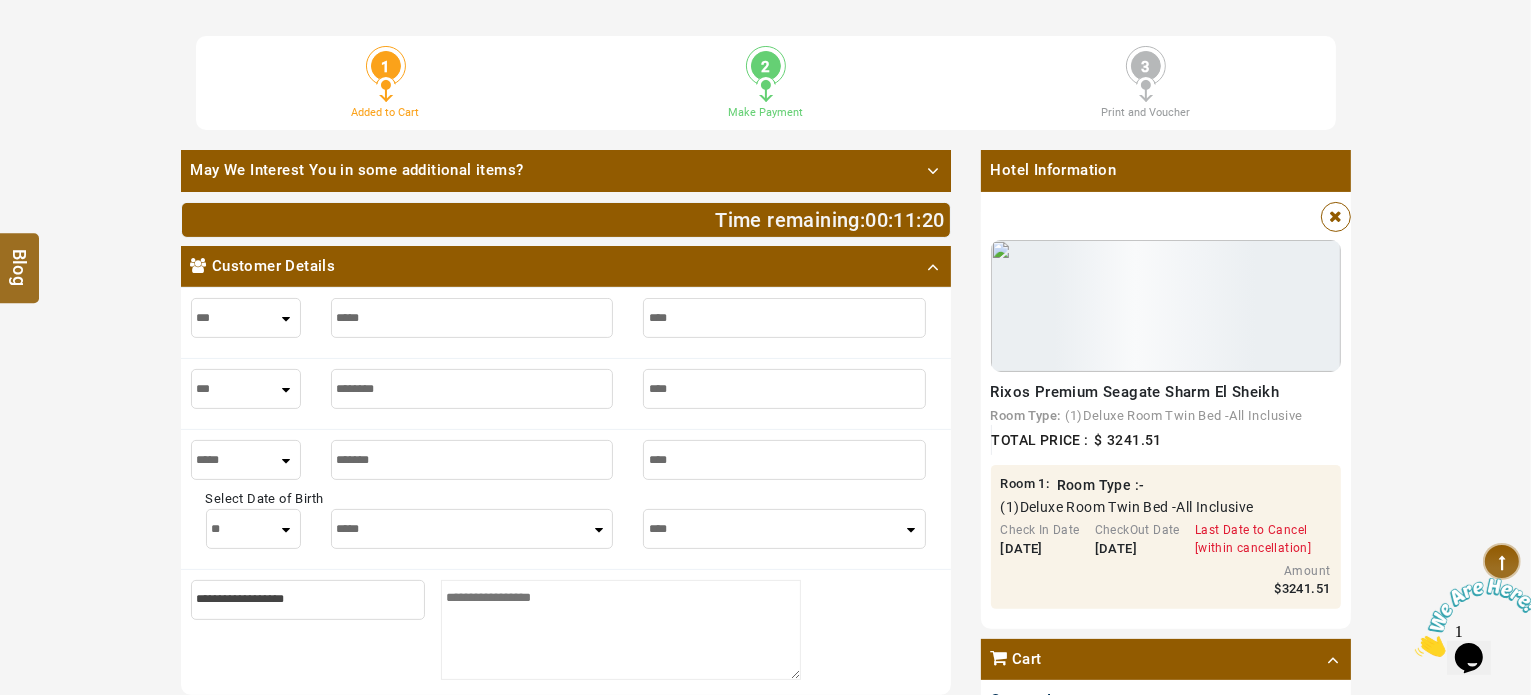 select on "**" 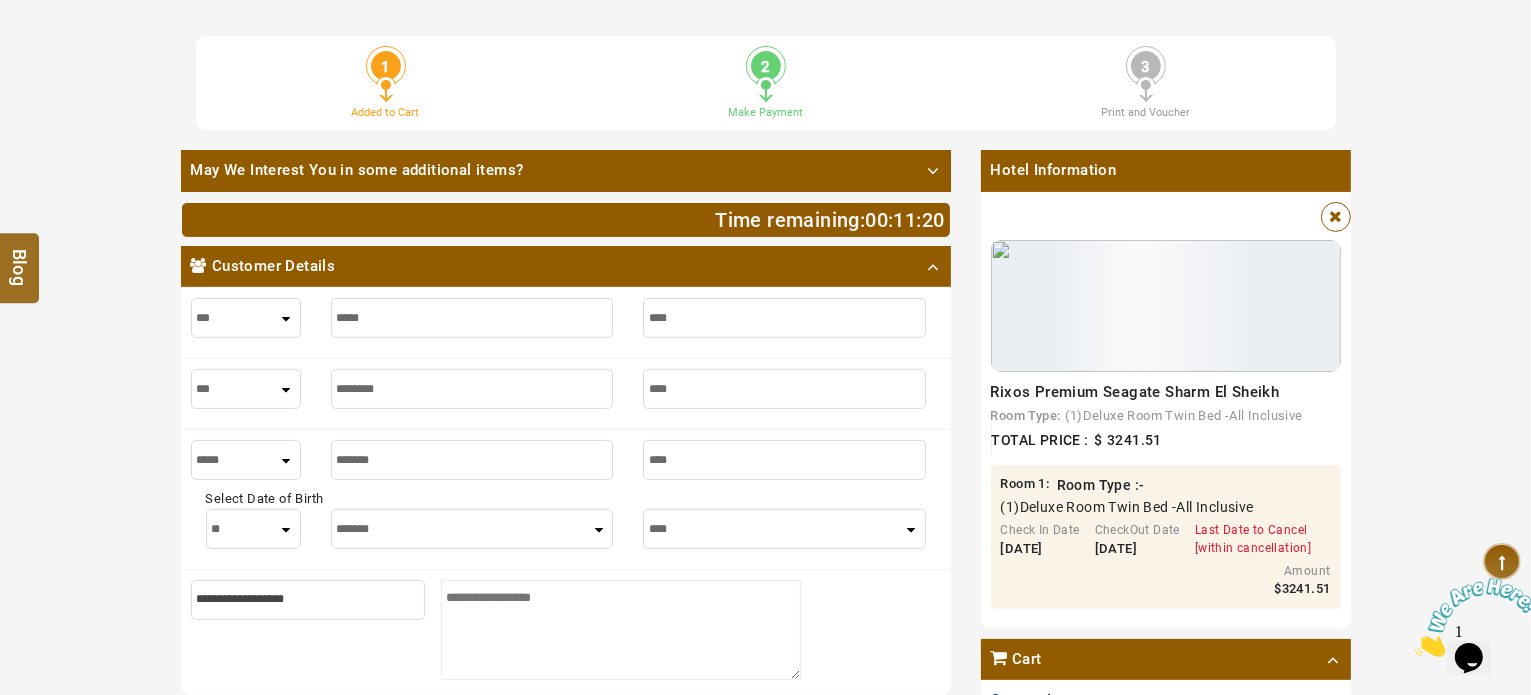 click on "***** ******* ******** ***** ***** *** **** **** ****** ********* ******* ******** ********" at bounding box center [472, 529] 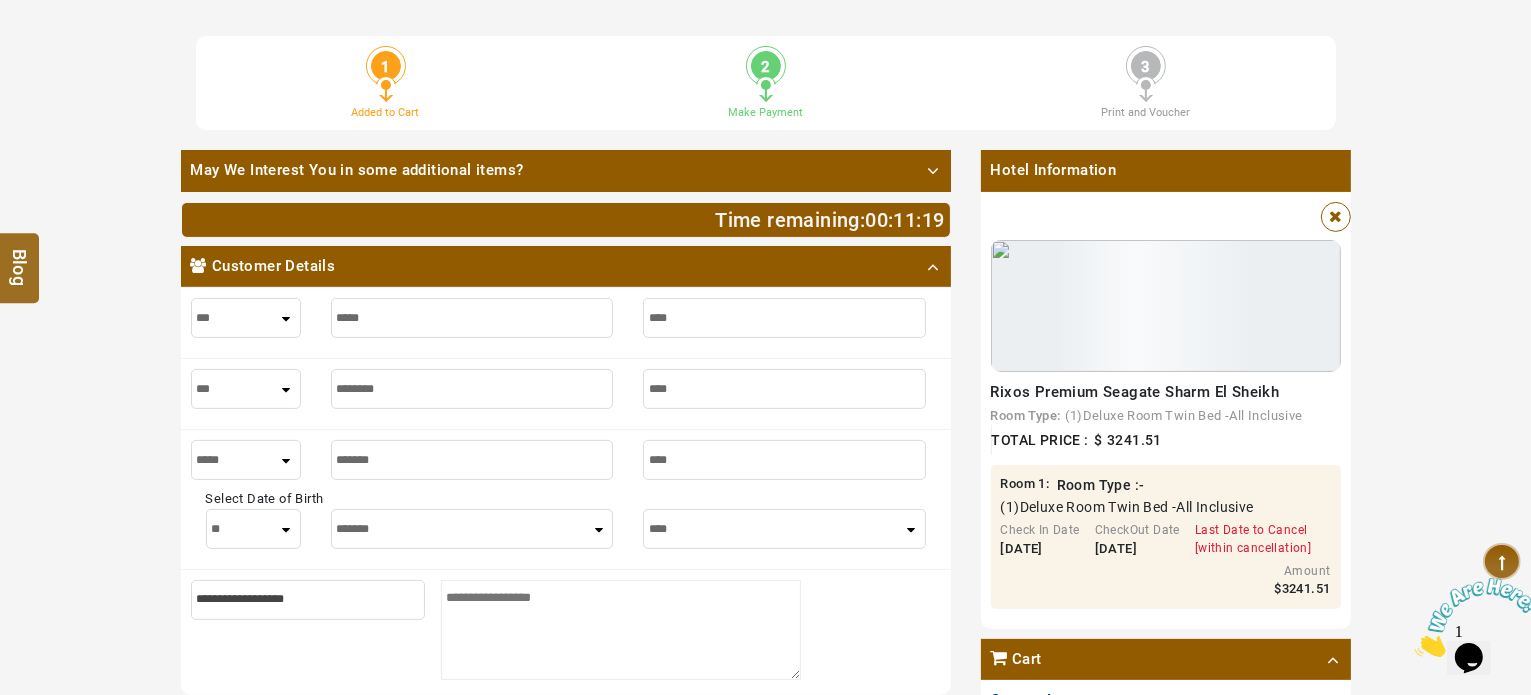 click on "**** **** **** **** **** **** **** **** **** **** **** **** ****" at bounding box center (784, 529) 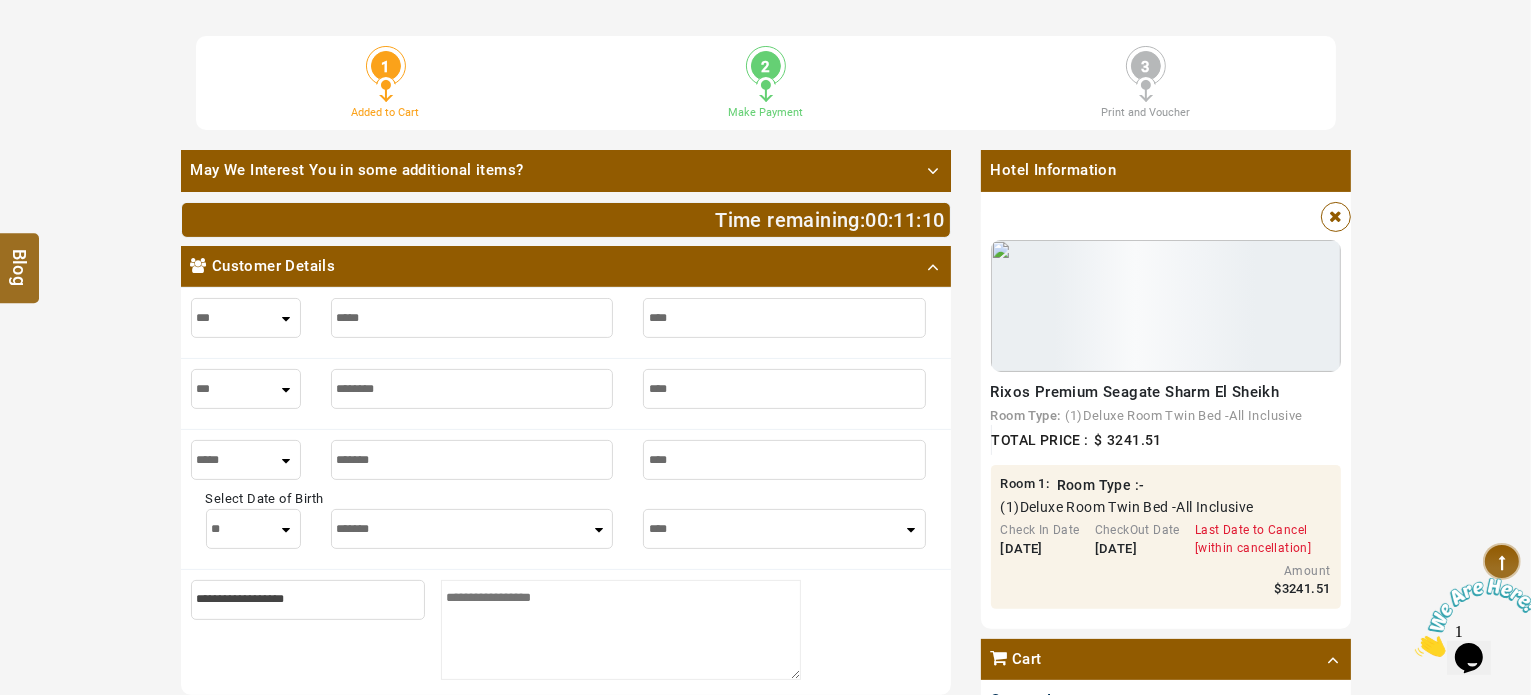 select on "****" 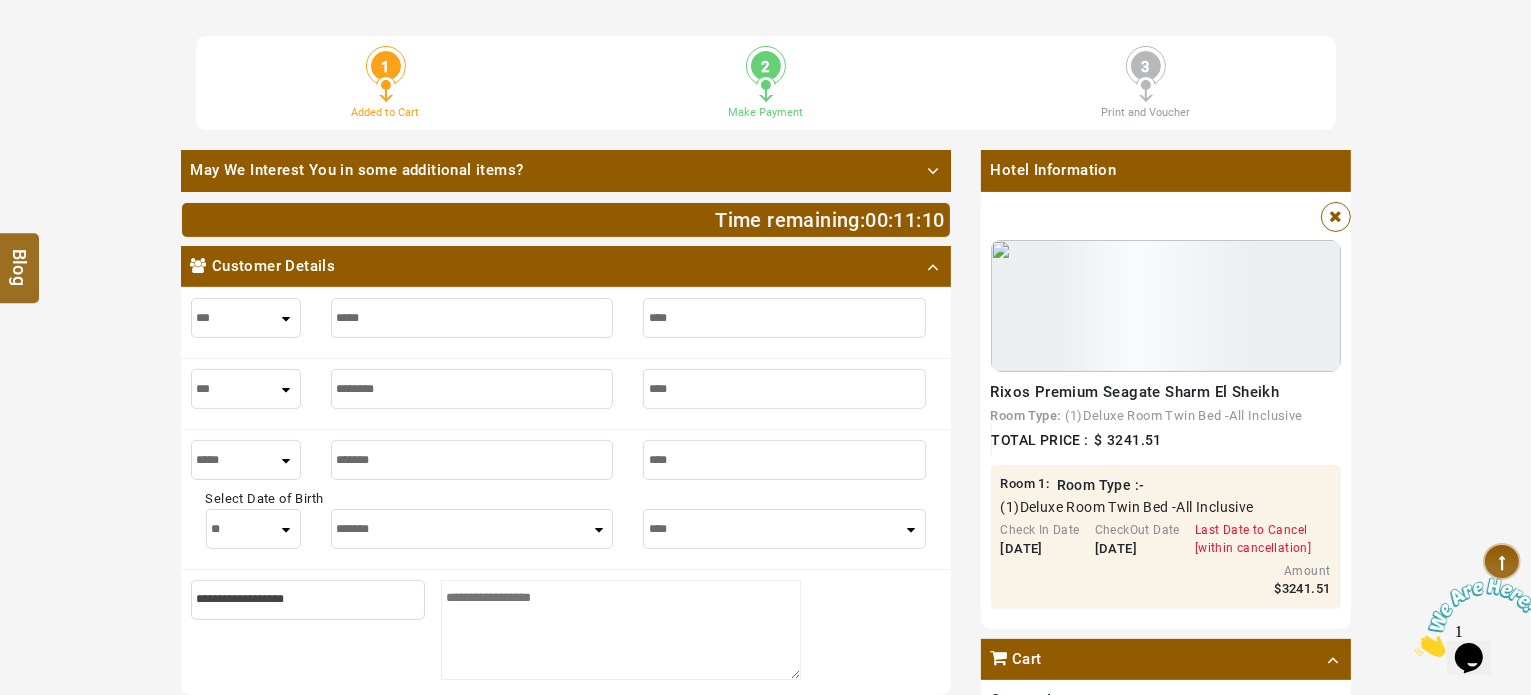 click on "**** **** **** **** **** **** **** **** **** **** **** **** ****" at bounding box center [784, 529] 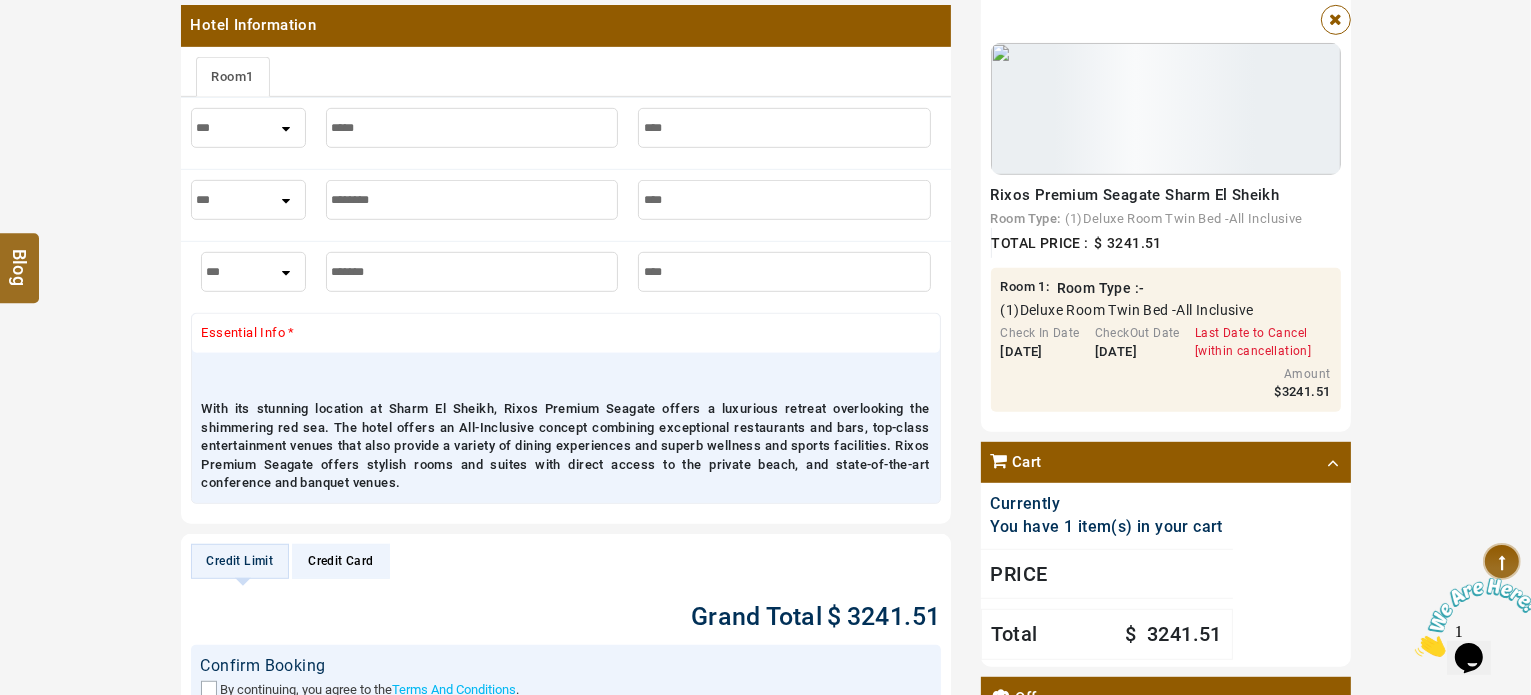 scroll, scrollTop: 1400, scrollLeft: 0, axis: vertical 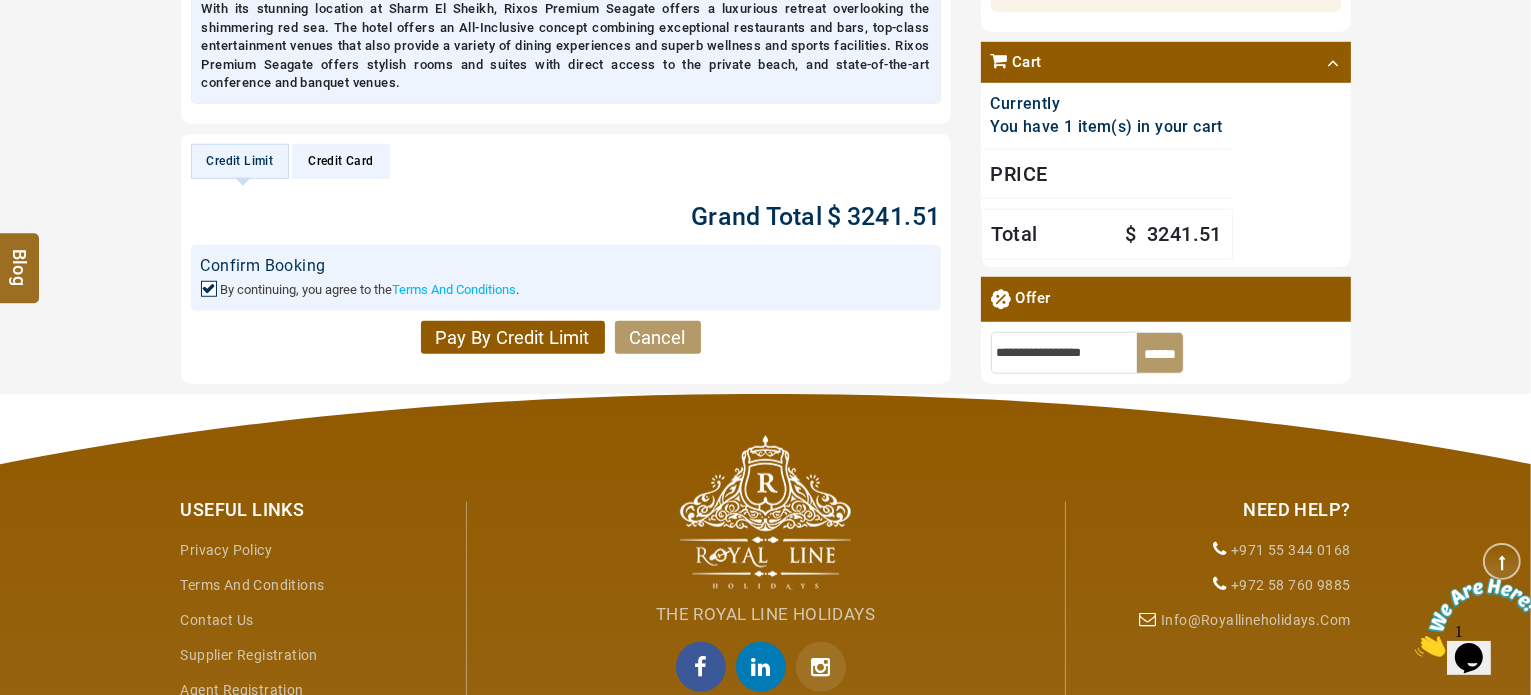 click on "Pay By Credit Limit" at bounding box center [513, 338] 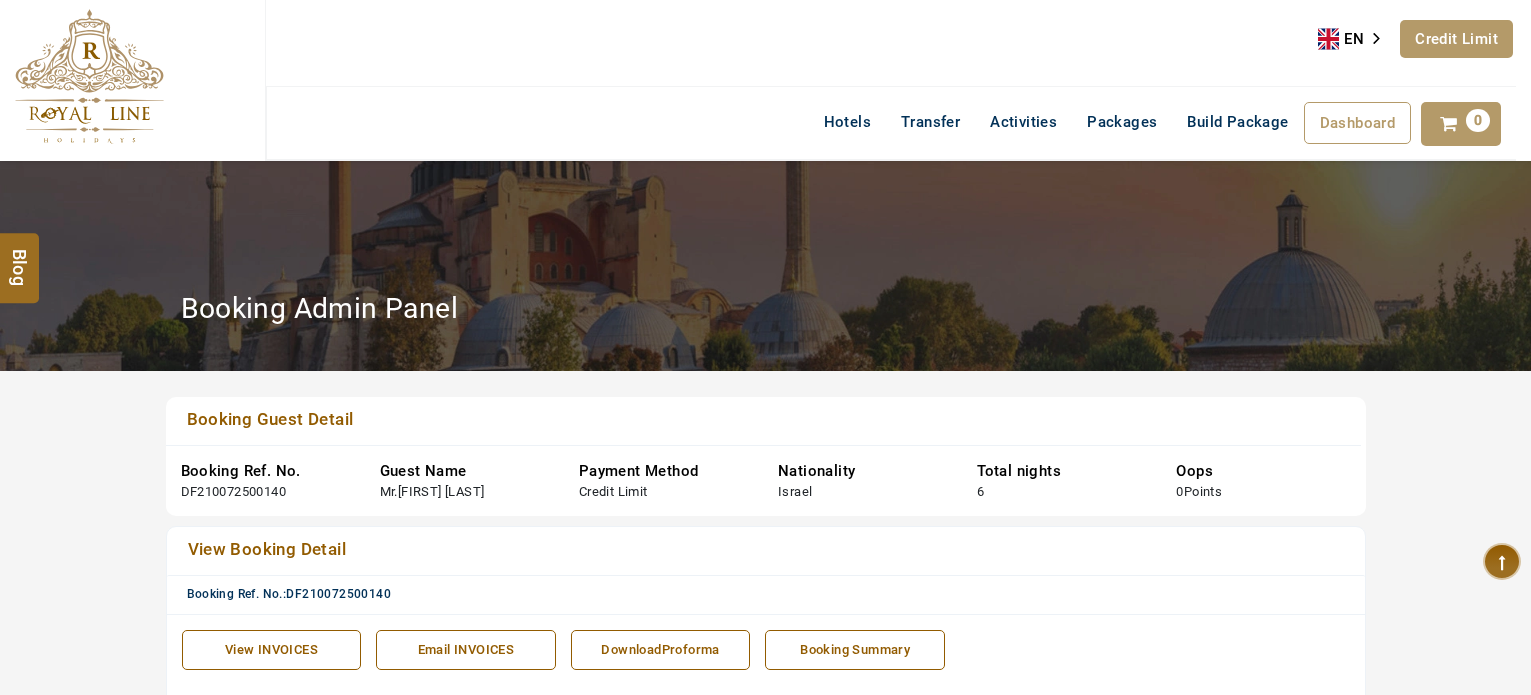 scroll, scrollTop: 0, scrollLeft: 0, axis: both 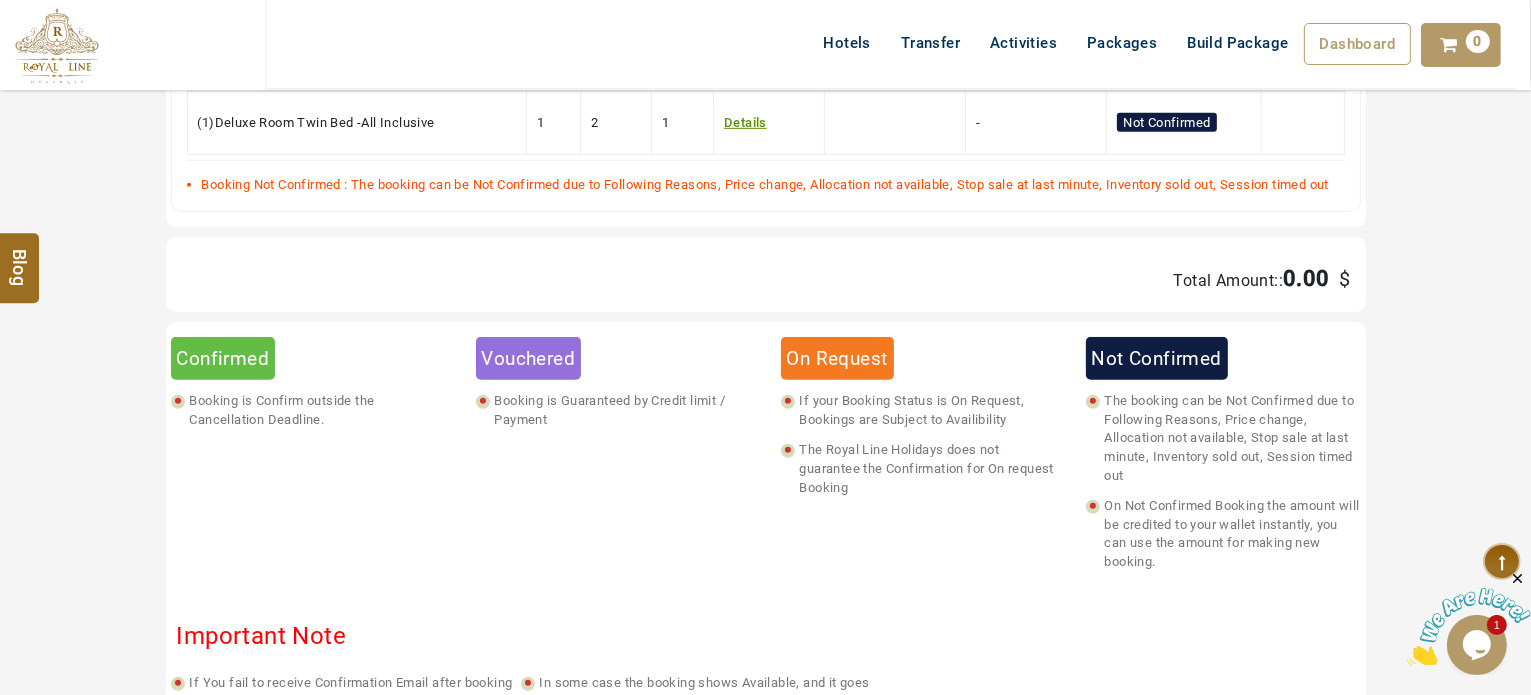 click on "Vouchered" at bounding box center (529, 358) 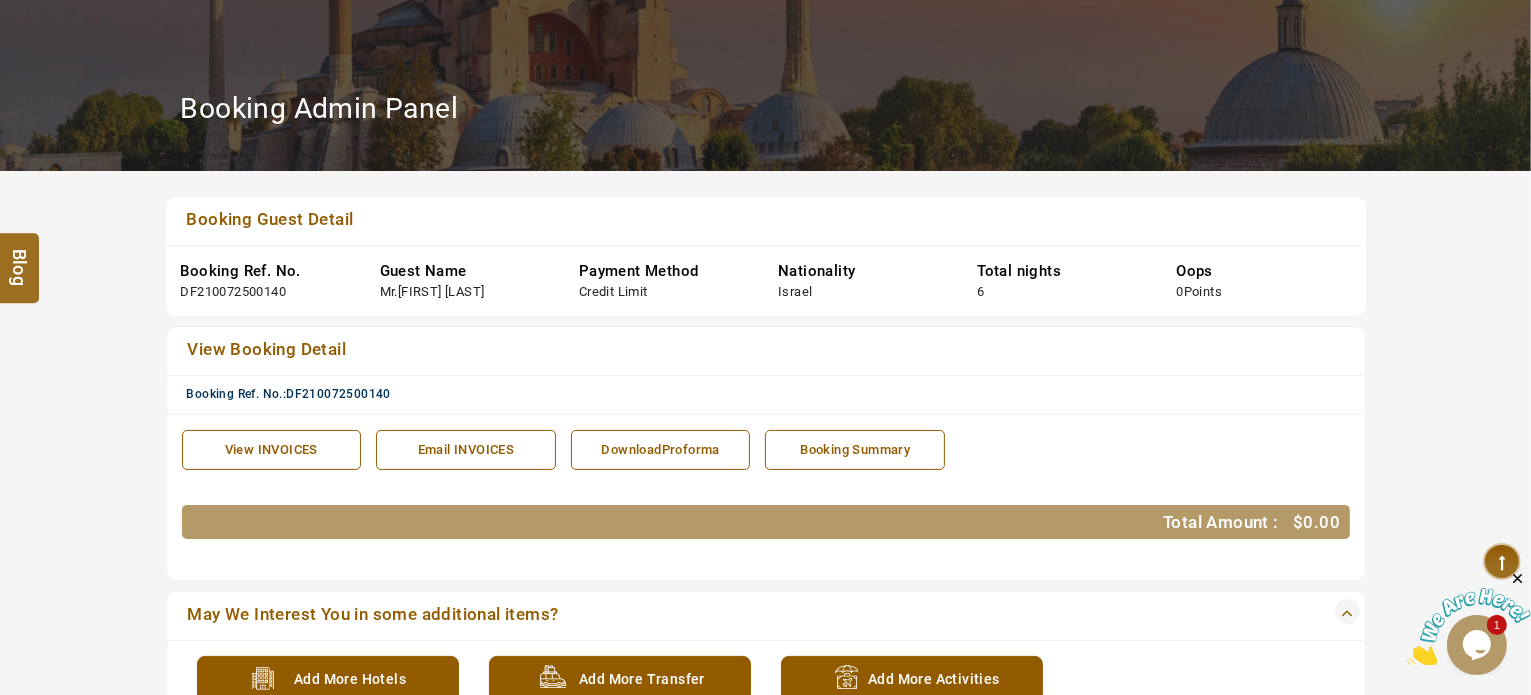 scroll, scrollTop: 0, scrollLeft: 0, axis: both 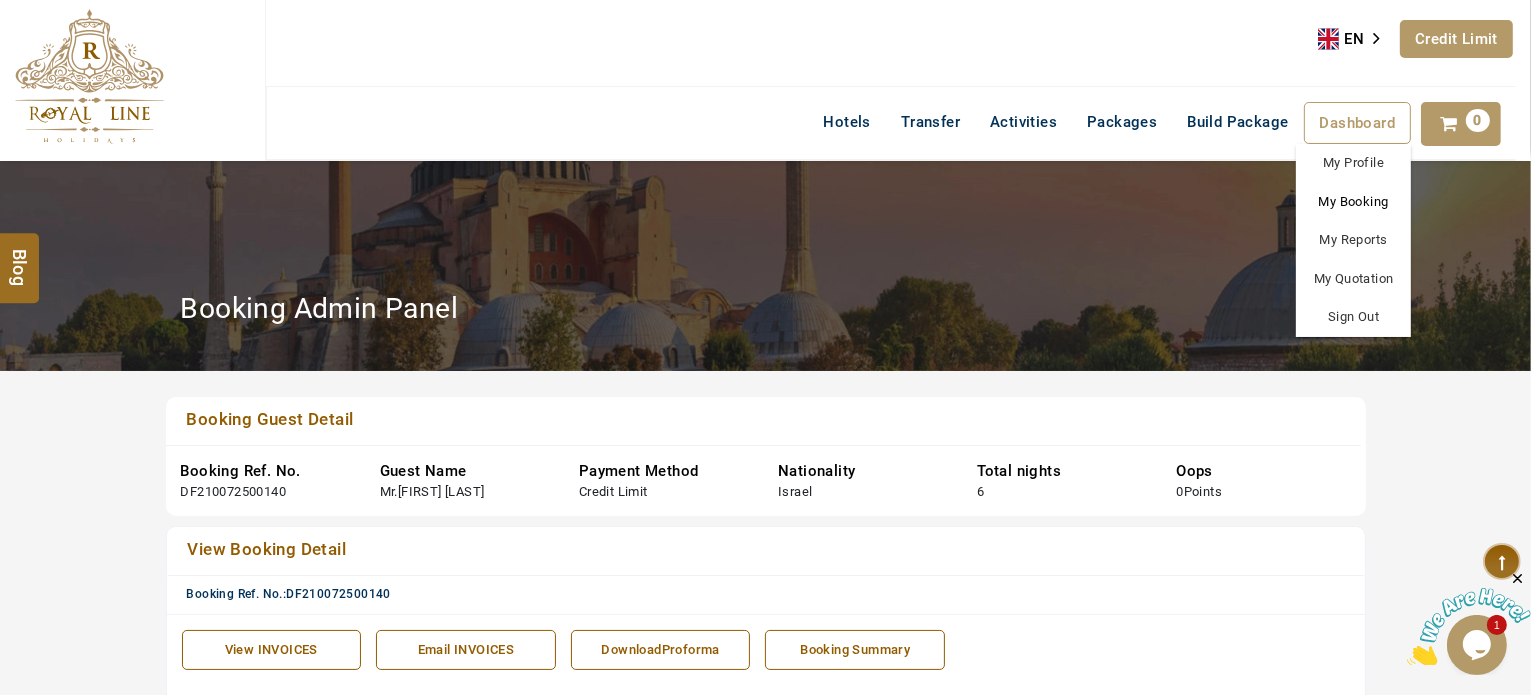 click on "My Booking" at bounding box center (1353, 202) 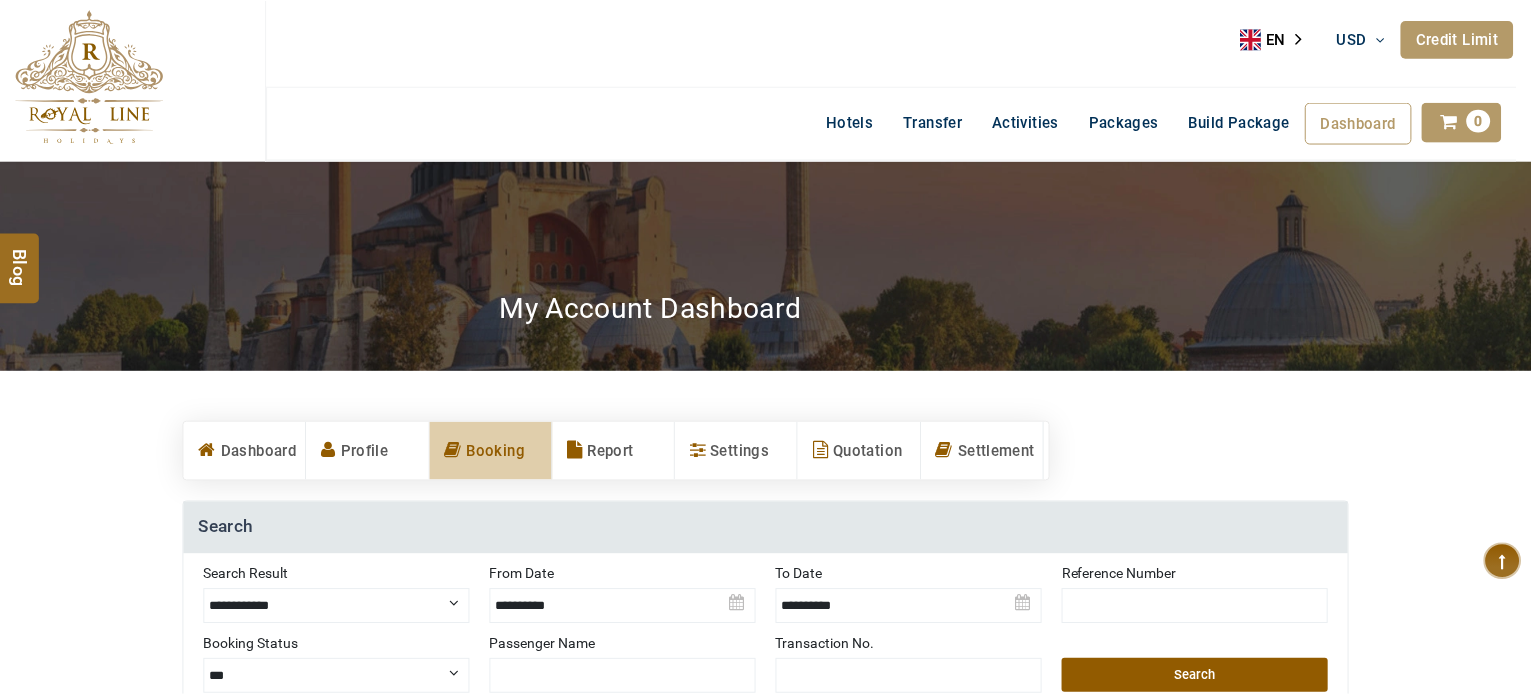 scroll, scrollTop: 0, scrollLeft: 0, axis: both 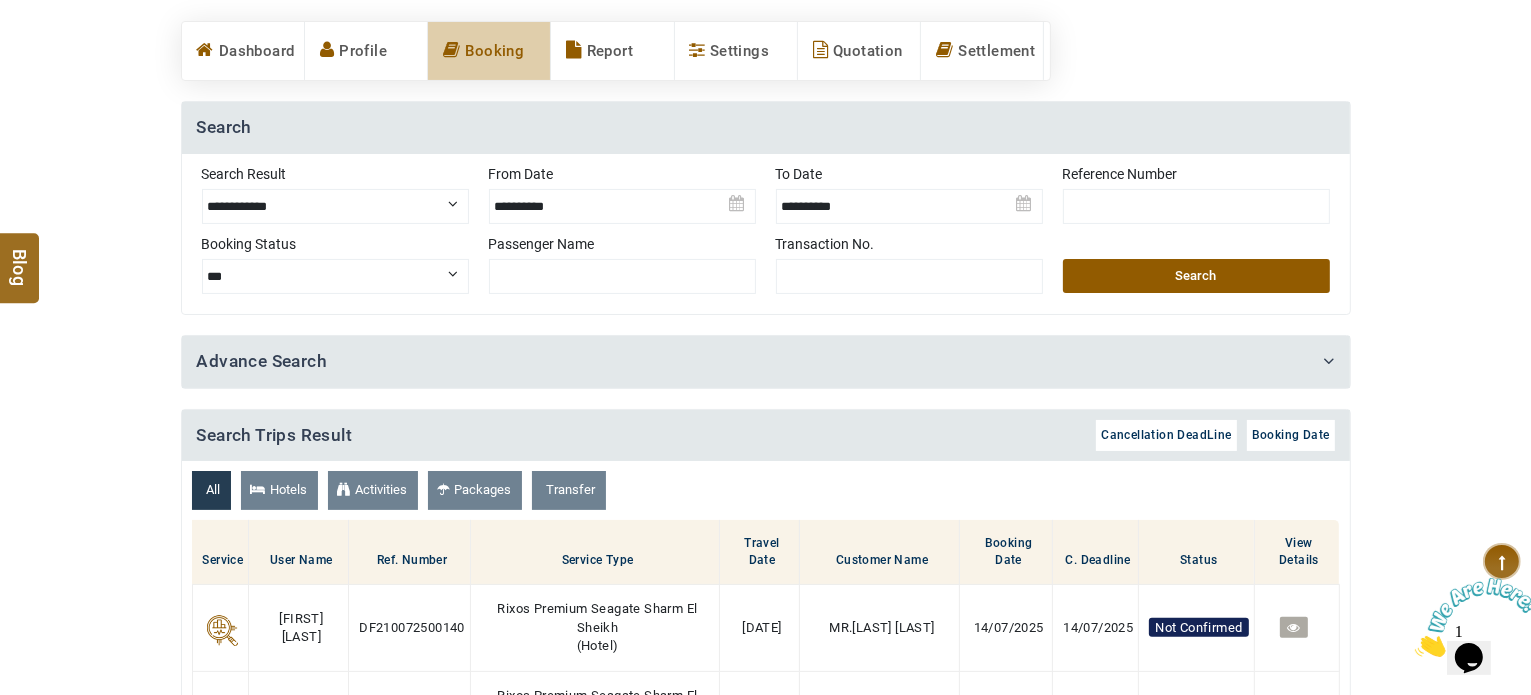 click at bounding box center (622, 199) 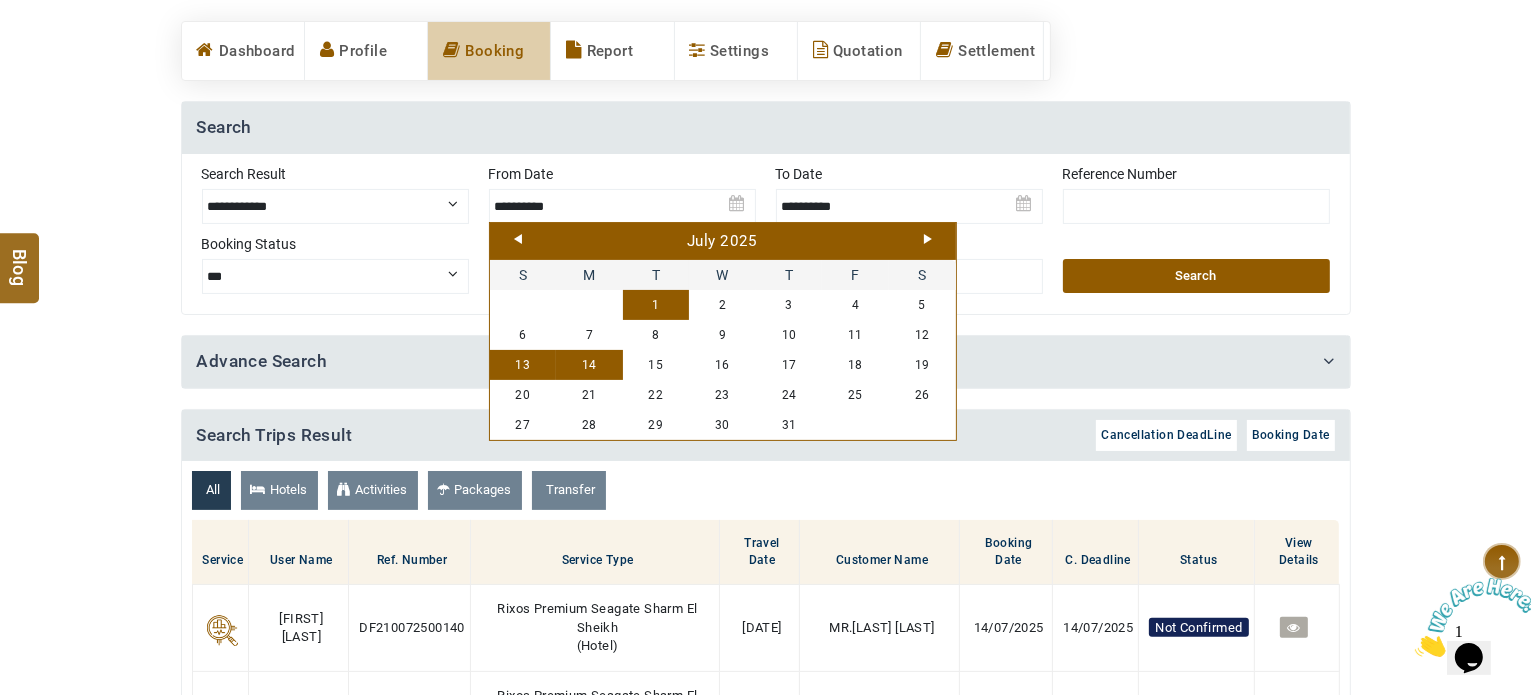 click on "1" at bounding box center [656, 305] 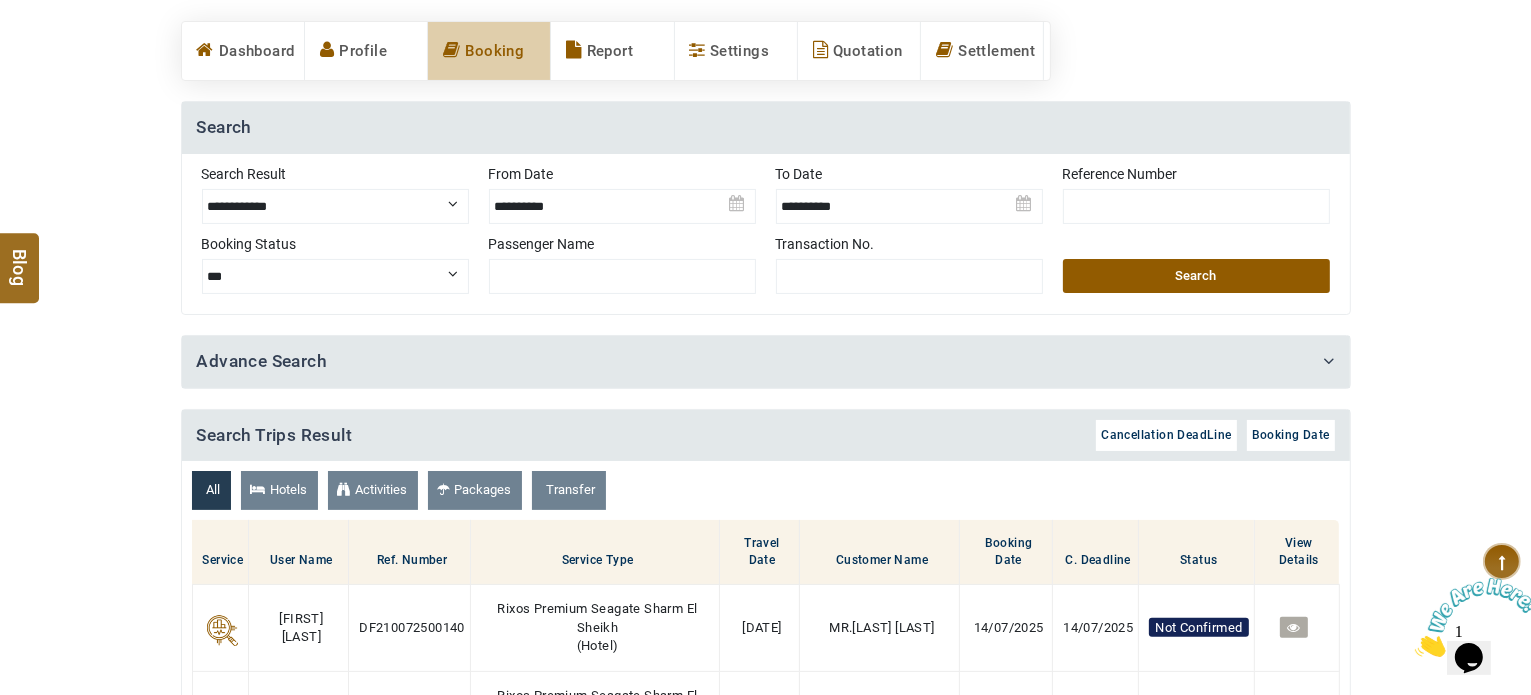 click on "Search" at bounding box center (1196, 276) 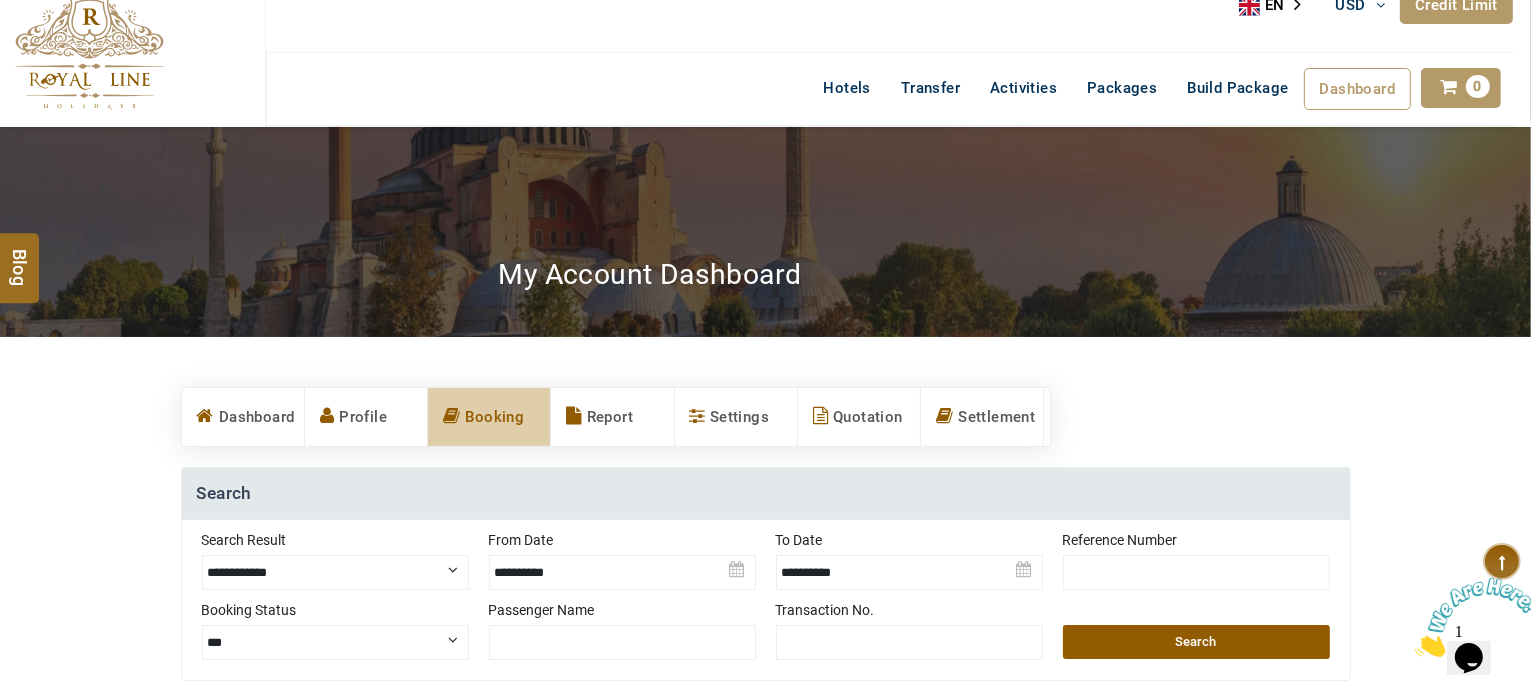 scroll, scrollTop: 0, scrollLeft: 0, axis: both 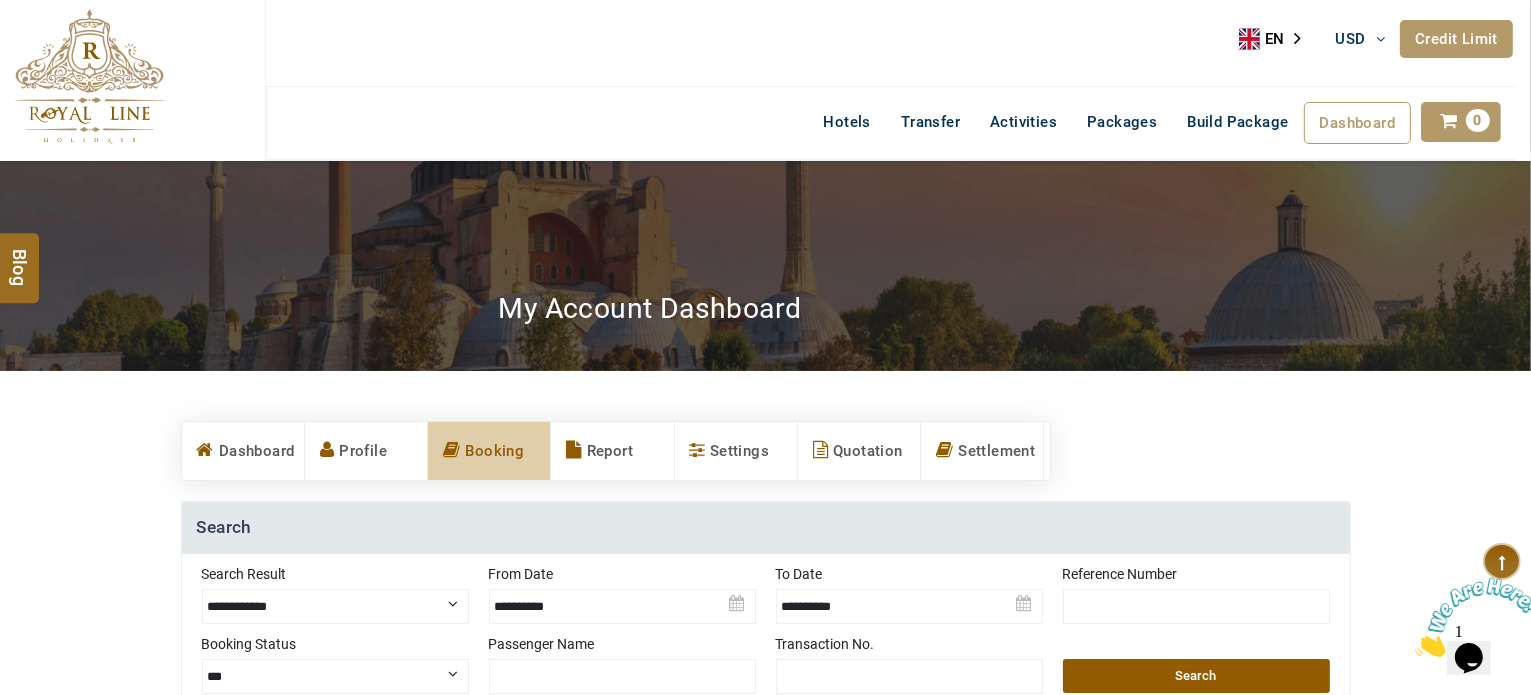 click at bounding box center (89, 76) 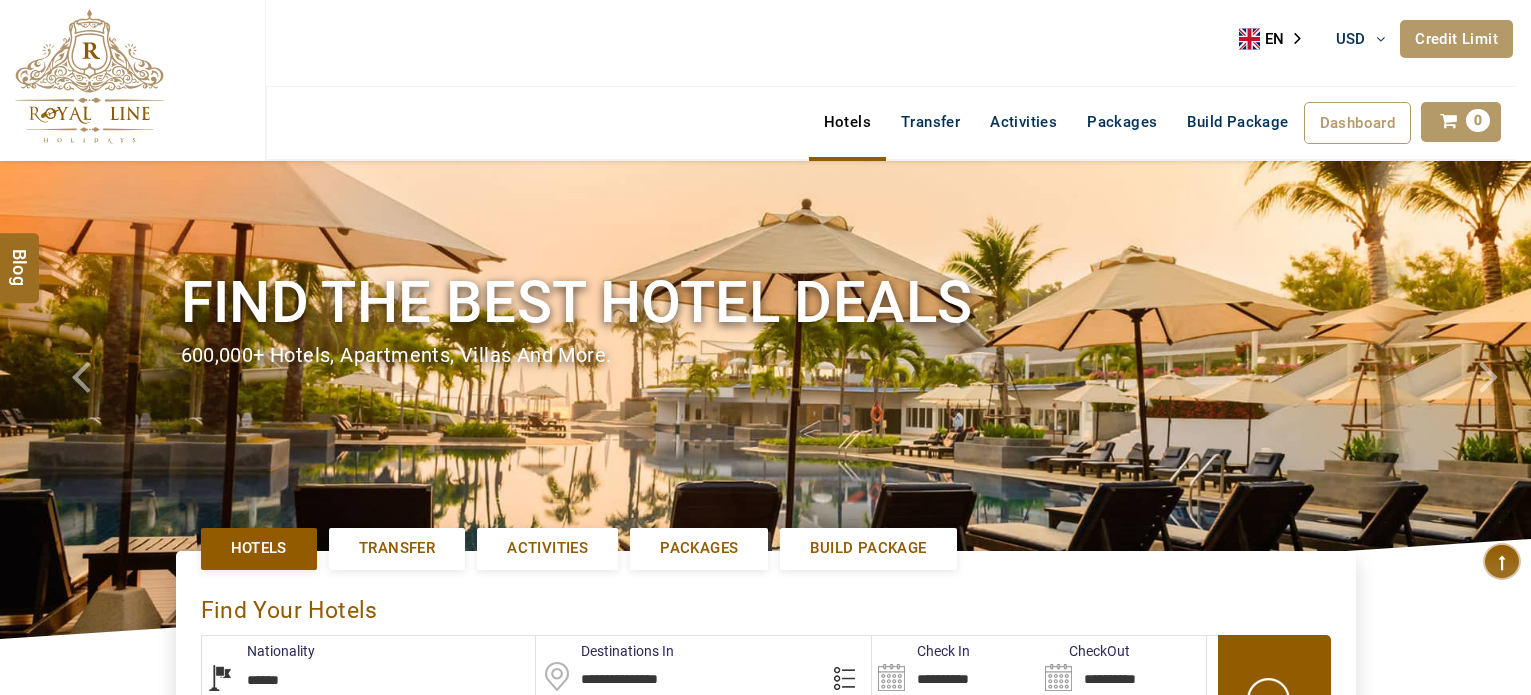 select on "******" 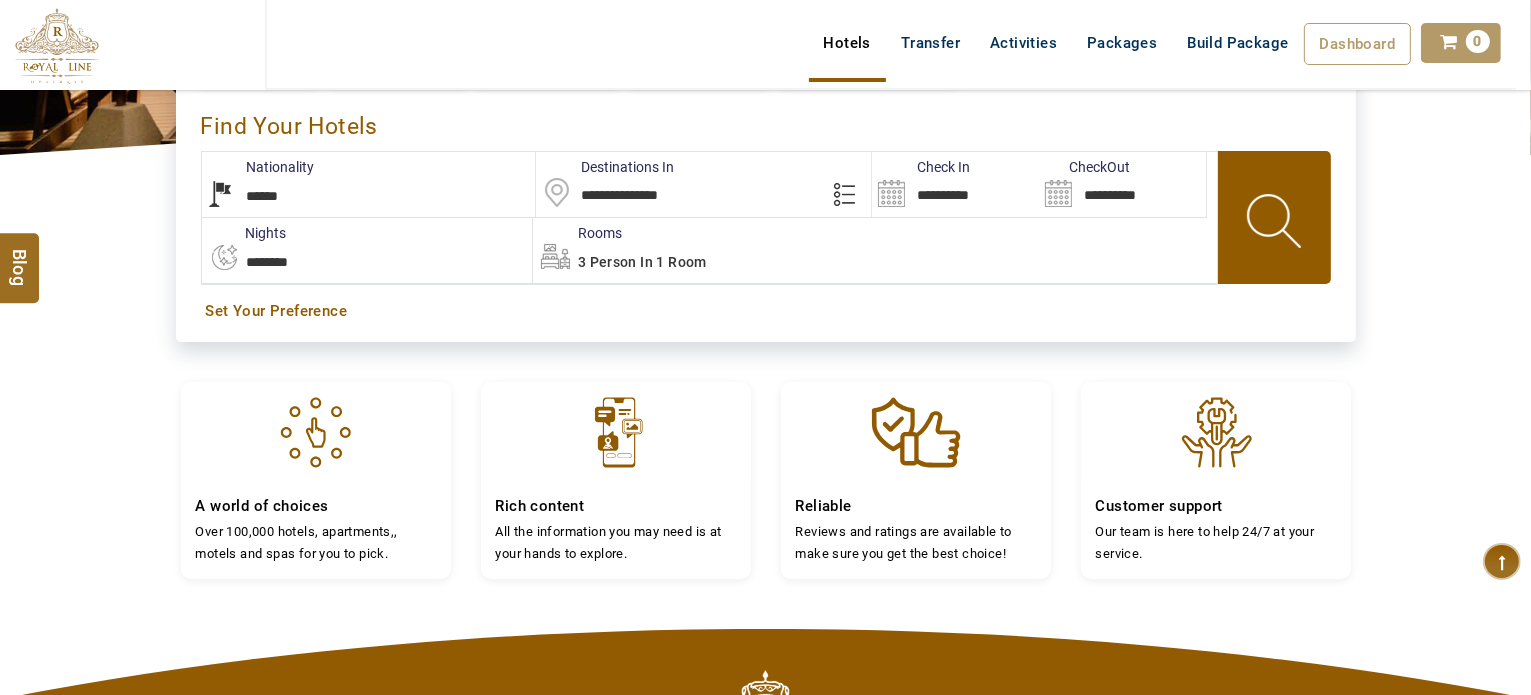 scroll, scrollTop: 500, scrollLeft: 0, axis: vertical 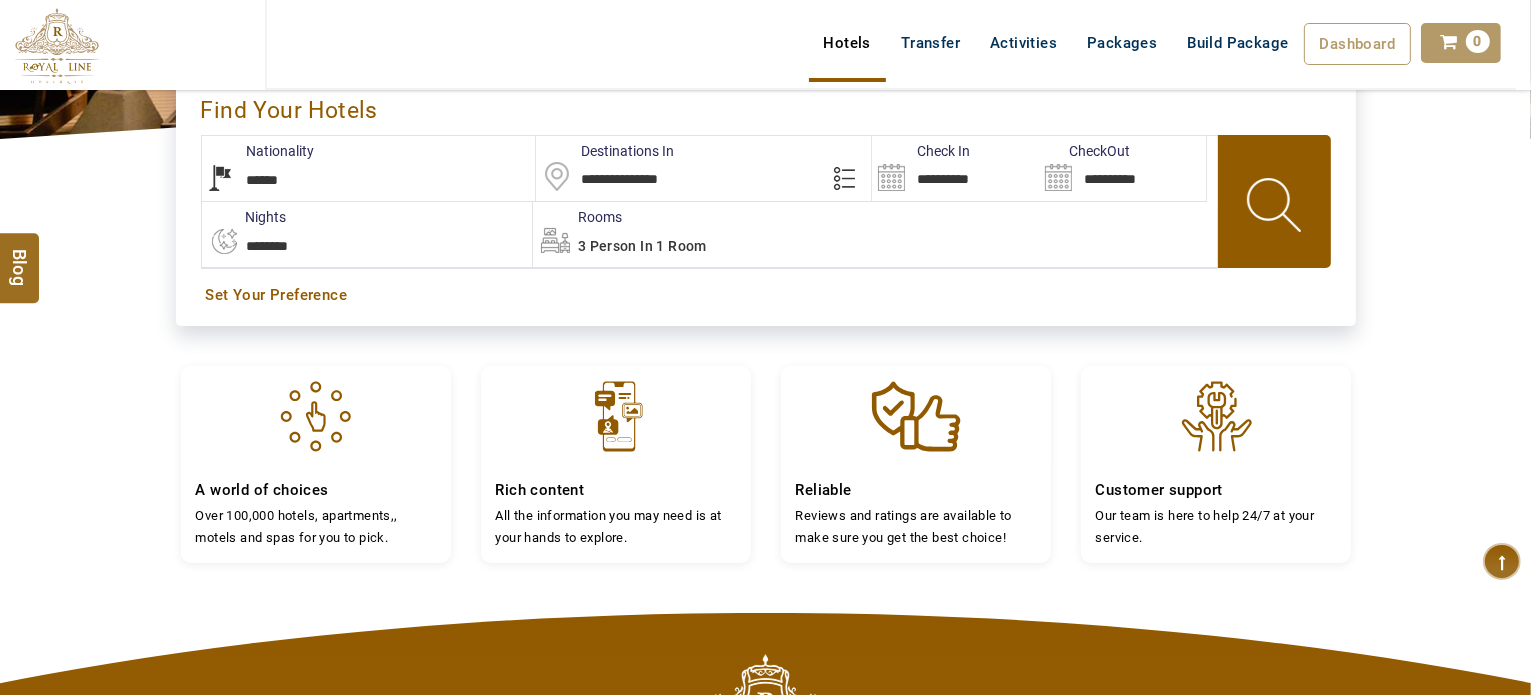 click on "**********" at bounding box center [955, 168] 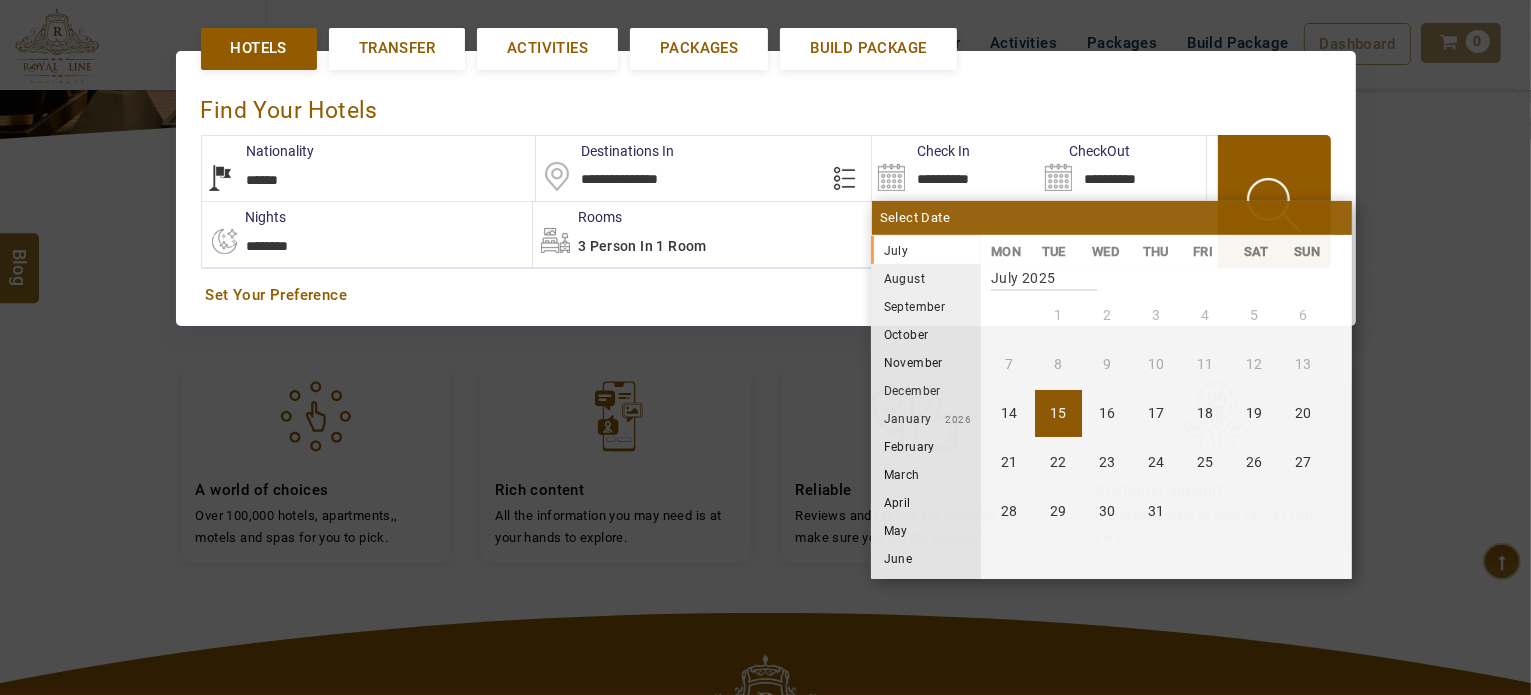 scroll, scrollTop: 491, scrollLeft: 0, axis: vertical 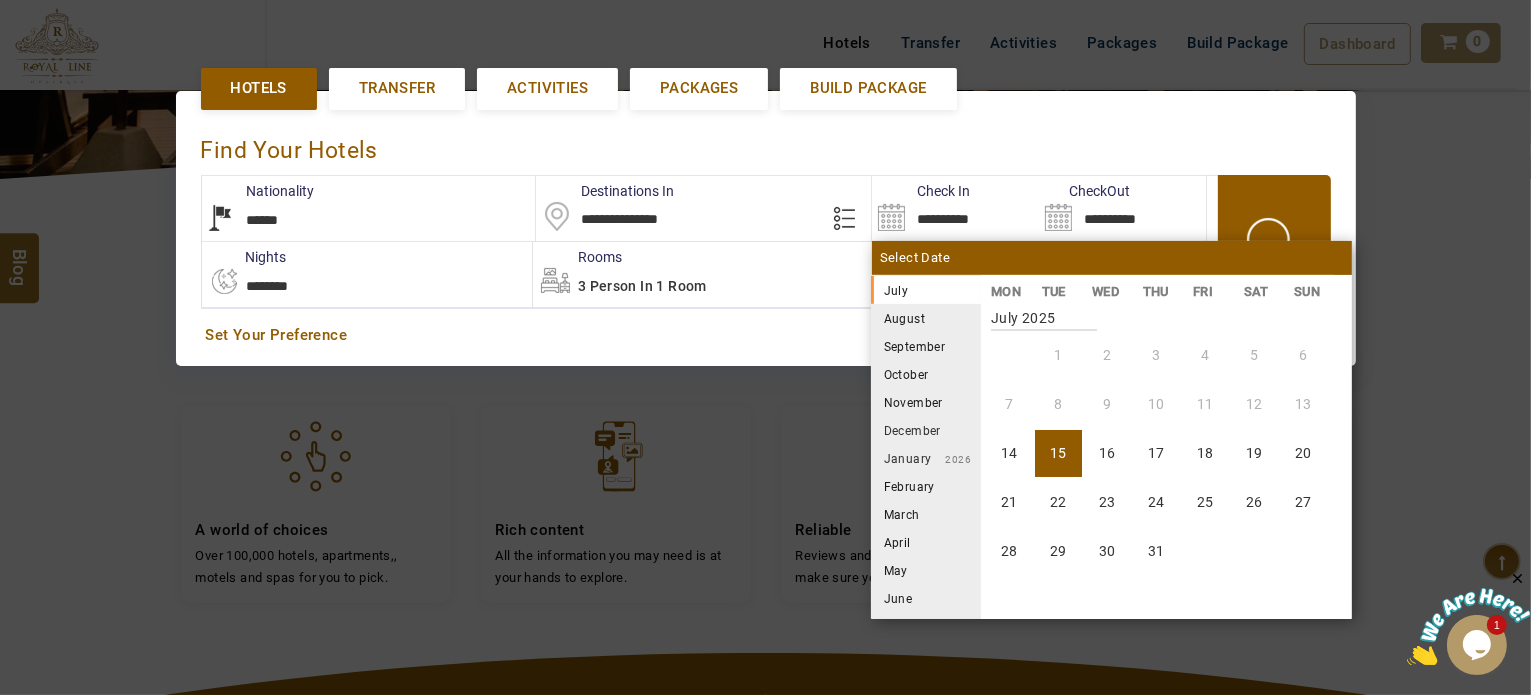 click on "August" at bounding box center [926, 318] 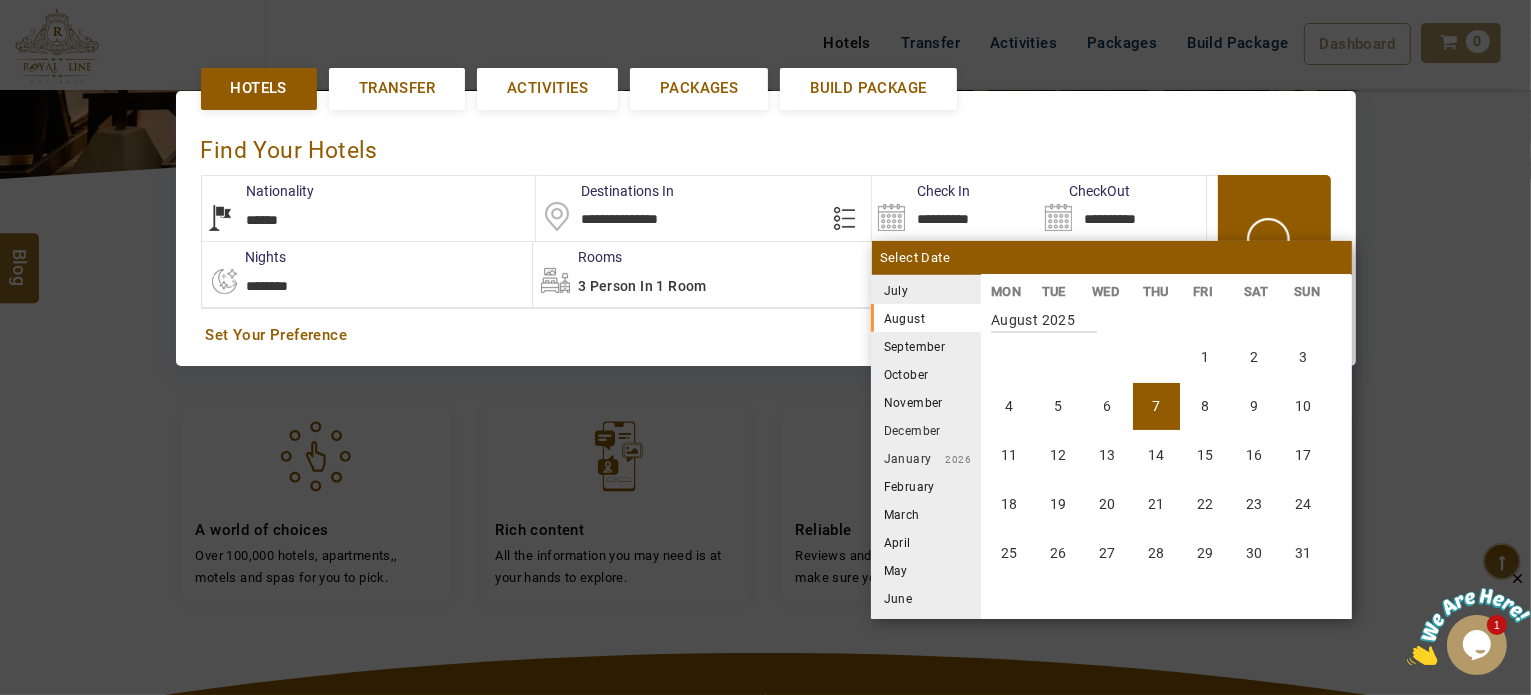 scroll, scrollTop: 370, scrollLeft: 0, axis: vertical 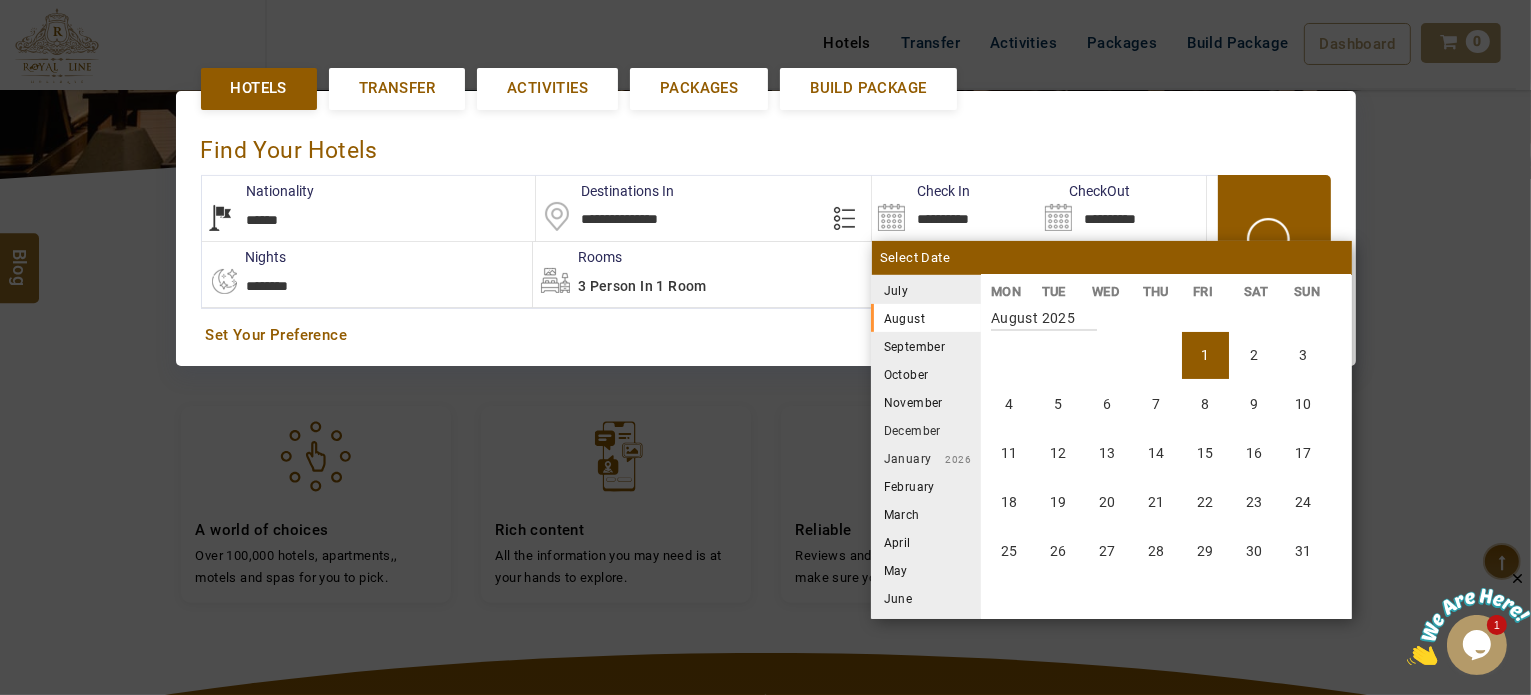 click on "1" at bounding box center [1205, 355] 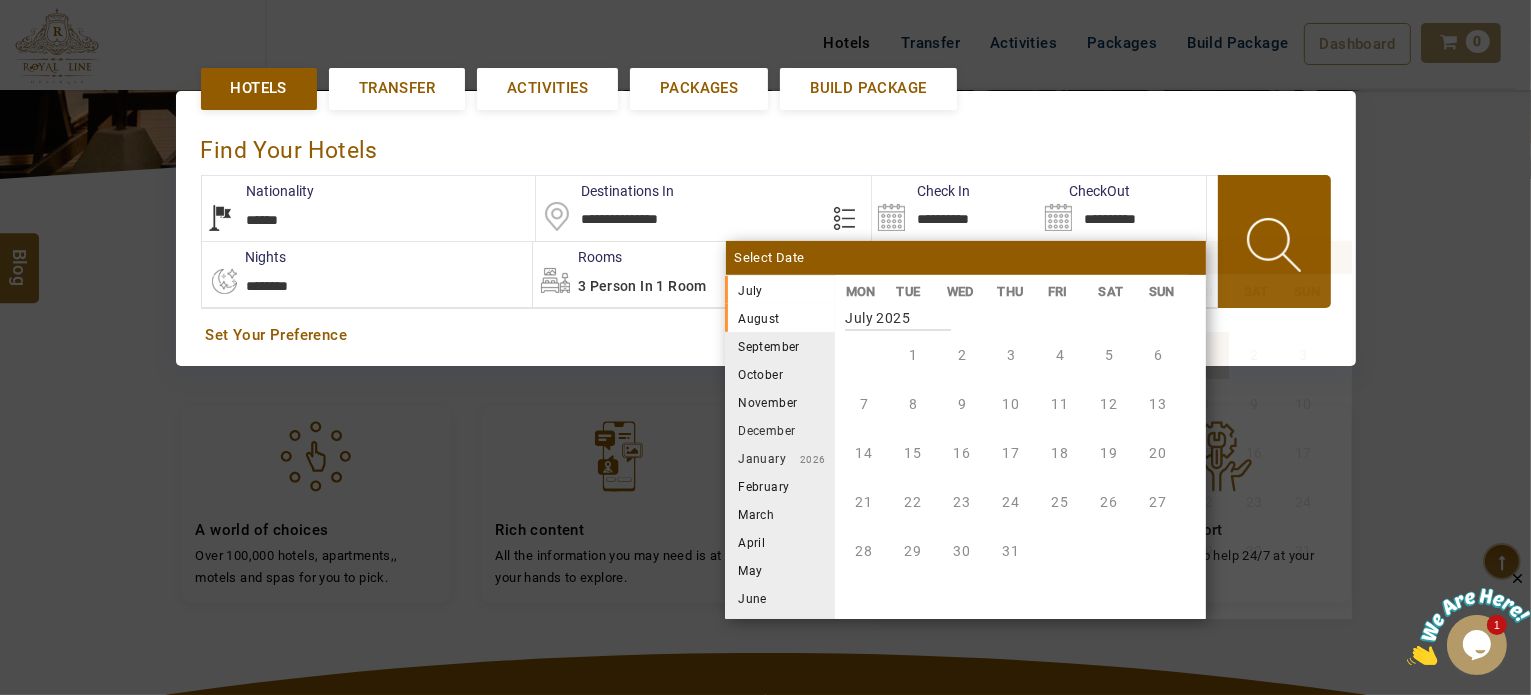 type on "**********" 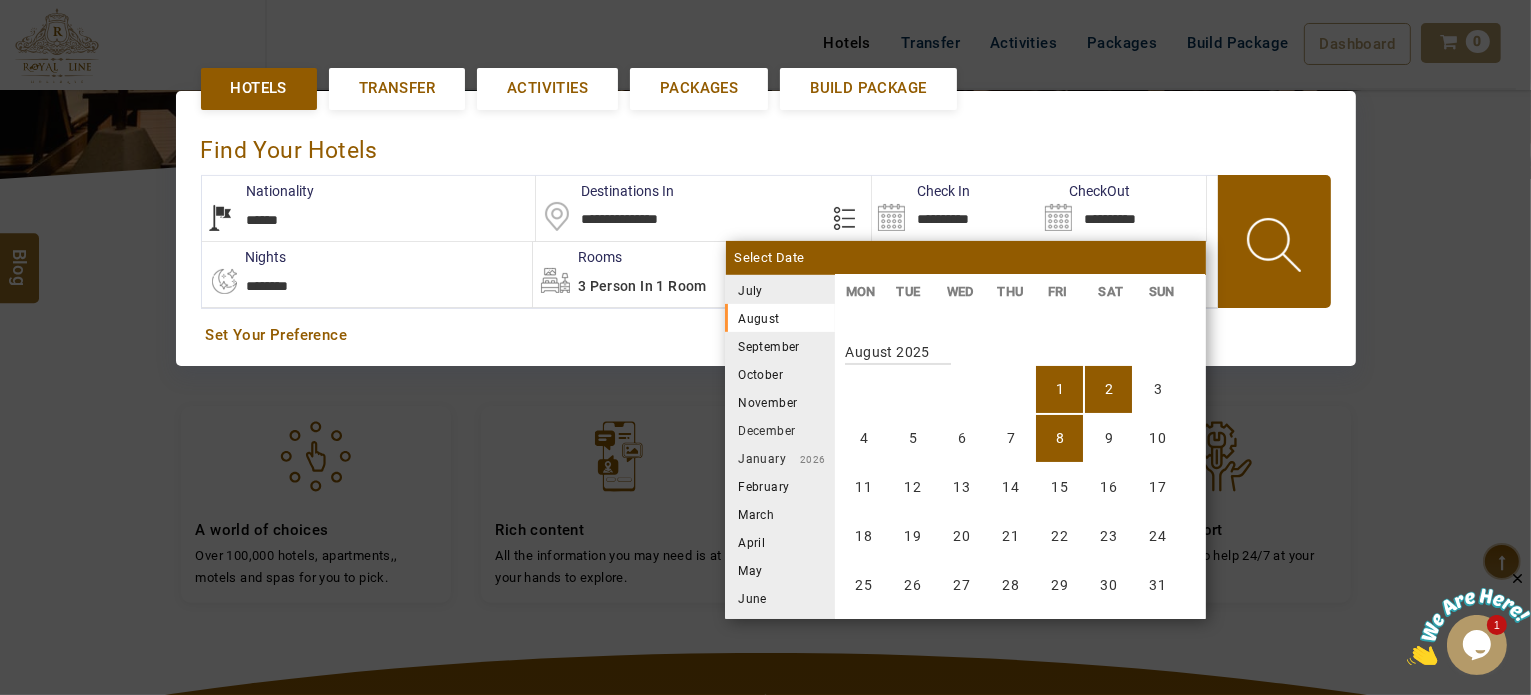 scroll, scrollTop: 370, scrollLeft: 0, axis: vertical 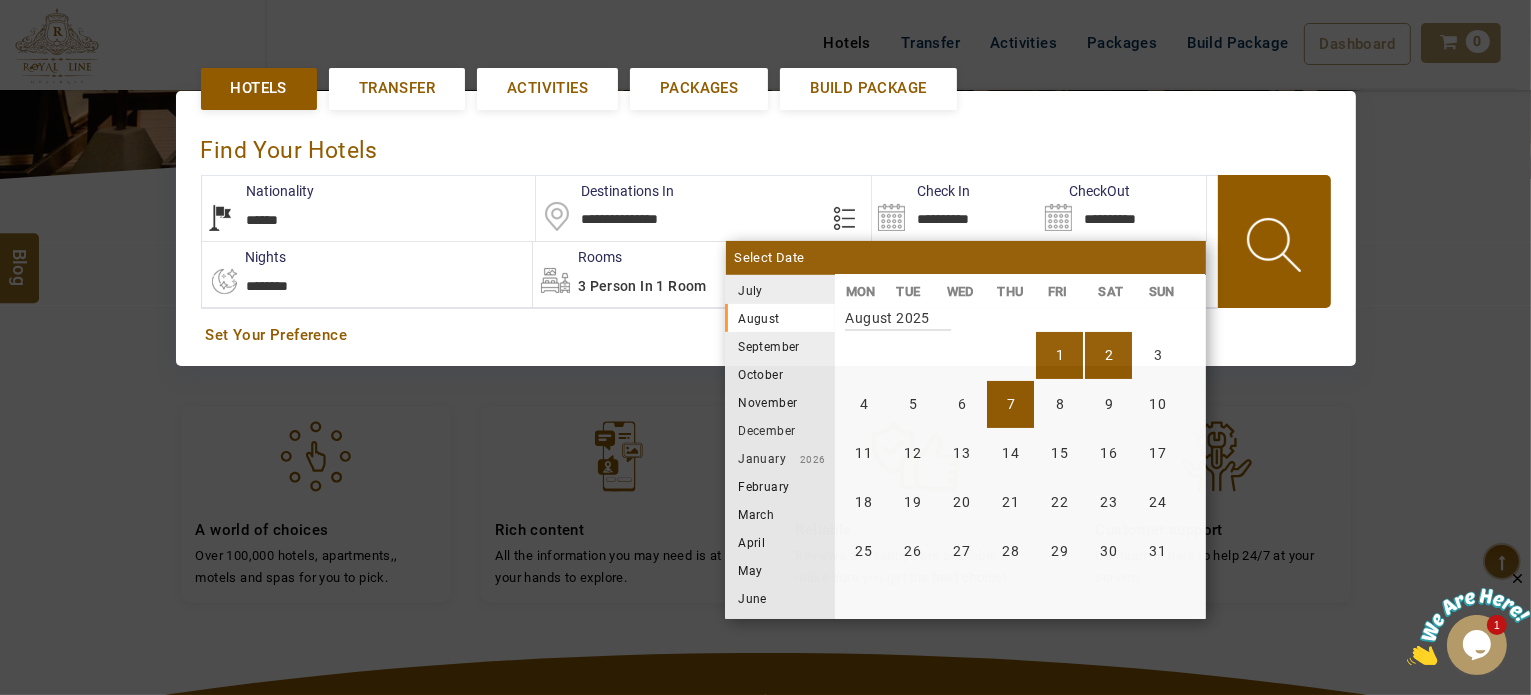 click on "7" at bounding box center [1010, 404] 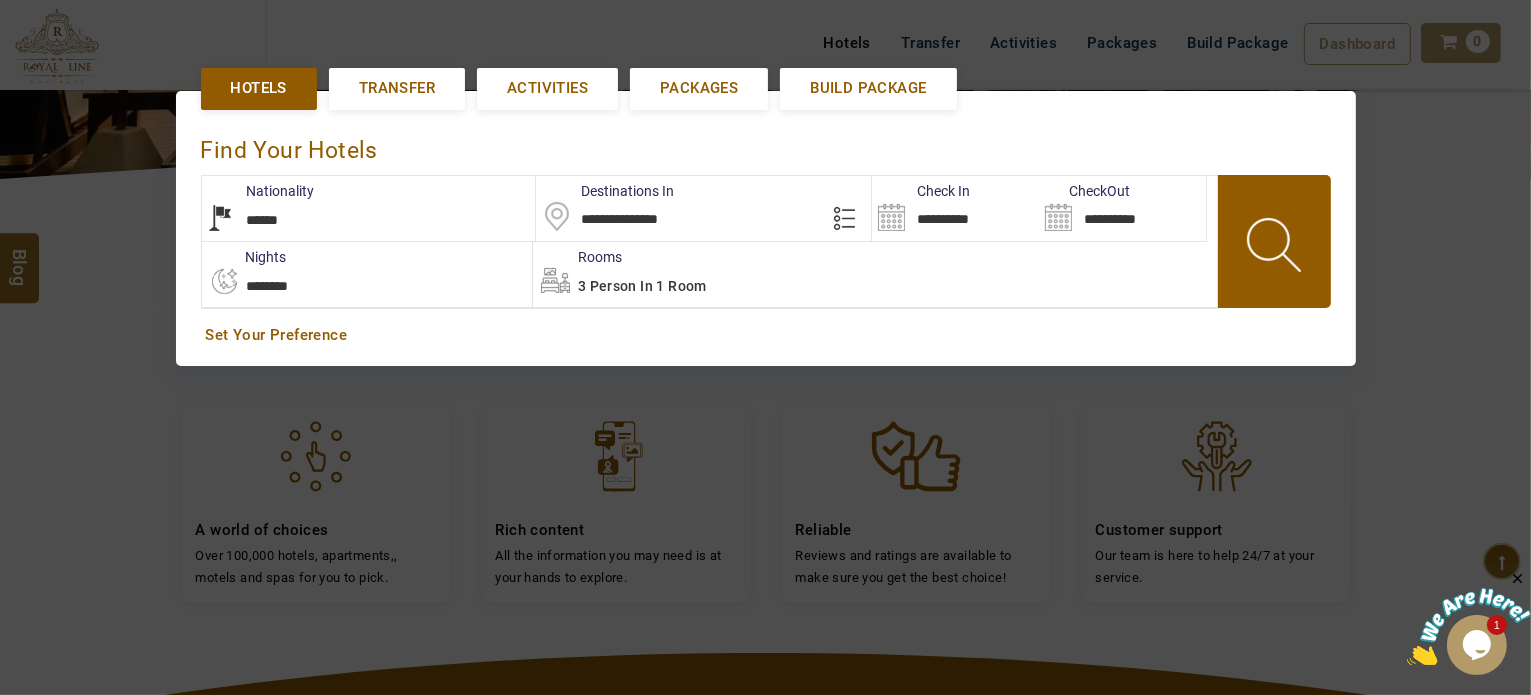 click on "3 Person in    1 Room" at bounding box center [875, 274] 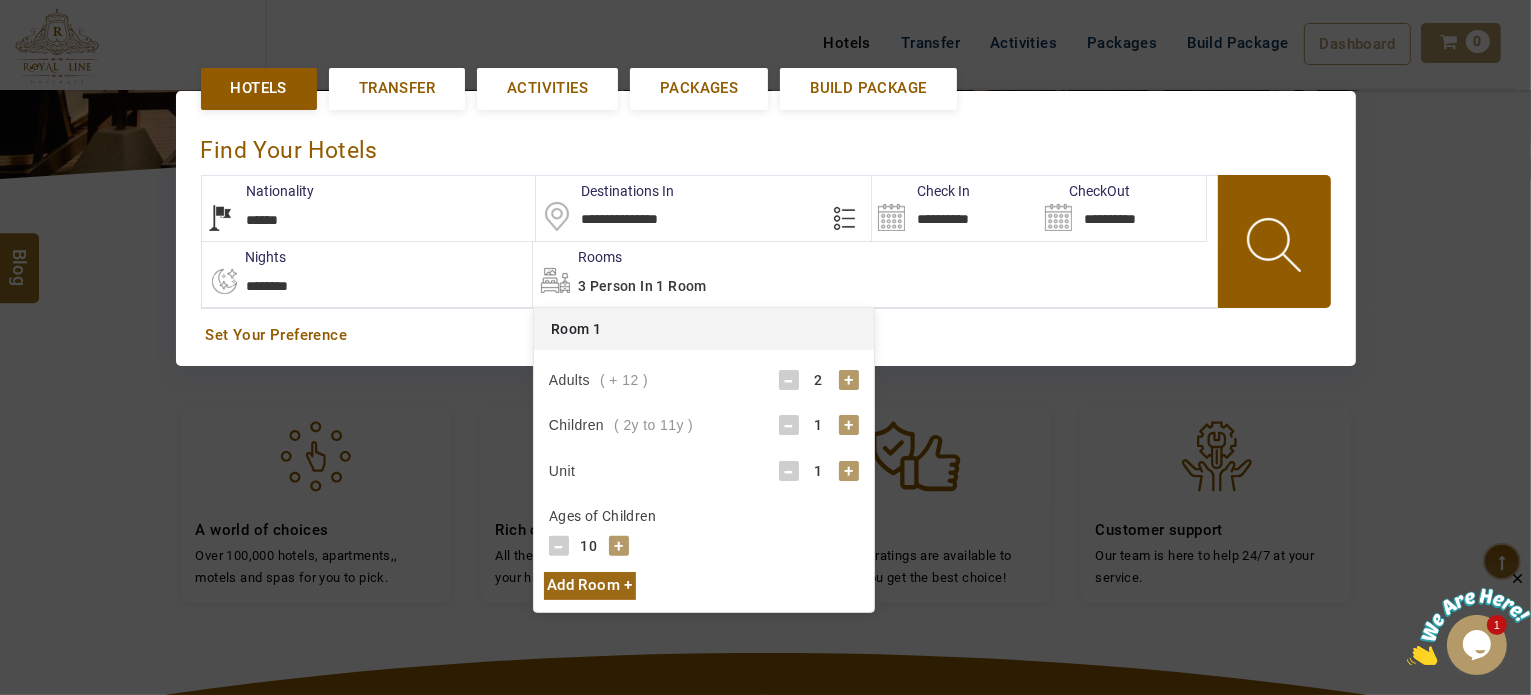 click at bounding box center [1276, 248] 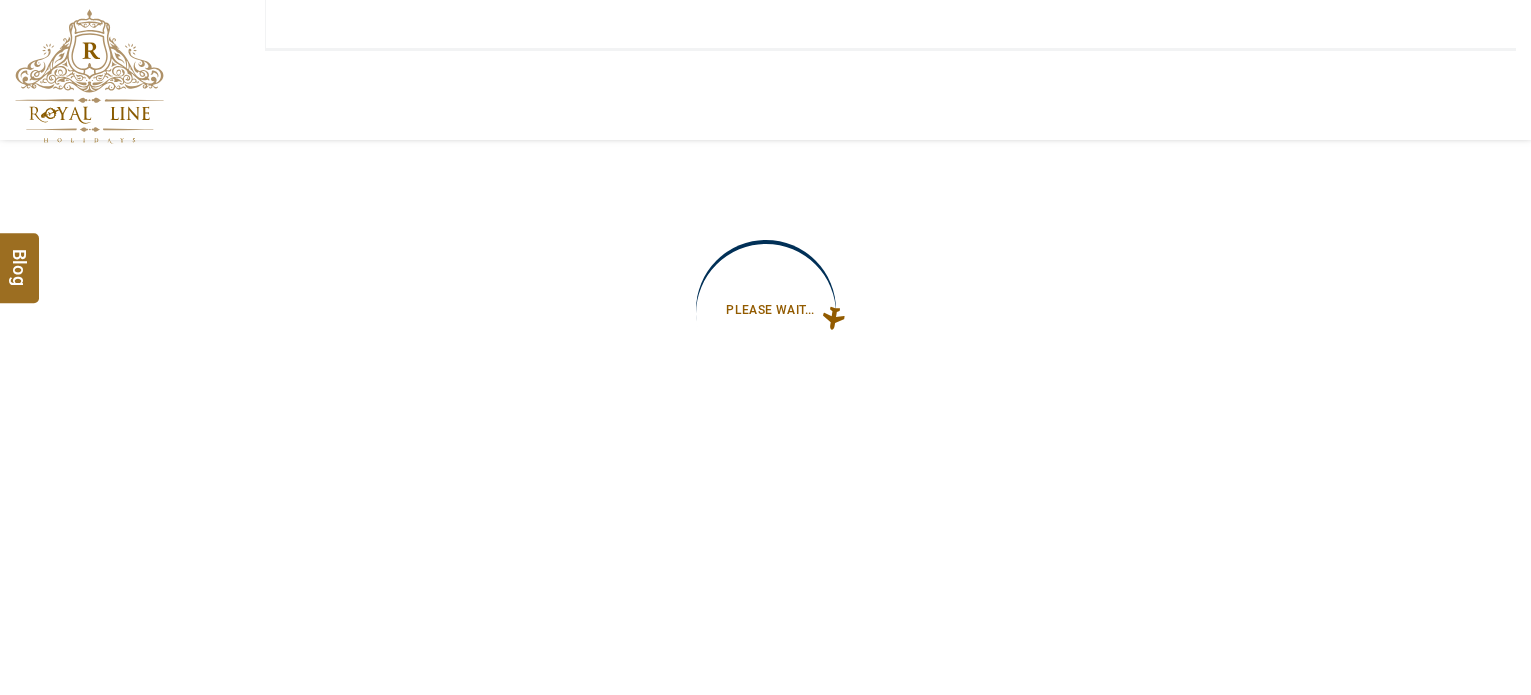 type on "**********" 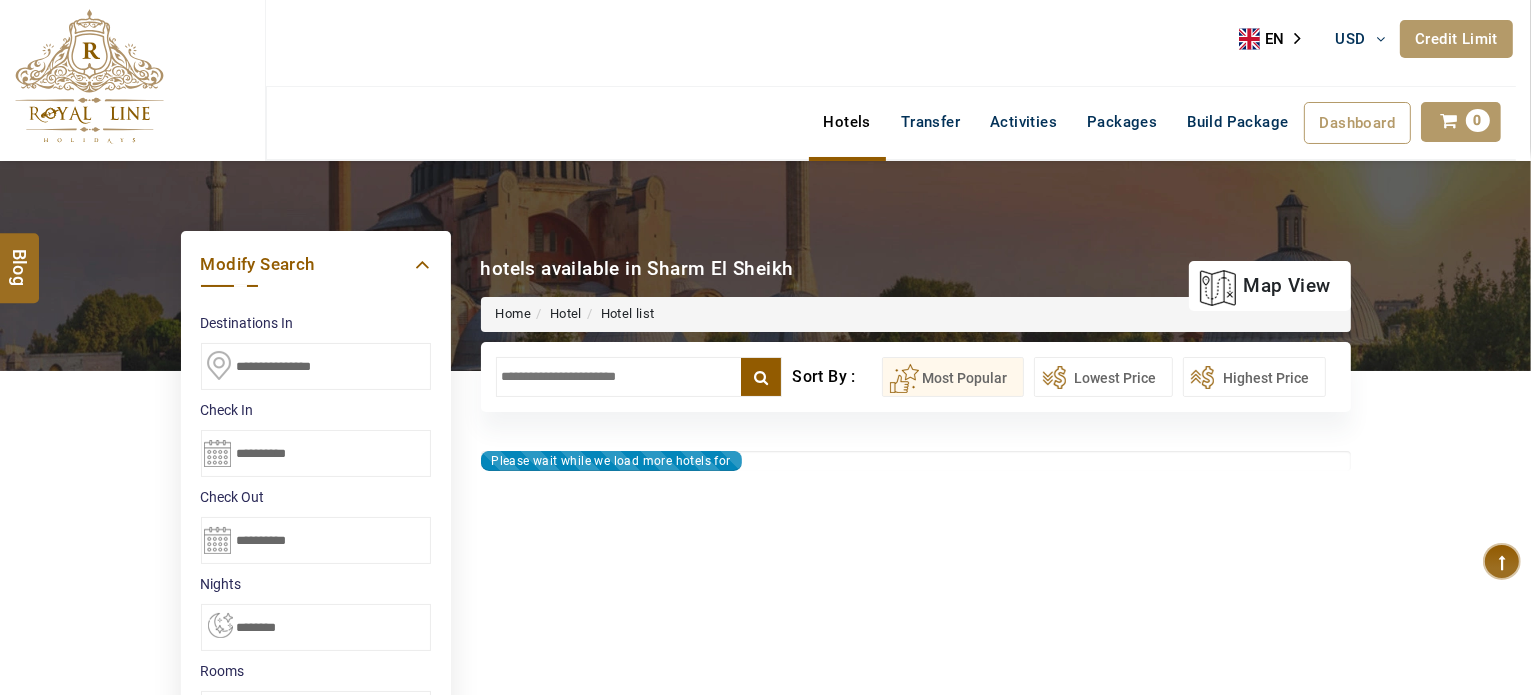 type on "**********" 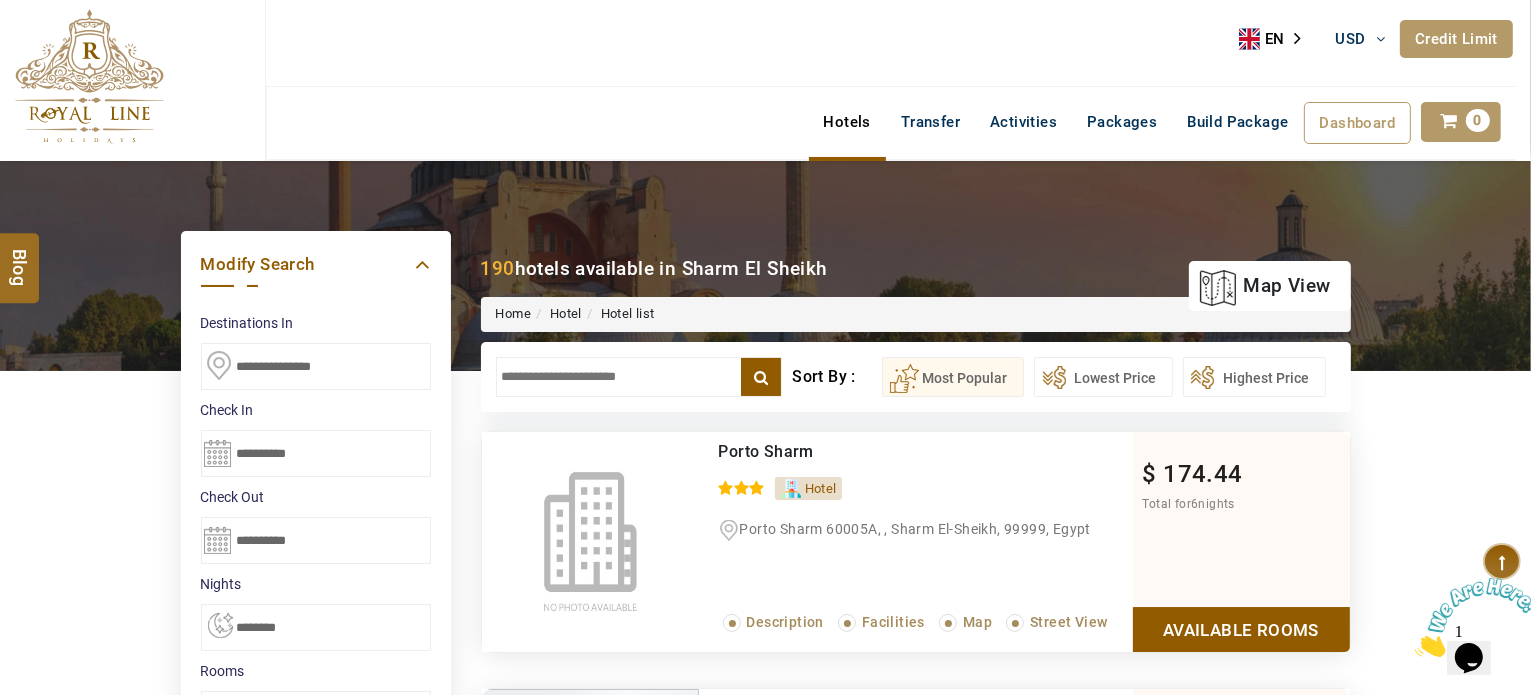 scroll, scrollTop: 0, scrollLeft: 0, axis: both 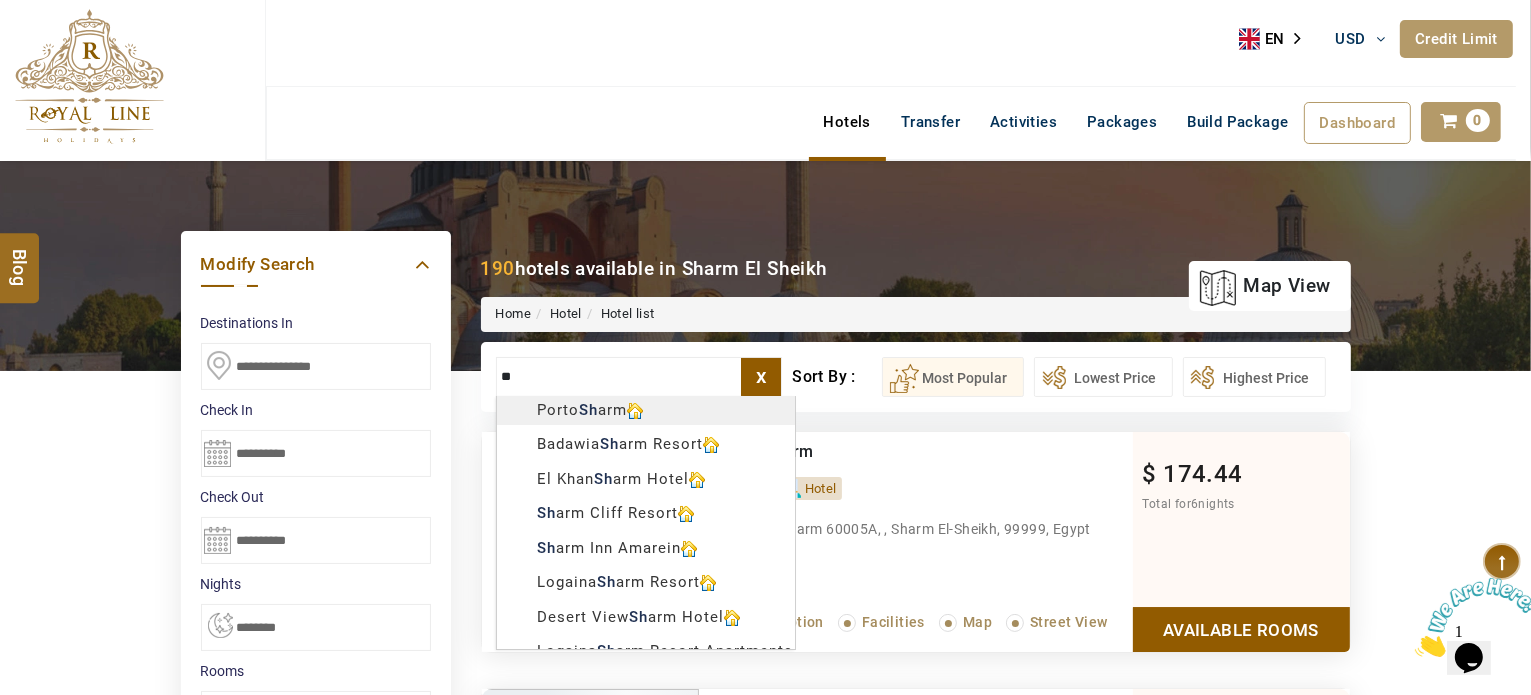 type on "*" 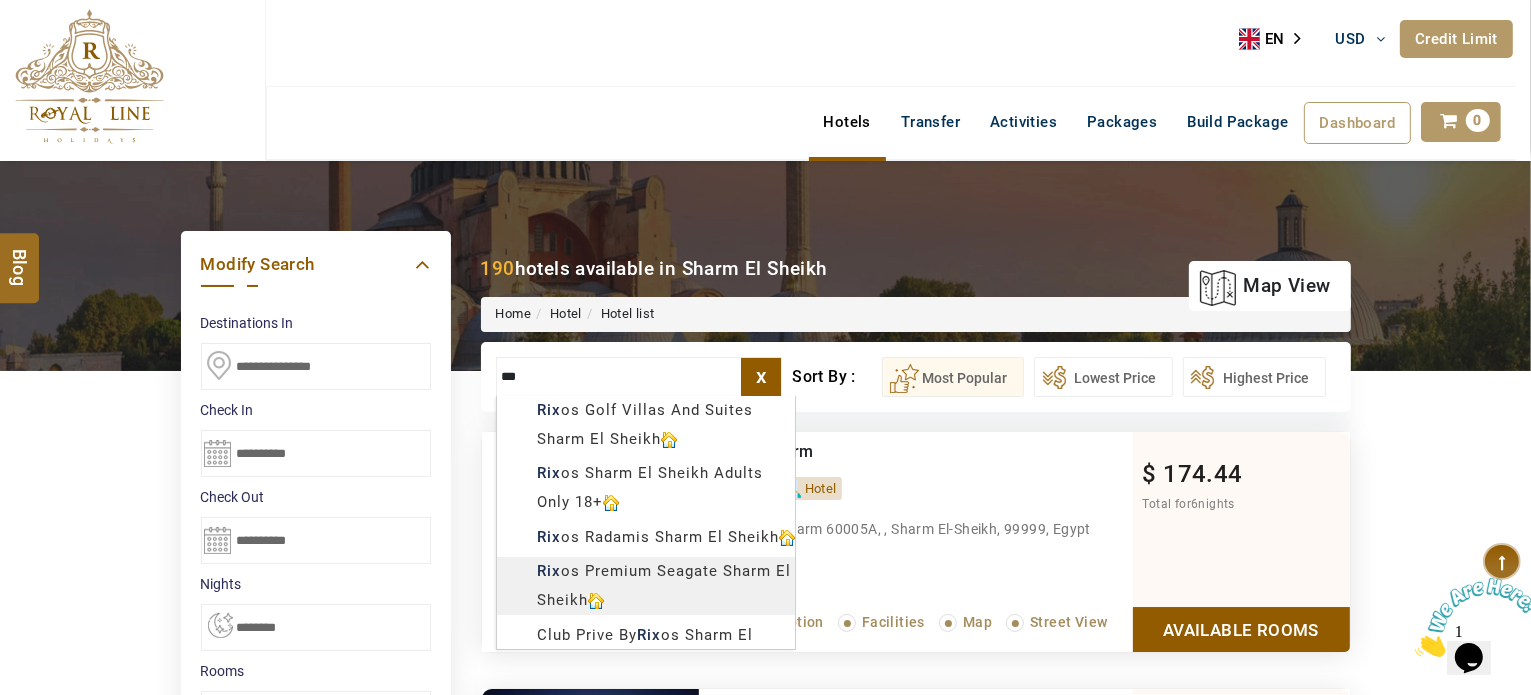 click on "LARISA HAWWARI USD AED  AED EUR  € USD  $ INR  ₹ THB  ฿ IDR  Rp BHD  BHD TRY  ₺ Credit Limit EN HE AR ES PT ZH Helpline
+971 55 344 0168 Register Now +971 55 344 0168 info@royallineholidays.com About Us What we Offer Blog Why Us Contact Hotels  Transfer Activities Packages Build Package Dashboard My Profile My Booking My Reports My Quotation Sign Out 0 Points Redeem Now To Redeem 8664  Points Future Points  1597   Points Credit Limit Credit Limit USD 10500.00 70% Complete Used USD 3756.19 Available USD 6743.81 Setting  Looks like you haven't added anything to your cart yet Countinue Shopping ****** ****** Please Wait.. Blog demo
Remember me Forgot
password? LOG IN Don't have an account?   Register Now My Booking View/ Print/Cancel Your Booking without Signing in Submit Applying Filters...... Hotels For You Will Be Loading Soon demo
In A Few Moment, You Will Be Celebrating Best Hotel options galore ! Check In   CheckOut Rooms Rooms Please Wait Please Wait ... X 1" at bounding box center [765, 1137] 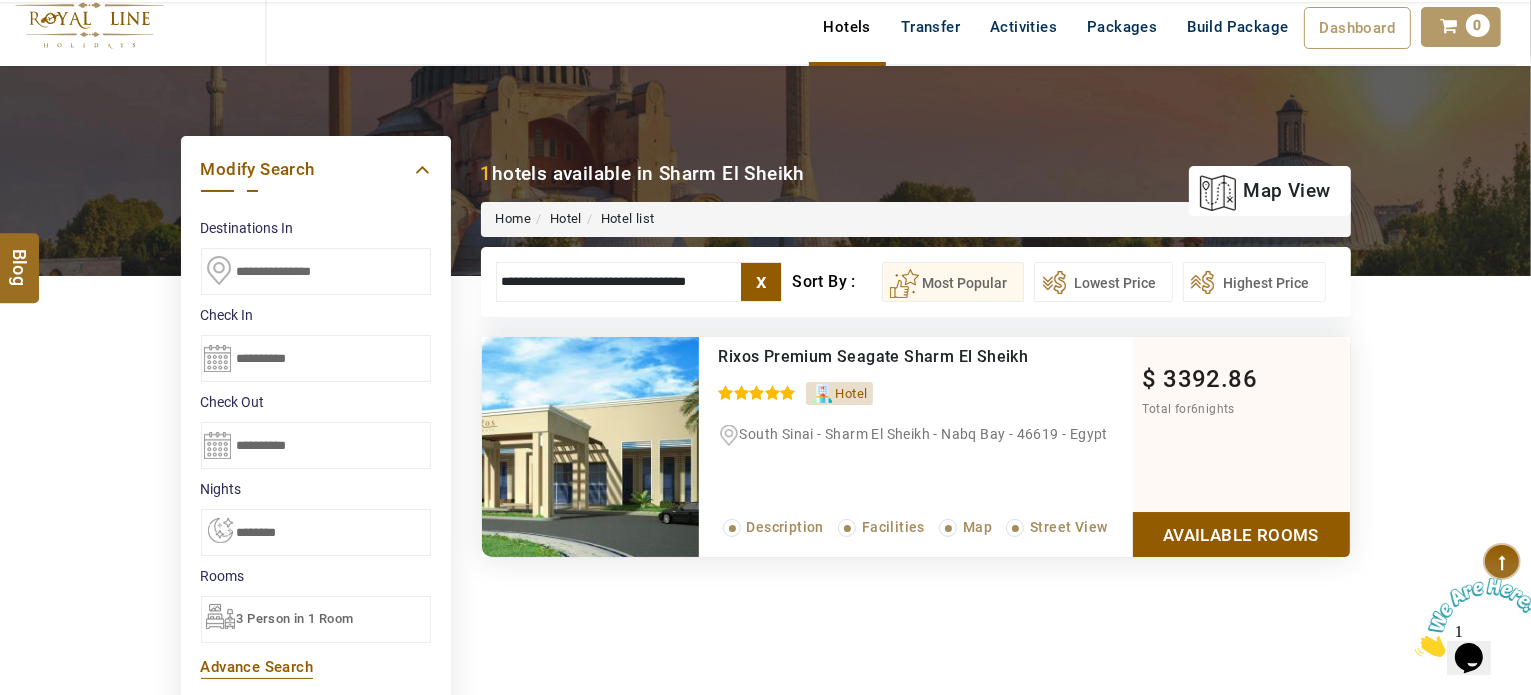 scroll, scrollTop: 200, scrollLeft: 0, axis: vertical 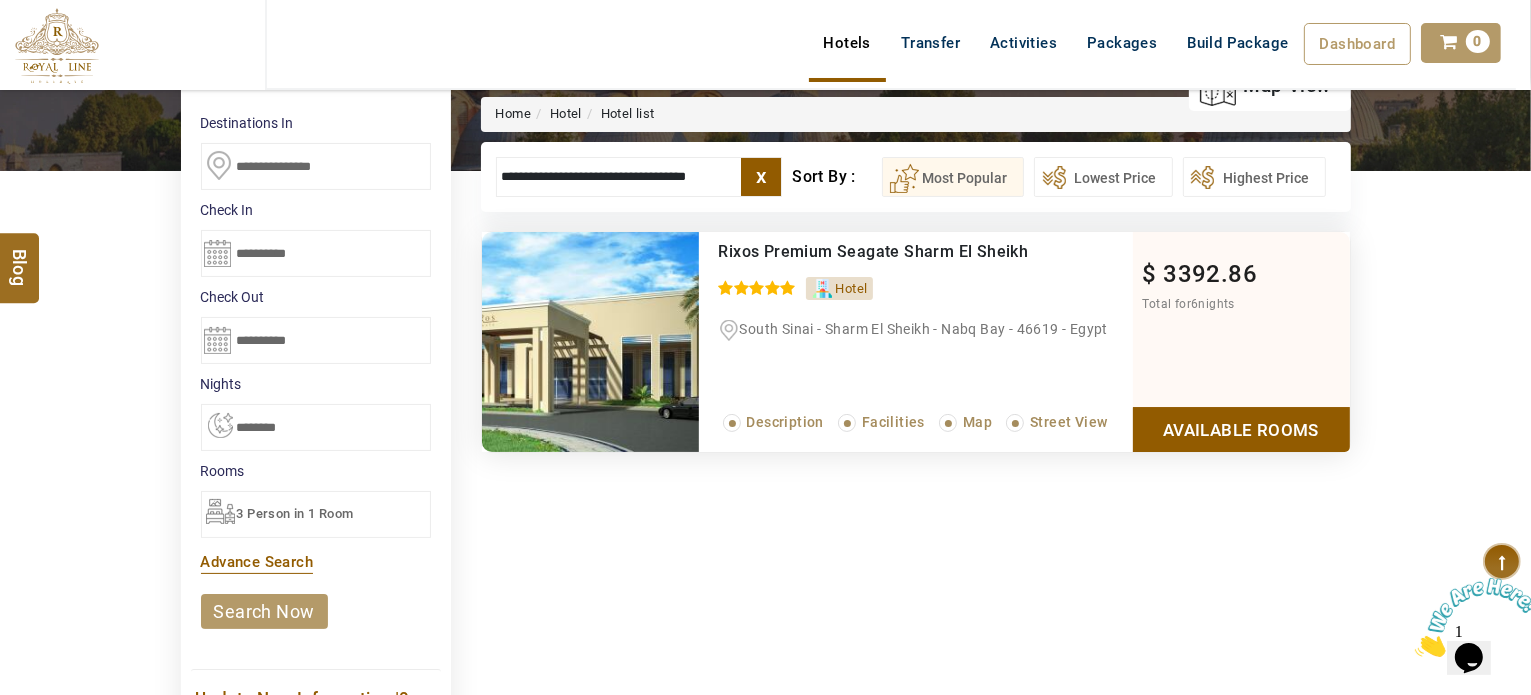type on "**********" 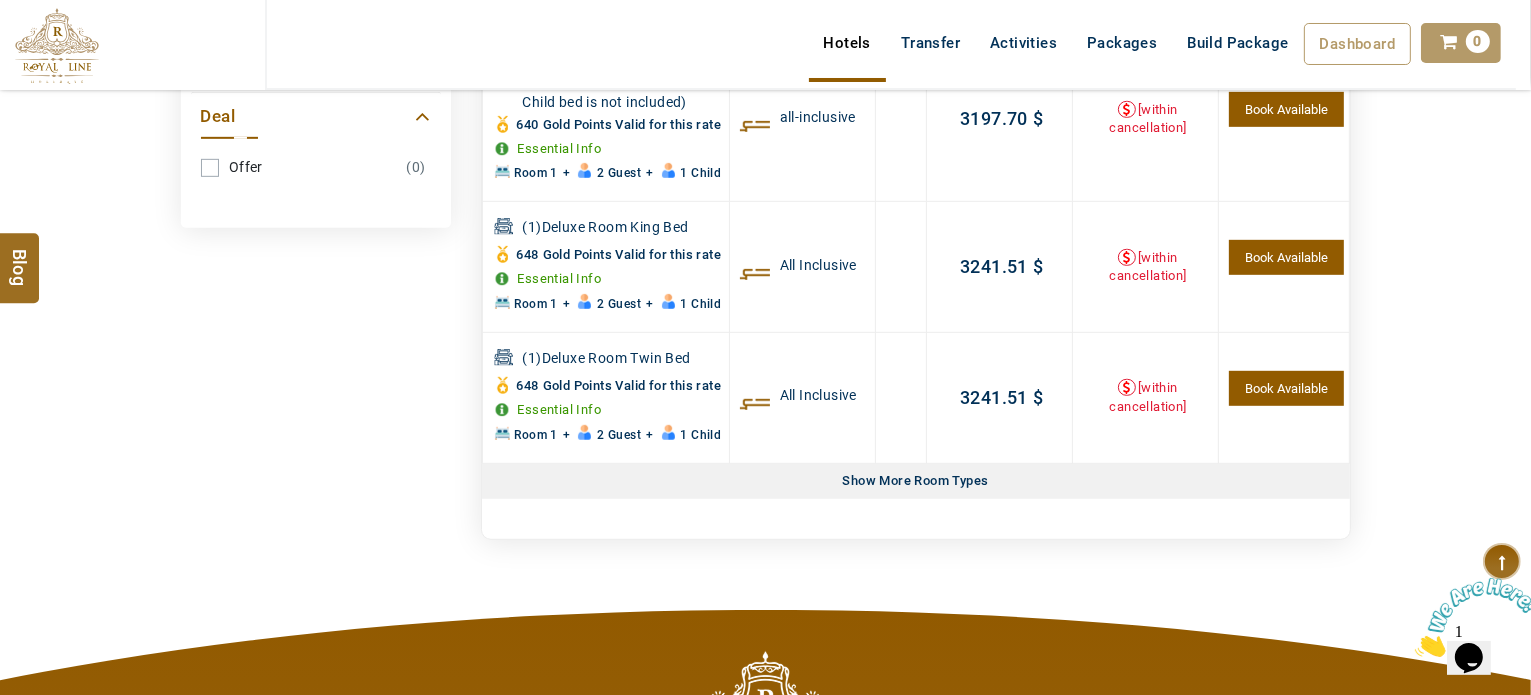 scroll, scrollTop: 1180, scrollLeft: 0, axis: vertical 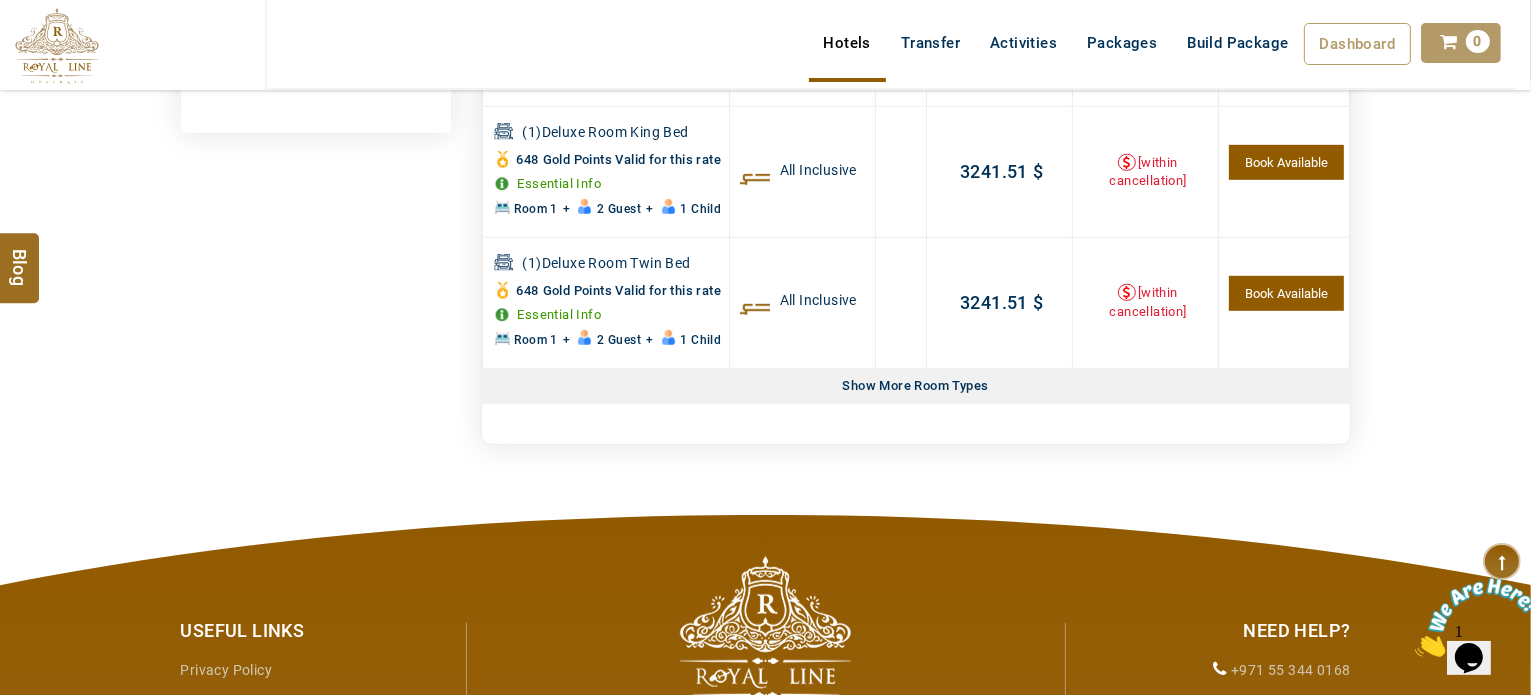 click on "Show More Room Types" at bounding box center (916, 386) 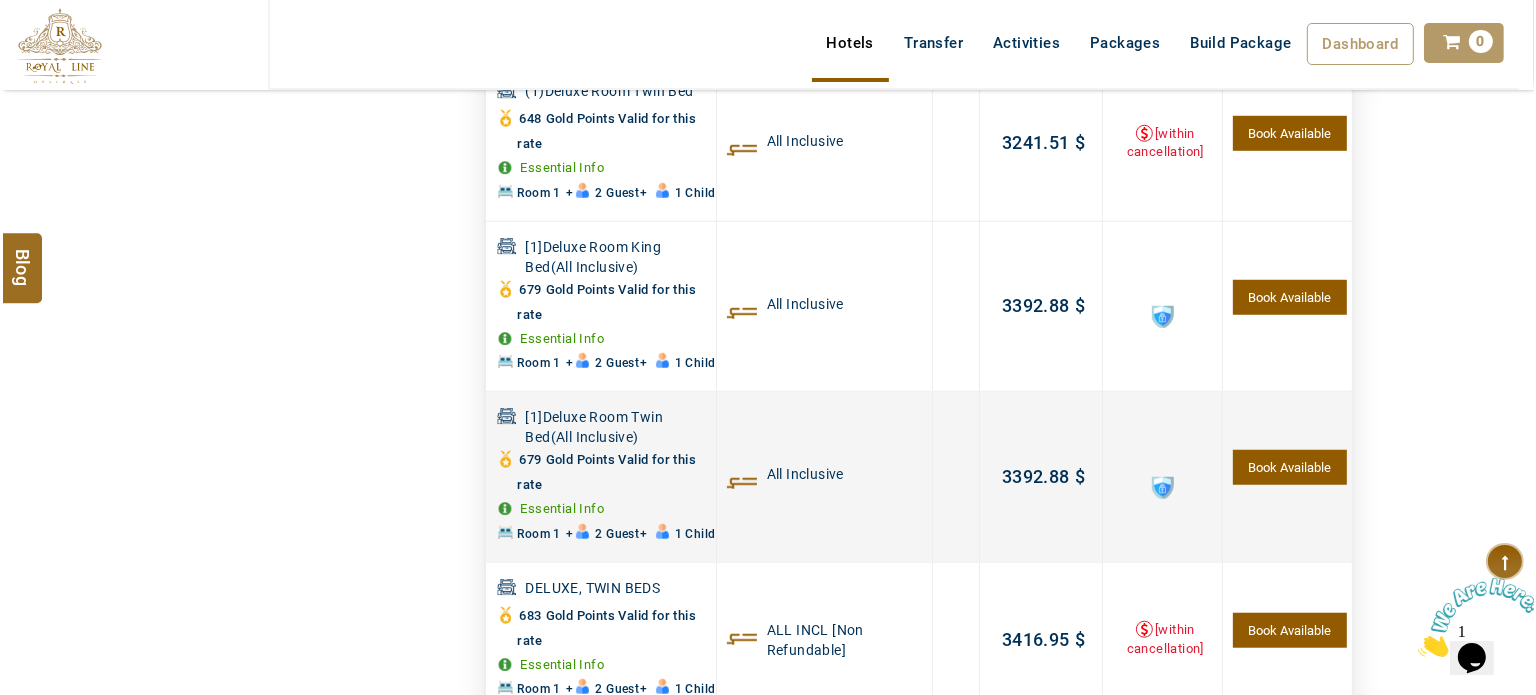 scroll, scrollTop: 1480, scrollLeft: 0, axis: vertical 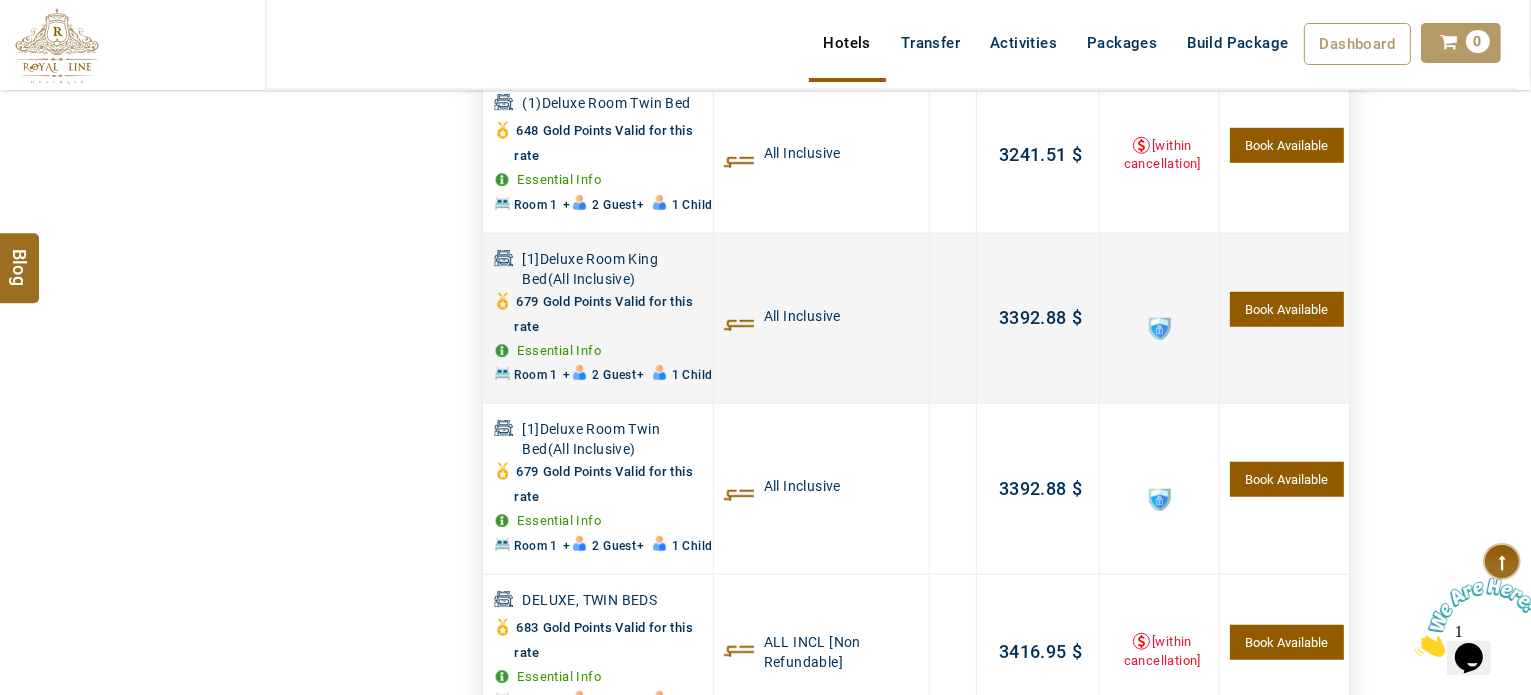 click on "Book Available" at bounding box center (1286, 309) 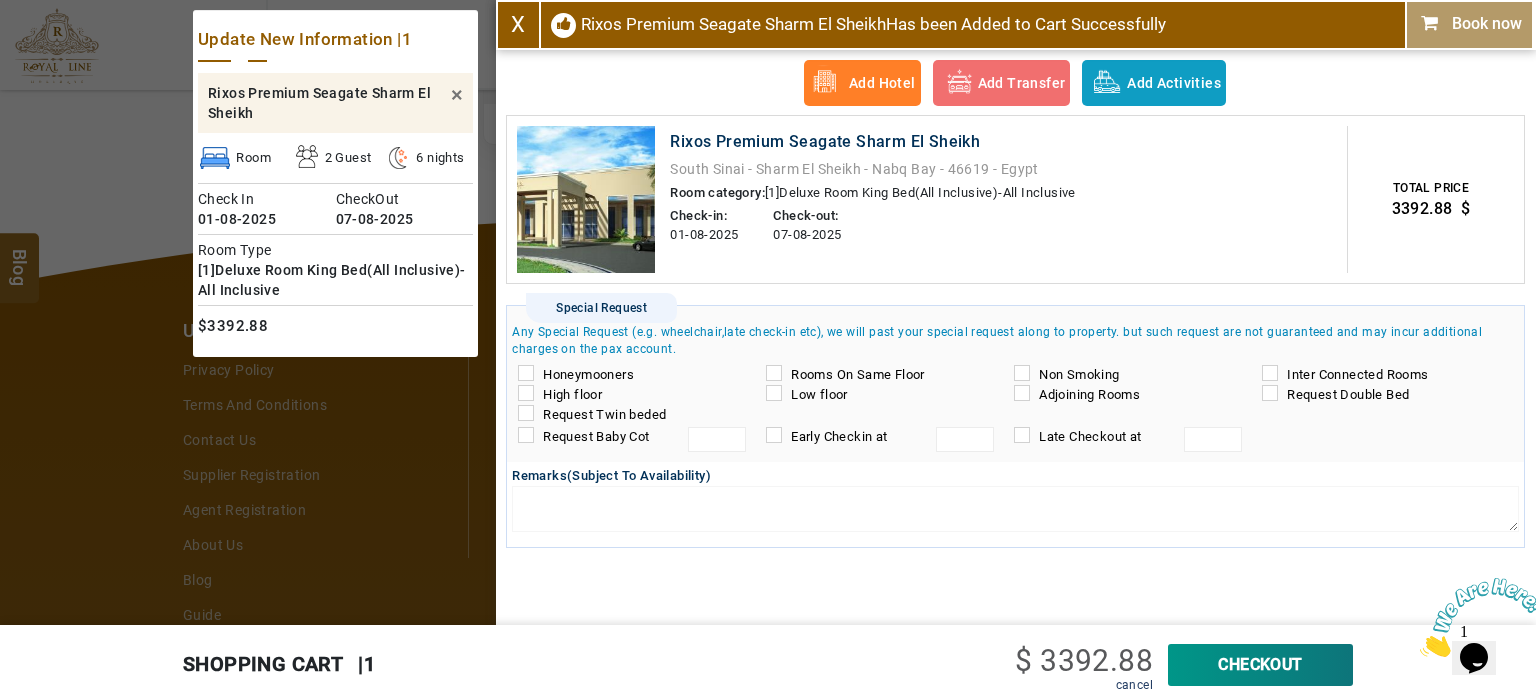 click at bounding box center (1434, 23) 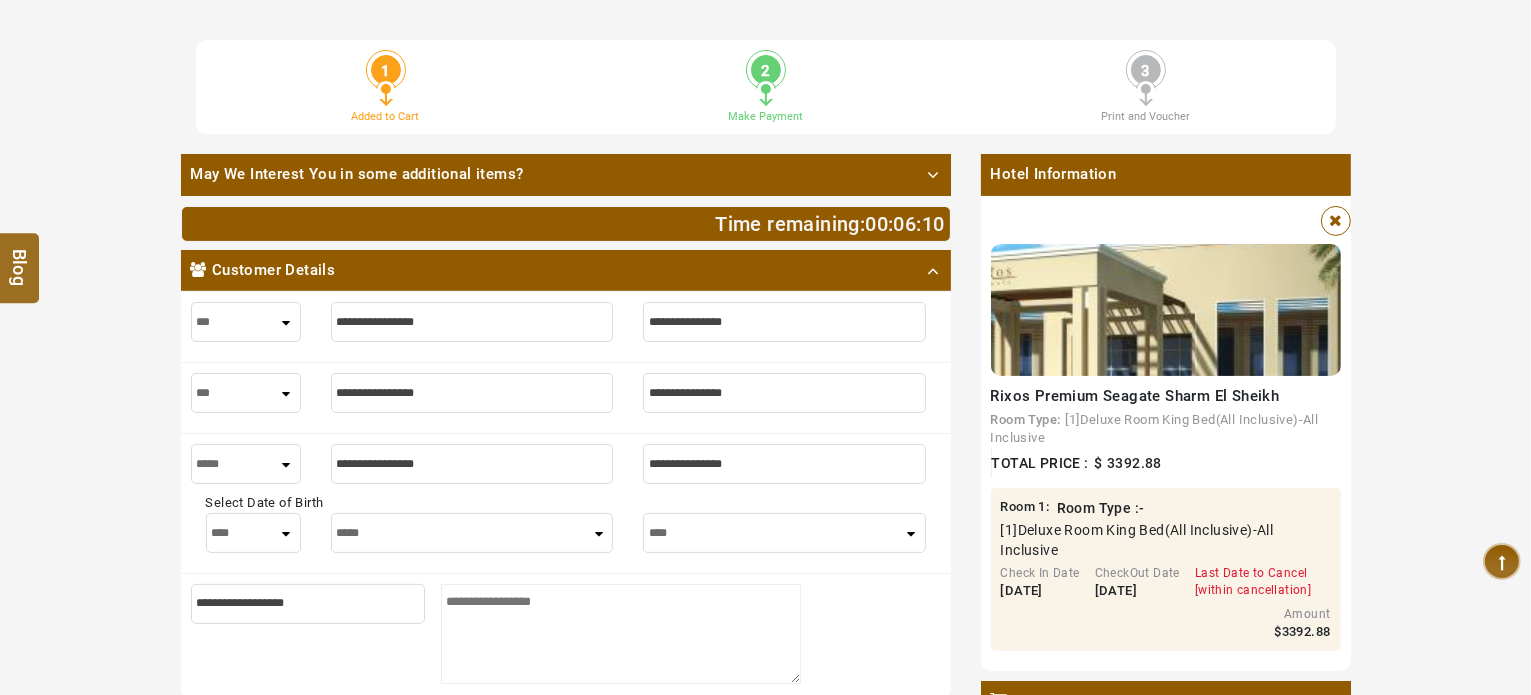 scroll, scrollTop: 400, scrollLeft: 0, axis: vertical 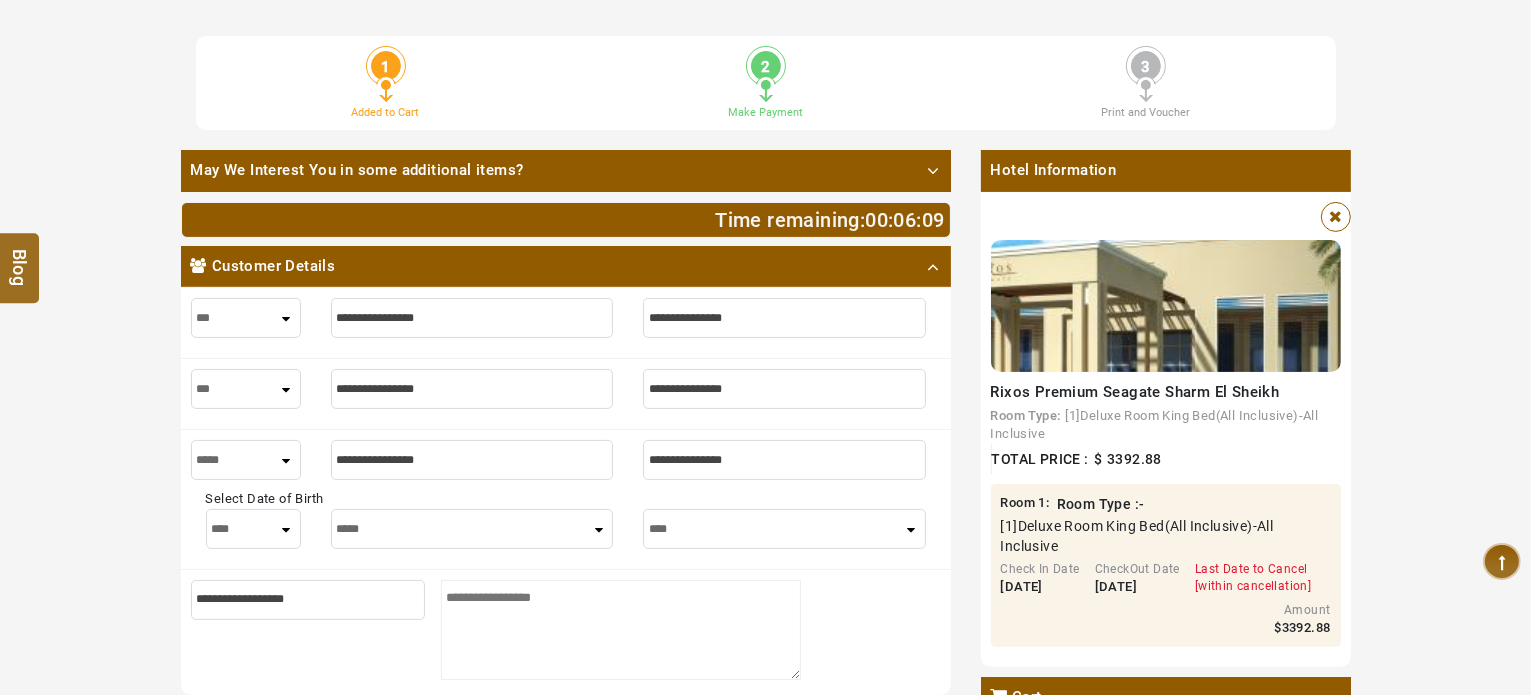 click at bounding box center [472, 318] 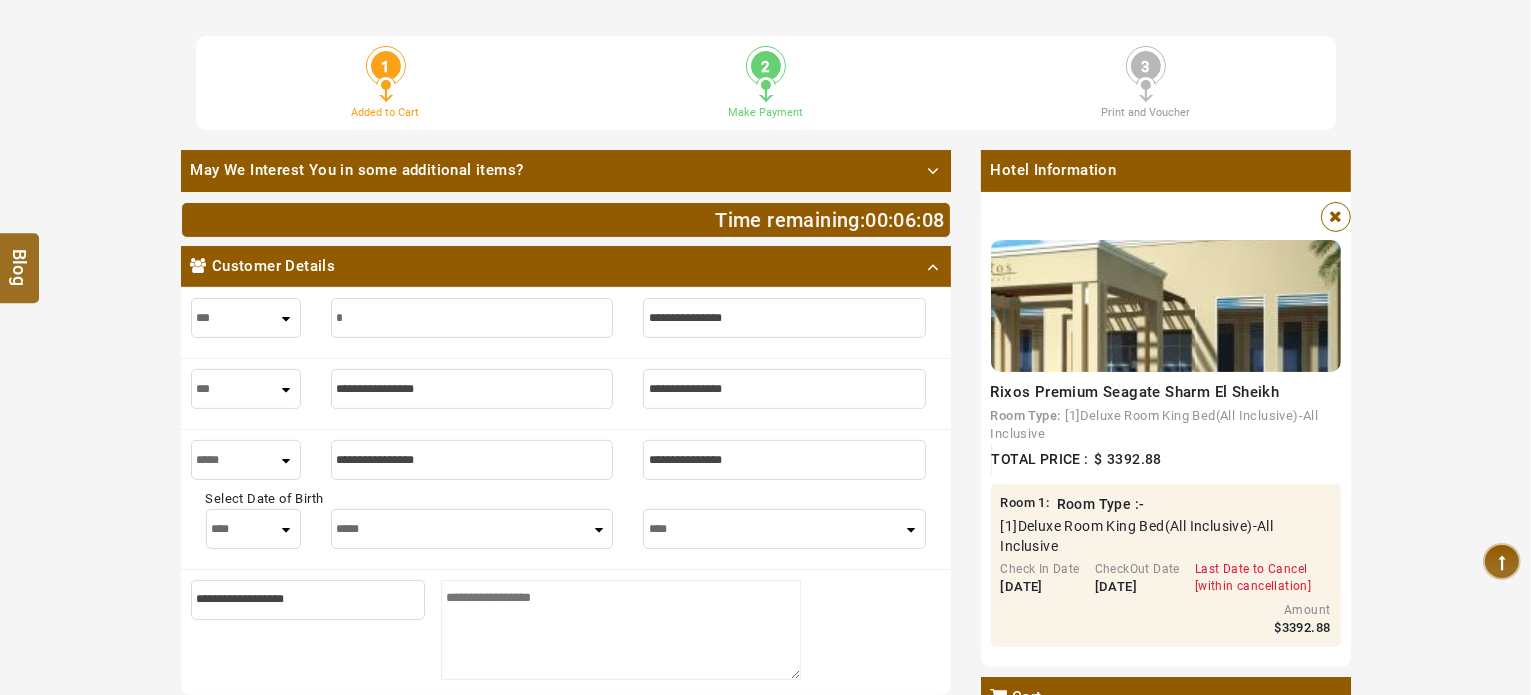 type on "**" 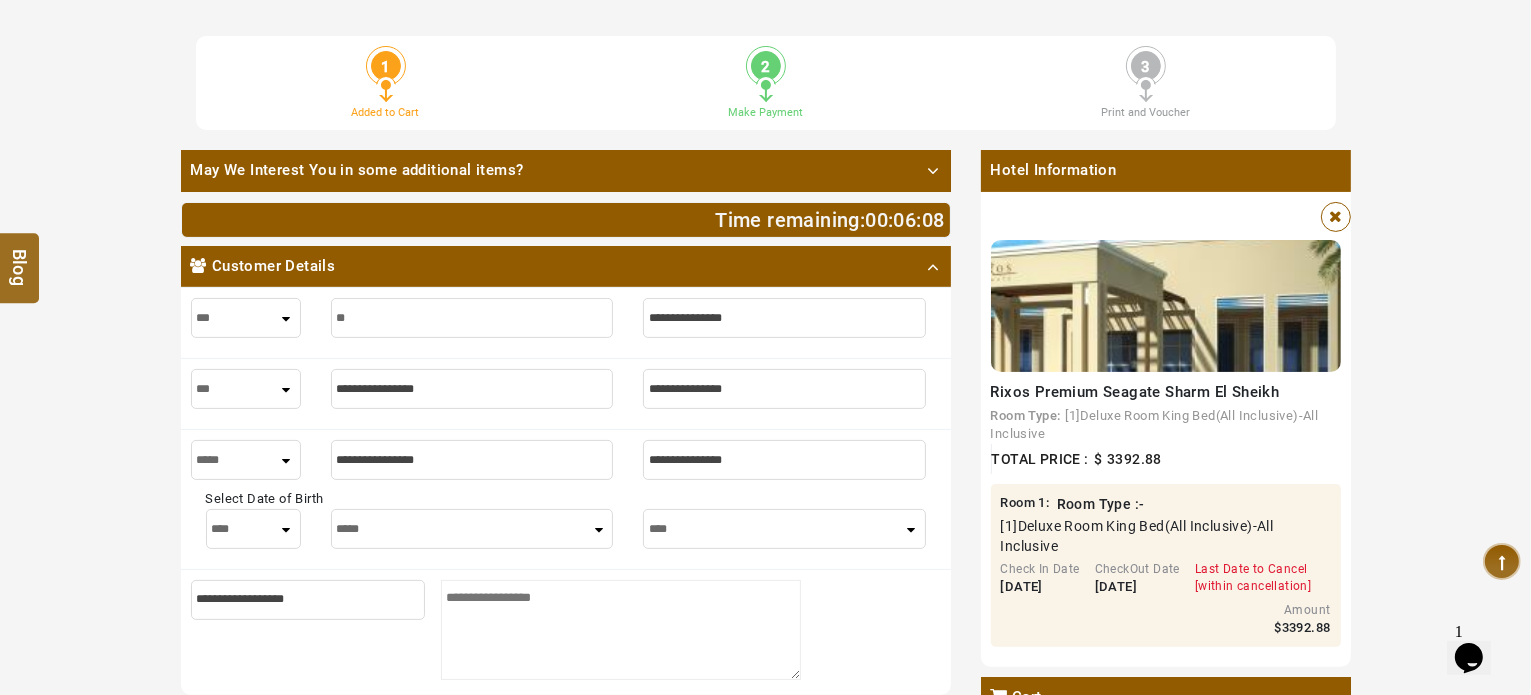 scroll, scrollTop: 0, scrollLeft: 0, axis: both 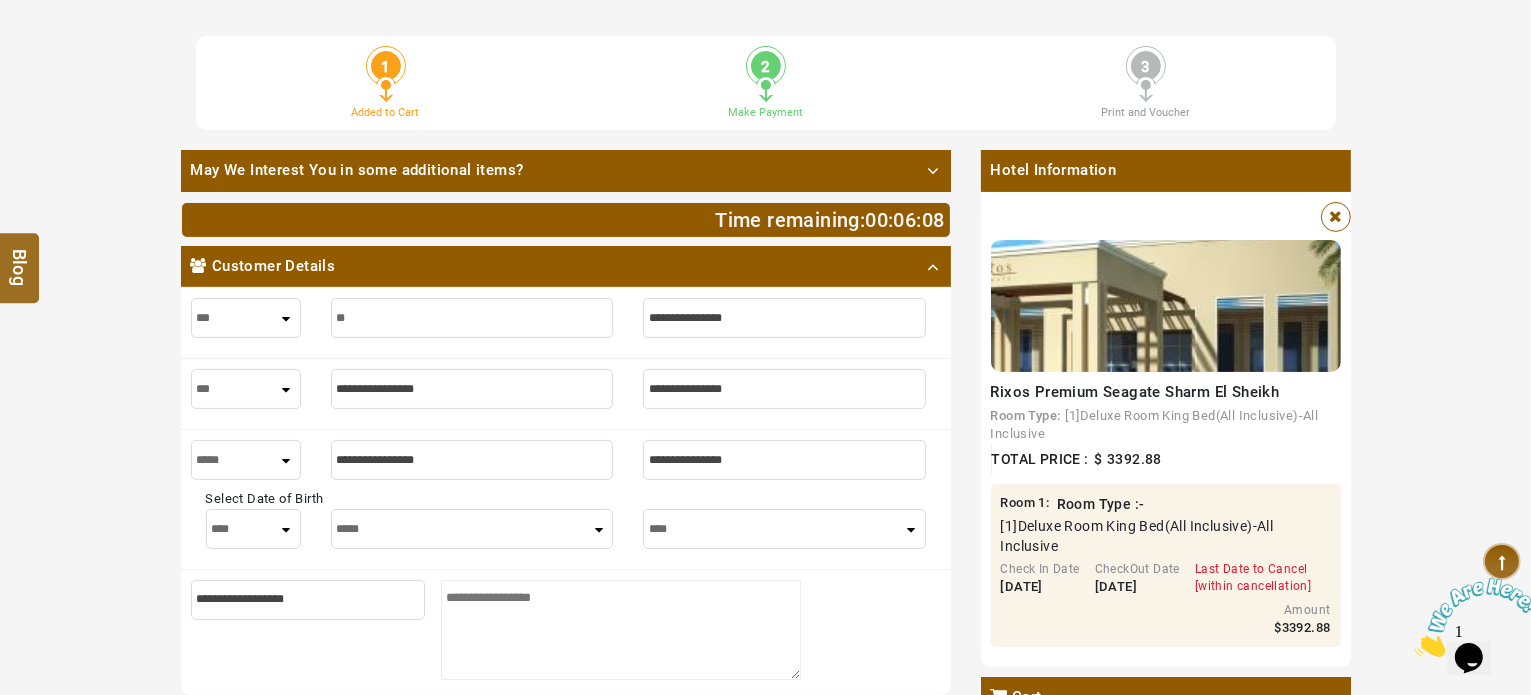 type on "**" 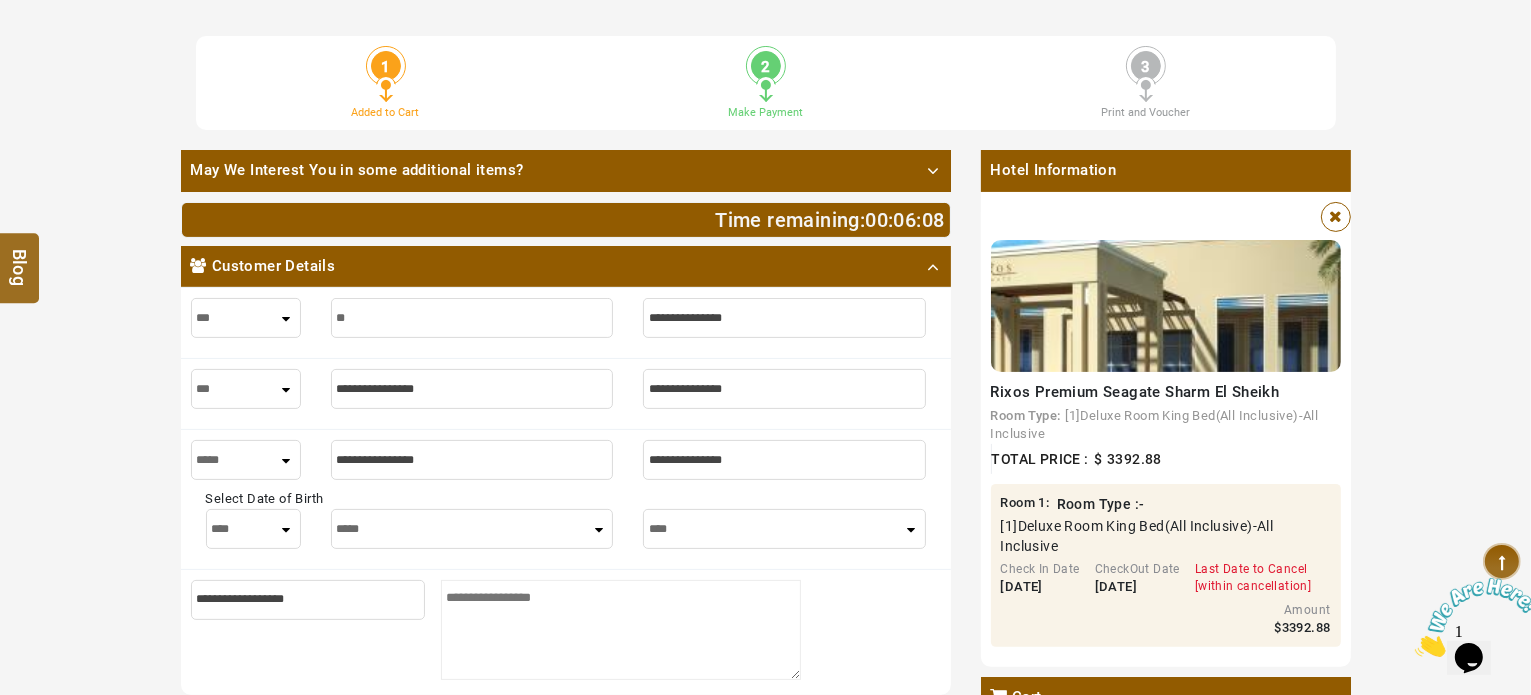 scroll, scrollTop: 0, scrollLeft: 0, axis: both 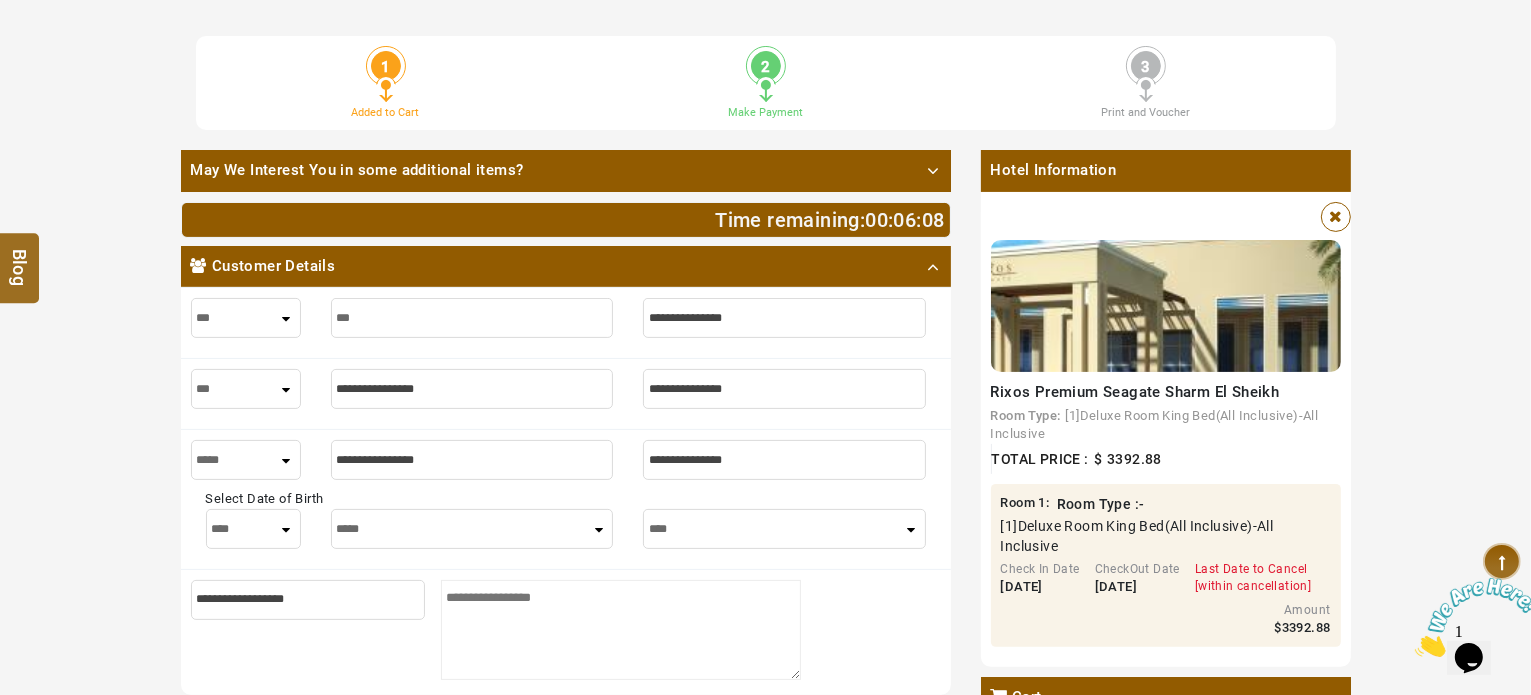 type on "***" 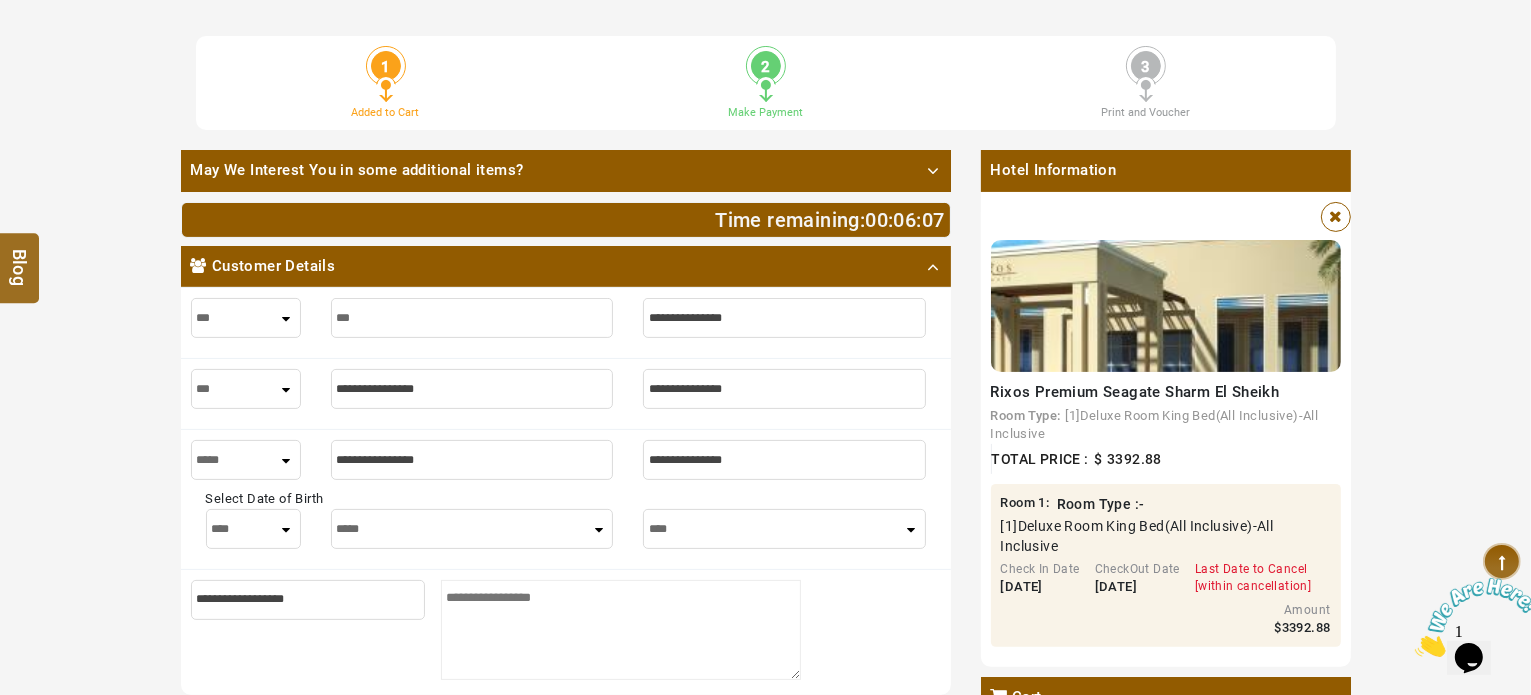 type on "****" 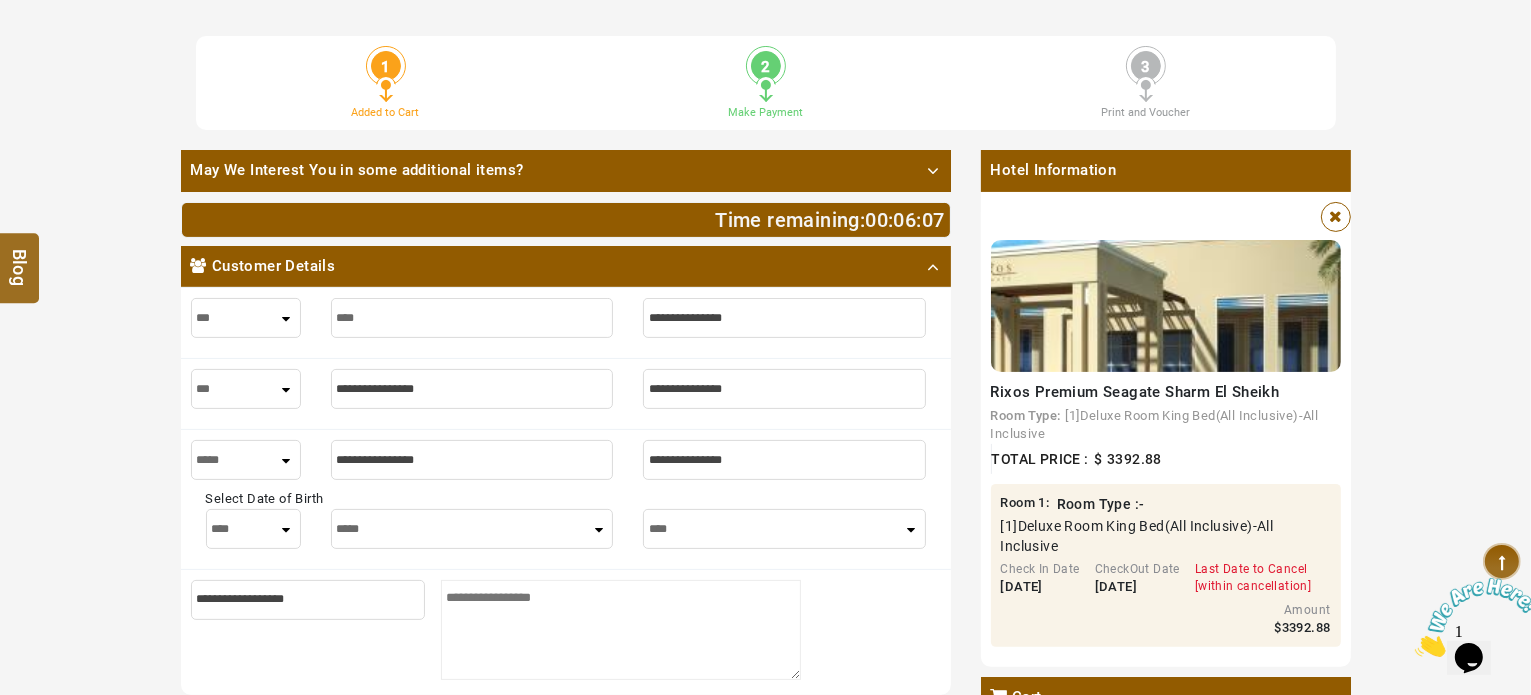 type on "****" 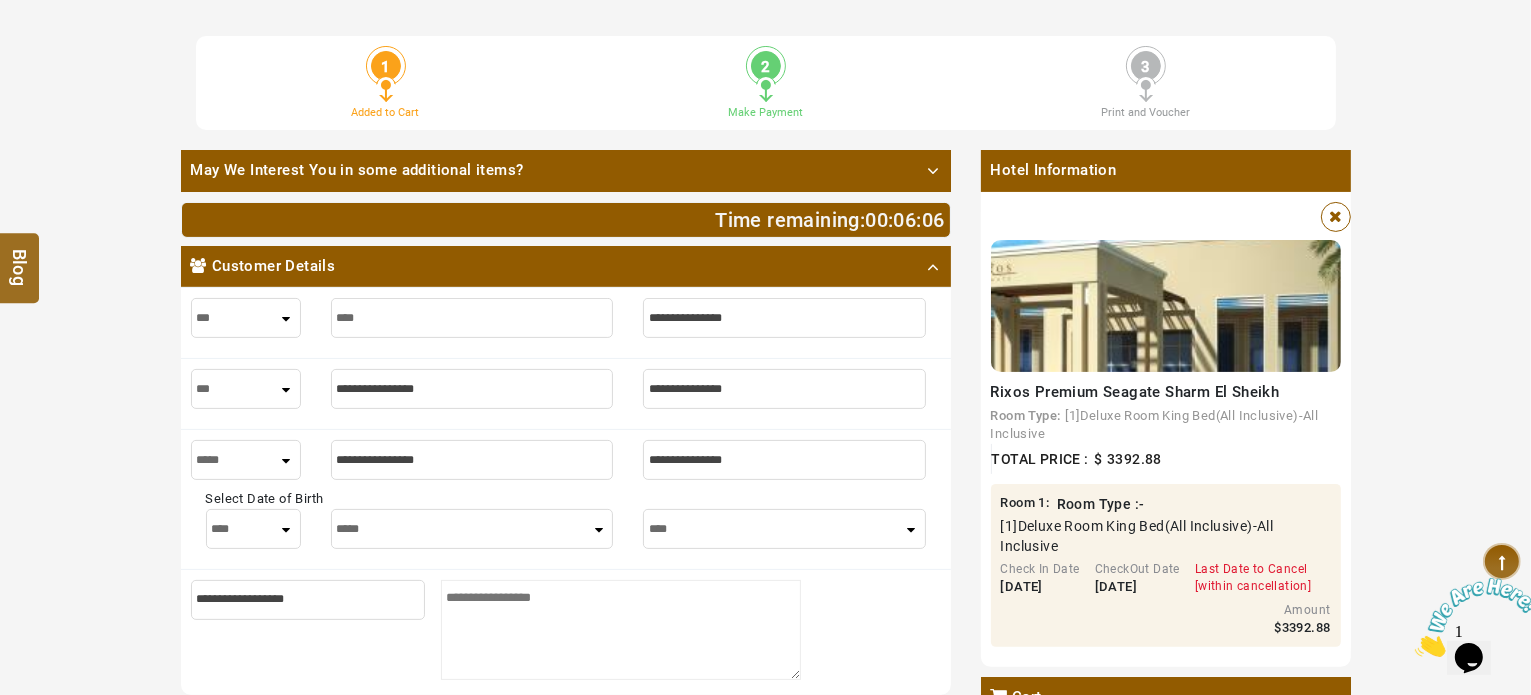 type on "***" 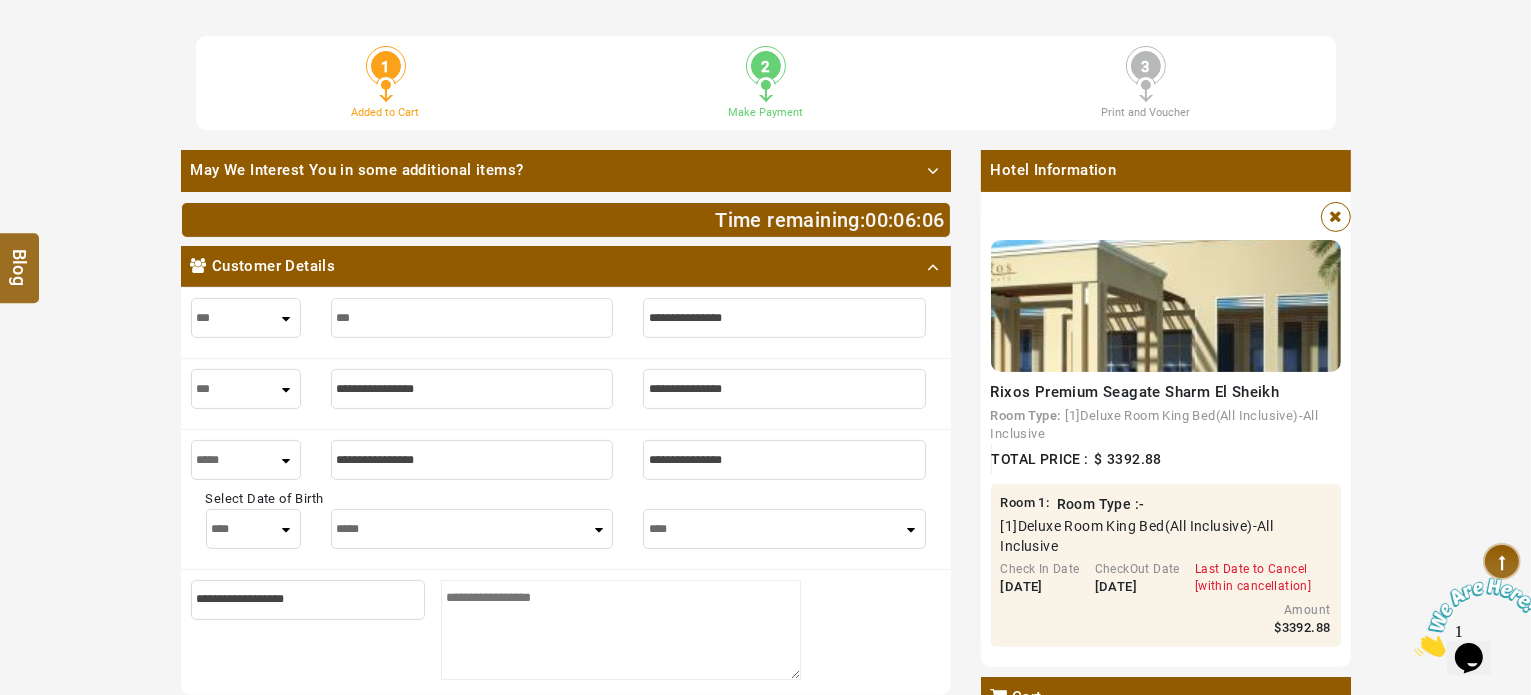 type on "***" 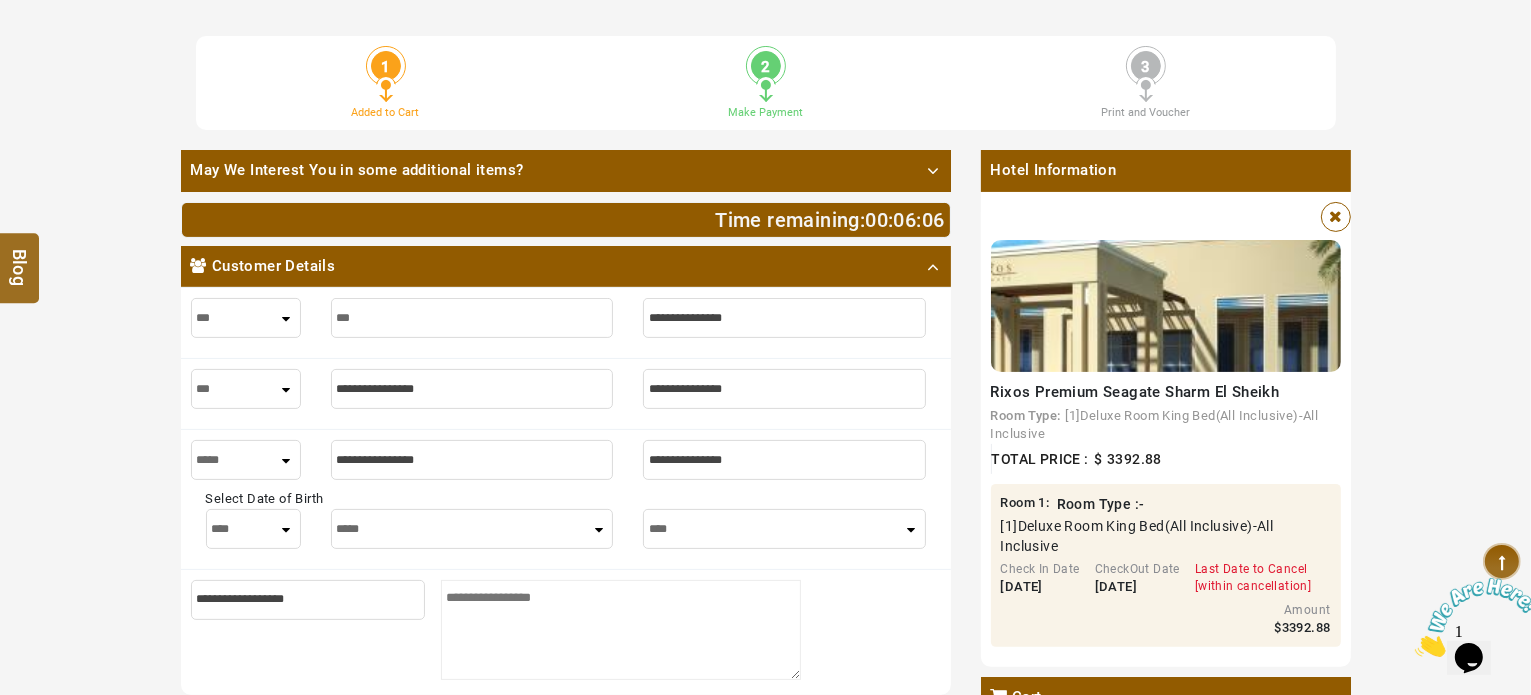 type on "**" 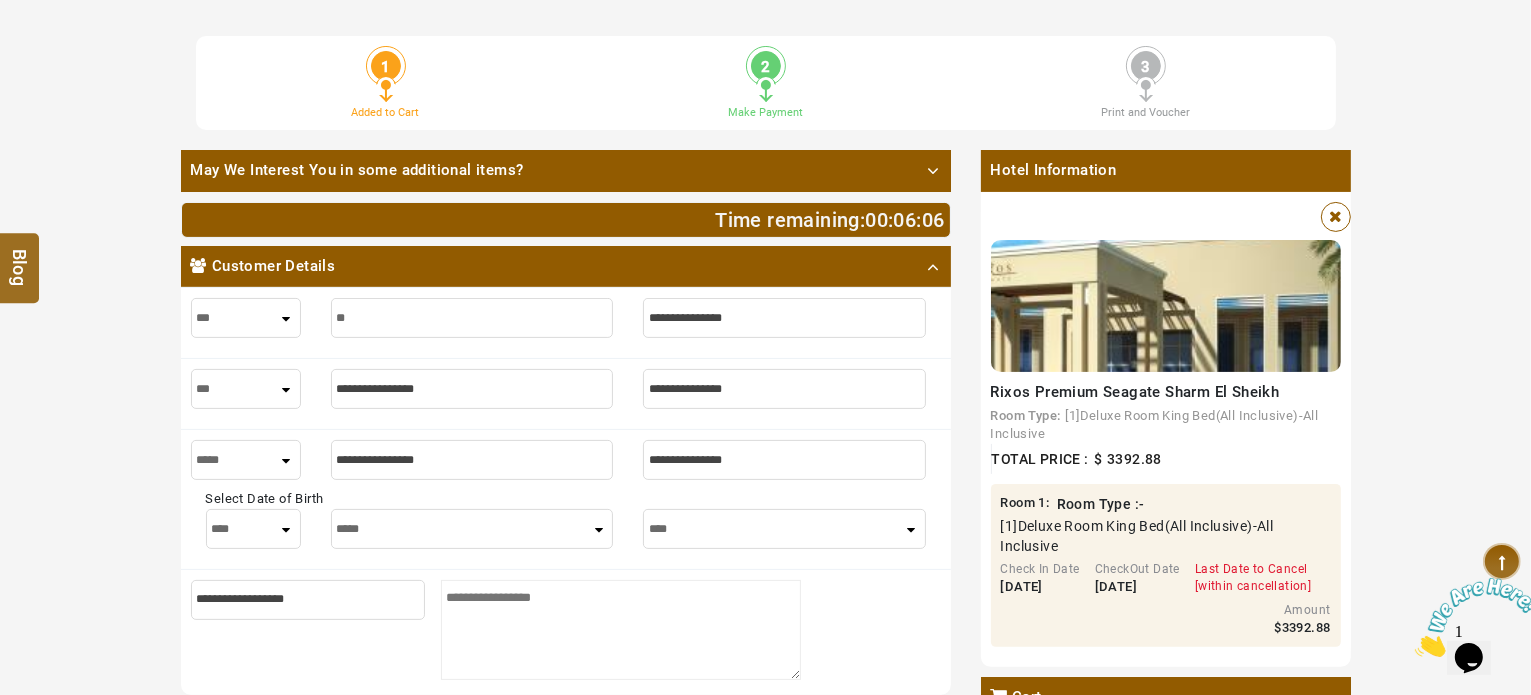 type on "**" 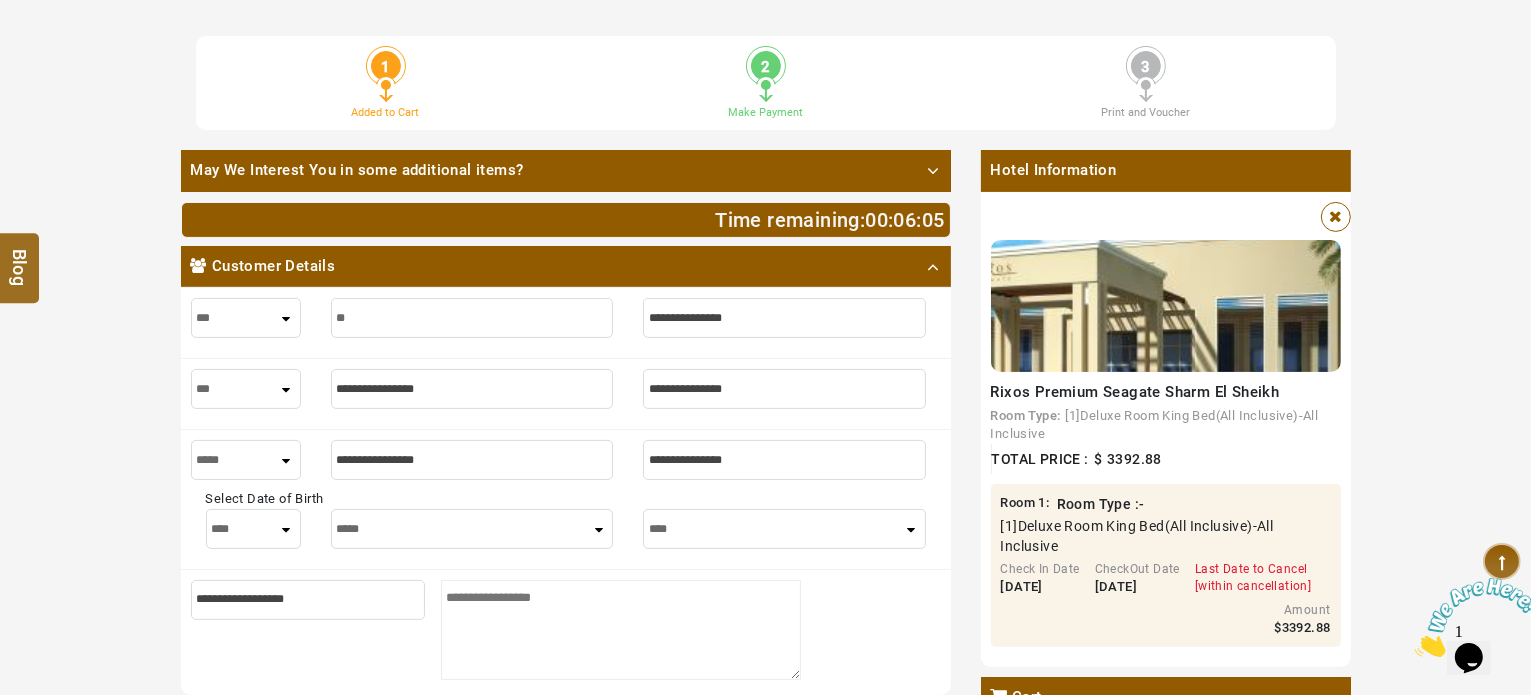 type on "*" 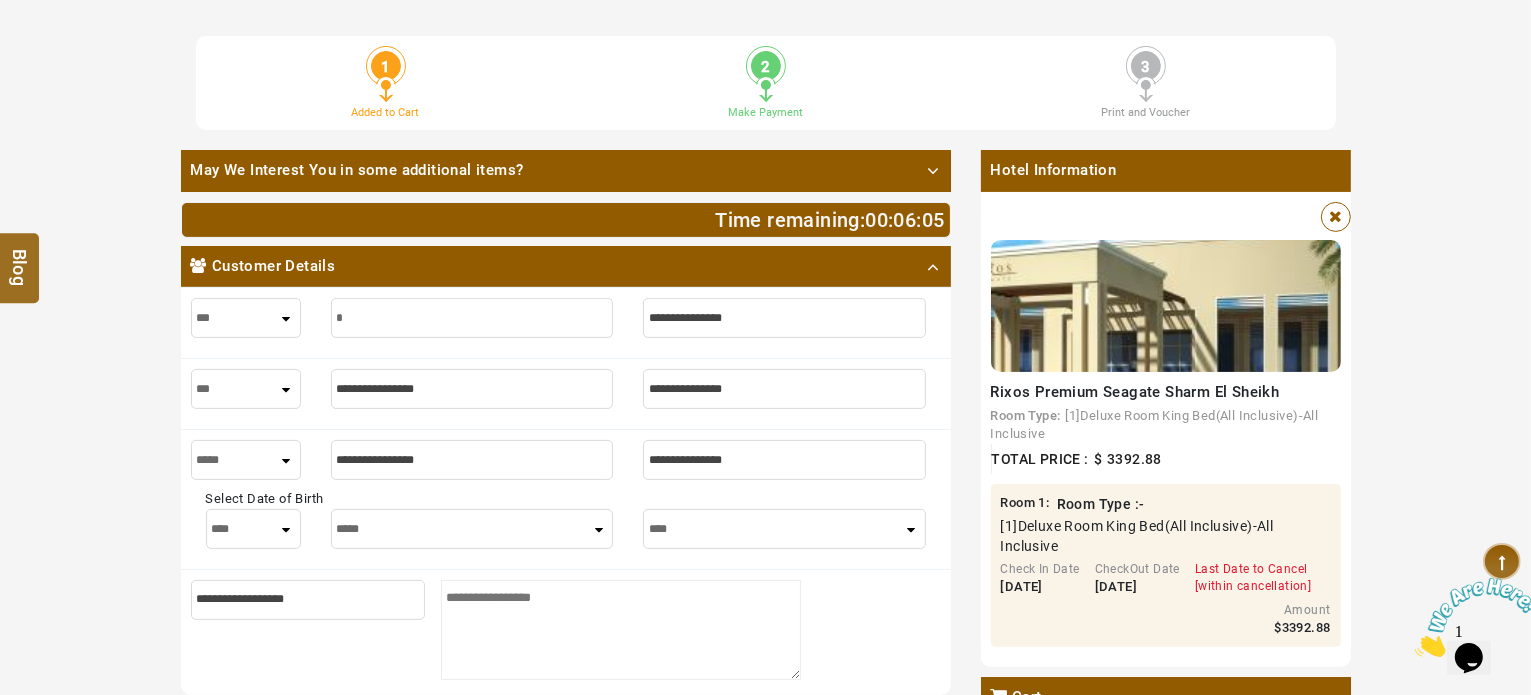 type on "*" 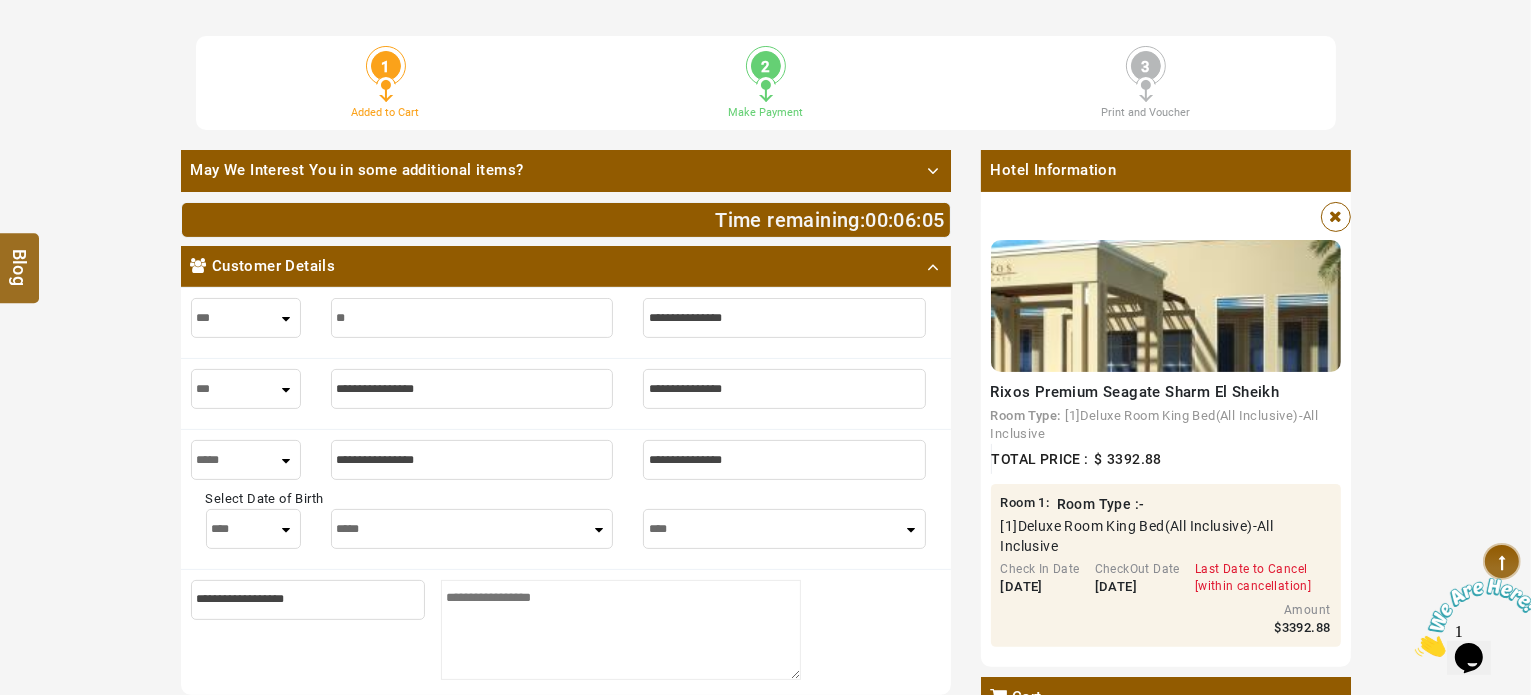 type on "**" 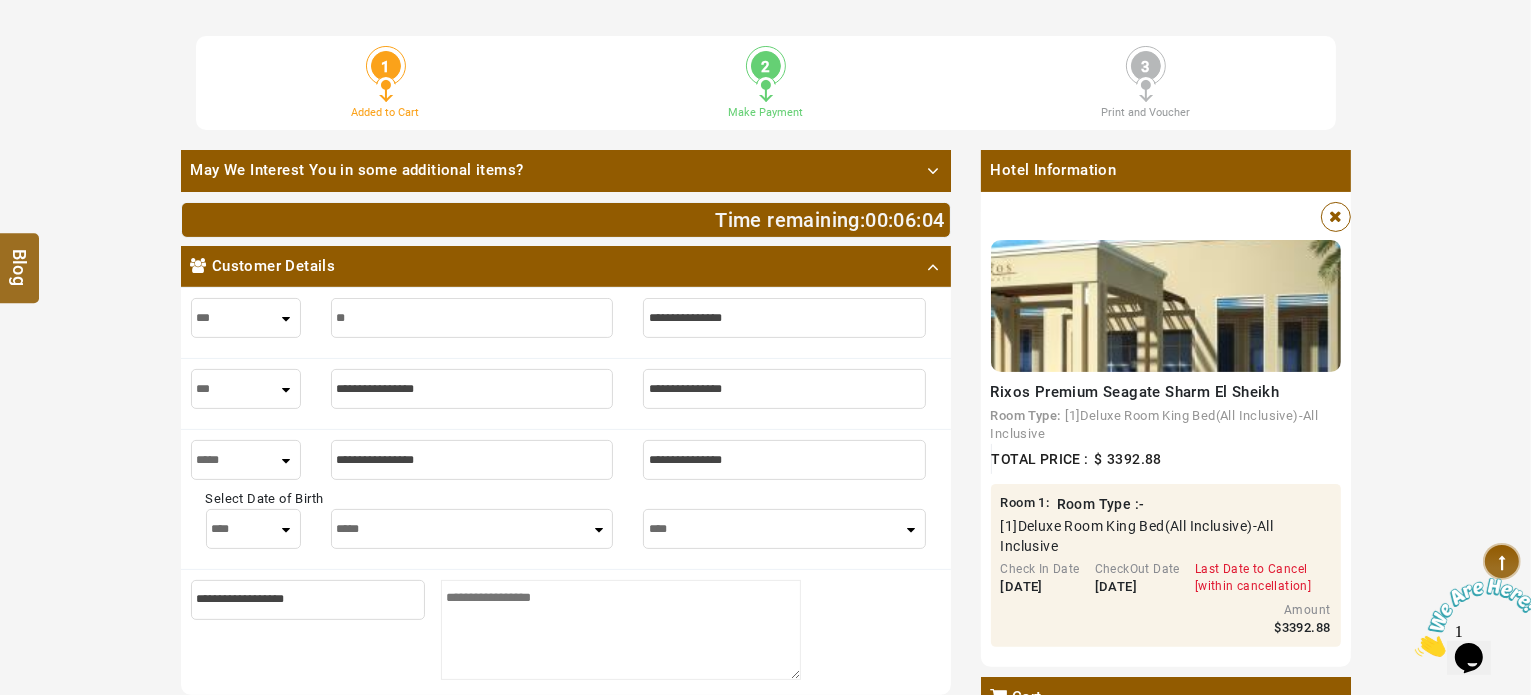 type on "***" 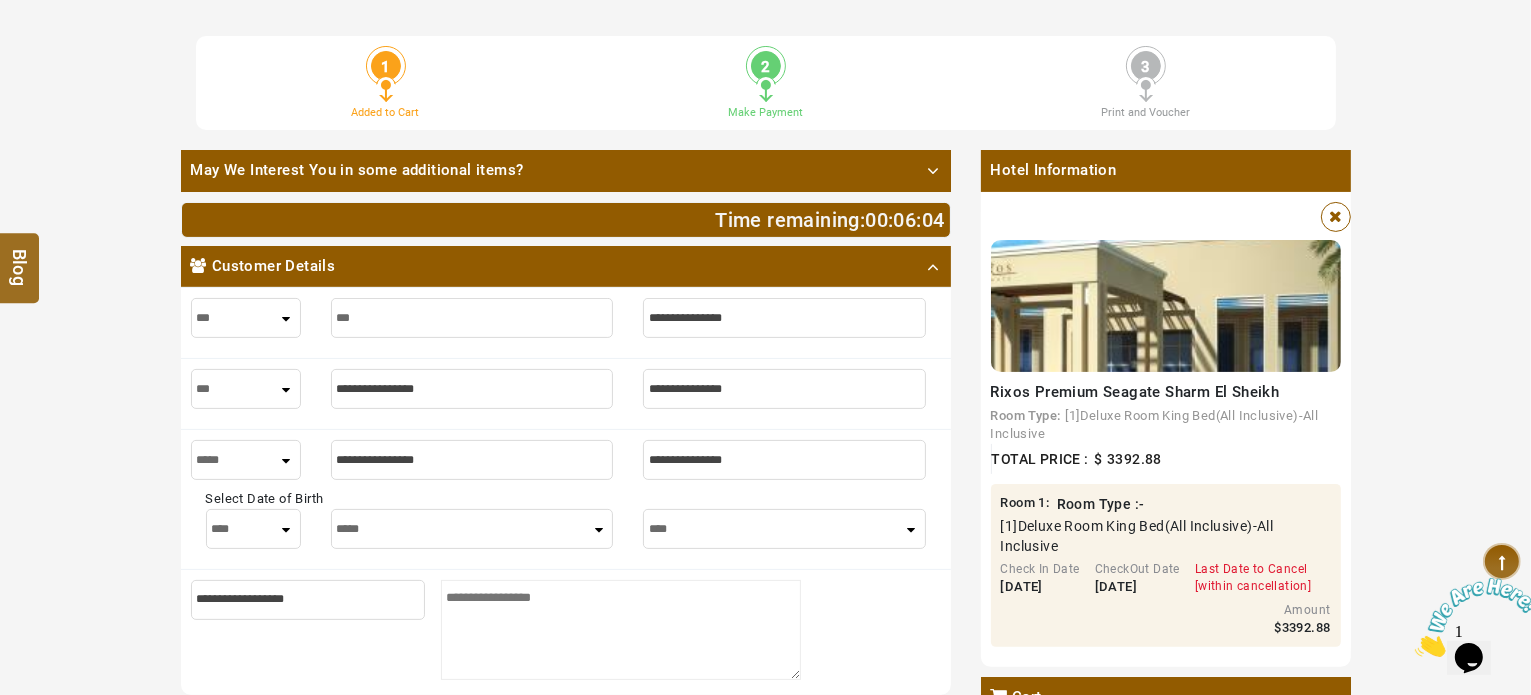 type on "***" 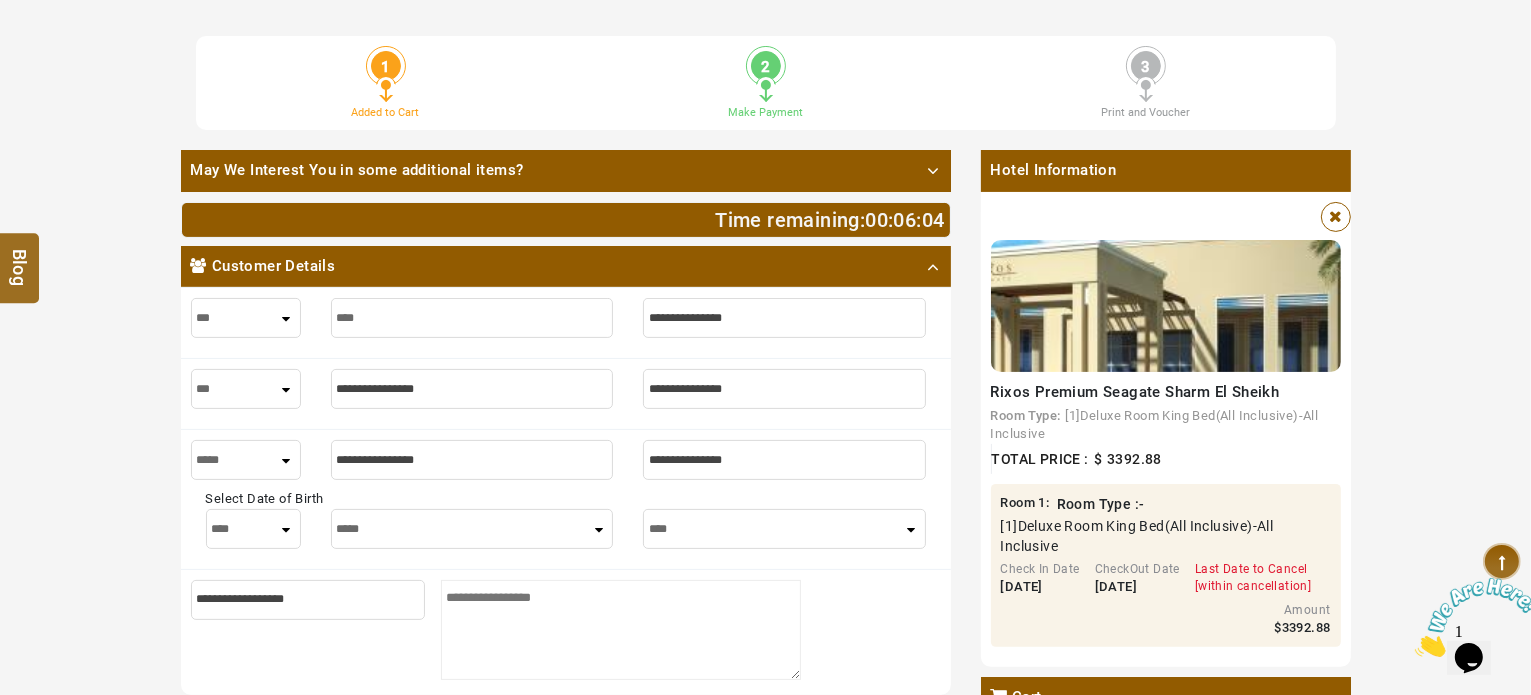 type on "****" 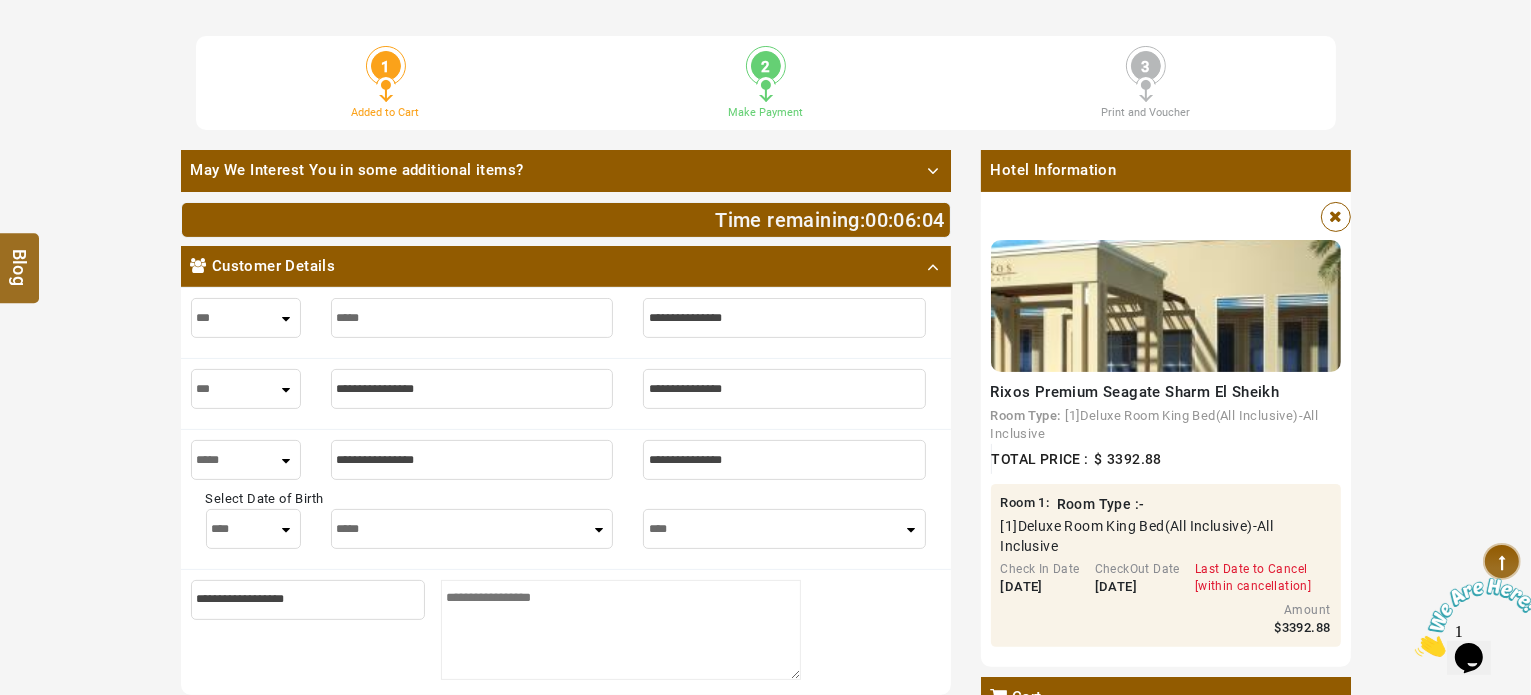 type on "*****" 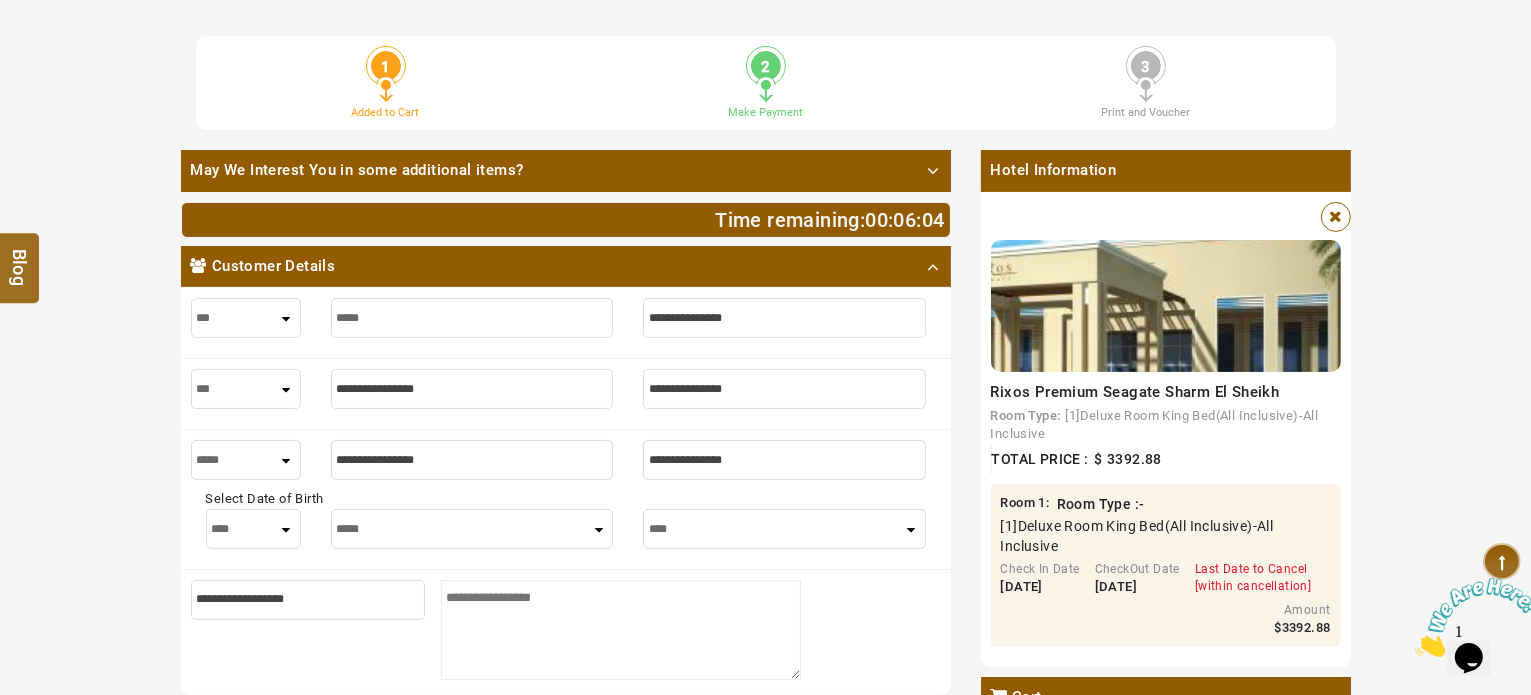 type on "******" 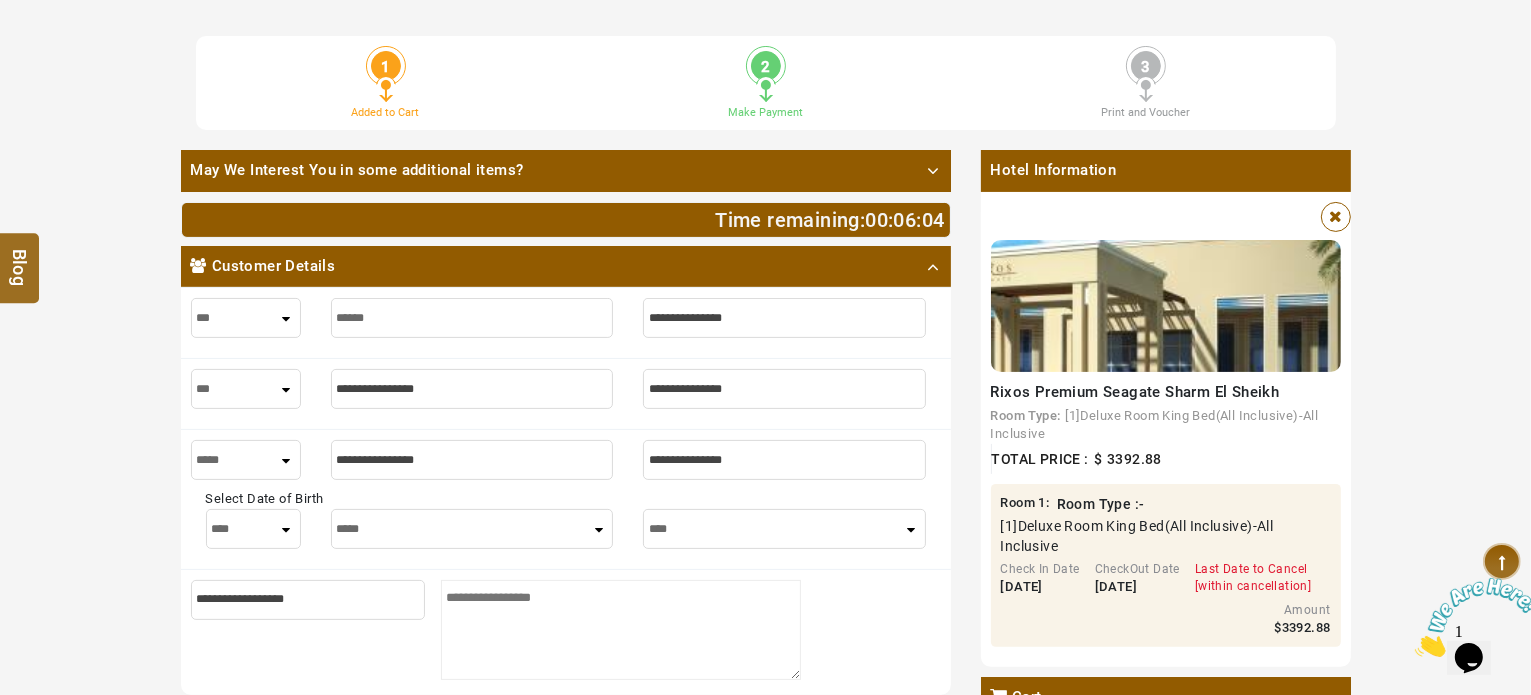 type on "******" 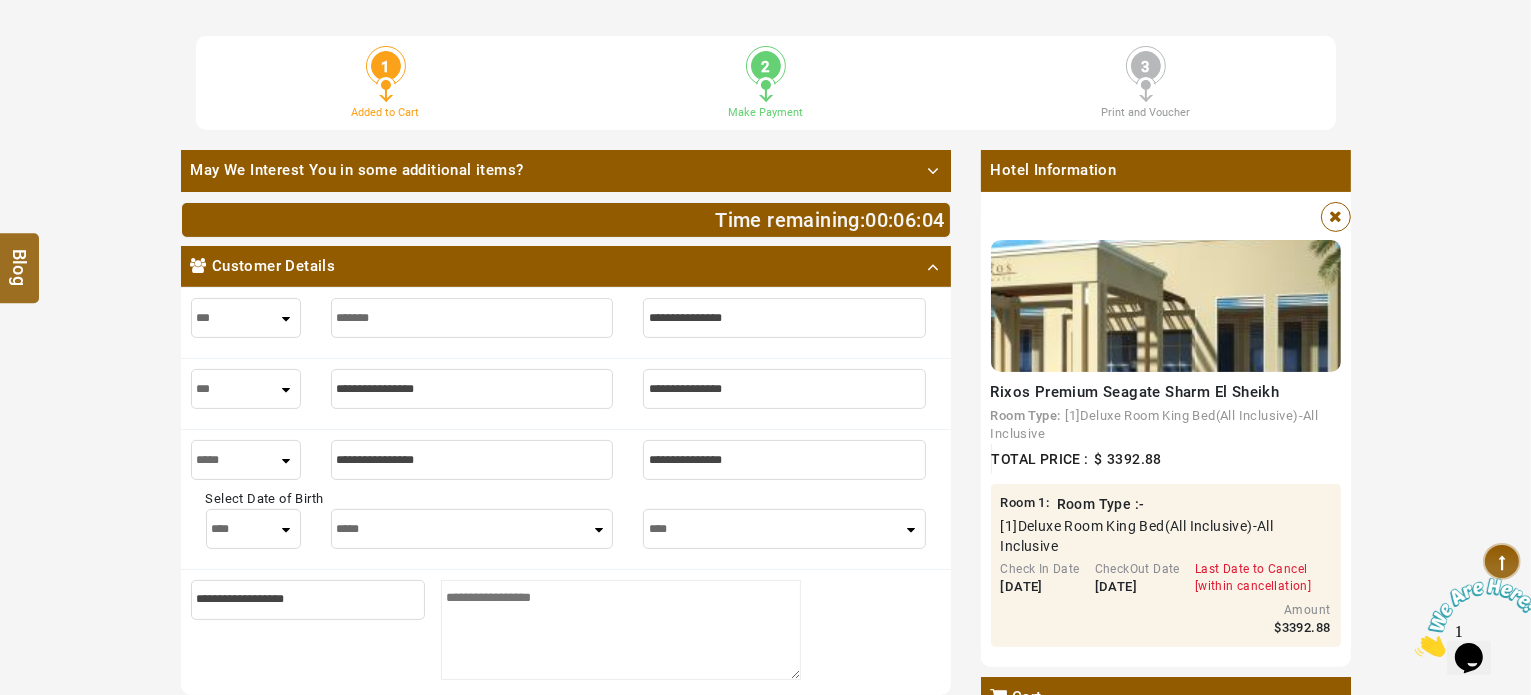 type on "*******" 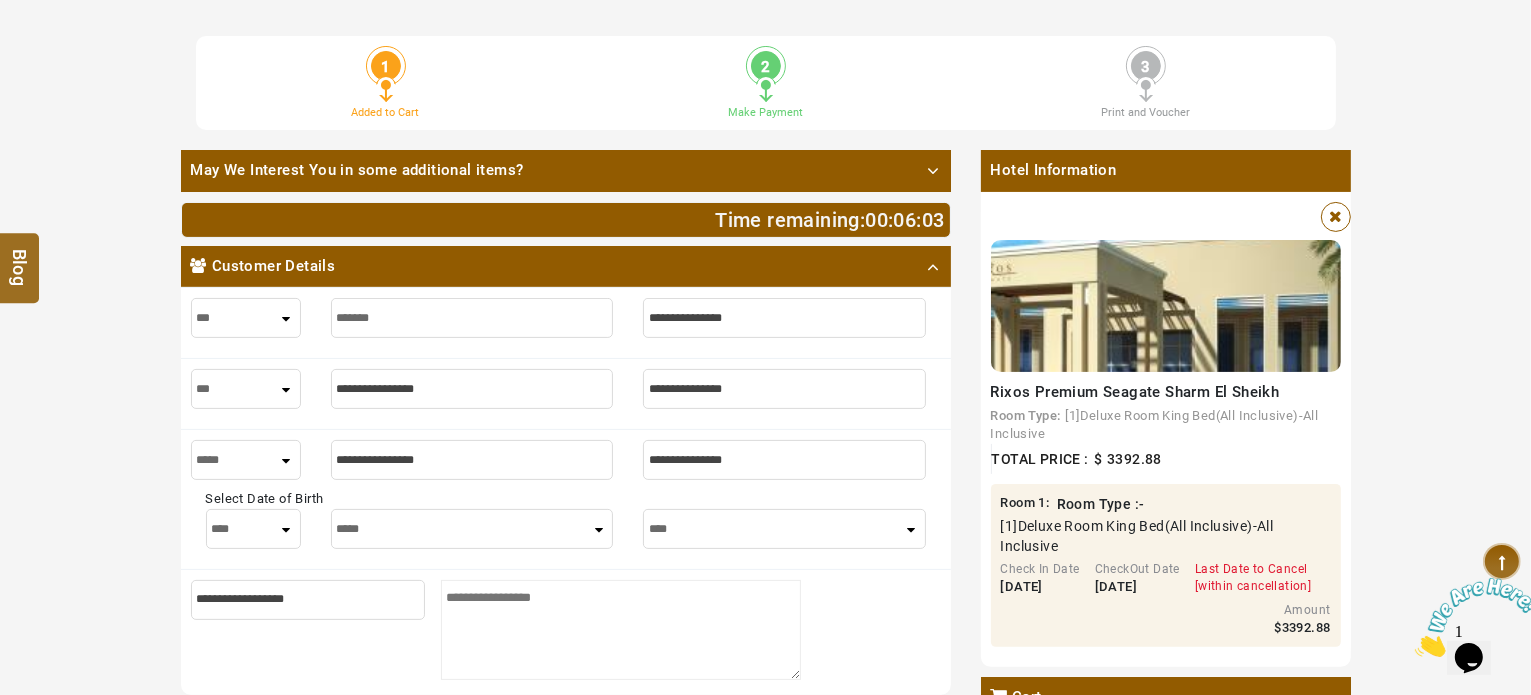 type on "********" 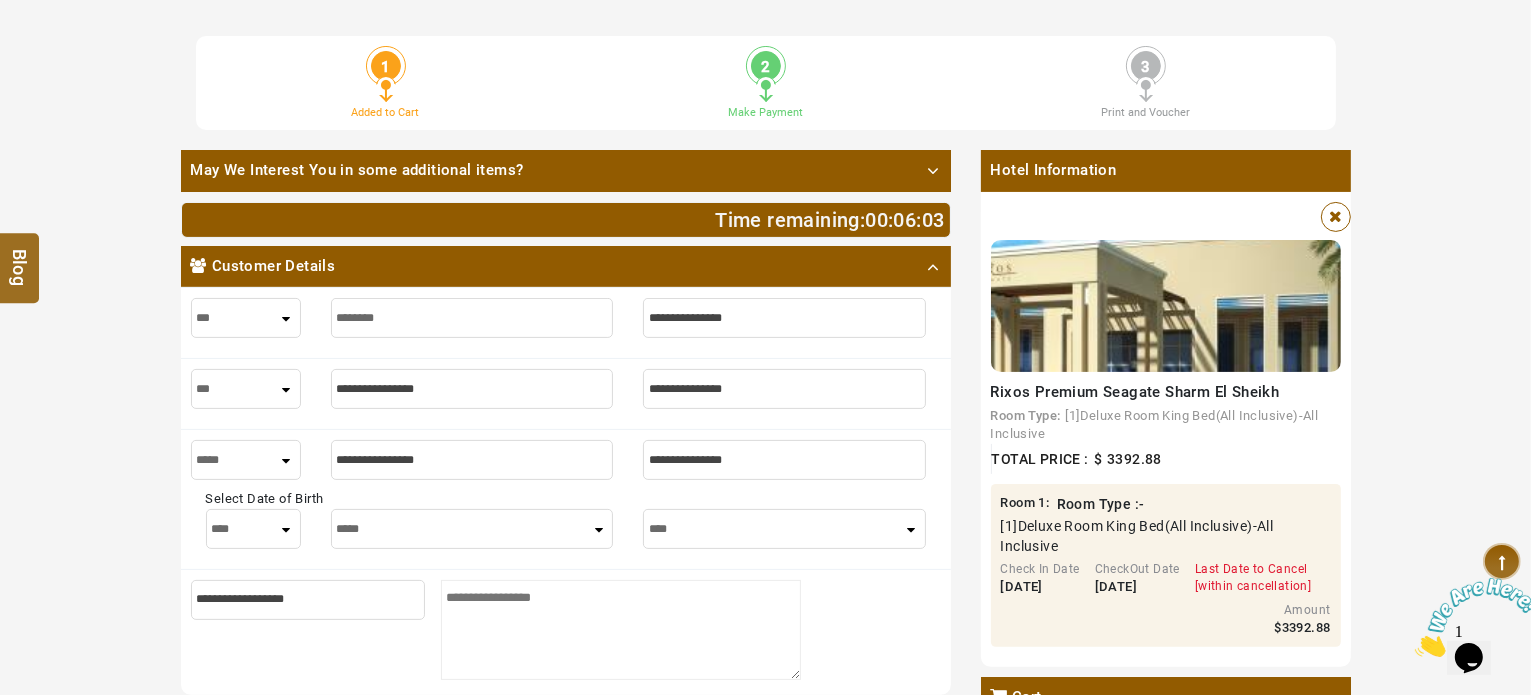 type on "********" 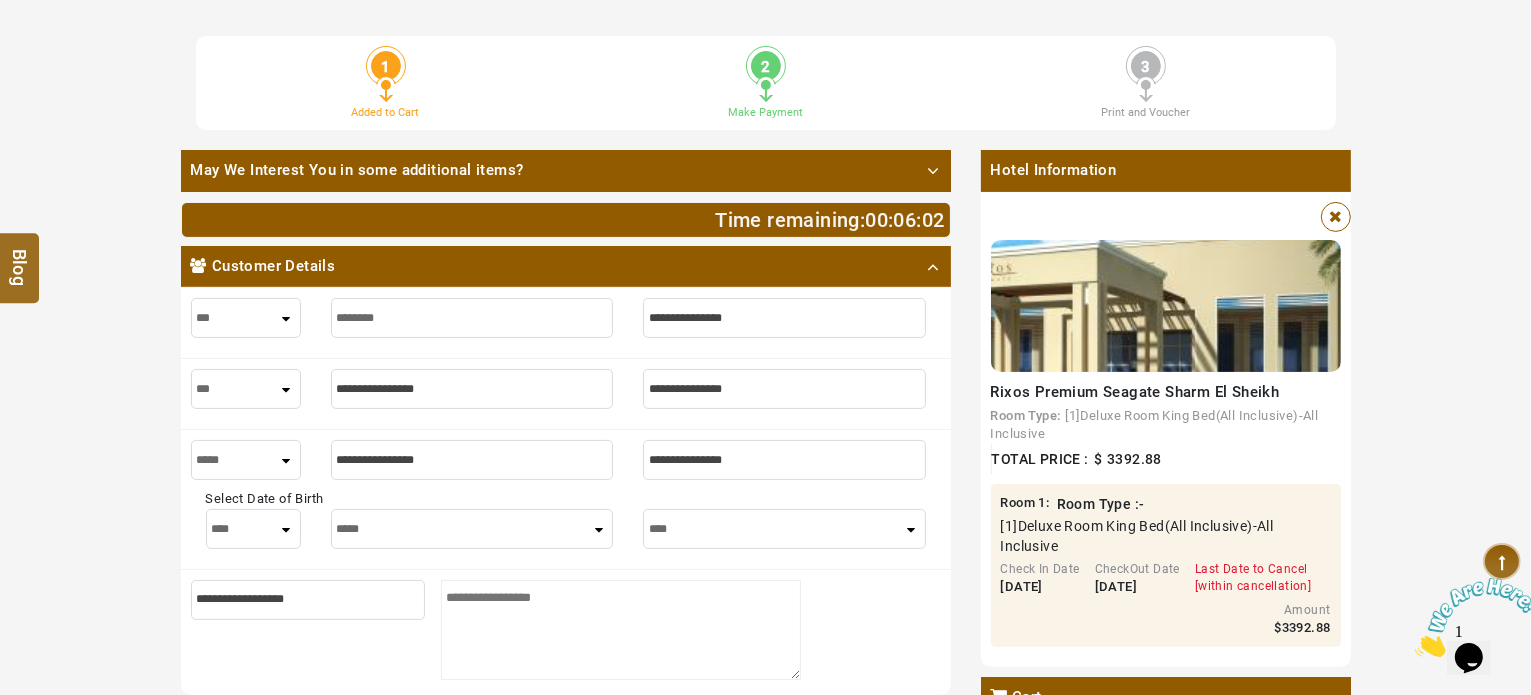 type on "********" 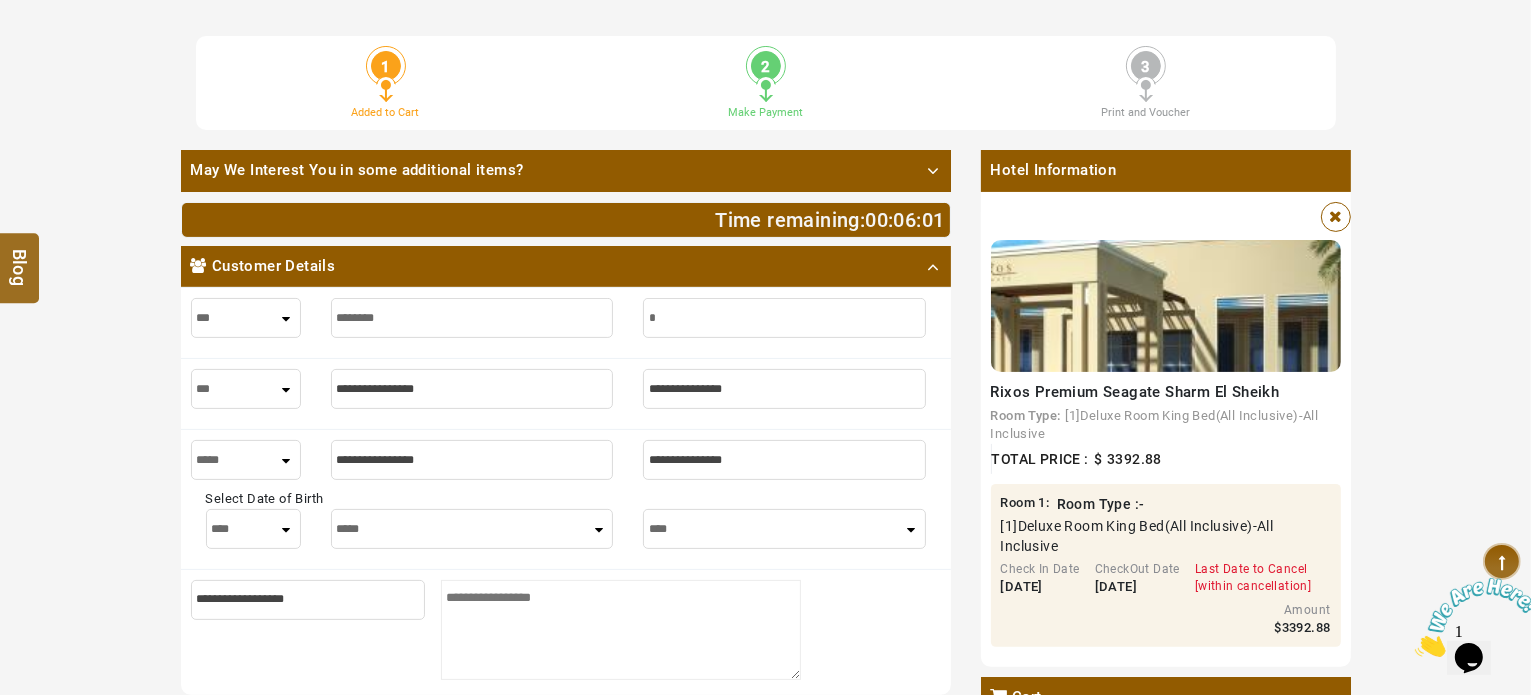 type on "*" 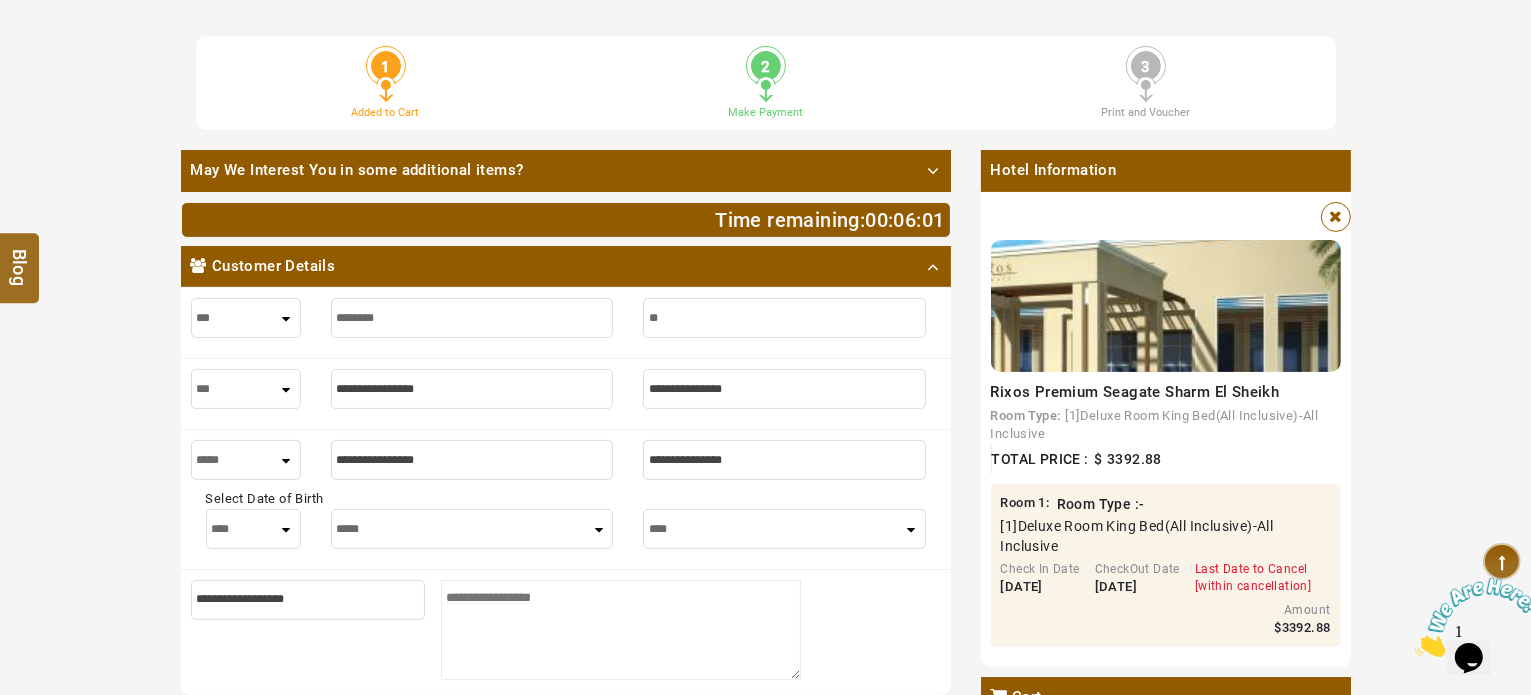 type on "**" 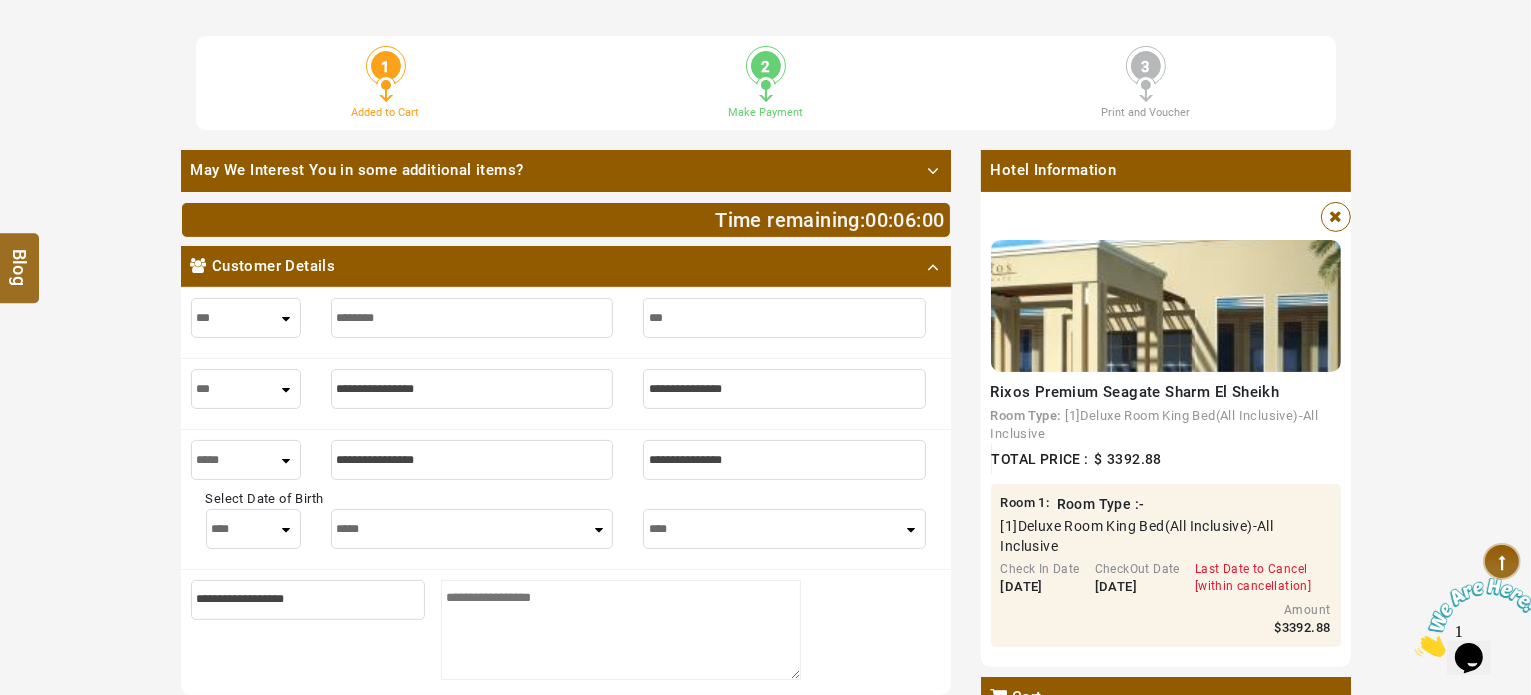 type on "***" 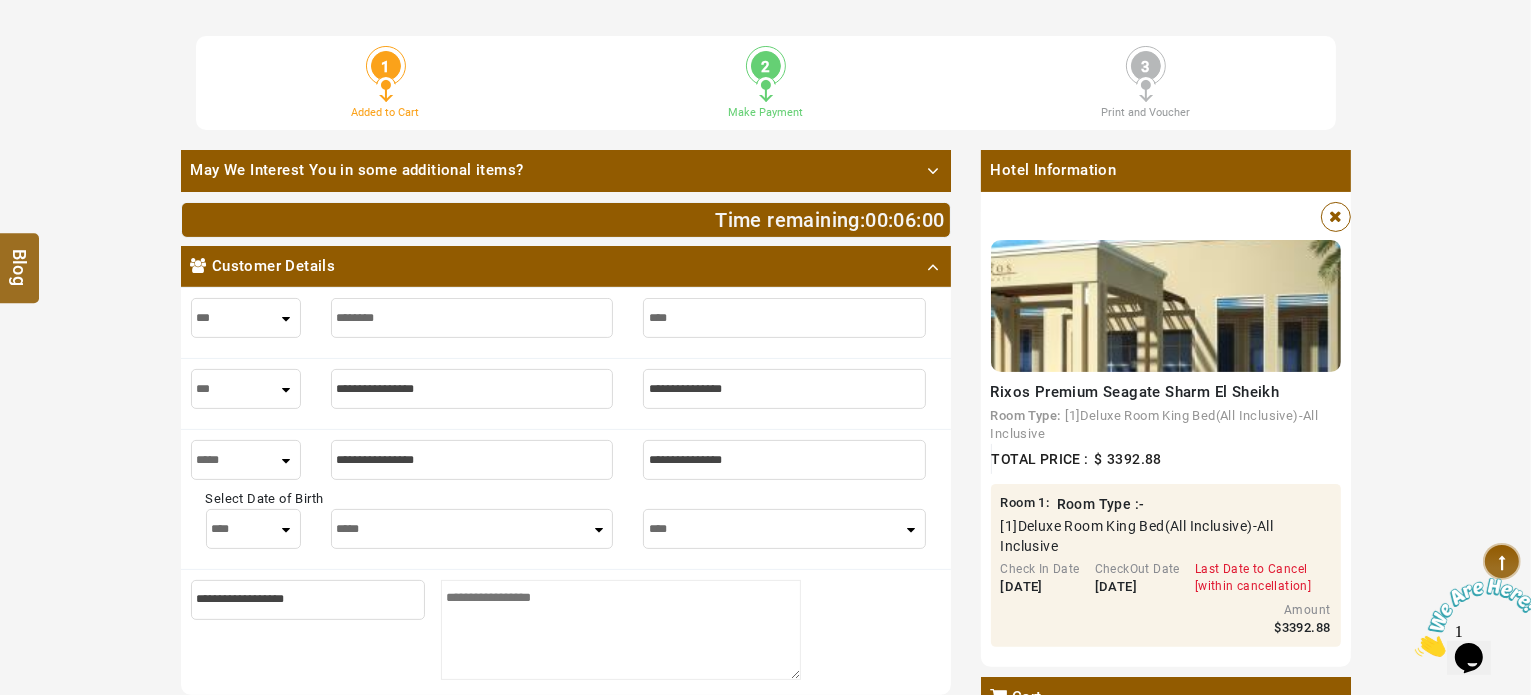 type on "****" 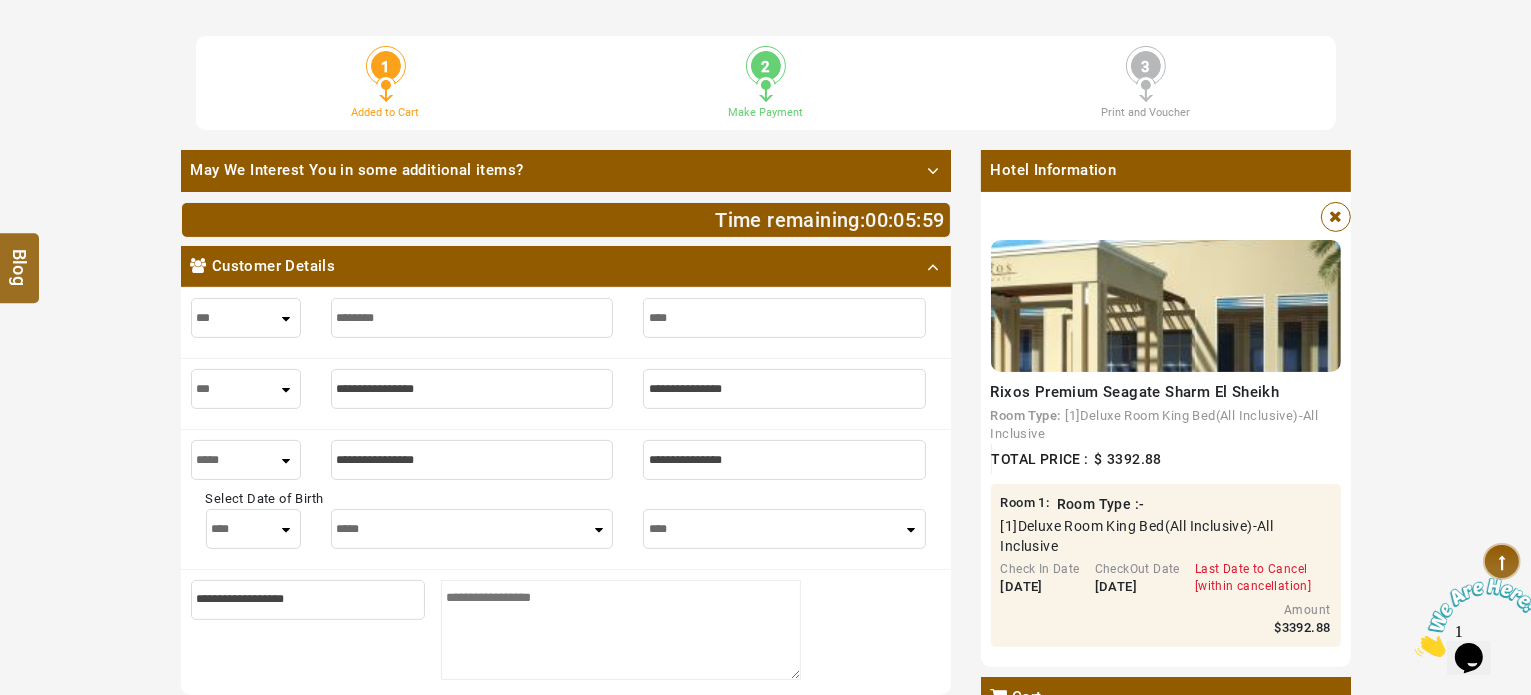 type on "****" 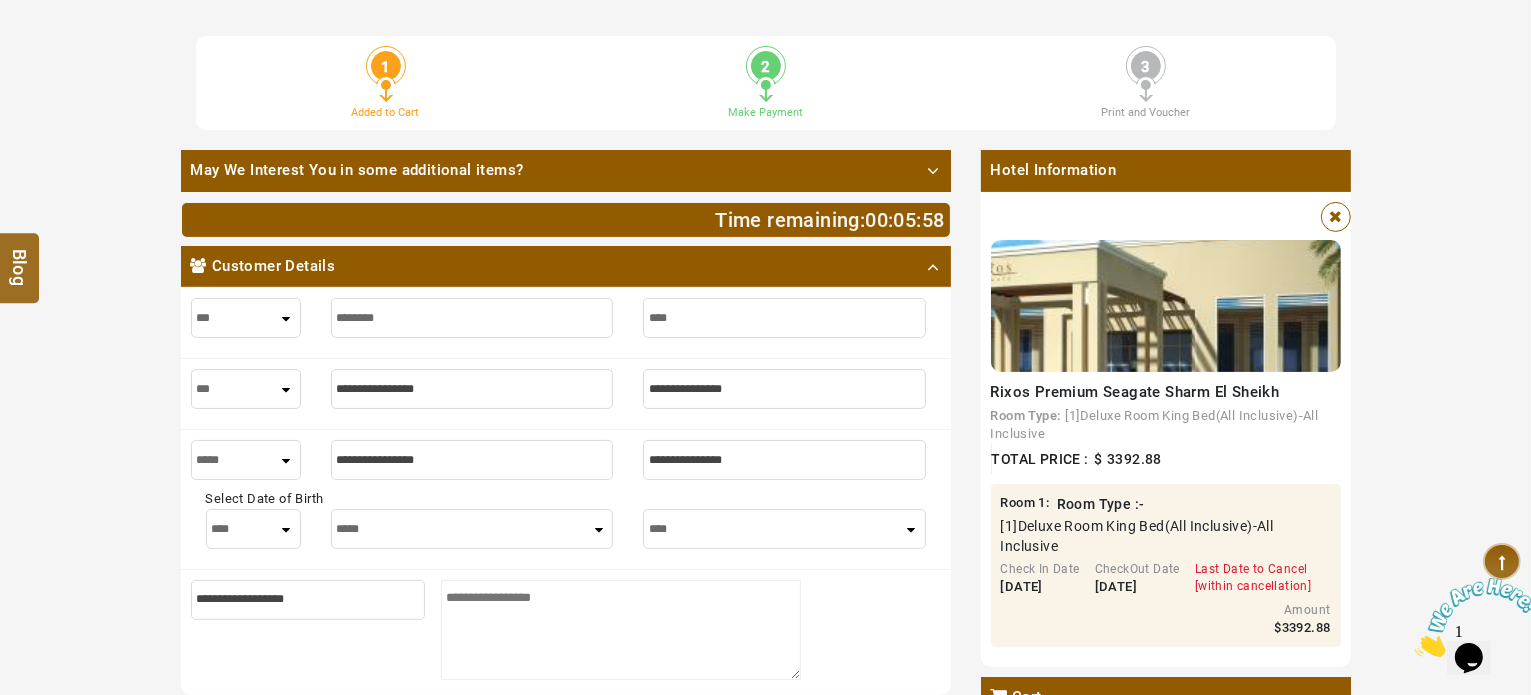type on "*" 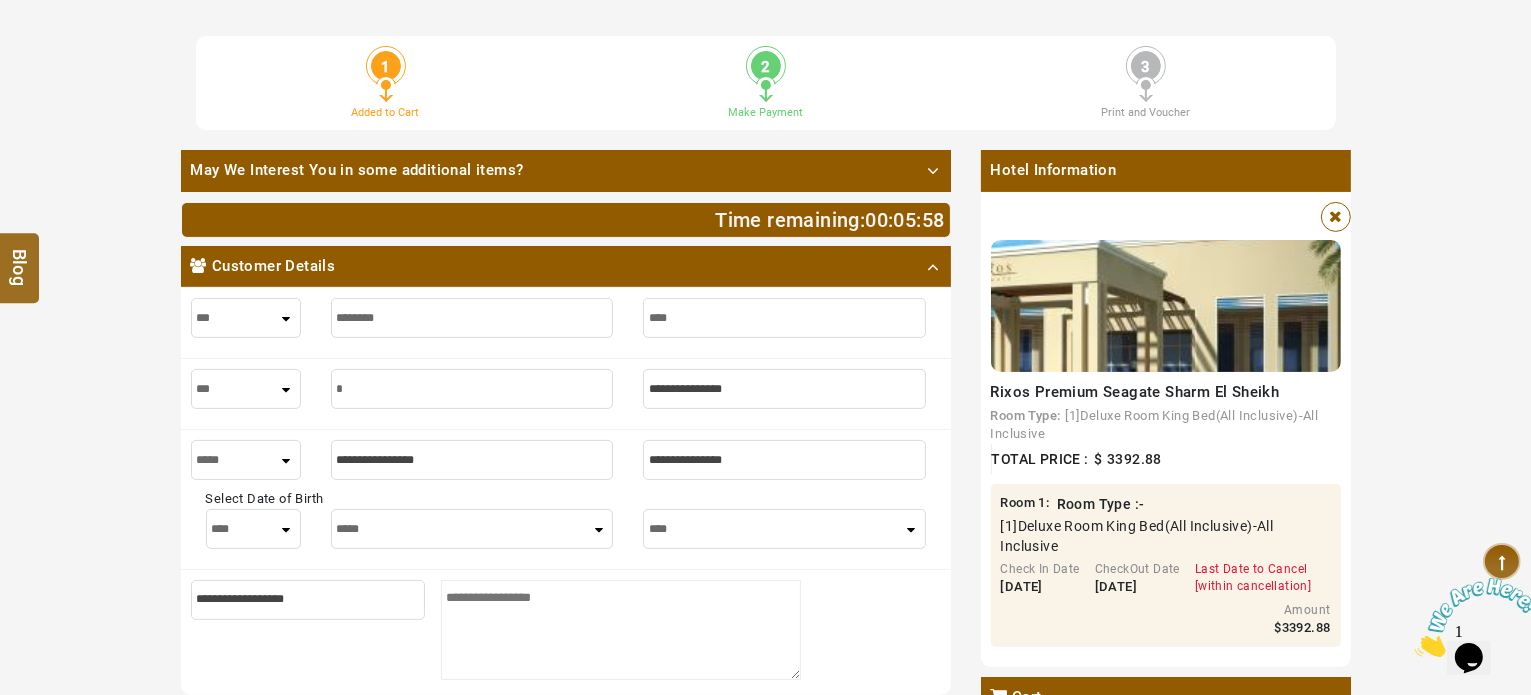 type on "*" 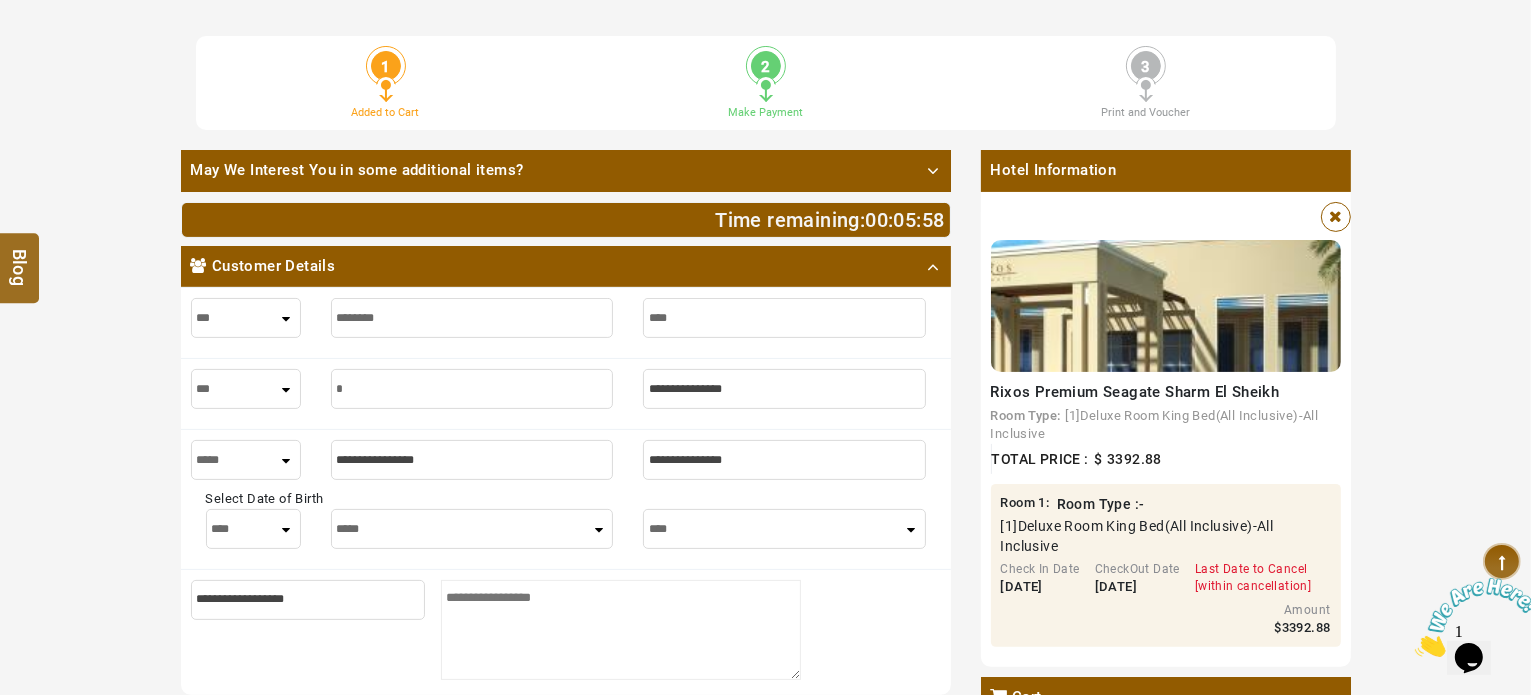 type on "**" 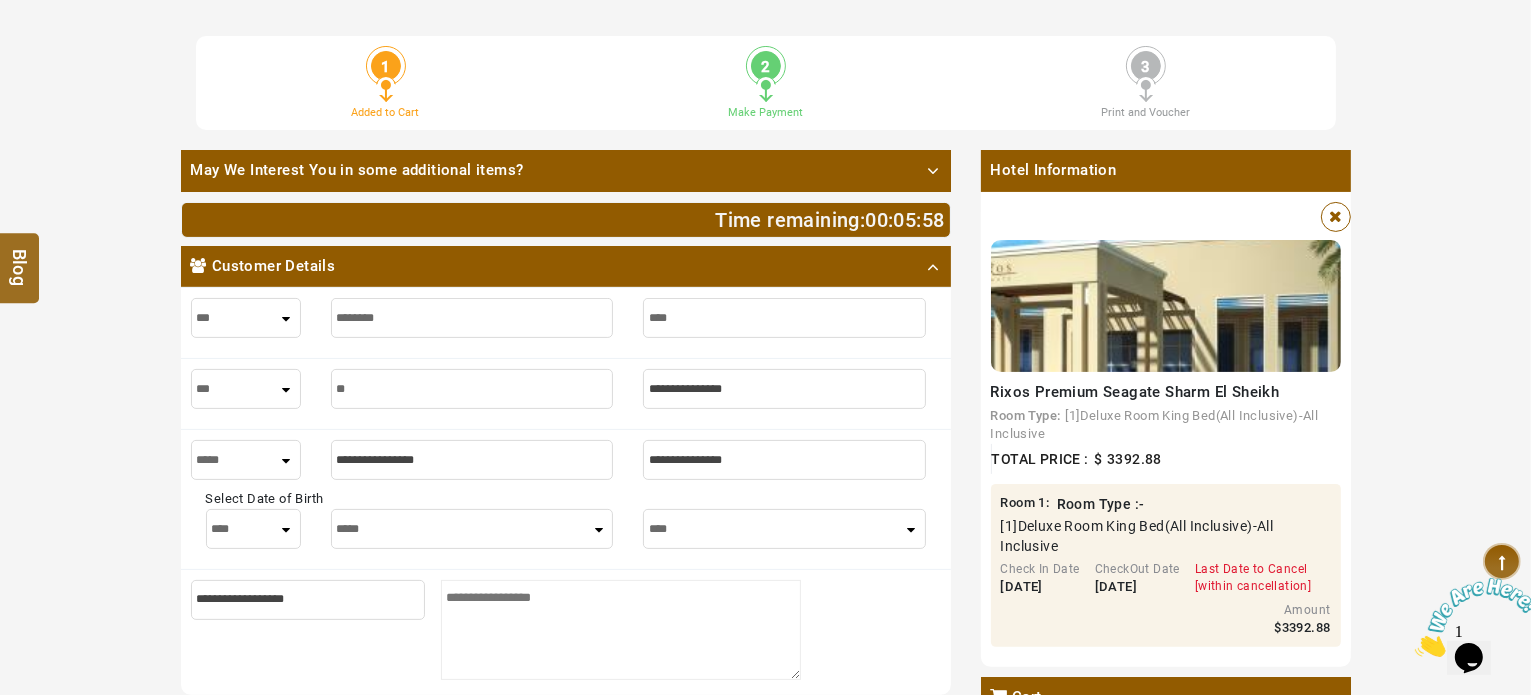 type on "**" 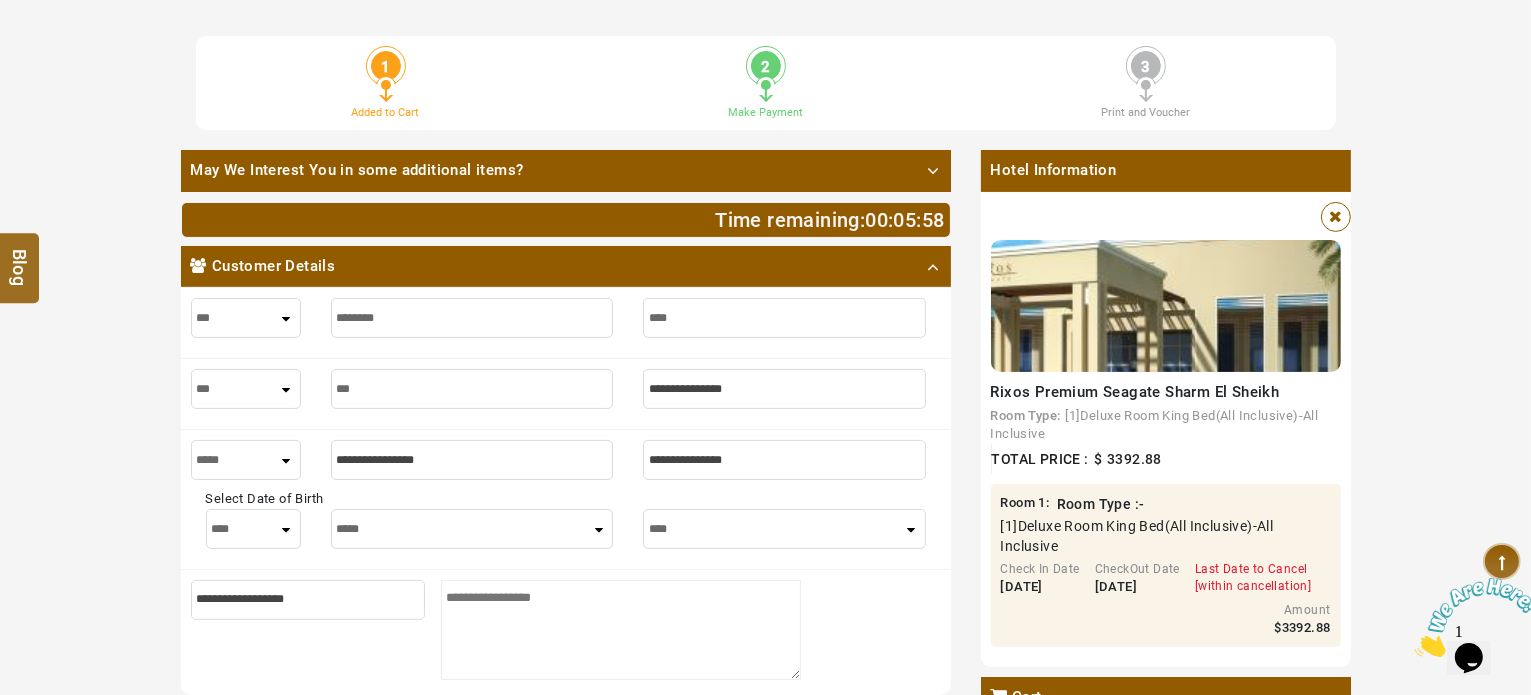 type on "***" 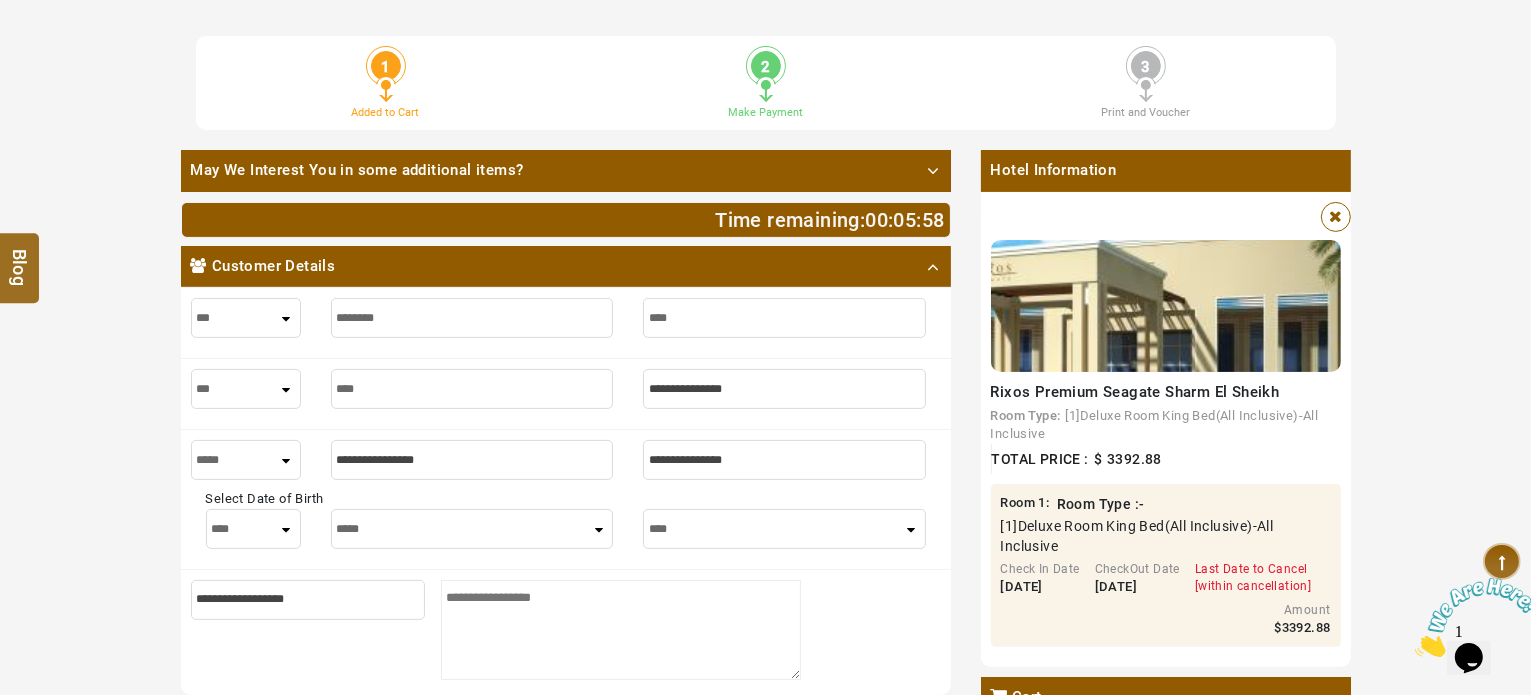 type on "****" 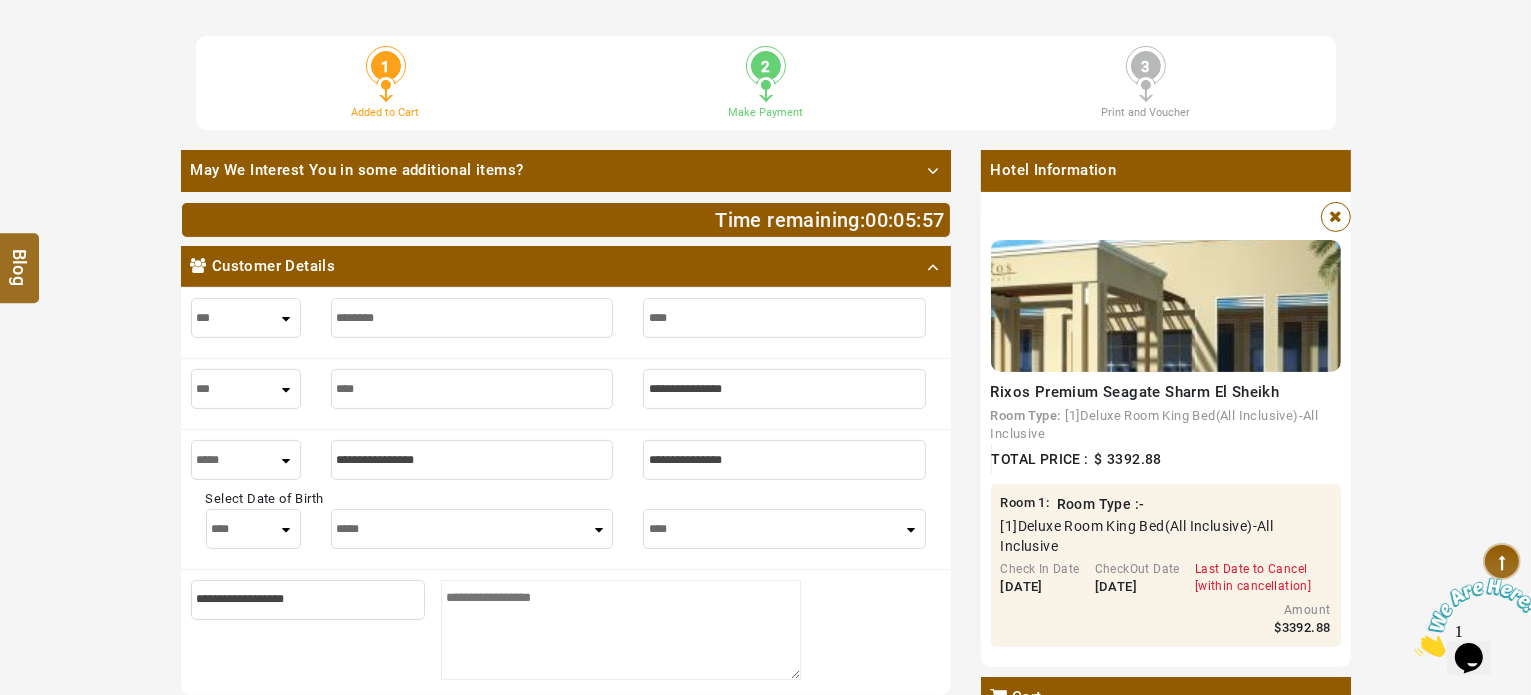 type on "*****" 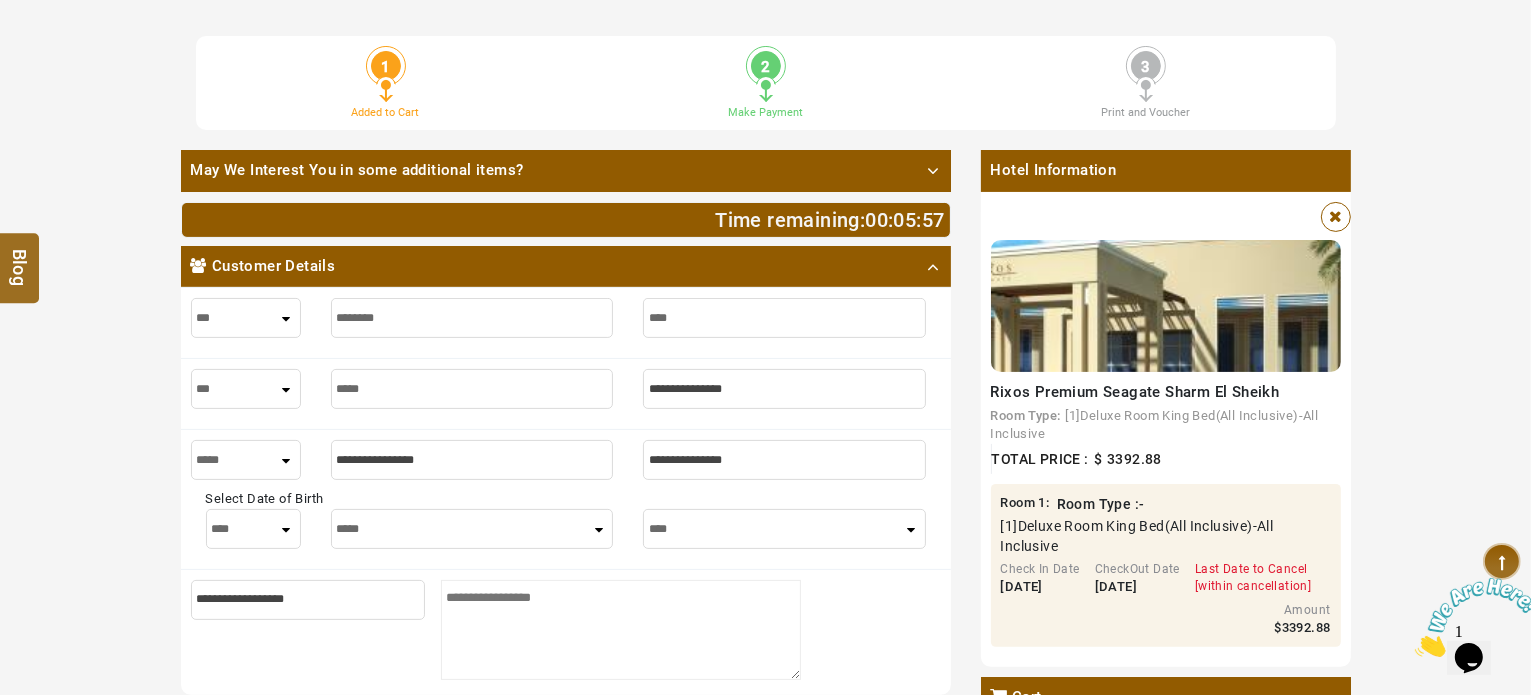 type on "*****" 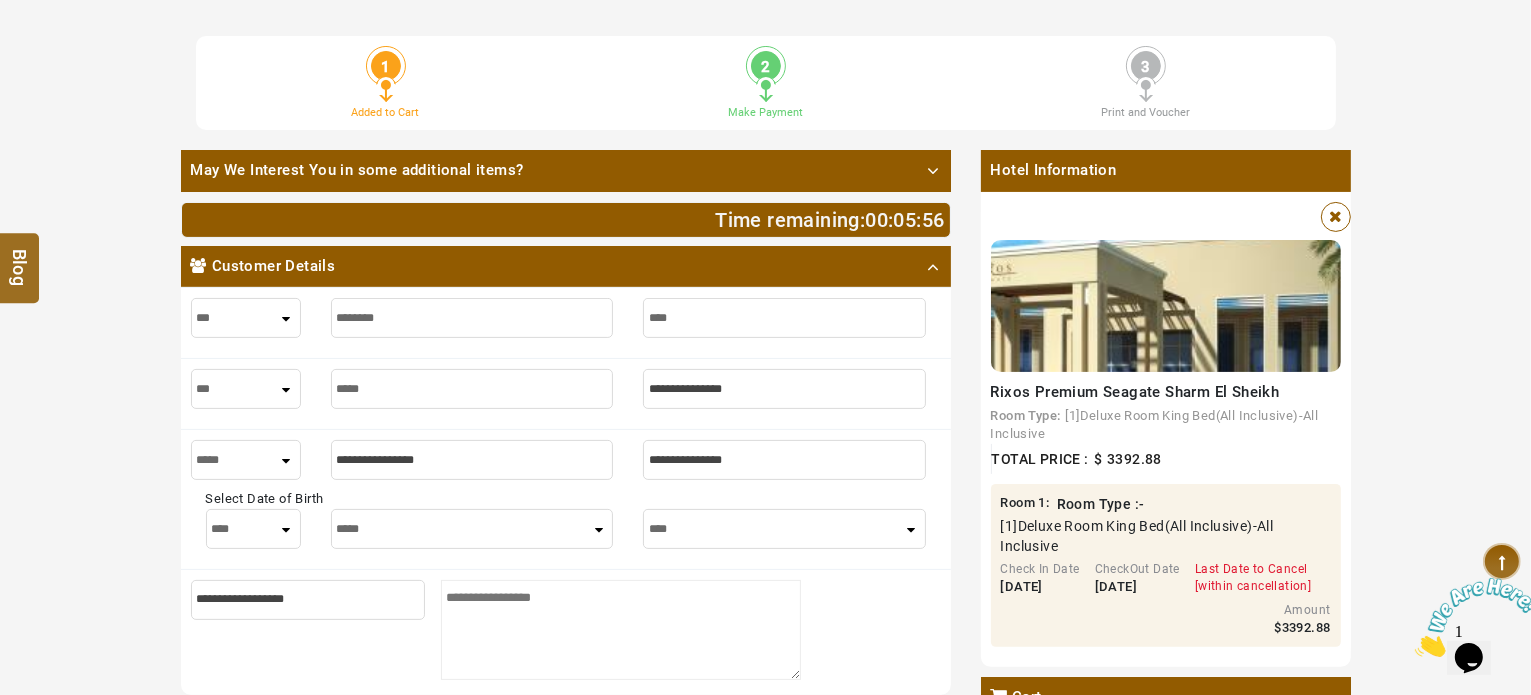 type on "*****" 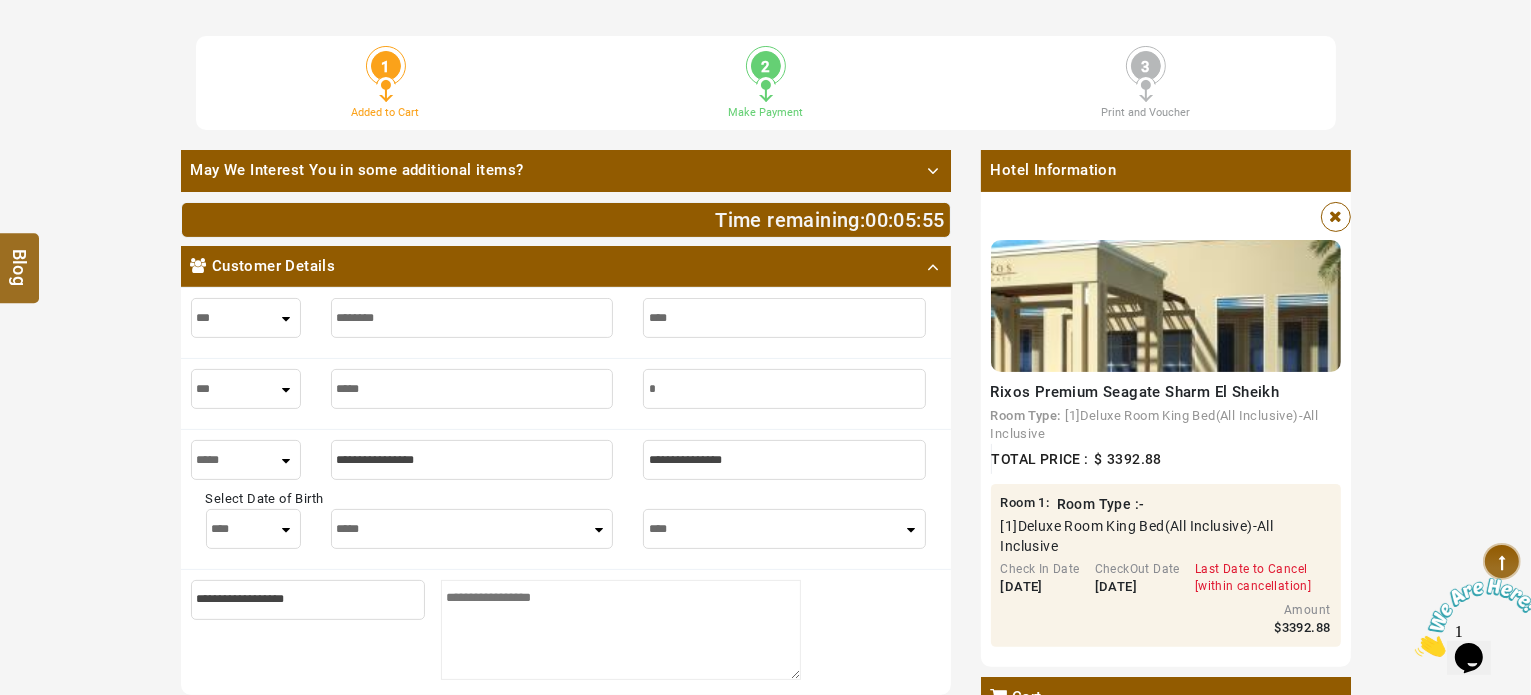 type on "*" 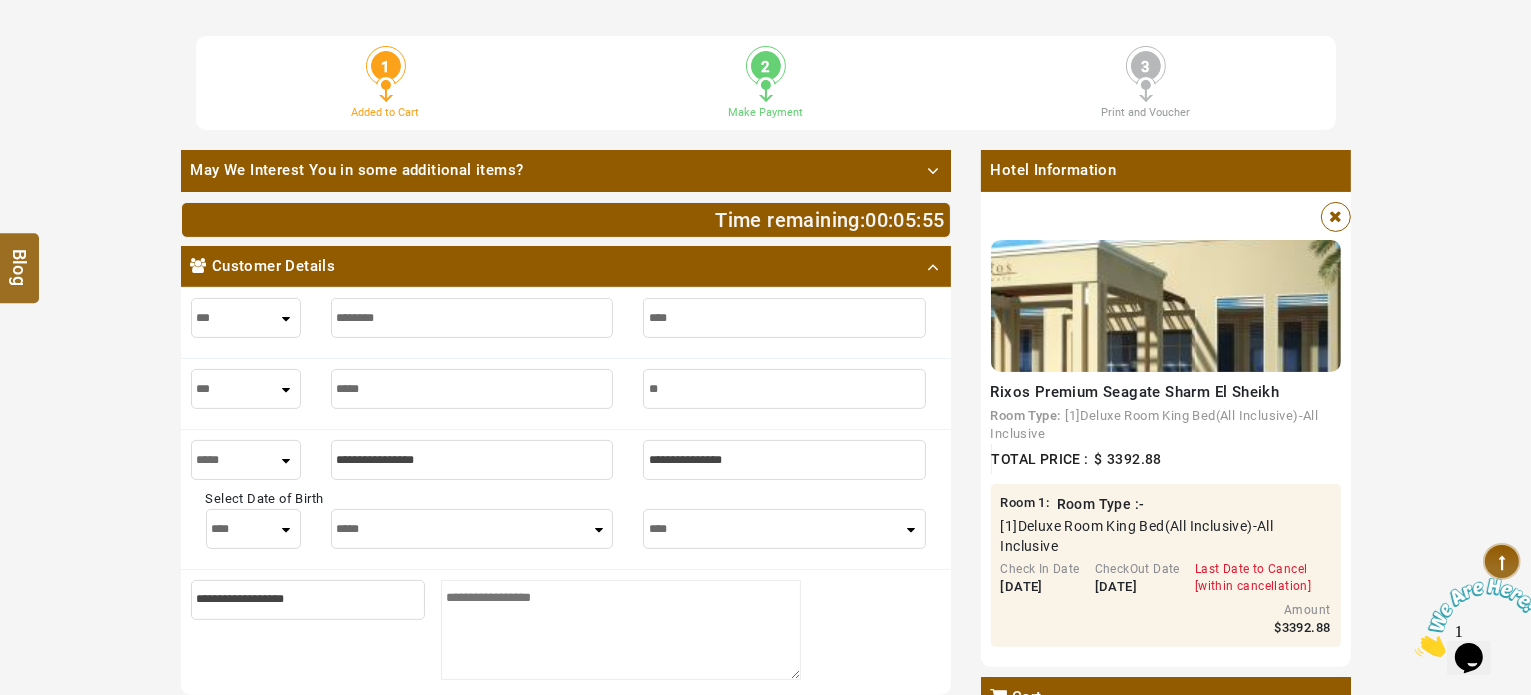 type on "**" 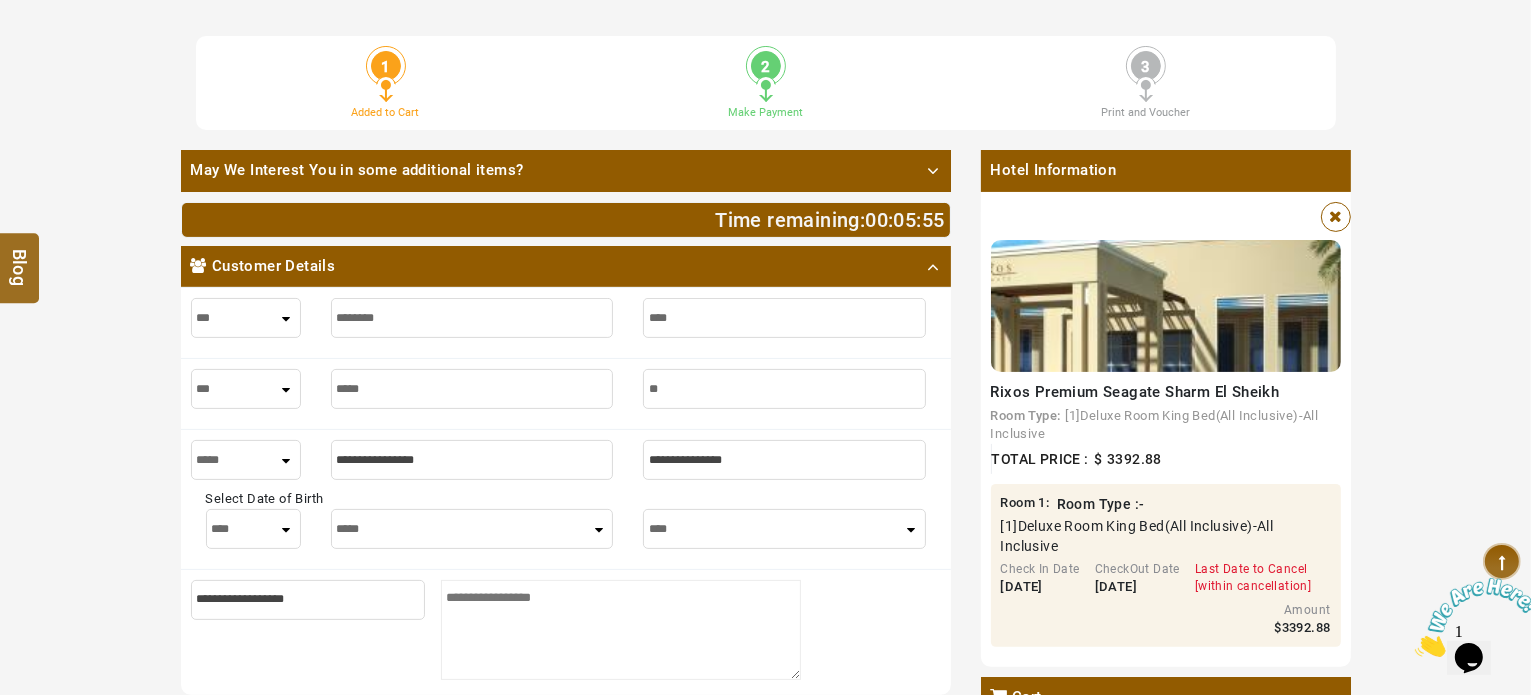 type on "***" 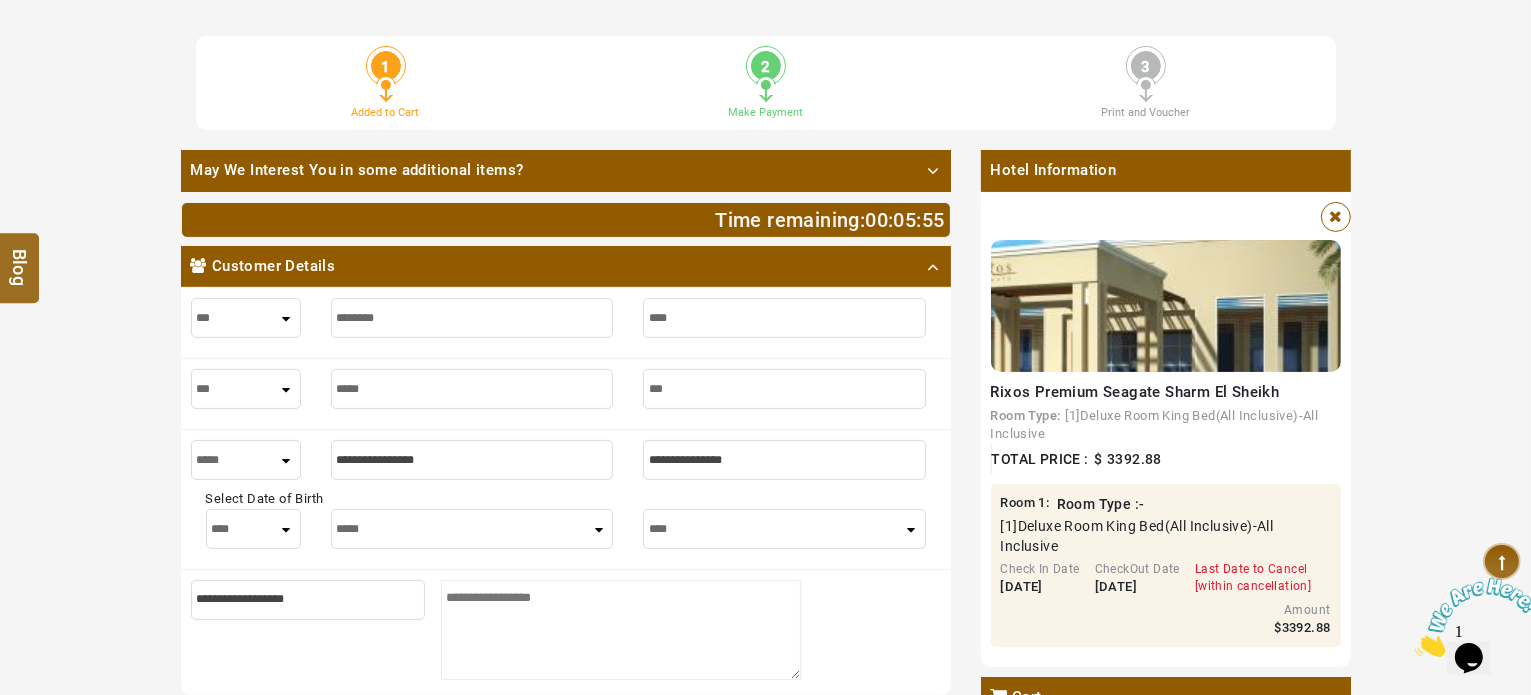 type on "***" 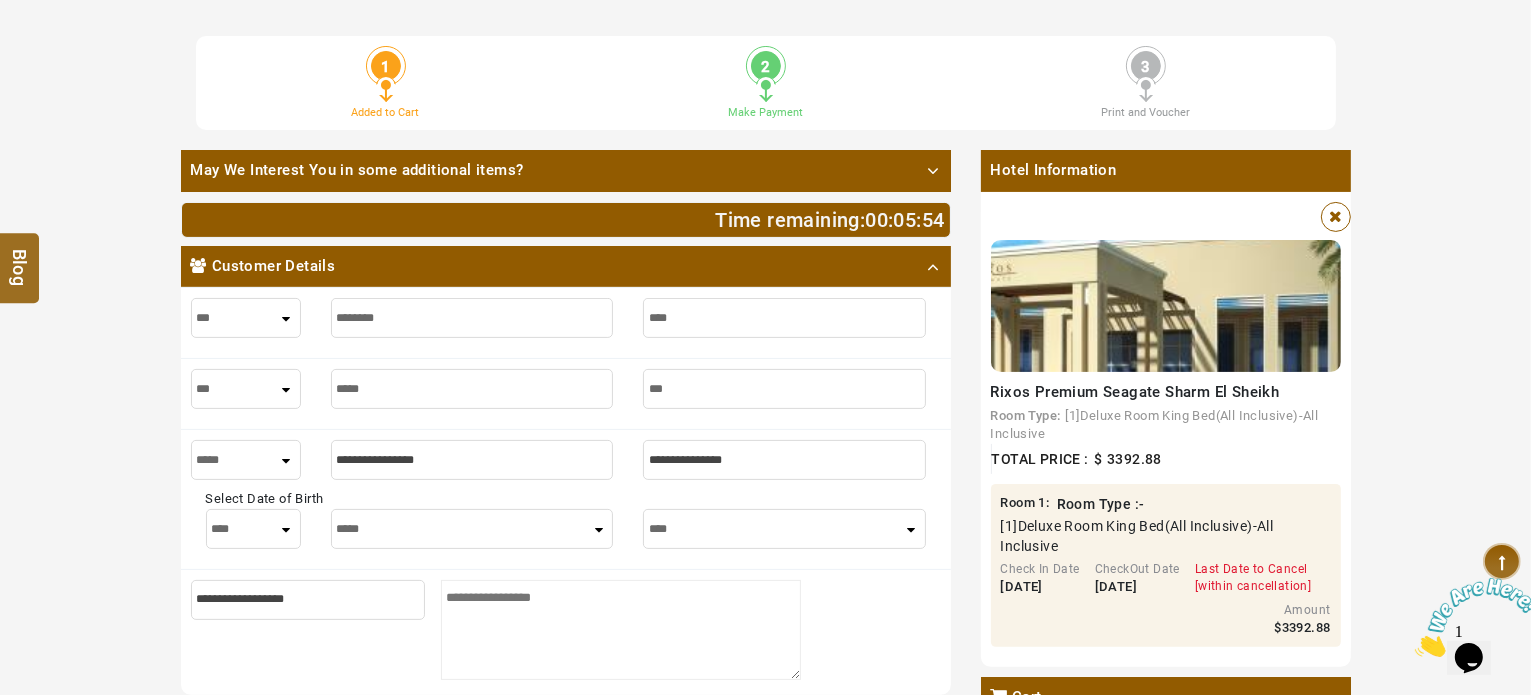 type on "****" 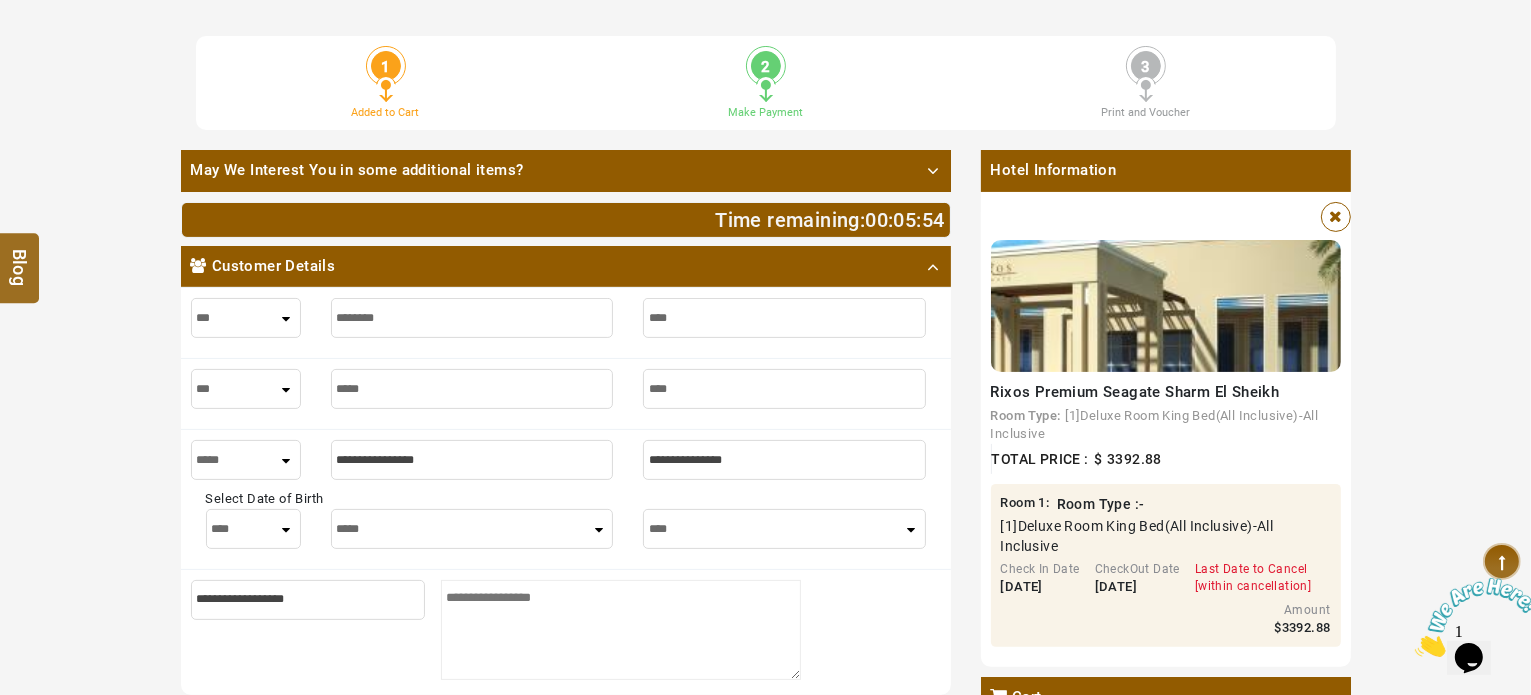 type on "****" 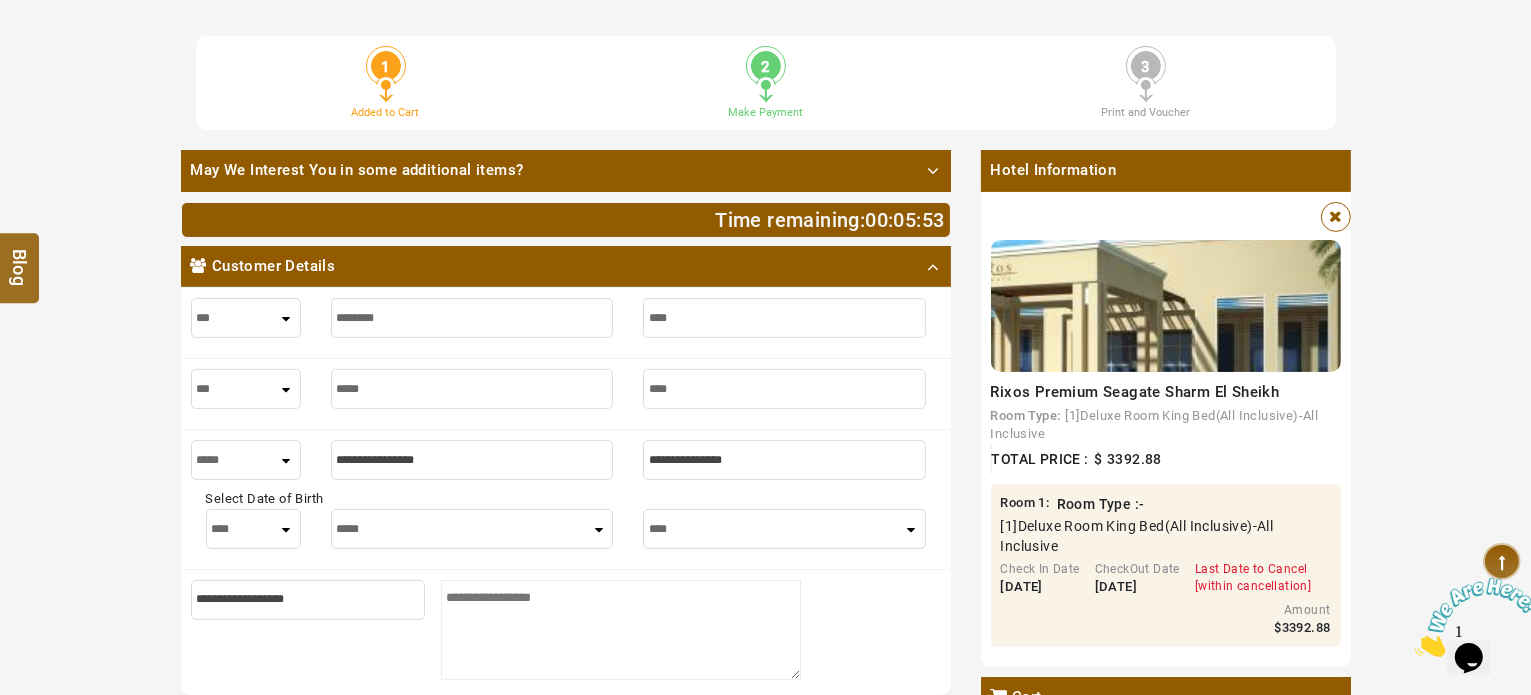 type on "****" 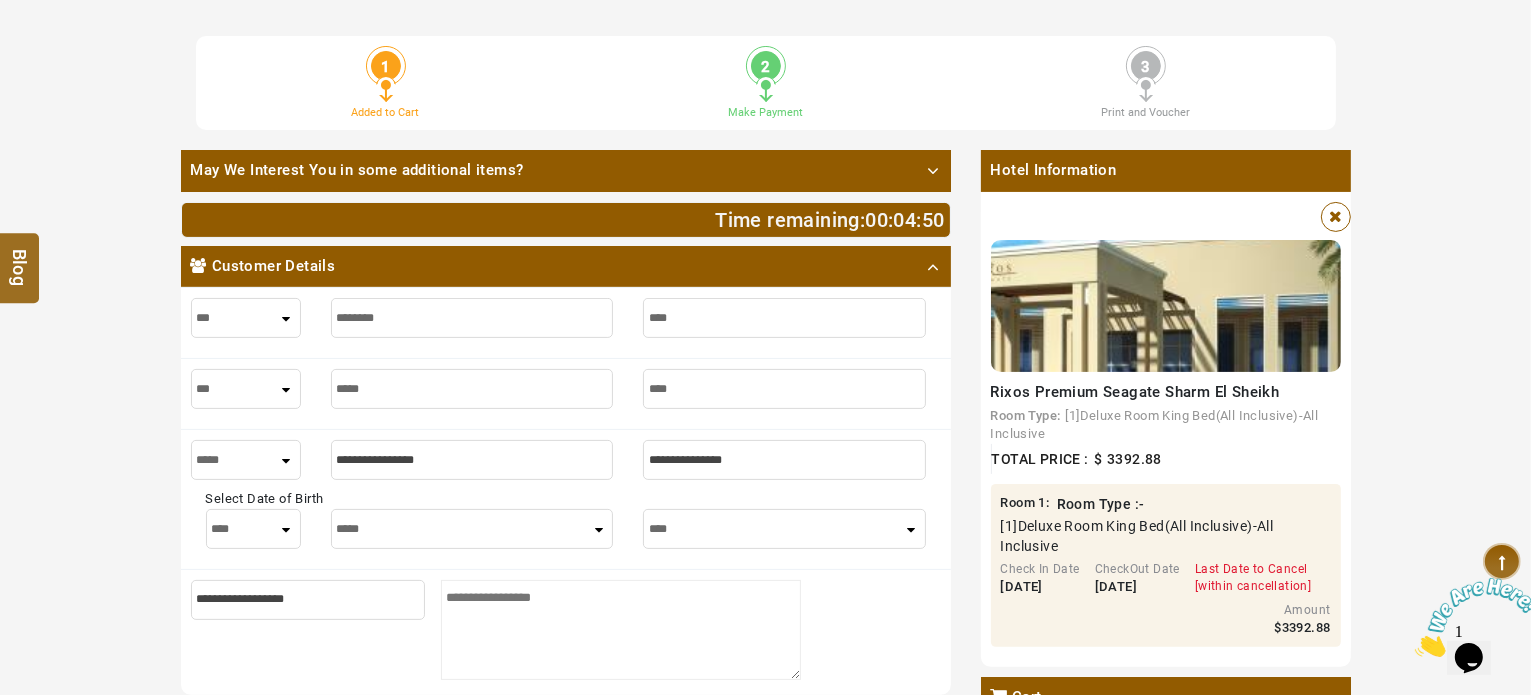 type on "*" 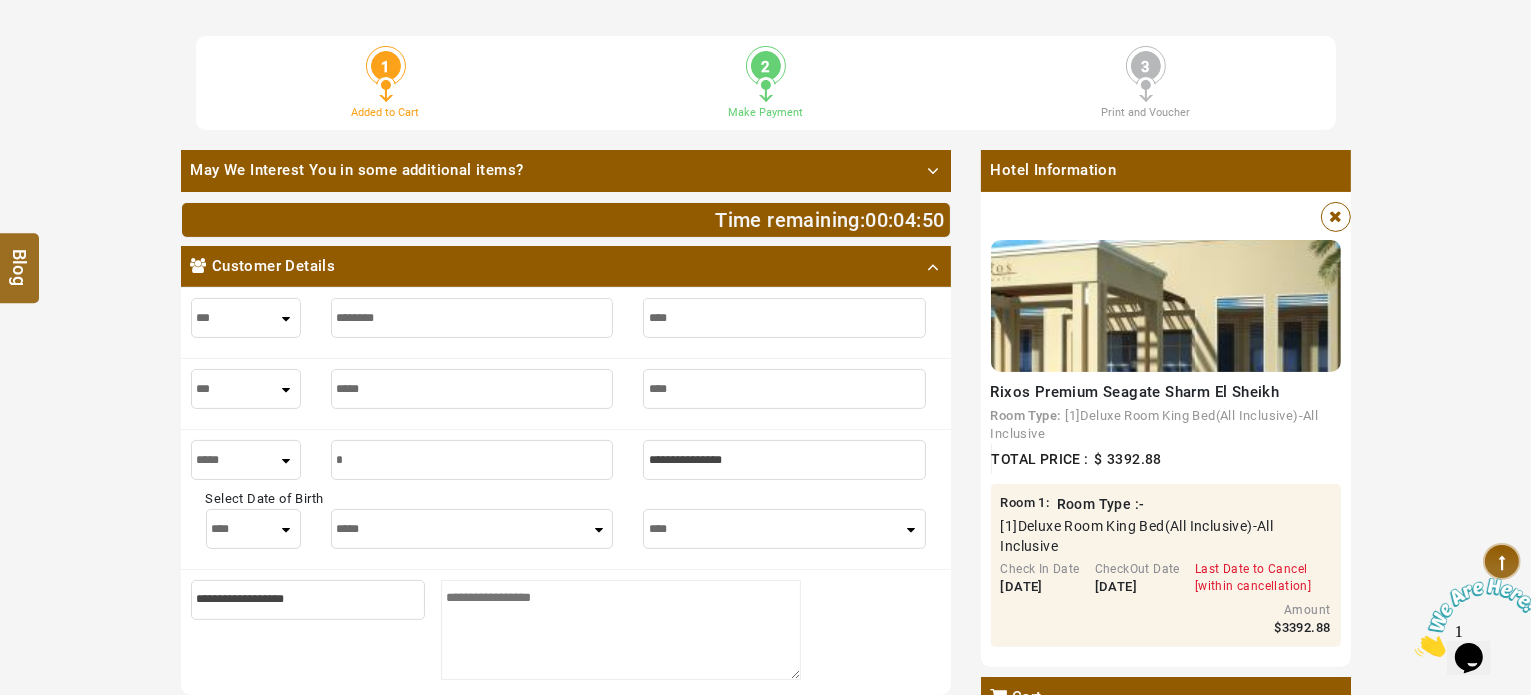 type on "*" 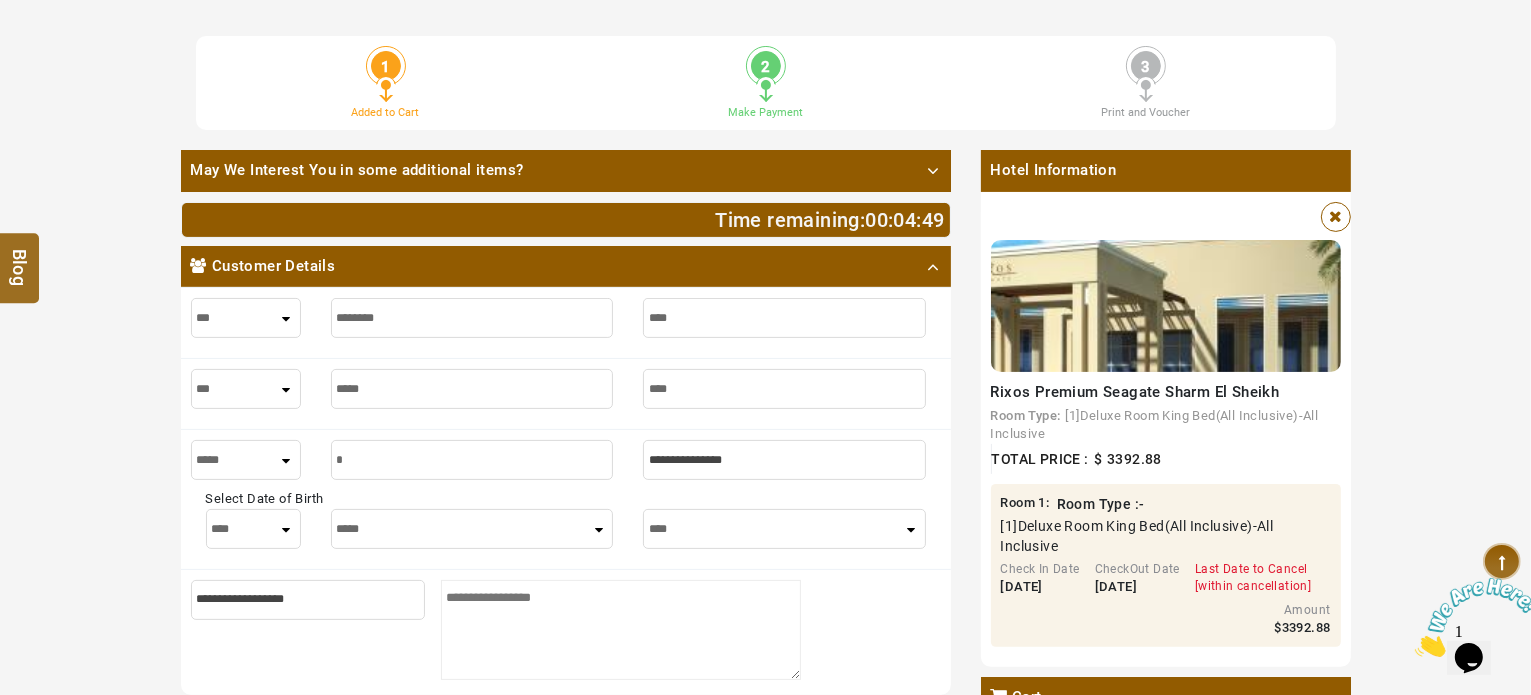 type on "**" 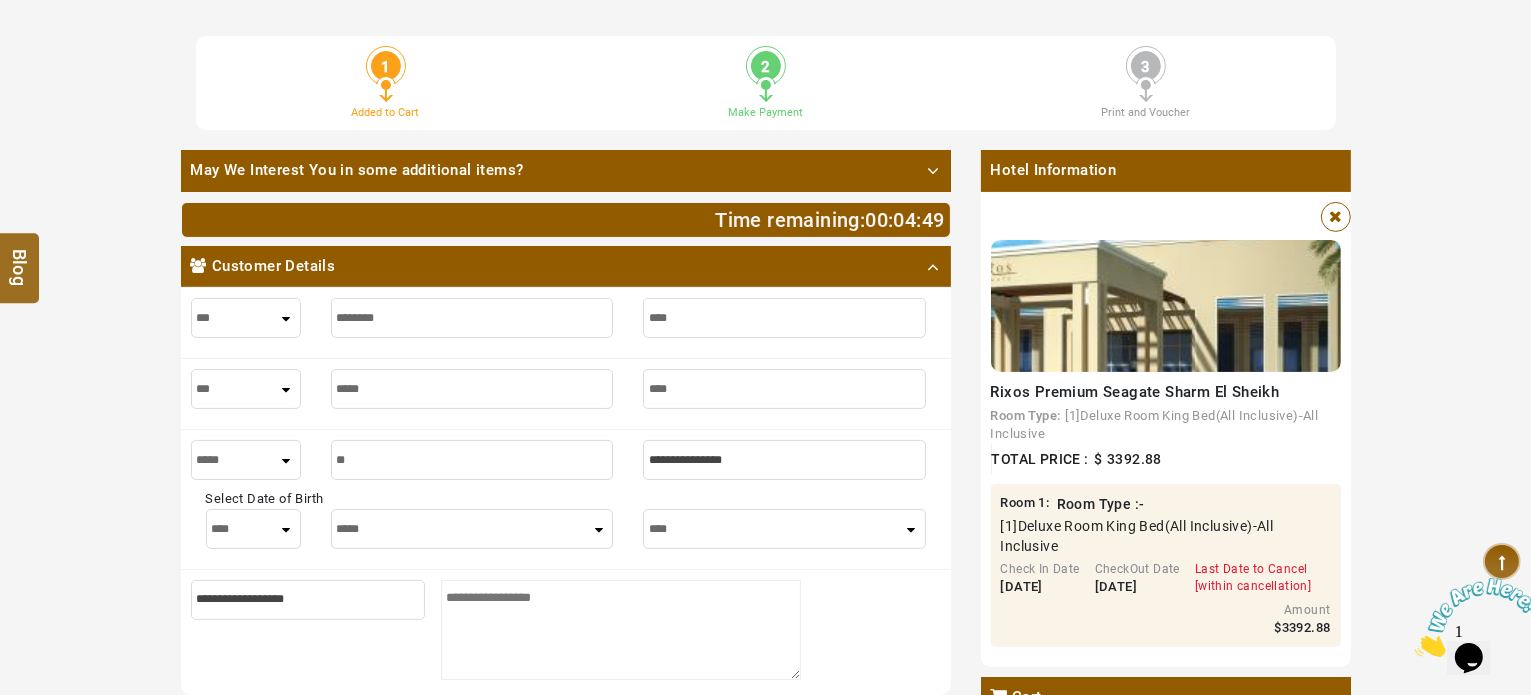 type on "**" 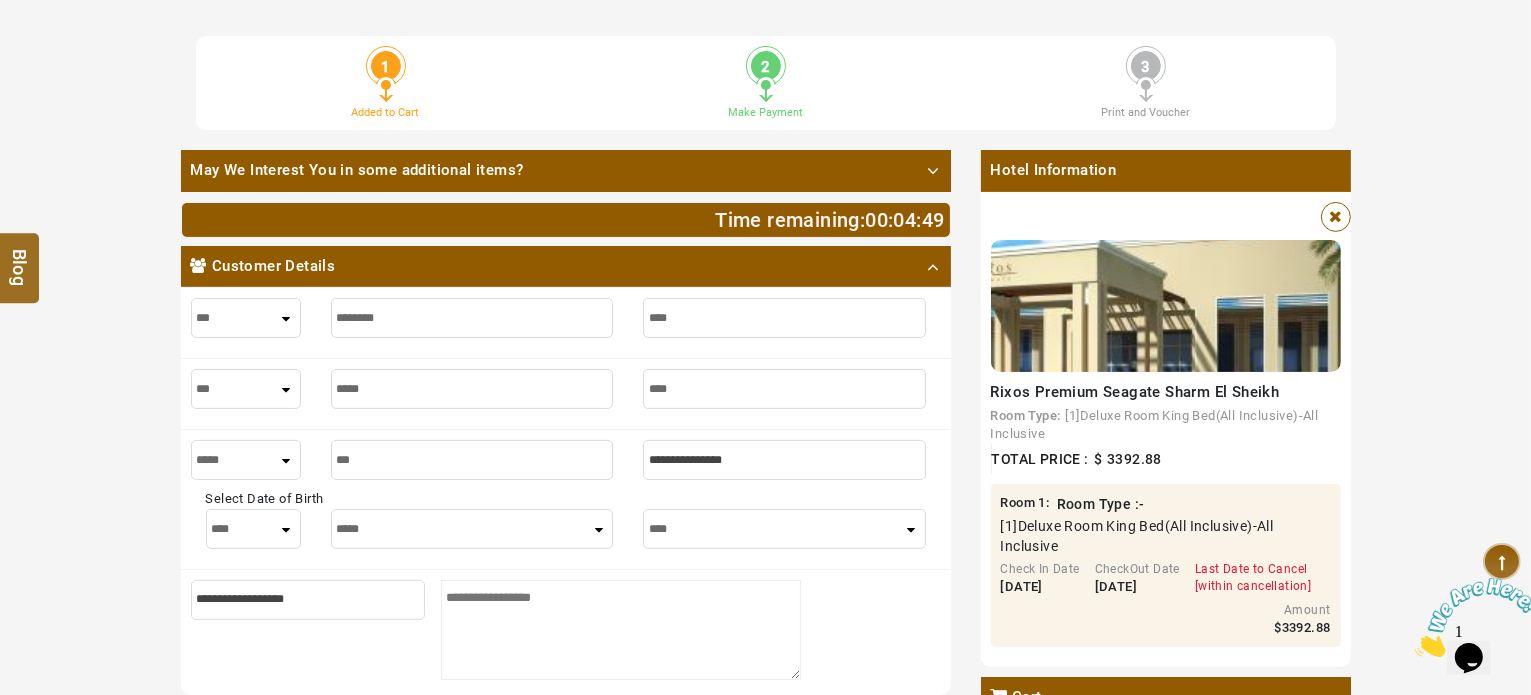 type on "***" 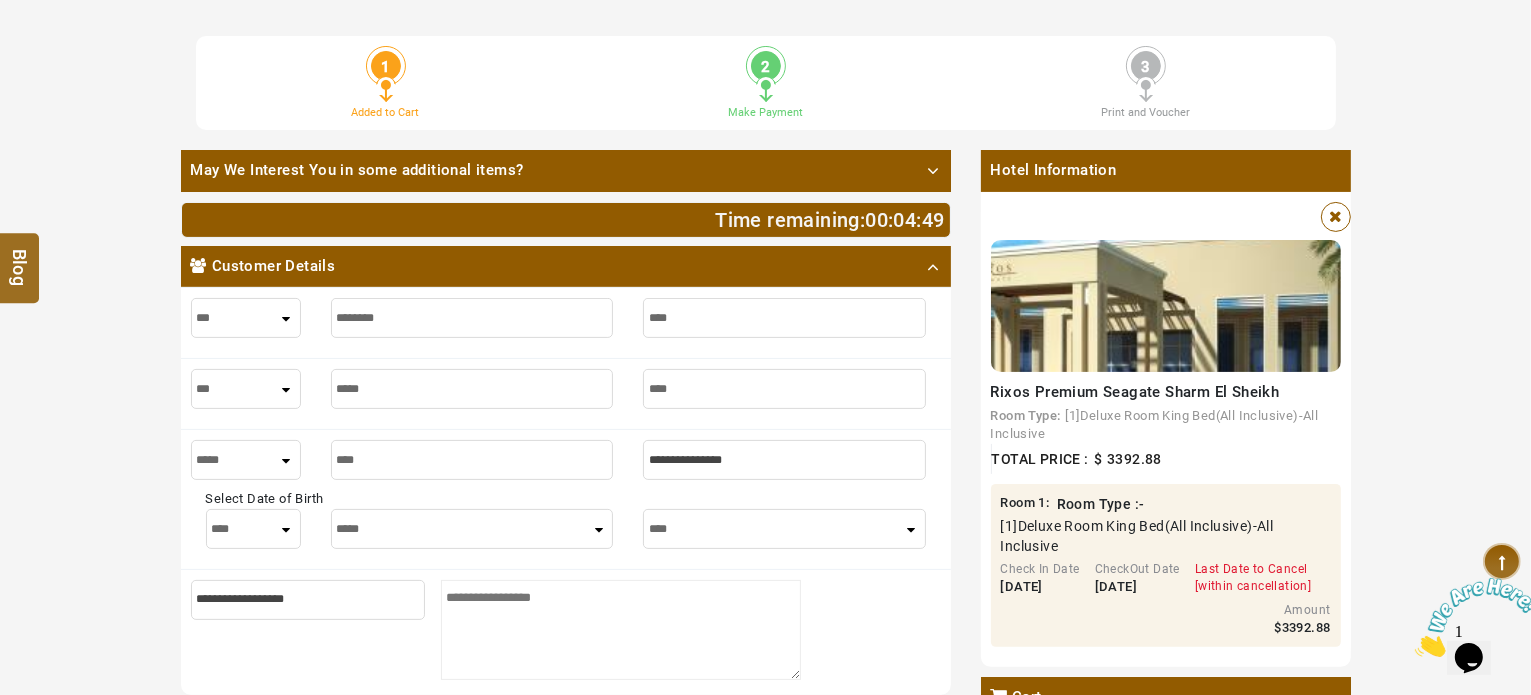 type on "****" 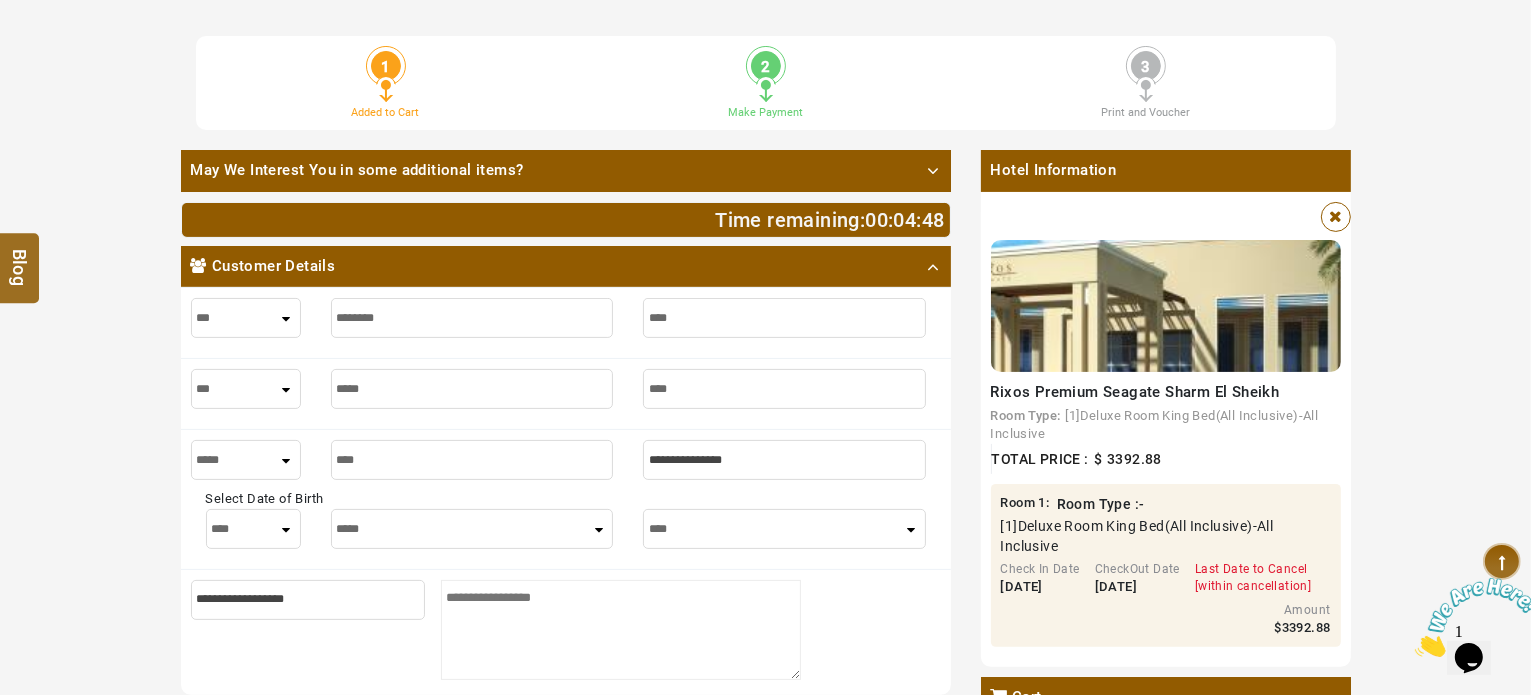 type on "*****" 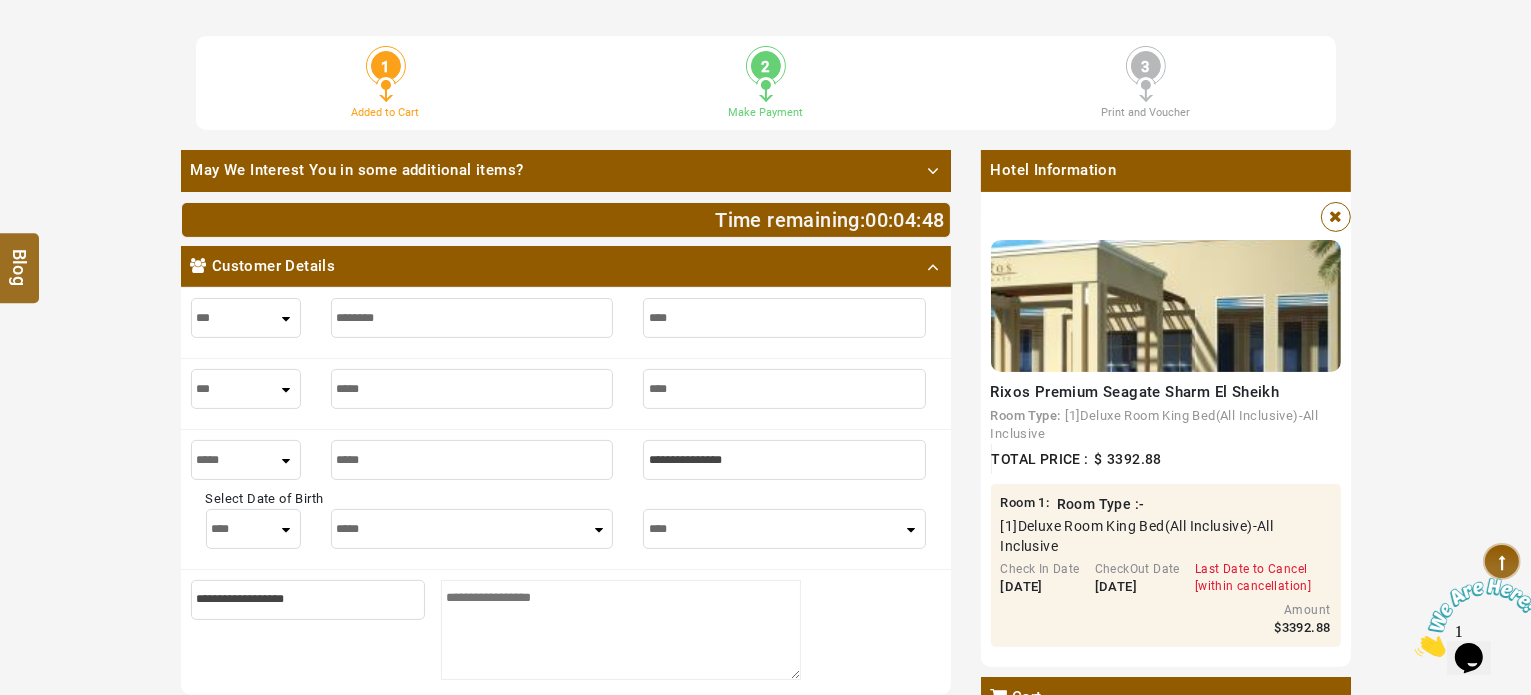 type on "*****" 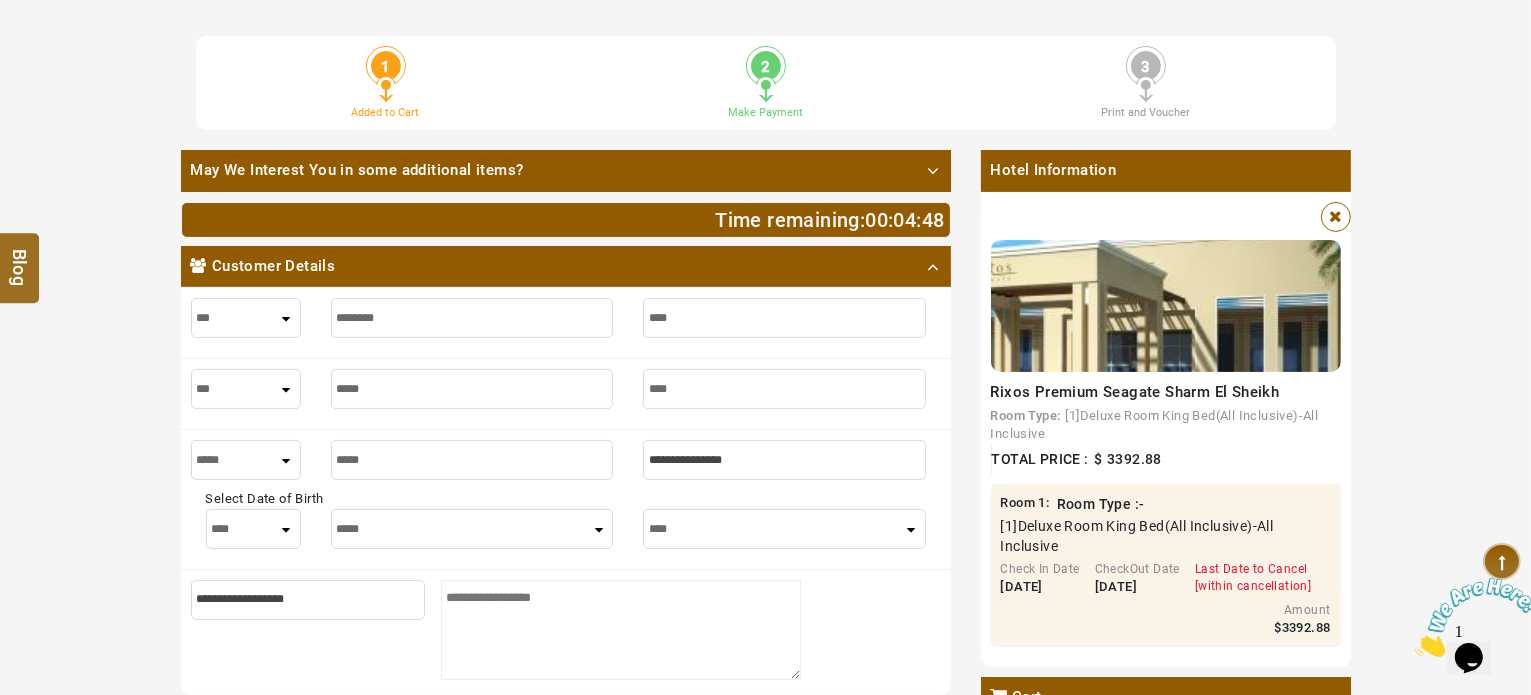 type on "******" 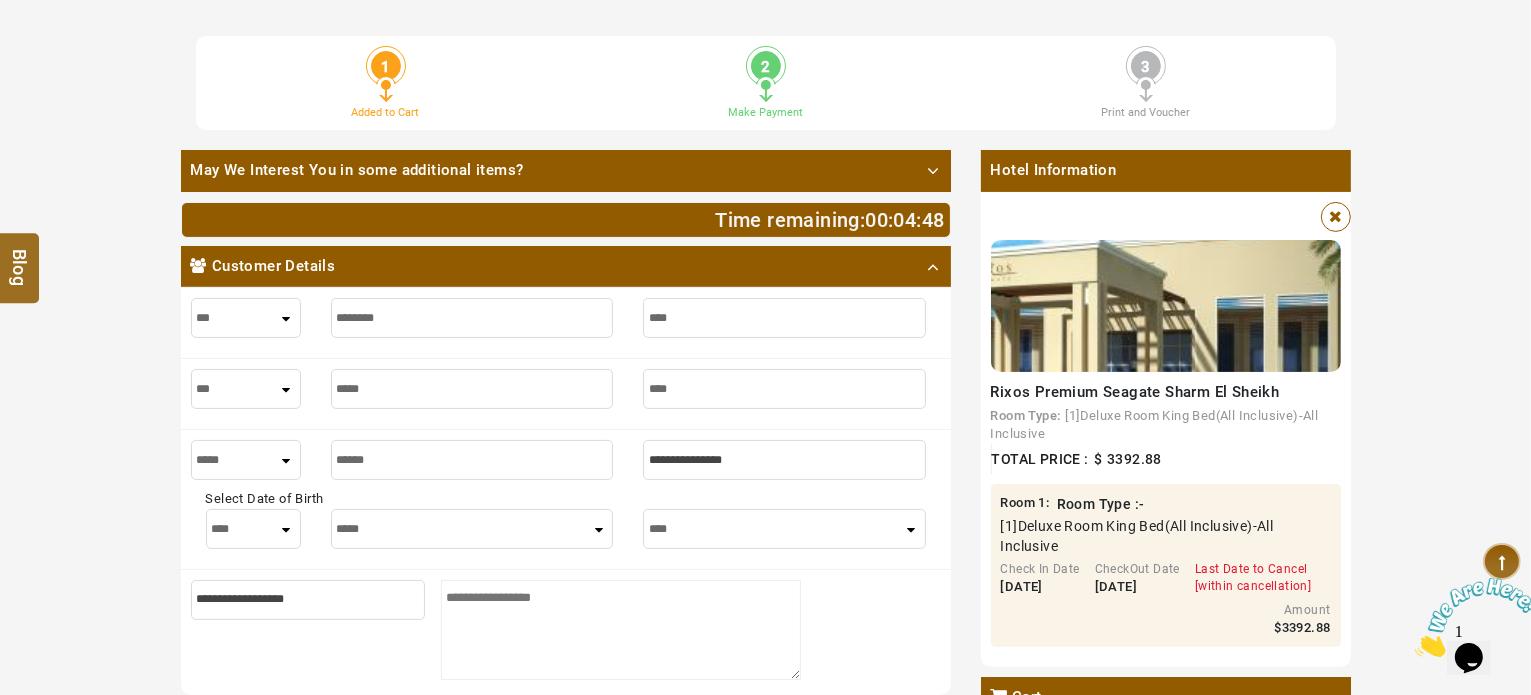 type on "******" 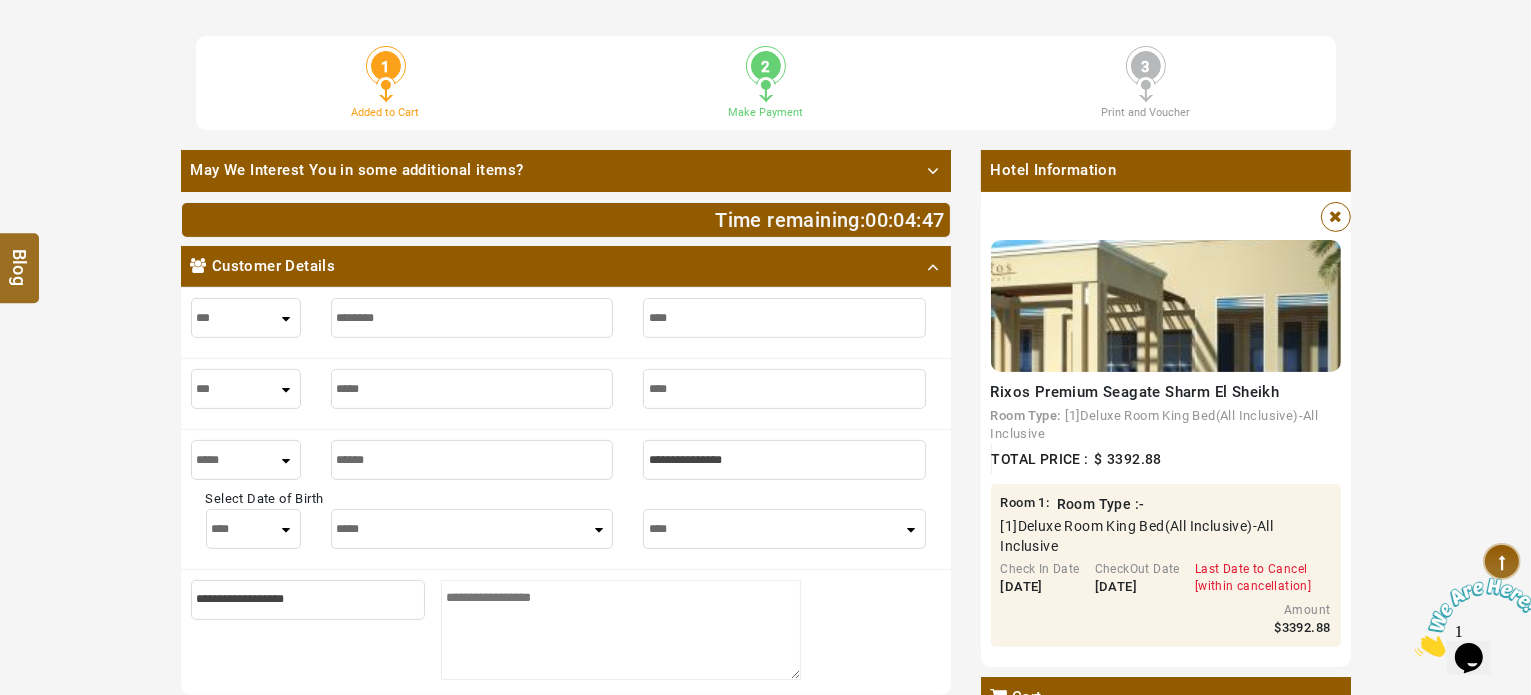 type on "*******" 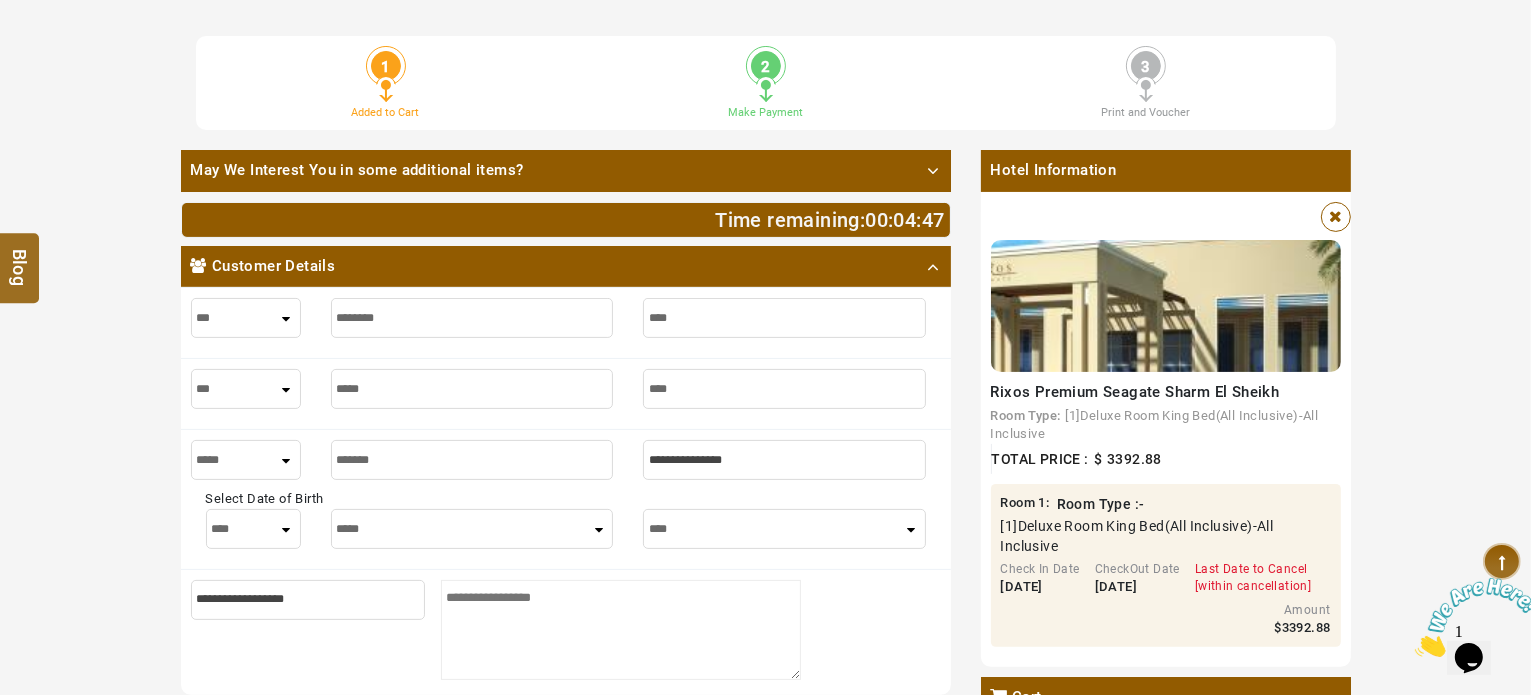 type on "*******" 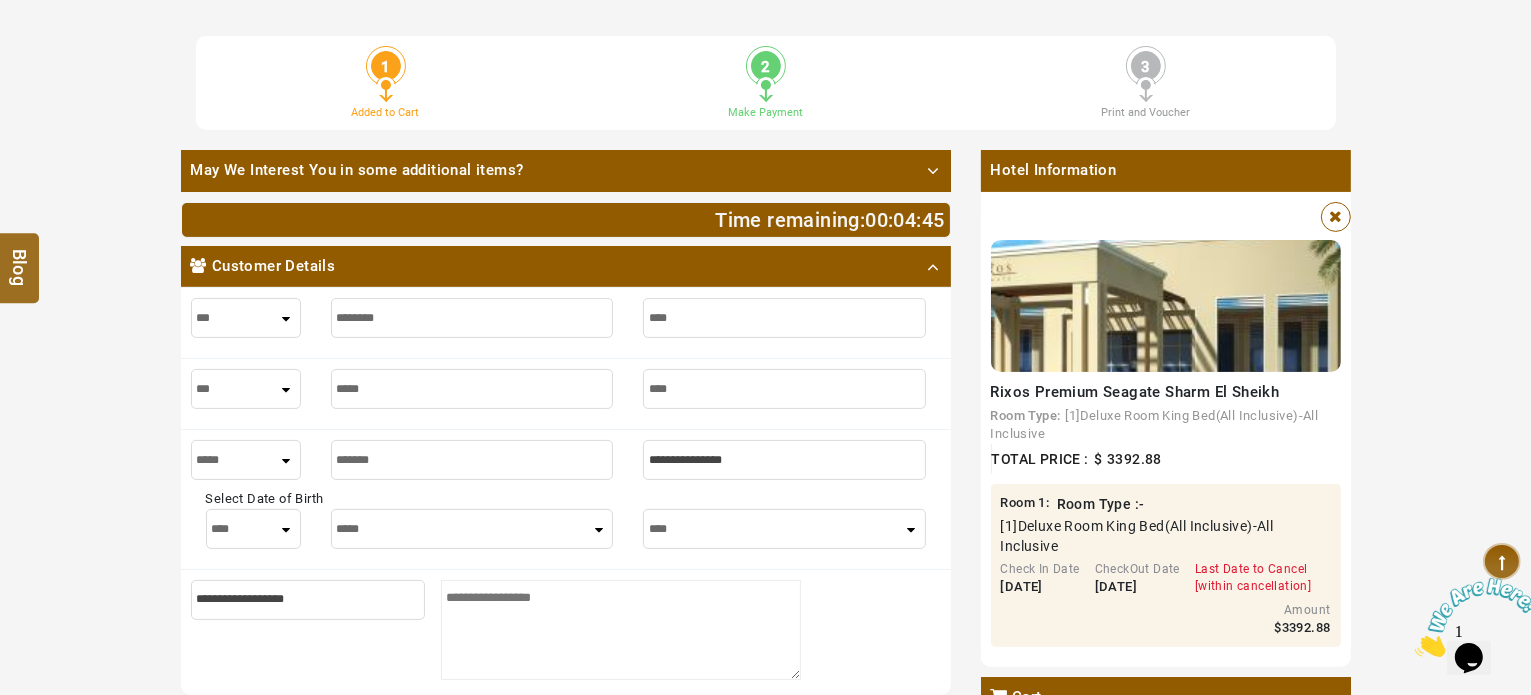 type on "*******" 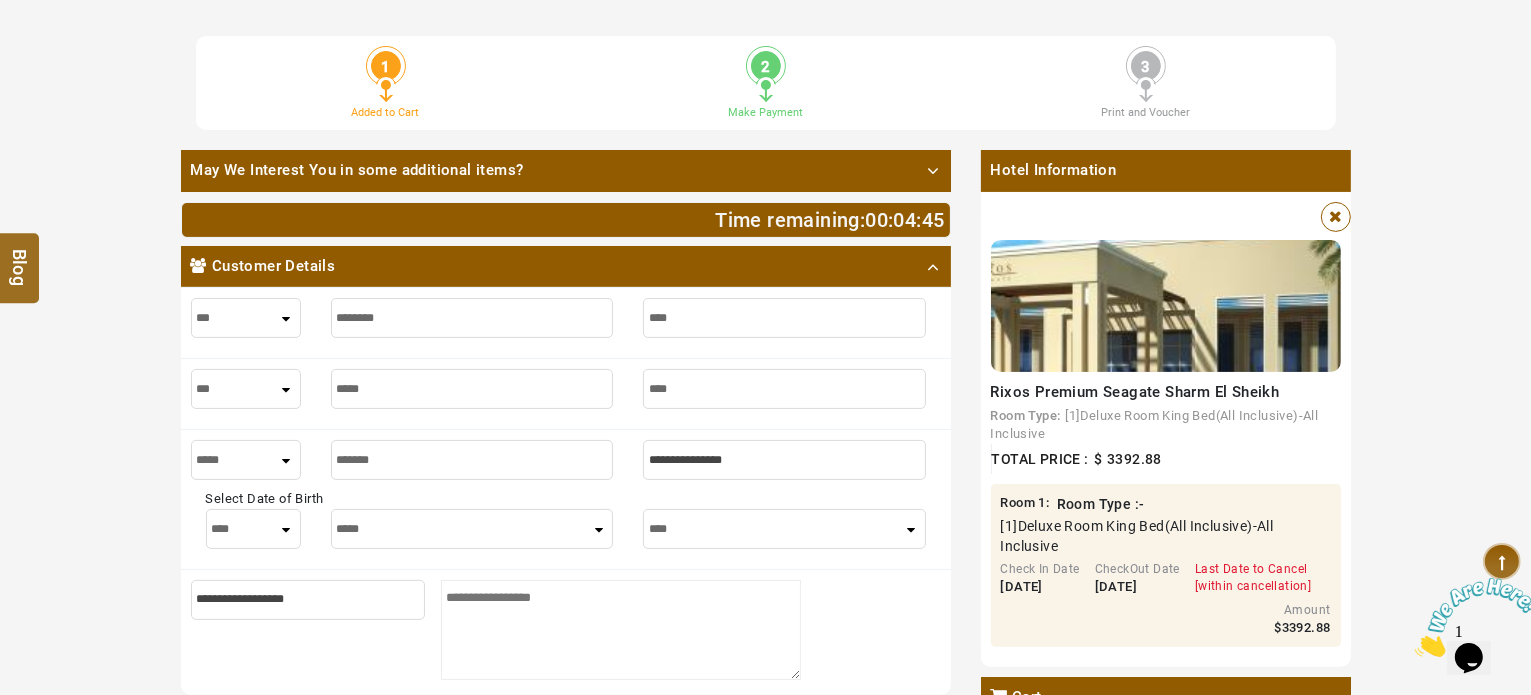 type on "*" 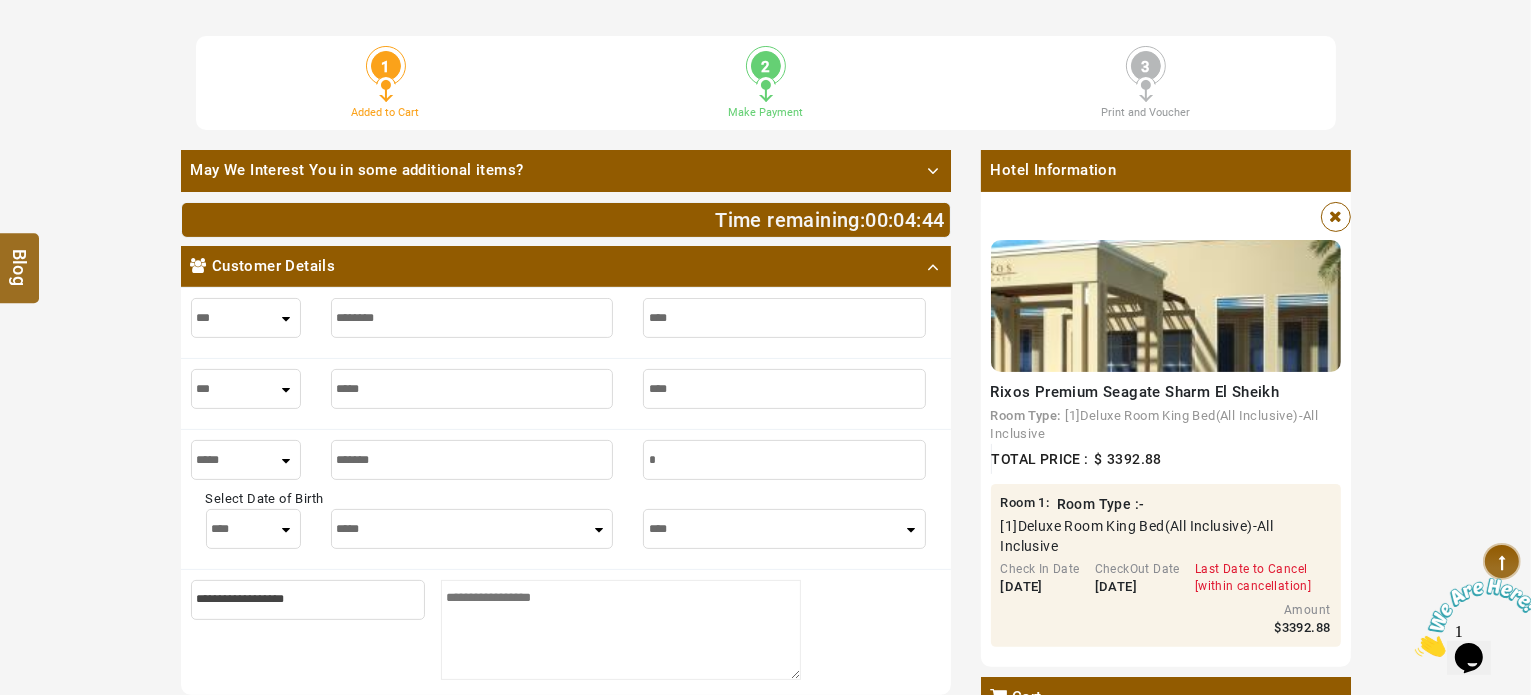 type on "*" 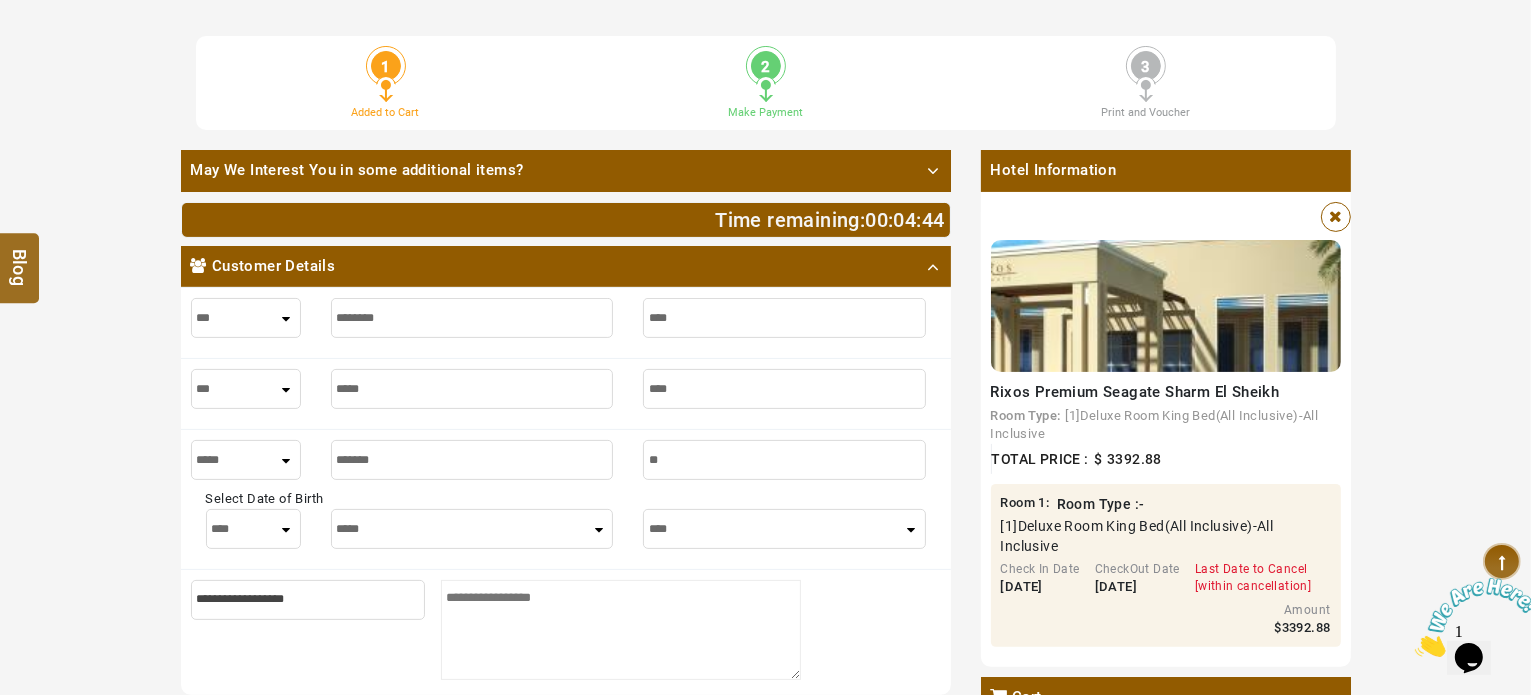type on "**" 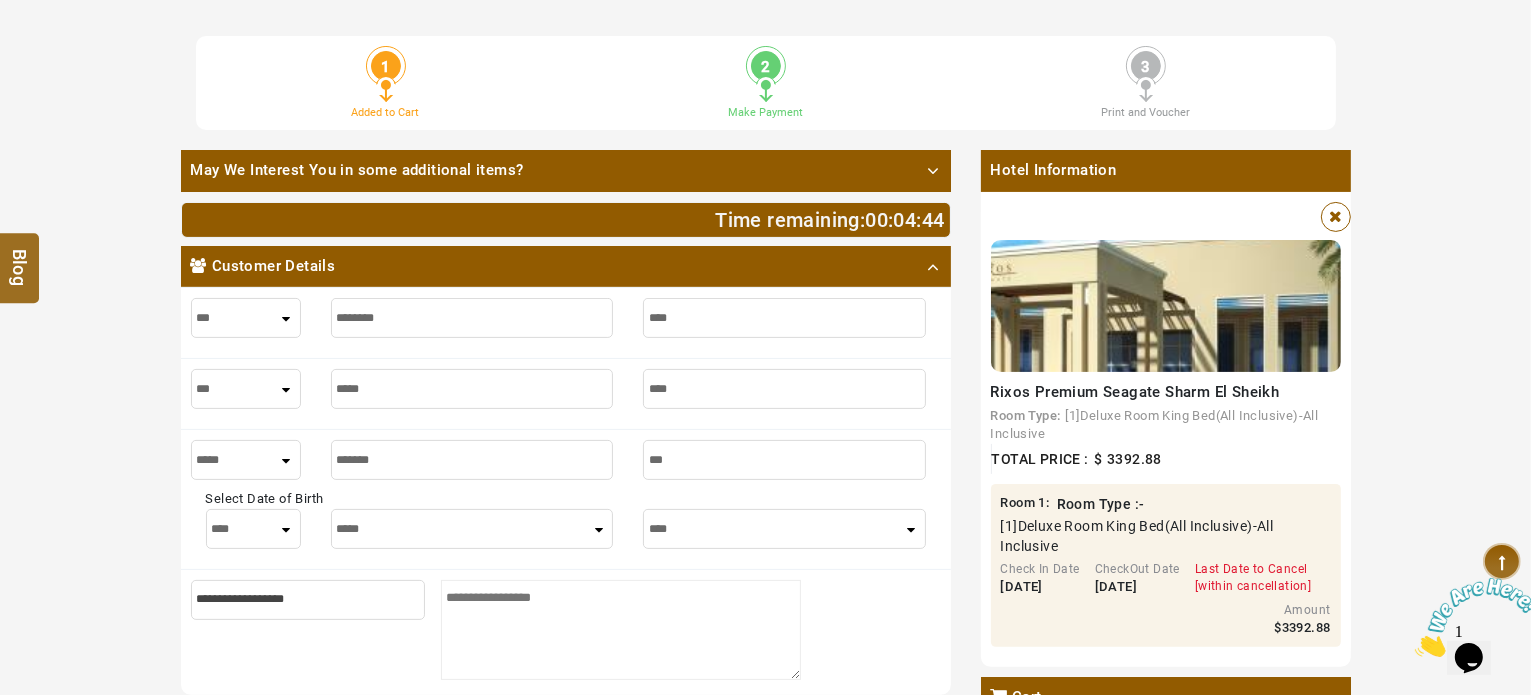 type on "***" 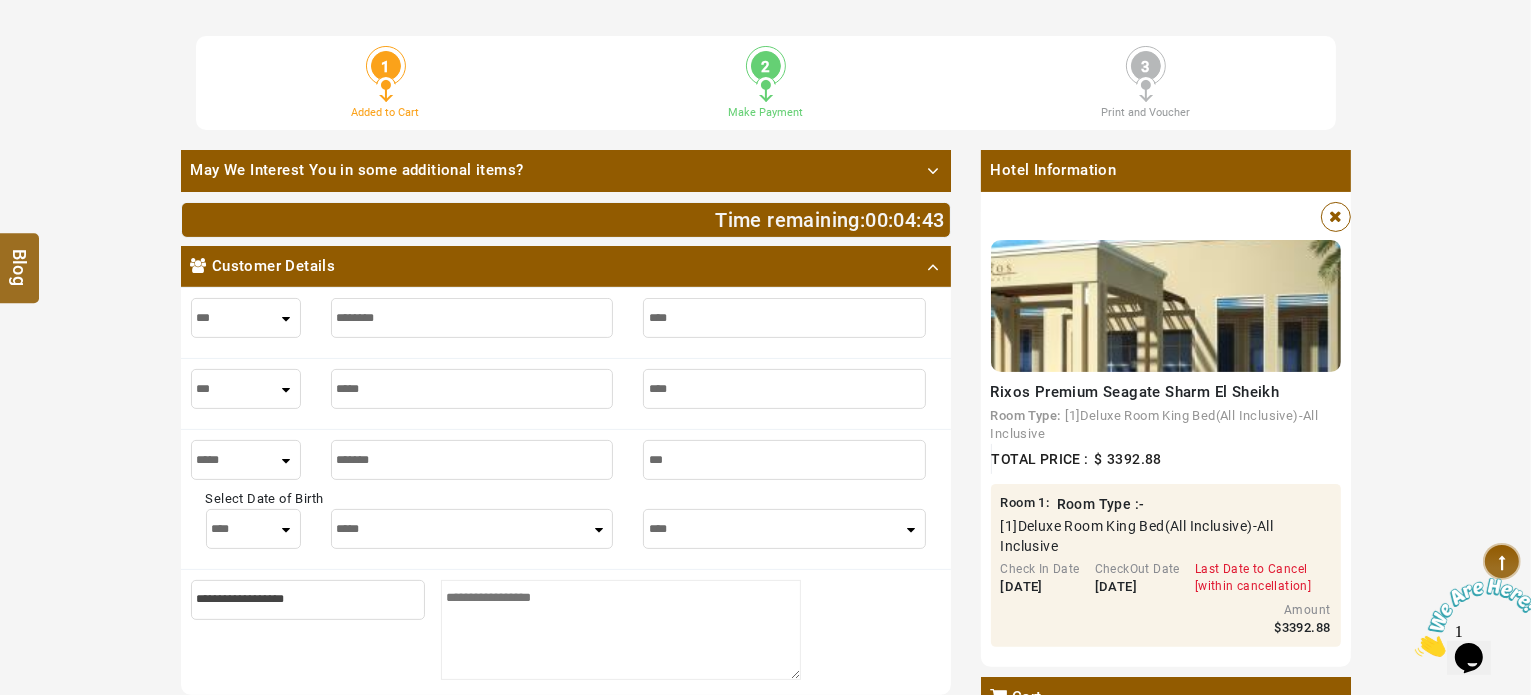 type on "****" 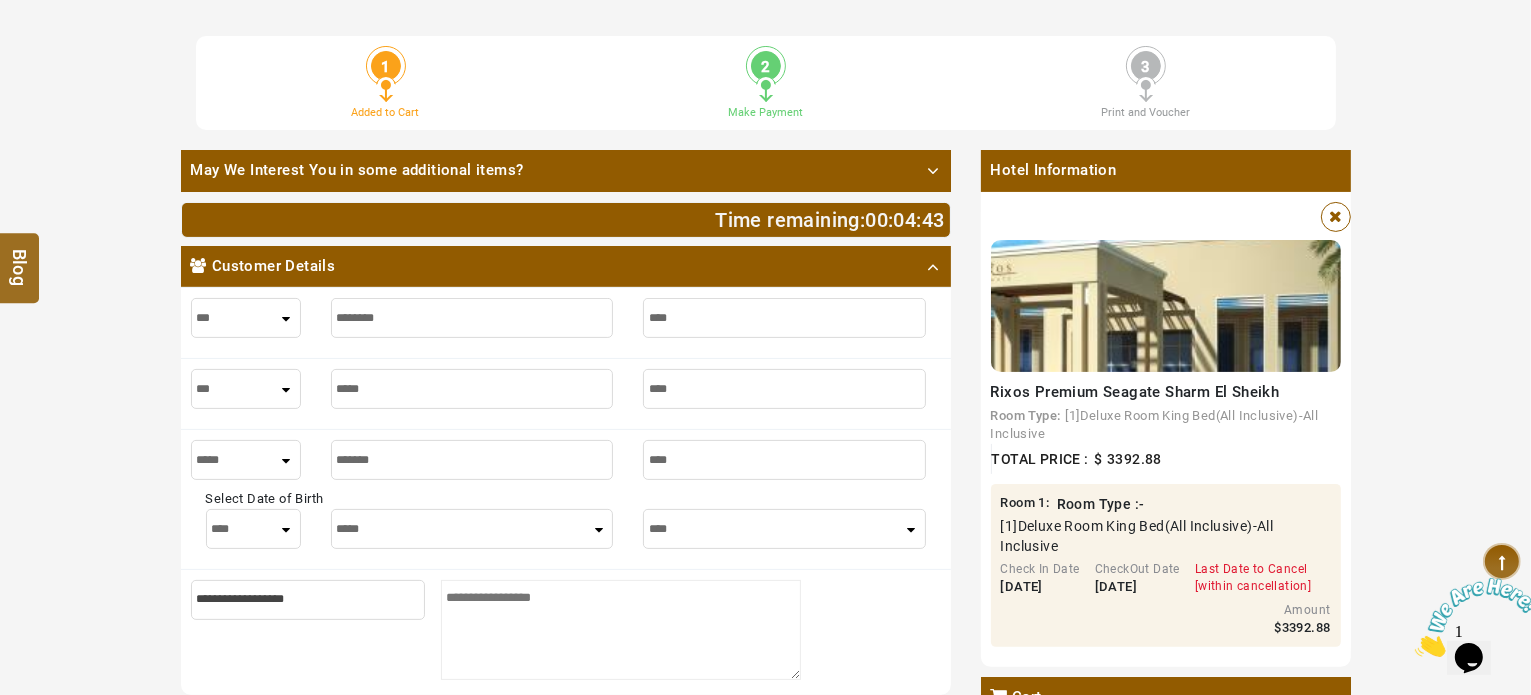 type on "****" 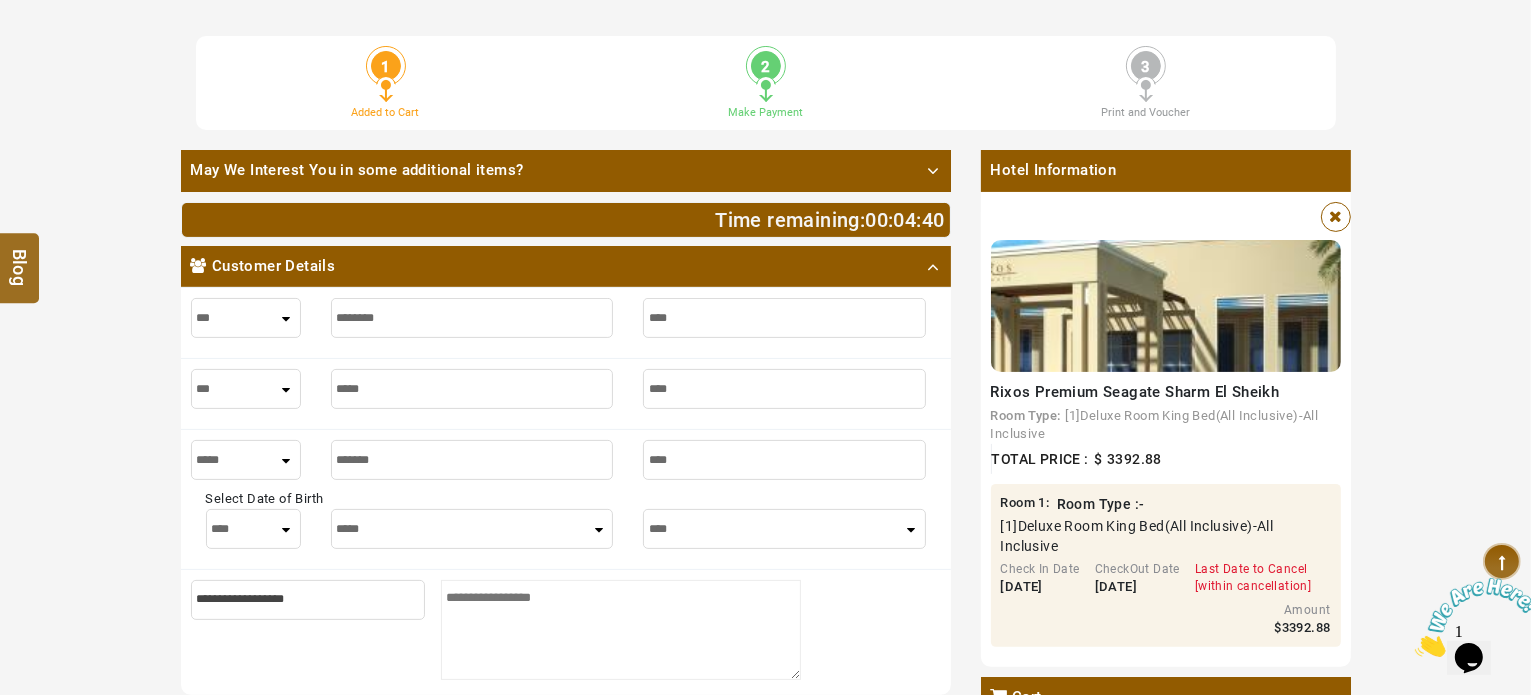 type on "****" 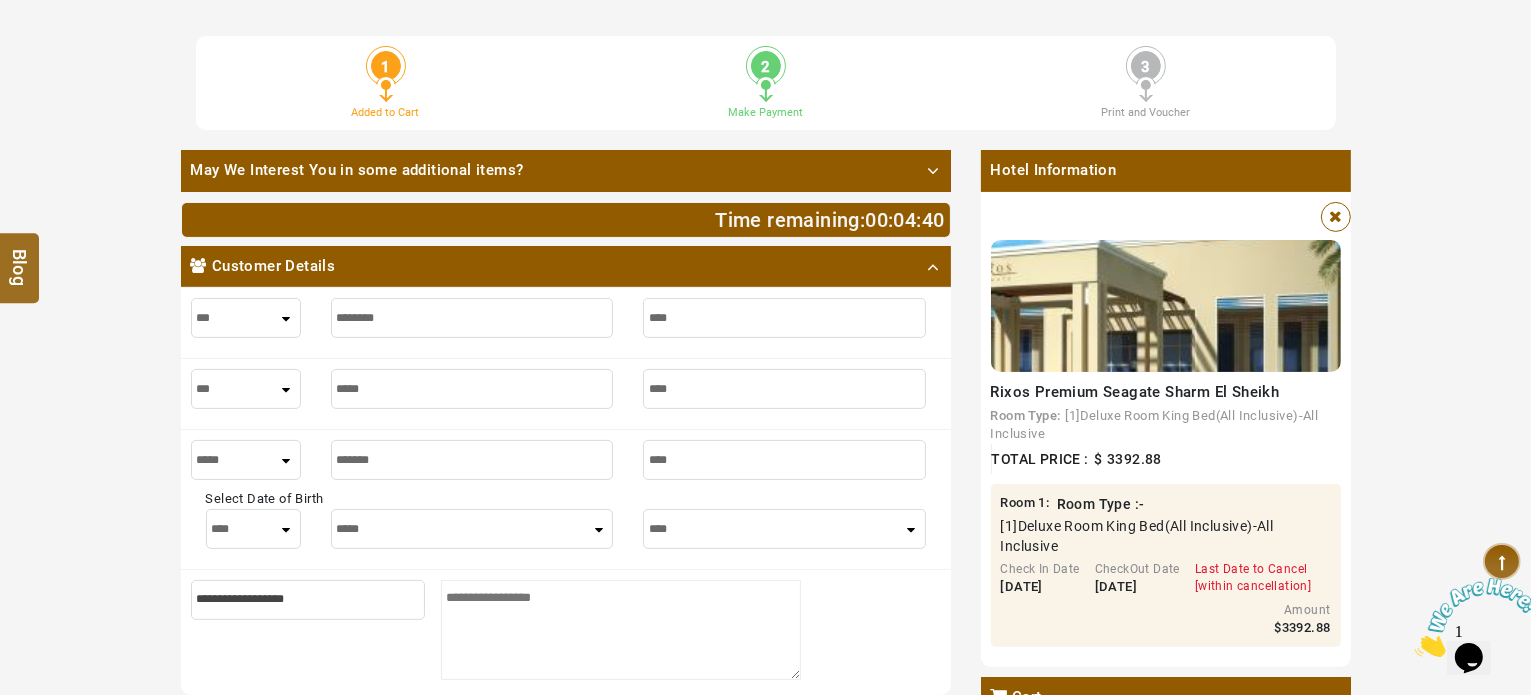 click on "**** * * * * * * * * * ** ** ** ** ** ** ** ** ** ** ** ** ** ** ** ** ** ** ** ** ** **" at bounding box center (253, 529) 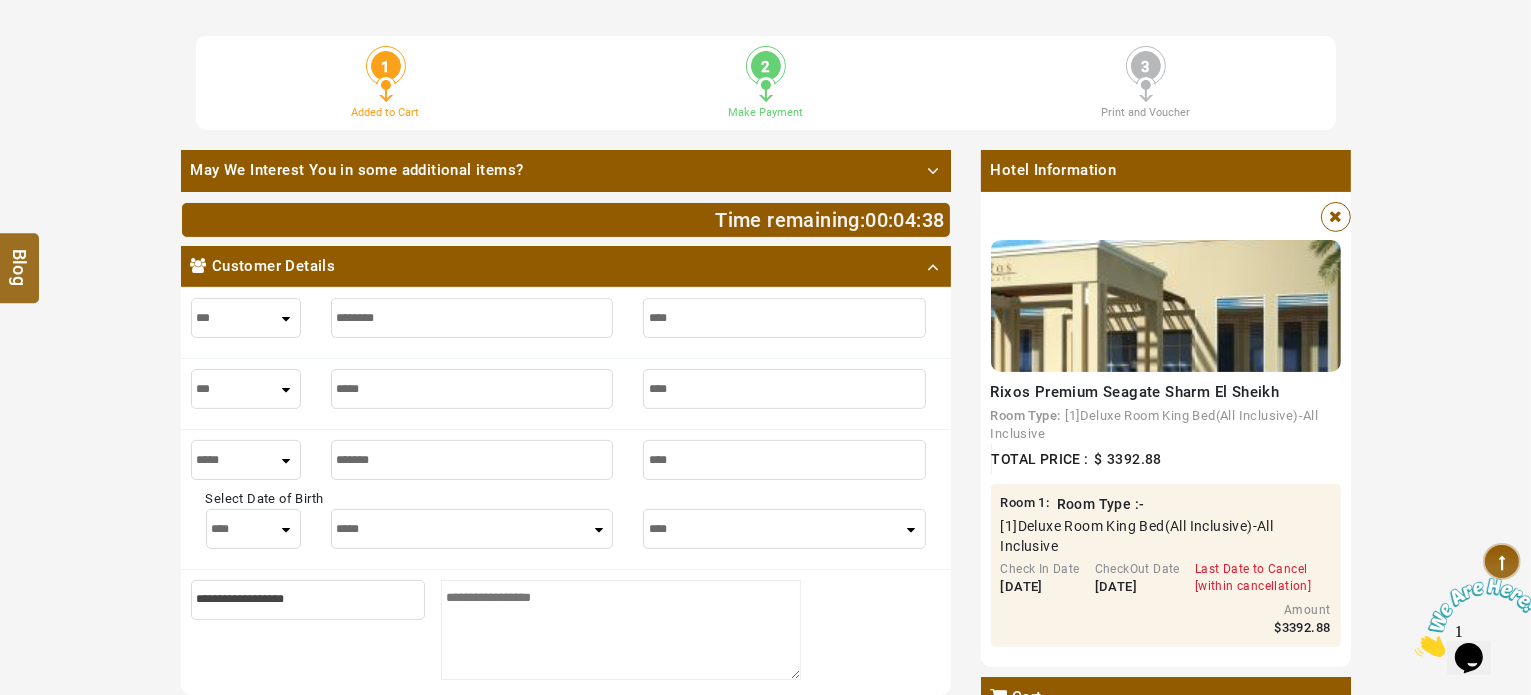 select on "**" 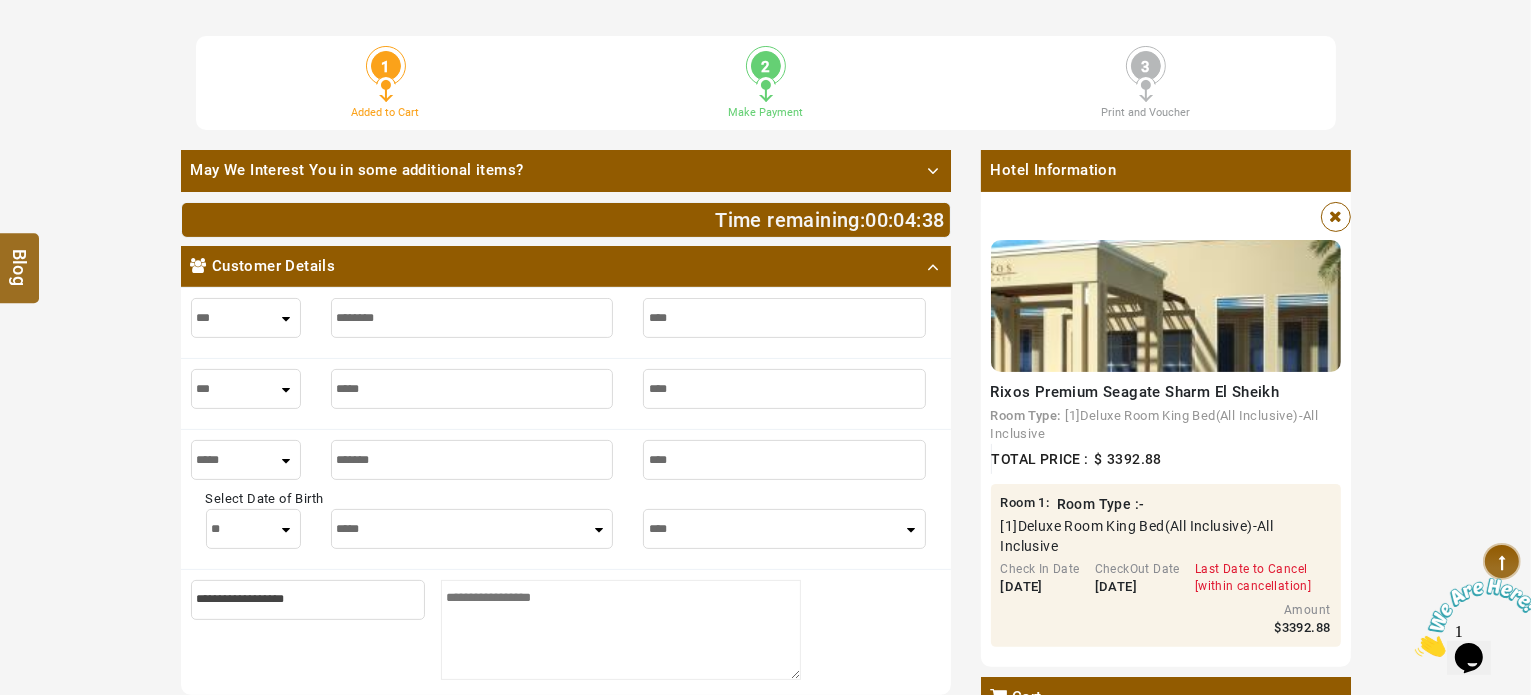 click on "**** * * * * * * * * * ** ** ** ** ** ** ** ** ** ** ** ** ** ** ** ** ** ** ** ** ** **" at bounding box center (253, 529) 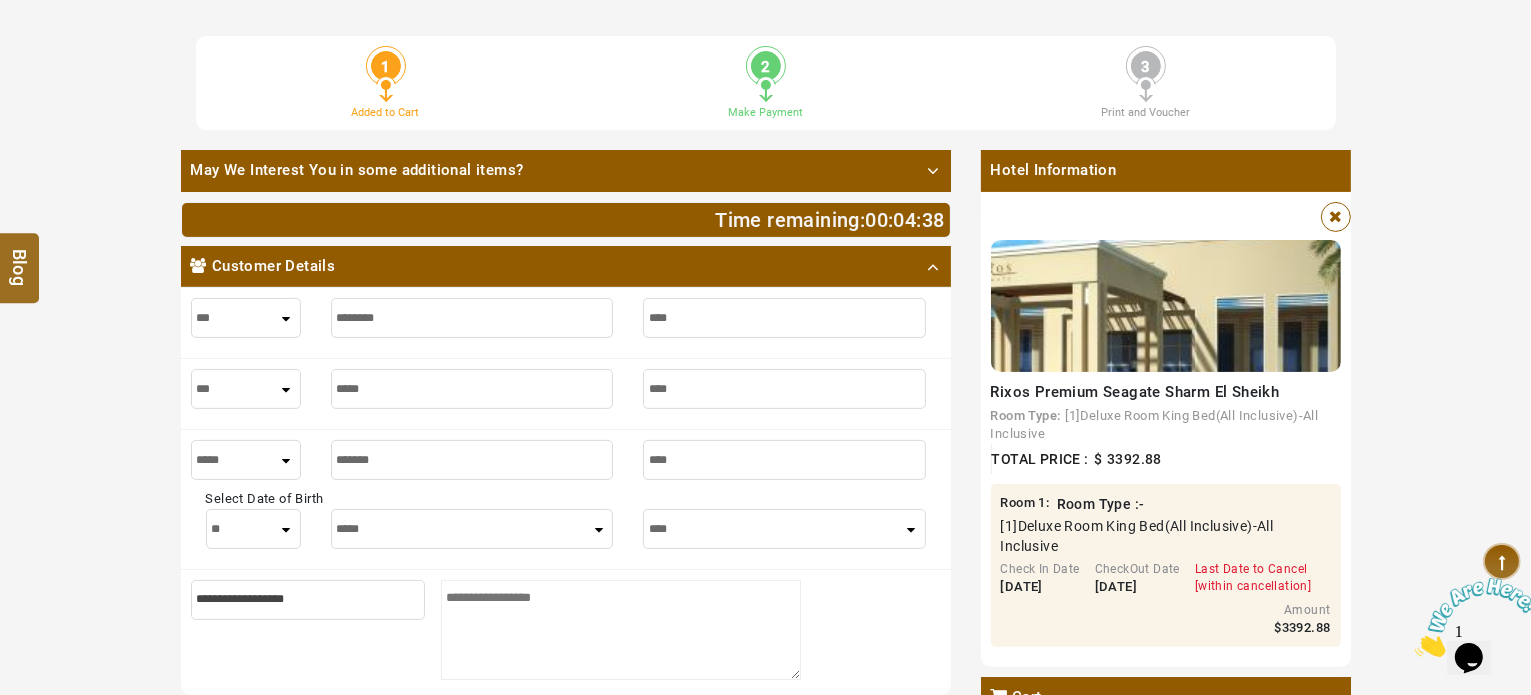 click on "***** ******* ******** ***** ***** *** **** **** ****** ********* ******* ******** ********" at bounding box center (472, 529) 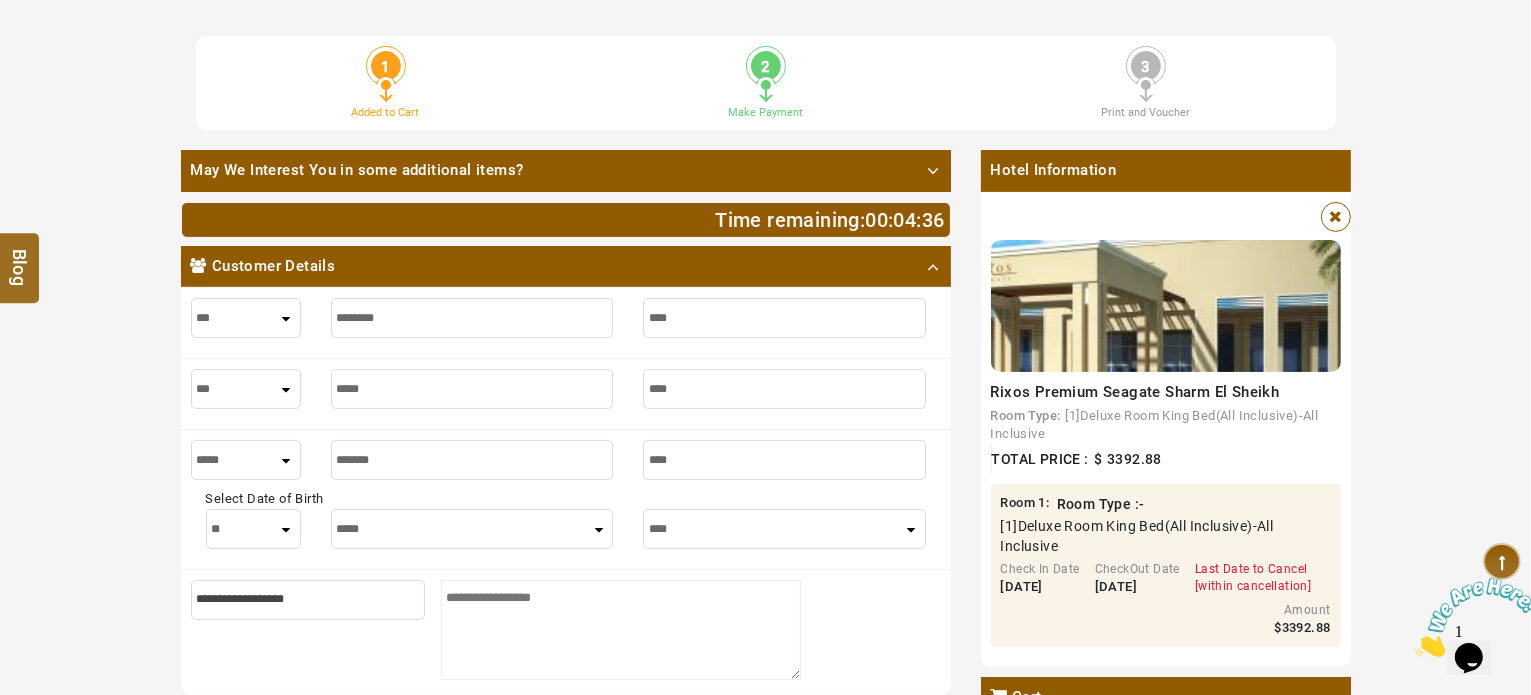 select on "**" 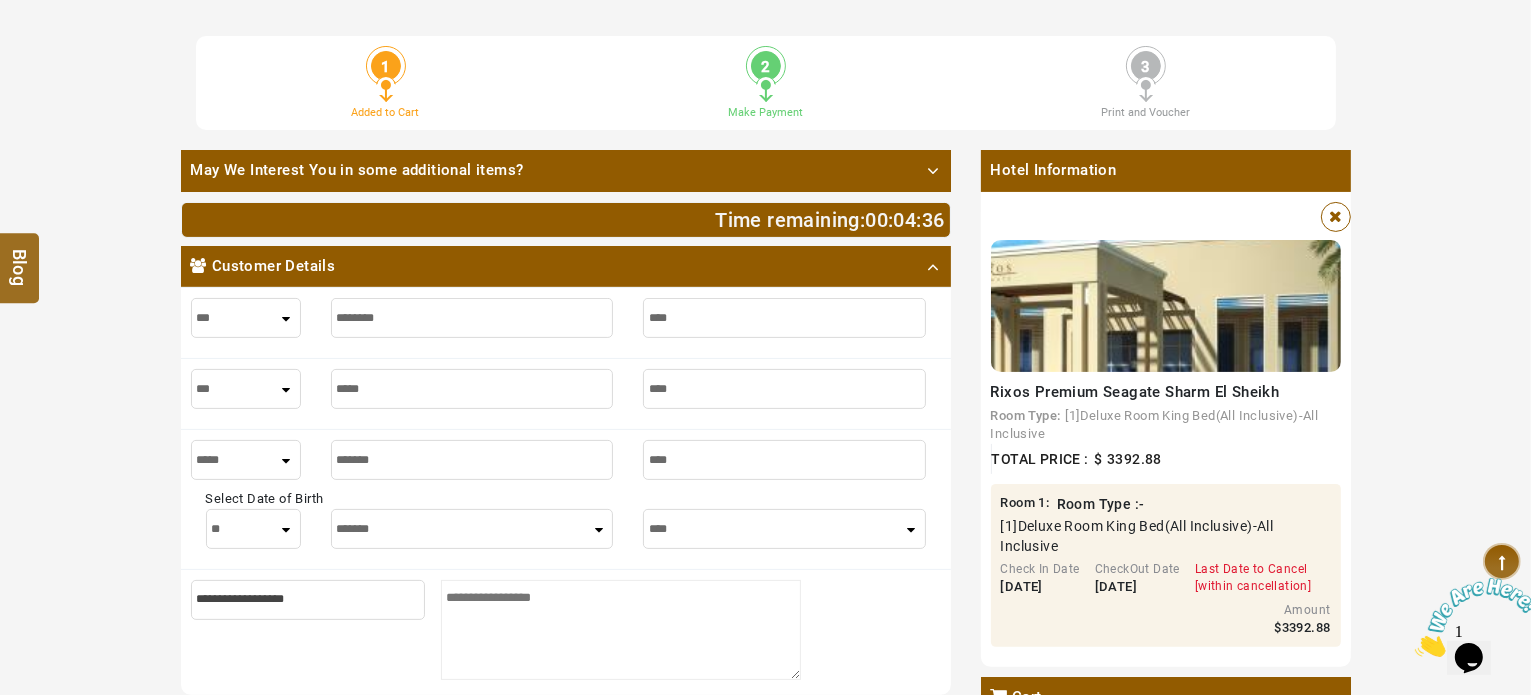 click on "***** ******* ******** ***** ***** *** **** **** ****** ********* ******* ******** ********" at bounding box center (472, 529) 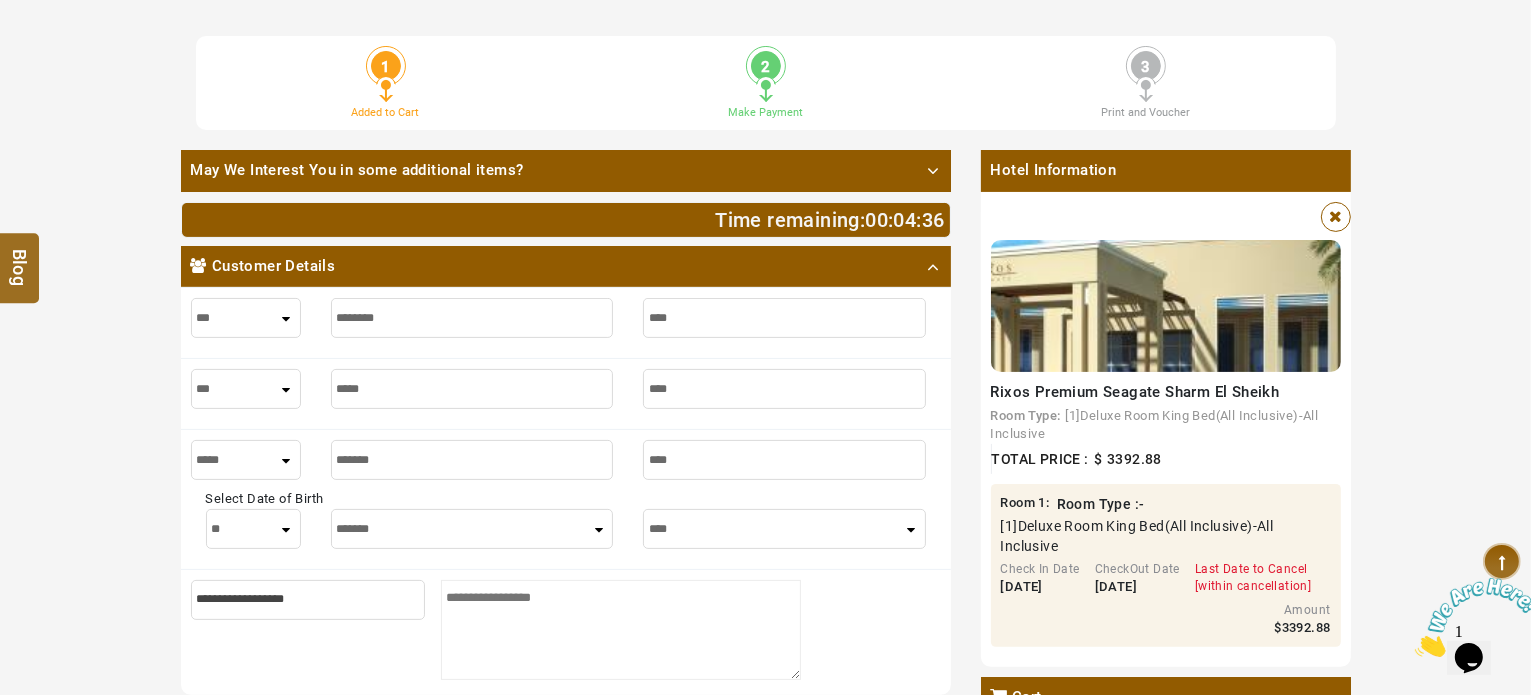 click on "**** **** **** **** **** **** **** **** **** **** **** **** ****" at bounding box center (784, 534) 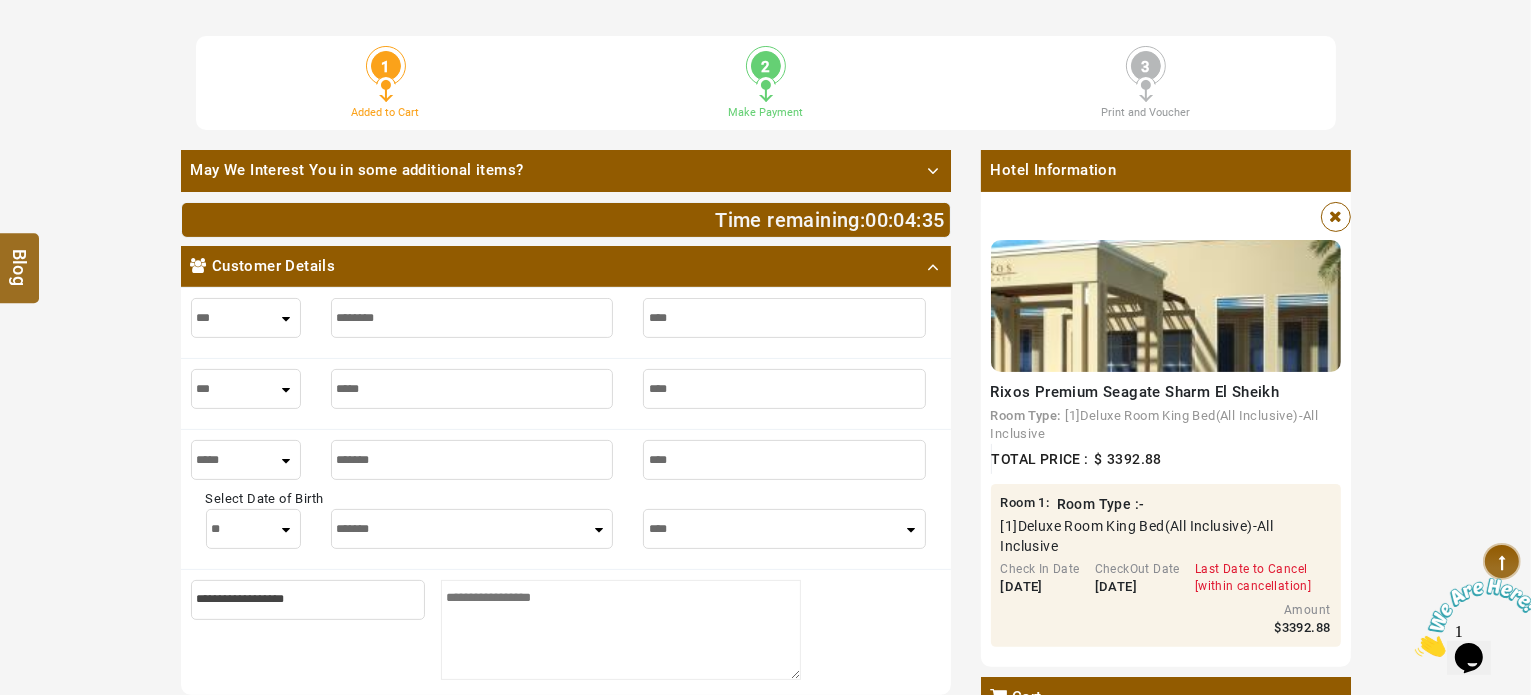 click on "**** **** **** **** **** **** **** **** **** **** **** **** ****" at bounding box center (784, 529) 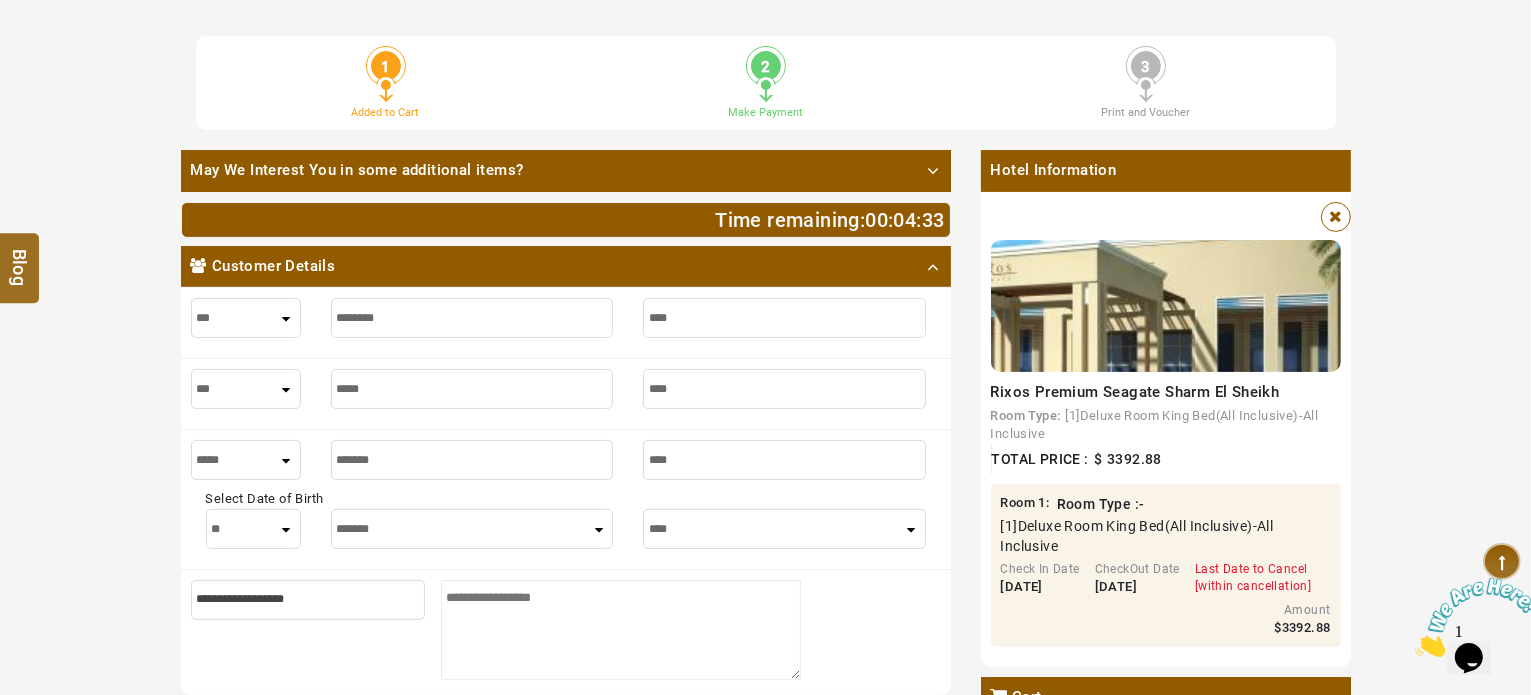 select on "****" 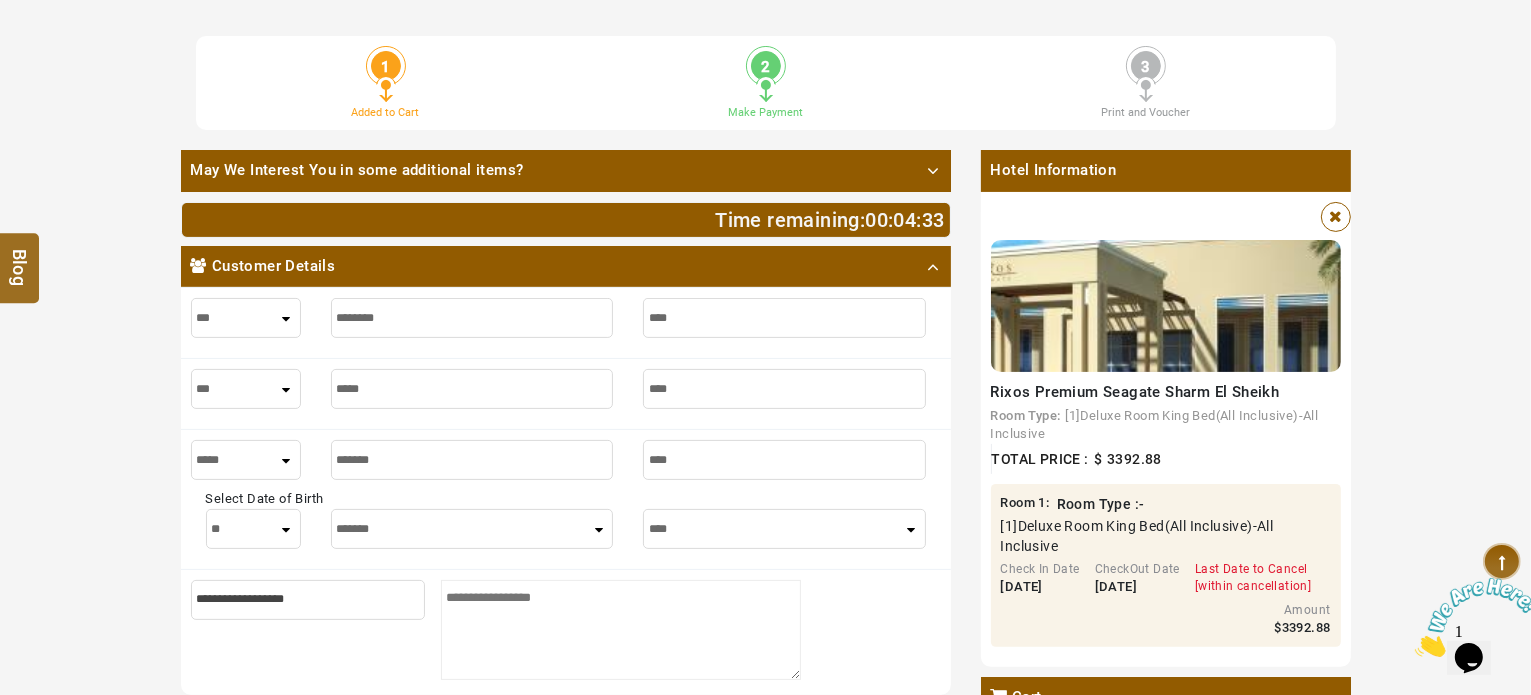 click on "**** **** **** **** **** **** **** **** **** **** **** **** ****" at bounding box center (784, 529) 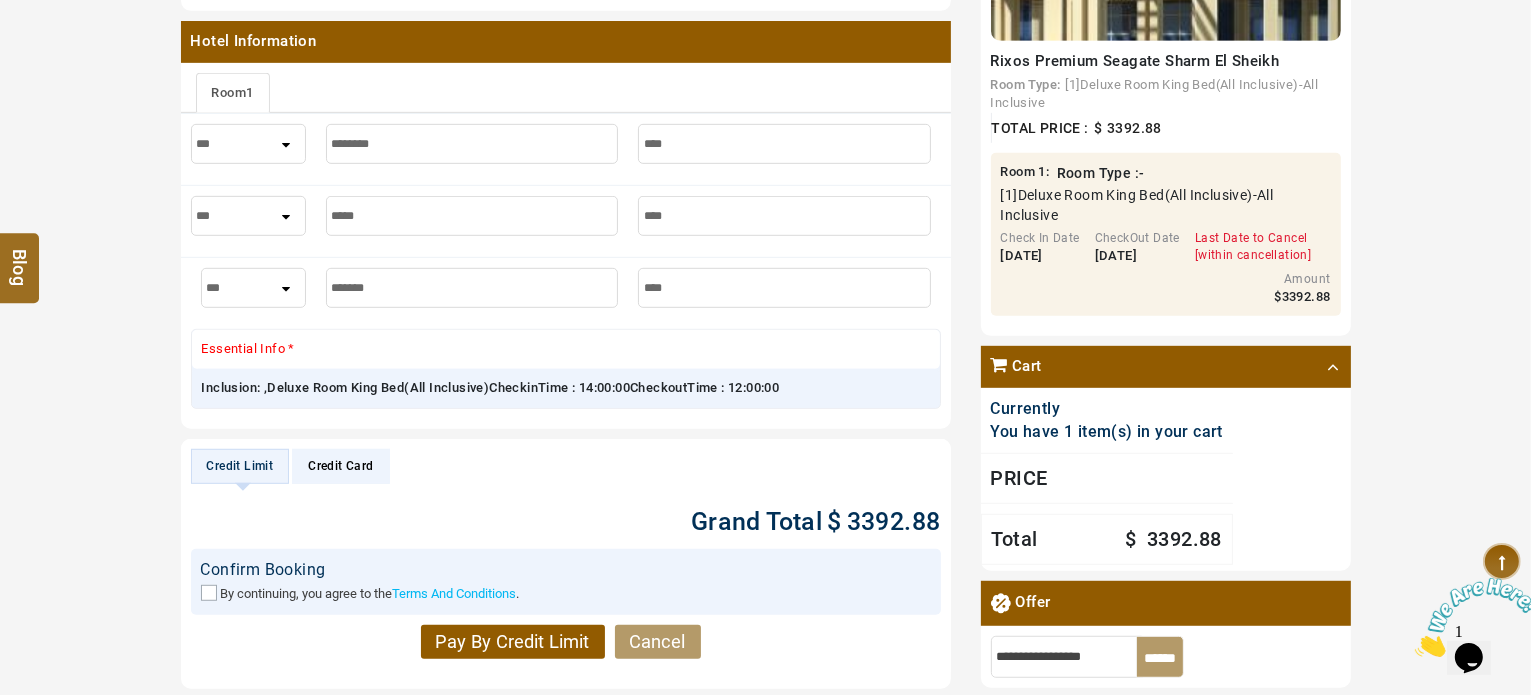 scroll, scrollTop: 1200, scrollLeft: 0, axis: vertical 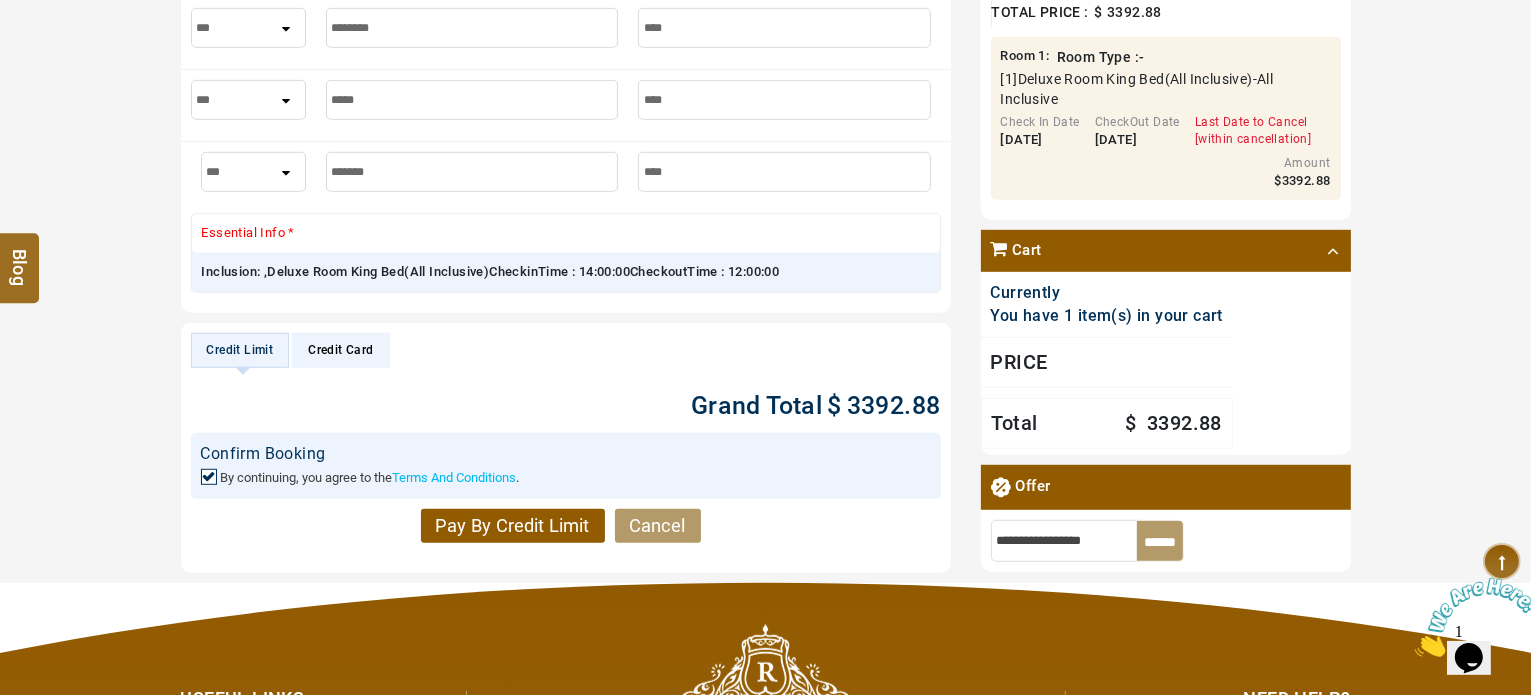 click on "Pay By Credit Limit" at bounding box center [513, 526] 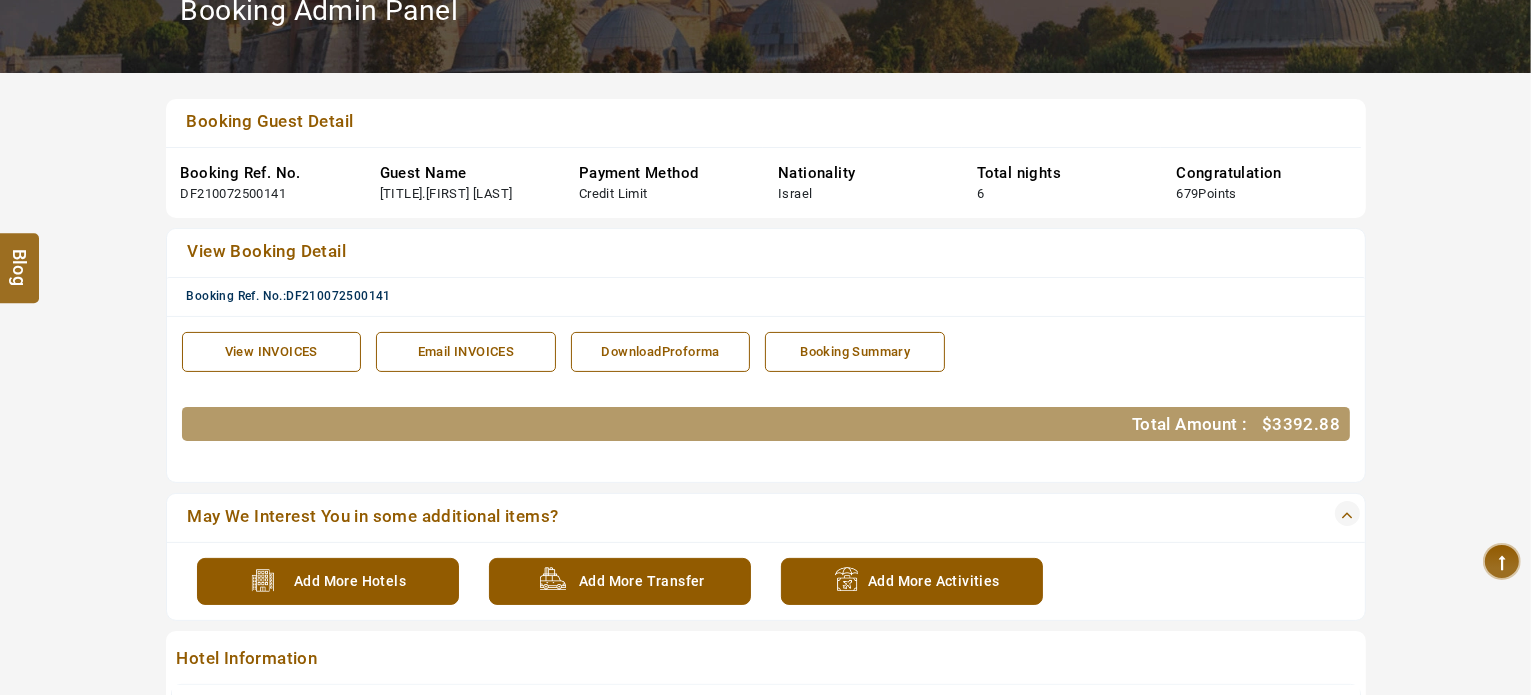 scroll, scrollTop: 300, scrollLeft: 0, axis: vertical 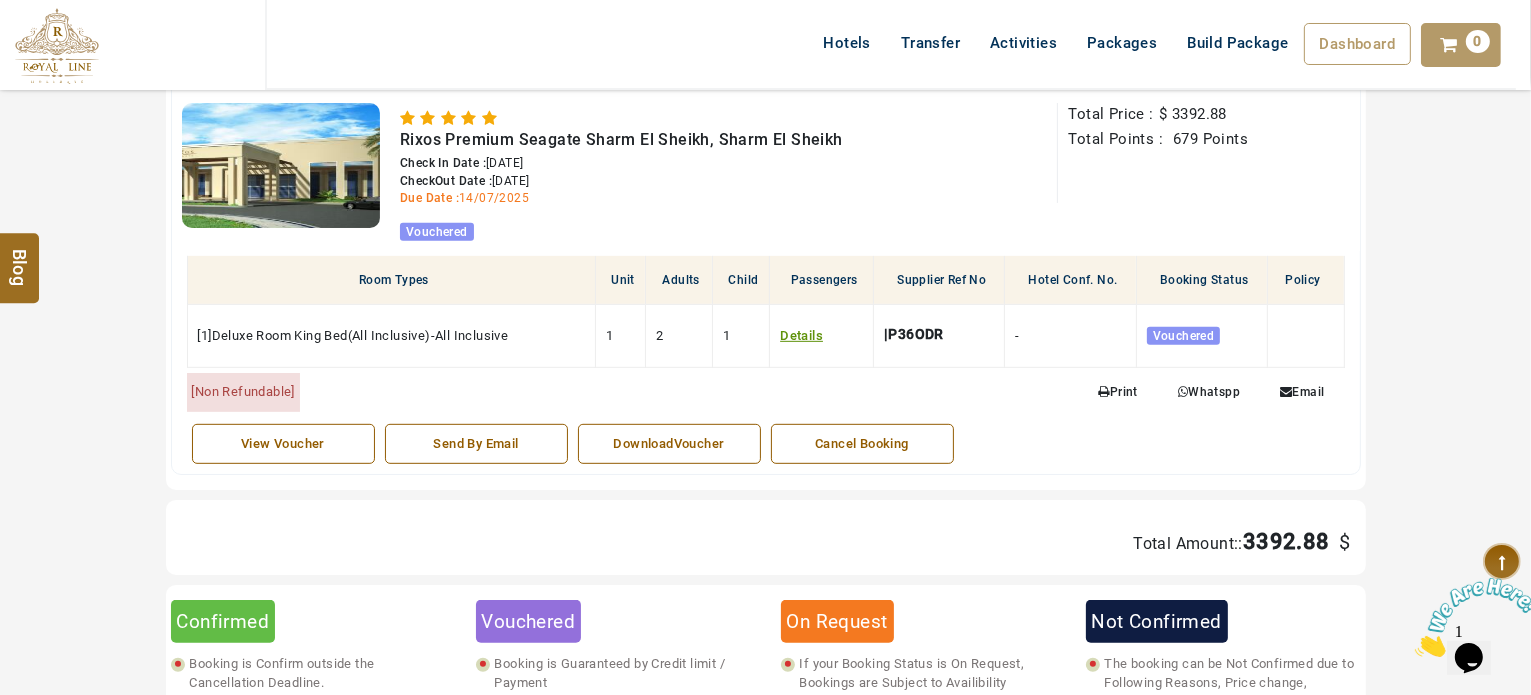 click on "DownloadVoucher" at bounding box center [669, 444] 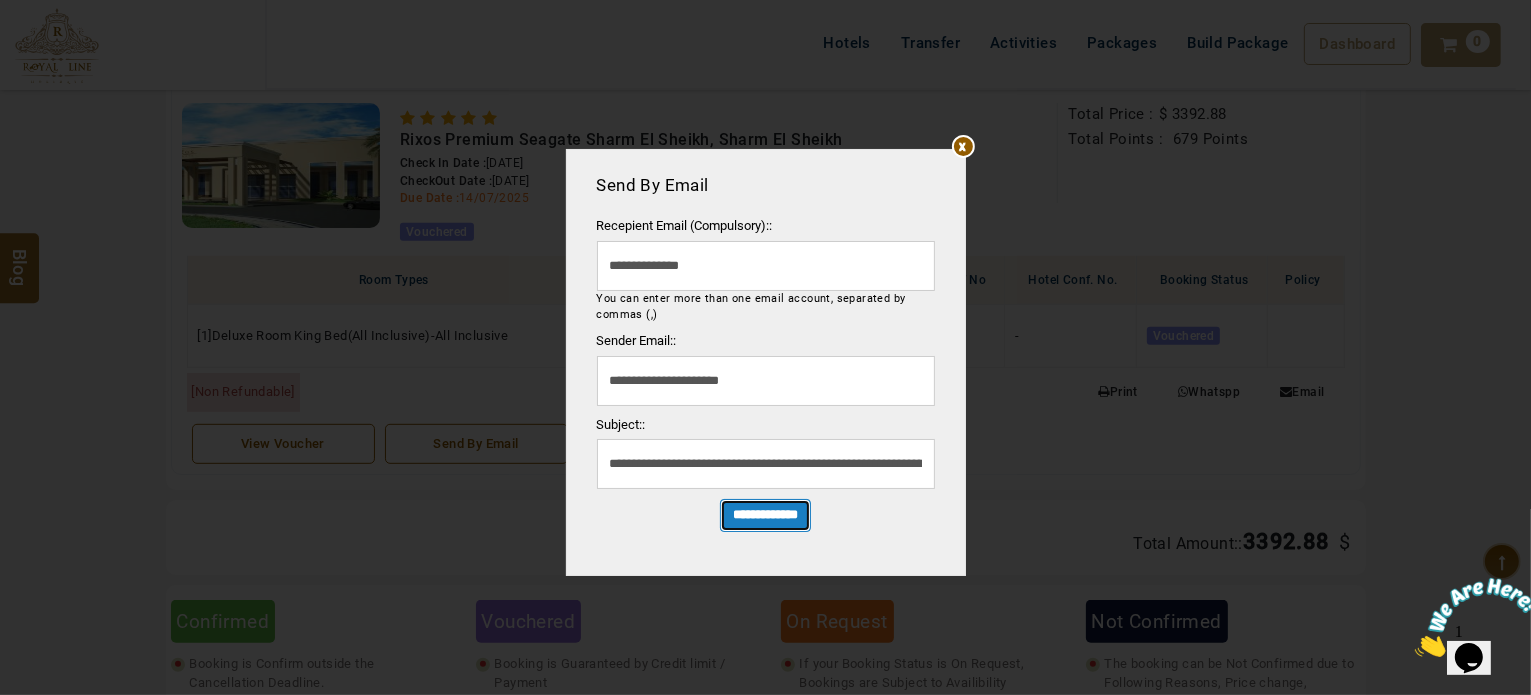 click on "**********" at bounding box center (765, 515) 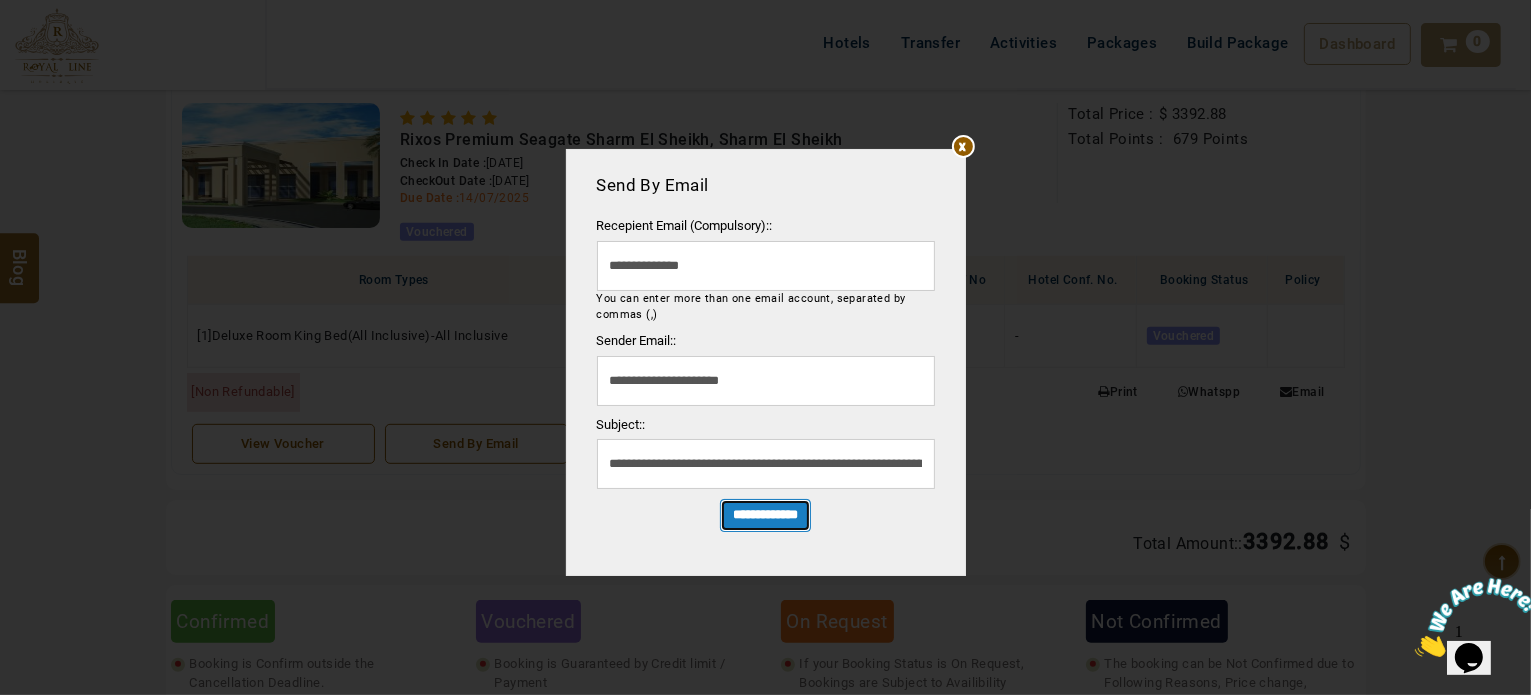 click on "**********" at bounding box center (765, 515) 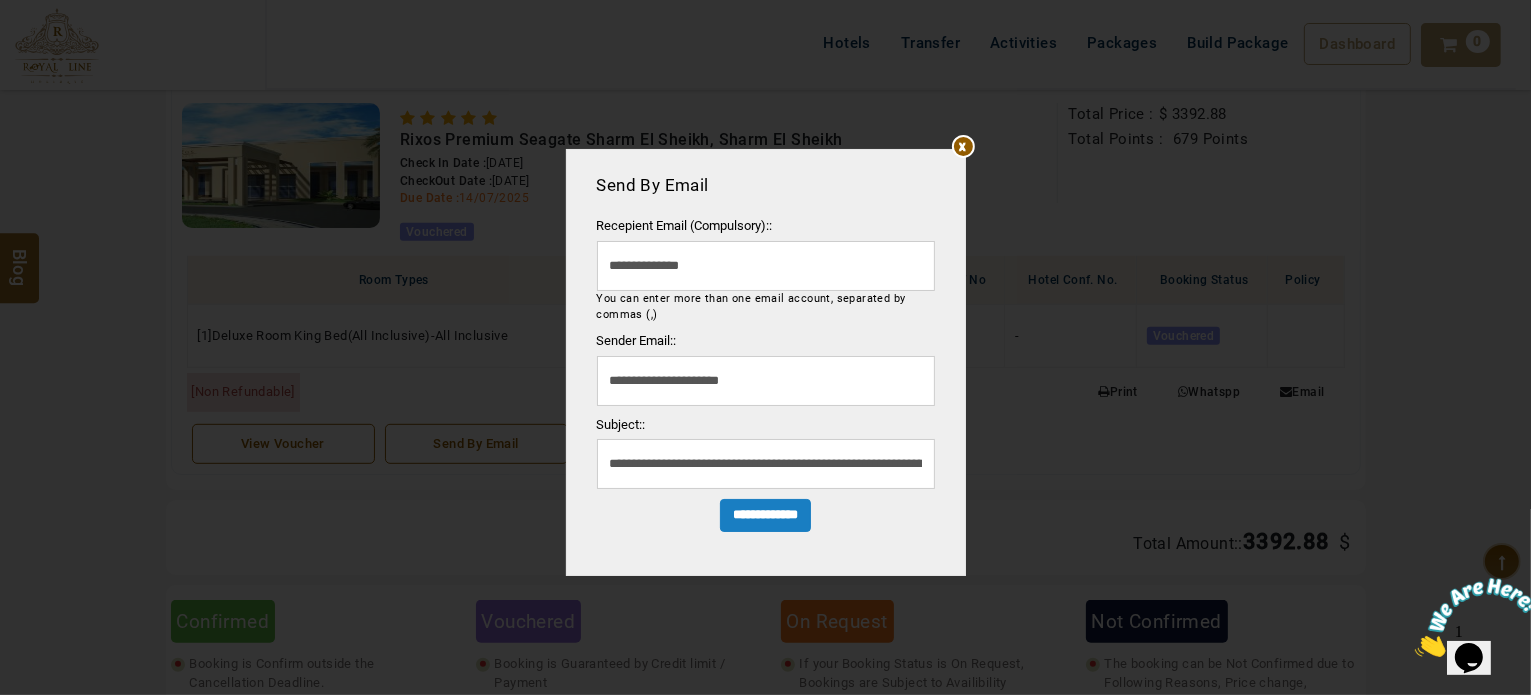 click at bounding box center (955, 173) 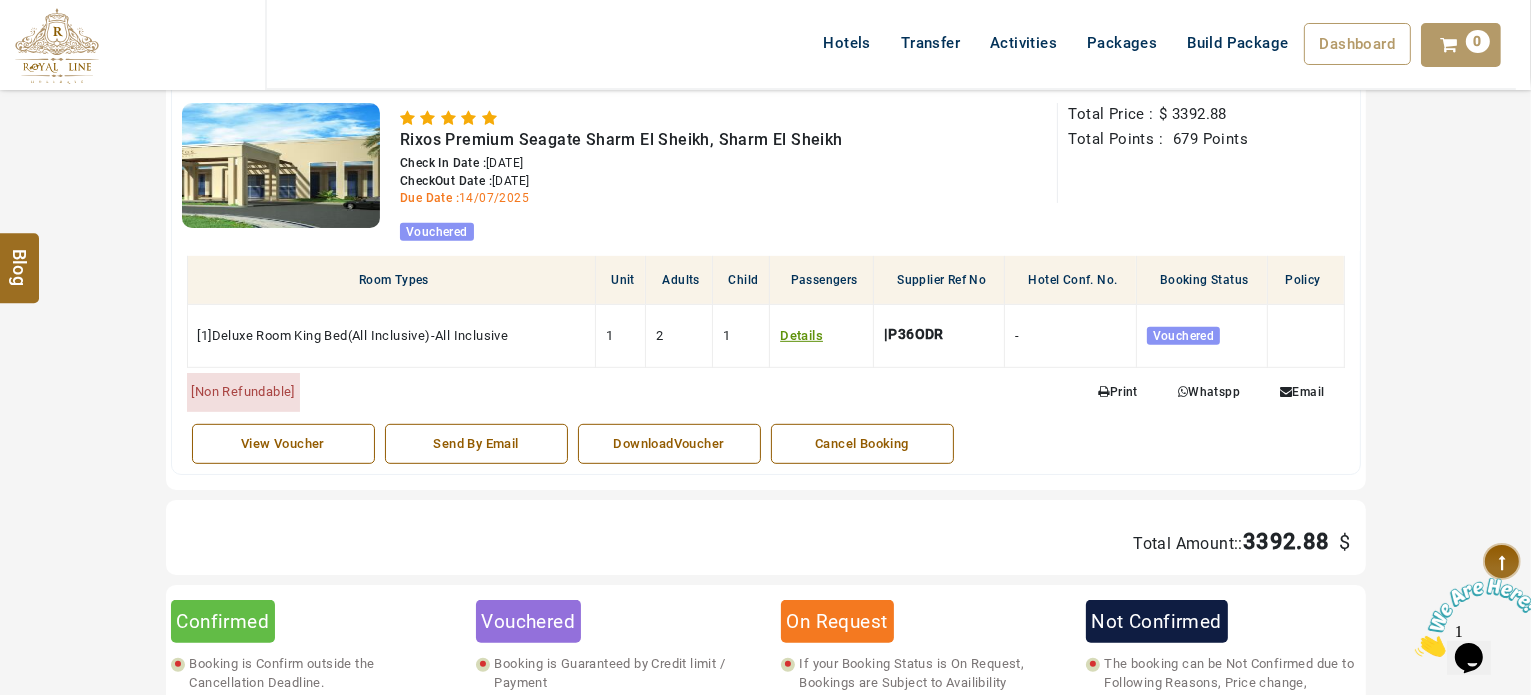 click on "Send By Email" at bounding box center [476, 444] 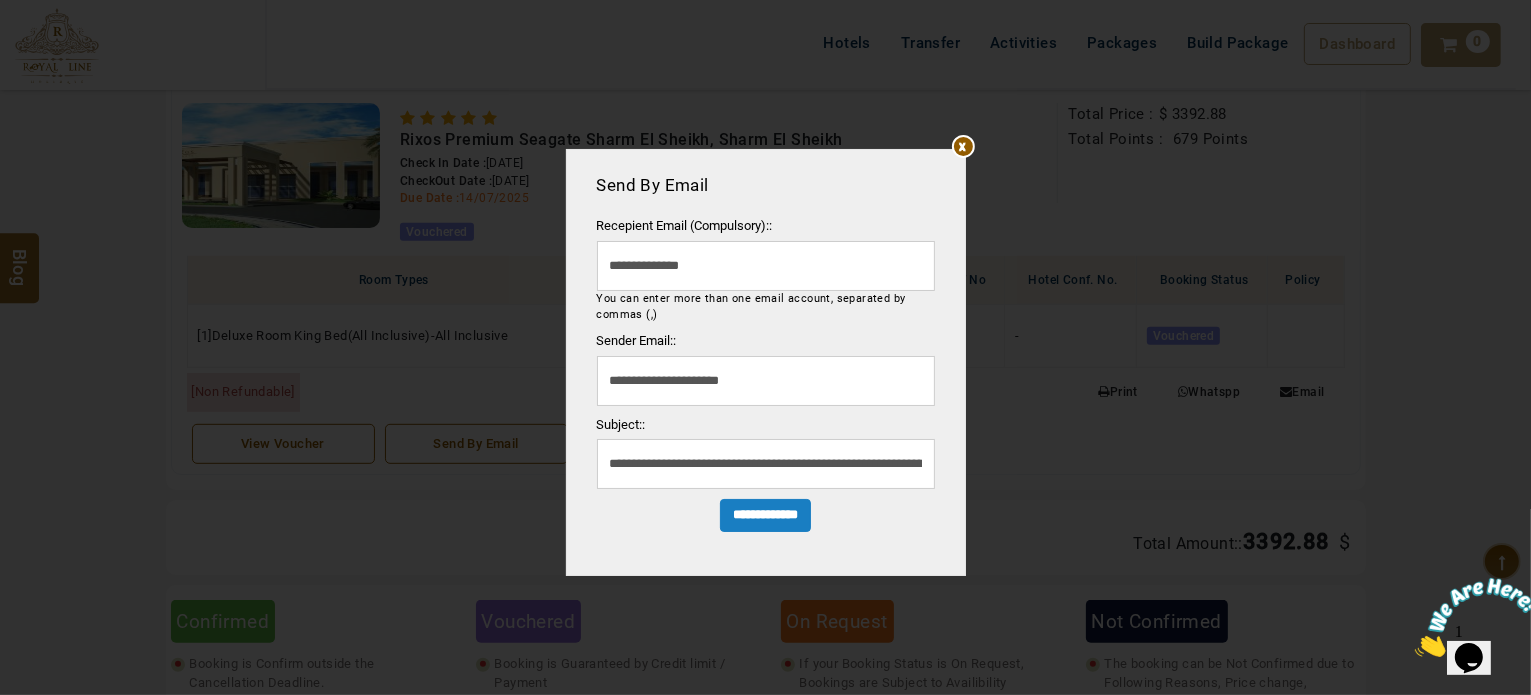 click at bounding box center [955, 173] 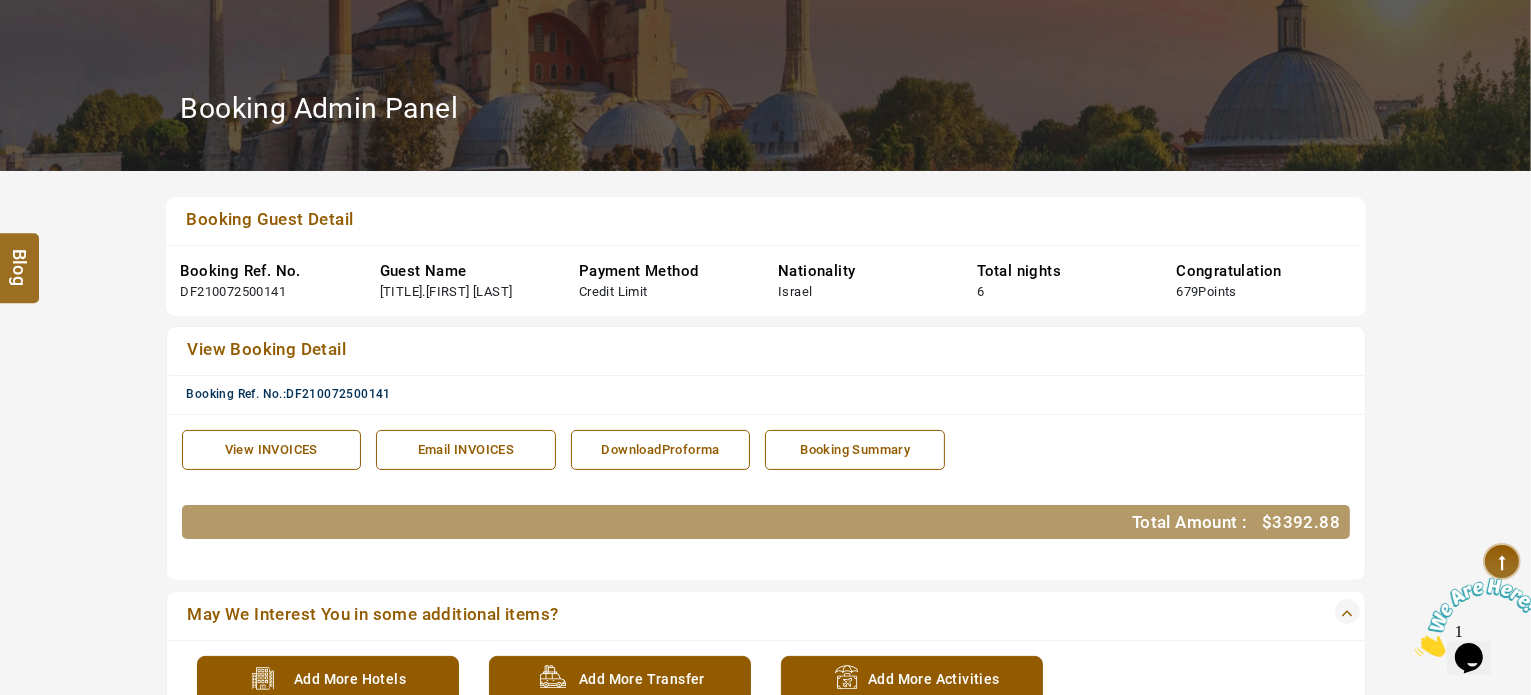 scroll, scrollTop: 0, scrollLeft: 0, axis: both 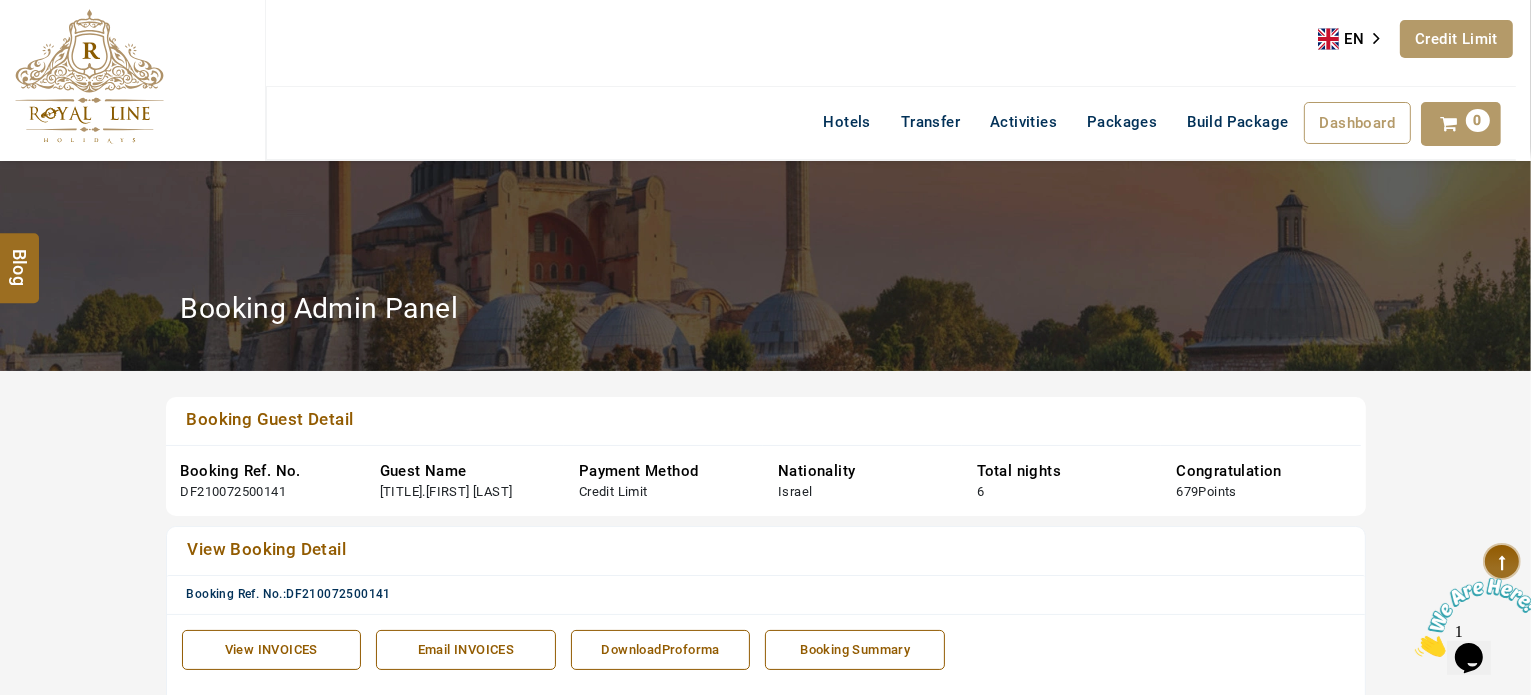 click at bounding box center [89, 76] 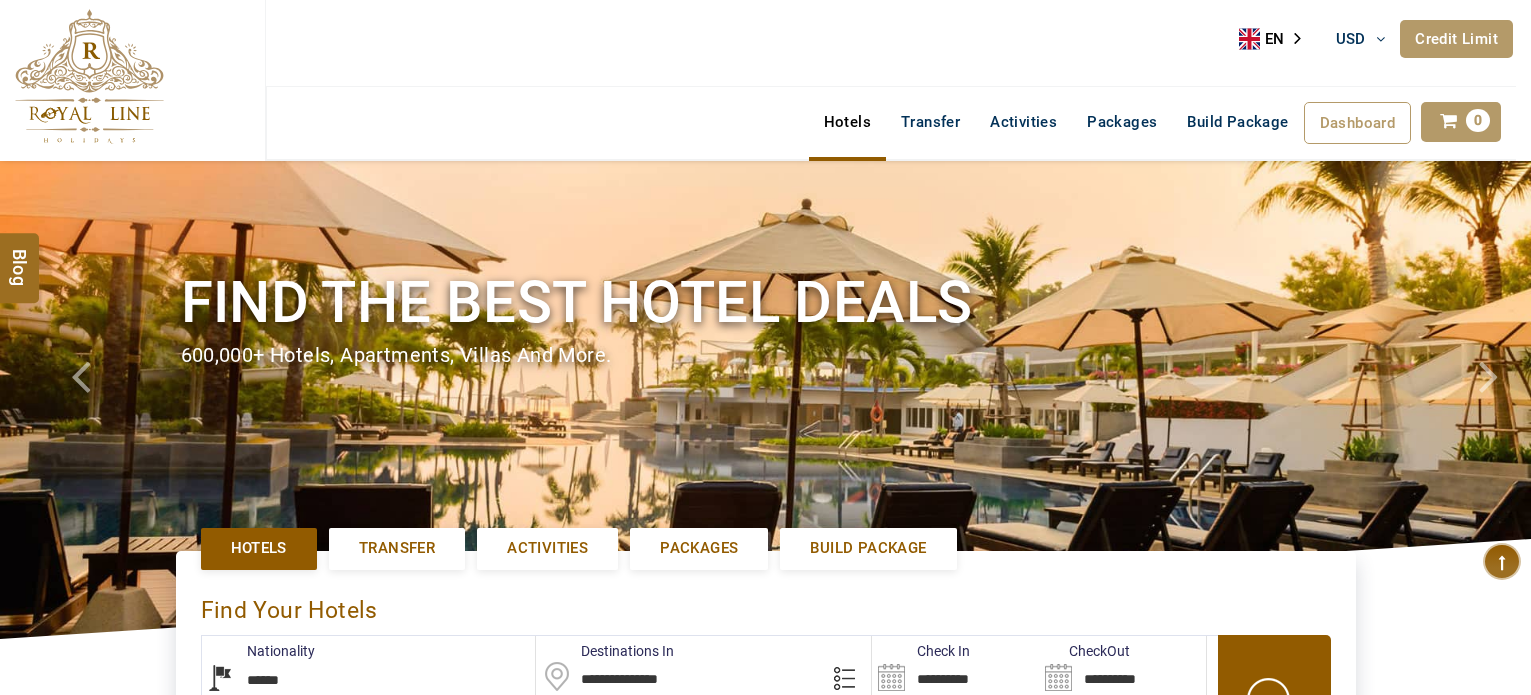 select on "******" 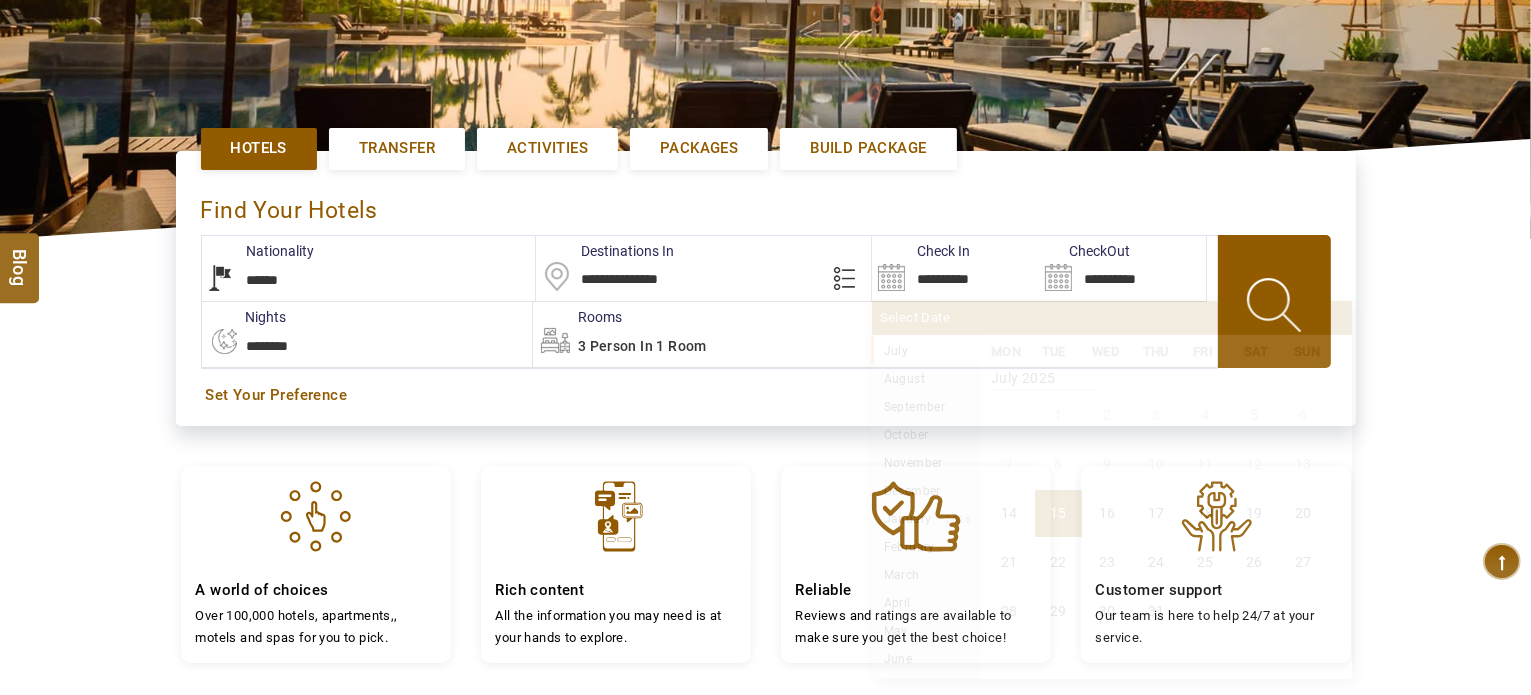 click on "**********" at bounding box center (955, 268) 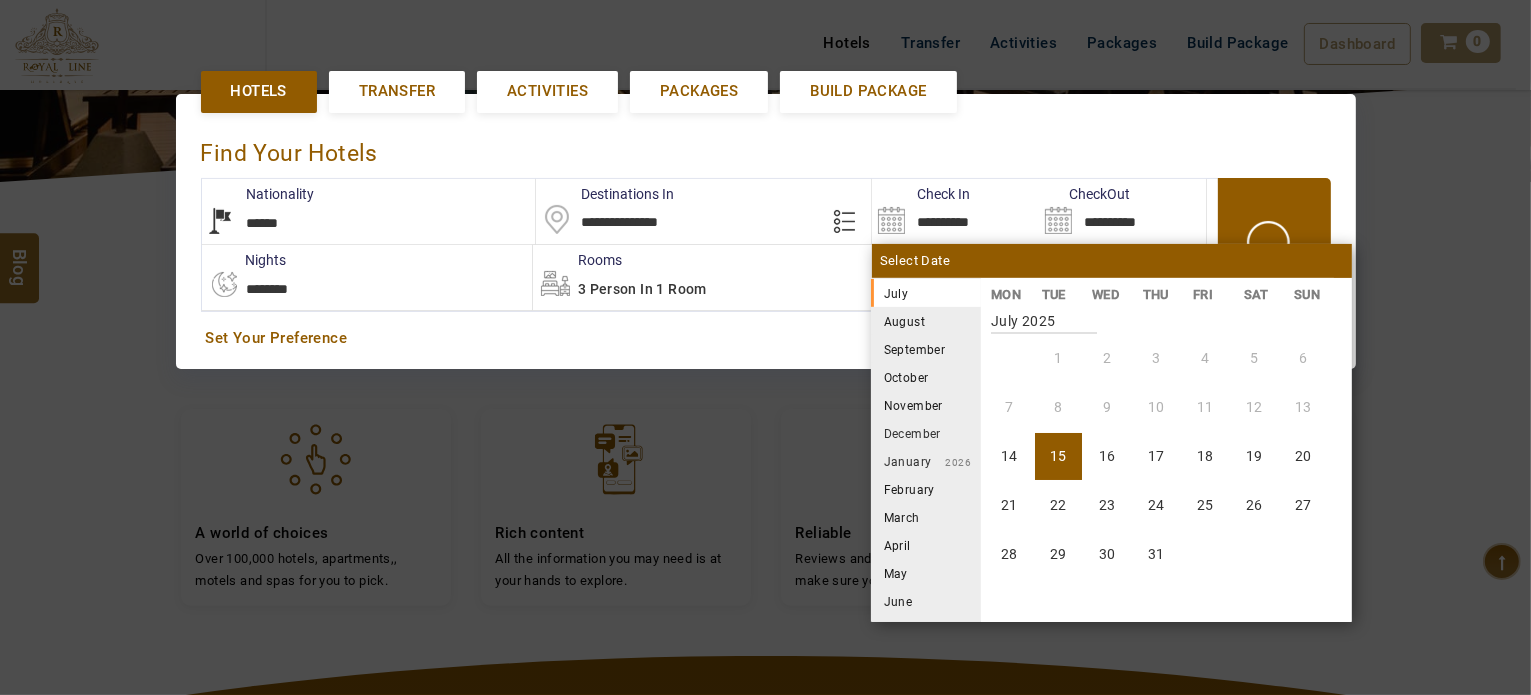 scroll, scrollTop: 460, scrollLeft: 0, axis: vertical 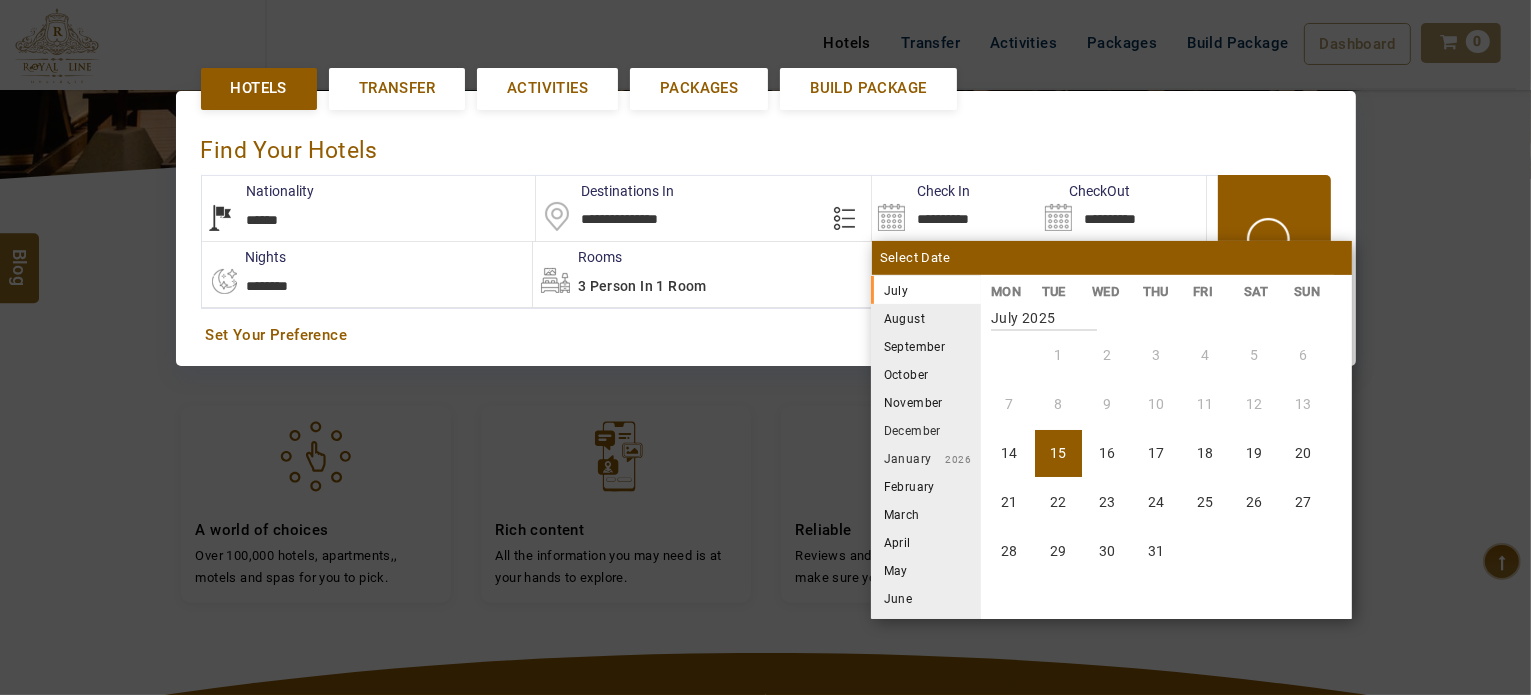 click on "August" at bounding box center (926, 318) 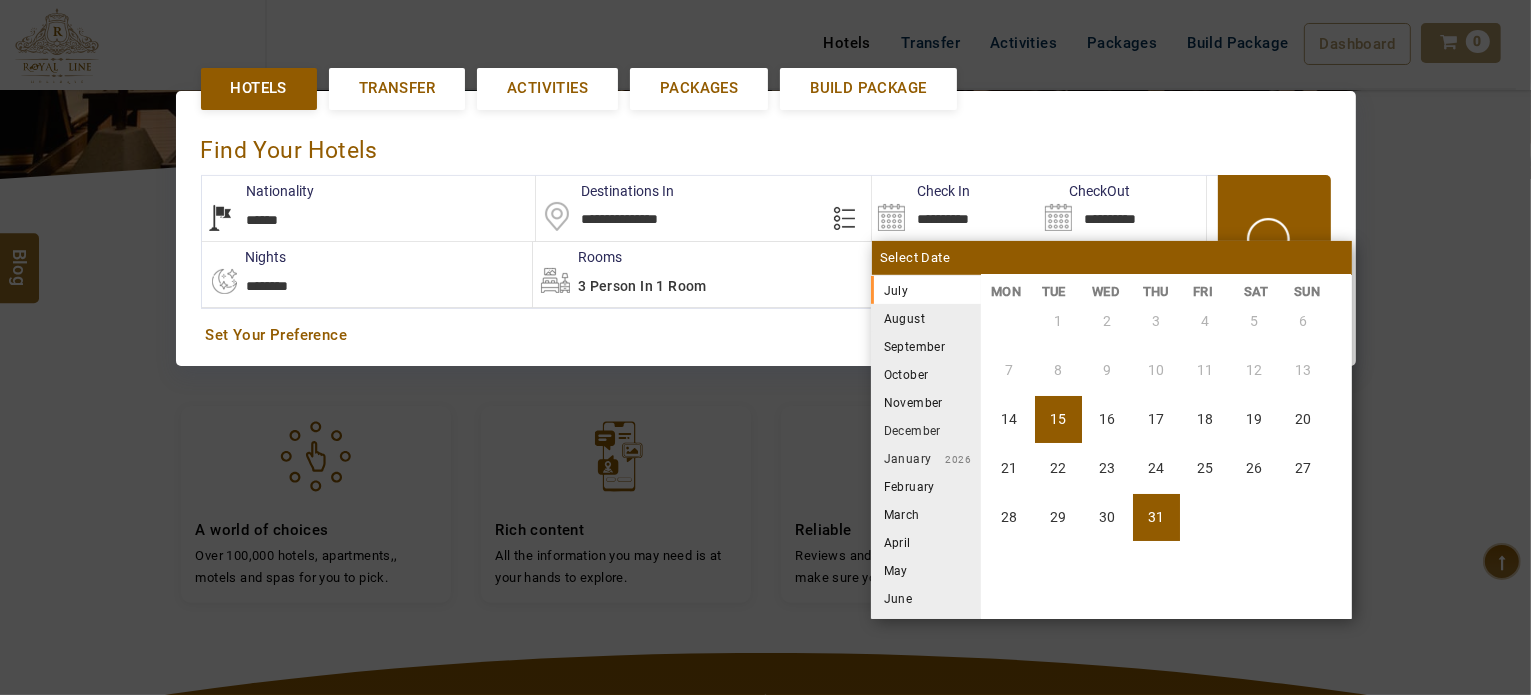 scroll, scrollTop: 336, scrollLeft: 0, axis: vertical 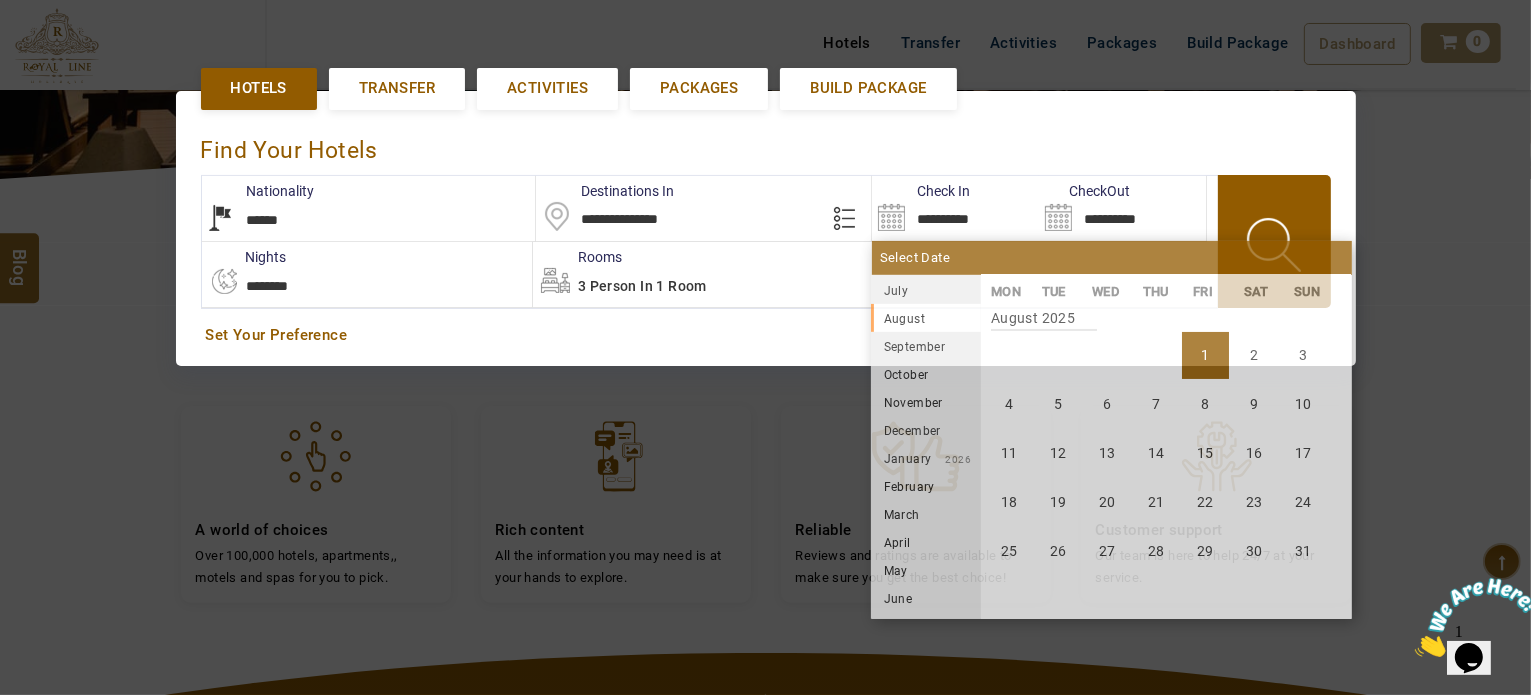 click on "1" at bounding box center [1205, 355] 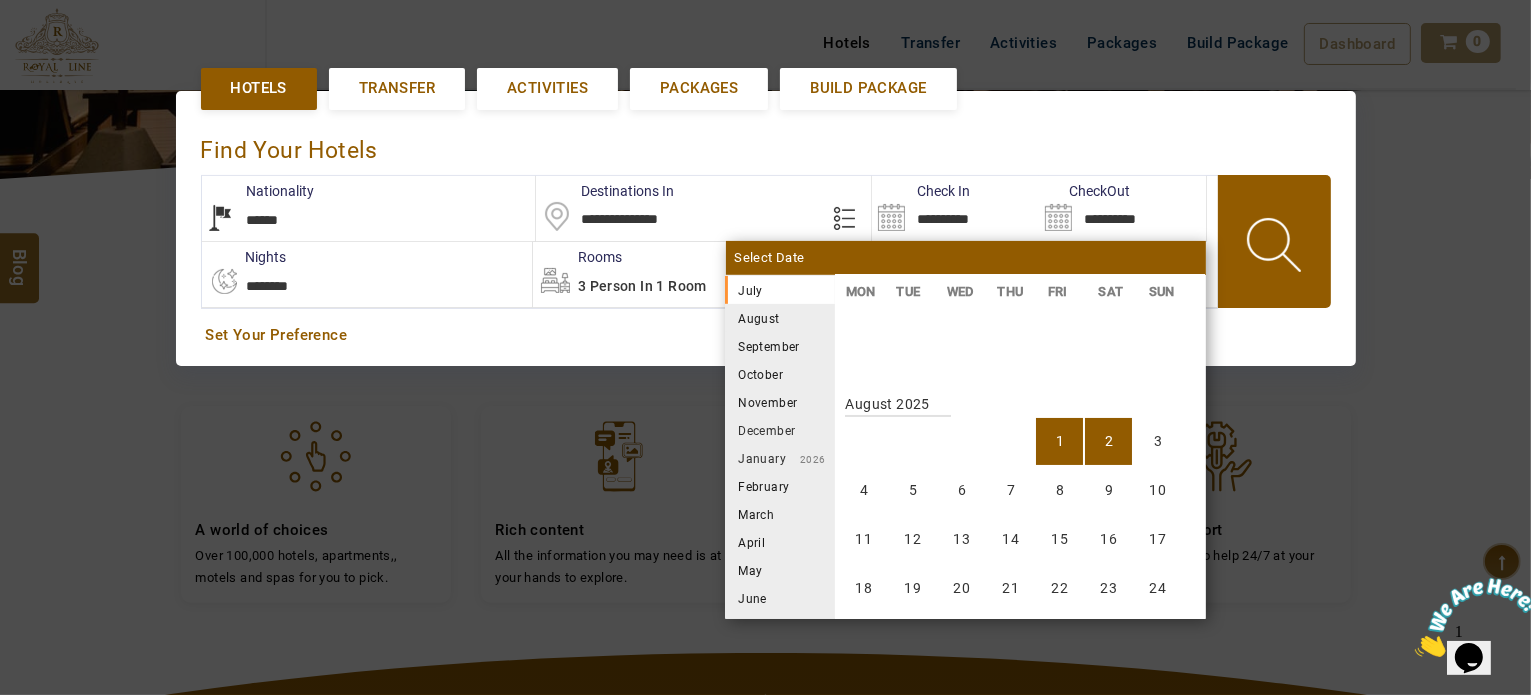 scroll, scrollTop: 370, scrollLeft: 0, axis: vertical 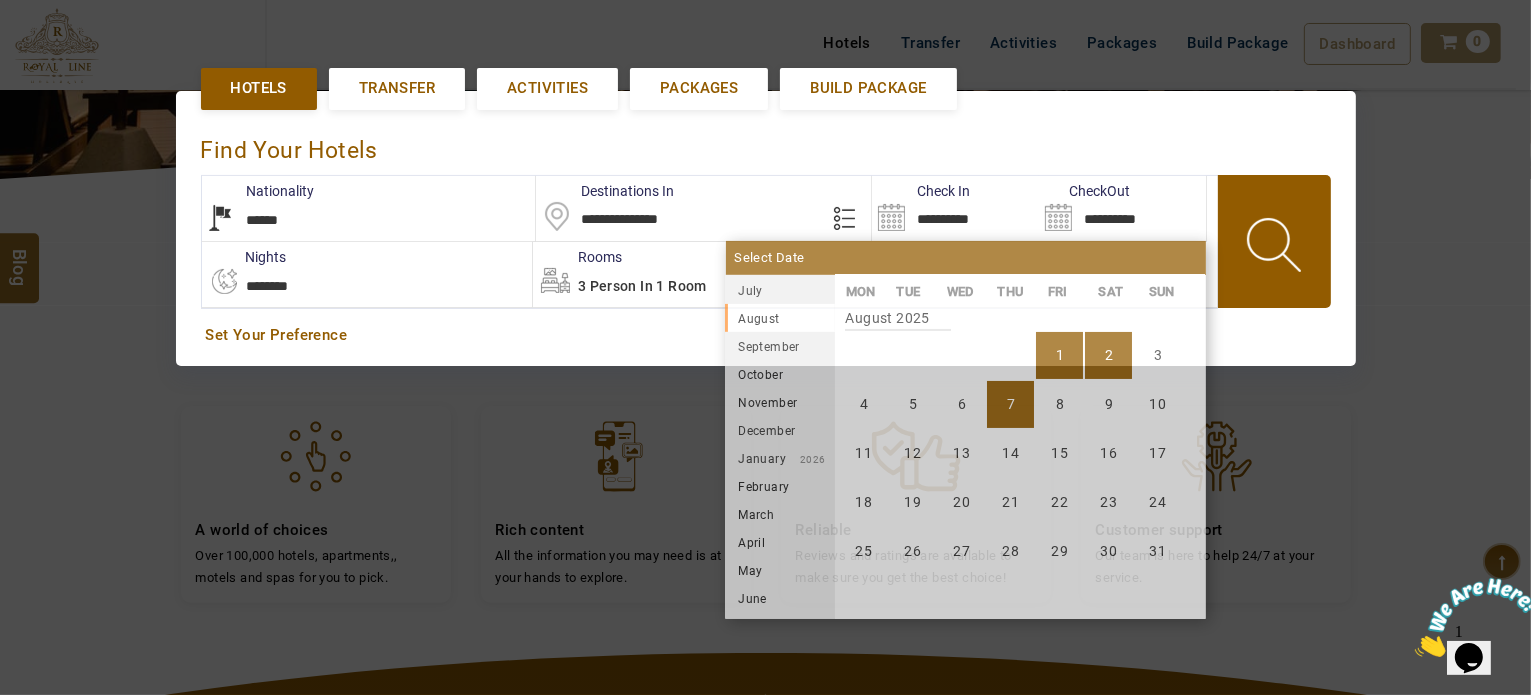 click on "7" at bounding box center [1010, 404] 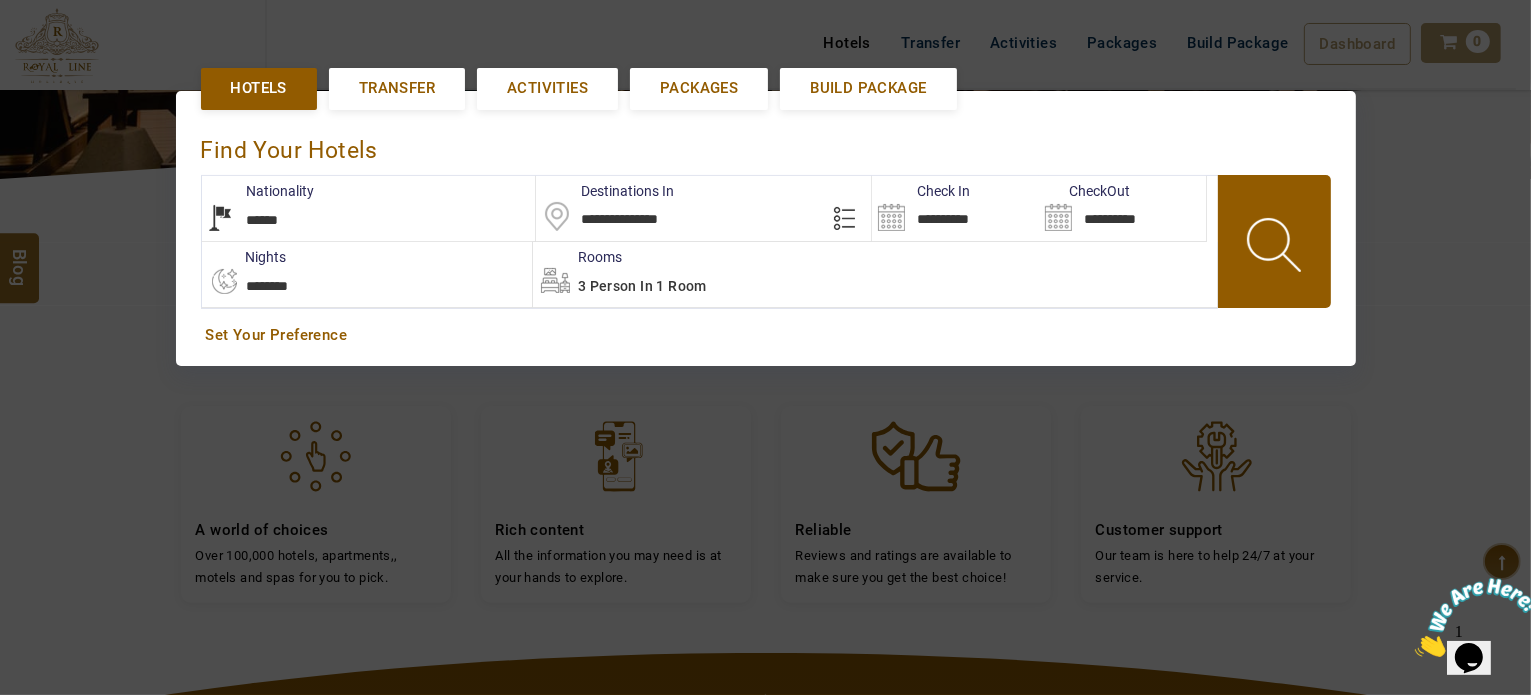 click on "**********" at bounding box center [709, 242] 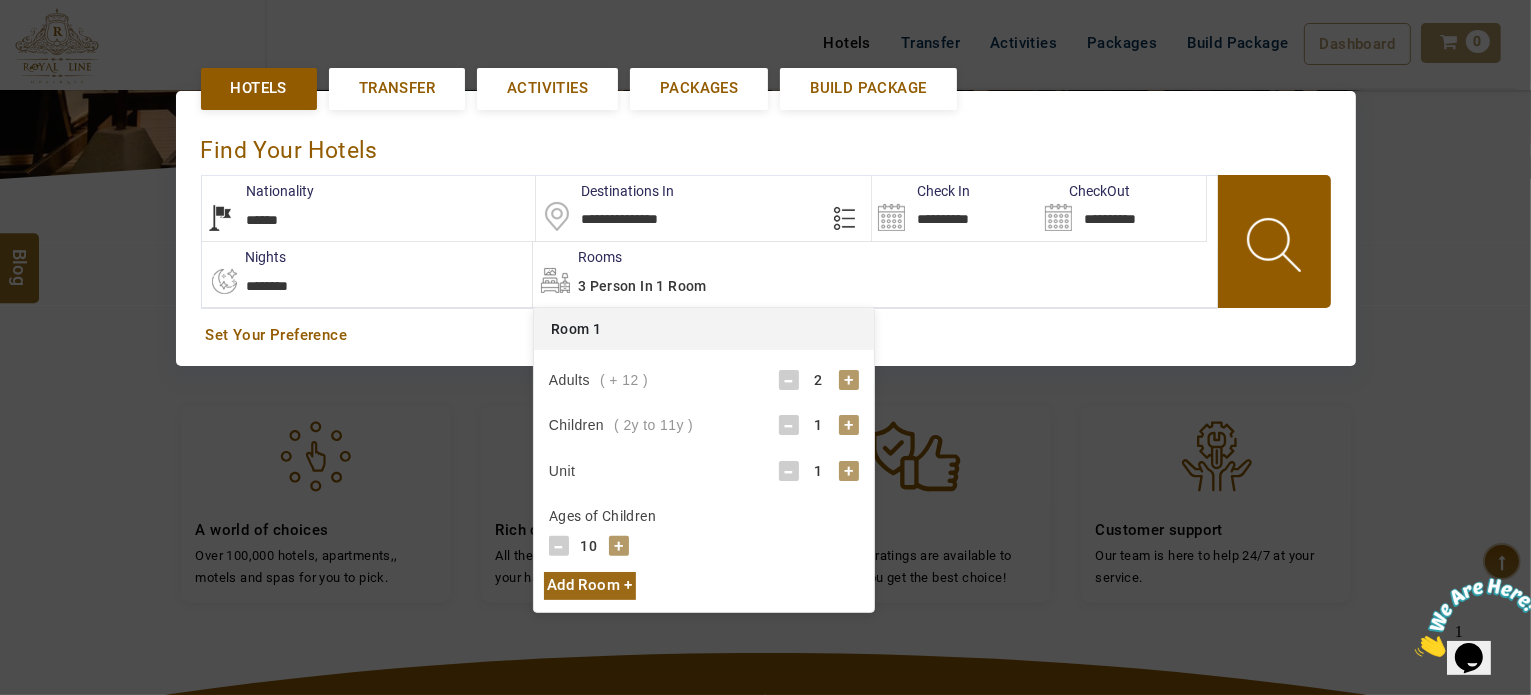 click on "-" at bounding box center (789, 471) 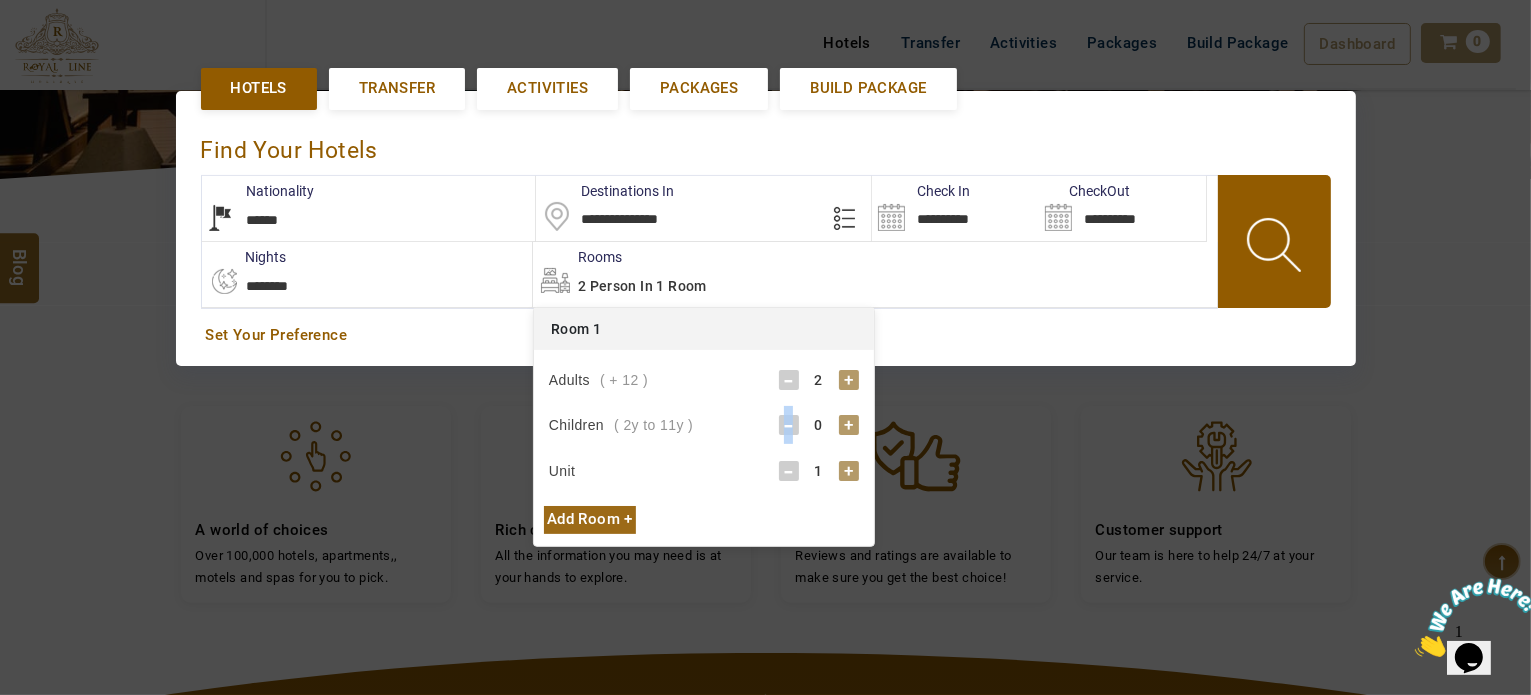 click on "-" at bounding box center (789, 425) 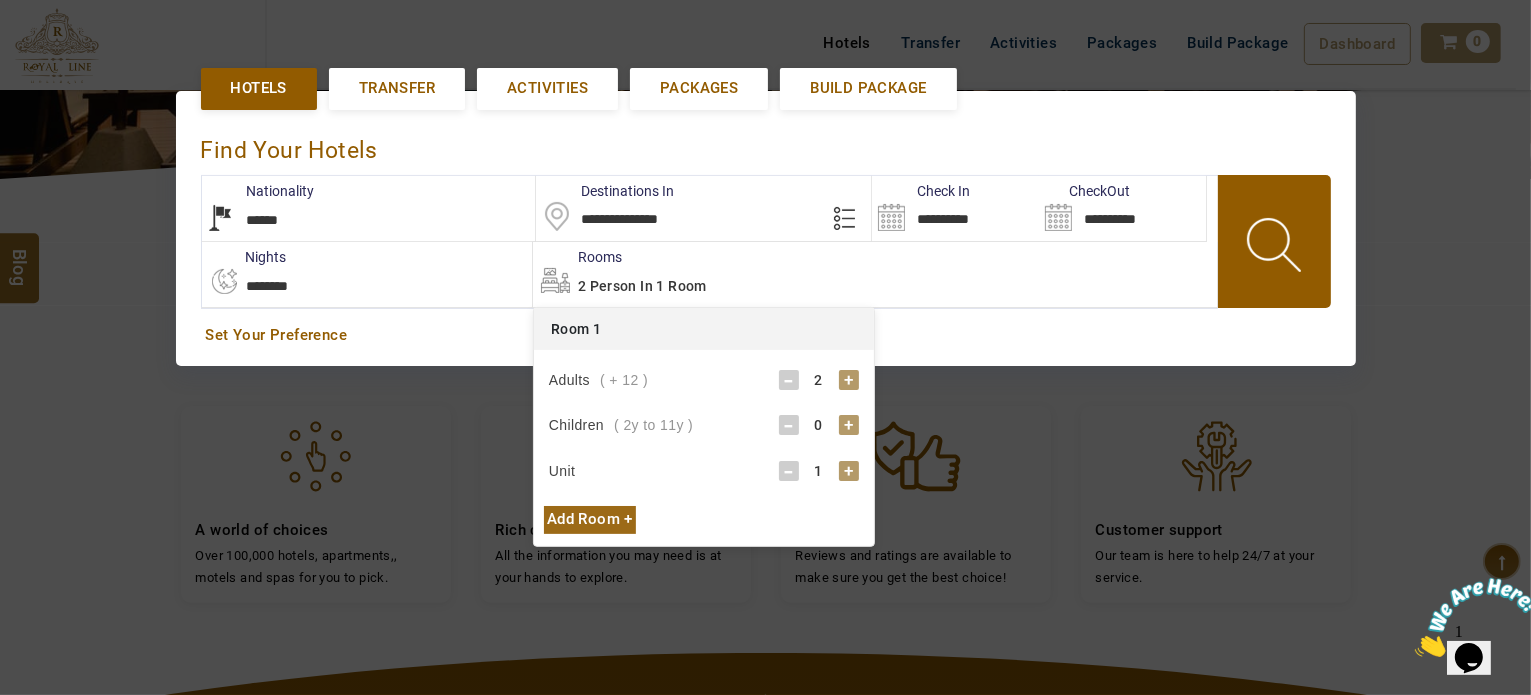 click on "+" at bounding box center (849, 425) 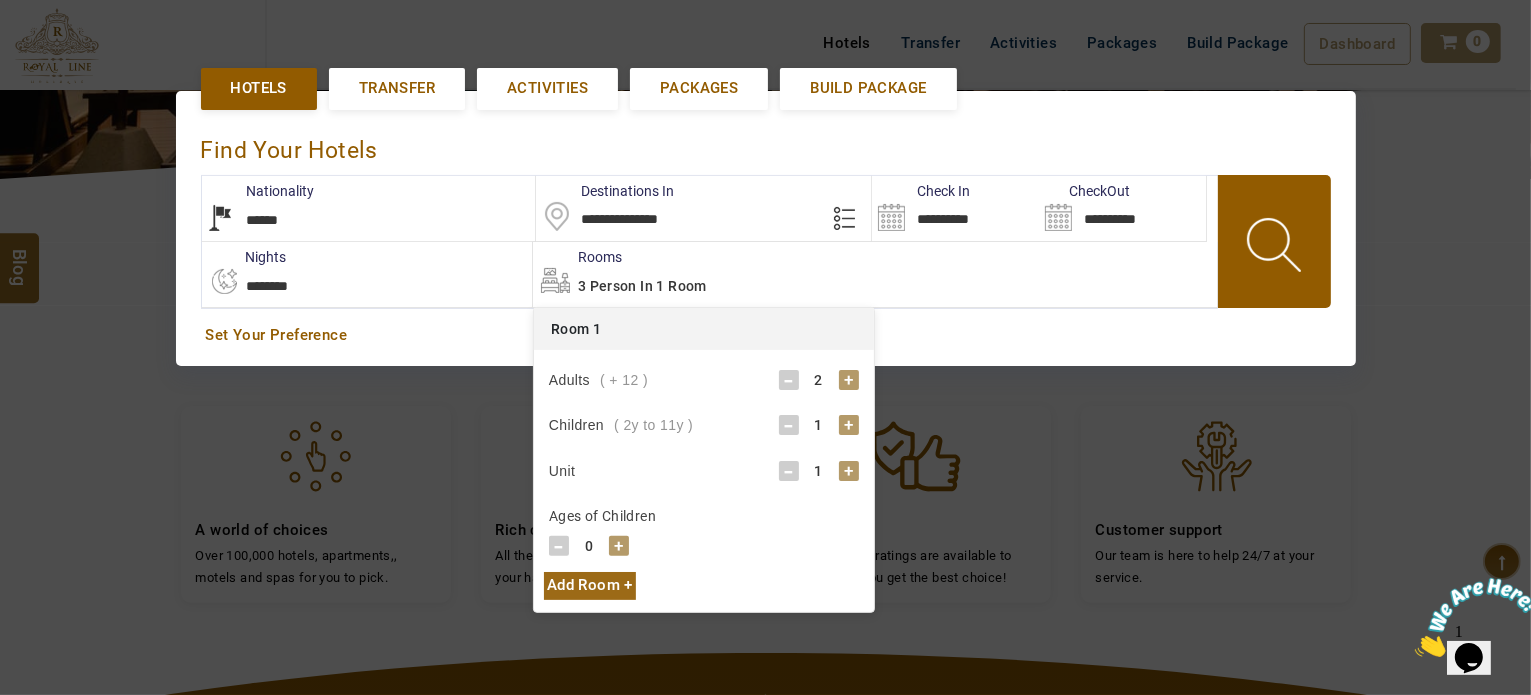 click on "-" at bounding box center [789, 425] 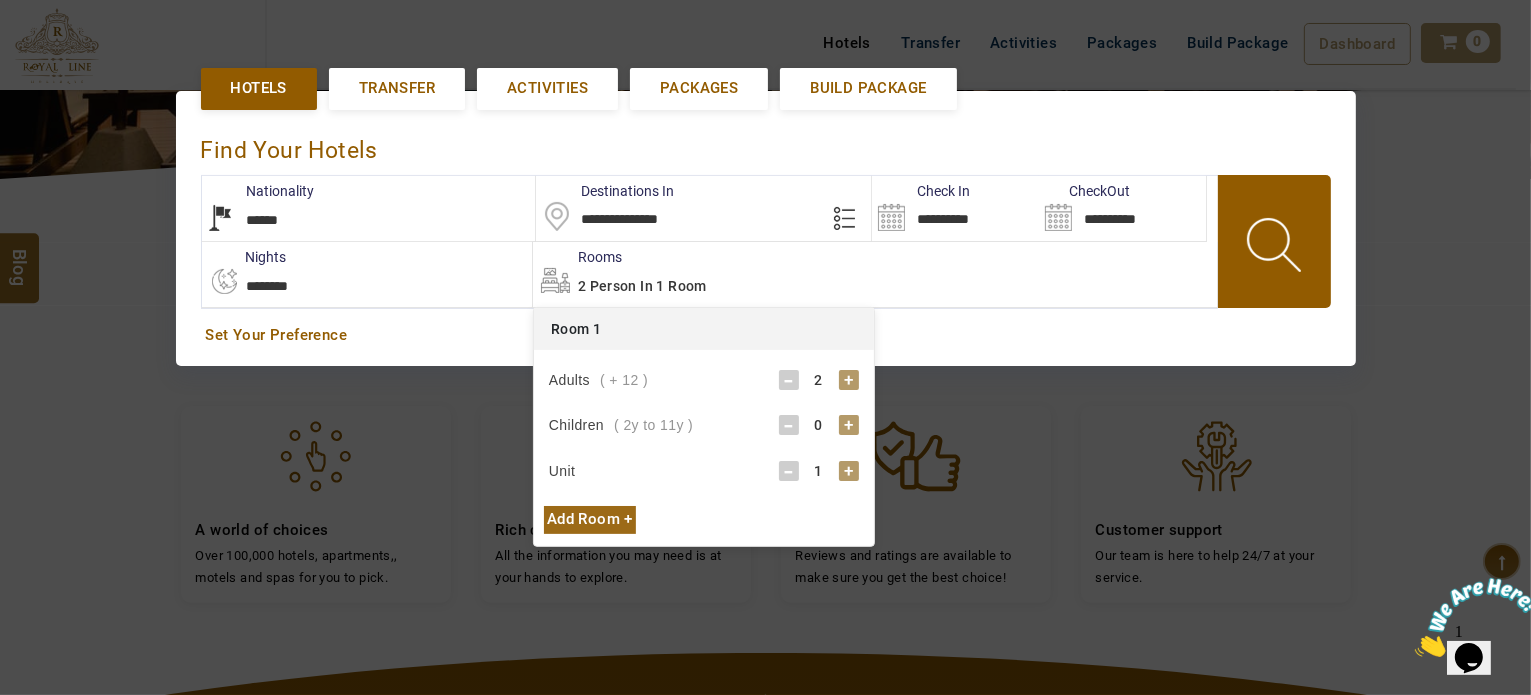 click on "+" at bounding box center (849, 425) 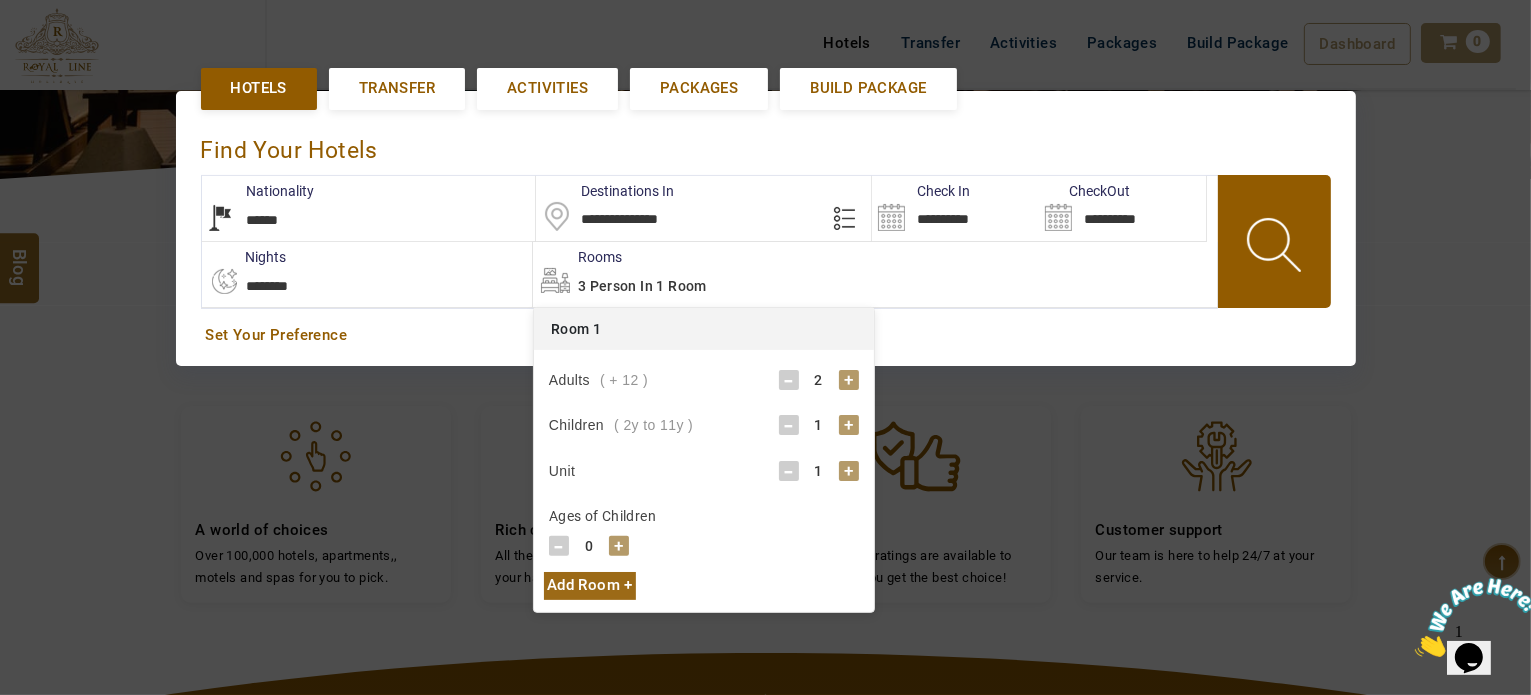 click on "+" at bounding box center (619, 546) 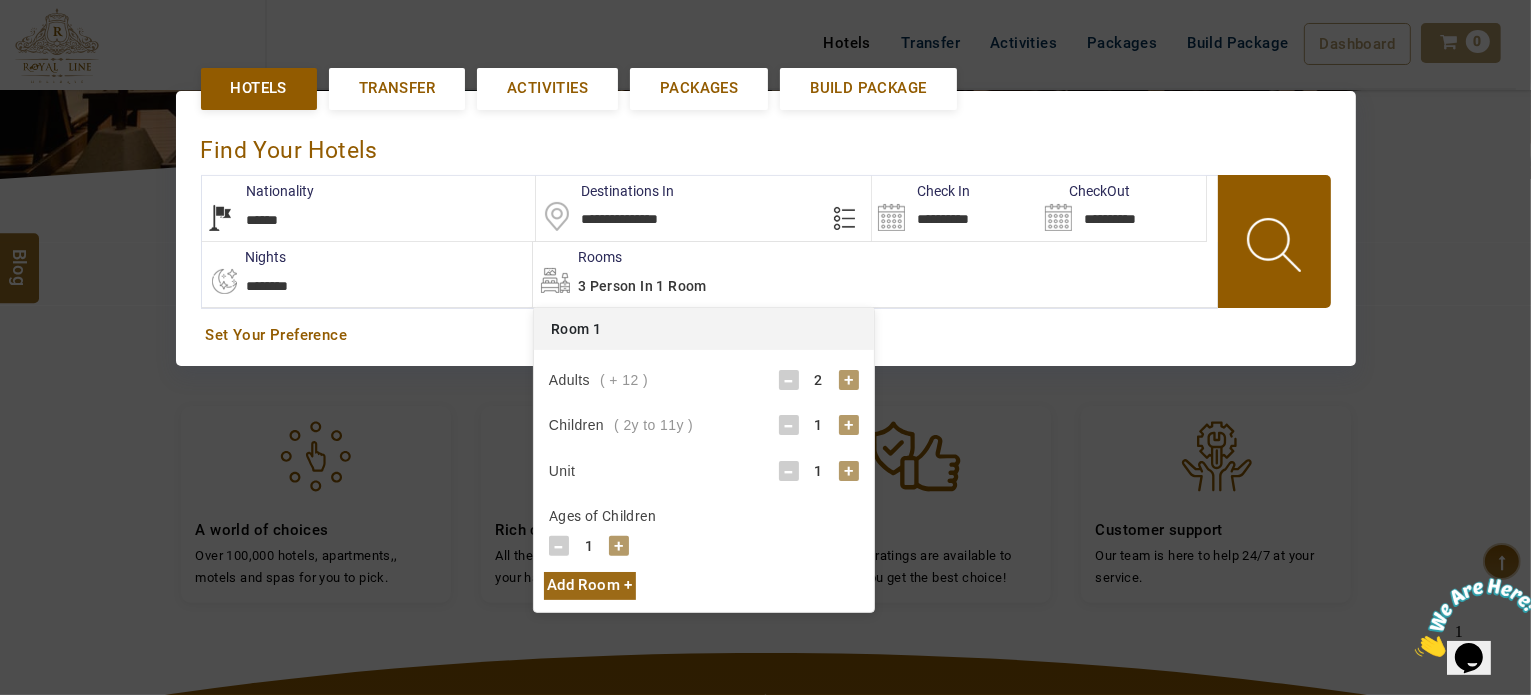 click on "+" at bounding box center [619, 546] 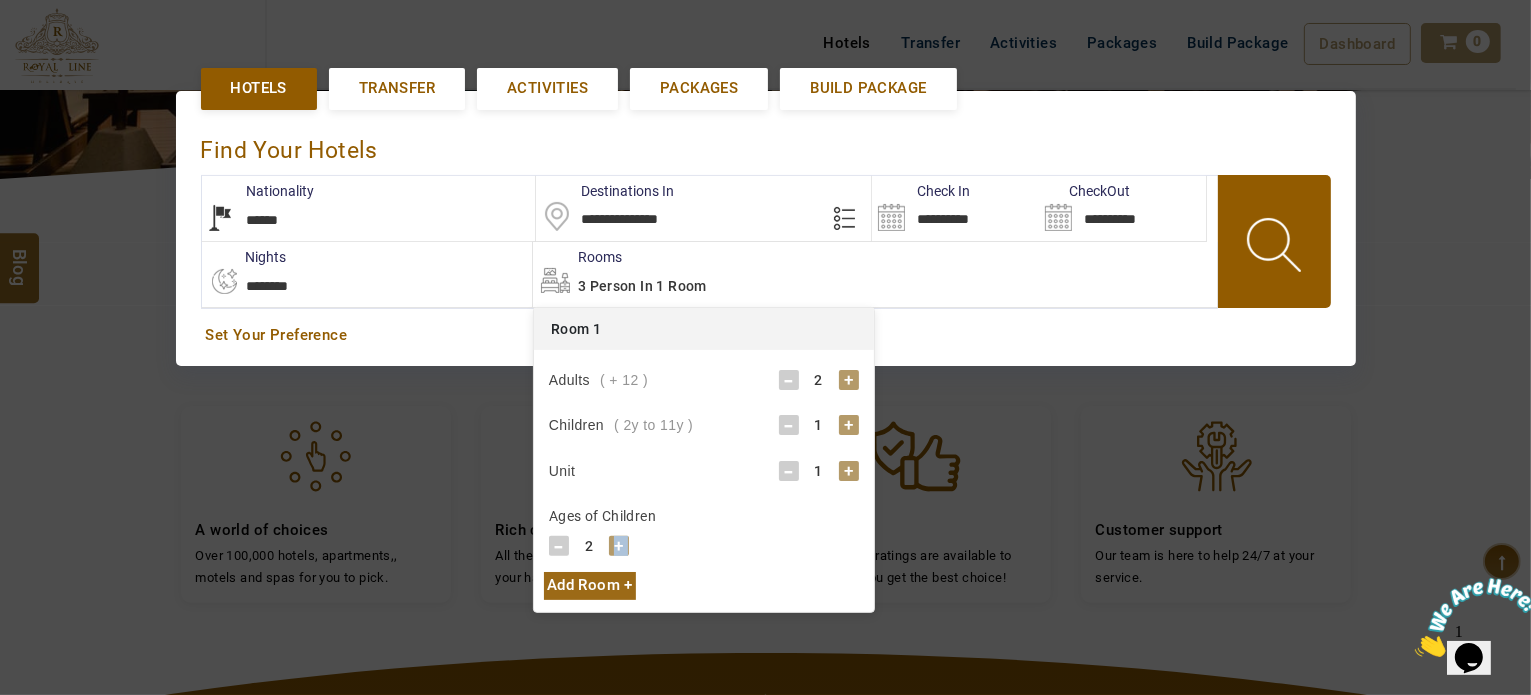 click on "+" at bounding box center [619, 546] 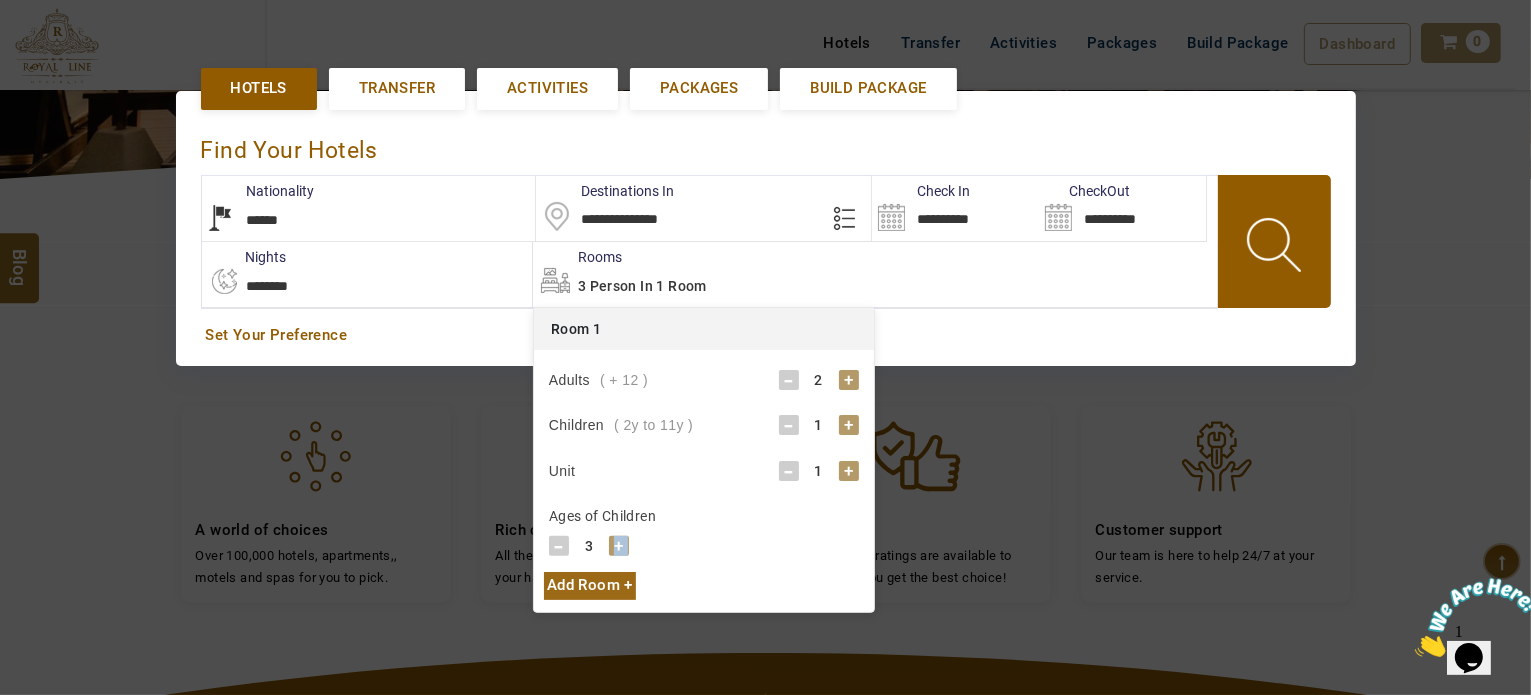 click on "+" at bounding box center [619, 546] 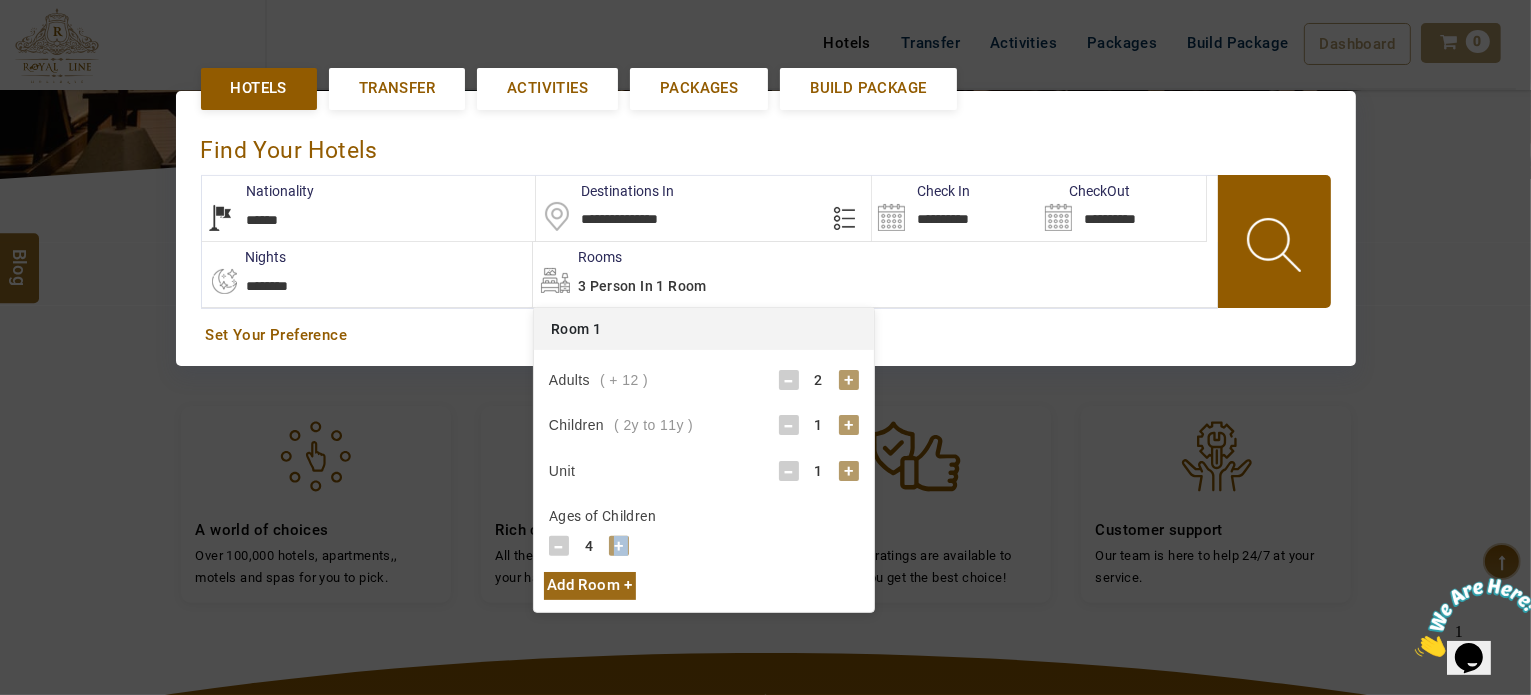 click at bounding box center [1276, 248] 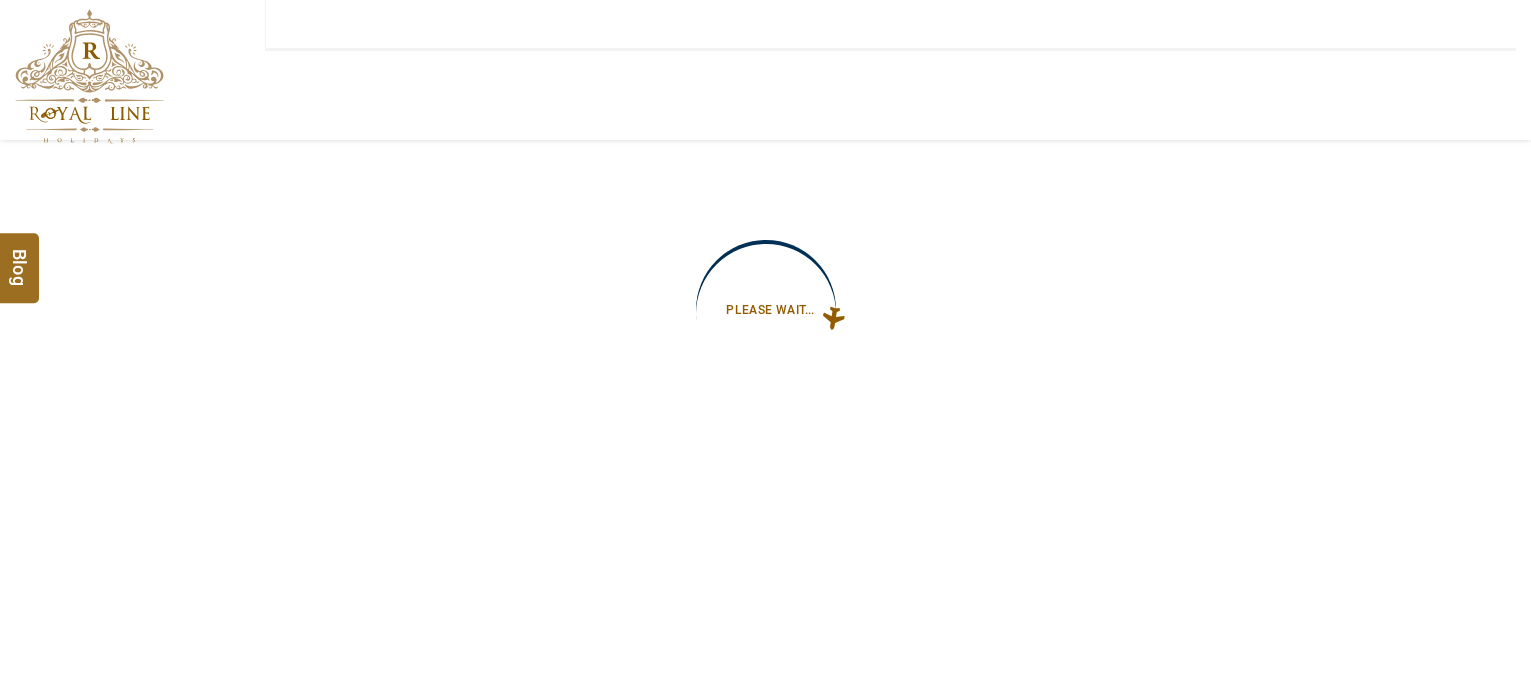 type on "**********" 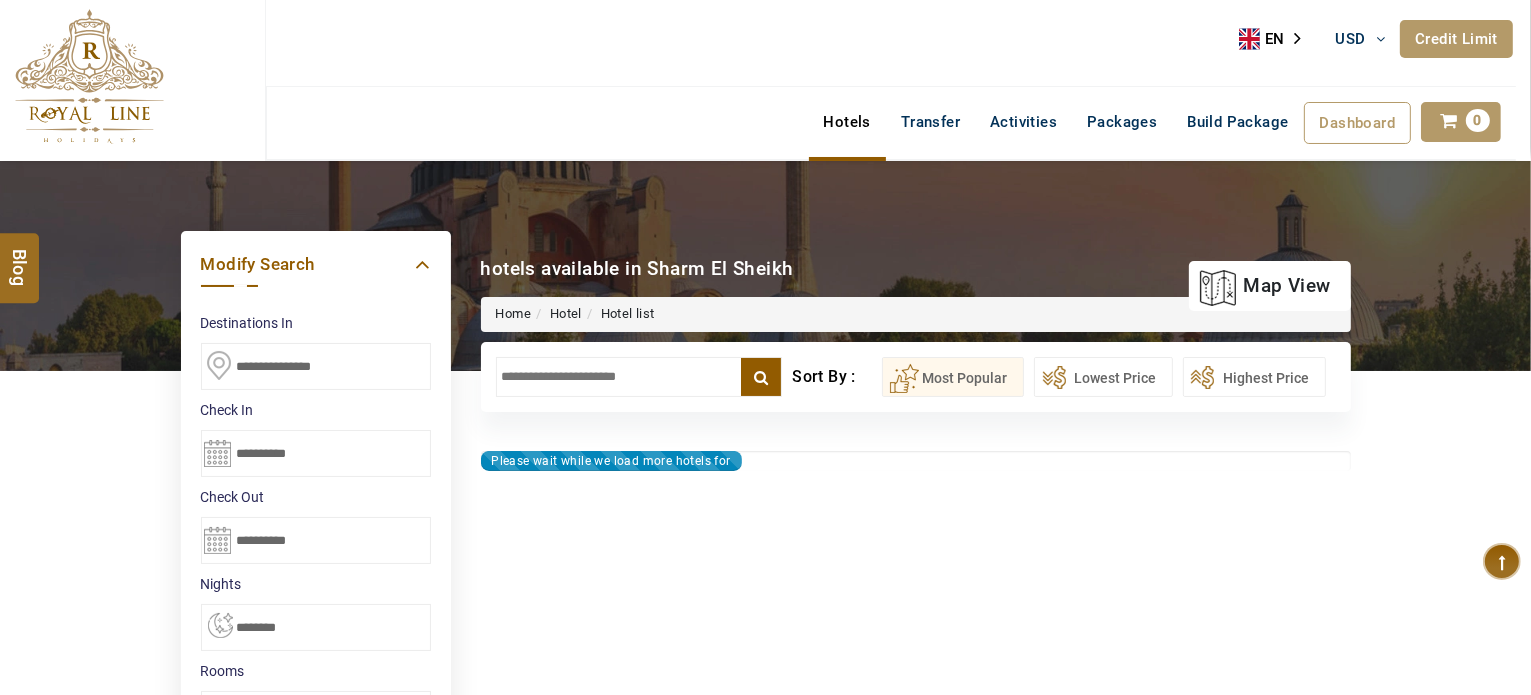 type on "**********" 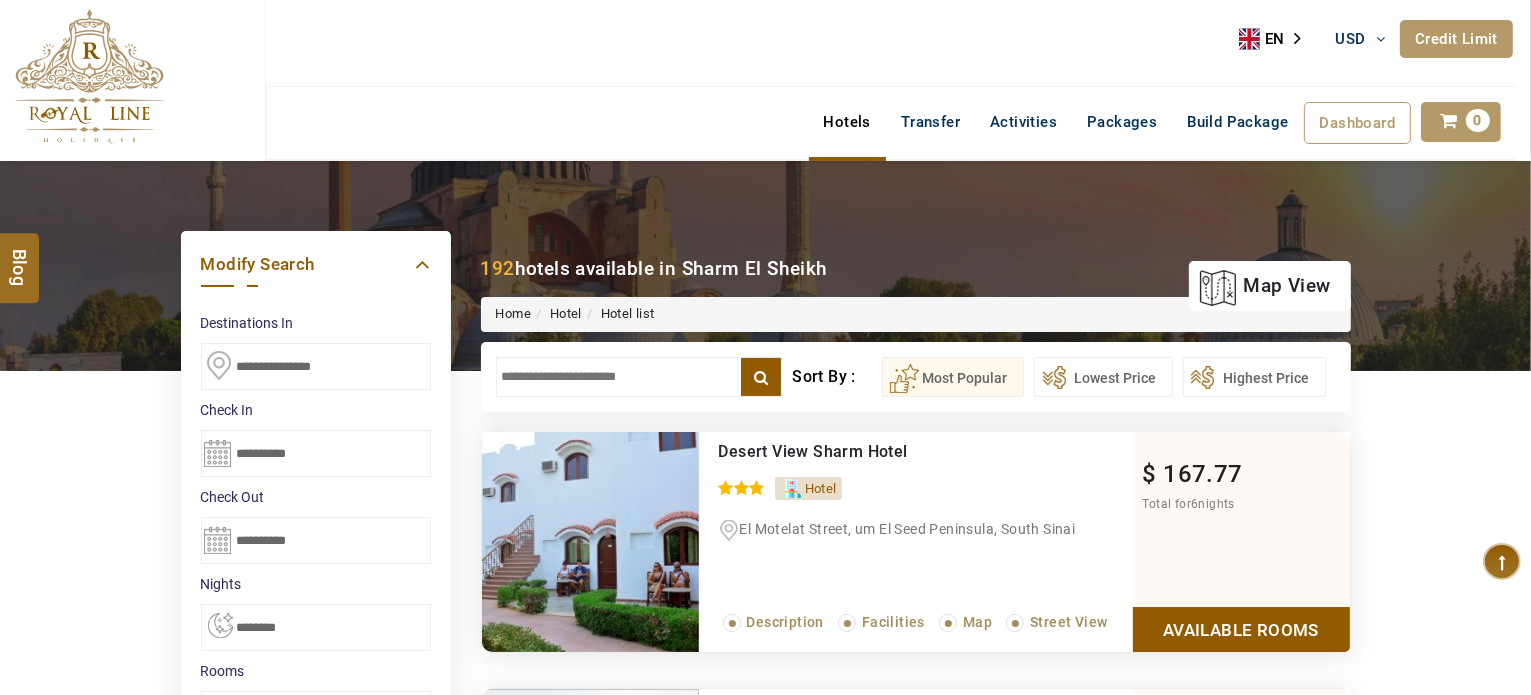 click at bounding box center [639, 377] 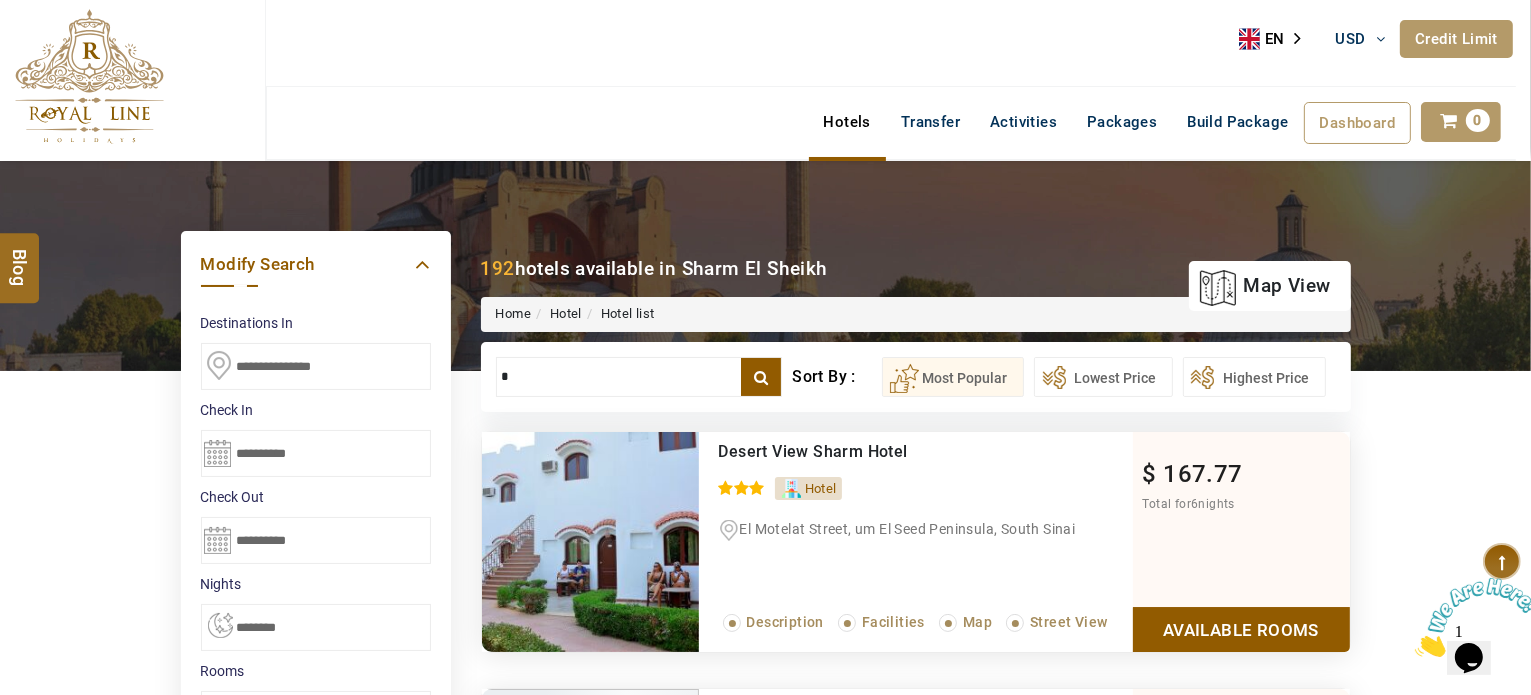 scroll, scrollTop: 0, scrollLeft: 0, axis: both 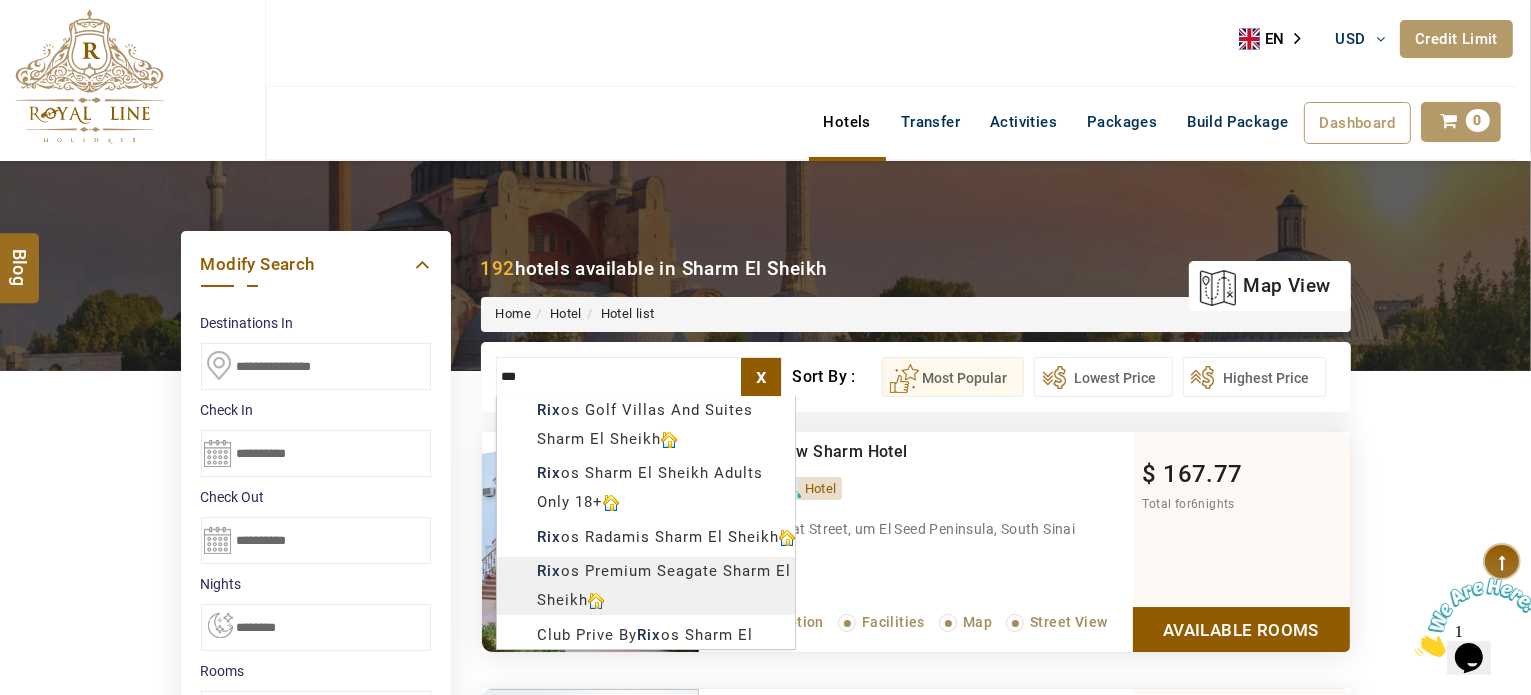 click on "LARISA HAWWARI USD AED  AED EUR  € USD  $ INR  ₹ THB  ฿ IDR  Rp BHD  BHD TRY  ₺ Credit Limit EN HE AR ES PT ZH Helpline
+971 55 344 0168 Register Now +971 55 344 0168 info@royallineholidays.com About Us What we Offer Blog Why Us Contact Hotels  Transfer Activities Packages Build Package Dashboard My Profile My Booking My Reports My Quotation Sign Out 0 Points Redeem Now To Redeem 8664  Points Future Points  2276   Points Credit Limit Credit Limit USD 10500.00 70% Complete Used USD 7149.07 Available USD 3350.93 Setting  Looks like you haven't added anything to your cart yet Countinue Shopping ****** ****** Please Wait.. Blog demo
Remember me Forgot
password? LOG IN Don't have an account?   Register Now My Booking View/ Print/Cancel Your Booking without Signing in Submit Applying Filters...... Hotels For You Will Be Loading Soon demo
In A Few Moment, You Will Be Celebrating Best Hotel options galore ! Check In   CheckOut Rooms Rooms Please Wait Please Wait ... X 1" at bounding box center (765, 1137) 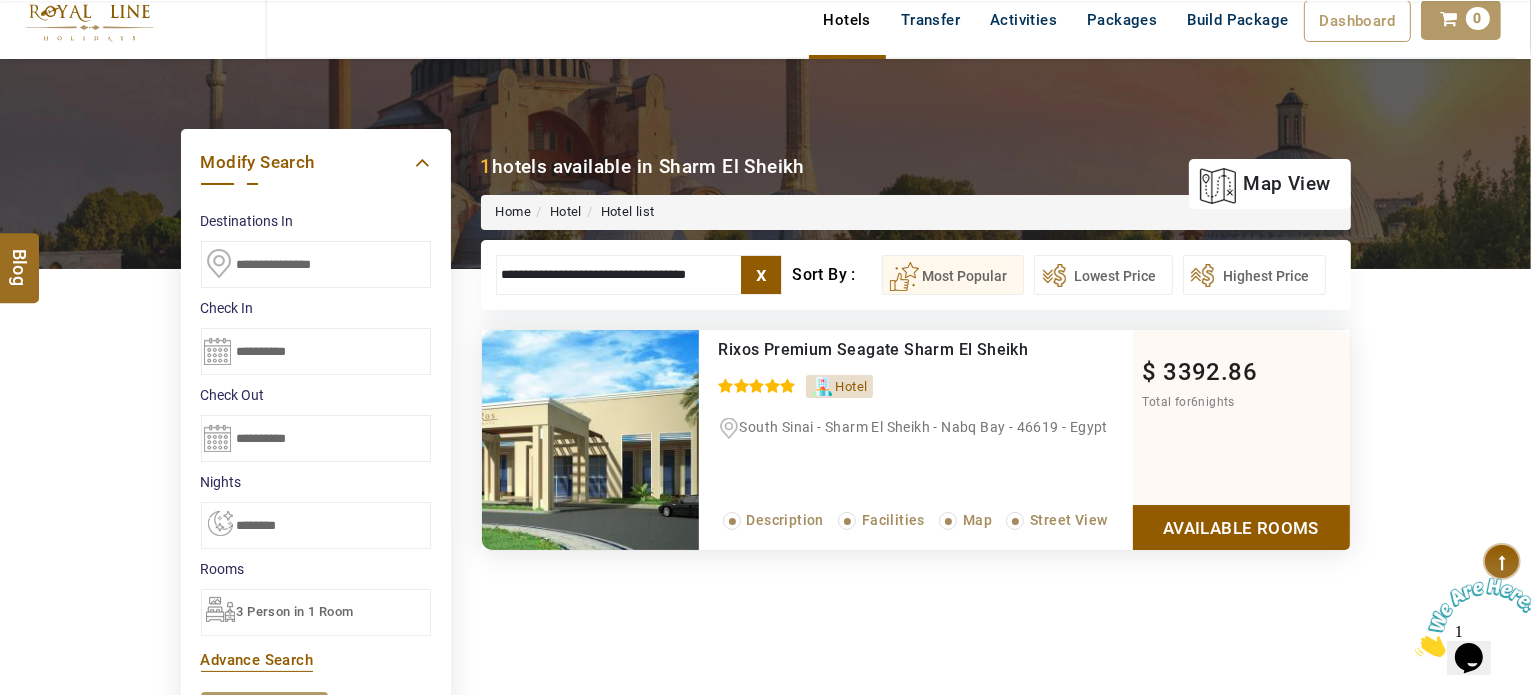 scroll, scrollTop: 200, scrollLeft: 0, axis: vertical 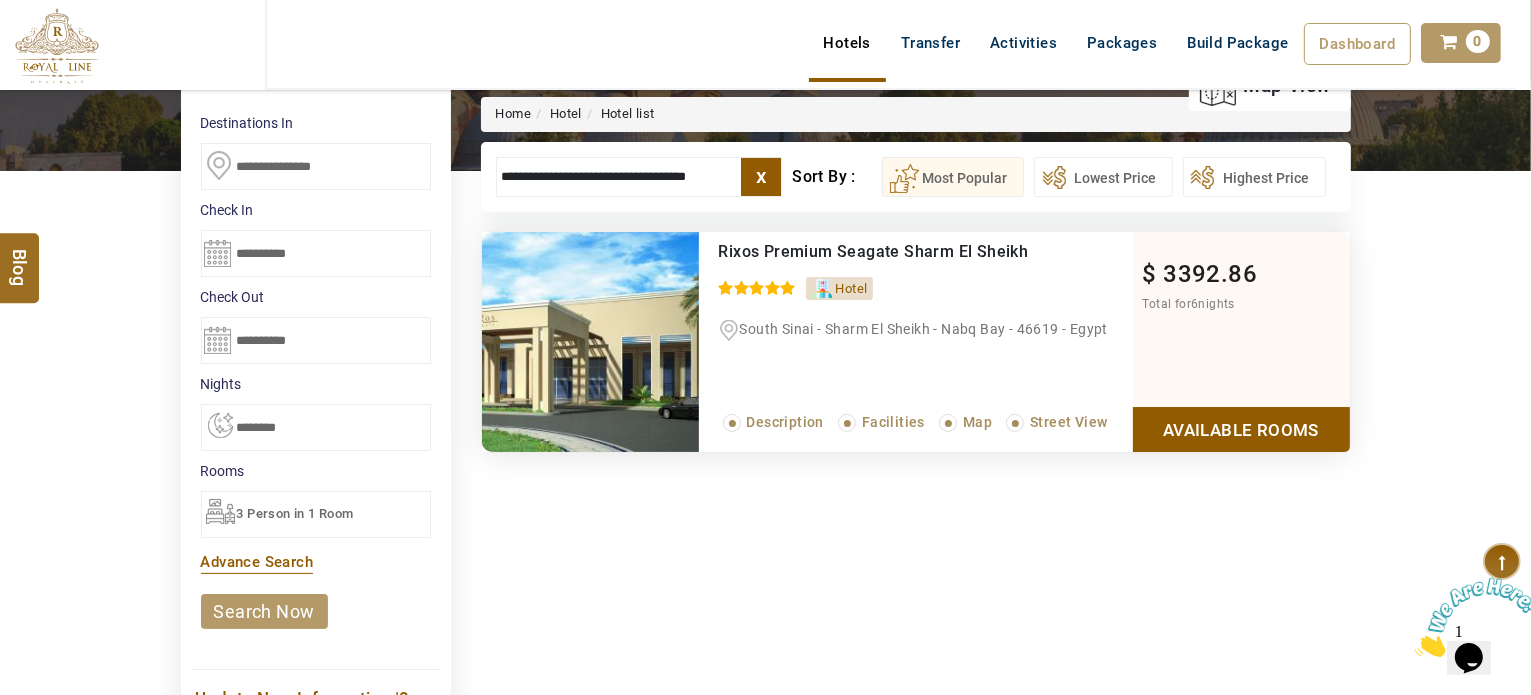 type on "**********" 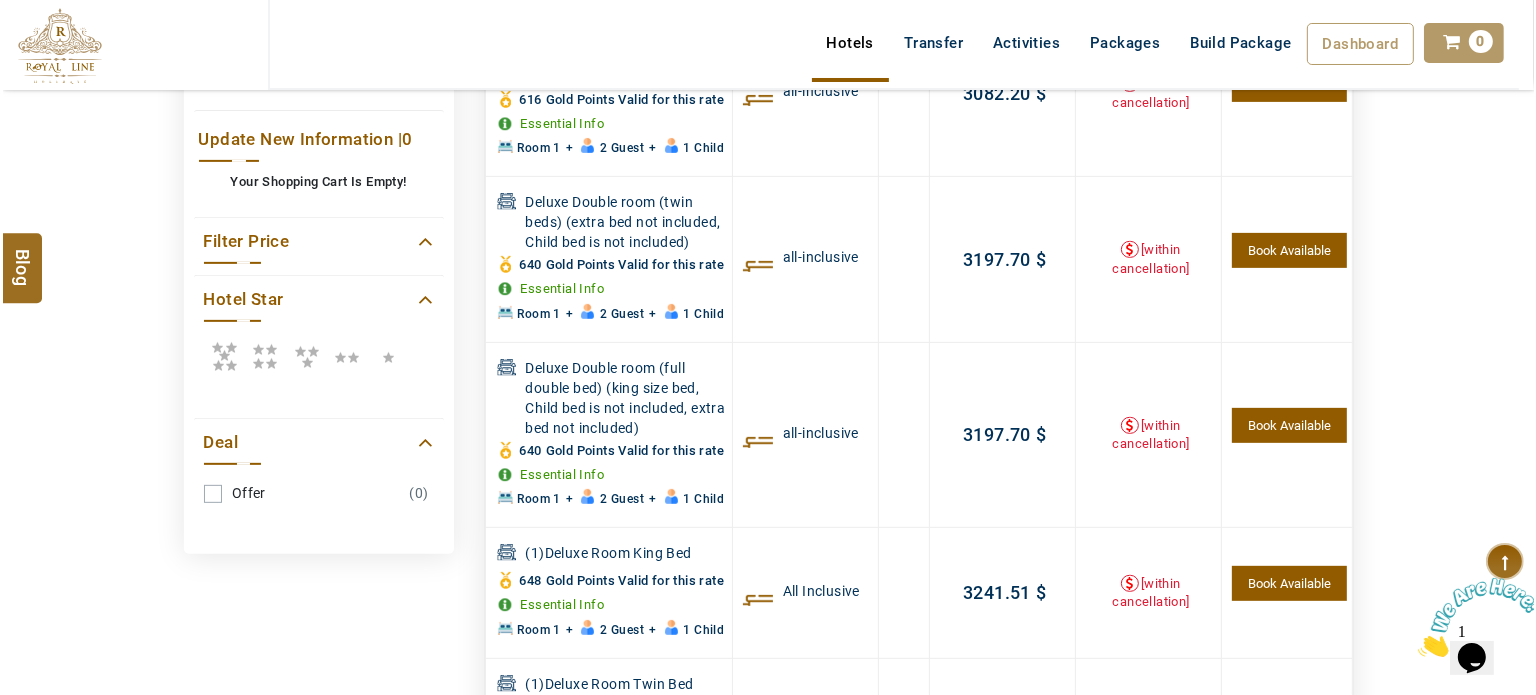 scroll, scrollTop: 780, scrollLeft: 0, axis: vertical 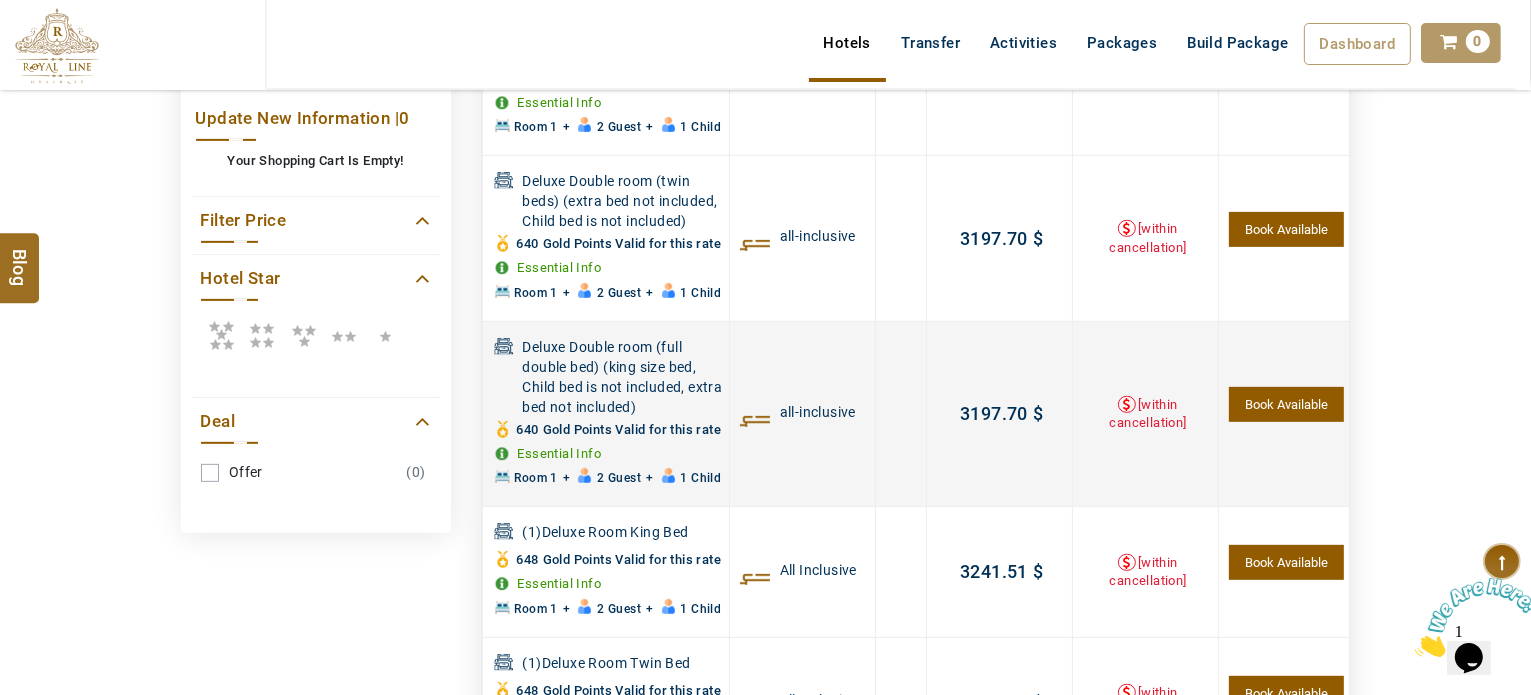 click on "Book Available" at bounding box center [1286, 404] 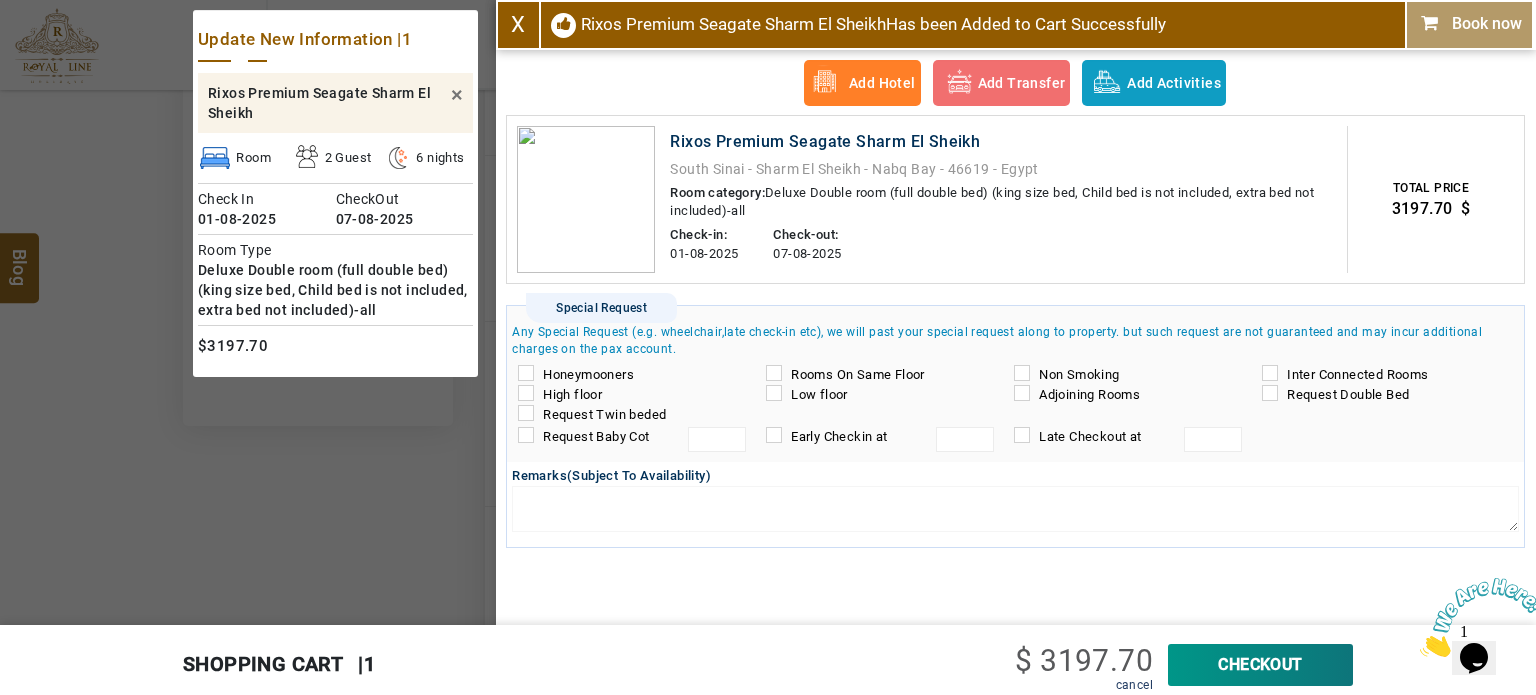 click on "Book now" at bounding box center [1469, 24] 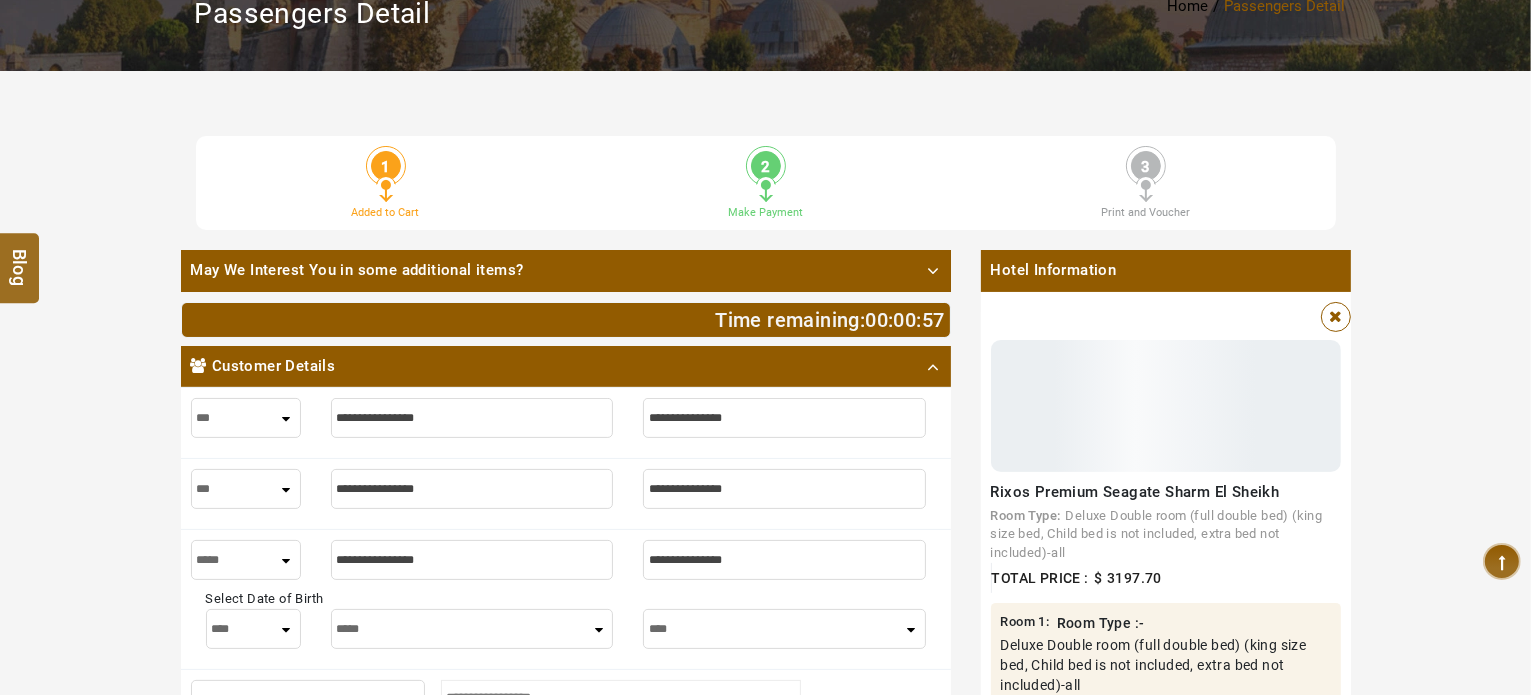 scroll, scrollTop: 400, scrollLeft: 0, axis: vertical 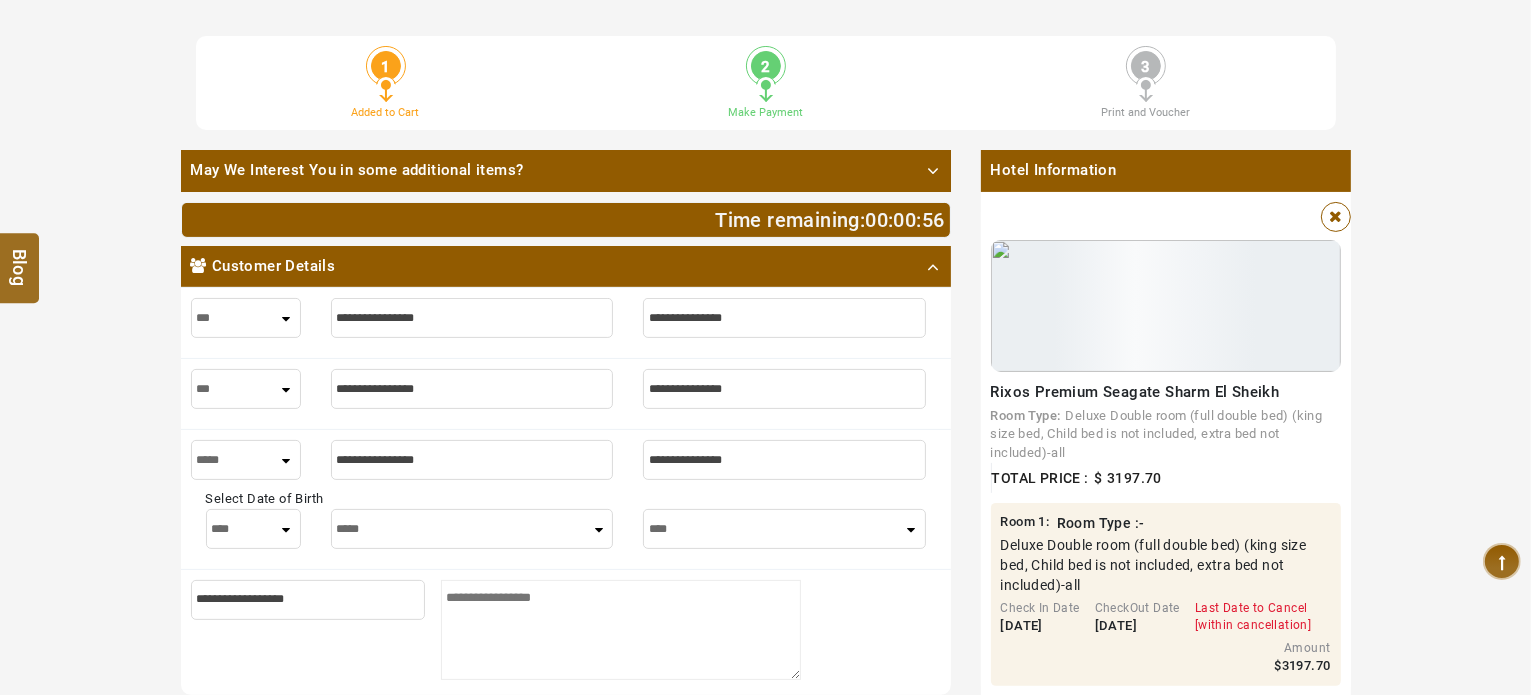 click at bounding box center [472, 318] 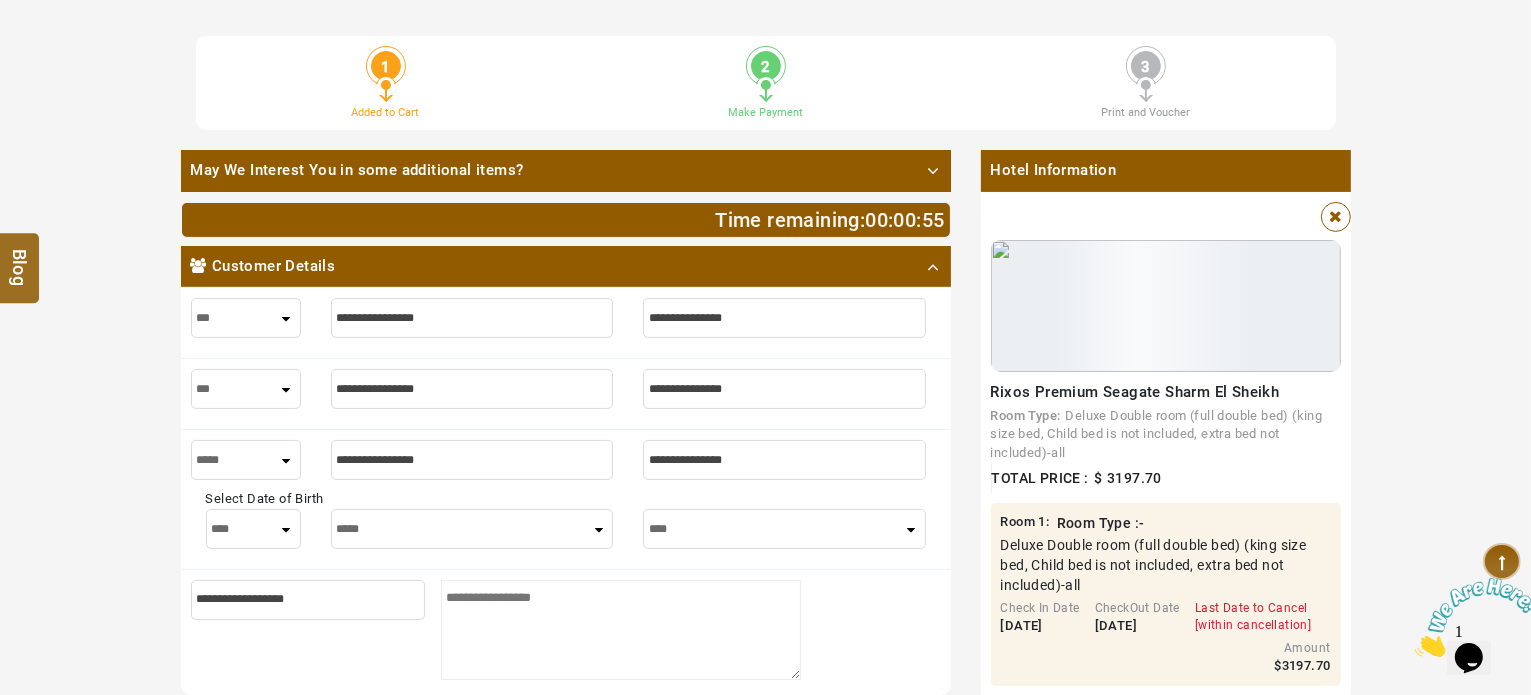 scroll, scrollTop: 0, scrollLeft: 0, axis: both 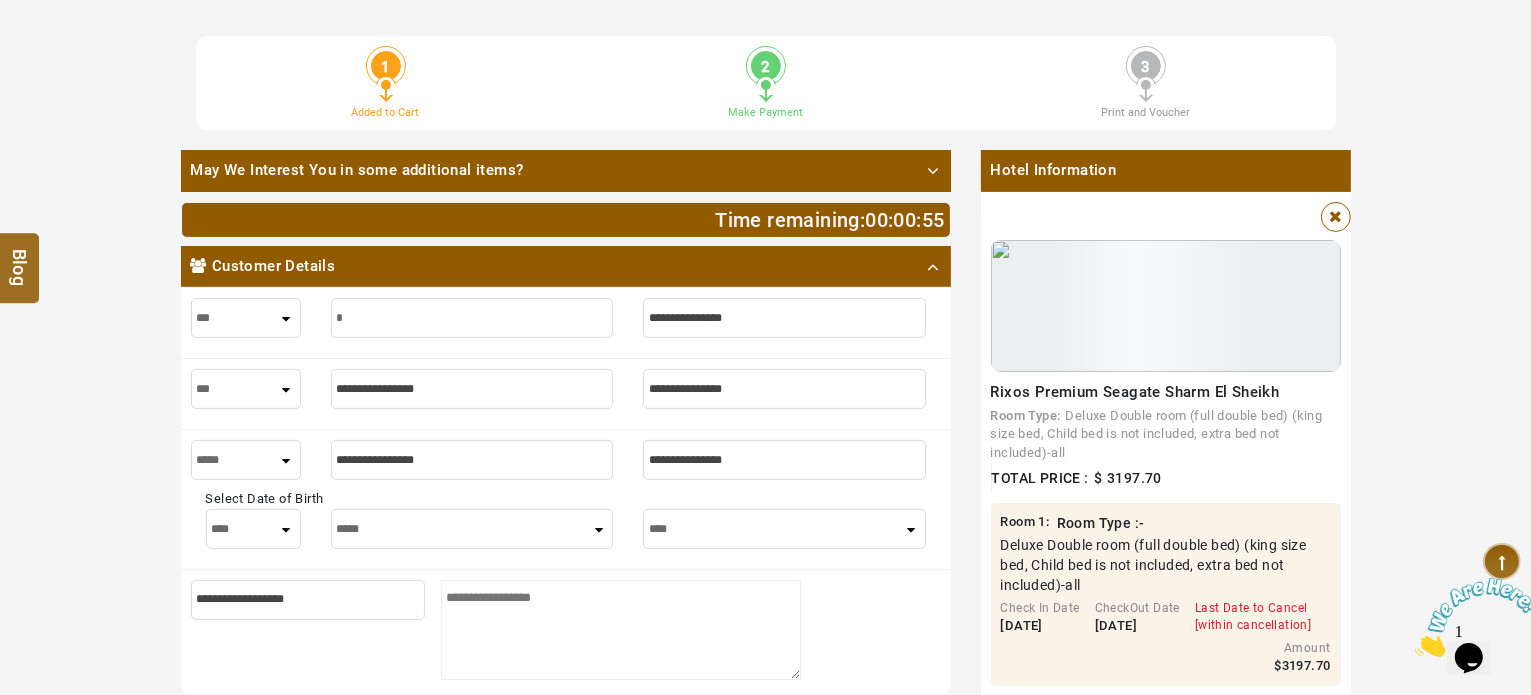type on "*" 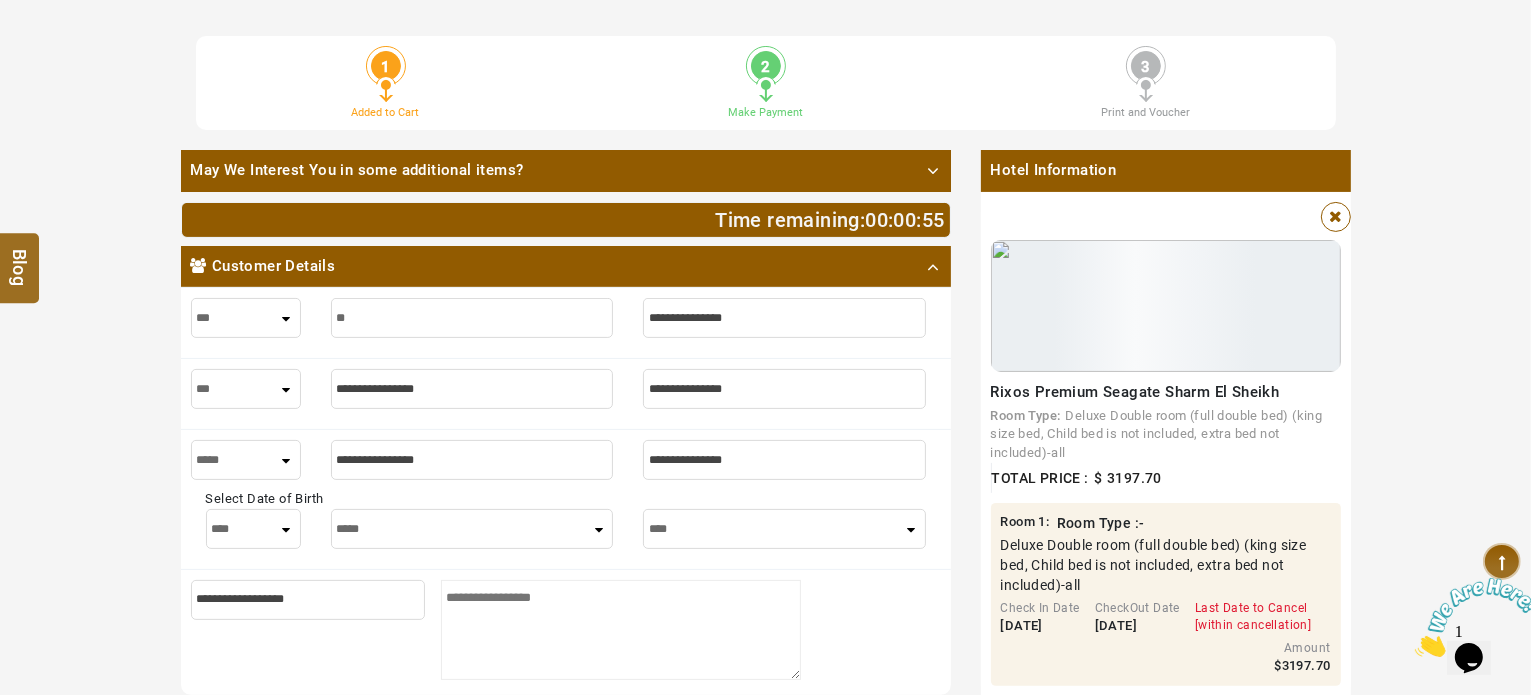 type on "**" 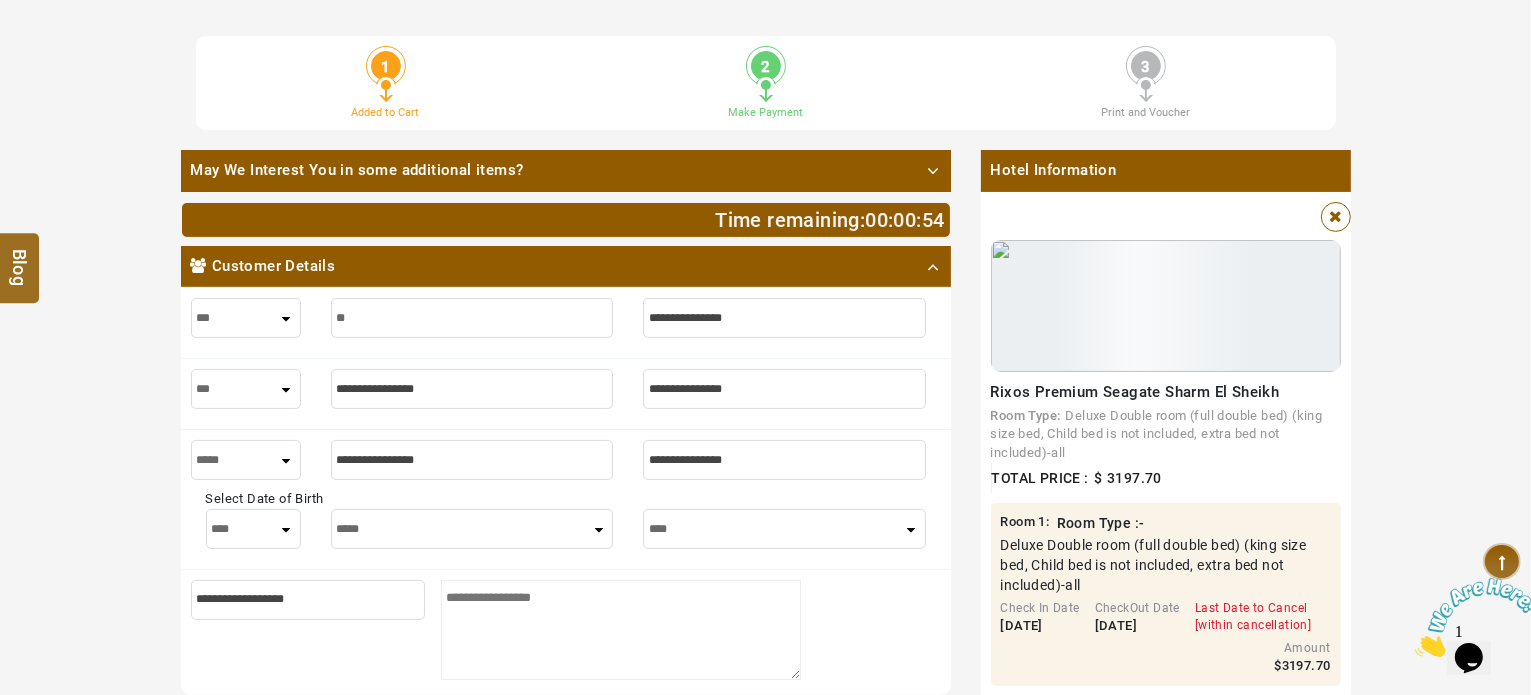 type on "***" 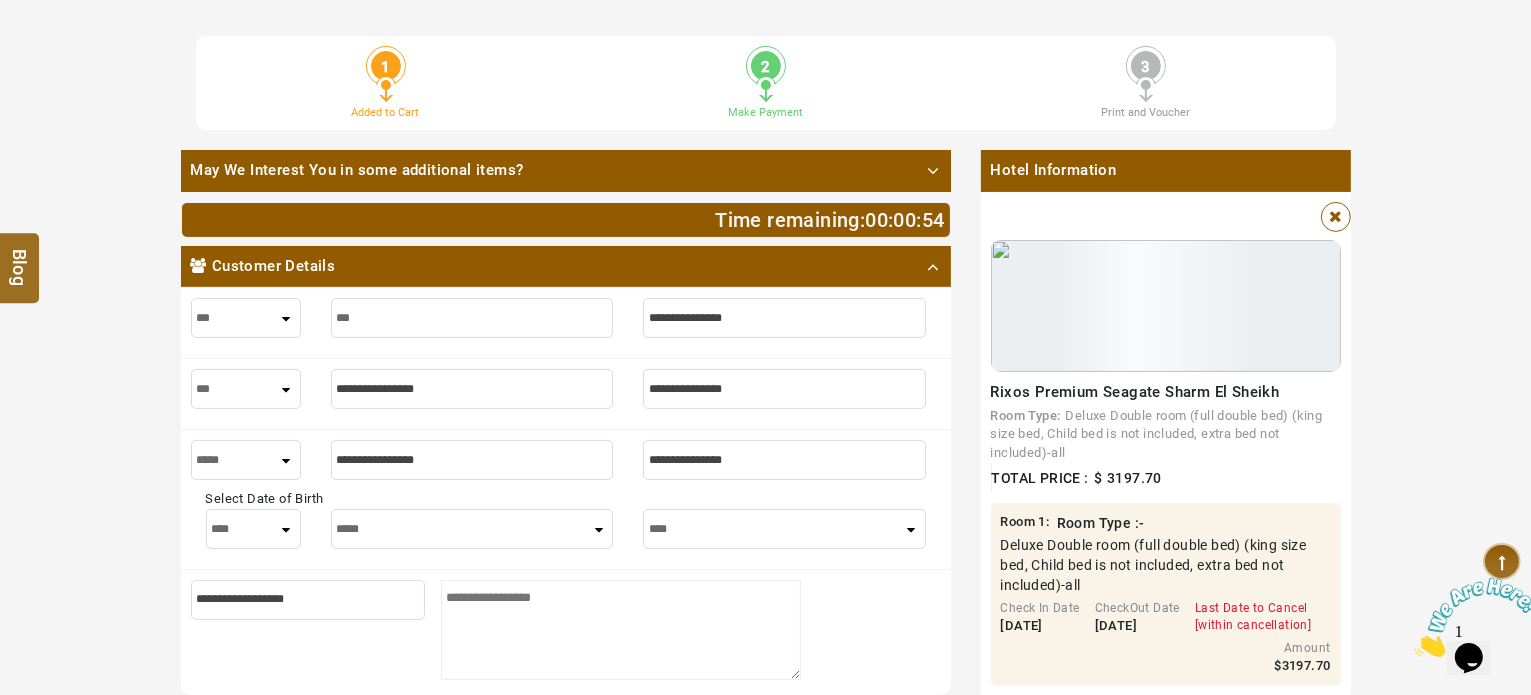 type on "***" 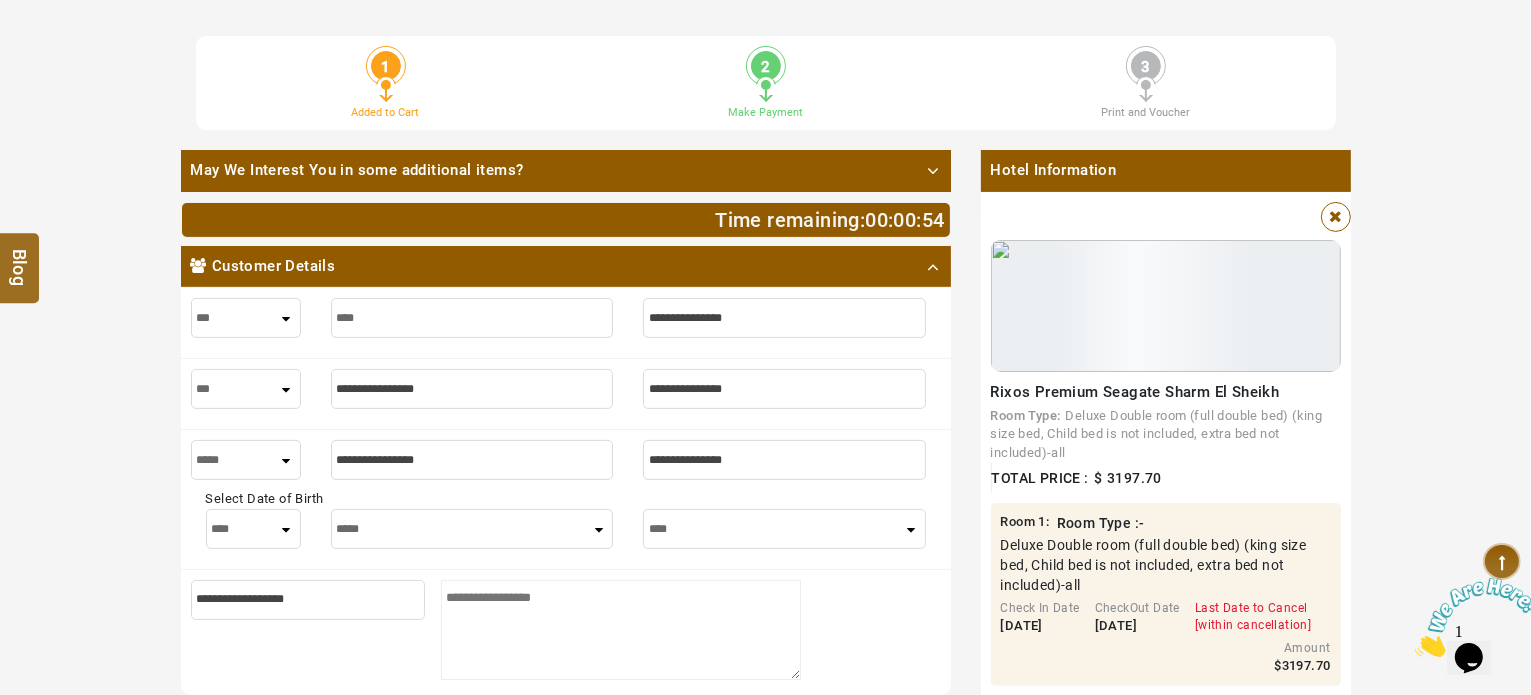 type on "****" 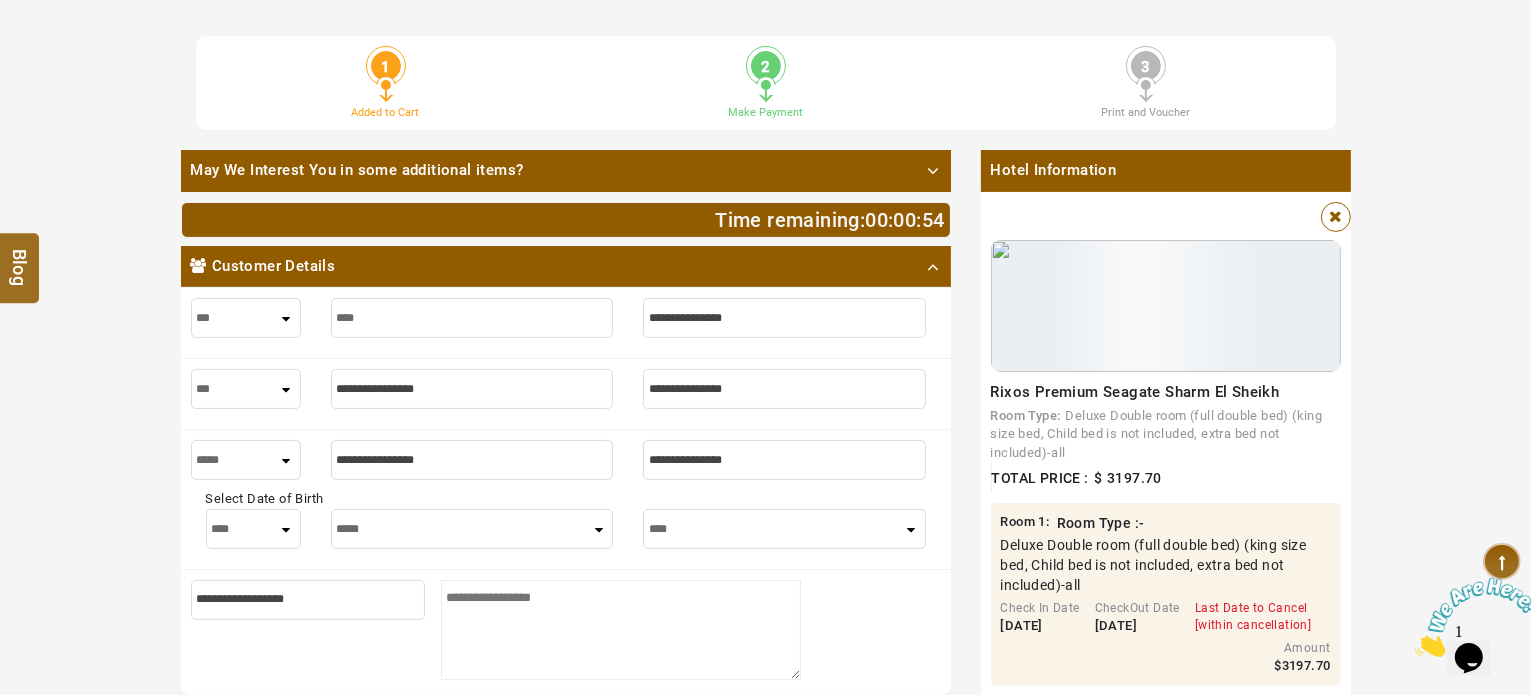 type on "*****" 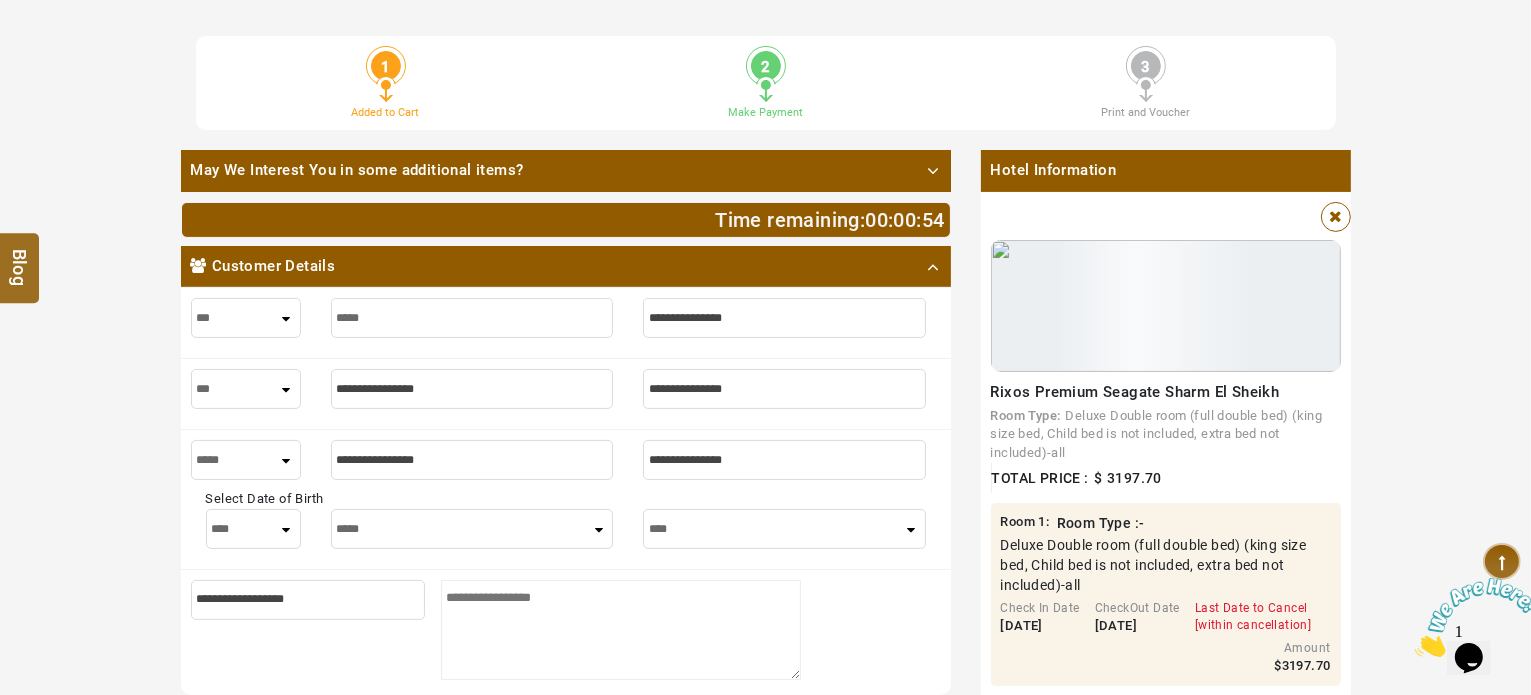 type on "*****" 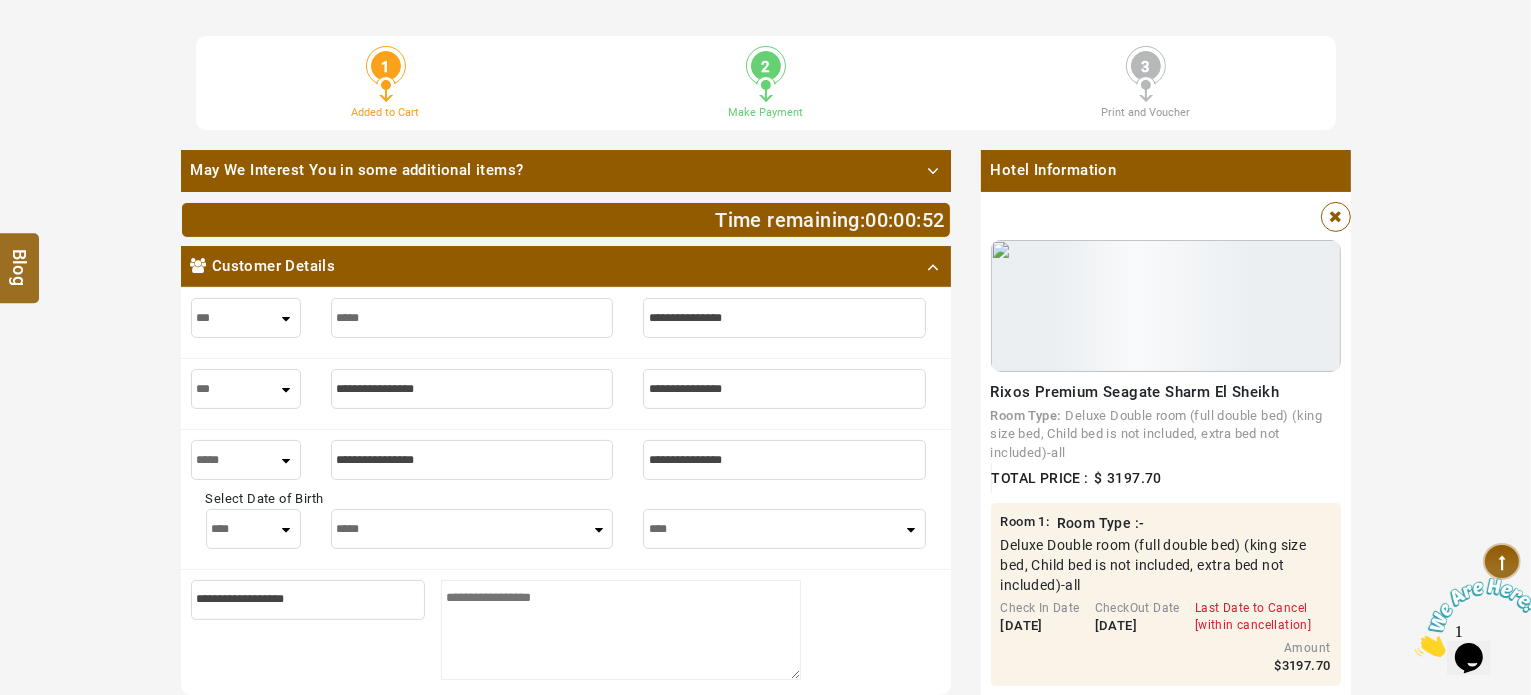 type on "*****" 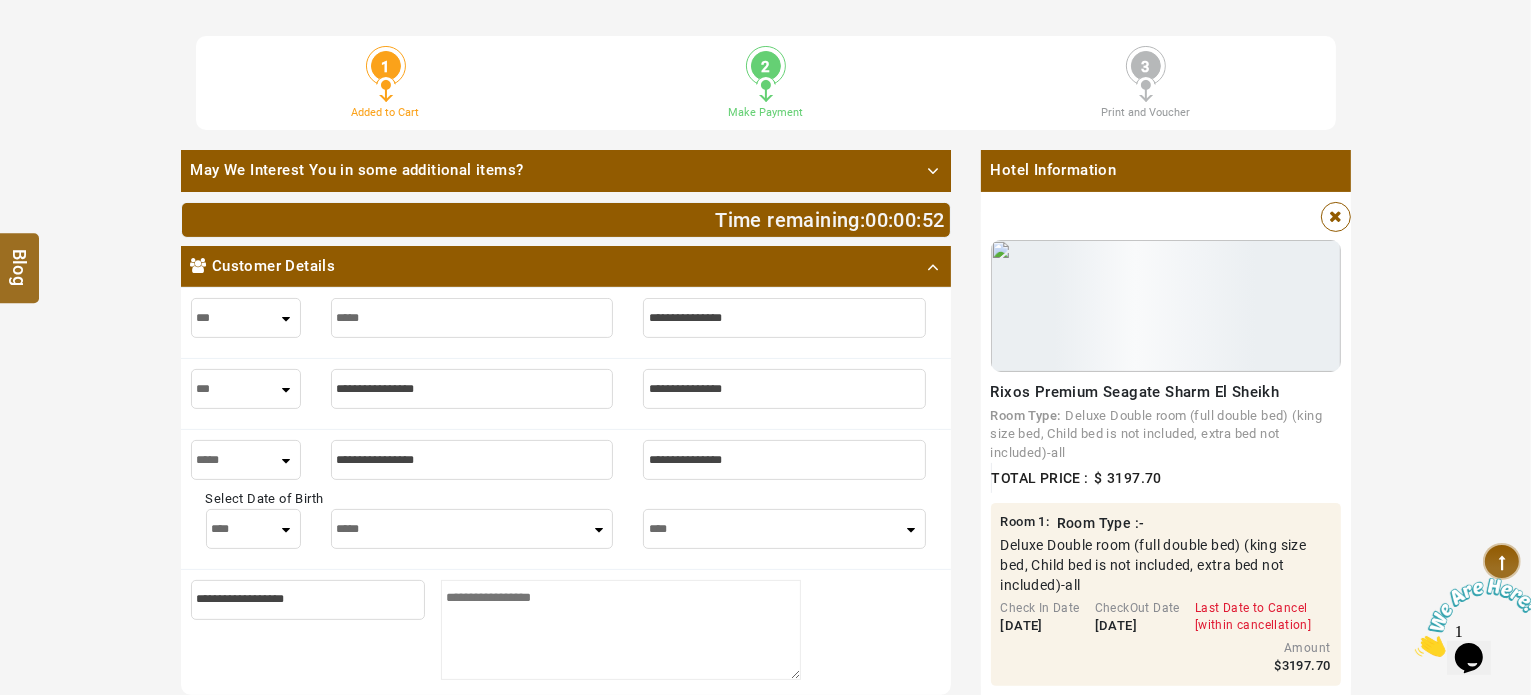 click on "*** **** ***" at bounding box center [566, 322] 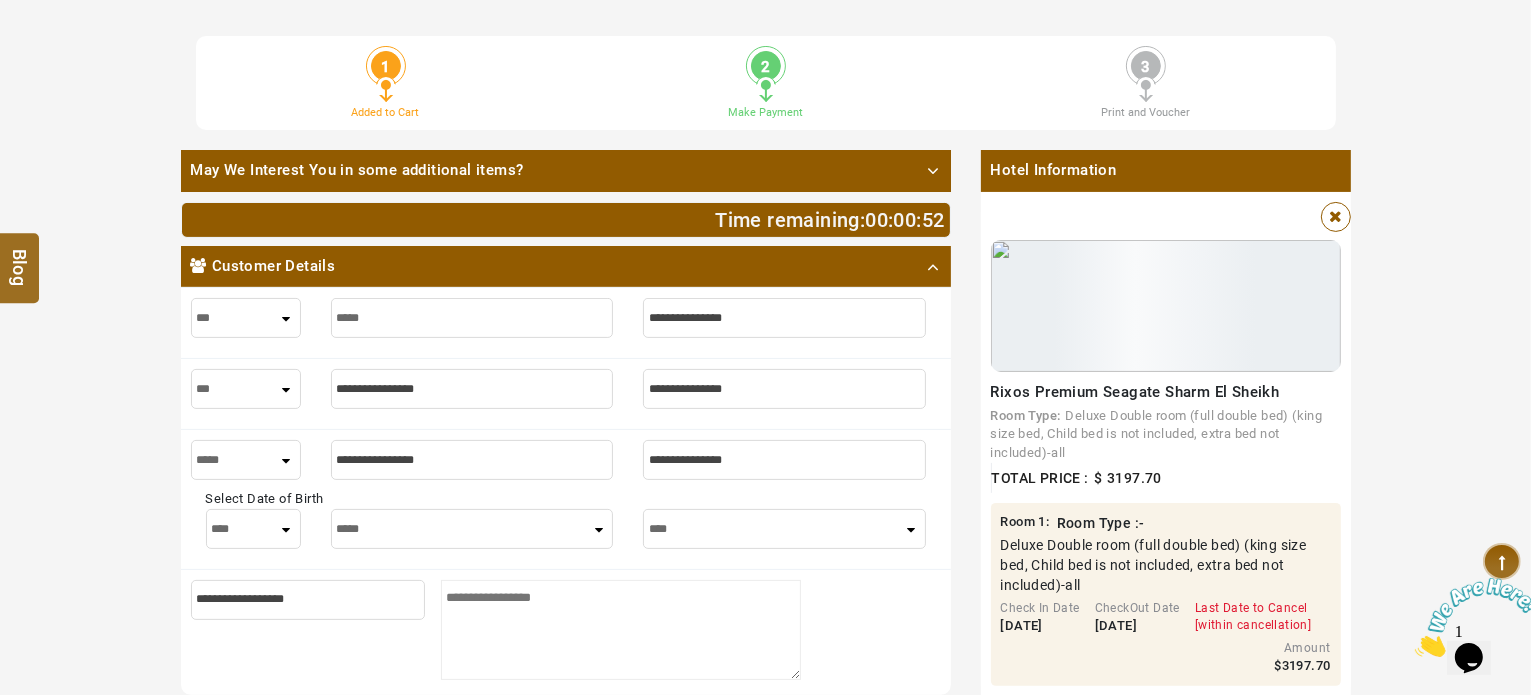 drag, startPoint x: 720, startPoint y: 338, endPoint x: 716, endPoint y: 325, distance: 13.601471 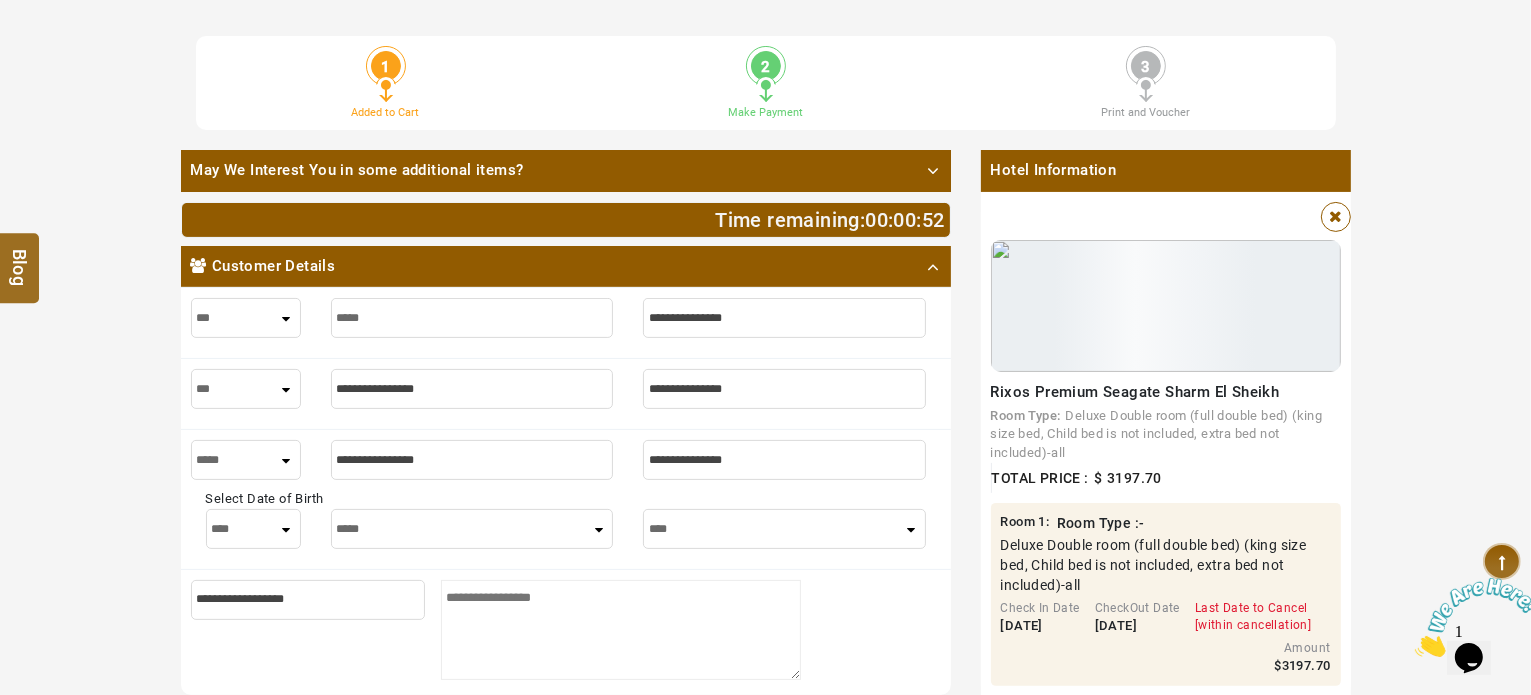 click at bounding box center (784, 323) 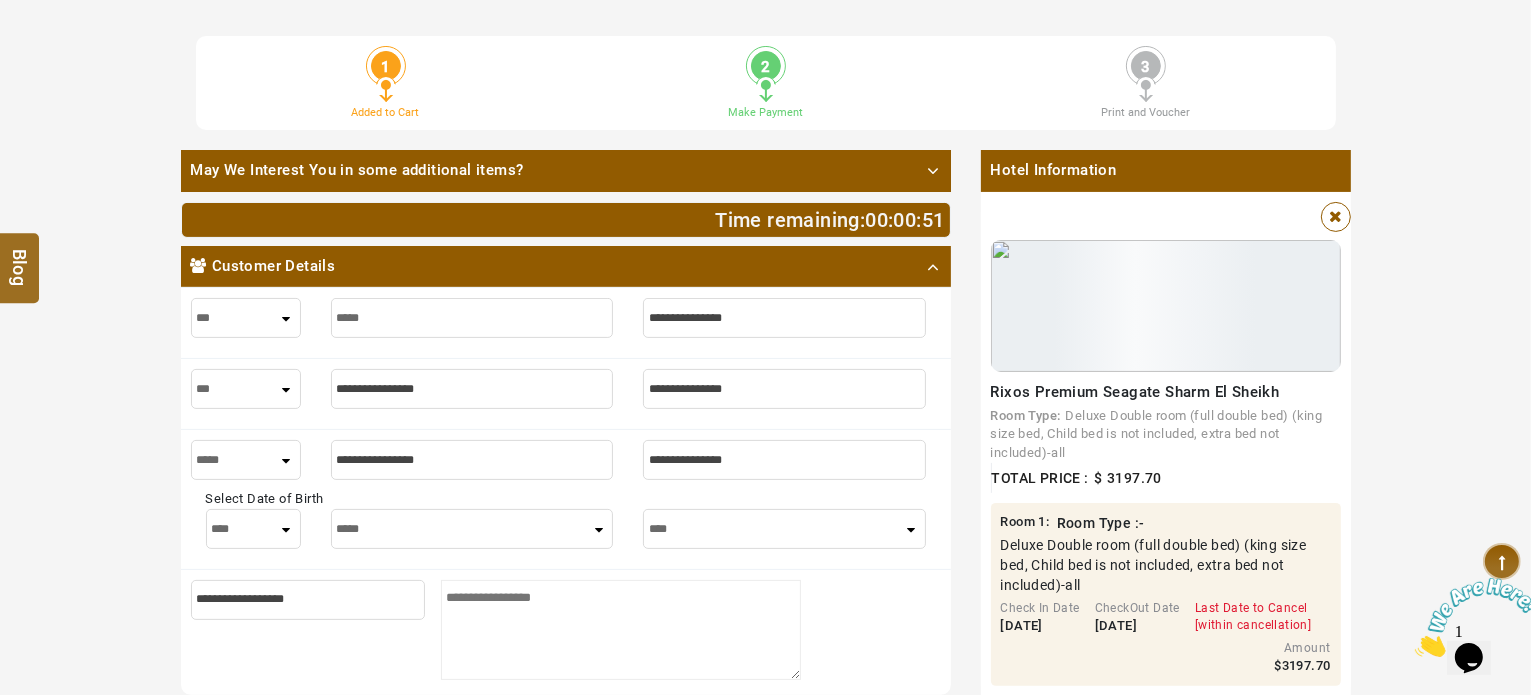 click at bounding box center (784, 318) 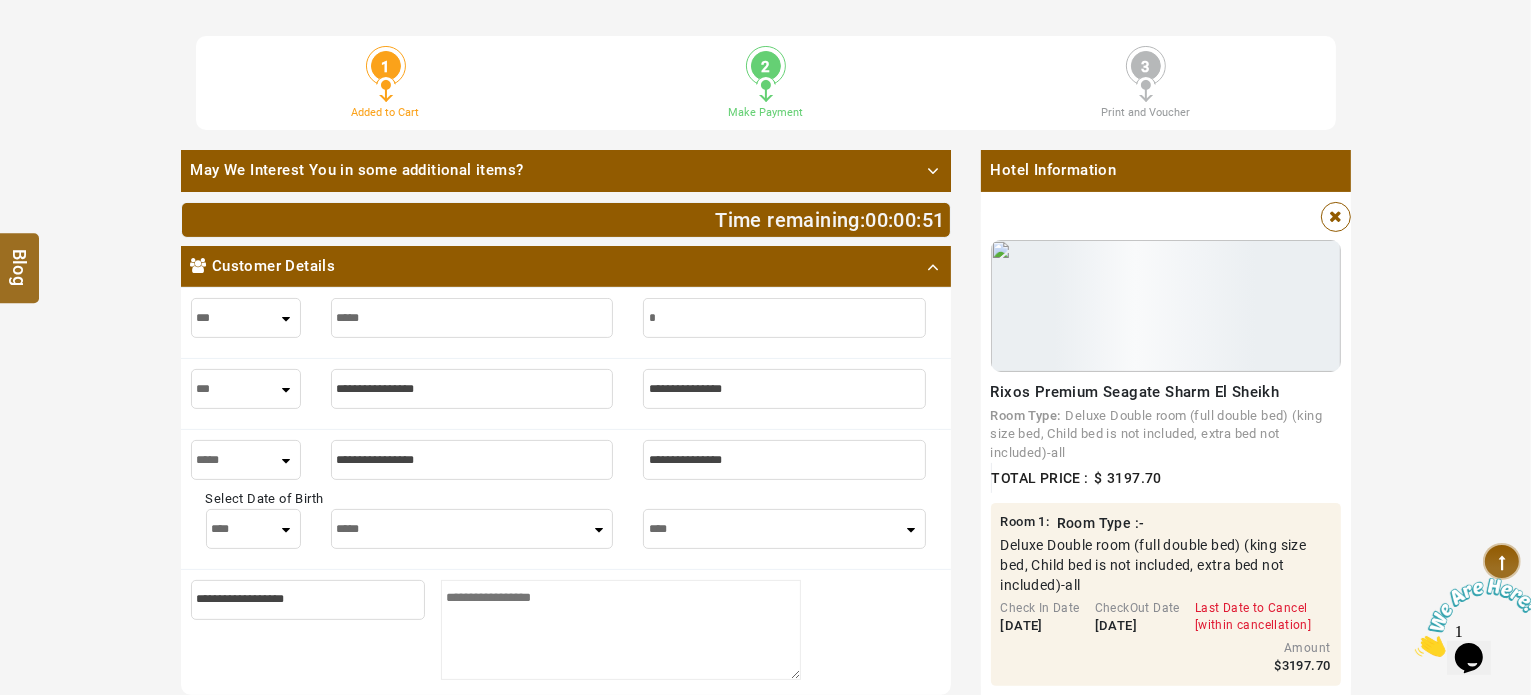 type on "*" 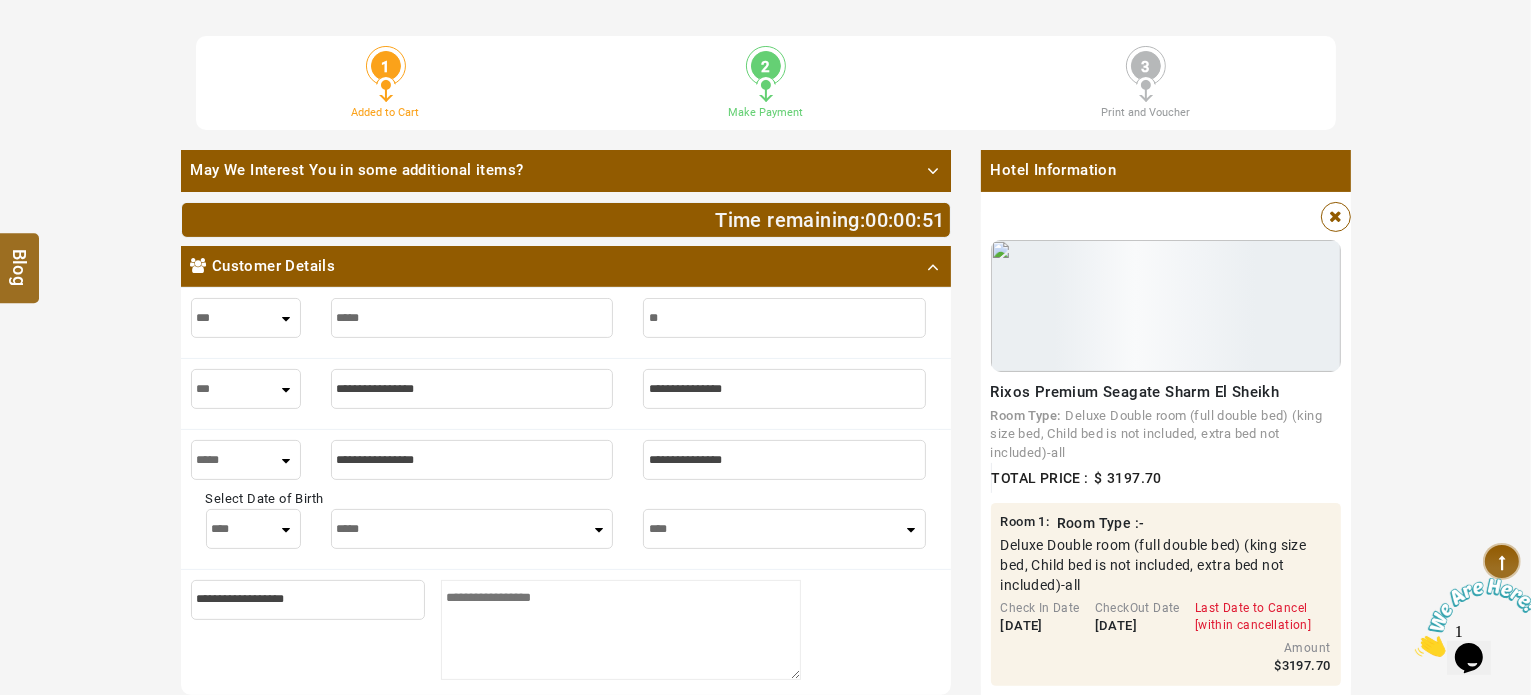 type on "**" 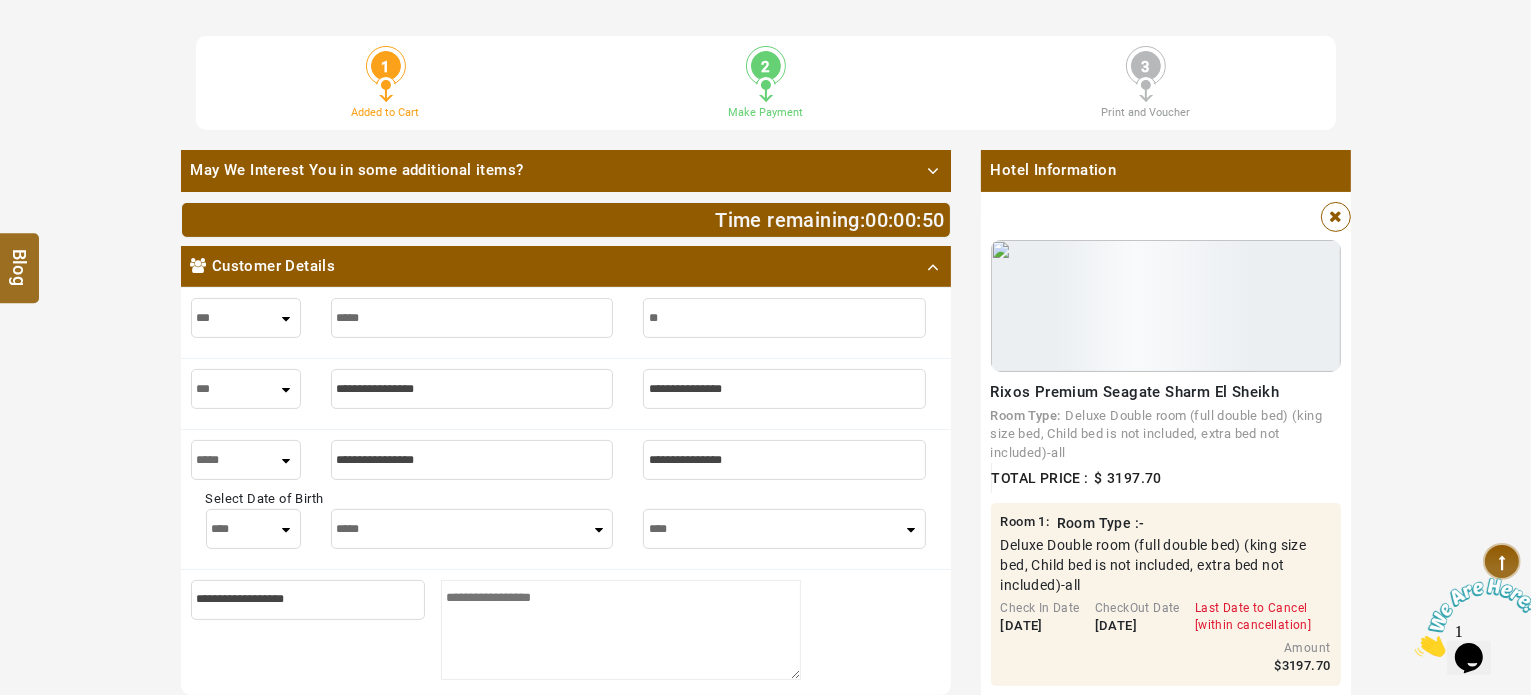 type on "***" 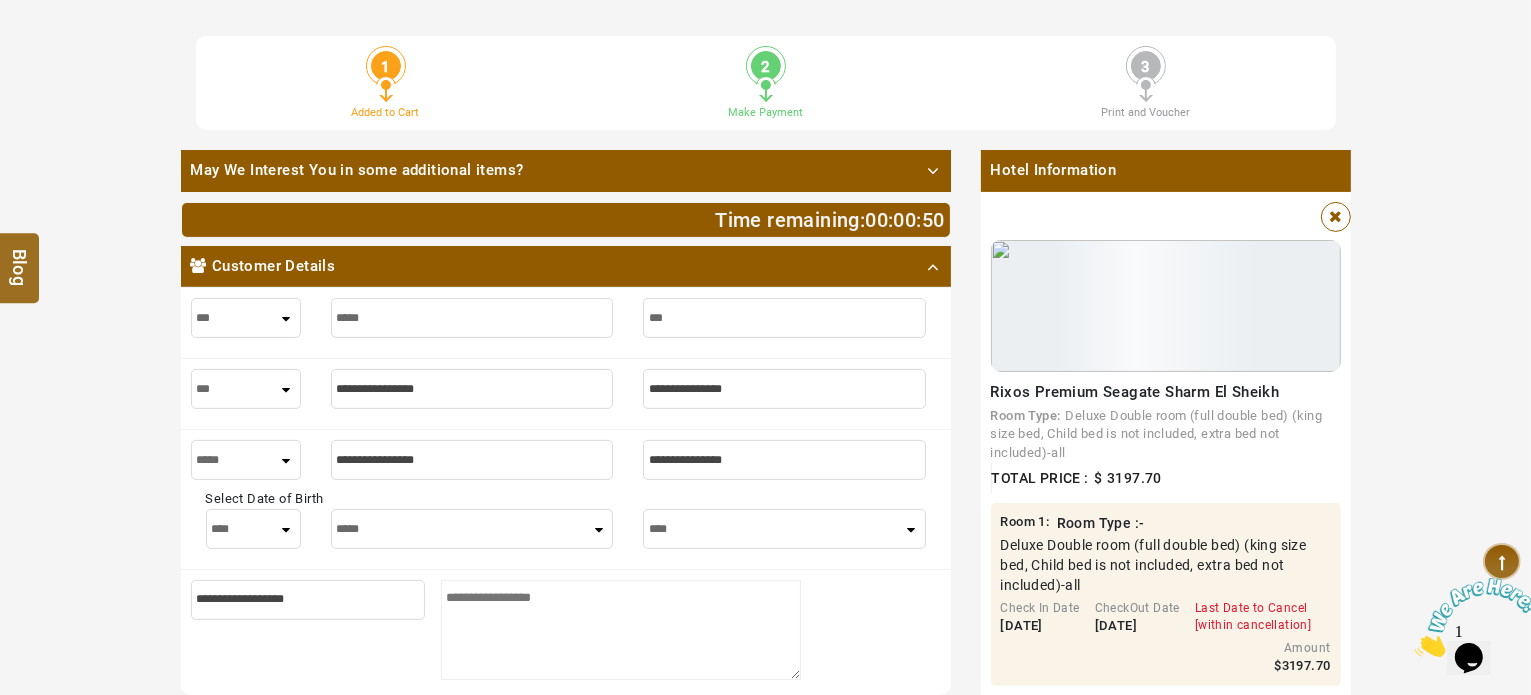 type on "***" 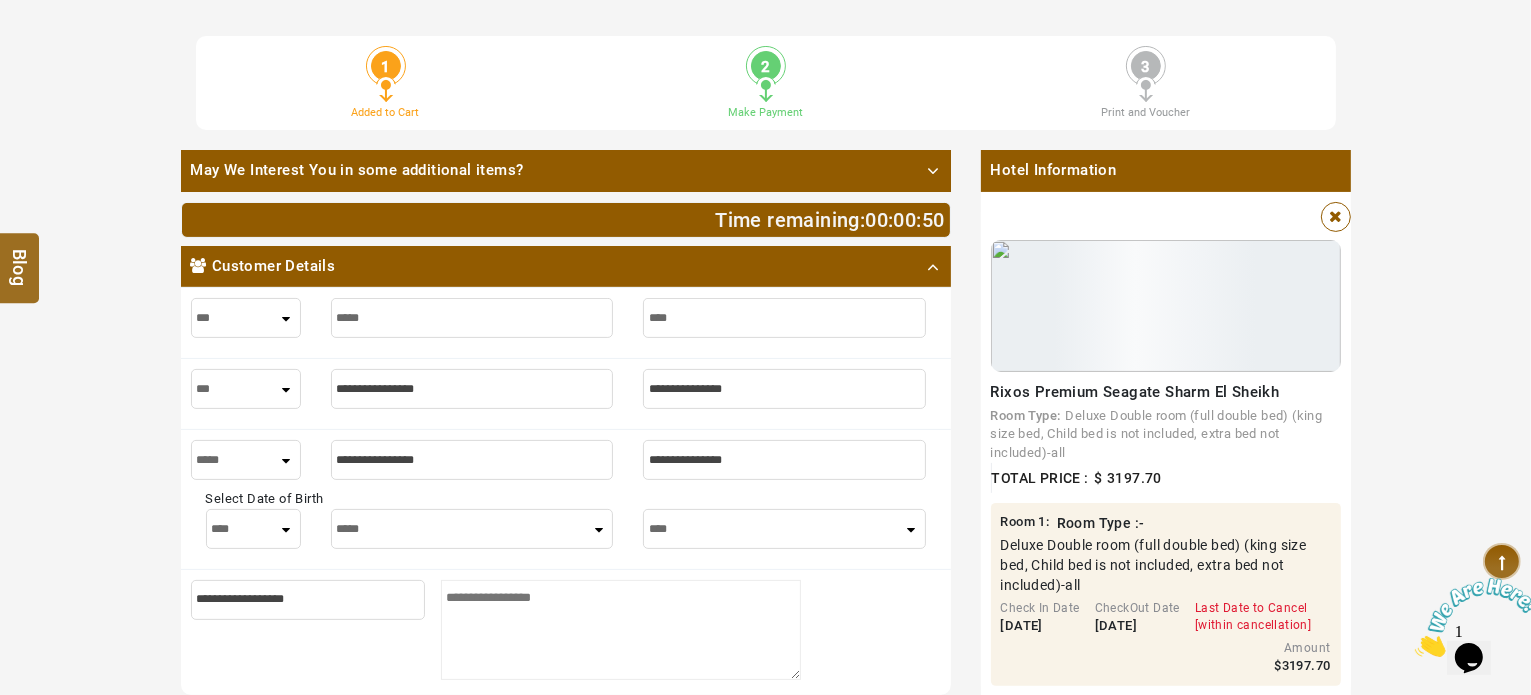 type on "****" 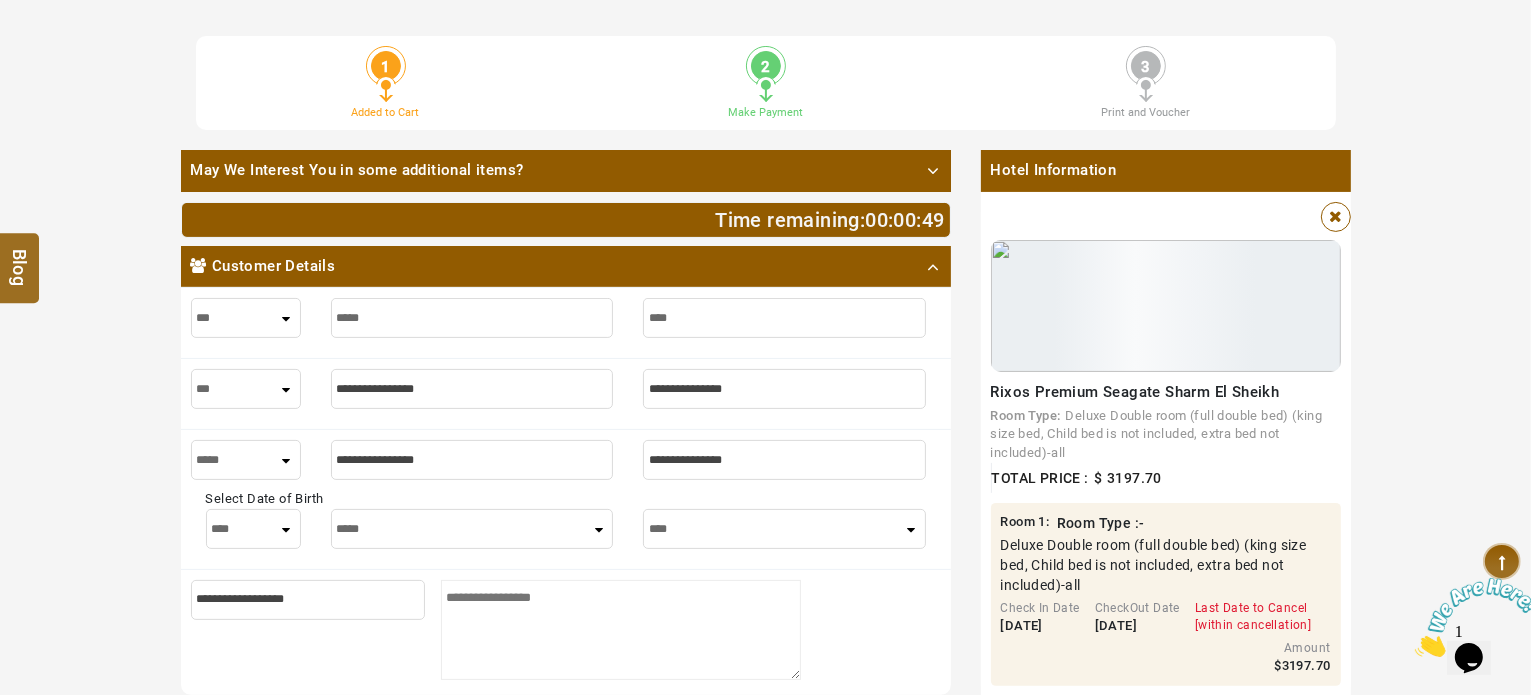 type on "****" 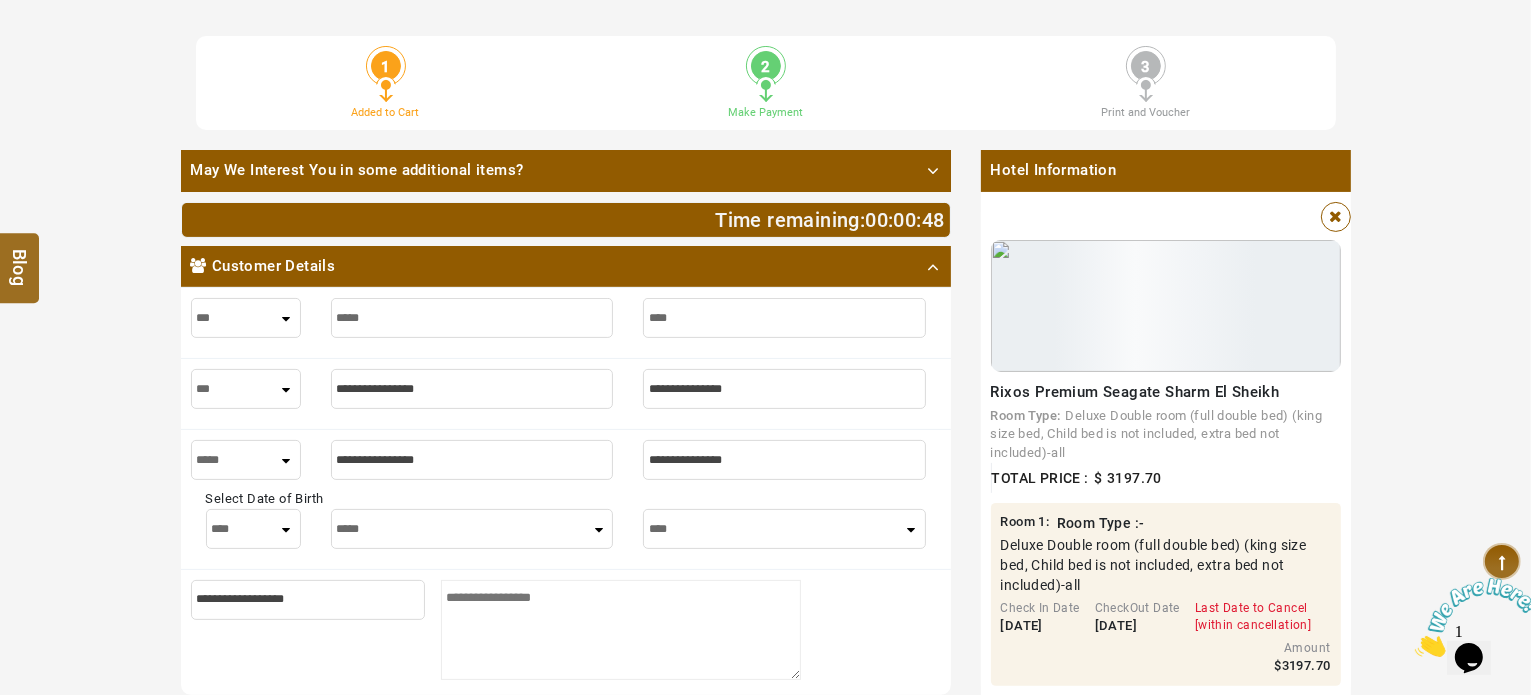 type on "*" 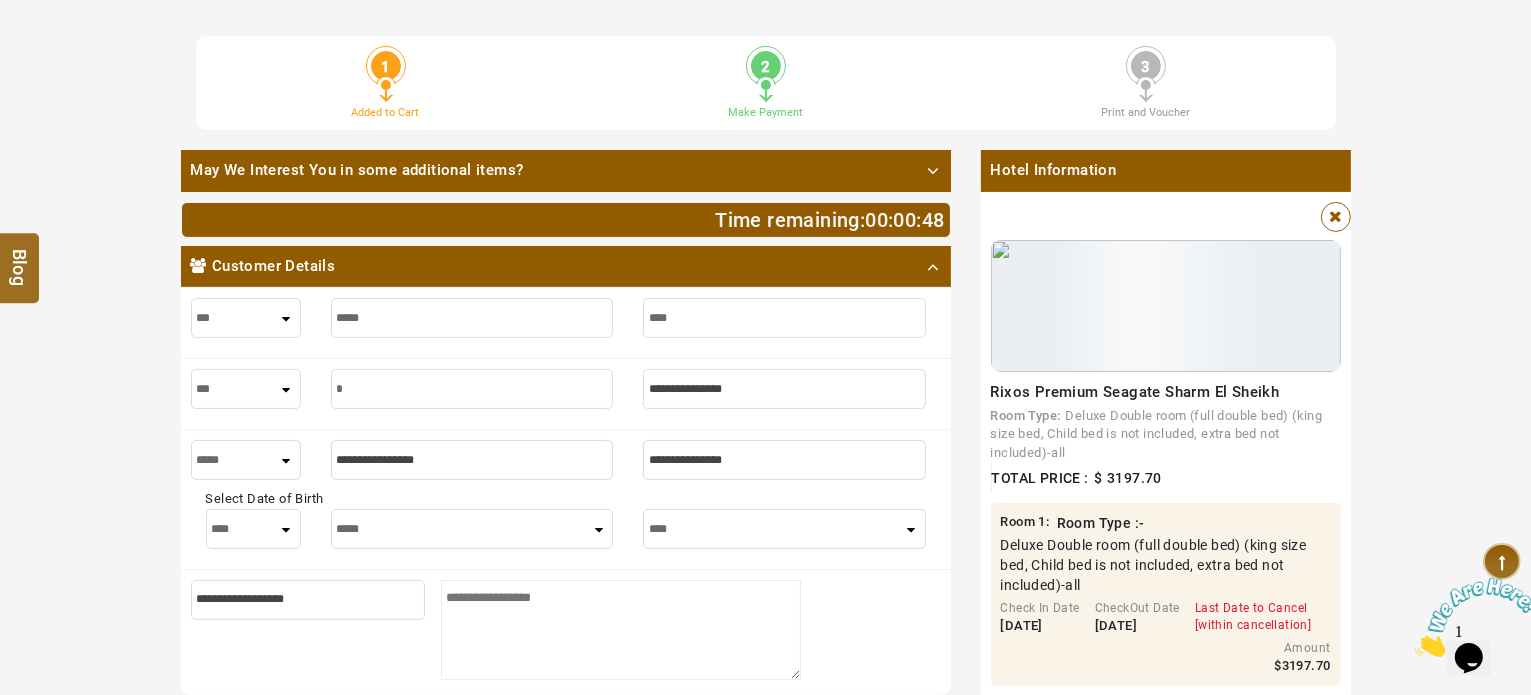 type on "*" 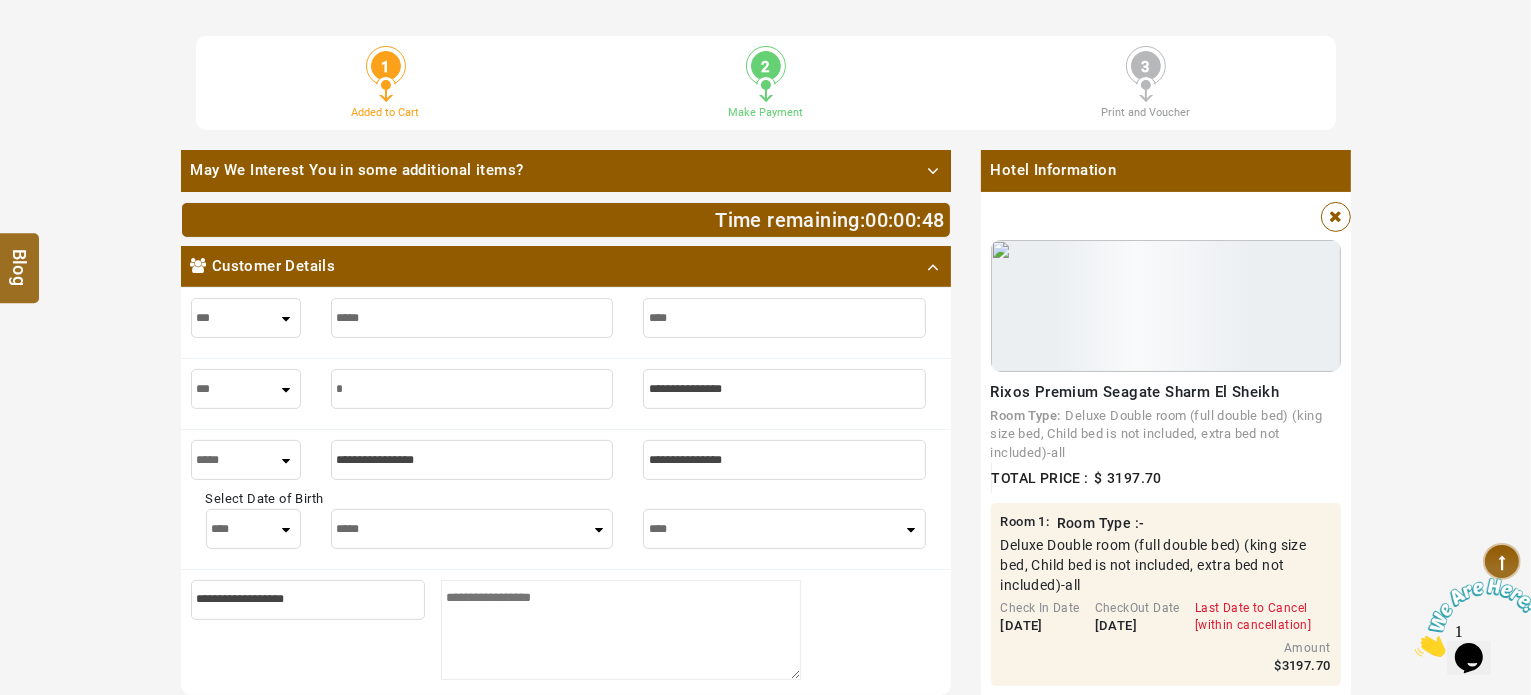 type on "**" 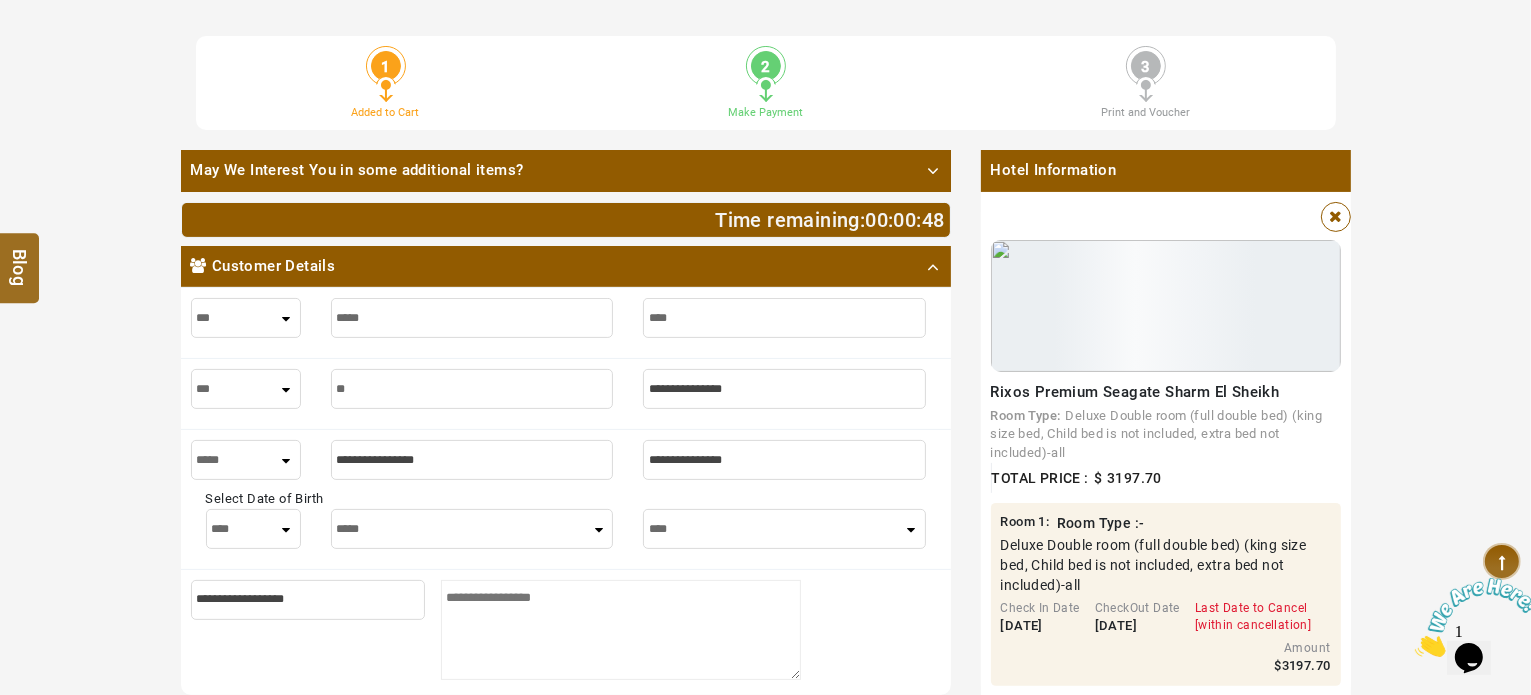 type on "**" 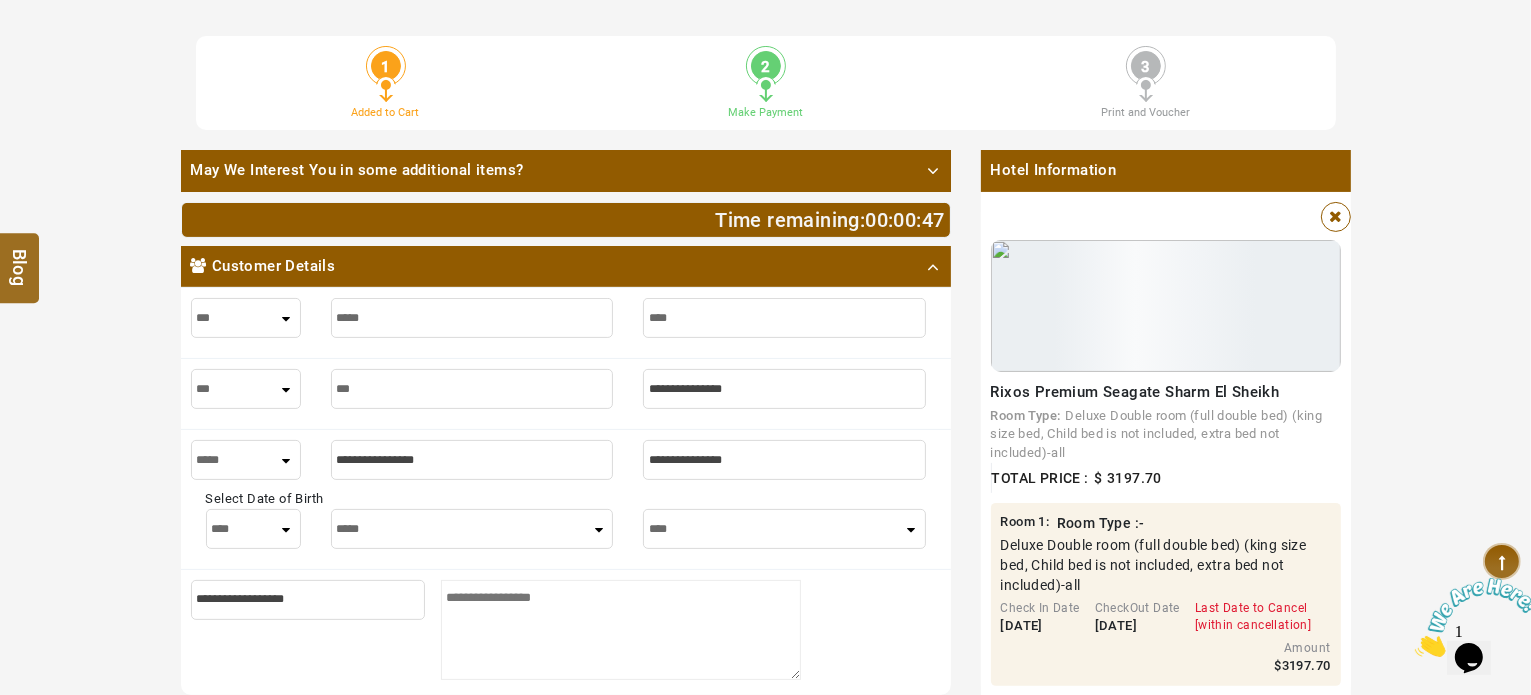 type on "****" 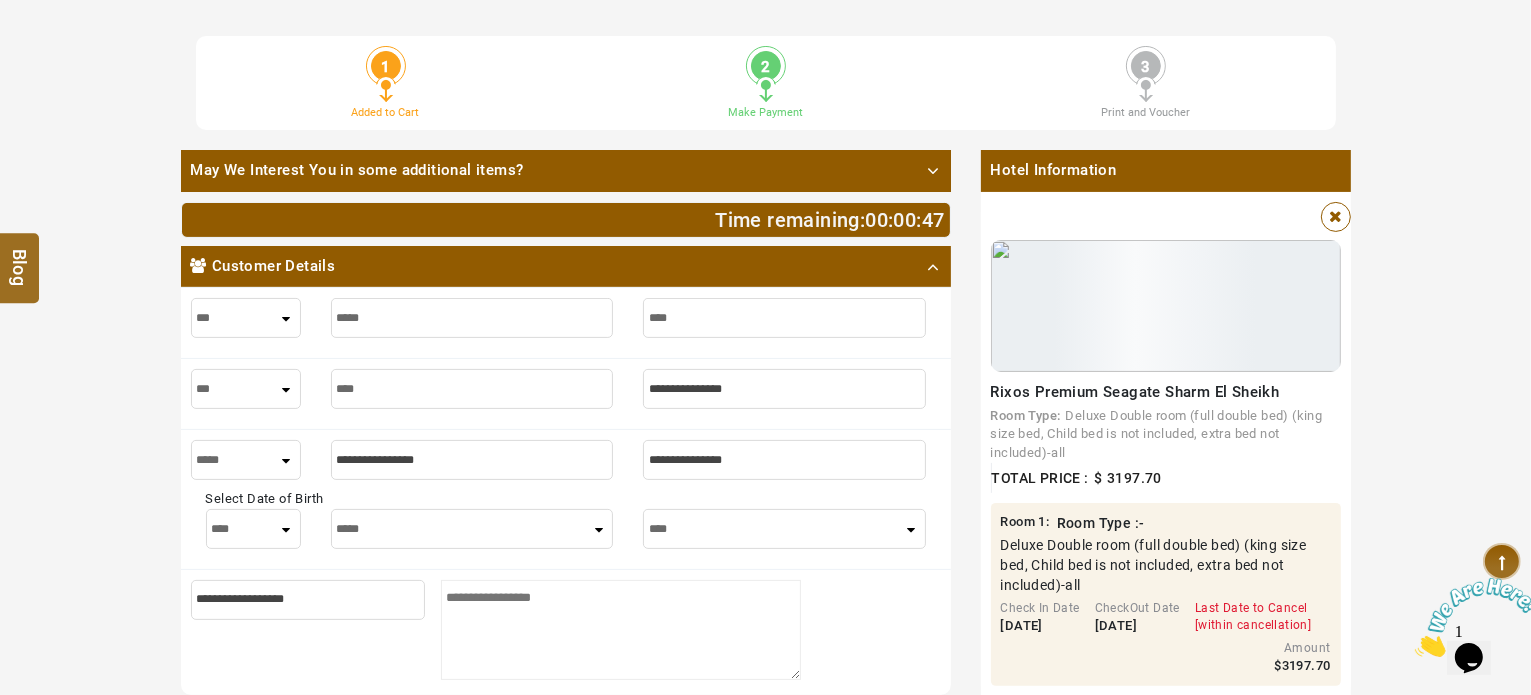 type on "****" 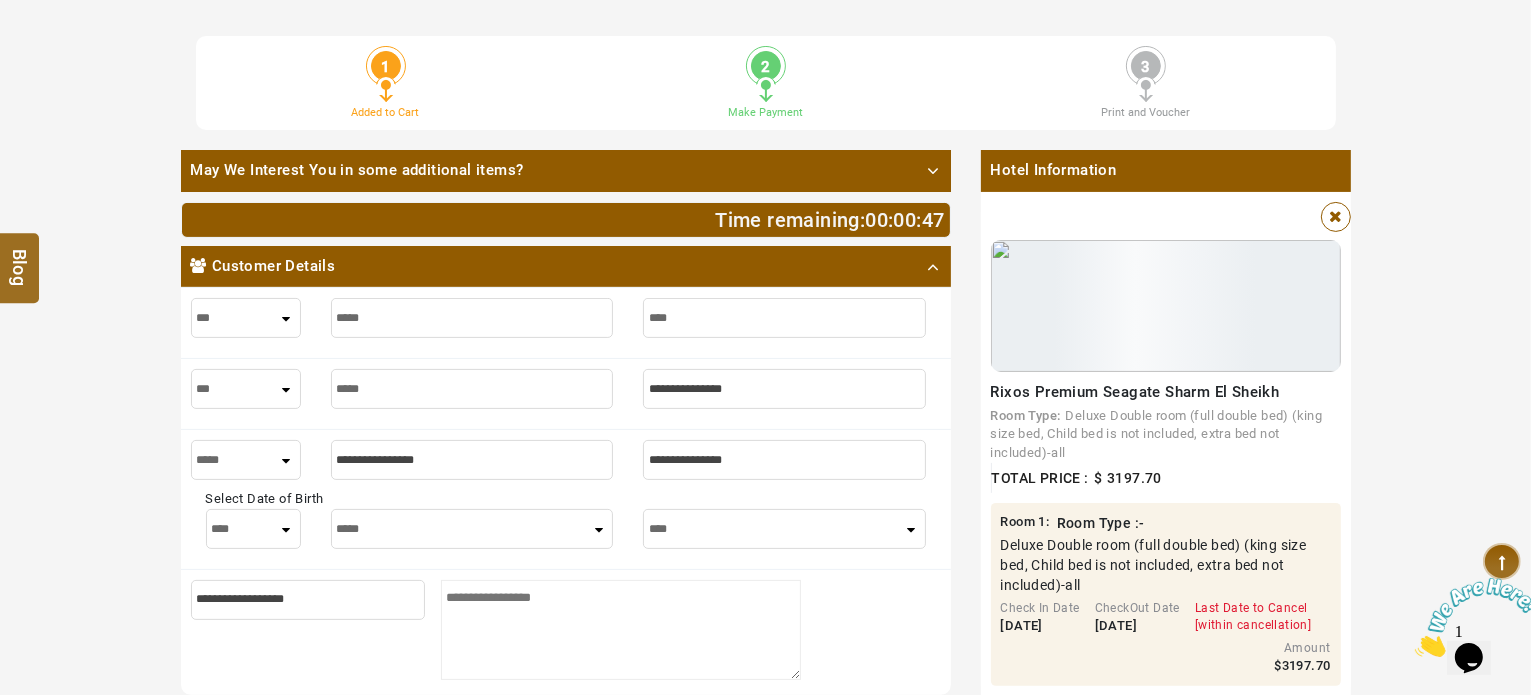 type on "*****" 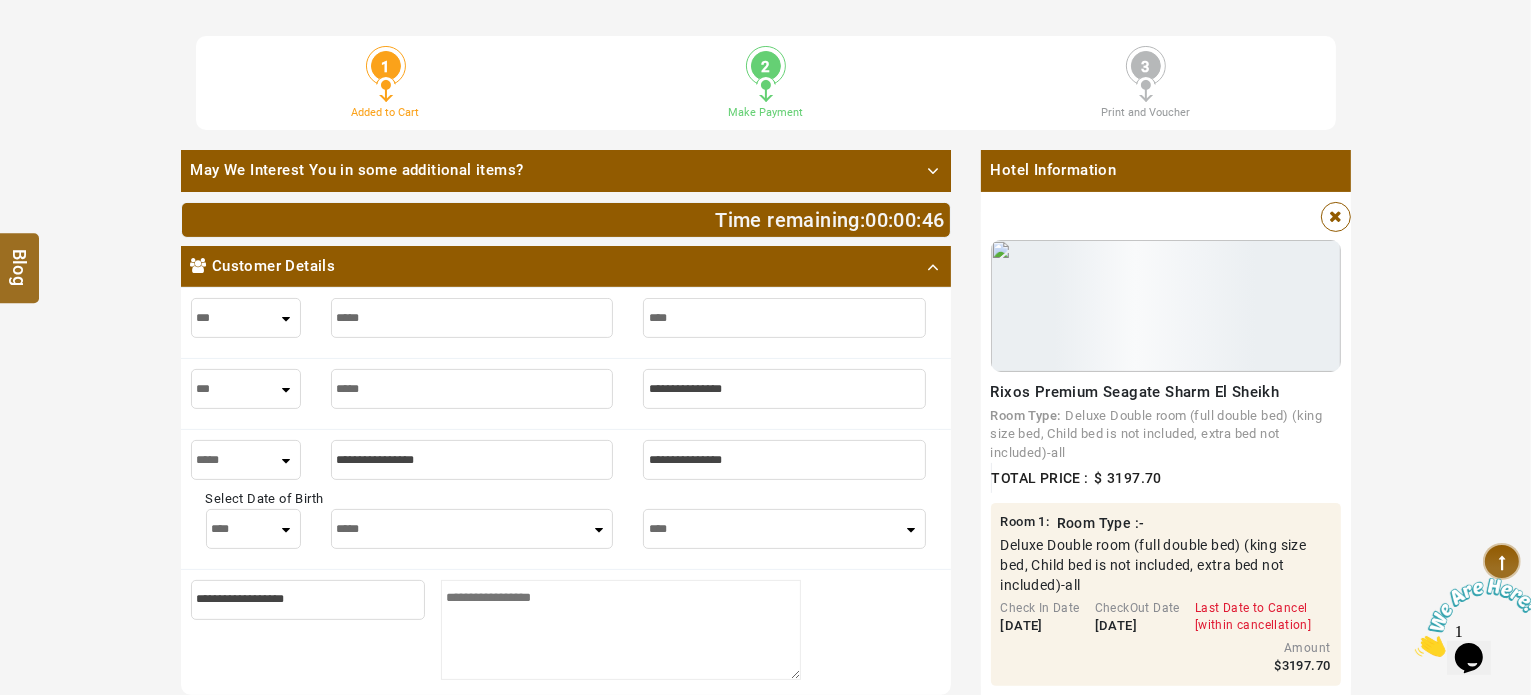type on "*****" 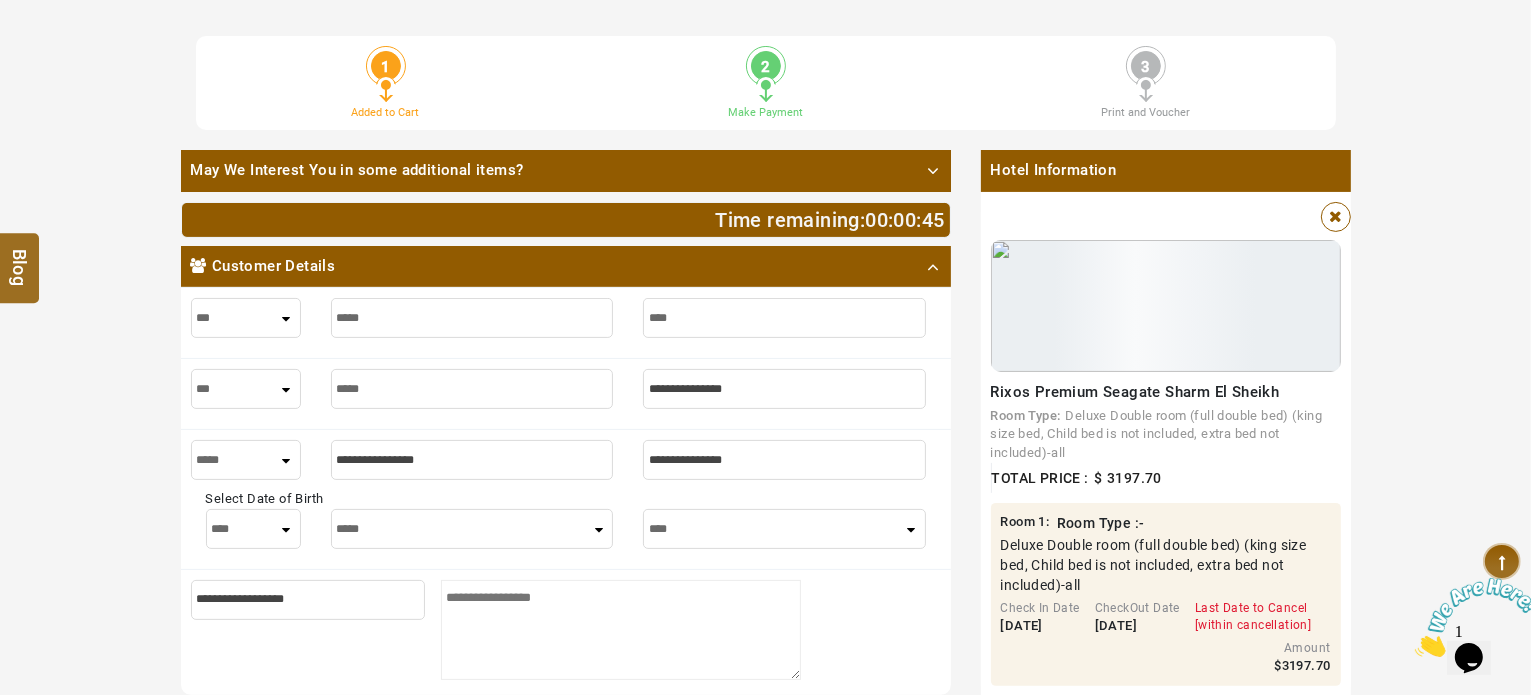 type on "*" 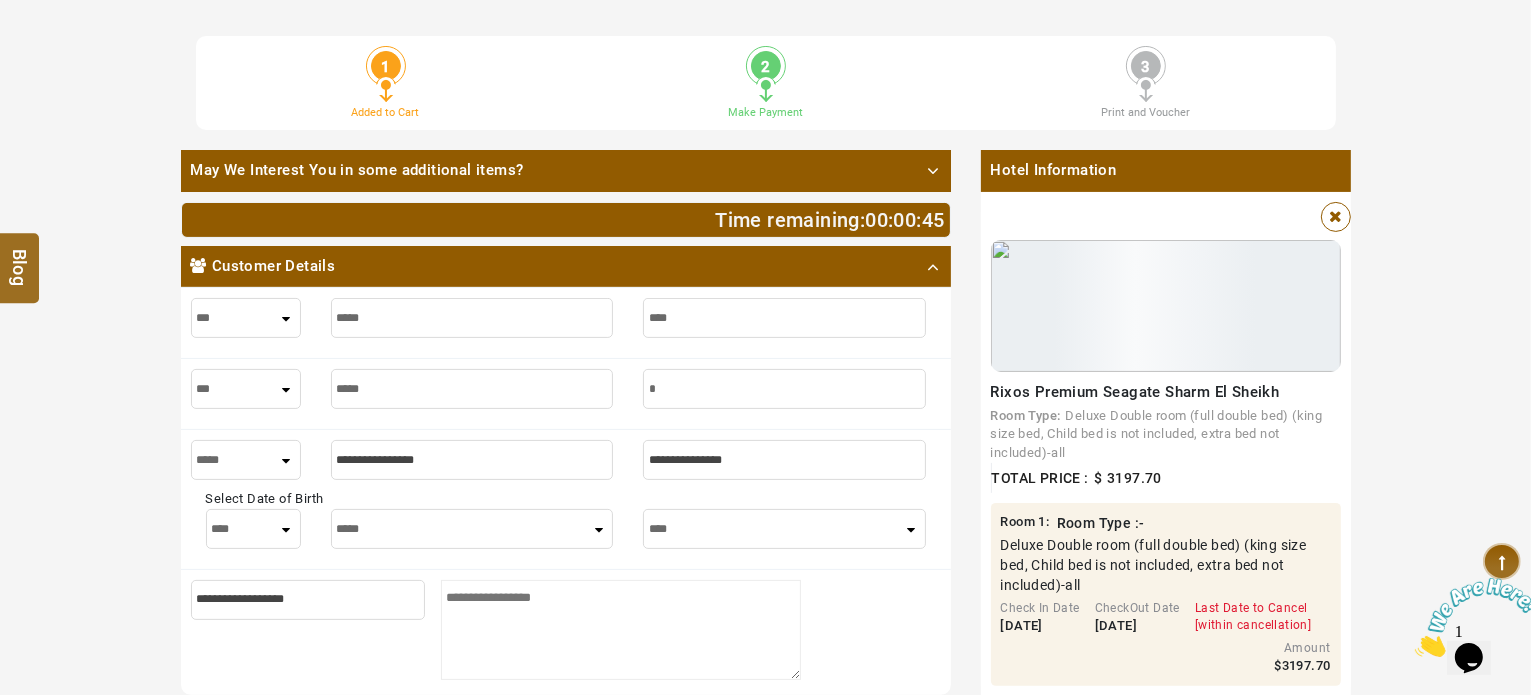 type on "*" 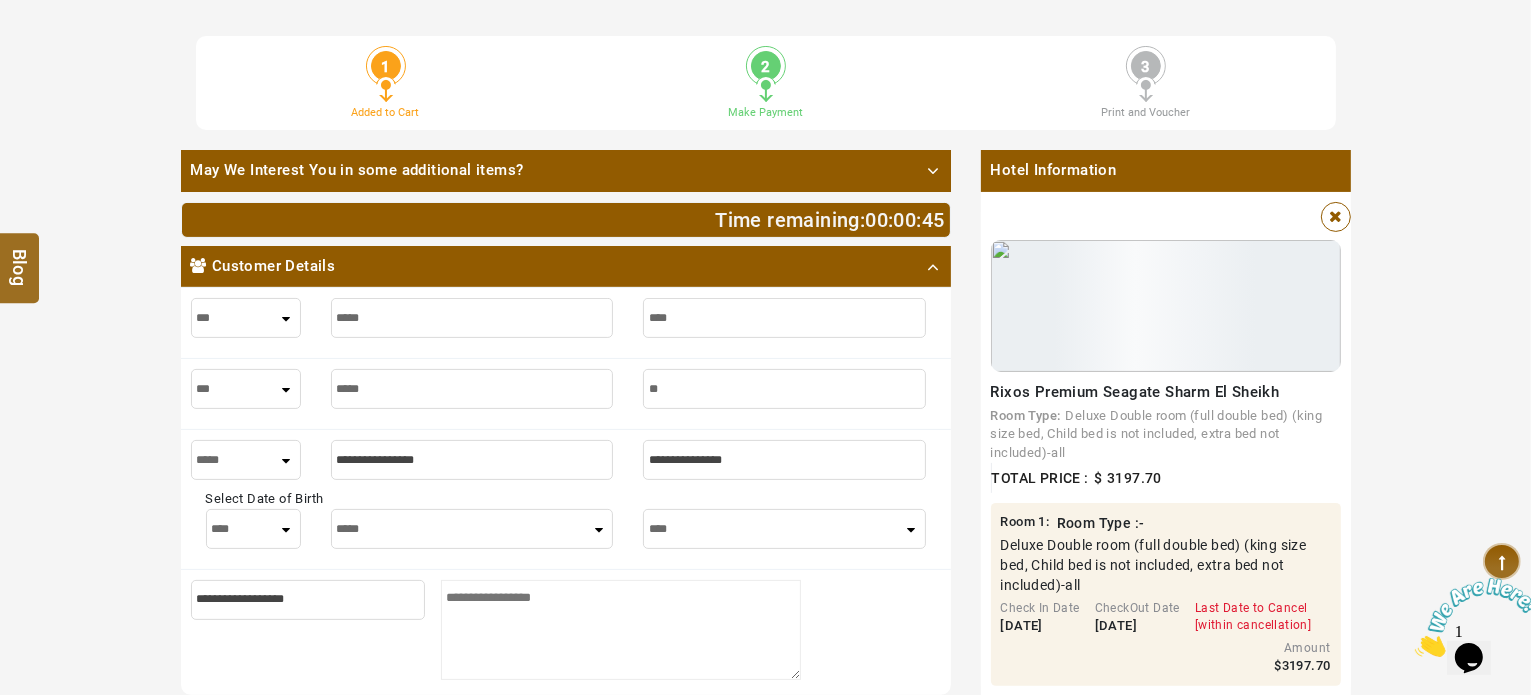 type on "**" 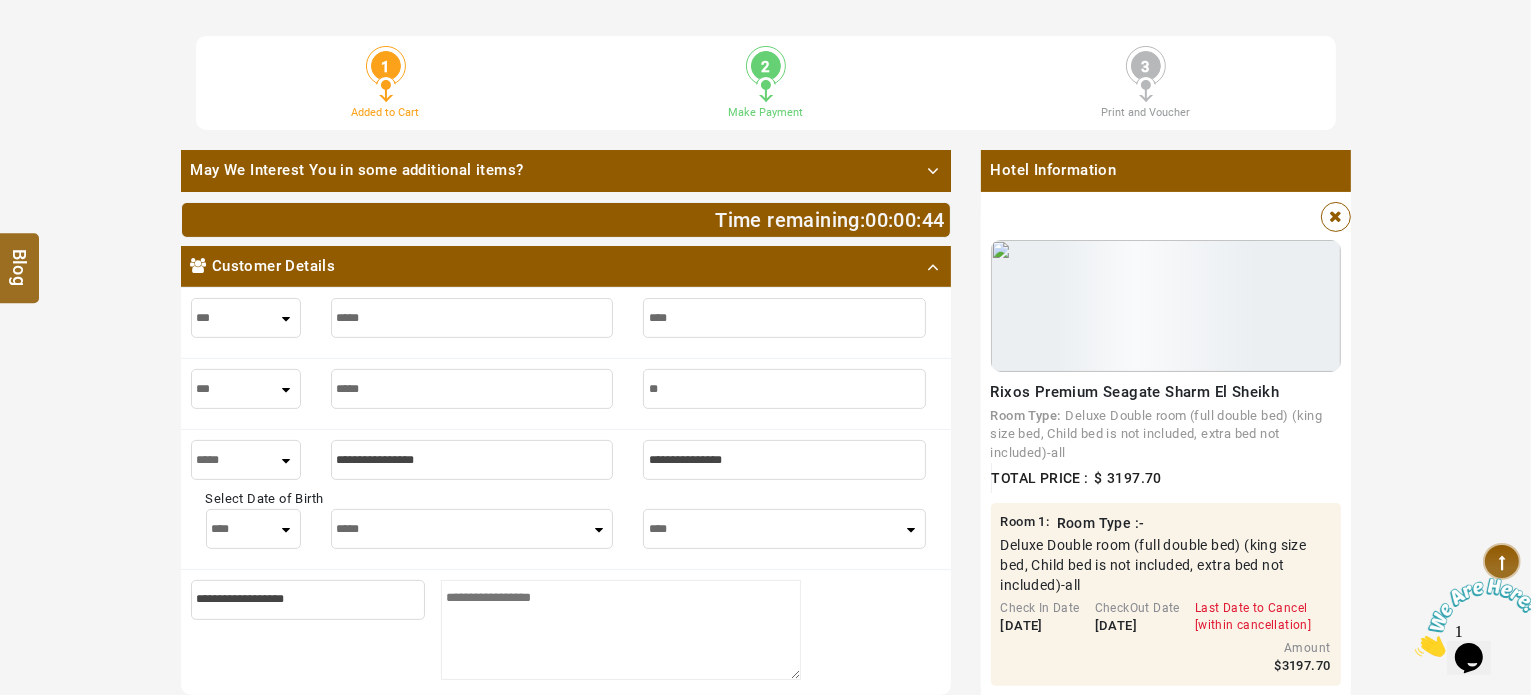 type on "***" 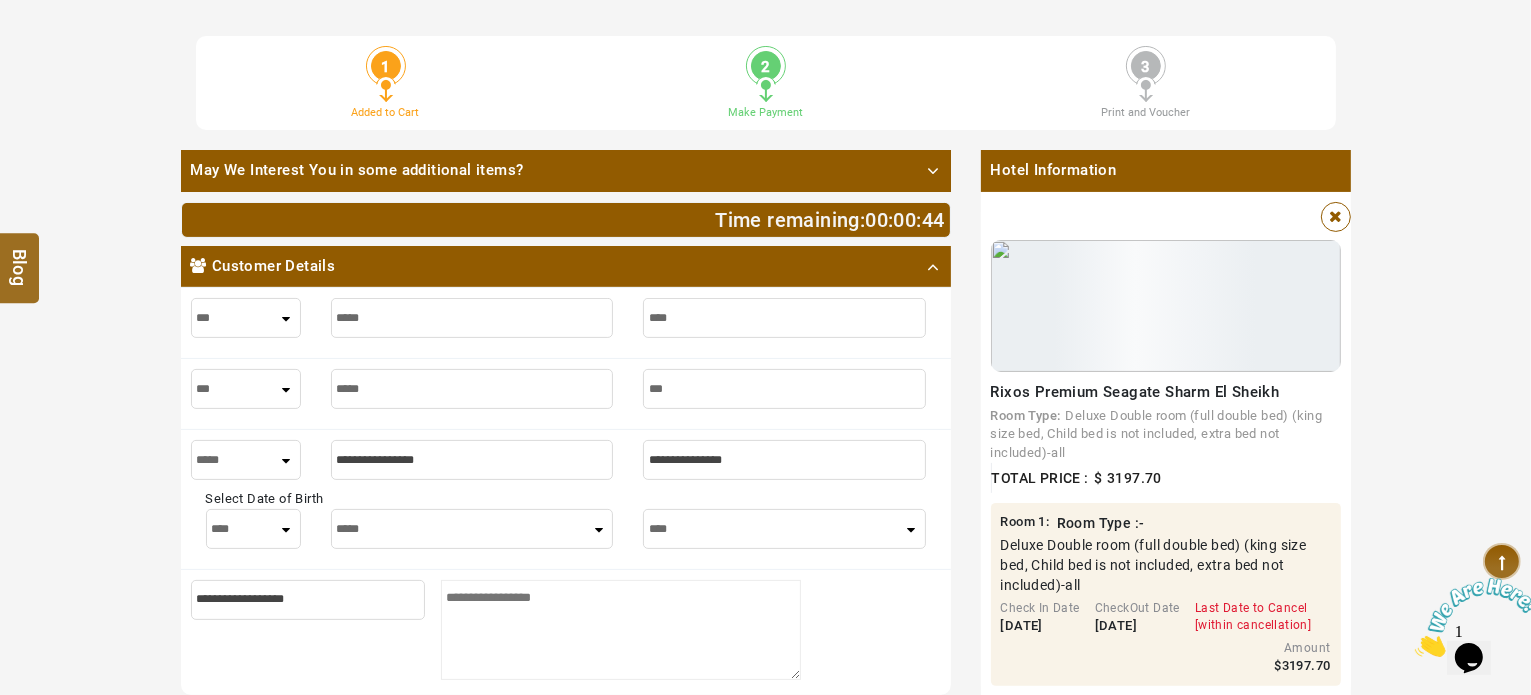 type on "***" 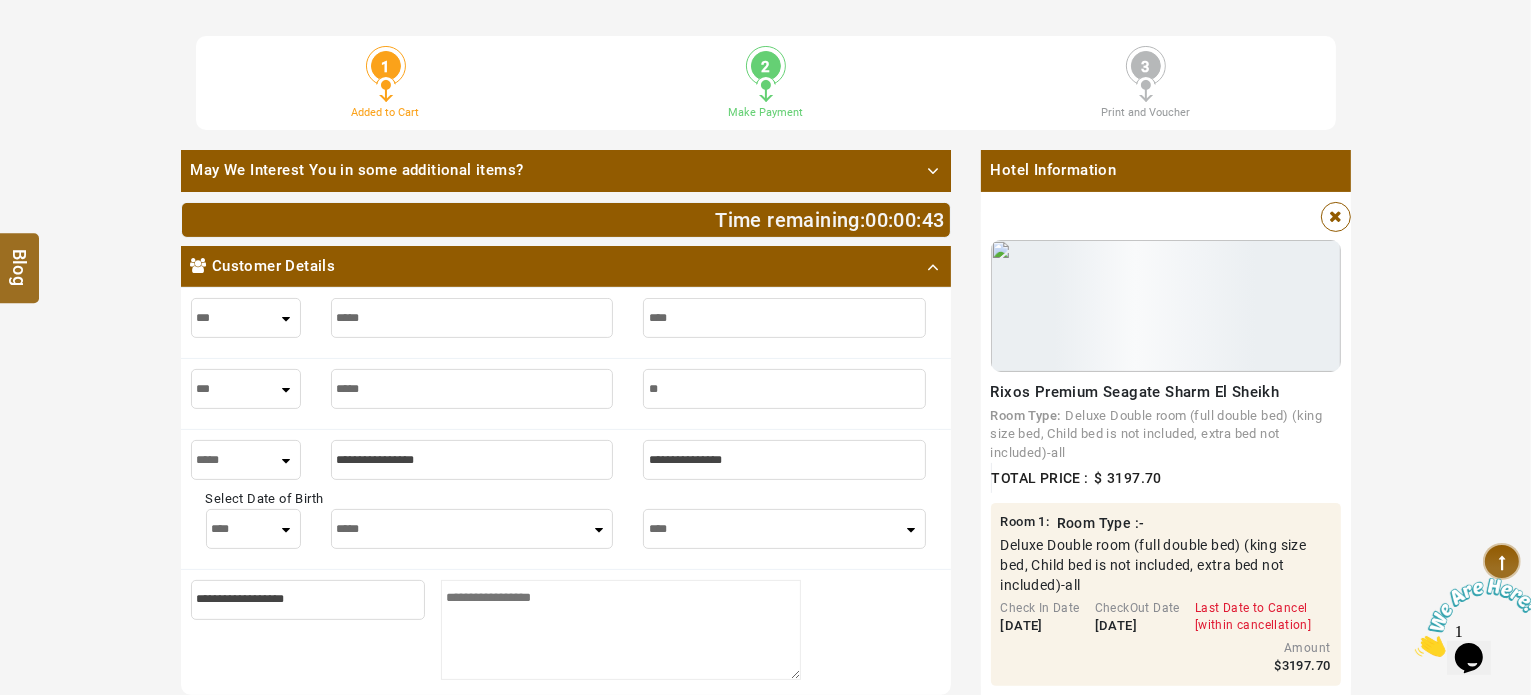 type on "**" 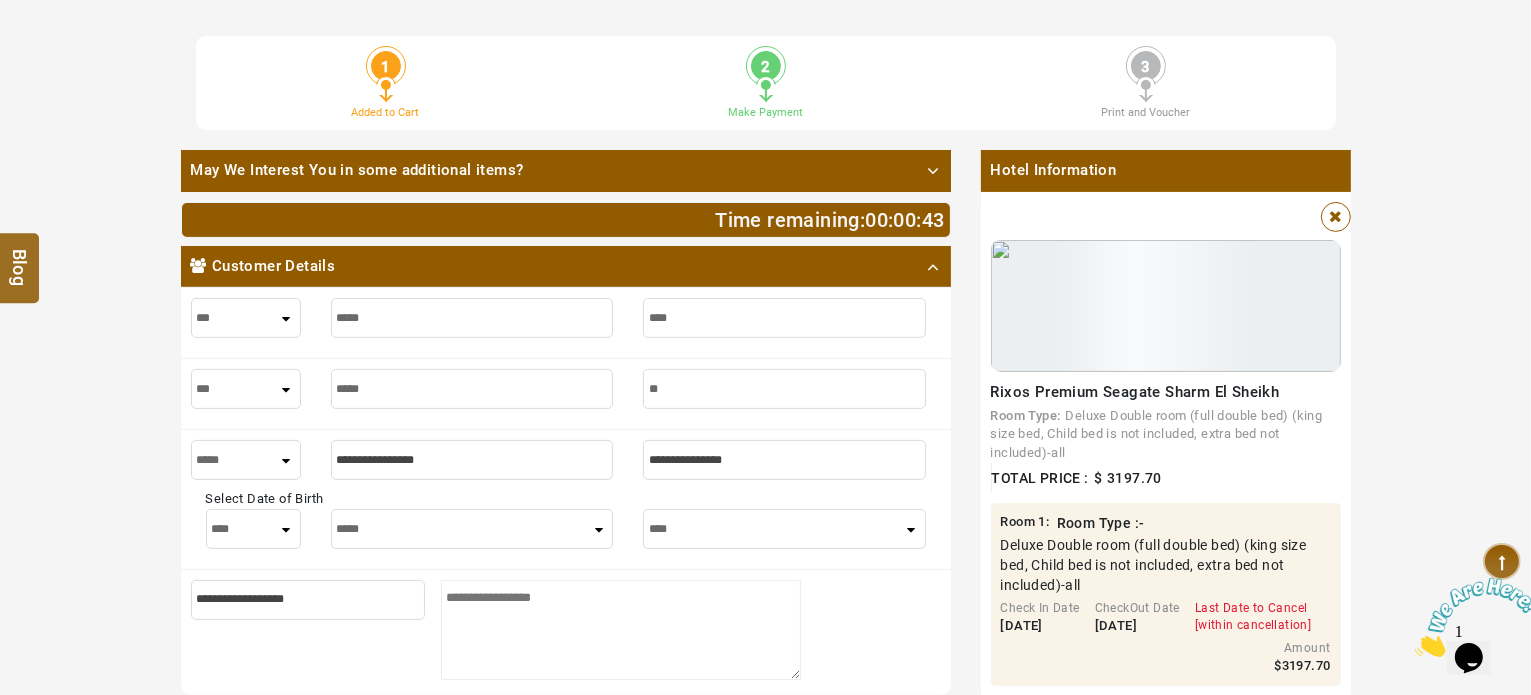 type on "***" 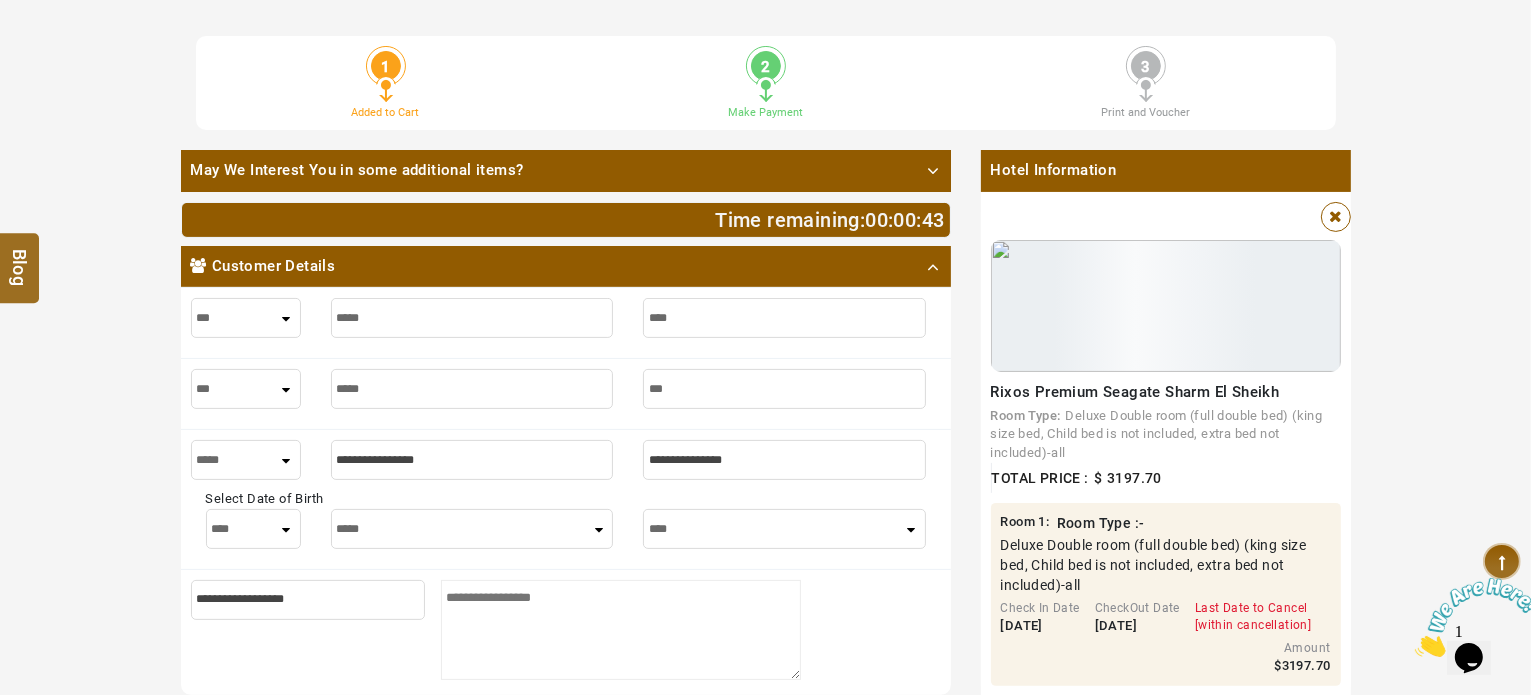 type on "***" 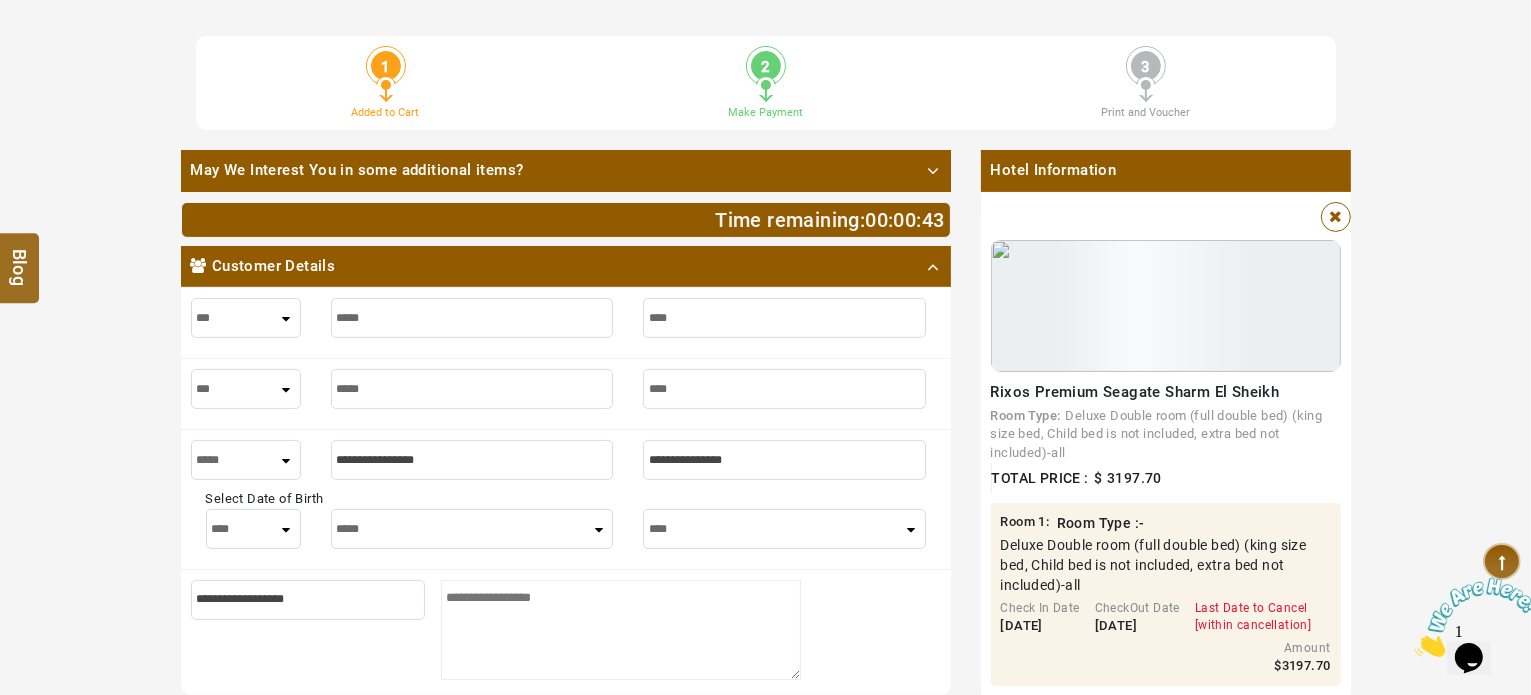 type on "****" 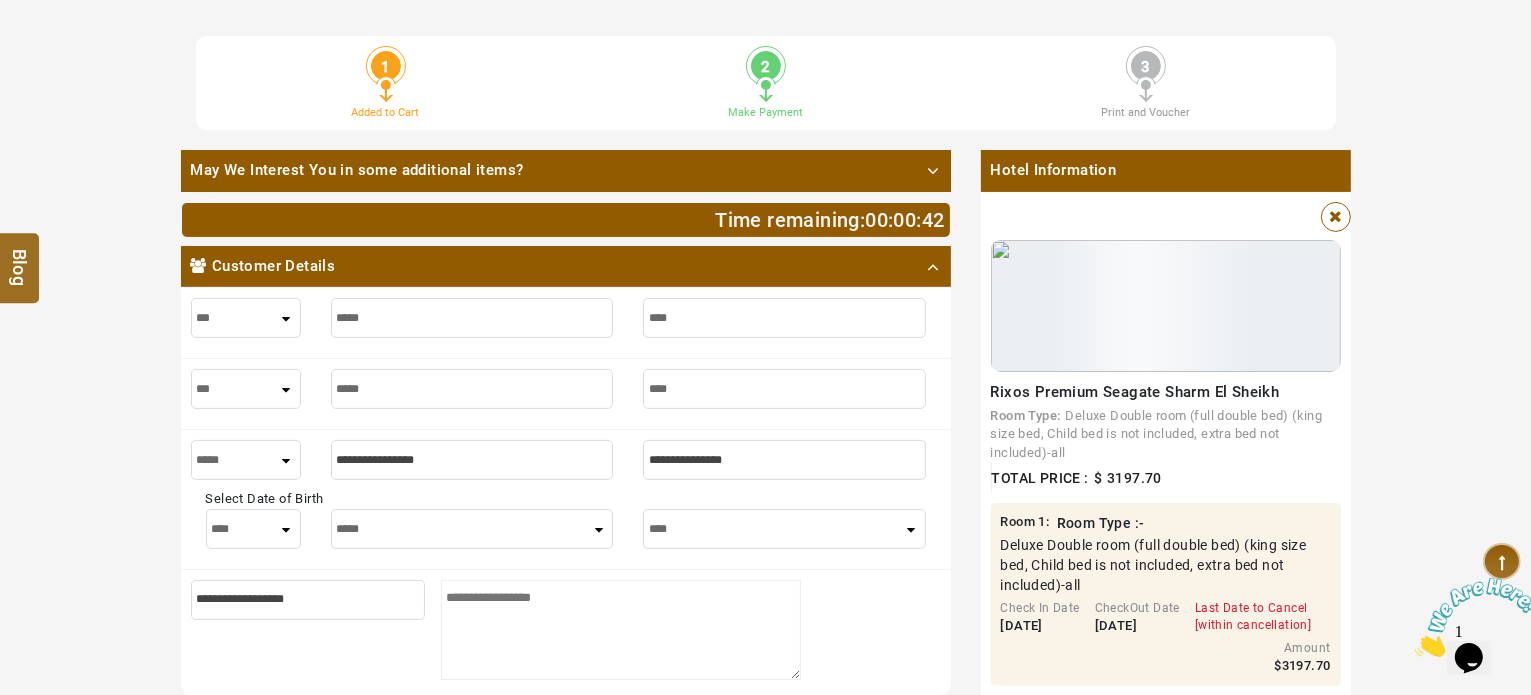 type on "****" 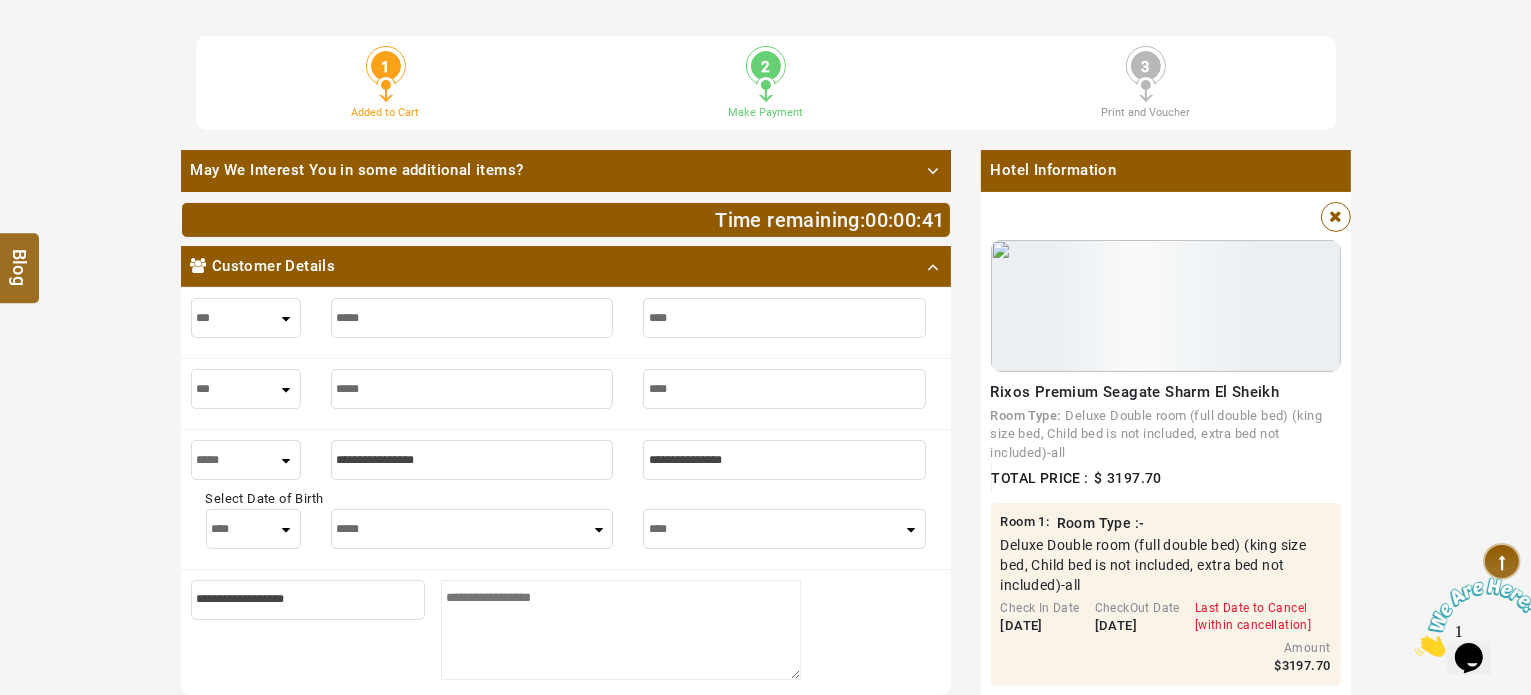 click at bounding box center [472, 460] 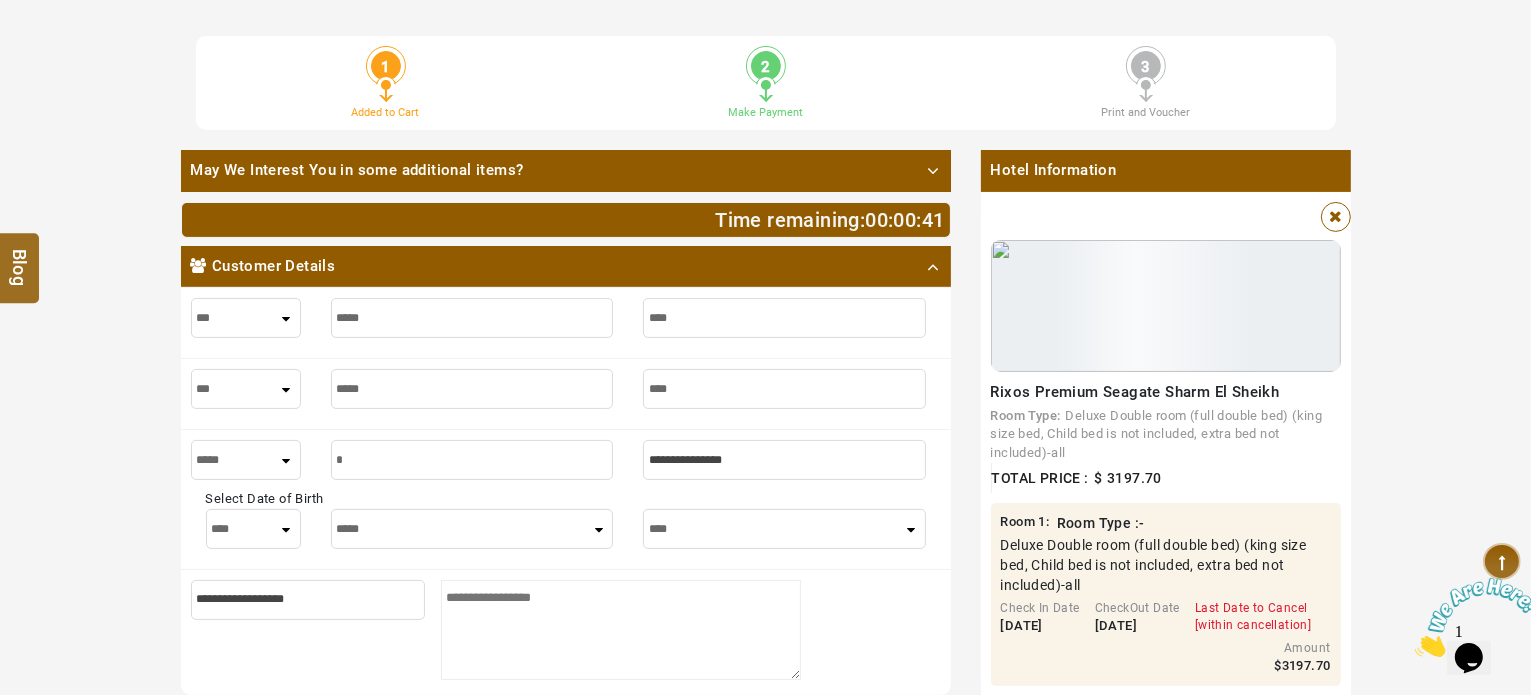 type on "*" 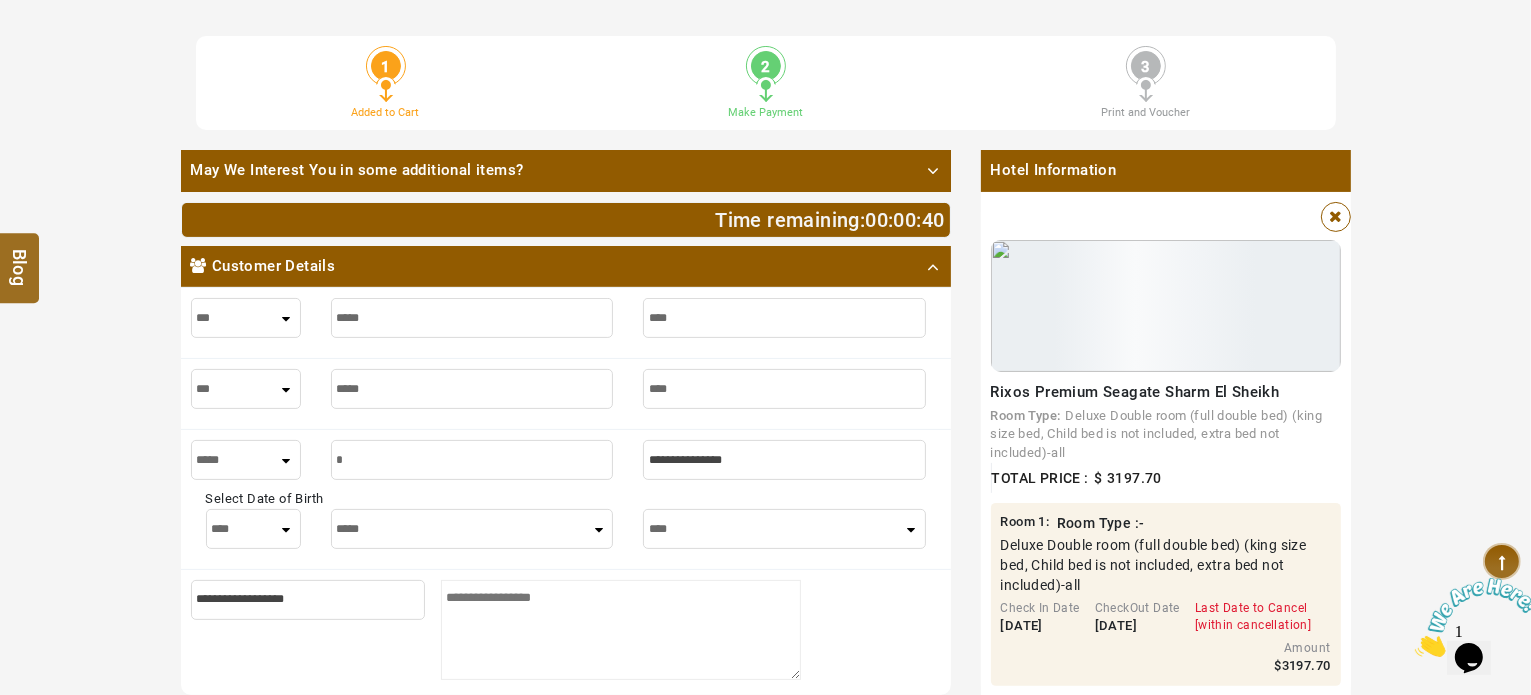 type on "**" 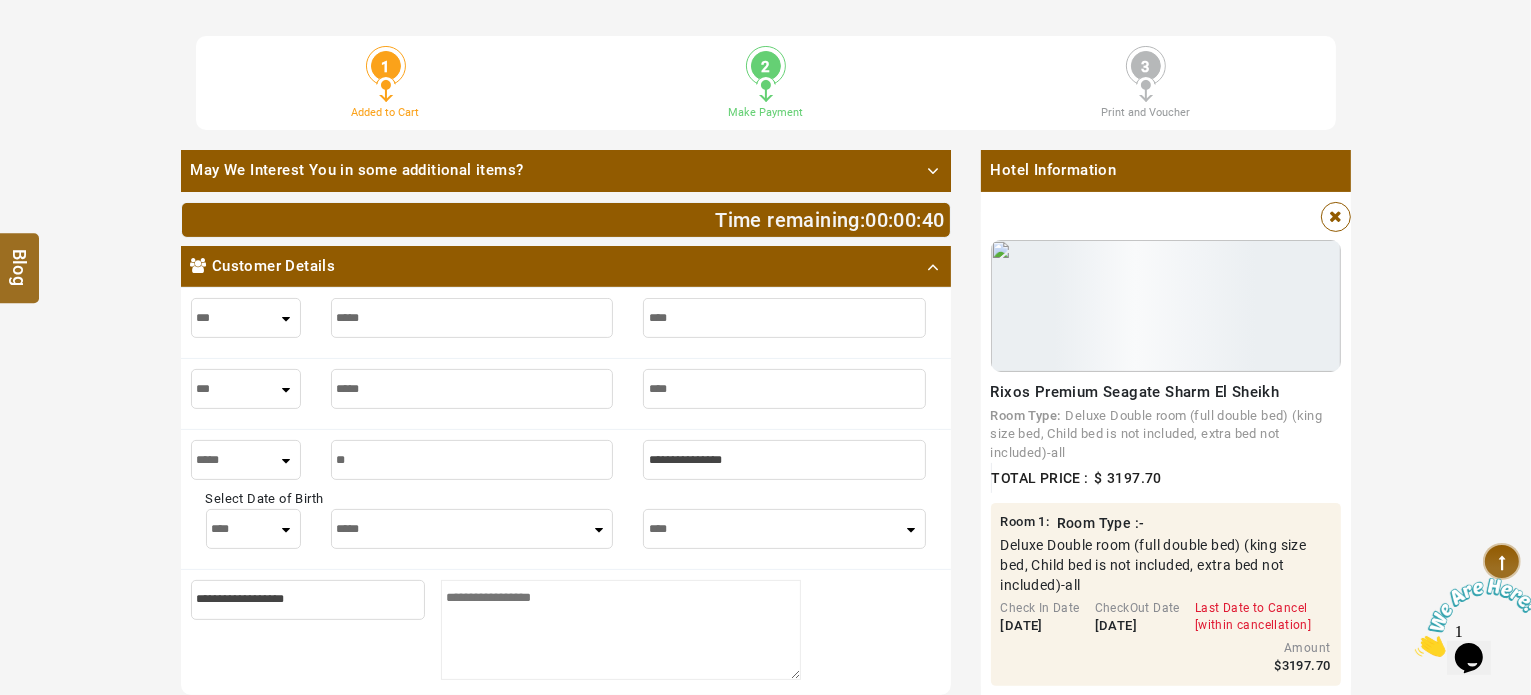 type on "**" 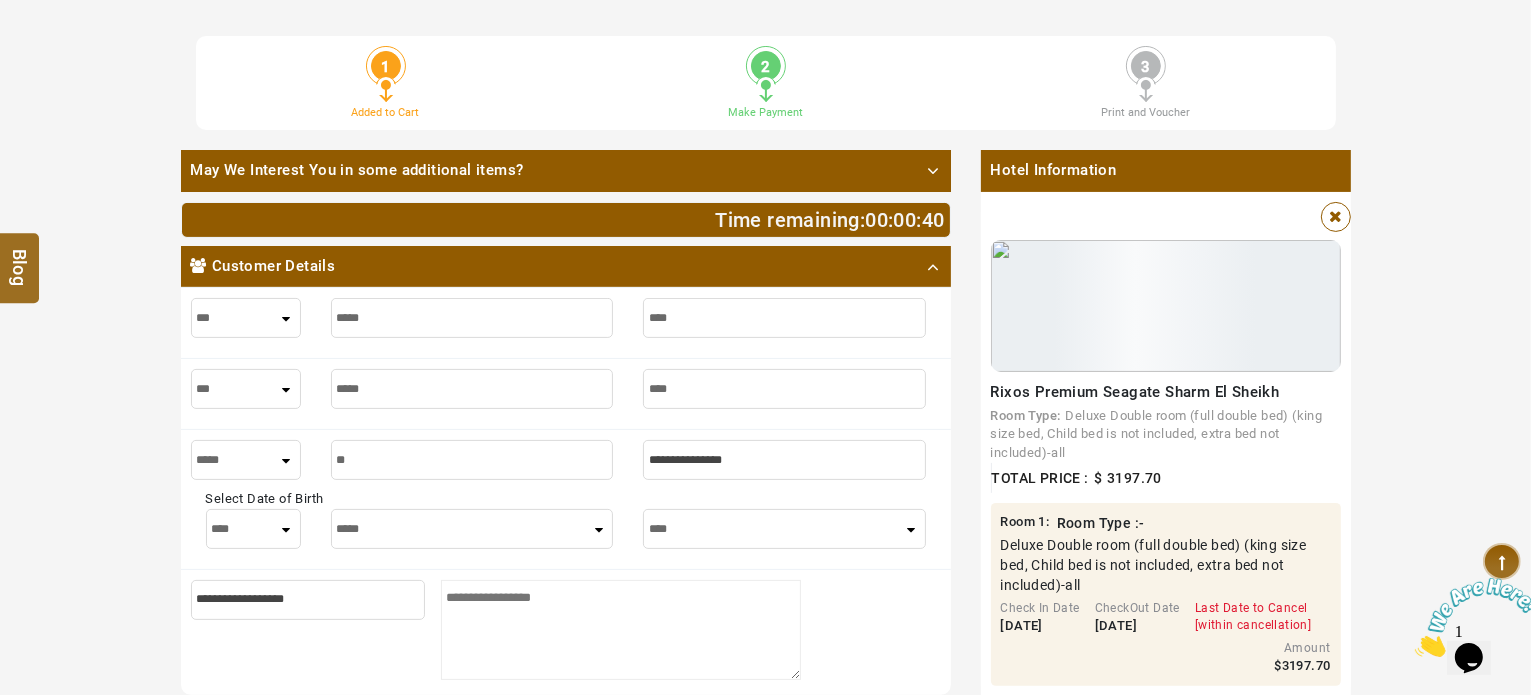 type on "***" 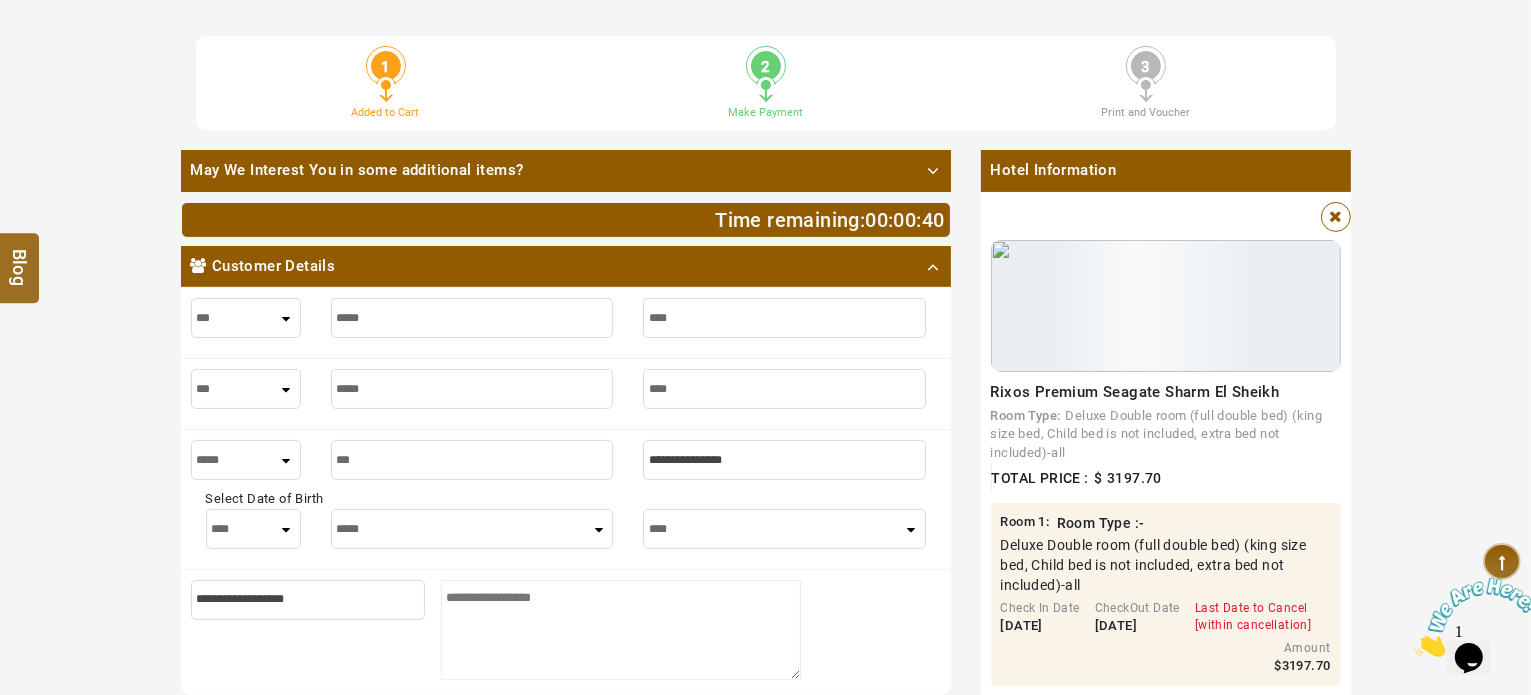 type on "***" 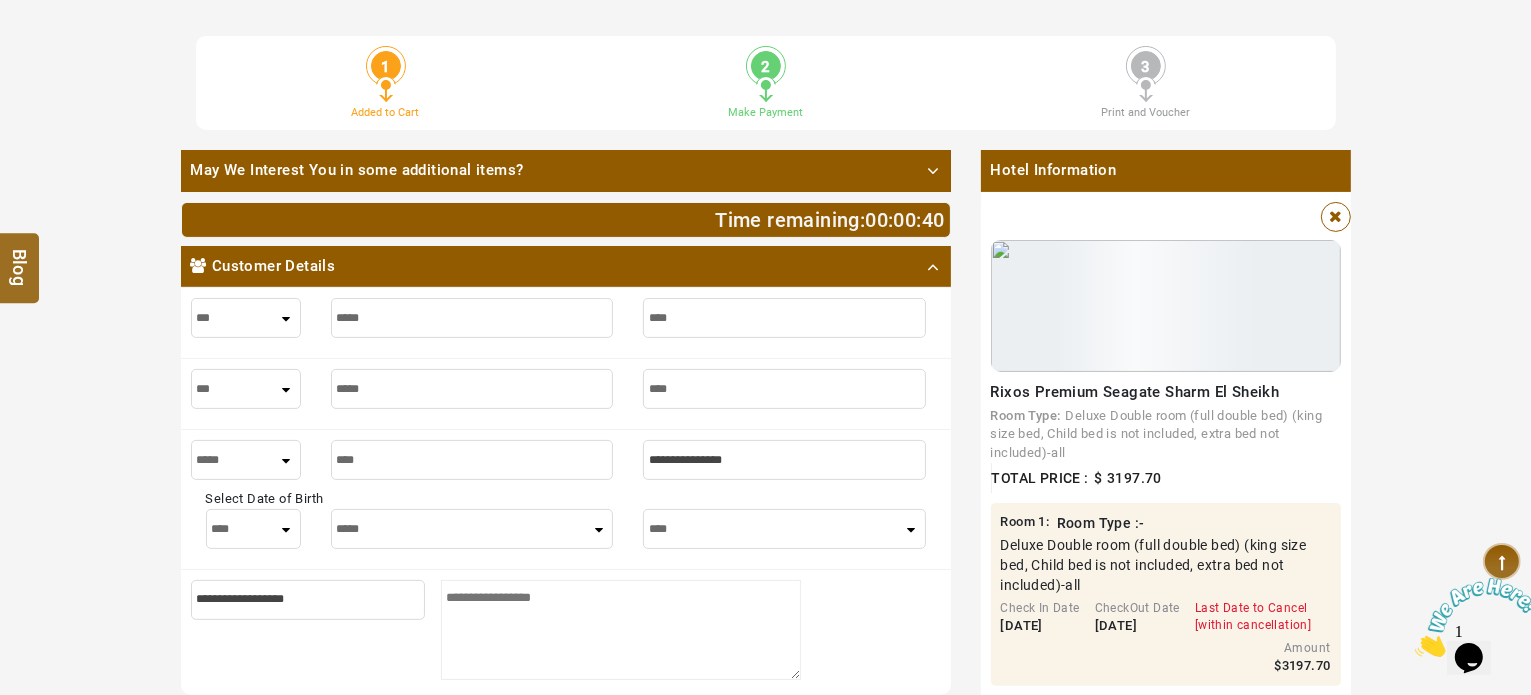 type on "****" 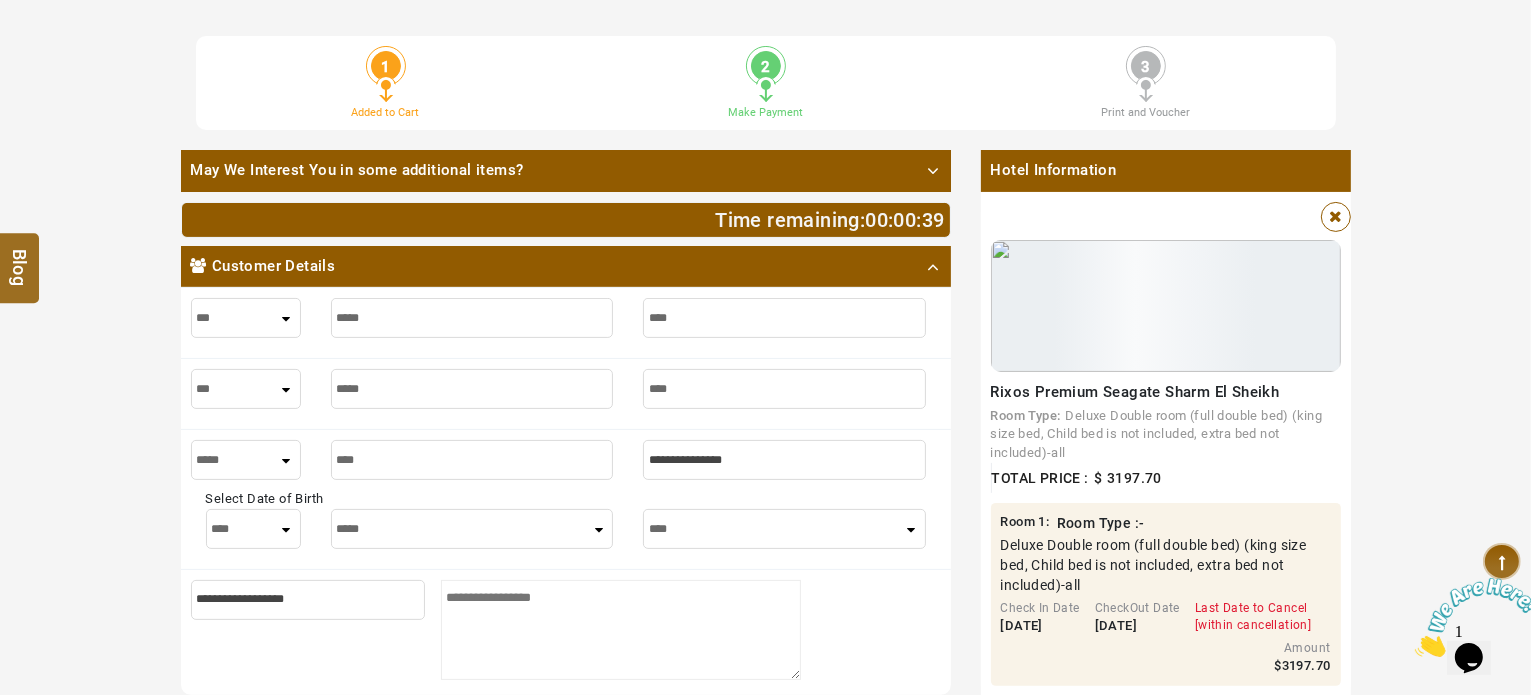 type on "****" 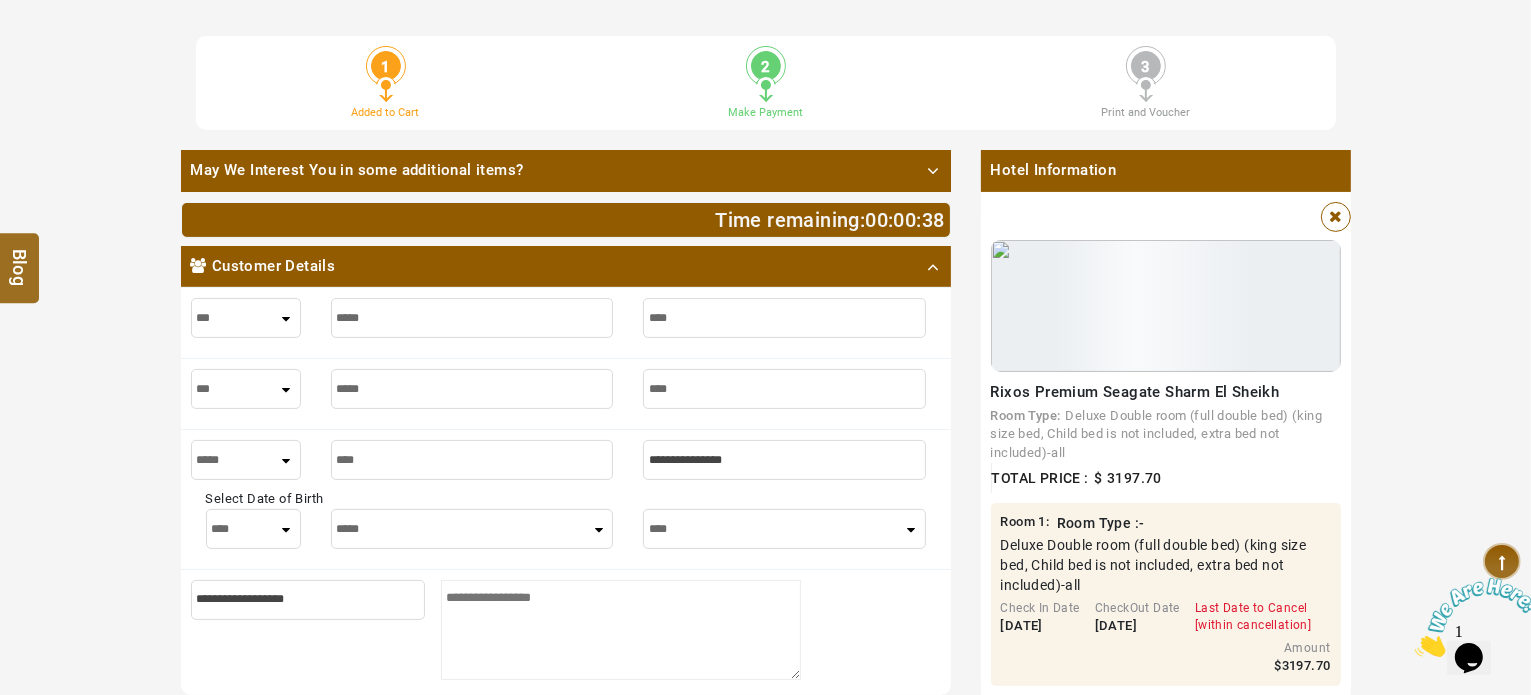 type on "*" 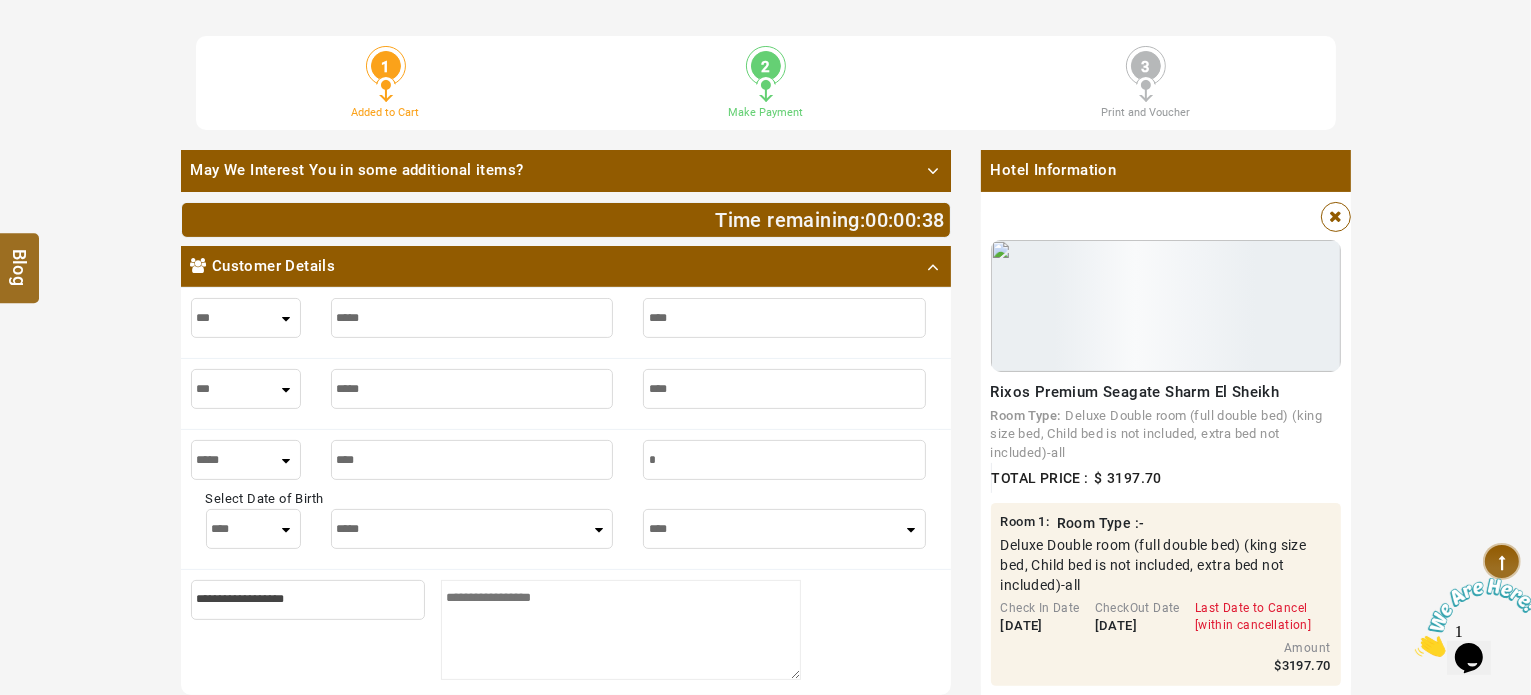 type on "*" 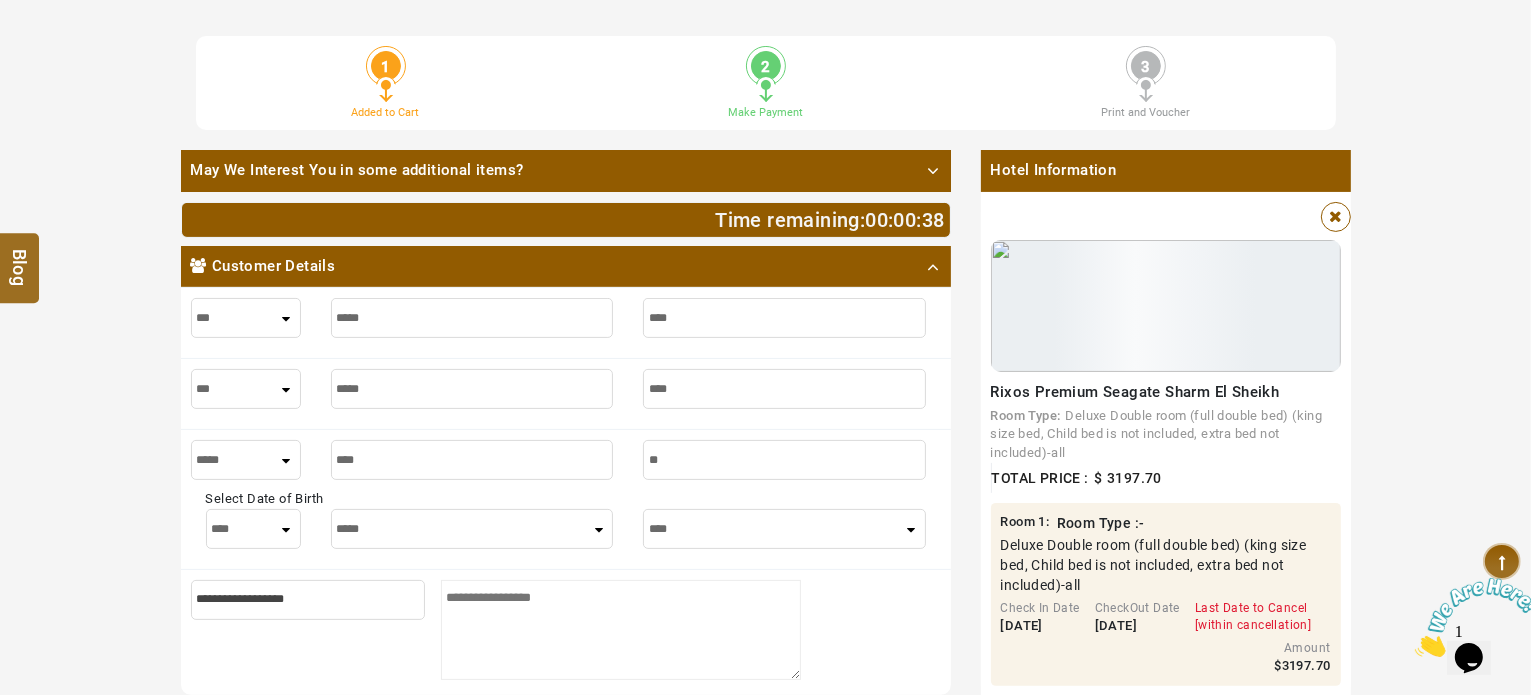 type on "**" 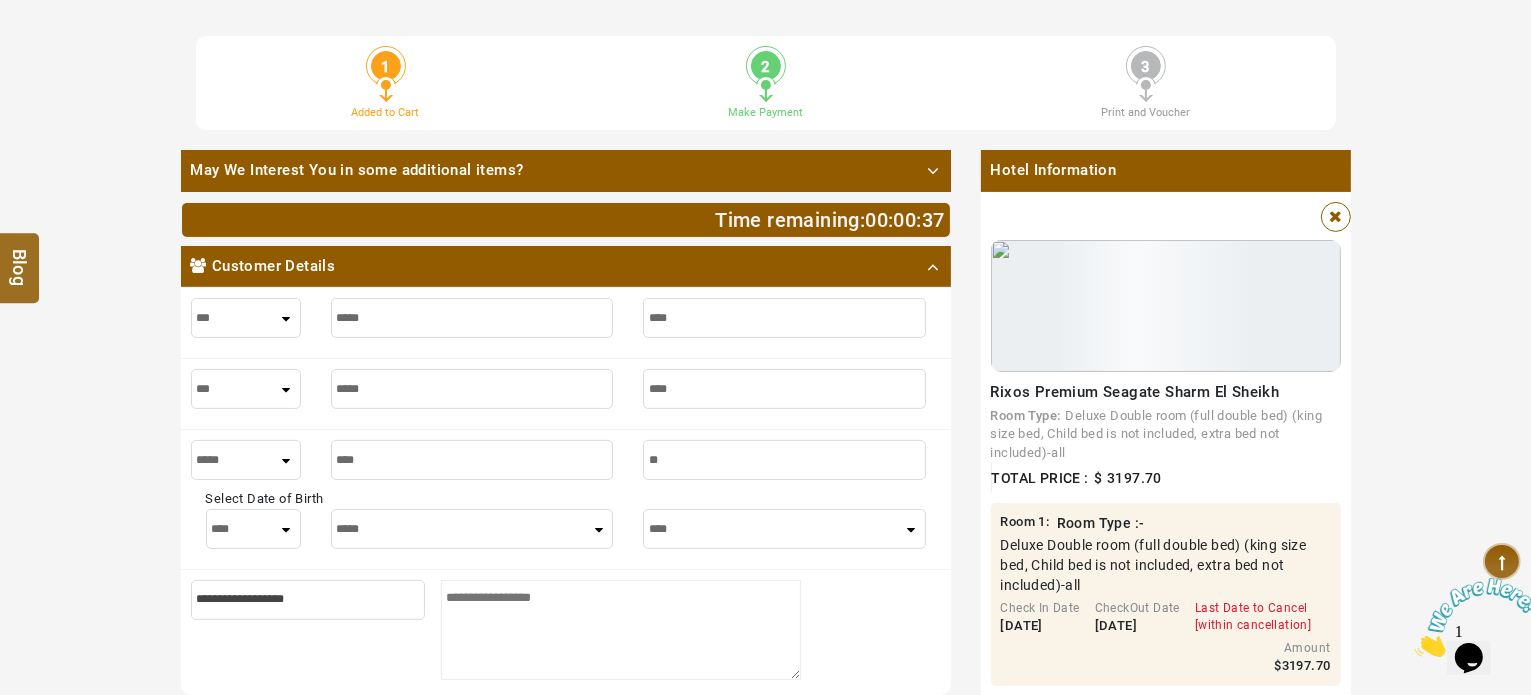 type on "***" 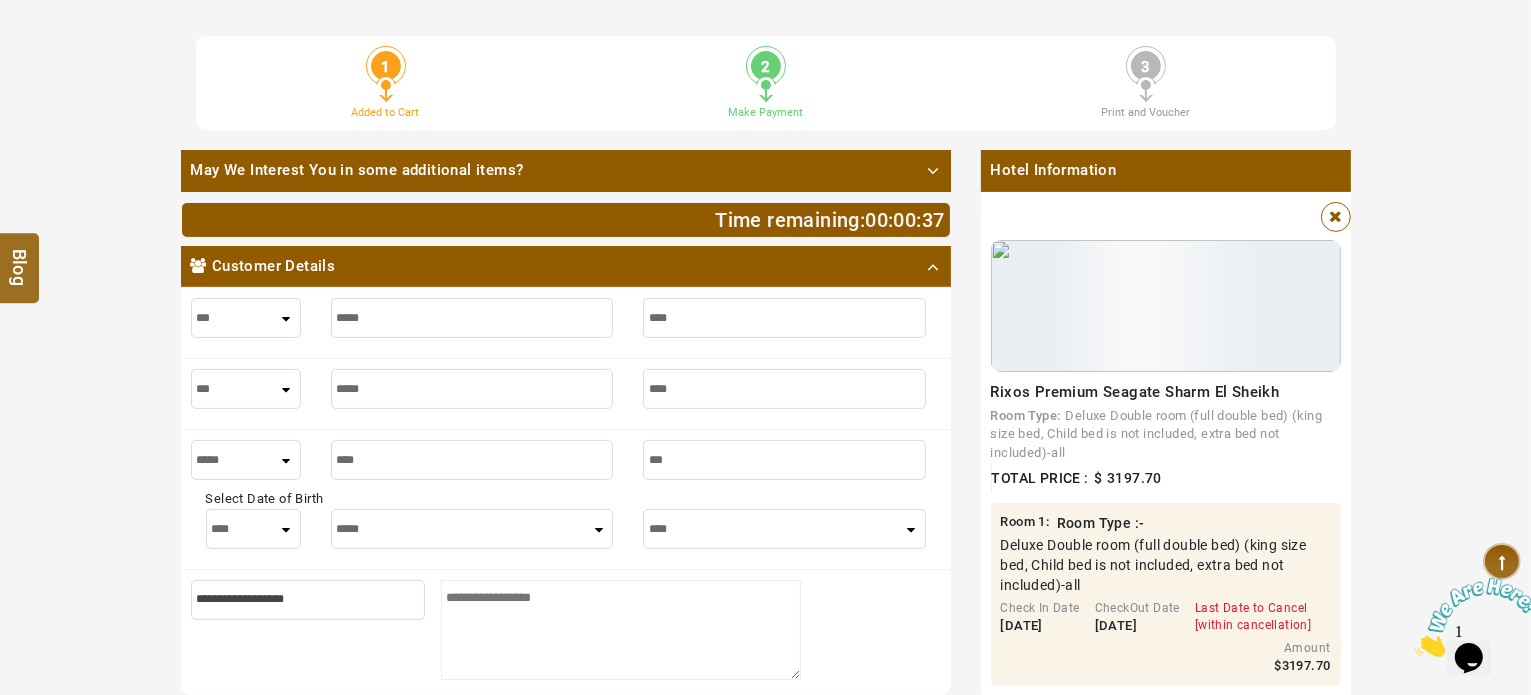 type on "***" 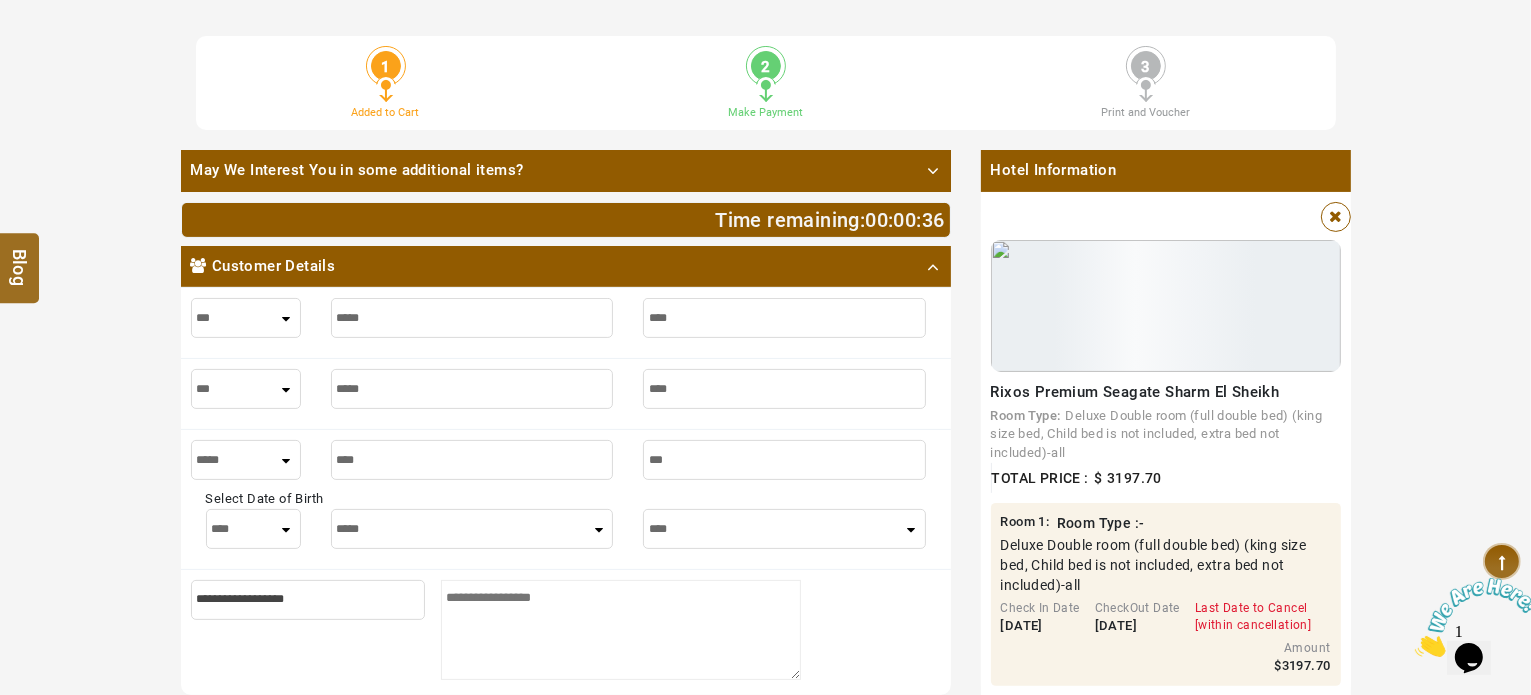 type on "****" 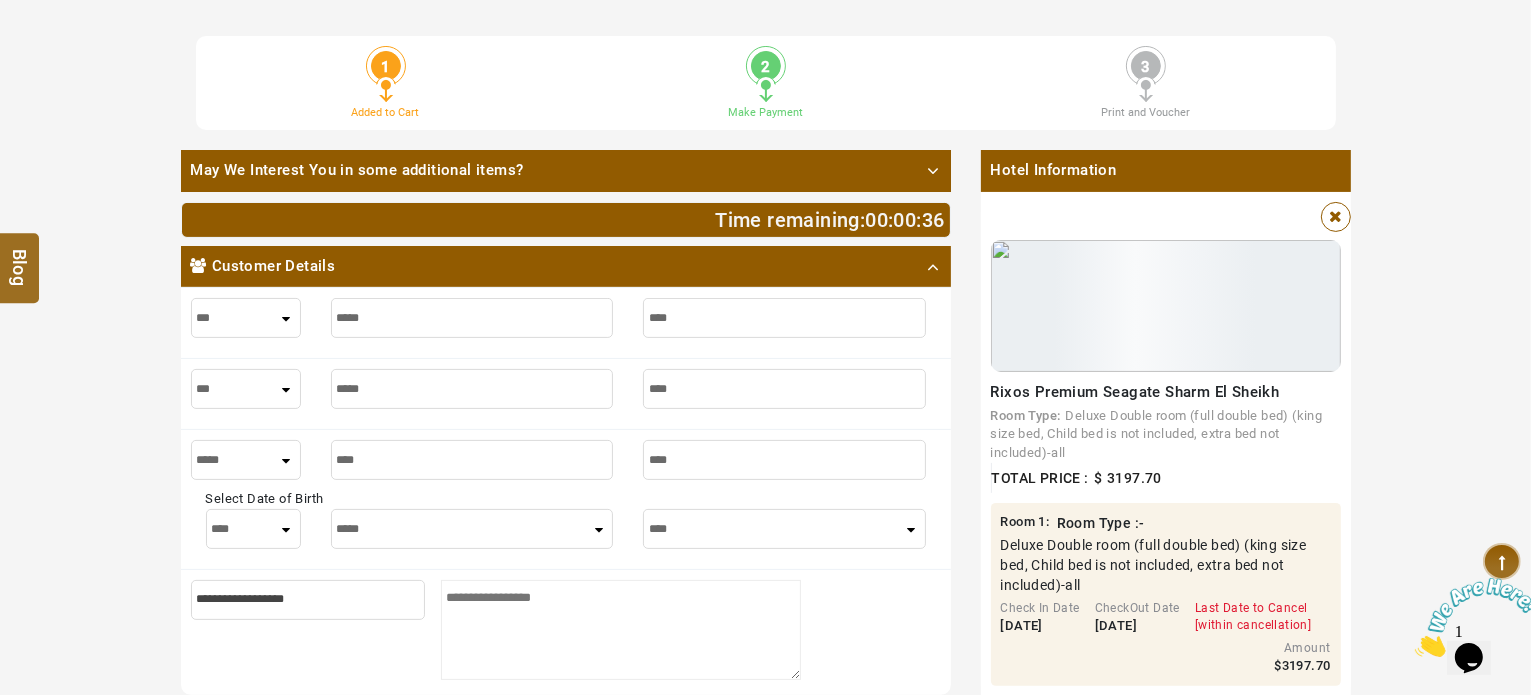 type on "****" 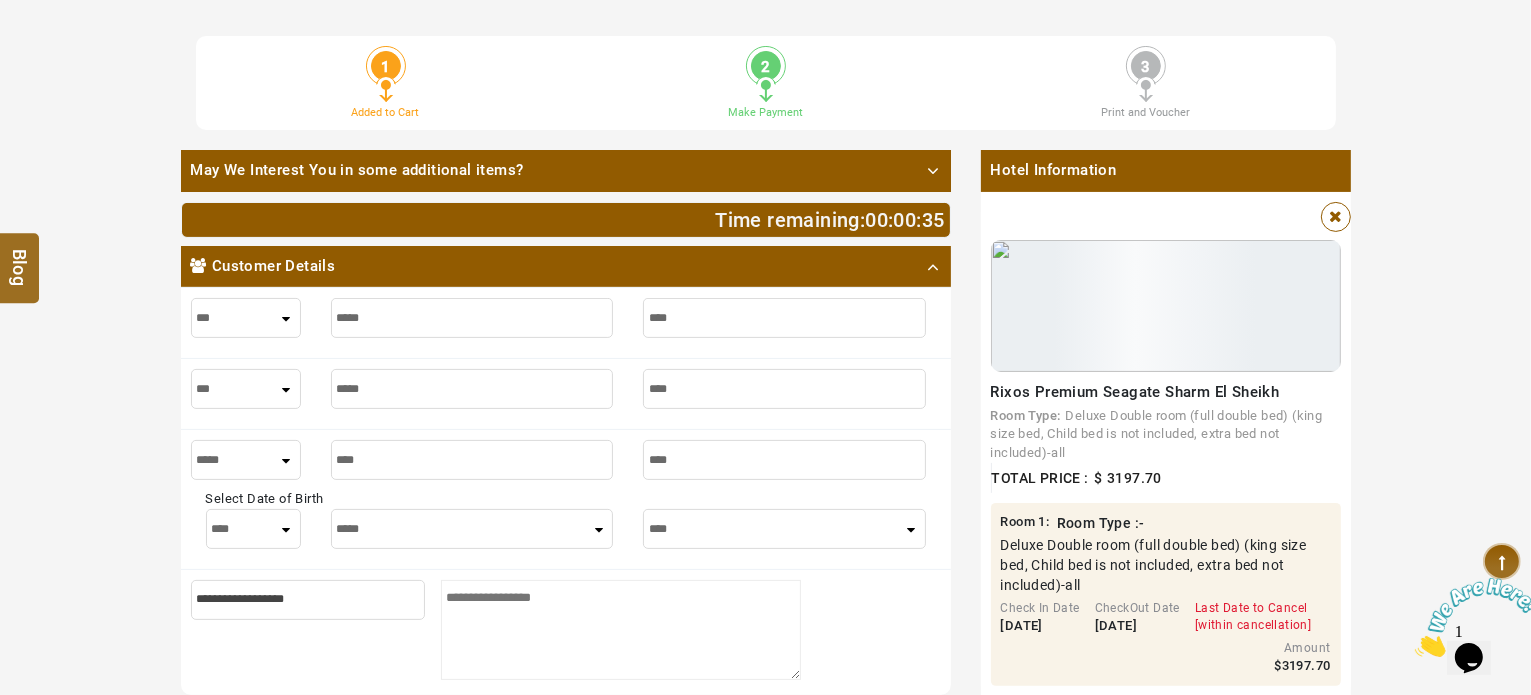 type on "****" 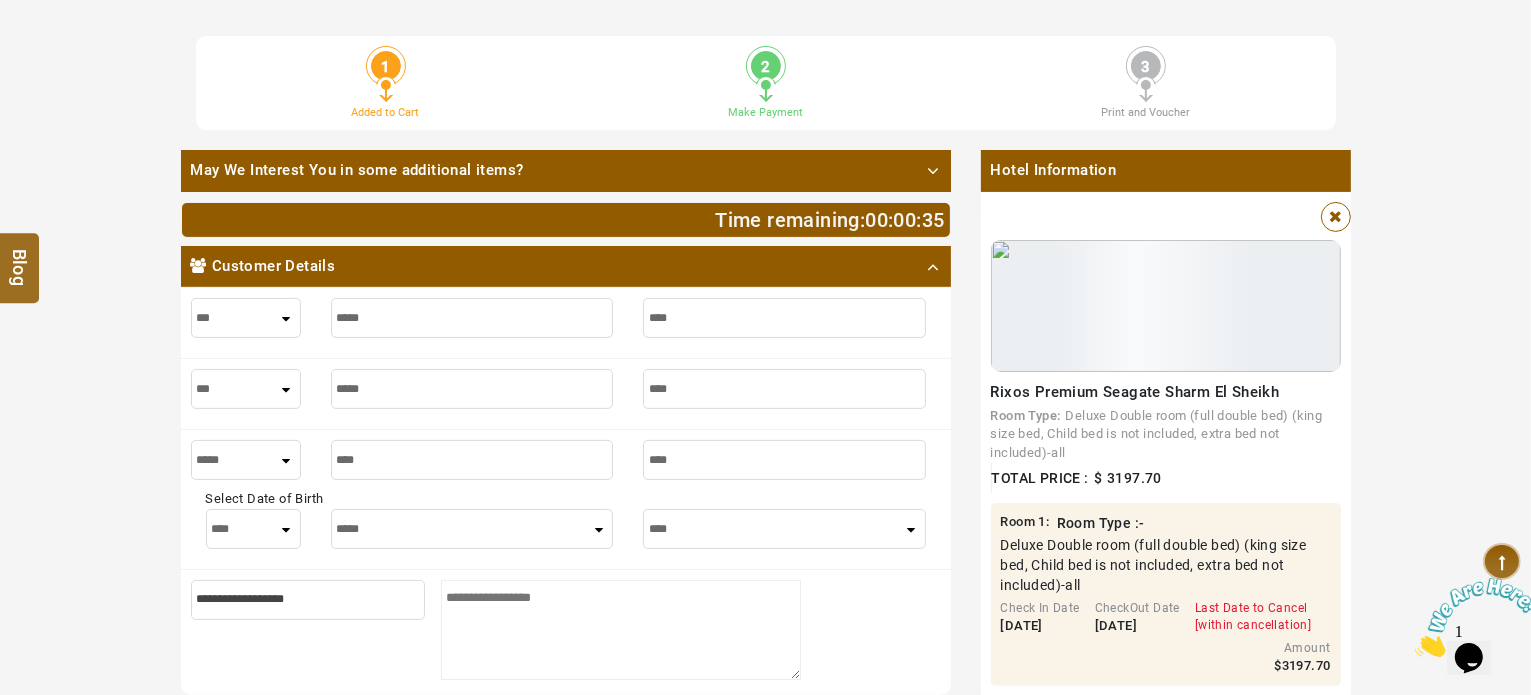click on "**** * * * * * * * * * ** ** ** ** ** ** ** ** ** ** ** ** ** ** ** ** ** ** ** ** ** **" at bounding box center (253, 529) 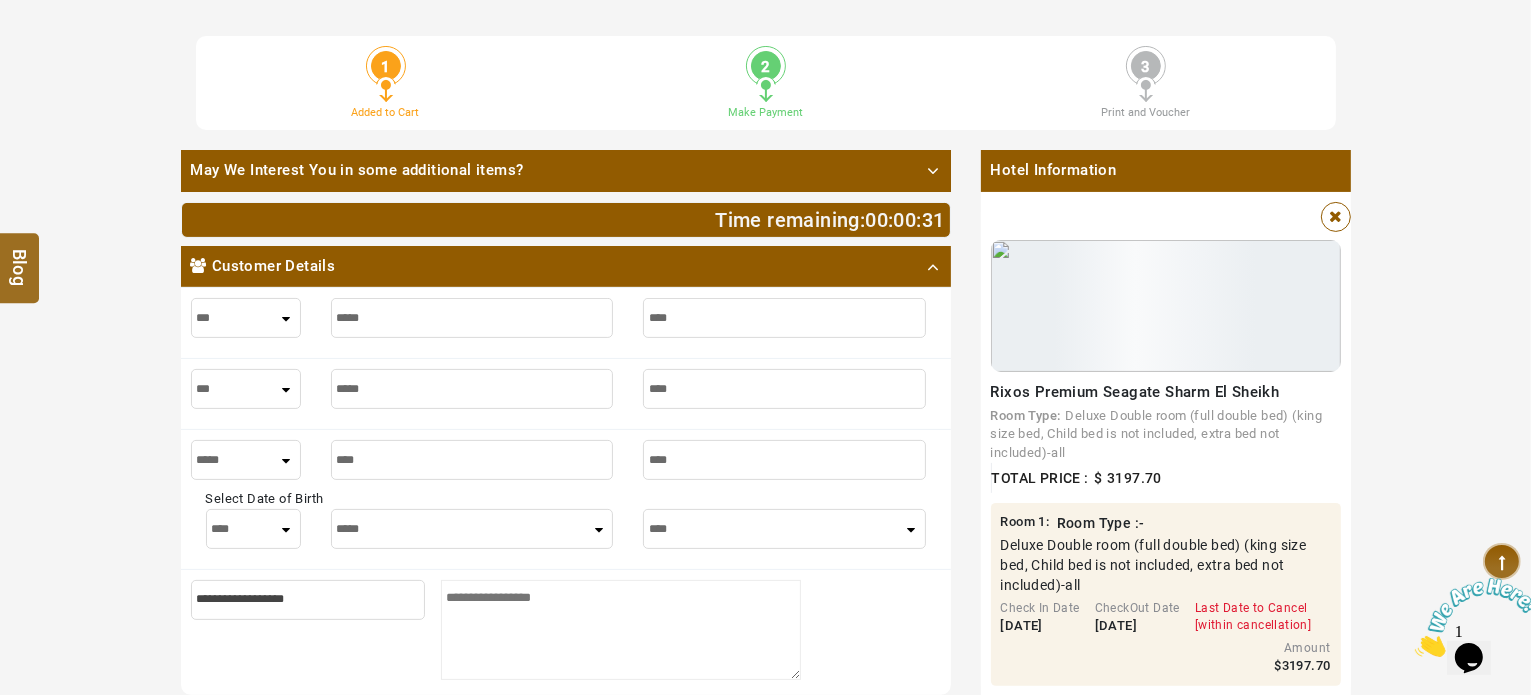select on "**" 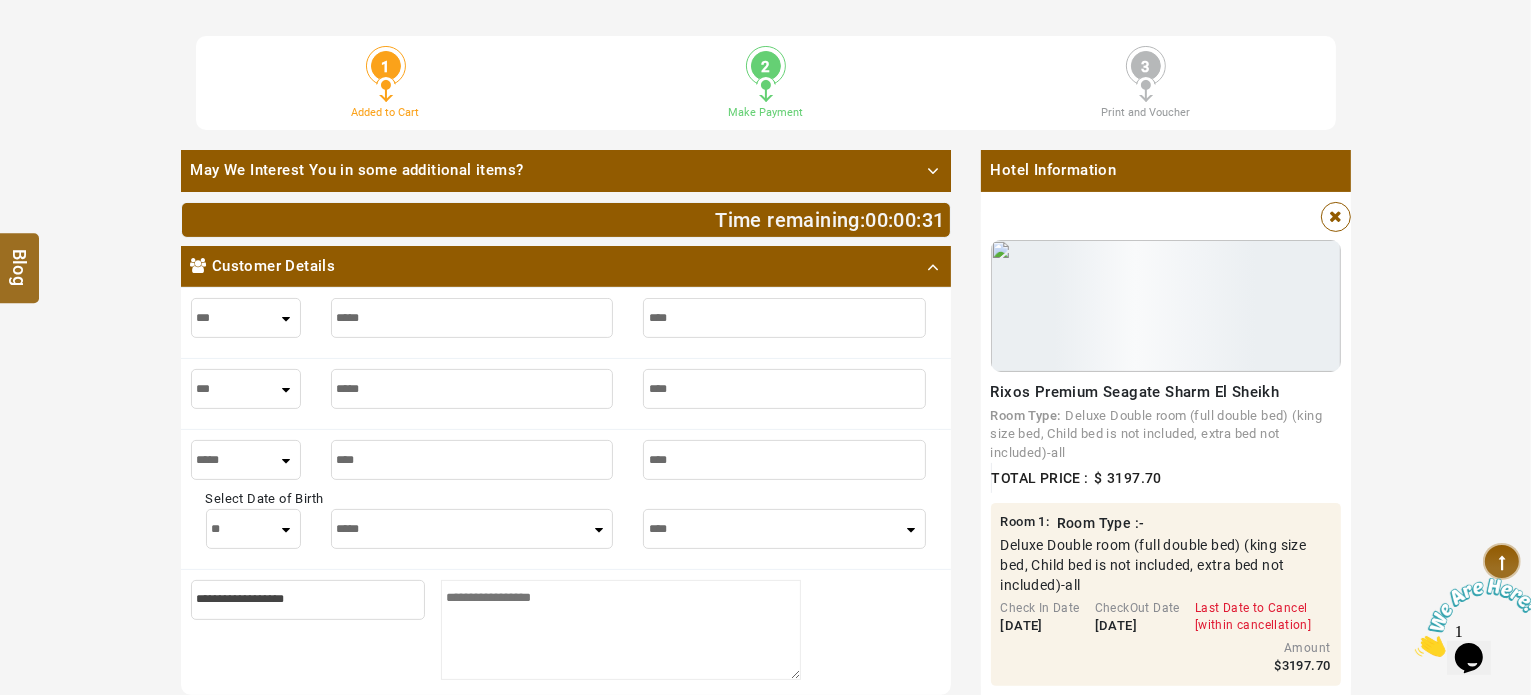 click on "**** * * * * * * * * * ** ** ** ** ** ** ** ** ** ** ** ** ** ** ** ** ** ** ** ** ** **" at bounding box center (253, 529) 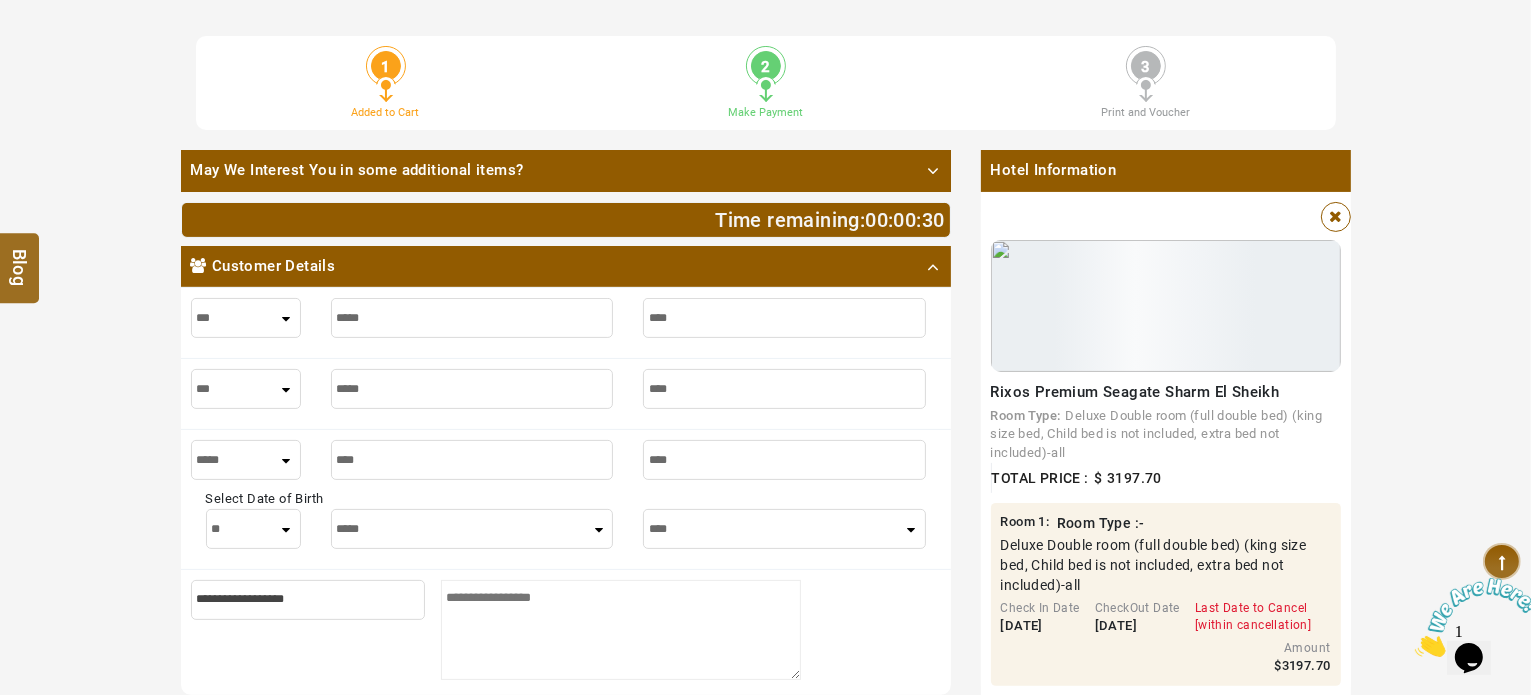 click on "***** ******* ******** ***** ***** *** **** **** ****** ********* ******* ******** ********" at bounding box center (472, 529) 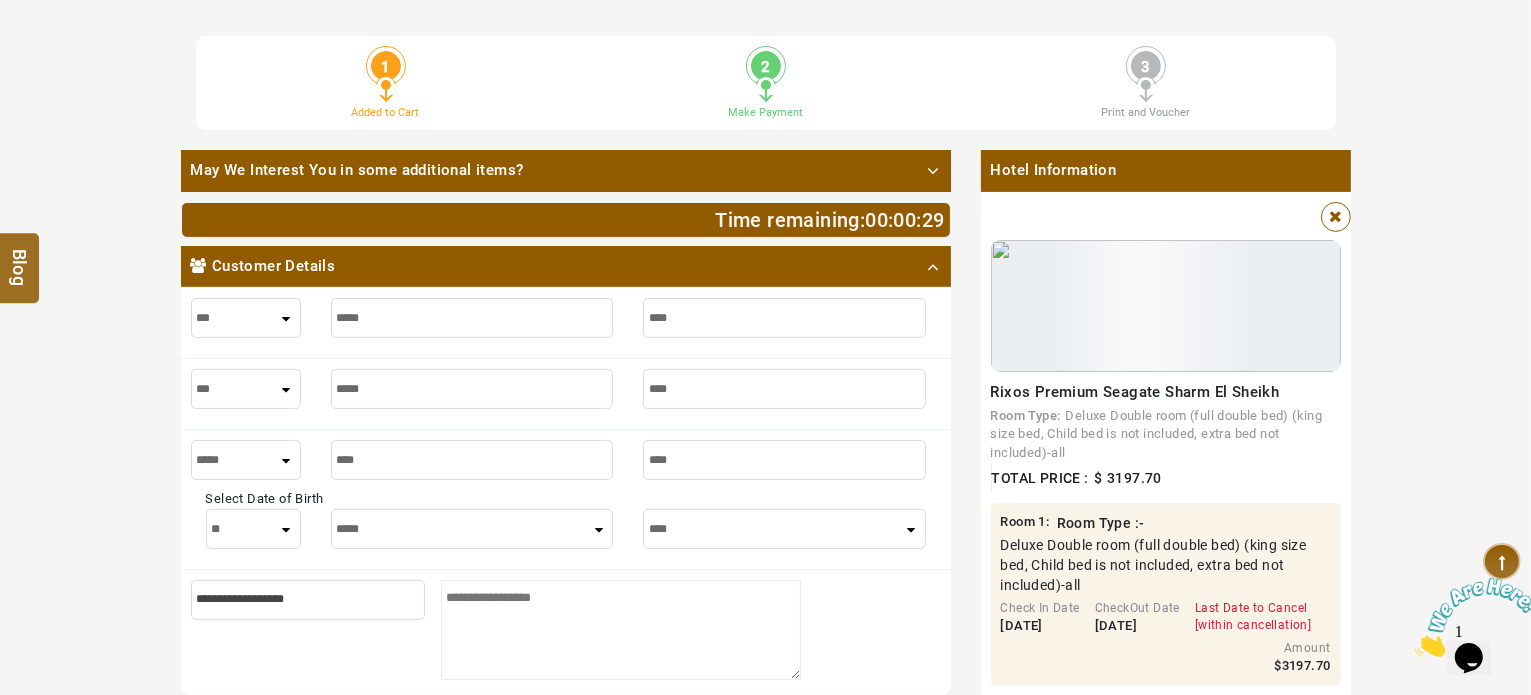 select on "**" 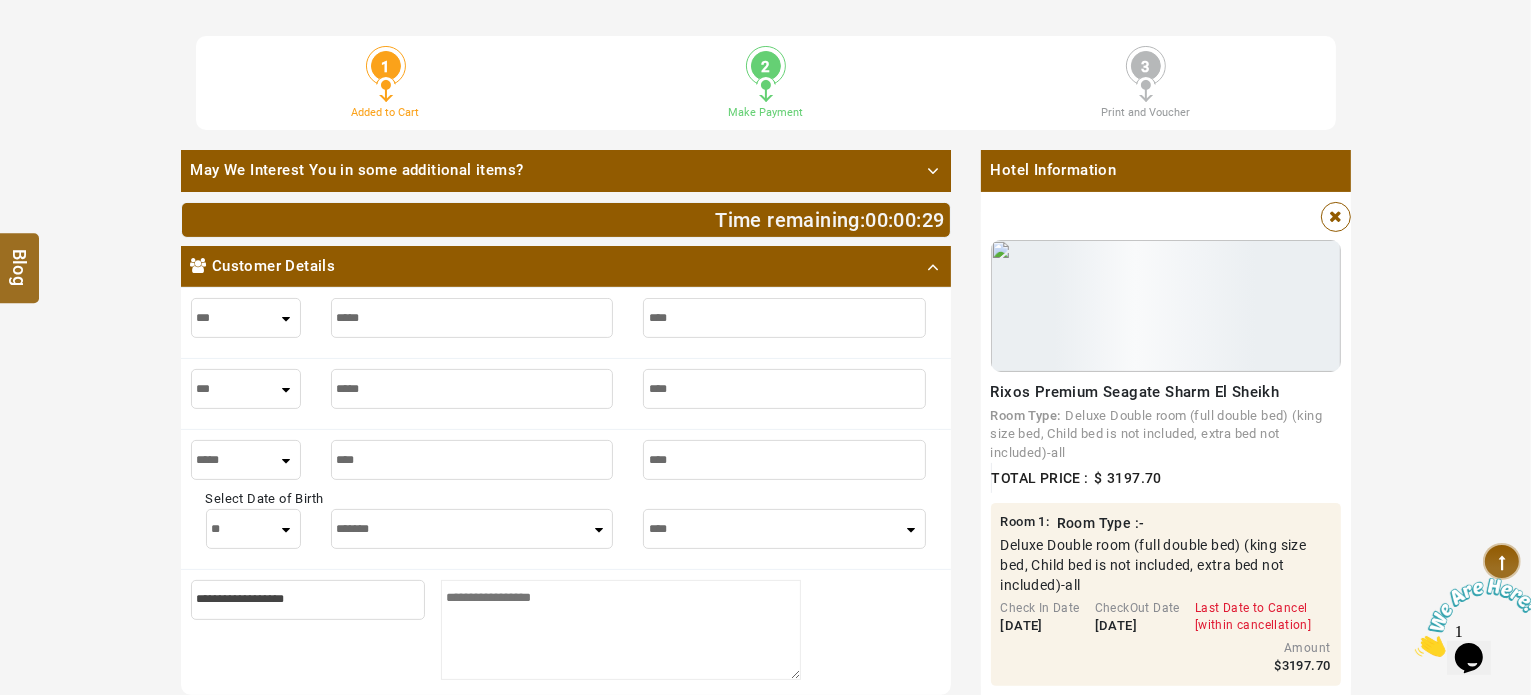 click on "***** ******* ******** ***** ***** *** **** **** ****** ********* ******* ******** ********" at bounding box center (472, 529) 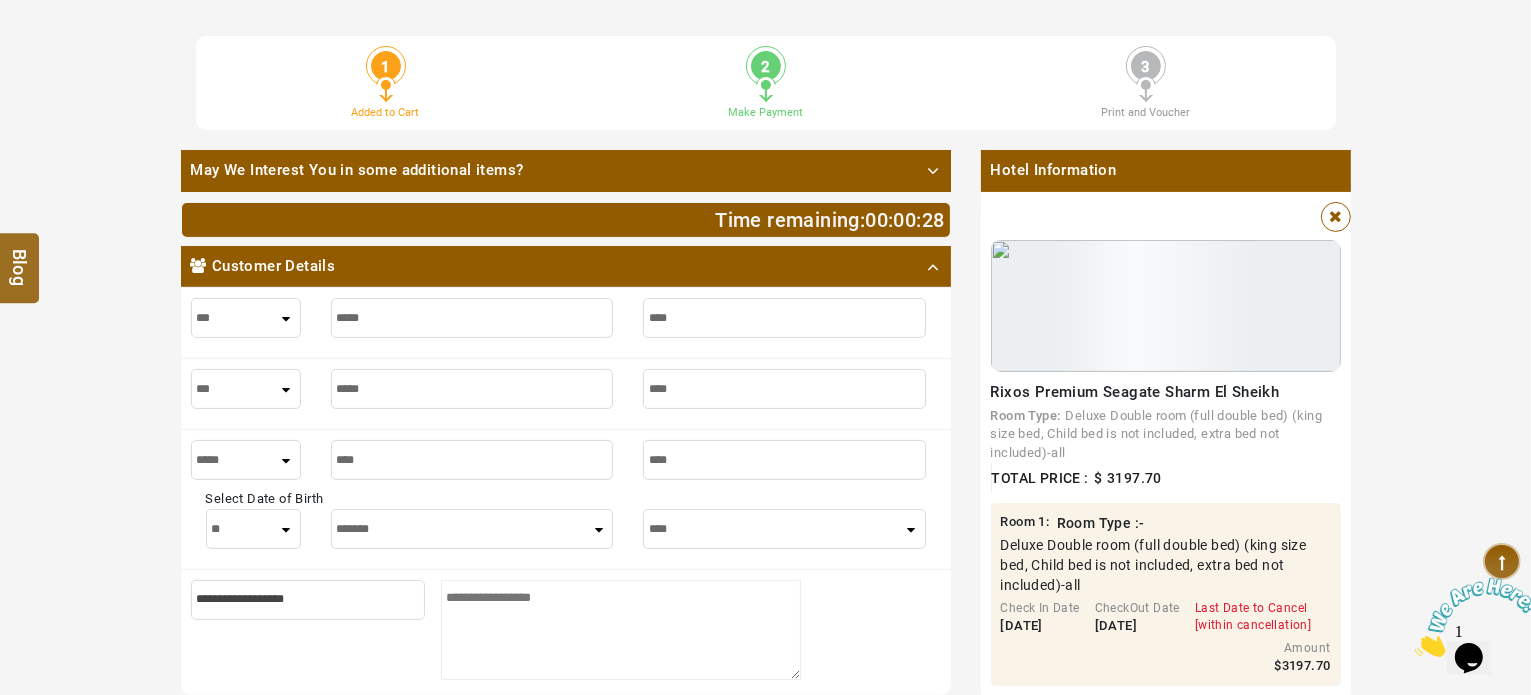 click on "**** **** **** **** **** **** **** **** **** **** **** **** ****" at bounding box center (784, 529) 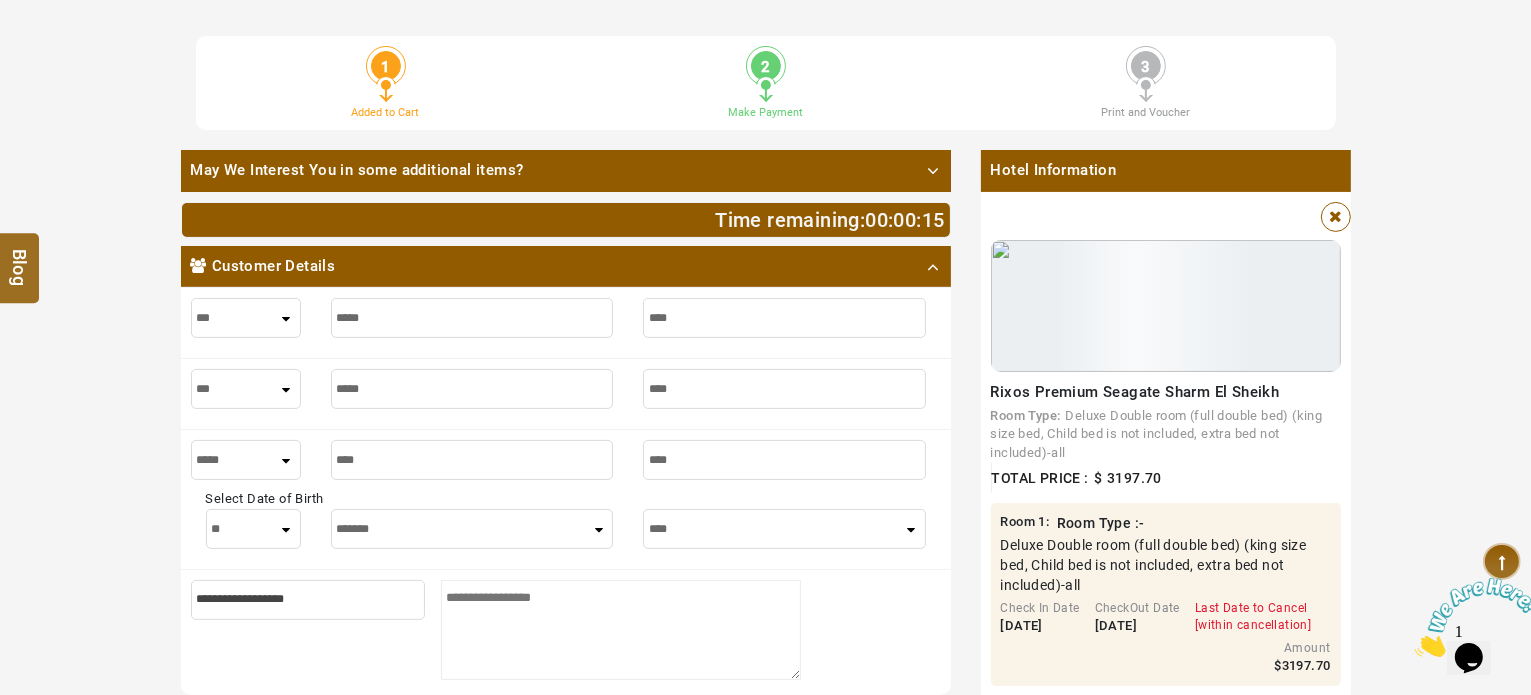 select on "****" 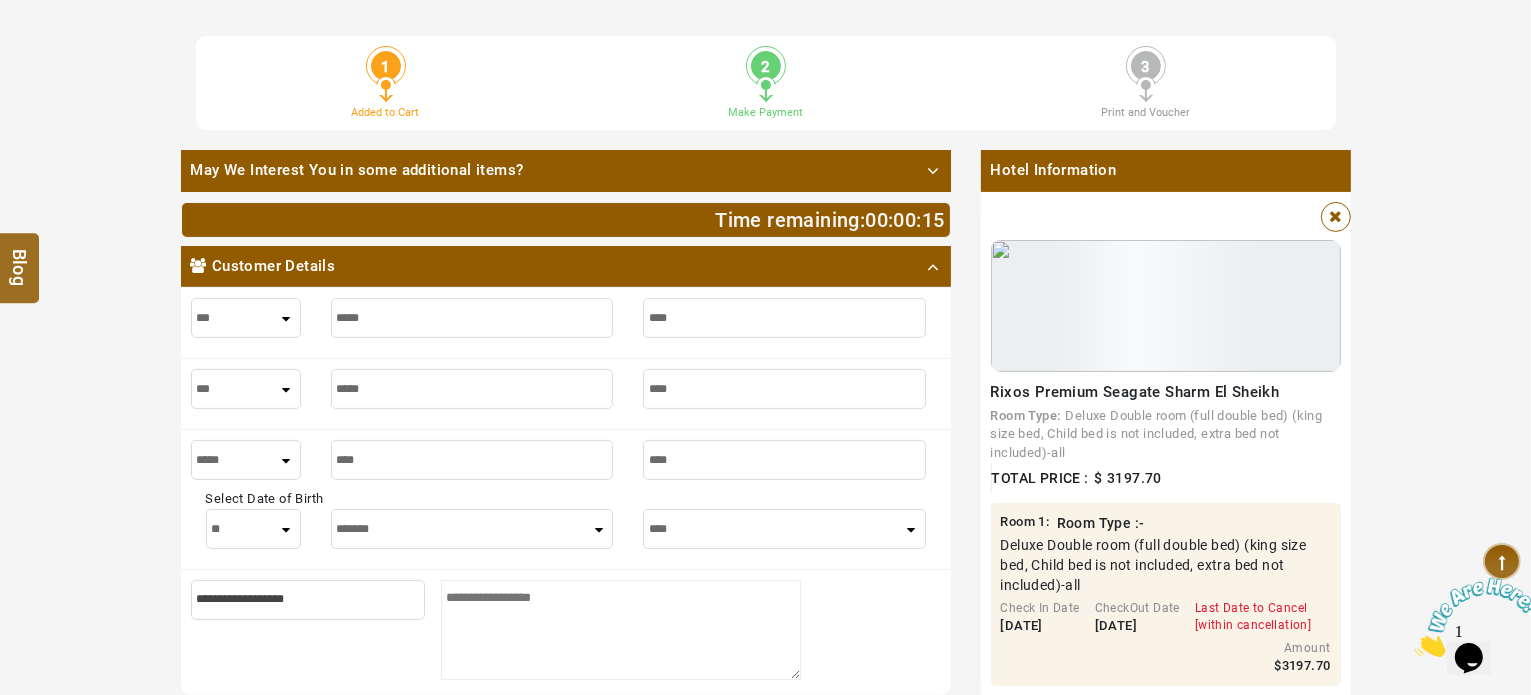 click on "**** **** **** **** **** **** **** **** **** **** **** **** ****" at bounding box center [784, 529] 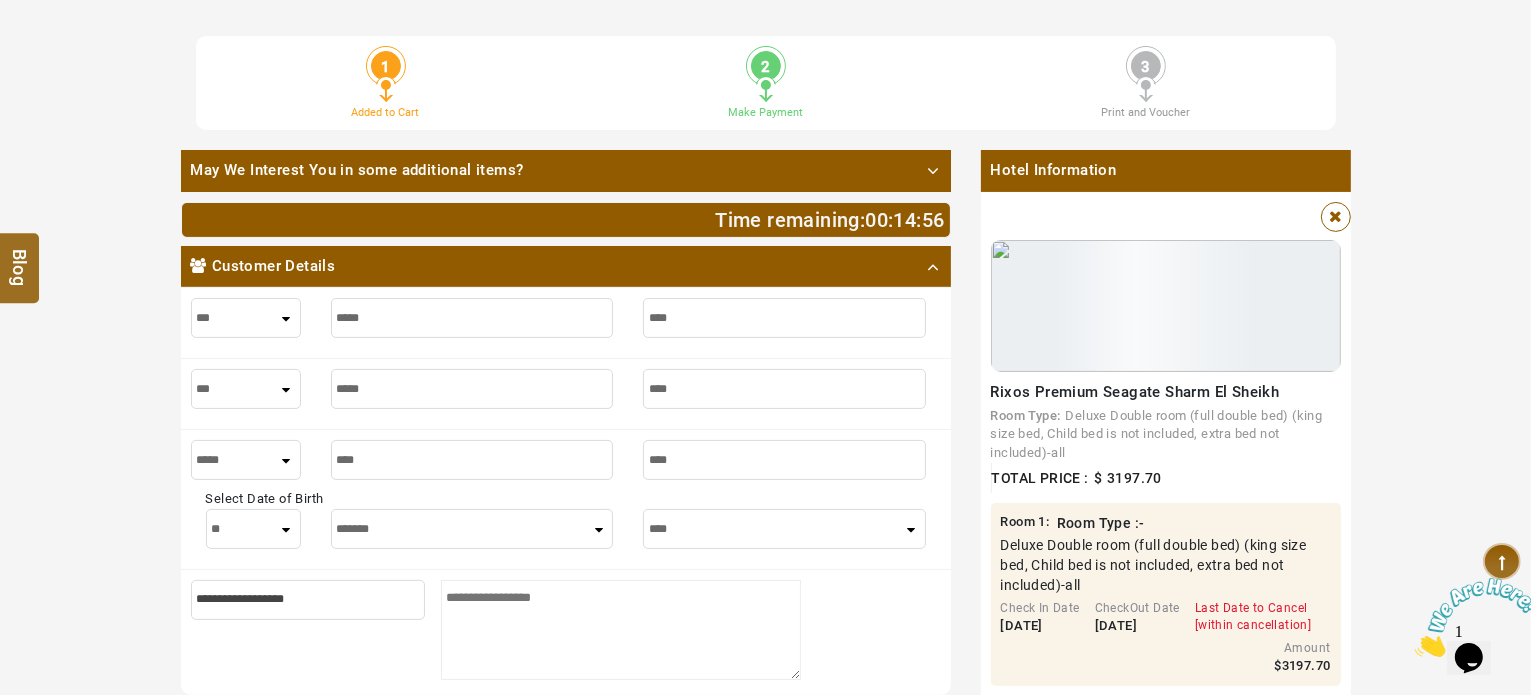drag, startPoint x: 736, startPoint y: 541, endPoint x: 729, endPoint y: 531, distance: 12.206555 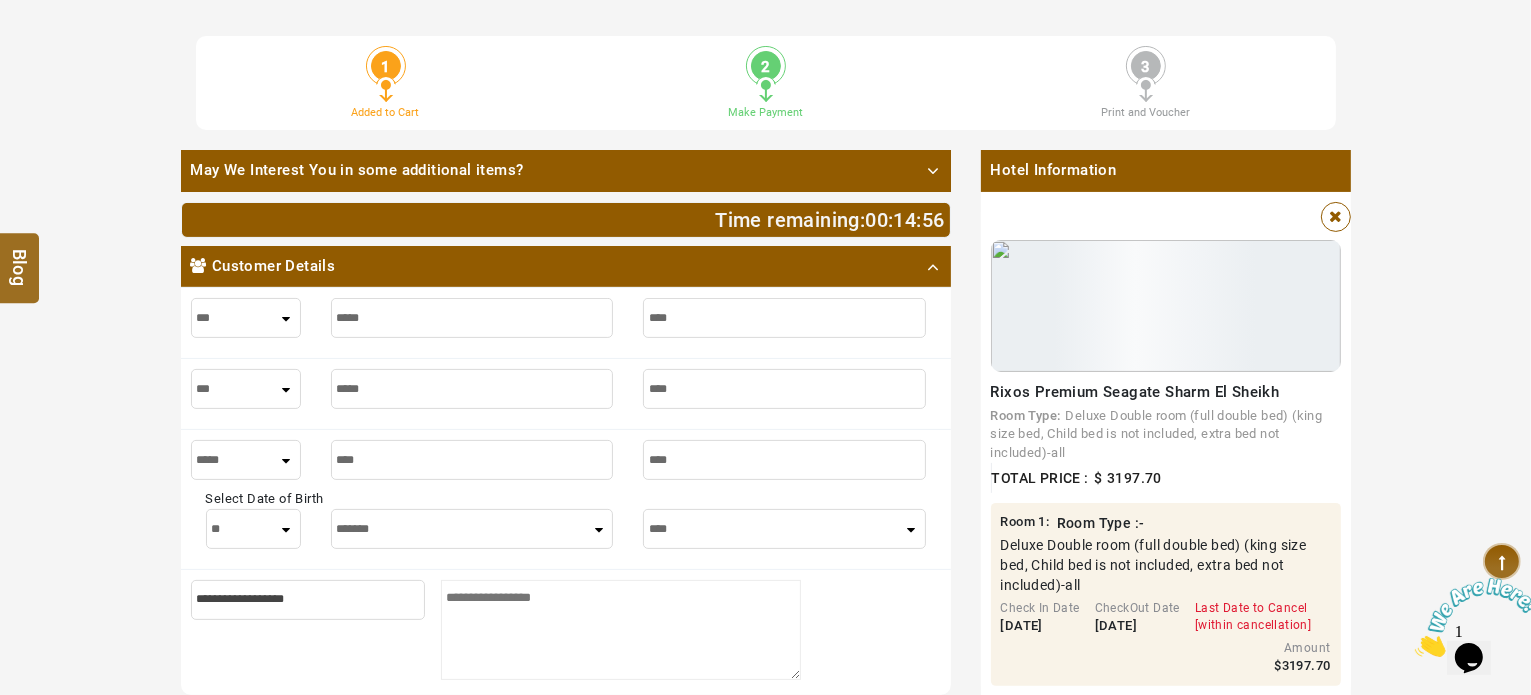 click on "**** **** **** **** **** **** **** **** **** **** **** **** ****" at bounding box center (784, 529) 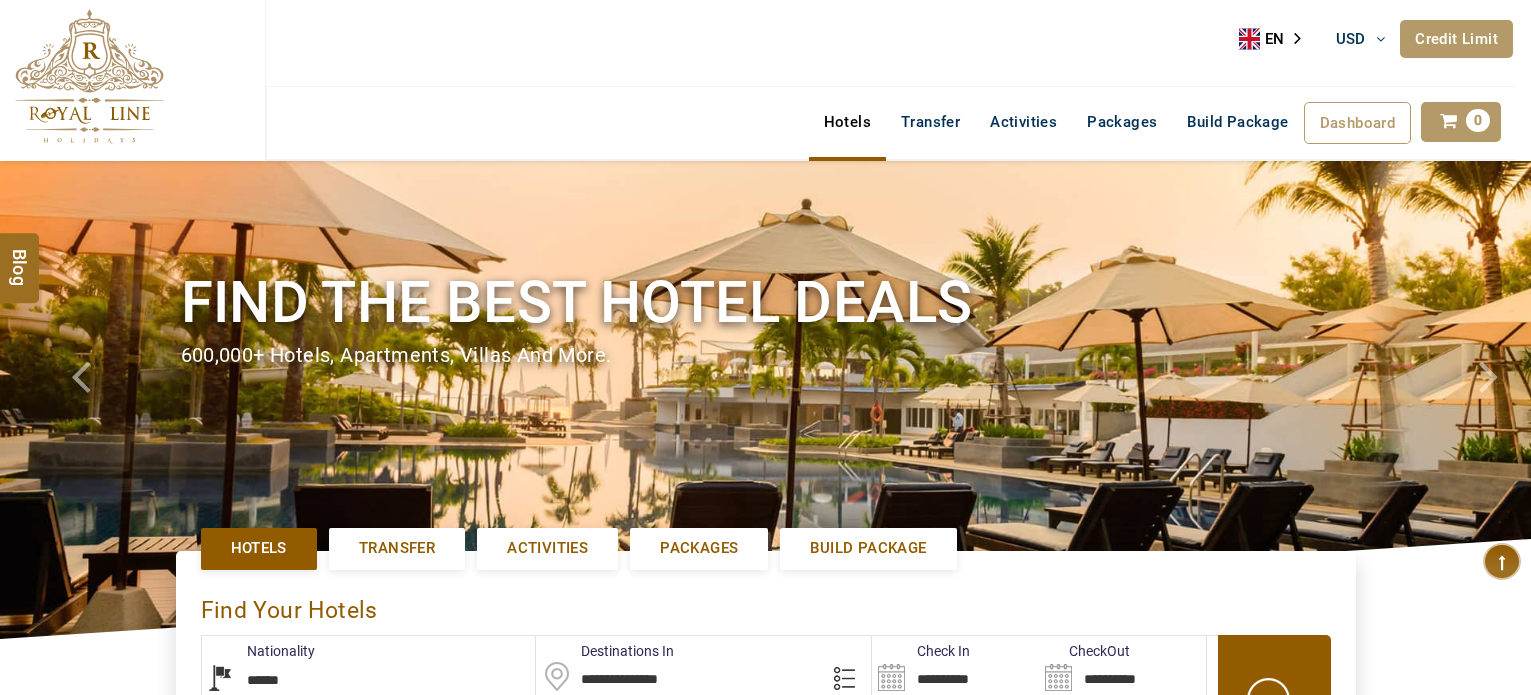 select on "******" 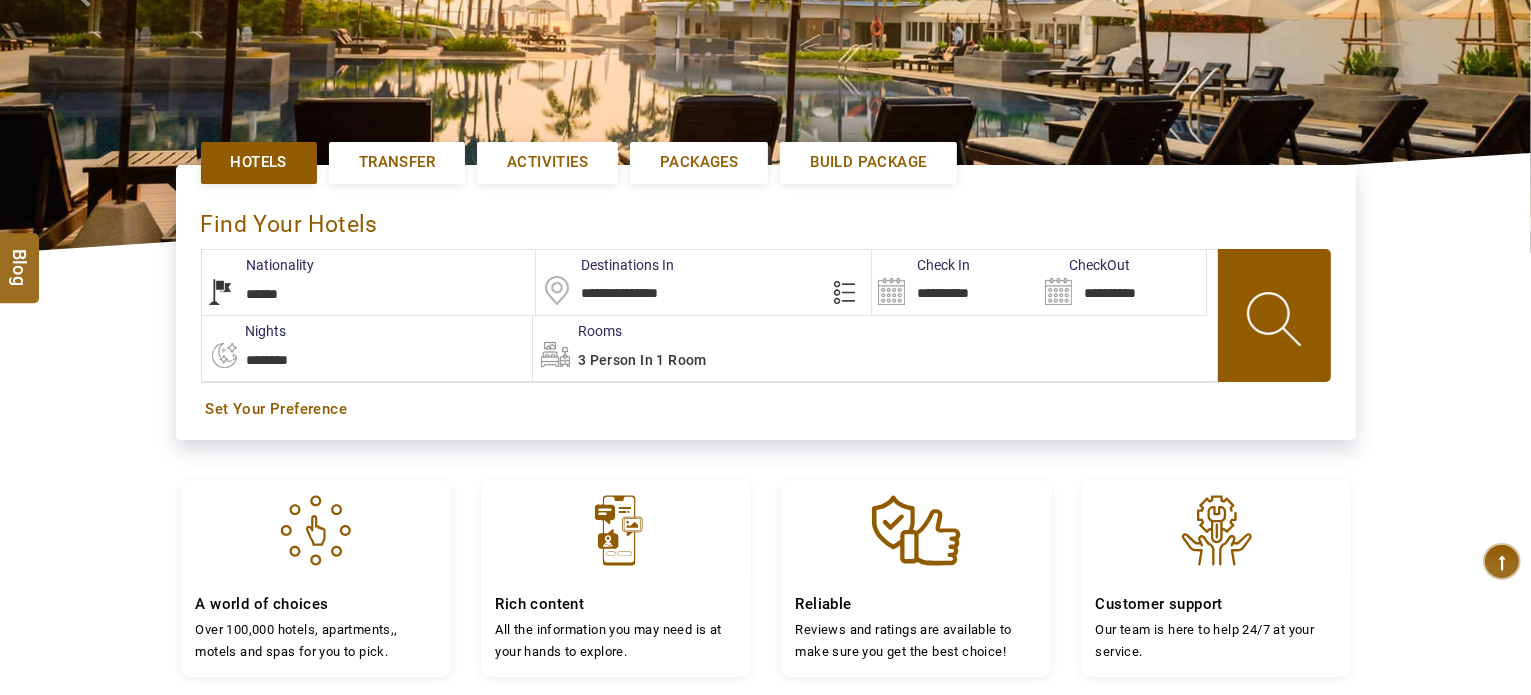 scroll, scrollTop: 400, scrollLeft: 0, axis: vertical 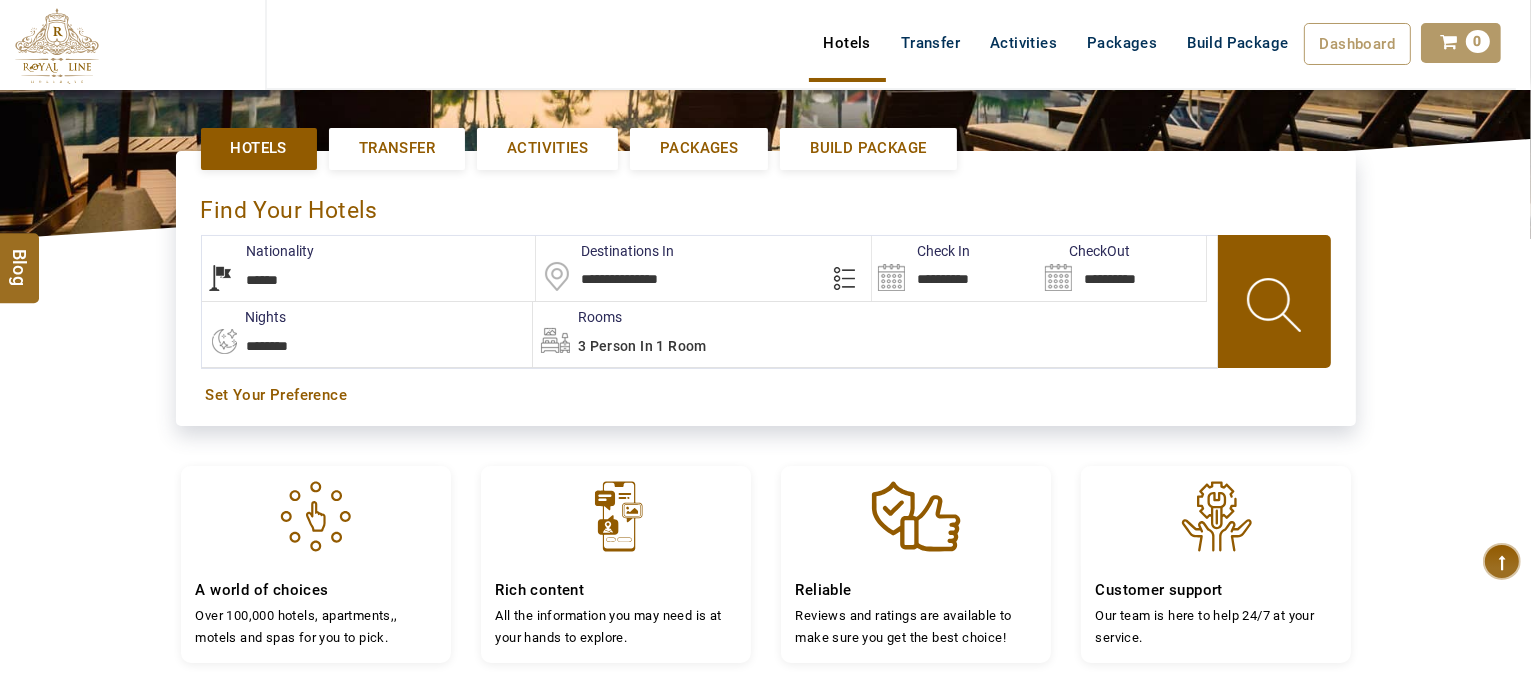 click on "**********" at bounding box center (955, 268) 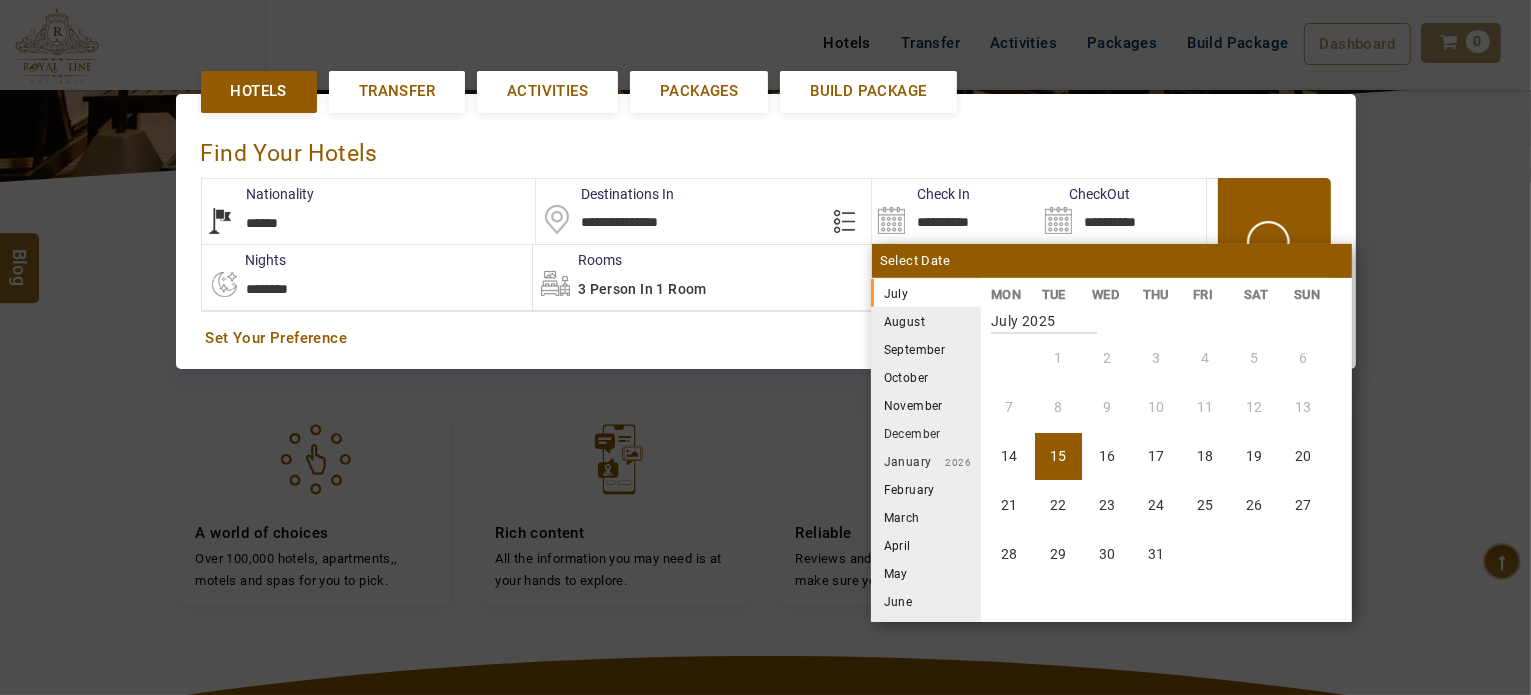 scroll, scrollTop: 460, scrollLeft: 0, axis: vertical 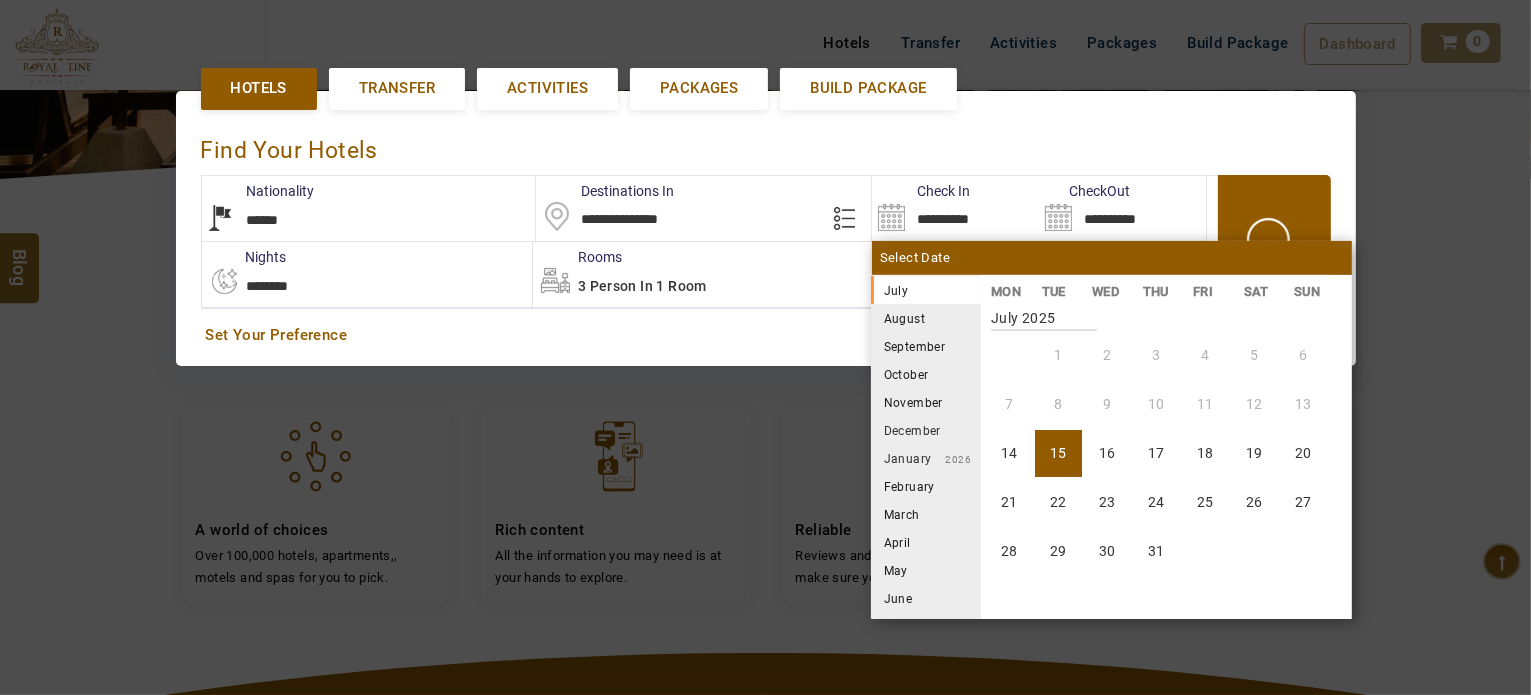 click on "August" at bounding box center [926, 318] 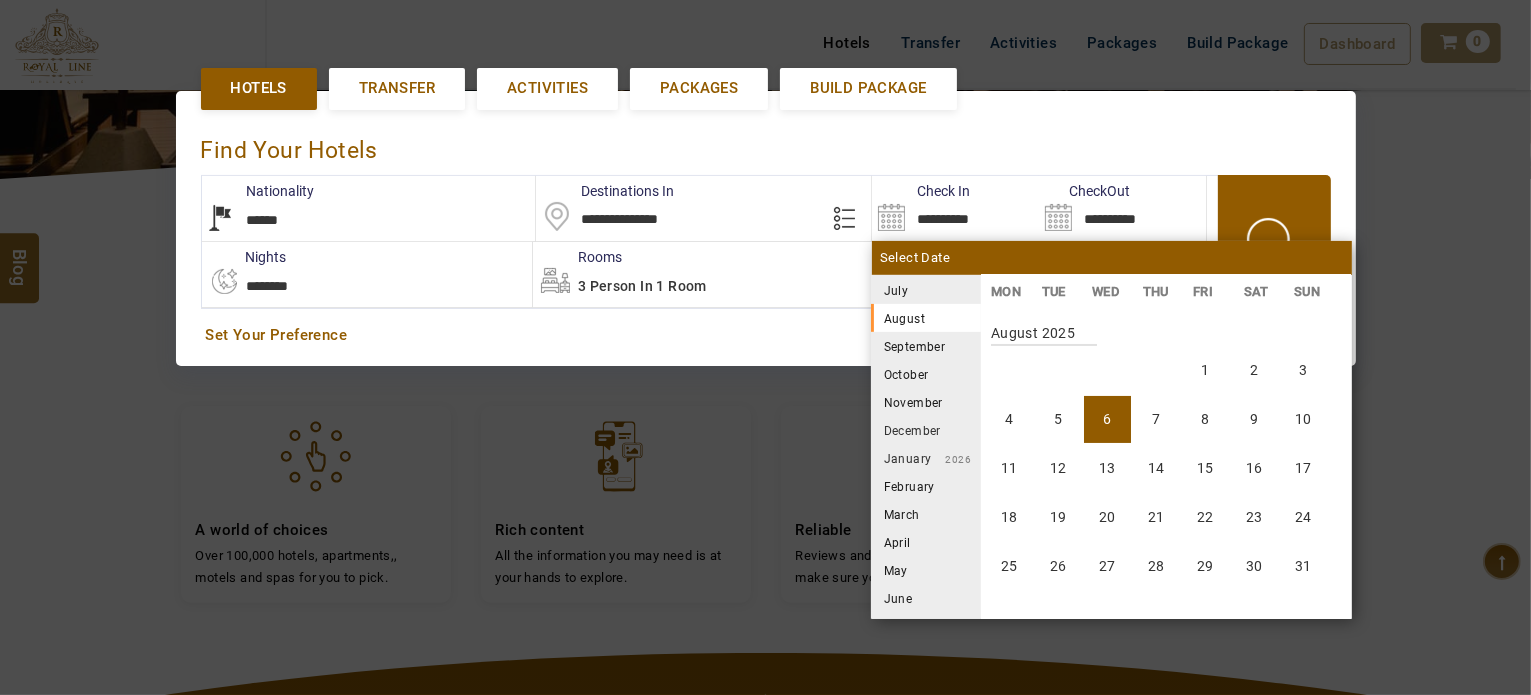 scroll, scrollTop: 370, scrollLeft: 0, axis: vertical 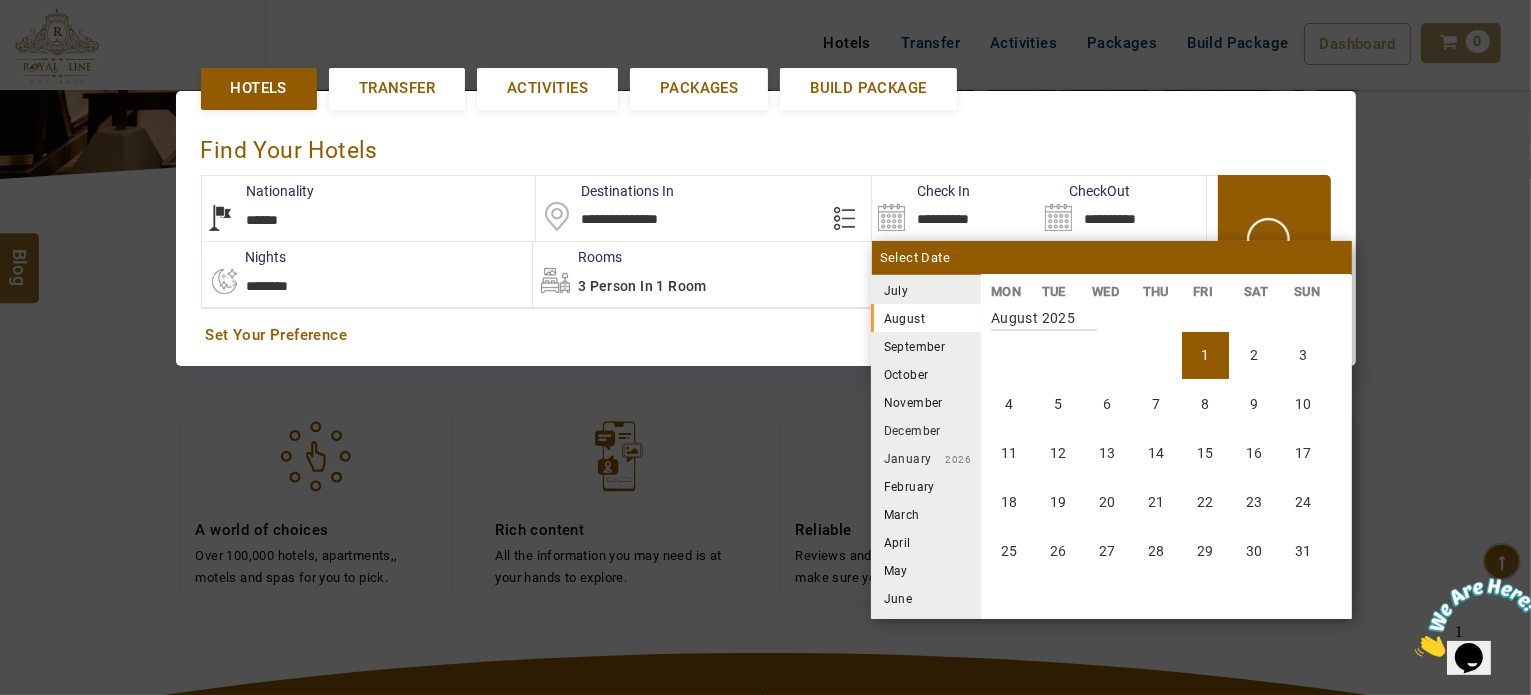 click on "1" at bounding box center [1205, 355] 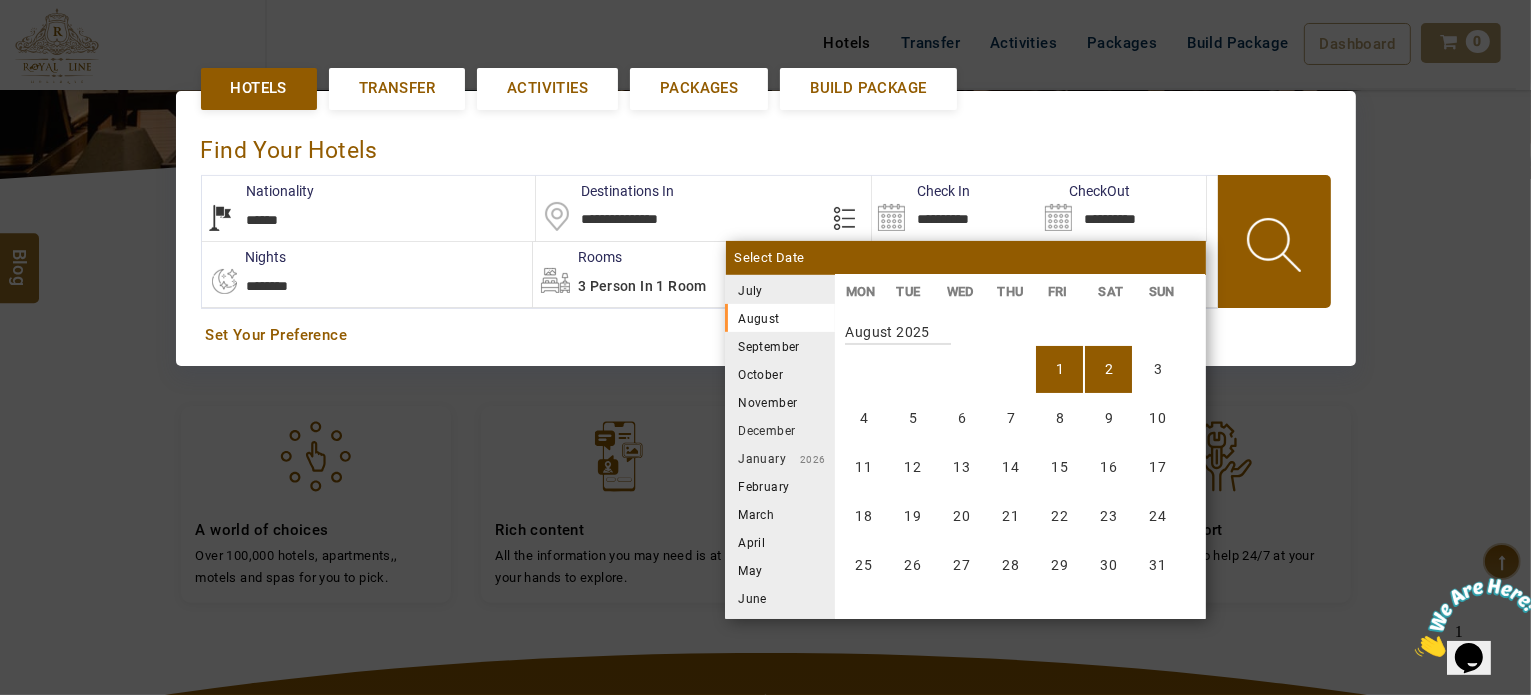 scroll, scrollTop: 370, scrollLeft: 0, axis: vertical 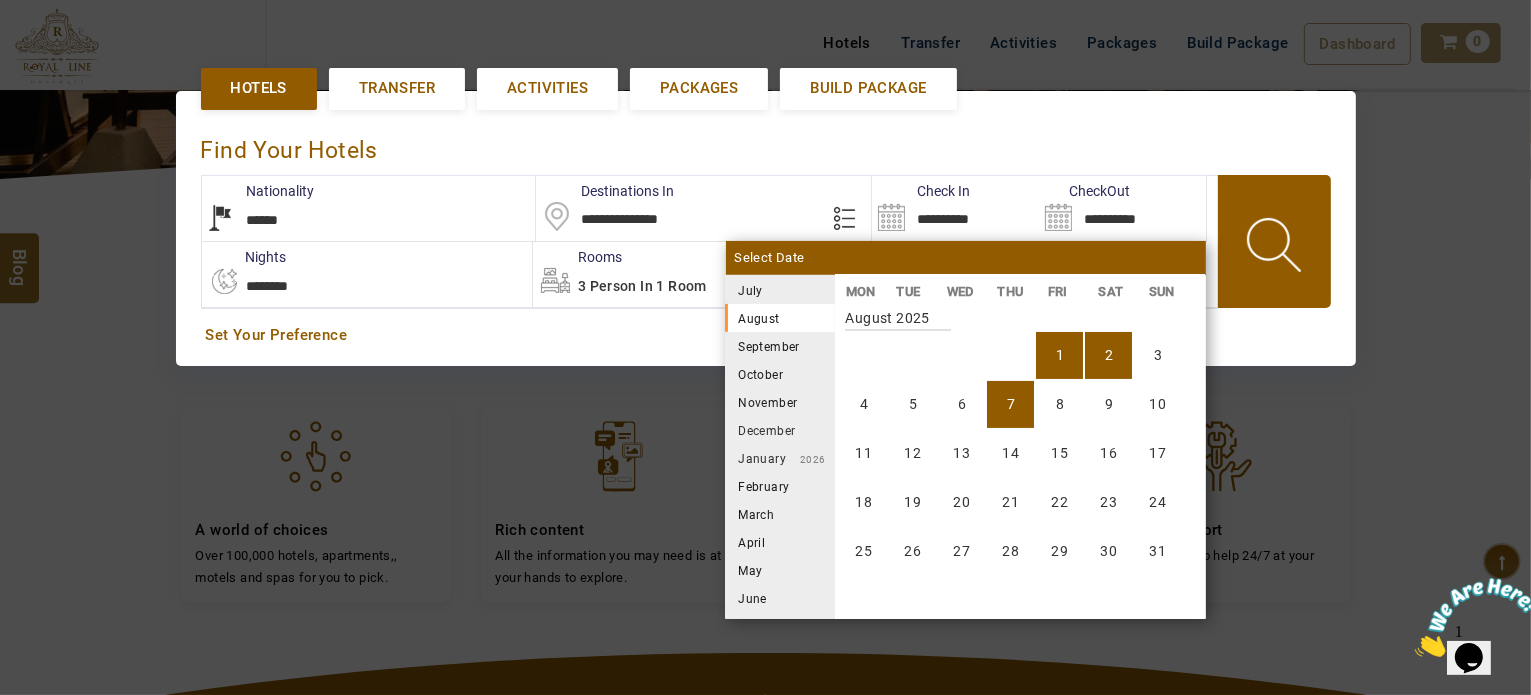 click on "7" at bounding box center (1010, 404) 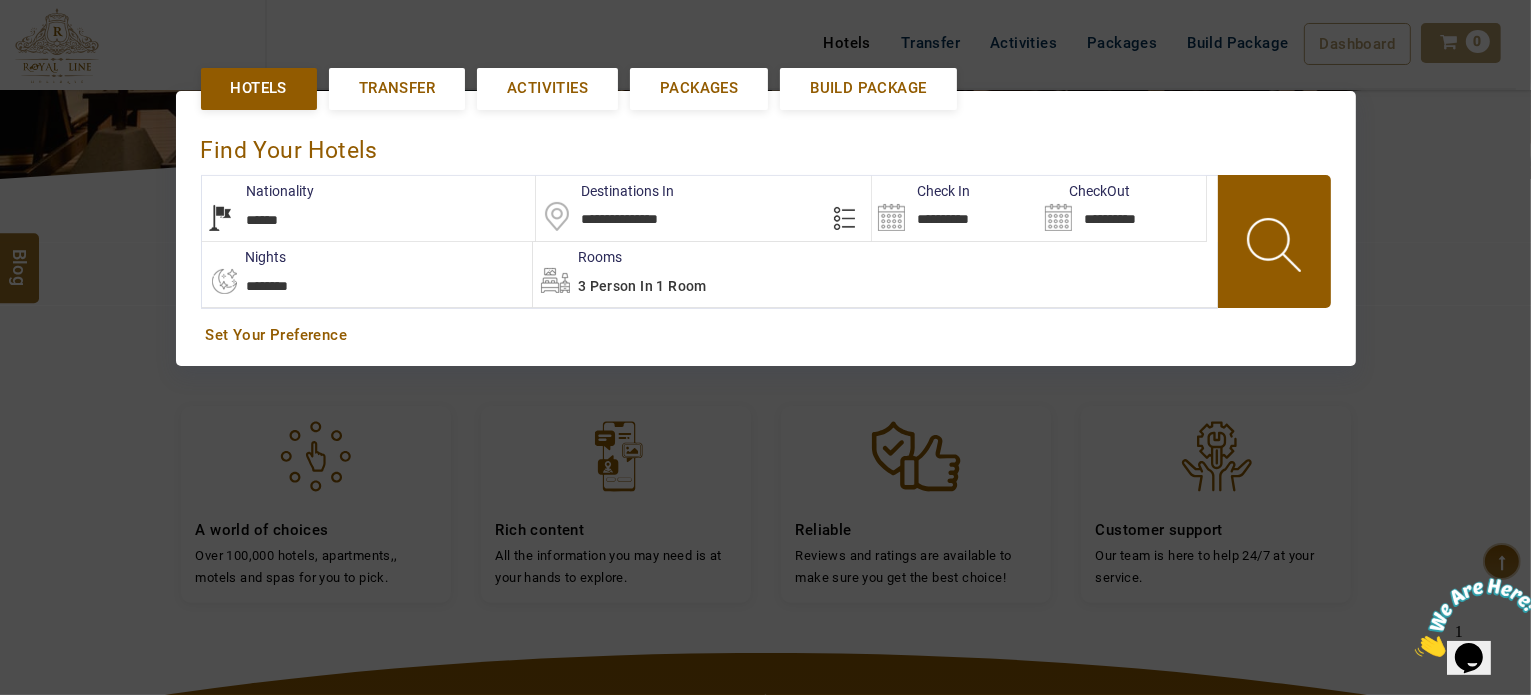 click at bounding box center [1276, 248] 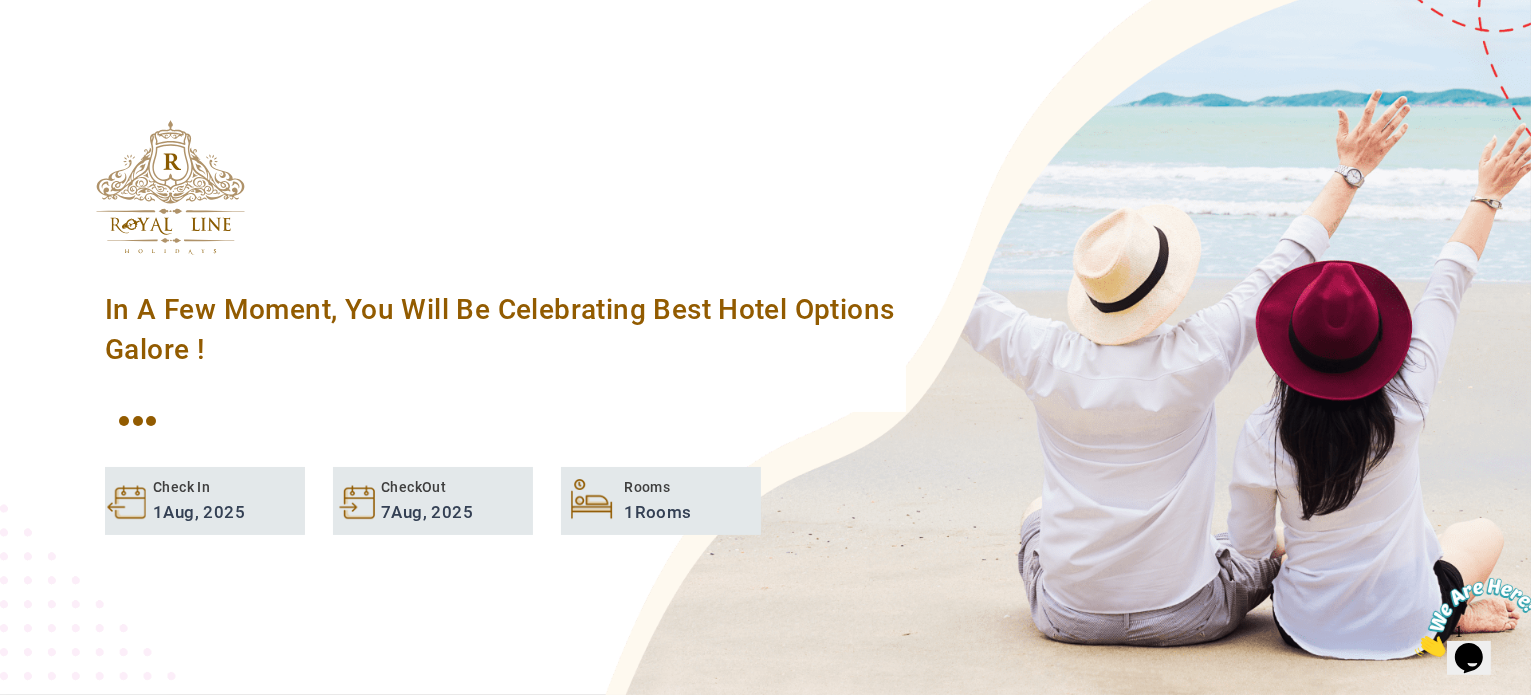 click on "LARISA HAWWARI USD AED  AED EUR  € USD  $ INR  ₹ THB  ฿ IDR  Rp BHD  BHD TRY  ₺ Credit Limit EN HE AR ES PT ZH Helpline
+971 55 344 0168 Register Now +971 55 344 0168 info@royallineholidays.com About Us What we Offer Blog Why Us Contact Hotels  Transfer Activities Packages Build Package Dashboard My Profile My Booking My Reports My Quotation Sign Out 0 Points Redeem Now To Redeem 8664  Points Future Points  2276   Points Credit Limit Credit Limit USD 10500.00 70% Complete Used USD 7149.07 Available USD 3350.93 Setting  Looks like you haven't added anything to your cart yet Countinue Shopping ****** ****** Please Wait.. Blog demo
Remember me Forgot
password? LOG IN Don't have an account?   Register Now My Booking View/ Print/Cancel Your Booking without Signing in Submit demo
In A Few Moment, You Will Be Celebrating Best Hotel options galore ! Check In   1 Aug, 2025 CheckOut 7 Aug, 2025 Rooms 1 Rooms Please Wait Find the best hotel deals Hotels  Transfer Packages" at bounding box center [765, 358] 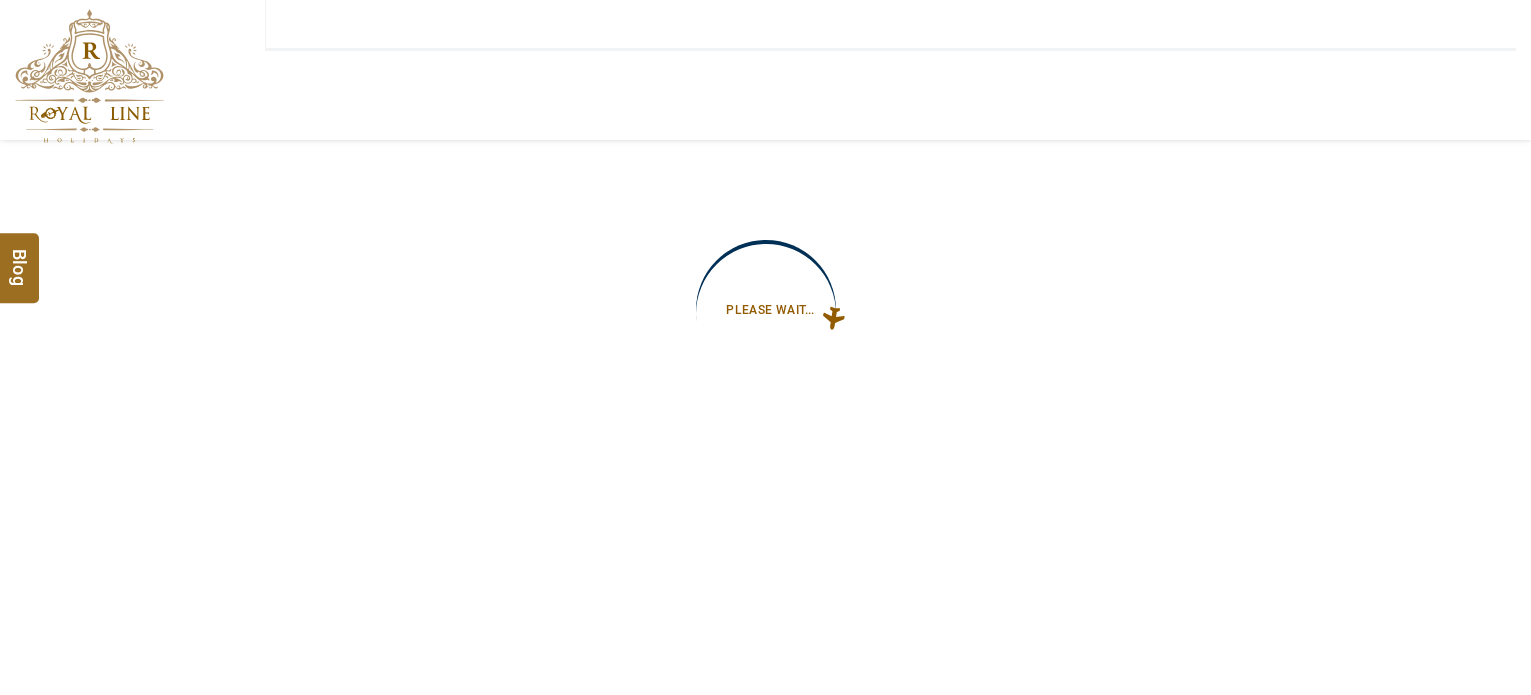 scroll, scrollTop: 0, scrollLeft: 0, axis: both 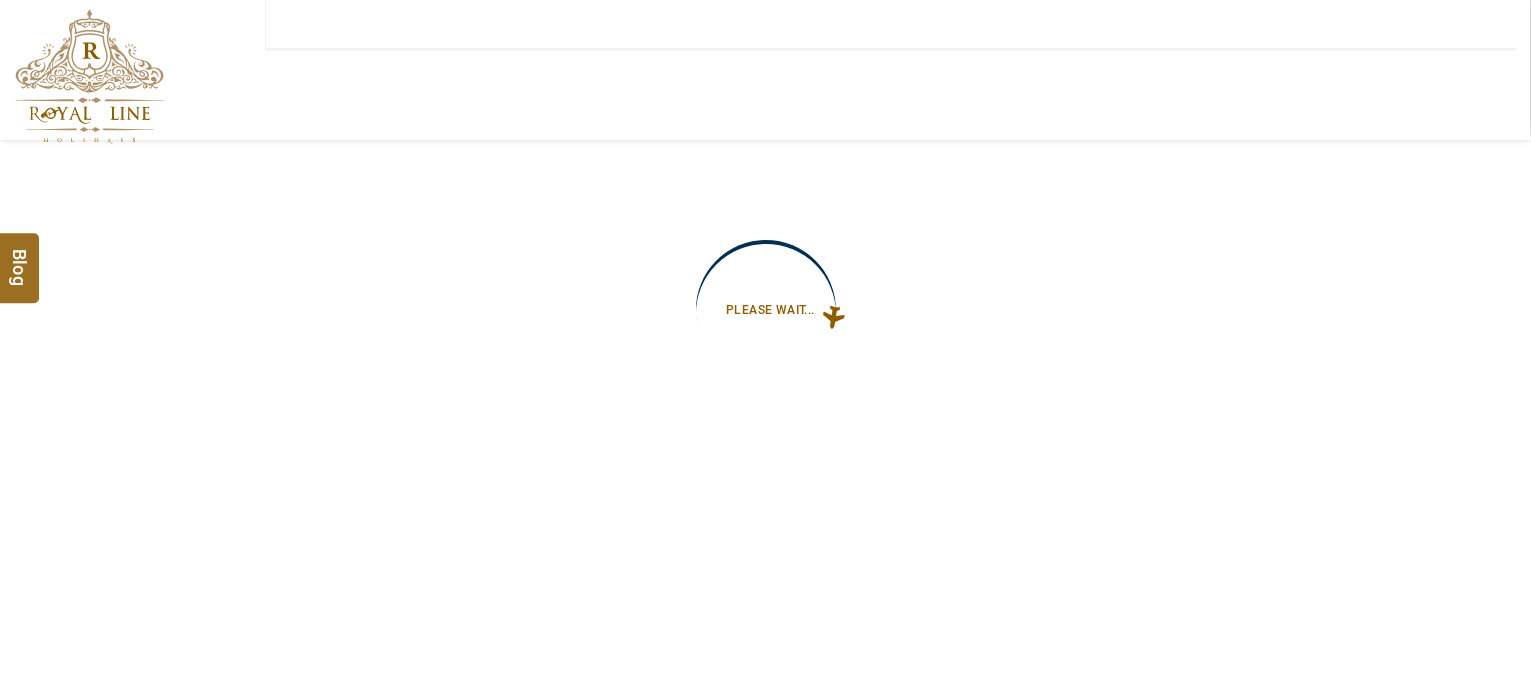 type on "**********" 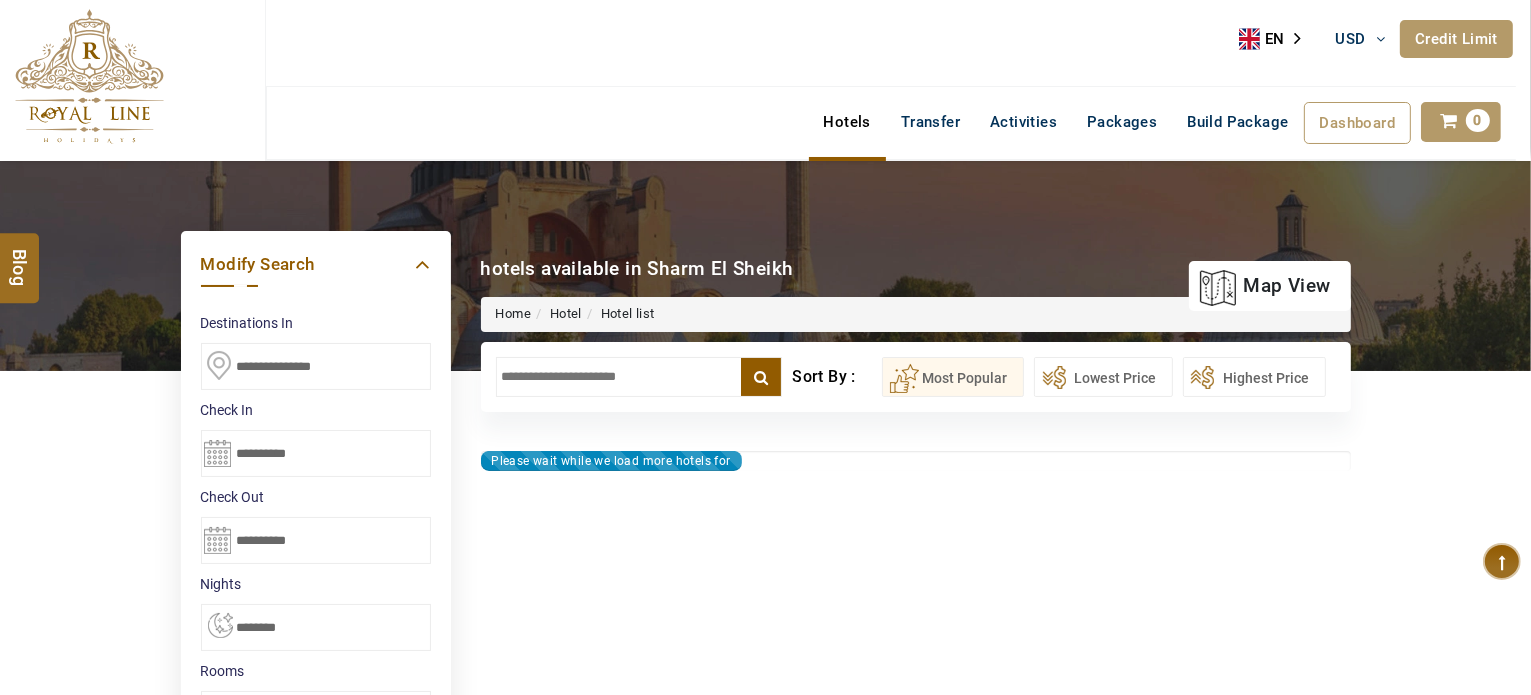 type on "**********" 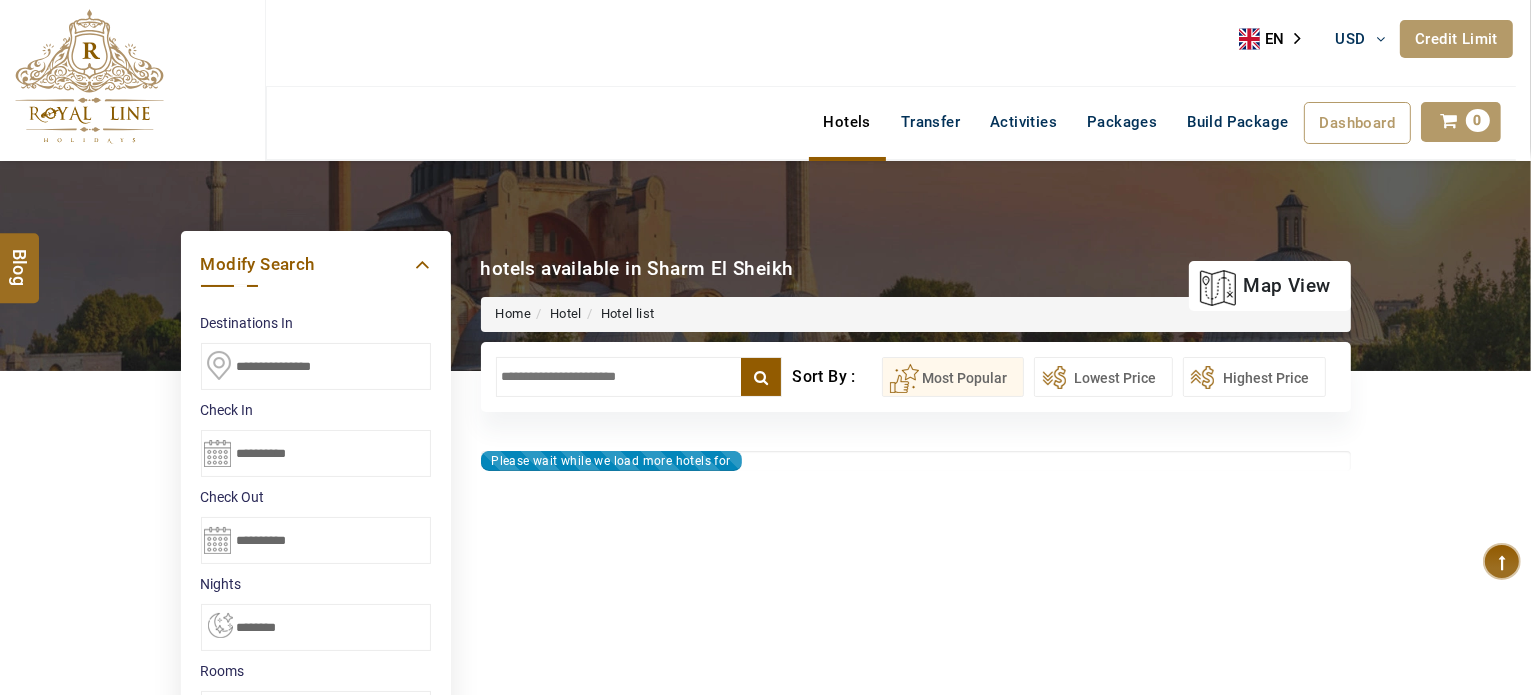 type on "**********" 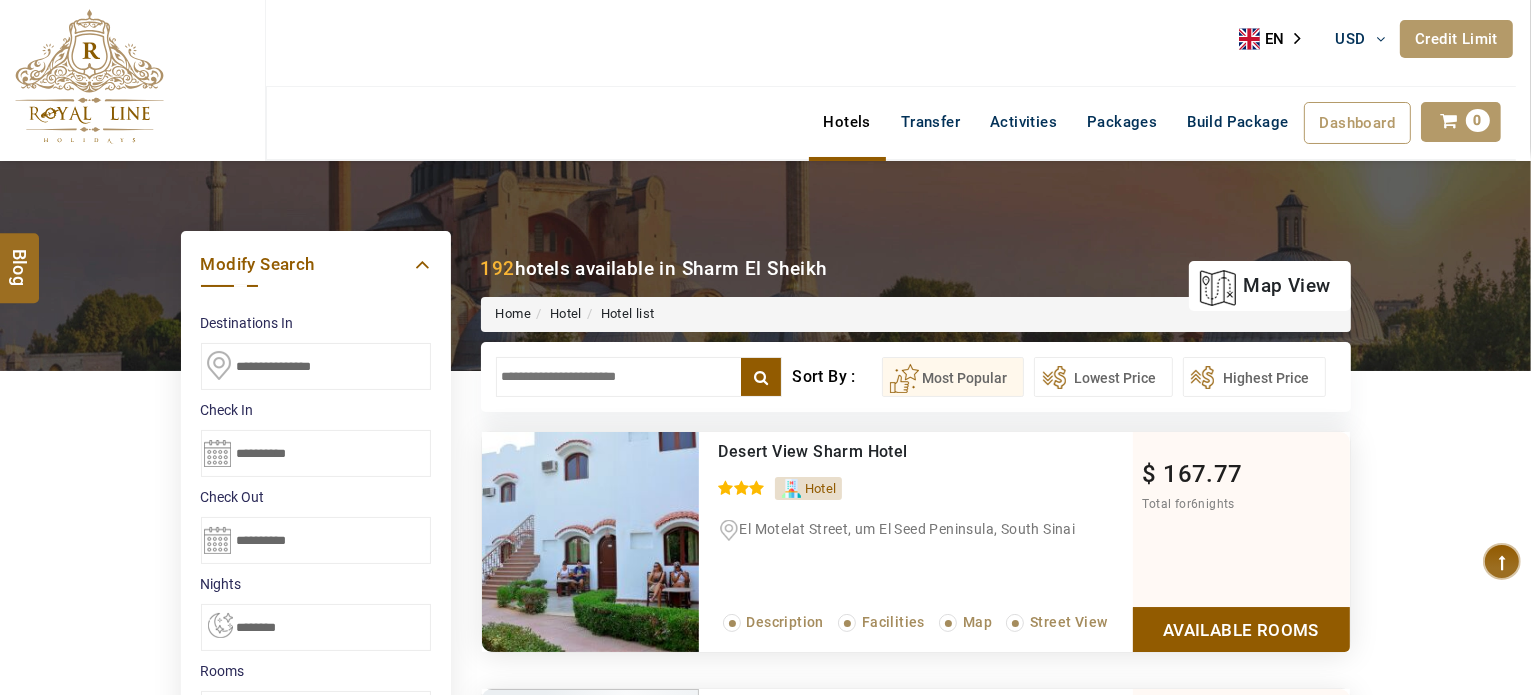 click at bounding box center (639, 377) 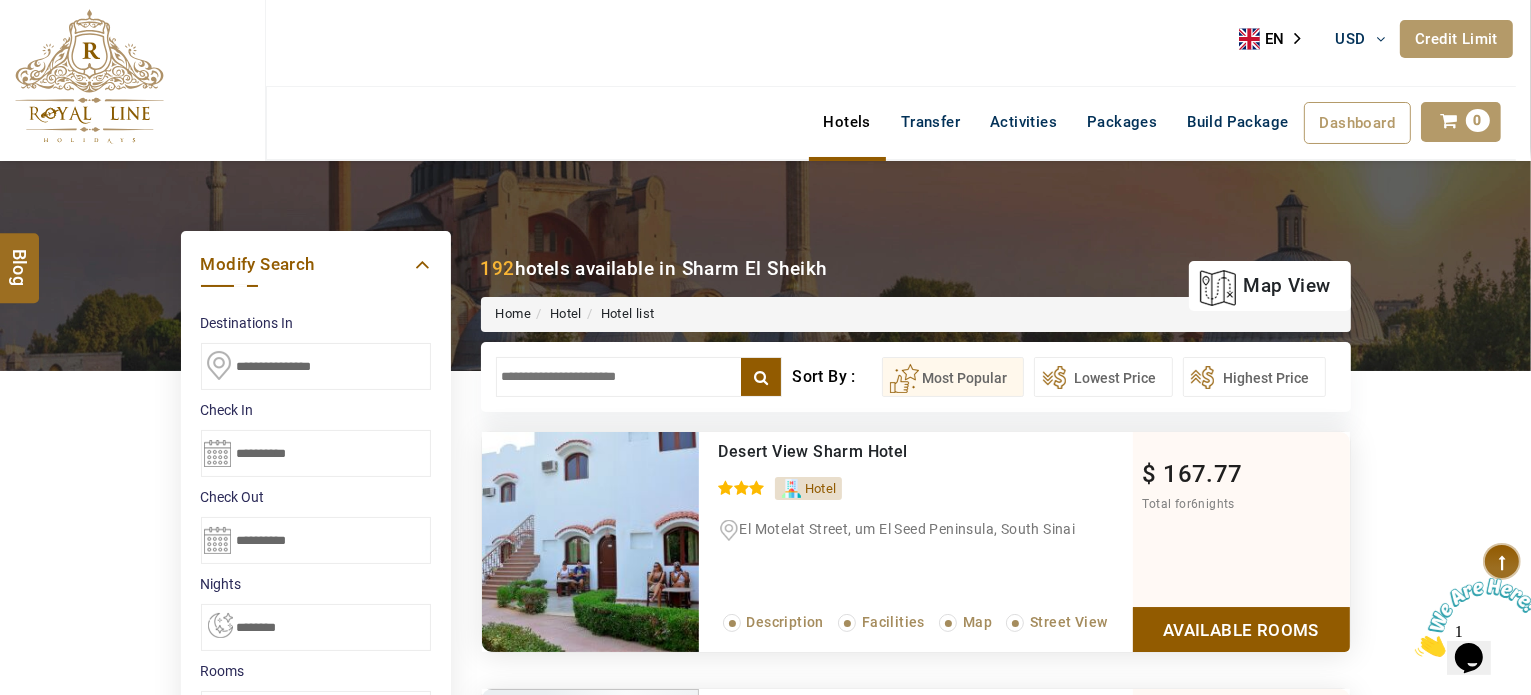 scroll, scrollTop: 0, scrollLeft: 0, axis: both 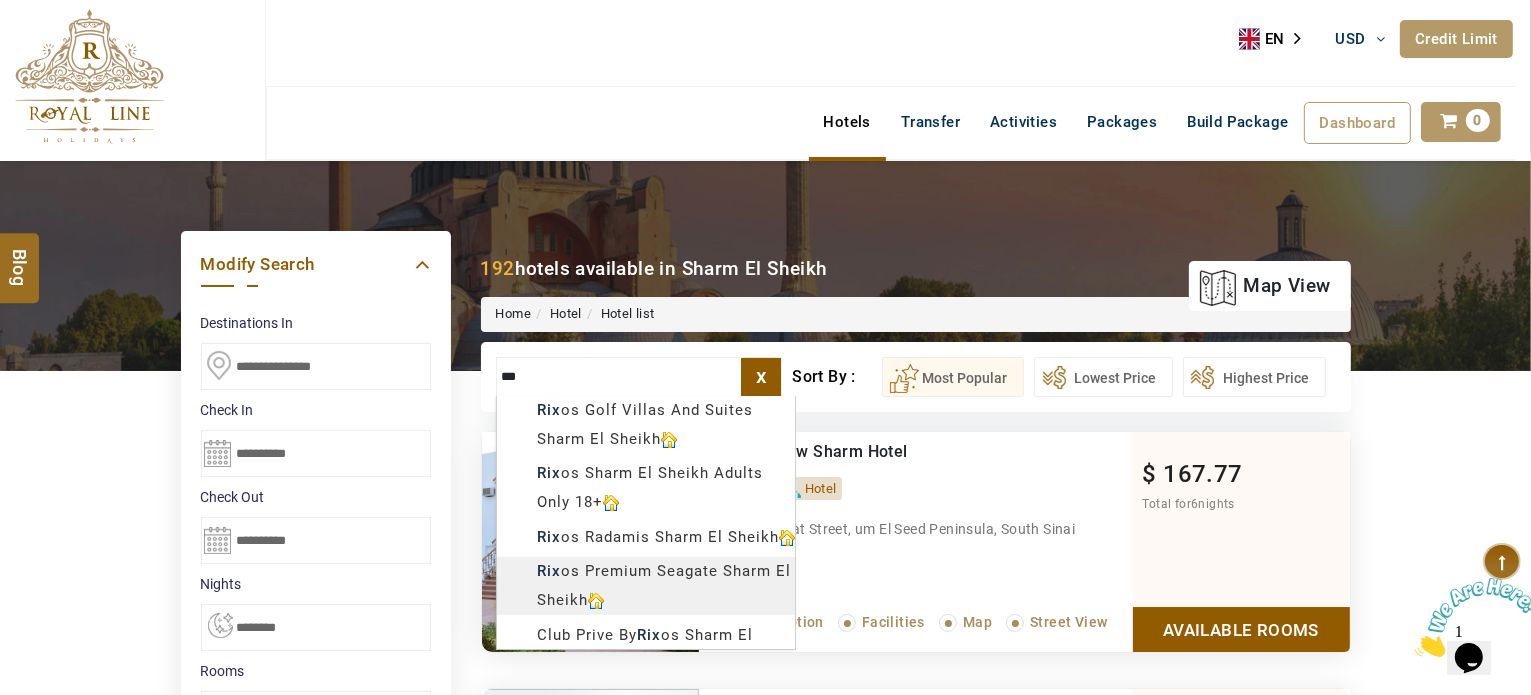 click on "LARISA HAWWARI USD AED  AED EUR  € USD  $ INR  ₹ THB  ฿ IDR  Rp BHD  BHD TRY  ₺ Credit Limit EN HE AR ES PT ZH Helpline
+971 55 344 0168 Register Now +971 55 344 0168 info@royallineholidays.com About Us What we Offer Blog Why Us Contact Hotels  Transfer Activities Packages Build Package Dashboard My Profile My Booking My Reports My Quotation Sign Out 0 Points Redeem Now To Redeem 8664  Points Future Points  2276   Points Credit Limit Credit Limit USD 10500.00 70% Complete Used USD 7149.07 Available USD 3350.93 Setting  Looks like you haven't added anything to your cart yet Countinue Shopping ****** ****** Please Wait.. Blog demo
Remember me Forgot
password? LOG IN Don't have an account?   Register Now My Booking View/ Print/Cancel Your Booking without Signing in Submit Applying Filters...... Hotels For You Will Be Loading Soon demo
In A Few Moment, You Will Be Celebrating Best Hotel options galore ! Check In   CheckOut Rooms Rooms Please Wait Please Wait ... X 1" at bounding box center [765, 1137] 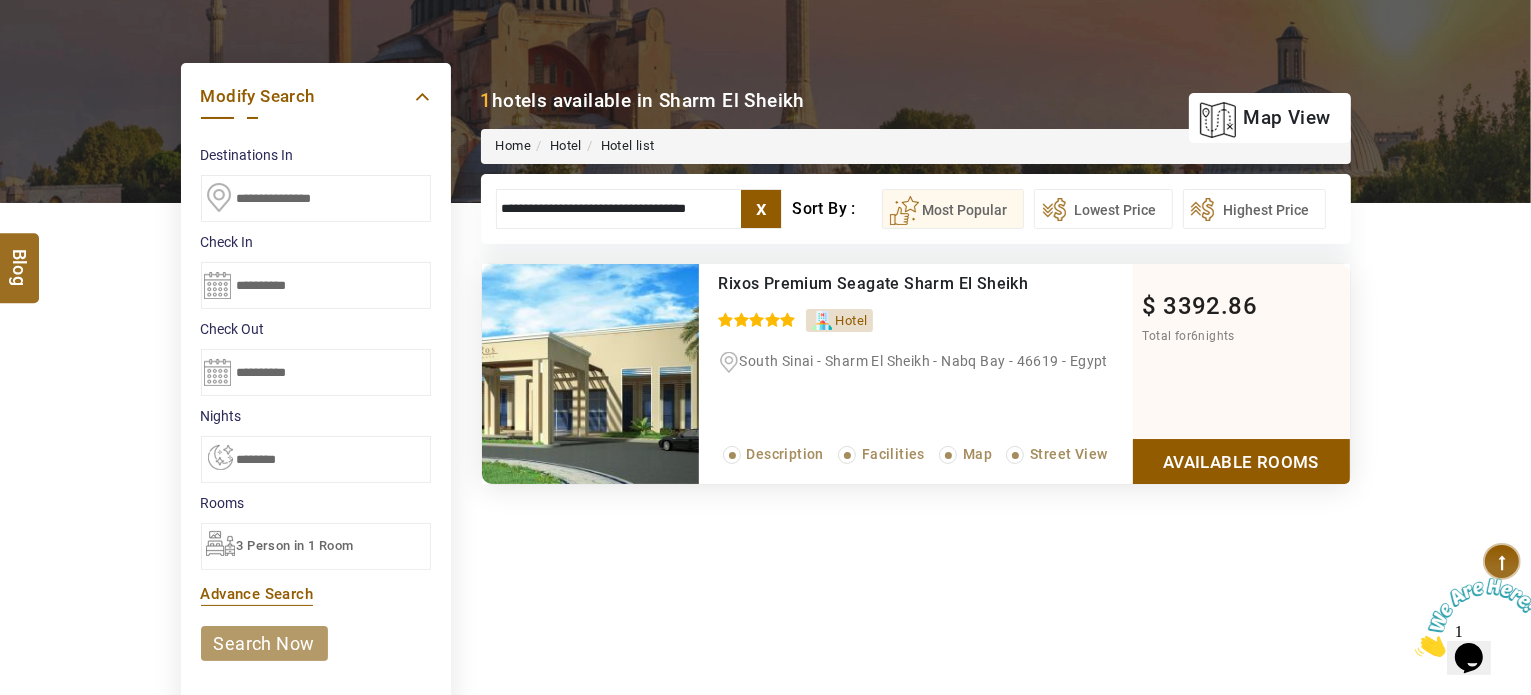 scroll, scrollTop: 200, scrollLeft: 0, axis: vertical 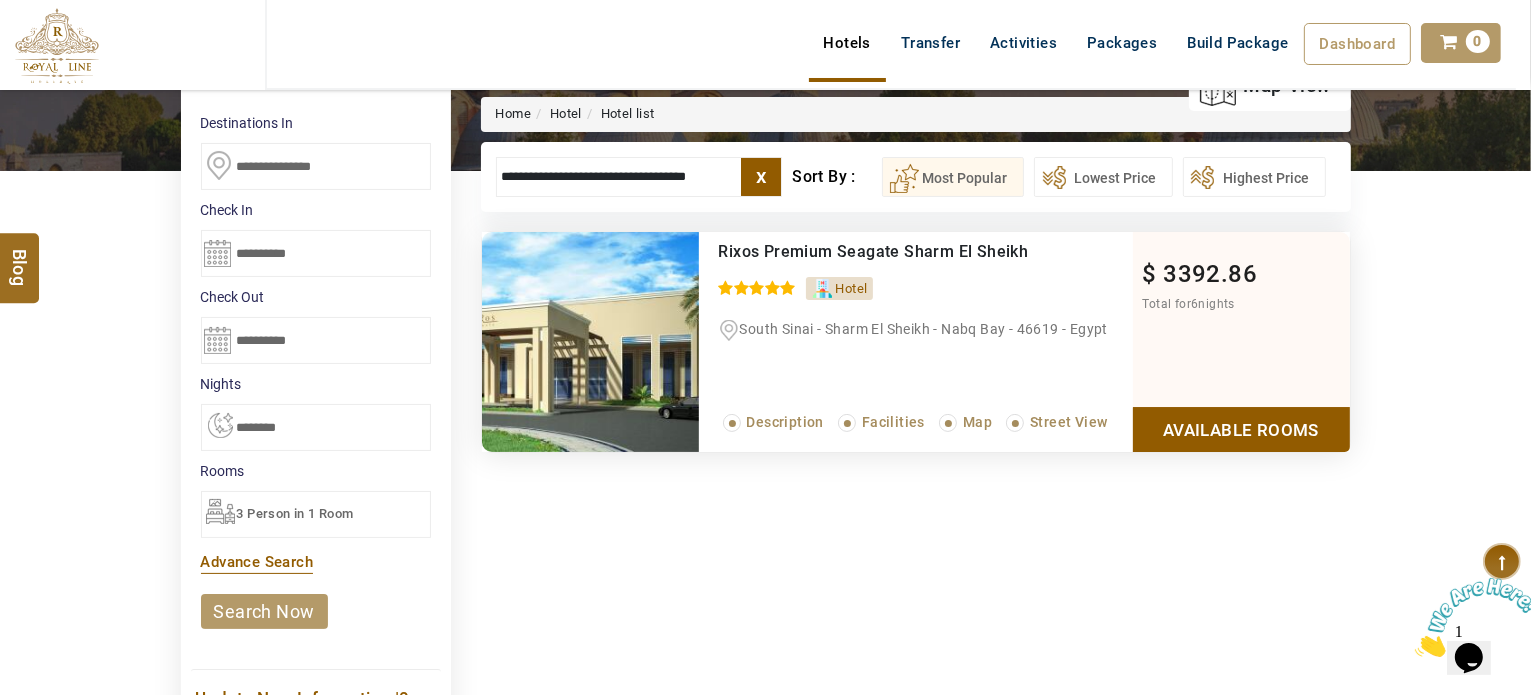 type on "**********" 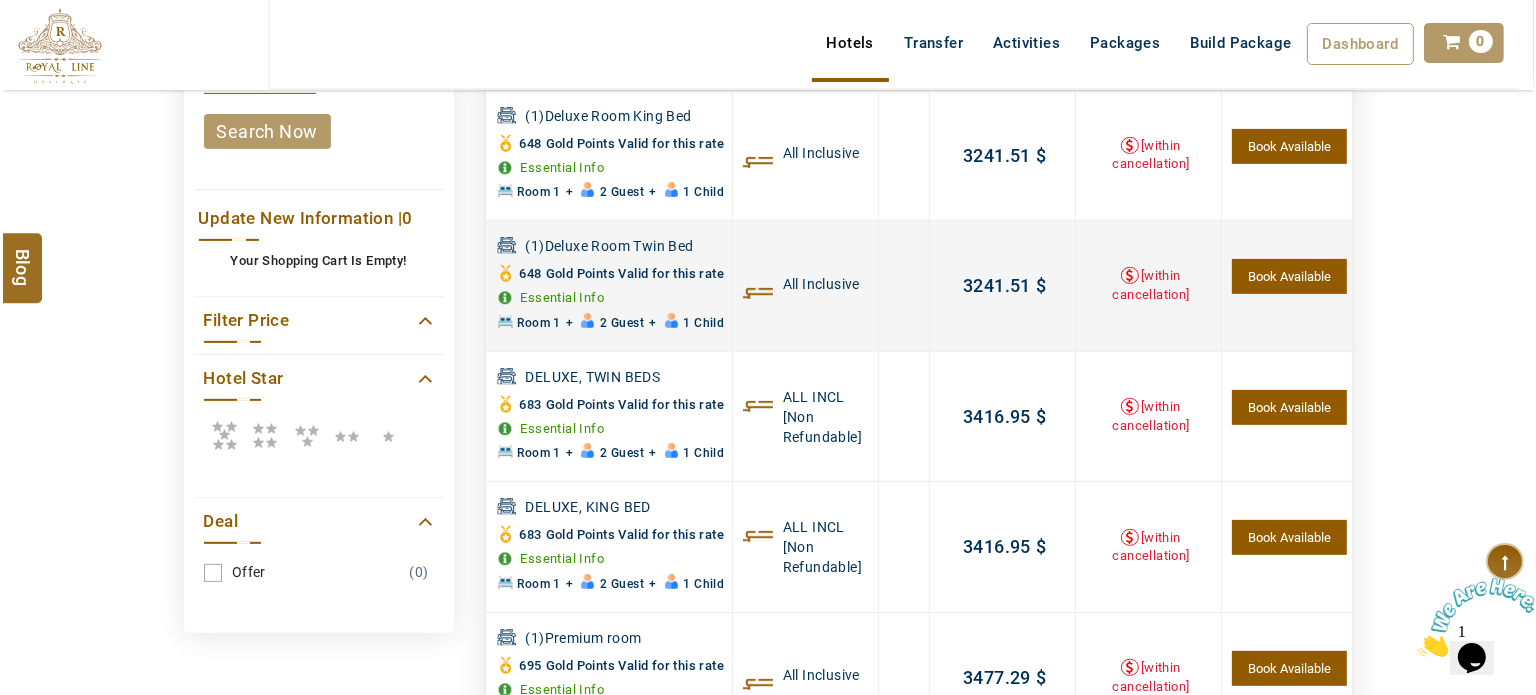 scroll, scrollTop: 580, scrollLeft: 0, axis: vertical 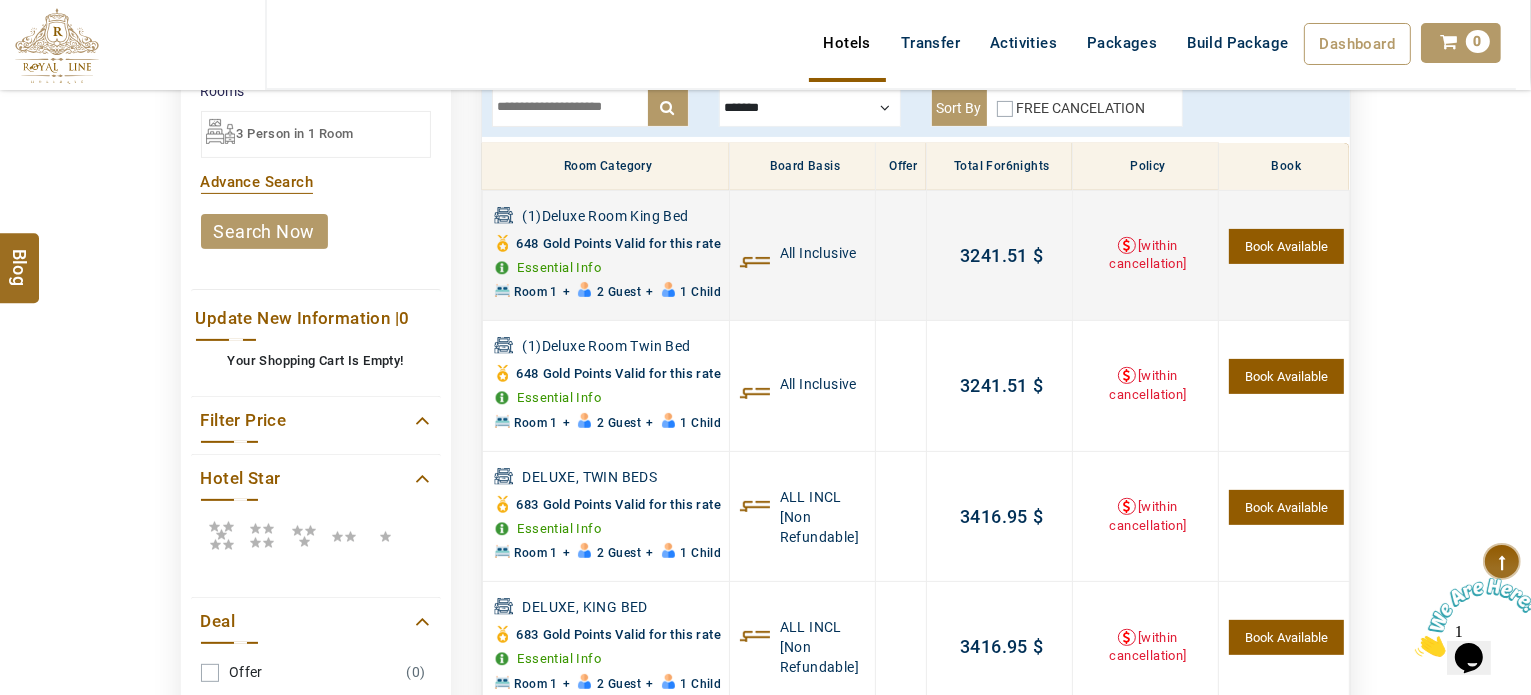 click on "Book Available" at bounding box center [1286, 246] 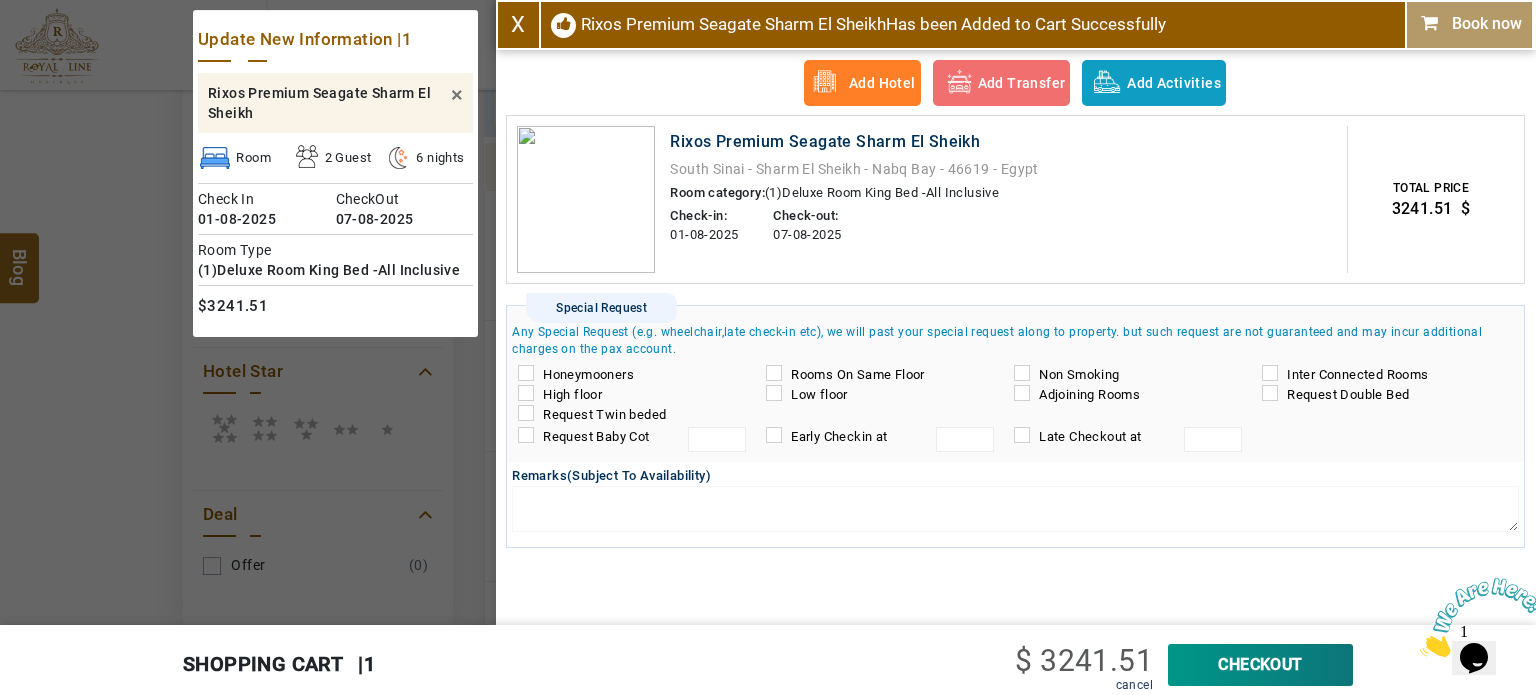 click on "Book now" at bounding box center [1469, 24] 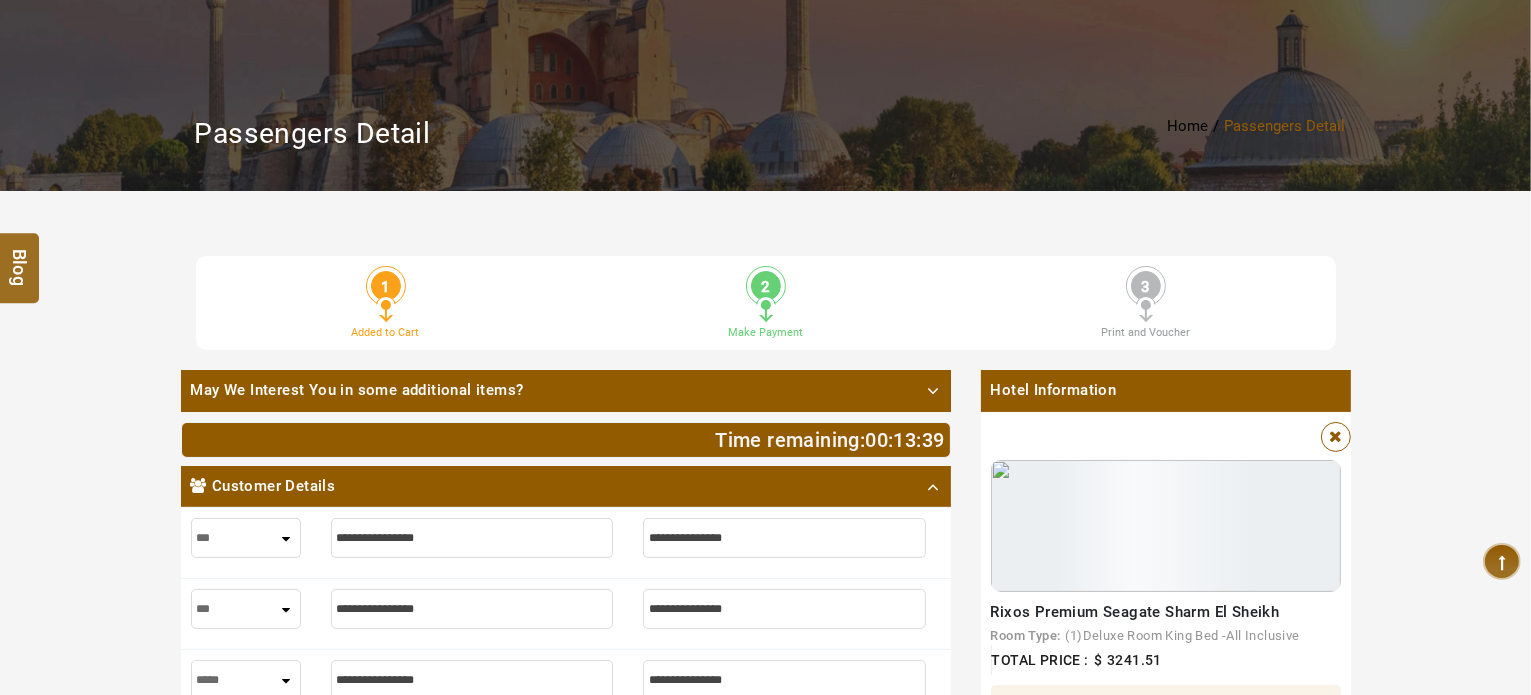scroll, scrollTop: 400, scrollLeft: 0, axis: vertical 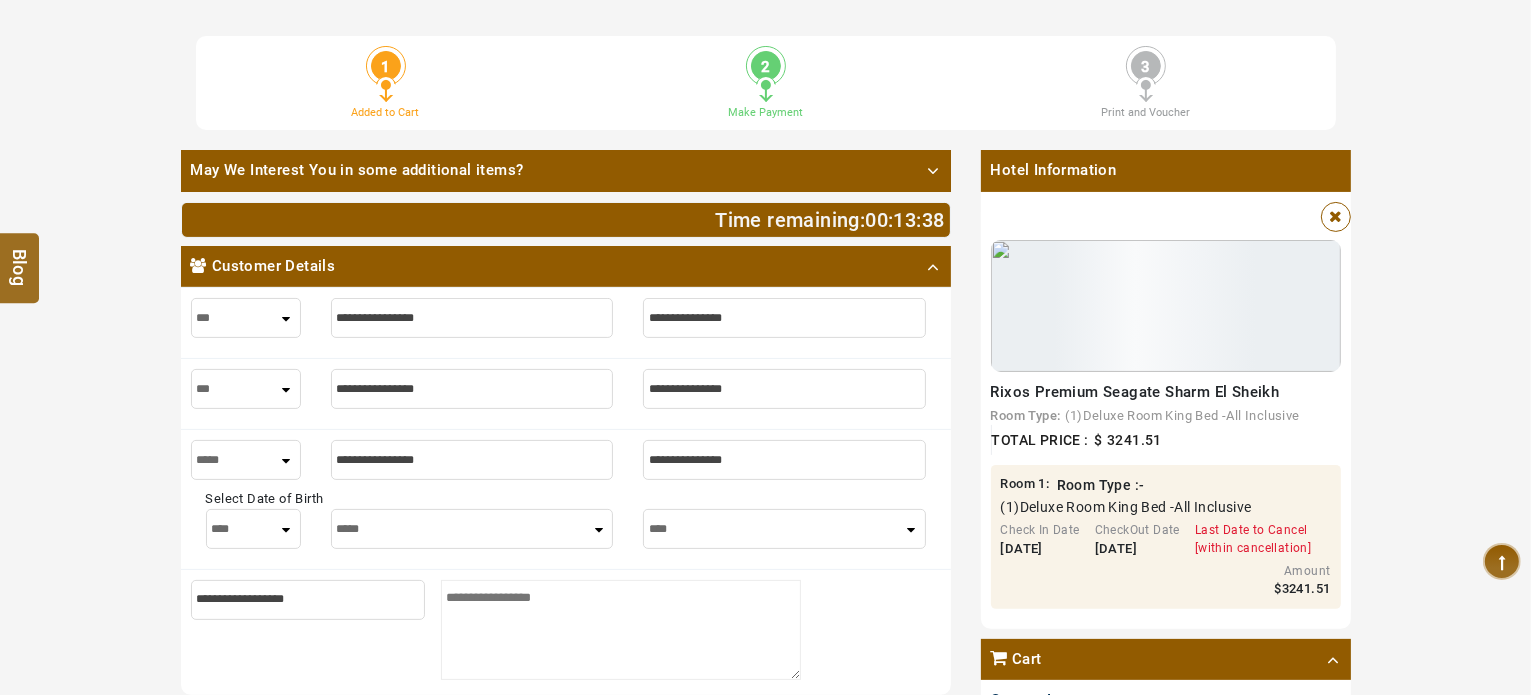 click at bounding box center [472, 318] 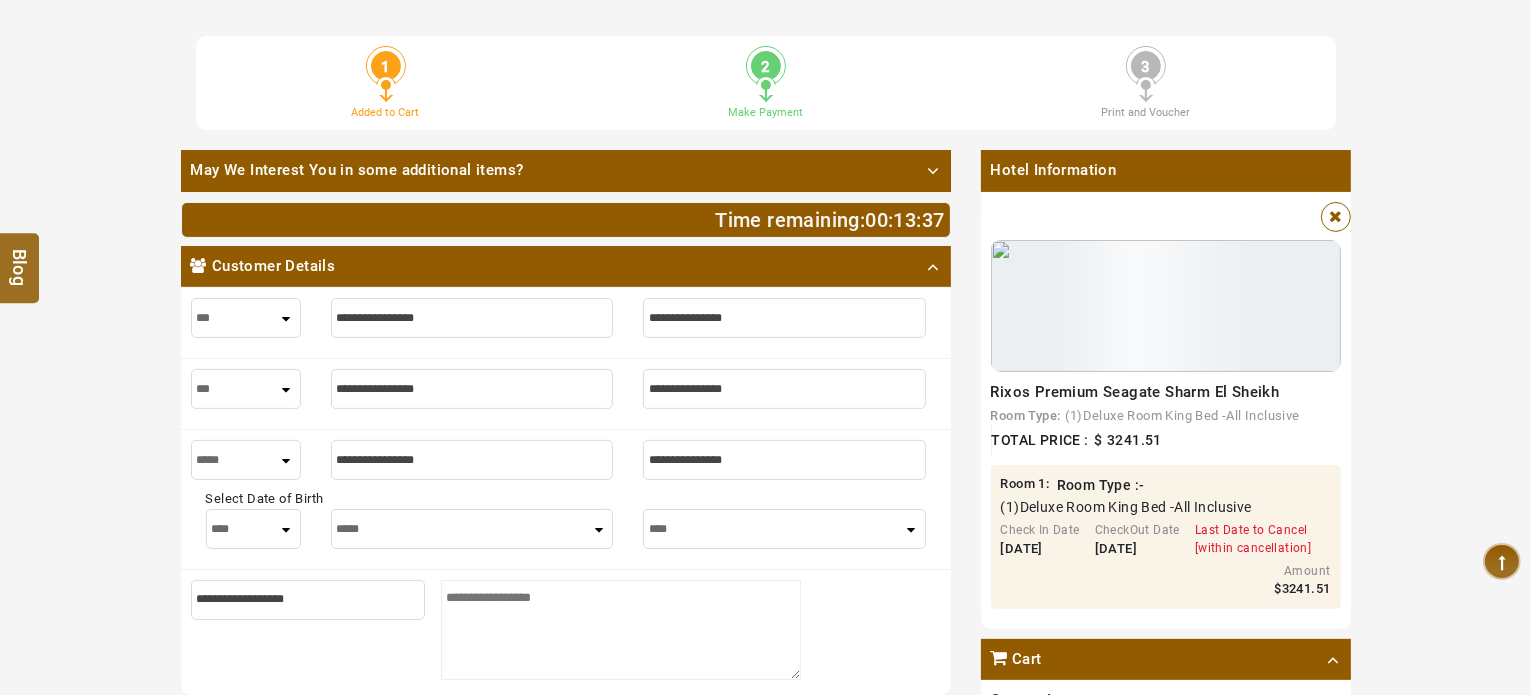 type on "*" 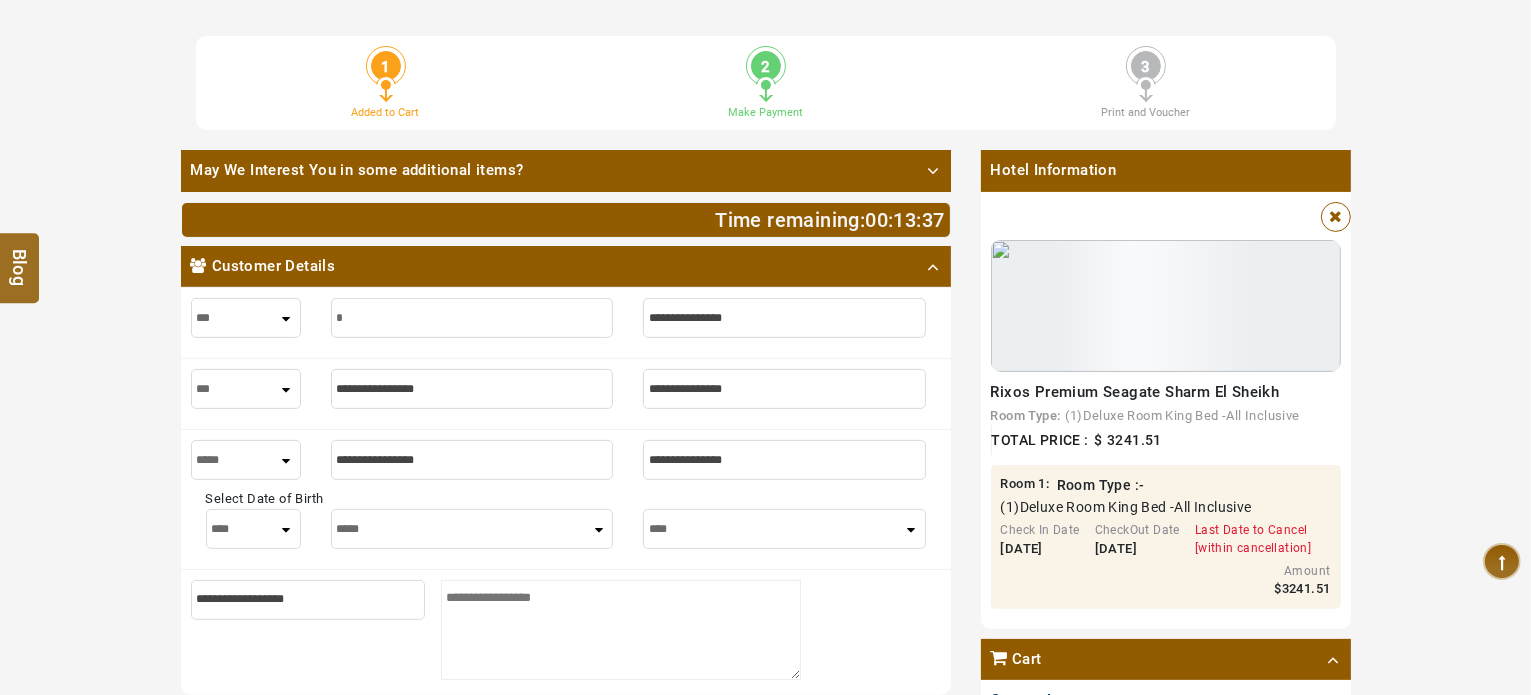 type on "*" 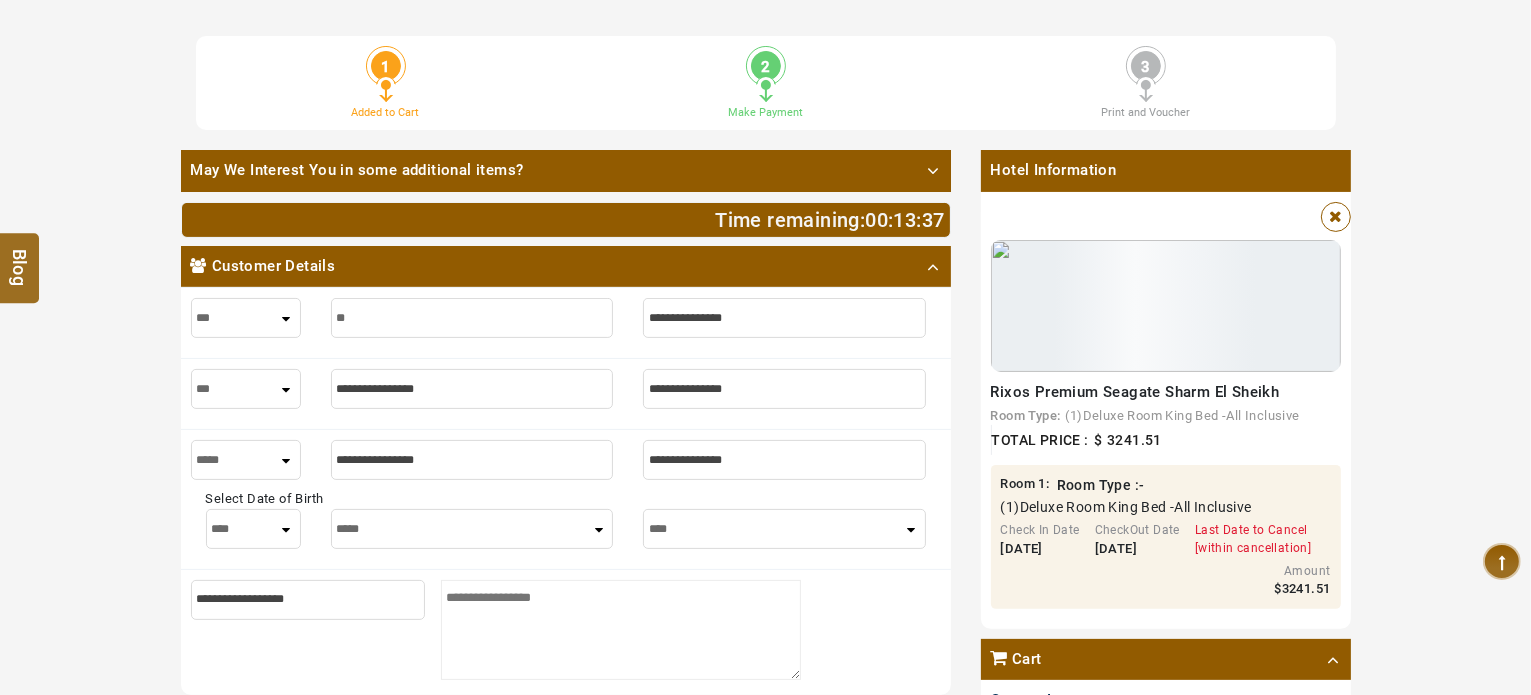 type on "**" 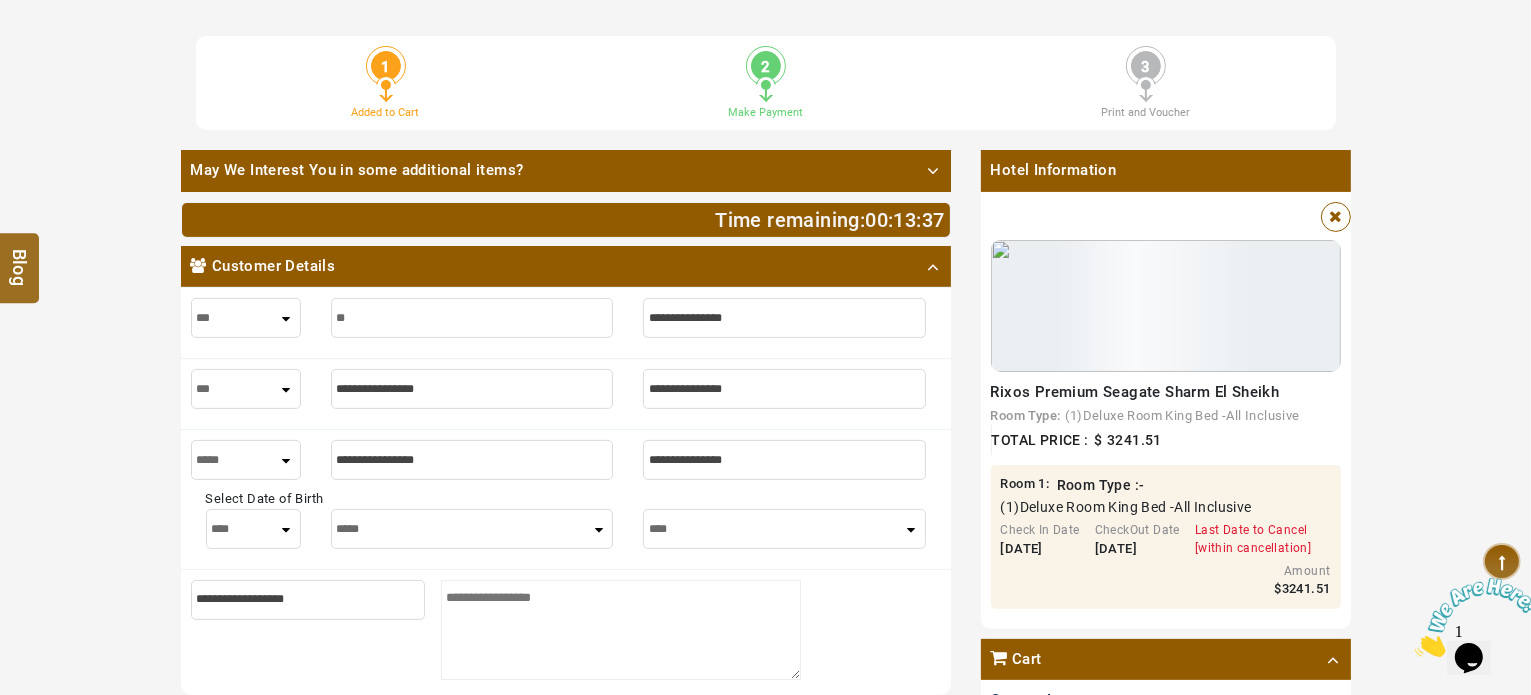 scroll, scrollTop: 0, scrollLeft: 0, axis: both 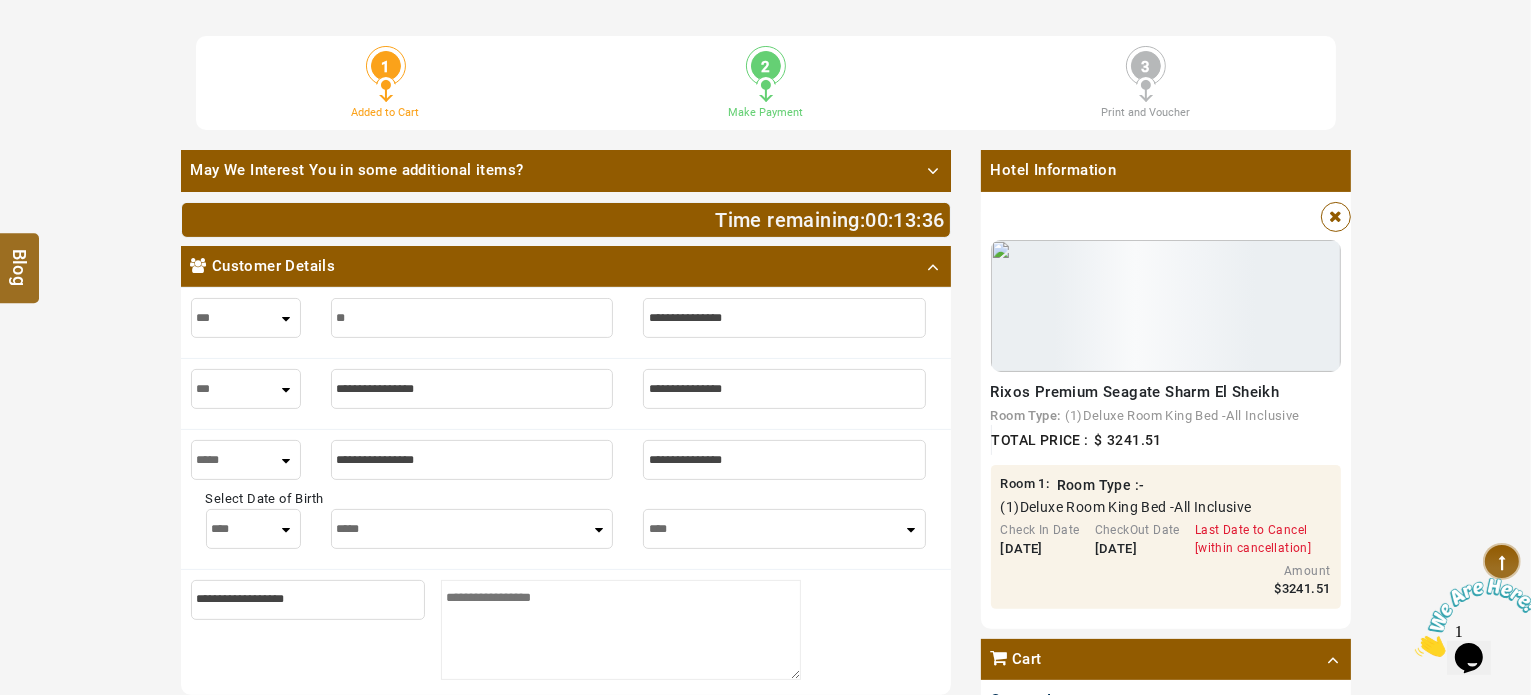 type on "***" 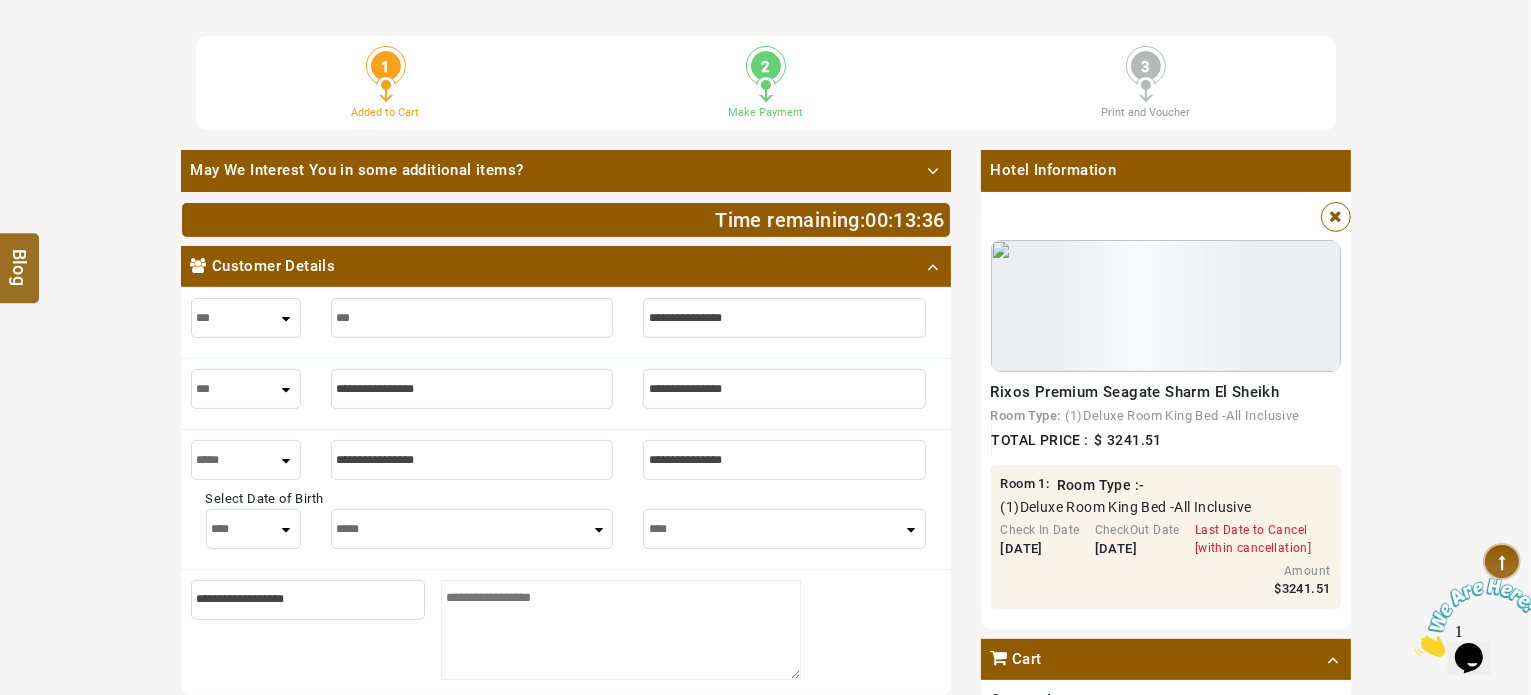 type on "***" 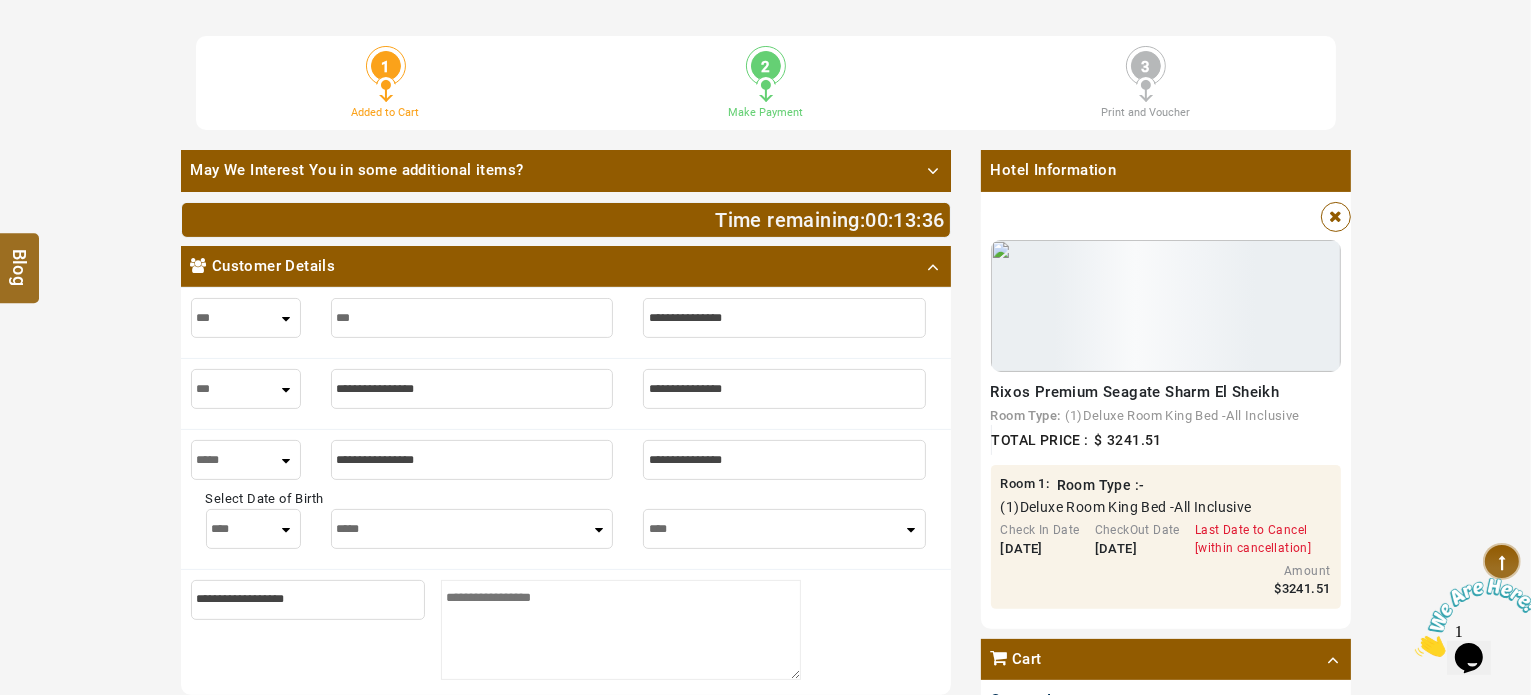 type on "****" 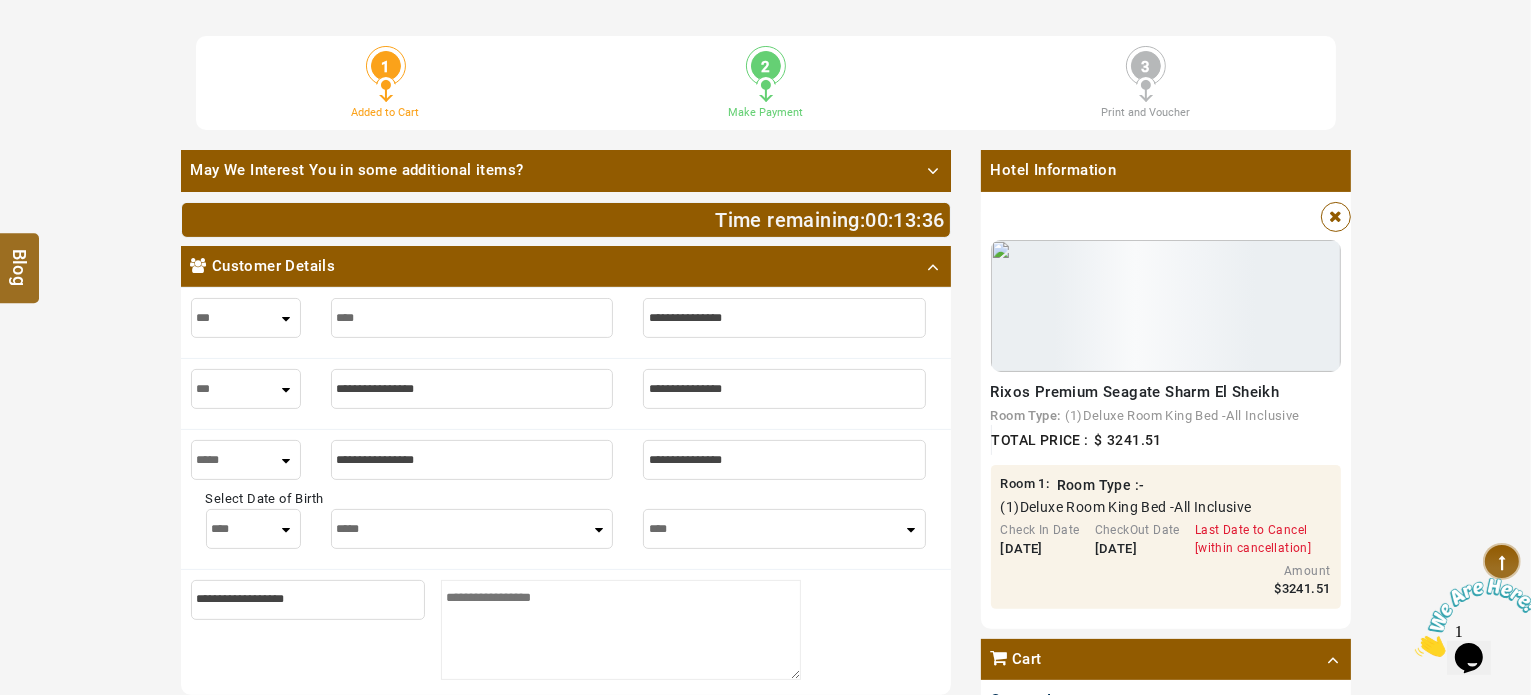type on "****" 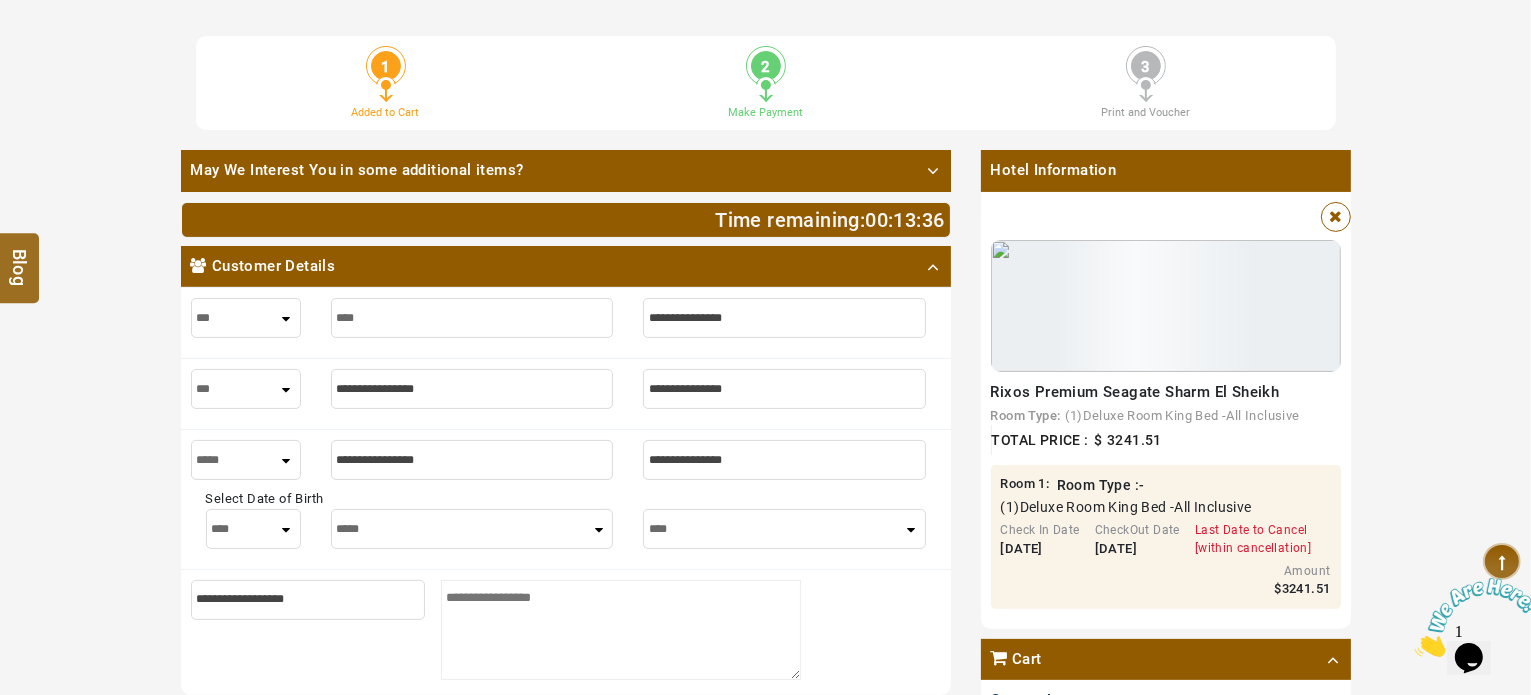 type on "*****" 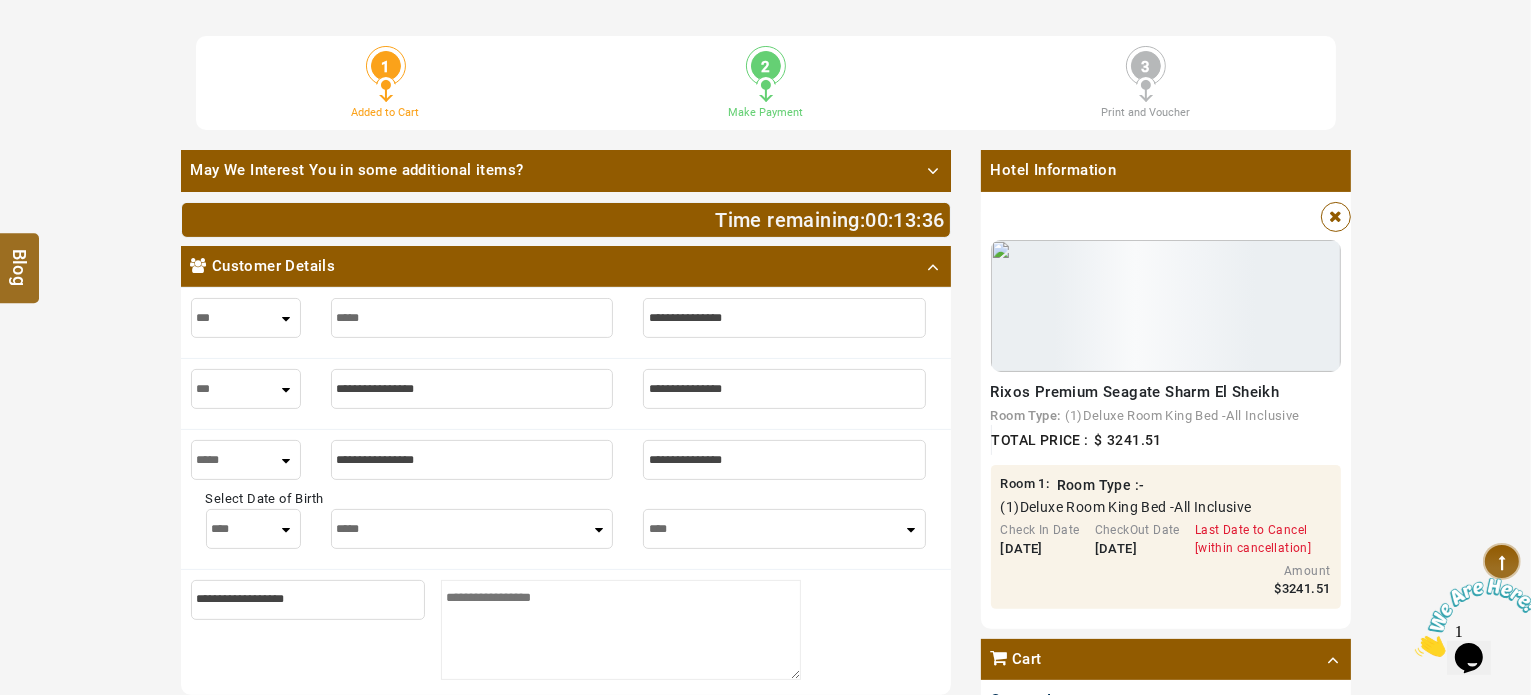type on "*****" 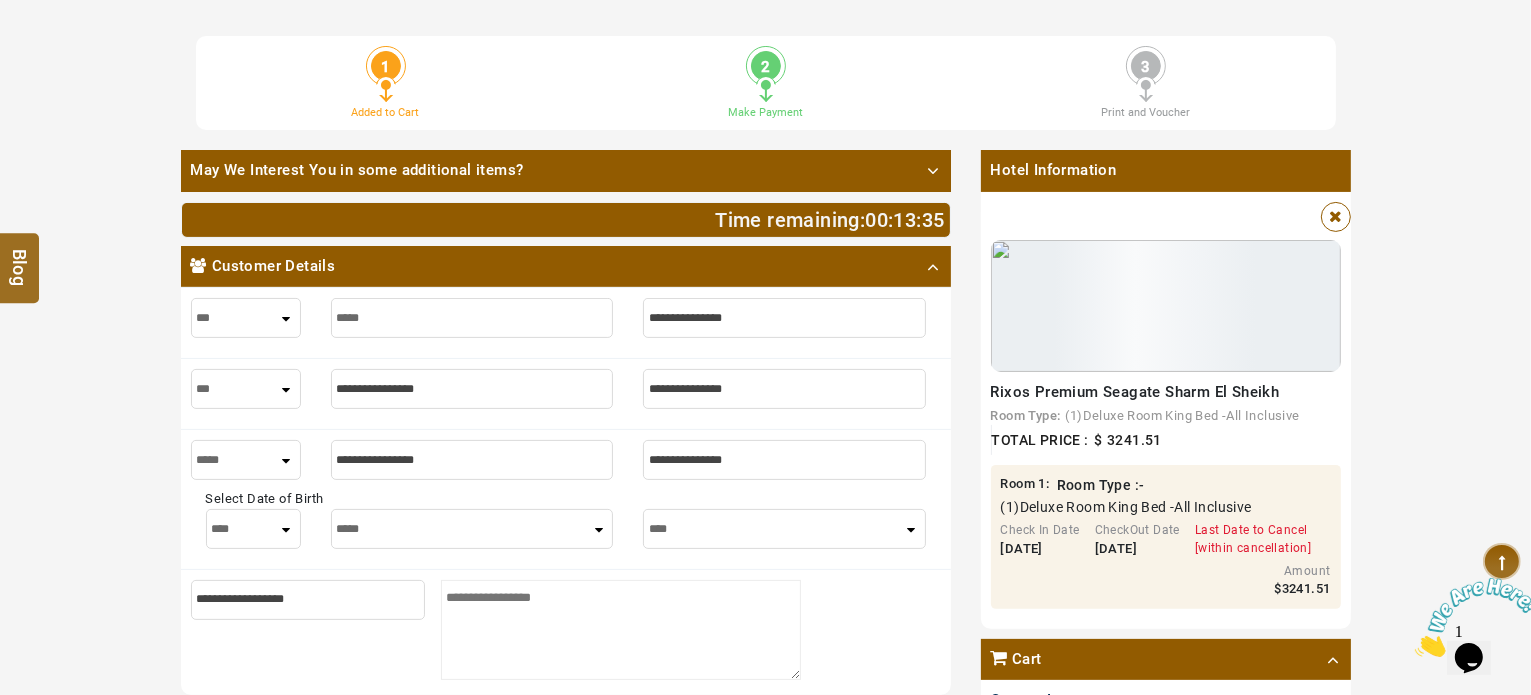type on "*****" 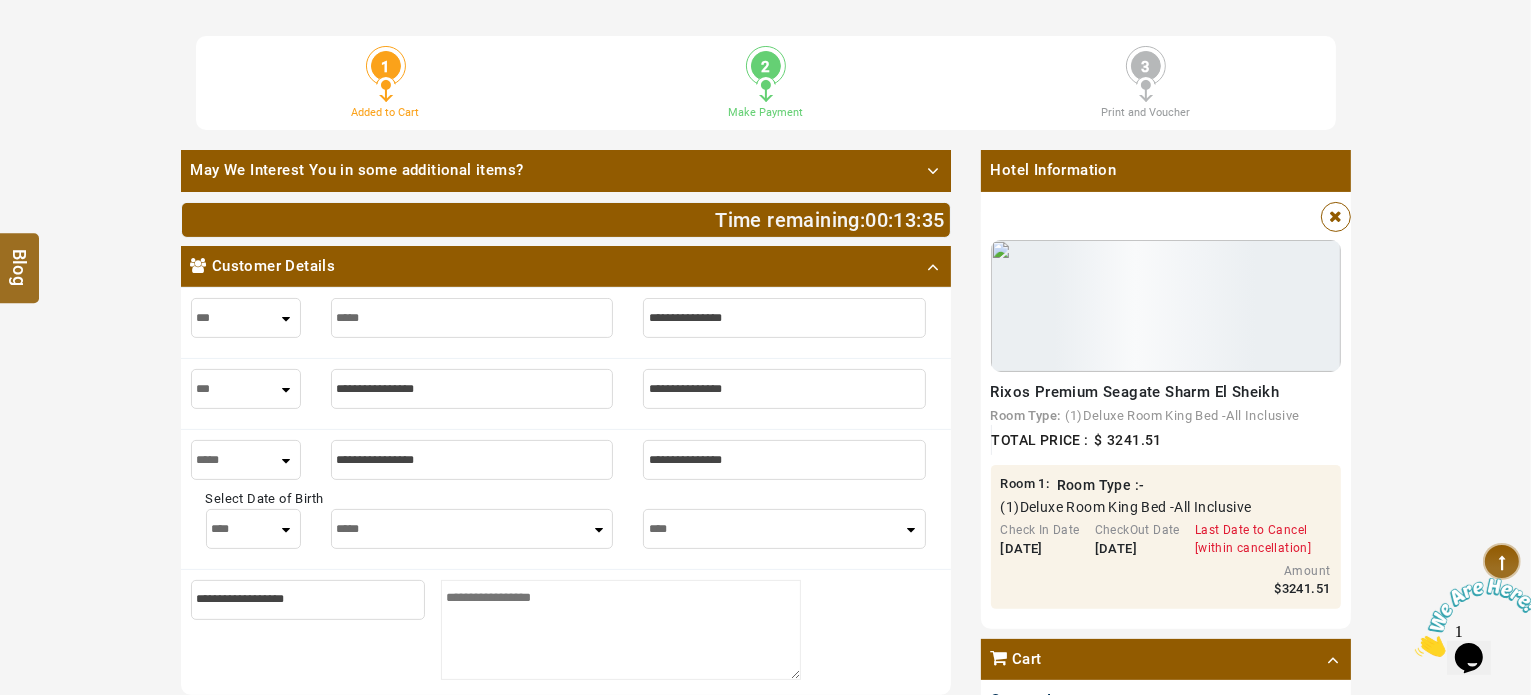 click at bounding box center [784, 318] 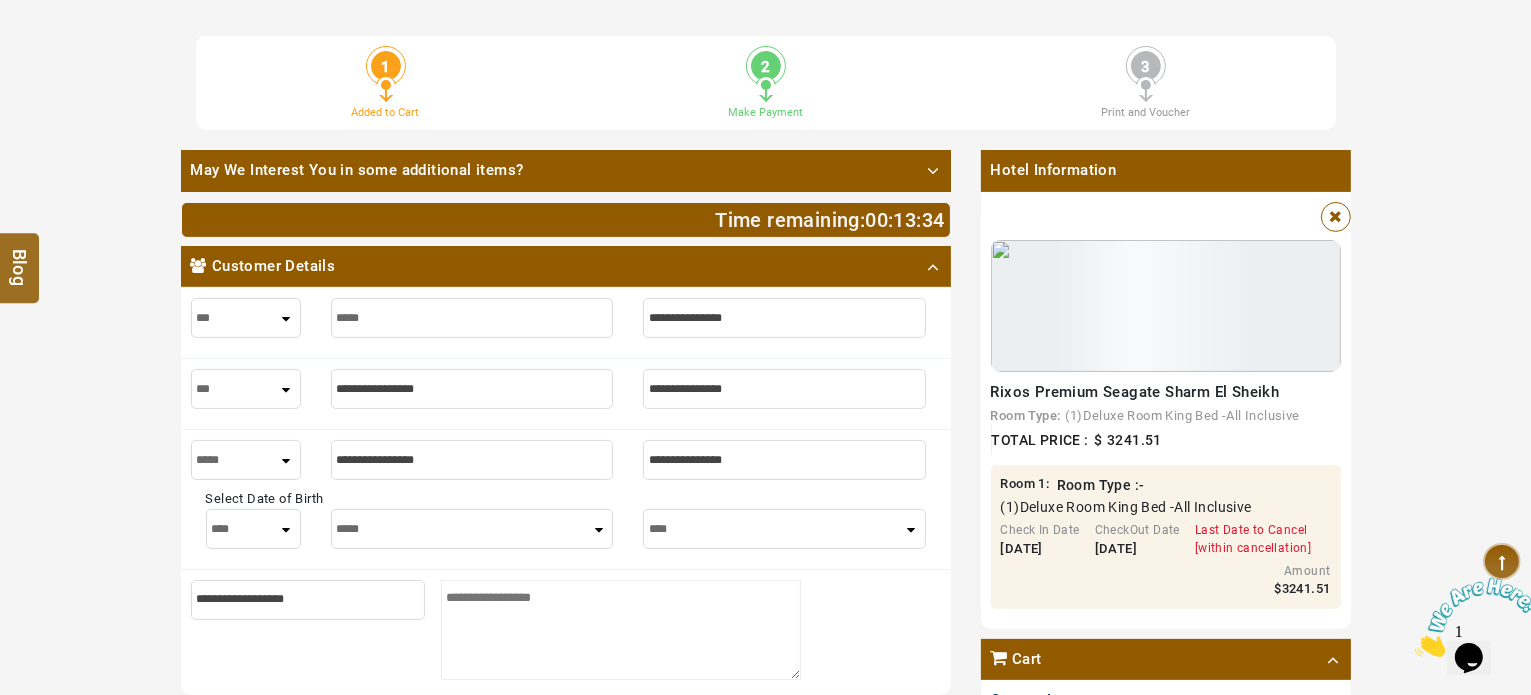 type on "*" 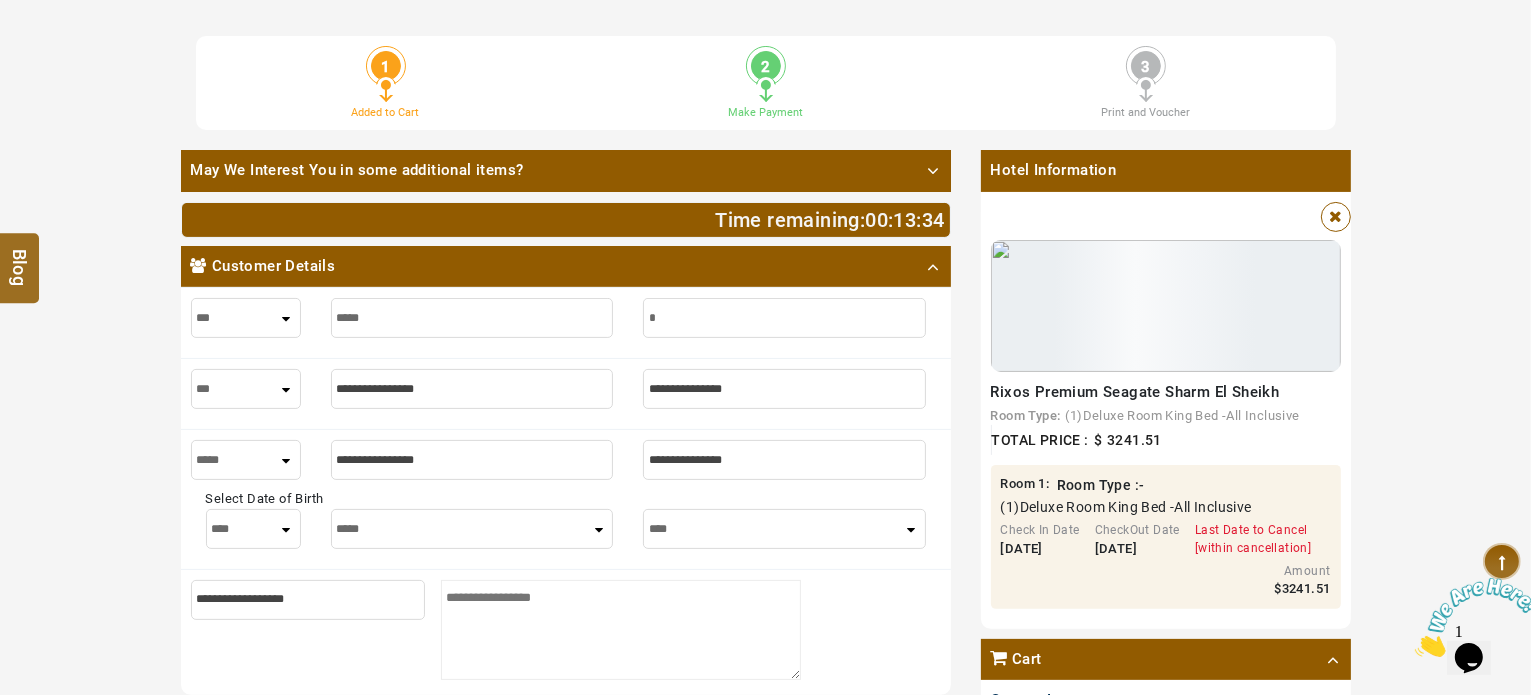 type on "*" 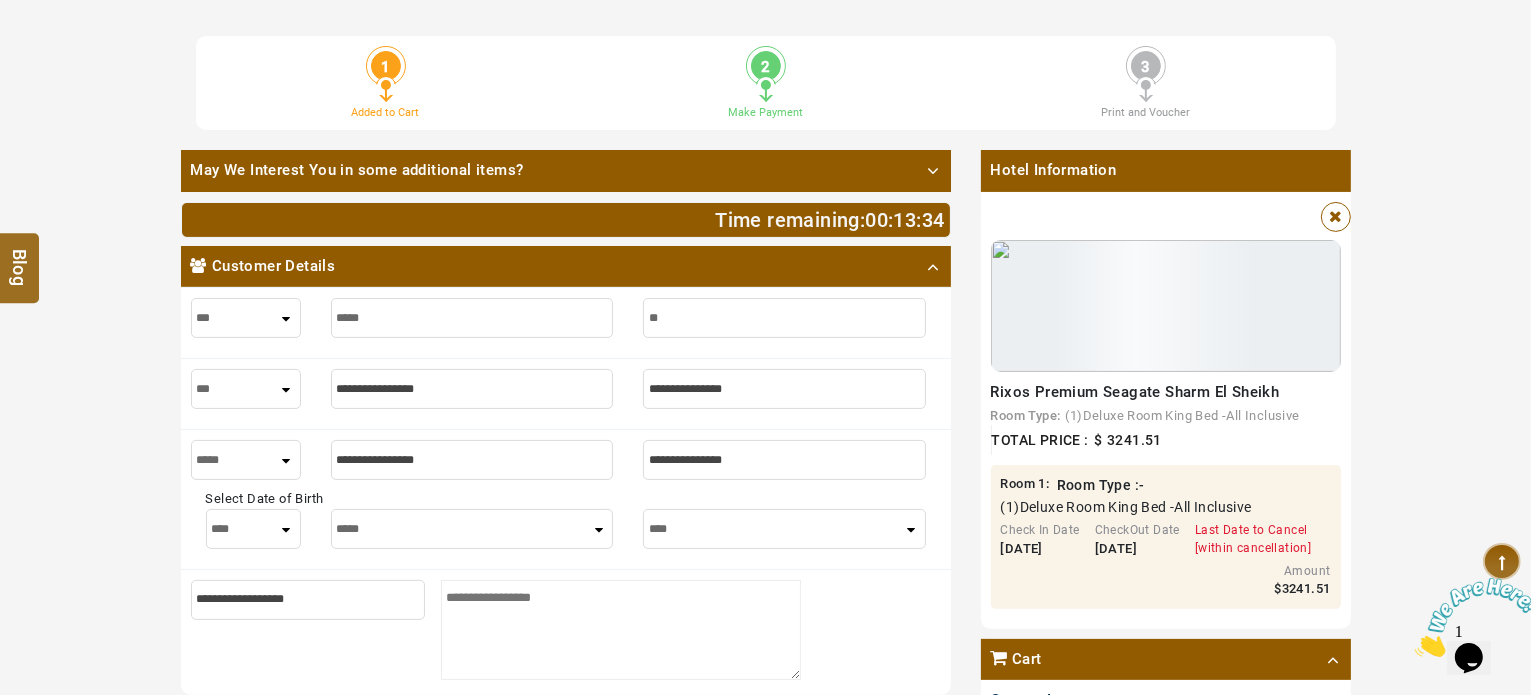 type on "**" 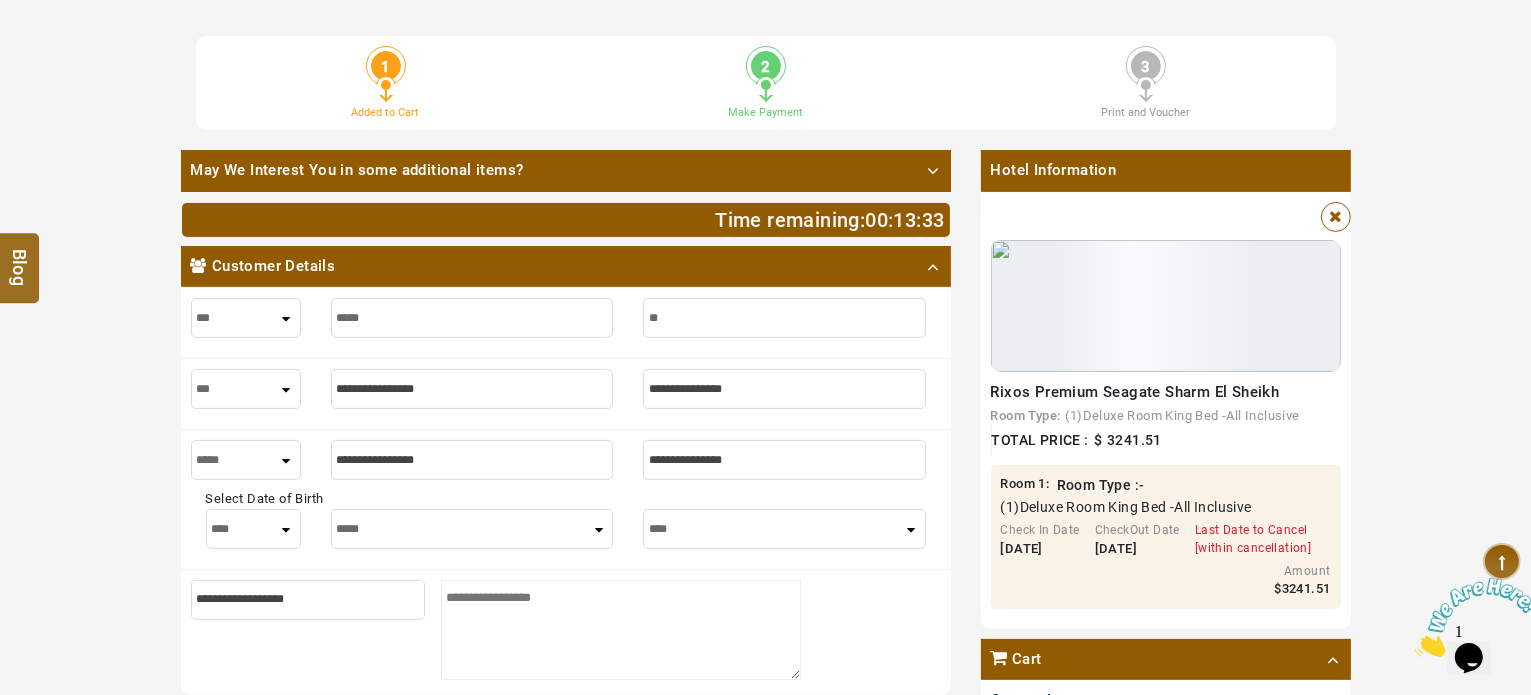 type on "***" 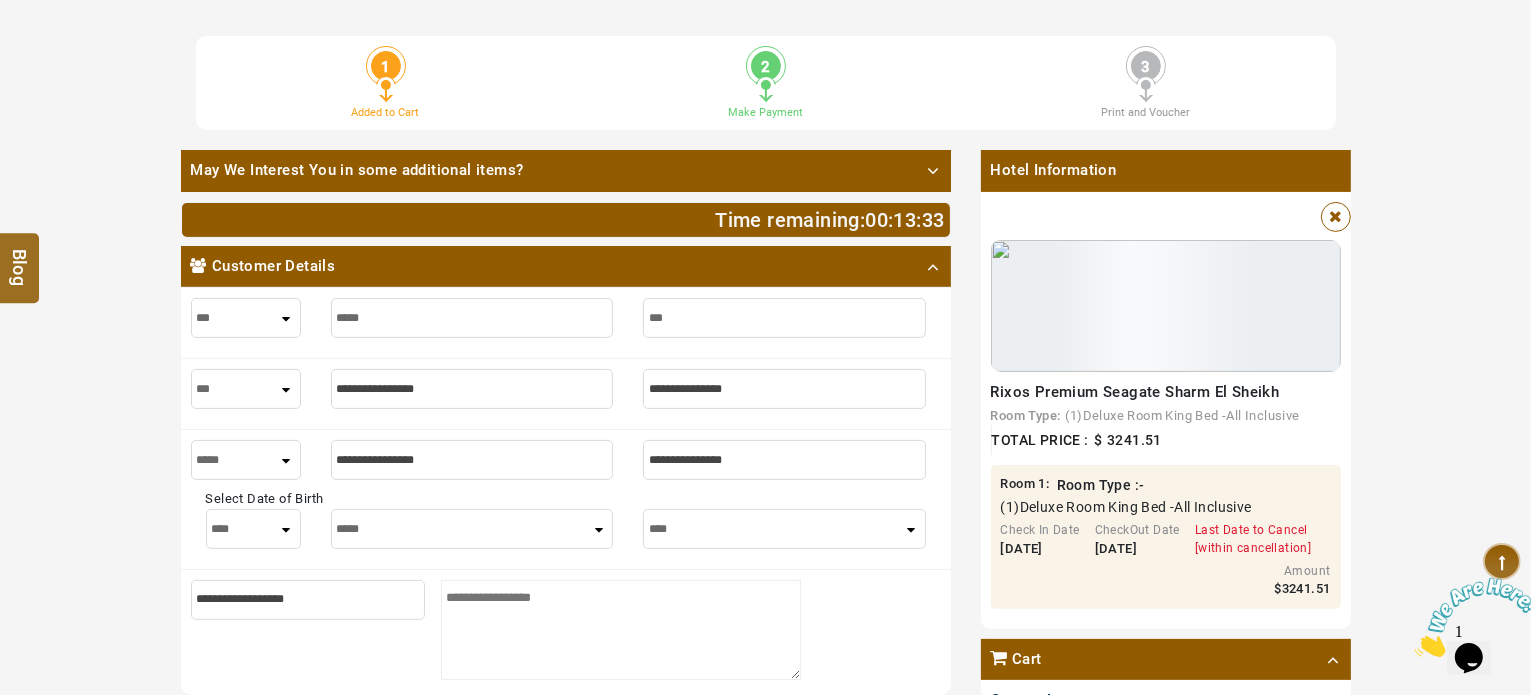 type on "***" 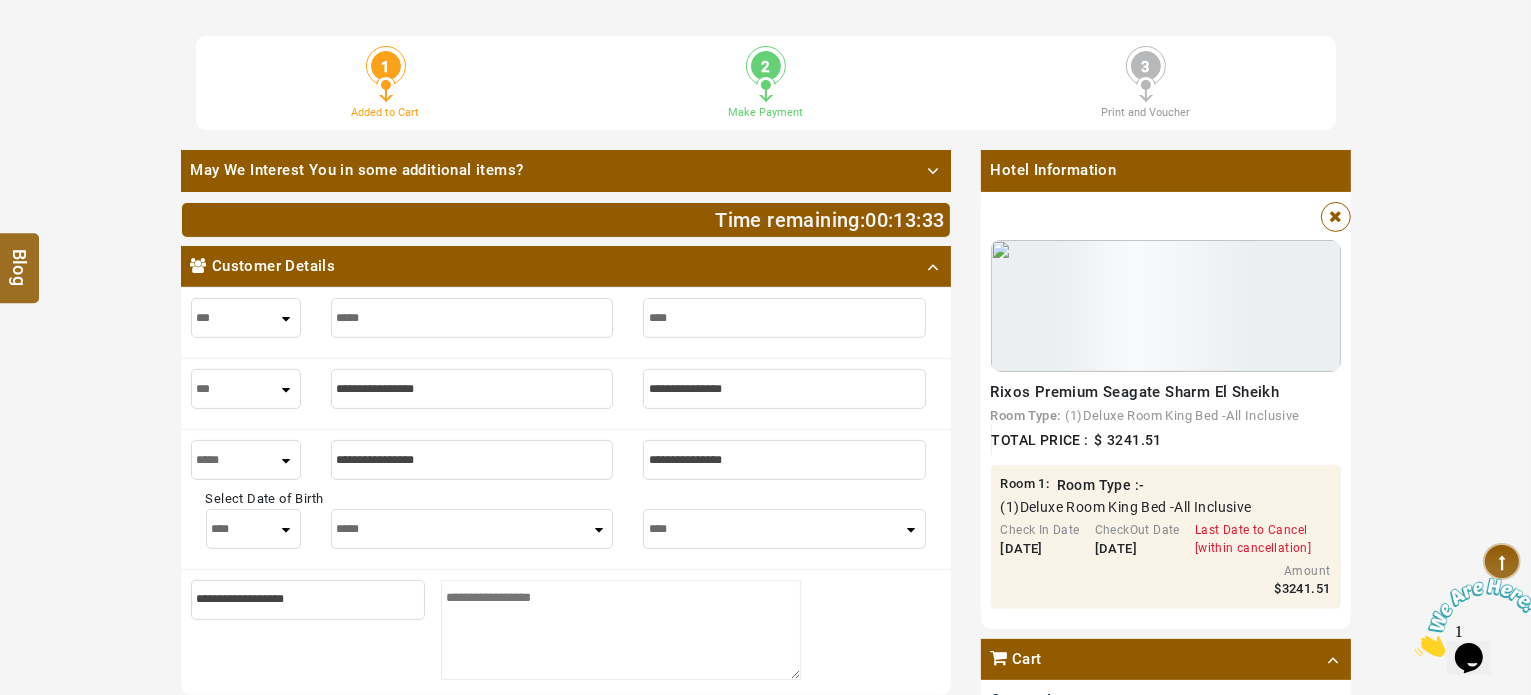 type on "****" 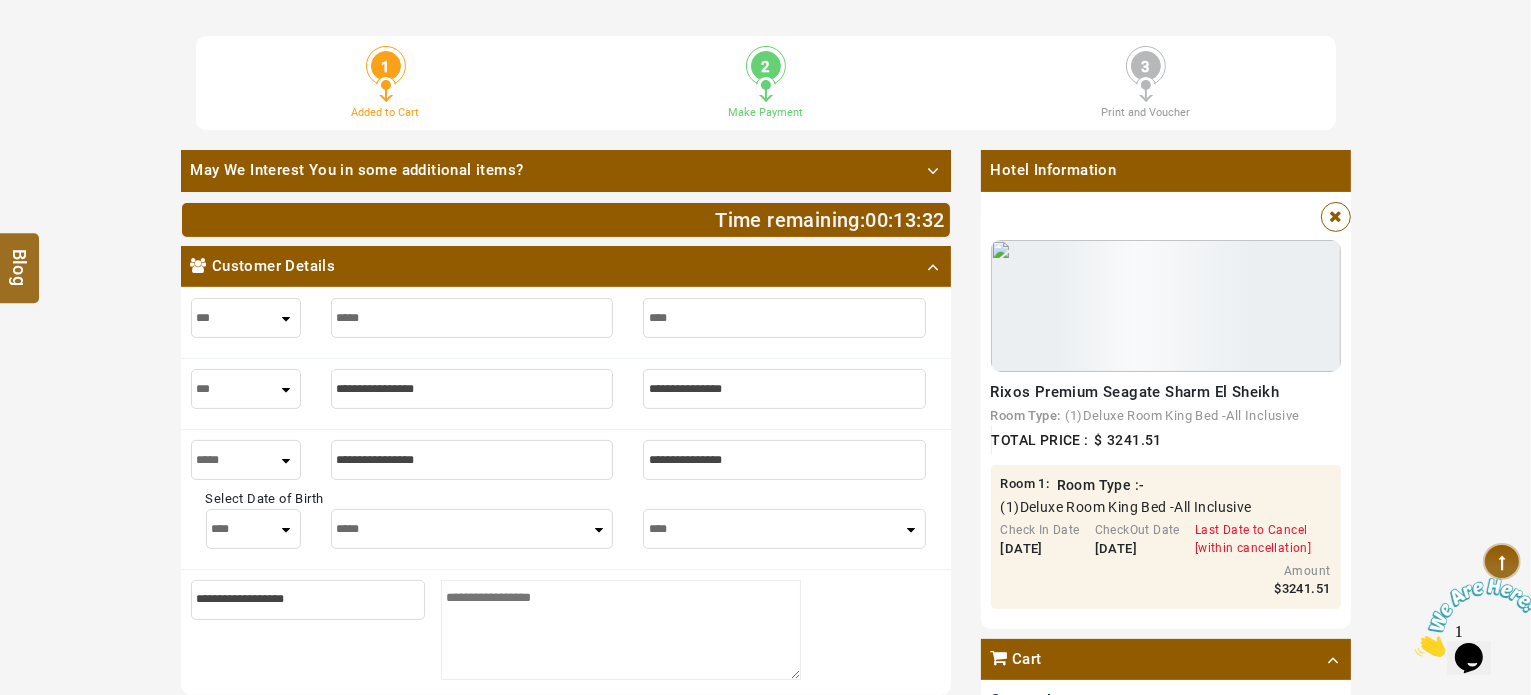 type on "***" 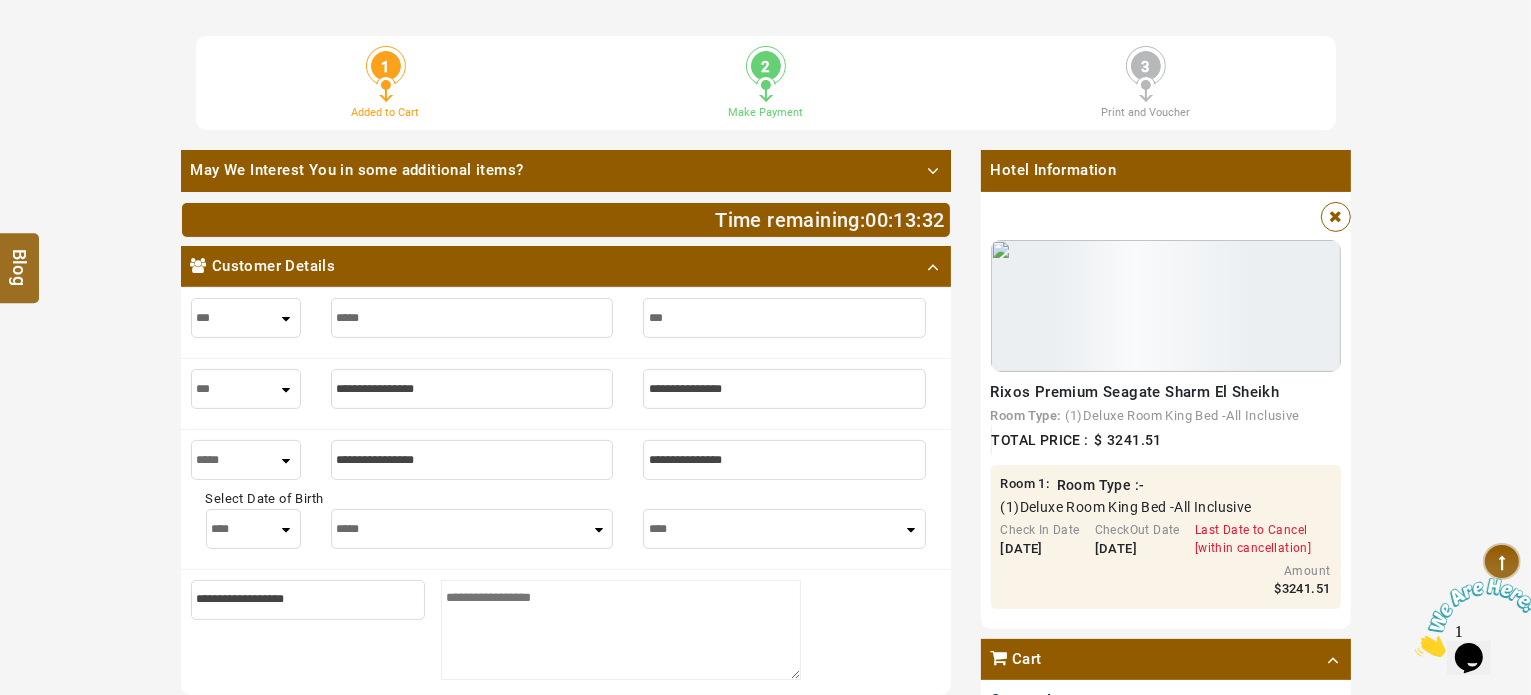 type on "***" 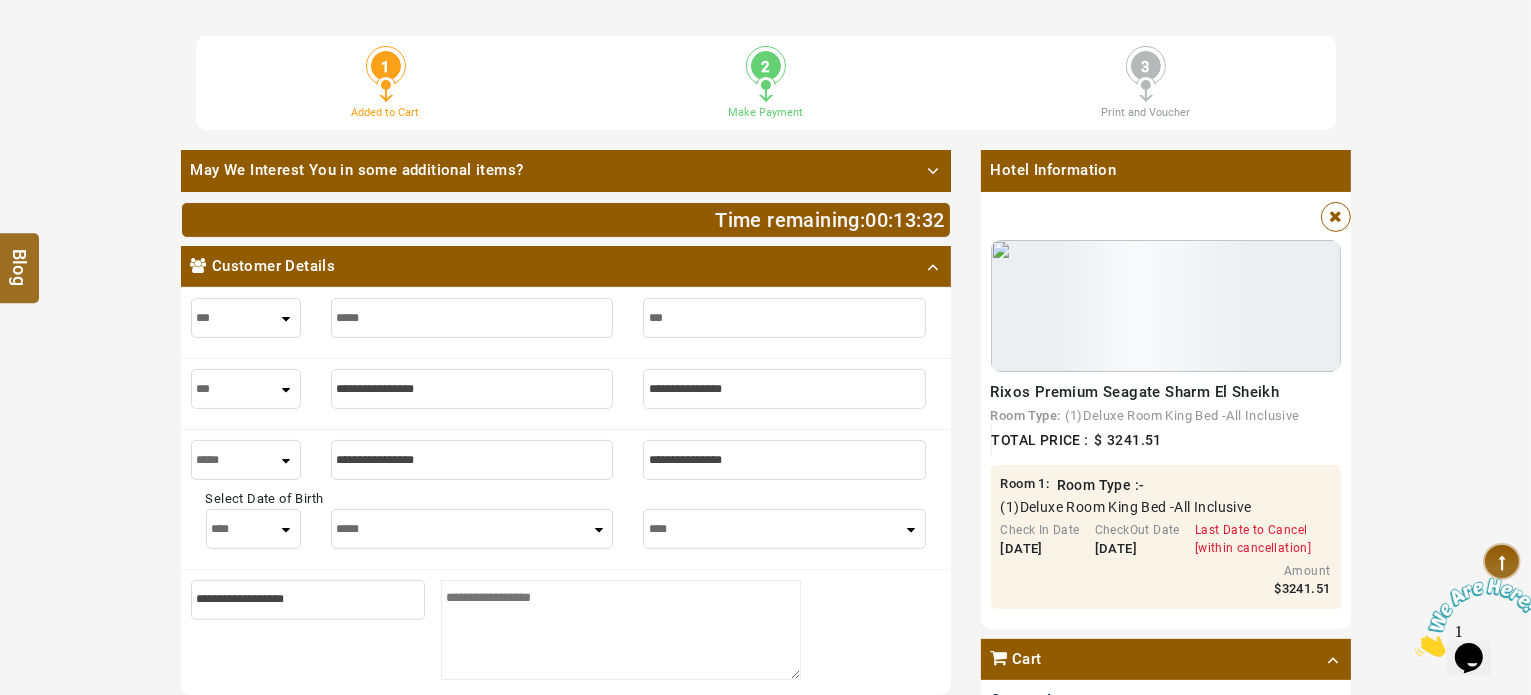 type on "**" 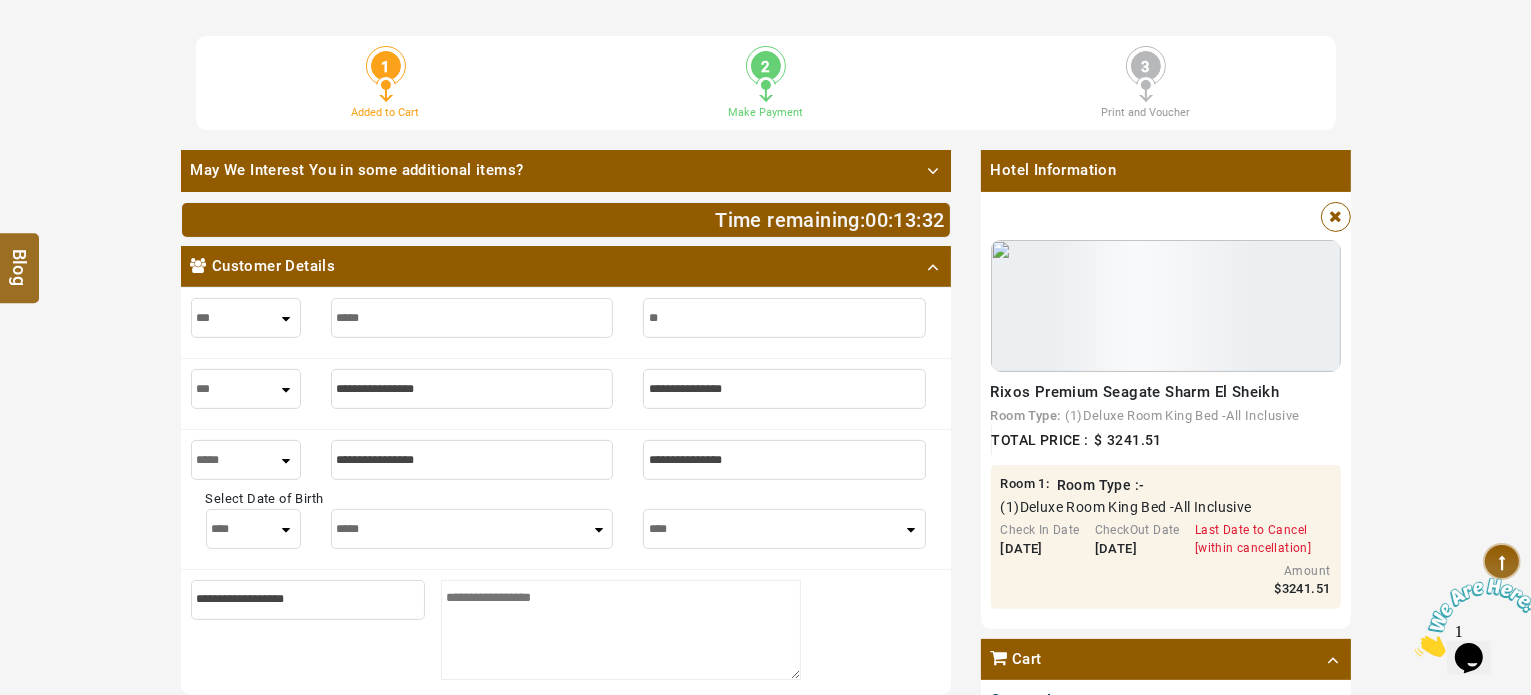type on "**" 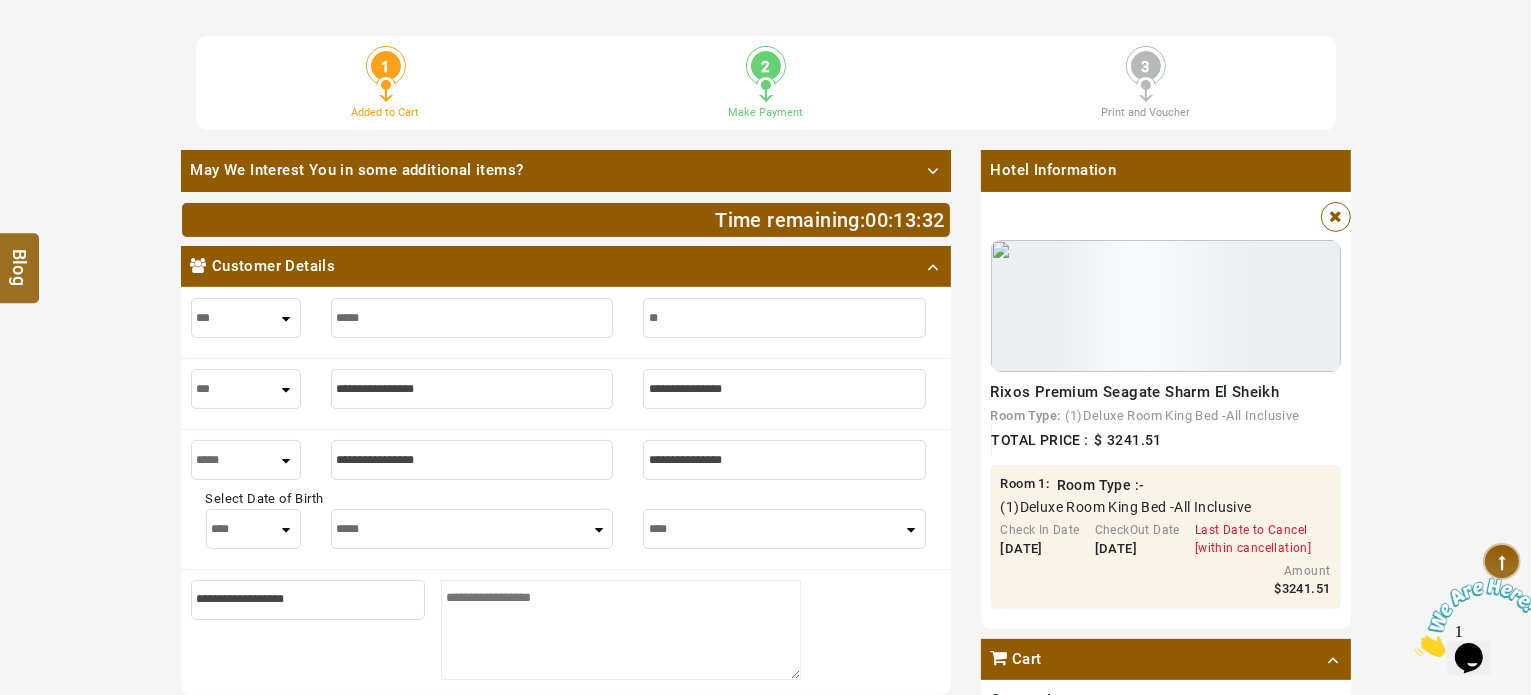 type on "***" 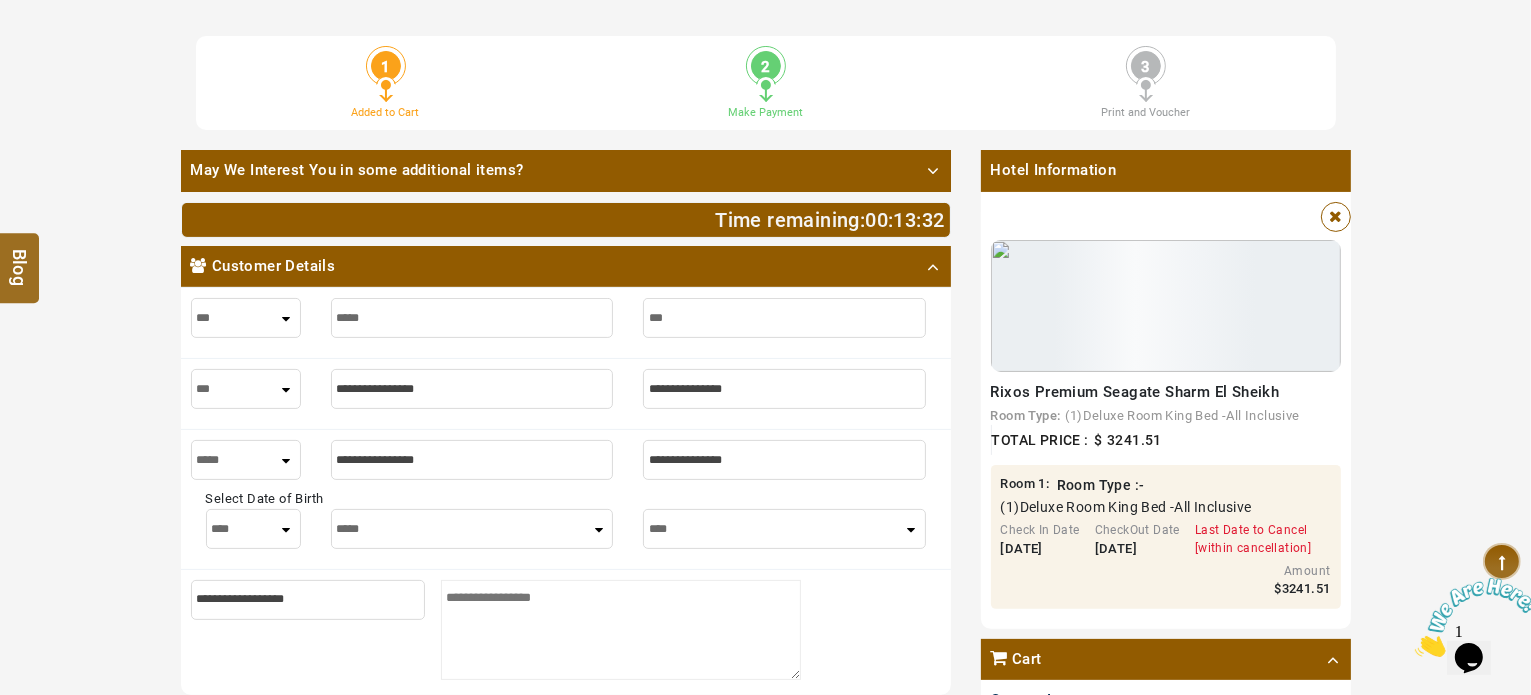 type on "***" 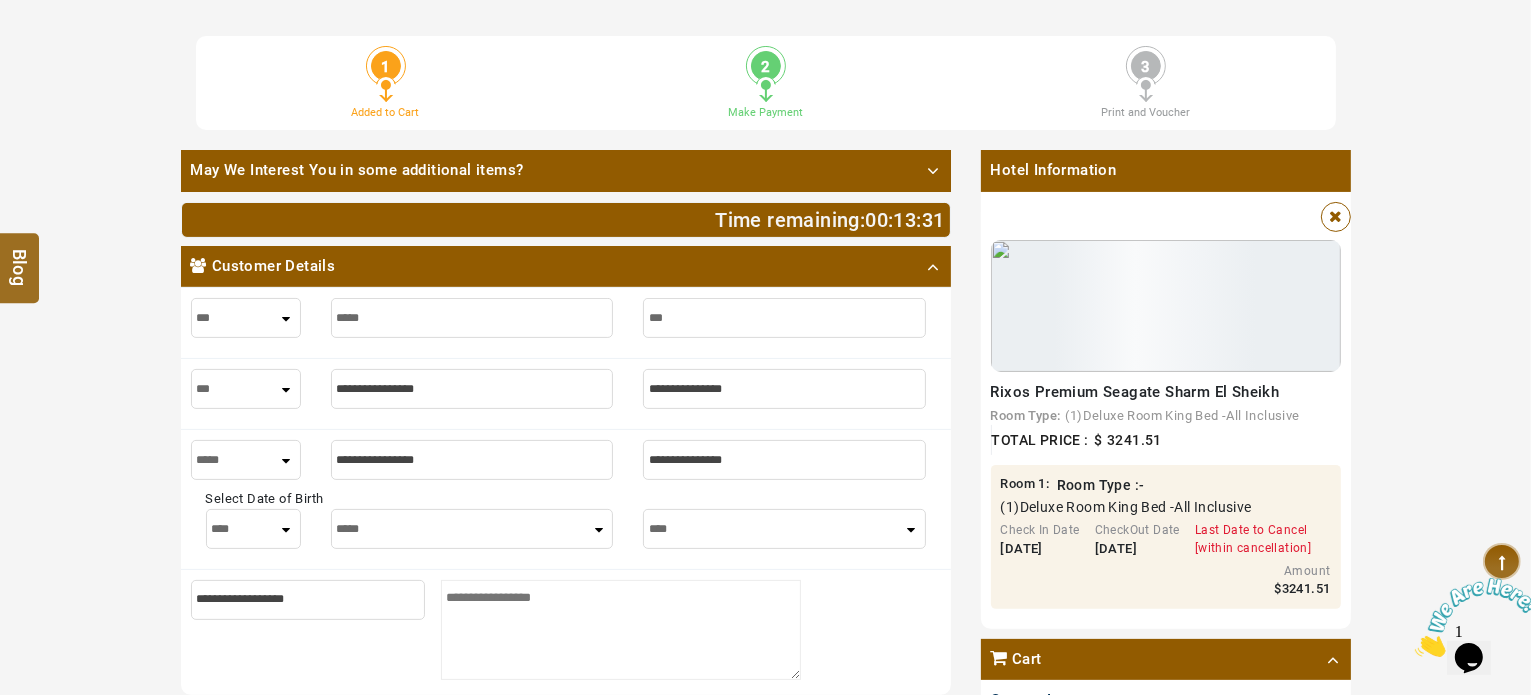type on "****" 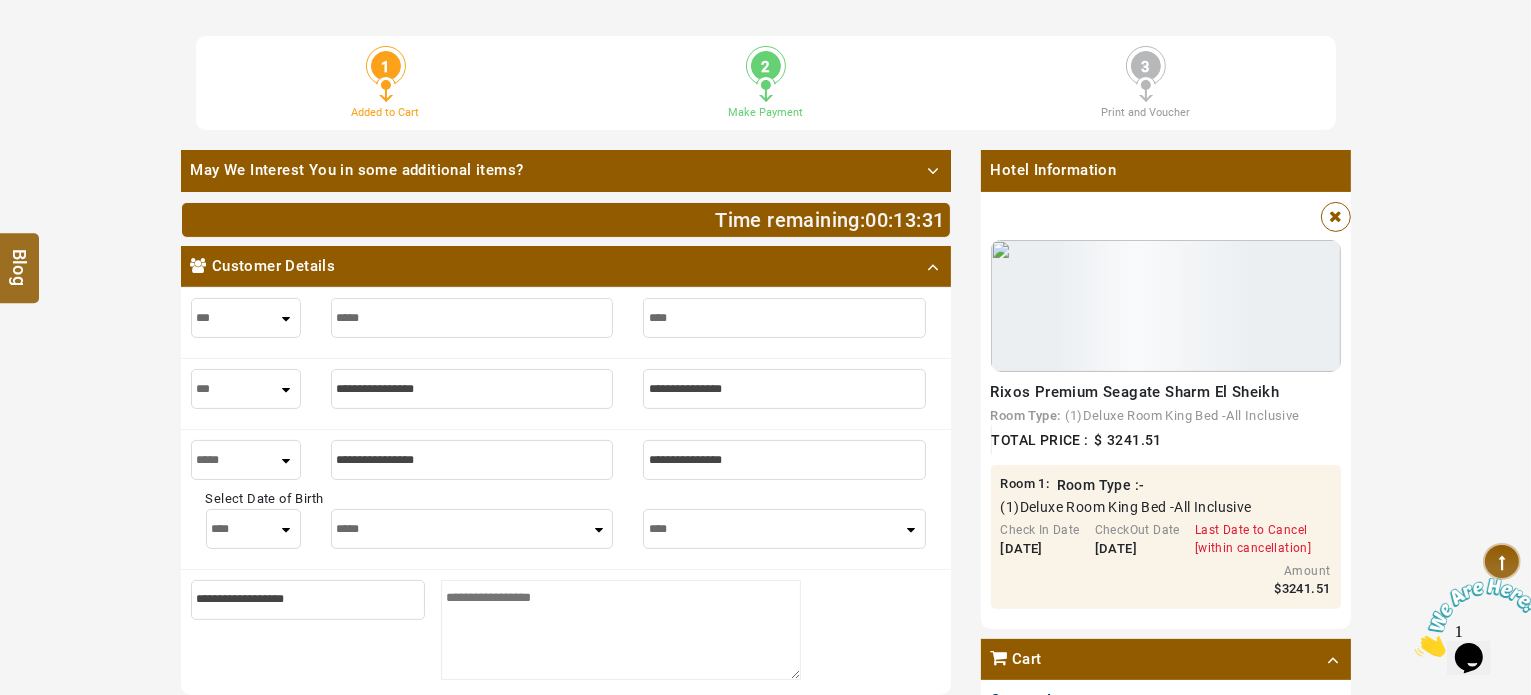 type on "****" 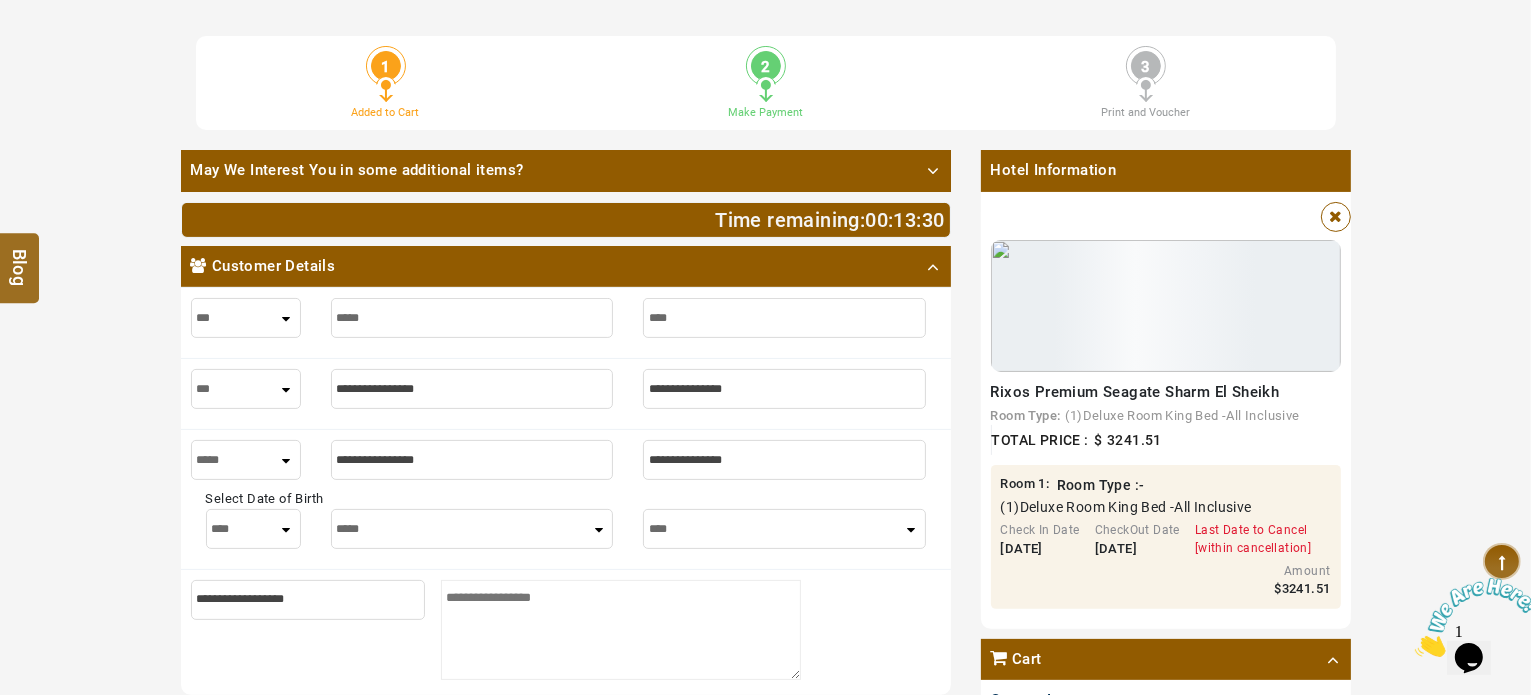 type on "****" 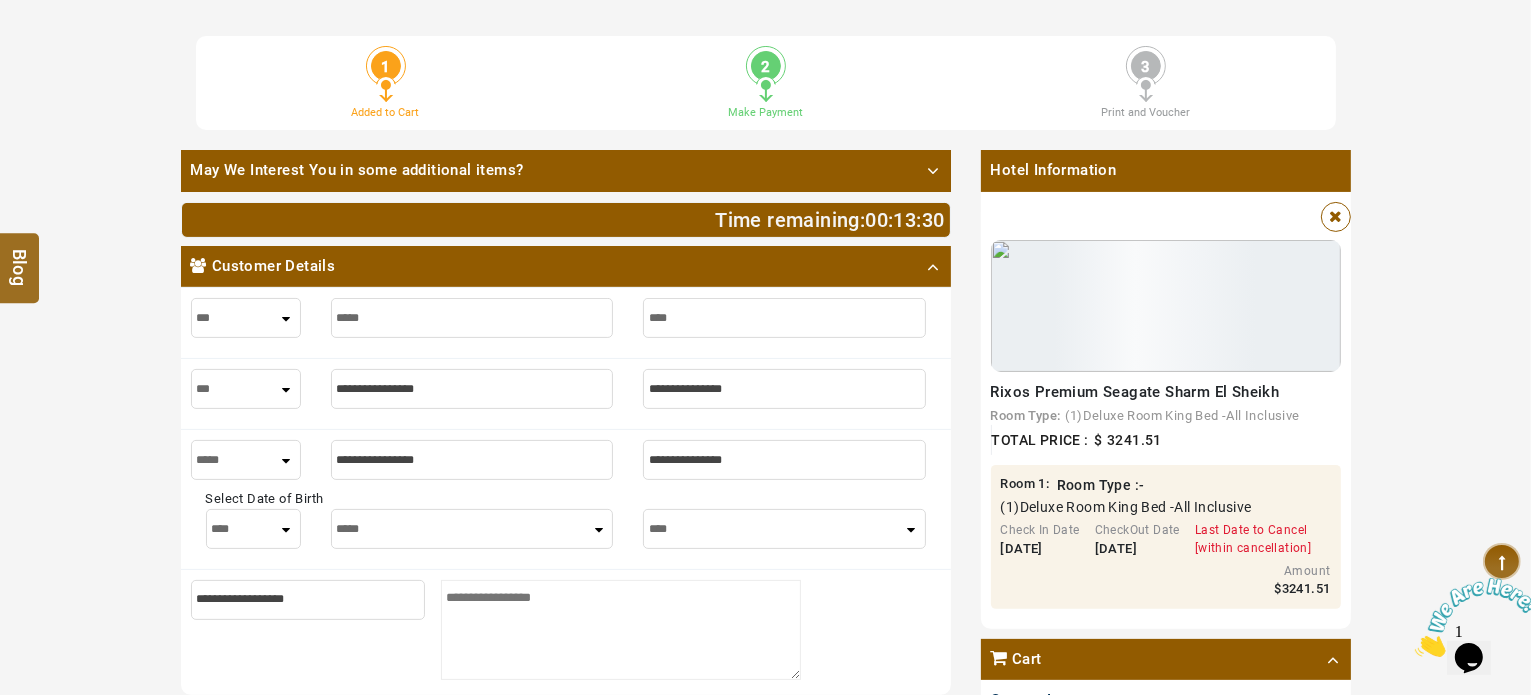 click at bounding box center (472, 389) 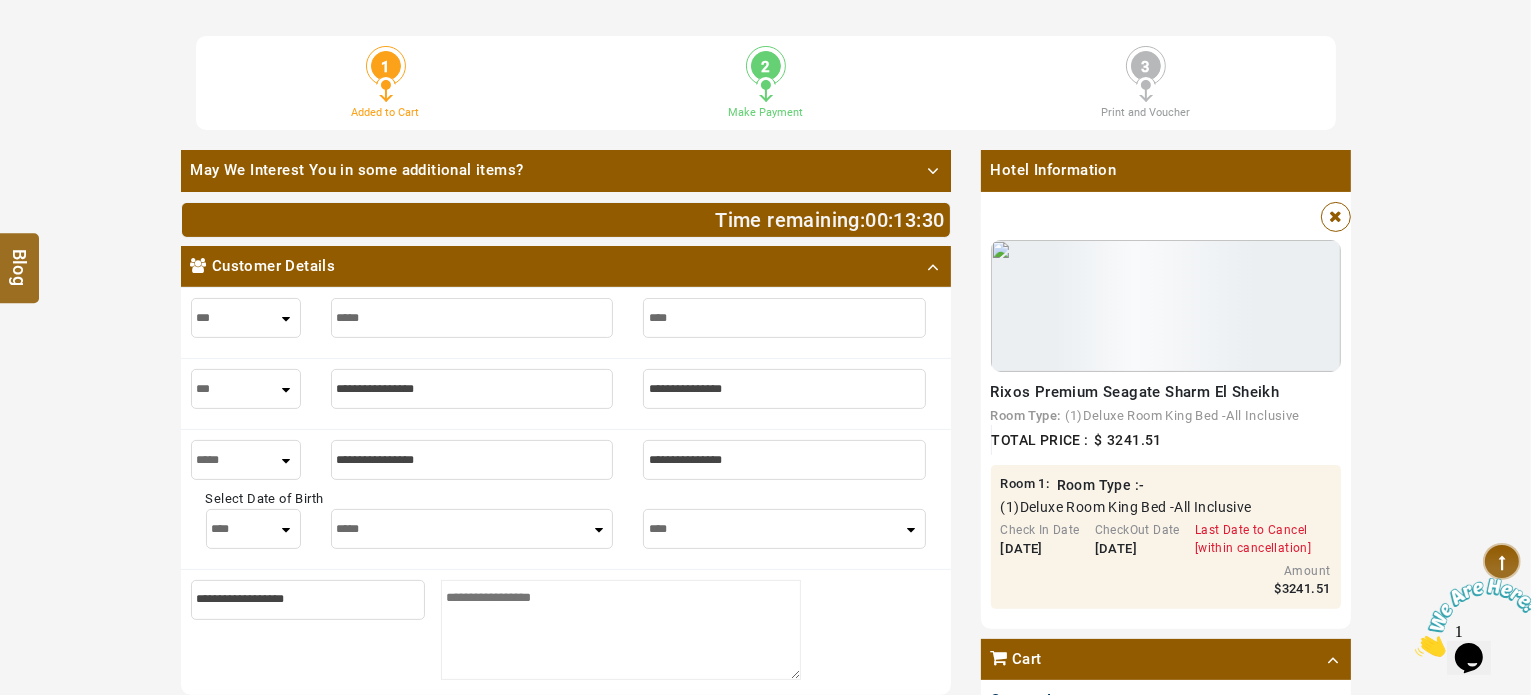 type on "*" 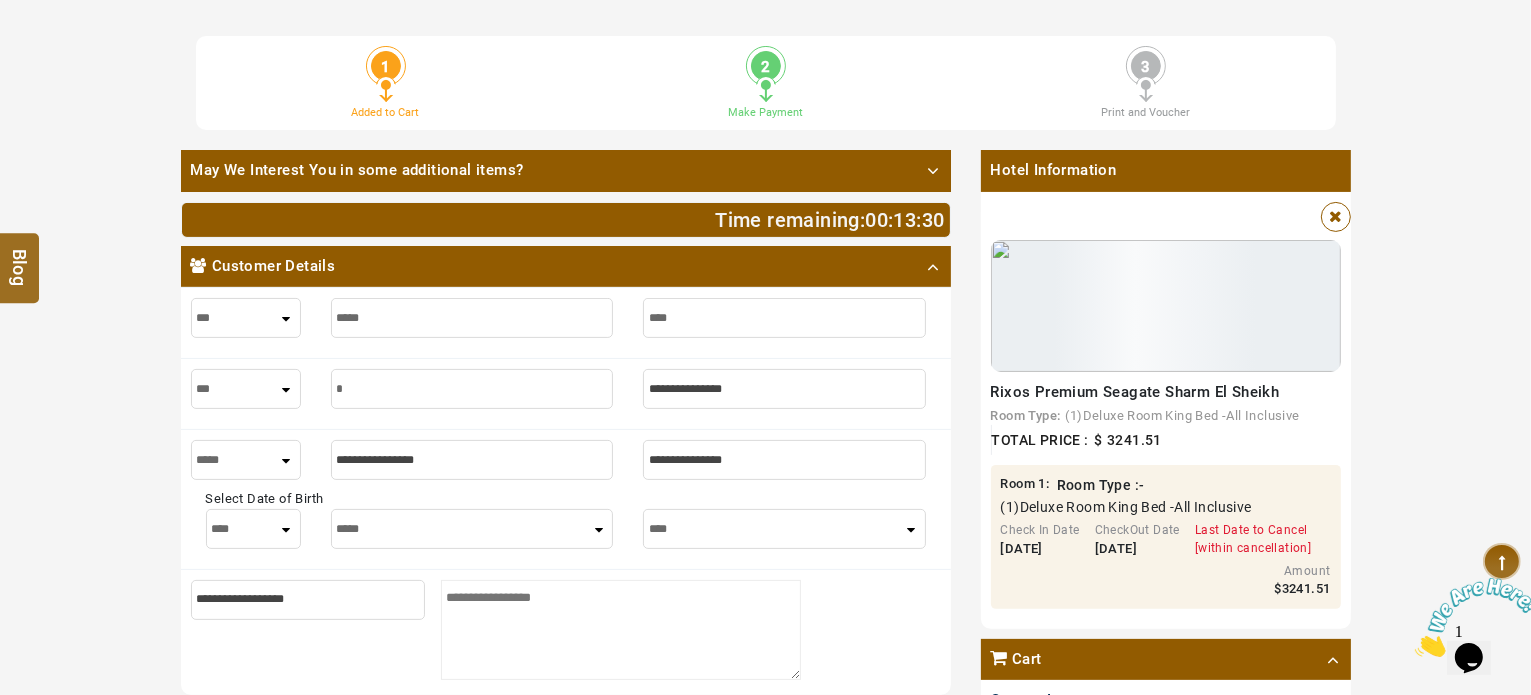 type on "*" 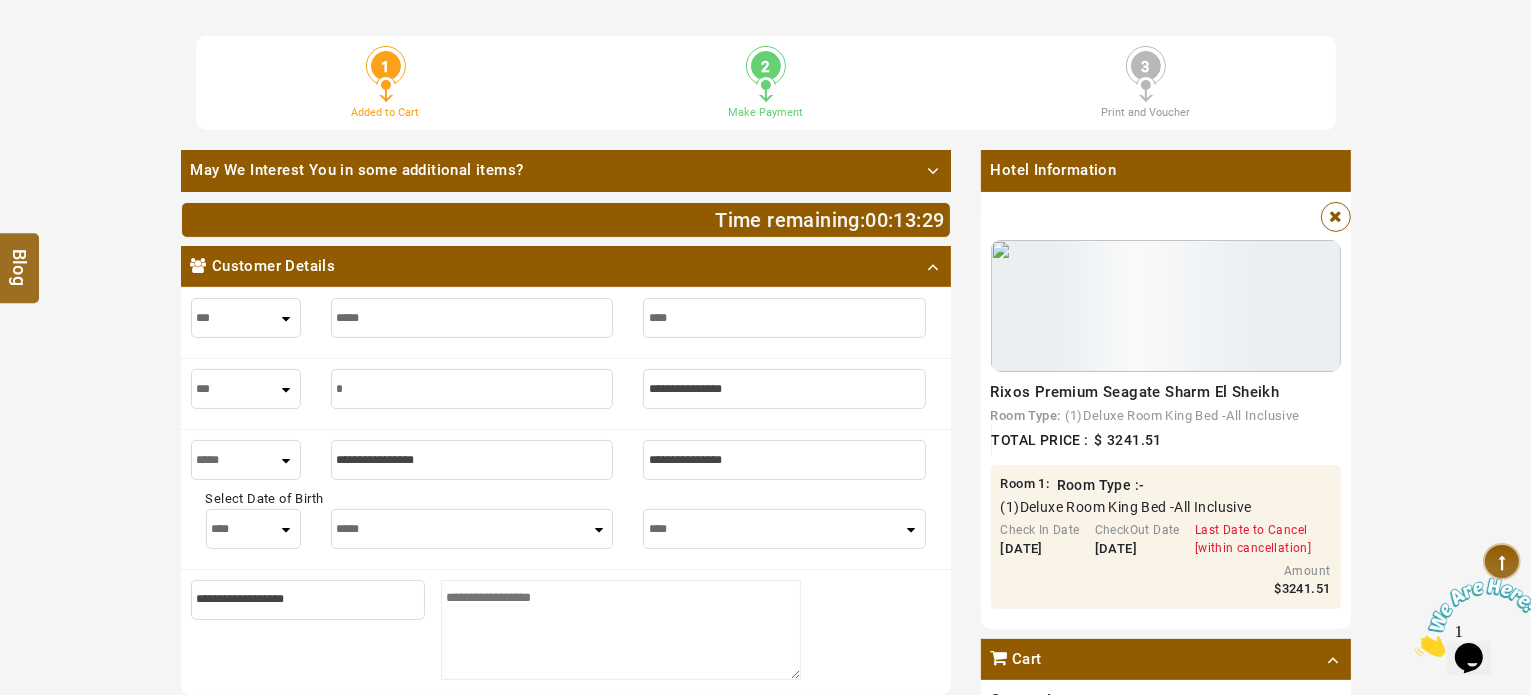 type on "**" 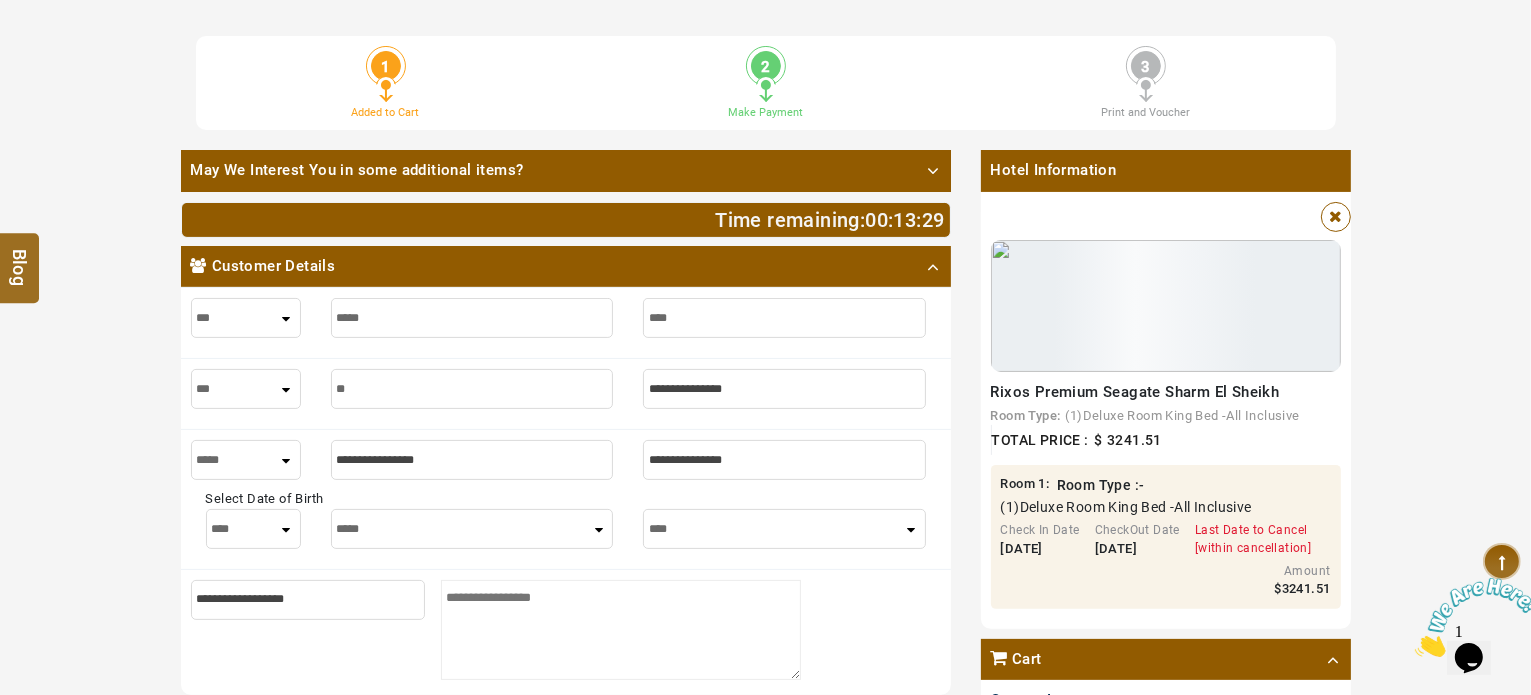 type on "**" 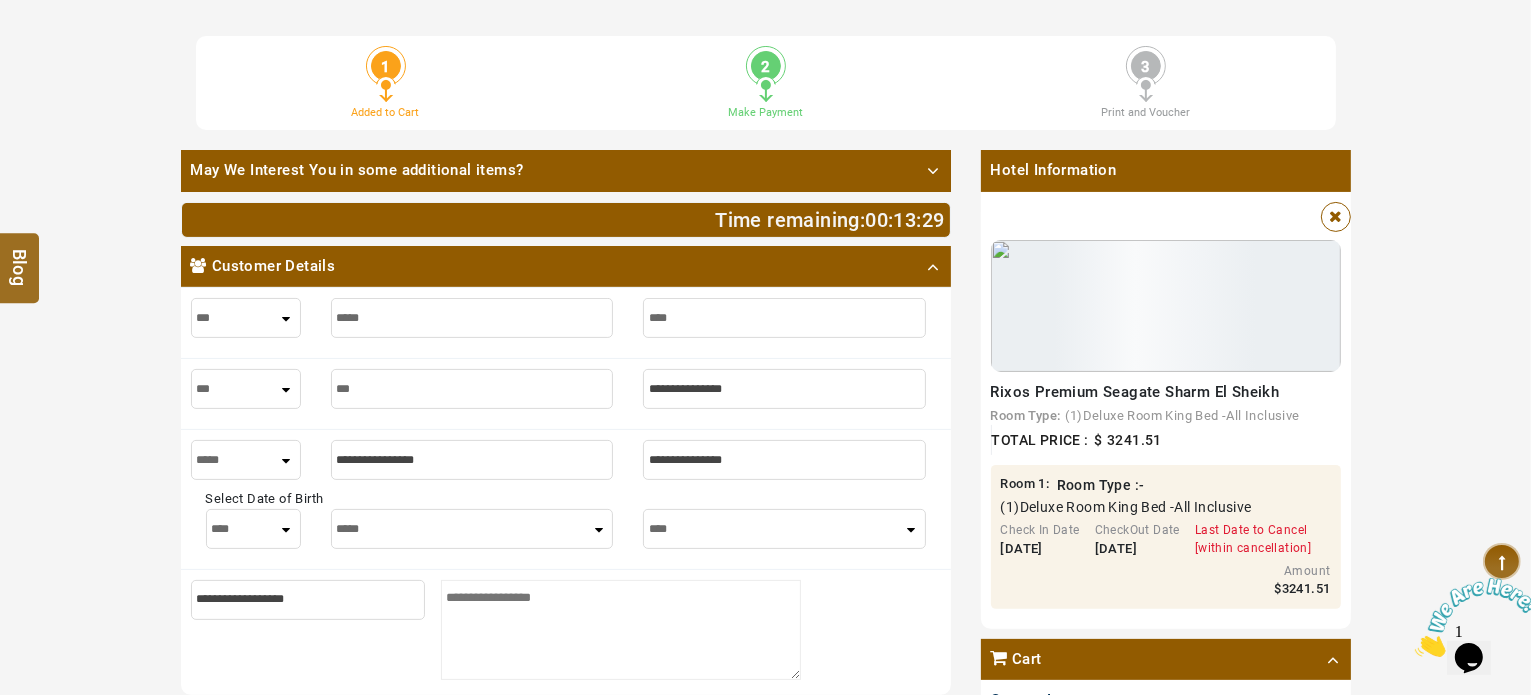 type on "****" 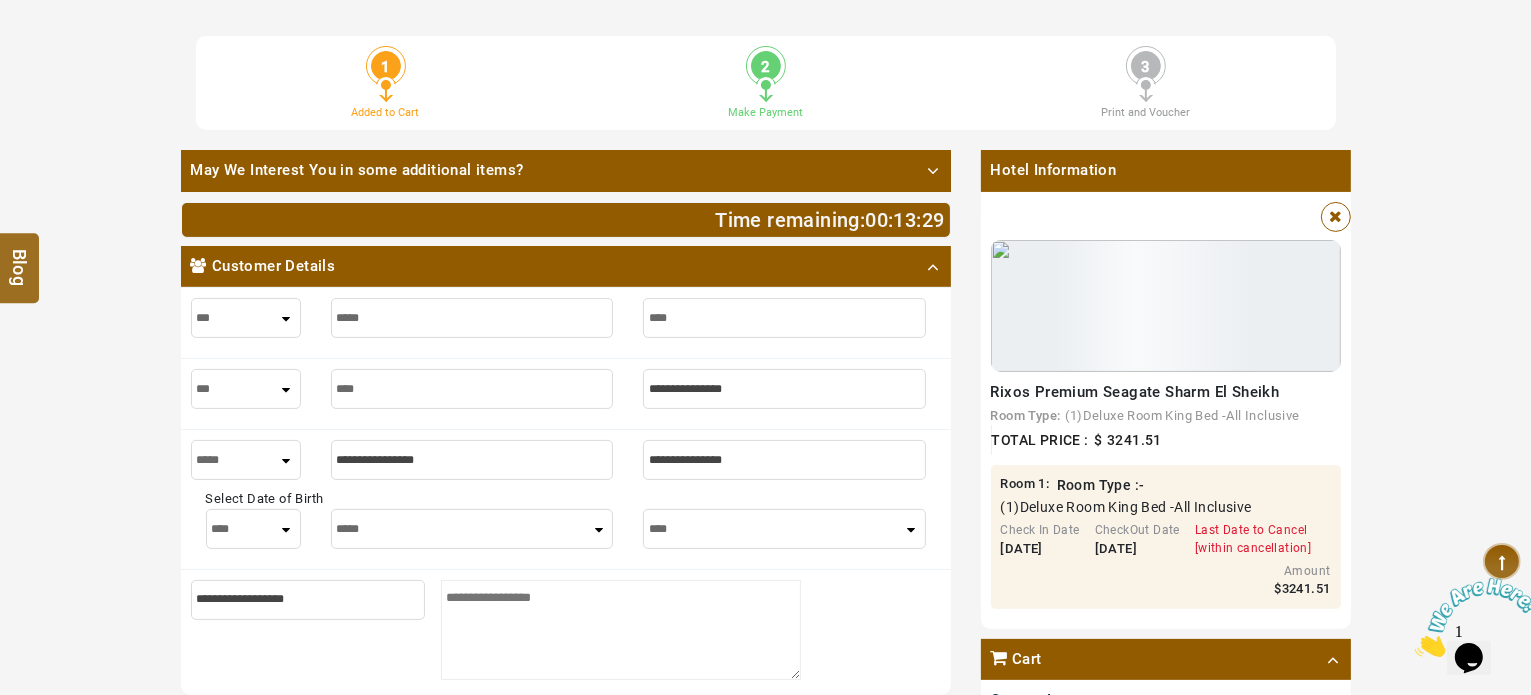 type on "****" 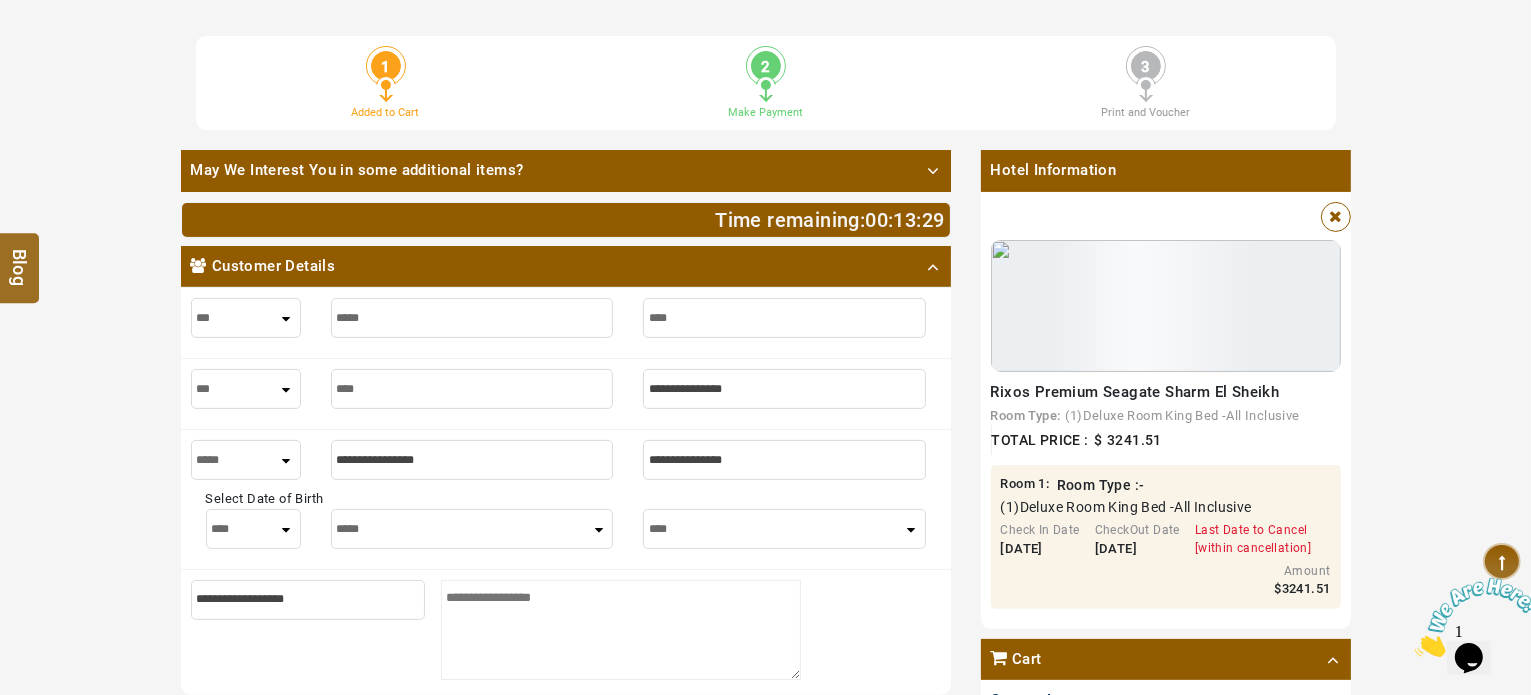 type on "*****" 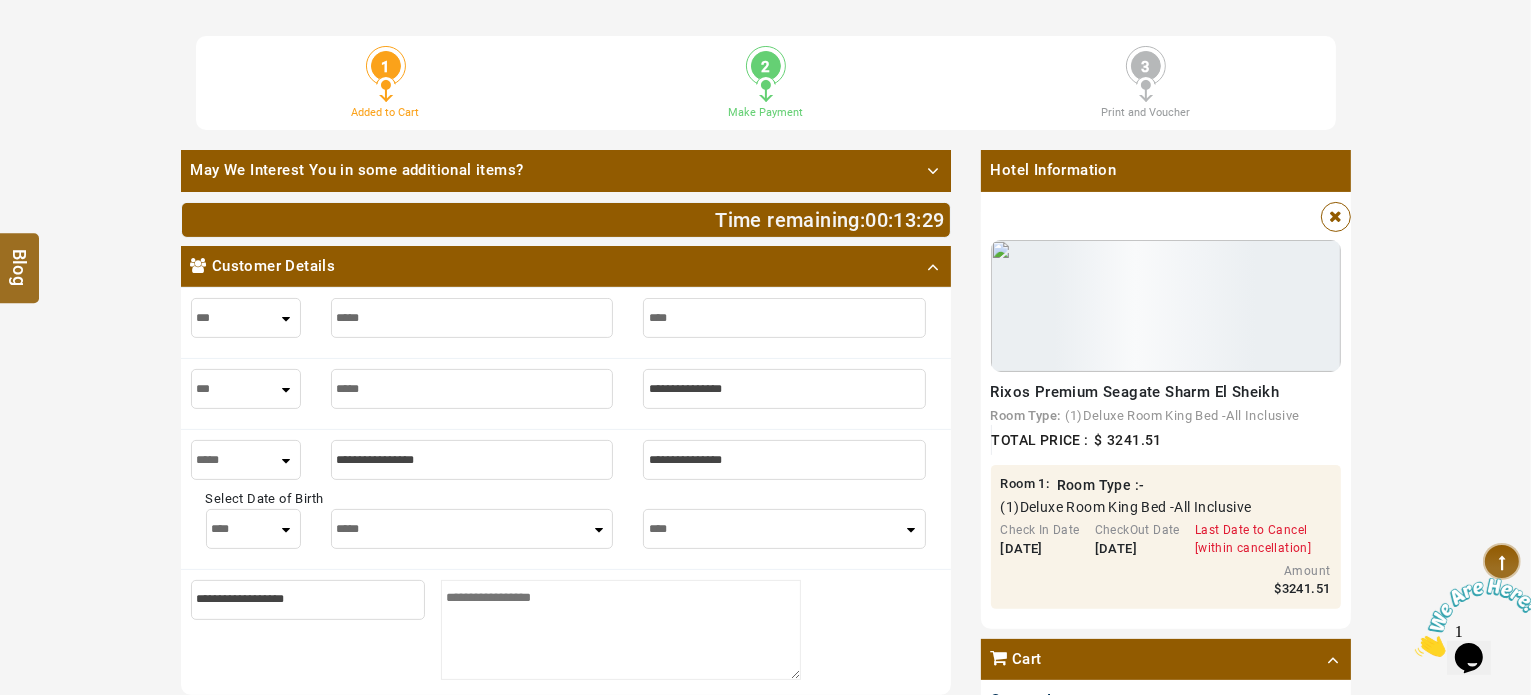 type on "*****" 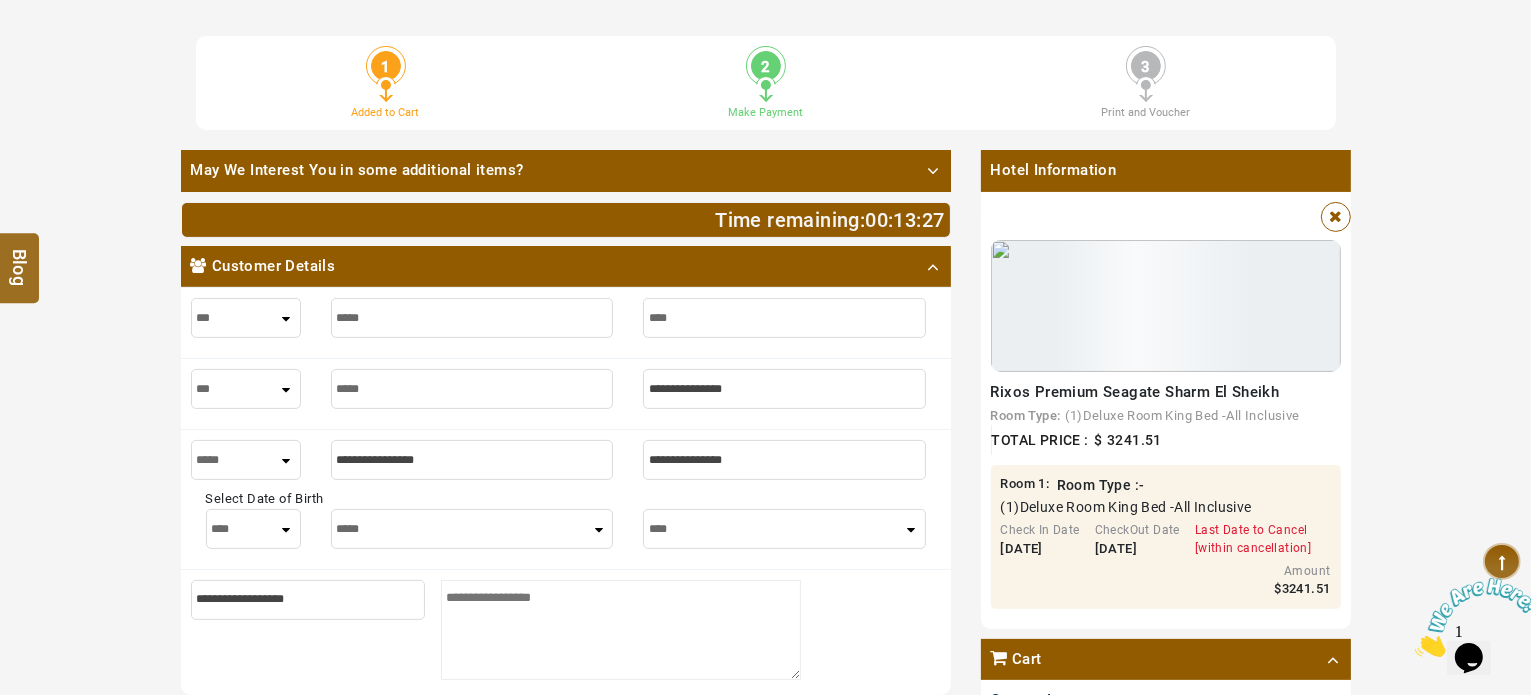 type on "*****" 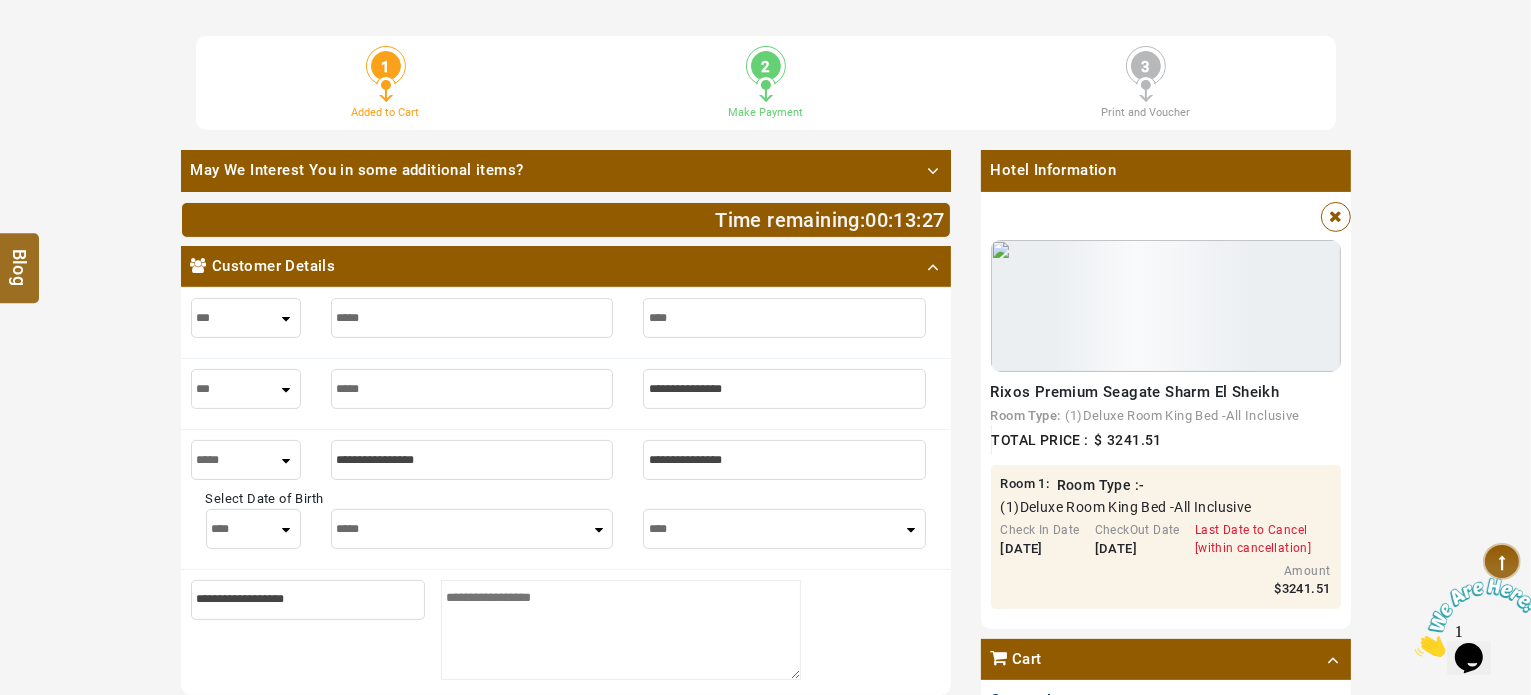 click at bounding box center (784, 389) 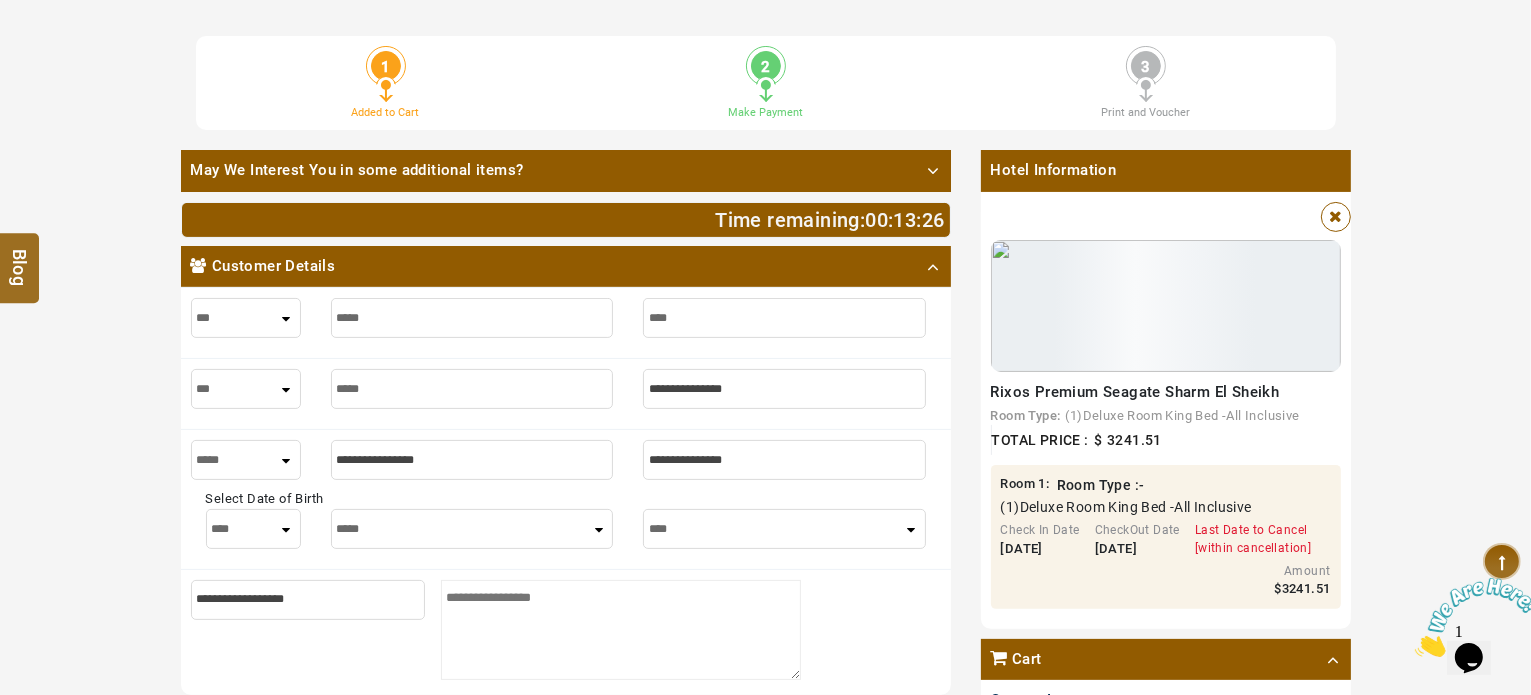 type on "*" 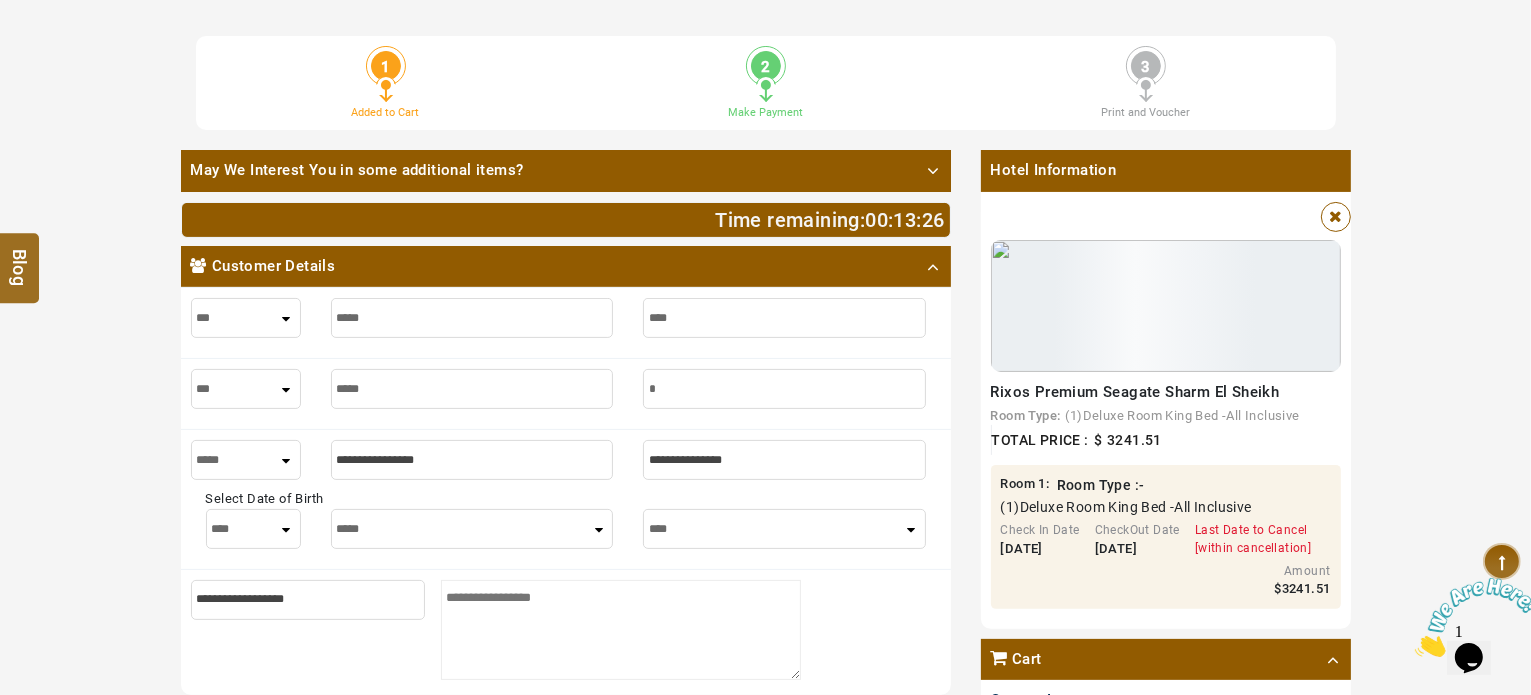 type on "*" 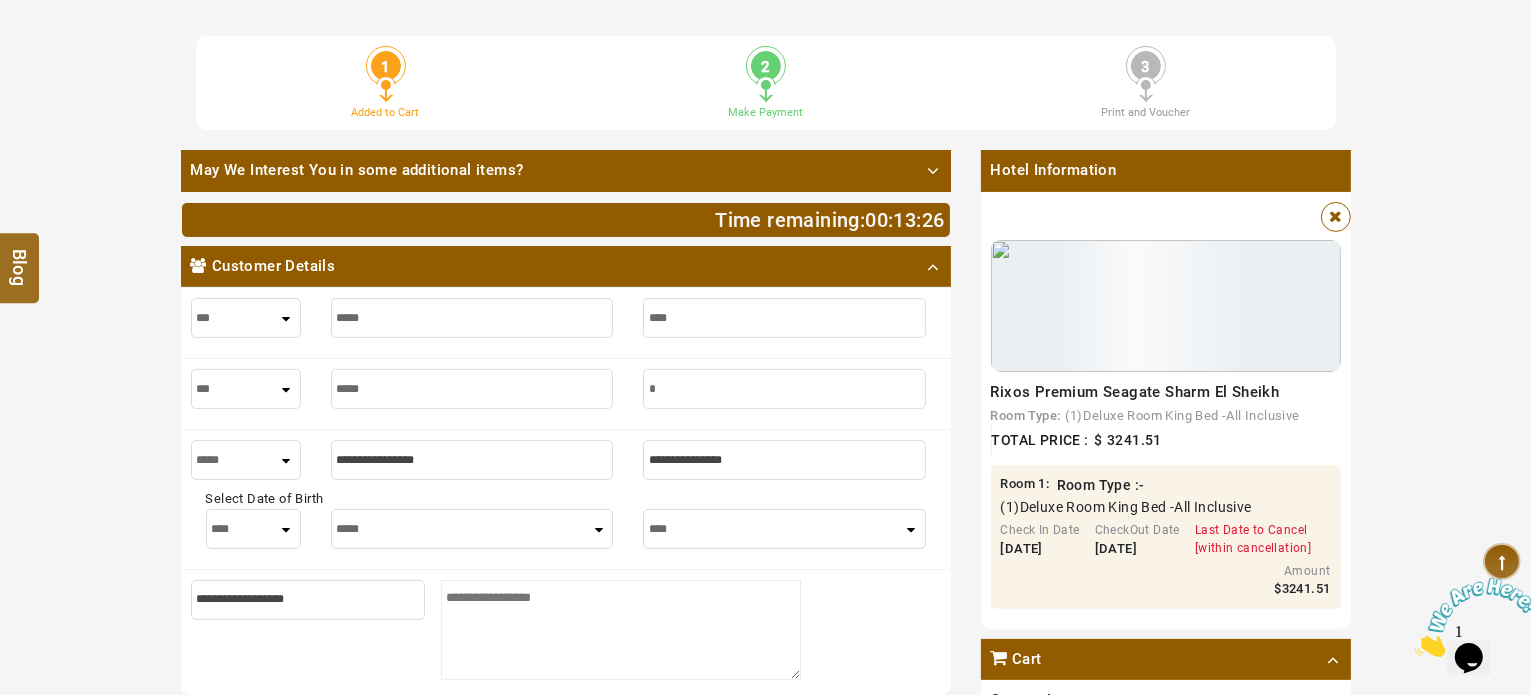 type on "**" 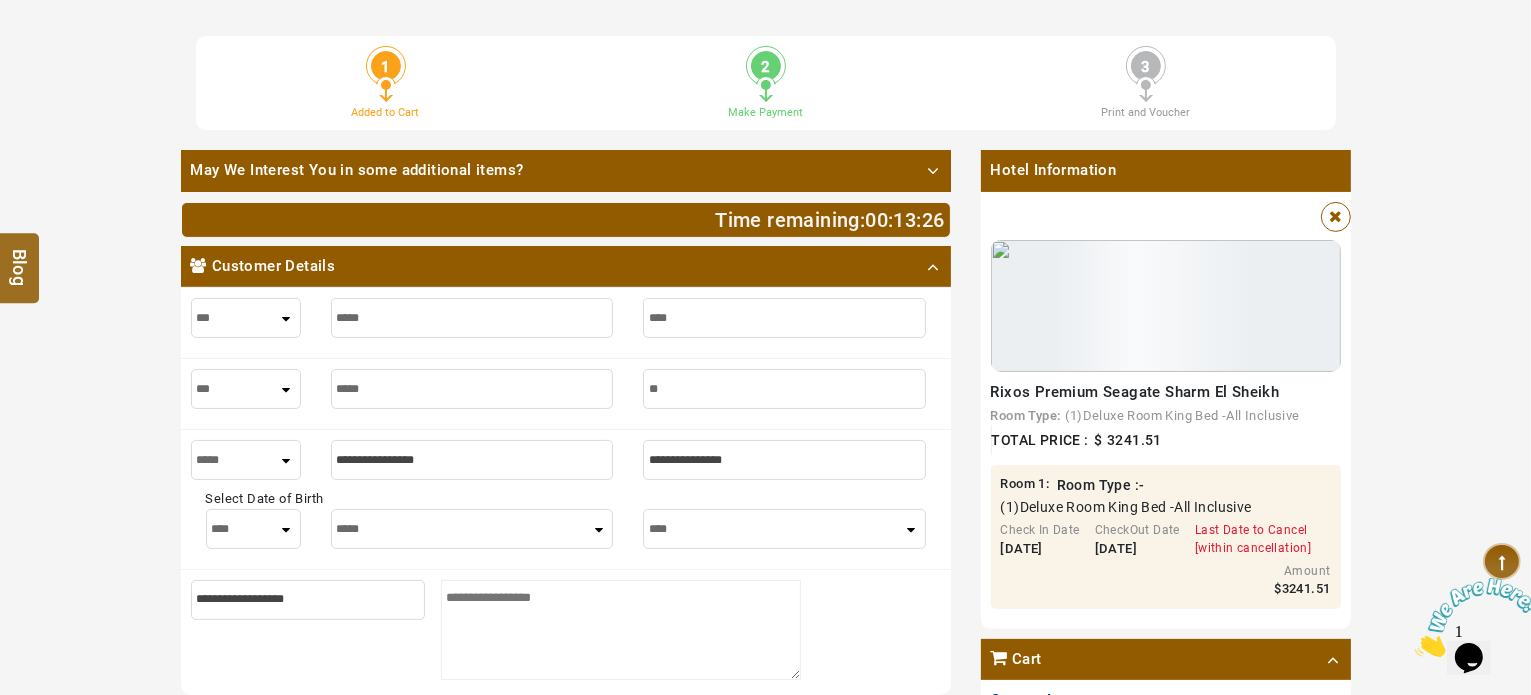 type on "**" 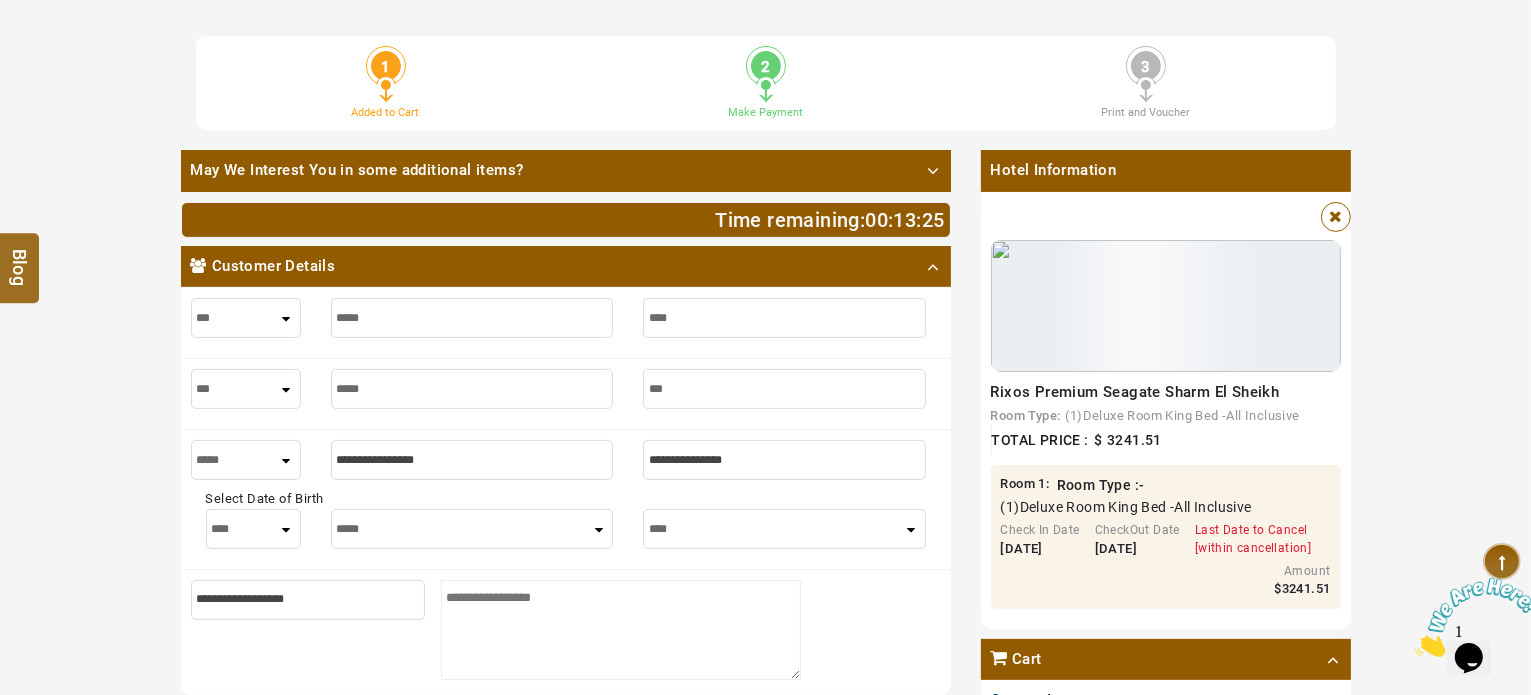 type on "***" 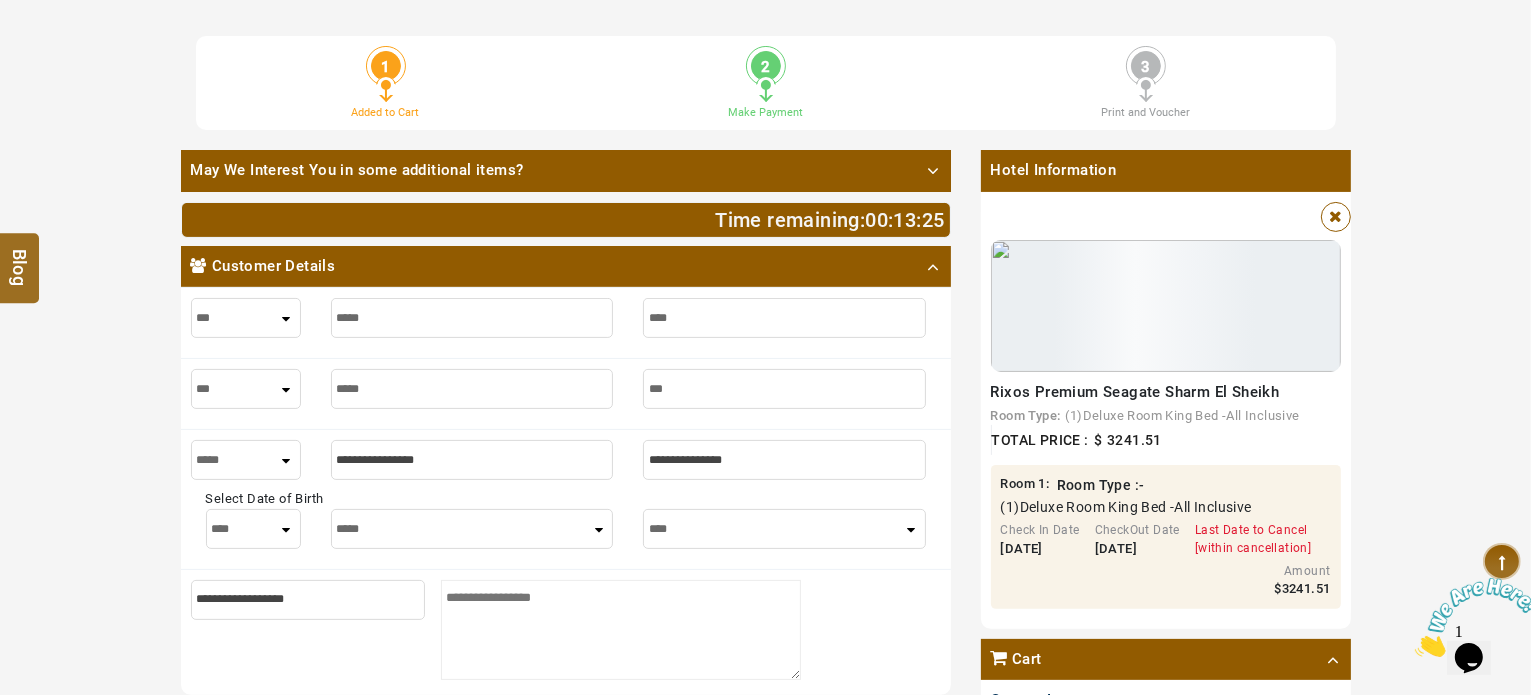 type on "****" 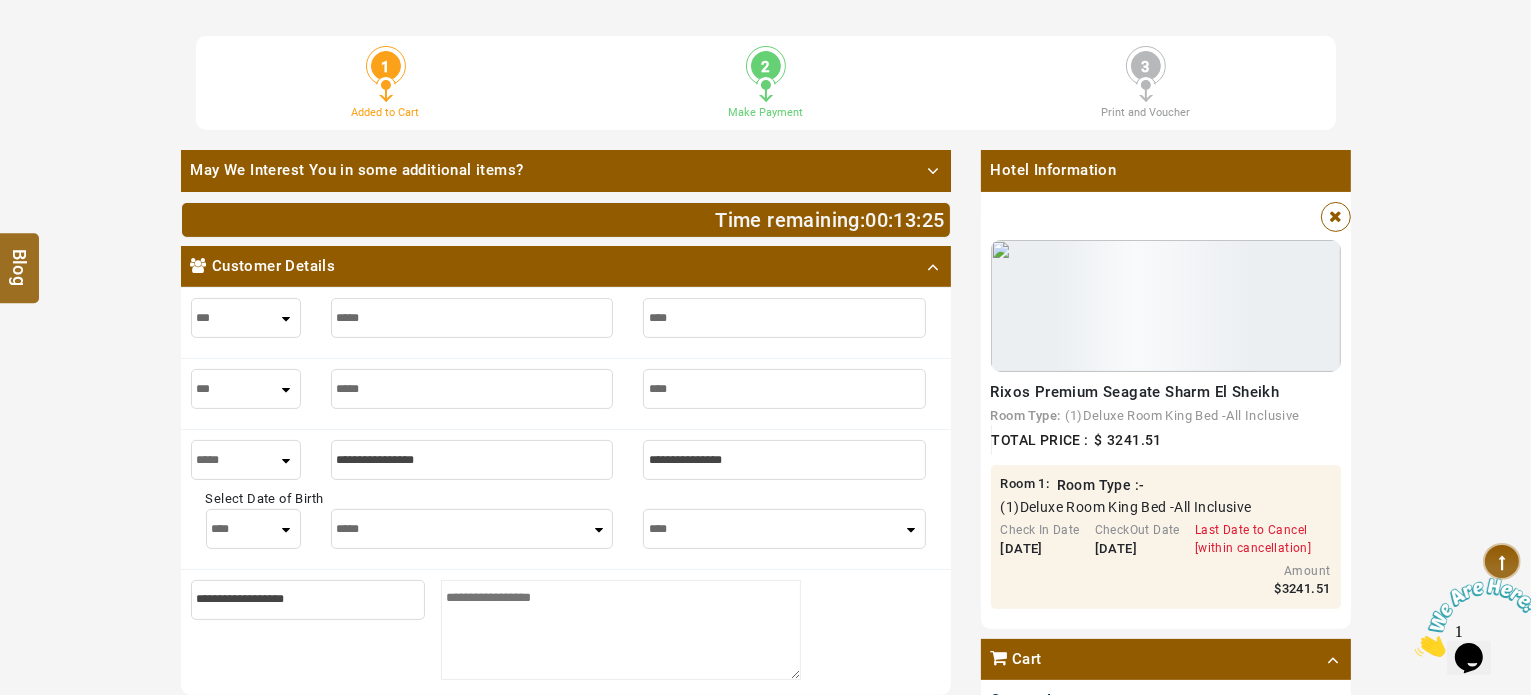 type on "****" 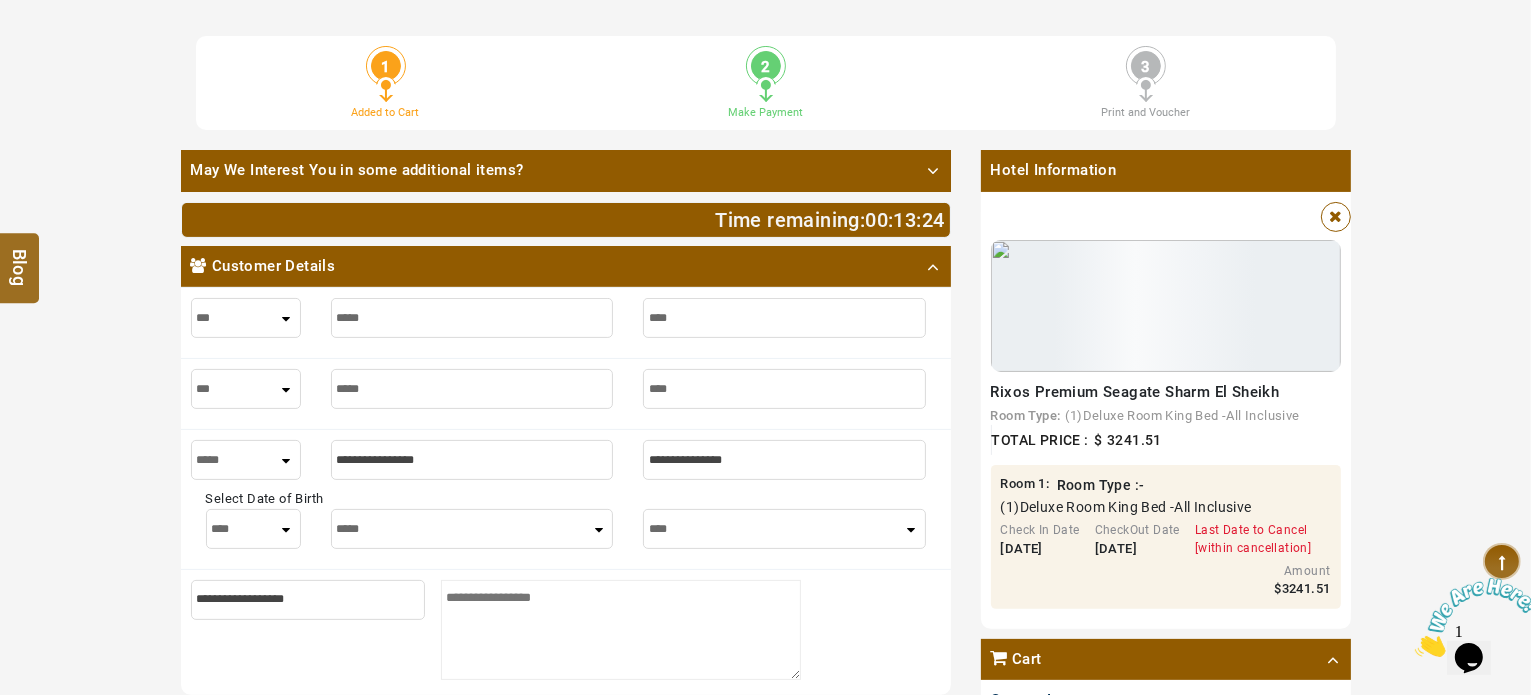 type on "****" 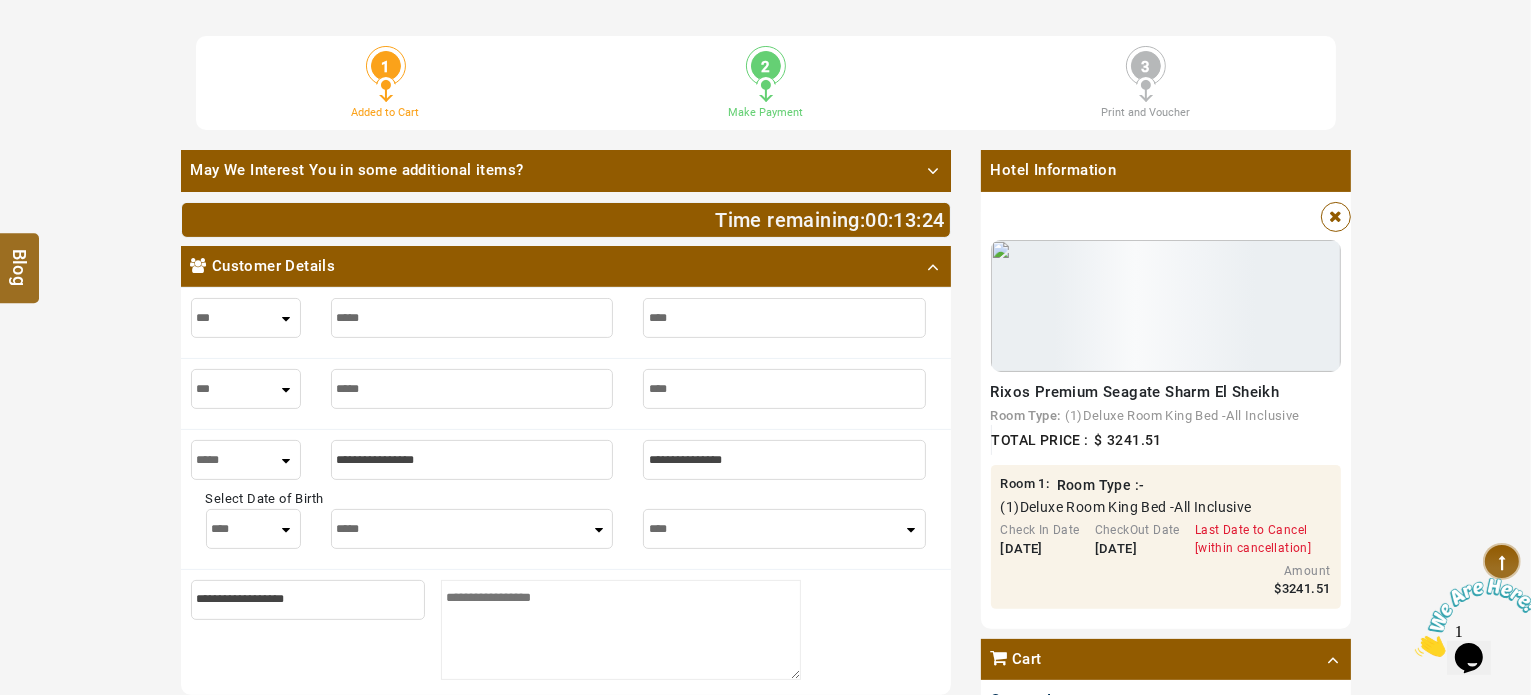 click at bounding box center [472, 460] 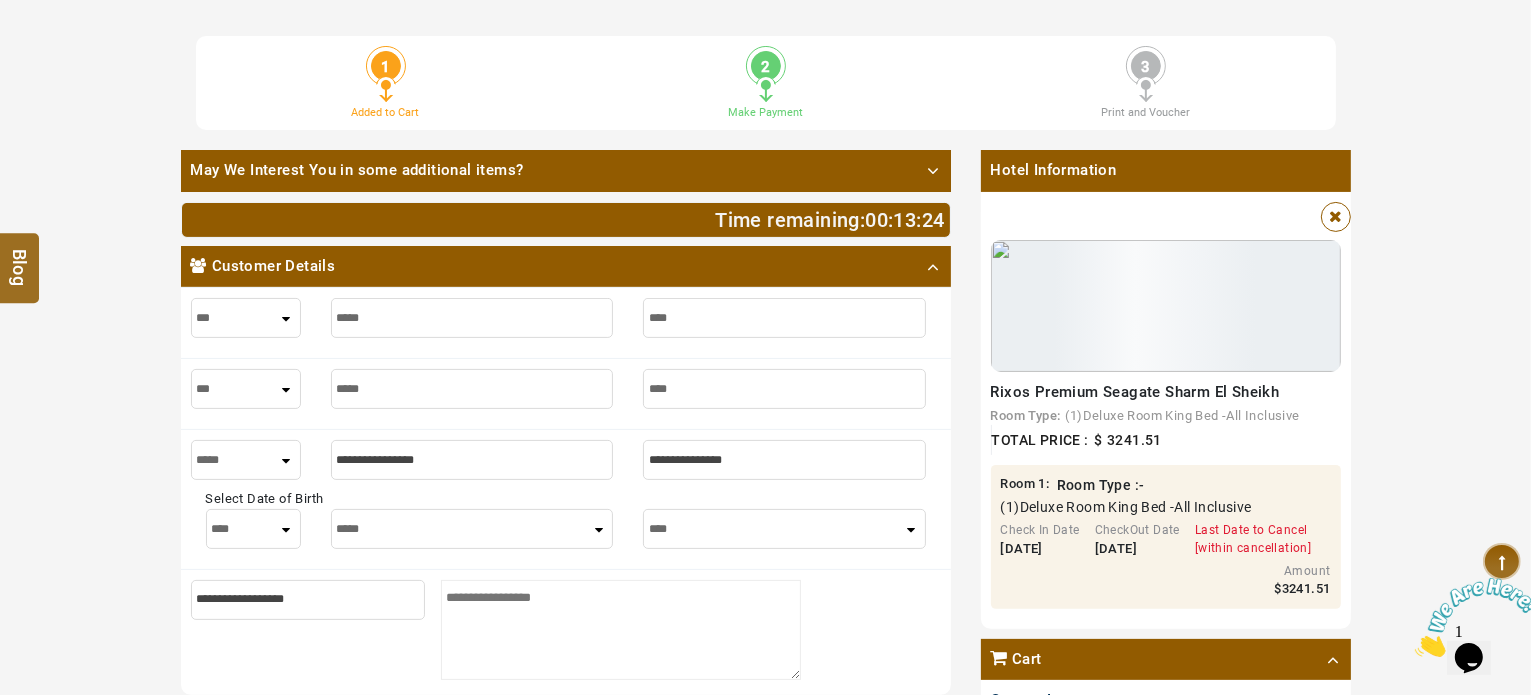 type on "*" 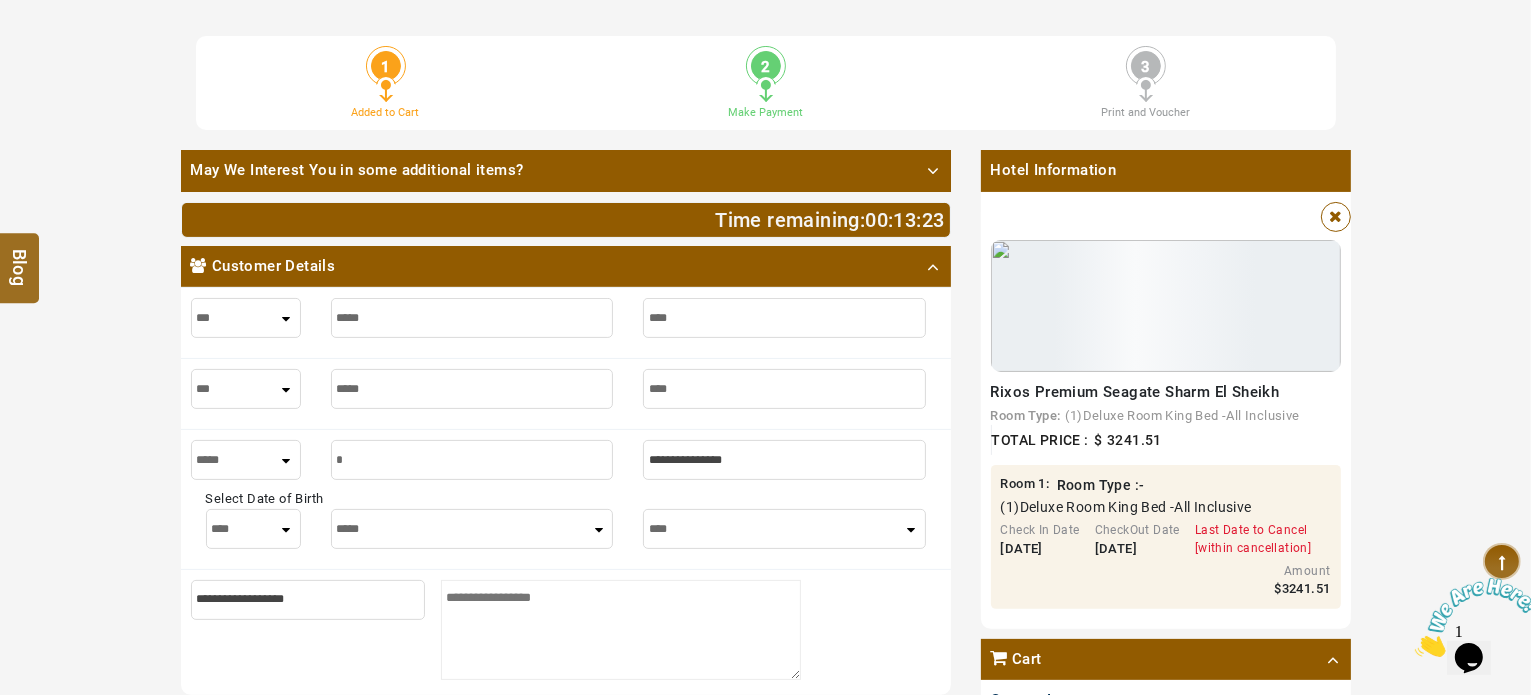 type on "*" 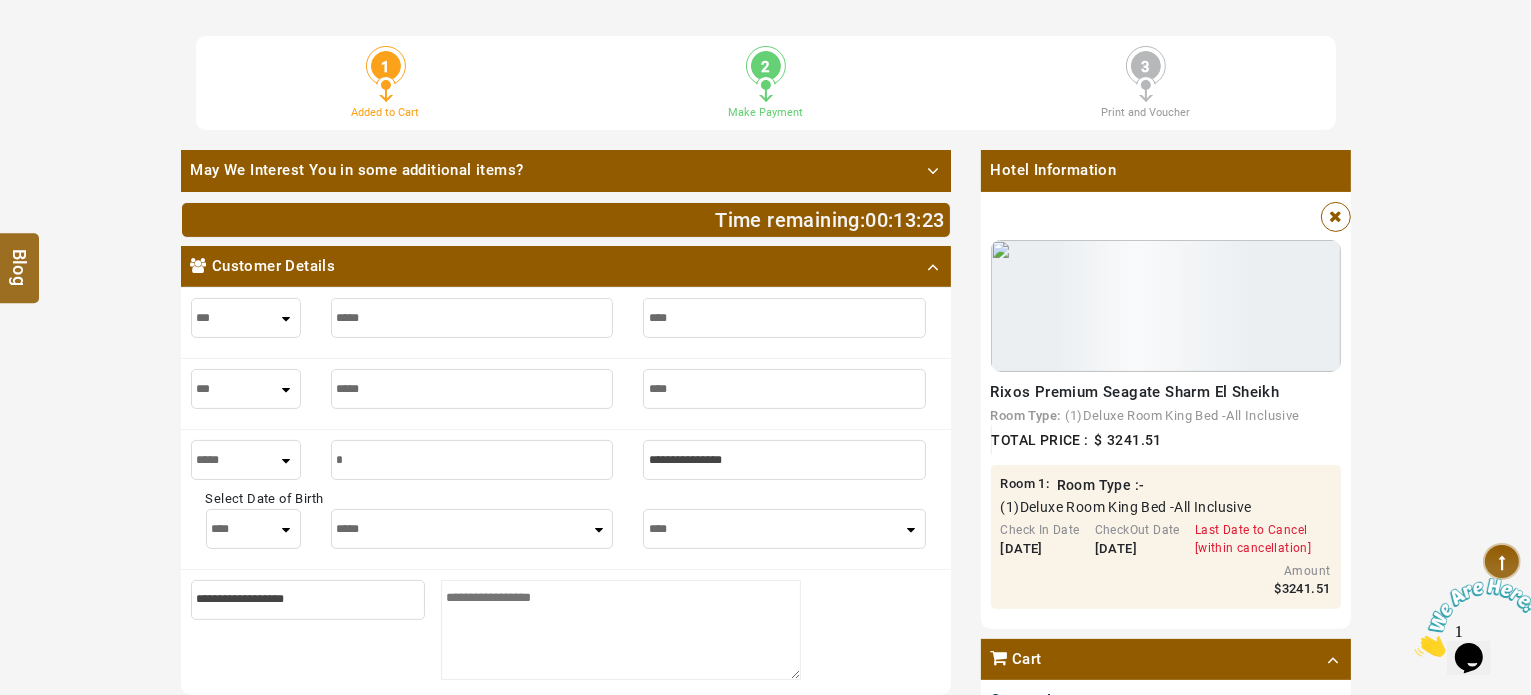 type on "**" 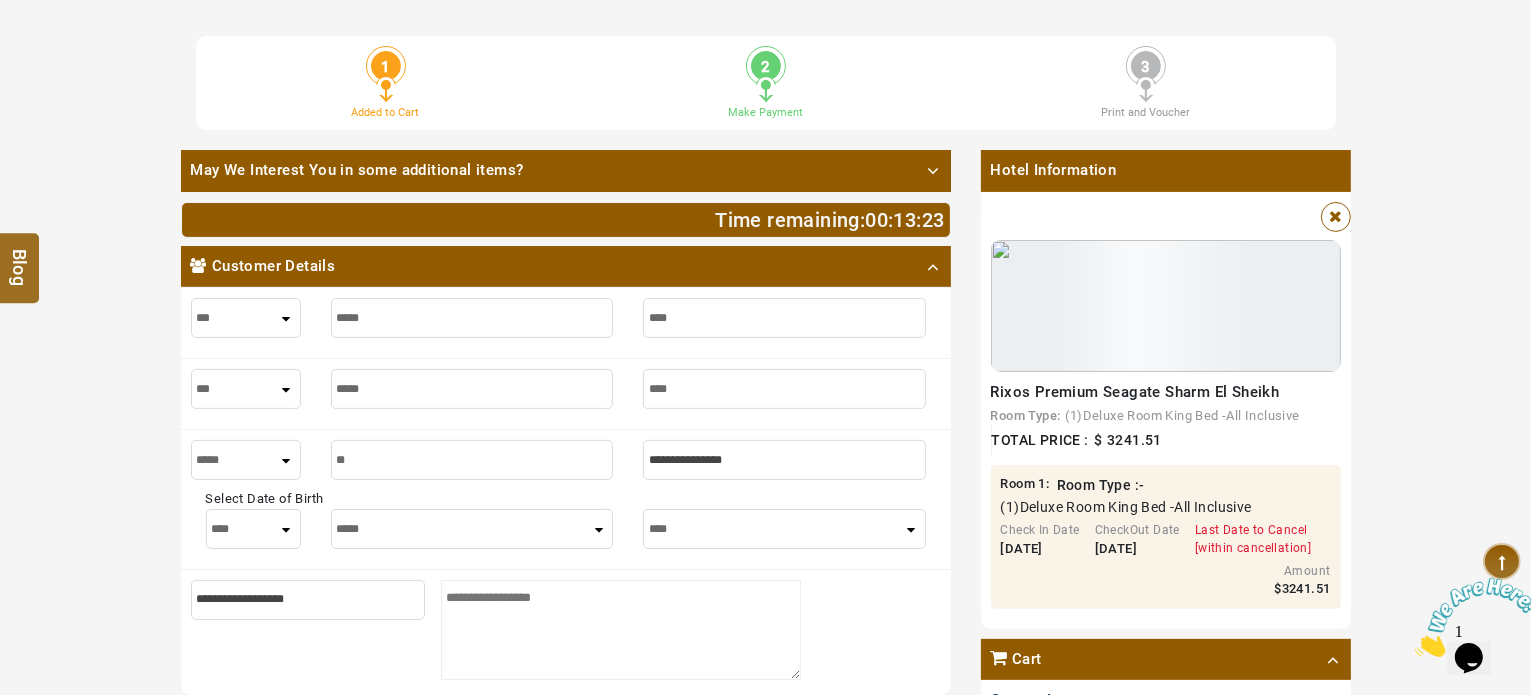 type on "**" 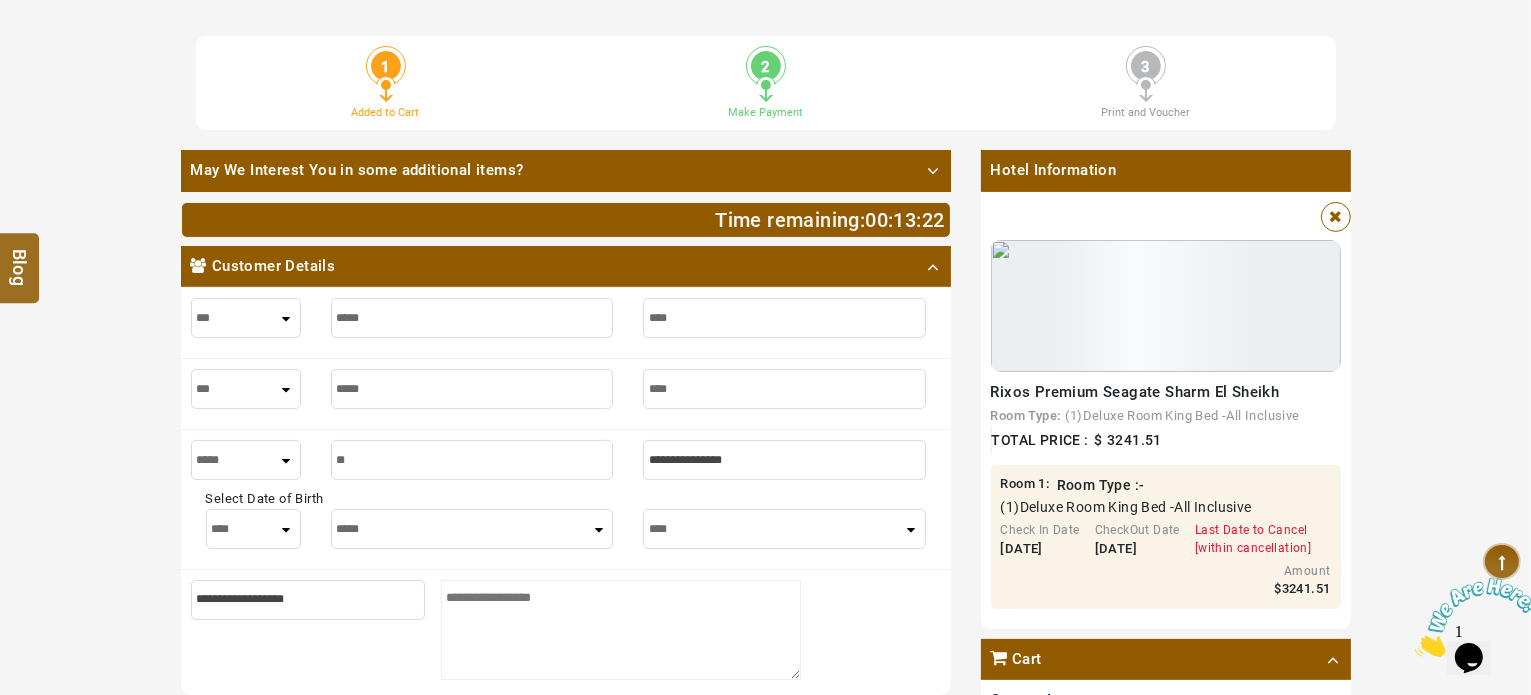 type on "***" 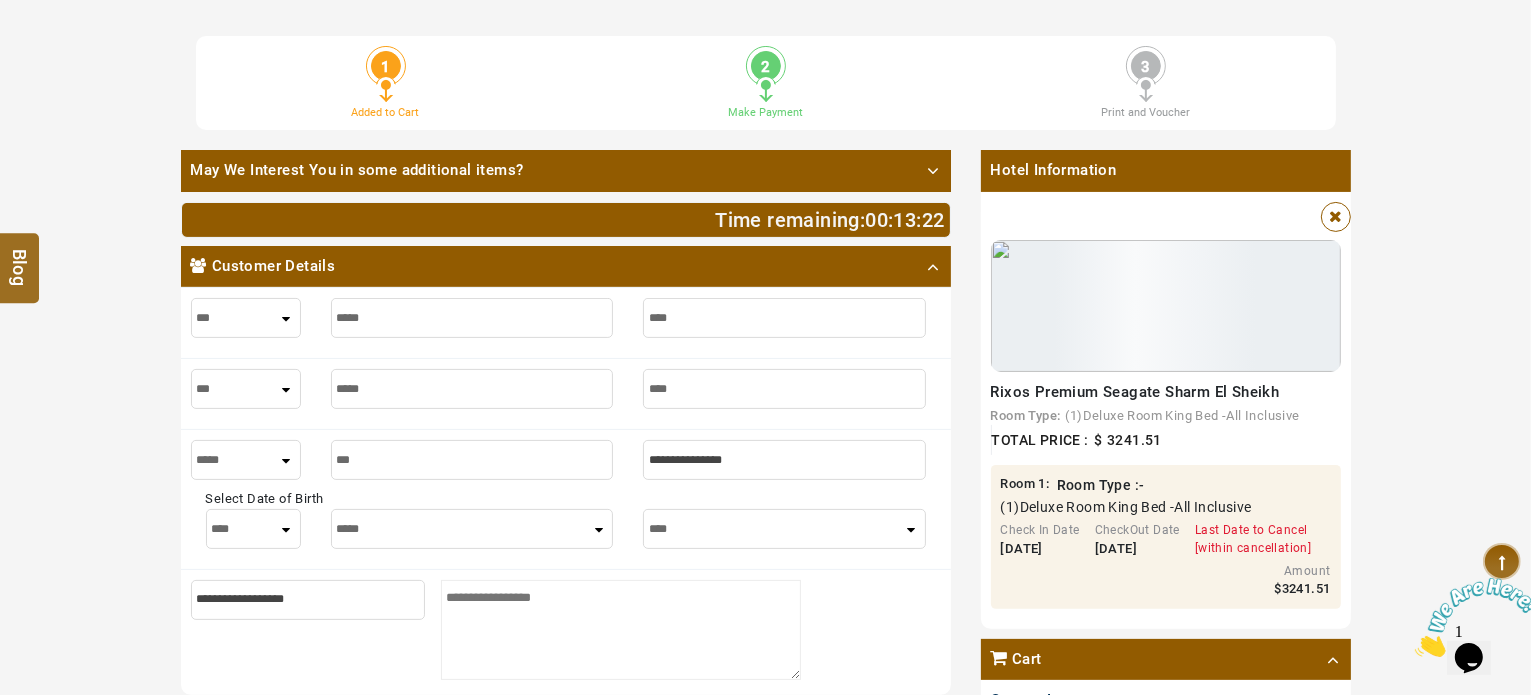 type on "***" 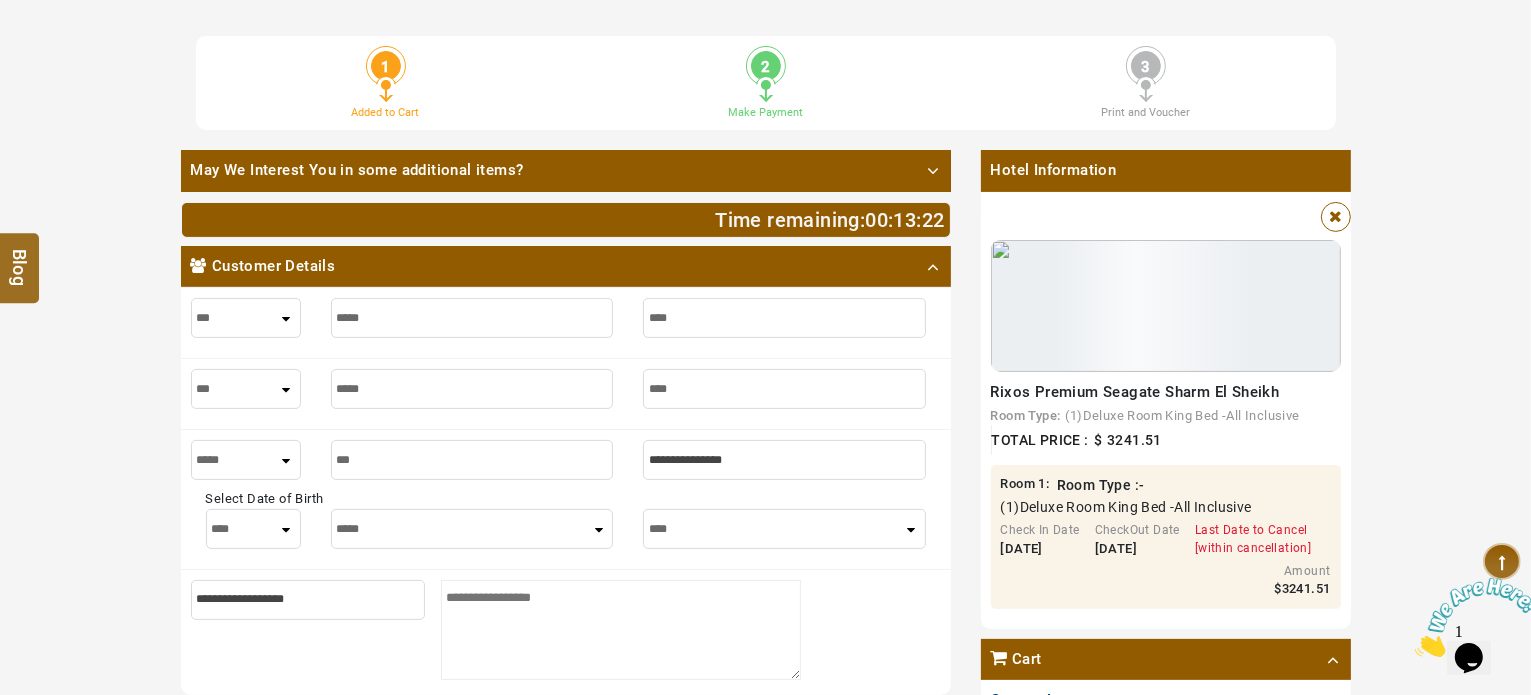 type on "****" 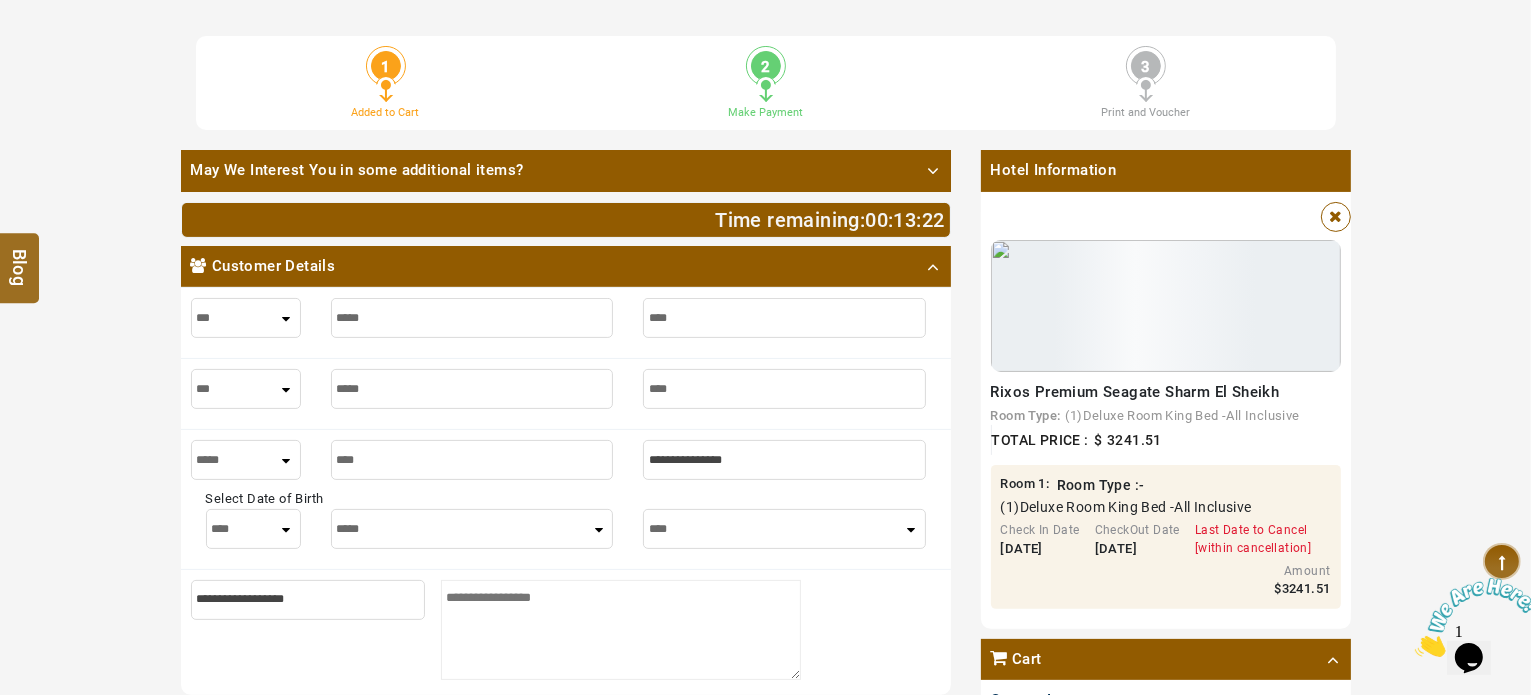 type on "****" 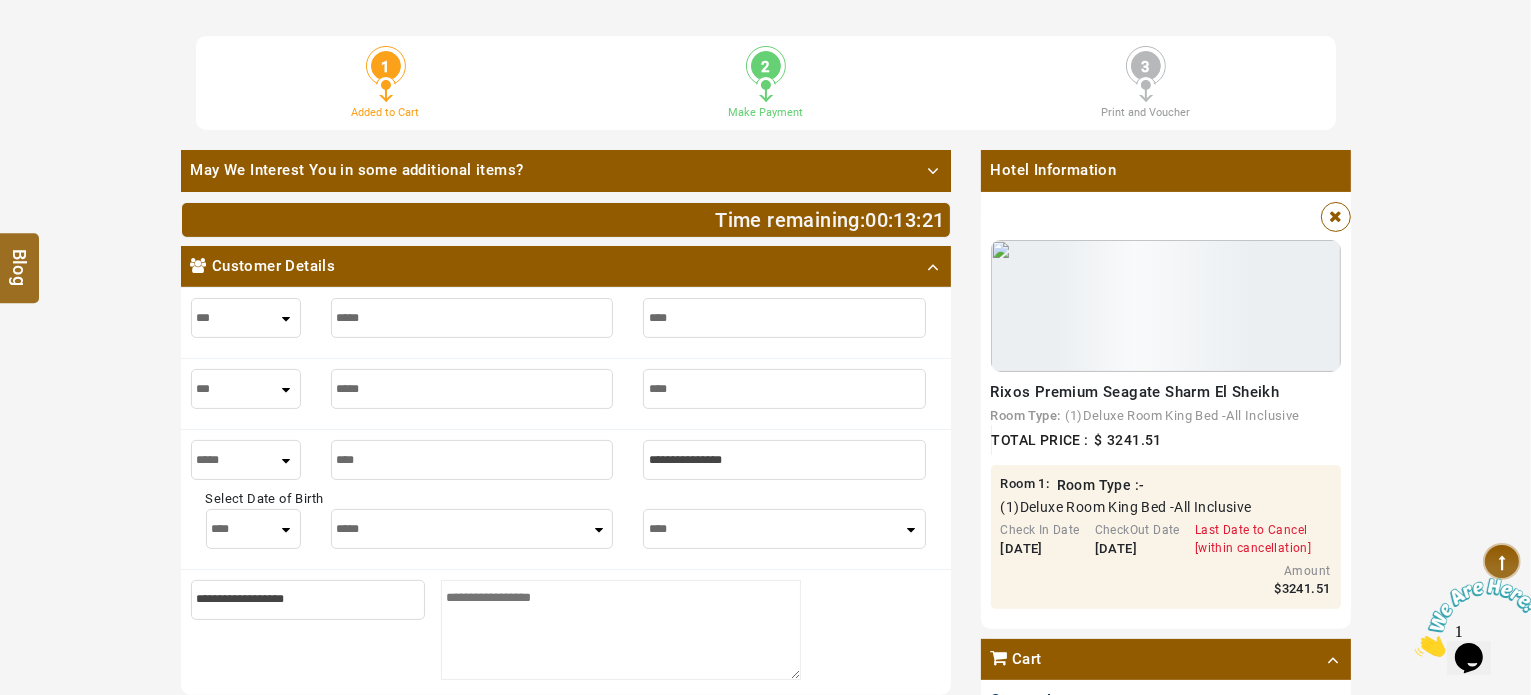 type on "****" 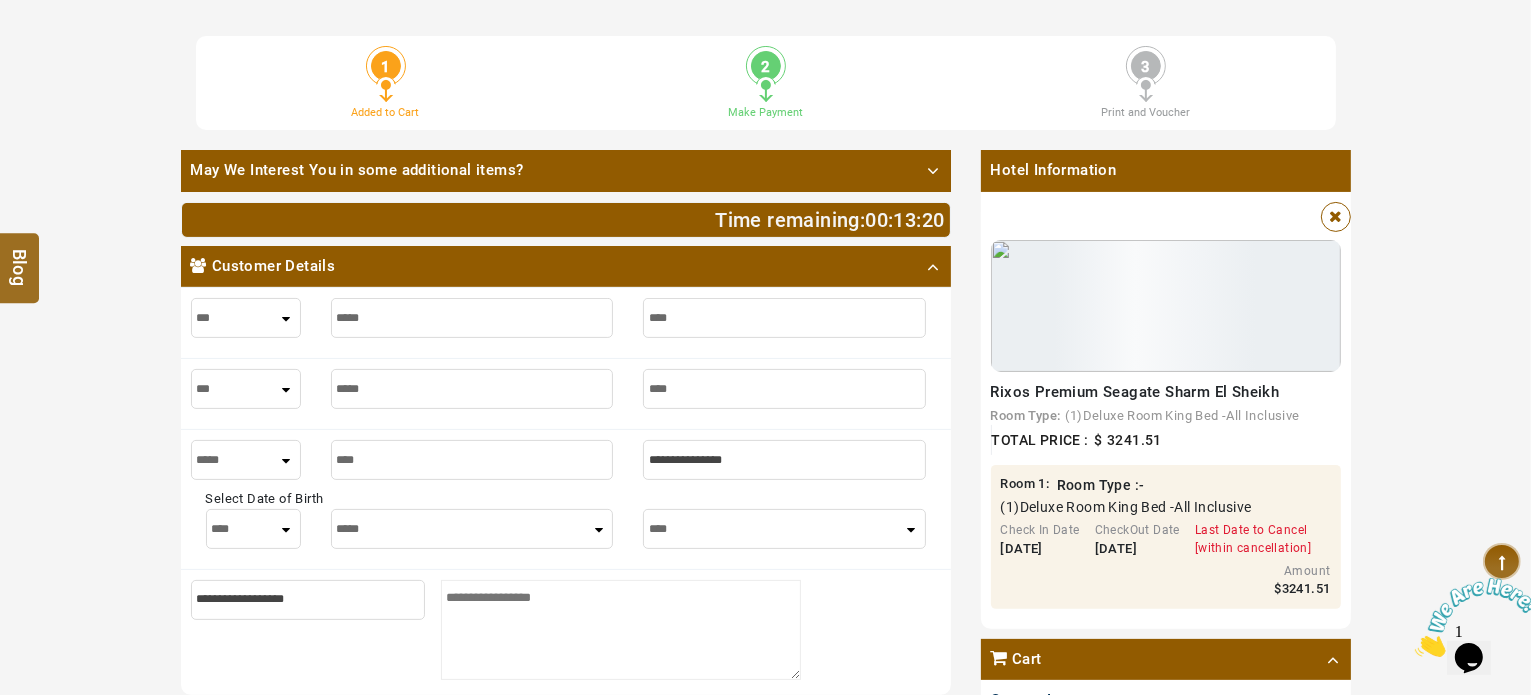 type on "*" 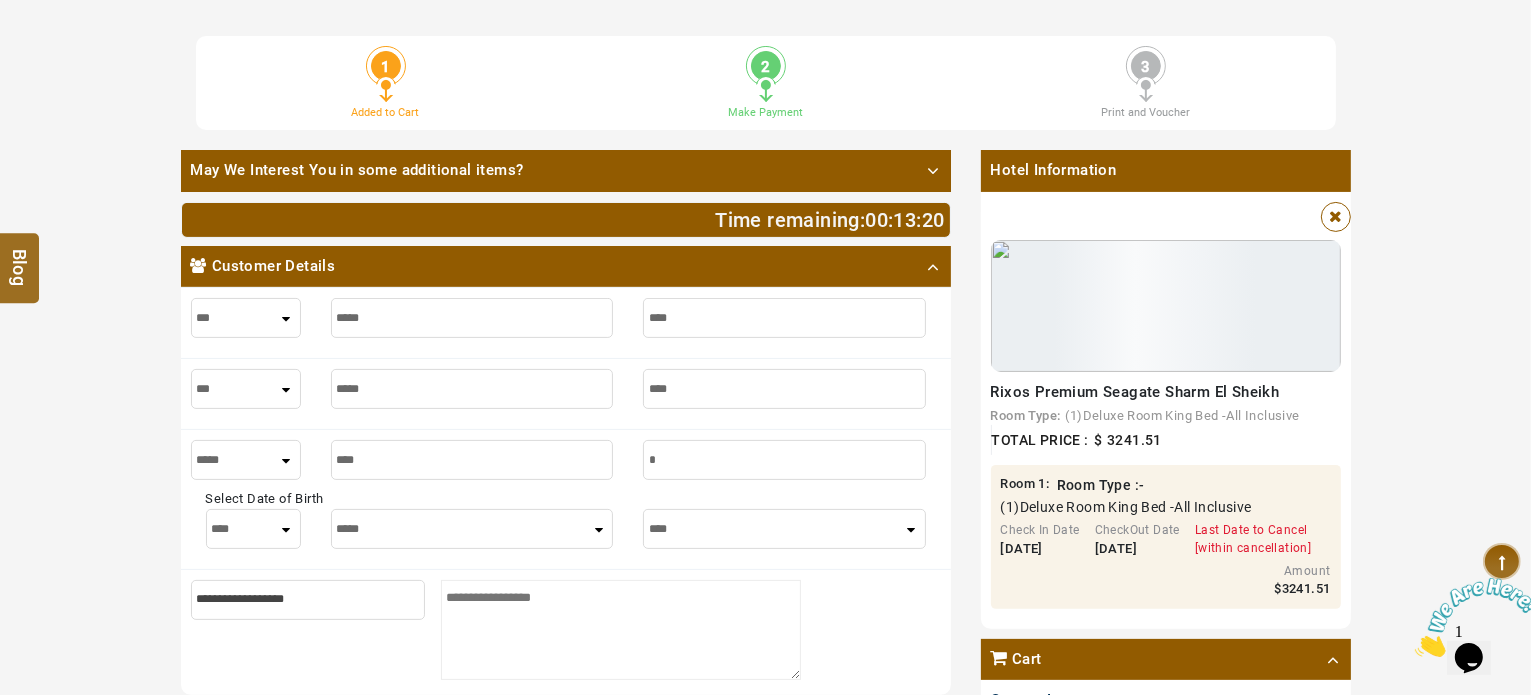 type on "*" 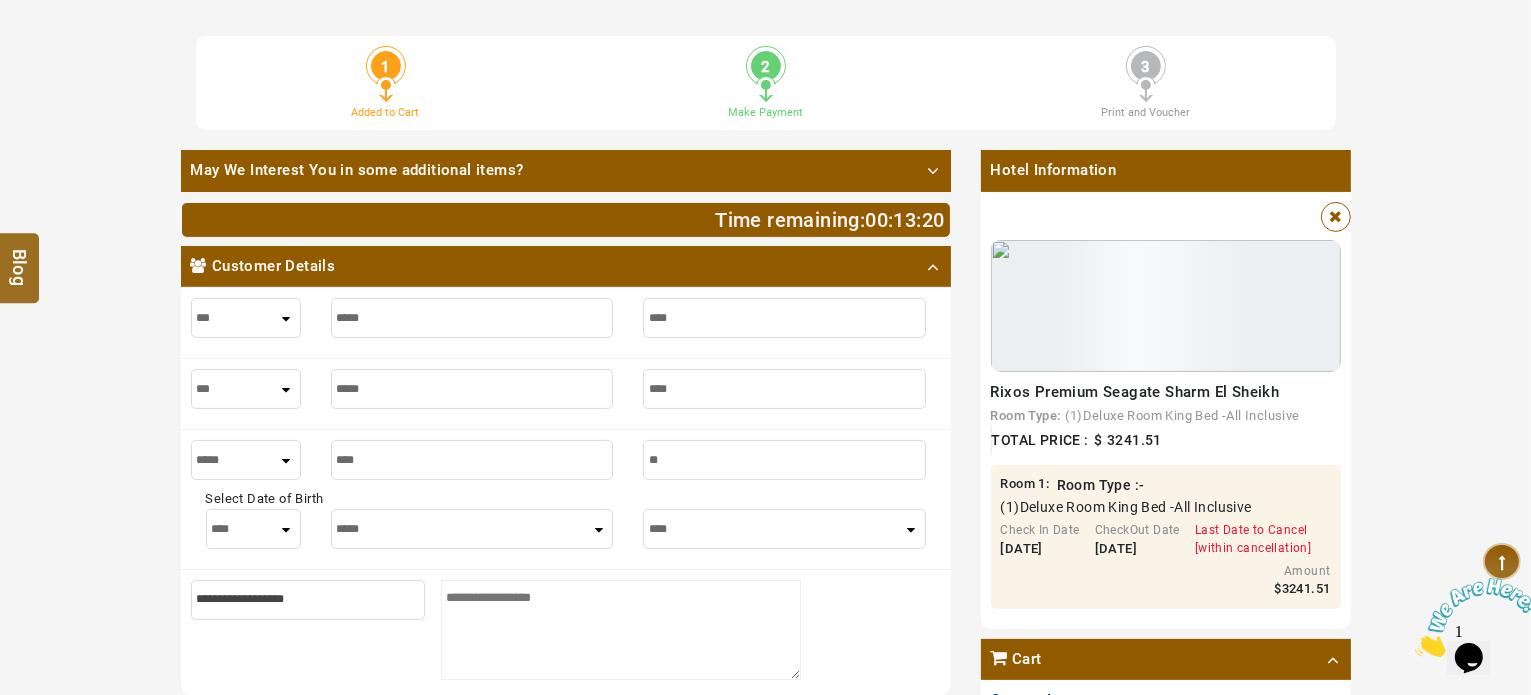 type on "**" 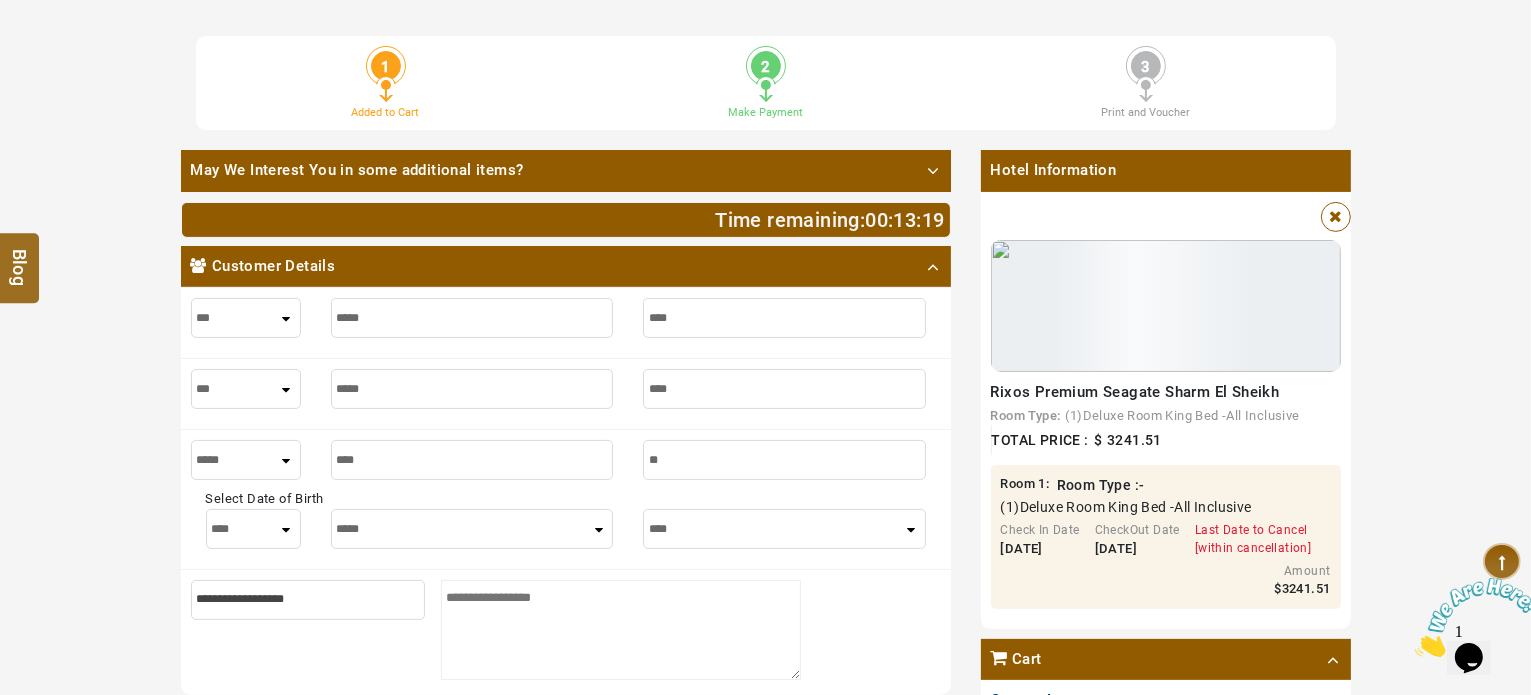 type on "***" 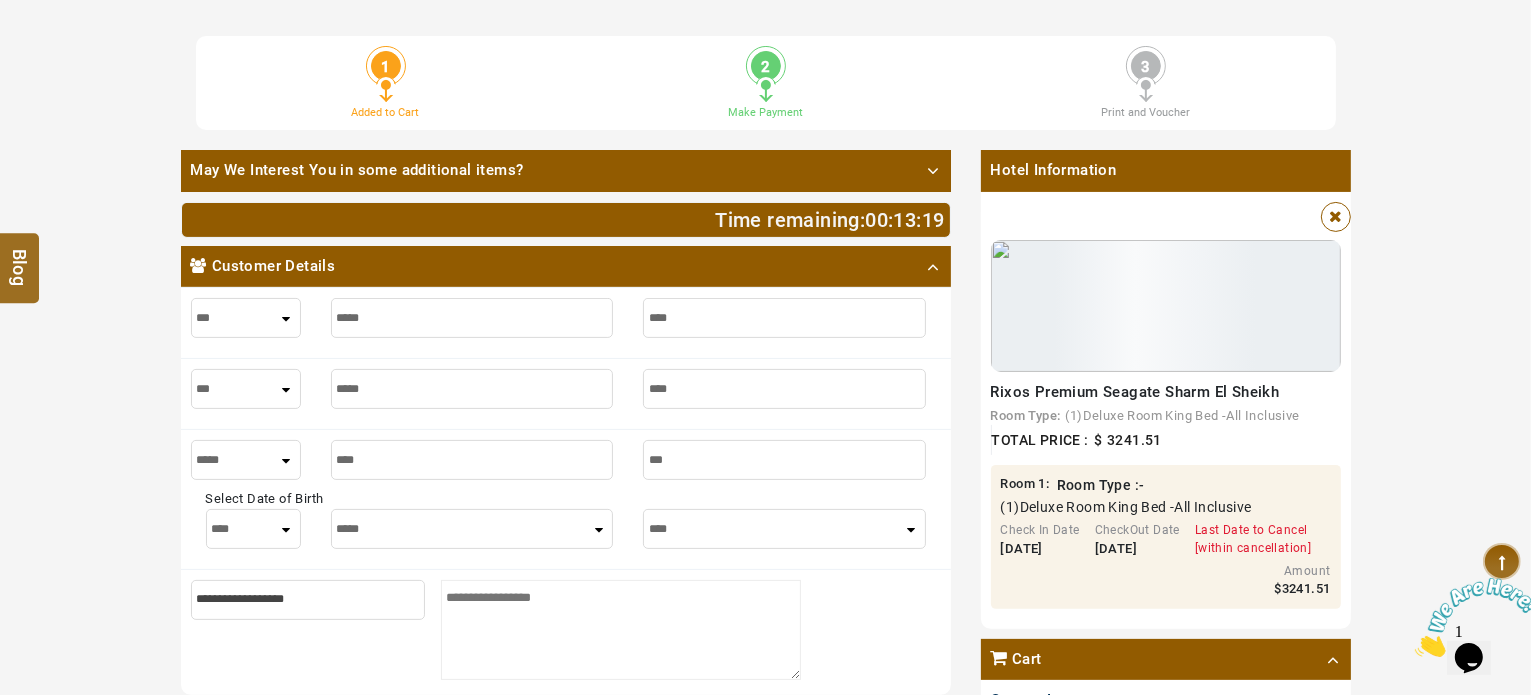 type on "***" 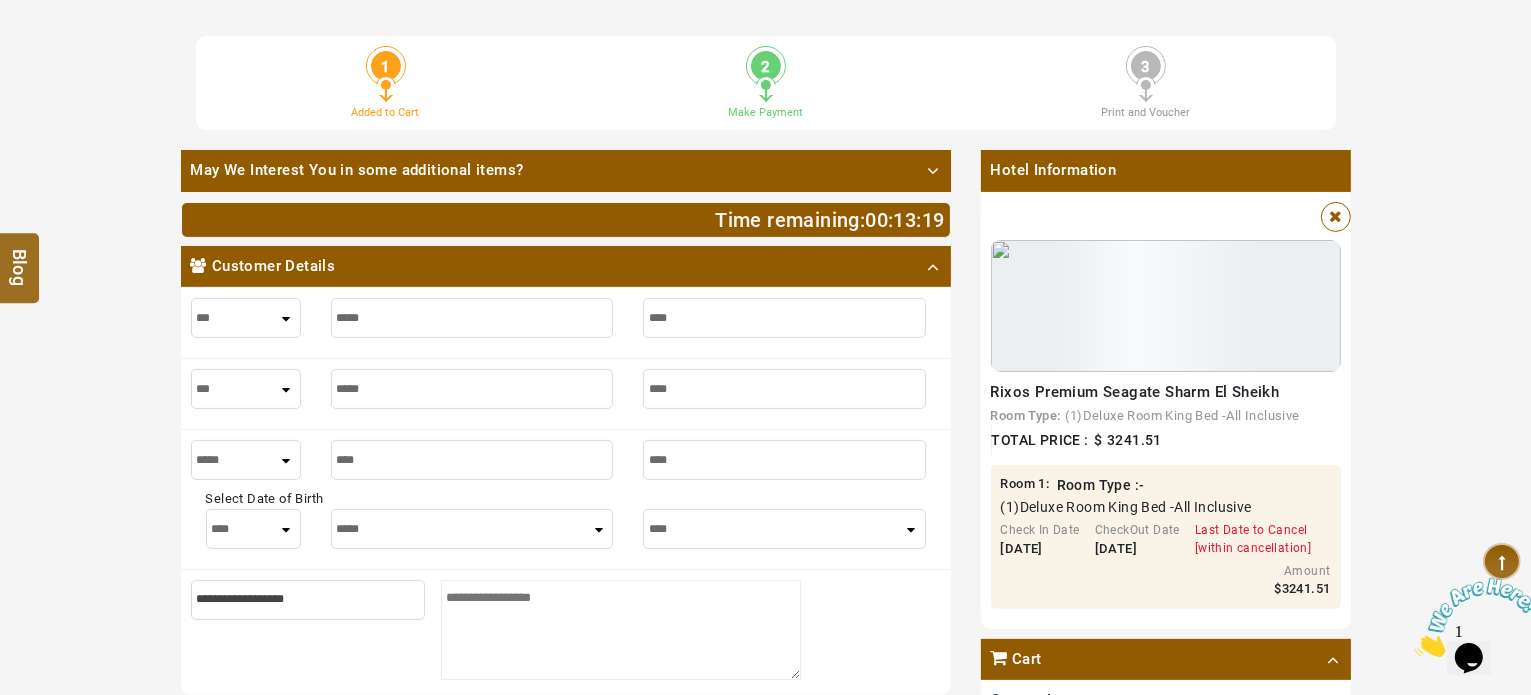 type on "****" 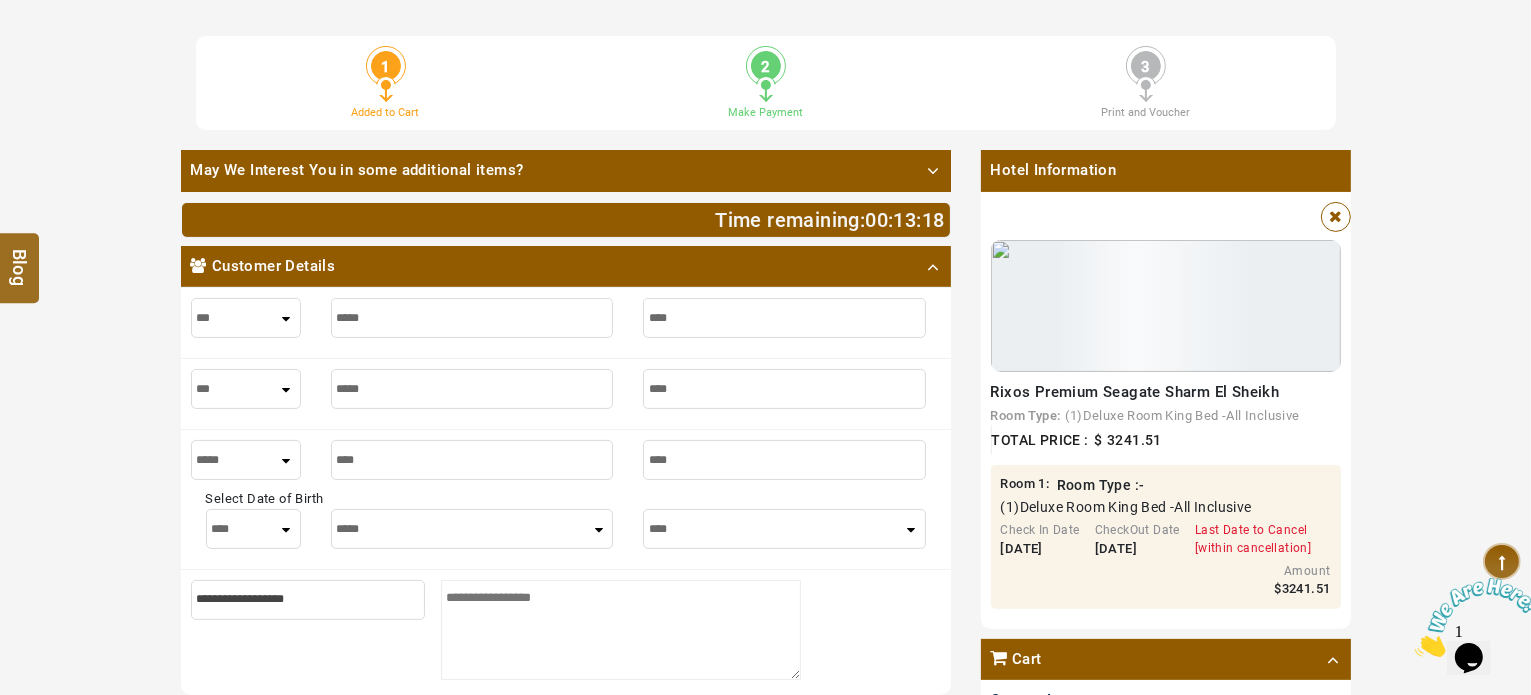 type on "****" 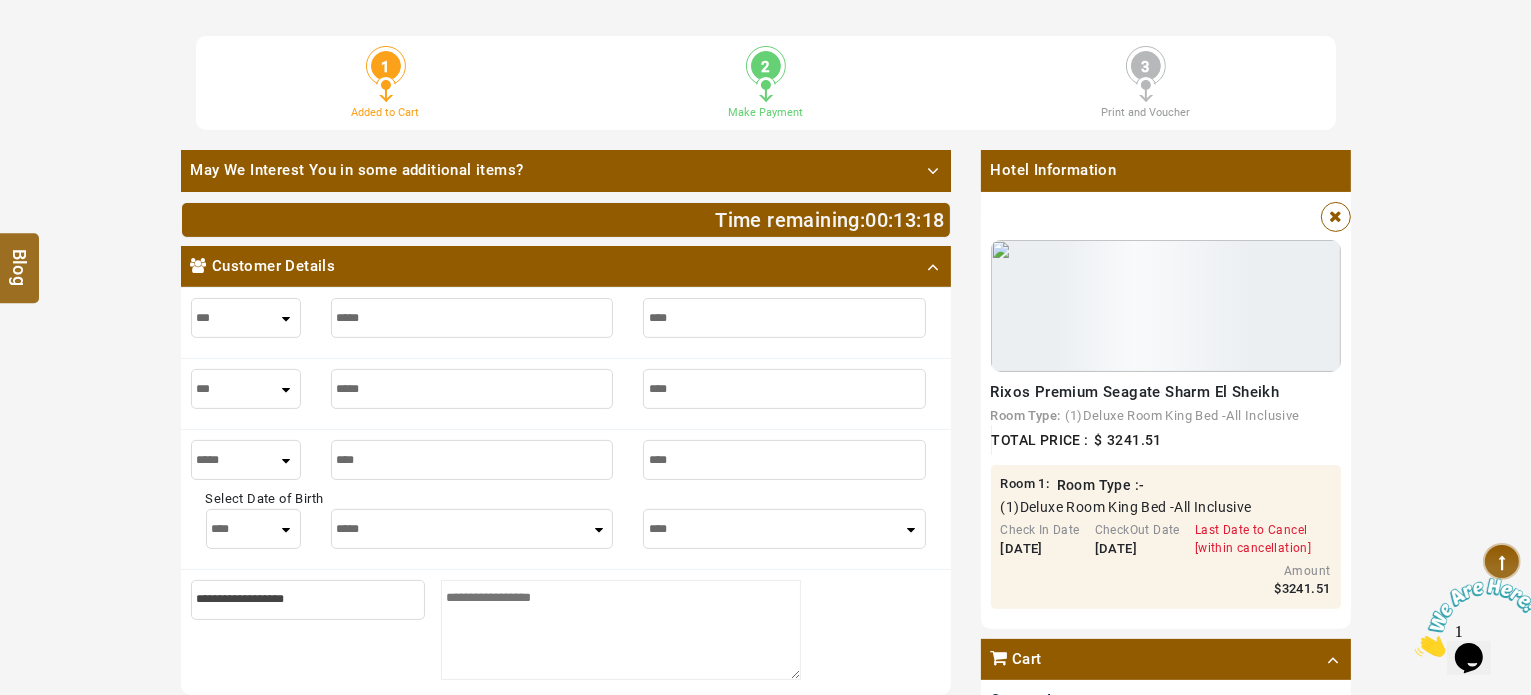 drag, startPoint x: 268, startPoint y: 538, endPoint x: 270, endPoint y: 524, distance: 14.142136 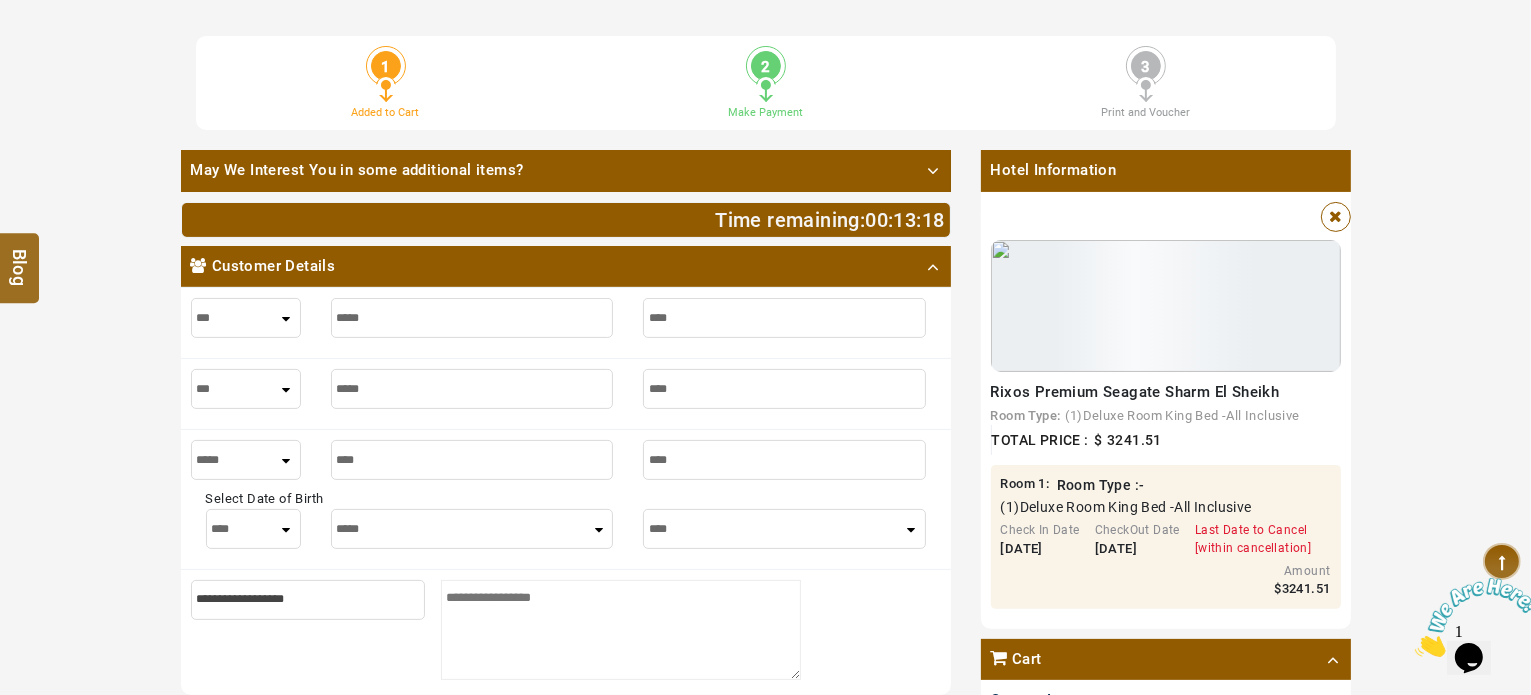 click on "**** * * * * * * * * * ** ** ** ** ** ** ** ** ** ** ** ** ** ** ** ** ** ** ** ** ** **" at bounding box center [253, 529] 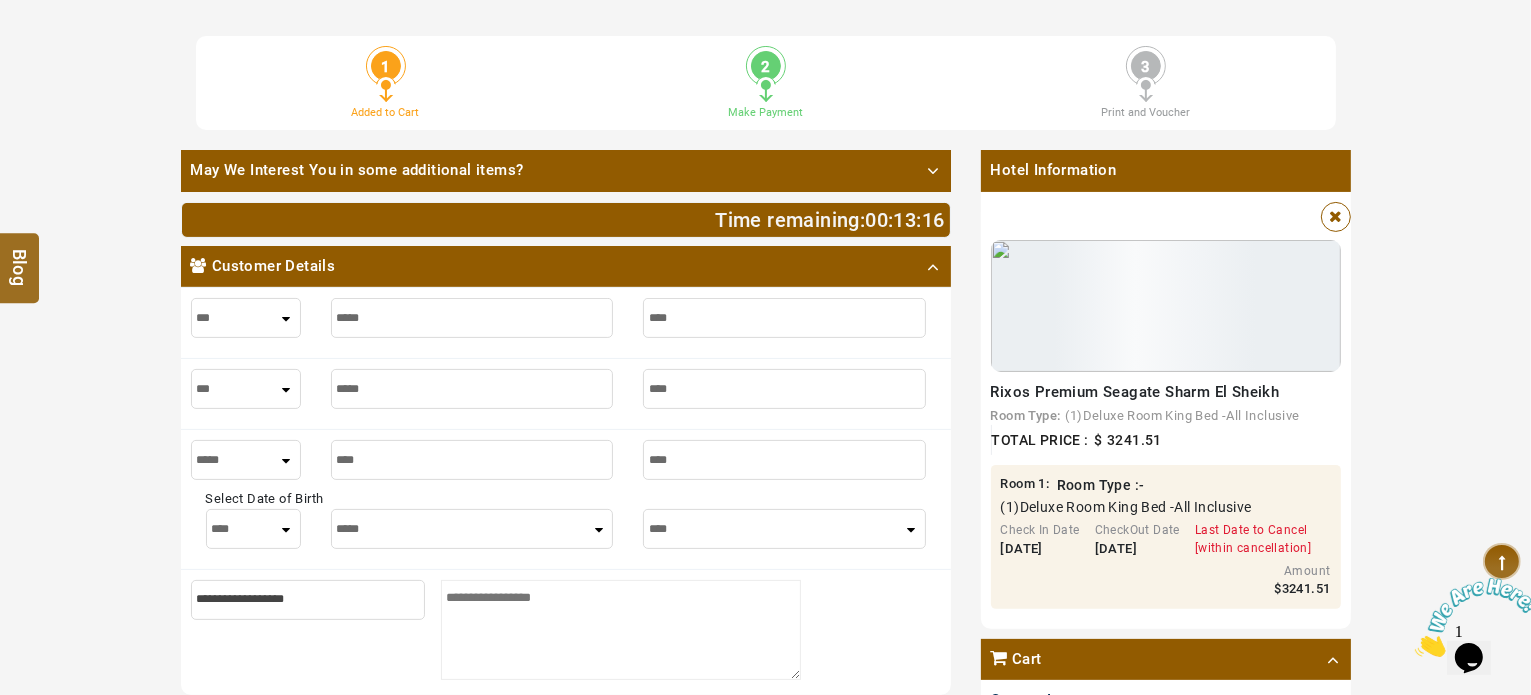 select on "**" 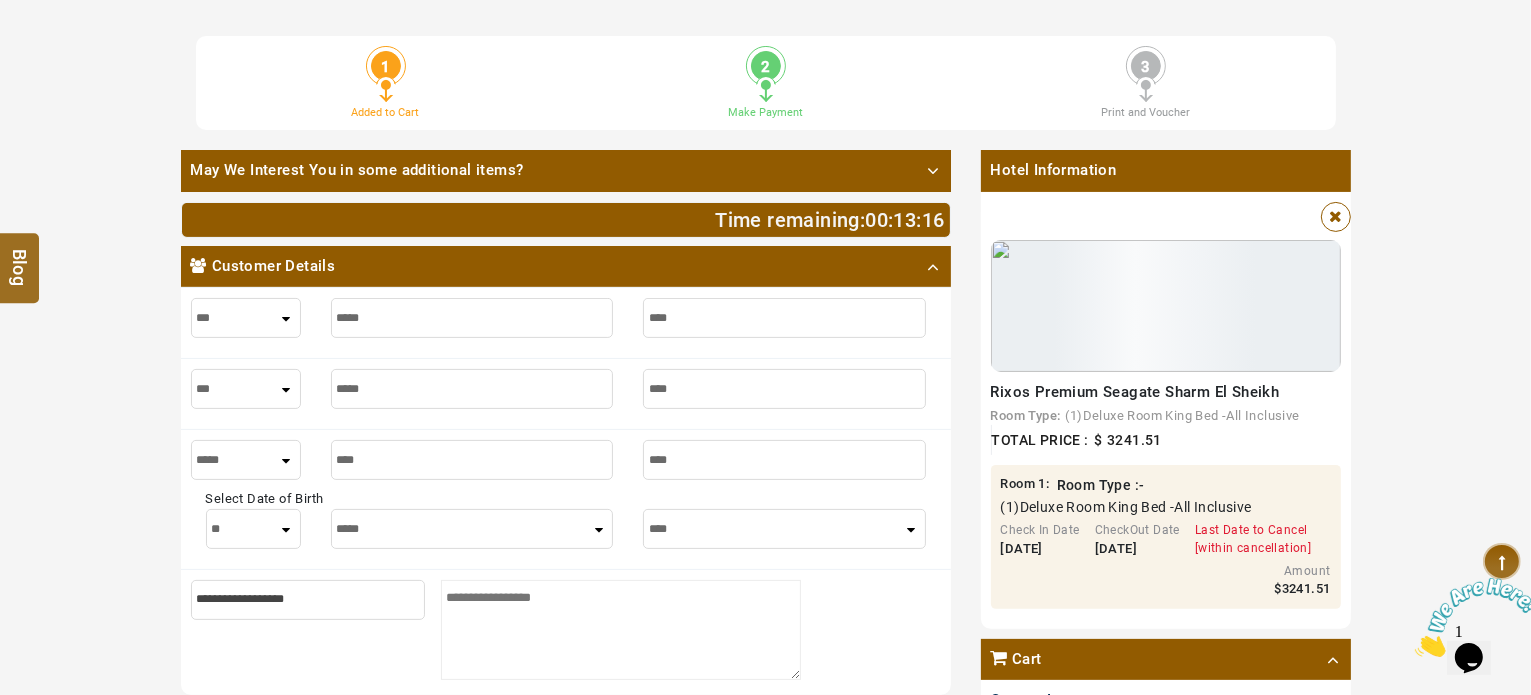 click on "**** * * * * * * * * * ** ** ** ** ** ** ** ** ** ** ** ** ** ** ** ** ** ** ** ** ** **" at bounding box center (253, 529) 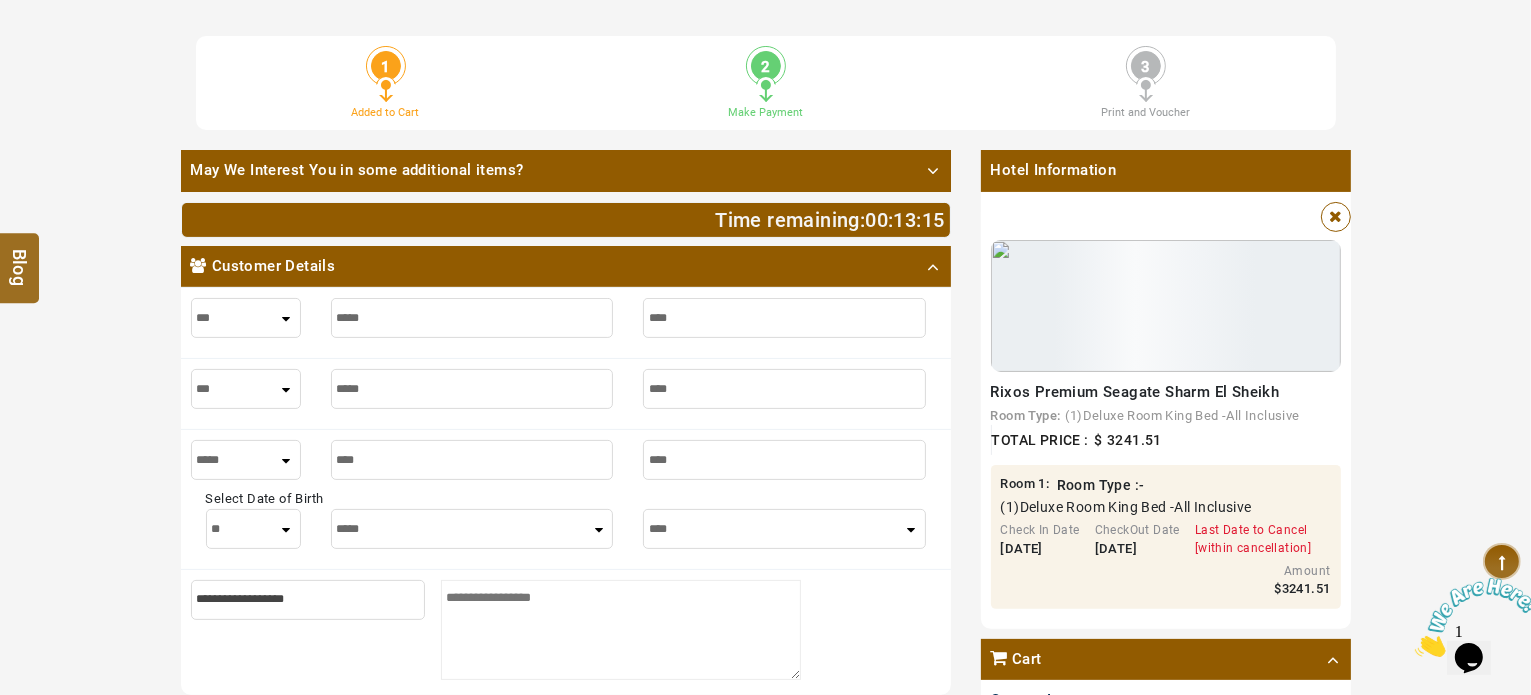 click on "***** ******* ******** ***** ***** *** **** **** ****** ********* ******* ******** ********" at bounding box center (472, 529) 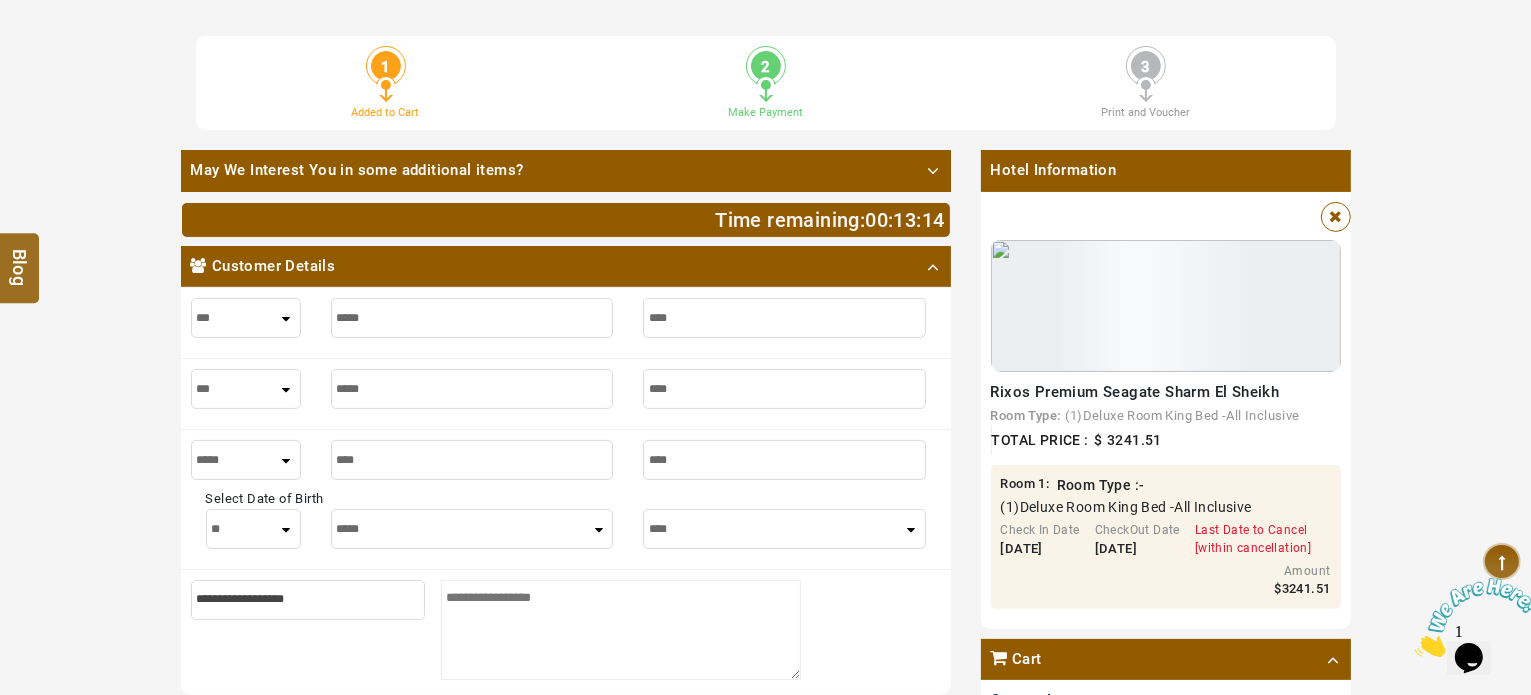 select on "**" 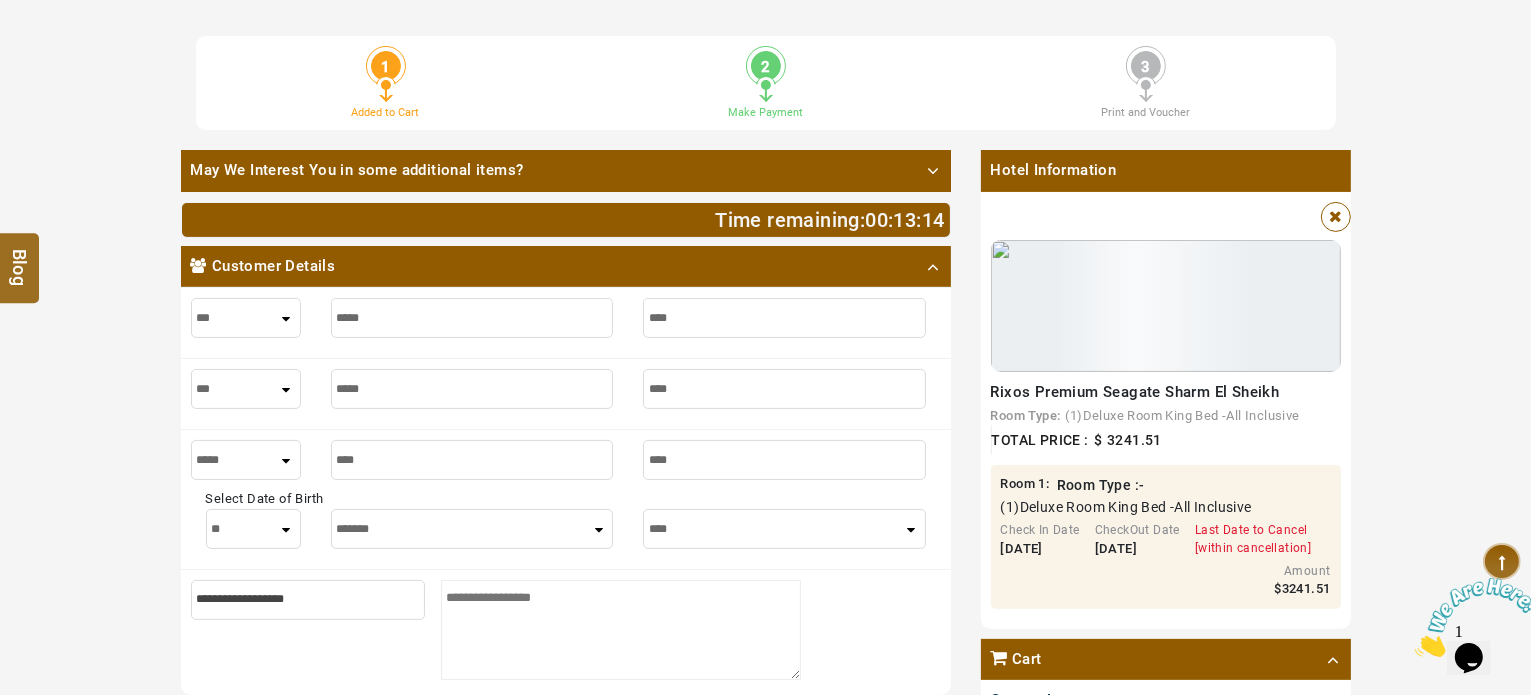 click on "***** ******* ******** ***** ***** *** **** **** ****** ********* ******* ******** ********" at bounding box center [472, 529] 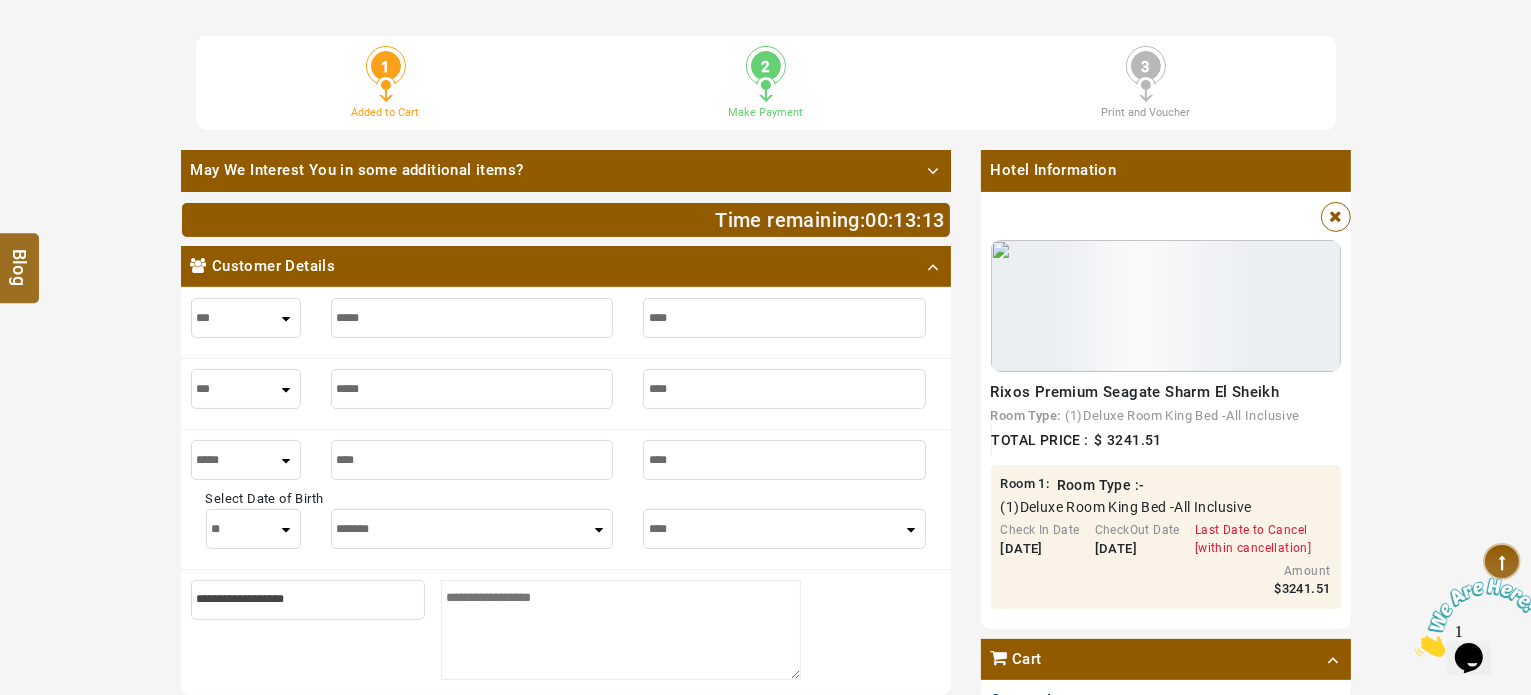 select on "****" 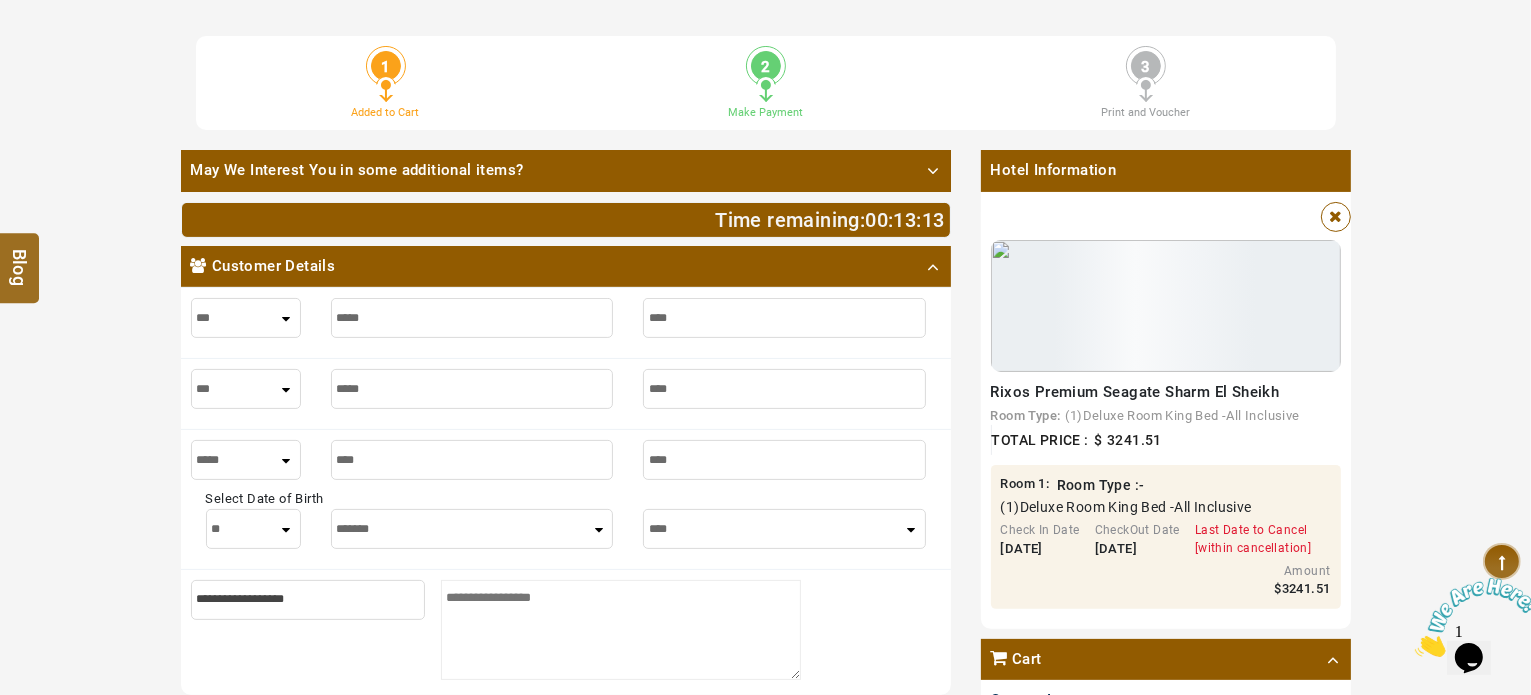click on "**** **** **** **** **** **** **** **** **** **** **** **** ****" at bounding box center [784, 529] 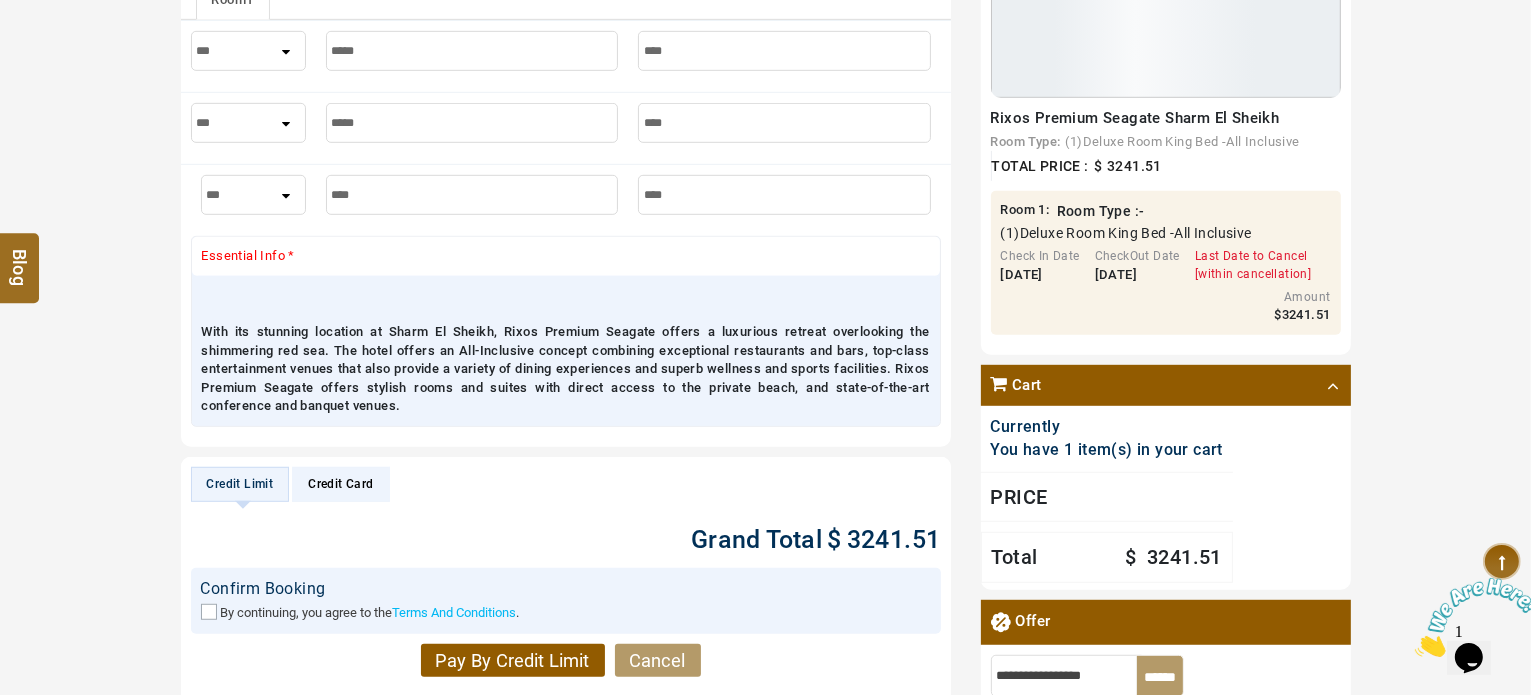 scroll, scrollTop: 1300, scrollLeft: 0, axis: vertical 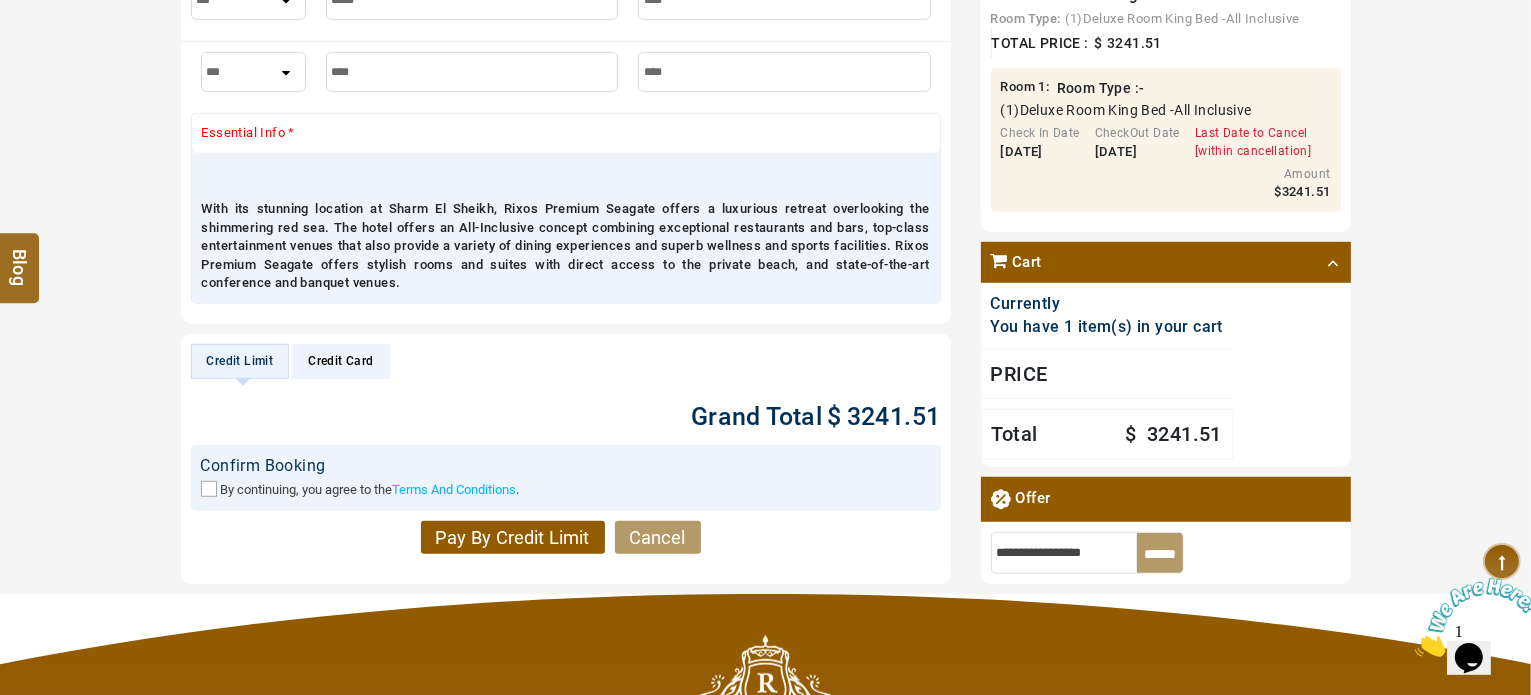 click on "By continuing, you agree to the  Terms And Conditions ." at bounding box center (566, 489) 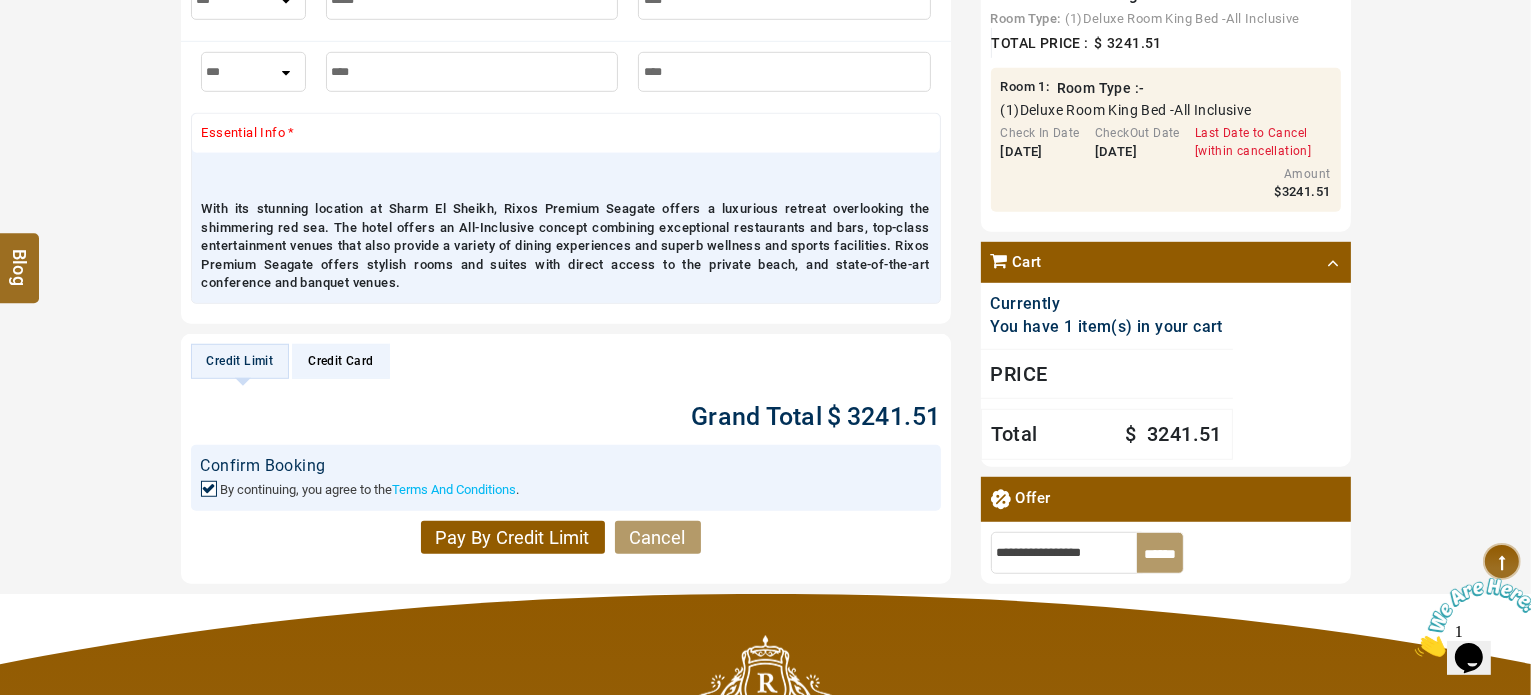 click on "Pay By Credit Limit" at bounding box center [513, 538] 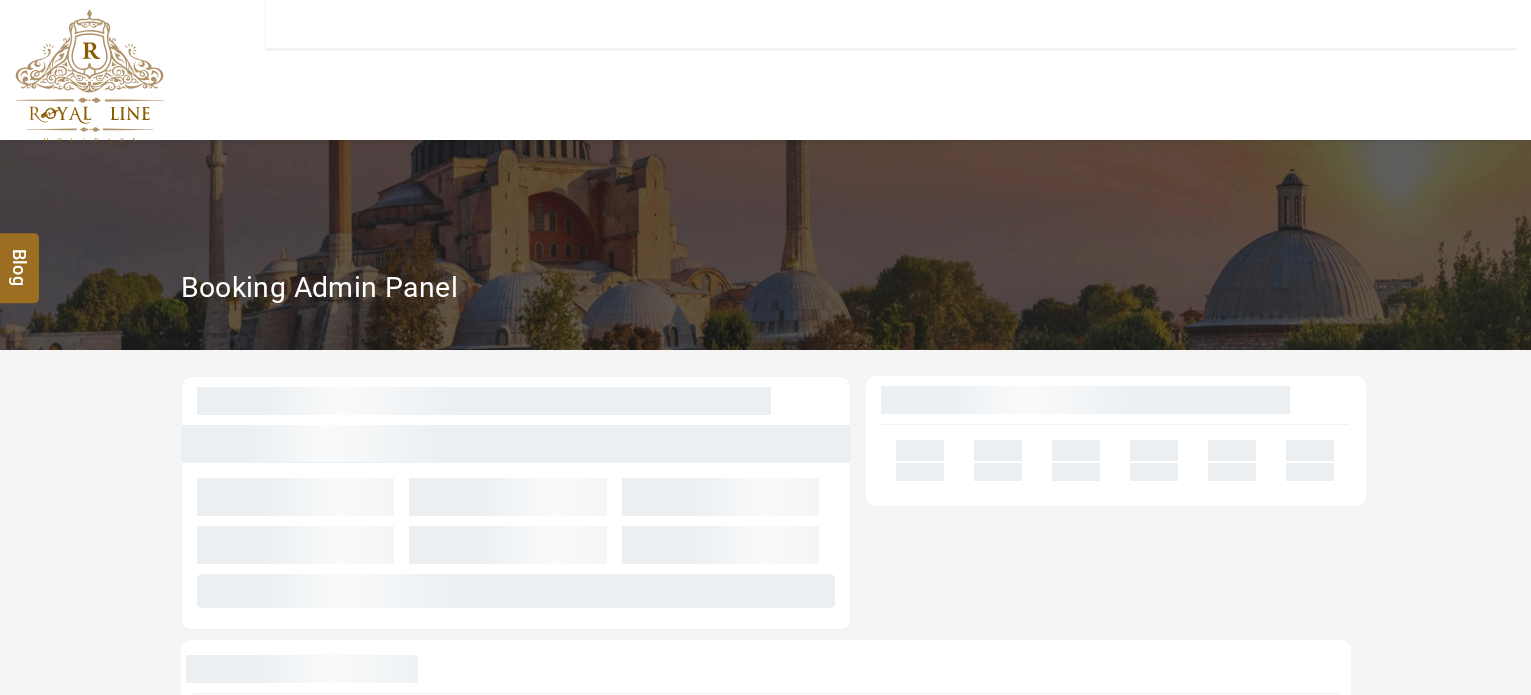 scroll, scrollTop: 0, scrollLeft: 0, axis: both 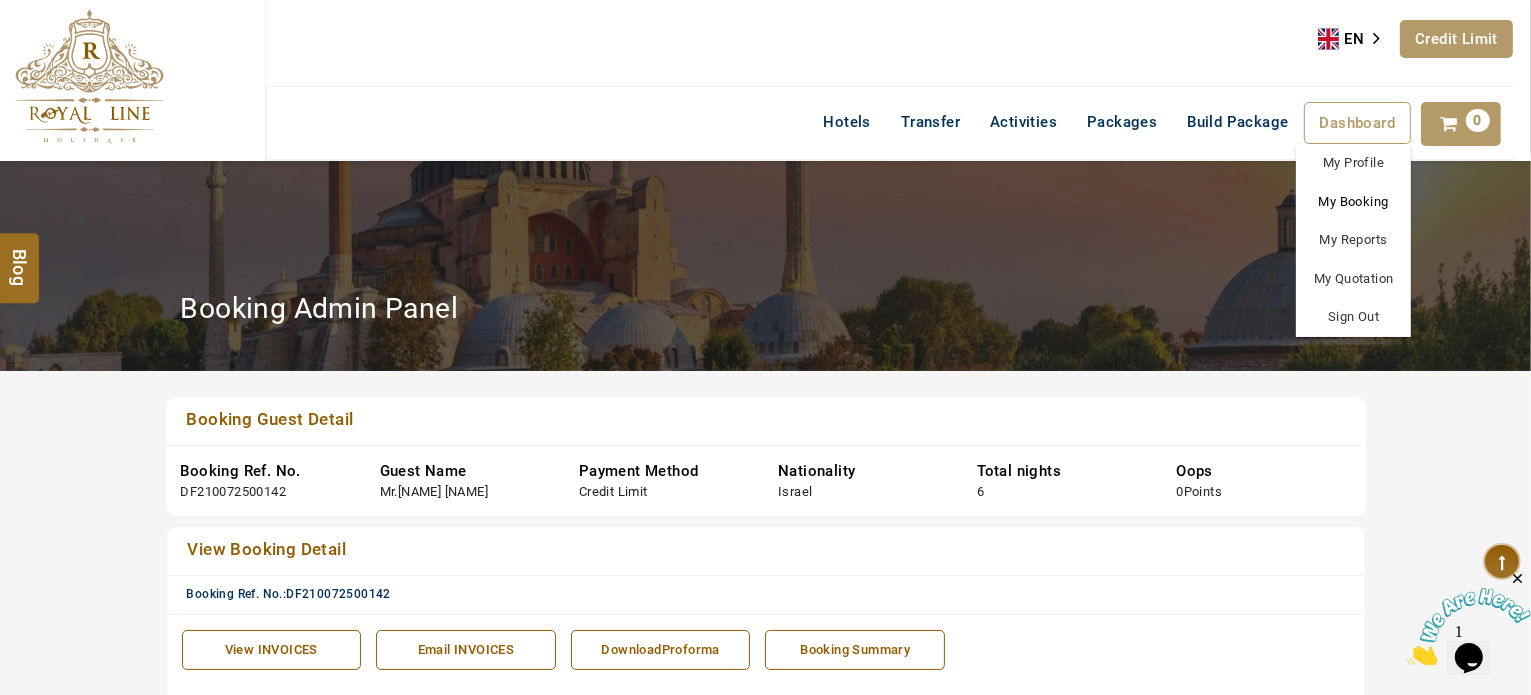 click on "My Booking" at bounding box center (1353, 202) 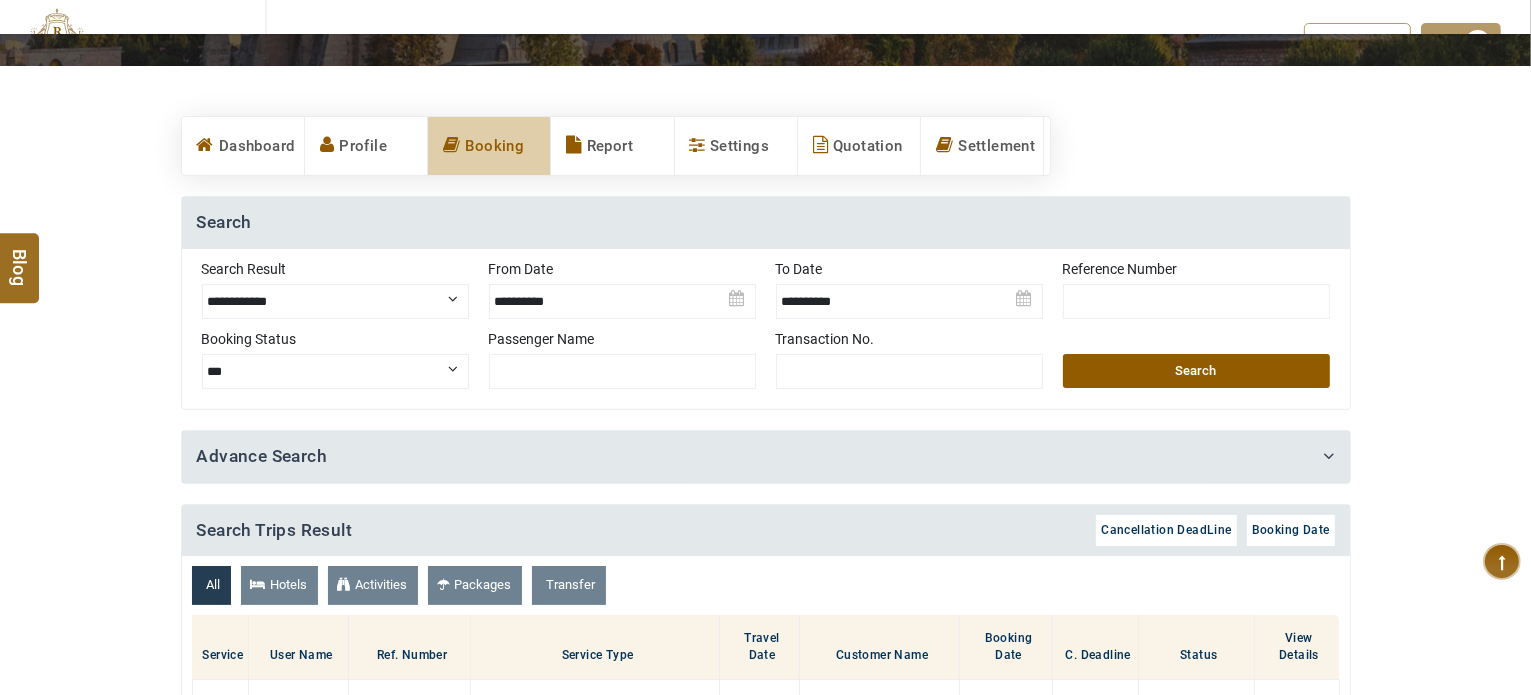 scroll, scrollTop: 600, scrollLeft: 0, axis: vertical 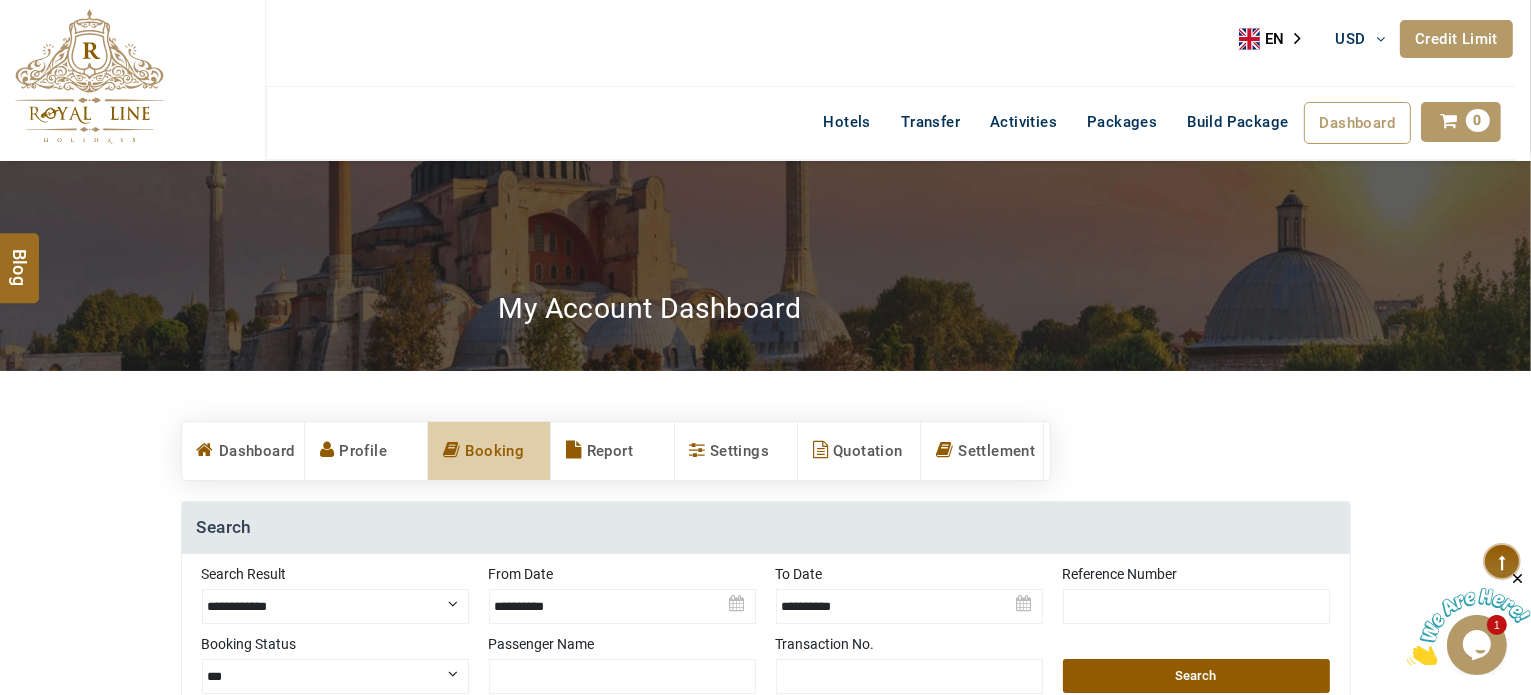 click at bounding box center (89, 76) 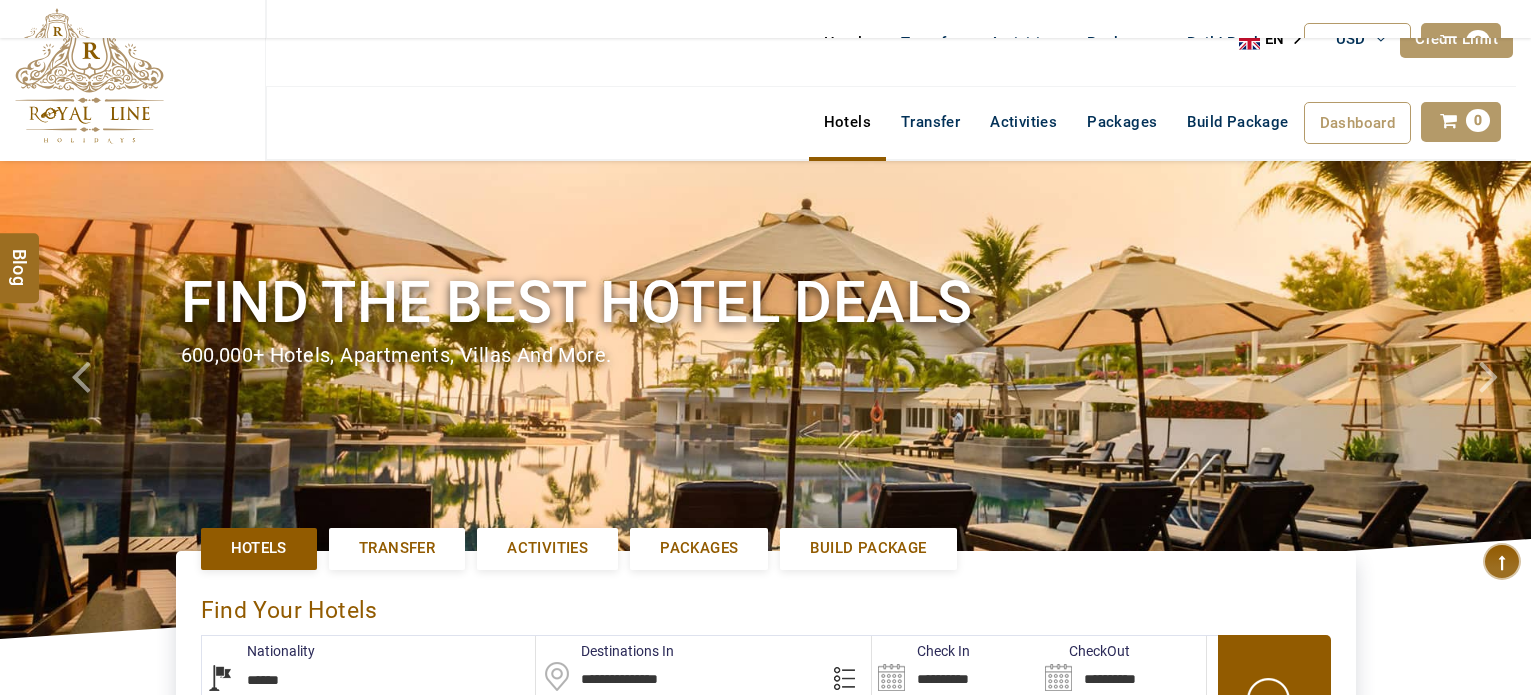 select on "******" 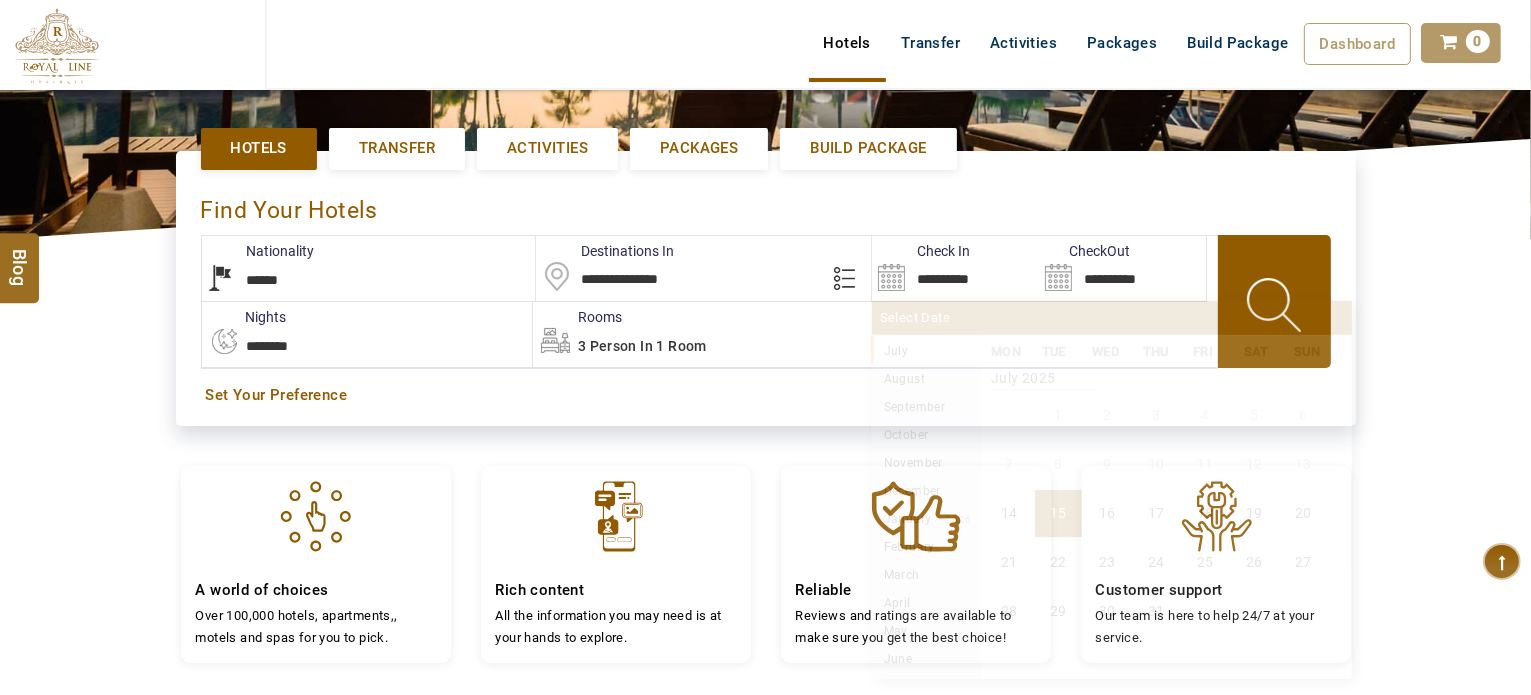 click on "**********" at bounding box center (955, 268) 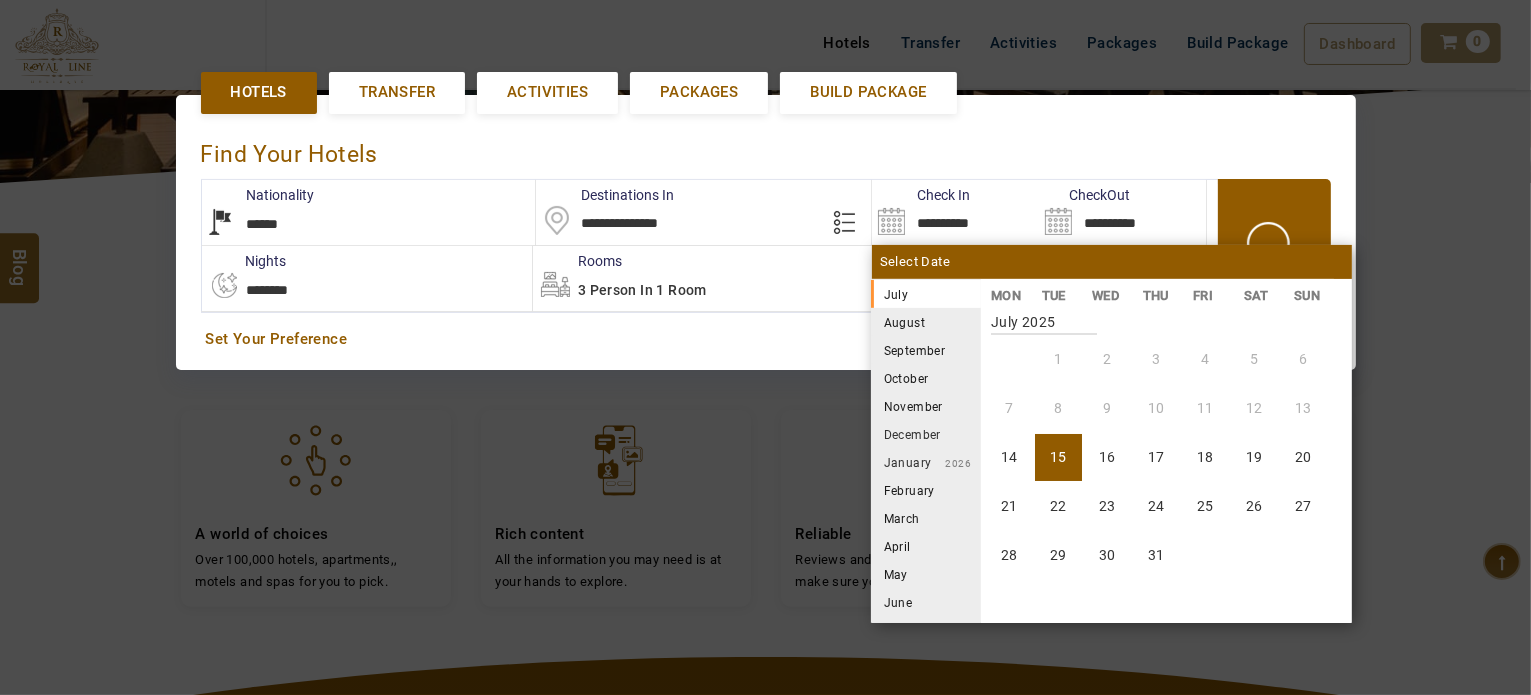 scroll, scrollTop: 460, scrollLeft: 0, axis: vertical 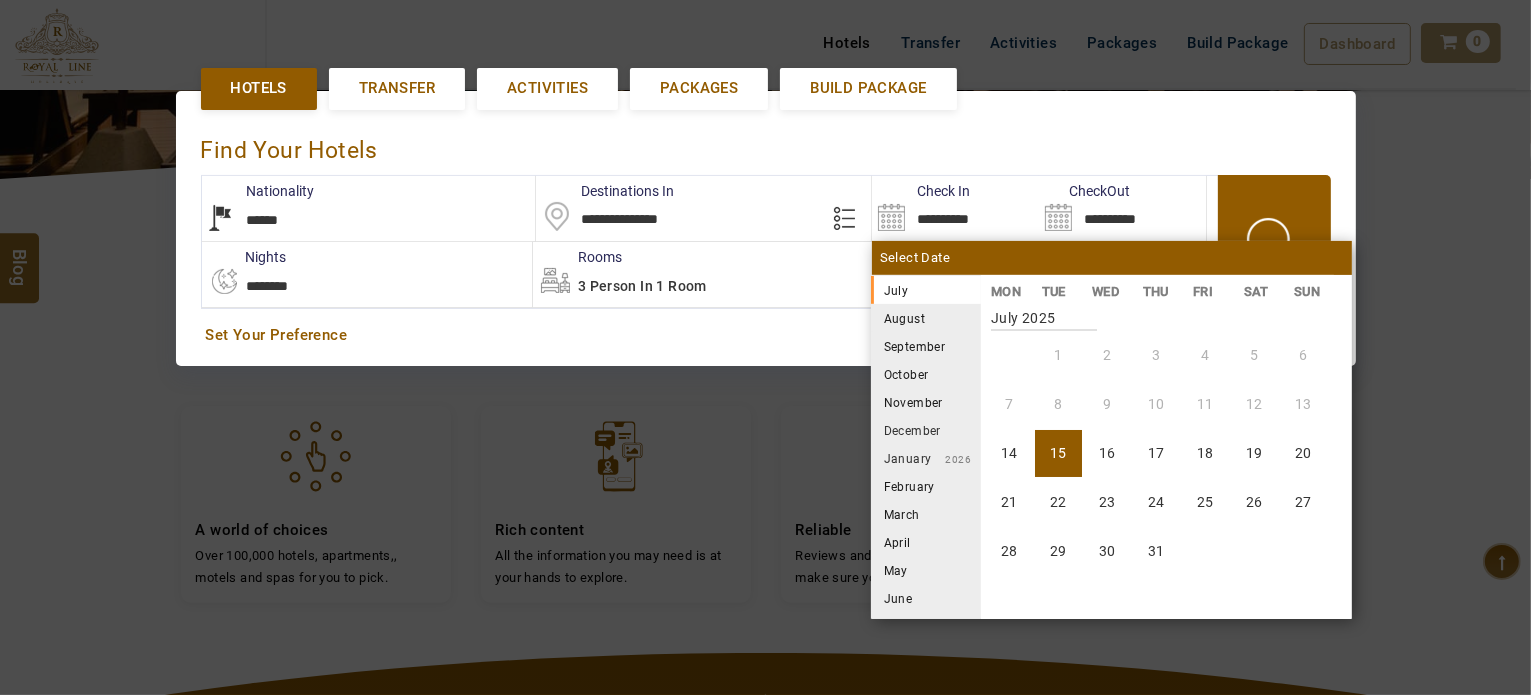 click on "September" at bounding box center [926, 346] 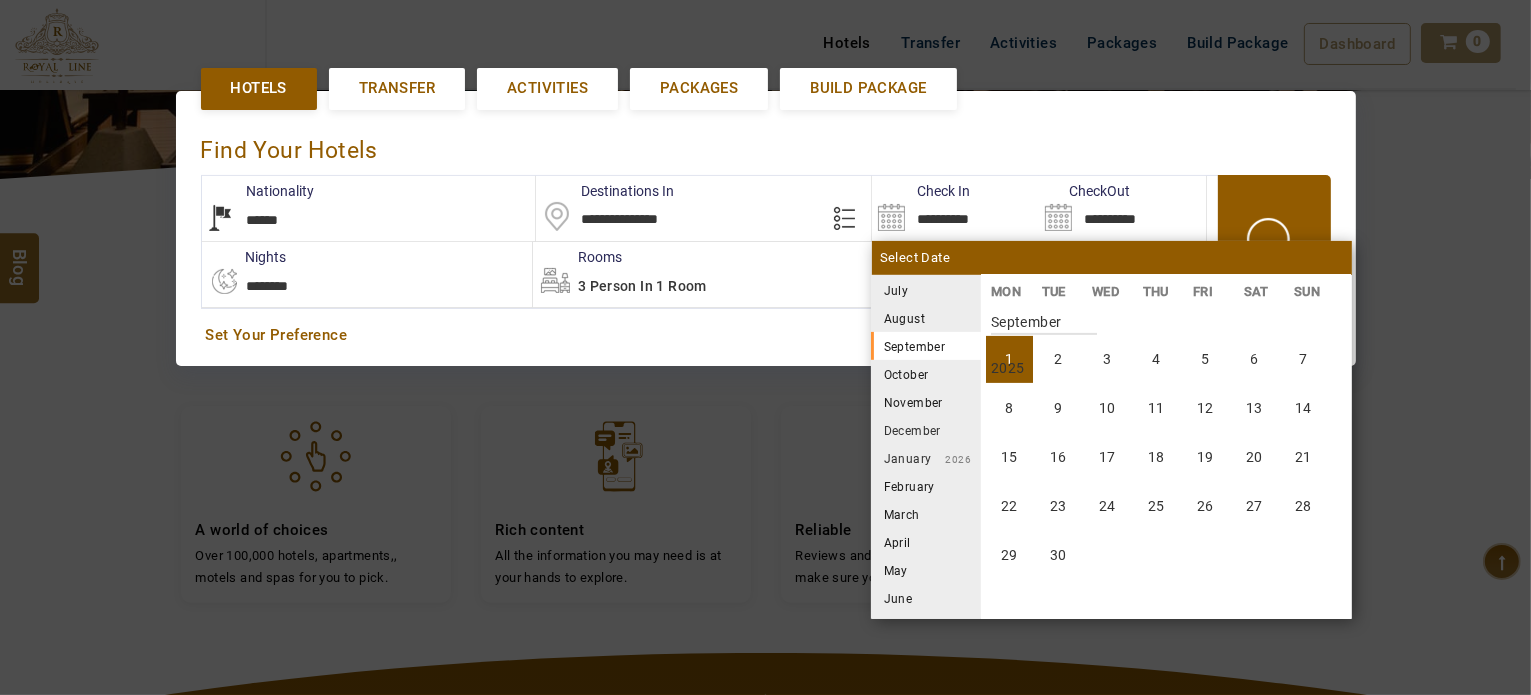 scroll, scrollTop: 740, scrollLeft: 0, axis: vertical 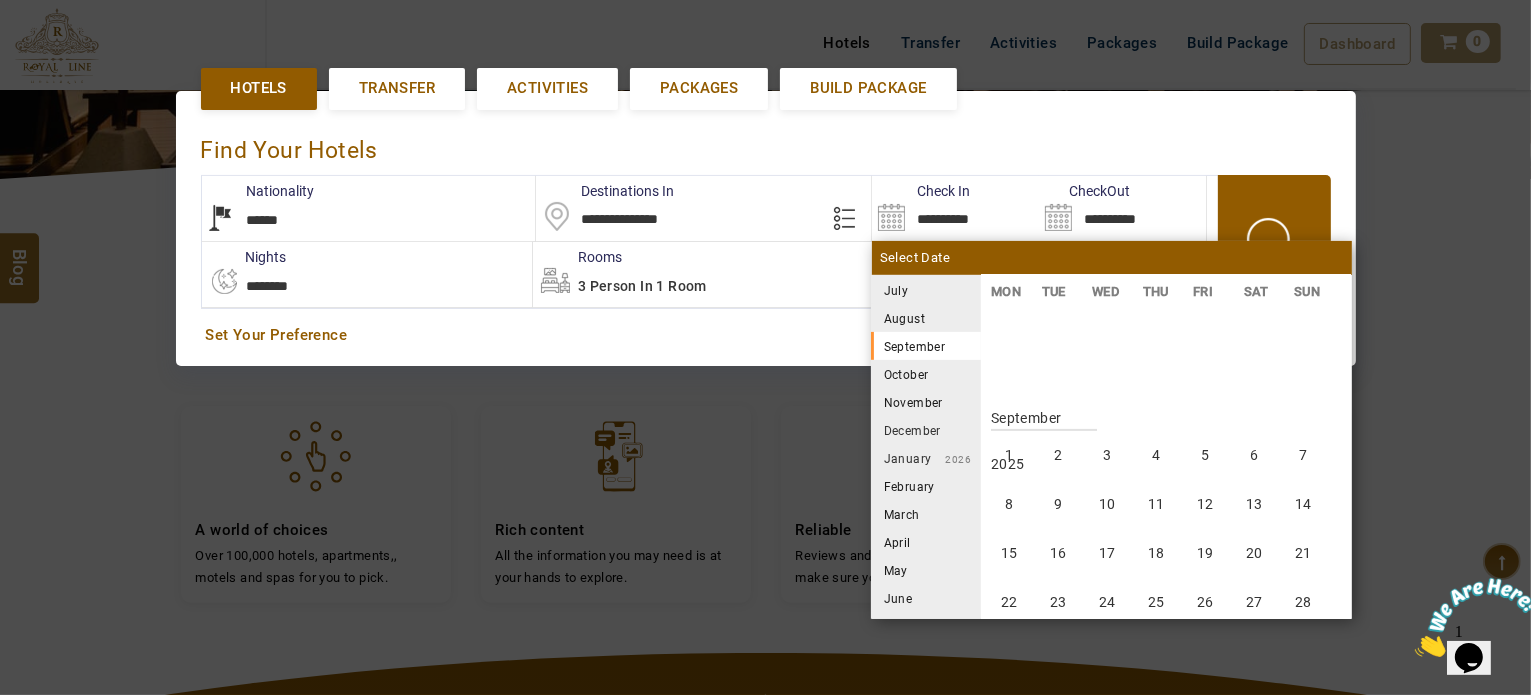 click on "August" at bounding box center [926, 318] 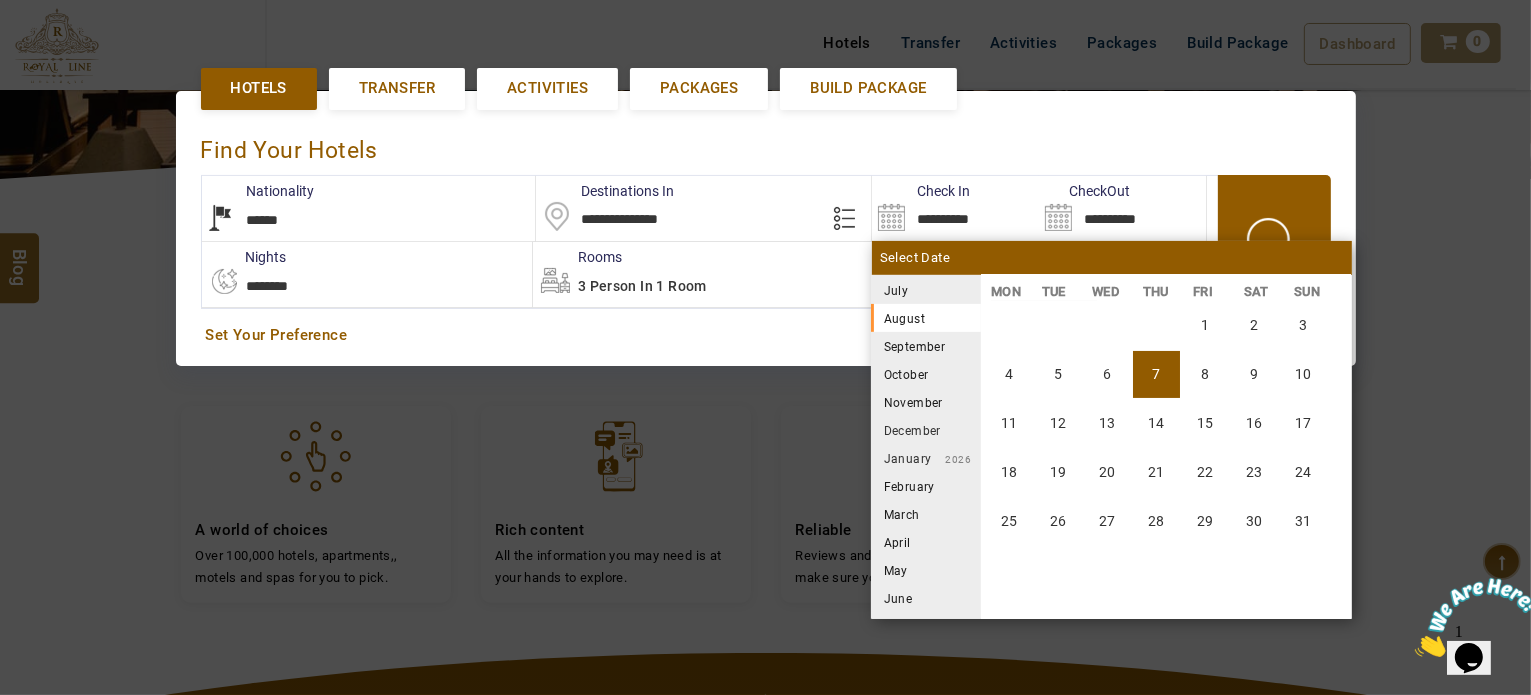 scroll, scrollTop: 370, scrollLeft: 0, axis: vertical 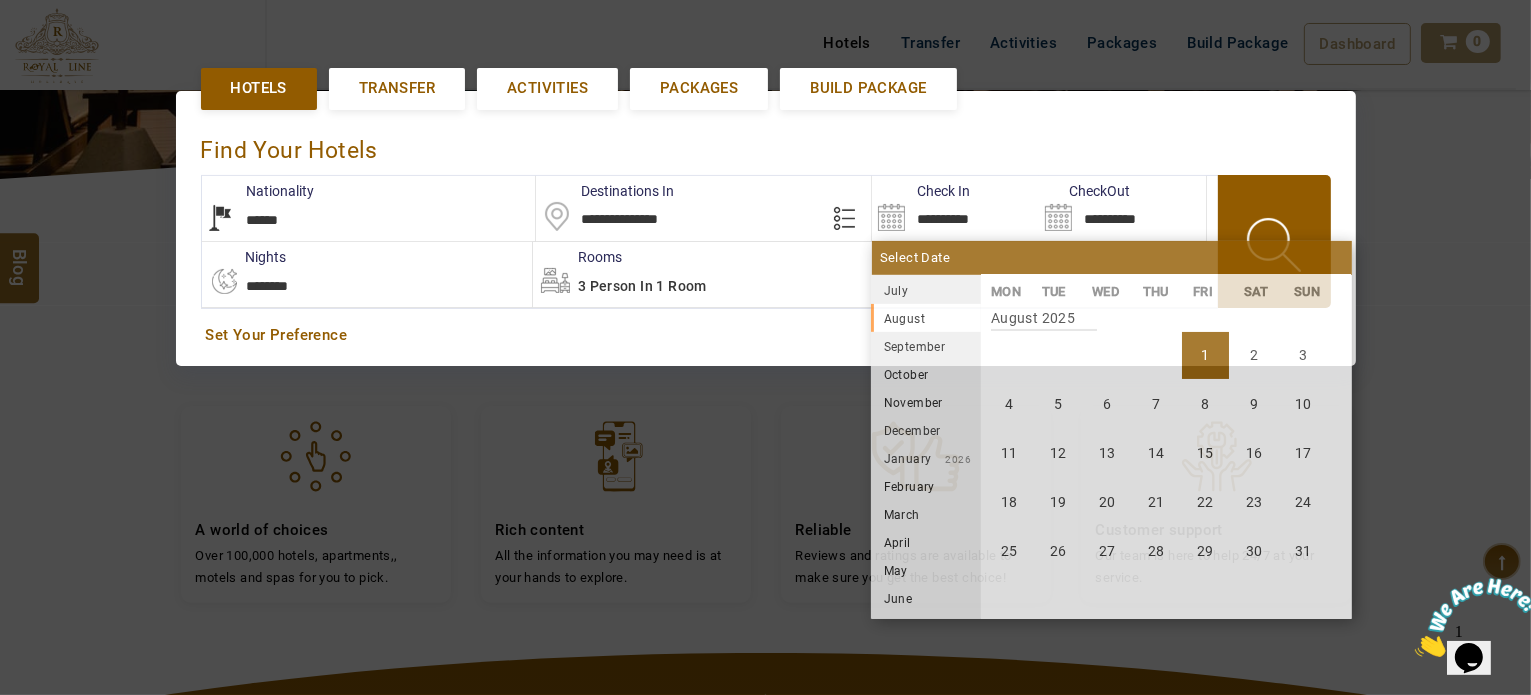 click on "1" at bounding box center [1205, 355] 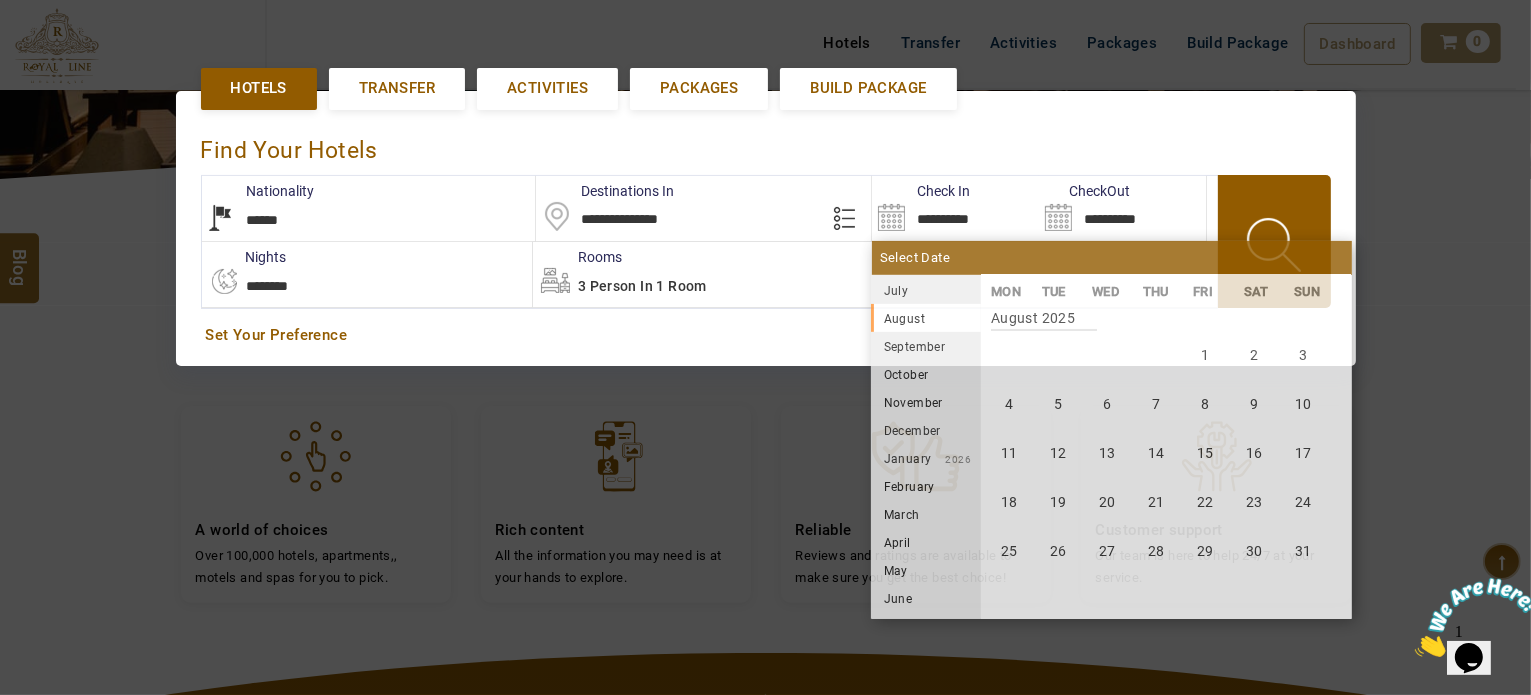 type on "**********" 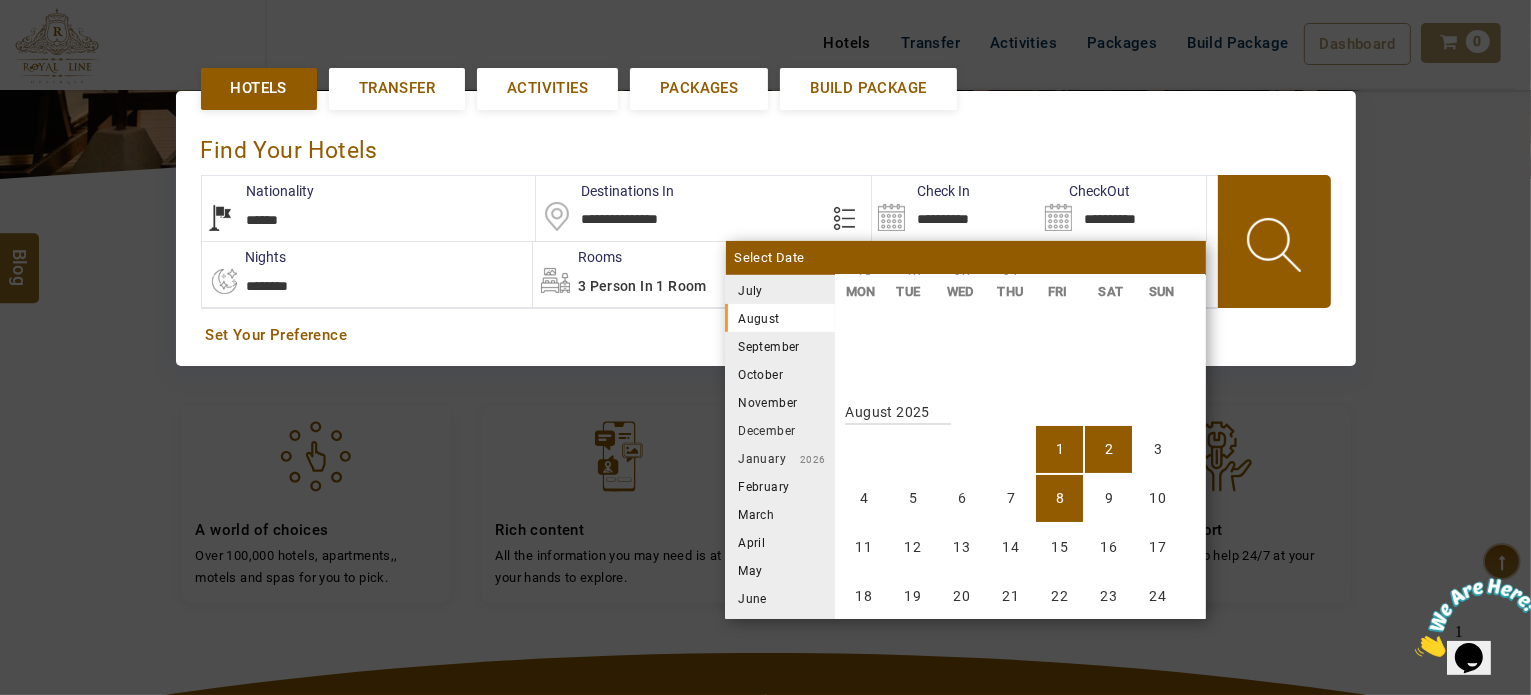 scroll, scrollTop: 370, scrollLeft: 0, axis: vertical 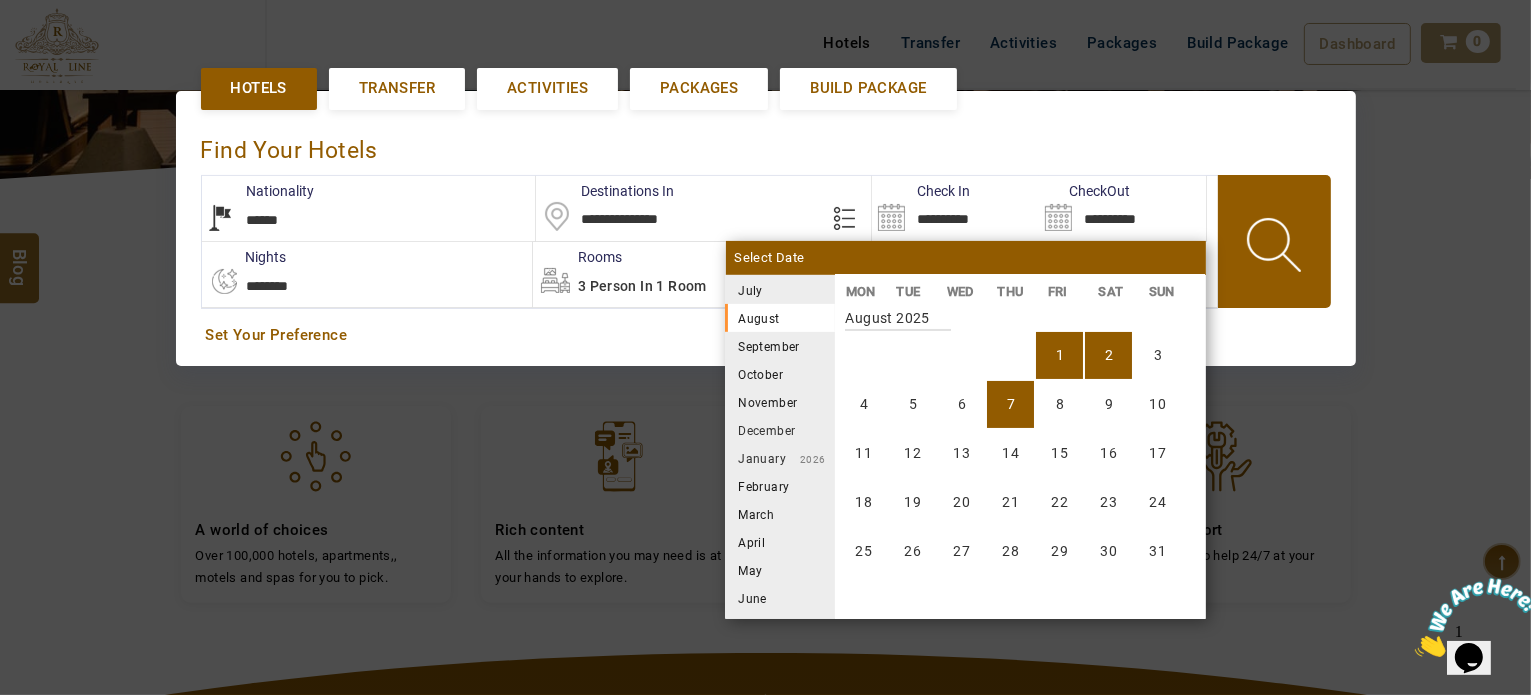 click on "7" at bounding box center (1010, 404) 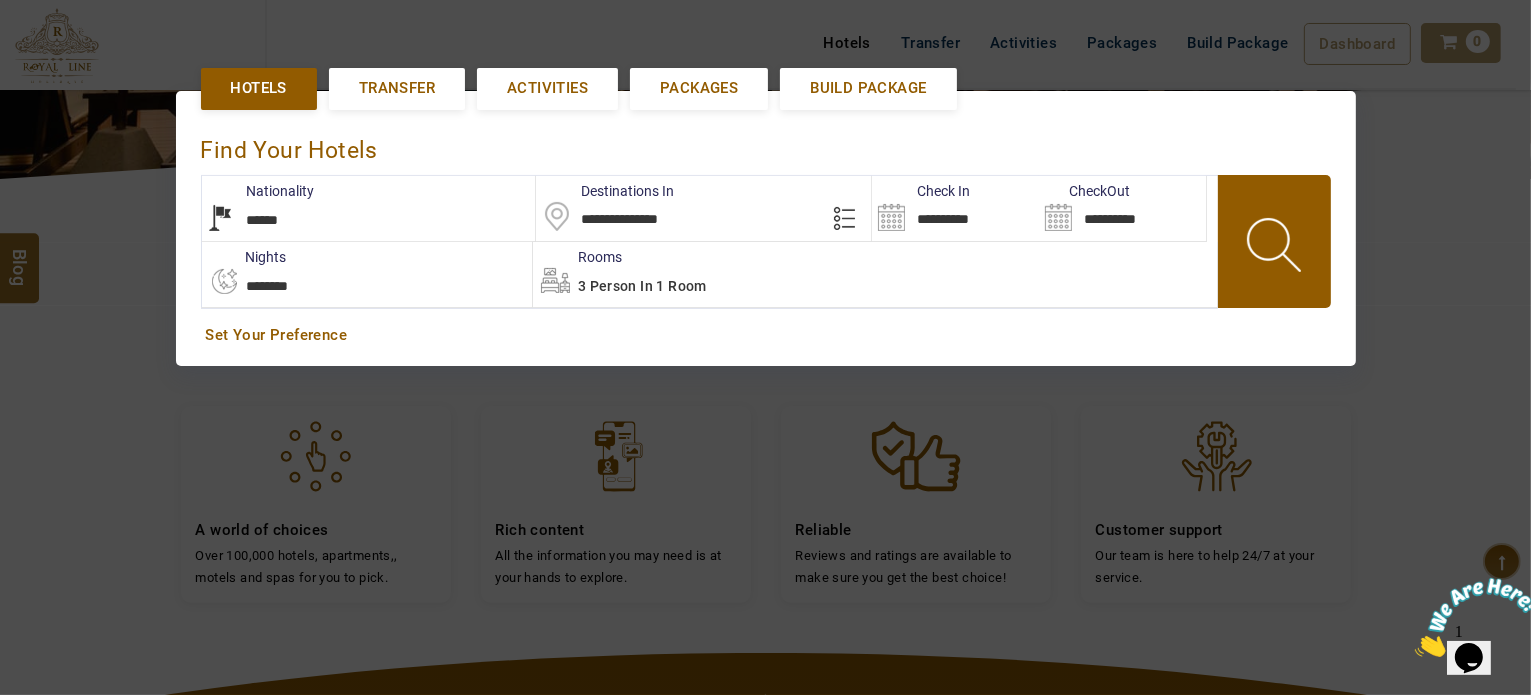 click at bounding box center [1276, 248] 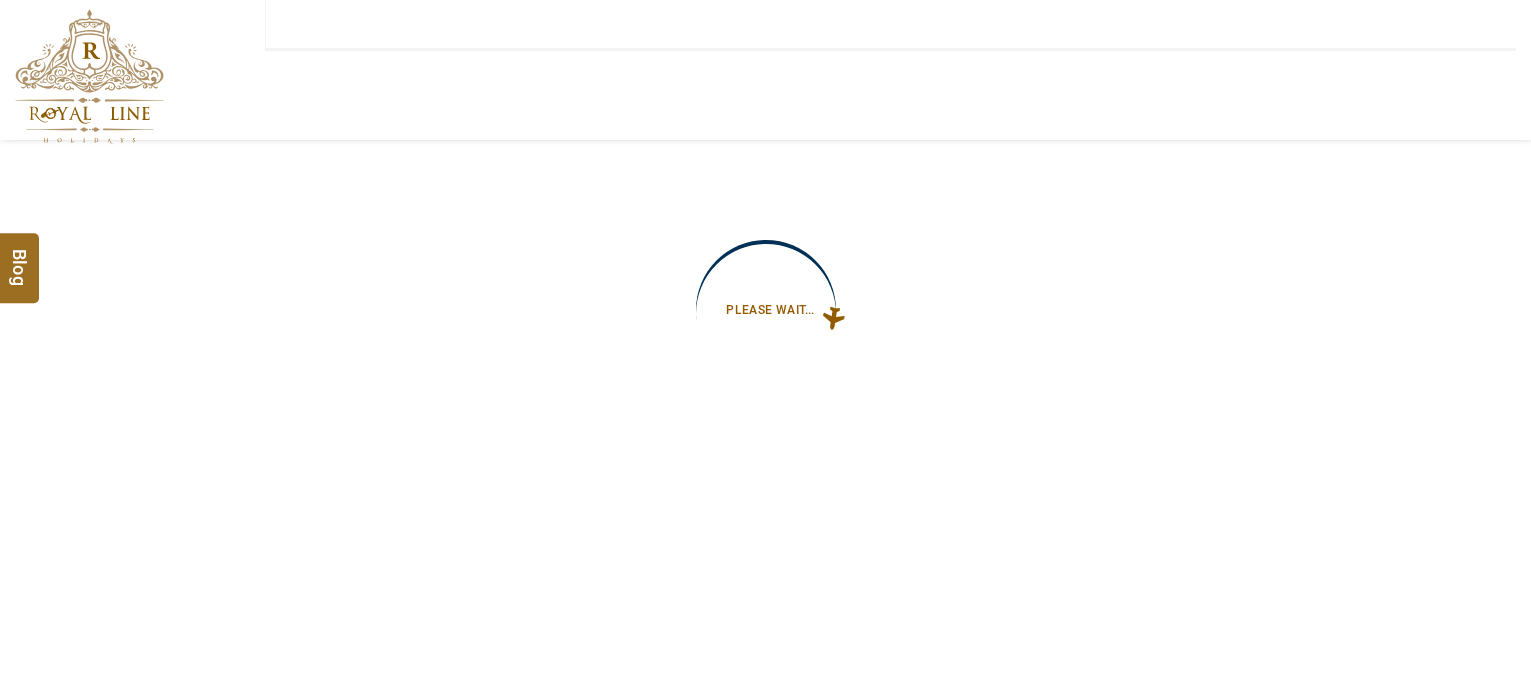 type on "**********" 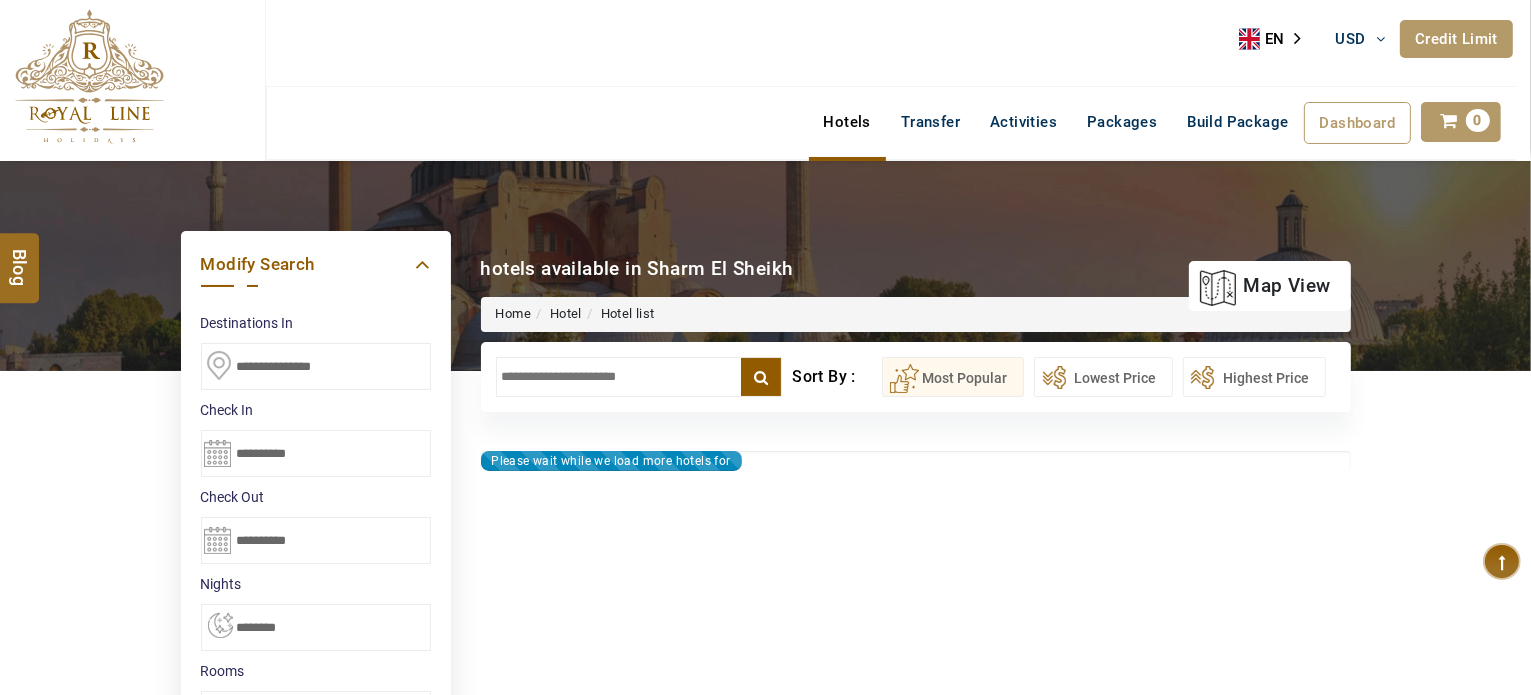 type on "**********" 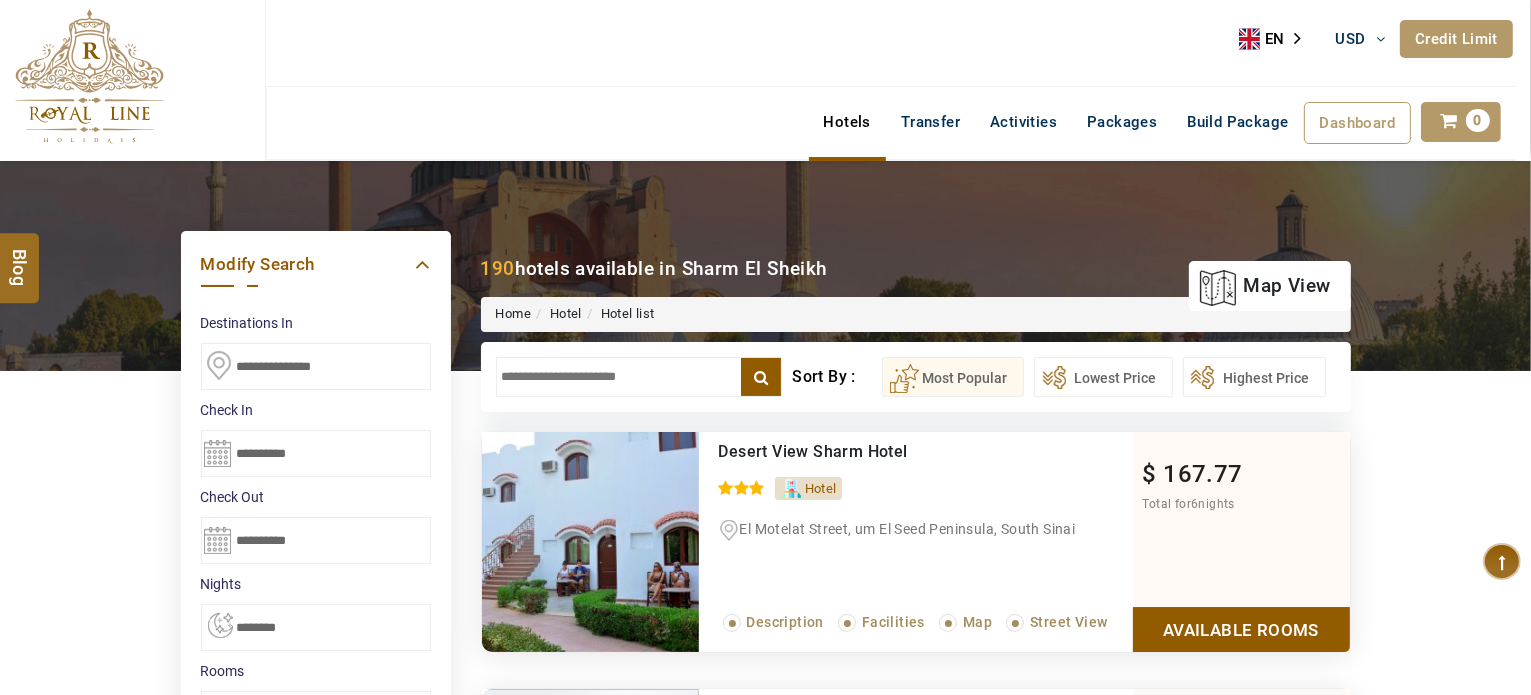 click at bounding box center (639, 377) 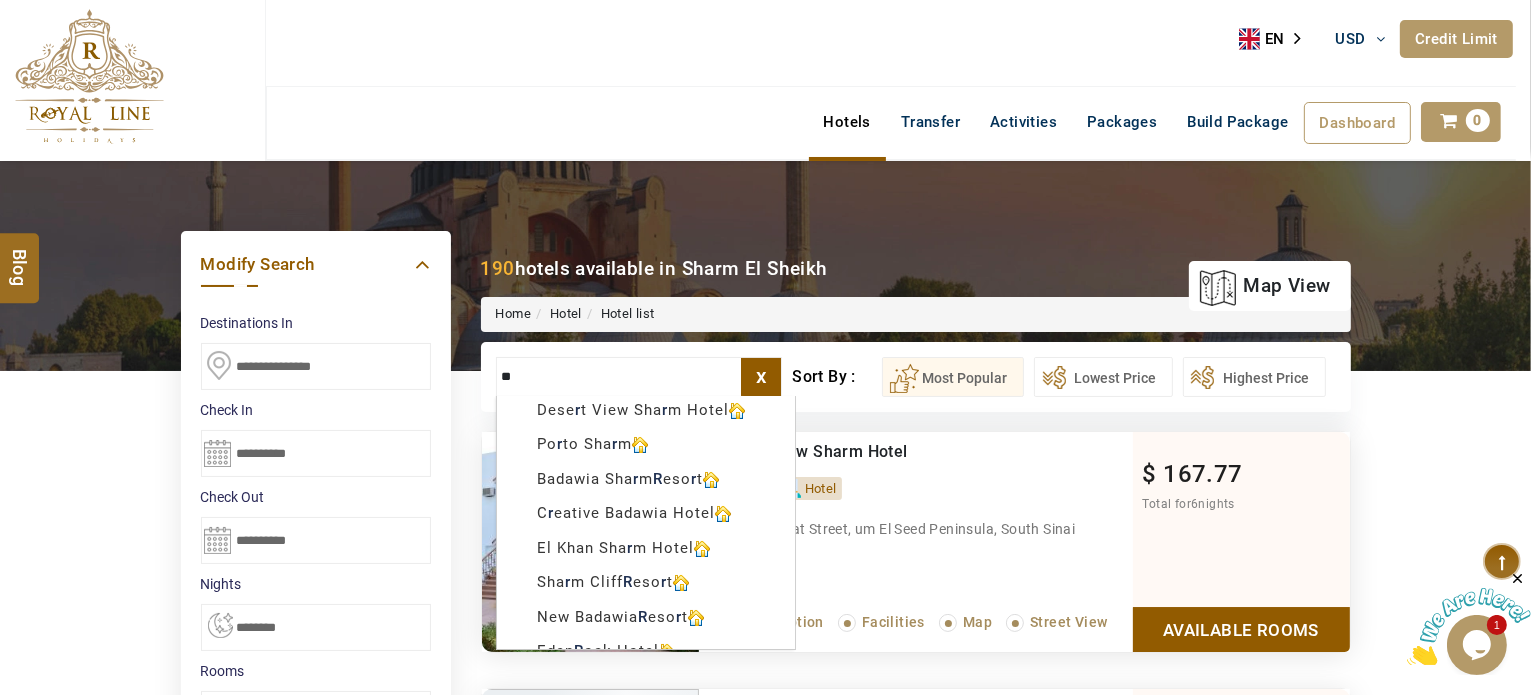 scroll, scrollTop: 0, scrollLeft: 0, axis: both 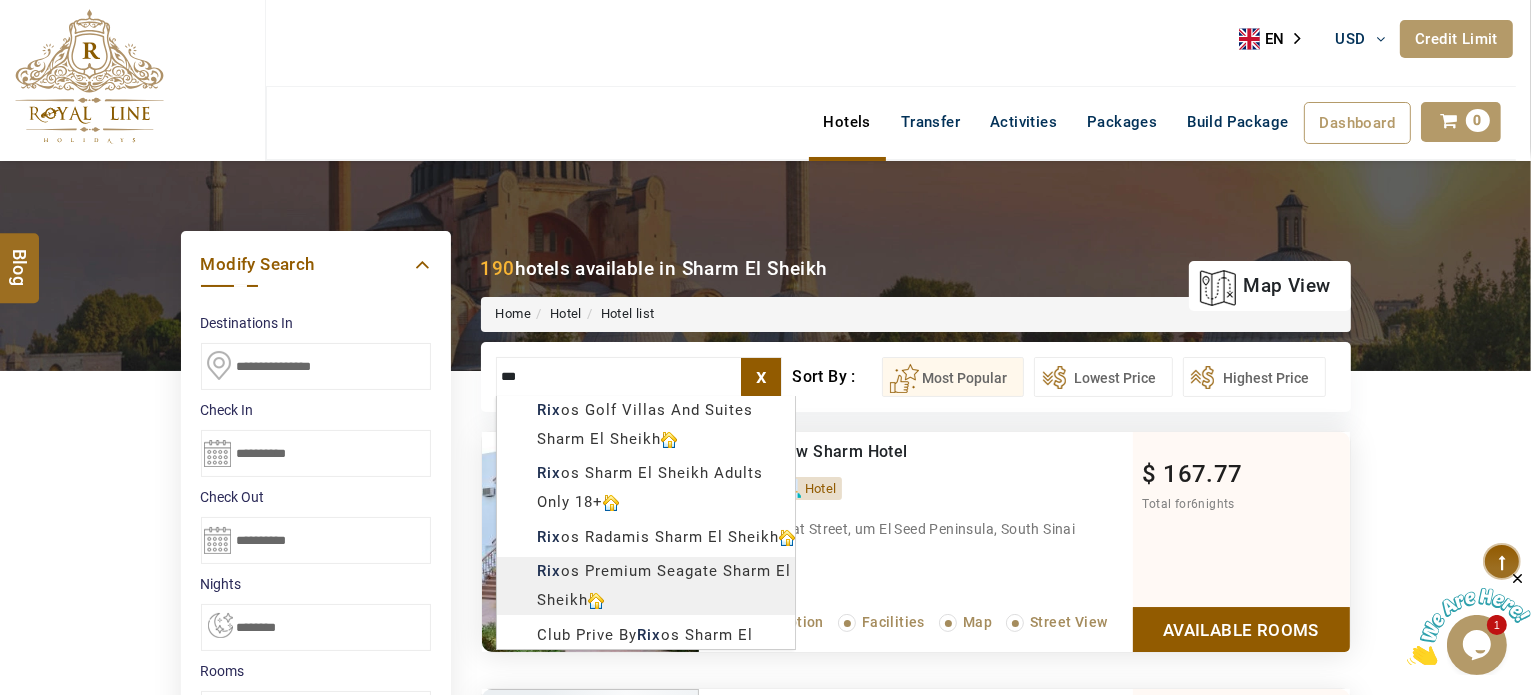click on "LARISA HAWWARI USD AED  AED EUR  € USD  $ INR  ₹ THB  ฿ IDR  Rp BHD  BHD TRY  ₺ Credit Limit EN HE AR ES PT ZH Helpline
+971 55 344 0168 Register Now +971 55 344 0168 info@royallineholidays.com About Us What we Offer Blog Why Us Contact Hotels  Transfer Activities Packages Build Package Dashboard My Profile My Booking My Reports My Quotation Sign Out 0 Points Redeem Now To Redeem 8664  Points Future Points  2276   Points Credit Limit Credit Limit USD 10500.00 70% Complete Used USD 7149.07 Available USD 3350.93 Setting  Looks like you haven't added anything to your cart yet Countinue Shopping ****** ****** Please Wait.. Blog demo
Remember me Forgot
password? LOG IN Don't have an account?   Register Now My Booking View/ Print/Cancel Your Booking without Signing in Submit Applying Filters...... Hotels For You Will Be Loading Soon demo
In A Few Moment, You Will Be Celebrating Best Hotel options galore ! Check In   CheckOut Rooms Rooms Please Wait Please Wait ... X 1" at bounding box center [765, 1137] 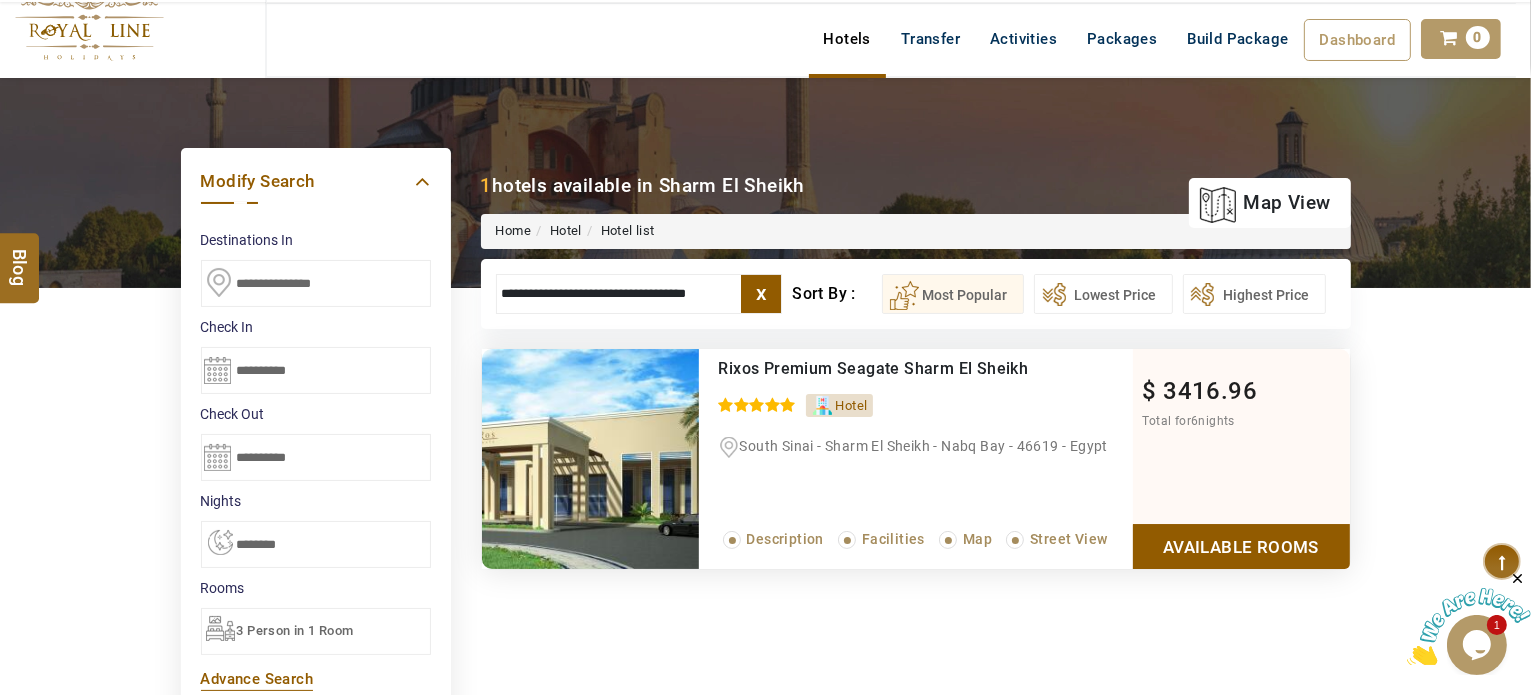 scroll, scrollTop: 200, scrollLeft: 0, axis: vertical 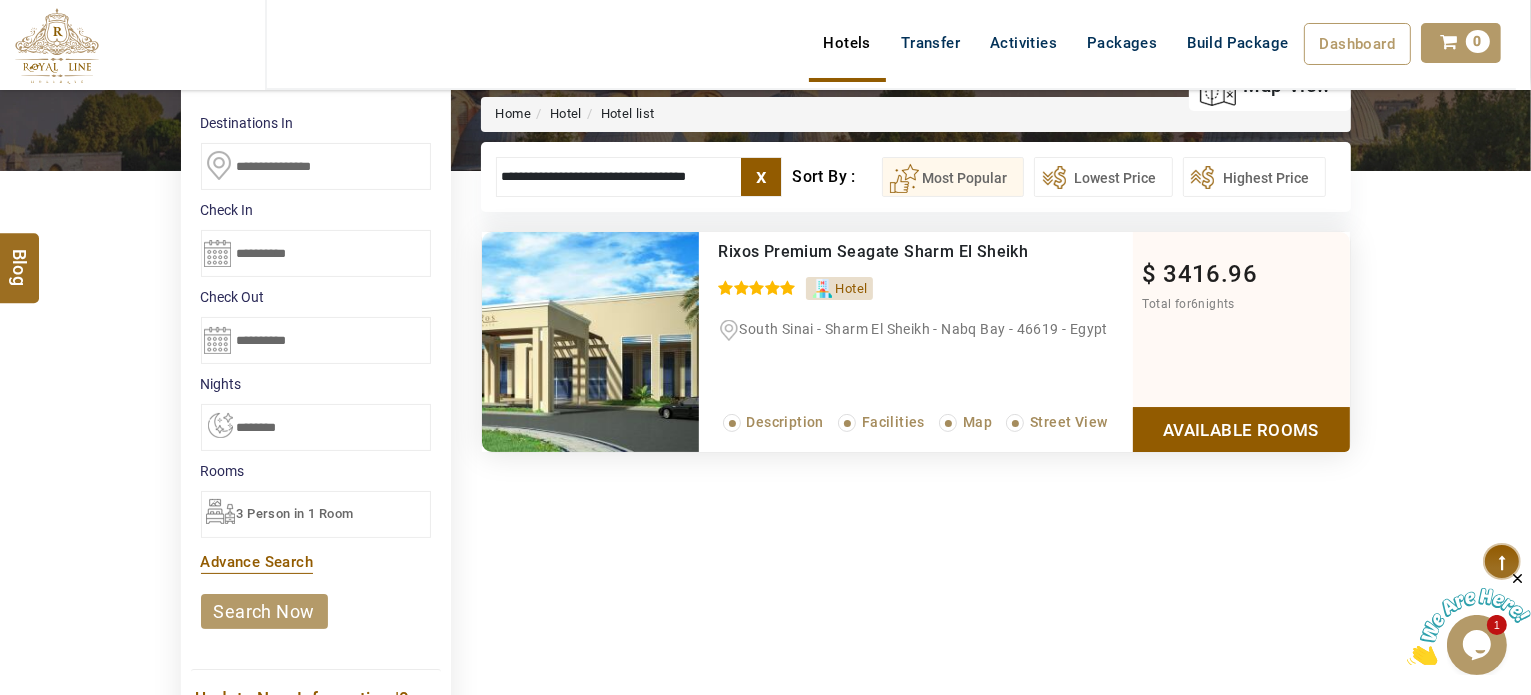 type on "**********" 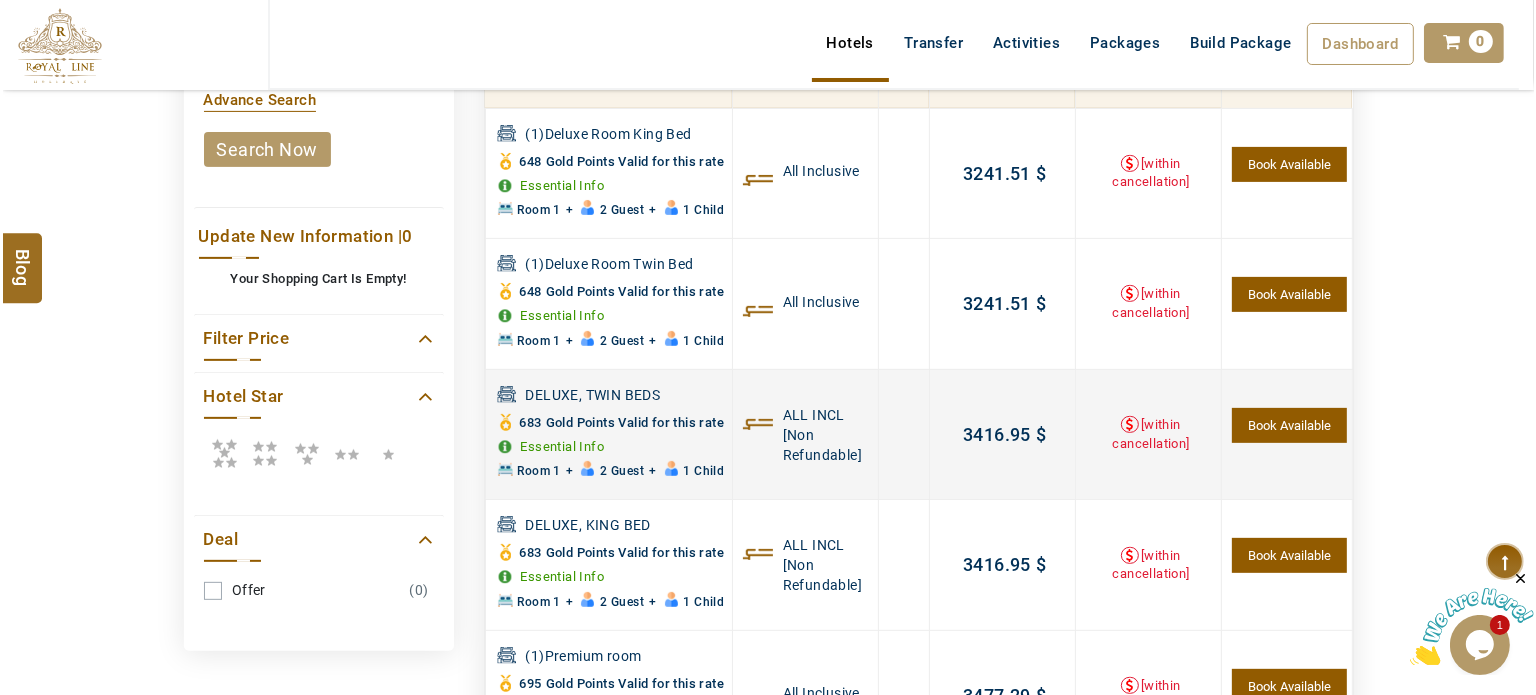 scroll, scrollTop: 680, scrollLeft: 0, axis: vertical 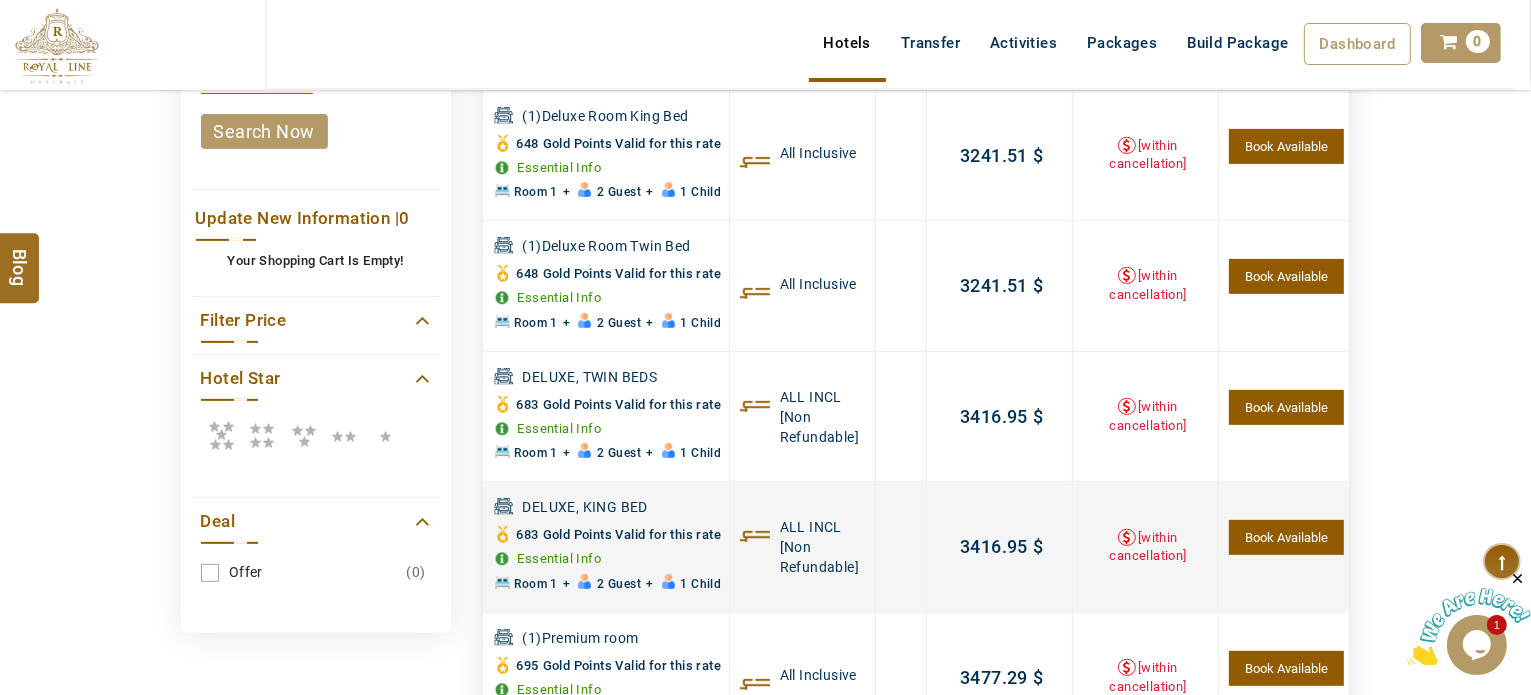 click on "Book Available" at bounding box center [1286, 537] 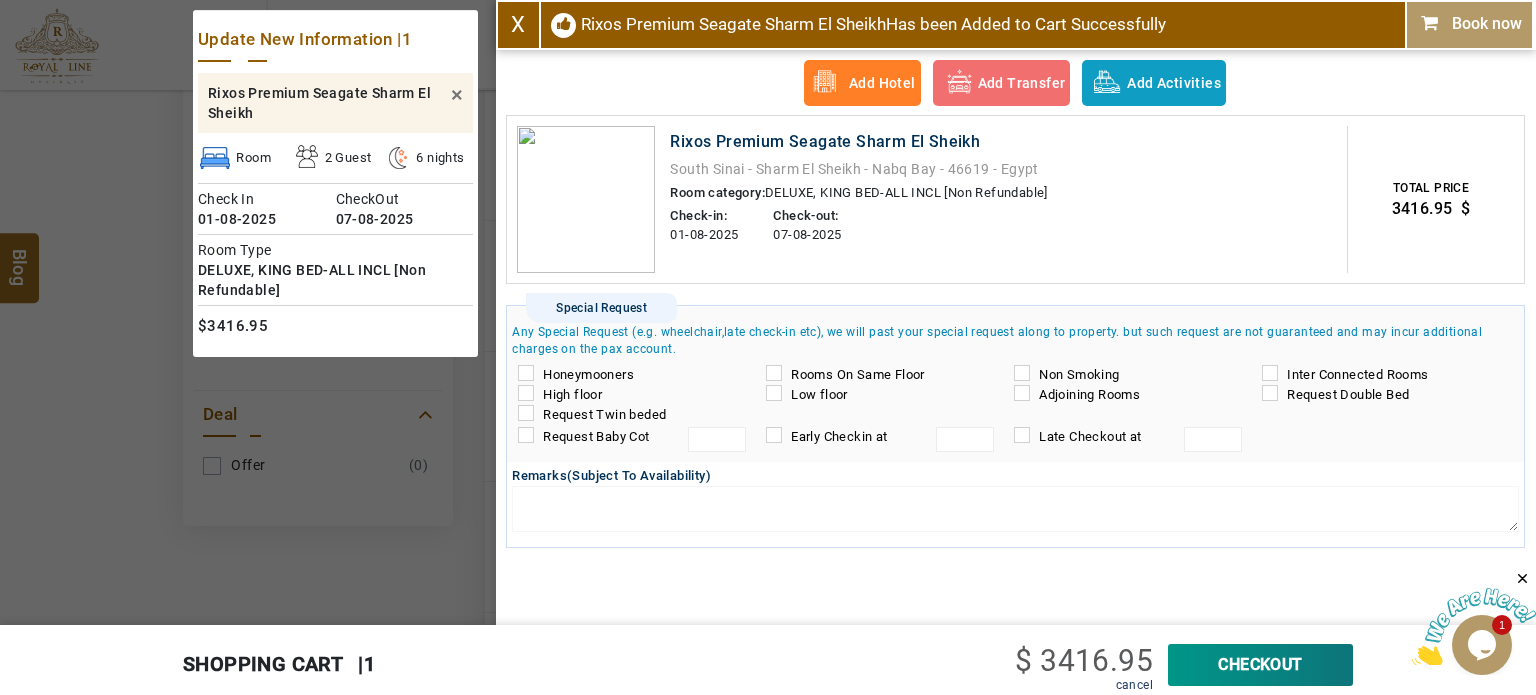 click on "Book now" at bounding box center [1469, 24] 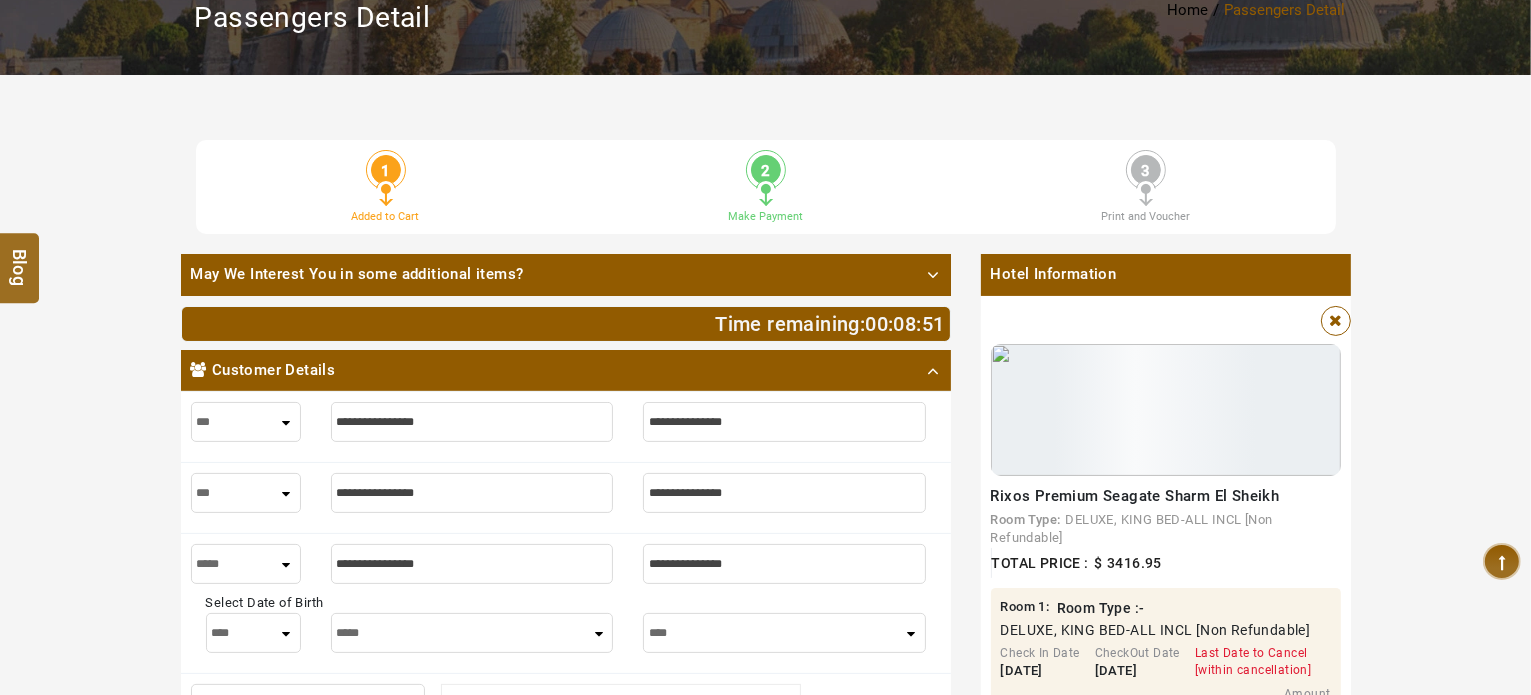 scroll, scrollTop: 300, scrollLeft: 0, axis: vertical 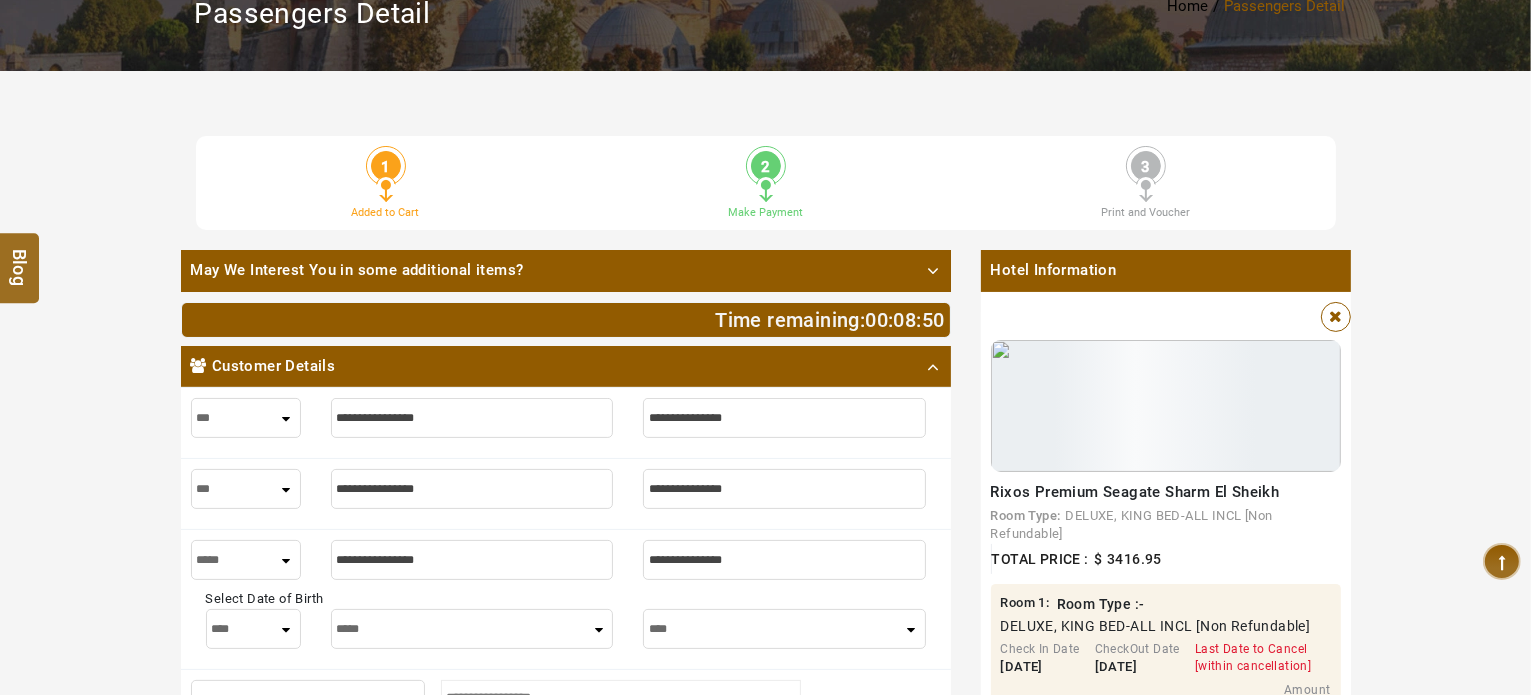 click at bounding box center [472, 418] 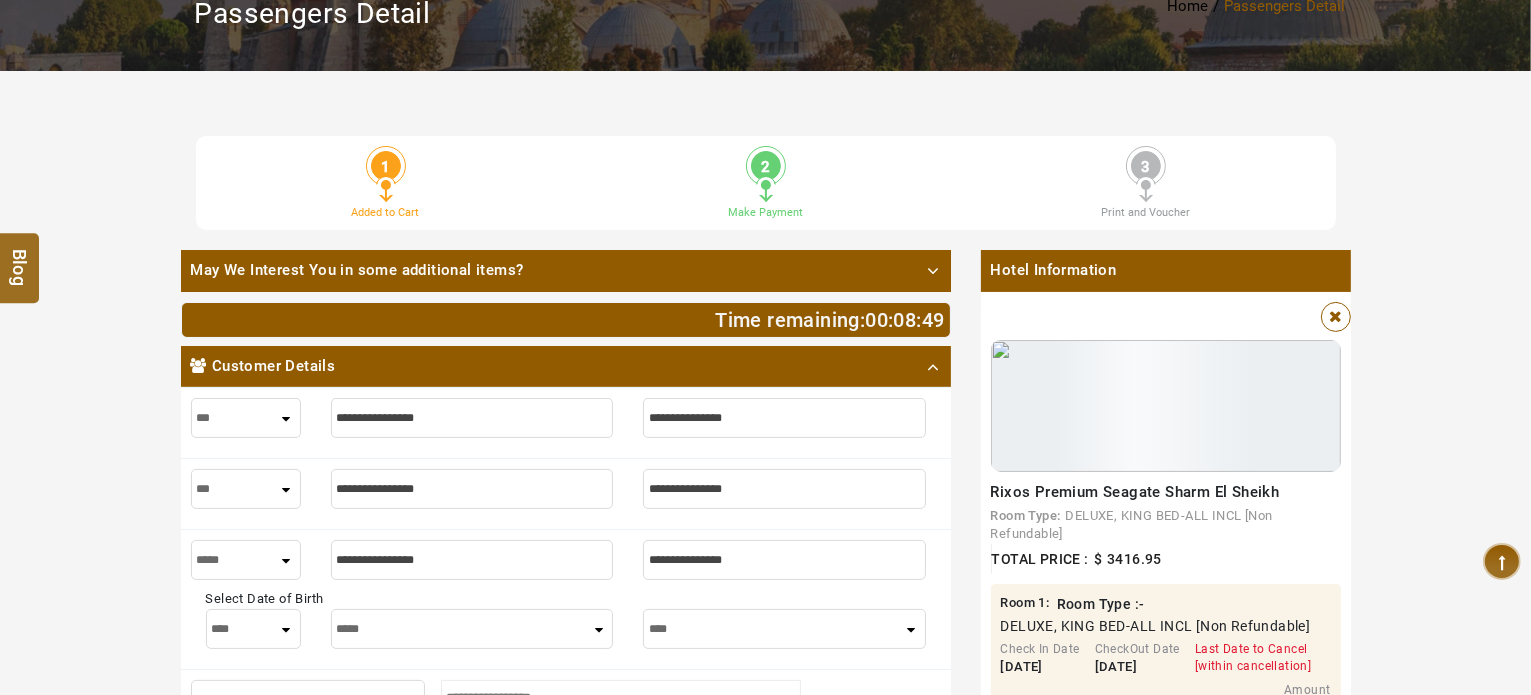 type on "*" 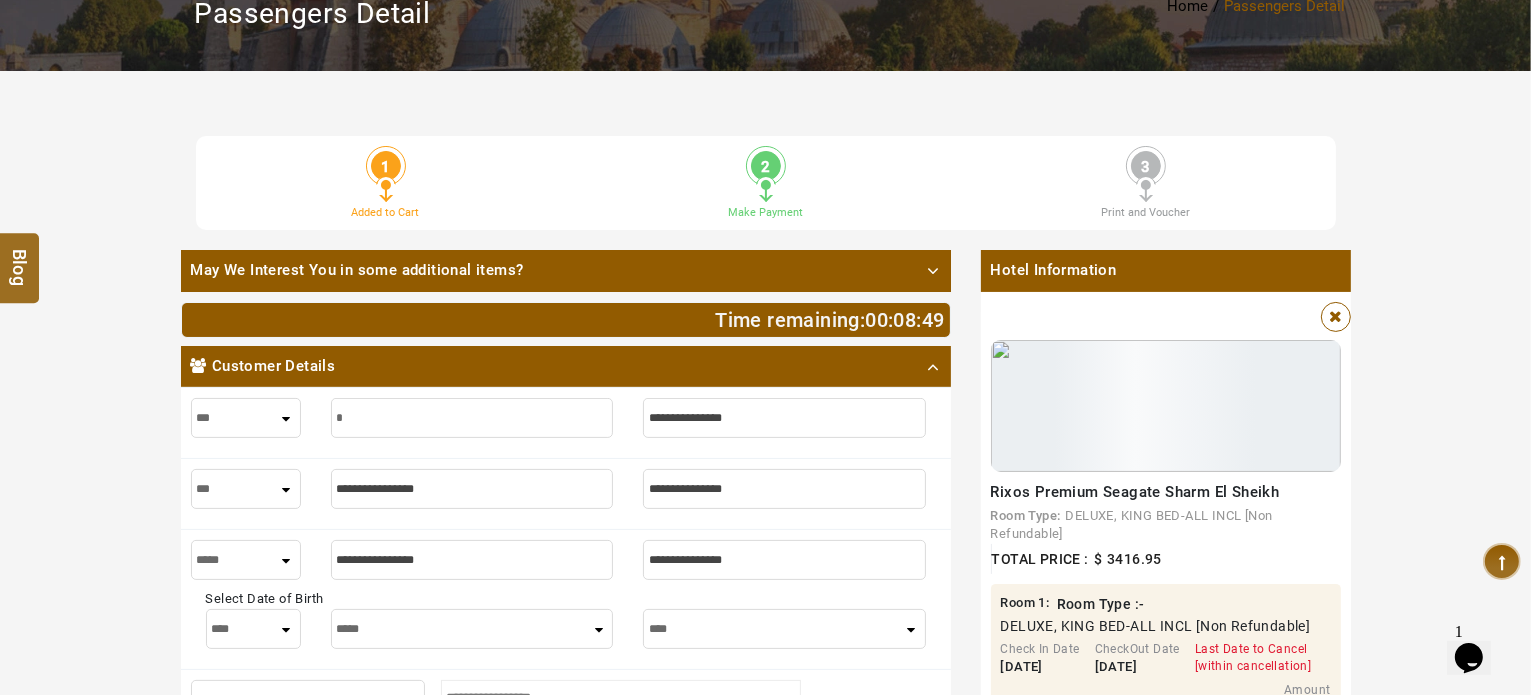 scroll, scrollTop: 0, scrollLeft: 0, axis: both 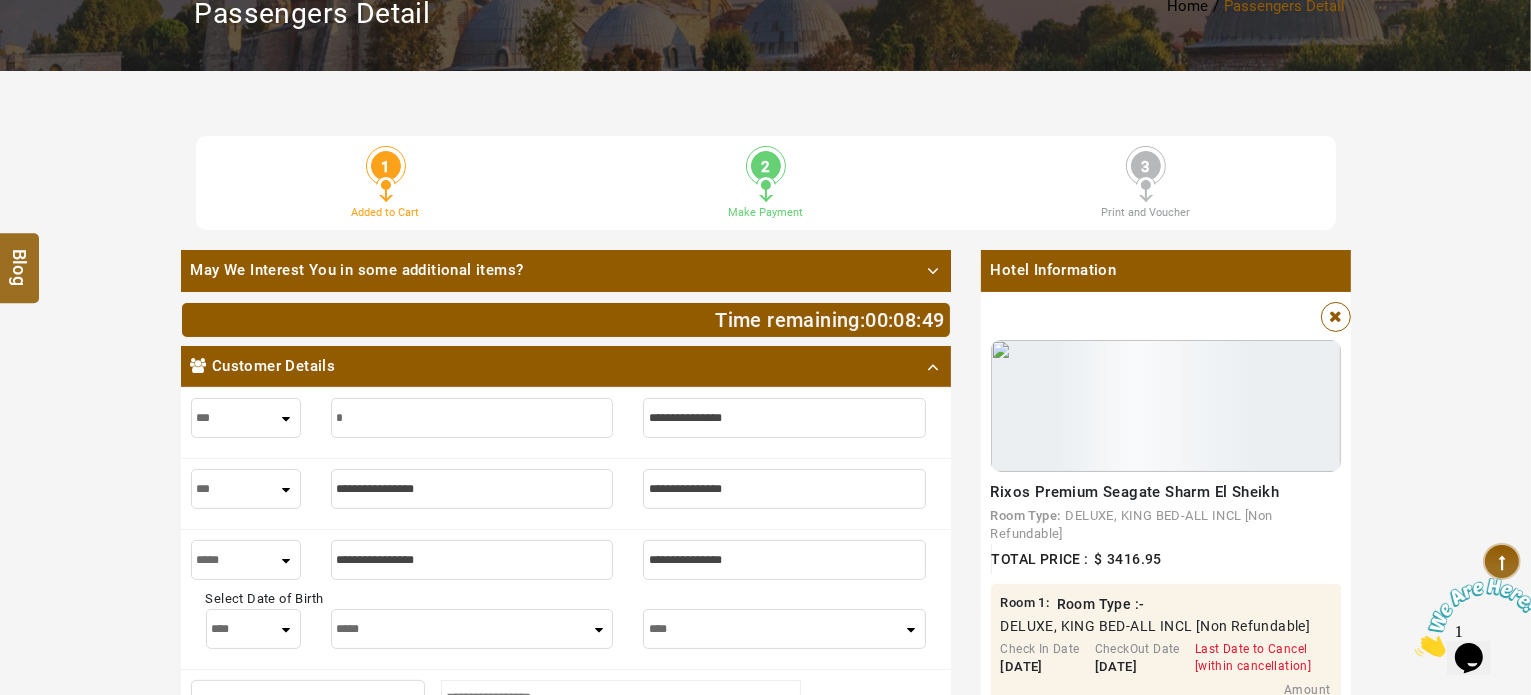 type on "*" 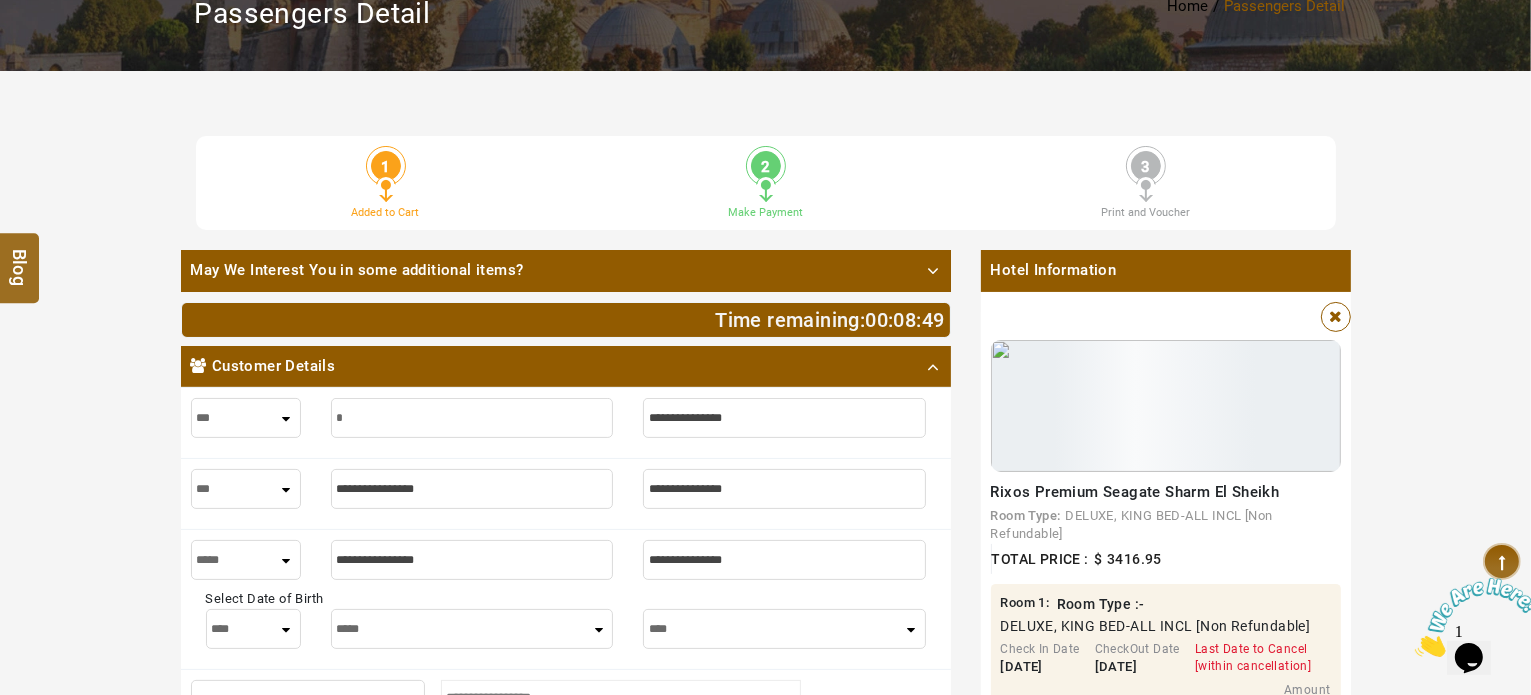 scroll, scrollTop: 0, scrollLeft: 0, axis: both 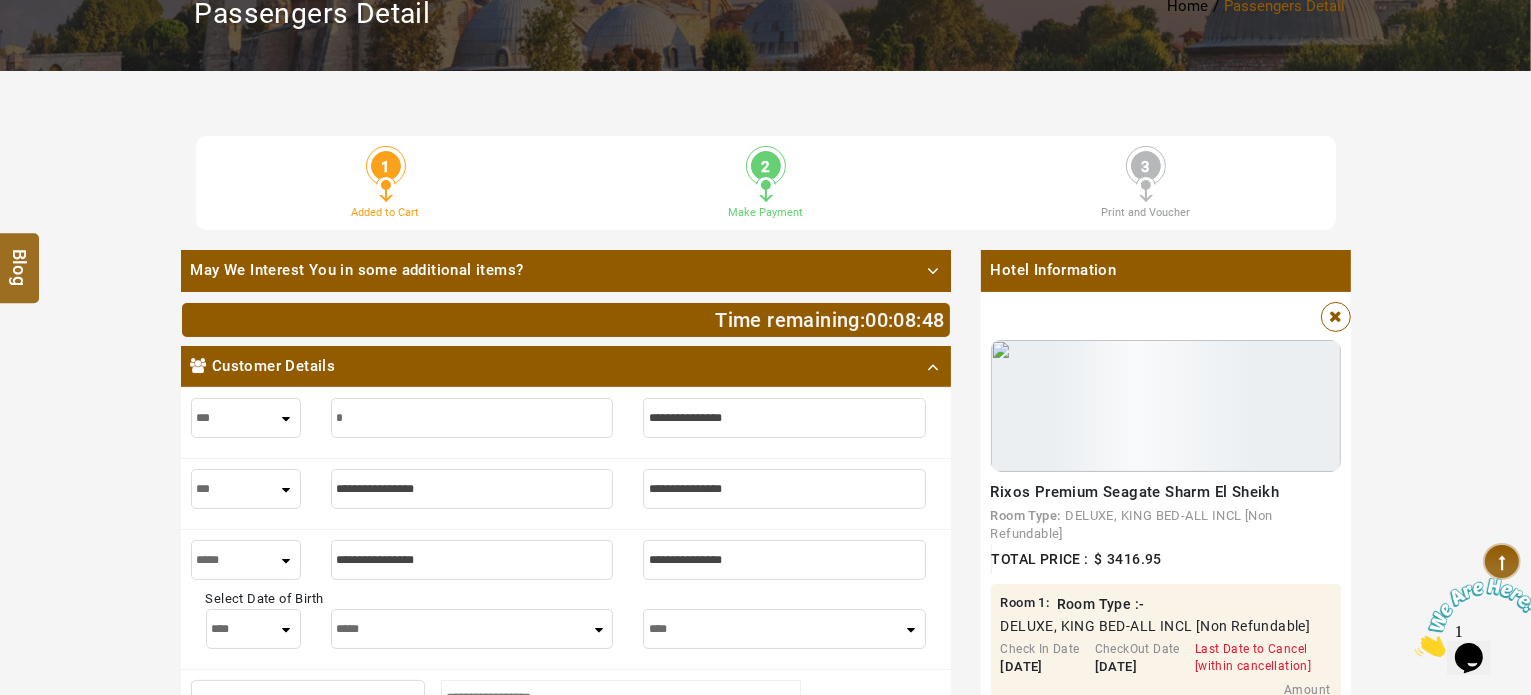 type on "**" 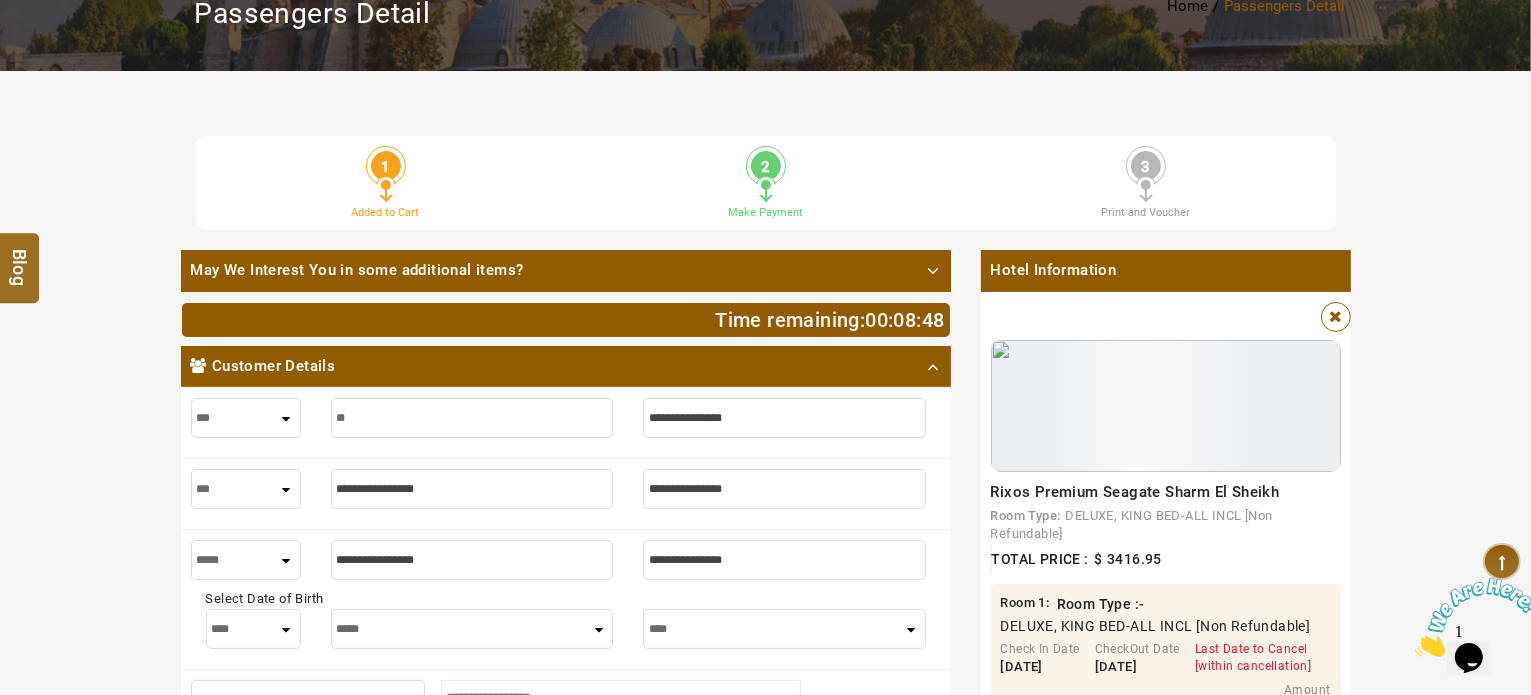 type on "**" 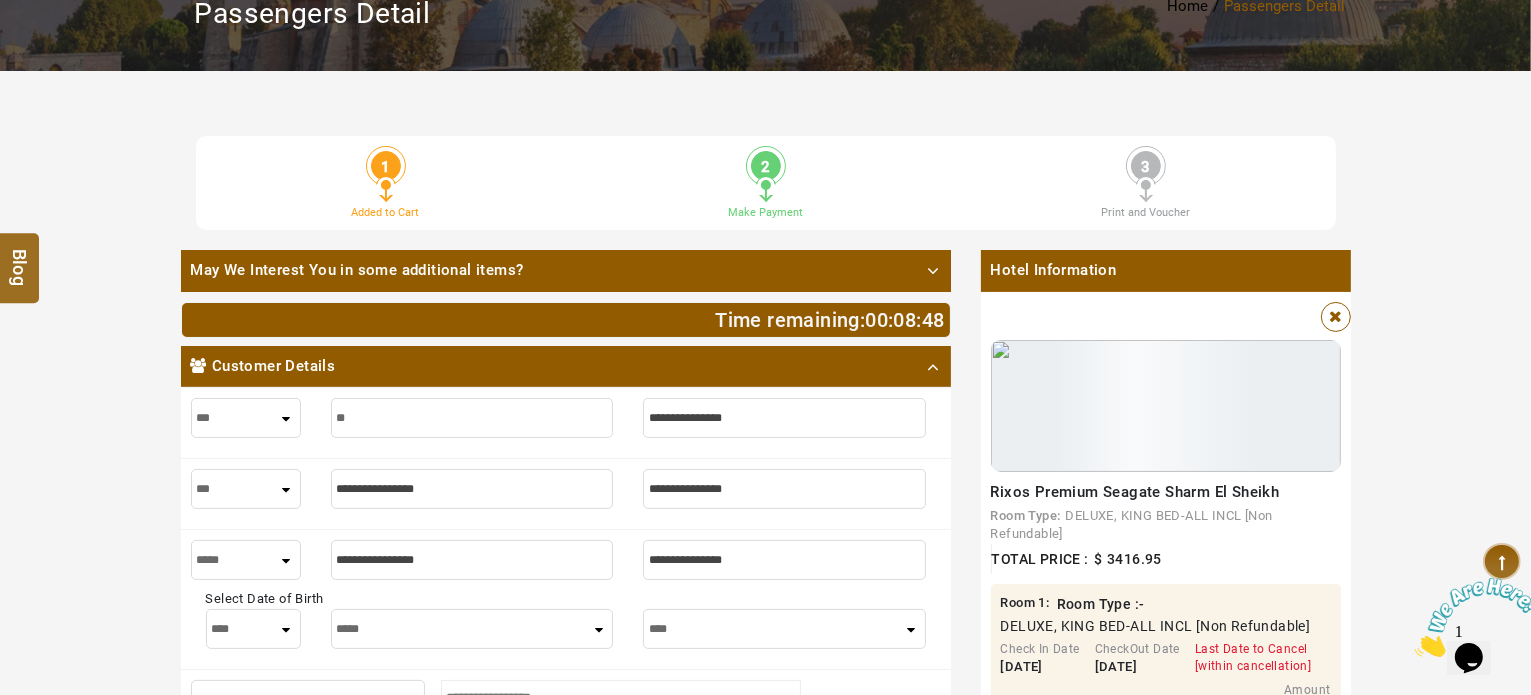 type on "***" 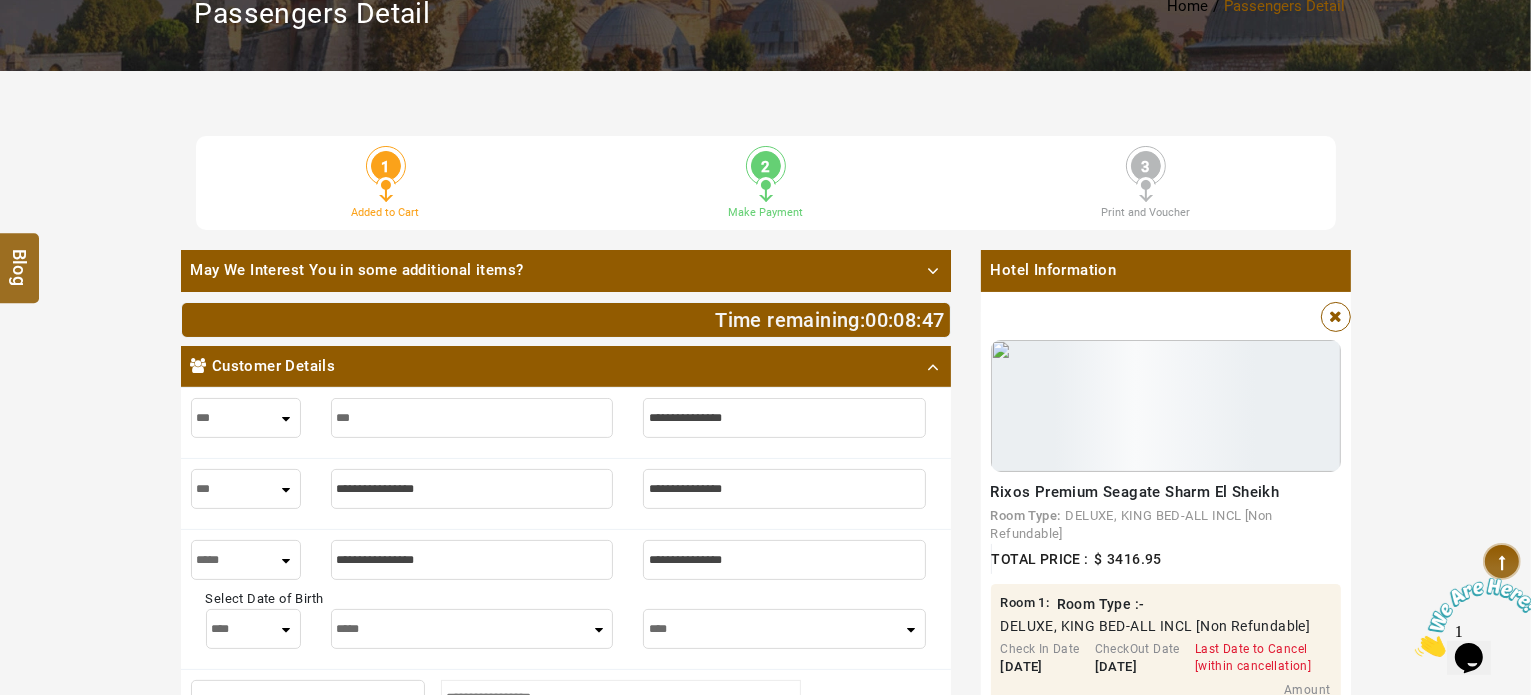 type on "***" 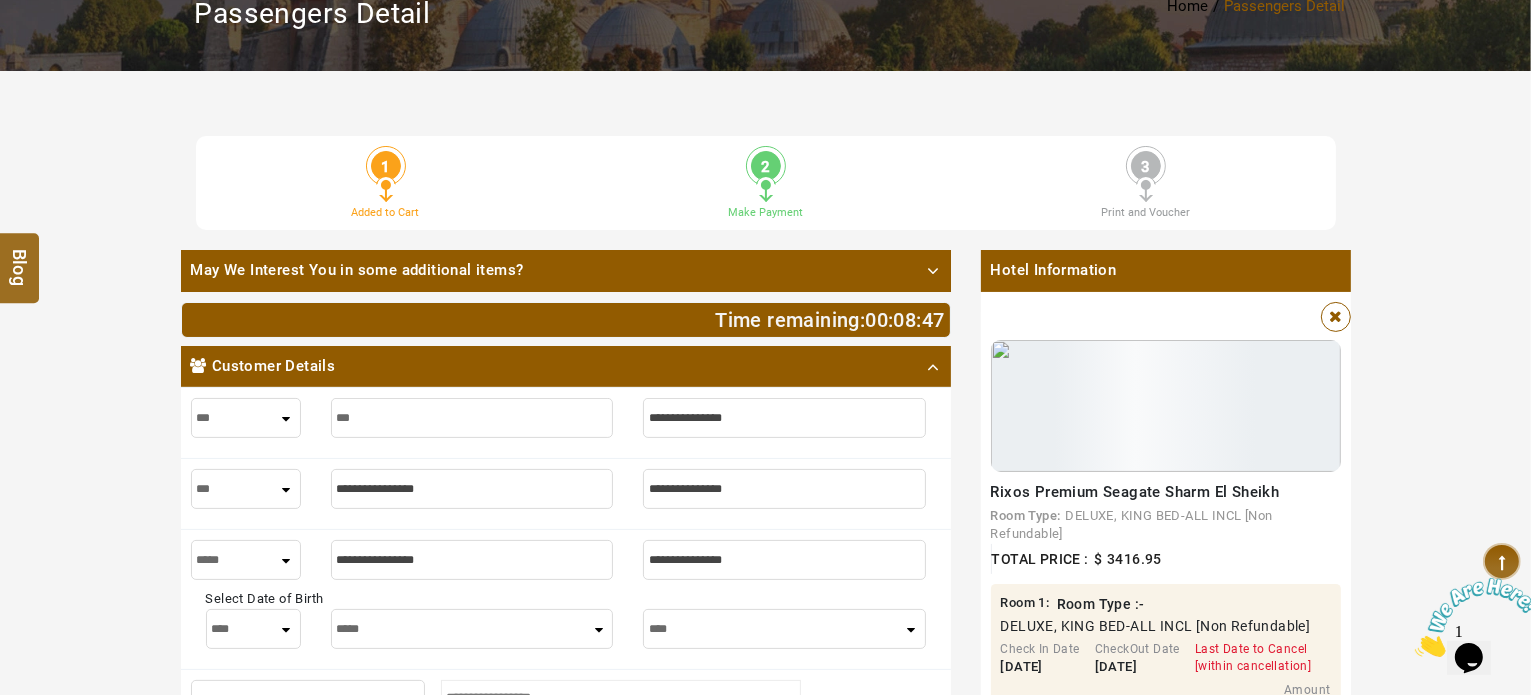 type on "****" 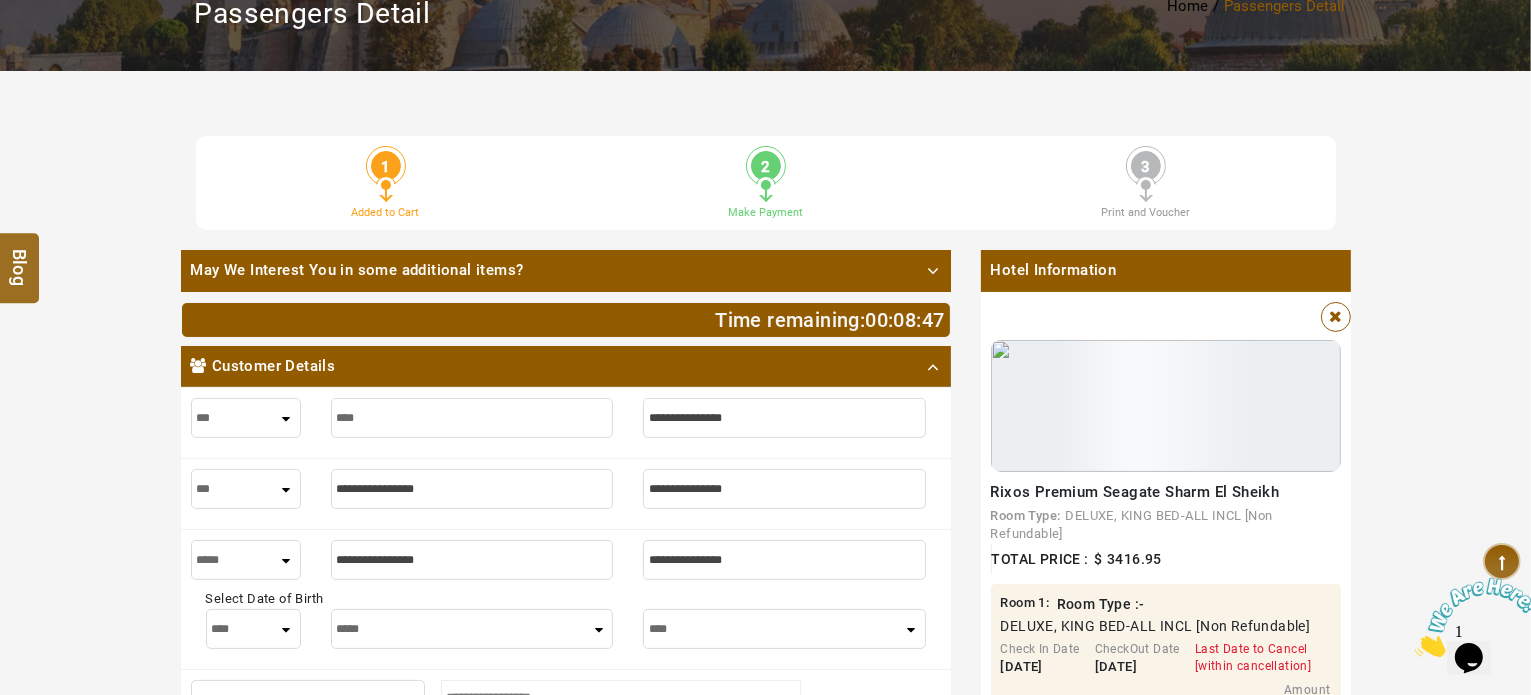 type on "****" 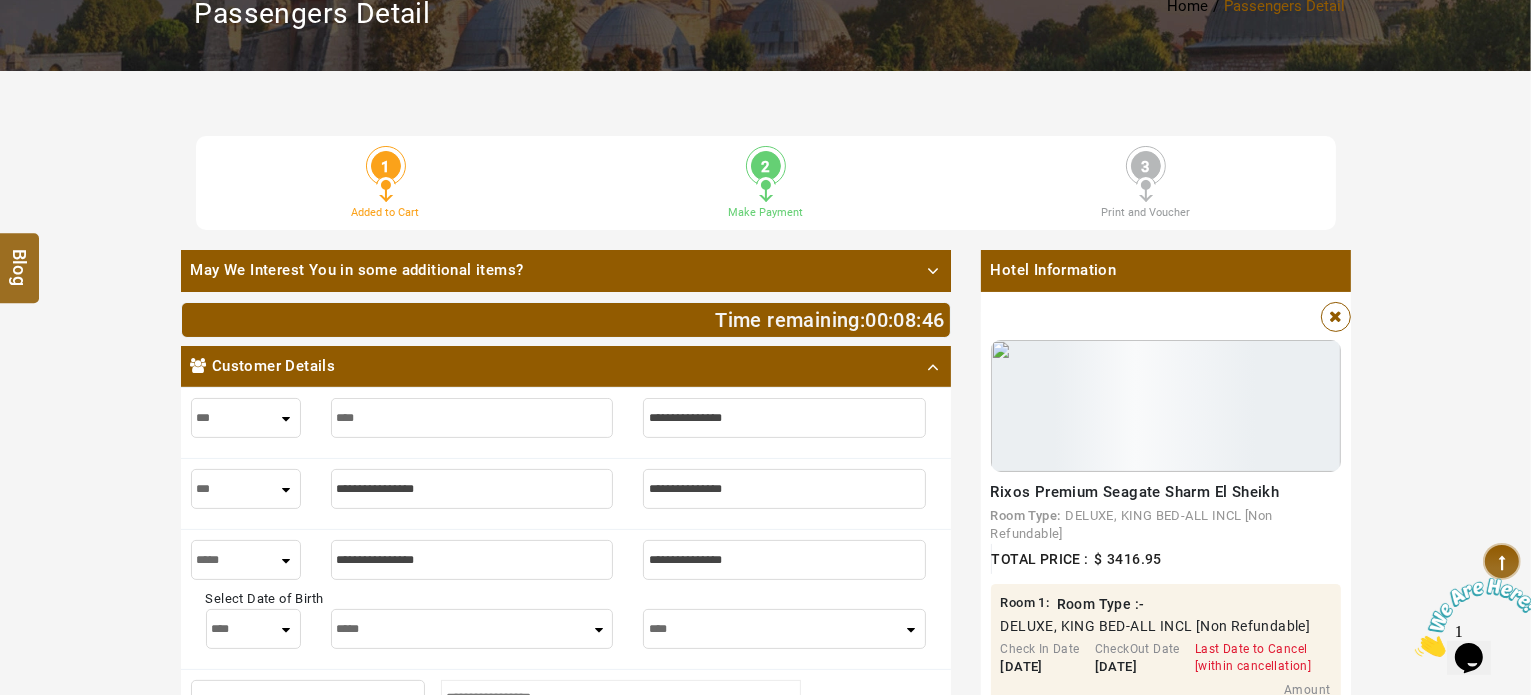 type on "***" 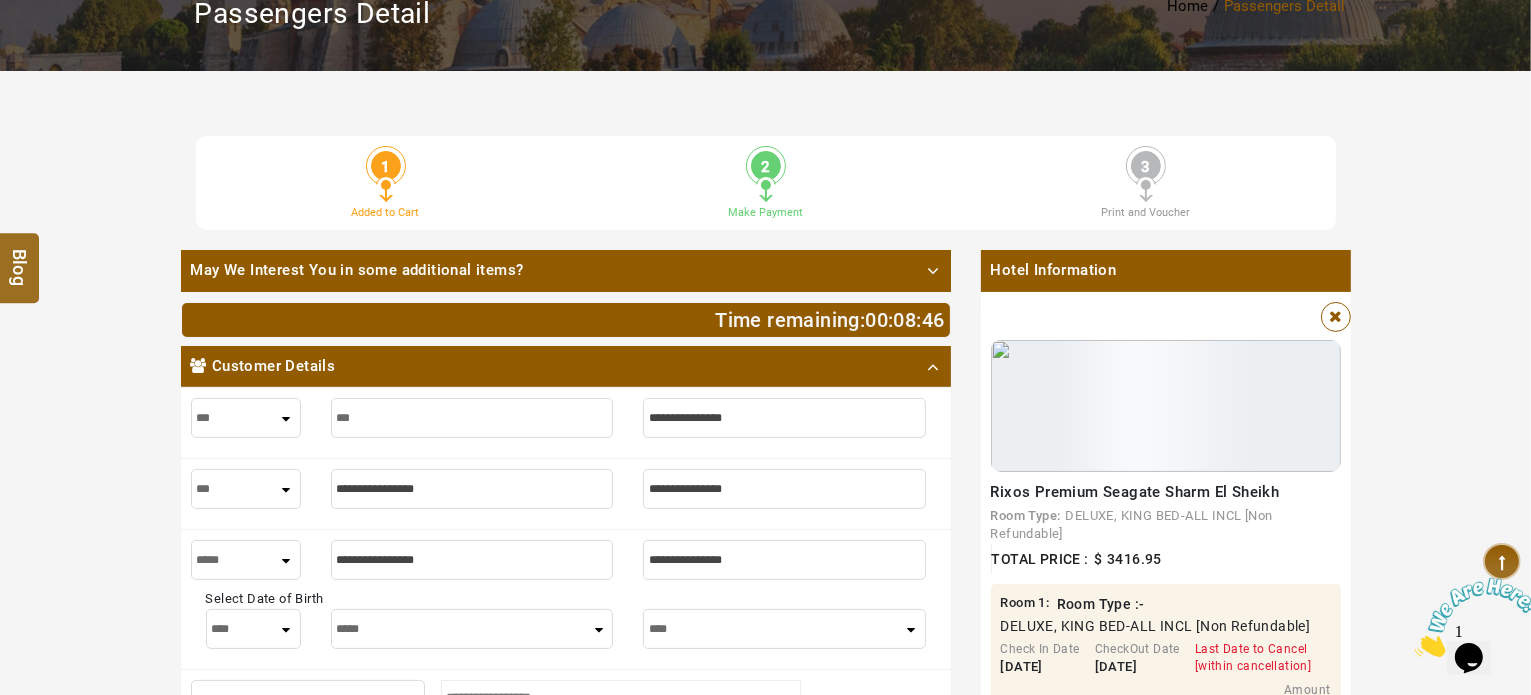 type on "***" 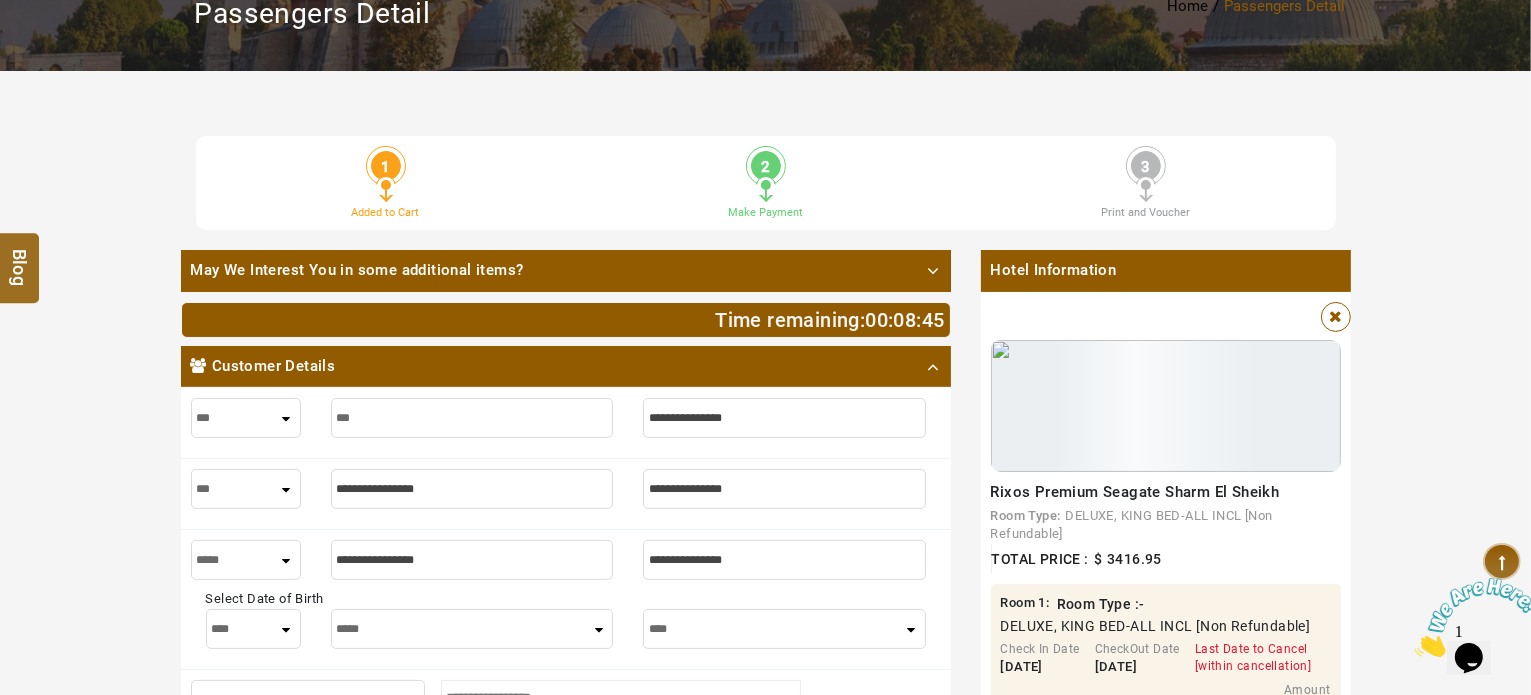 type on "****" 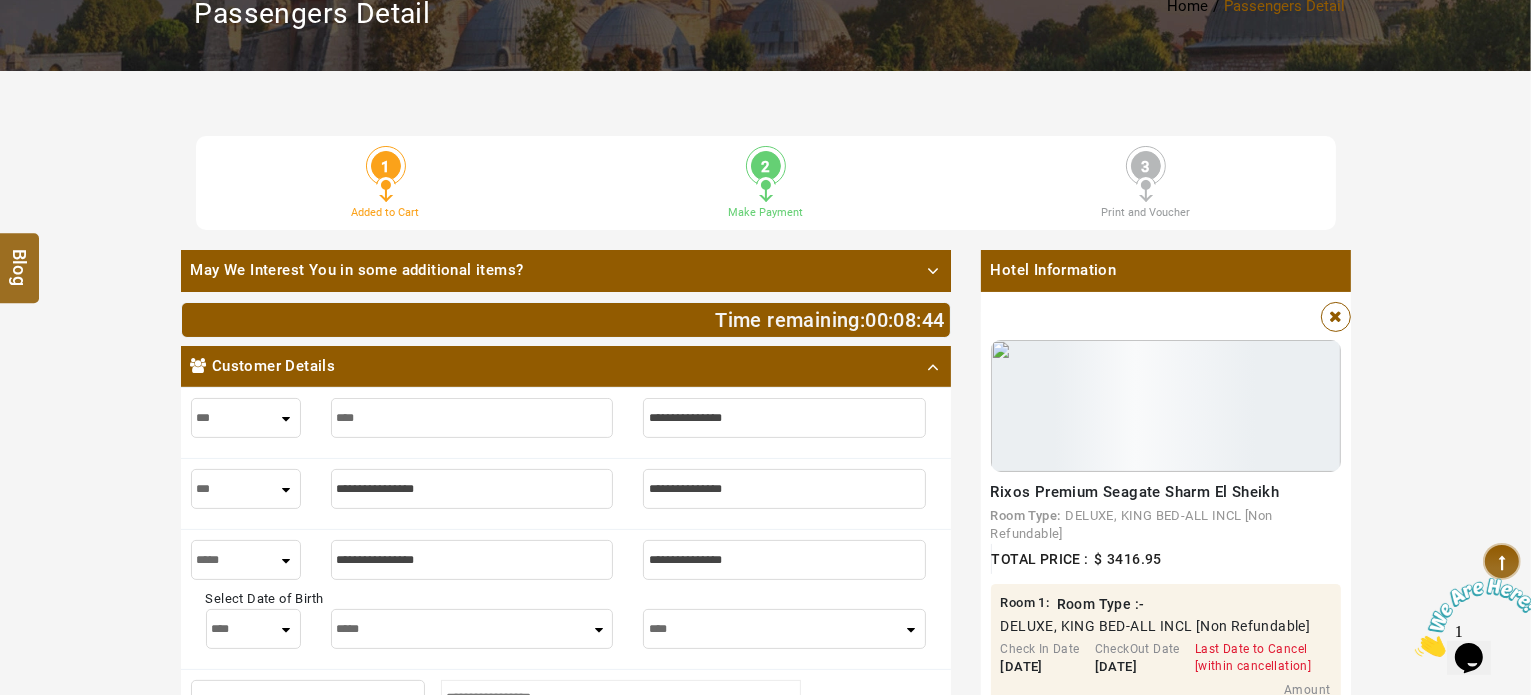 type on "****" 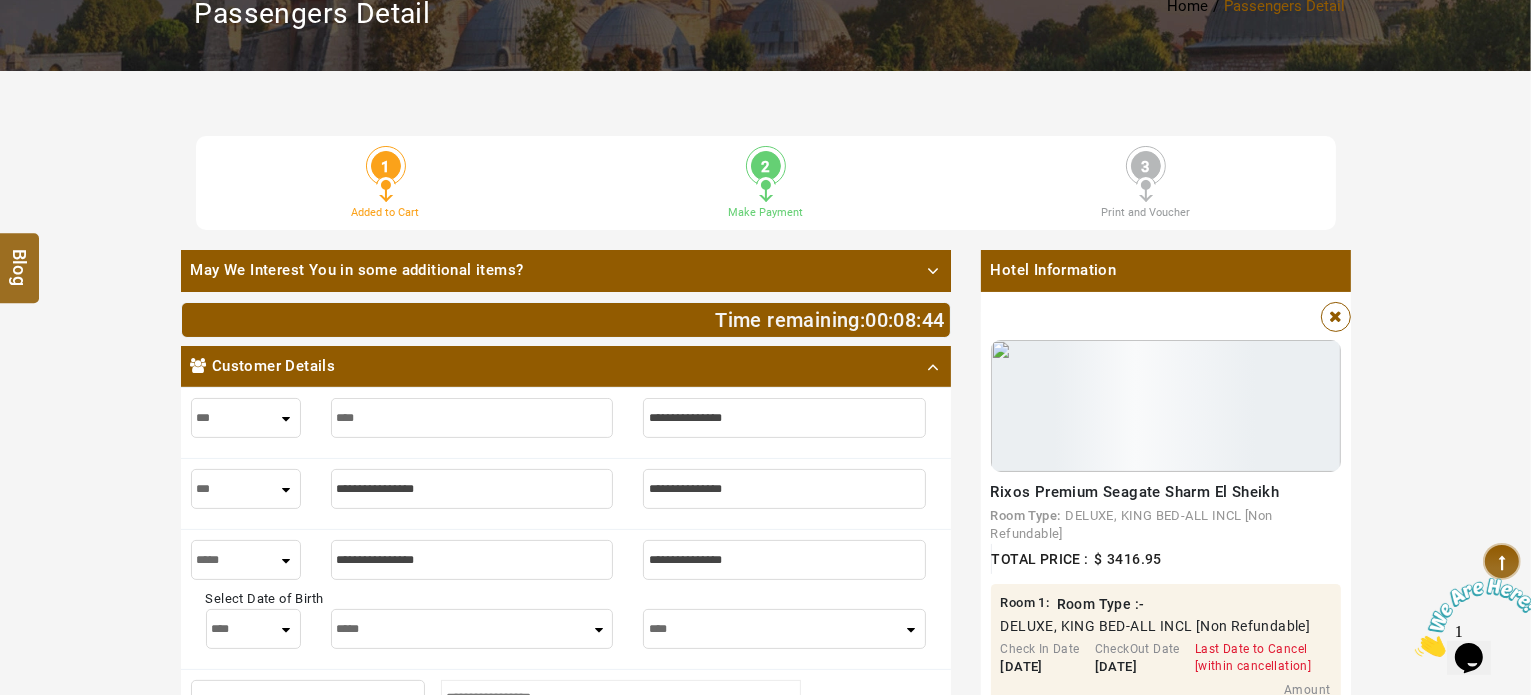type on "*****" 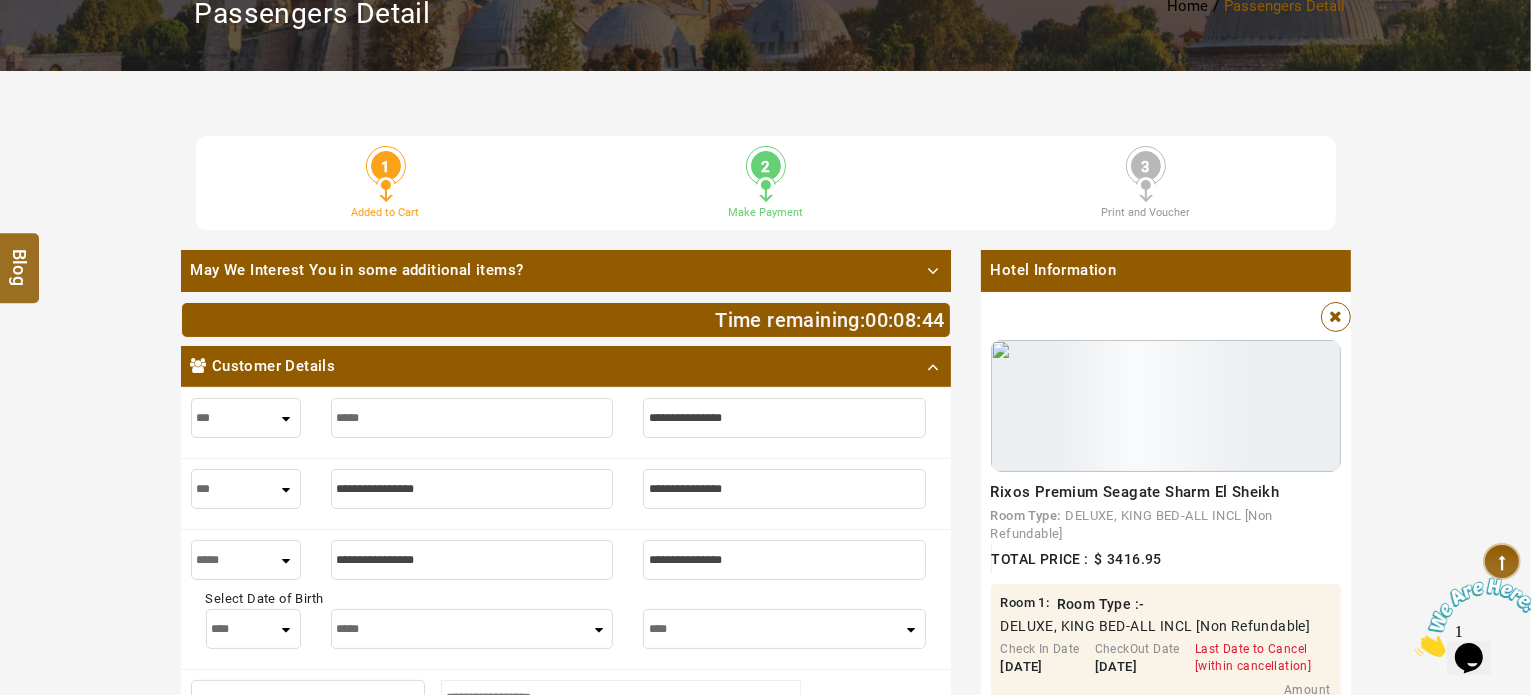 type on "*****" 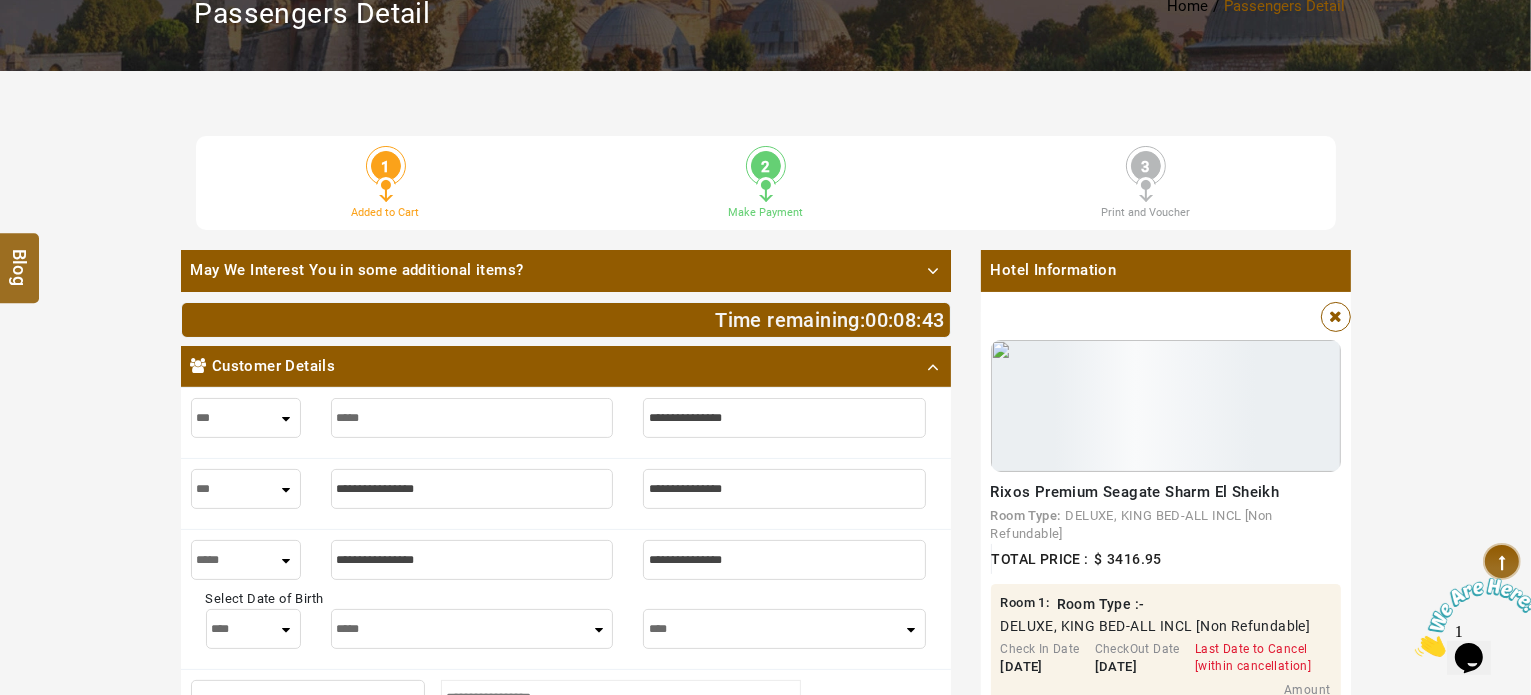 type on "****" 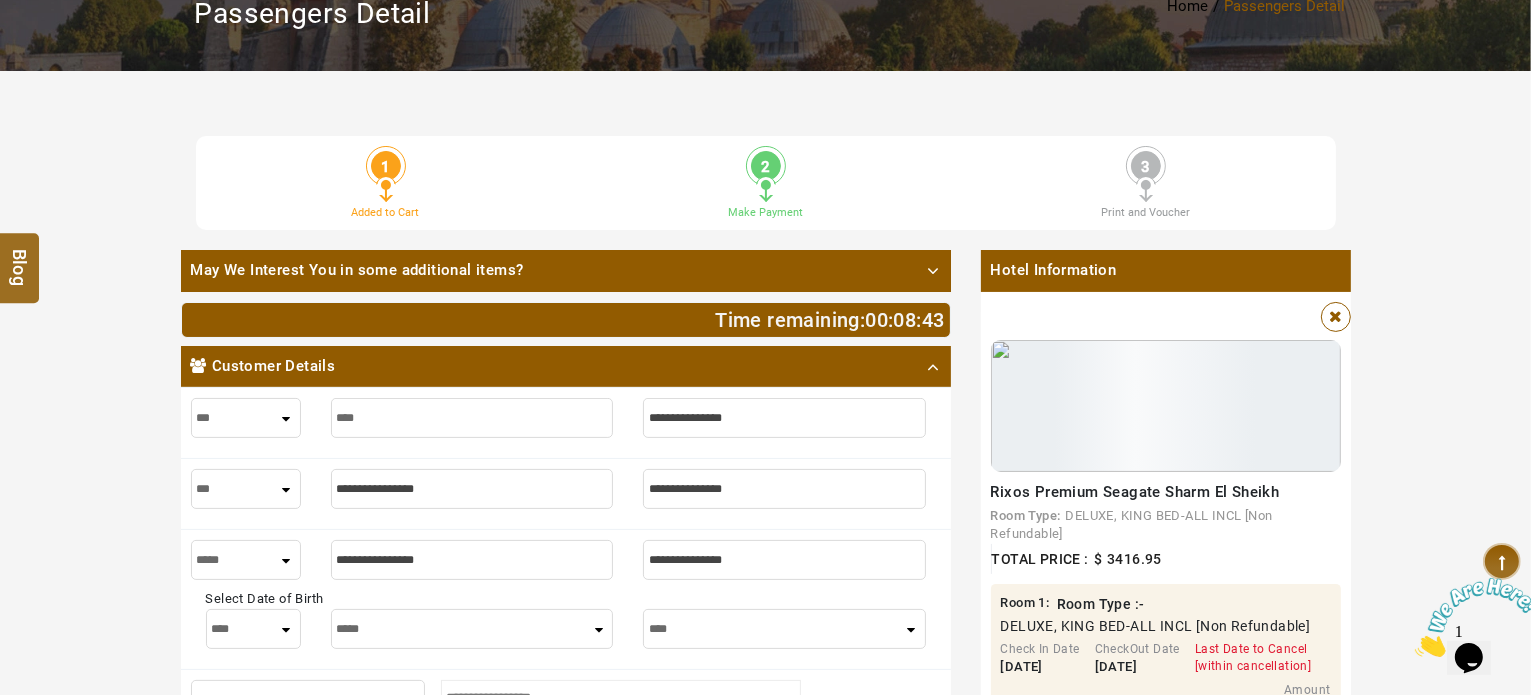 type on "****" 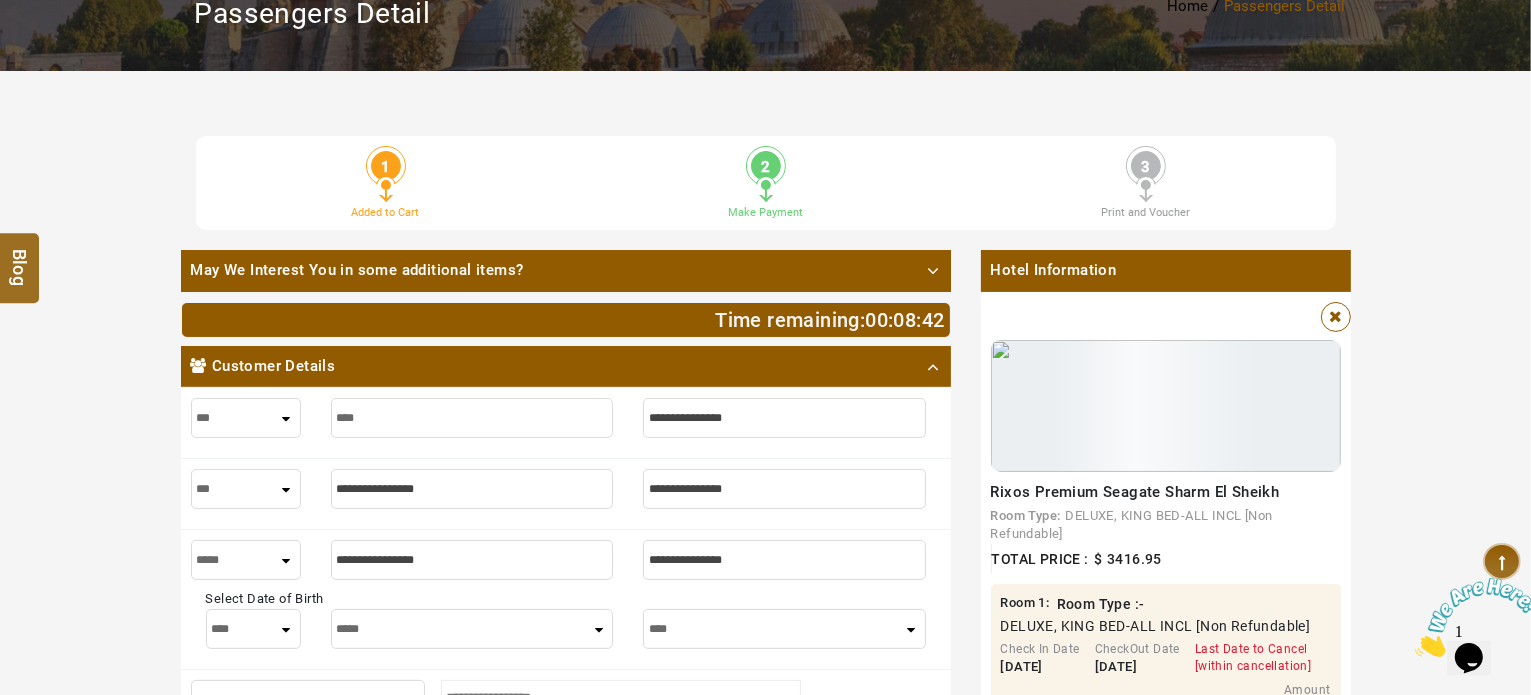 type on "*****" 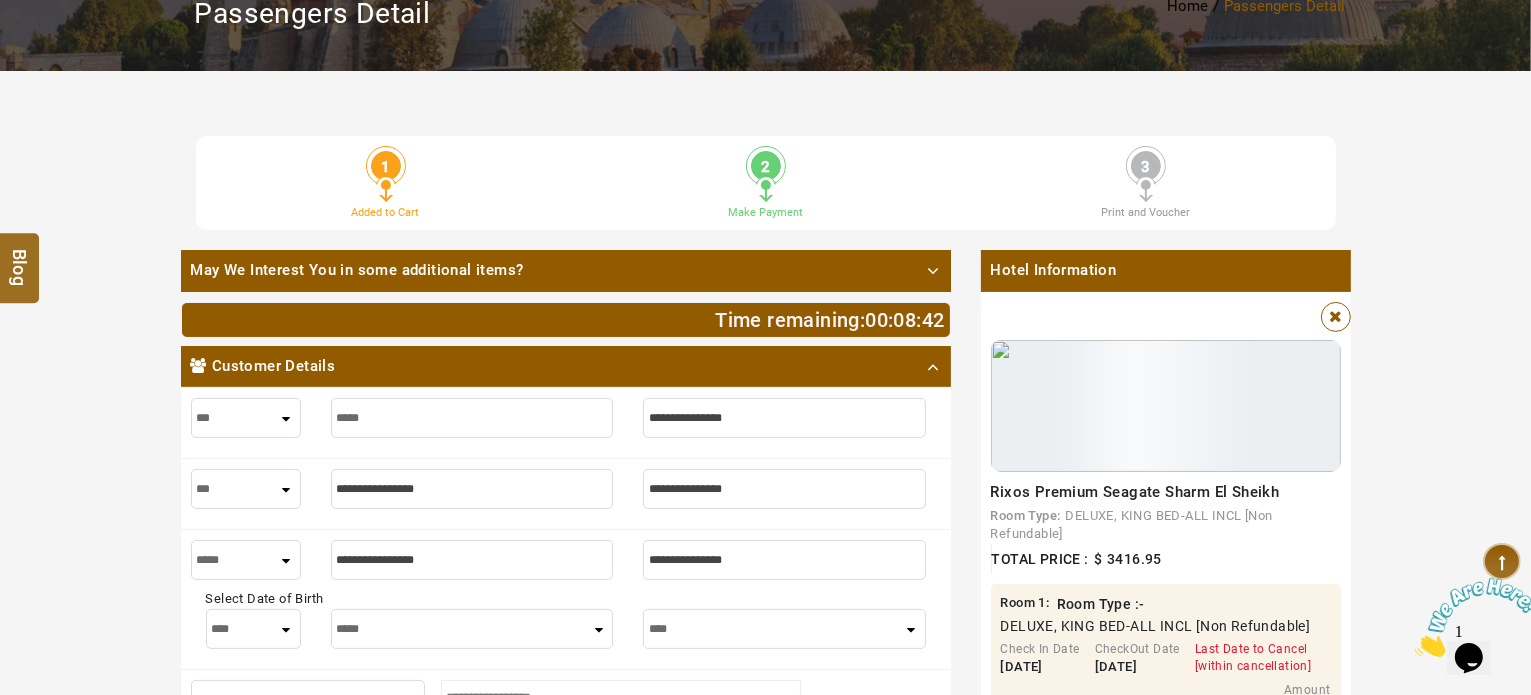 type on "*****" 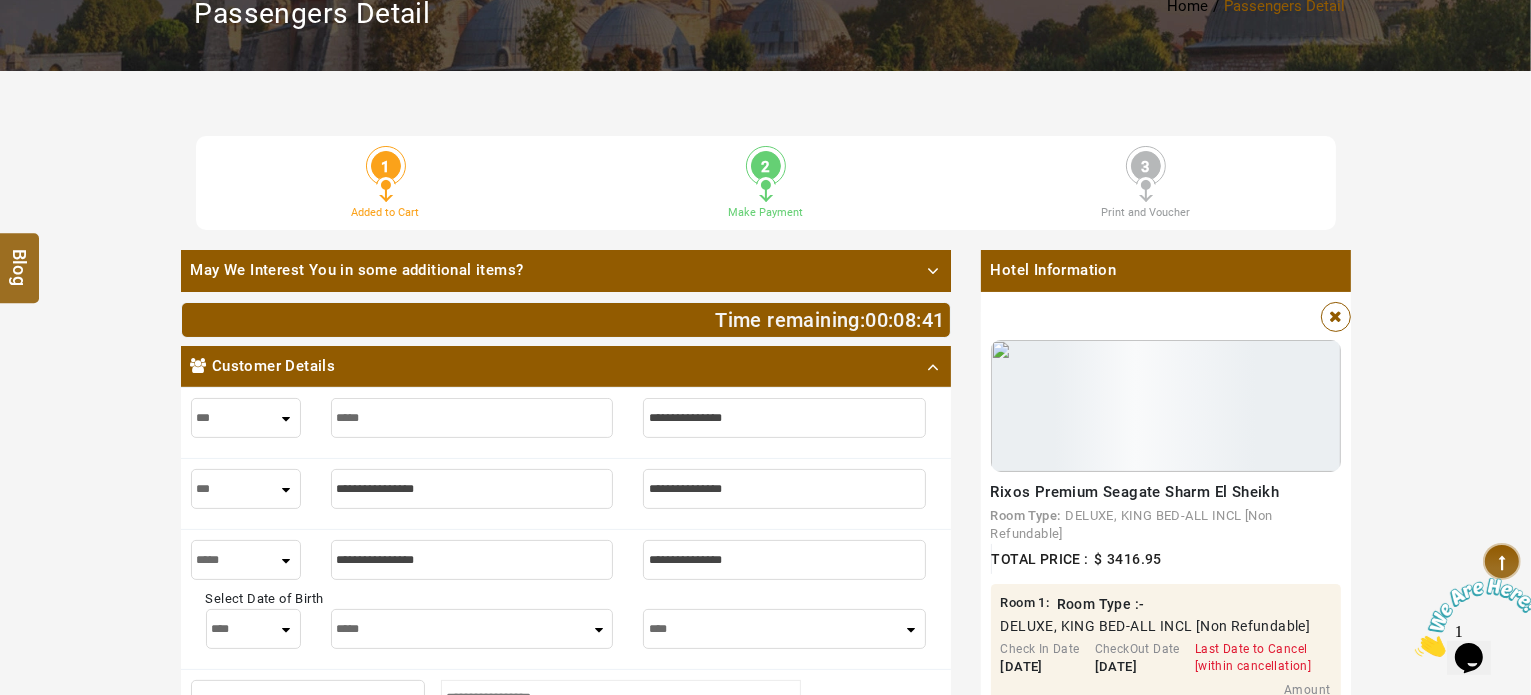 type on "*****" 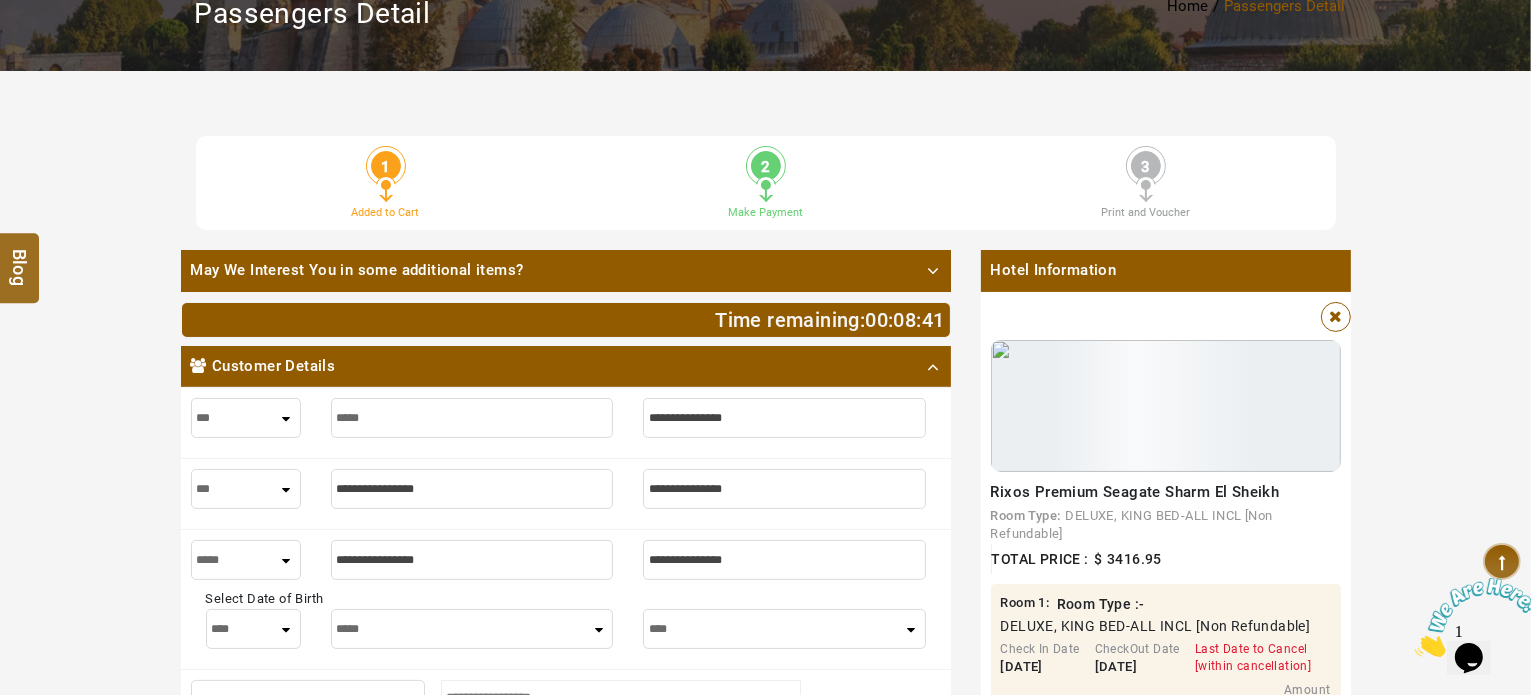 click at bounding box center [784, 418] 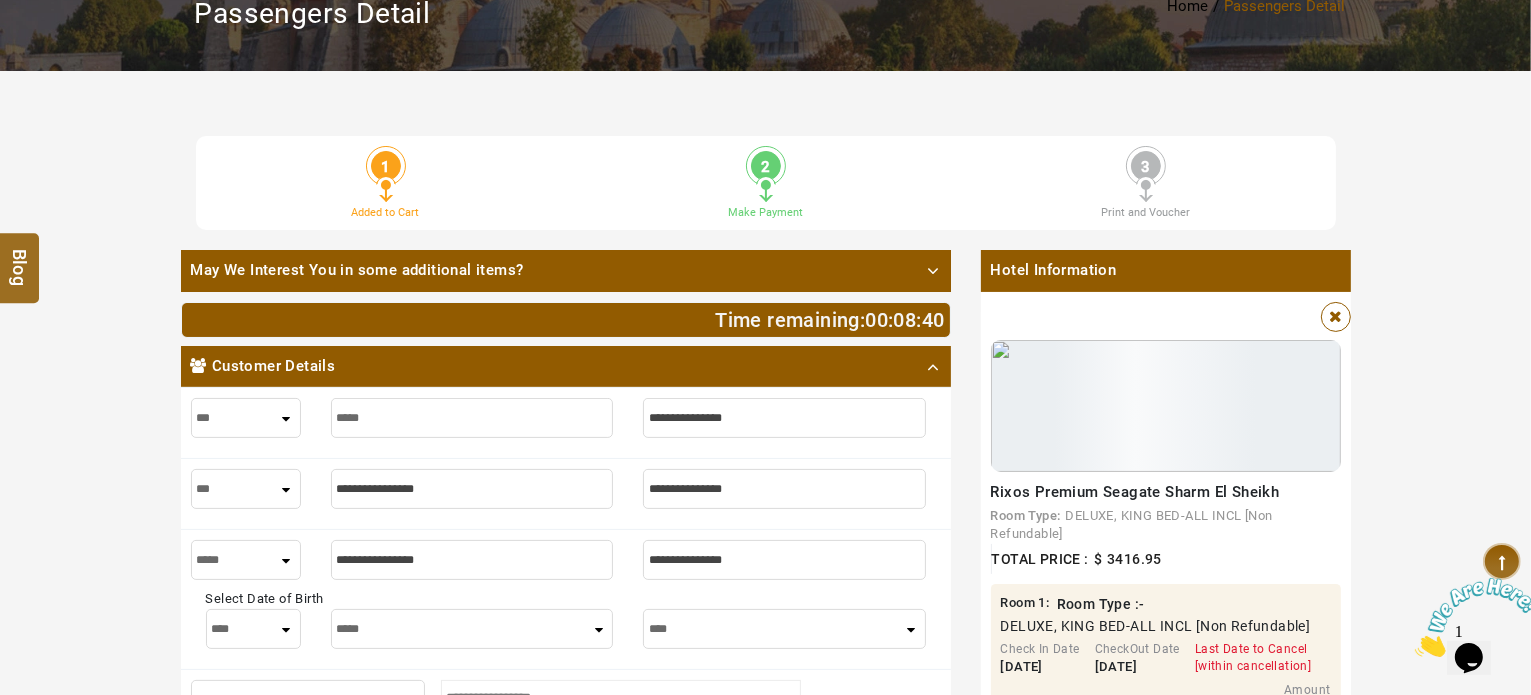 type on "*" 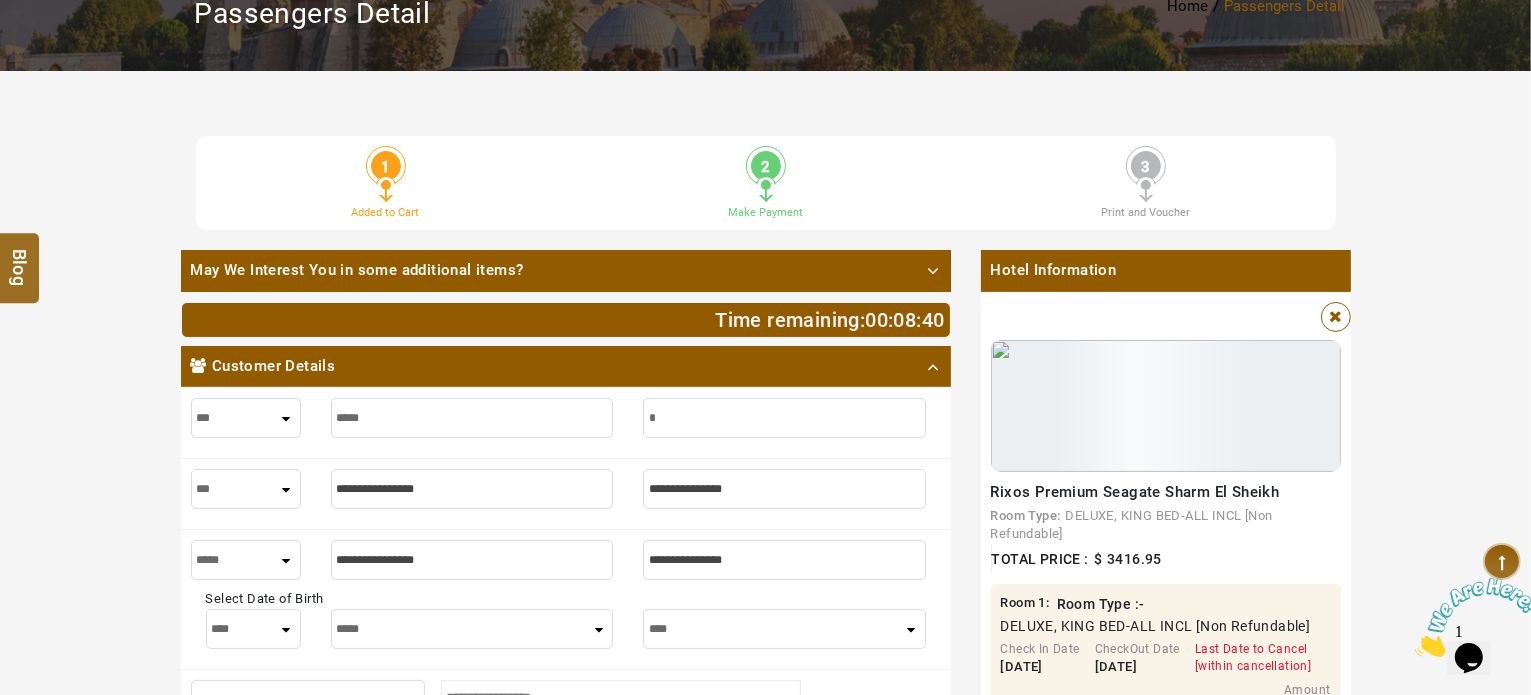 type on "*" 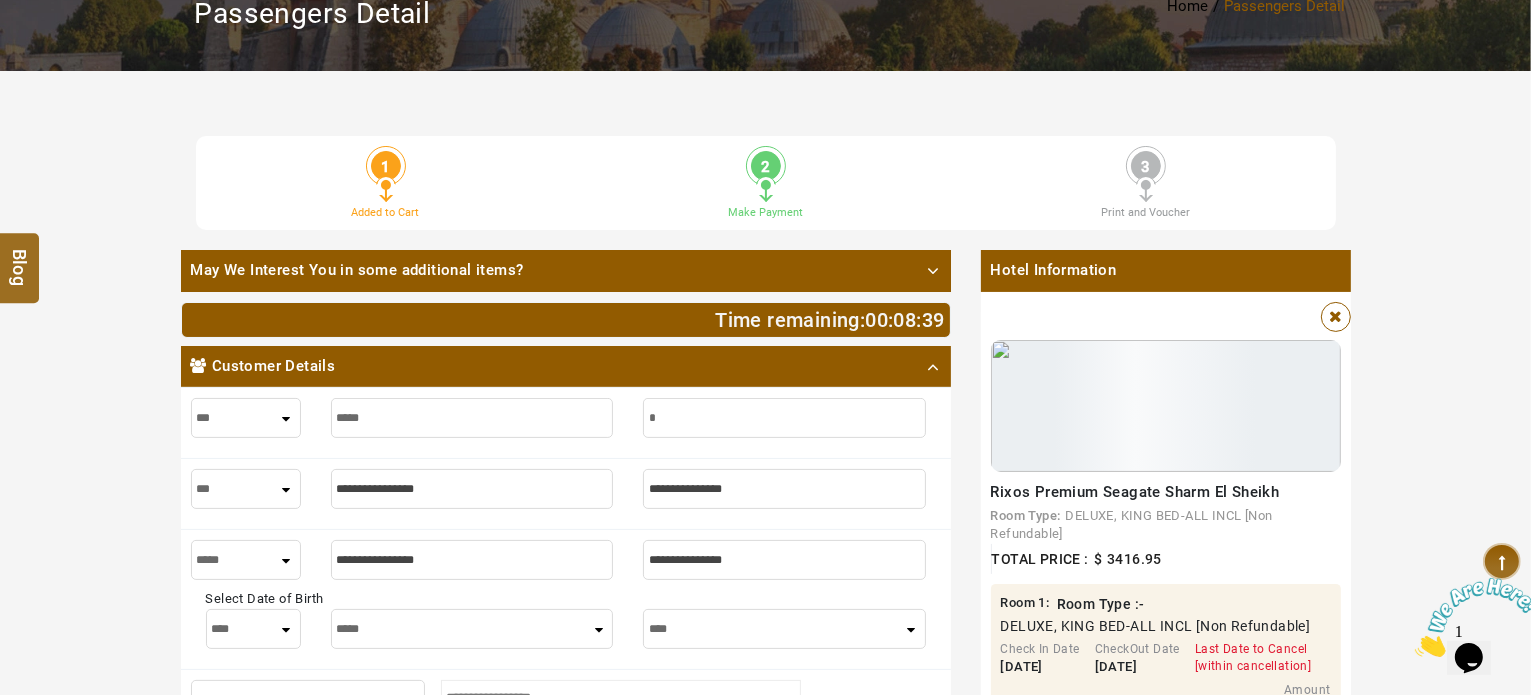 type on "**" 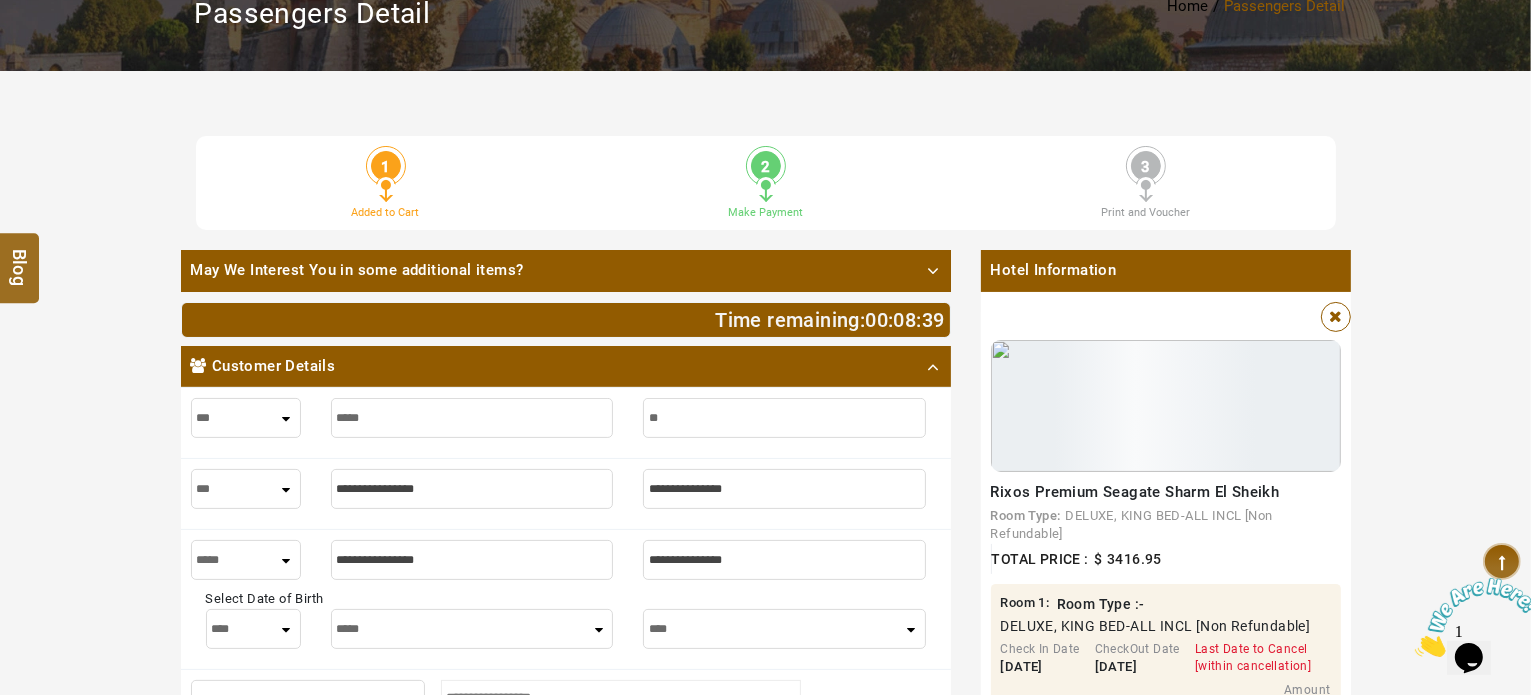 type on "**" 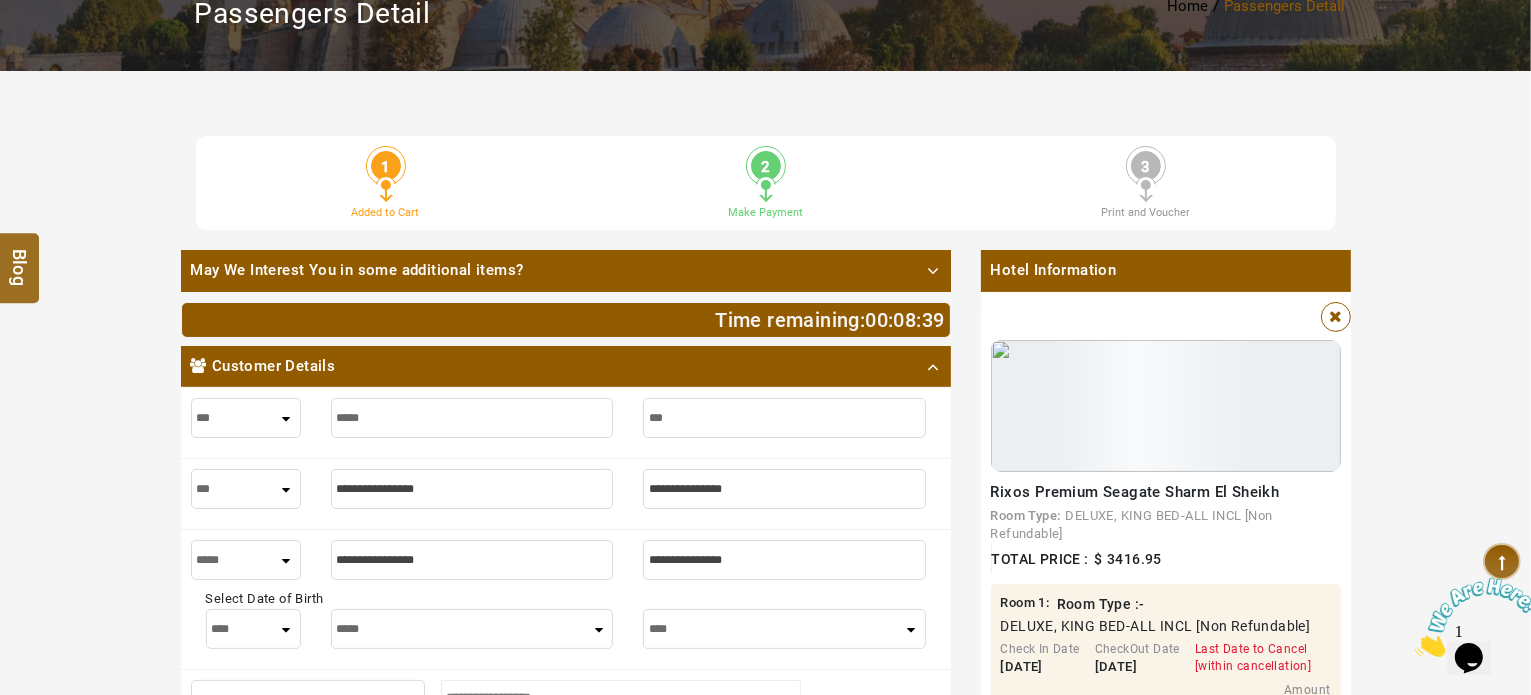 type on "***" 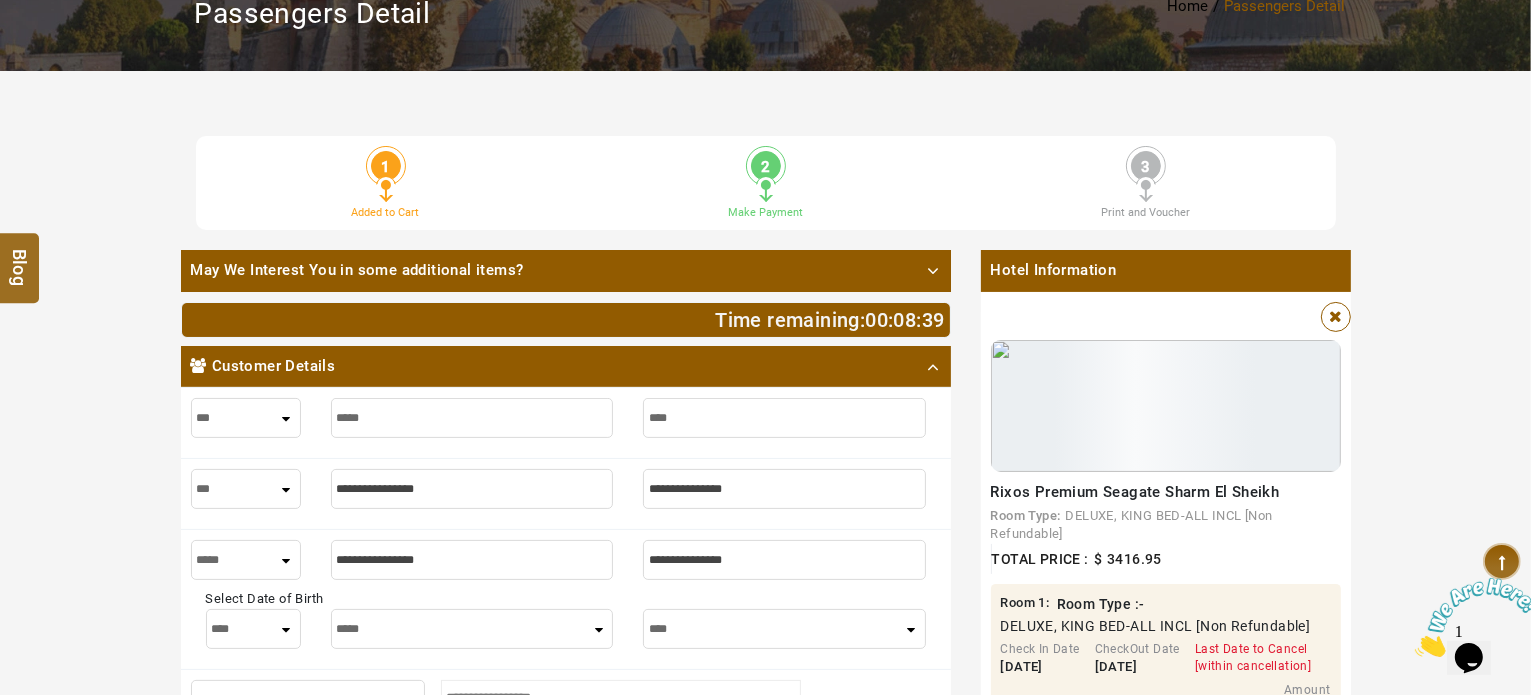 type on "****" 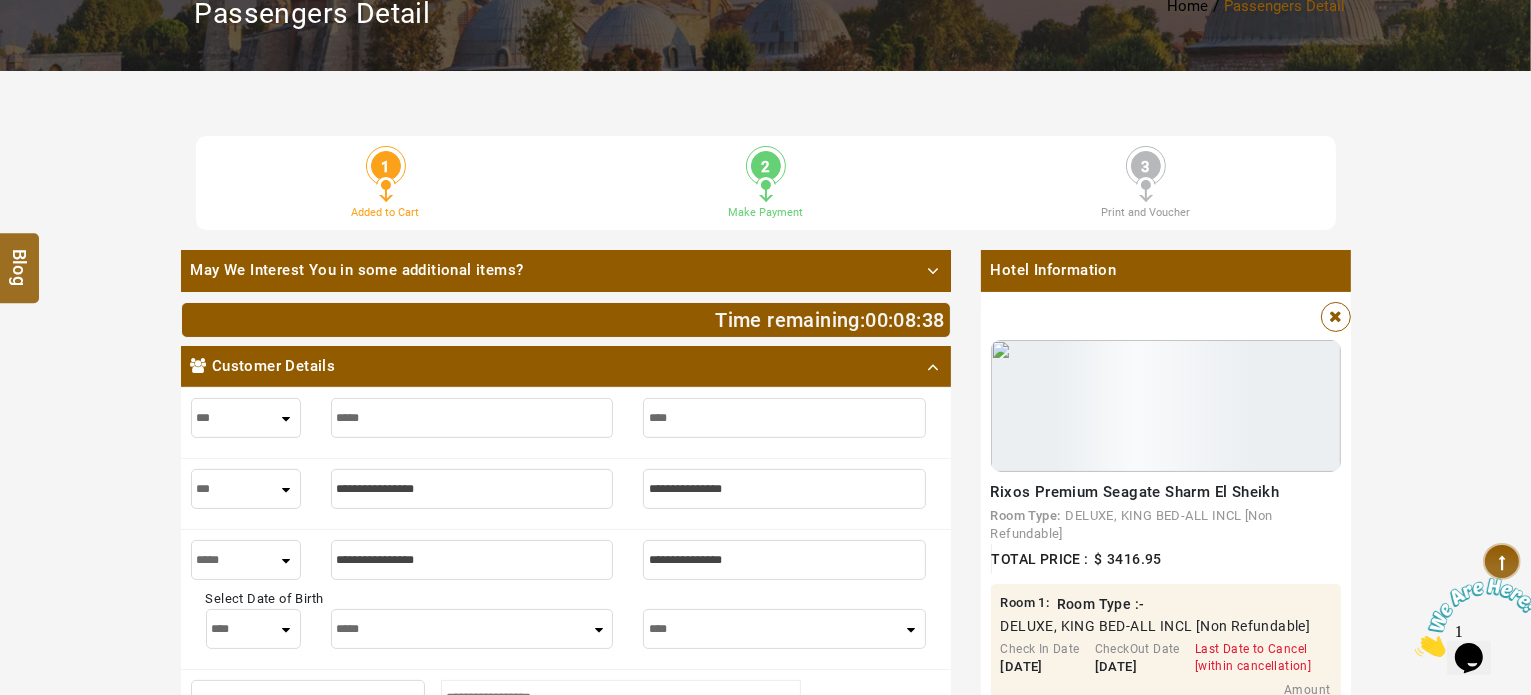 type on "****" 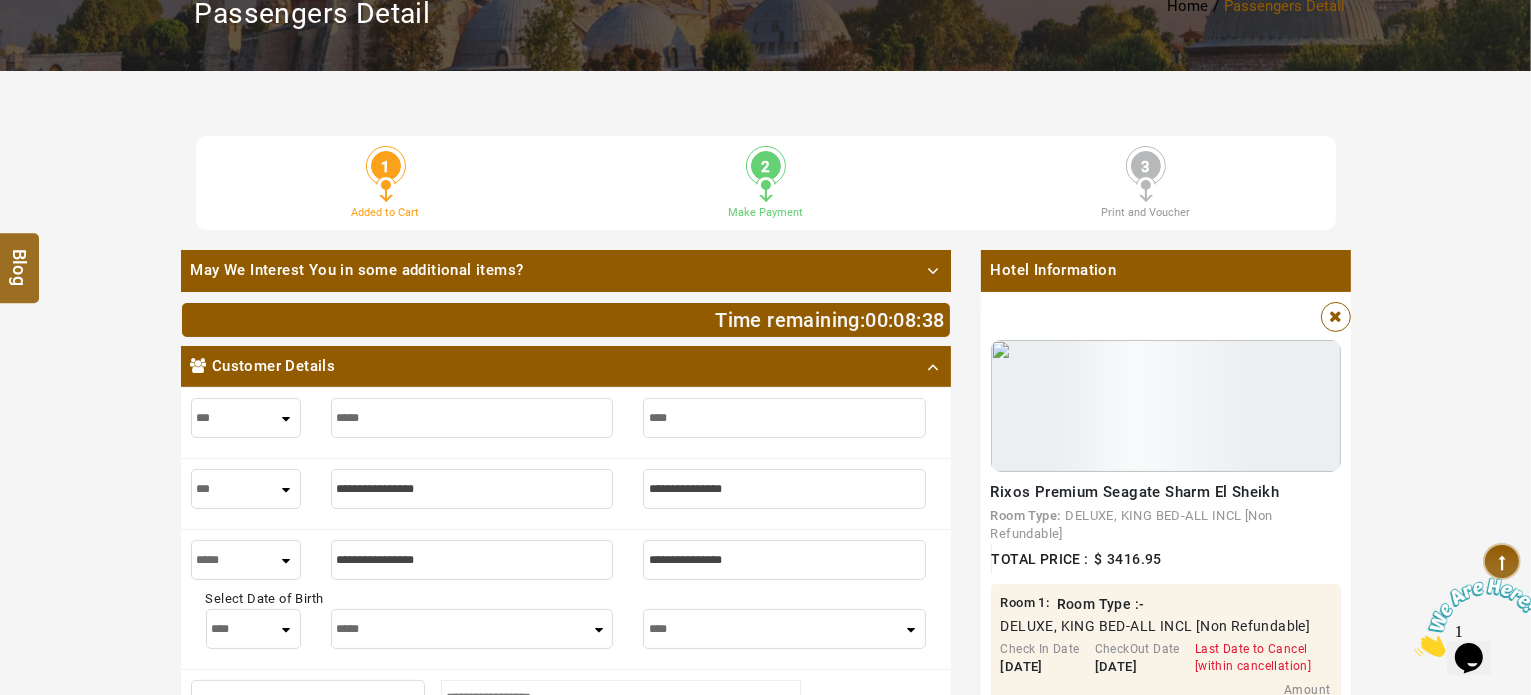 click on "*** **** ***" at bounding box center [566, 493] 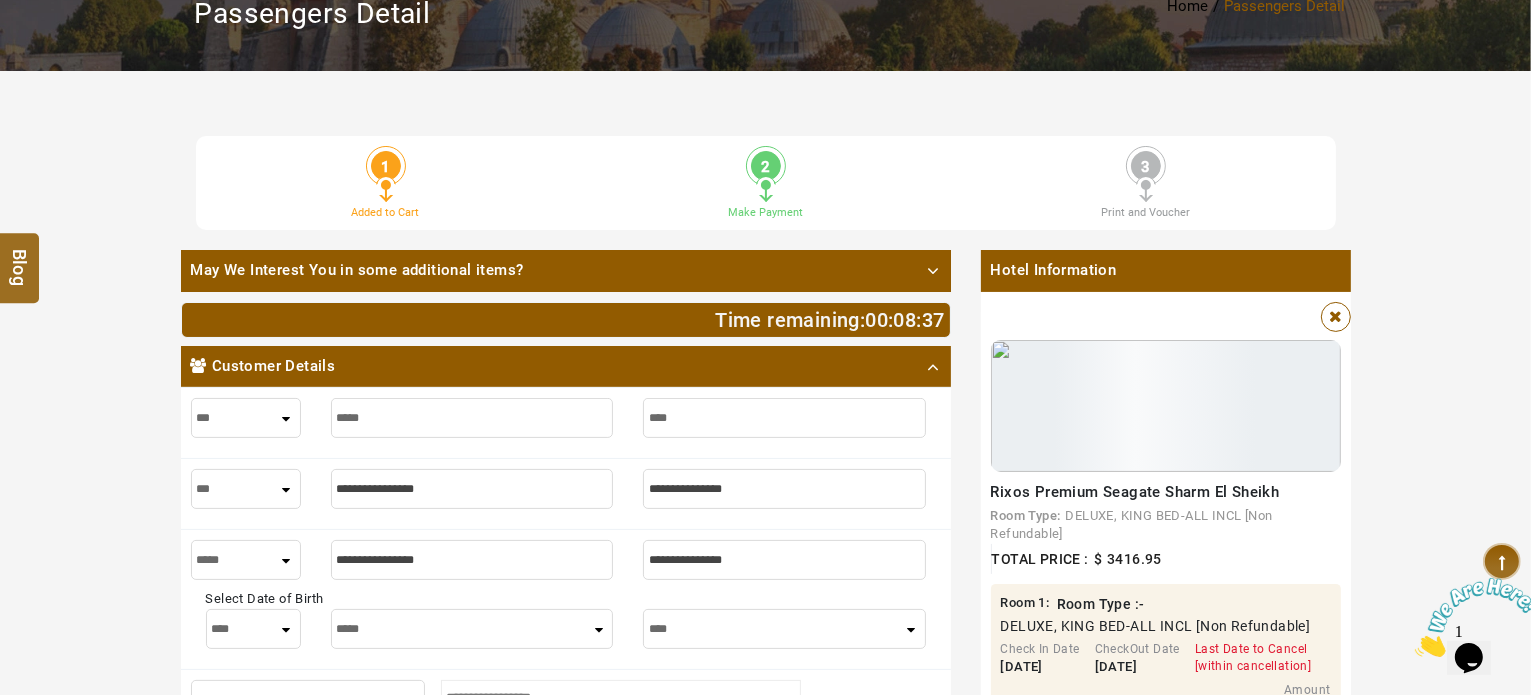 click at bounding box center [472, 489] 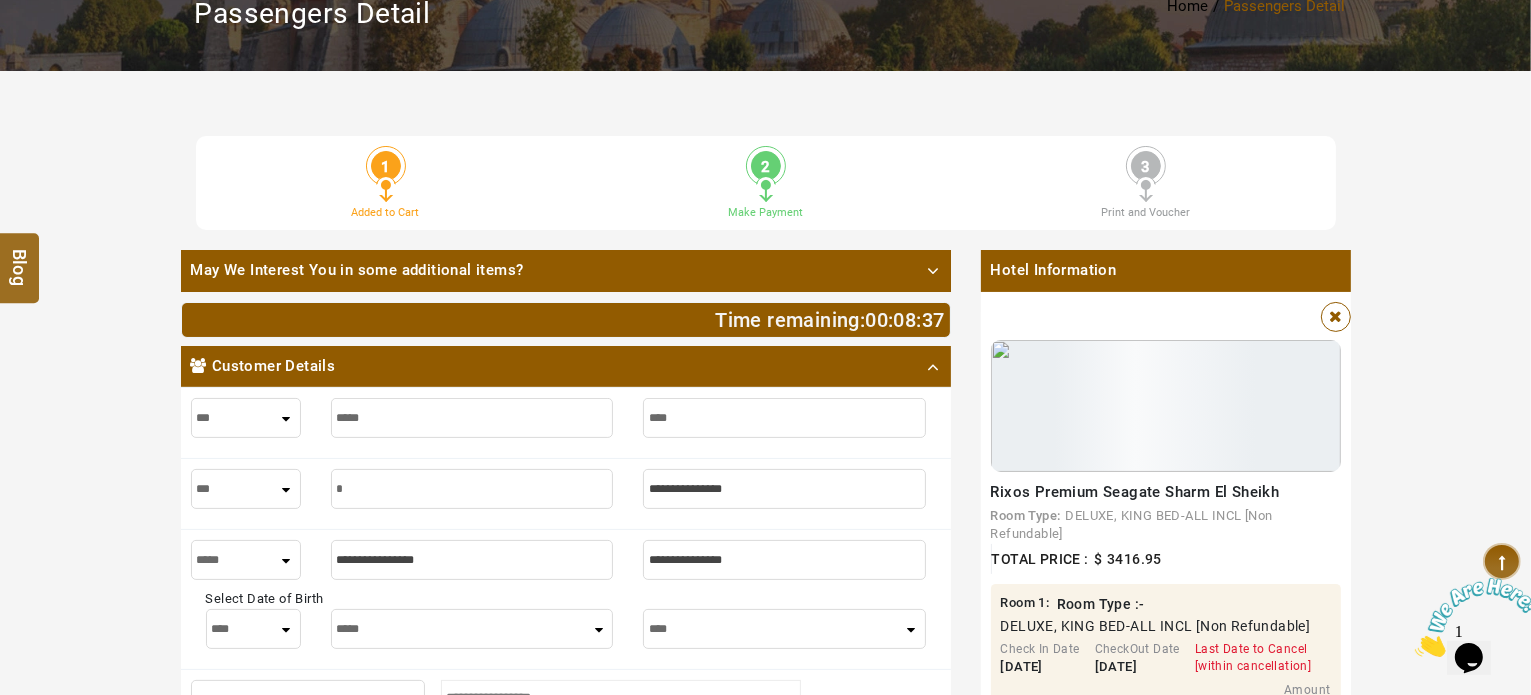 type on "*" 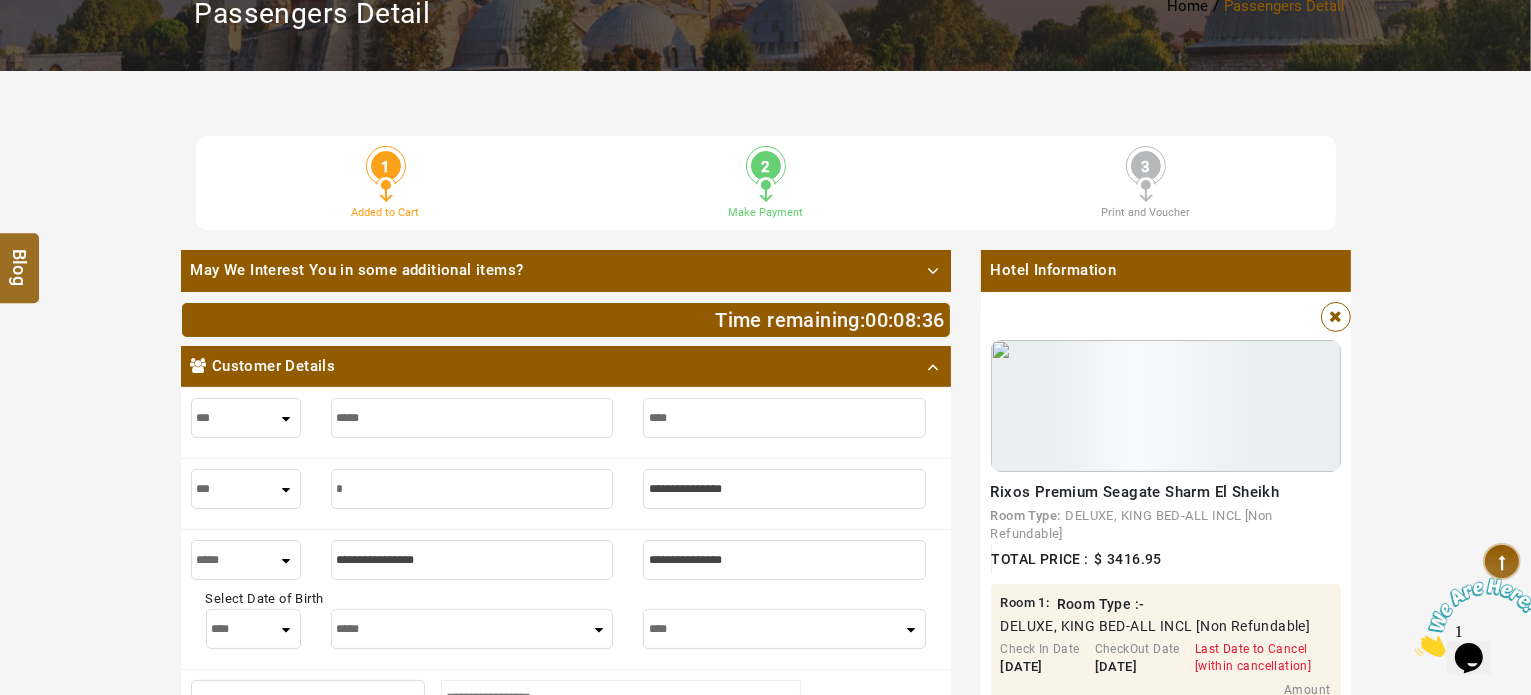 type on "**" 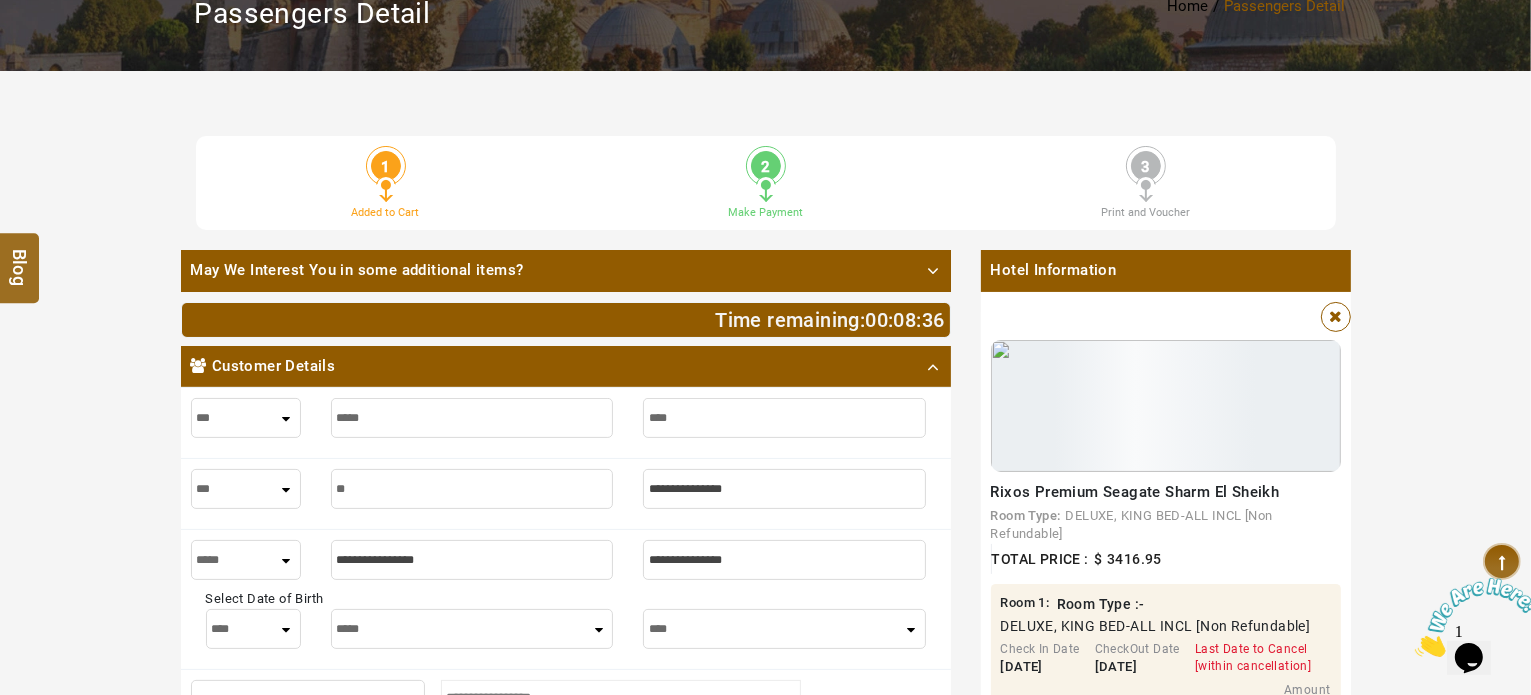 type on "**" 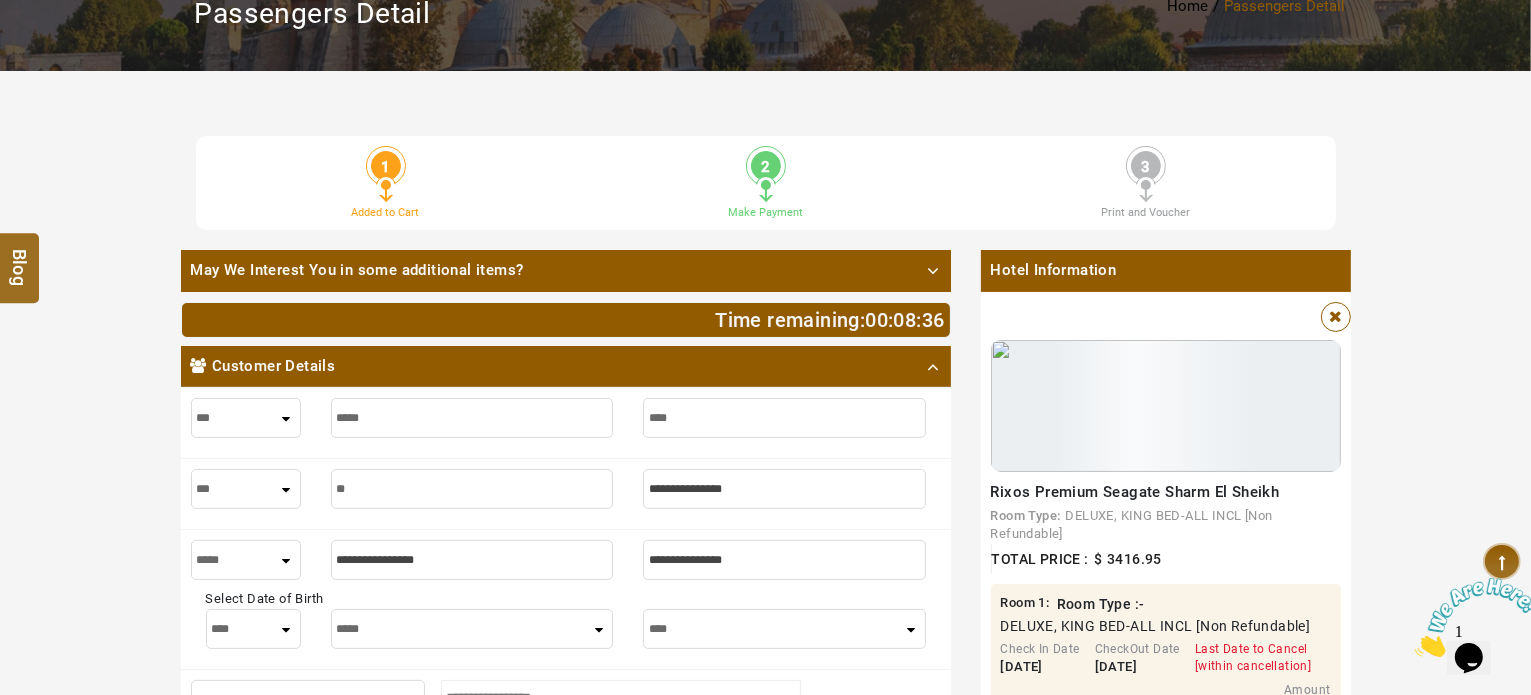 type on "***" 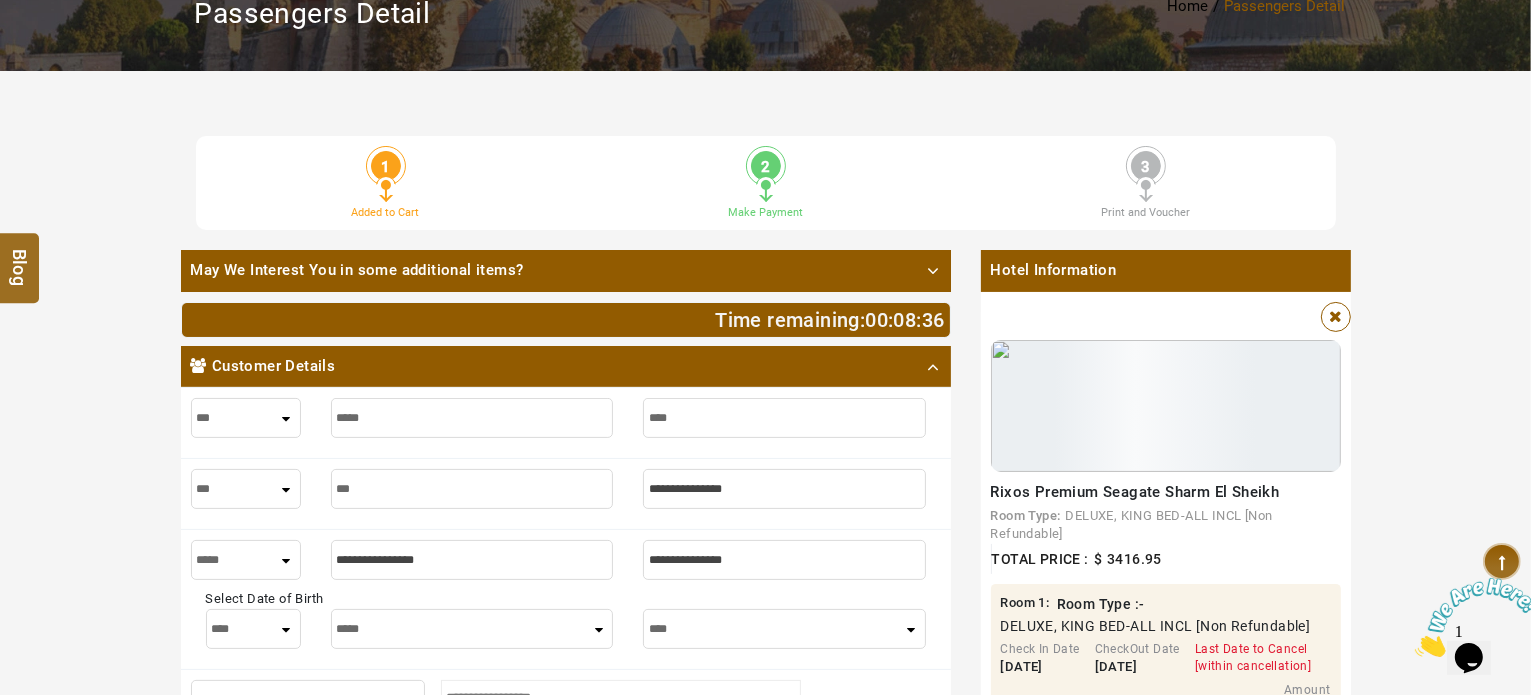 type on "***" 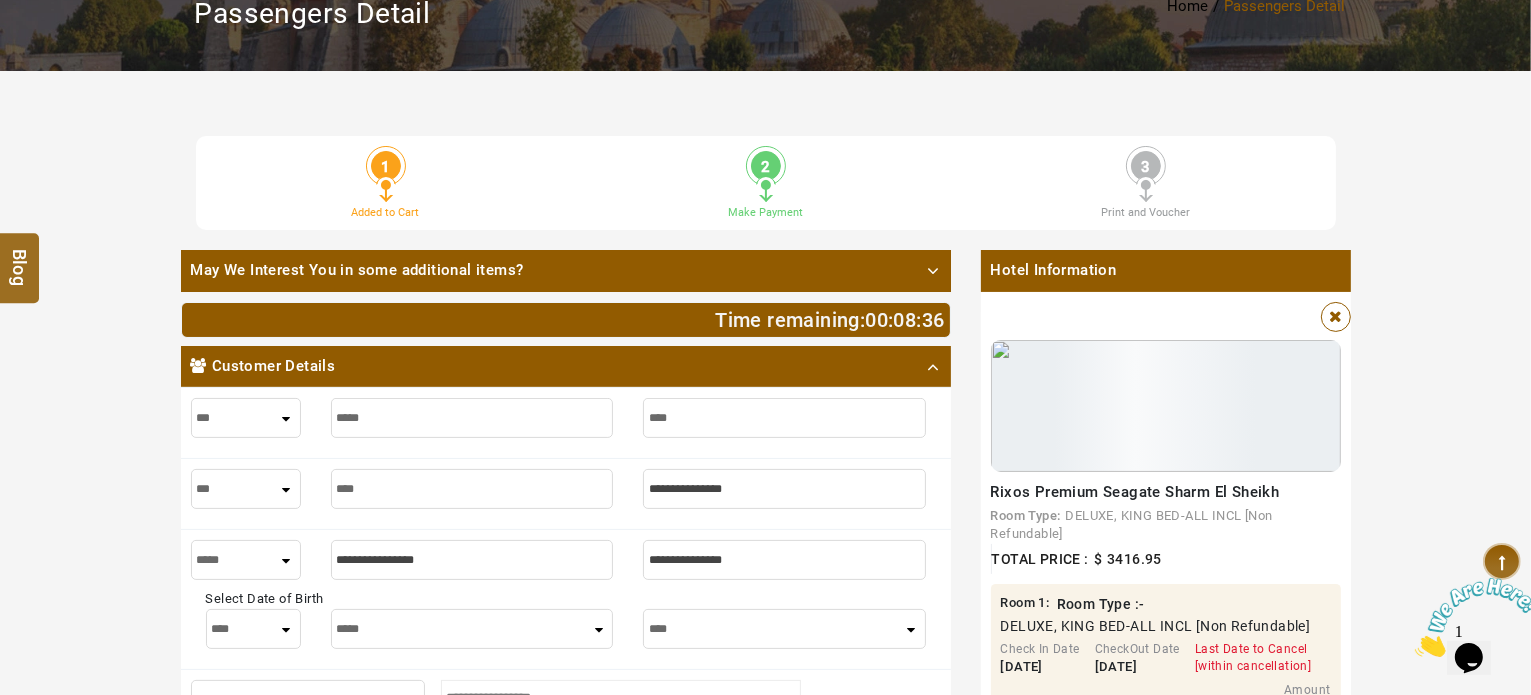 type on "****" 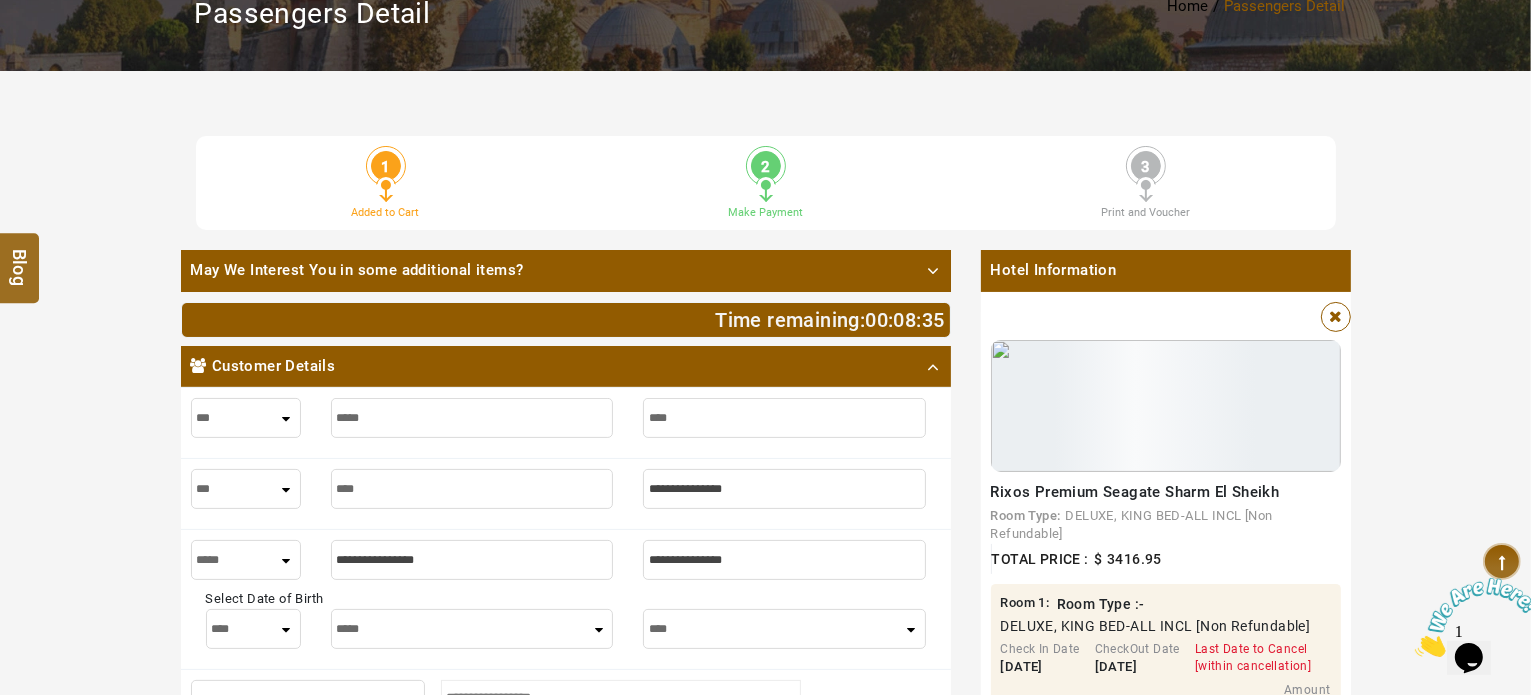 type on "*****" 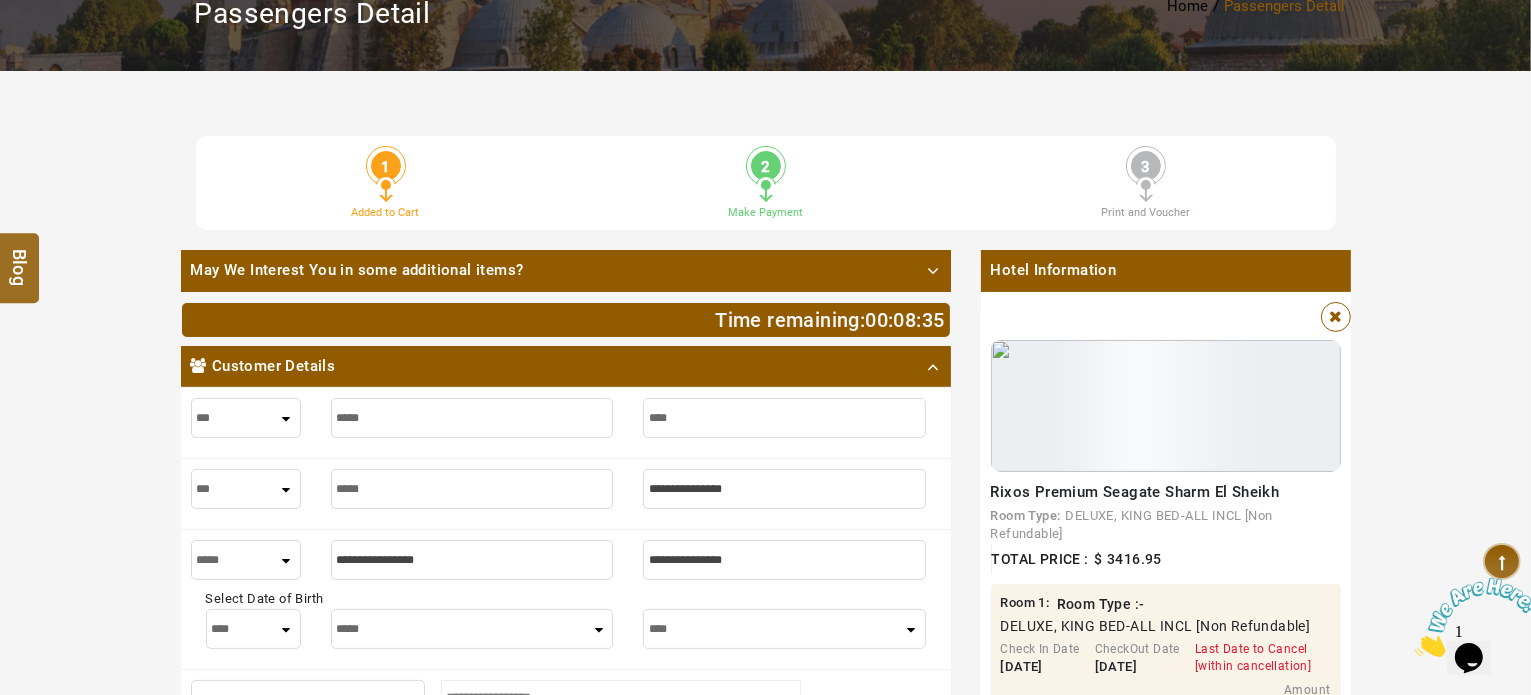 type on "*****" 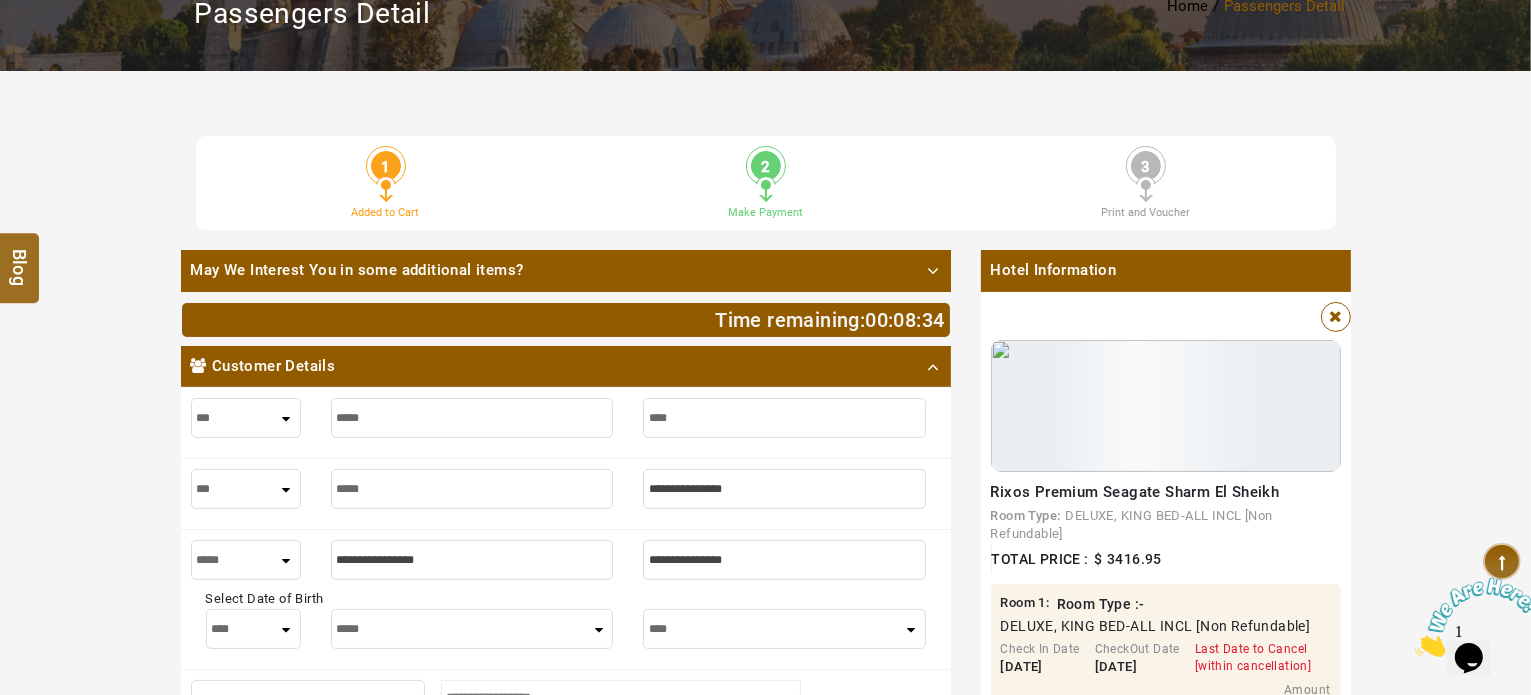 type on "*****" 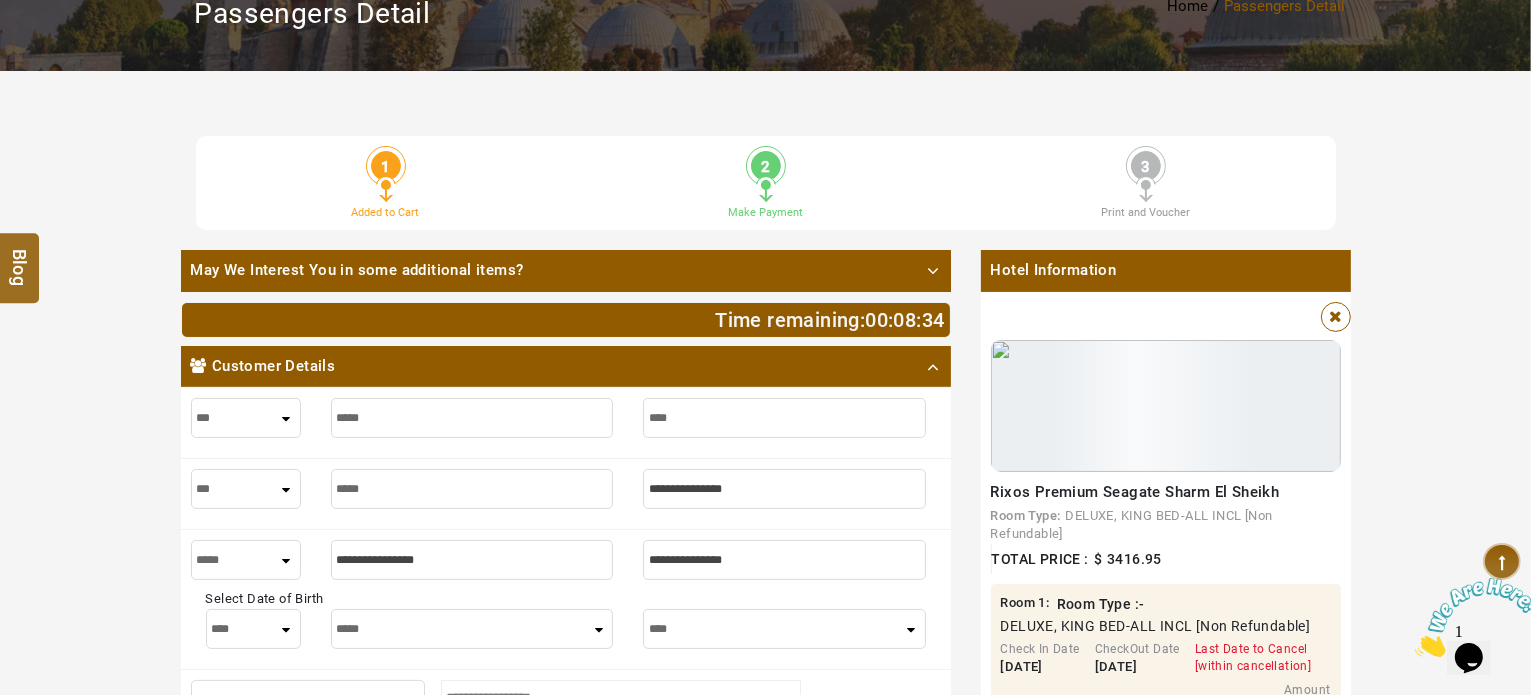 click at bounding box center (784, 489) 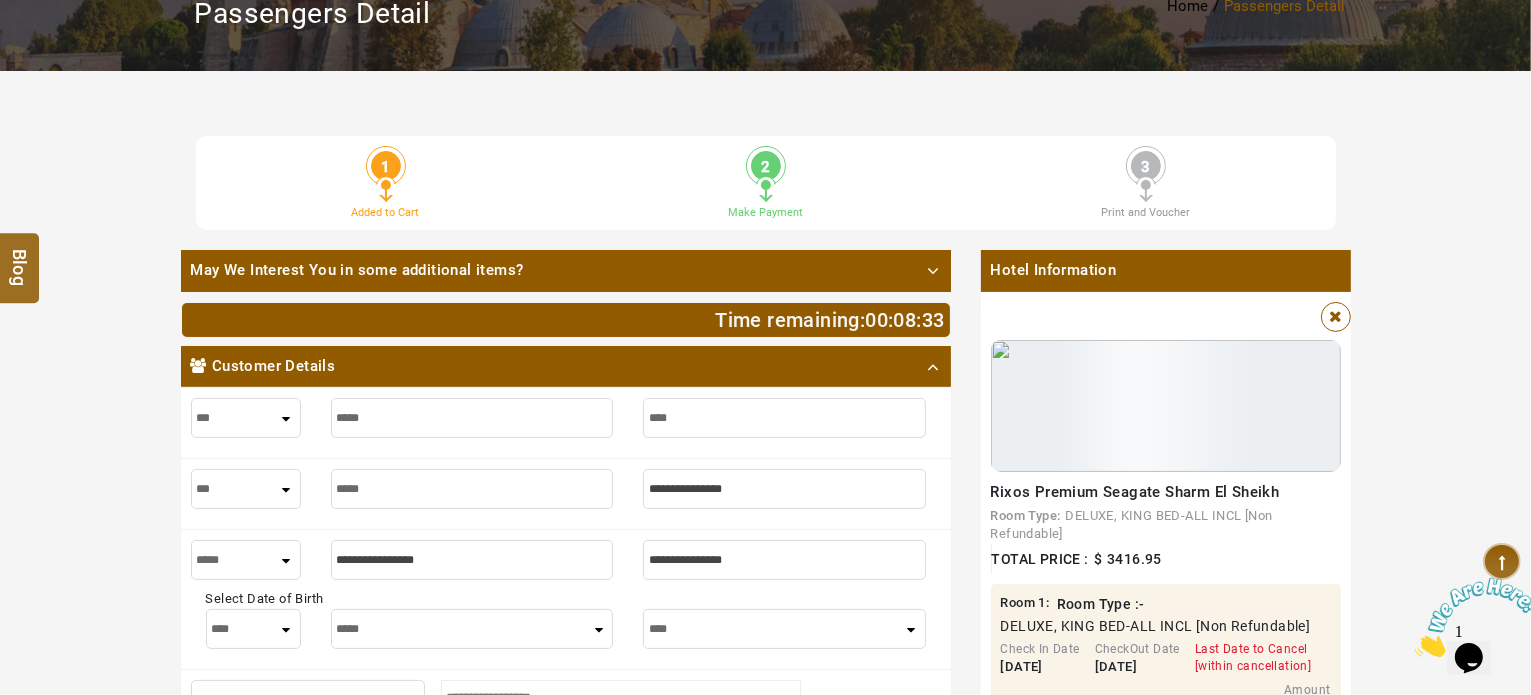 type on "*" 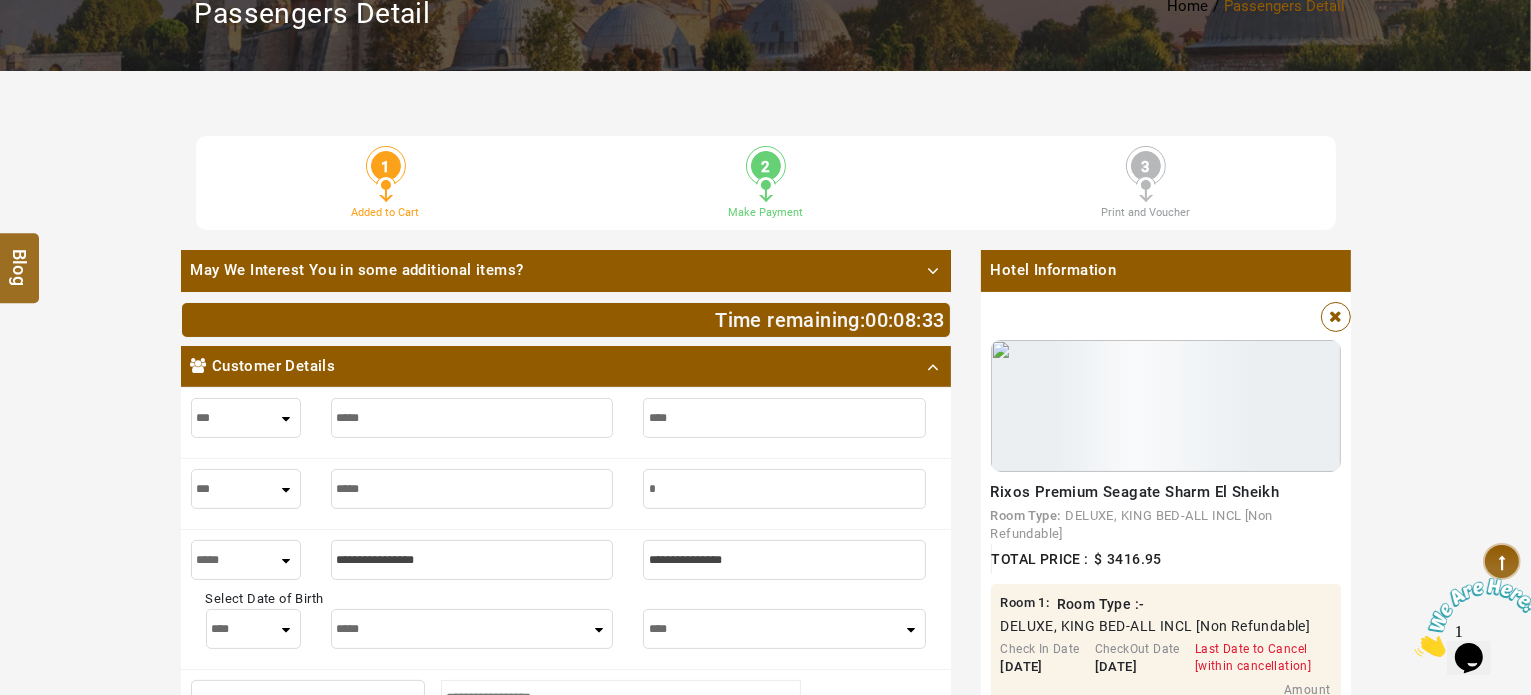 type on "*" 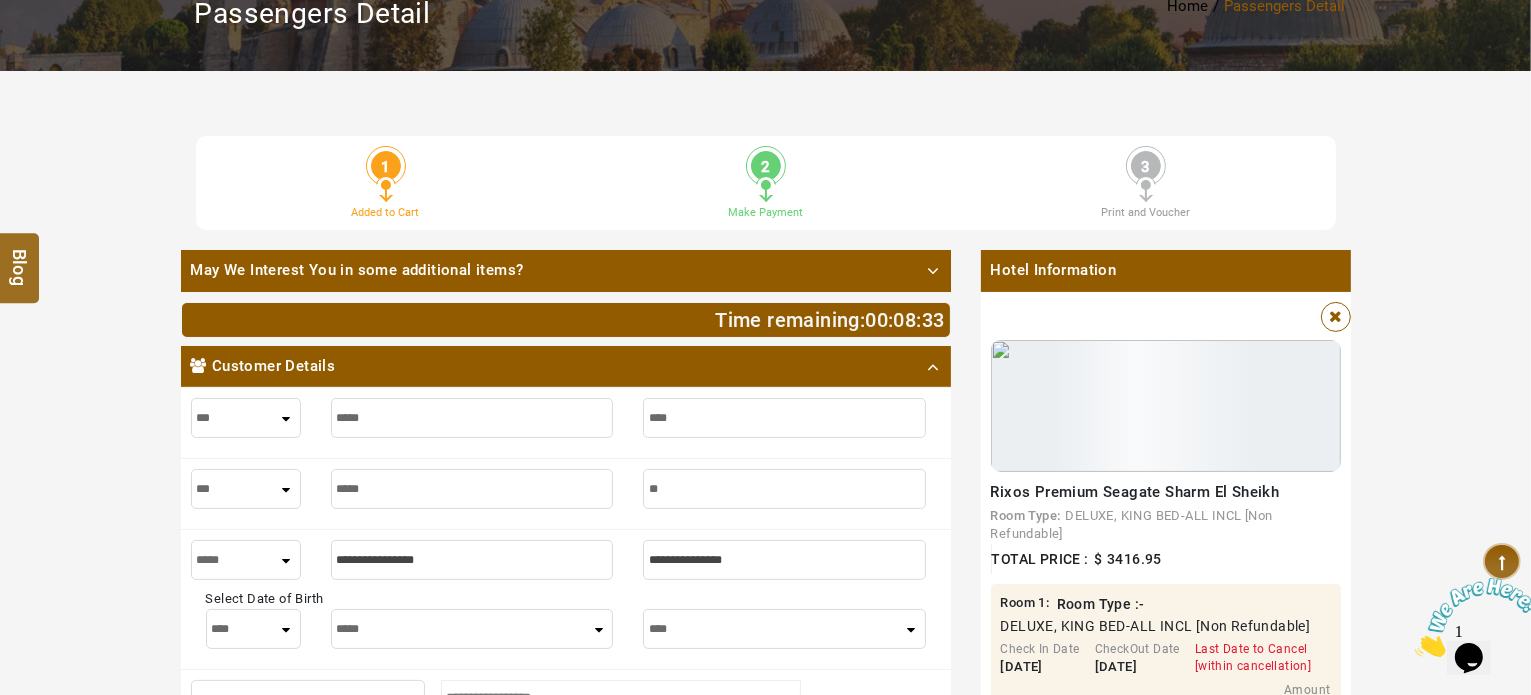 type on "**" 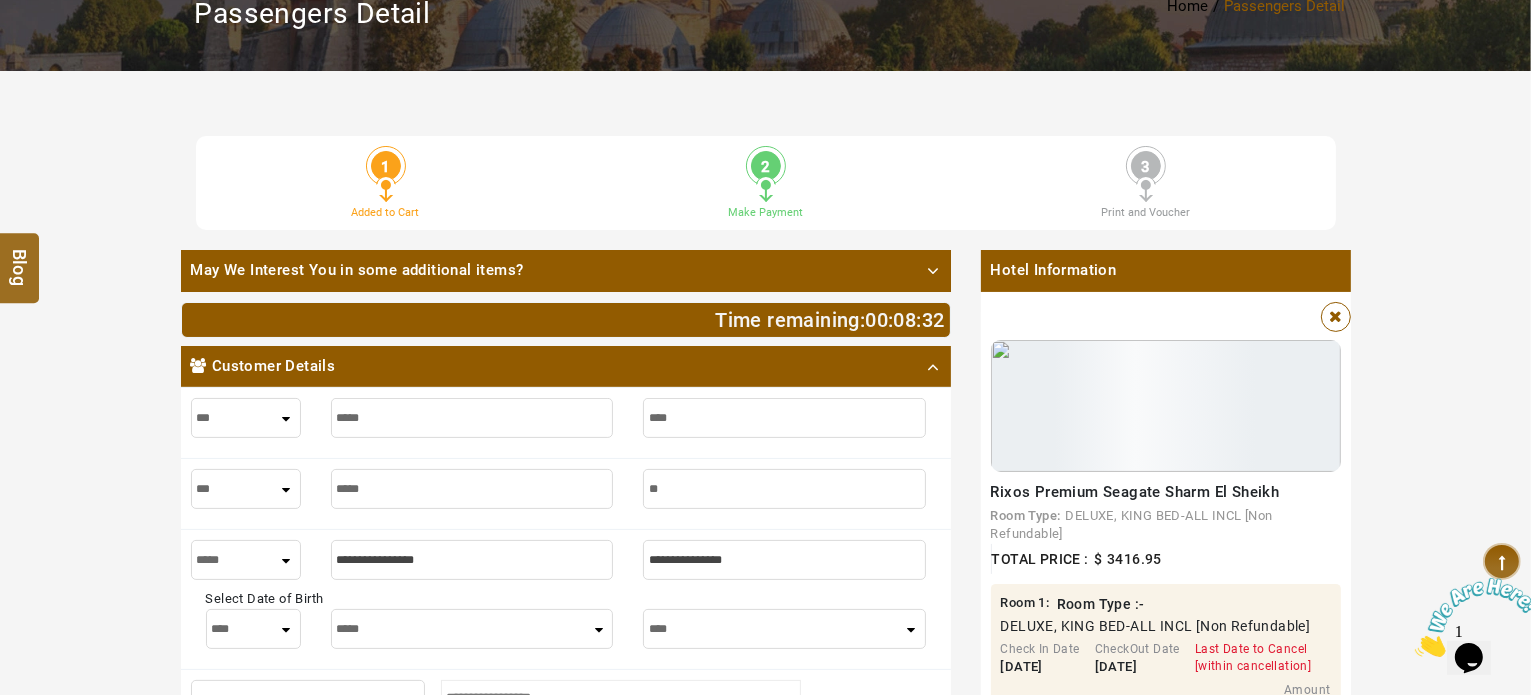 type on "***" 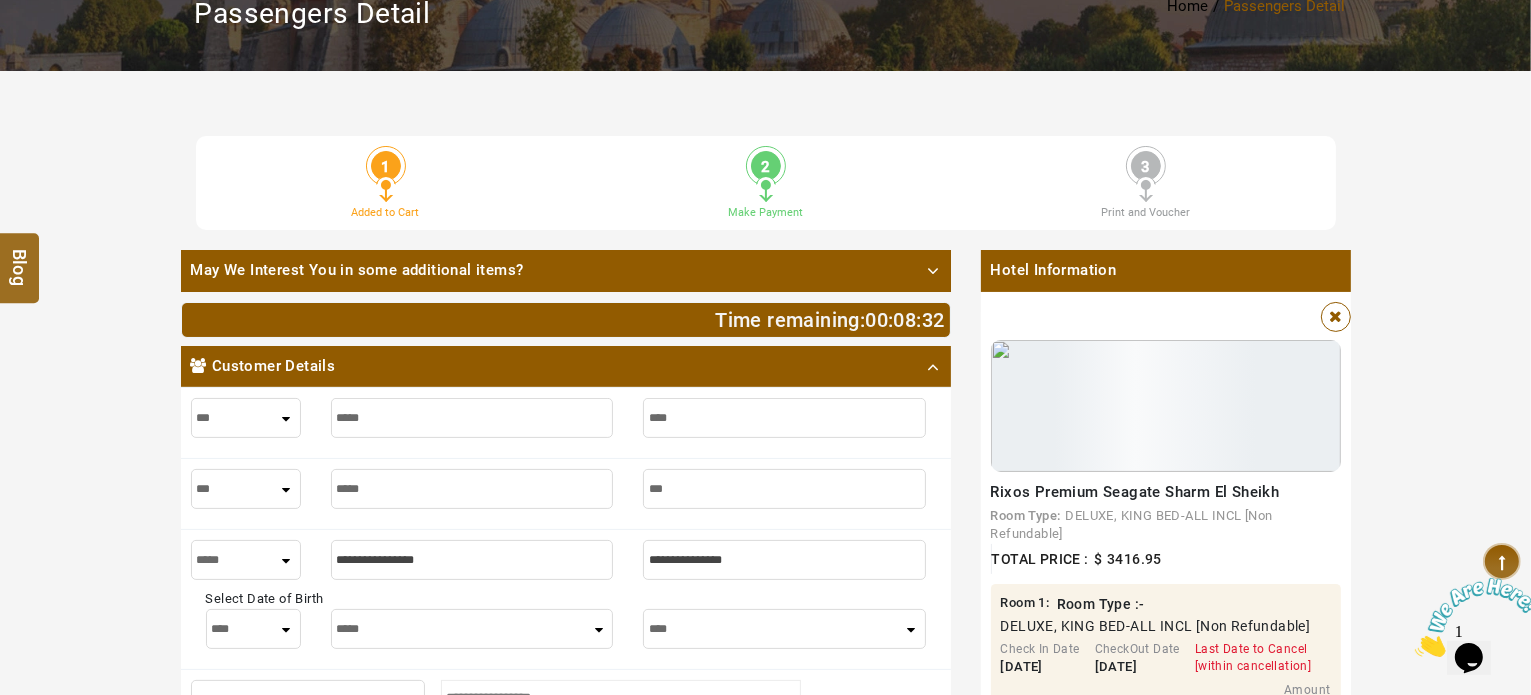 type on "***" 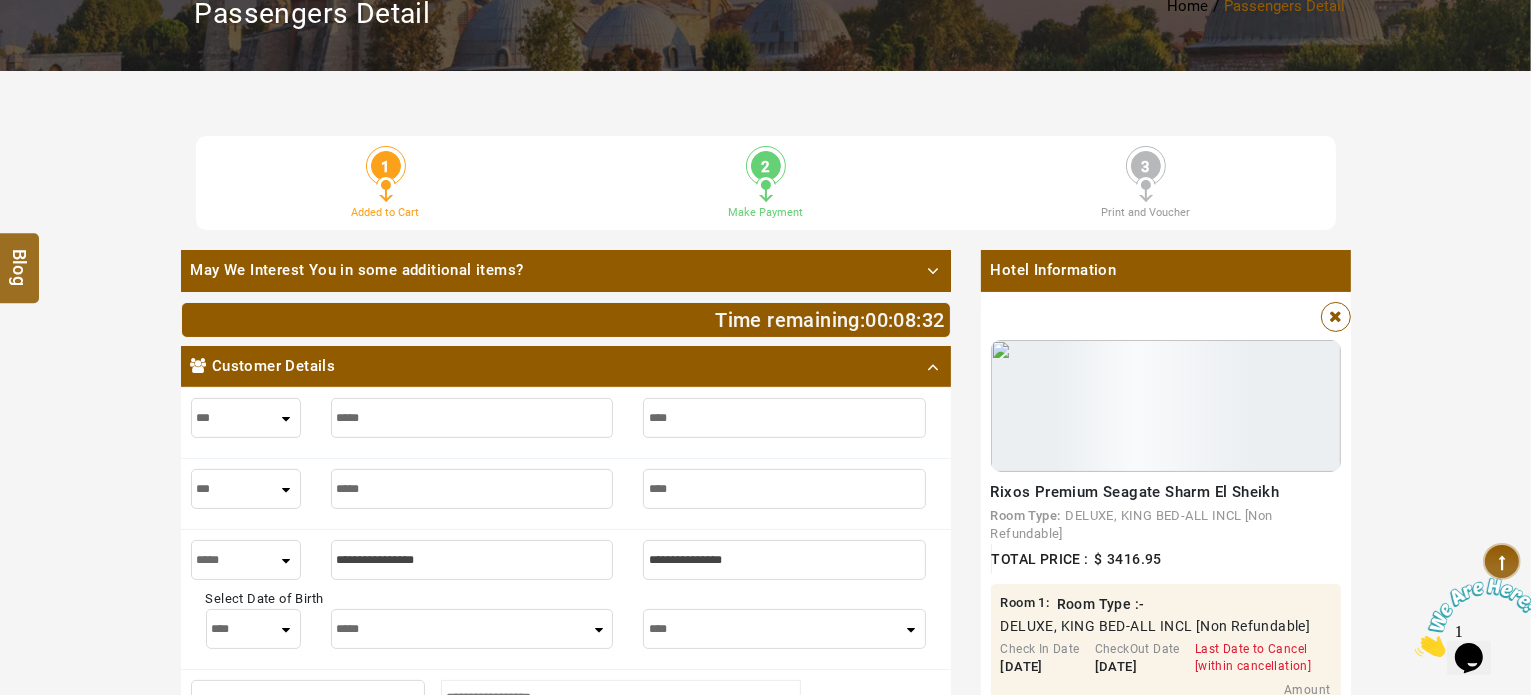 type on "****" 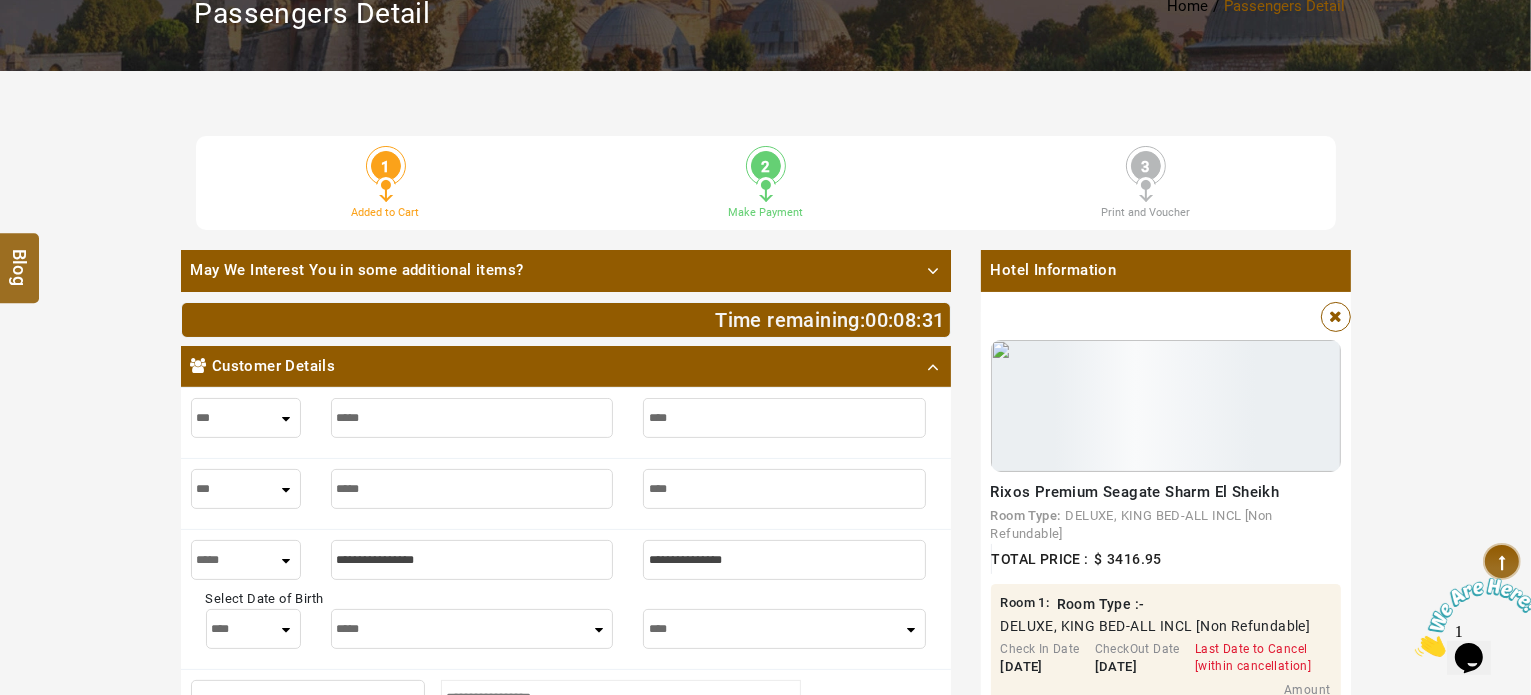 type on "****" 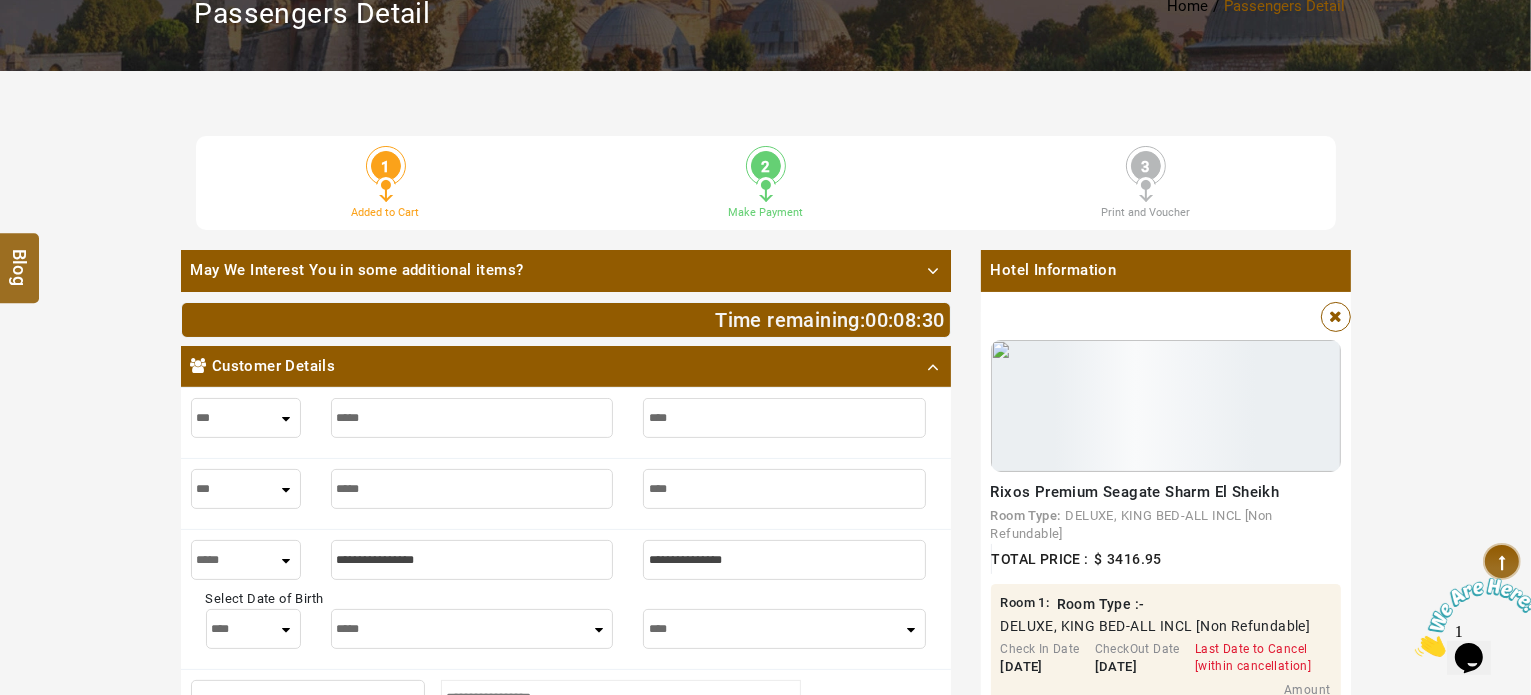 type on "*" 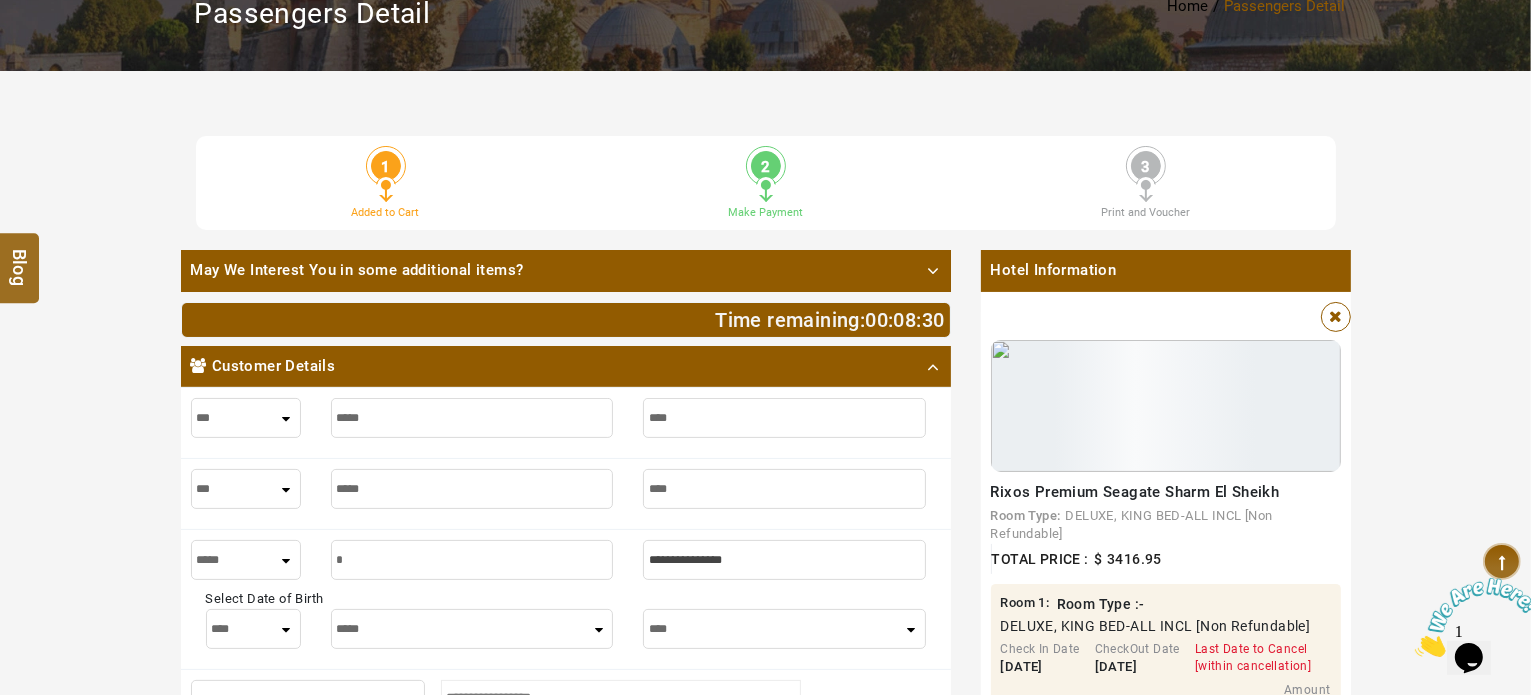 type on "*" 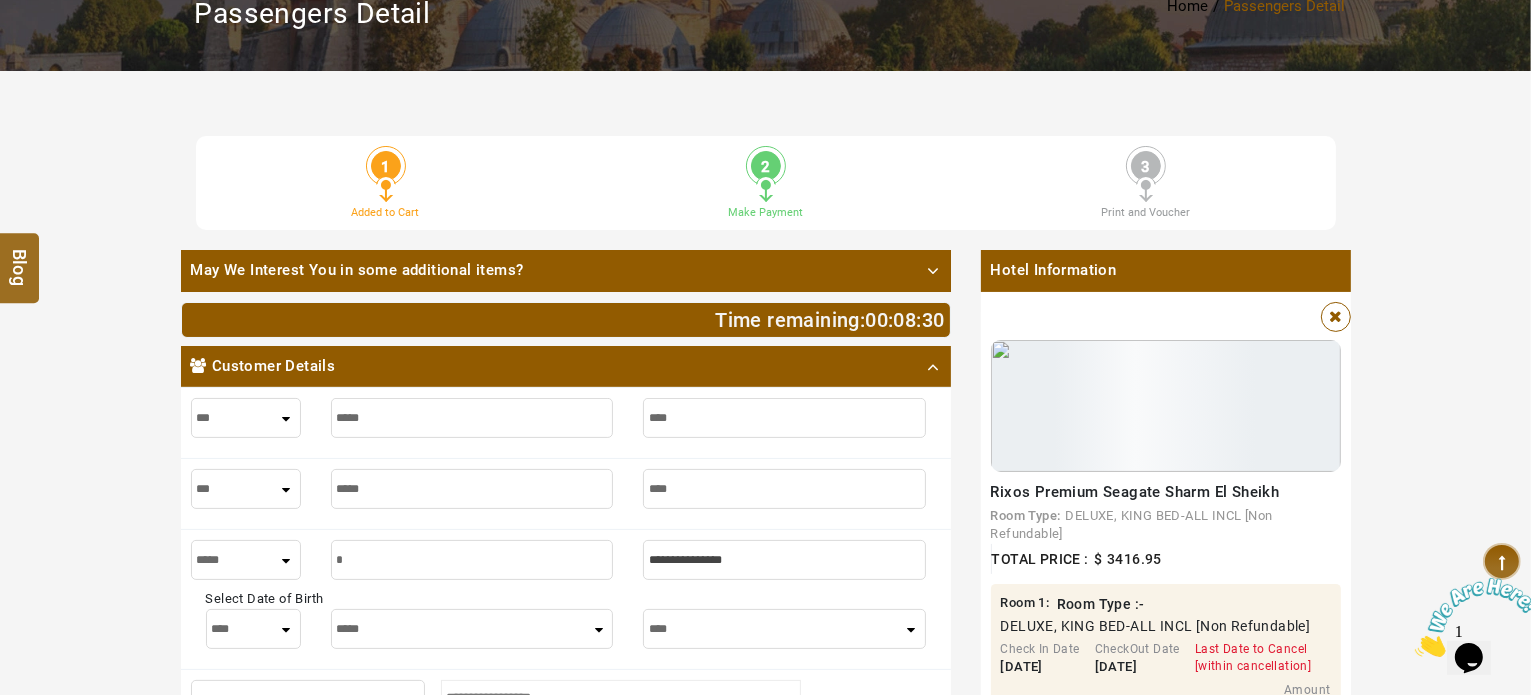 type on "**" 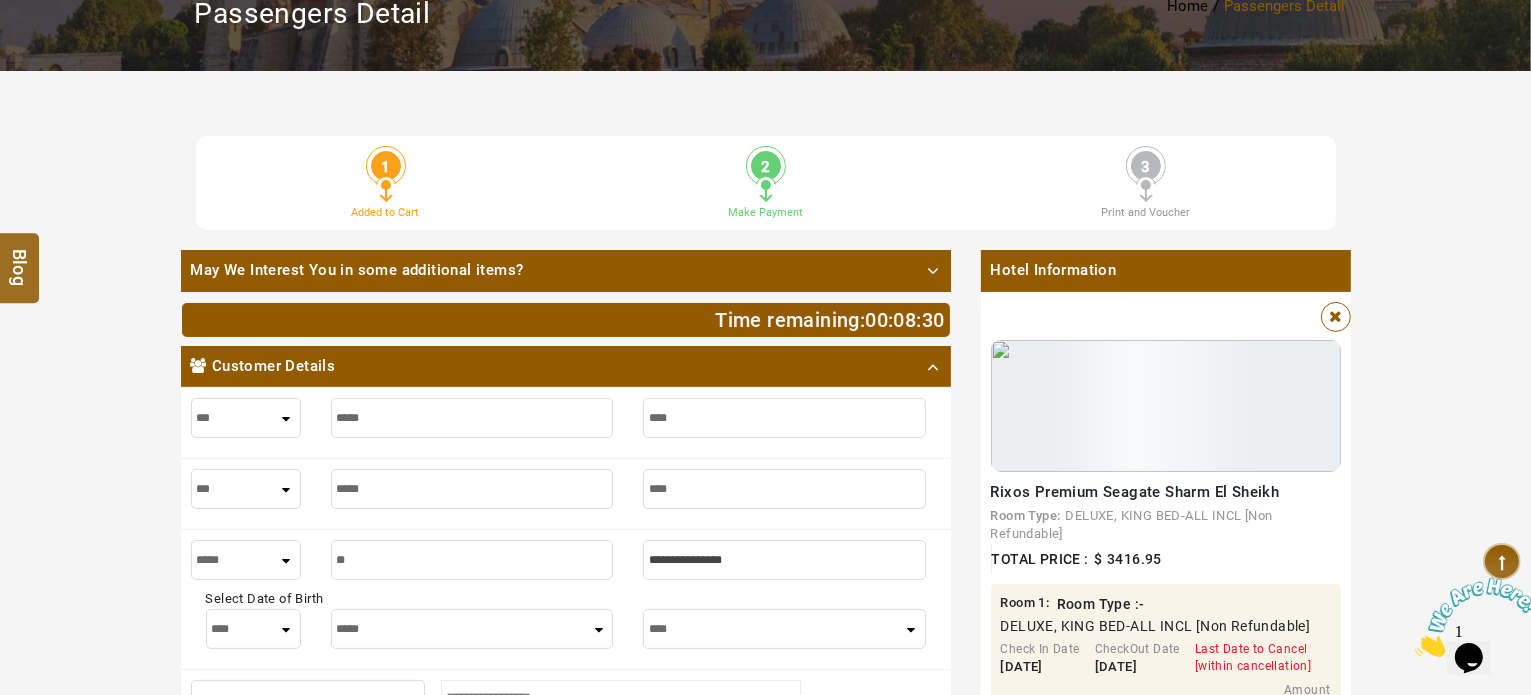 type on "**" 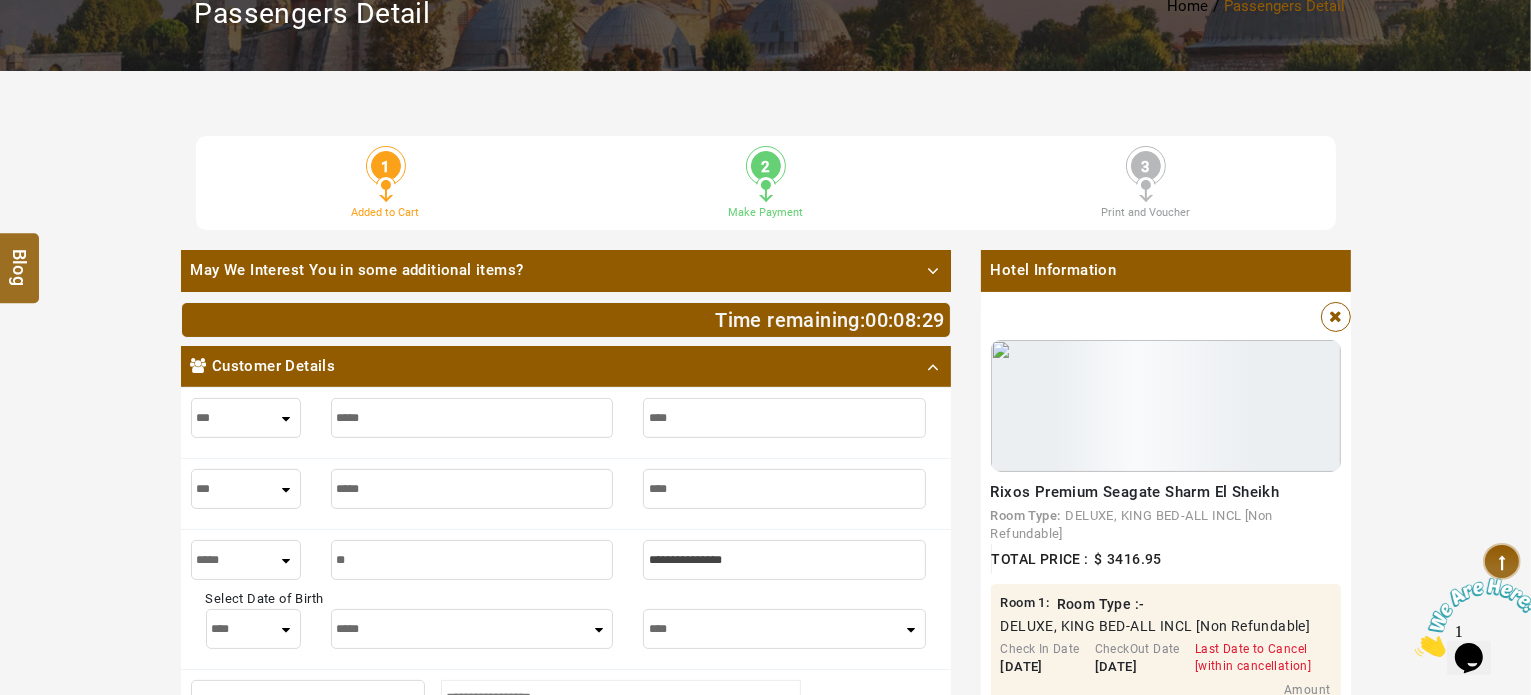 type on "***" 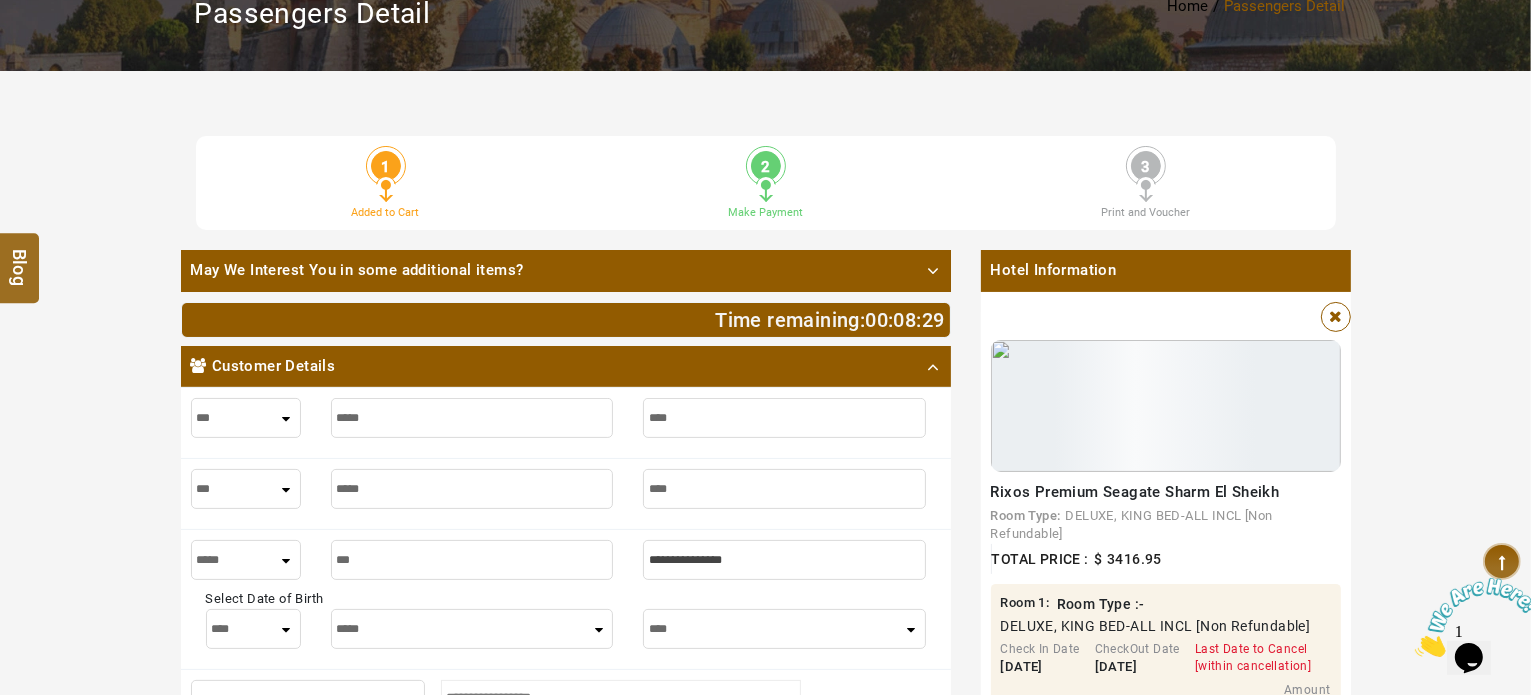 type on "***" 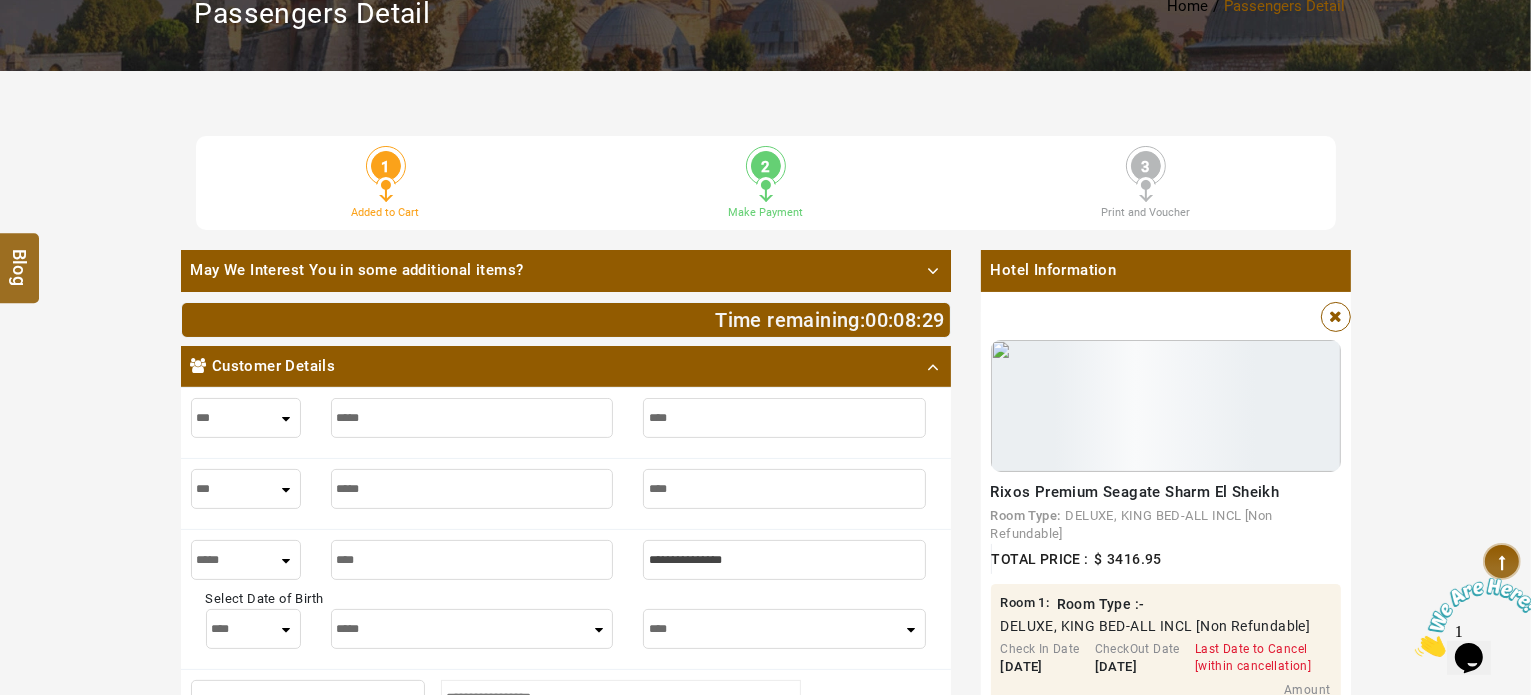 type on "****" 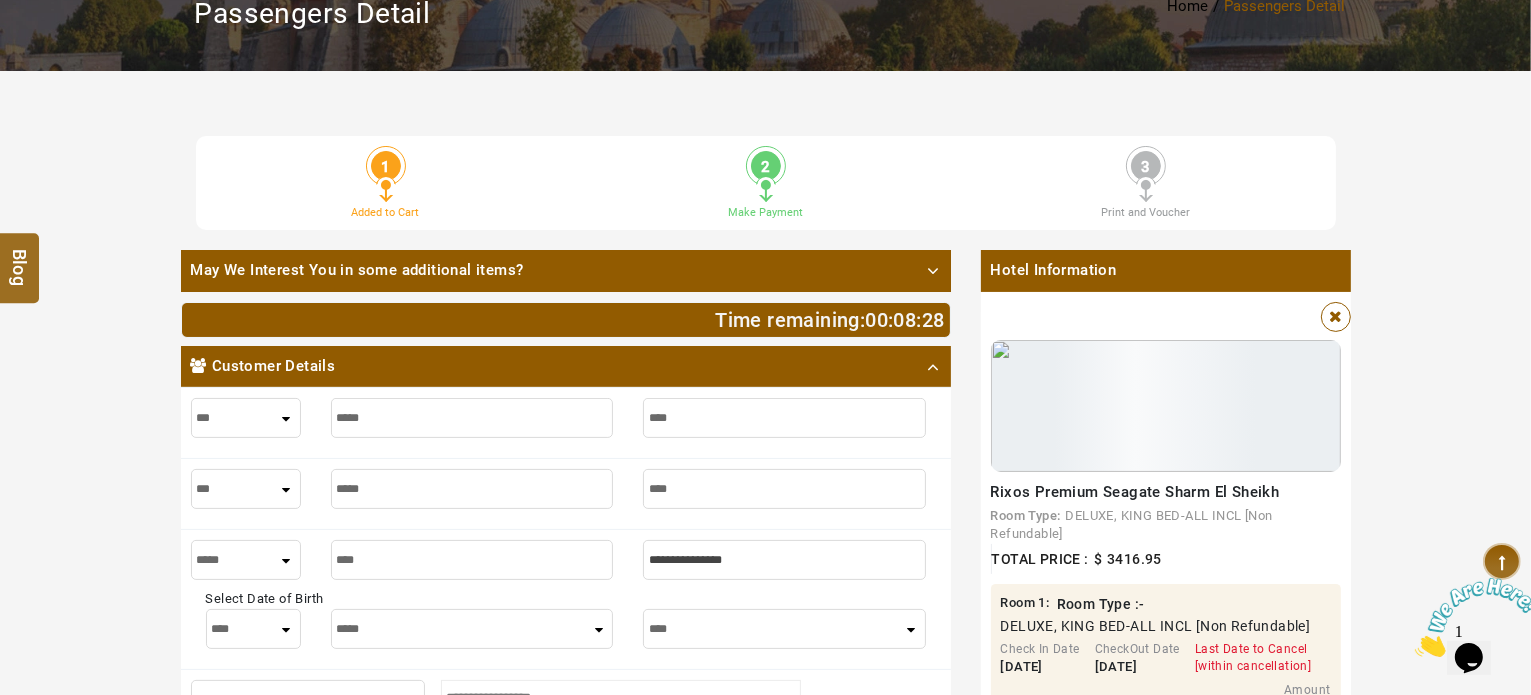 type on "****" 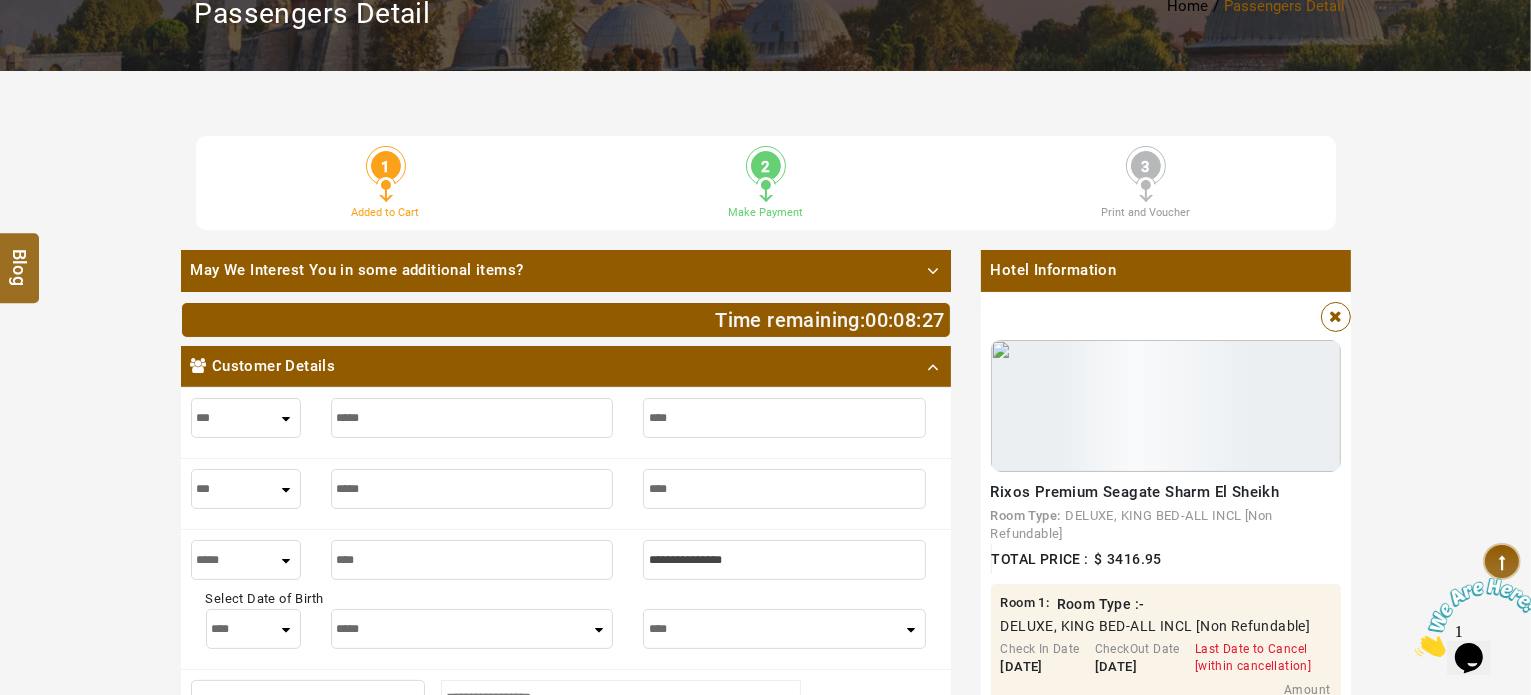 type on "*" 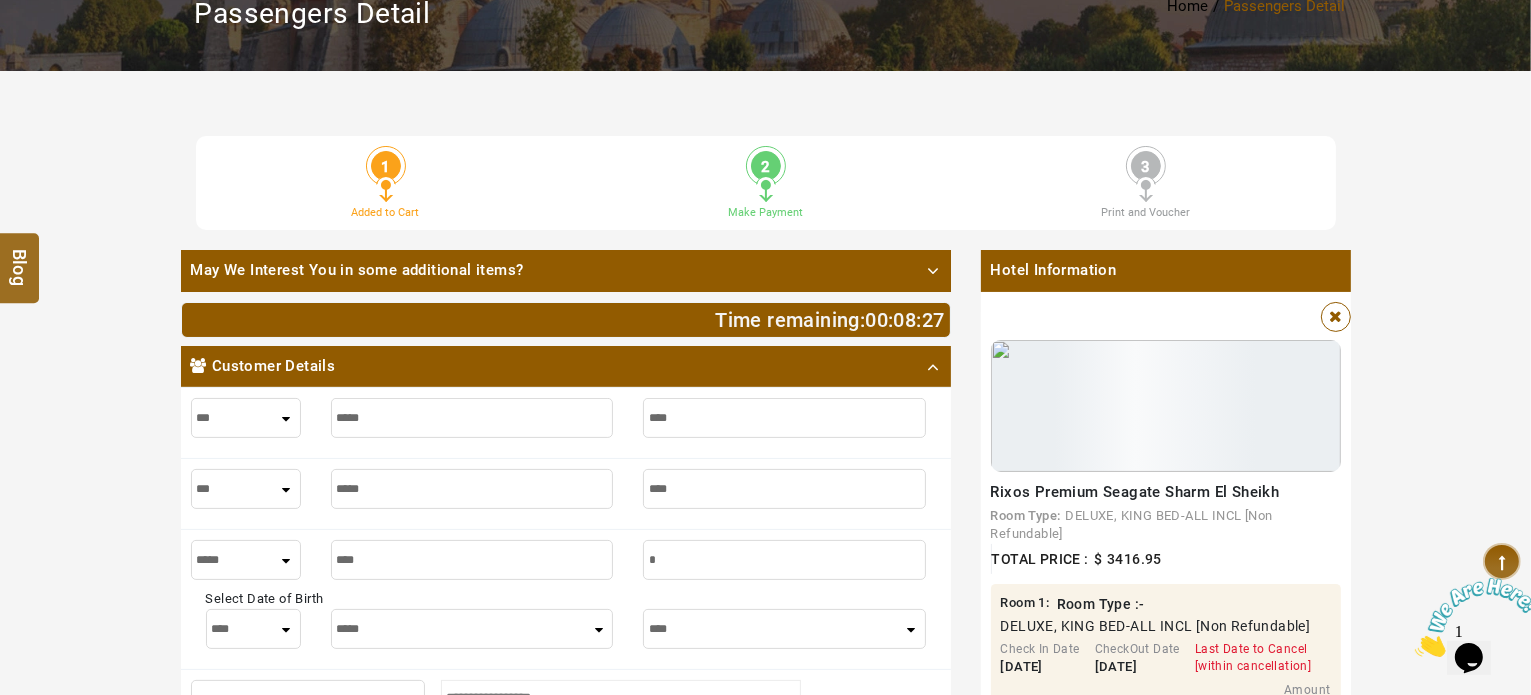 type on "*" 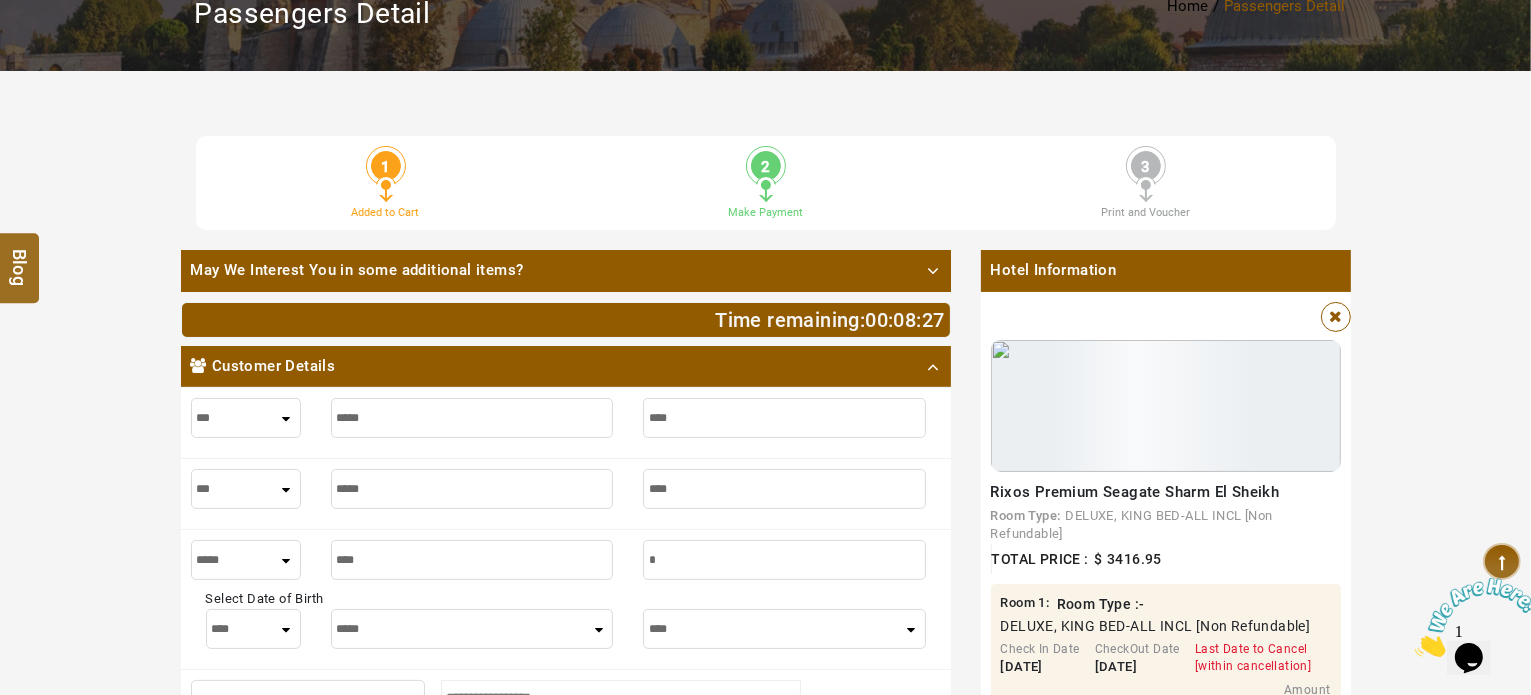 type on "**" 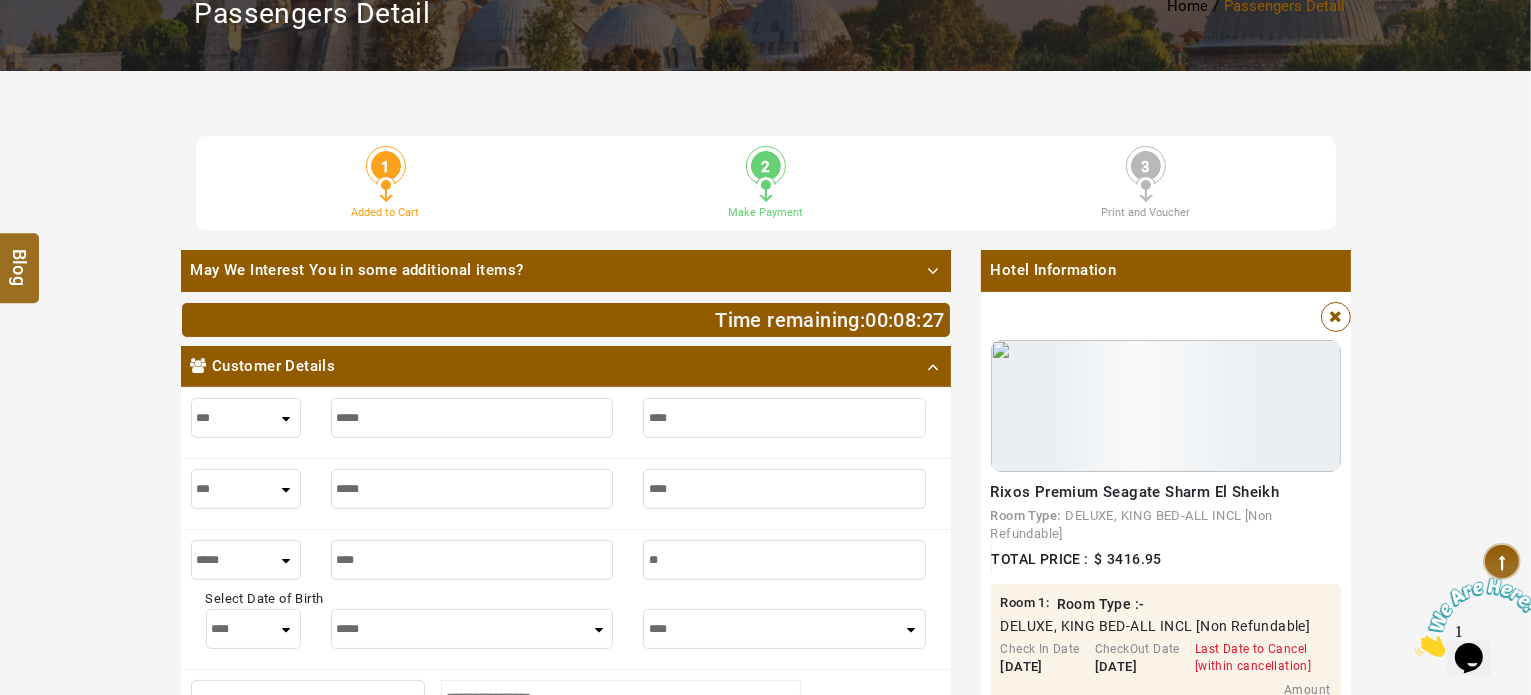 type on "**" 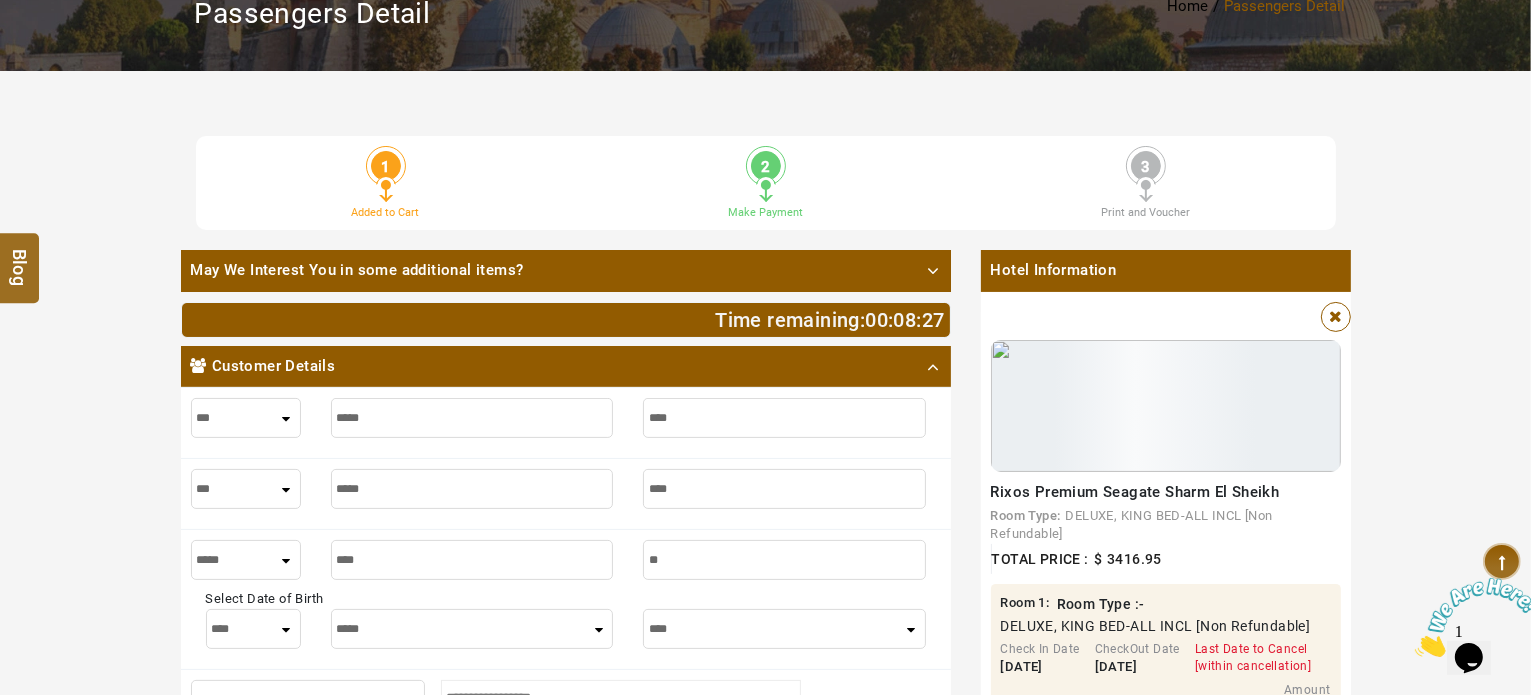 type on "***" 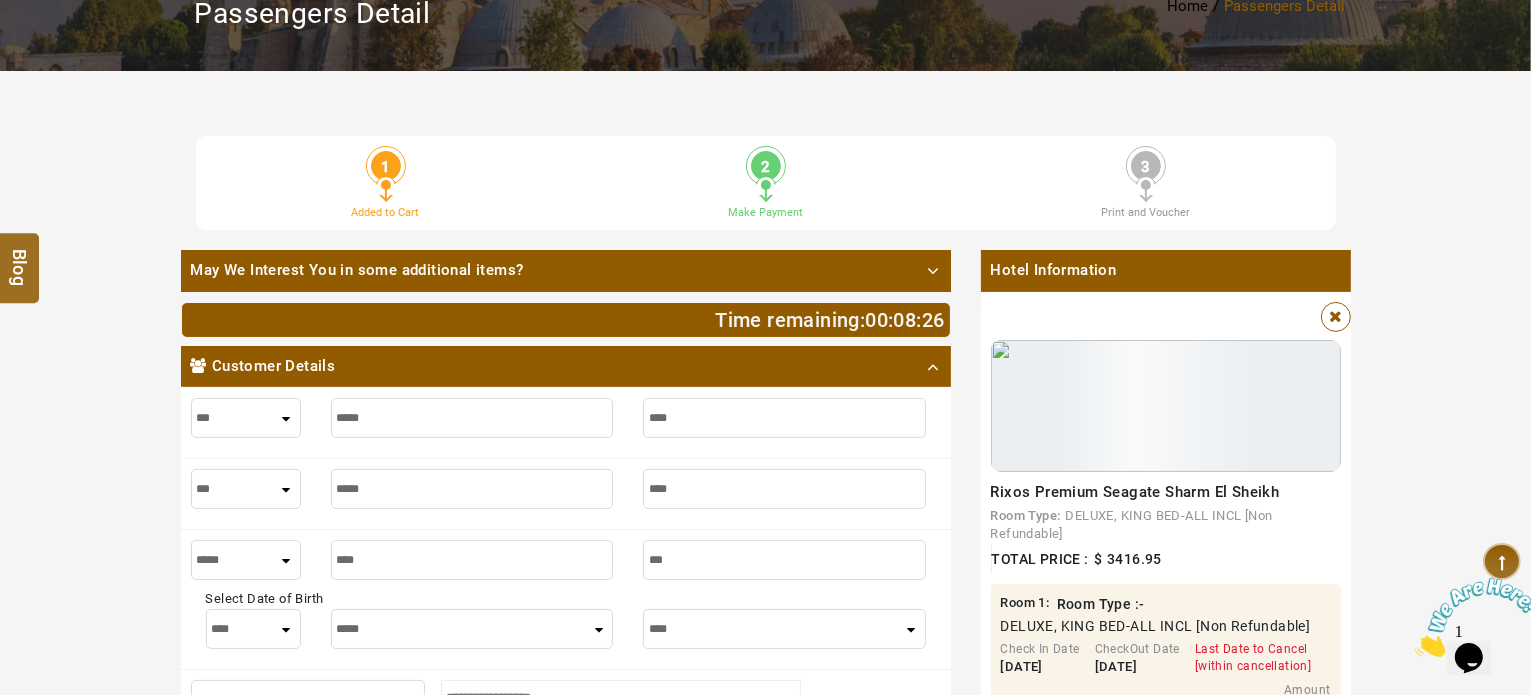 type on "***" 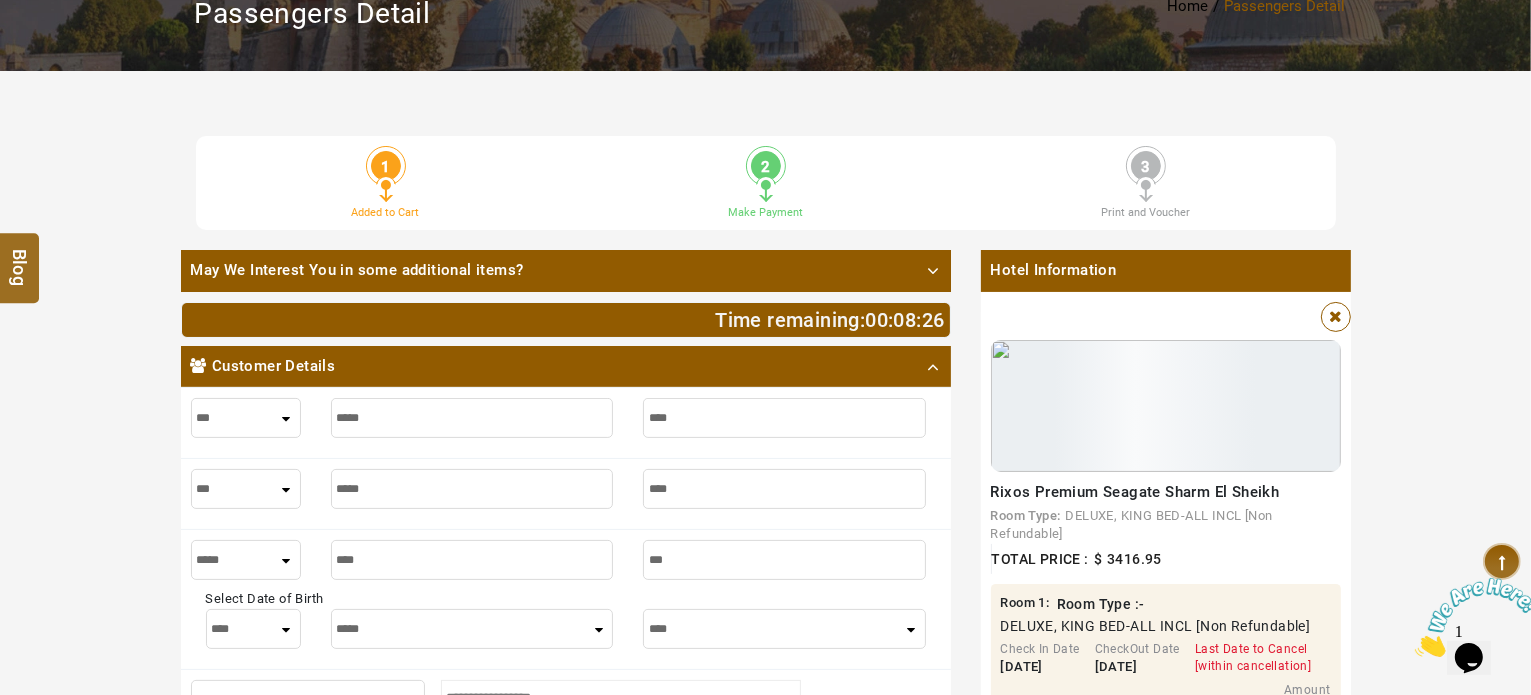 type on "****" 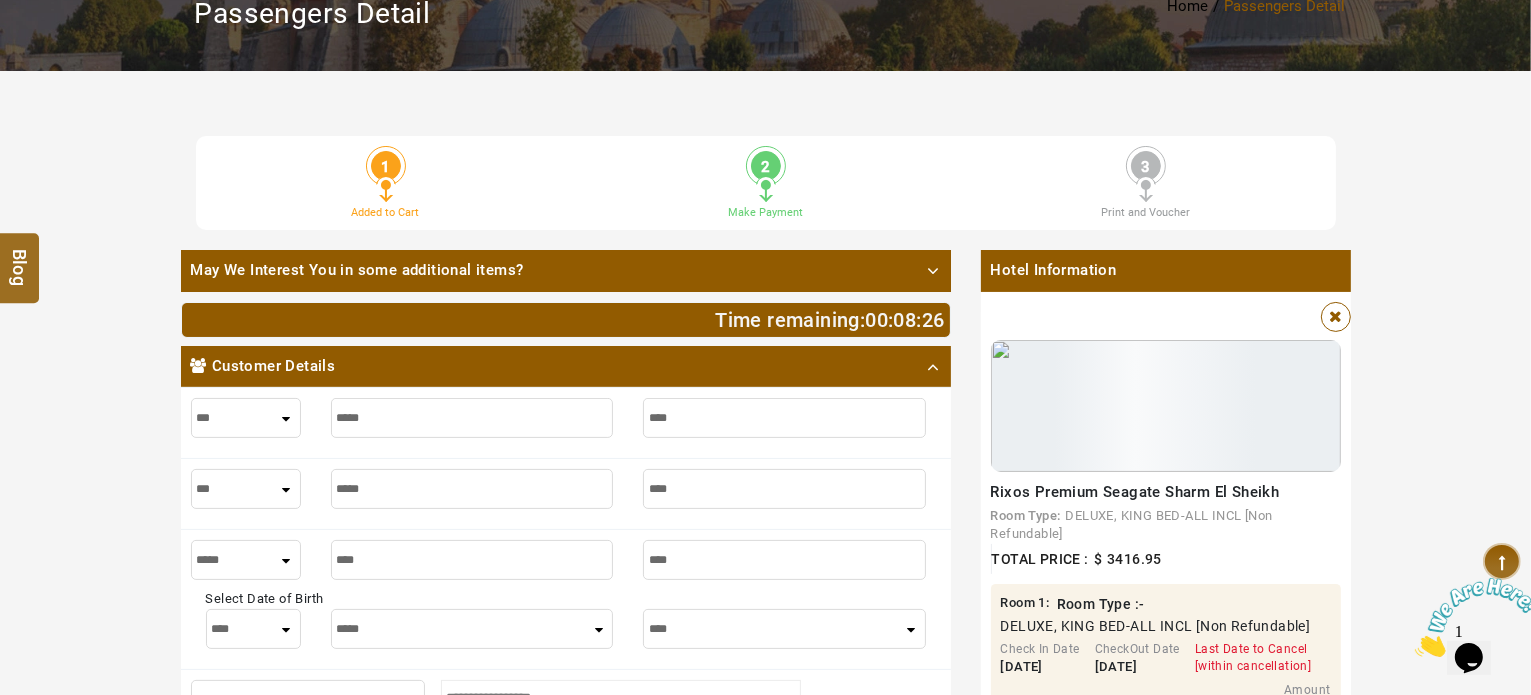 type on "****" 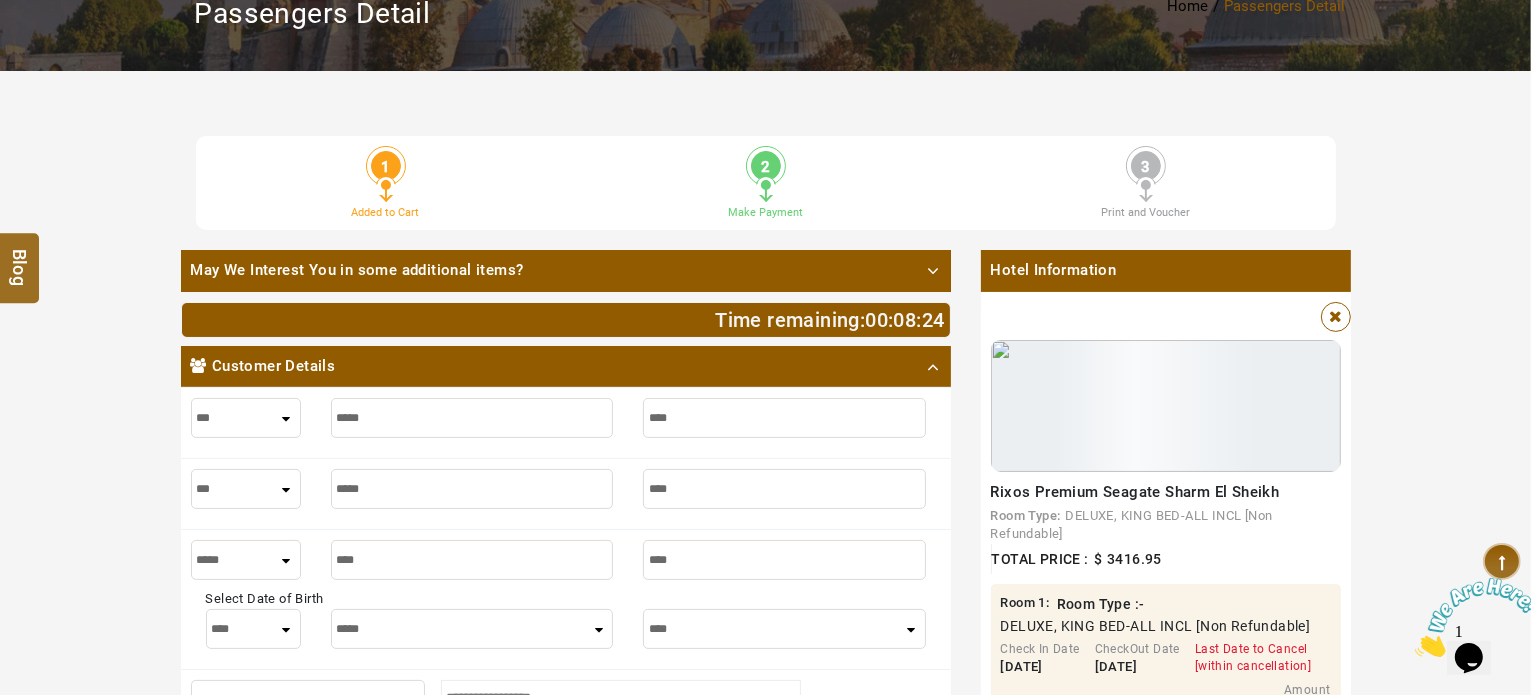 type on "****" 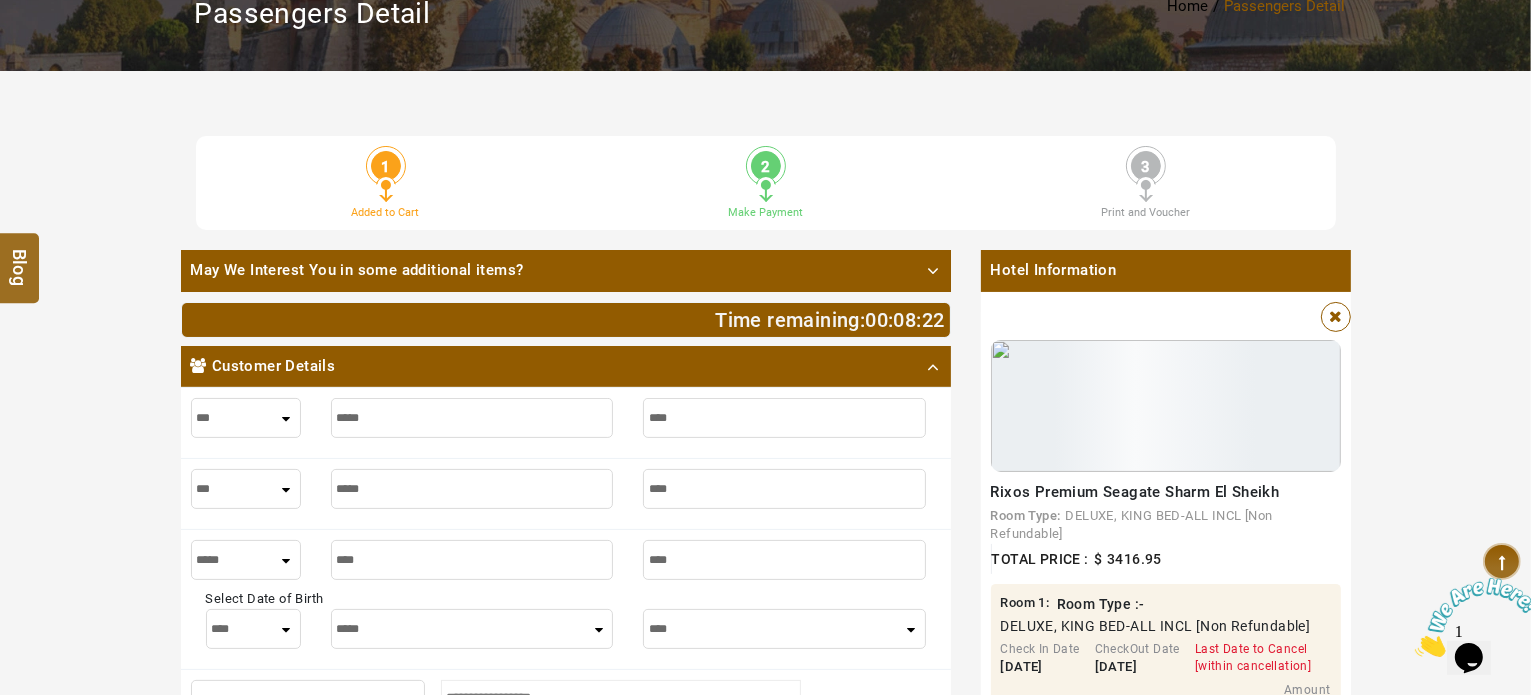 select on "**" 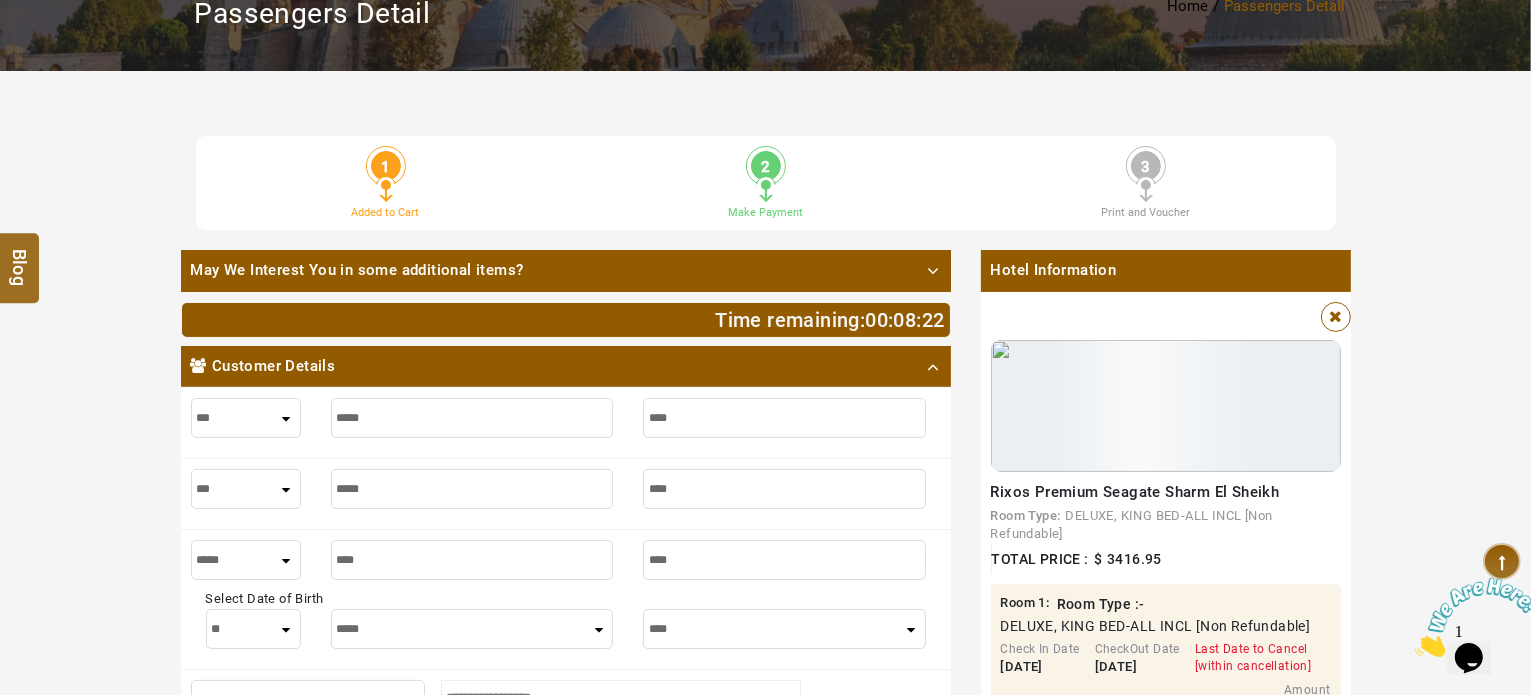 click on "**** * * * * * * * * * ** ** ** ** ** ** ** ** ** ** ** ** ** ** ** ** ** ** ** ** ** **" at bounding box center (253, 629) 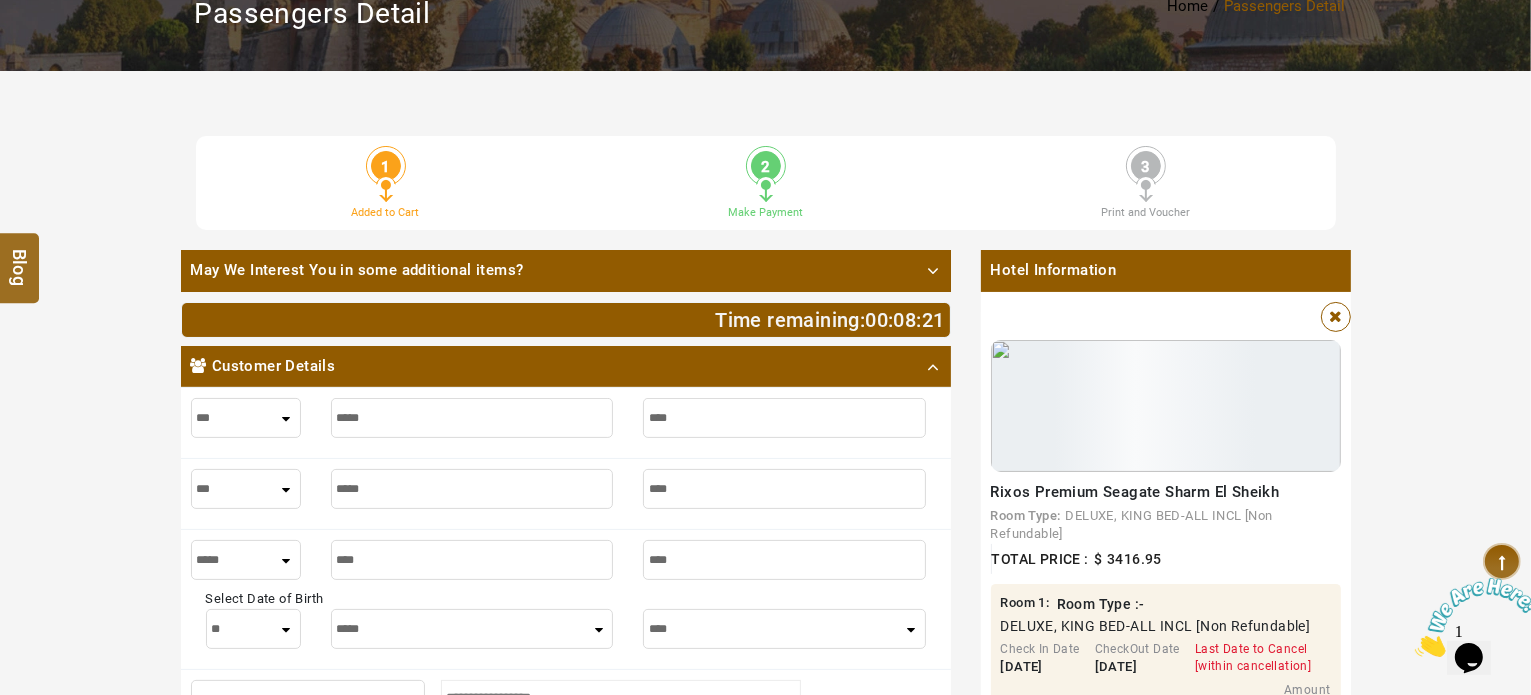 drag, startPoint x: 440, startPoint y: 631, endPoint x: 440, endPoint y: 607, distance: 24 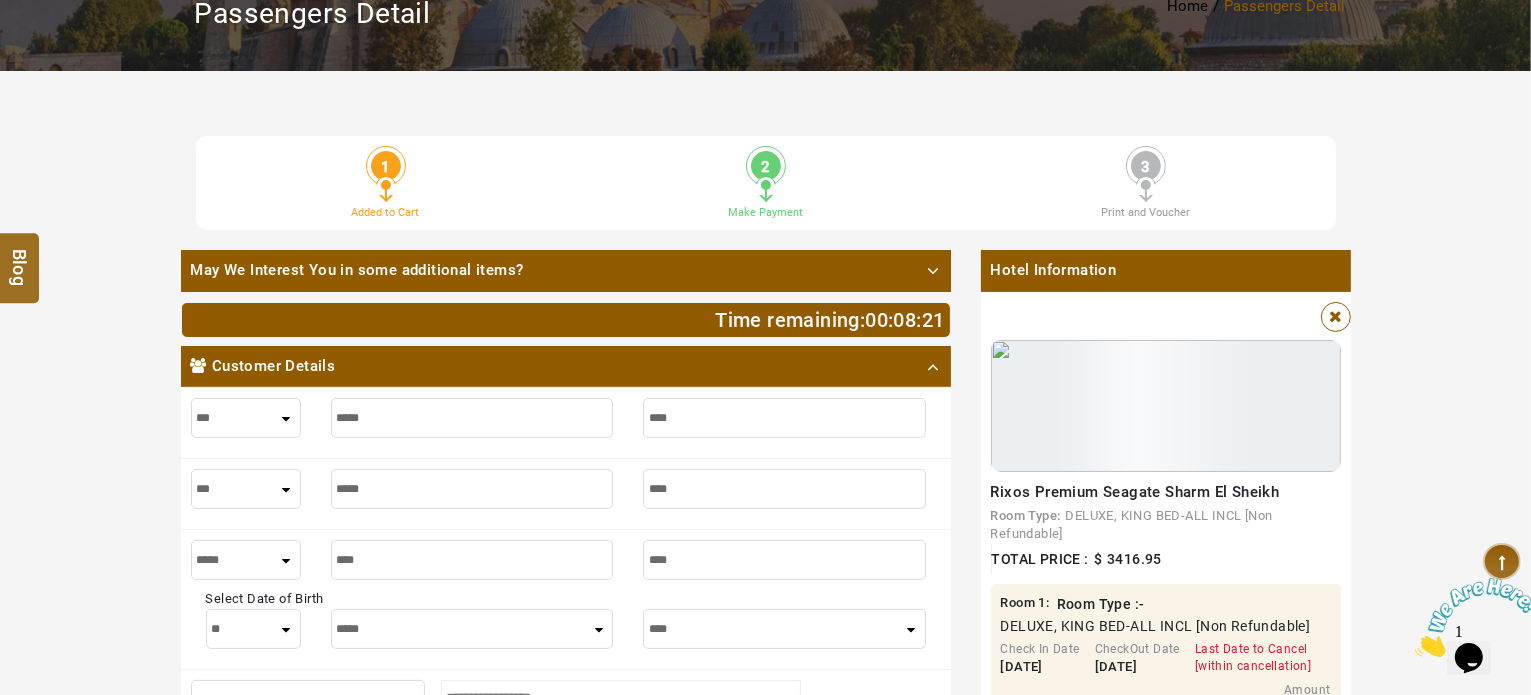 click on "***** ******* ******** ***** ***** *** **** **** ****** ********* ******* ******** ********" at bounding box center [472, 629] 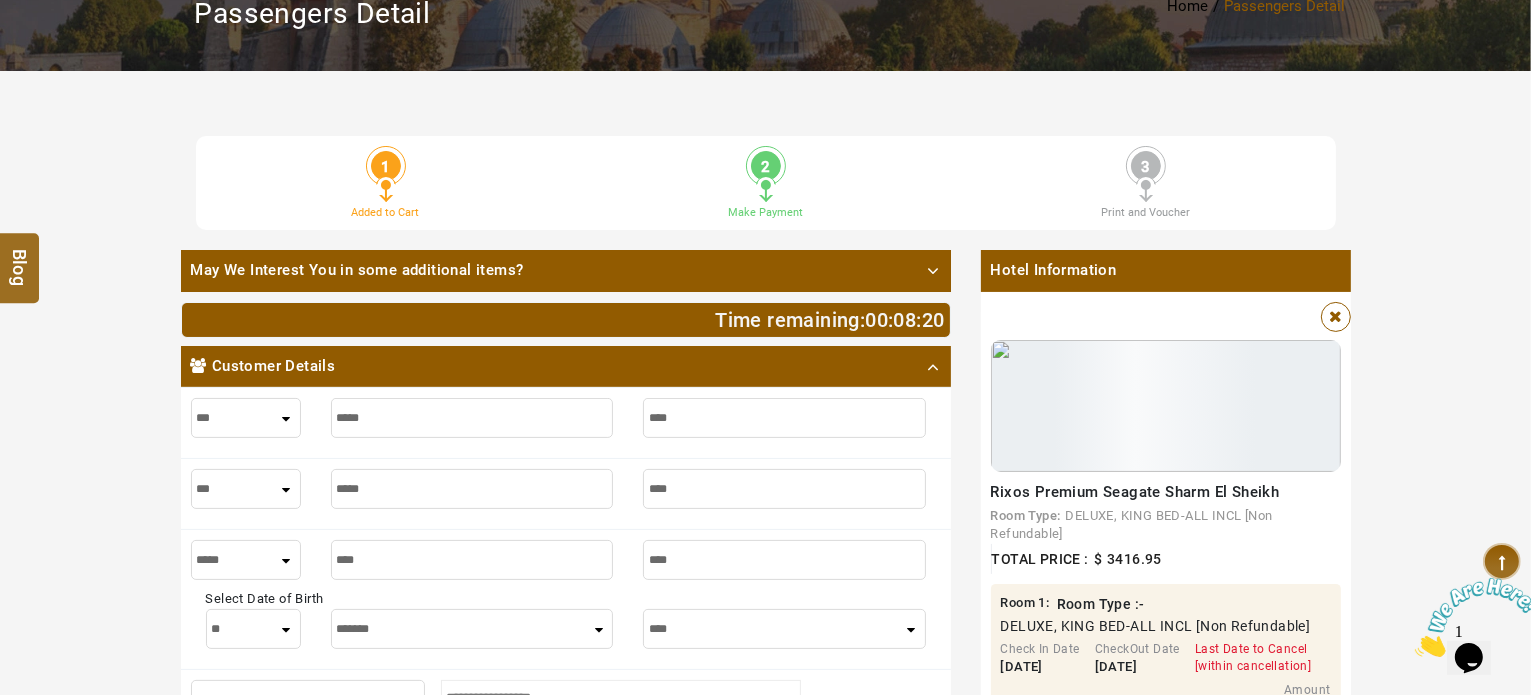 click on "***** ******* ******** ***** ***** *** **** **** ****** ********* ******* ******** ********" at bounding box center (472, 629) 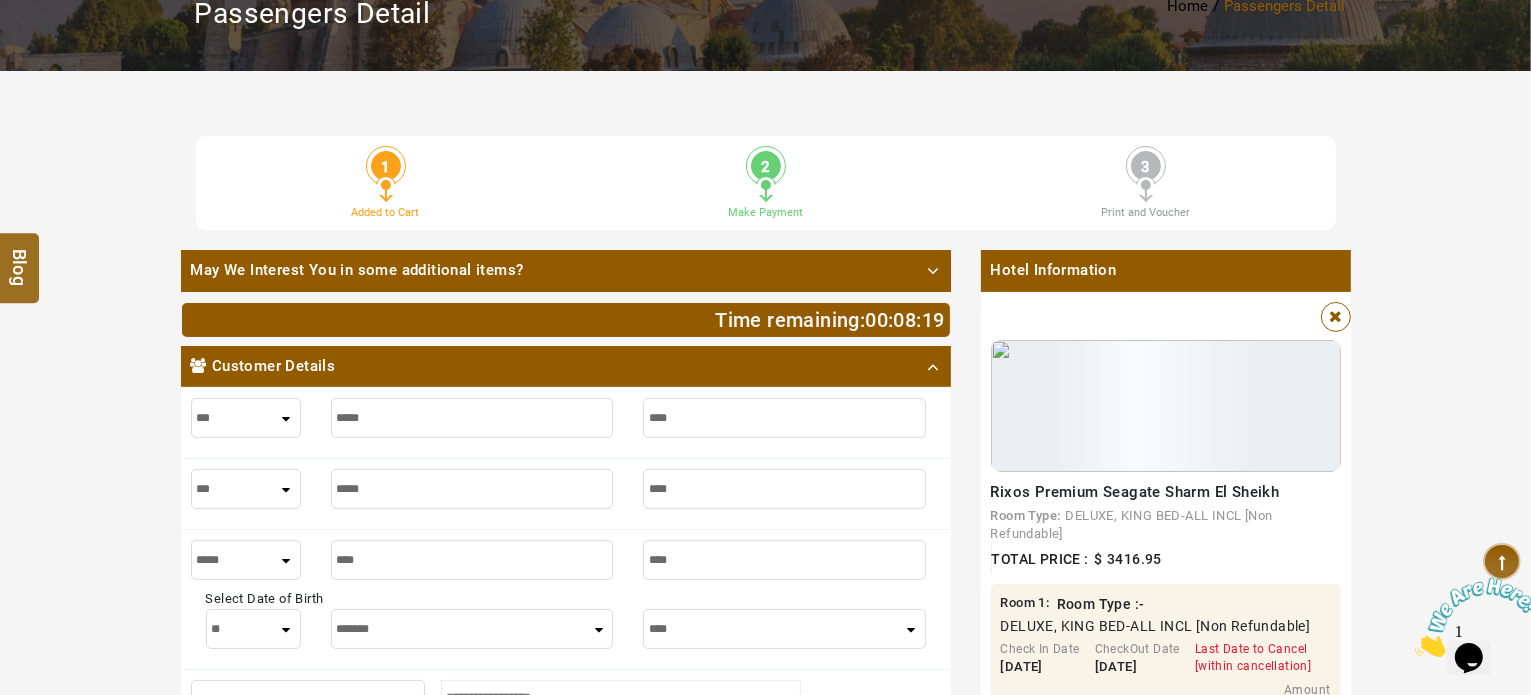 click on "Customer Details" at bounding box center [566, 366] 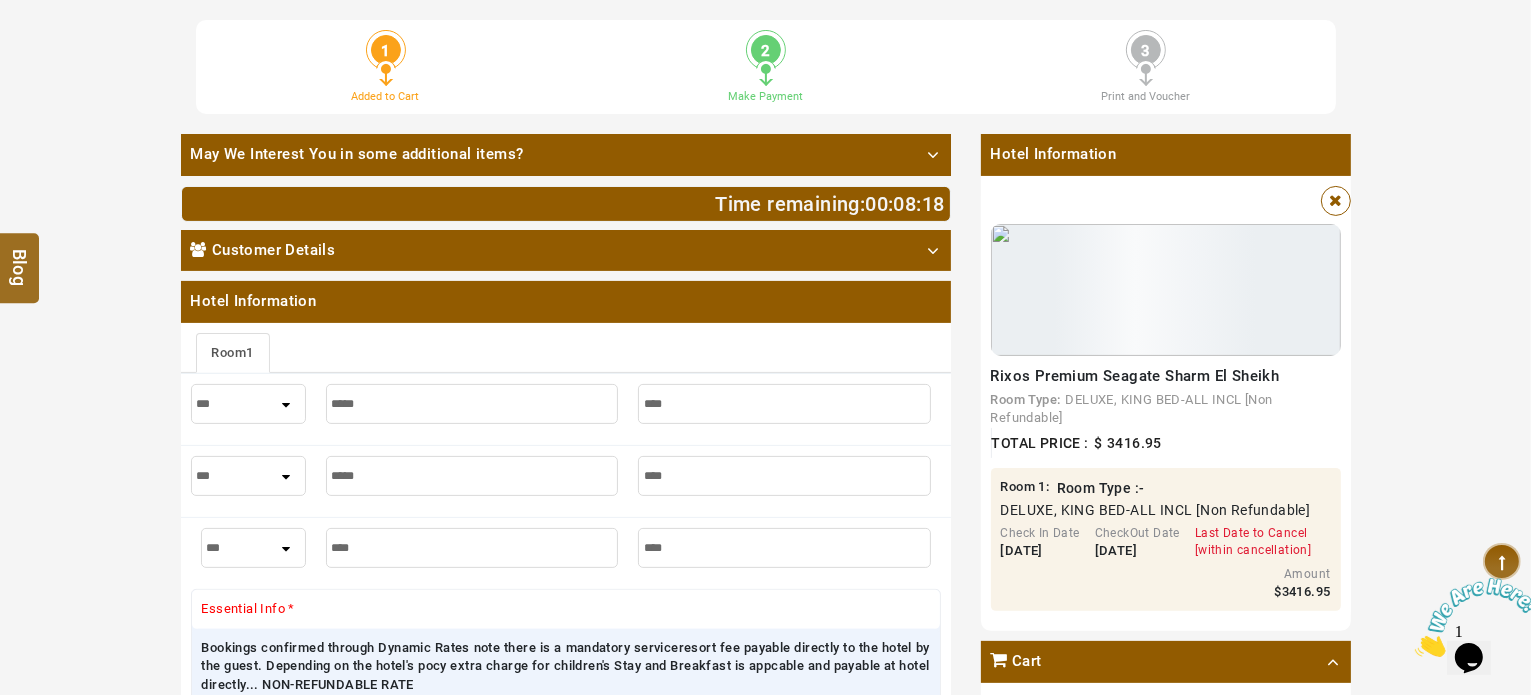 scroll, scrollTop: 500, scrollLeft: 0, axis: vertical 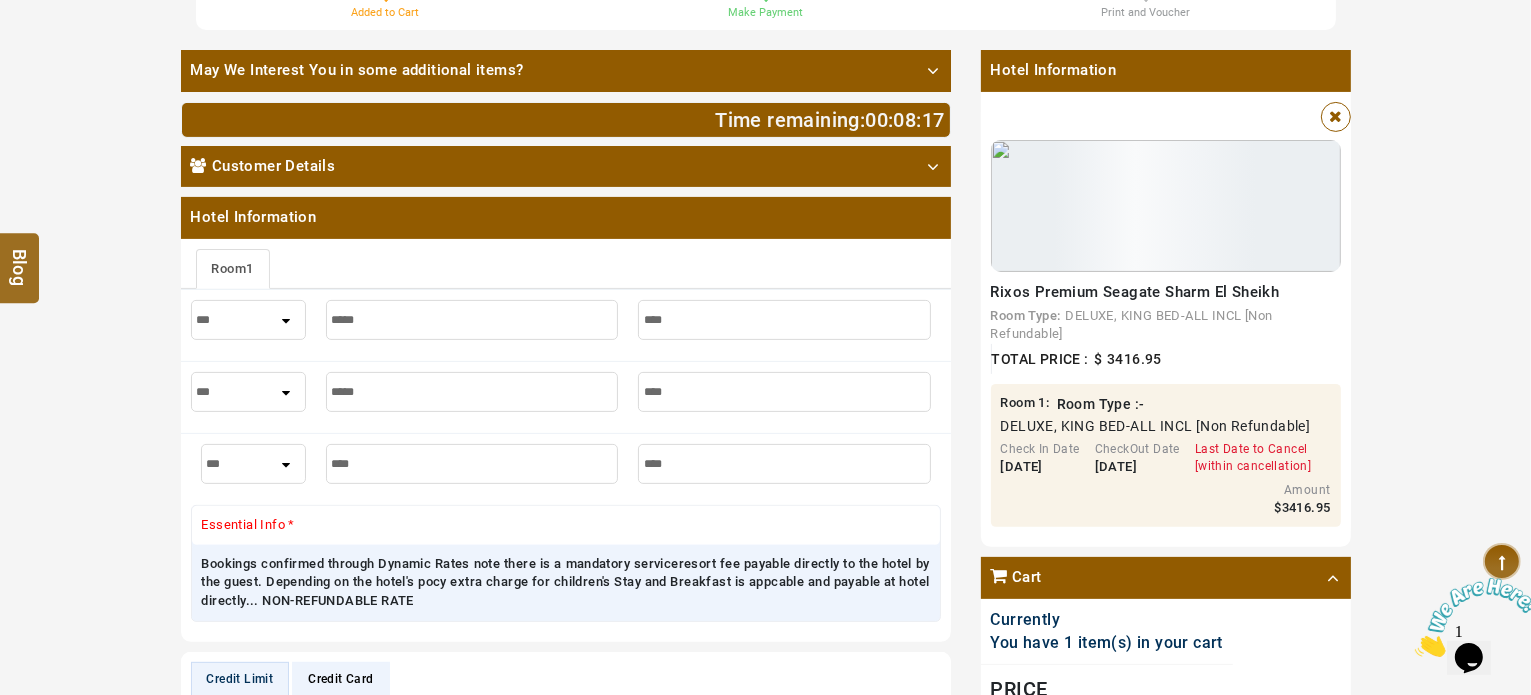 click at bounding box center (472, 464) 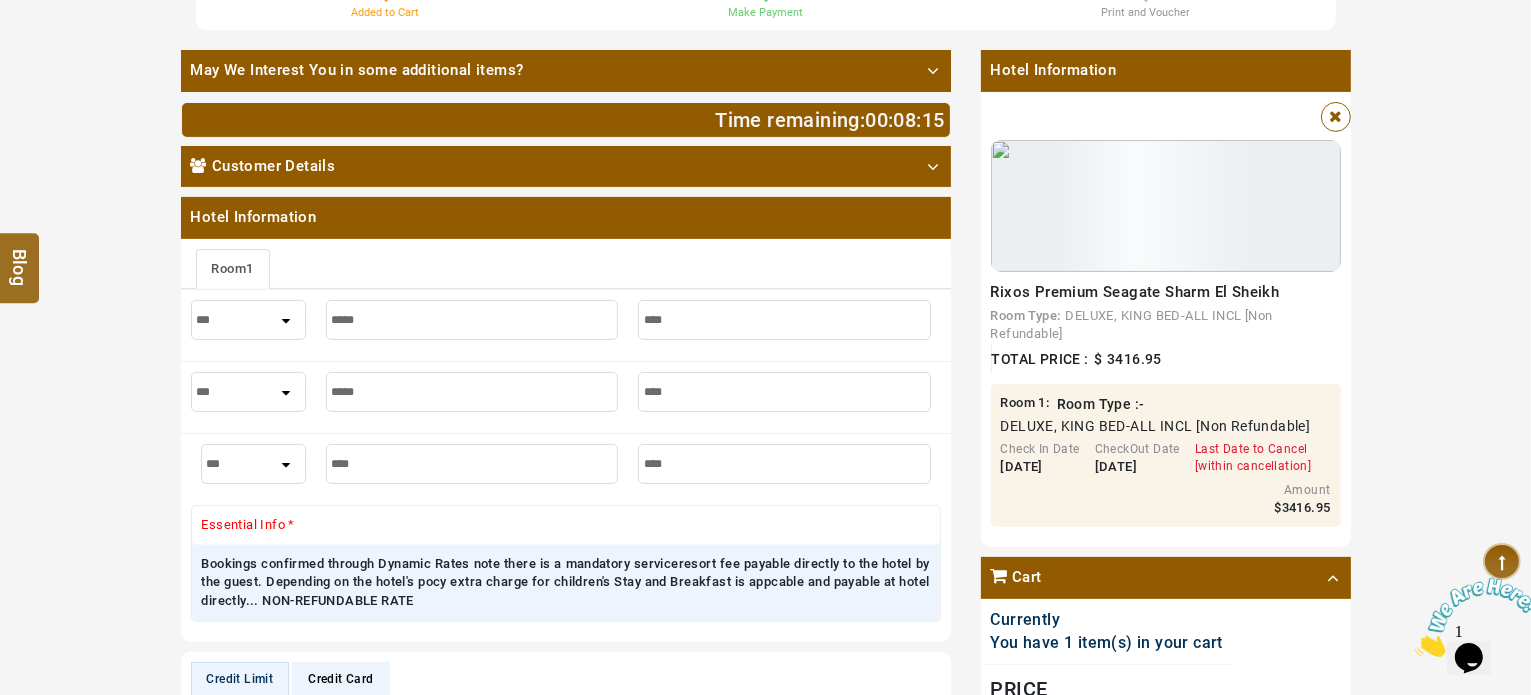 click on "Customer Details" at bounding box center (566, 166) 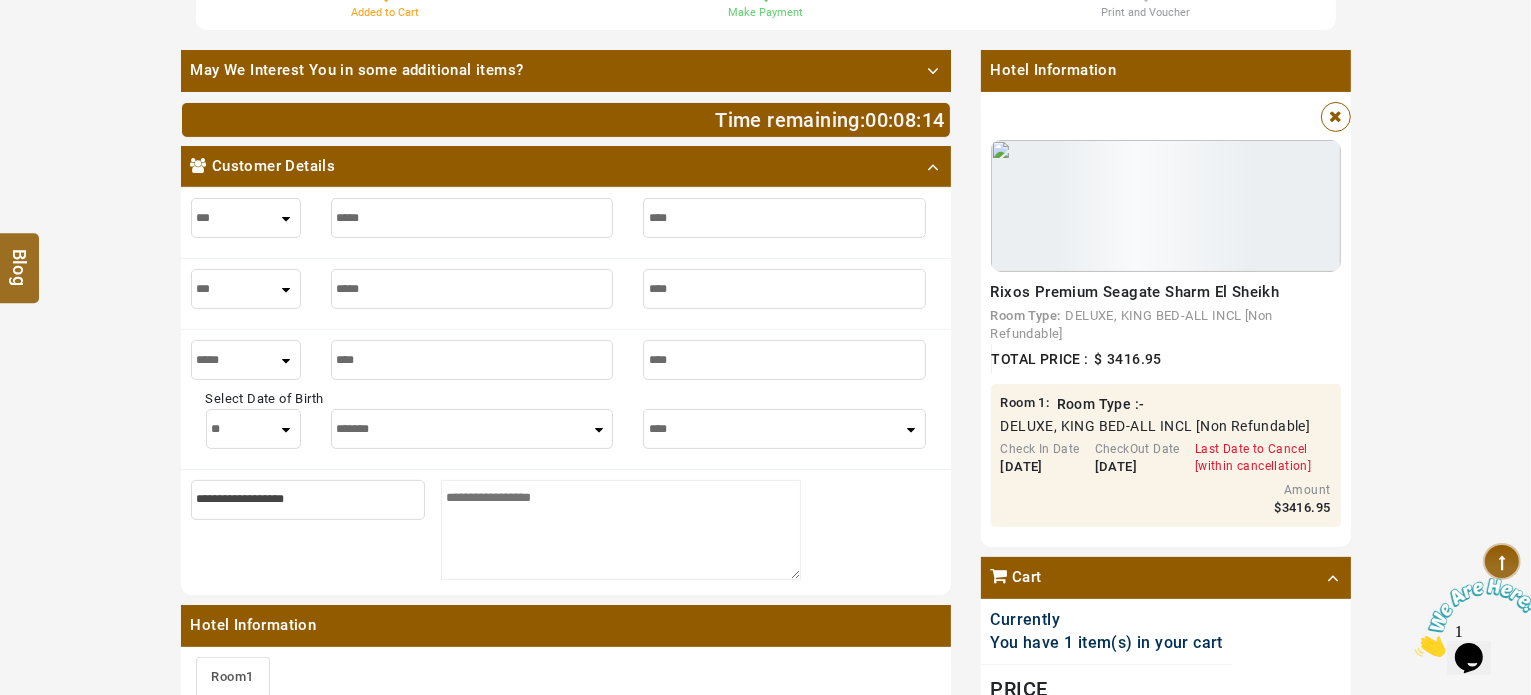 click on "***** ******* ******** ***** ***** *** **** **** ****** ********* ******* ******** ********" at bounding box center (472, 429) 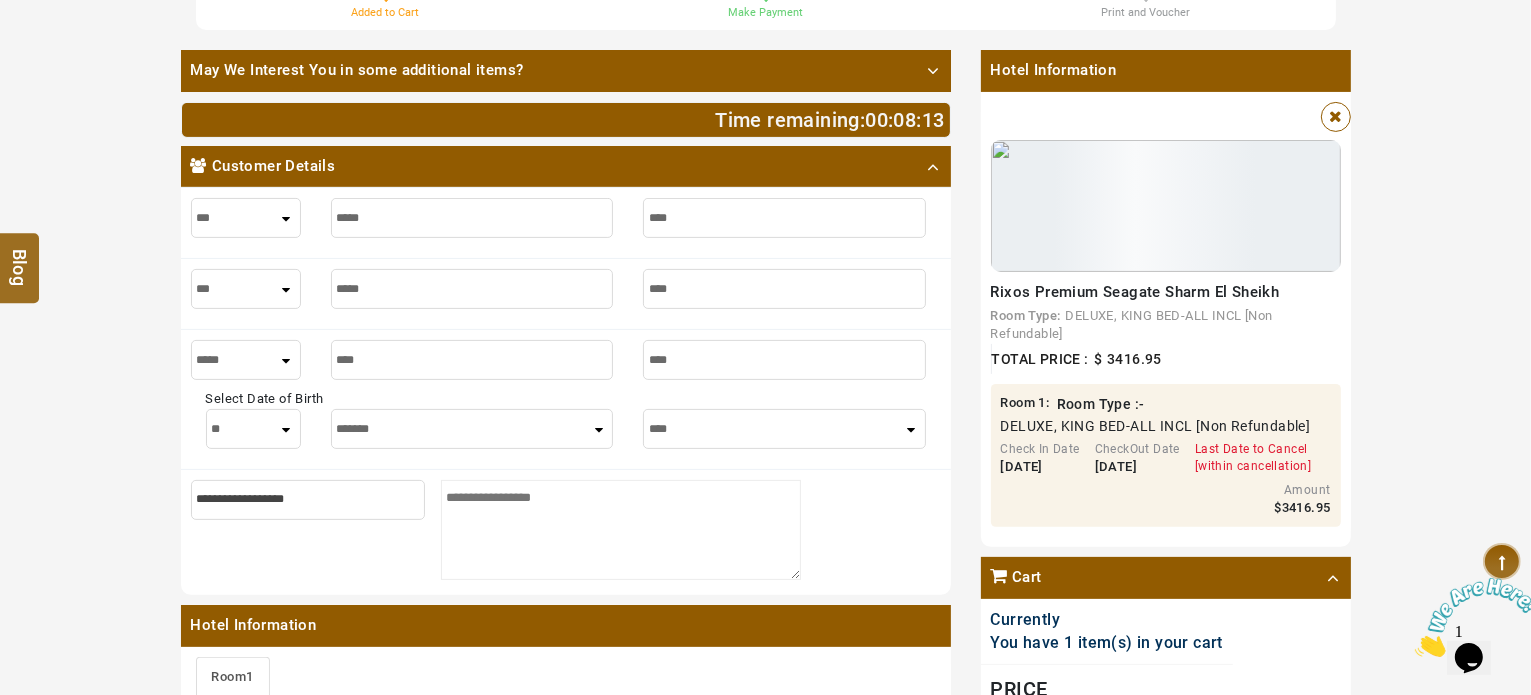 select on "**" 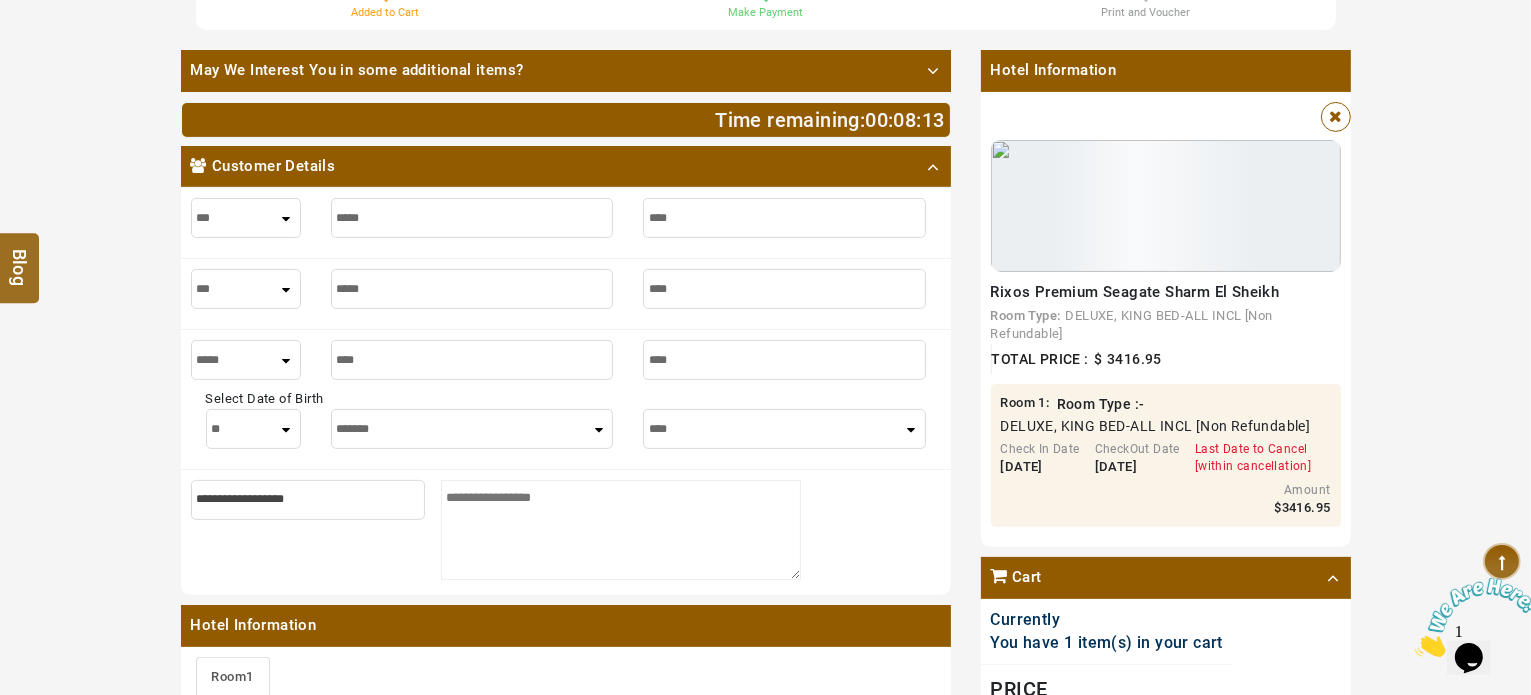 click on "***** ******* ******** ***** ***** *** **** **** ****** ********* ******* ******** ********" at bounding box center [472, 429] 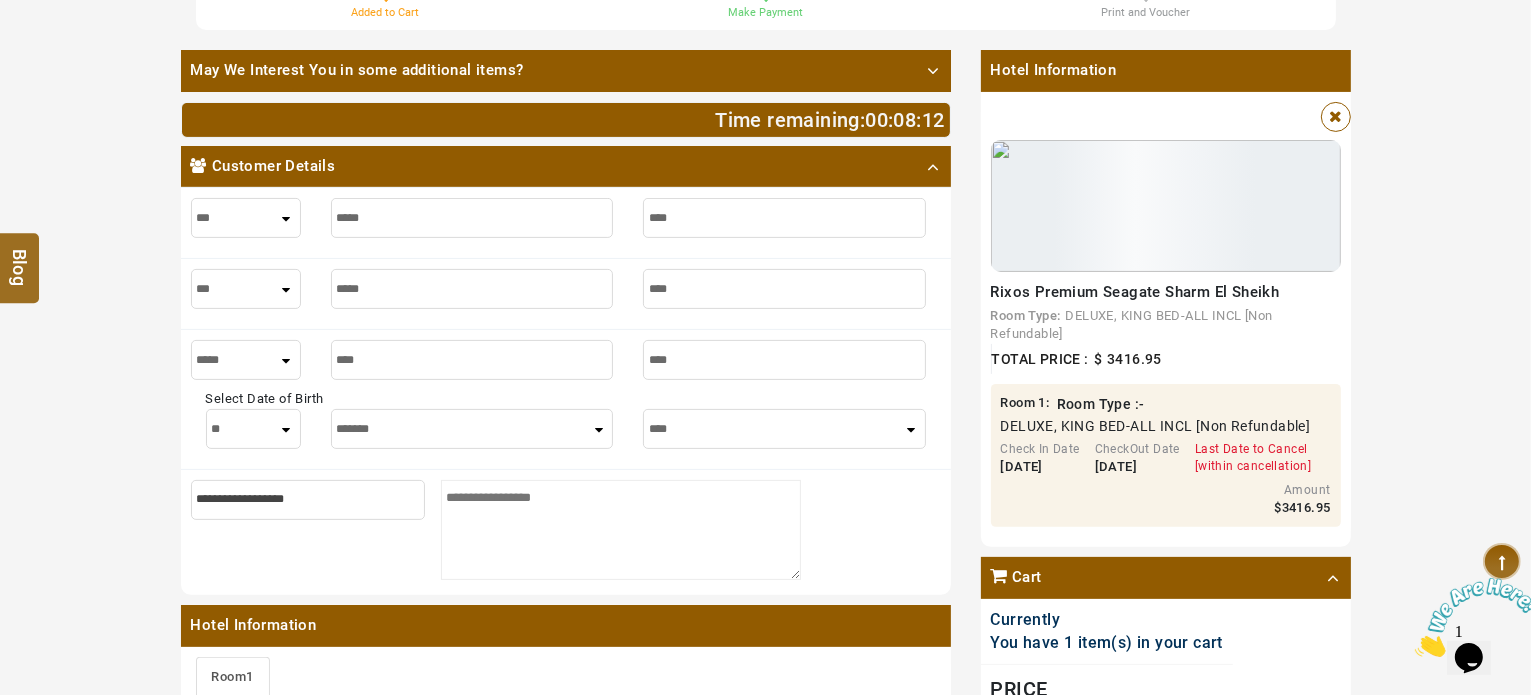 click on "**** **** **** **** **** **** **** **** **** **** **** **** ****" at bounding box center (784, 429) 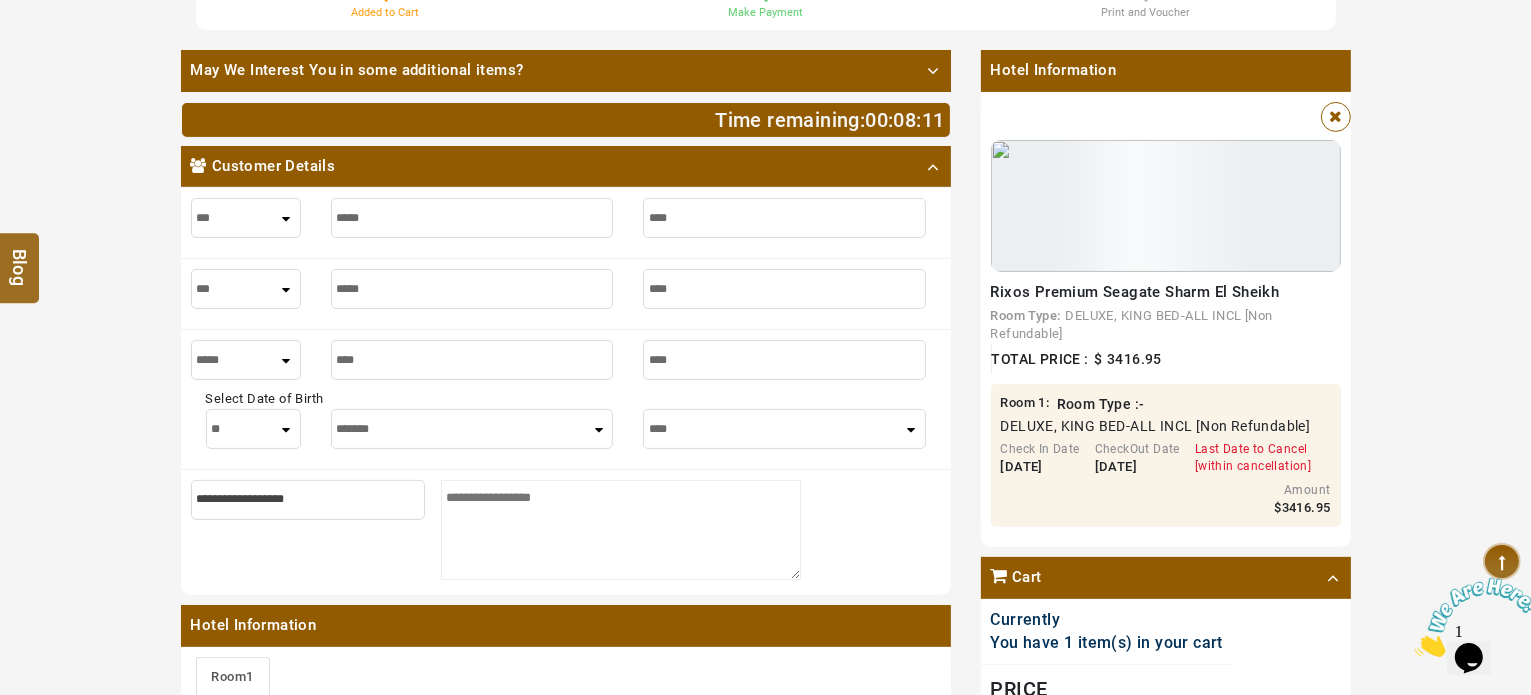 select on "****" 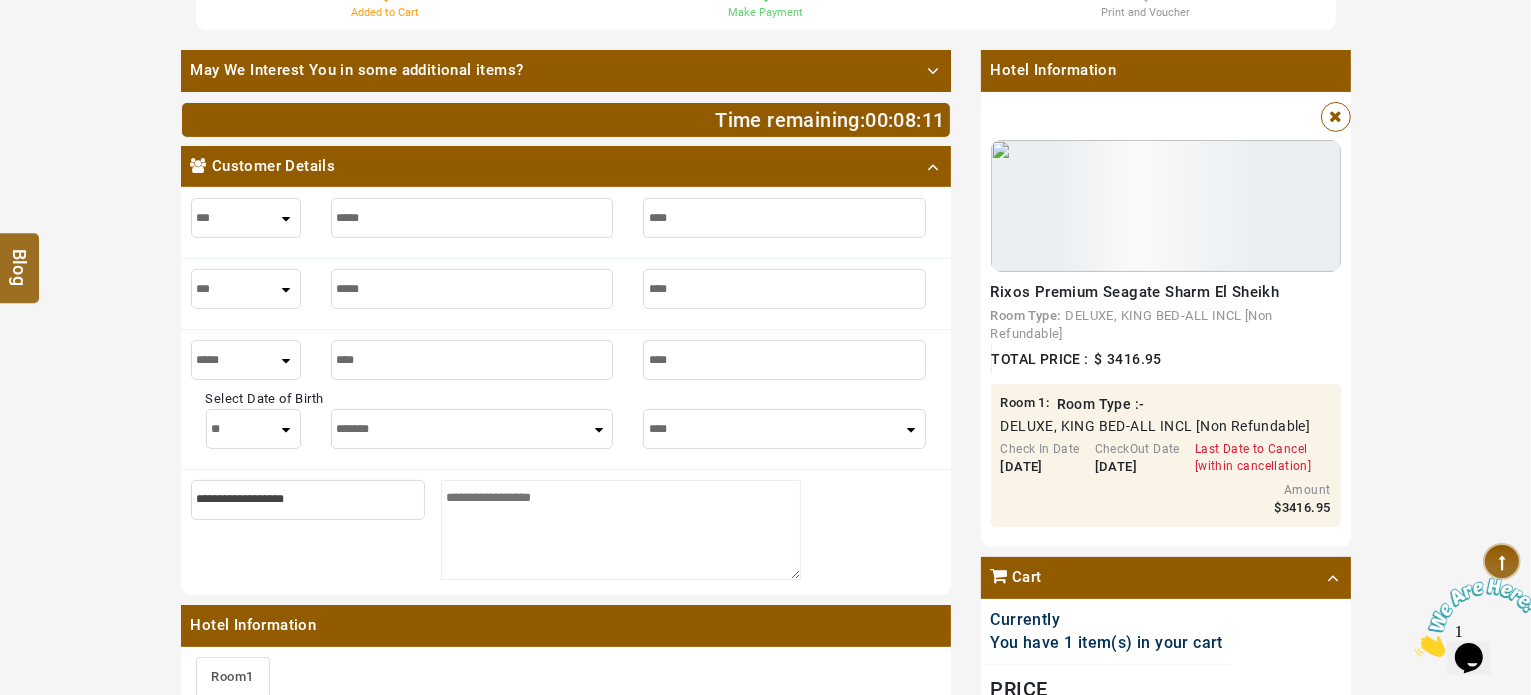 click on "**** **** **** **** **** **** **** **** **** **** **** **** ****" at bounding box center (784, 429) 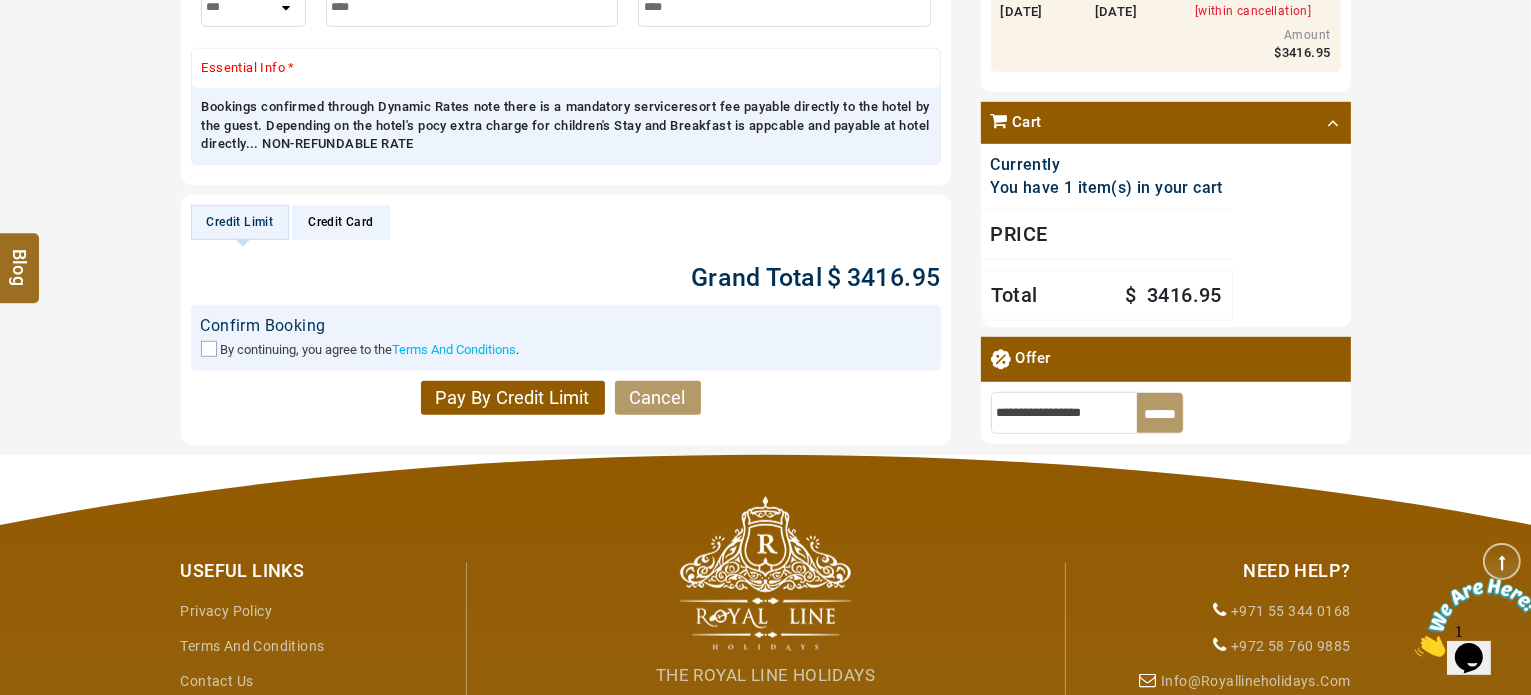 scroll, scrollTop: 1400, scrollLeft: 0, axis: vertical 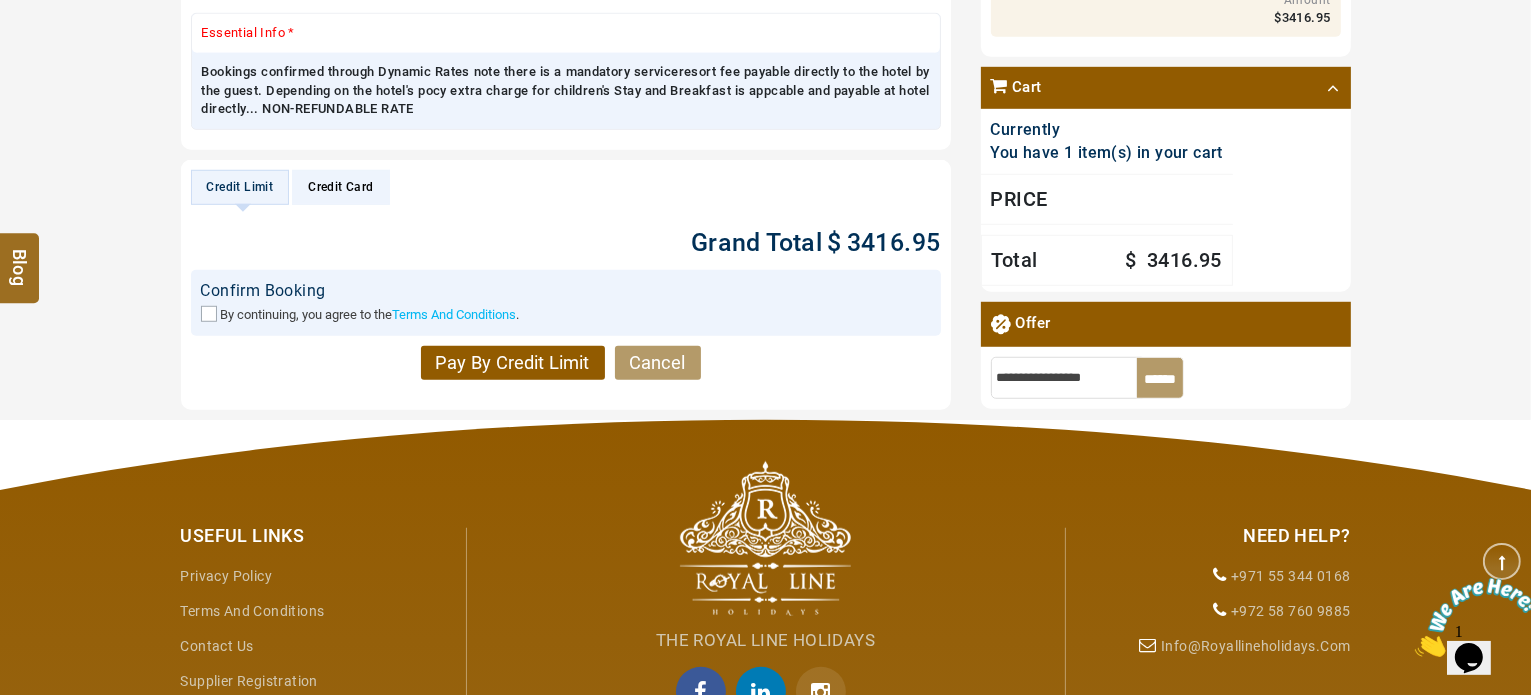 click on "By continuing, you agree to the  Terms And Conditions ." at bounding box center (566, 314) 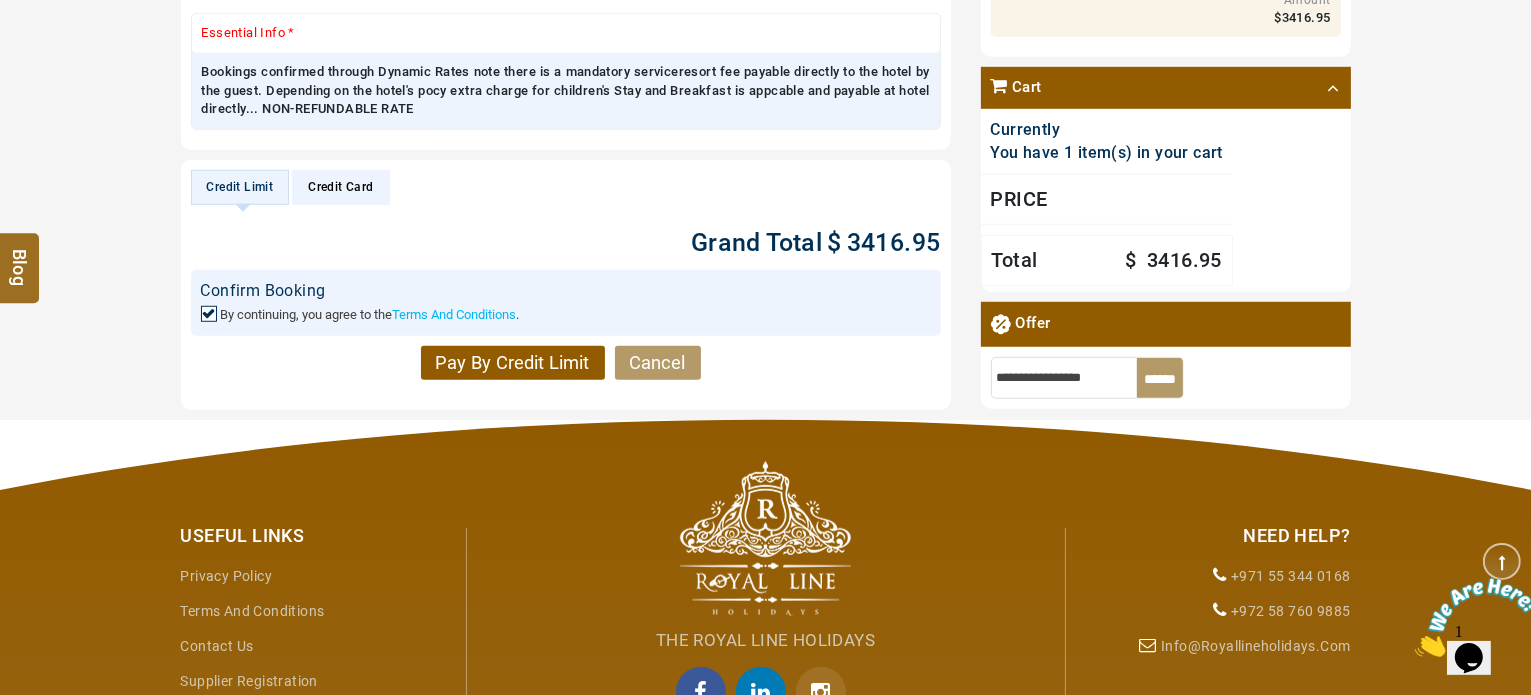 click on "Pay By Credit Limit" at bounding box center [513, 363] 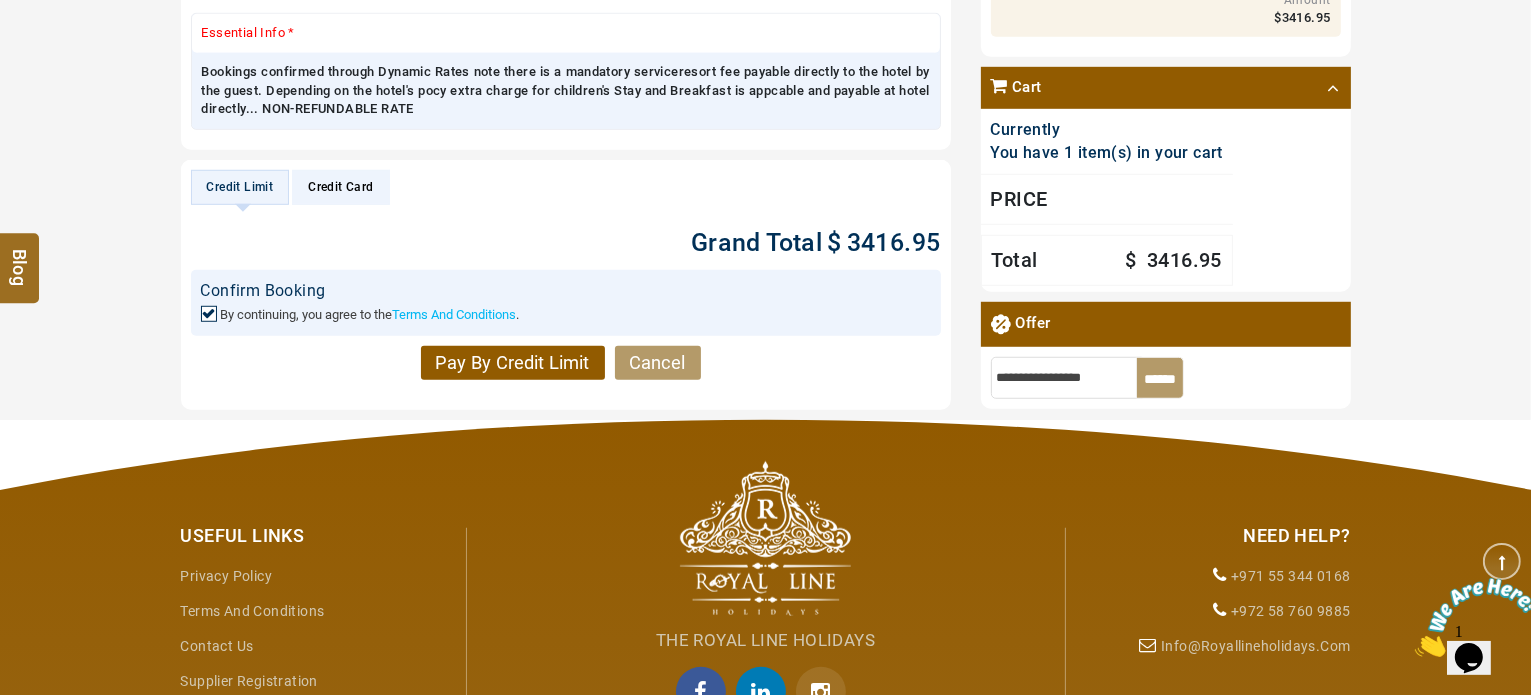 click on "****** ******" at bounding box center (0, 0) 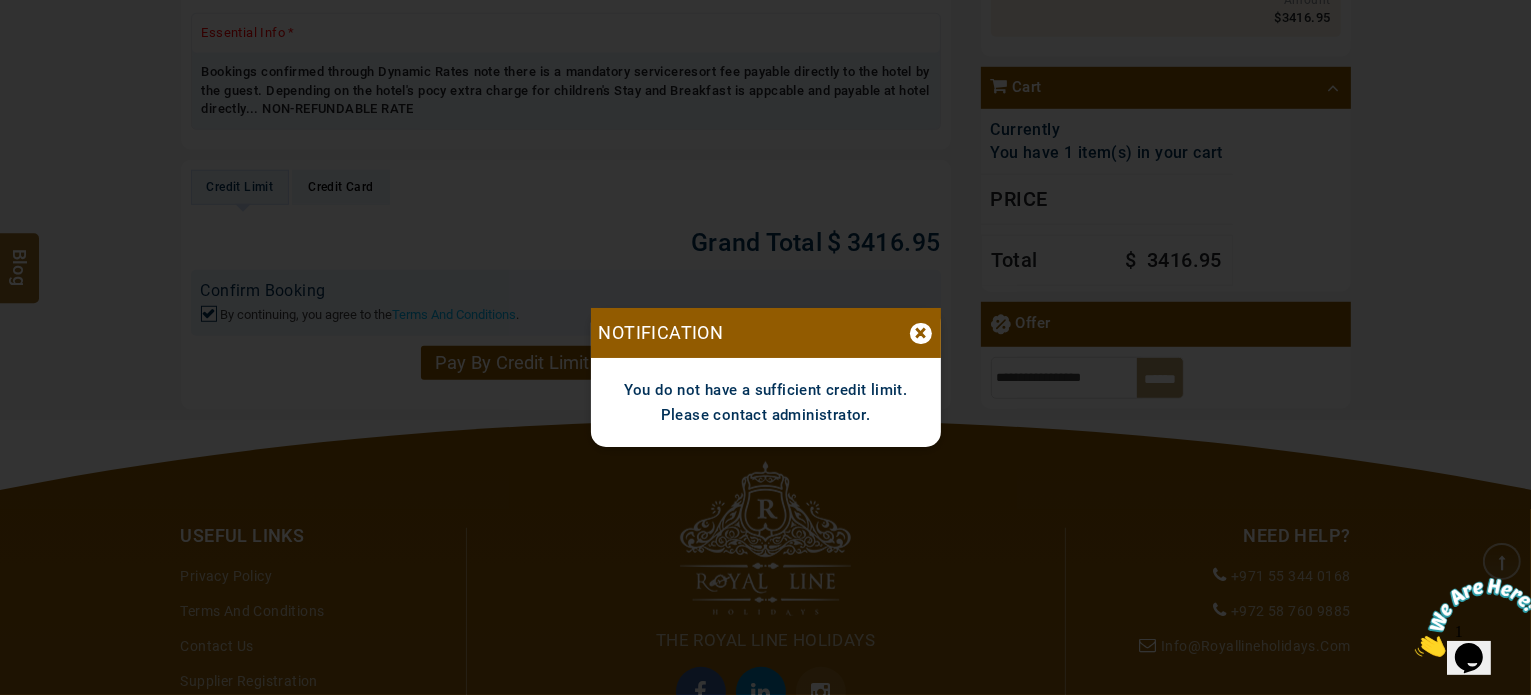 click on "×" at bounding box center [921, 333] 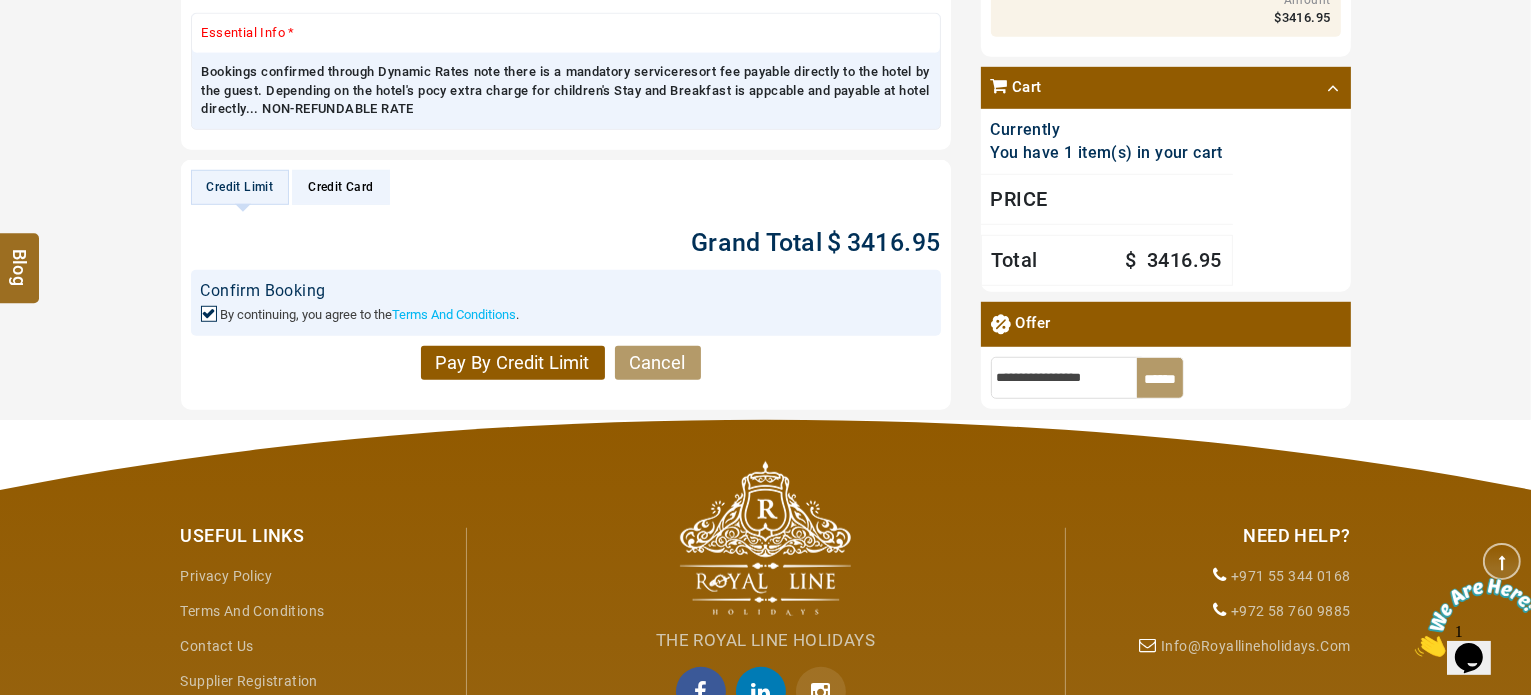 click on "By continuing, you agree to the  Terms And Conditions ." at bounding box center [566, 314] 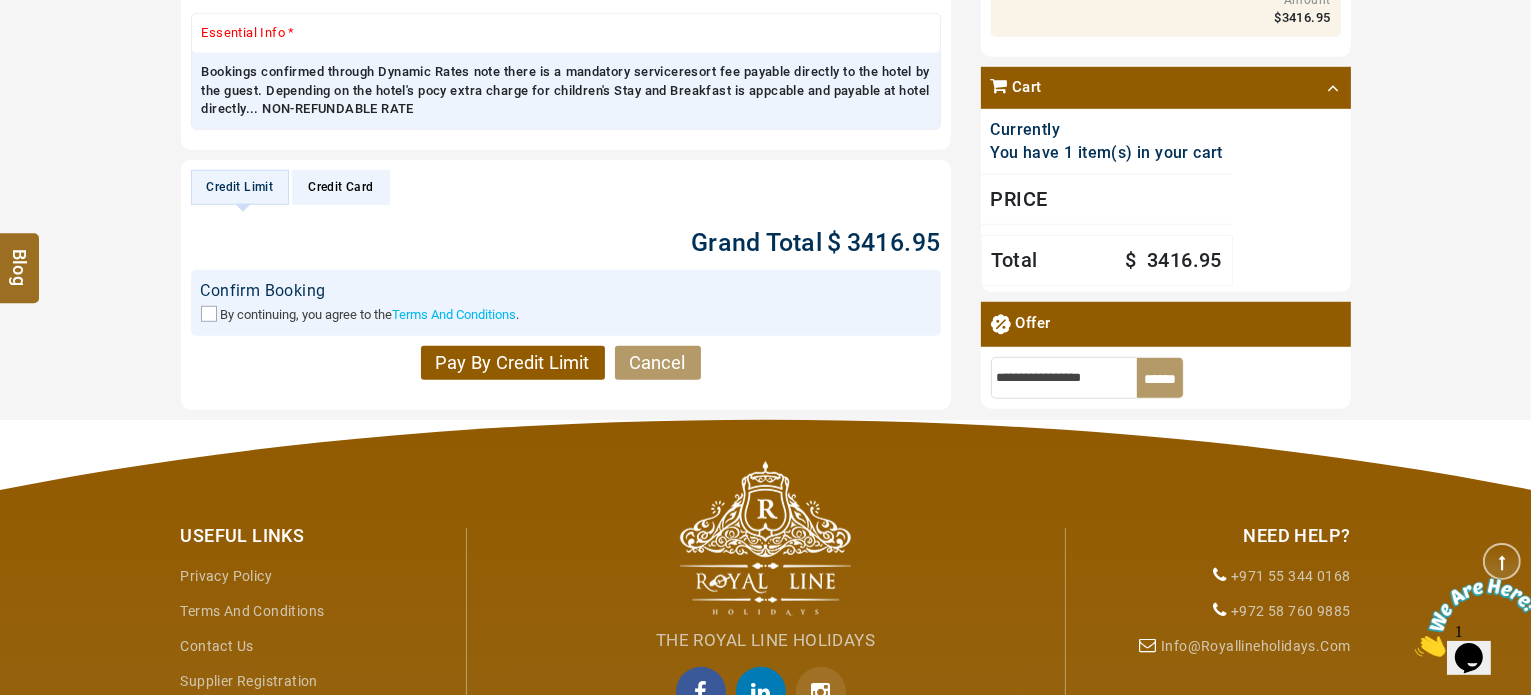 click on "Pay By Credit Limit" at bounding box center [513, 363] 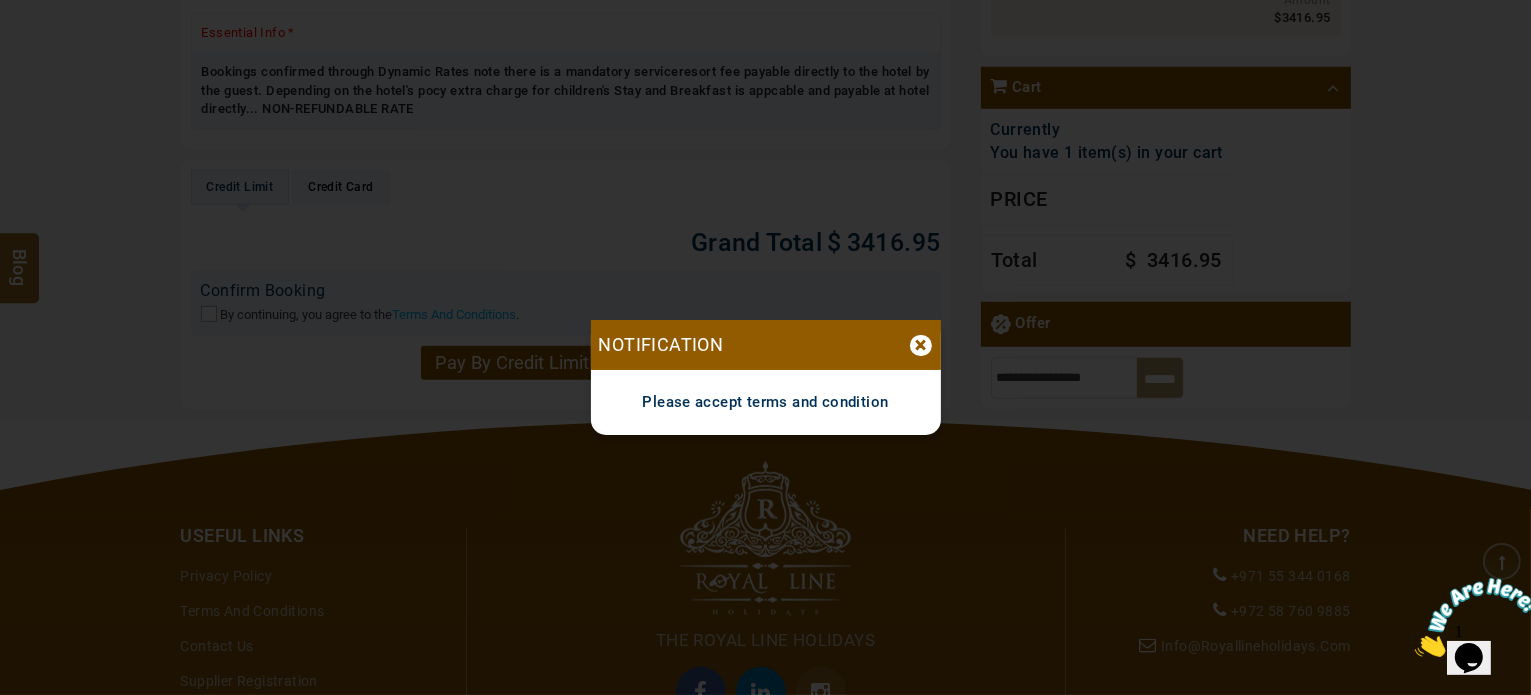 click on "×" at bounding box center [921, 345] 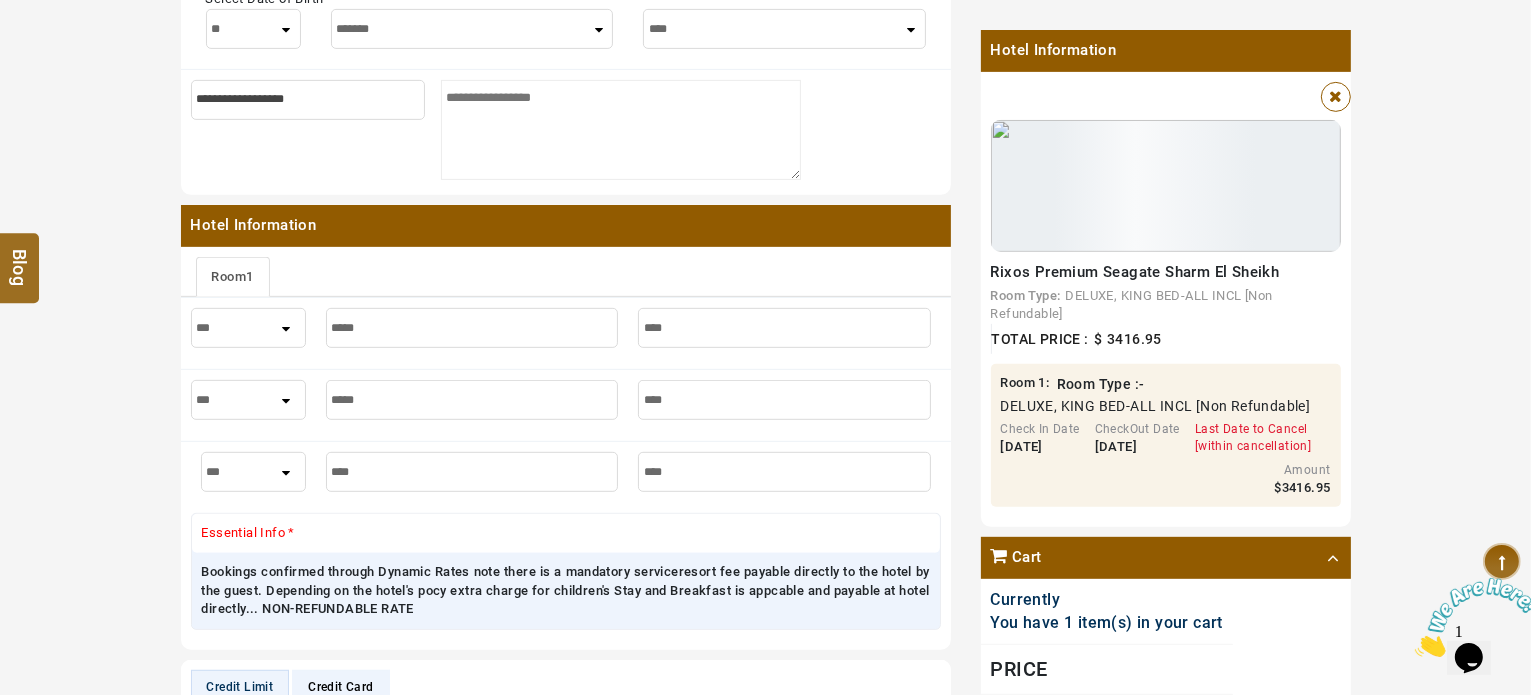 scroll, scrollTop: 1400, scrollLeft: 0, axis: vertical 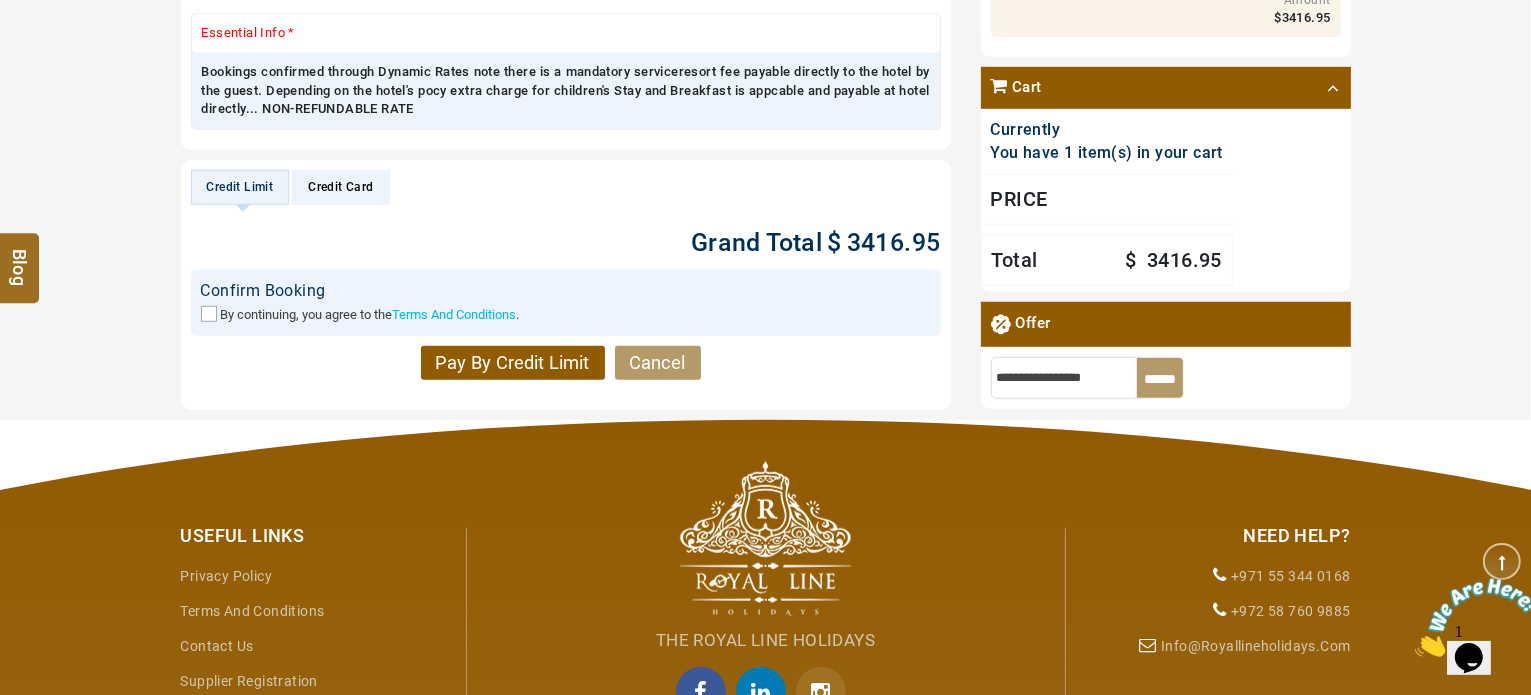 click on "Credit Limit Credit Card Bank Transfer" at bounding box center [566, 187] 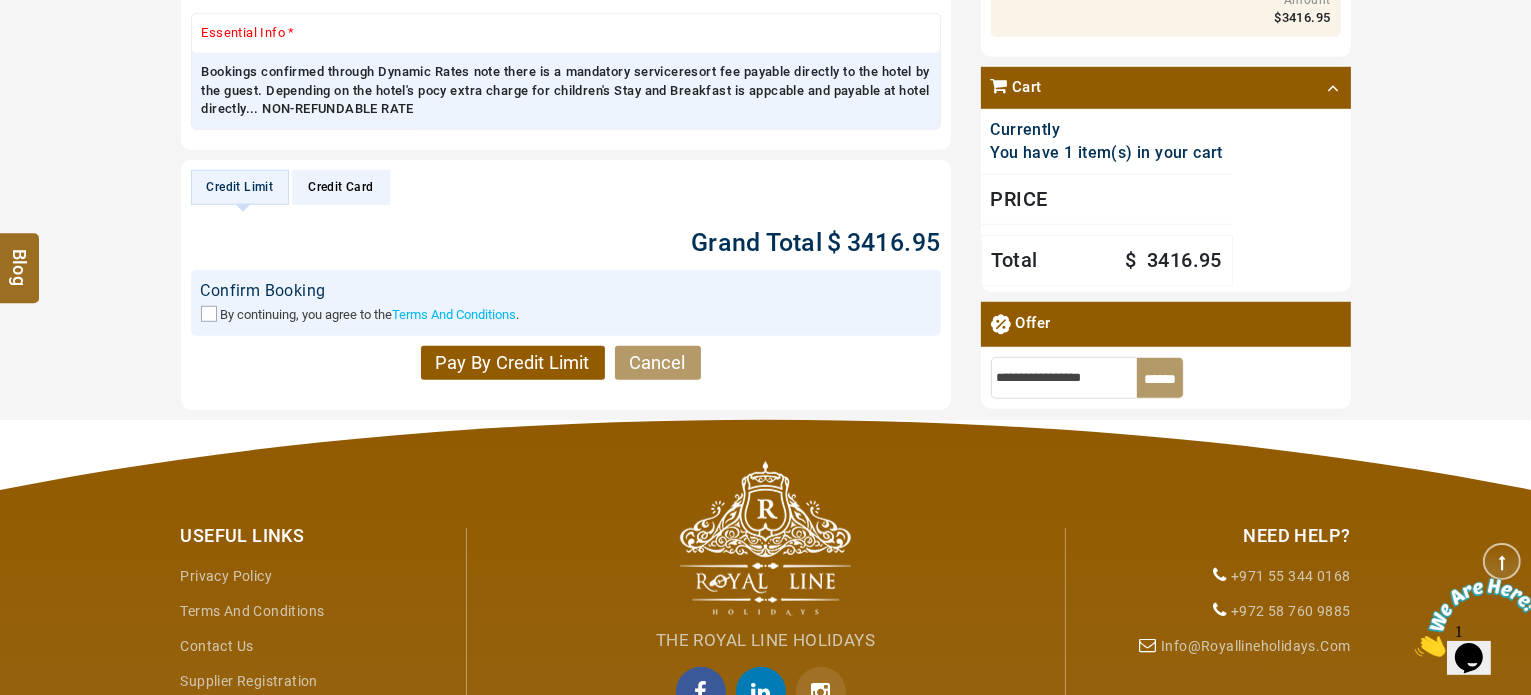 click on "Credit Limit" at bounding box center (240, 187) 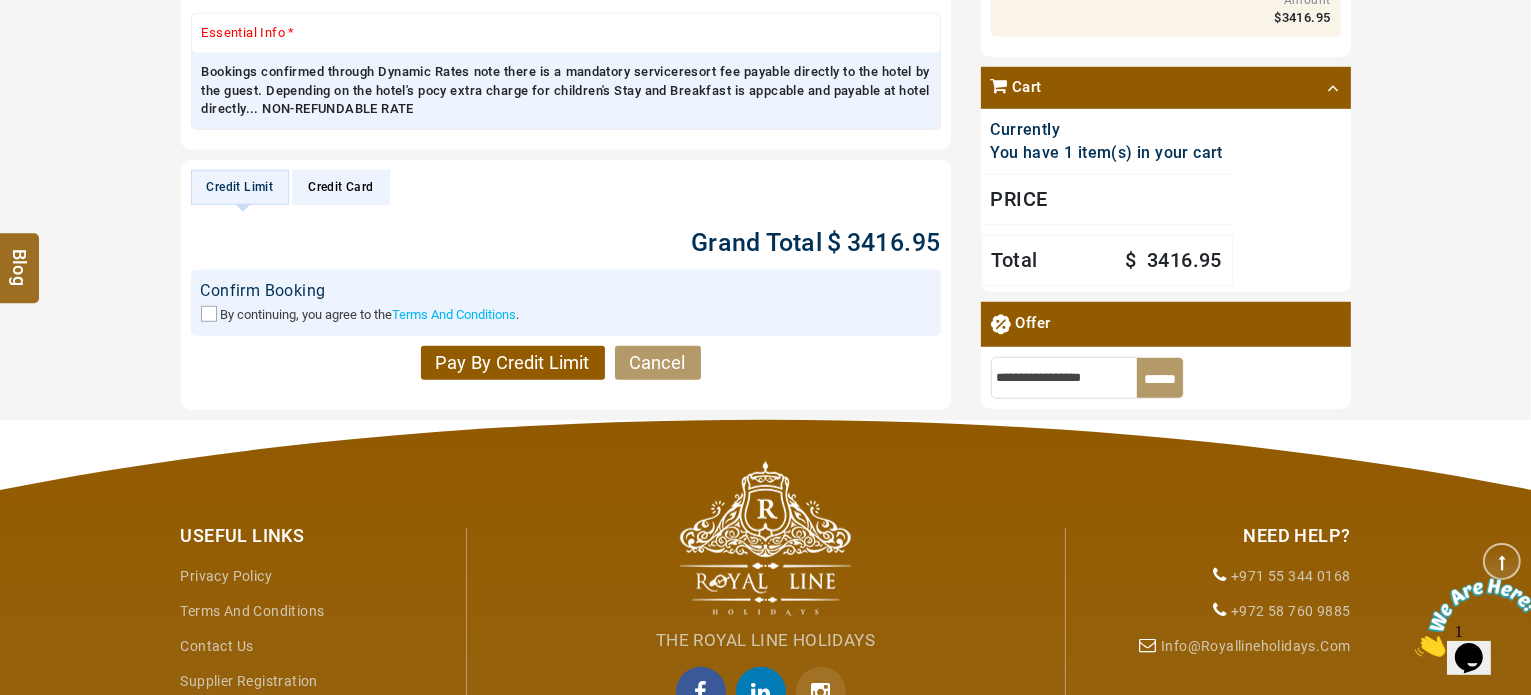 click on "Credit Card" at bounding box center [340, 187] 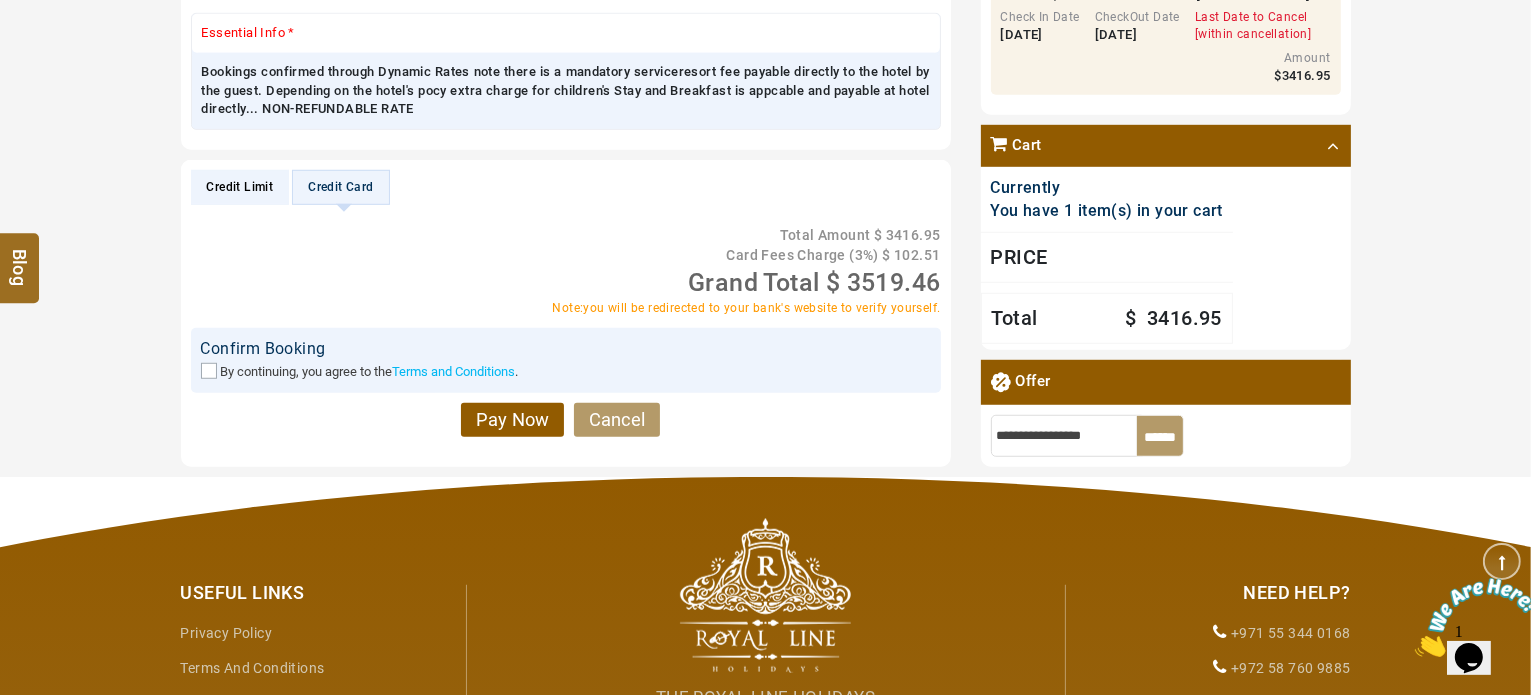 click on "Credit Limit" at bounding box center (240, 187) 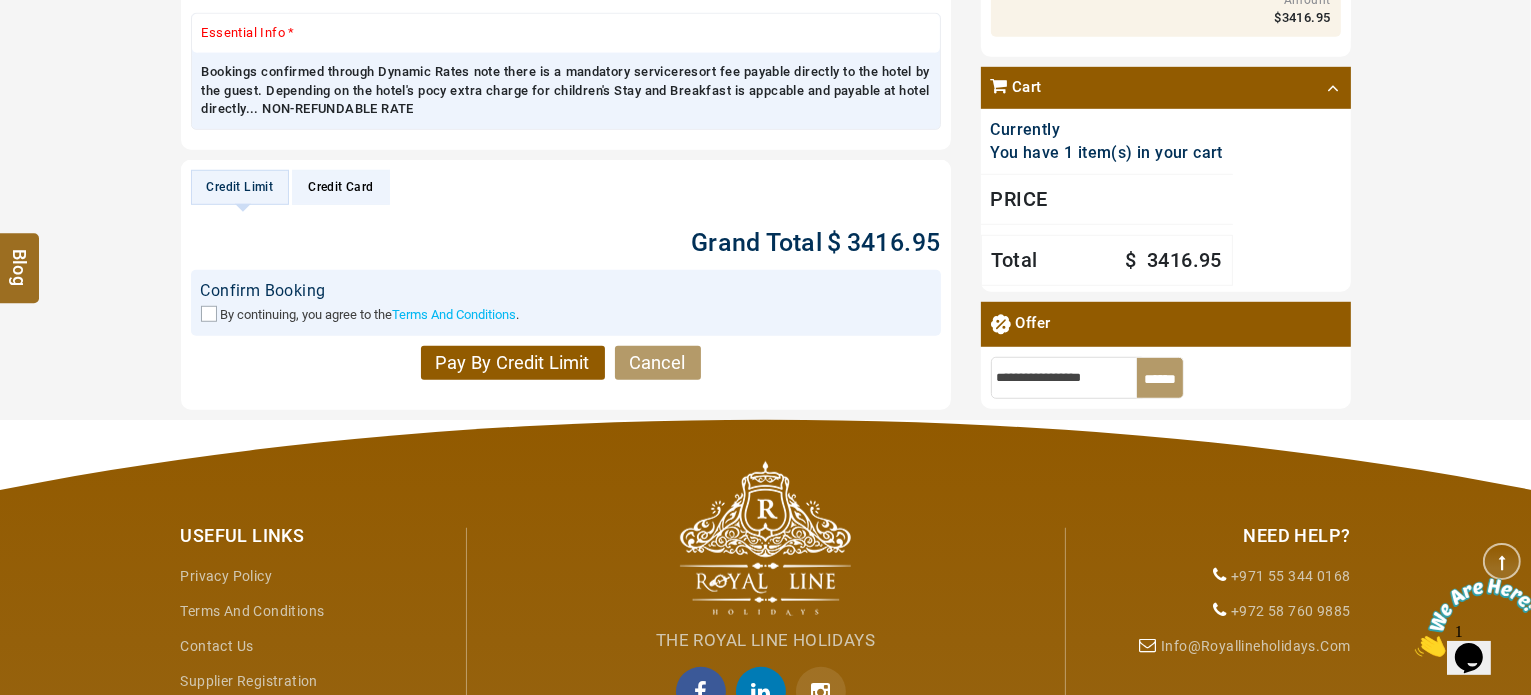 click on "Pay By Credit Limit" at bounding box center [513, 363] 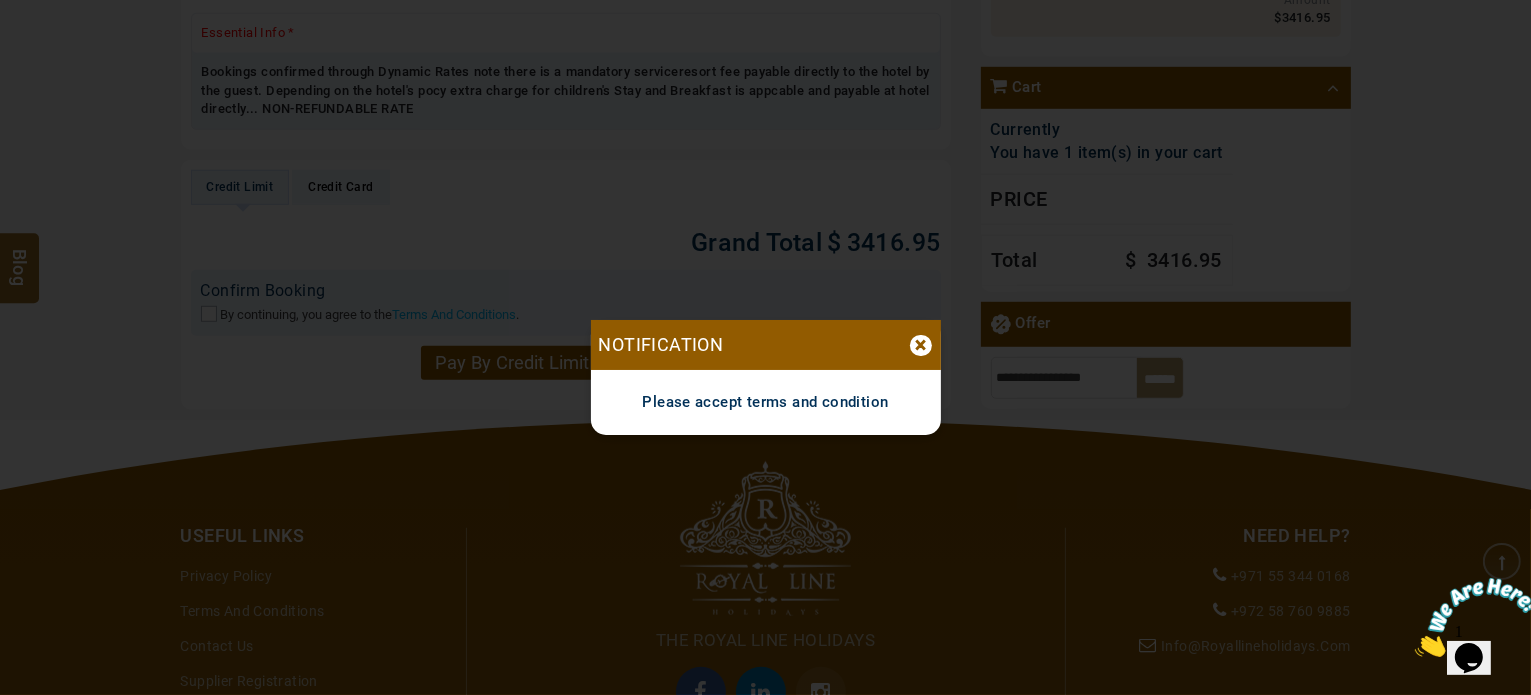 click on "×" at bounding box center (921, 345) 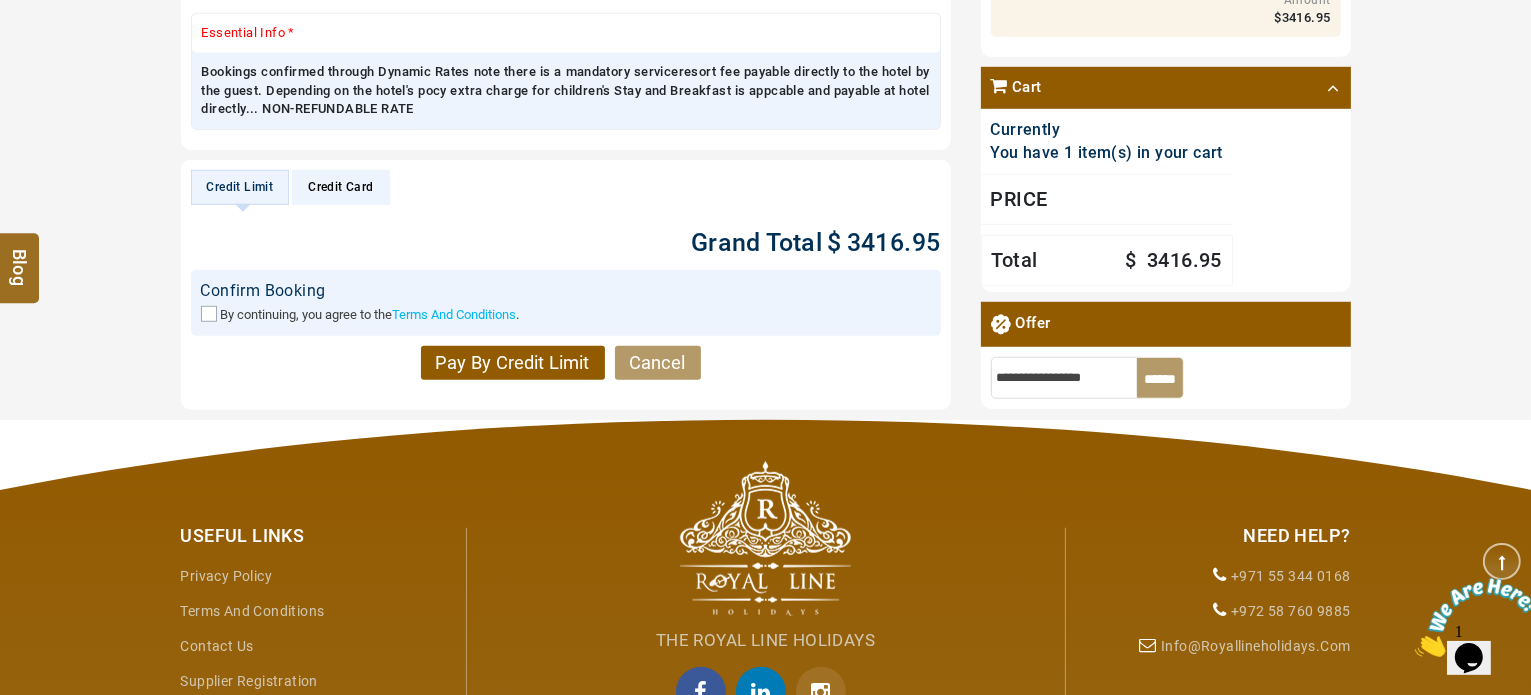 click on "Credit Card" at bounding box center (340, 187) 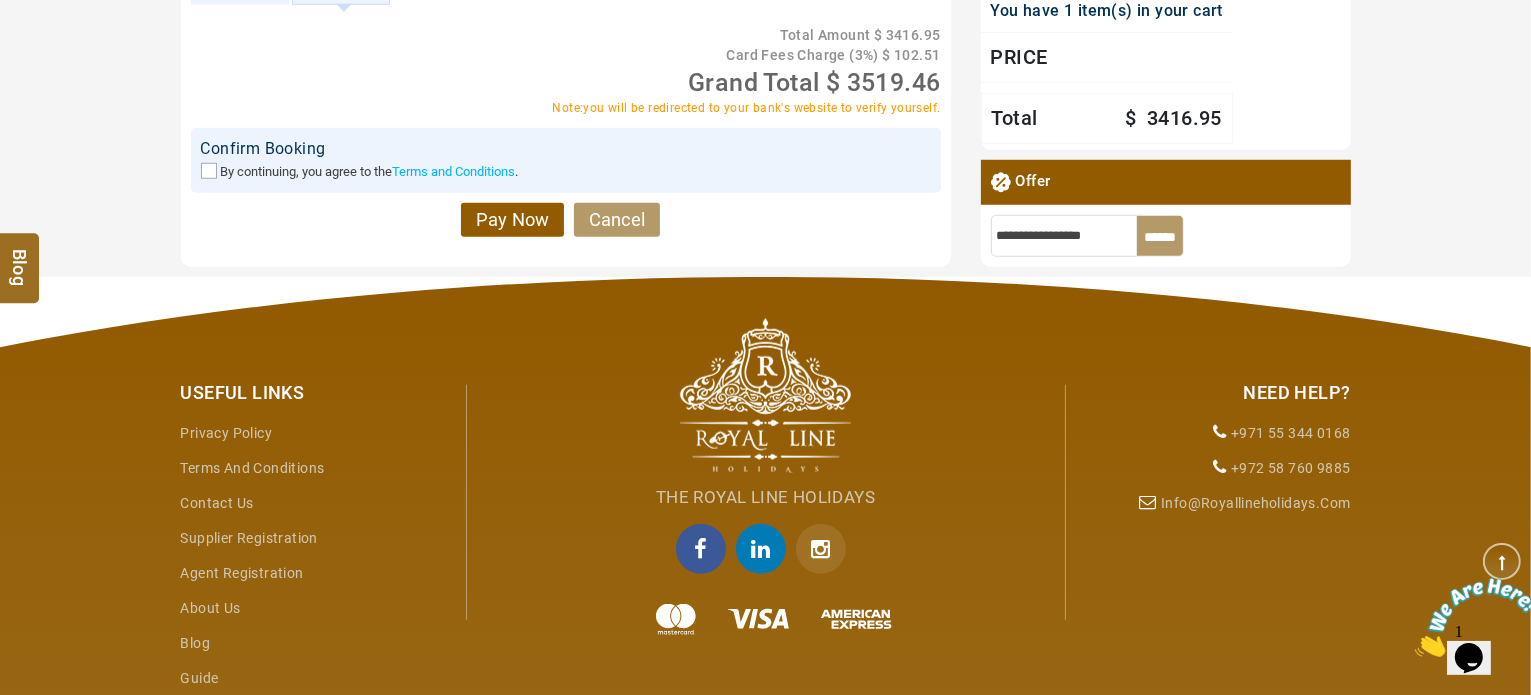scroll, scrollTop: 1400, scrollLeft: 0, axis: vertical 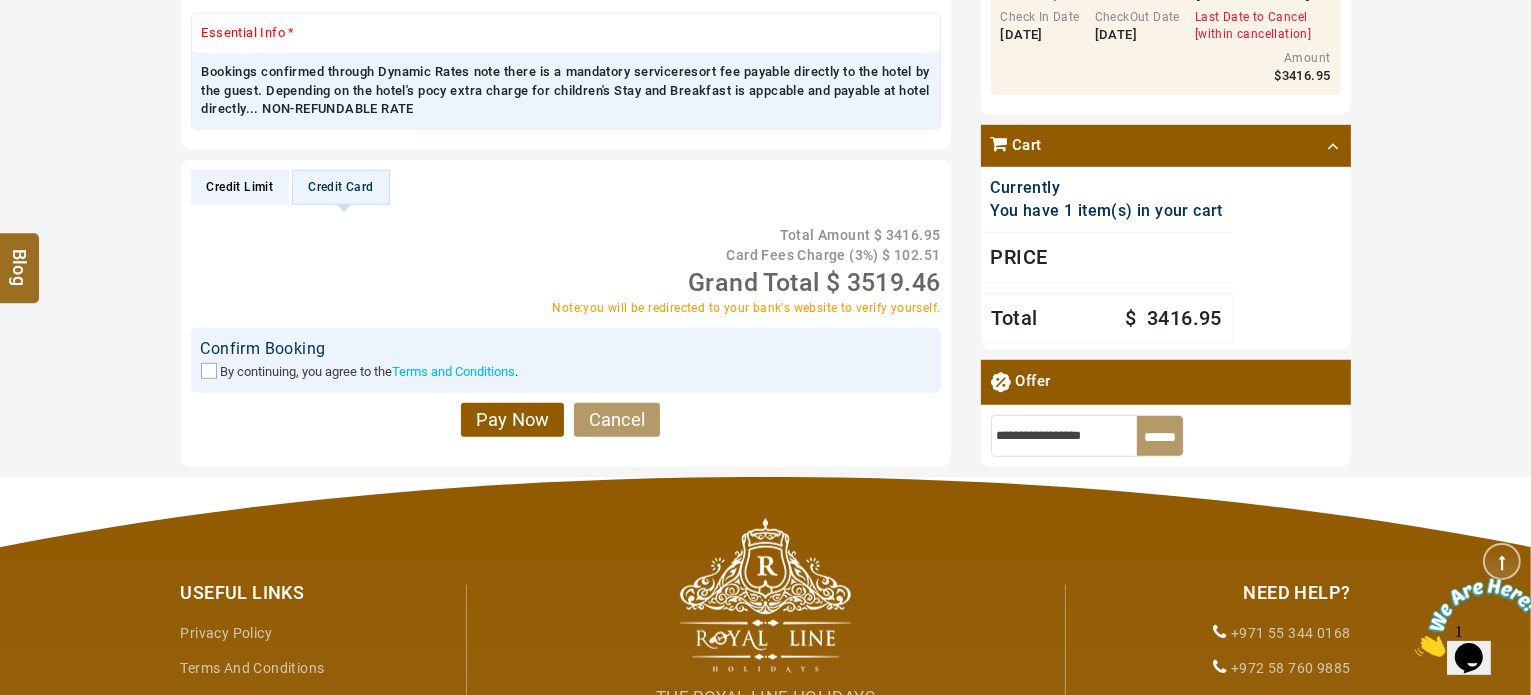 click on "Cancel" at bounding box center (617, 419) 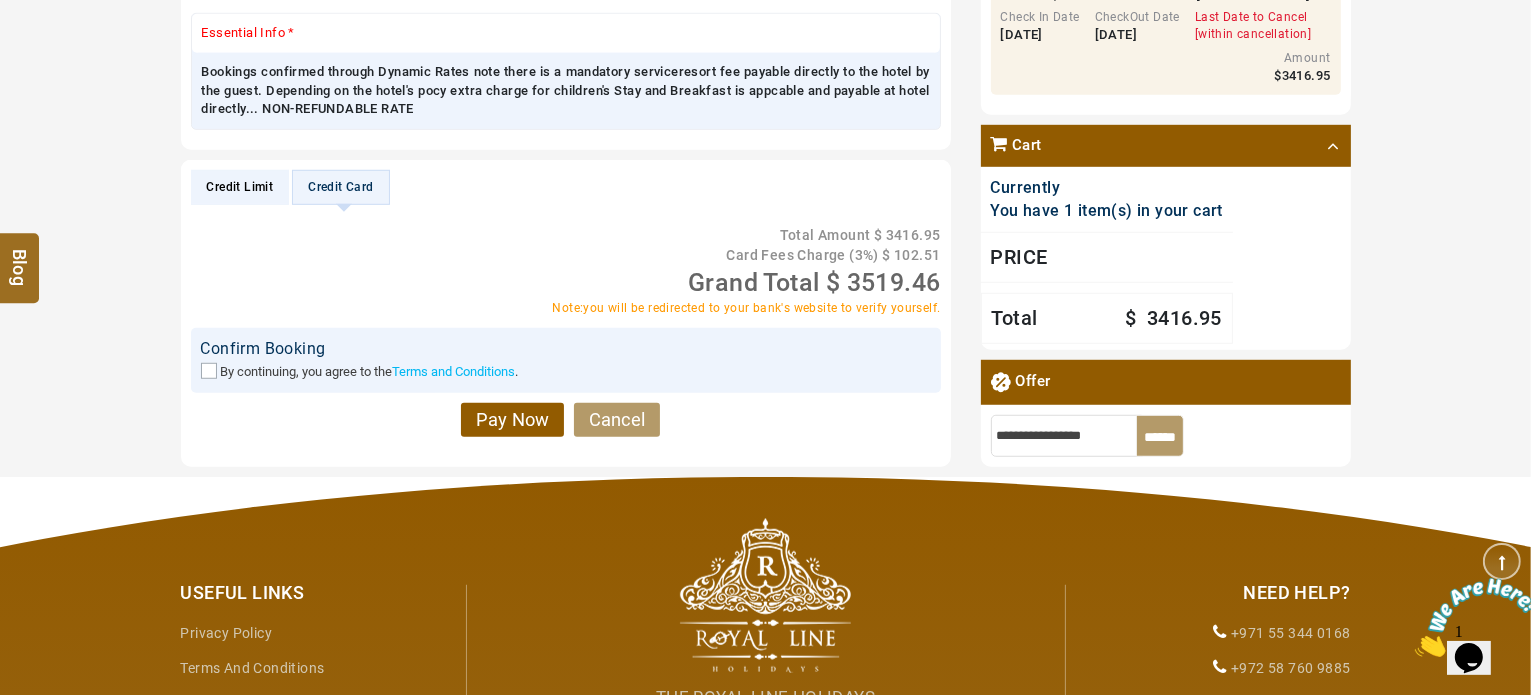 scroll, scrollTop: 1000, scrollLeft: 0, axis: vertical 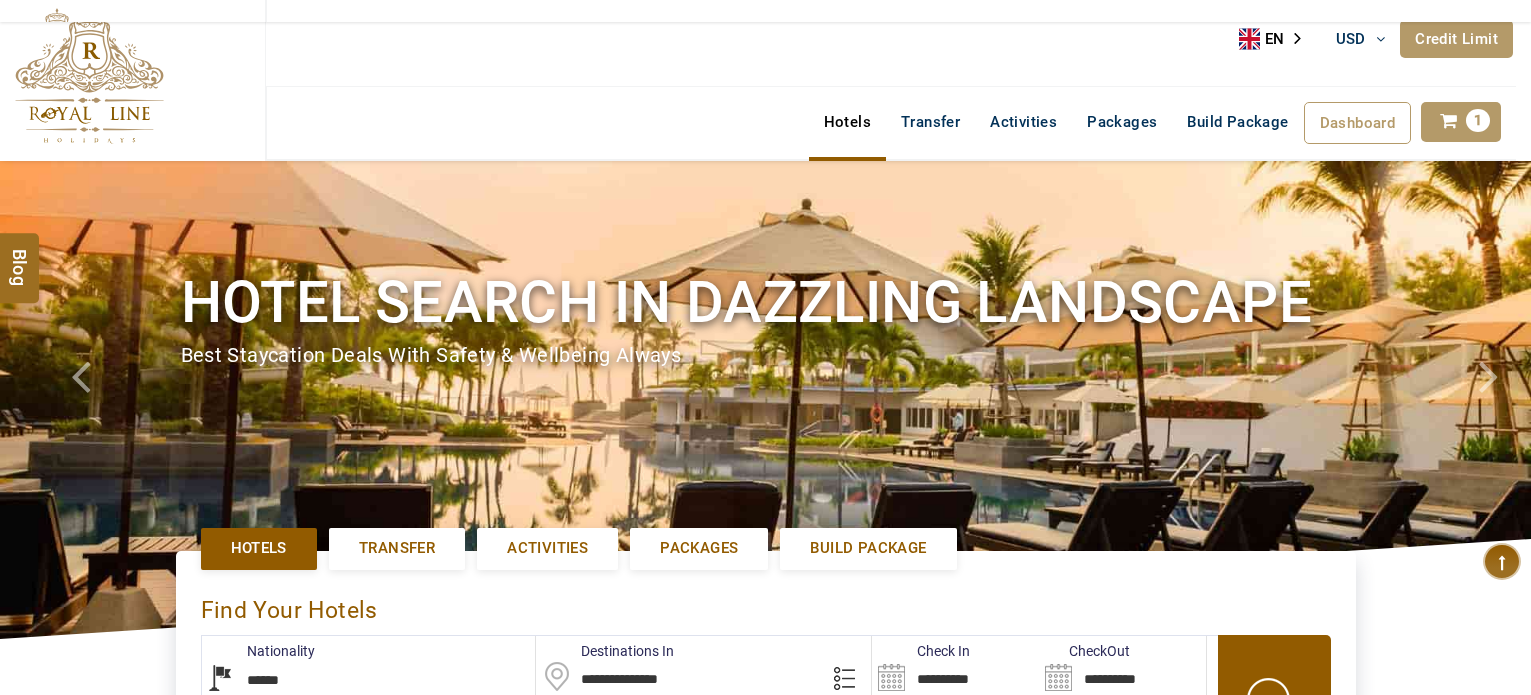 select on "******" 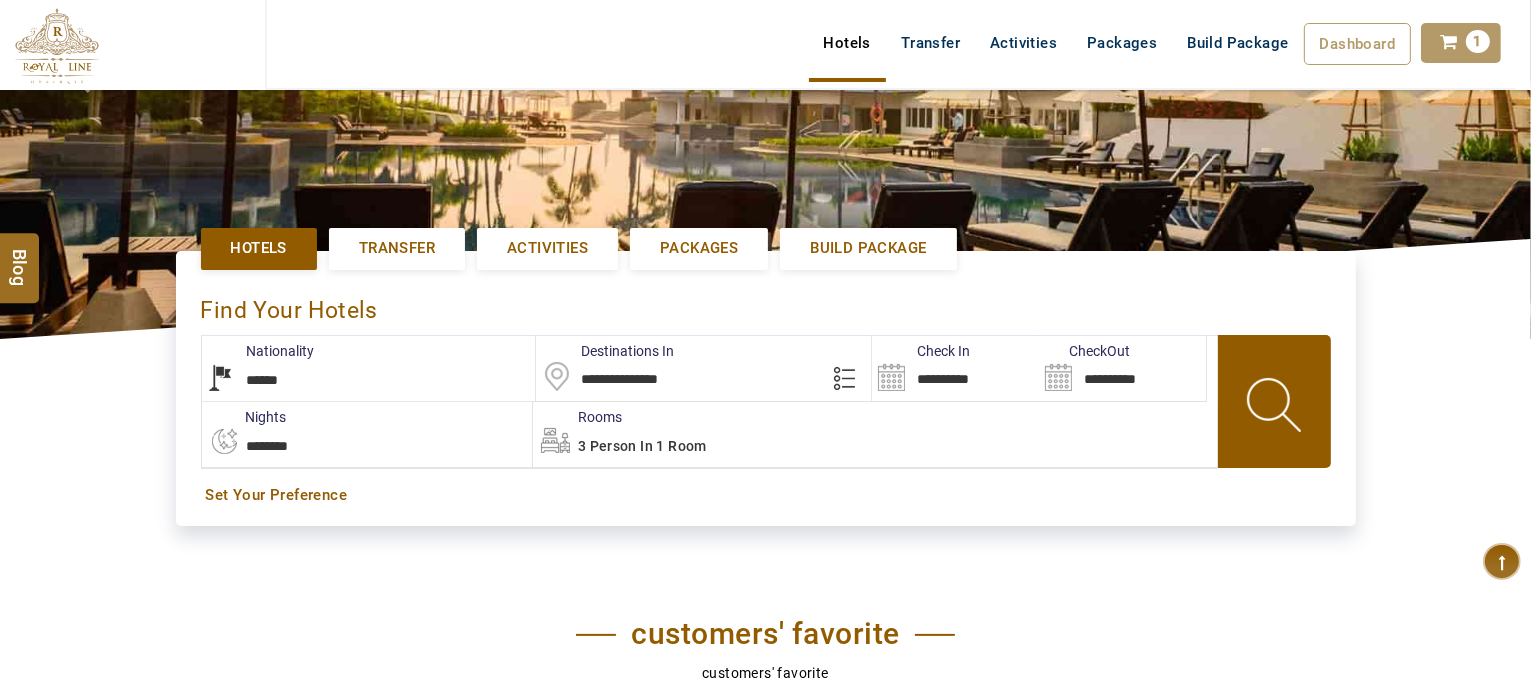 scroll, scrollTop: 0, scrollLeft: 0, axis: both 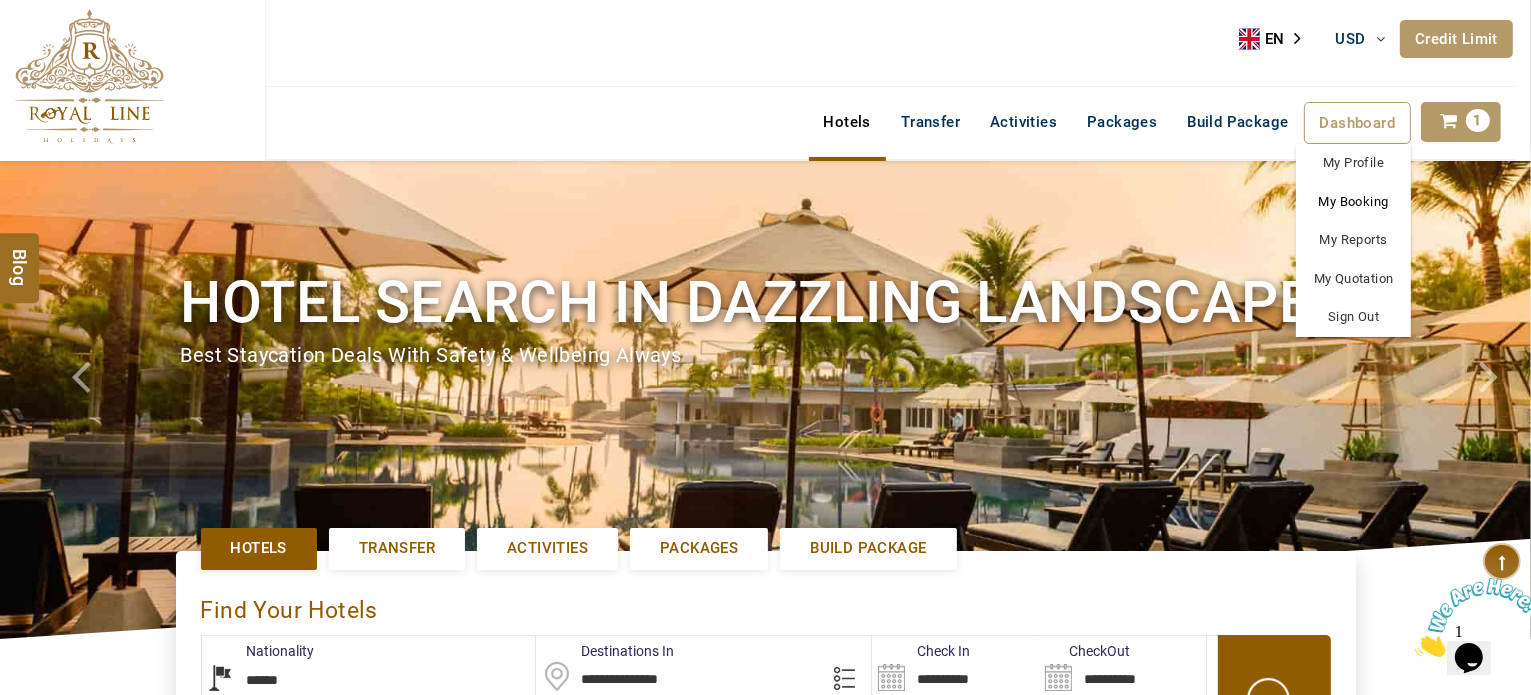 click on "My Booking" at bounding box center (1353, 202) 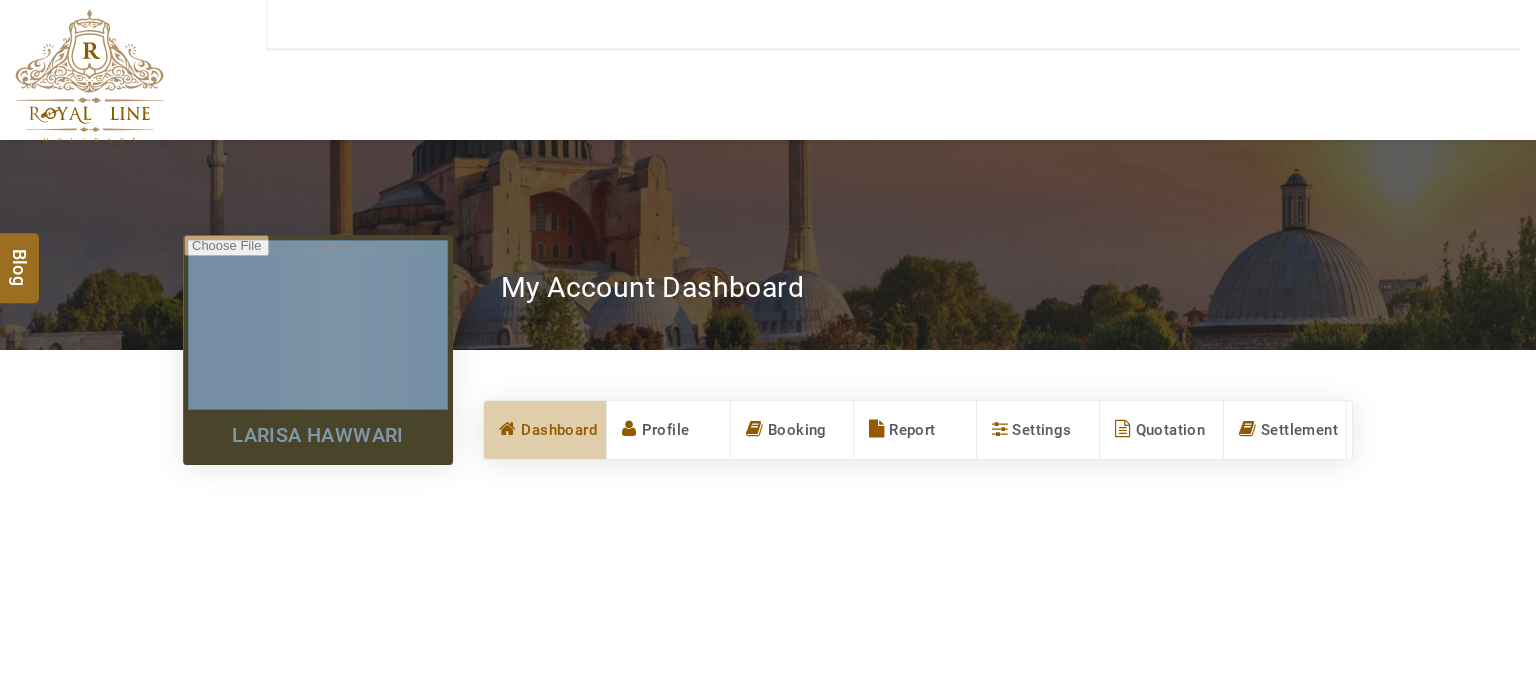 scroll, scrollTop: 0, scrollLeft: 0, axis: both 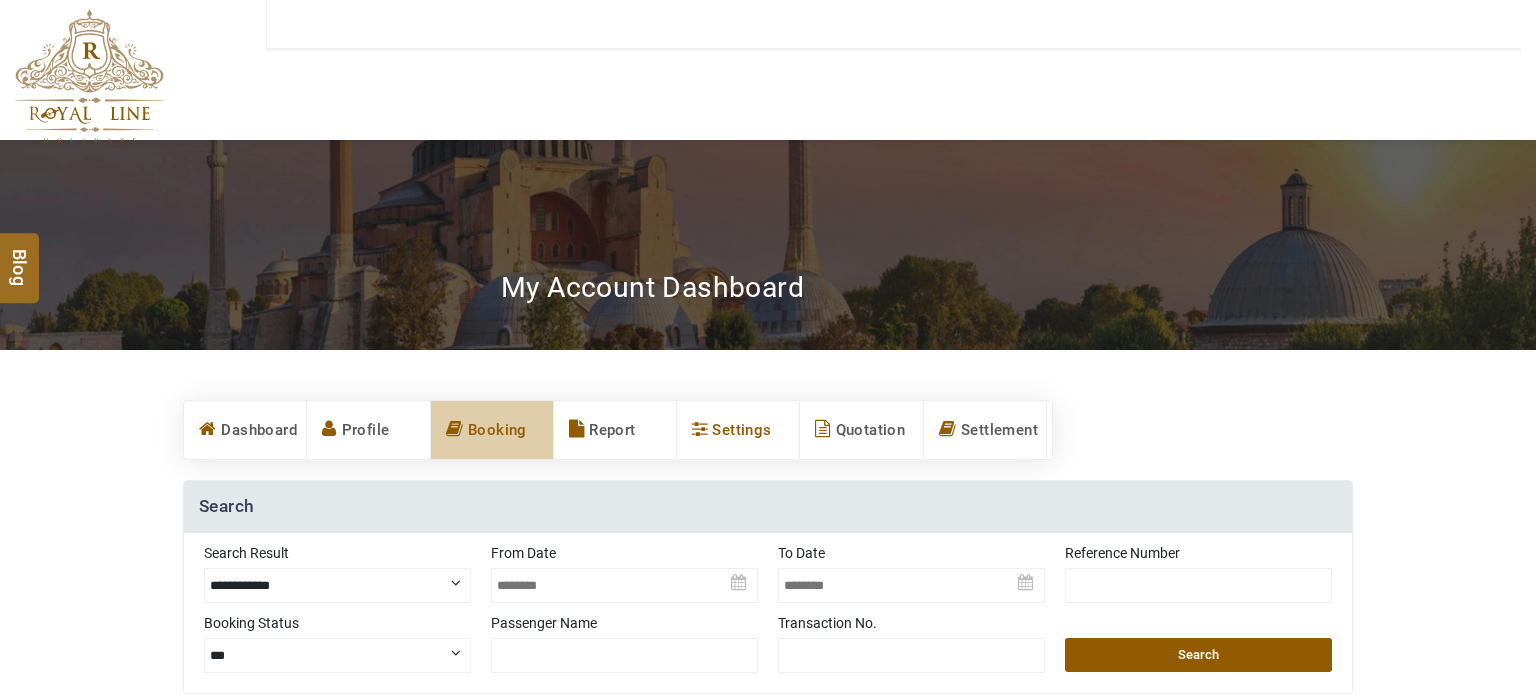 type on "**********" 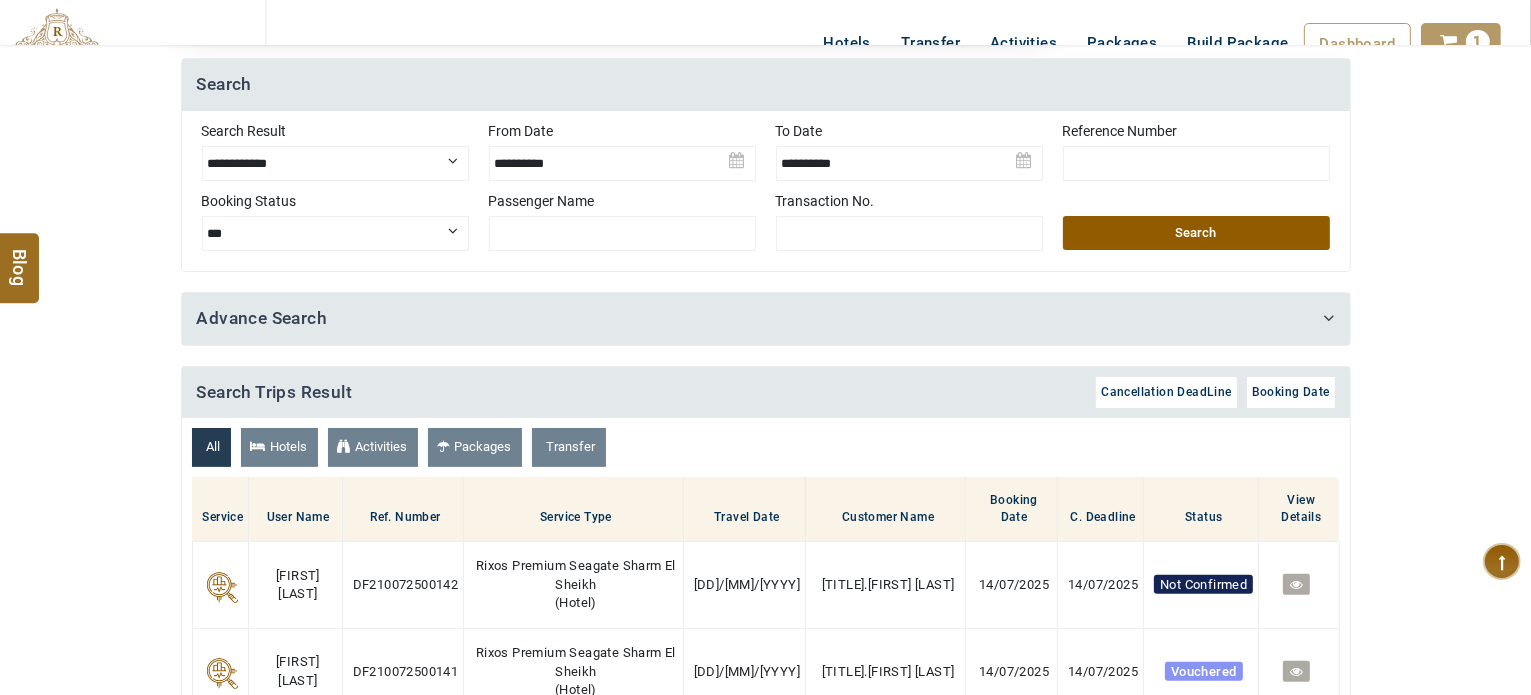 scroll, scrollTop: 700, scrollLeft: 0, axis: vertical 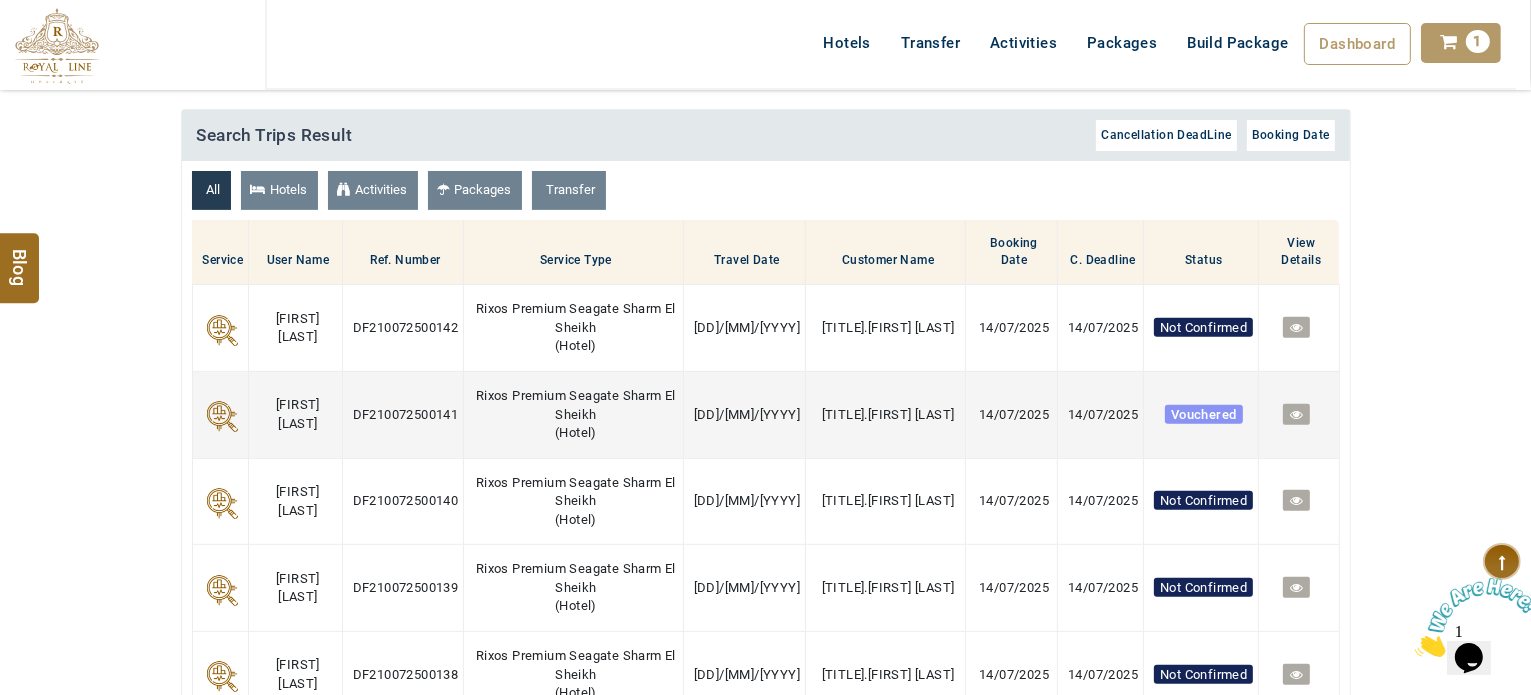 click at bounding box center (1296, 414) 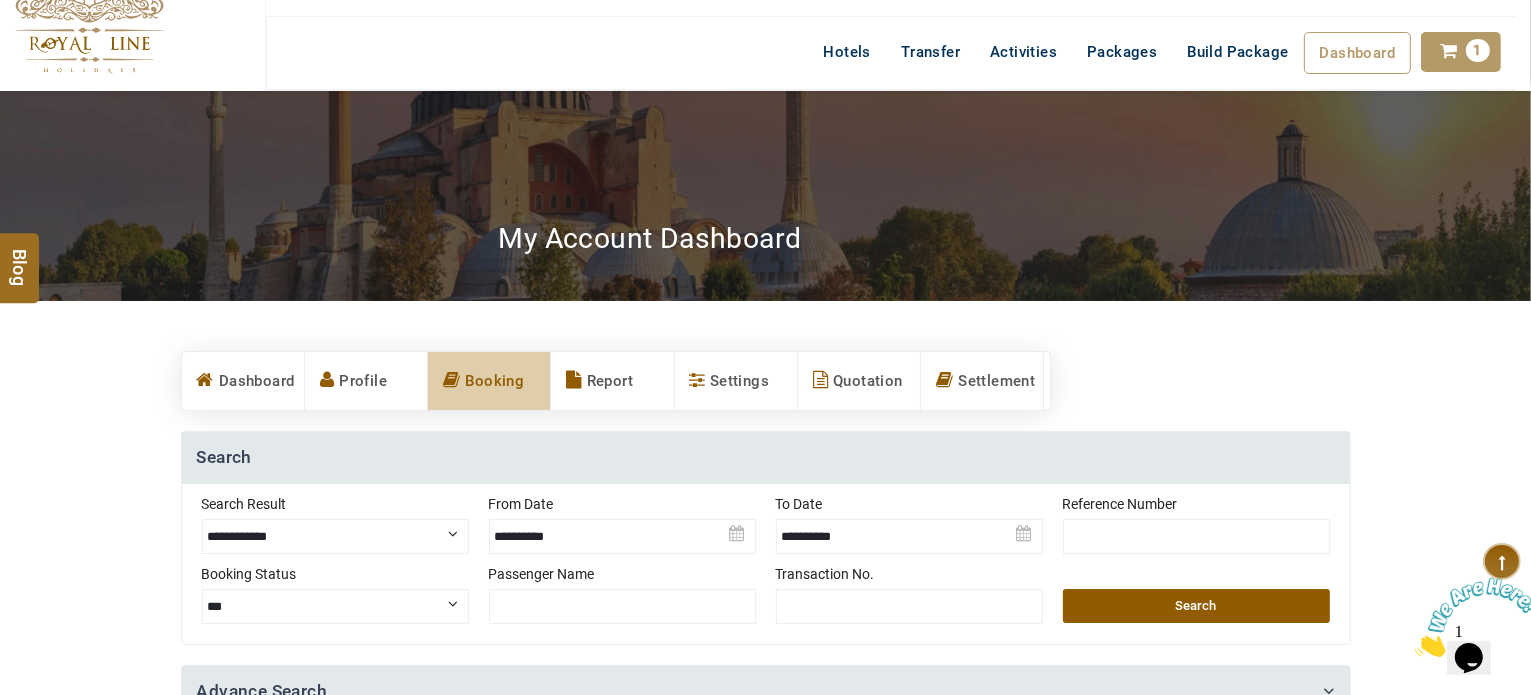 scroll, scrollTop: 0, scrollLeft: 0, axis: both 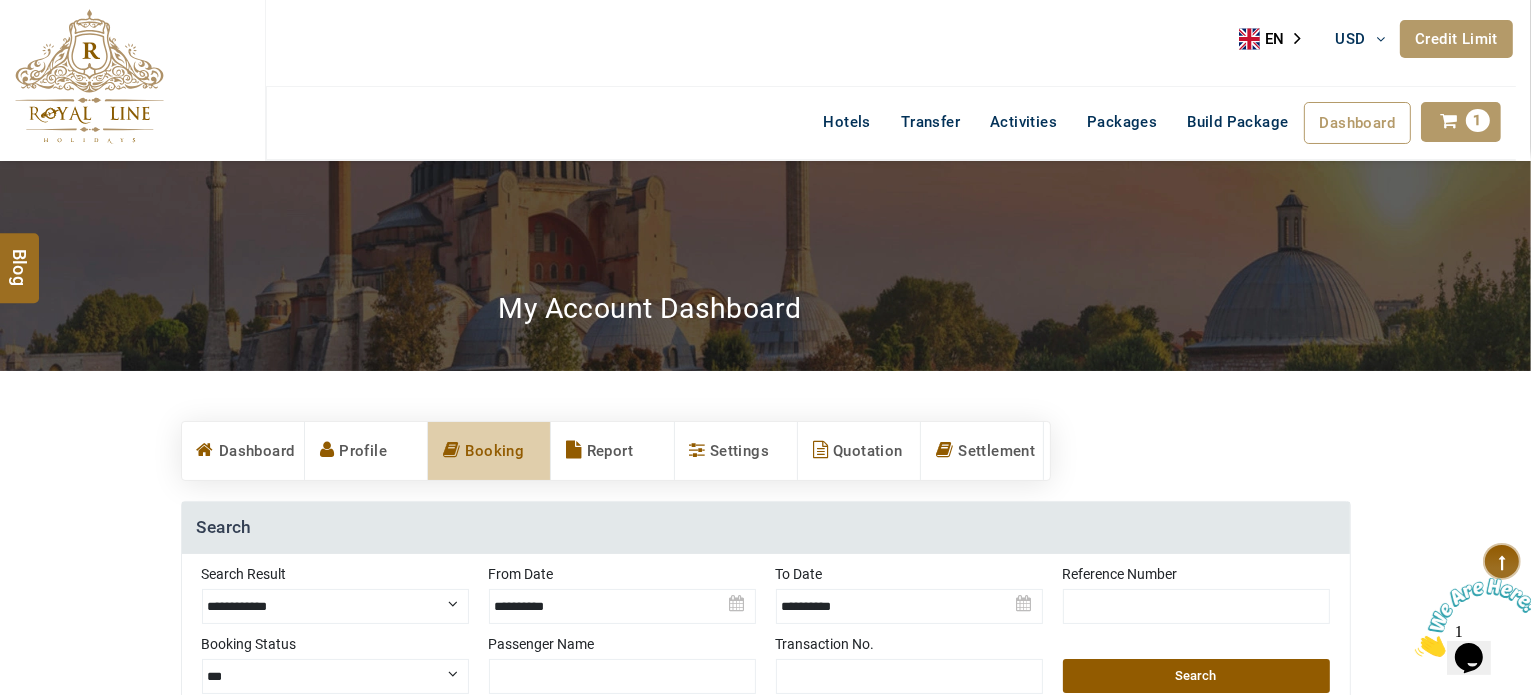 click at bounding box center (89, 76) 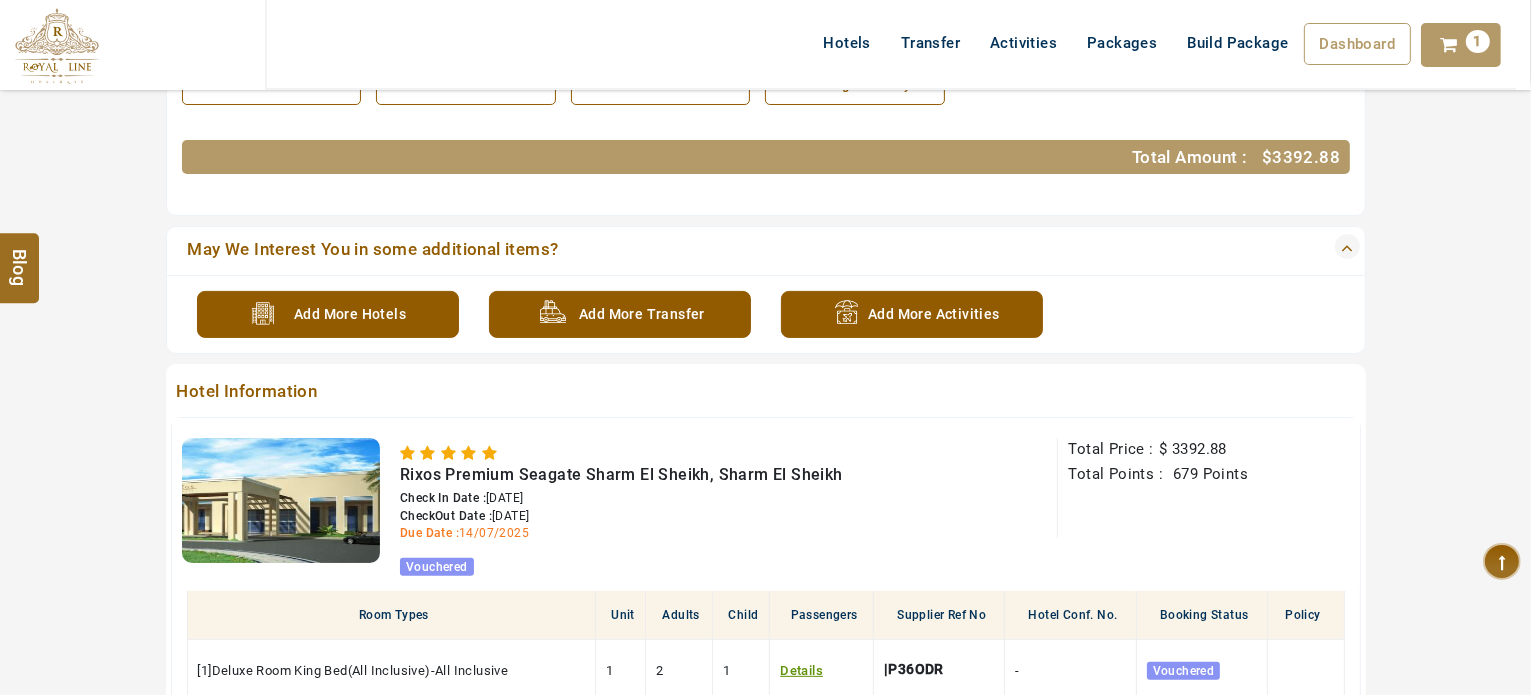 scroll, scrollTop: 684, scrollLeft: 0, axis: vertical 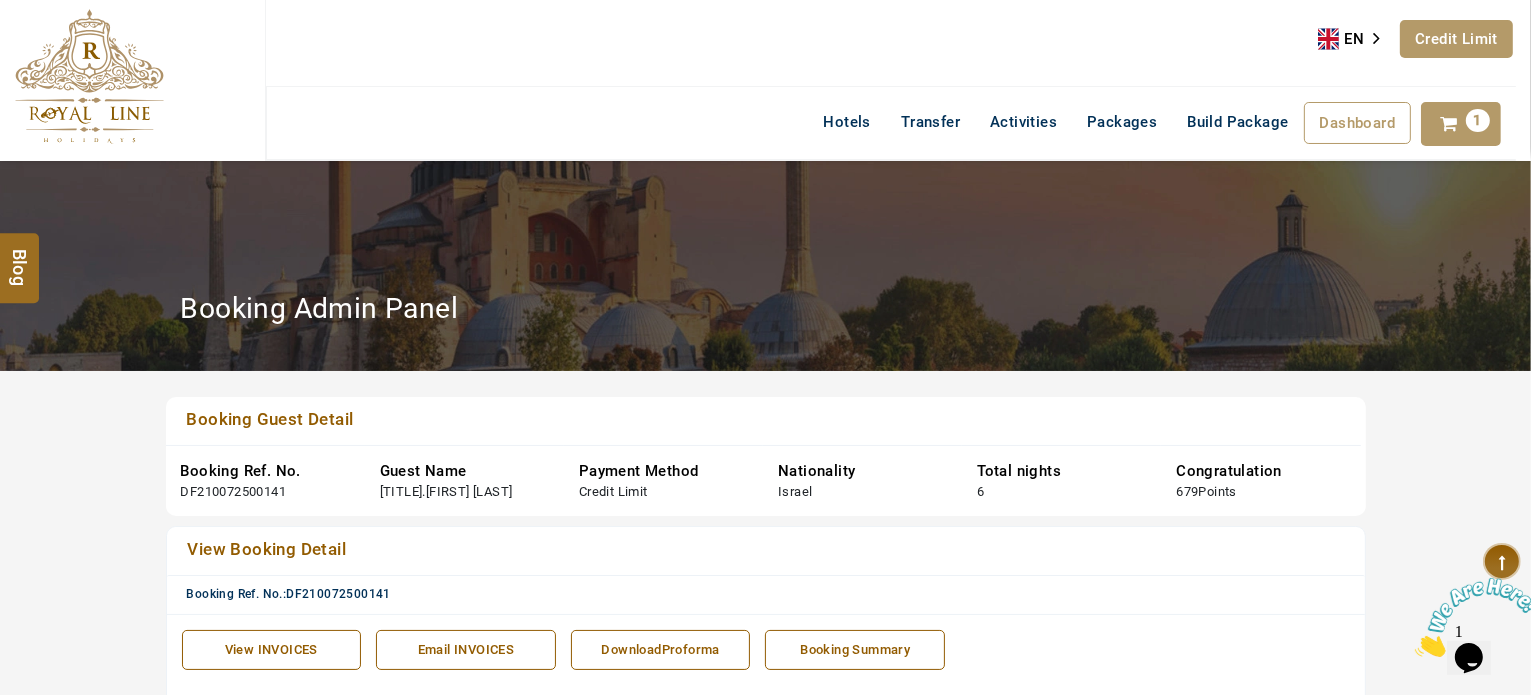click at bounding box center [89, 76] 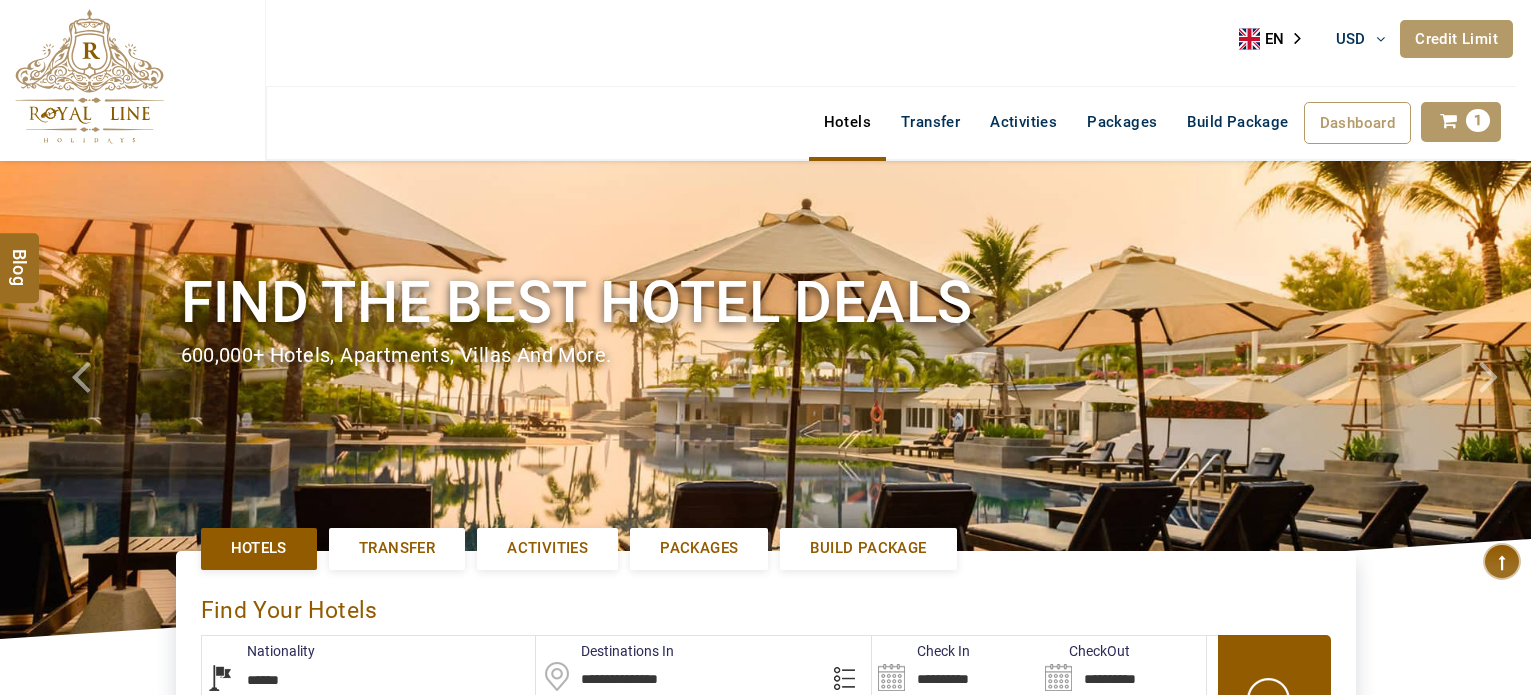 select on "******" 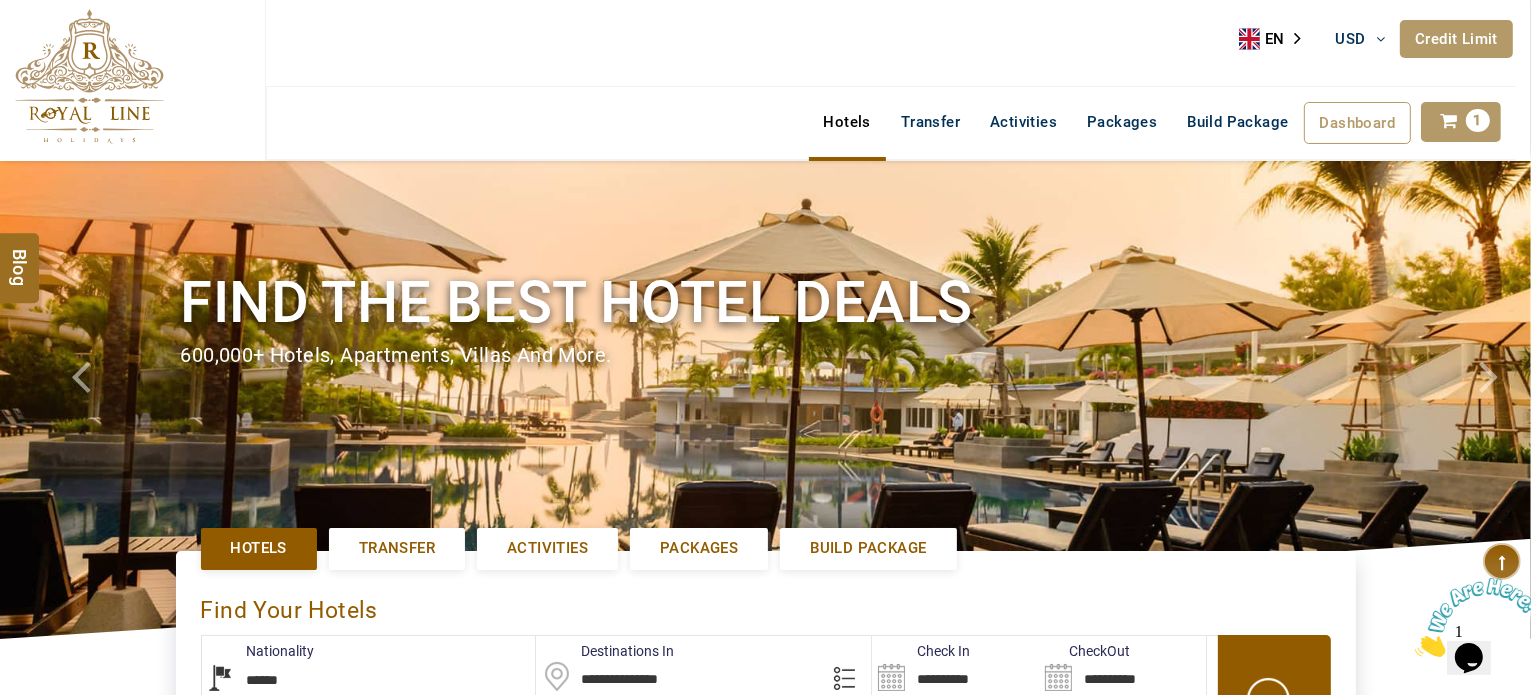scroll, scrollTop: 0, scrollLeft: 0, axis: both 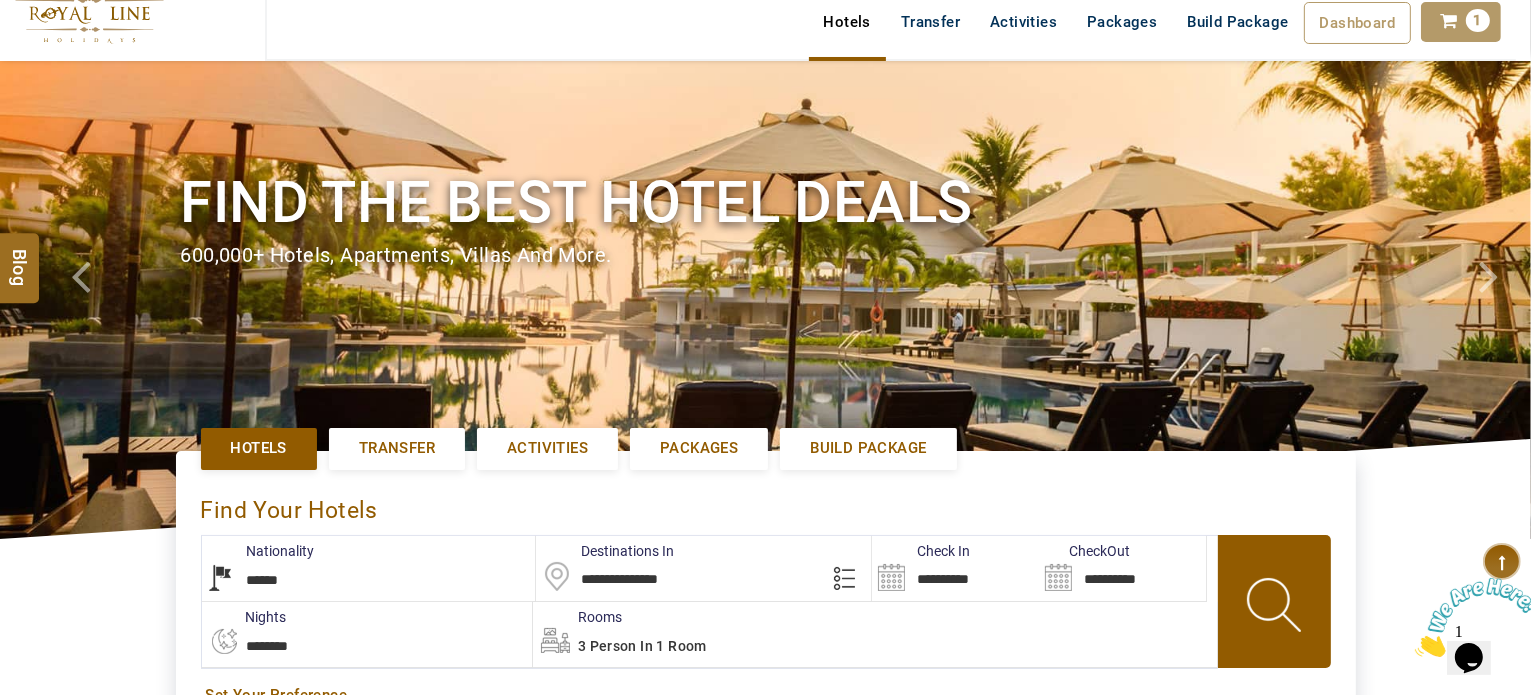 click at bounding box center (1448, 21) 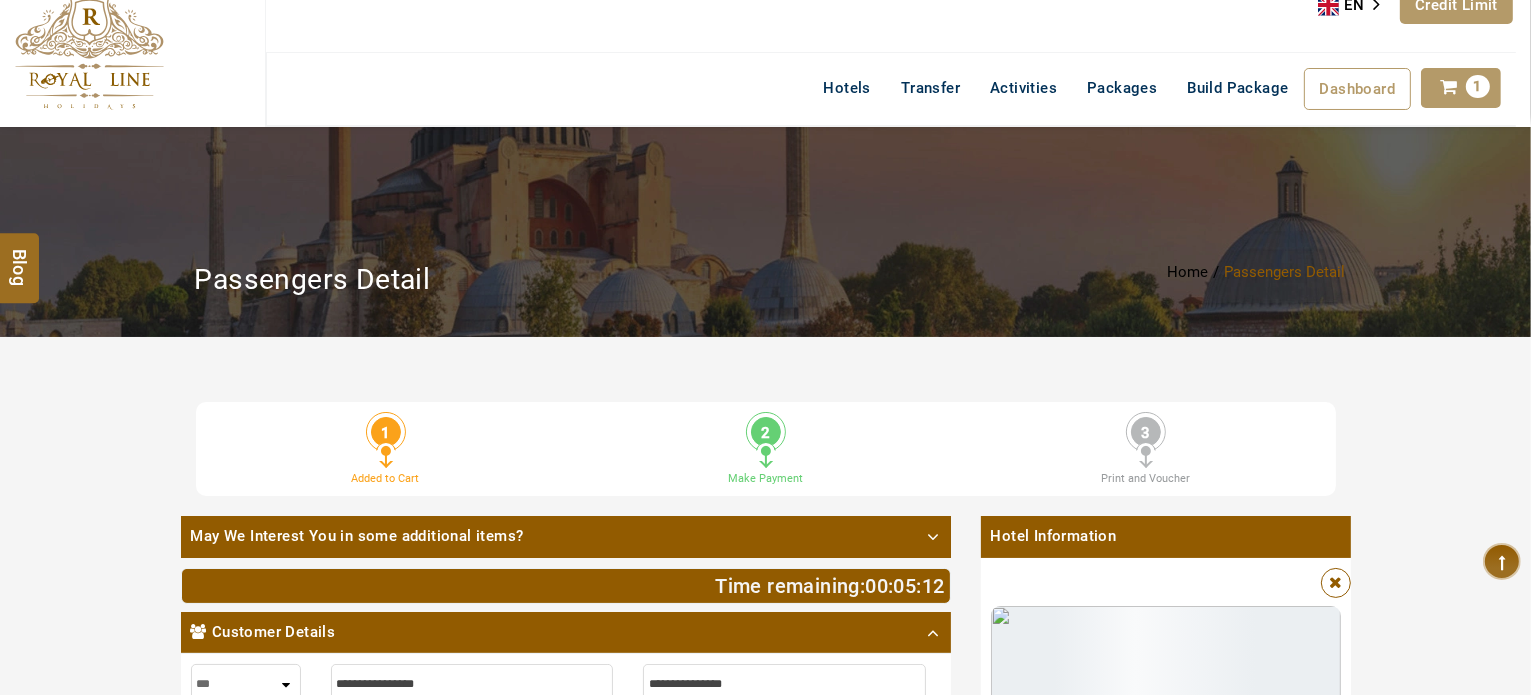 scroll, scrollTop: 0, scrollLeft: 0, axis: both 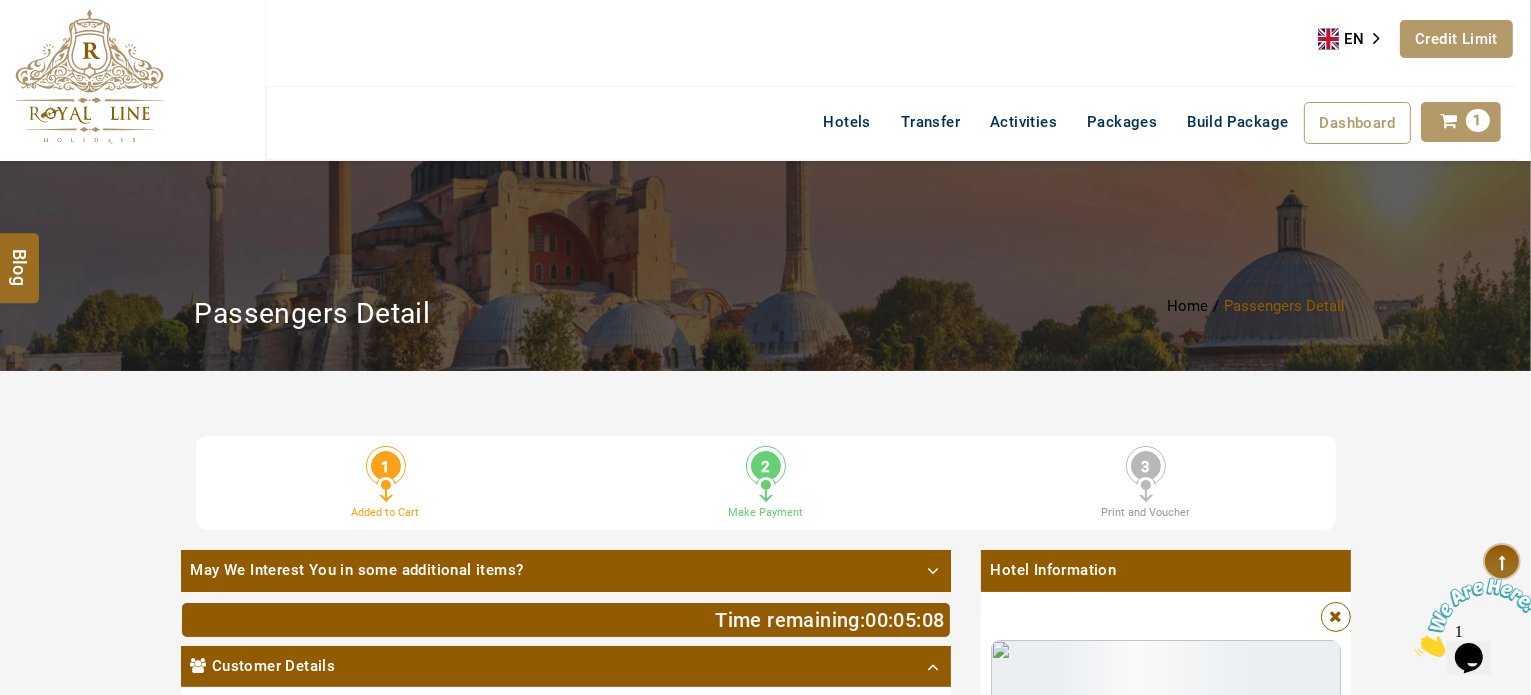 click on "Credit Limit" at bounding box center (1456, 39) 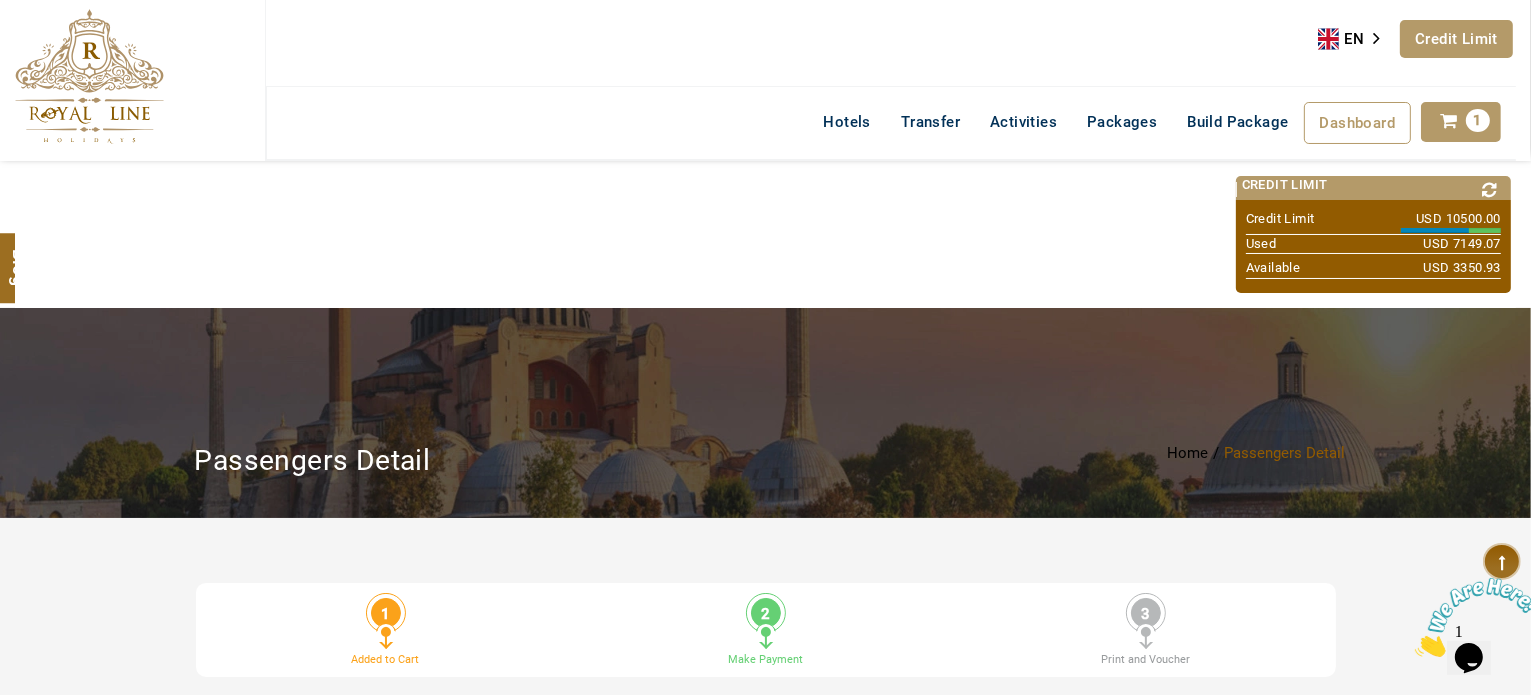 click at bounding box center (89, 76) 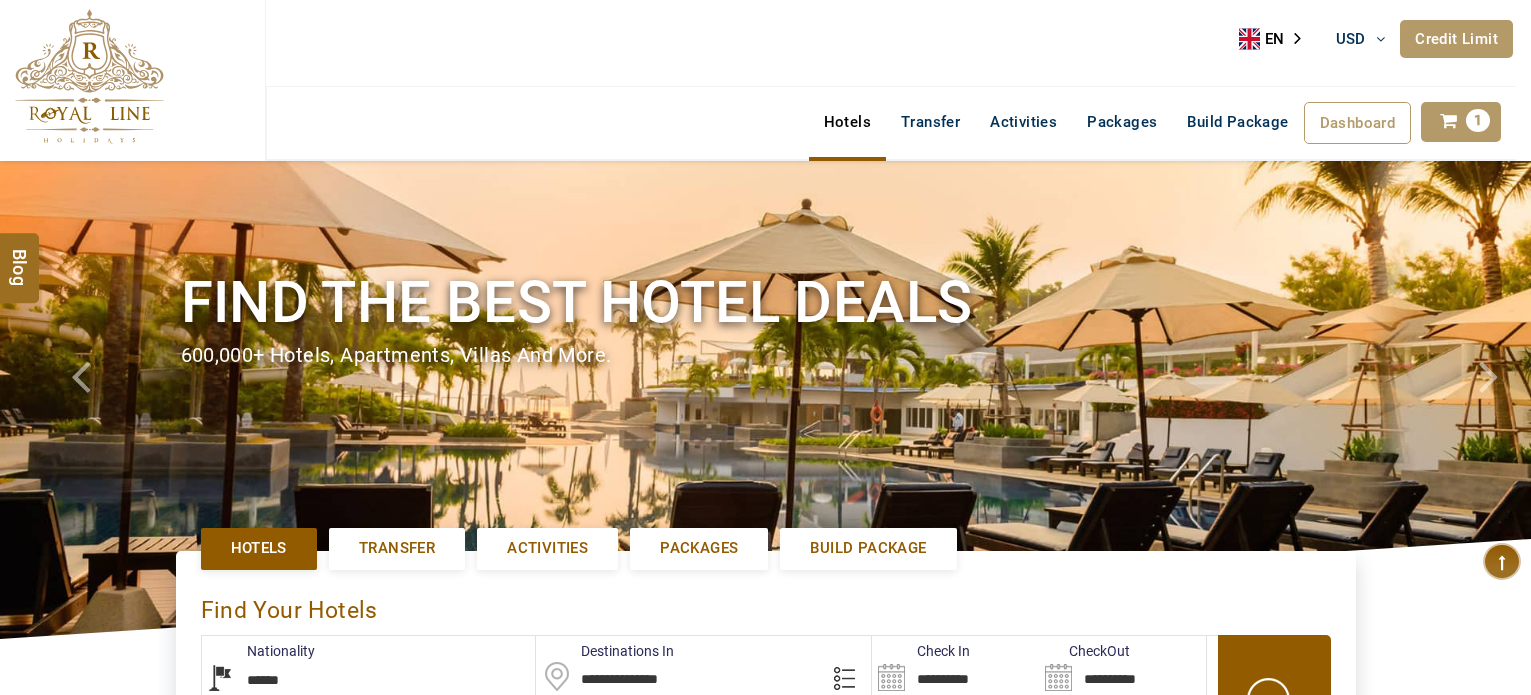 select on "******" 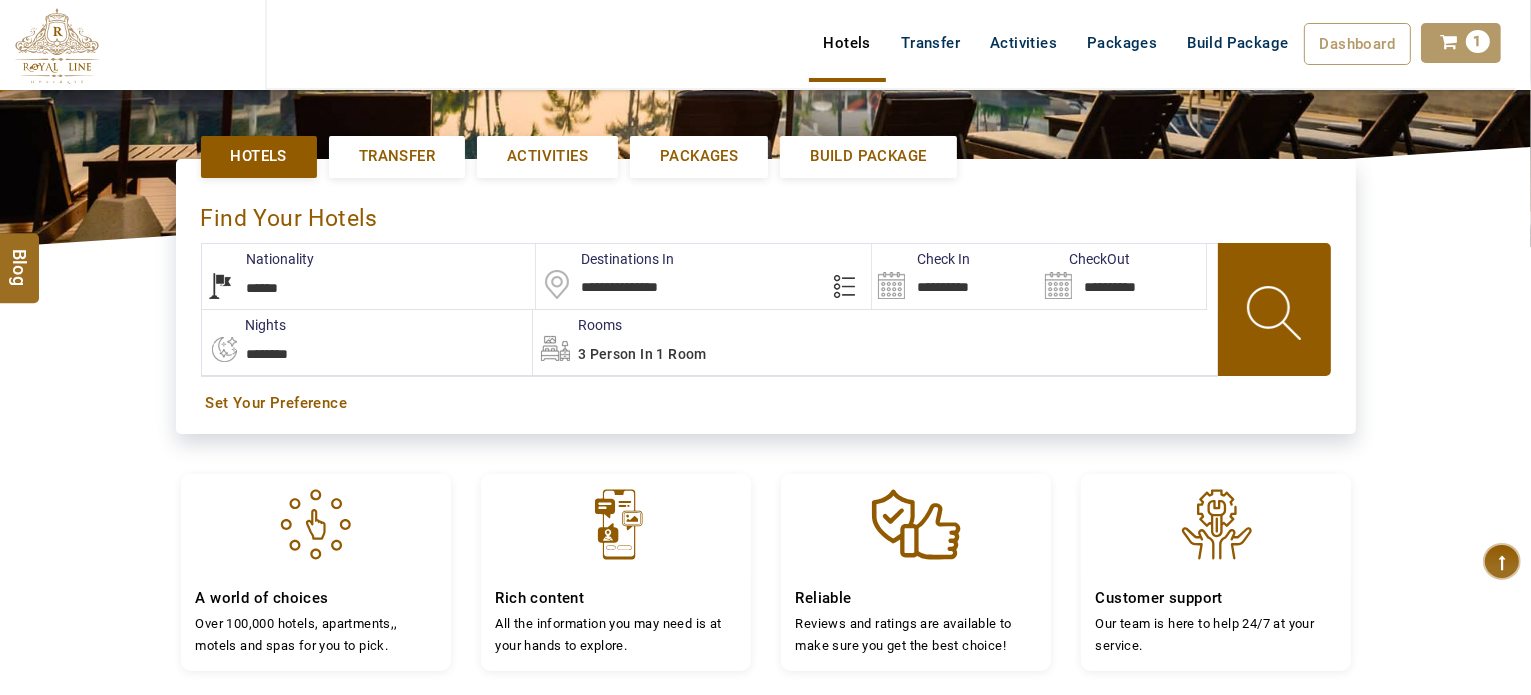 scroll, scrollTop: 500, scrollLeft: 0, axis: vertical 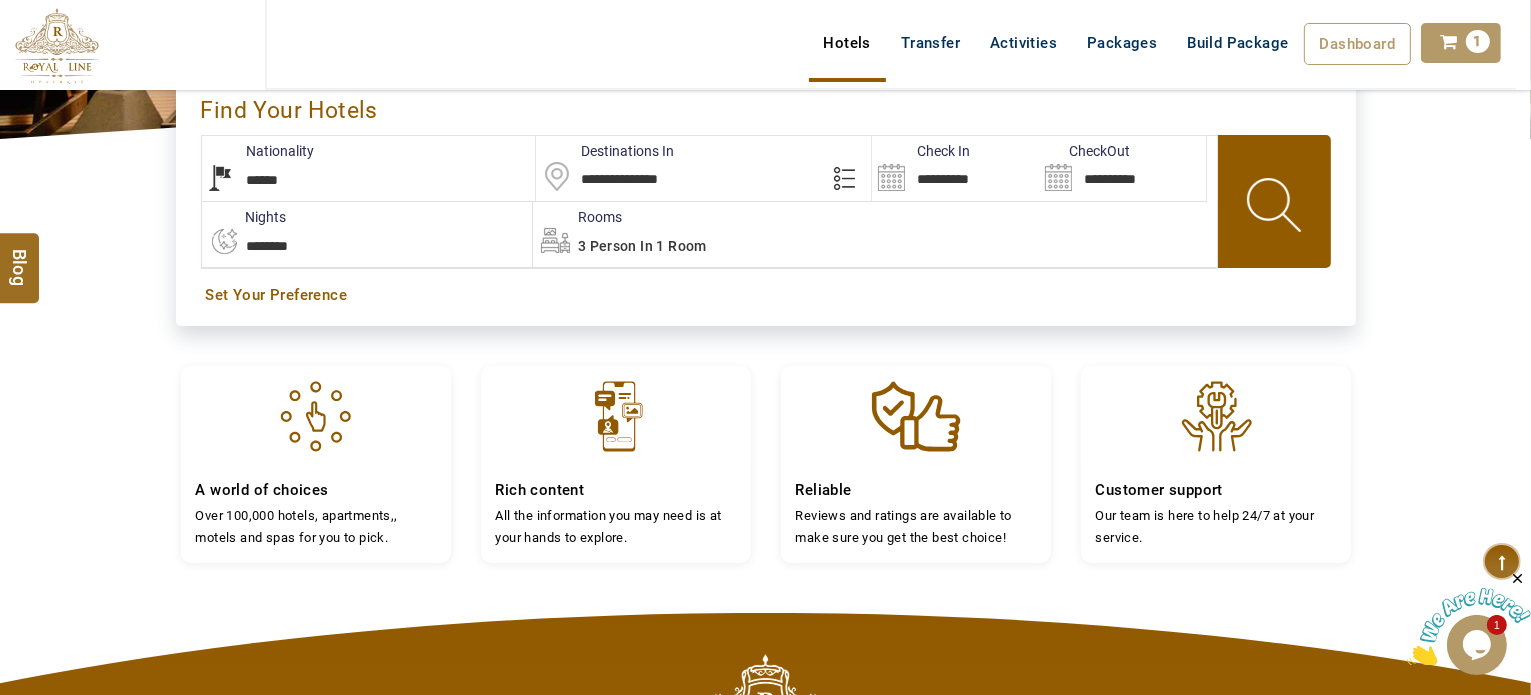 click on "**********" at bounding box center [955, 168] 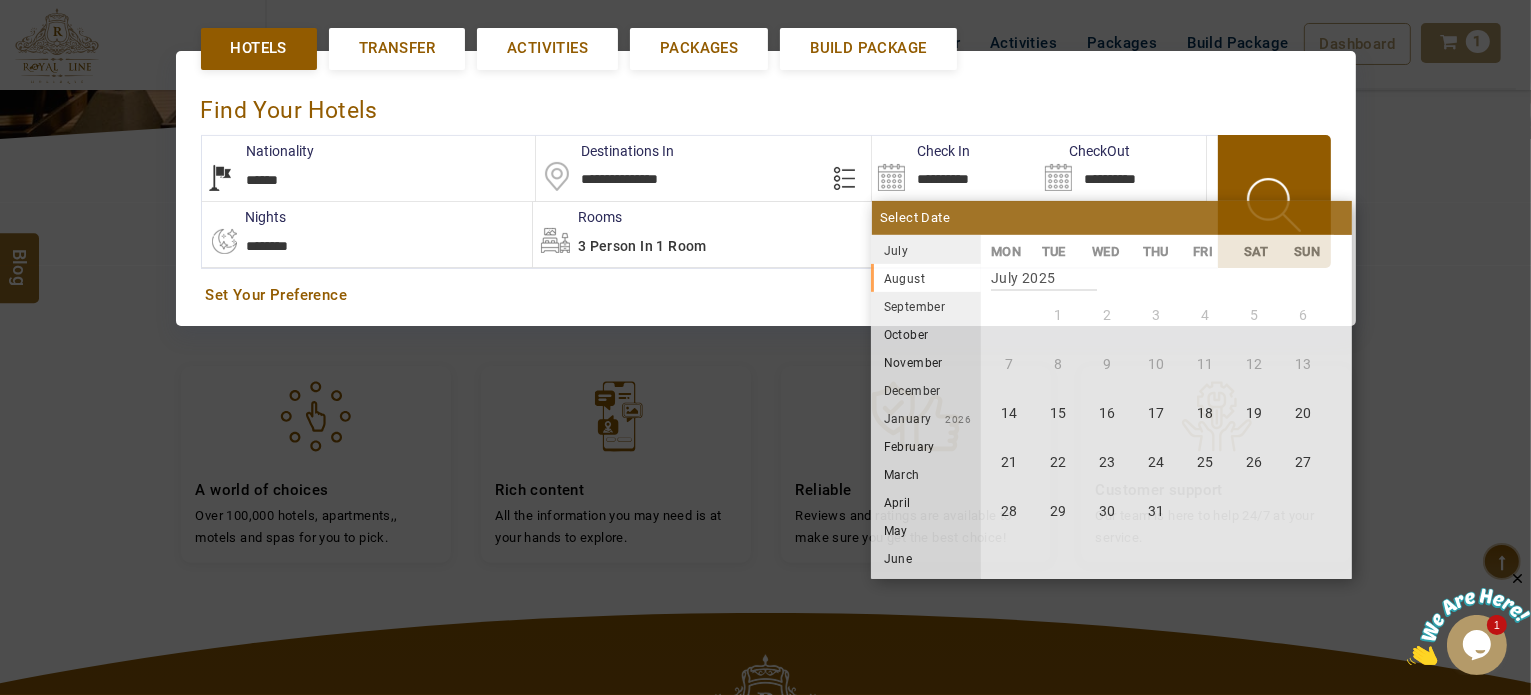 scroll, scrollTop: 370, scrollLeft: 0, axis: vertical 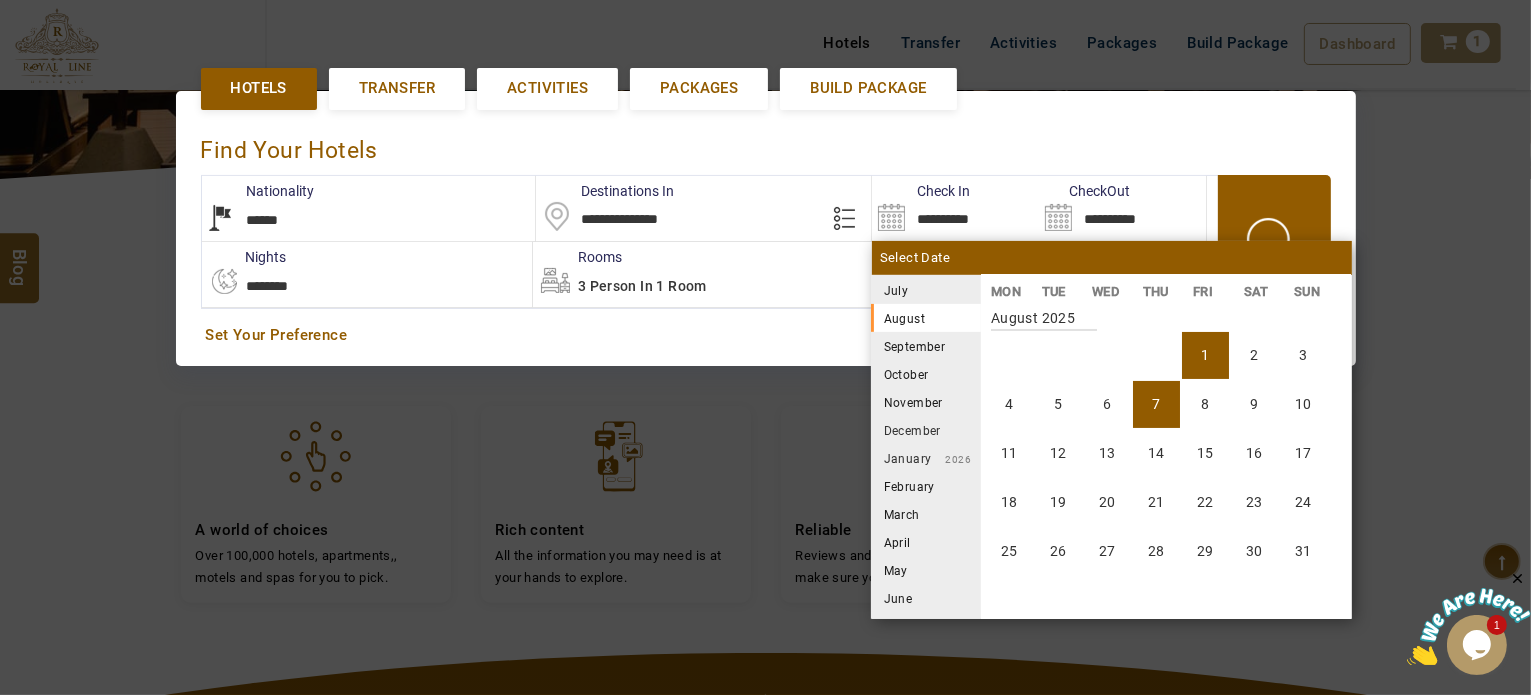 click on "1" at bounding box center (1205, 355) 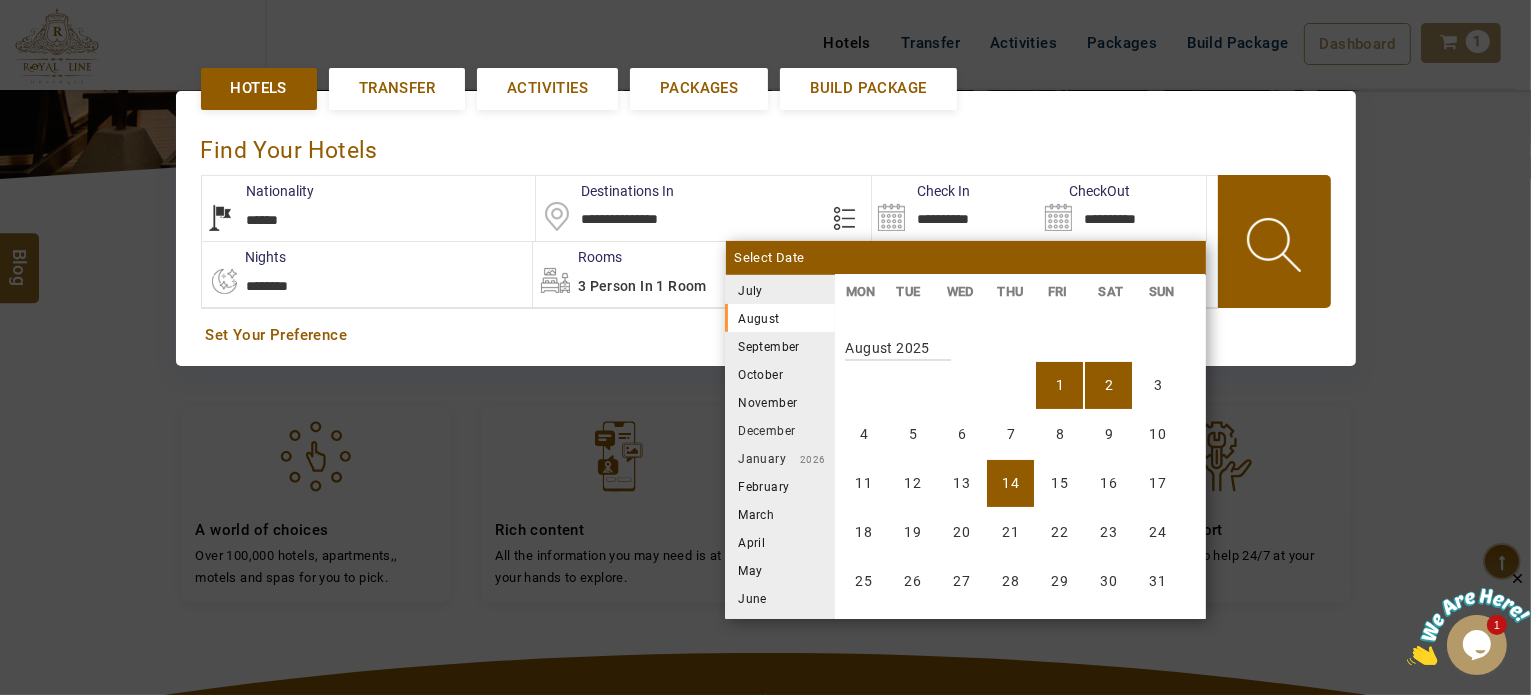 scroll, scrollTop: 370, scrollLeft: 0, axis: vertical 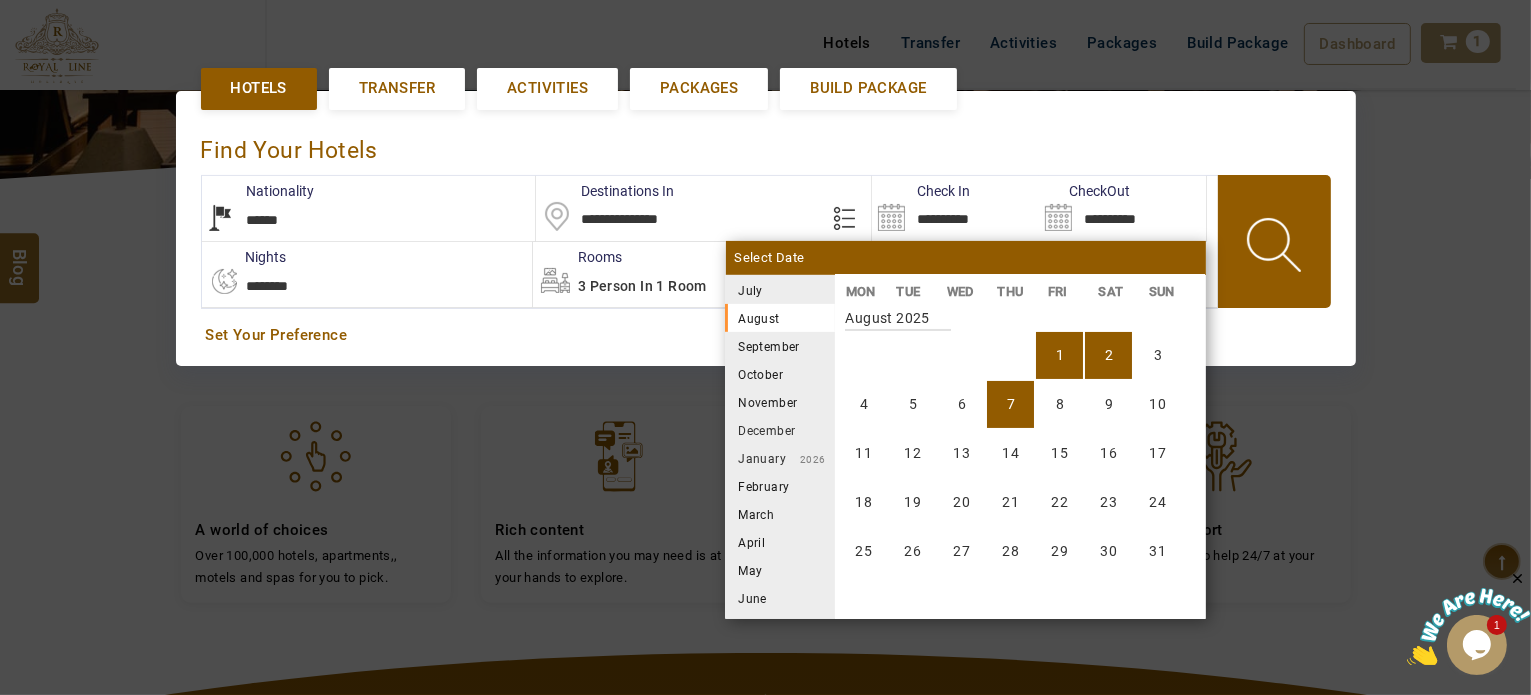 click on "7" at bounding box center (1010, 404) 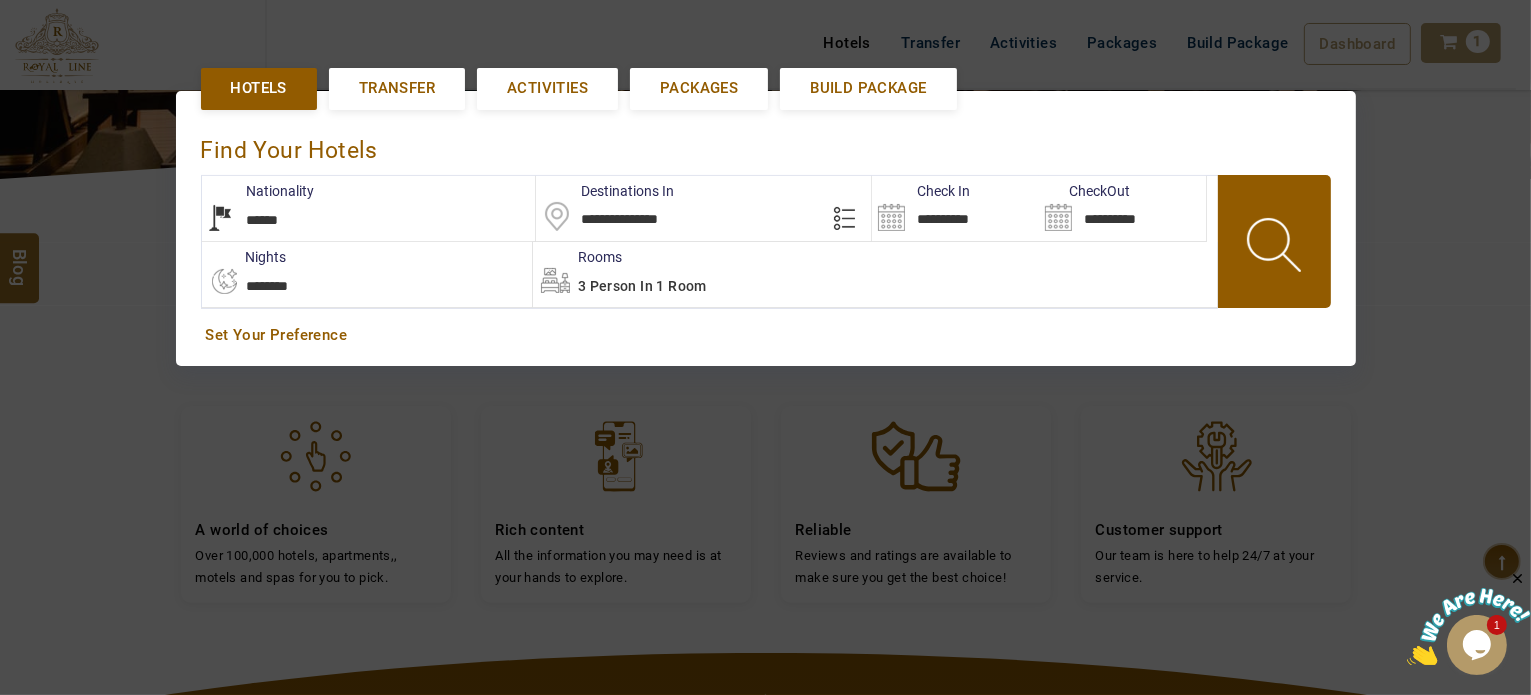 click at bounding box center [1276, 248] 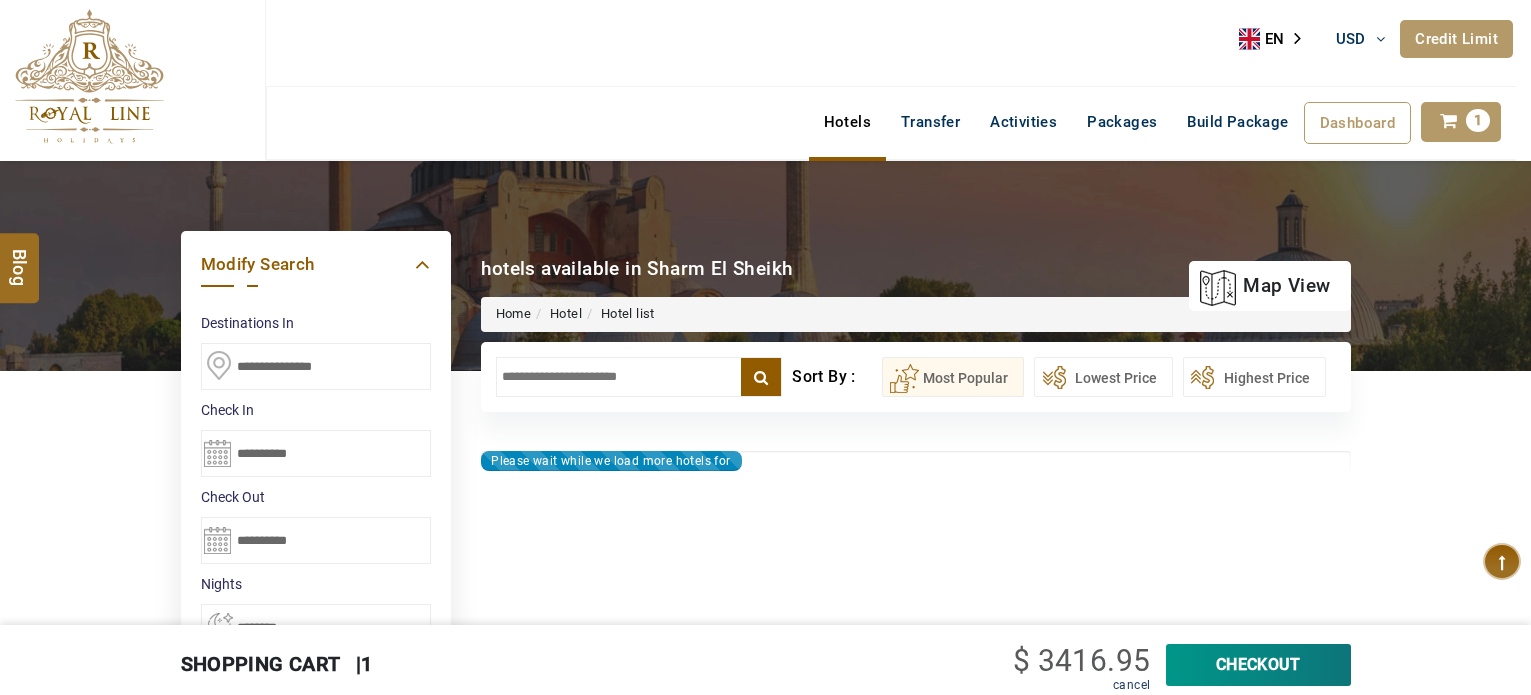 select on "*" 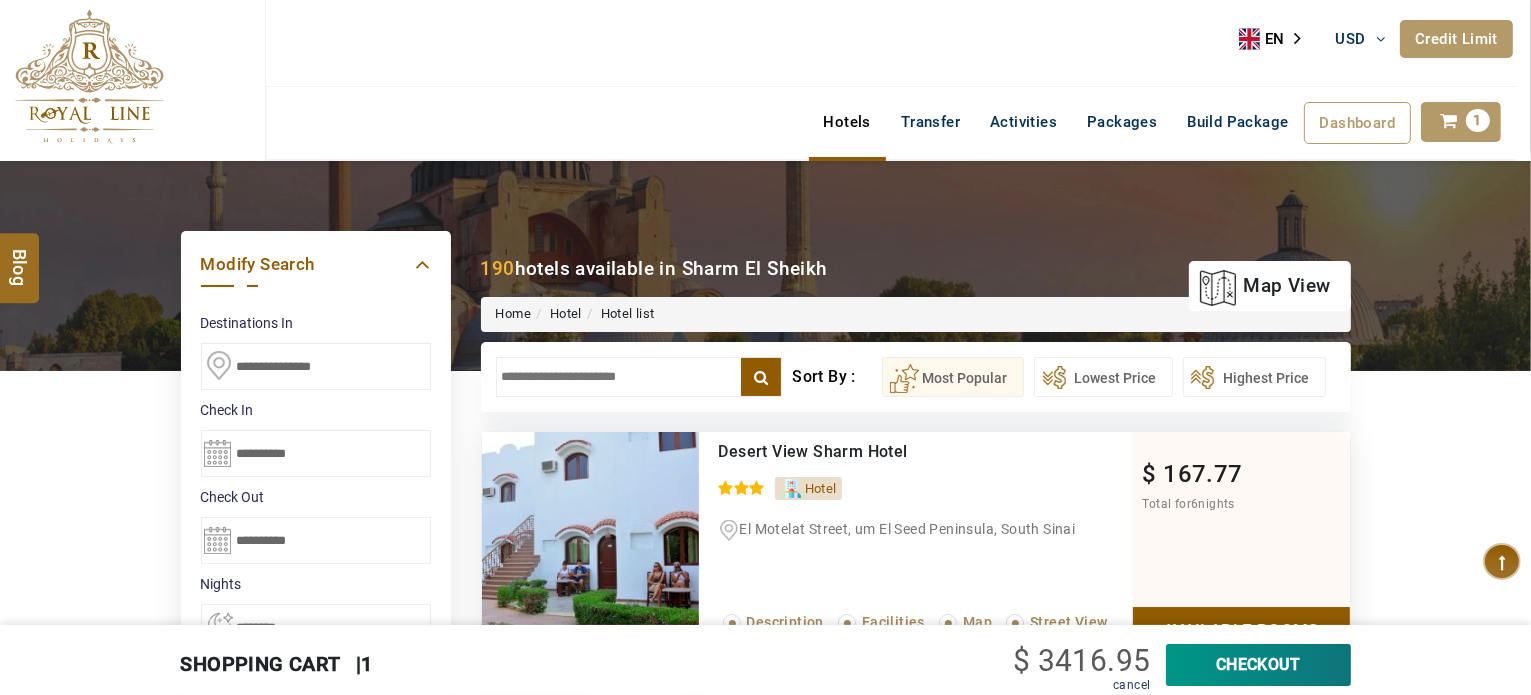 click at bounding box center [639, 377] 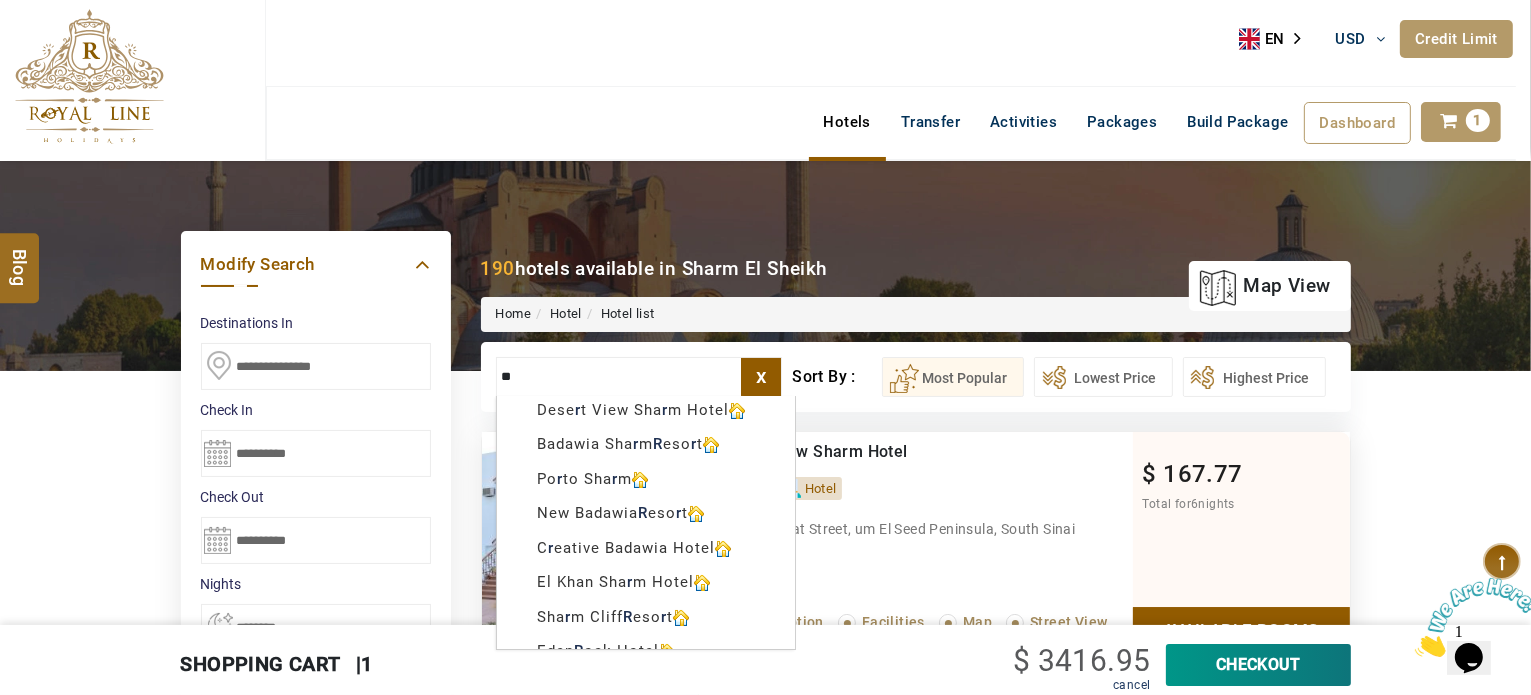 scroll, scrollTop: 0, scrollLeft: 0, axis: both 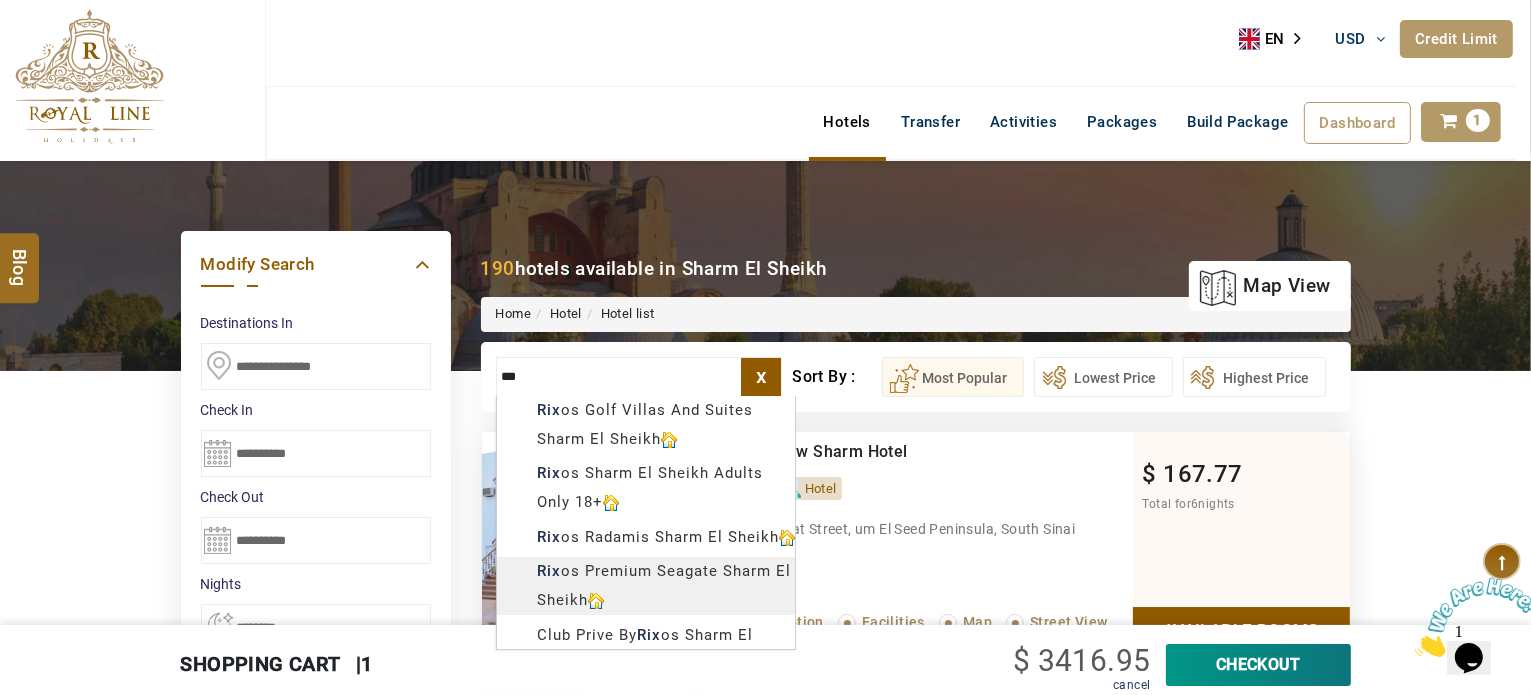 click on "LARISA HAWWARI USD AED  AED EUR  € USD  $ INR  ₹ THB  ฿ IDR  Rp BHD  BHD TRY  ₺ Credit Limit EN HE AR ES PT ZH Helpline
[PHONE] Register Now [PHONE] info@example.com About Us What we Offer Blog Why Us Contact Hotels  Transfer Activities Packages Build Package Dashboard My Profile My Booking My Reports My Quotation Sign Out 1 Points Redeem Now To Redeem 8664  Points Future Points  2276   Points Credit Limit Credit Limit USD 10500.00 70% Complete Used USD 7149.07 Available USD 3350.93 Setting  Looks like you haven't added anything to your cart yet Countinue Shopping ****** ****** Please Wait.. Blog demo
Remember me Forgot
password? LOG IN Don't have an account?   Register Now My Booking View/ Print/Cancel Your Booking without Signing in Submit Applying Filters...... Hotels For You Will Be Loading Soon demo
In A Few Moment, You Will Be Celebrating Best Hotel options galore ! Check In   CheckOut Rooms Rooms Please Wait Please Wait ... X 1" at bounding box center [765, 1137] 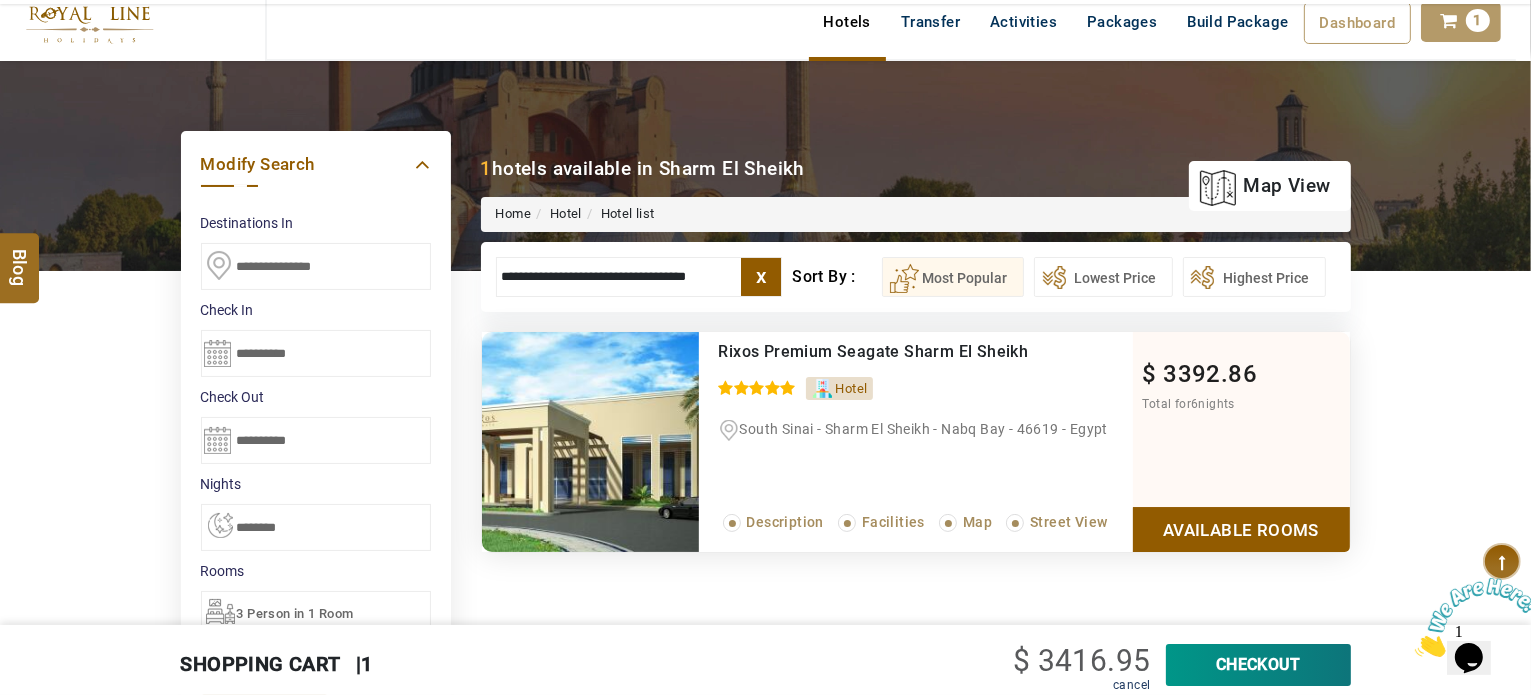 scroll, scrollTop: 300, scrollLeft: 0, axis: vertical 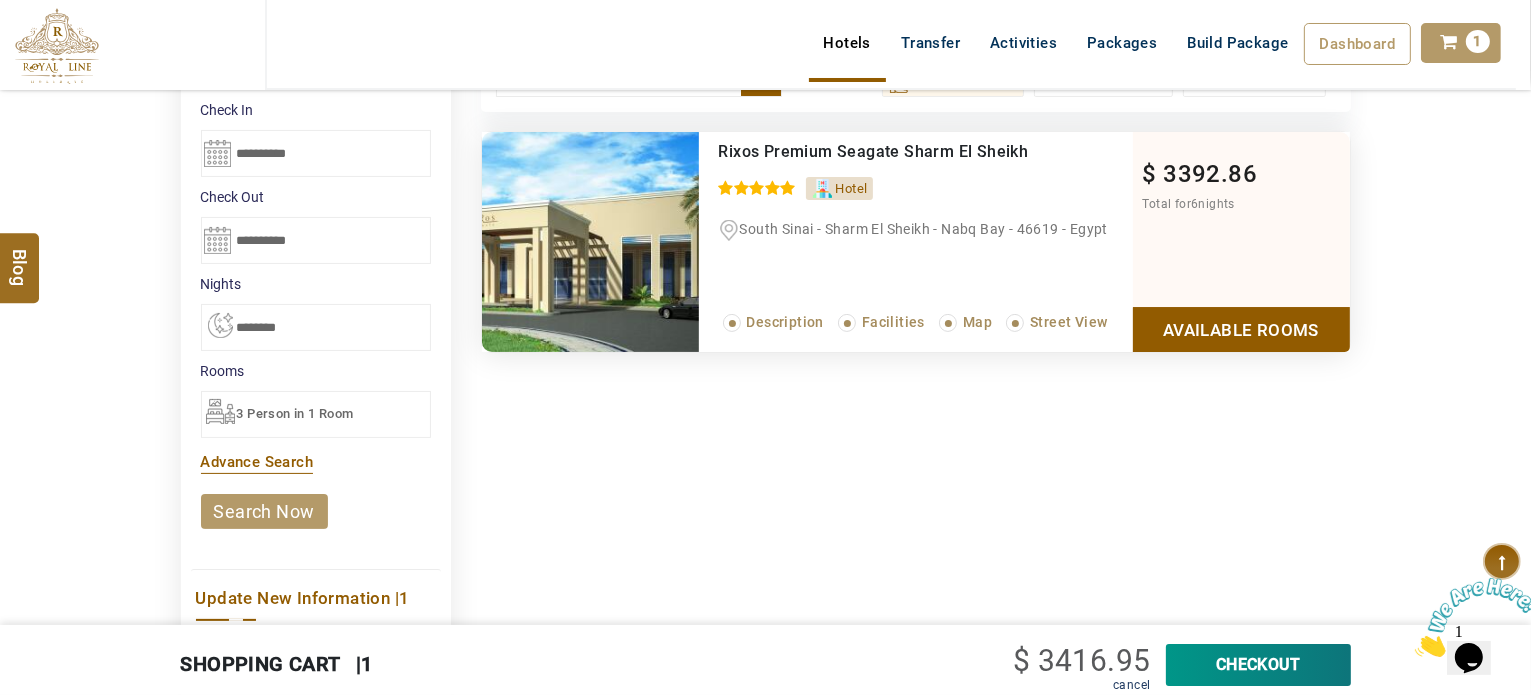 type on "**********" 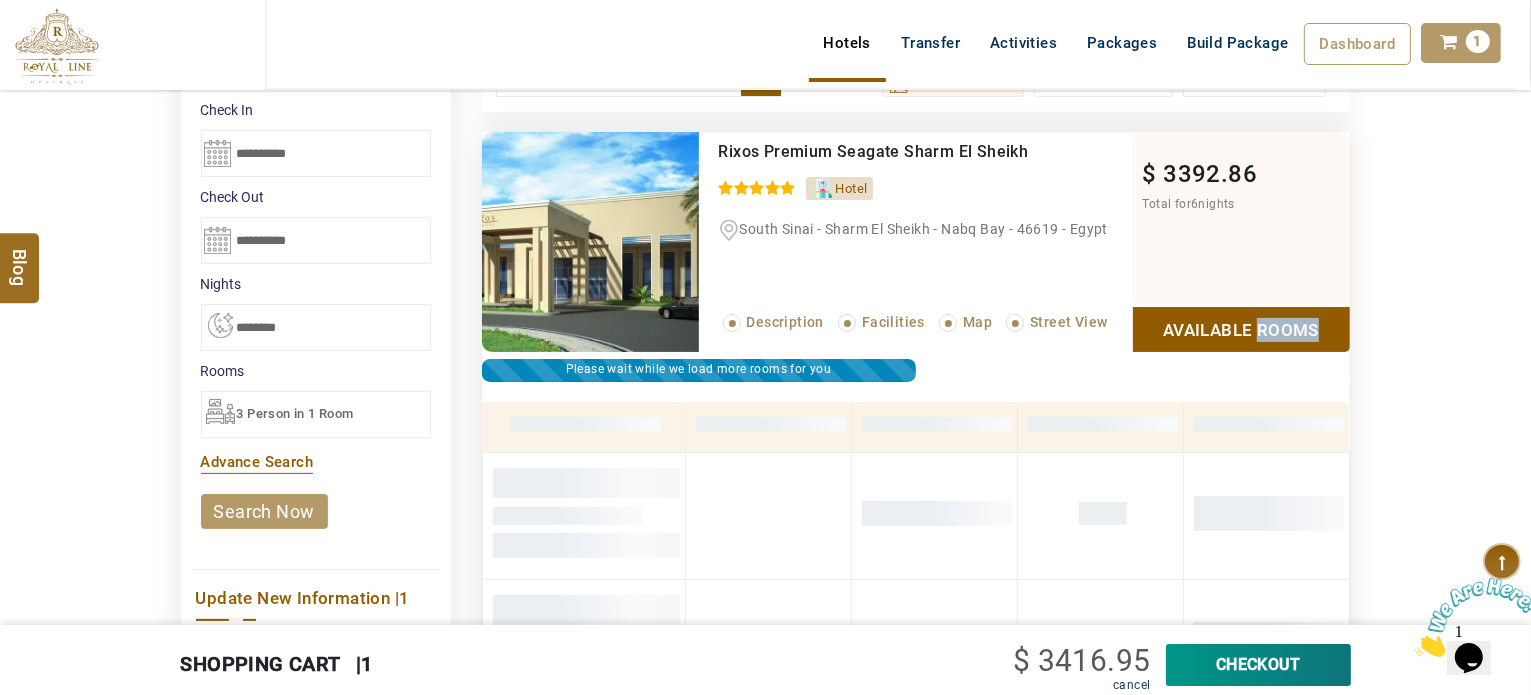 scroll, scrollTop: 380, scrollLeft: 0, axis: vertical 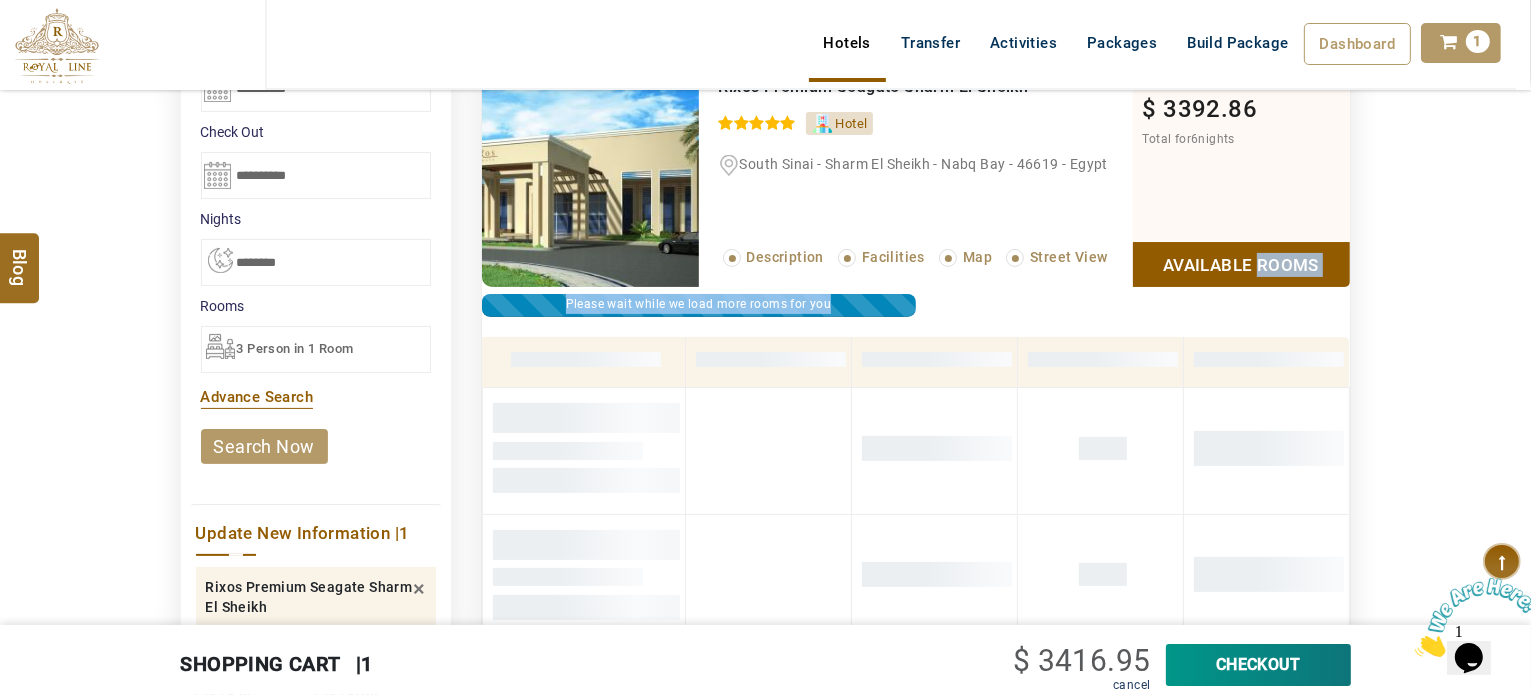 click on "Recommended Rixos Premium Seagate Sharm El Sheikh 0 / 5 Hotel South Sinai - Sharm El Sheikh - Nabq Bay - 46619 - Egypt Read More... Description   Facilities Map Street View $   3392.86 Total for  6  nights Available Rooms Please wait while we load more rooms for you Offer" at bounding box center (916, 354) 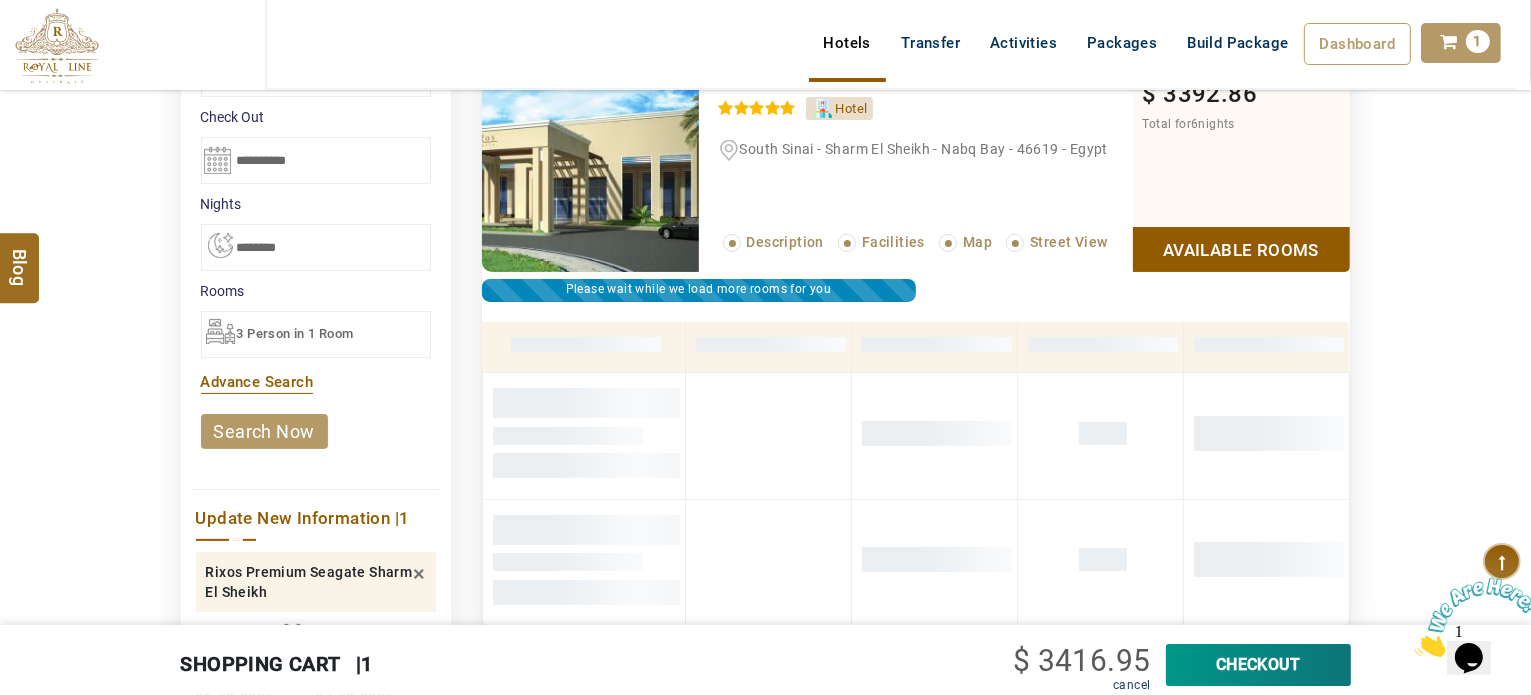 click on "CheckOut" at bounding box center [1258, 665] 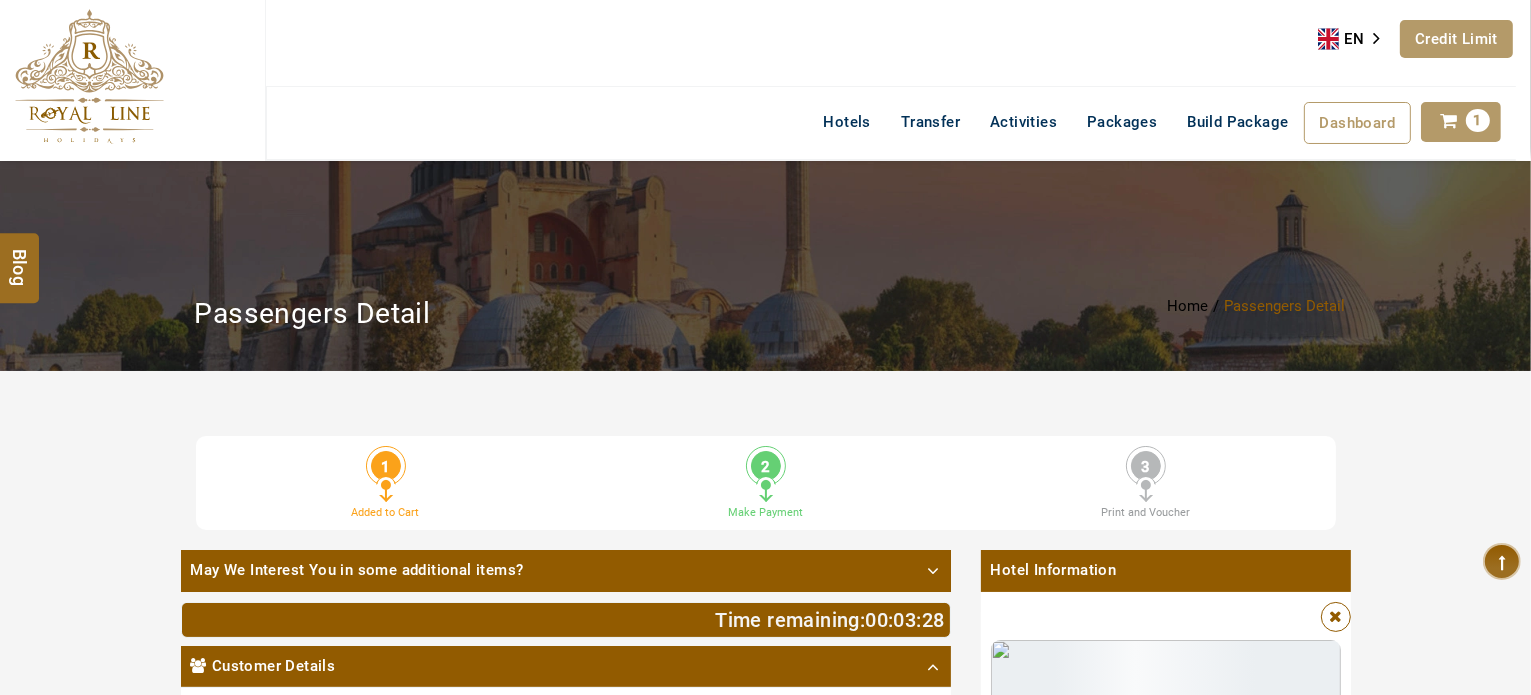 scroll, scrollTop: 400, scrollLeft: 0, axis: vertical 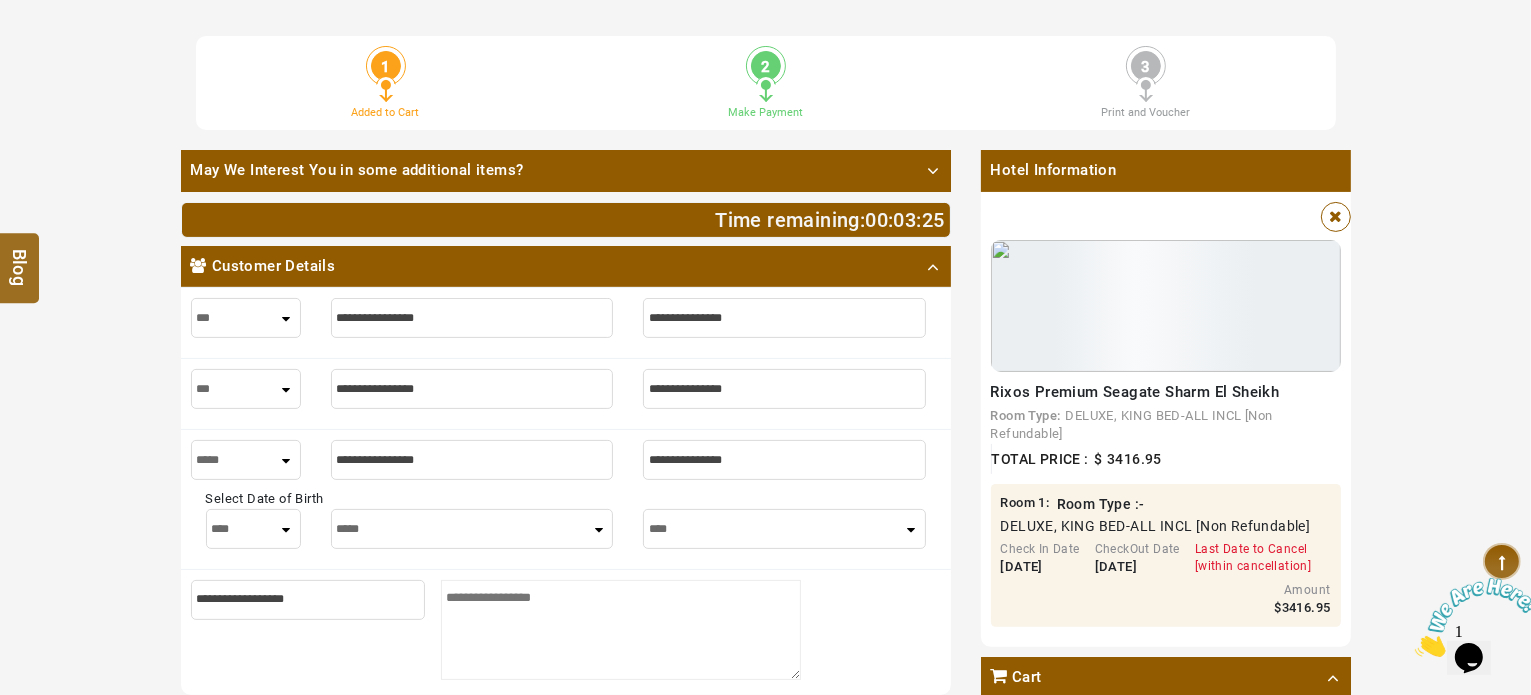 click at bounding box center (472, 318) 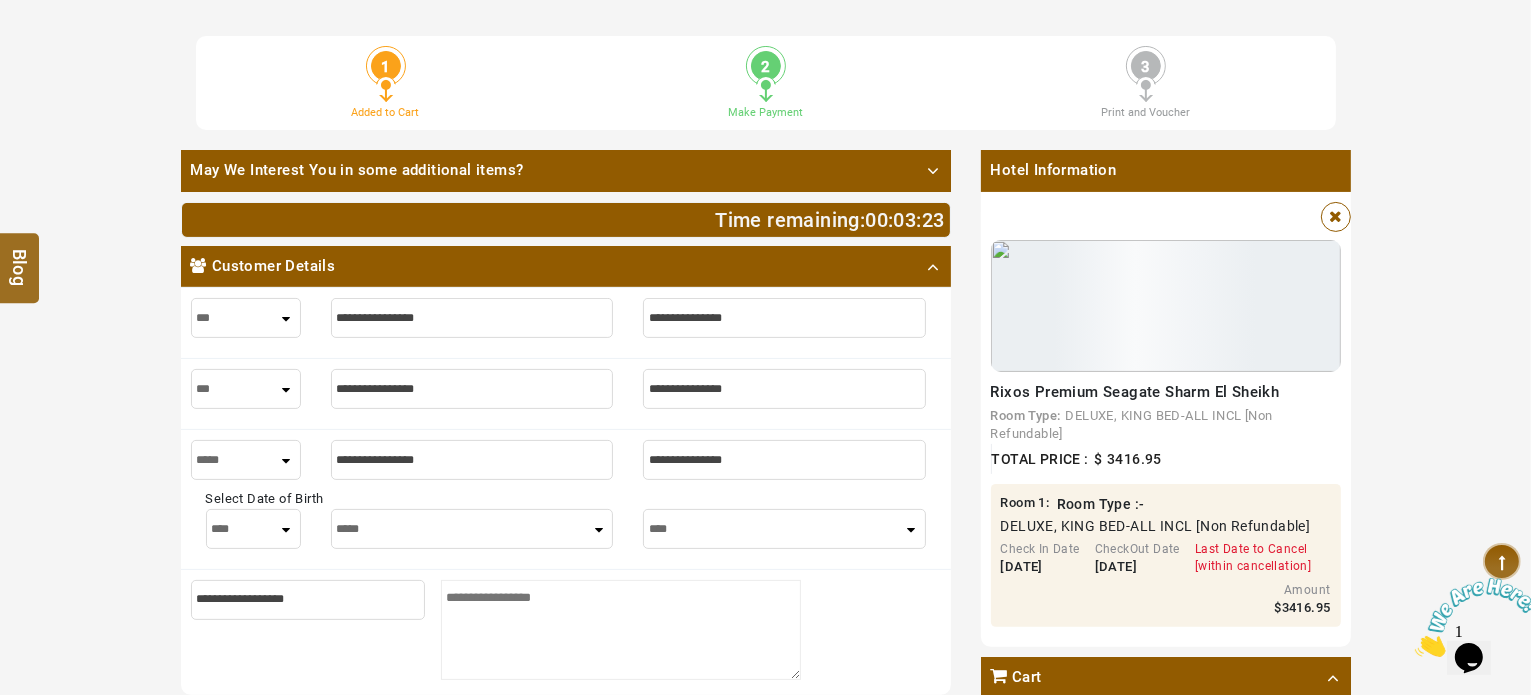 type on "*" 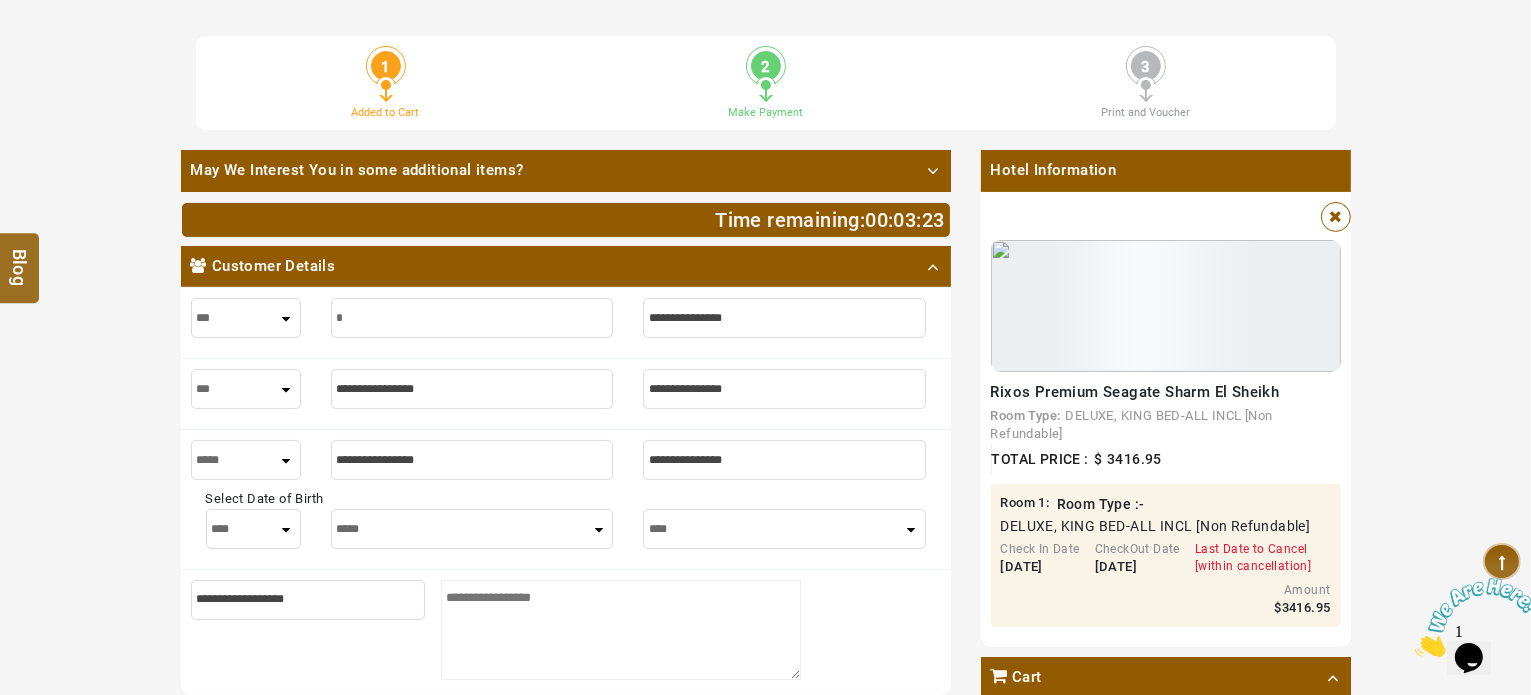type on "*" 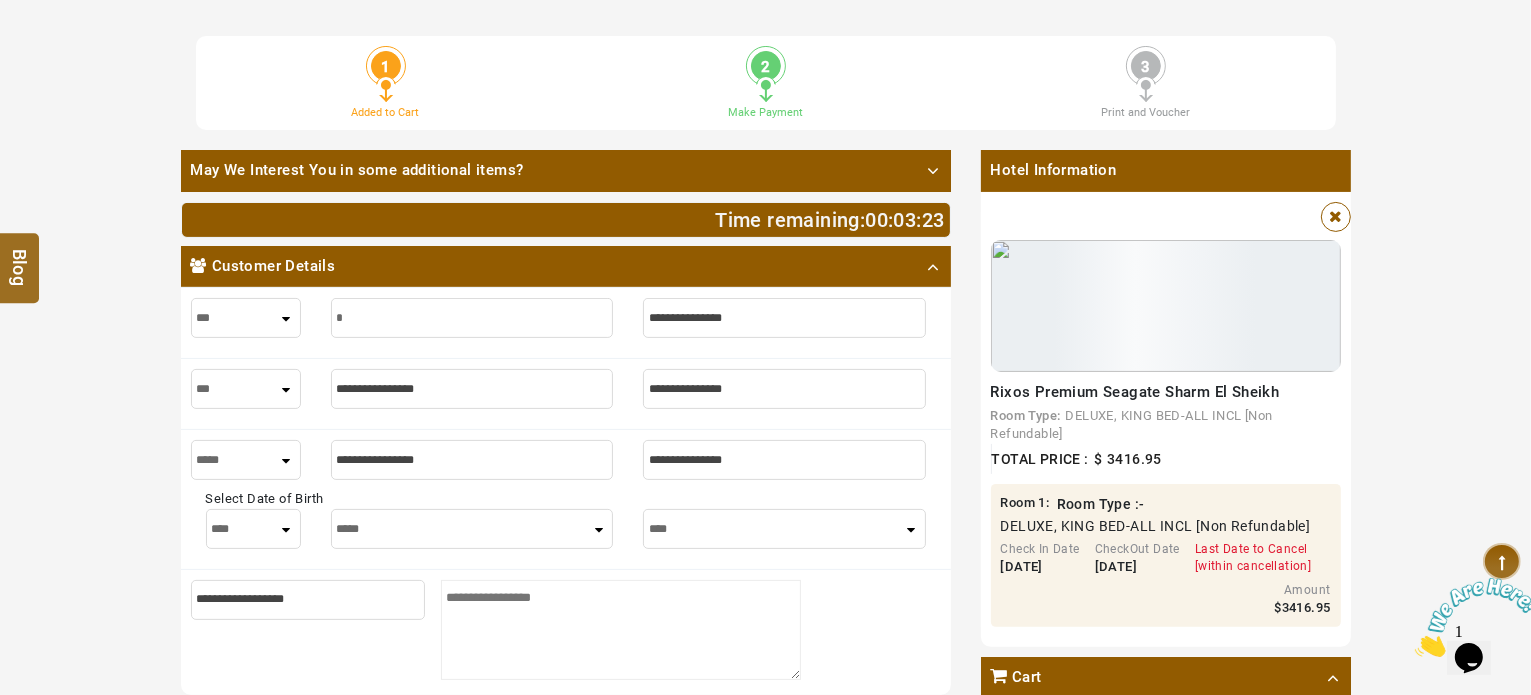 type on "**" 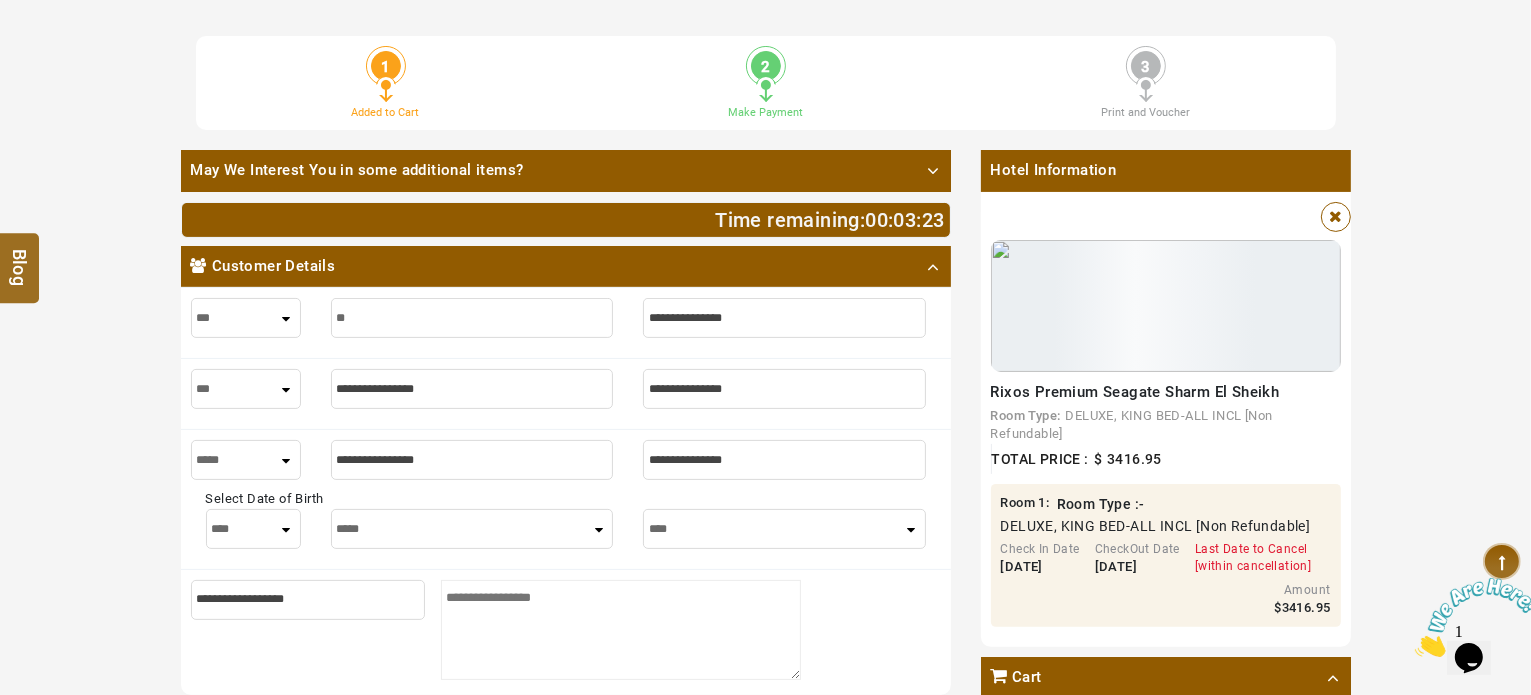 type on "**" 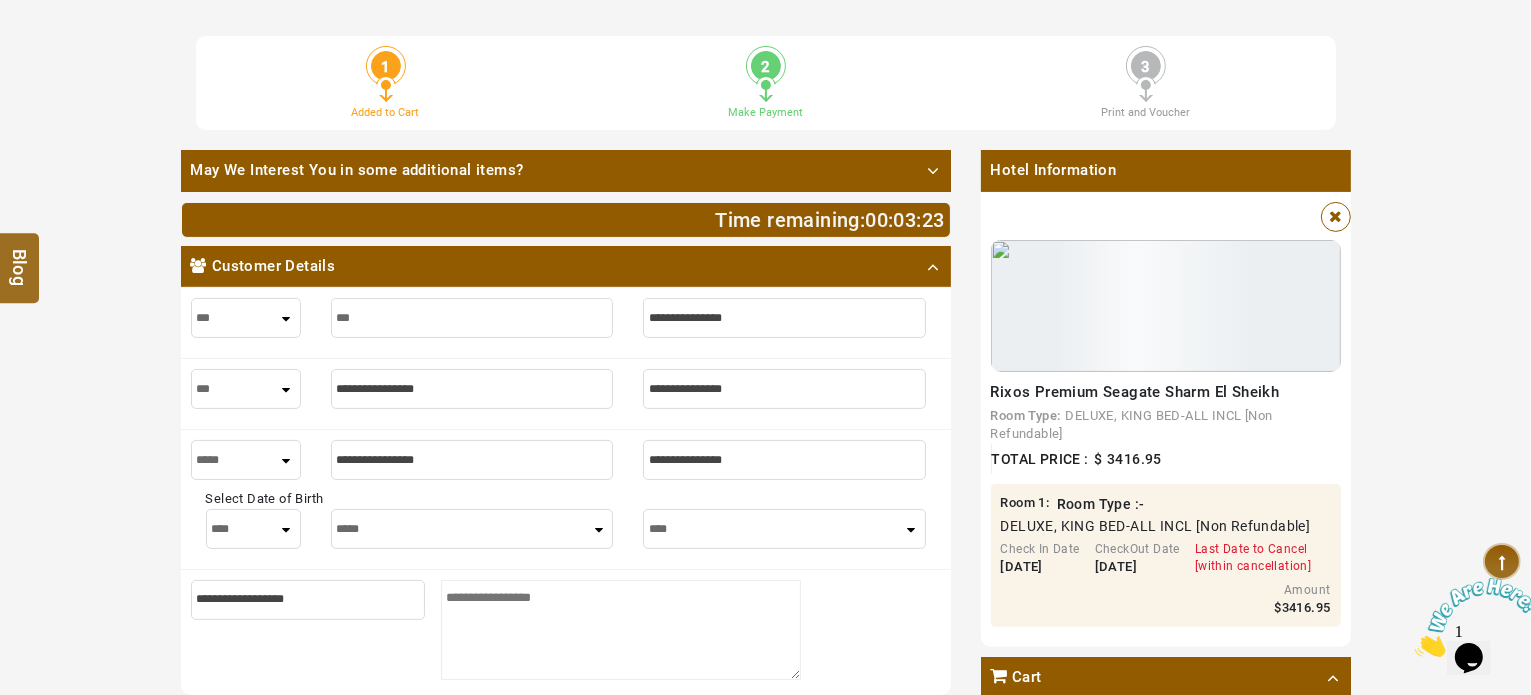 type on "***" 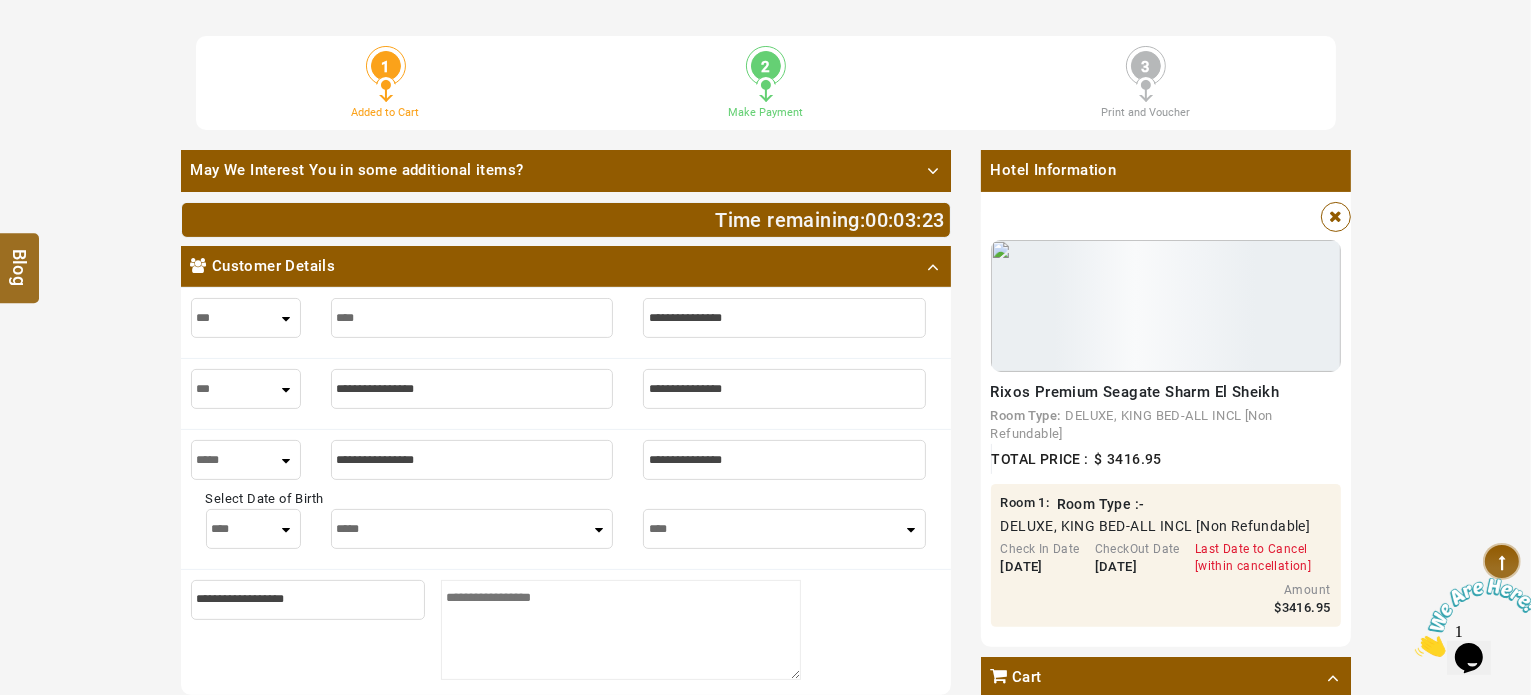 type on "****" 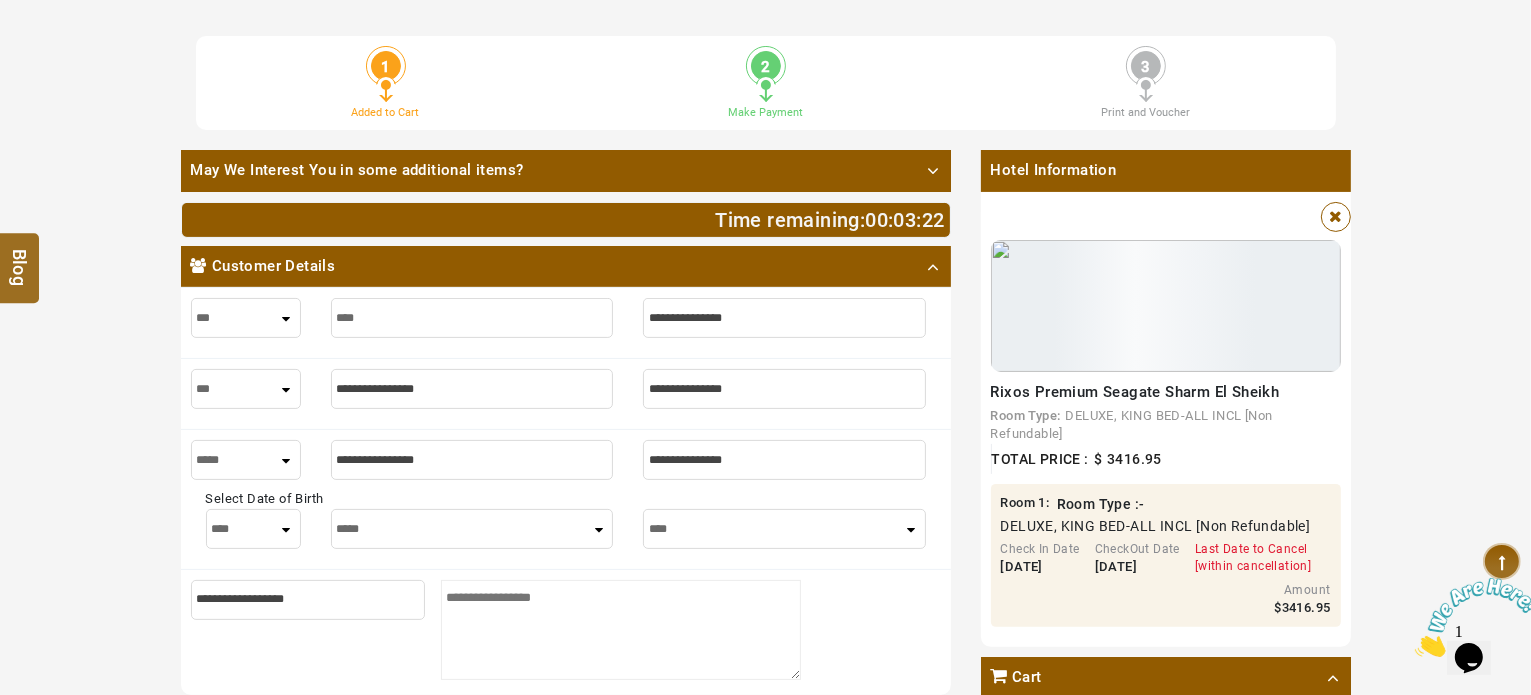type on "*****" 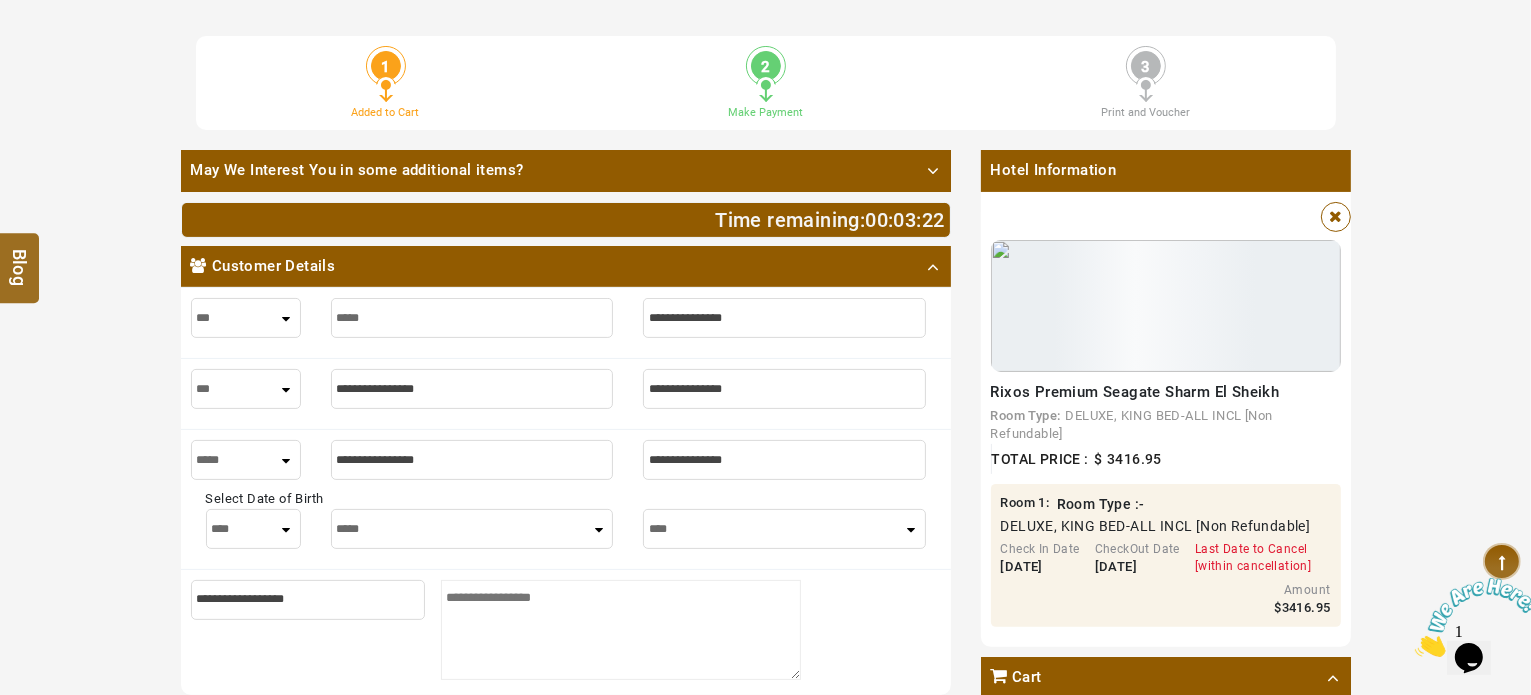 type on "*****" 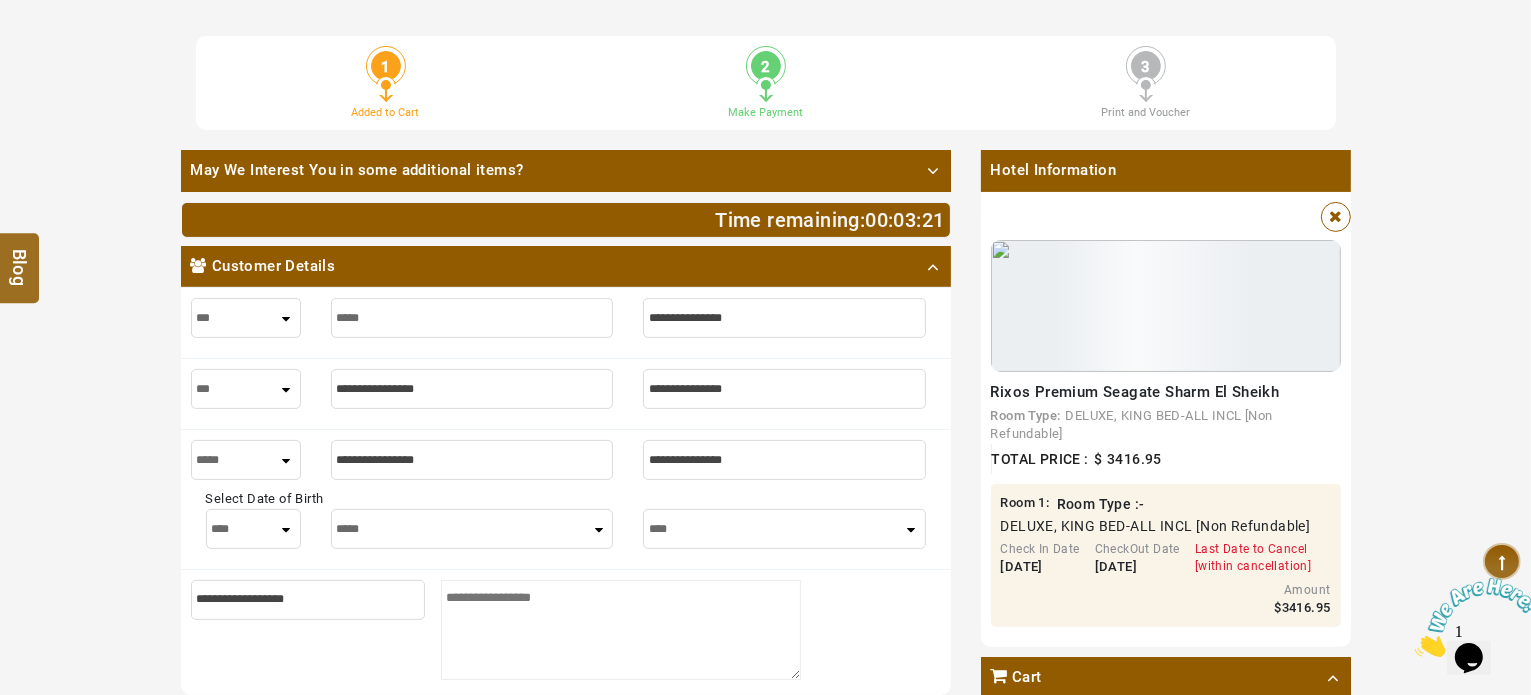 type on "*****" 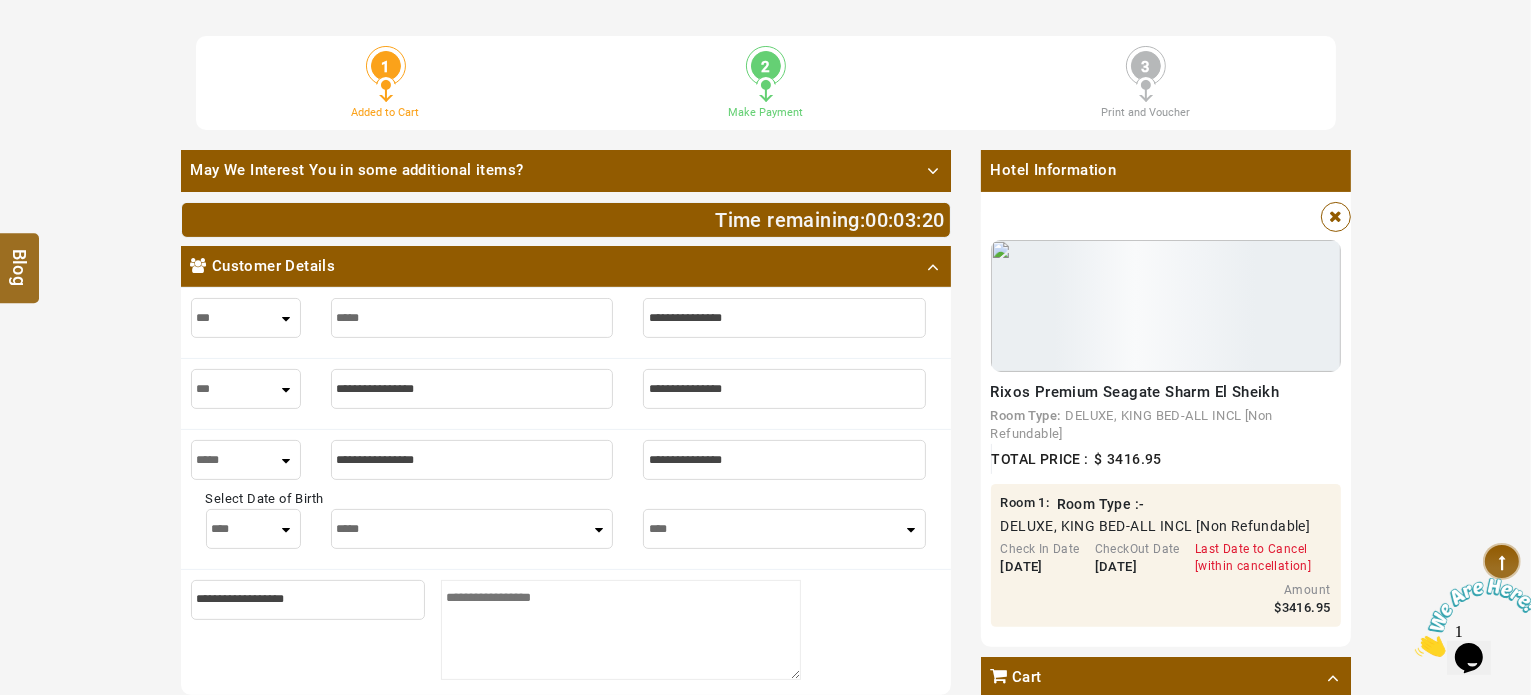 type on "*" 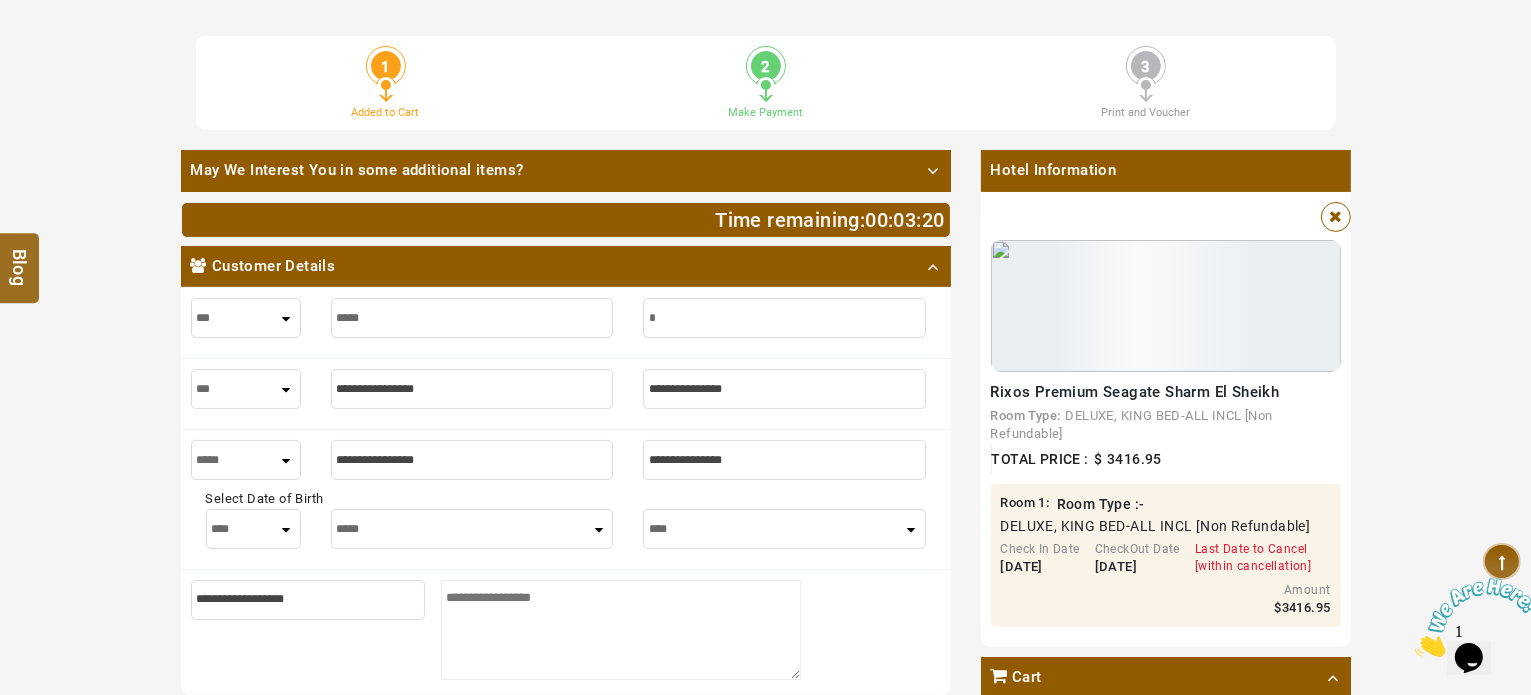 type on "*" 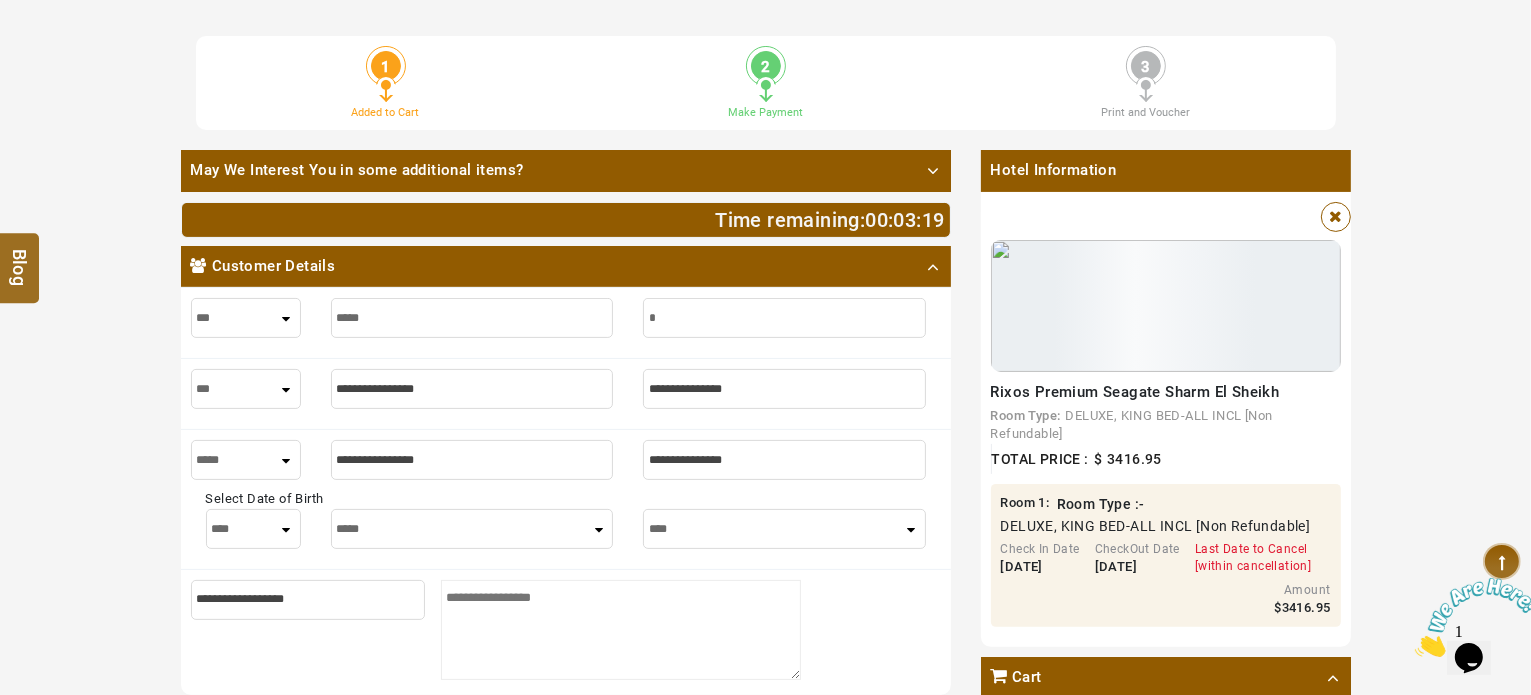 type on "**" 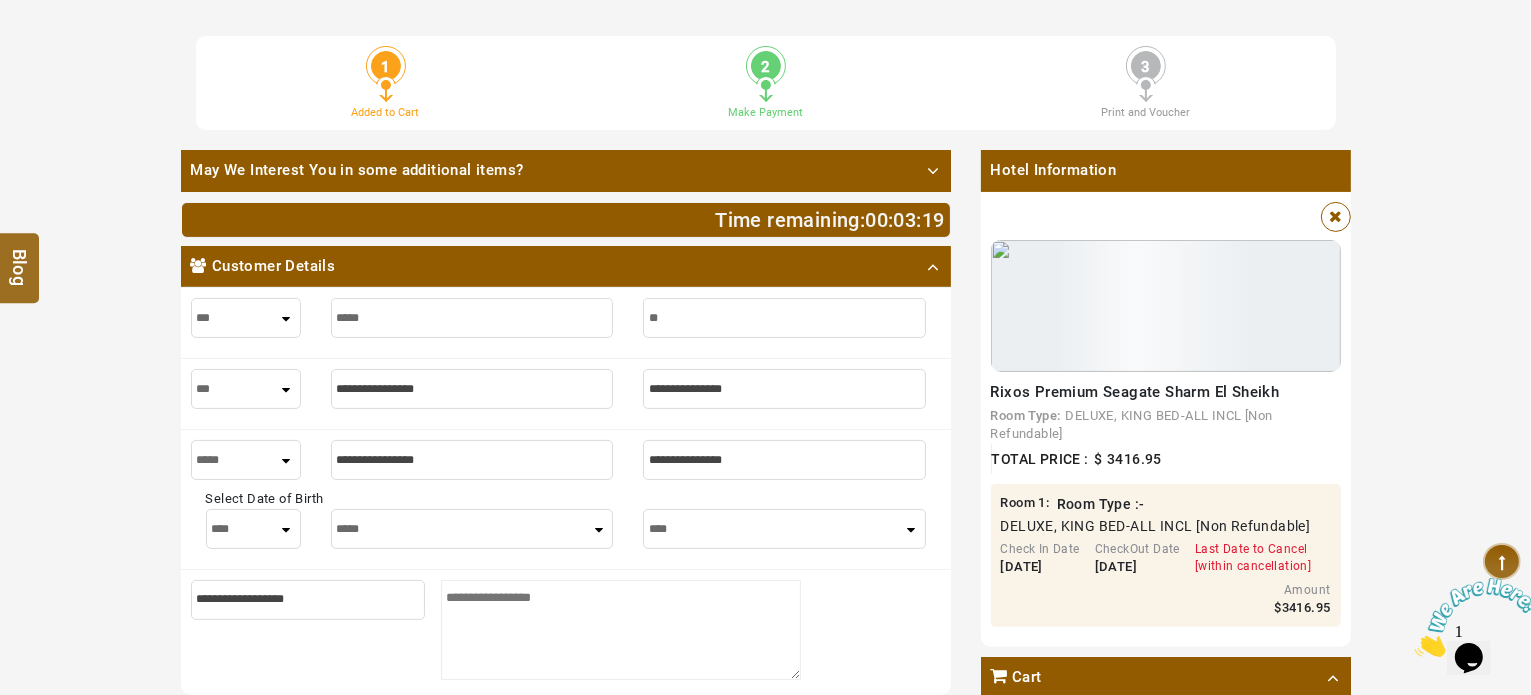 type on "**" 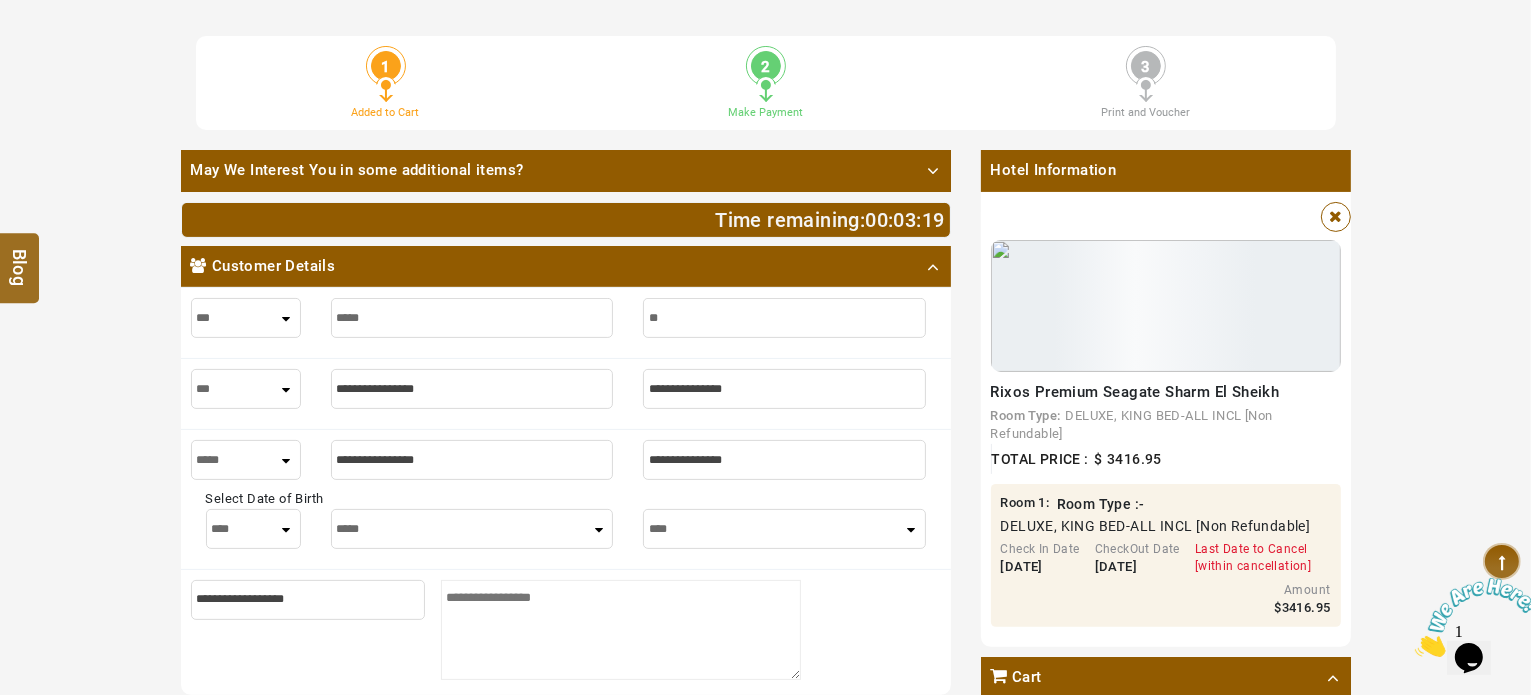 type on "***" 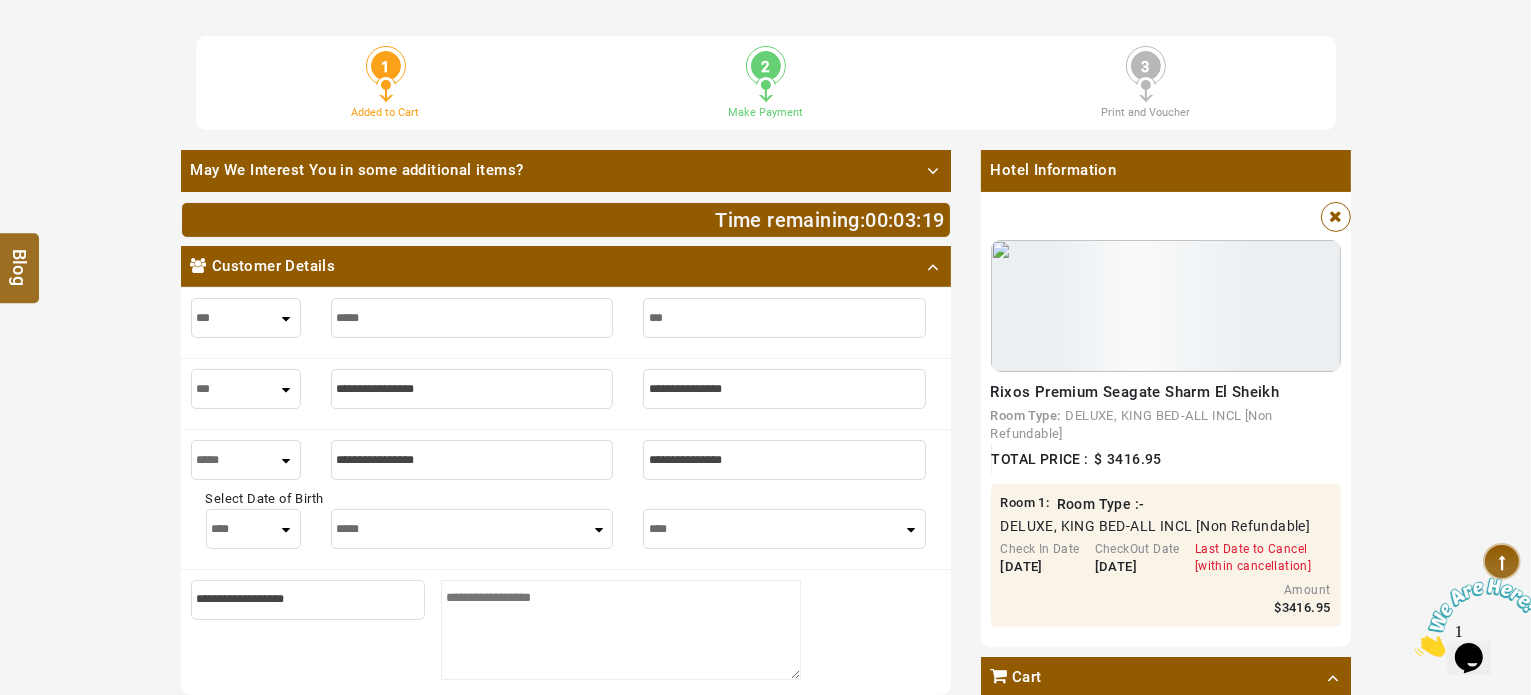 type on "***" 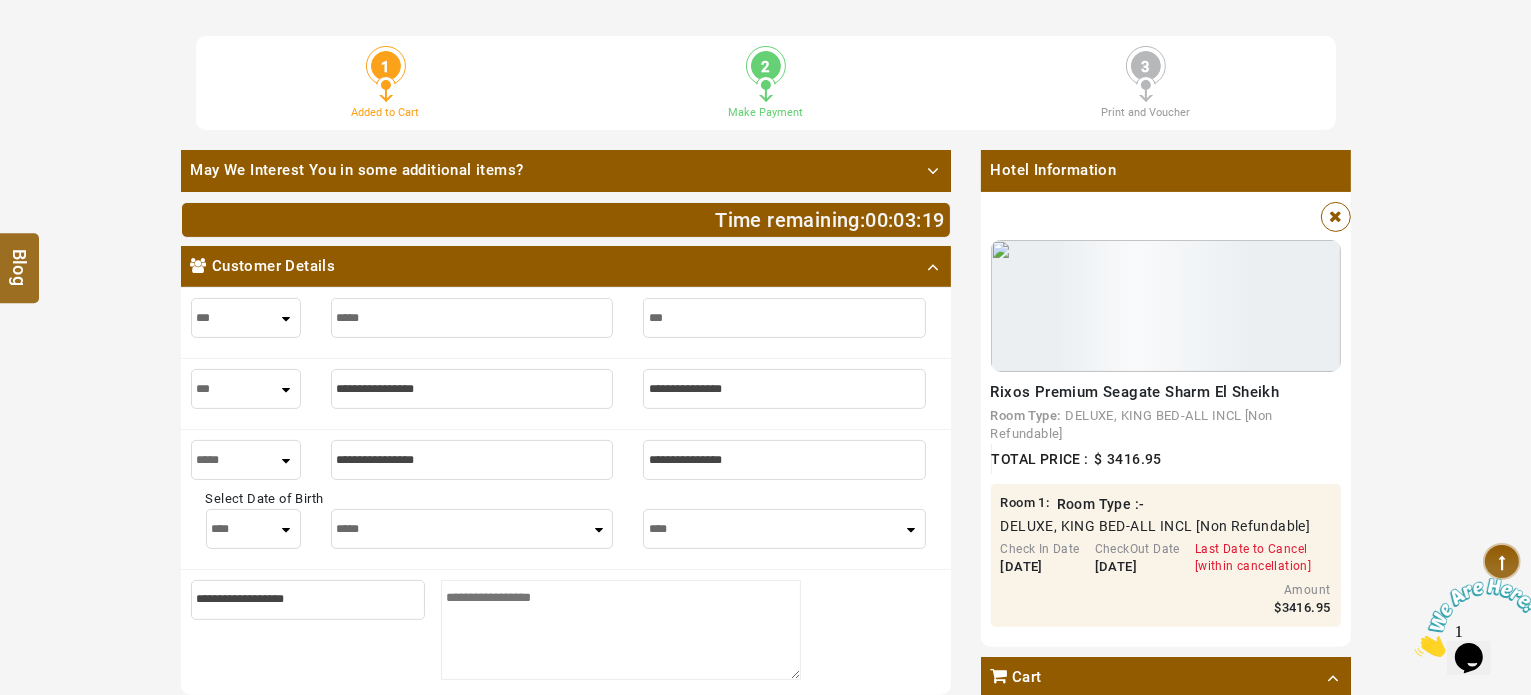 type on "****" 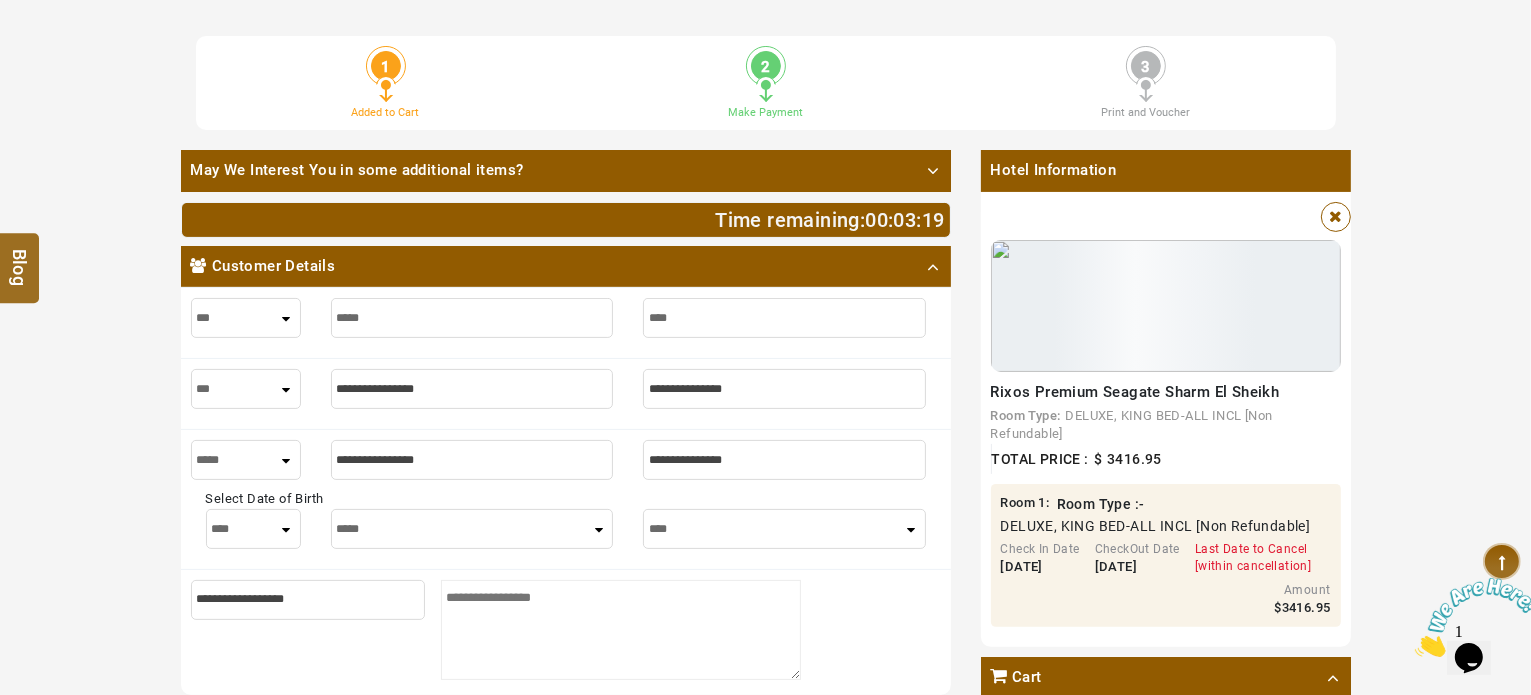 type on "****" 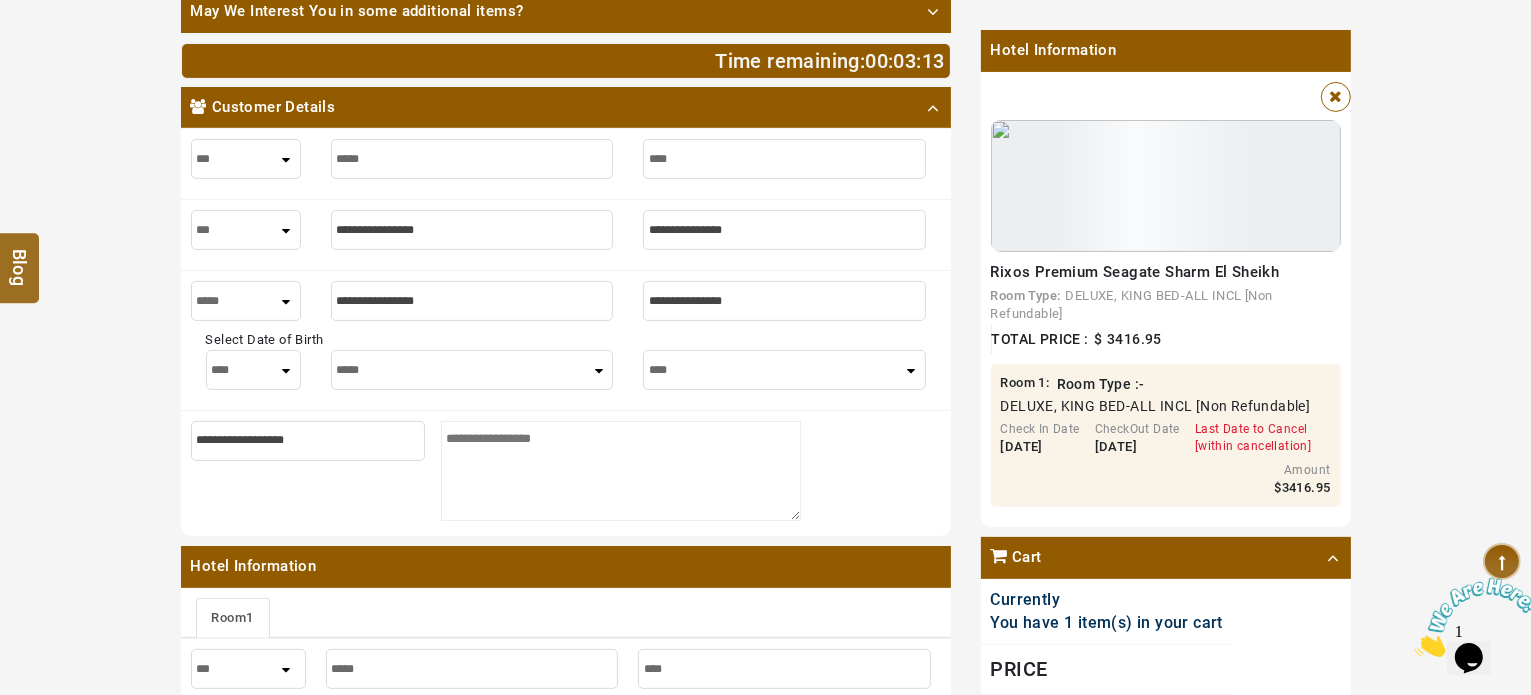 scroll, scrollTop: 600, scrollLeft: 0, axis: vertical 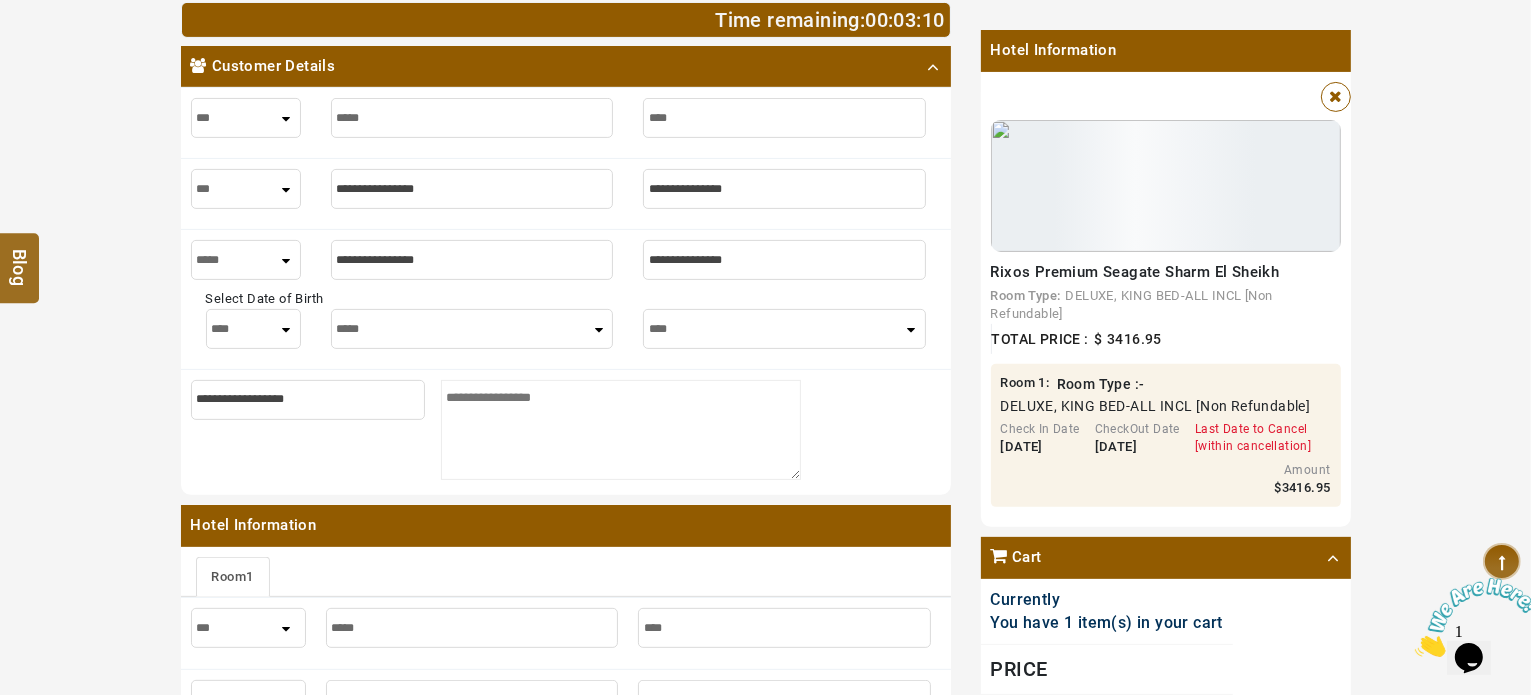 type on "****" 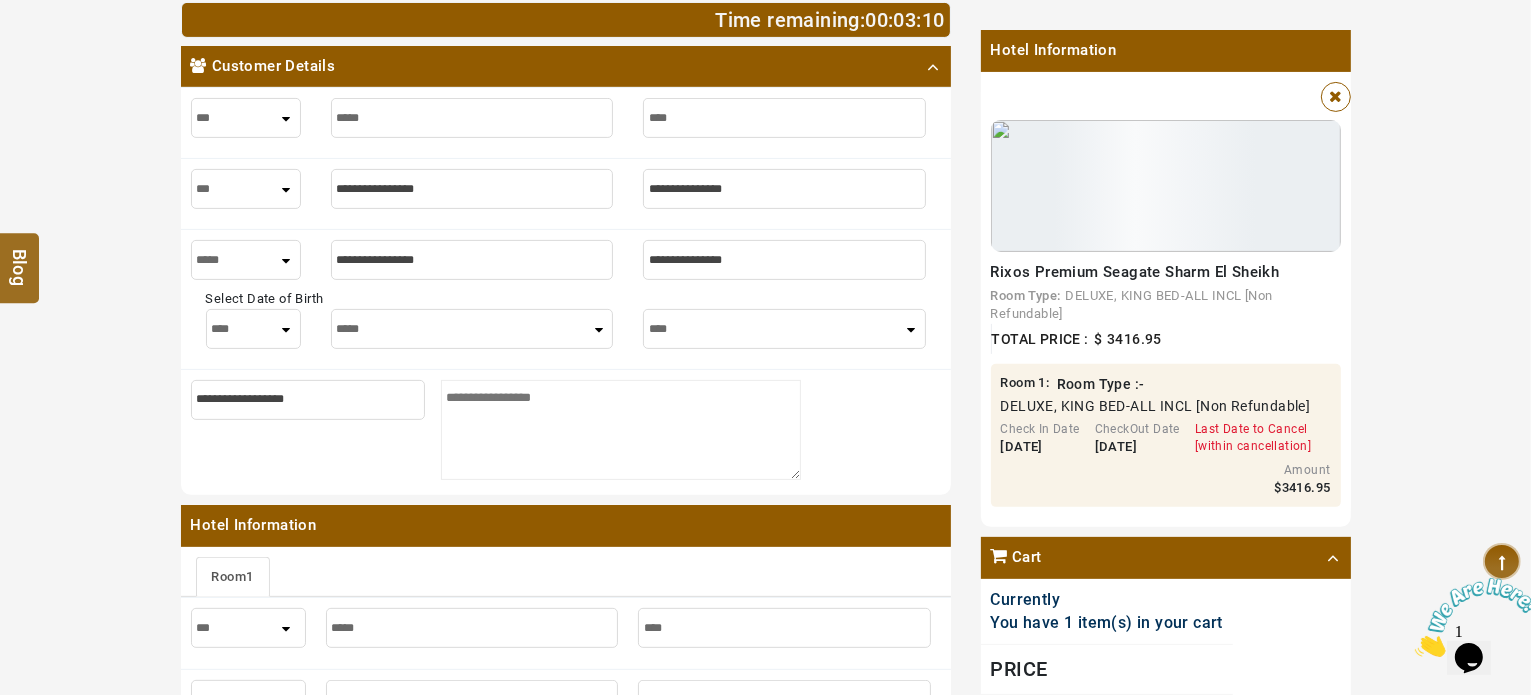 click at bounding box center (472, 189) 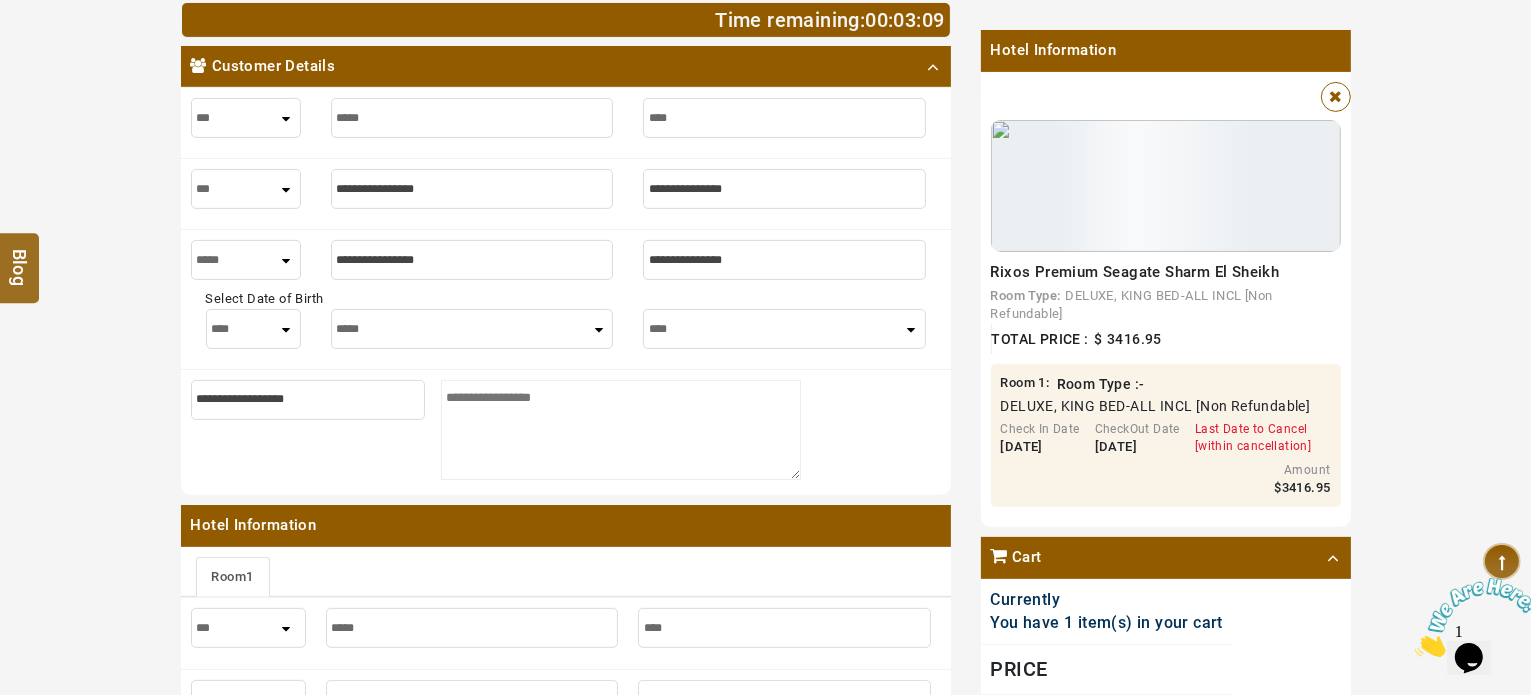 type on "*" 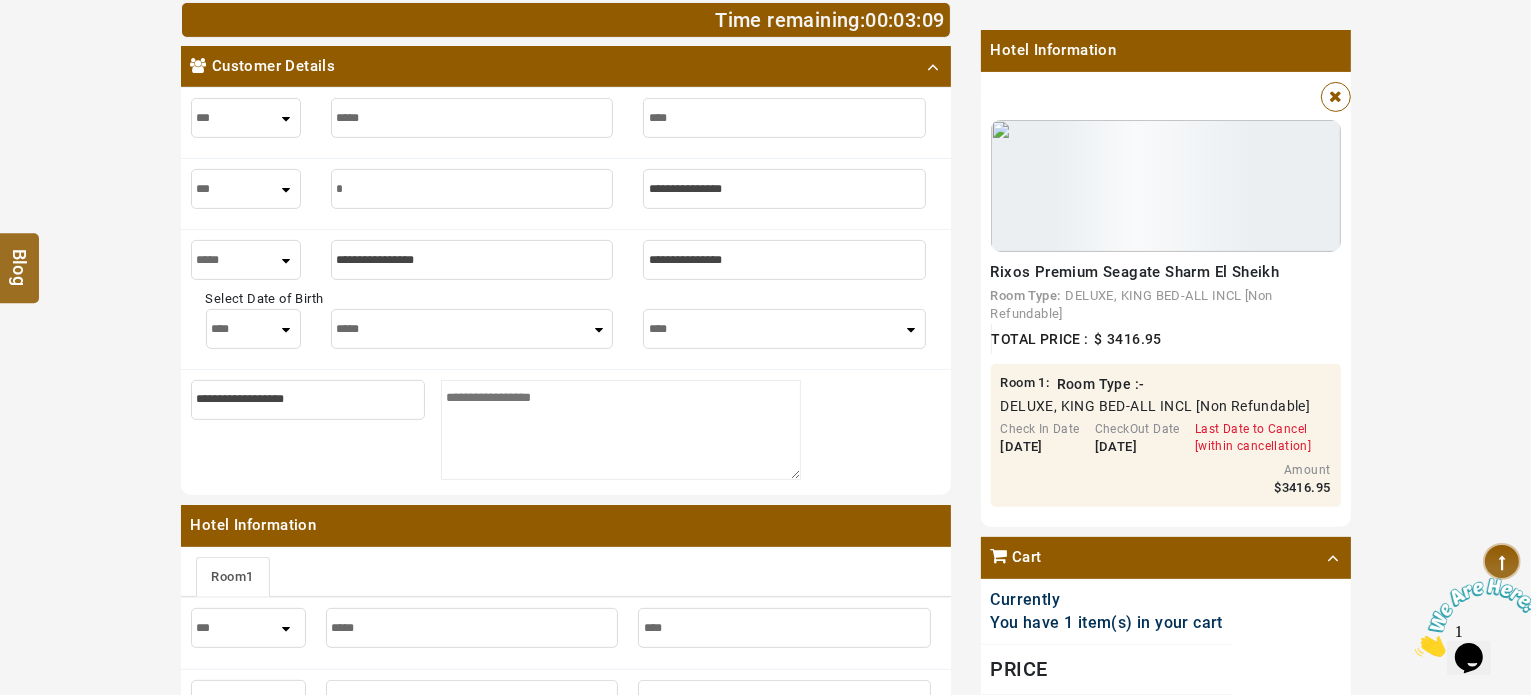 type on "*" 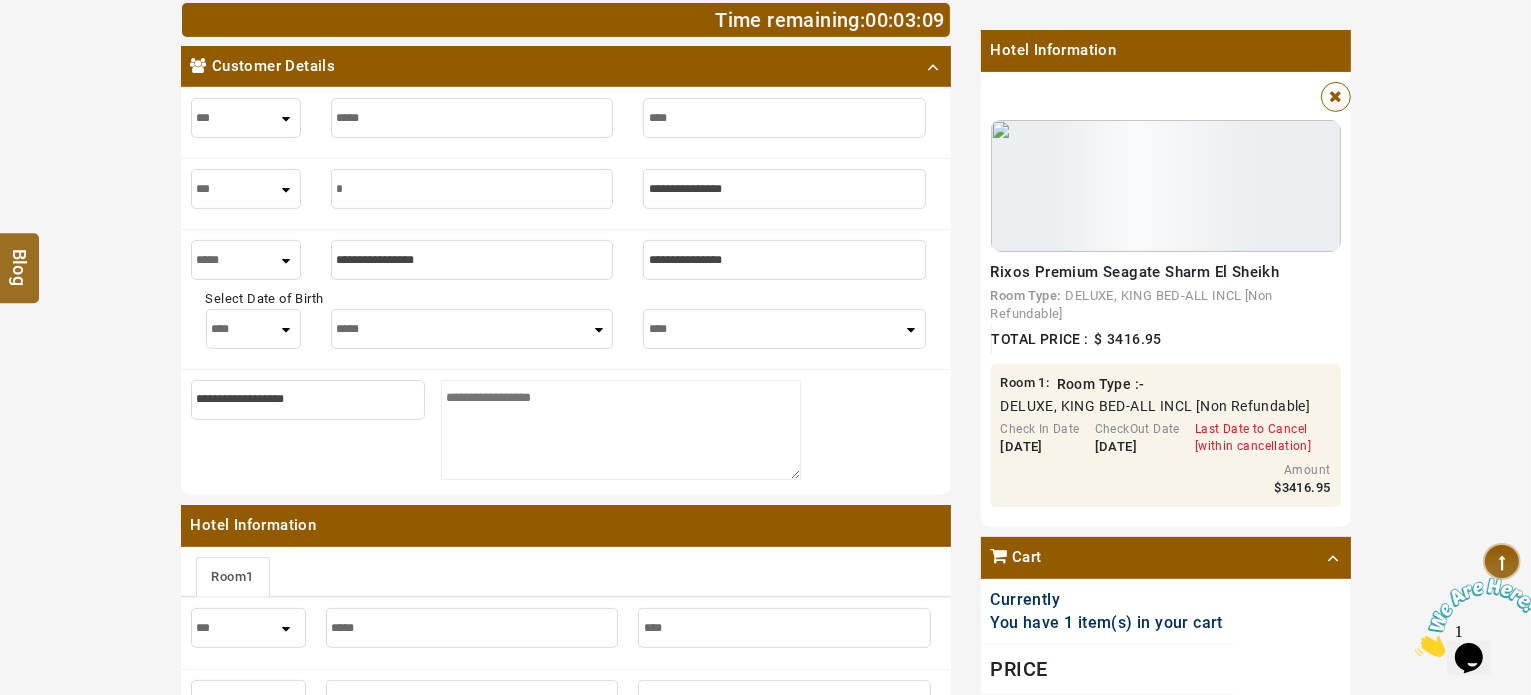 type on "**" 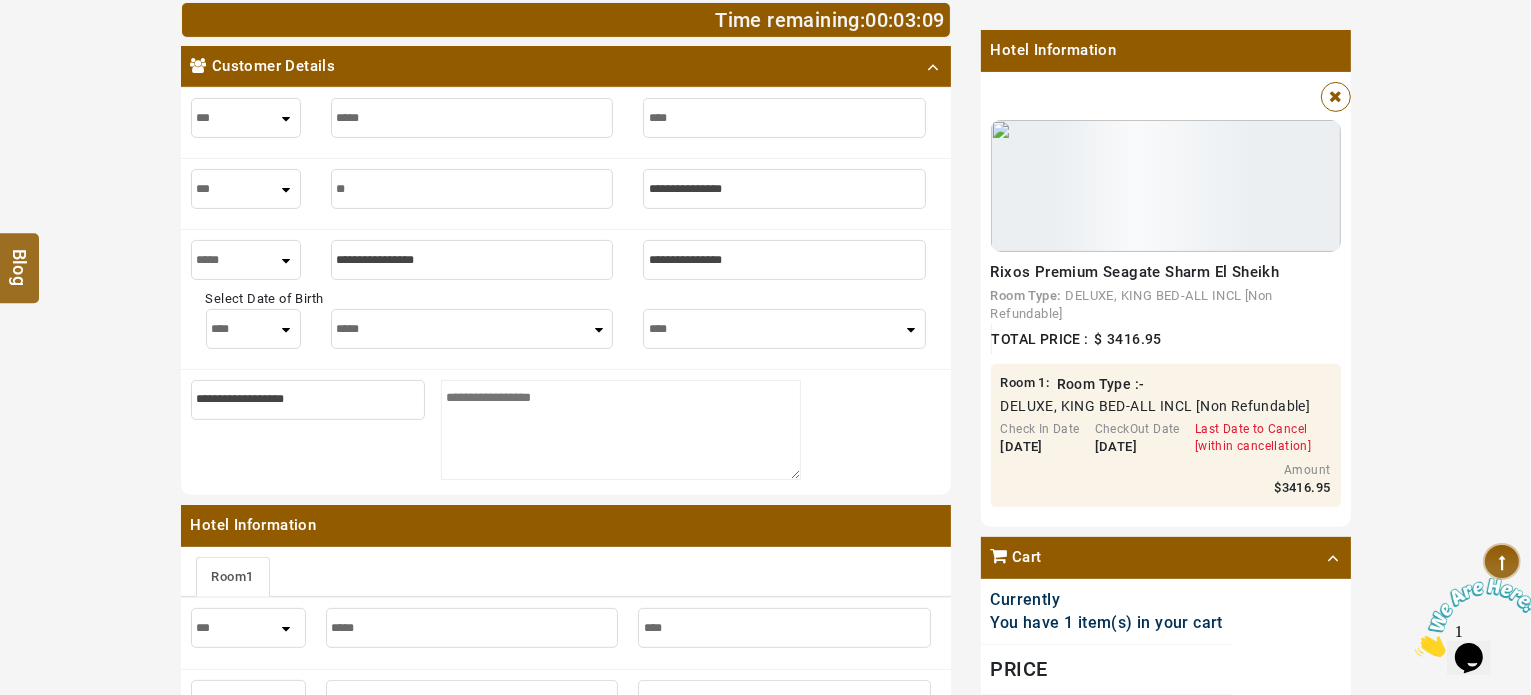 type on "**" 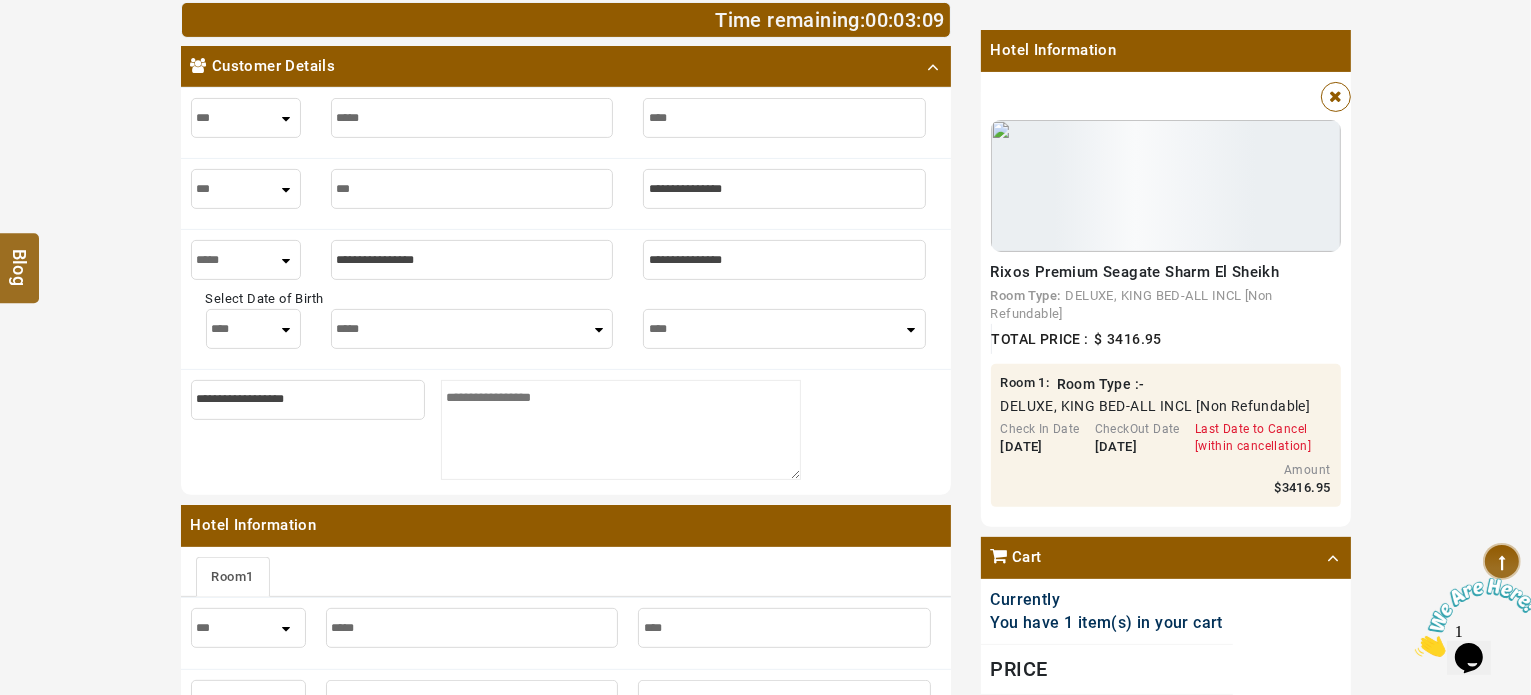type on "***" 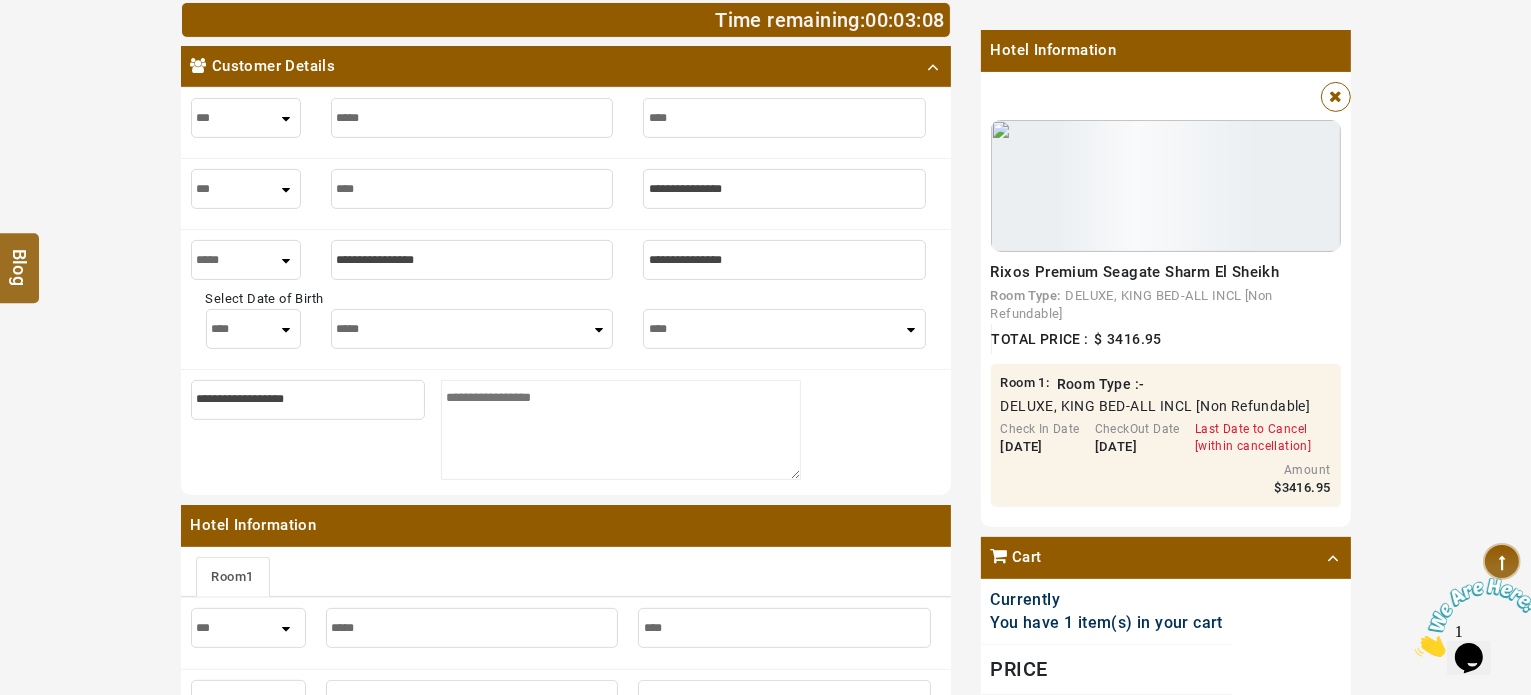 type on "****" 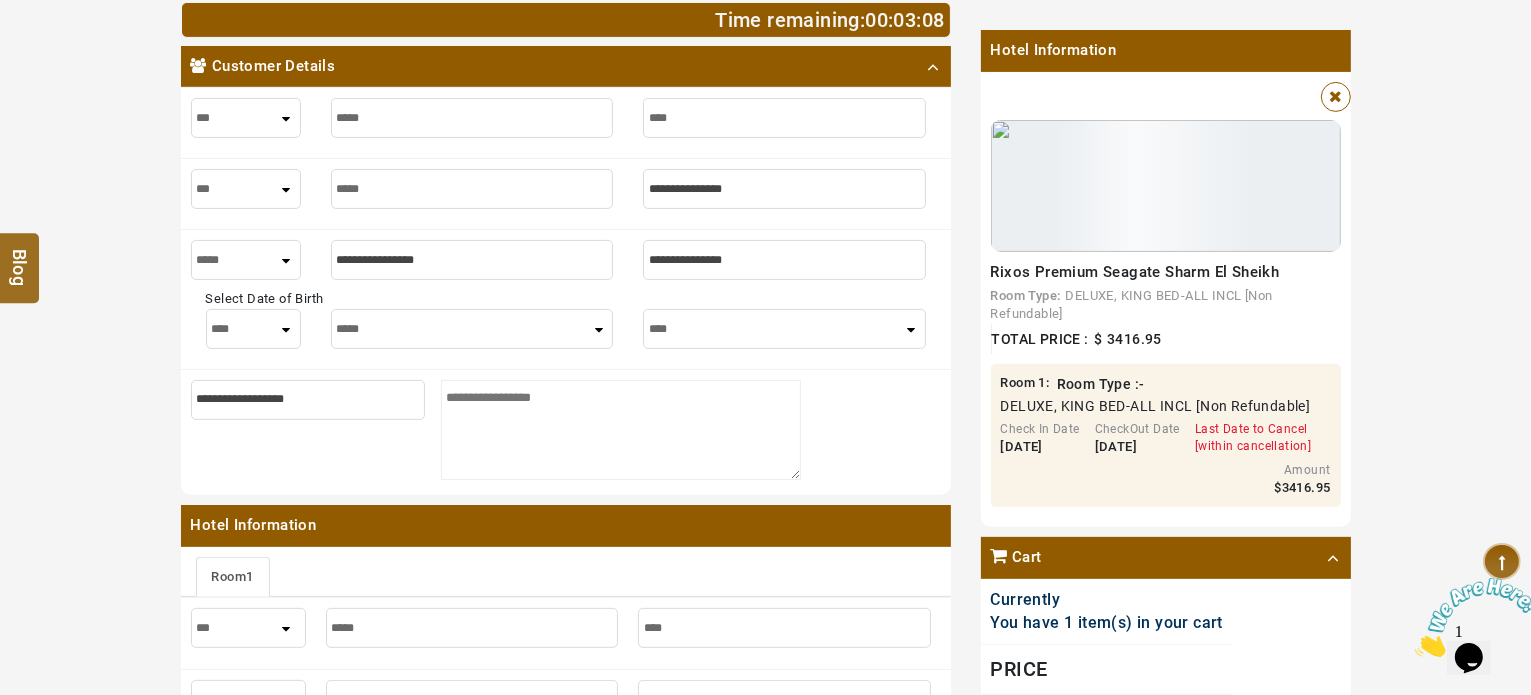 type on "*****" 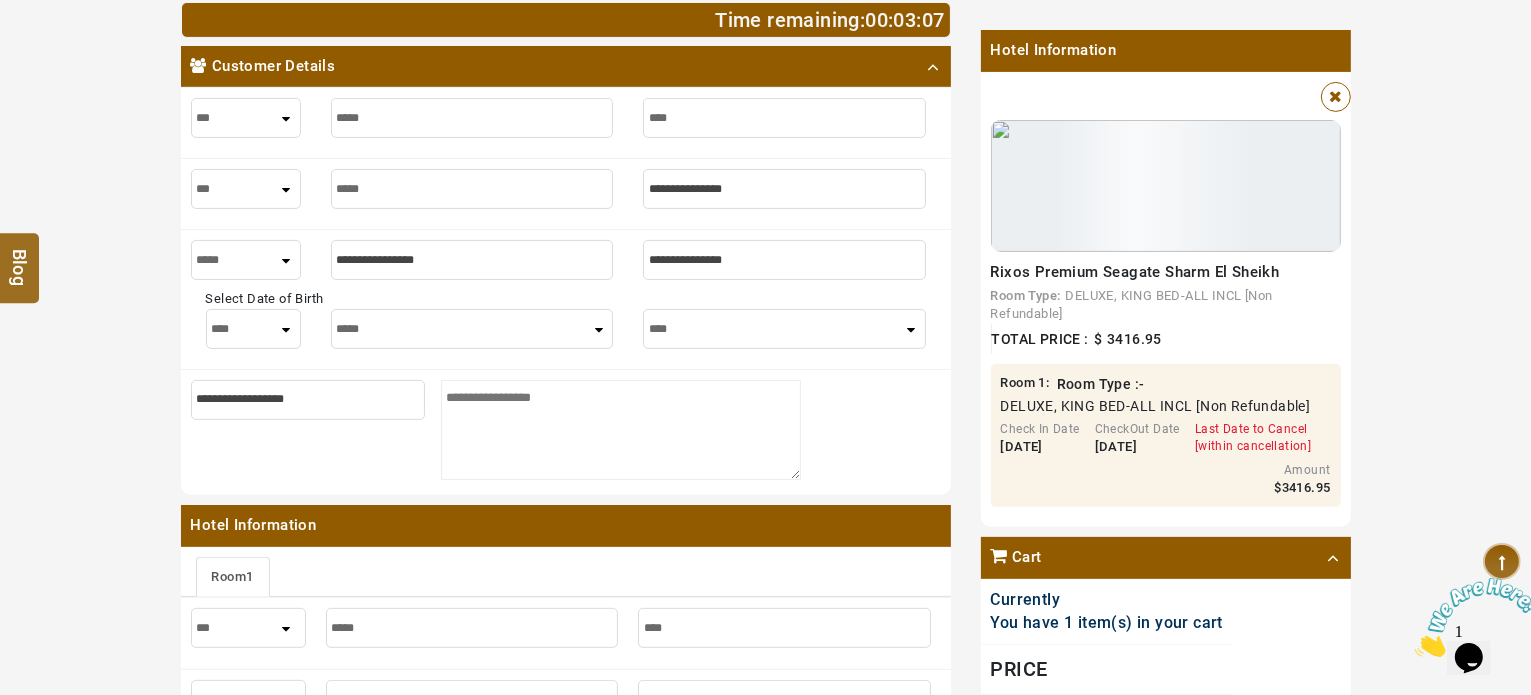 type on "*****" 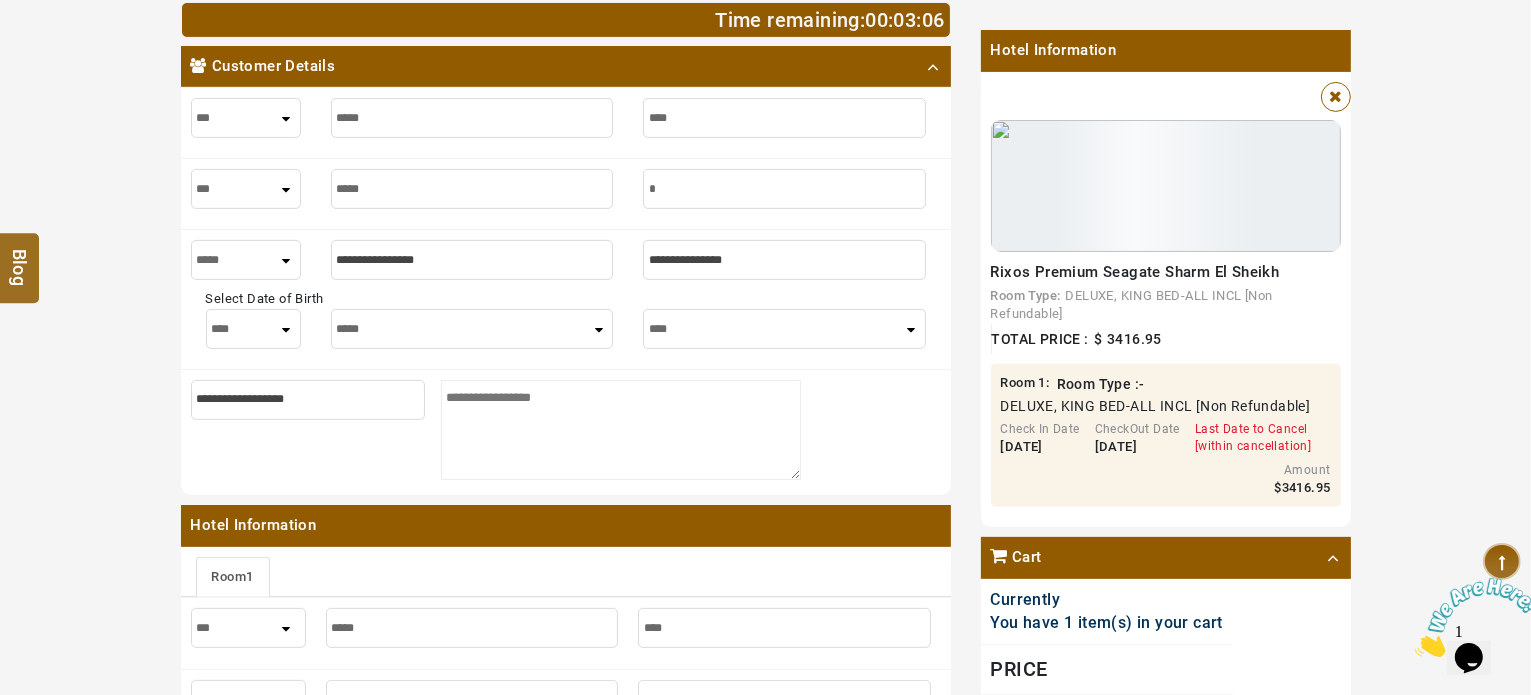 type on "*" 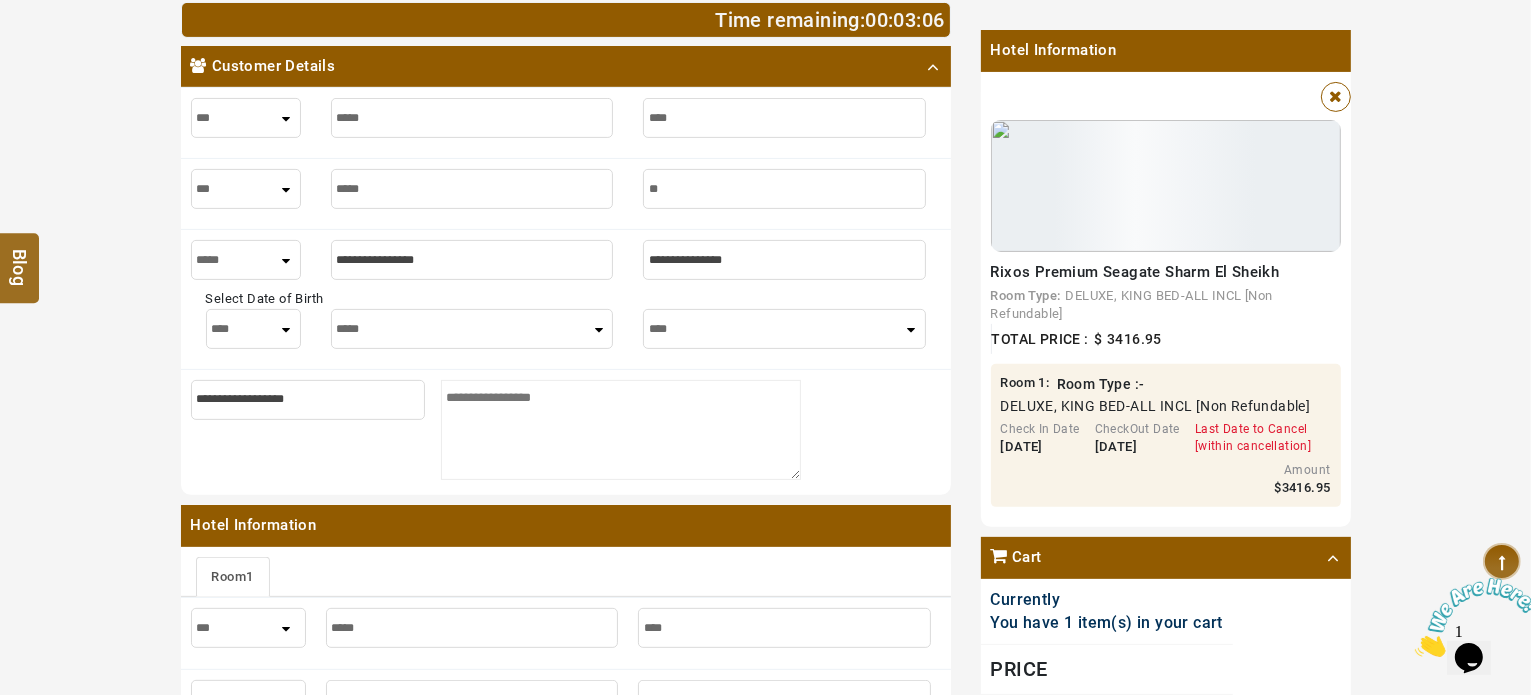 type on "**" 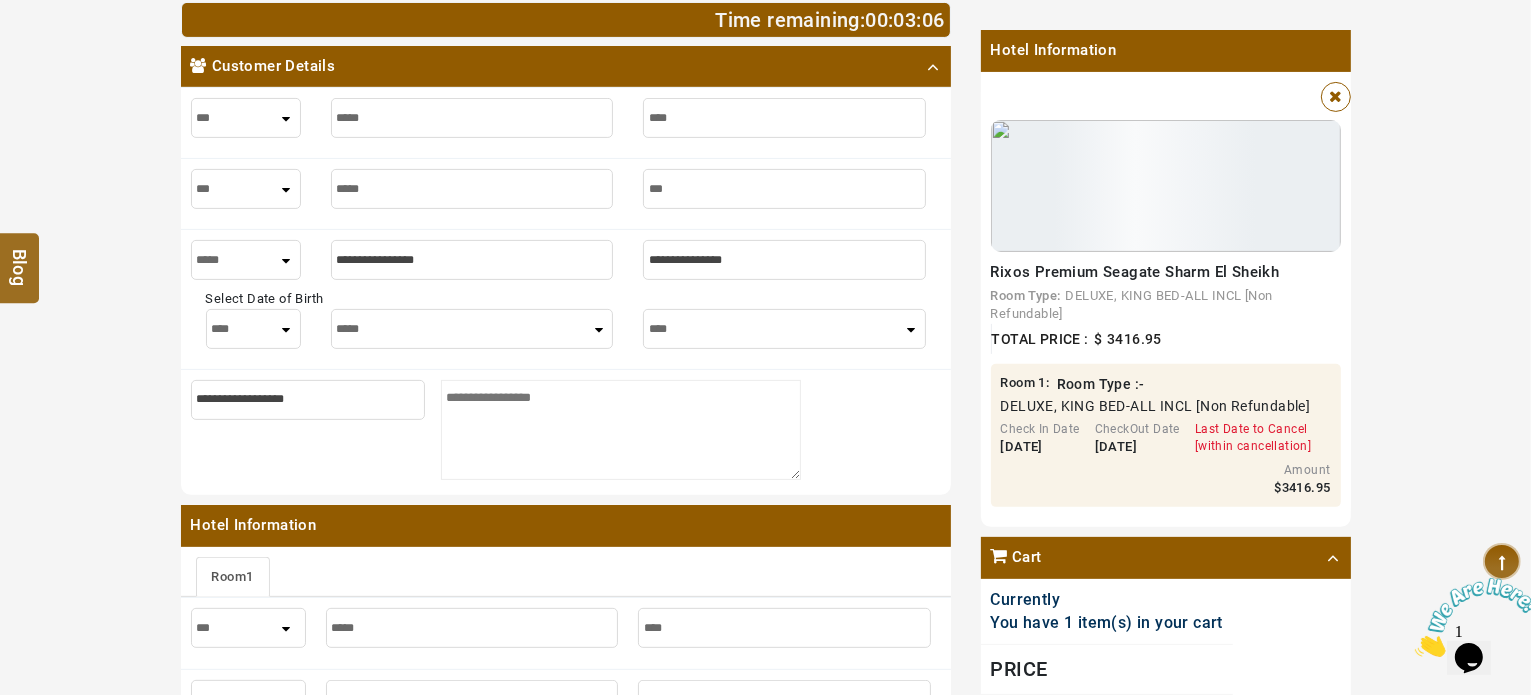 type on "***" 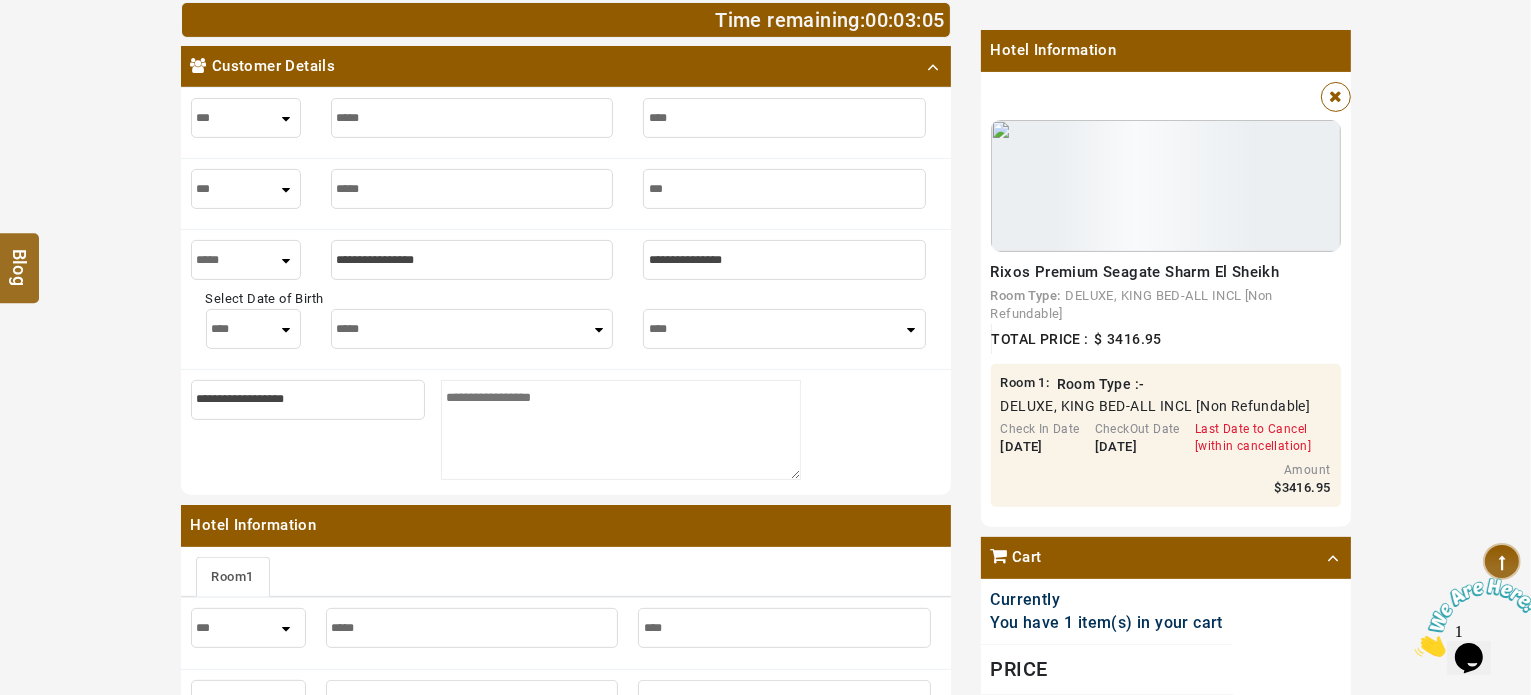 type on "****" 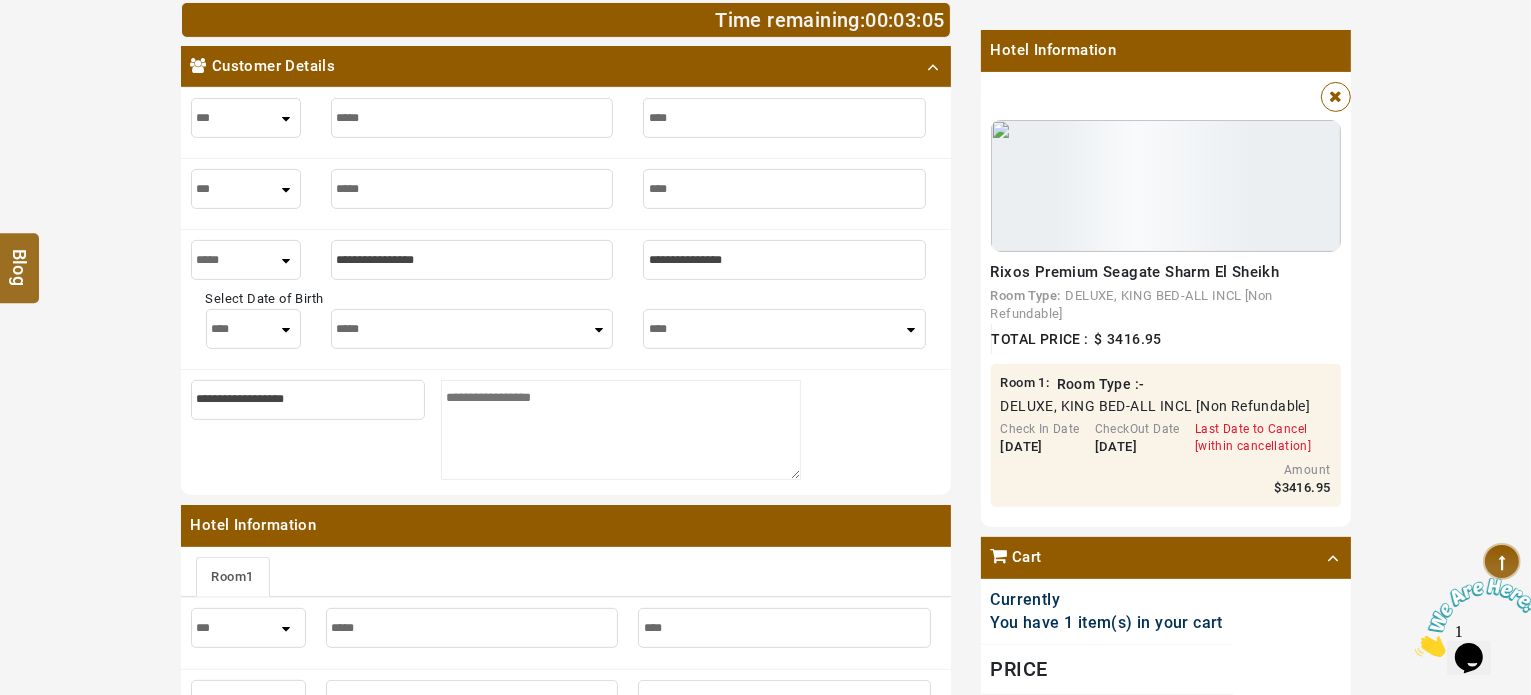 type on "****" 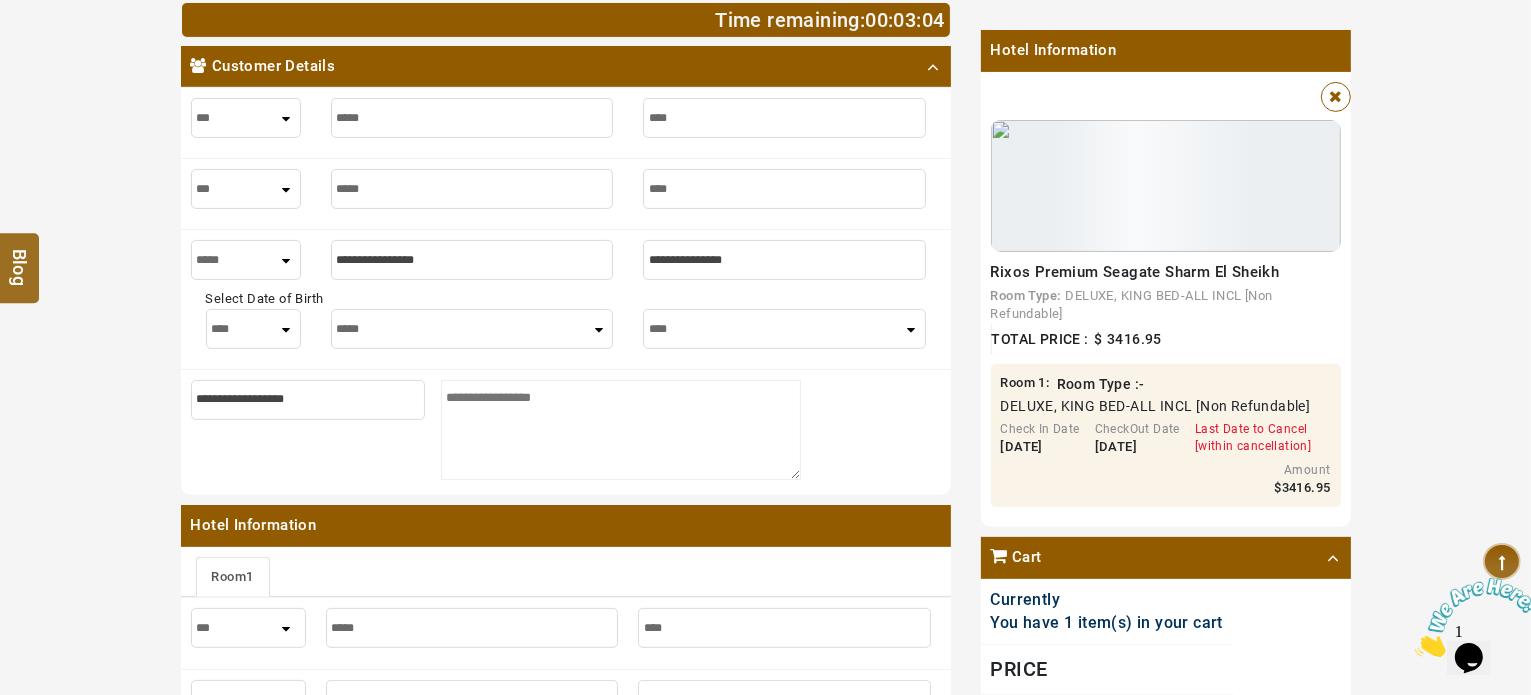 type on "****" 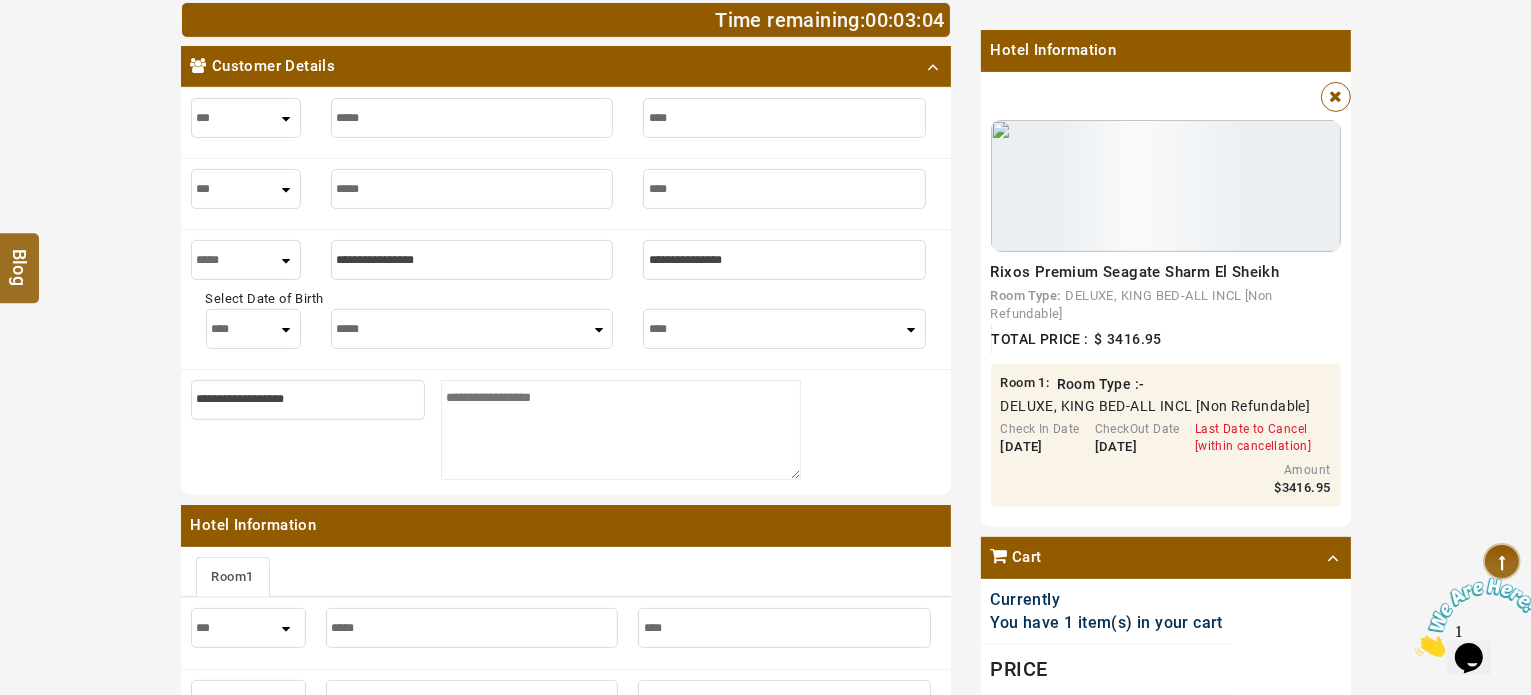 type on "*" 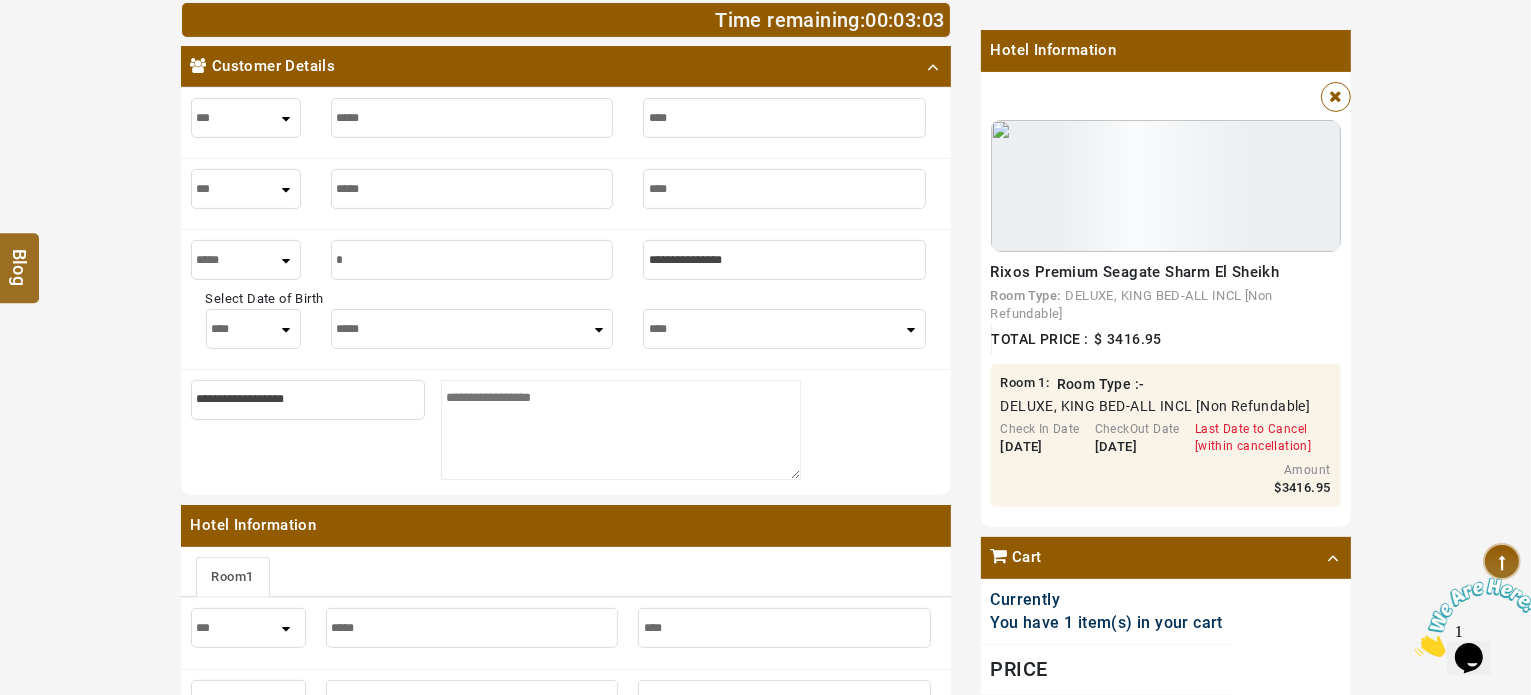 type on "*" 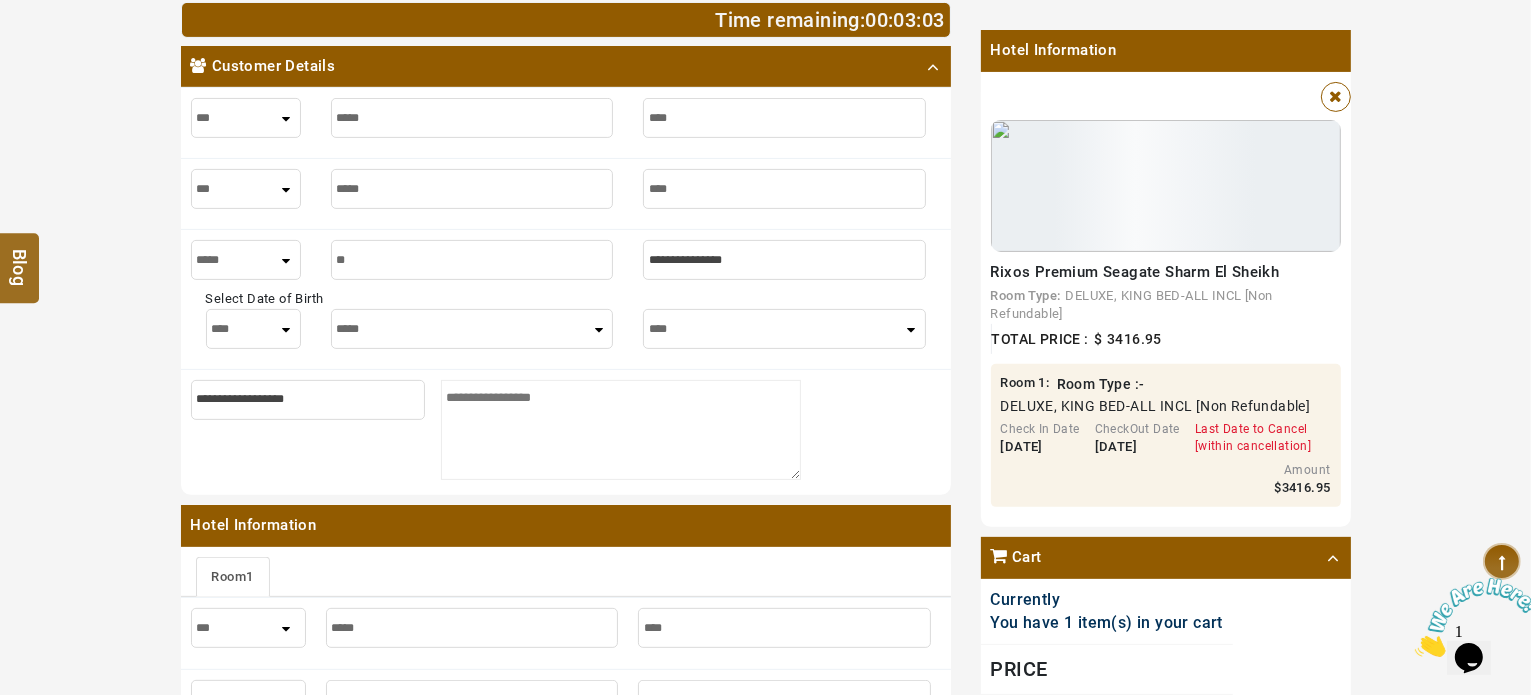 type on "**" 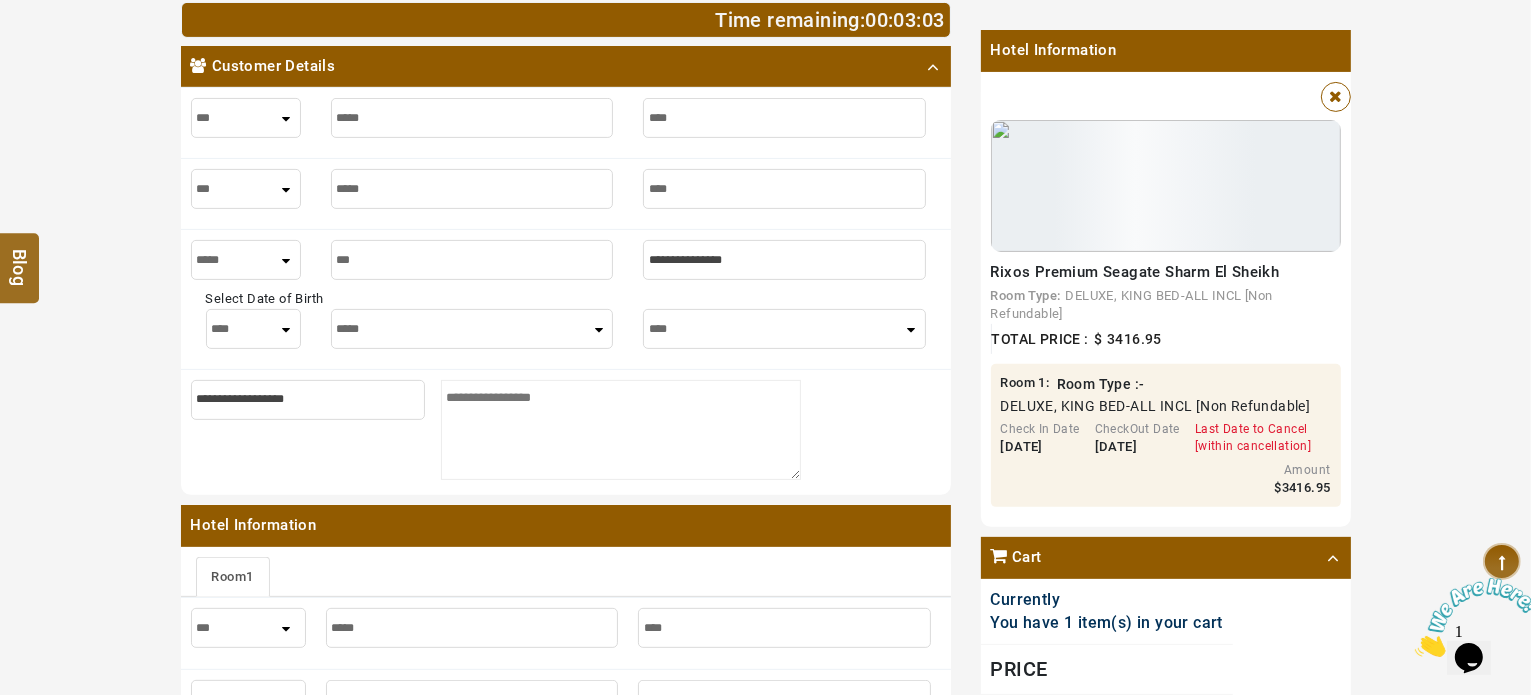 type on "***" 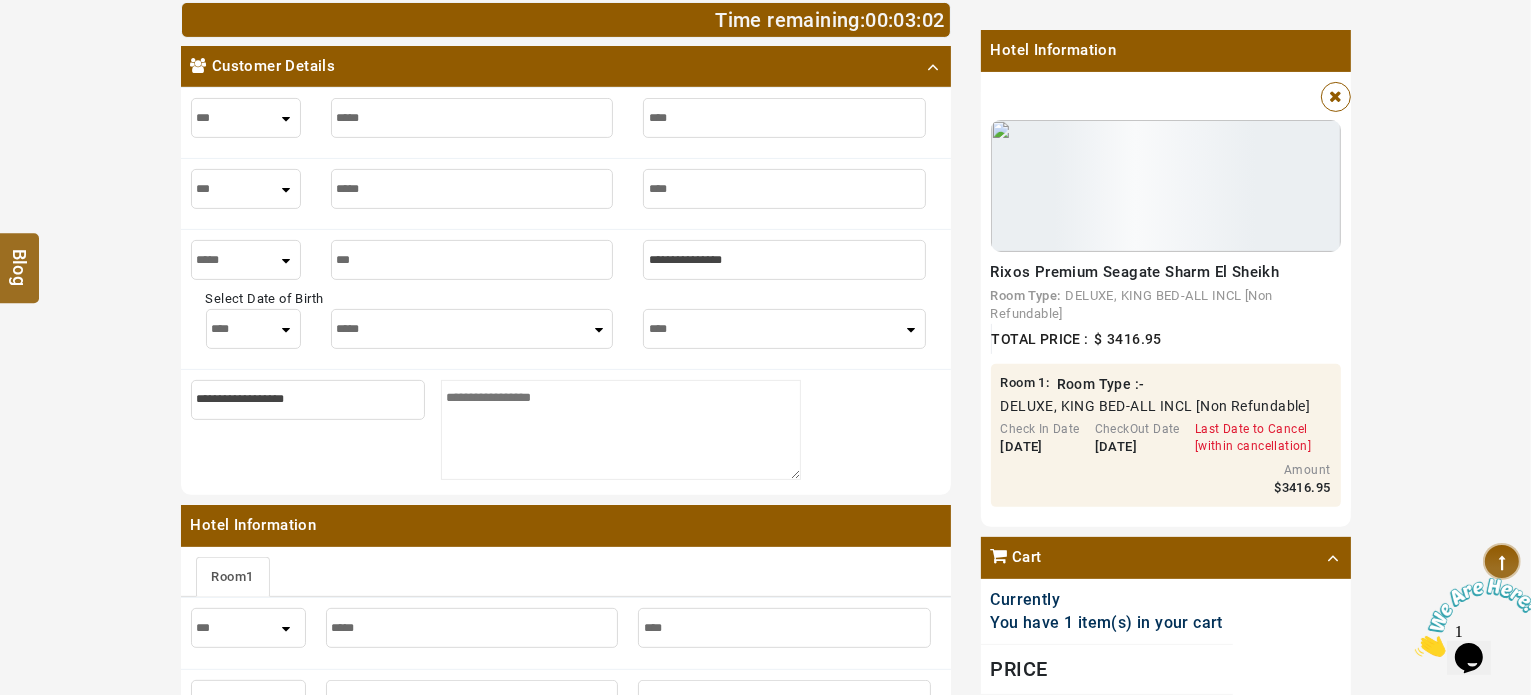 type on "****" 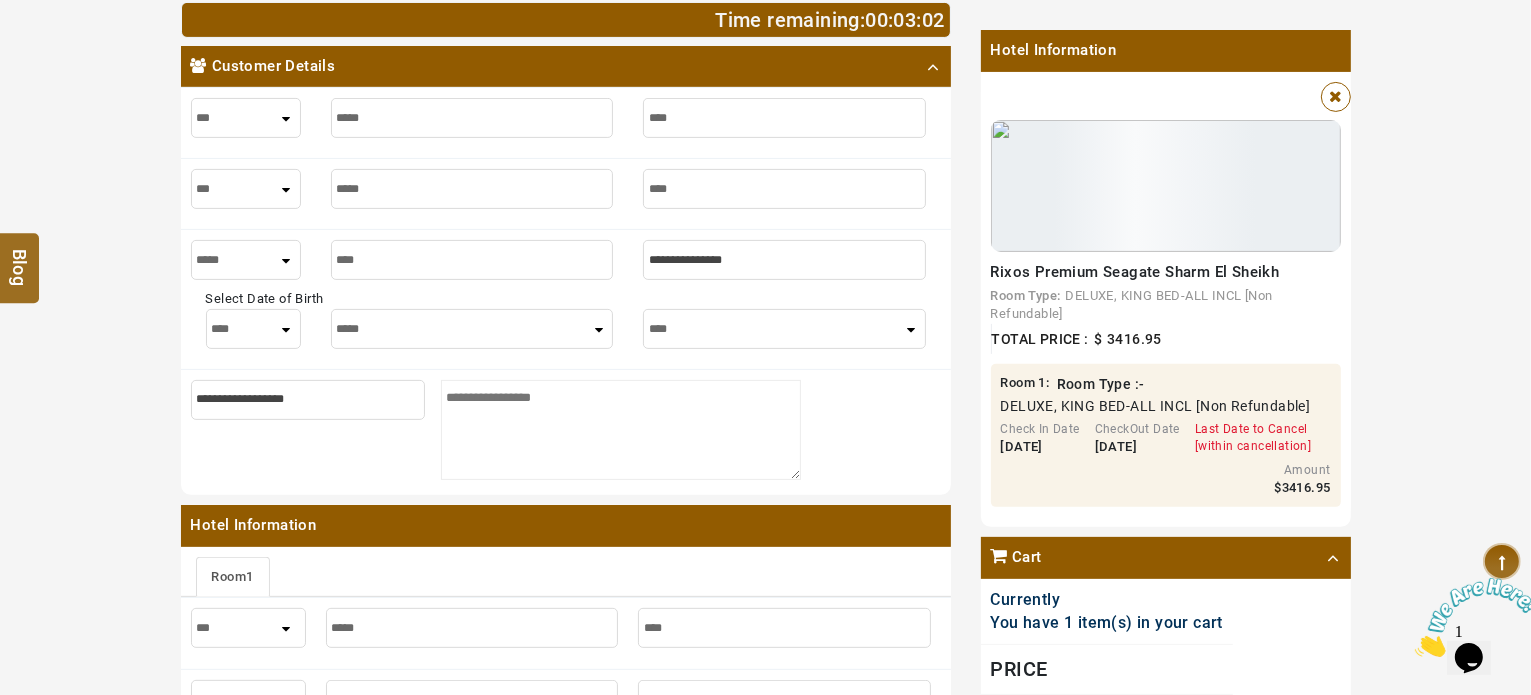 type on "****" 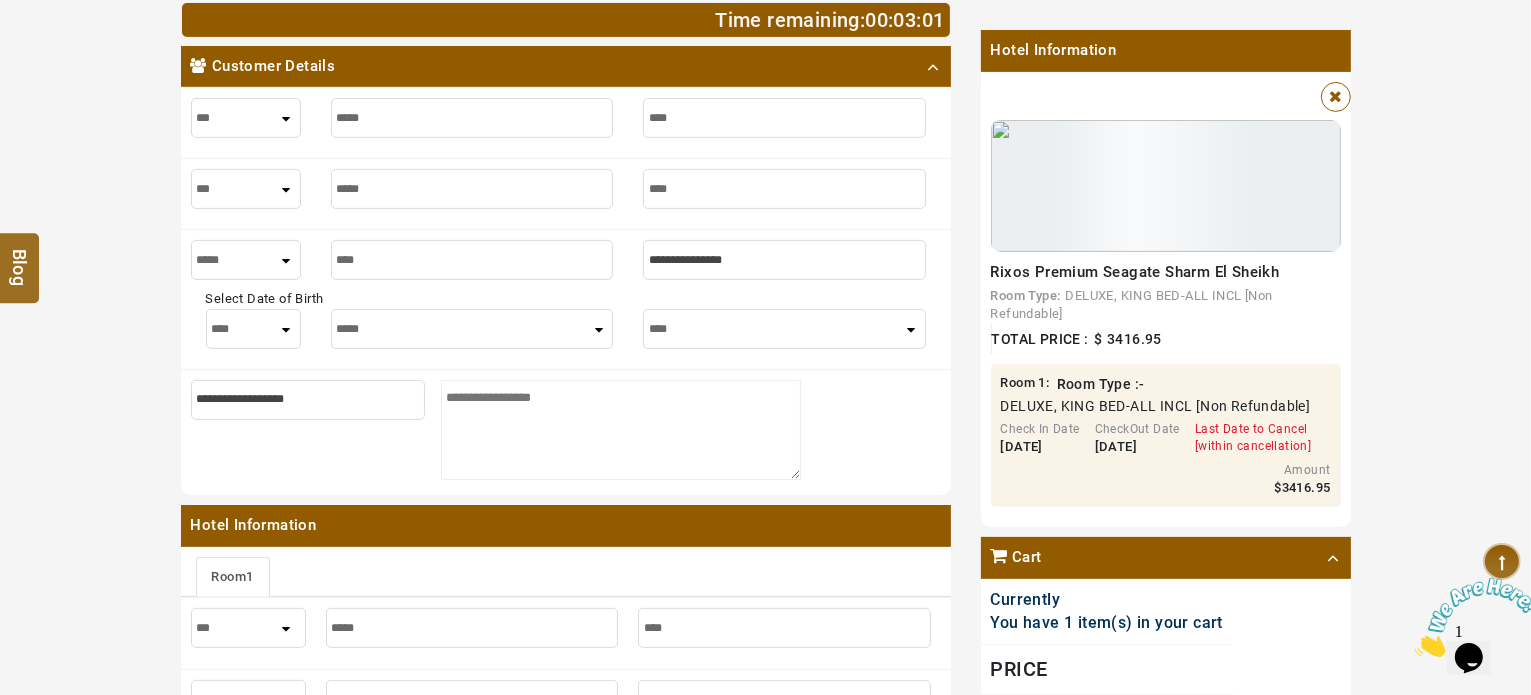 type on "****" 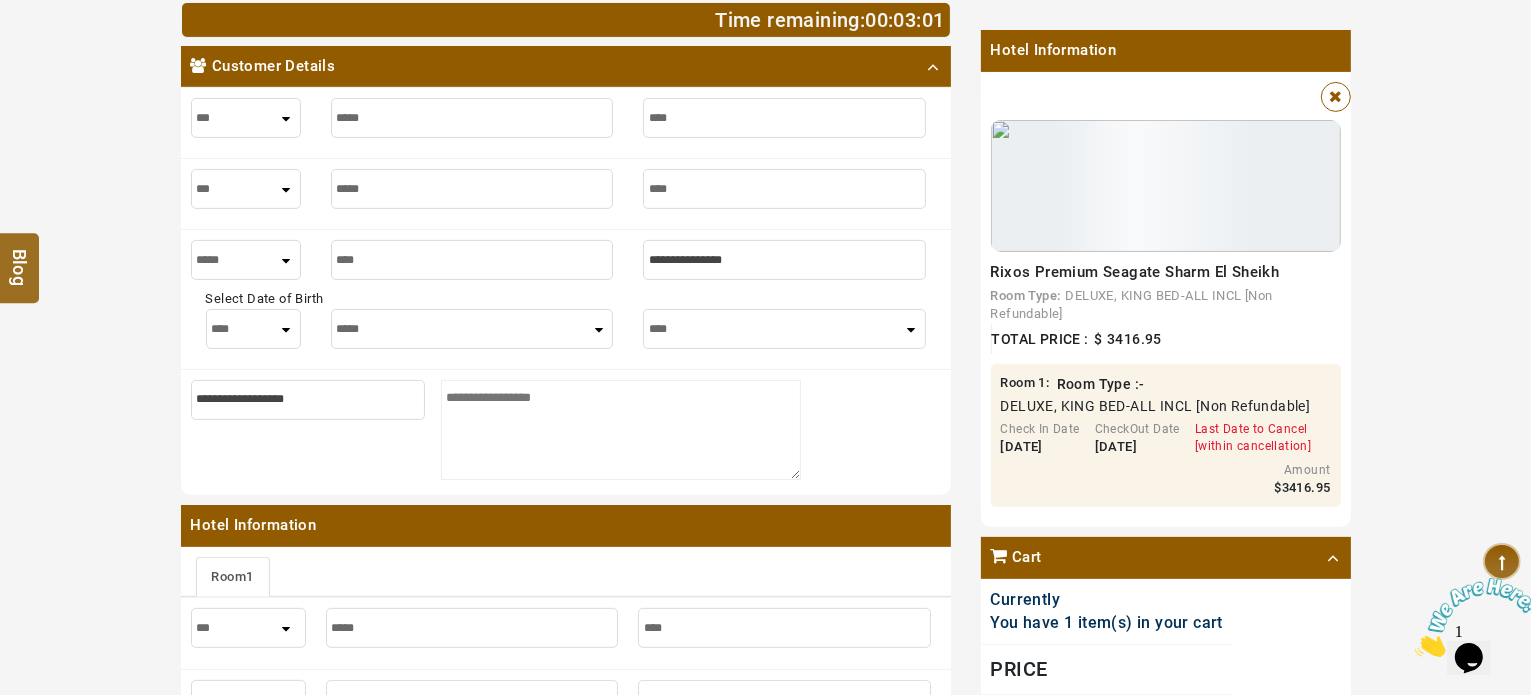 type on "*" 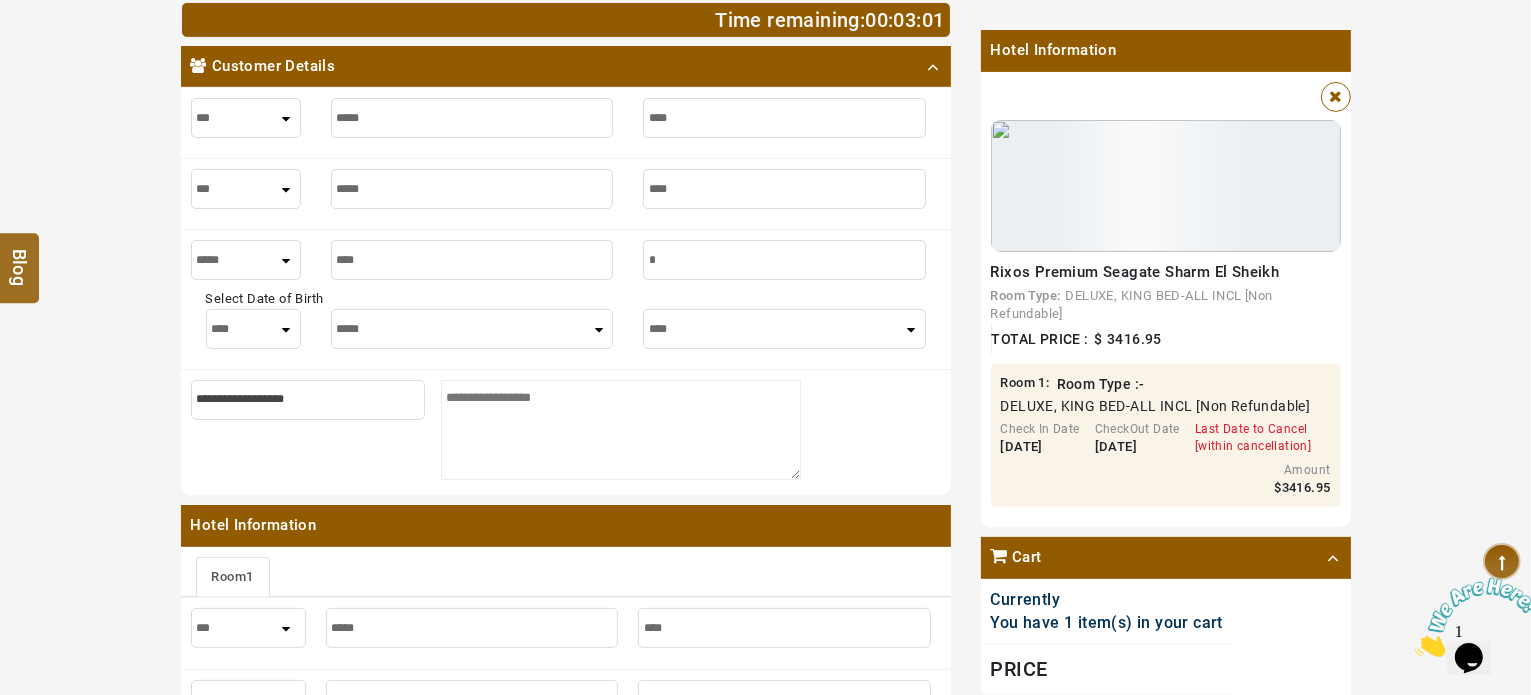 type on "*" 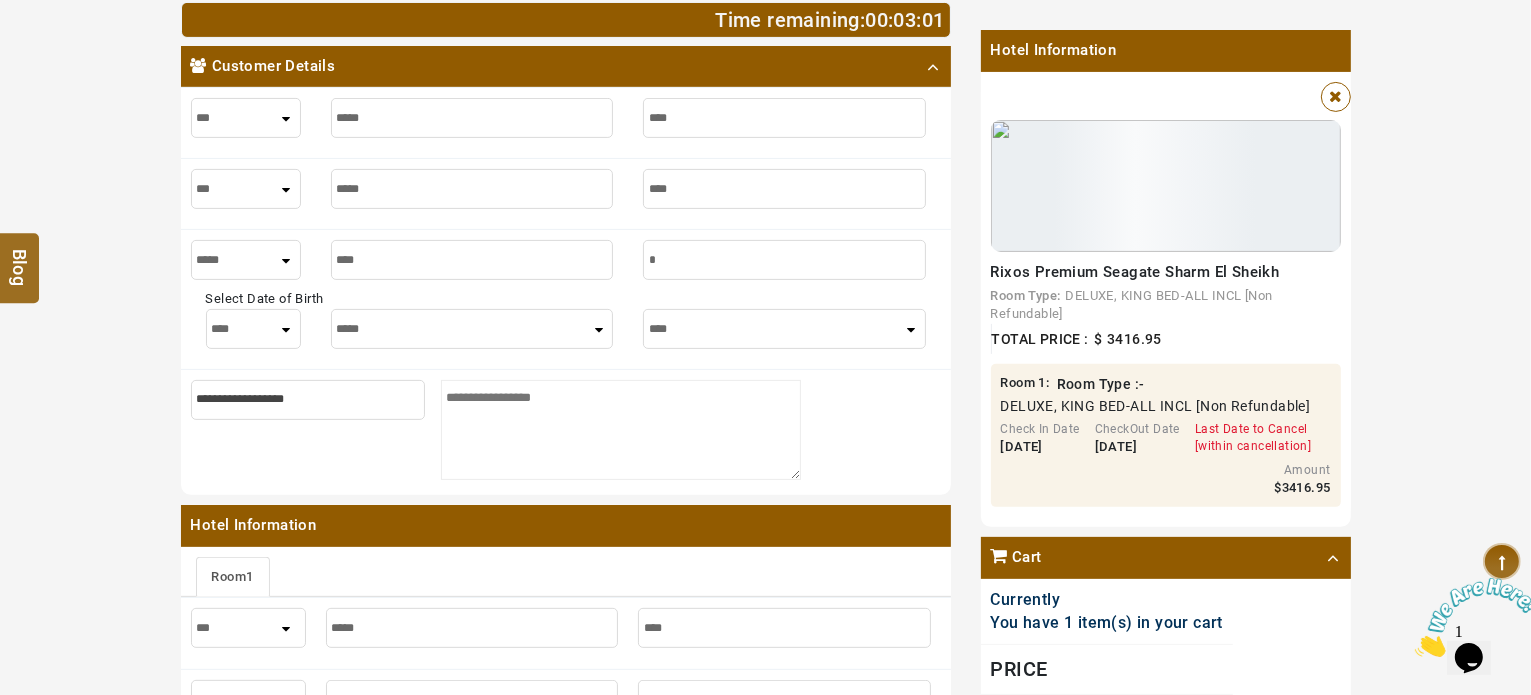 type on "**" 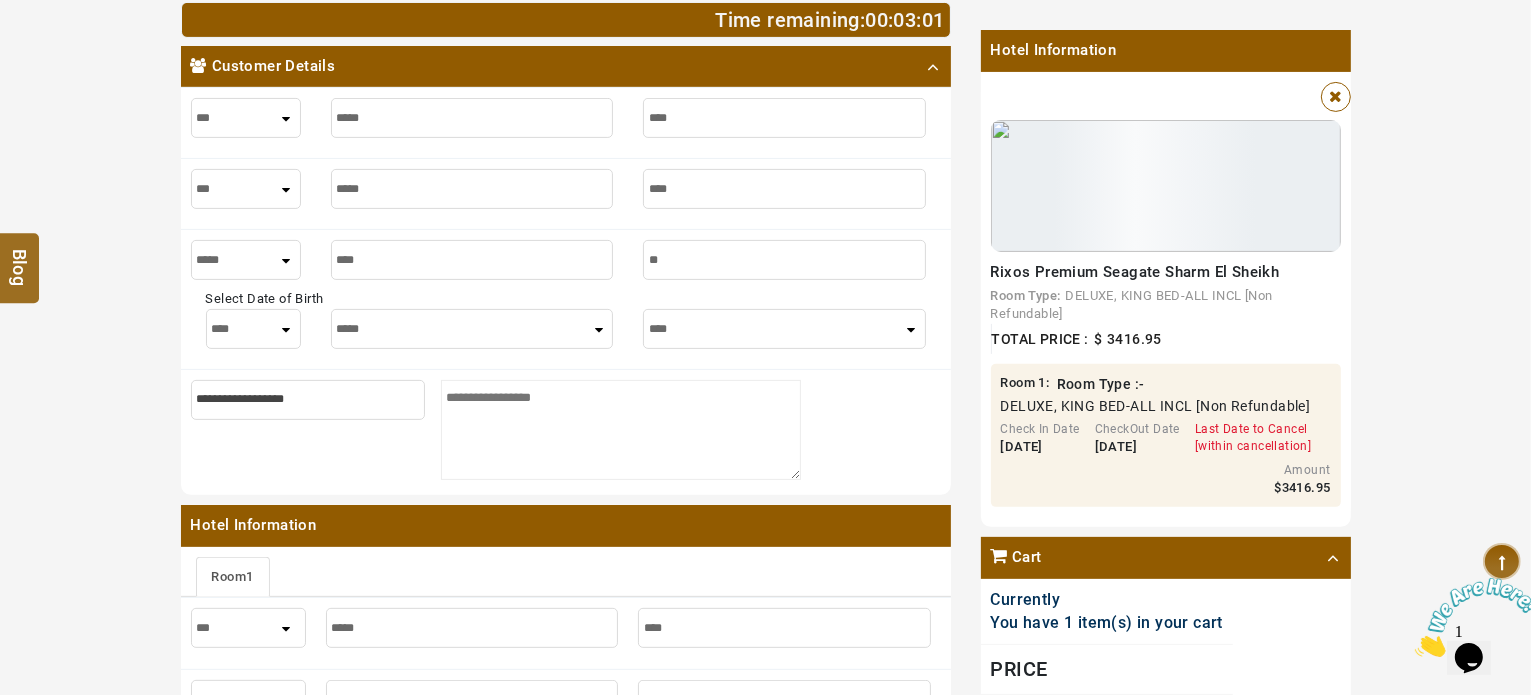 type on "**" 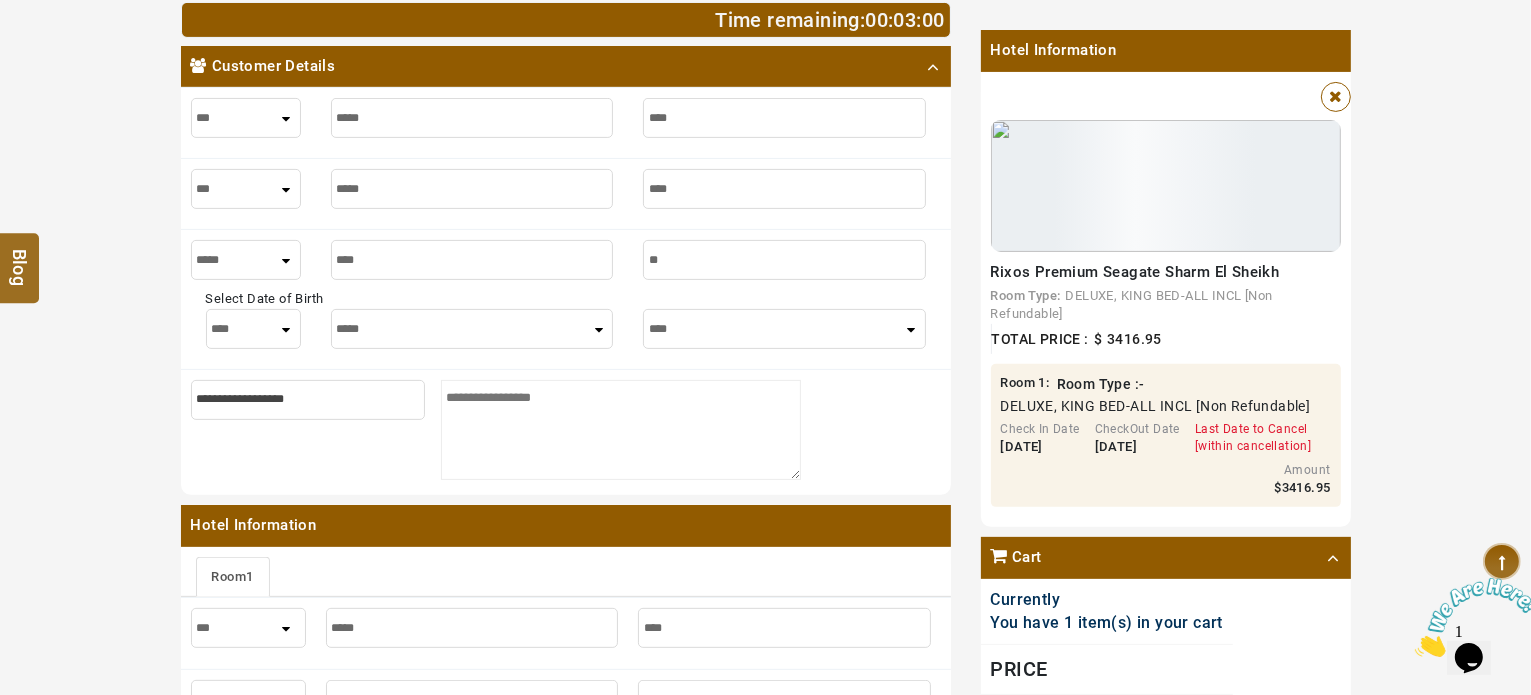 type on "***" 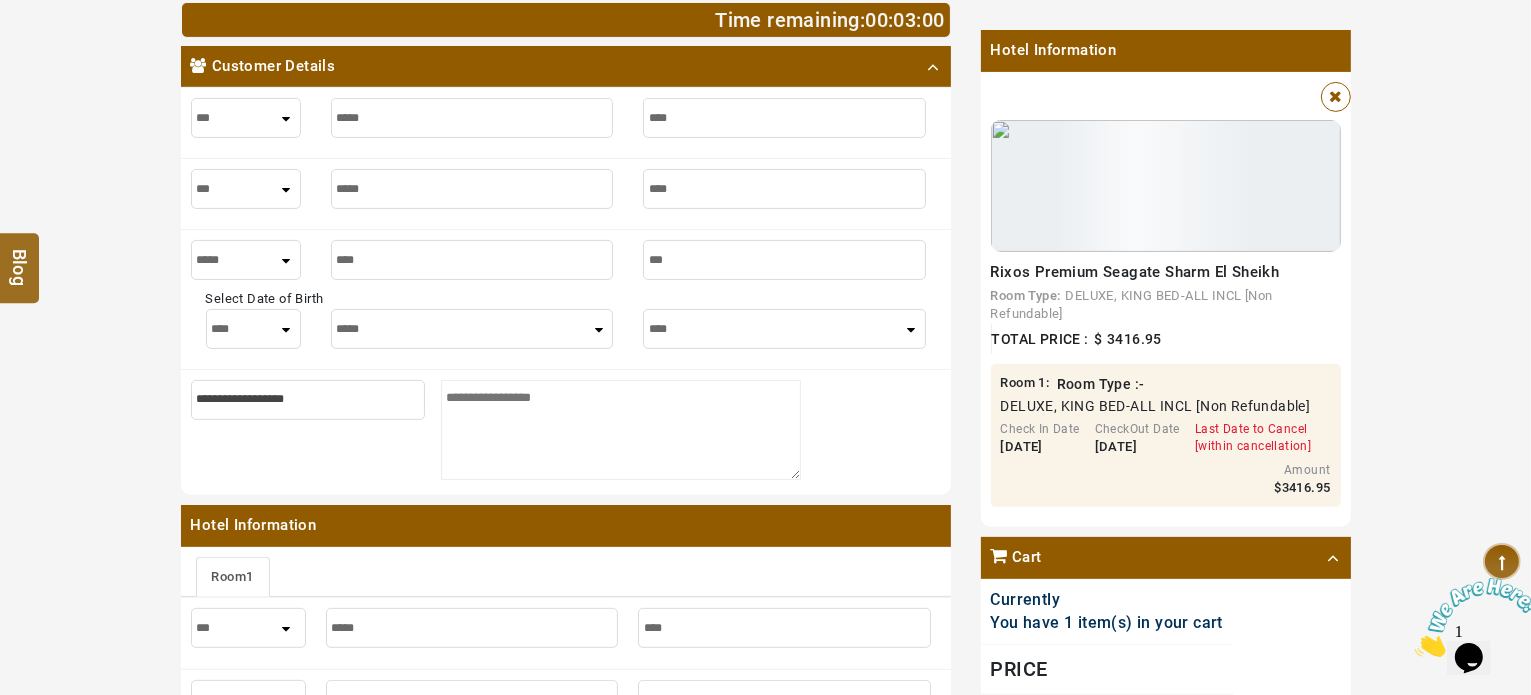 type on "***" 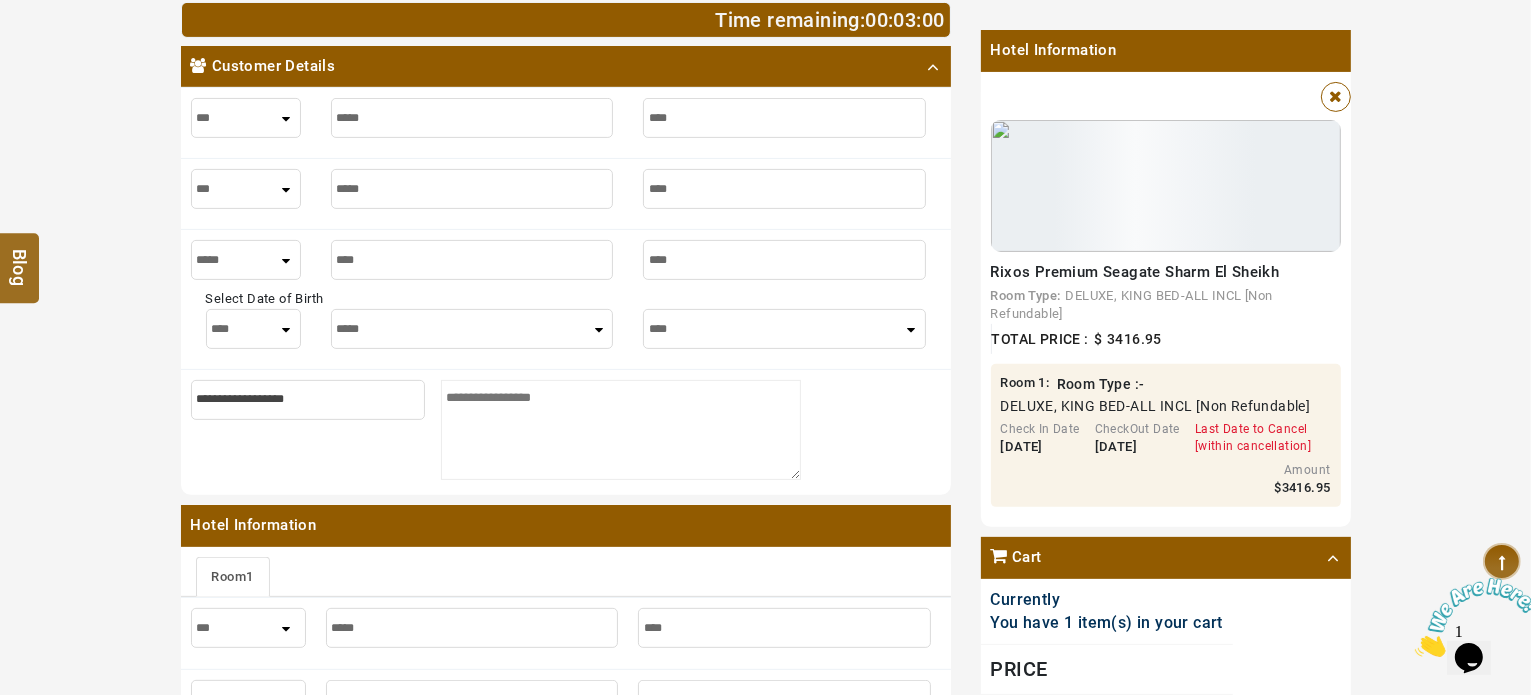 type on "****" 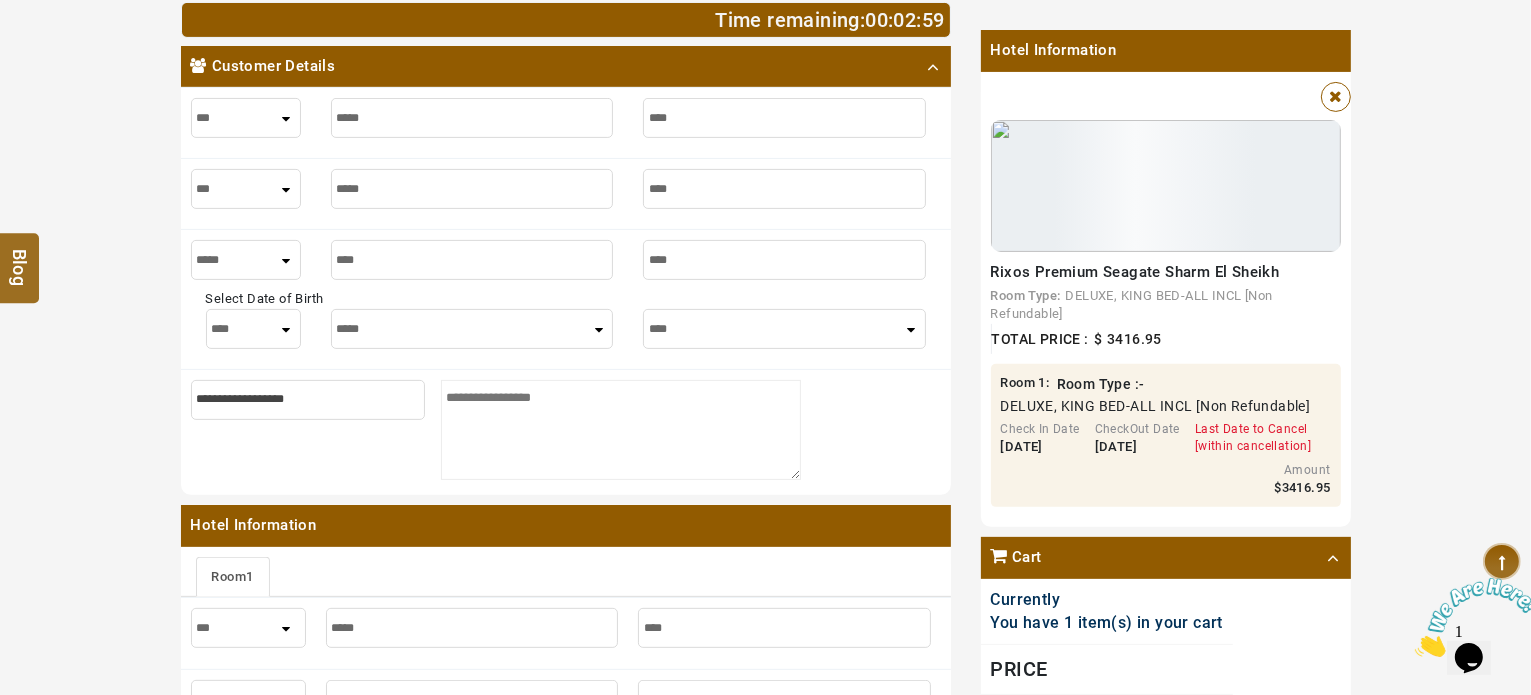 type on "****" 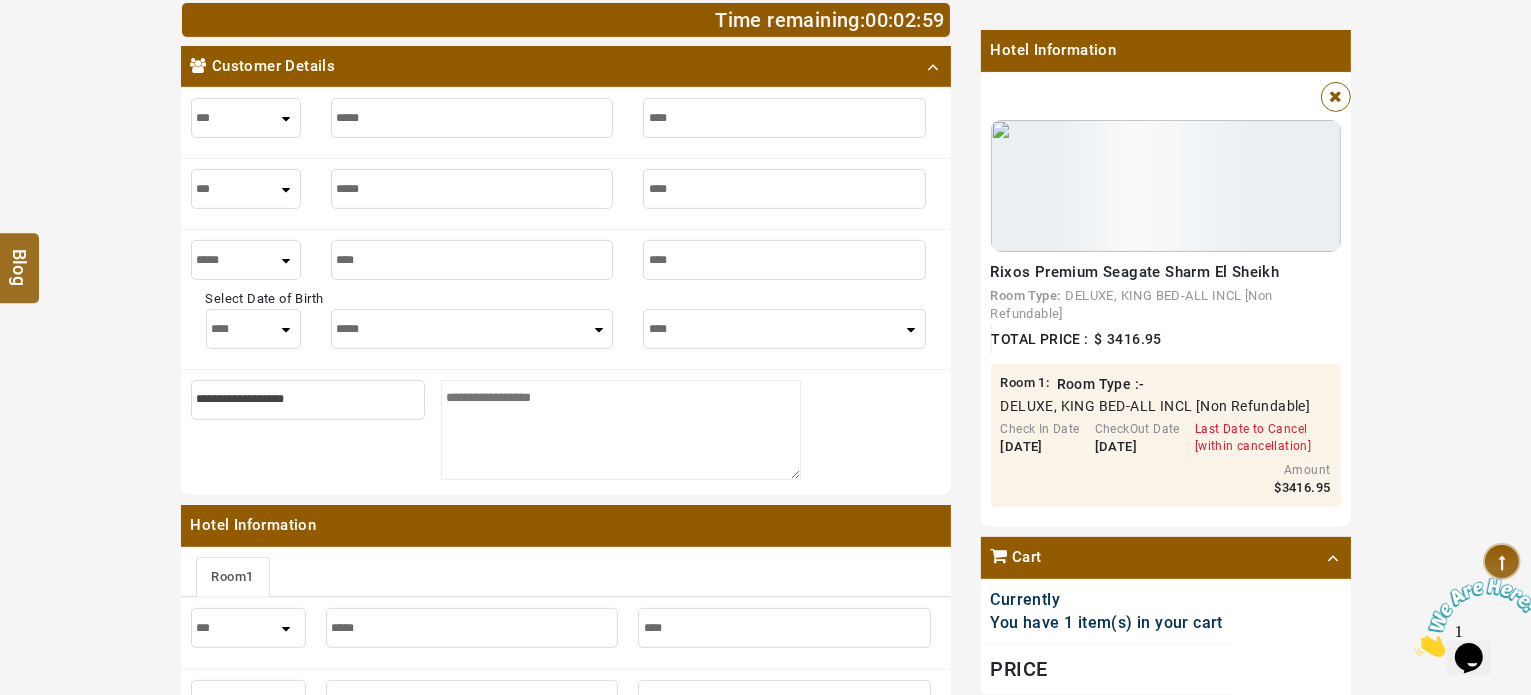 click on "**** * * * * * * * * * ** ** ** ** ** ** ** ** ** ** ** ** ** ** ** ** ** ** ** ** ** **" at bounding box center [253, 329] 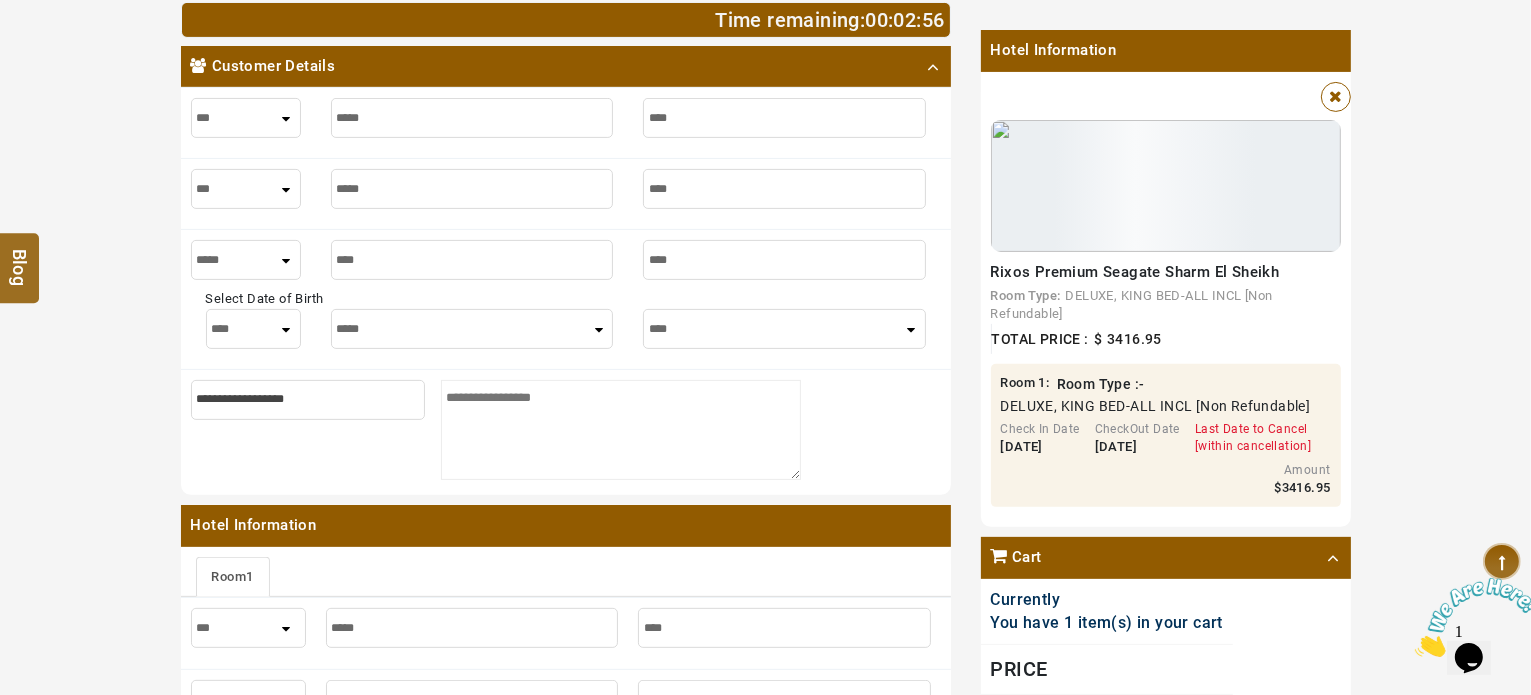 select on "**" 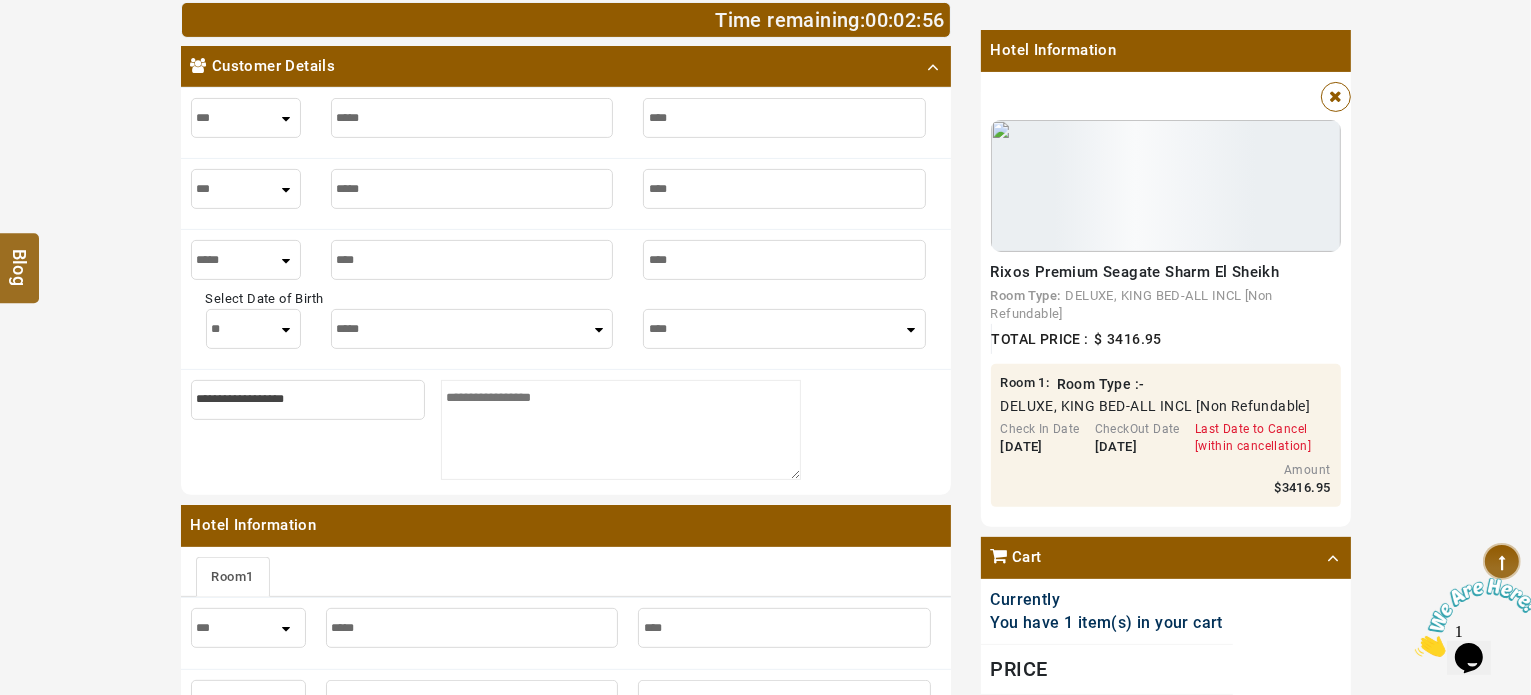 click on "***** ******* ******** ***** ***** *** **** **** ****** ********* ******* ******** ********" at bounding box center (472, 329) 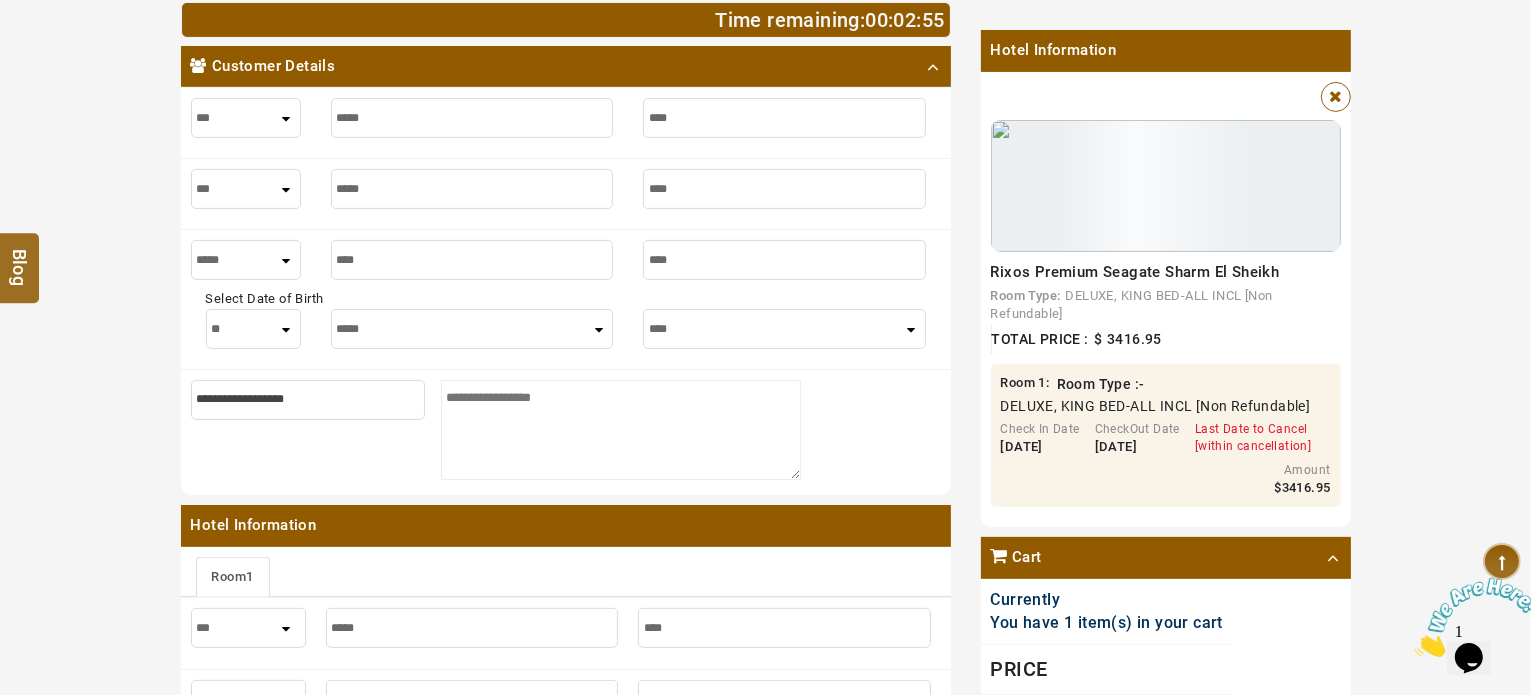 select on "**" 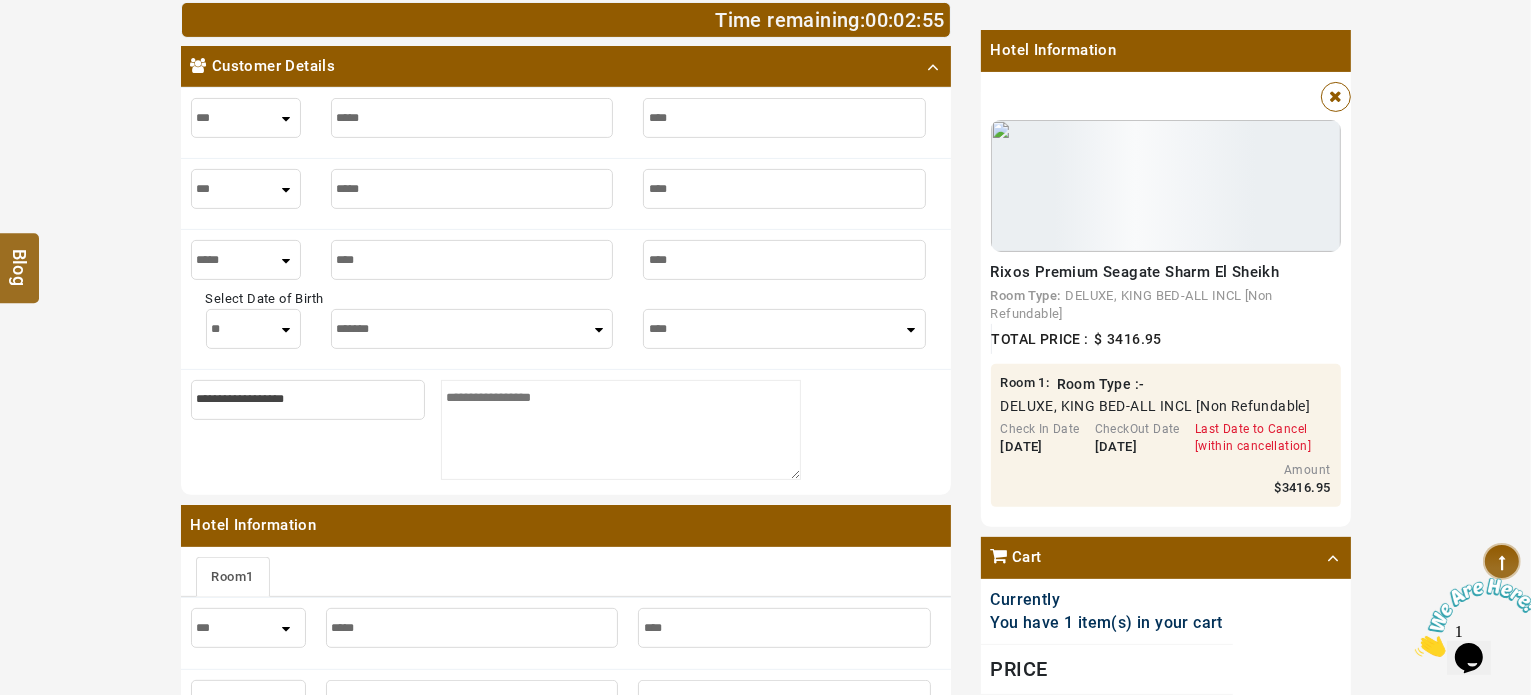 click on "***** ******* ******** ***** ***** *** **** **** ****** ********* ******* ******** ********" at bounding box center [472, 329] 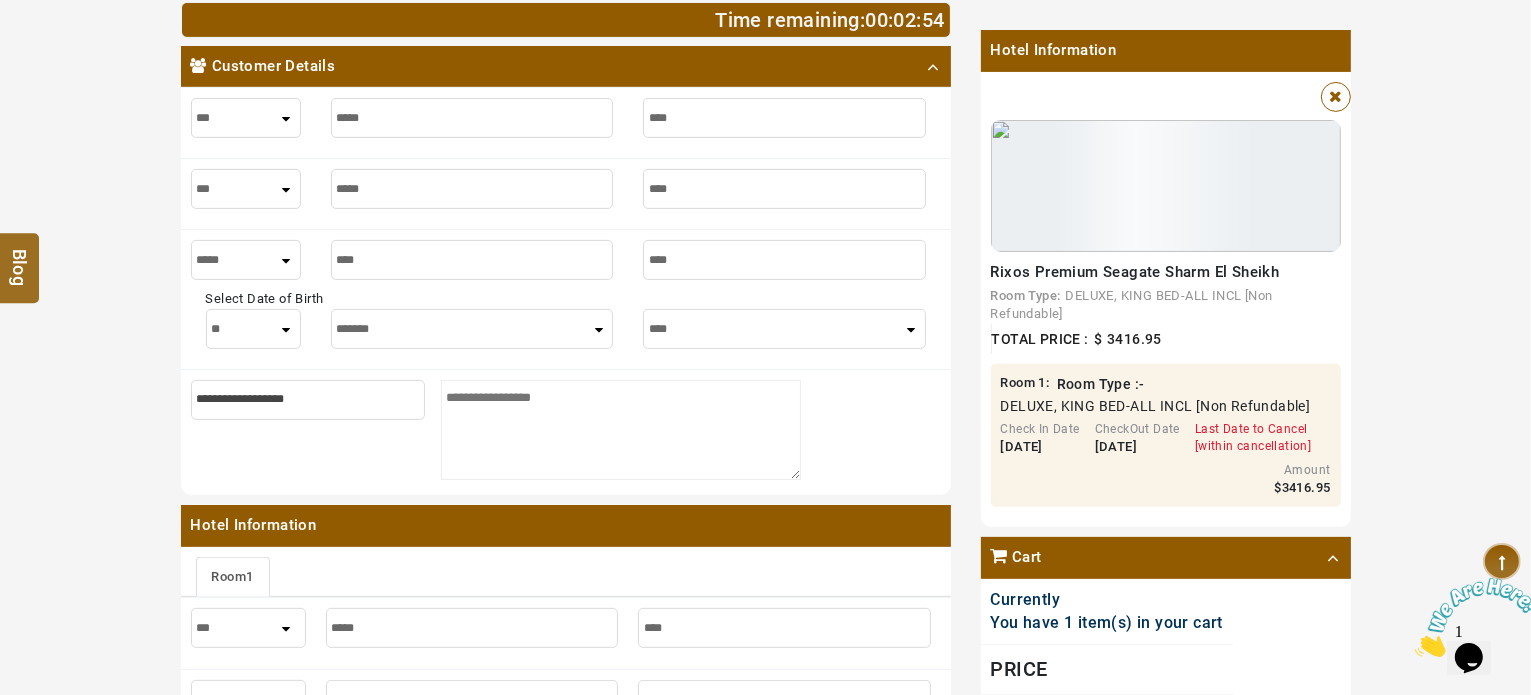 click on "**** **** **** **** **** **** **** **** **** **** **** **** ****" at bounding box center [784, 329] 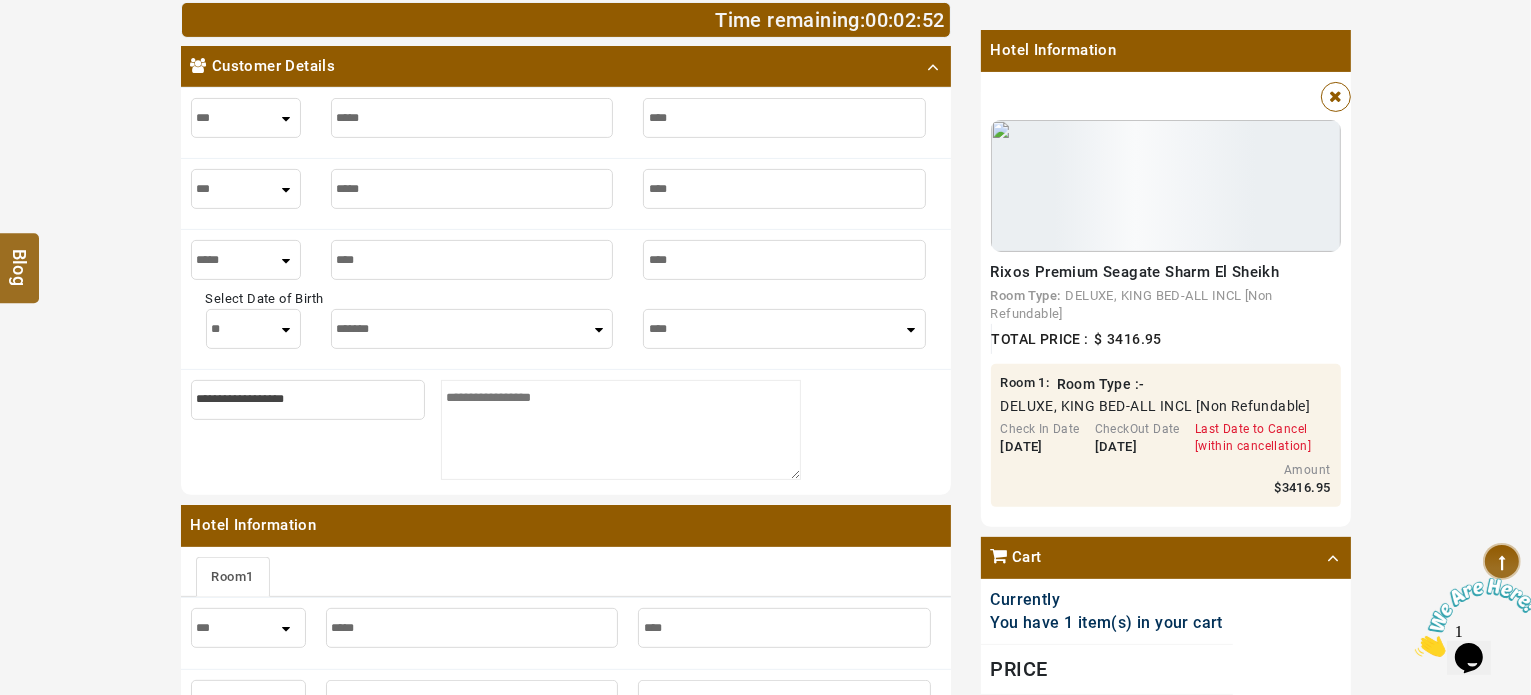 select on "****" 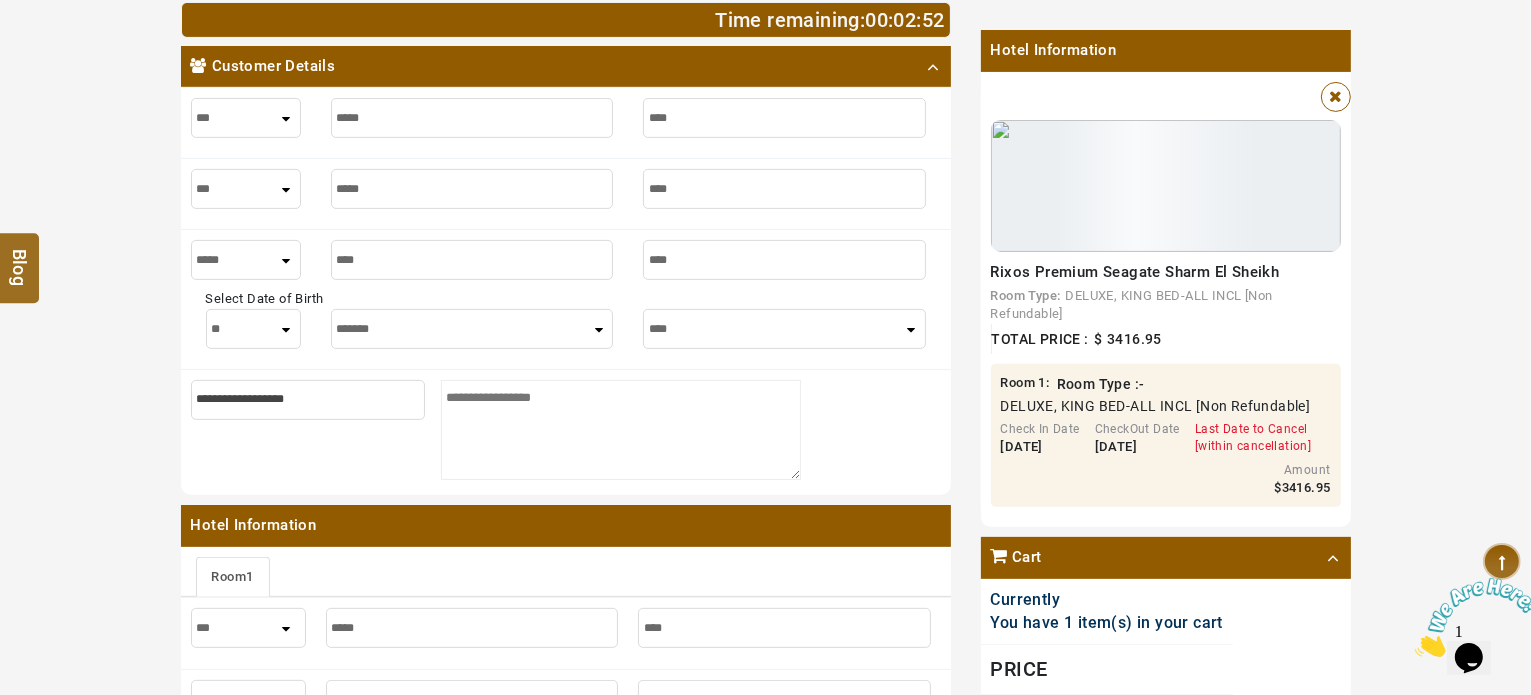click on "**** **** **** **** **** **** **** **** **** **** **** **** ****" at bounding box center (784, 329) 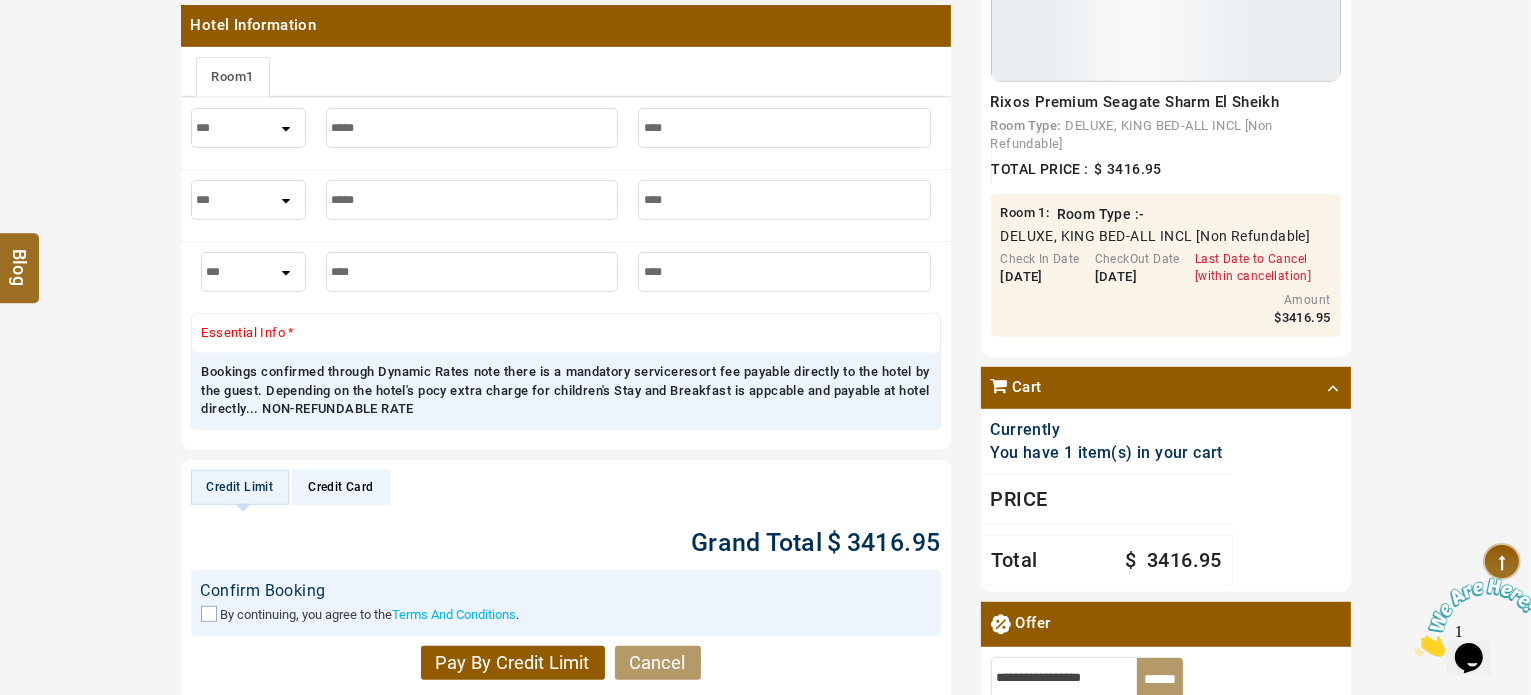 scroll, scrollTop: 1400, scrollLeft: 0, axis: vertical 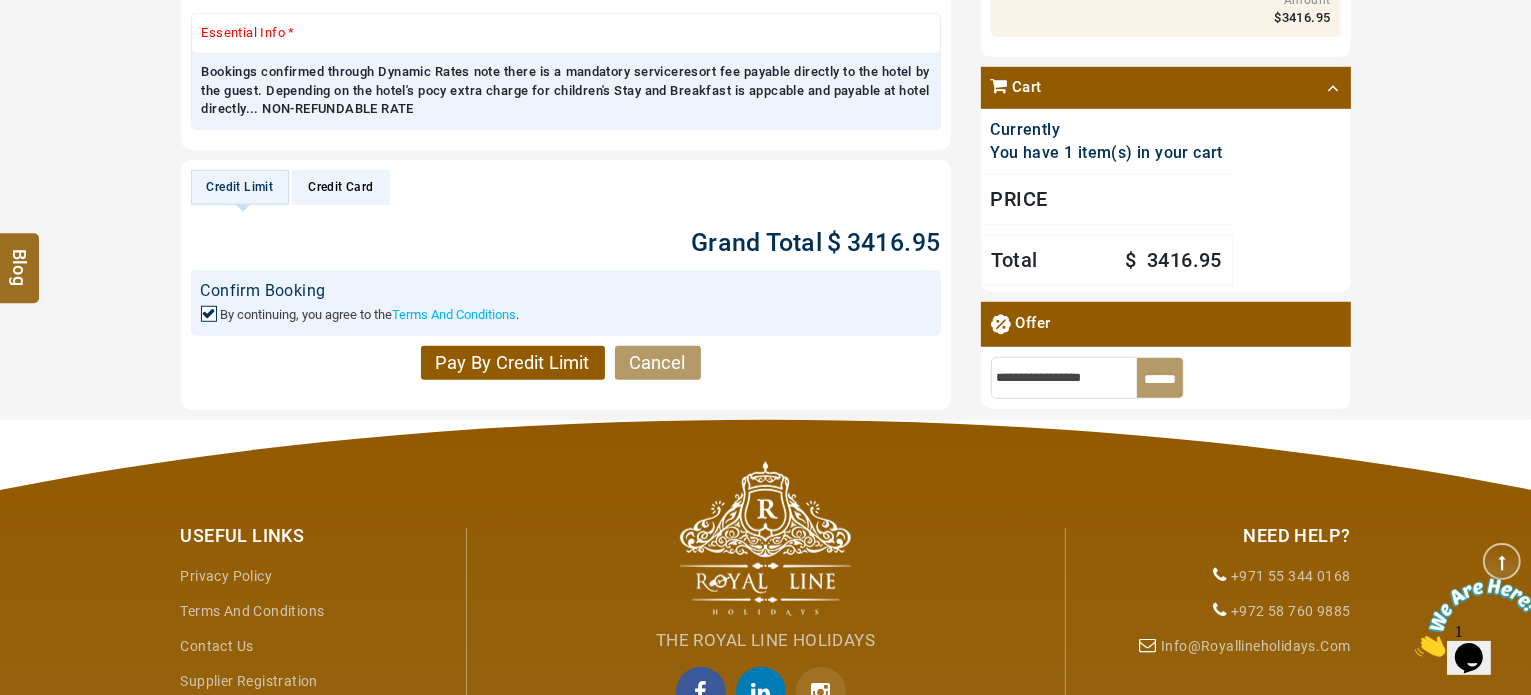 click on "Pay By Credit Limit" at bounding box center [513, 363] 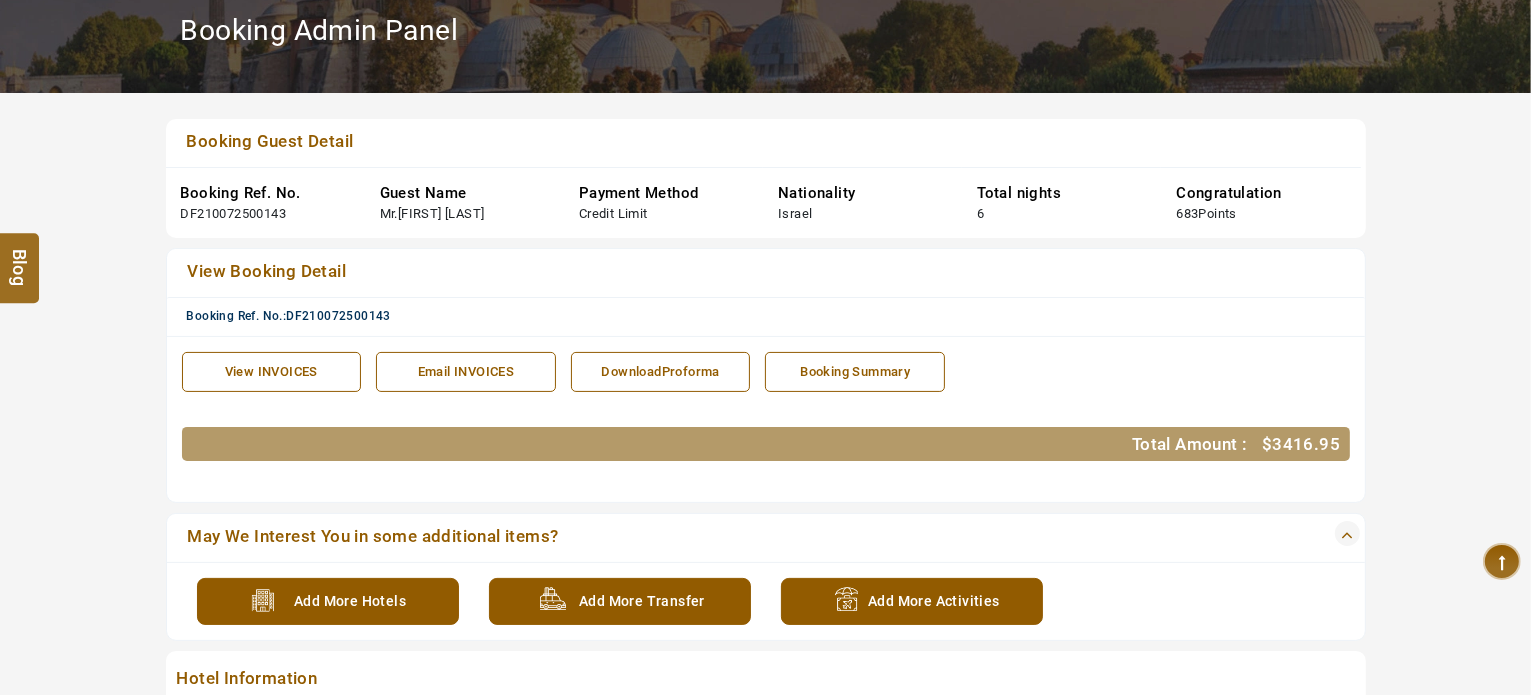 scroll, scrollTop: 300, scrollLeft: 0, axis: vertical 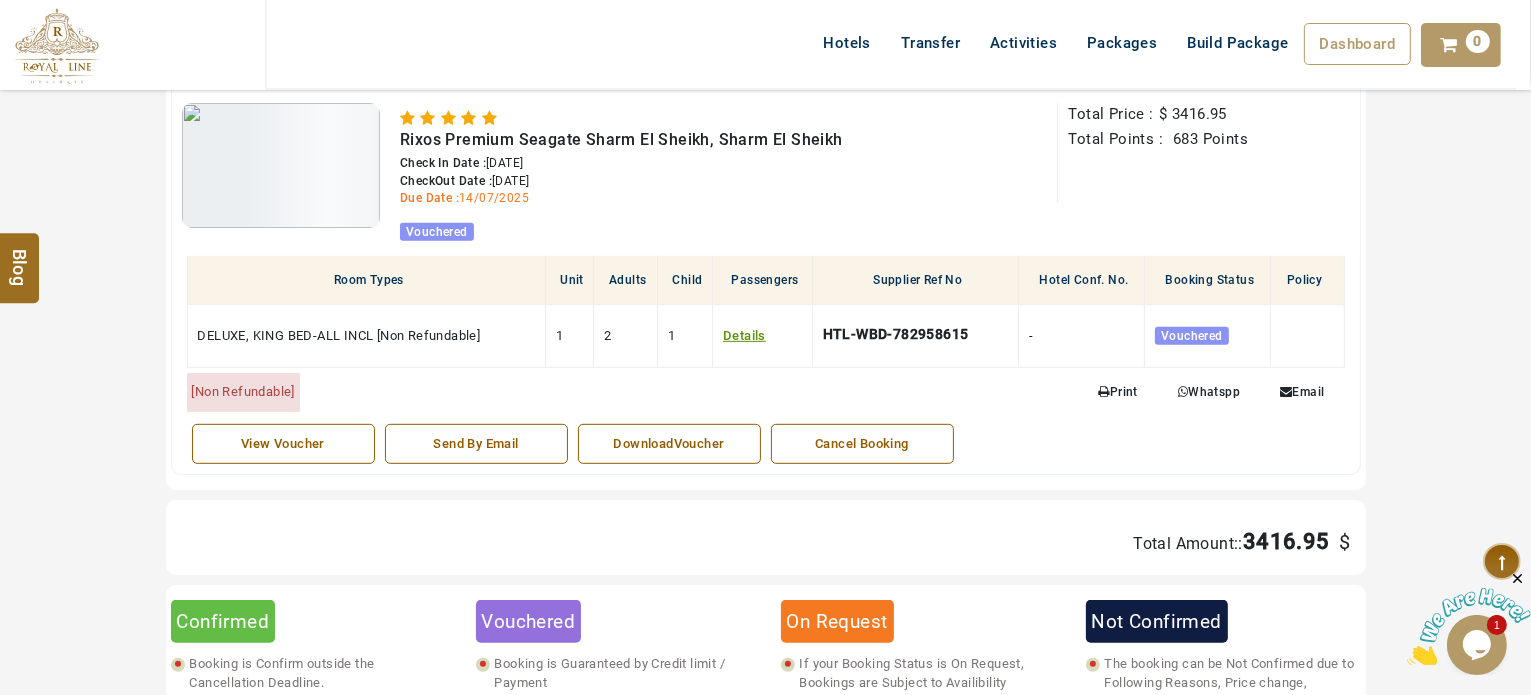 click on "Send By Email" at bounding box center [476, 444] 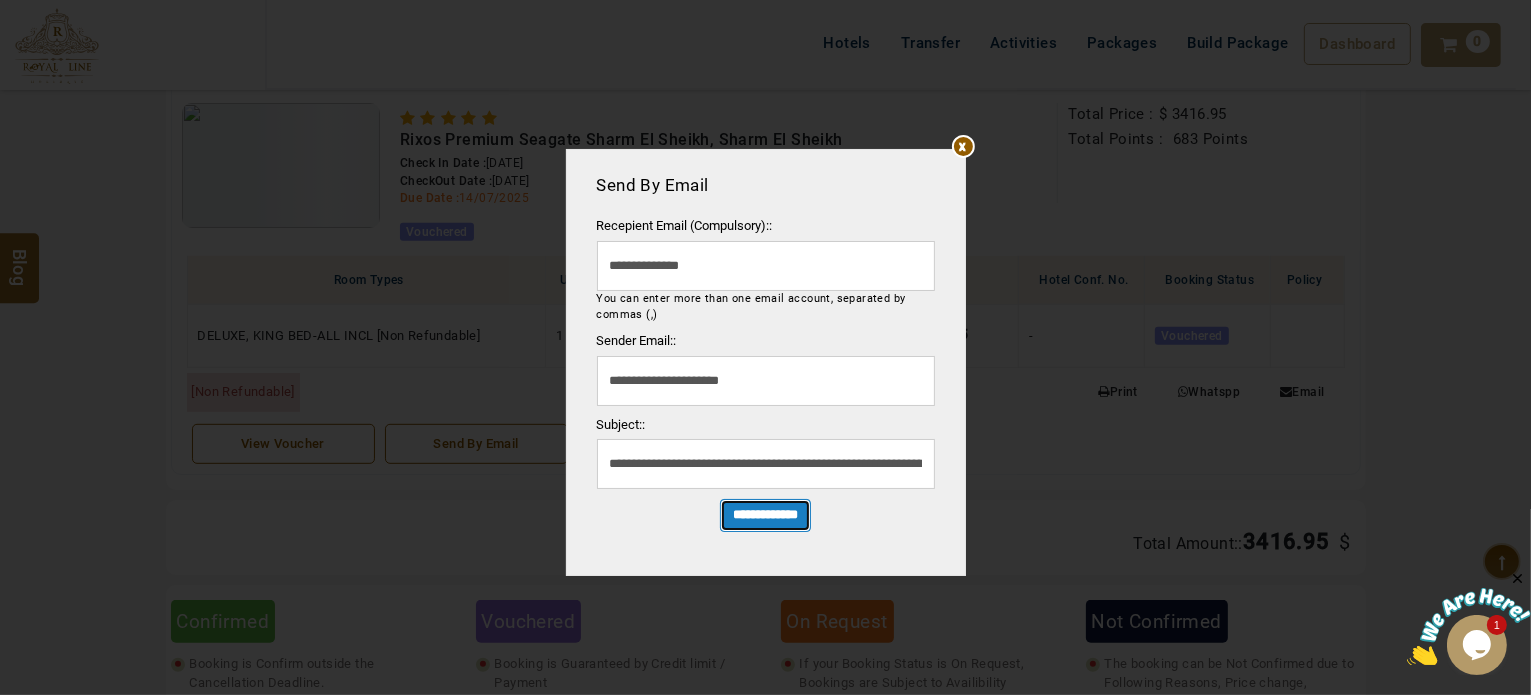 click on "**********" at bounding box center [765, 515] 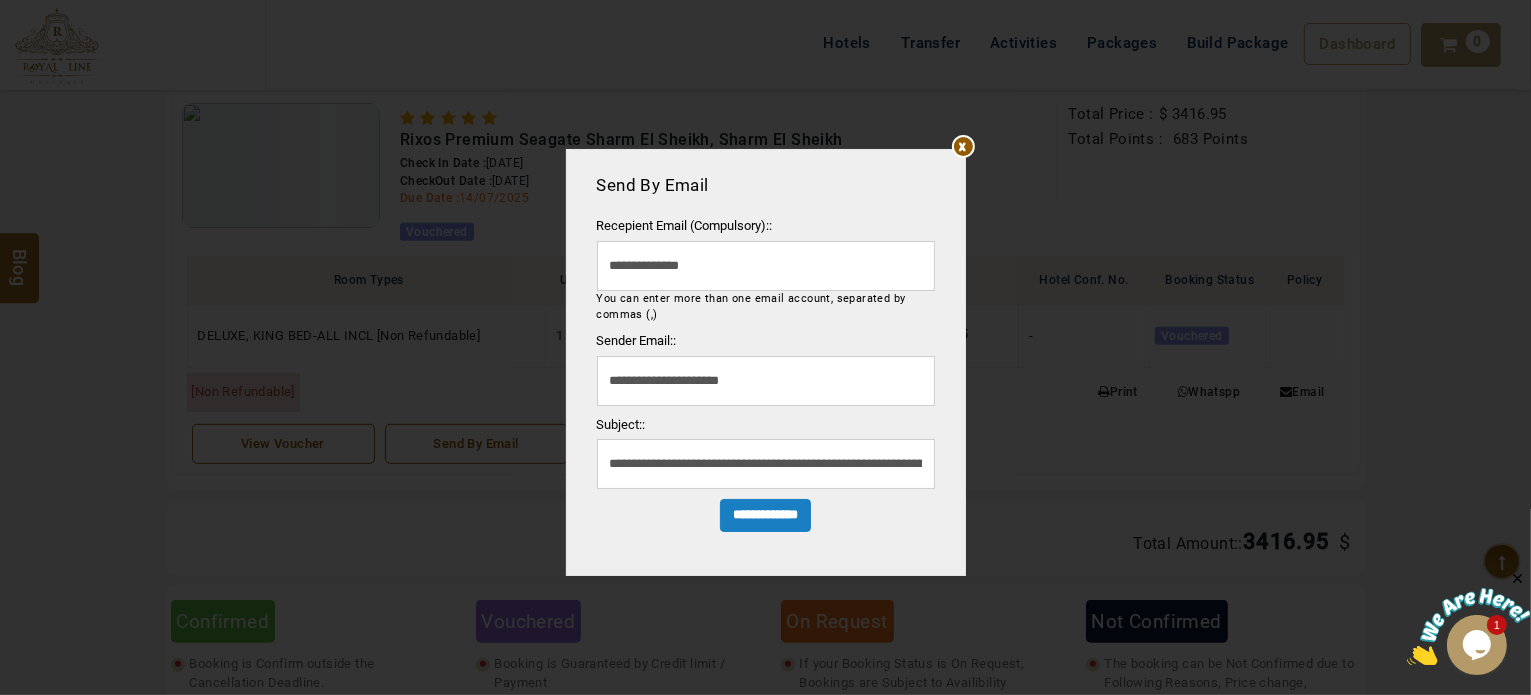 click at bounding box center [955, 173] 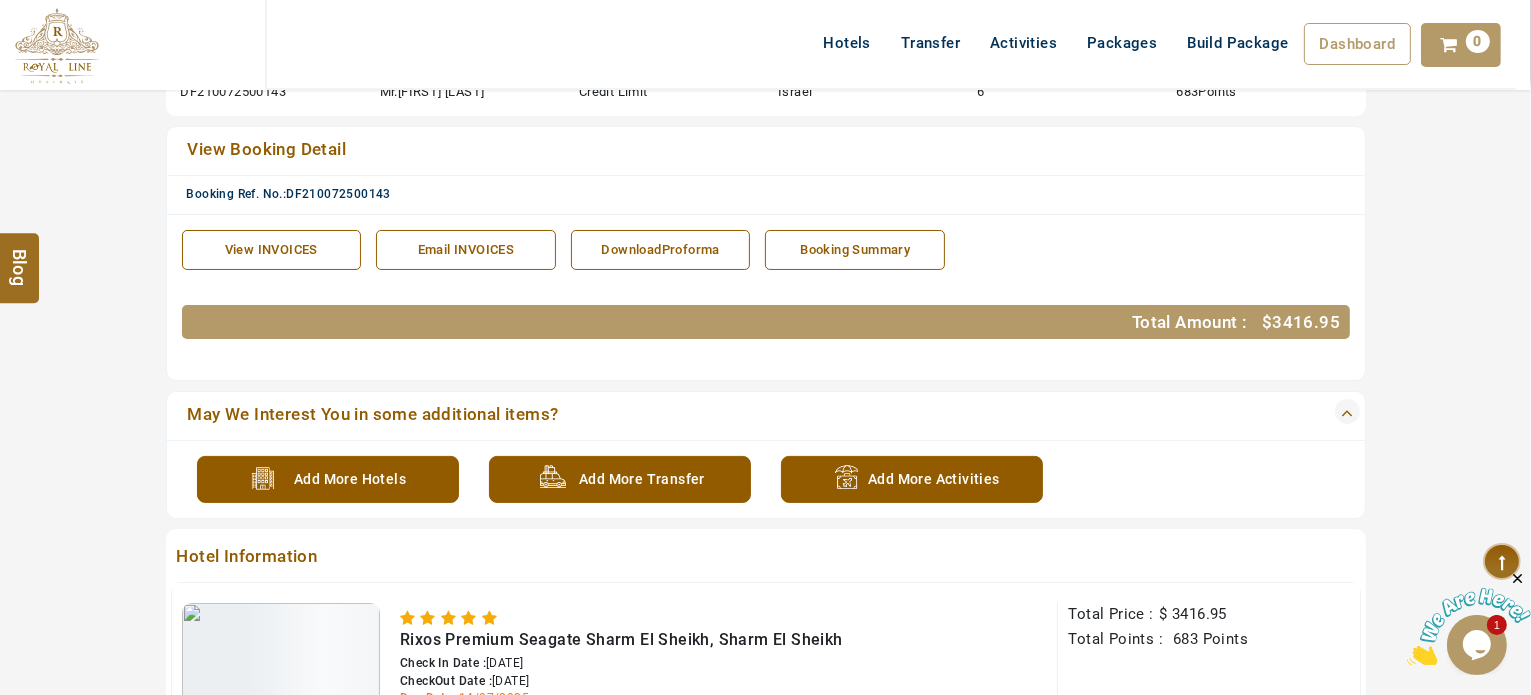 scroll, scrollTop: 0, scrollLeft: 0, axis: both 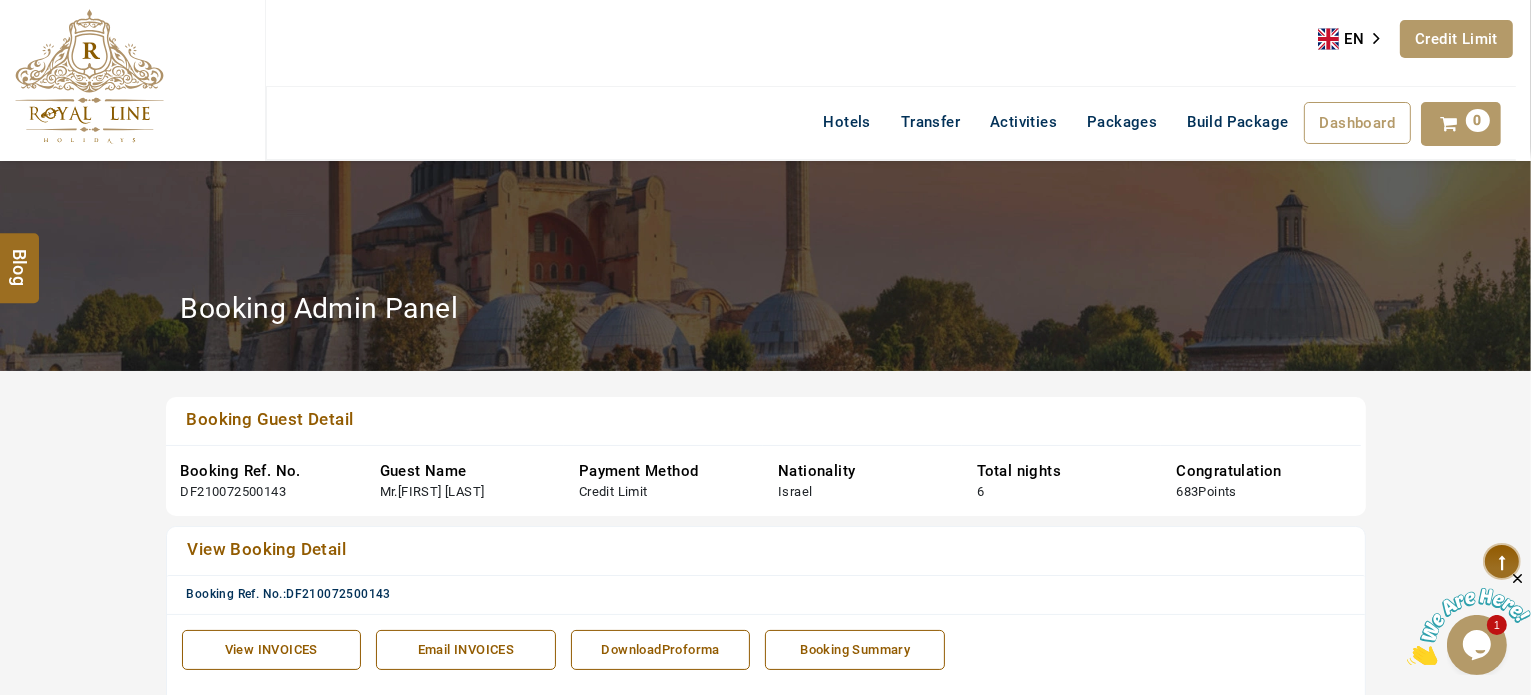 click at bounding box center (89, 76) 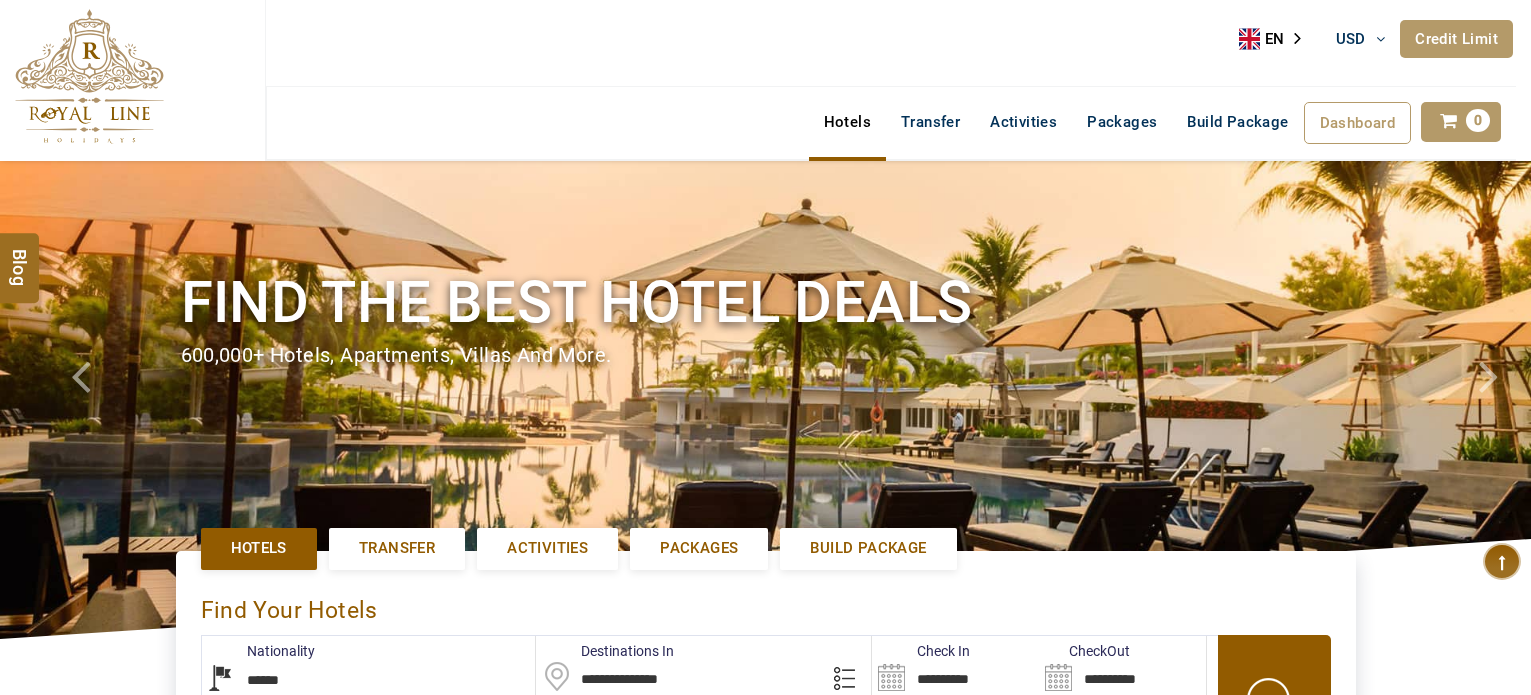 select on "******" 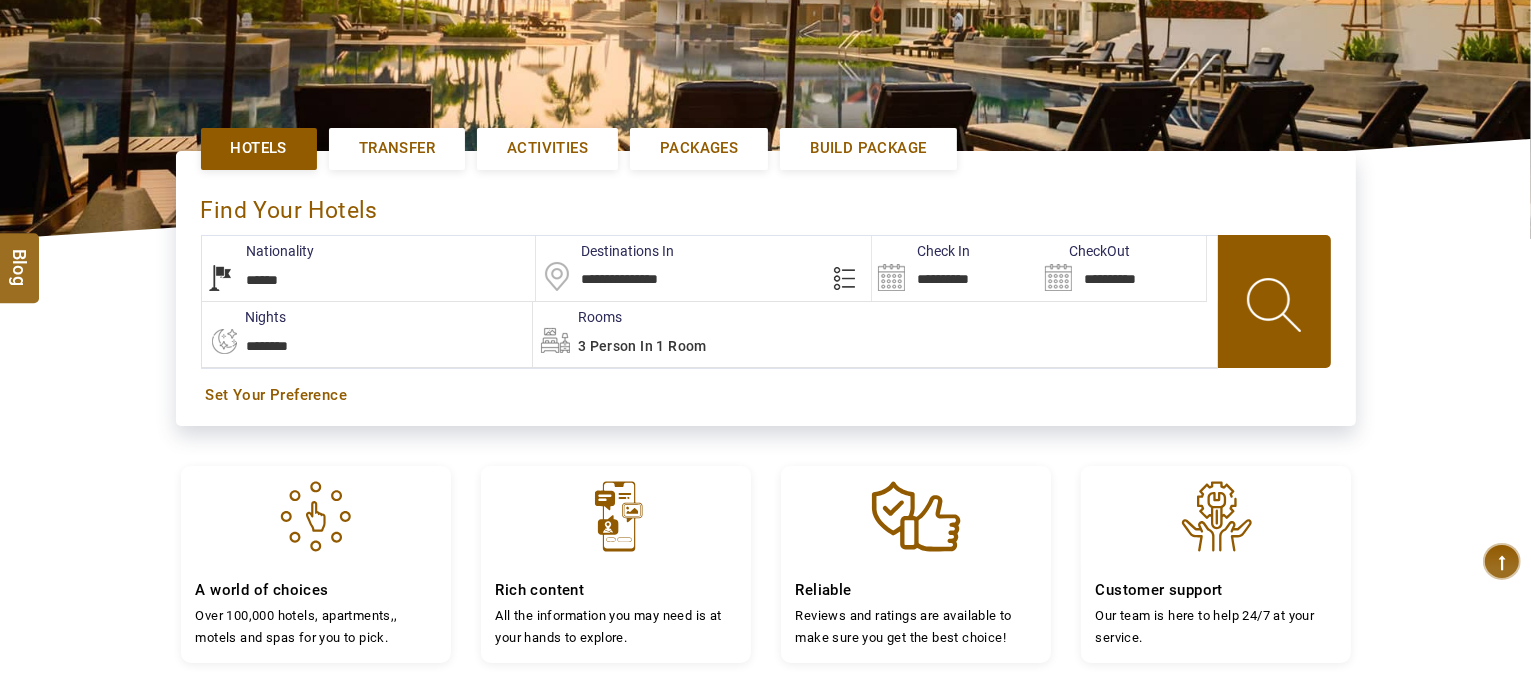 scroll, scrollTop: 400, scrollLeft: 0, axis: vertical 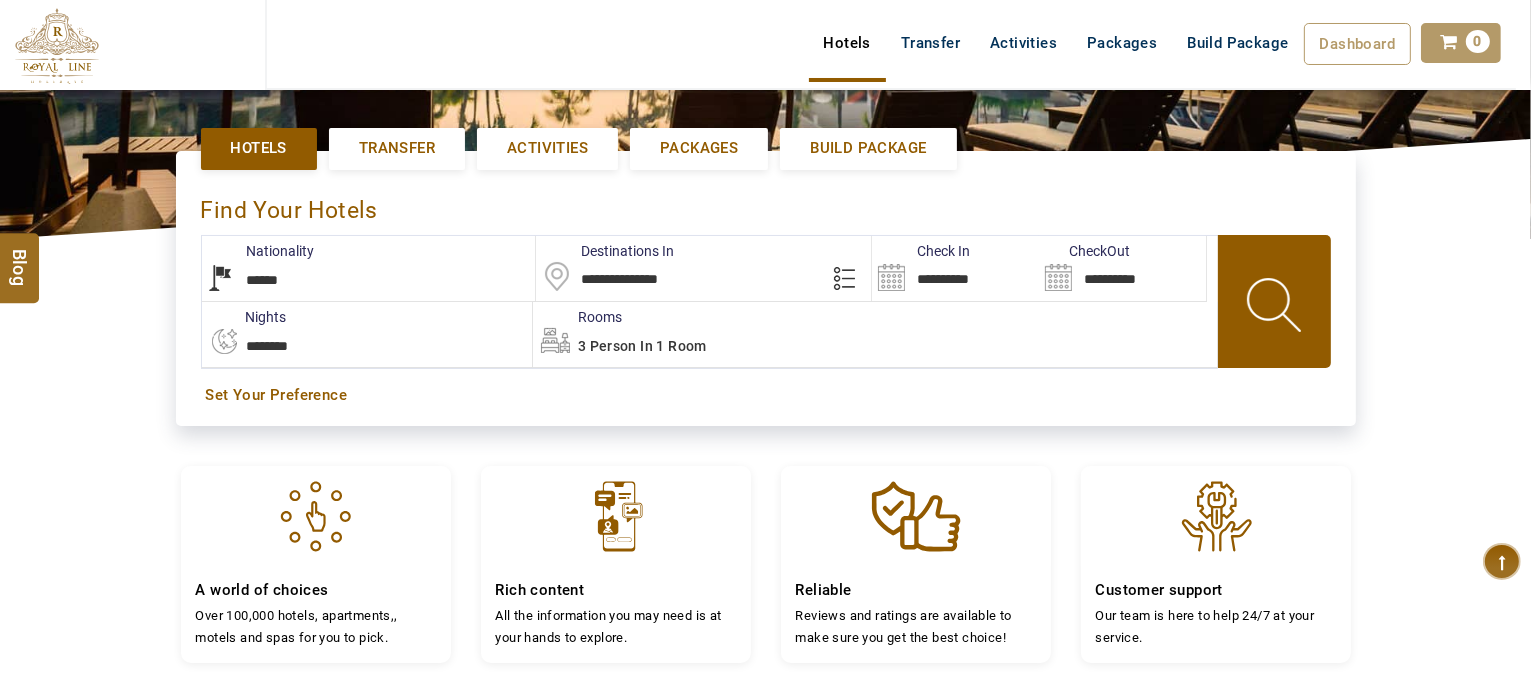 click on "**********" at bounding box center [955, 268] 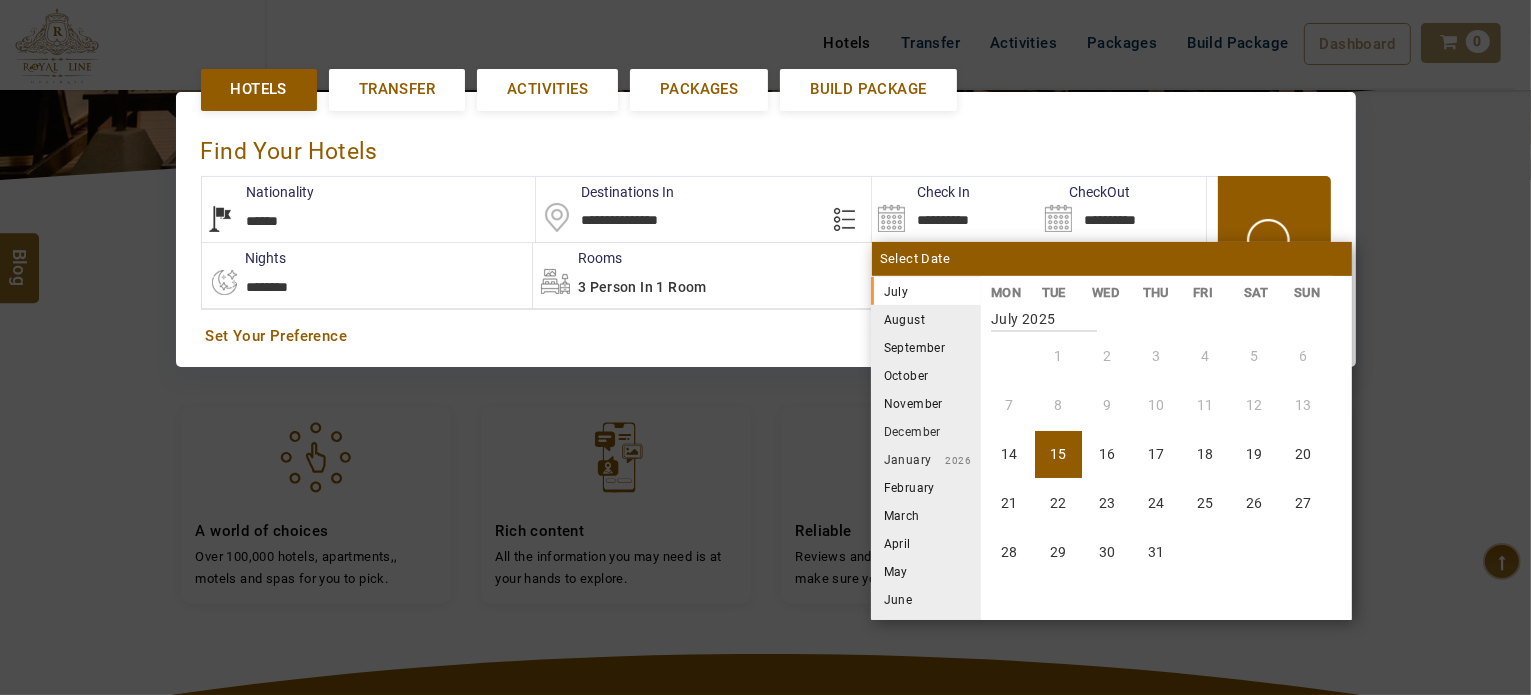 scroll, scrollTop: 460, scrollLeft: 0, axis: vertical 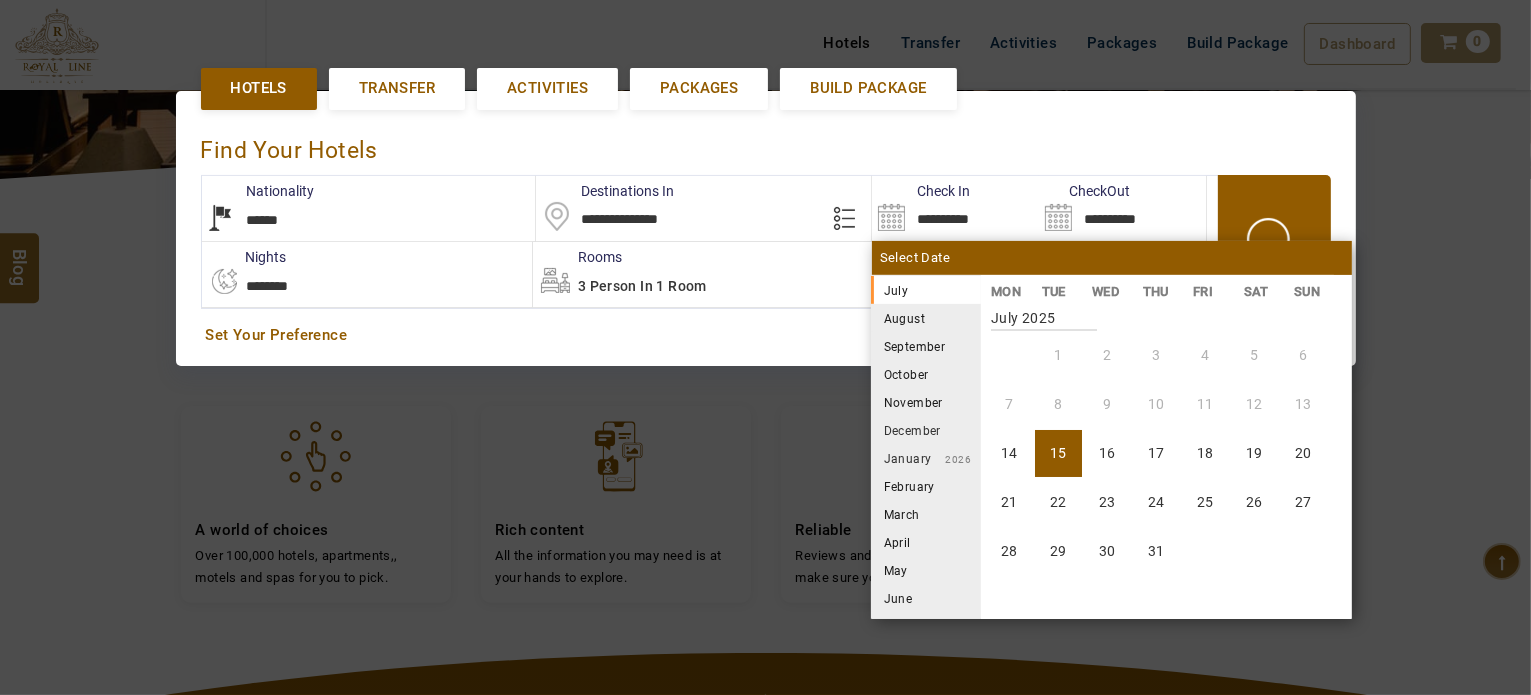 click on "August" at bounding box center (926, 318) 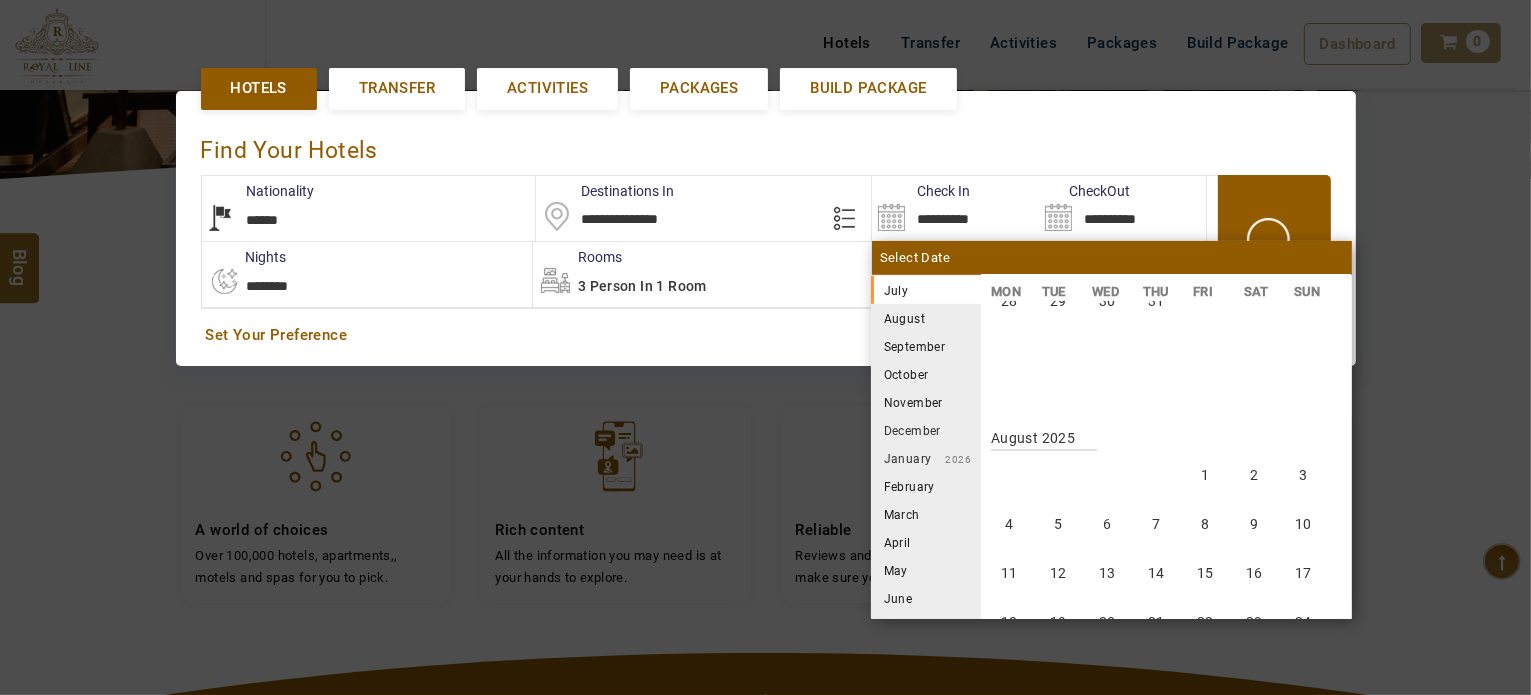 scroll, scrollTop: 370, scrollLeft: 0, axis: vertical 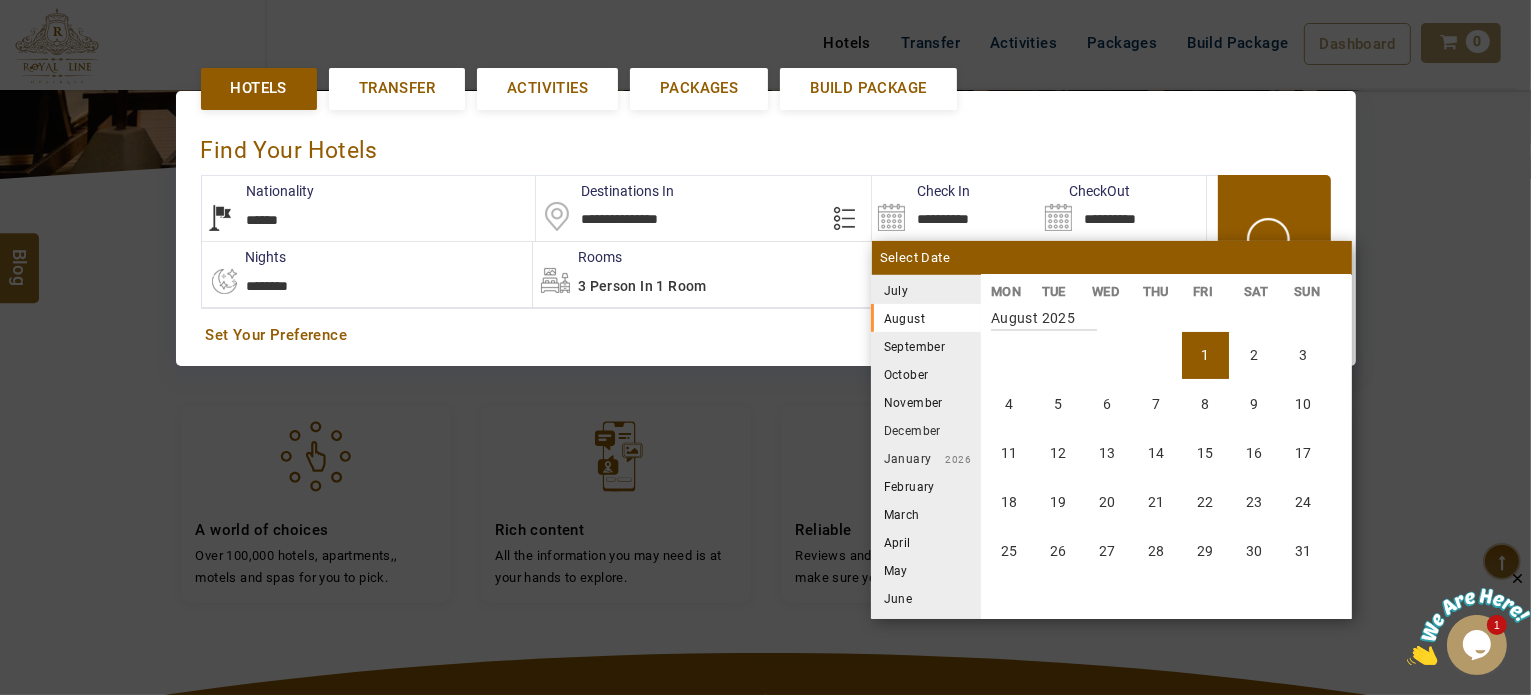 click on "1" at bounding box center [1205, 355] 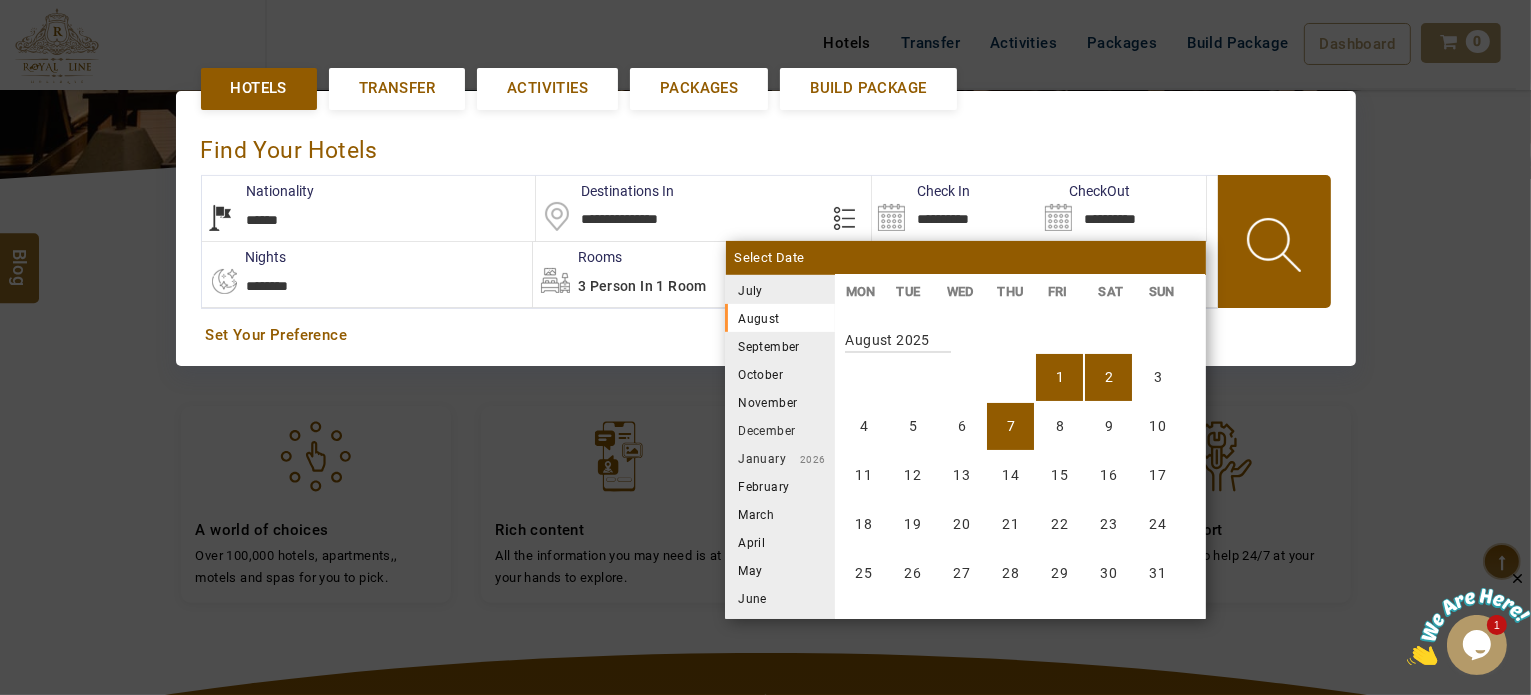 scroll, scrollTop: 370, scrollLeft: 0, axis: vertical 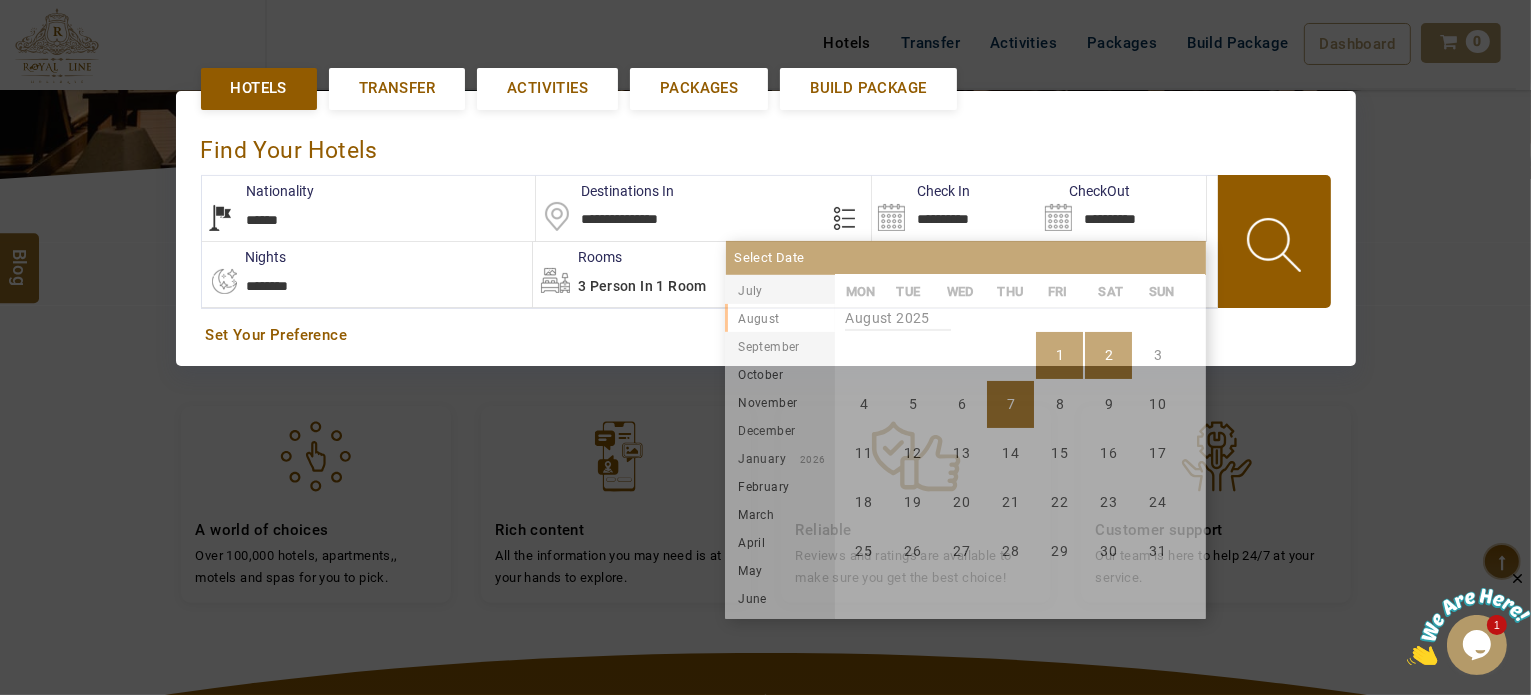 click on "7" at bounding box center (1010, 404) 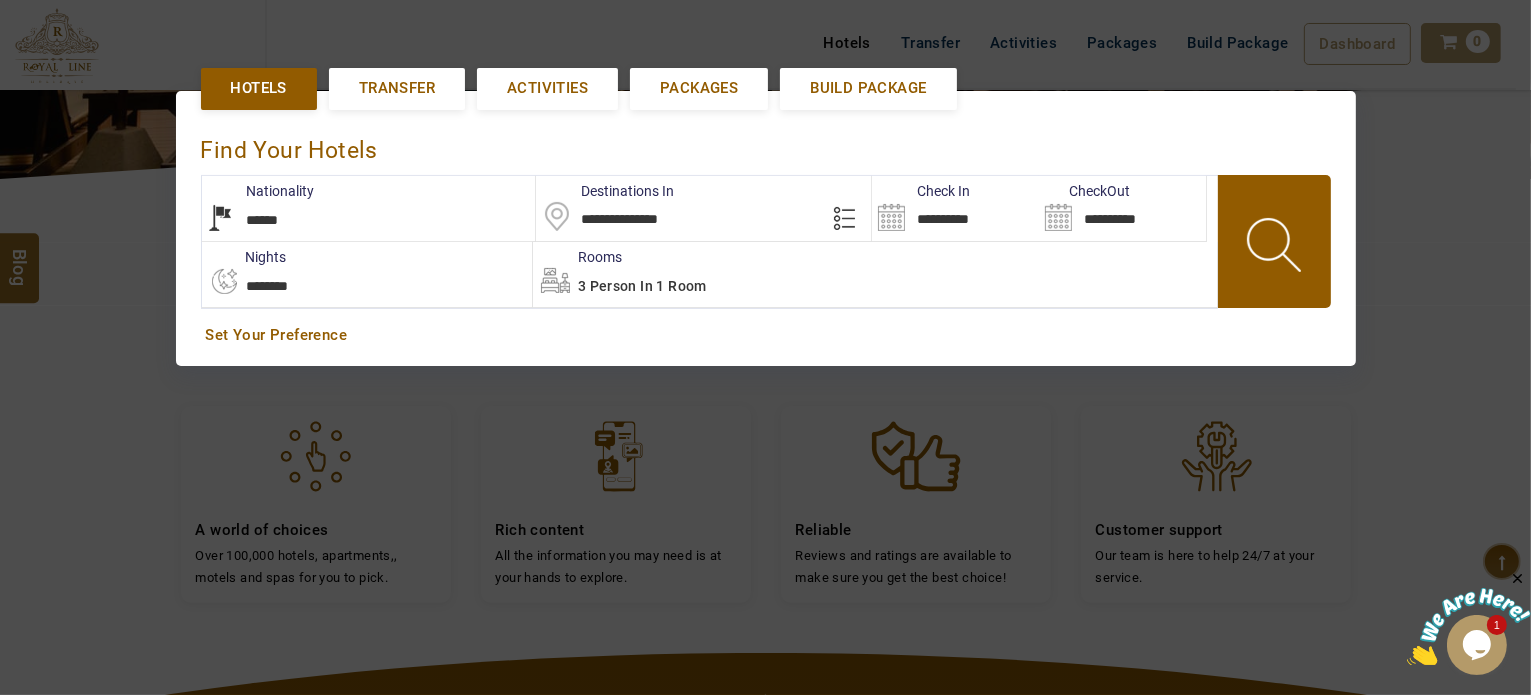 click at bounding box center [1276, 248] 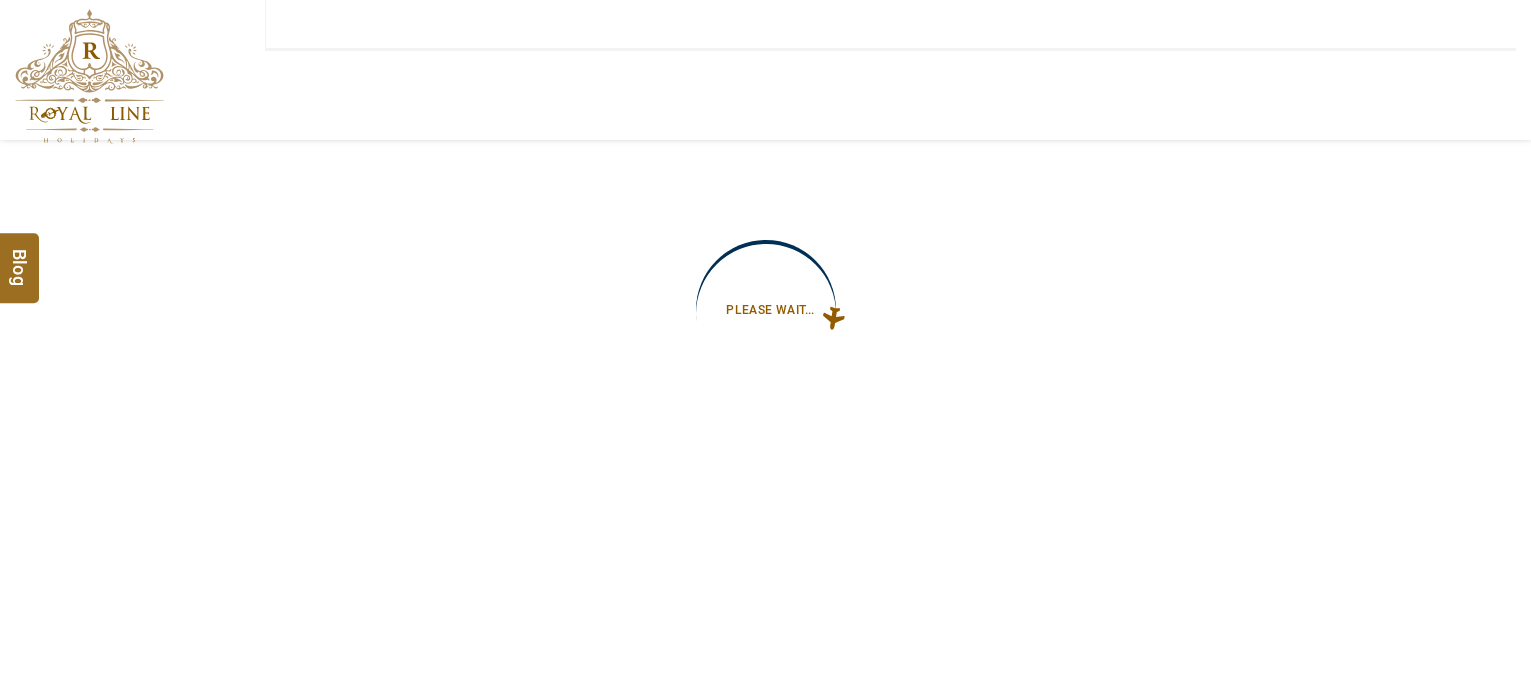 type on "**********" 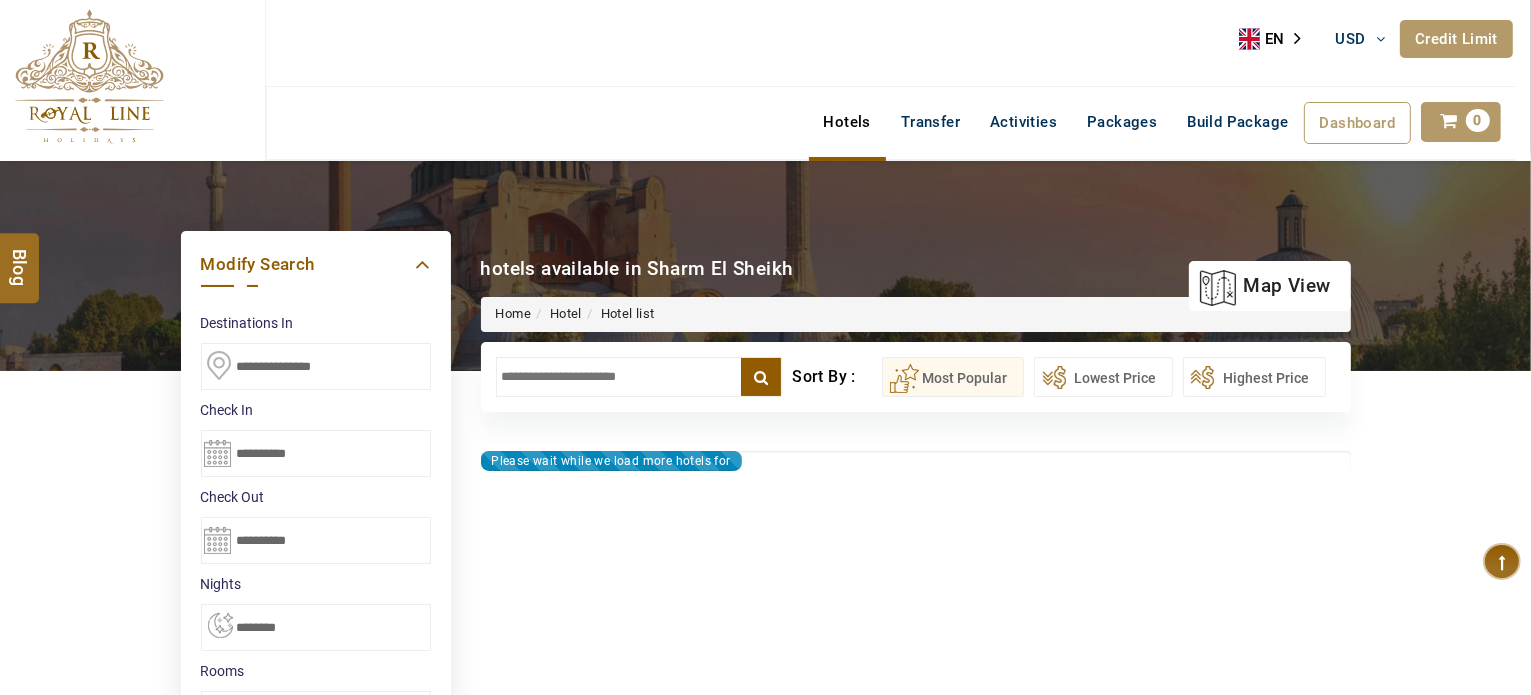 type on "**********" 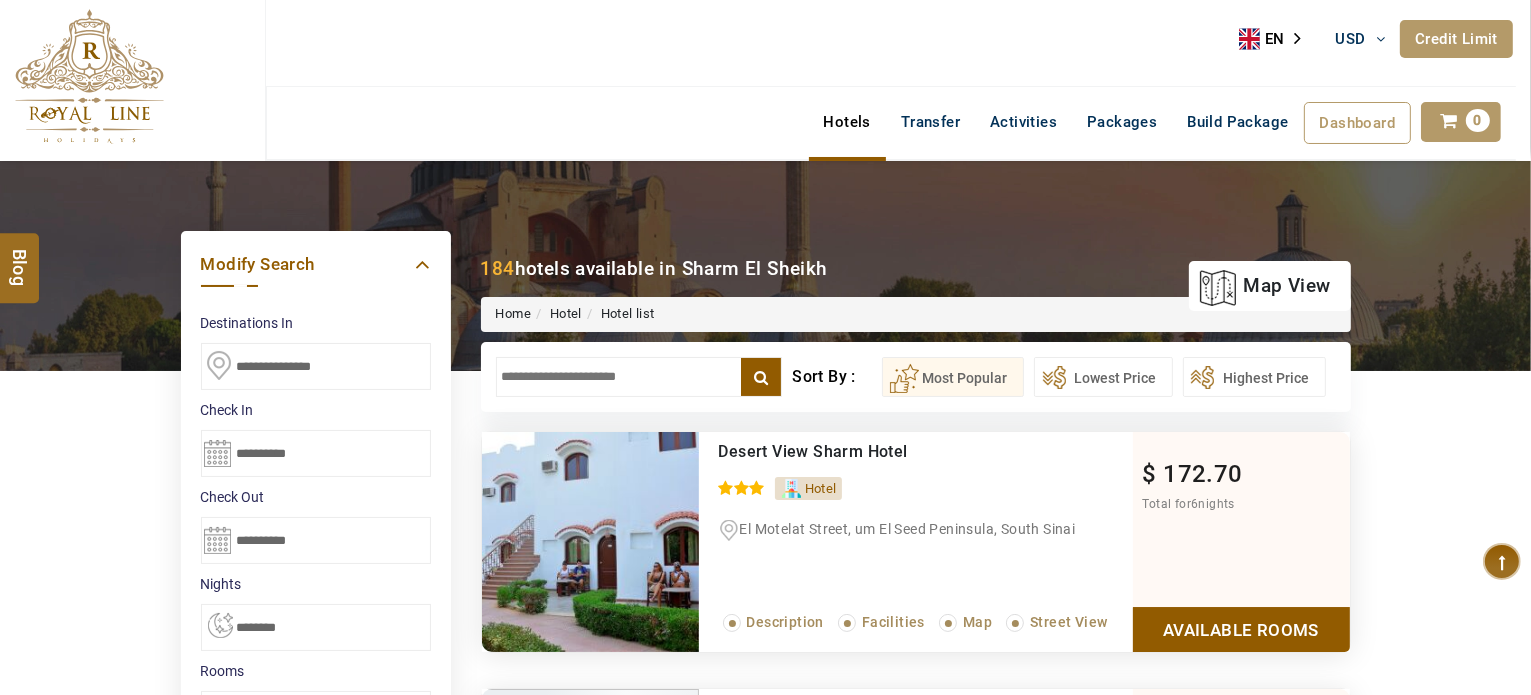 click at bounding box center (639, 377) 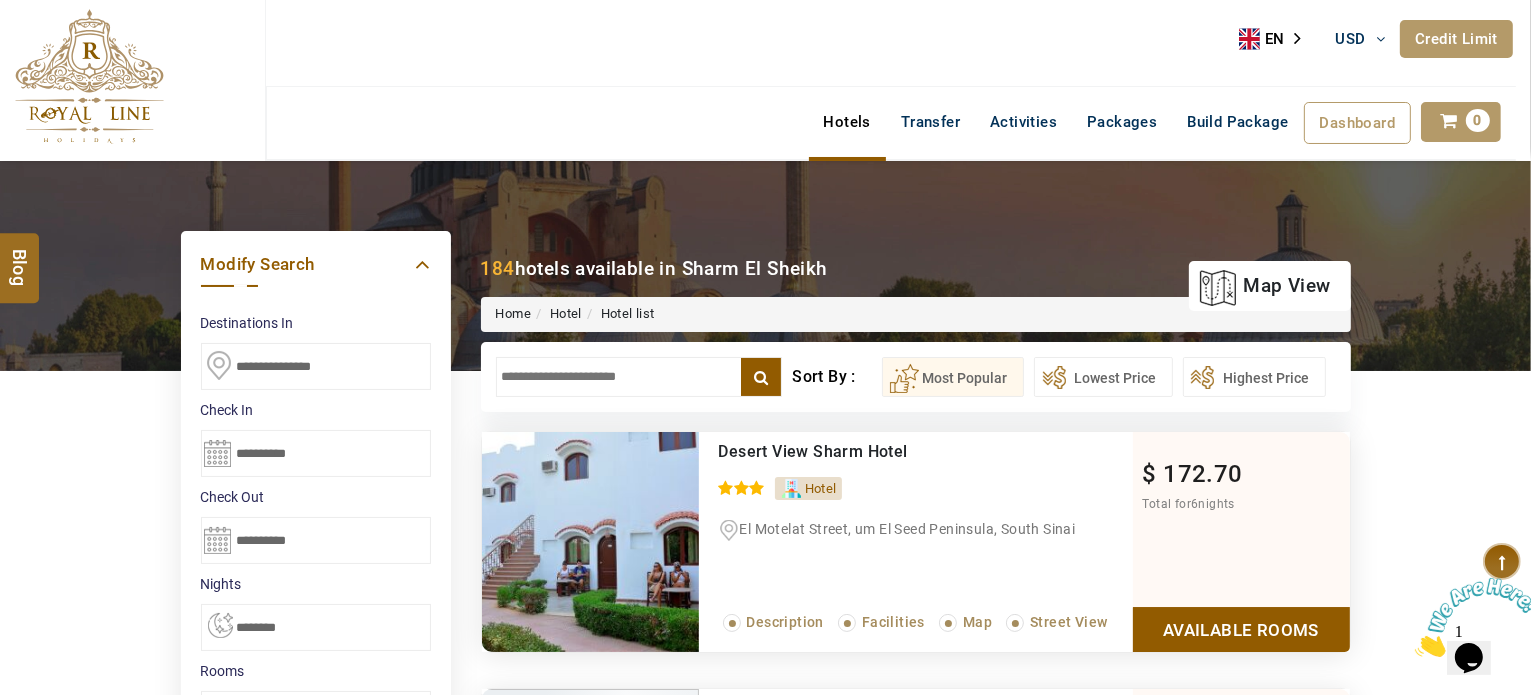 scroll, scrollTop: 0, scrollLeft: 0, axis: both 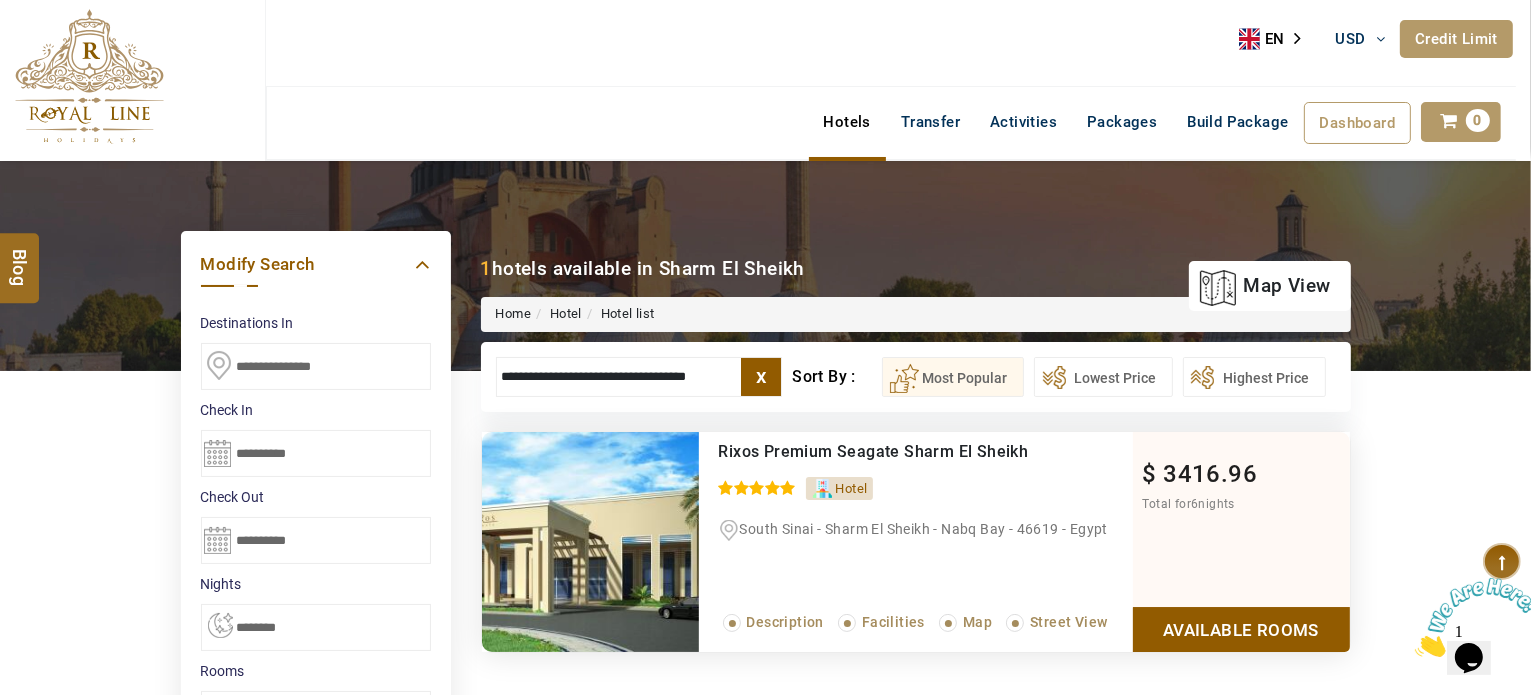click on "LARISA HAWWARI USD AED  AED EUR  € USD  $ INR  ₹ THB  ฿ IDR  Rp BHD  BHD TRY  ₺ Credit Limit EN HE AR ES PT ZH Helpline
+971 55 344 0168 Register Now +971 55 344 0168 info@royallineholidays.com About Us What we Offer Blog Why Us Contact Hotels  Transfer Activities Packages Build Package Dashboard My Profile My Booking My Reports My Quotation Sign Out 0 Points Redeem Now To Redeem 8664  Points Future Points  2959   Points Credit Limit Credit Limit USD 25000.00 70% Complete Used USD 10566.02 Available USD 14433.98 Setting  Looks like you haven't added anything to your cart yet Countinue Shopping ****** ****** Please Wait.. Blog demo
Remember me Forgot
password? LOG IN Don't have an account?   Register Now My Booking View/ Print/Cancel Your Booking without Signing in Submit Applying Filters...... Hotels For You Will Be Loading Soon demo
In A Few Moment, You Will Be Celebrating Best Hotel options galore ! Check In   CheckOut Rooms Rooms Please Wait Please Wait ... X" at bounding box center (765, 936) 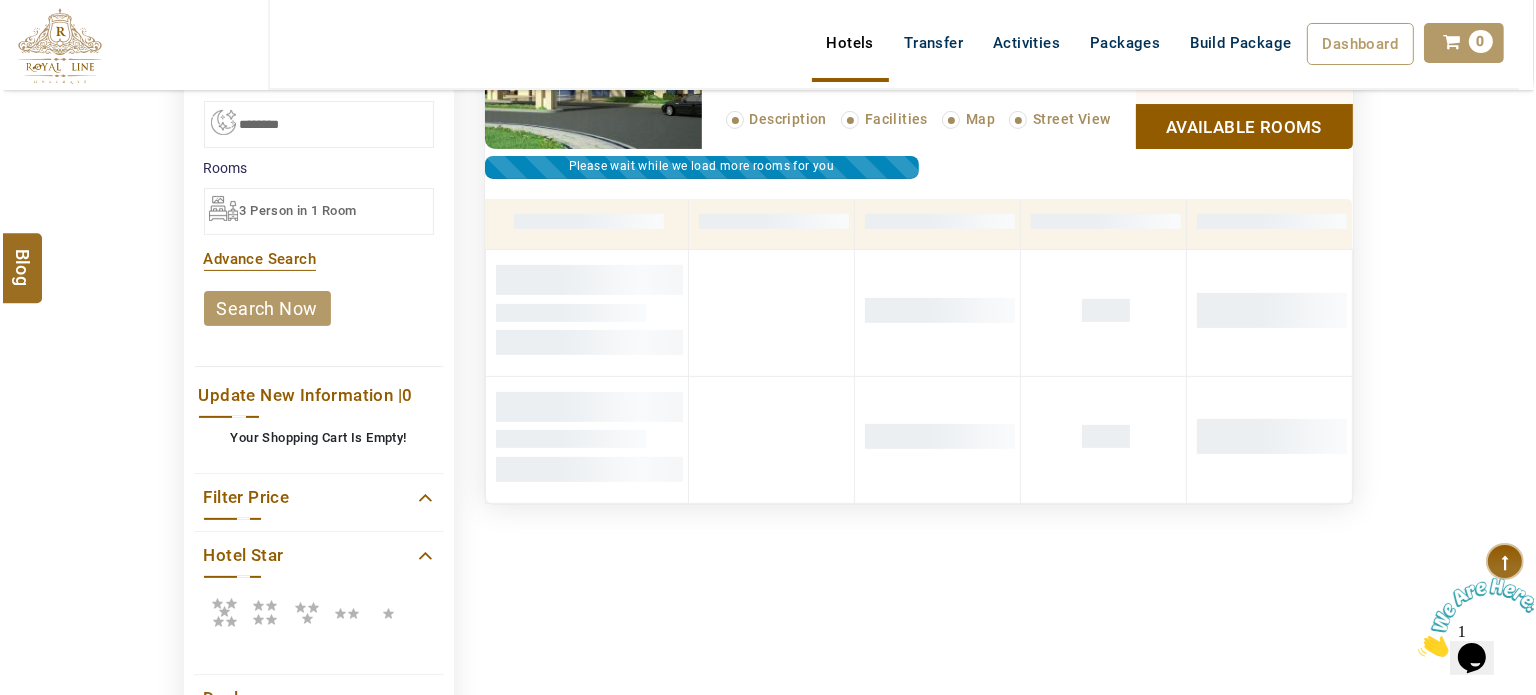 scroll, scrollTop: 680, scrollLeft: 0, axis: vertical 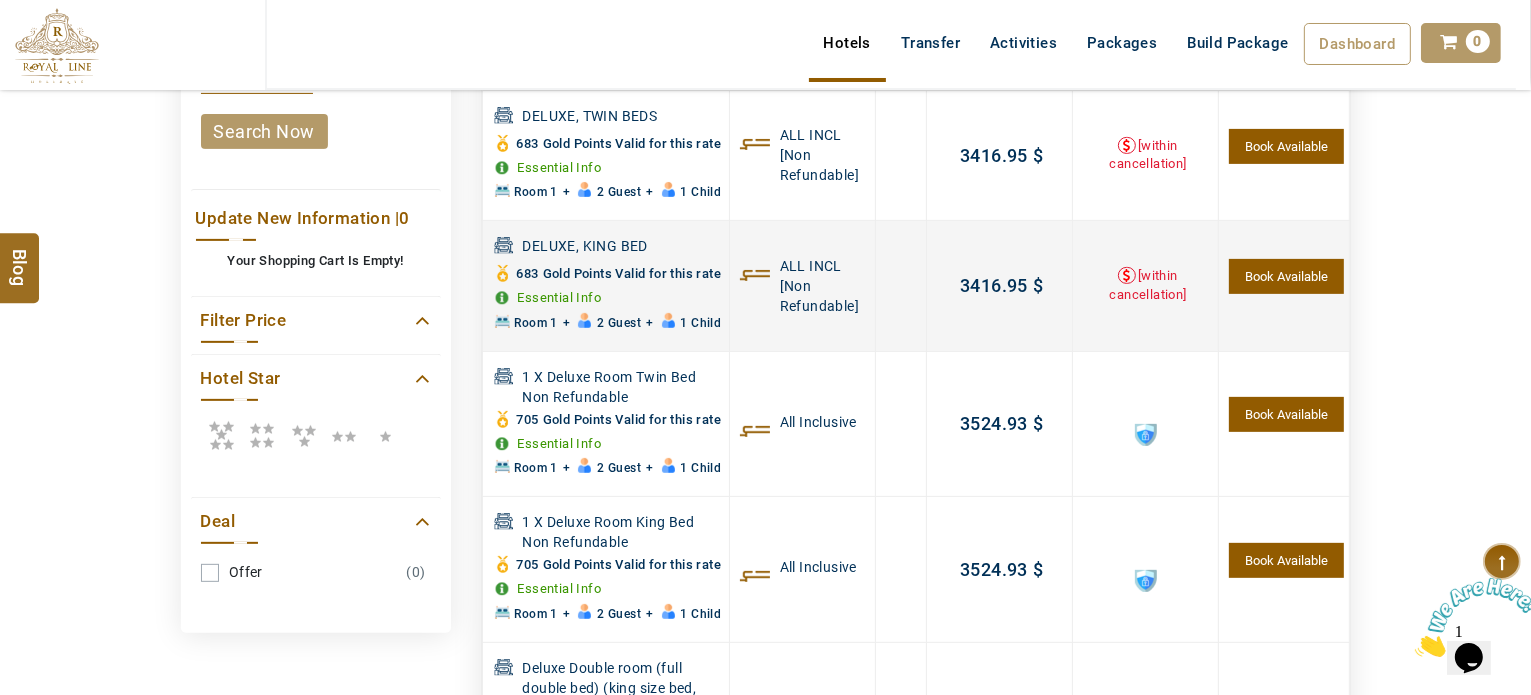 click on "Book Available" at bounding box center (1286, 276) 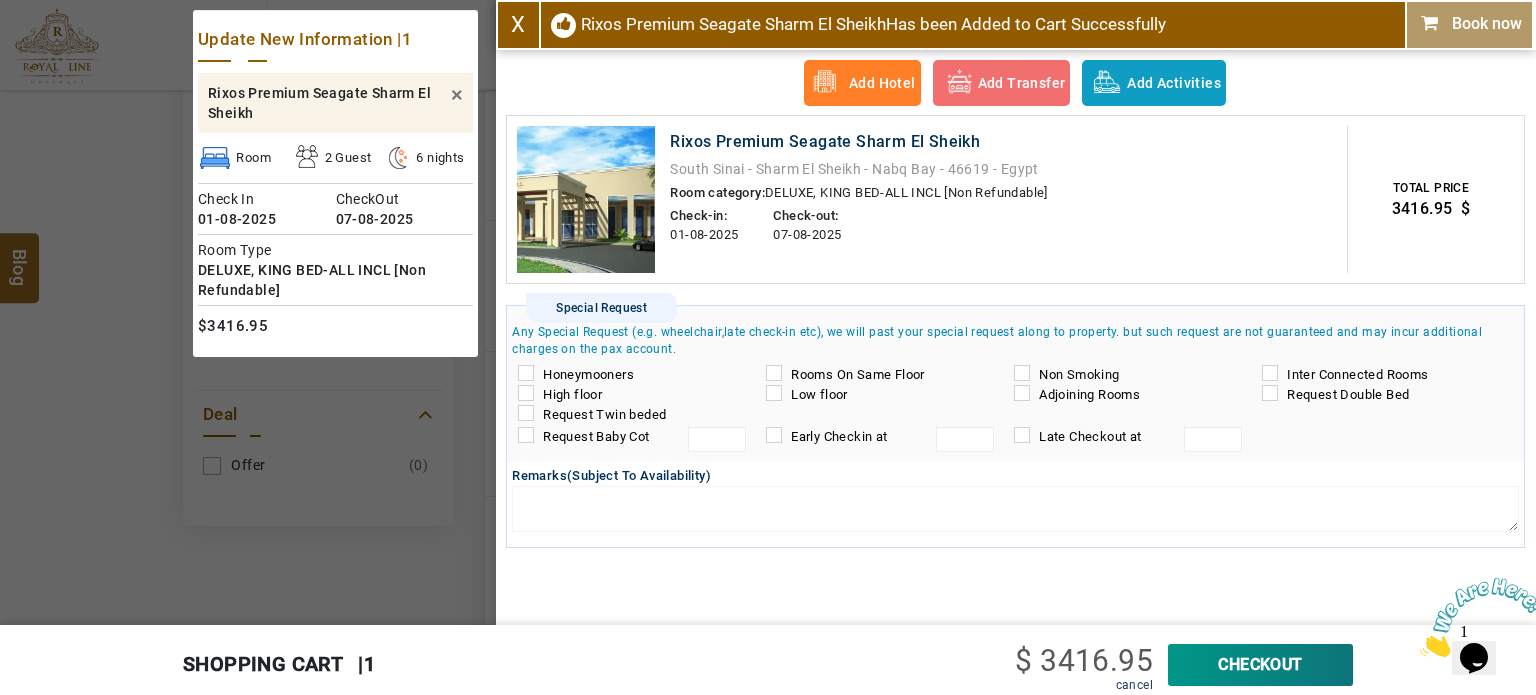 click on "Book now" at bounding box center (1469, 24) 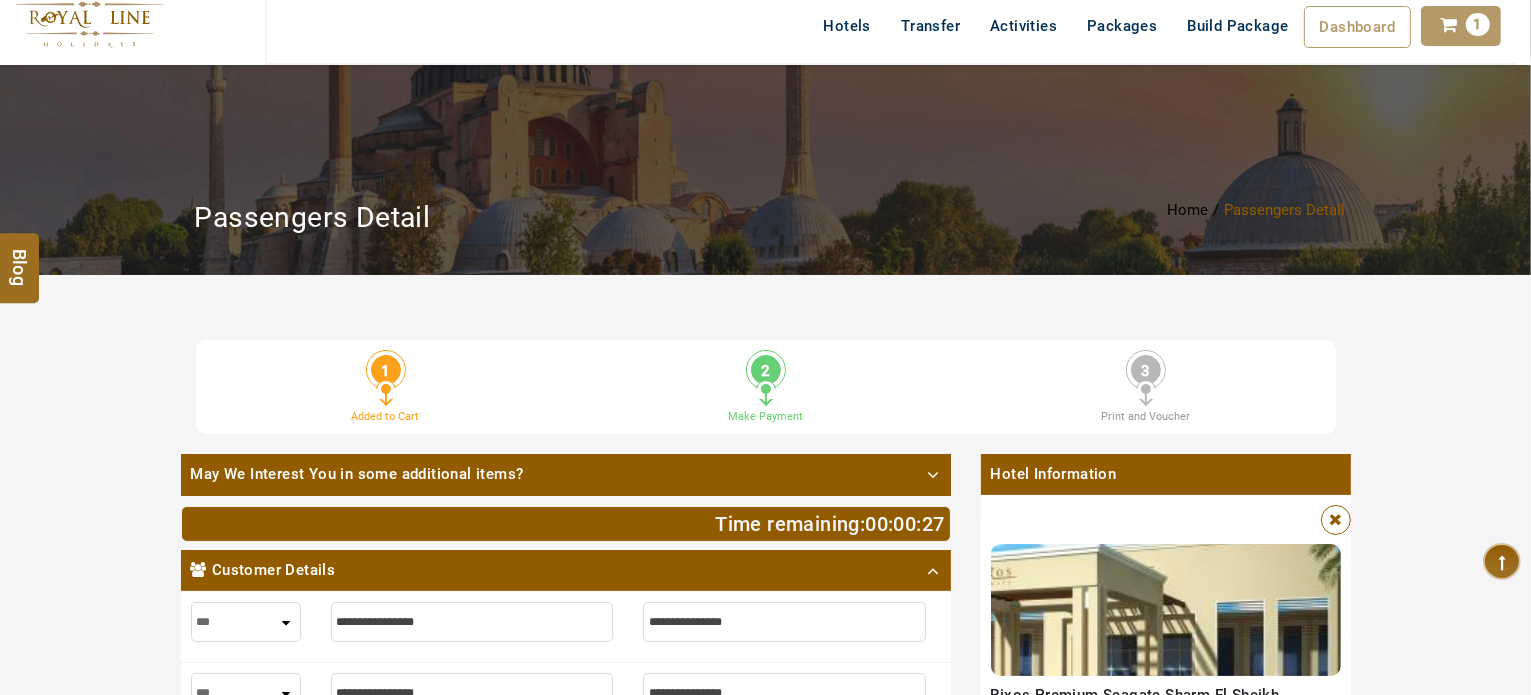 scroll, scrollTop: 300, scrollLeft: 0, axis: vertical 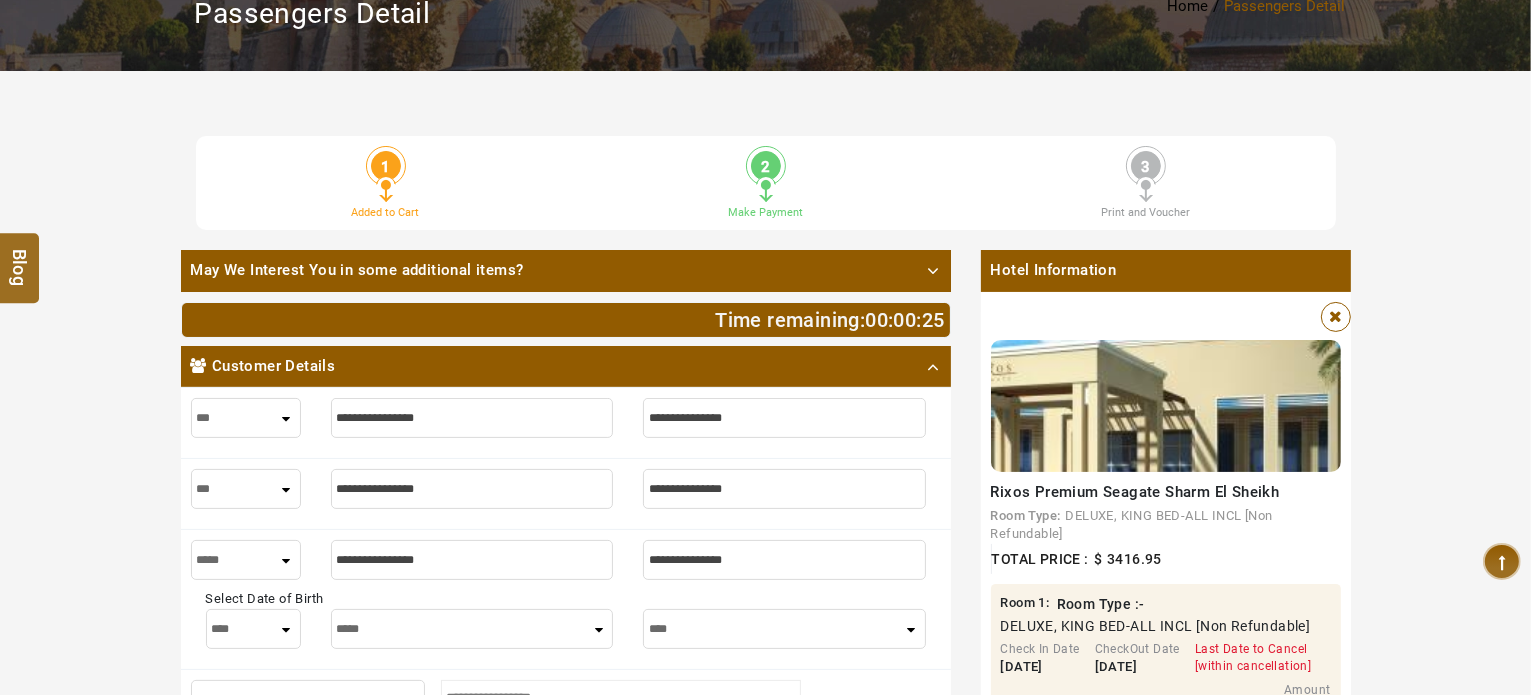 click at bounding box center (472, 418) 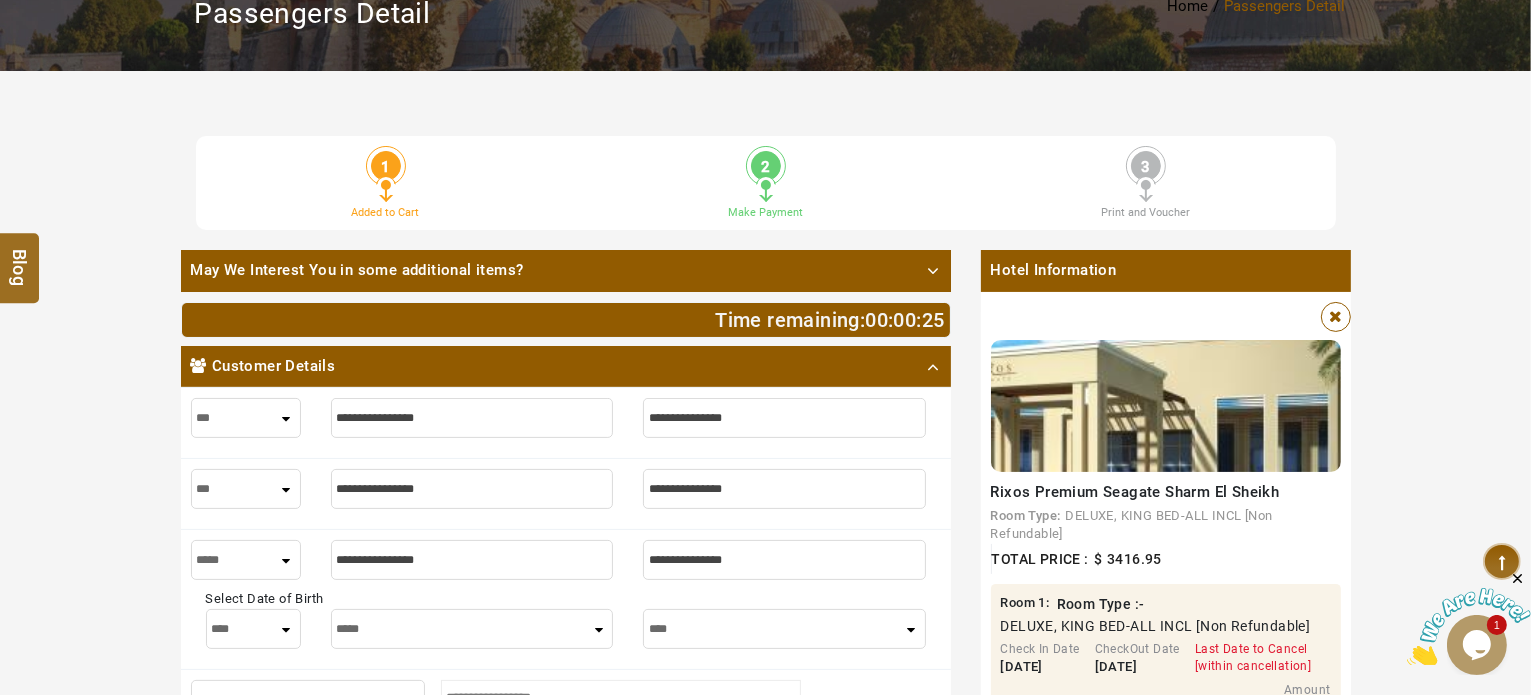 scroll, scrollTop: 0, scrollLeft: 0, axis: both 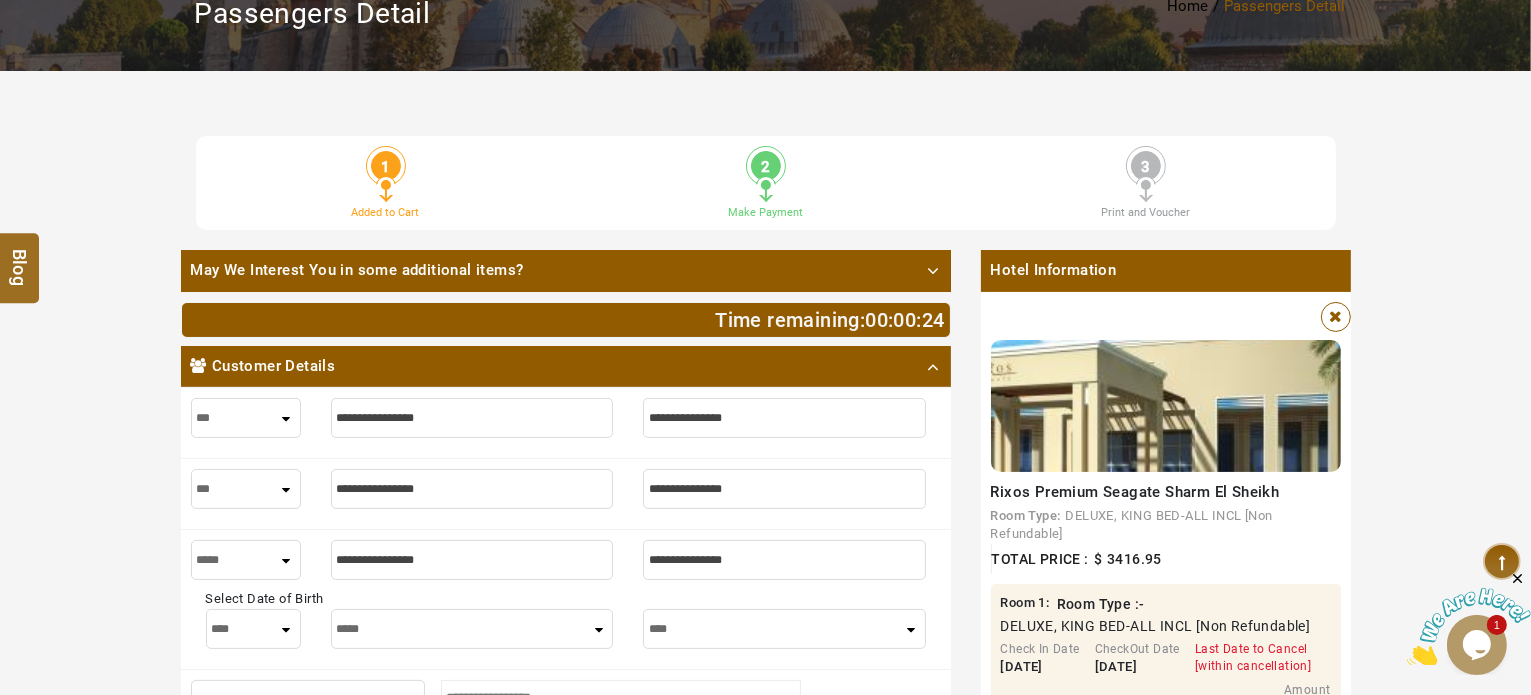type on "*" 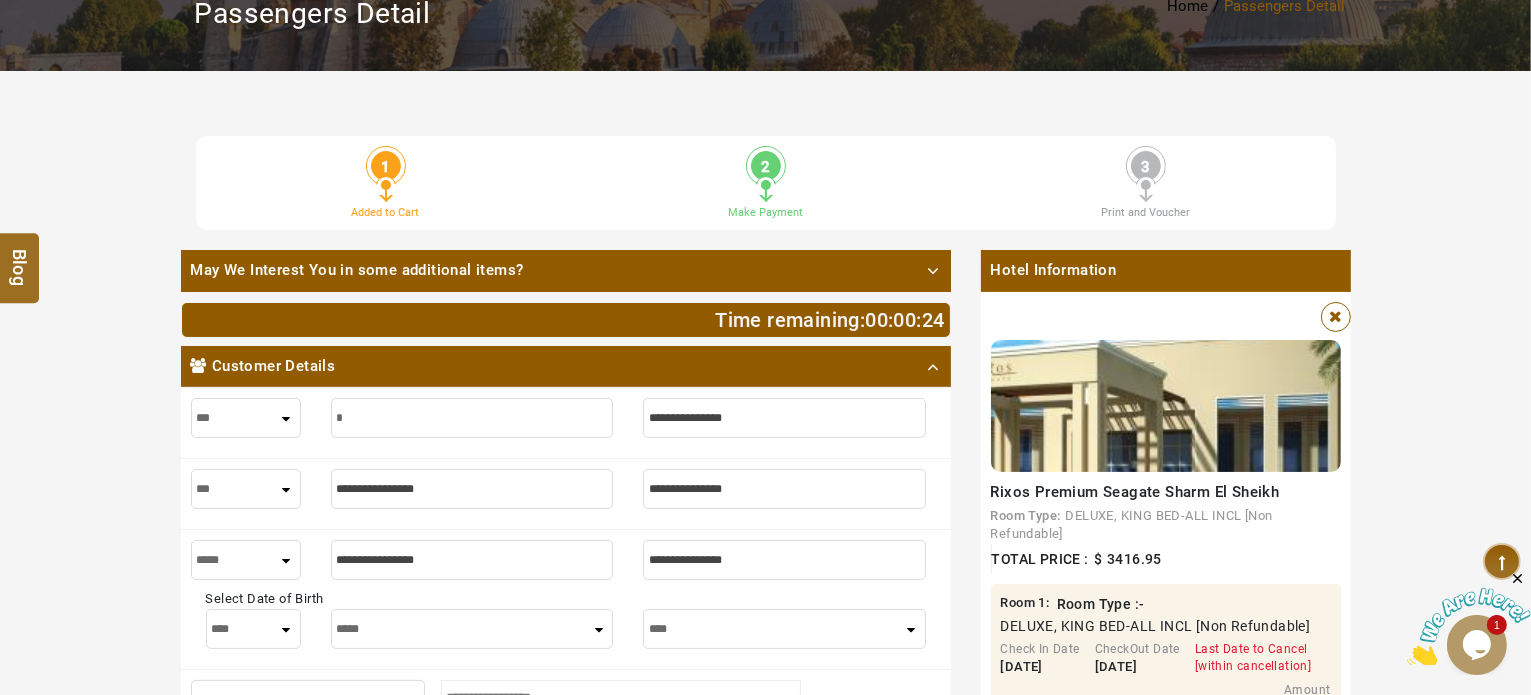 type on "*" 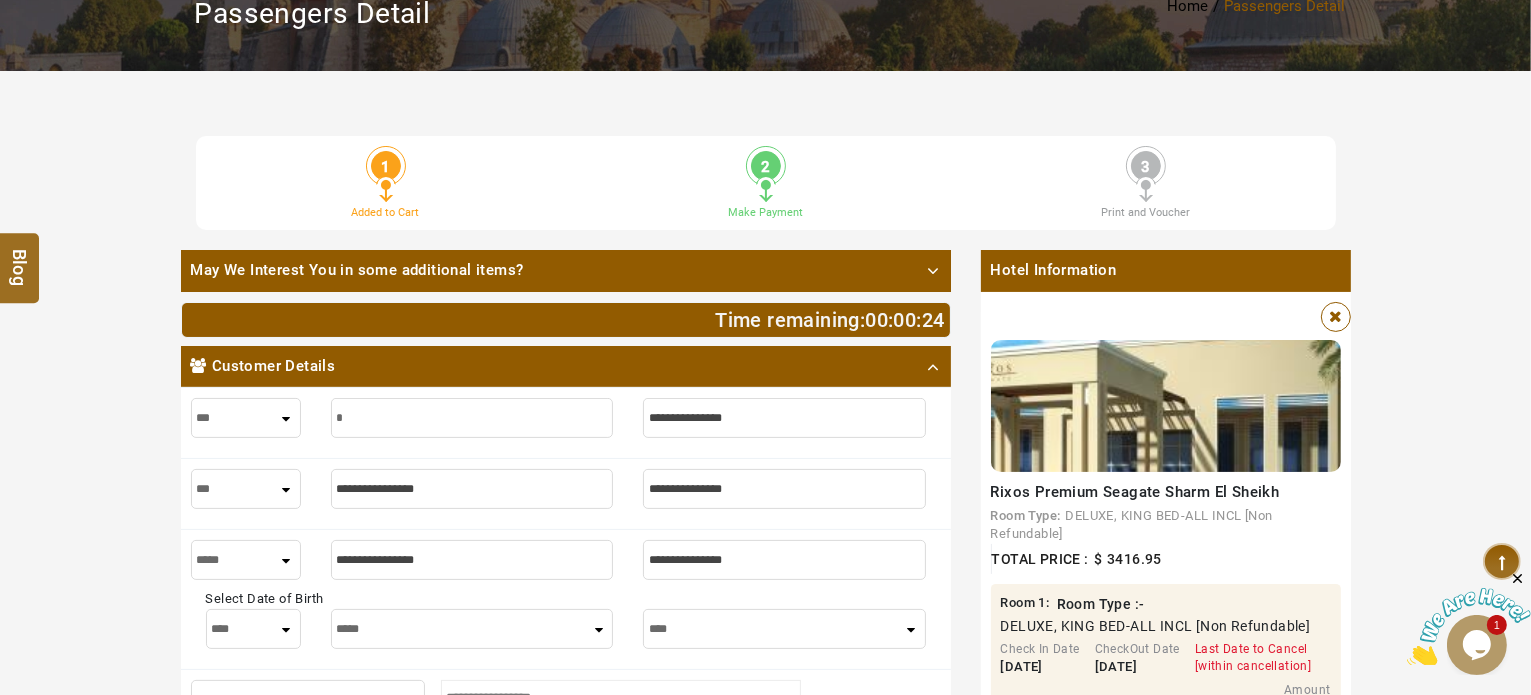 type on "**" 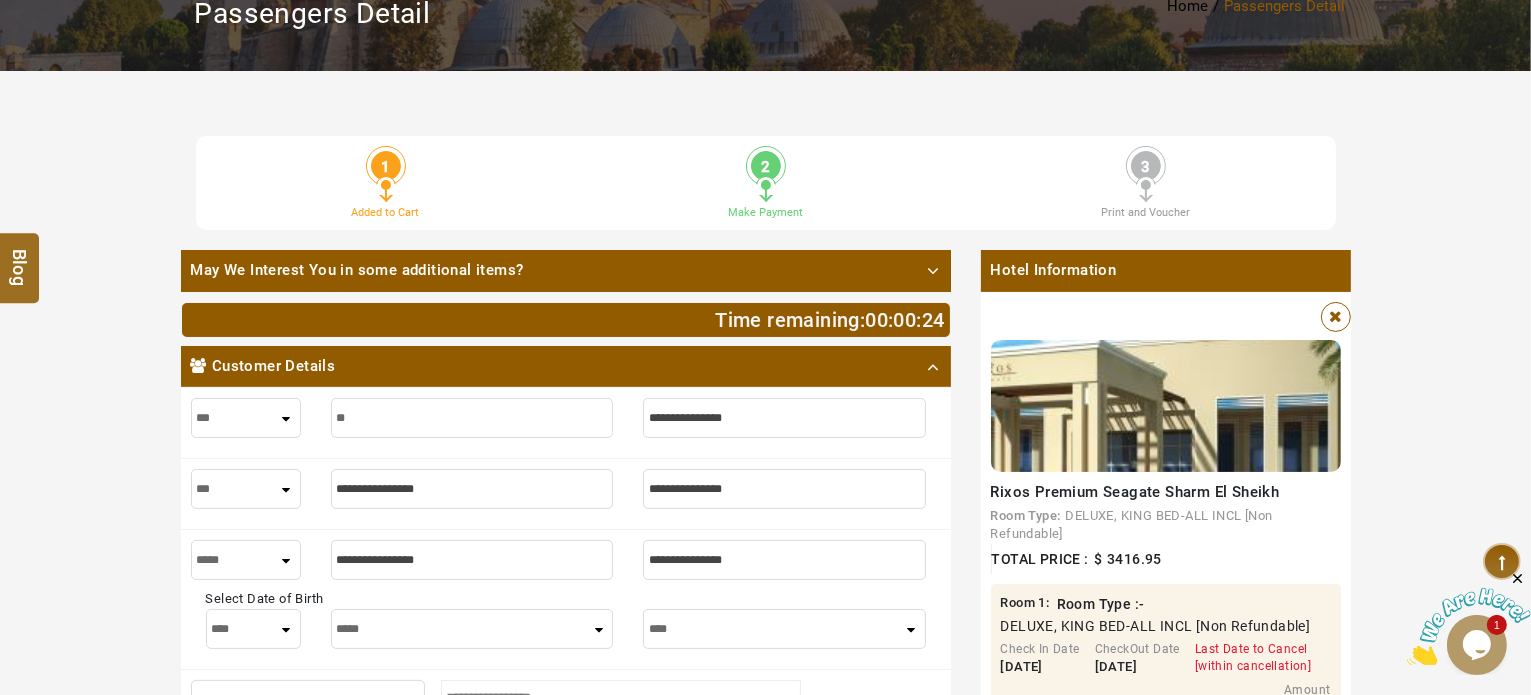 type on "**" 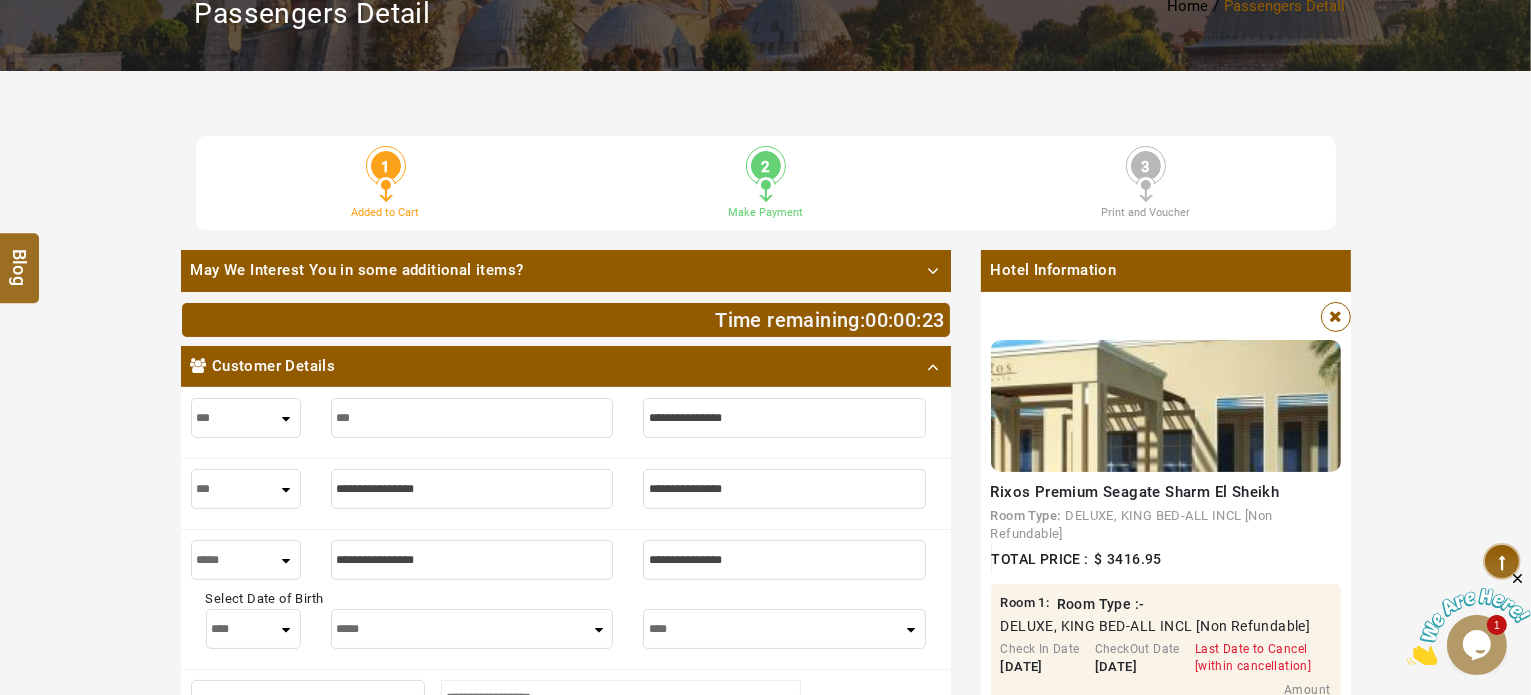 type on "***" 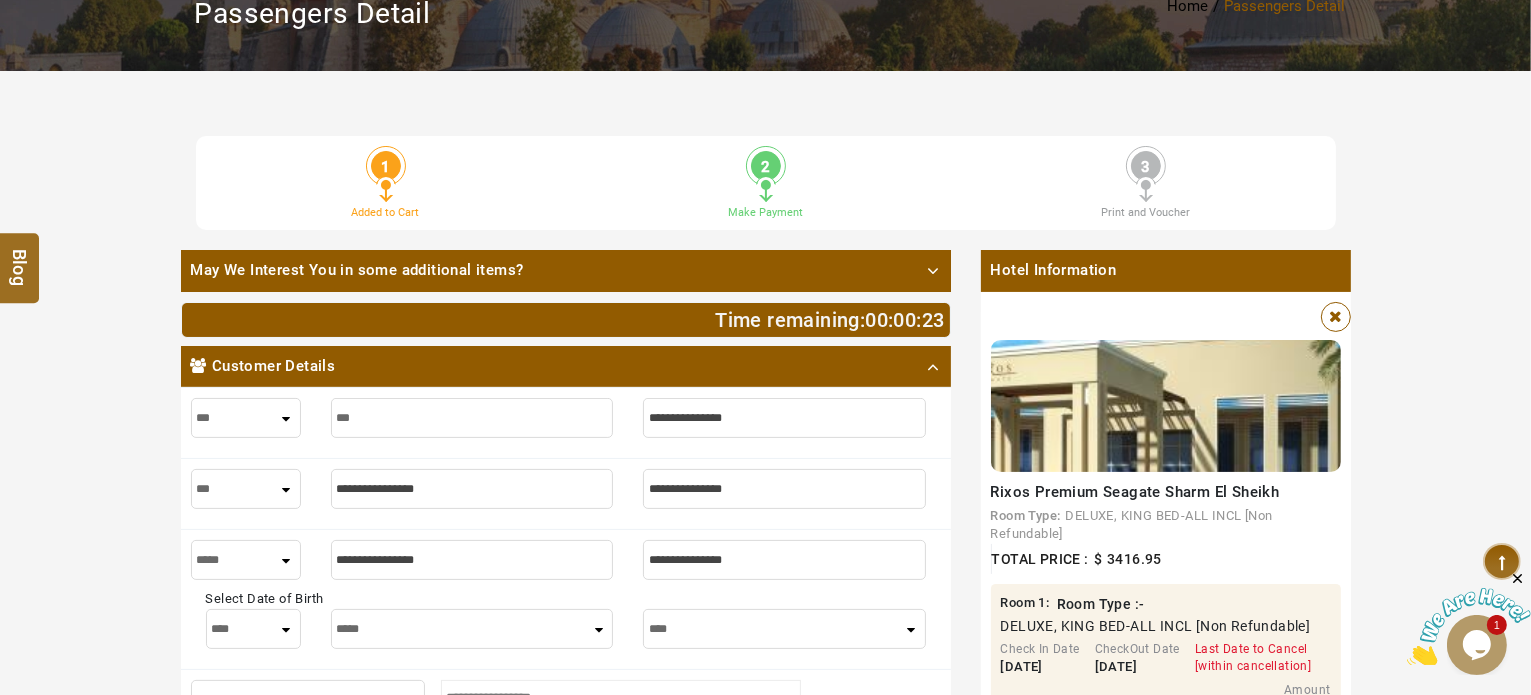 type on "****" 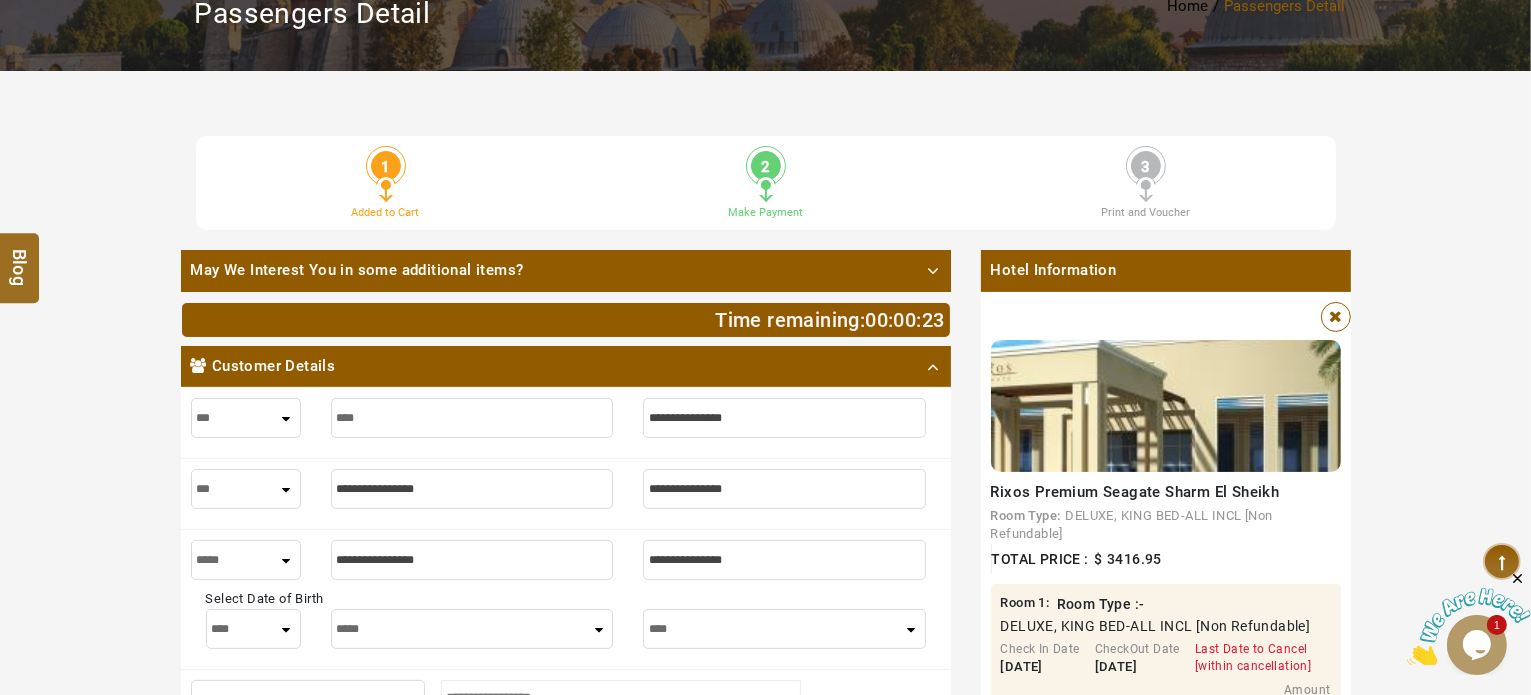 type on "****" 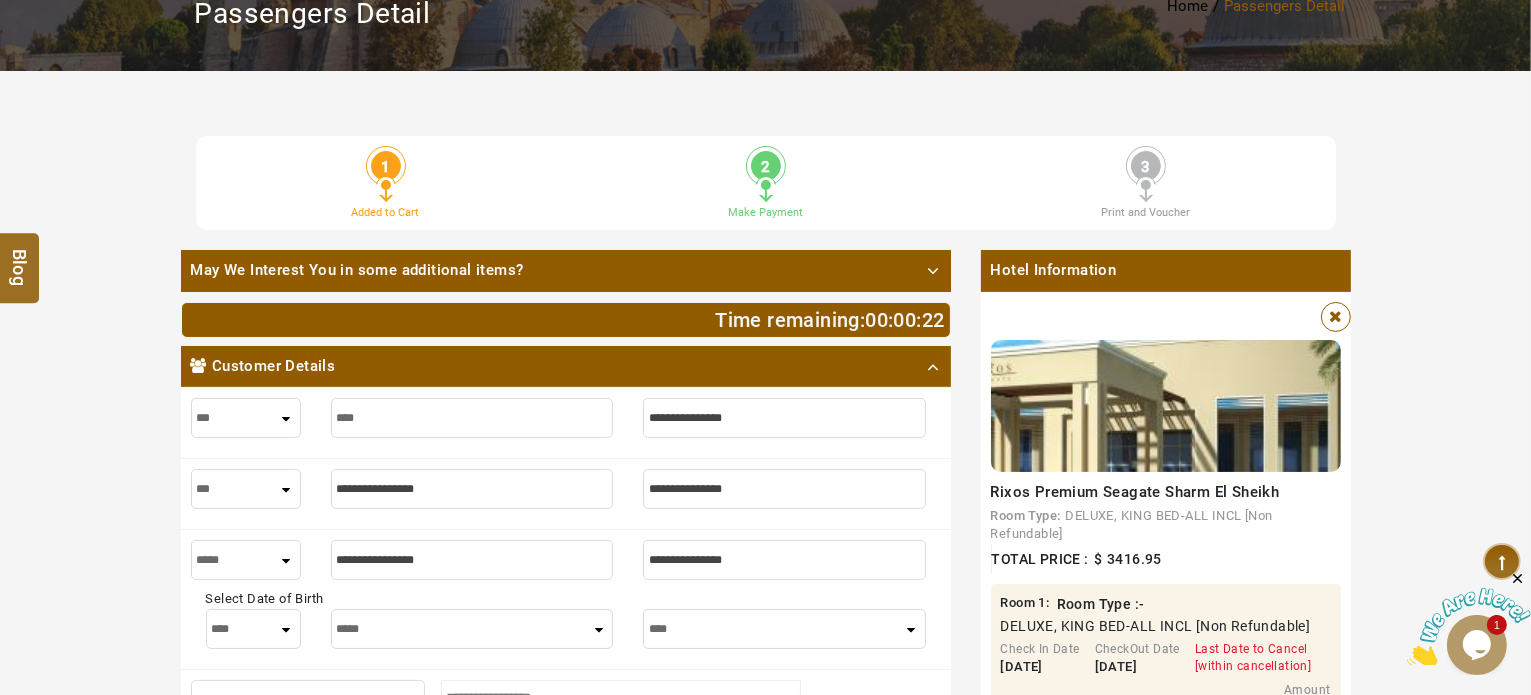 type on "****" 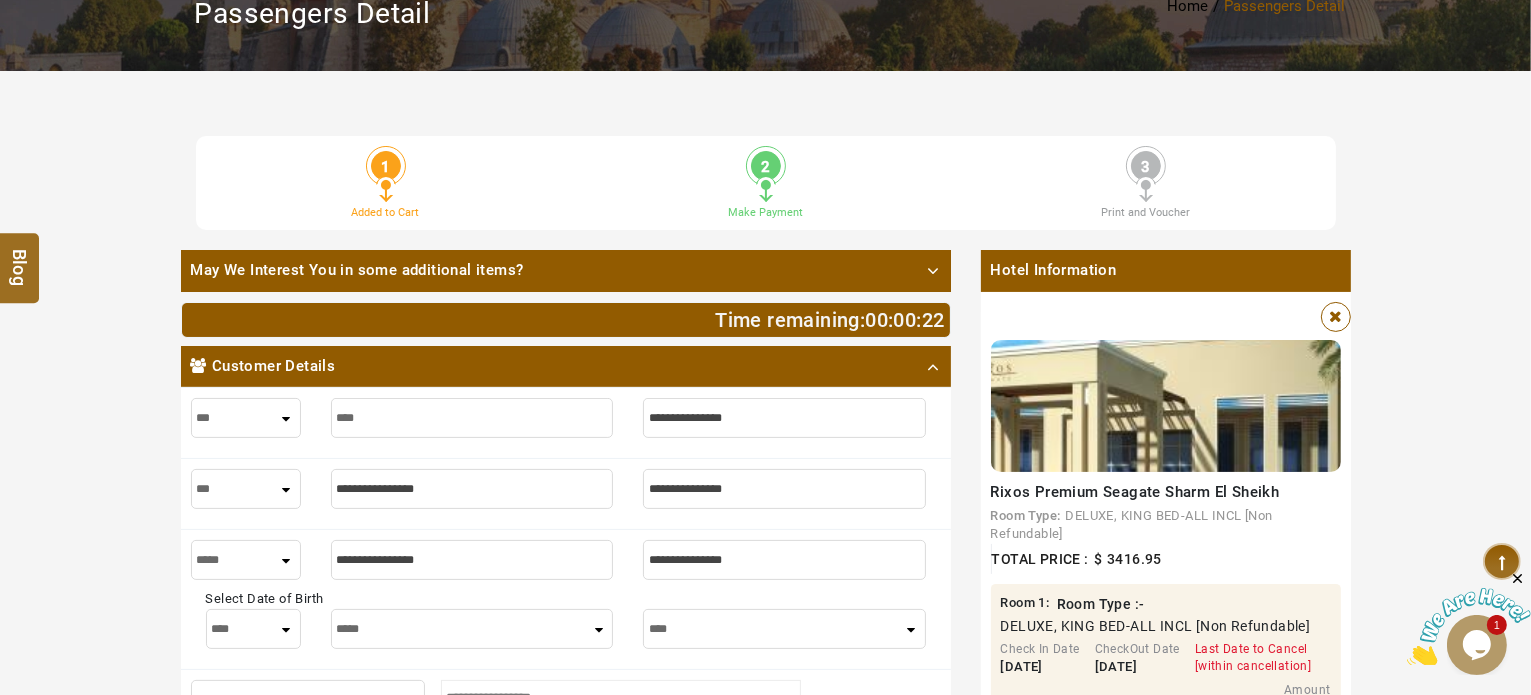 click at bounding box center (784, 418) 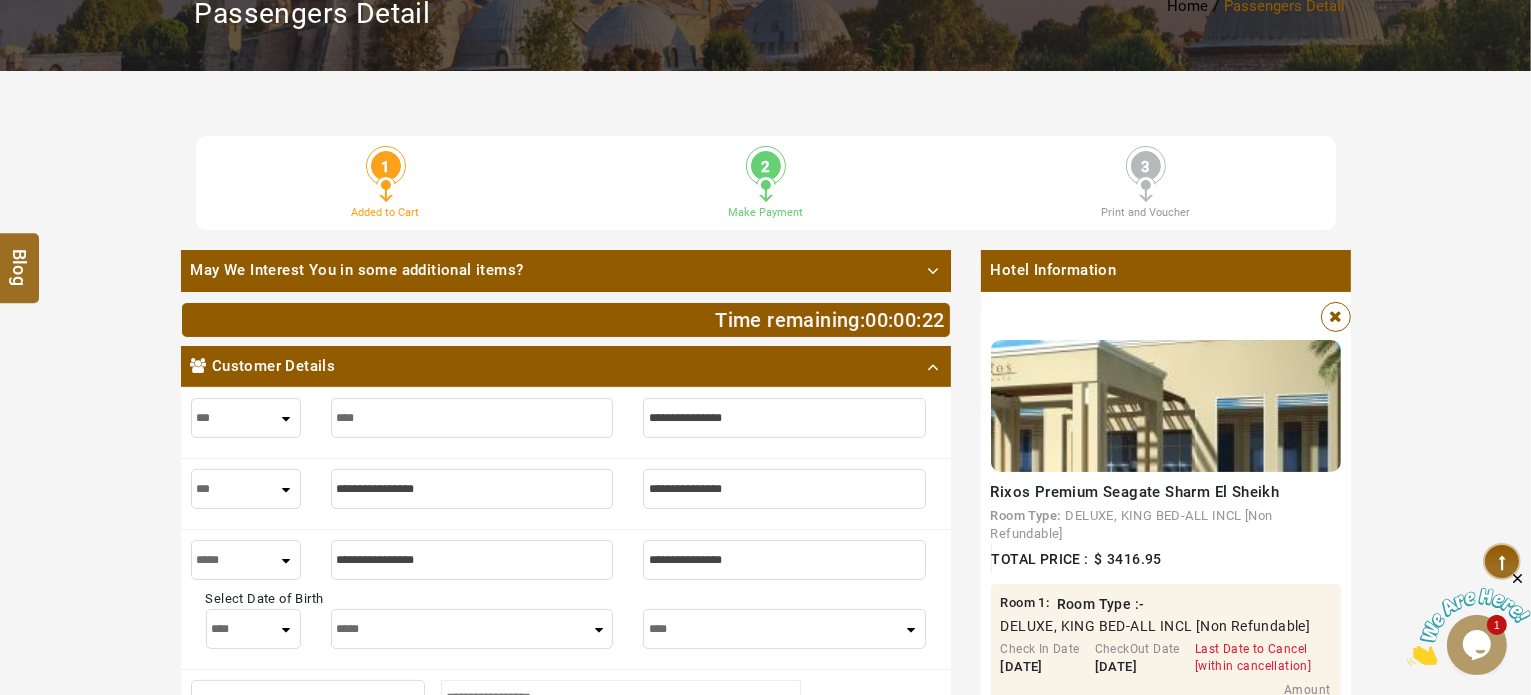 type on "*" 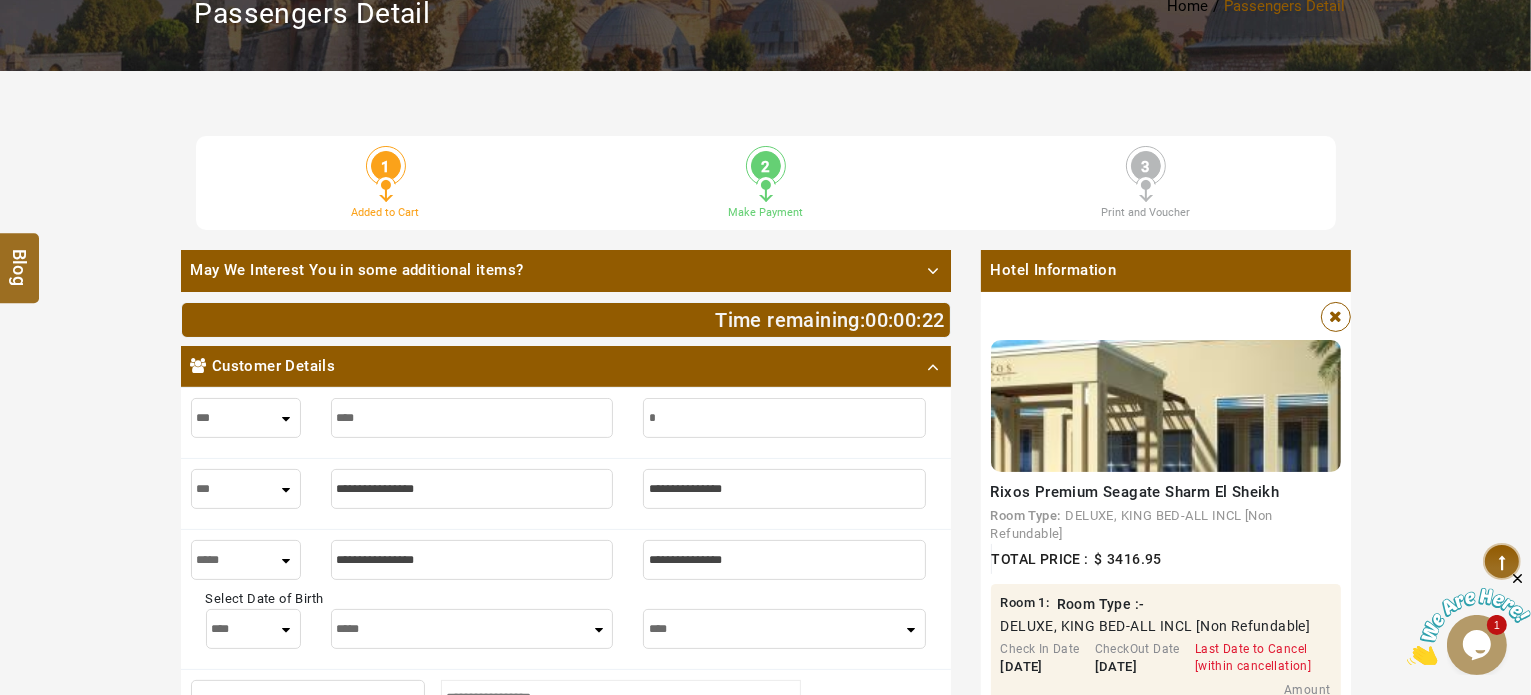 type on "*" 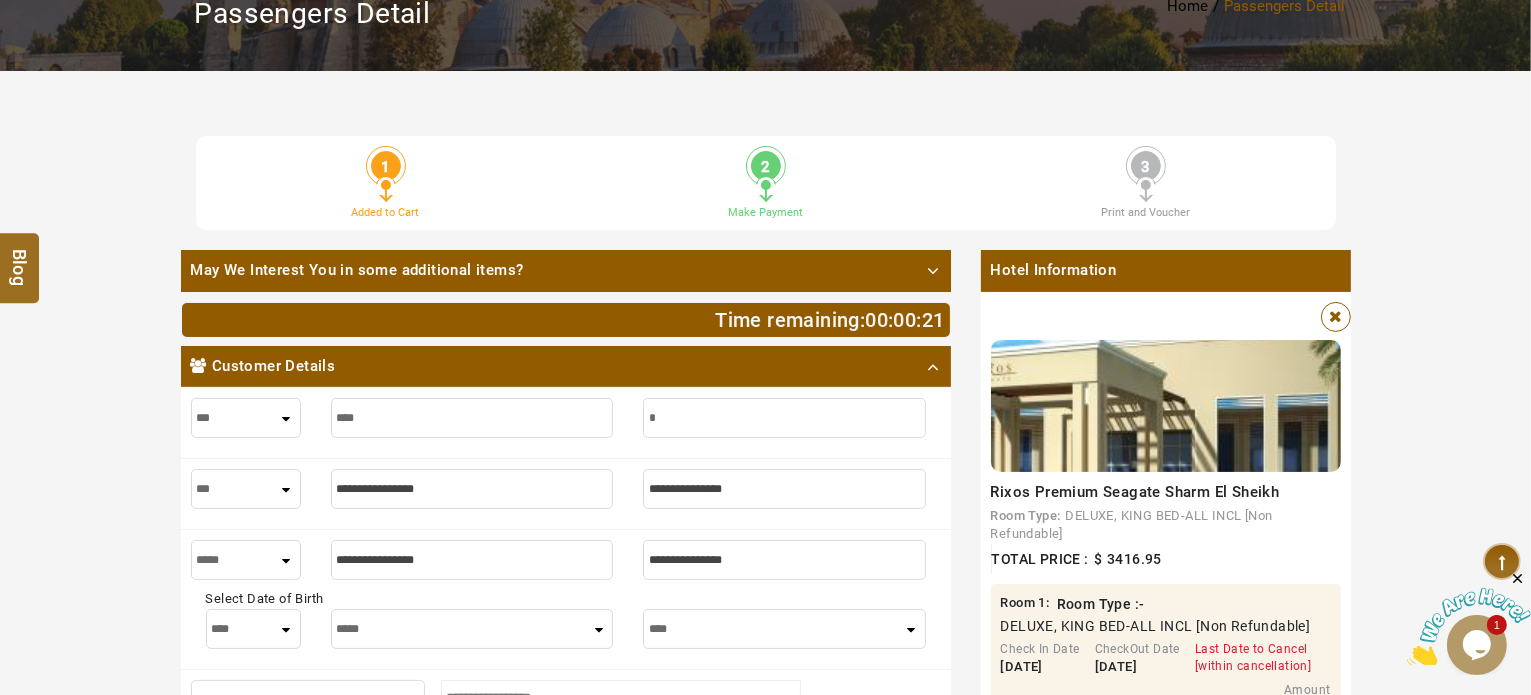 type on "**" 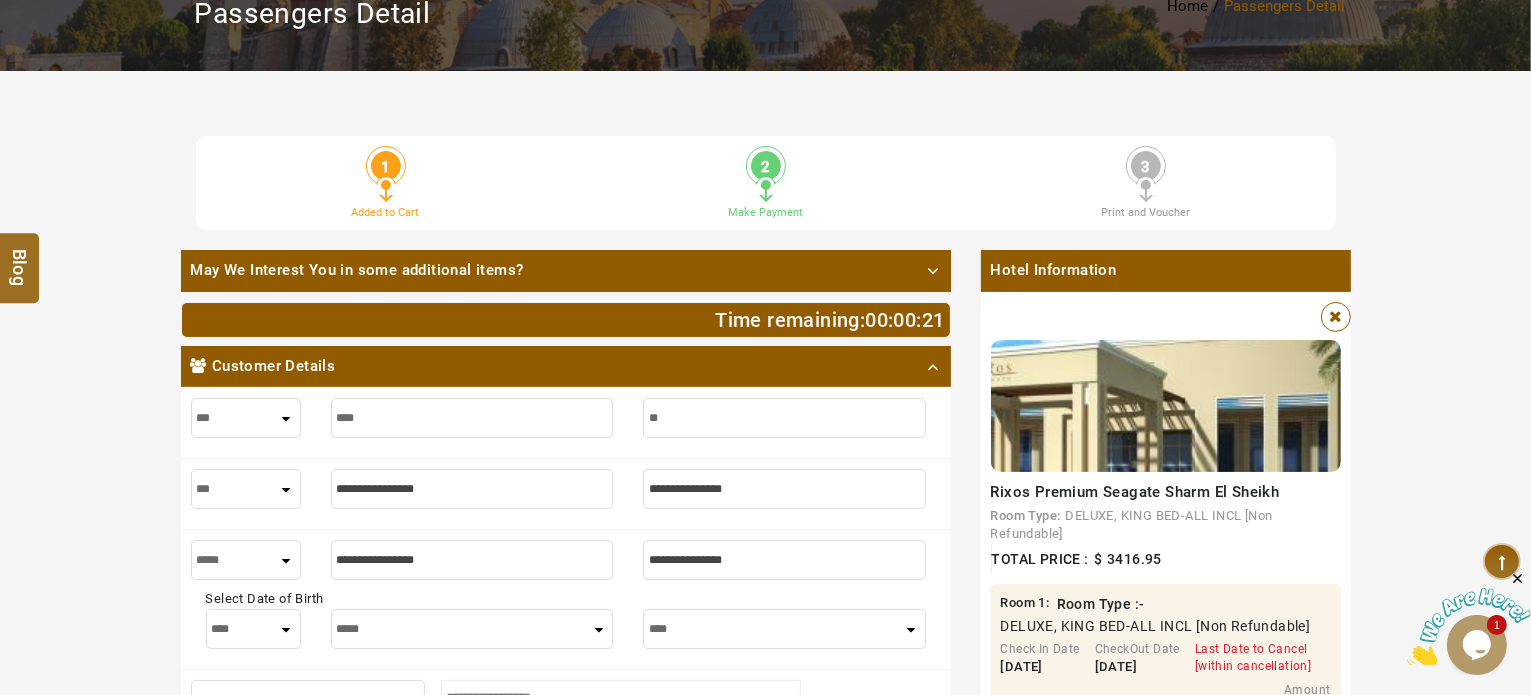 type on "**" 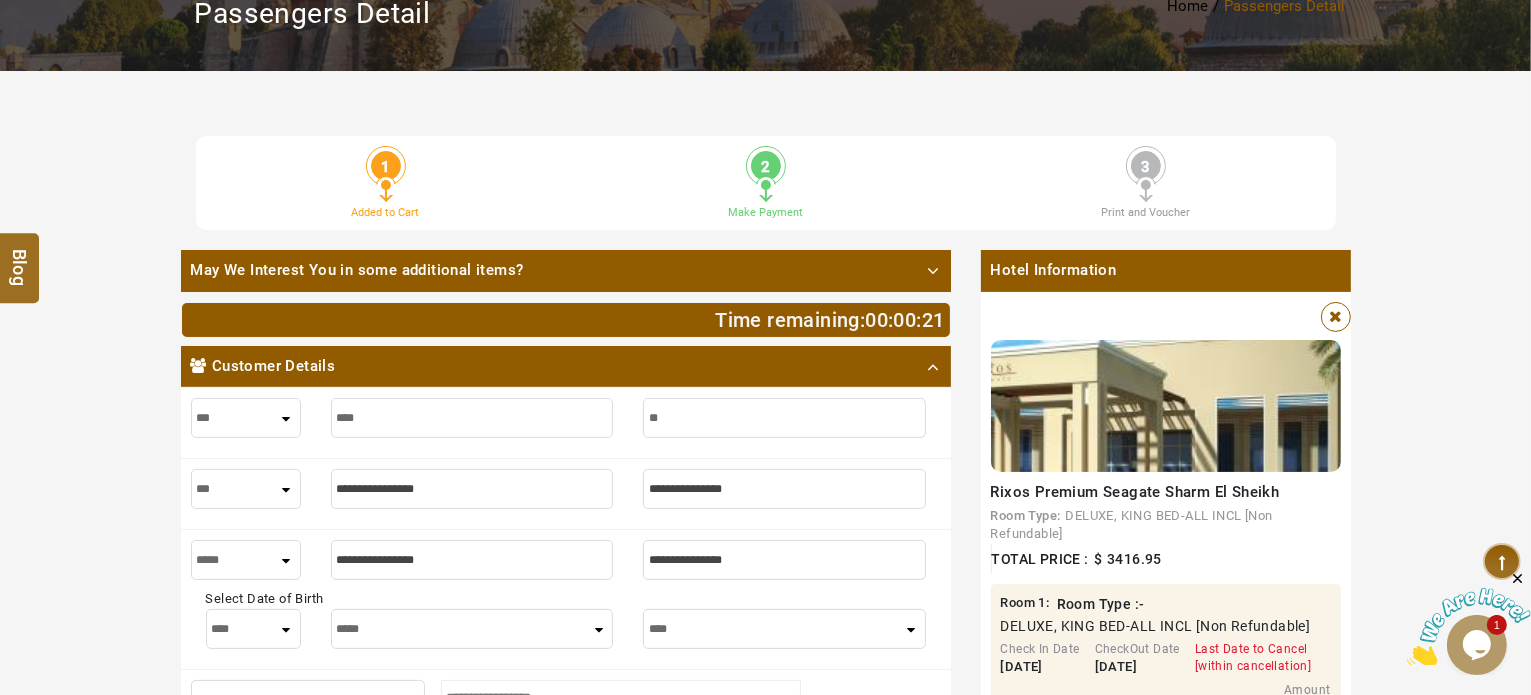 type on "***" 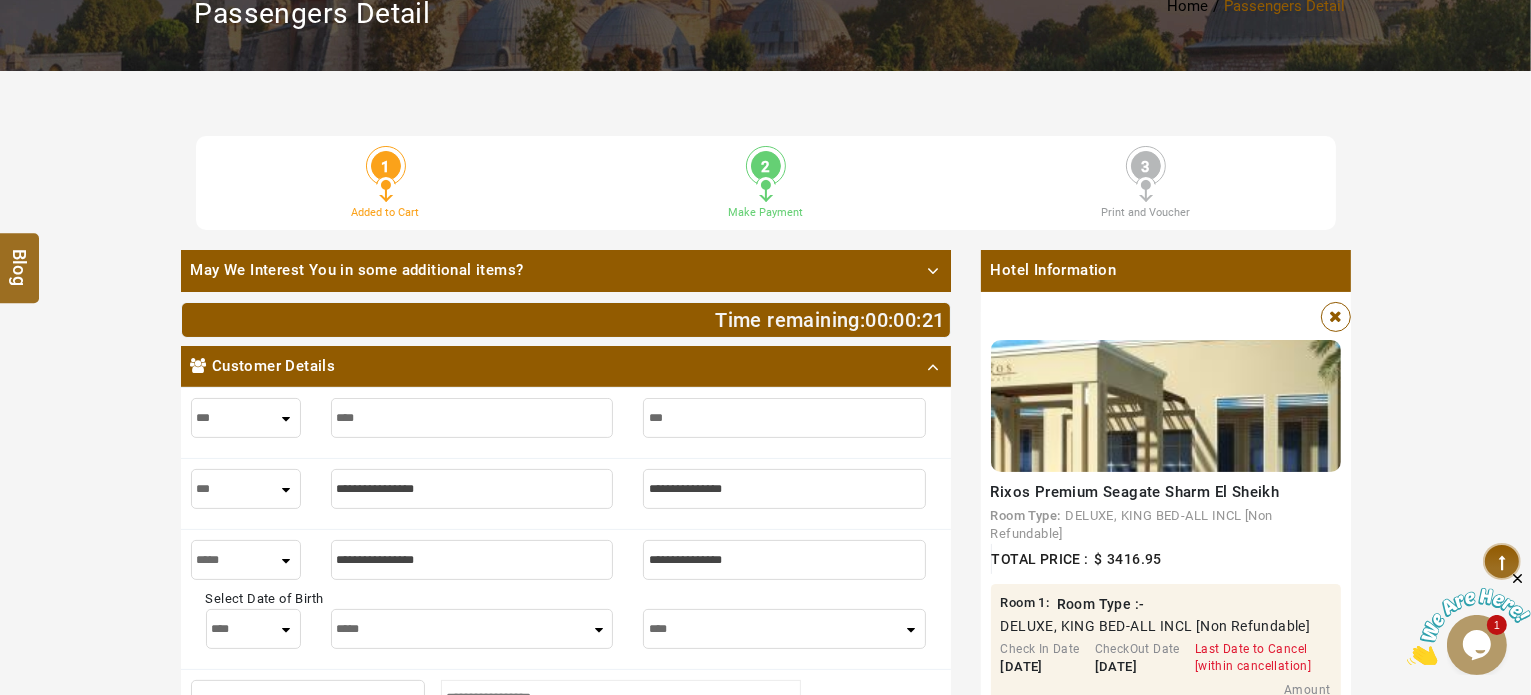 type on "***" 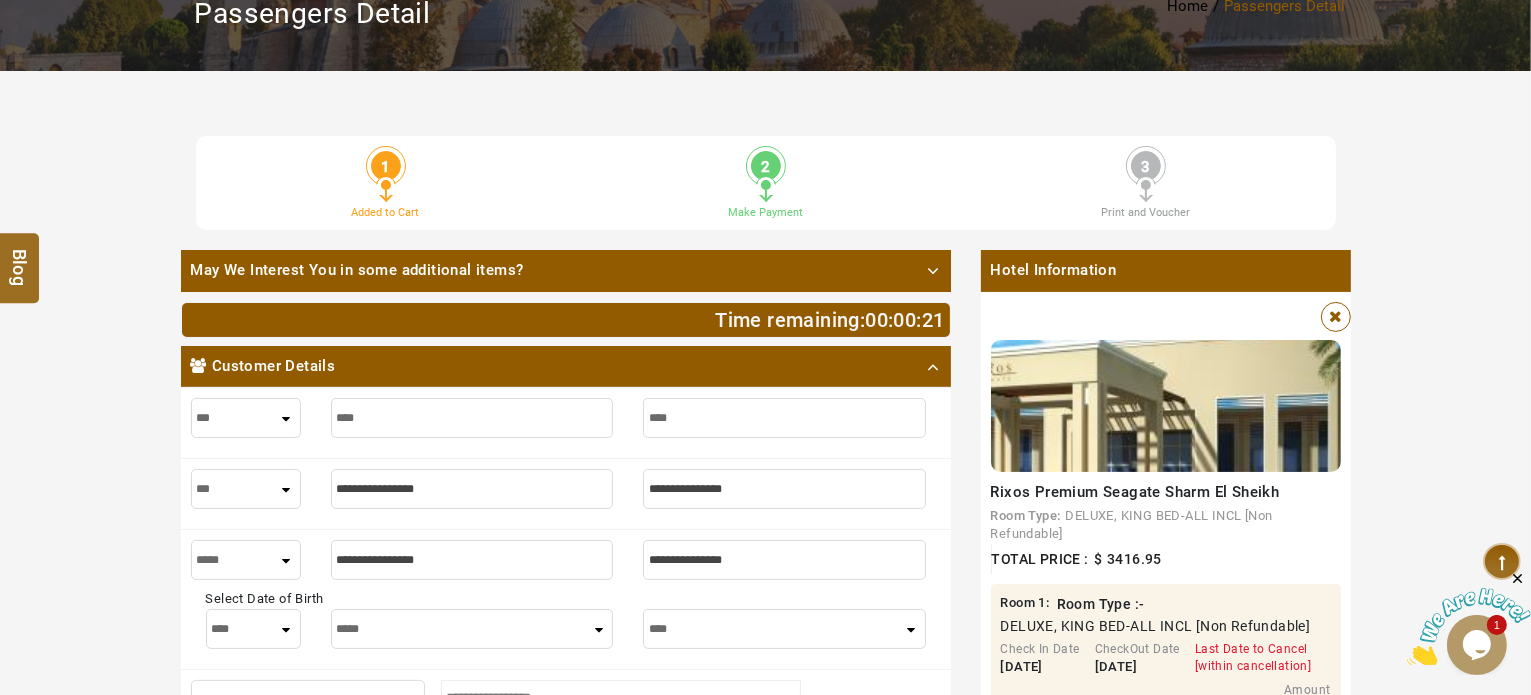 type on "****" 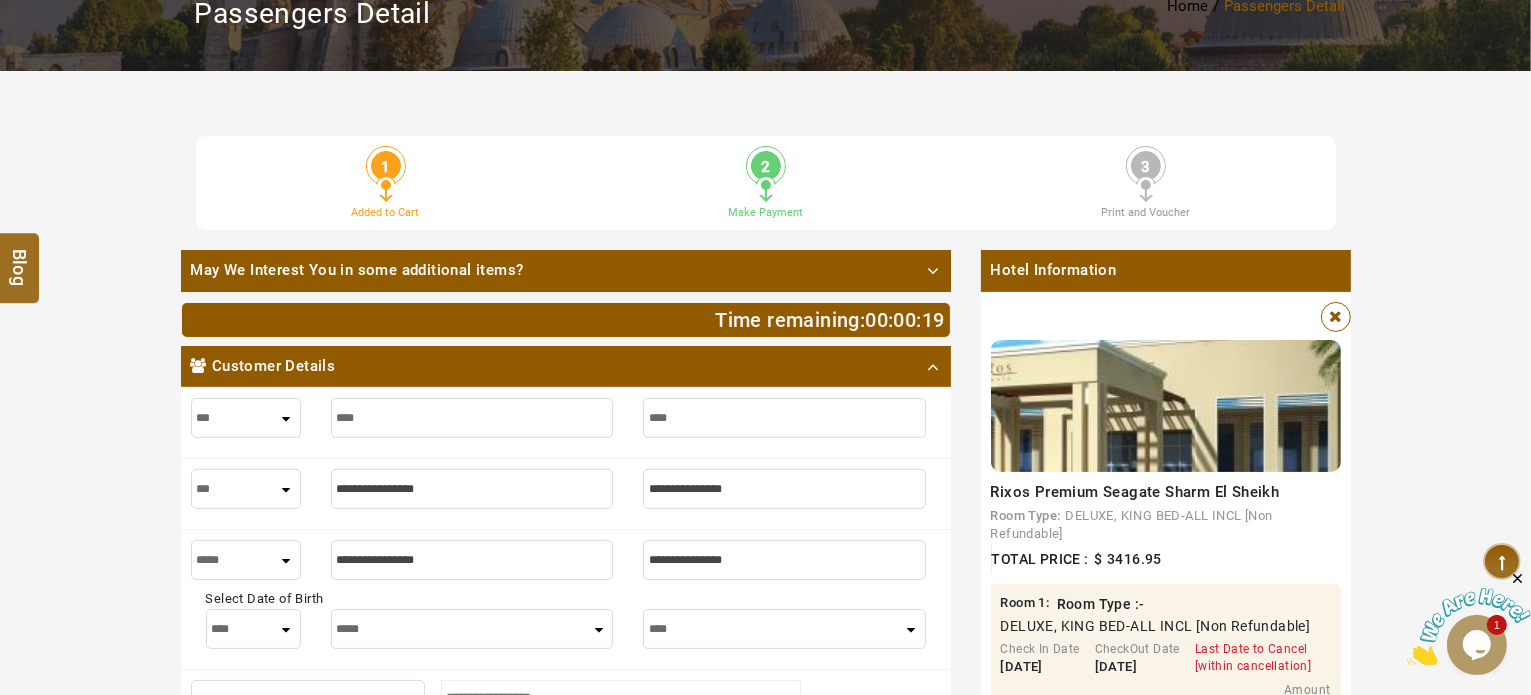 type on "****" 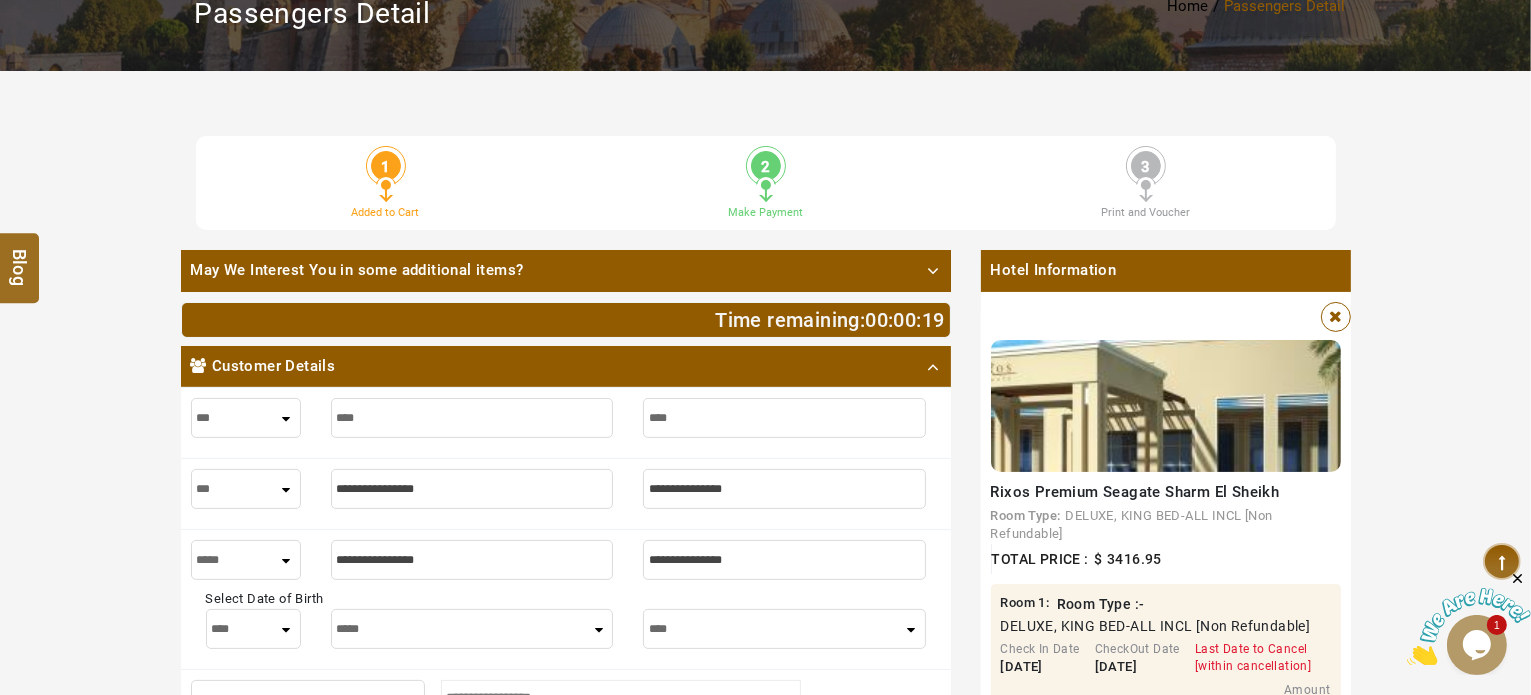 click on "*** **** ***" at bounding box center (566, 493) 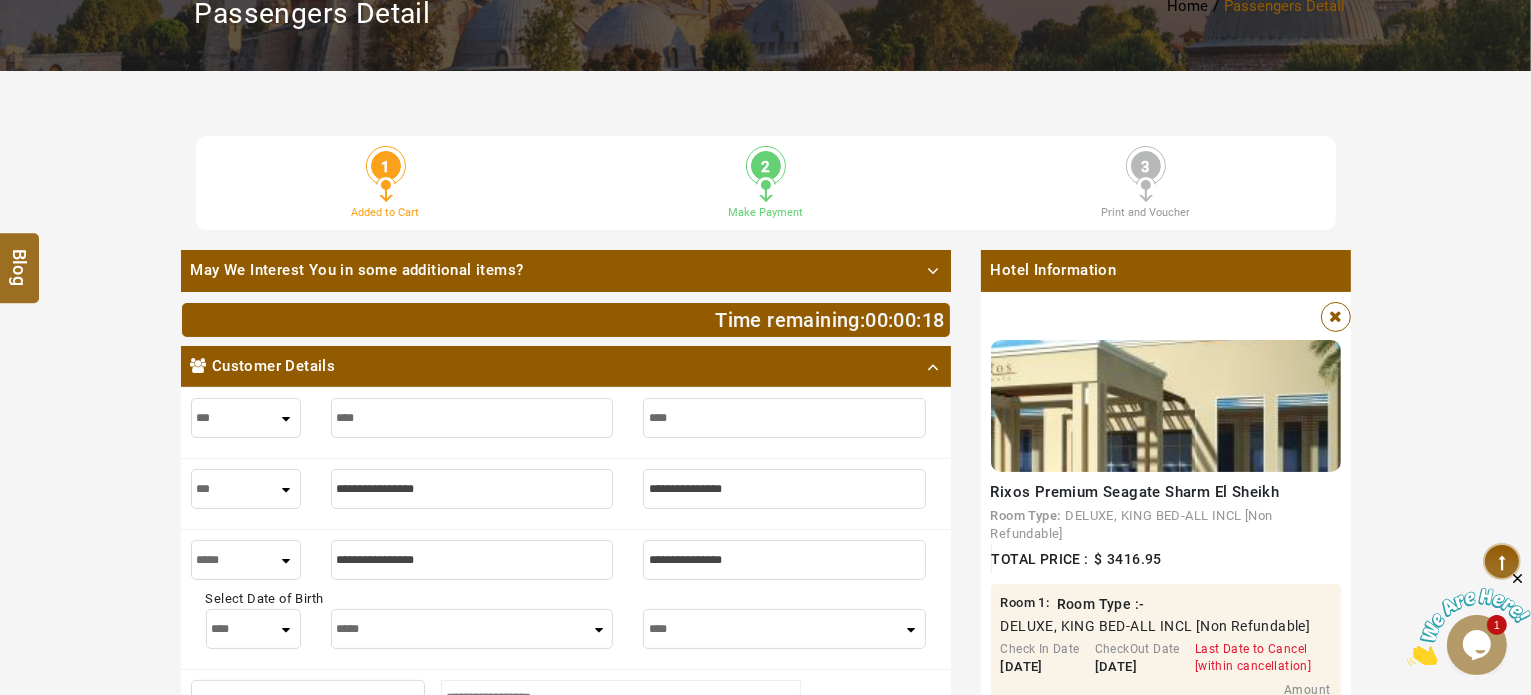 type on "*" 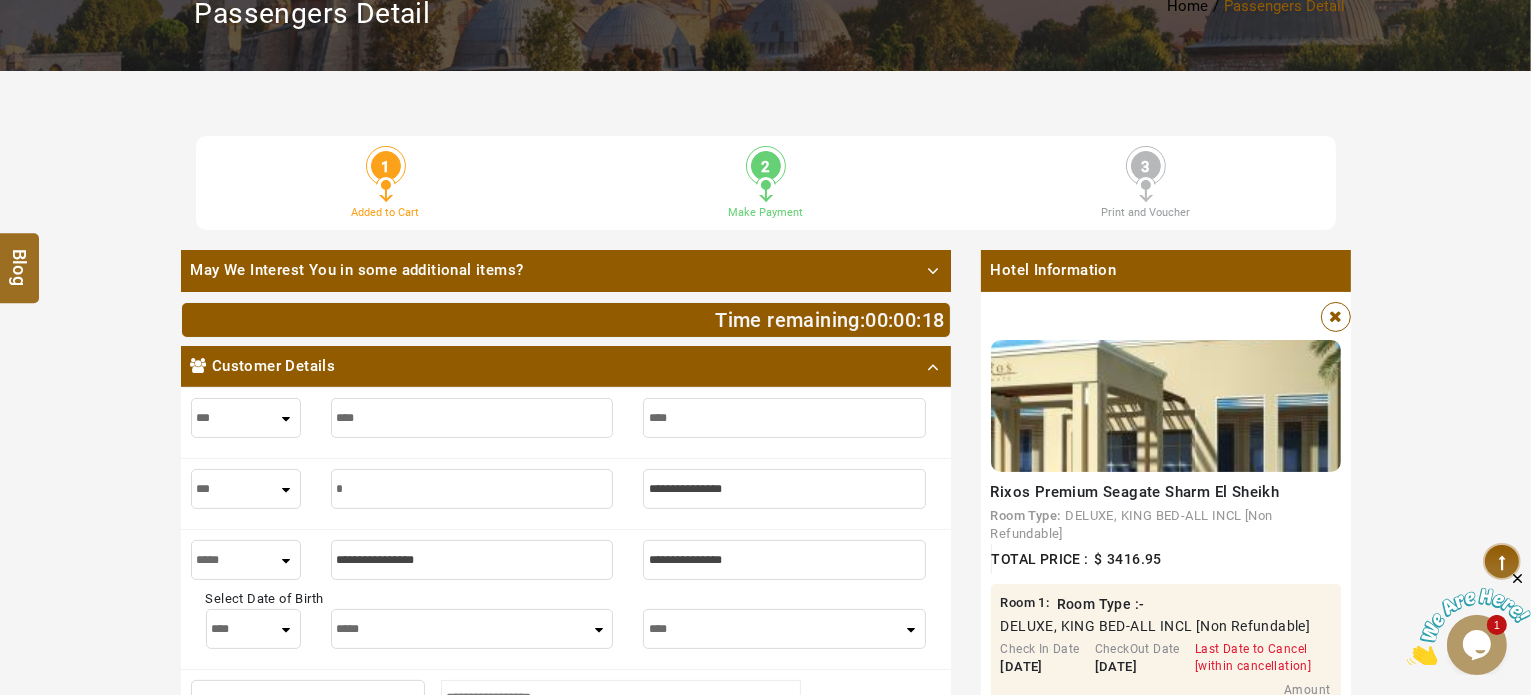 type on "*" 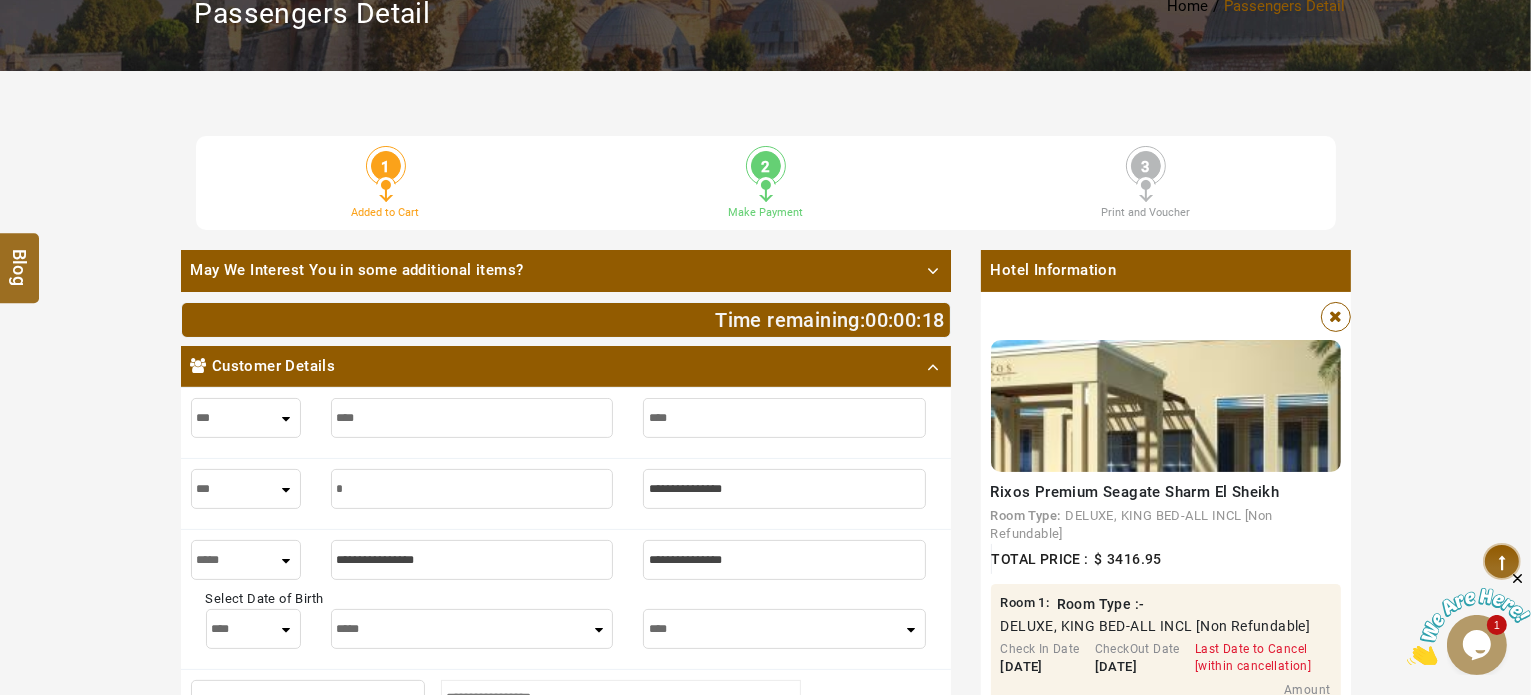 type on "**" 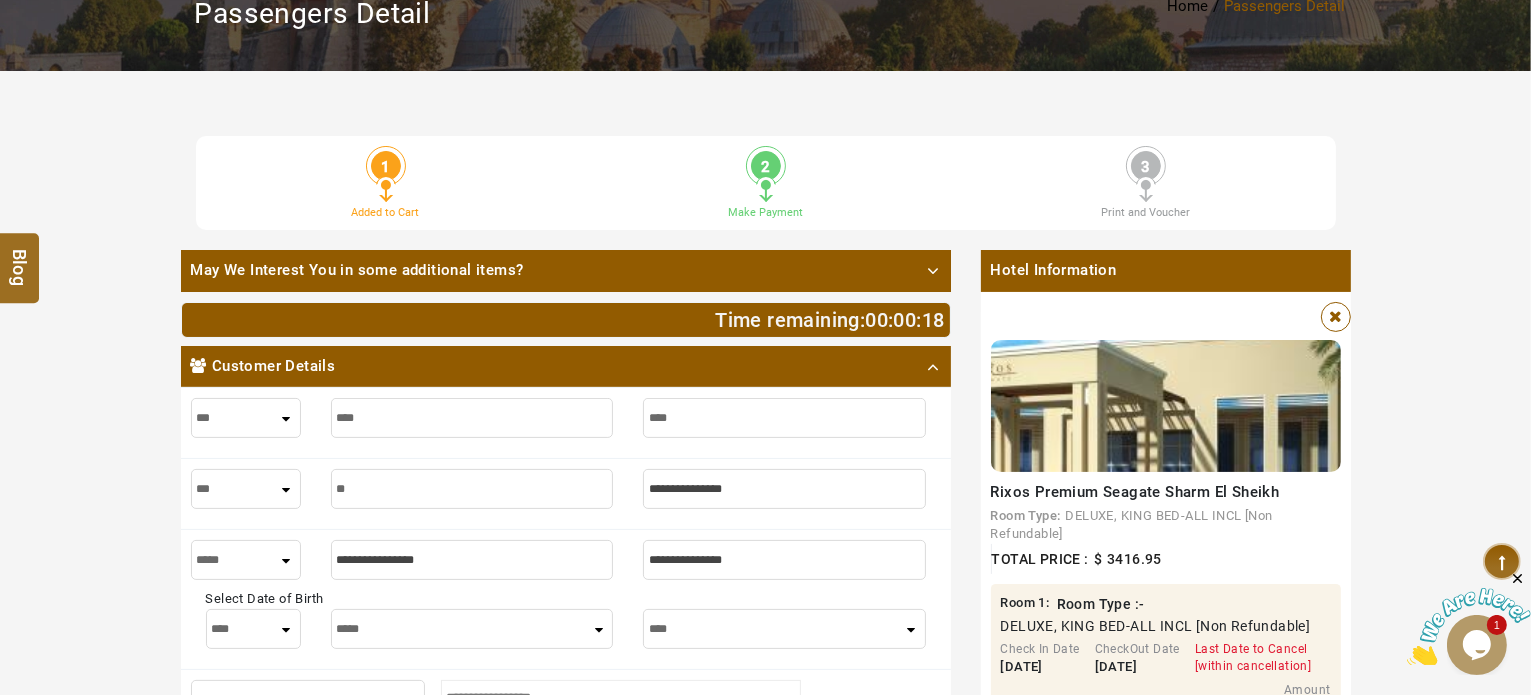 type on "**" 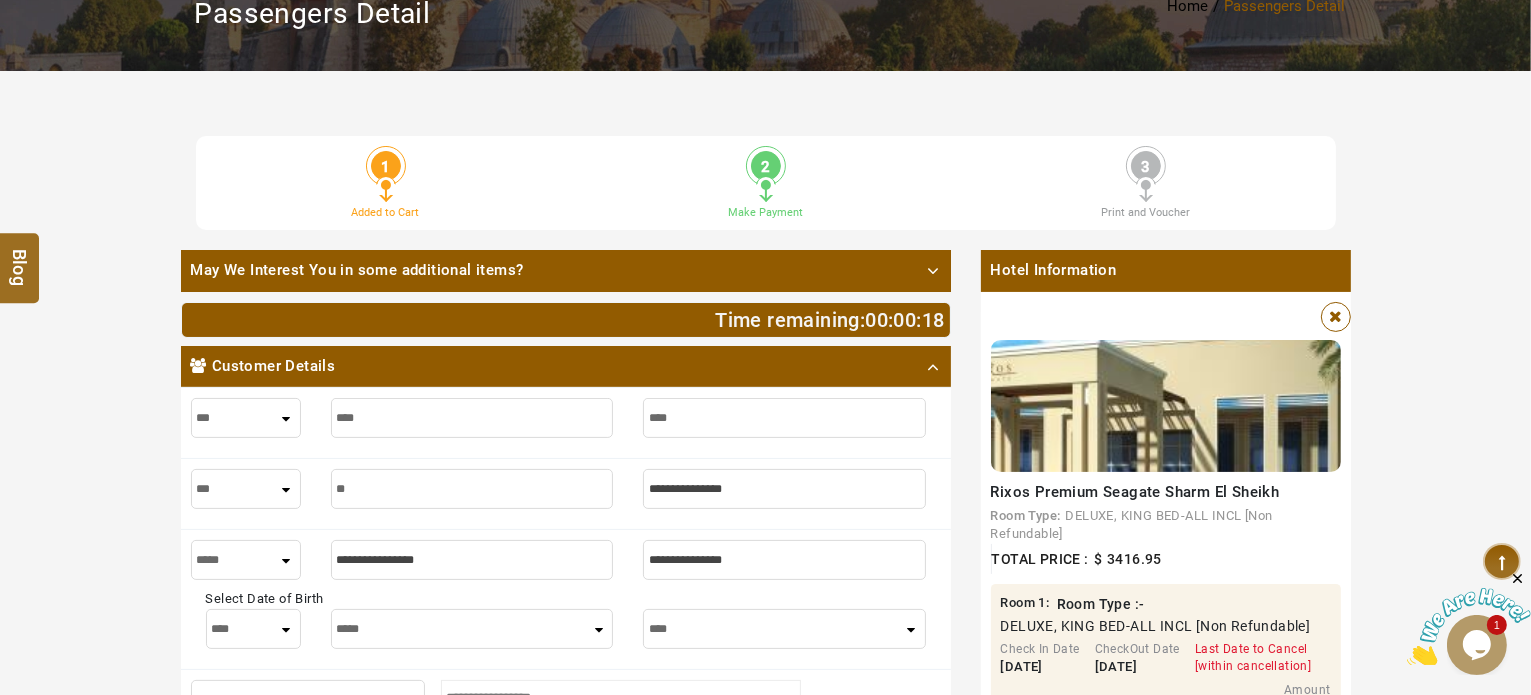 type on "***" 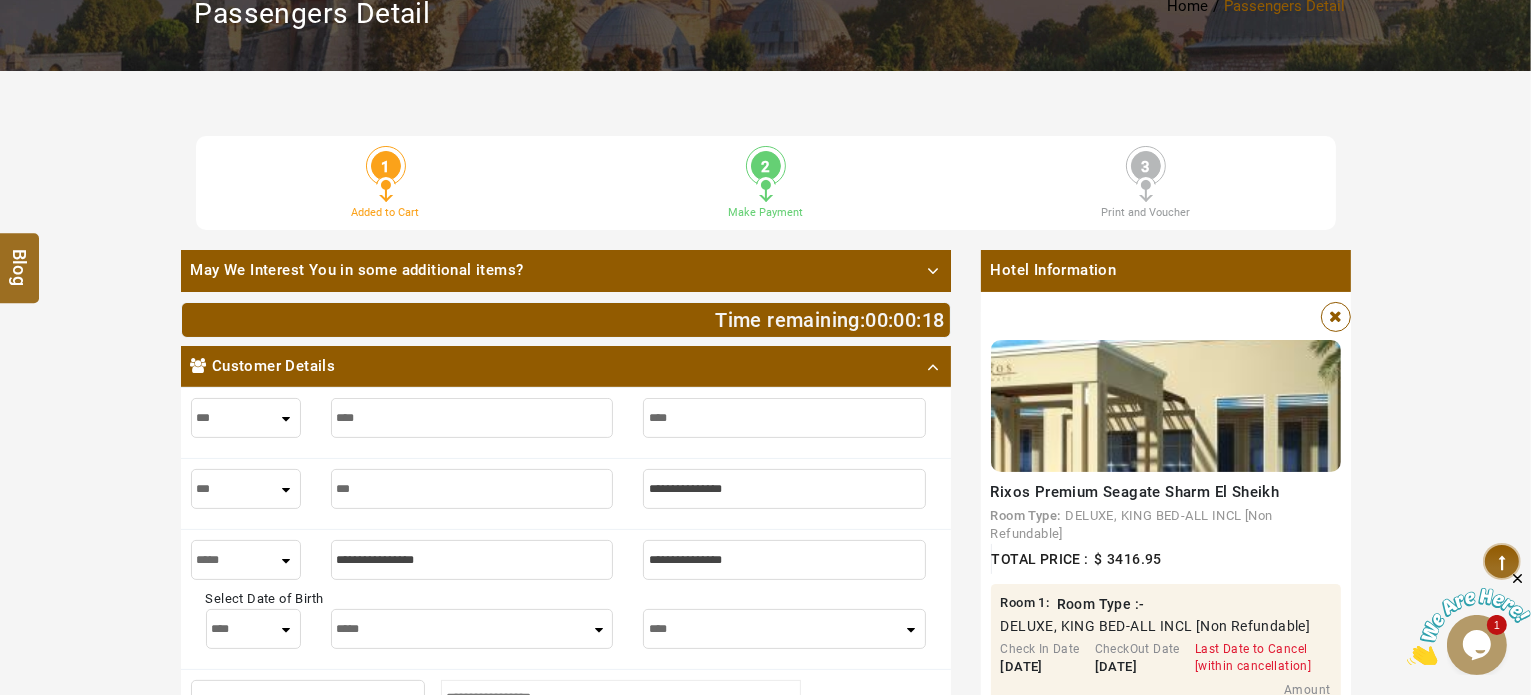 type on "***" 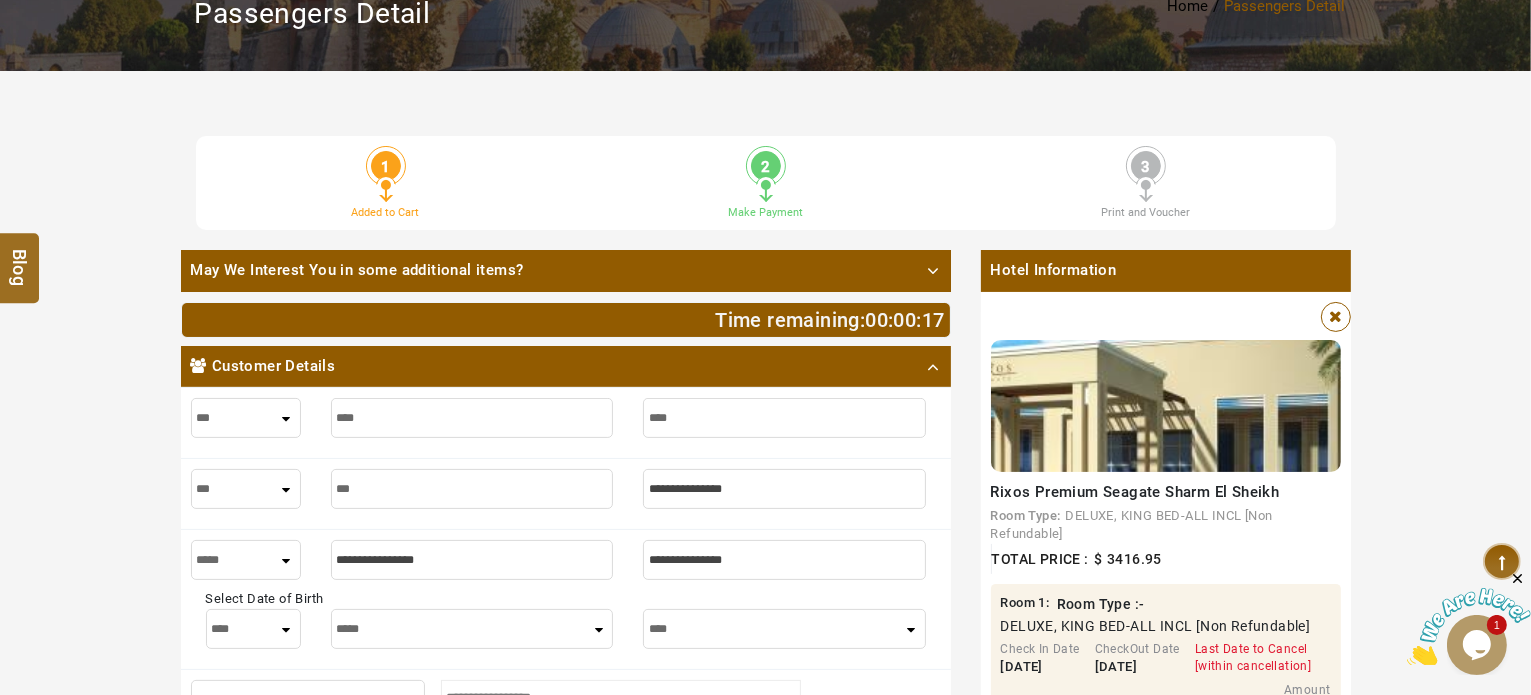 type on "****" 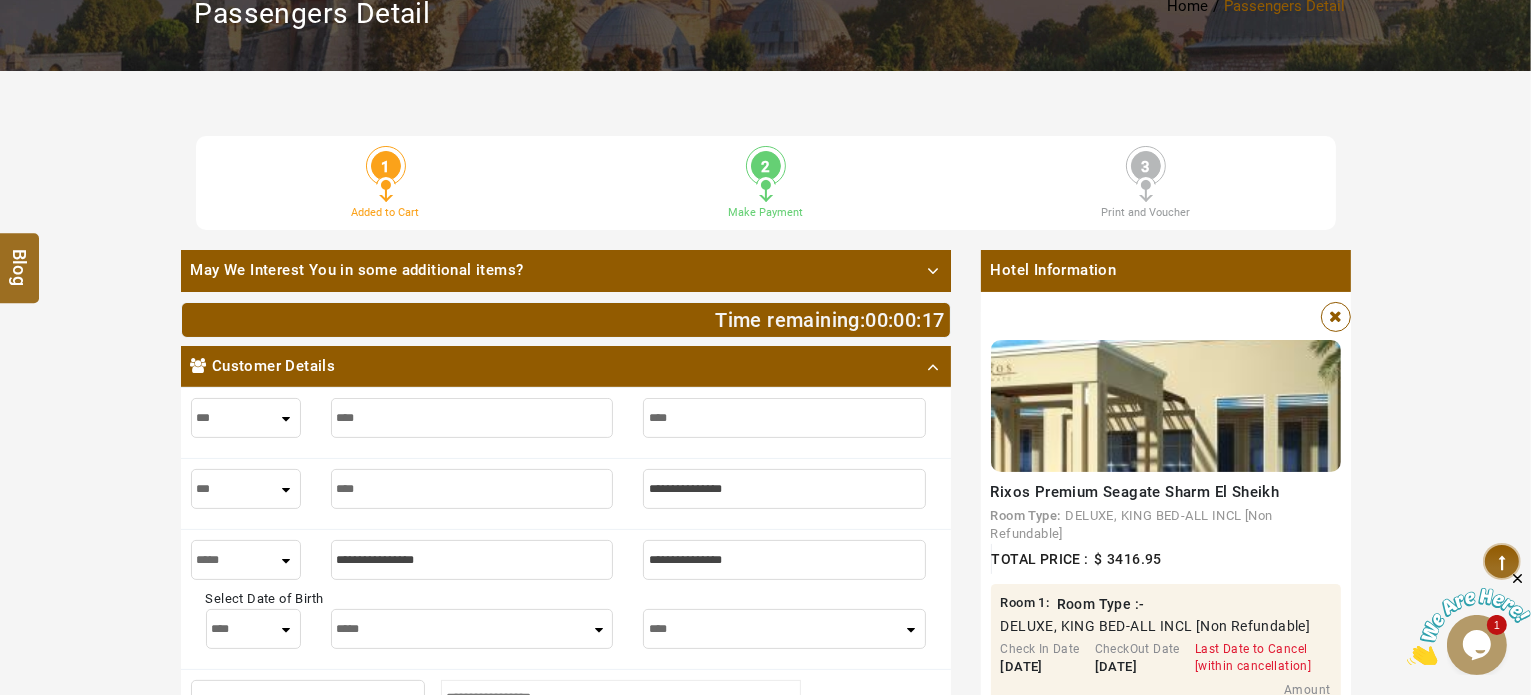 type on "****" 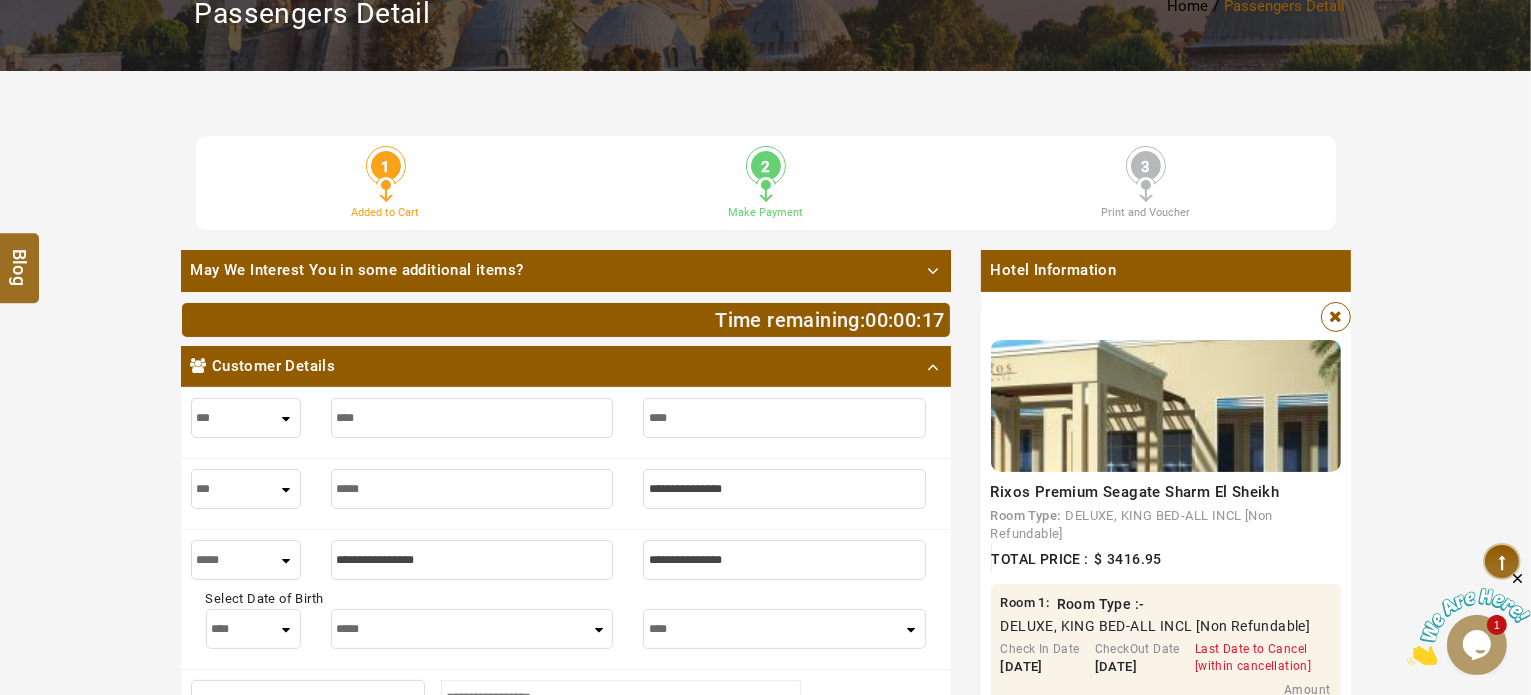 type on "*****" 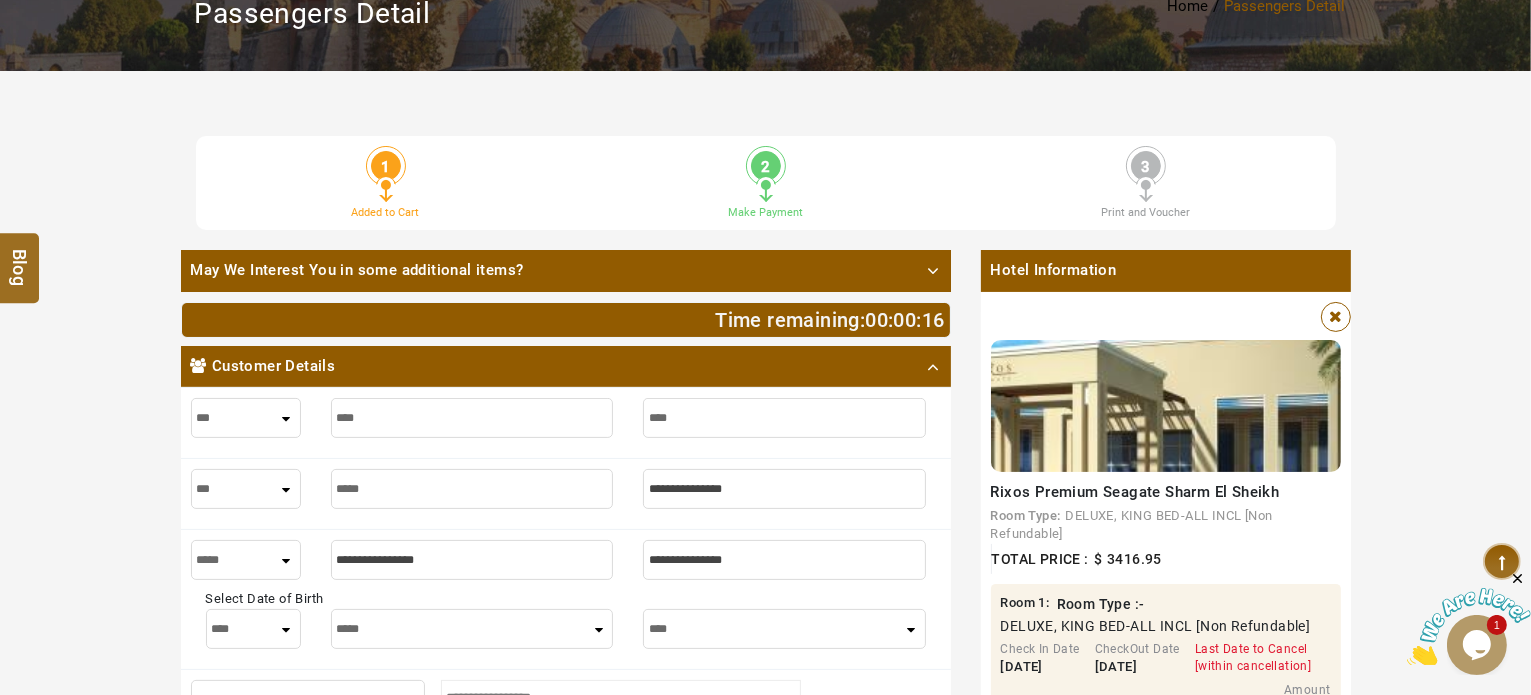 type on "******" 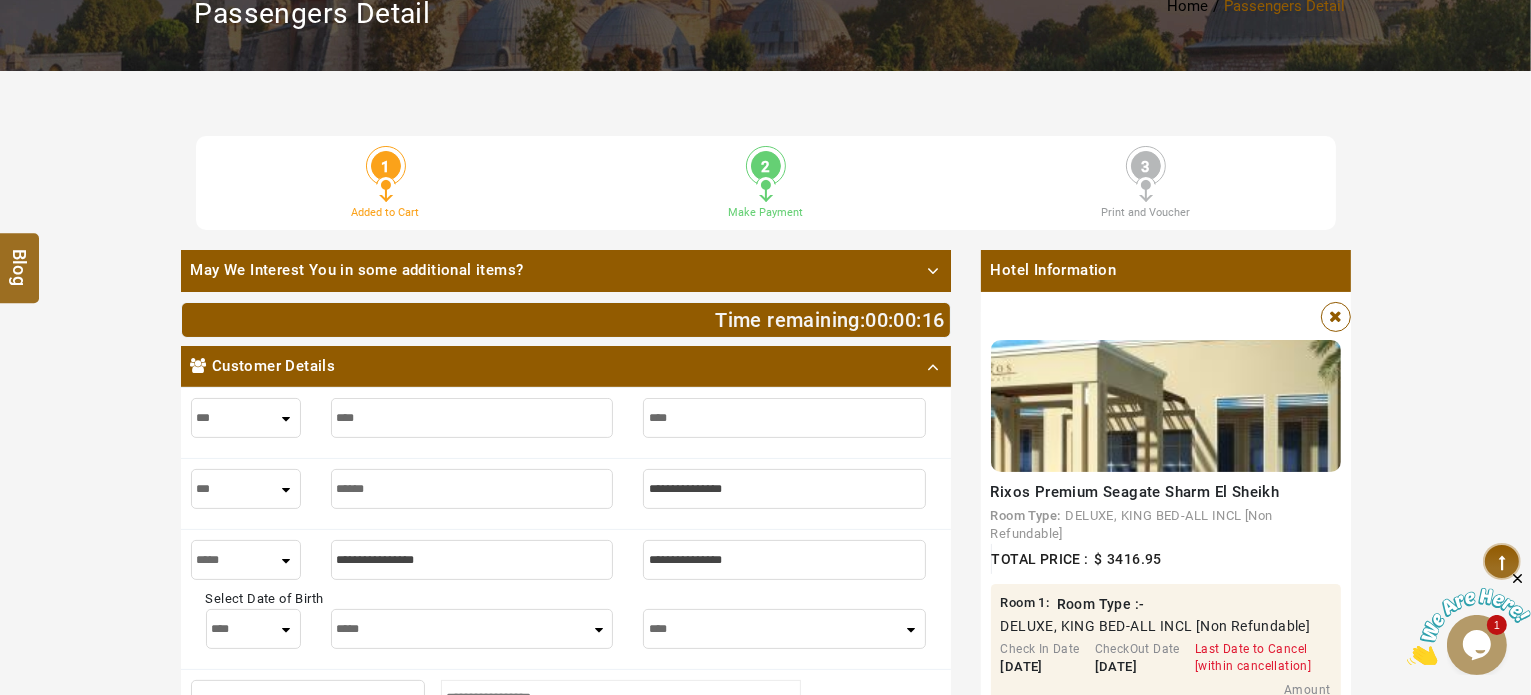 type on "******" 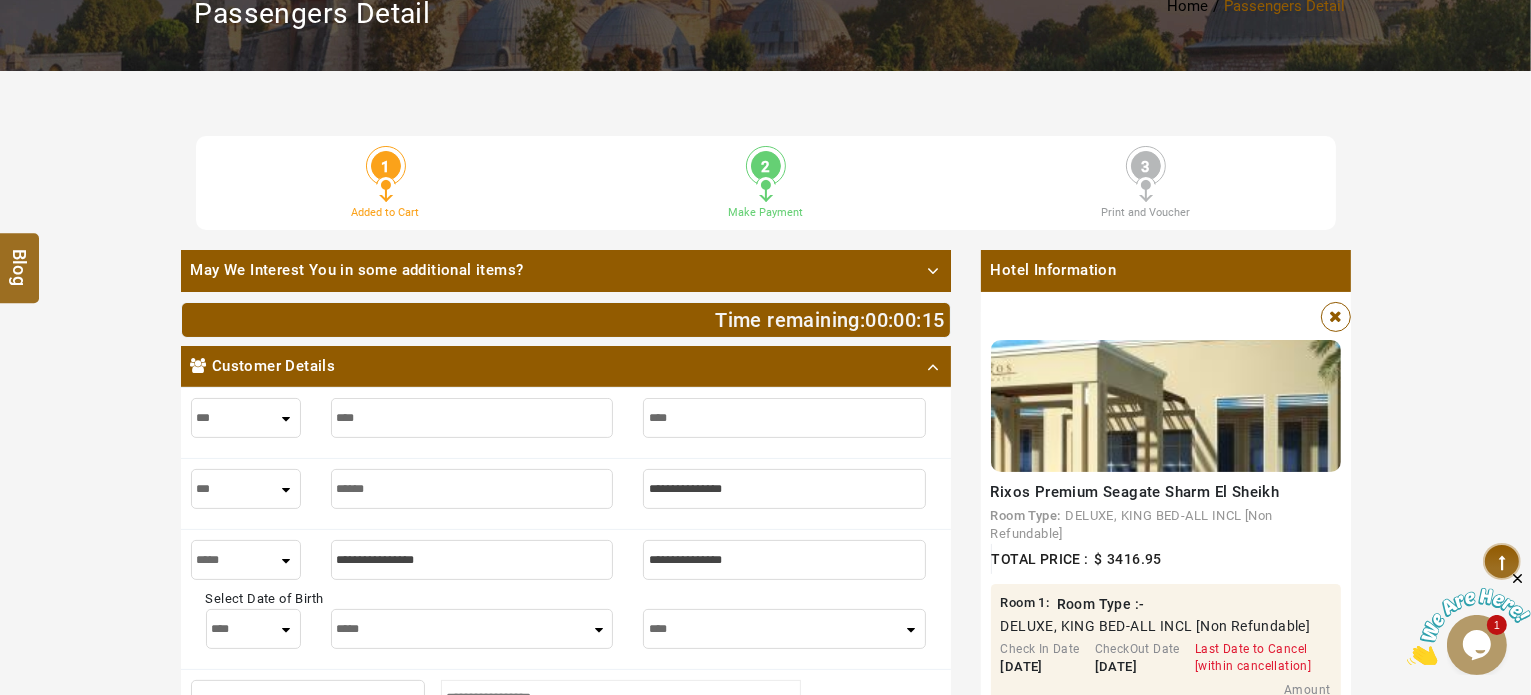 type on "******" 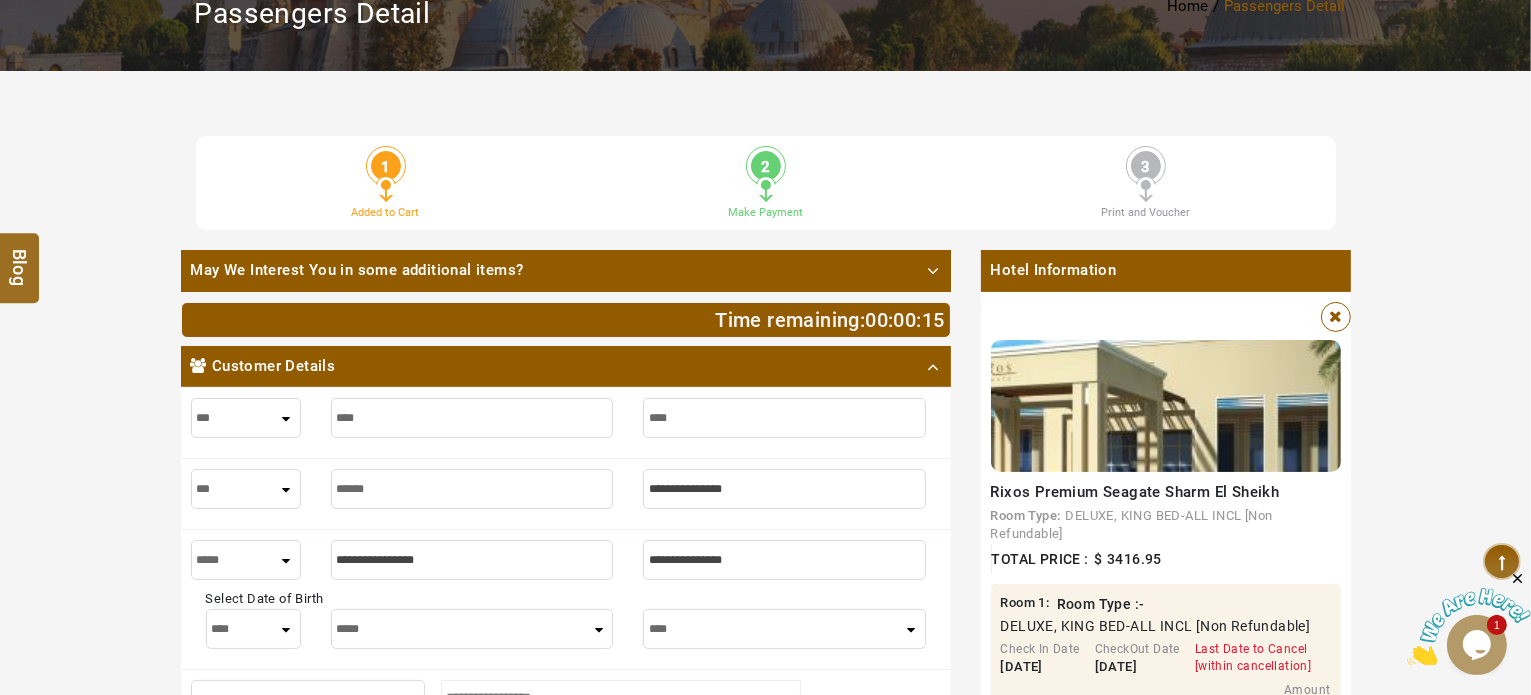 click at bounding box center (784, 489) 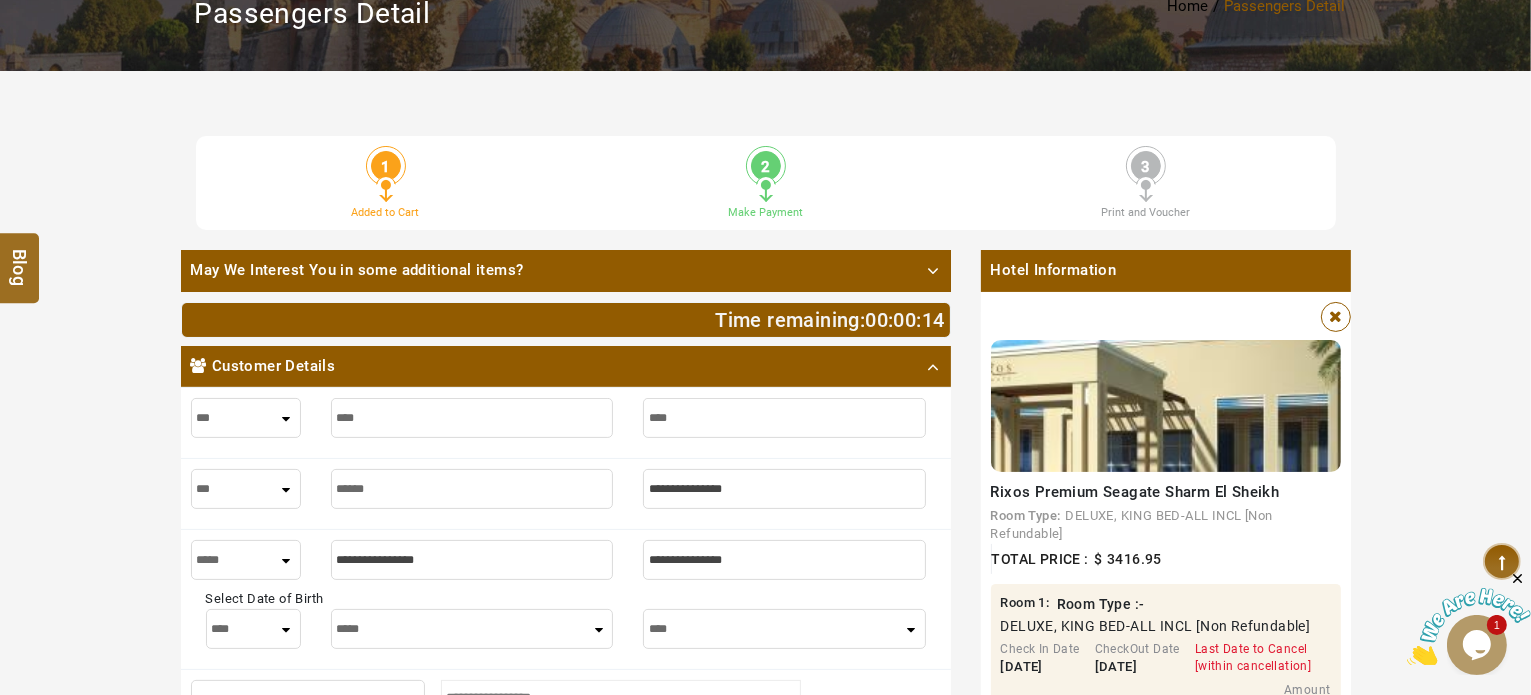 type on "*" 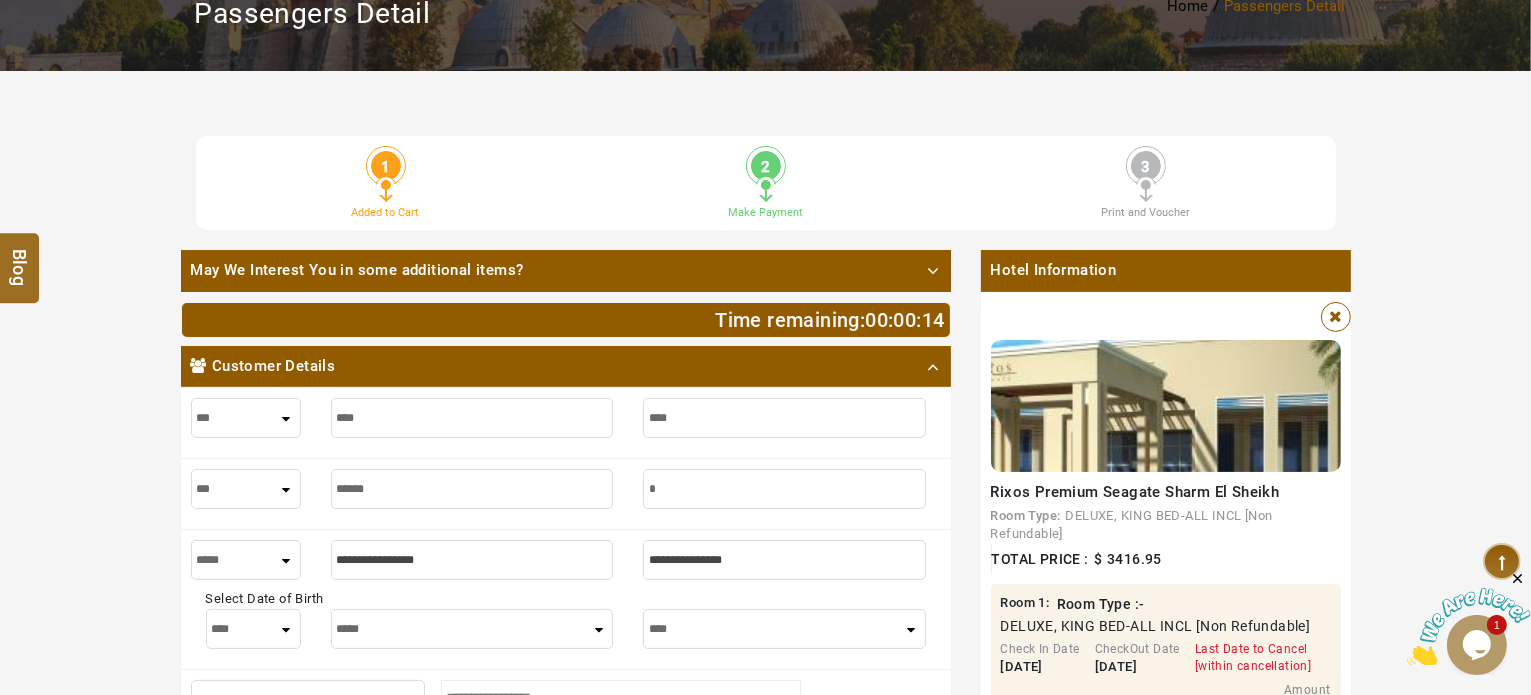 type on "*" 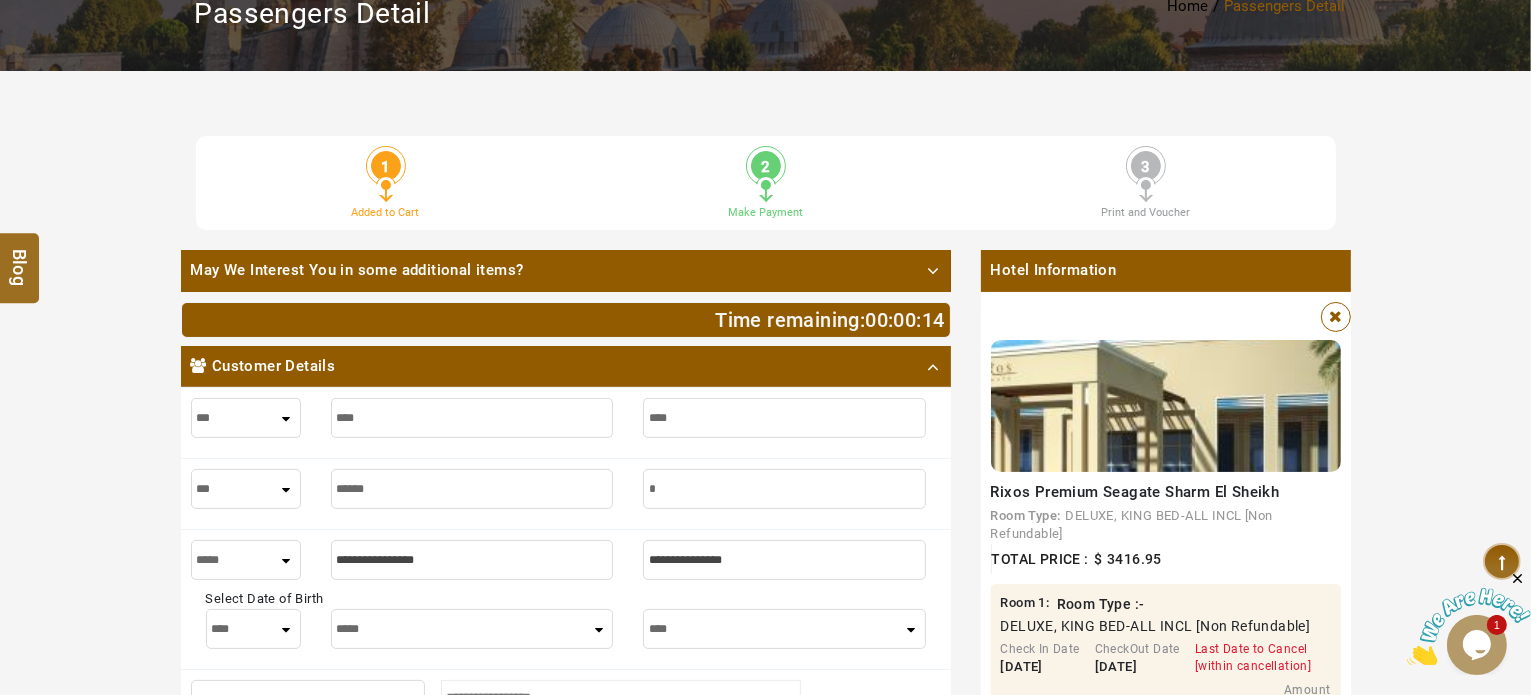 type on "**" 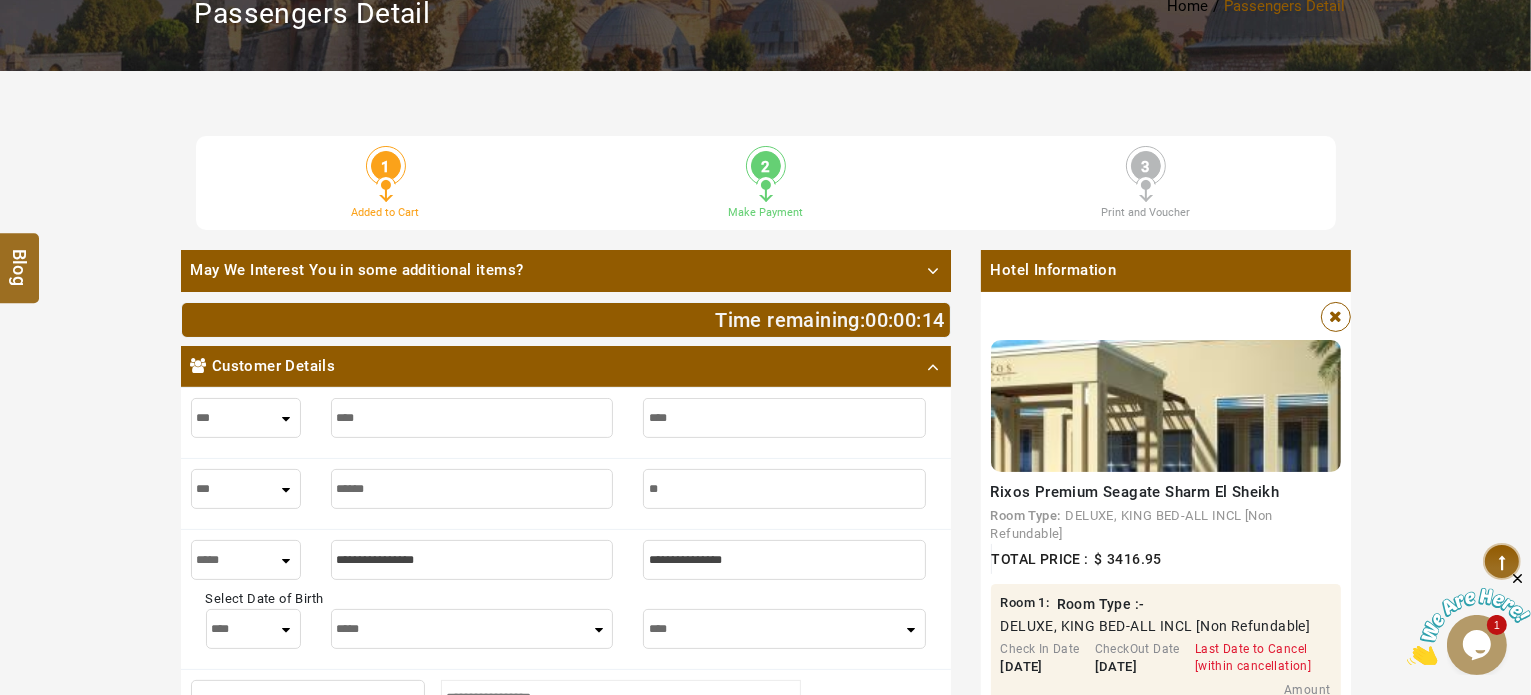 type on "**" 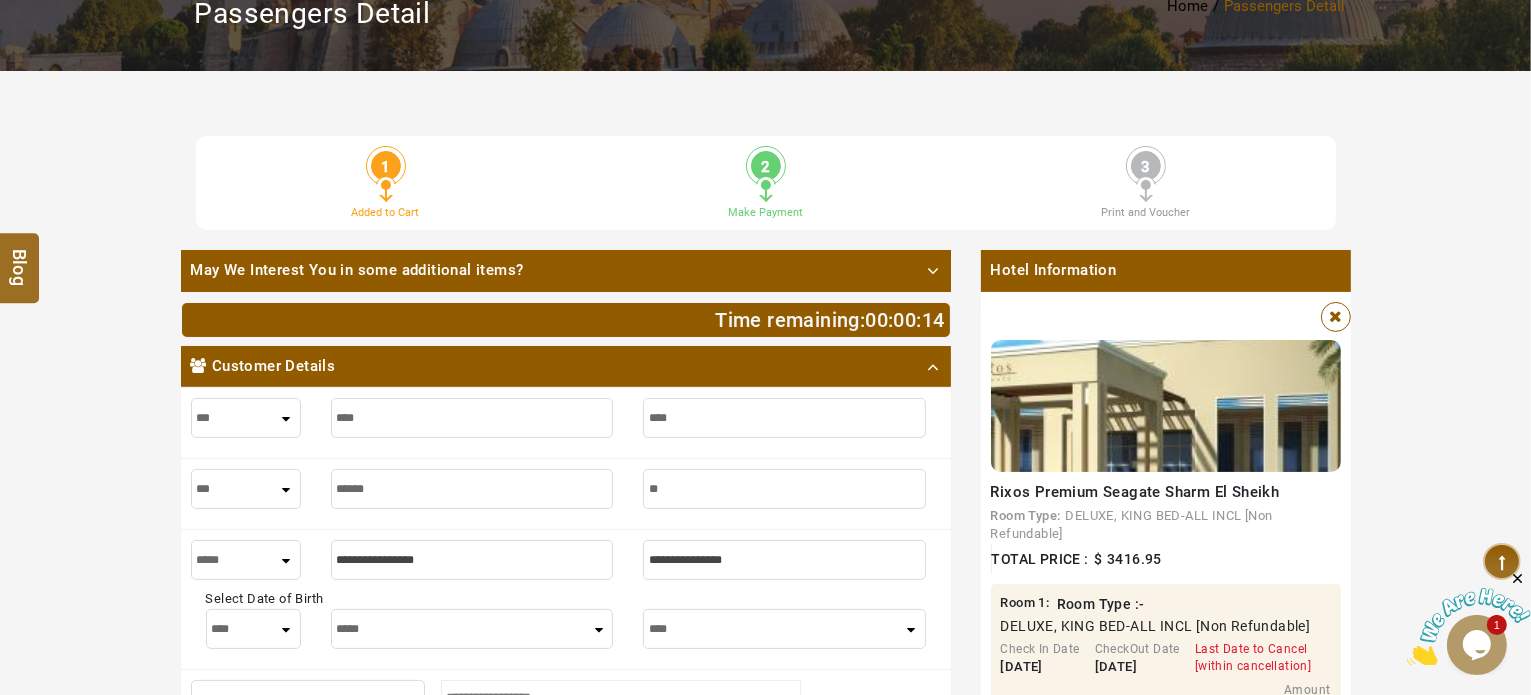 type on "***" 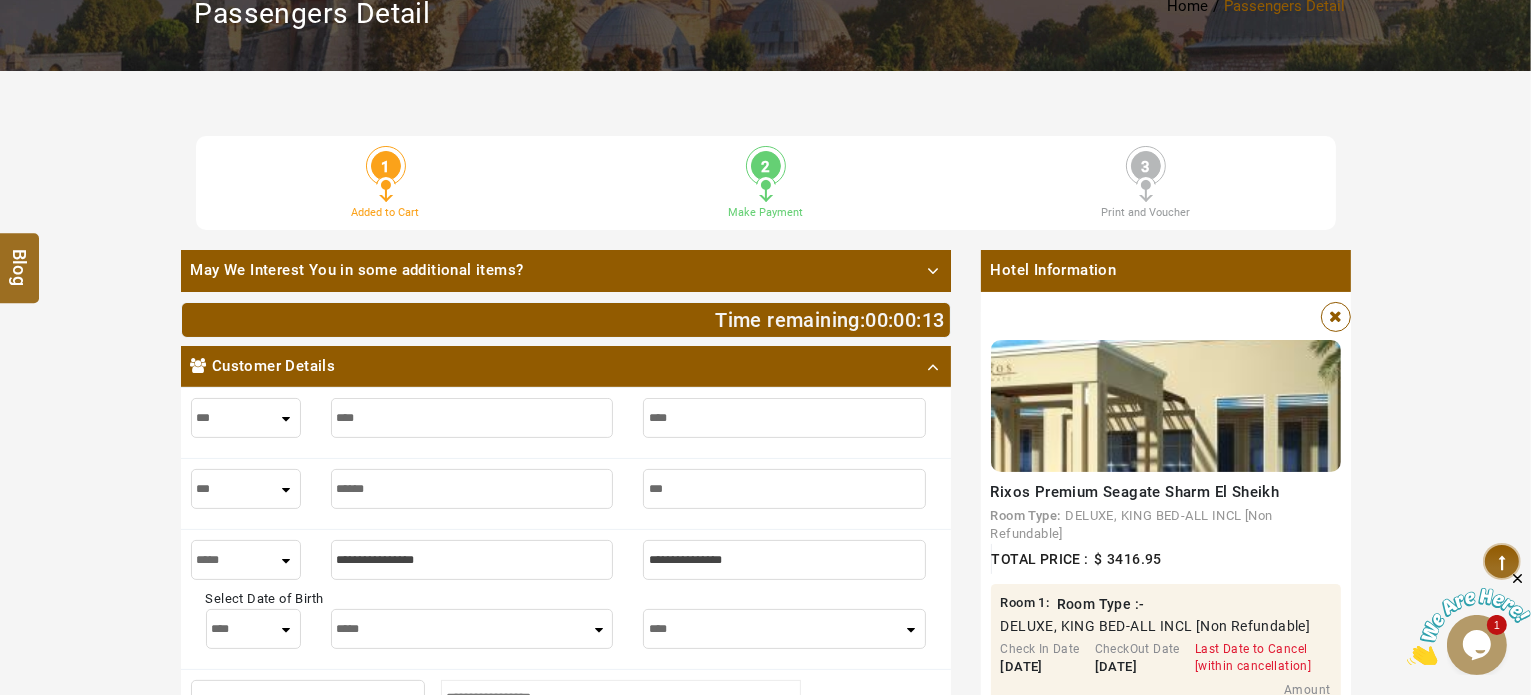 type on "***" 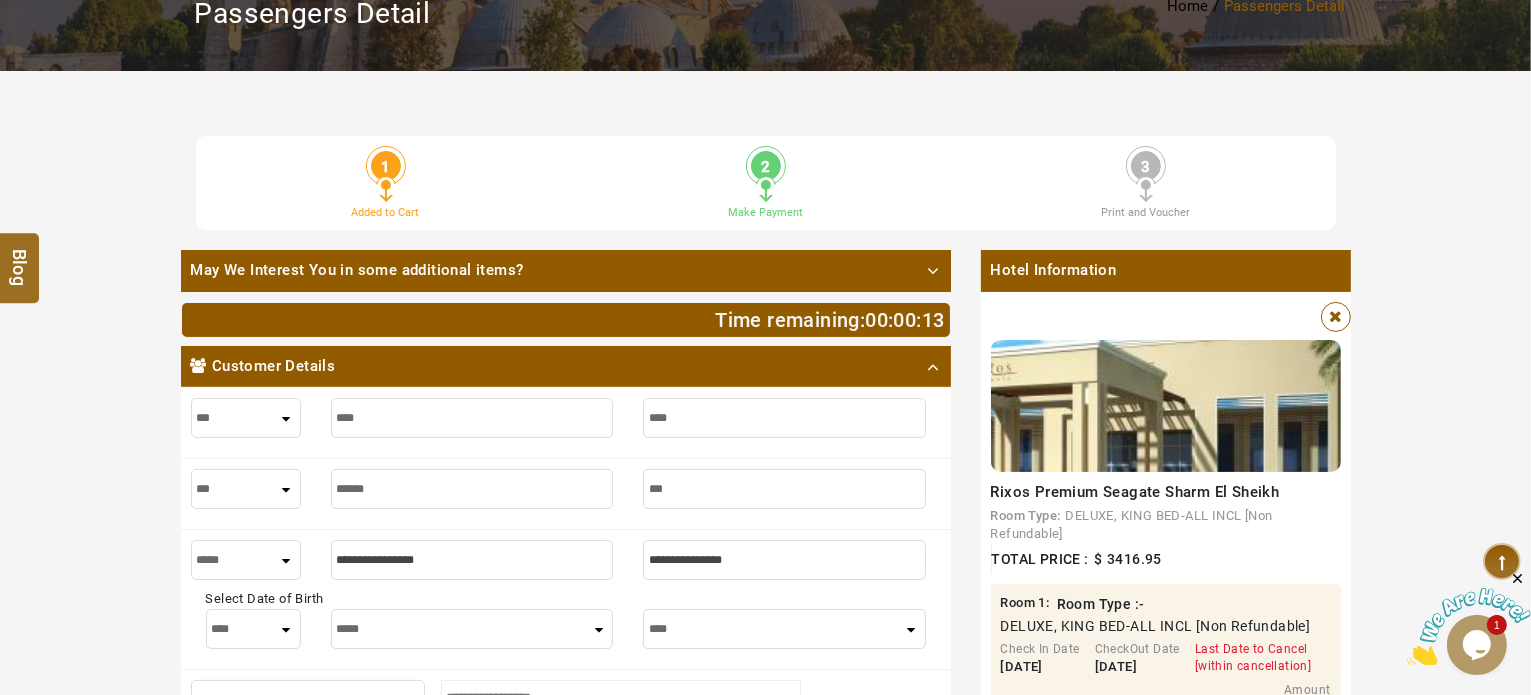 type on "****" 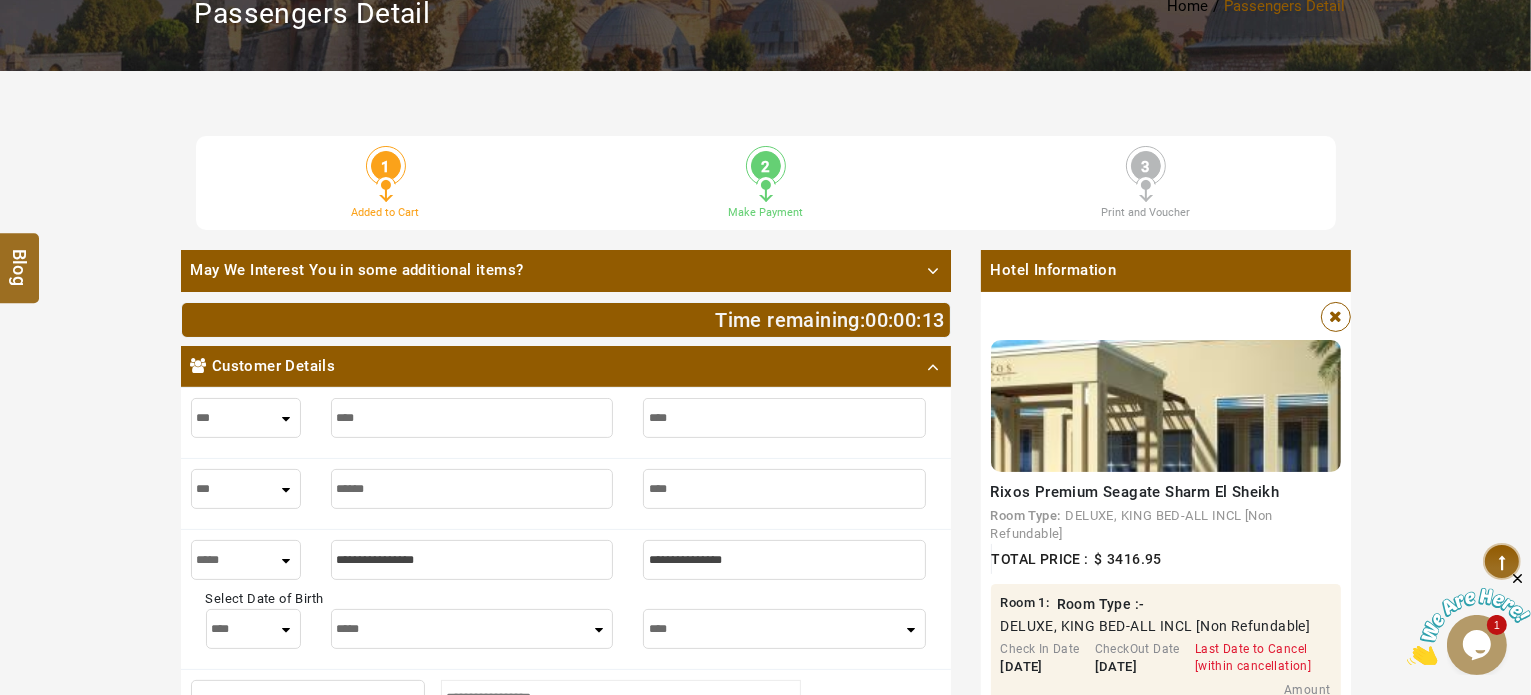 type on "****" 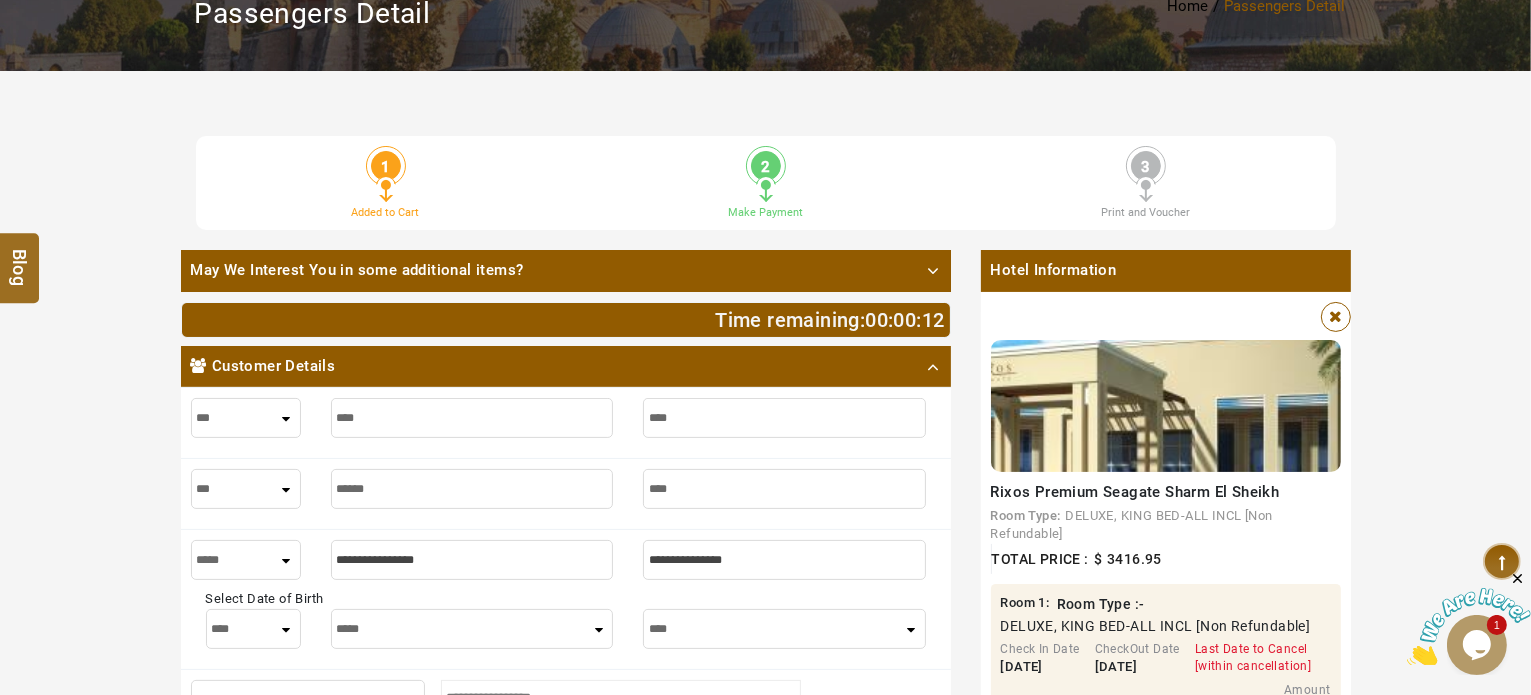 type on "****" 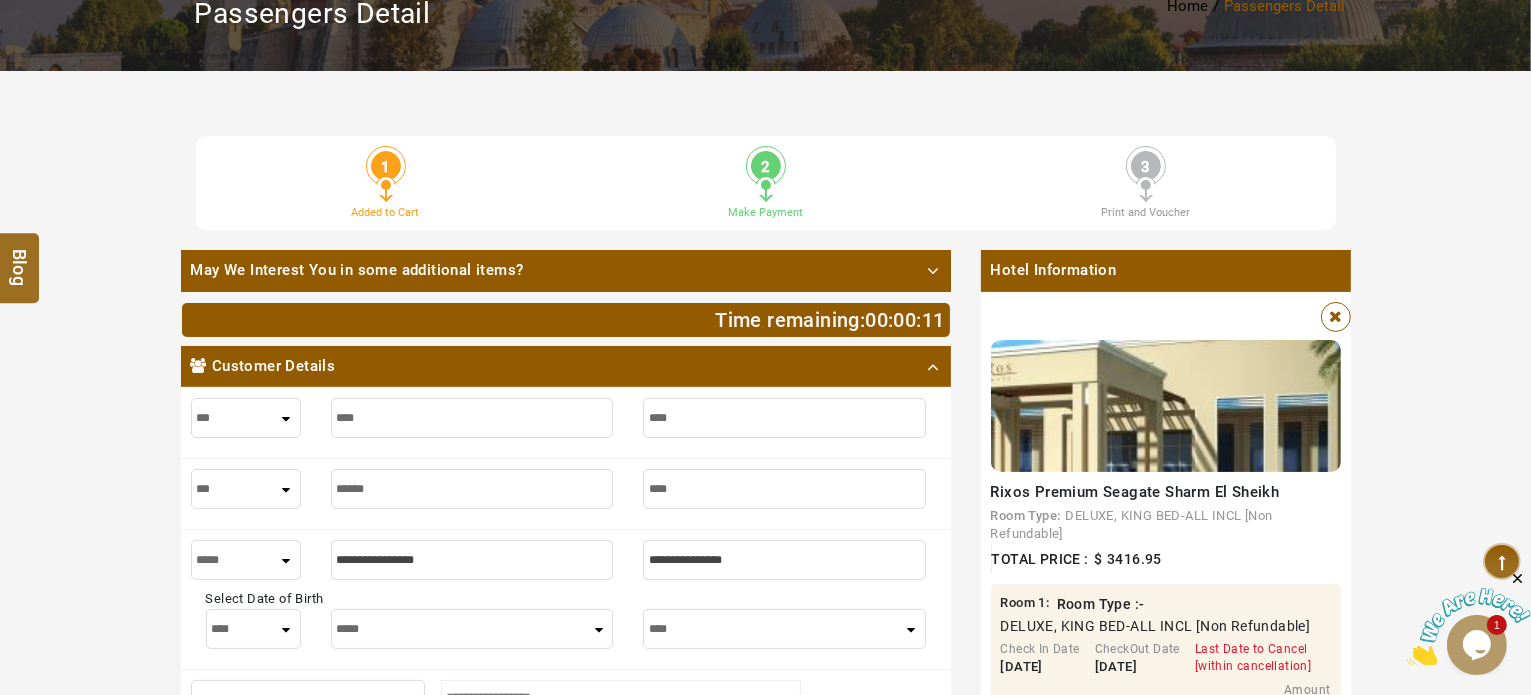 type on "*" 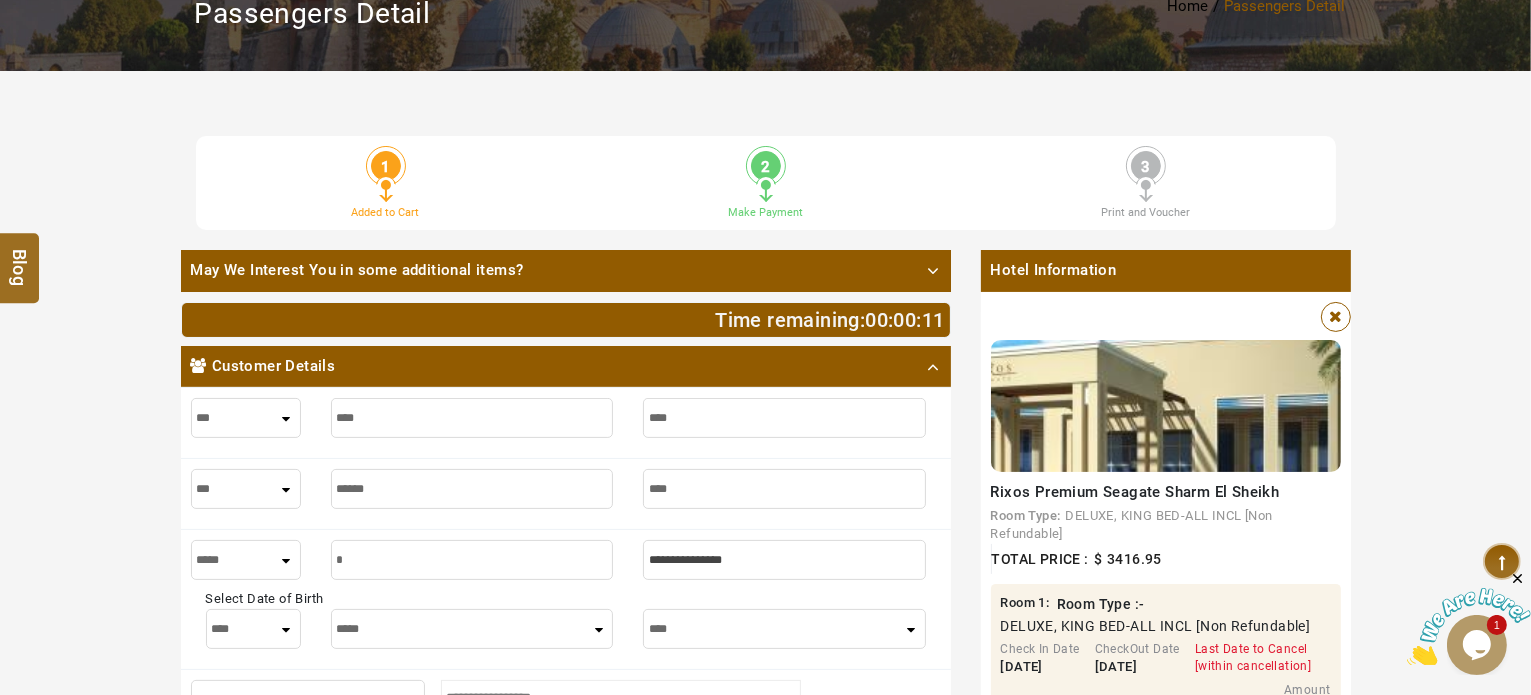 type on "*" 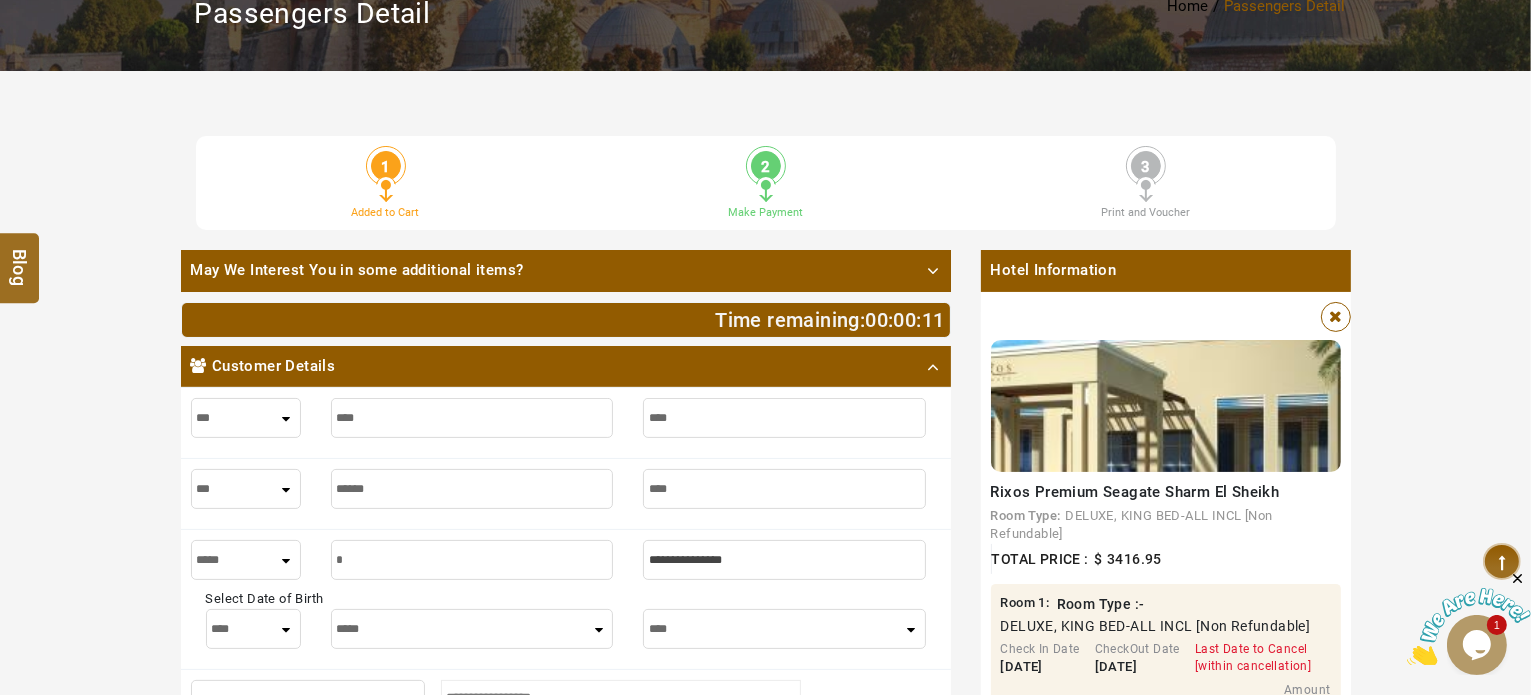 type on "**" 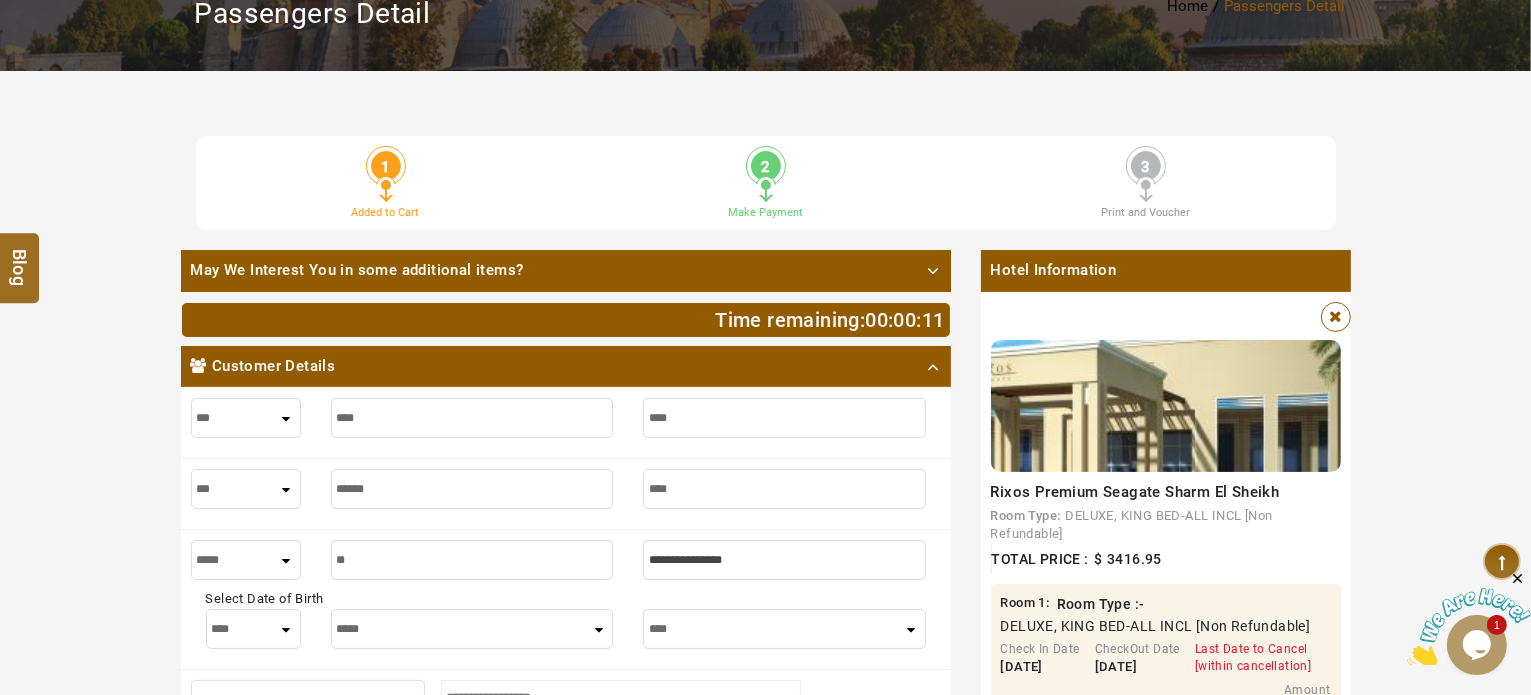 type on "**" 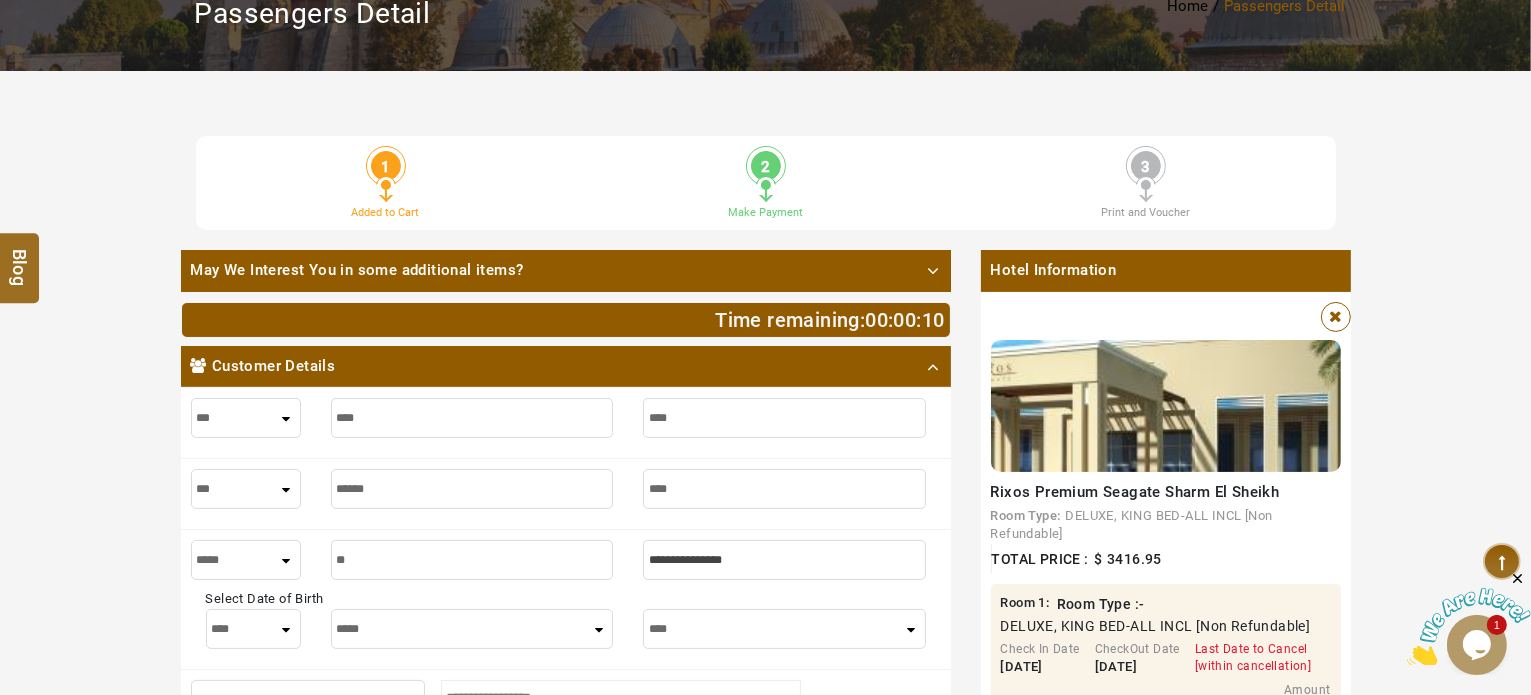 type on "***" 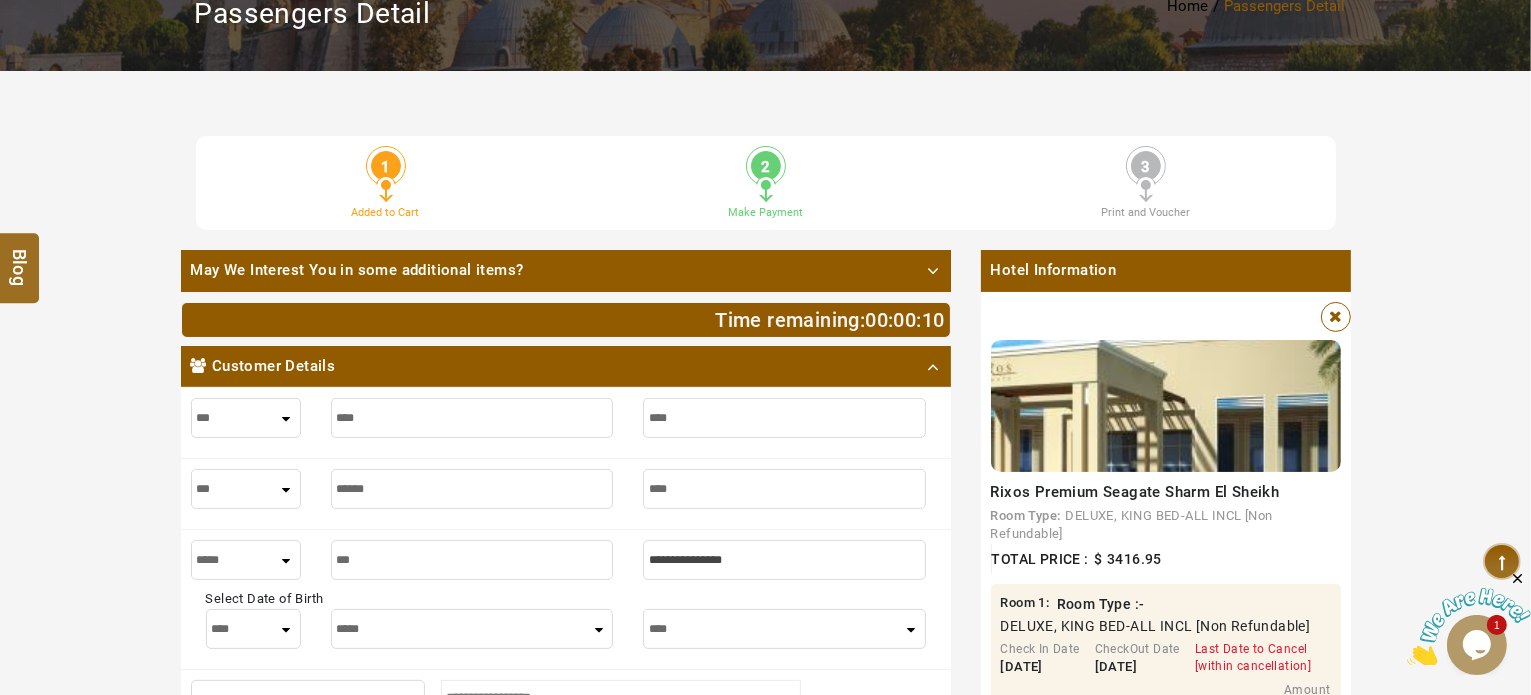 type on "***" 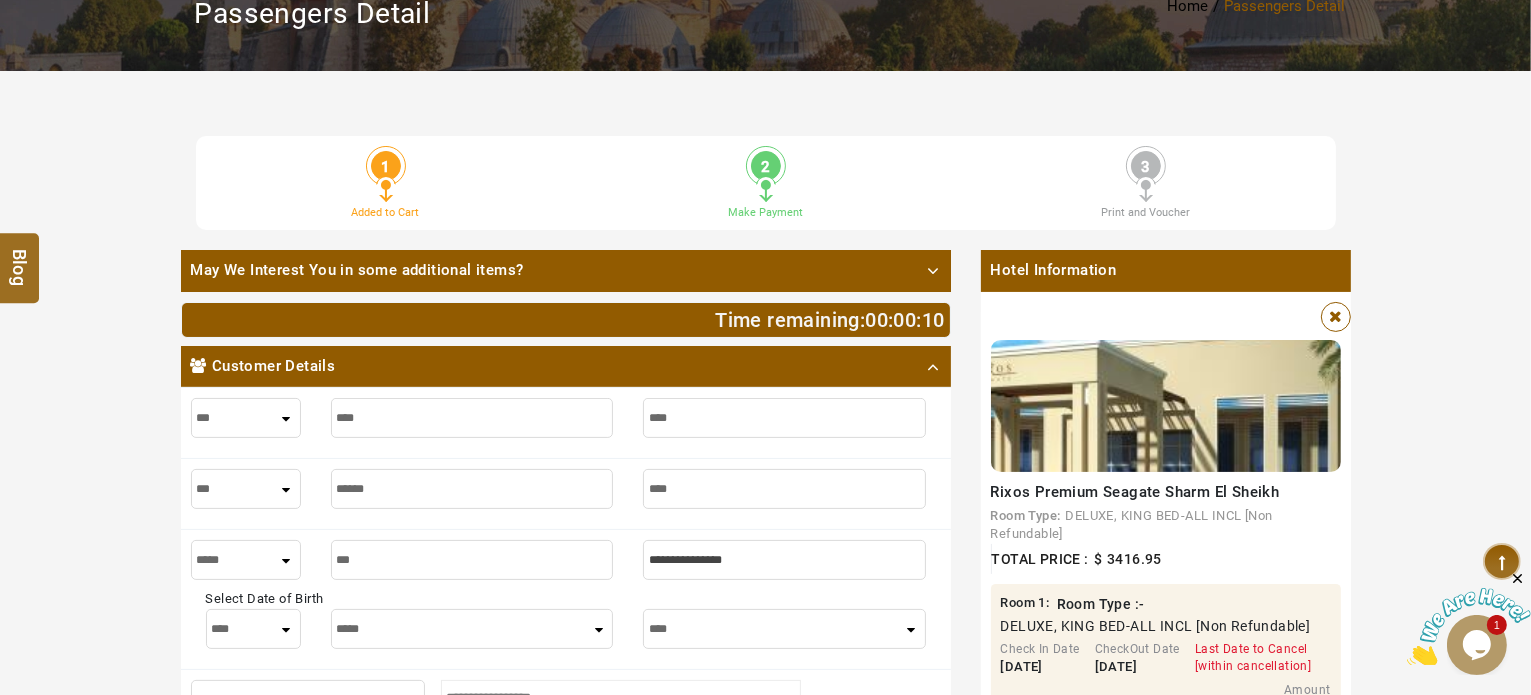 type on "****" 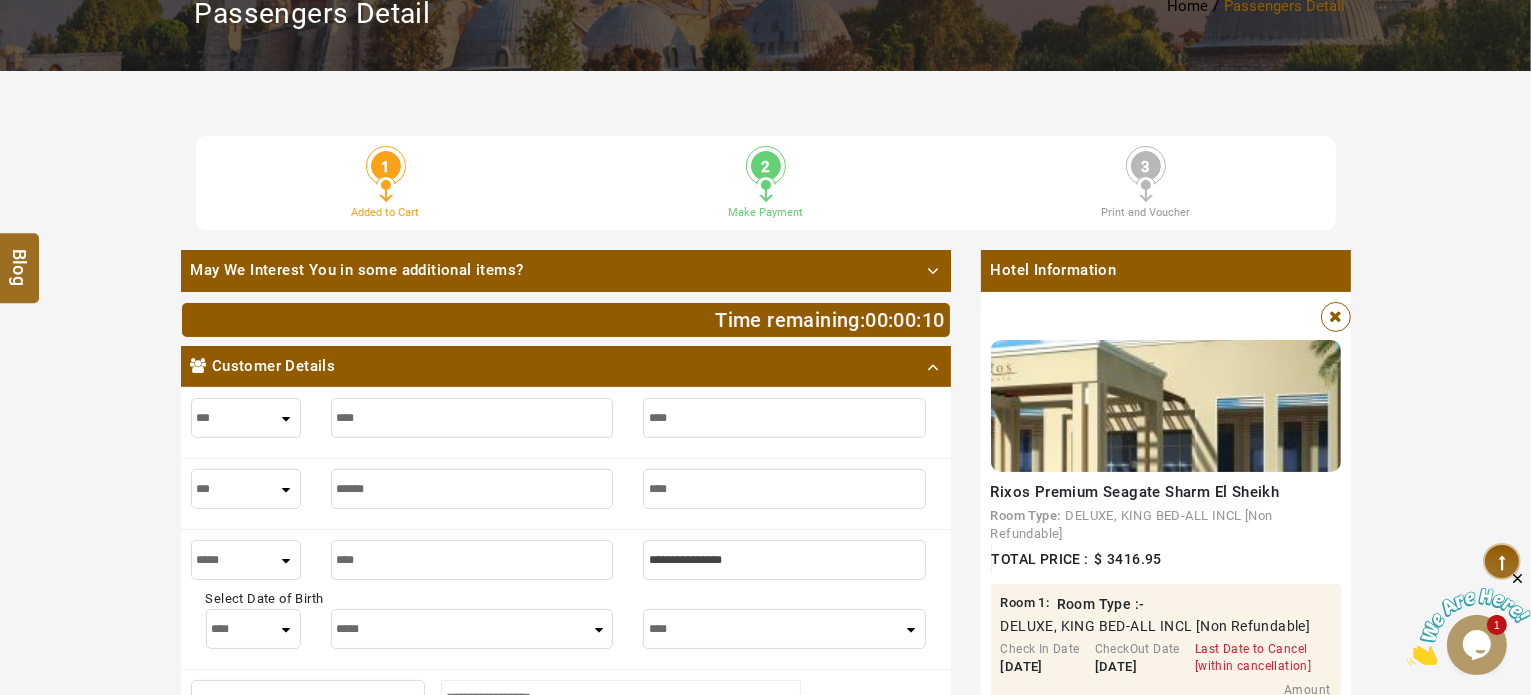 type on "****" 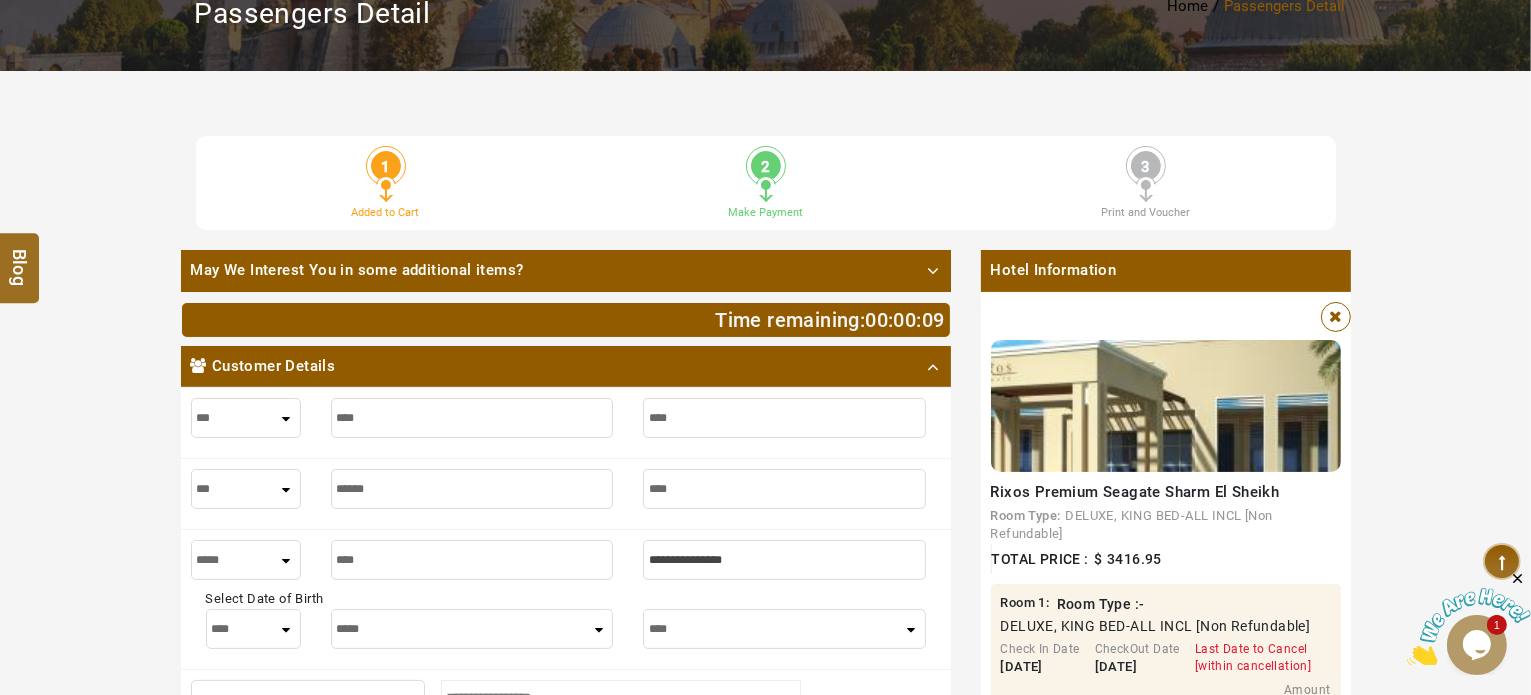 type on "****" 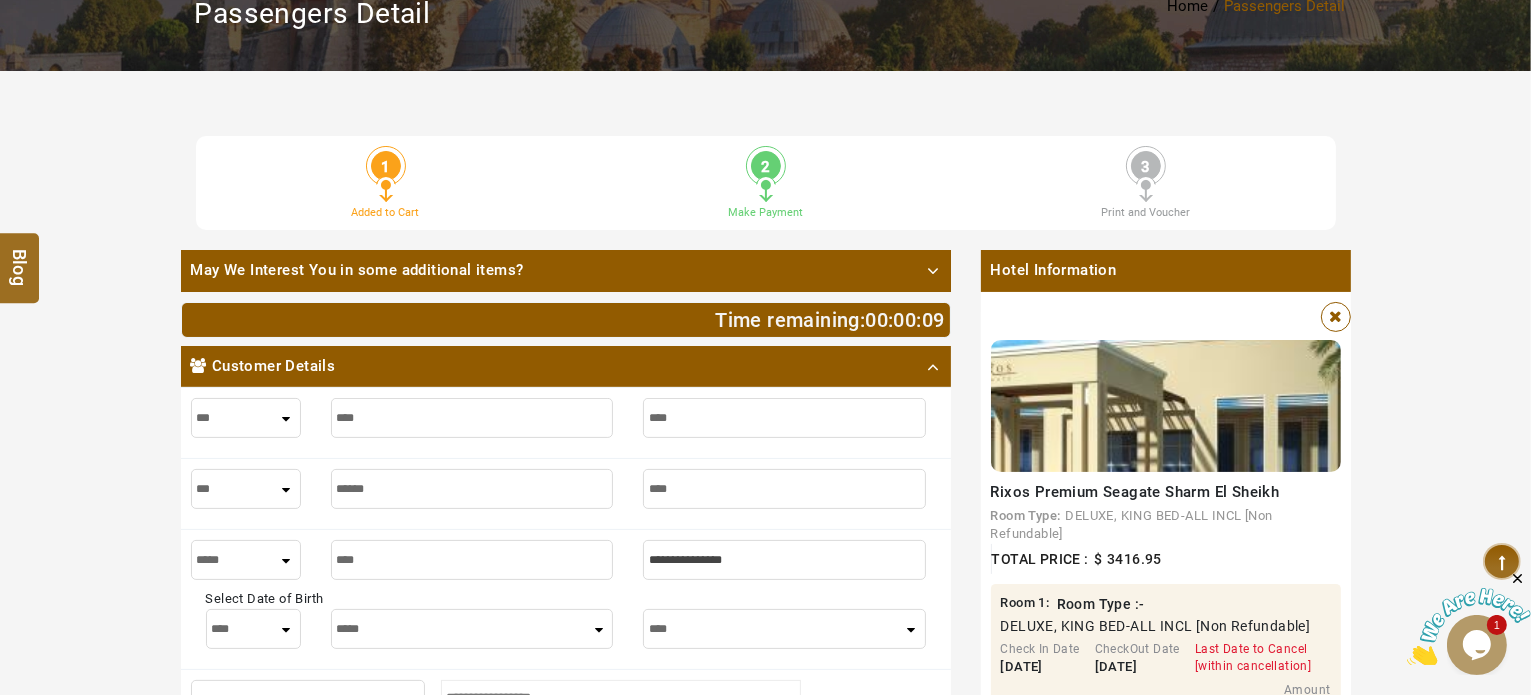 click at bounding box center [784, 560] 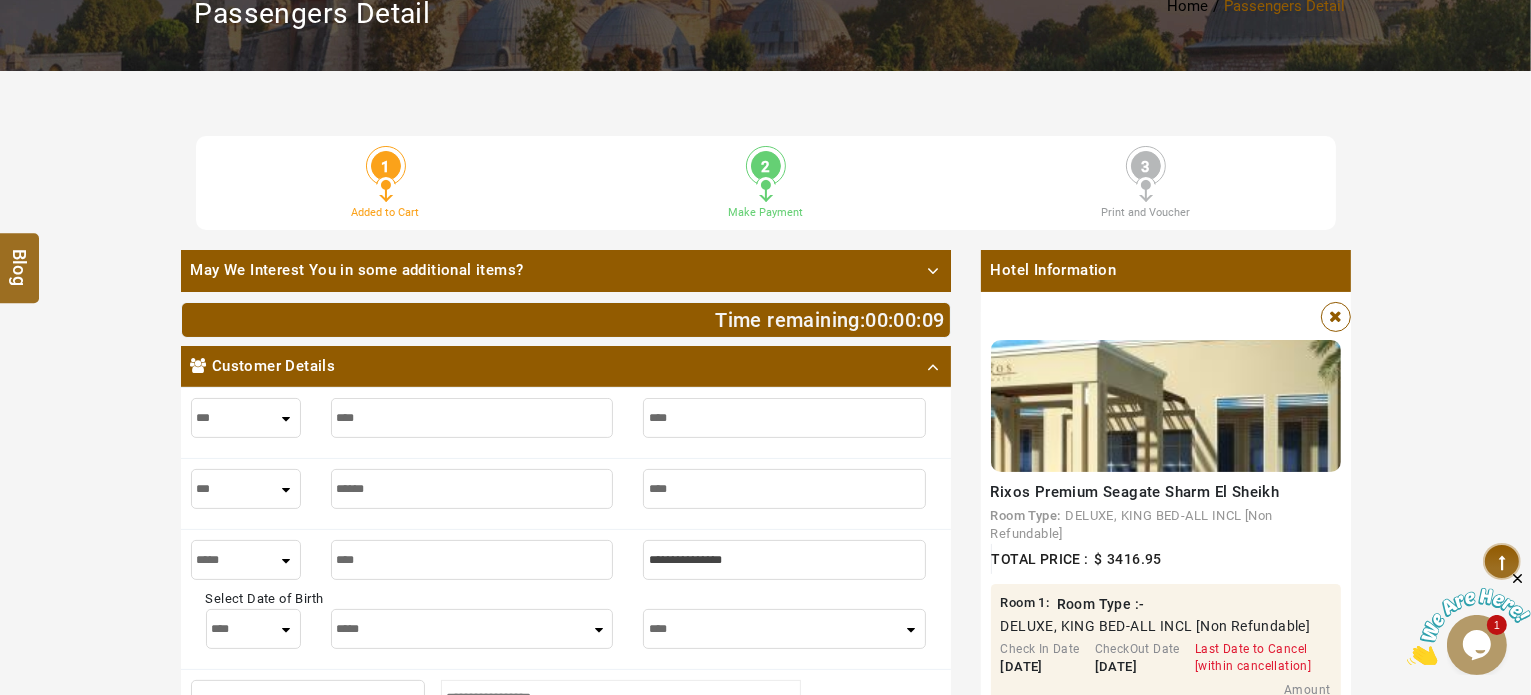 type on "*" 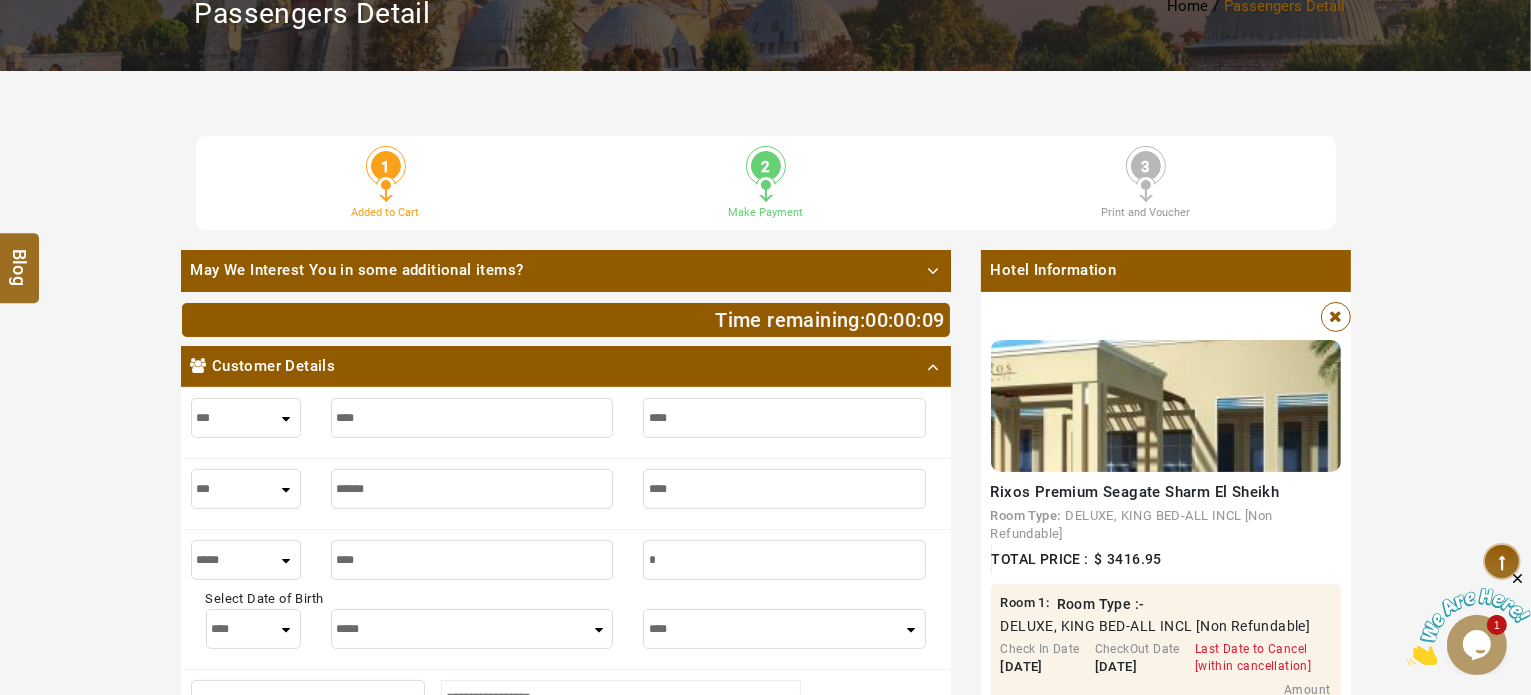 type on "*" 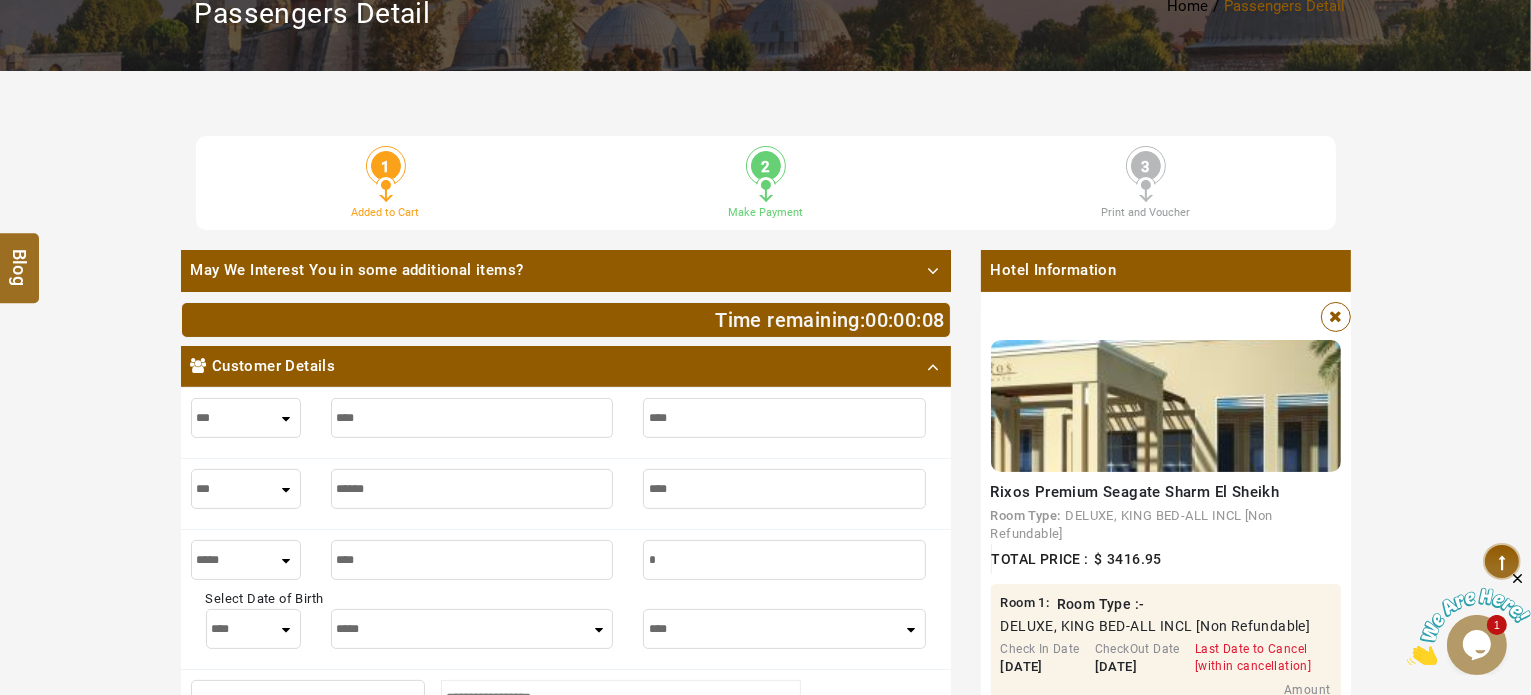 type on "**" 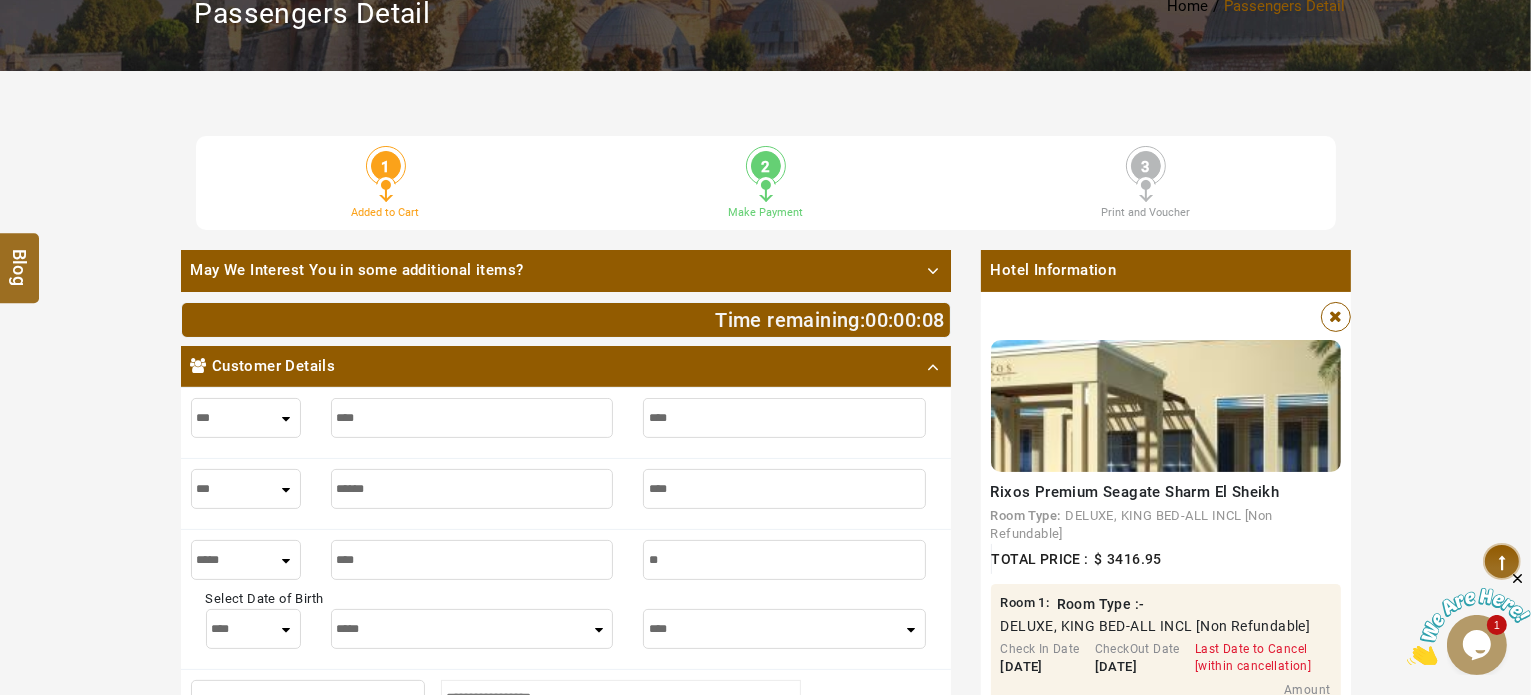 type on "**" 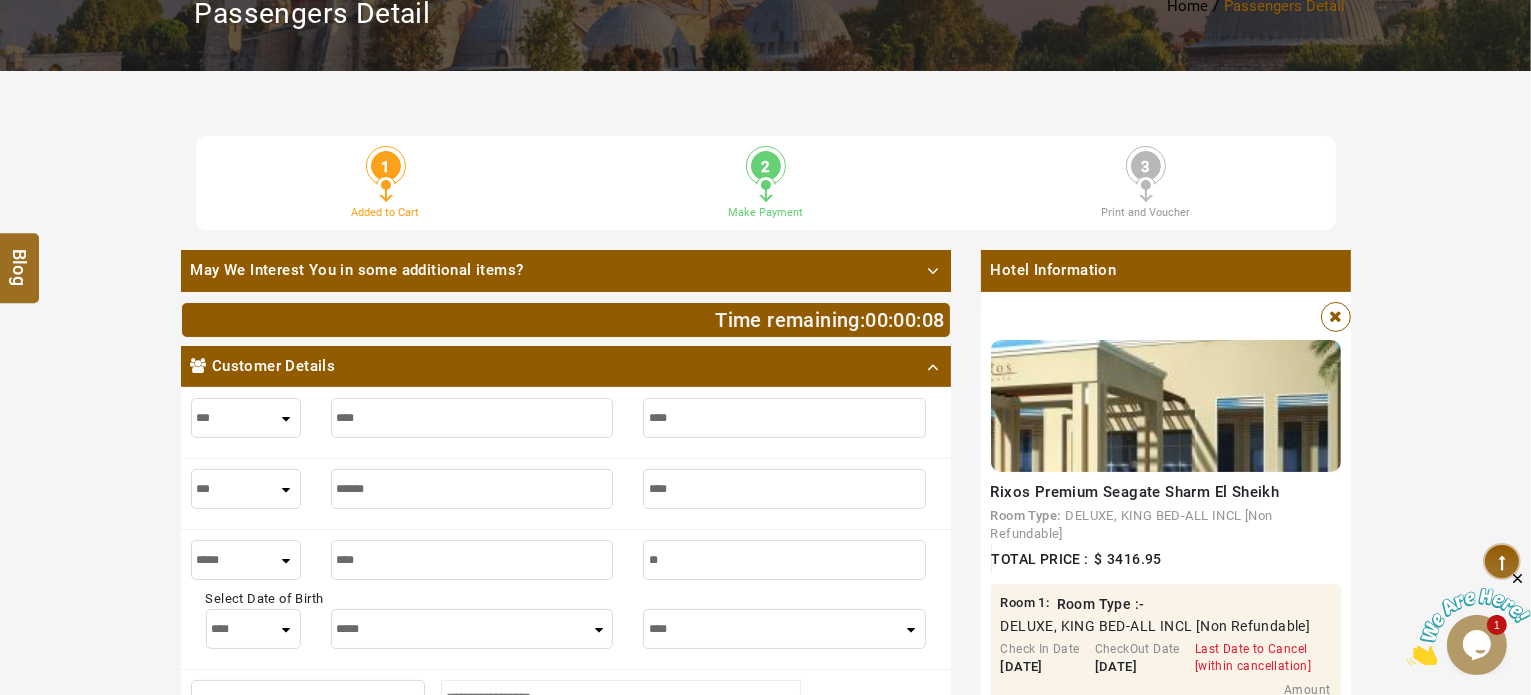 type on "***" 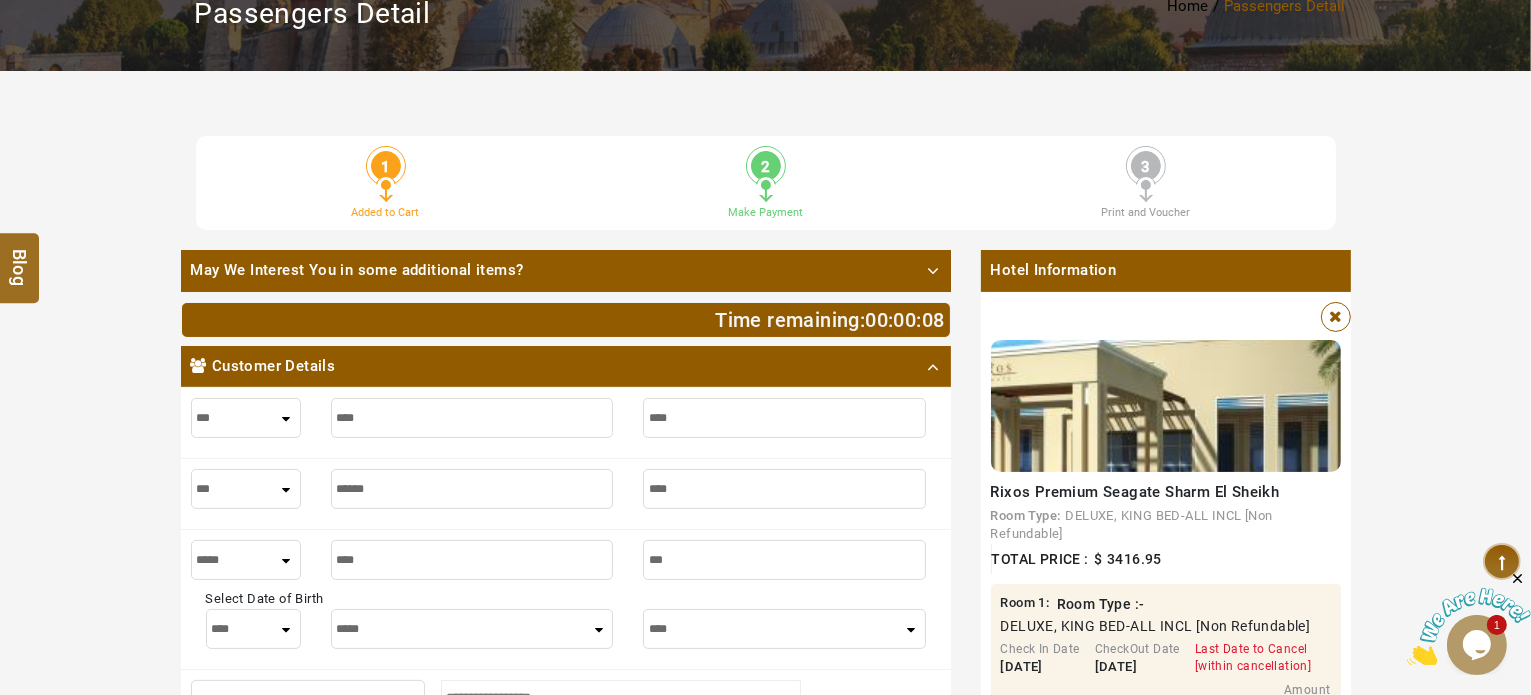 type on "***" 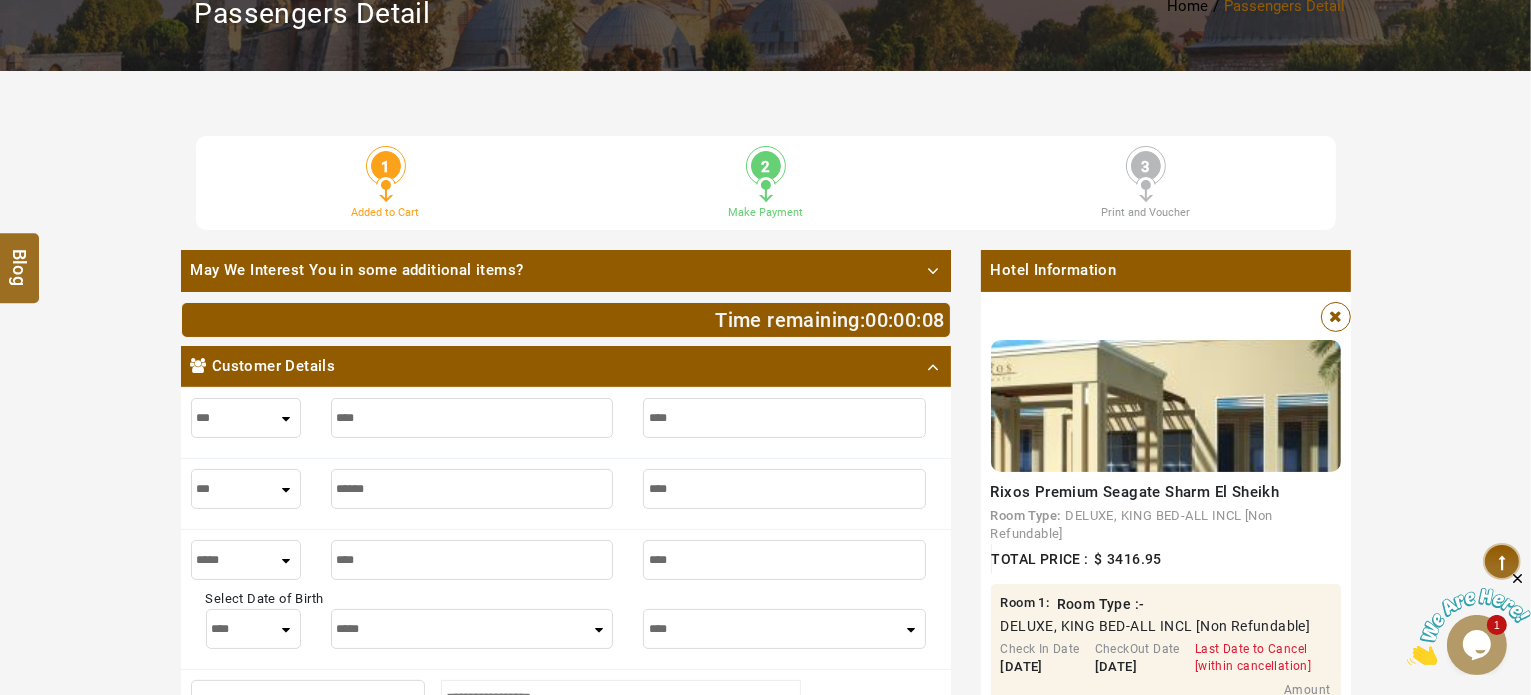 type on "****" 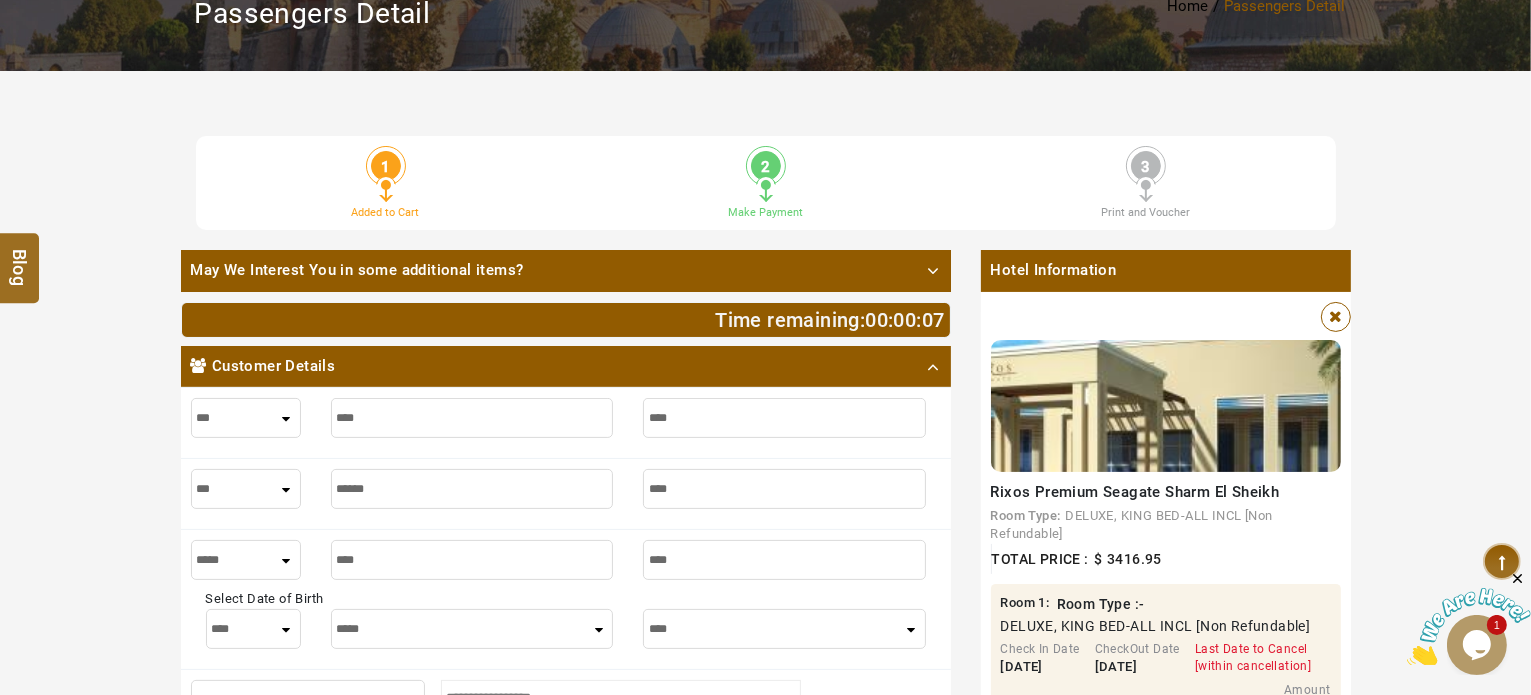 type on "****" 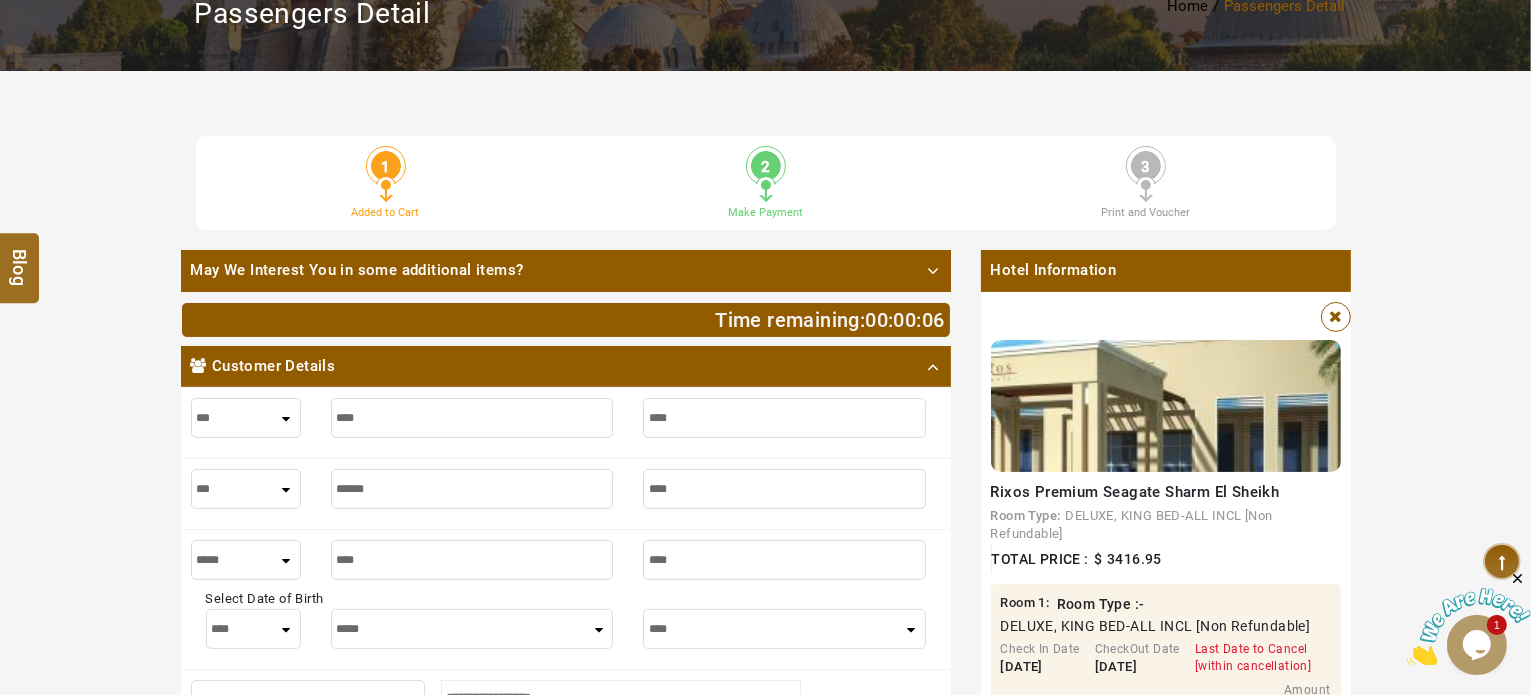 drag, startPoint x: 270, startPoint y: 635, endPoint x: 285, endPoint y: 607, distance: 31.764761 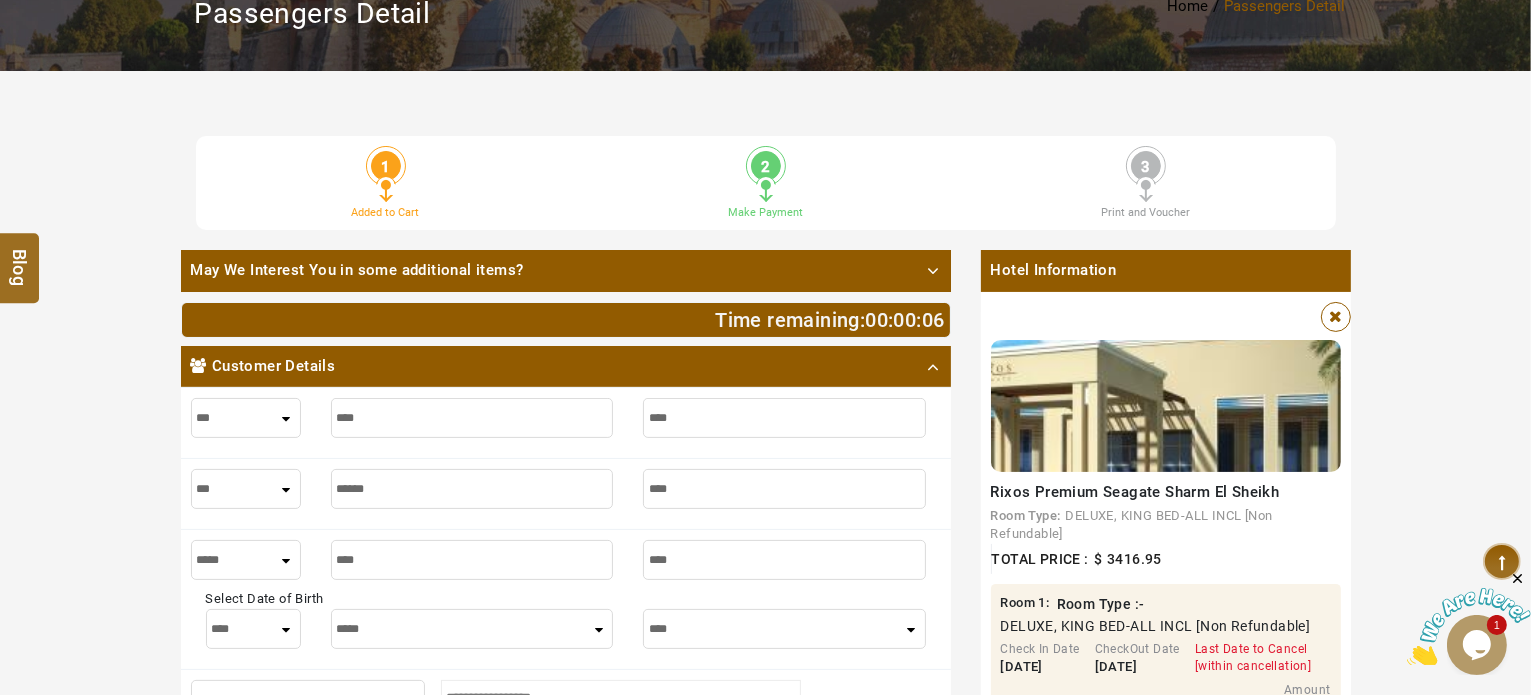 click on "**** * * * * * * * * * ** ** ** ** ** ** ** ** ** ** ** ** ** ** ** ** ** ** ** ** ** **" at bounding box center (253, 629) 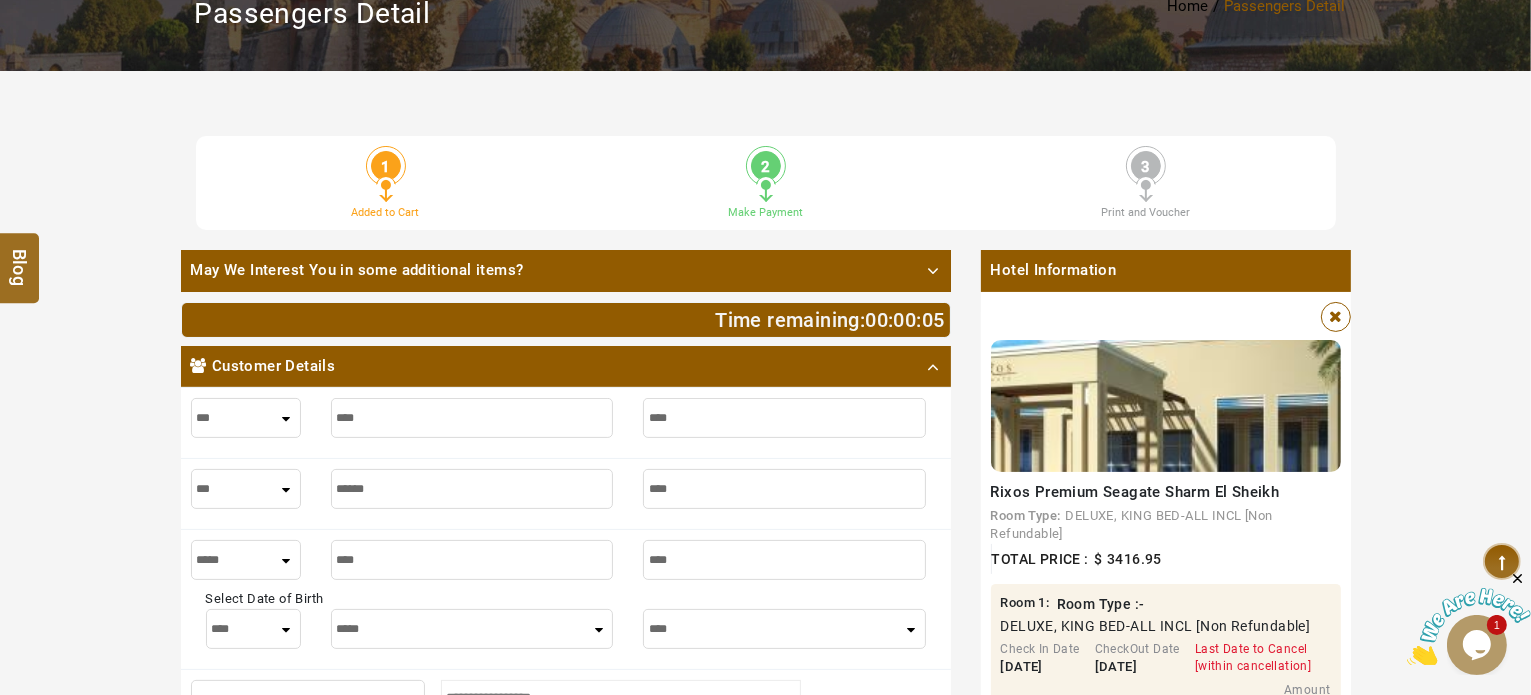 select on "**" 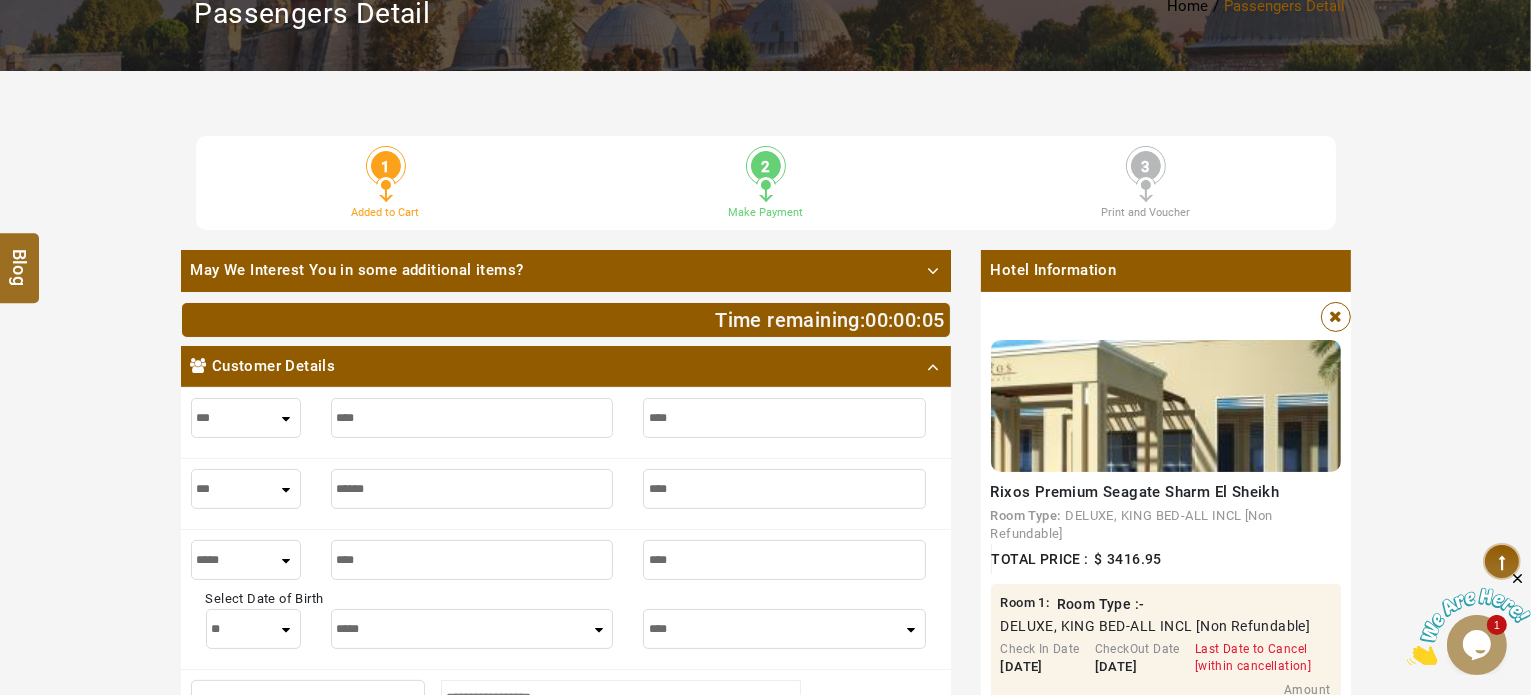 click on "**** * * * * * * * * * ** ** ** ** ** ** ** ** ** ** ** ** ** ** ** ** ** ** ** ** ** **" at bounding box center (253, 629) 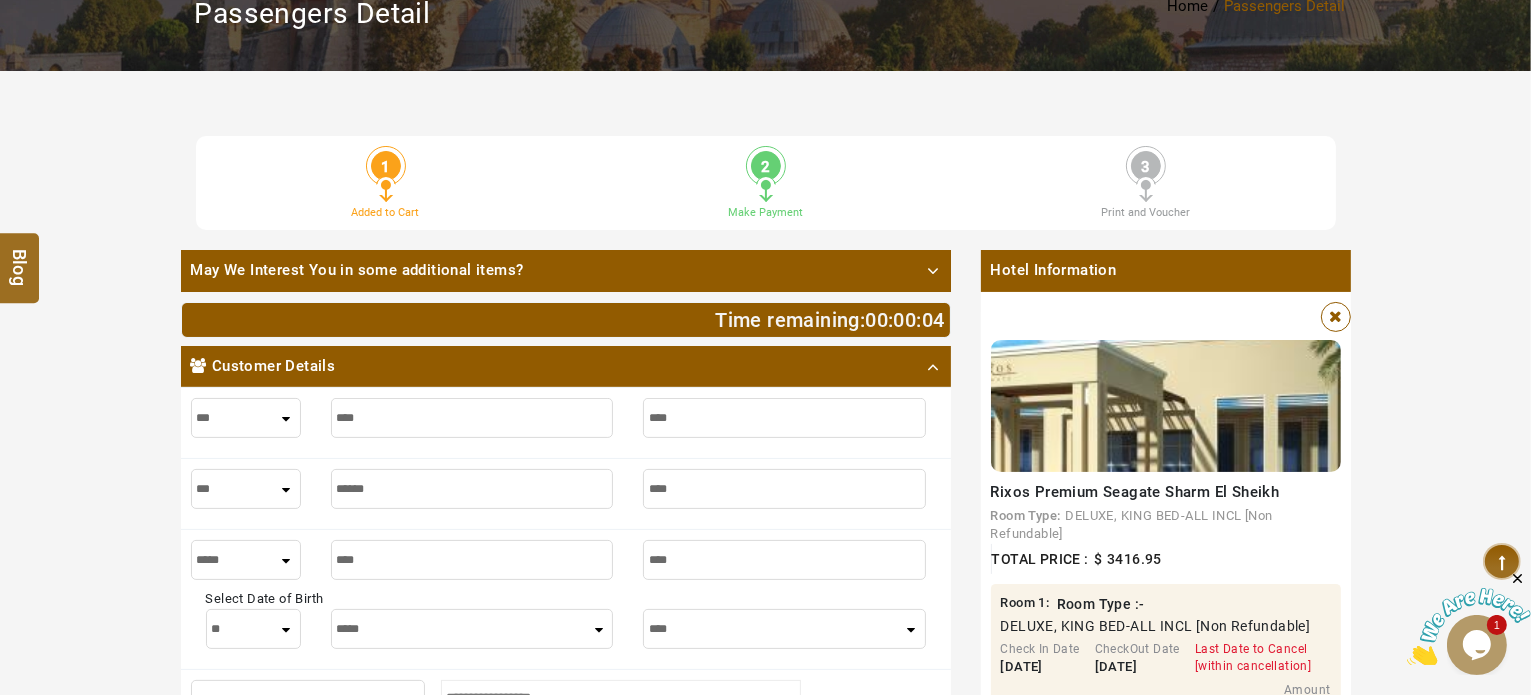 click on "***** ******* ******** ***** ***** *** **** **** ****** ********* ******* ******** ********" at bounding box center [472, 629] 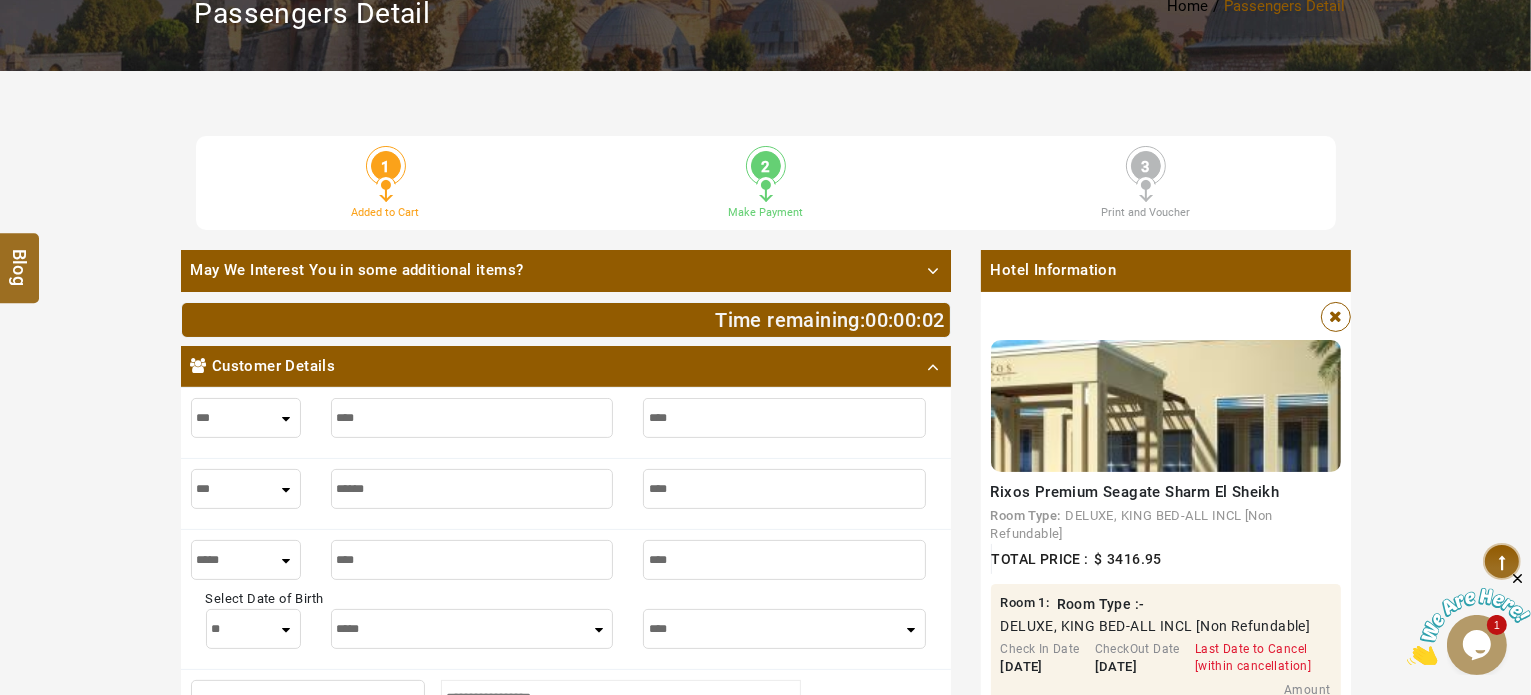 select on "**" 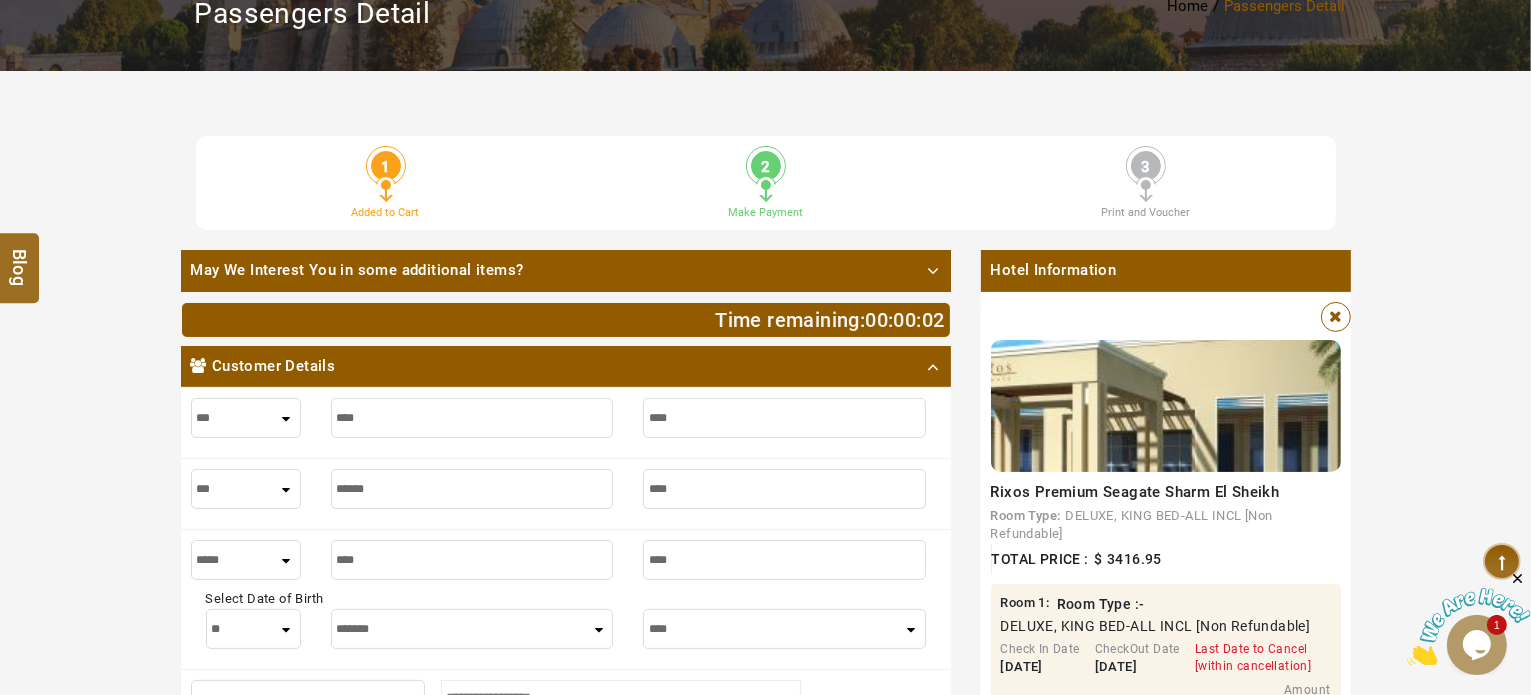 click on "***** ******* ******** ***** ***** *** **** **** ****** ********* ******* ******** ********" at bounding box center [472, 629] 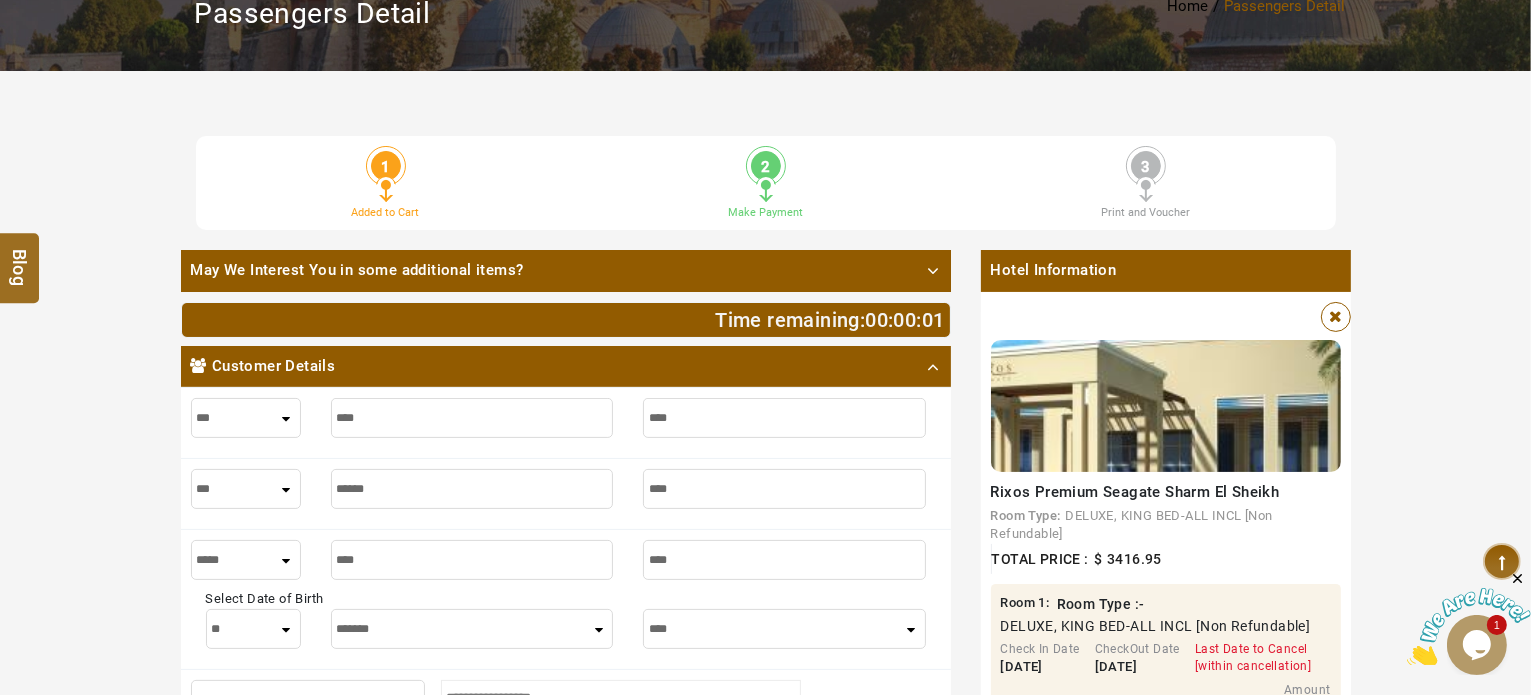 click on "**** **** **** **** **** **** **** **** **** **** **** **** ****" at bounding box center (784, 629) 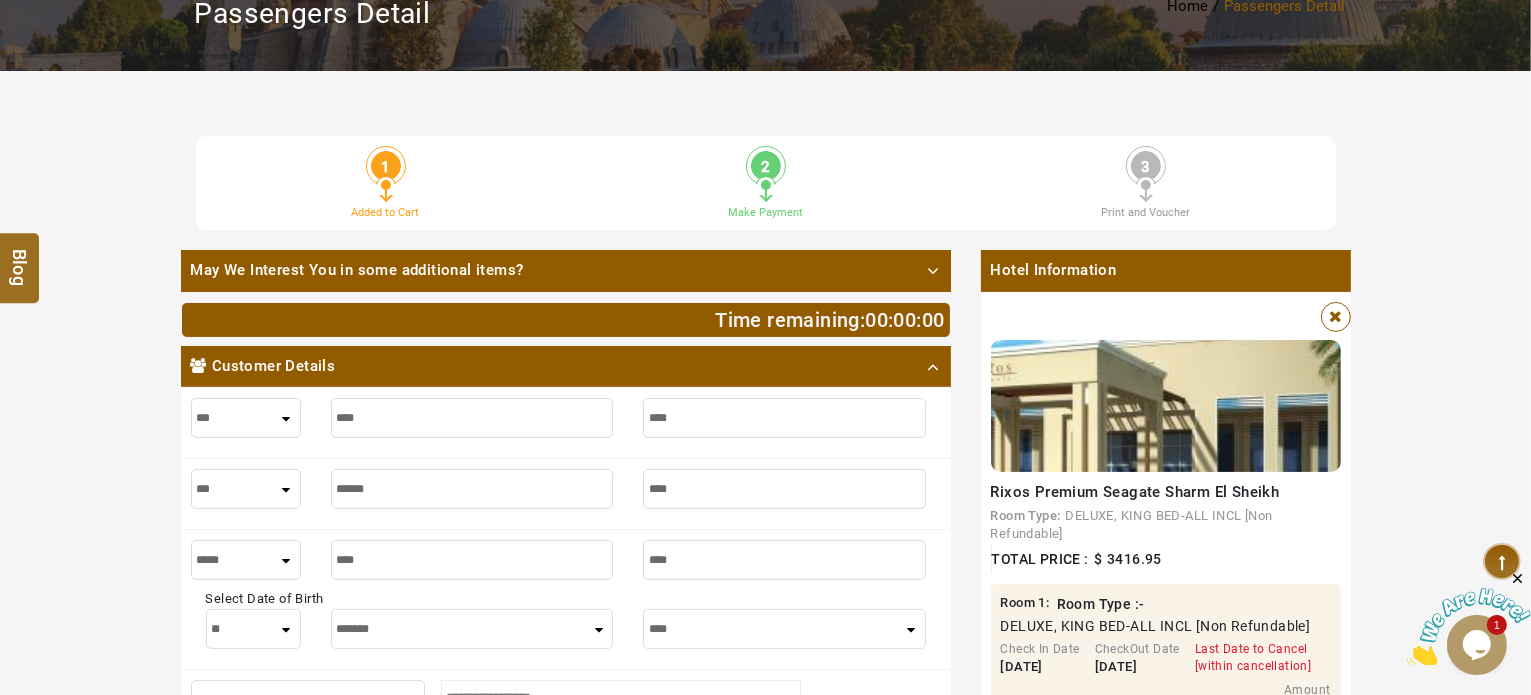 select on "****" 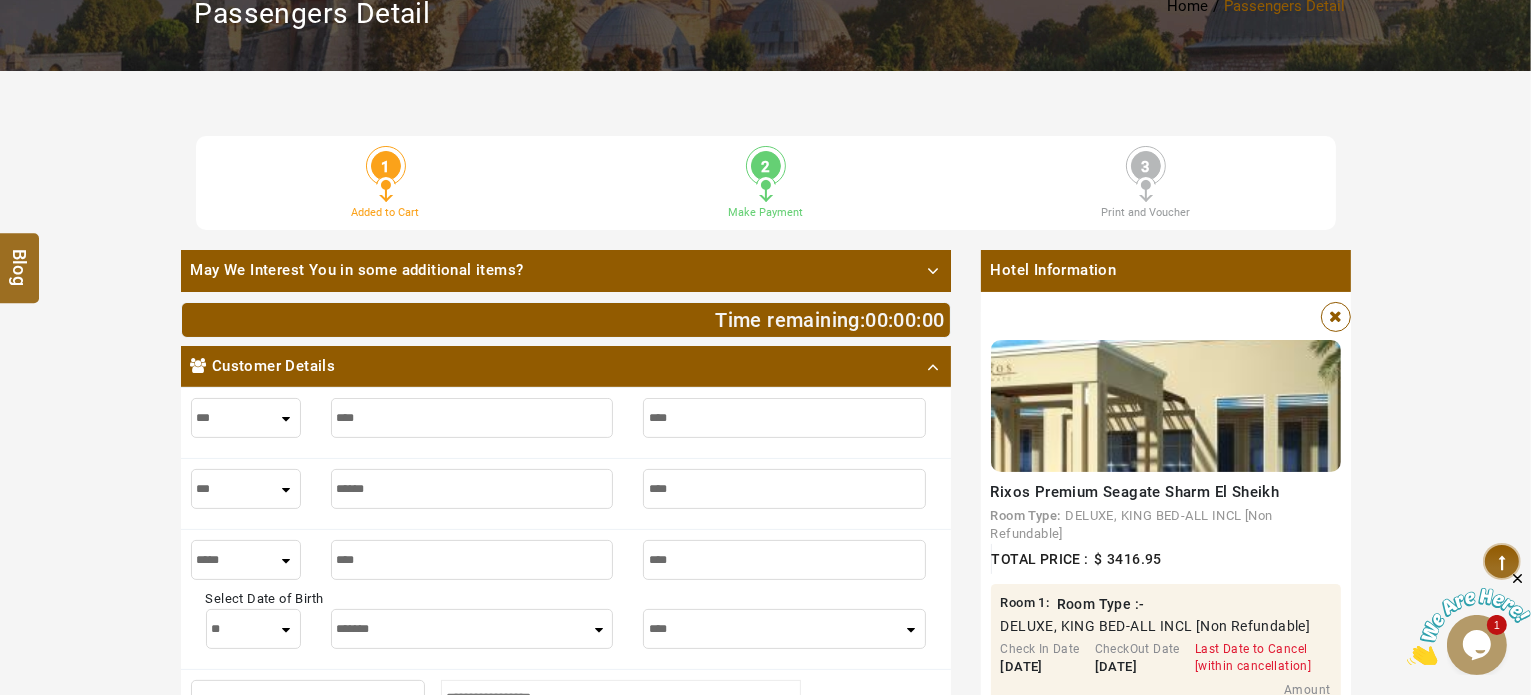 click on "**** **** **** **** **** **** **** **** **** **** **** **** ****" at bounding box center (784, 629) 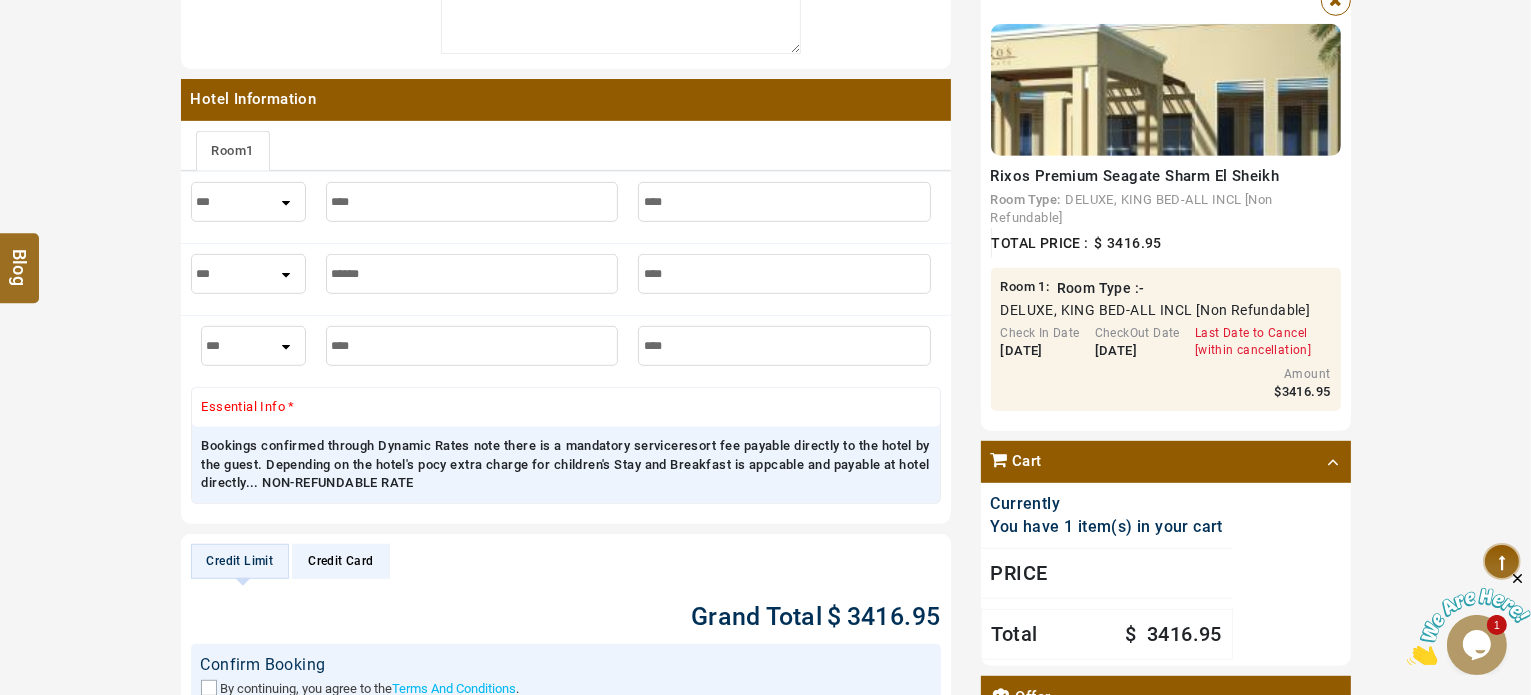 scroll, scrollTop: 1100, scrollLeft: 0, axis: vertical 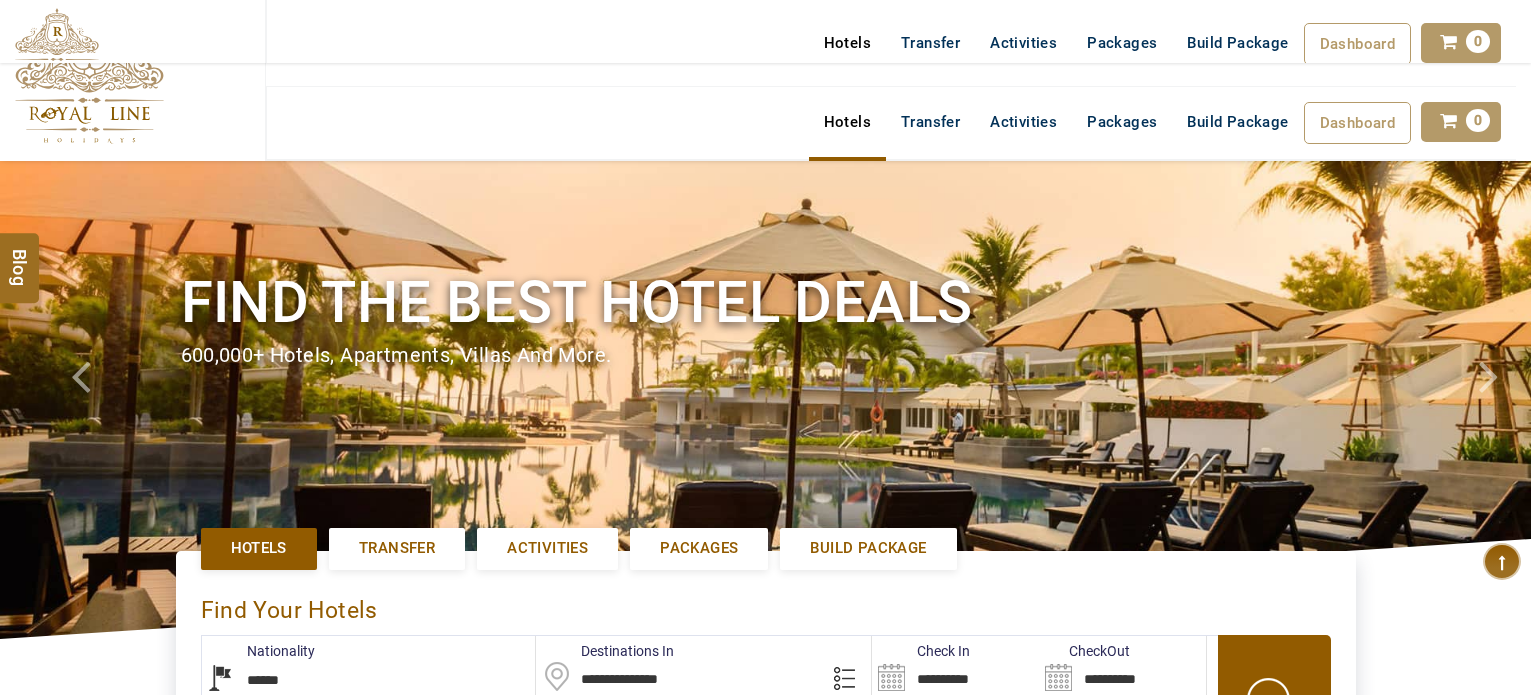 select on "******" 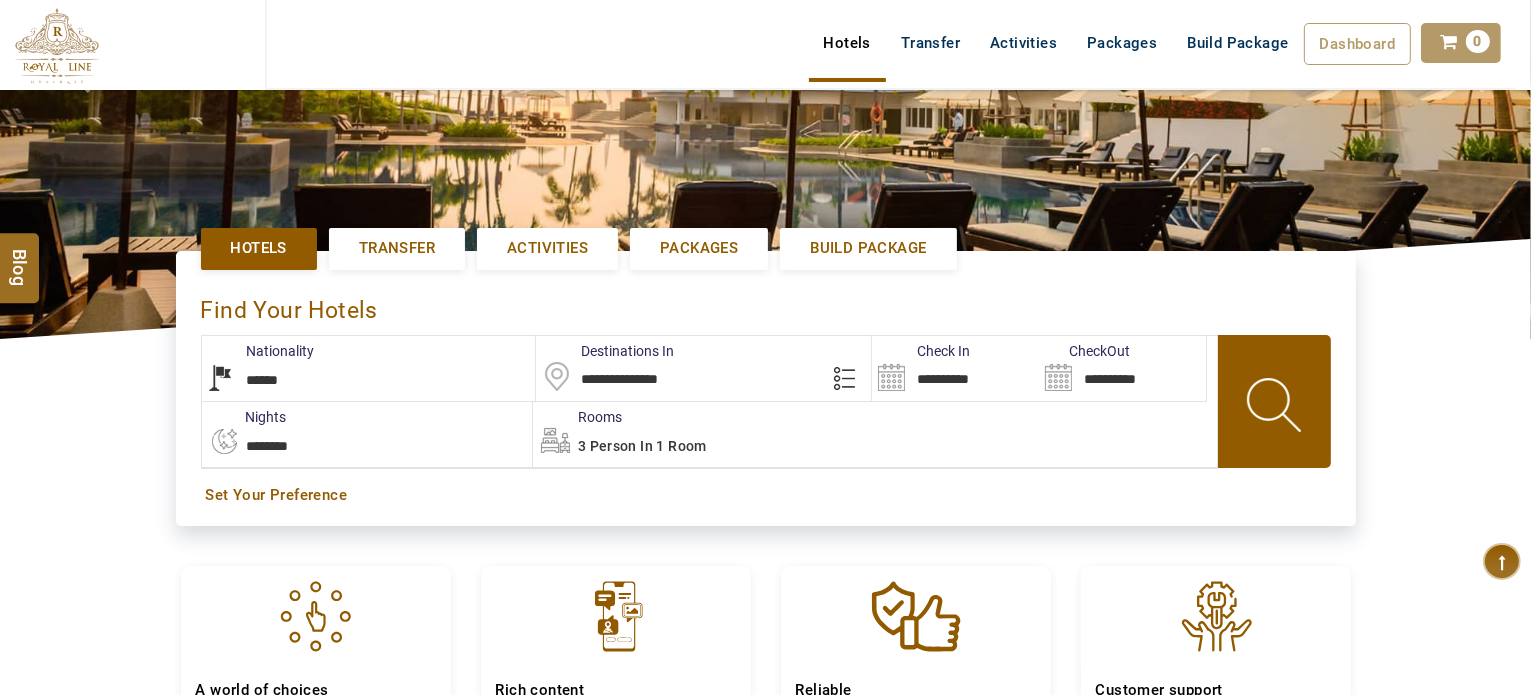 scroll, scrollTop: 0, scrollLeft: 0, axis: both 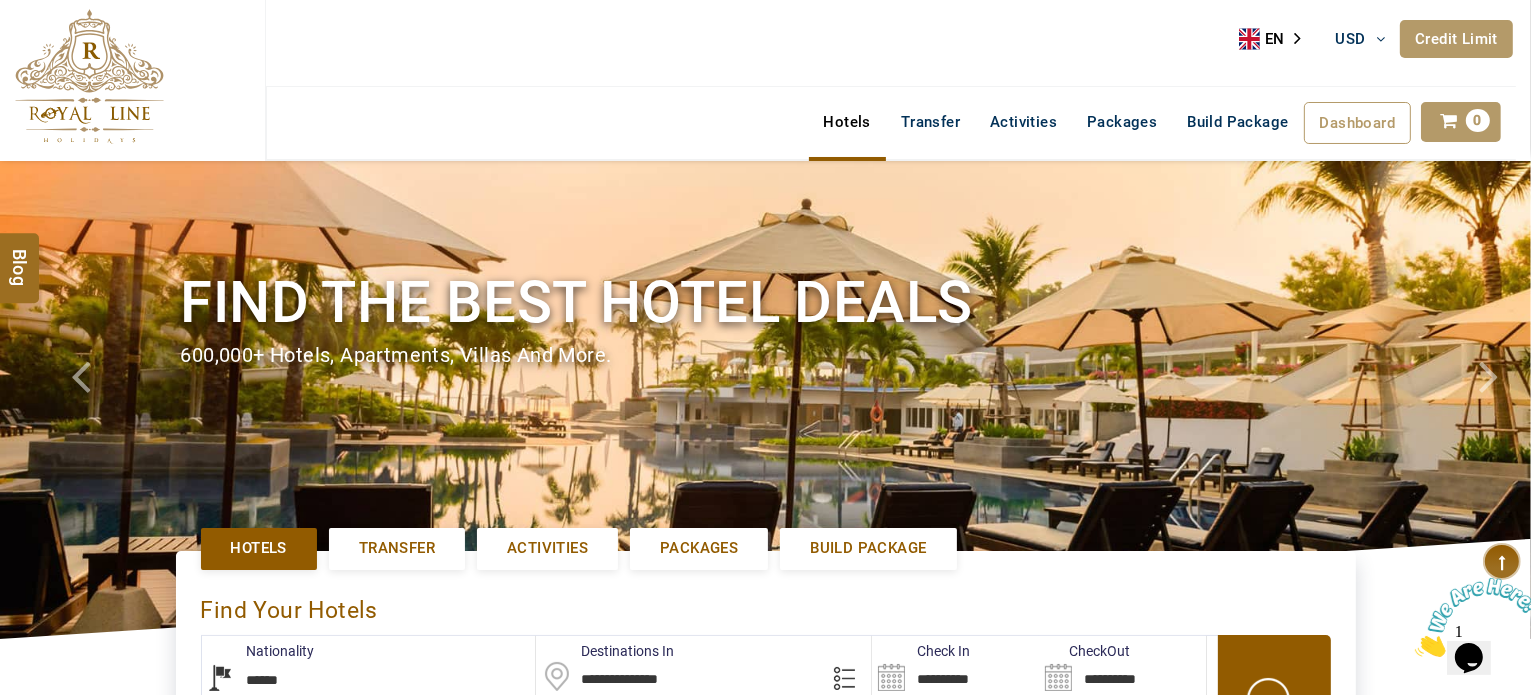 click at bounding box center (89, 76) 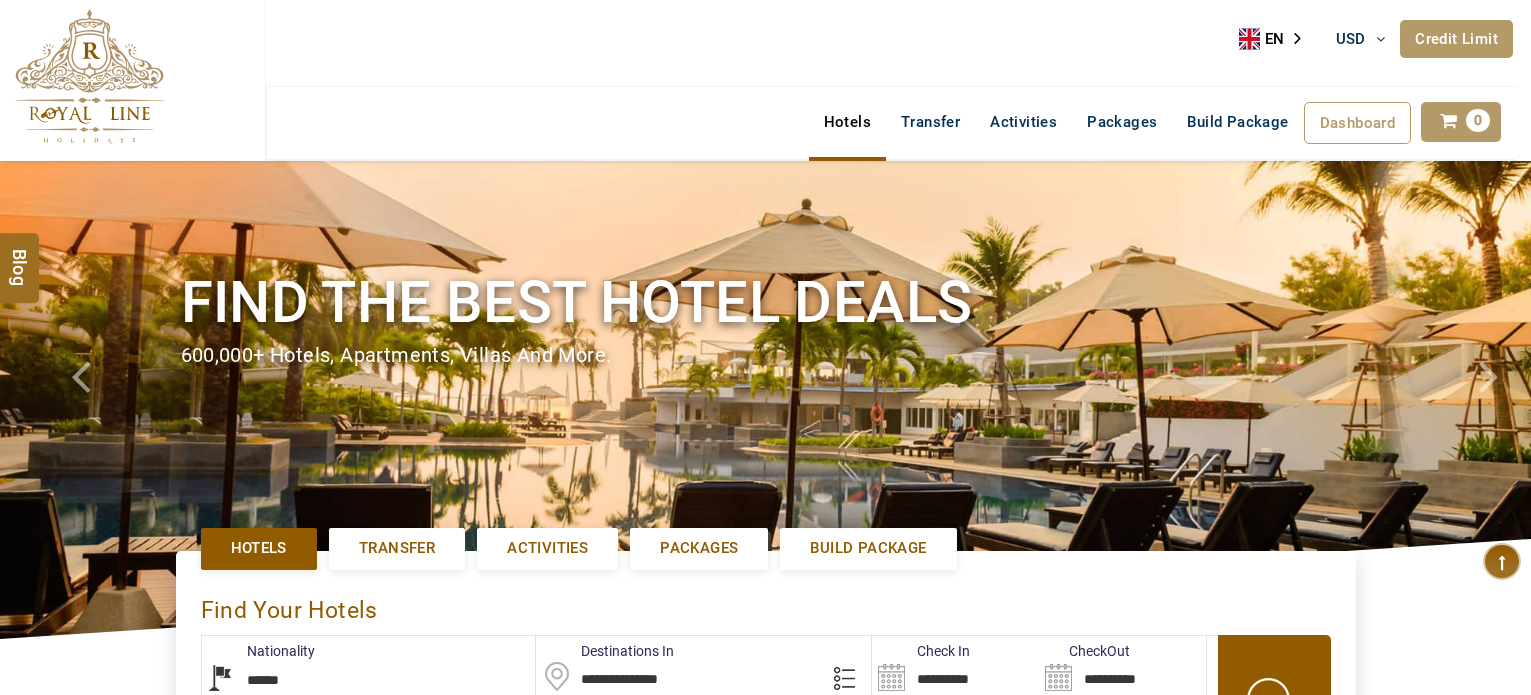 select on "******" 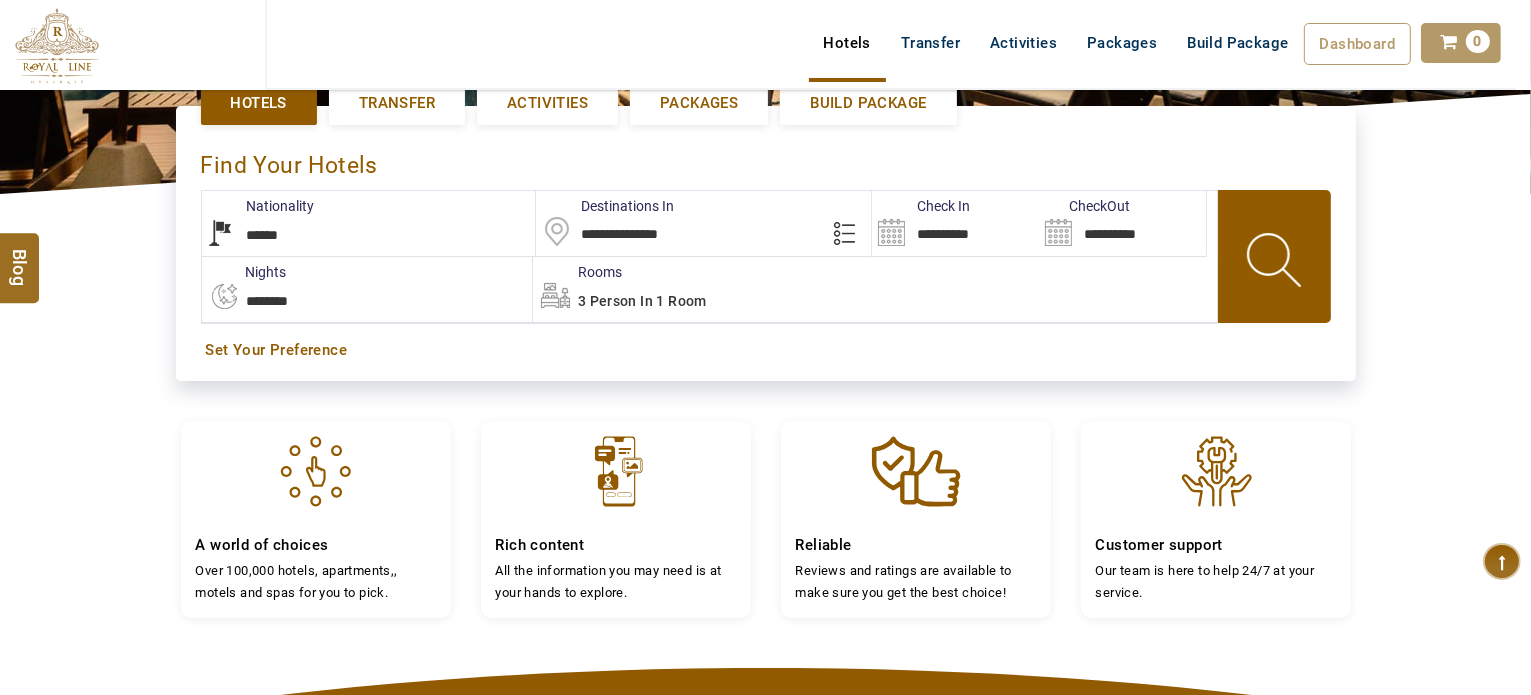 scroll, scrollTop: 300, scrollLeft: 0, axis: vertical 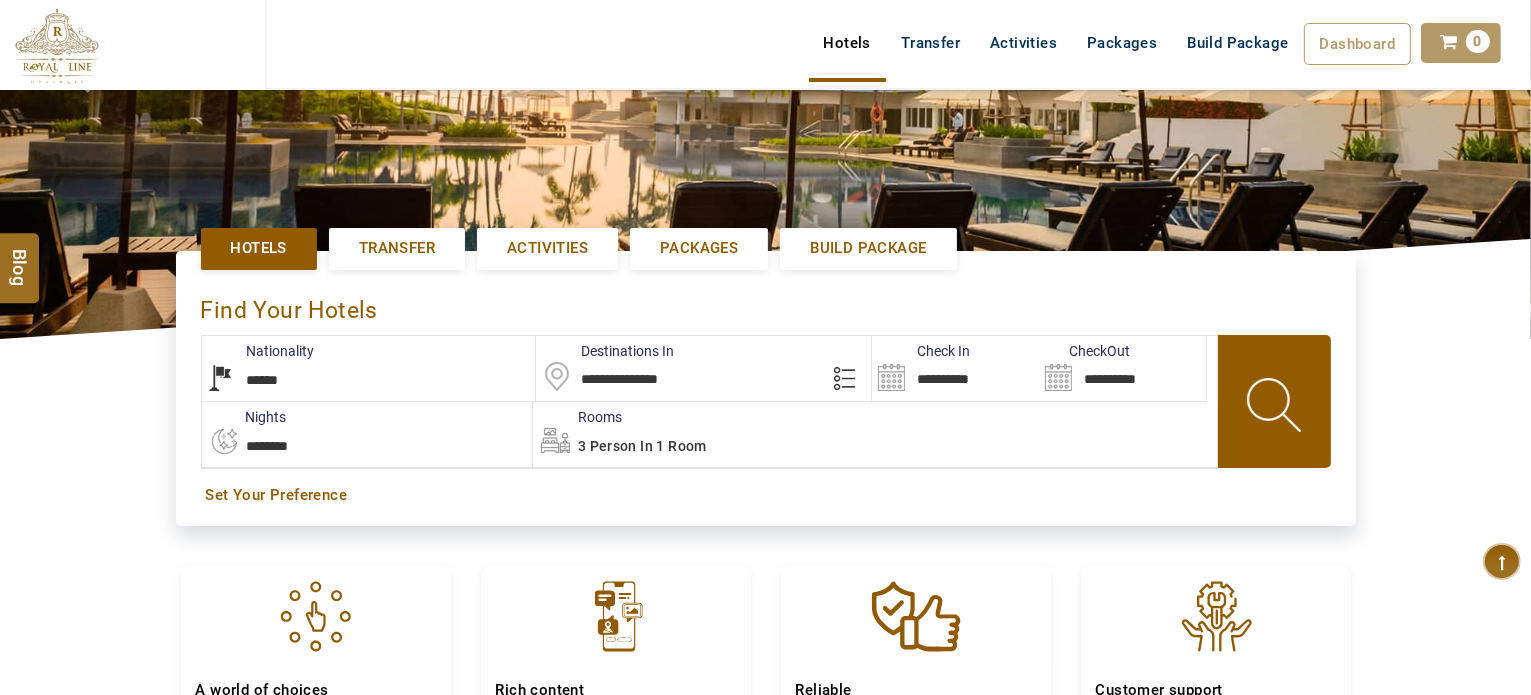 click on "**********" at bounding box center (955, 368) 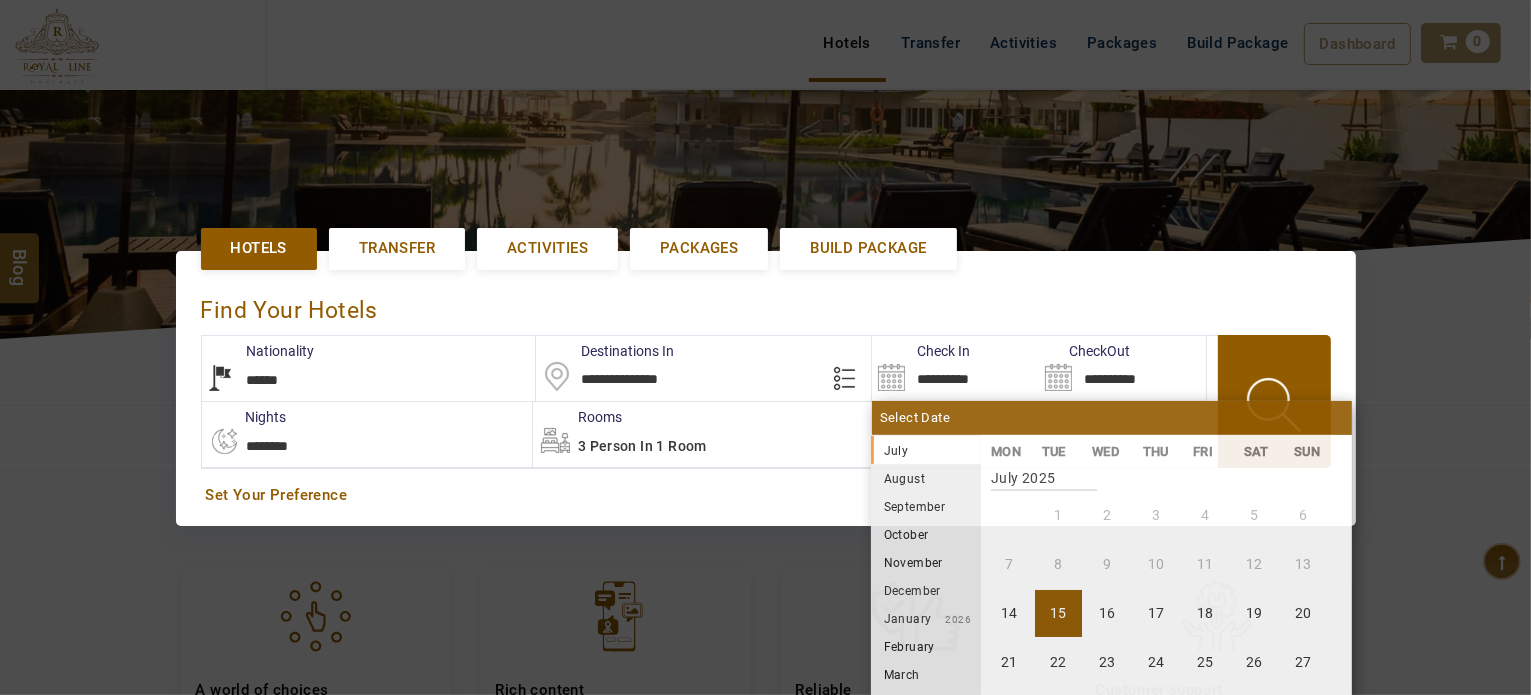 scroll, scrollTop: 316, scrollLeft: 0, axis: vertical 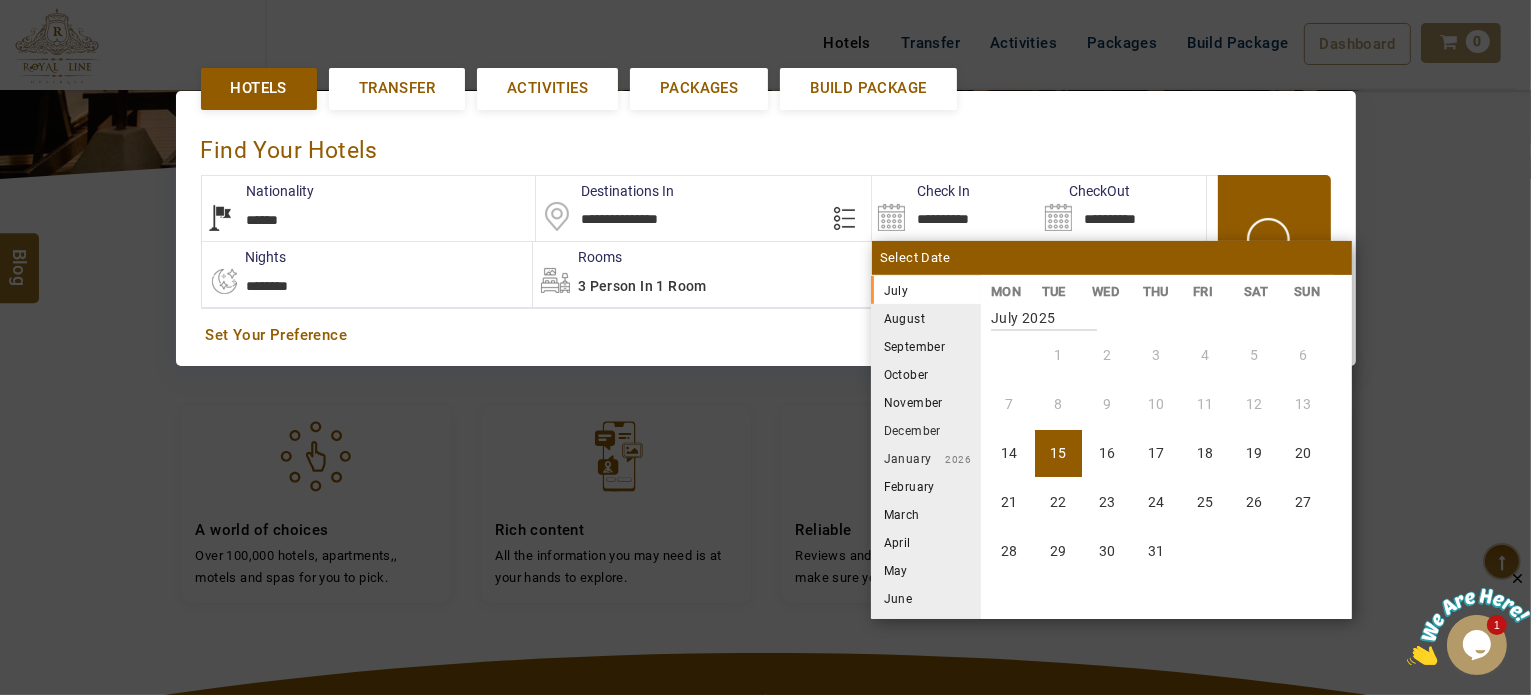 click on "September" at bounding box center [926, 346] 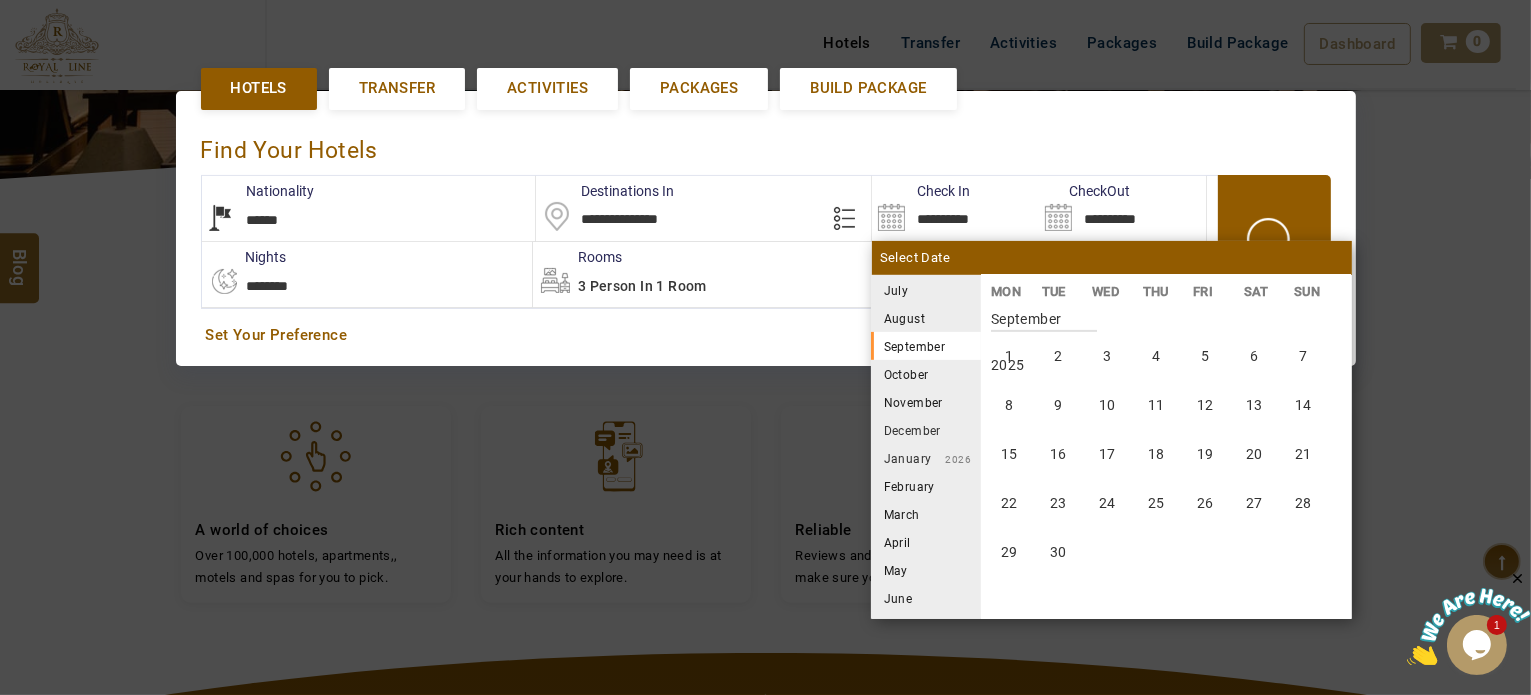 click on "August" at bounding box center [926, 318] 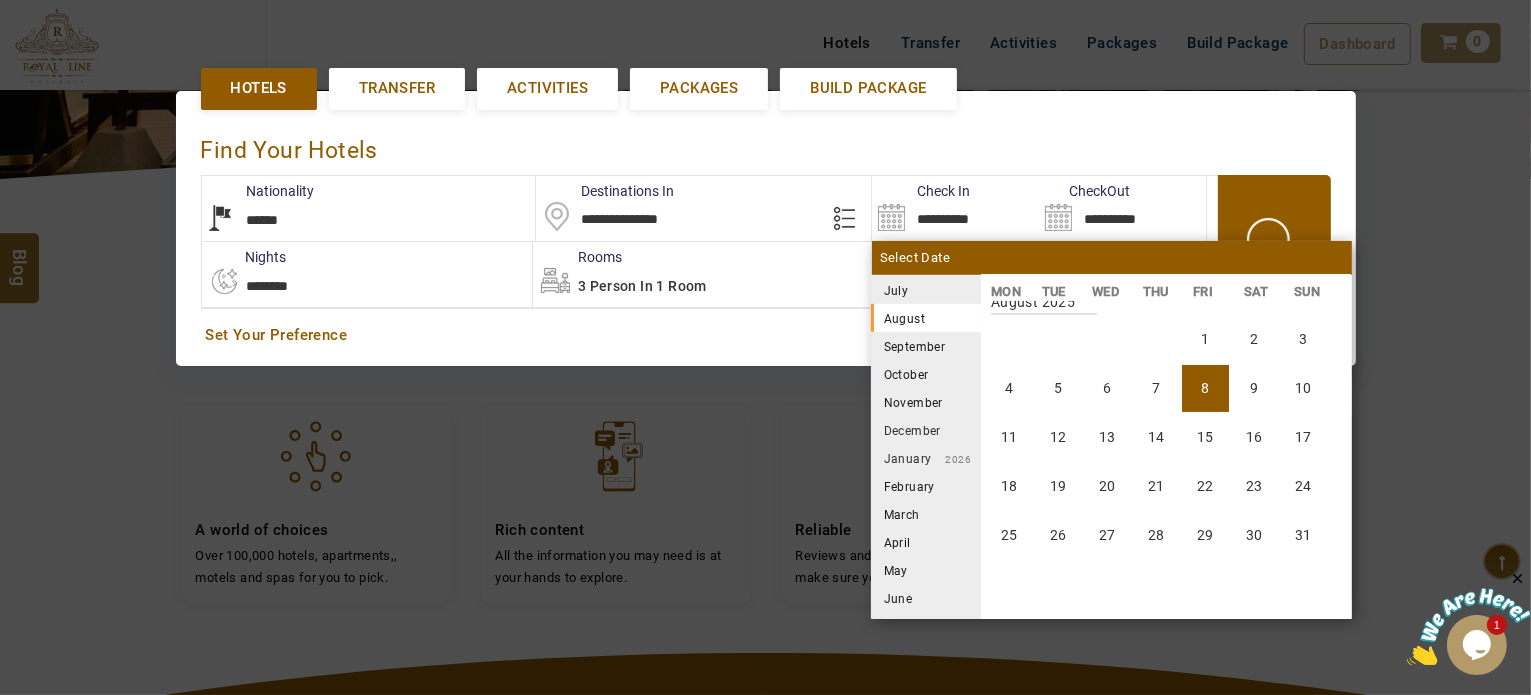 scroll, scrollTop: 370, scrollLeft: 0, axis: vertical 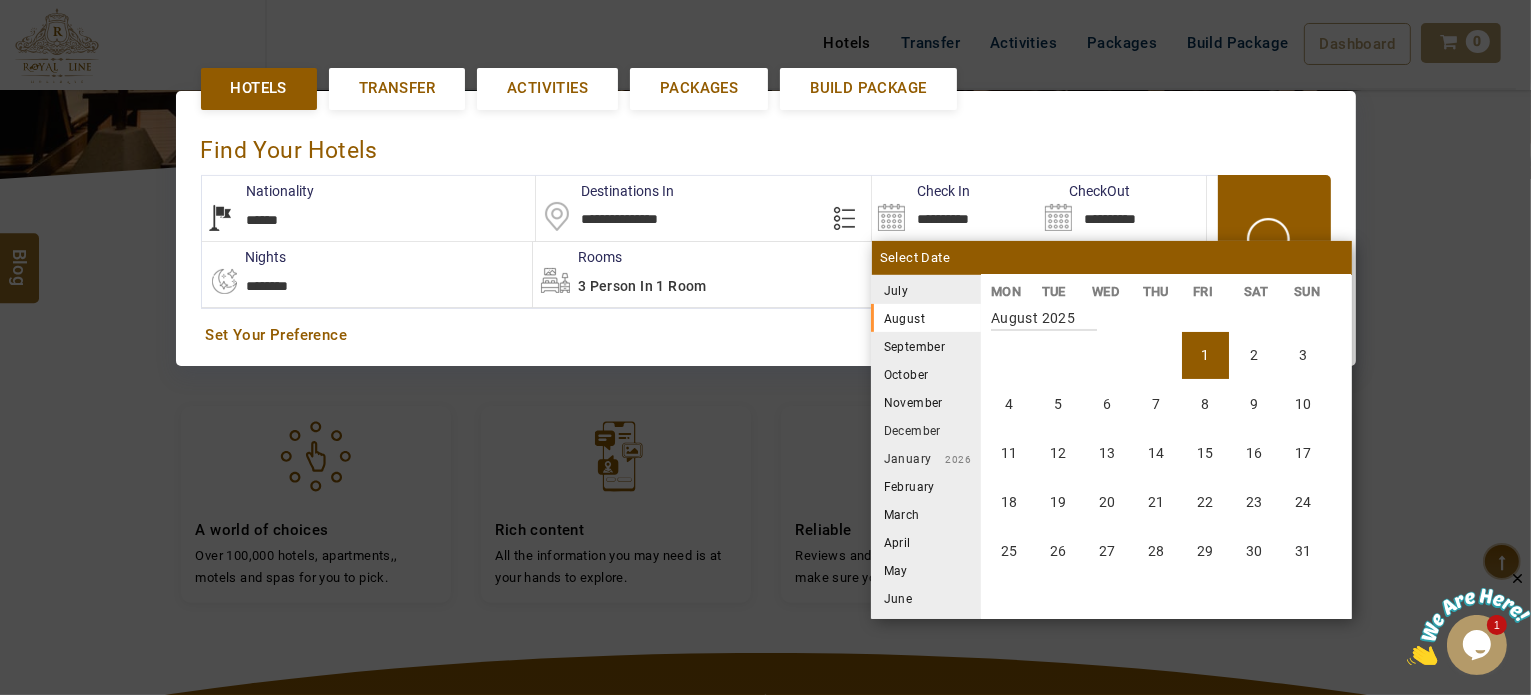 click on "1" at bounding box center [1205, 355] 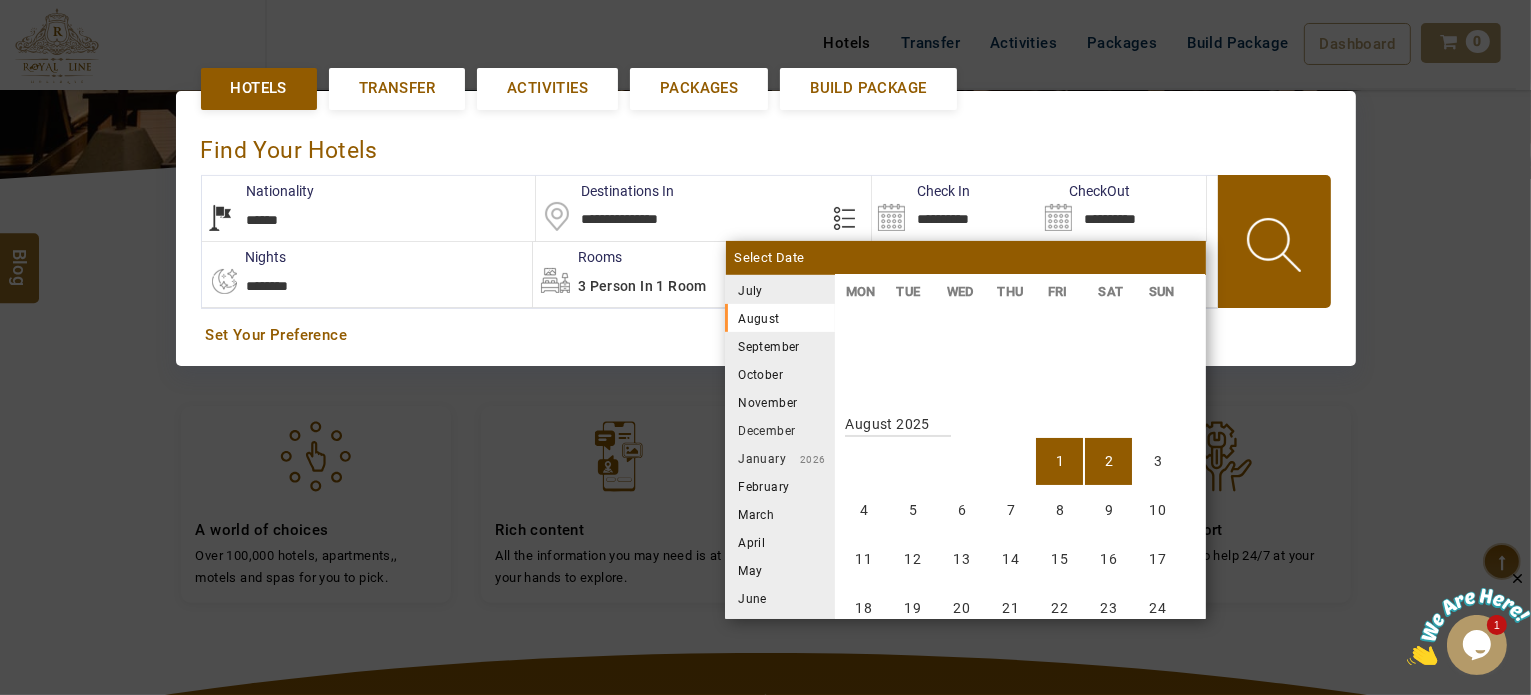 scroll, scrollTop: 370, scrollLeft: 0, axis: vertical 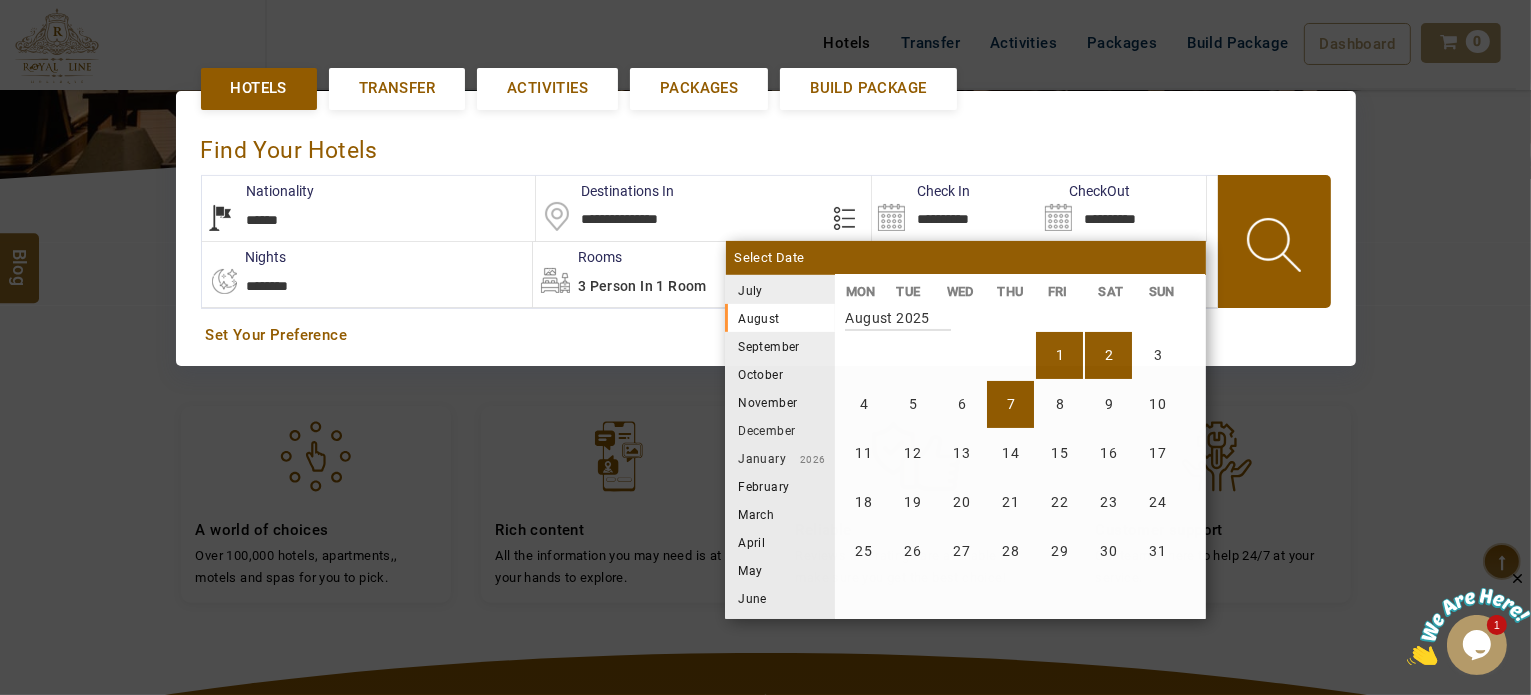 click on "7" at bounding box center [1010, 404] 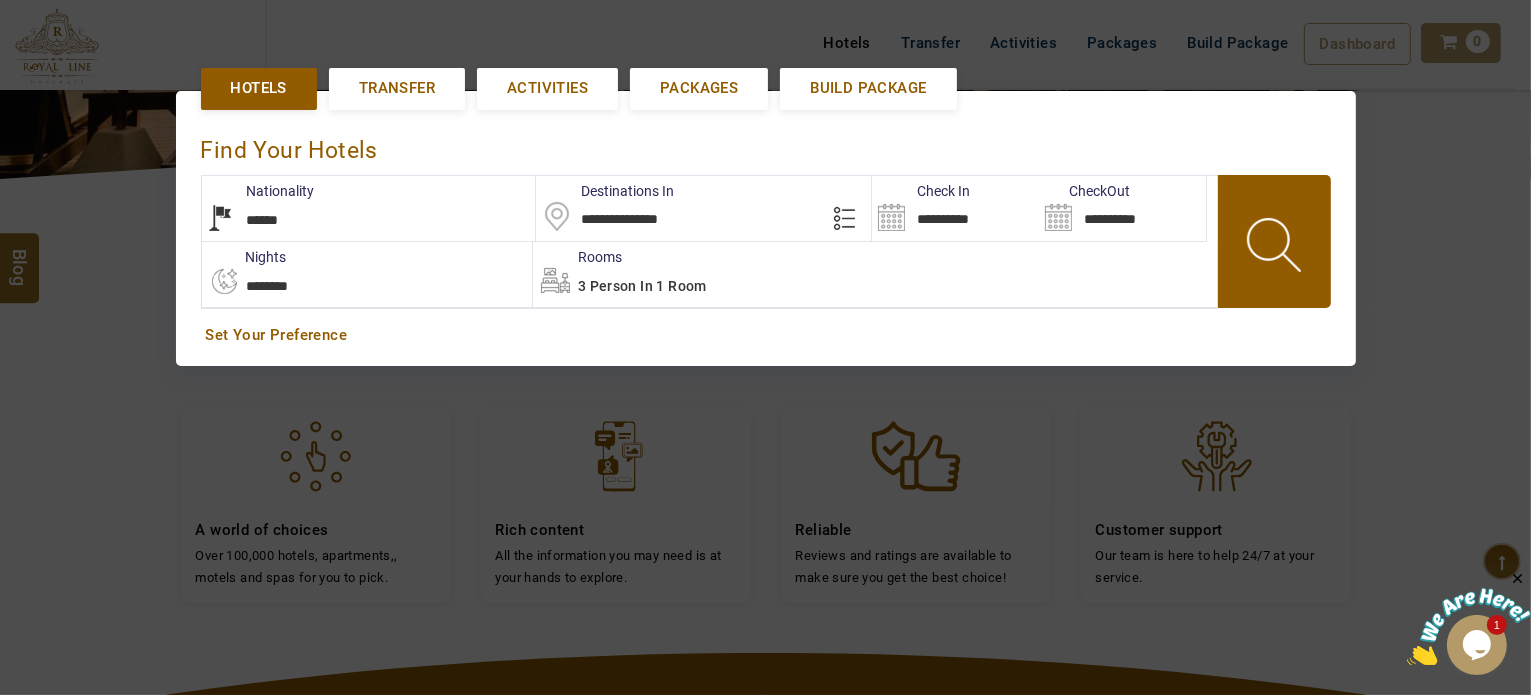 click on "3 Person in    1 Room" at bounding box center (875, 274) 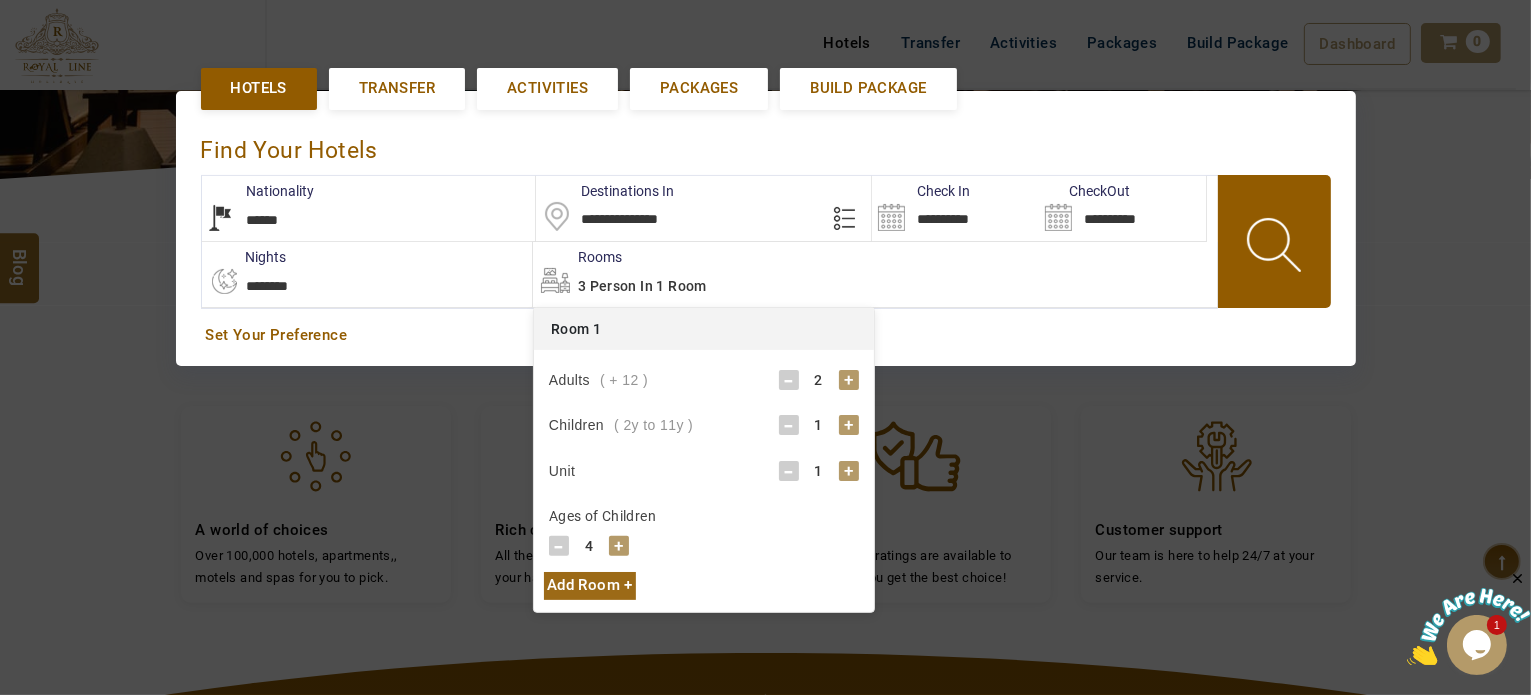 click on "-" at bounding box center (789, 425) 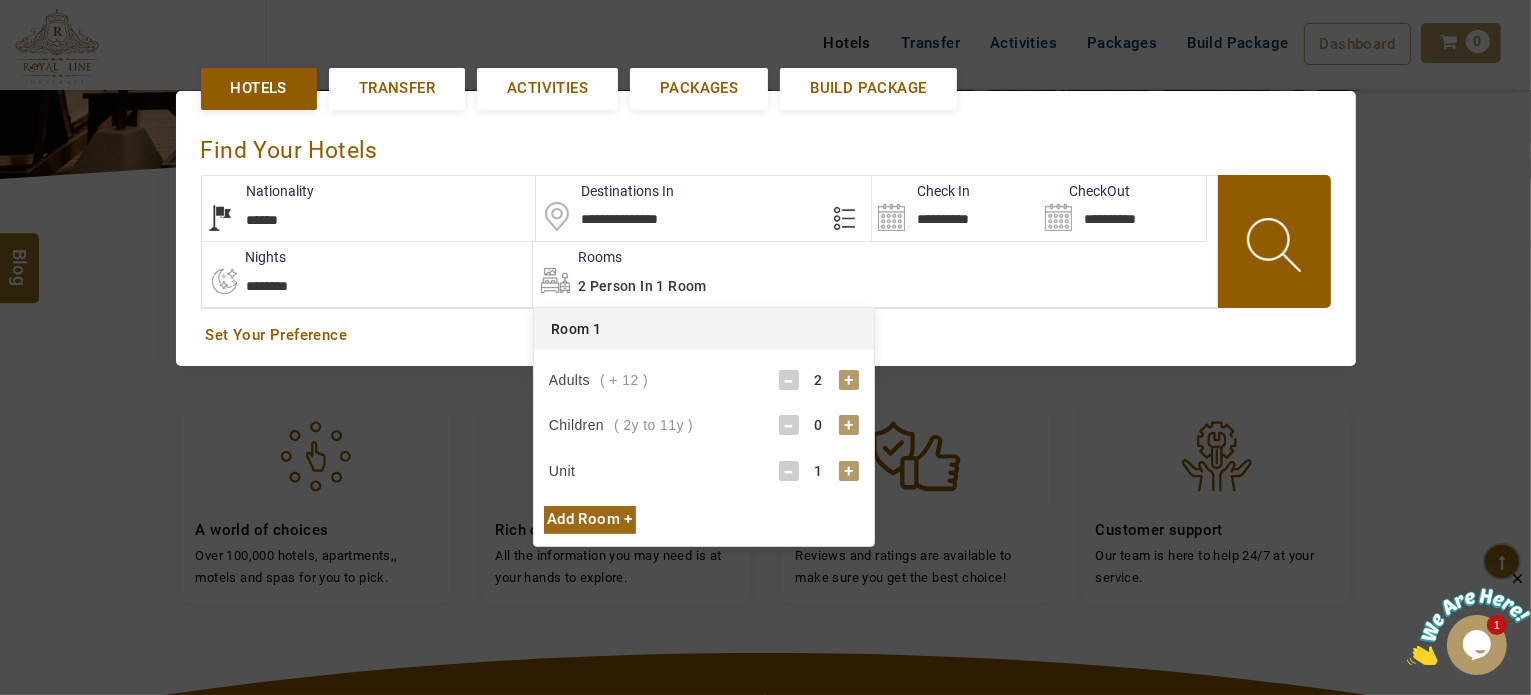click at bounding box center (1276, 248) 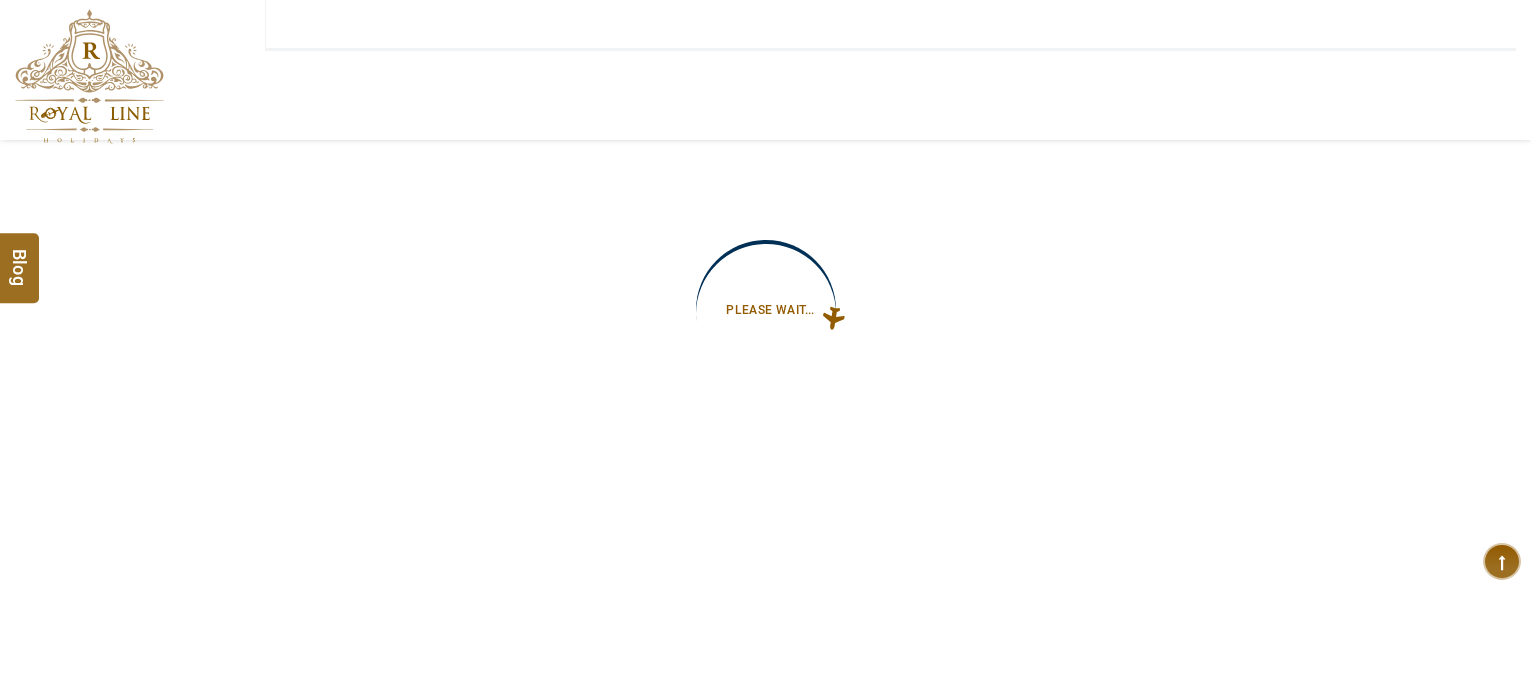 type on "**********" 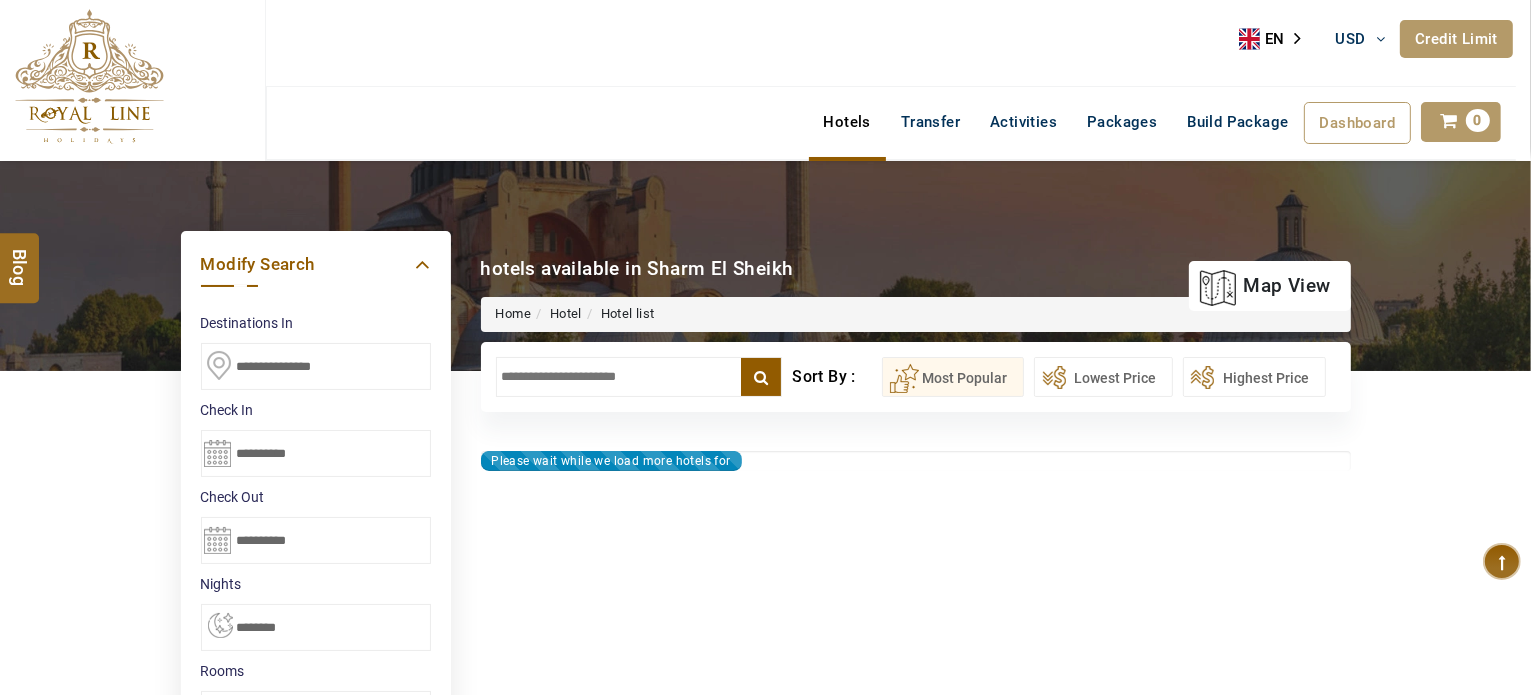 type on "**********" 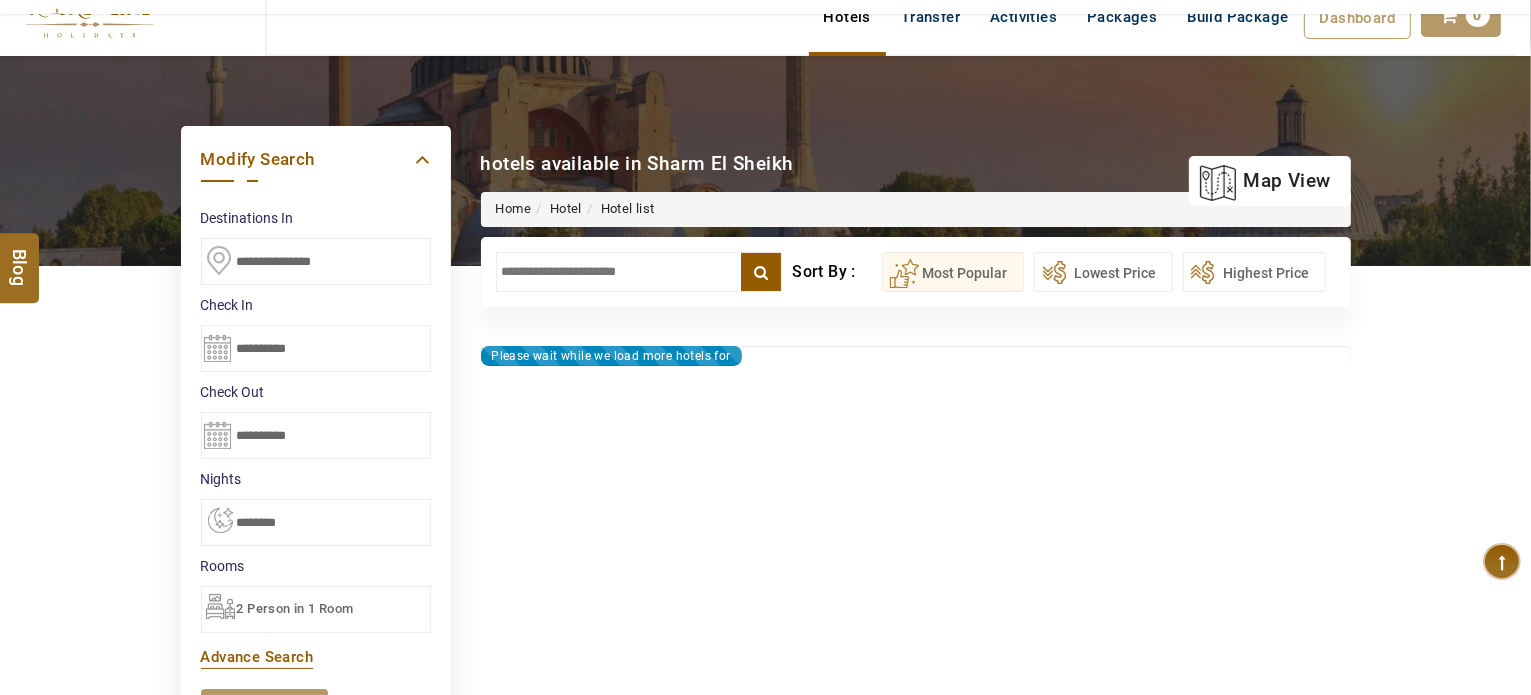 scroll, scrollTop: 200, scrollLeft: 0, axis: vertical 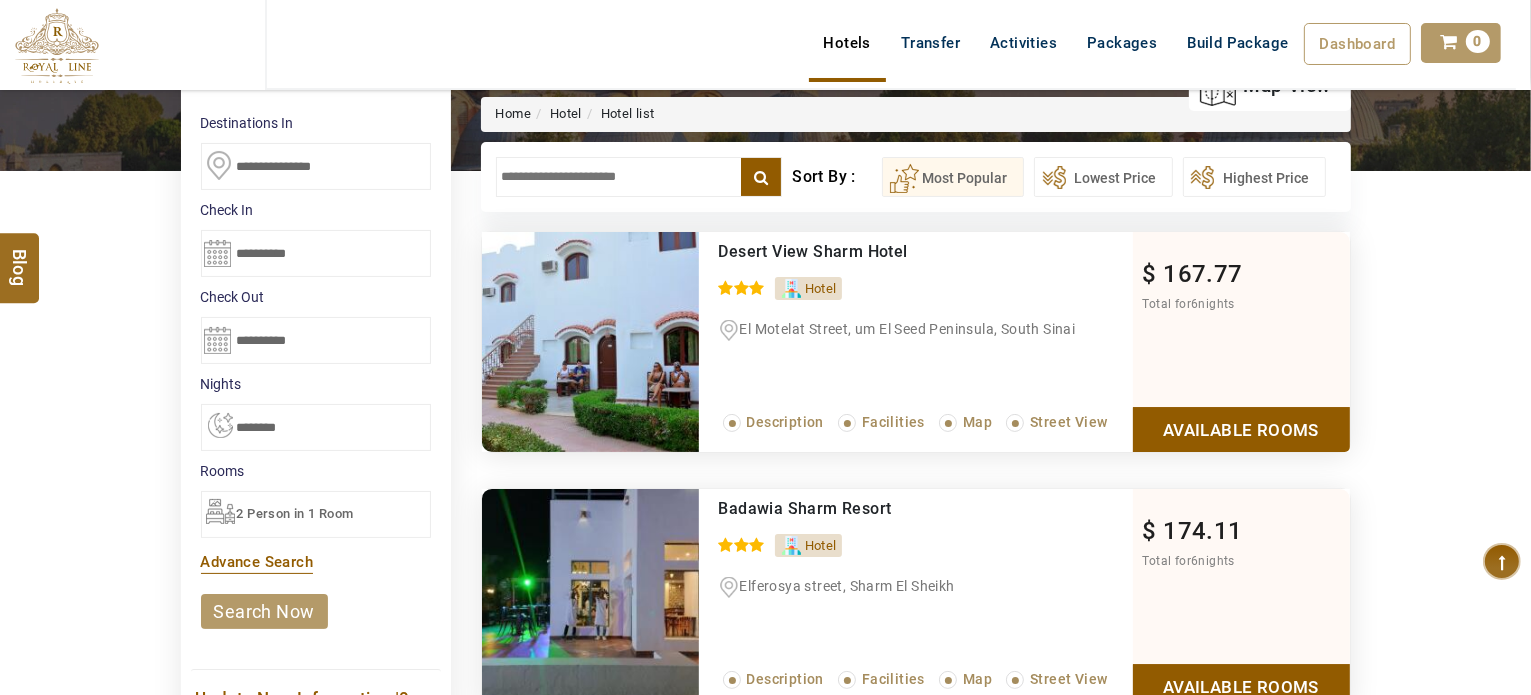 click at bounding box center (639, 177) 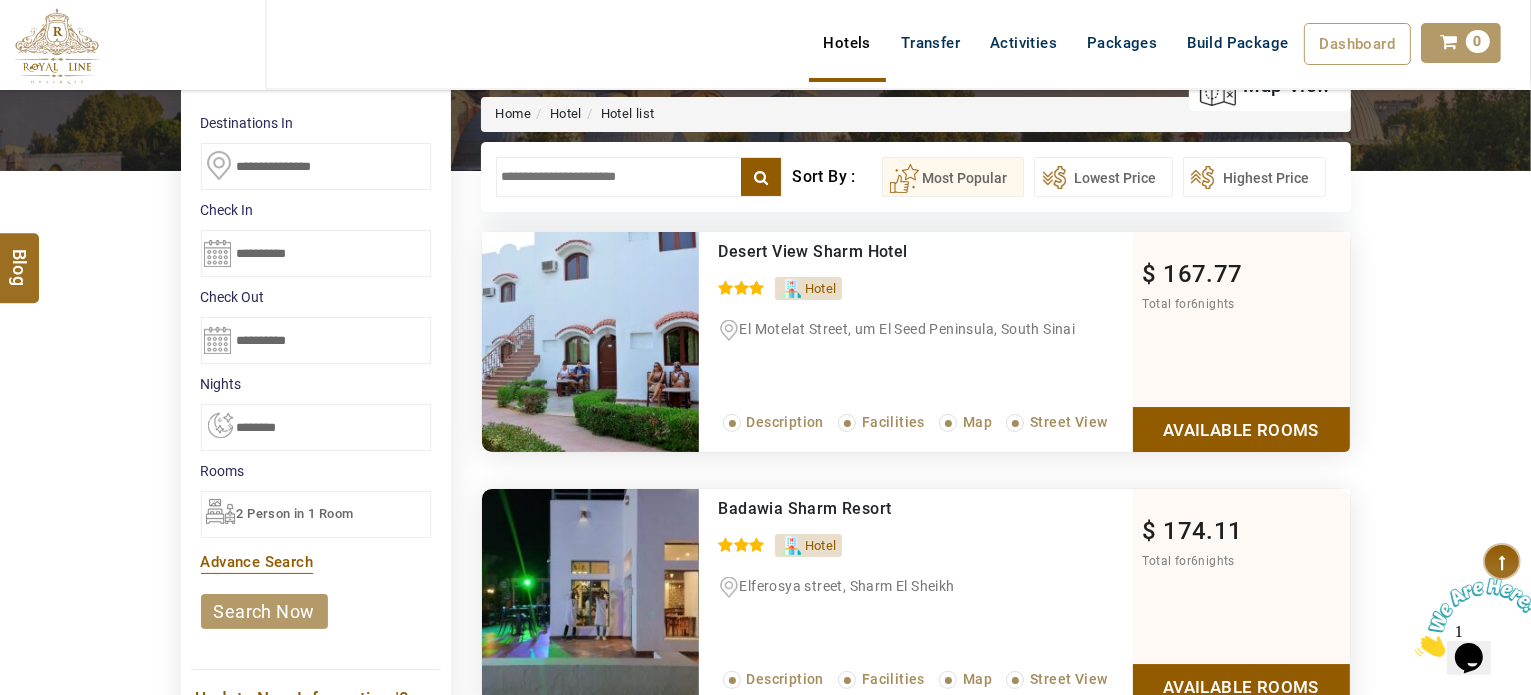 scroll, scrollTop: 0, scrollLeft: 0, axis: both 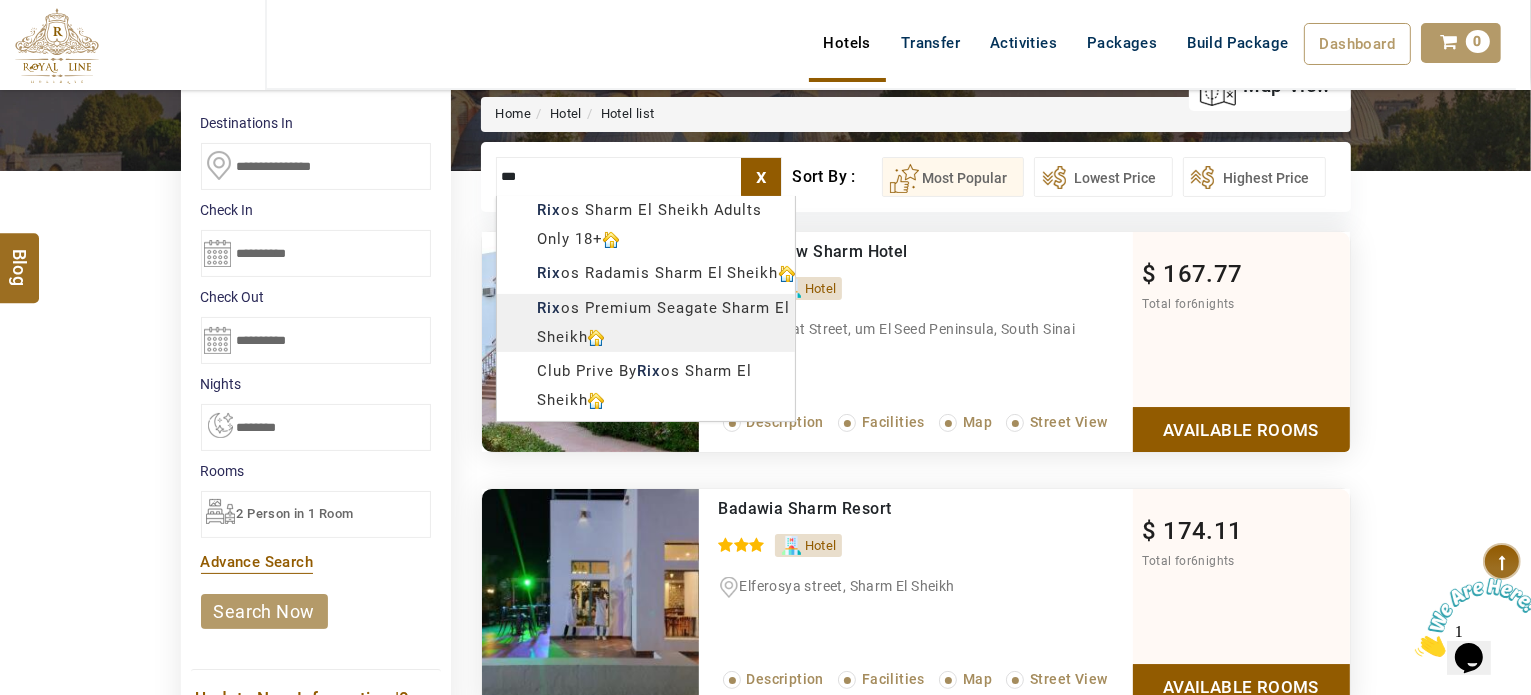 click on "LARISA HAWWARI USD AED  AED EUR  € USD  $ INR  ₹ THB  ฿ IDR  Rp BHD  BHD TRY  ₺ Credit Limit EN HE AR ES PT ZH Helpline
+971 55 344 0168 Register Now +971 55 344 0168 info@royallineholidays.com About Us What we Offer Blog Why Us Contact Hotels  Transfer Activities Packages Build Package Dashboard My Profile My Booking My Reports My Quotation Sign Out 0 Points Redeem Now To Redeem 8664  Points Future Points  2959   Points Credit Limit Credit Limit USD 25000.00 70% Complete Used USD 10566.02 Available USD 14433.98 Setting  Looks like you haven't added anything to your cart yet Countinue Shopping ****** ****** Please Wait.. Blog demo
Remember me Forgot
password? LOG IN Don't have an account?   Register Now My Booking View/ Print/Cancel Your Booking without Signing in Submit Applying Filters...... Hotels For You Will Be Loading Soon demo
In A Few Moment, You Will Be Celebrating Best Hotel options galore ! Check In   CheckOut Rooms Rooms Please Wait Please Wait ... X" at bounding box center (765, 937) 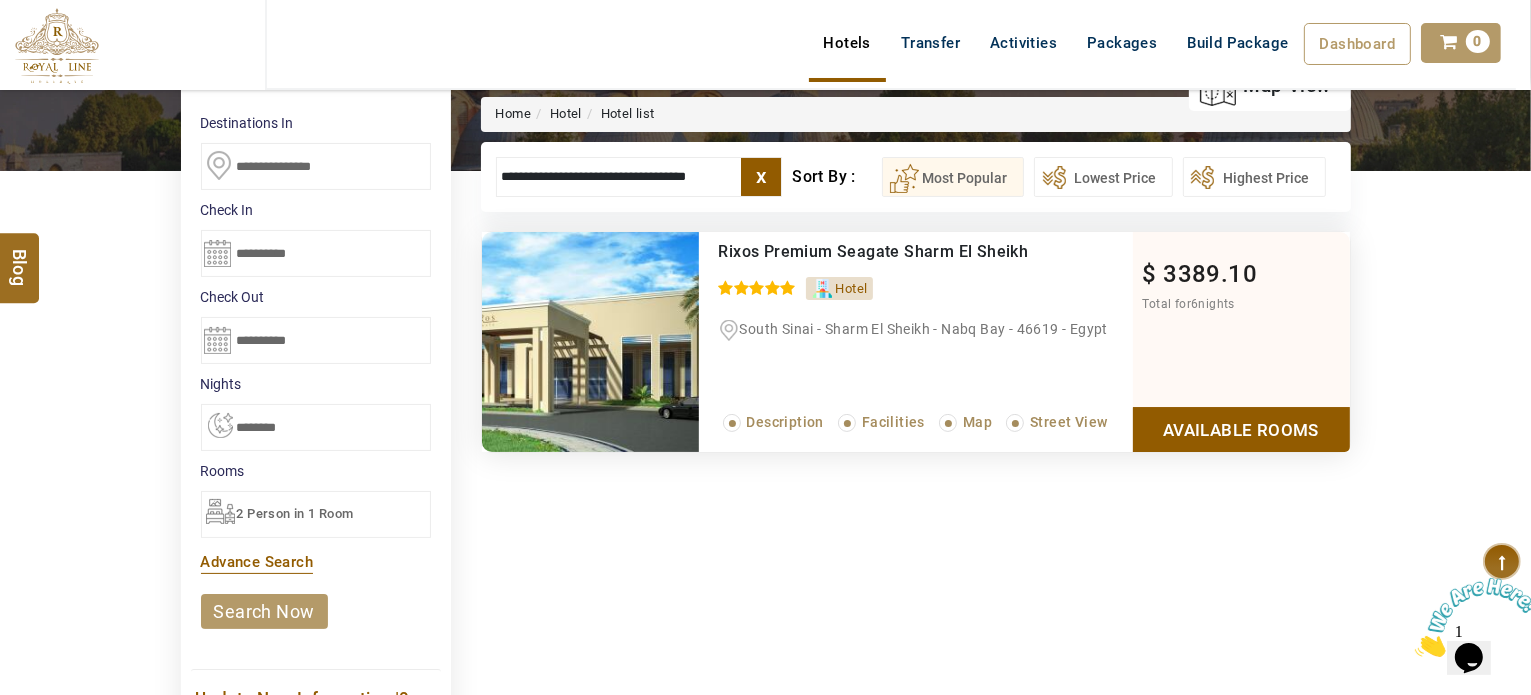 type on "**********" 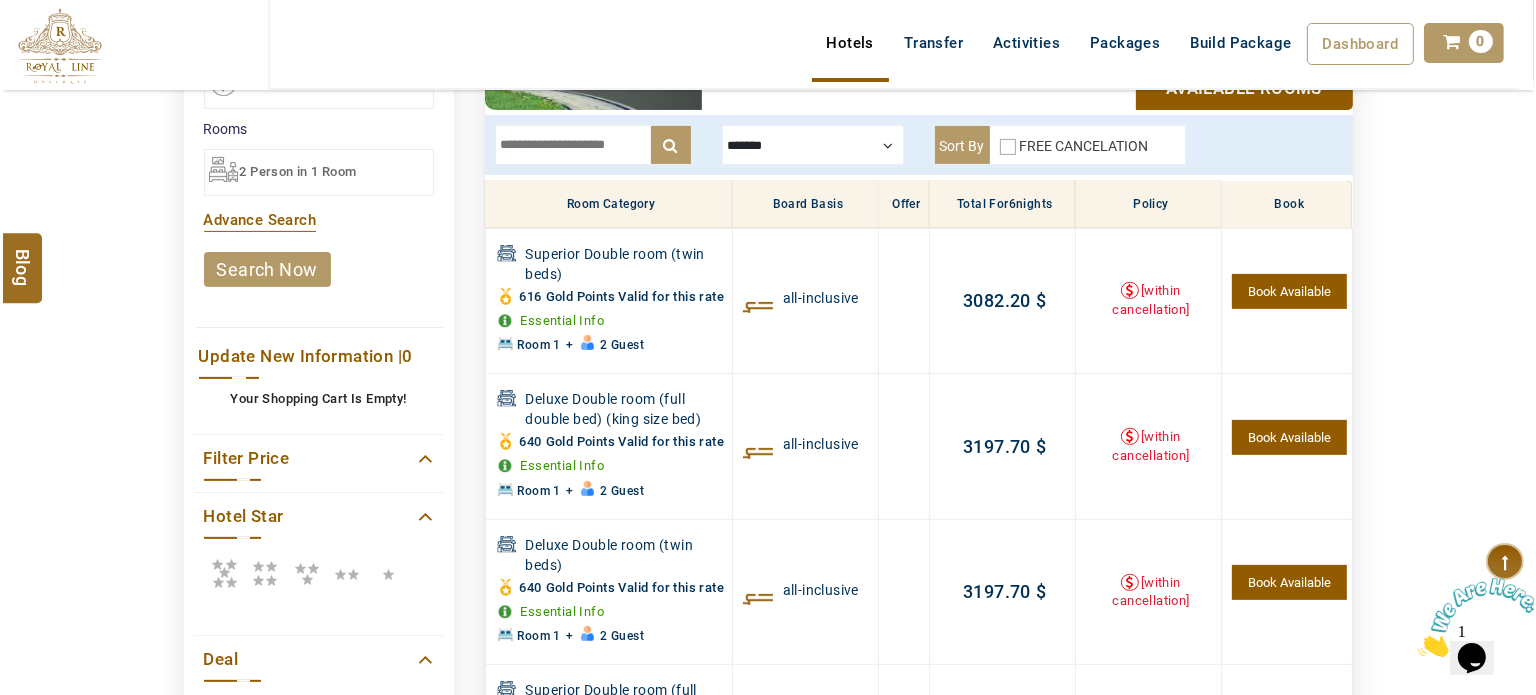 scroll, scrollTop: 580, scrollLeft: 0, axis: vertical 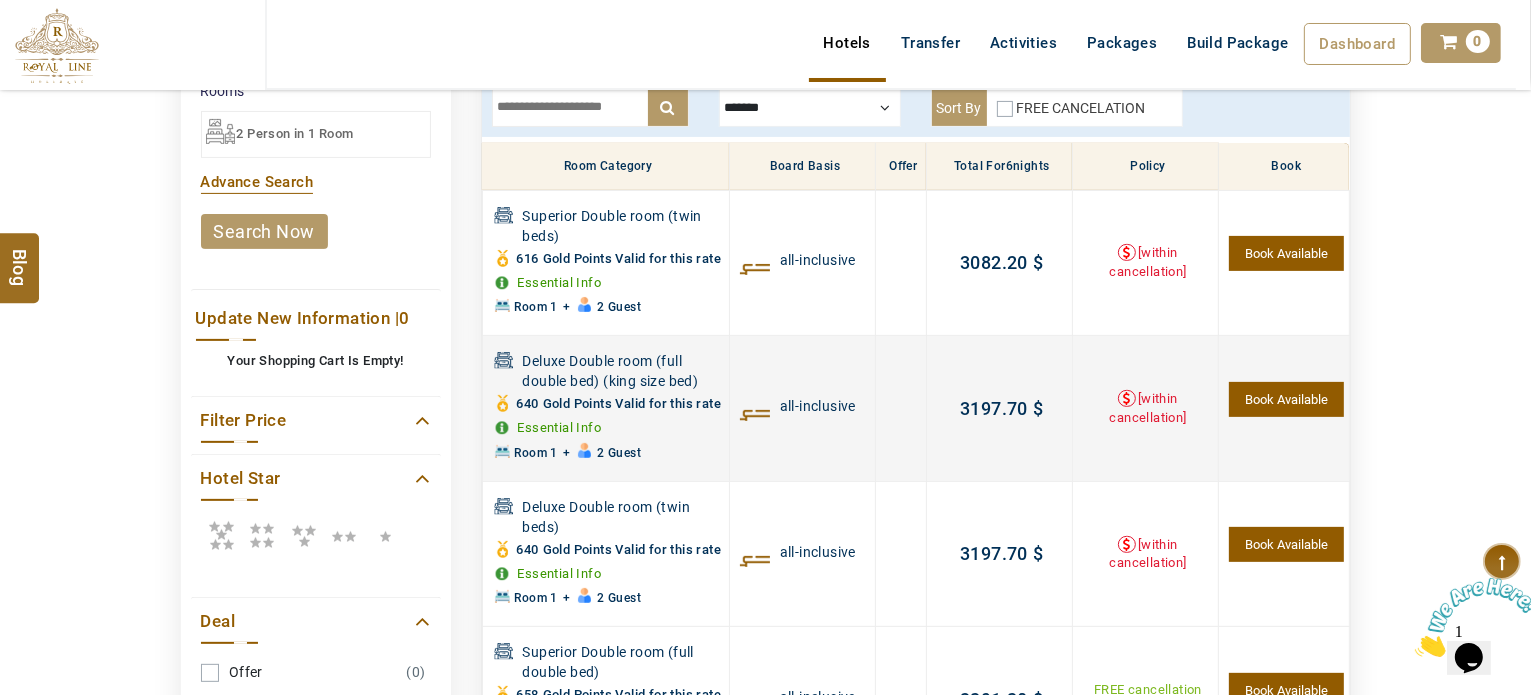 click on "Book Available" at bounding box center (1286, 399) 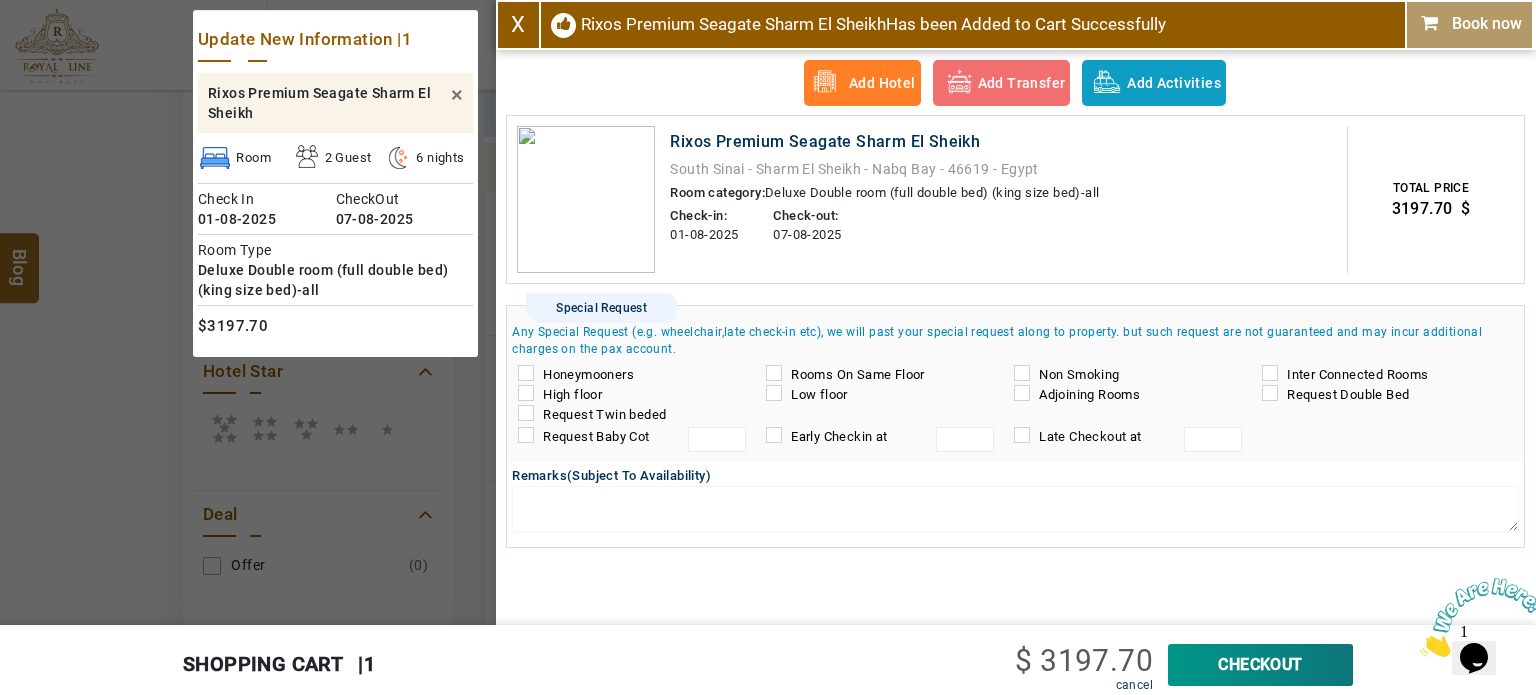 click on "Book now" at bounding box center [1469, 24] 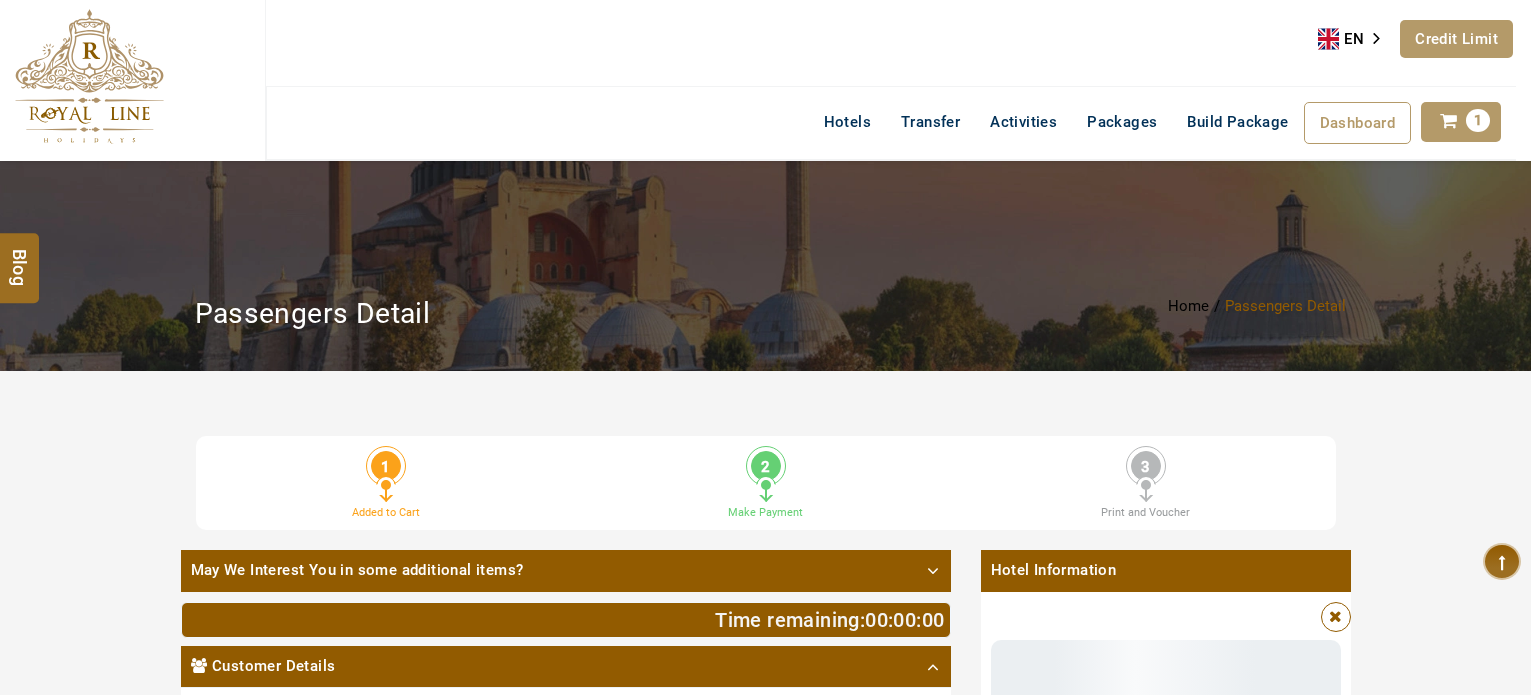 scroll, scrollTop: 0, scrollLeft: 0, axis: both 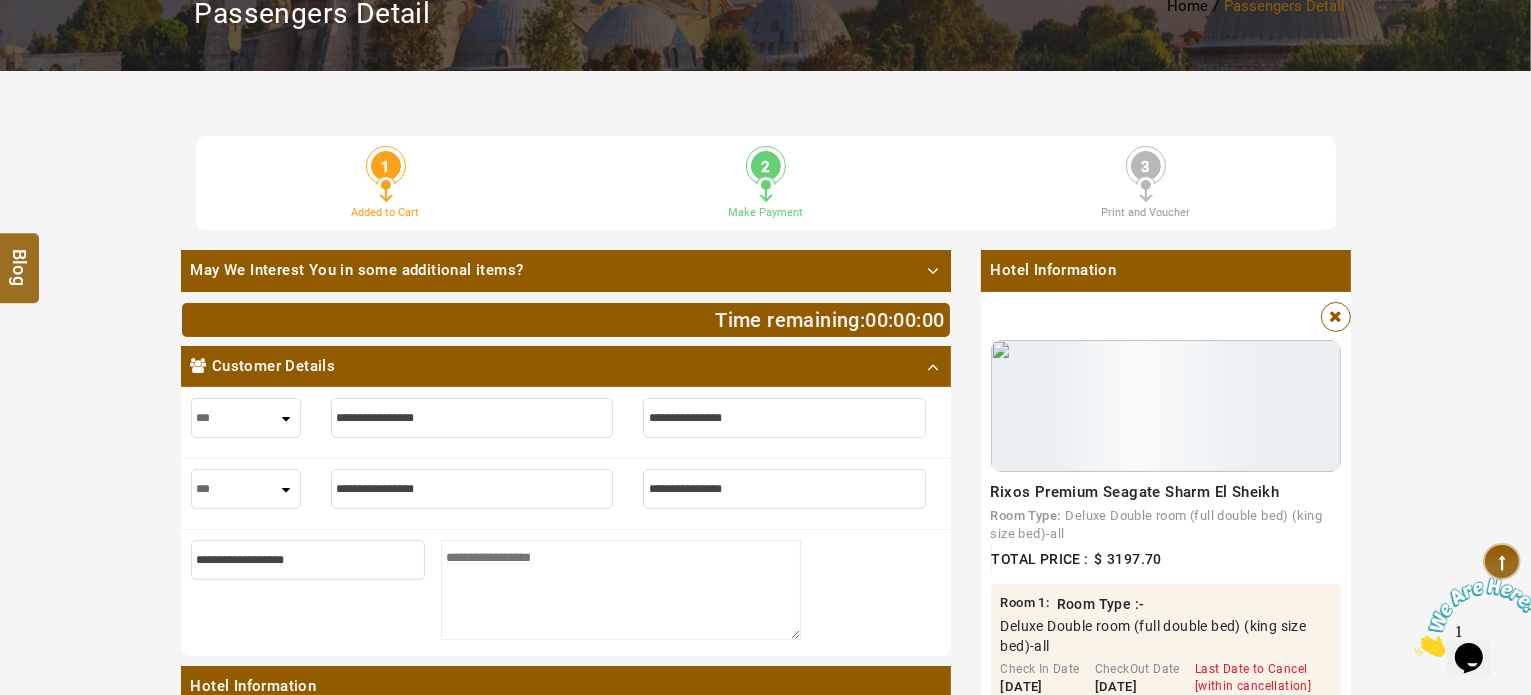click at bounding box center (472, 418) 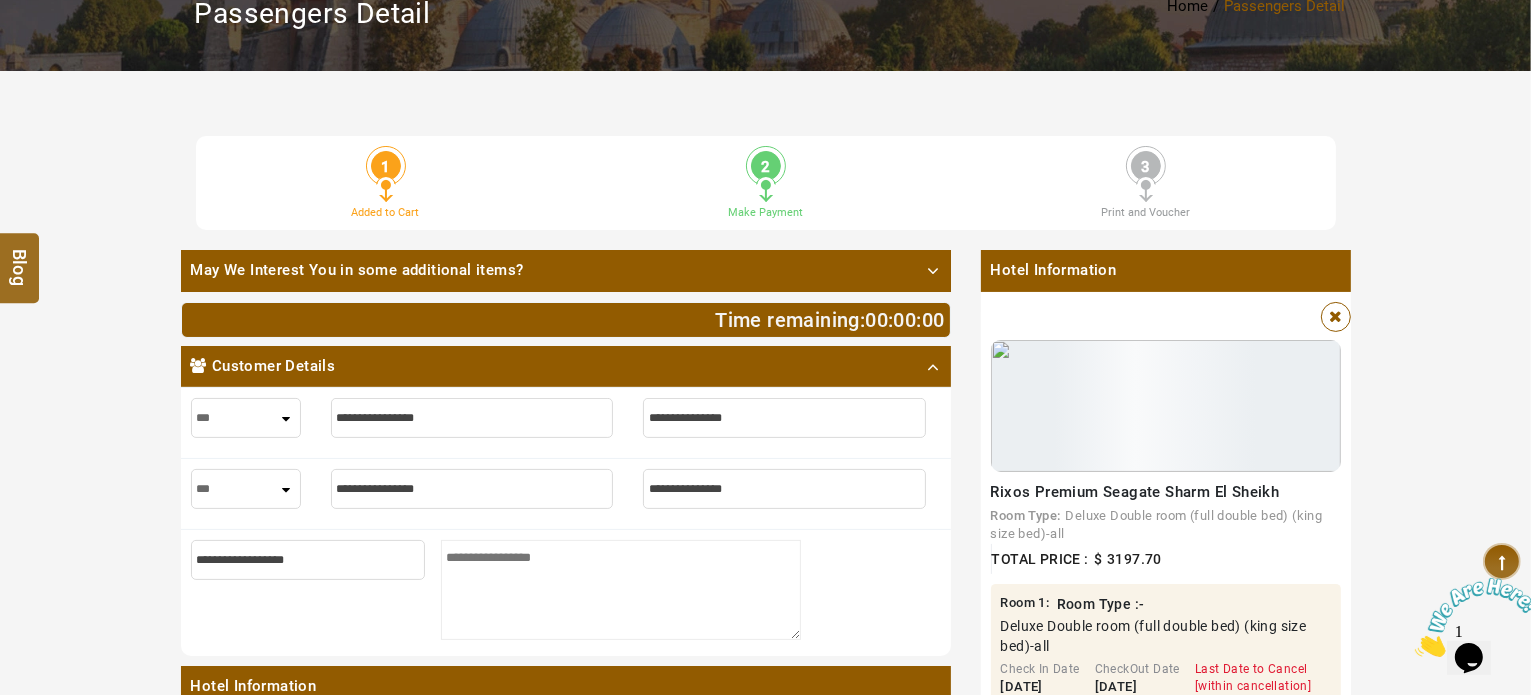 type on "*" 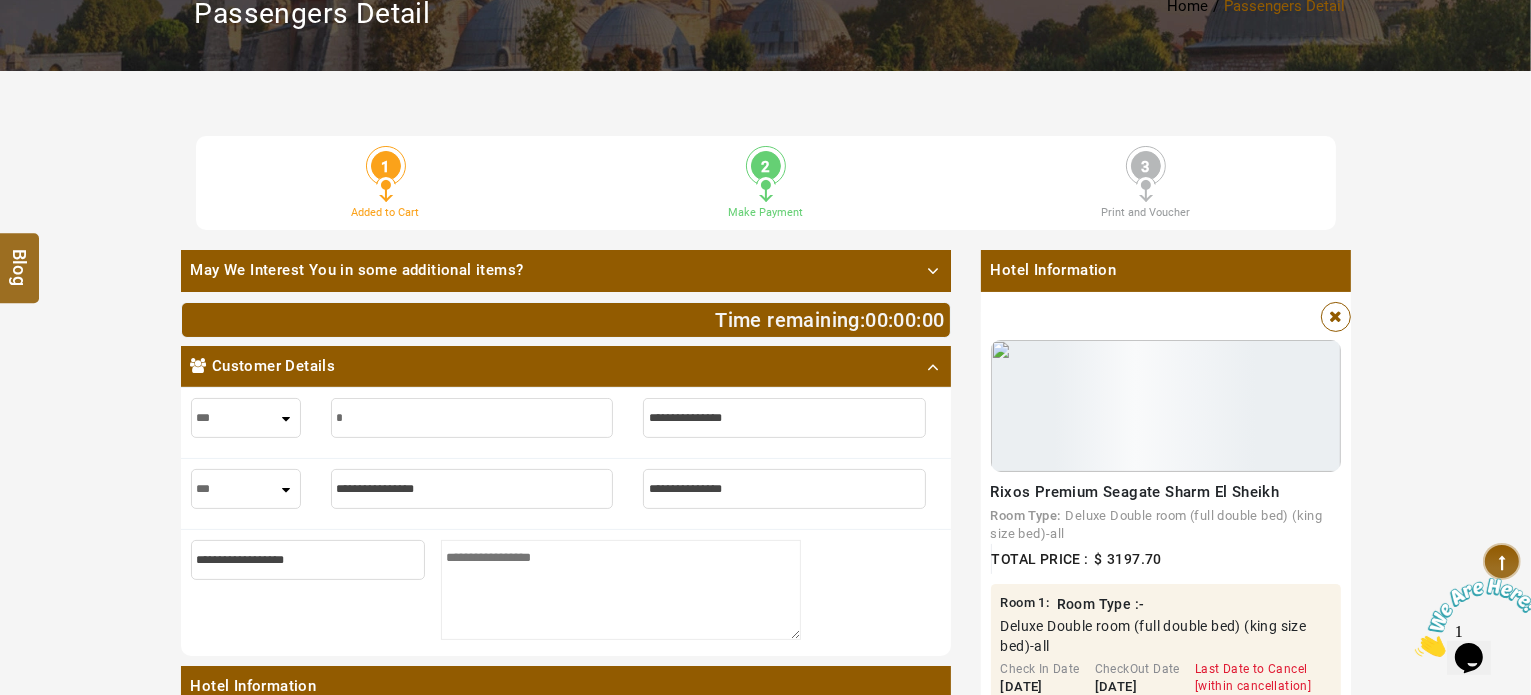 type on "*" 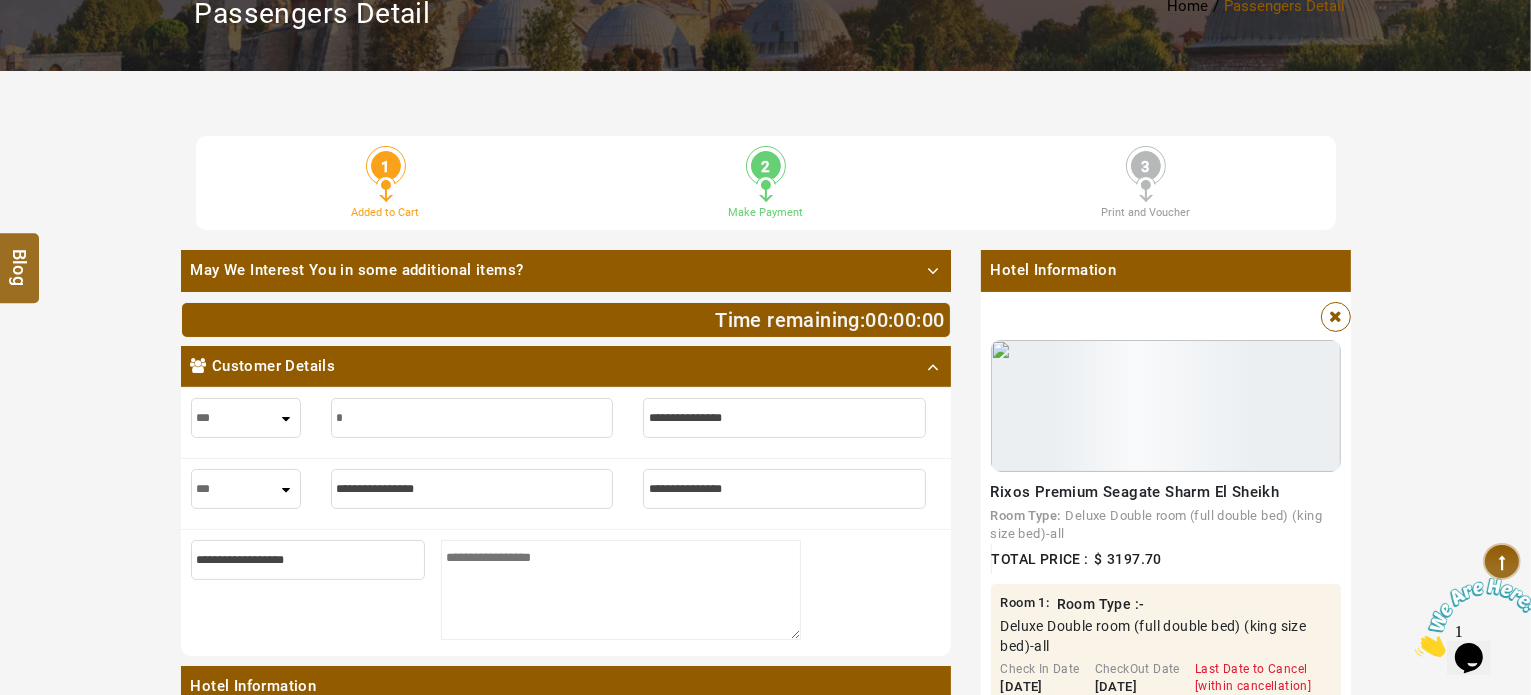 type on "**" 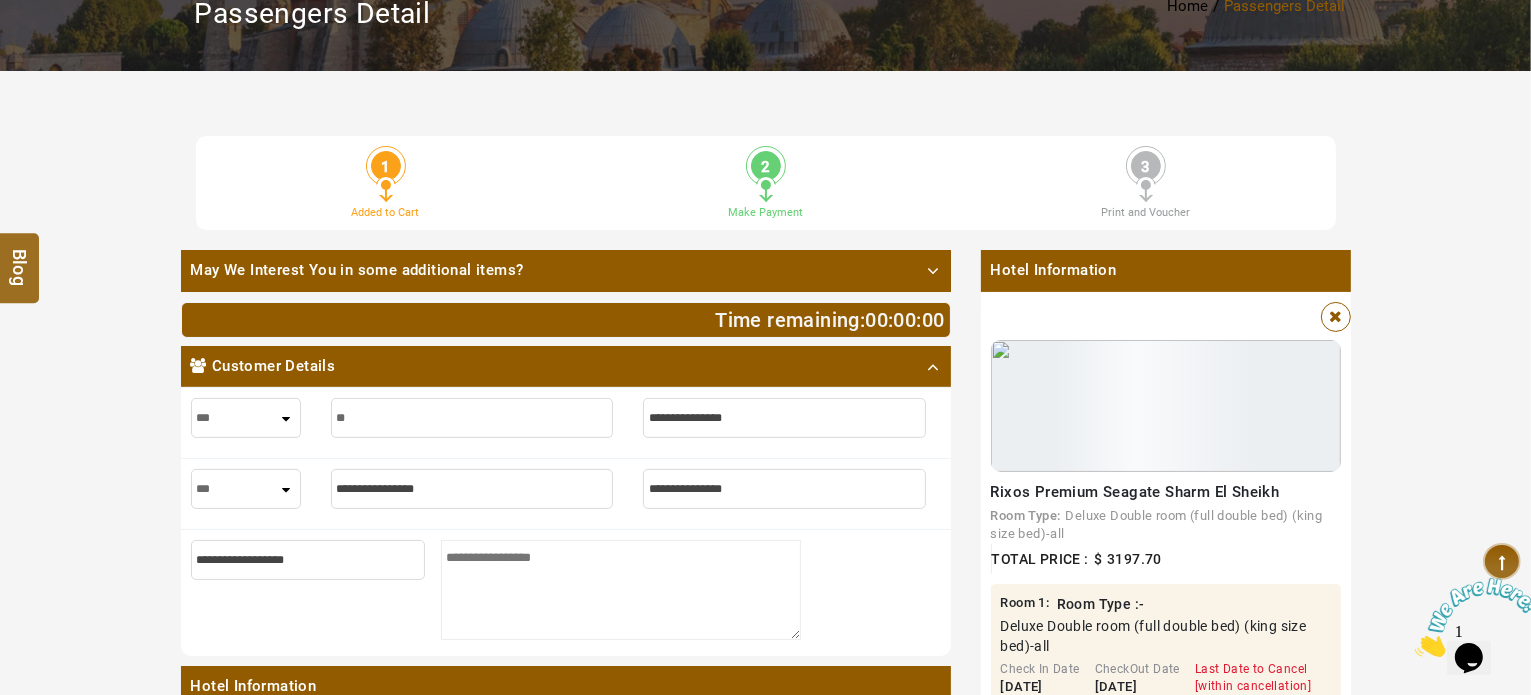type on "**" 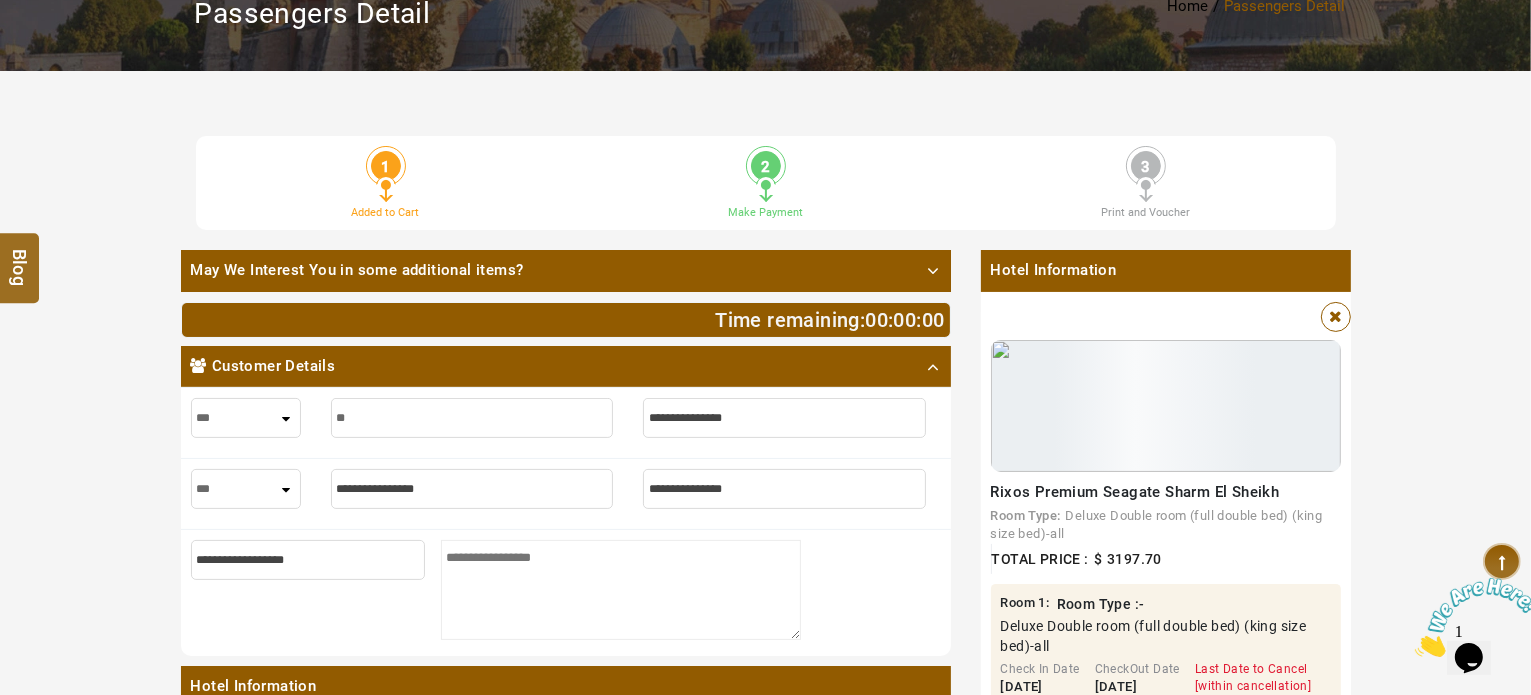 type on "***" 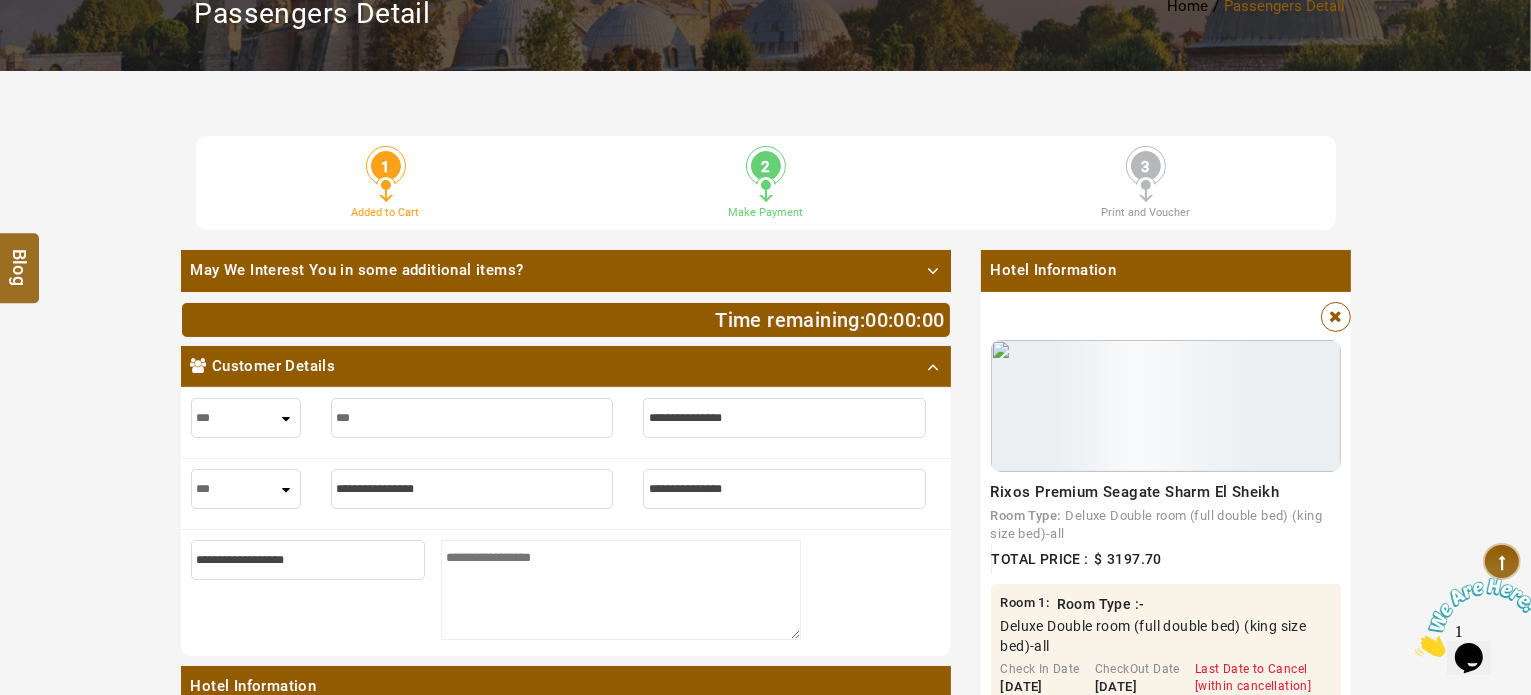 type on "***" 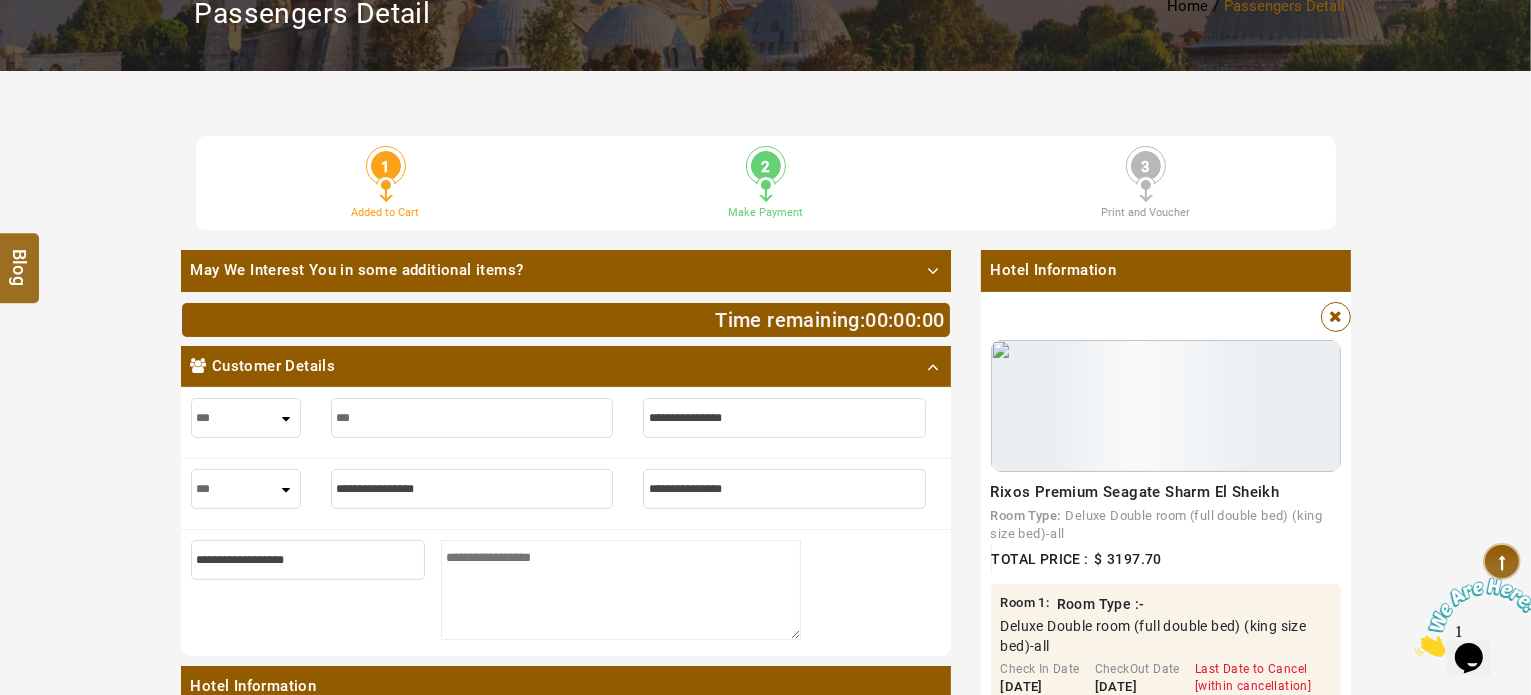 type on "****" 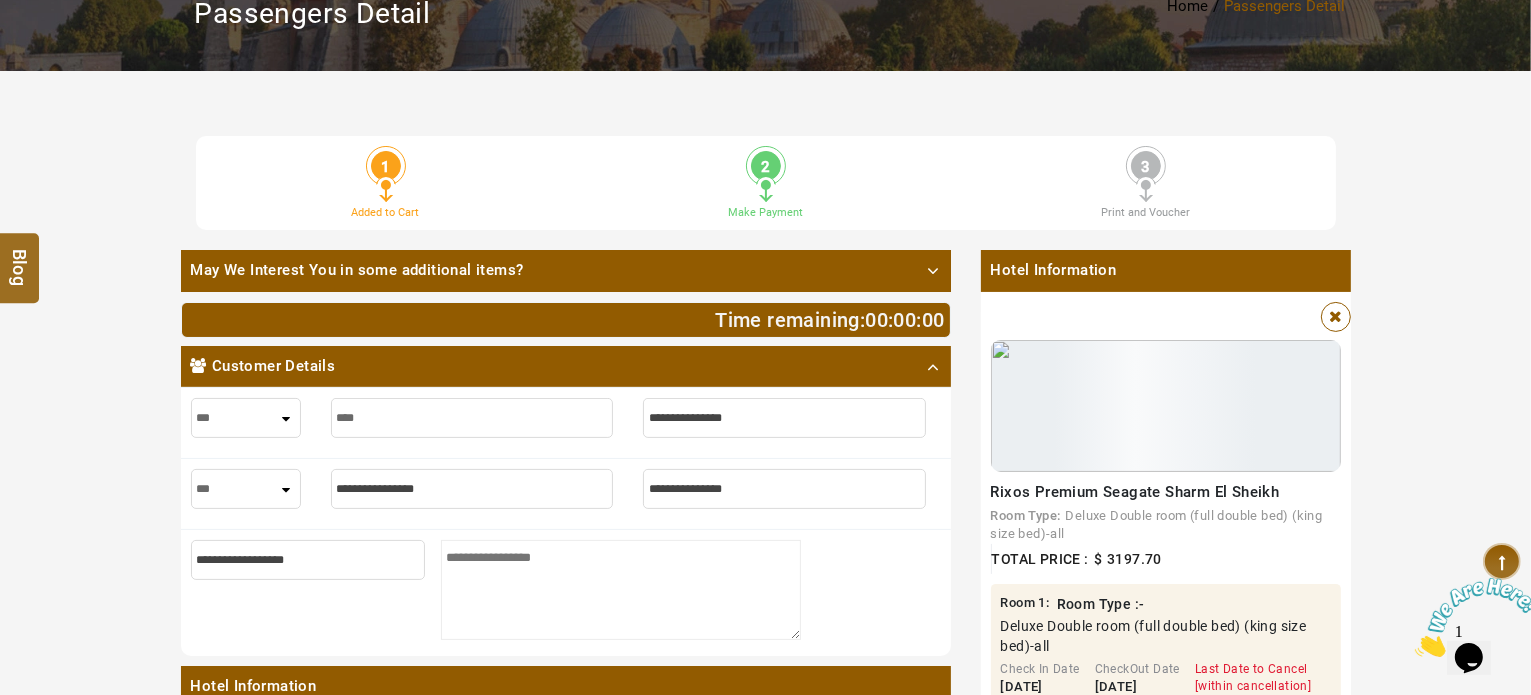 type on "****" 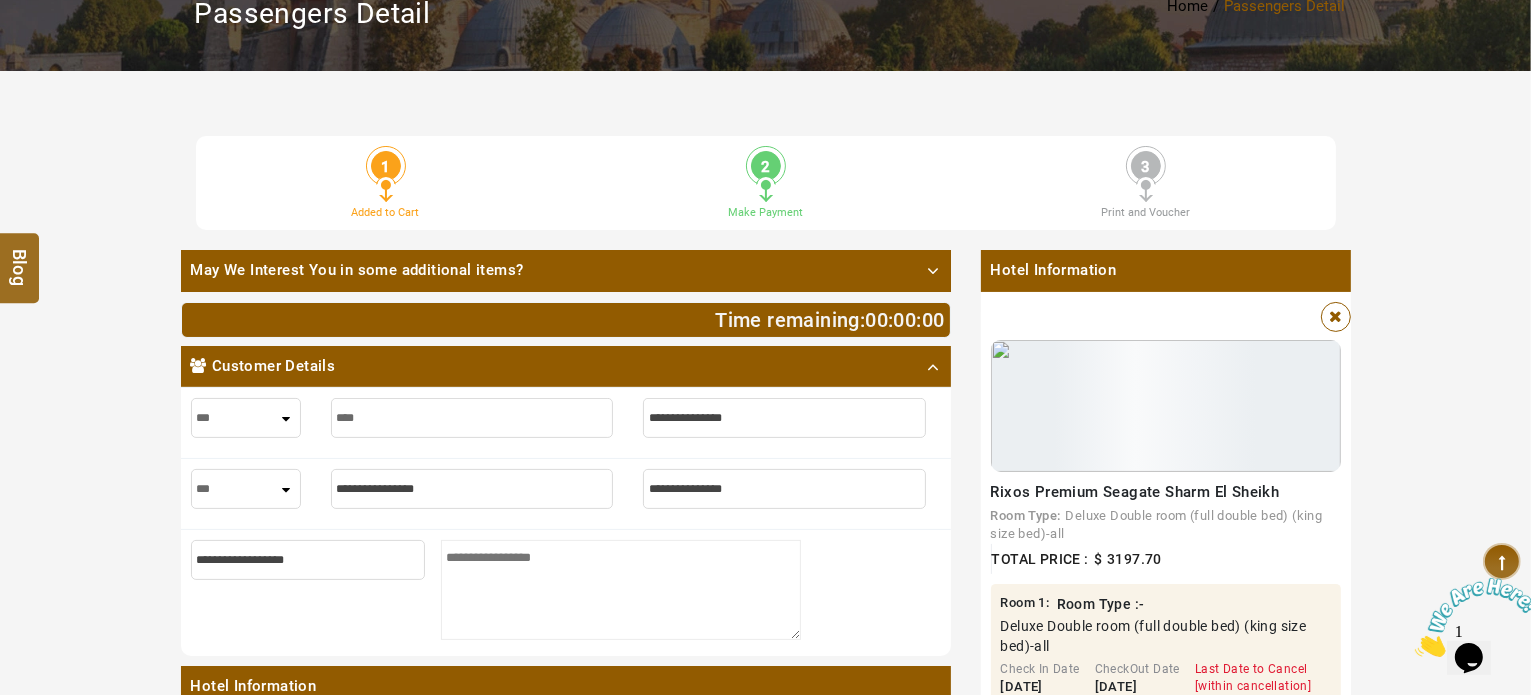 type on "****" 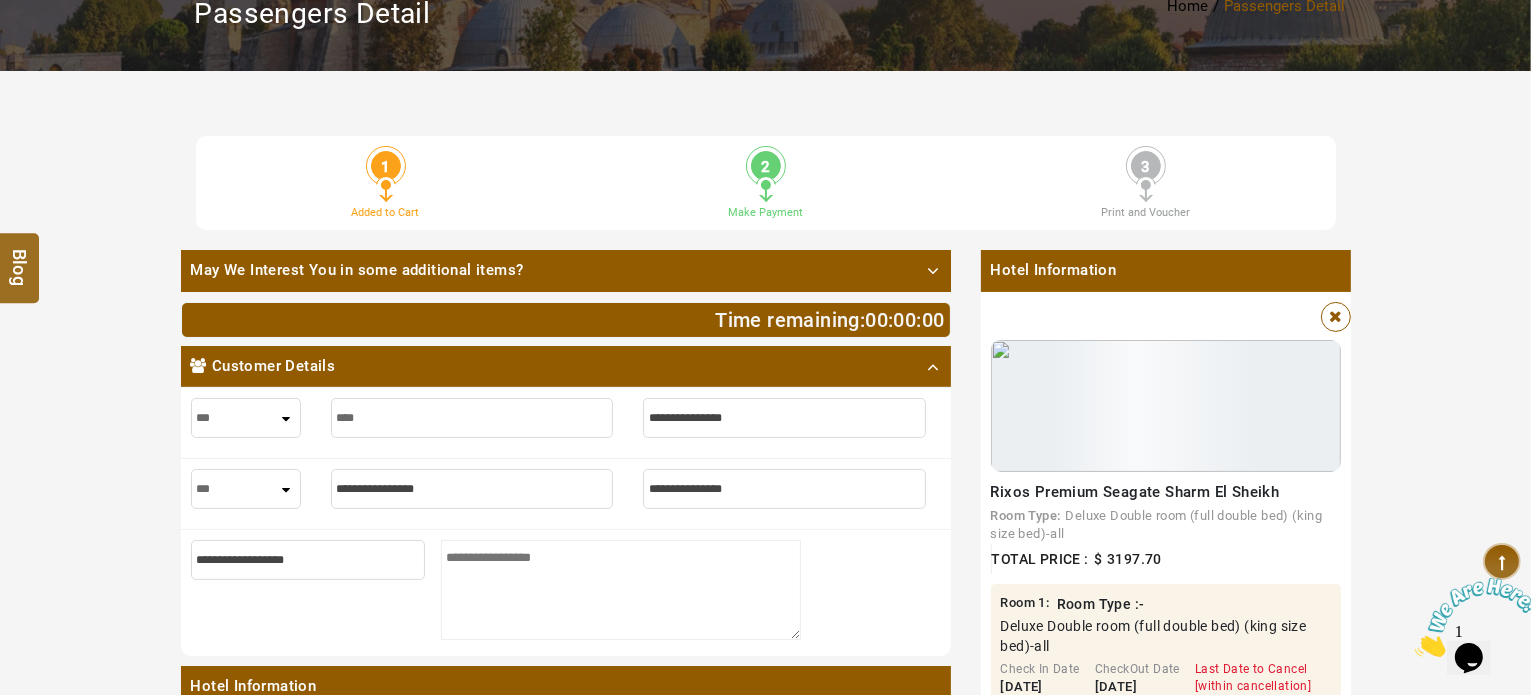 click at bounding box center (784, 418) 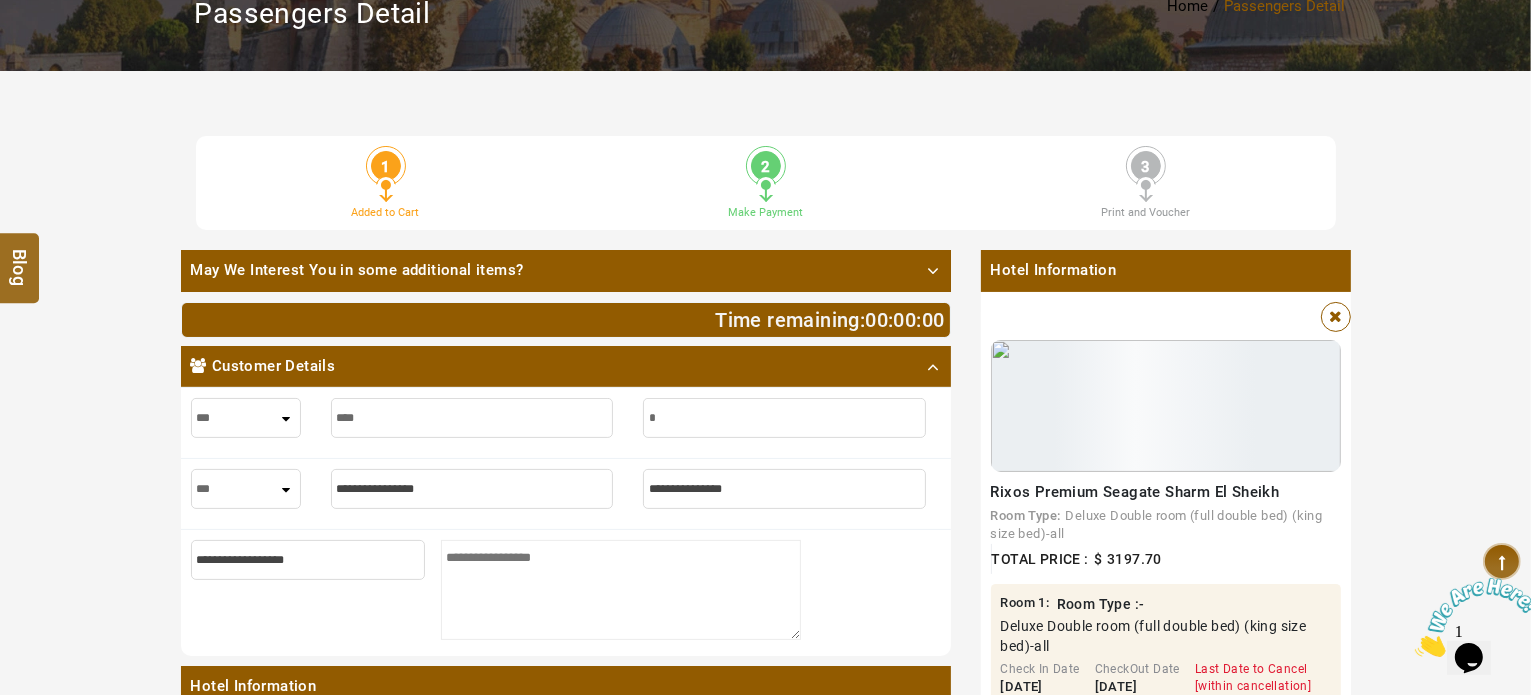type on "*" 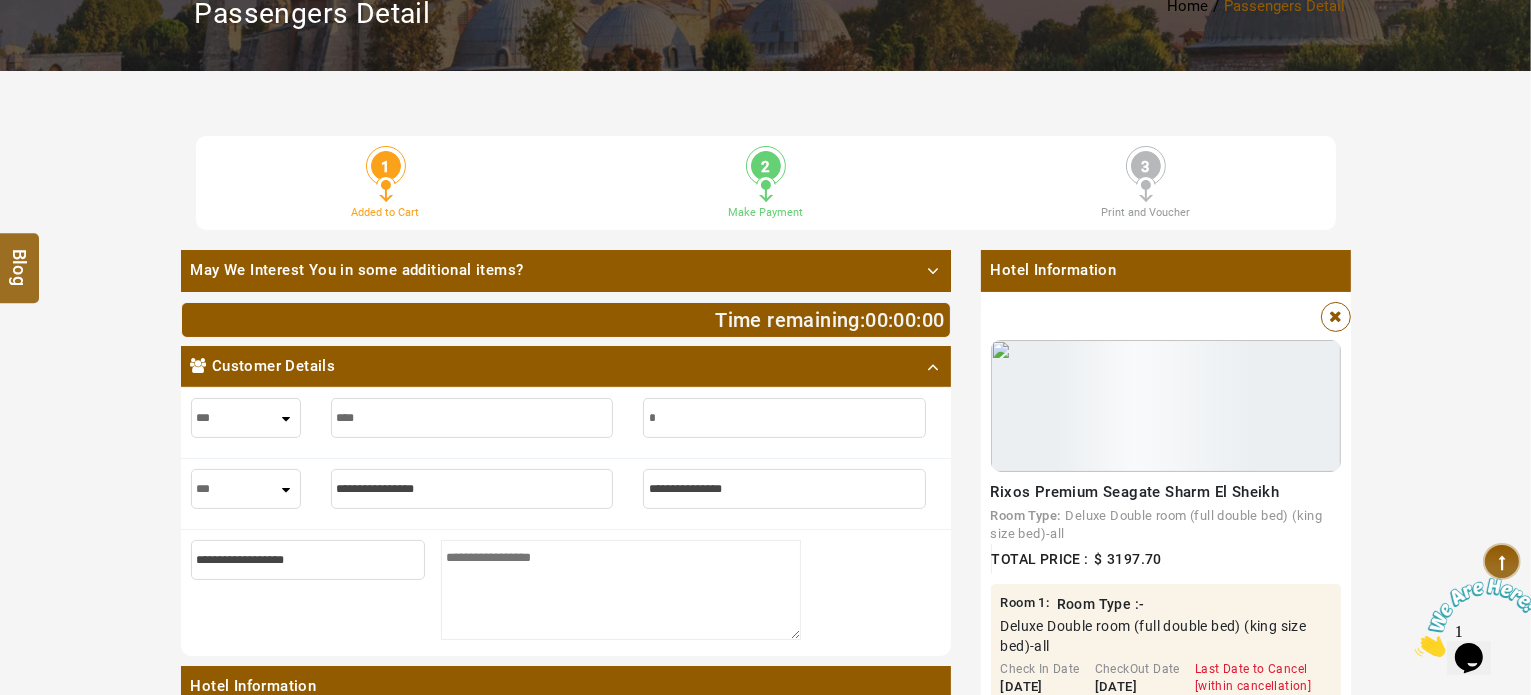 type on "**" 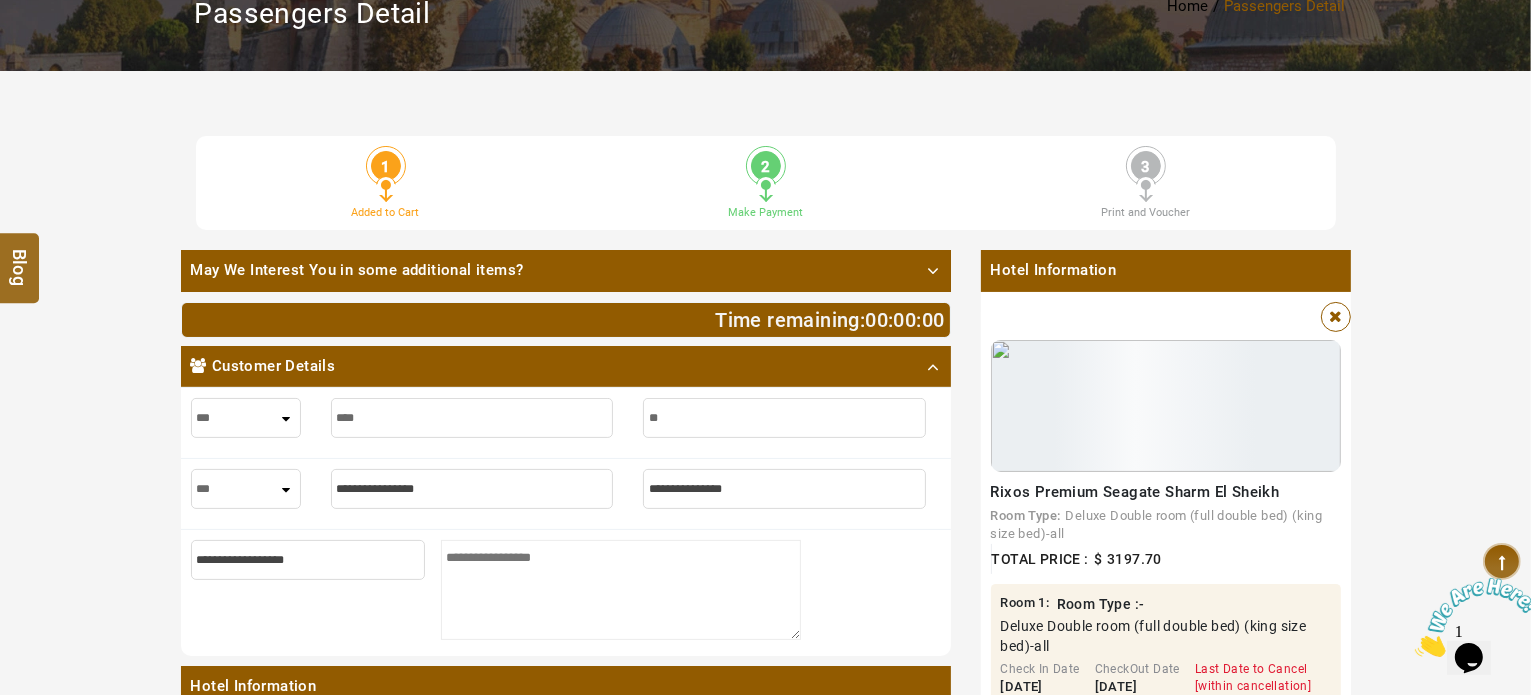 type on "**" 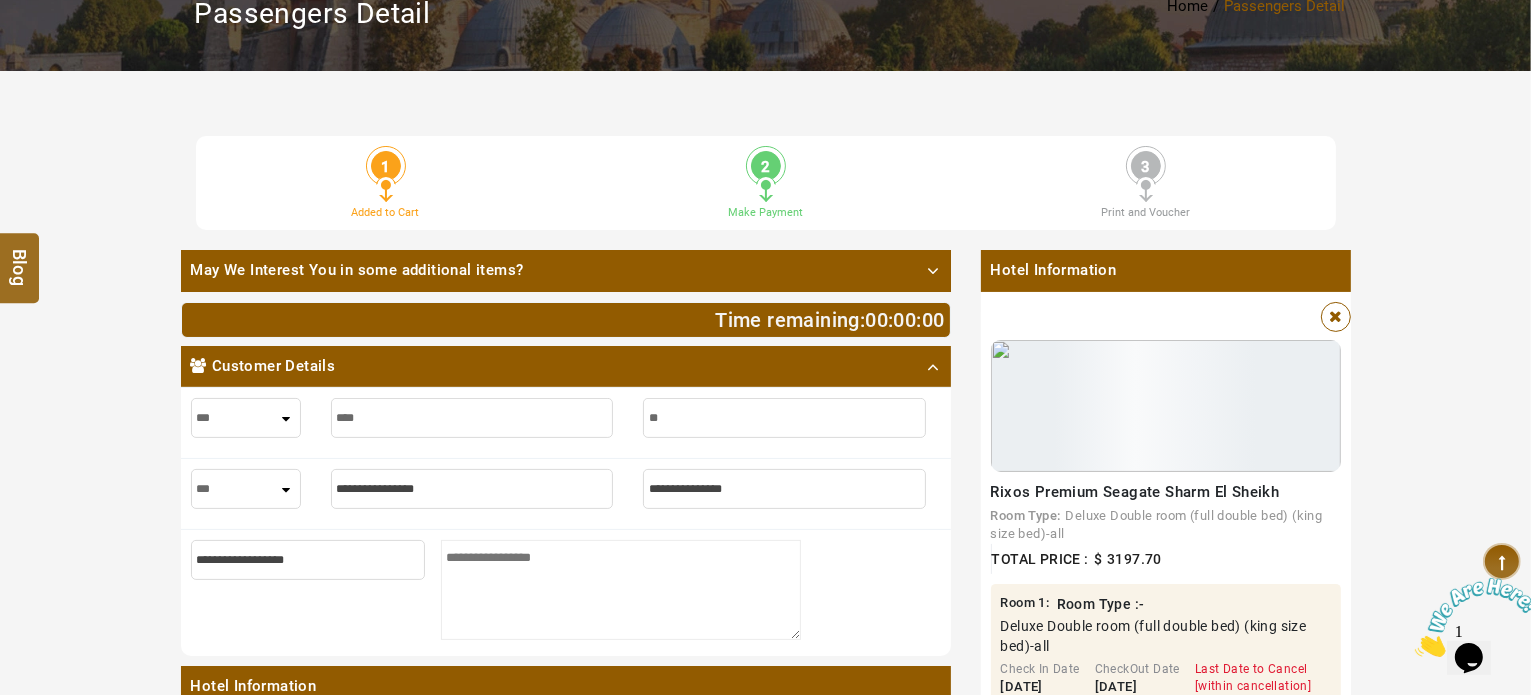type on "***" 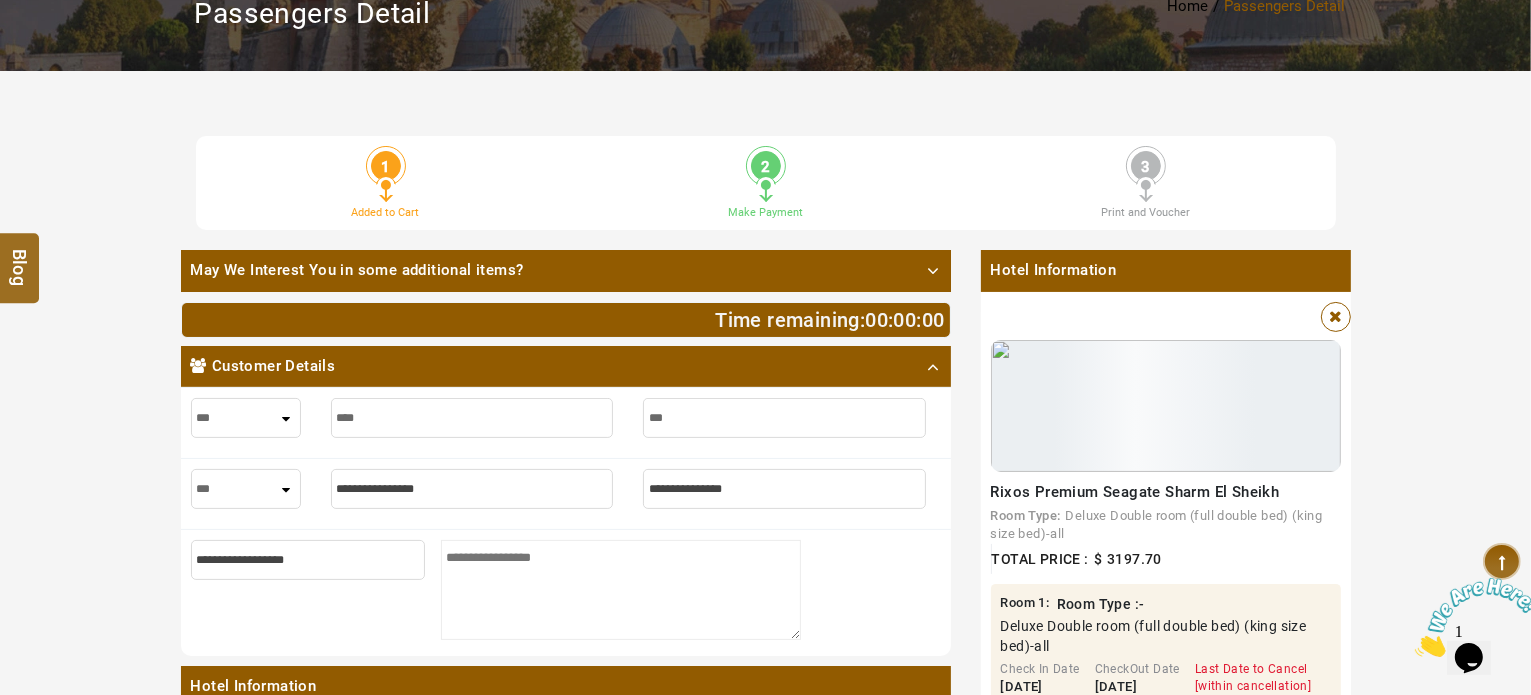 type on "***" 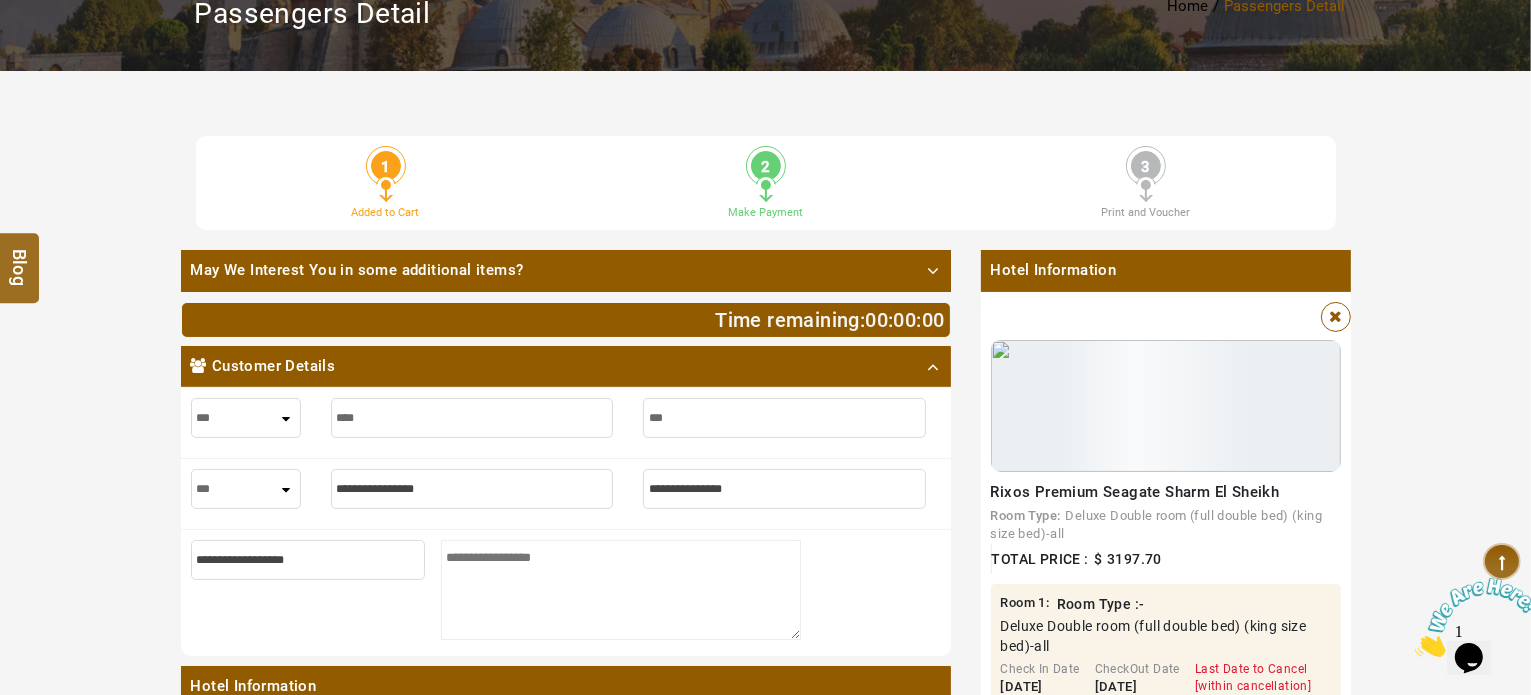 type on "****" 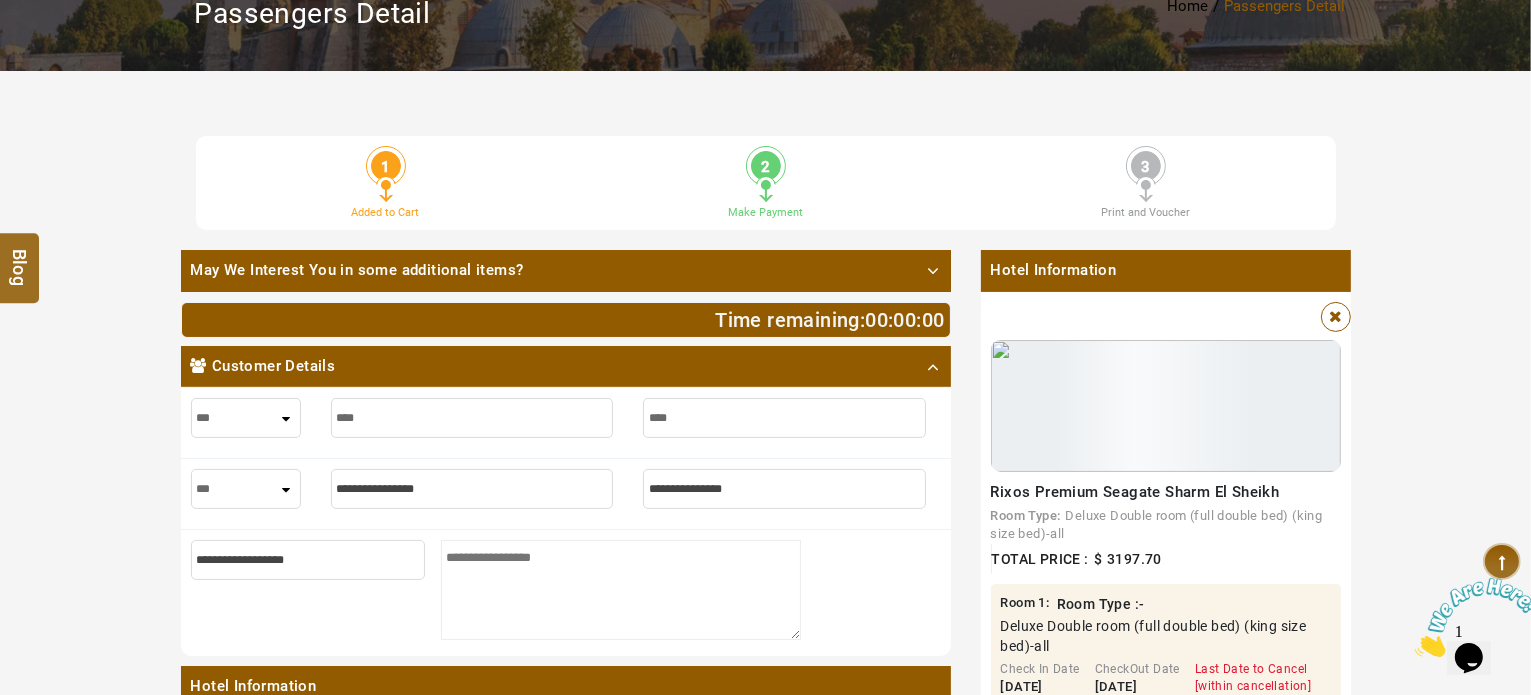 type on "****" 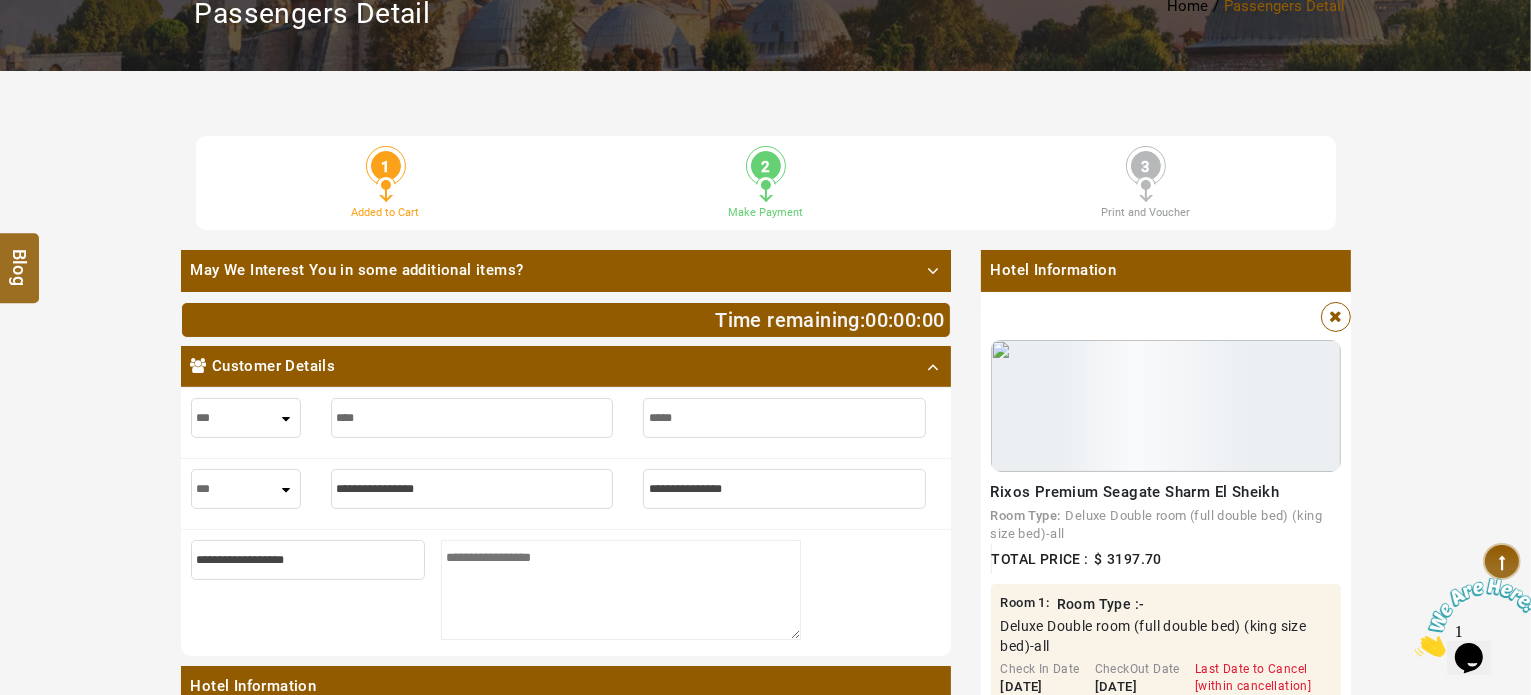 type on "*****" 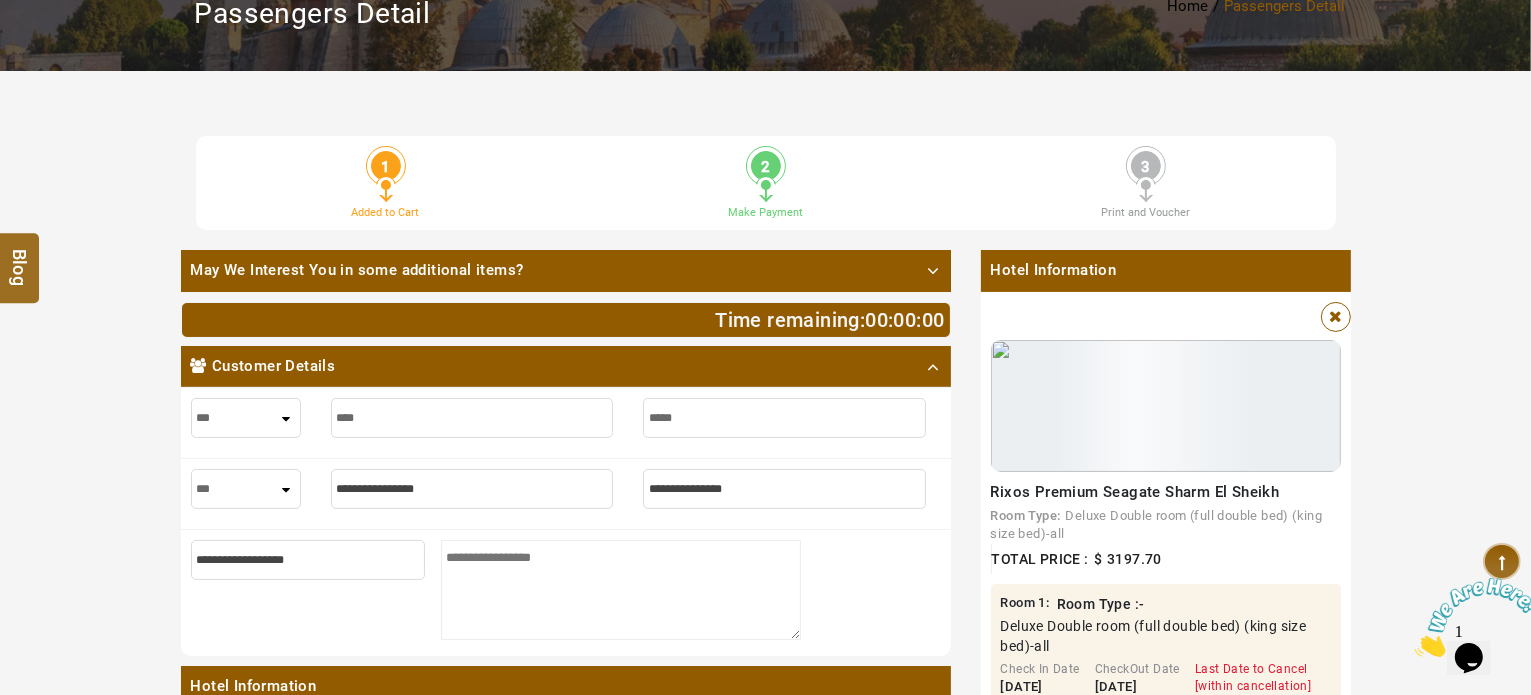 type on "******" 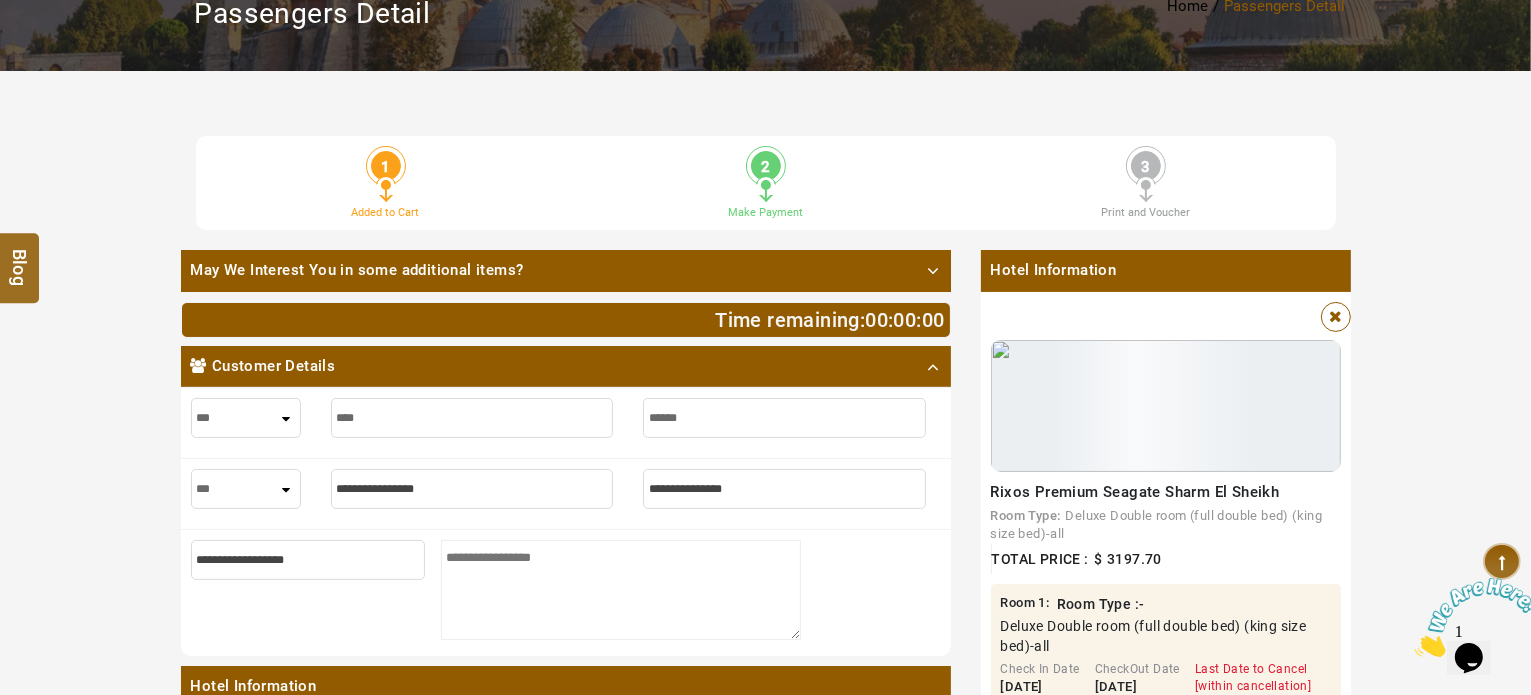 type on "******" 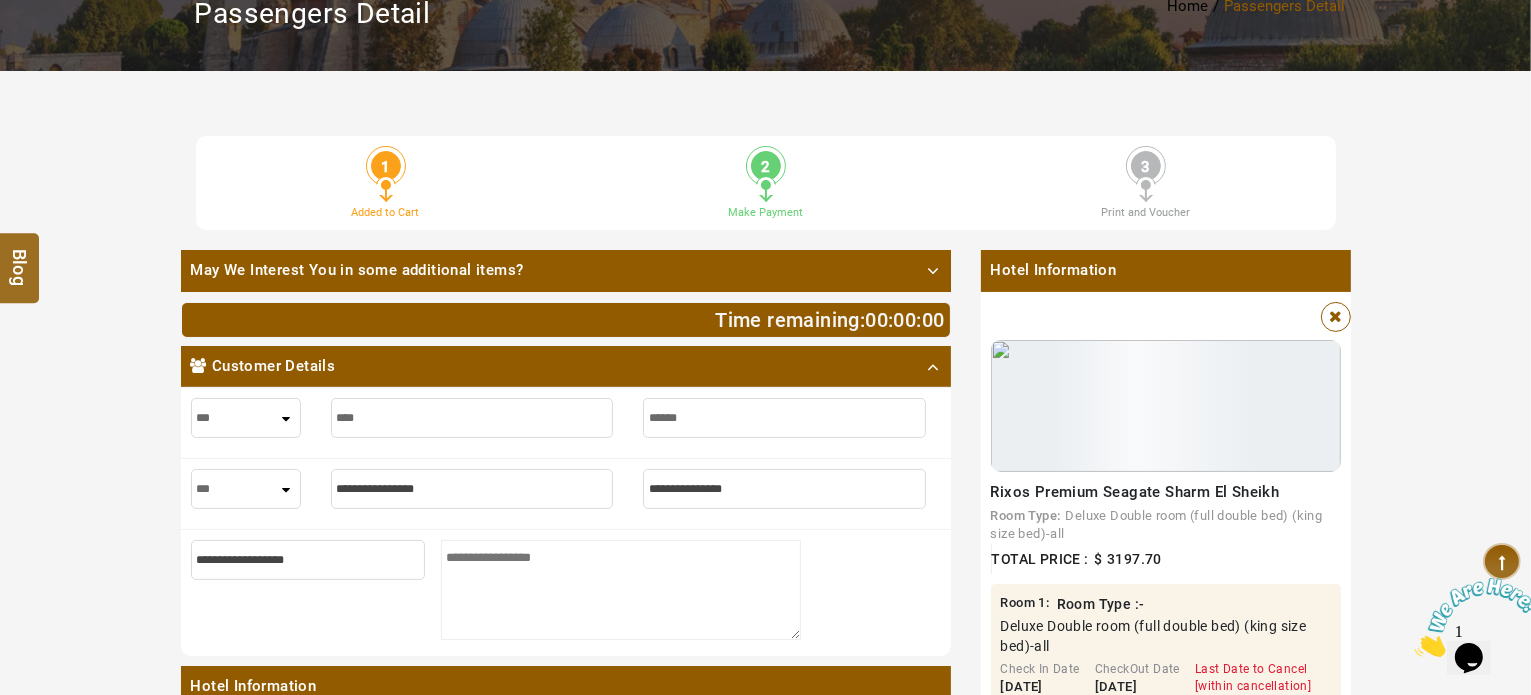 type on "*******" 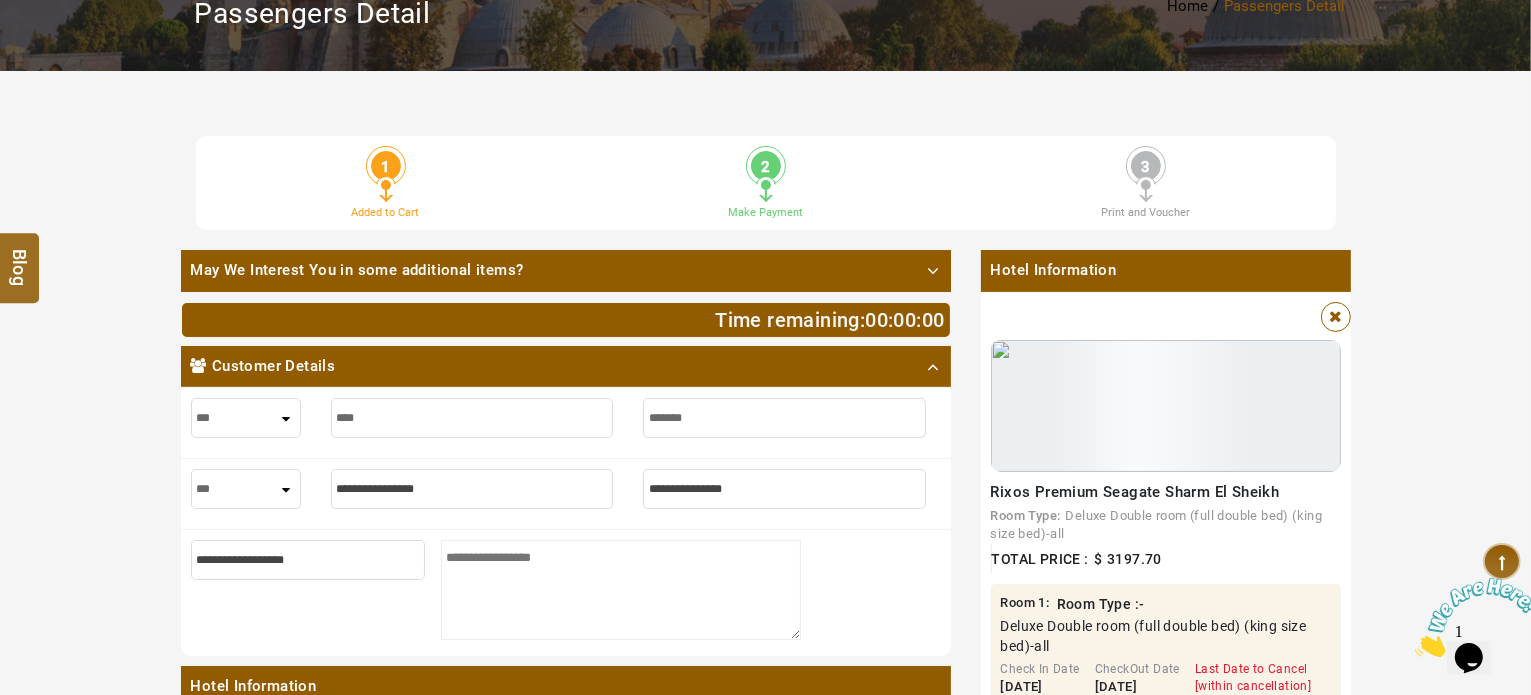 type on "*******" 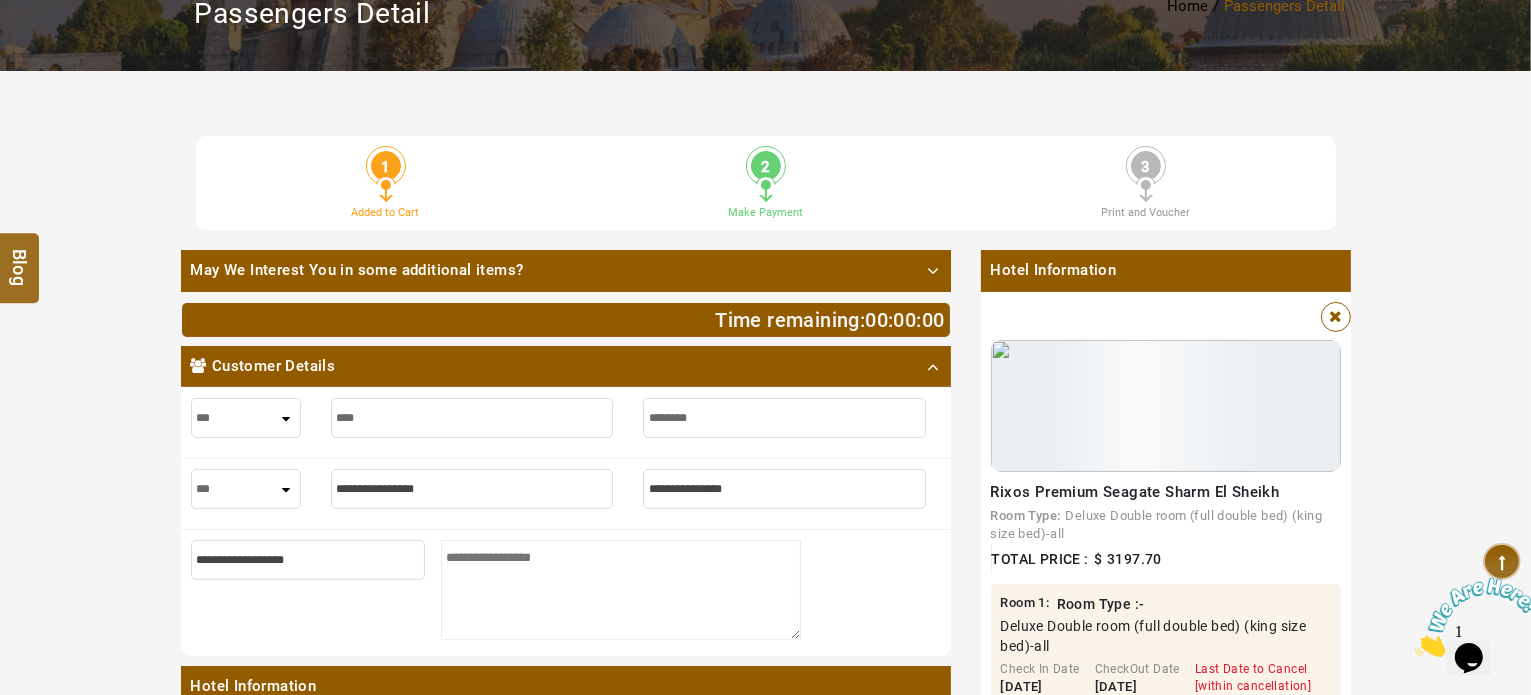 type on "********" 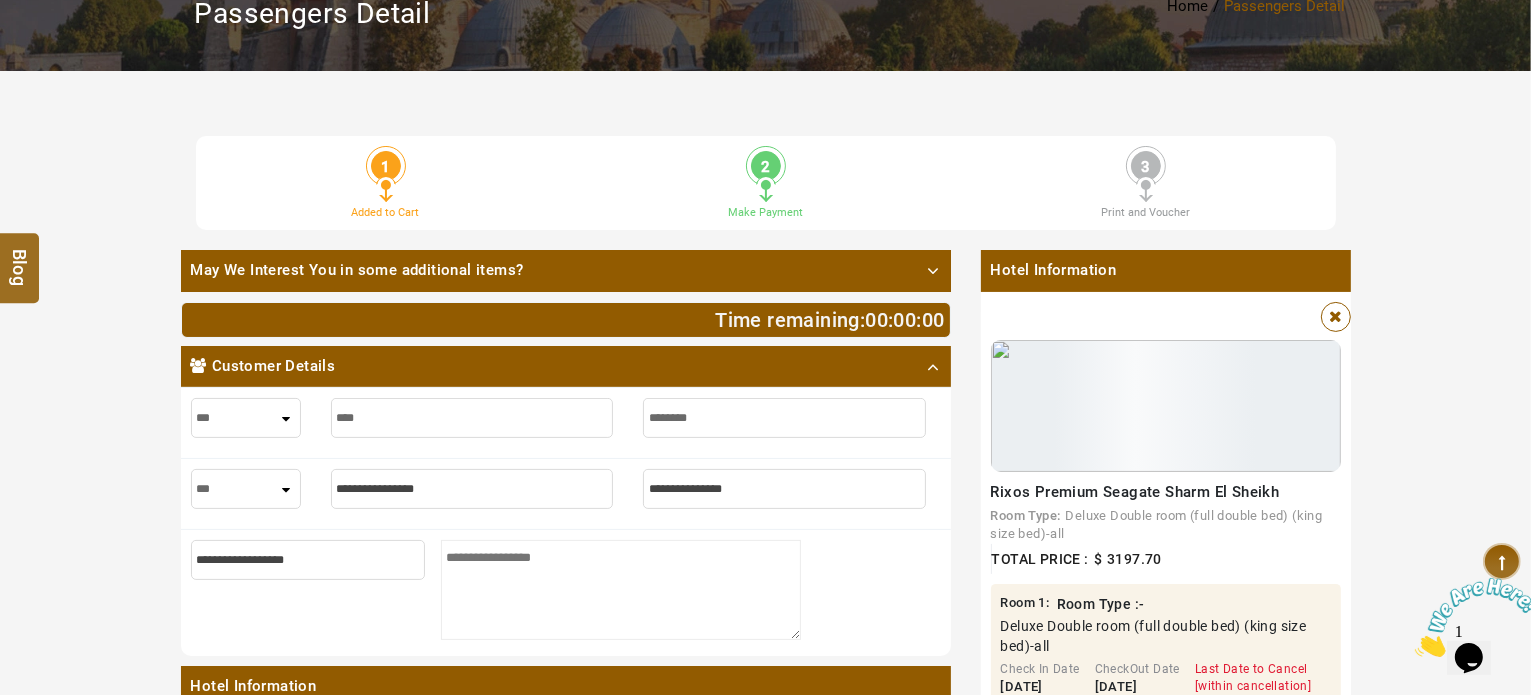 click at bounding box center [472, 494] 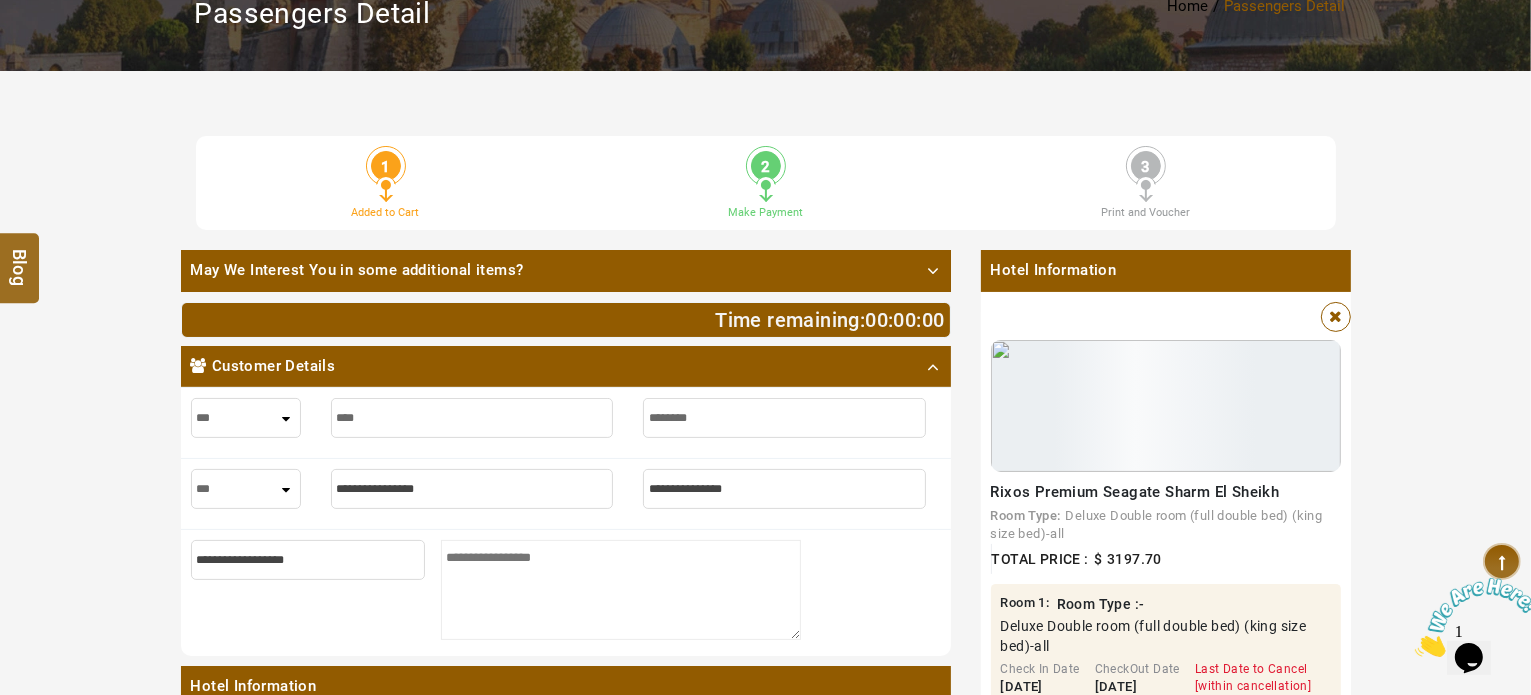click at bounding box center (472, 489) 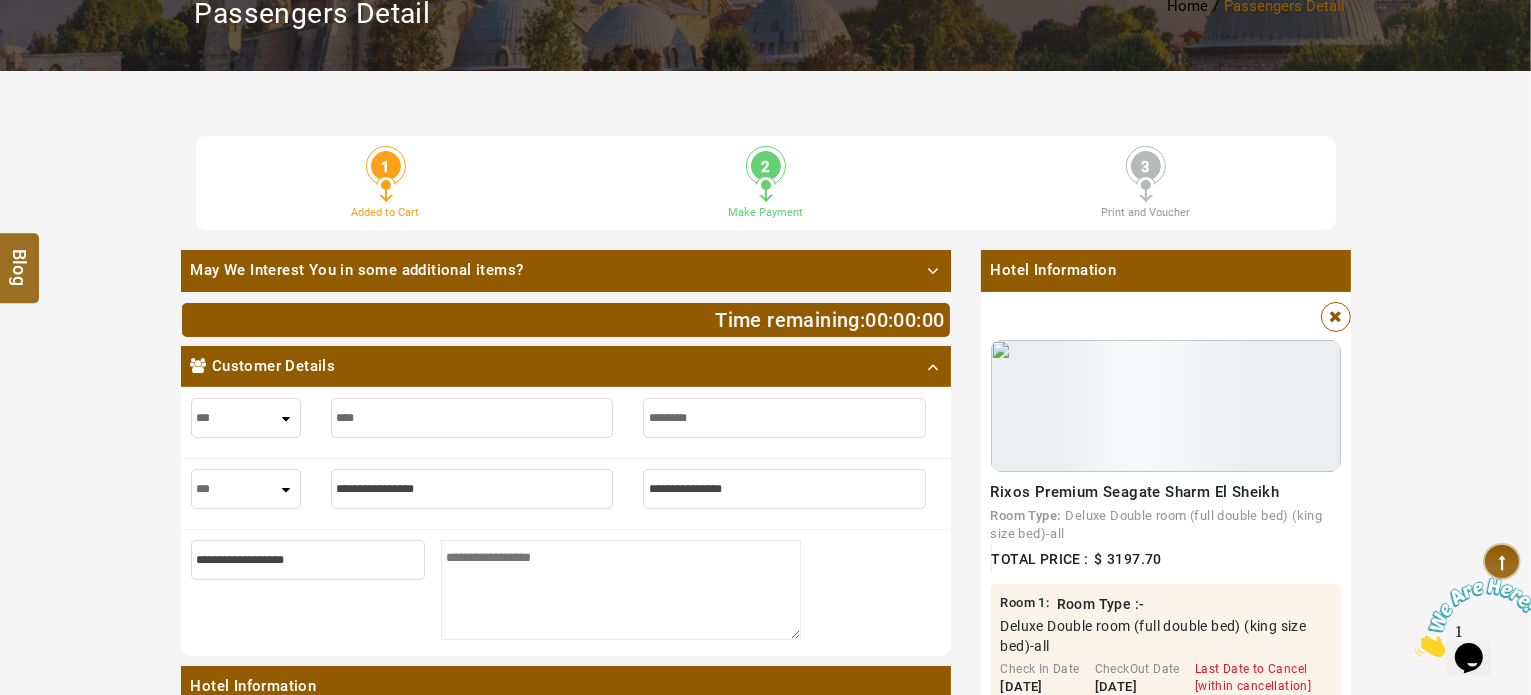 type on "*" 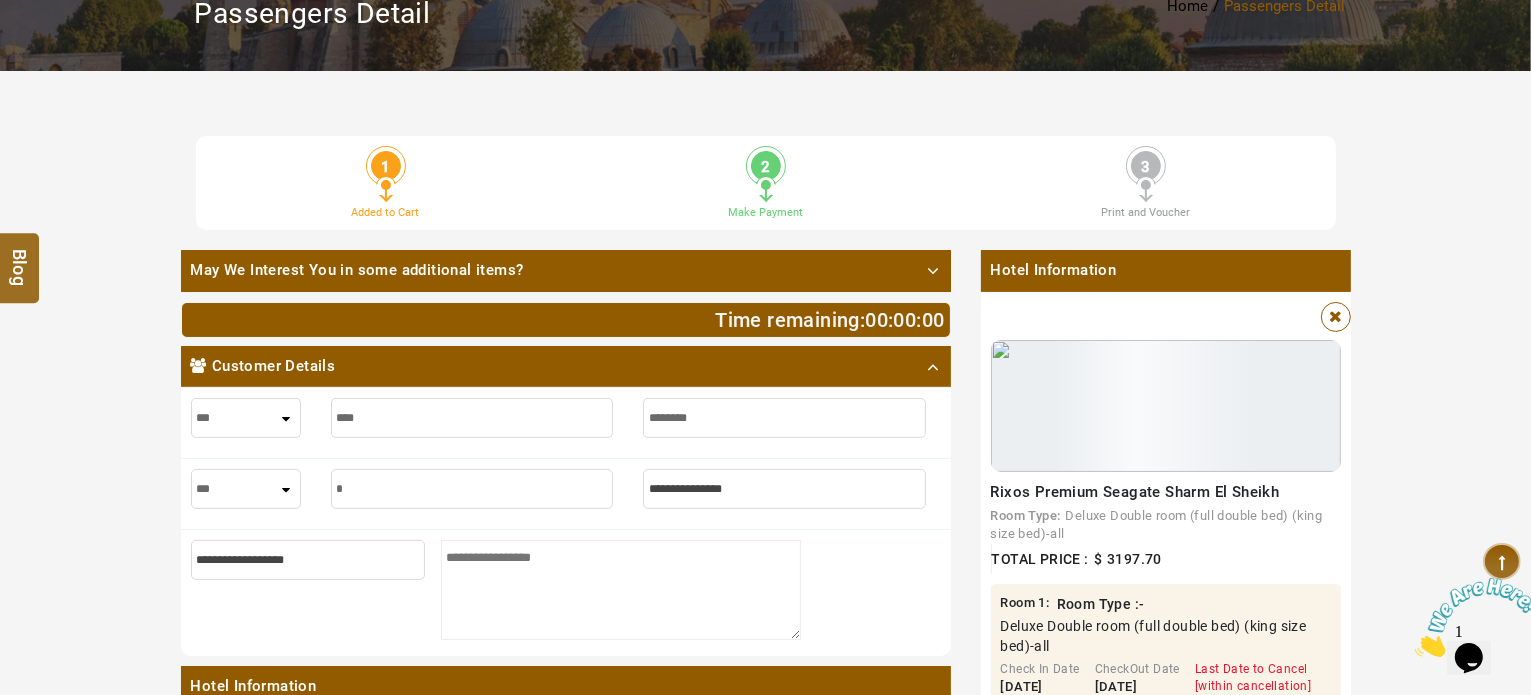 type on "*" 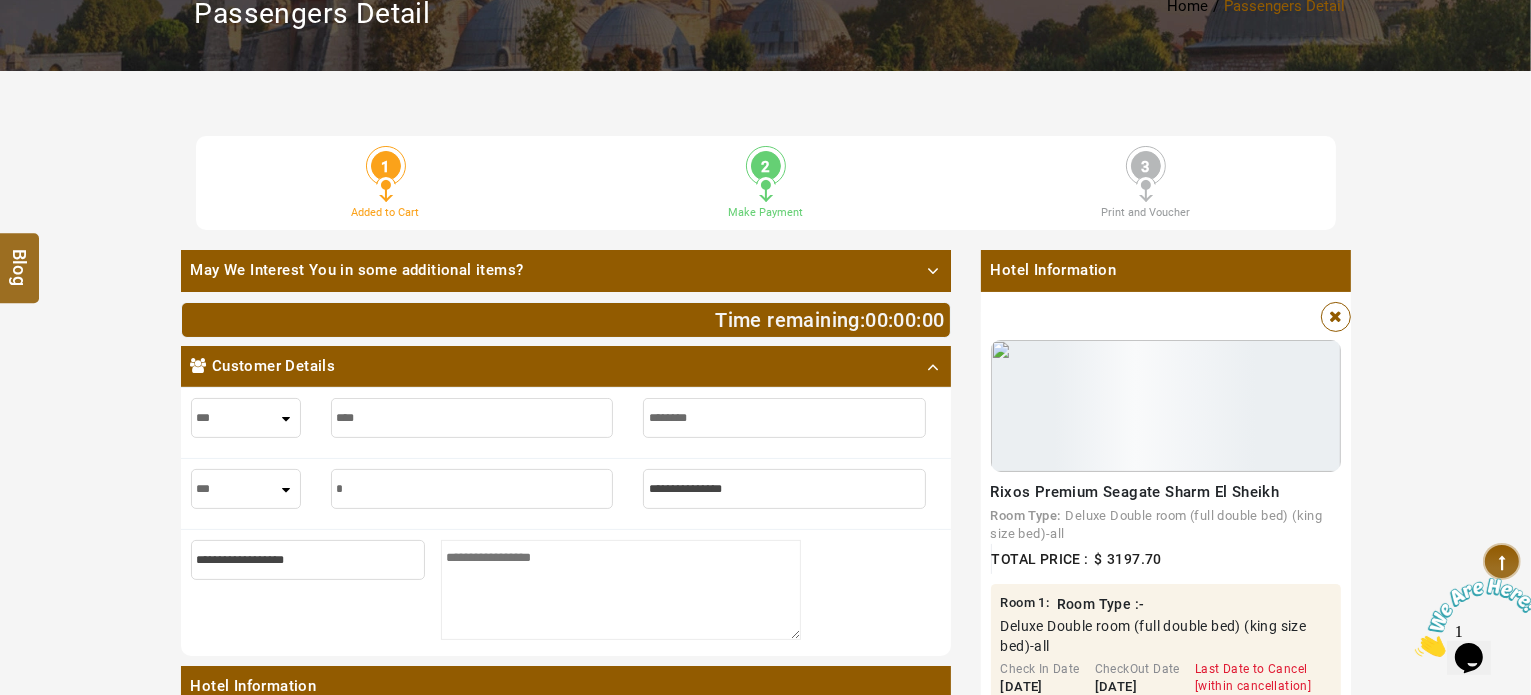 type on "**" 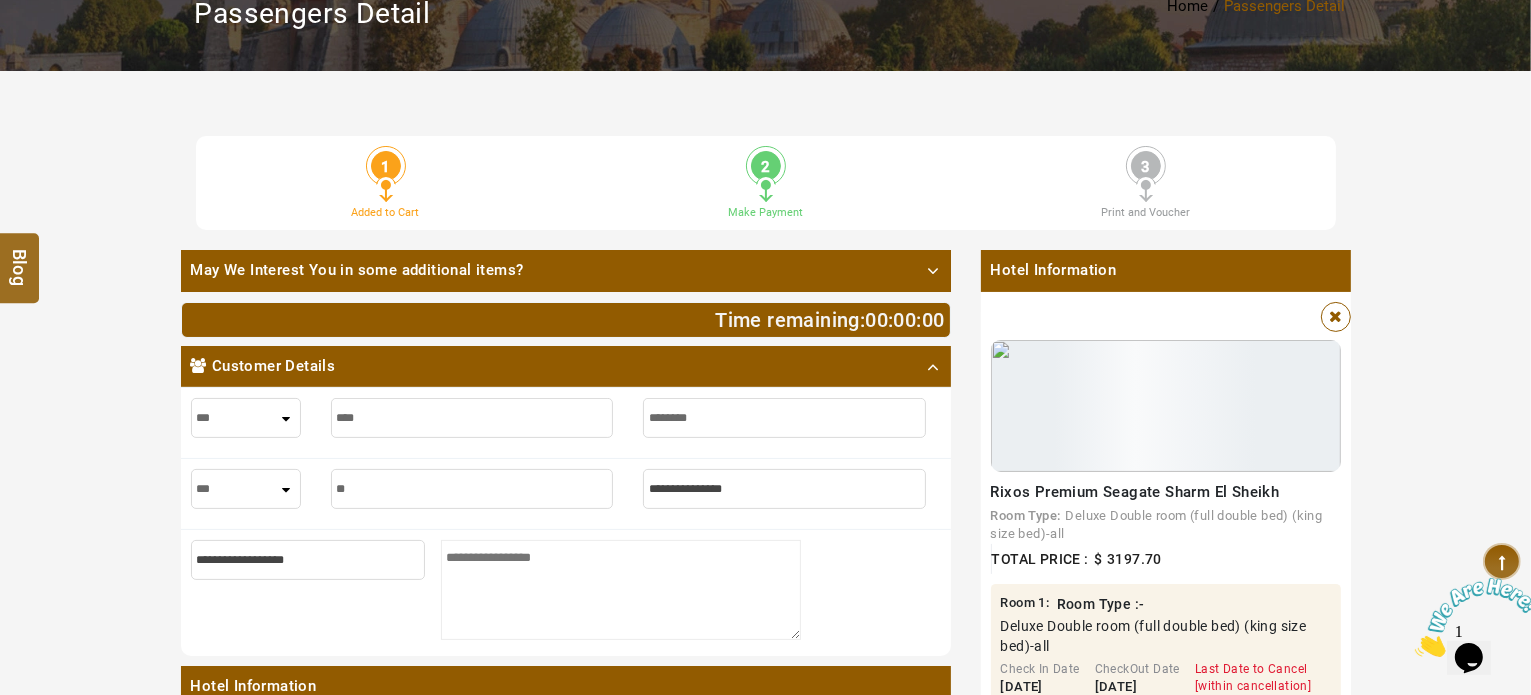 type on "**" 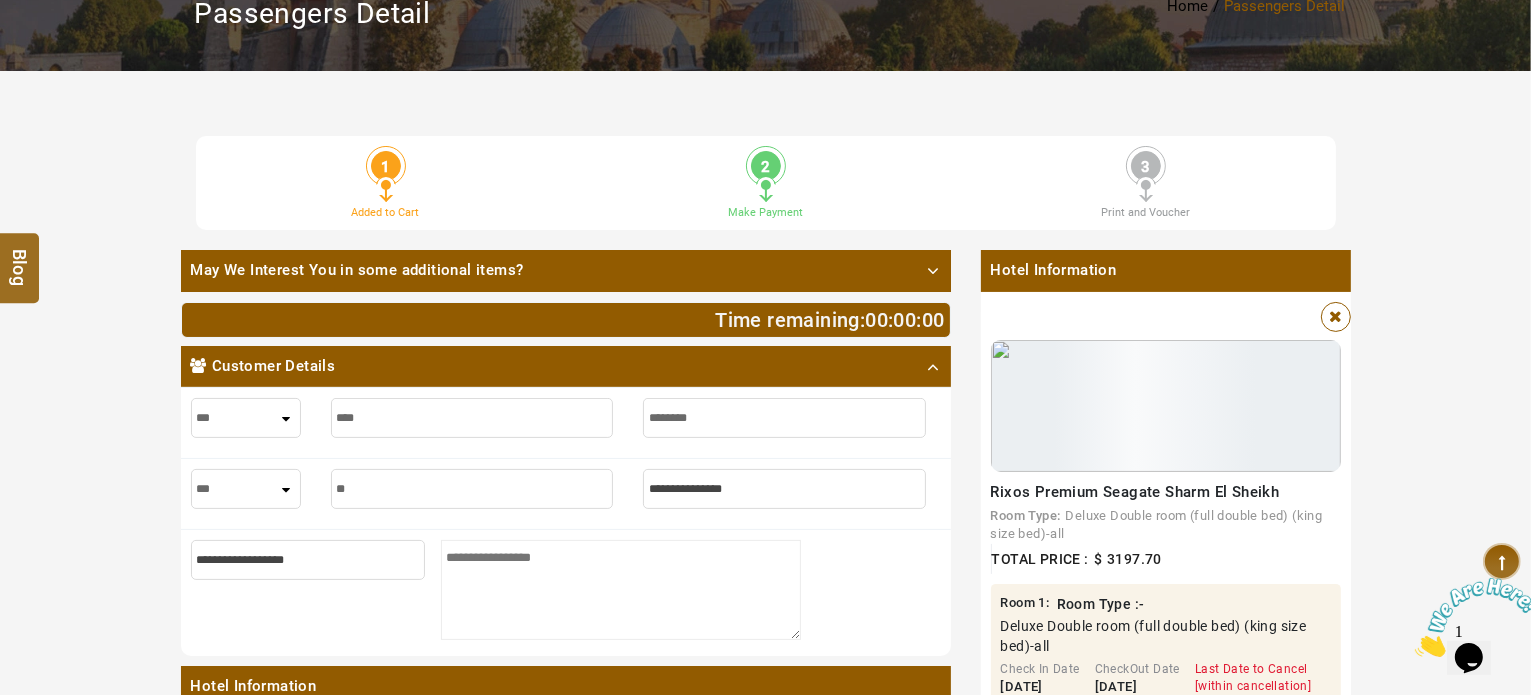 type on "***" 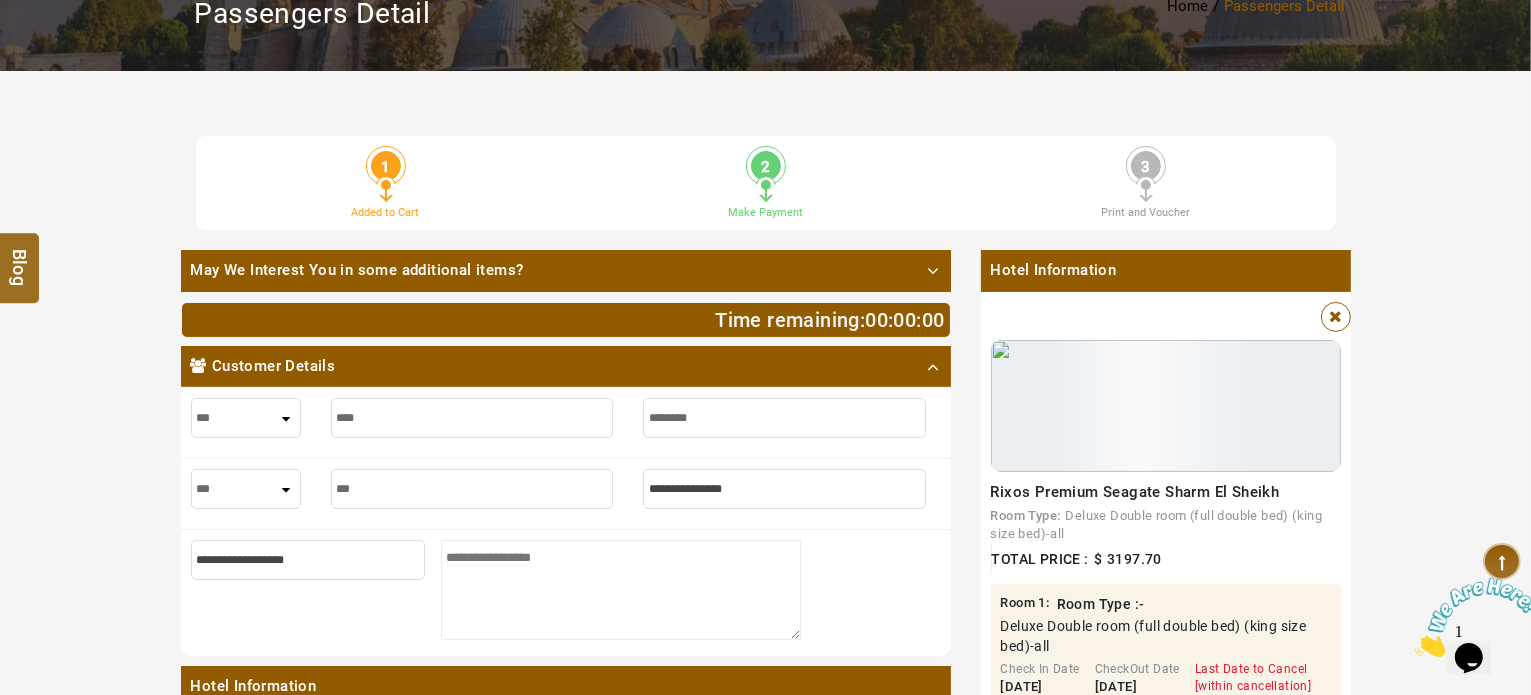 type on "***" 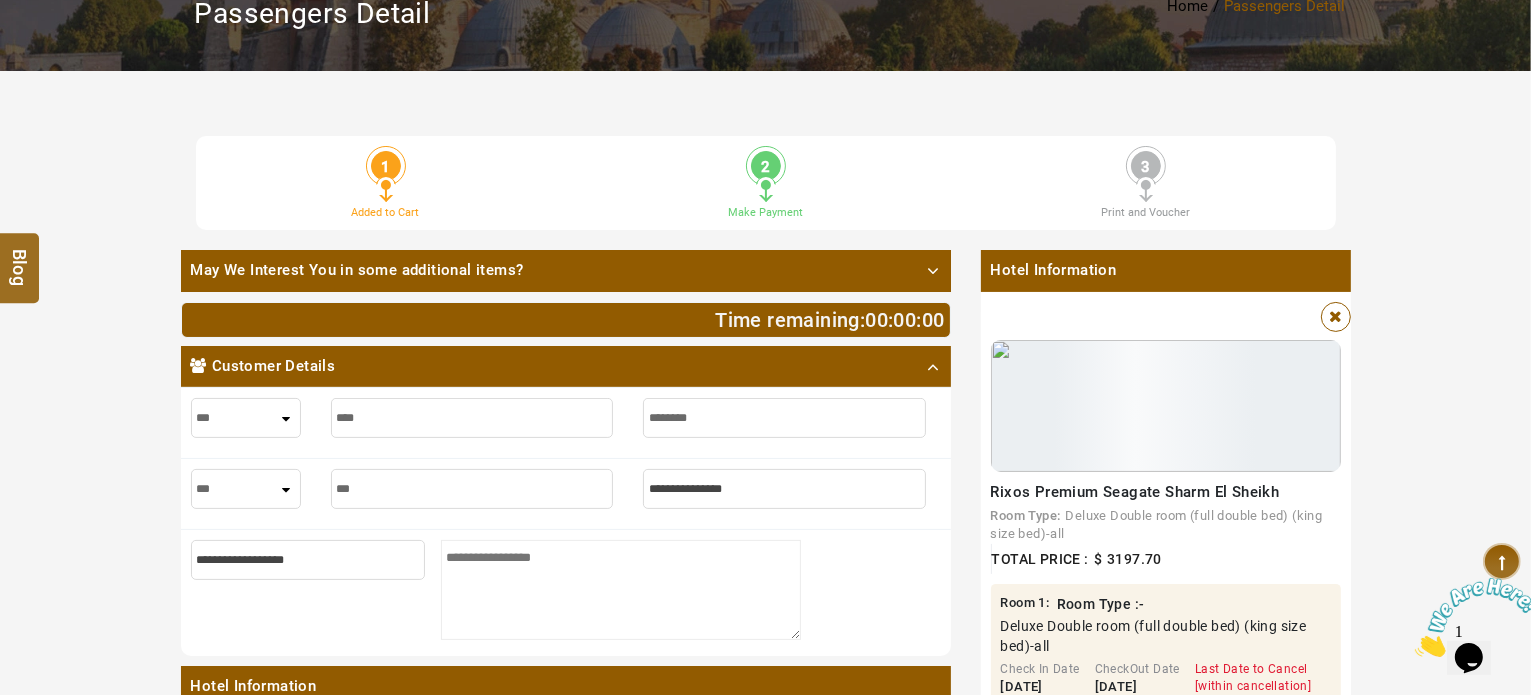 type on "****" 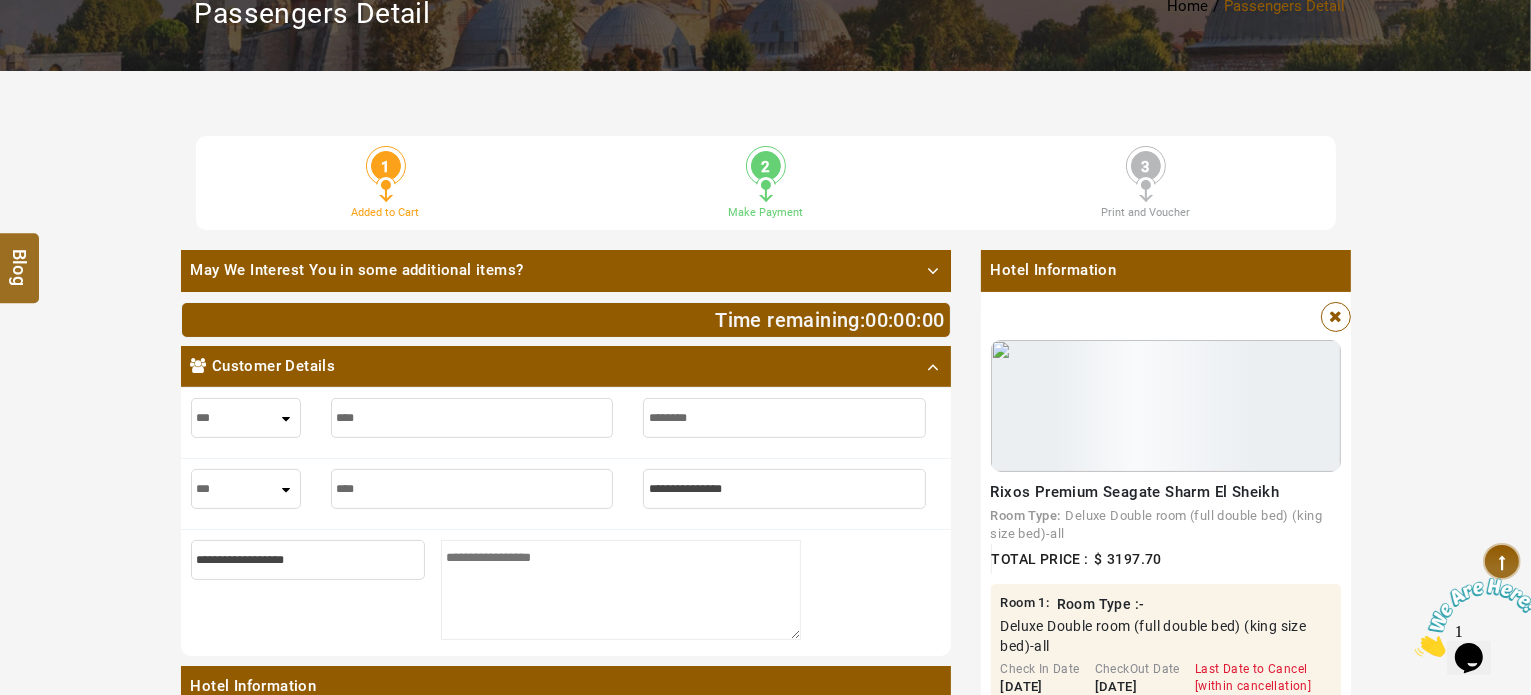 type on "****" 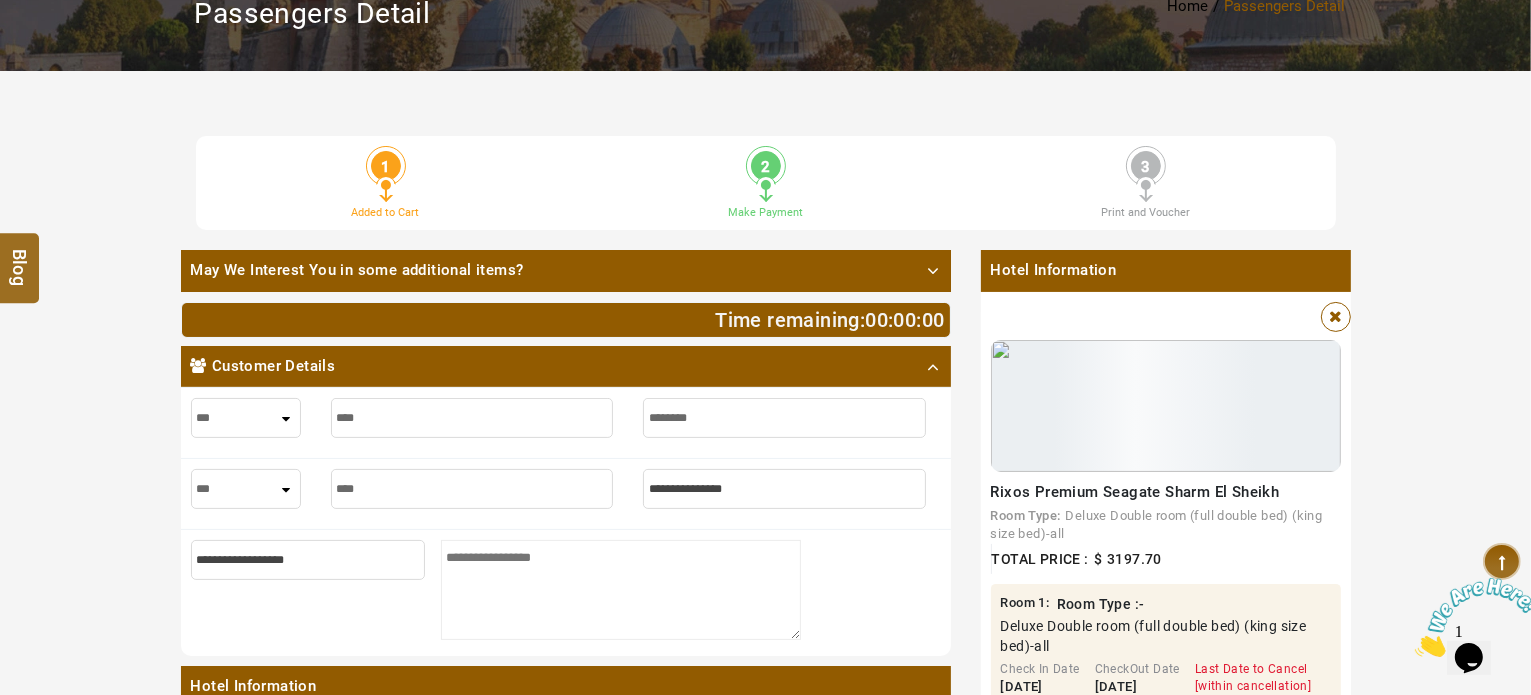 type on "*****" 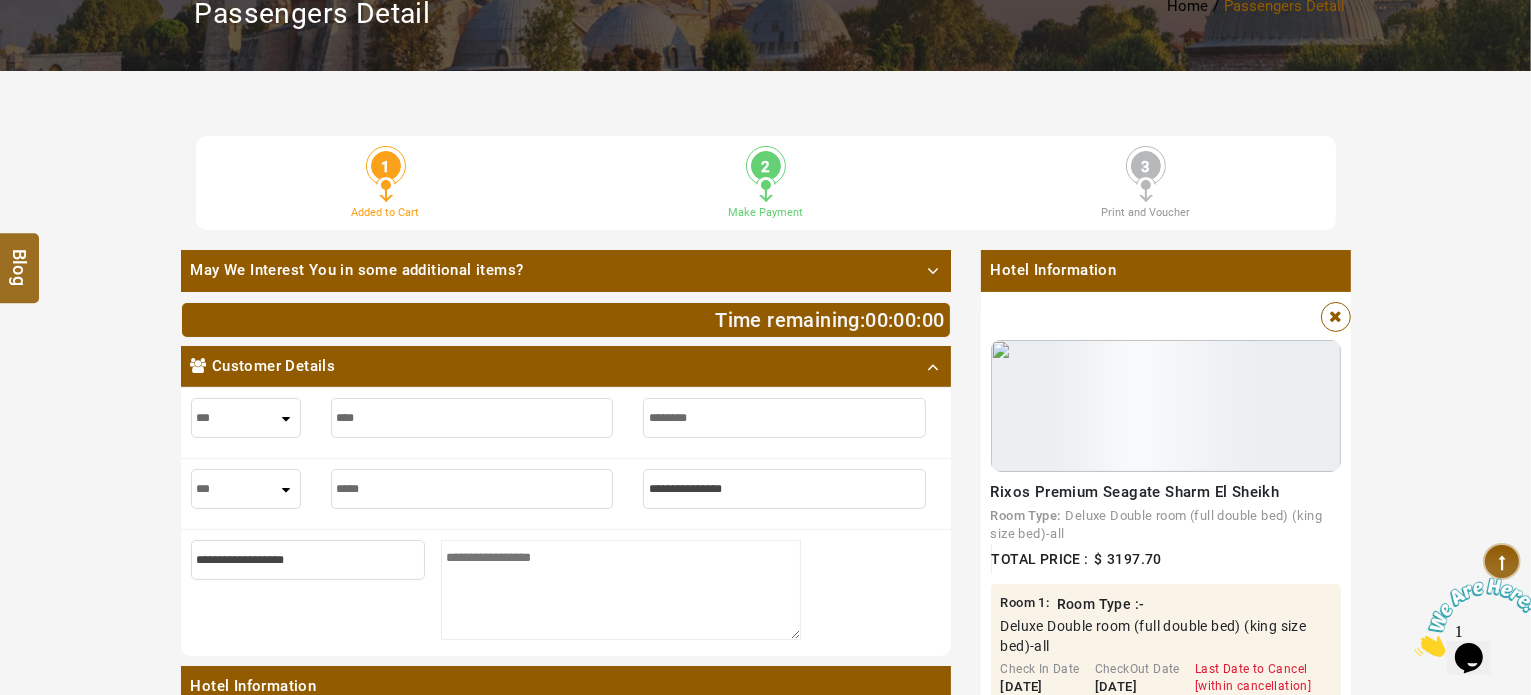 type on "*****" 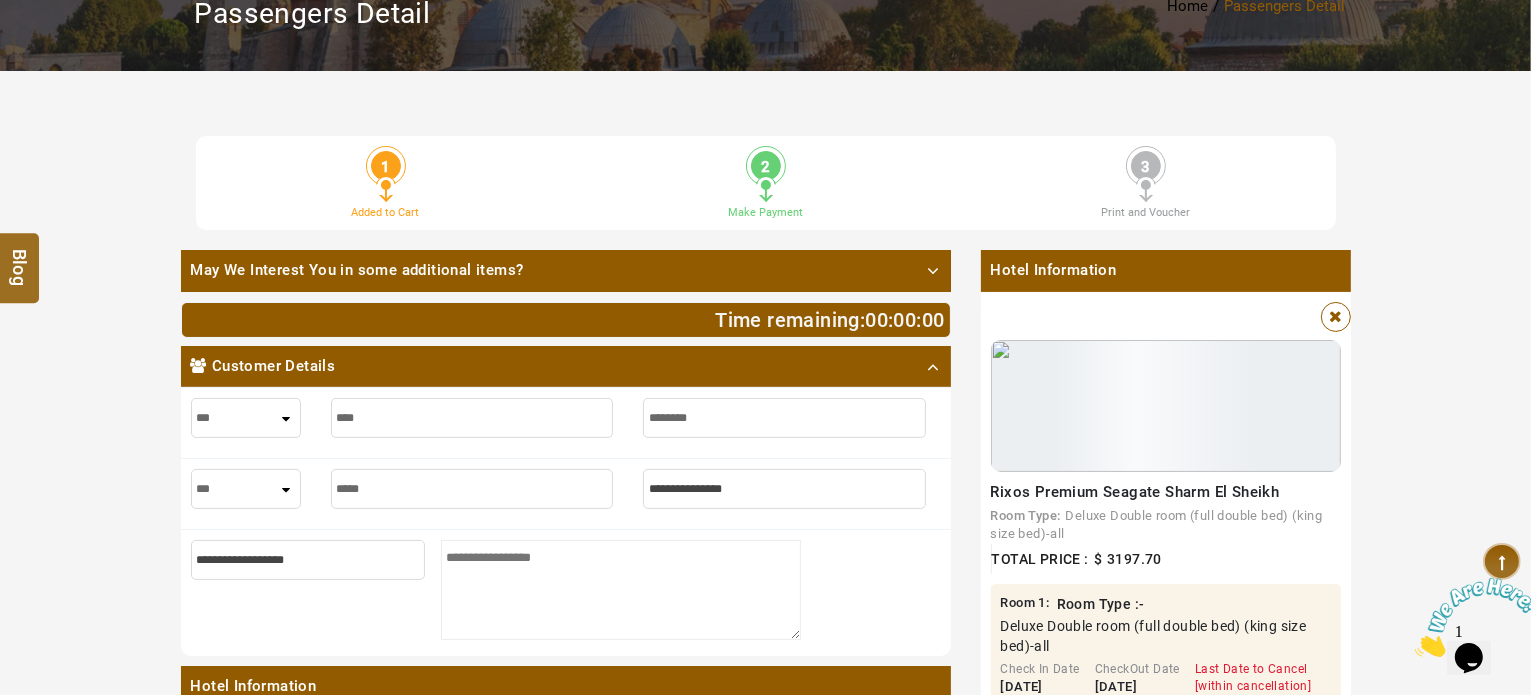 type on "*****" 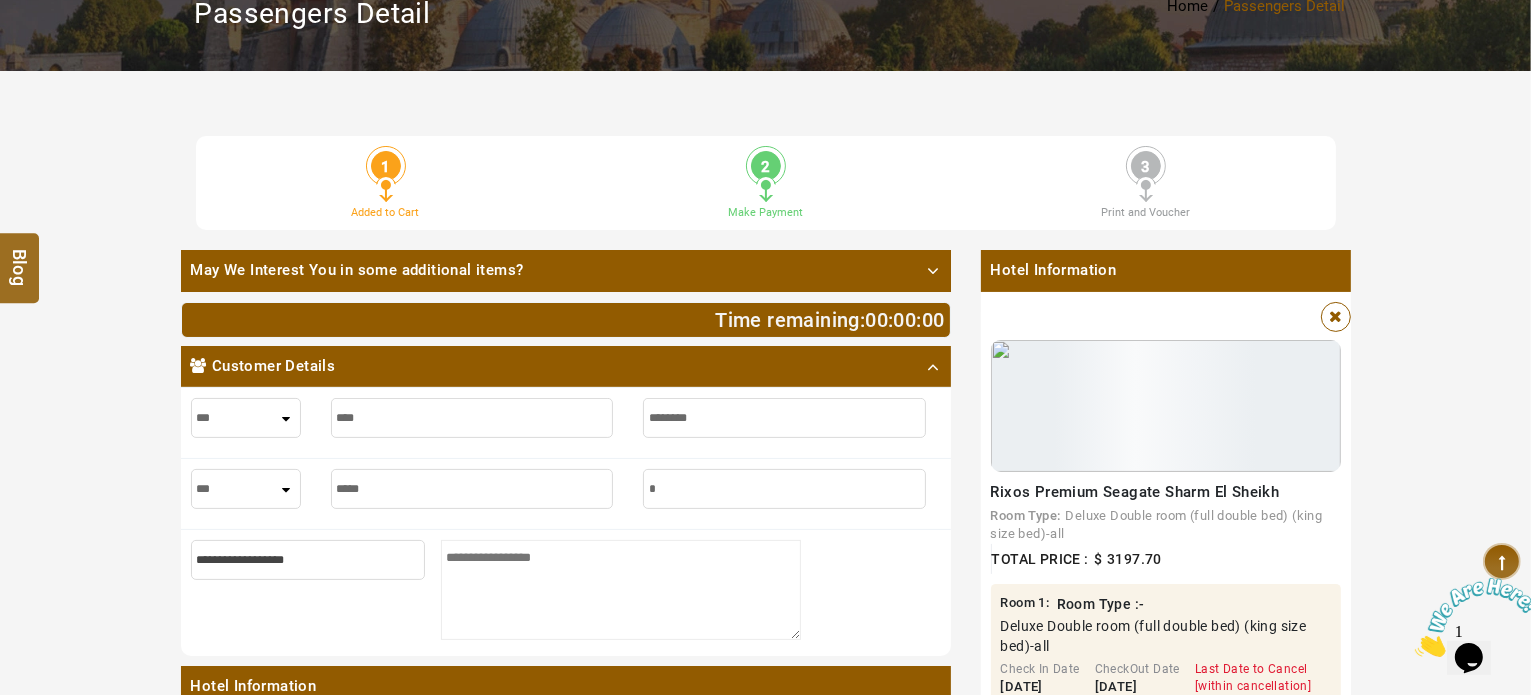 type on "*" 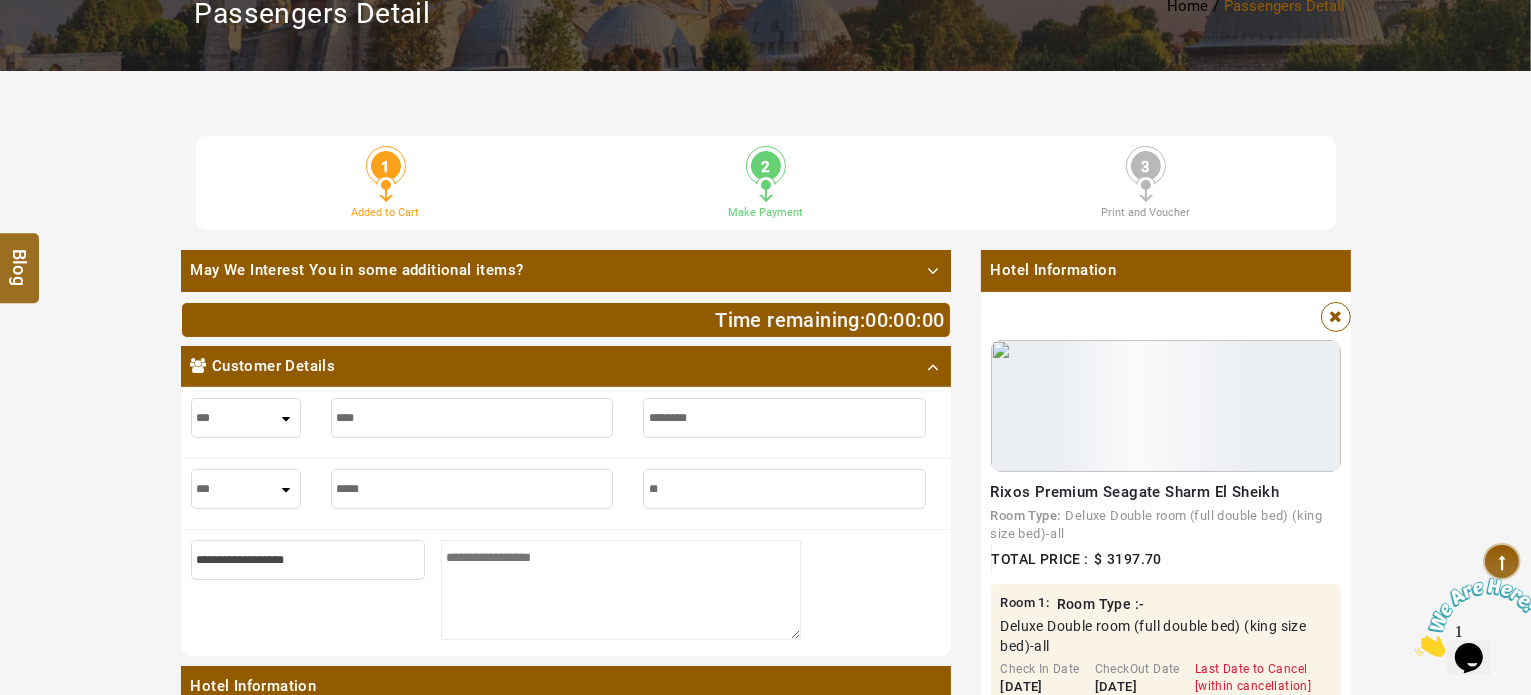 type on "**" 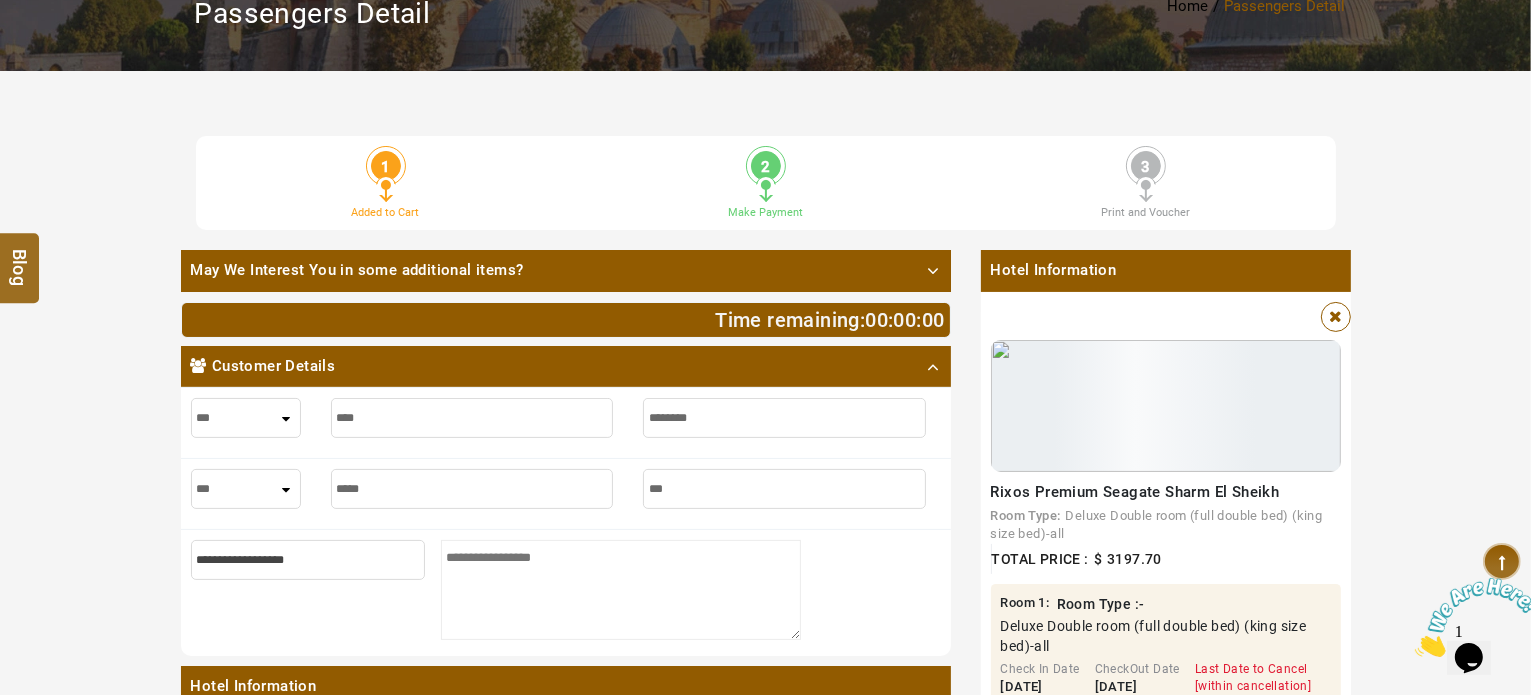 type on "***" 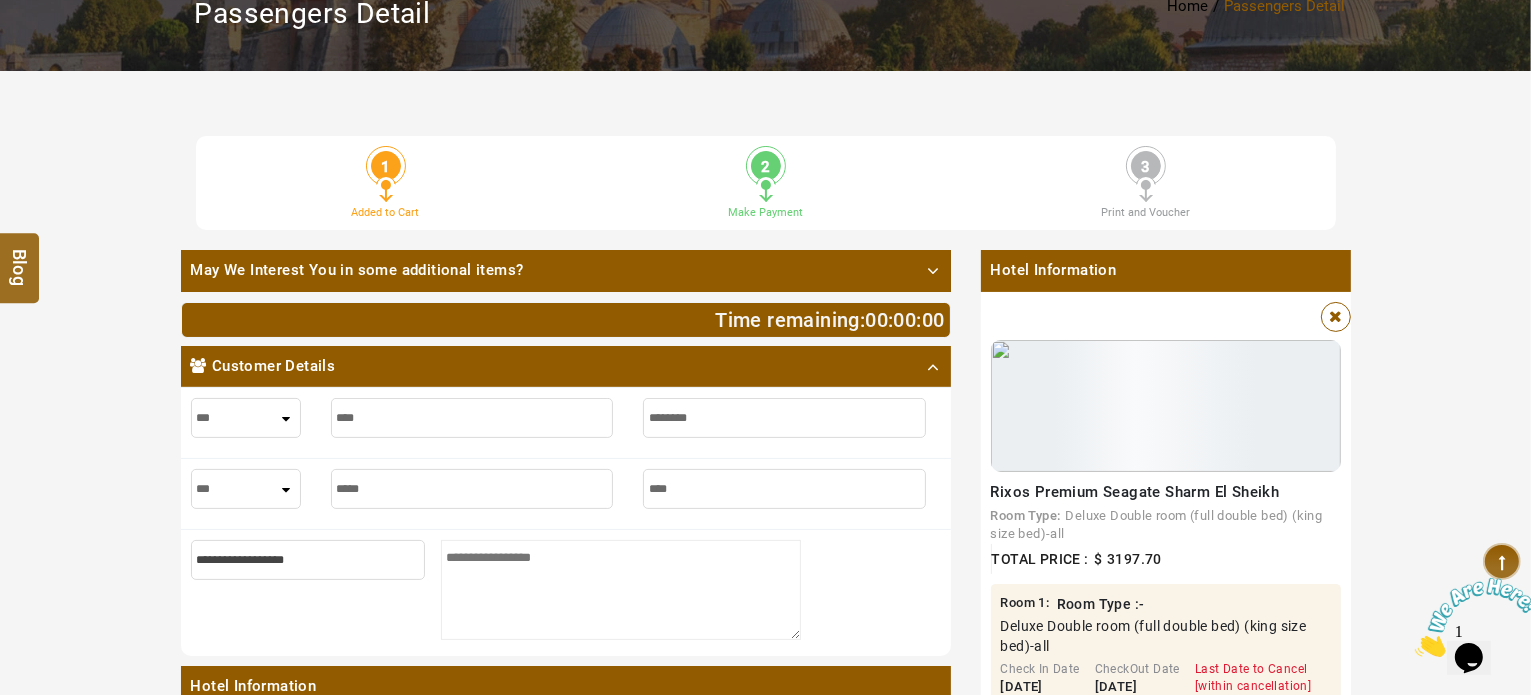 type on "****" 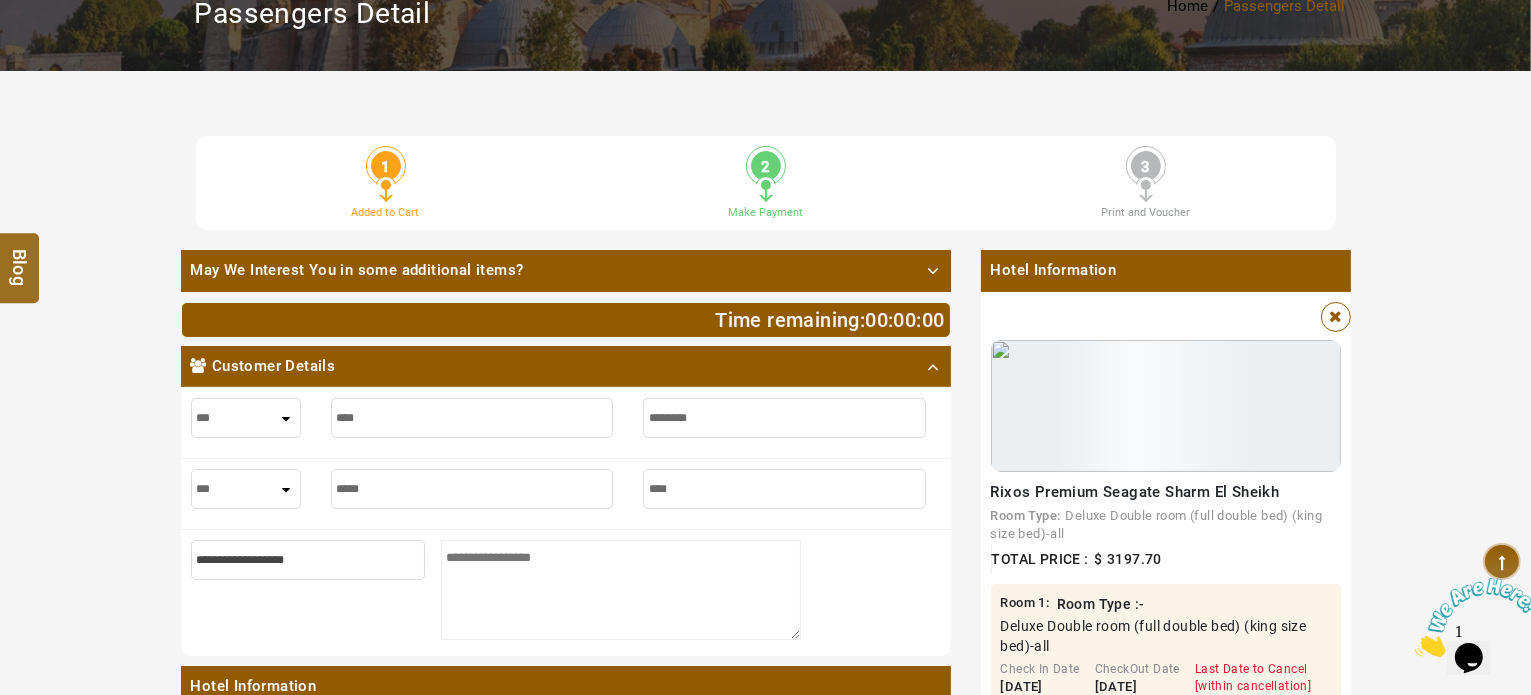 type on "*****" 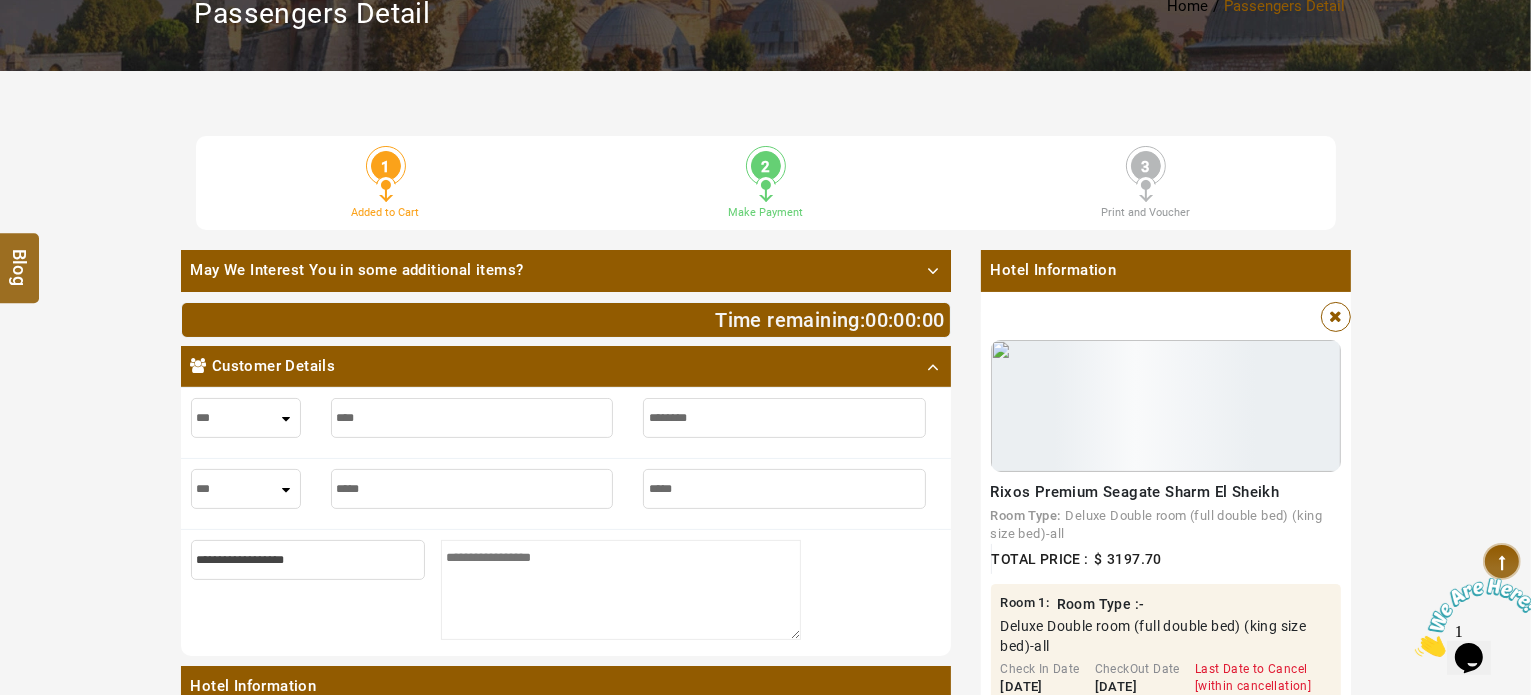 type on "*****" 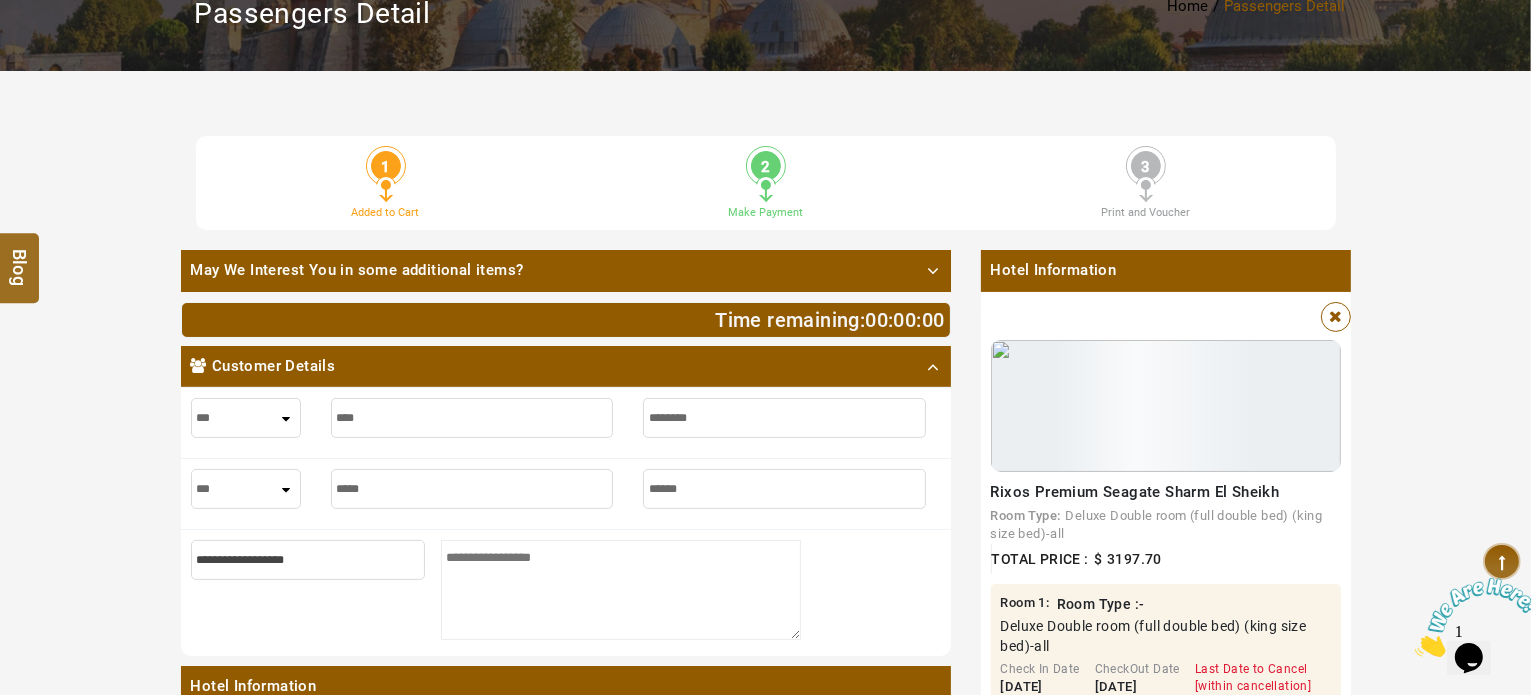 type on "******" 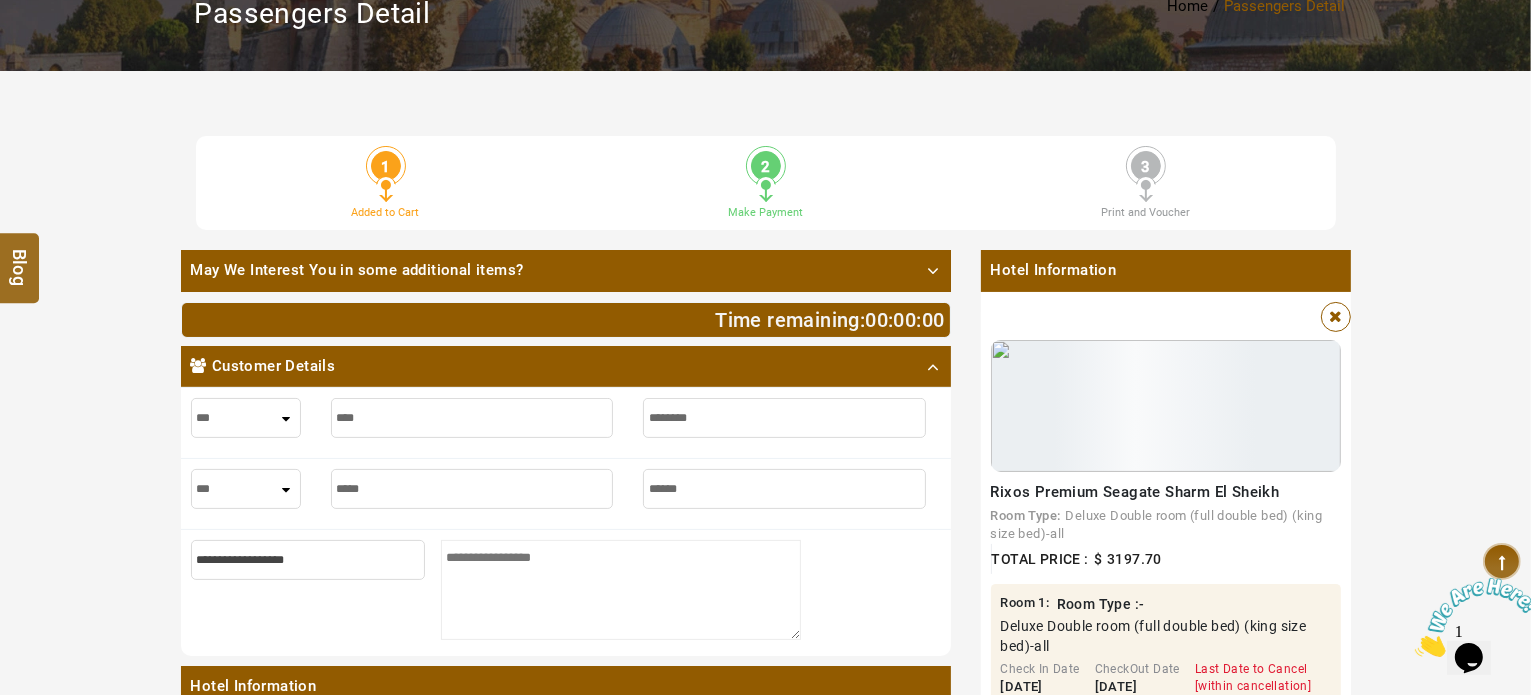 type on "*******" 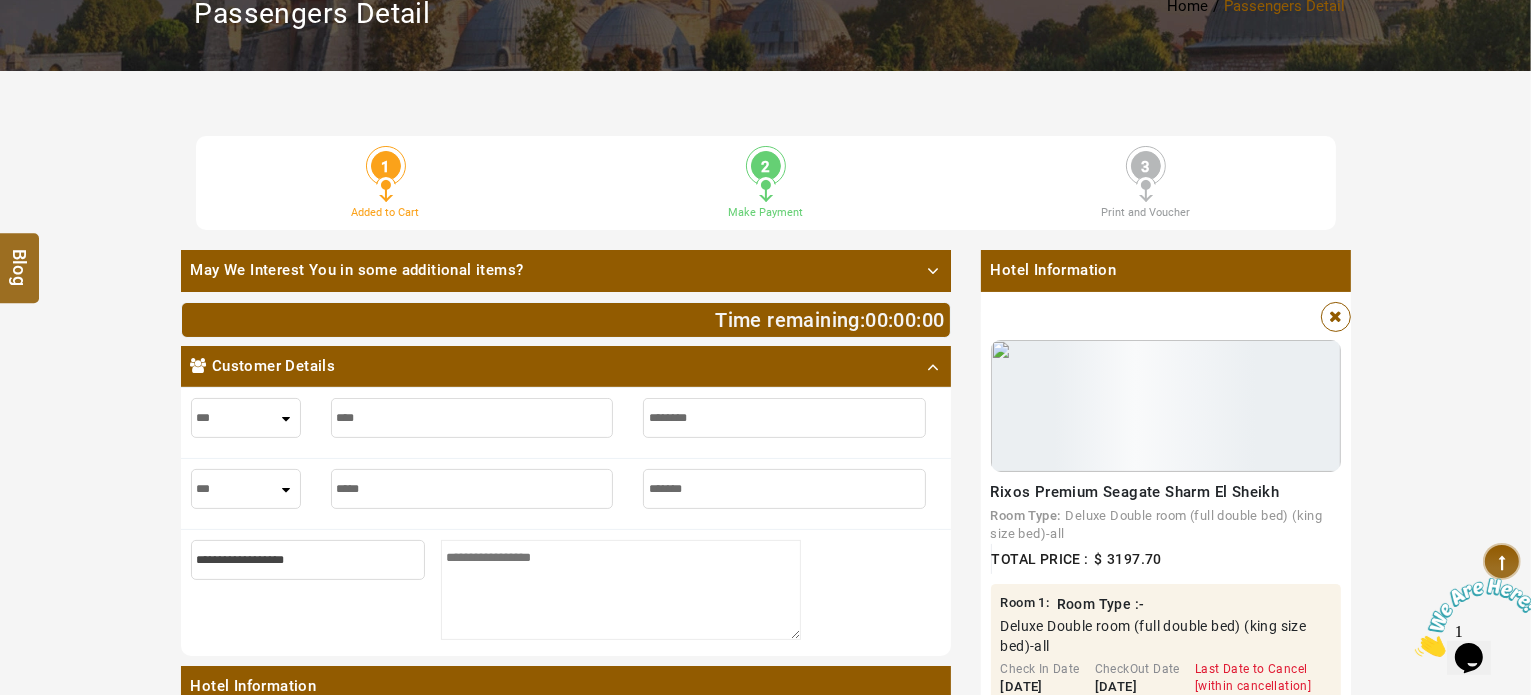 type on "*******" 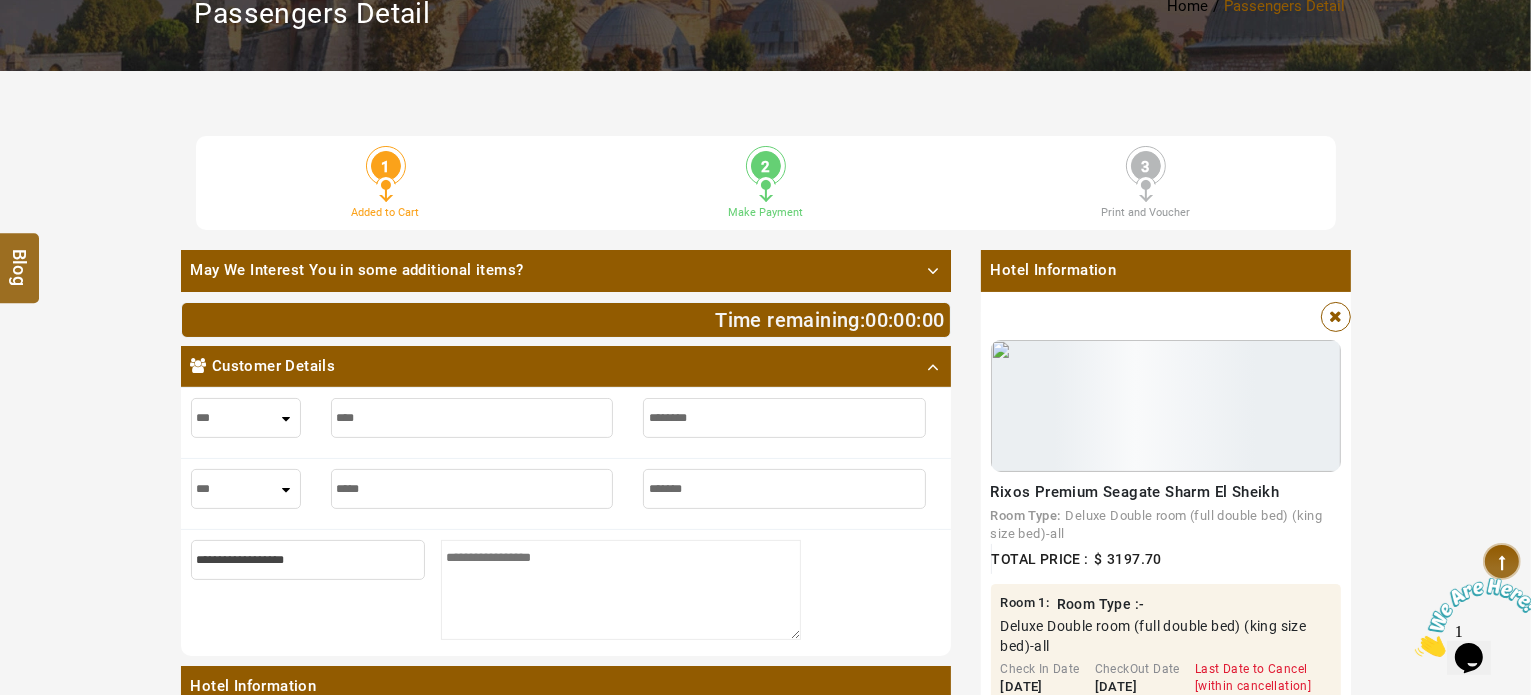 type on "********" 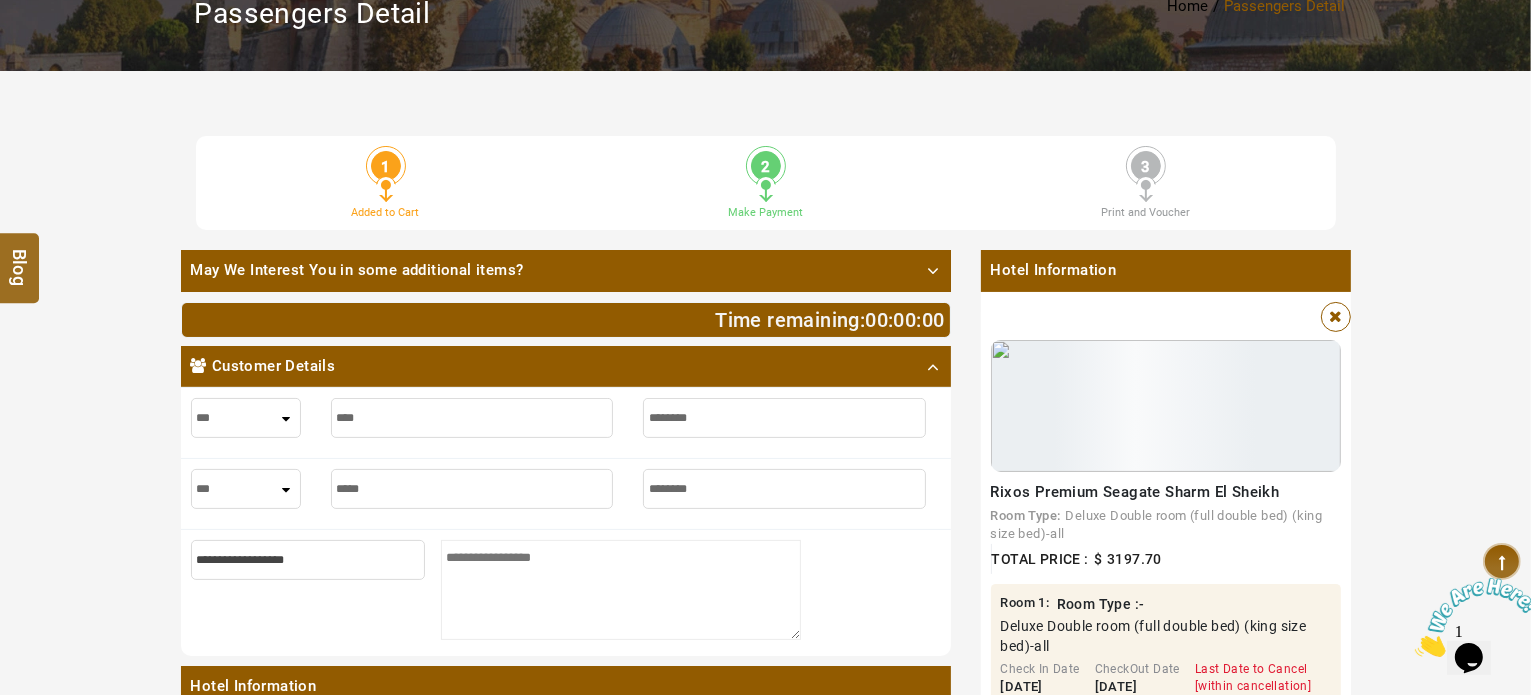 type on "********" 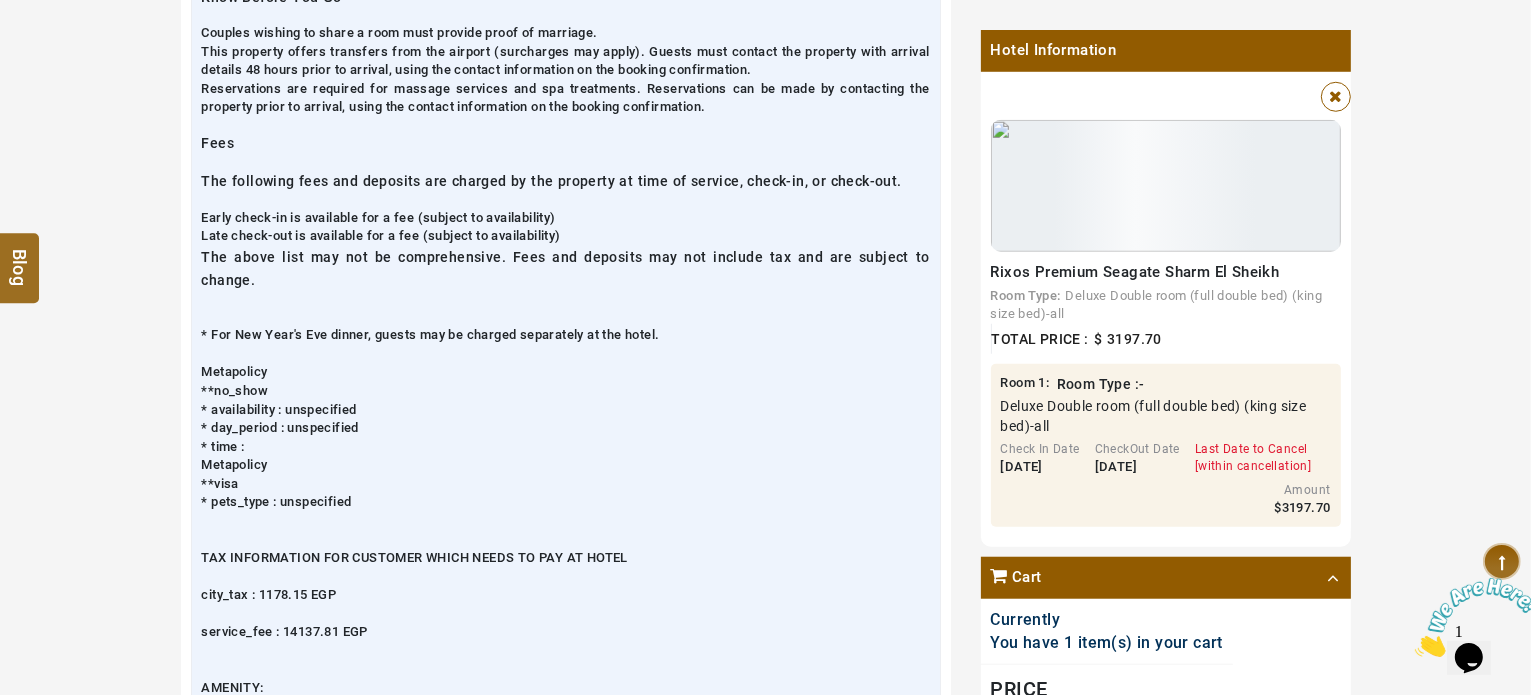 scroll, scrollTop: 2000, scrollLeft: 0, axis: vertical 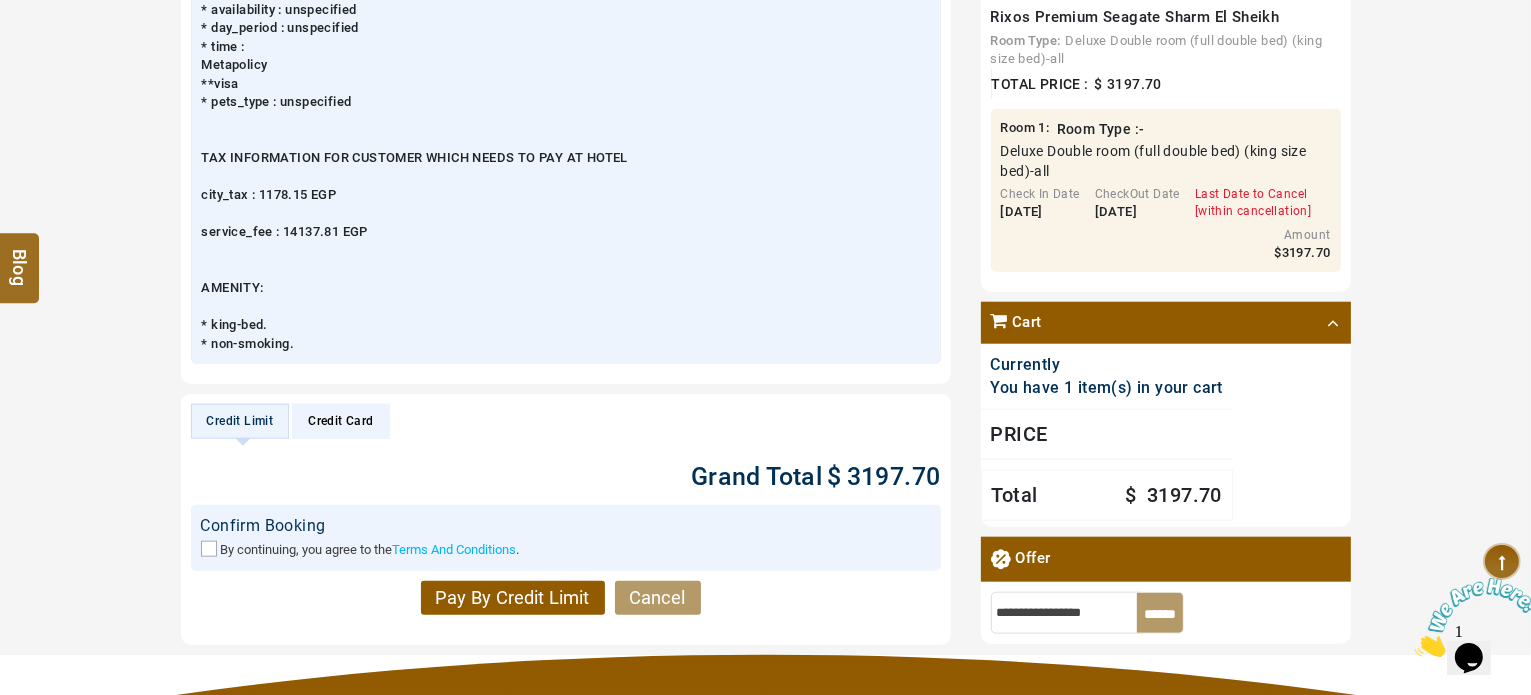 type on "********" 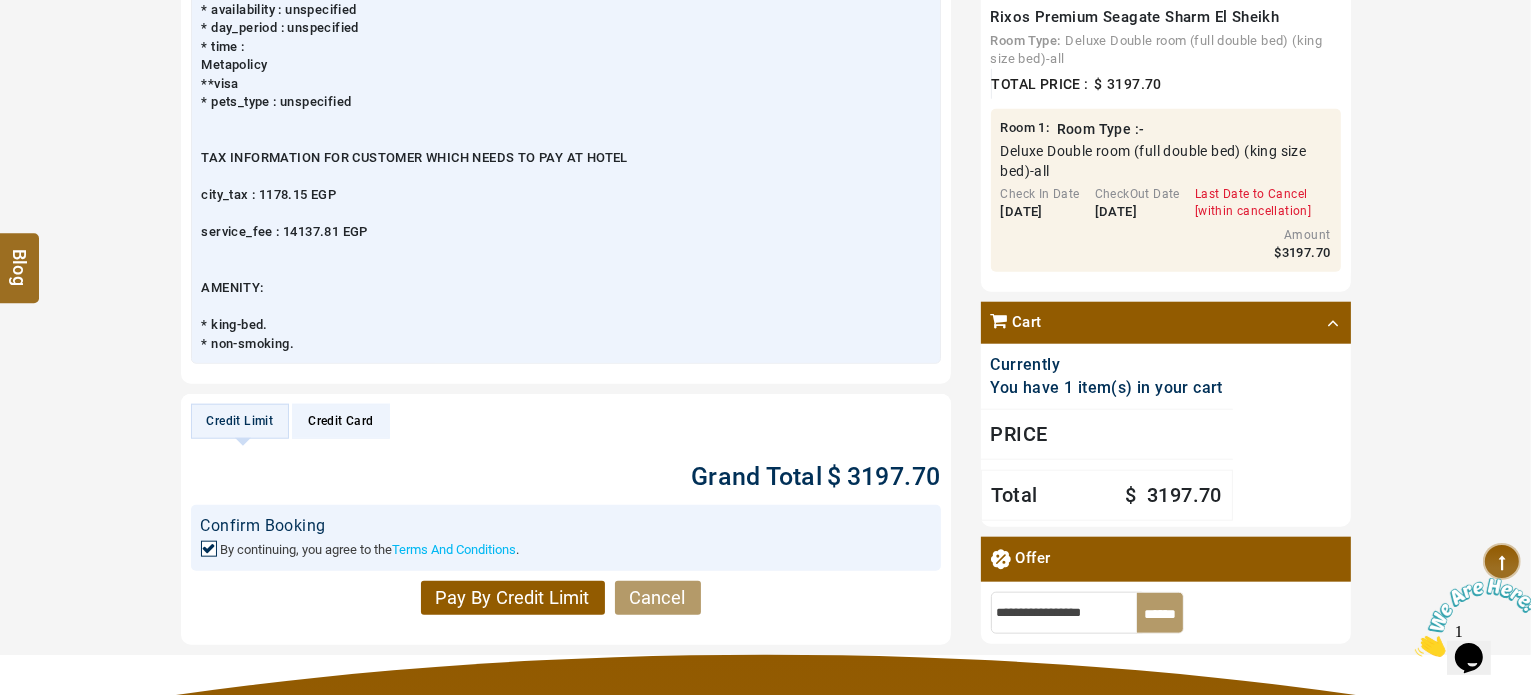 click on "Pay By Credit Limit" at bounding box center (513, 598) 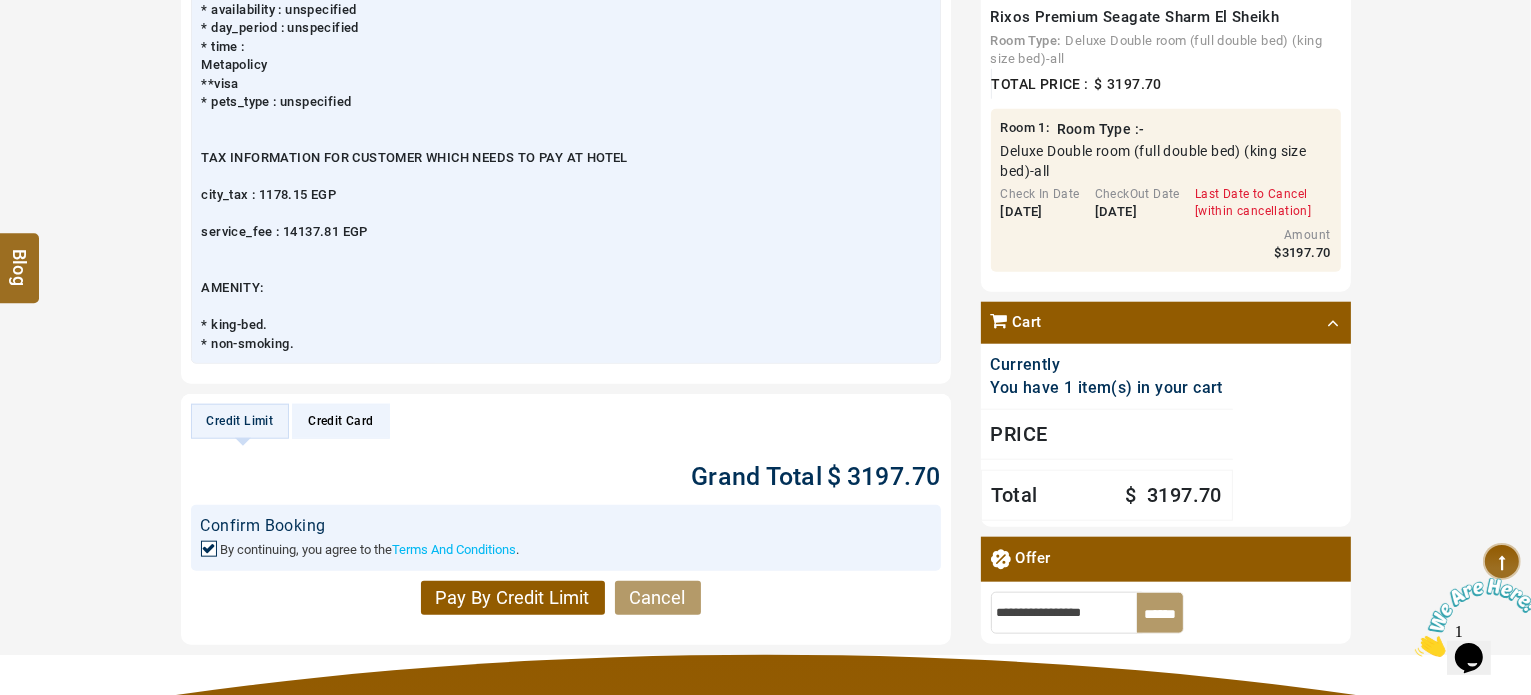 scroll, scrollTop: 1800, scrollLeft: 0, axis: vertical 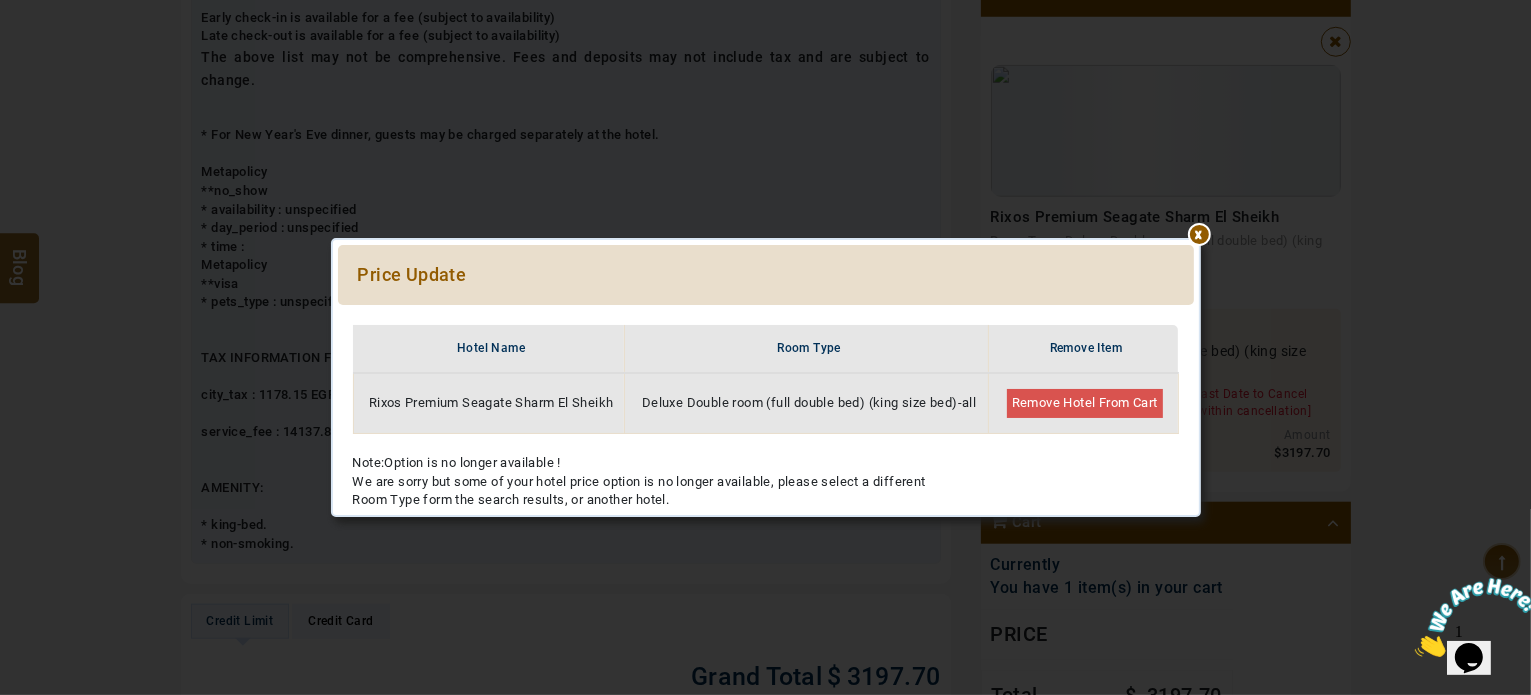 click at bounding box center [766, 315] 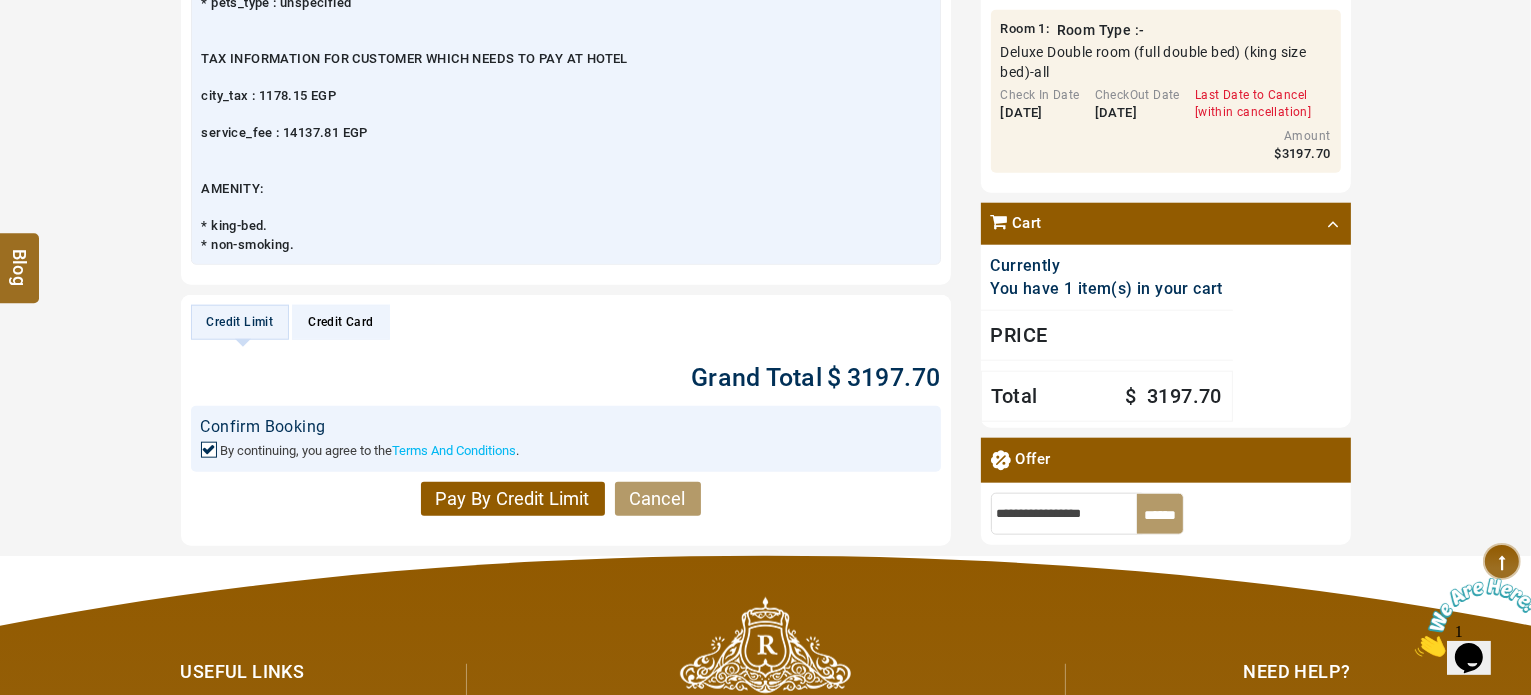 scroll, scrollTop: 2100, scrollLeft: 0, axis: vertical 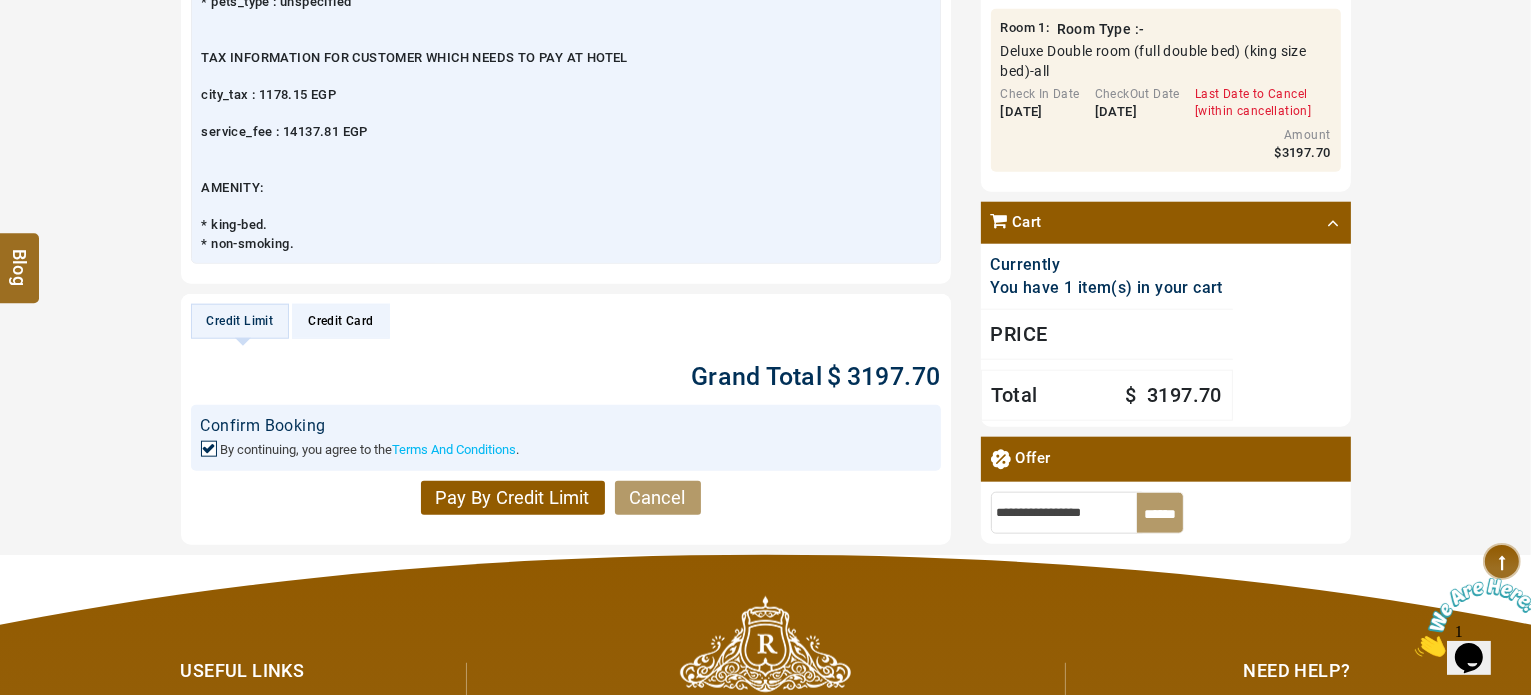 click on "Pay By Credit Limit" at bounding box center [513, 498] 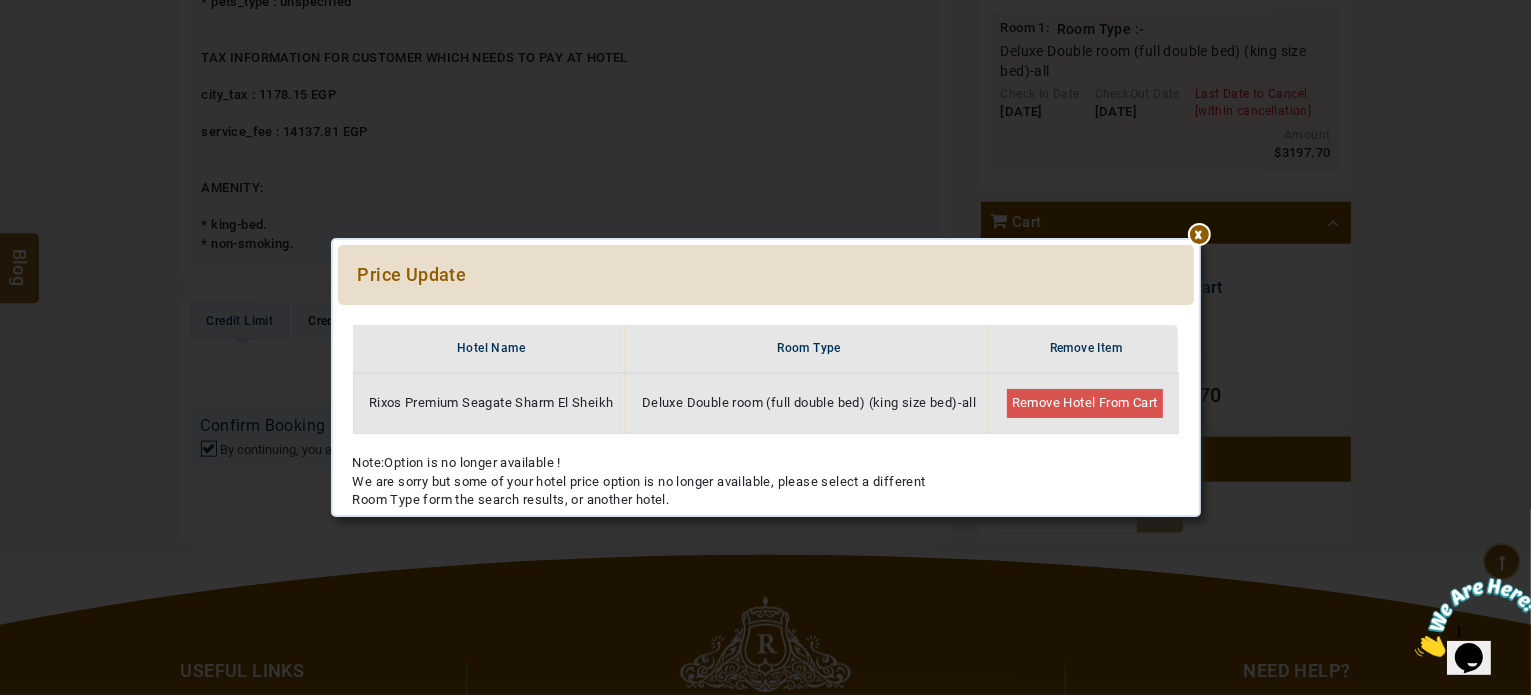 click at bounding box center [766, 315] 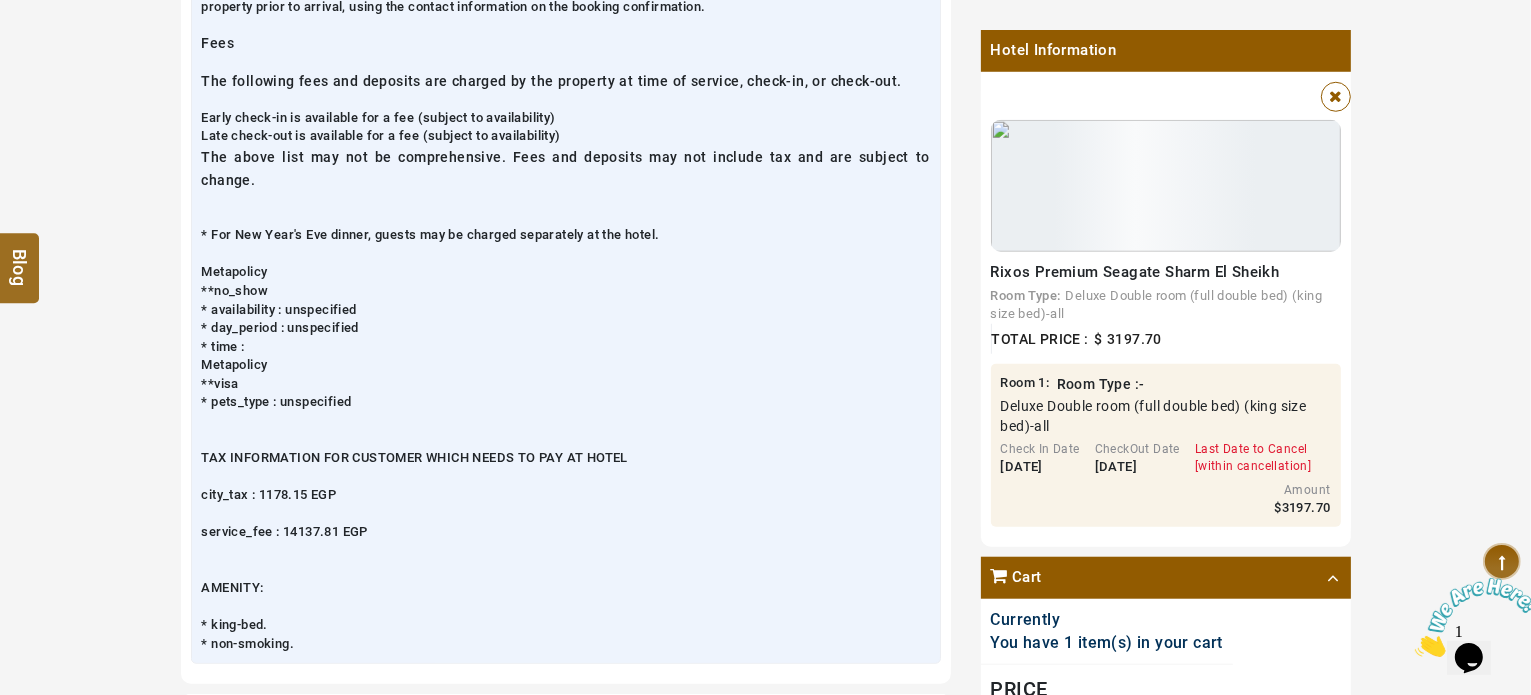 scroll, scrollTop: 1400, scrollLeft: 0, axis: vertical 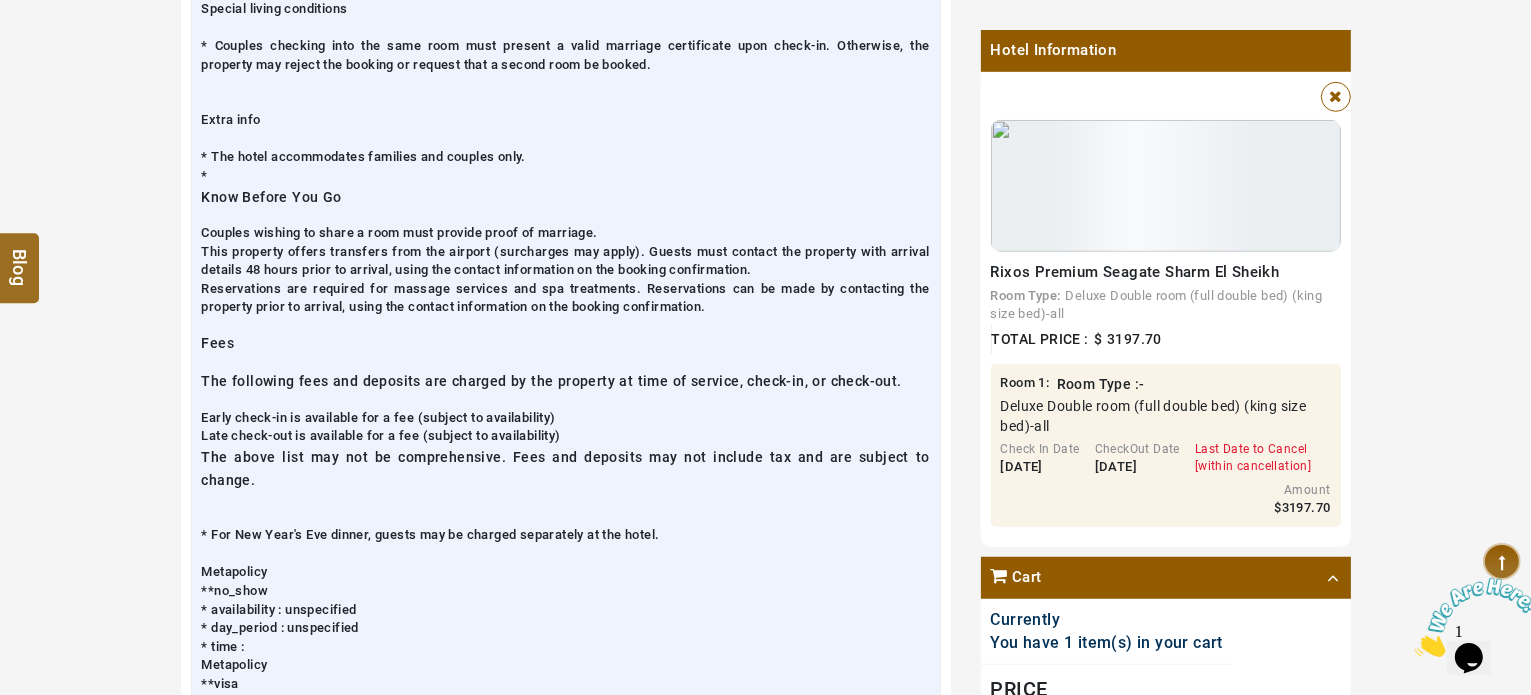 click at bounding box center [1336, 96] 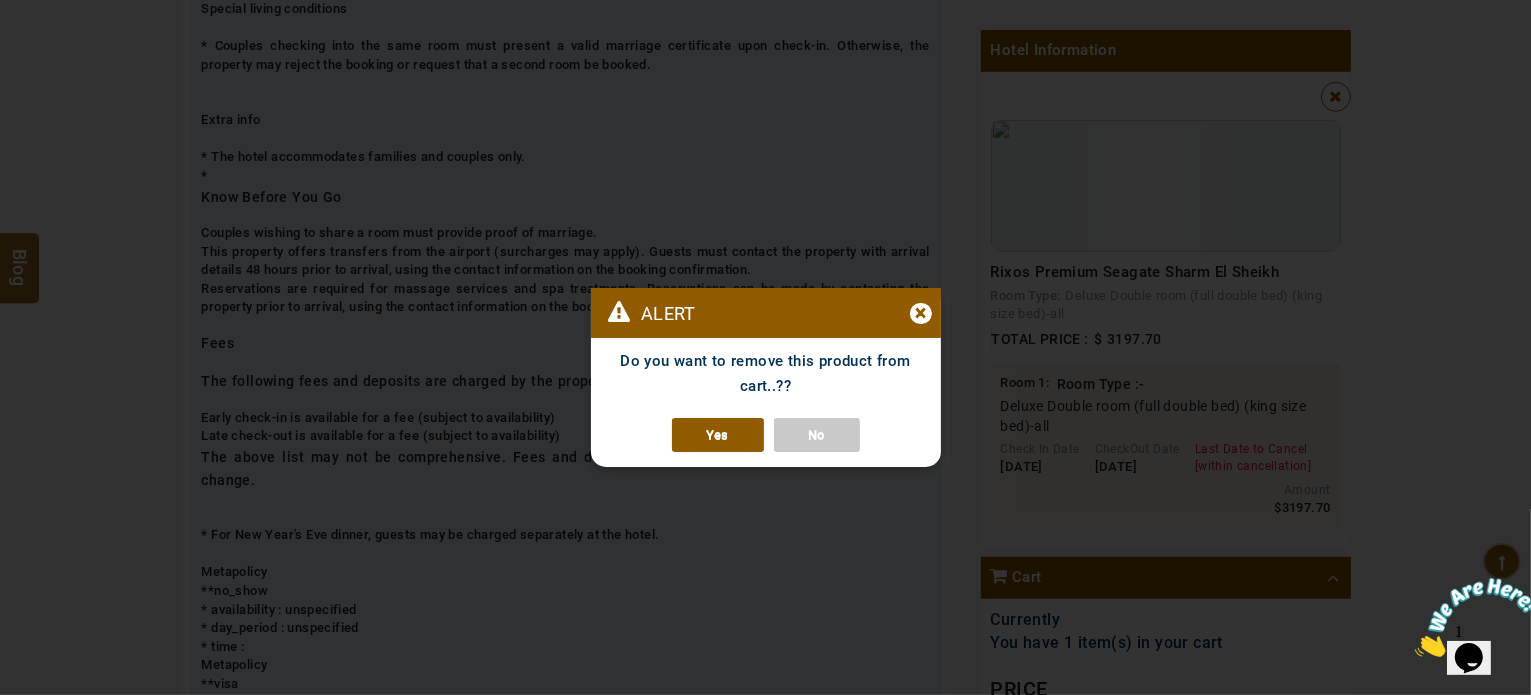 click on "Yes" at bounding box center [718, 435] 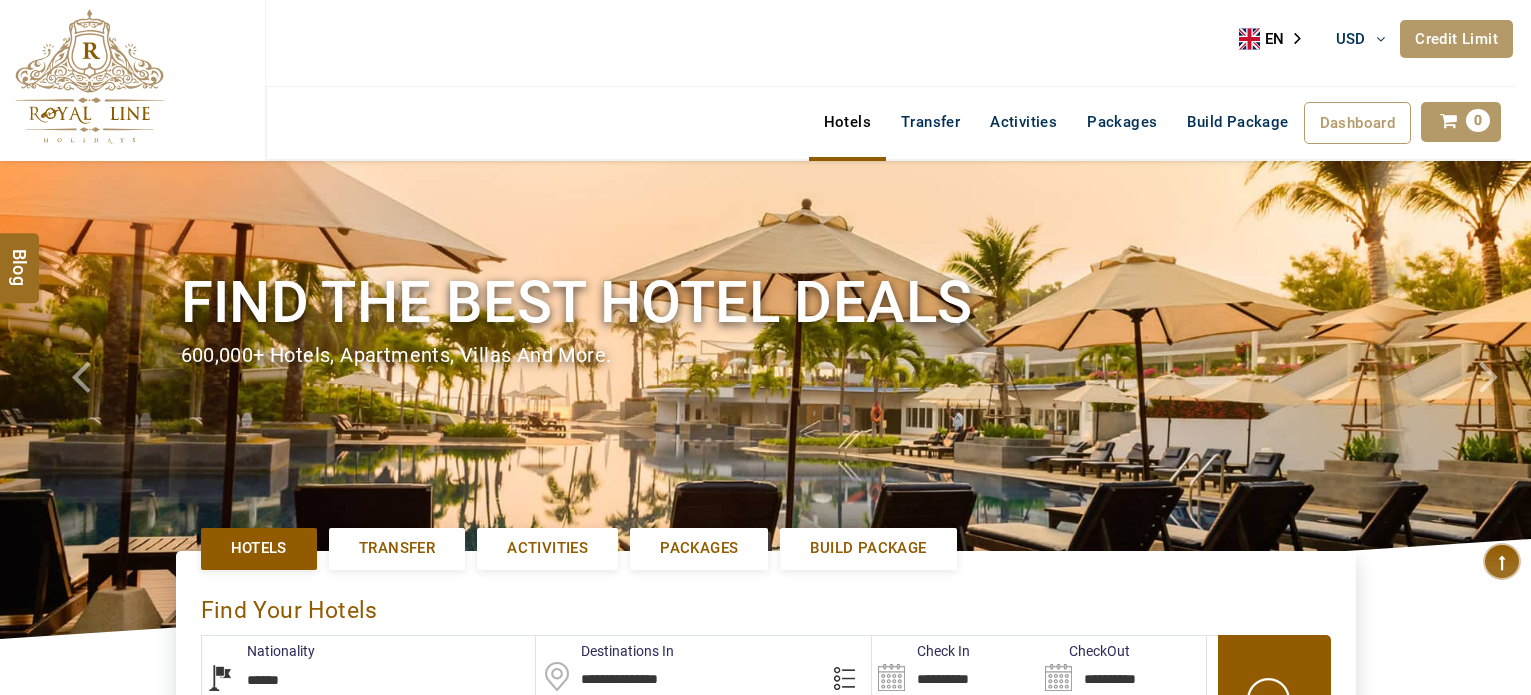select on "******" 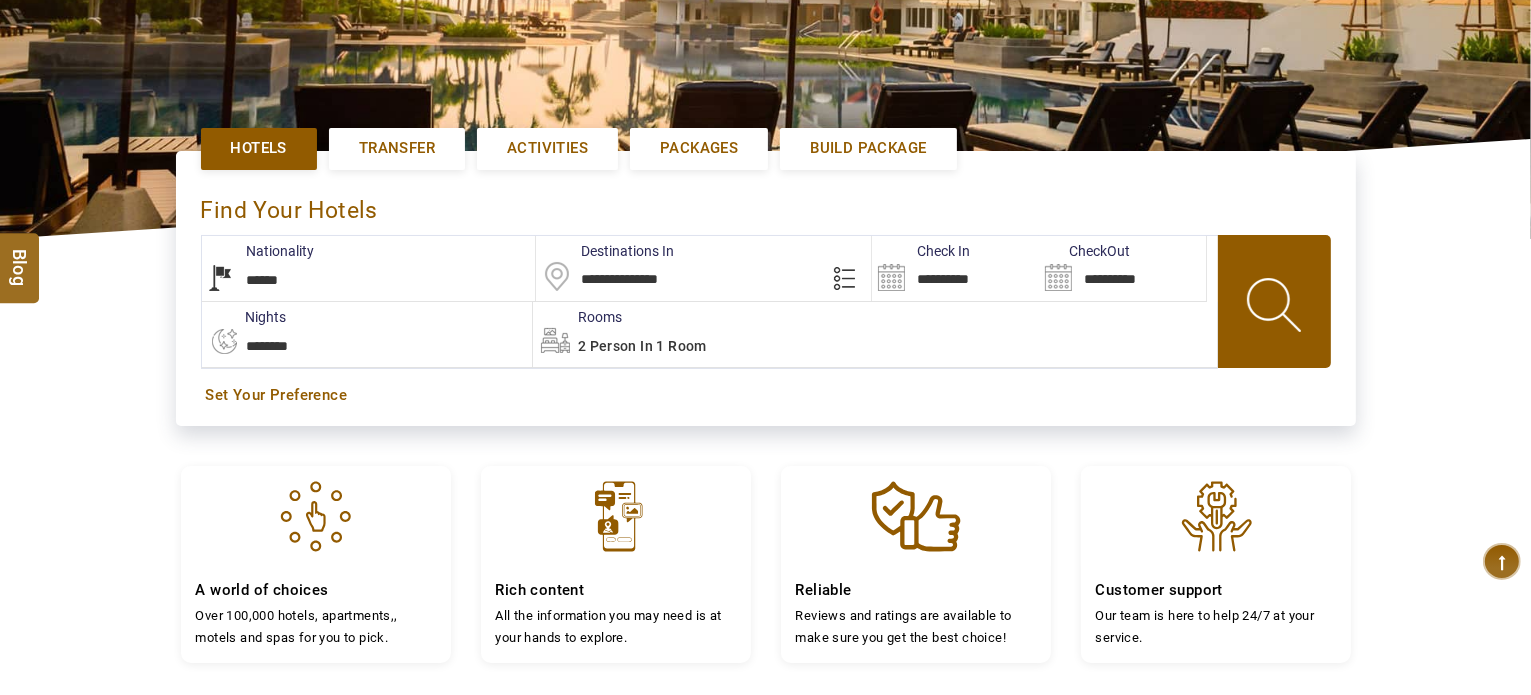 click on "**********" at bounding box center (955, 268) 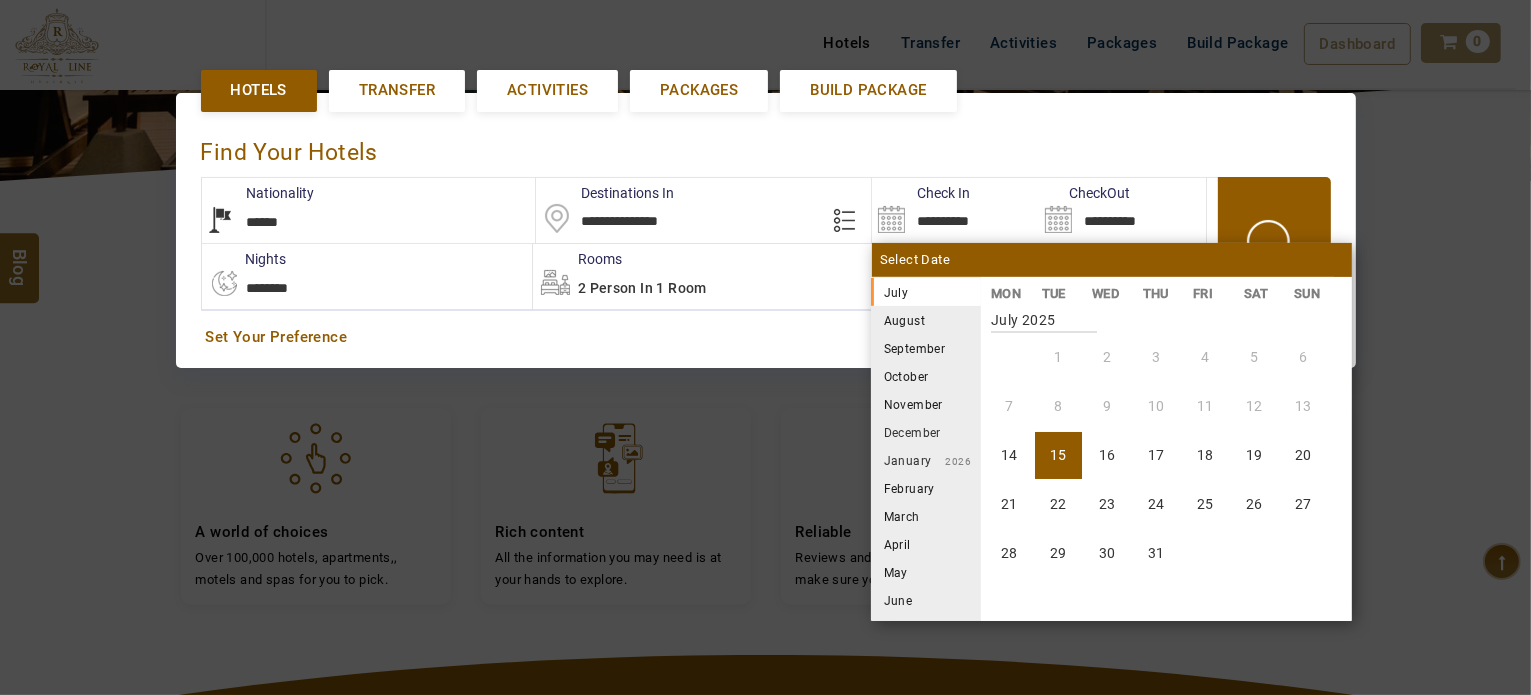 scroll, scrollTop: 460, scrollLeft: 0, axis: vertical 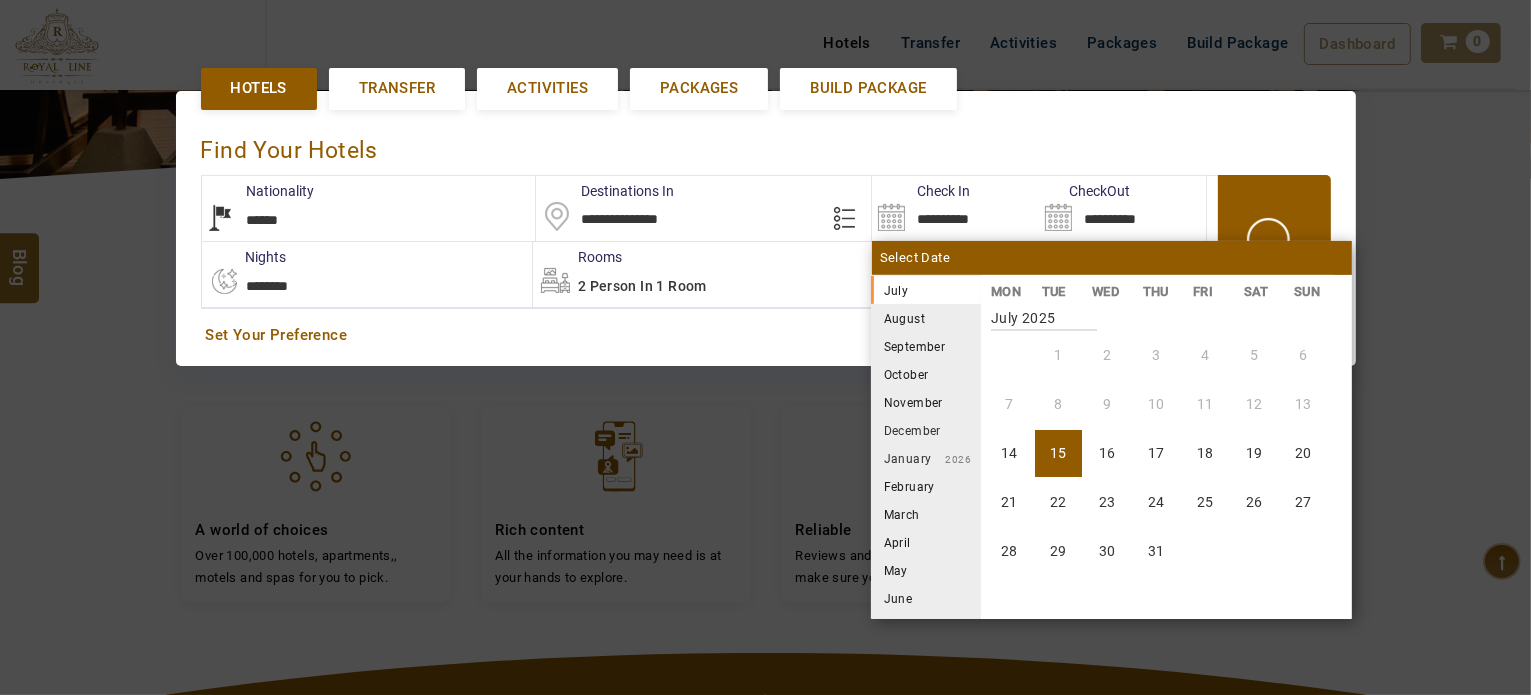 click on "August" at bounding box center [926, 318] 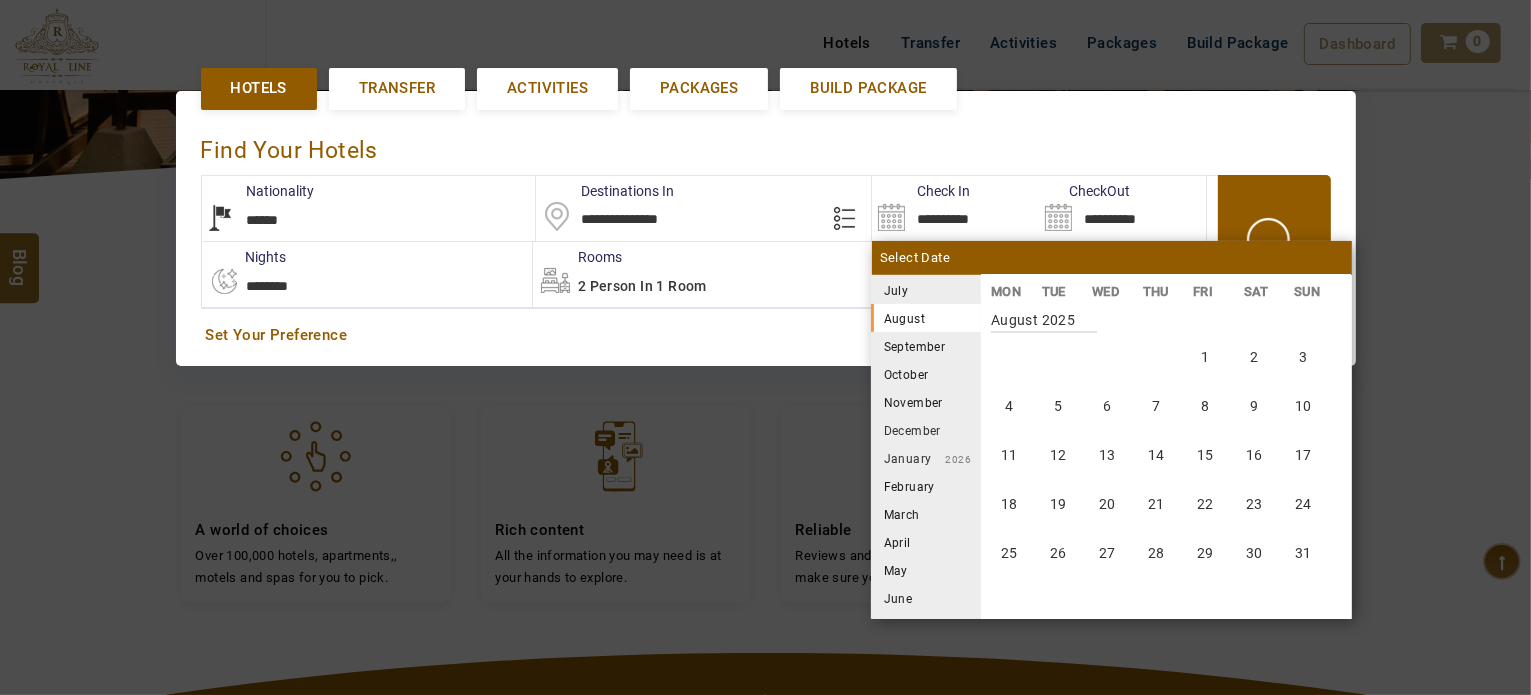 scroll, scrollTop: 370, scrollLeft: 0, axis: vertical 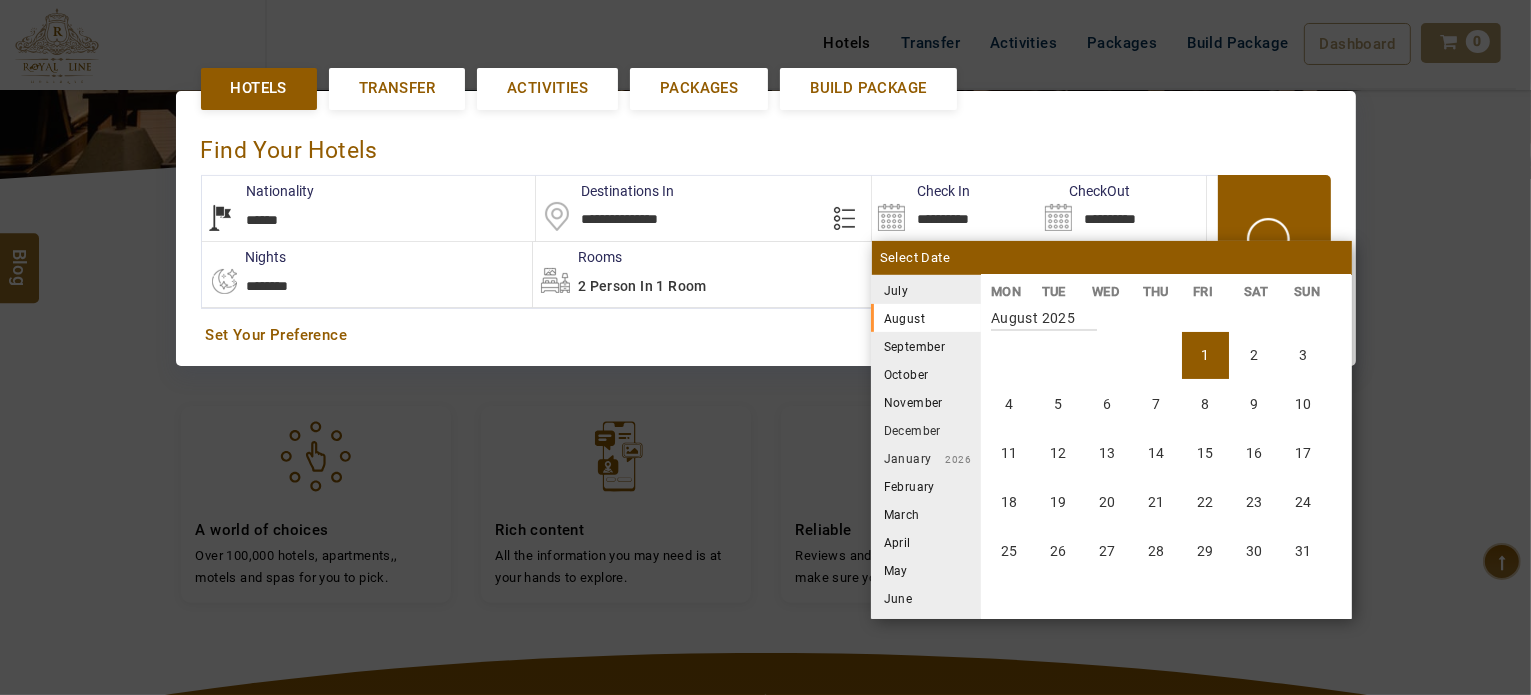click on "1" at bounding box center (1205, 355) 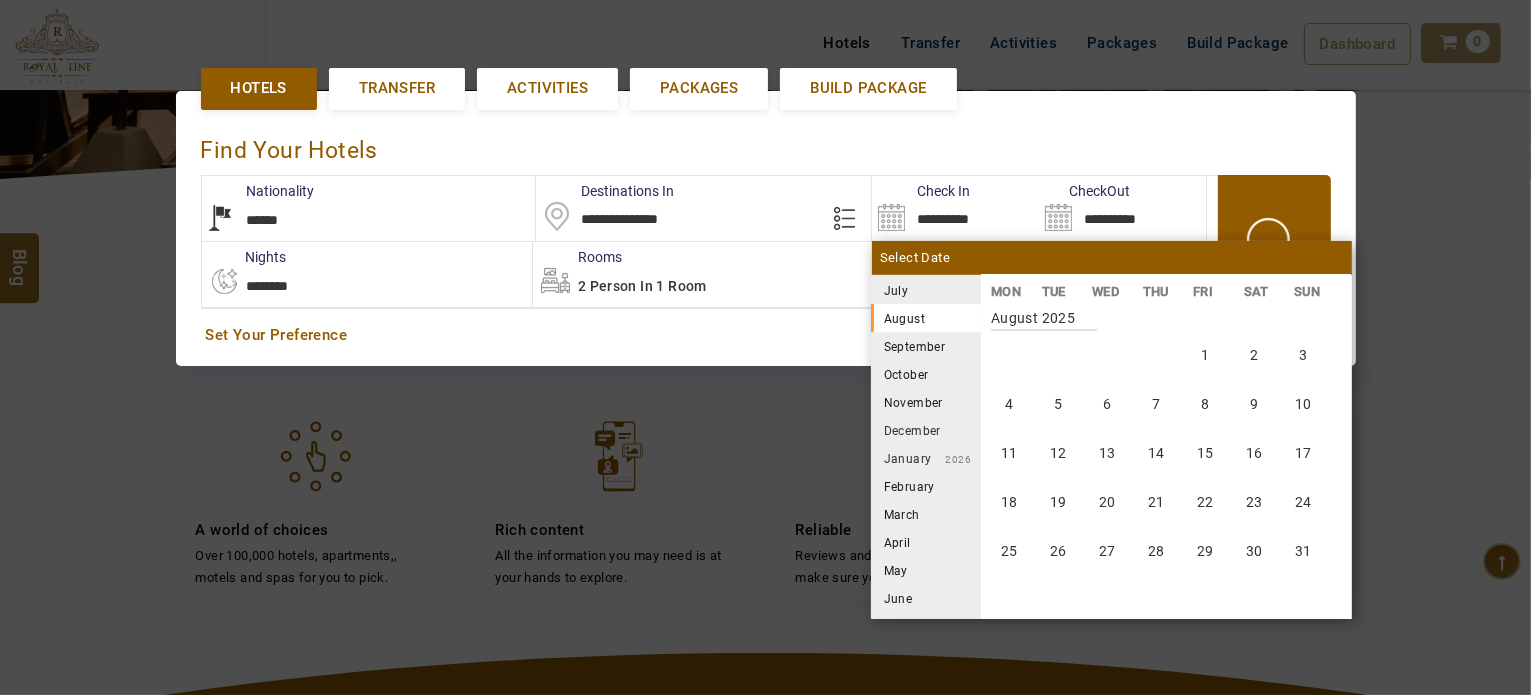 type on "**********" 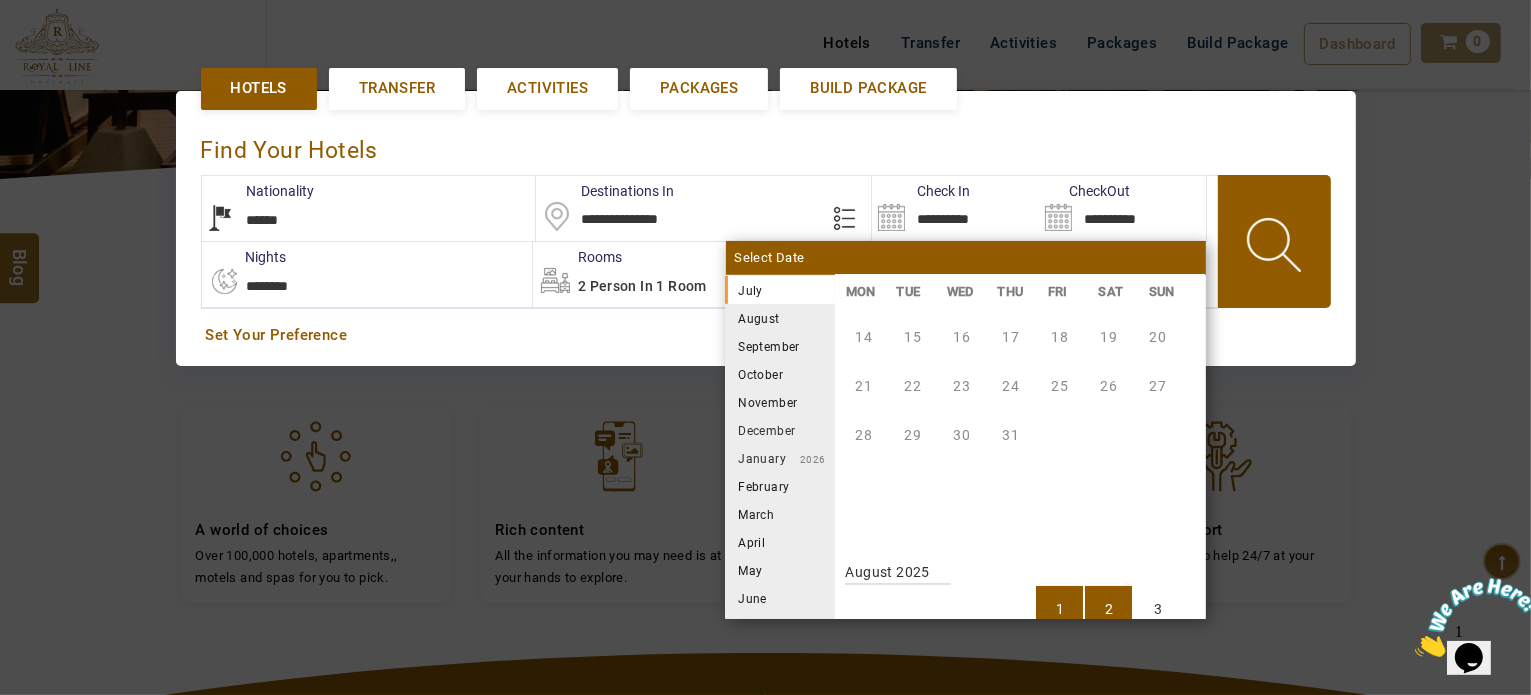 scroll, scrollTop: 342, scrollLeft: 0, axis: vertical 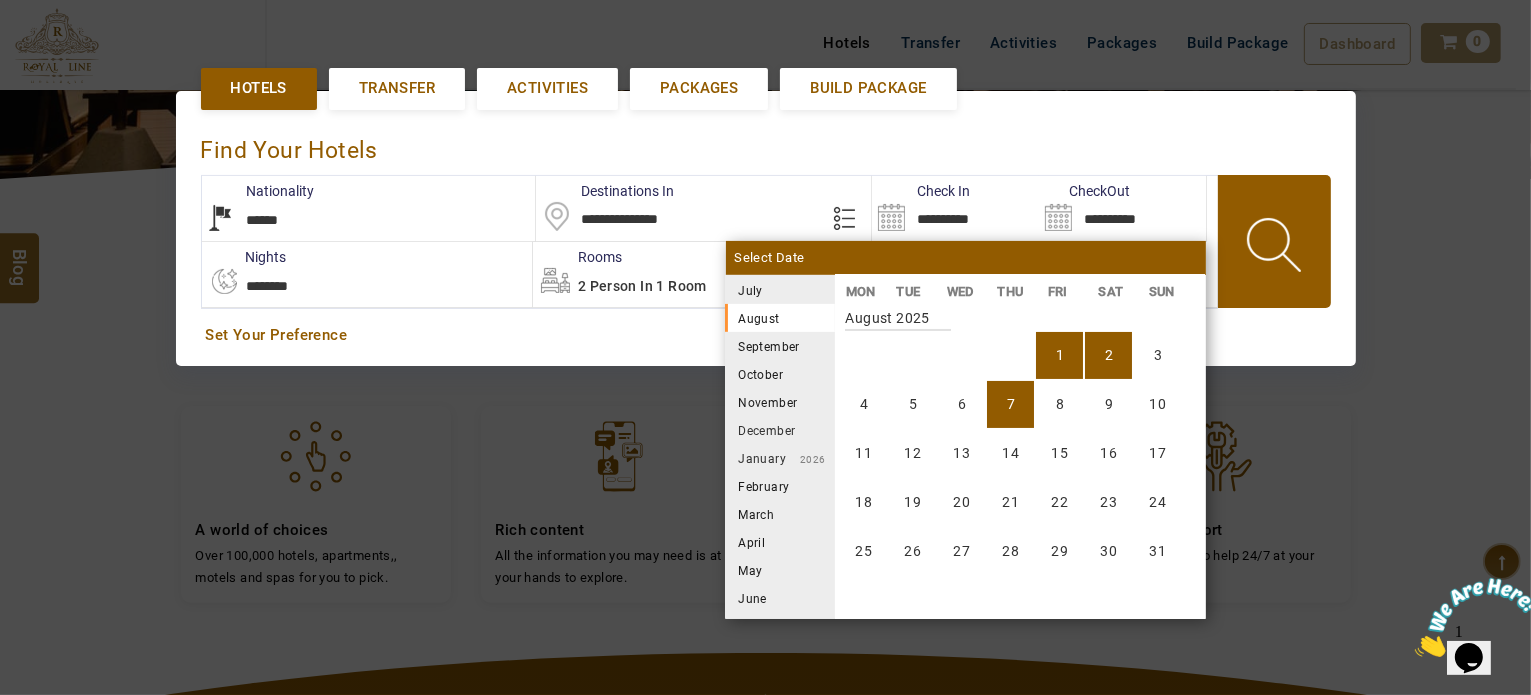 click on "7" at bounding box center (1010, 404) 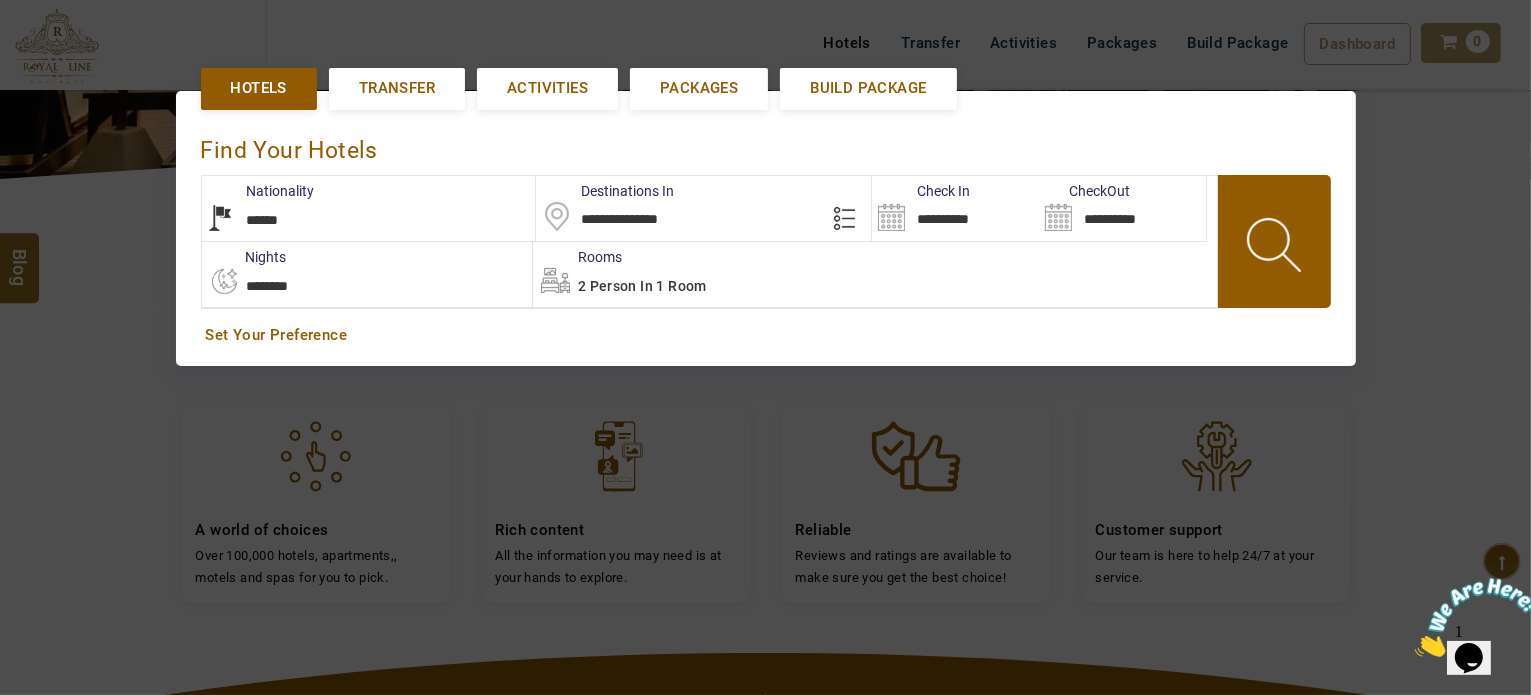 click at bounding box center [1276, 248] 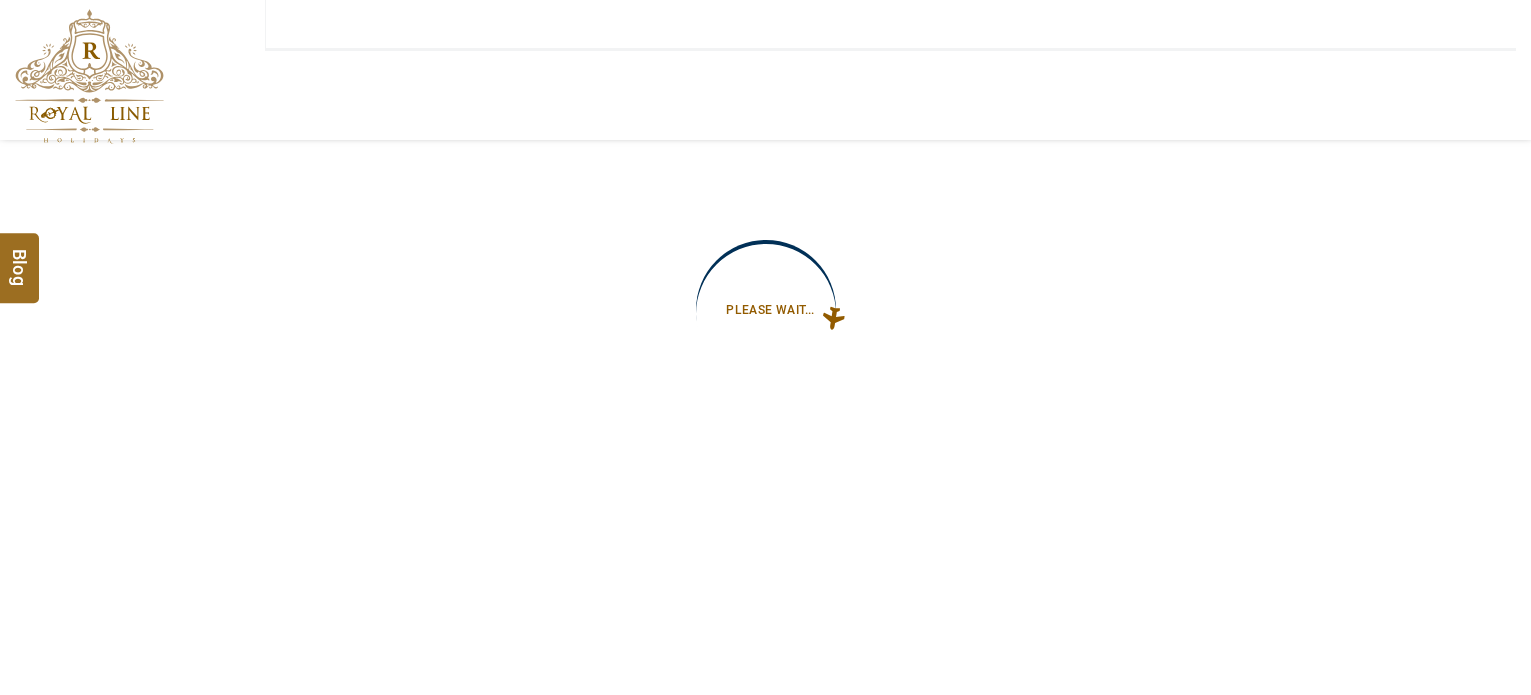 type on "**********" 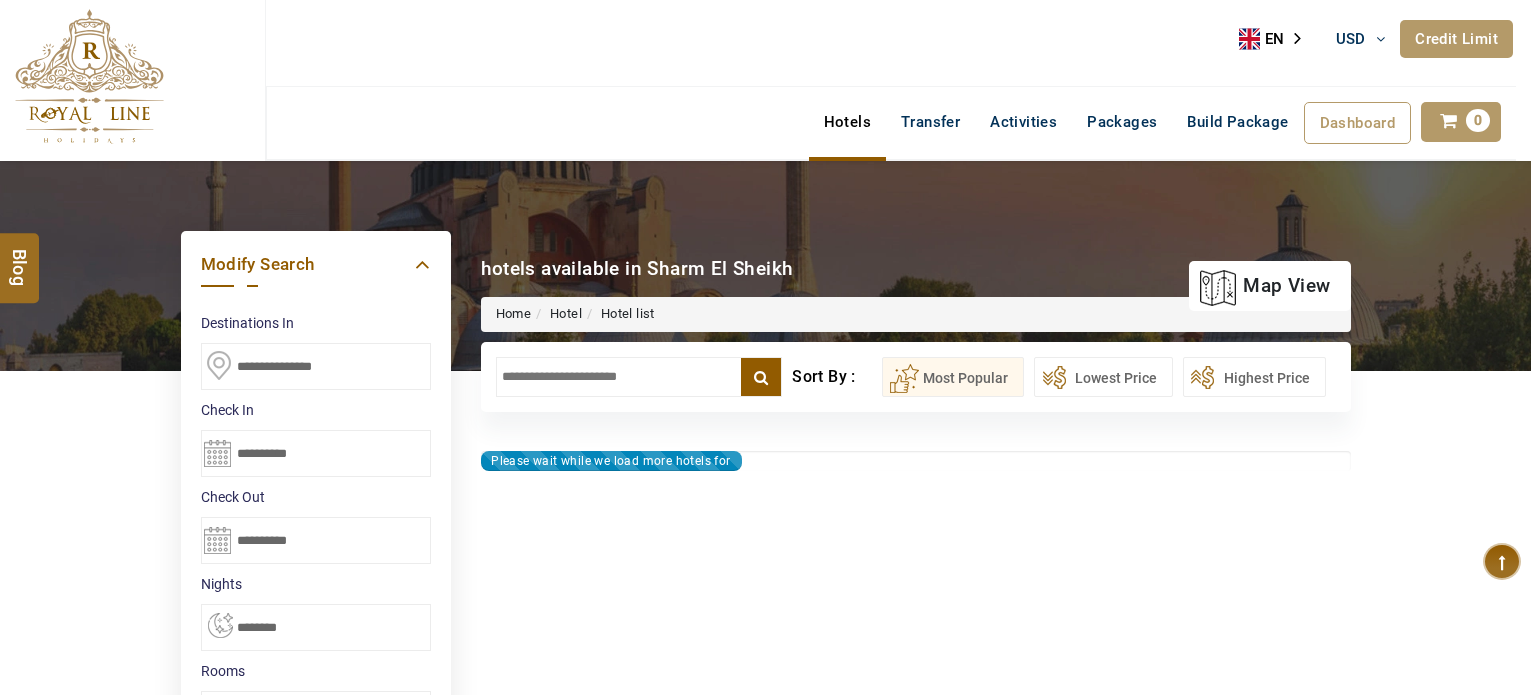 type on "**********" 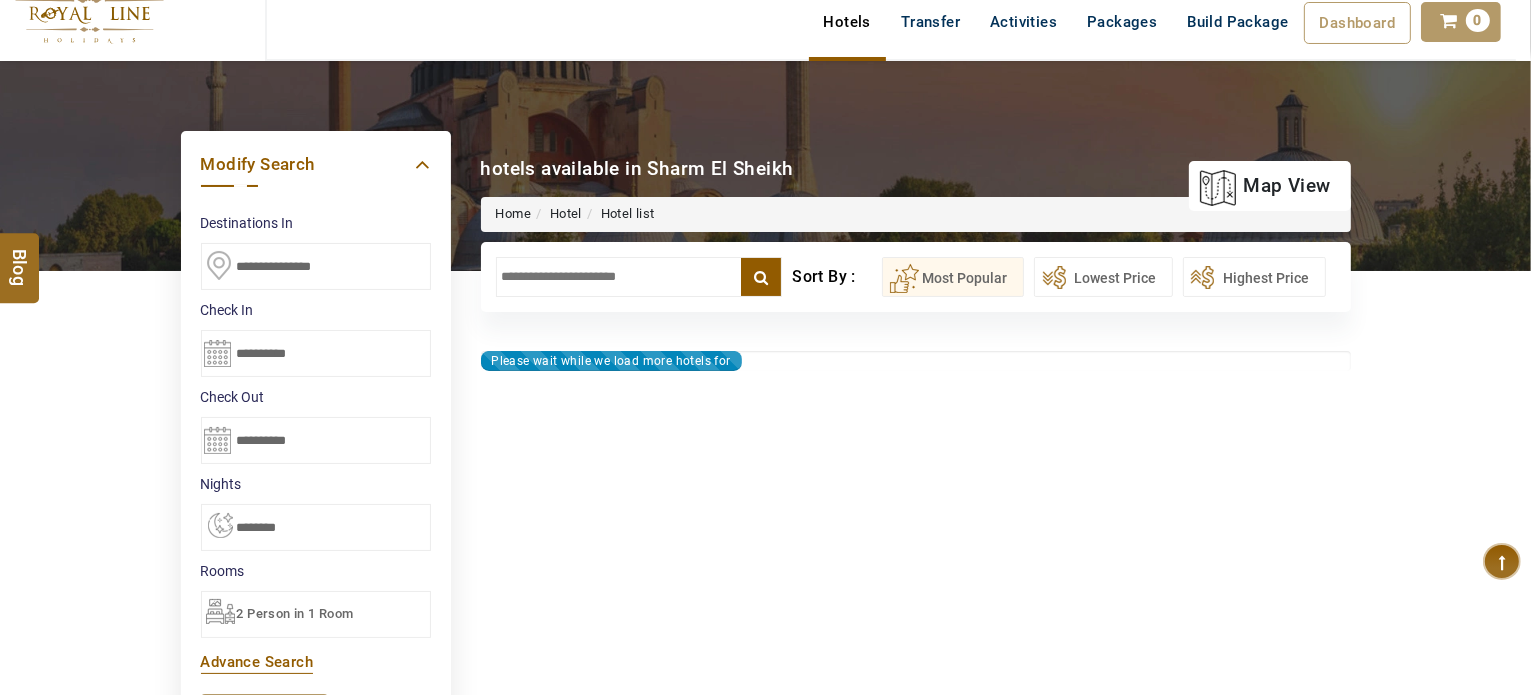 scroll, scrollTop: 100, scrollLeft: 0, axis: vertical 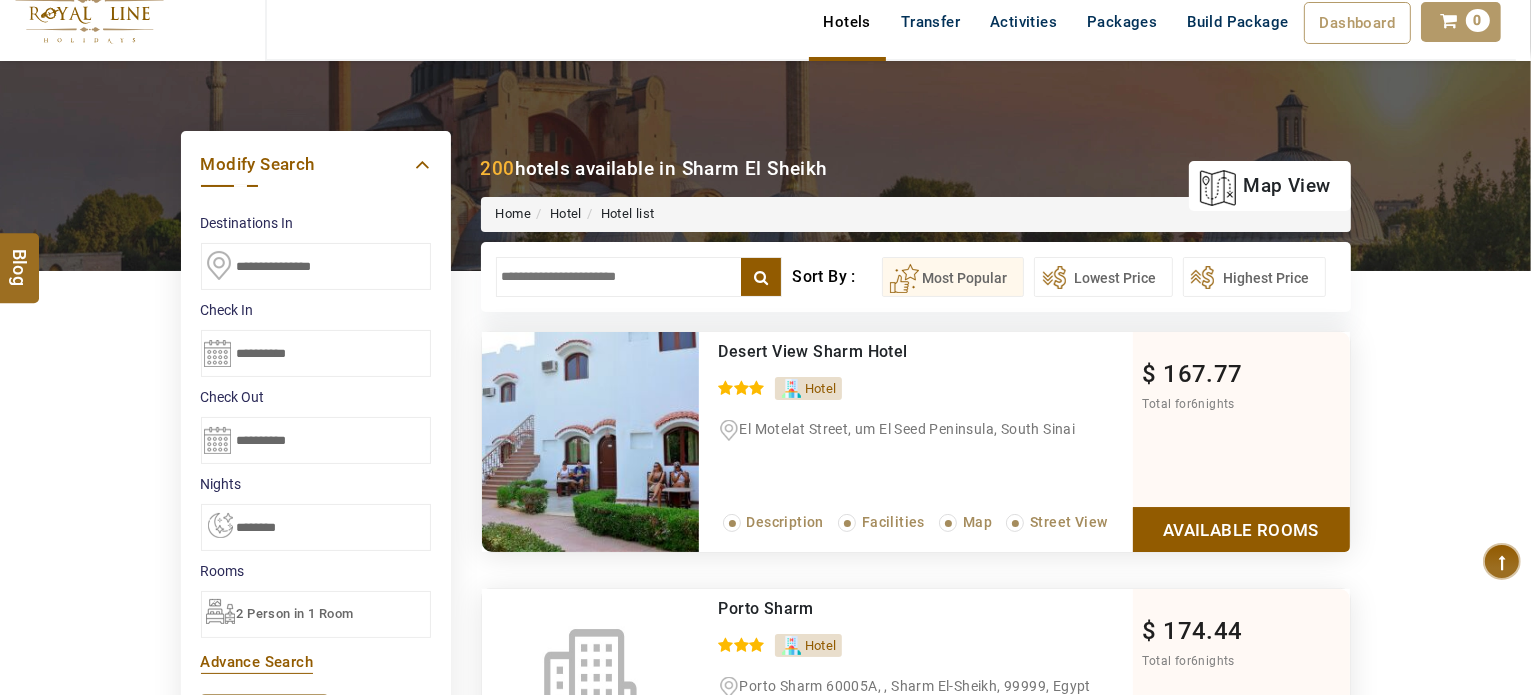 click at bounding box center [639, 277] 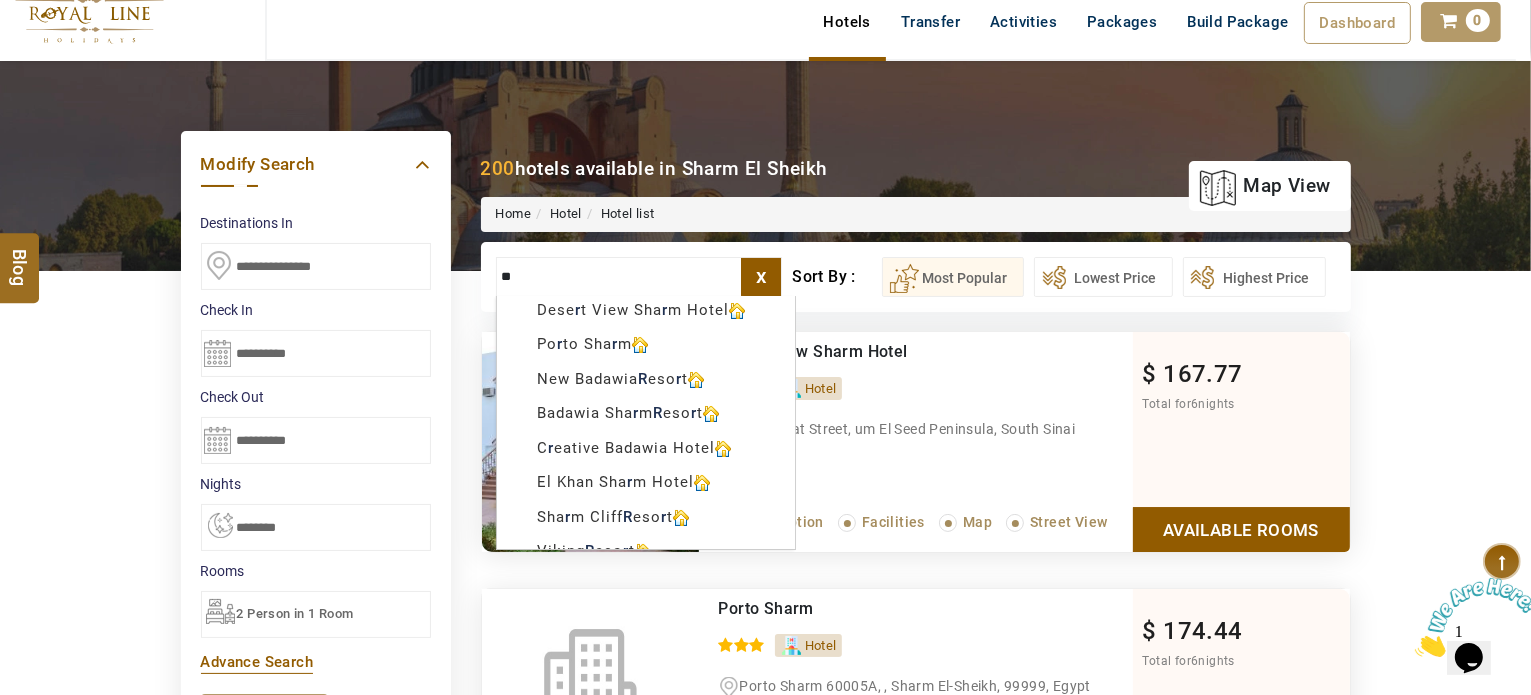 scroll, scrollTop: 0, scrollLeft: 0, axis: both 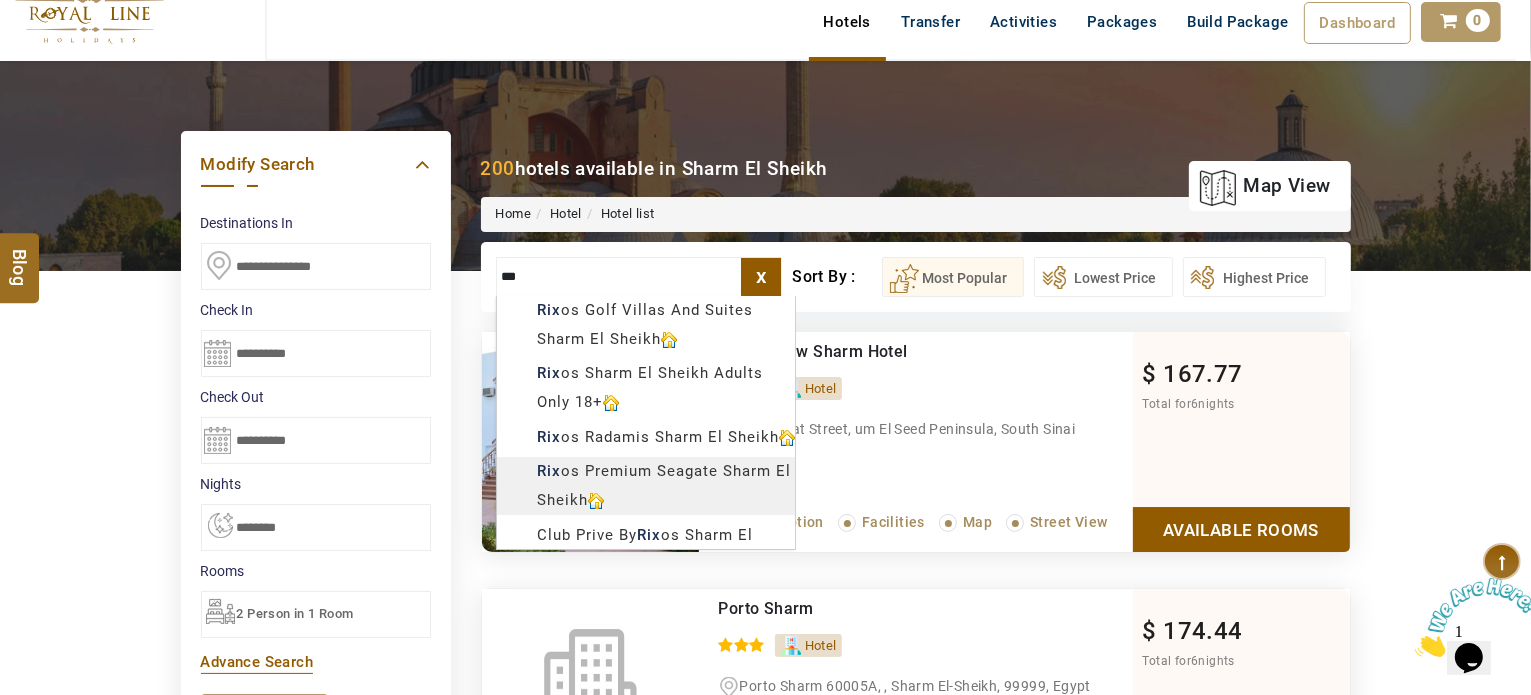 click on "LARISA HAWWARI USD AED  AED EUR  € USD  $ INR  ₹ THB  ฿ IDR  Rp BHD  BHD TRY  ₺ Credit Limit EN HE AR ES PT ZH Helpline
+[COUNTRY_CODE] [PHONE_PREFIX] [PHONE_NUMBER] Register Now +[COUNTRY_CODE] [PHONE_PREFIX] [PHONE_NUMBER] info@[DOMAIN] About Us What we Offer Blog Why Us Contact Hotels  Transfer Activities Packages Build Package Dashboard My Profile My Booking My Reports My Quotation Sign Out 0 Points Redeem Now To Redeem 8664  Points Future Points  2959   Points Credit Limit Credit Limit USD 25000.00 70% Complete Used USD 10566.02 Available USD 14433.98 Setting  Looks like you haven't added anything to your cart yet Countinue Shopping ****** ****** Please Wait.. Blog demo
Remember me Forgot
password? LOG IN Don't have an account?   Register Now My Booking View/ Print/Cancel Your Booking without Signing in Submit Applying Filters...... Hotels For You Will Be Loading Soon demo
In A Few Moment, You Will Be Celebrating Best Hotel options galore ! Check In   CheckOut Rooms Rooms Please Wait Please Wait ... X" at bounding box center [765, 1037] 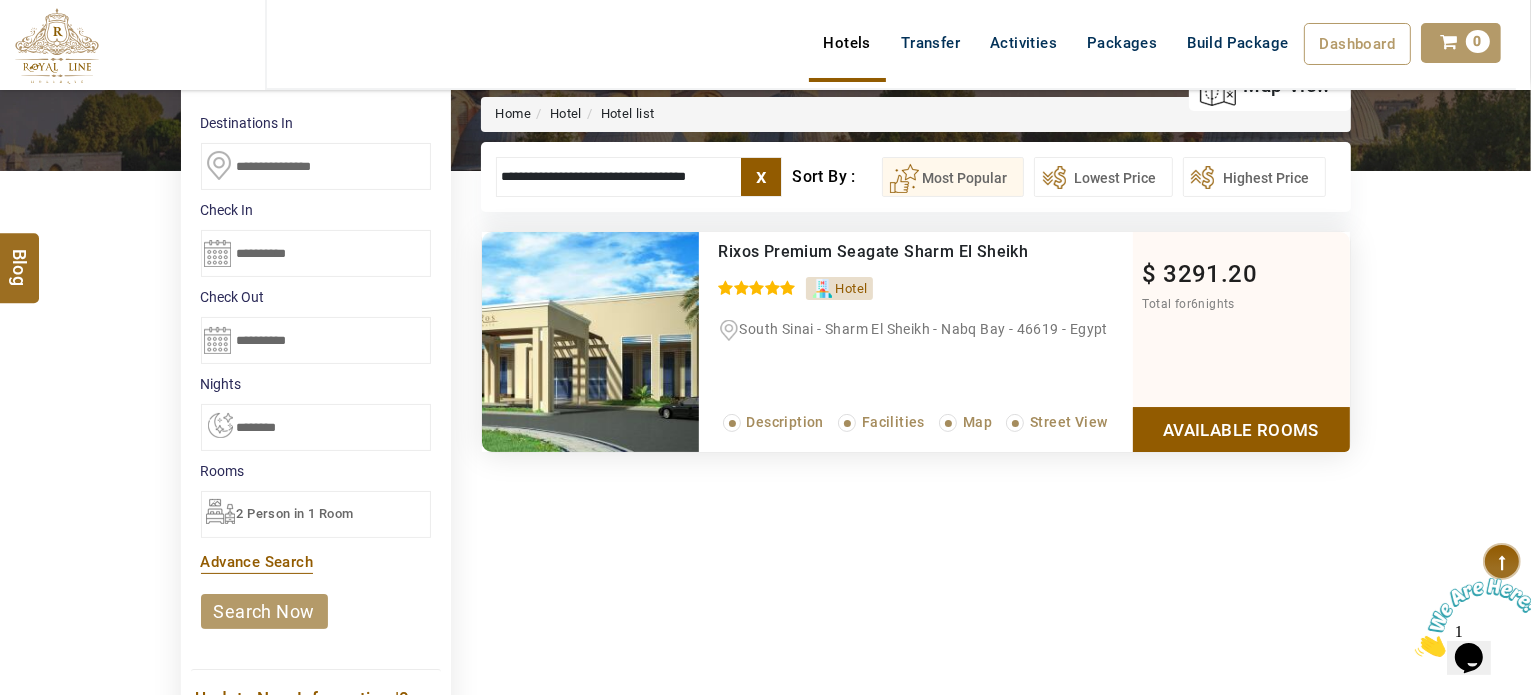 type on "**********" 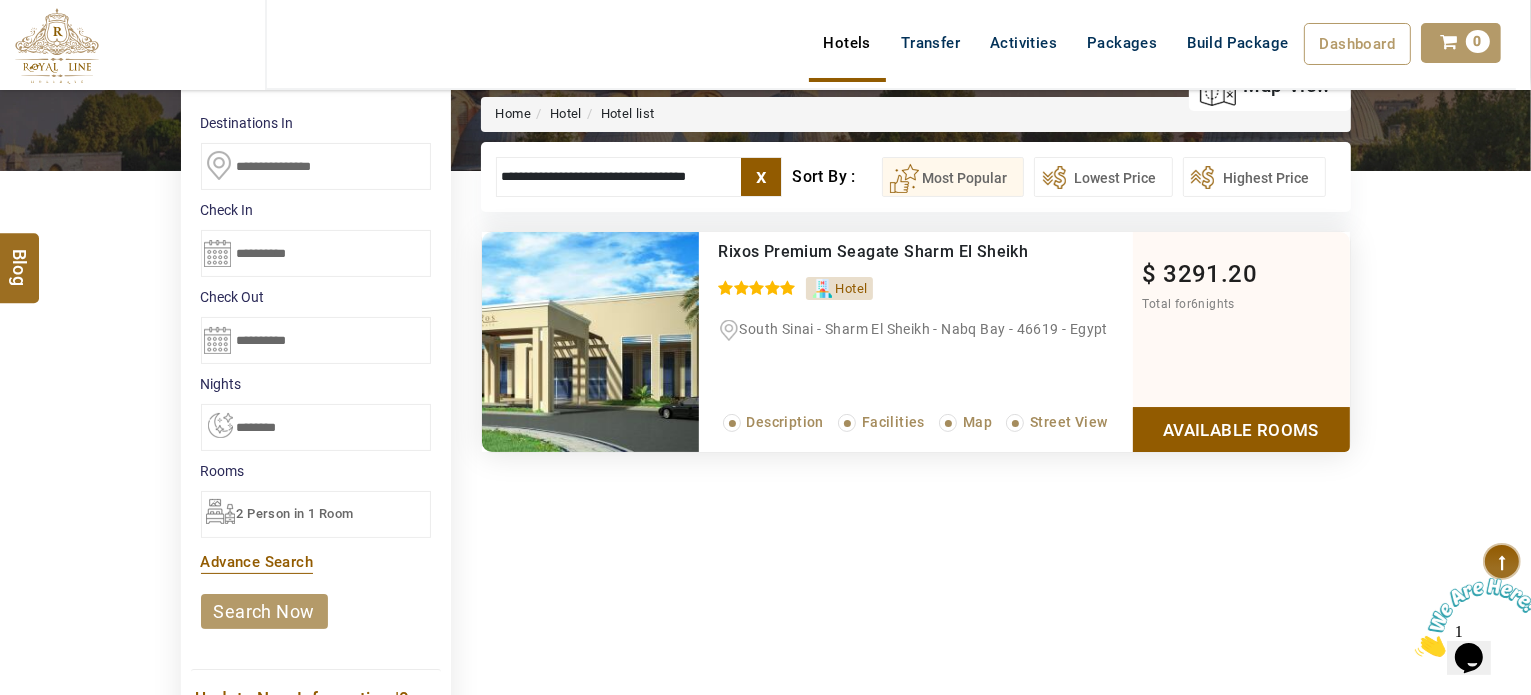 click on "Available Rooms" at bounding box center [1241, 429] 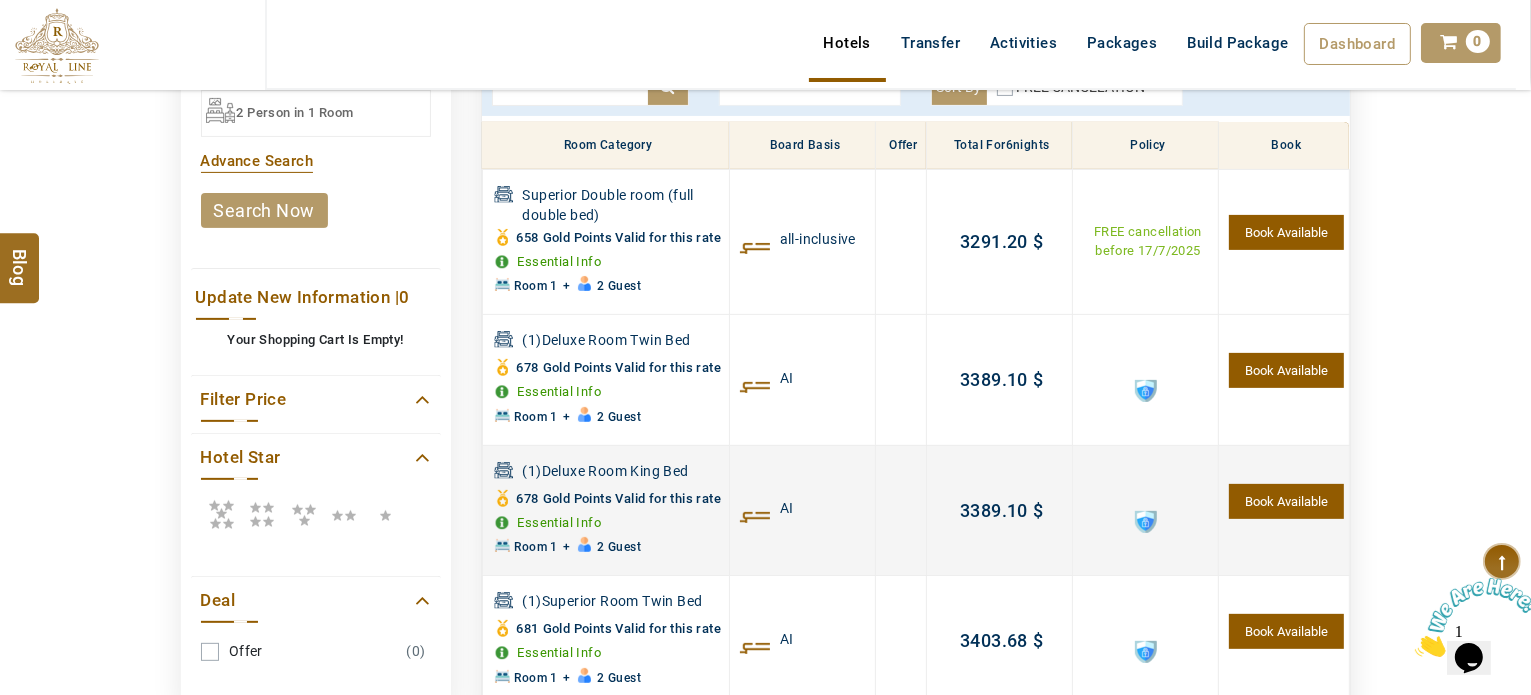 scroll, scrollTop: 580, scrollLeft: 0, axis: vertical 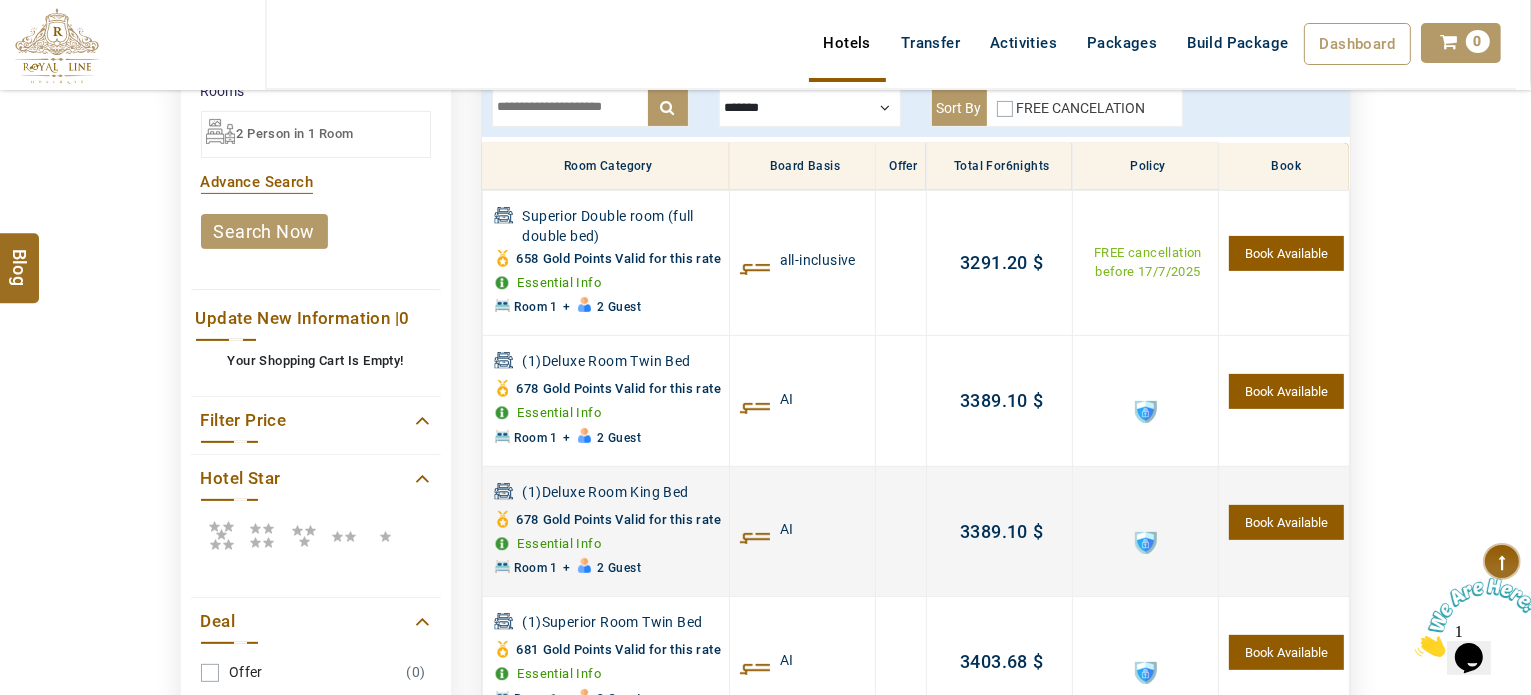 click at bounding box center [1146, 543] 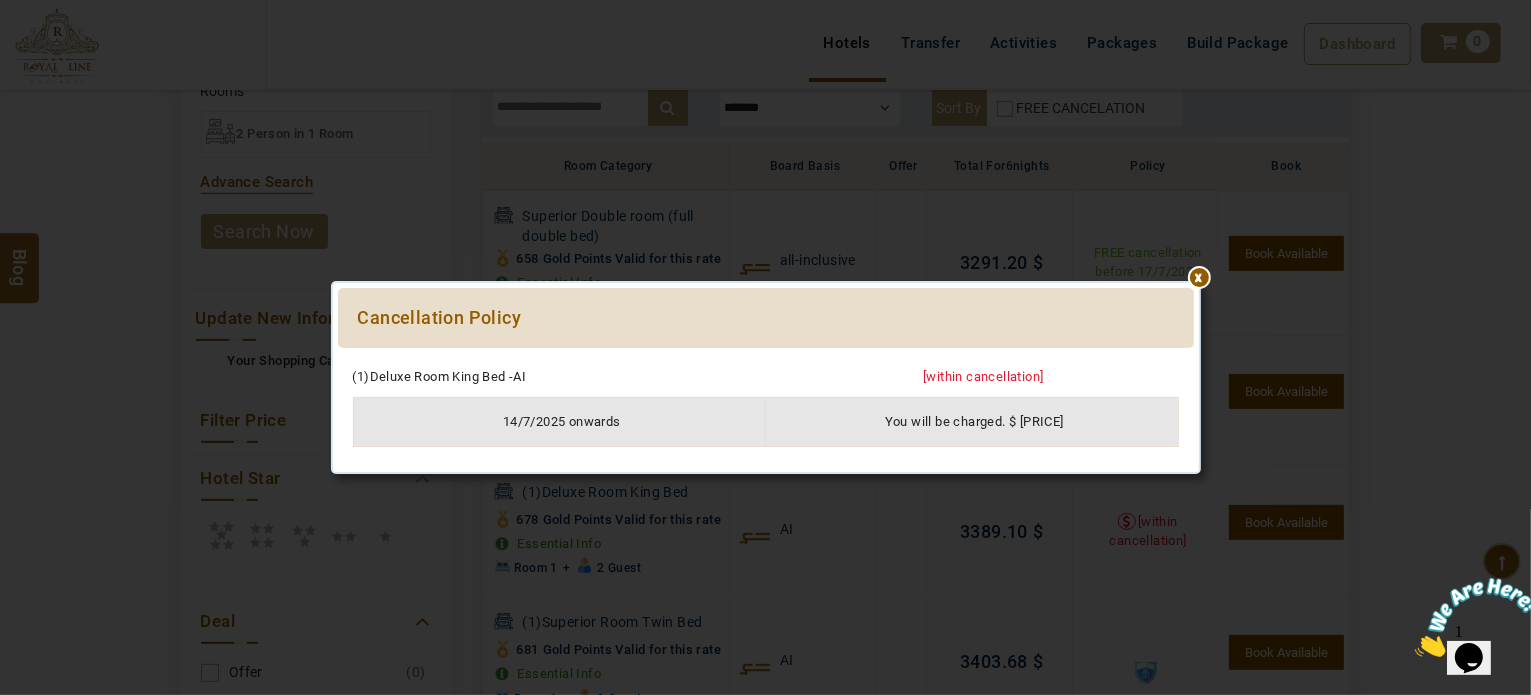 click at bounding box center (766, 358) 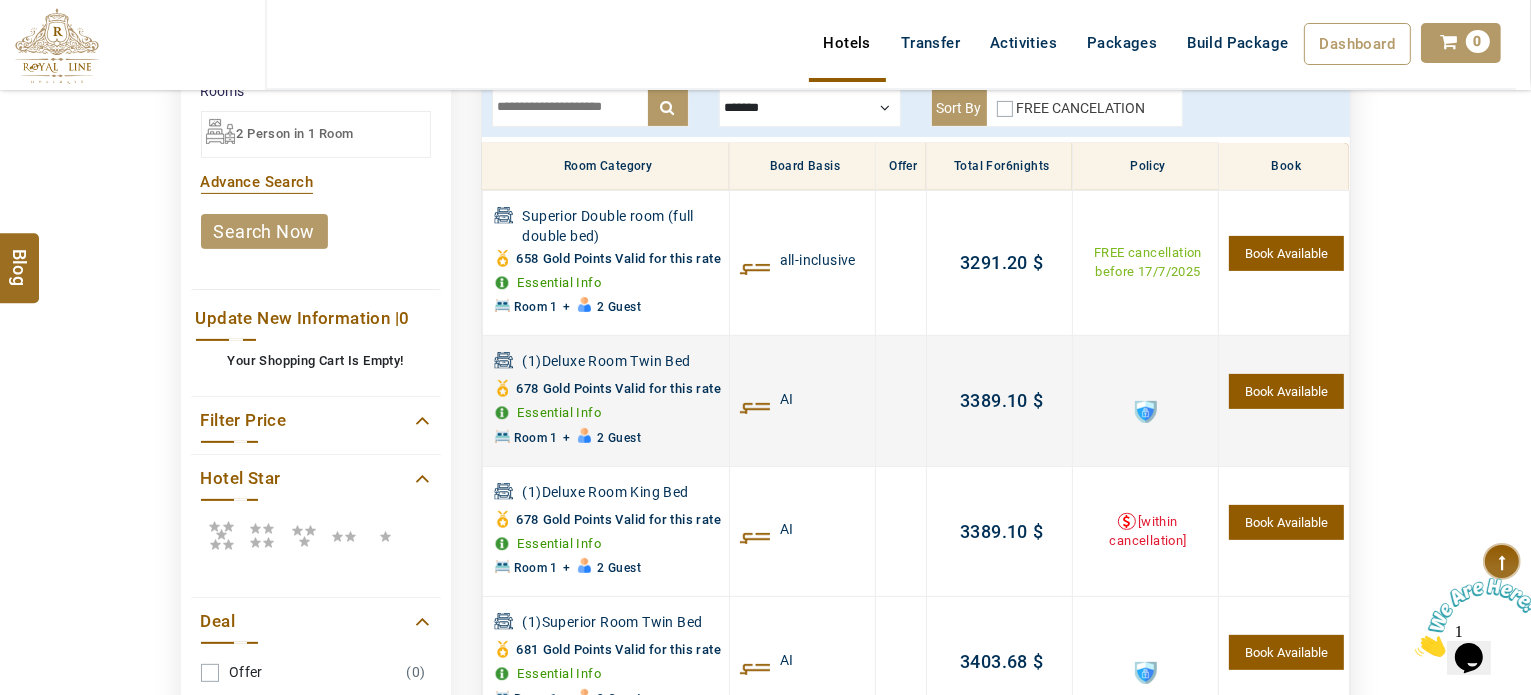 click at bounding box center [1146, 412] 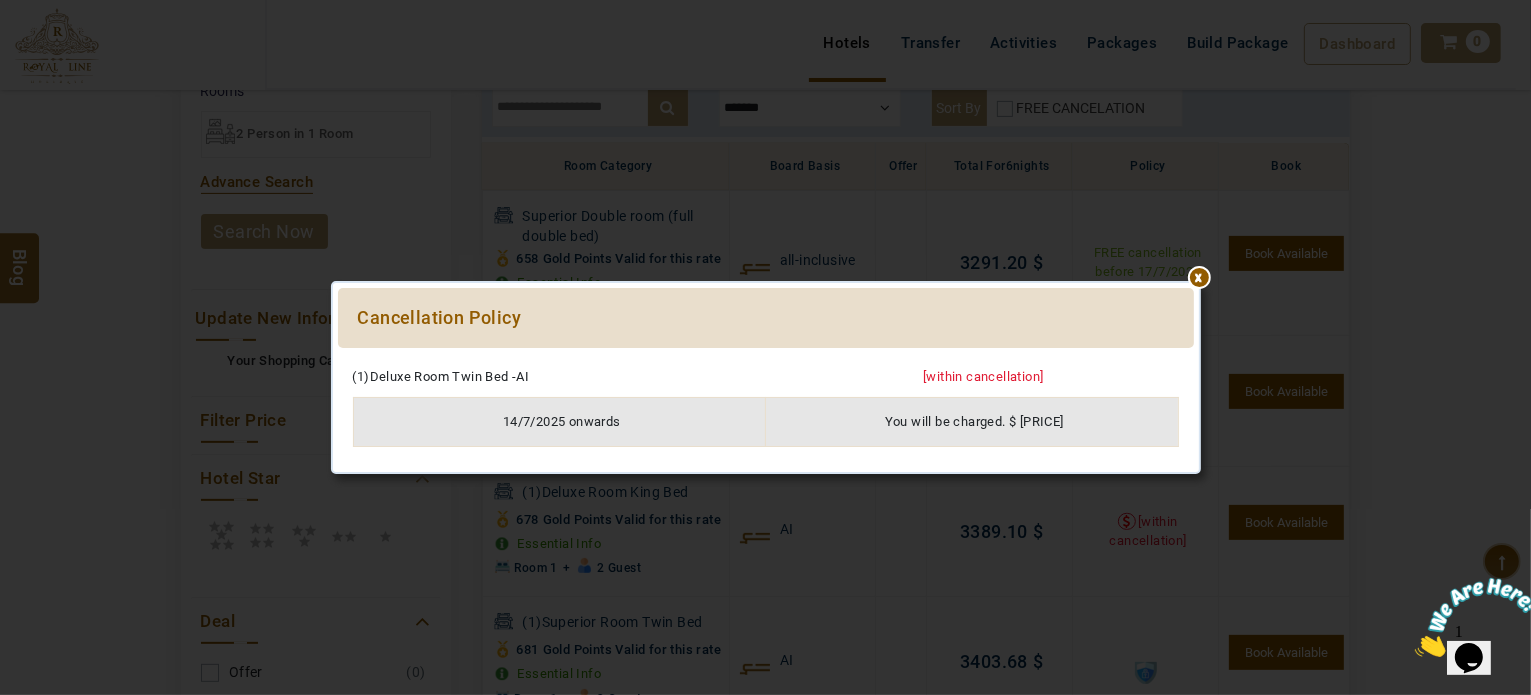 click at bounding box center [766, 358] 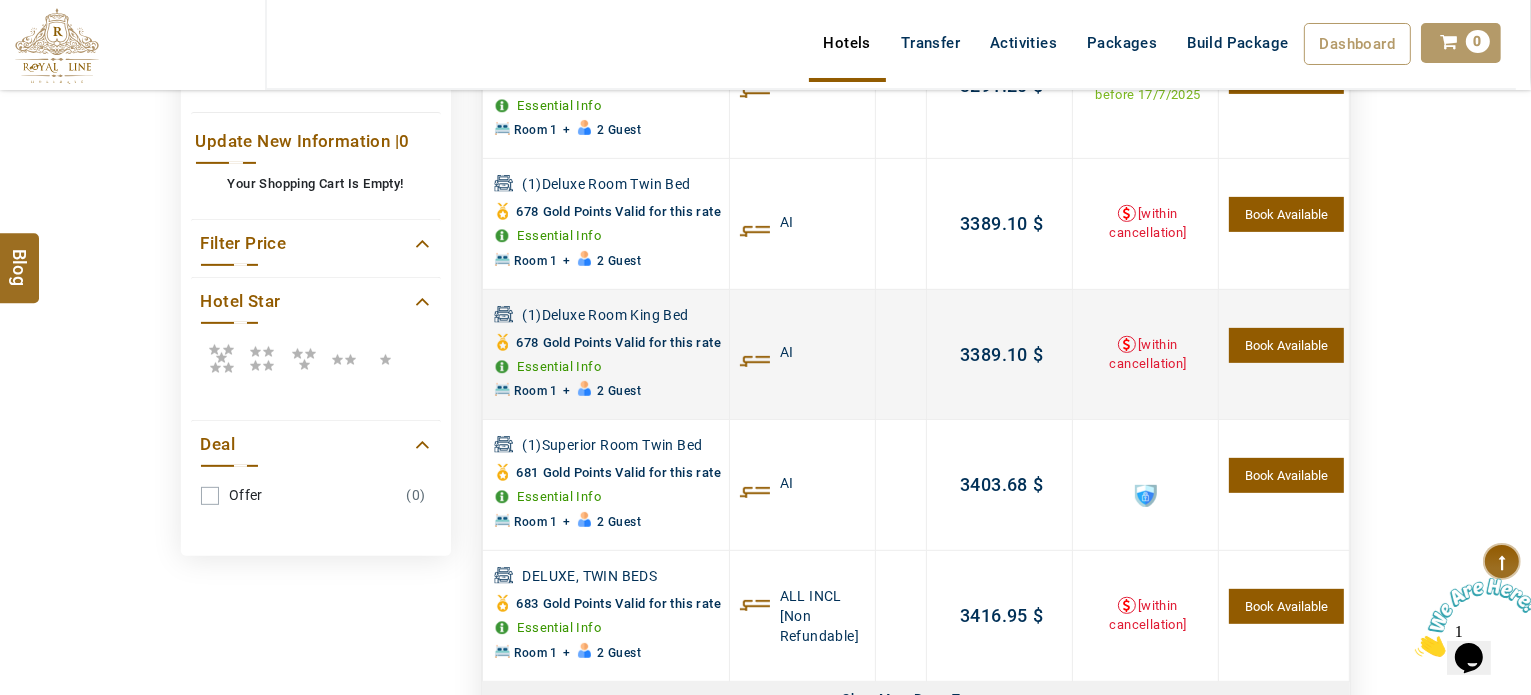 scroll, scrollTop: 780, scrollLeft: 0, axis: vertical 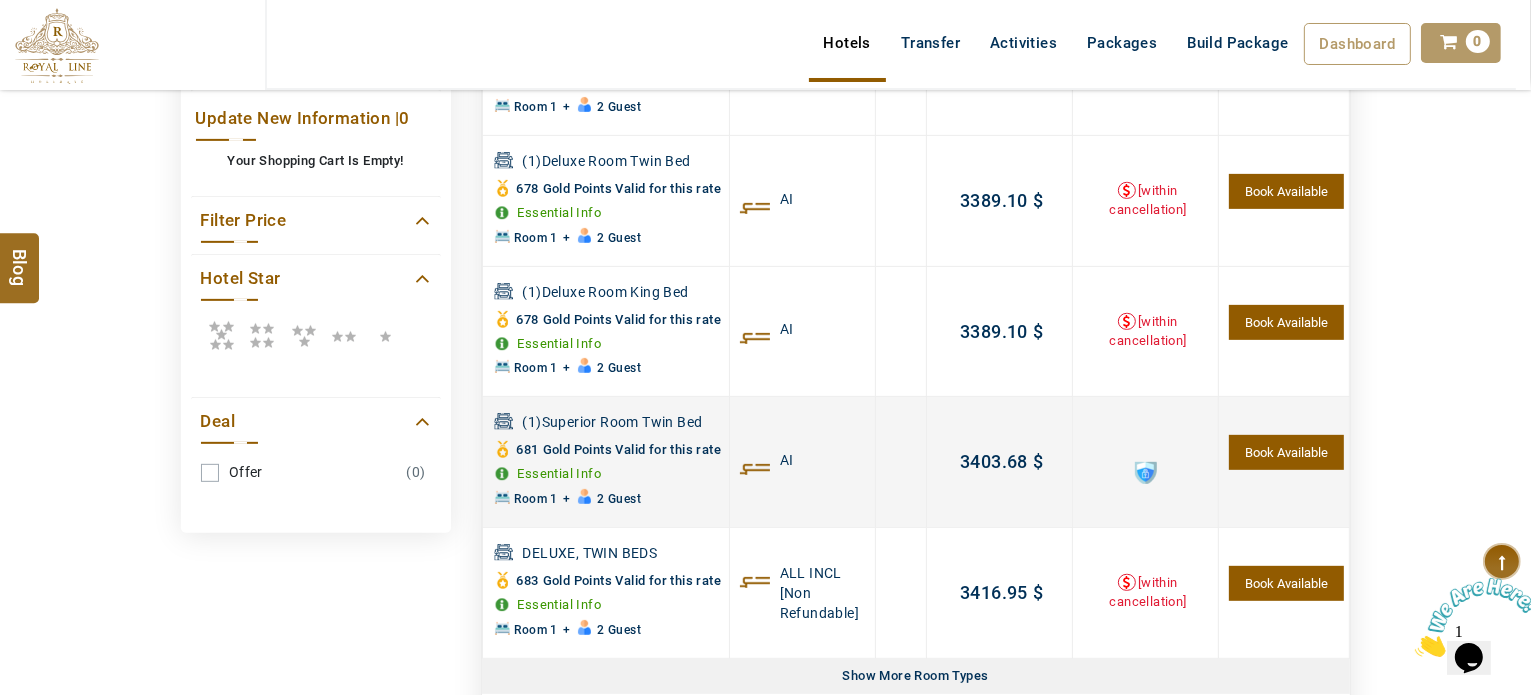 click at bounding box center [1146, 473] 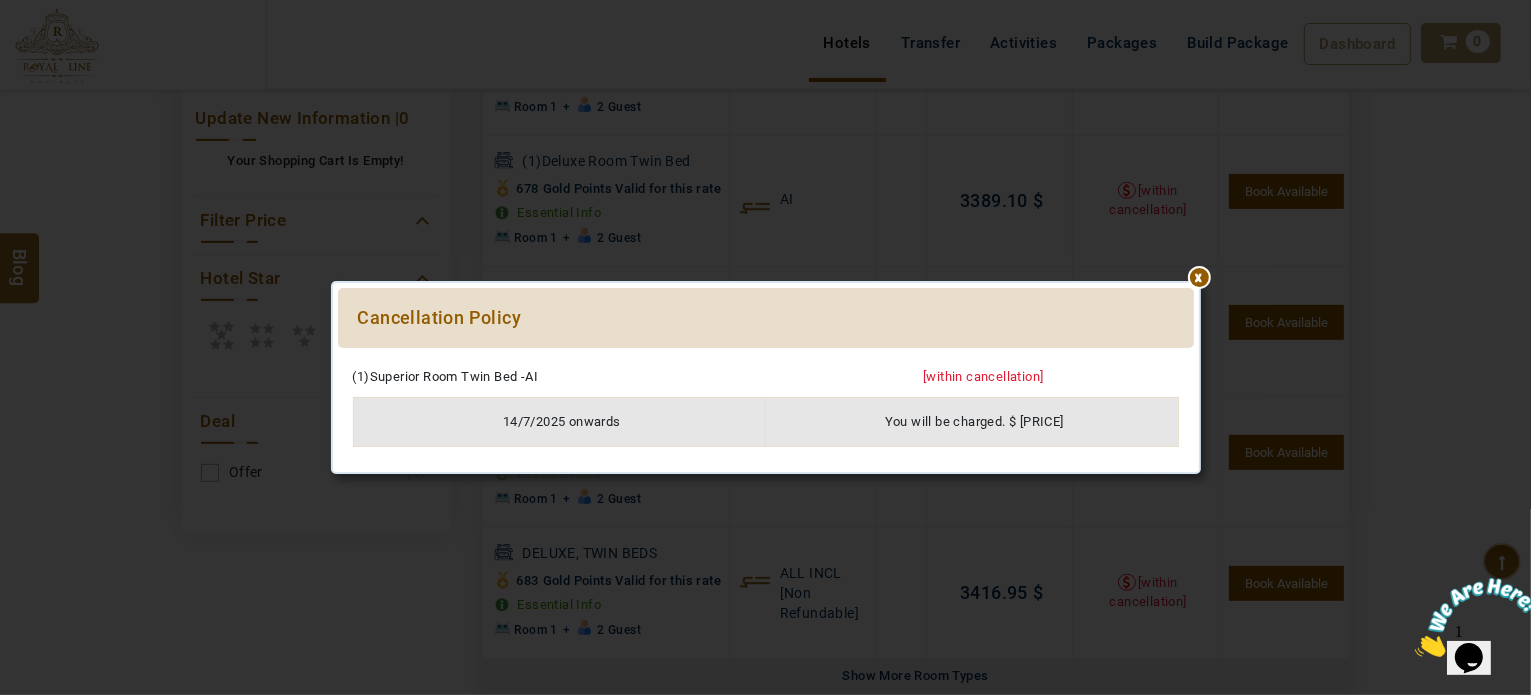 click at bounding box center (766, 358) 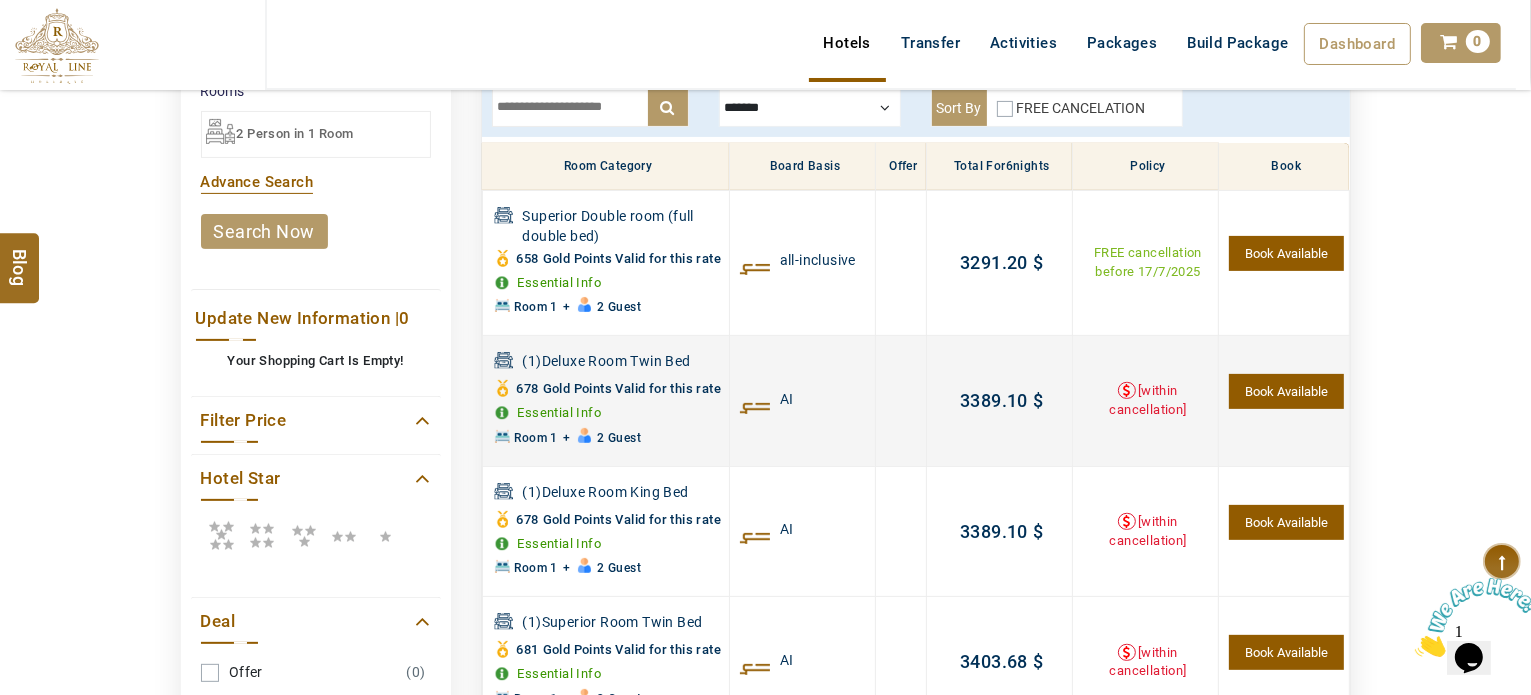 scroll, scrollTop: 0, scrollLeft: 0, axis: both 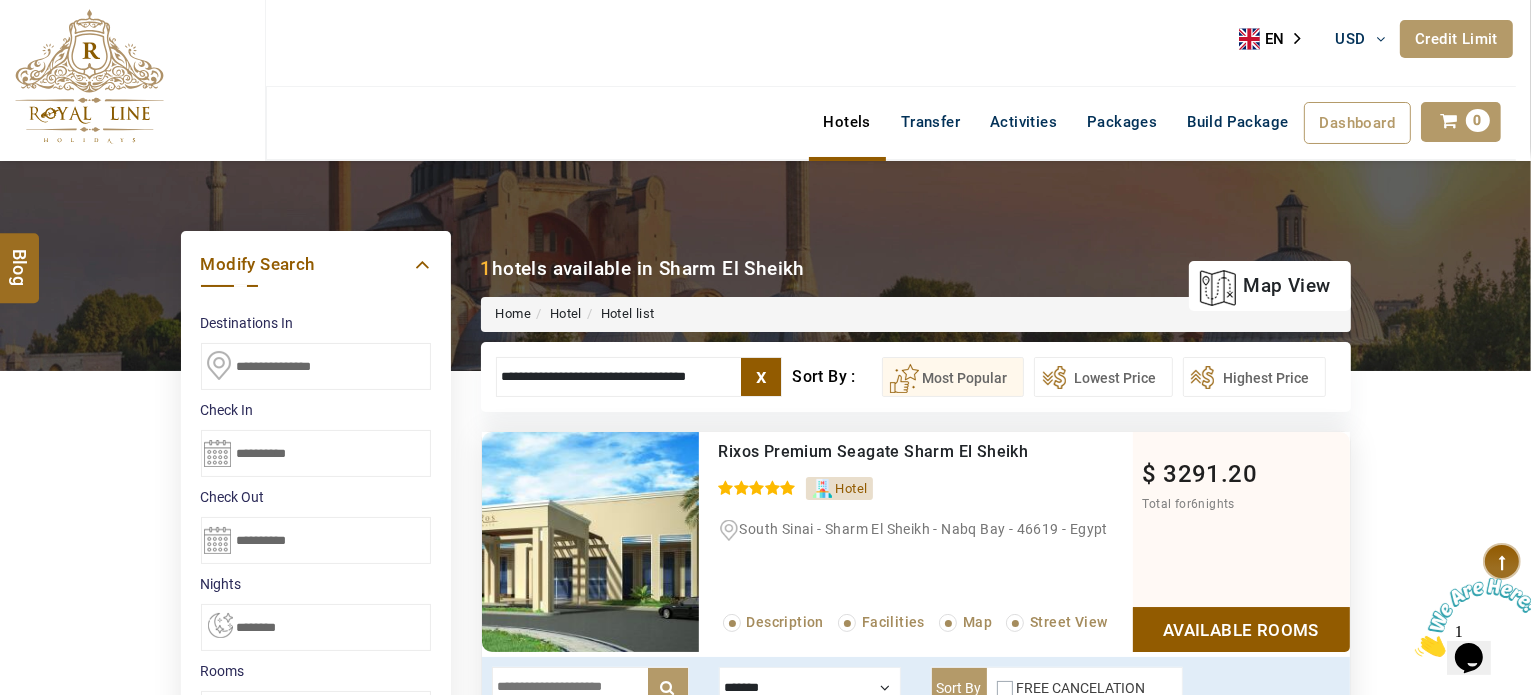 click on "**********" at bounding box center [316, 366] 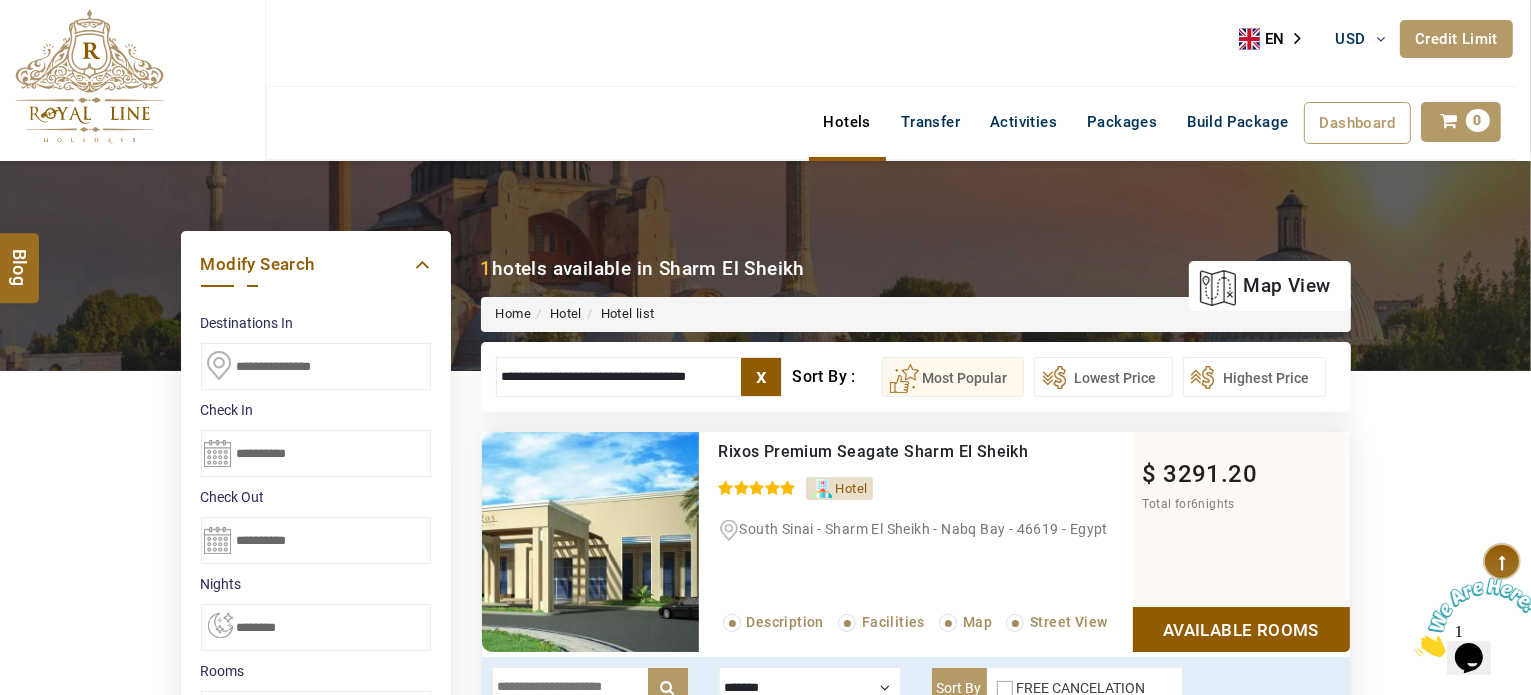 click at bounding box center [89, 76] 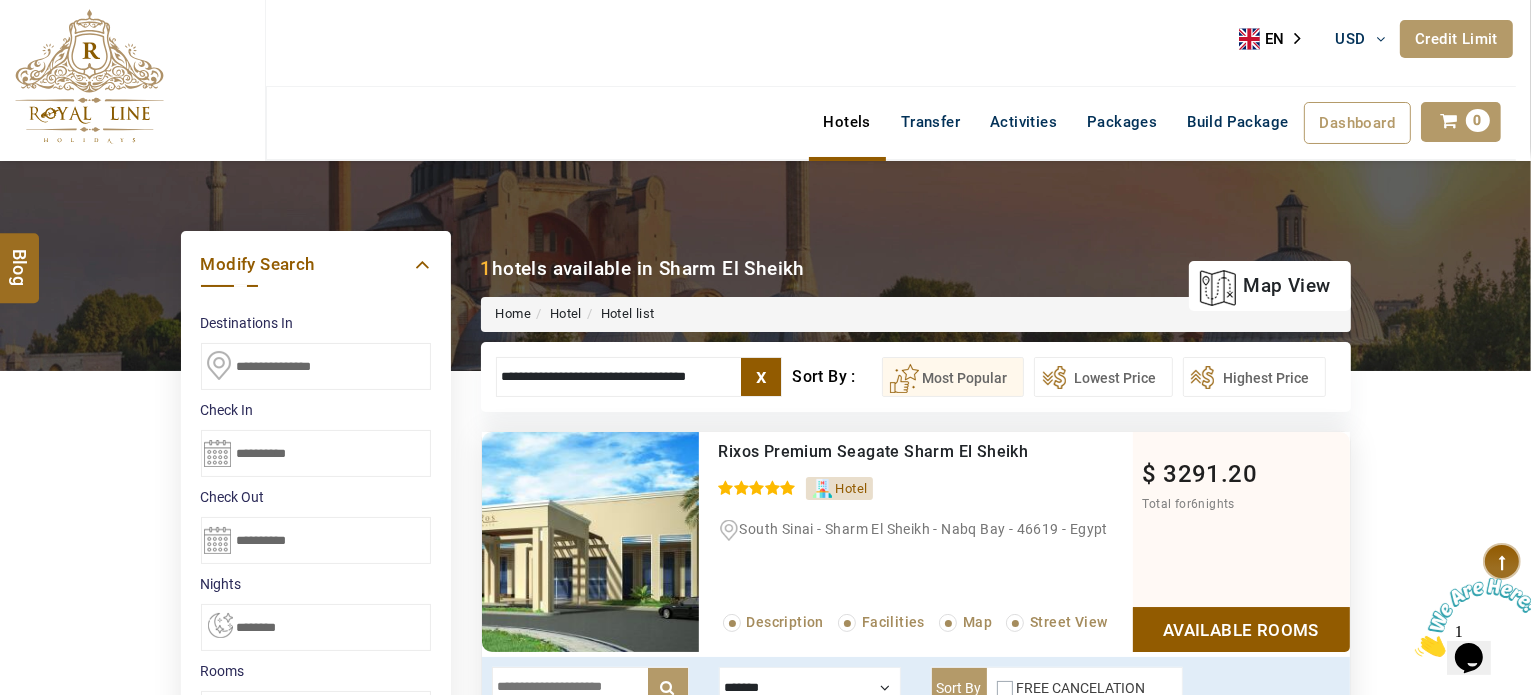 click on "x" at bounding box center [761, 377] 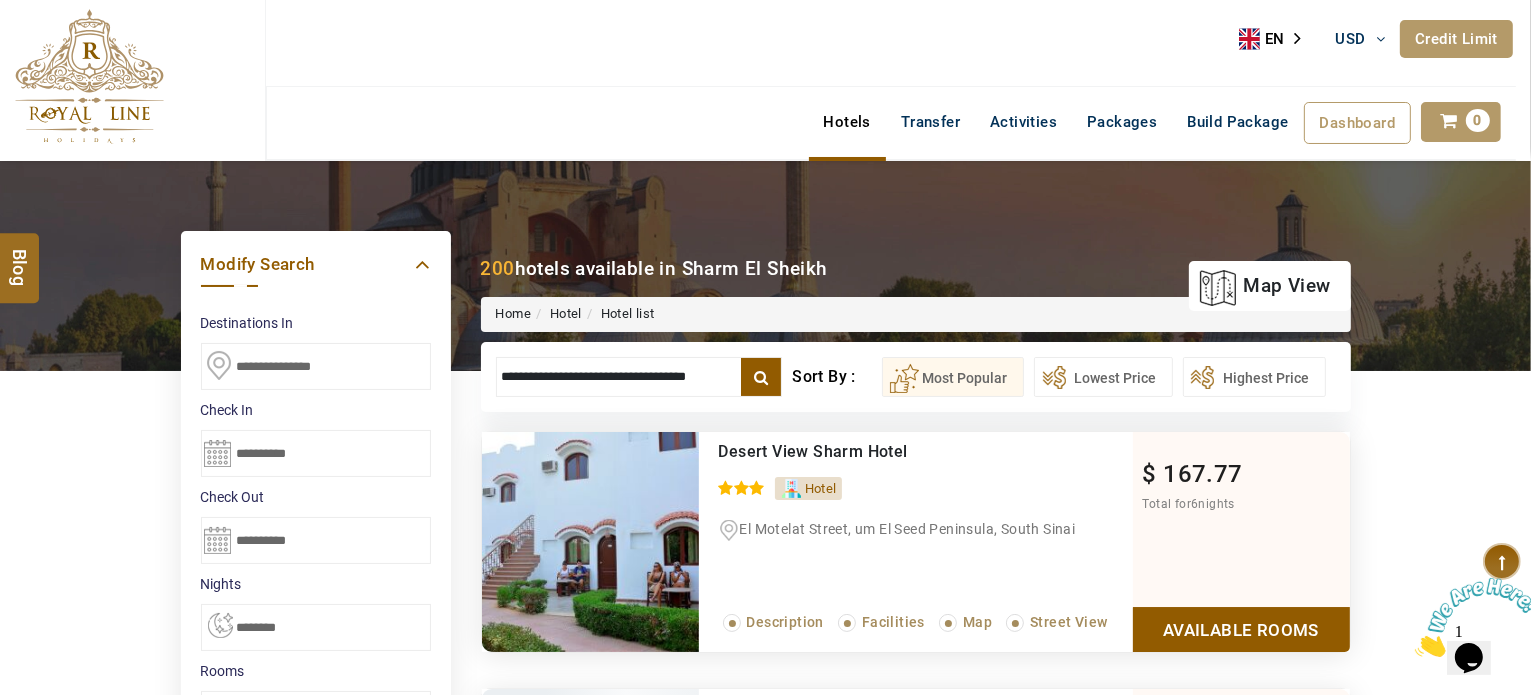 type 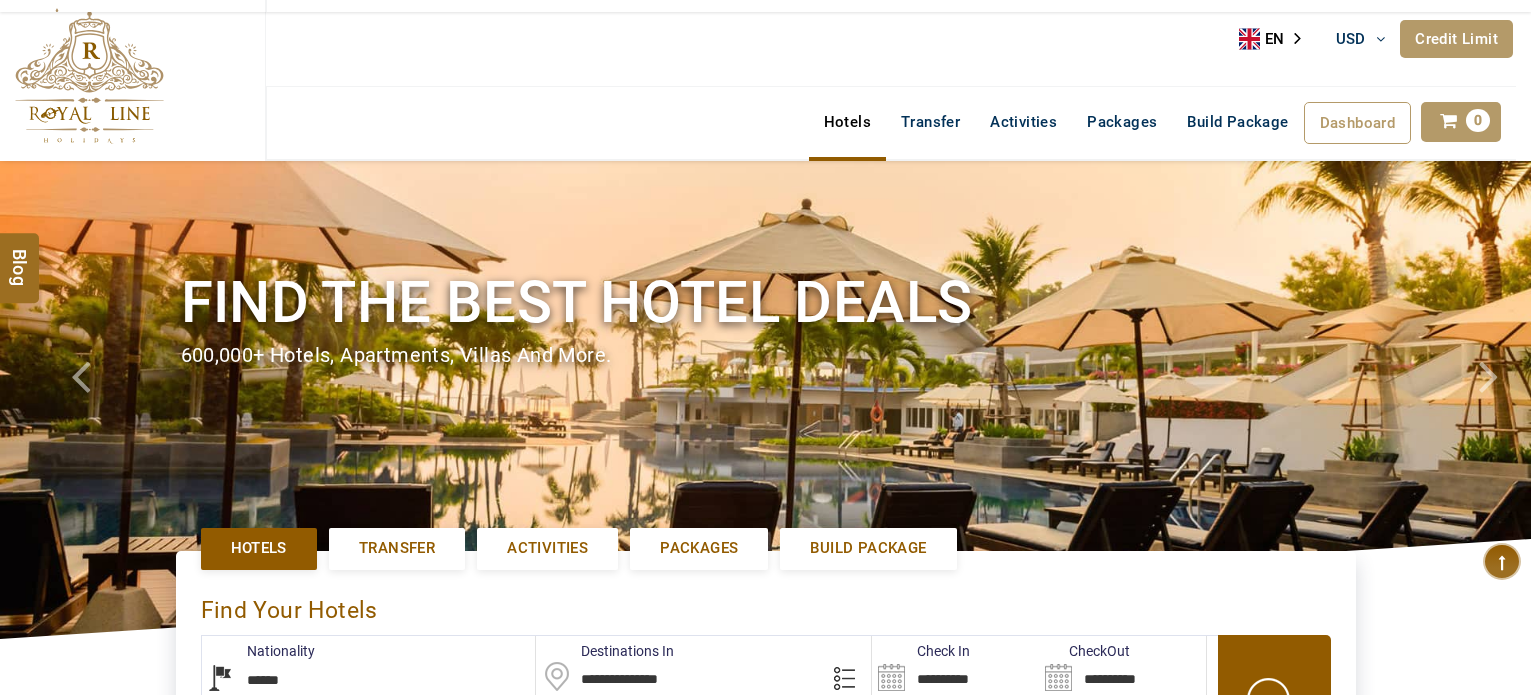 select on "******" 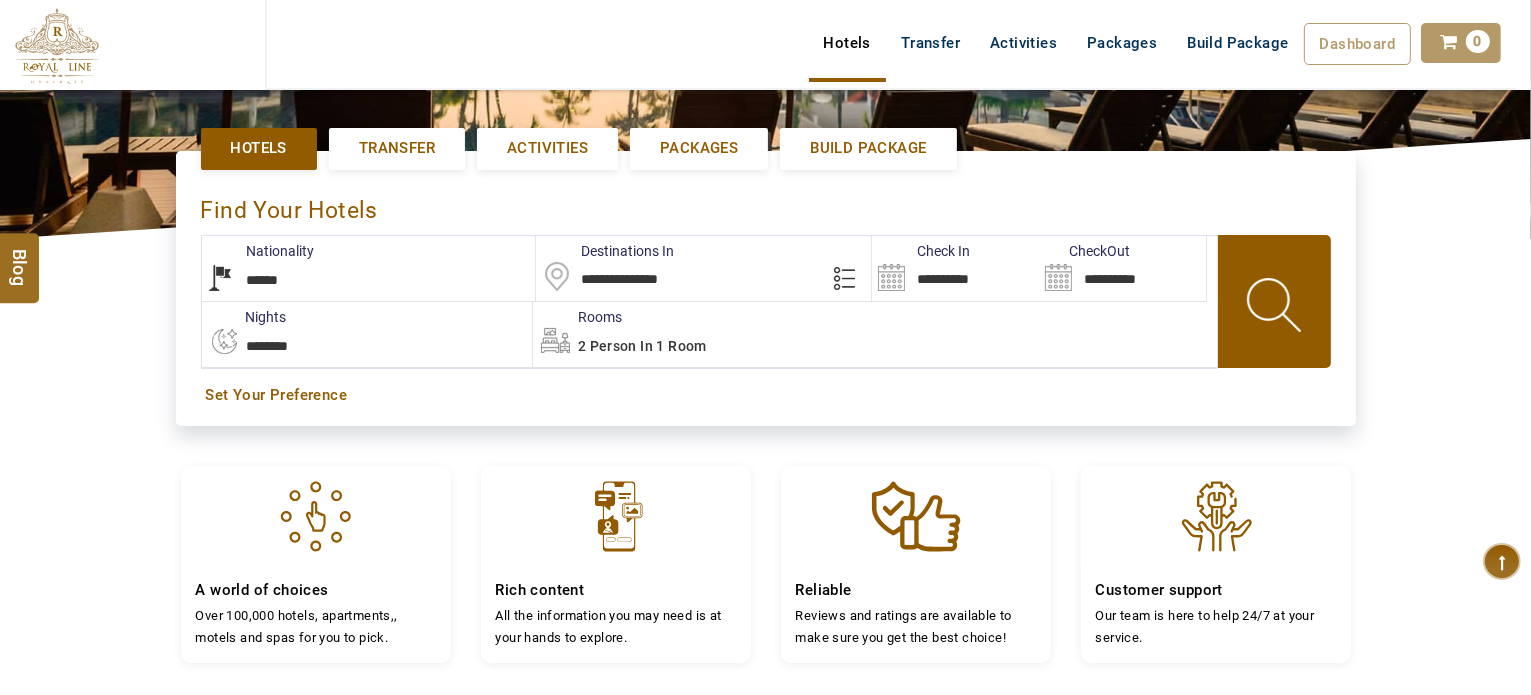 click on "**********" at bounding box center (955, 268) 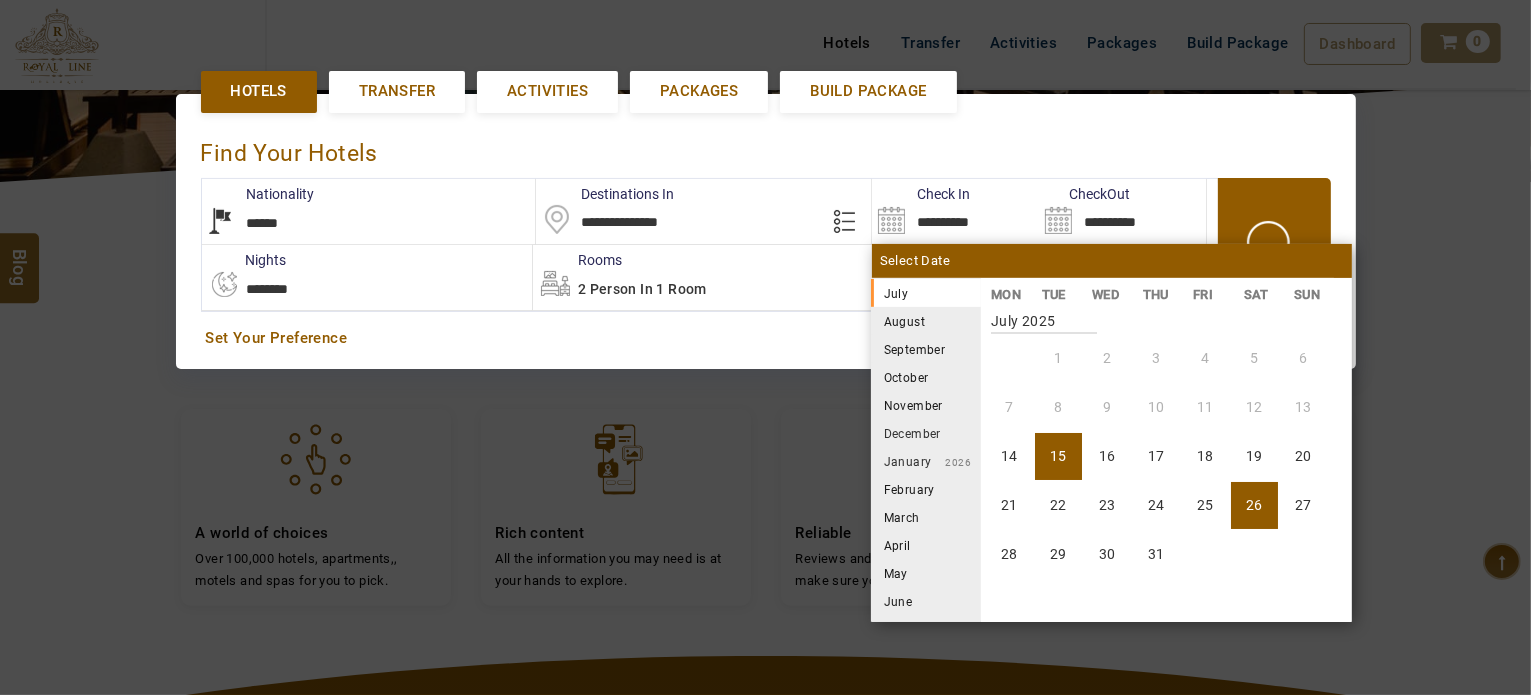 scroll, scrollTop: 460, scrollLeft: 0, axis: vertical 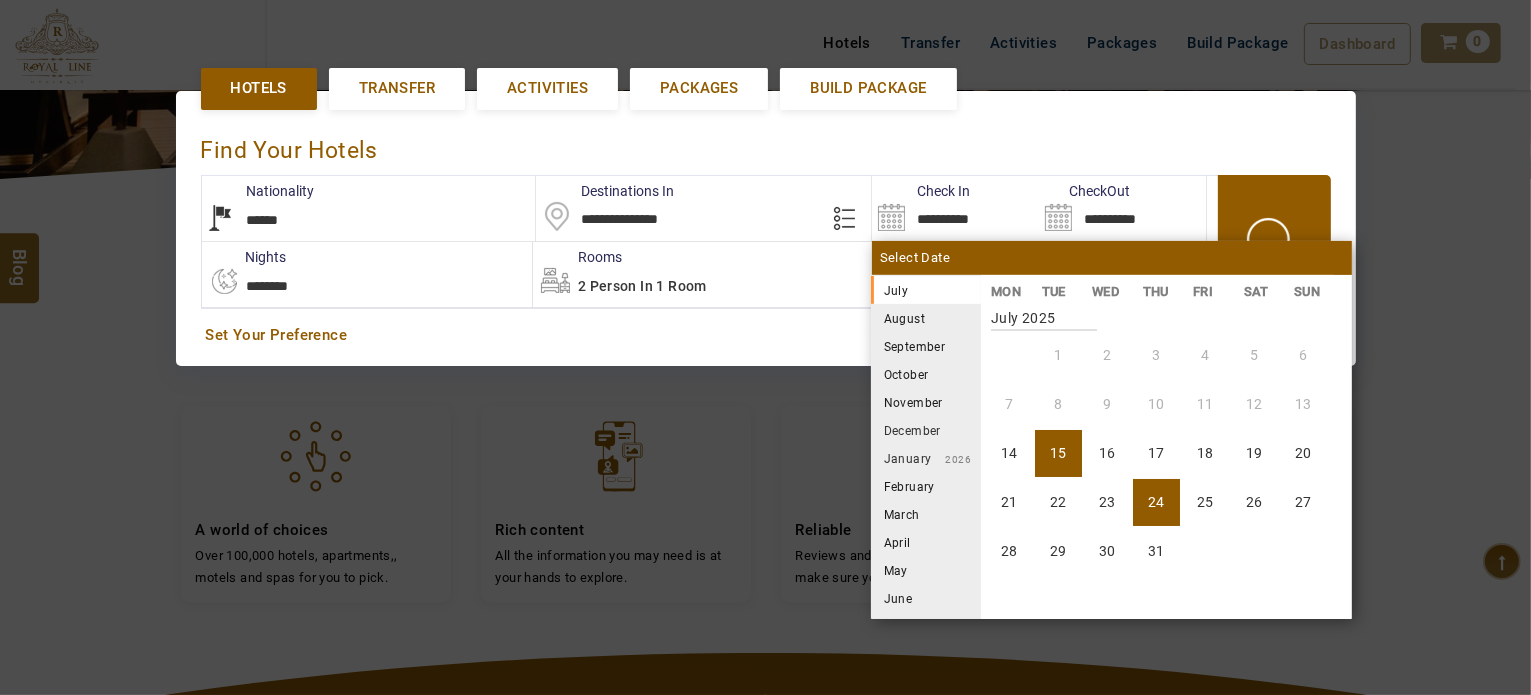 click on "24" at bounding box center [1156, 502] 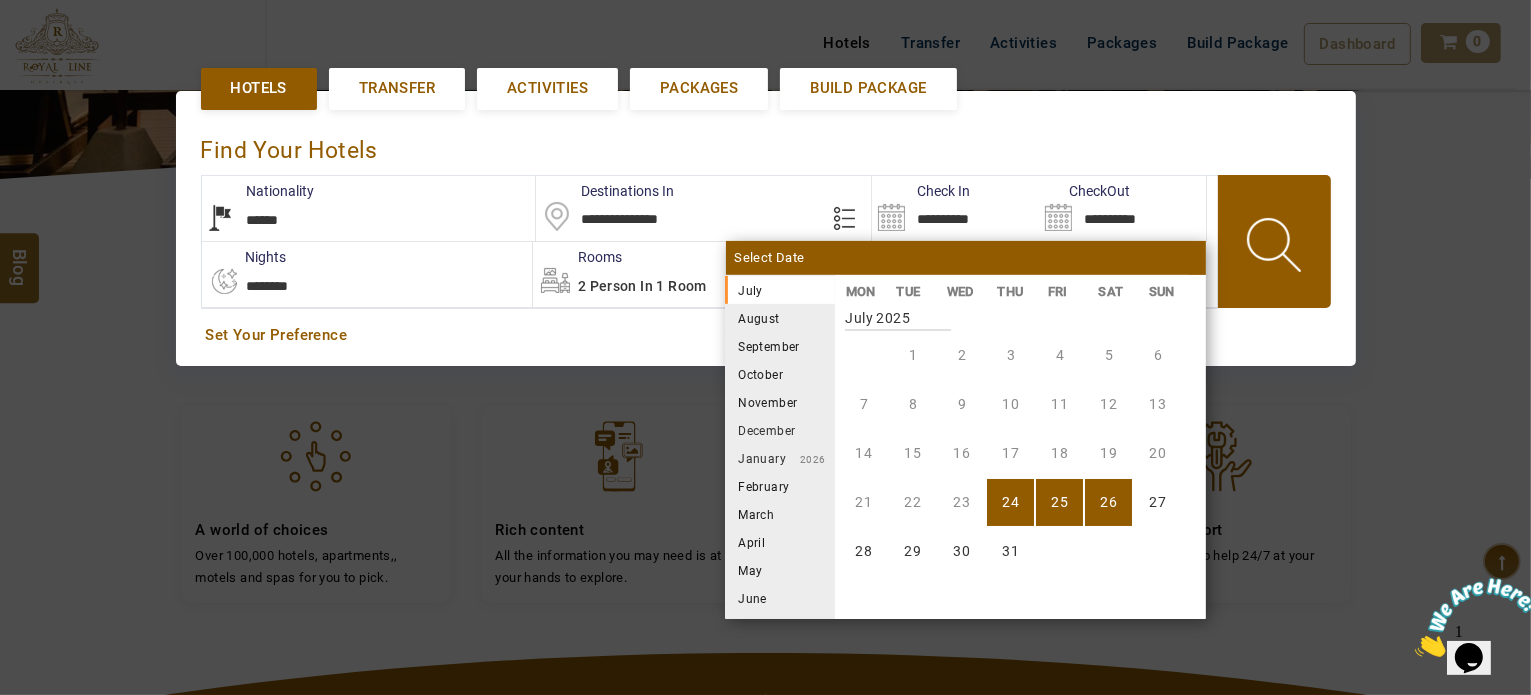 scroll, scrollTop: 0, scrollLeft: 0, axis: both 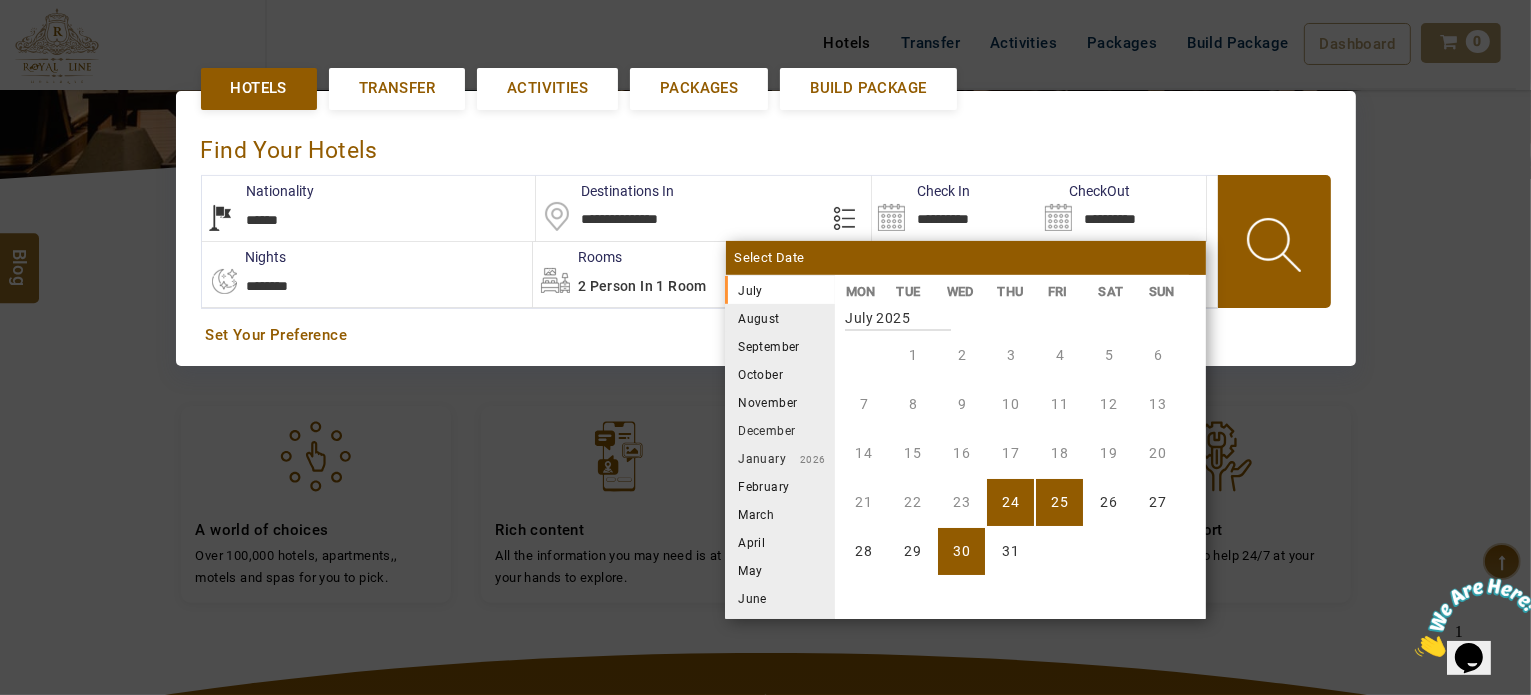click on "30" at bounding box center [961, 551] 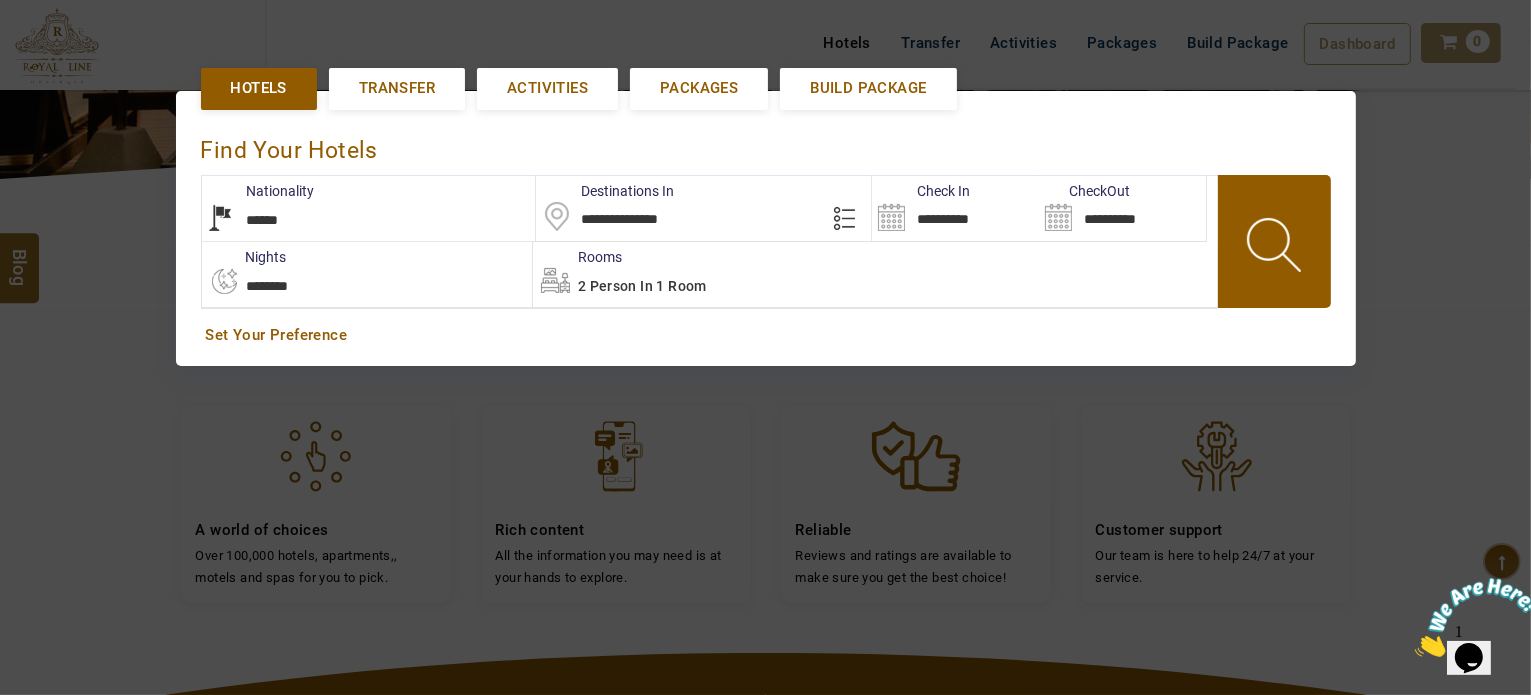 click on "2 Person in    1 Room" at bounding box center [875, 274] 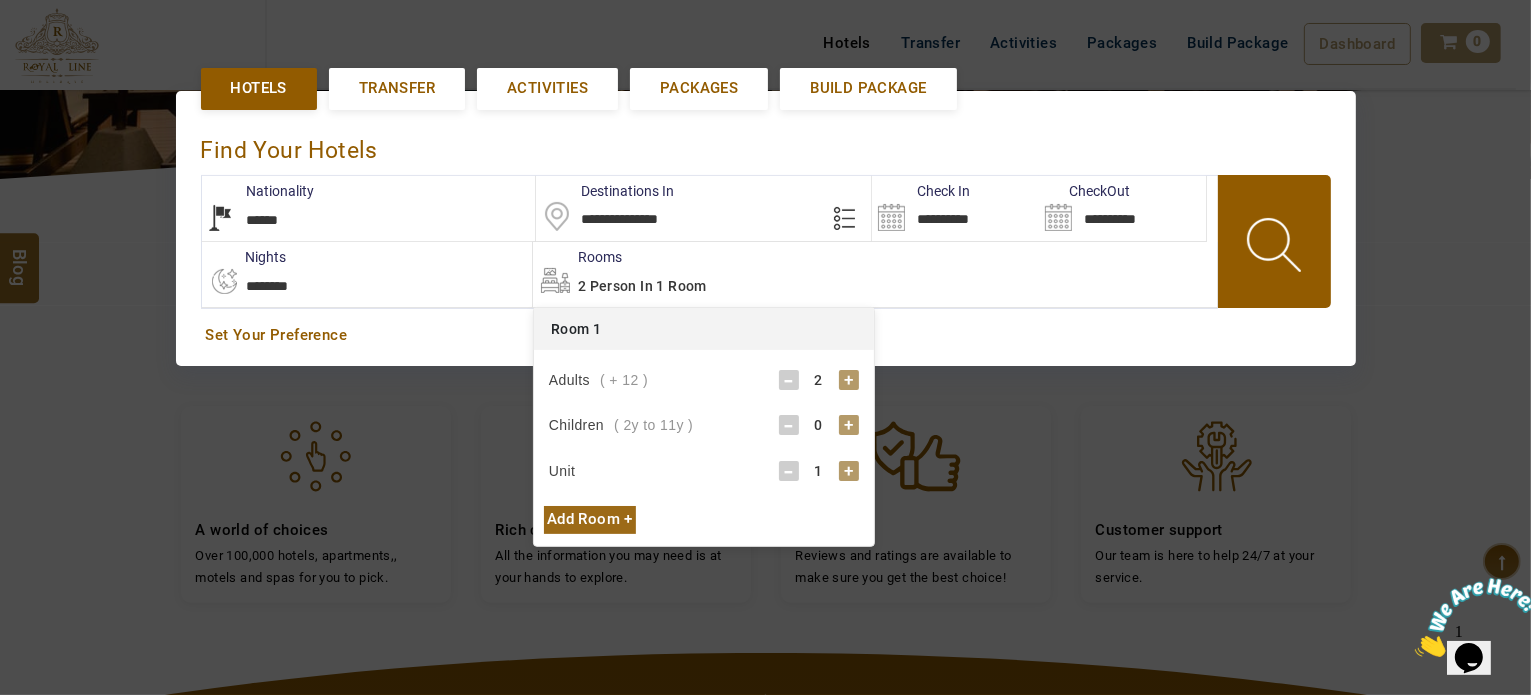 click on "Add Room +" at bounding box center [590, 519] 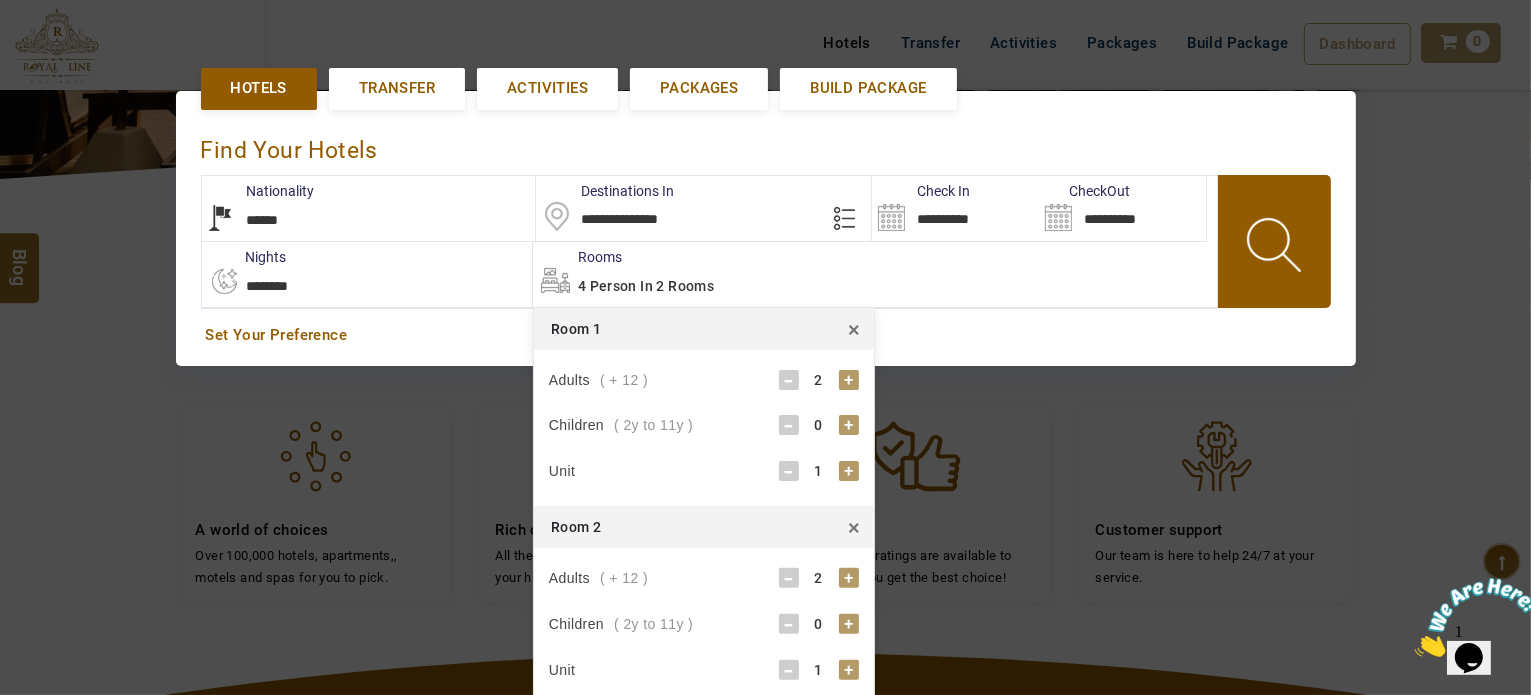 click on "+" at bounding box center [849, 624] 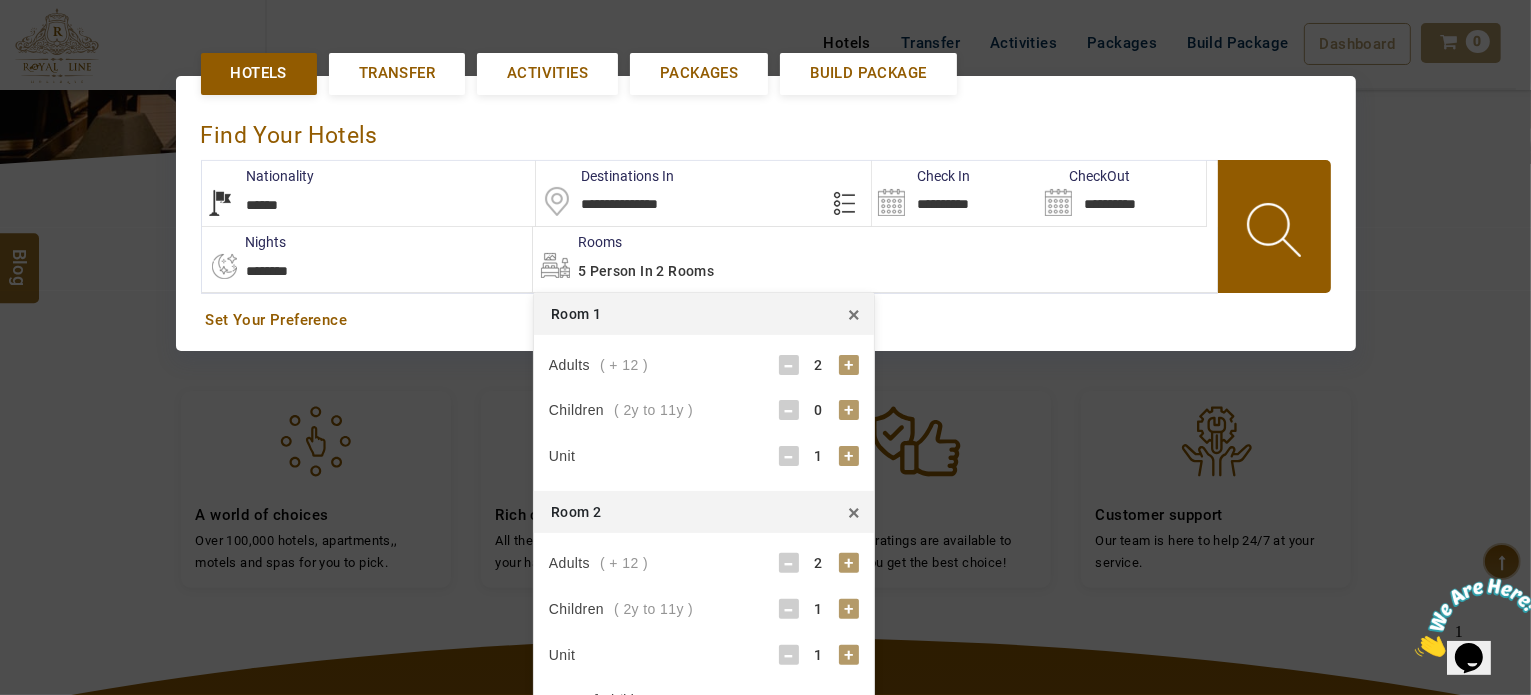 scroll, scrollTop: 760, scrollLeft: 0, axis: vertical 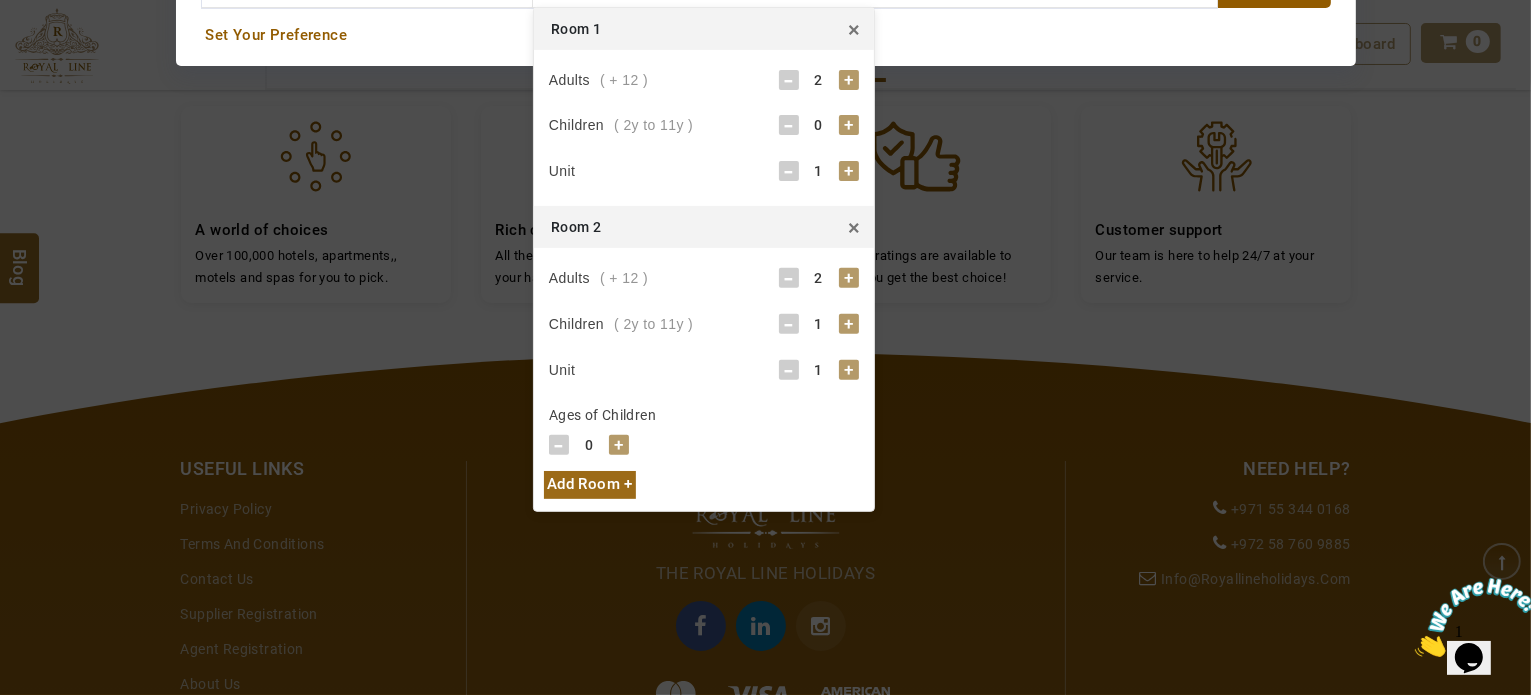 click on "+" at bounding box center [849, 125] 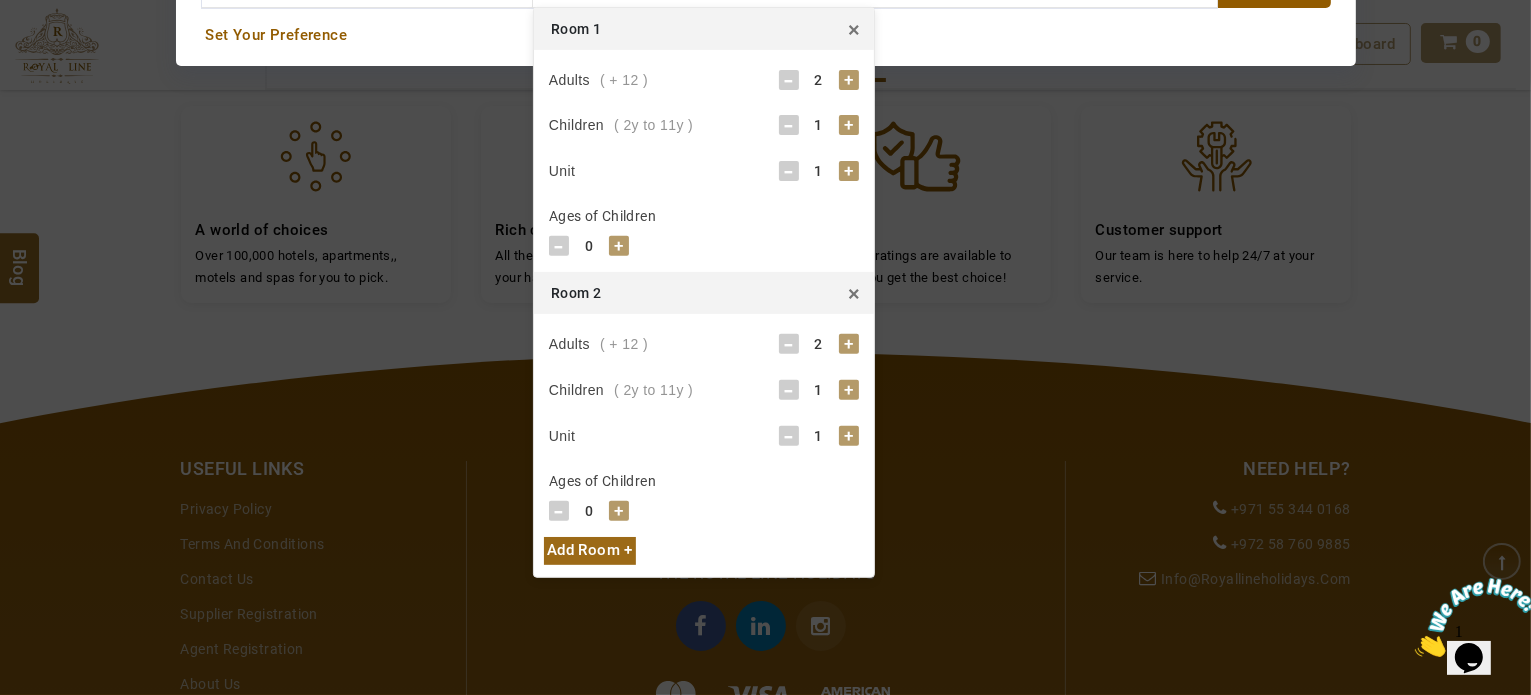 click on "+" at bounding box center (619, 246) 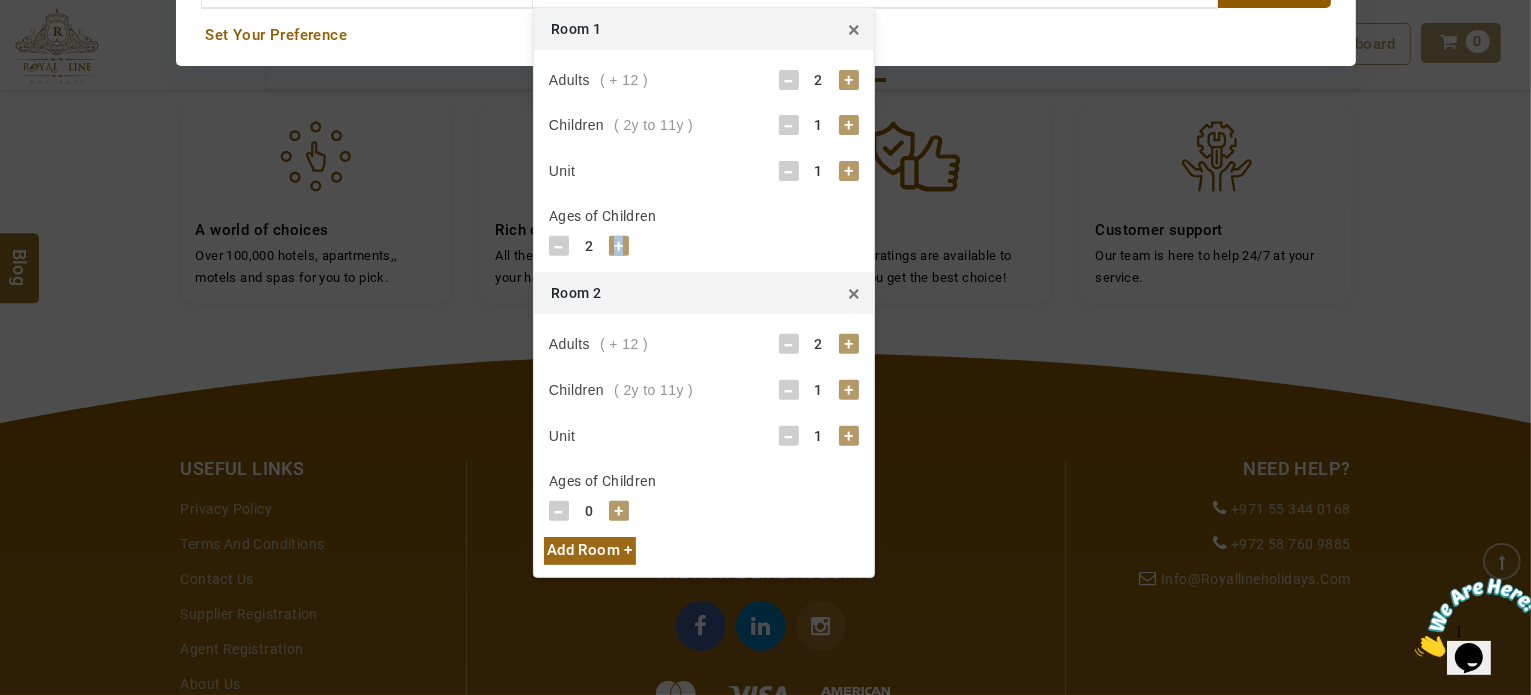 click on "+" at bounding box center (619, 246) 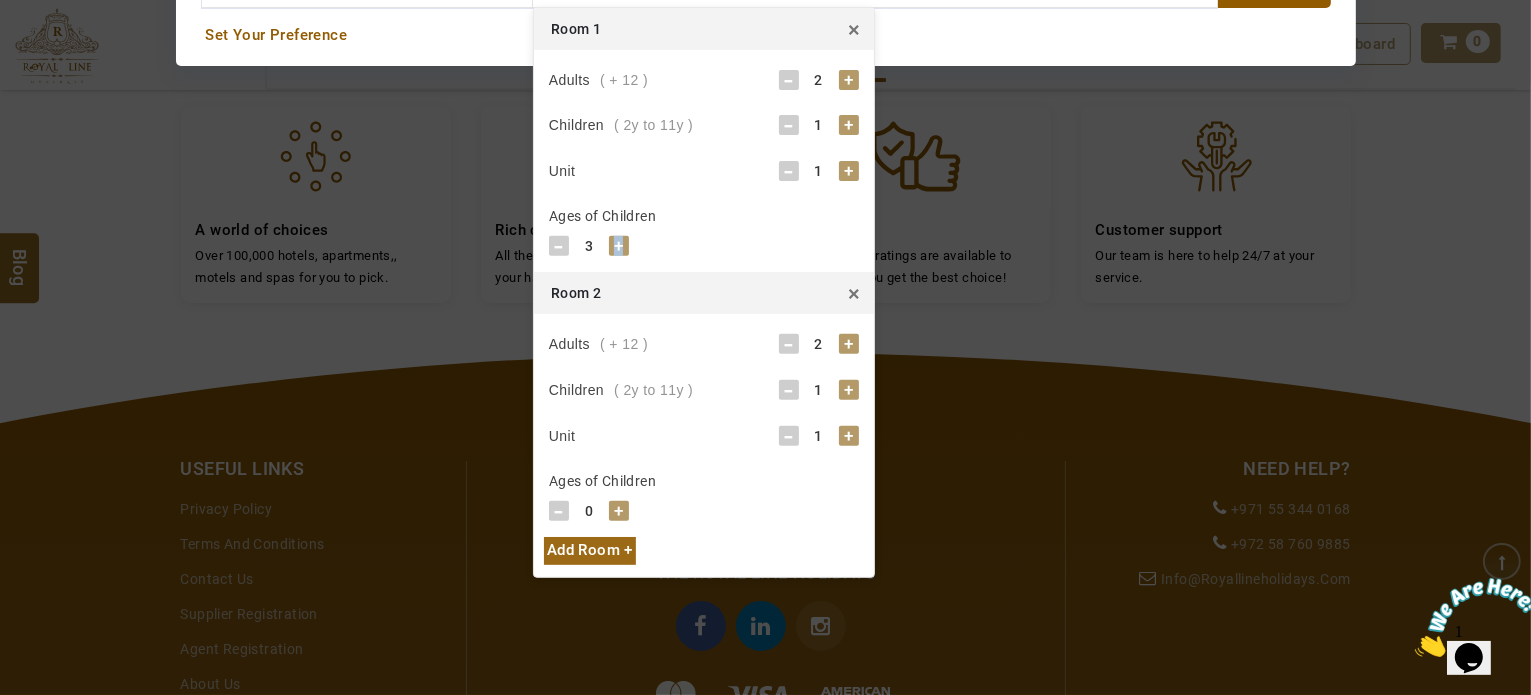 click on "+" at bounding box center [619, 246] 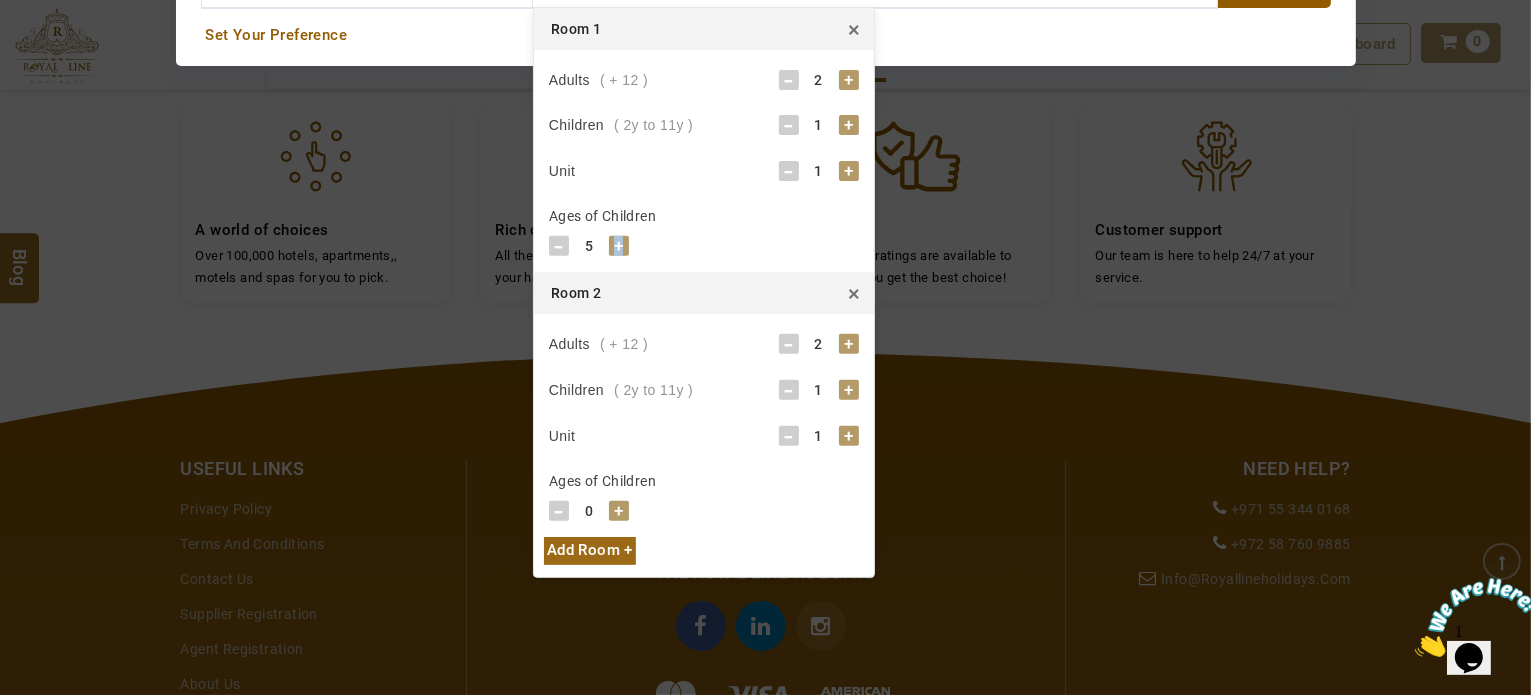 click on "+" at bounding box center (619, 246) 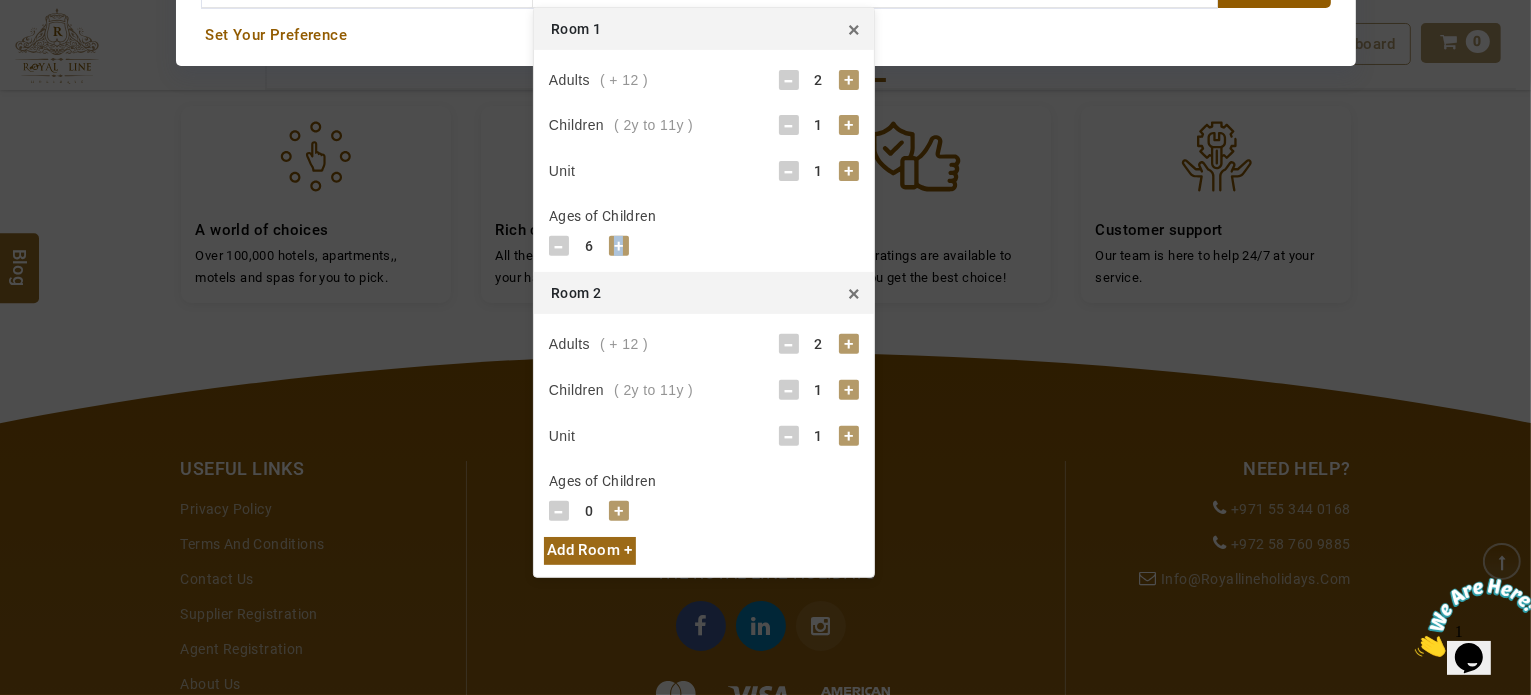 click on "+" at bounding box center [619, 246] 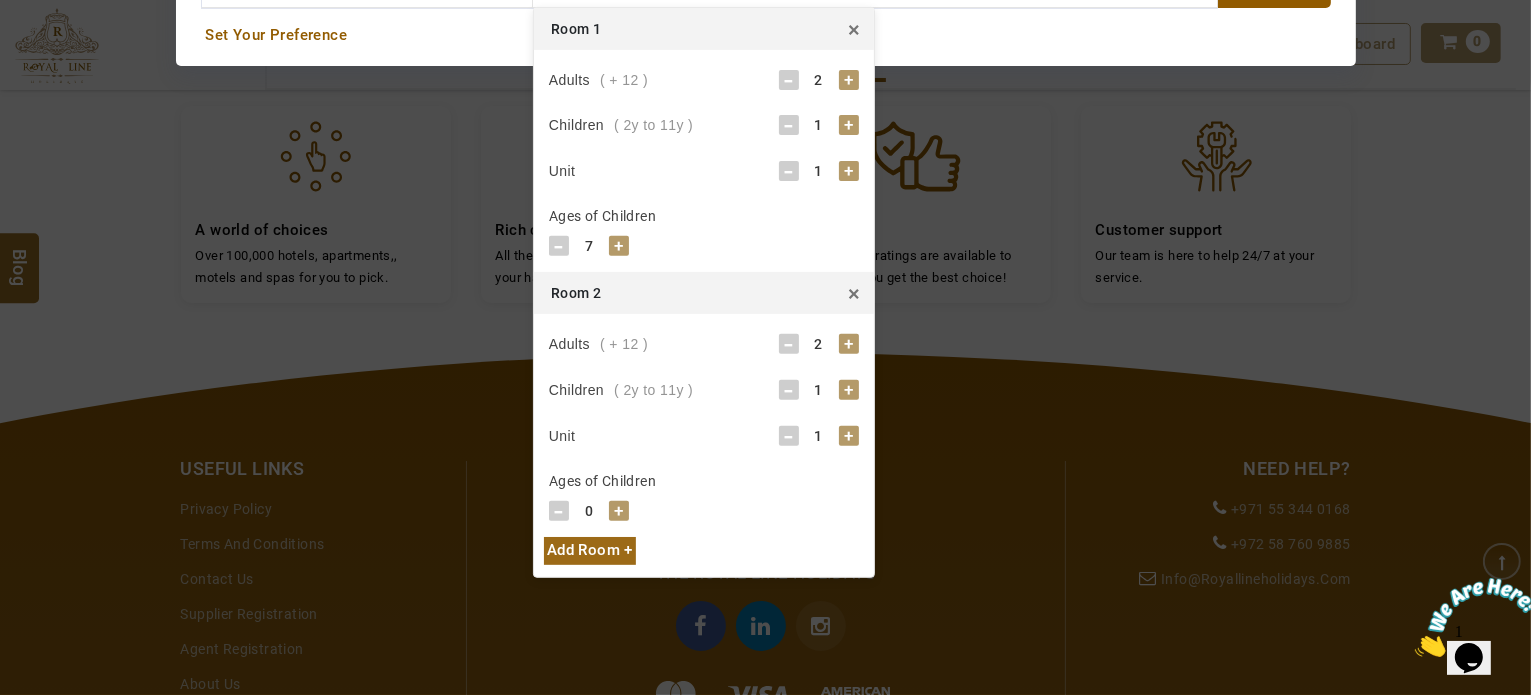 click on "+" at bounding box center [849, 436] 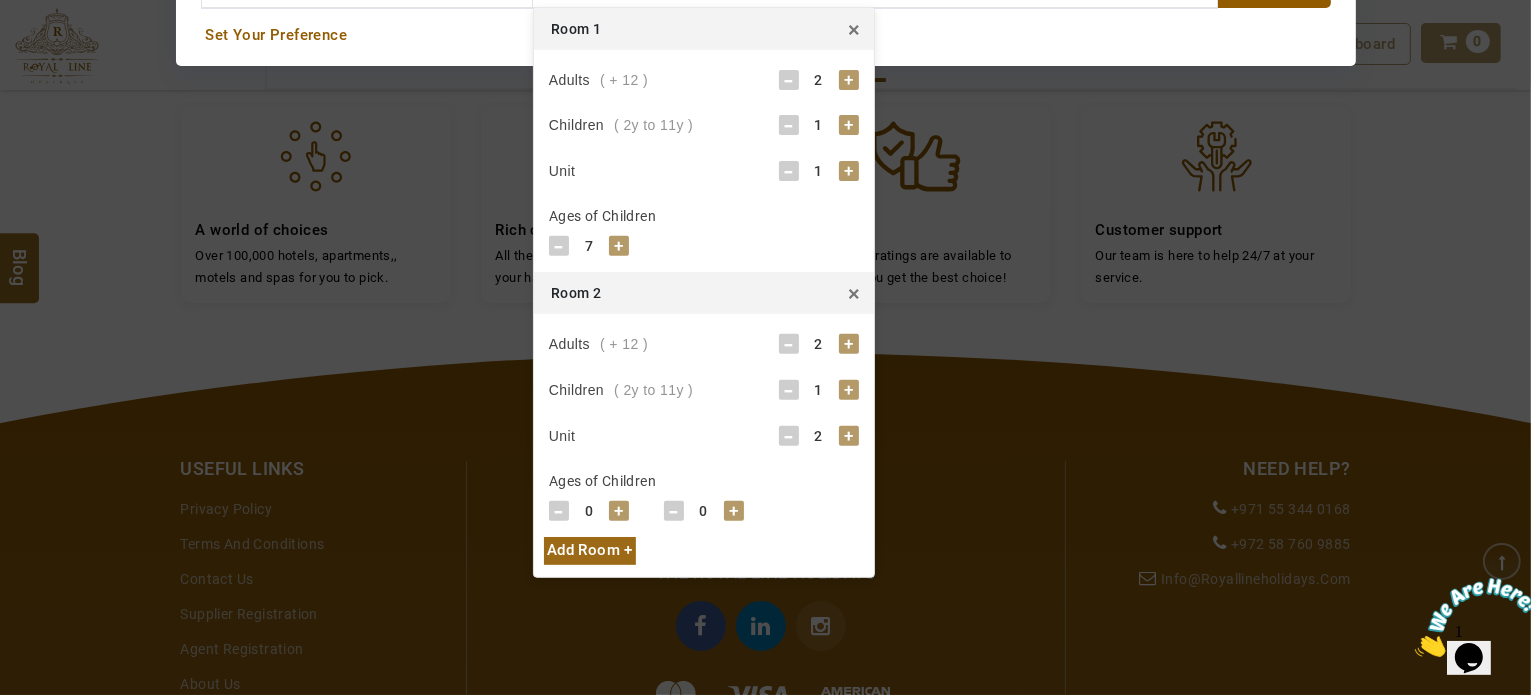 click on "+" at bounding box center (849, 436) 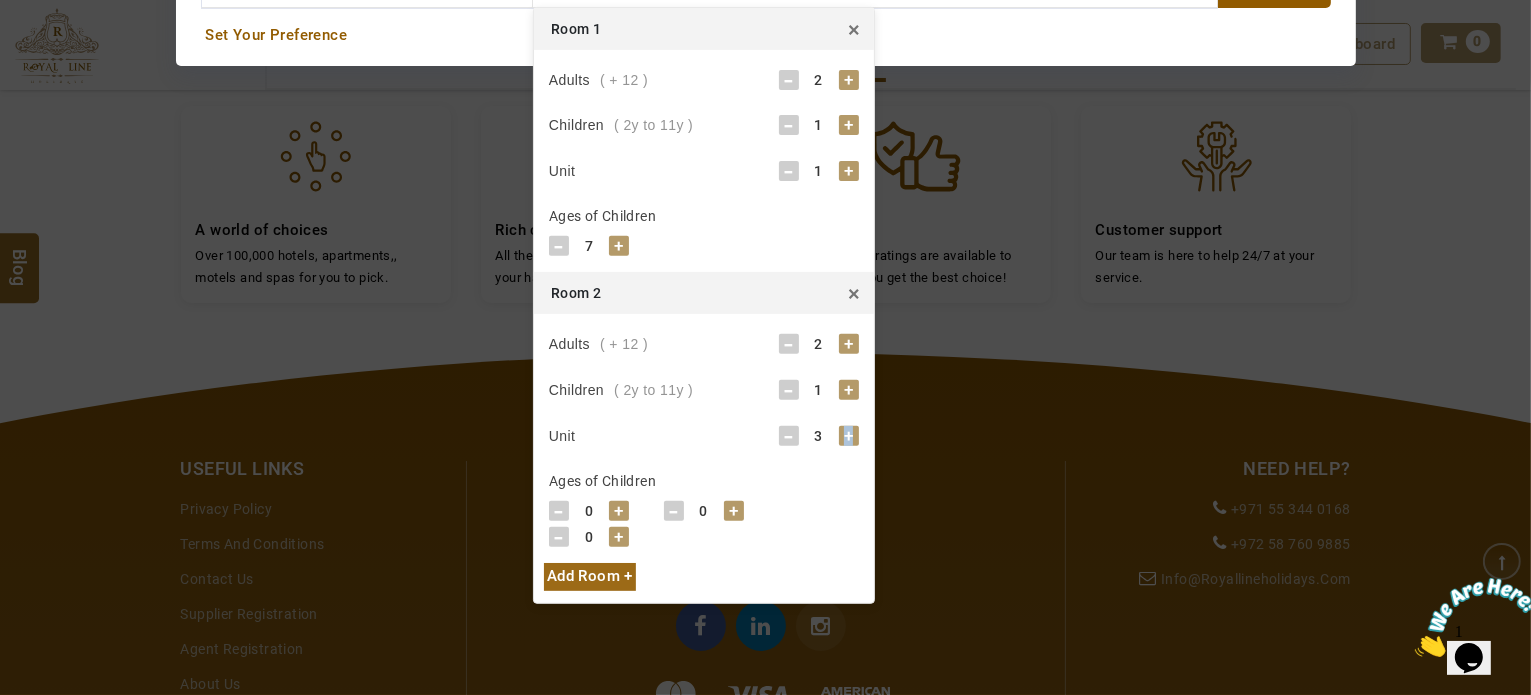 click on "+" at bounding box center [849, 436] 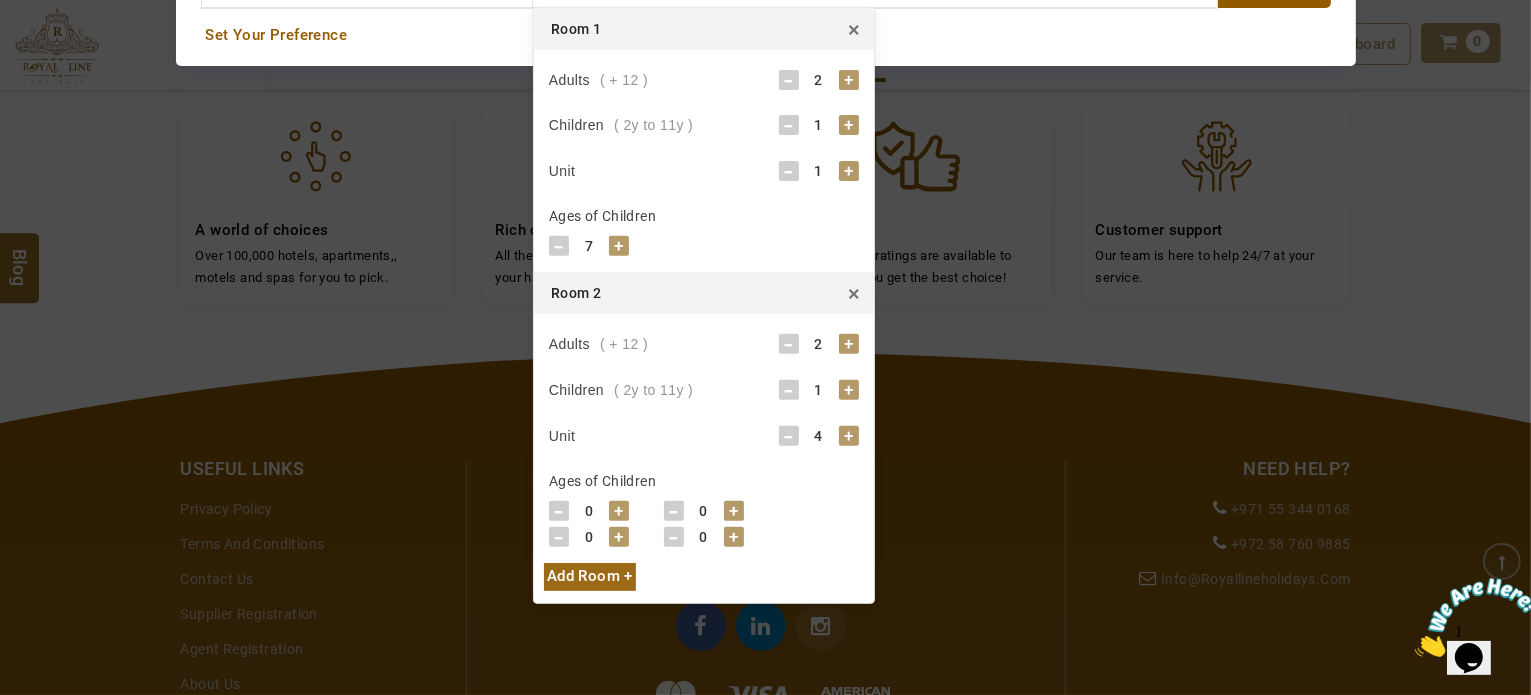 click on "-" at bounding box center (789, 436) 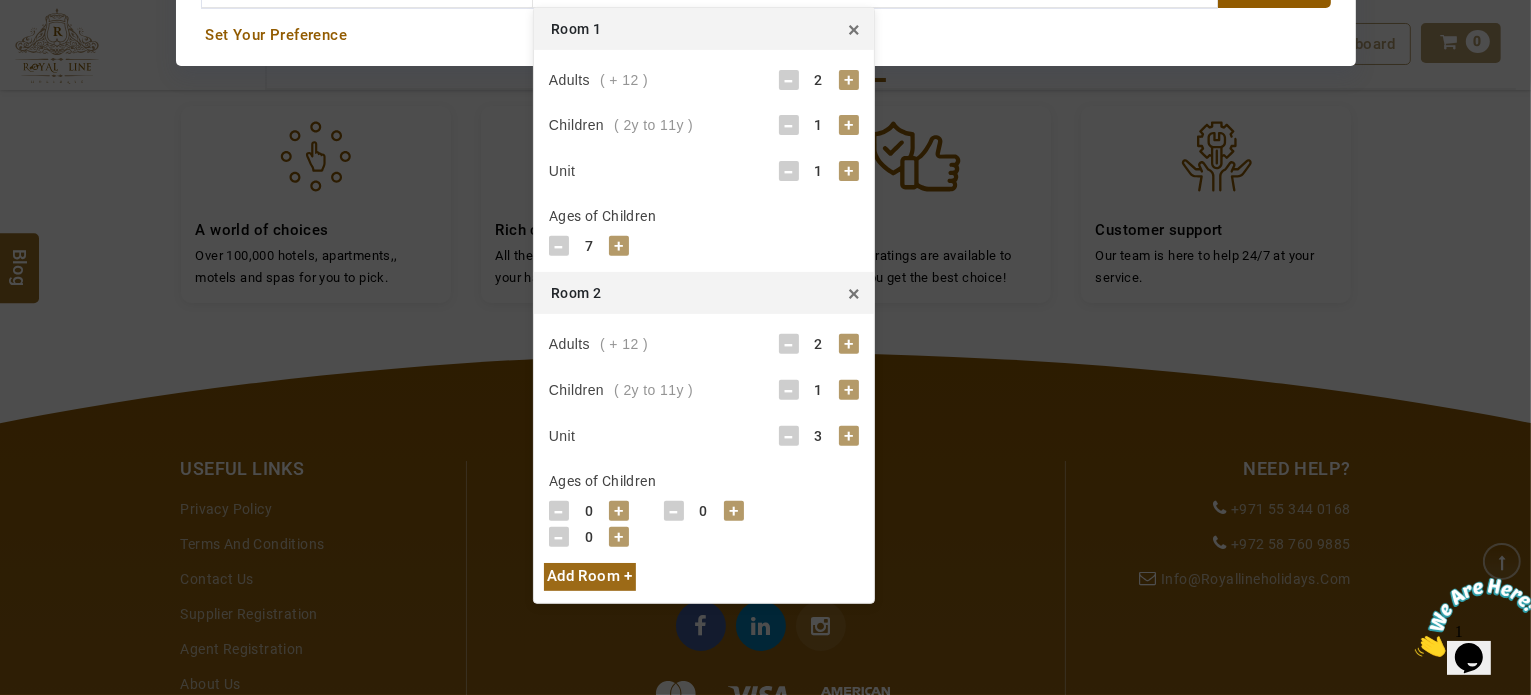 click on "-" at bounding box center [789, 436] 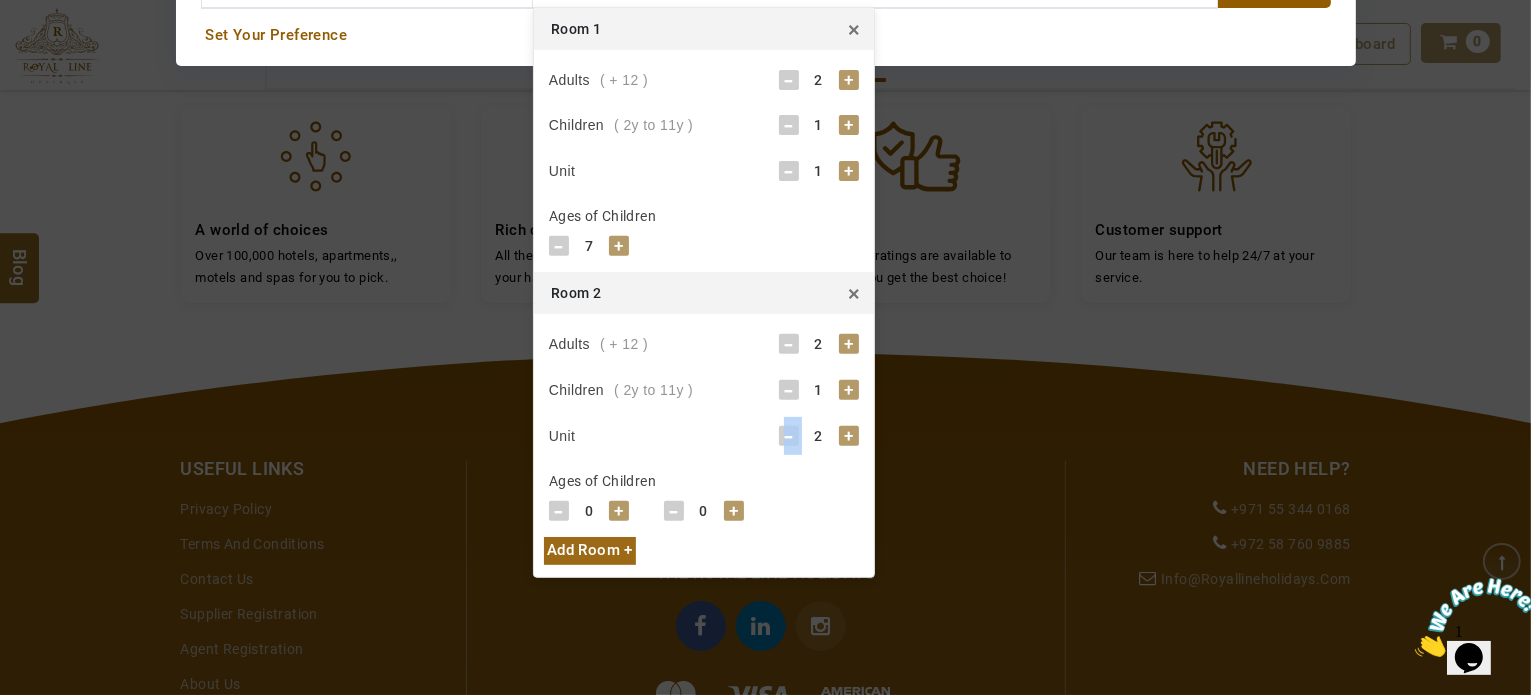 click on "-" at bounding box center [789, 436] 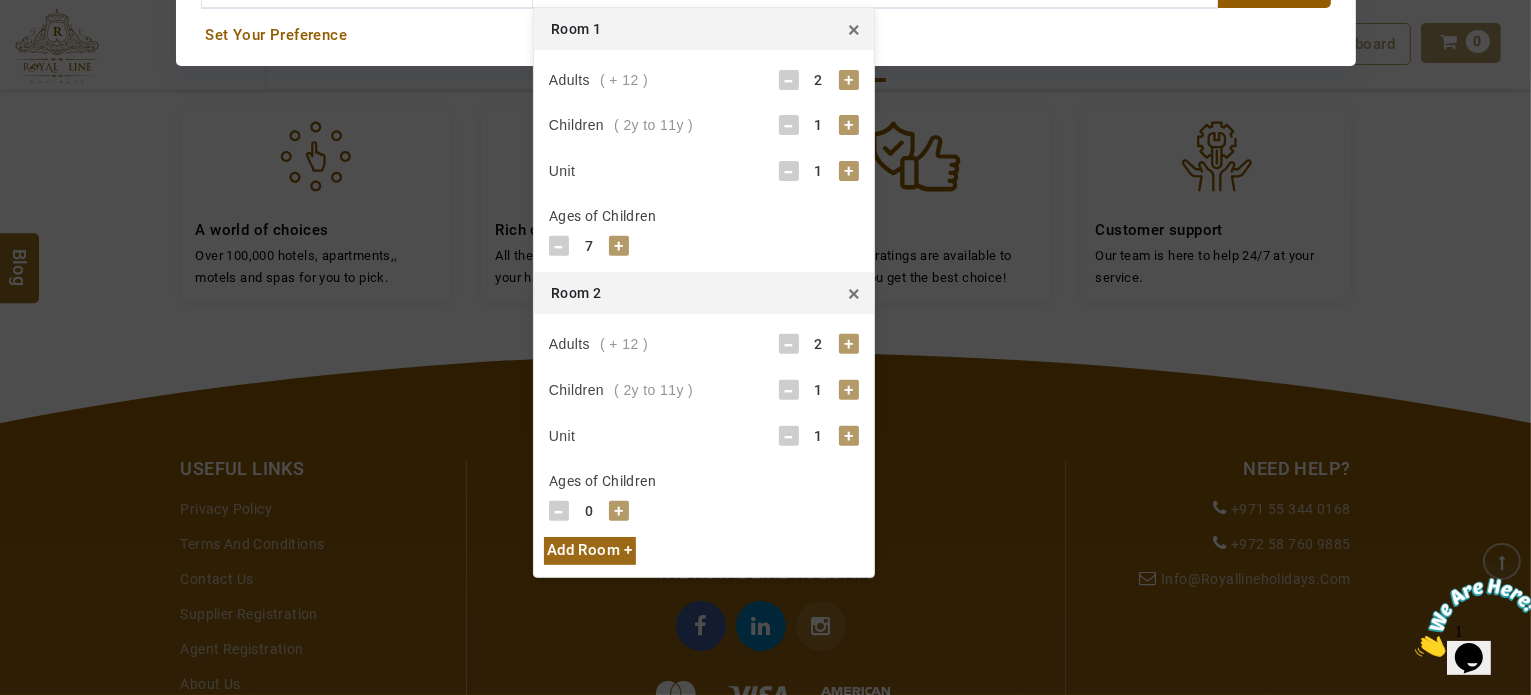 click on "+" at bounding box center [849, 390] 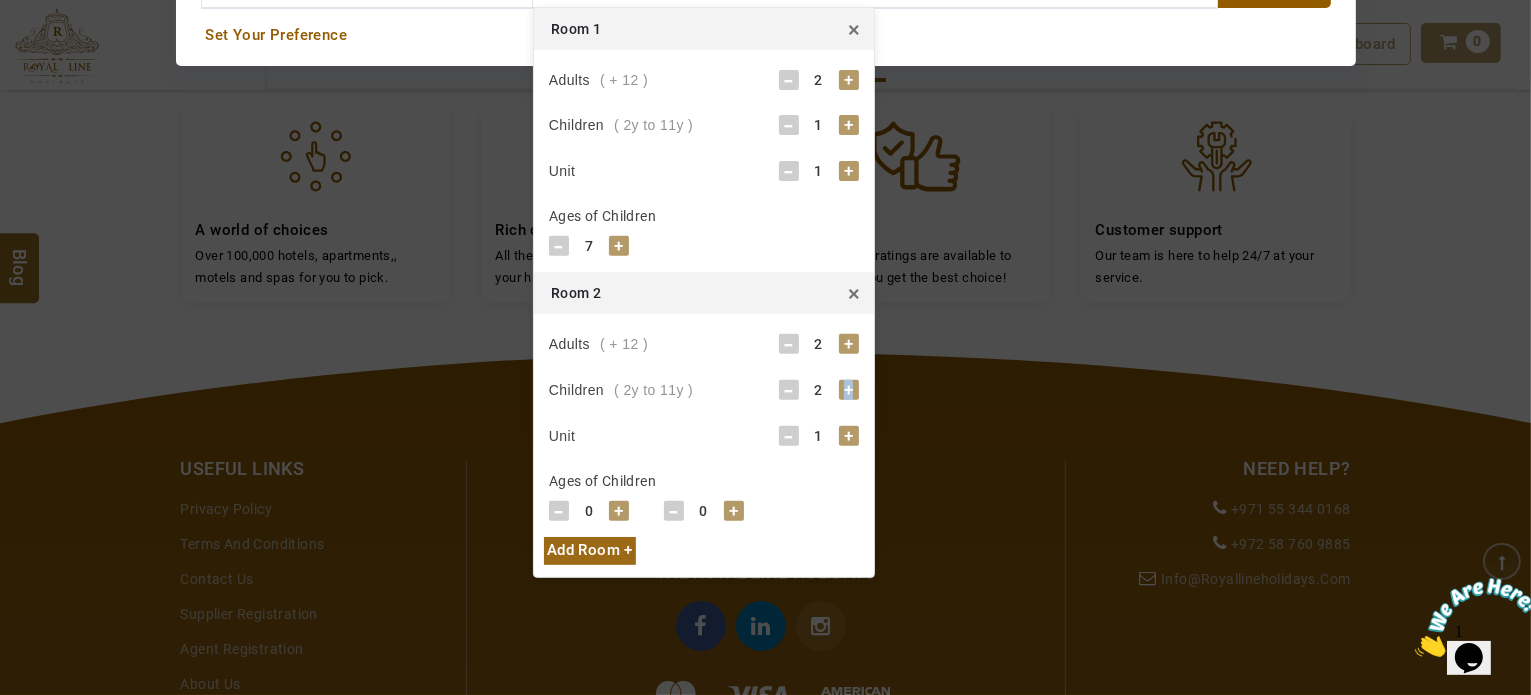 click on "+" at bounding box center [849, 390] 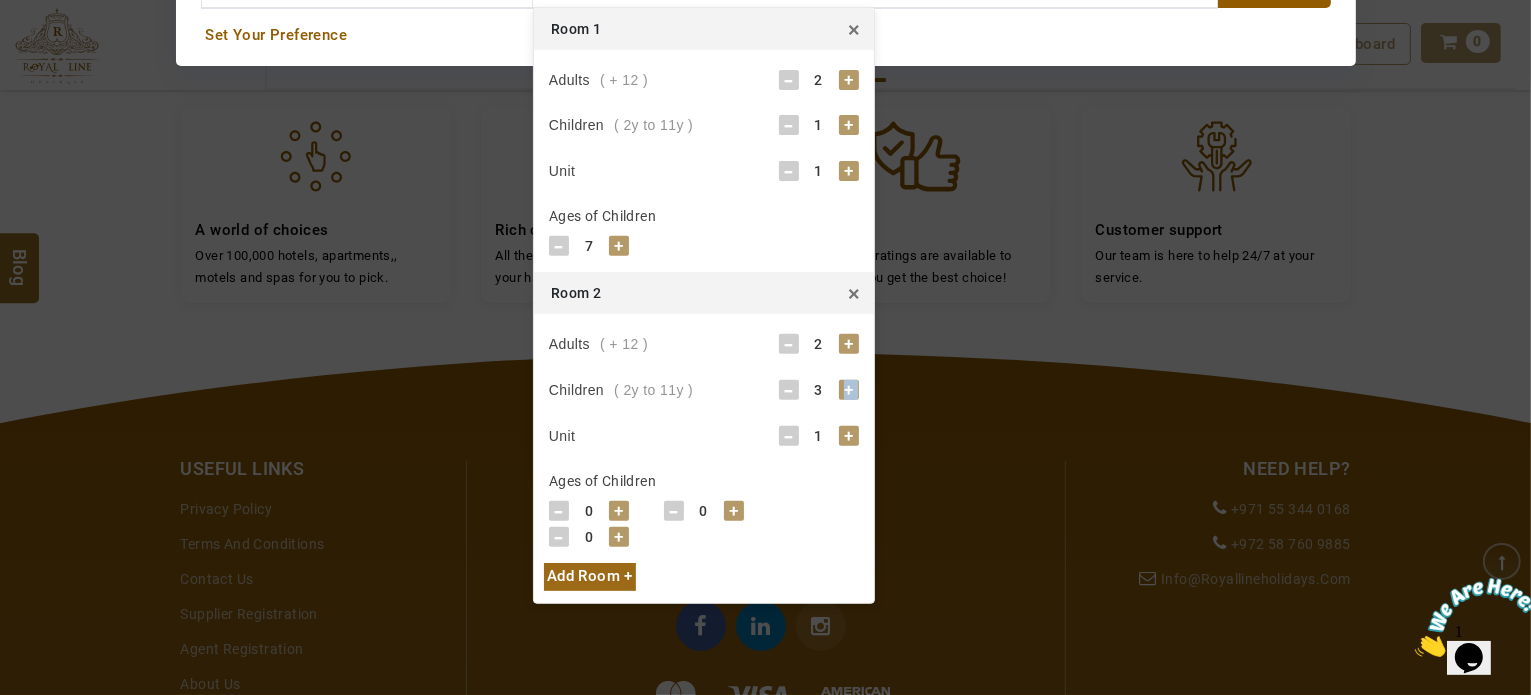 click on "+" at bounding box center [849, 390] 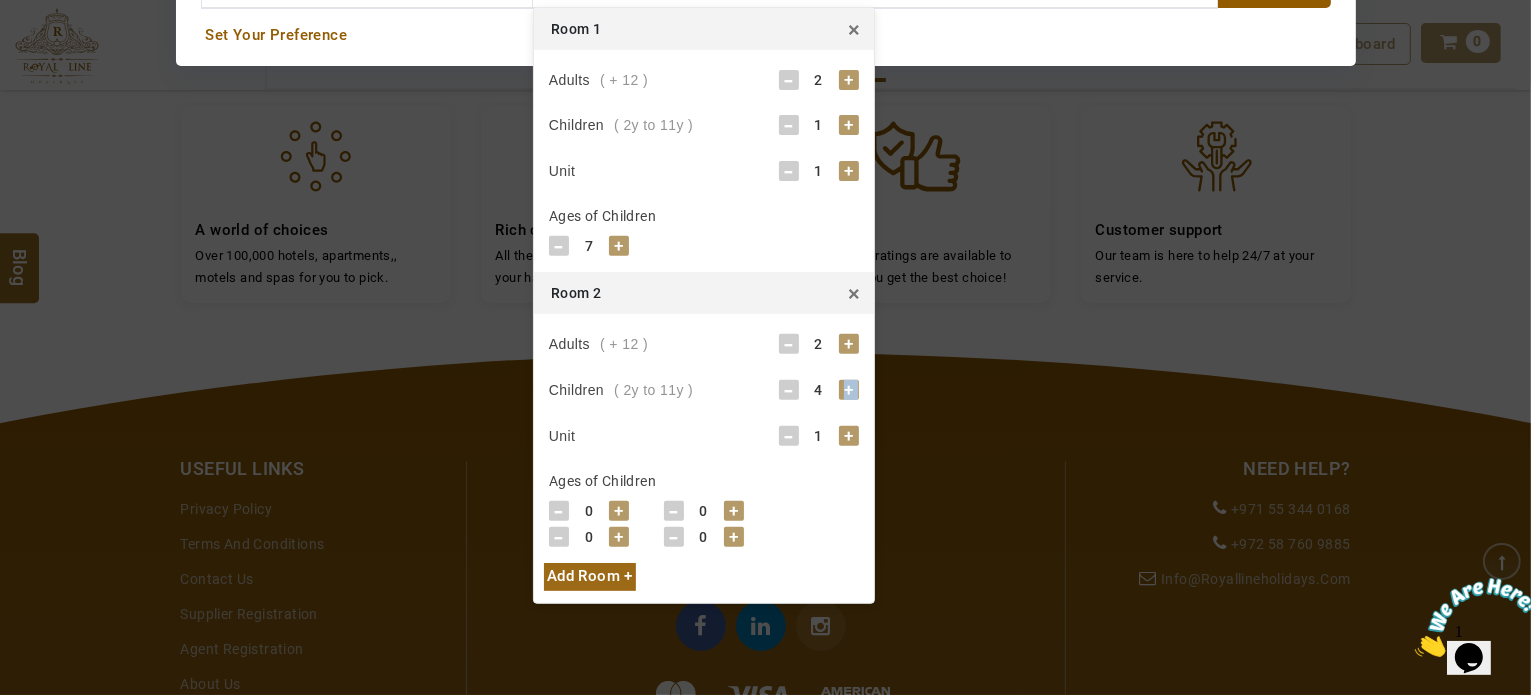 click on "+" at bounding box center (849, 390) 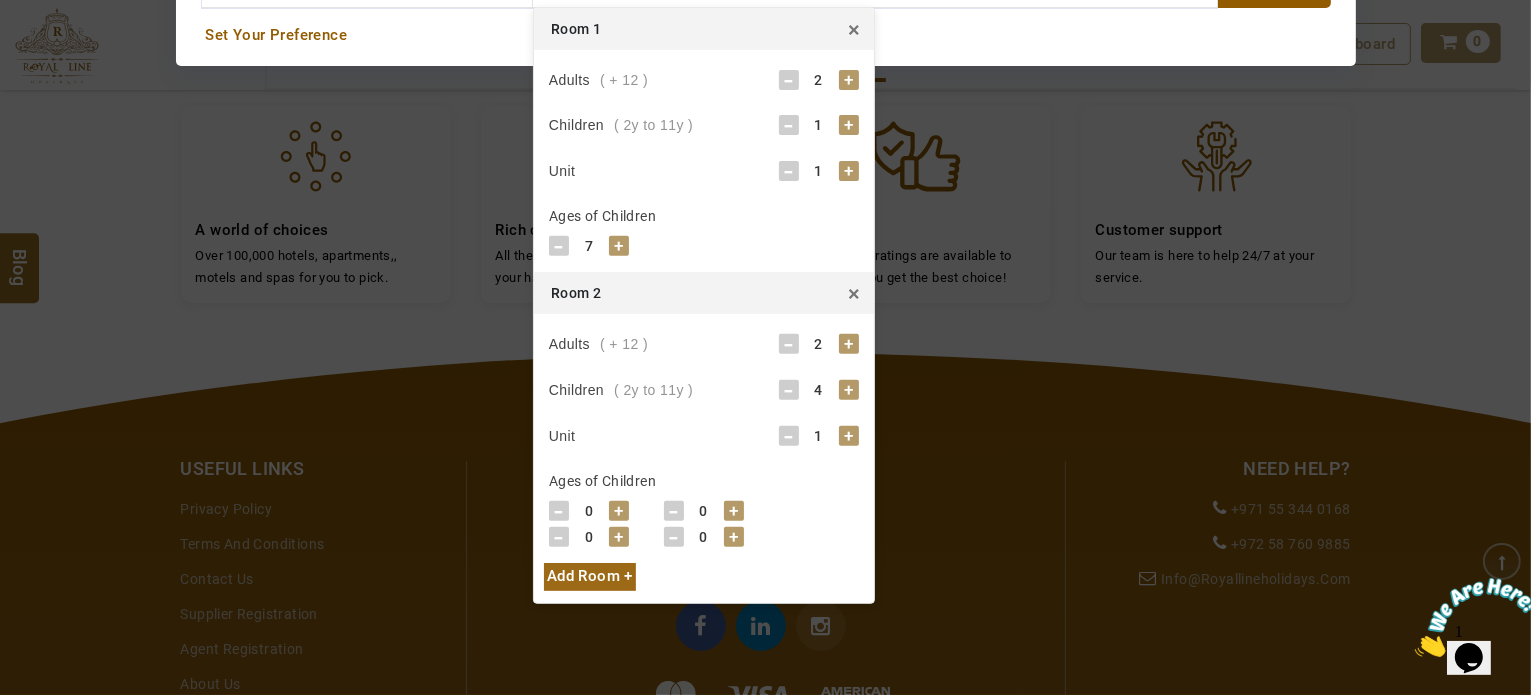 click on "-" at bounding box center [789, 390] 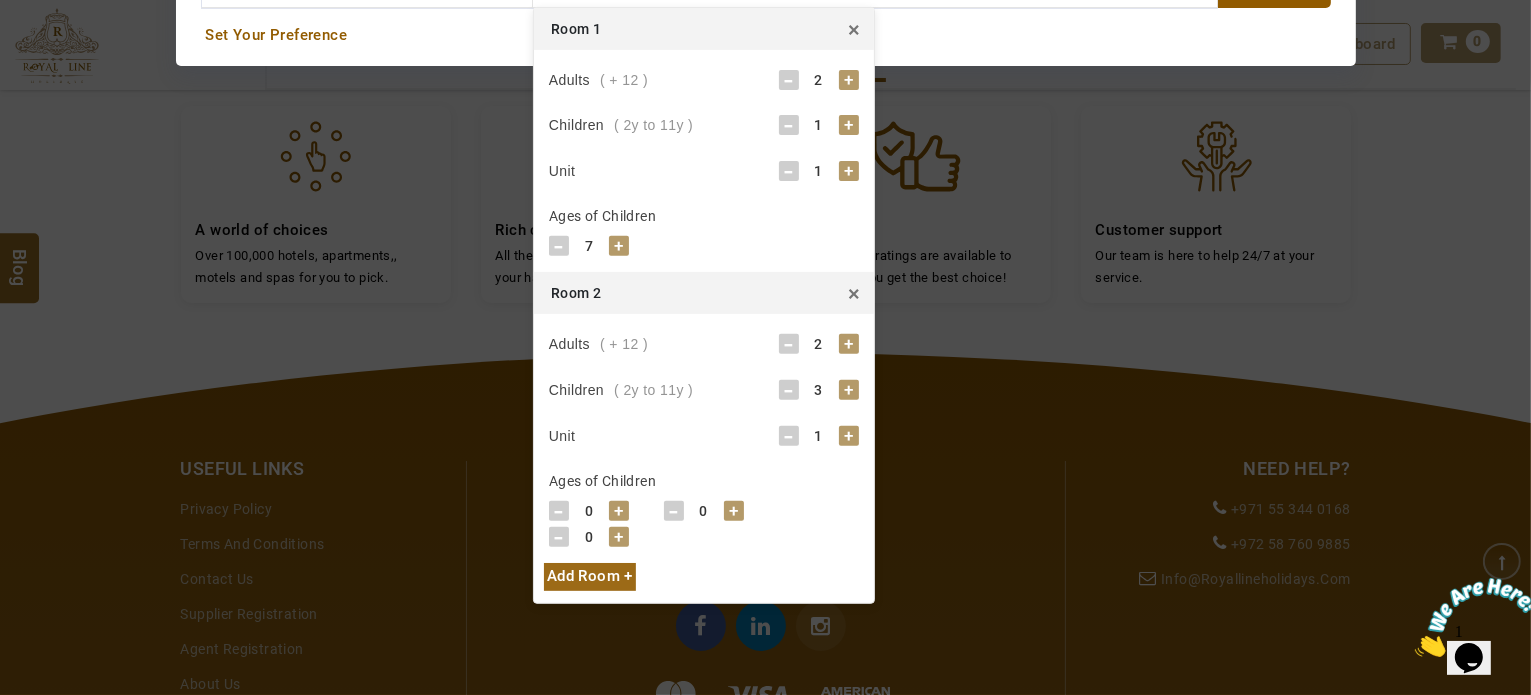 click on "-" at bounding box center [789, 390] 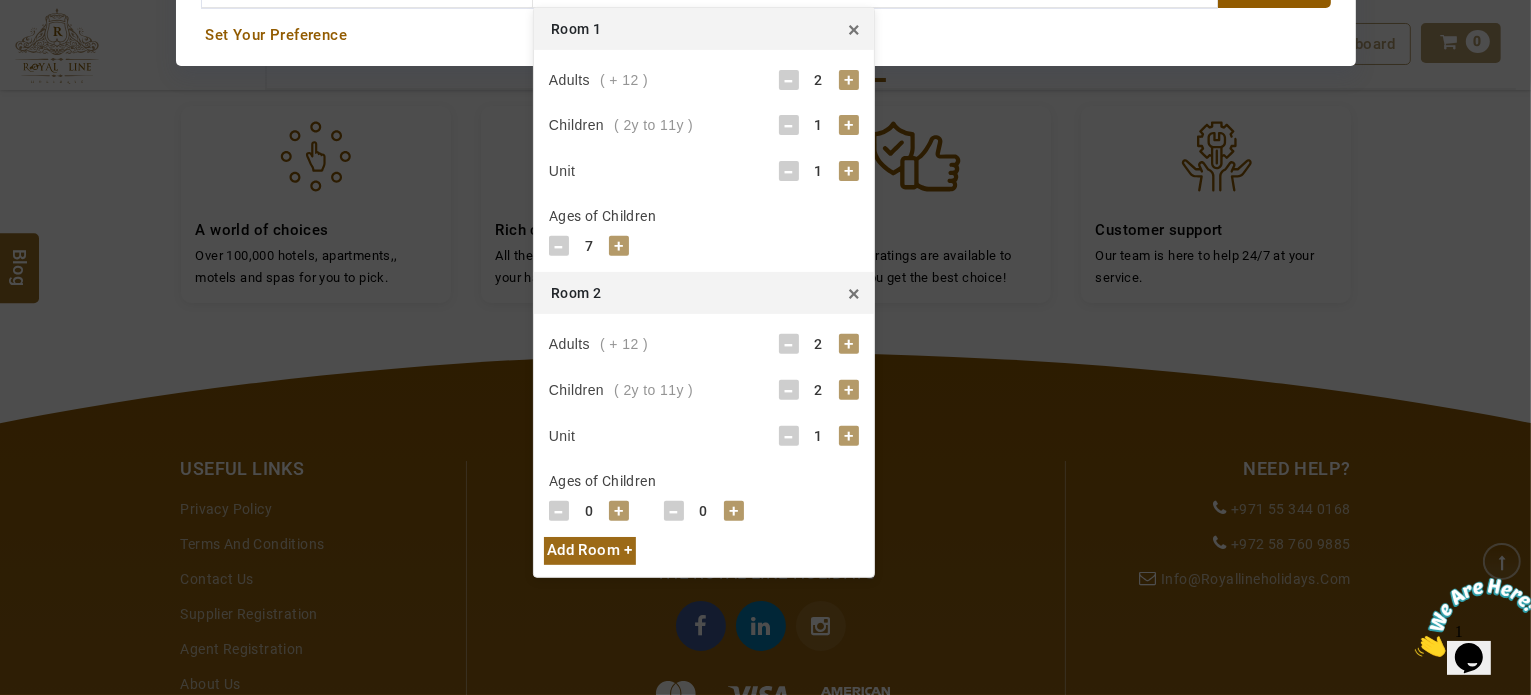 click on "-" at bounding box center [789, 390] 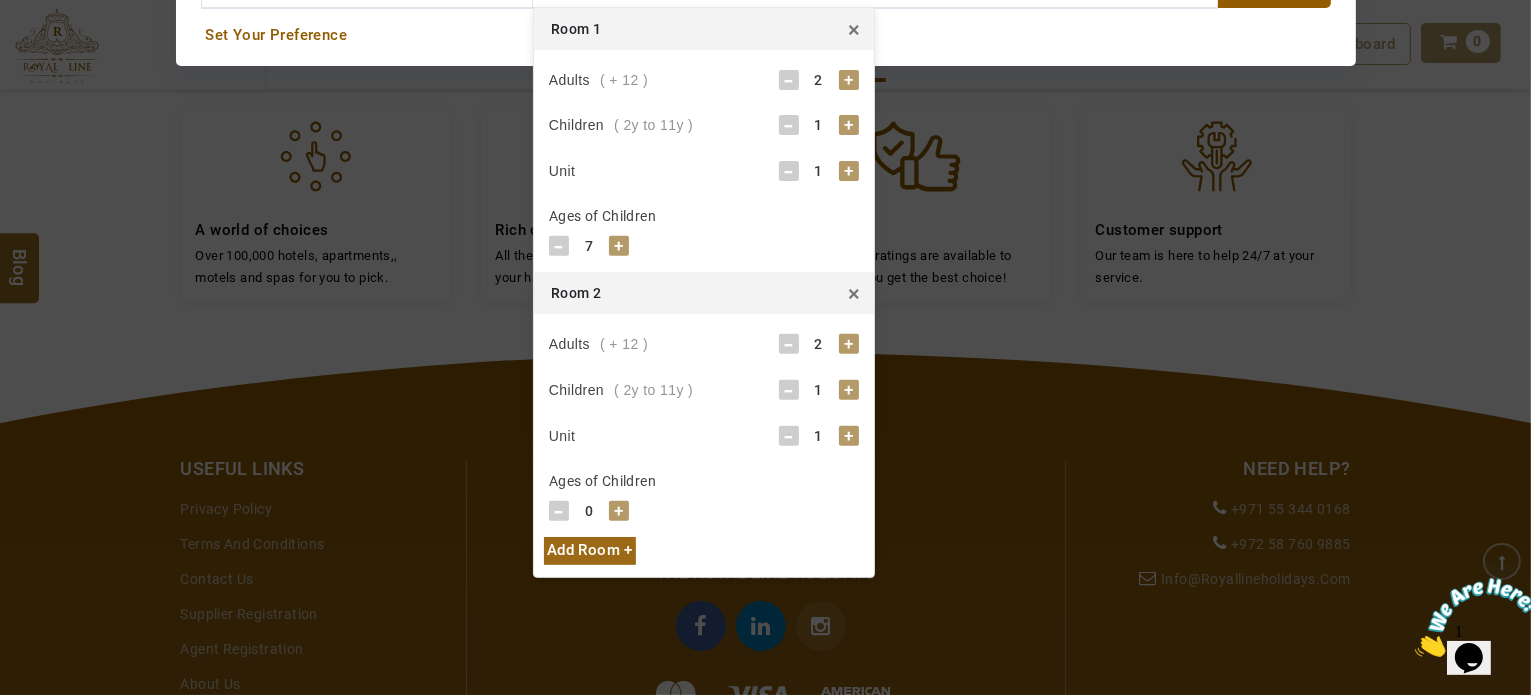 click on "+" at bounding box center [619, 511] 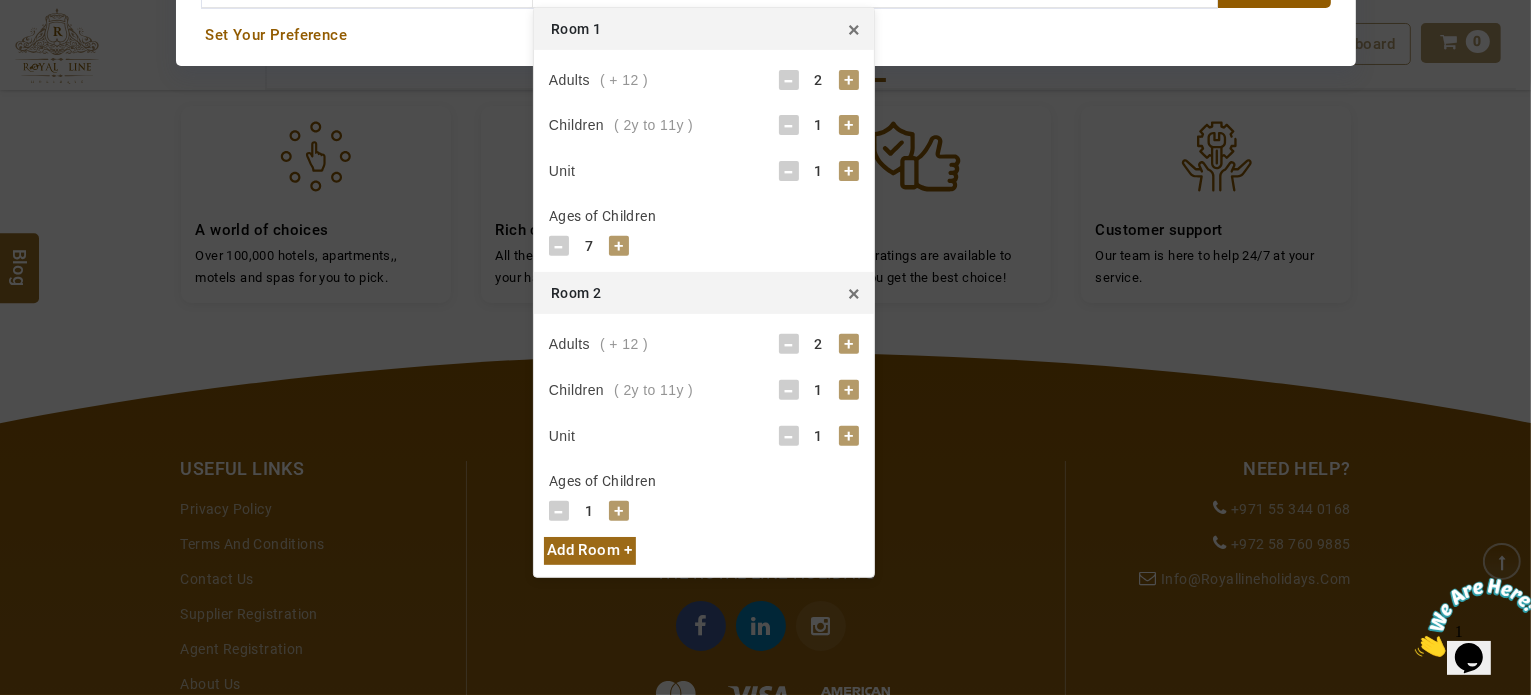 click on "+" at bounding box center (619, 511) 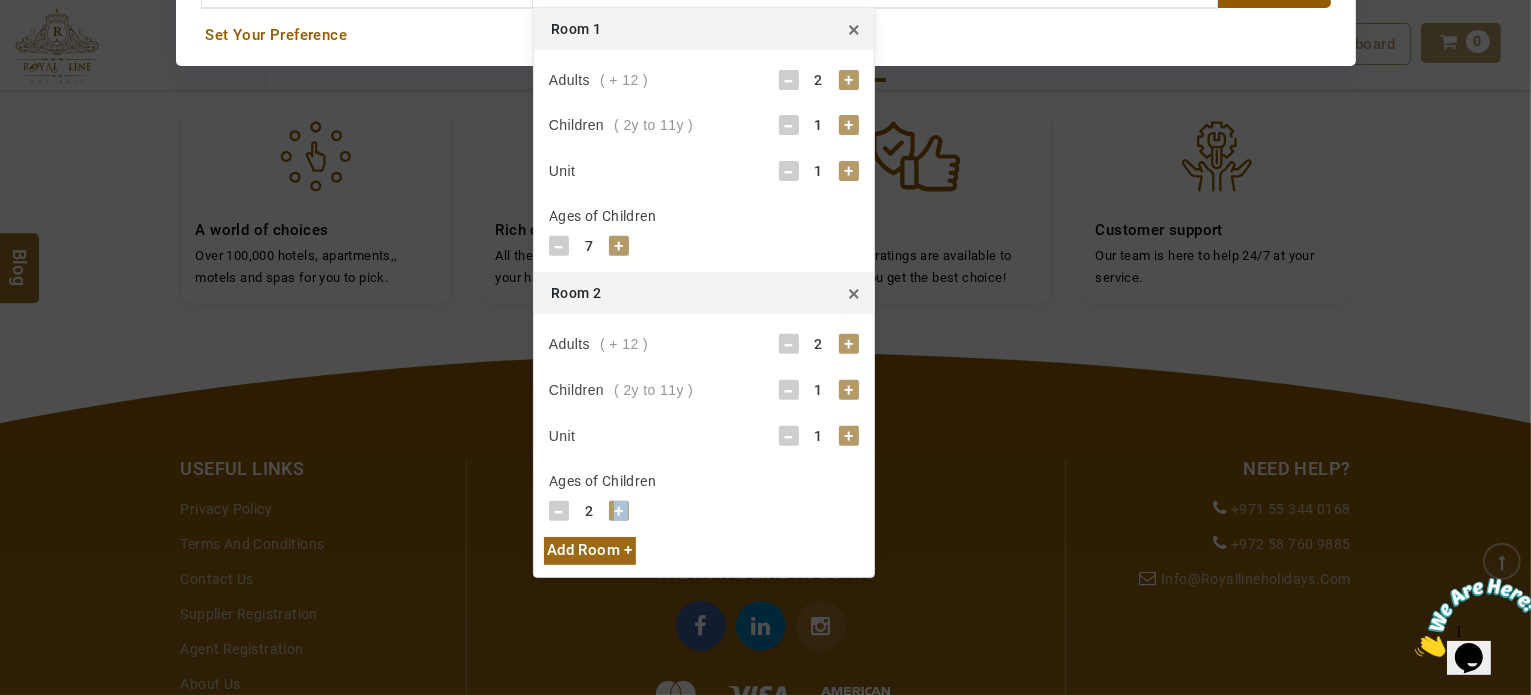 click on "+" at bounding box center (619, 511) 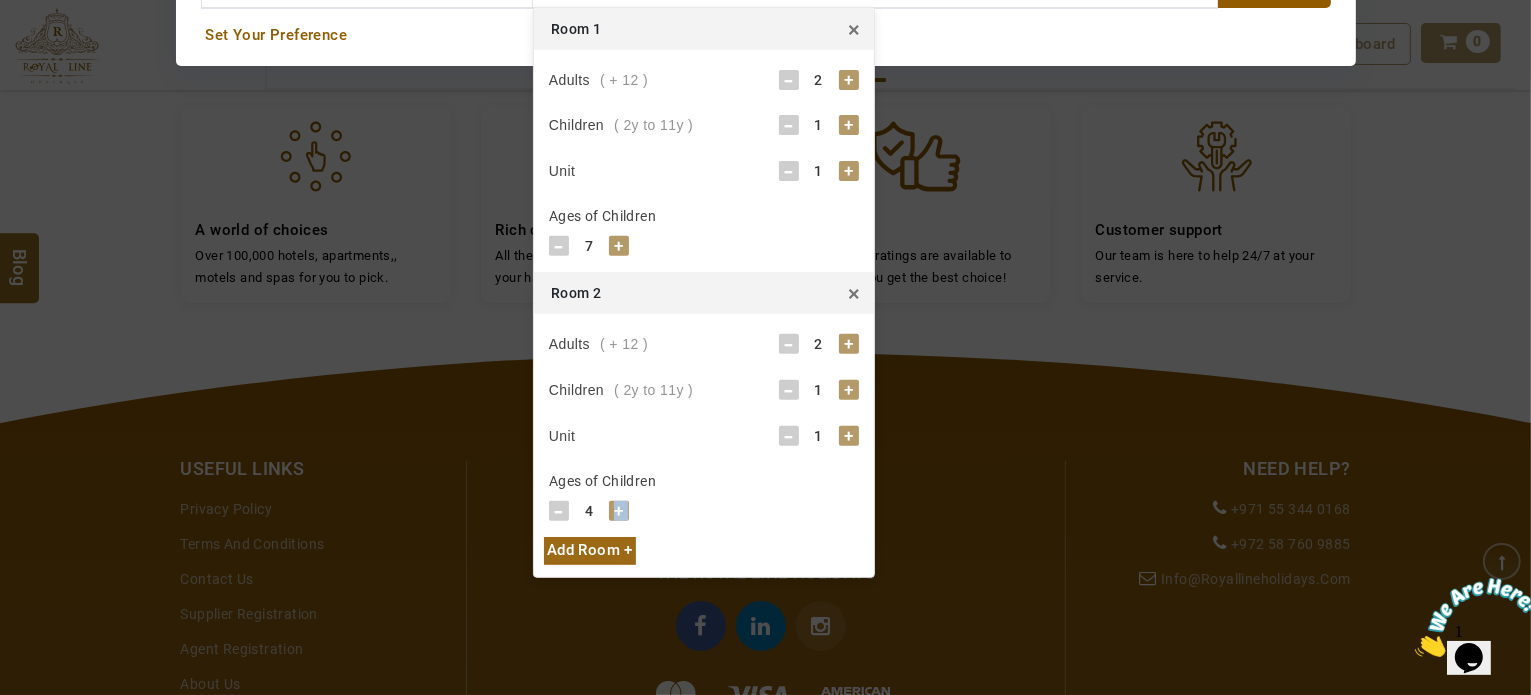 click on "+" at bounding box center [619, 511] 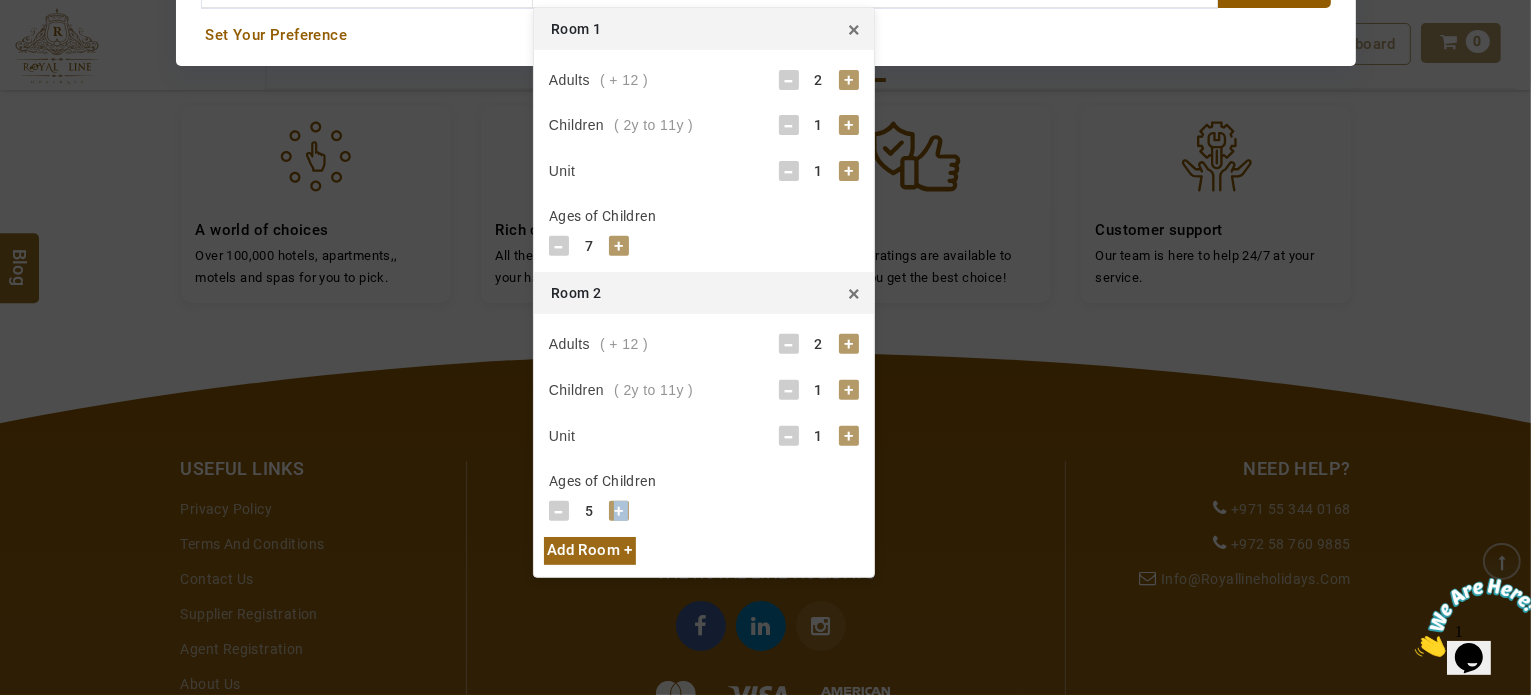 click on "+" at bounding box center (619, 511) 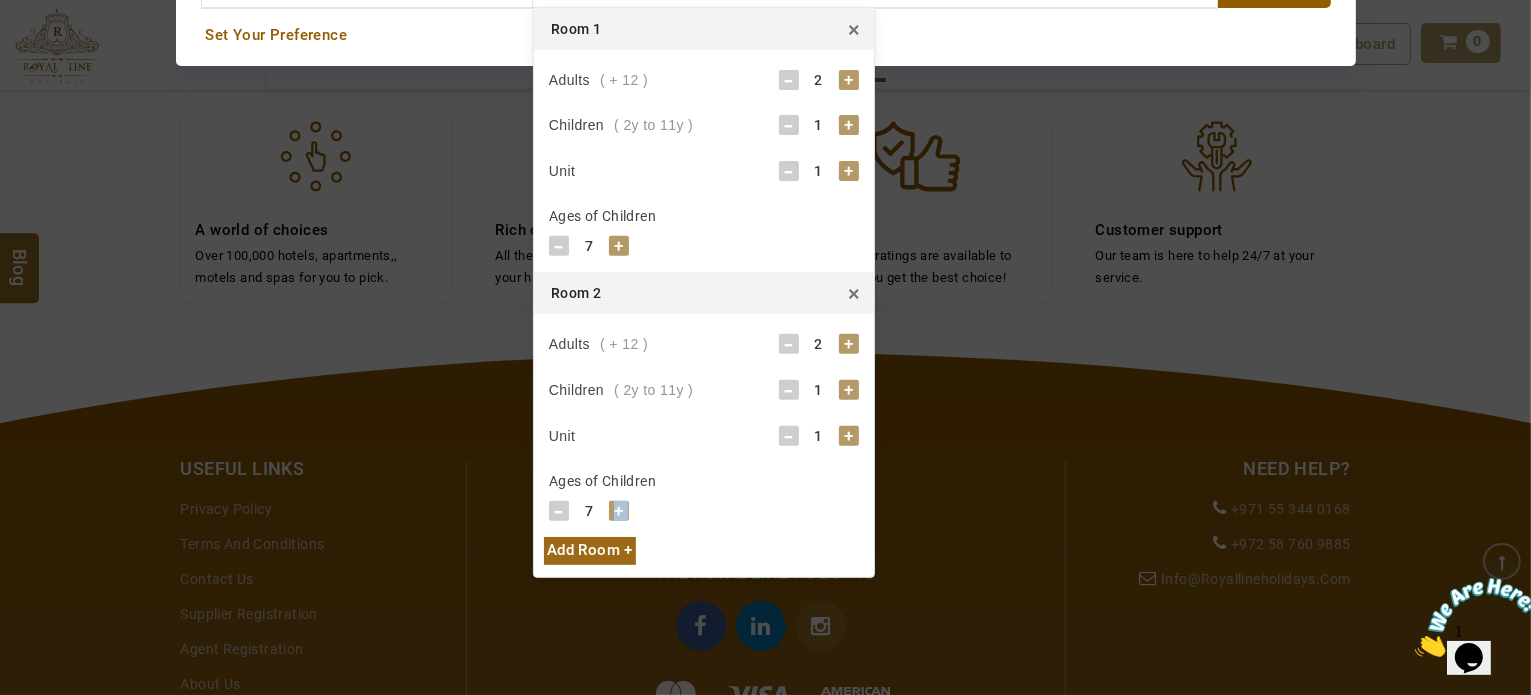 click on "+" at bounding box center (619, 511) 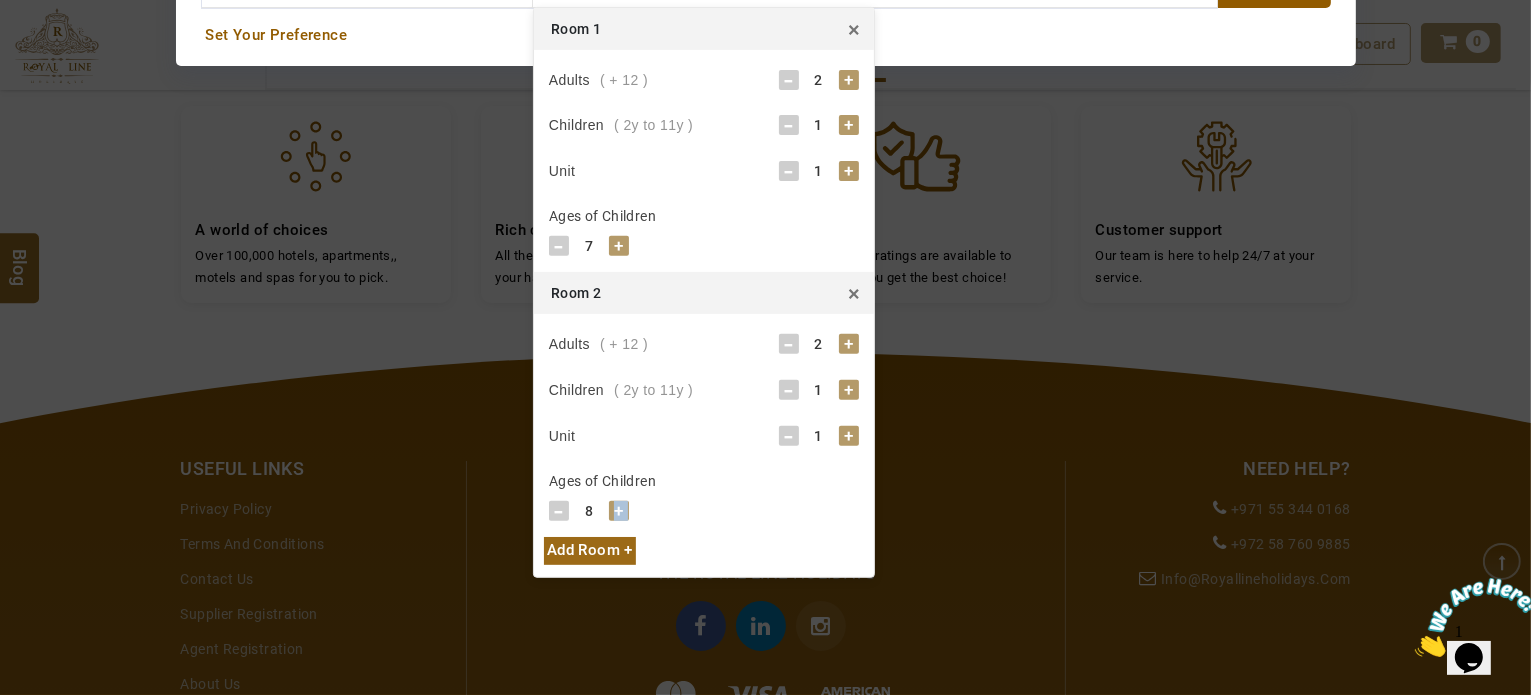 click on "+" at bounding box center [619, 511] 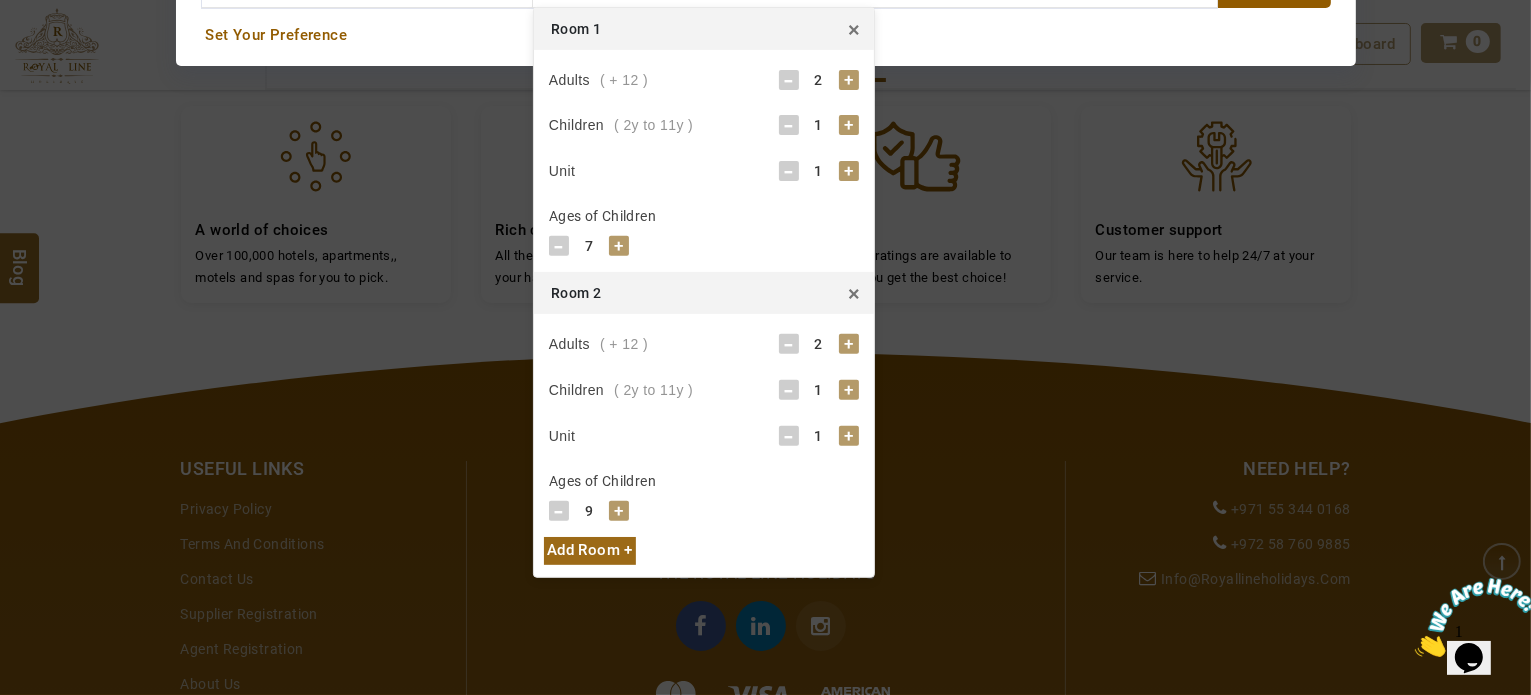 click on "-" at bounding box center [559, 511] 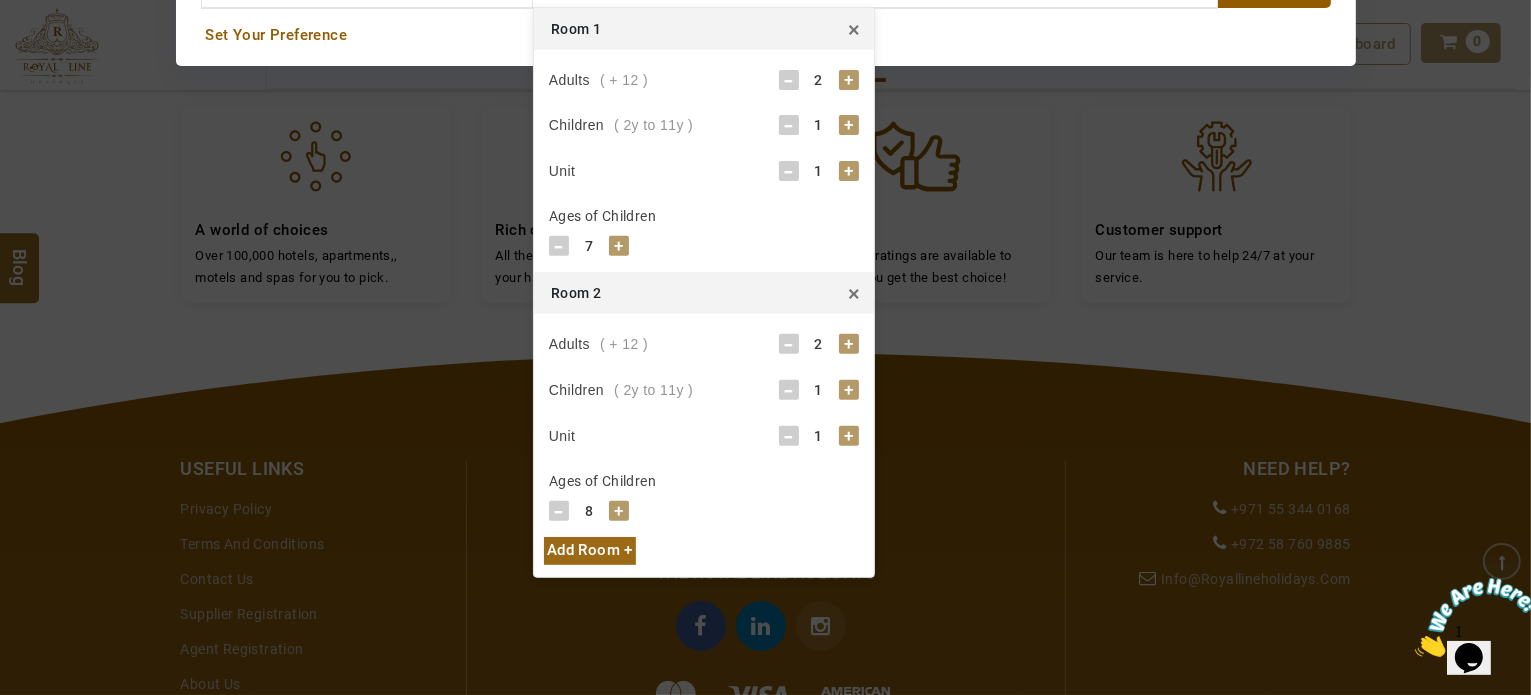 click on "-" at bounding box center [559, 511] 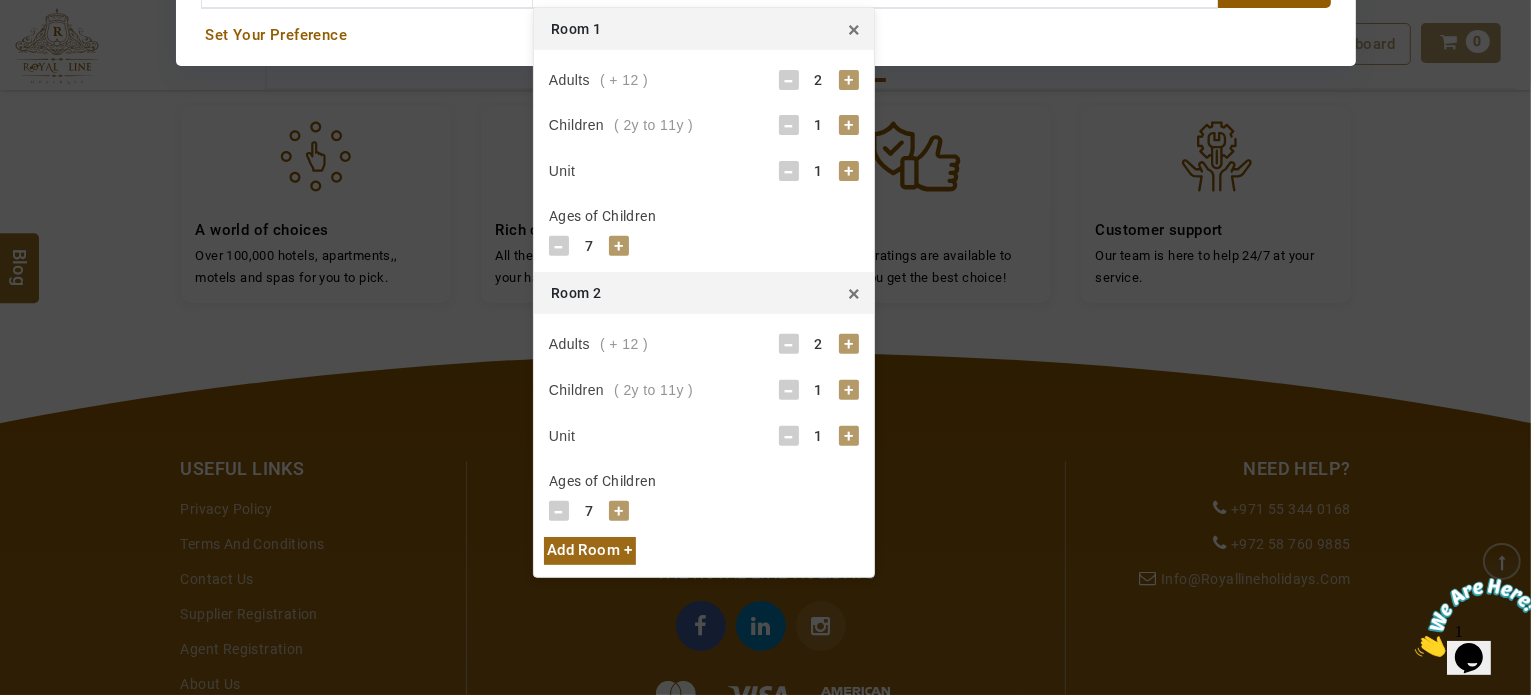 click on "-" at bounding box center [789, 390] 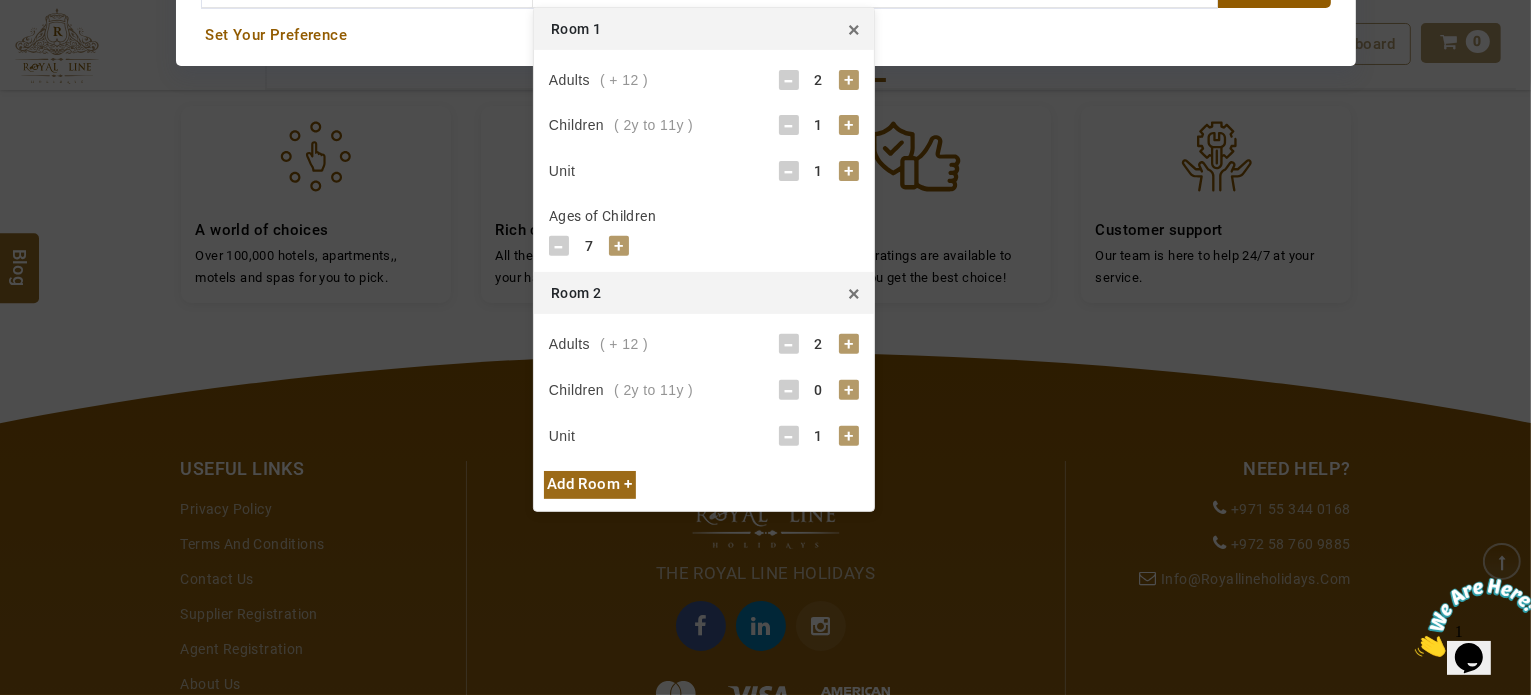 click on "+" at bounding box center [619, 246] 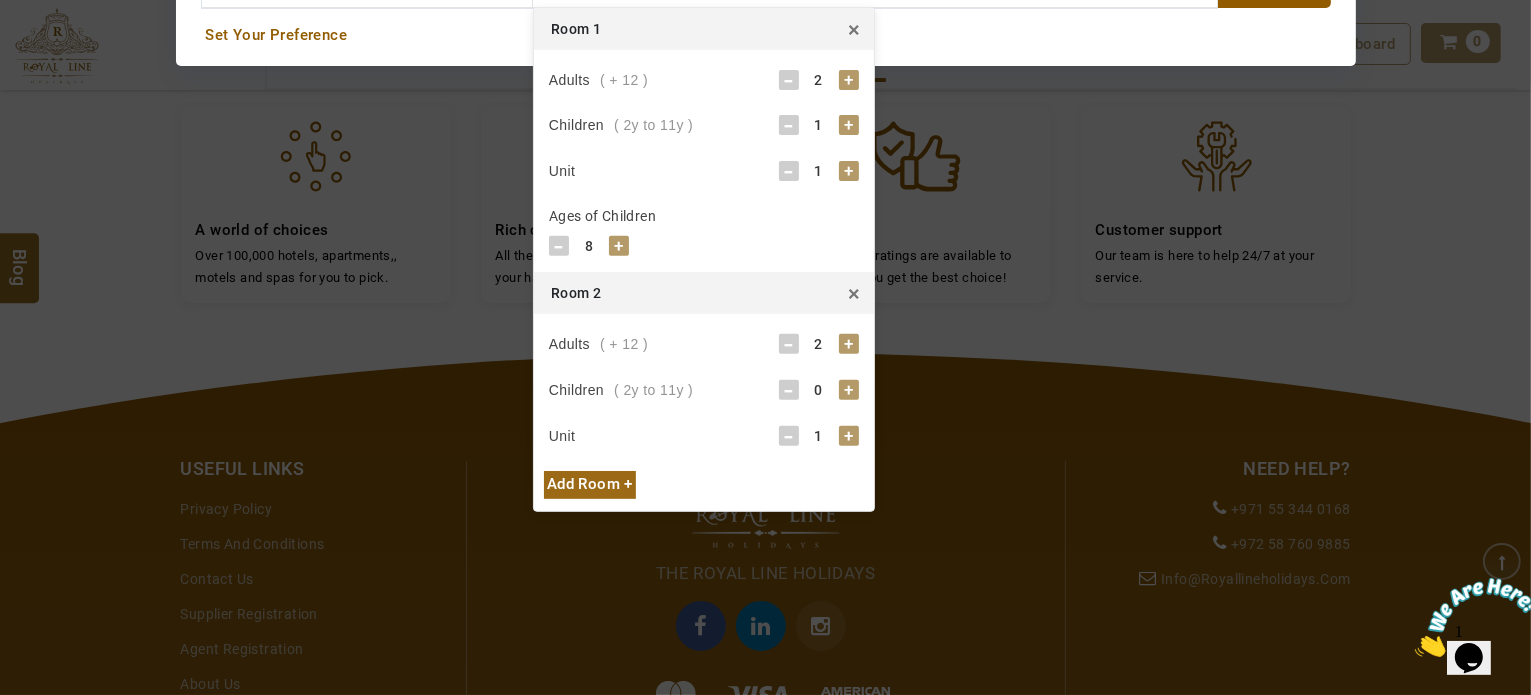 click on "+" at bounding box center (619, 246) 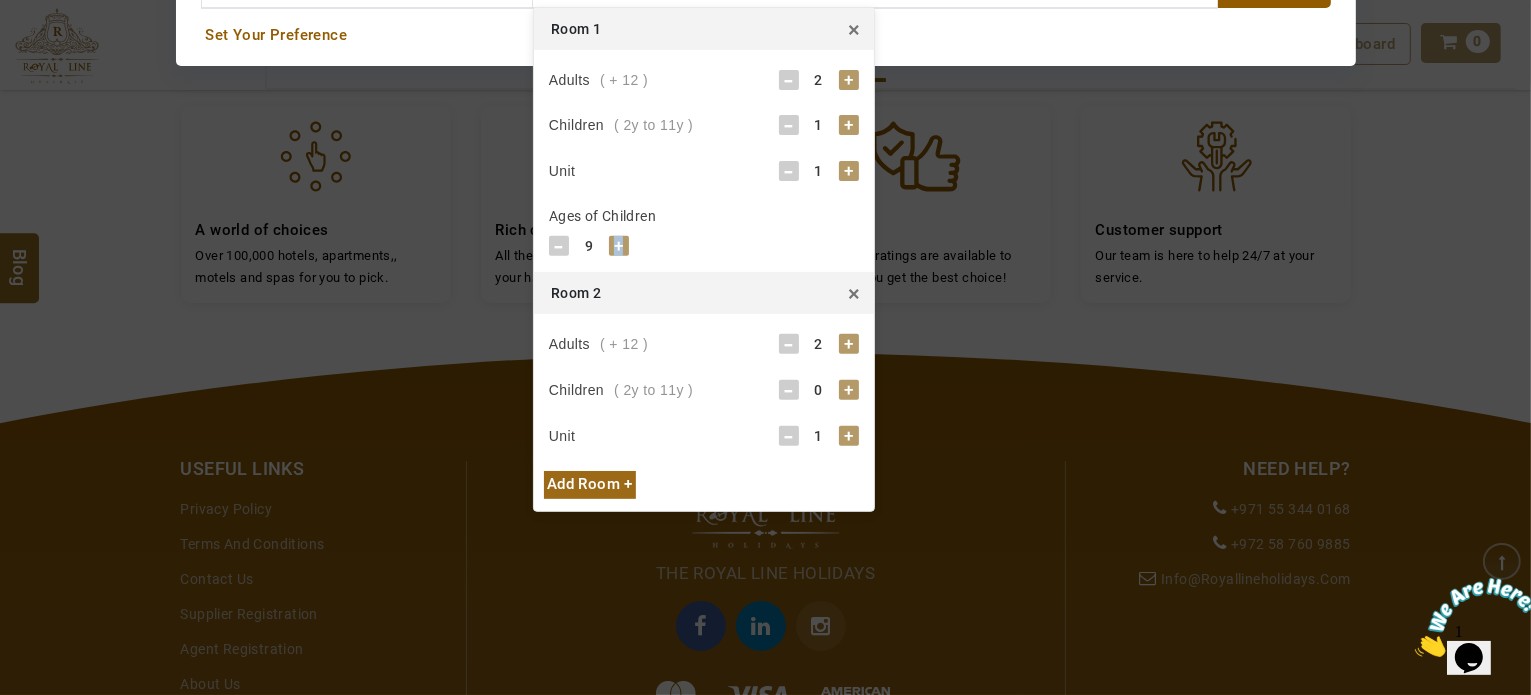 click on "+" at bounding box center (619, 246) 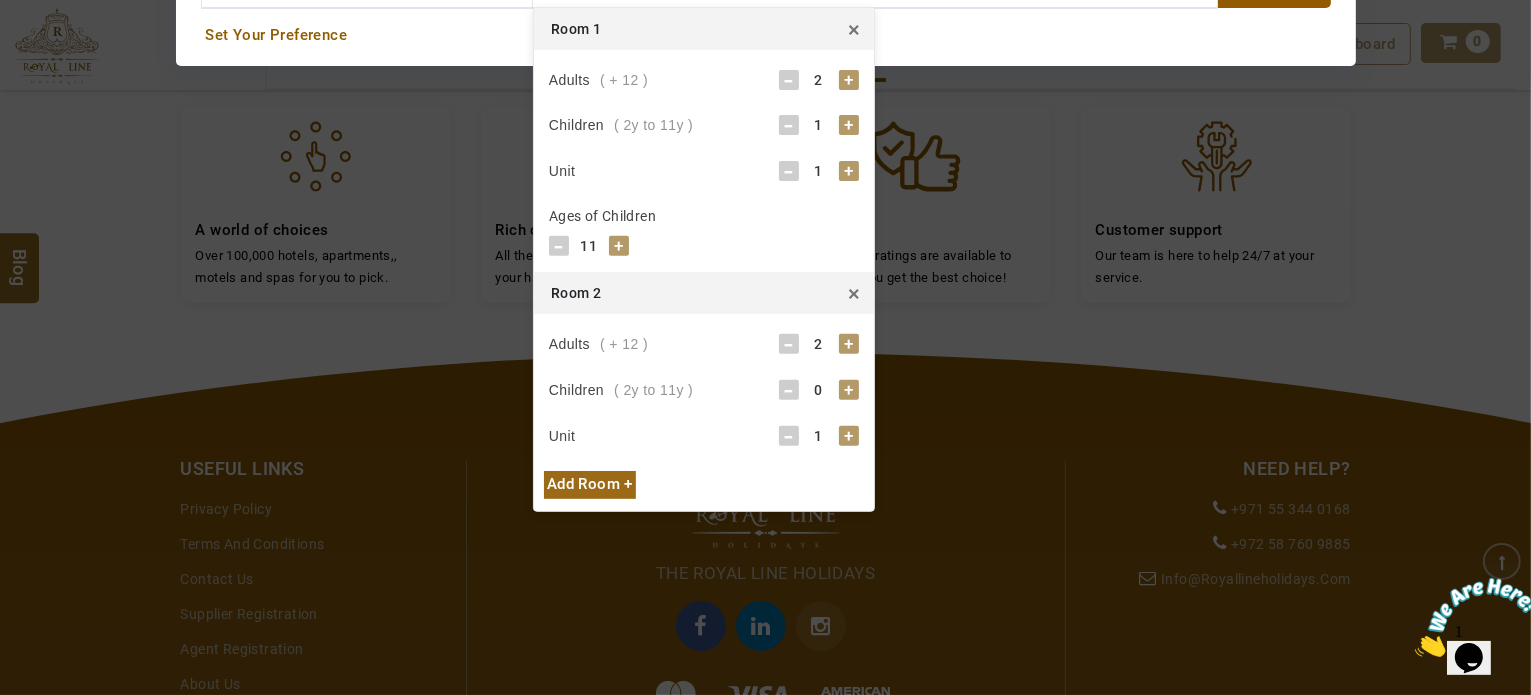 click on "**********" at bounding box center [766, -72] 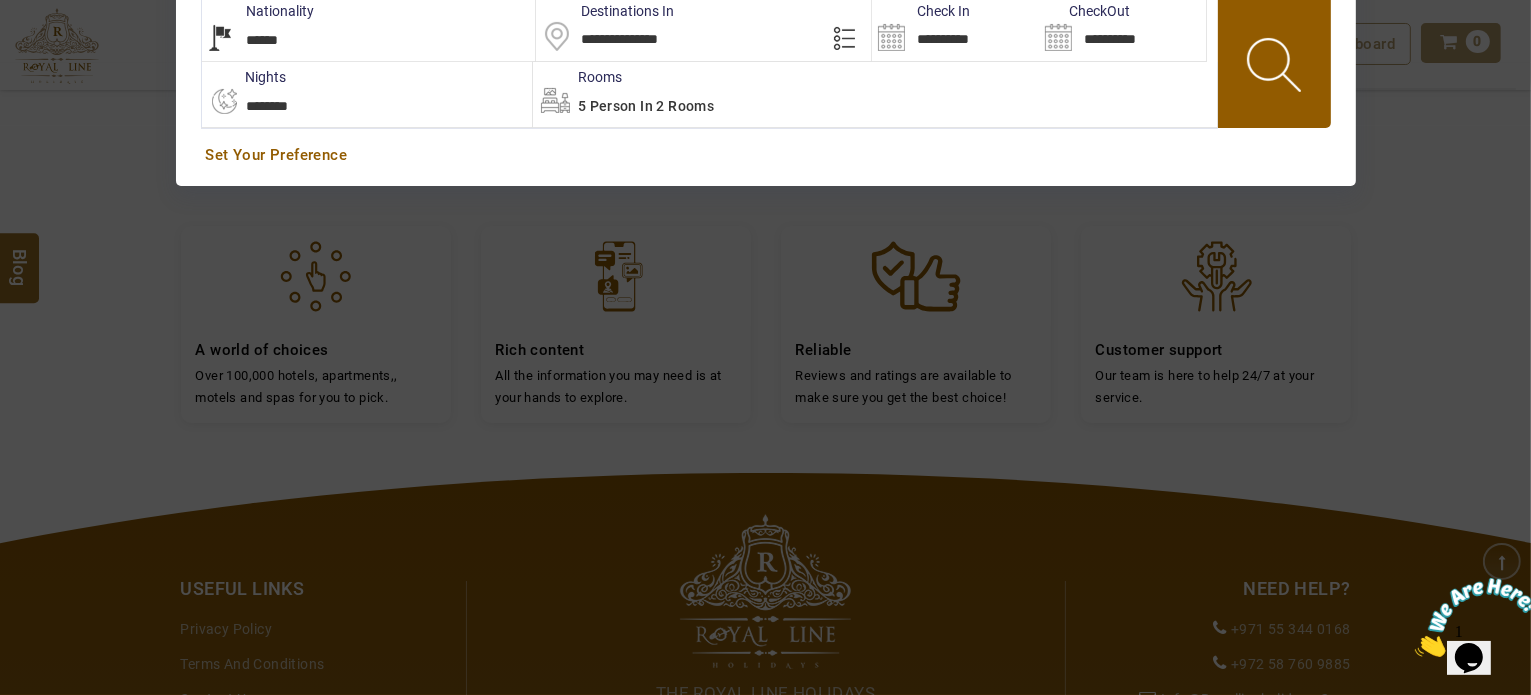 scroll, scrollTop: 460, scrollLeft: 0, axis: vertical 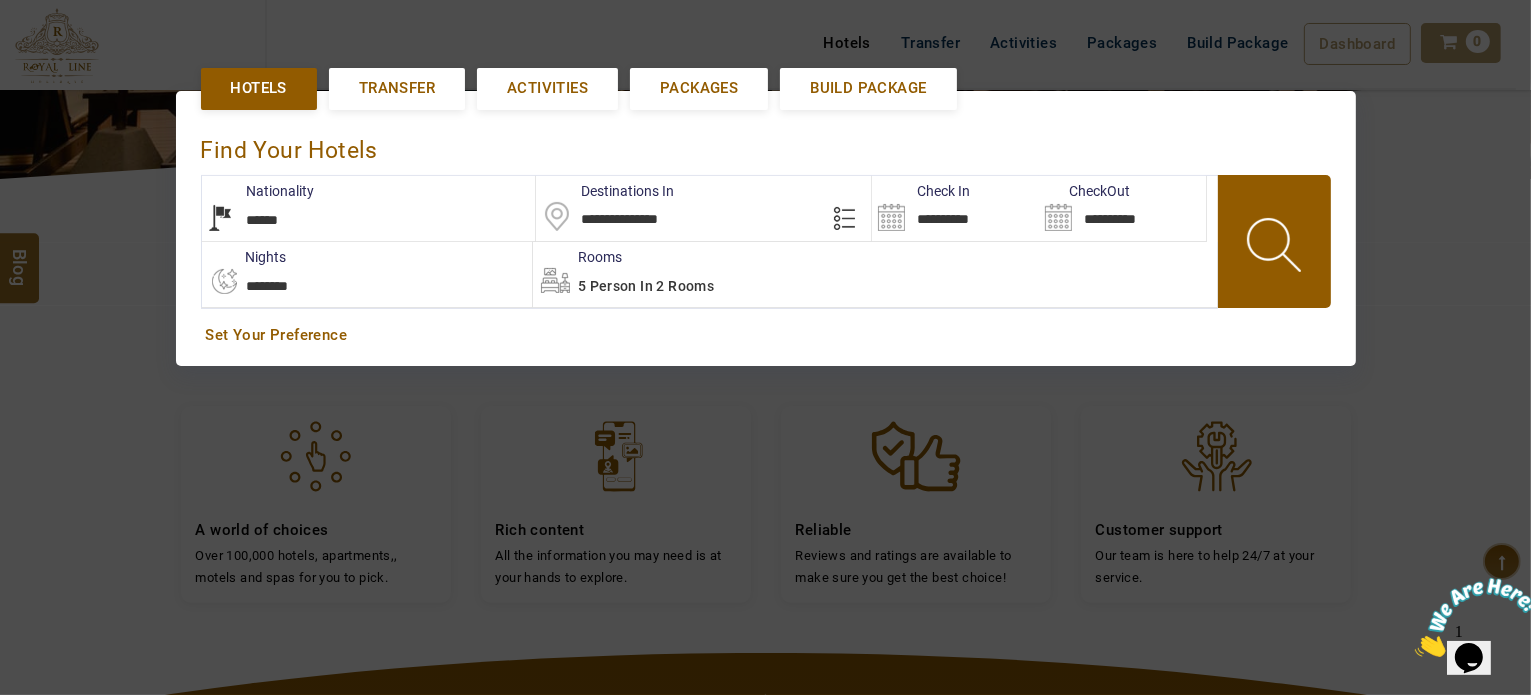 click at bounding box center [1276, 248] 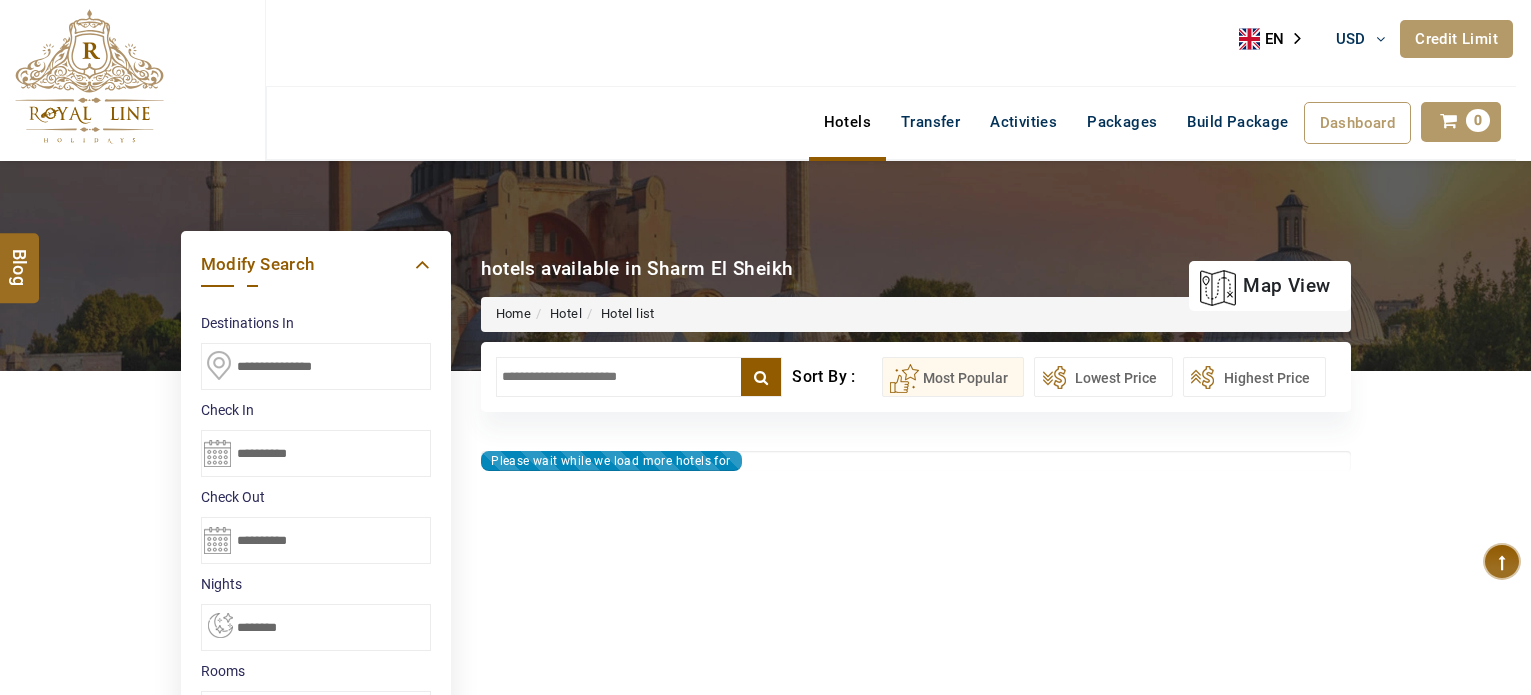 select on "*" 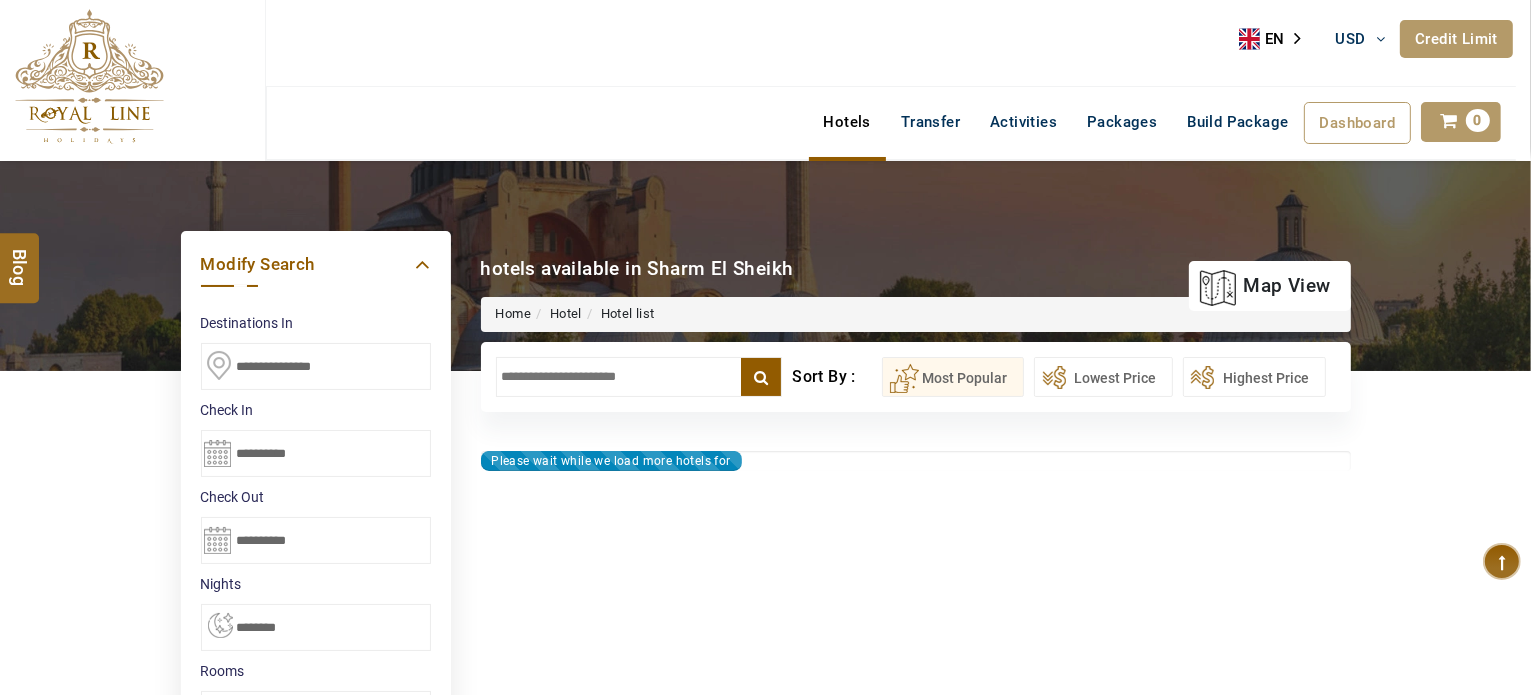 type on "**********" 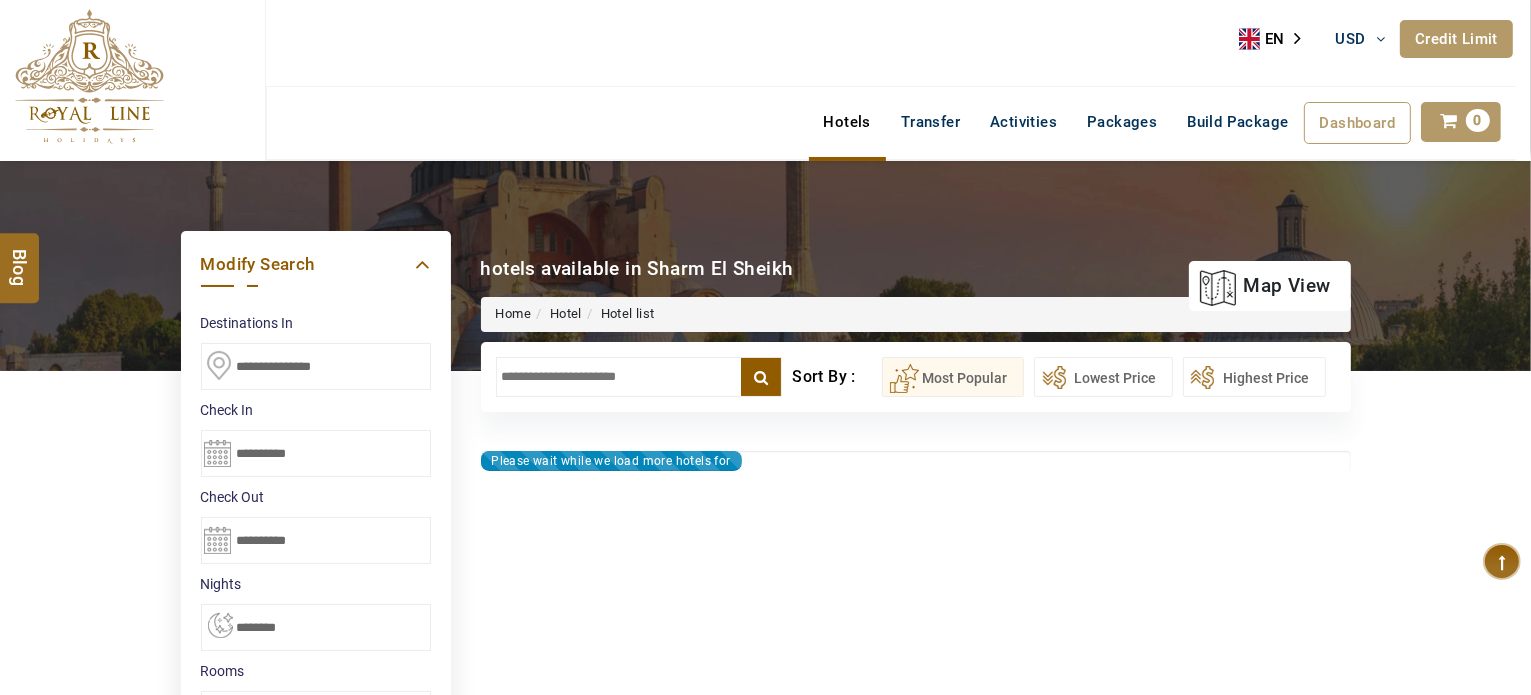 type on "**********" 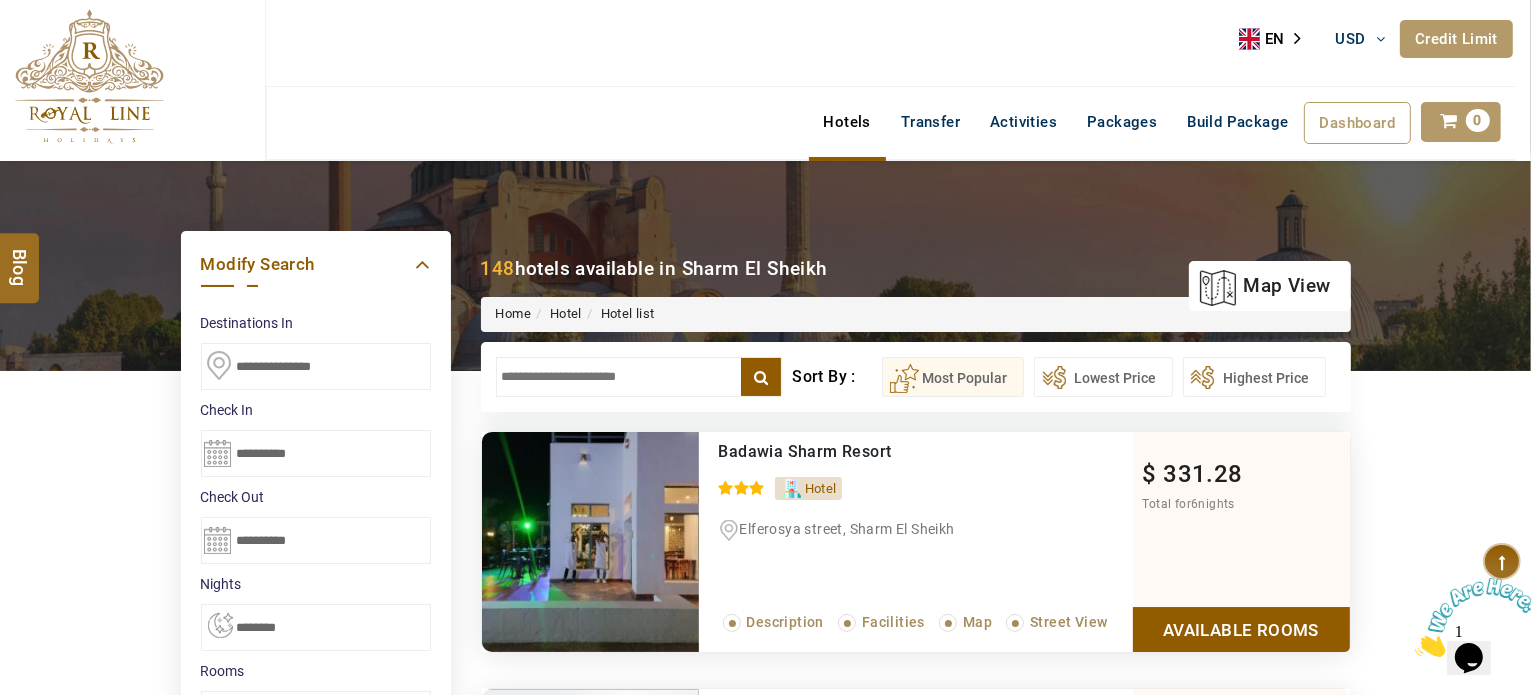 scroll, scrollTop: 0, scrollLeft: 0, axis: both 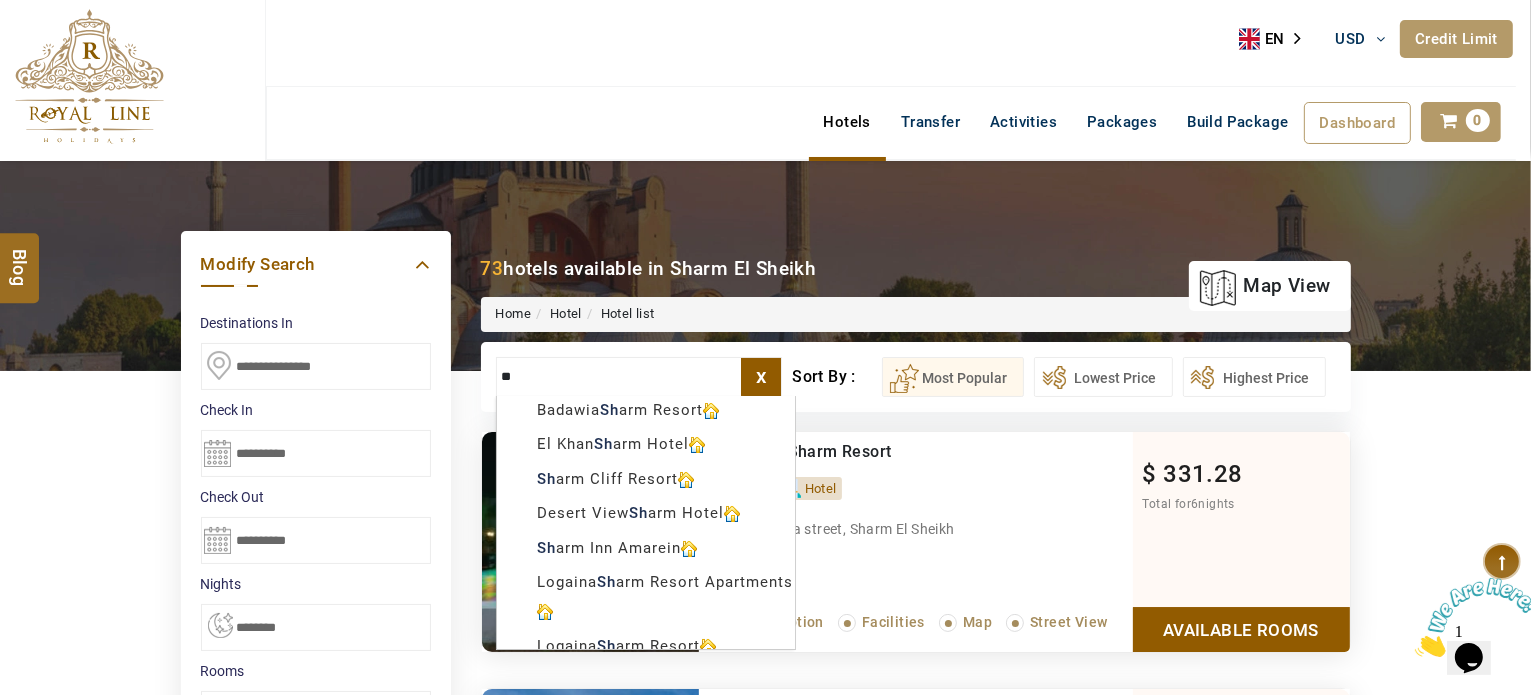 type on "*" 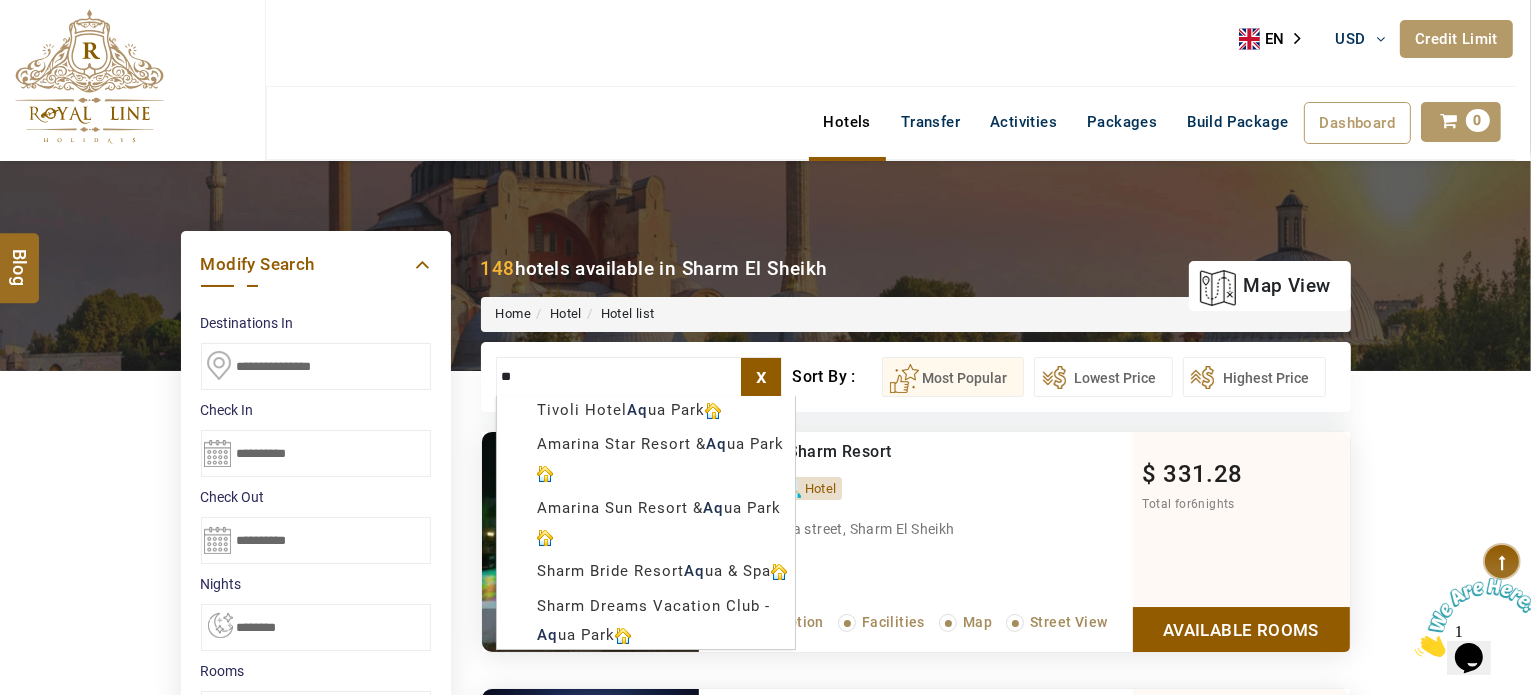 type on "*" 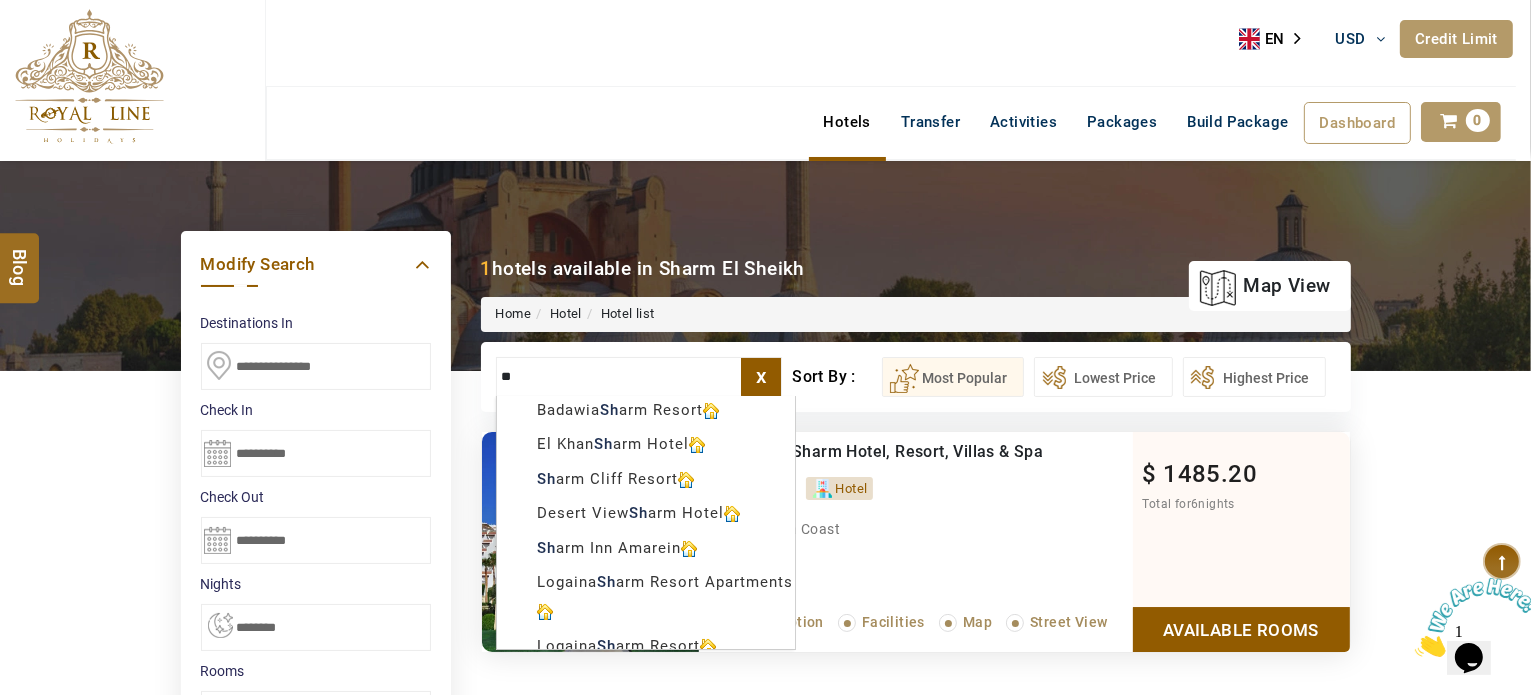 type on "*" 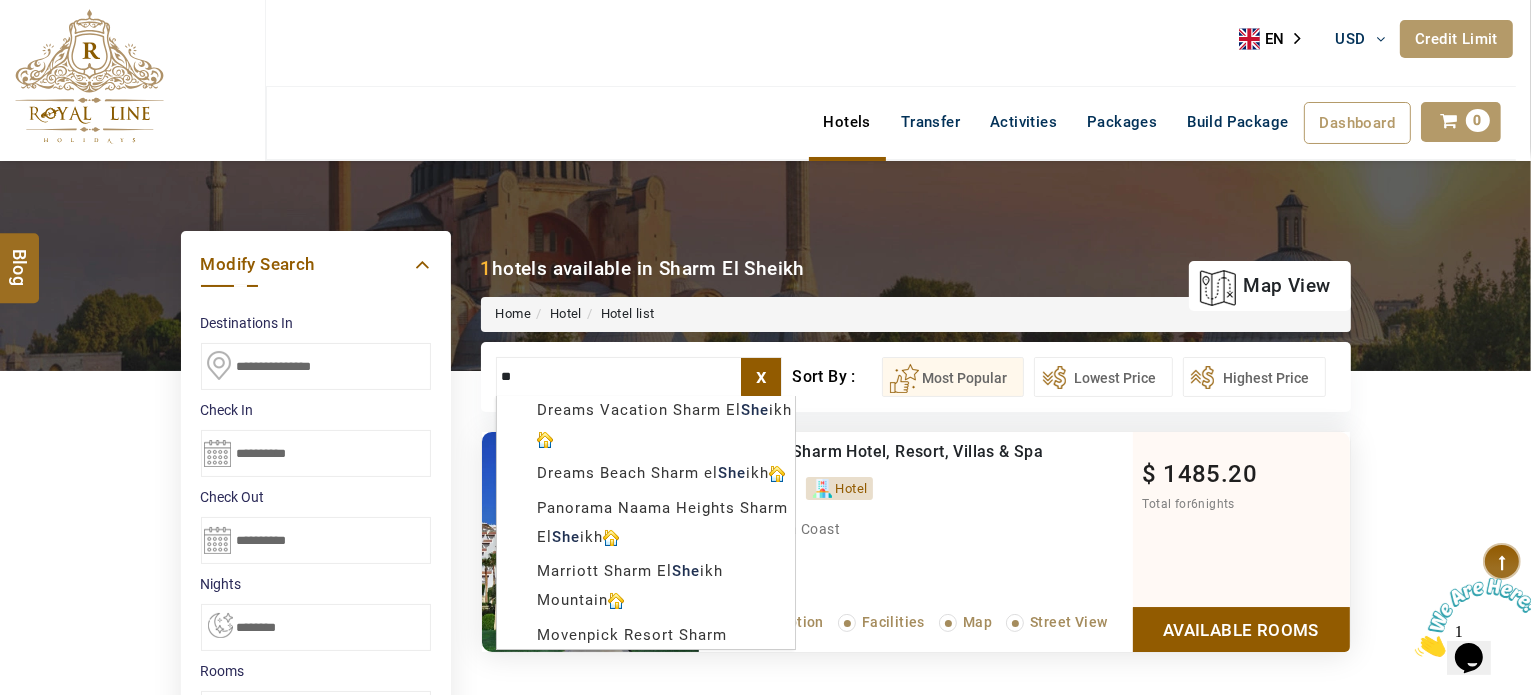 type on "*" 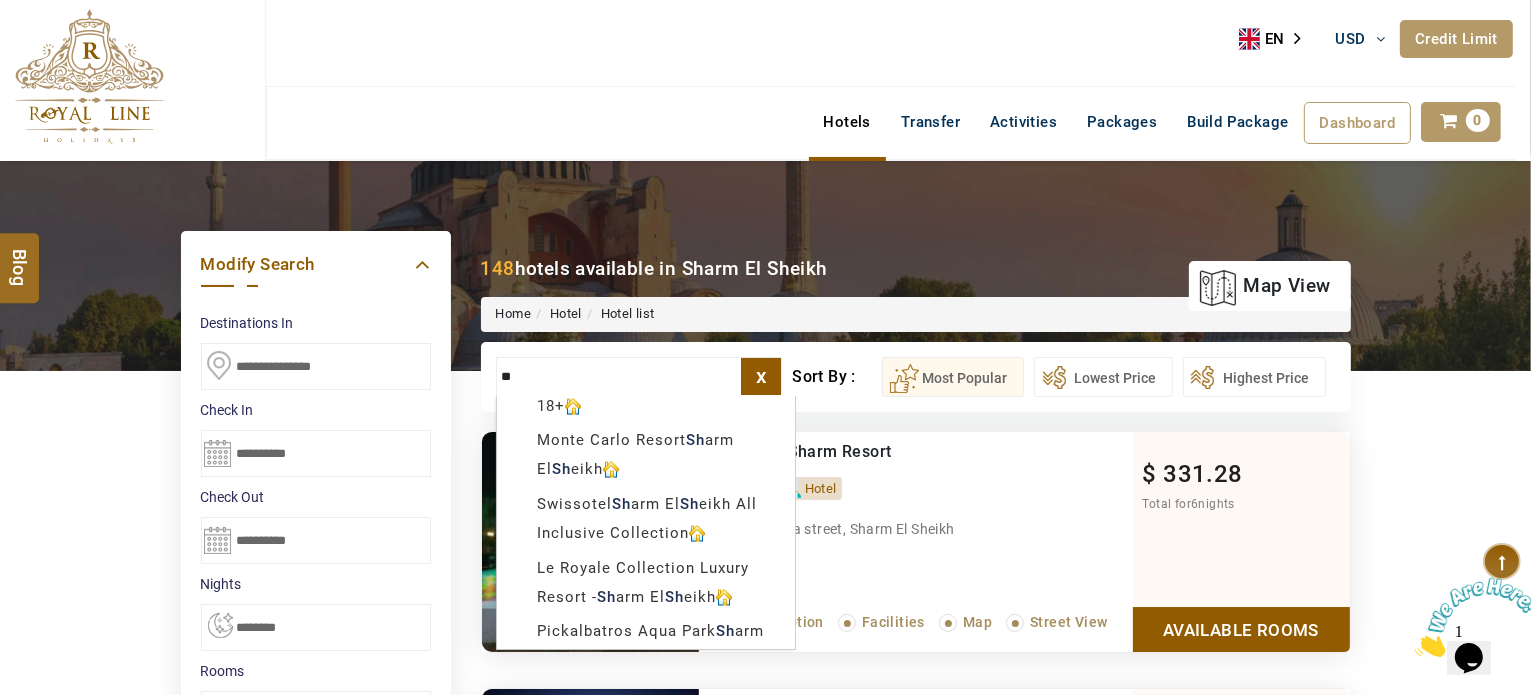 scroll, scrollTop: 3100, scrollLeft: 0, axis: vertical 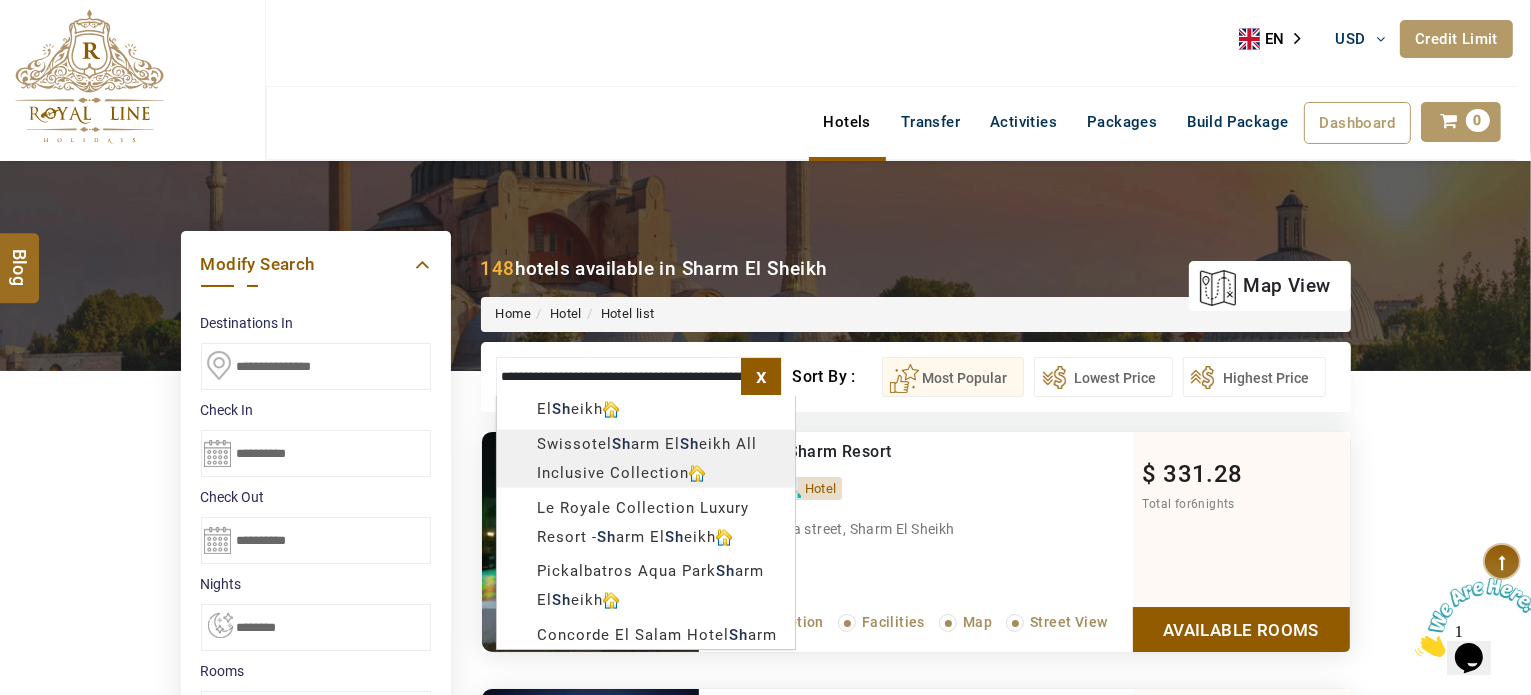 click on "LARISA HAWWARI USD AED  AED EUR  € USD  $ INR  ₹ THB  ฿ IDR  Rp BHD  BHD TRY  ₺ Credit Limit EN HE AR ES PT ZH Helpline
[PHONE] Register Now [PHONE] [EMAIL] About Us What we Offer Blog Why Us Contact Hotels  Transfer Activities Packages Build Package Dashboard My Profile My Booking My Reports My Quotation Sign Out 0 Points Redeem Now To Redeem 8664  Points Future Points  2959   Points Credit Limit Credit Limit USD 25000.00 70% Complete Used USD 10566.02 Available USD 14433.98 Setting  Looks like you haven't added anything to your cart yet Countinue Shopping ****** ****** Please Wait.. Blog demo
Remember me Forgot
password? LOG IN Don't have an account?   Register Now My Booking View/ Print/Cancel Your Booking without Signing in Submit Applying Filters...... Hotels For You Will Be Loading Soon demo
In A Few Moment, You Will Be Celebrating Best Hotel options galore ! Check In   CheckOut Rooms Rooms Please Wait Please Wait ... X" at bounding box center [765, 1137] 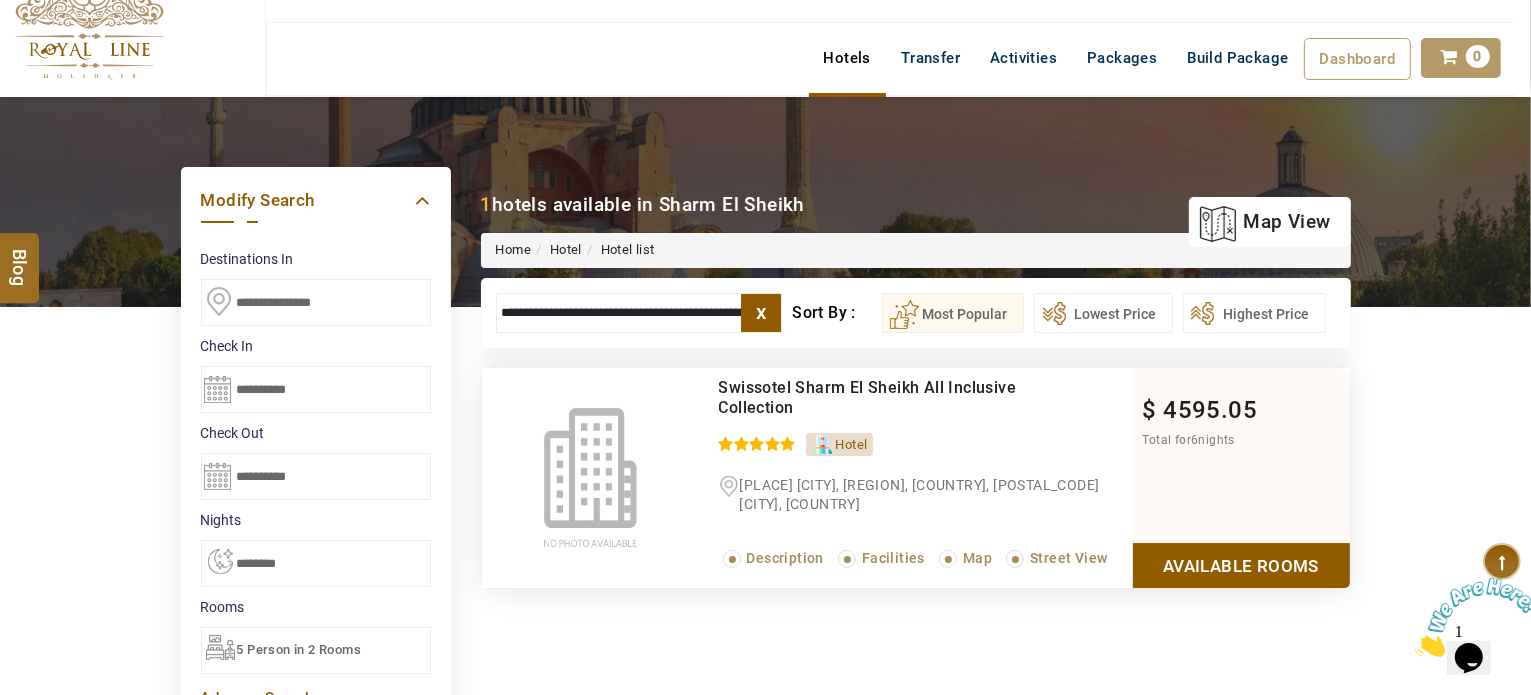 scroll, scrollTop: 100, scrollLeft: 0, axis: vertical 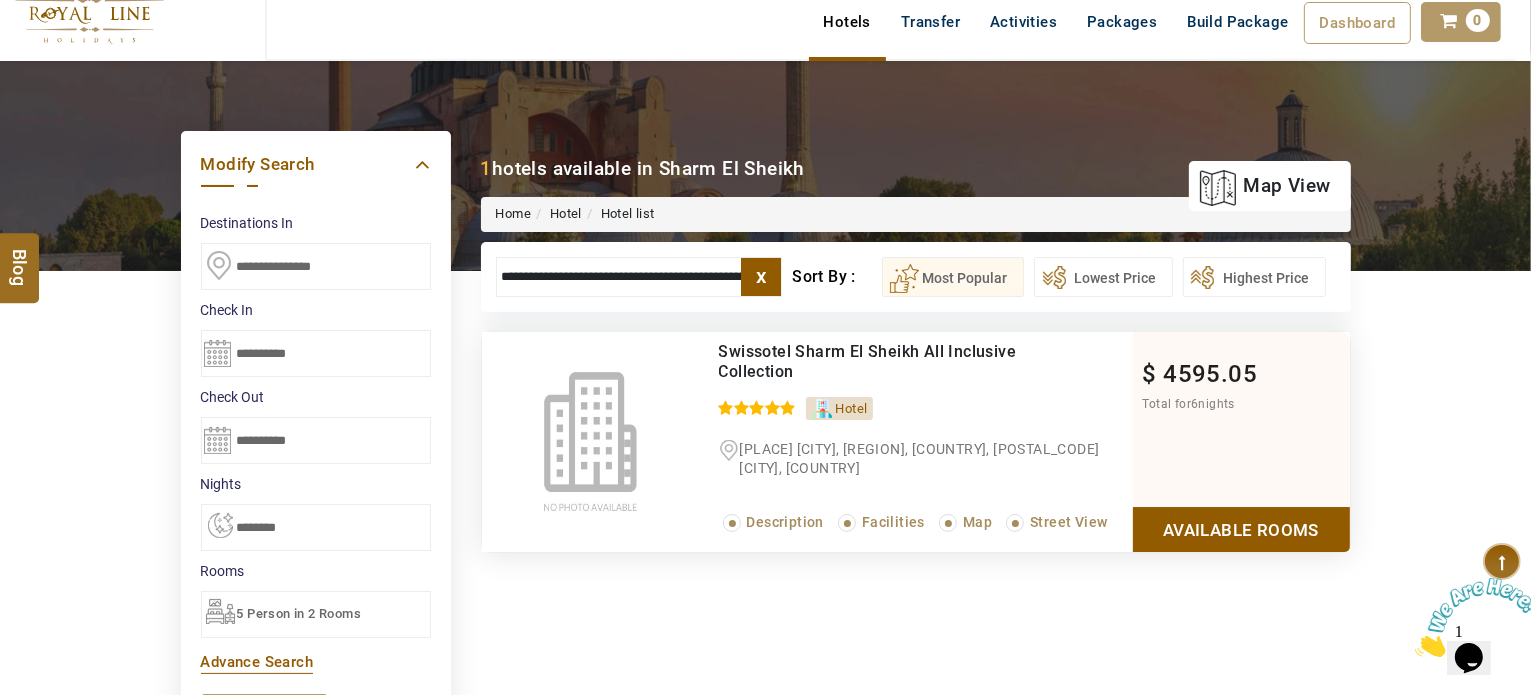 type on "**********" 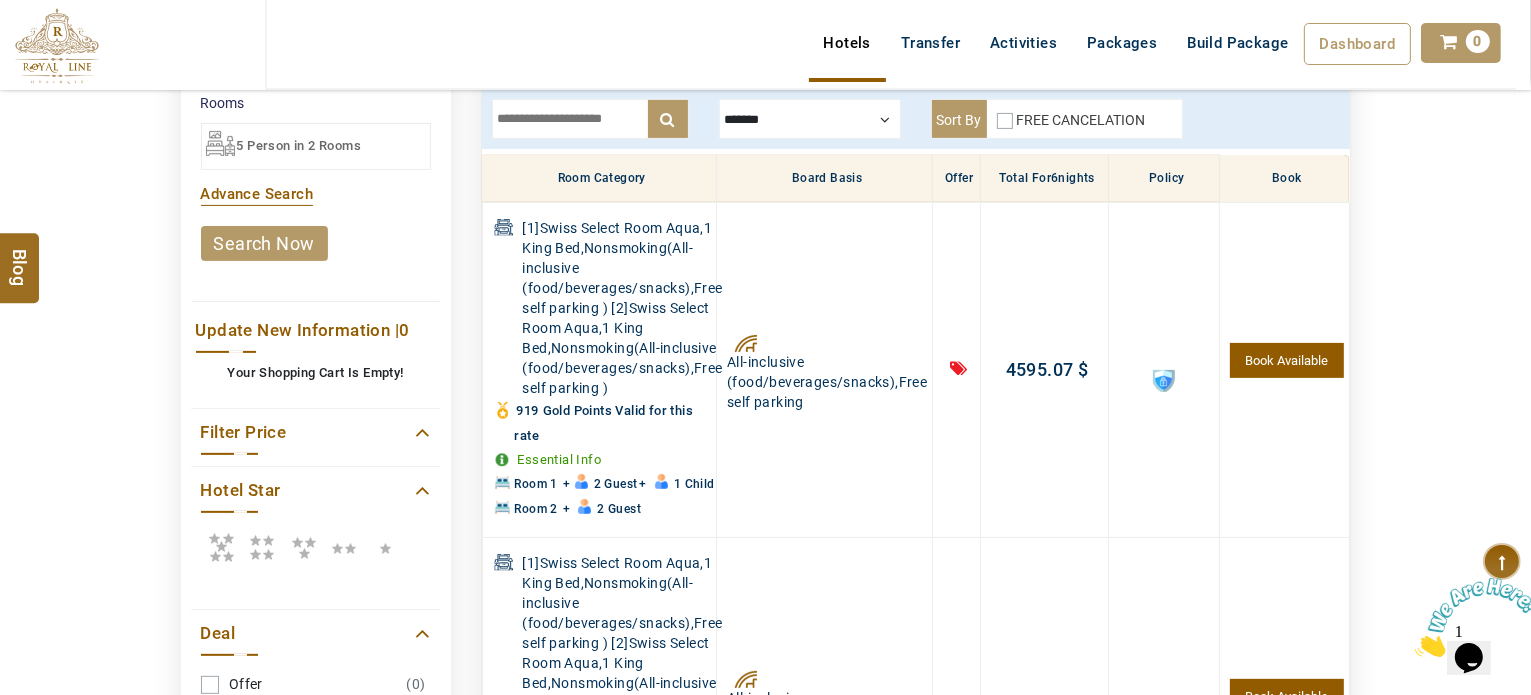 scroll, scrollTop: 380, scrollLeft: 0, axis: vertical 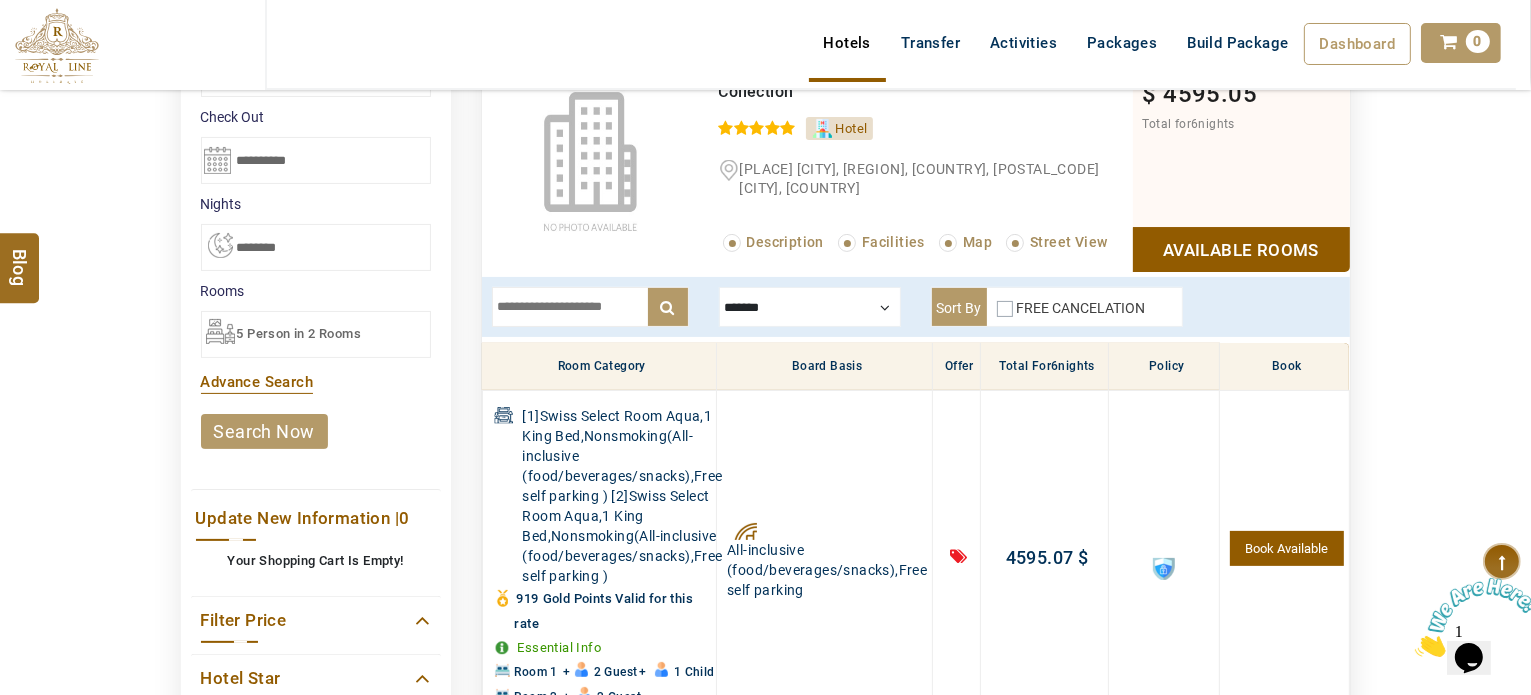 click at bounding box center (140, 45) 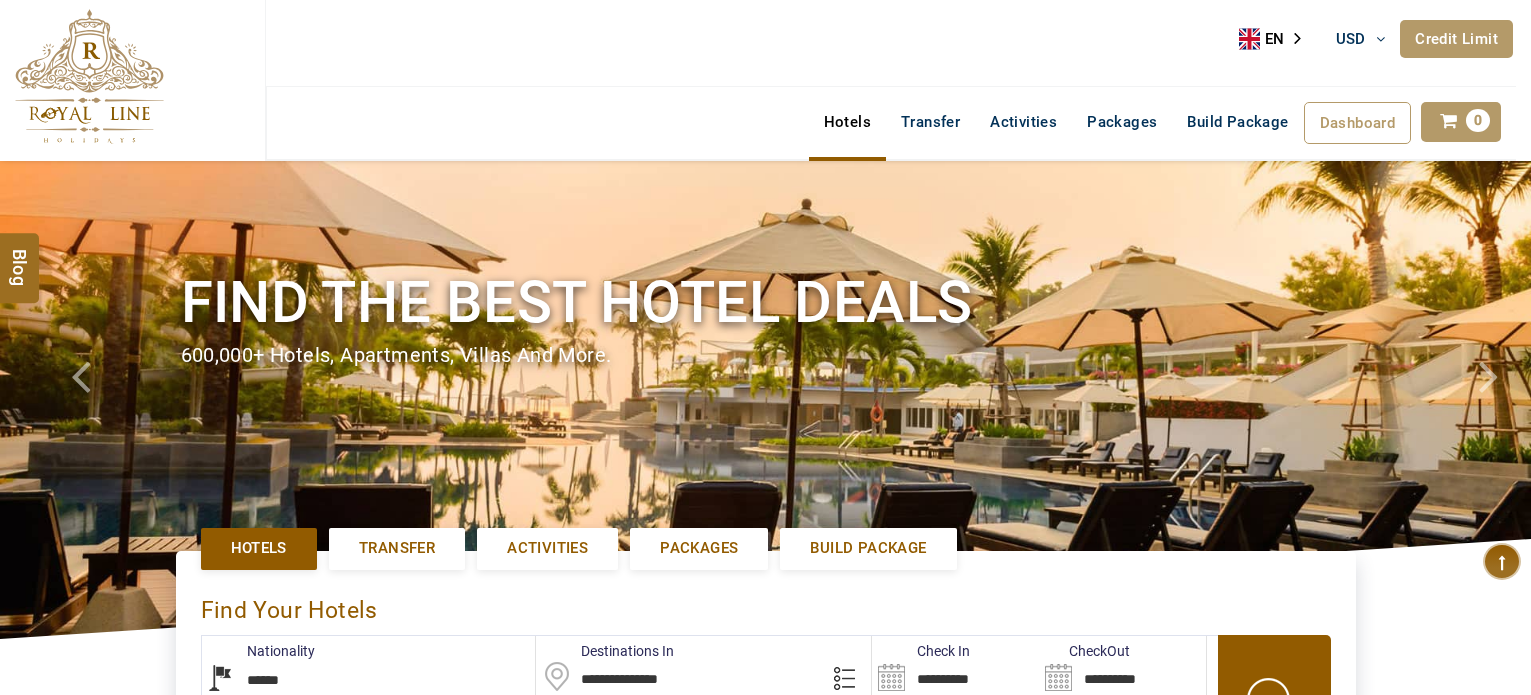 select on "******" 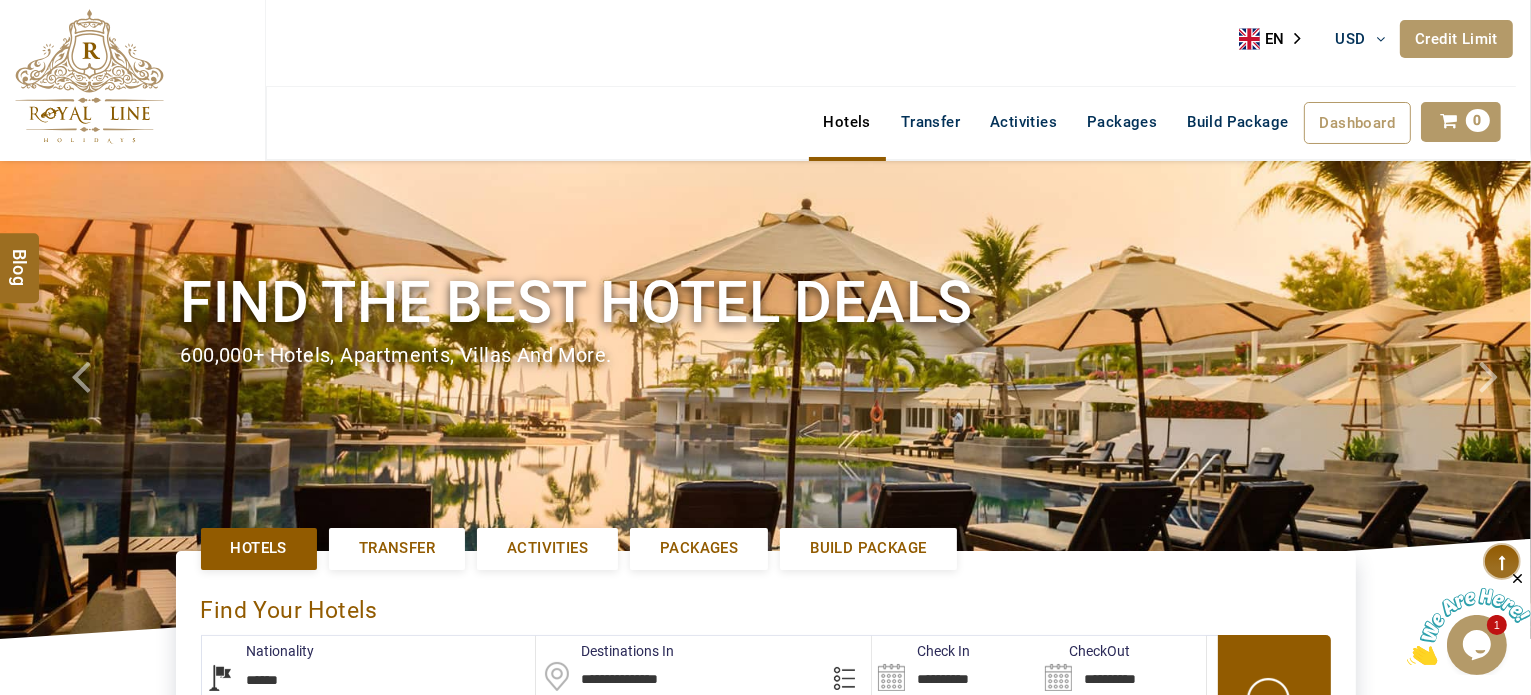 scroll, scrollTop: 0, scrollLeft: 0, axis: both 